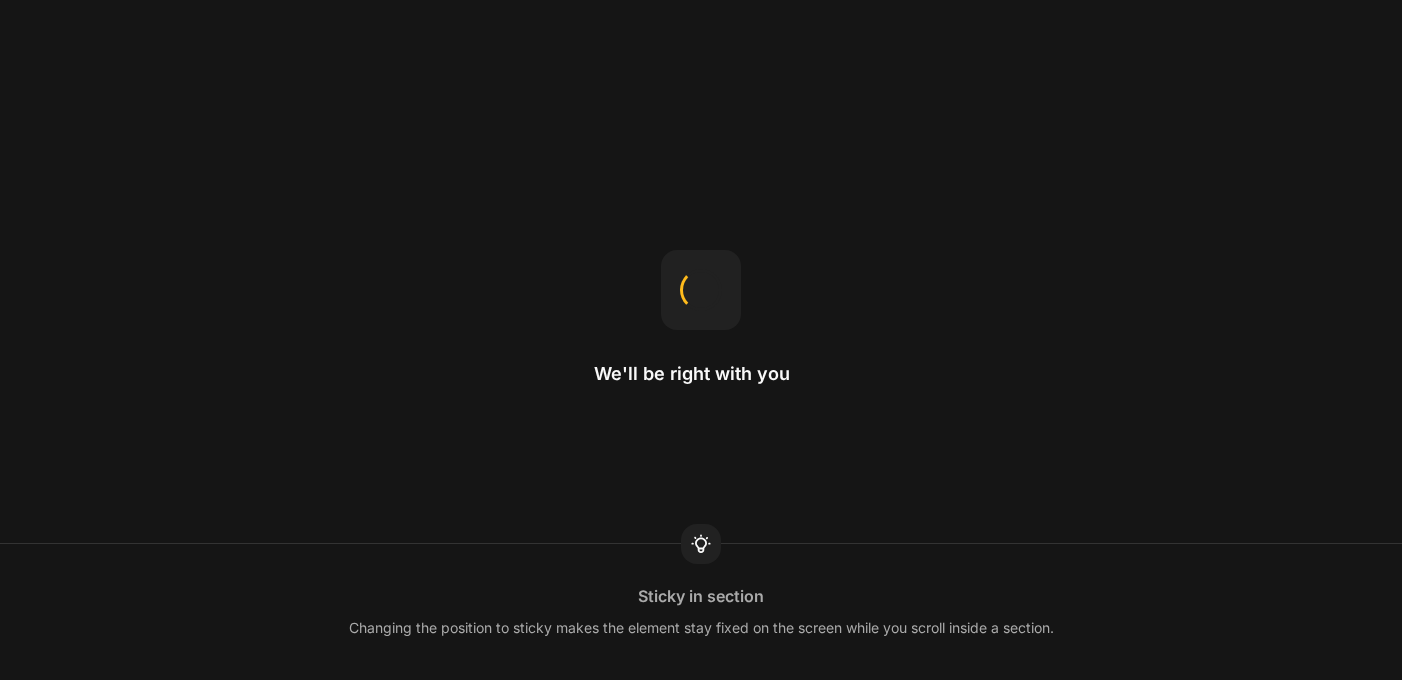 scroll, scrollTop: 0, scrollLeft: 0, axis: both 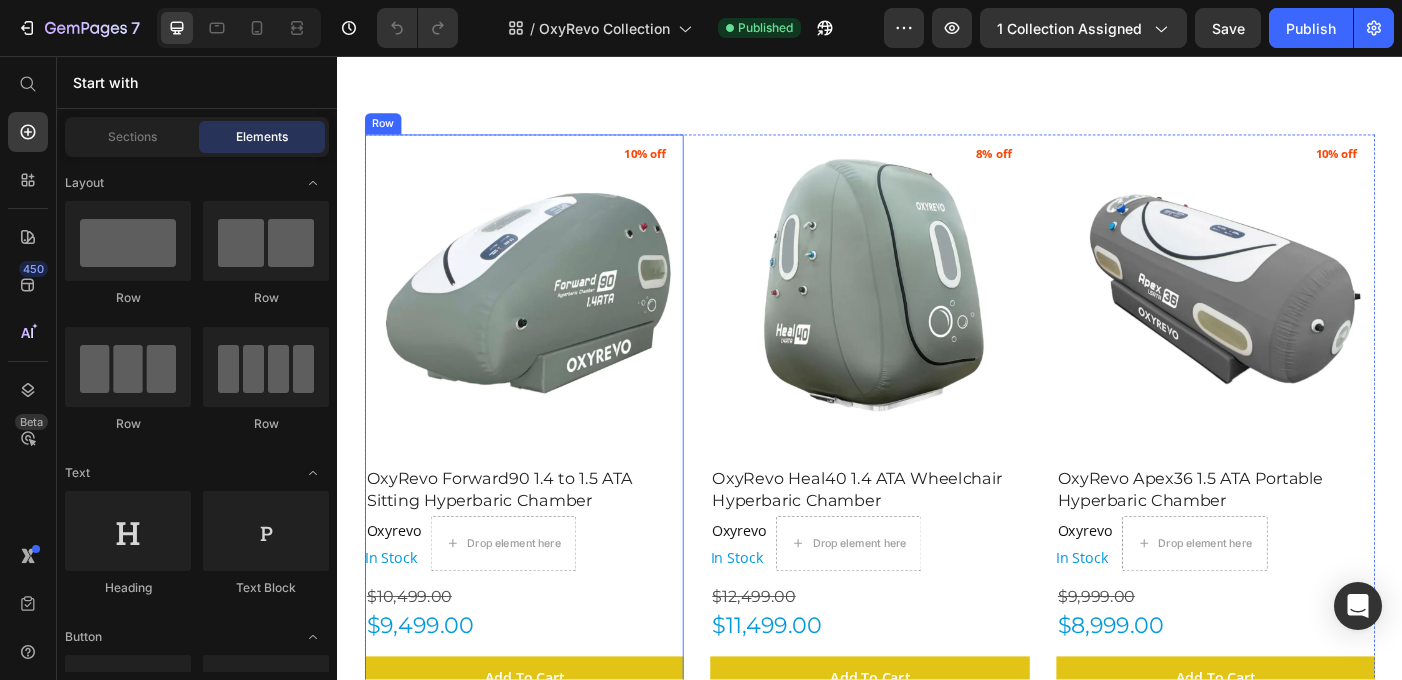 click on "OxyRevo Forward90 1.4 to 1.5 ATA Sitting Hyperbaric Chamber (P) Title" at bounding box center [547, 539] 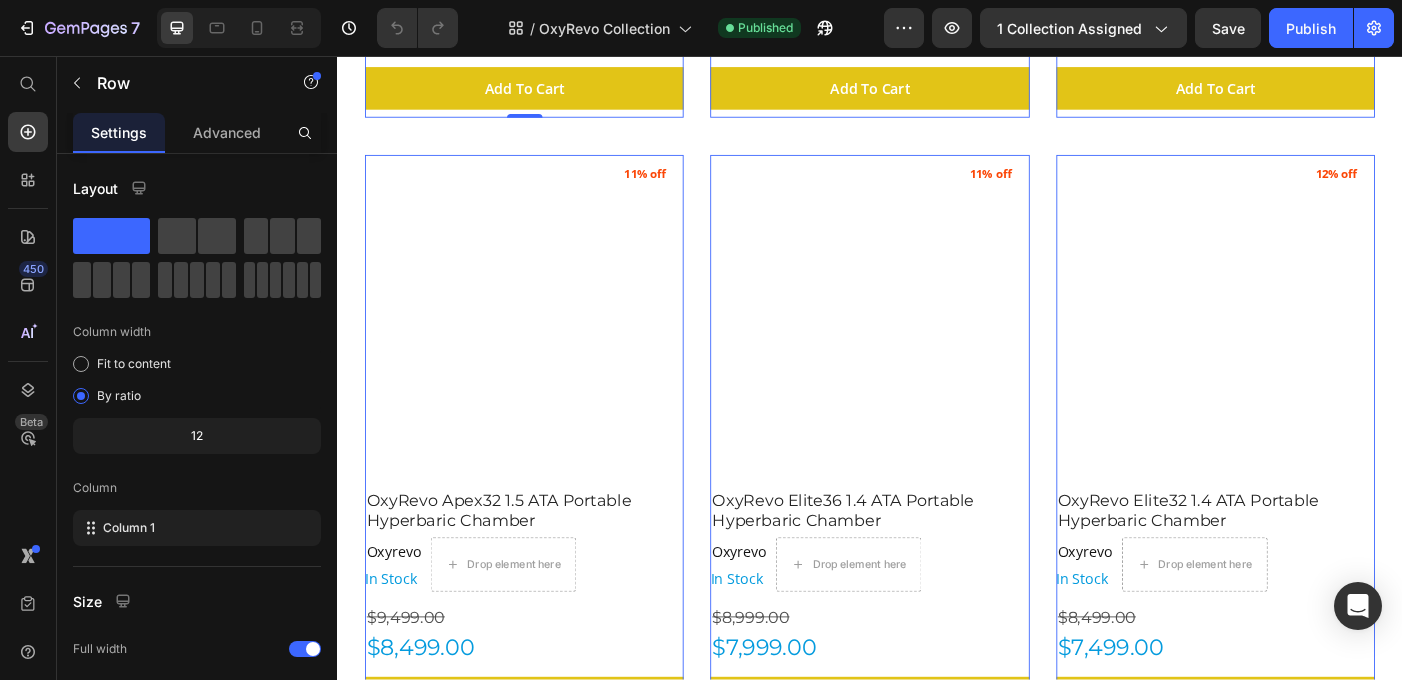 scroll, scrollTop: 1077, scrollLeft: 0, axis: vertical 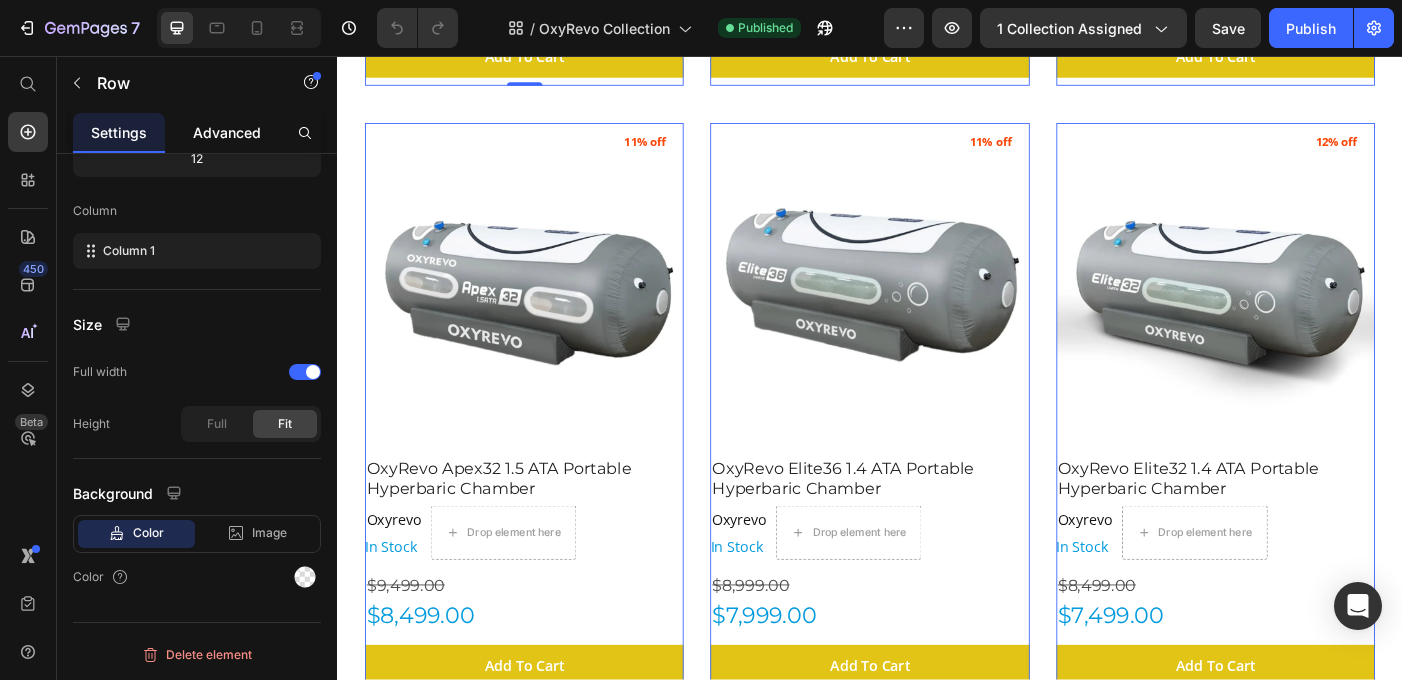 click on "Advanced" at bounding box center [227, 132] 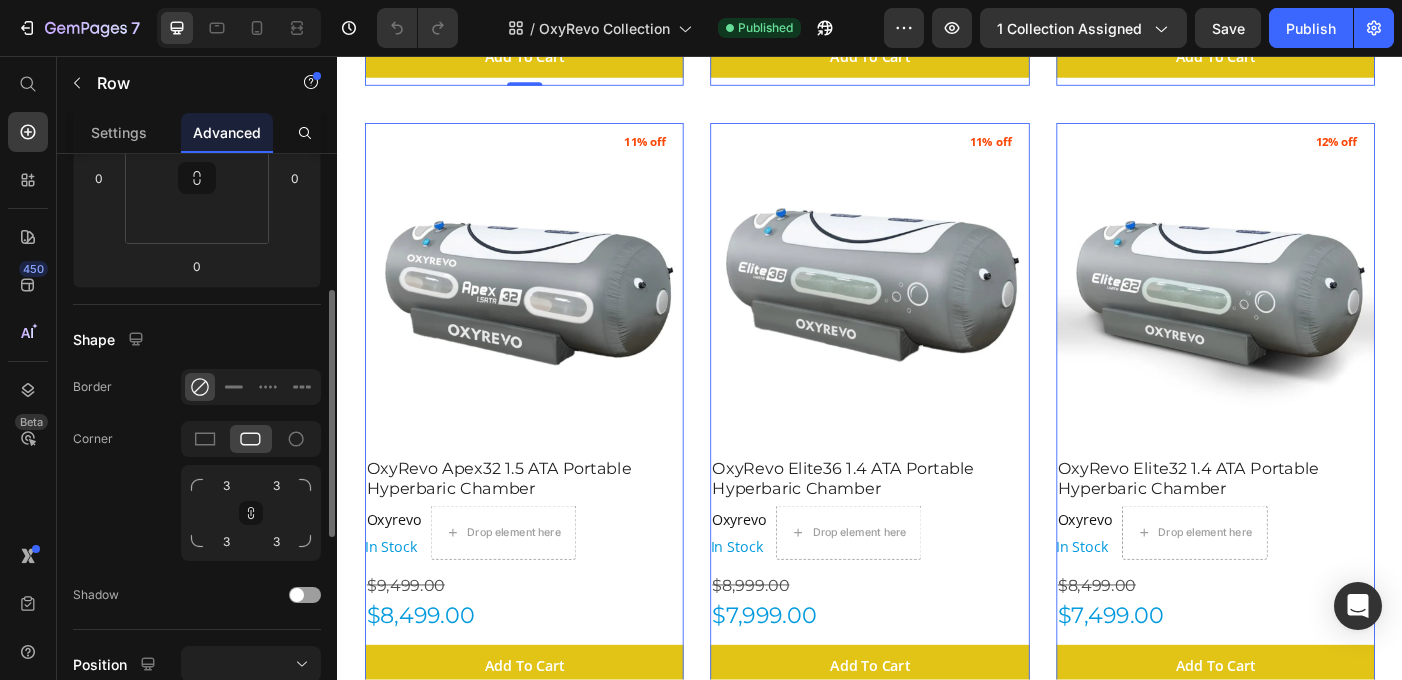 scroll, scrollTop: 349, scrollLeft: 0, axis: vertical 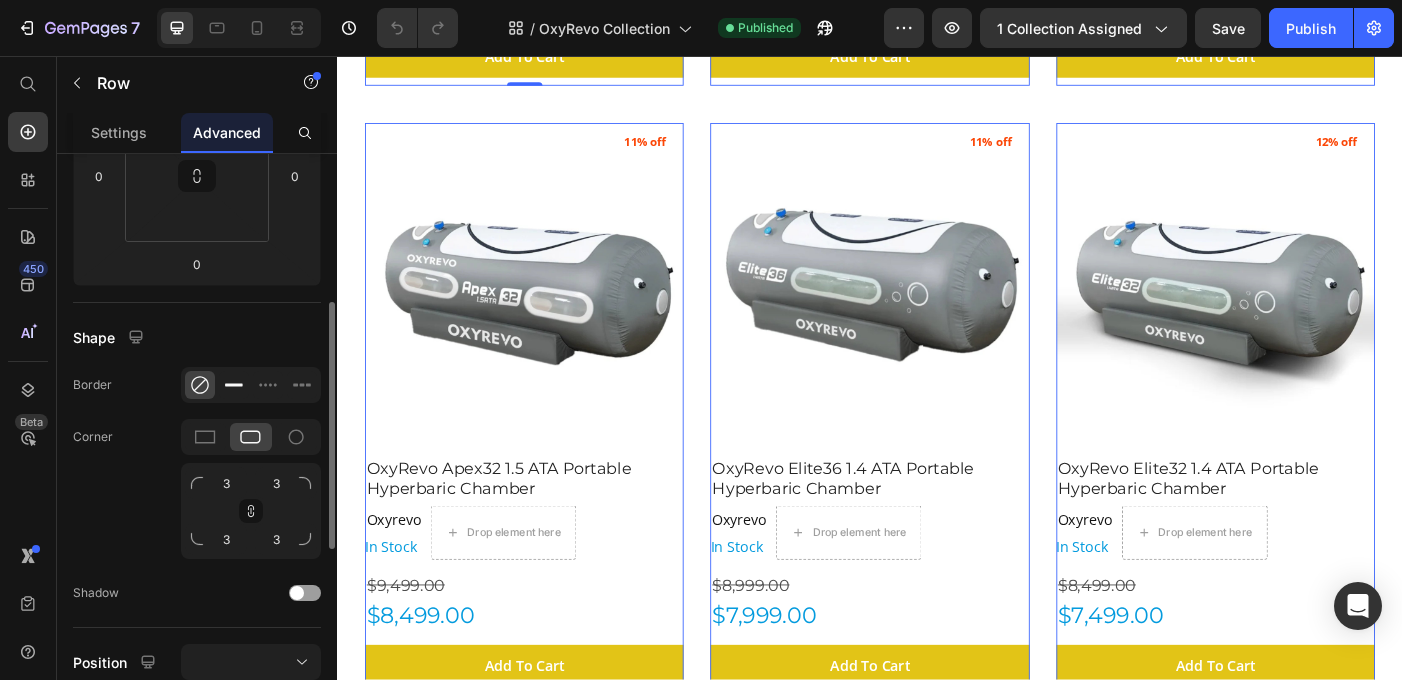 click 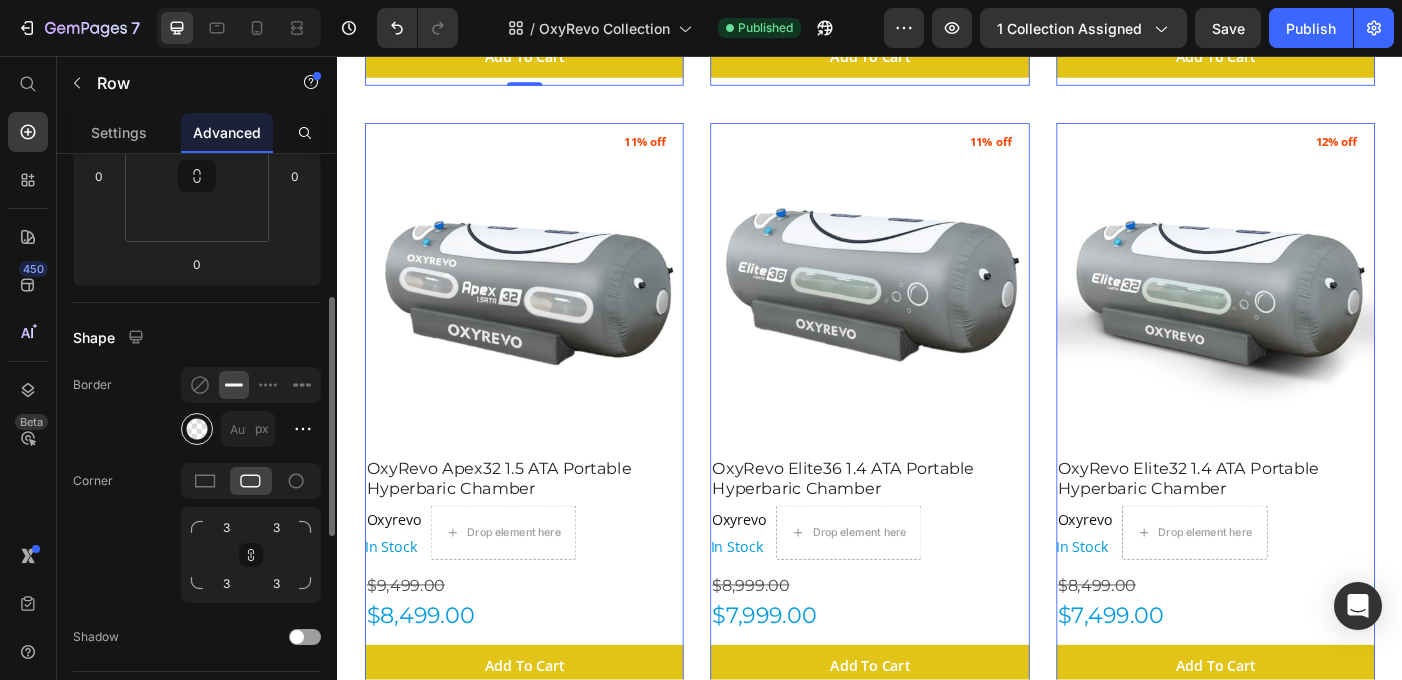 click at bounding box center (197, 429) 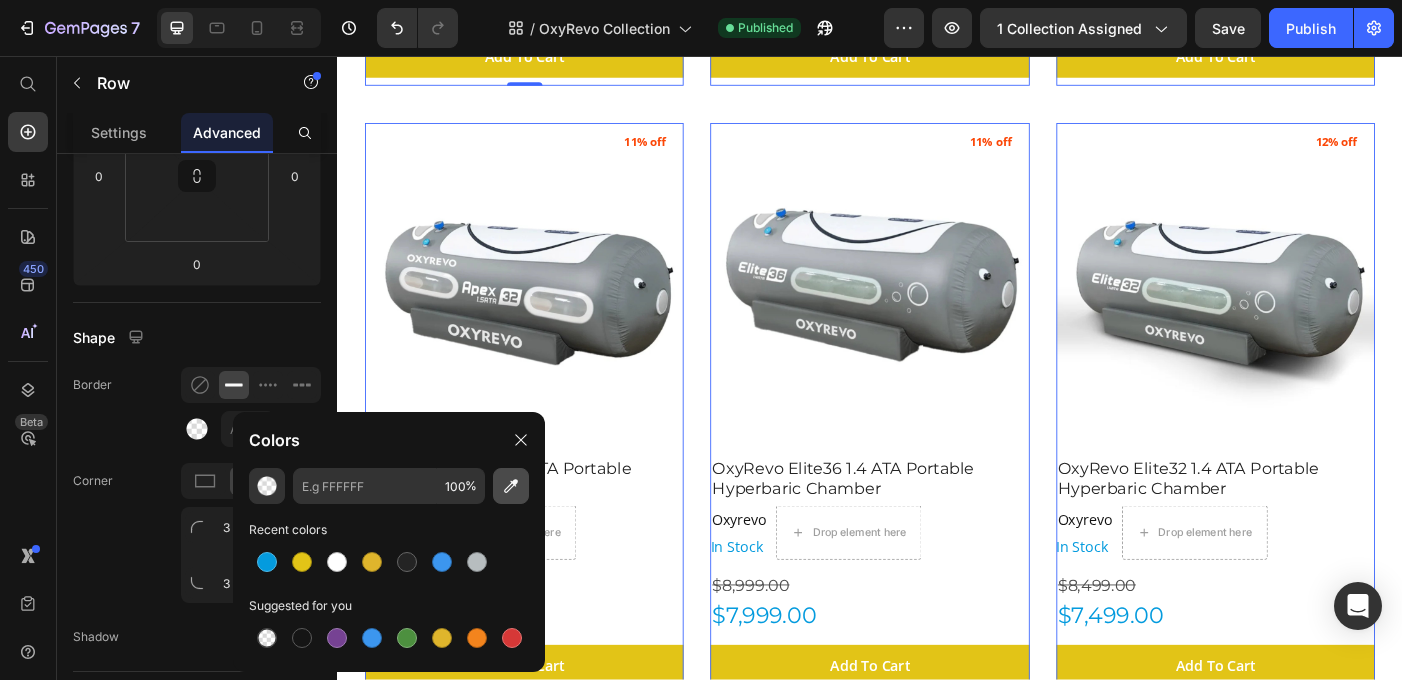 click at bounding box center [511, 486] 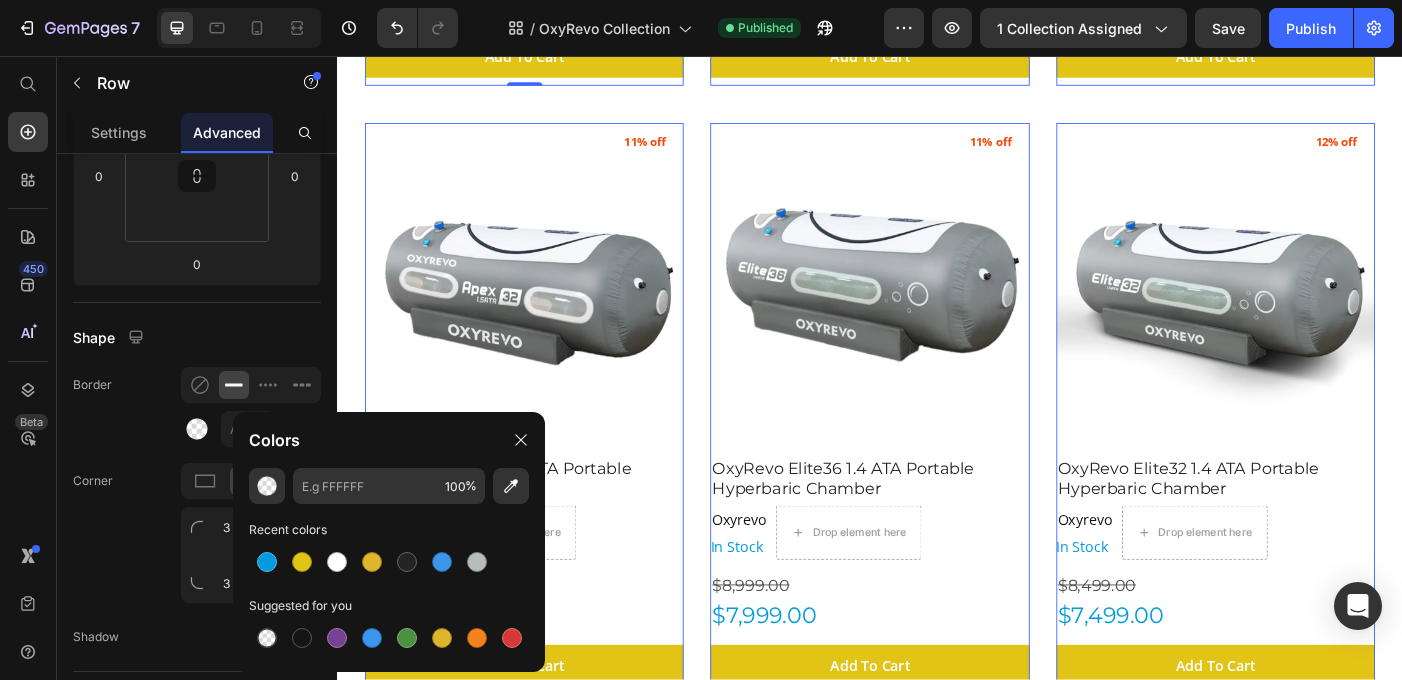 type on "868D95" 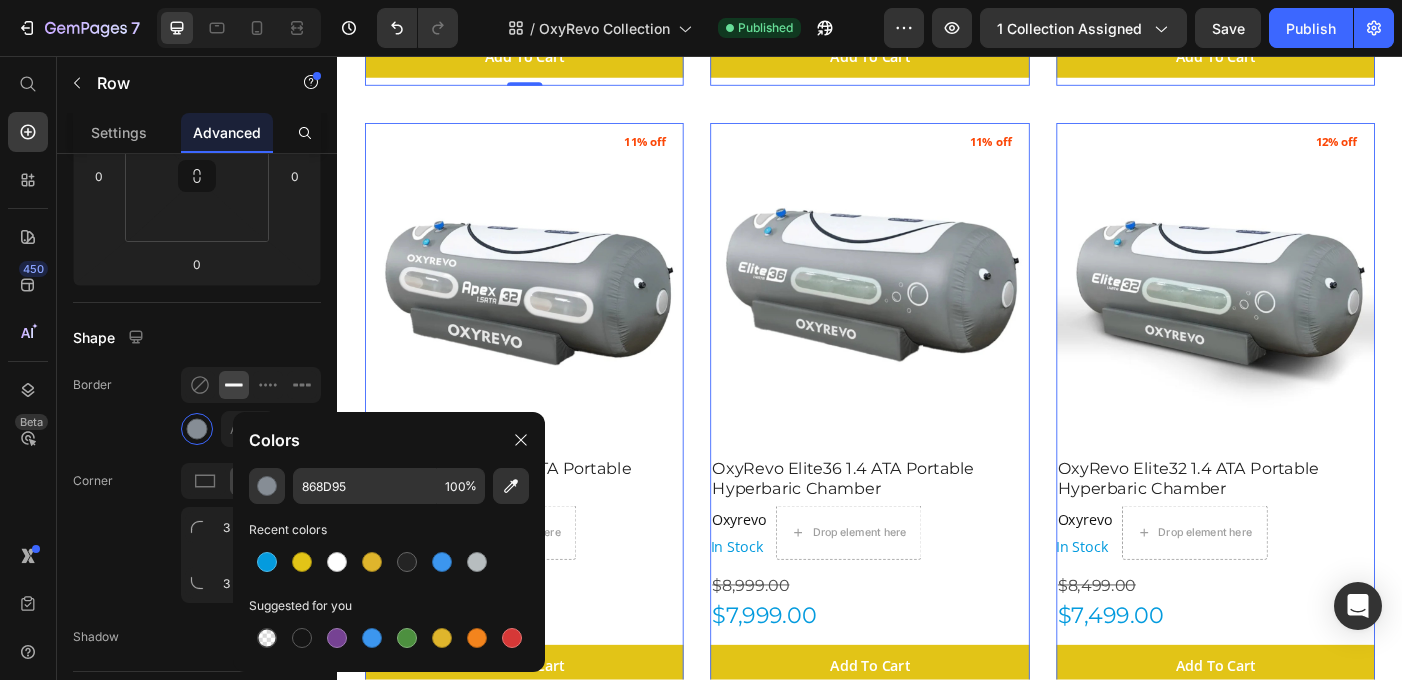 click on "(P) Images 10% off Product Badge OxyRevo Forward90 1.4 to 1.5 ATA Sitting Hyperbaric Chamber (P) Title Oxyrevo Product Vendor In Stock Stock Counter
Drop element here Row $10,499.00 Product Price $9,499.00 Product Price Add To Cart (P) Cart Button Row   0 (P) Images 8% off Product Badge OxyRevo Heal40 1.4 ATA Wheelchair Hyperbaric Chamber (P) Title Oxyrevo Product Vendor In Stock Stock Counter
Drop element here Row $12,499.00 Product Price $11,499.00 Product Price Add To Cart (P) Cart Button Row   0 (P) Images 10% off Product Badge OxyRevo Apex36 1.5 ATA Portable Hyperbaric Chamber (P) Title Oxyrevo Product Vendor In Stock Stock Counter
Drop element here Row $9,999.00 Product Price $8,999.00 Product Price Add To Cart (P) Cart Button Row   0 (P) Images 11% off Product Badge OxyRevo Apex32 1.5 ATA Portable Hyperbaric Chamber (P) Title Oxyrevo Product Vendor In Stock Stock Counter
Drop element here Row $9,499.00 Product Price $8,499.00 Row" at bounding box center [937, 111] 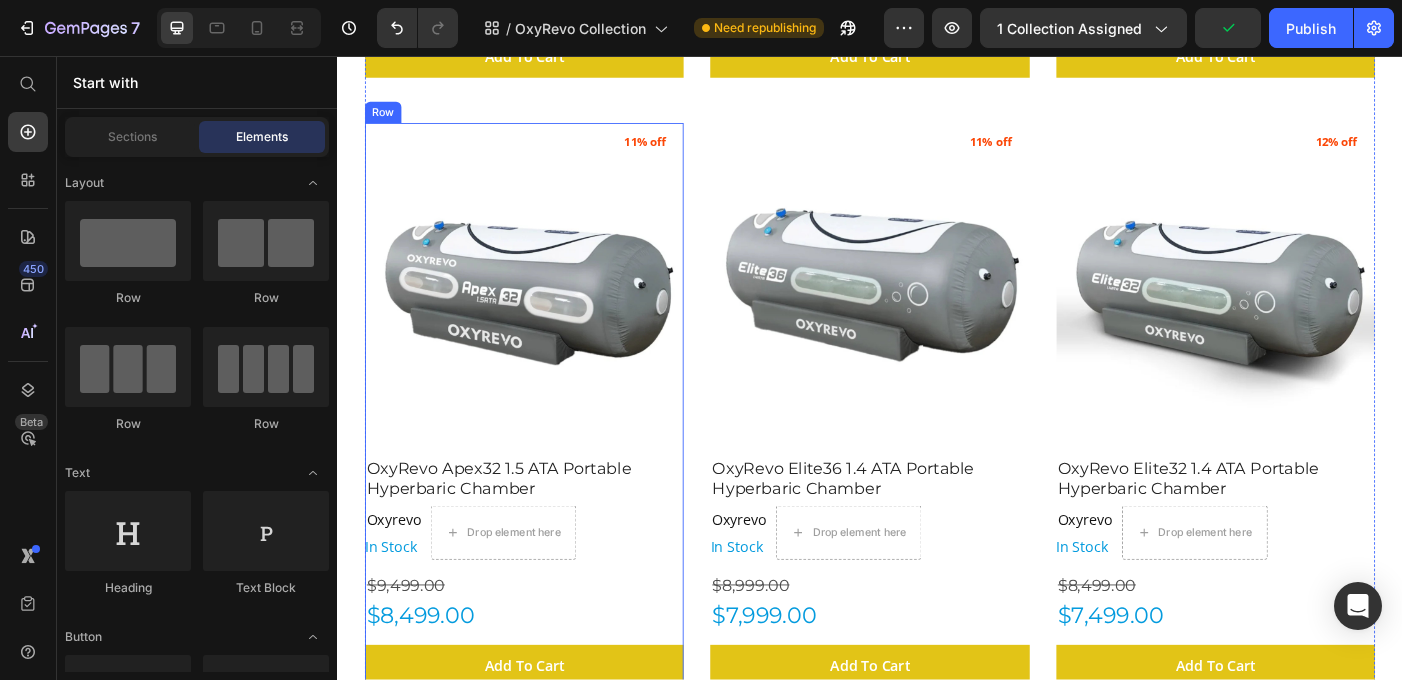 click on "OxyRevo Apex32 1.5 ATA Portable Hyperbaric Chamber (P) Title" at bounding box center (547, -160) 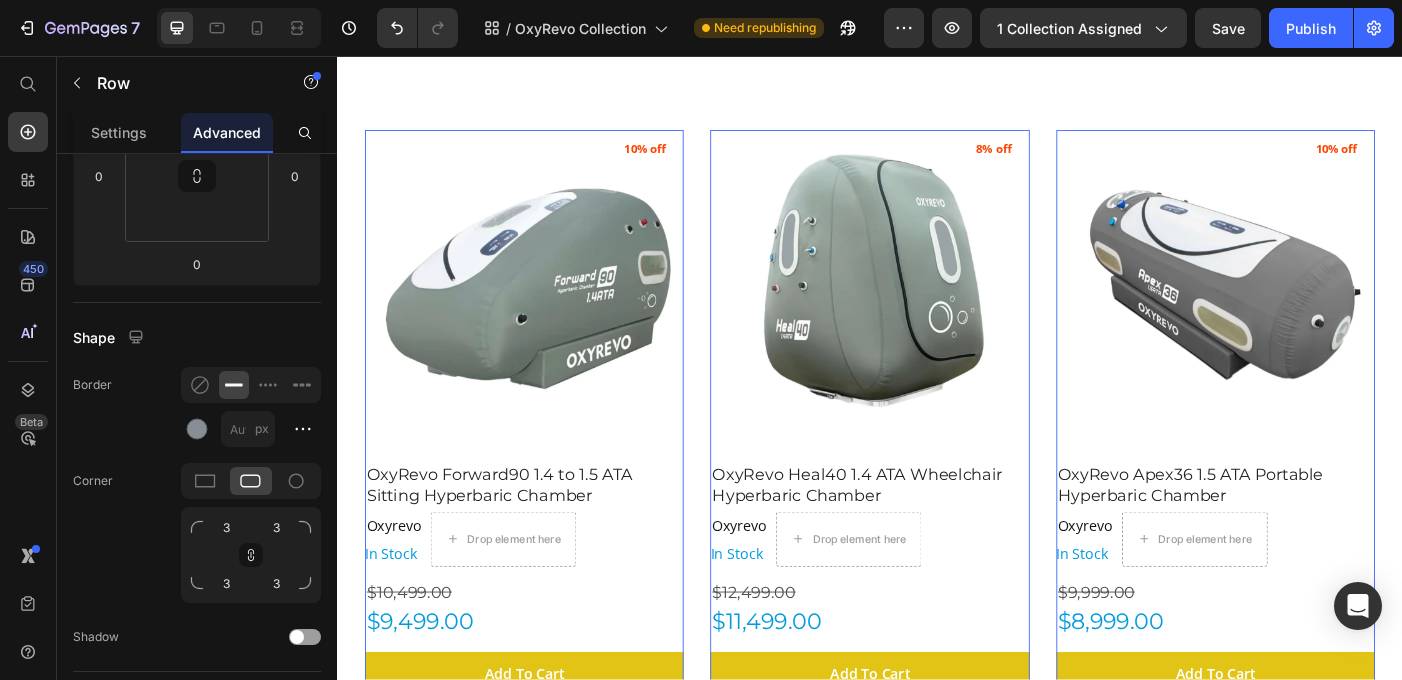 scroll, scrollTop: 461, scrollLeft: 0, axis: vertical 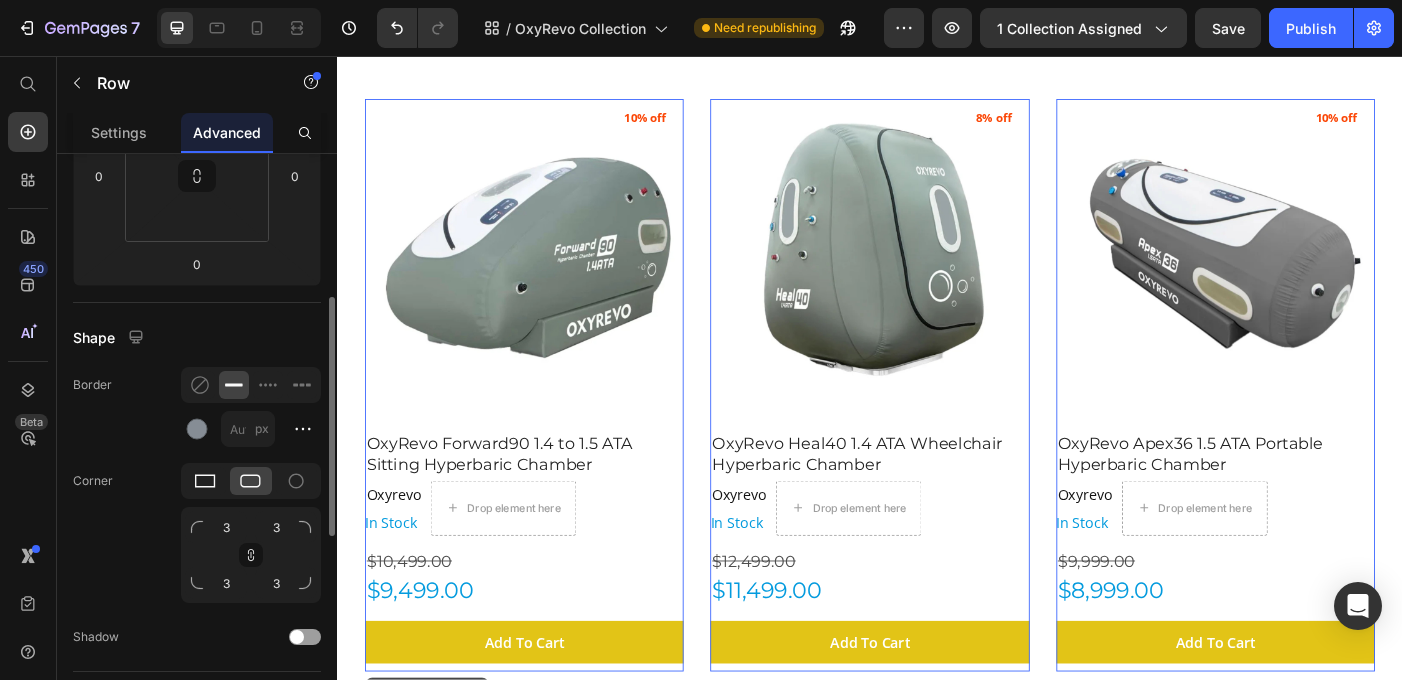 click 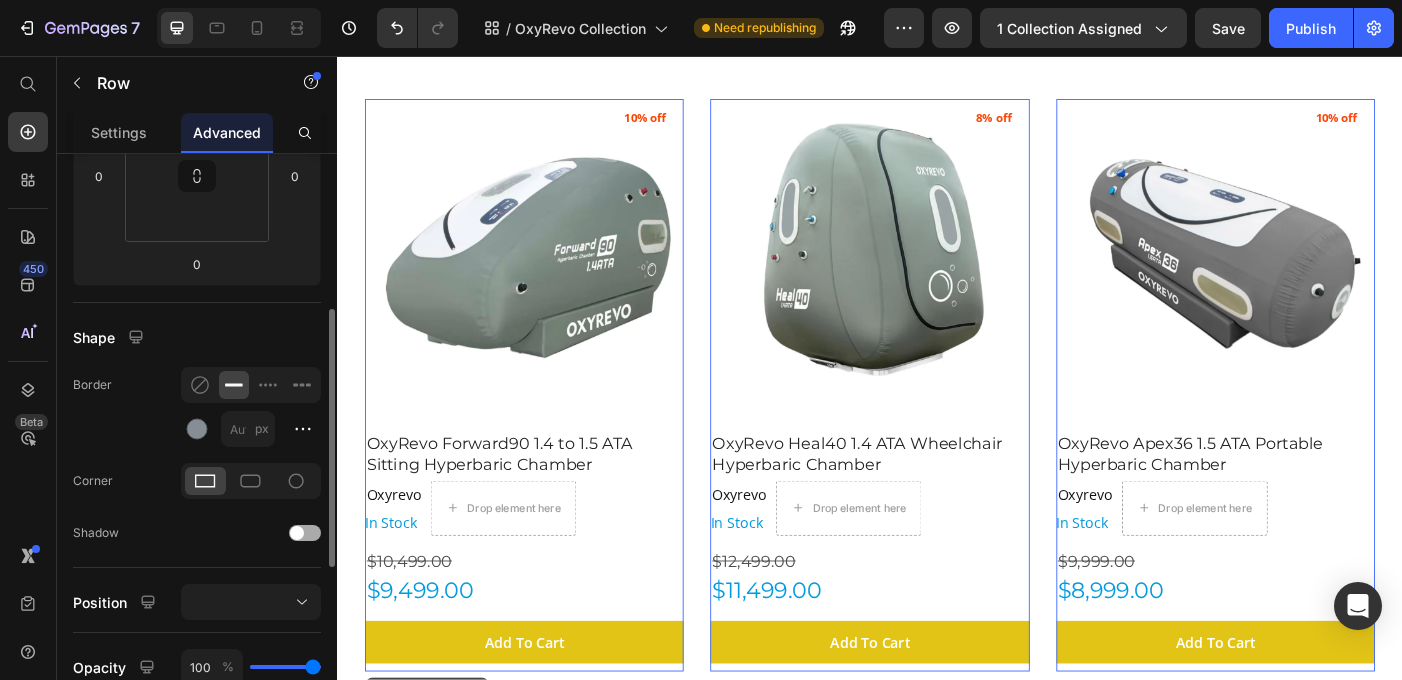 click at bounding box center (305, 533) 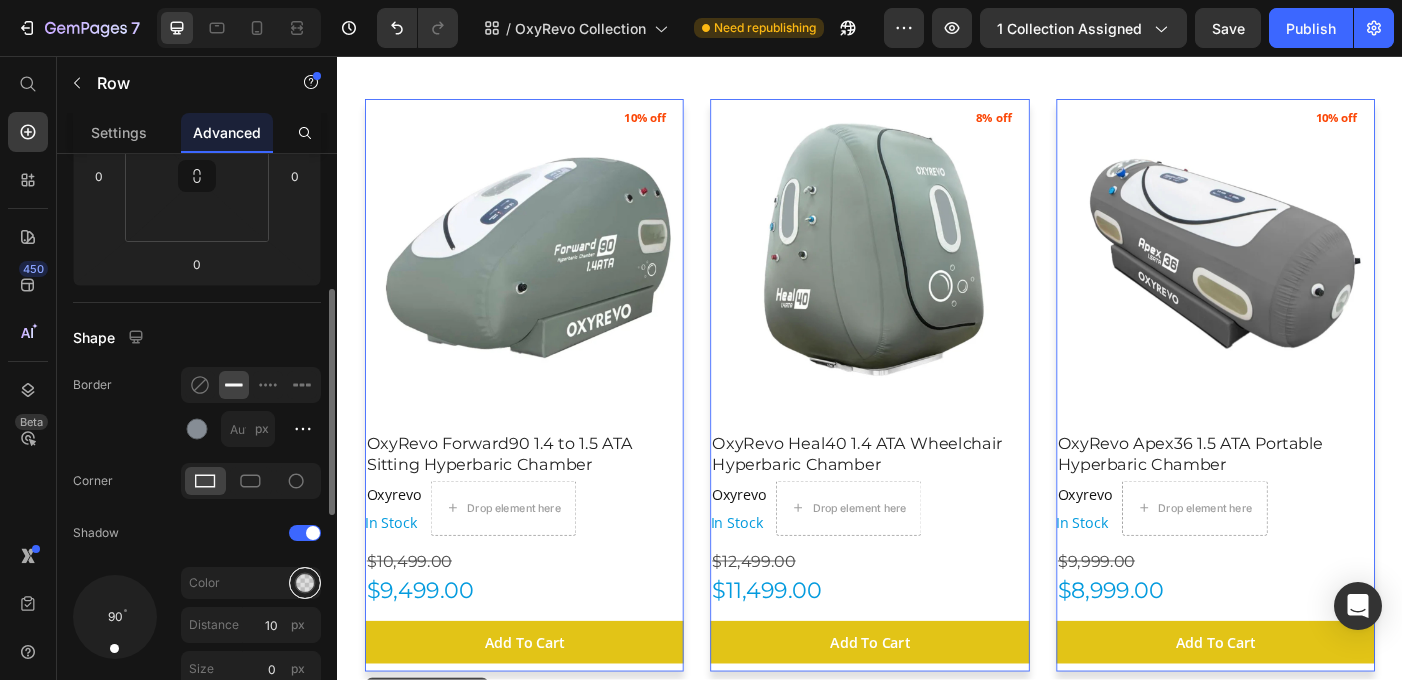 click at bounding box center (305, 583) 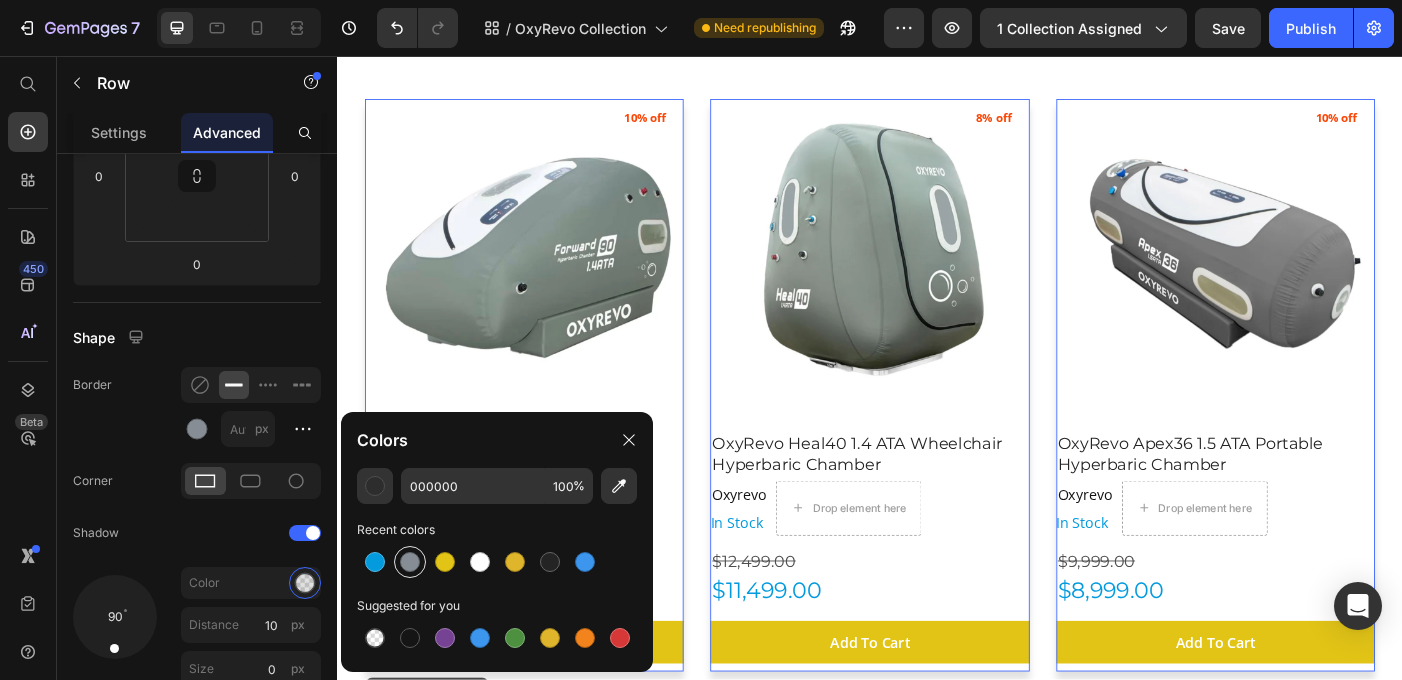 click at bounding box center (410, 562) 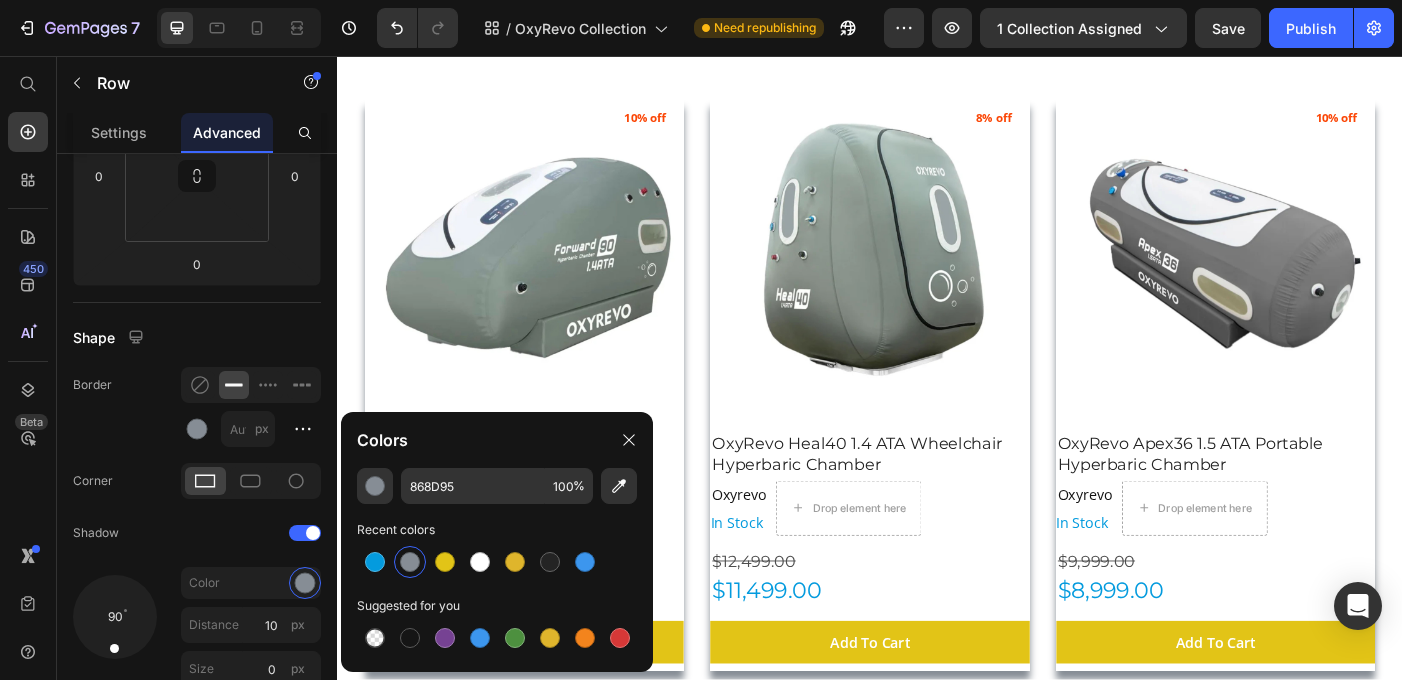 click on "(P) Images 10% off Product Badge OxyRevo Forward90 1.4 to 1.5 ATA Sitting Hyperbaric Chamber (P) Title Oxyrevo Product Vendor In Stock Stock Counter
Drop element here Row $10,499.00 Product Price $9,499.00 Product Price Add To Cart (P) Cart Button Row (P) Images 8% off Product Badge OxyRevo Heal40 1.4 ATA Wheelchair Hyperbaric Chamber (P) Title Oxyrevo Product Vendor In Stock Stock Counter
Drop element here Row $12,499.00 Product Price $11,499.00 Product Price Add To Cart (P) Cart Button Row (P) Images 10% off Product Badge OxyRevo Apex36 1.5 ATA Portable Hyperbaric Chamber (P) Title Oxyrevo Product Vendor In Stock Stock Counter
Drop element here Row $9,999.00 Product Price $8,999.00 Product Price Add To Cart (P) Cart Button Row (P) Images 11% off Product Badge OxyRevo Apex32 1.5 ATA Portable Hyperbaric Chamber (P) Title Oxyrevo Product Vendor In Stock Stock Counter
Drop element here Row $9,499.00 Product Price $8,499.00 Product Price Row" at bounding box center (937, 770) 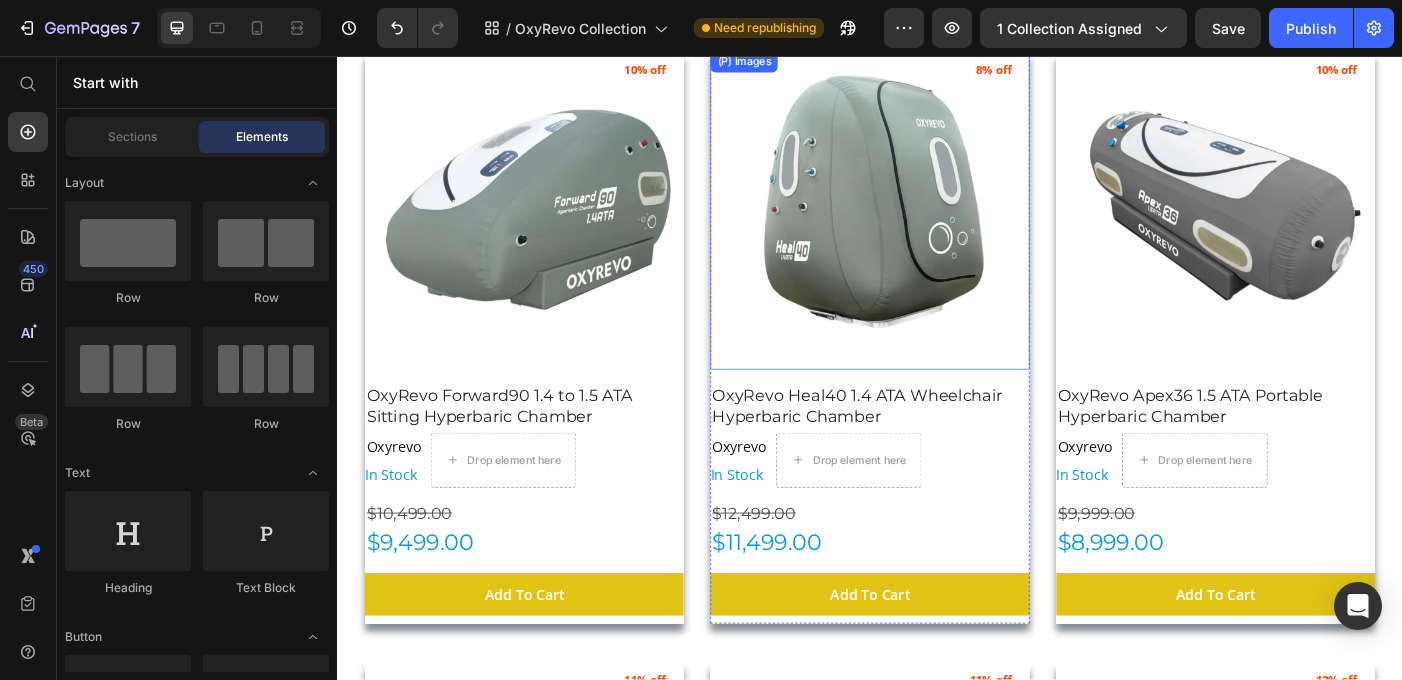 scroll, scrollTop: 519, scrollLeft: 0, axis: vertical 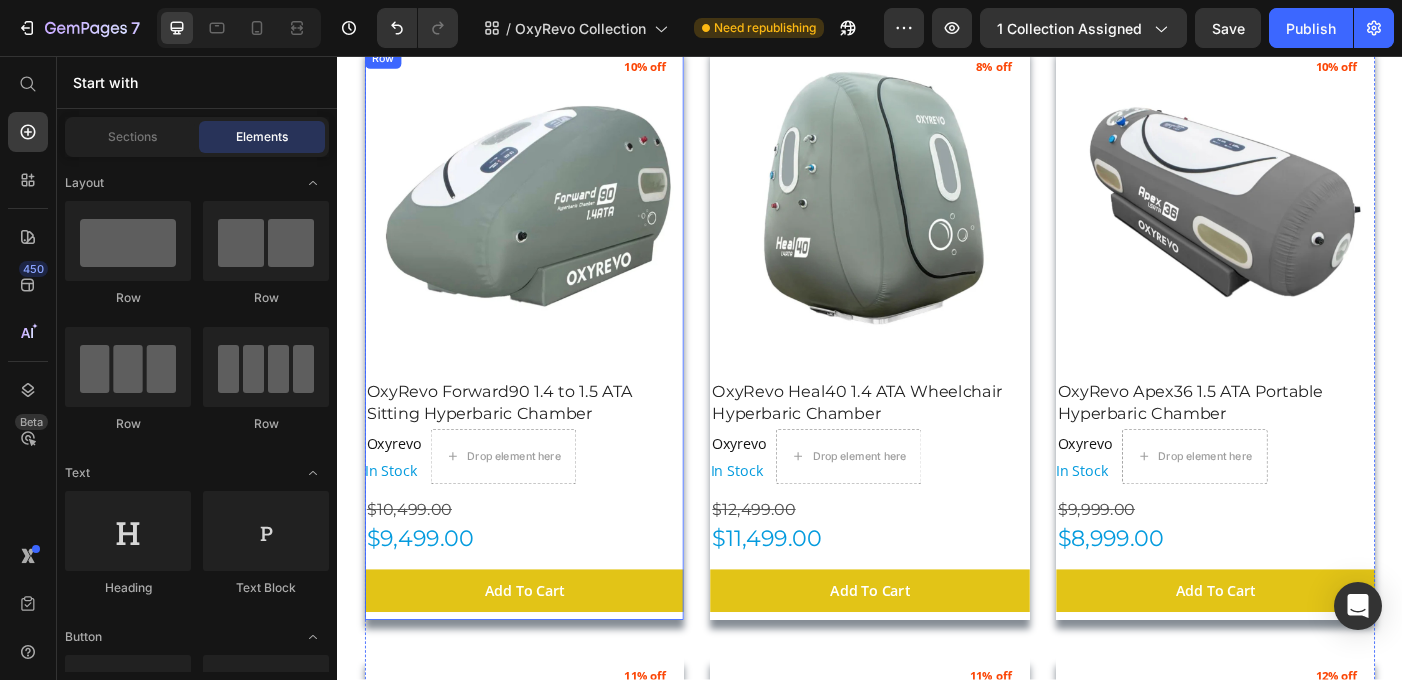 click on "OxyRevo Forward90 1.4 to 1.5 ATA Sitting Hyperbaric Chamber (P) Title" at bounding box center [547, 441] 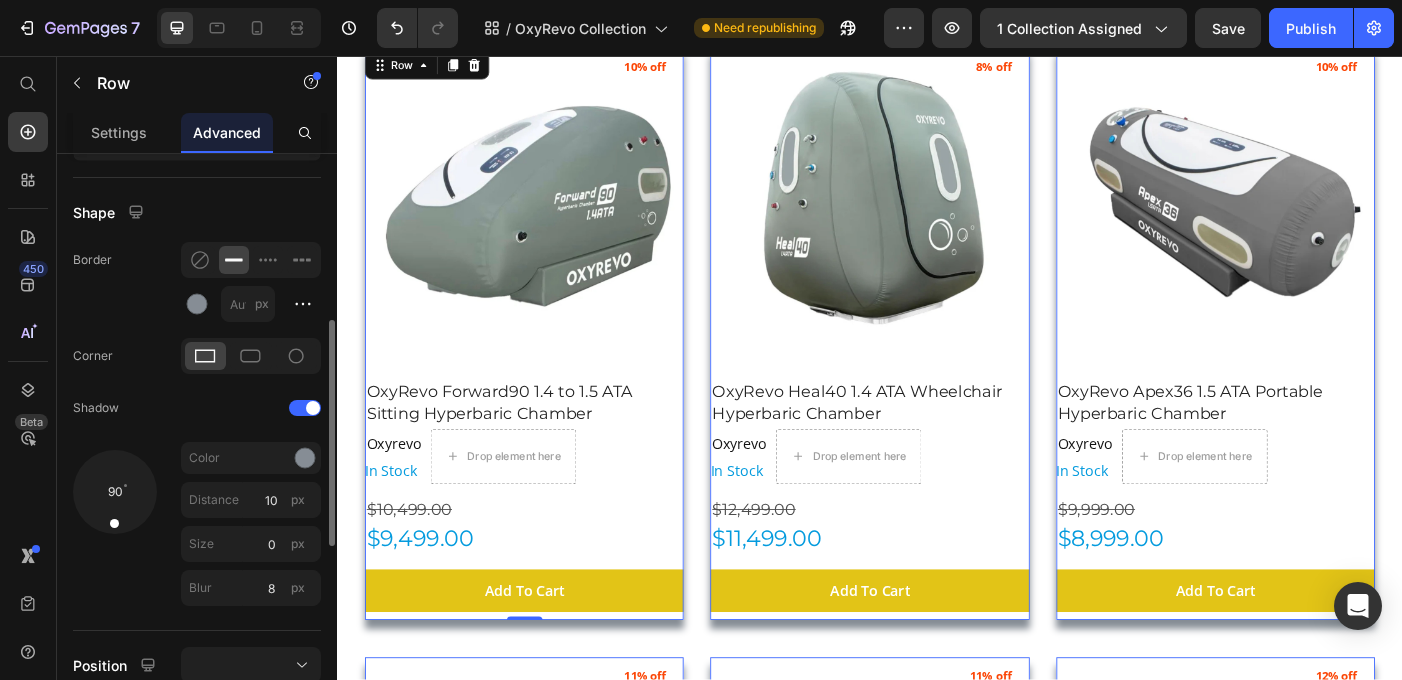scroll, scrollTop: 477, scrollLeft: 0, axis: vertical 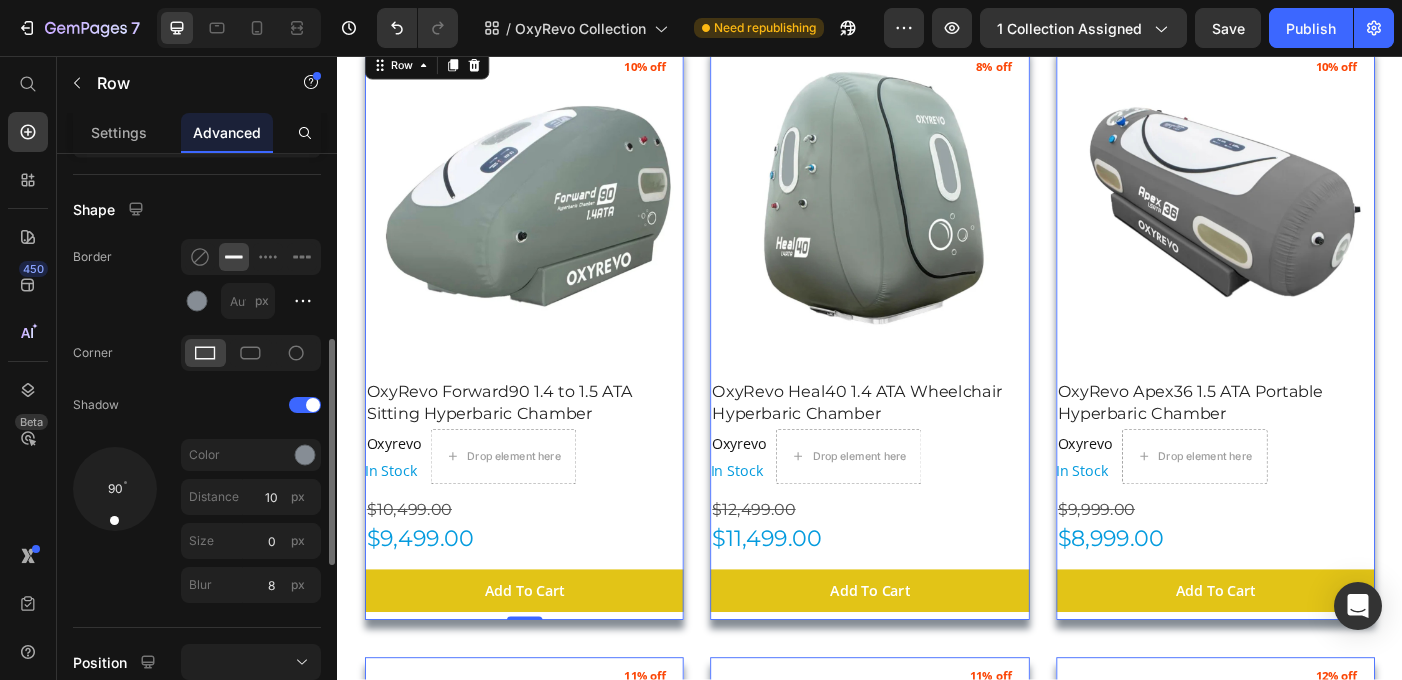 click at bounding box center [115, 510] 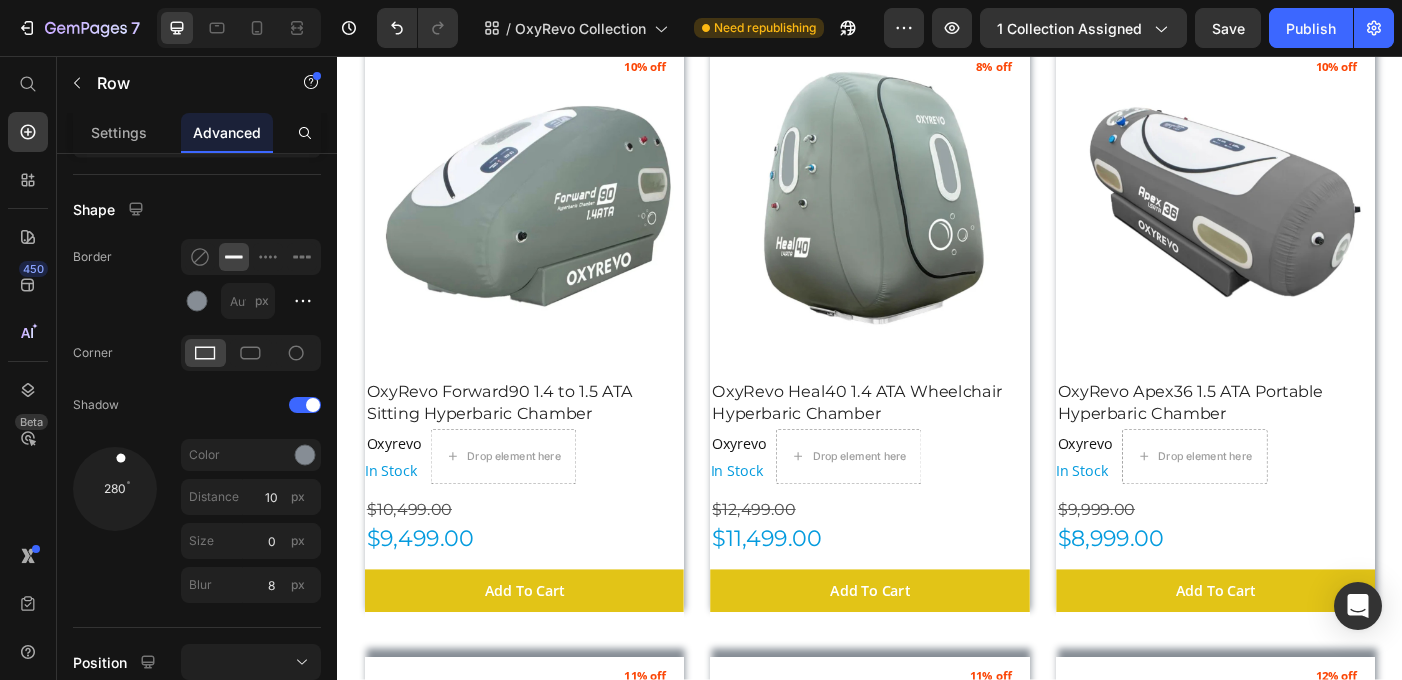 click on "(P) Images 10% off Product Badge OxyRevo Forward90 1.4 to 1.5 ATA Sitting Hyperbaric Chamber (P) Title Oxyrevo Product Vendor In Stock Stock Counter
Drop element here Row $10,499.00 Product Price $9,499.00 Product Price Add To Cart (P) Cart Button Row (P) Images 8% off Product Badge OxyRevo Heal40 1.4 ATA Wheelchair Hyperbaric Chamber (P) Title Oxyrevo Product Vendor In Stock Stock Counter
Drop element here Row $12,499.00 Product Price $11,499.00 Product Price Add To Cart (P) Cart Button Row (P) Images 10% off Product Badge OxyRevo Apex36 1.5 ATA Portable Hyperbaric Chamber (P) Title Oxyrevo Product Vendor In Stock Stock Counter
Drop element here Row $9,999.00 Product Price $8,999.00 Product Price Add To Cart (P) Cart Button Row (P) Images 11% off Product Badge OxyRevo Apex32 1.5 ATA Portable Hyperbaric Chamber (P) Title Oxyrevo Product Vendor In Stock Stock Counter
Drop element here Row $9,499.00 Product Price $8,499.00 Product Price Row" at bounding box center (937, 712) 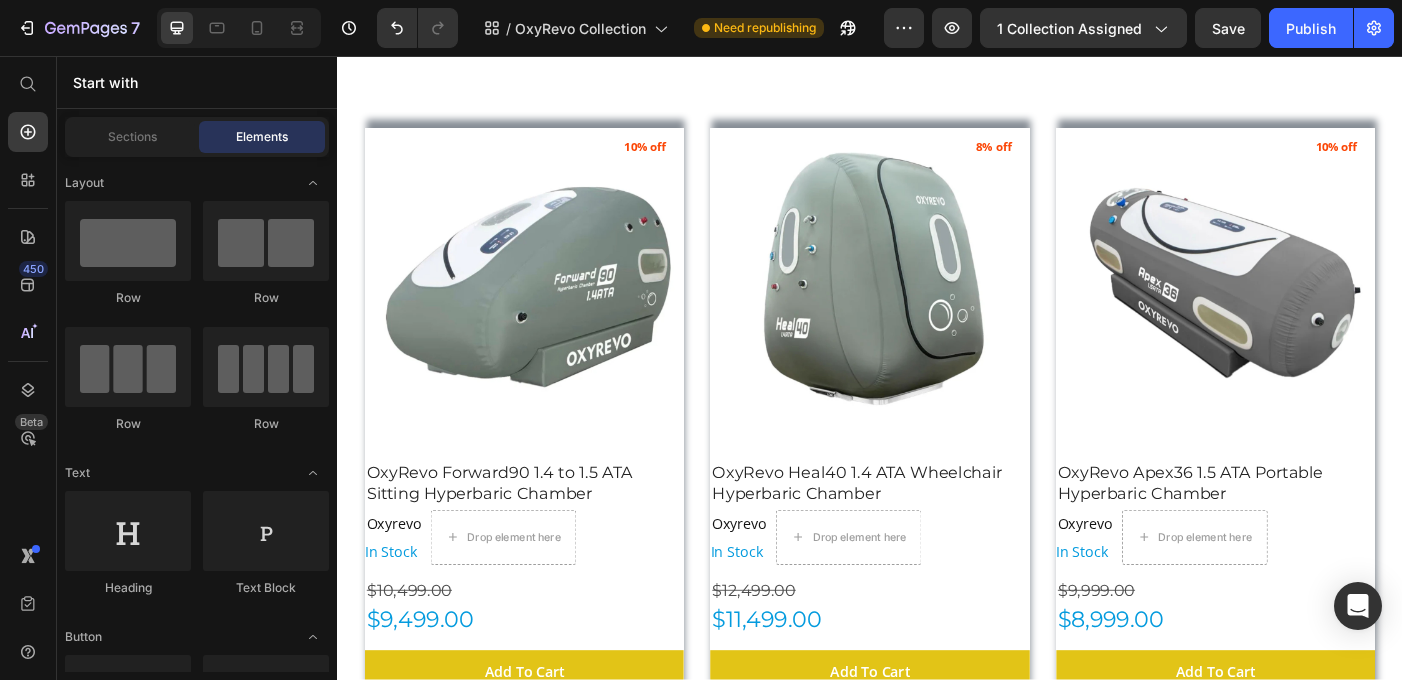 scroll, scrollTop: 430, scrollLeft: 0, axis: vertical 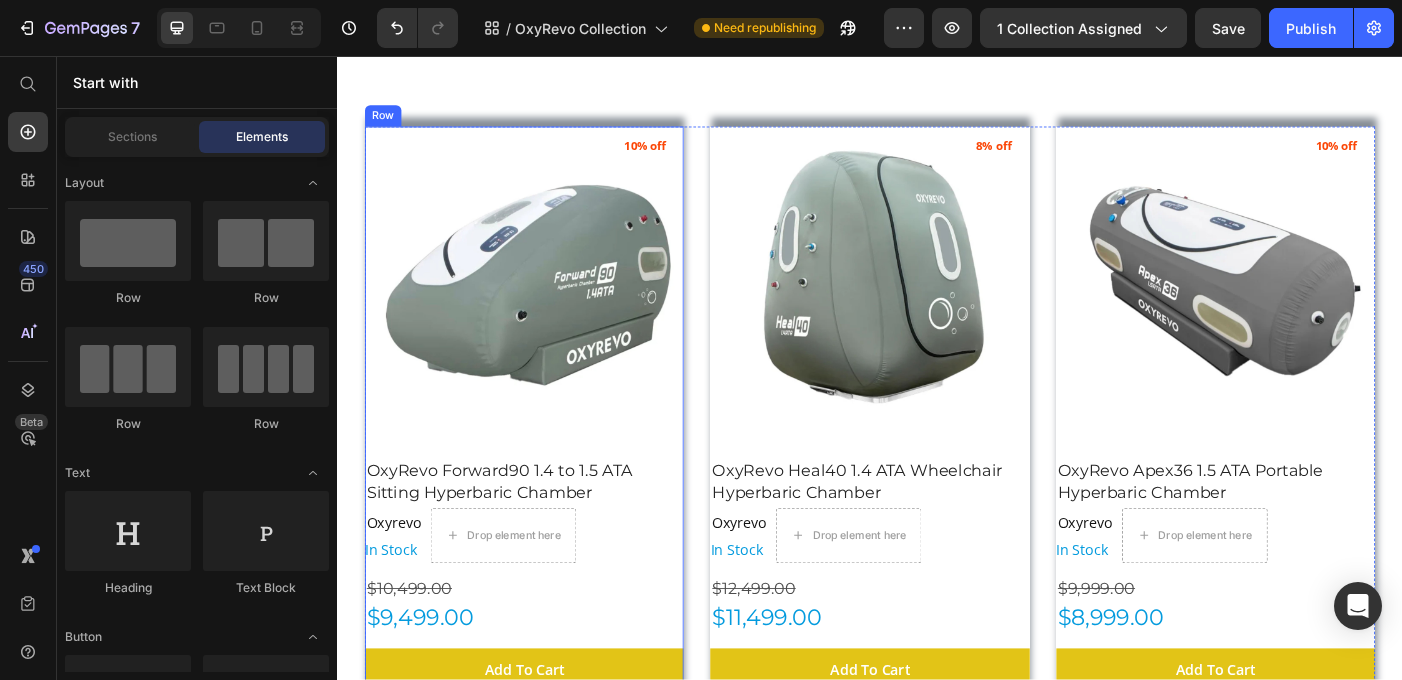 click on "OxyRevo Forward90 1.4 to 1.5 ATA Sitting Hyperbaric Chamber (P) Title" at bounding box center (547, 530) 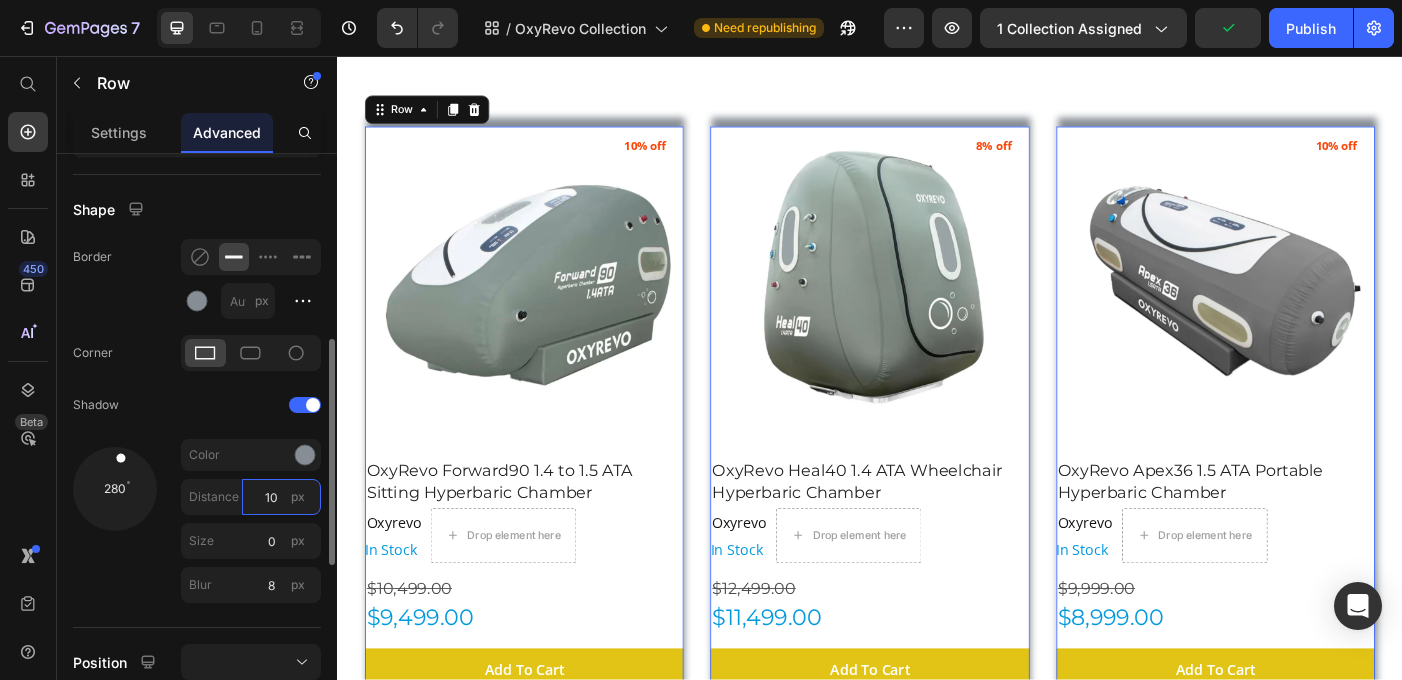 click on "10" at bounding box center [281, 497] 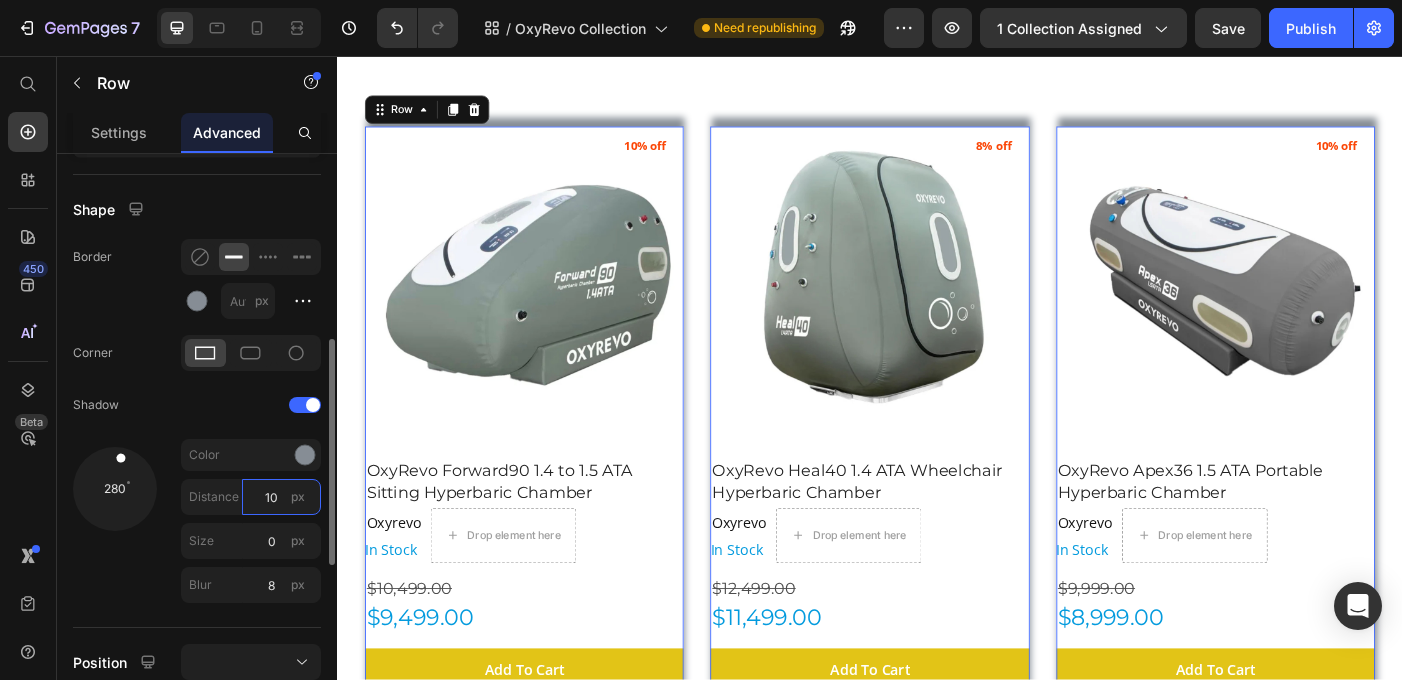 type on "2" 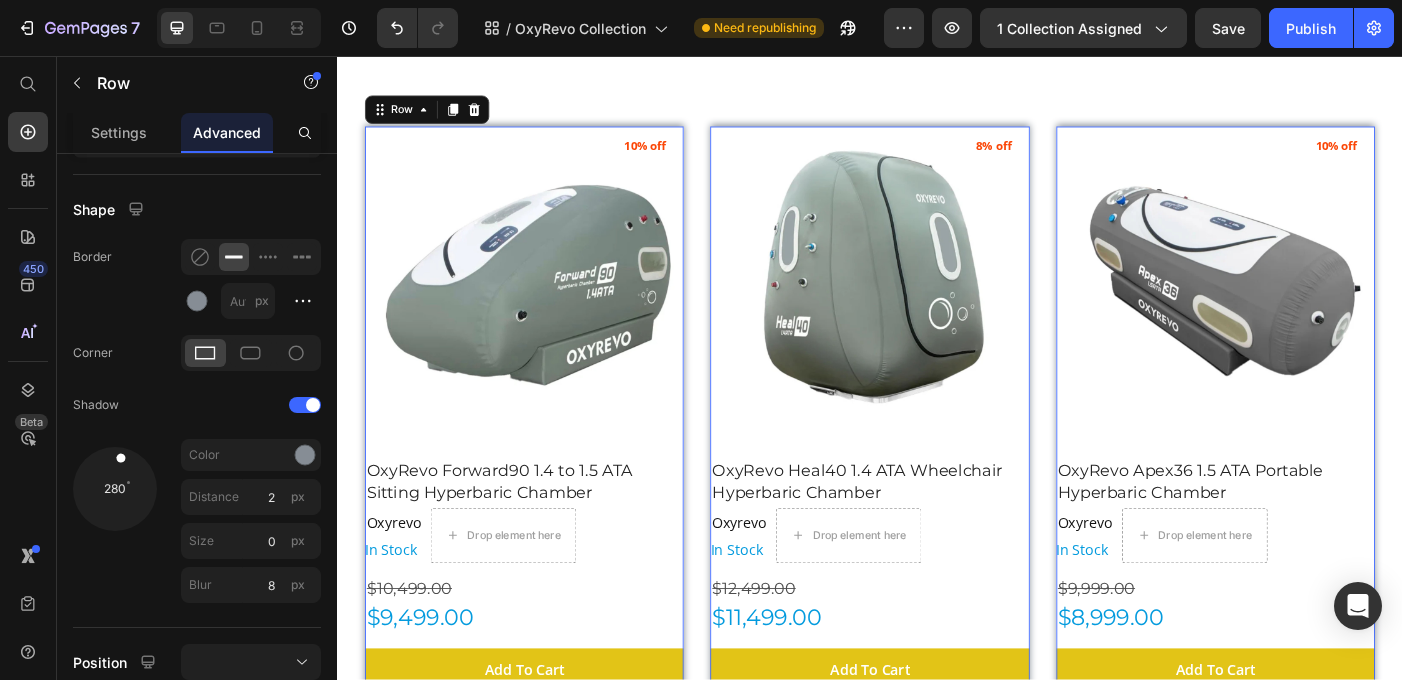 click on "(P) Images 10% off Product Badge OxyRevo Forward90 1.4 to 1.5 ATA Sitting Hyperbaric Chamber (P) Title Oxyrevo Product Vendor In Stock Stock Counter
Drop element here Row $10,499.00 Product Price $9,499.00 Product Price Add To Cart (P) Cart Button Row   0 (P) Images 8% off Product Badge OxyRevo Heal40 1.4 ATA Wheelchair Hyperbaric Chamber (P) Title Oxyrevo Product Vendor In Stock Stock Counter
Drop element here Row $12,499.00 Product Price $11,499.00 Product Price Add To Cart (P) Cart Button Row   0 (P) Images 10% off Product Badge OxyRevo Apex36 1.5 ATA Portable Hyperbaric Chamber (P) Title Oxyrevo Product Vendor In Stock Stock Counter
Drop element here Row $9,999.00 Product Price $8,999.00 Product Price Add To Cart (P) Cart Button Row   0 (P) Images 11% off Product Badge OxyRevo Apex32 1.5 ATA Portable Hyperbaric Chamber (P) Title Oxyrevo Product Vendor In Stock Stock Counter
Drop element here Row $9,499.00 Product Price $8,499.00 Row" at bounding box center (937, 801) 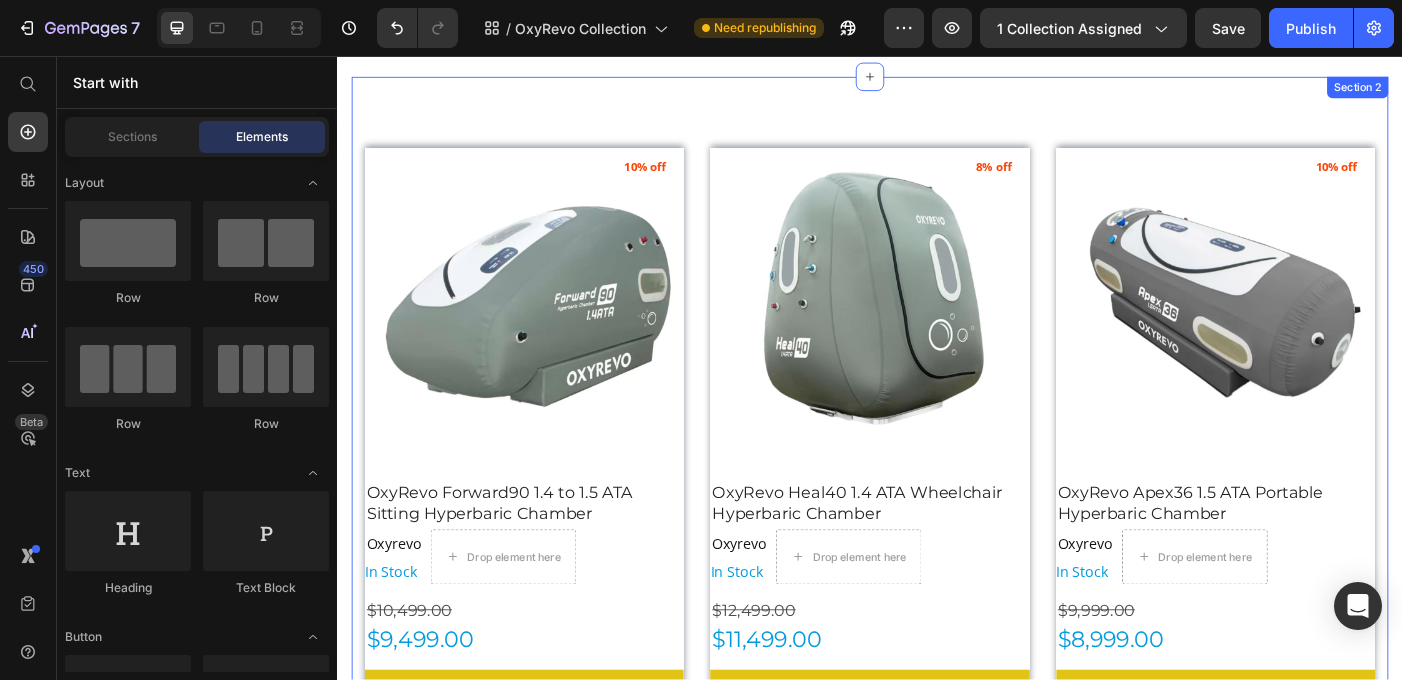 scroll, scrollTop: 388, scrollLeft: 0, axis: vertical 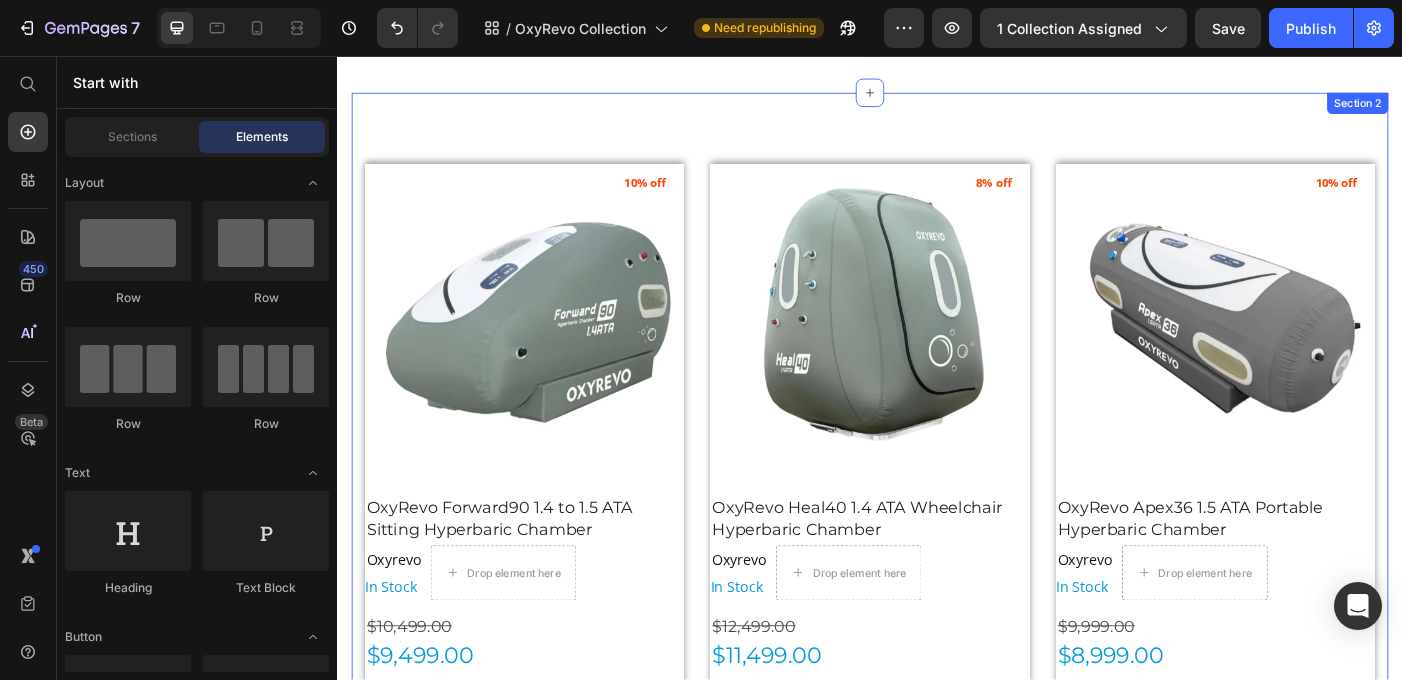 click on "(P) Images 10% off Product Badge OxyRevo Forward90 1.4 to 1.5 ATA Sitting Hyperbaric Chamber (P) Title Oxyrevo Product Vendor In Stock Stock Counter
Drop element here Row $10,499.00 Product Price $9,499.00 Product Price Add To Cart (P) Cart Button Row (P) Images 8% off Product Badge OxyRevo Heal40 1.4 ATA Wheelchair Hyperbaric Chamber (P) Title Oxyrevo Product Vendor In Stock Stock Counter
Drop element here Row $12,499.00 Product Price $11,499.00 Product Price Add To Cart (P) Cart Button Row (P) Images 10% off Product Badge OxyRevo Apex36 1.5 ATA Portable Hyperbaric Chamber (P) Title Oxyrevo Product Vendor In Stock Stock Counter
Drop element here Row $9,999.00 Product Price $8,999.00 Product Price Add To Cart (P) Cart Button Row (P) Images 11% off Product Badge OxyRevo Apex32 1.5 ATA Portable Hyperbaric Chamber (P) Title Oxyrevo Product Vendor In Stock Stock Counter
Drop element here Row $9,499.00 Product Price $8,499.00 Product Price Row" at bounding box center (937, 843) 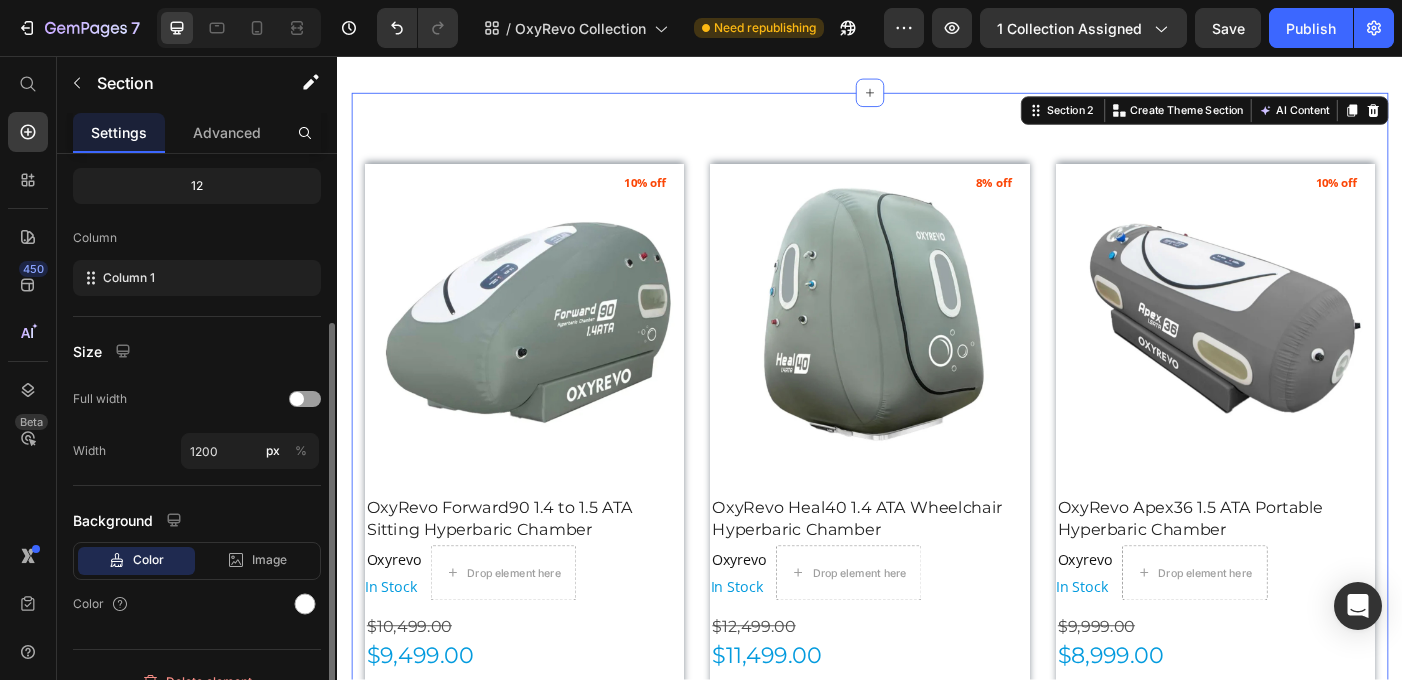 scroll, scrollTop: 277, scrollLeft: 0, axis: vertical 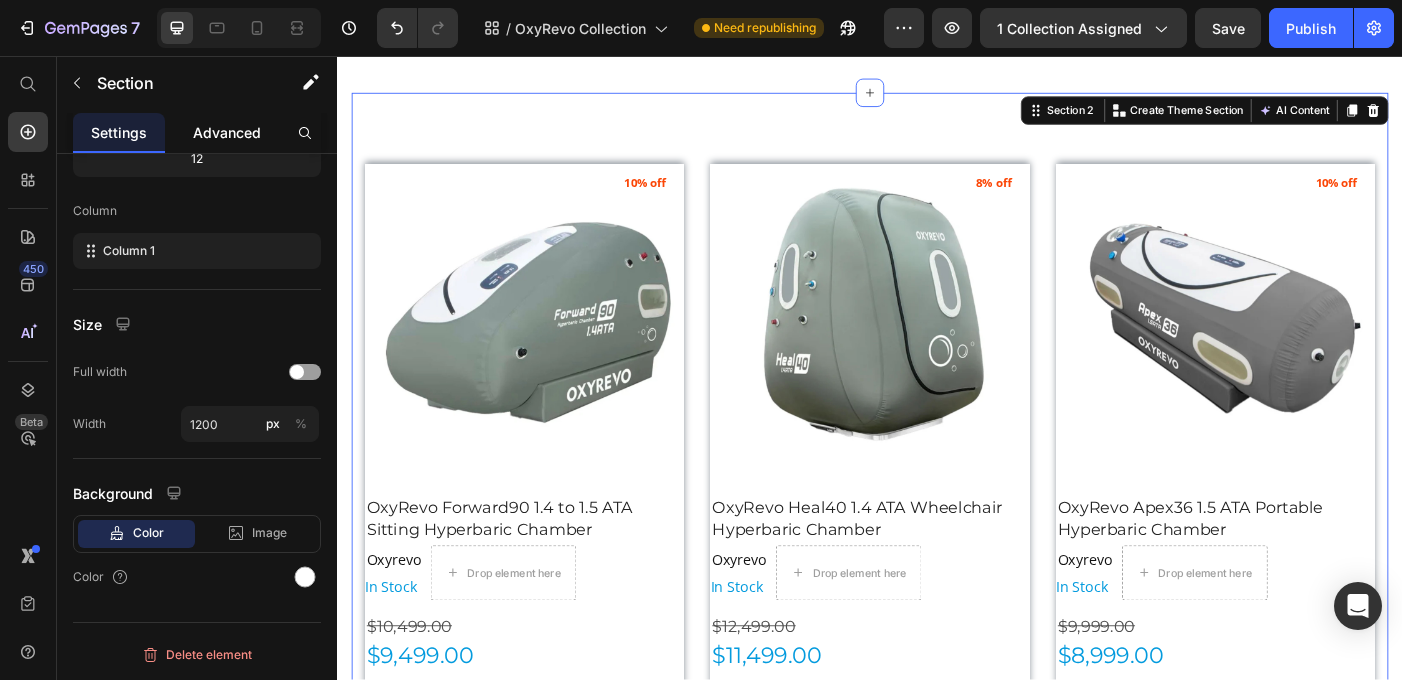 click on "Advanced" at bounding box center (227, 132) 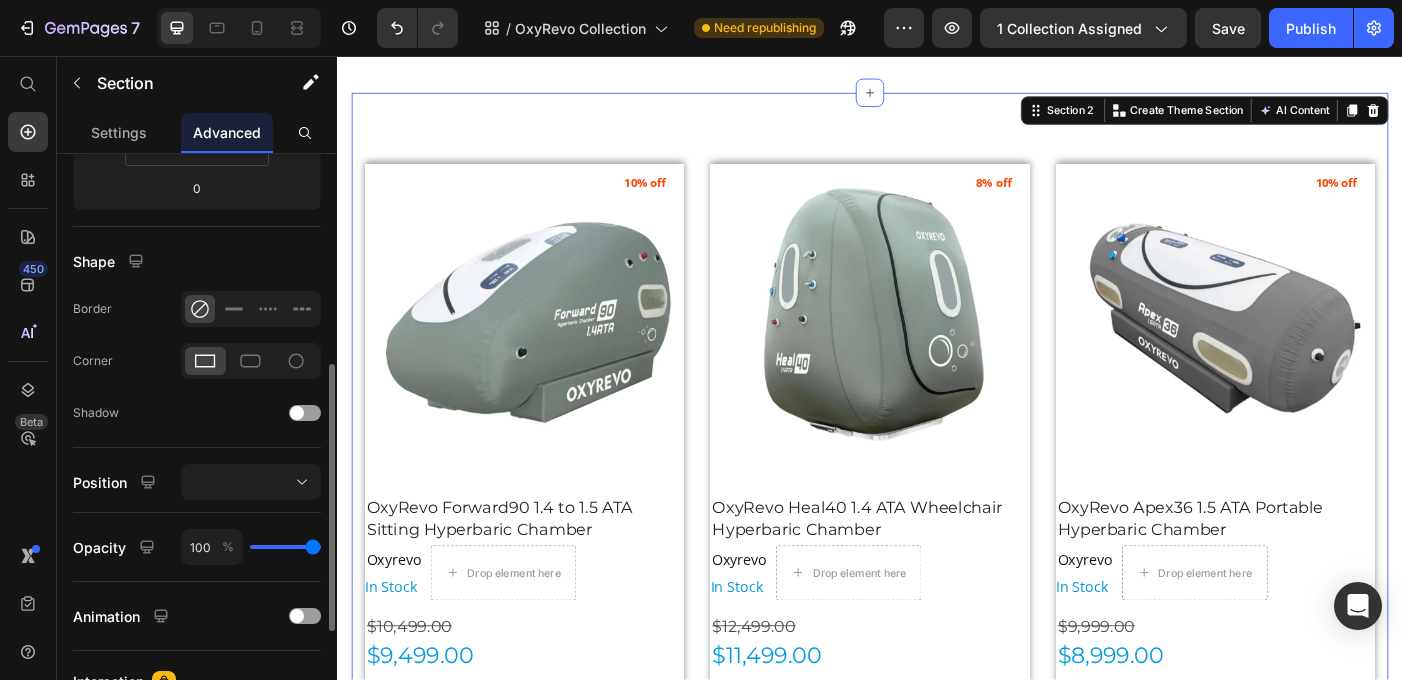 scroll, scrollTop: 423, scrollLeft: 0, axis: vertical 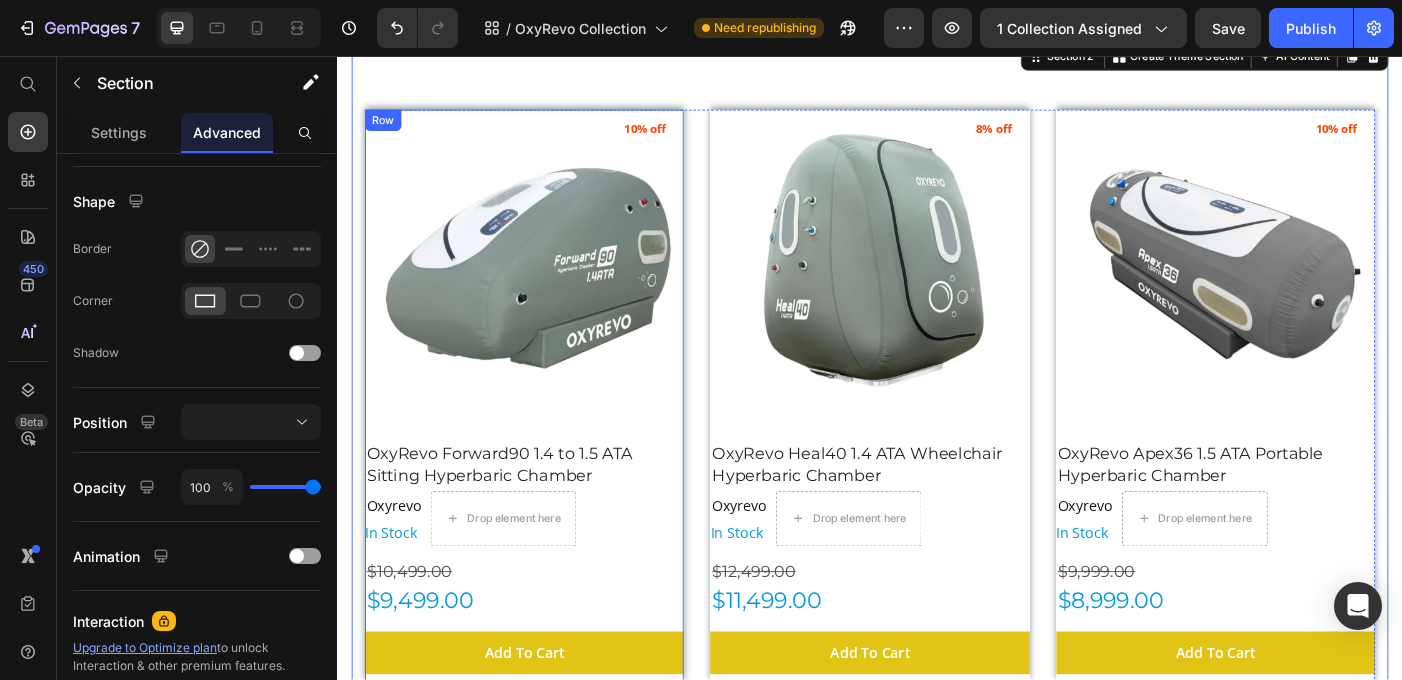 click on "OxyRevo Forward90 1.4 to 1.5 ATA Sitting Hyperbaric Chamber (P) Title" at bounding box center [547, 511] 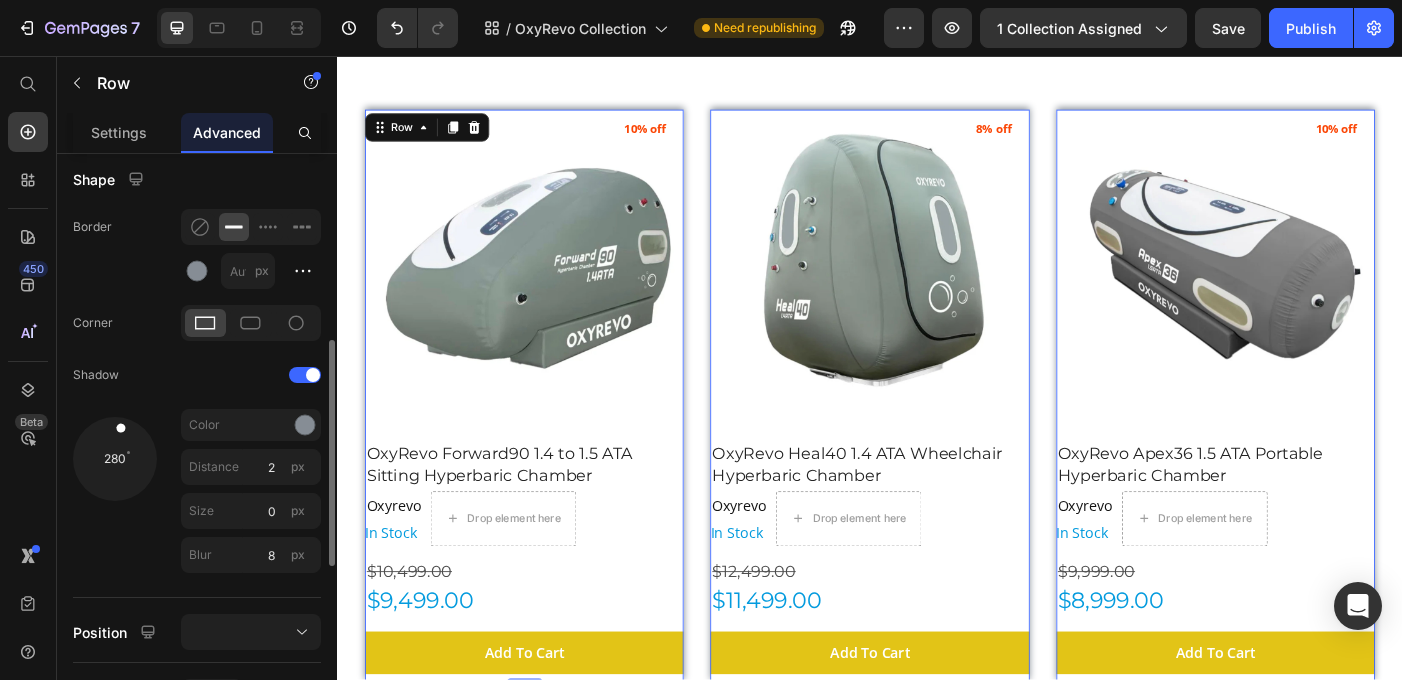 scroll, scrollTop: 510, scrollLeft: 0, axis: vertical 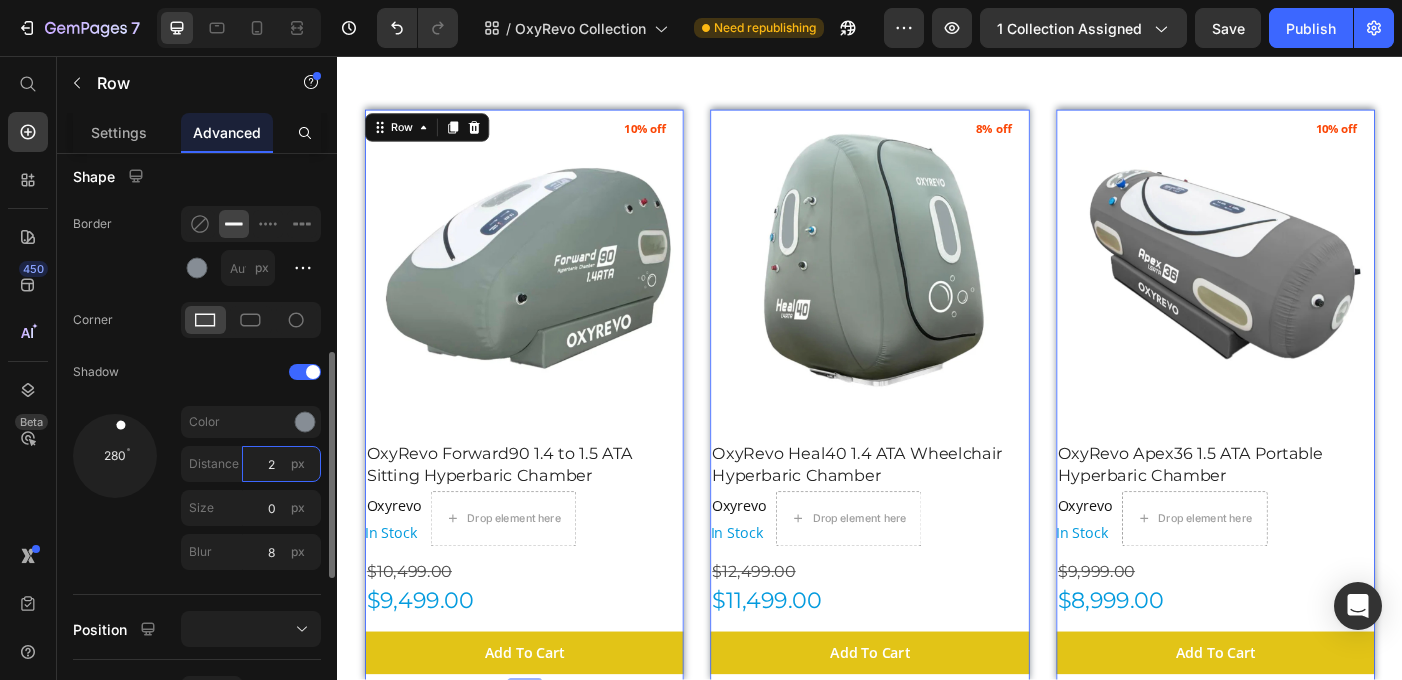 click on "2" at bounding box center (281, 464) 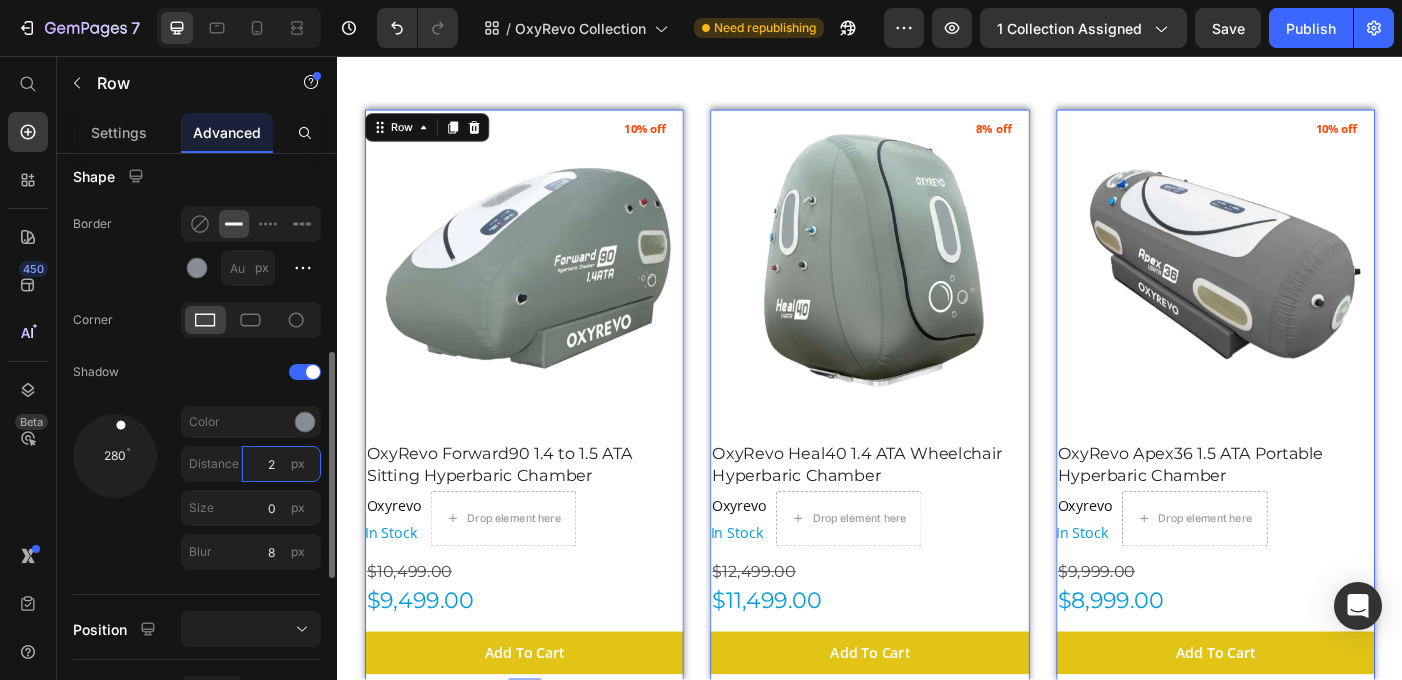 type on "1" 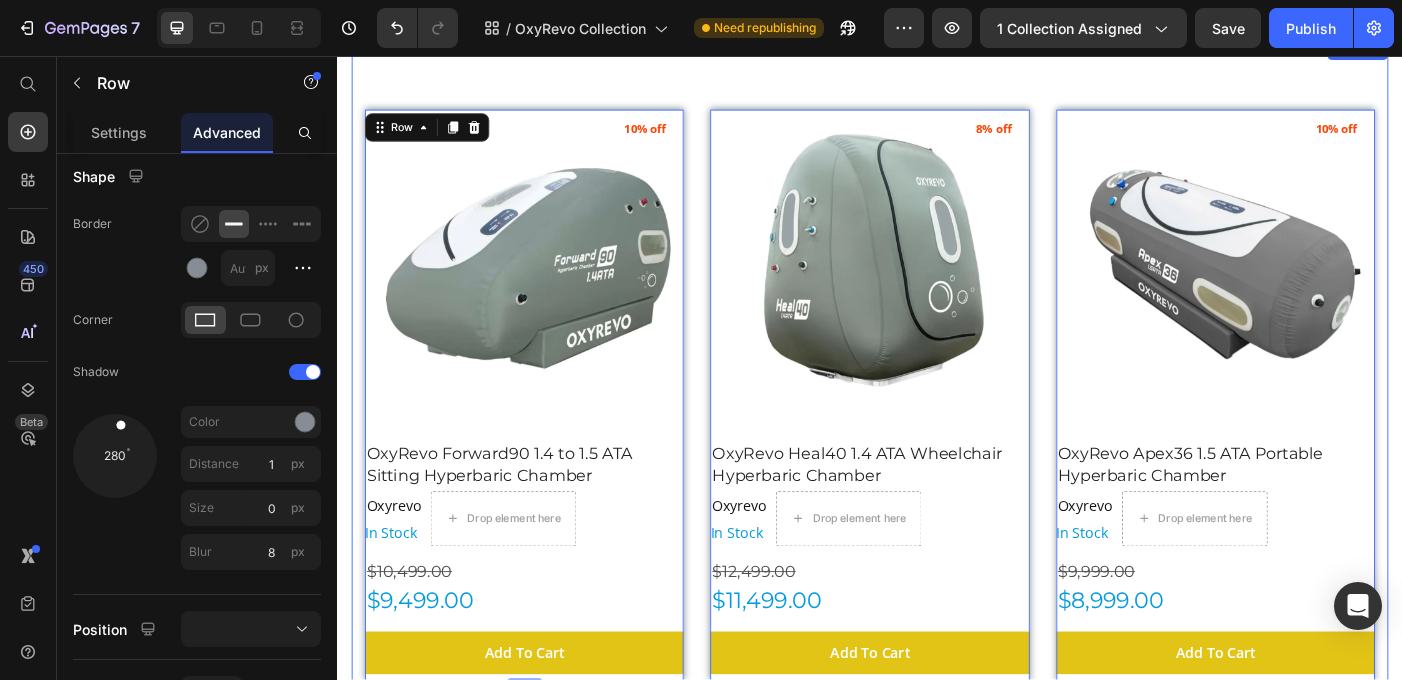 click on "(P) Images 10% off Product Badge OxyRevo Forward90 1.4 to 1.5 ATA Sitting Hyperbaric Chamber (P) Title Oxyrevo Product Vendor In Stock Stock Counter
Drop element here Row $10,499.00 Product Price $9,499.00 Product Price Add To Cart (P) Cart Button Row   0 (P) Images 8% off Product Badge OxyRevo Heal40 1.4 ATA Wheelchair Hyperbaric Chamber (P) Title Oxyrevo Product Vendor In Stock Stock Counter
Drop element here Row $12,499.00 Product Price $11,499.00 Product Price Add To Cart (P) Cart Button Row   0 (P) Images 10% off Product Badge OxyRevo Apex36 1.5 ATA Portable Hyperbaric Chamber (P) Title Oxyrevo Product Vendor In Stock Stock Counter
Drop element here Row $9,999.00 Product Price $8,999.00 Product Price Add To Cart (P) Cart Button Row   0 (P) Images 11% off Product Badge OxyRevo Apex32 1.5 ATA Portable Hyperbaric Chamber (P) Title Oxyrevo Product Vendor In Stock Stock Counter
Drop element here Row $9,499.00 Product Price $8,499.00 Row" at bounding box center (937, 782) 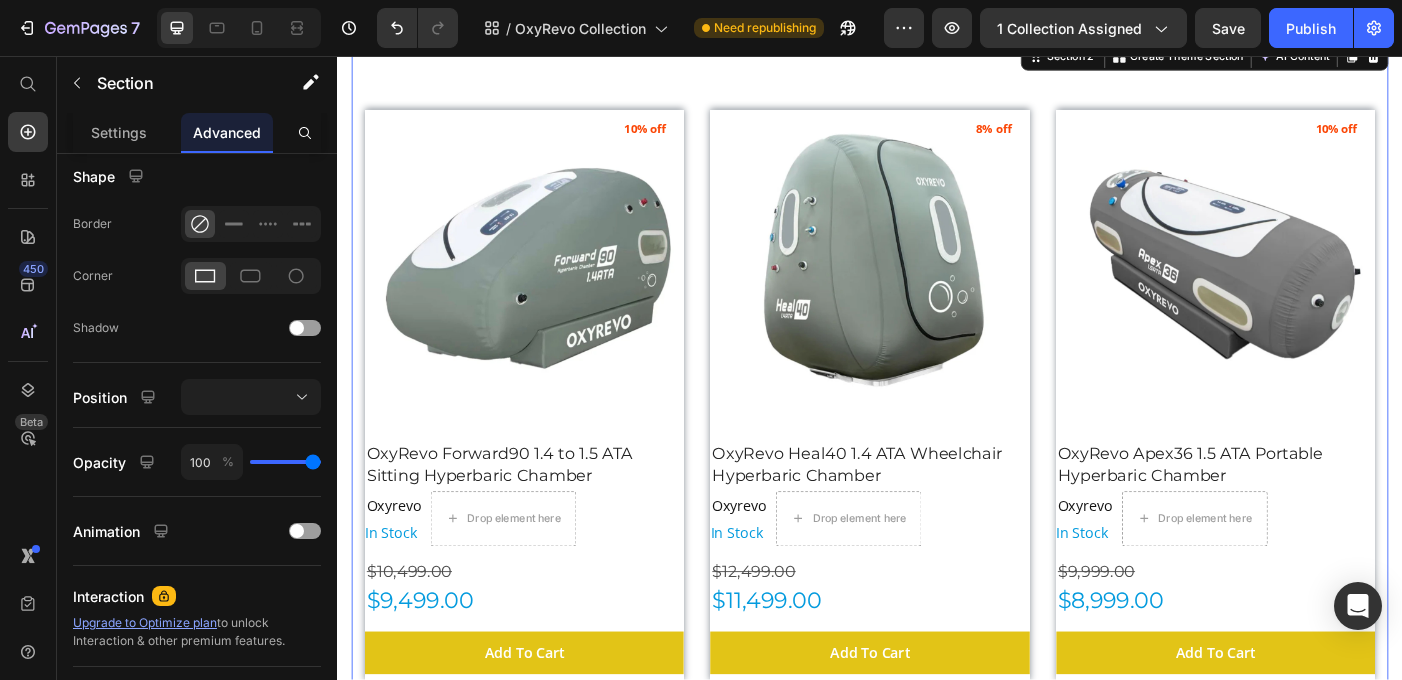scroll, scrollTop: 0, scrollLeft: 0, axis: both 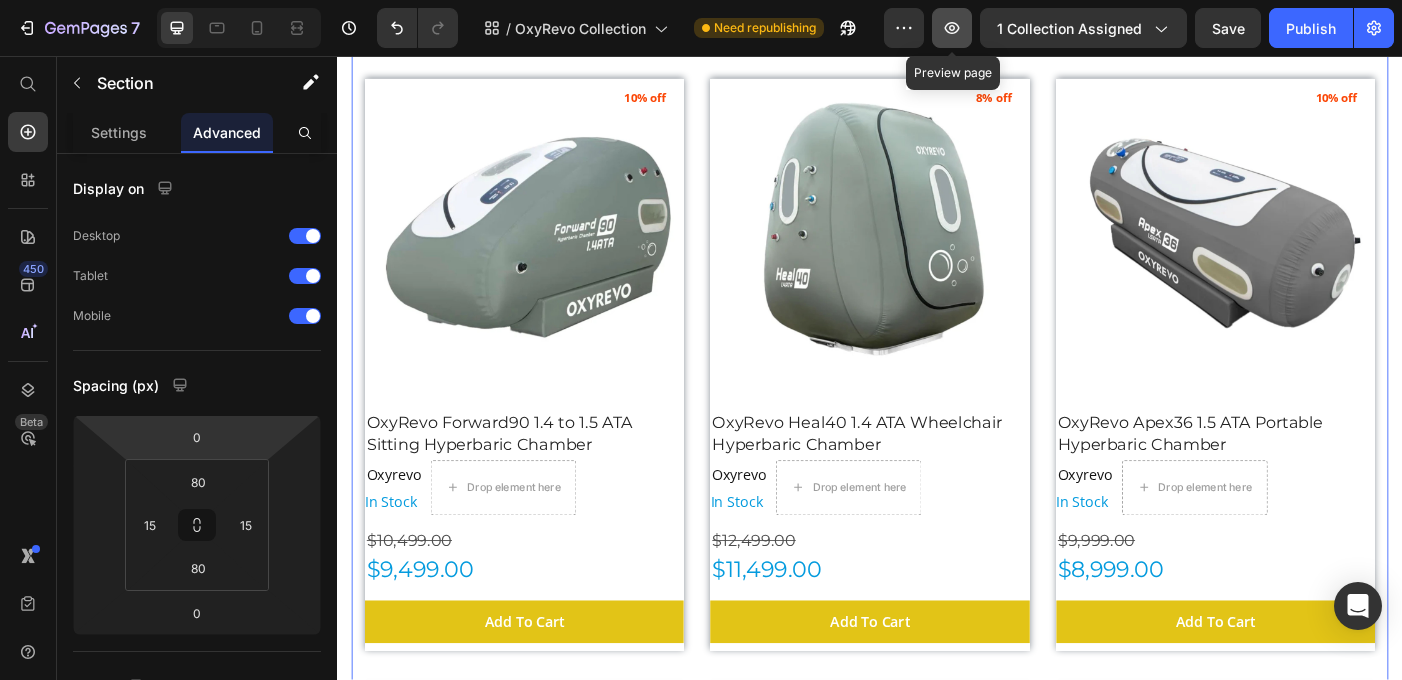 click 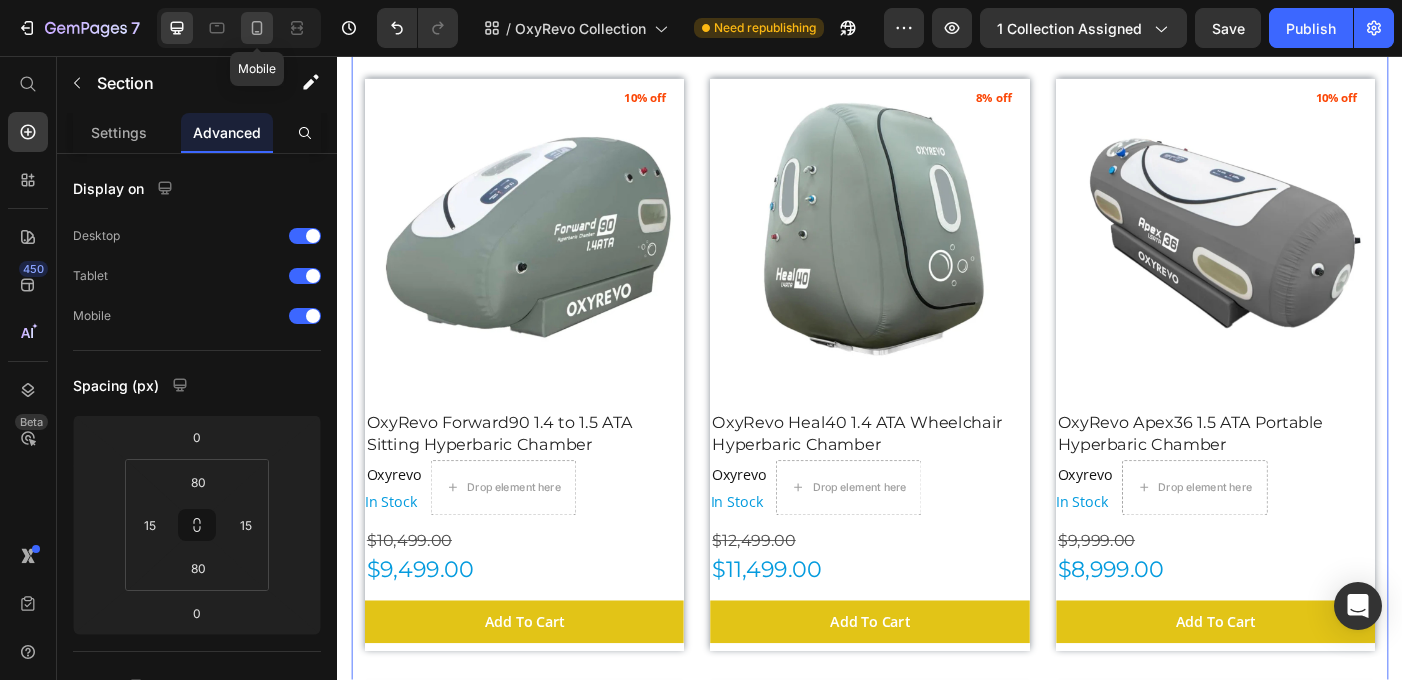 click 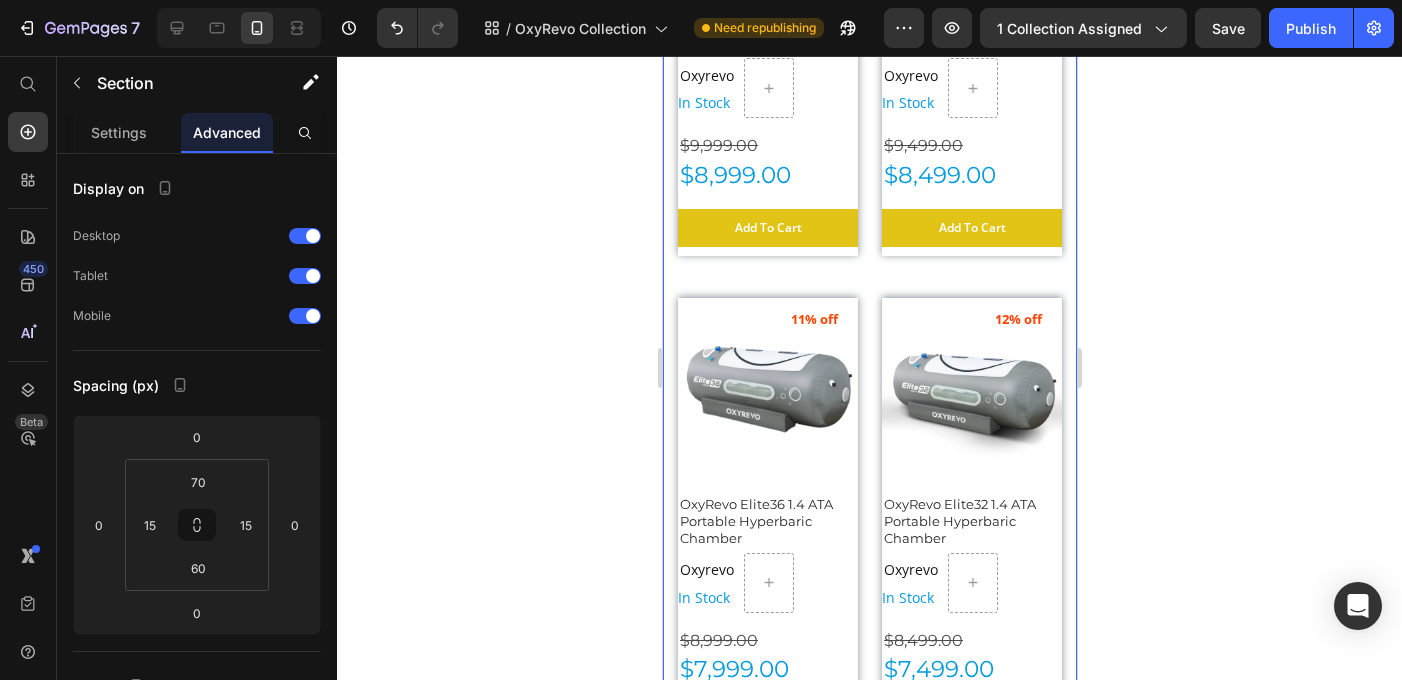 scroll, scrollTop: 1621, scrollLeft: 0, axis: vertical 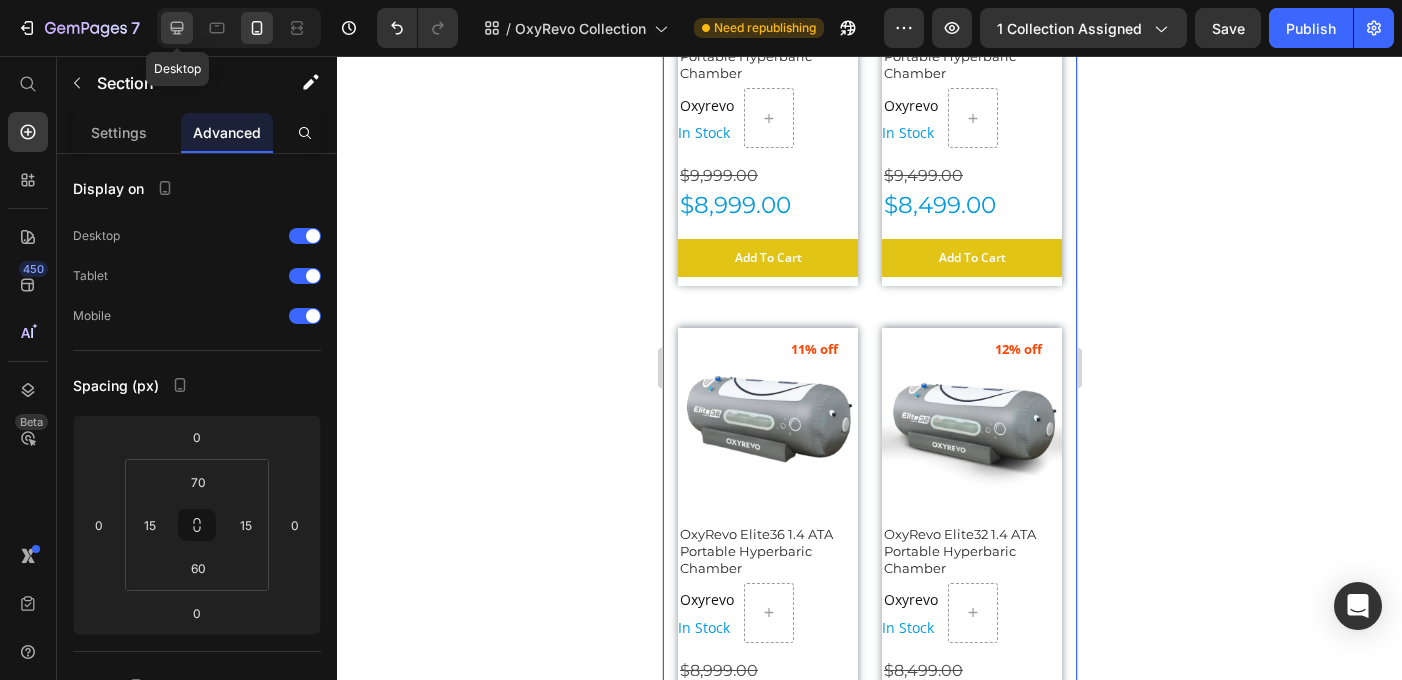 click 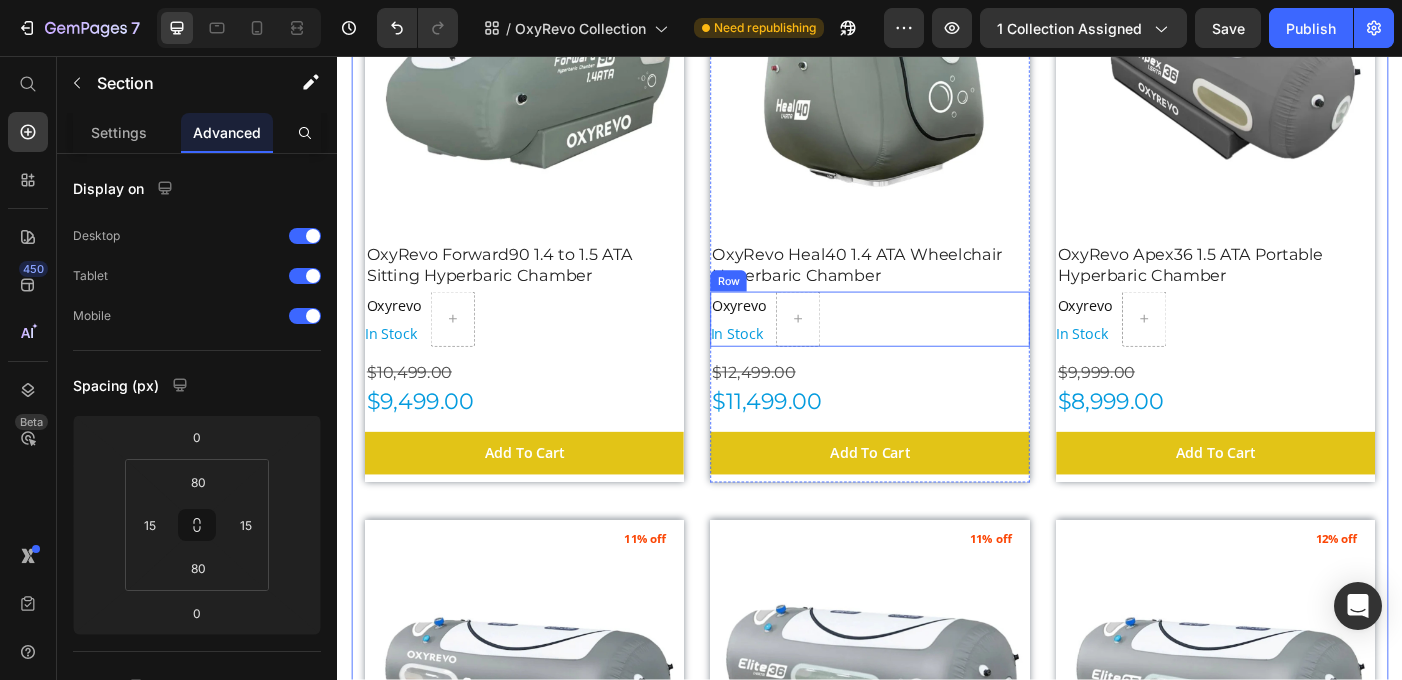 scroll, scrollTop: 585, scrollLeft: 0, axis: vertical 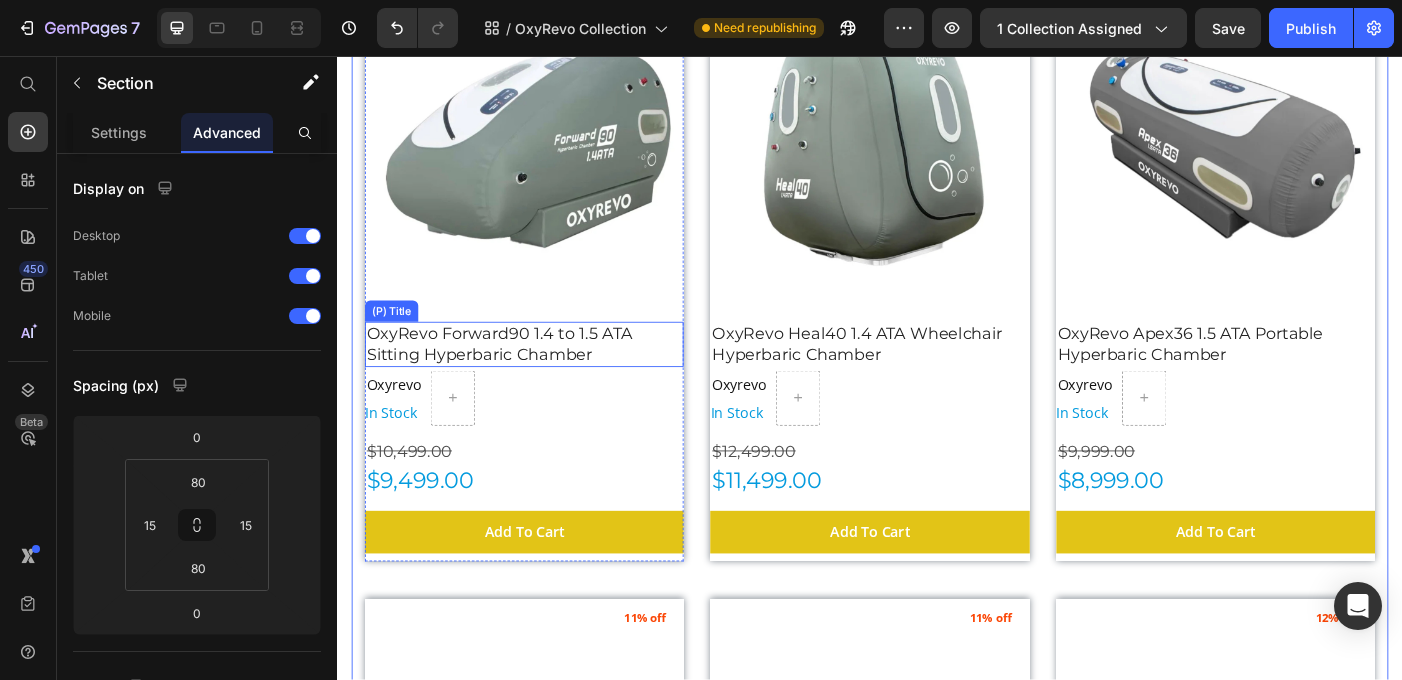click on "OxyRevo Forward90 1.4 to 1.5 ATA Sitting Hyperbaric Chamber" at bounding box center (547, 381) 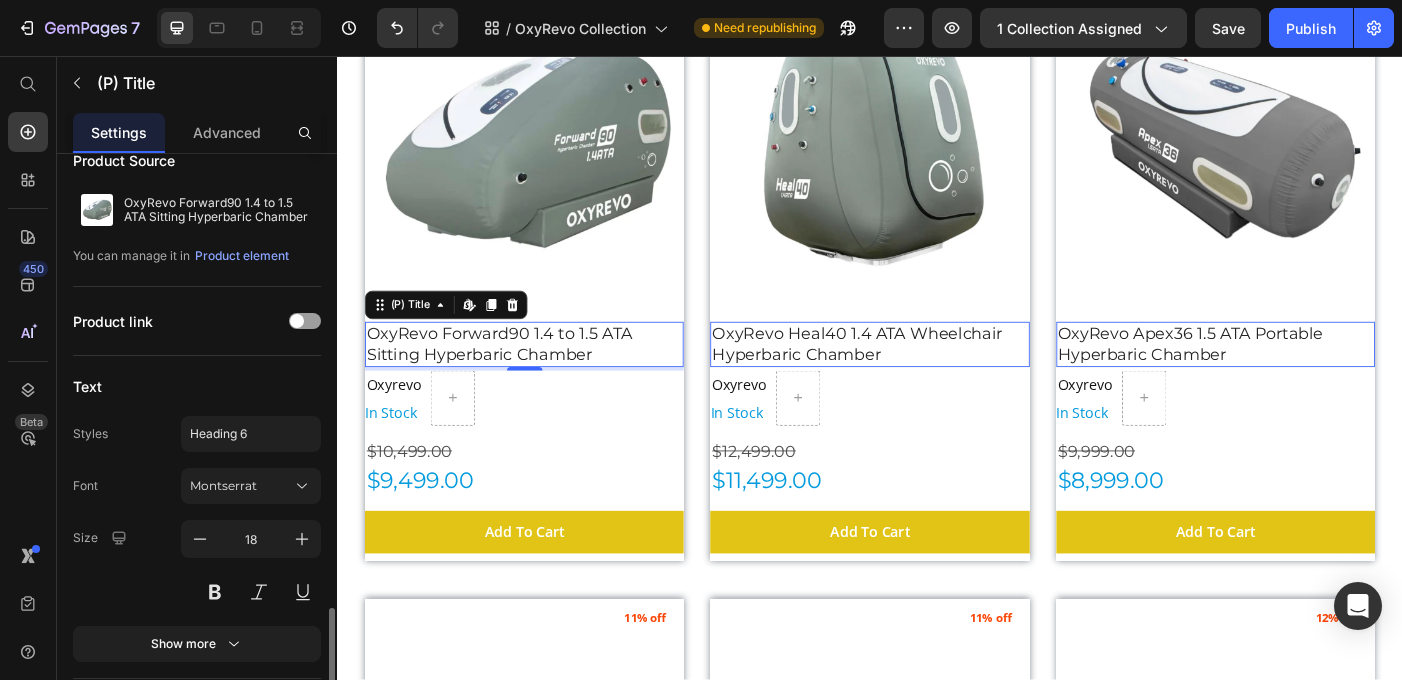 scroll, scrollTop: 0, scrollLeft: 0, axis: both 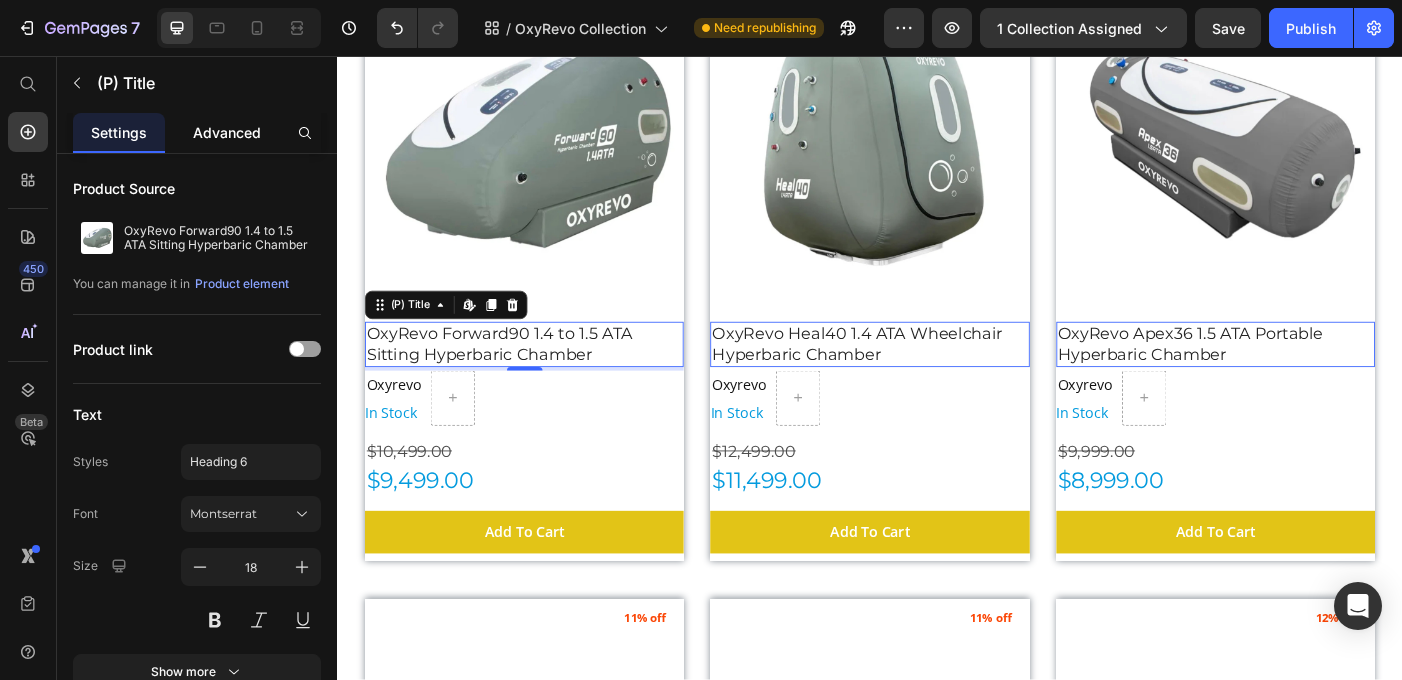 click on "Advanced" 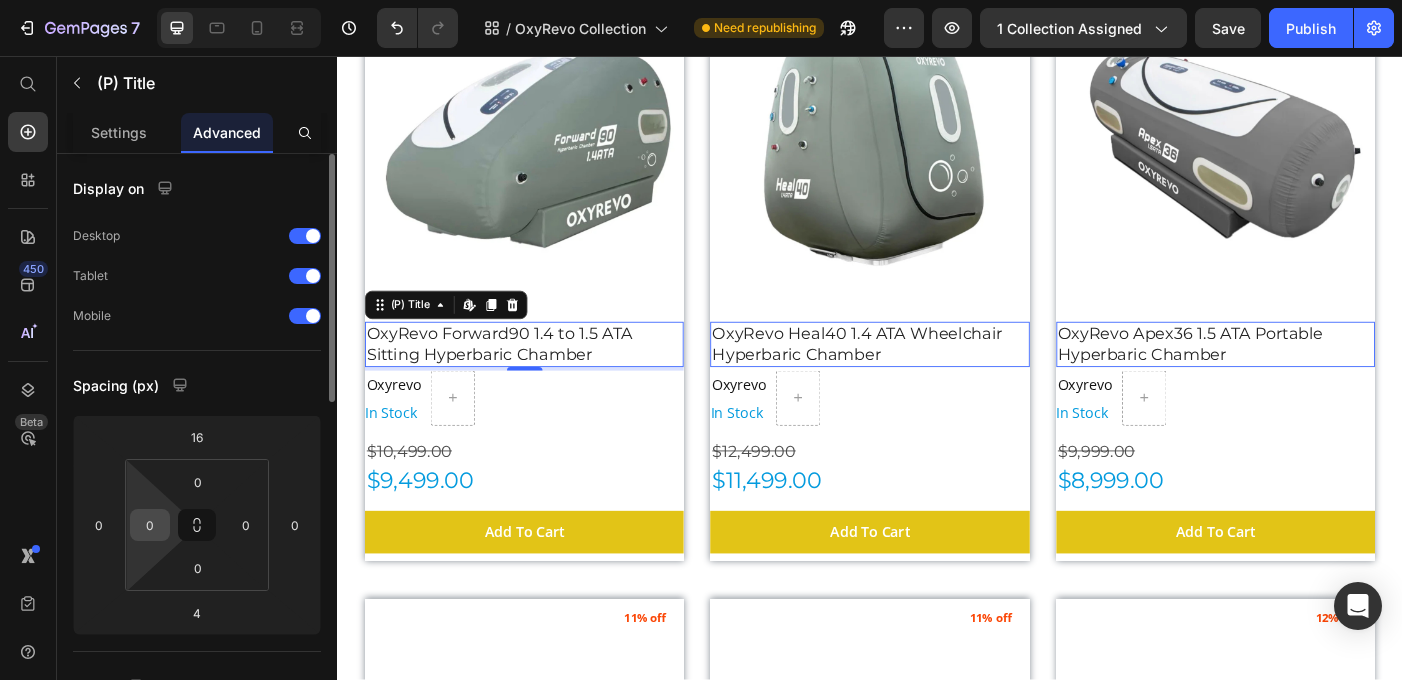click on "0" at bounding box center [150, 525] 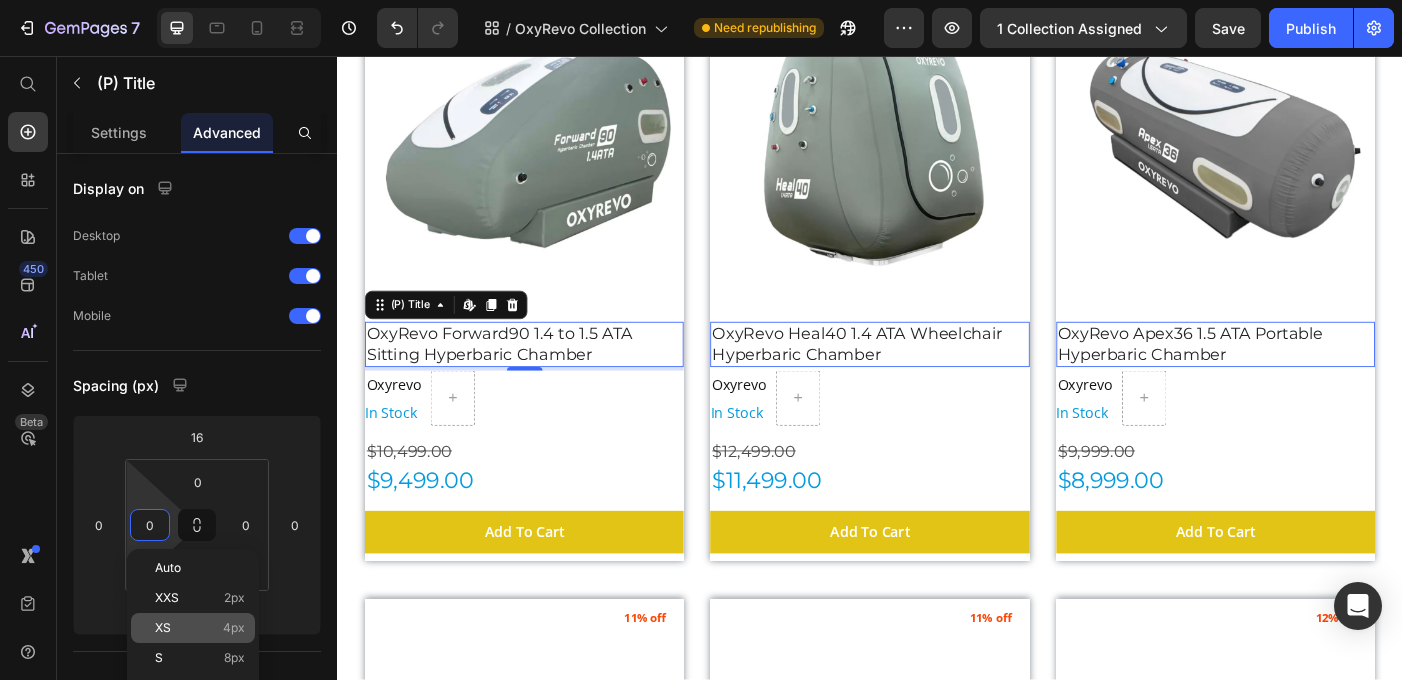 click on "4px" at bounding box center (234, 628) 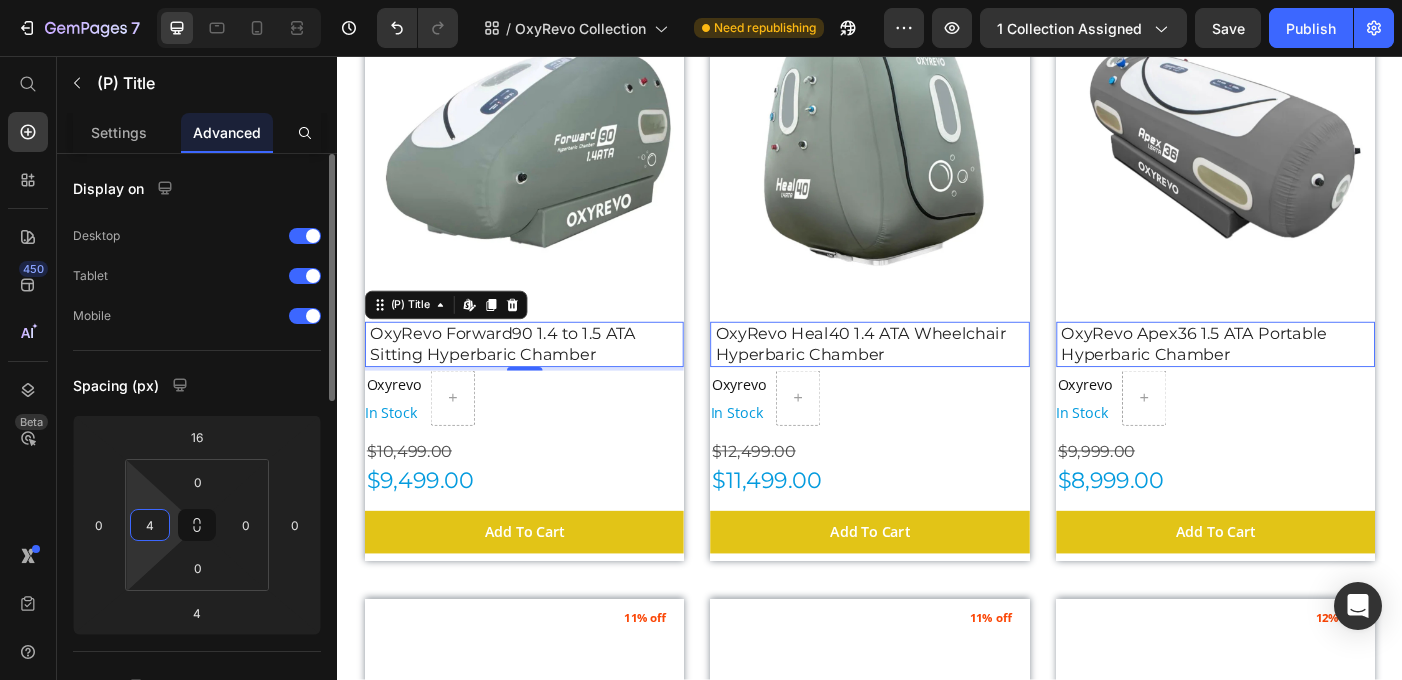click on "4" at bounding box center (150, 525) 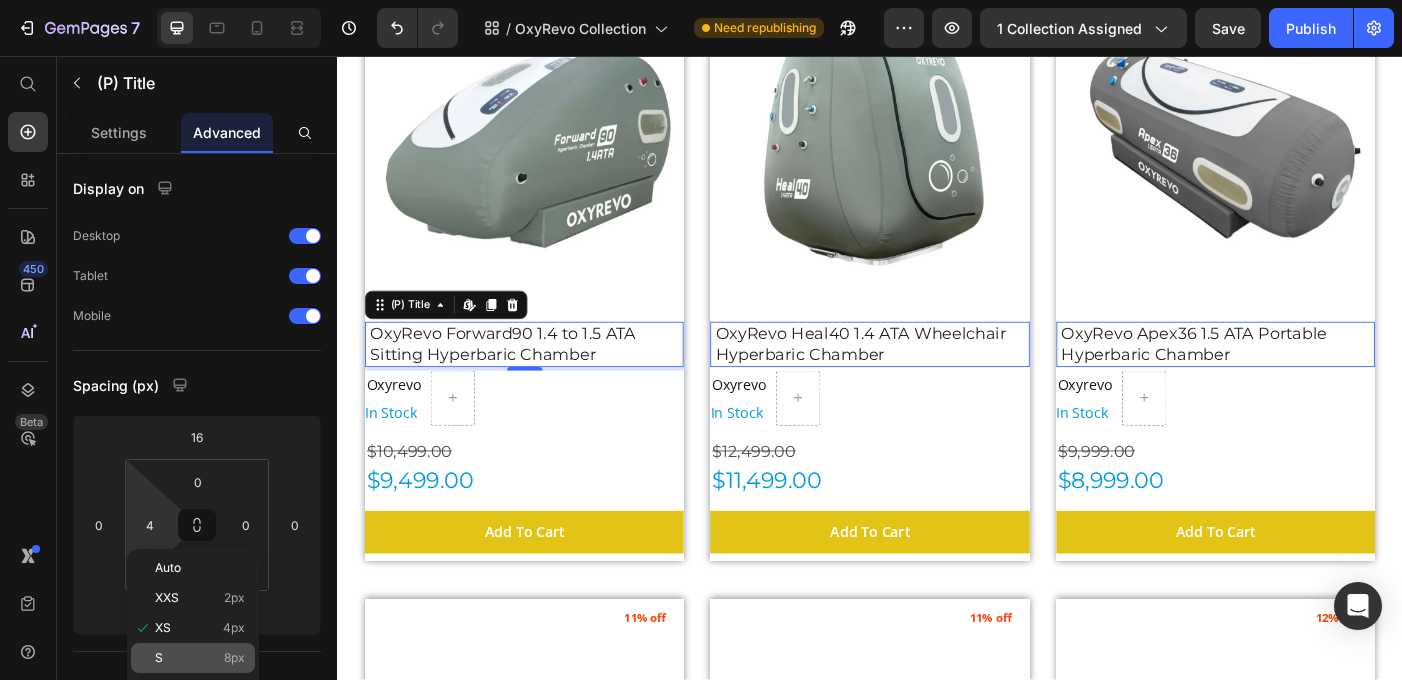 click on "8px" at bounding box center [234, 658] 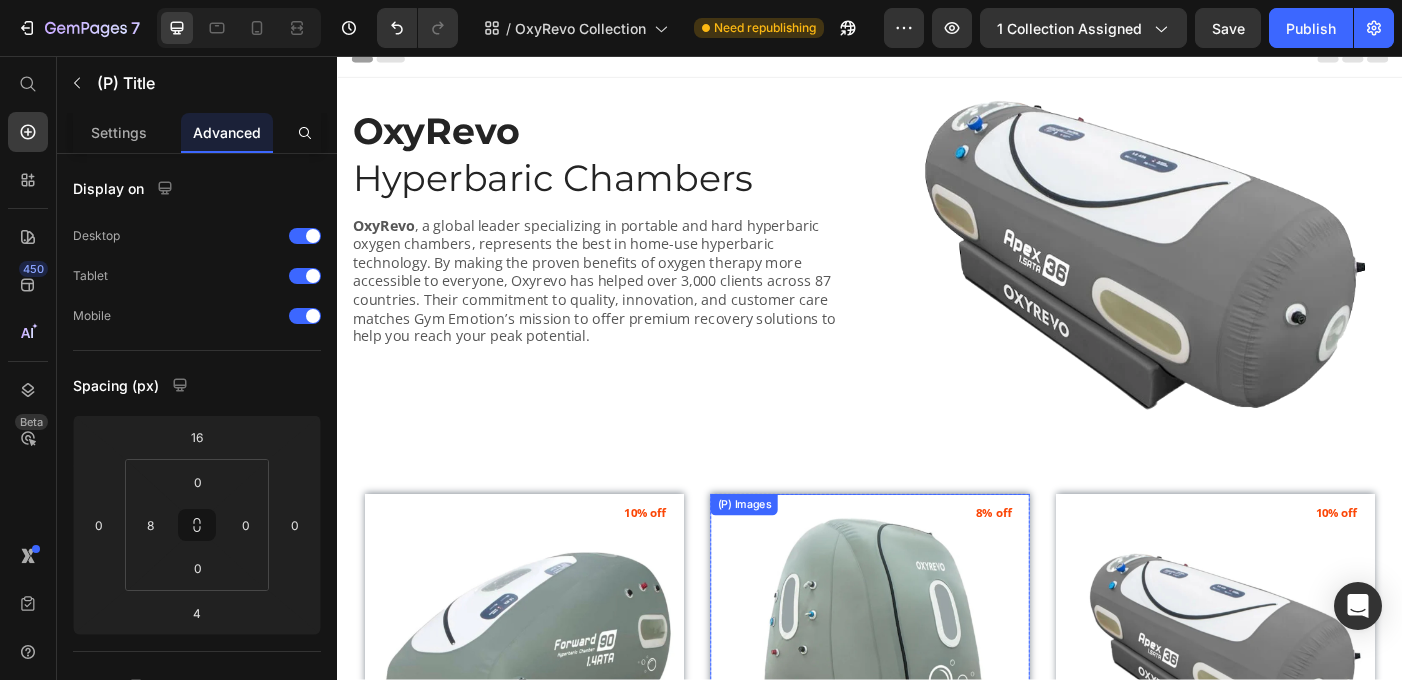 scroll, scrollTop: 9, scrollLeft: 0, axis: vertical 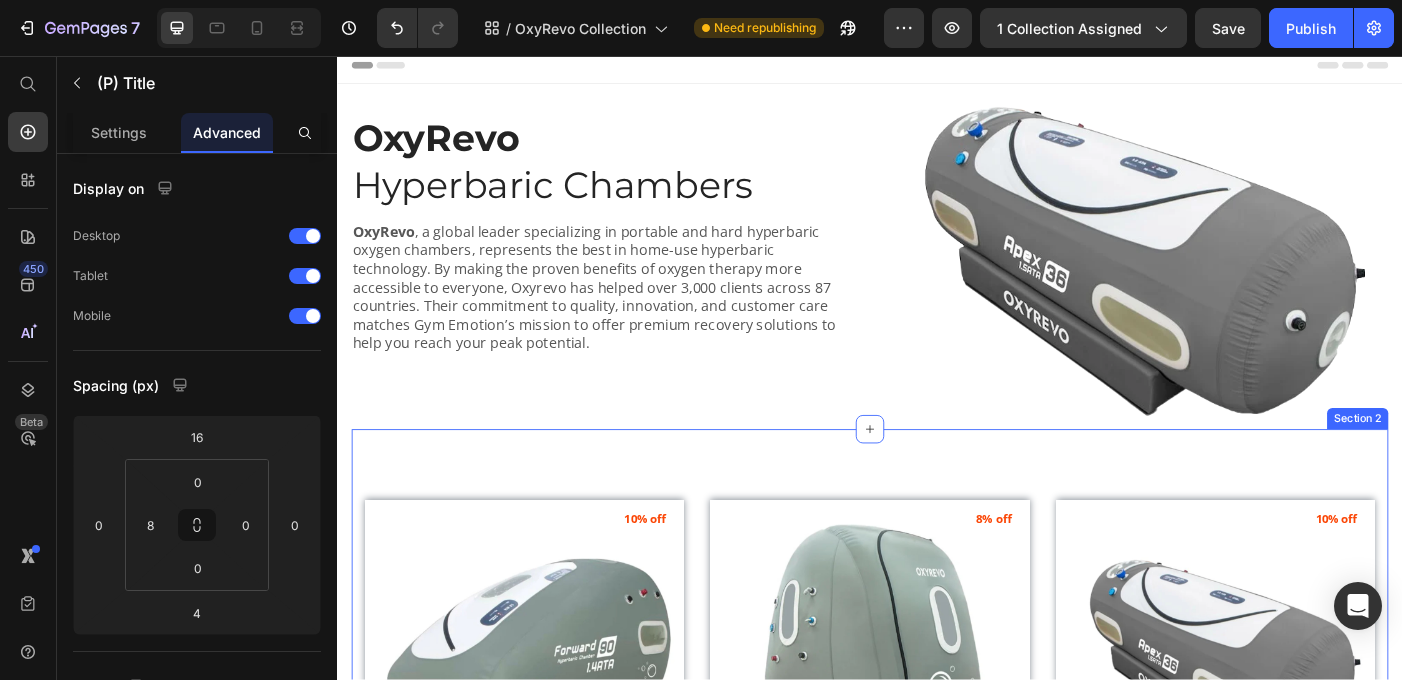 click on "(P) Images 10% off Product Badge OxyRevo Forward90 1.4 to 1.5 ATA Sitting Hyperbaric Chamber (P) Title   Edit content in Shopify 4 Oxyrevo Product Vendor In Stock Stock Counter
Row $10,499.00 Product Price $9,499.00 Product Price Add To Cart (P) Cart Button Row (P) Images 8% off Product Badge OxyRevo Heal40 1.4 ATA Wheelchair Hyperbaric Chamber (P) Title   Edit content in Shopify 0 Oxyrevo Product Vendor In Stock Stock Counter
Row $12,499.00 Product Price $11,499.00 Product Price Add To Cart (P) Cart Button Row (P) Images 10% off Product Badge OxyRevo Apex36 1.5 ATA Portable Hyperbaric Chamber (P) Title   Edit content in Shopify 0 Oxyrevo Product Vendor In Stock Stock Counter
Row $9,999.00 Product Price $8,999.00 Product Price Add To Cart (P) Cart Button Row (P) Images 11% off Product Badge OxyRevo Apex32 1.5 ATA Portable Hyperbaric Chamber (P) Title   Edit content in Shopify 0 Oxyrevo Product Vendor In Stock Stock Counter
Row $9,499.00" at bounding box center (937, 1222) 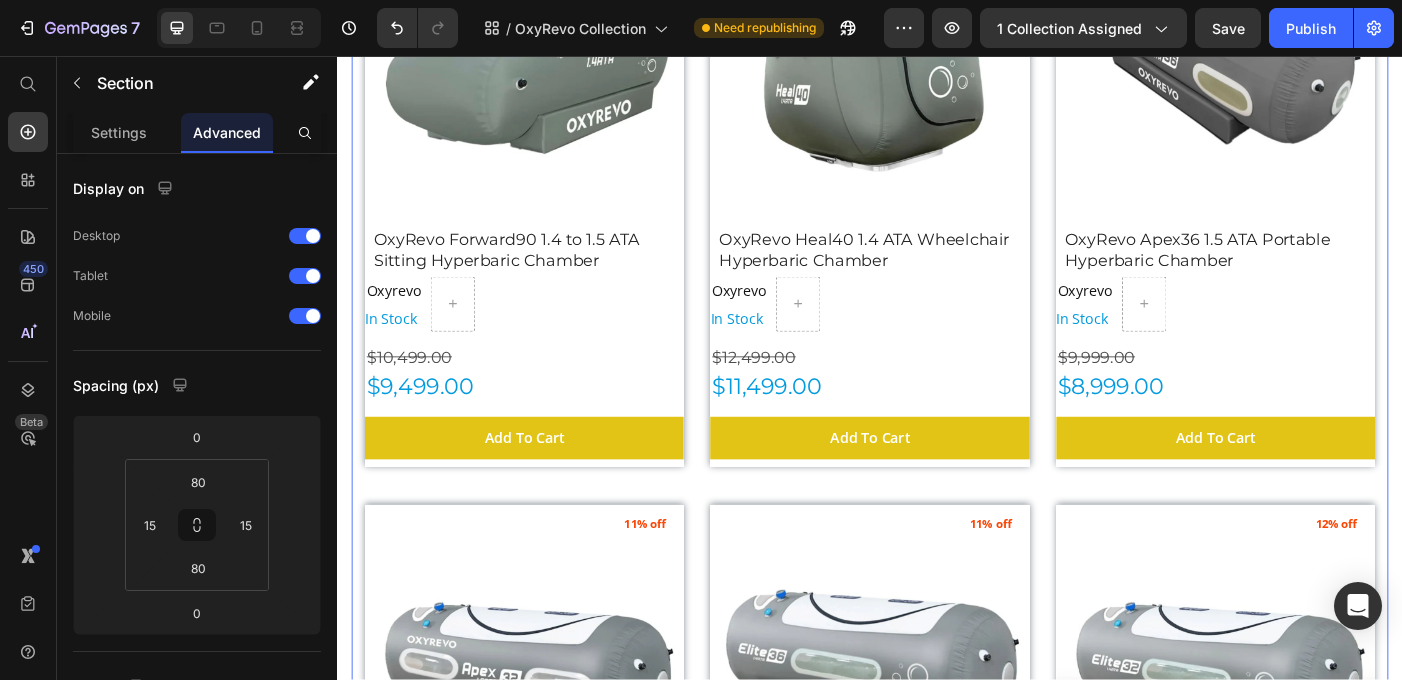 scroll, scrollTop: 709, scrollLeft: 0, axis: vertical 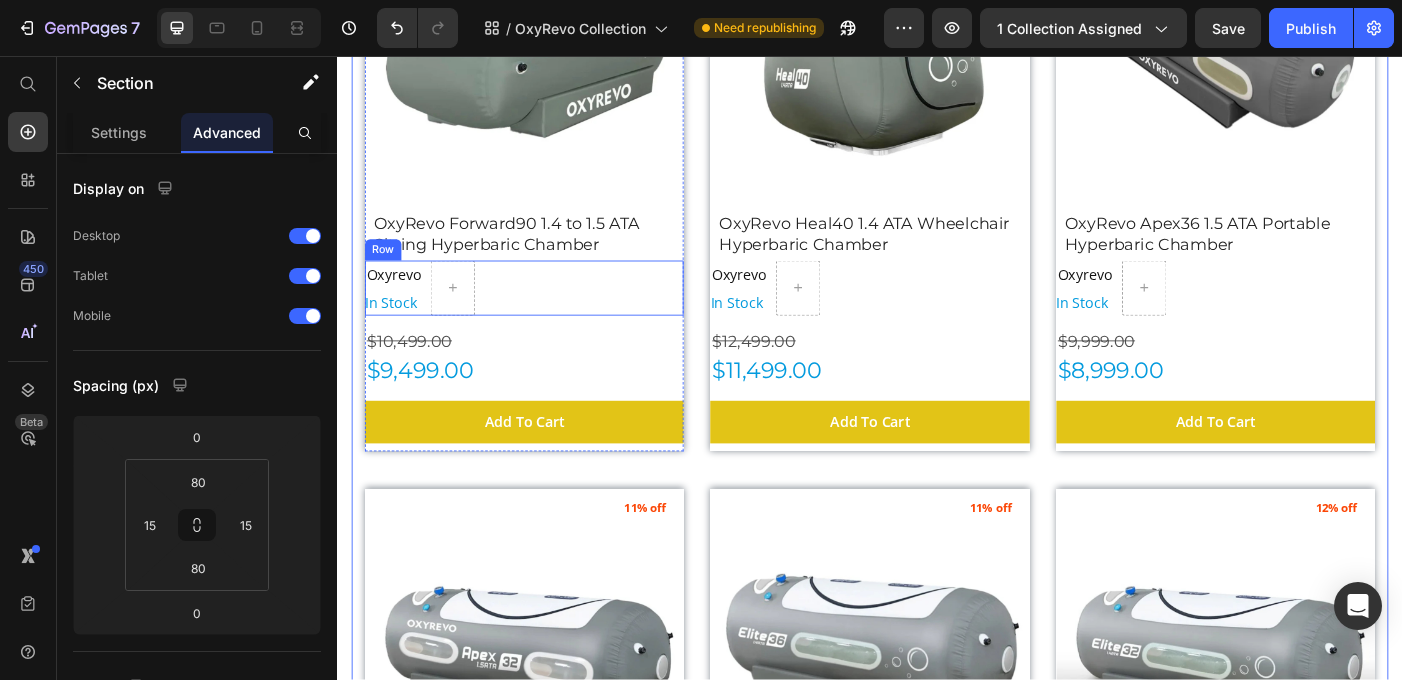 click on "Oxyrevo Product Vendor In Stock Stock Counter
Row" at bounding box center (547, 318) 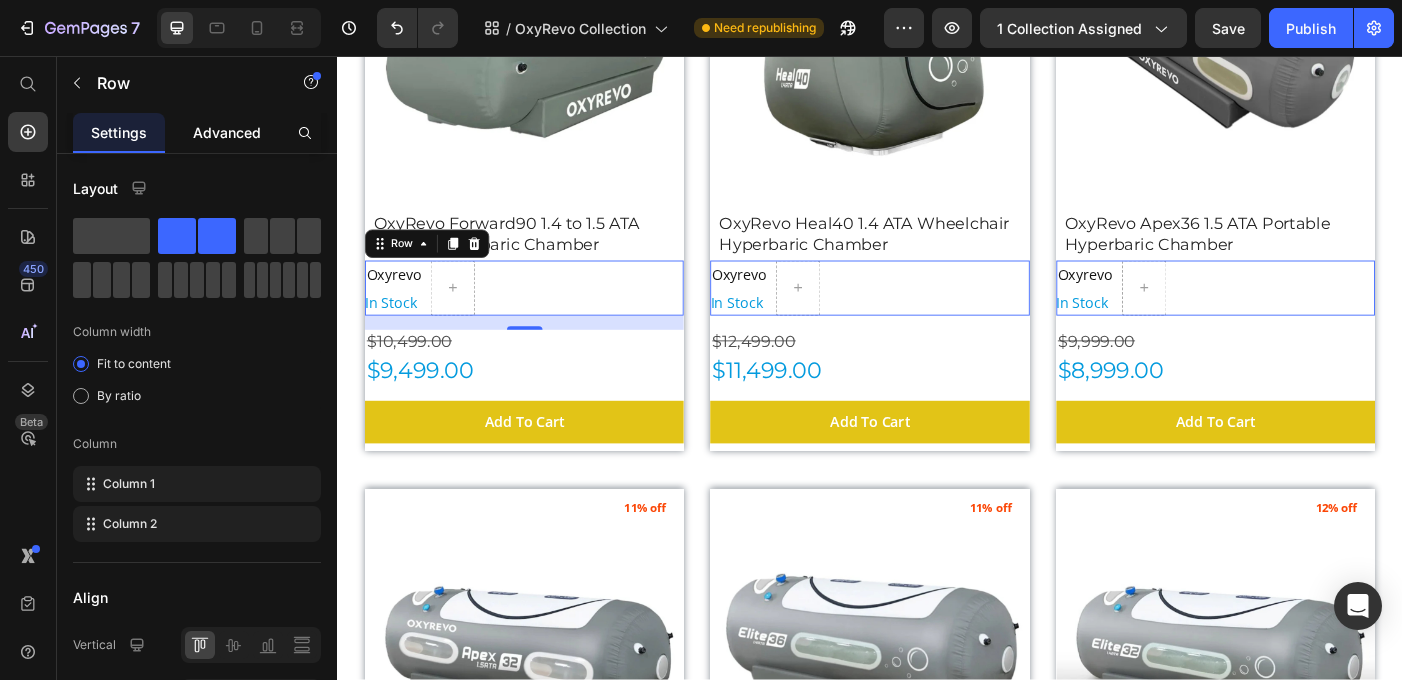 click on "Advanced" at bounding box center (227, 132) 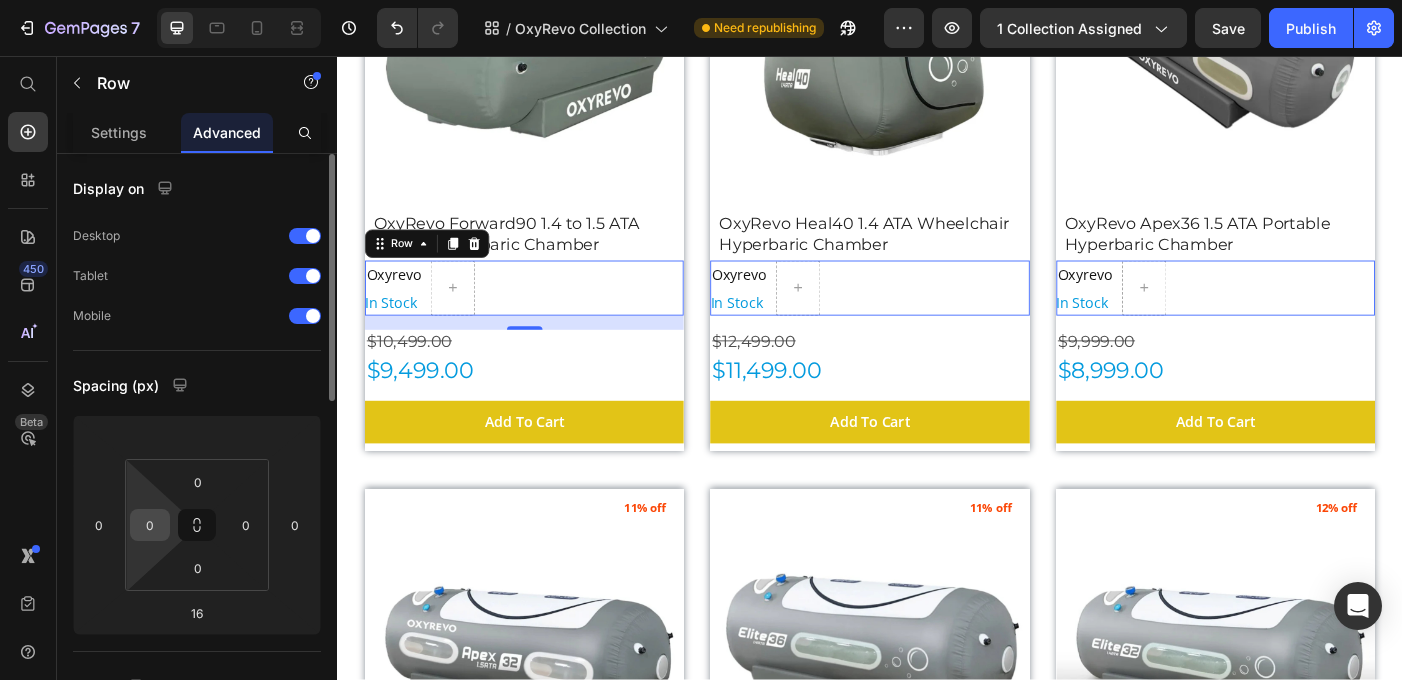 click on "0" at bounding box center (150, 525) 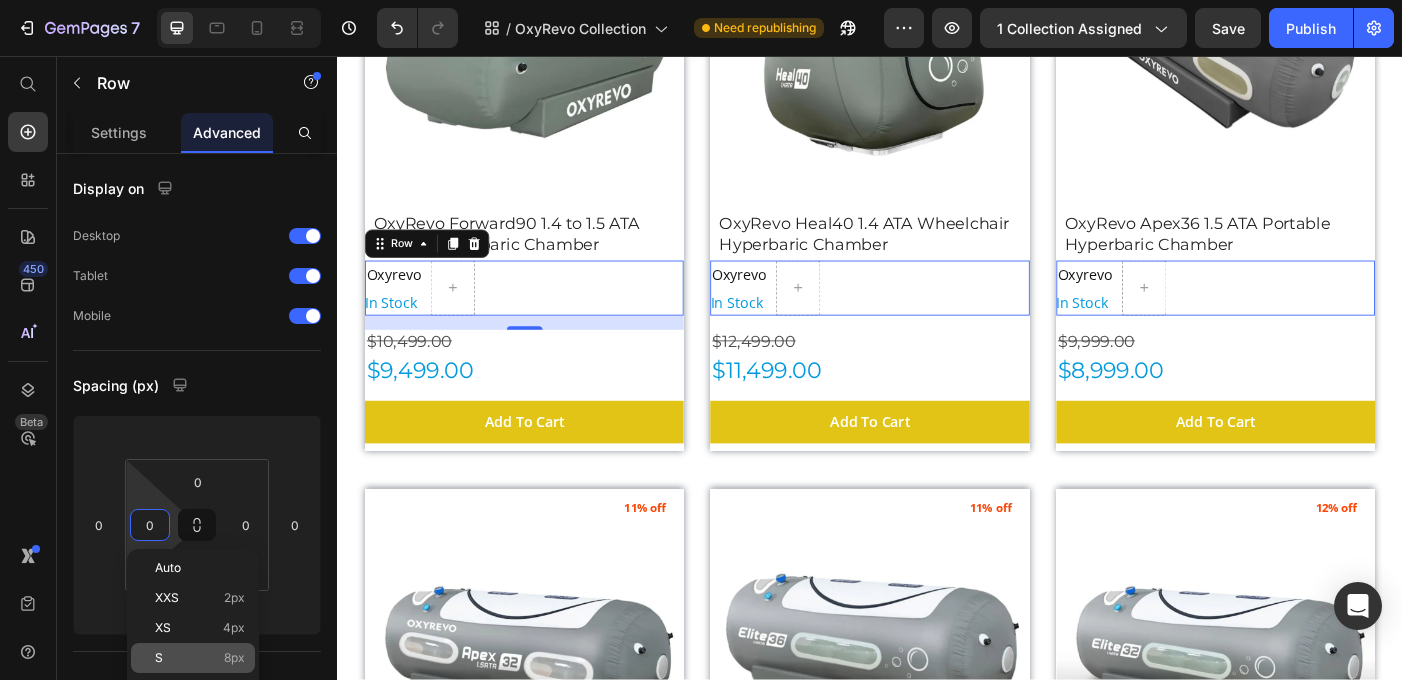 click on "8px" at bounding box center [234, 658] 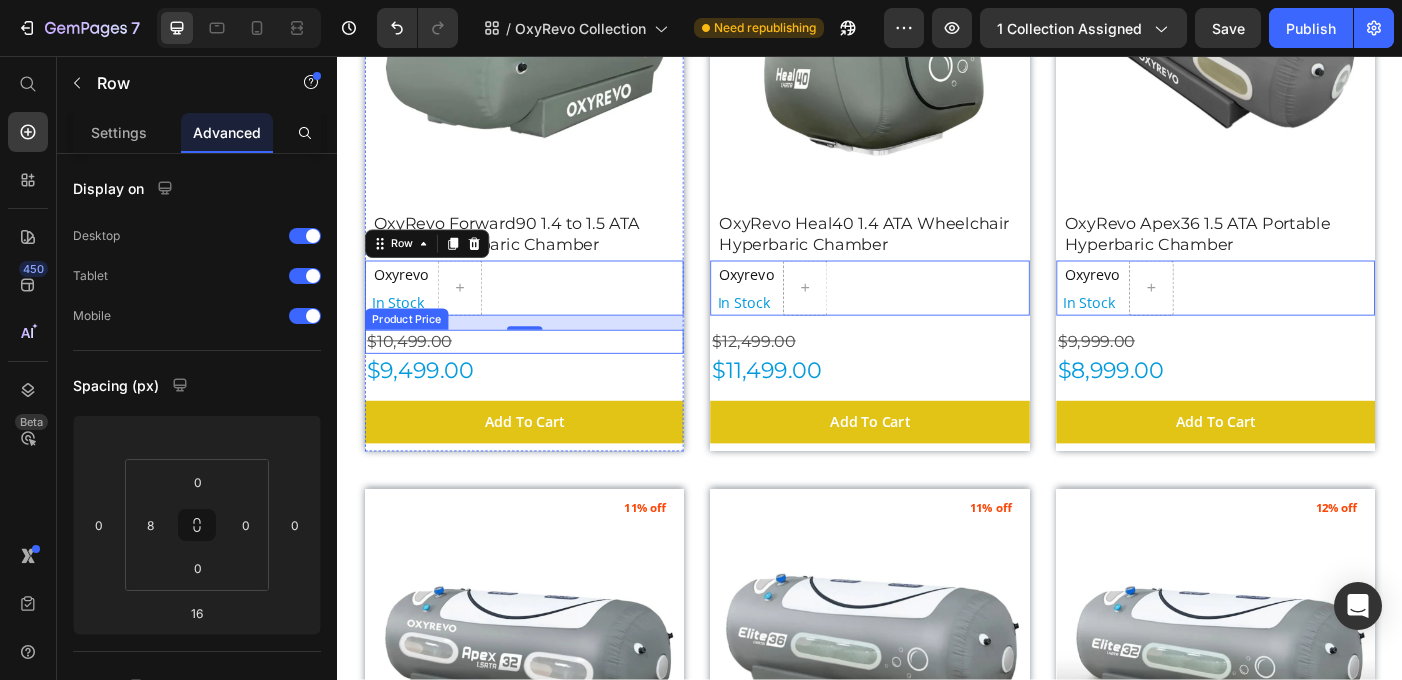 click on "$10,499.00" at bounding box center (547, 378) 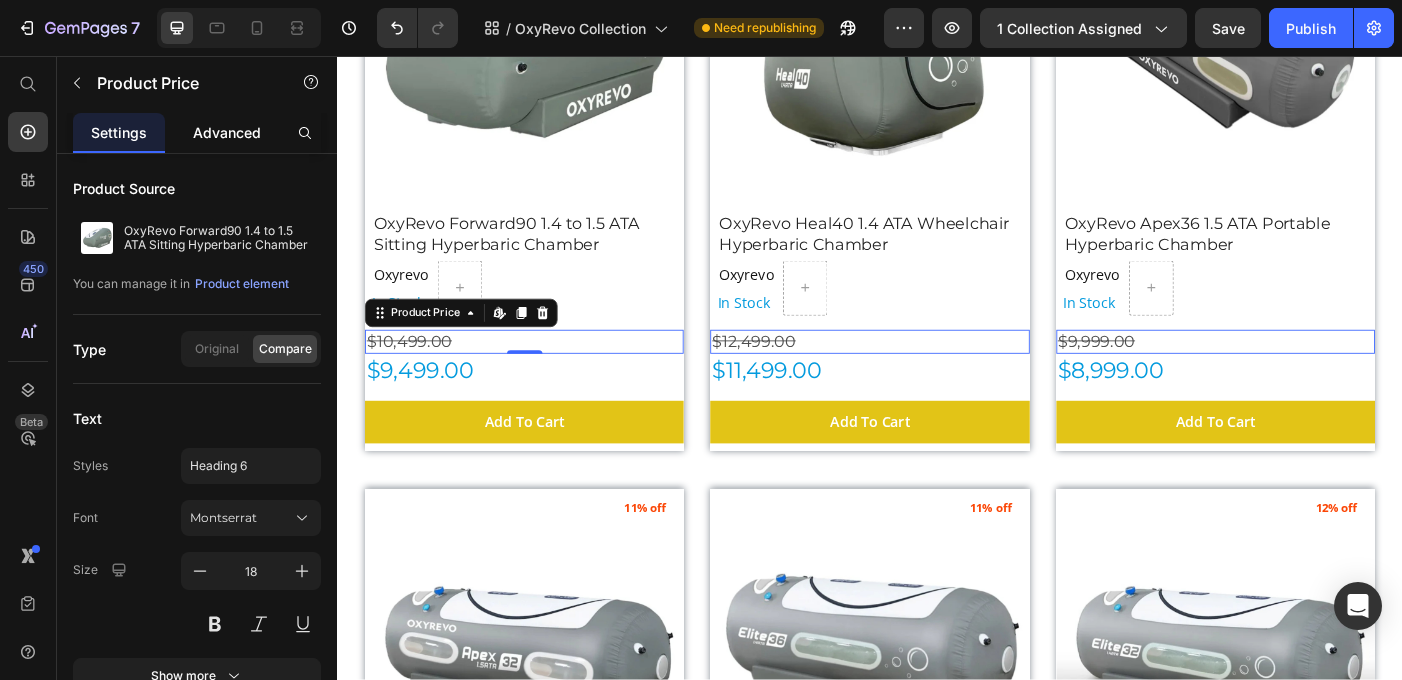 click on "Advanced" at bounding box center [227, 132] 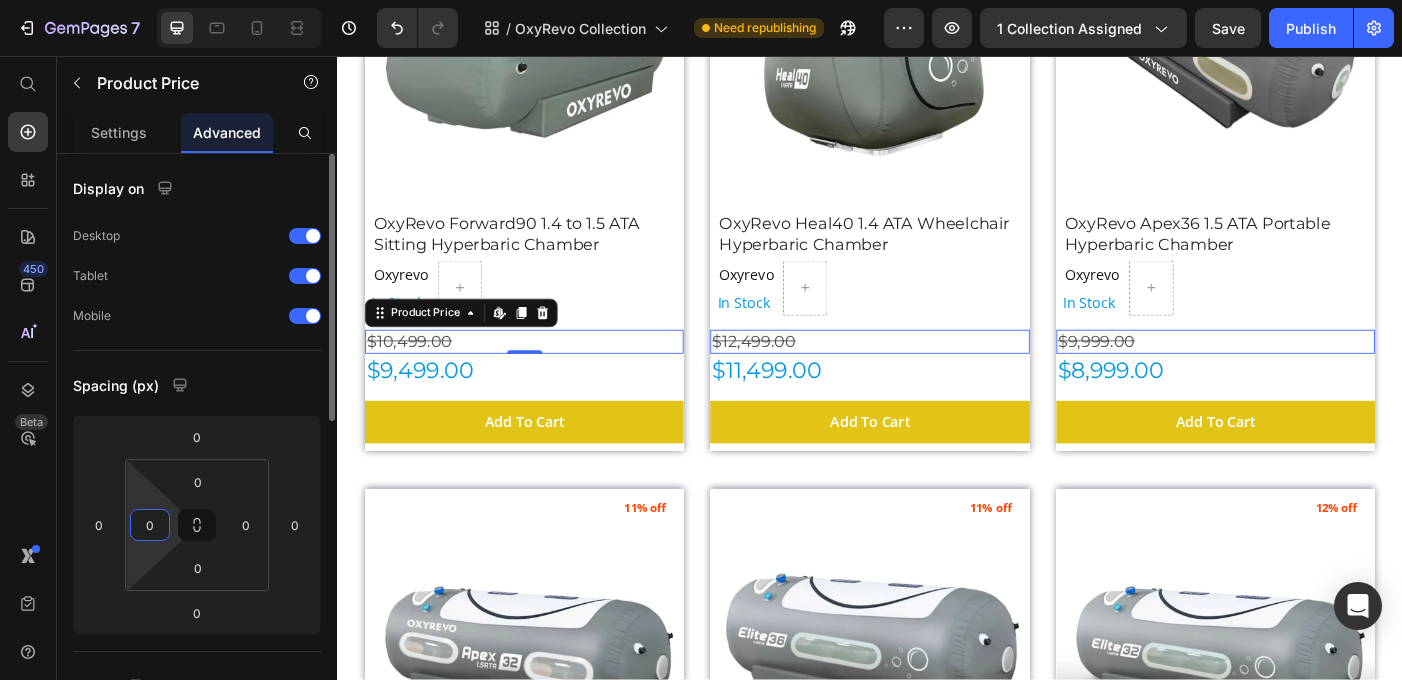 click on "0" at bounding box center (150, 525) 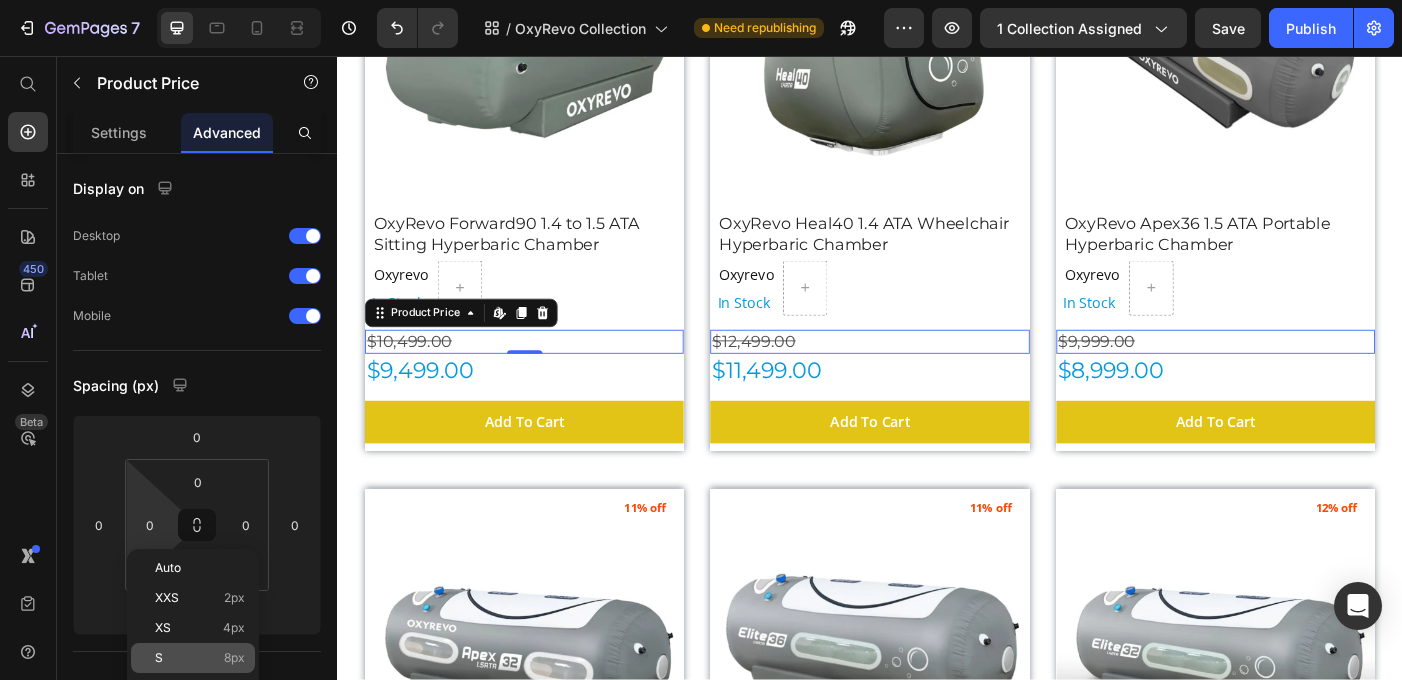 click on "8px" at bounding box center [234, 658] 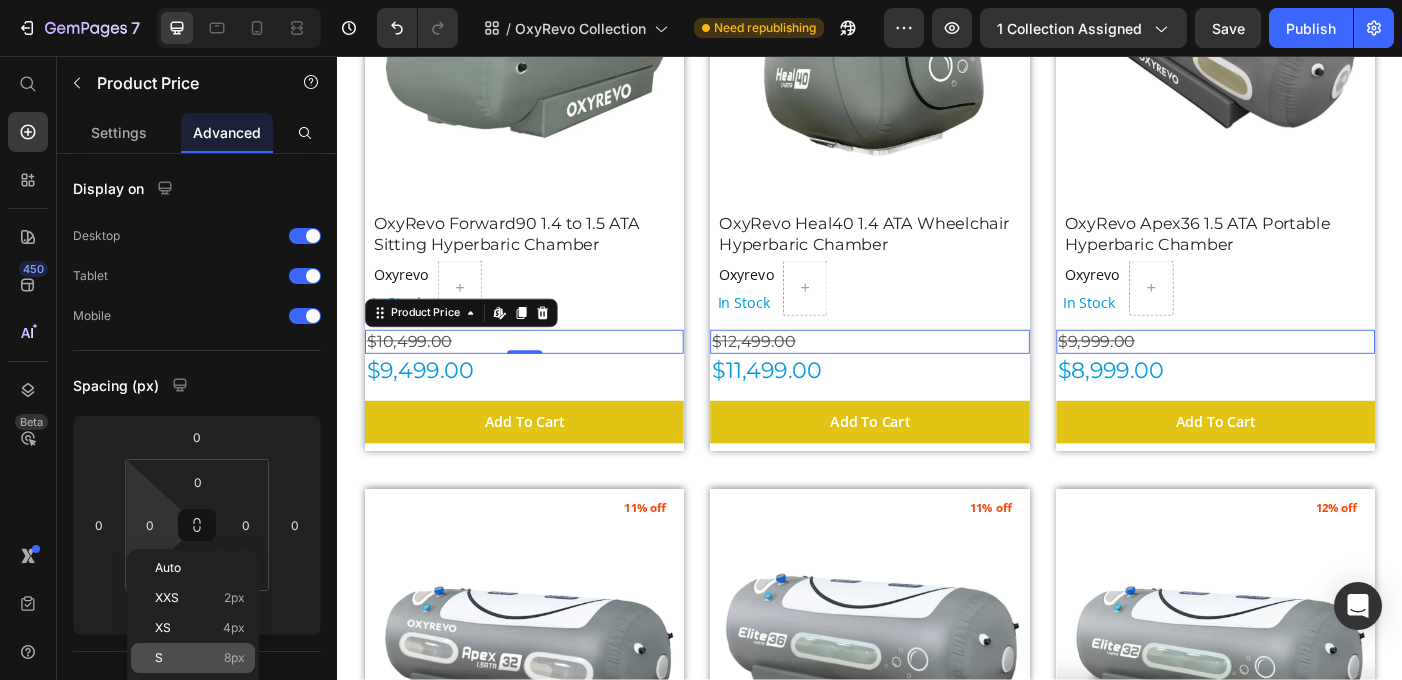 type on "8" 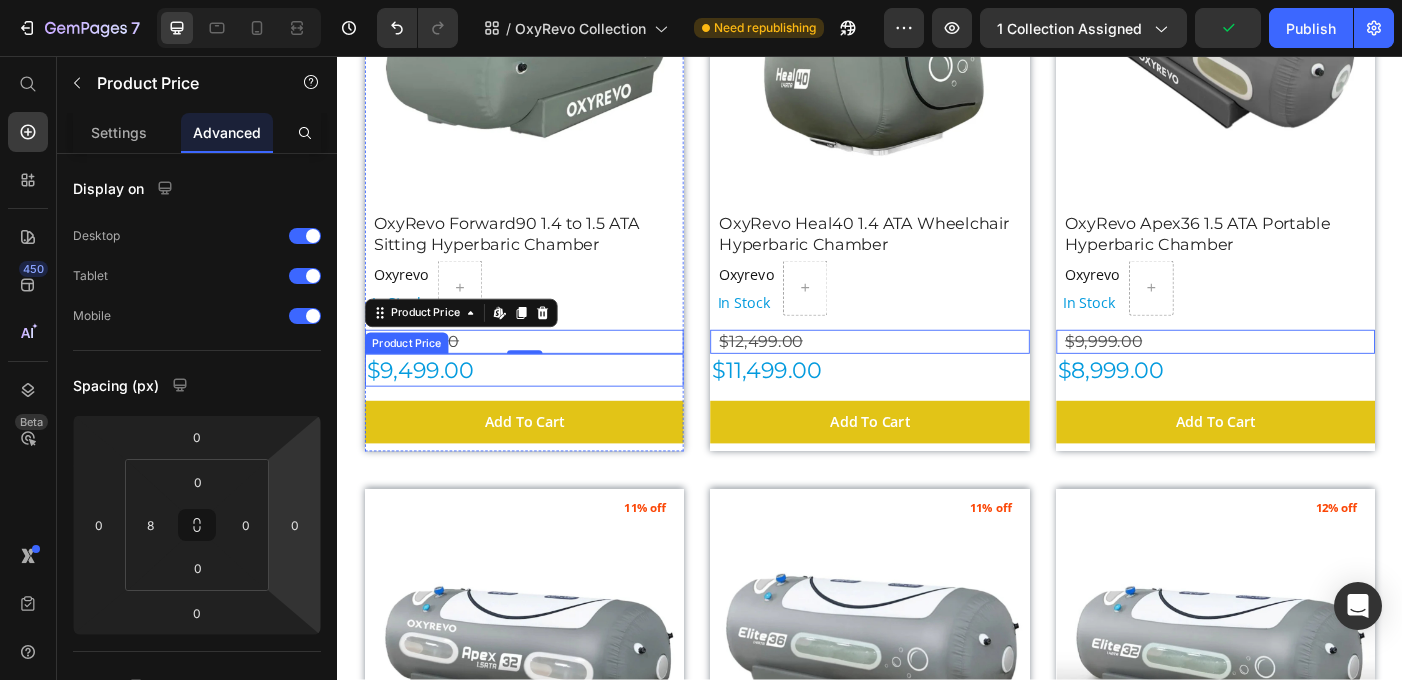 click on "$9,499.00" at bounding box center (547, 410) 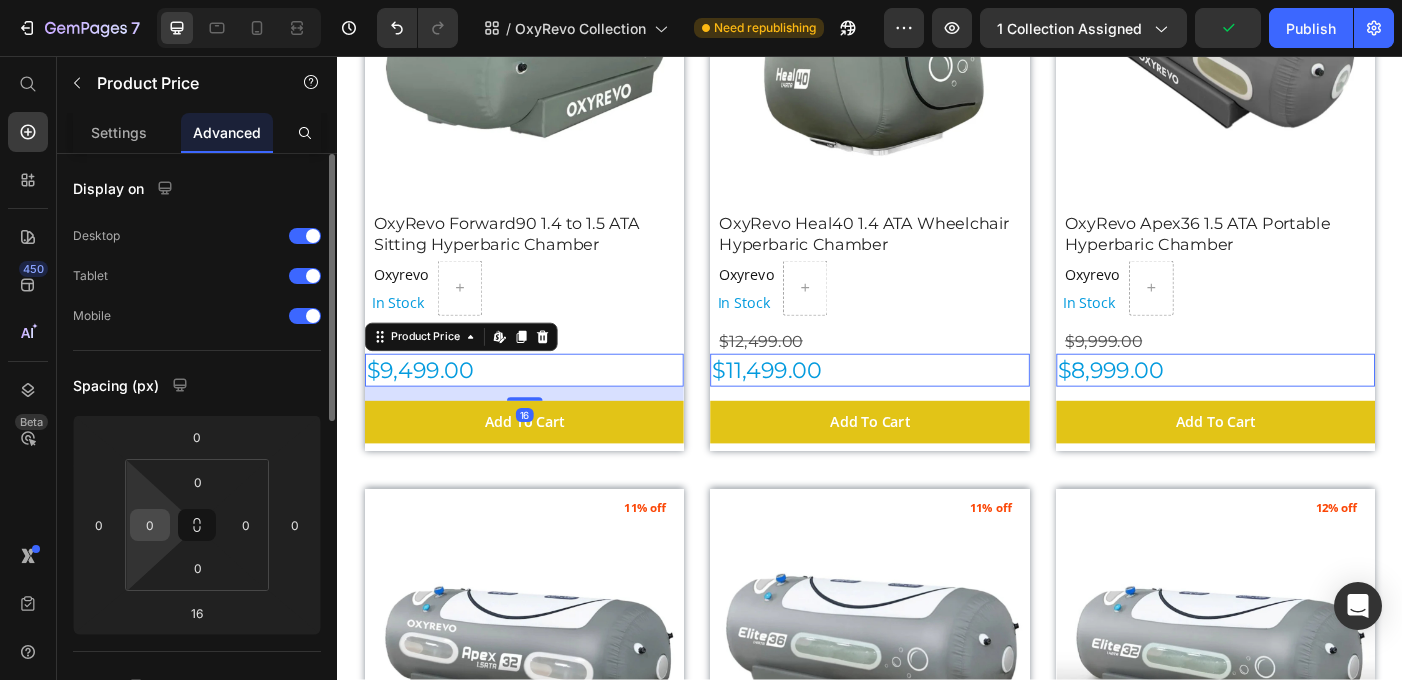 click on "0" at bounding box center (150, 525) 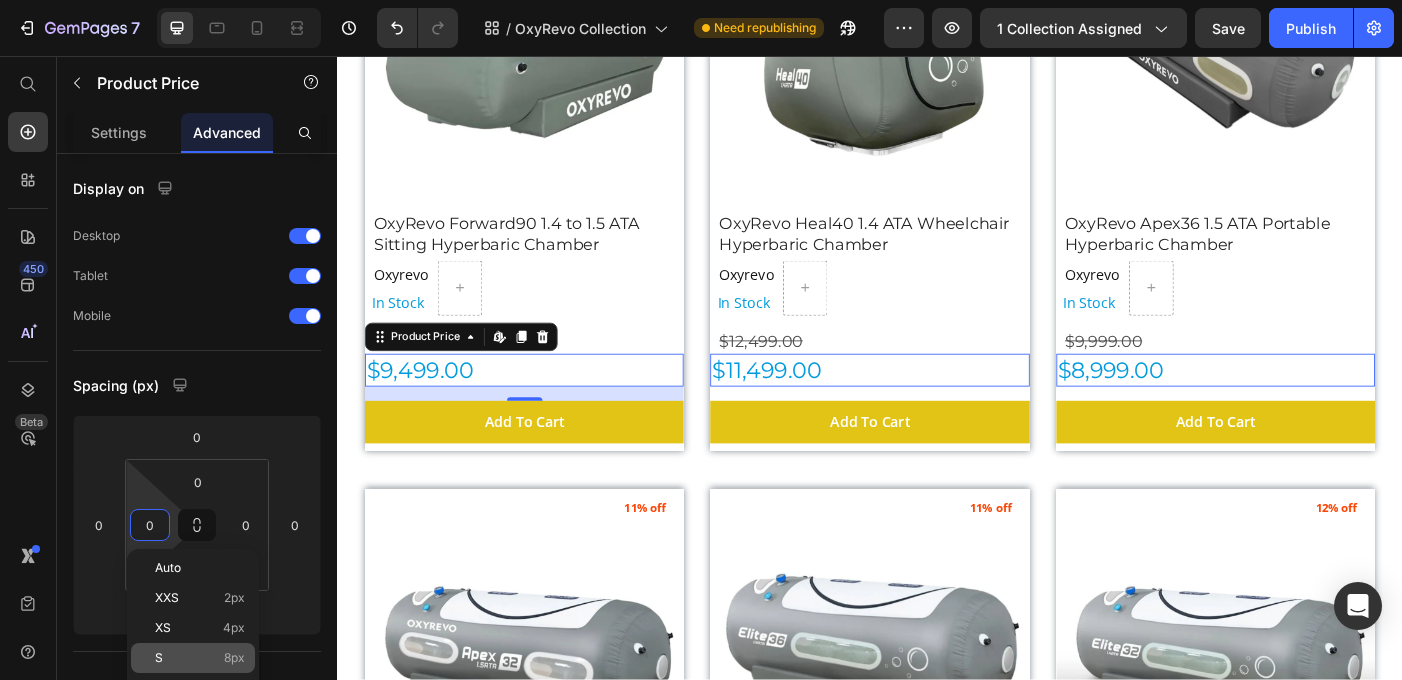 click on "S 8px" 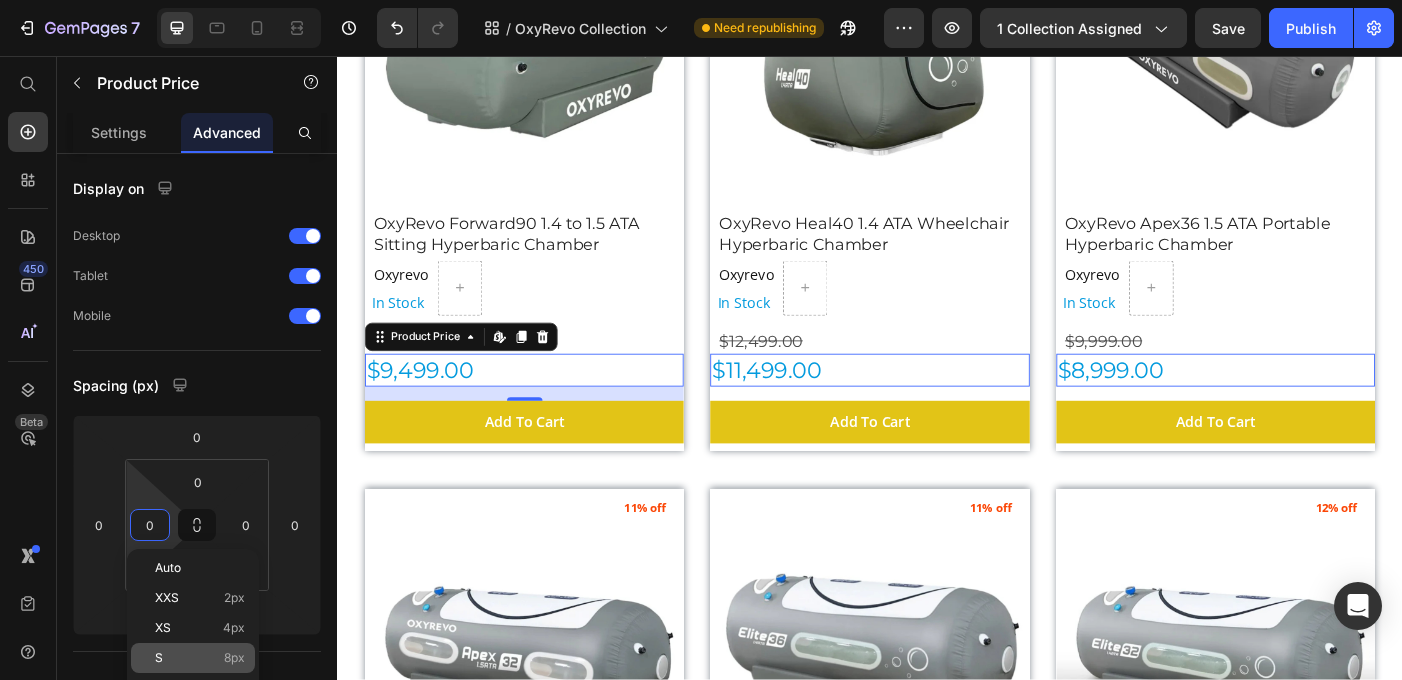 type on "8" 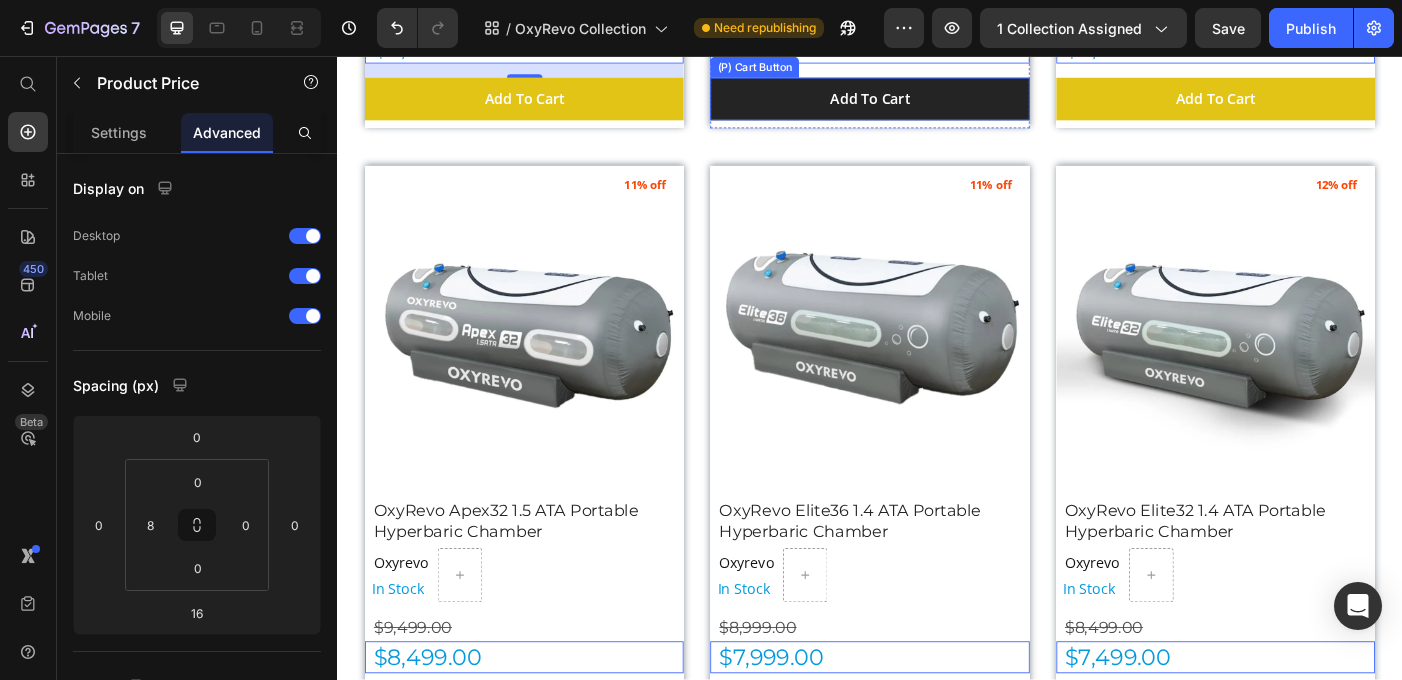 scroll, scrollTop: 1084, scrollLeft: 0, axis: vertical 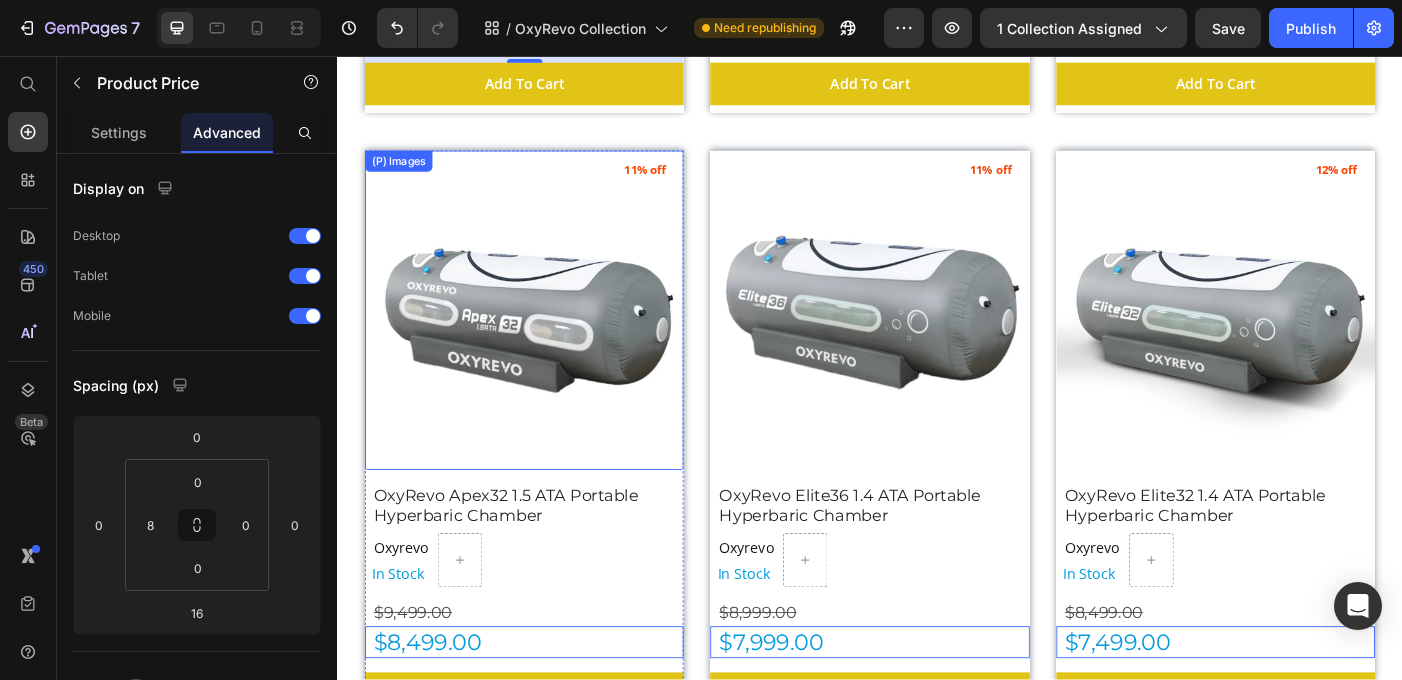 click at bounding box center (547, 342) 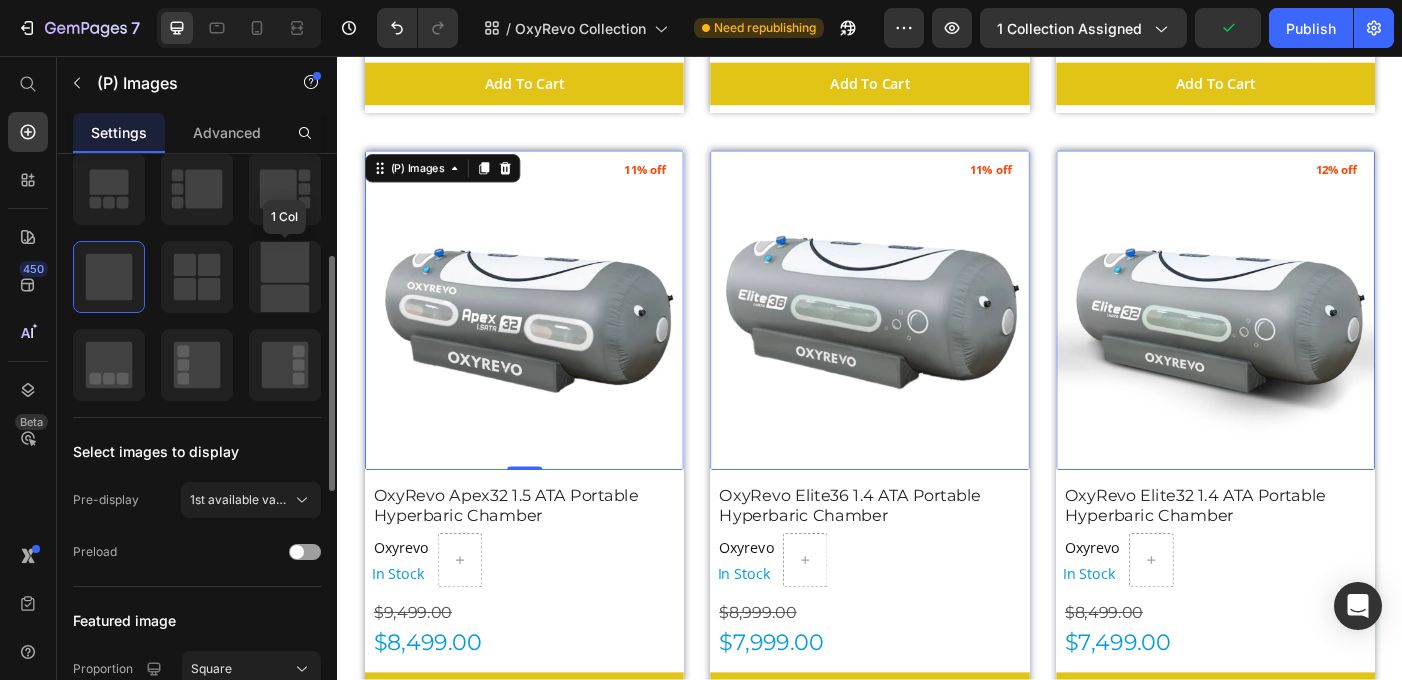 scroll, scrollTop: 234, scrollLeft: 0, axis: vertical 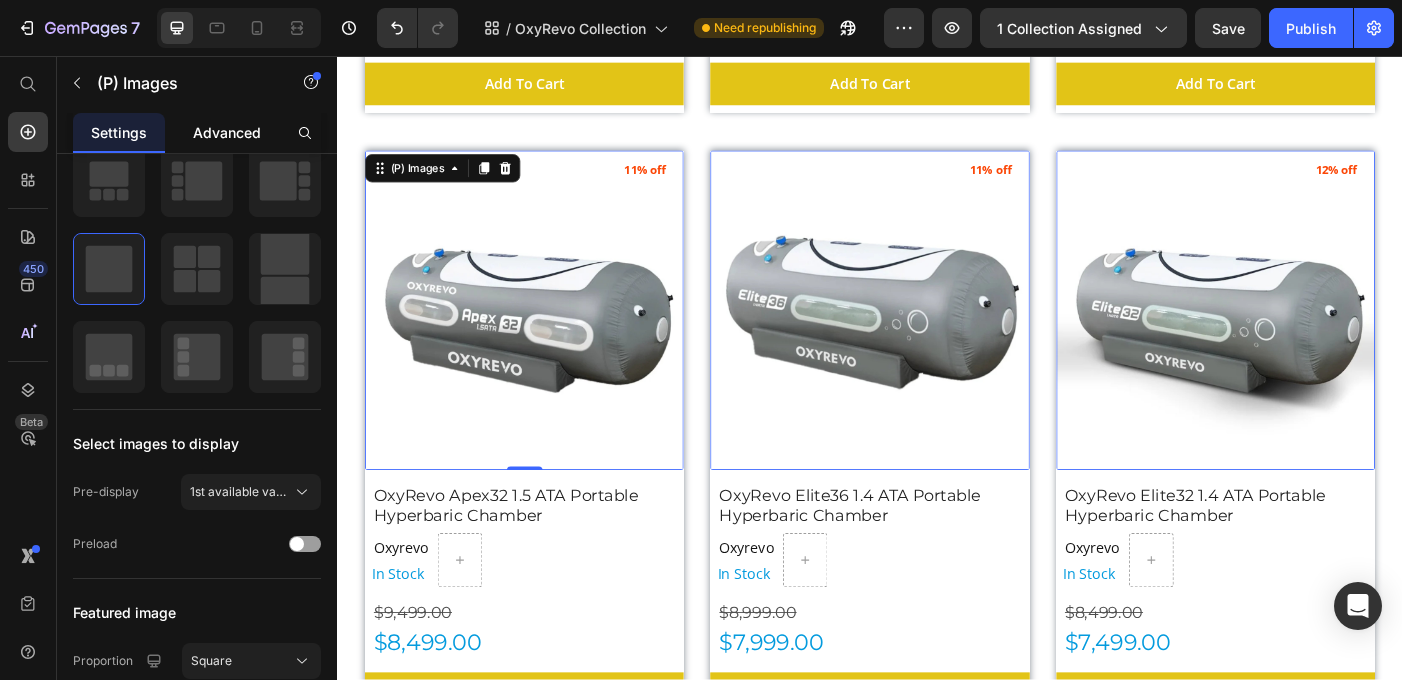 click on "Advanced" at bounding box center [227, 132] 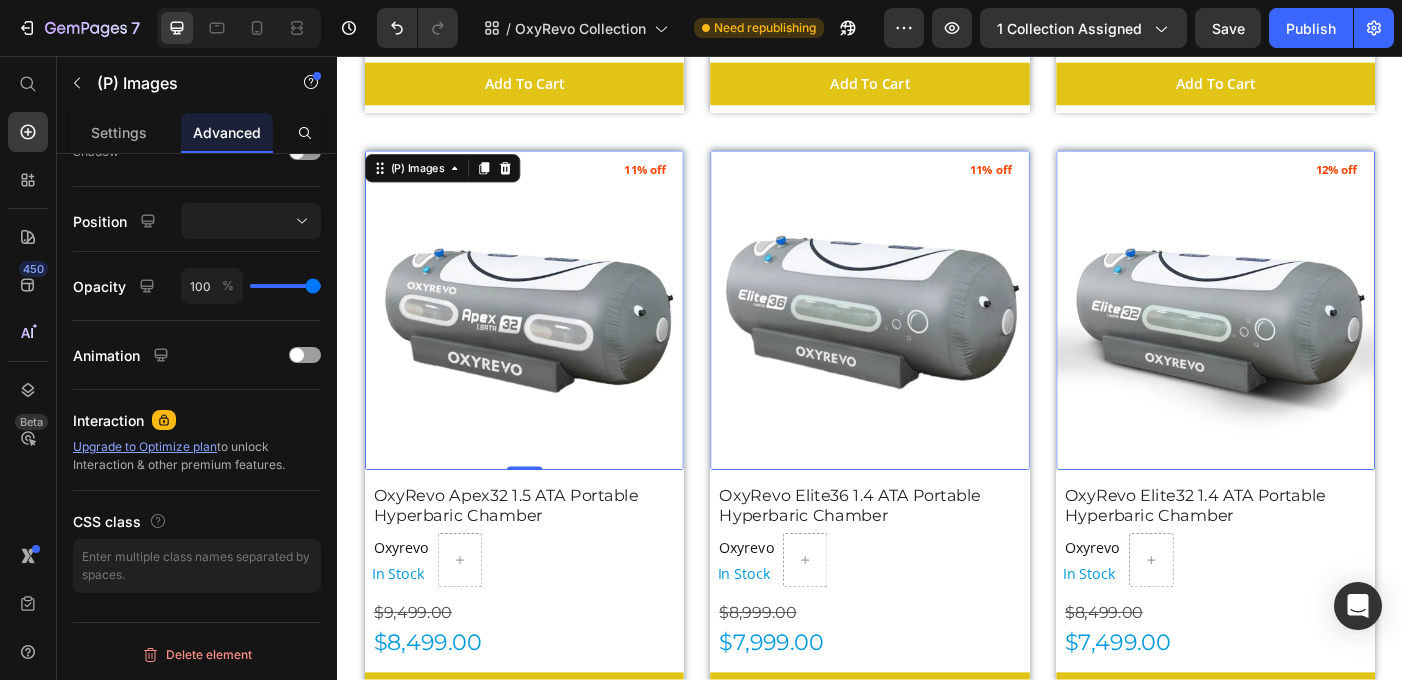 scroll, scrollTop: 0, scrollLeft: 0, axis: both 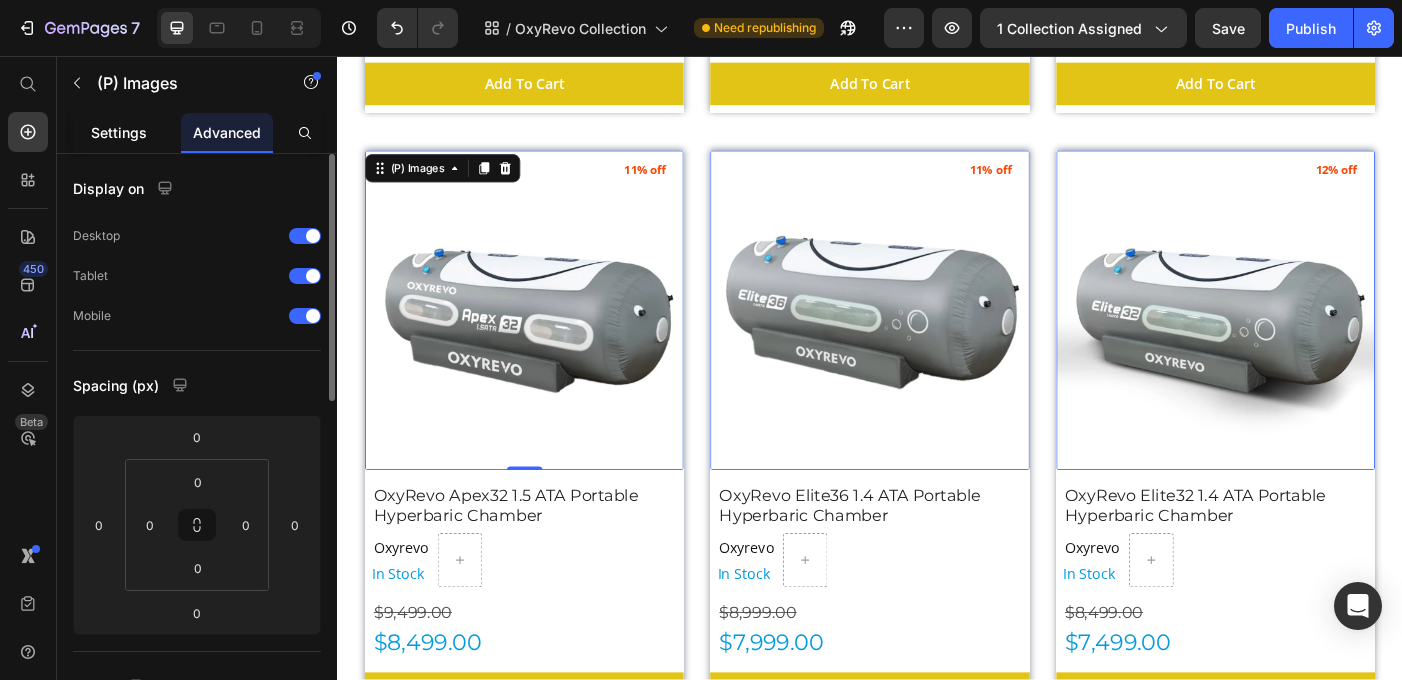 click on "Settings" at bounding box center (119, 132) 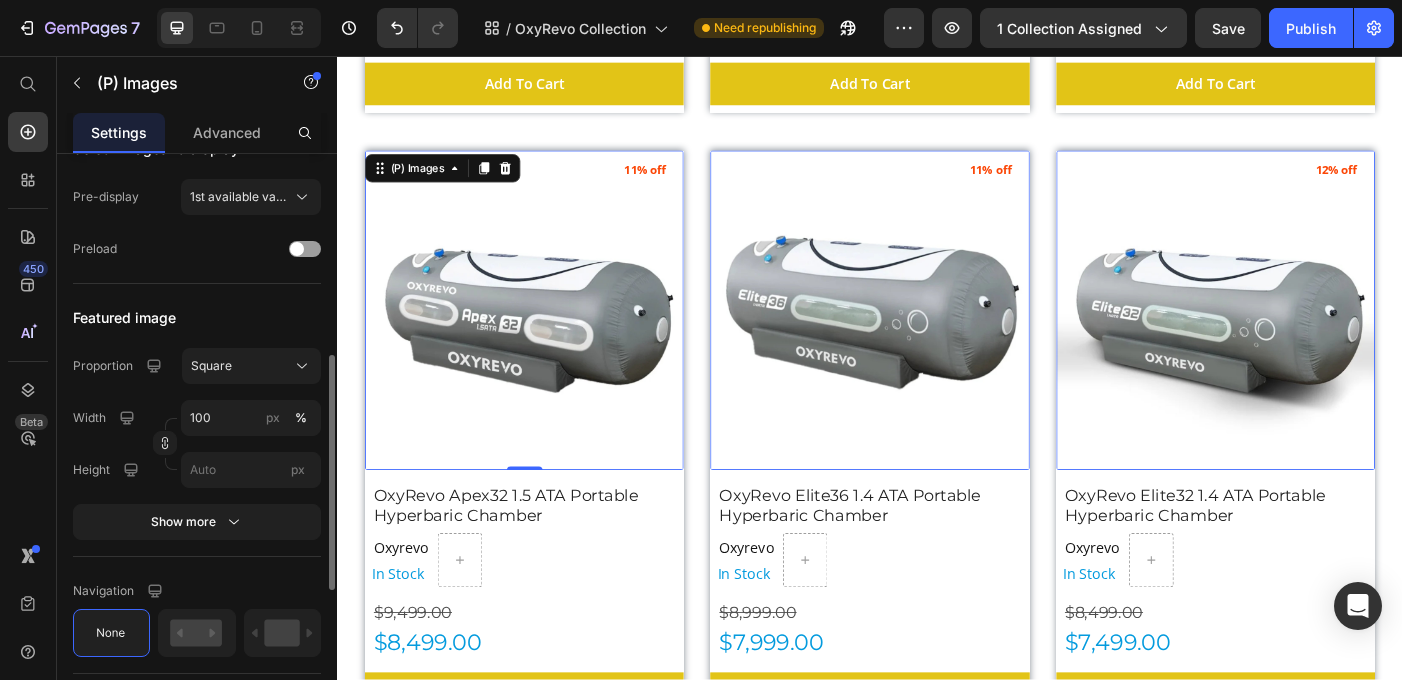 scroll, scrollTop: 541, scrollLeft: 0, axis: vertical 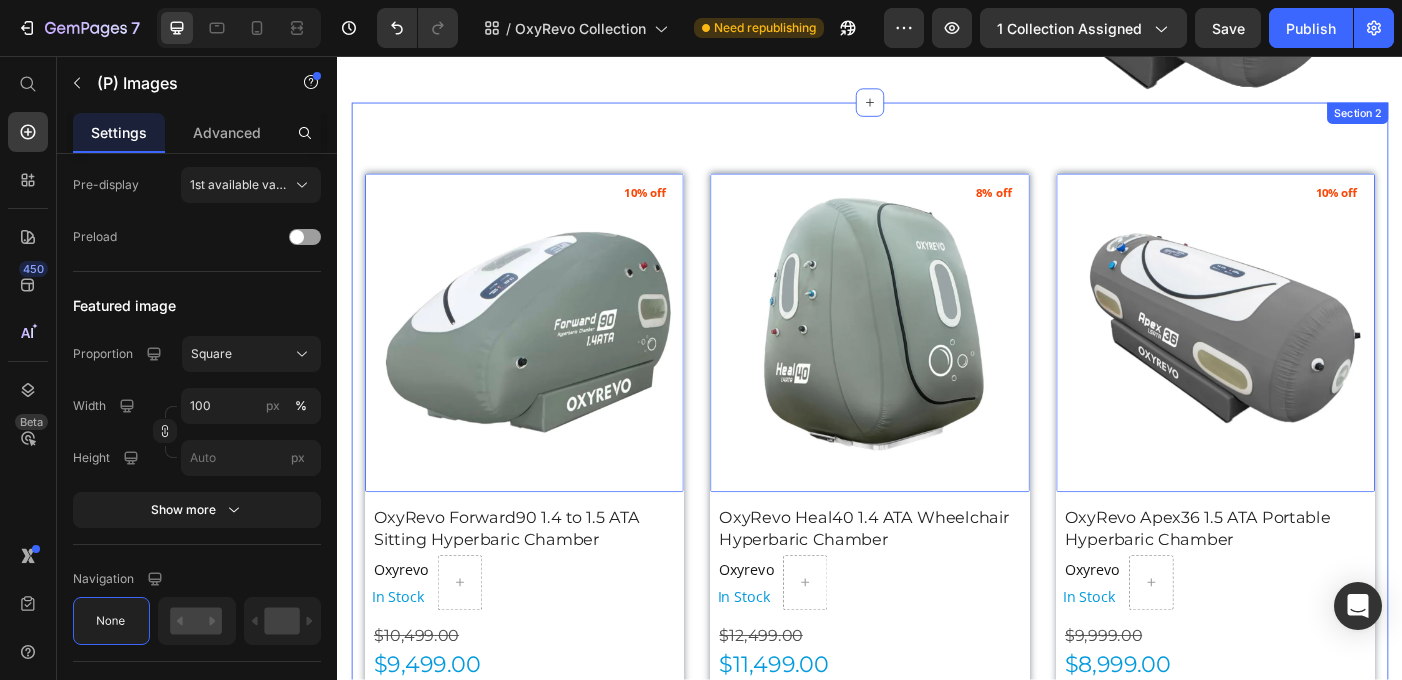 click on "(P) Images   0 10% off Product Badge OxyRevo Forward90 1.4 to 1.5 ATA Sitting Hyperbaric Chamber (P) Title Oxyrevo Product Vendor In Stock Stock Counter
Row $10,499.00 Product Price $9,499.00 Product Price Add To Cart (P) Cart Button Row (P) Images   0 8% off Product Badge OxyRevo Heal40 1.4 ATA Wheelchair Hyperbaric Chamber (P) Title Oxyrevo Product Vendor In Stock Stock Counter
Row $12,499.00 Product Price $11,499.00 Product Price Add To Cart (P) Cart Button Row (P) Images   0 10% off Product Badge OxyRevo Apex36 1.5 ATA Portable Hyperbaric Chamber (P) Title Oxyrevo Product Vendor In Stock Stock Counter
Row $9,999.00 Product Price $8,999.00 Product Price Add To Cart (P) Cart Button Row (P) Images   0 11% off Product Badge OxyRevo Apex32 1.5 ATA Portable Hyperbaric Chamber (P) Title Oxyrevo Product Vendor In Stock Stock Counter
Row $9,499.00 Product Price $8,499.00 Product Price Add To Cart (P) Cart Button Row (P) Images   0 11% off Row" at bounding box center (937, 854) 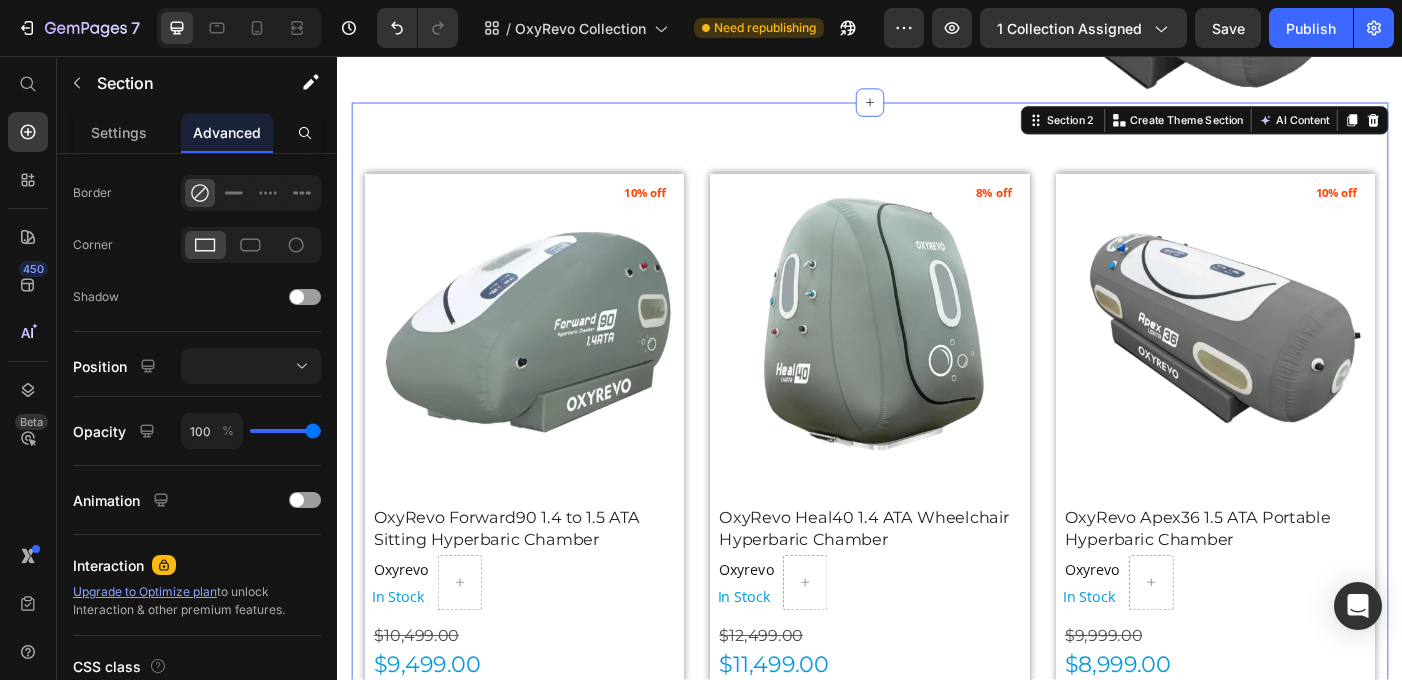 scroll, scrollTop: 0, scrollLeft: 0, axis: both 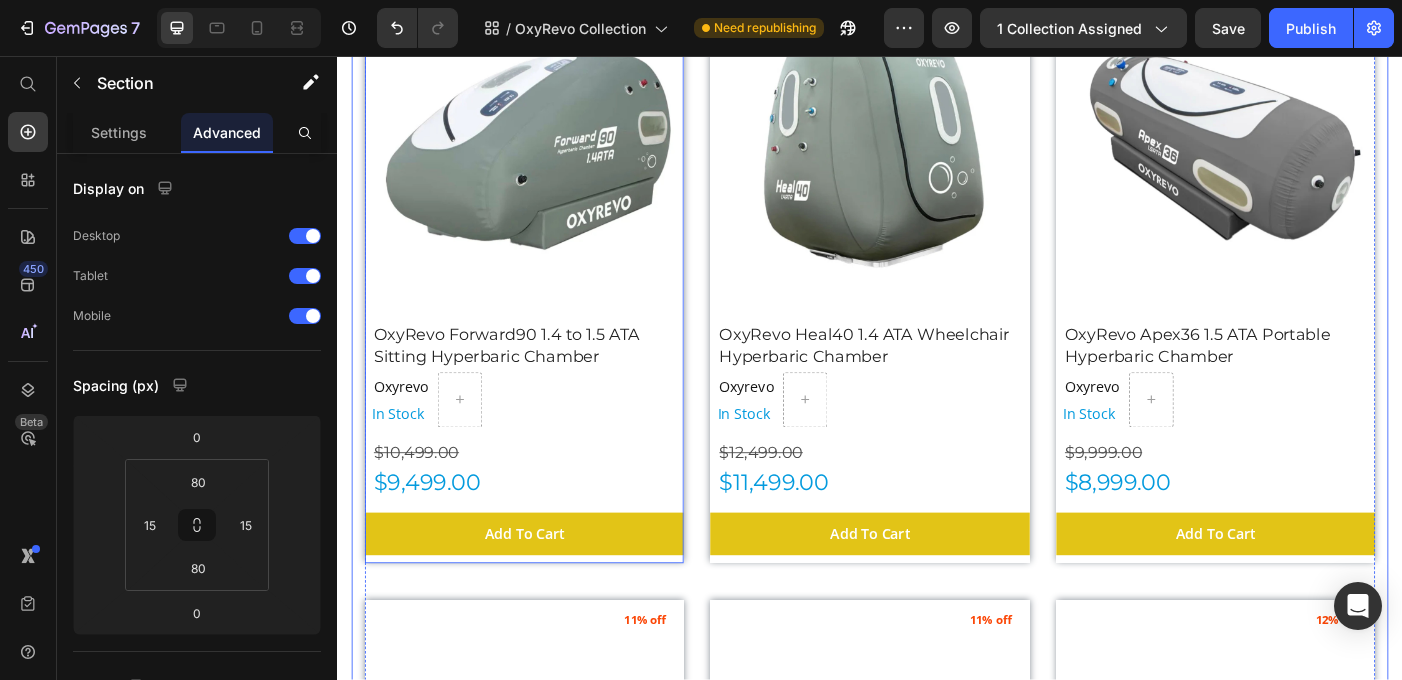 click on "(P) Images 10% off Product Badge OxyRevo Forward90 1.4 to 1.5 ATA Sitting Hyperbaric Chamber (P) Title Oxyrevo Product Vendor In Stock Stock Counter
Row $10,499.00 Product Price $9,499.00 Product Price Add To Cart (P) Cart Button" at bounding box center (547, 305) 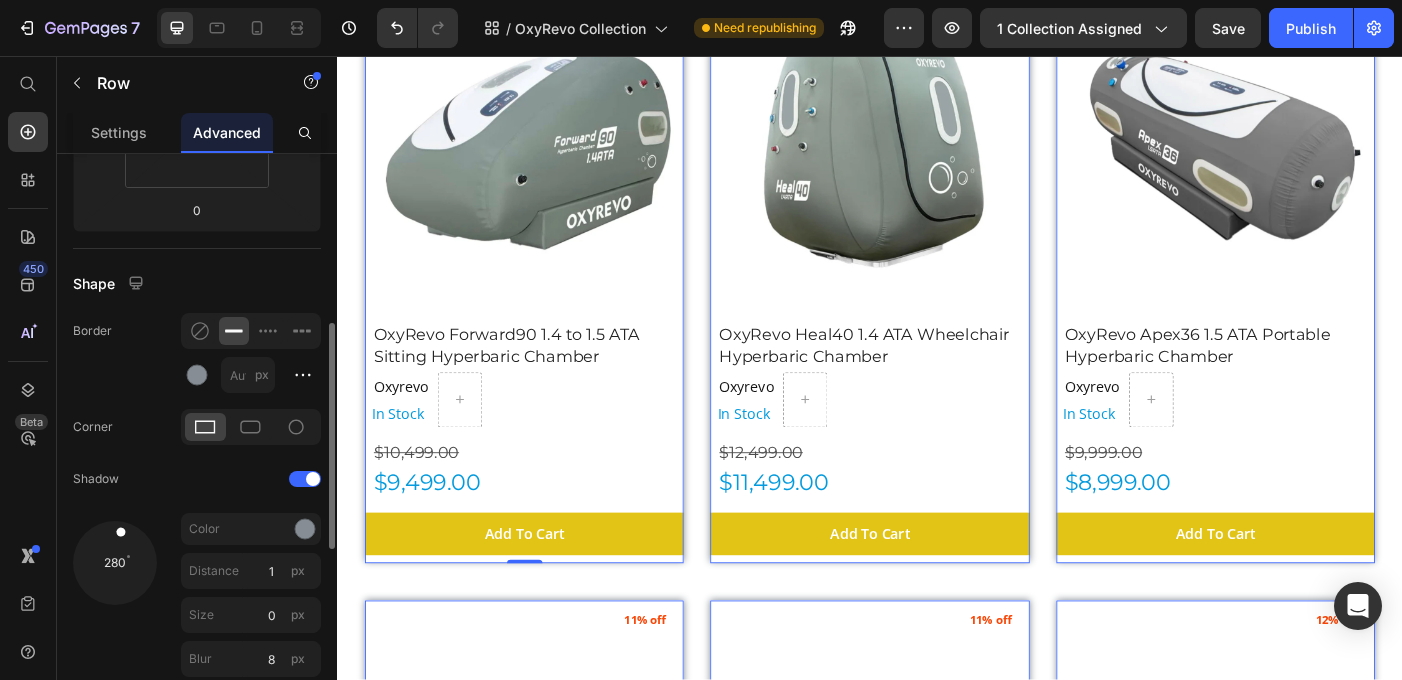 scroll, scrollTop: 412, scrollLeft: 0, axis: vertical 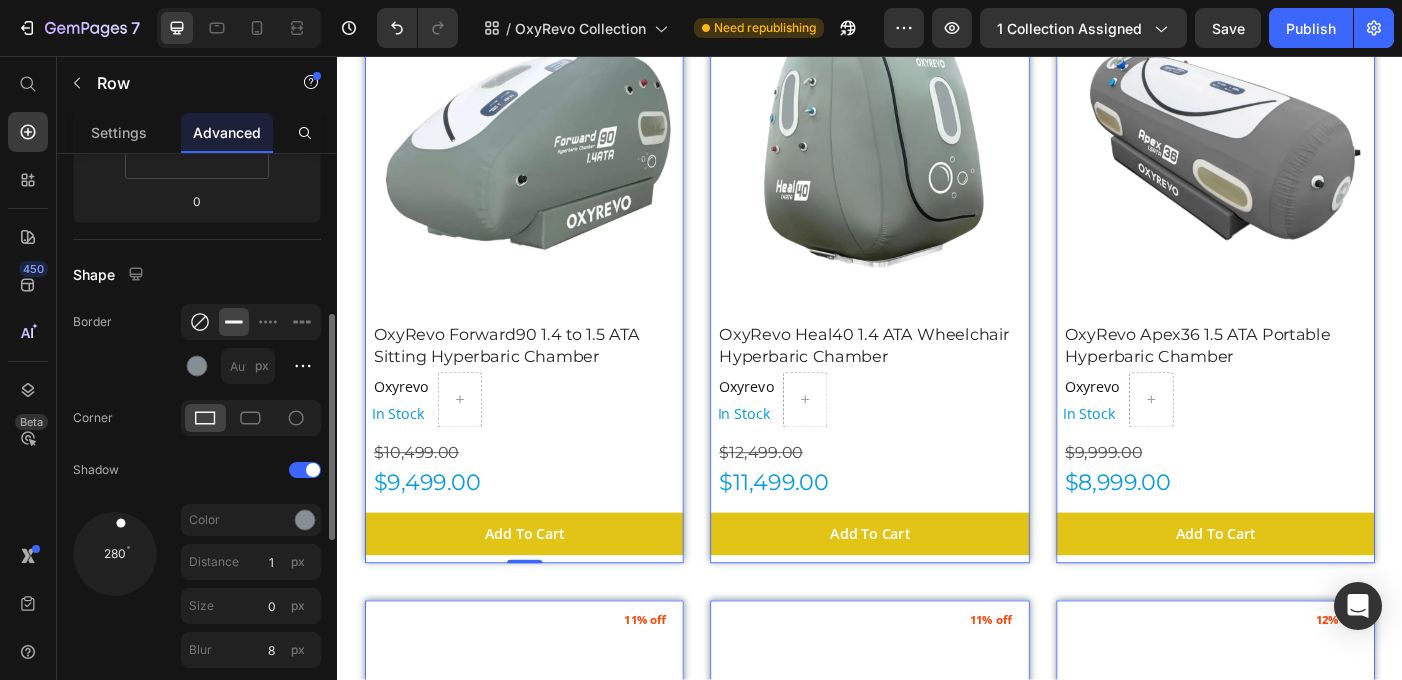 click 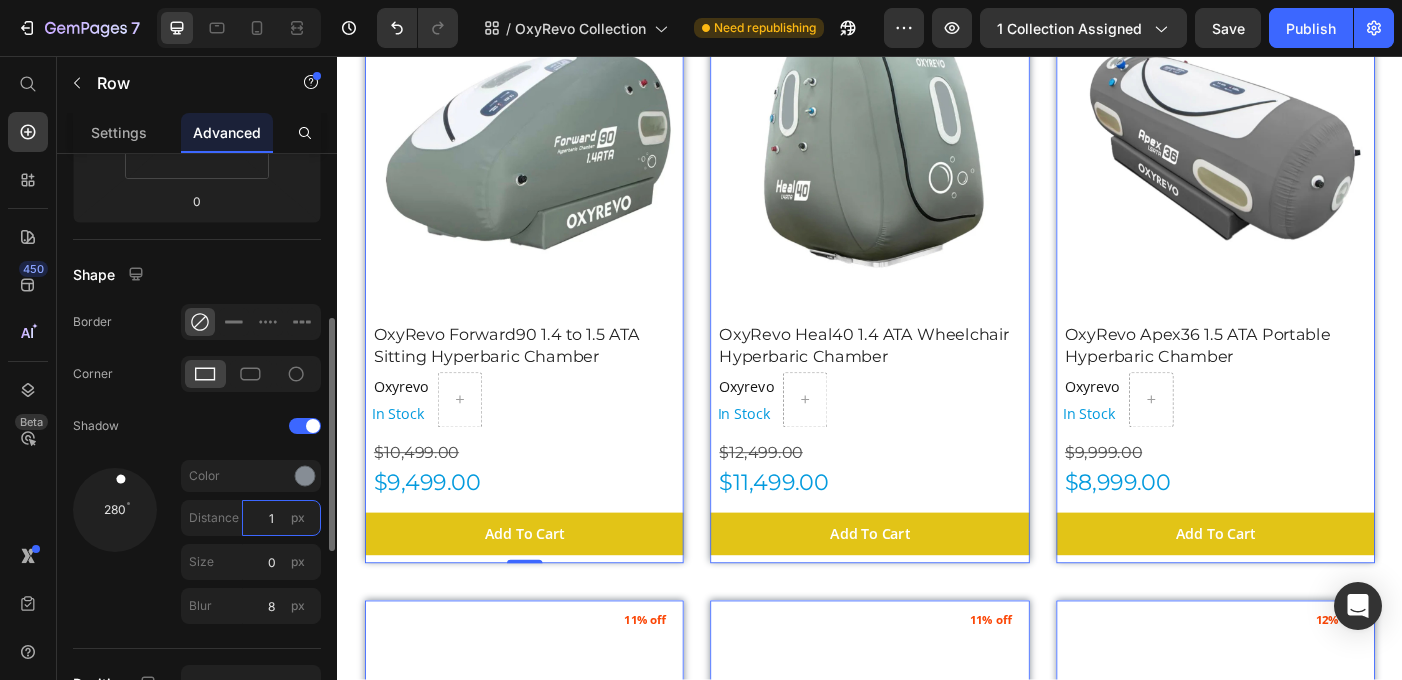 click on "1" at bounding box center (281, 518) 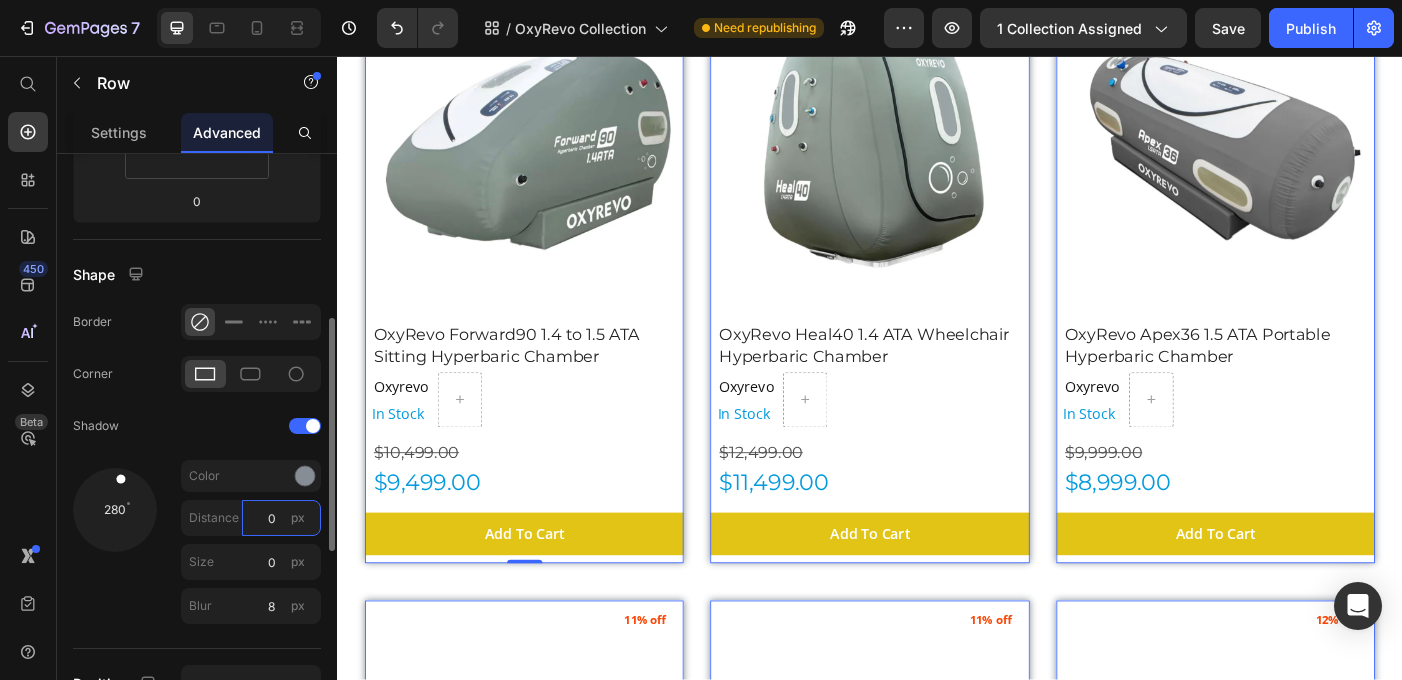 type on "0" 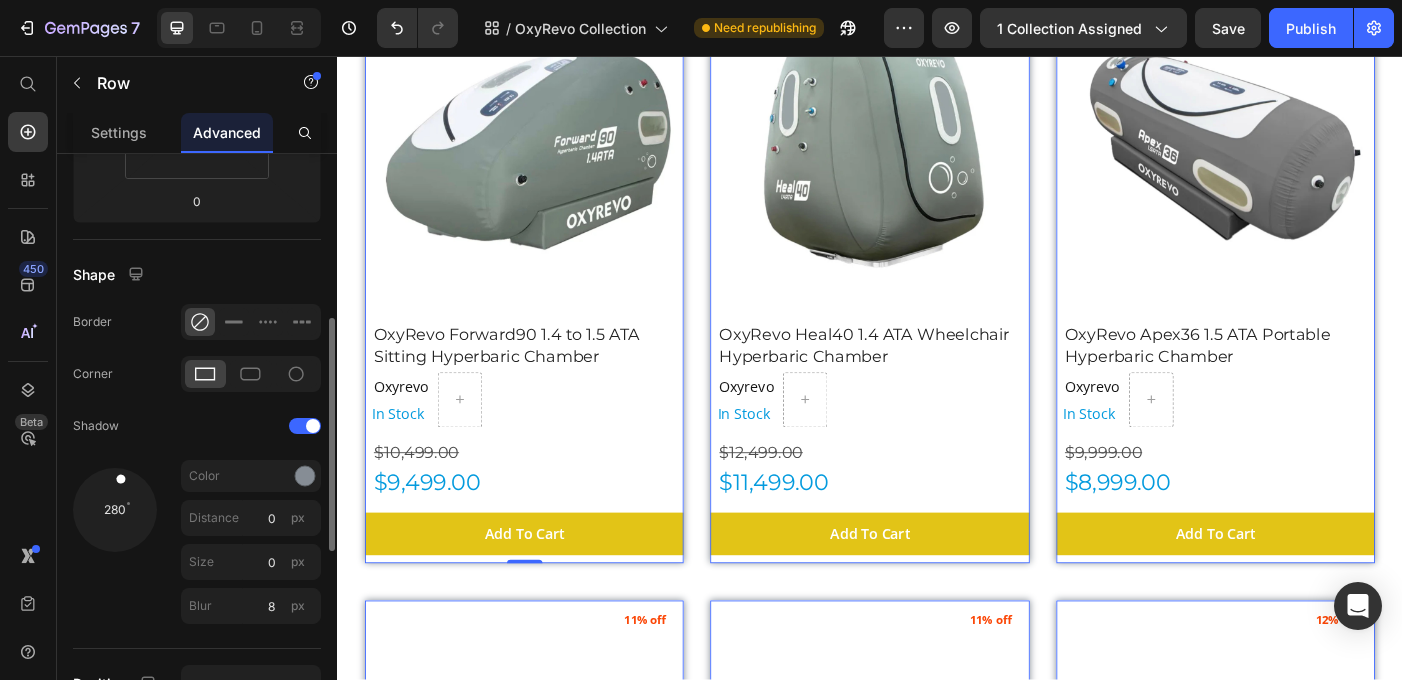 click on "Shape" at bounding box center [197, 274] 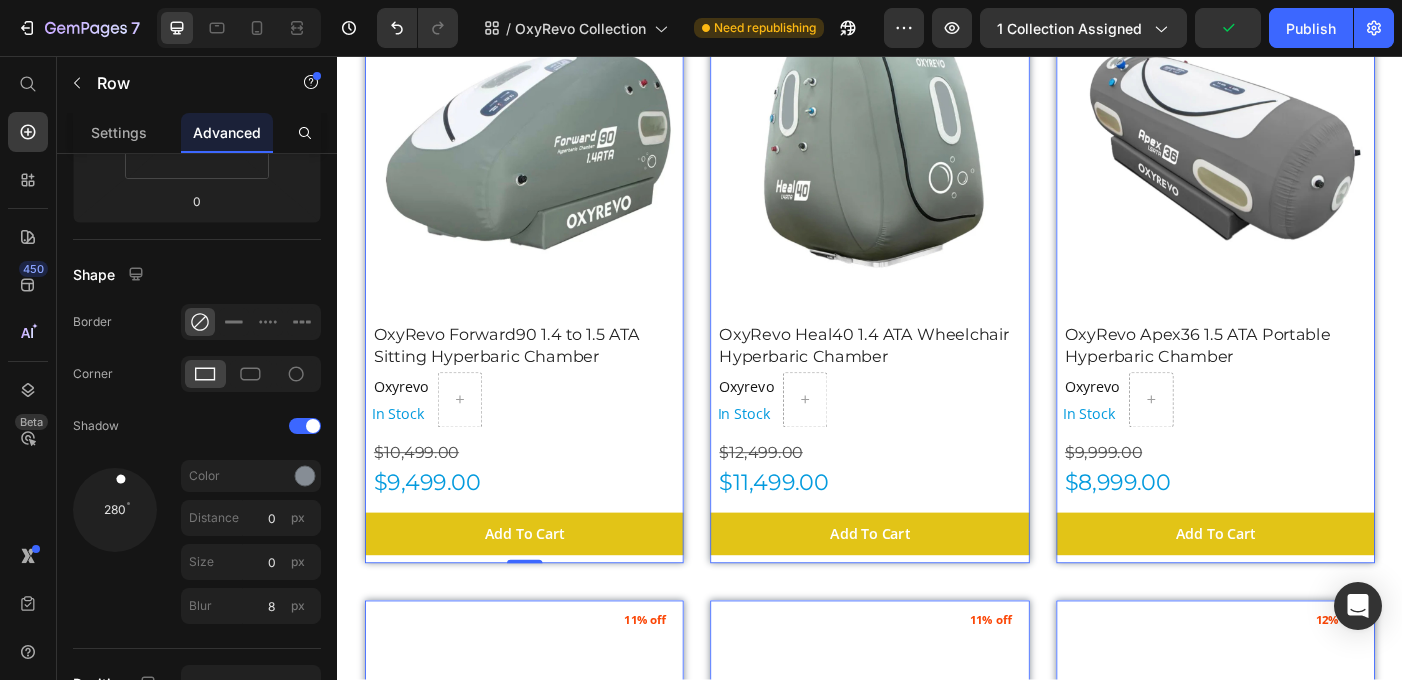 click on "(P) Images 10% off Product Badge OxyRevo Forward90 1.4 to 1.5 ATA Sitting Hyperbaric Chamber (P) Title Oxyrevo Product Vendor In Stock Stock Counter
Row $10,499.00 Product Price $9,499.00 Product Price Add To Cart (P) Cart Button Row   0 (P) Images 8% off Product Badge OxyRevo Heal40 1.4 ATA Wheelchair Hyperbaric Chamber (P) Title Oxyrevo Product Vendor In Stock Stock Counter
Row $12,499.00 Product Price $11,499.00 Product Price Add To Cart (P) Cart Button Row   0 (P) Images 10% off Product Badge OxyRevo Apex36 1.5 ATA Portable Hyperbaric Chamber (P) Title Oxyrevo Product Vendor In Stock Stock Counter
Row $9,999.00 Product Price $8,999.00 Product Price Add To Cart (P) Cart Button Row   0 (P) Images 11% off Product Badge OxyRevo Apex32 1.5 ATA Portable Hyperbaric Chamber (P) Title Oxyrevo Product Vendor In Stock Stock Counter
Row $9,499.00 Product Price $8,499.00 Product Price Add To Cart (P) Cart Button Row   0 (P) Images 11% off Oxyrevo" at bounding box center [937, 648] 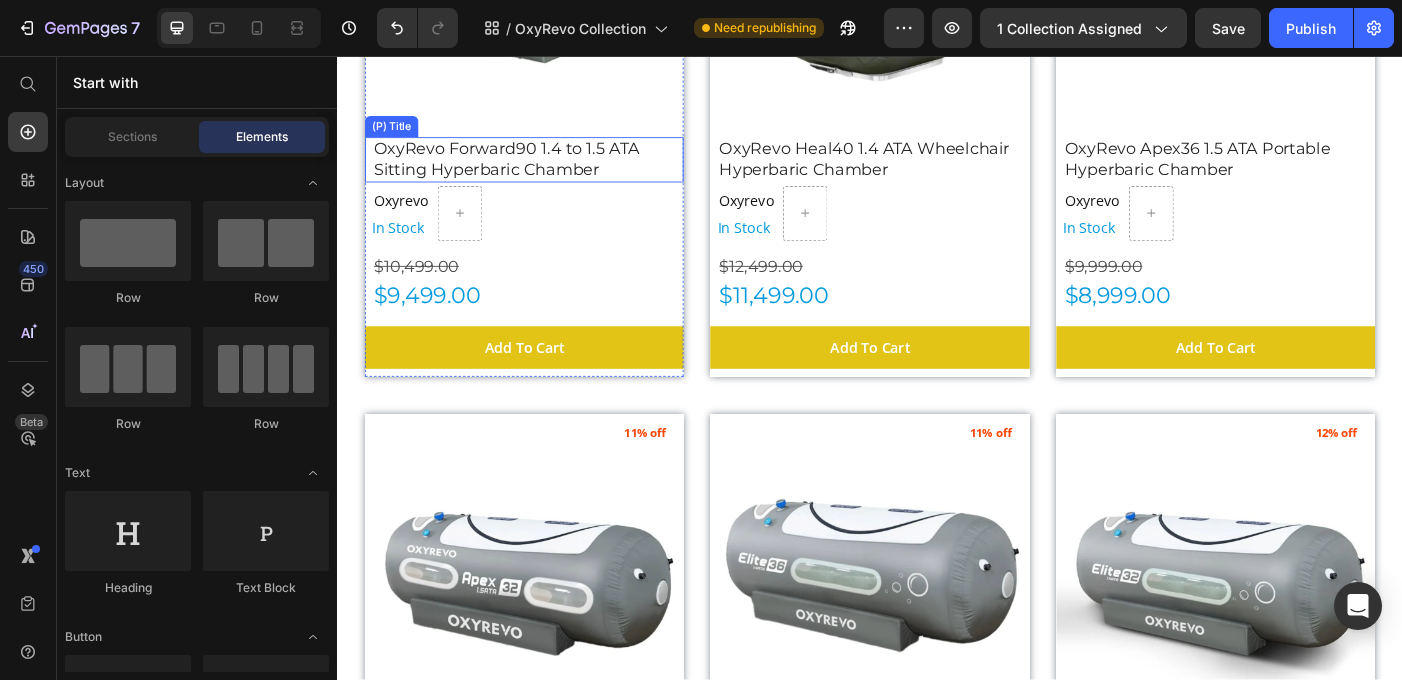 scroll, scrollTop: 776, scrollLeft: 0, axis: vertical 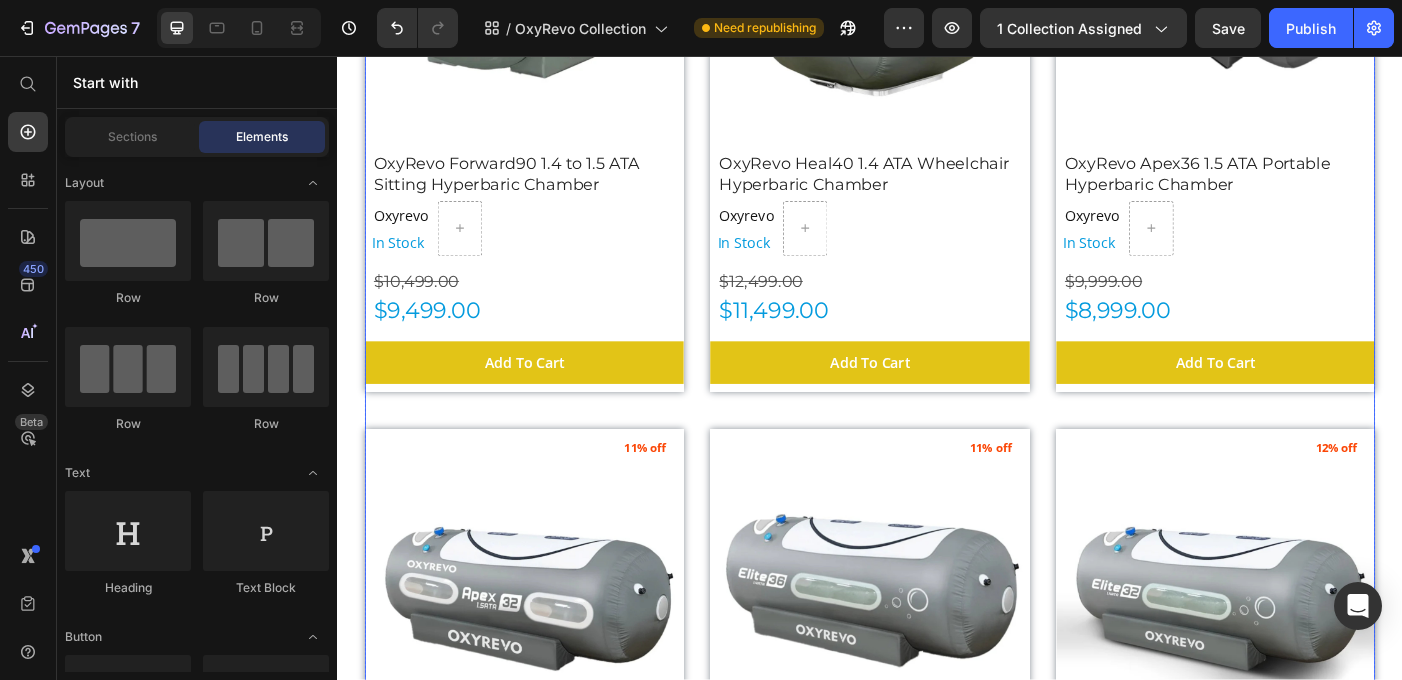 click on "(P) Images 10% off Product Badge OxyRevo Forward90 1.4 to 1.5 ATA Sitting Hyperbaric Chamber (P) Title Oxyrevo Product Vendor In Stock Stock Counter
Row $10,499.00 Product Price $9,499.00 Product Price Add To Cart (P) Cart Button Row (P) Images 8% off Product Badge OxyRevo Heal40 1.4 ATA Wheelchair Hyperbaric Chamber (P) Title Oxyrevo Product Vendor In Stock Stock Counter
Row $12,499.00 Product Price $11,499.00 Product Price Add To Cart (P) Cart Button Row (P) Images 10% off Product Badge OxyRevo Apex36 1.5 ATA Portable Hyperbaric Chamber (P) Title Oxyrevo Product Vendor In Stock Stock Counter
Row $9,999.00 Product Price $8,999.00 Product Price Add To Cart (P) Cart Button Row (P) Images 11% off Product Badge OxyRevo Apex32 1.5 ATA Portable Hyperbaric Chamber (P) Title Oxyrevo Product Vendor In Stock Stock Counter
Row $9,499.00 Product Price $8,499.00 Product Price Add To Cart (P) Cart Button Row (P) Images 11% off Product Badge (P) Title" at bounding box center (937, 455) 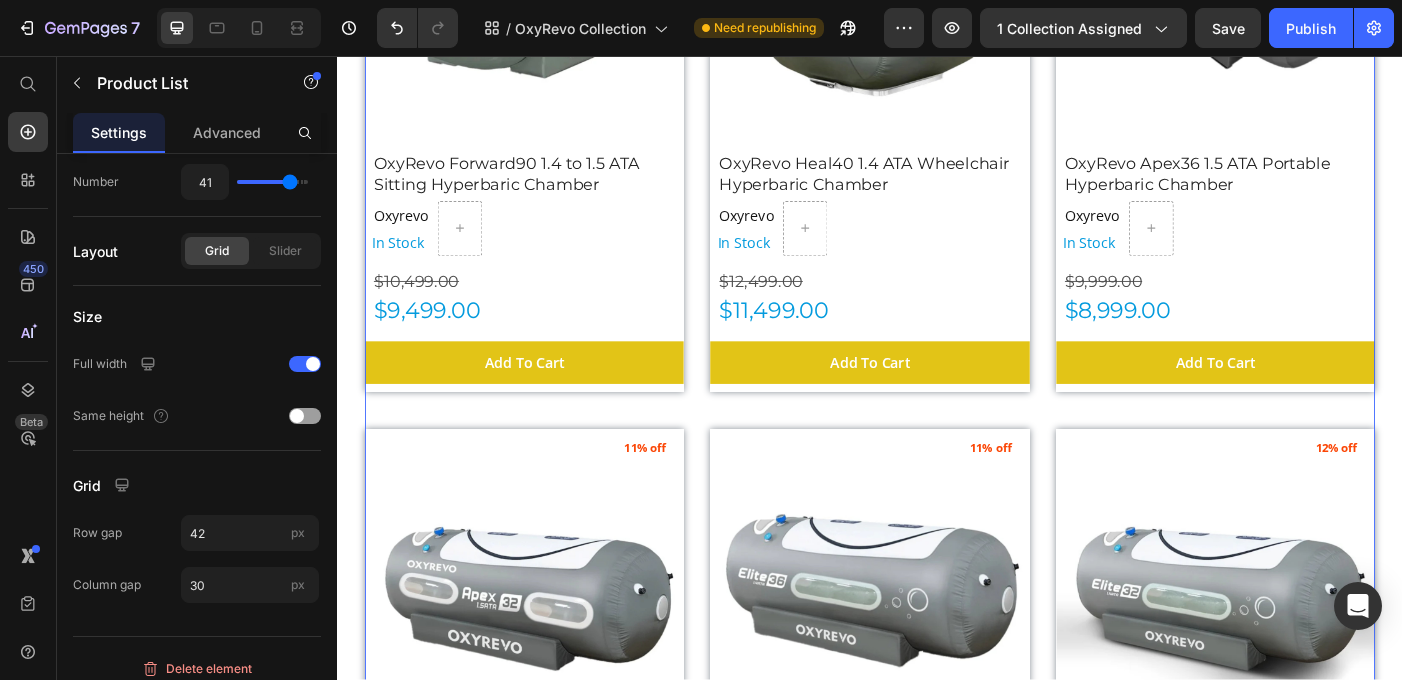 scroll, scrollTop: 0, scrollLeft: 0, axis: both 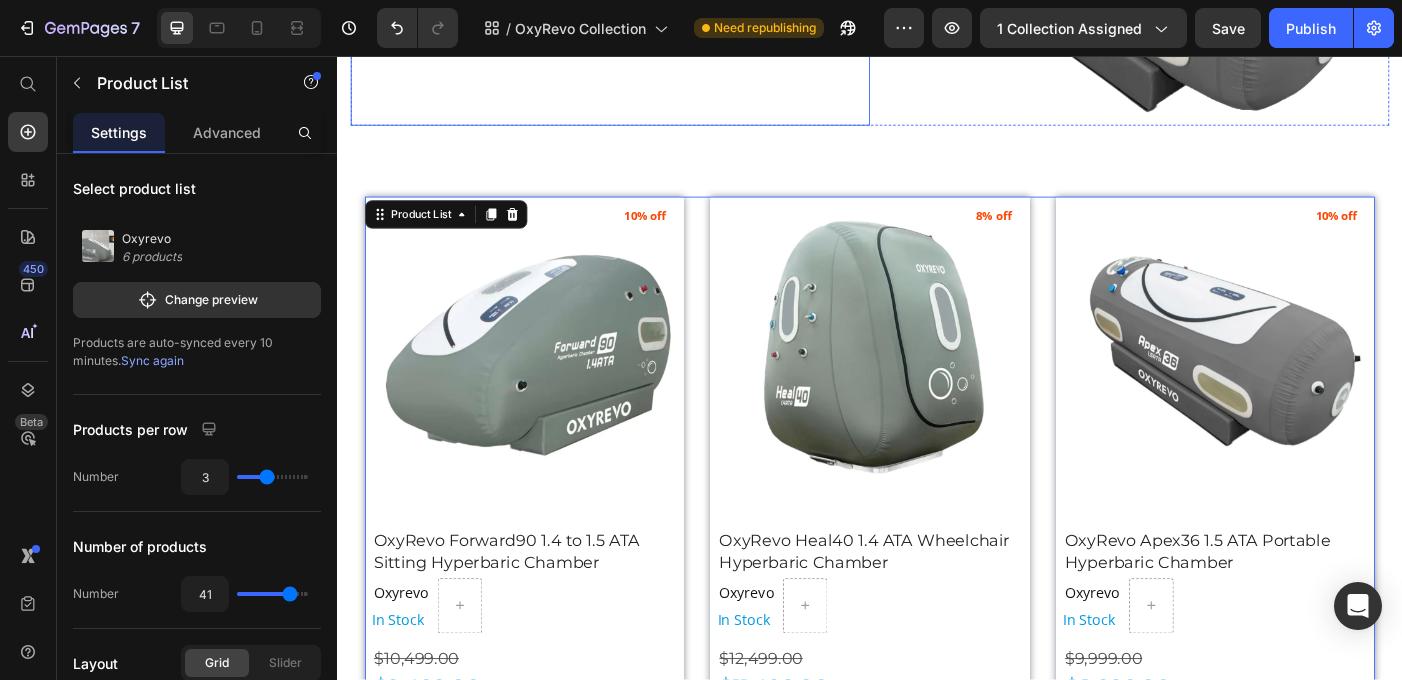 click on "OxyRevo Hyperbaric Chambers Heading OxyRevo , a global leader specializing in portable and hard hyperbaric oxygen chambers, represents the best in home-use hyperbaric technology. By making the proven benefits of oxygen therapy more accessible to everyone, Oxyrevo has helped over 3,000 clients across 87 countries. Their commitment to quality, innovation, and customer care matches Gym Emotion’s mission to offer premium recovery solutions to help you reach your peak potential.   Text Block Row" at bounding box center (644, -60) 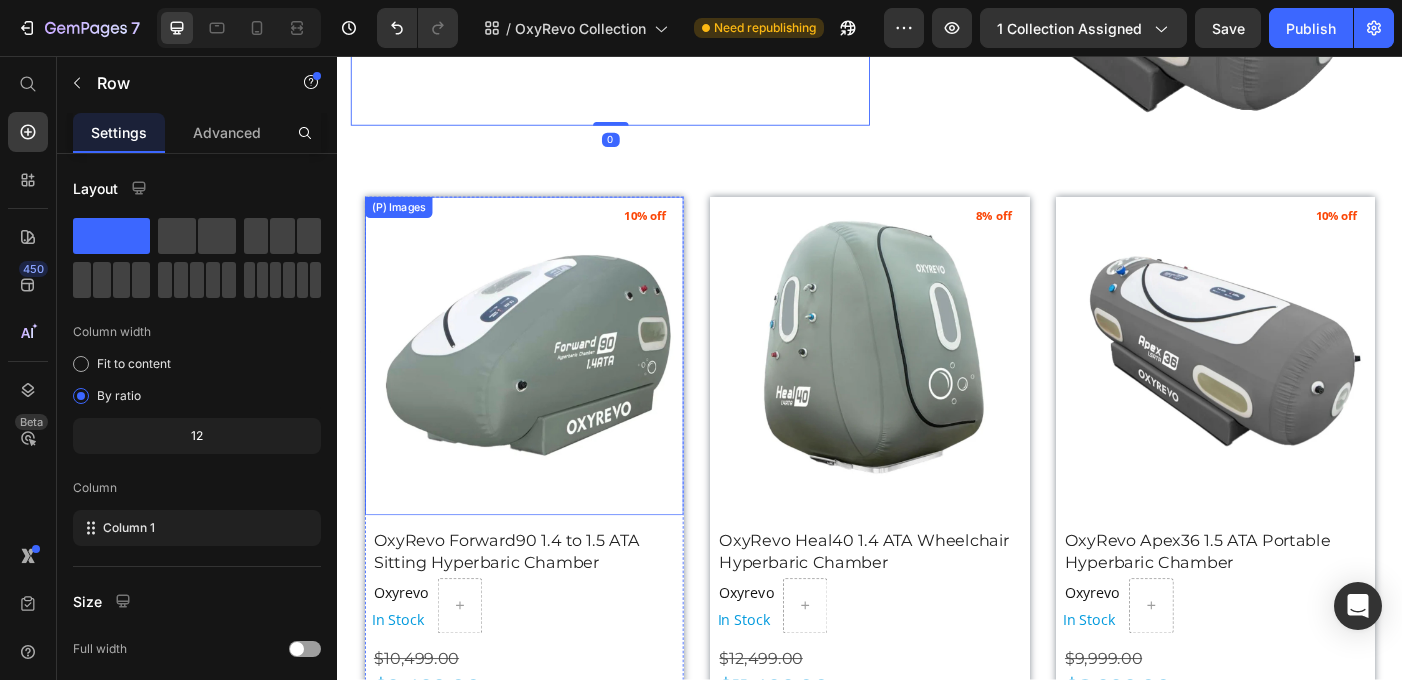 click at bounding box center (547, 394) 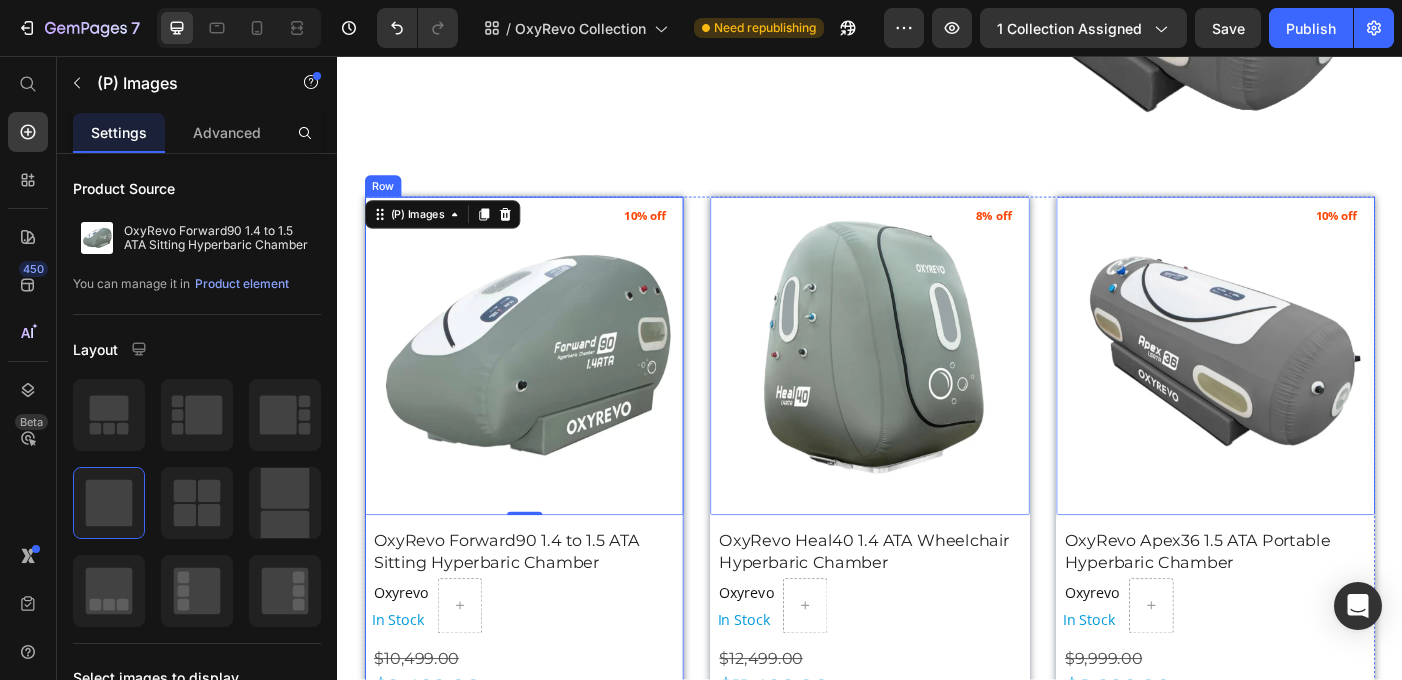 click on "OxyRevo Forward90 1.4 to 1.5 ATA Sitting Hyperbaric Chamber (P) Title" at bounding box center (547, 609) 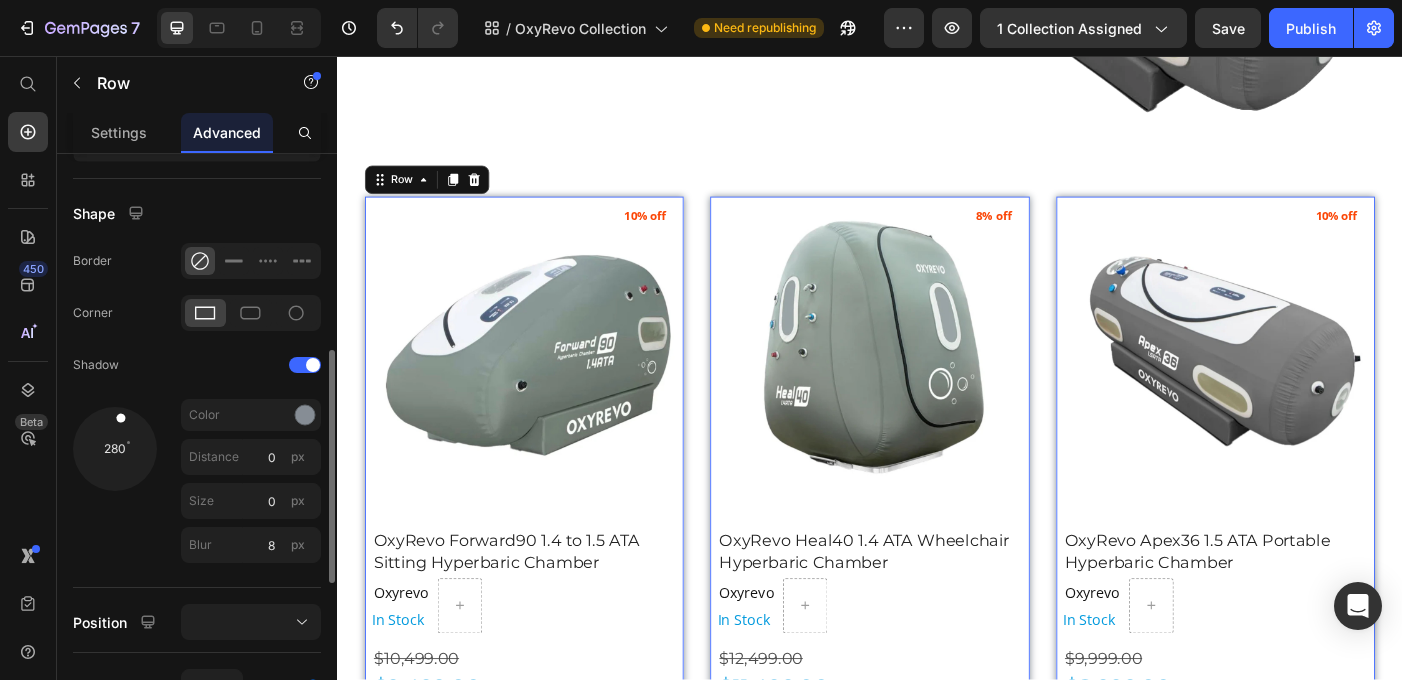 scroll, scrollTop: 481, scrollLeft: 0, axis: vertical 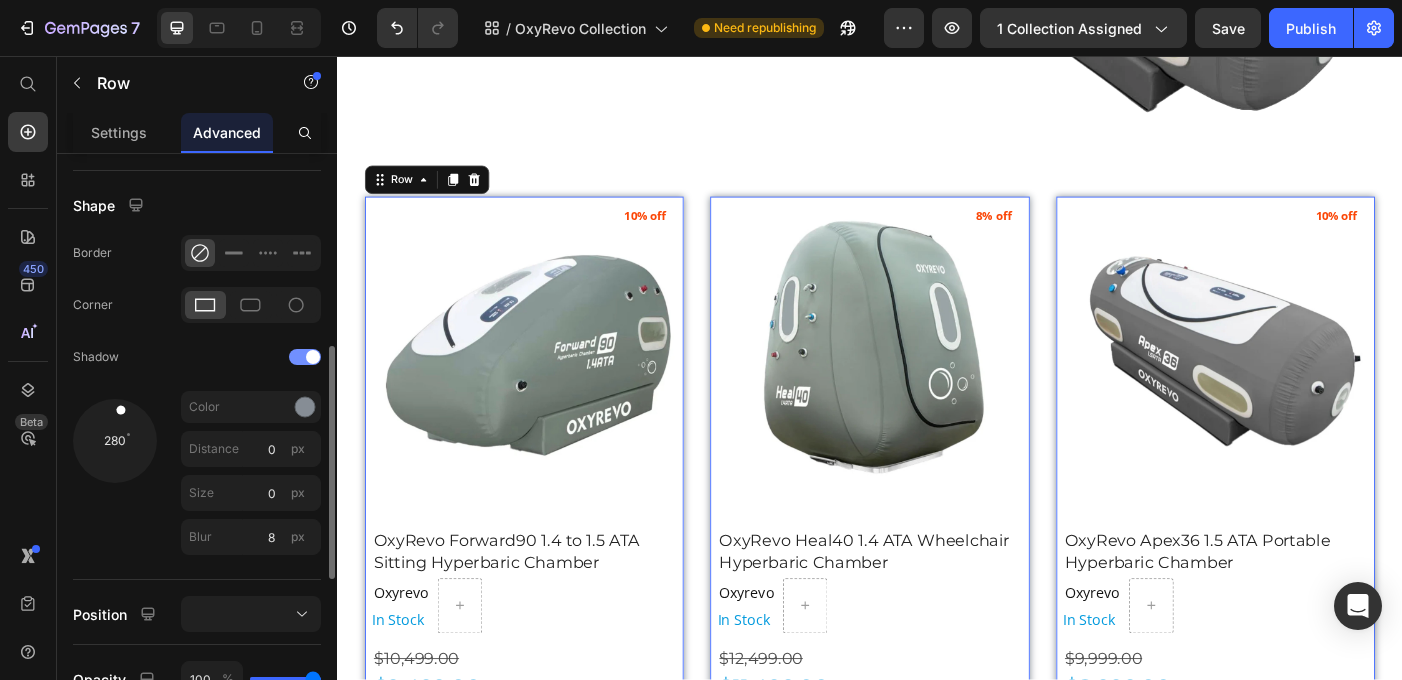 click at bounding box center (305, 357) 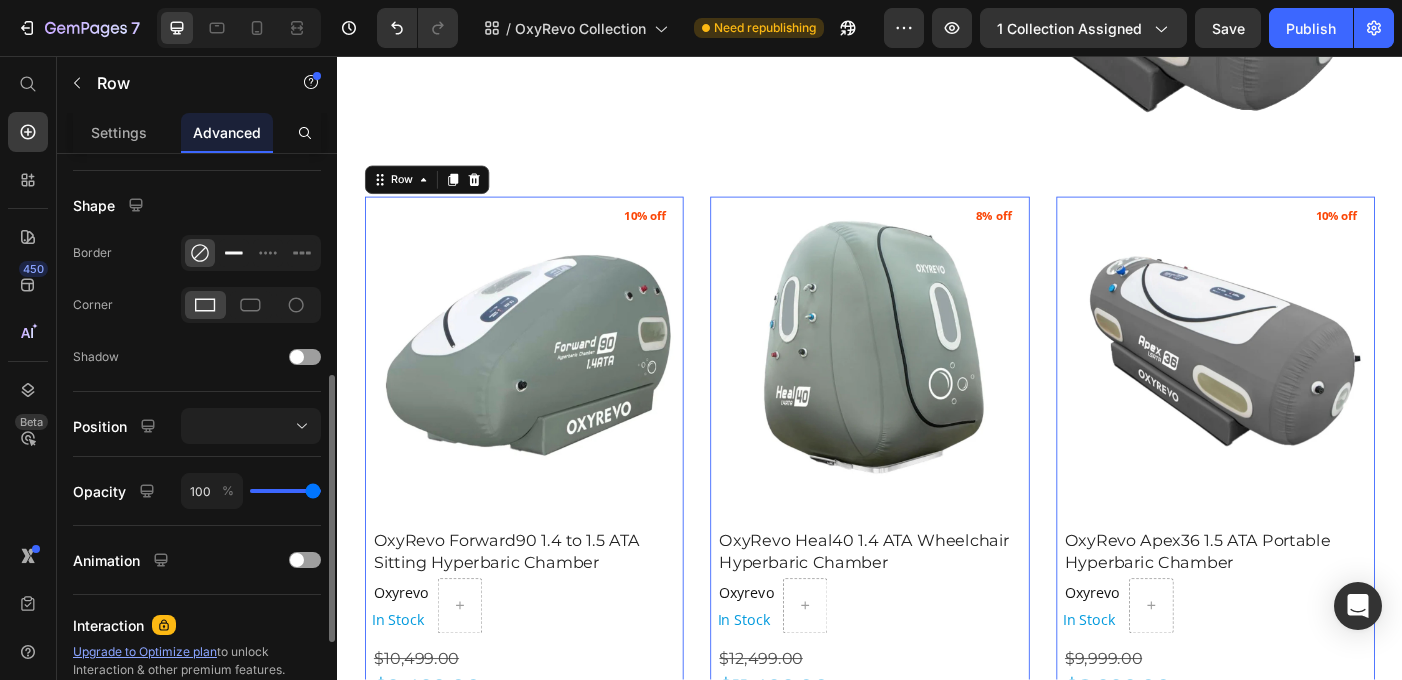 click 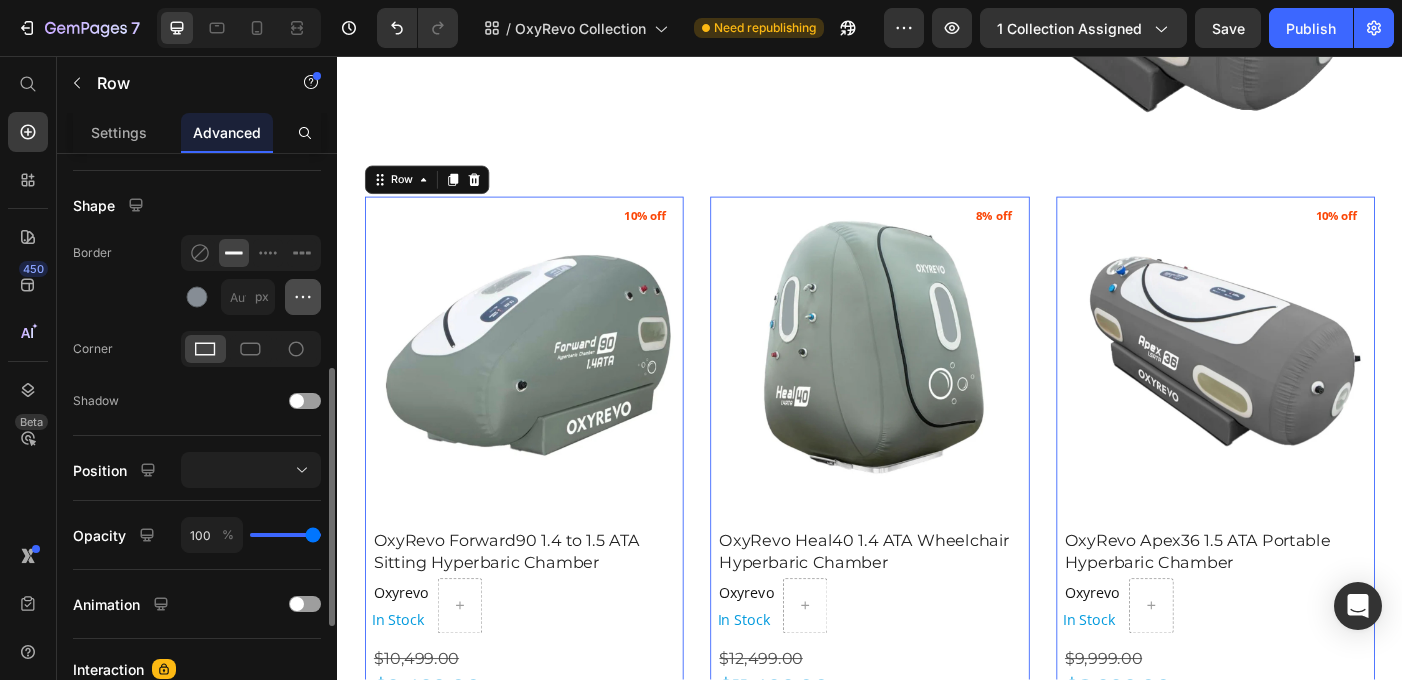 click 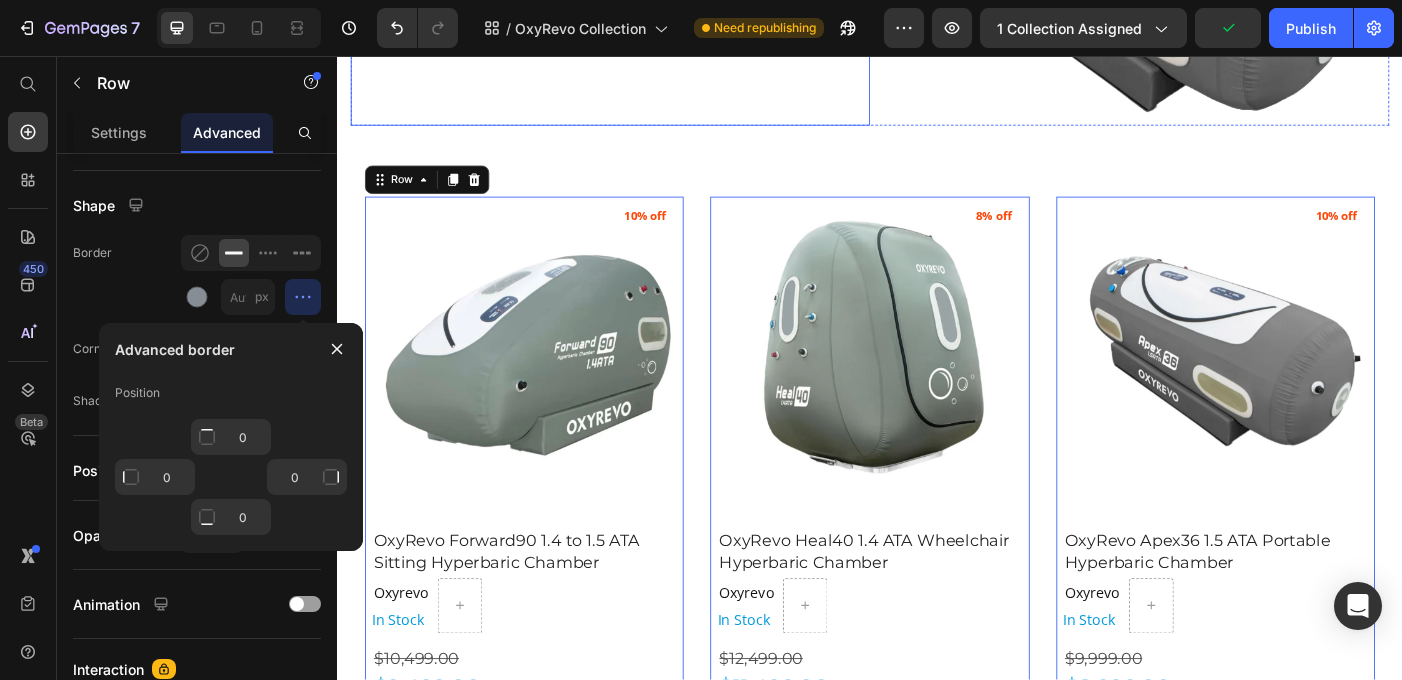 click on "OxyRevo Hyperbaric Chambers Heading OxyRevo , a global leader specializing in portable and hard hyperbaric oxygen chambers, represents the best in home-use hyperbaric technology. By making the proven benefits of oxygen therapy more accessible to everyone, Oxyrevo has helped over 3,000 clients across 87 countries. Their commitment to quality, innovation, and customer care matches Gym Emotion’s mission to offer premium recovery solutions to help you reach your peak potential.   Text Block Row" at bounding box center [644, -60] 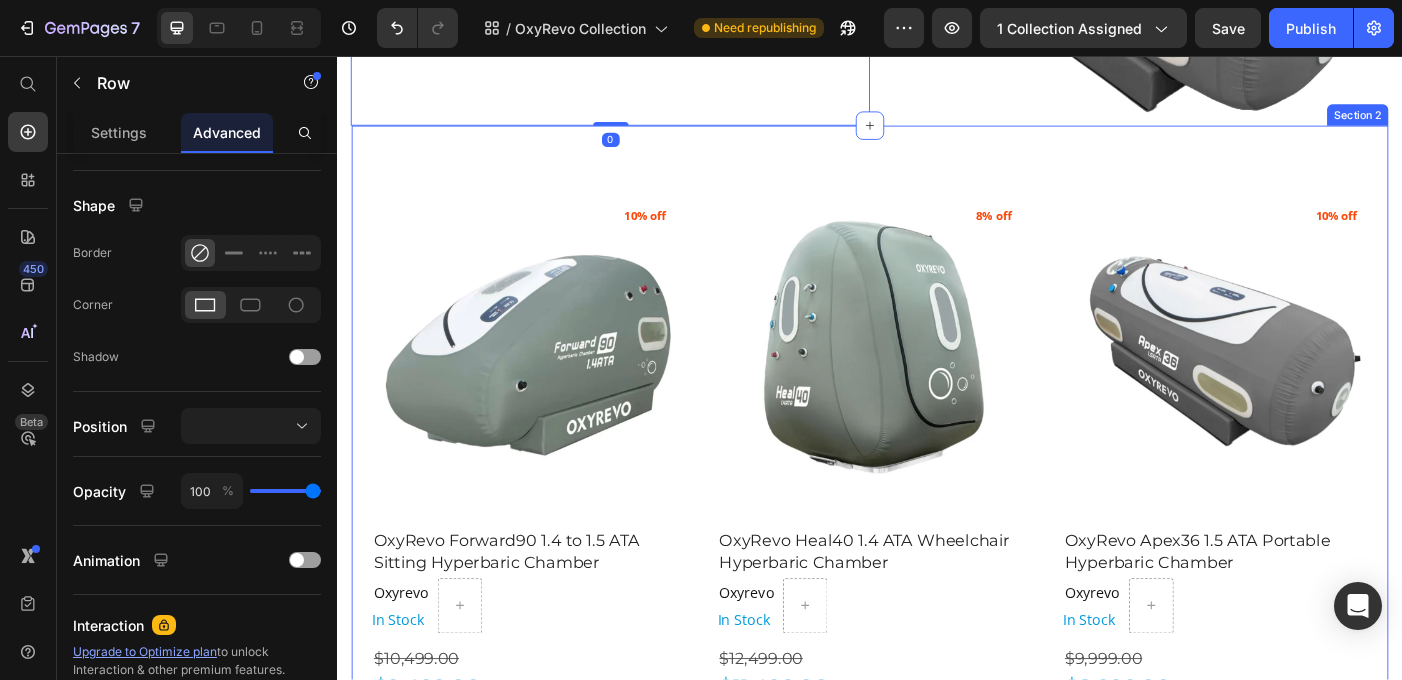 click on "(P) Images 10% off Product Badge OxyRevo Forward90 1.4 to 1.5 ATA Sitting Hyperbaric Chamber (P) Title Oxyrevo Product Vendor In Stock Stock Counter
Row $10,499.00 Product Price $9,499.00 Product Price Add To Cart (P) Cart Button Row (P) Images 8% off Product Badge OxyRevo Heal40 1.4 ATA Wheelchair Hyperbaric Chamber (P) Title Oxyrevo Product Vendor In Stock Stock Counter
Row $12,499.00 Product Price $11,499.00 Product Price Add To Cart (P) Cart Button Row (P) Images 10% off Product Badge OxyRevo Apex36 1.5 ATA Portable Hyperbaric Chamber (P) Title Oxyrevo Product Vendor In Stock Stock Counter
Row $9,999.00 Product Price $8,999.00 Product Price Add To Cart (P) Cart Button Row (P) Images 11% off Product Badge OxyRevo Apex32 1.5 ATA Portable Hyperbaric Chamber (P) Title Oxyrevo Product Vendor In Stock Stock Counter
Row $9,499.00 Product Price $8,499.00 Product Price Add To Cart (P) Cart Button Row (P) Images 11% off Product Badge (P) Title" at bounding box center (937, 880) 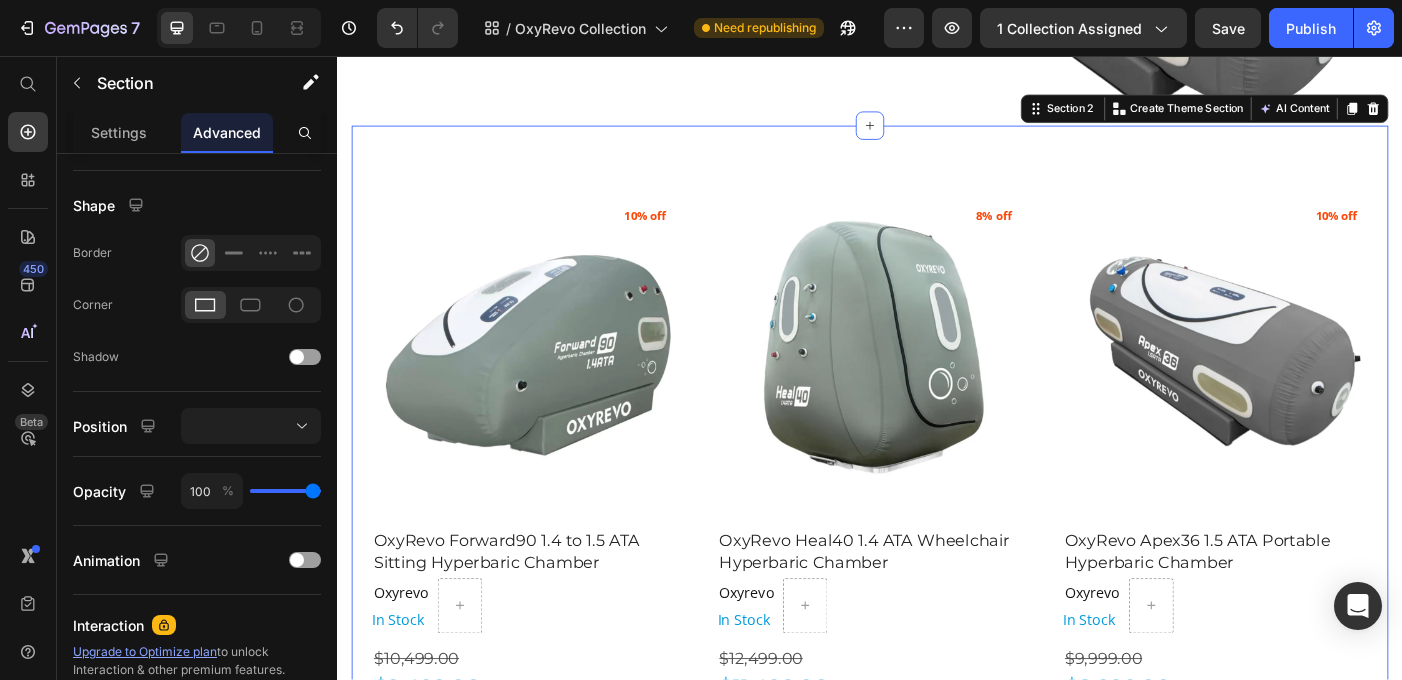 scroll, scrollTop: 0, scrollLeft: 0, axis: both 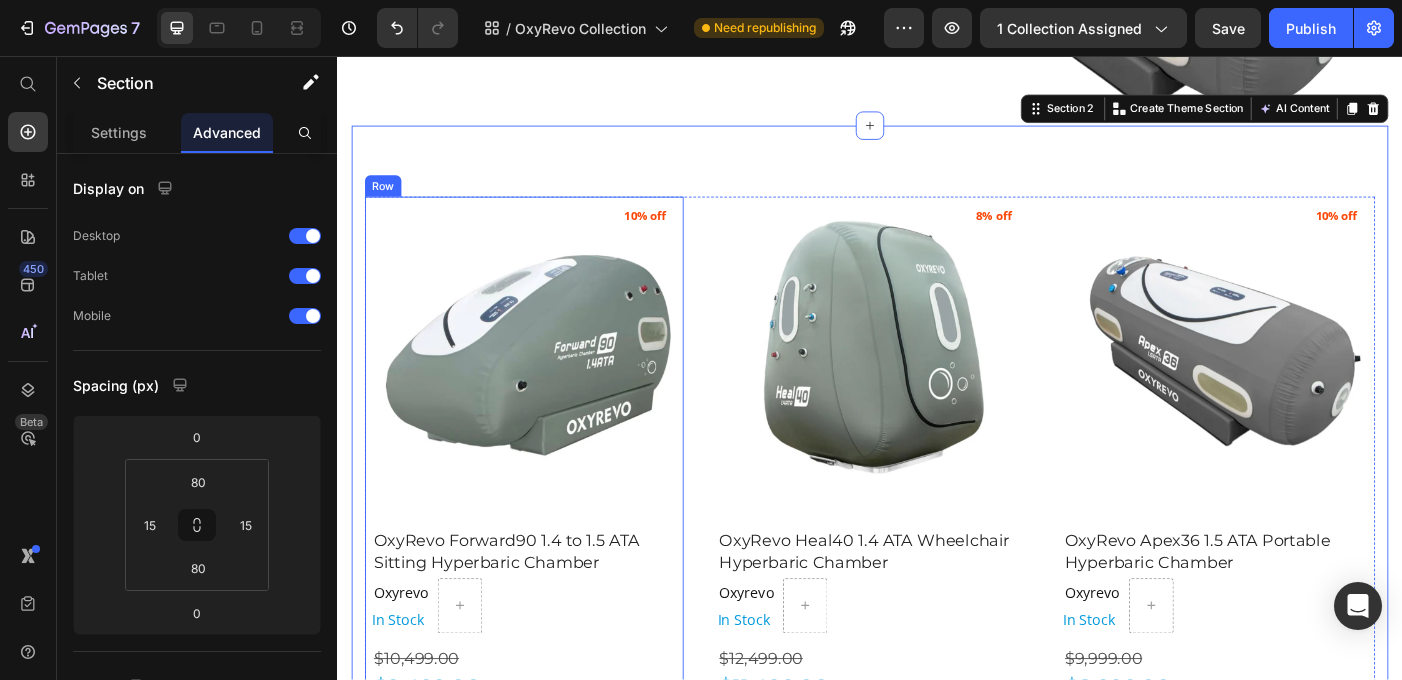 click on "(P) Images 10% off Product Badge OxyRevo Forward90 1.4 to 1.5 ATA Sitting Hyperbaric Chamber (P) Title Oxyrevo Product Vendor In Stock Stock Counter
Row $10,499.00 Product Price $9,499.00 Product Price Add To Cart (P) Cart Button" at bounding box center [547, 537] 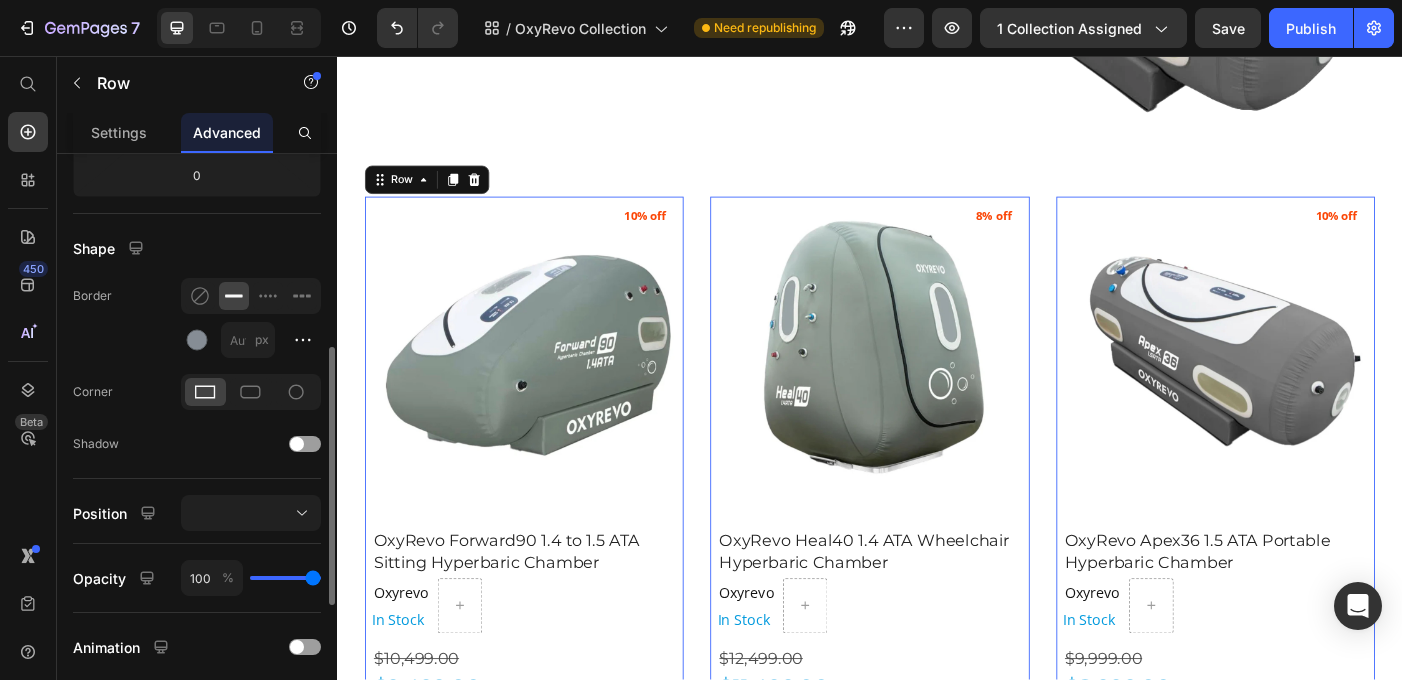 scroll, scrollTop: 438, scrollLeft: 0, axis: vertical 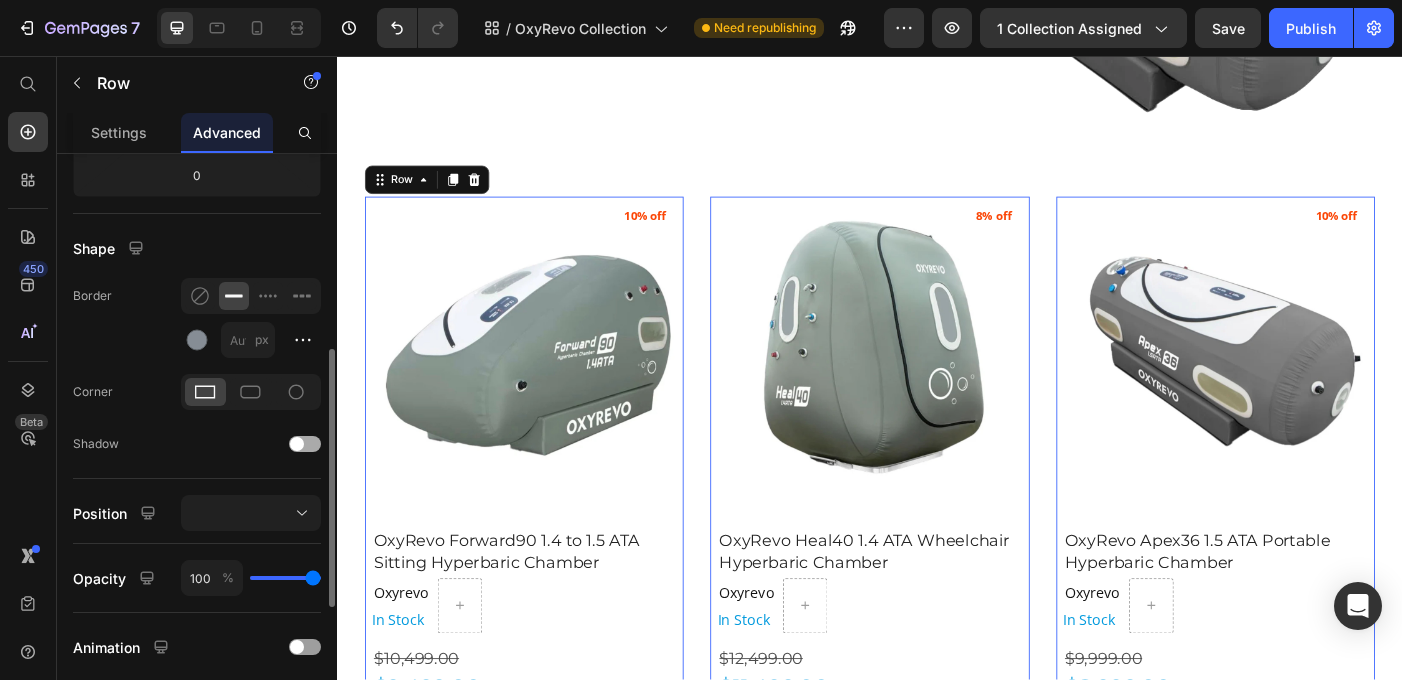 click at bounding box center [297, 444] 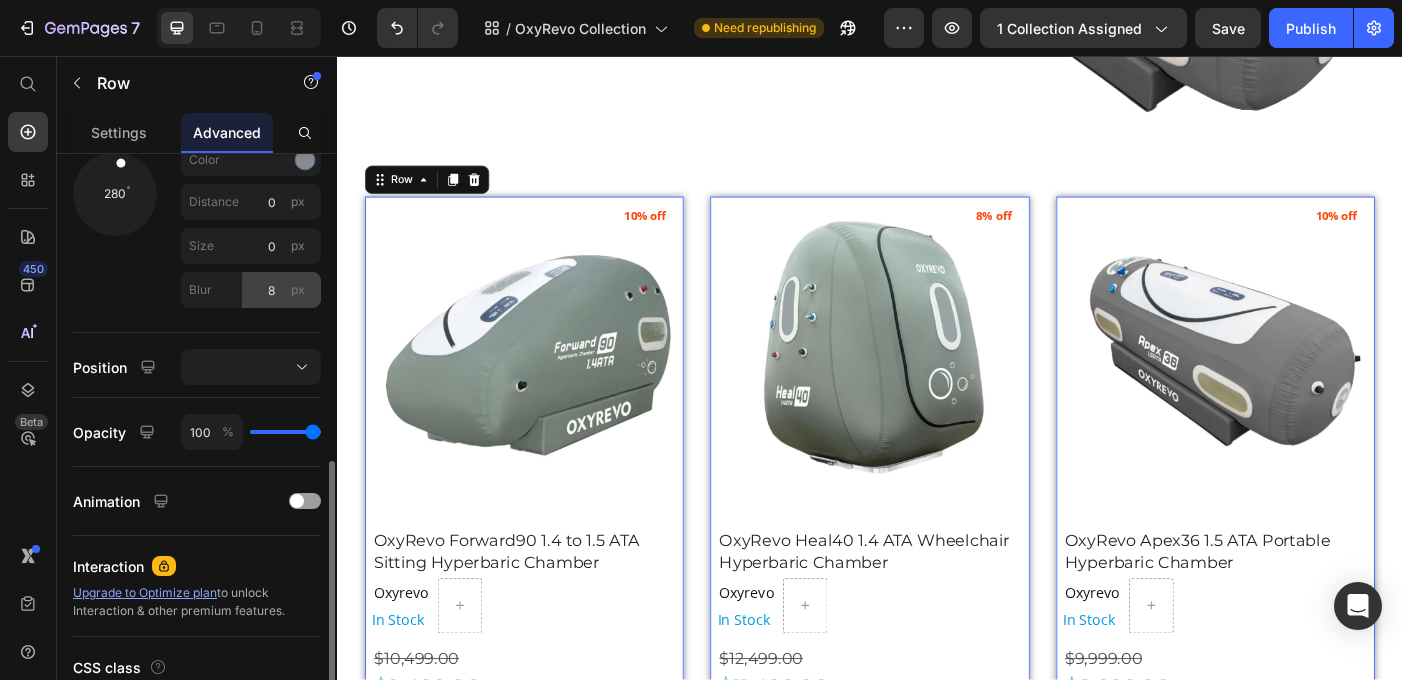 scroll, scrollTop: 777, scrollLeft: 0, axis: vertical 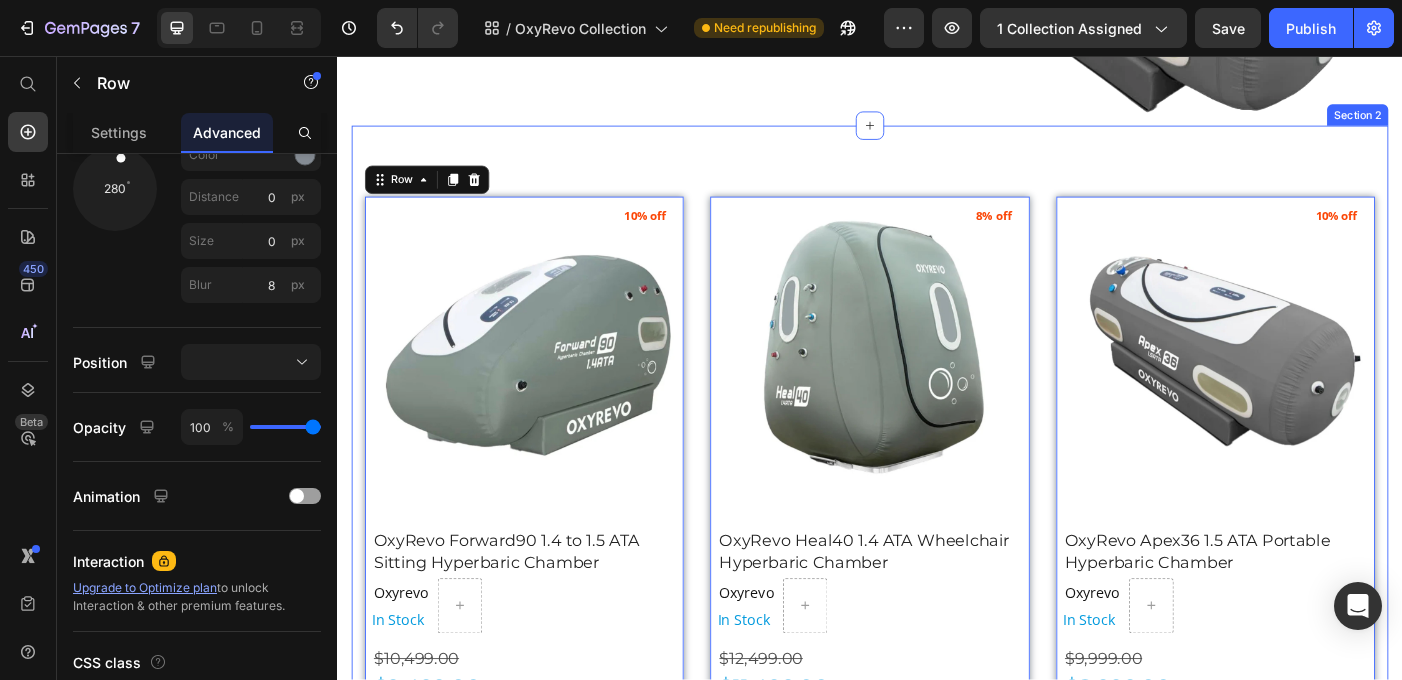 click on "(P) Images 10% off Product Badge OxyRevo Forward90 1.4 to 1.5 ATA Sitting Hyperbaric Chamber (P) Title Oxyrevo Product Vendor In Stock Stock Counter
Row $10,499.00 Product Price $9,499.00 Product Price Add To Cart (P) Cart Button Row   0 (P) Images 8% off Product Badge OxyRevo Heal40 1.4 ATA Wheelchair Hyperbaric Chamber (P) Title Oxyrevo Product Vendor In Stock Stock Counter
Row $12,499.00 Product Price $11,499.00 Product Price Add To Cart (P) Cart Button Row   0 (P) Images 10% off Product Badge OxyRevo Apex36 1.5 ATA Portable Hyperbaric Chamber (P) Title Oxyrevo Product Vendor In Stock Stock Counter
Row $9,999.00 Product Price $8,999.00 Product Price Add To Cart (P) Cart Button Row   0 (P) Images 11% off Product Badge OxyRevo Apex32 1.5 ATA Portable Hyperbaric Chamber (P) Title Oxyrevo Product Vendor In Stock Stock Counter
Row $9,499.00 Product Price $8,499.00 Product Price Add To Cart (P) Cart Button Row   0 (P) Images 11% off Oxyrevo" at bounding box center [937, 880] 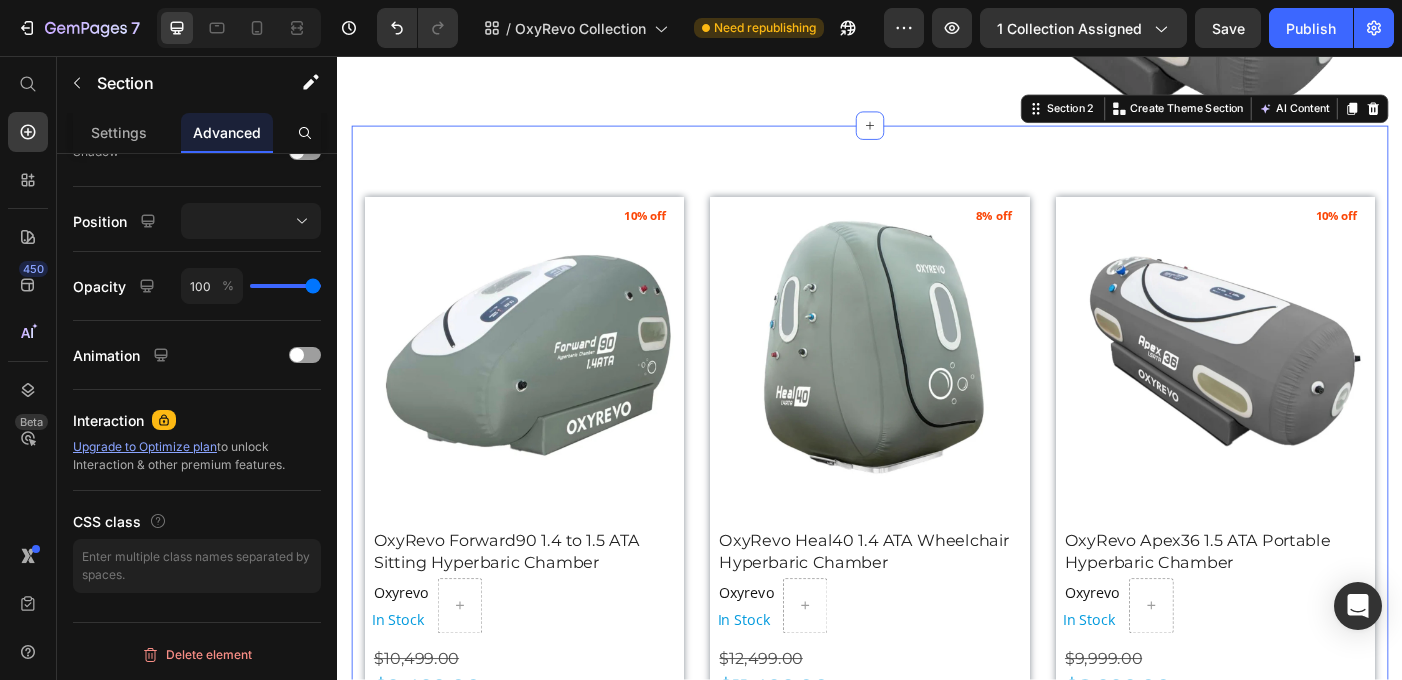 scroll, scrollTop: 0, scrollLeft: 0, axis: both 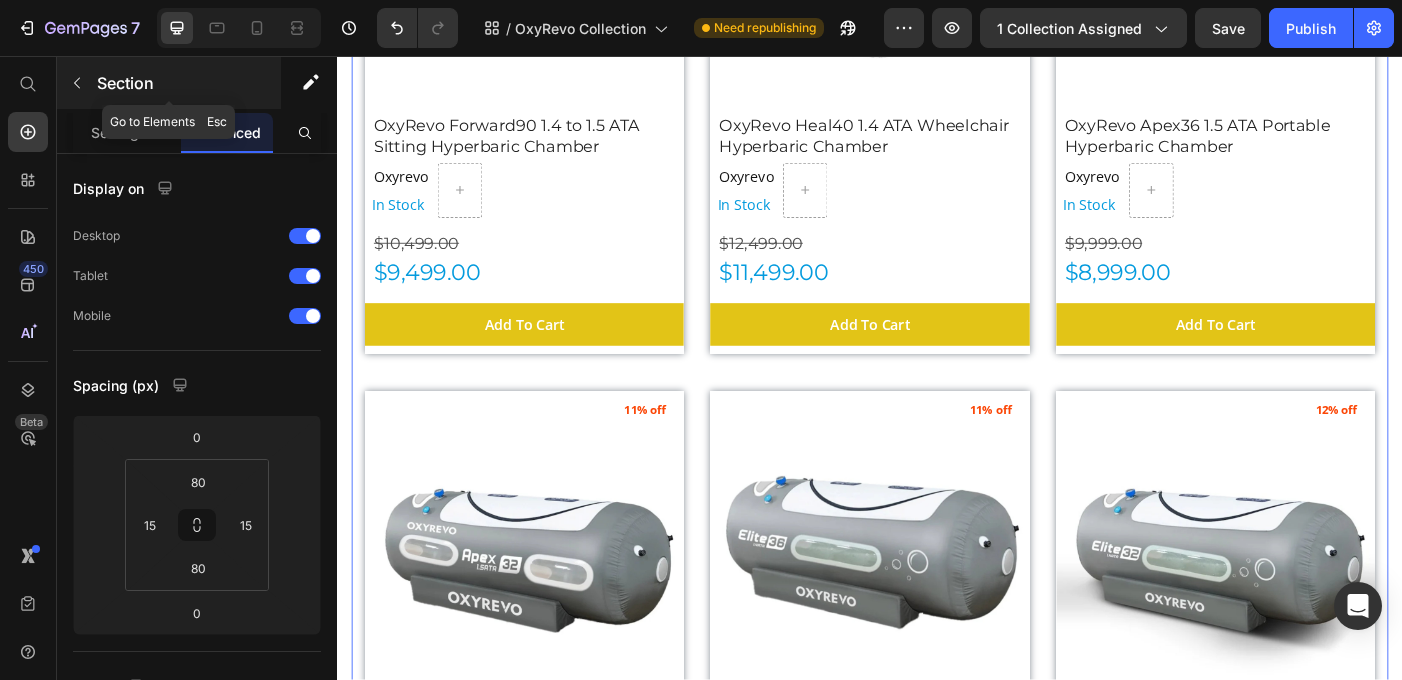 click on "Section" at bounding box center [187, 83] 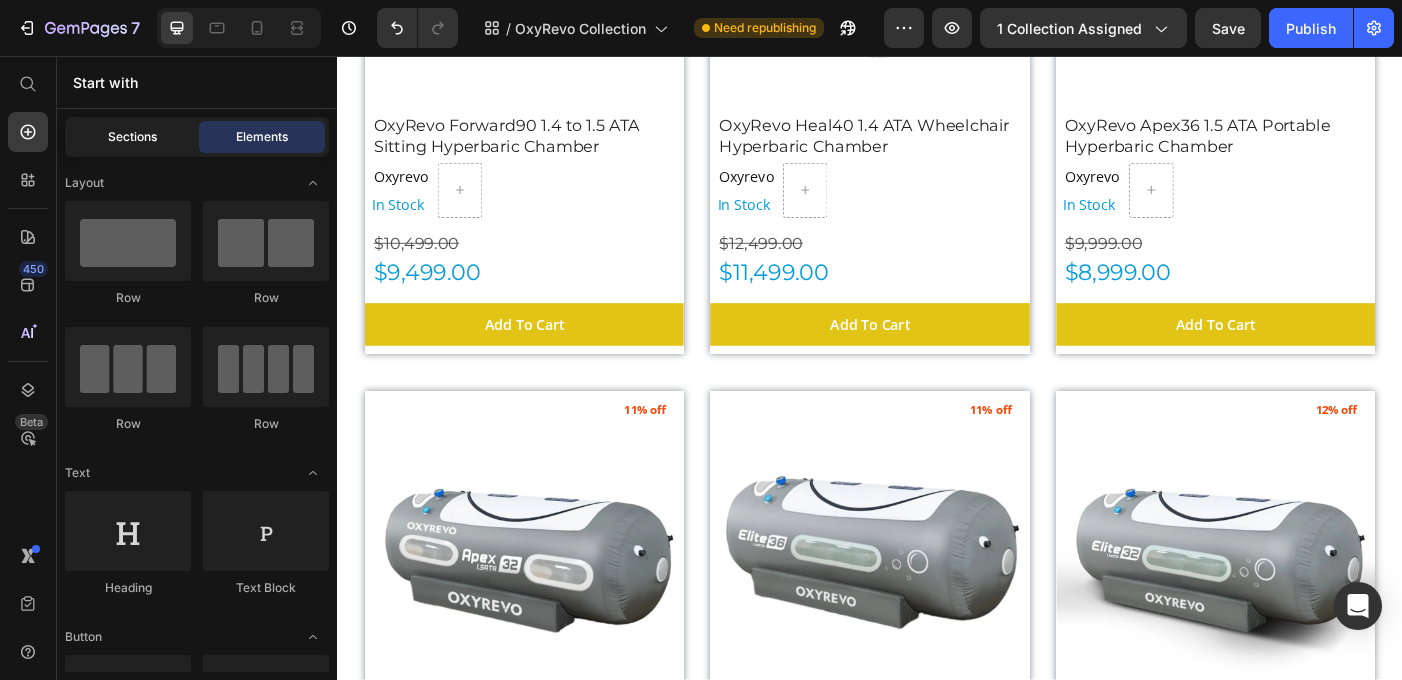 click on "Sections" at bounding box center (132, 137) 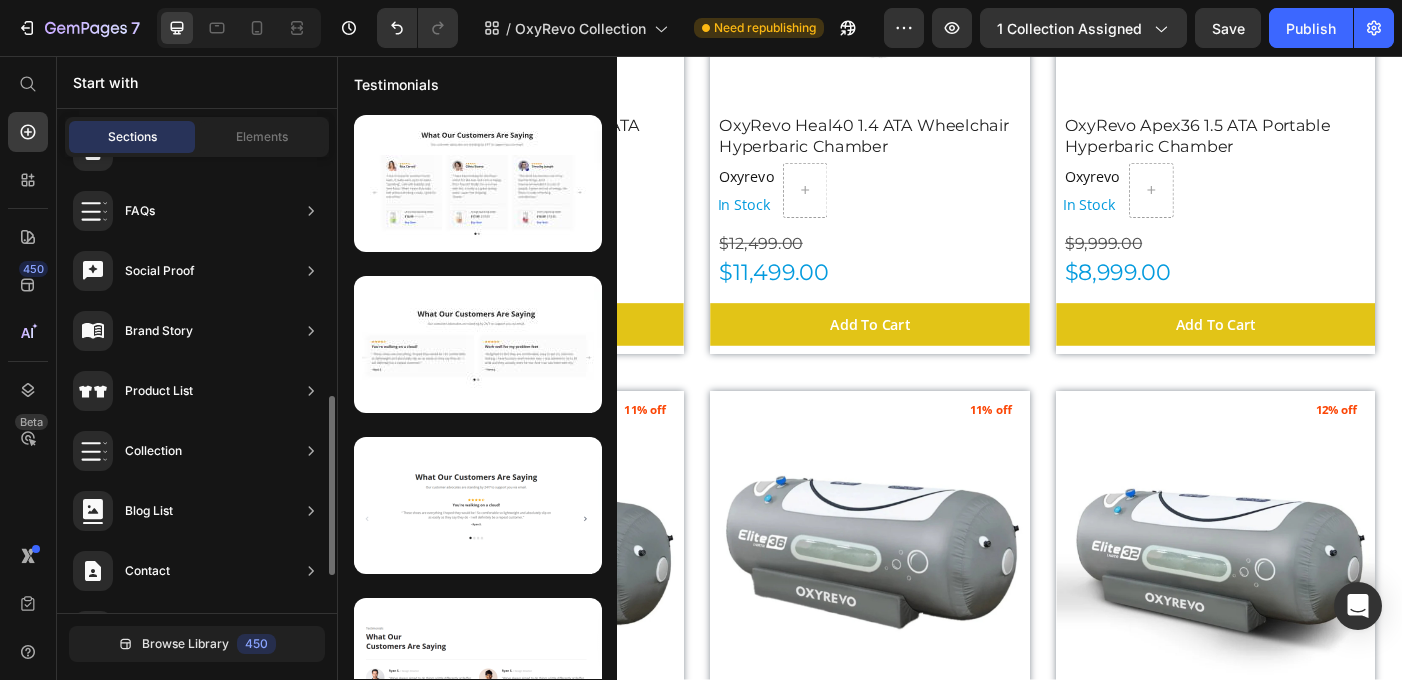 scroll, scrollTop: 597, scrollLeft: 0, axis: vertical 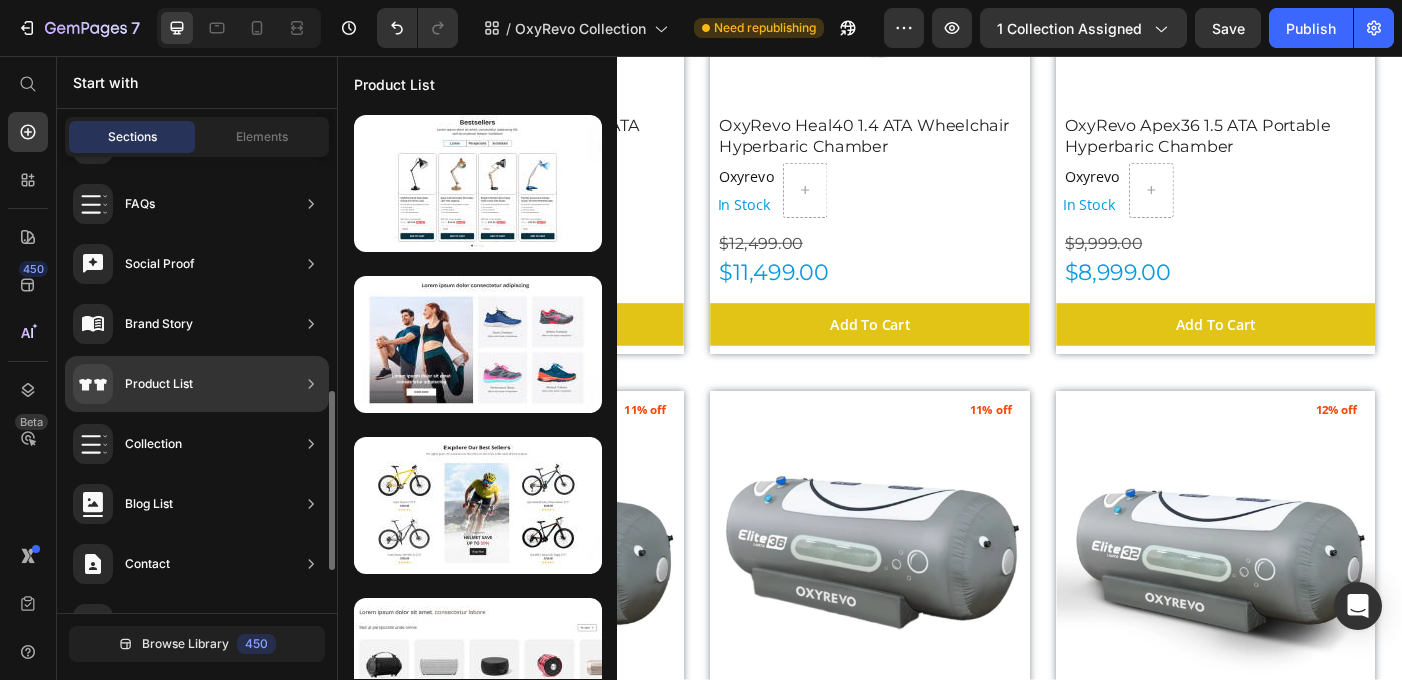 click on "Product List" at bounding box center [159, 384] 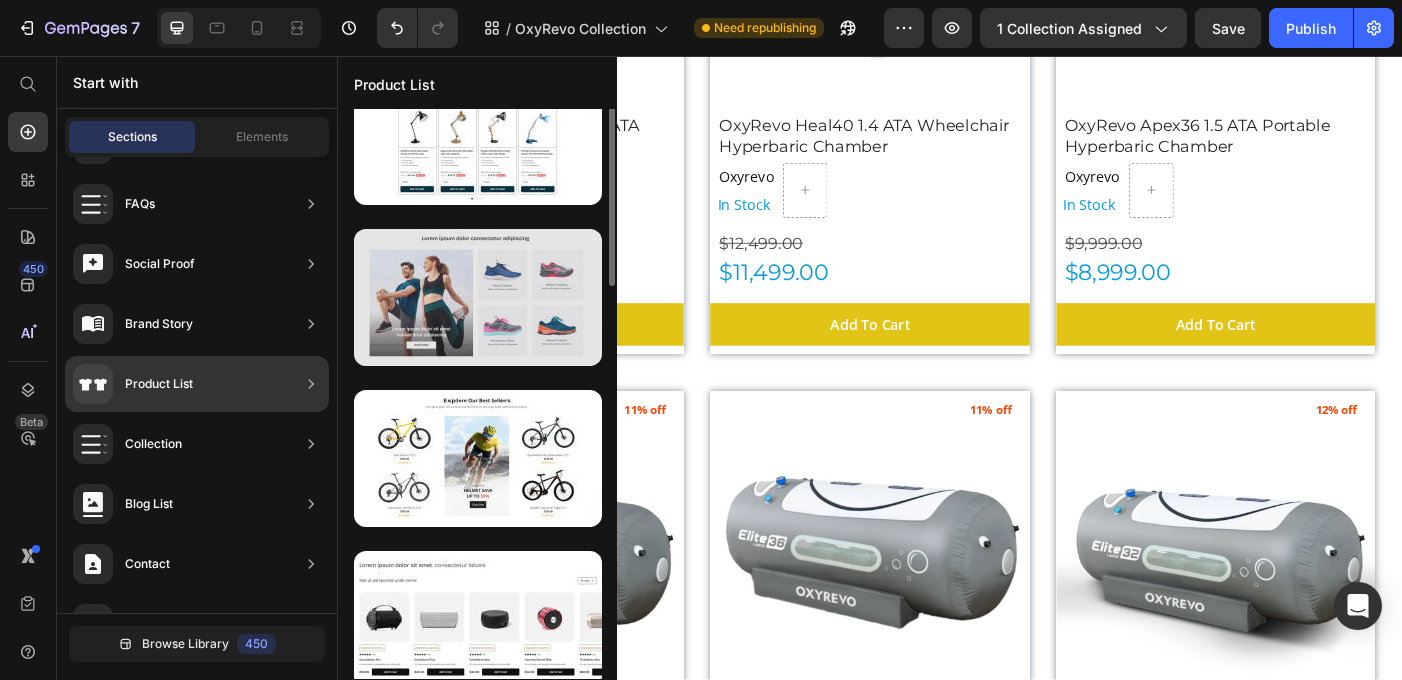 scroll, scrollTop: 15, scrollLeft: 0, axis: vertical 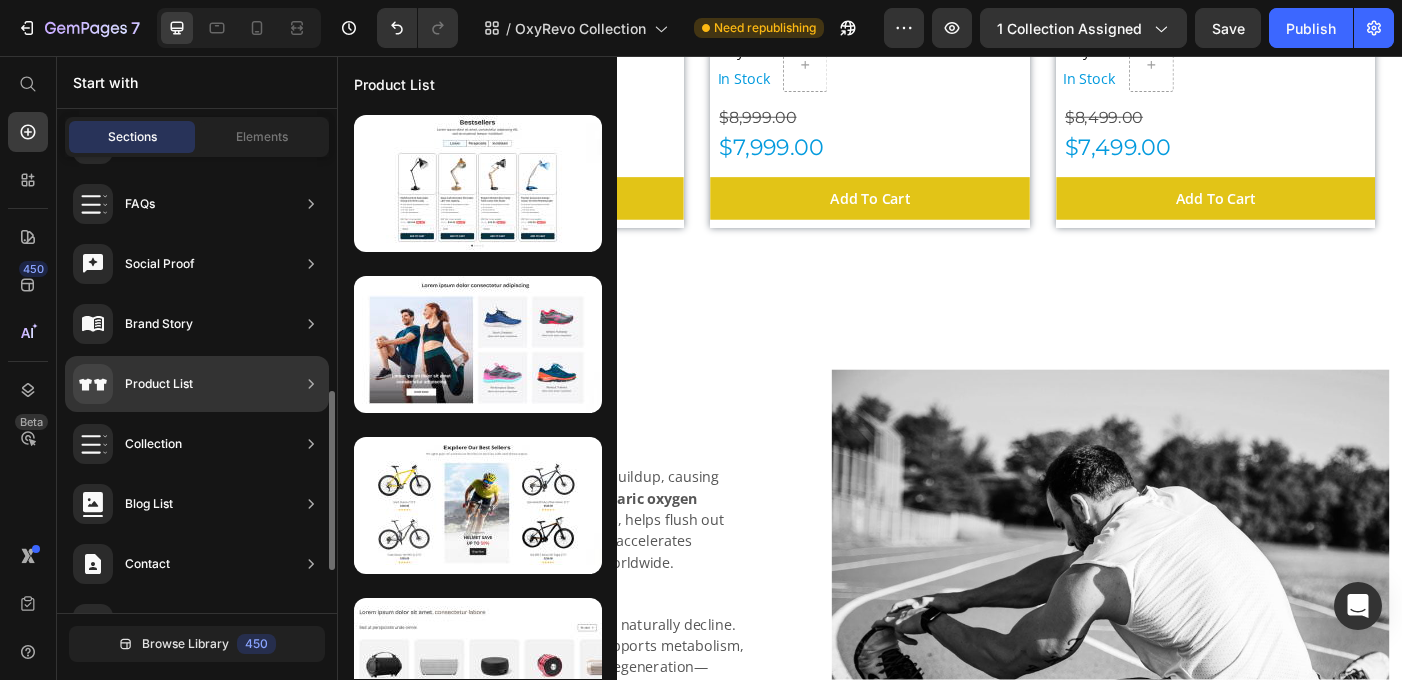 click on "Product List" at bounding box center (133, 384) 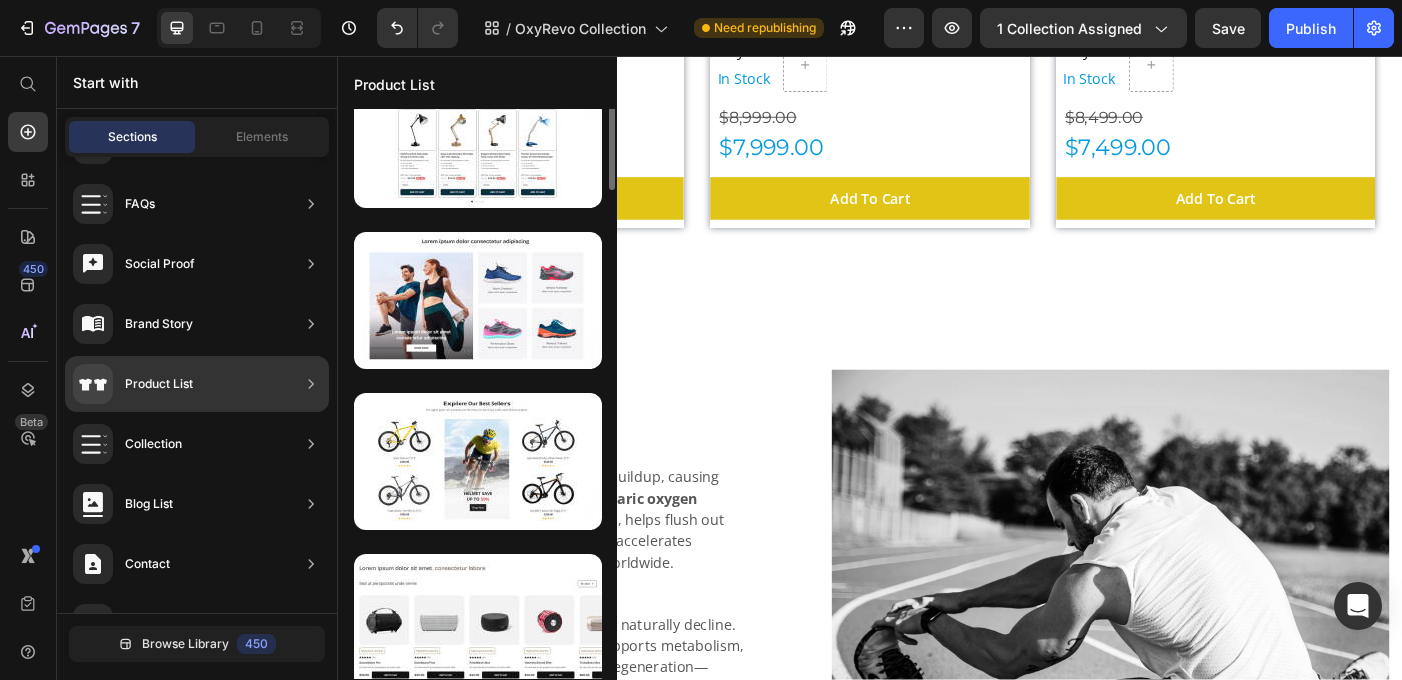 scroll, scrollTop: 0, scrollLeft: 0, axis: both 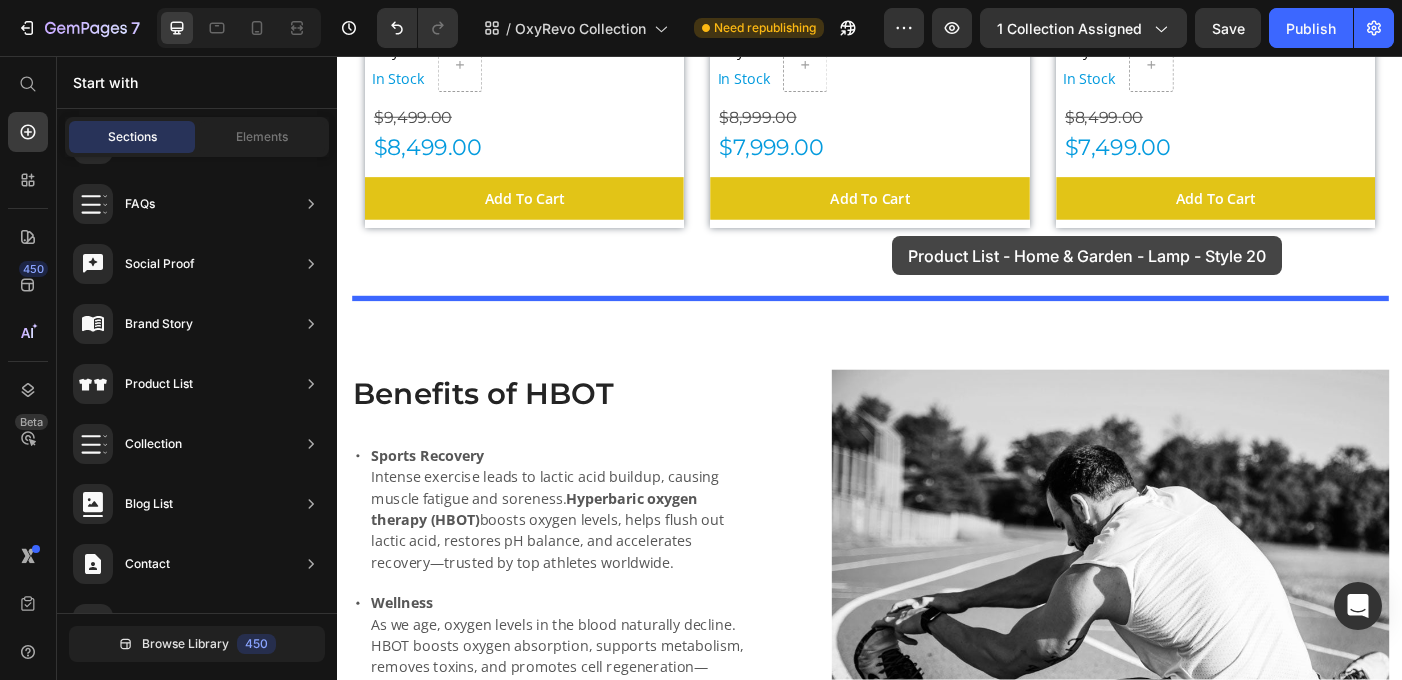 drag, startPoint x: 916, startPoint y: 243, endPoint x: 962, endPoint y: 259, distance: 48.703182 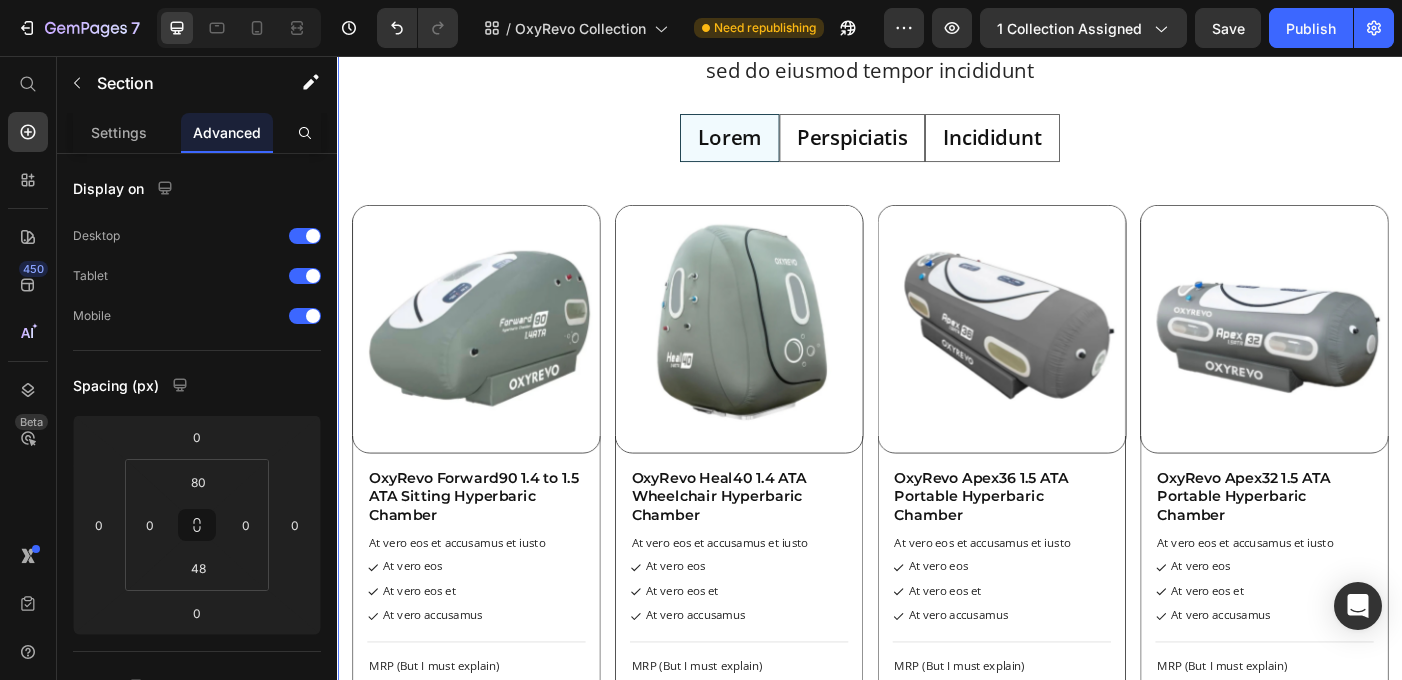 radio on "false" 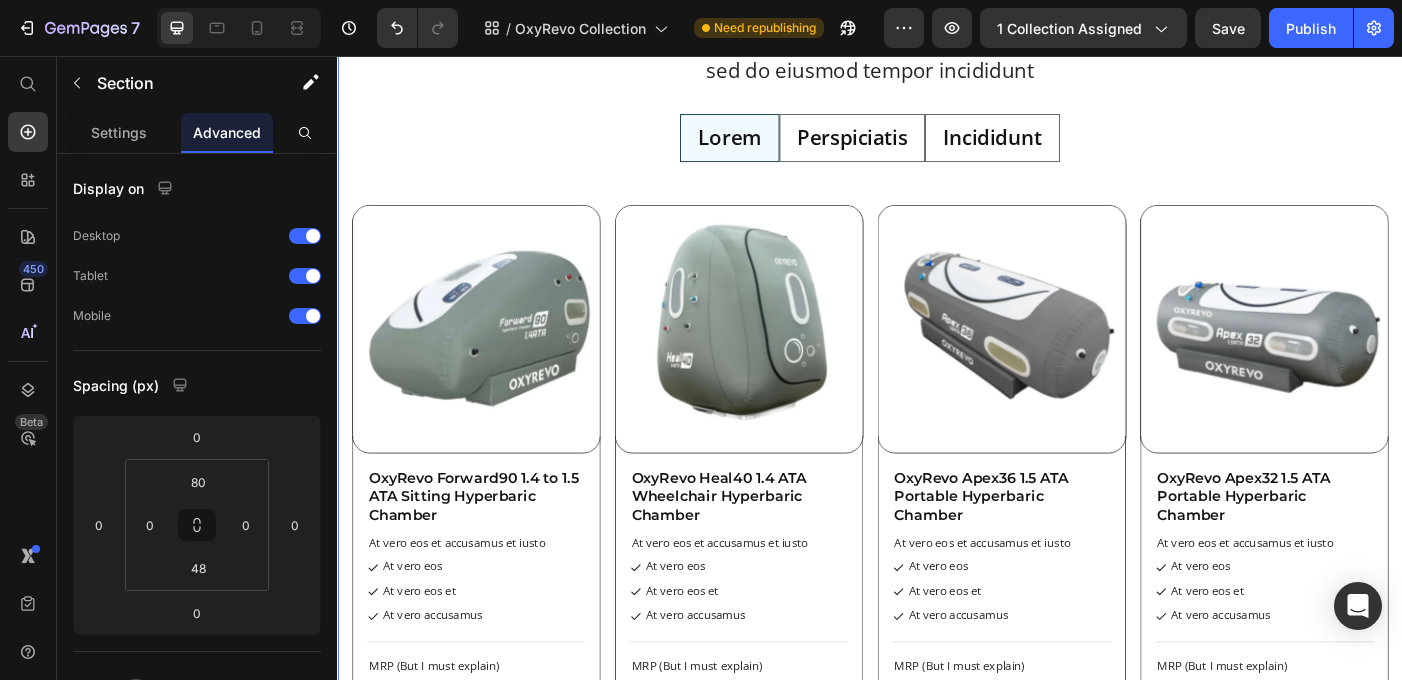 radio on "false" 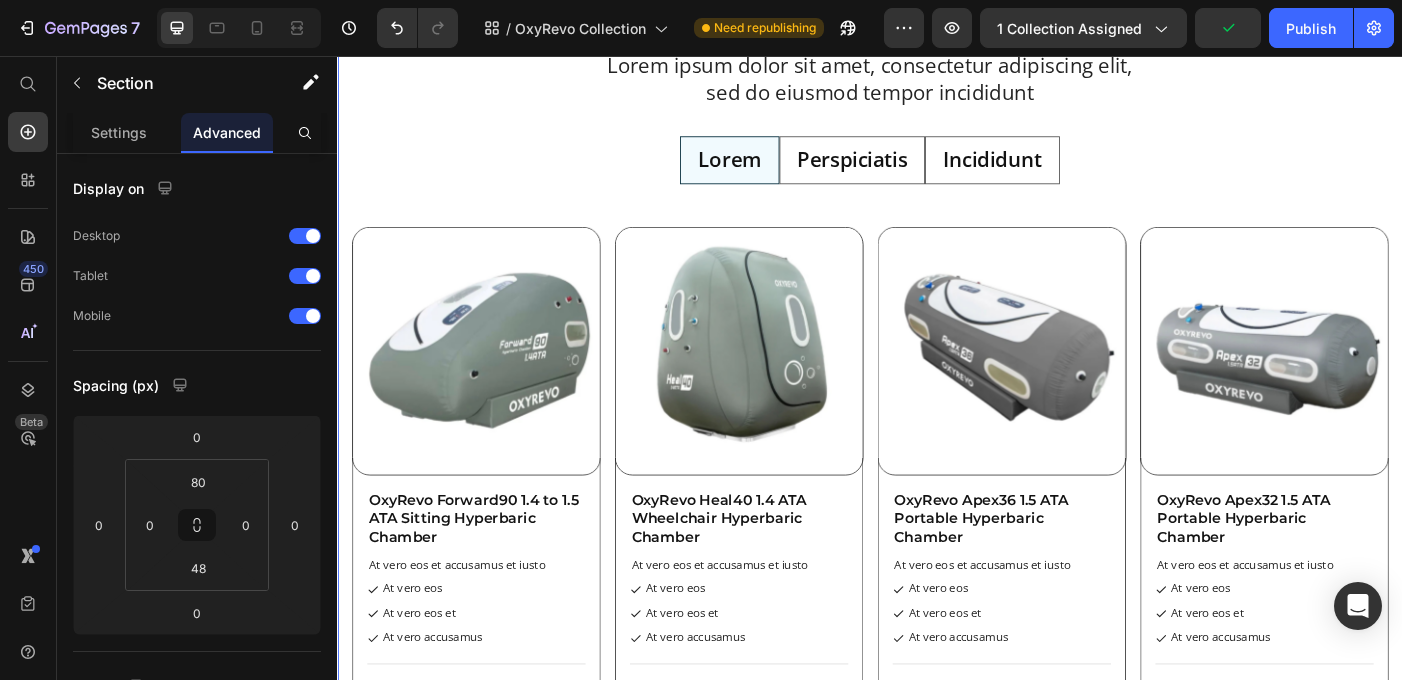 scroll, scrollTop: 1864, scrollLeft: 0, axis: vertical 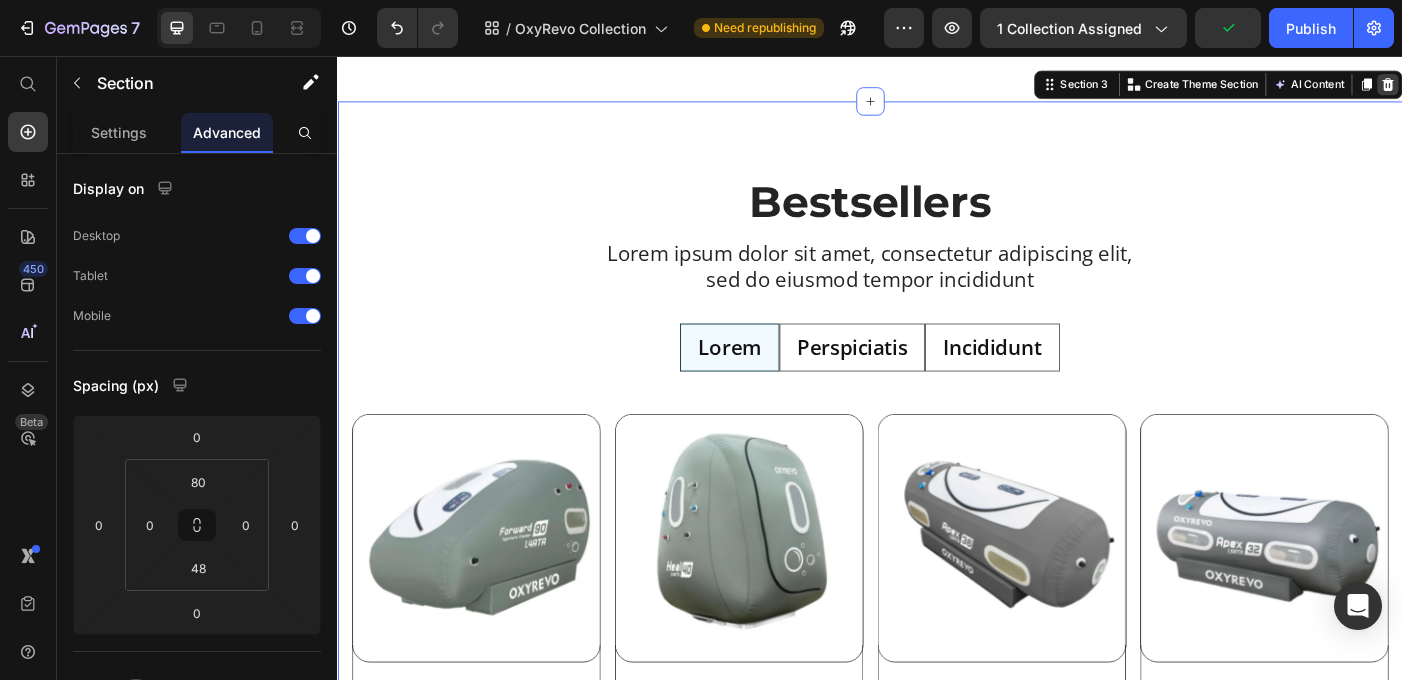 click 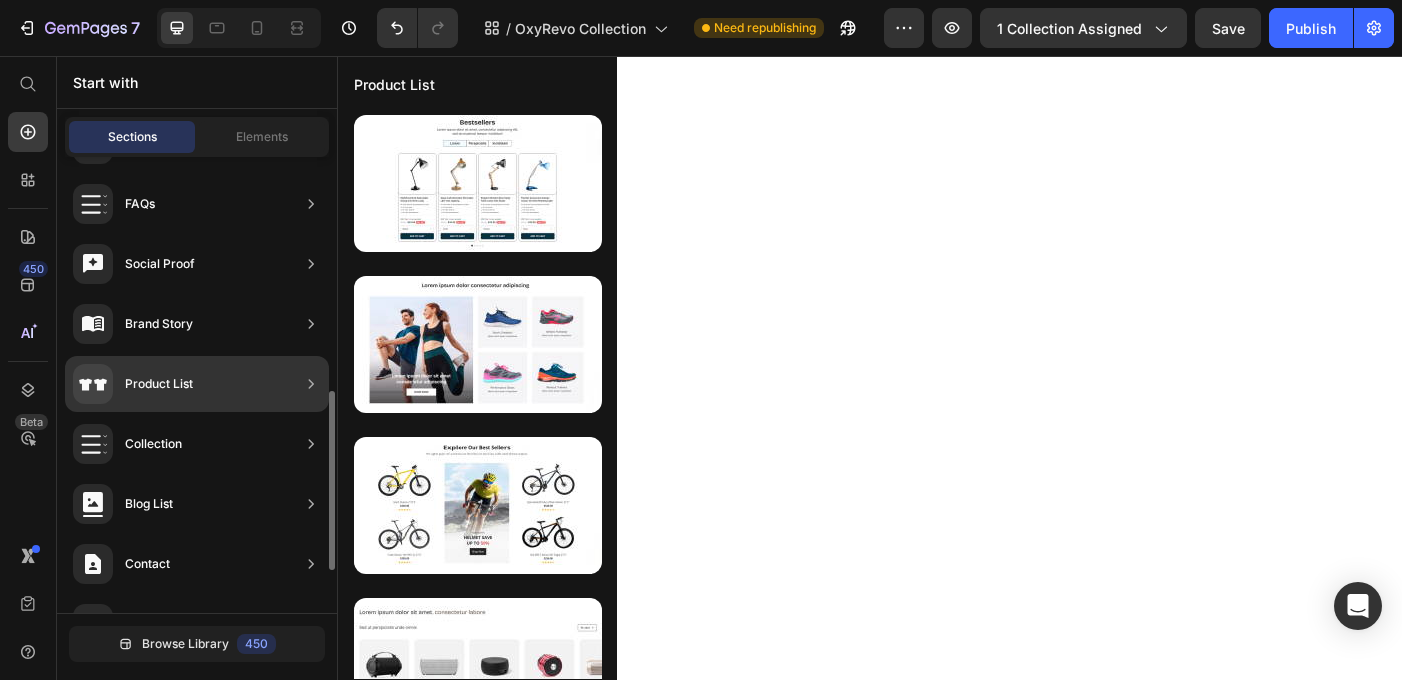 click on "Product List" at bounding box center [133, 384] 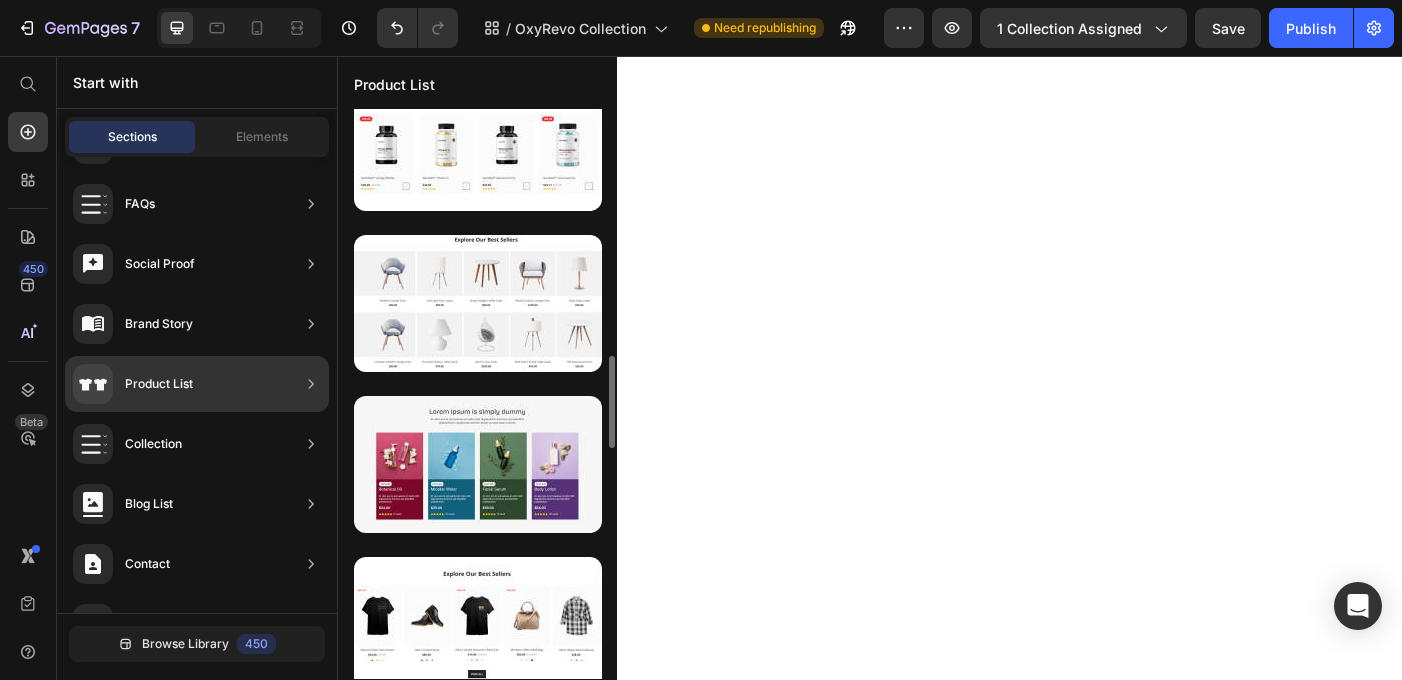 scroll, scrollTop: 1489, scrollLeft: 0, axis: vertical 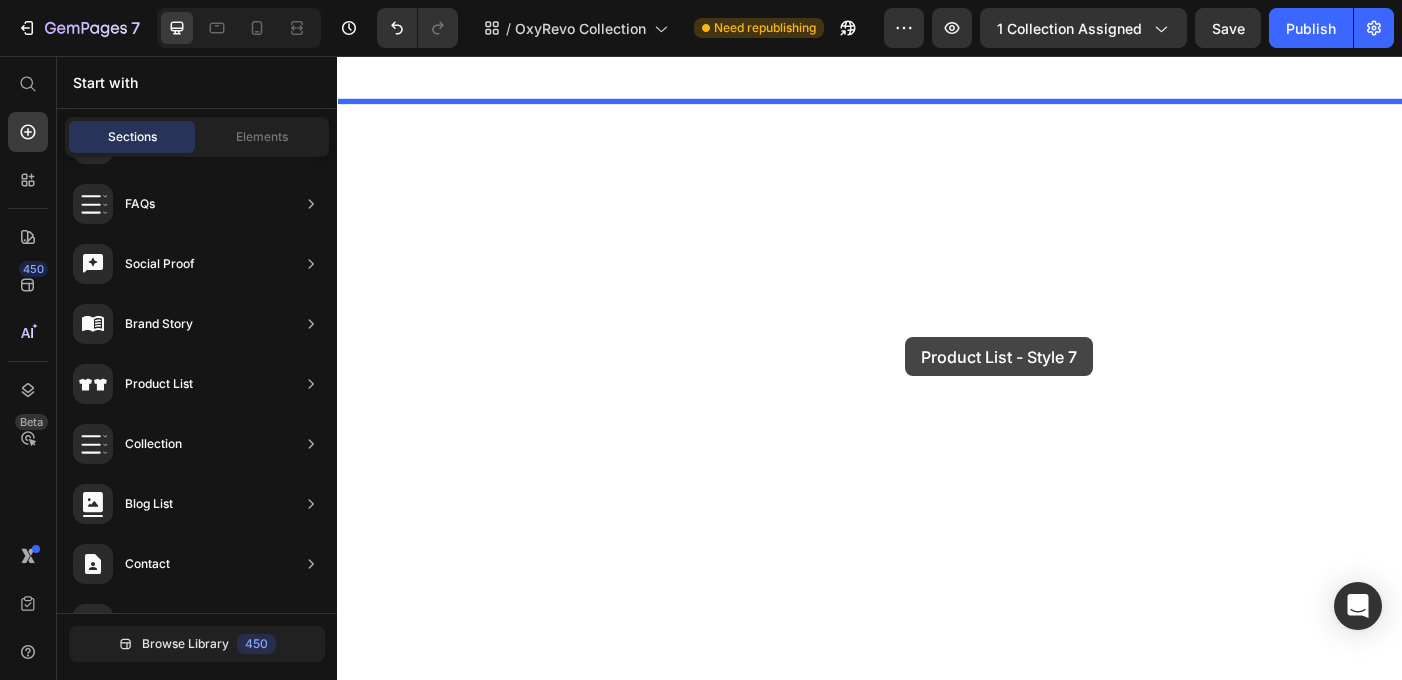 drag, startPoint x: 796, startPoint y: 345, endPoint x: 977, endPoint y: 373, distance: 183.15294 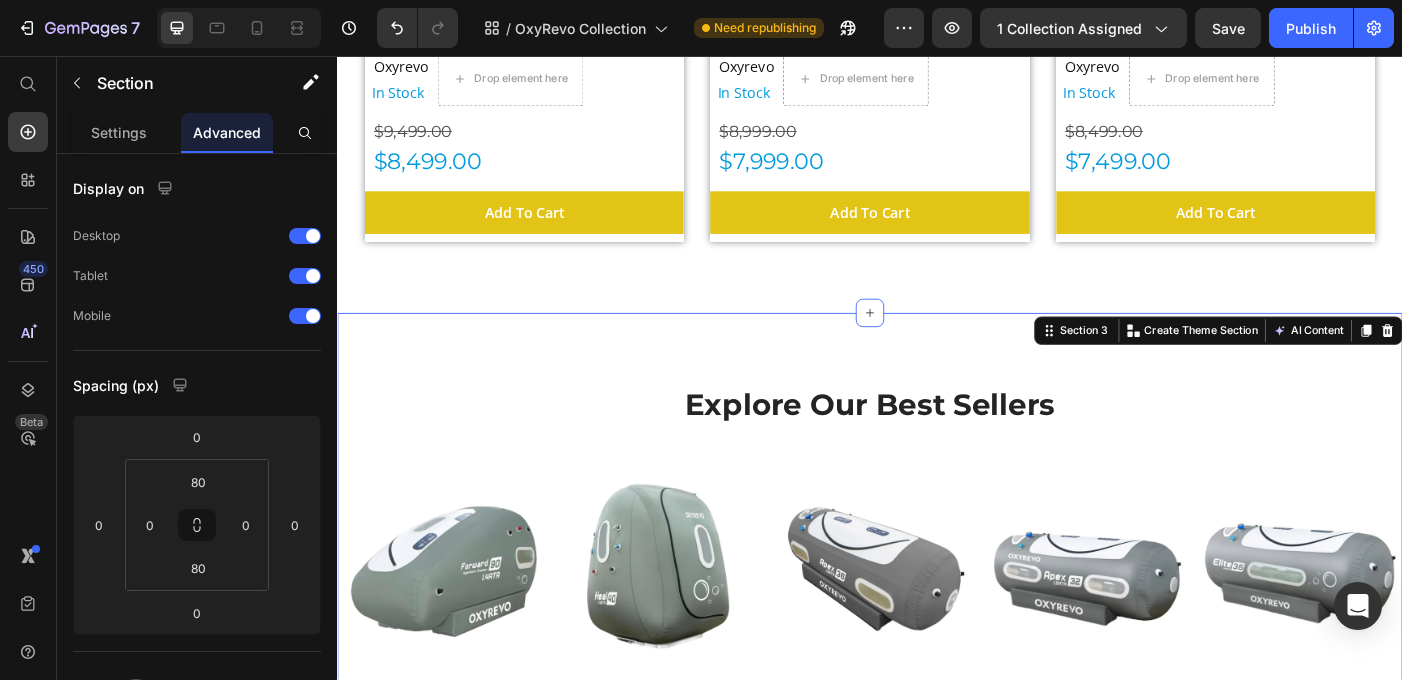 scroll, scrollTop: 1854, scrollLeft: 0, axis: vertical 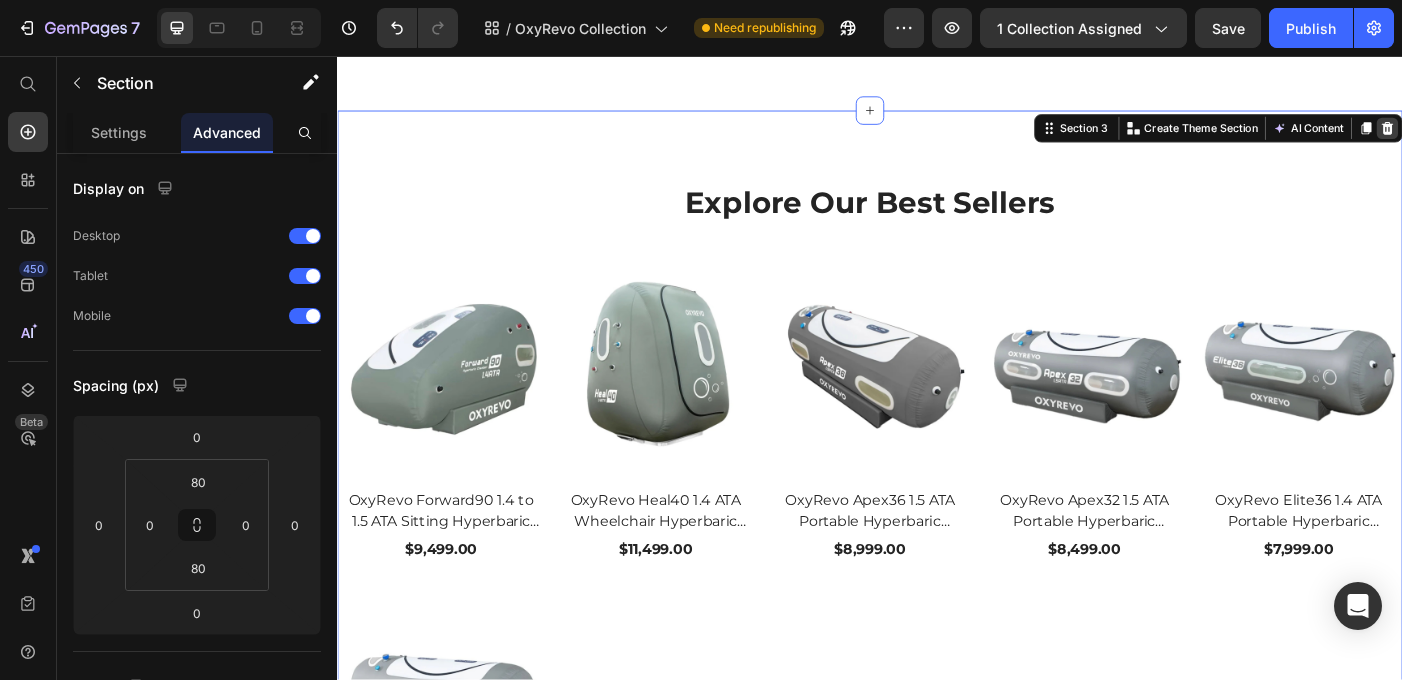 click 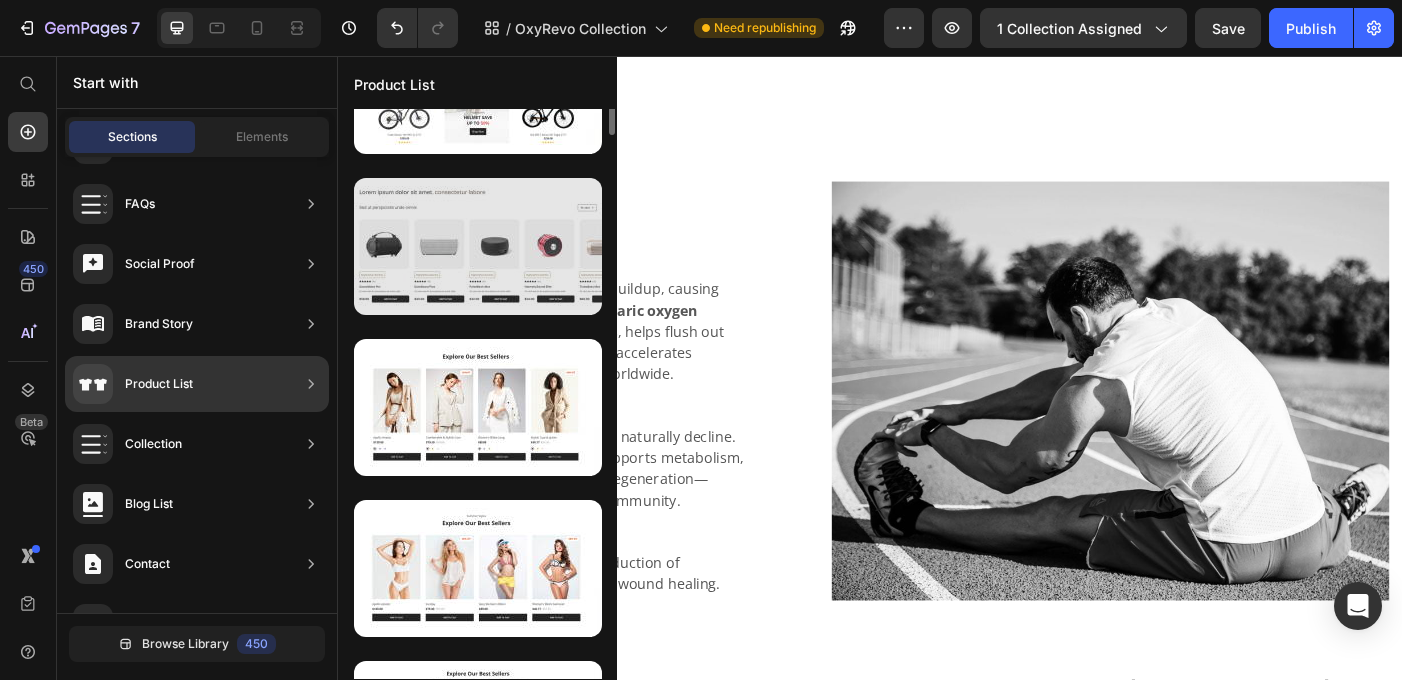 scroll, scrollTop: 424, scrollLeft: 0, axis: vertical 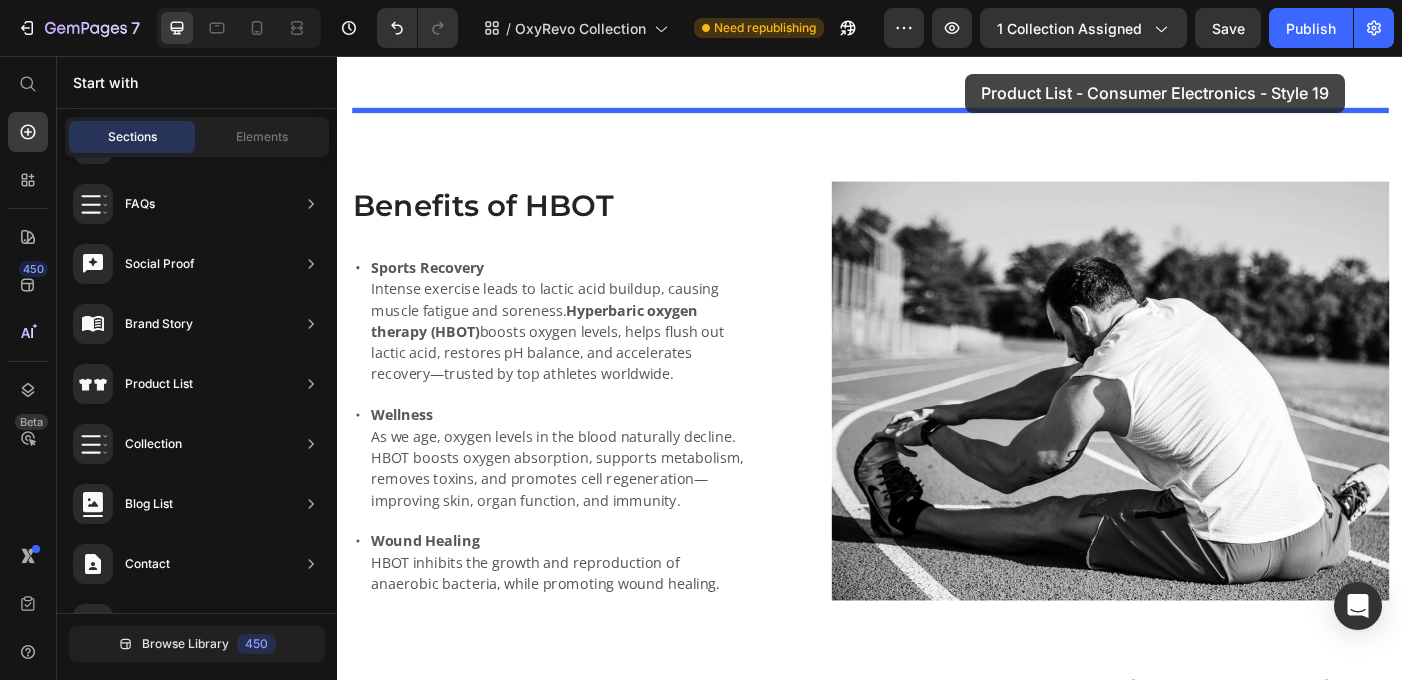 drag, startPoint x: 806, startPoint y: 269, endPoint x: 1045, endPoint y: 76, distance: 307.197 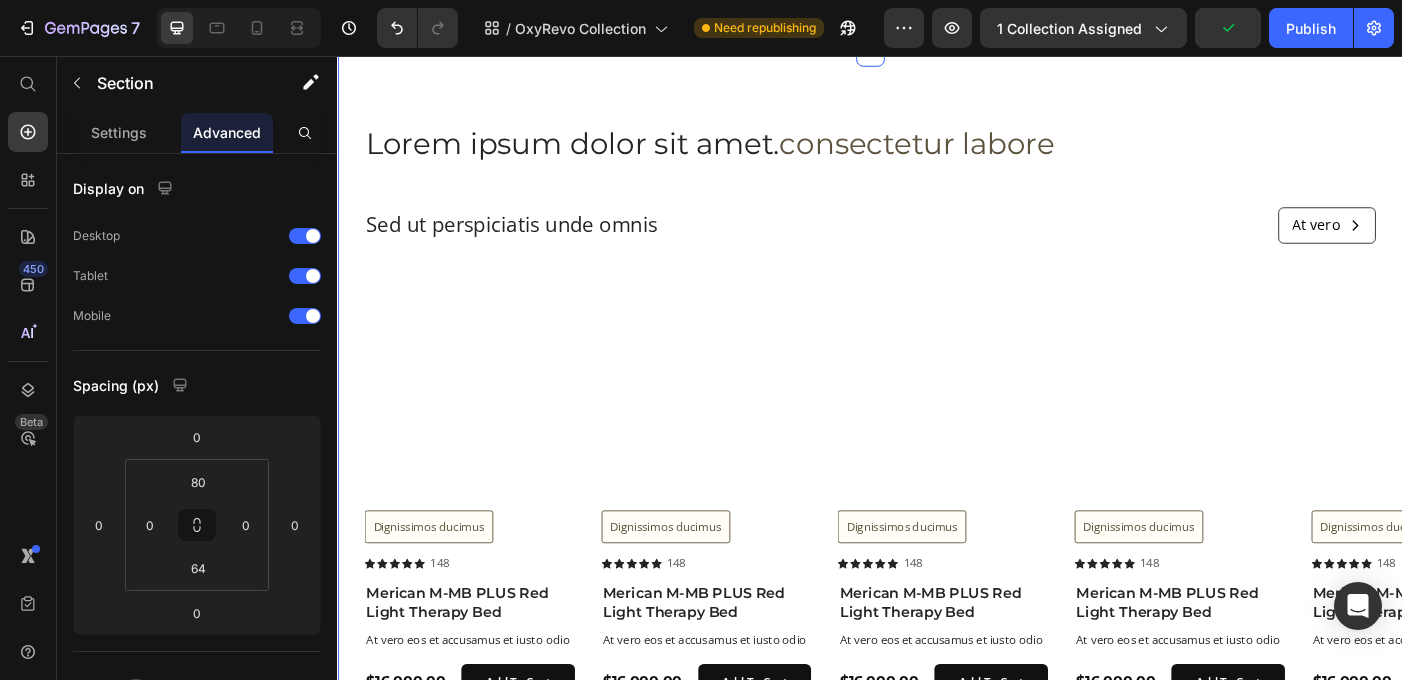scroll, scrollTop: 1870, scrollLeft: 0, axis: vertical 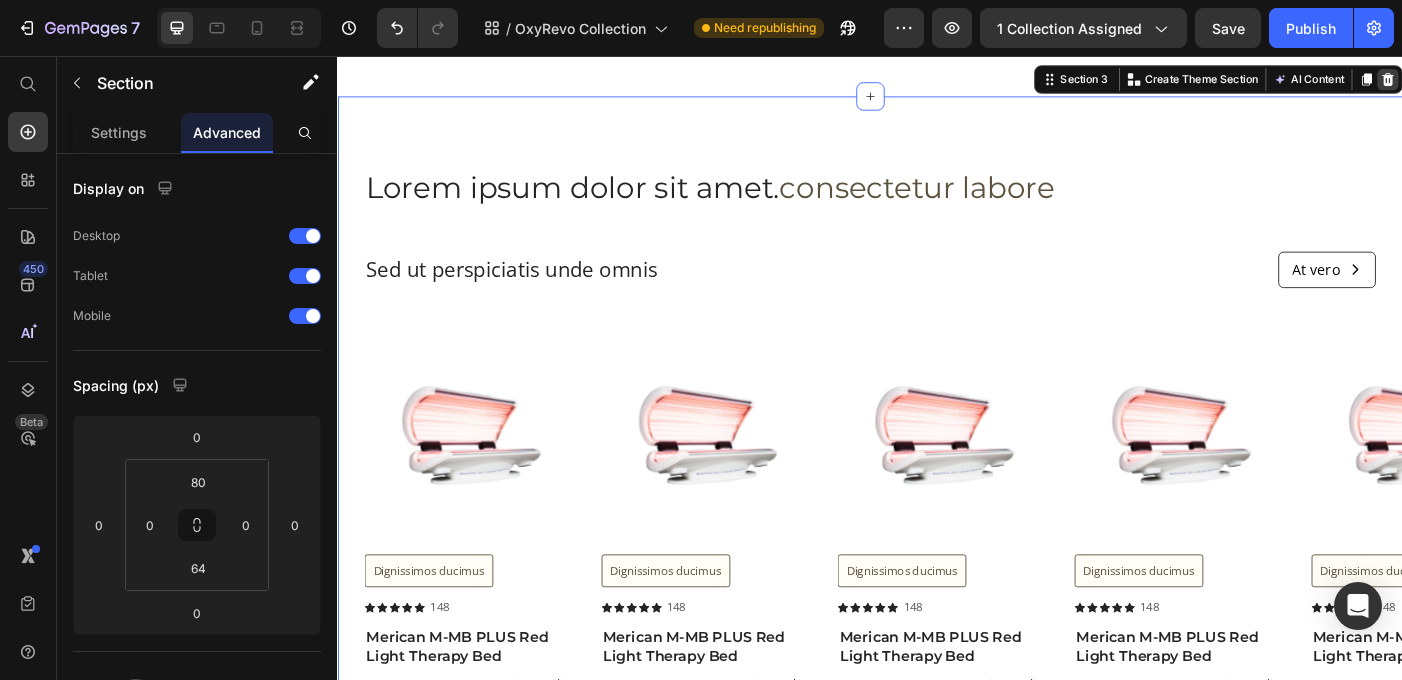 click 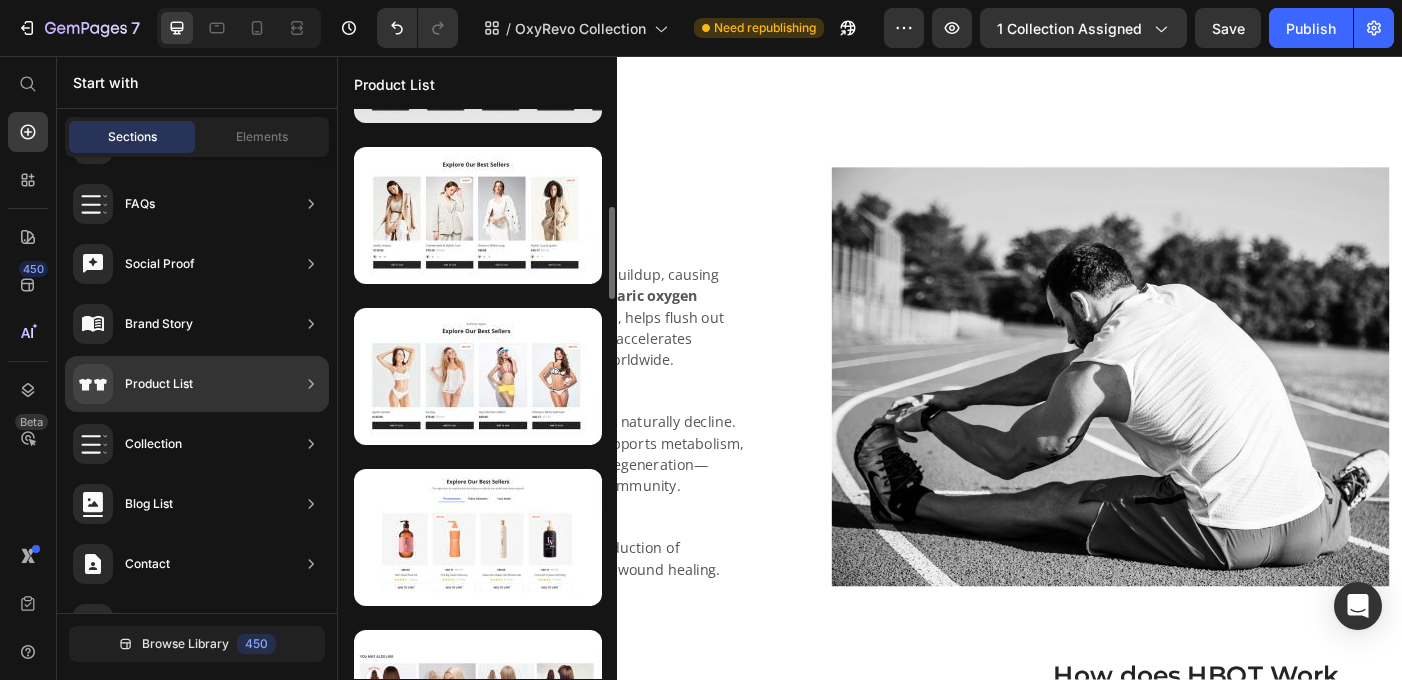 scroll, scrollTop: 613, scrollLeft: 0, axis: vertical 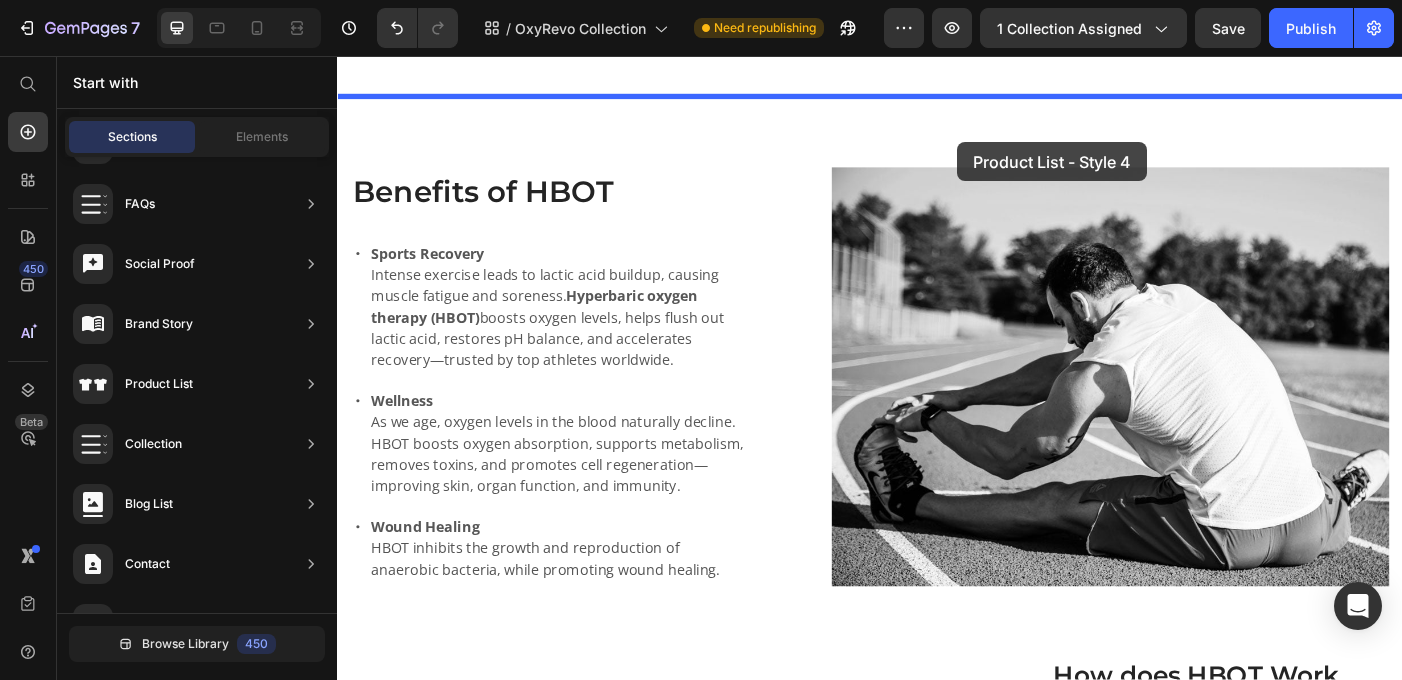drag, startPoint x: 843, startPoint y: 466, endPoint x: 1036, endPoint y: 153, distance: 367.72 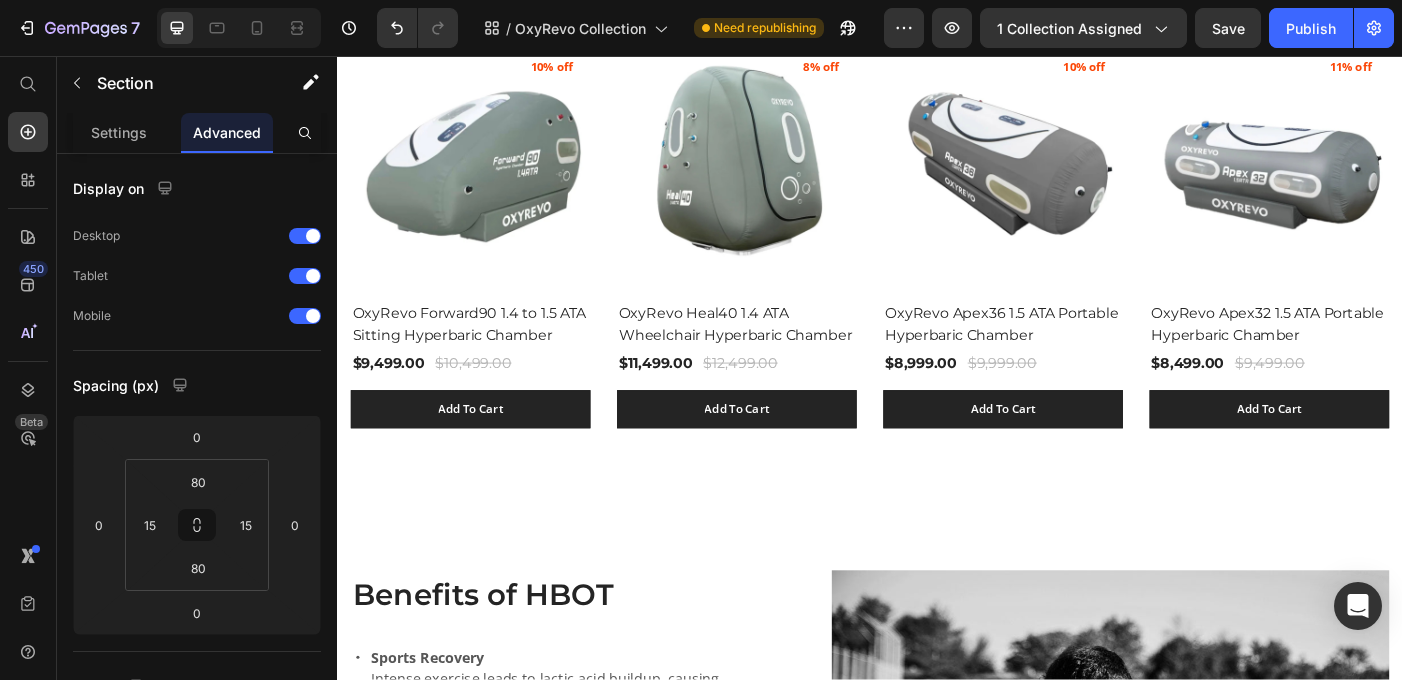 scroll, scrollTop: 2134, scrollLeft: 0, axis: vertical 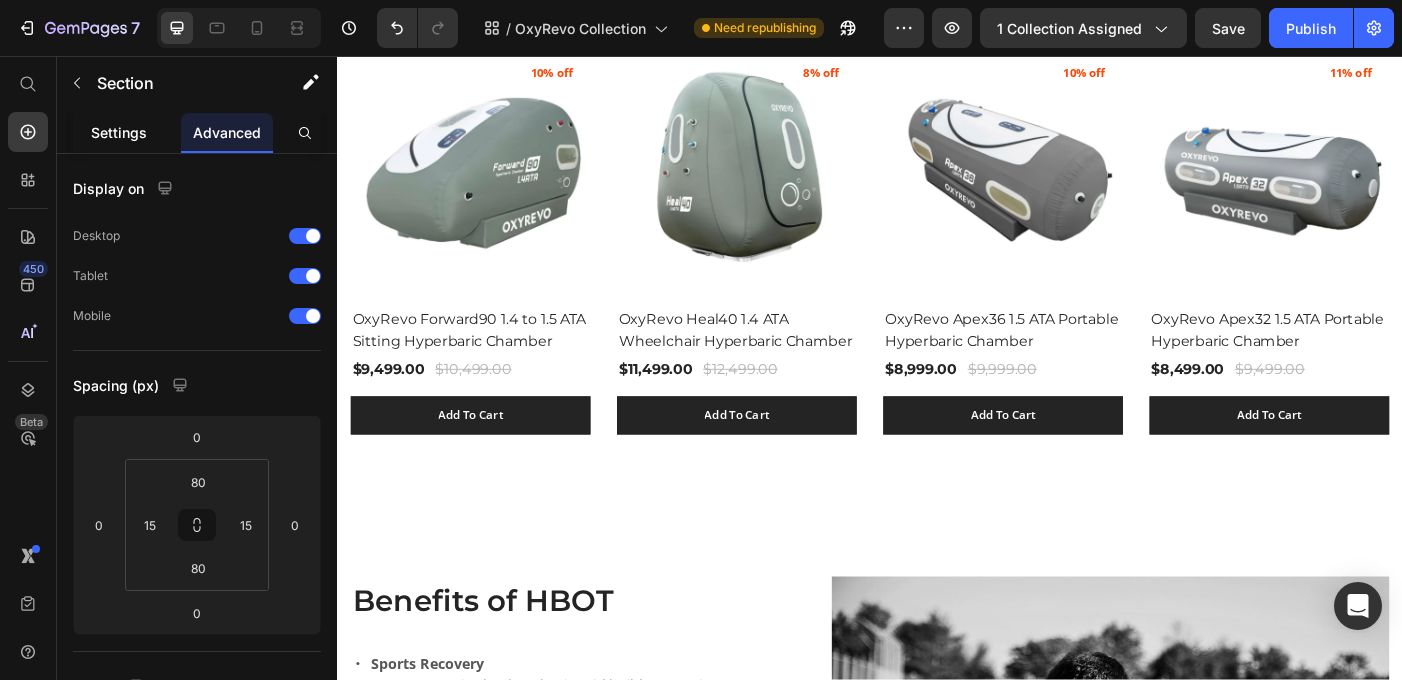 click on "Settings" at bounding box center (119, 132) 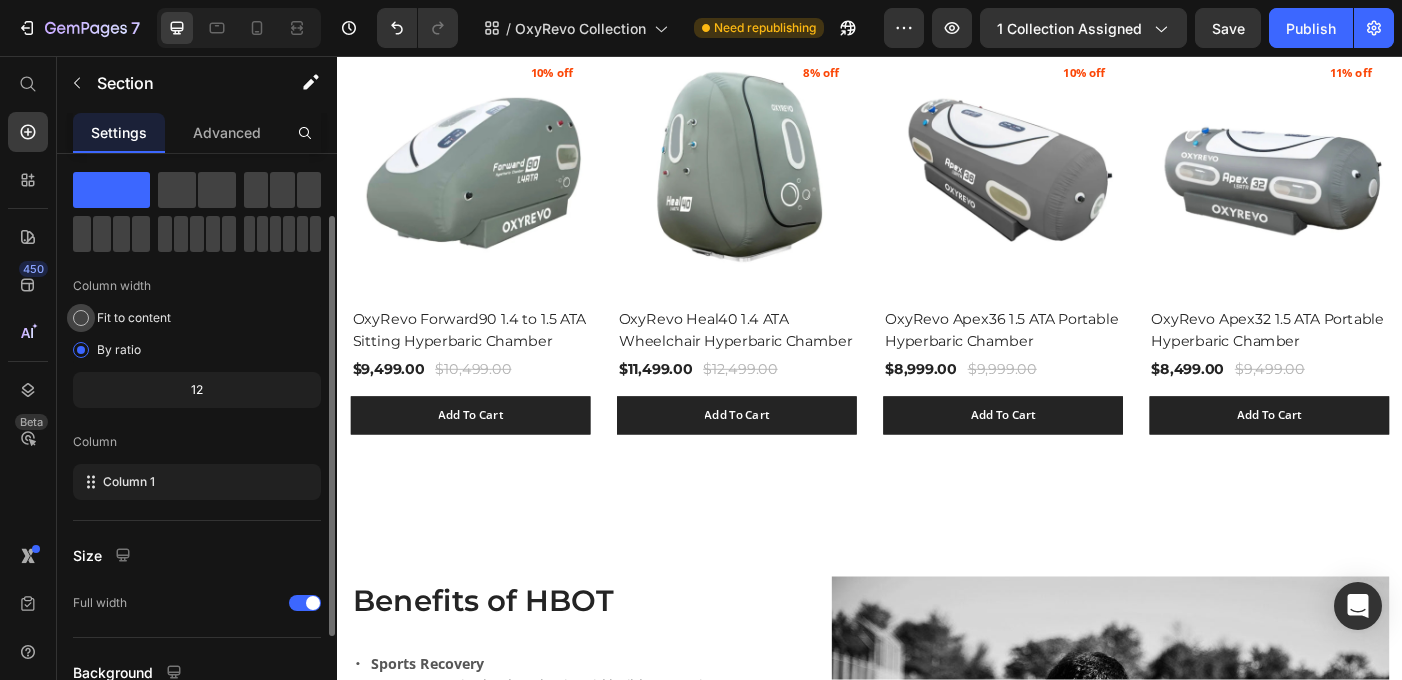 scroll, scrollTop: 73, scrollLeft: 0, axis: vertical 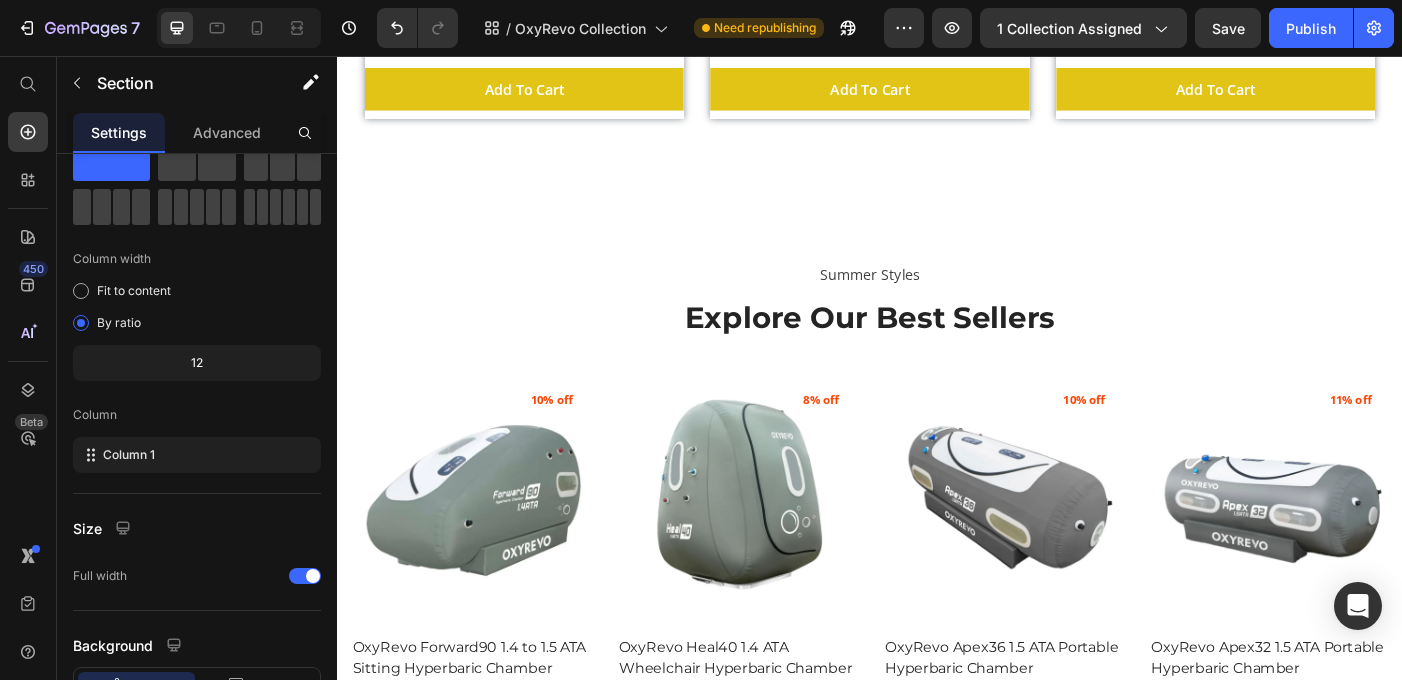 click on "Summer Styles Text block Explore Our Best Sellers Heading (P) Images 10% off Product Badge OxyRevo Forward90 1.4 to 1.5 ATA Sitting Hyperbaric Chamber (P) Title $9,499.00 (P) Price $10,499.00 (P) Price Row Add To Cart (P) Cart Button Row (P) Images 8% off Product Badge OxyRevo Heal40 1.4 ATA Wheelchair Hyperbaric Chamber (P) Title $11,499.00 (P) Price $12,499.00 (P) Price Row Add To Cart (P) Cart Button Row (P) Images 10% off Product Badge OxyRevo Apex36 1.5 ATA Portable Hyperbaric Chamber (P) Title $8,999.00 (P) Price $9,999.00 (P) Price Row Add To Cart (P) Cart Button Row (P) Images 11% off Product Badge OxyRevo Apex32 1.5 ATA Portable Hyperbaric Chamber (P) Title $8,499.00 (P) Price $9,499.00 (P) Price Row Add To Cart (P) Cart Button Row Product List Row Section 3" at bounding box center (937, 569) 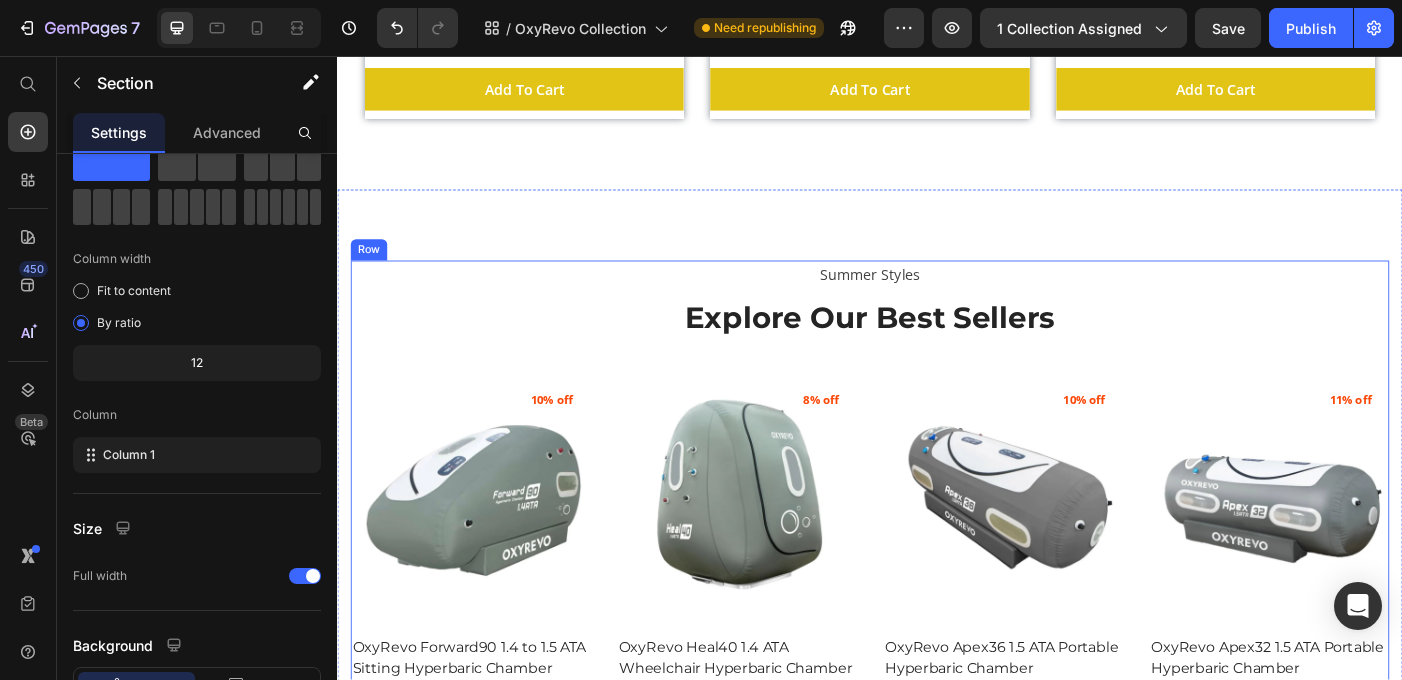 click on "Summer Styles Text block Explore Our Best Sellers Heading (P) Images 10% off Product Badge OxyRevo Forward90 1.4 to 1.5 ATA Sitting Hyperbaric Chamber (P) Title $9,499.00 (P) Price $10,499.00 (P) Price Row Add To Cart (P) Cart Button Row (P) Images 8% off Product Badge OxyRevo Heal40 1.4 ATA Wheelchair Hyperbaric Chamber (P) Title $11,499.00 (P) Price $12,499.00 (P) Price Row Add To Cart (P) Cart Button Row (P) Images 10% off Product Badge OxyRevo Apex36 1.5 ATA Portable Hyperbaric Chamber (P) Title $8,999.00 (P) Price $9,999.00 (P) Price Row Add To Cart (P) Cart Button Row (P) Images 11% off Product Badge OxyRevo Apex32 1.5 ATA Portable Hyperbaric Chamber (P) Title $8,499.00 (P) Price $9,499.00 (P) Price Row Add To Cart (P) Cart Button Row Product List" at bounding box center (937, 569) 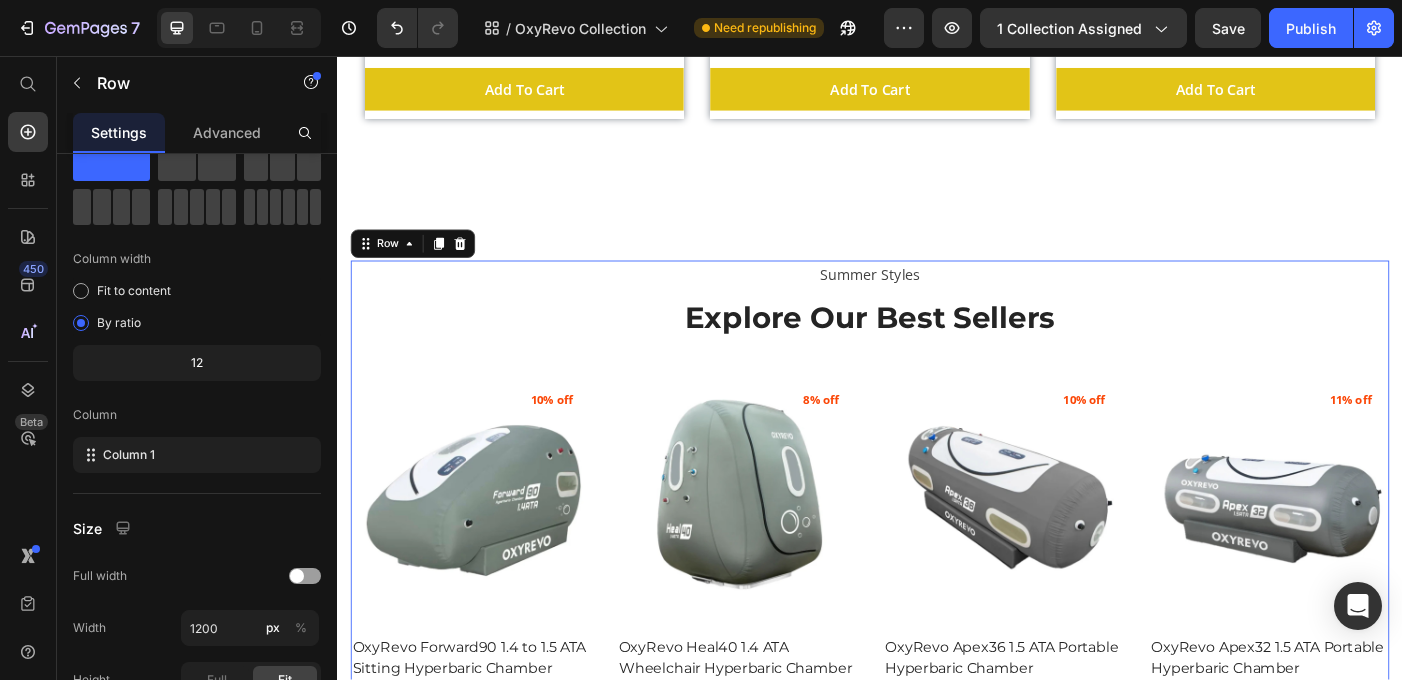 scroll, scrollTop: 0, scrollLeft: 0, axis: both 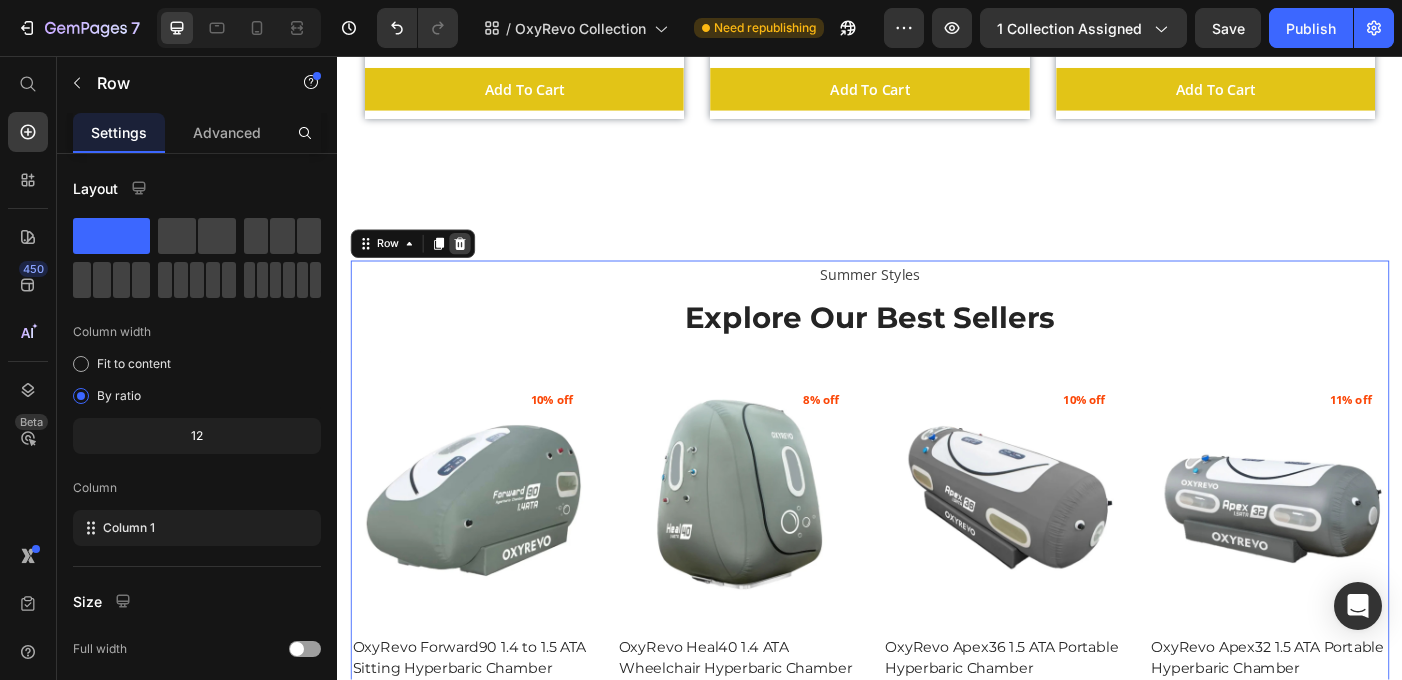 click 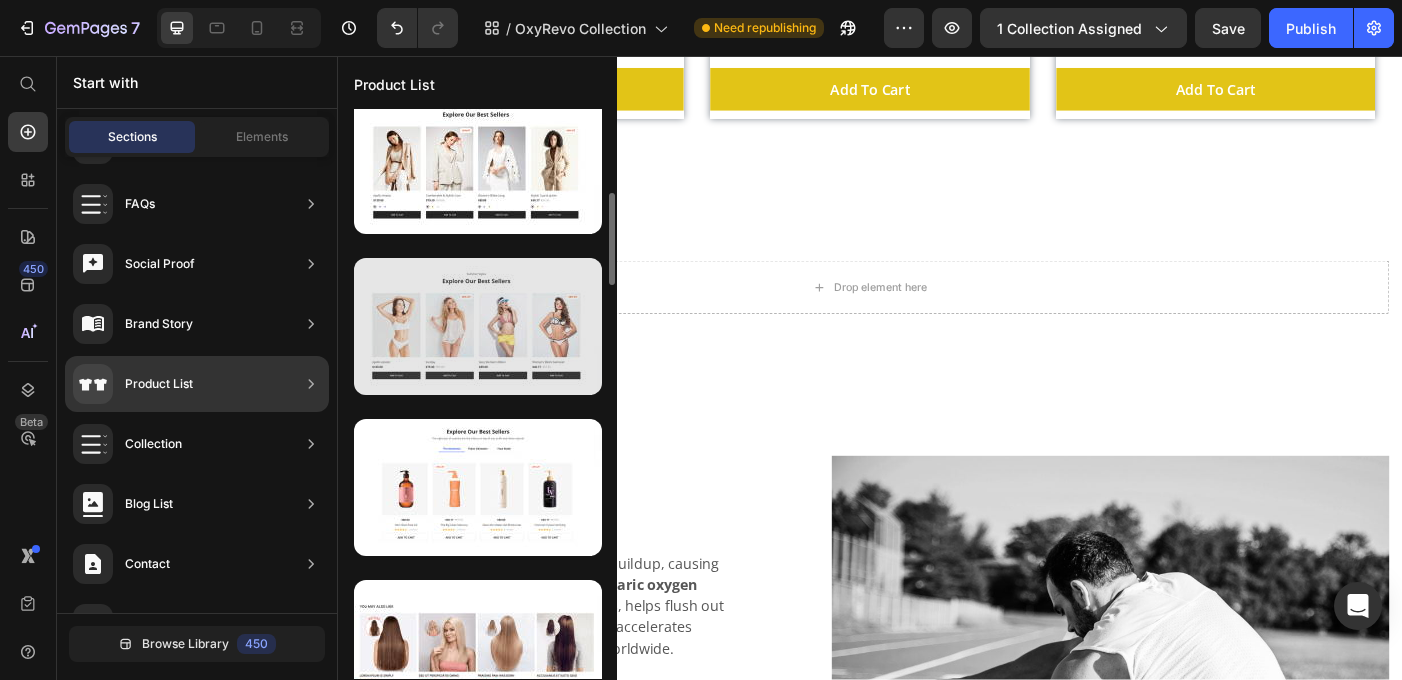 scroll, scrollTop: 664, scrollLeft: 0, axis: vertical 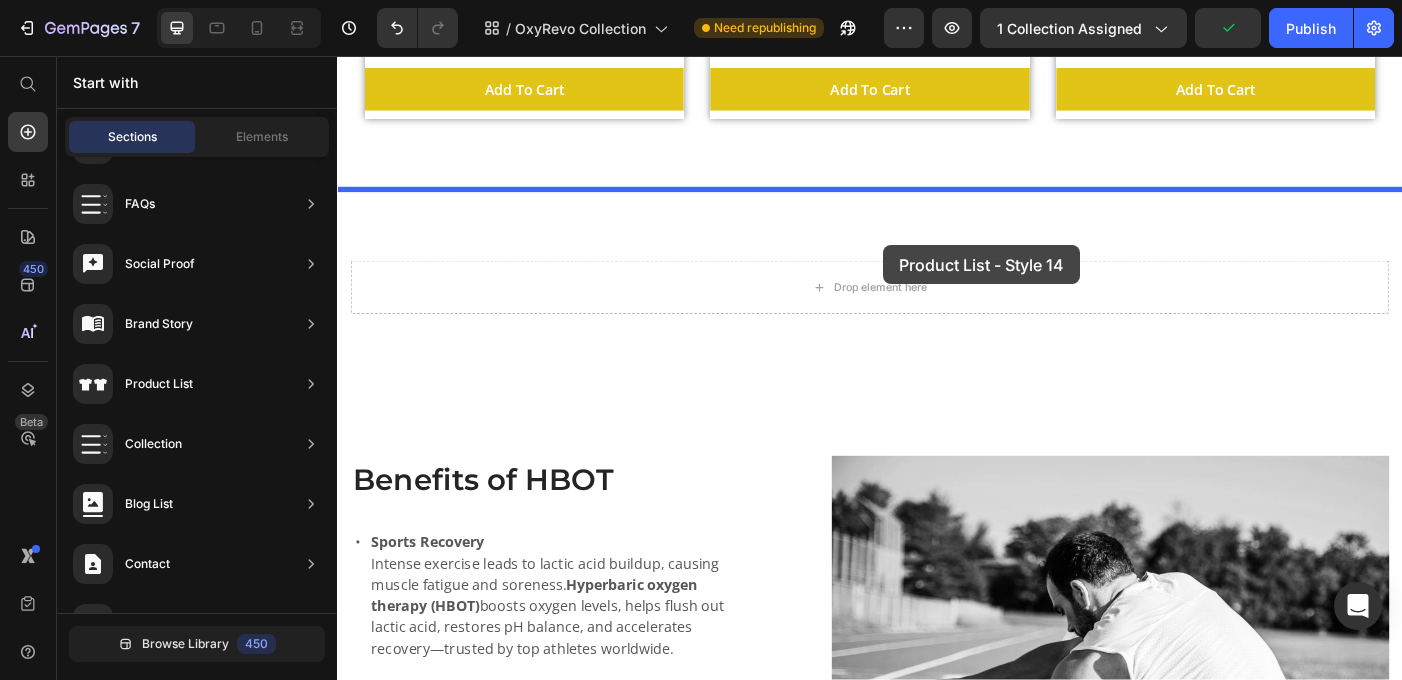 drag, startPoint x: 826, startPoint y: 242, endPoint x: 952, endPoint y: 269, distance: 128.86038 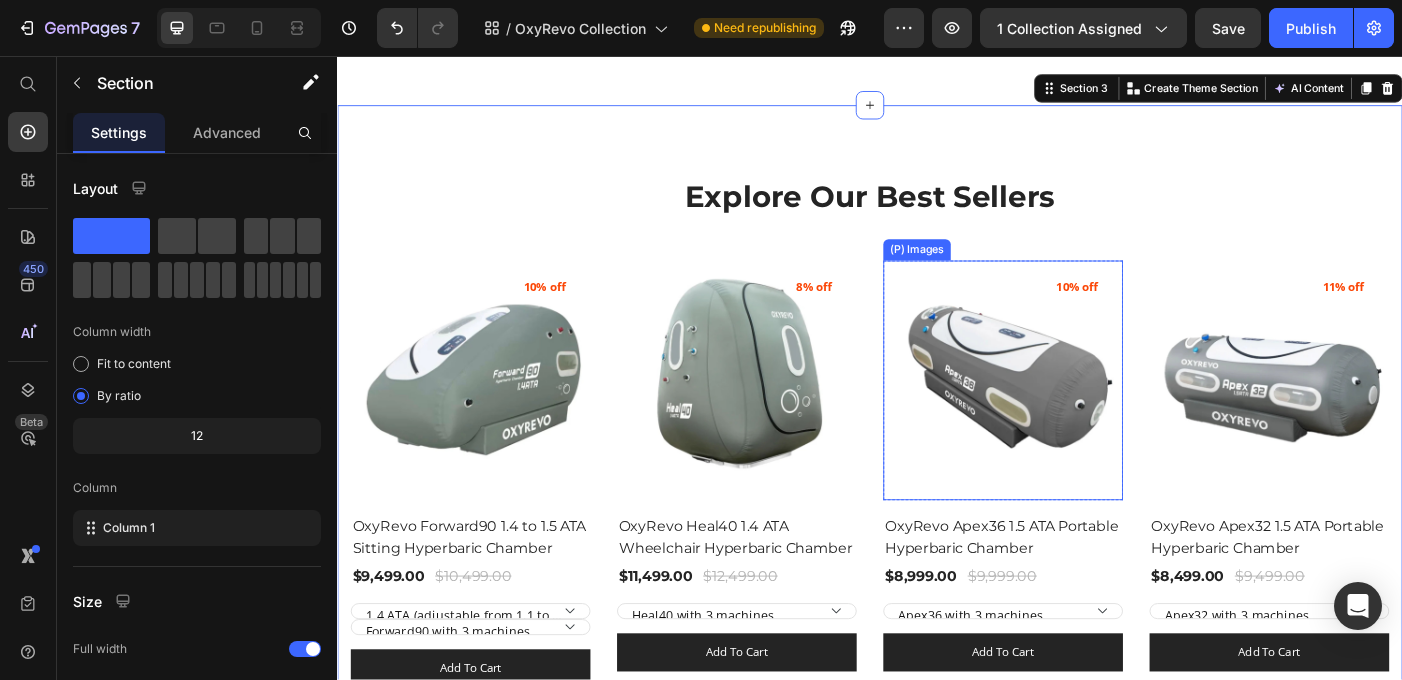 scroll, scrollTop: 1859, scrollLeft: 0, axis: vertical 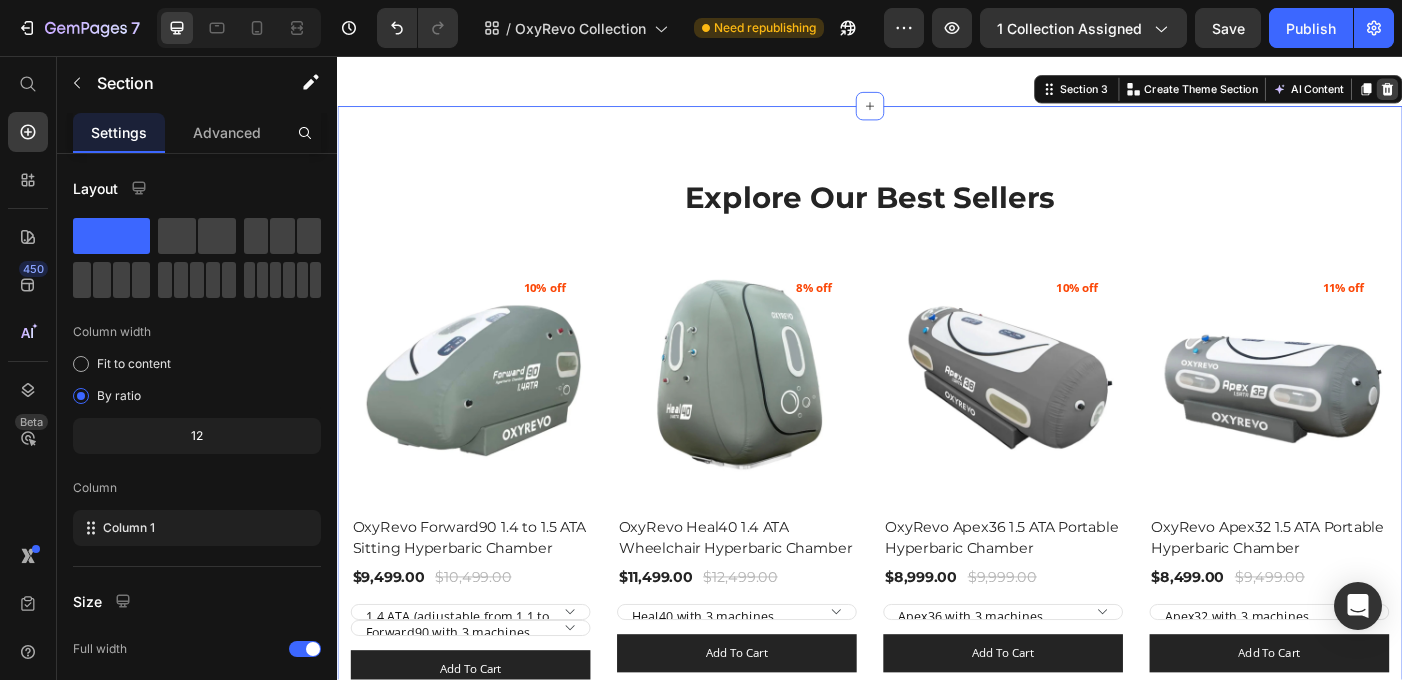 click 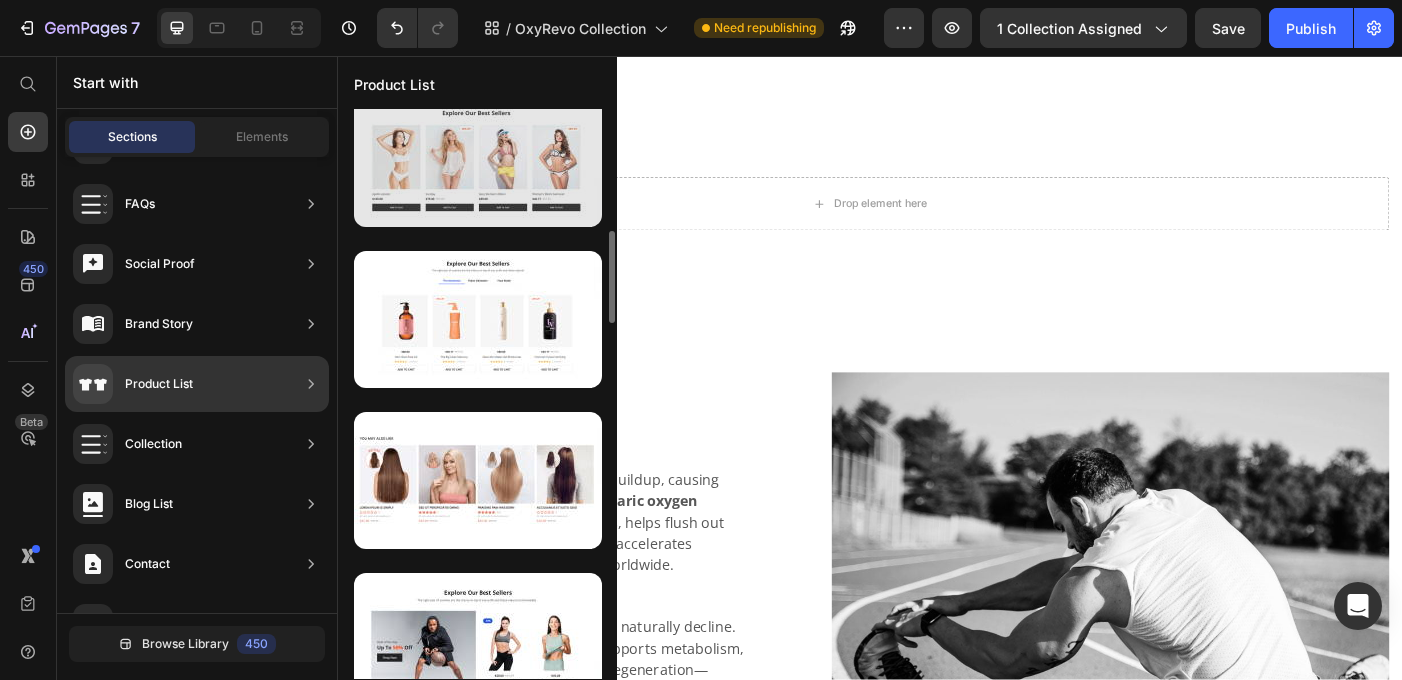 scroll, scrollTop: 835, scrollLeft: 0, axis: vertical 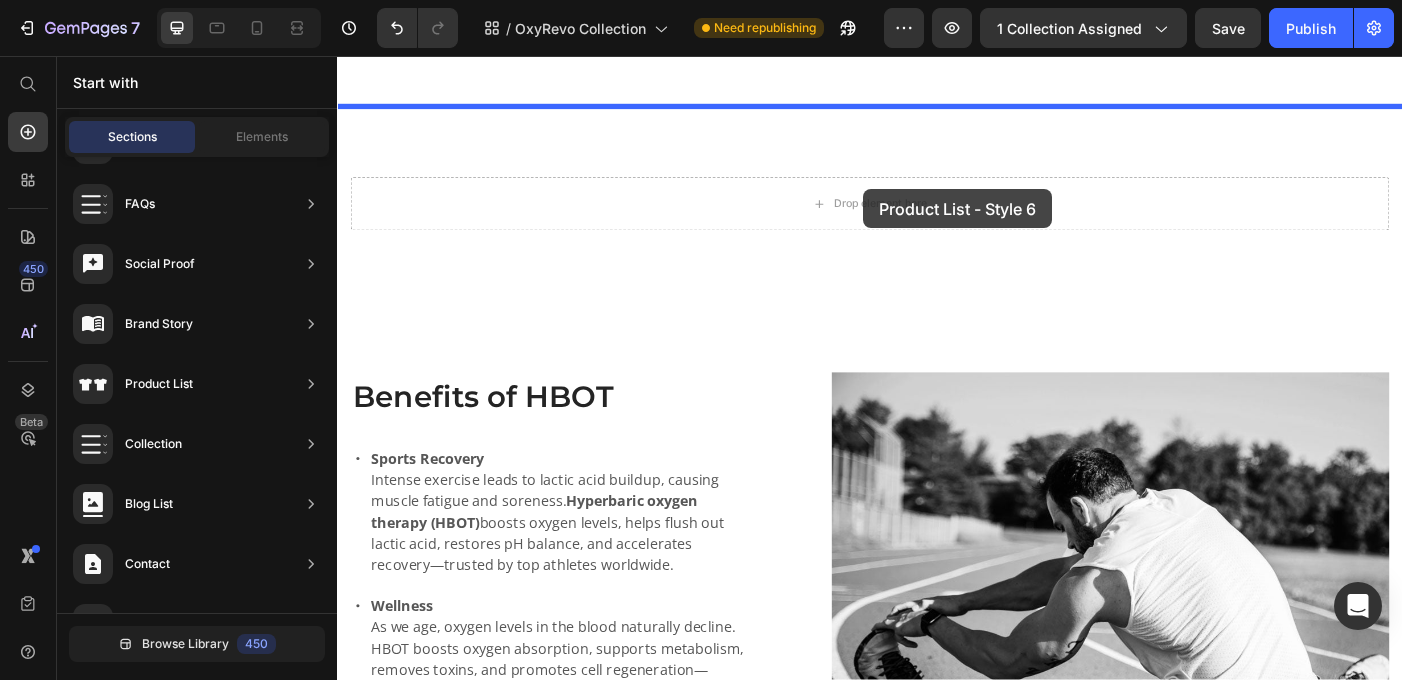 drag, startPoint x: 855, startPoint y: 342, endPoint x: 930, endPoint y: 206, distance: 155.30937 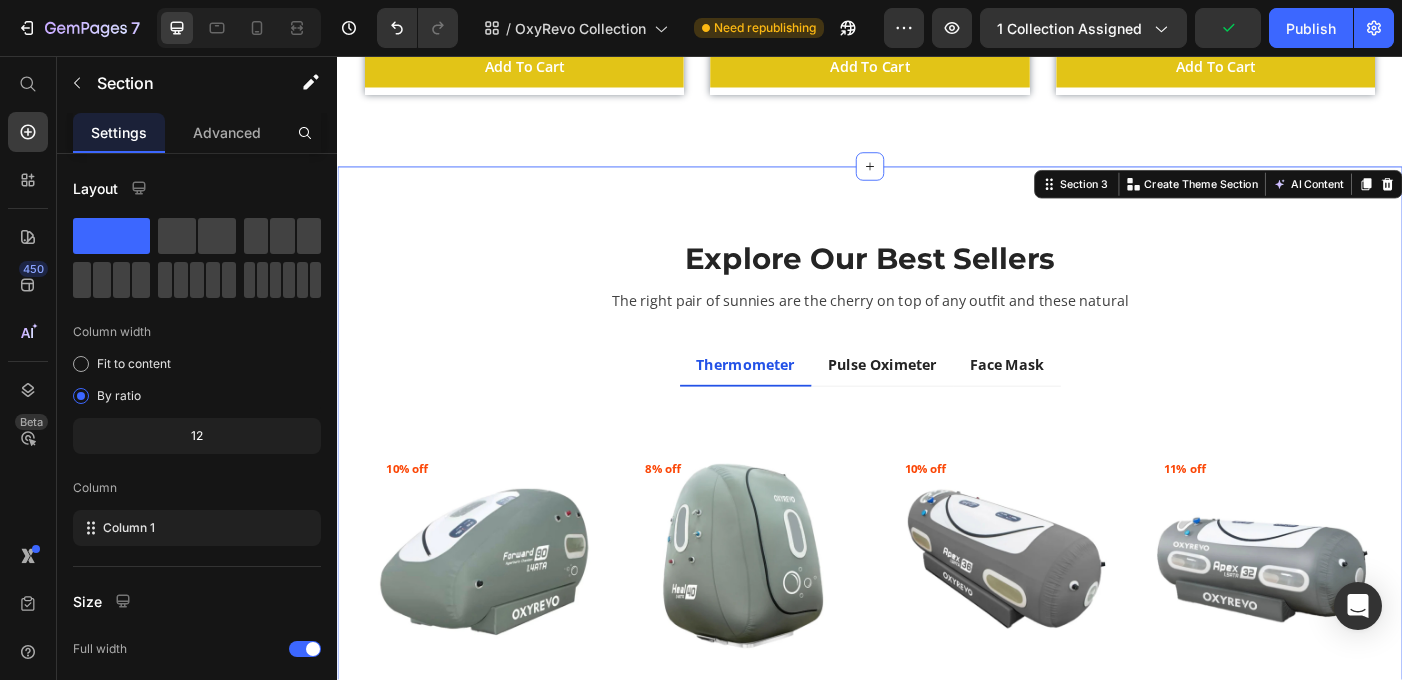 scroll, scrollTop: 1785, scrollLeft: 0, axis: vertical 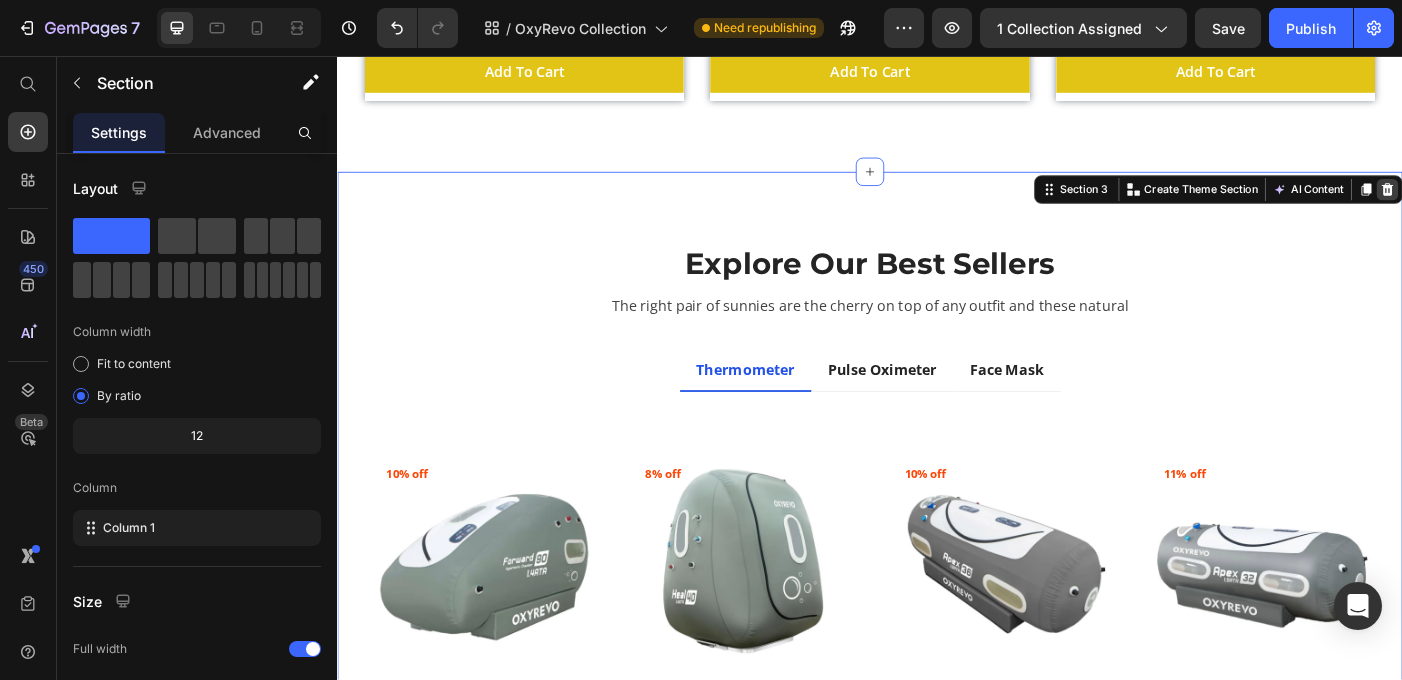 click 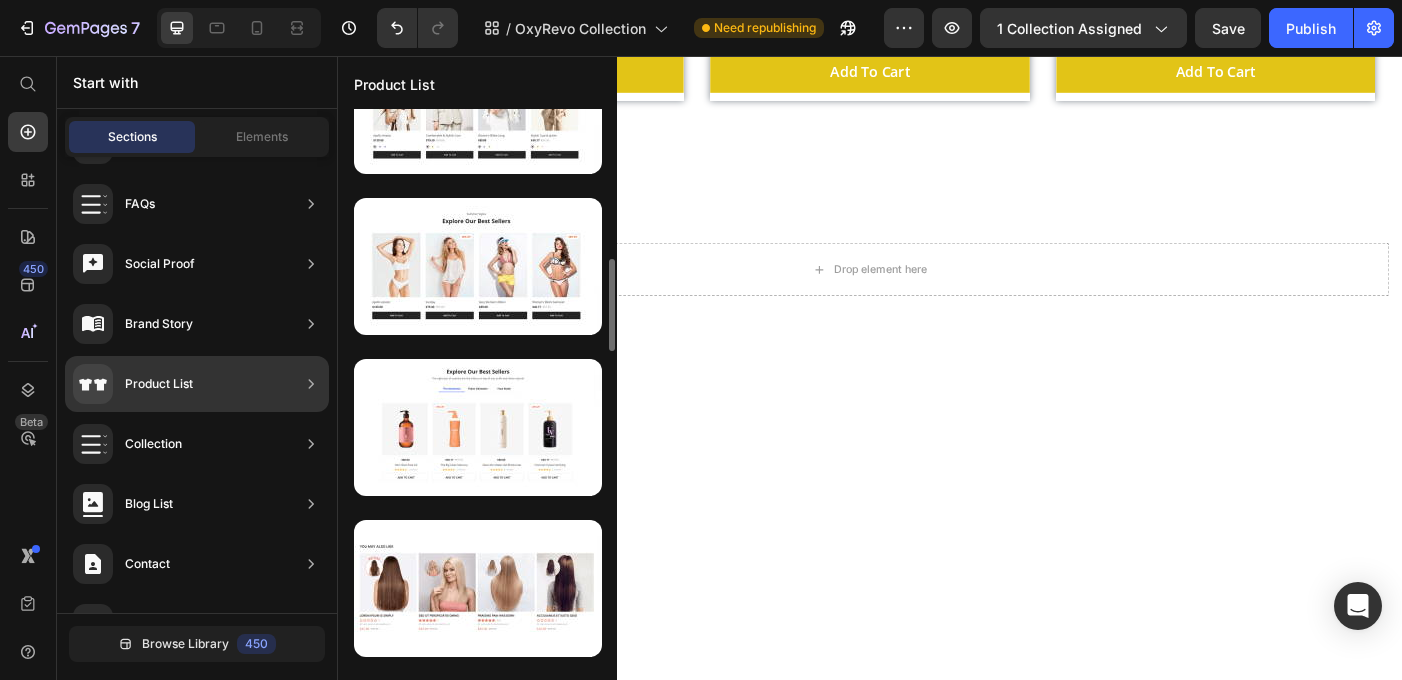 scroll, scrollTop: 719, scrollLeft: 0, axis: vertical 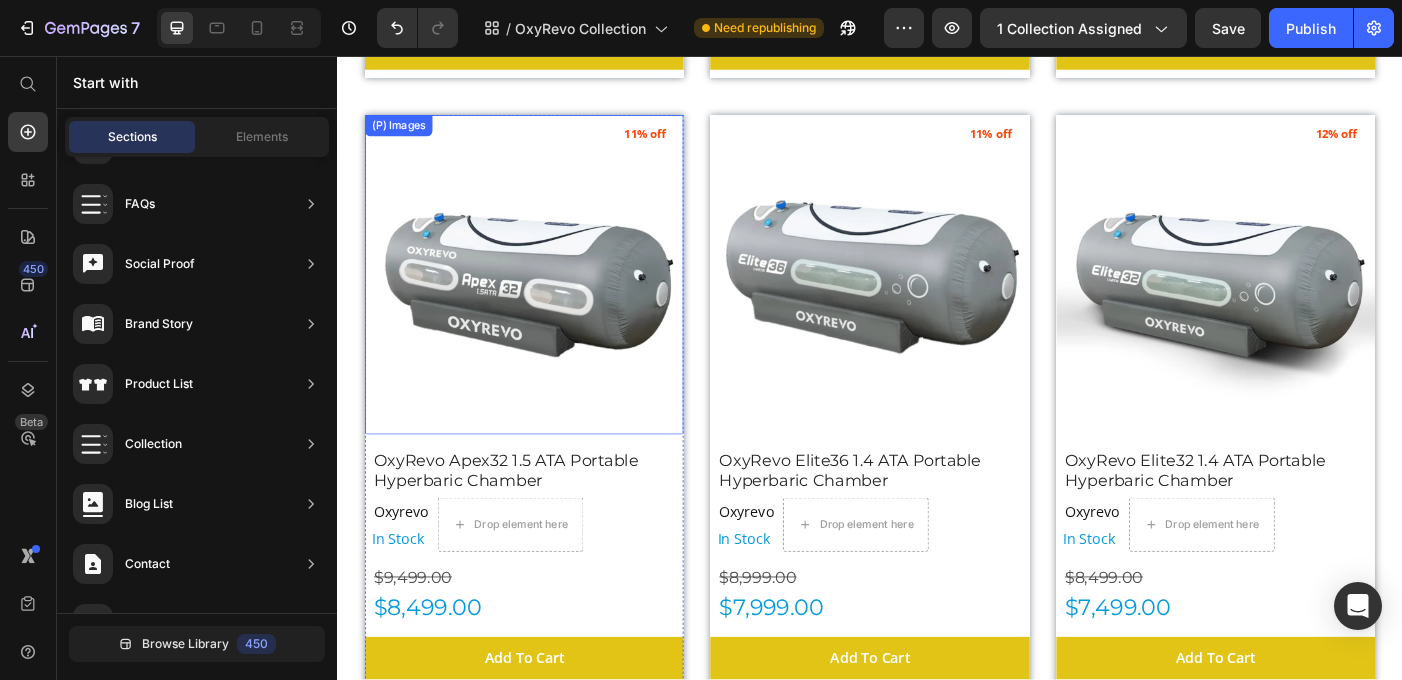 click at bounding box center (547, 302) 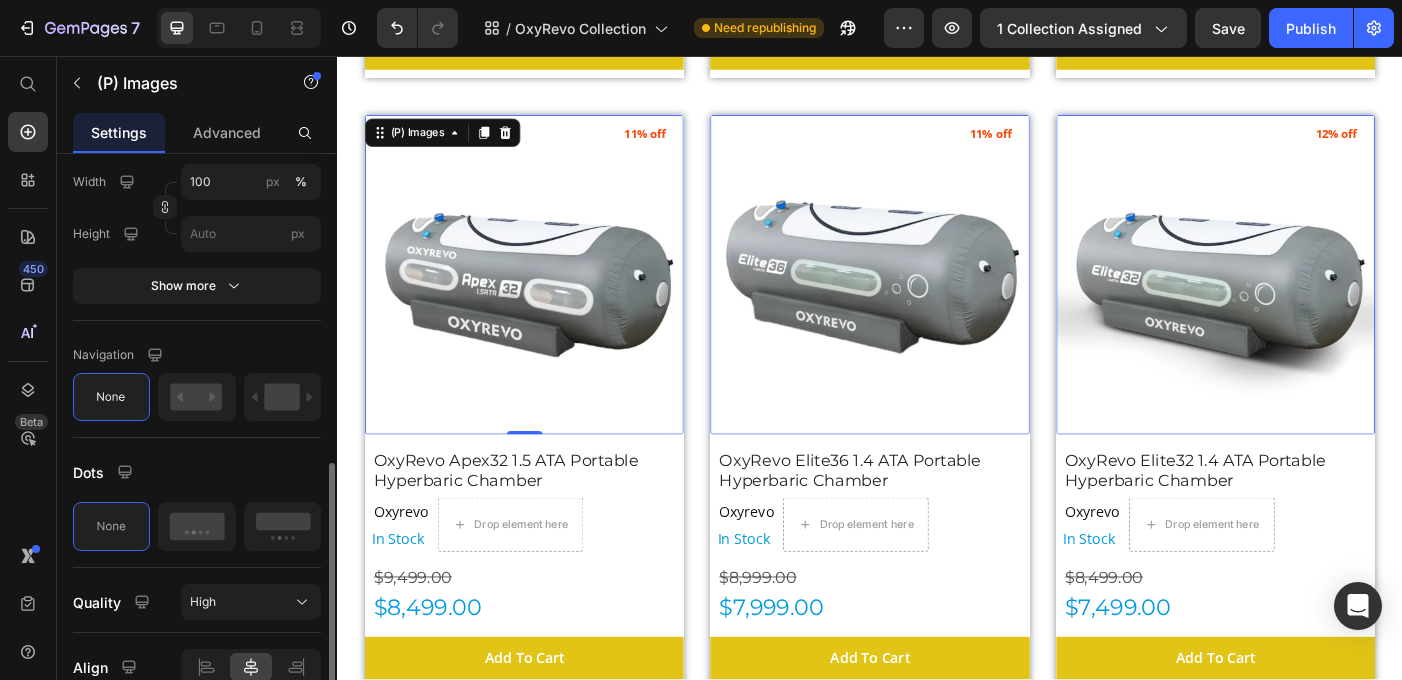 scroll, scrollTop: 861, scrollLeft: 0, axis: vertical 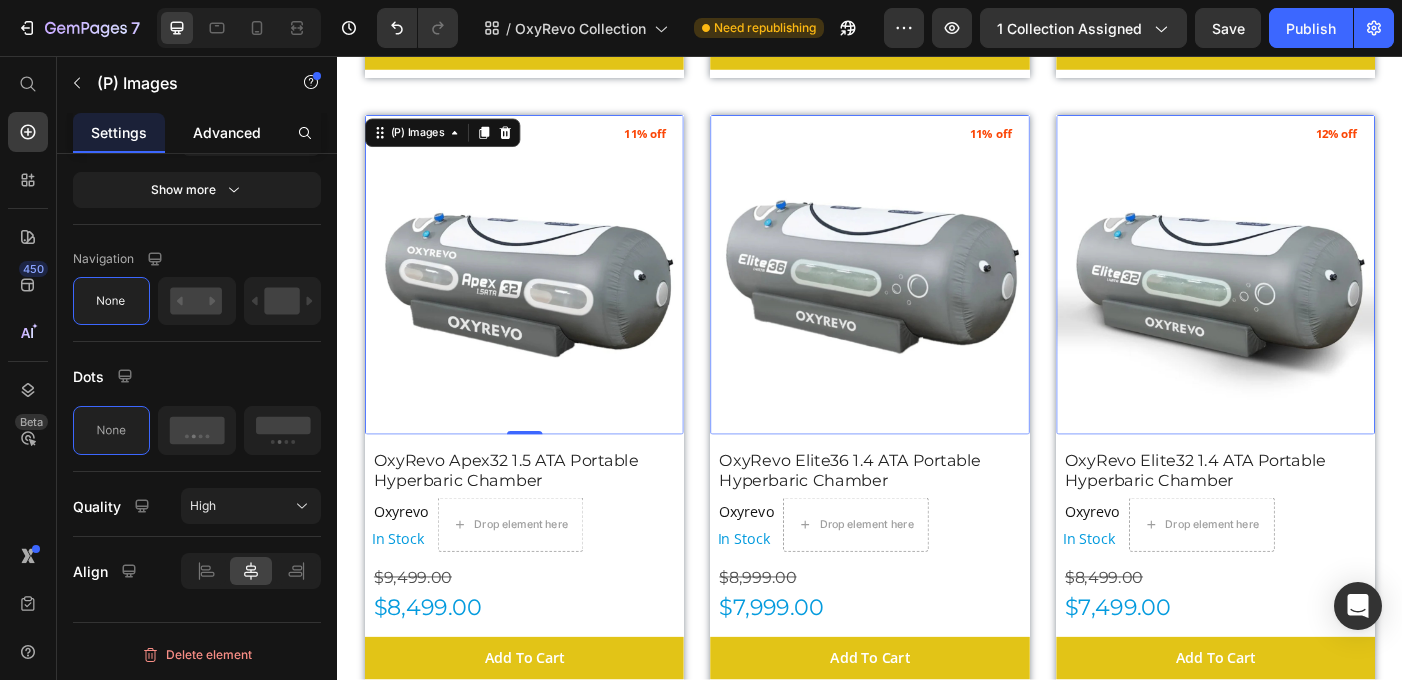 click on "Advanced" at bounding box center (227, 132) 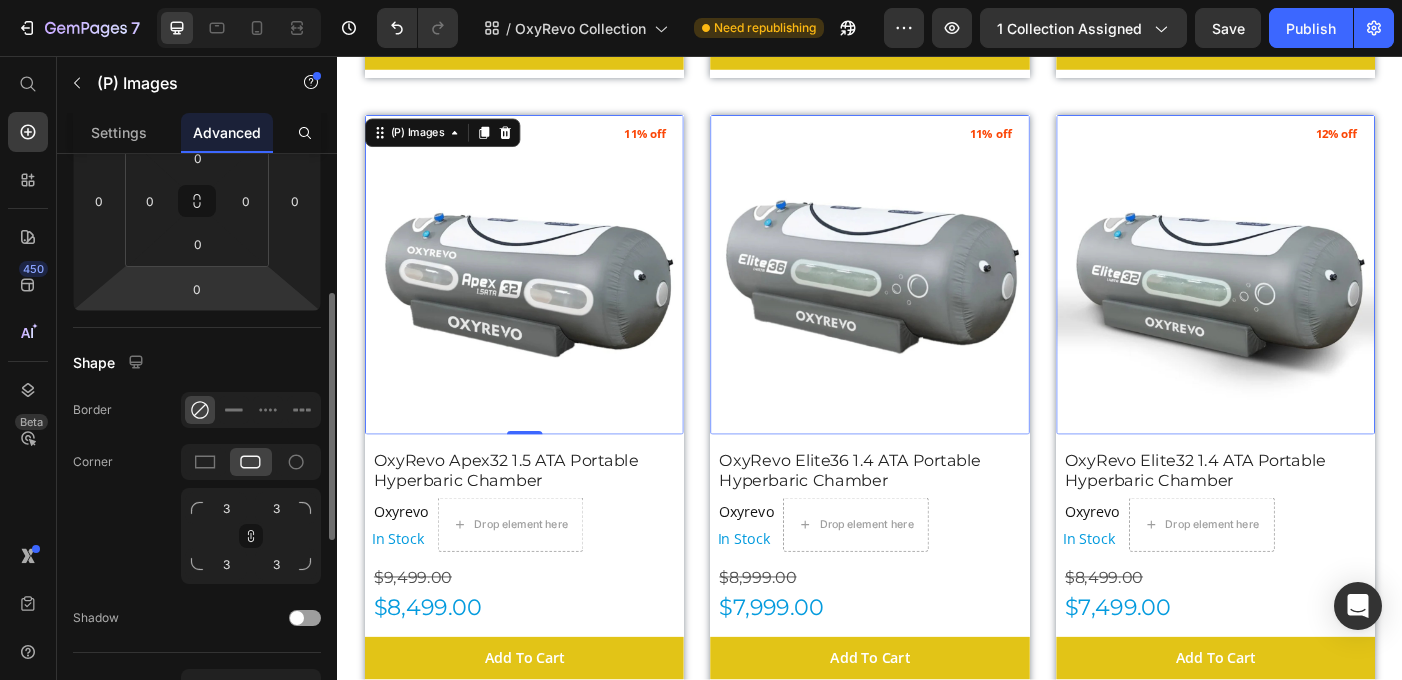 scroll, scrollTop: 320, scrollLeft: 0, axis: vertical 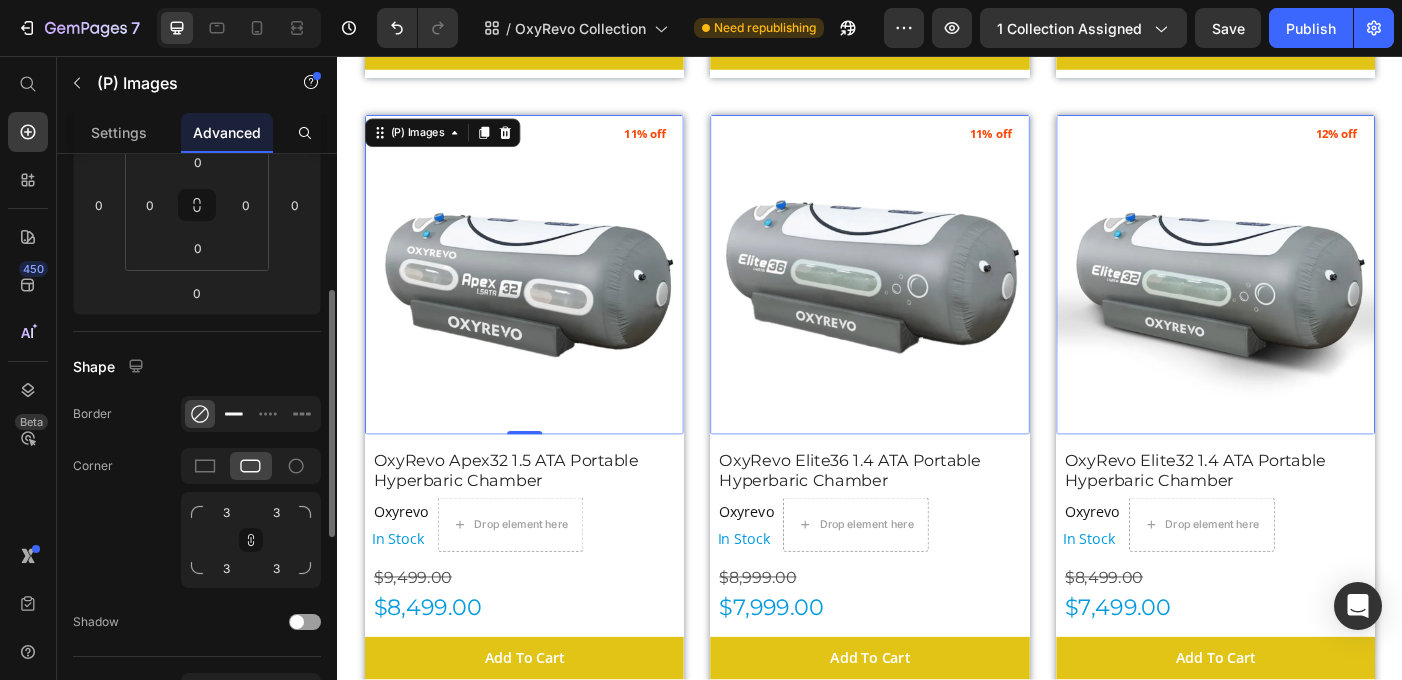 click 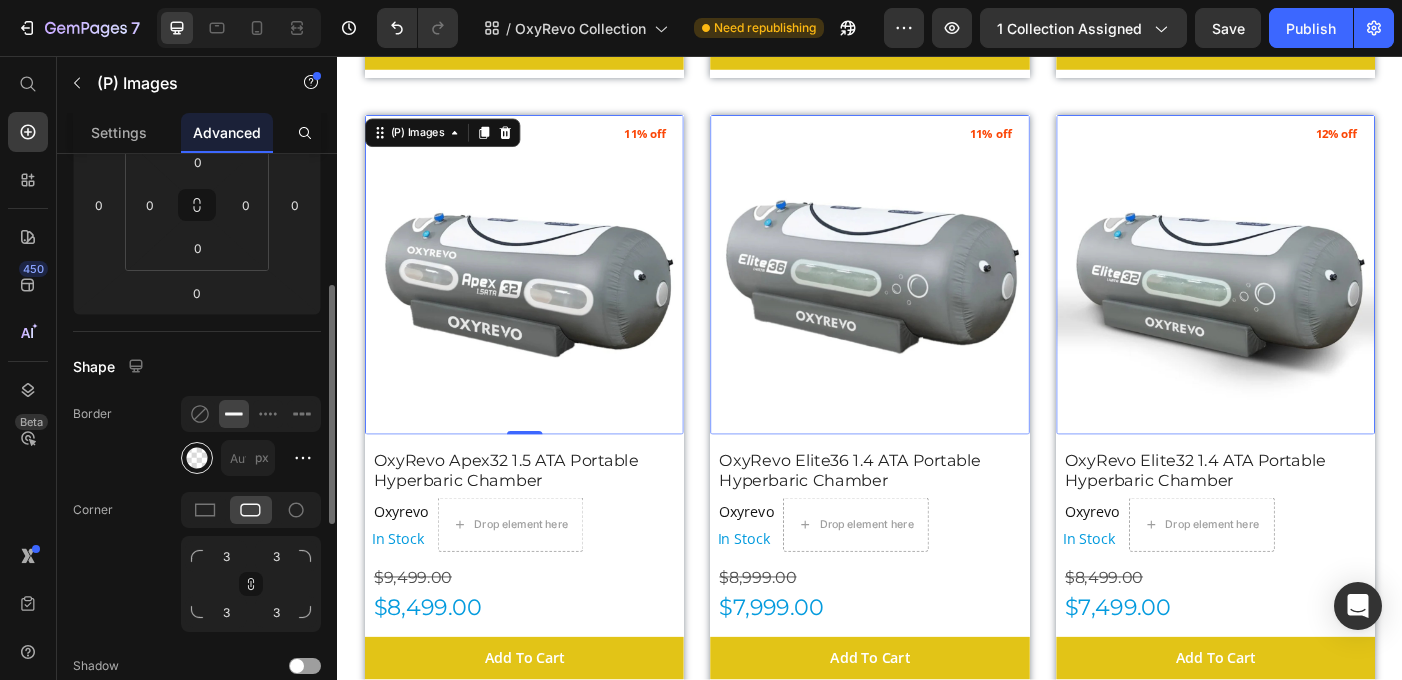 click at bounding box center [197, 458] 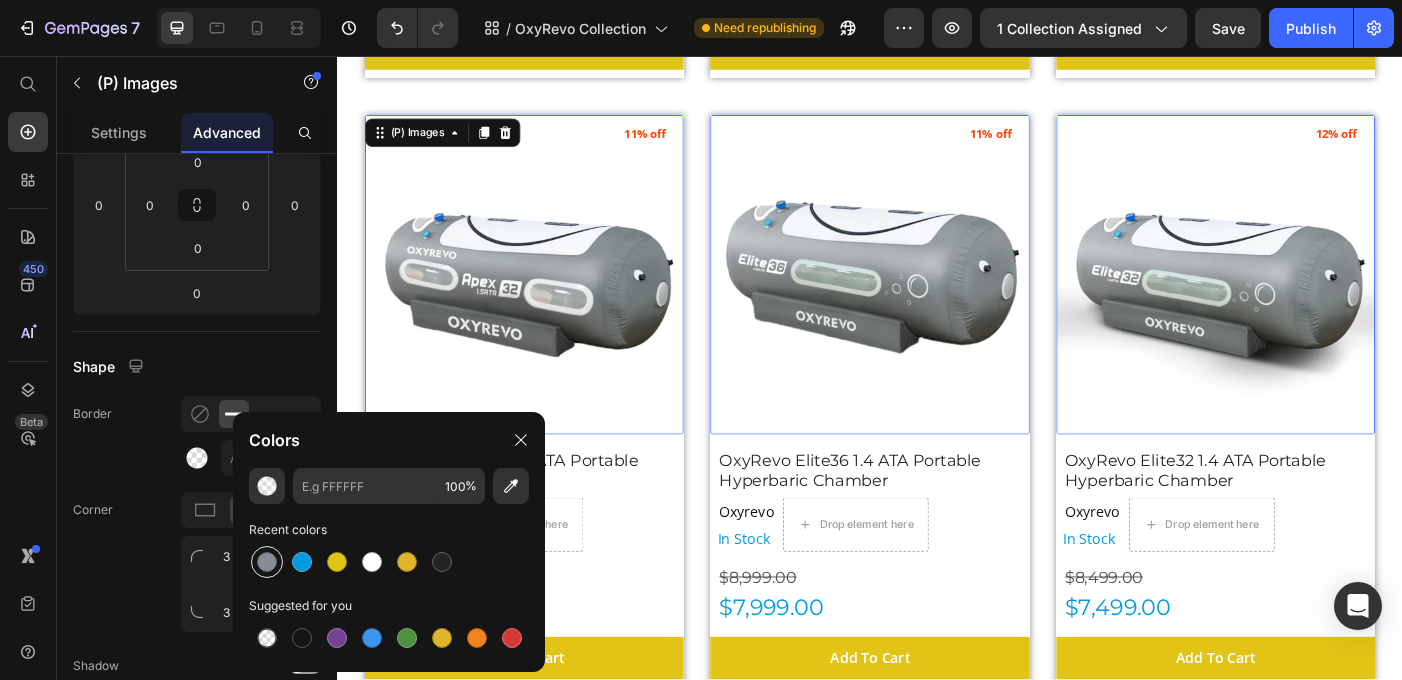 click at bounding box center [267, 562] 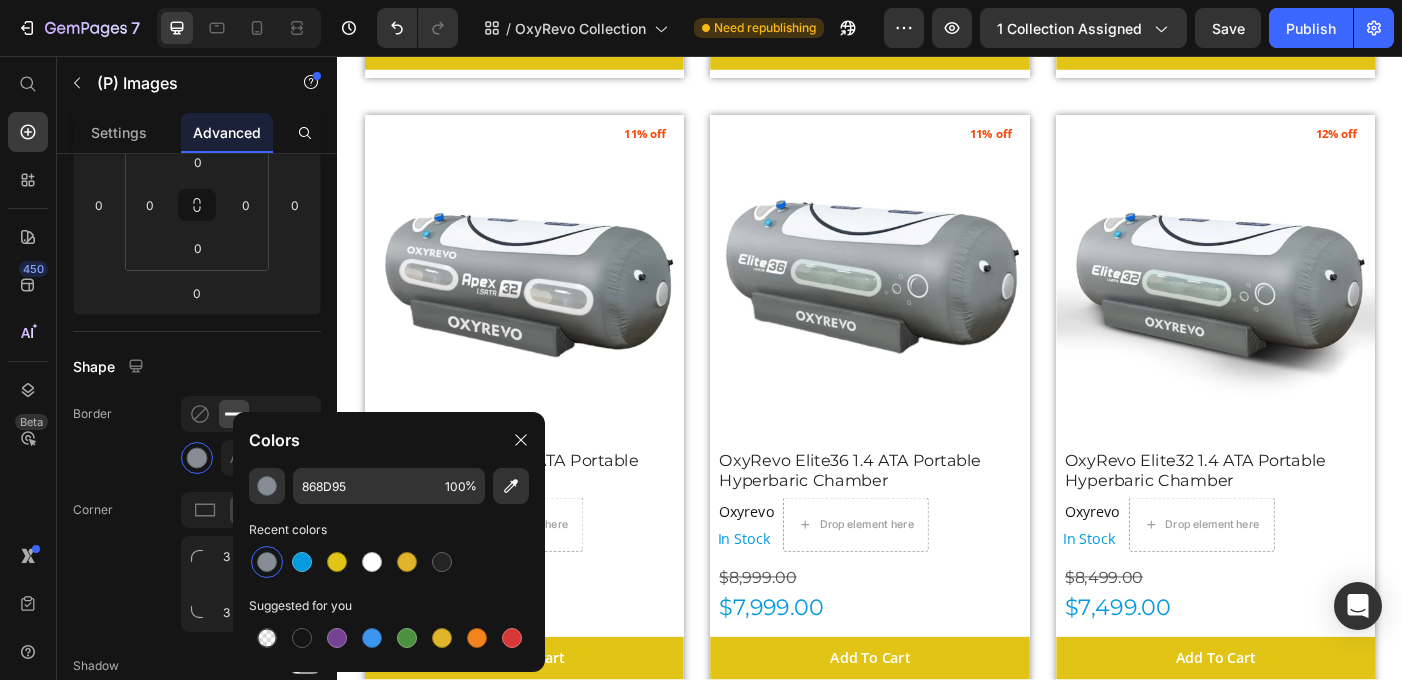 click on "(P) Images 10% off Product Badge OxyRevo Forward90 1.4 to 1.5 ATA Sitting Hyperbaric Chamber (P) Title Oxyrevo Product Vendor In Stock Stock Counter
Drop element here Row $10,499.00 Product Price $9,499.00 Product Price Add To Cart (P) Cart Button Row (P) Images 8% off Product Badge OxyRevo Heal40 1.4 ATA Wheelchair Hyperbaric Chamber (P) Title Oxyrevo Product Vendor In Stock Stock Counter
Drop element here Row $12,499.00 Product Price $11,499.00 Product Price Add To Cart (P) Cart Button Row (P) Images 10% off Product Badge OxyRevo Apex36 1.5 ATA Portable Hyperbaric Chamber (P) Title Oxyrevo Product Vendor In Stock Stock Counter
Drop element here Row $9,999.00 Product Price $8,999.00 Product Price Add To Cart (P) Cart Button Row (P) Images 11% off Product Badge OxyRevo Apex32 1.5 ATA Portable Hyperbaric Chamber (P) Title Oxyrevo Product Vendor In Stock Stock Counter
Drop element here Row $9,499.00 Product Price $8,499.00 Product Price Row" at bounding box center [937, 102] 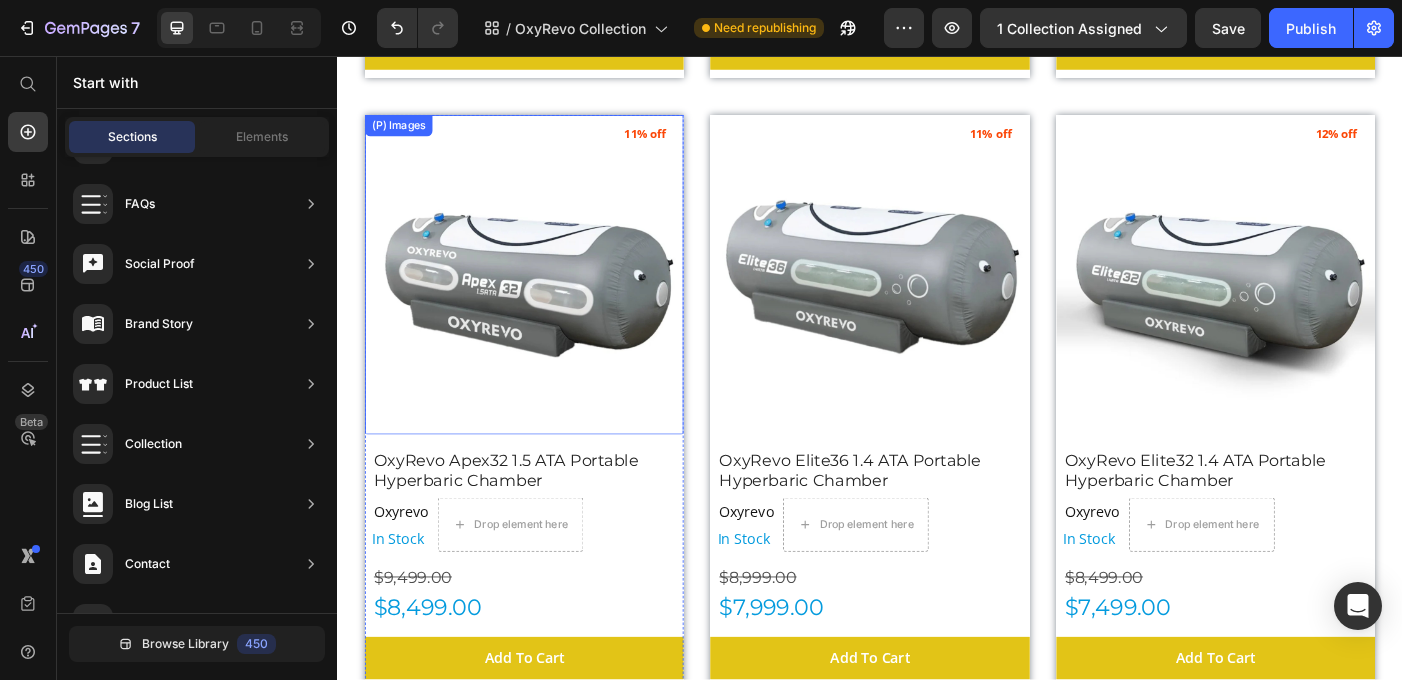 click at bounding box center [547, 302] 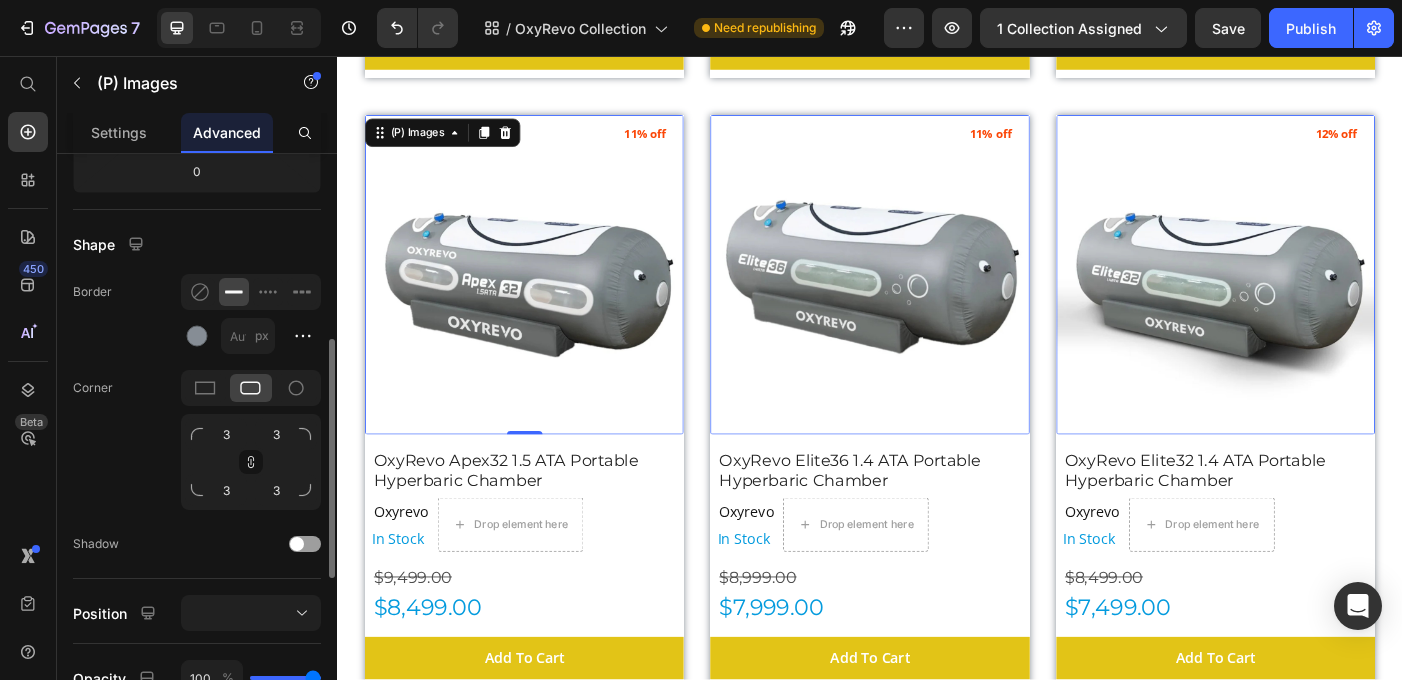 scroll, scrollTop: 444, scrollLeft: 0, axis: vertical 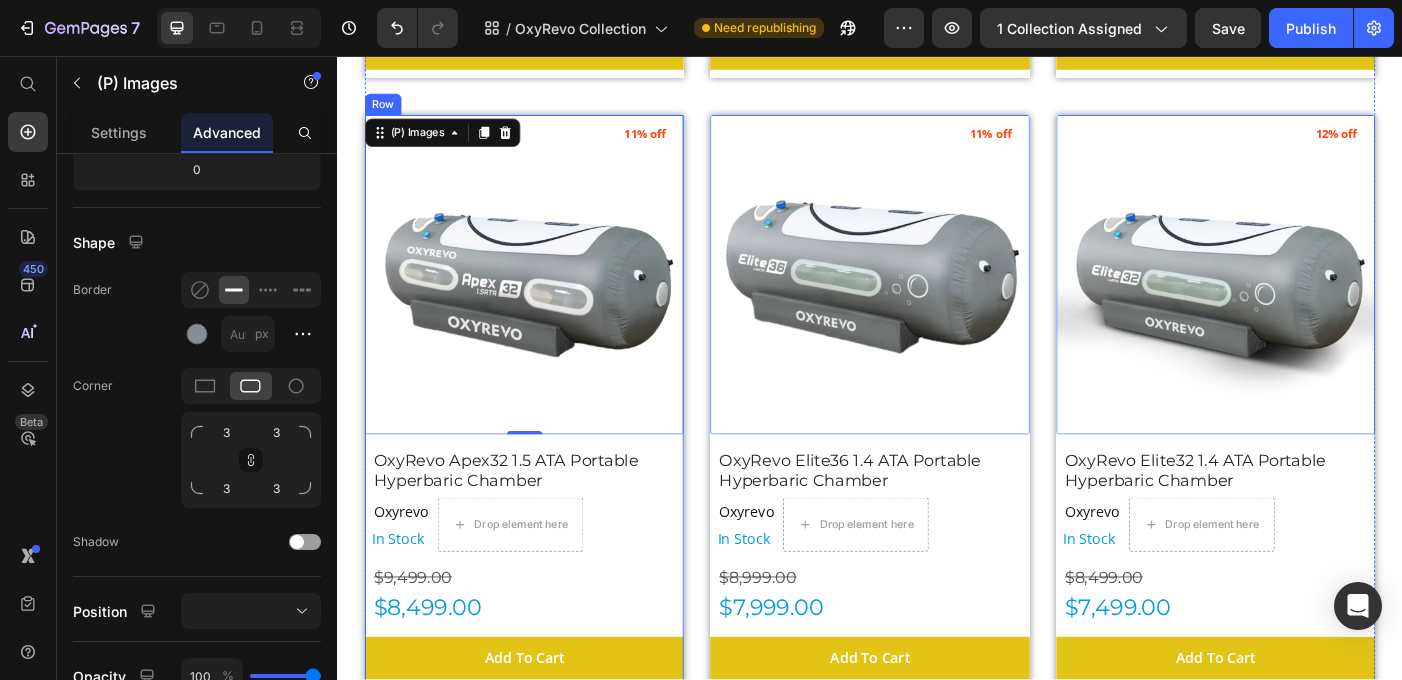 click on "OxyRevo Apex32 1.5 ATA Portable Hyperbaric Chamber (P) Title" at bounding box center (547, -169) 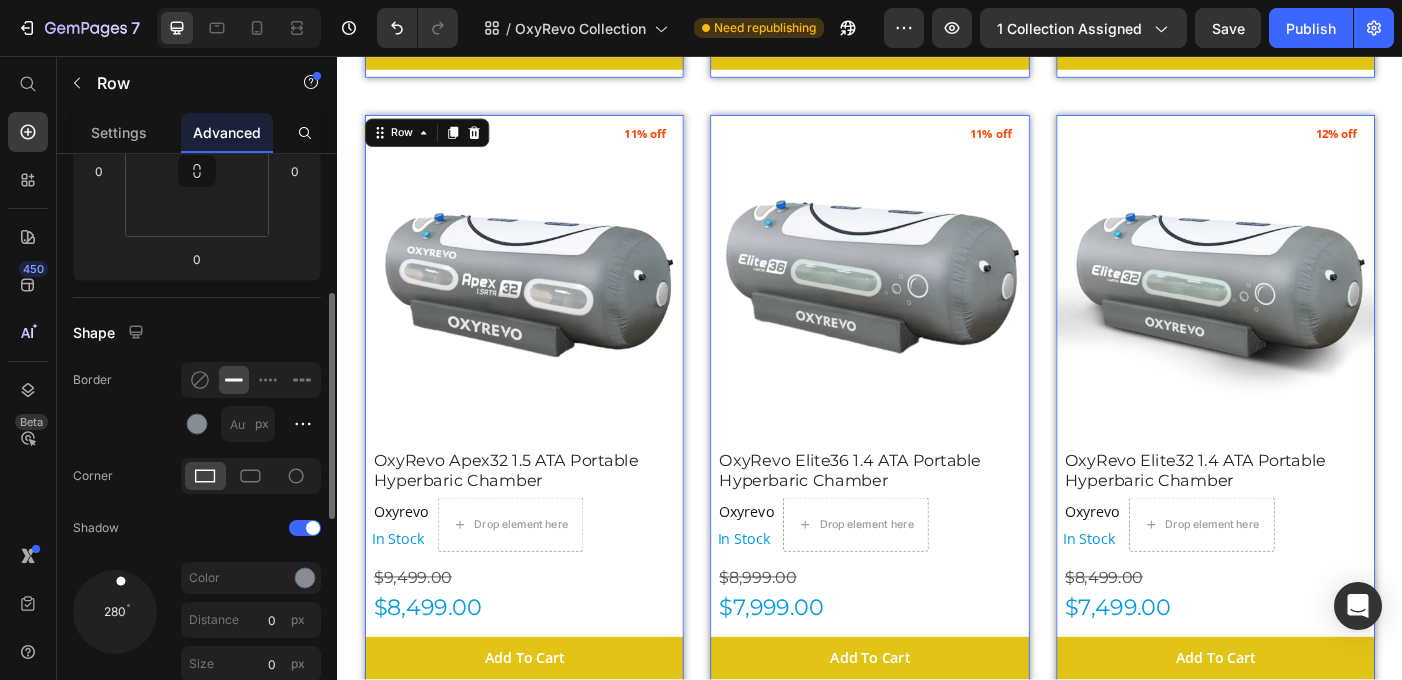 scroll, scrollTop: 355, scrollLeft: 0, axis: vertical 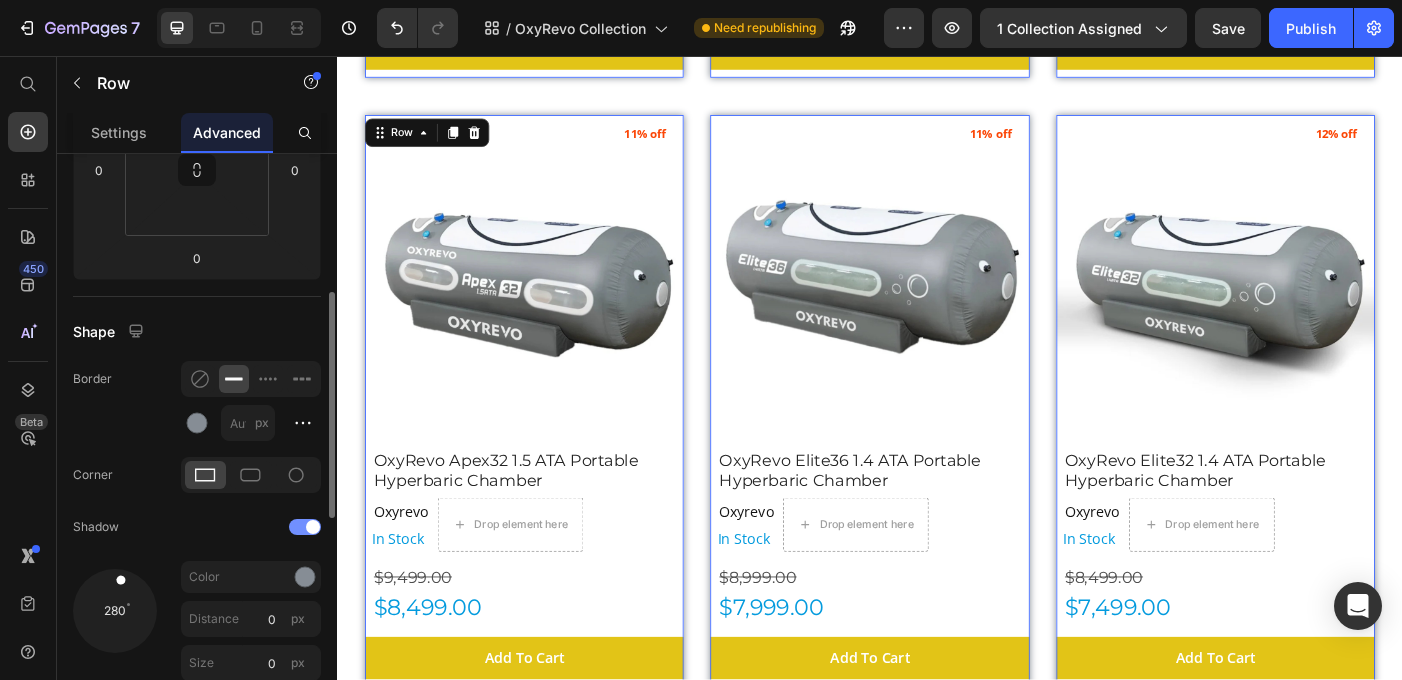 click at bounding box center [305, 527] 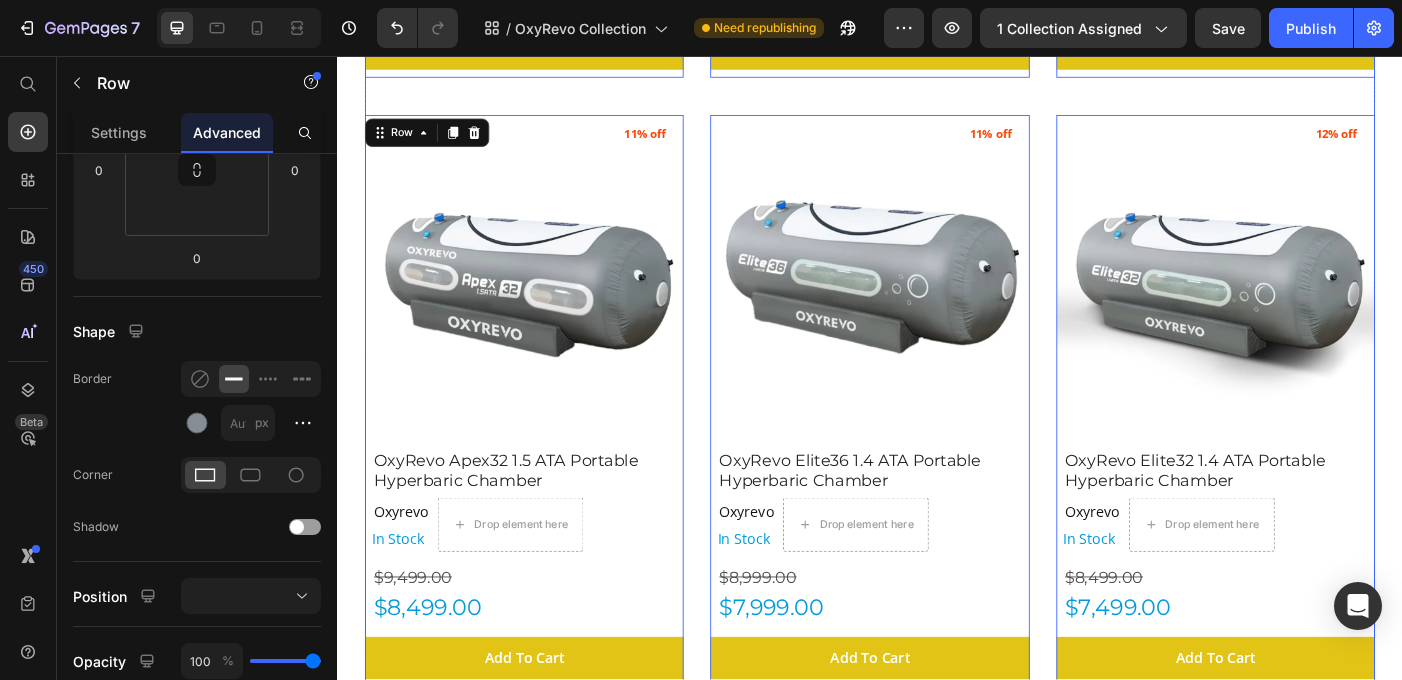 click on "(P) Images 10% off Product Badge OxyRevo Forward90 1.4 to 1.5 ATA Sitting Hyperbaric Chamber (P) Title Oxyrevo Product Vendor In Stock Stock Counter
Drop element here Row $10,499.00 Product Price $9,499.00 Product Price Add To Cart (P) Cart Button Row   0 (P) Images 8% off Product Badge OxyRevo Heal40 1.4 ATA Wheelchair Hyperbaric Chamber (P) Title Oxyrevo Product Vendor In Stock Stock Counter
Drop element here Row $12,499.00 Product Price $11,499.00 Product Price Add To Cart (P) Cart Button Row   0 (P) Images 10% off Product Badge OxyRevo Apex36 1.5 ATA Portable Hyperbaric Chamber (P) Title Oxyrevo Product Vendor In Stock Stock Counter
Drop element here Row $9,999.00 Product Price $8,999.00 Product Price Add To Cart (P) Cart Button Row   0 (P) Images 11% off Product Badge OxyRevo Apex32 1.5 ATA Portable Hyperbaric Chamber (P) Title Oxyrevo Product Vendor In Stock Stock Counter
Drop element here Row $9,499.00 Product Price $8,499.00 Row" at bounding box center (937, 102) 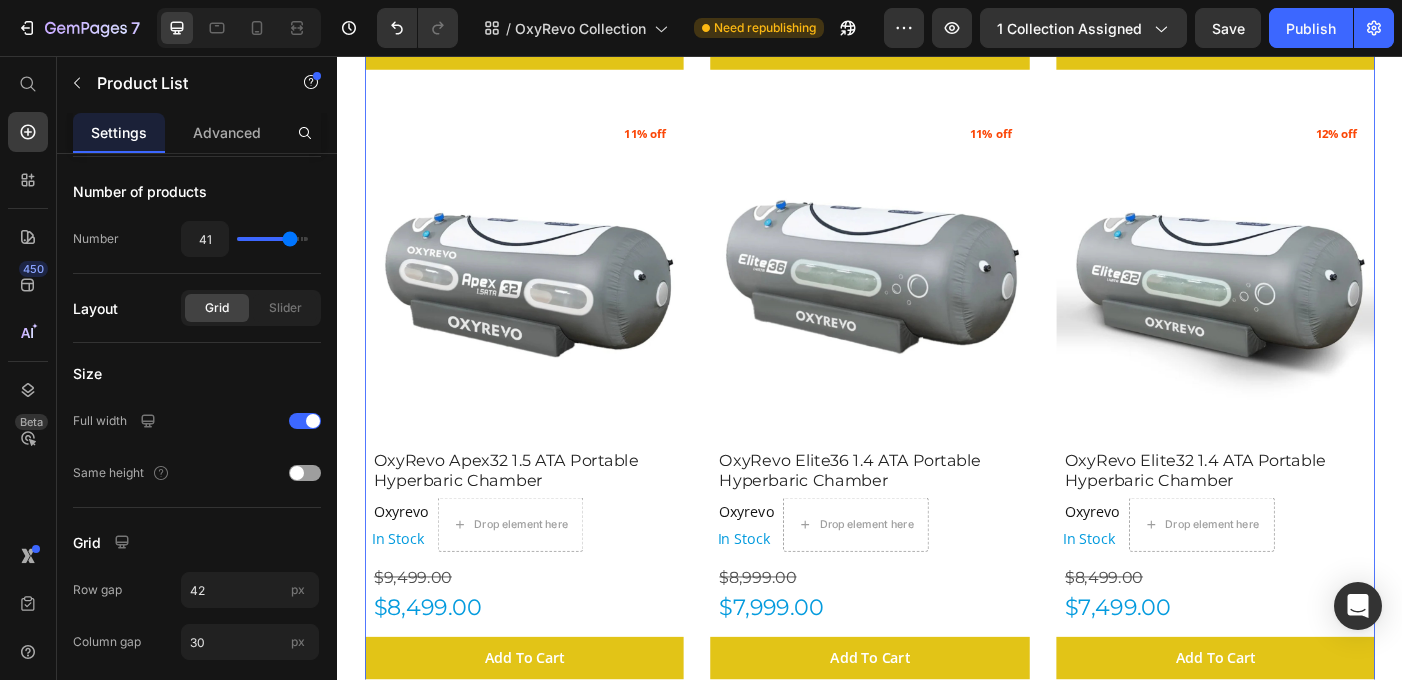 scroll, scrollTop: 0, scrollLeft: 0, axis: both 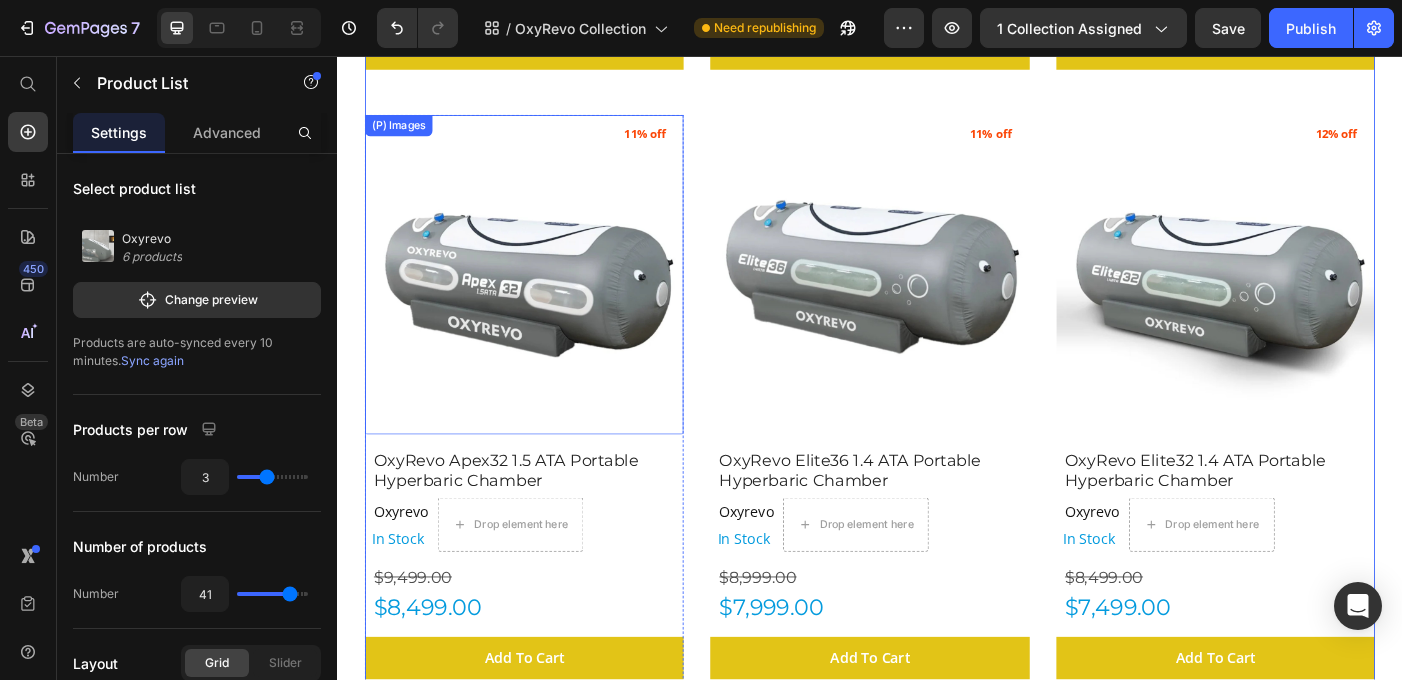 click at bounding box center (547, 302) 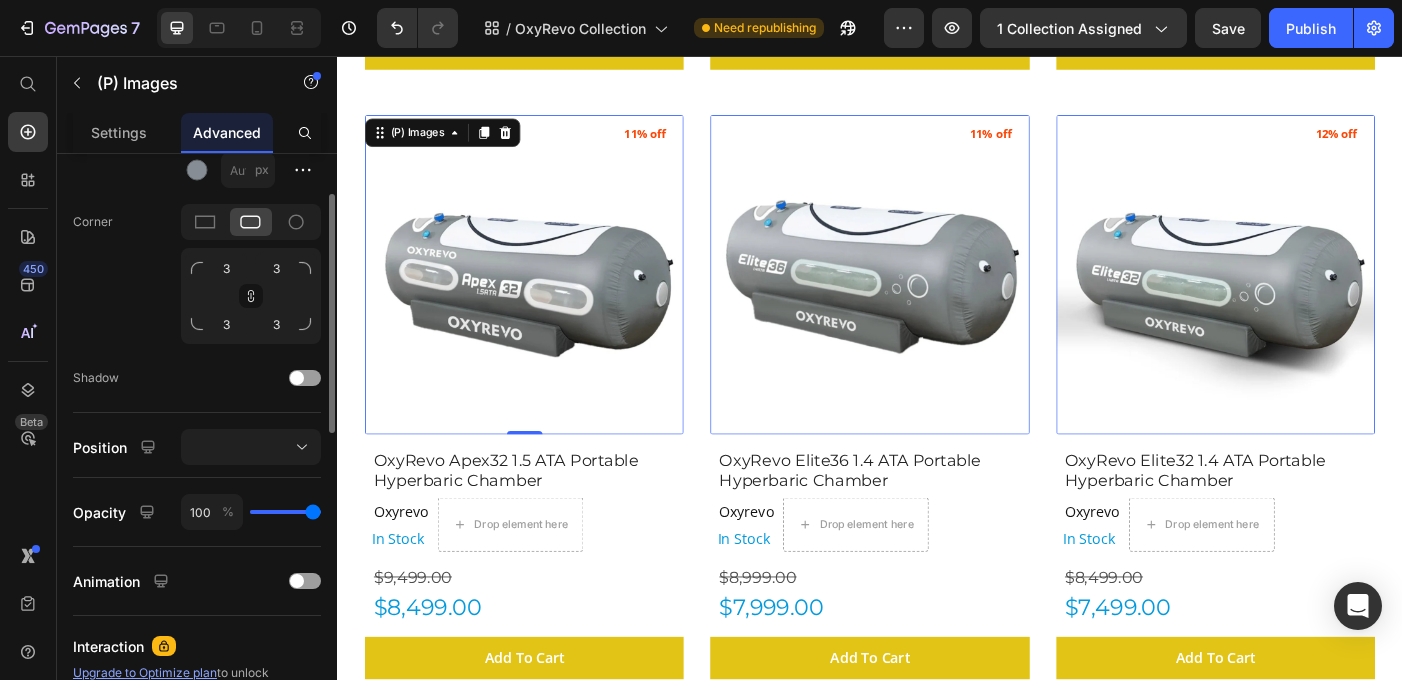 scroll, scrollTop: 461, scrollLeft: 0, axis: vertical 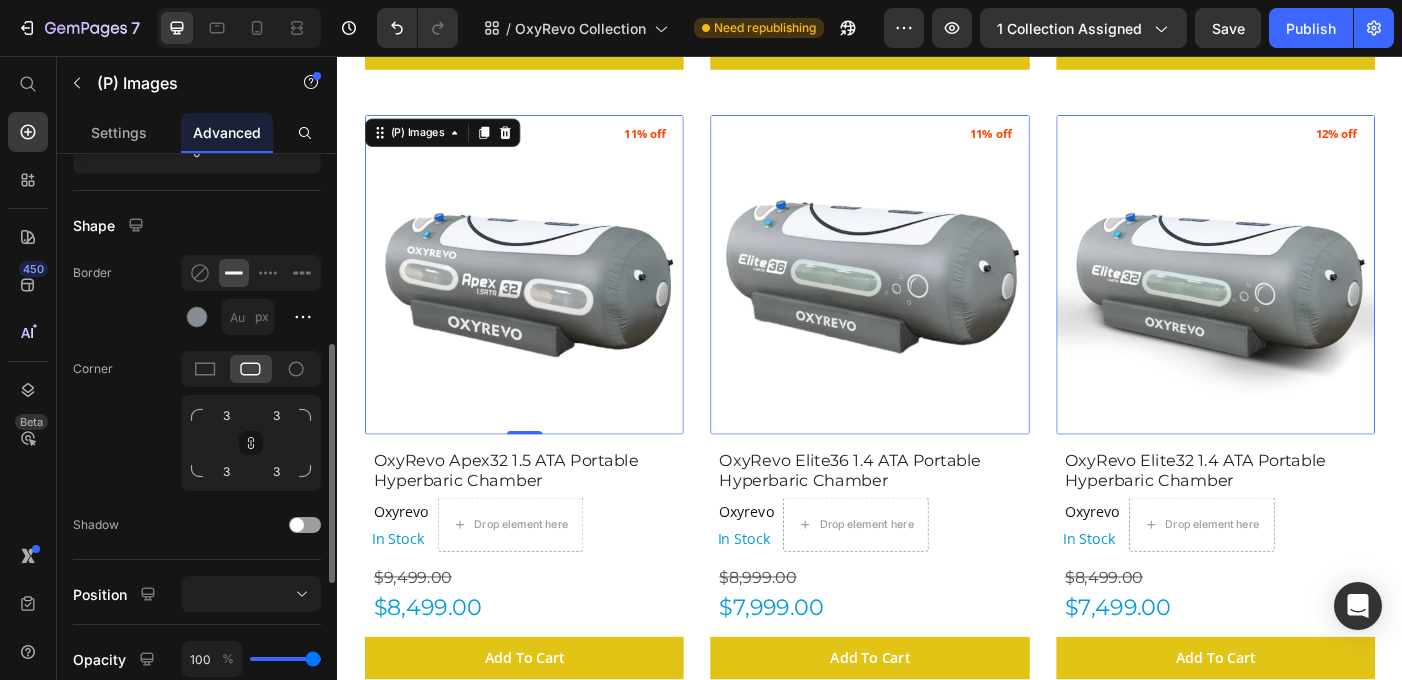 click 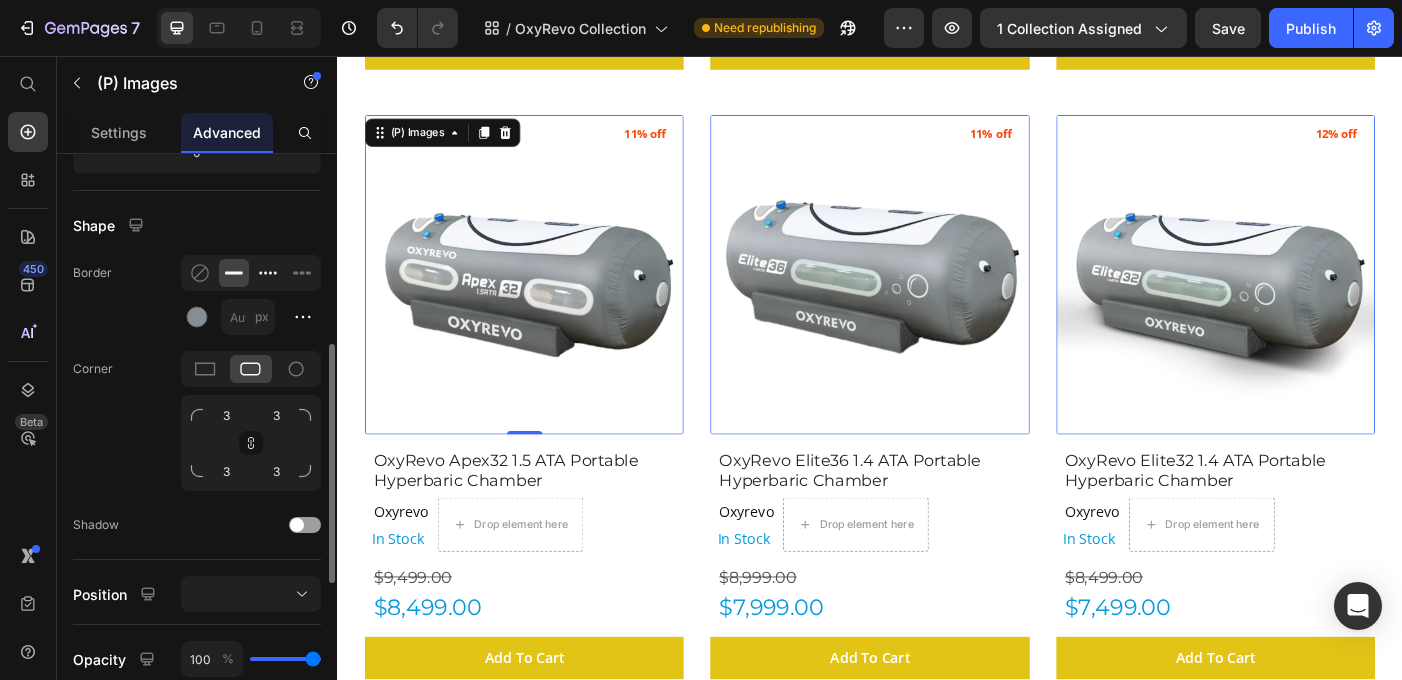 click 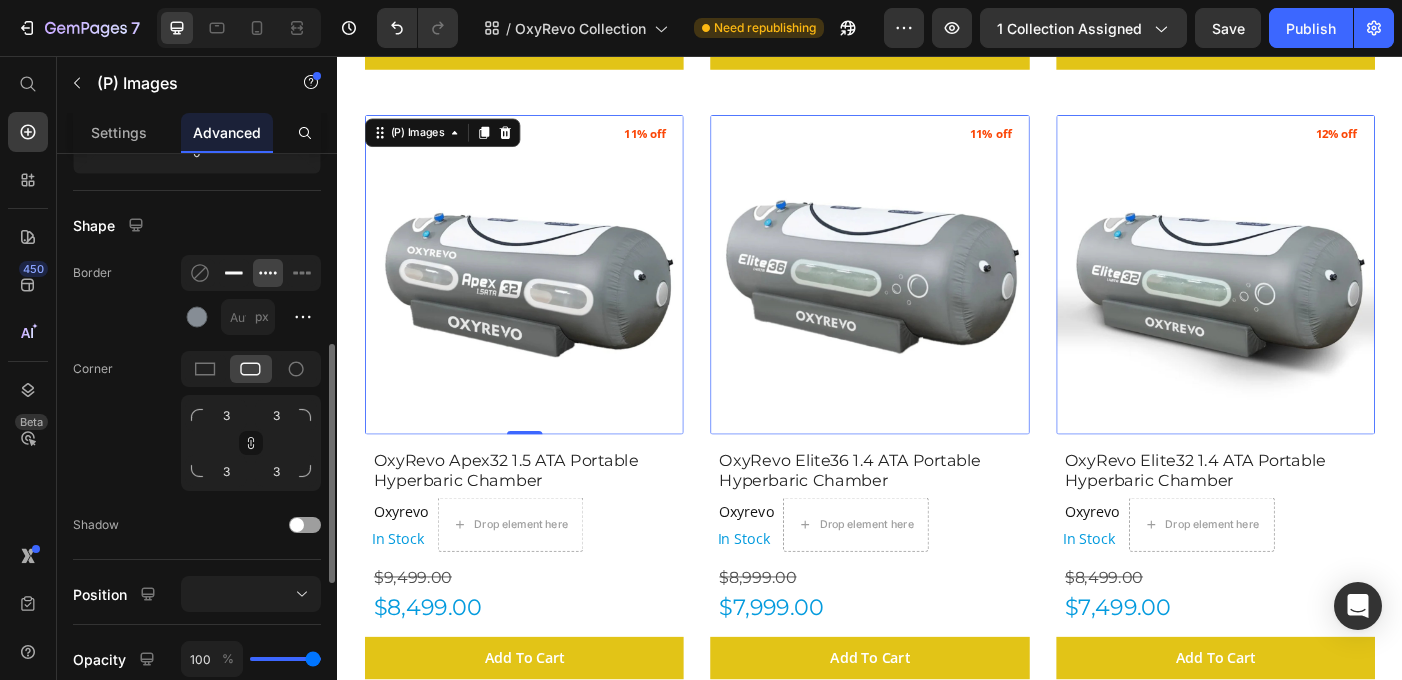 click 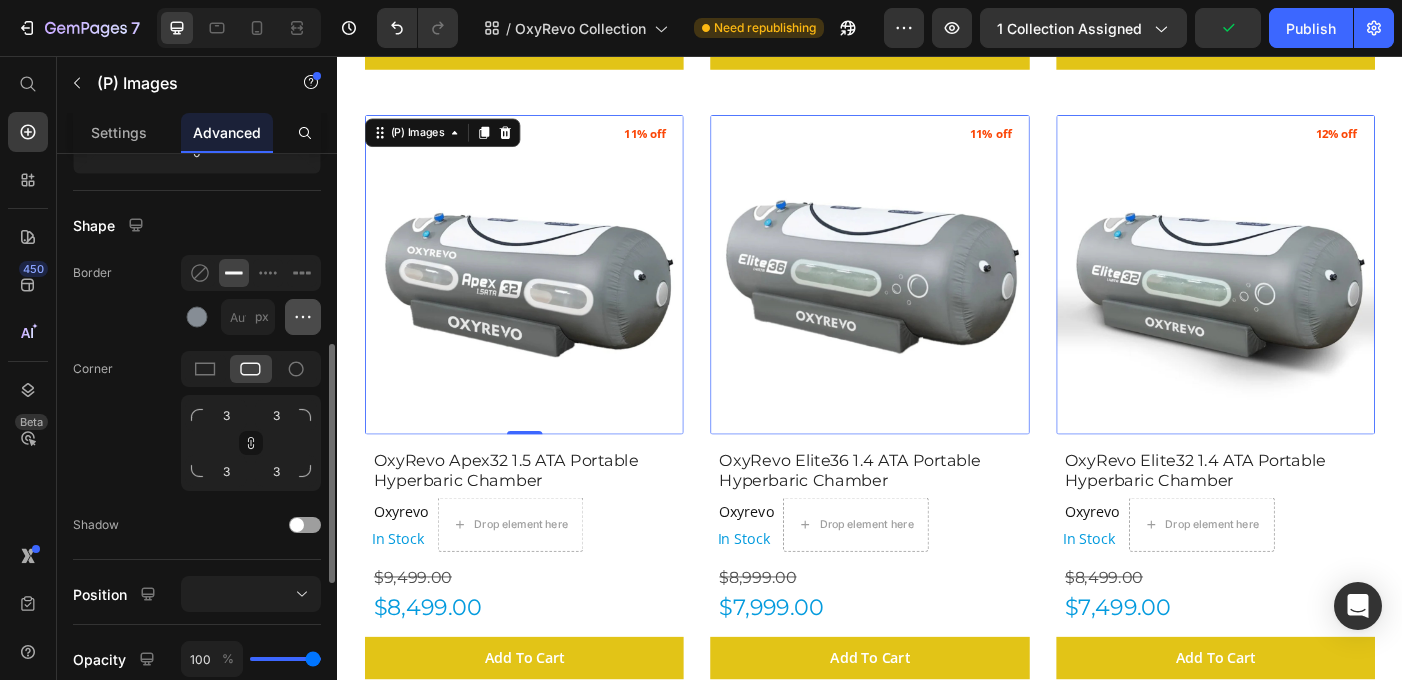 click 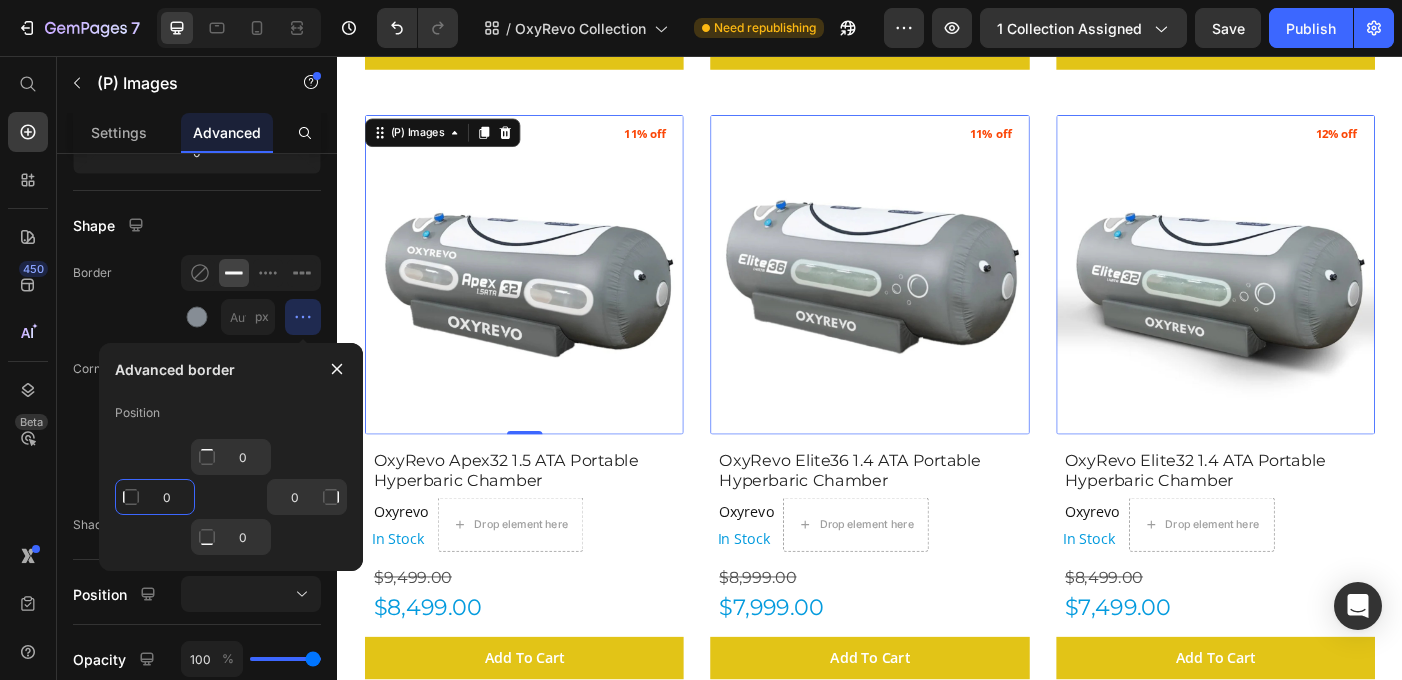 click on "0" 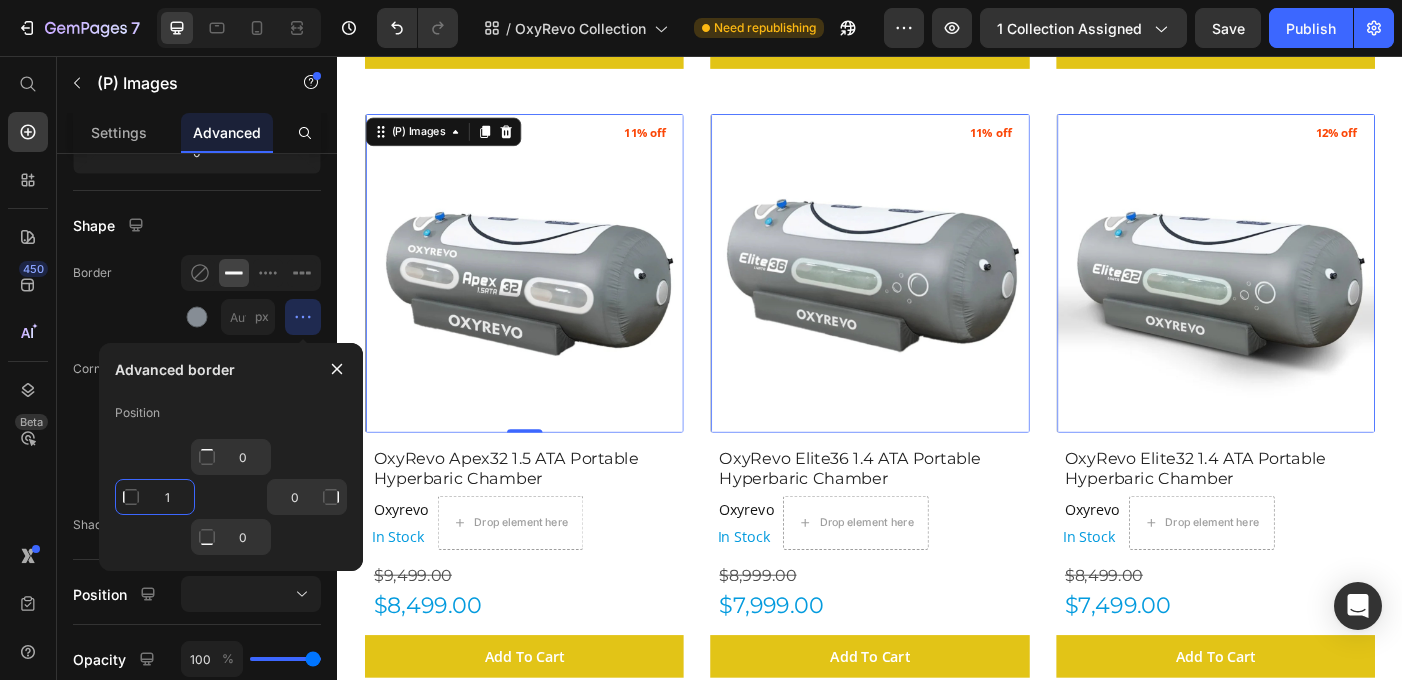 scroll, scrollTop: 1123, scrollLeft: 0, axis: vertical 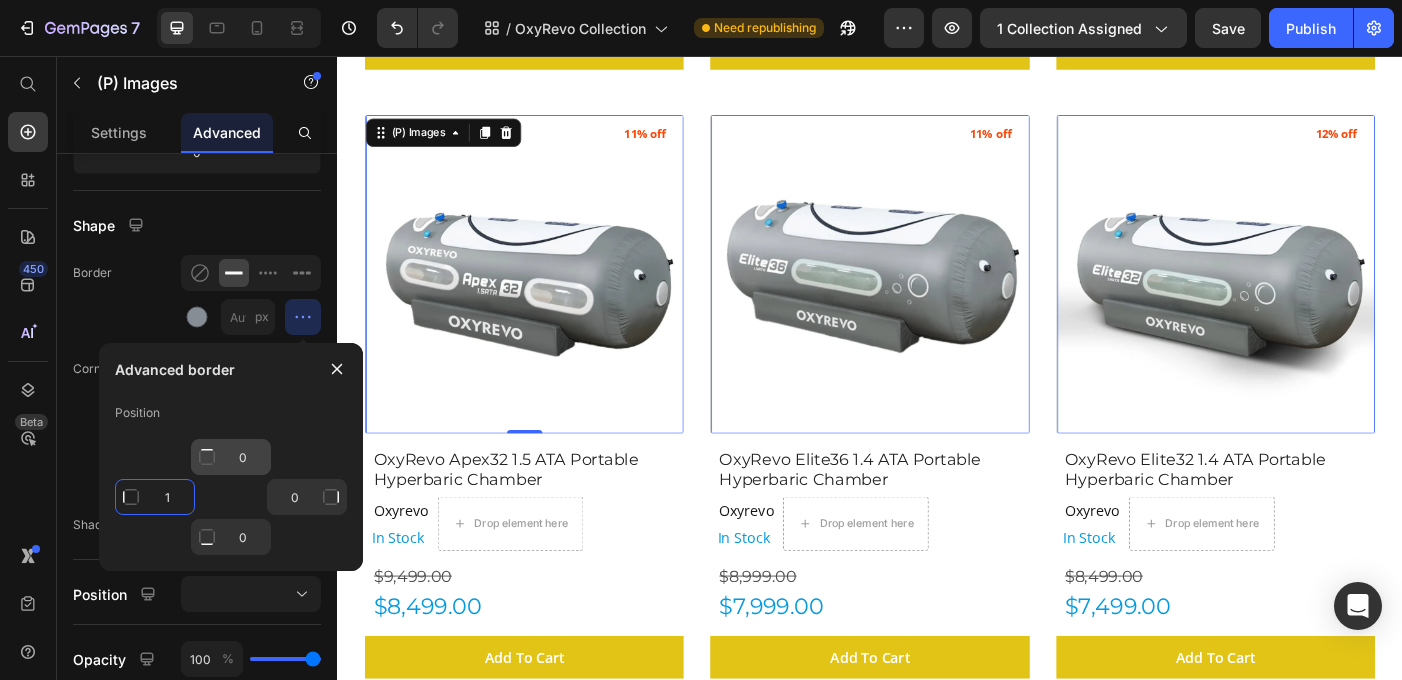 type on "1" 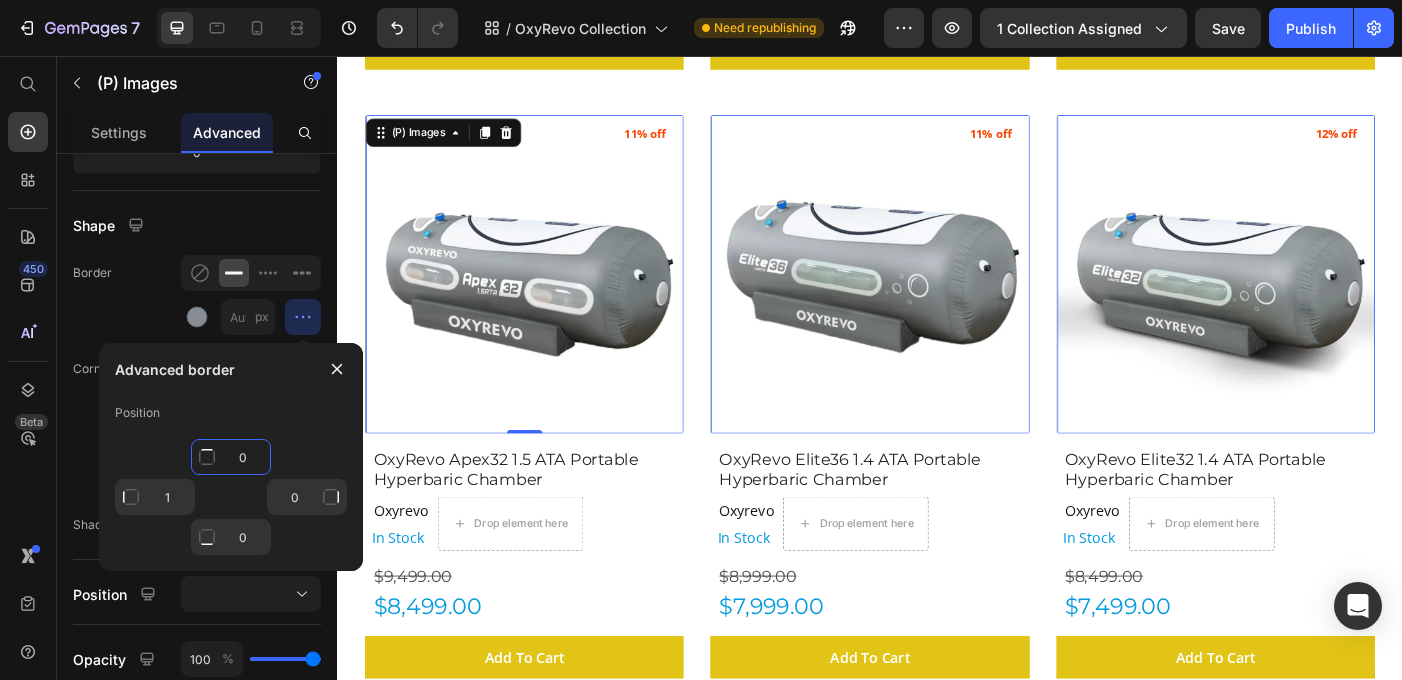 click on "0" 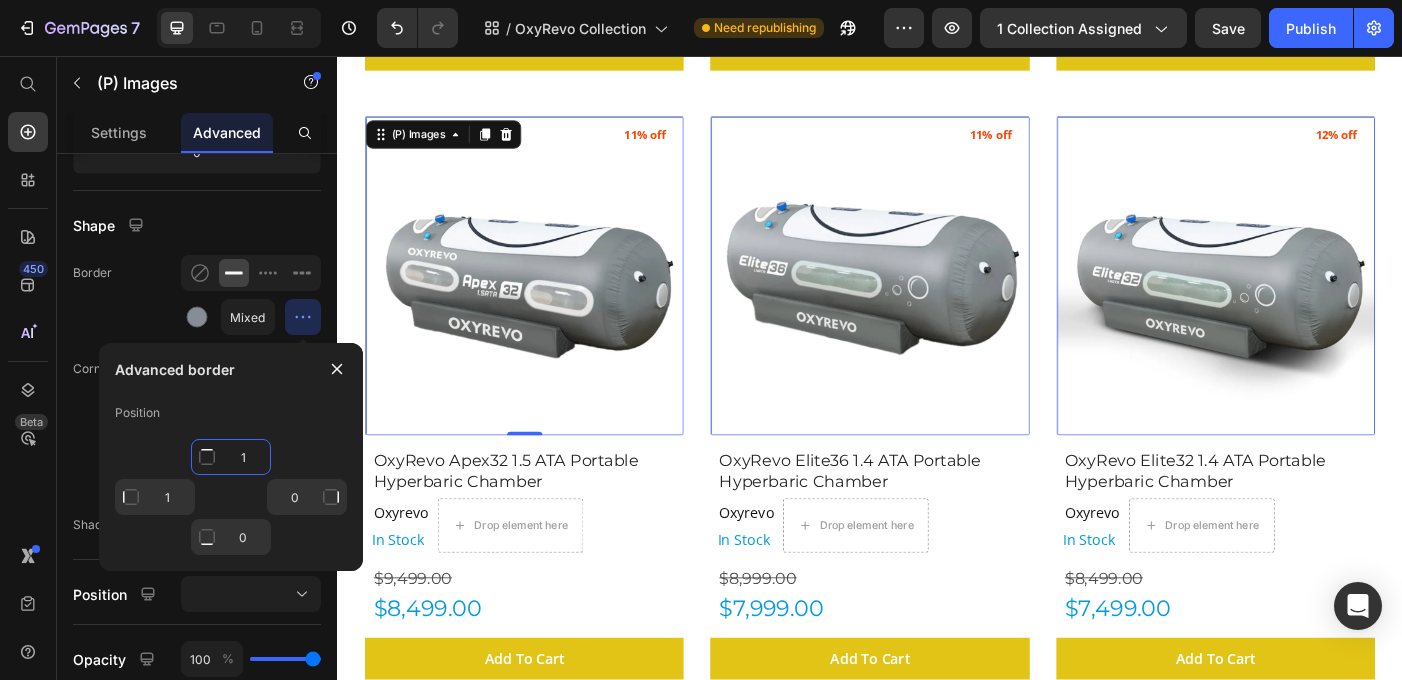 scroll, scrollTop: 1124, scrollLeft: 0, axis: vertical 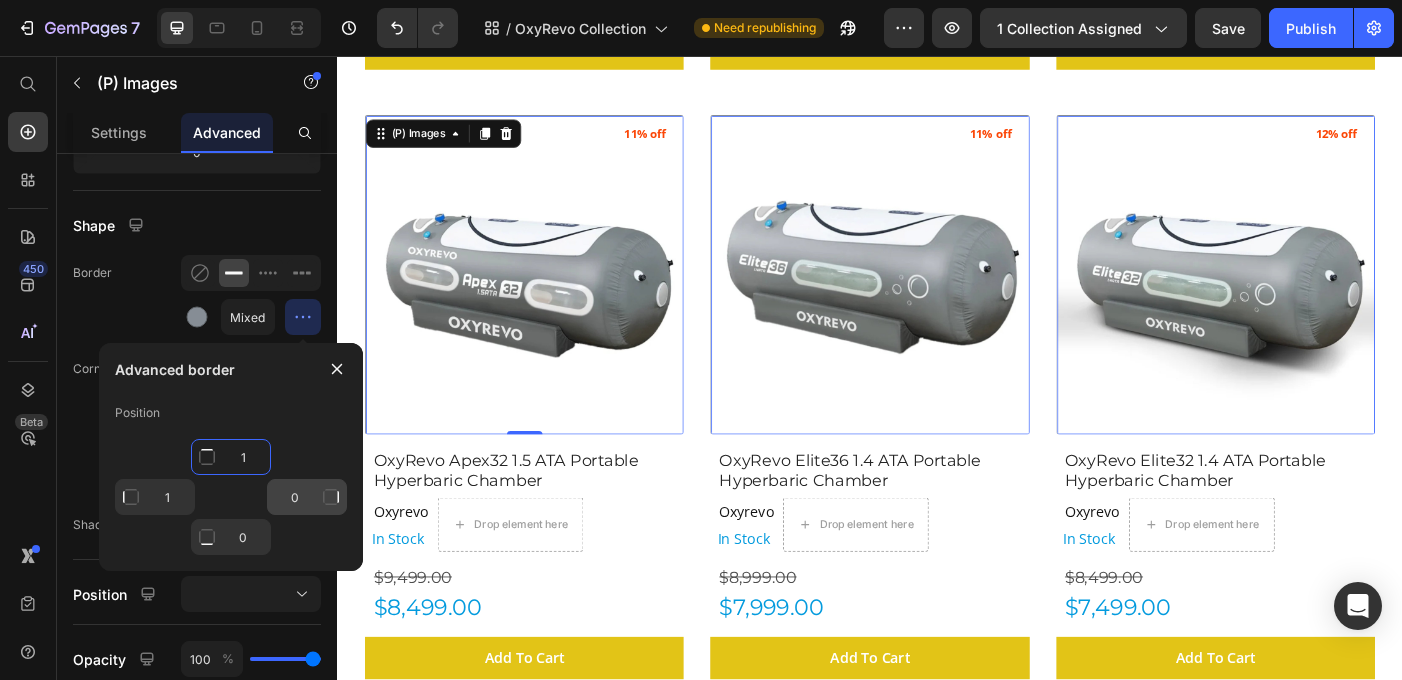 type on "1" 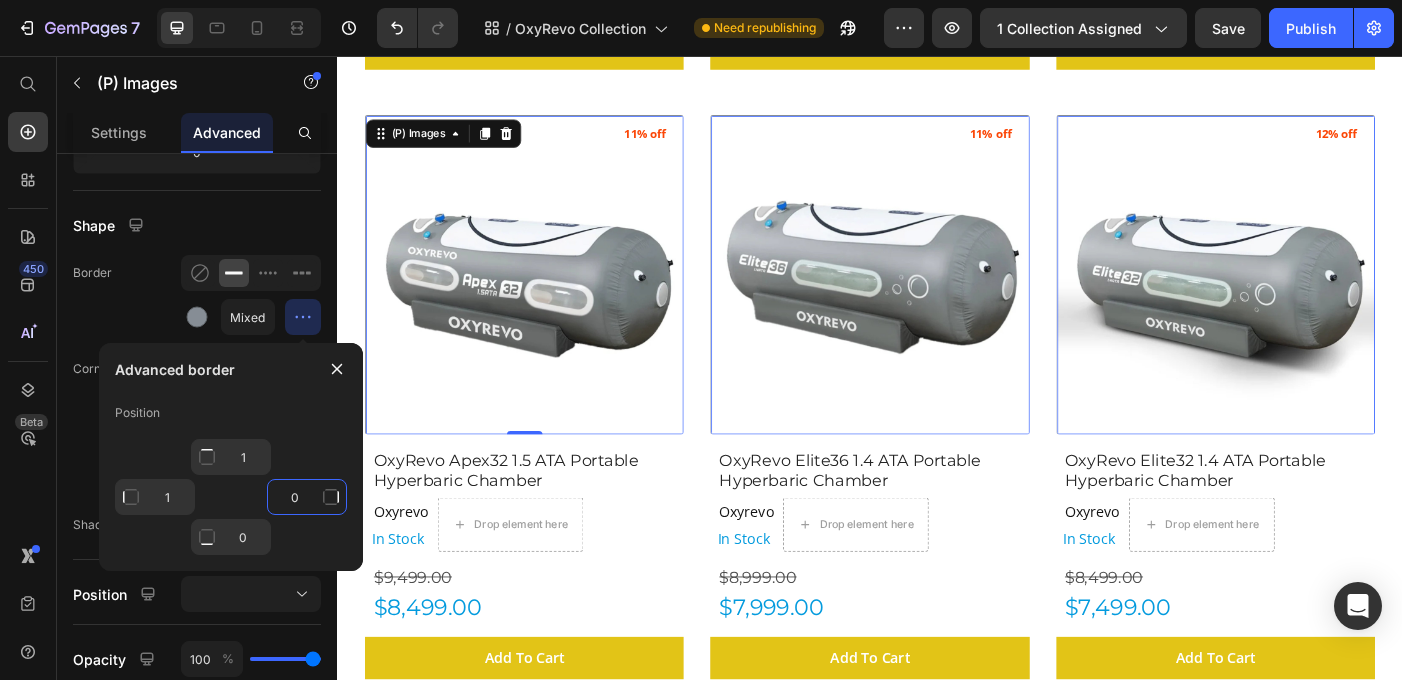 click on "0" 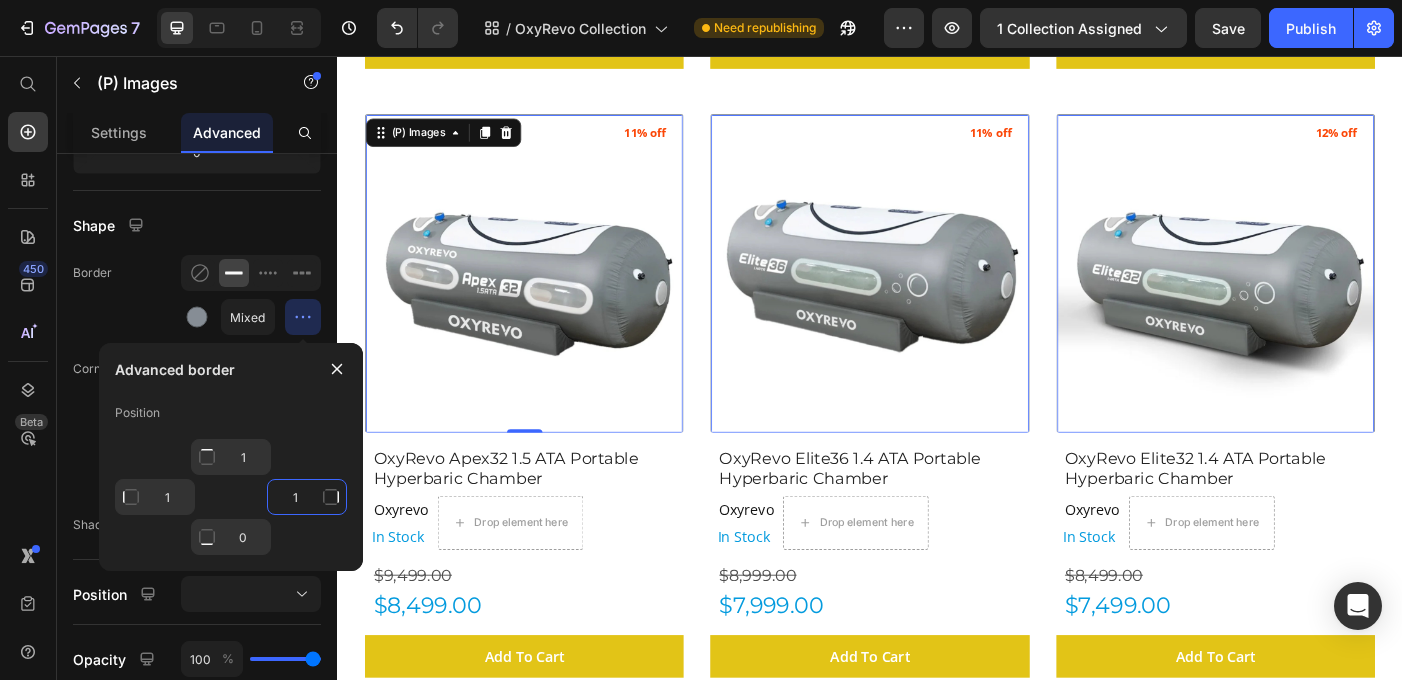 scroll, scrollTop: 1123, scrollLeft: 0, axis: vertical 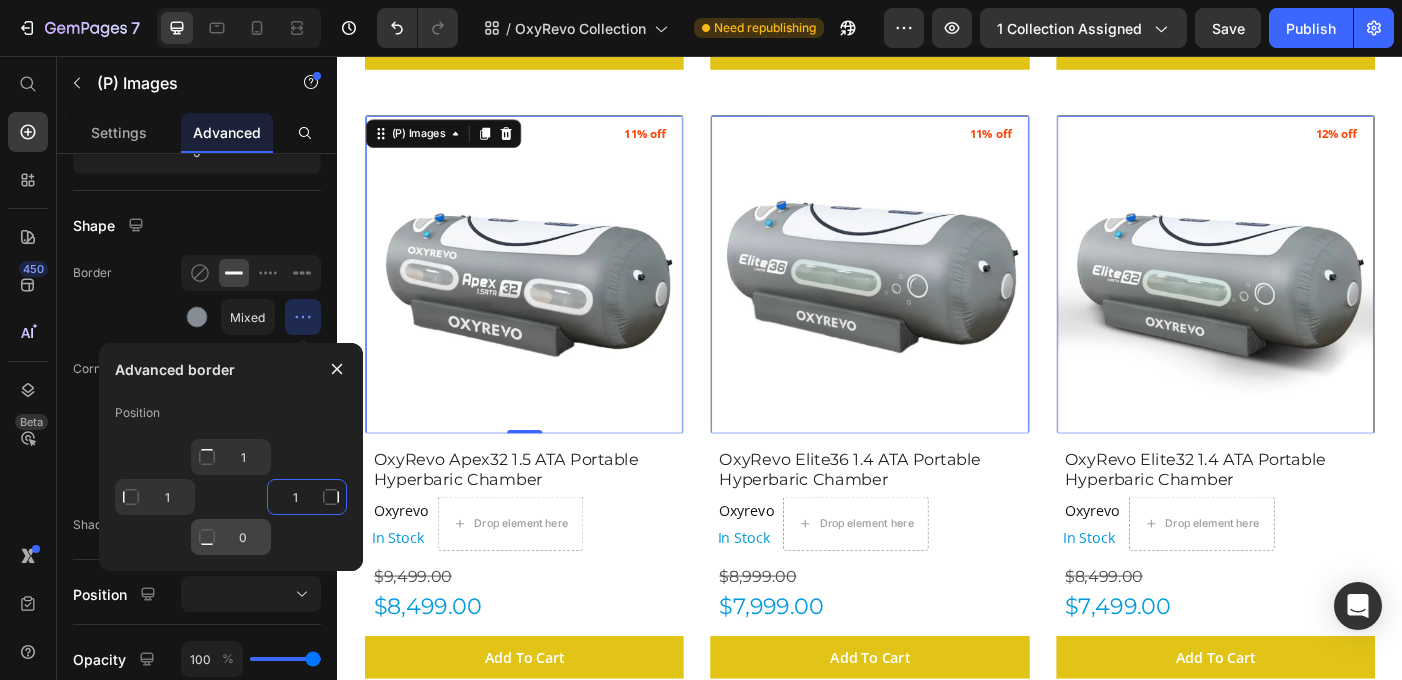 type on "1" 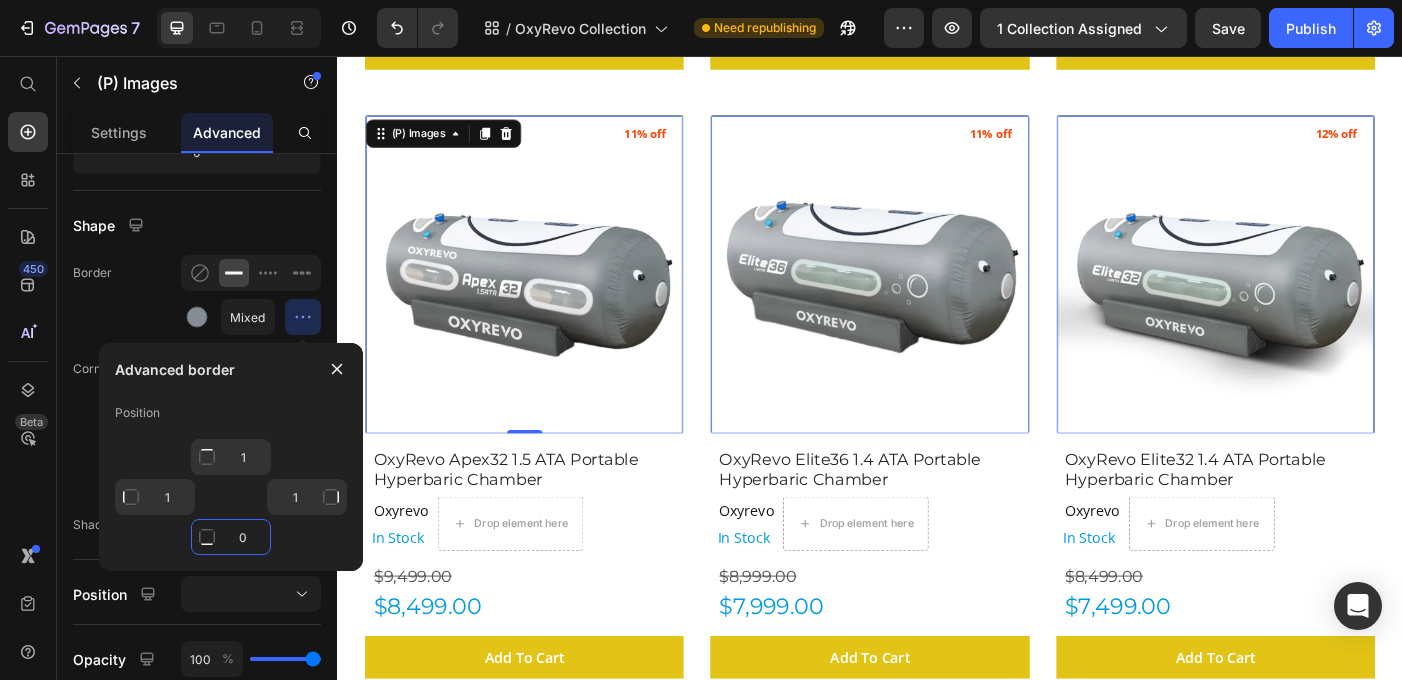 click on "0" 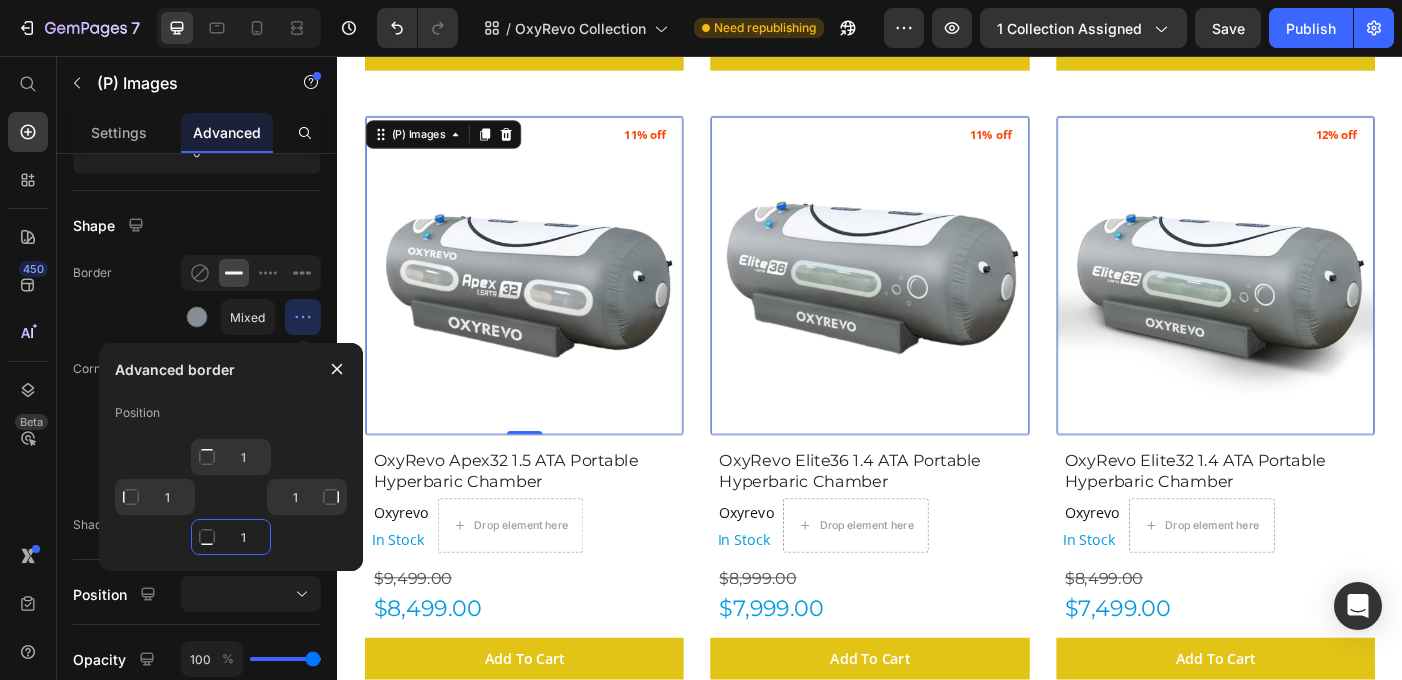 scroll, scrollTop: 1124, scrollLeft: 0, axis: vertical 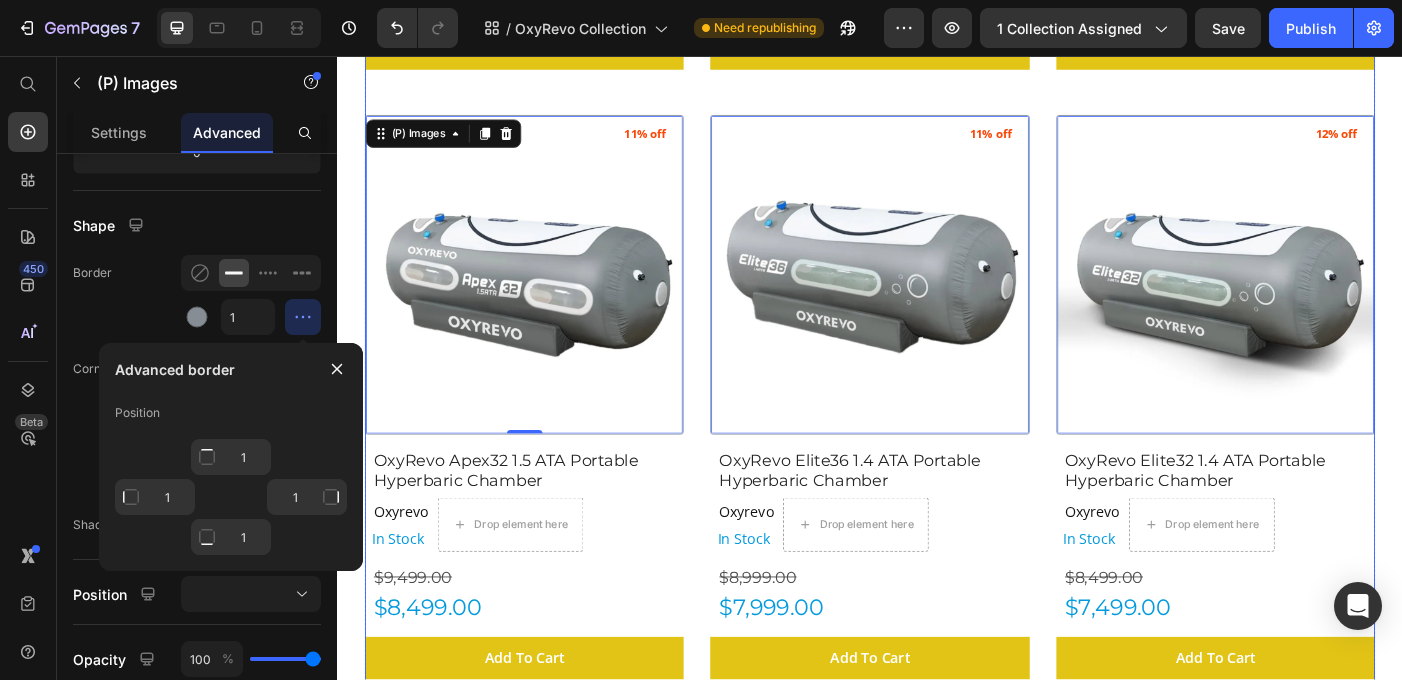 click on "(P) Images   0 10% off Product Badge OxyRevo Forward90 1.4 to 1.5 ATA Sitting Hyperbaric Chamber (P) Title Oxyrevo Product Vendor In Stock Stock Counter
Drop element here Row $10,499.00 Product Price $9,499.00 Product Price Add To Cart (P) Cart Button Row (P) Images   0 8% off Product Badge OxyRevo Heal40 1.4 ATA Wheelchair Hyperbaric Chamber (P) Title Oxyrevo Product Vendor In Stock Stock Counter
Drop element here Row $12,499.00 Product Price $11,499.00 Product Price Add To Cart (P) Cart Button Row (P) Images   0 10% off Product Badge OxyRevo Apex36 1.5 ATA Portable Hyperbaric Chamber (P) Title Oxyrevo Product Vendor In Stock Stock Counter
Drop element here Row $9,999.00 Product Price $8,999.00 Product Price Add To Cart (P) Cart Button Row (P) Images   0 11% off Product Badge OxyRevo Apex32 1.5 ATA Portable Hyperbaric Chamber (P) Title Oxyrevo Product Vendor In Stock Stock Counter
Drop element here Row $9,499.00 Product Price $8,499.00" at bounding box center (937, 102) 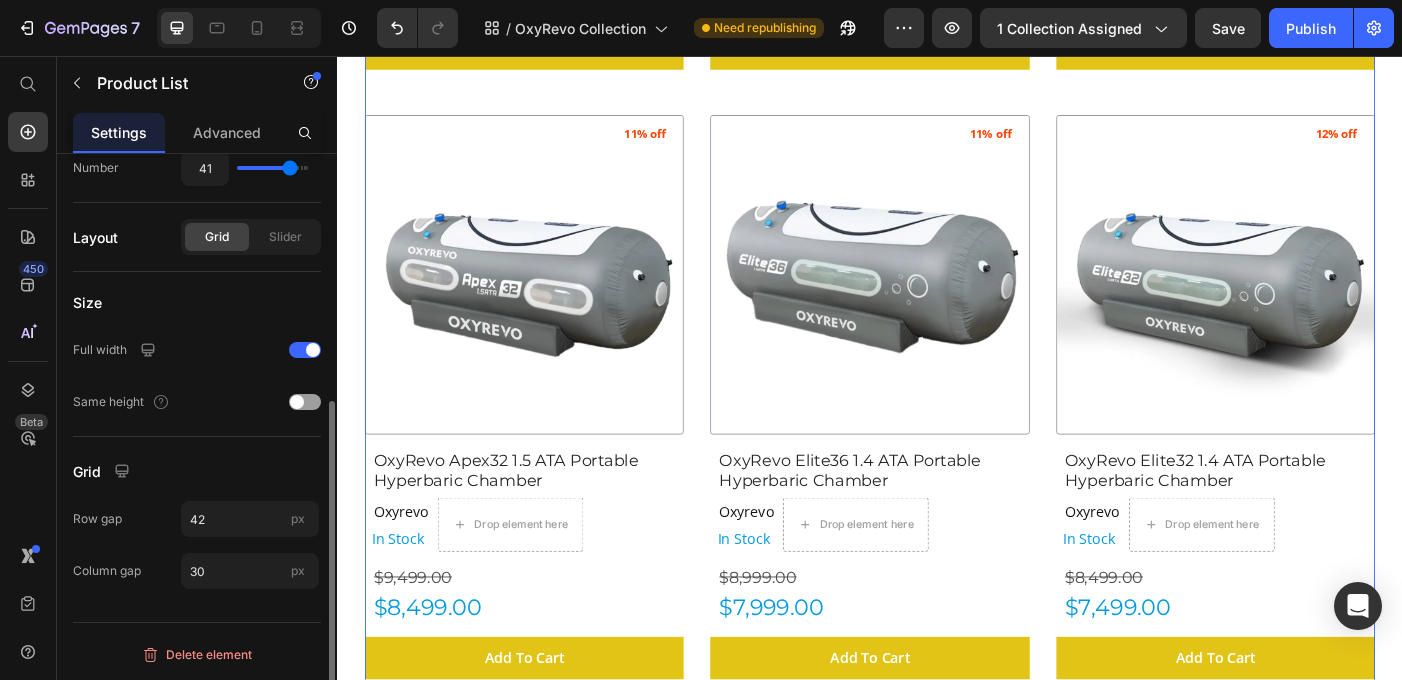 scroll, scrollTop: 0, scrollLeft: 0, axis: both 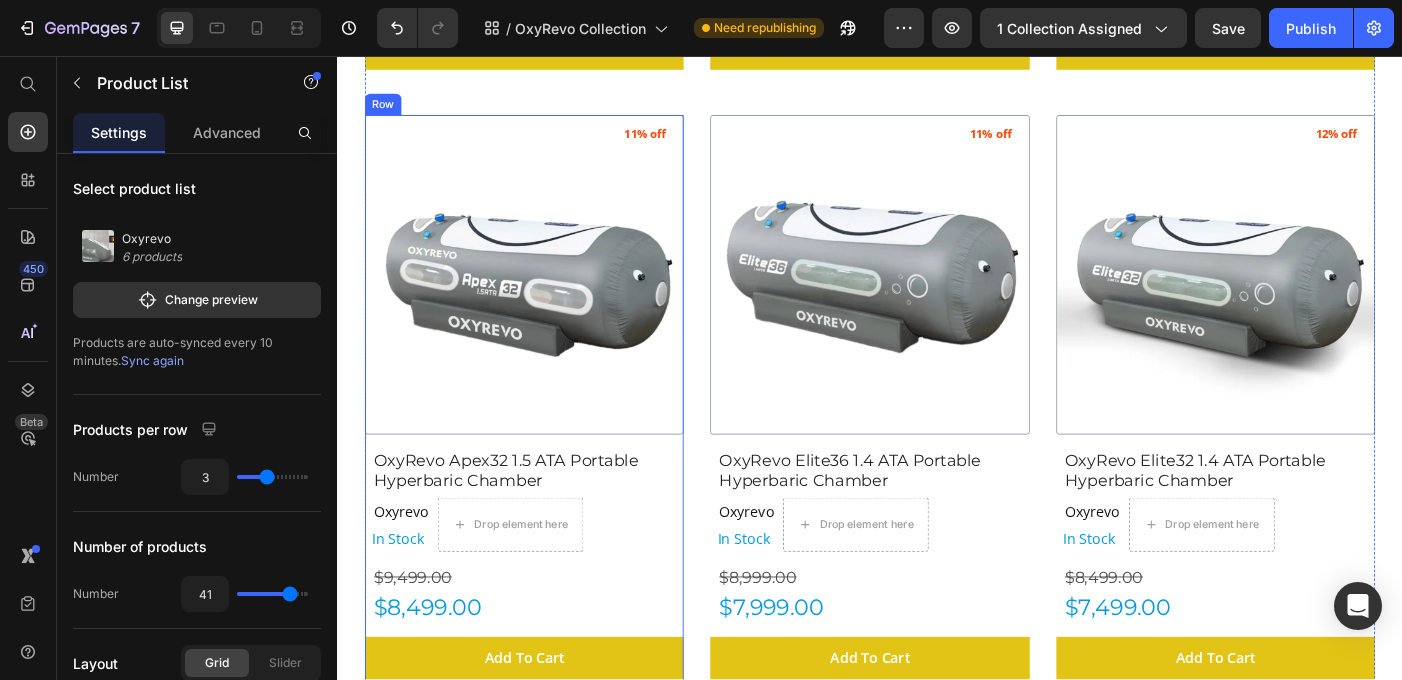 click on "OxyRevo Apex32 1.5 ATA Portable Hyperbaric Chamber (P) Title" at bounding box center (547, -169) 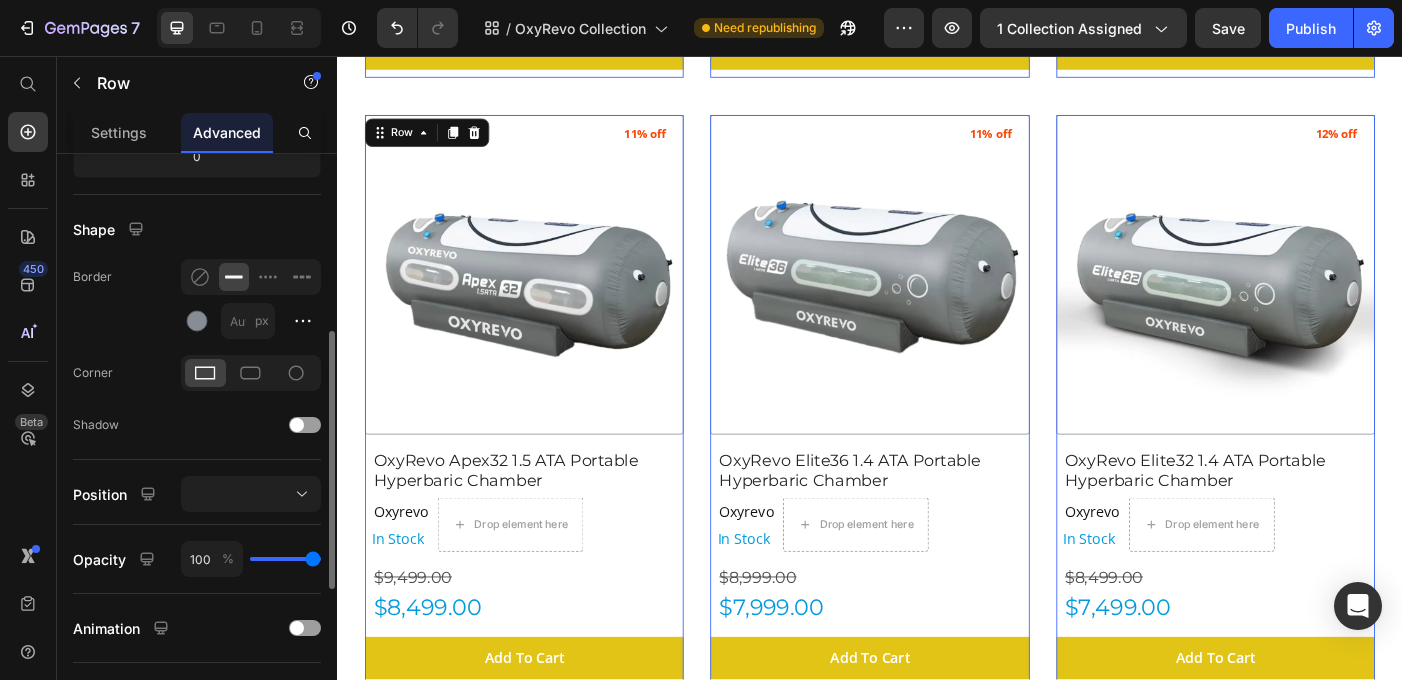 scroll, scrollTop: 467, scrollLeft: 0, axis: vertical 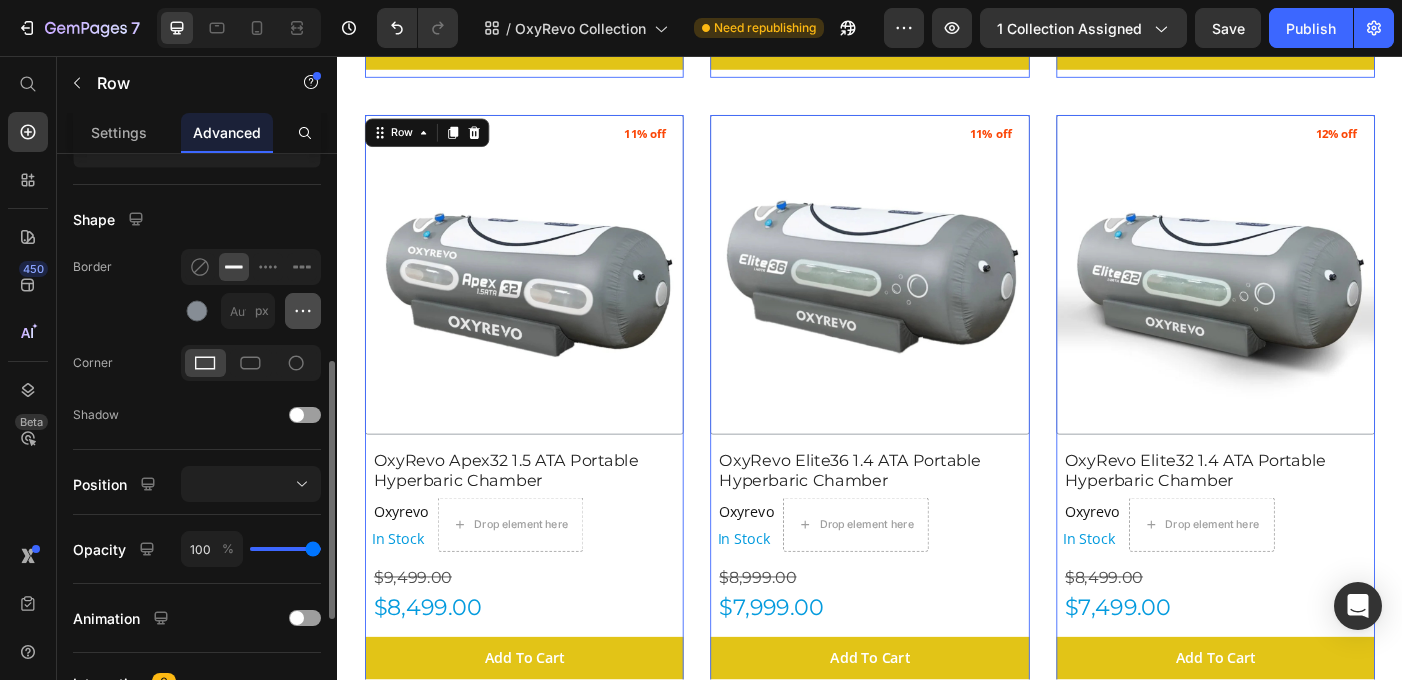 click 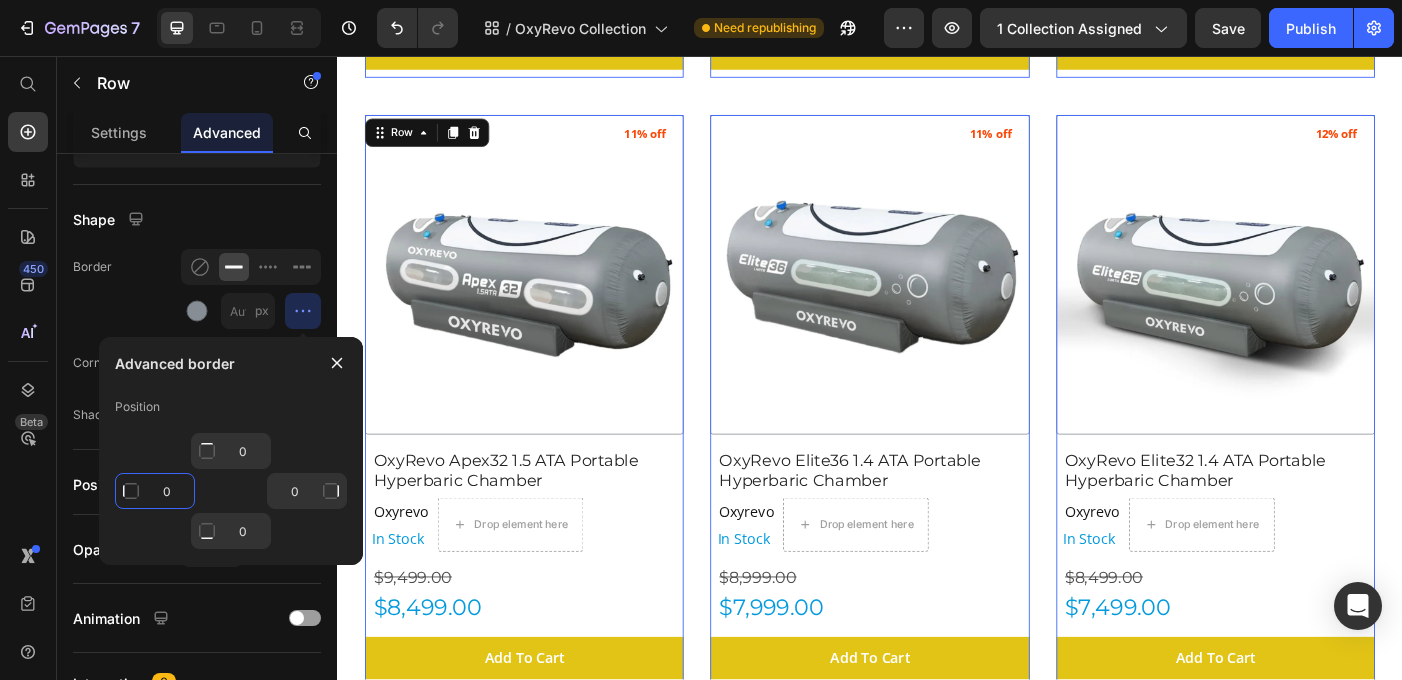 click on "0" 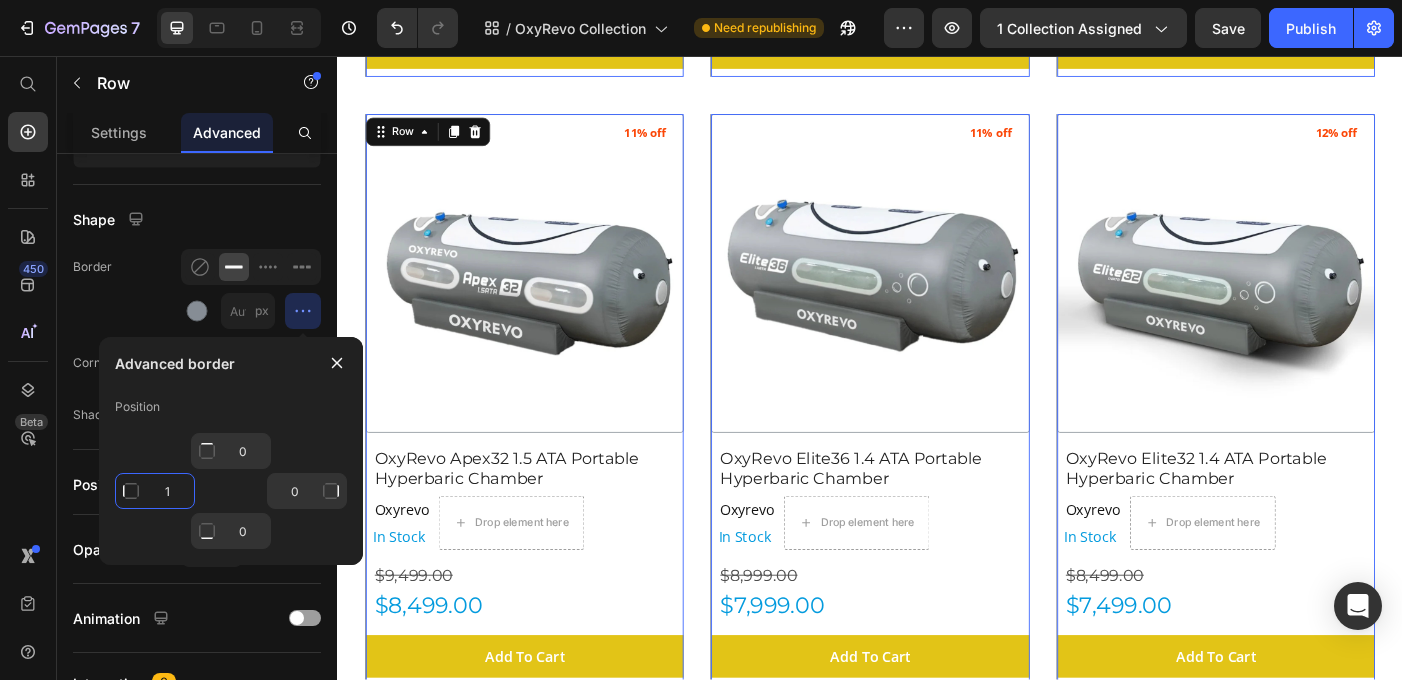 scroll, scrollTop: 1123, scrollLeft: 0, axis: vertical 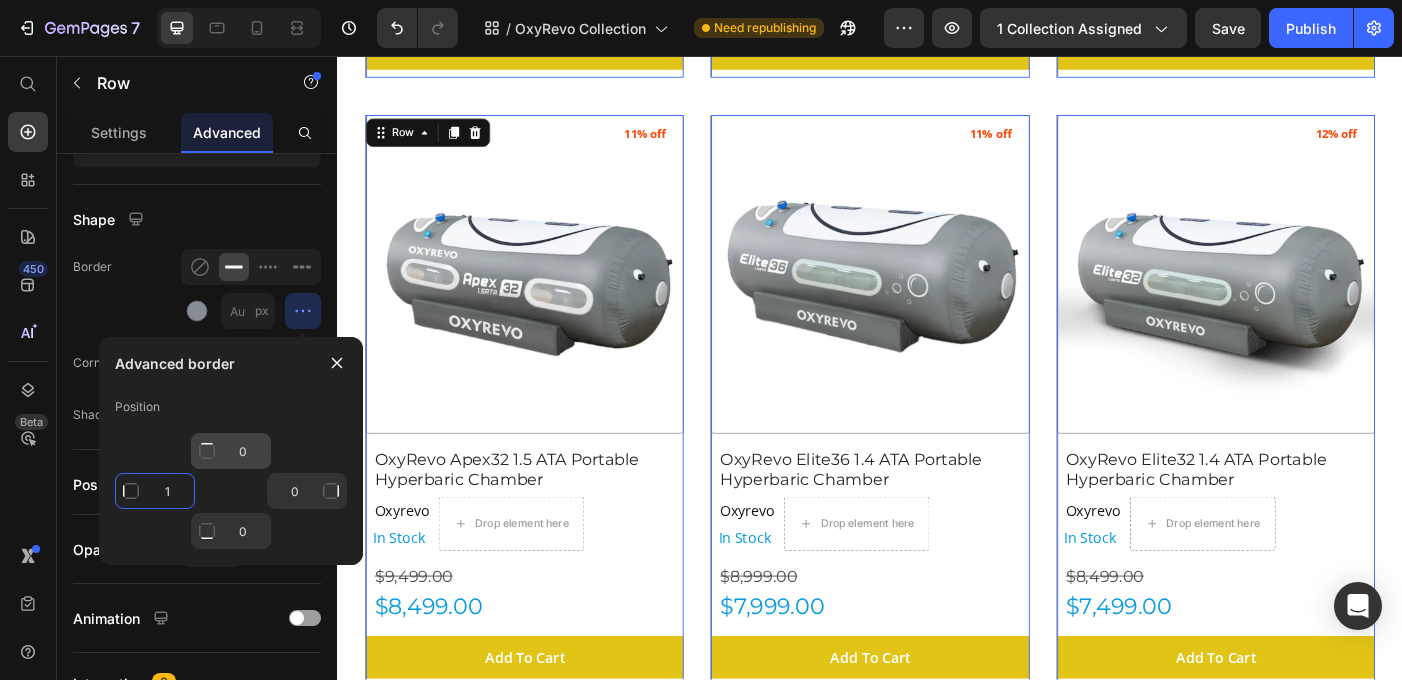 type on "1" 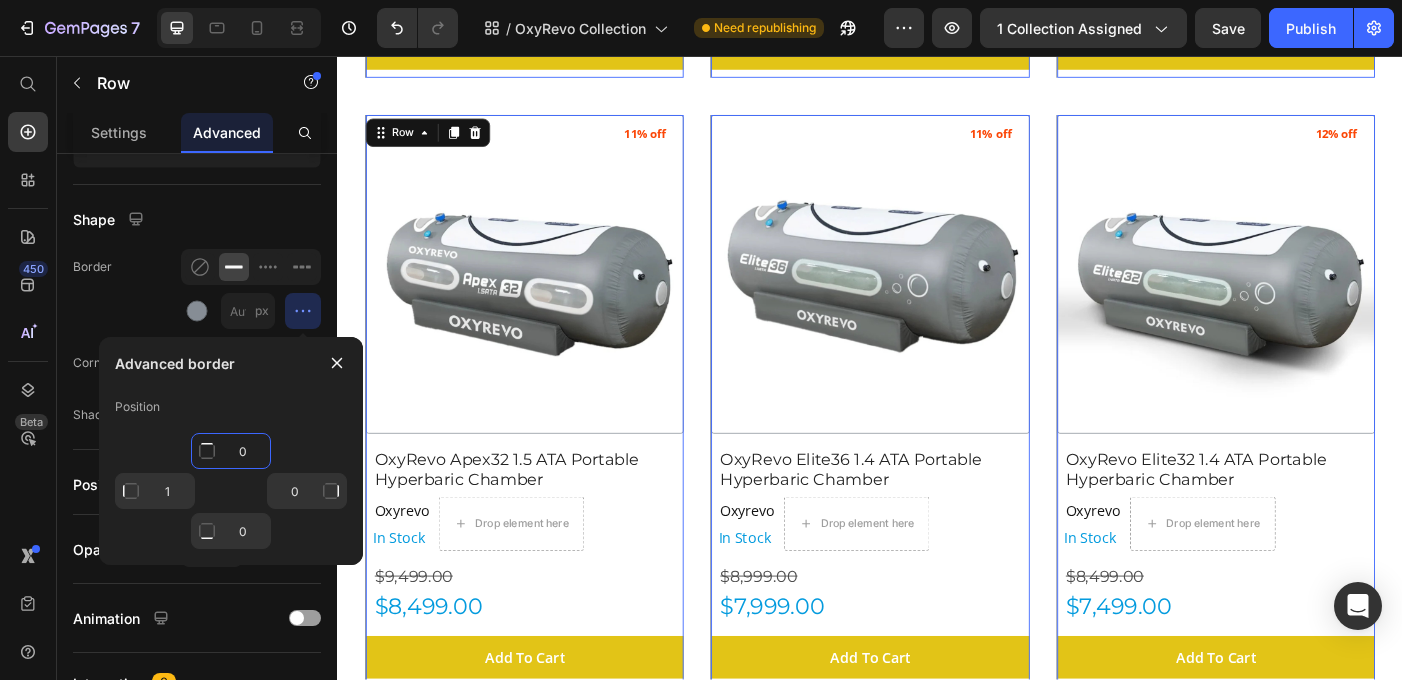 click on "0" 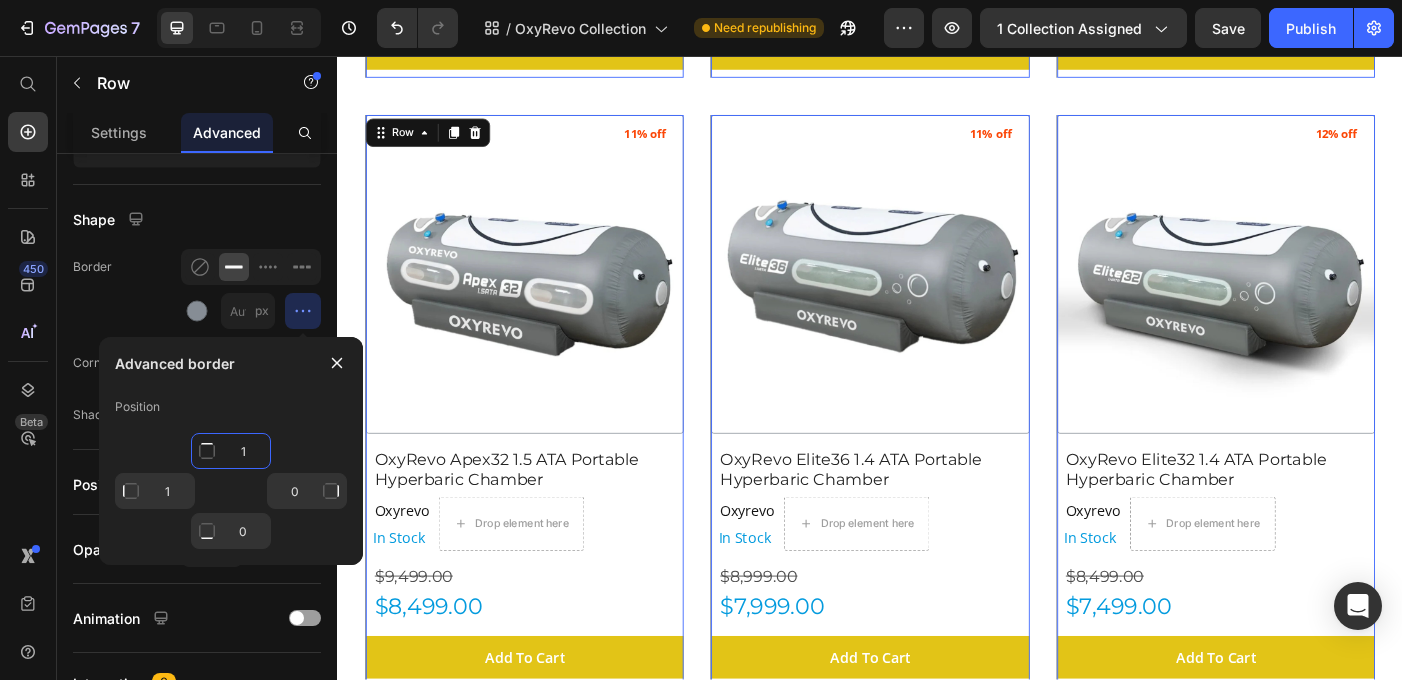 type on "Mixed" 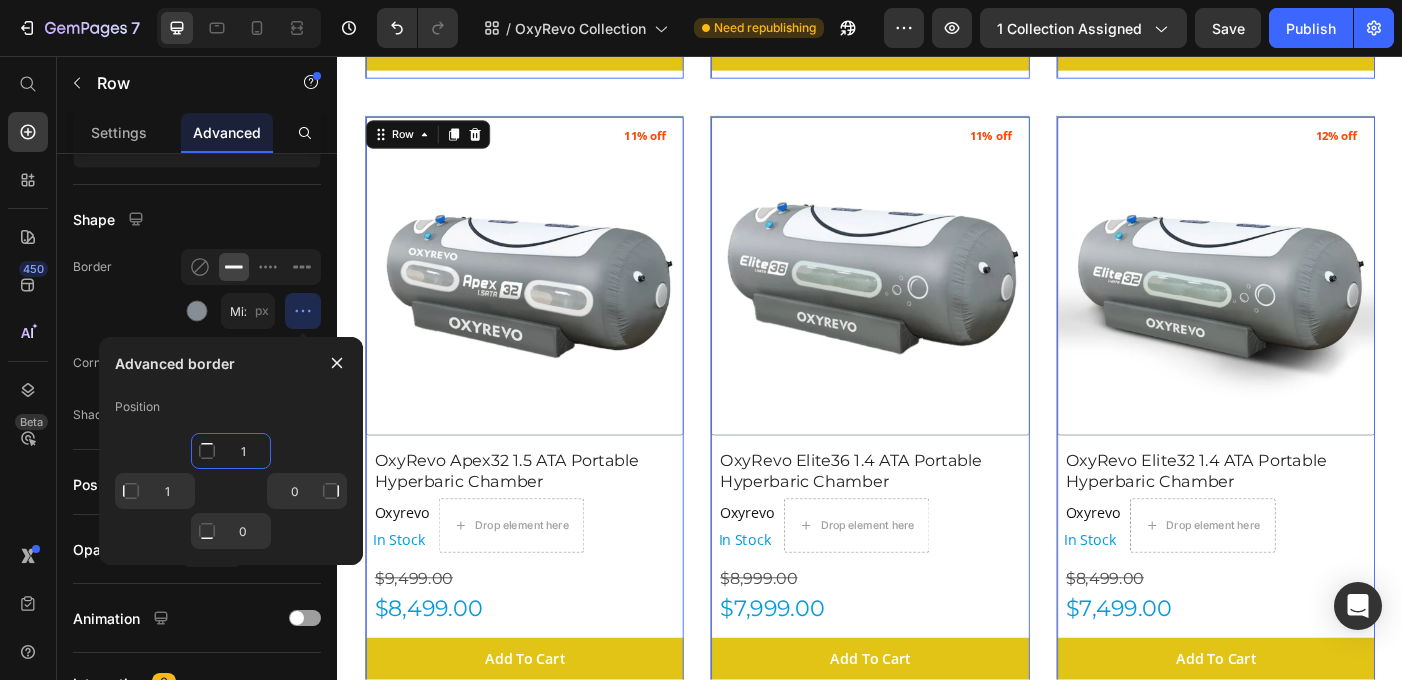 scroll, scrollTop: 1124, scrollLeft: 0, axis: vertical 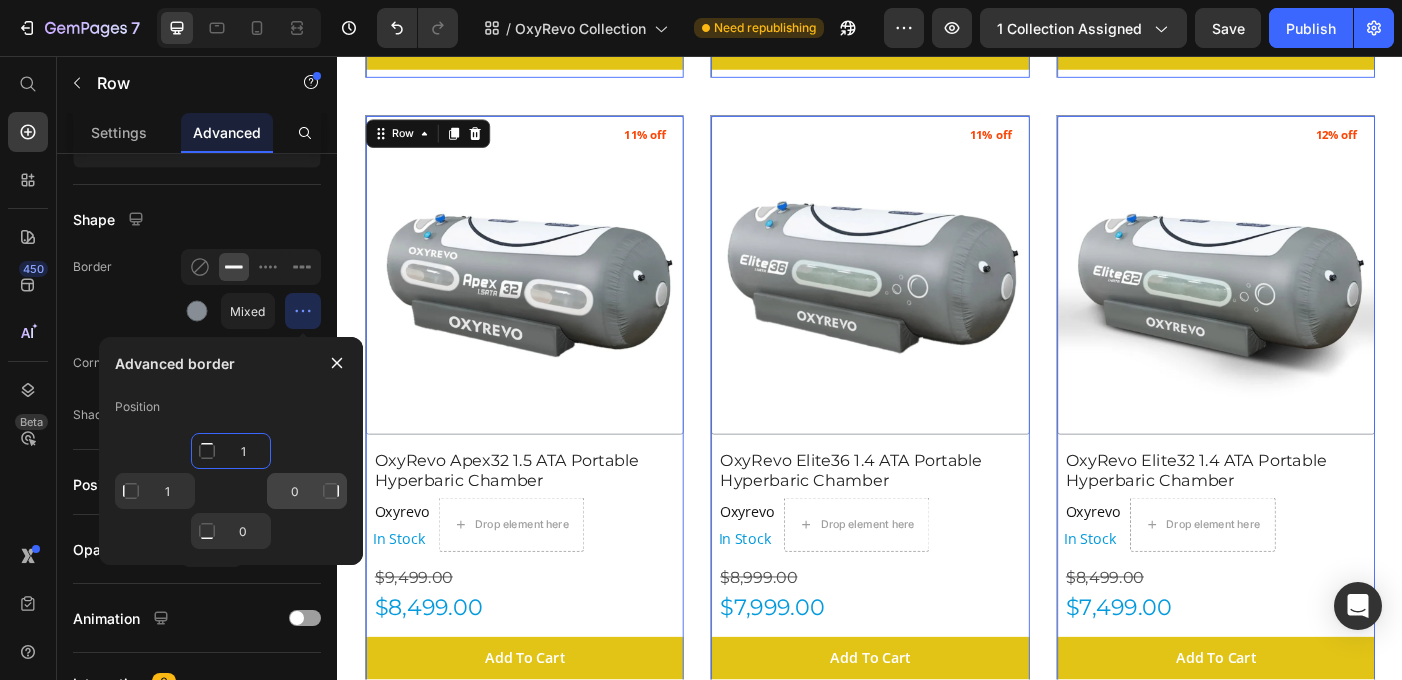 type on "1" 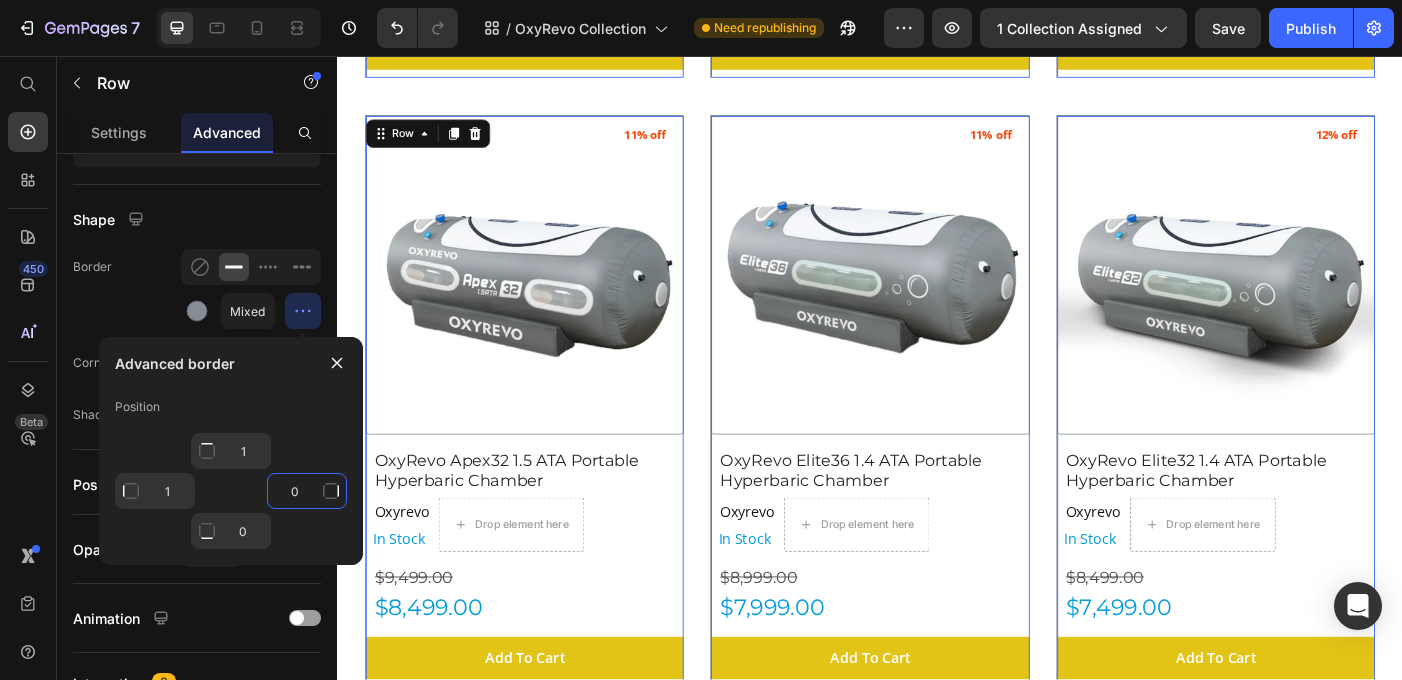 click on "0" 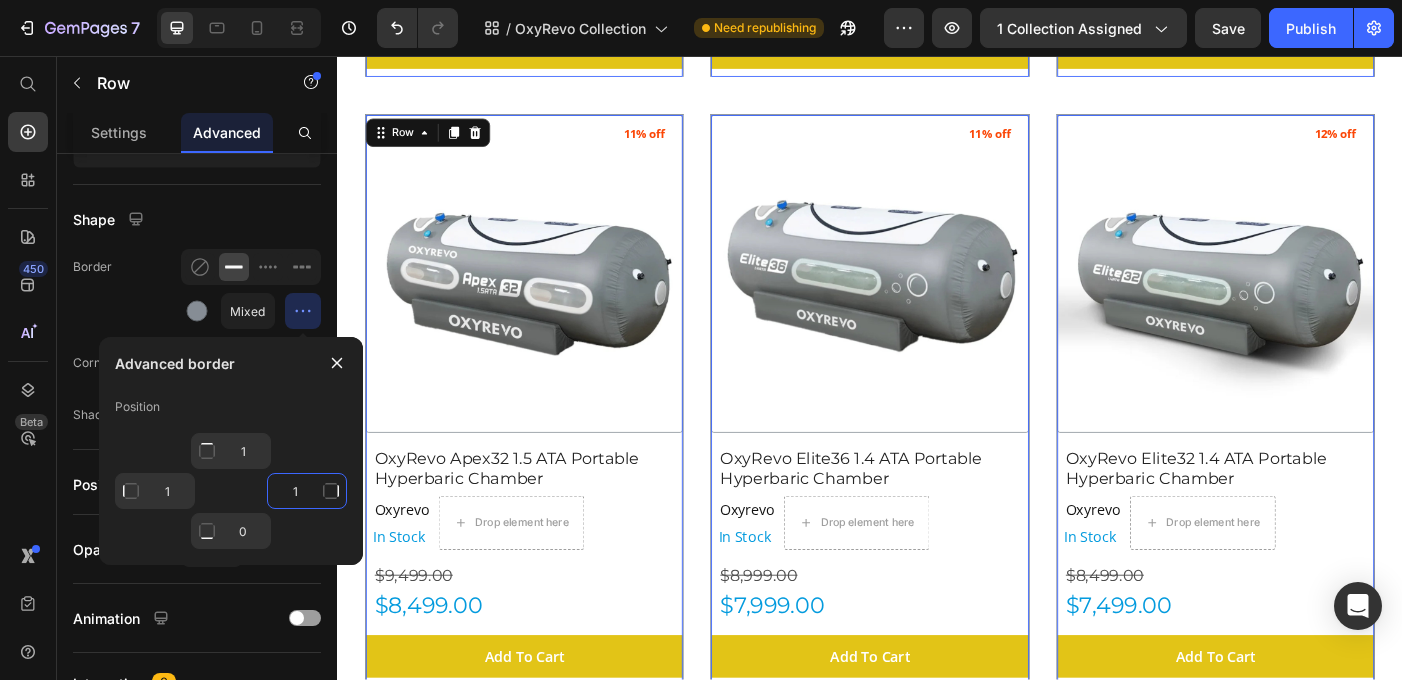 scroll, scrollTop: 1123, scrollLeft: 0, axis: vertical 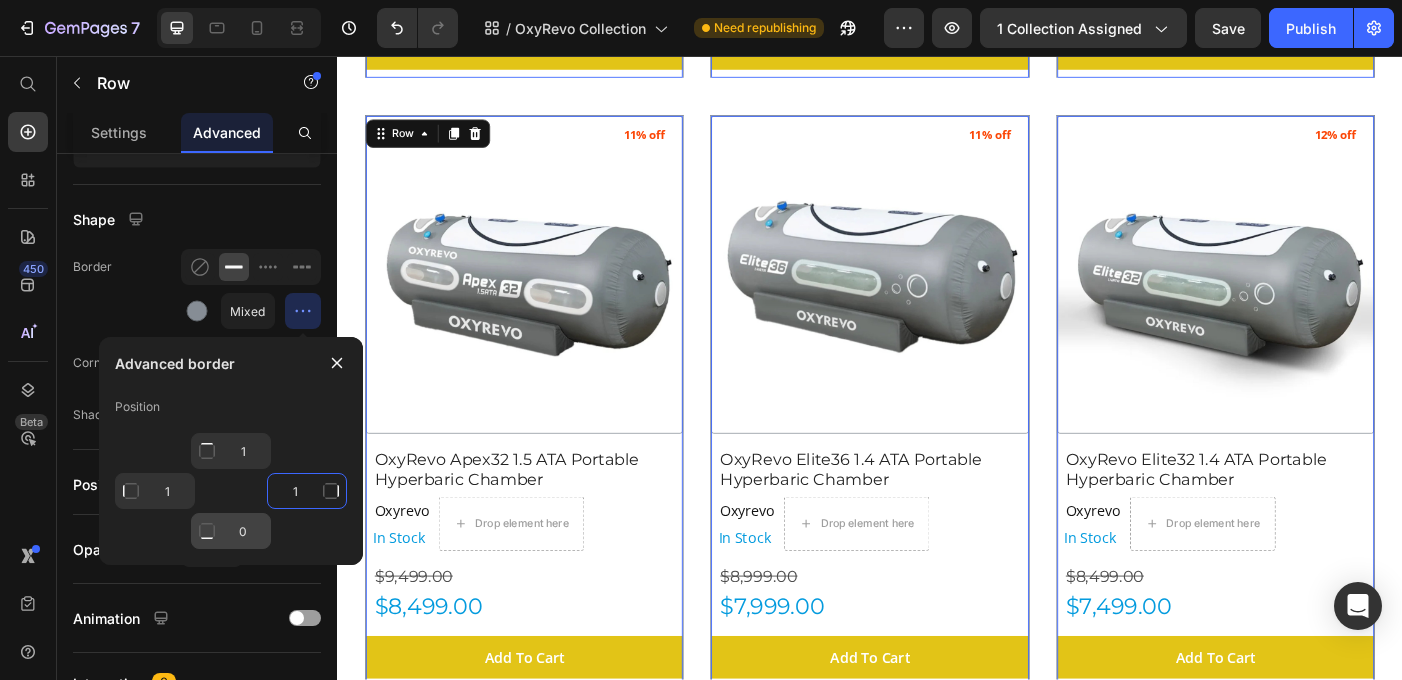 type on "1" 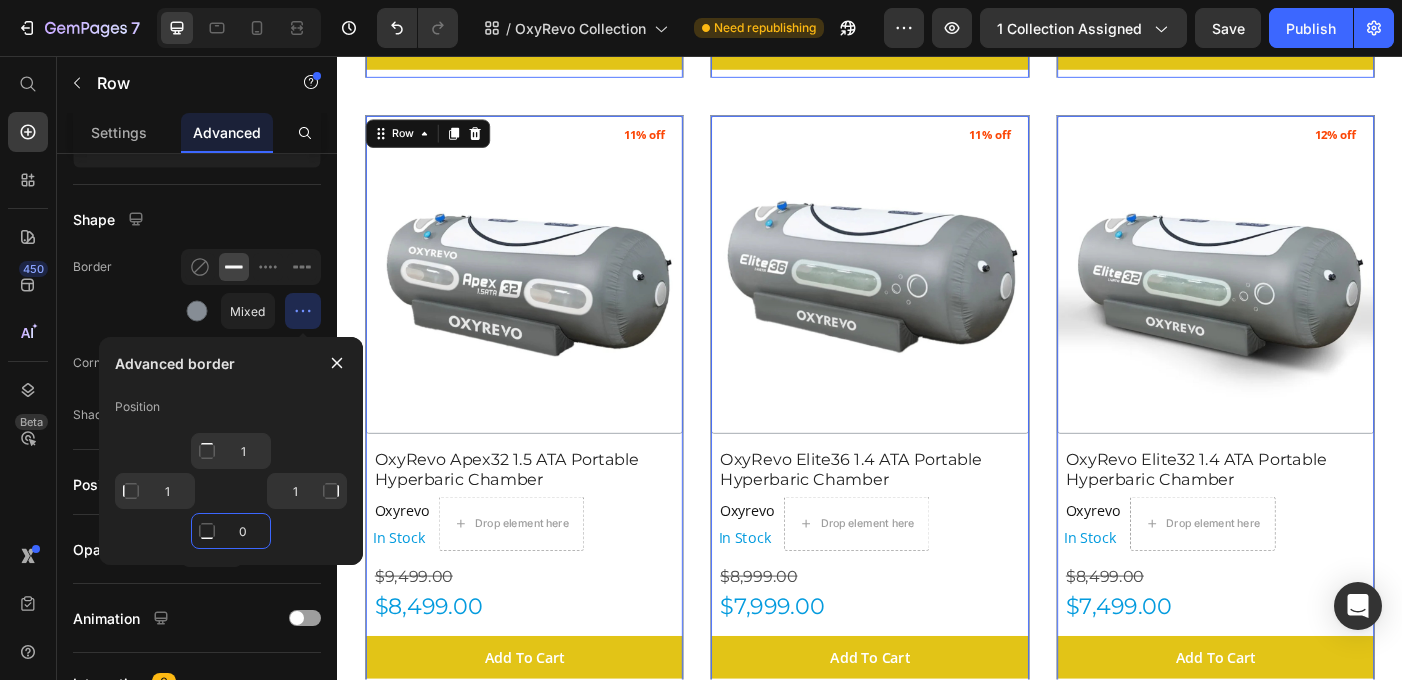 click on "0" 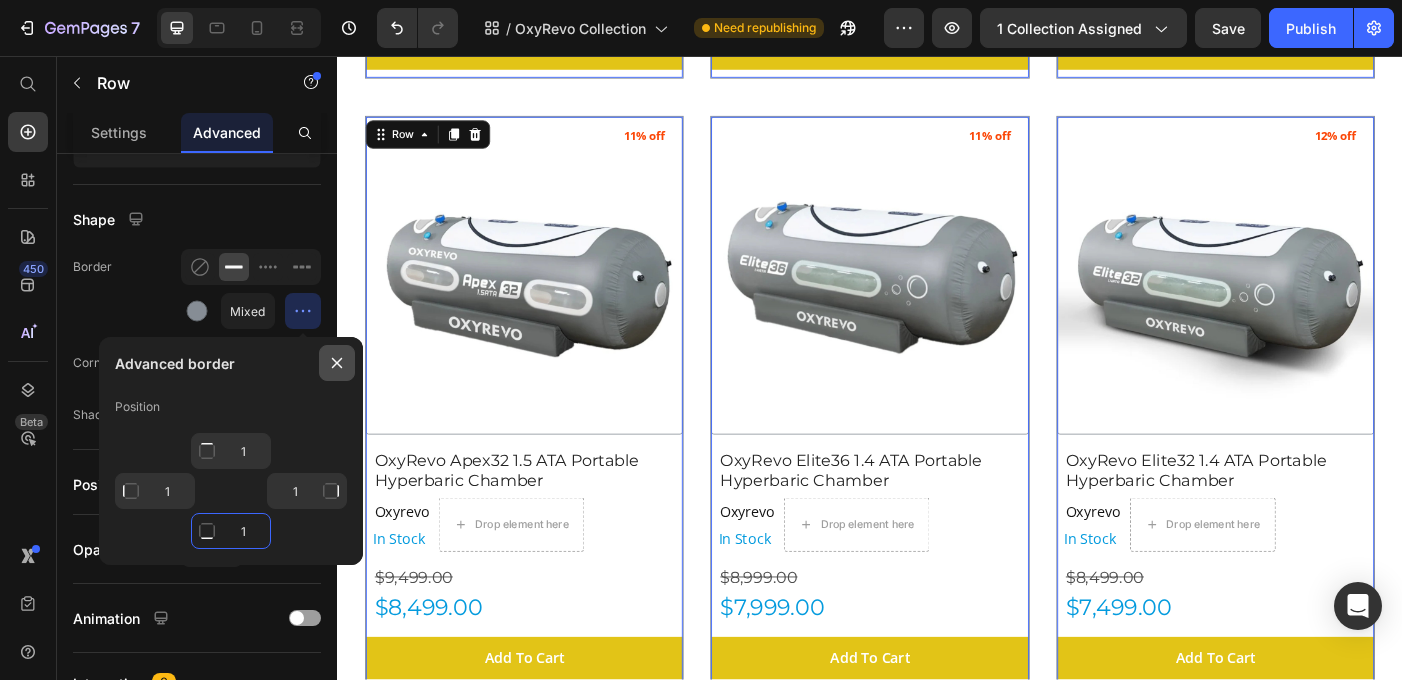 type on "1" 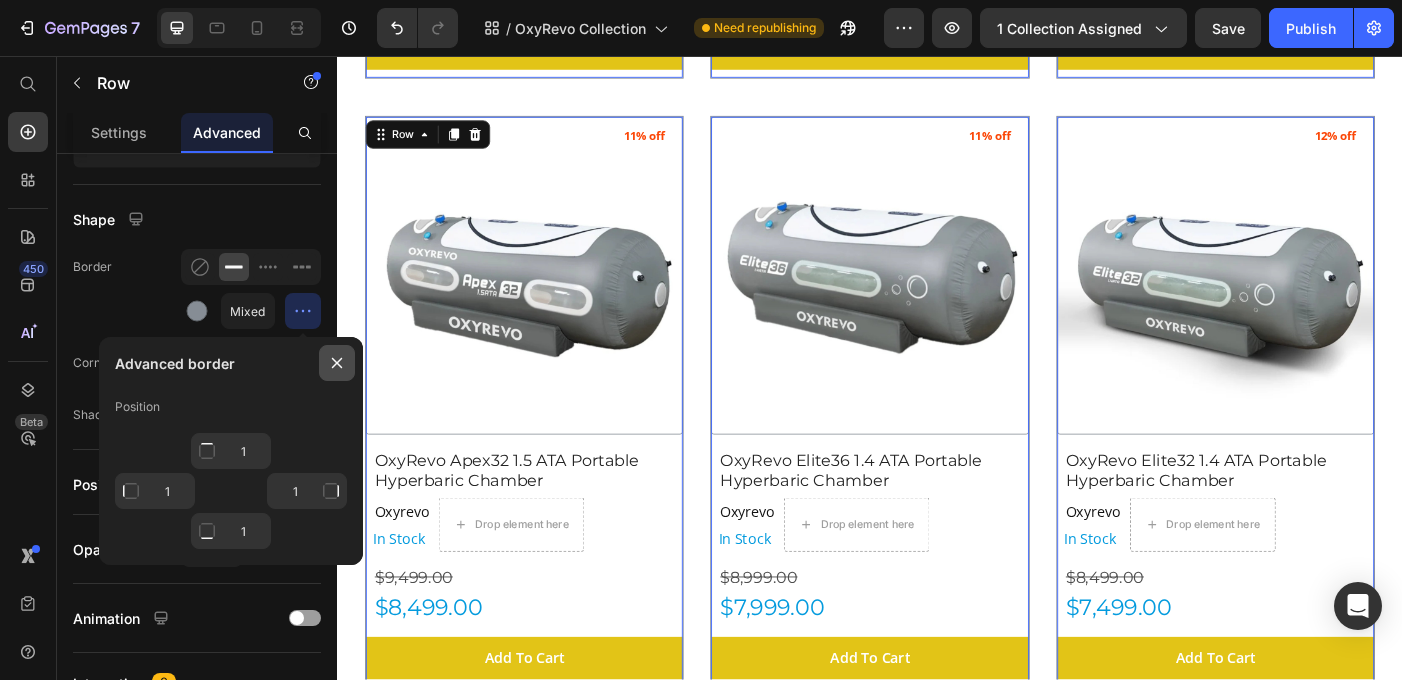 type on "1" 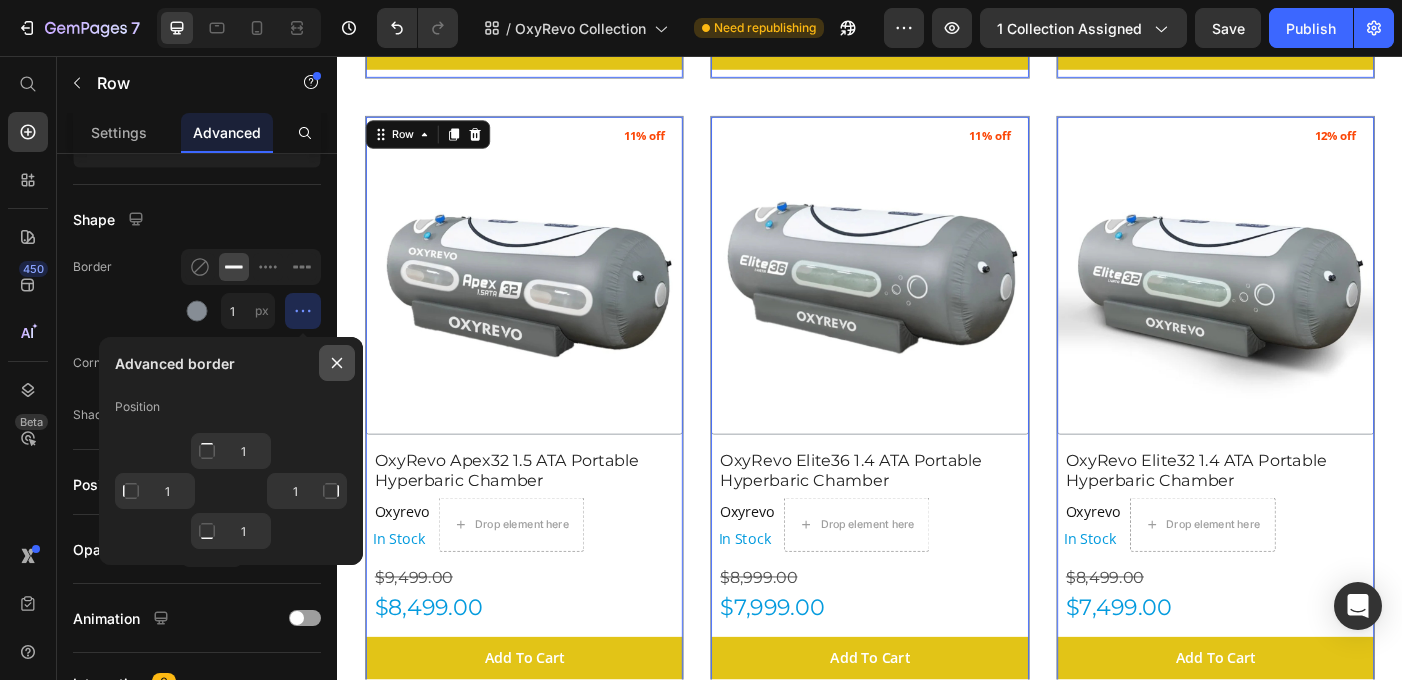 click 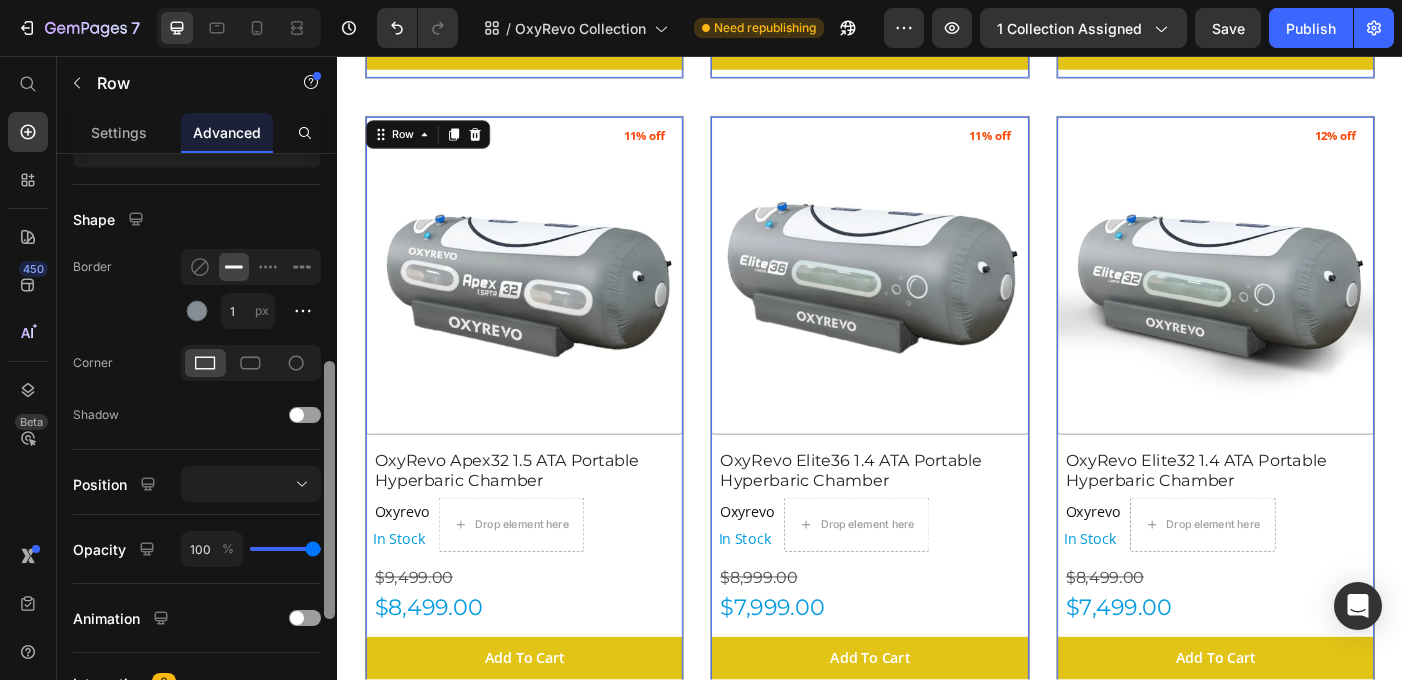 scroll, scrollTop: 0, scrollLeft: 0, axis: both 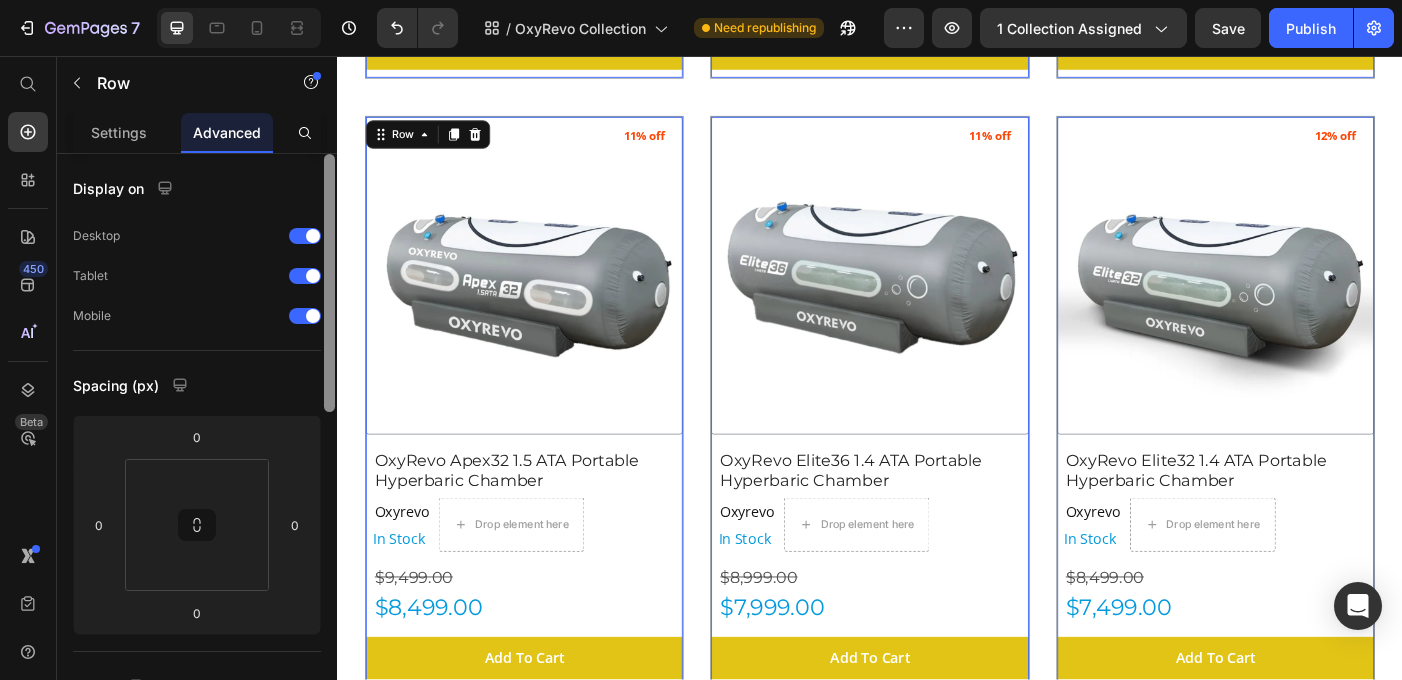 click at bounding box center [329, 445] 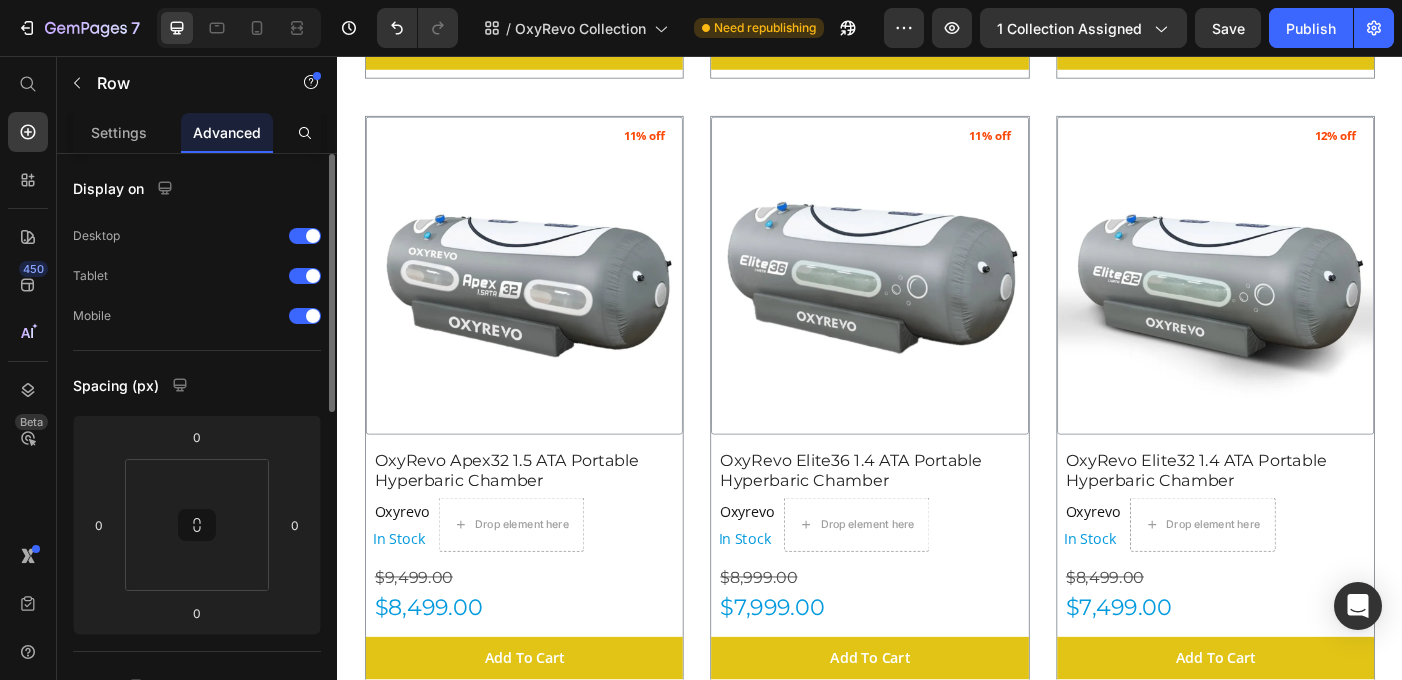 click on "(P) Images 10% off Product Badge OxyRevo Forward90 1.4 to 1.5 ATA Sitting Hyperbaric Chamber (P) Title Oxyrevo Product Vendor In Stock Stock Counter
Drop element here Row $10,499.00 Product Price $9,499.00 Product Price Add To Cart (P) Cart Button Row (P) Images 8% off Product Badge OxyRevo Heal40 1.4 ATA Wheelchair Hyperbaric Chamber (P) Title Oxyrevo Product Vendor In Stock Stock Counter
Drop element here Row $12,499.00 Product Price $11,499.00 Product Price Add To Cart (P) Cart Button Row (P) Images 10% off Product Badge OxyRevo Apex36 1.5 ATA Portable Hyperbaric Chamber (P) Title Oxyrevo Product Vendor In Stock Stock Counter
Drop element here Row $9,999.00 Product Price $8,999.00 Product Price Add To Cart (P) Cart Button Row (P) Images 11% off Product Badge OxyRevo Apex32 1.5 ATA Portable Hyperbaric Chamber (P) Title Oxyrevo Product Vendor In Stock Stock Counter
Drop element here Row $9,499.00 Product Price $8,499.00 Product Price Row" at bounding box center (937, 103) 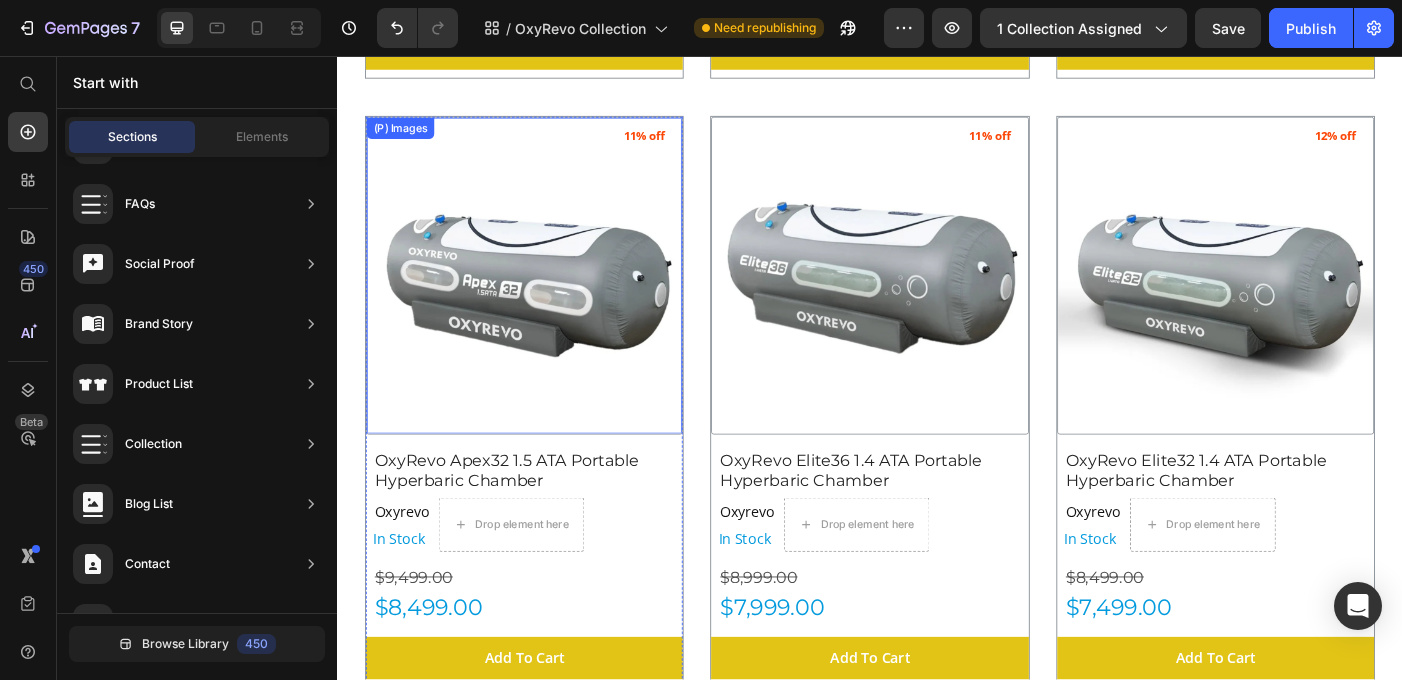 click at bounding box center [547, 303] 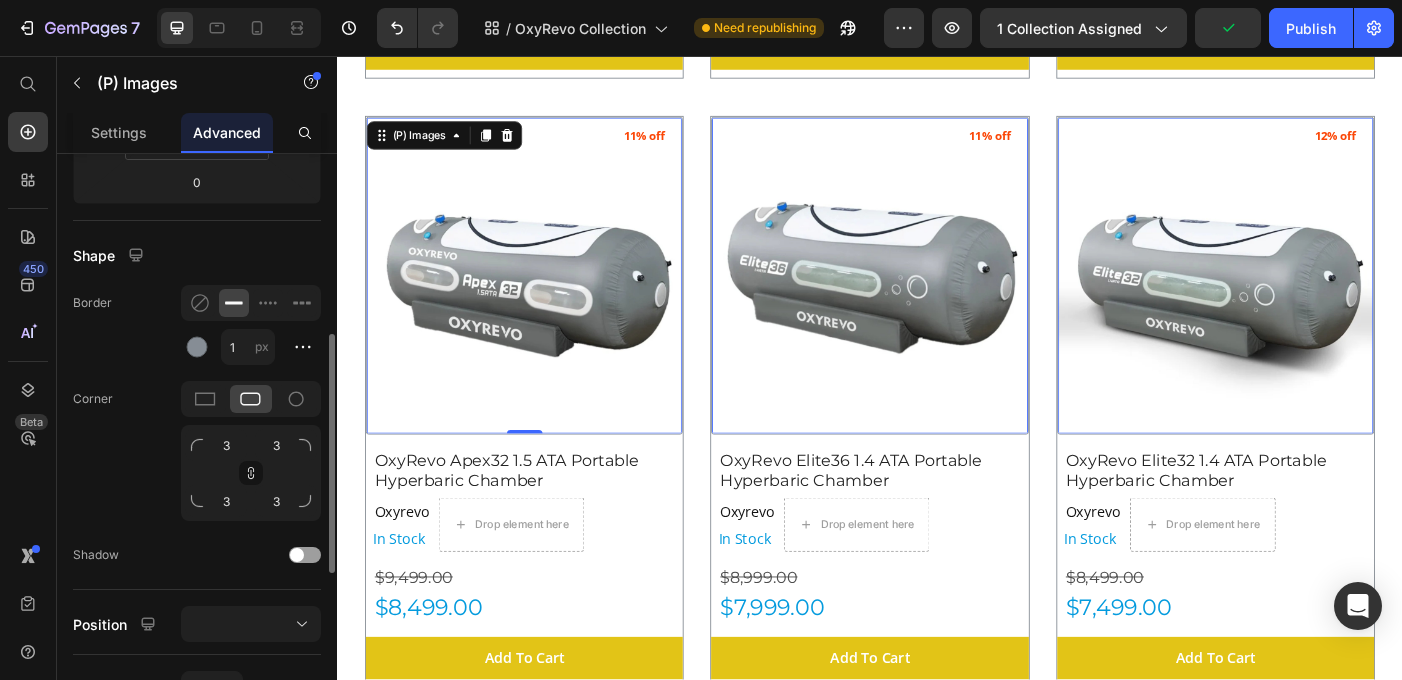 scroll, scrollTop: 434, scrollLeft: 0, axis: vertical 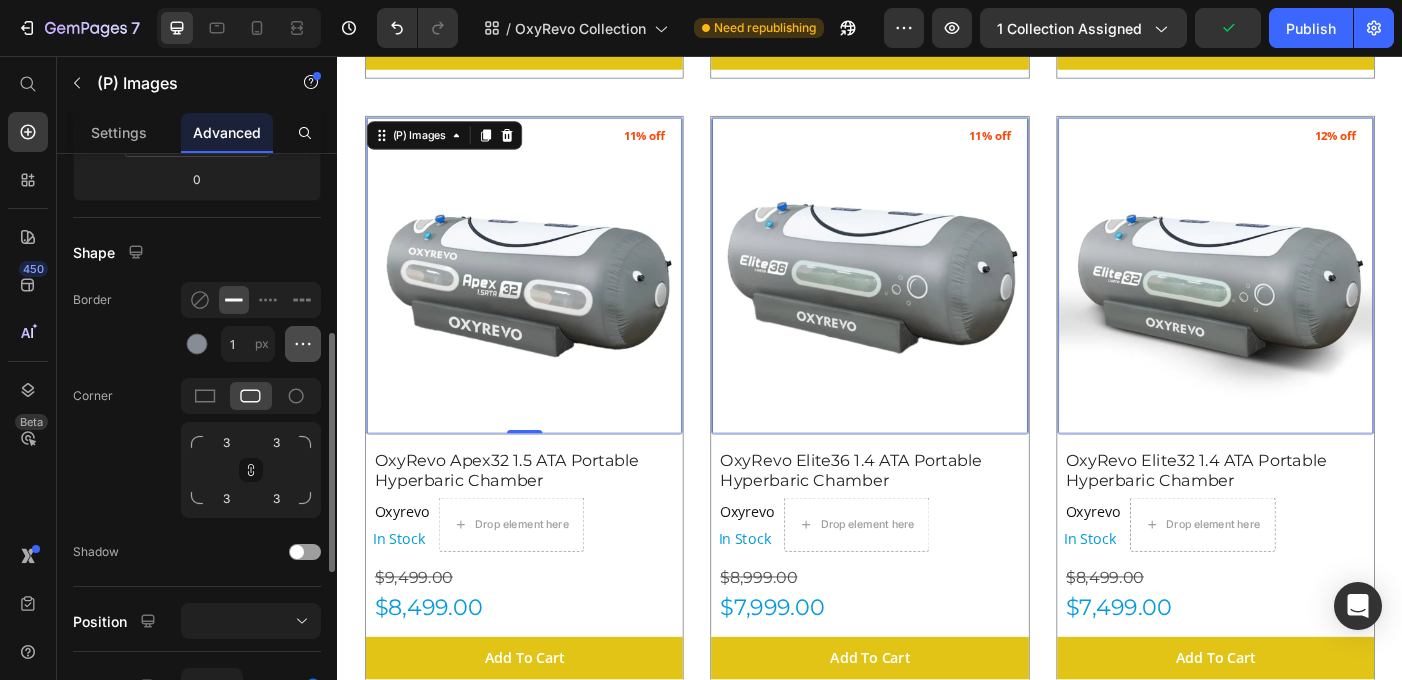 click 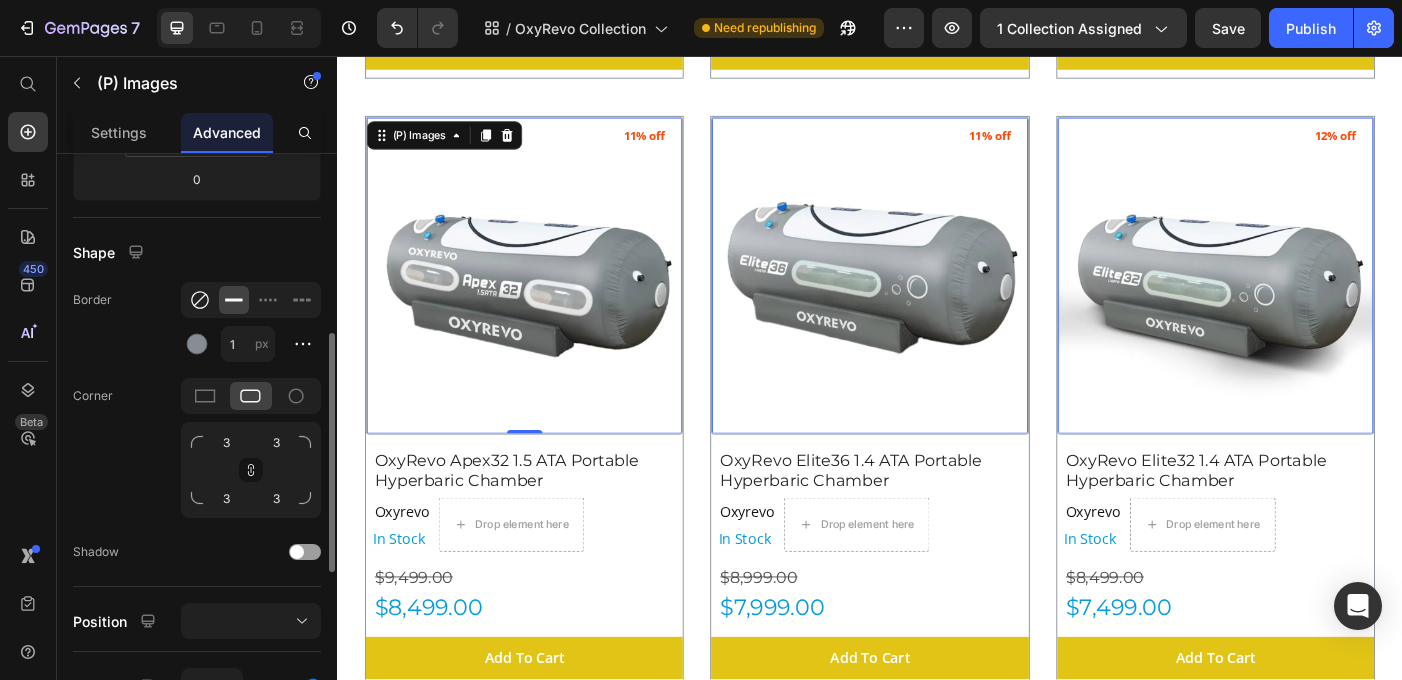 click 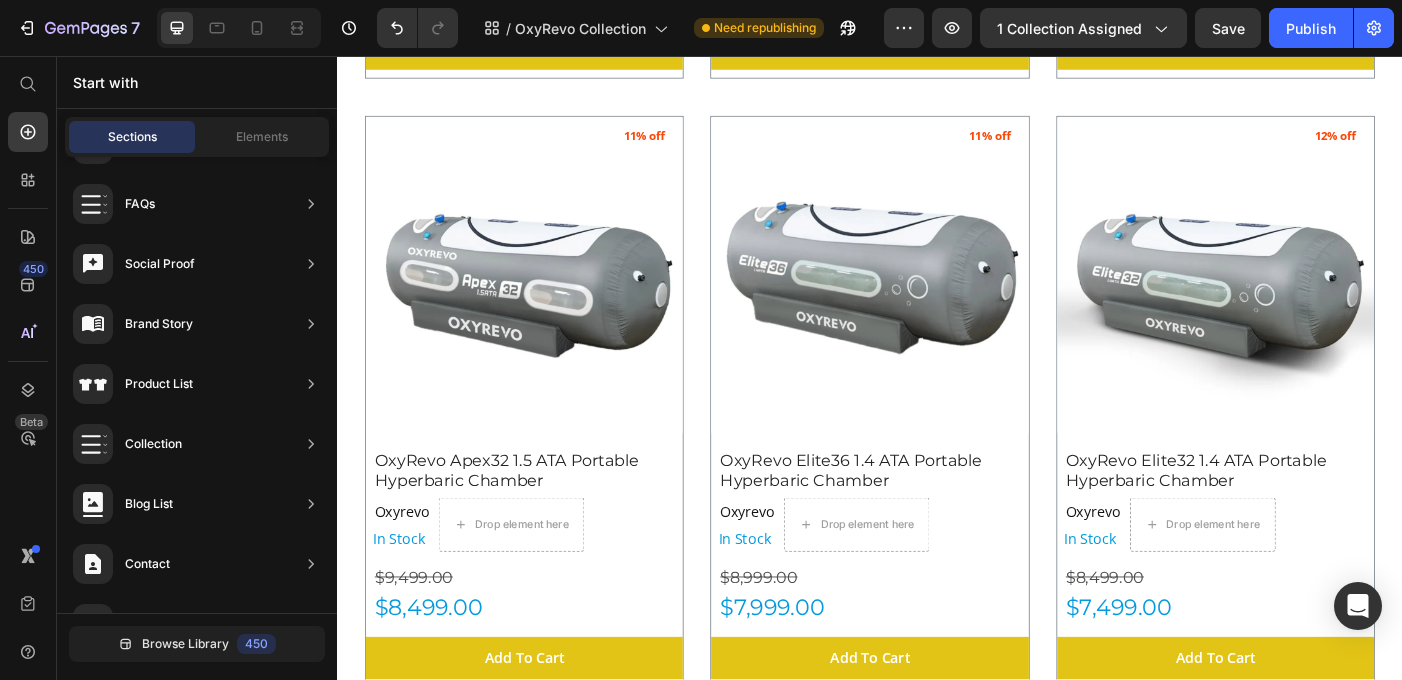 click on "(P) Images 10% off Product Badge OxyRevo Forward90 1.4 to 1.5 ATA Sitting Hyperbaric Chamber (P) Title Oxyrevo Product Vendor In Stock Stock Counter
Drop element here Row $10,499.00 Product Price $9,499.00 Product Price Add To Cart (P) Cart Button Row (P) Images 8% off Product Badge OxyRevo Heal40 1.4 ATA Wheelchair Hyperbaric Chamber (P) Title Oxyrevo Product Vendor In Stock Stock Counter
Drop element here Row $12,499.00 Product Price $11,499.00 Product Price Add To Cart (P) Cart Button Row (P) Images 10% off Product Badge OxyRevo Apex36 1.5 ATA Portable Hyperbaric Chamber (P) Title Oxyrevo Product Vendor In Stock Stock Counter
Drop element here Row $9,999.00 Product Price $8,999.00 Product Price Add To Cart (P) Cart Button Row (P) Images 11% off Product Badge OxyRevo Apex32 1.5 ATA Portable Hyperbaric Chamber (P) Title Oxyrevo Product Vendor In Stock Stock Counter
Drop element here Row $9,499.00 Product Price $8,499.00 Product Price Row" at bounding box center [937, 103] 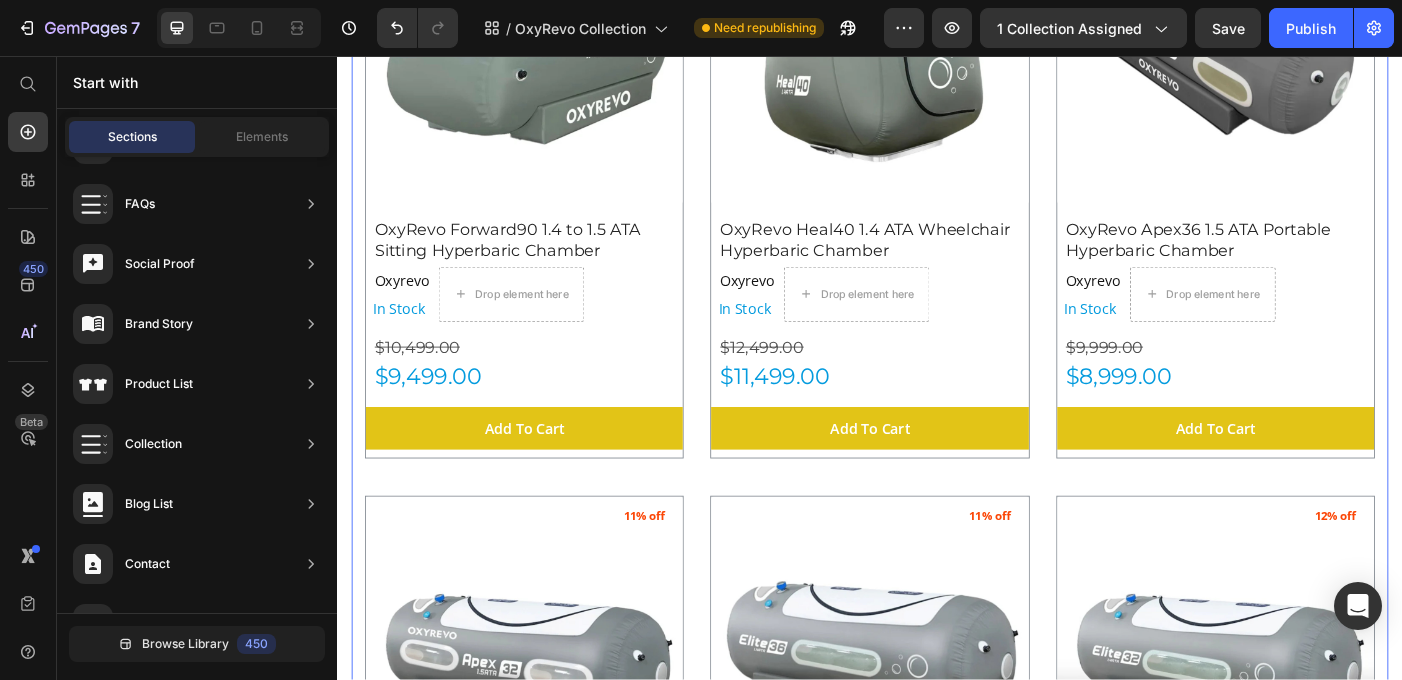 scroll, scrollTop: 702, scrollLeft: 0, axis: vertical 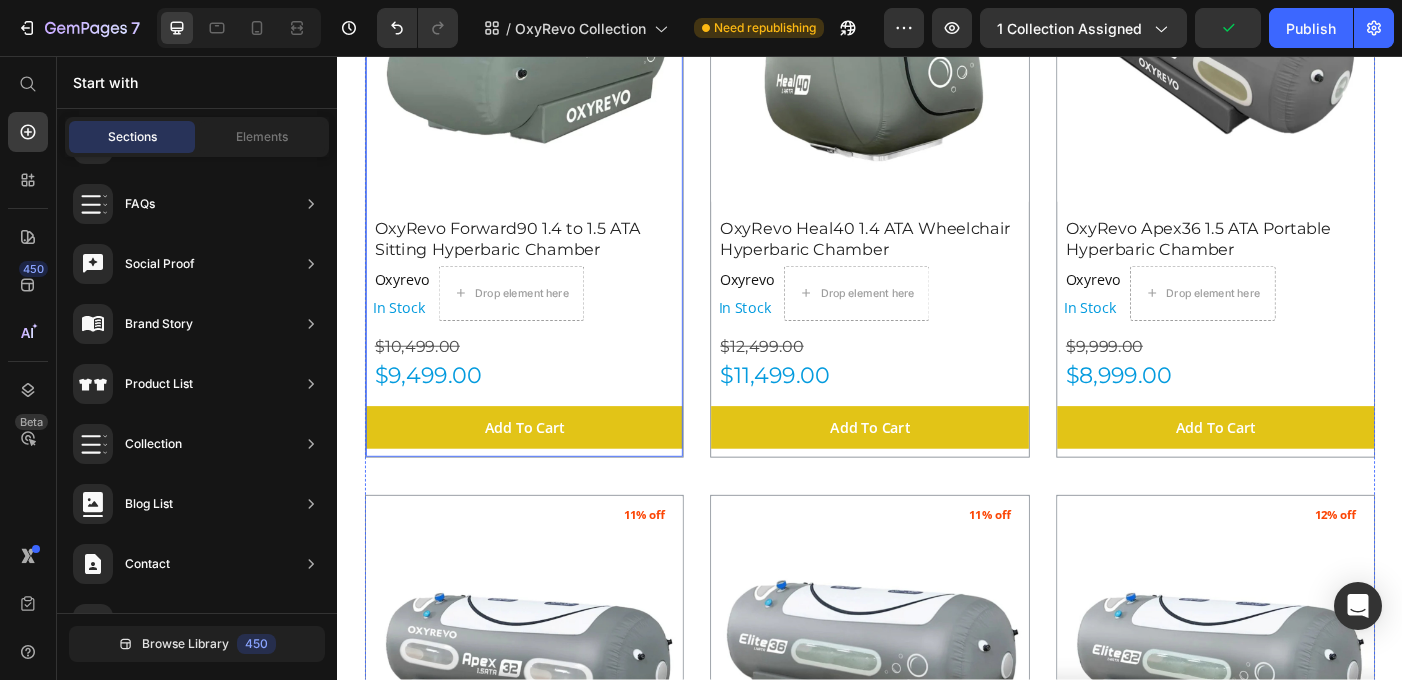 click on "(P) Images 10% off Product Badge OxyRevo Forward90 1.4 to 1.5 ATA Sitting Hyperbaric Chamber (P) Title Oxyrevo Product Vendor In Stock Stock Counter
Drop element here Row $10,499.00 Product Price $9,499.00 Product Price Add To Cart (P) Cart Button" at bounding box center [547, 186] 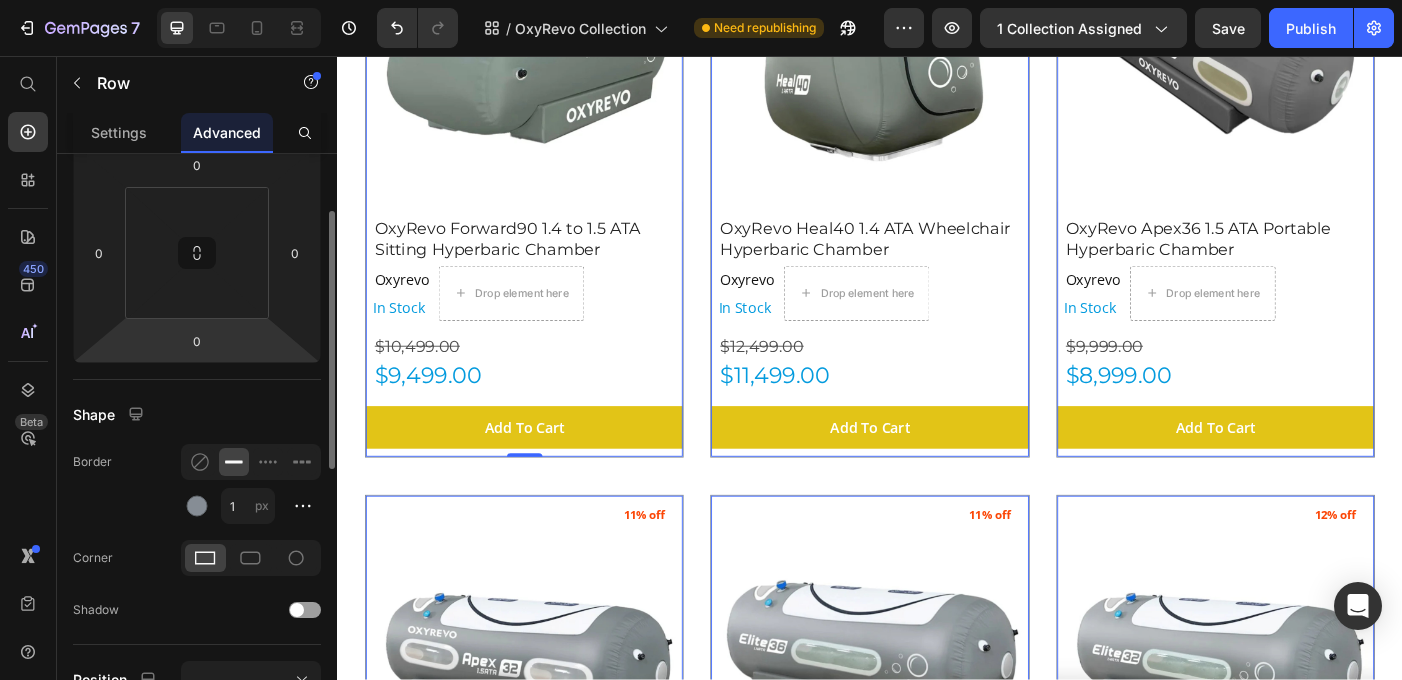 scroll, scrollTop: 279, scrollLeft: 0, axis: vertical 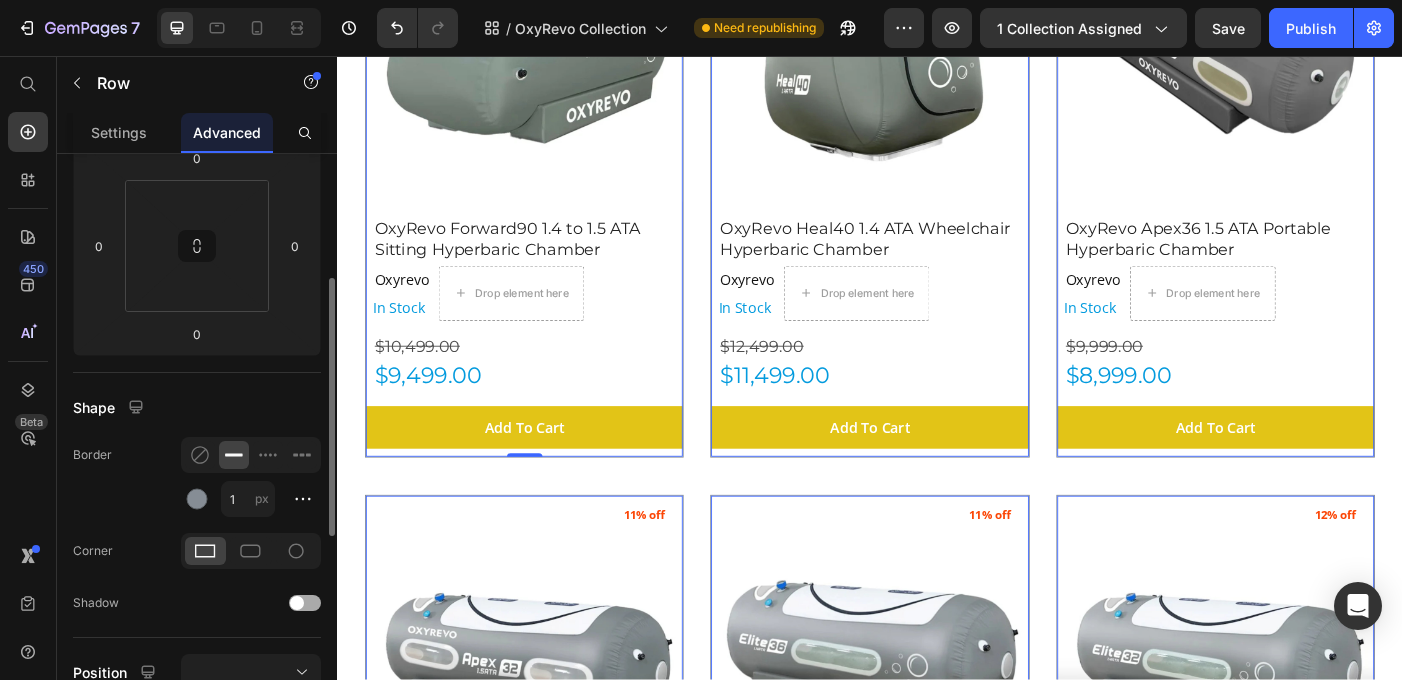 click at bounding box center (297, 603) 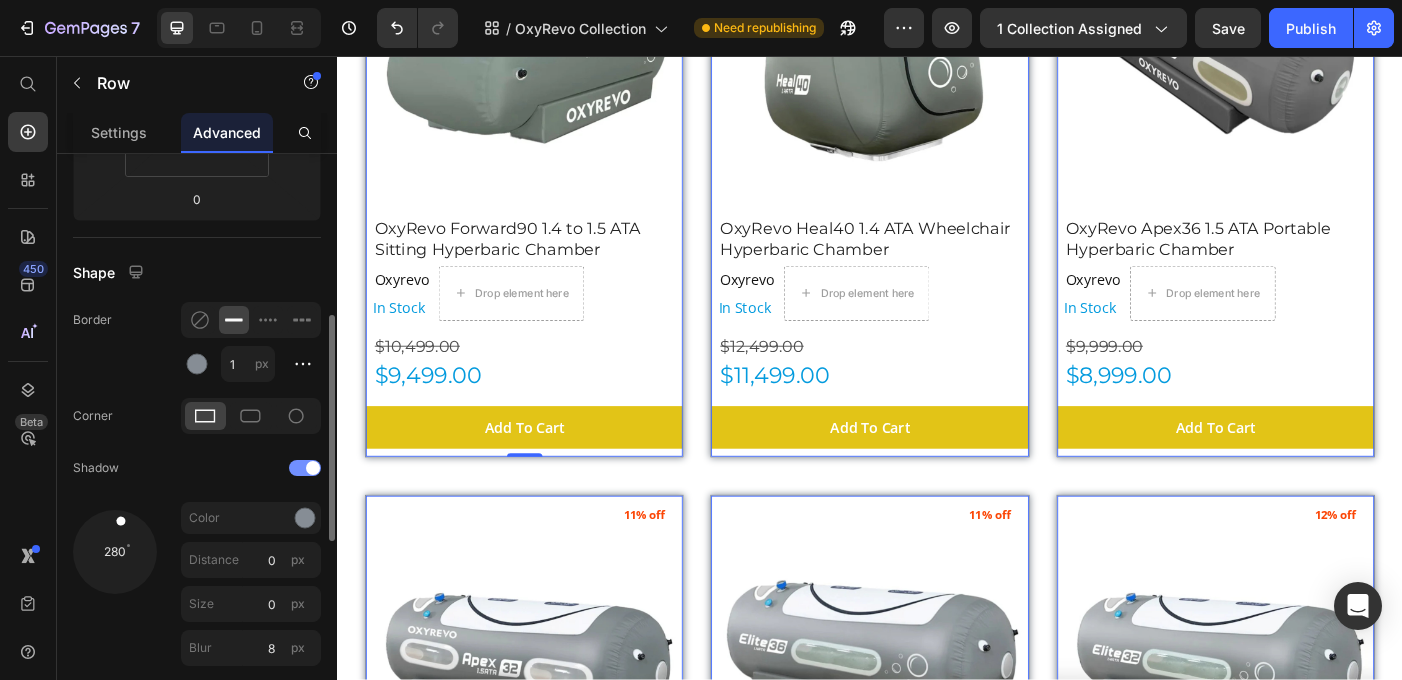 scroll, scrollTop: 416, scrollLeft: 0, axis: vertical 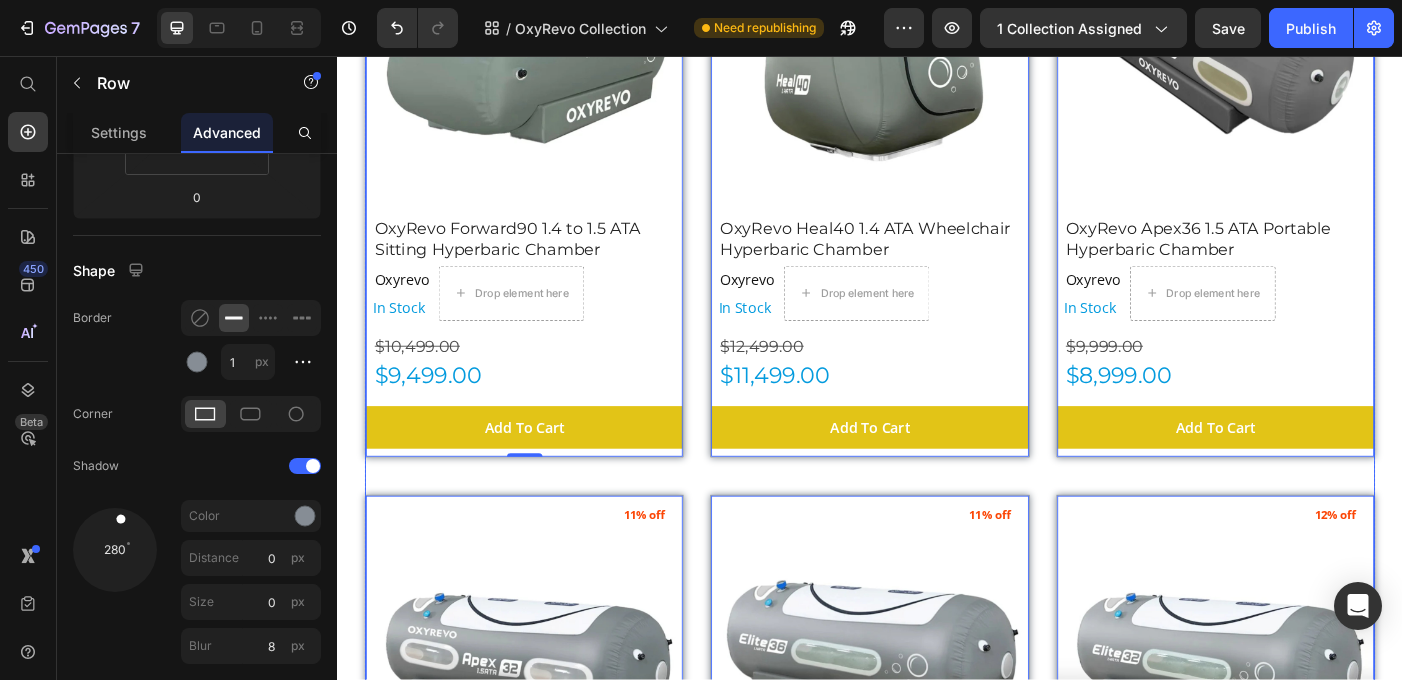 click on "(P) Images 10% off Product Badge OxyRevo Forward90 1.4 to 1.5 ATA Sitting Hyperbaric Chamber (P) Title Oxyrevo Product Vendor In Stock Stock Counter
Drop element here Row $10,499.00 Product Price $9,499.00 Product Price Add To Cart (P) Cart Button Row   0 (P) Images 8% off Product Badge OxyRevo Heal40 1.4 ATA Wheelchair Hyperbaric Chamber (P) Title Oxyrevo Product Vendor In Stock Stock Counter
Drop element here Row $12,499.00 Product Price $11,499.00 Product Price Add To Cart (P) Cart Button Row   0 (P) Images 10% off Product Badge OxyRevo Apex36 1.5 ATA Portable Hyperbaric Chamber (P) Title Oxyrevo Product Vendor In Stock Stock Counter
Drop element here Row $9,999.00 Product Price $8,999.00 Product Price Add To Cart (P) Cart Button Row   0 (P) Images 11% off Product Badge OxyRevo Apex32 1.5 ATA Portable Hyperbaric Chamber (P) Title Oxyrevo Product Vendor In Stock Stock Counter
Drop element here Row $9,499.00 Product Price $8,499.00 Row" at bounding box center (937, 529) 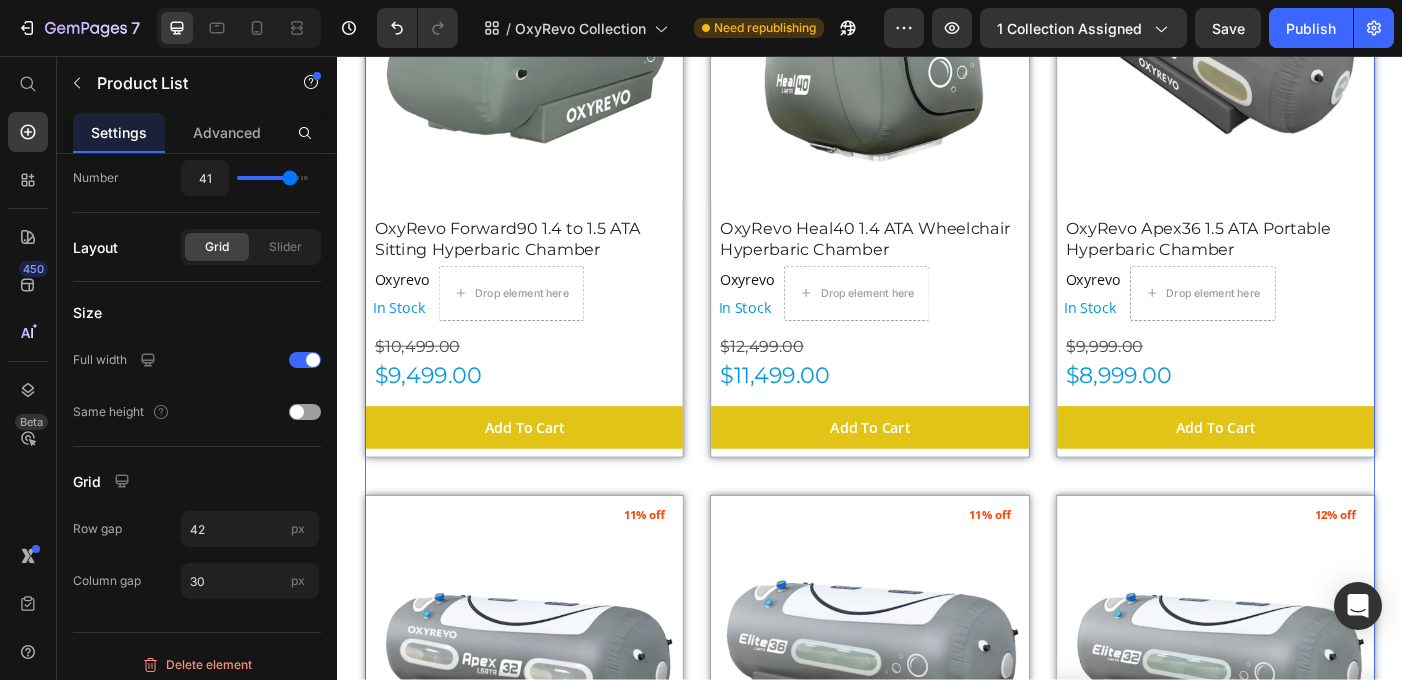scroll, scrollTop: 0, scrollLeft: 0, axis: both 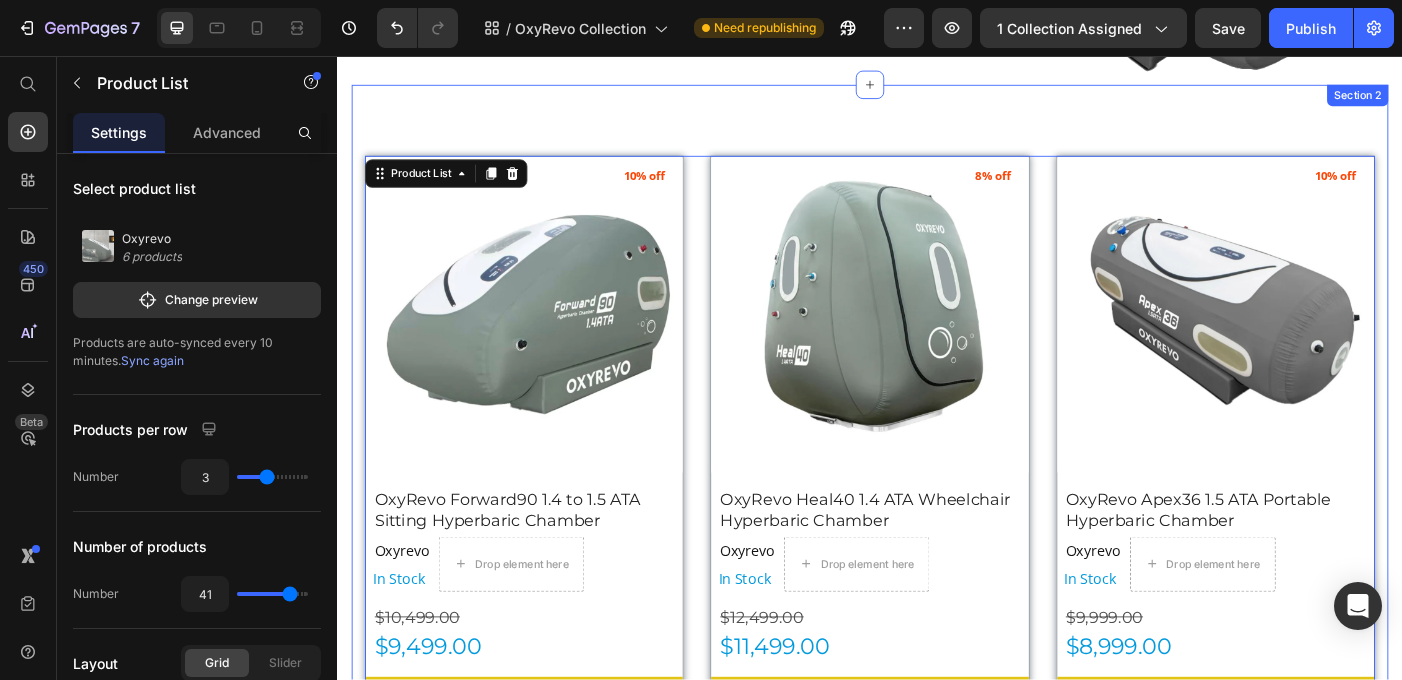 click on "(P) Images 10% off Product Badge OxyRevo Forward90 1.4 to 1.5 ATA Sitting Hyperbaric Chamber (P) Title Oxyrevo Product Vendor In Stock Stock Counter
Drop element here Row $10,499.00 Product Price $9,499.00 Product Price Add To Cart (P) Cart Button Row (P) Images 8% off Product Badge OxyRevo Heal40 1.4 ATA Wheelchair Hyperbaric Chamber (P) Title Oxyrevo Product Vendor In Stock Stock Counter
Drop element here Row $12,499.00 Product Price $11,499.00 Product Price Add To Cart (P) Cart Button Row (P) Images 10% off Product Badge OxyRevo Apex36 1.5 ATA Portable Hyperbaric Chamber (P) Title Oxyrevo Product Vendor In Stock Stock Counter
Drop element here Row $9,999.00 Product Price $8,999.00 Product Price Add To Cart (P) Cart Button Row (P) Images 11% off Product Badge OxyRevo Apex32 1.5 ATA Portable Hyperbaric Chamber (P) Title Oxyrevo Product Vendor In Stock Stock Counter
Drop element here Row $9,499.00 Product Price $8,499.00 Product Price Row" at bounding box center [937, 834] 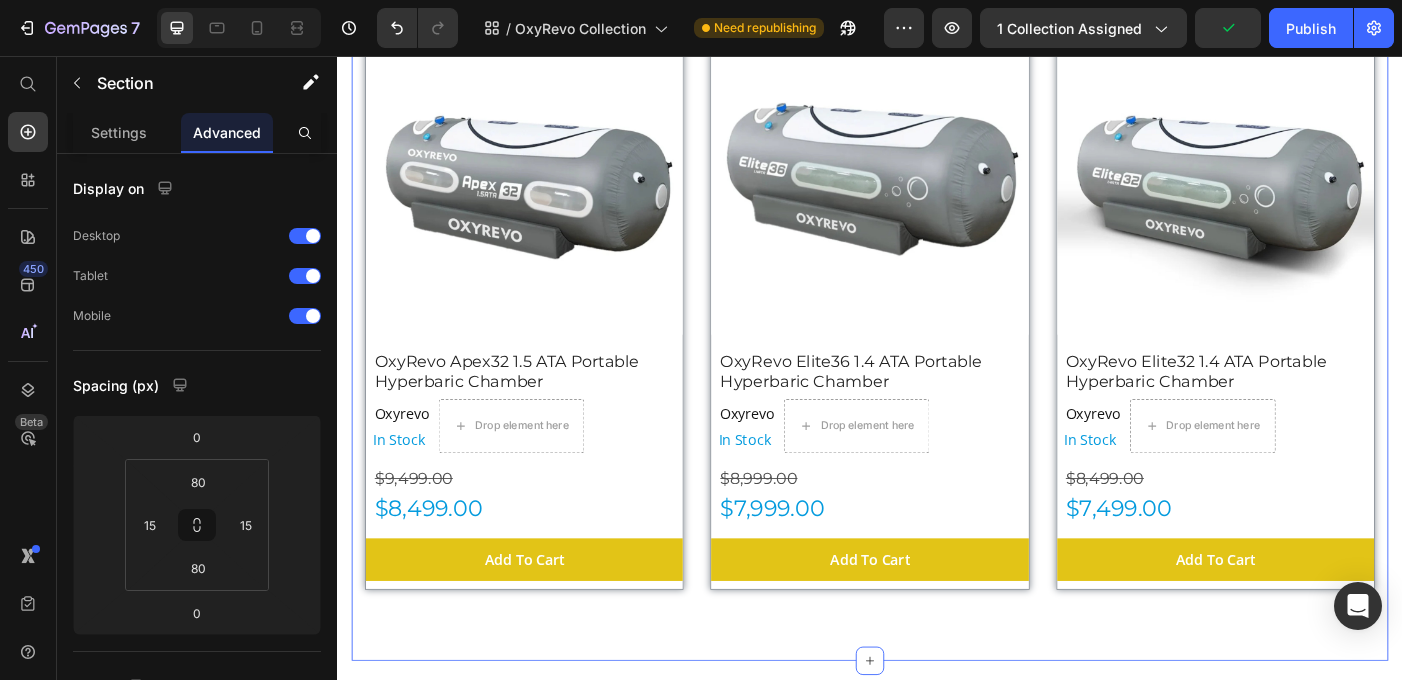 scroll, scrollTop: 1235, scrollLeft: 0, axis: vertical 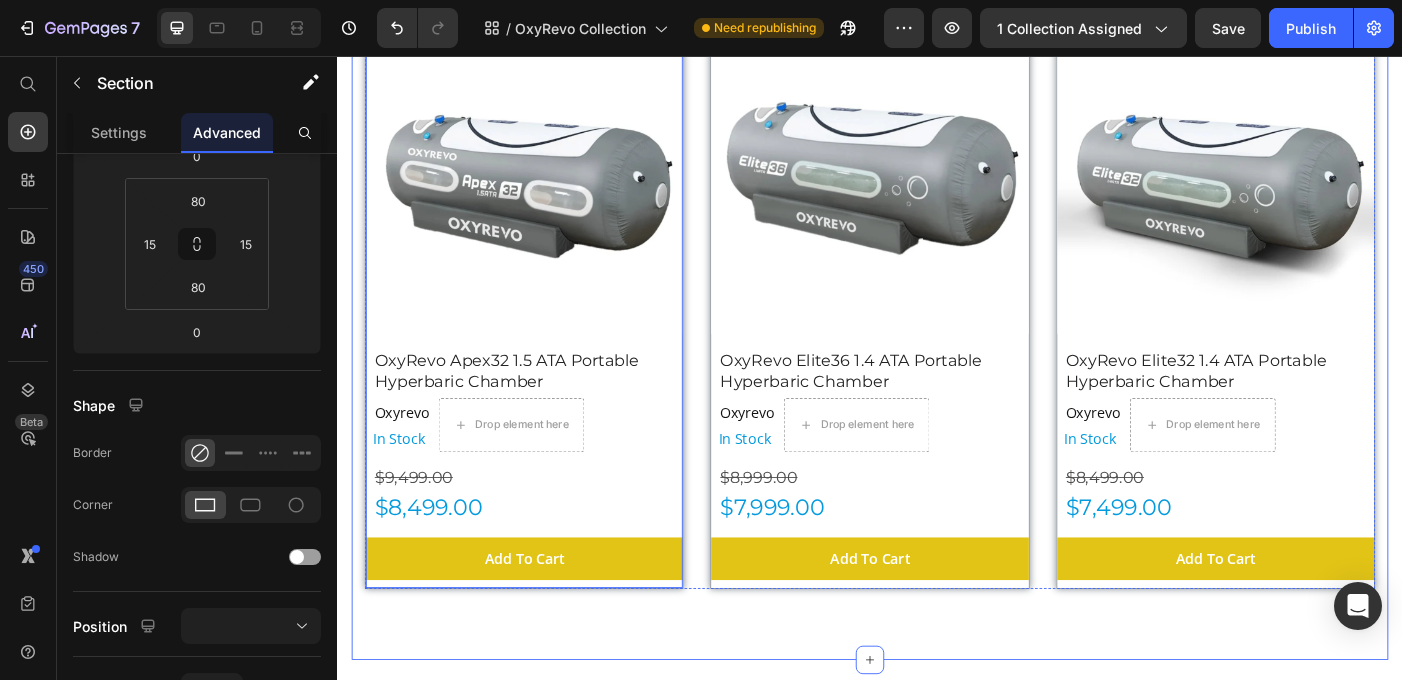 click on "OxyRevo Apex32 1.5 ATA Portable Hyperbaric Chamber (P) Title" at bounding box center (547, -281) 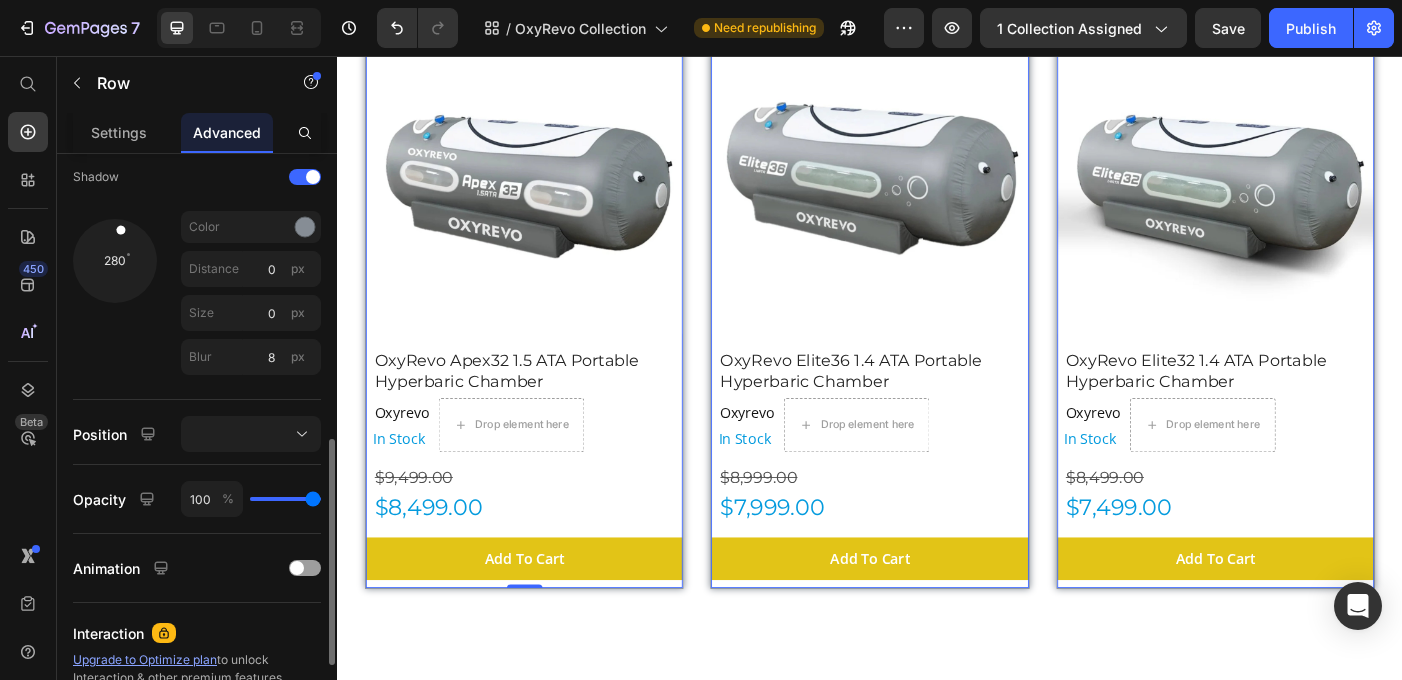 scroll, scrollTop: 700, scrollLeft: 0, axis: vertical 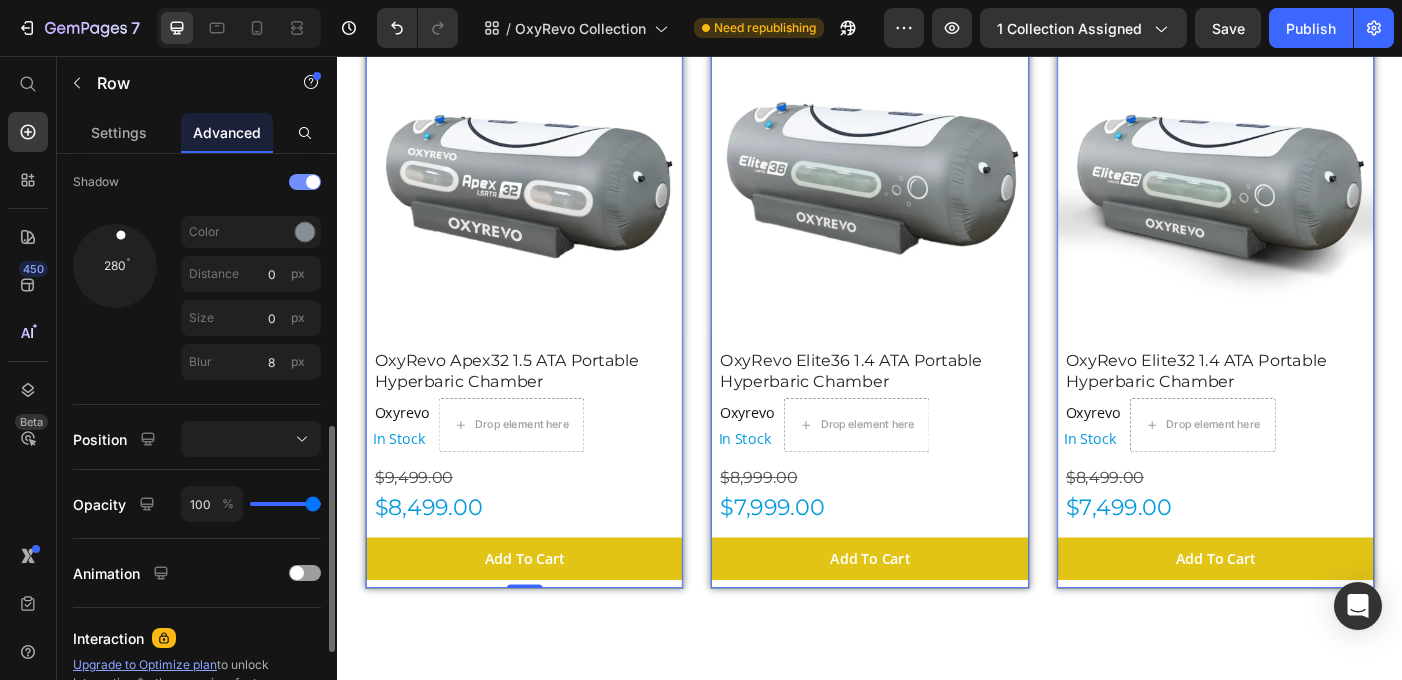 click at bounding box center (313, 182) 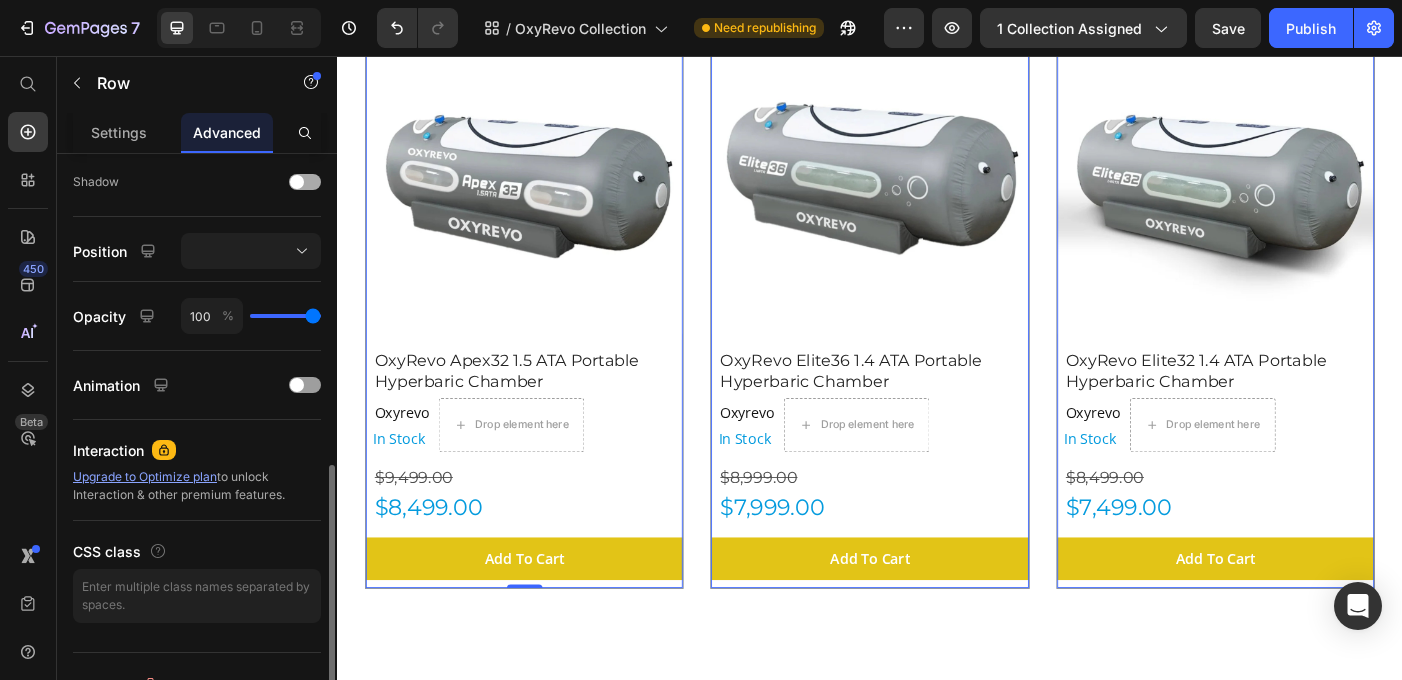 click at bounding box center (305, 182) 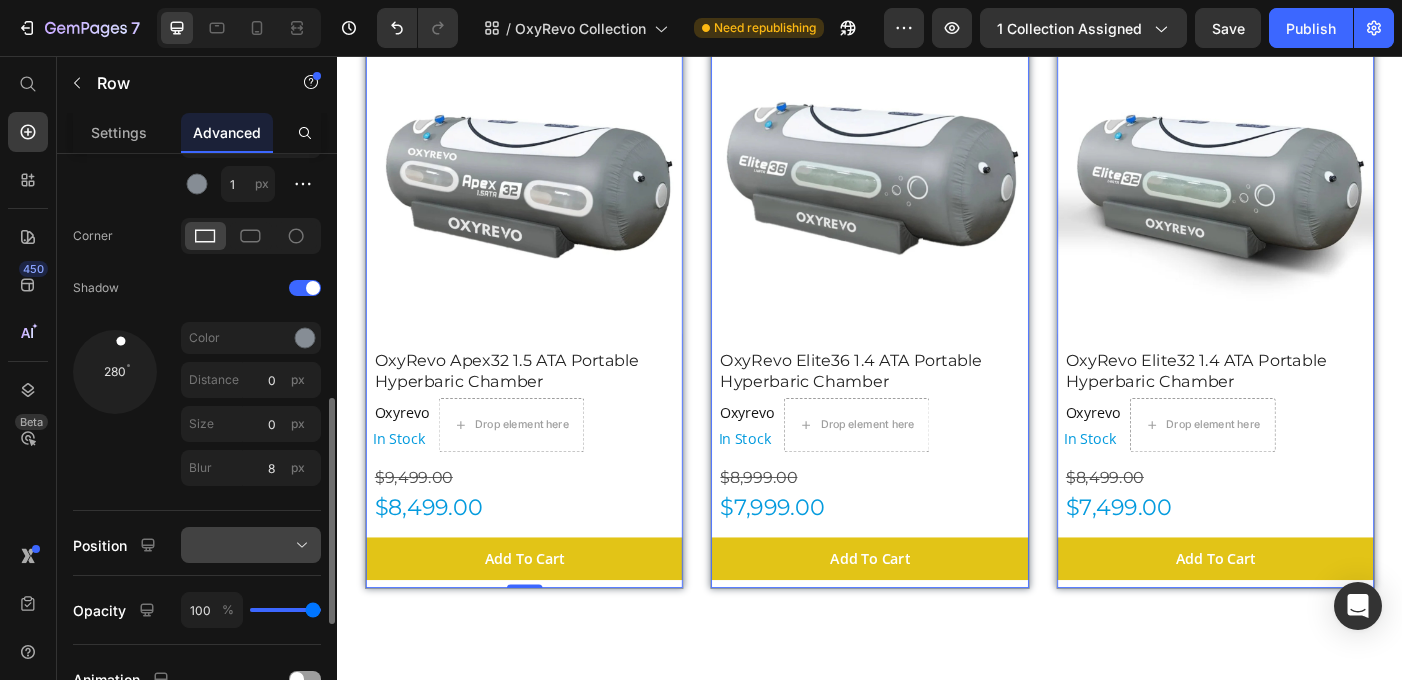 scroll, scrollTop: 604, scrollLeft: 0, axis: vertical 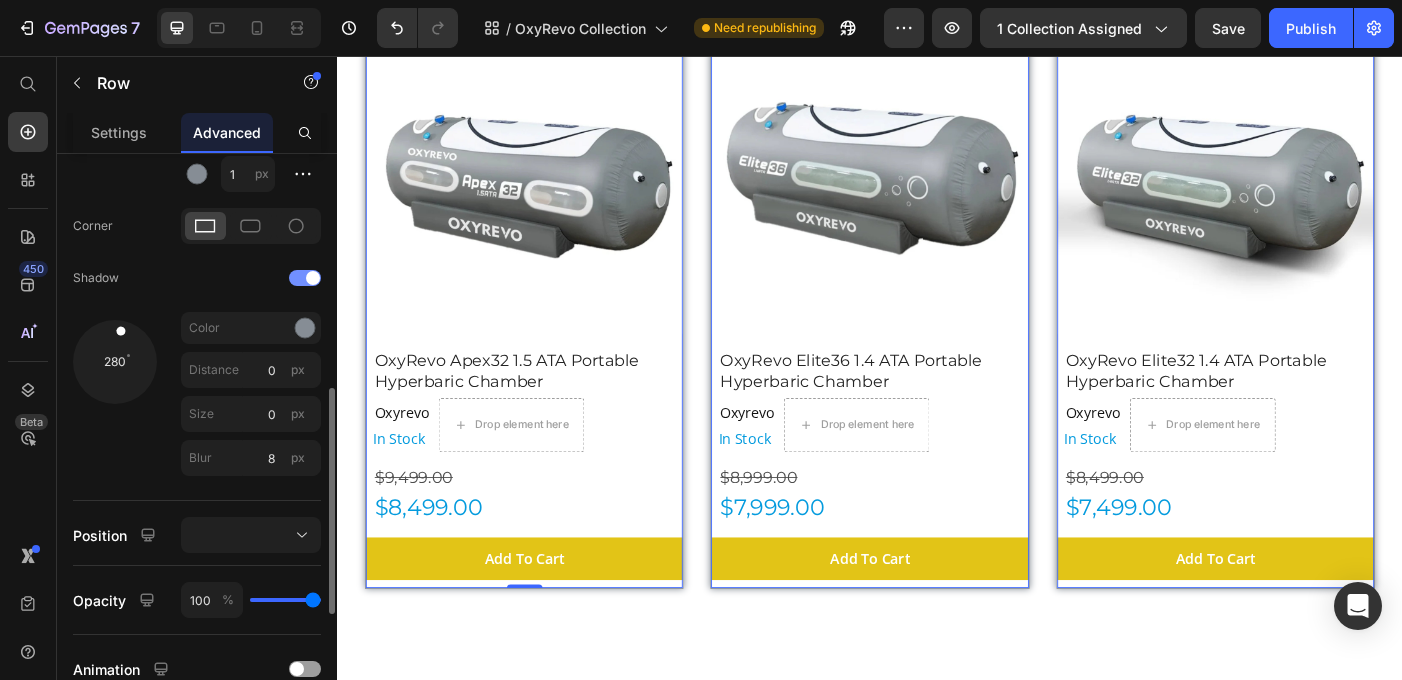 click at bounding box center [305, 278] 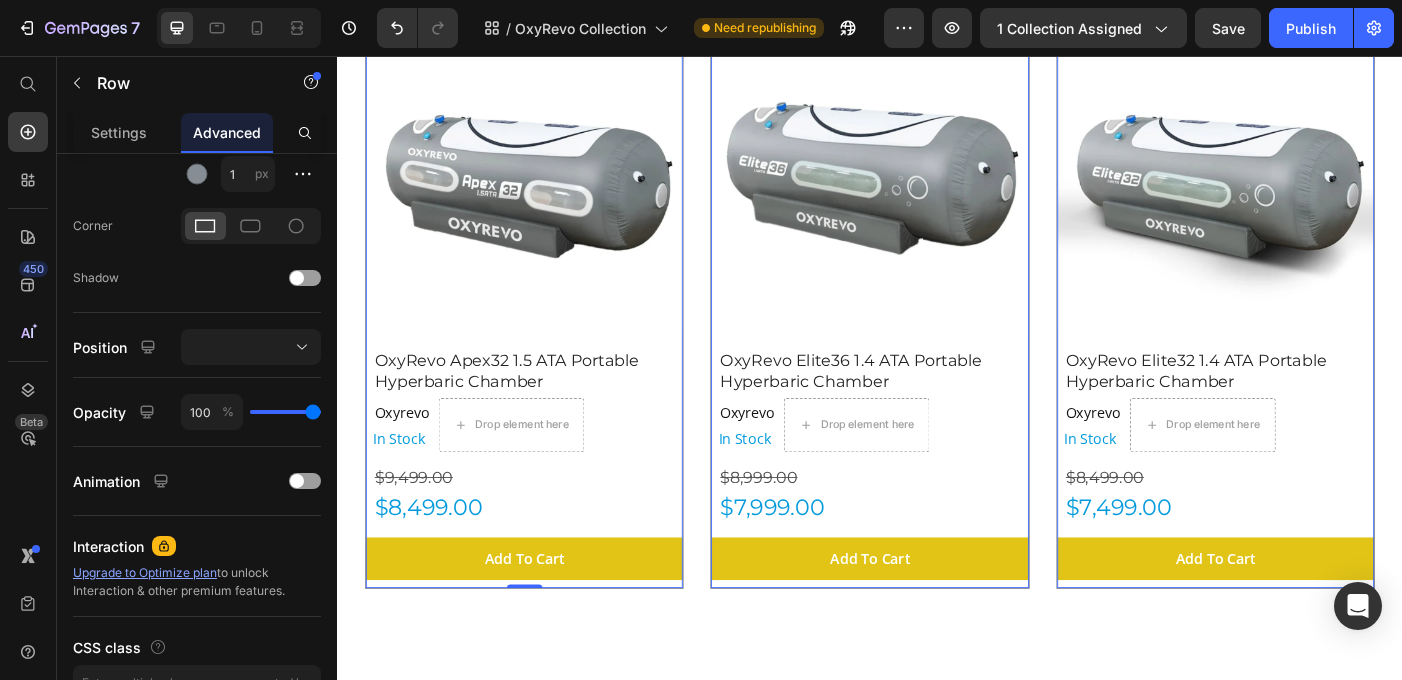 click on "OxyRevo Apex32 1.5 ATA Portable Hyperbaric Chamber (P) Title" at bounding box center [547, -281] 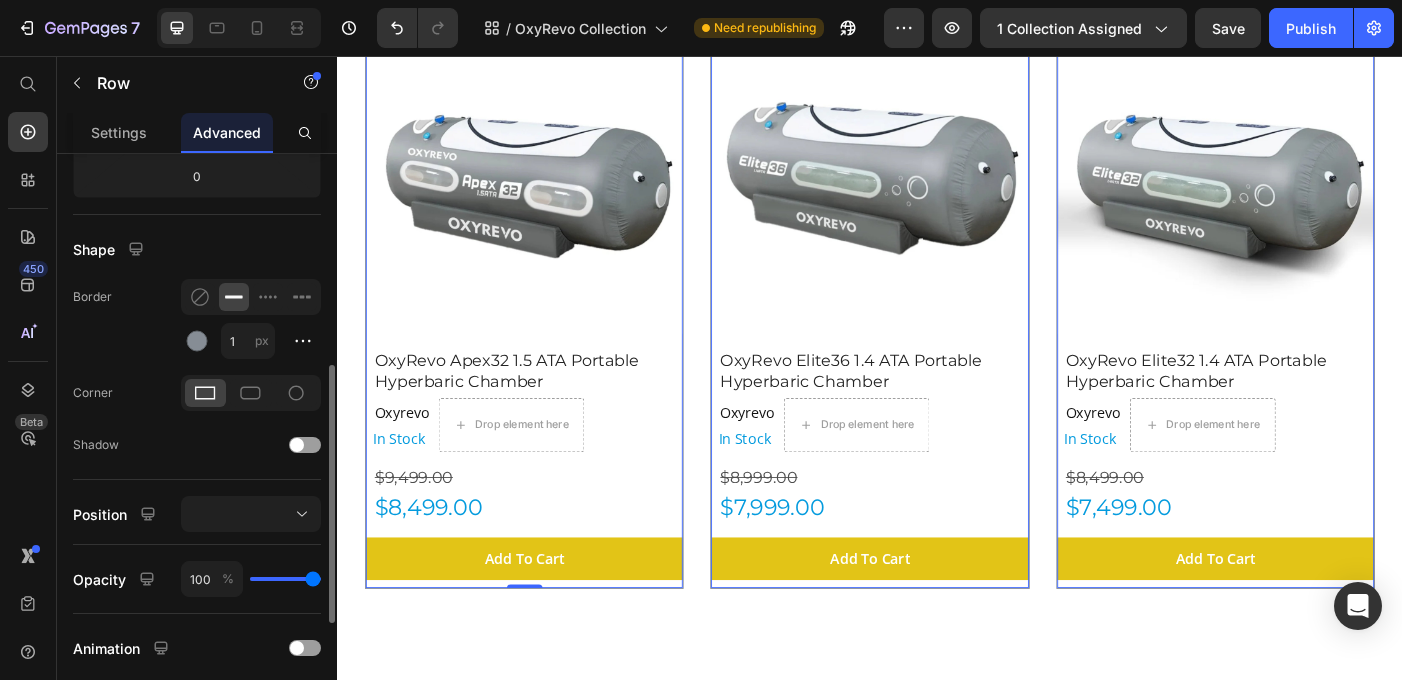 scroll, scrollTop: 416, scrollLeft: 0, axis: vertical 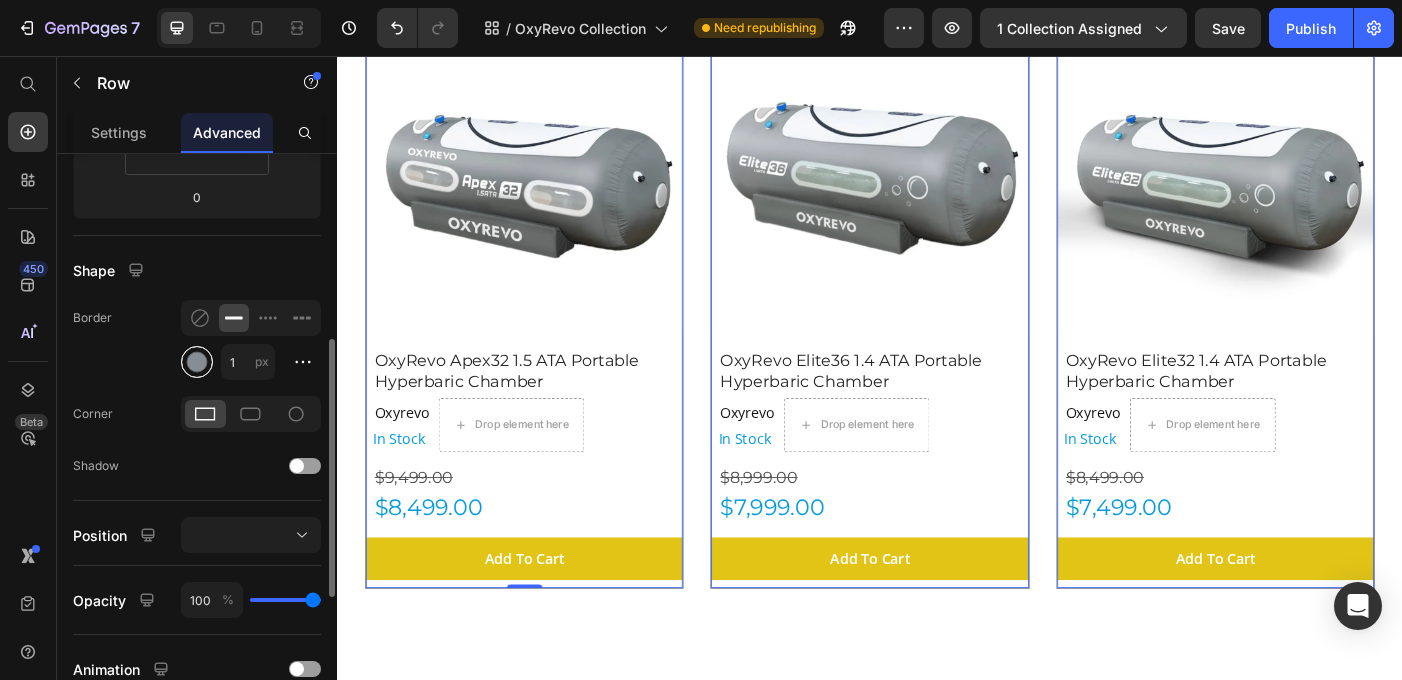 click at bounding box center [197, 362] 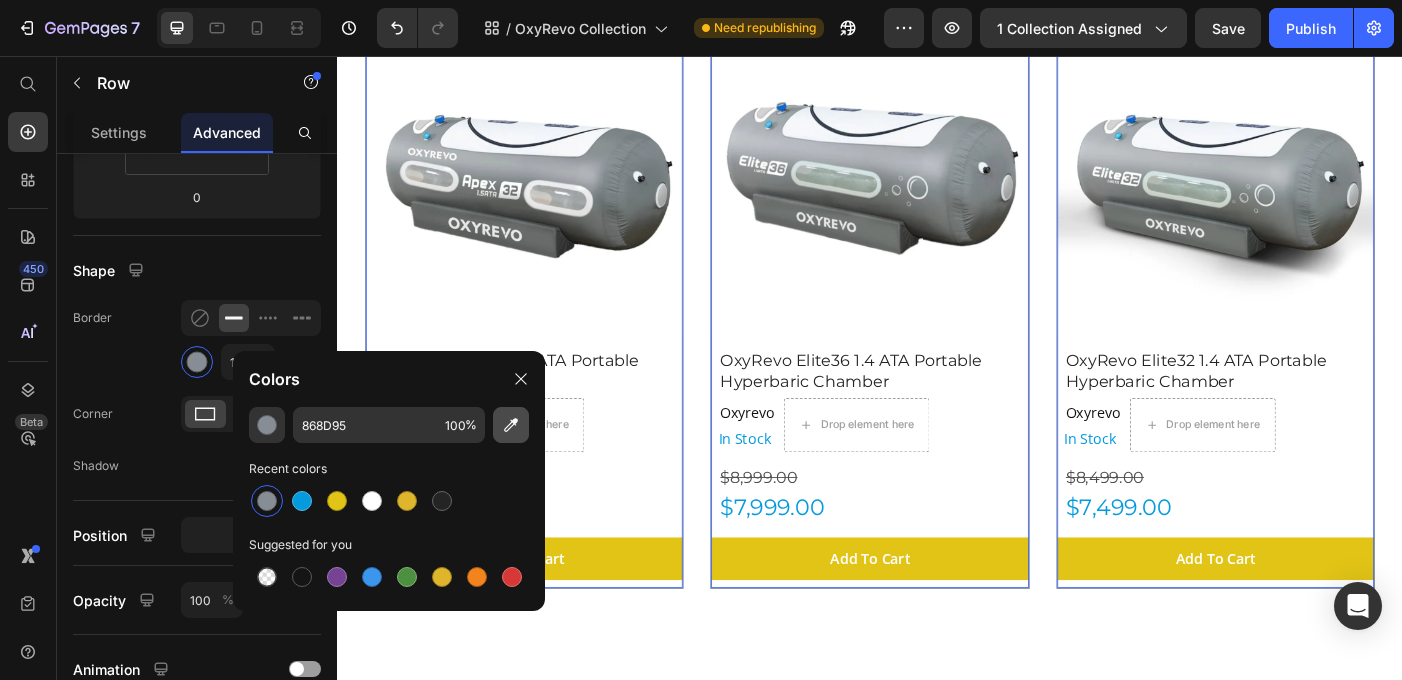 click 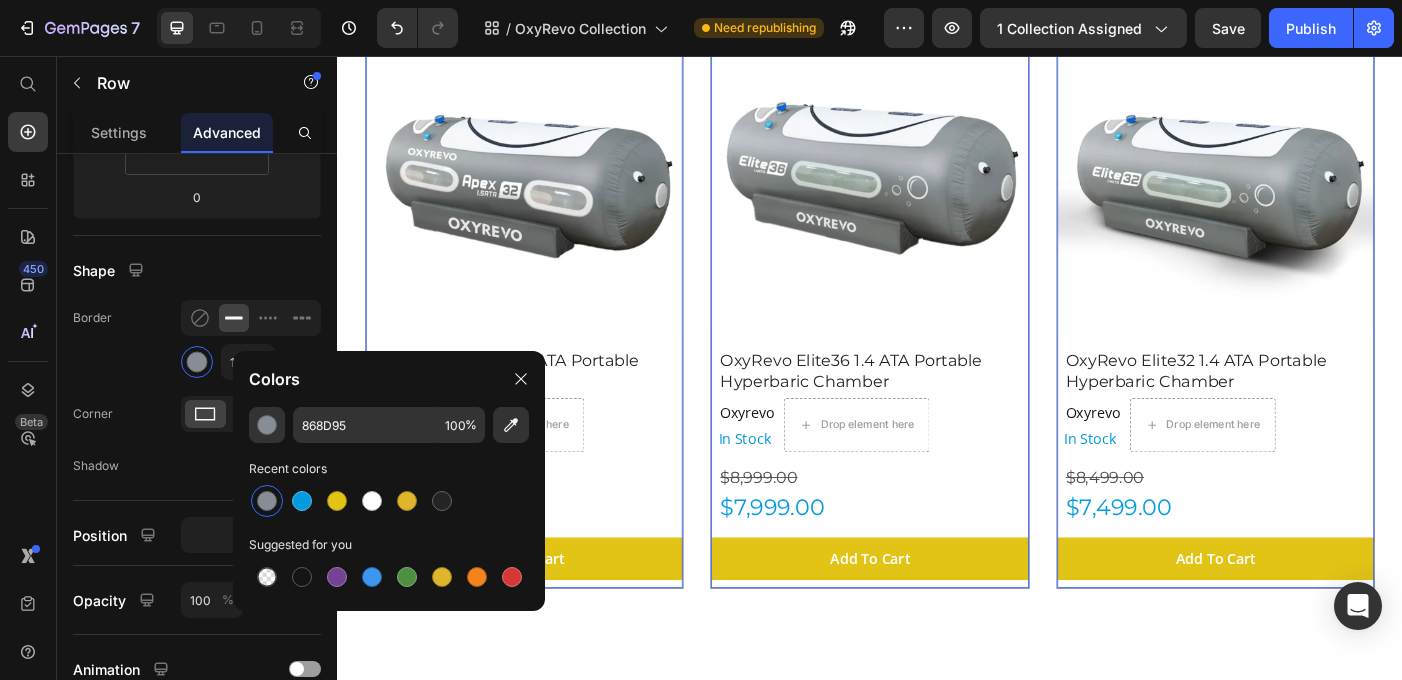 type on "F0F4F8" 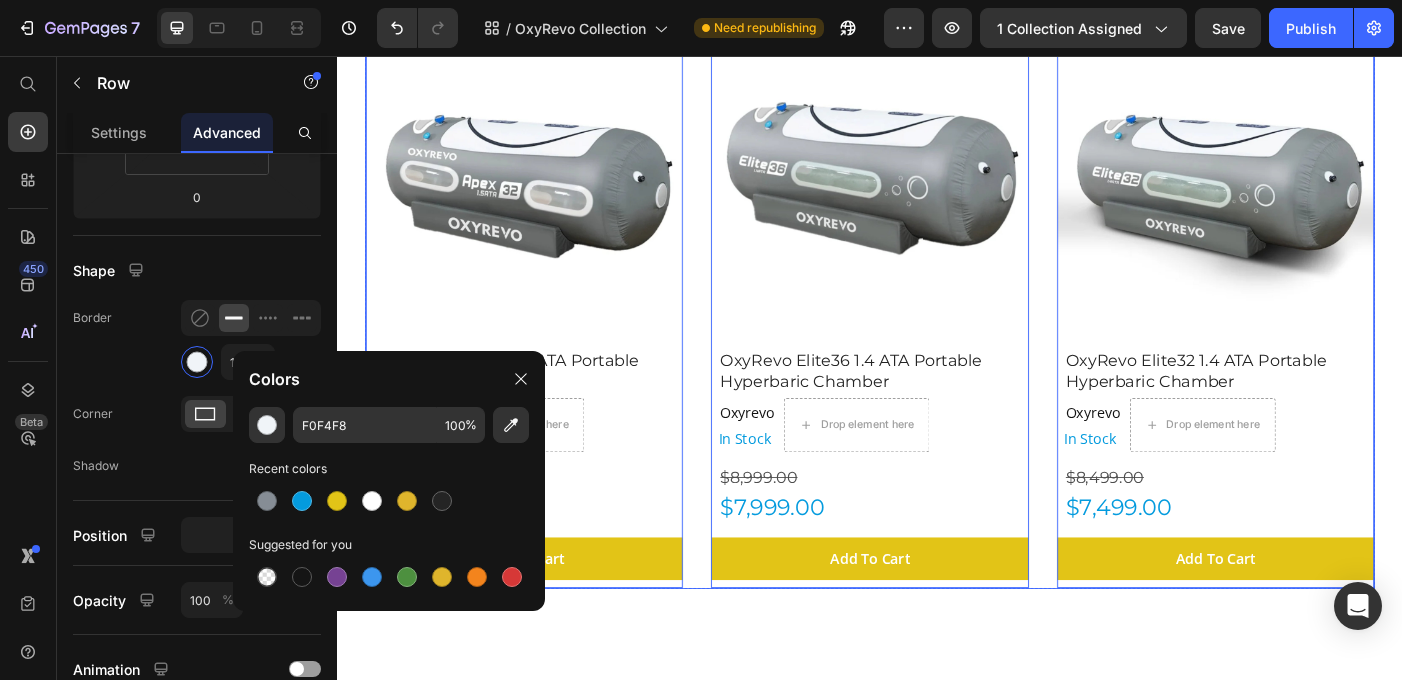click on "(P) Images 10% off Product Badge OxyRevo Forward90 1.4 to 1.5 ATA Sitting Hyperbaric Chamber (P) Title Oxyrevo Product Vendor In Stock Stock Counter
Drop element here Row $10,499.00 Product Price $9,499.00 Product Price Add To Cart (P) Cart Button Row   0 (P) Images 8% off Product Badge OxyRevo Heal40 1.4 ATA Wheelchair Hyperbaric Chamber (P) Title Oxyrevo Product Vendor In Stock Stock Counter
Drop element here Row $12,499.00 Product Price $11,499.00 Product Price Add To Cart (P) Cart Button Row   0 (P) Images 10% off Product Badge OxyRevo Apex36 1.5 ATA Portable Hyperbaric Chamber (P) Title Oxyrevo Product Vendor In Stock Stock Counter
Drop element here Row $9,999.00 Product Price $8,999.00 Product Price Add To Cart (P) Cart Button Row   0 (P) Images 11% off Product Badge OxyRevo Apex32 1.5 ATA Portable Hyperbaric Chamber (P) Title Oxyrevo Product Vendor In Stock Stock Counter
Drop element here Row $9,499.00 Product Price $8,499.00 Row" at bounding box center (937, -9) 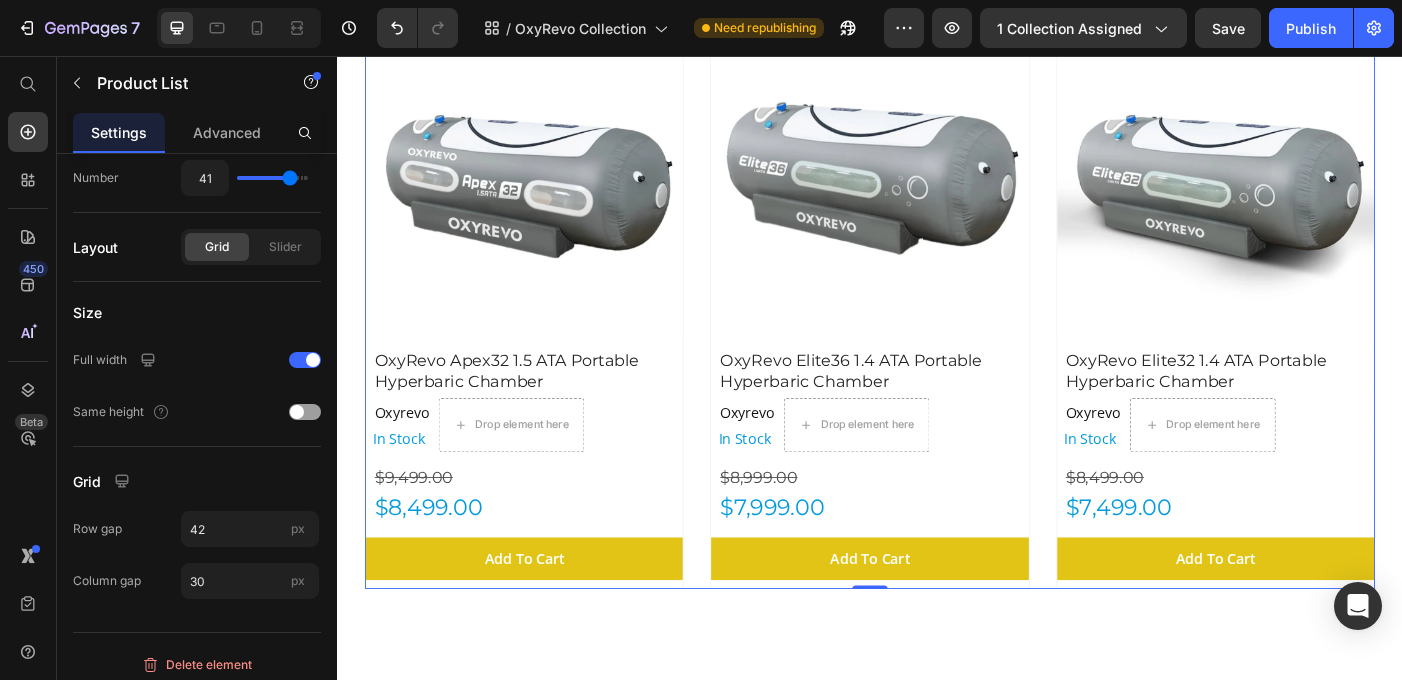 scroll, scrollTop: 0, scrollLeft: 0, axis: both 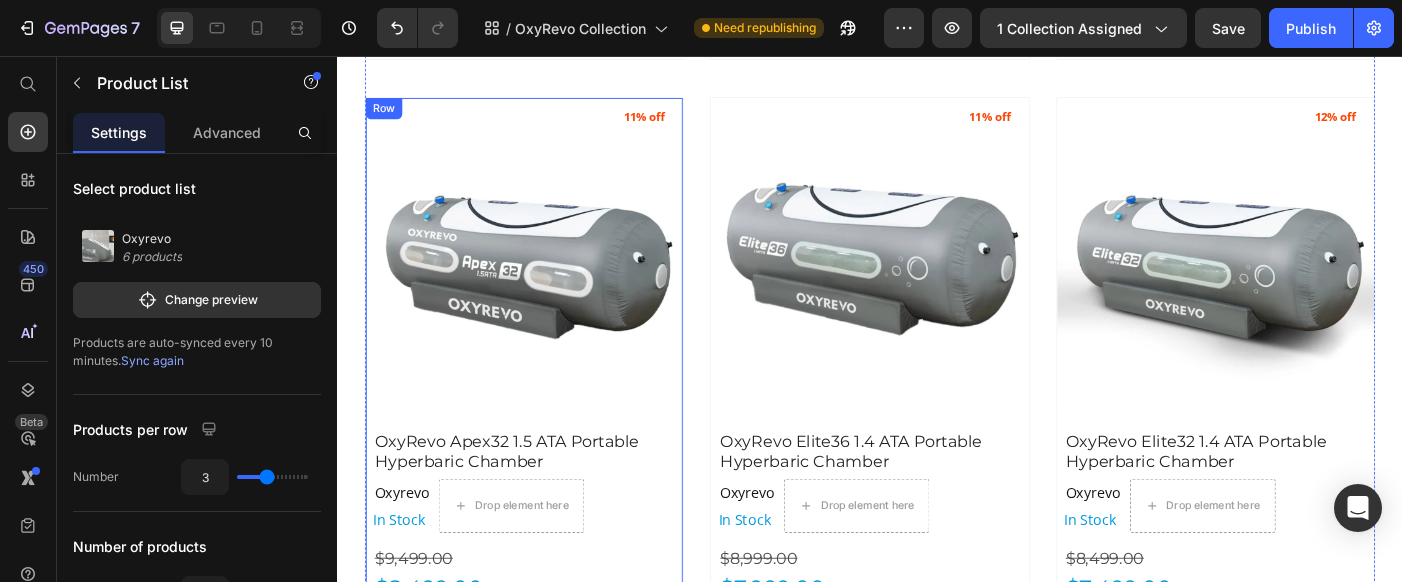 click on "OxyRevo Apex32 1.5 ATA Portable Hyperbaric Chamber (P) Title" at bounding box center (547, -191) 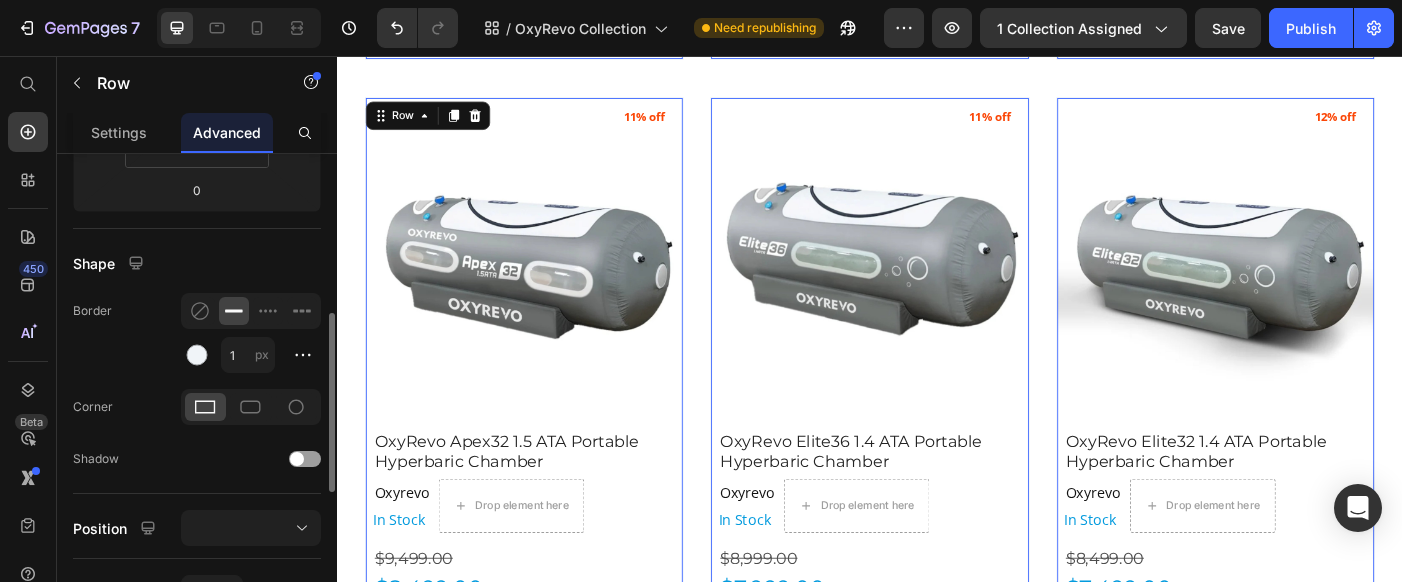 scroll, scrollTop: 430, scrollLeft: 0, axis: vertical 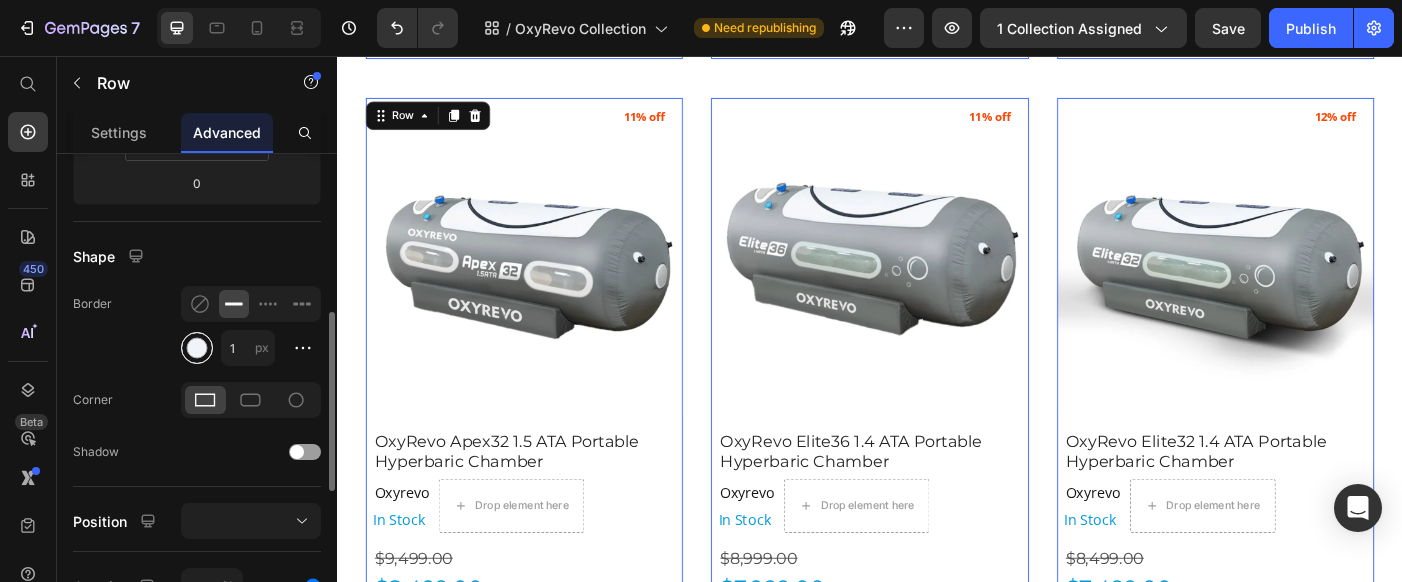 click at bounding box center [197, 348] 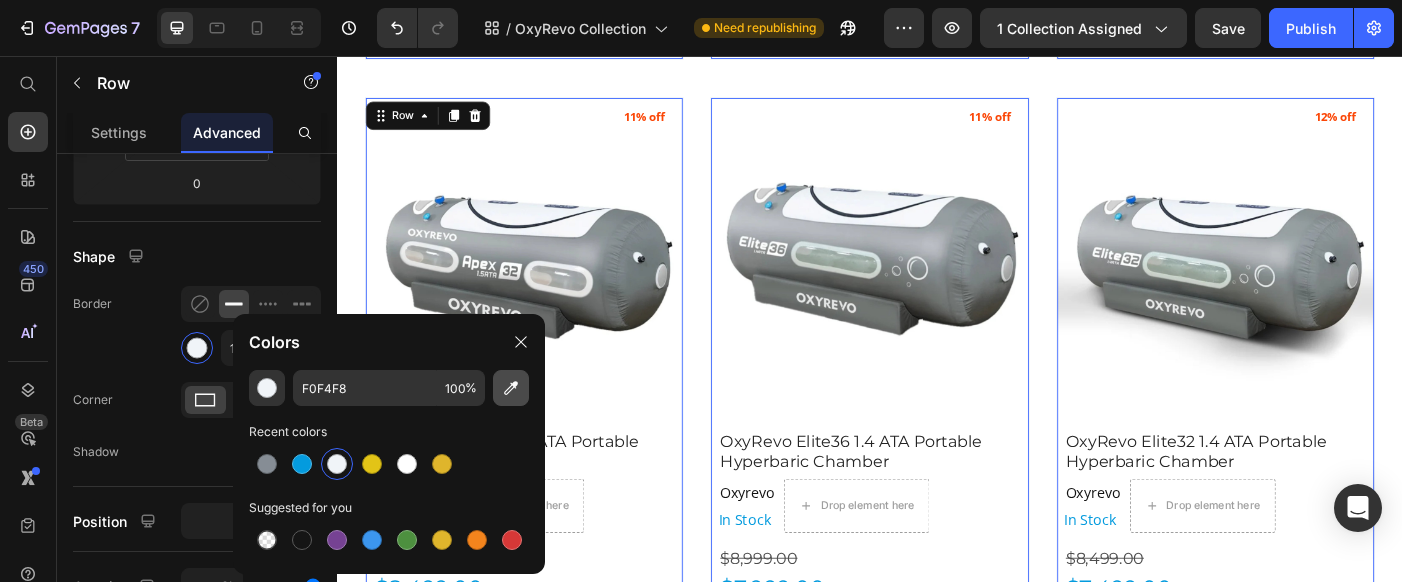 click at bounding box center [511, 388] 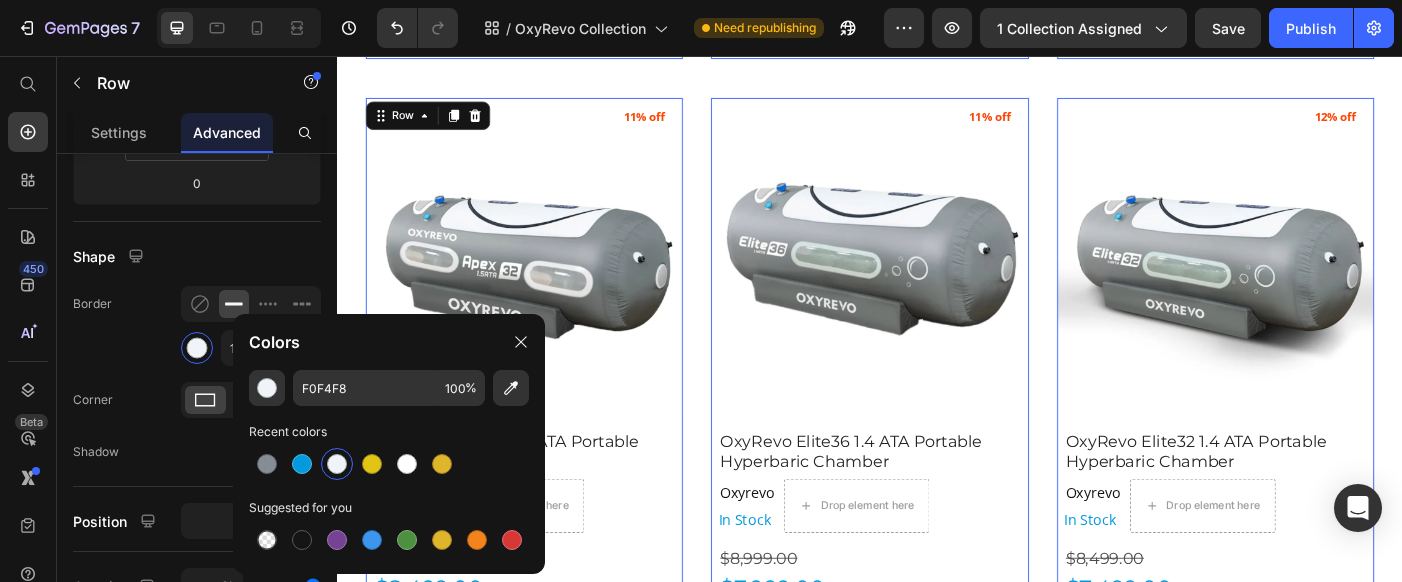 type on "DADADA" 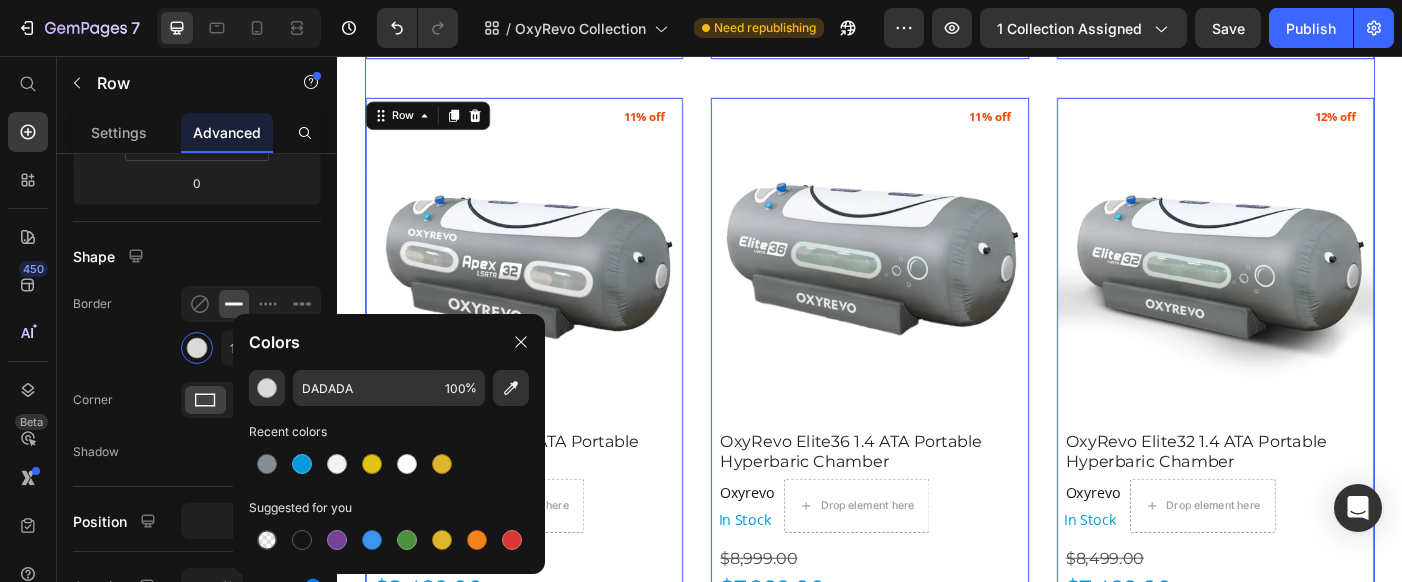 click on "(P) Images 10% off Product Badge OxyRevo Forward90 1.4 to 1.5 ATA Sitting Hyperbaric Chamber (P) Title Oxyrevo Product Vendor In Stock Stock Counter
Drop element here Row $10,499.00 Product Price $9,499.00 Product Price Add To Cart (P) Cart Button Row   0 (P) Images 8% off Product Badge OxyRevo Heal40 1.4 ATA Wheelchair Hyperbaric Chamber (P) Title Oxyrevo Product Vendor In Stock Stock Counter
Drop element here Row $12,499.00 Product Price $11,499.00 Product Price Add To Cart (P) Cart Button Row   0 (P) Images 10% off Product Badge OxyRevo Apex36 1.5 ATA Portable Hyperbaric Chamber (P) Title Oxyrevo Product Vendor In Stock Stock Counter
Drop element here Row $9,999.00 Product Price $8,999.00 Product Price Add To Cart (P) Cart Button Row   0 (P) Images 11% off Product Badge OxyRevo Apex32 1.5 ATA Portable Hyperbaric Chamber (P) Title Oxyrevo Product Vendor In Stock Stock Counter
Drop element here Row $9,499.00 Product Price $8,499.00 Row" at bounding box center (937, 81) 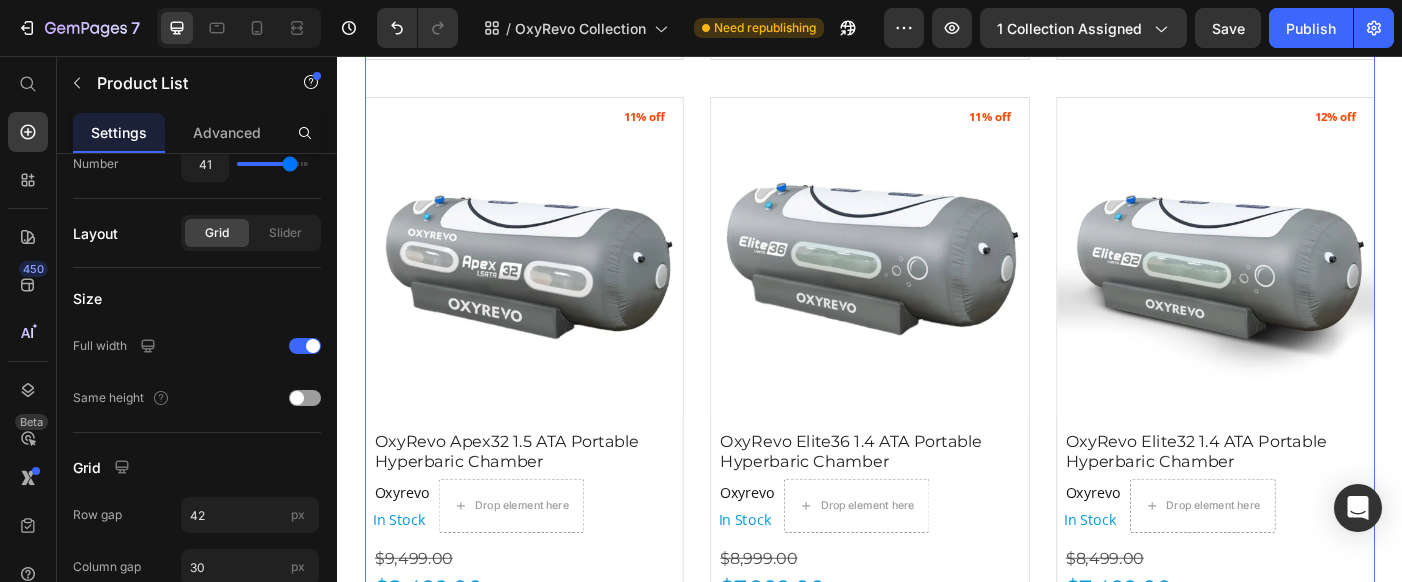 scroll, scrollTop: 0, scrollLeft: 0, axis: both 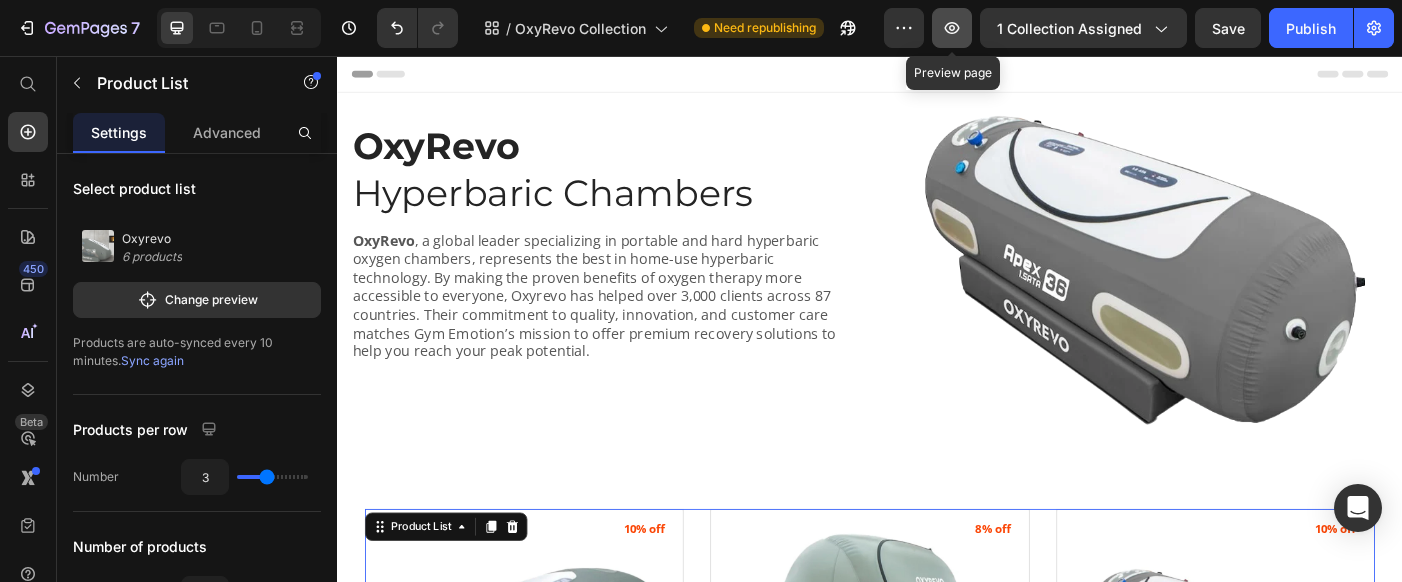 click 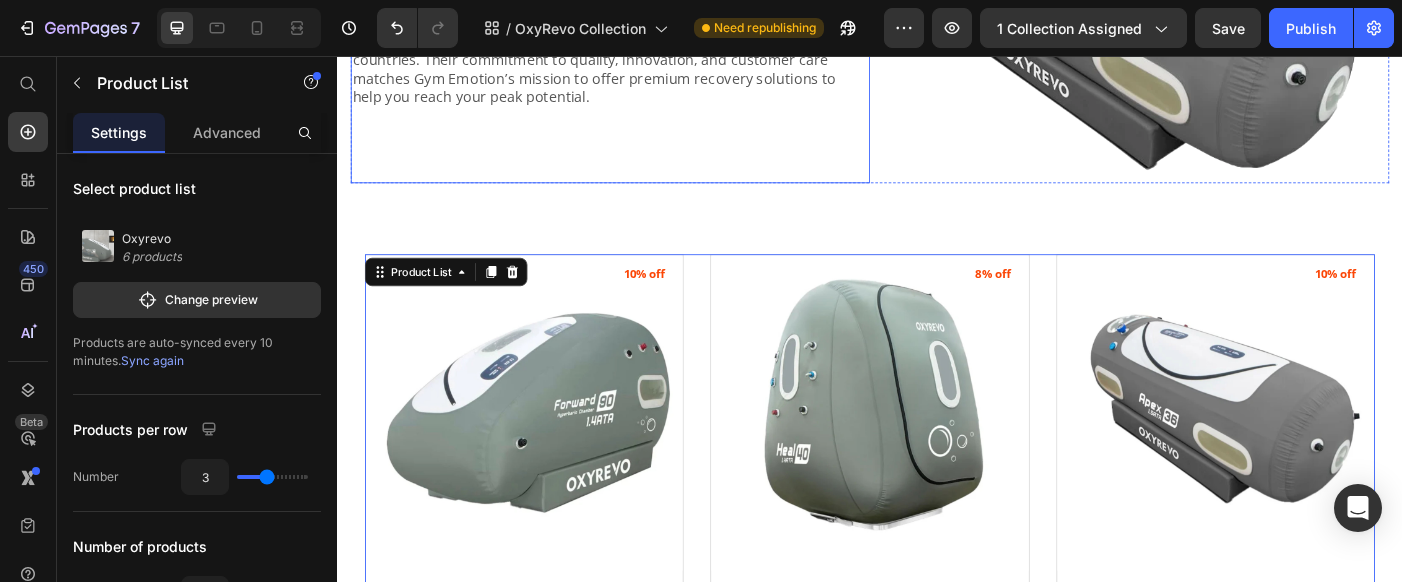 scroll, scrollTop: 291, scrollLeft: 0, axis: vertical 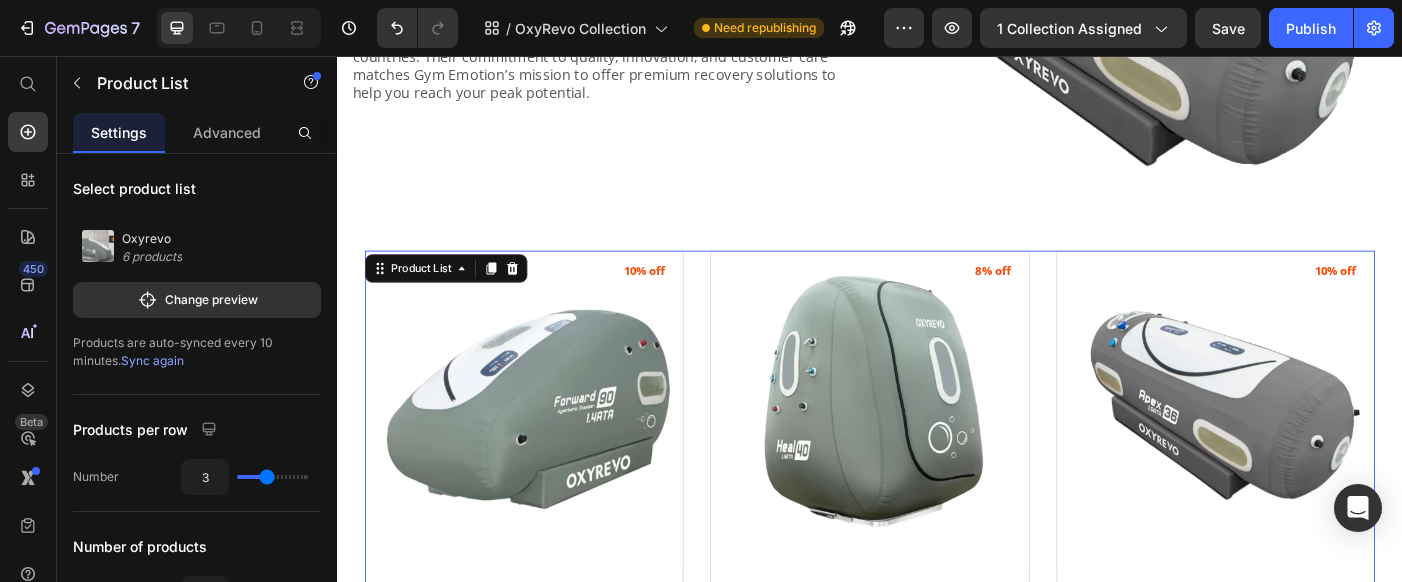 click on "(P) Images 10% off Product Badge OxyRevo Forward90 1.4 to 1.5 ATA Sitting Hyperbaric Chamber (P) Title Oxyrevo Product Vendor In Stock Stock Counter
Drop element here Row $10,499.00 Product Price $9,499.00 Product Price Add To Cart (P) Cart Button Row (P) Images 8% off Product Badge OxyRevo Heal40 1.4 ATA Wheelchair Hyperbaric Chamber (P) Title Oxyrevo Product Vendor In Stock Stock Counter
Drop element here Row $12,499.00 Product Price $11,499.00 Product Price Add To Cart (P) Cart Button Row (P) Images 10% off Product Badge OxyRevo Apex36 1.5 ATA Portable Hyperbaric Chamber (P) Title Oxyrevo Product Vendor In Stock Stock Counter
Drop element here Row $9,999.00 Product Price $8,999.00 Product Price Add To Cart (P) Cart Button Row (P) Images 11% off Product Badge OxyRevo Apex32 1.5 ATA Portable Hyperbaric Chamber (P) Title Oxyrevo Product Vendor In Stock Stock Counter
Drop element here Row $9,499.00 Product Price $8,499.00 Product Price Row" at bounding box center [937, 940] 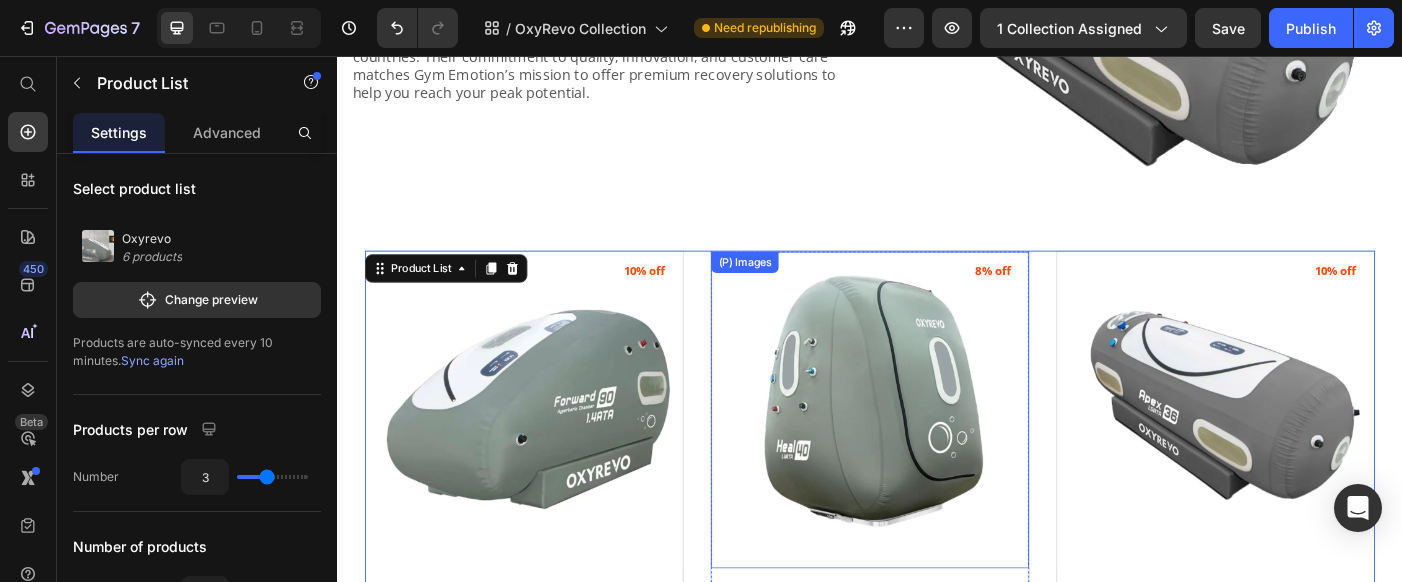 click at bounding box center [936, 454] 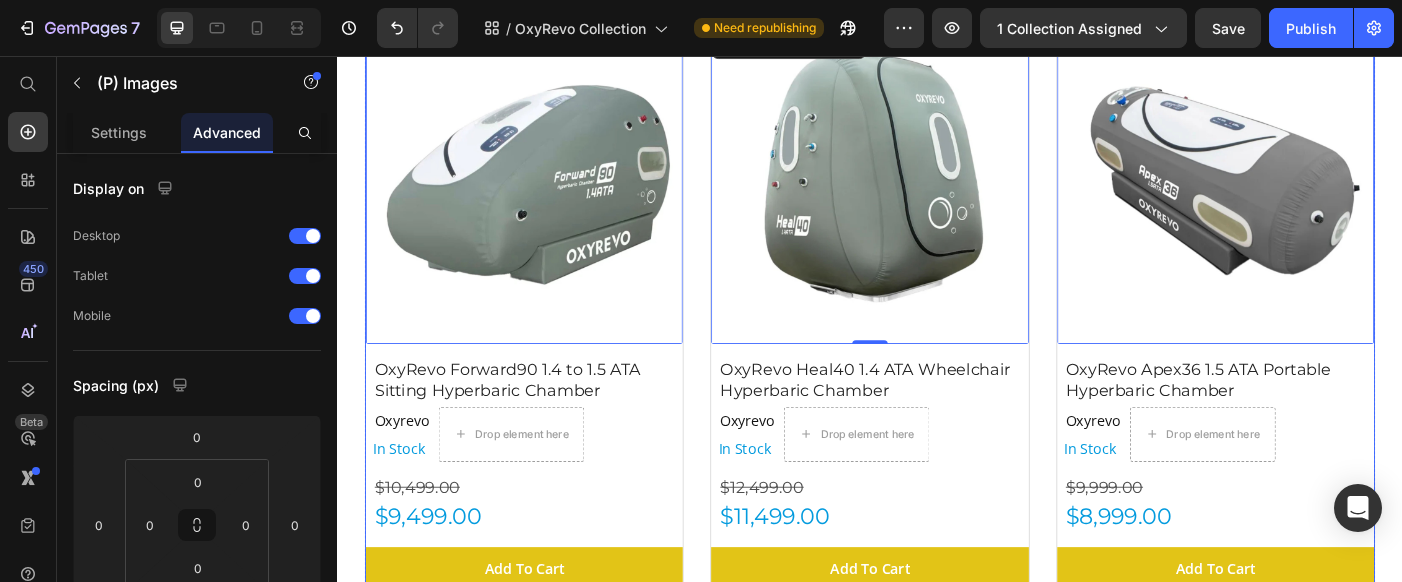 scroll, scrollTop: 546, scrollLeft: 0, axis: vertical 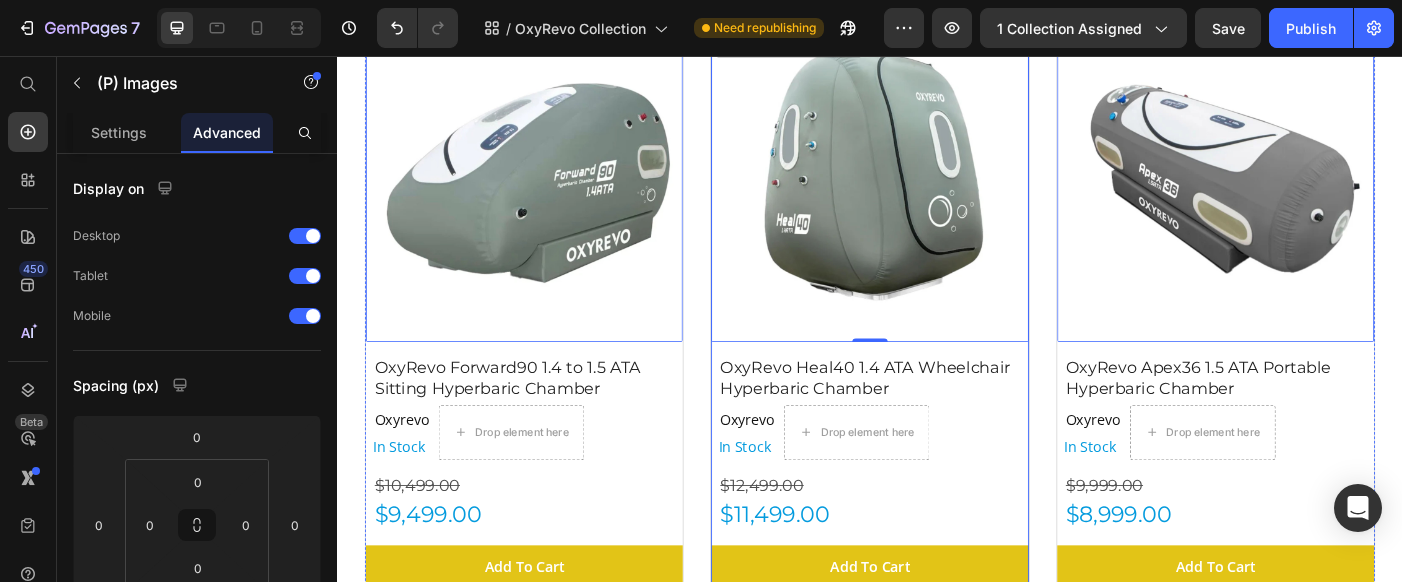 click on "OxyRevo Heal40 1.4 ATA Wheelchair Hyperbaric Chamber (P) Title" at bounding box center (547, 413) 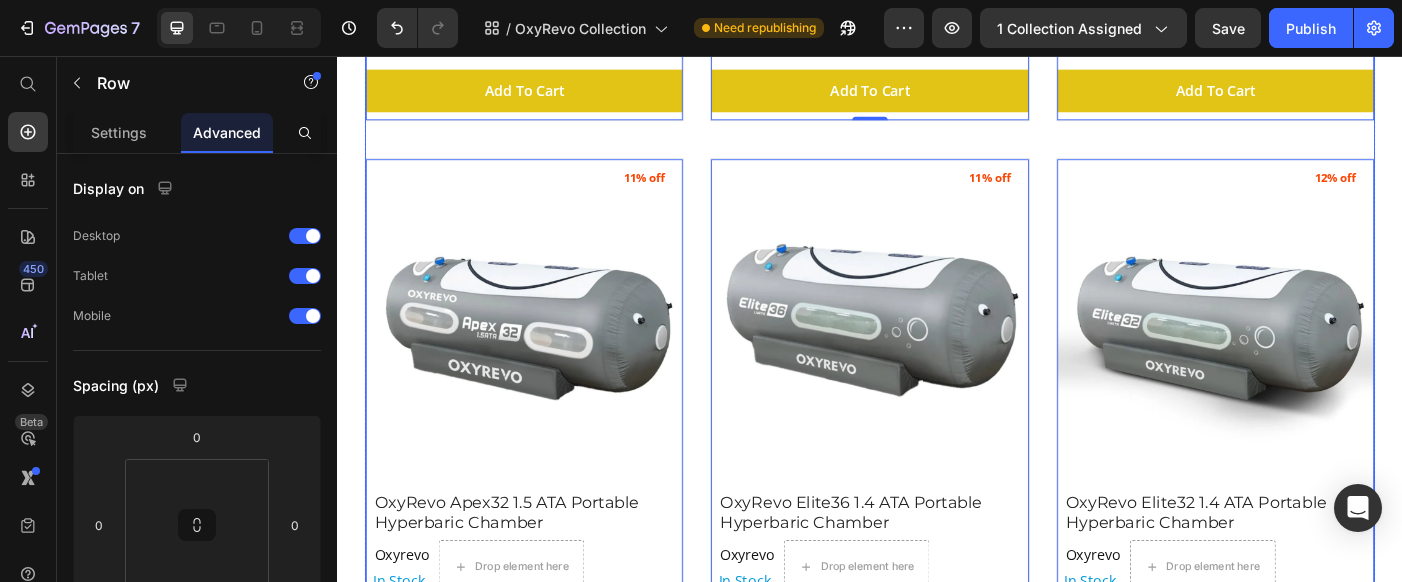 scroll, scrollTop: 1078, scrollLeft: 0, axis: vertical 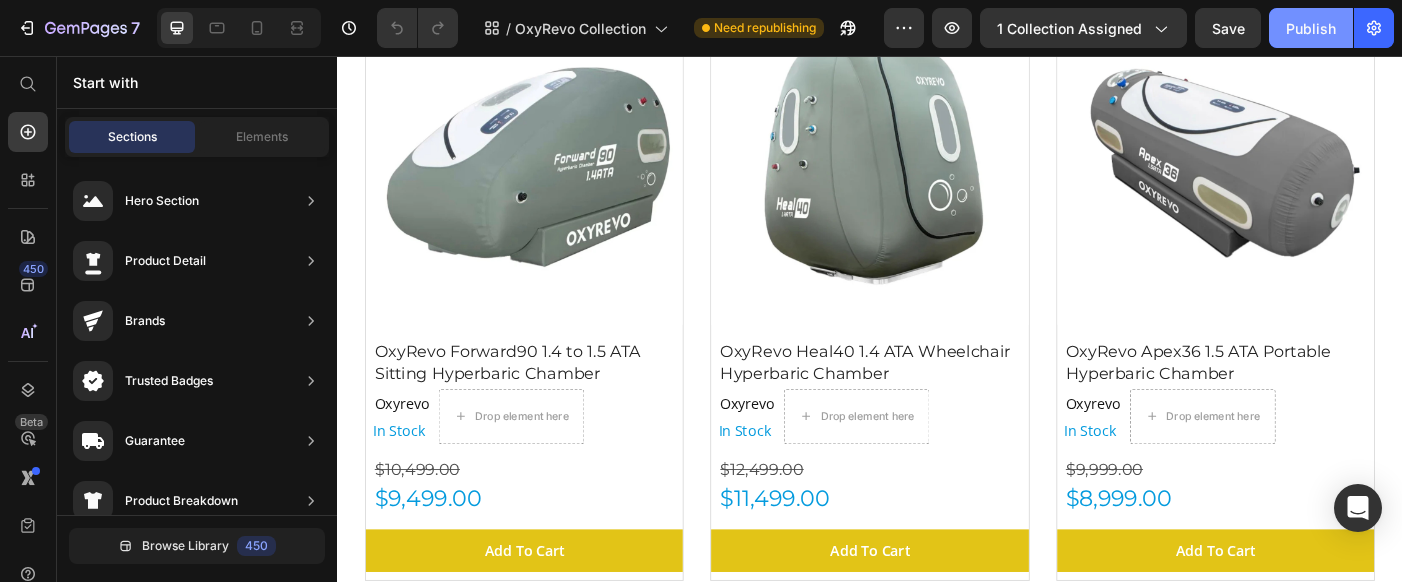 click on "Publish" at bounding box center [1311, 28] 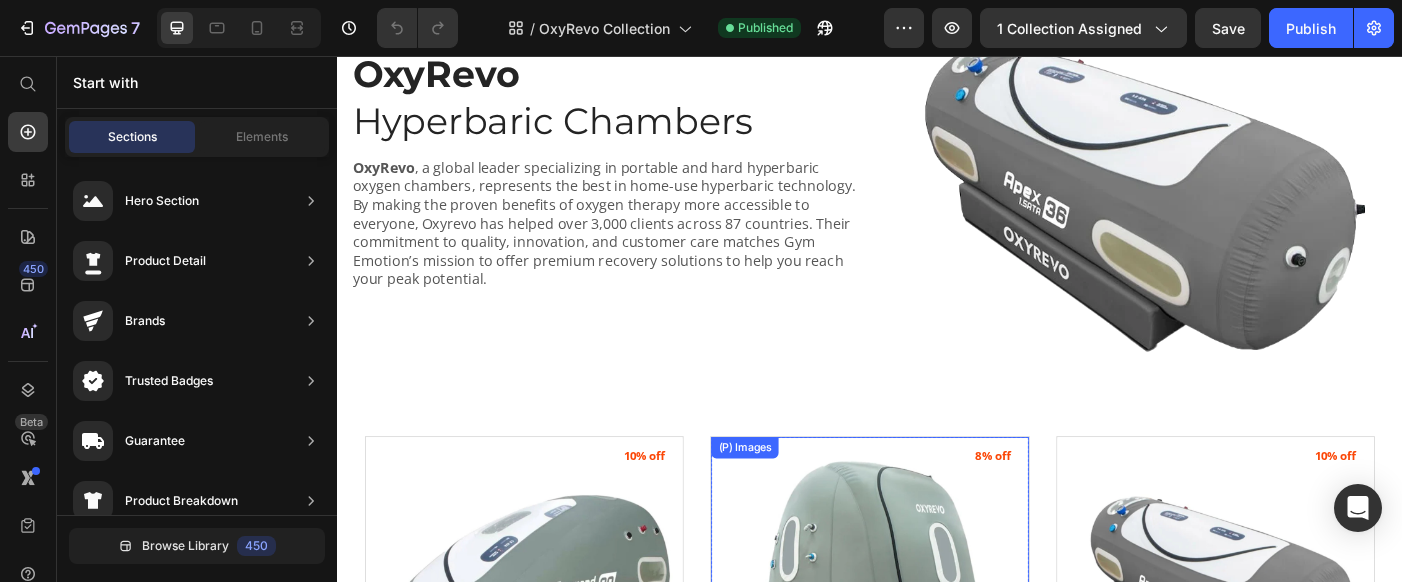 scroll, scrollTop: 11, scrollLeft: 0, axis: vertical 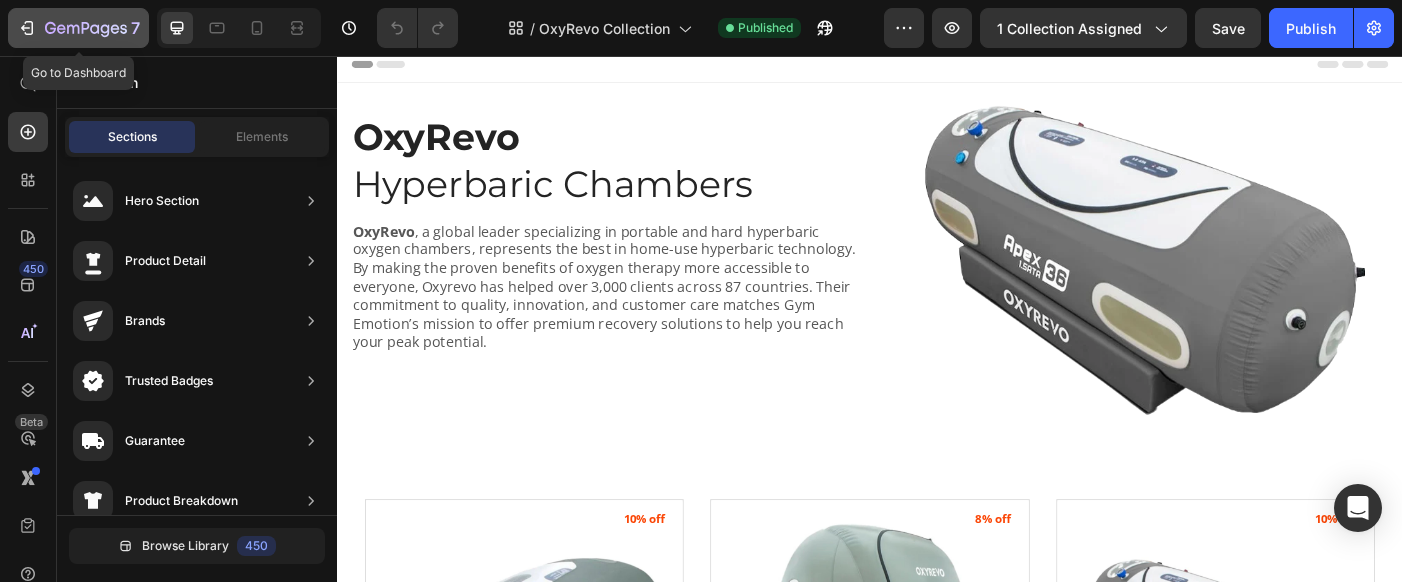 click on "7" 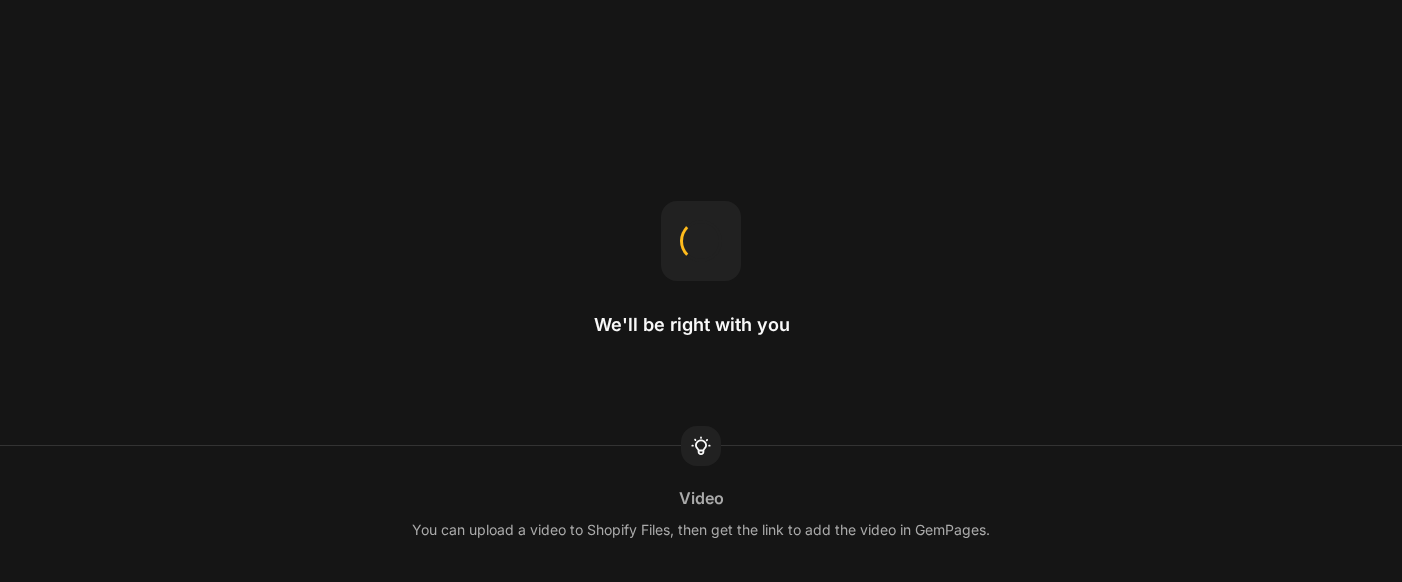scroll, scrollTop: 0, scrollLeft: 0, axis: both 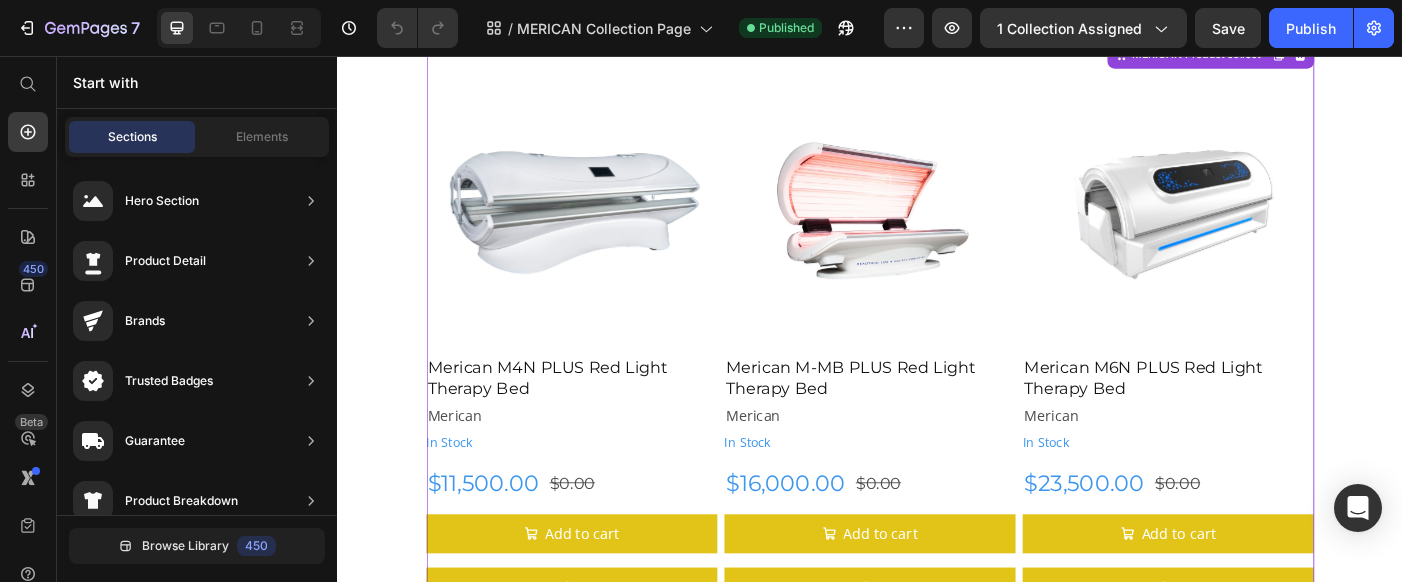 click on "Merican M4N PLUS Red Light Therapy Bed" at bounding box center (601, 419) 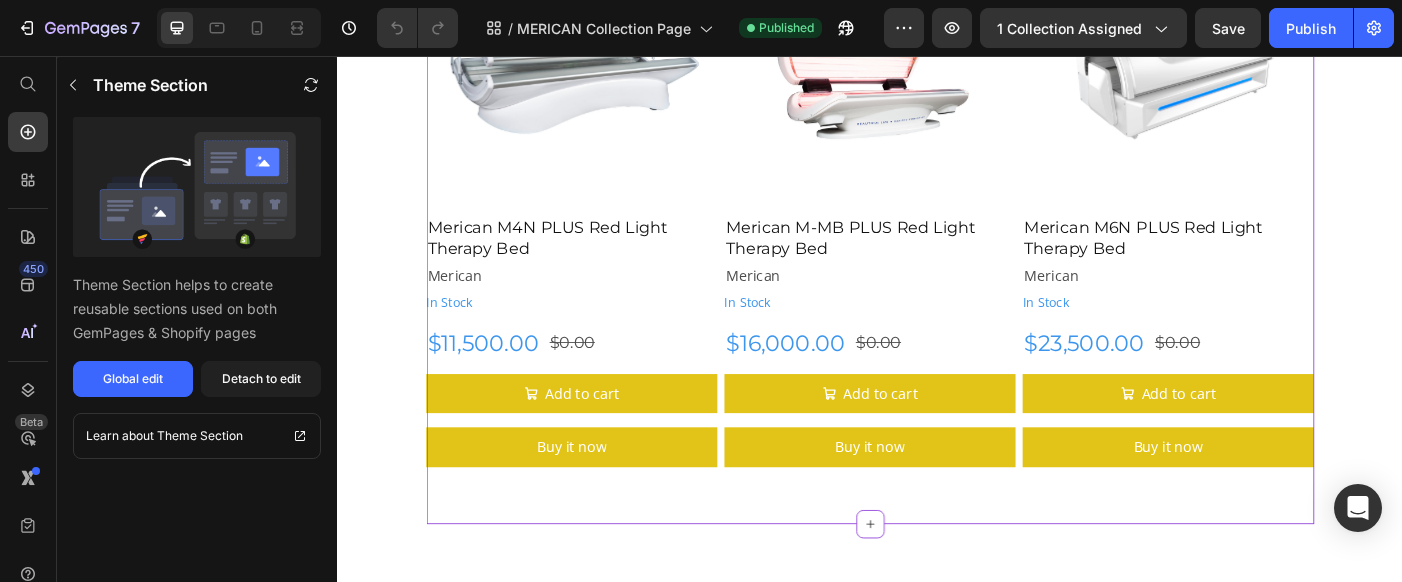 scroll, scrollTop: 497, scrollLeft: 0, axis: vertical 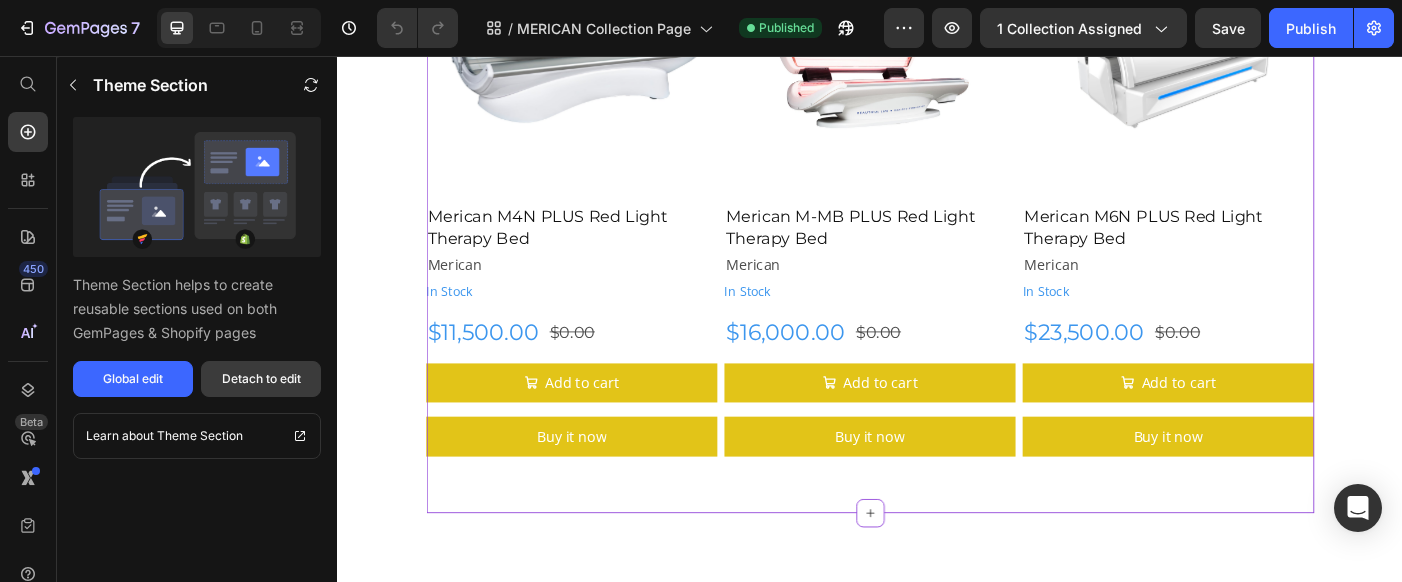 drag, startPoint x: 267, startPoint y: 373, endPoint x: 74, endPoint y: 380, distance: 193.1269 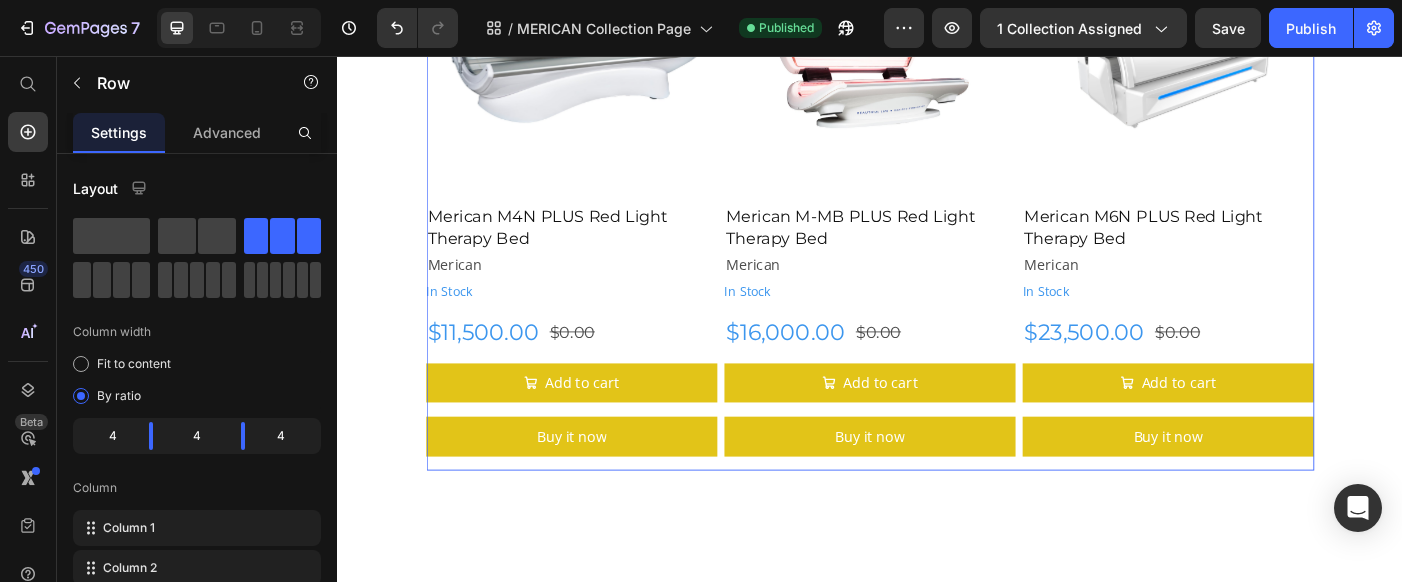 click on "Product Images Merican M4N PLUS Red Light Therapy Bed Product Title Merican Product Vendor In Stock Stock Counter Row $11,500.00 Product Price $0.00 Product Price Row
Add to cart Add to Cart Buy it now Dynamic Checkout Product Product Images Merican M-MB PLUS Red Light Therapy Bed Product Title Merican Product Vendor In Stock Stock Counter $16,000.00 Product Price $0.00 Product Price Row
Add to cart Add to Cart Buy it now Dynamic Checkout Product Product Images Merican M6N PLUS Red Light Therapy Bed Product Title Merican Product Vendor In Stock Stock Counter $23,500.00 Product Price $0.00 Product Price Row
Add to cart Add to Cart Buy it now Dynamic Checkout Product Row   0" at bounding box center (937, 209) 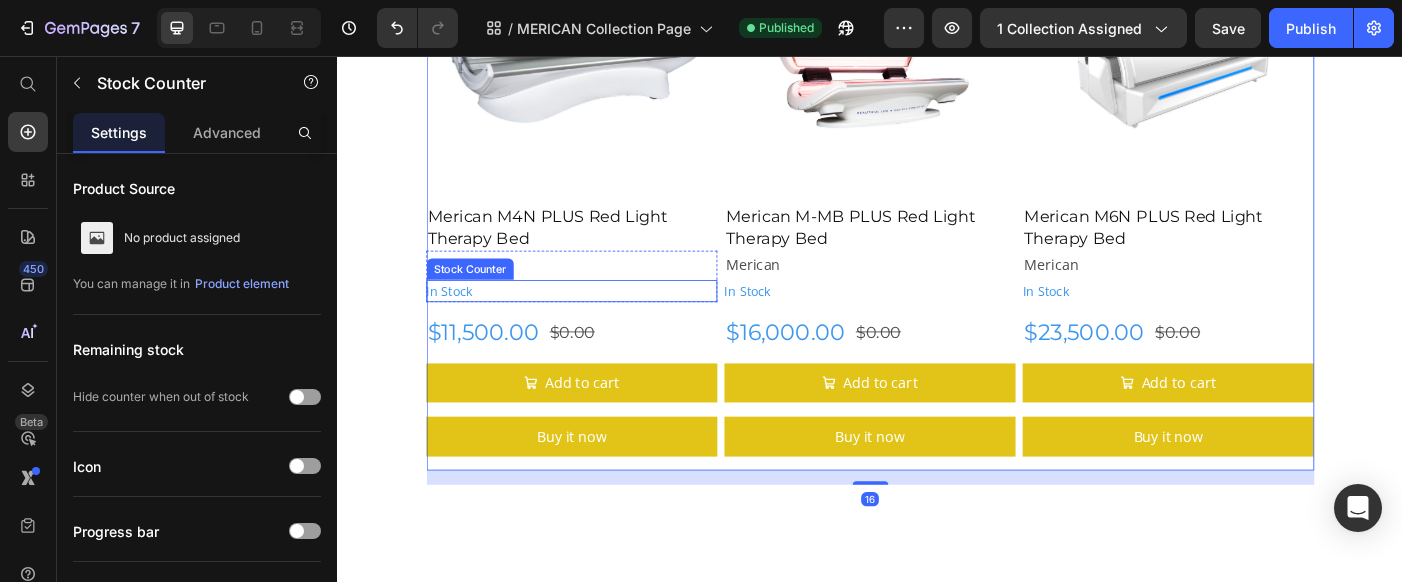 click on "In Stock" at bounding box center [601, 320] 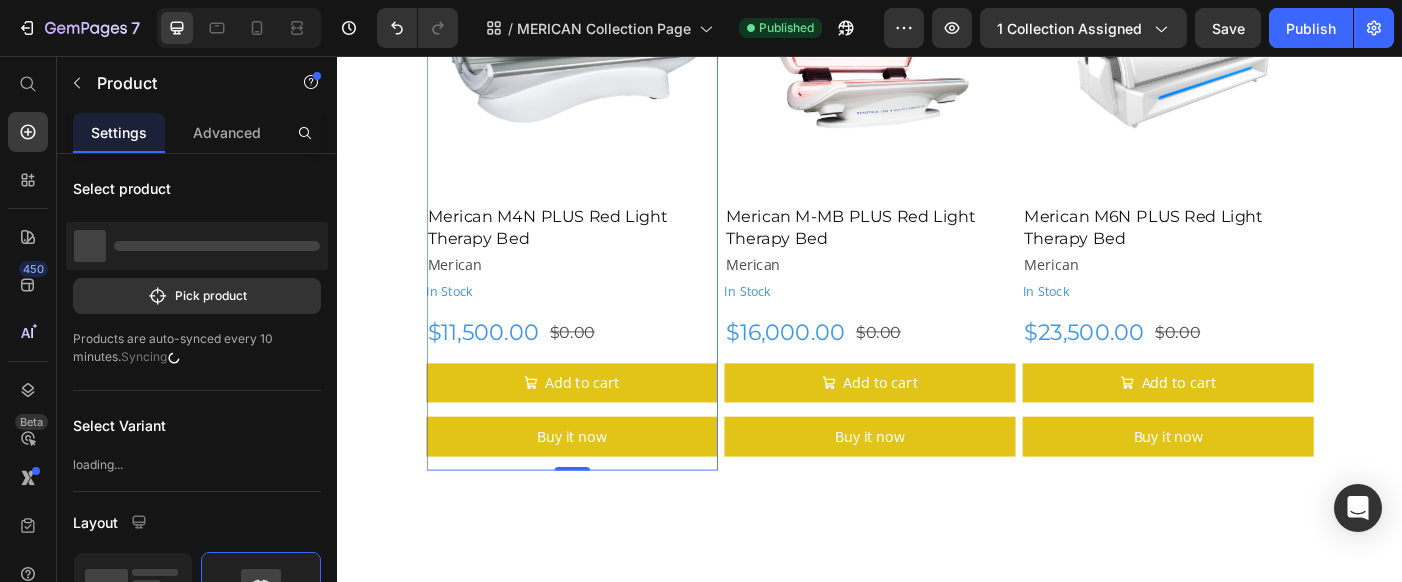 click on "Merican M4N PLUS Red Light Therapy Bed Product Title Merican Product Vendor In Stock Stock Counter Row $11,500.00 Product Price $0.00 Product Price Row
Add to cart Add to Cart Buy it now Dynamic Checkout" at bounding box center (601, 373) 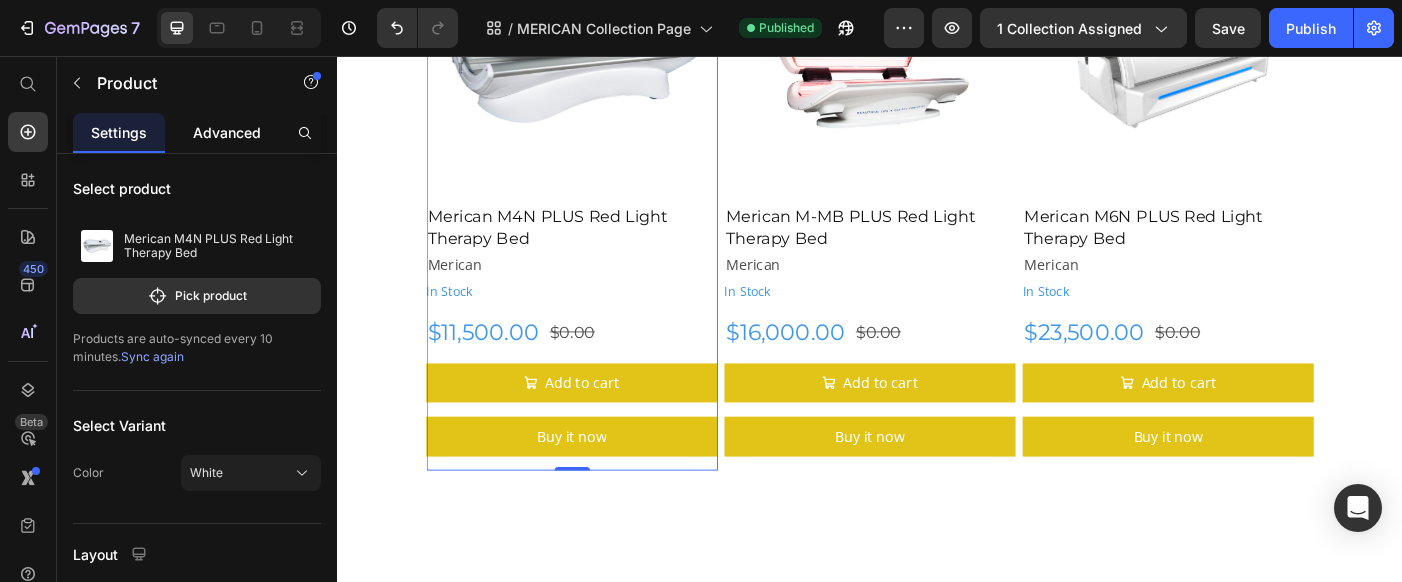 click on "Advanced" 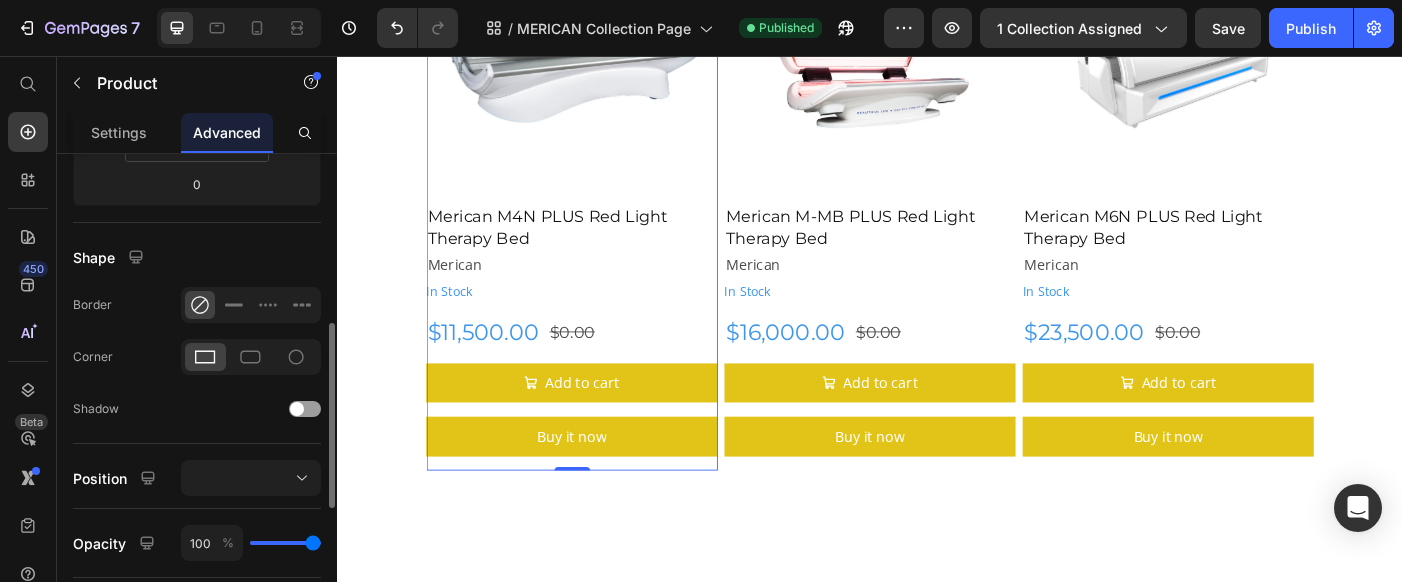 scroll, scrollTop: 434, scrollLeft: 0, axis: vertical 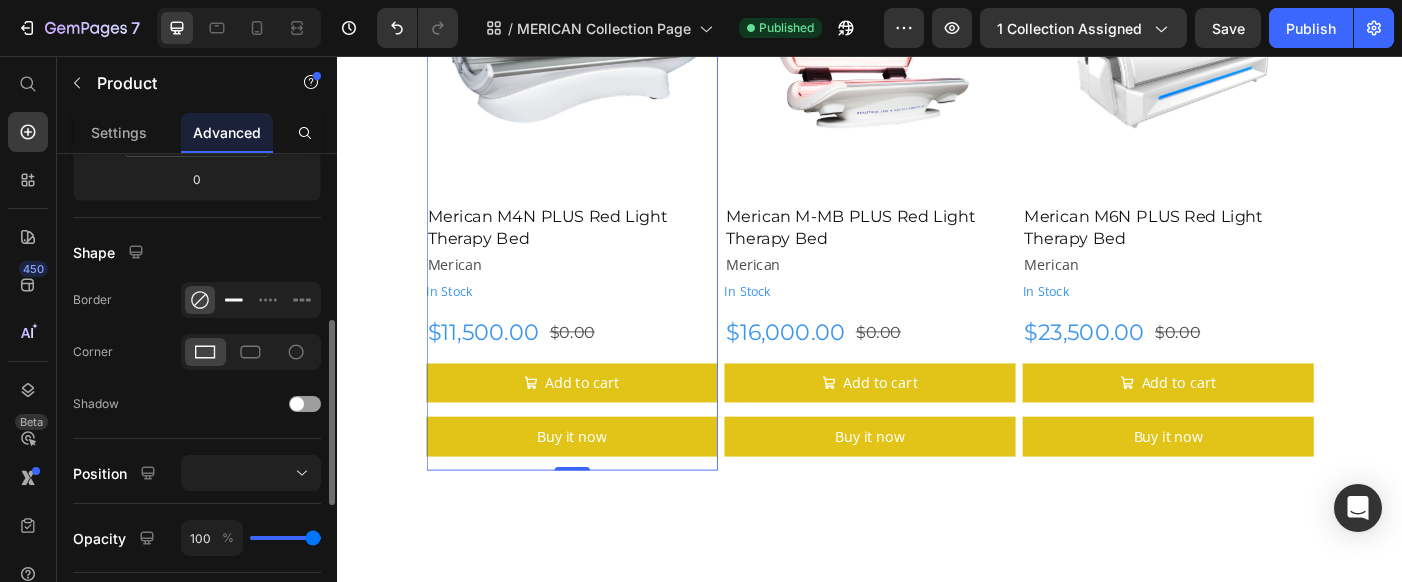 click 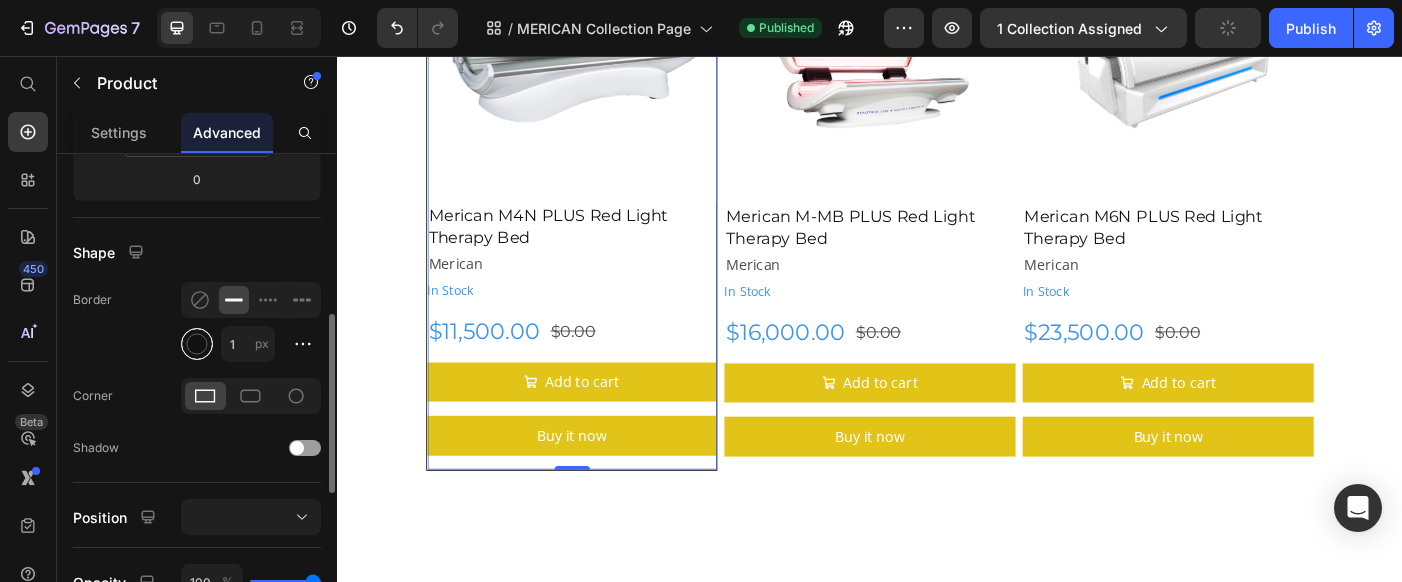 click at bounding box center (197, 344) 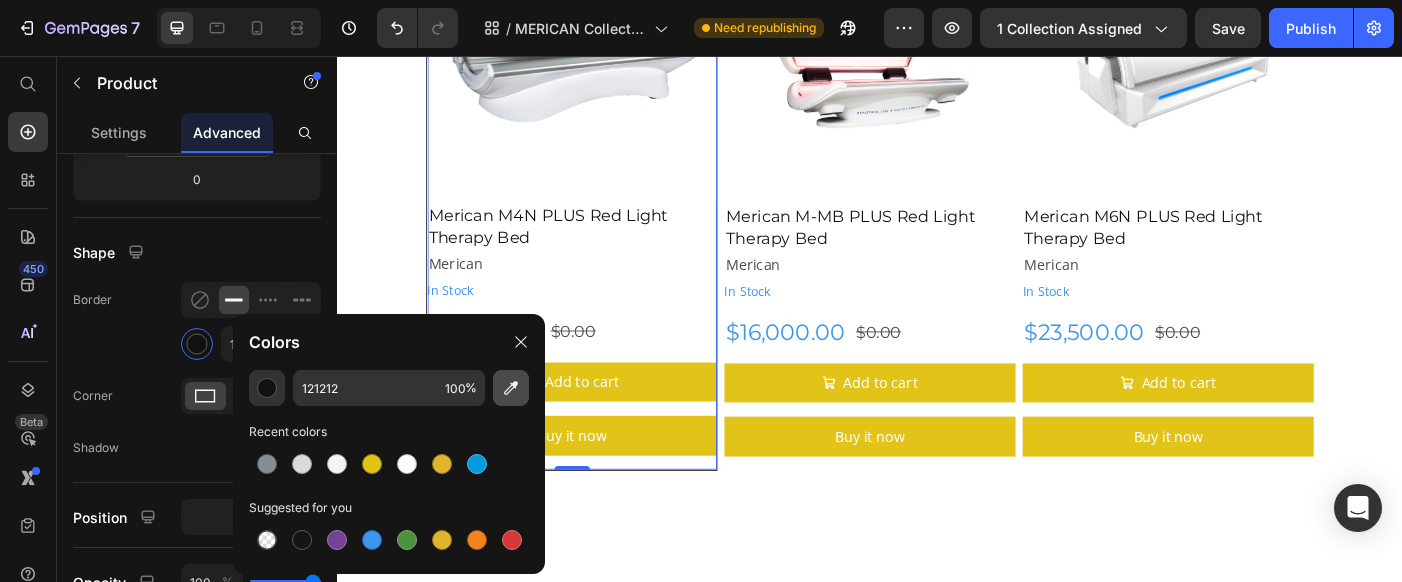 click 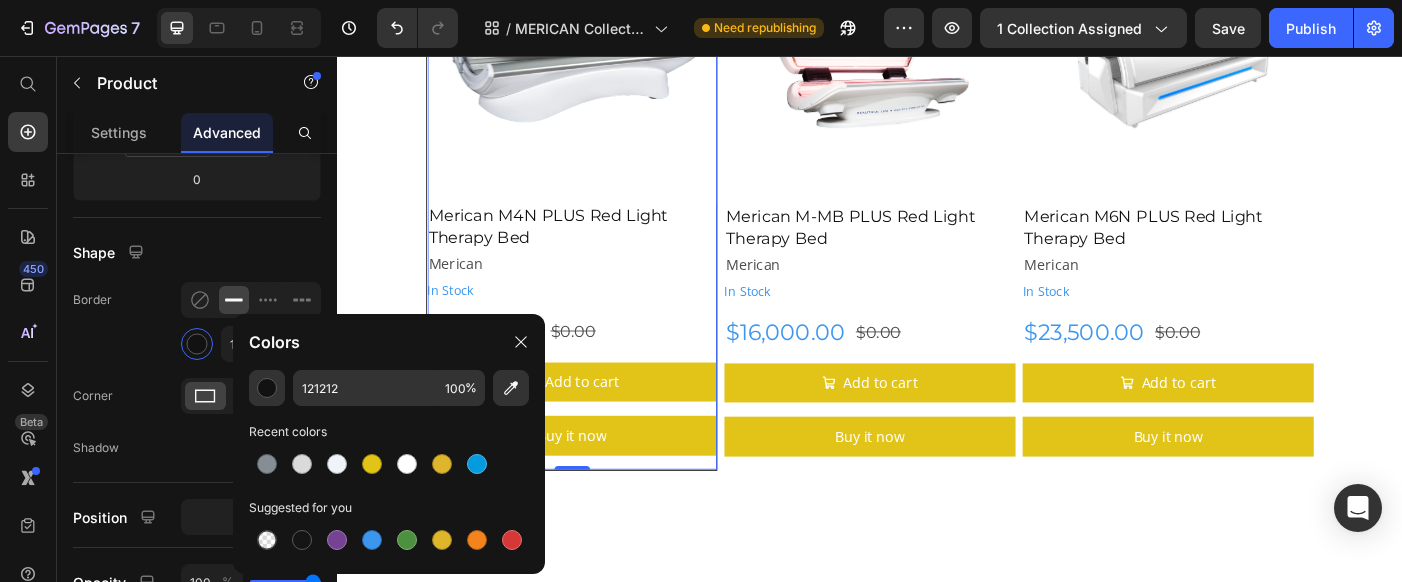 type on "DADADA" 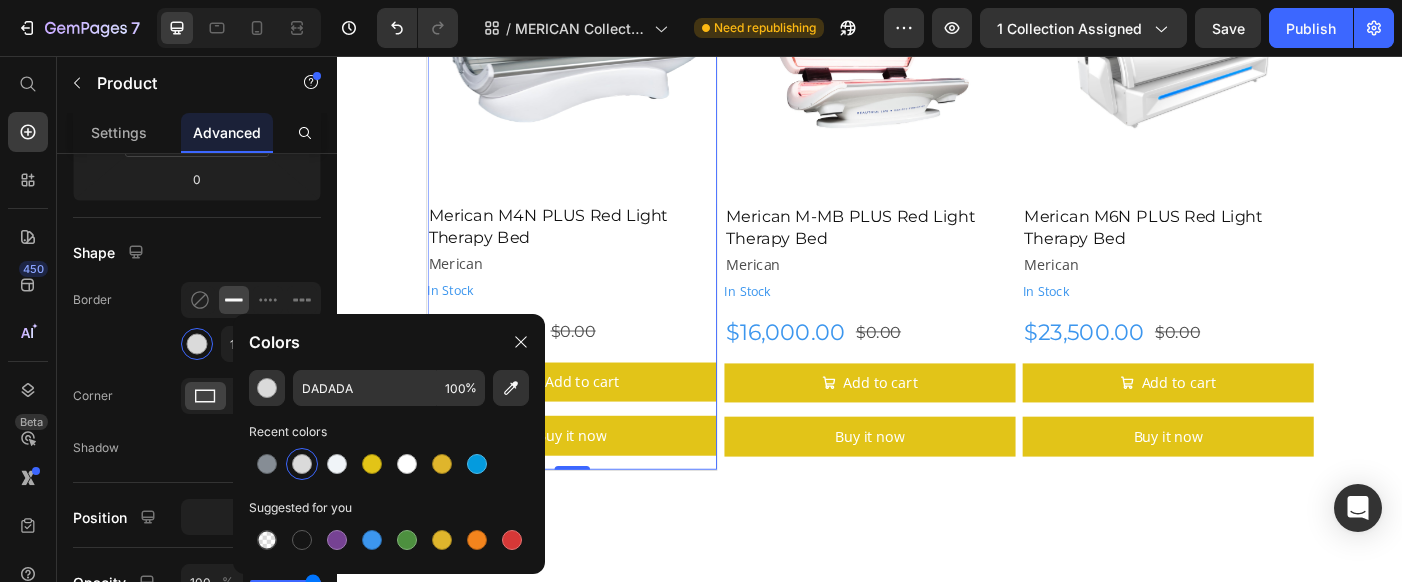 click on "Display on Desktop Tablet Mobile Spacing (px) 0 0 0 0 0 0 0 0 Shape Border 1 px Corner Shadow Position Opacity 100 % Animation Interaction Upgrade to Optimize plan  to unlock Interaction & other premium features. CSS class" at bounding box center [197, 327] 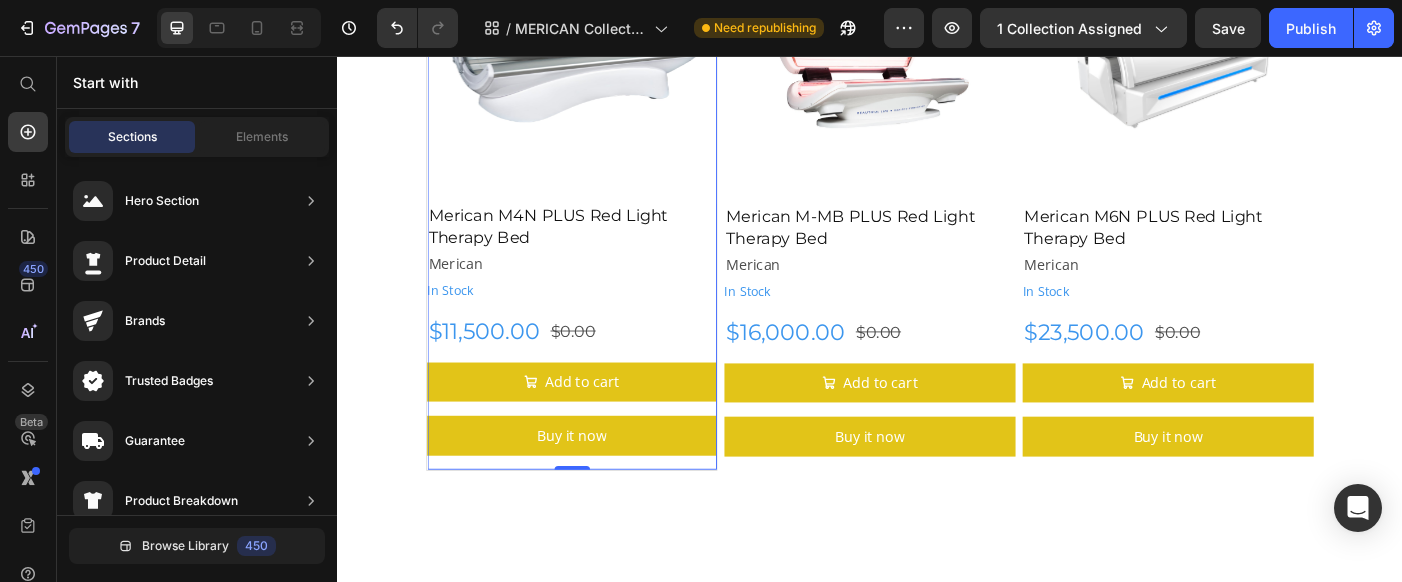 click on "MERICAN Red Light Therapy Beds Heading Discover our latest Red light Therapy Beds from MERICAN, glabal leaders in red light therapy treatment. Text Block Row Image Row Section 1 Product Images Merican M4N PLUS Red Light Therapy Bed Product Title Merican Product Vendor In Stock Stock Counter Row $11,500.00 Product Price $0.00 Product Price Row
Add to cart Add to Cart Buy it now Dynamic Checkout Product   0 Product Images Merican M-MB PLUS Red Light Therapy Bed Product Title Merican Product Vendor In Stock Stock Counter $16,000.00 Product Price $0.00 Product Price Row
Add to cart Add to Cart Buy it now Dynamic Checkout Product Product Images Merican M6N PLUS Red Light Therapy Bed Product Title Merican Product Vendor In Stock Stock Counter $23,500.00 Product Price $0.00 Product Price Row
Add to cart Add to Cart Buy it now Dynamic Checkout Product Row Section 2 Benefits of RLT Heading
Improves Skin Health
Item List Row" at bounding box center [937, 1473] 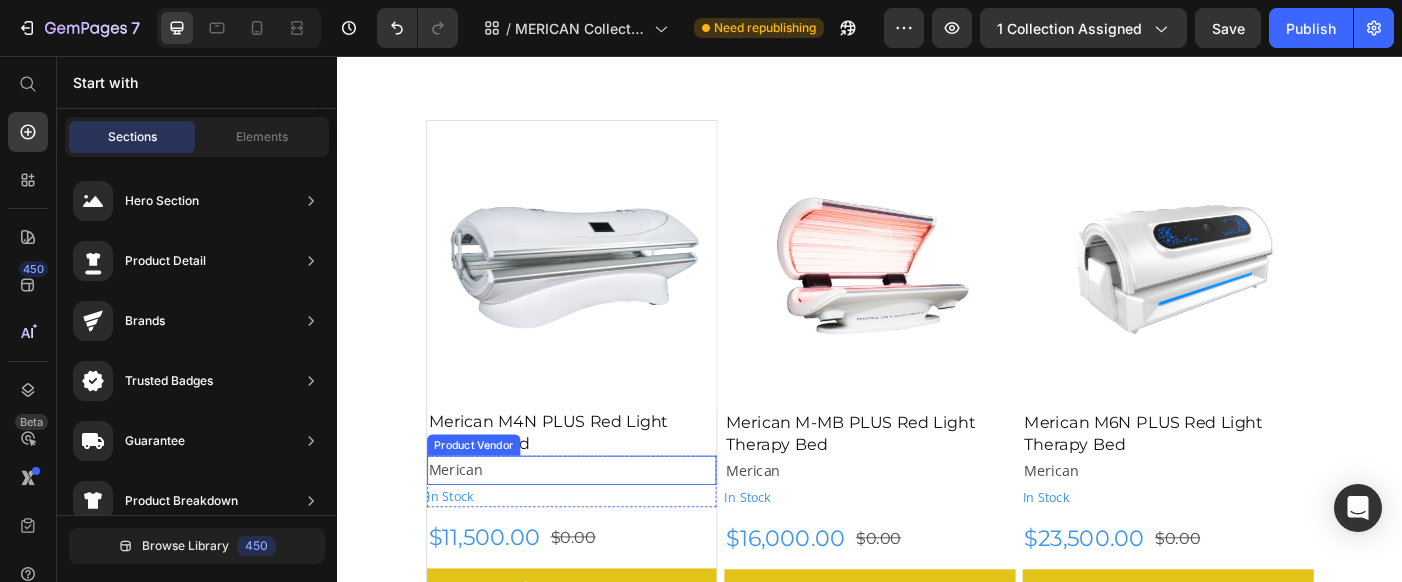 scroll, scrollTop: 269, scrollLeft: 0, axis: vertical 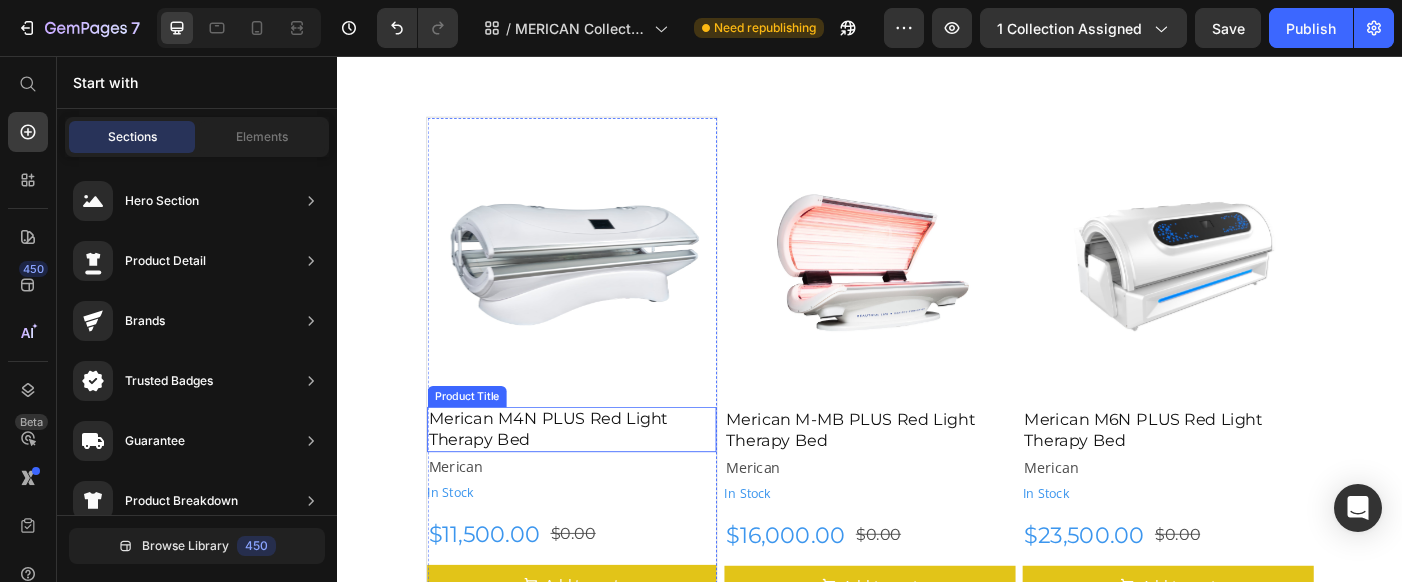 click on "Merican M4N PLUS Red Light Therapy Bed" at bounding box center [601, 476] 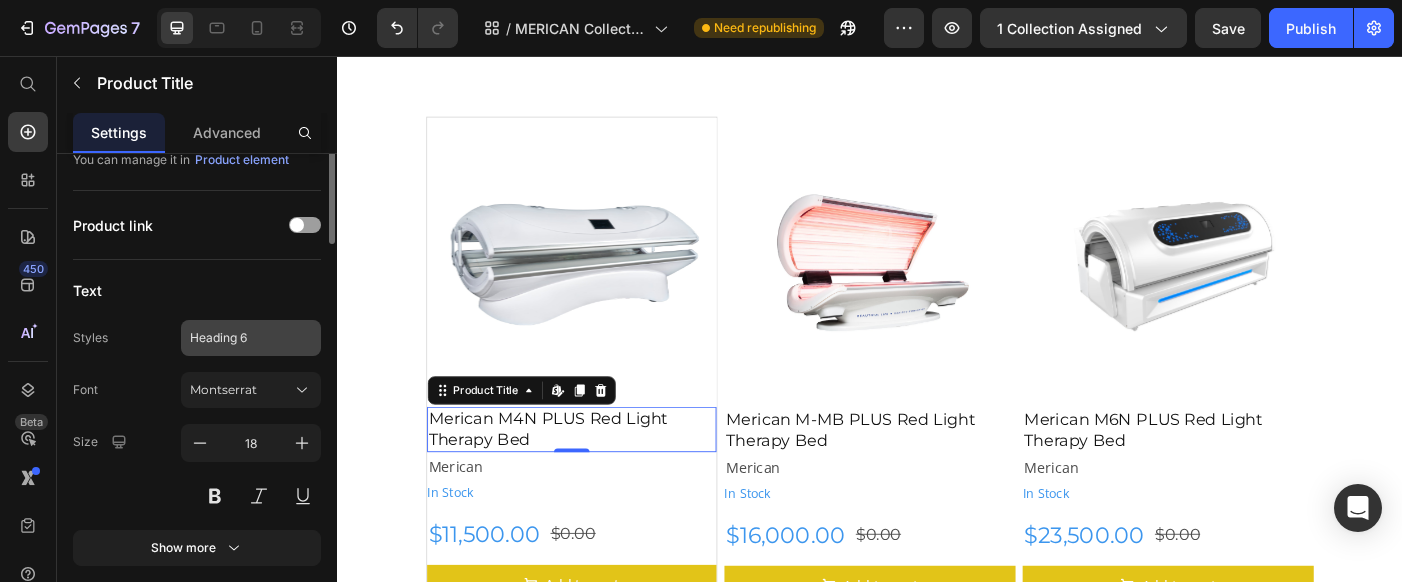 scroll, scrollTop: 0, scrollLeft: 0, axis: both 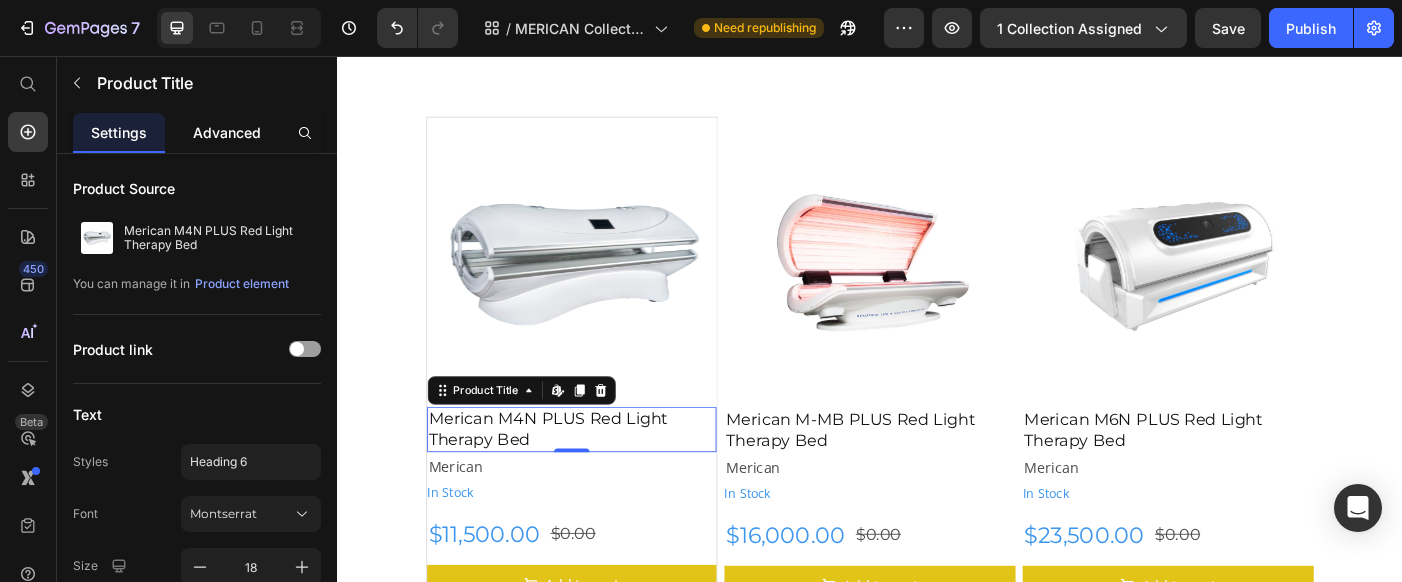 click on "Advanced" at bounding box center [227, 132] 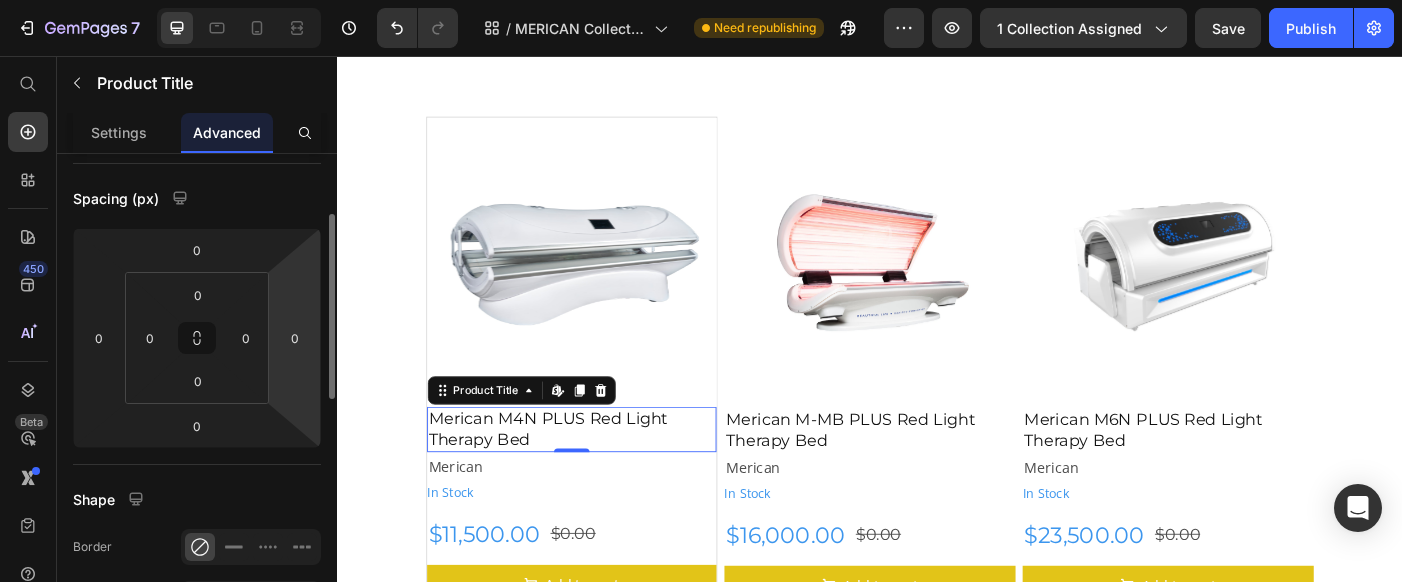 scroll, scrollTop: 195, scrollLeft: 0, axis: vertical 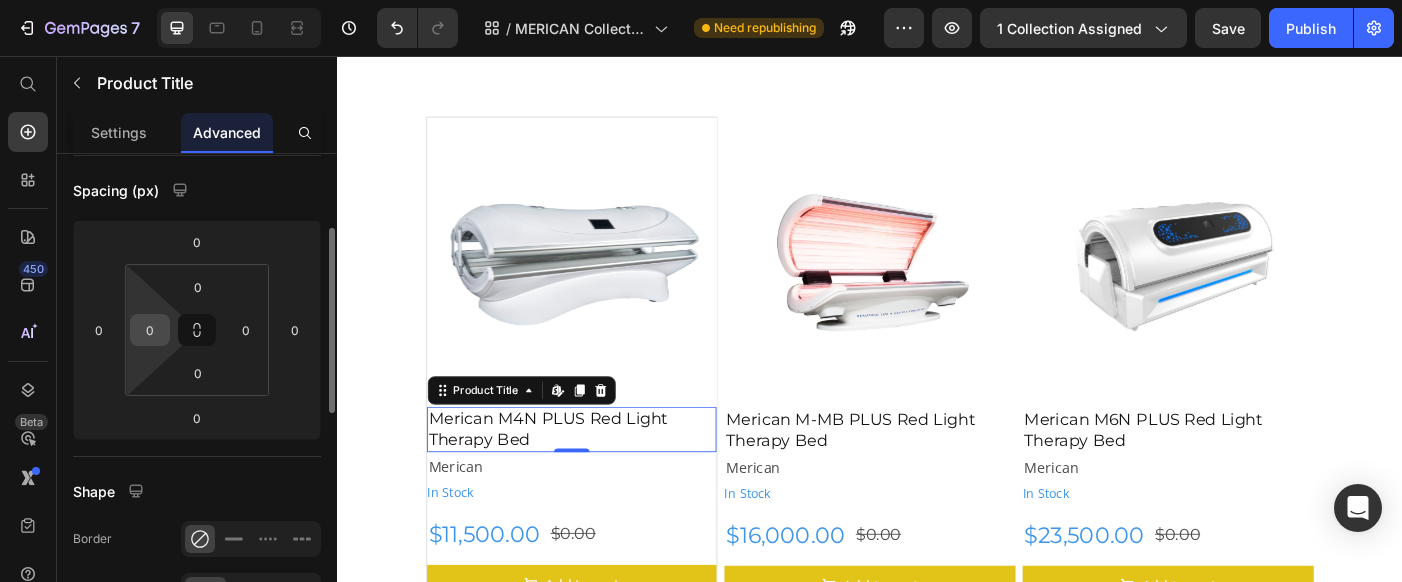 click on "0" at bounding box center [150, 330] 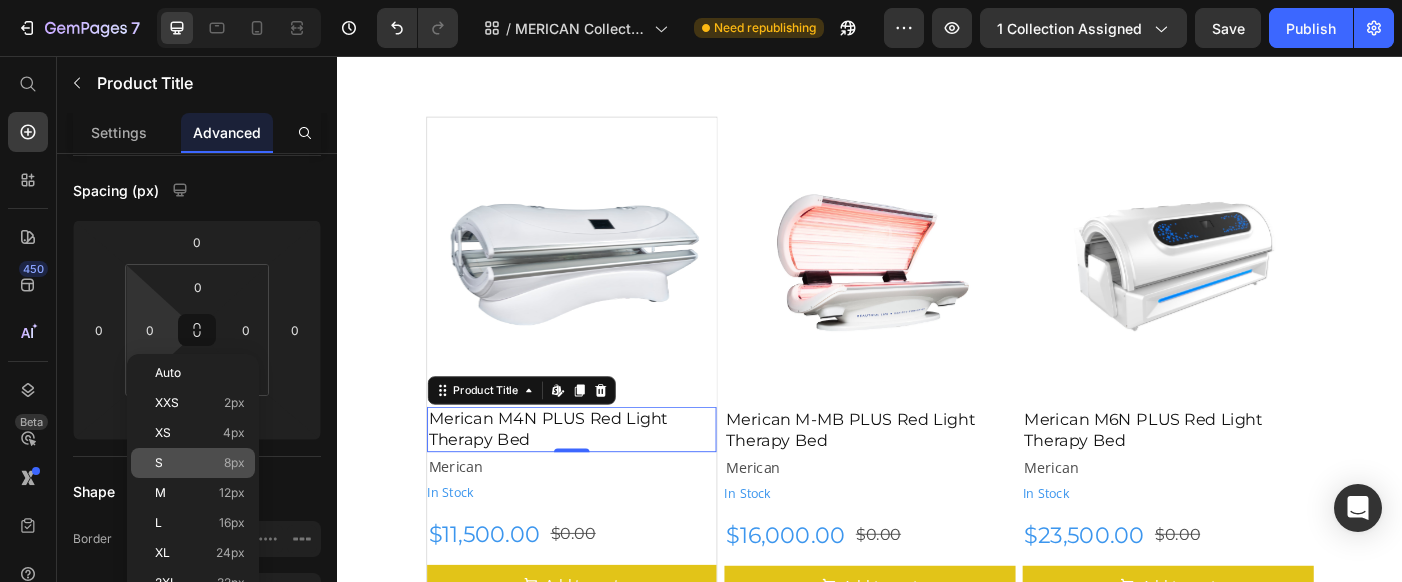 click on "8px" at bounding box center [234, 463] 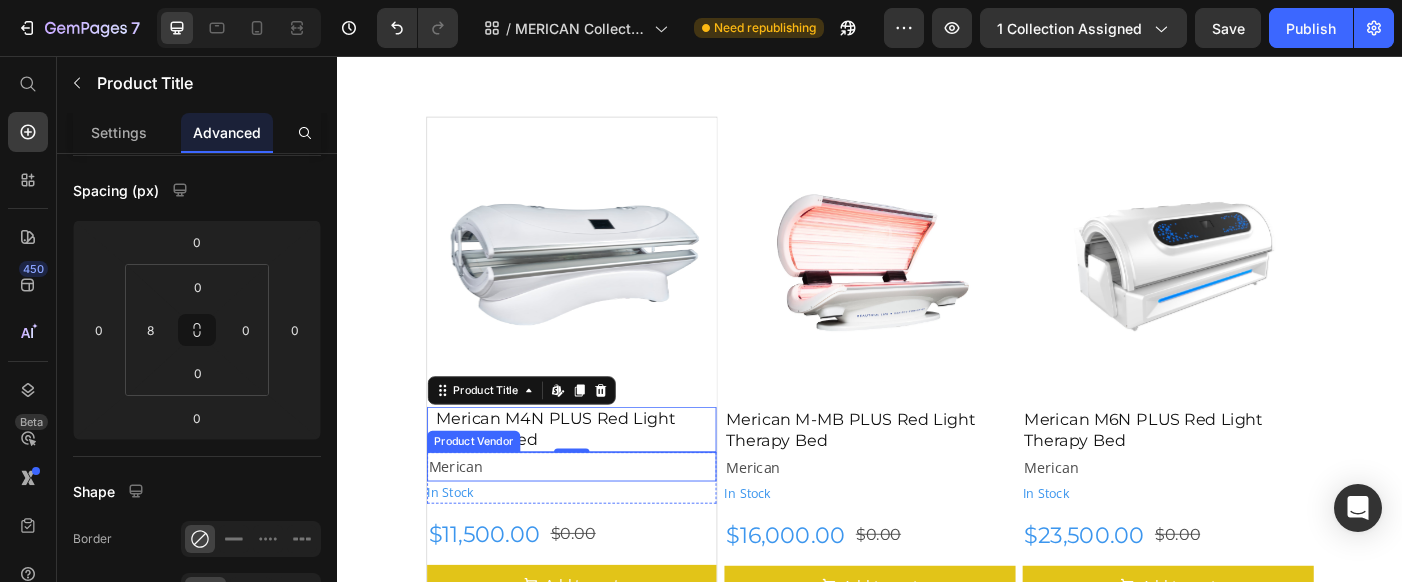 click on "Merican" at bounding box center [601, 518] 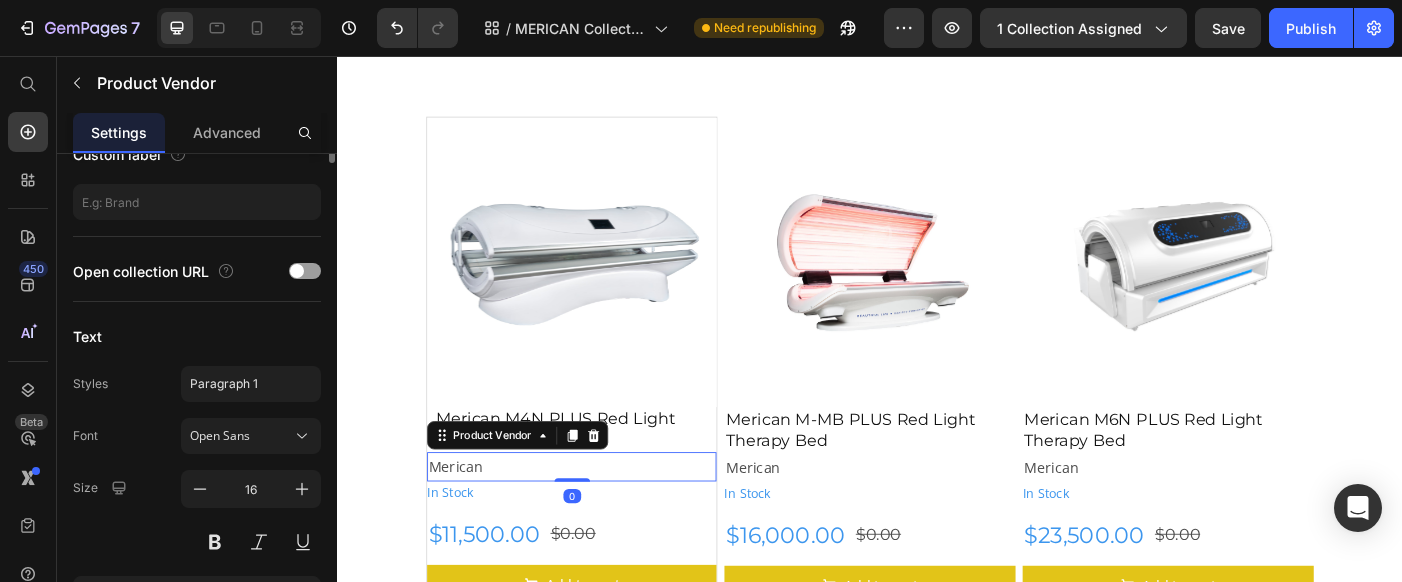 scroll, scrollTop: 0, scrollLeft: 0, axis: both 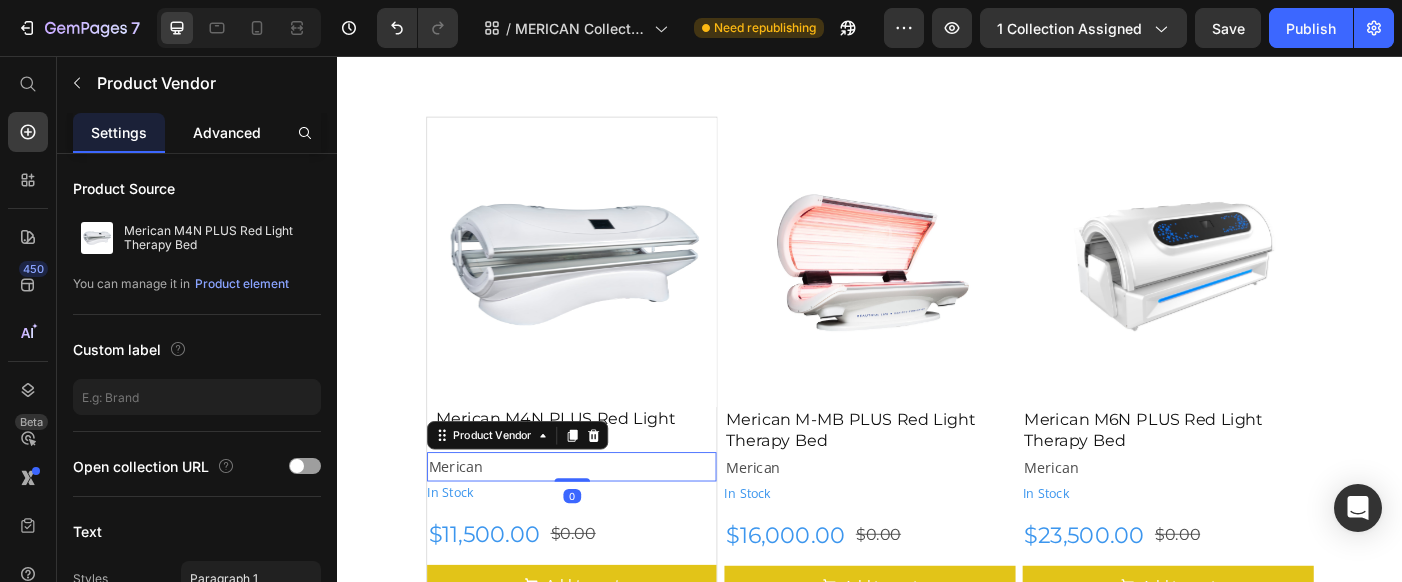 click on "Advanced" at bounding box center (227, 132) 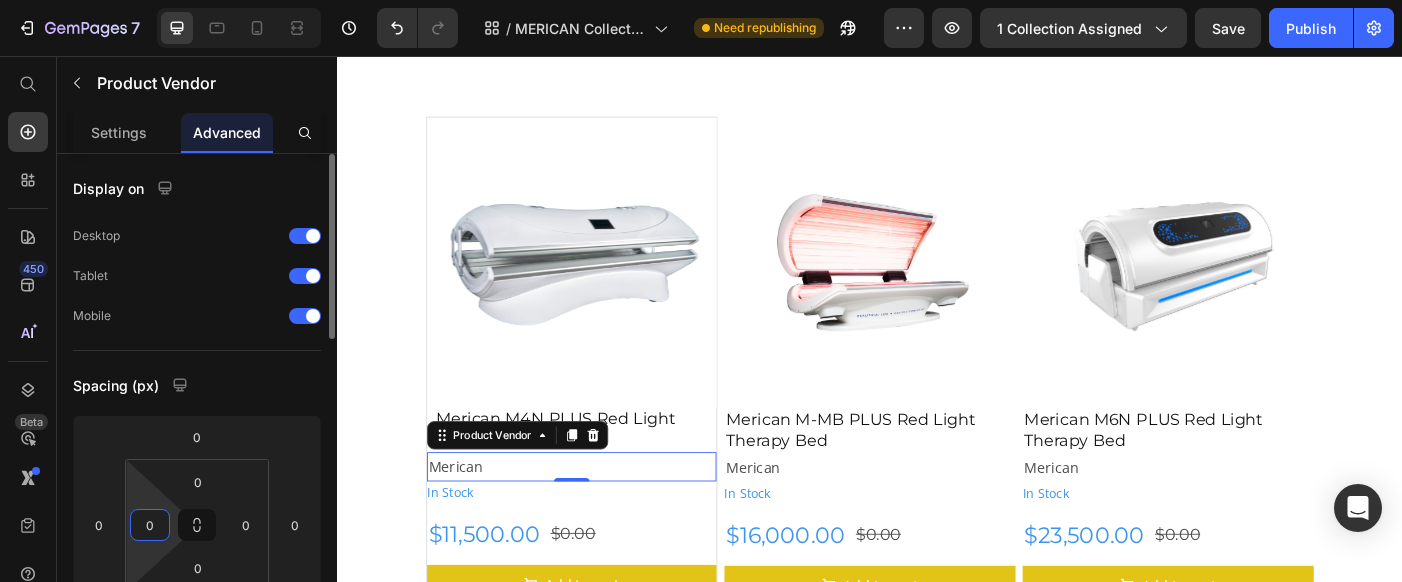 click on "0" at bounding box center (150, 525) 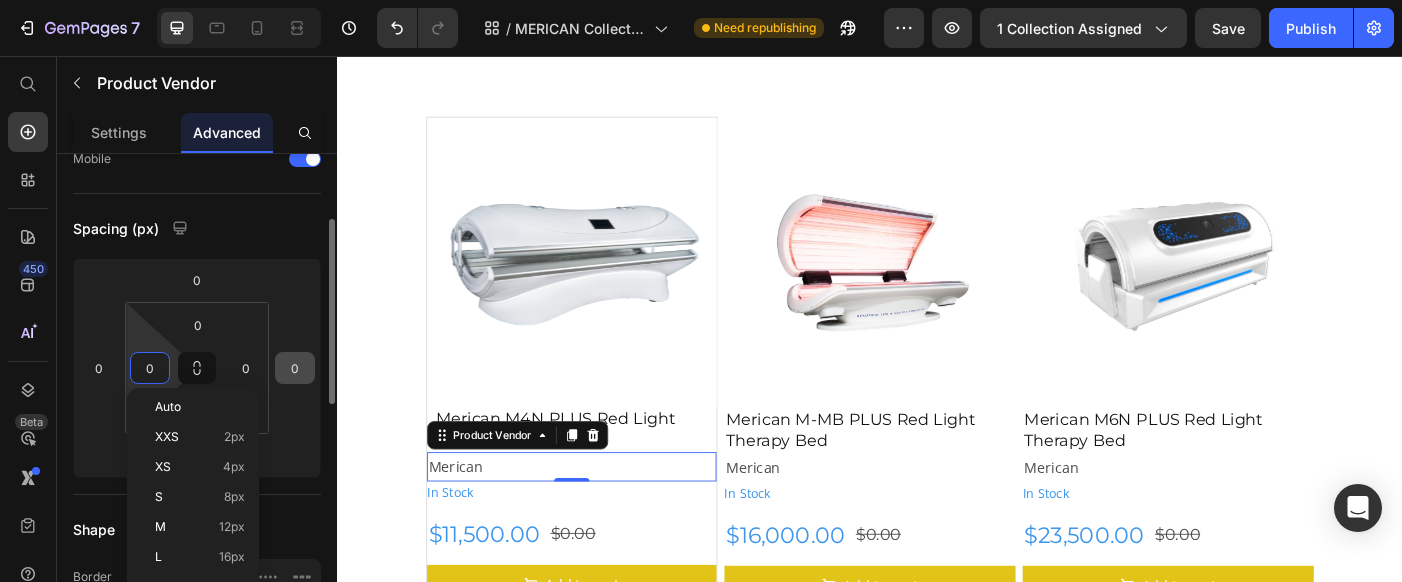 scroll, scrollTop: 162, scrollLeft: 0, axis: vertical 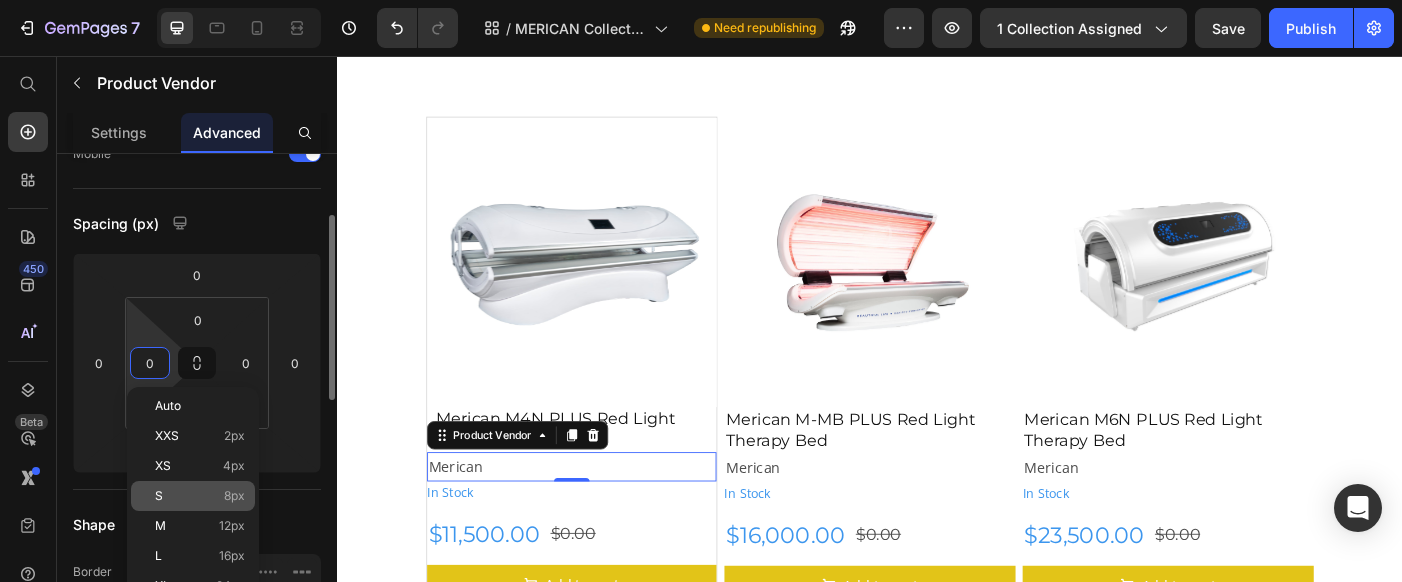 click on "8px" at bounding box center [234, 496] 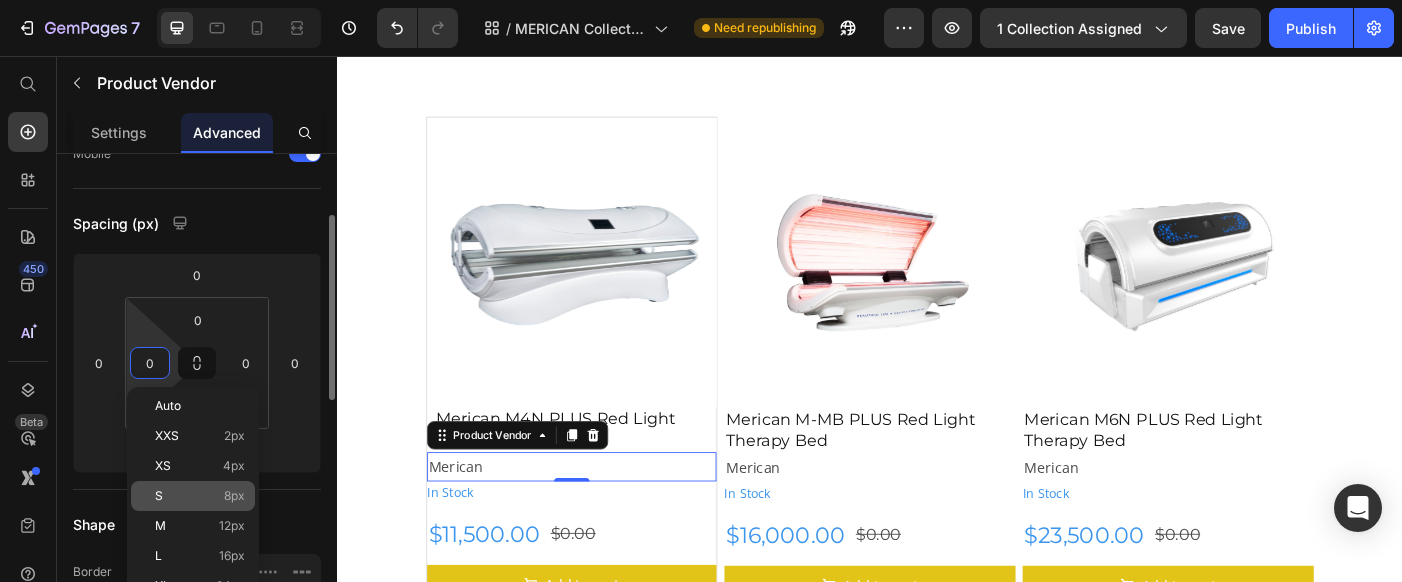 type on "8" 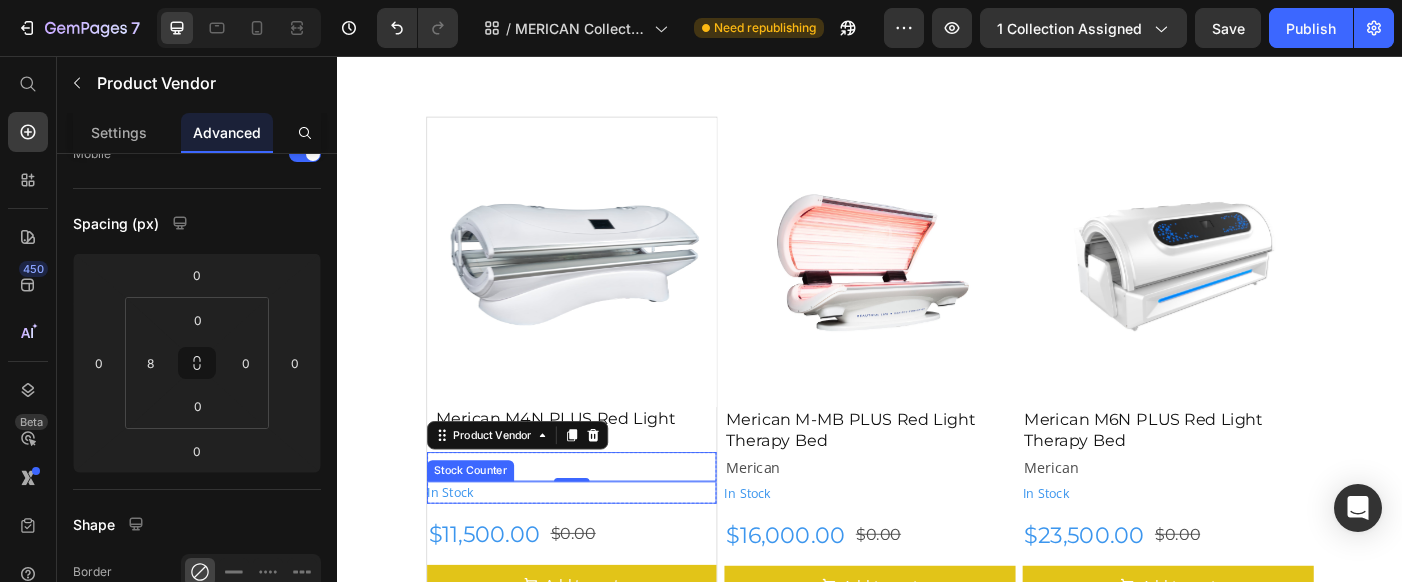 click on "In Stock" at bounding box center (464, 547) 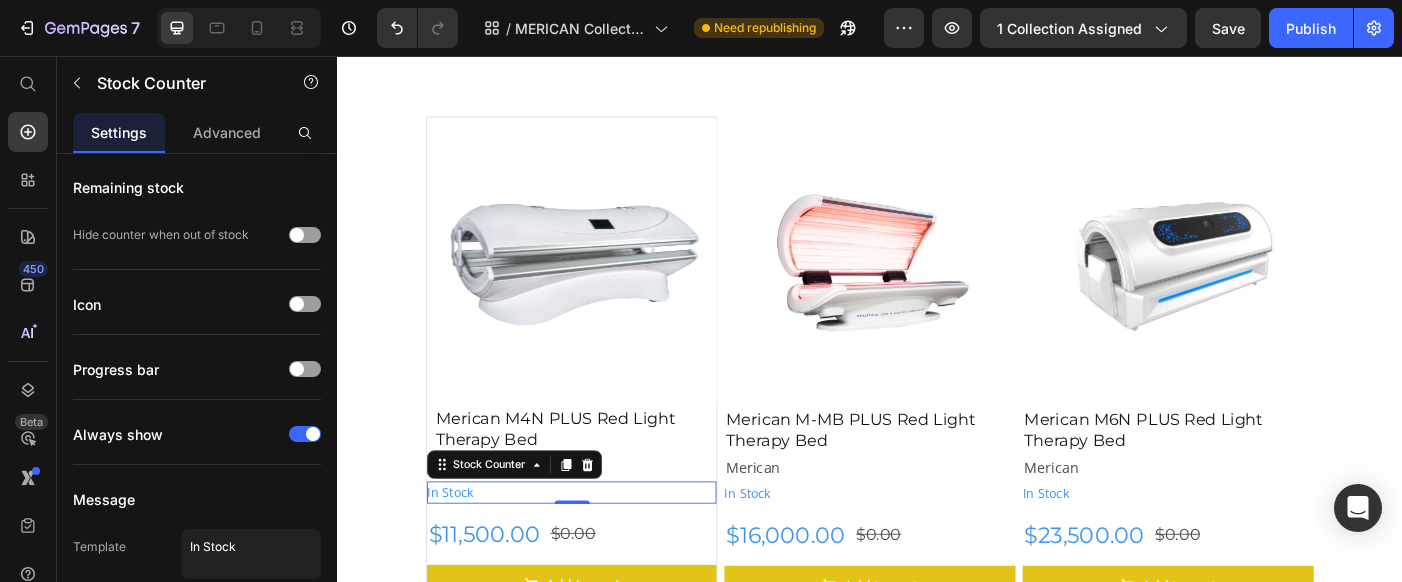scroll, scrollTop: 0, scrollLeft: 0, axis: both 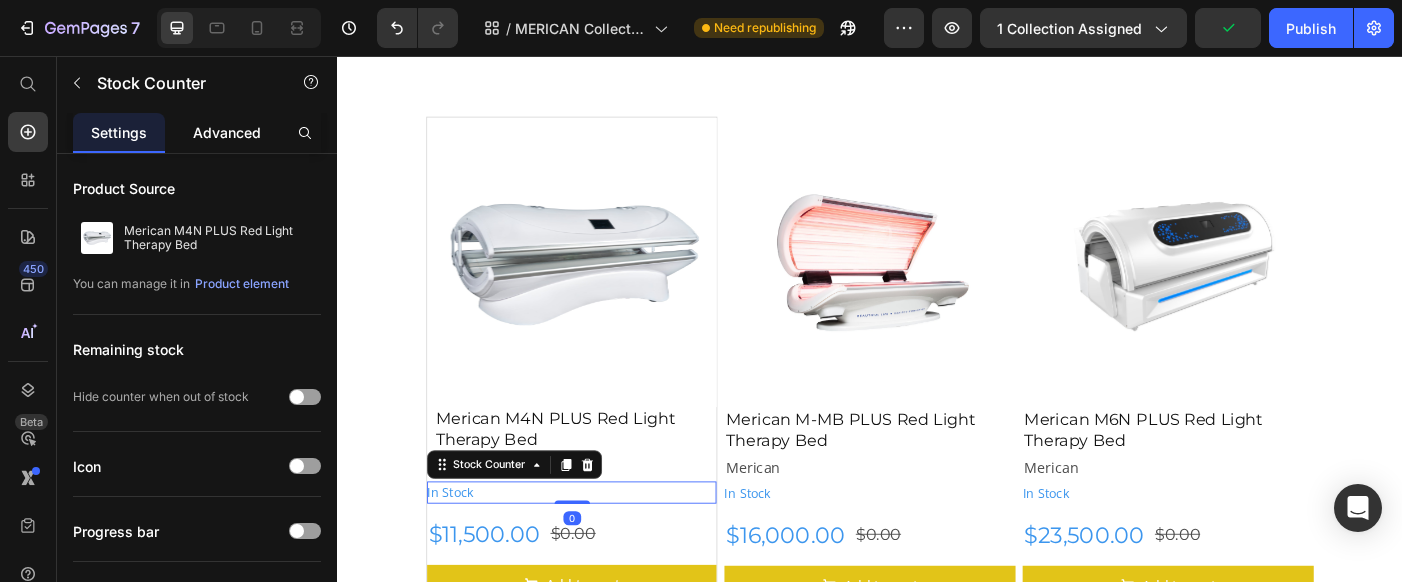 click on "Advanced" at bounding box center (227, 132) 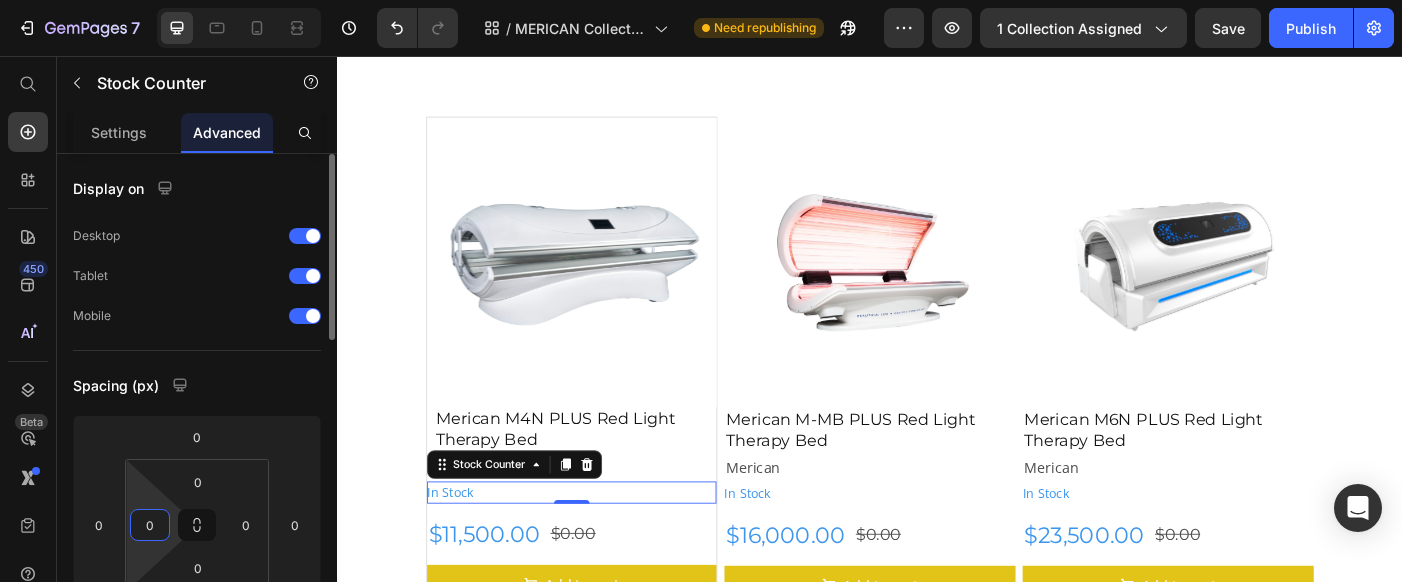 click on "0" at bounding box center [150, 525] 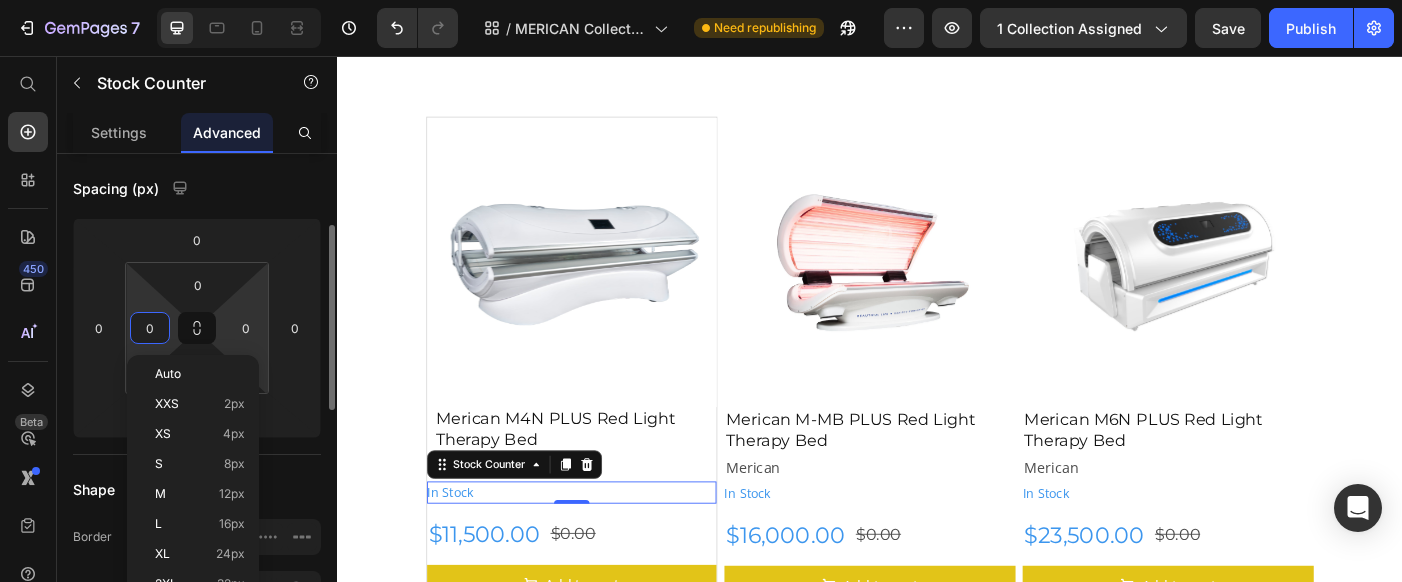 scroll, scrollTop: 201, scrollLeft: 0, axis: vertical 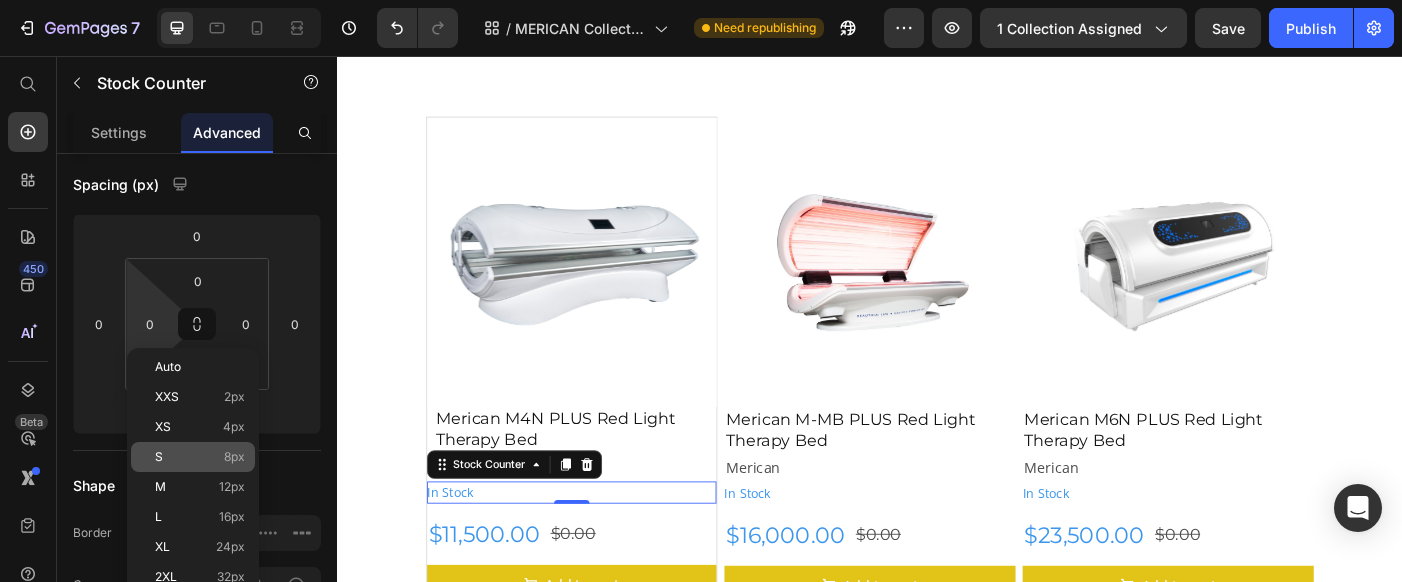 click on "S 8px" at bounding box center [200, 457] 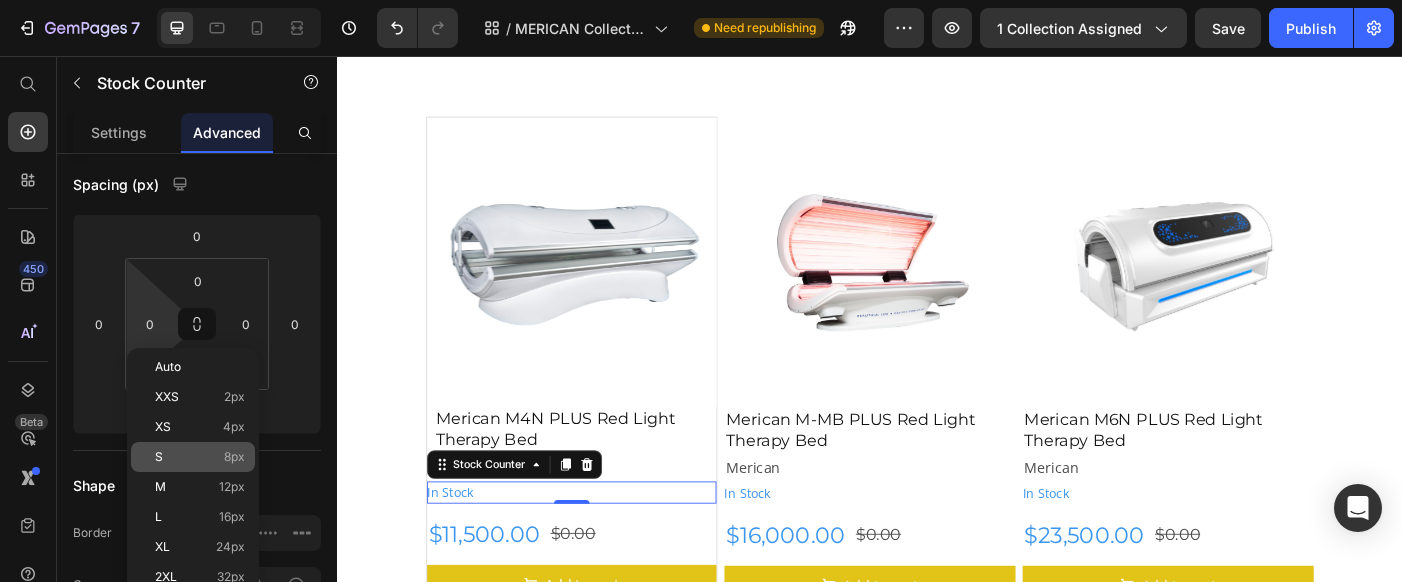 type on "8" 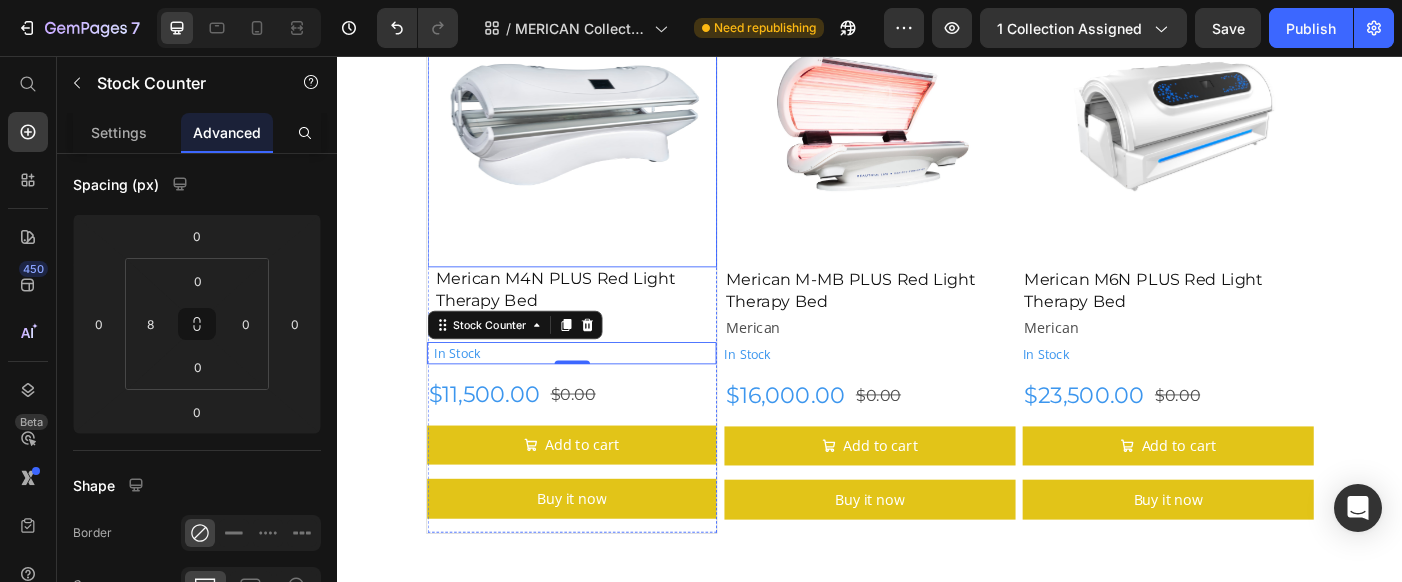 scroll, scrollTop: 438, scrollLeft: 0, axis: vertical 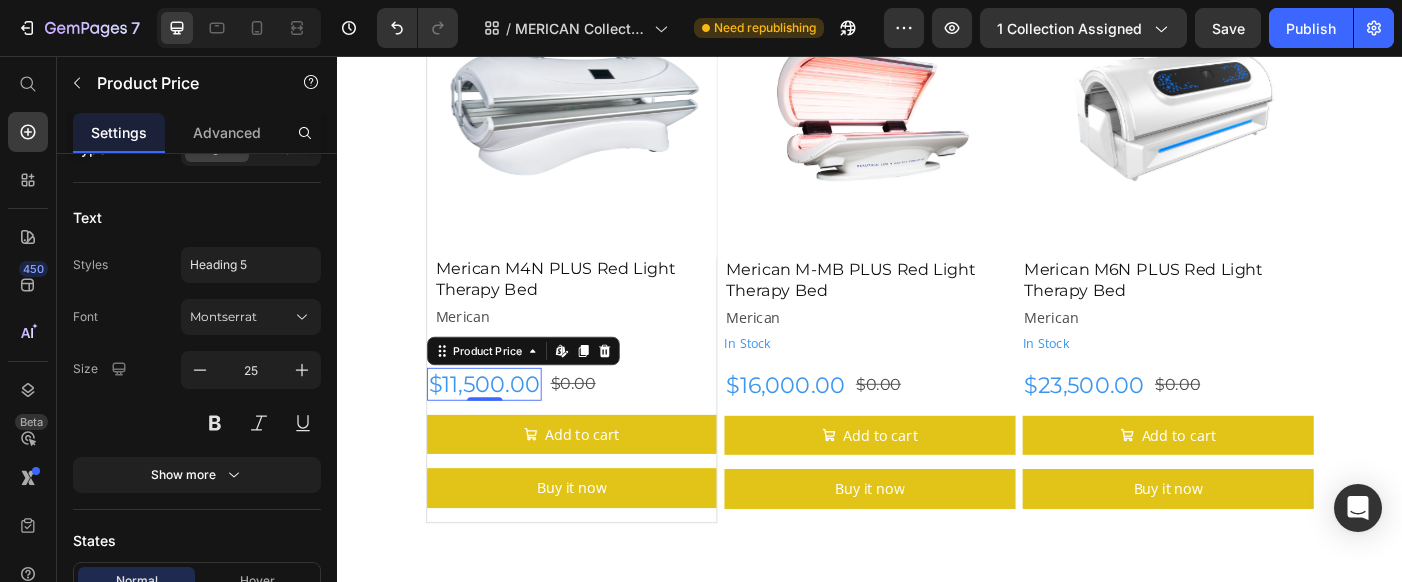 click on "$11,500.00" at bounding box center [502, 425] 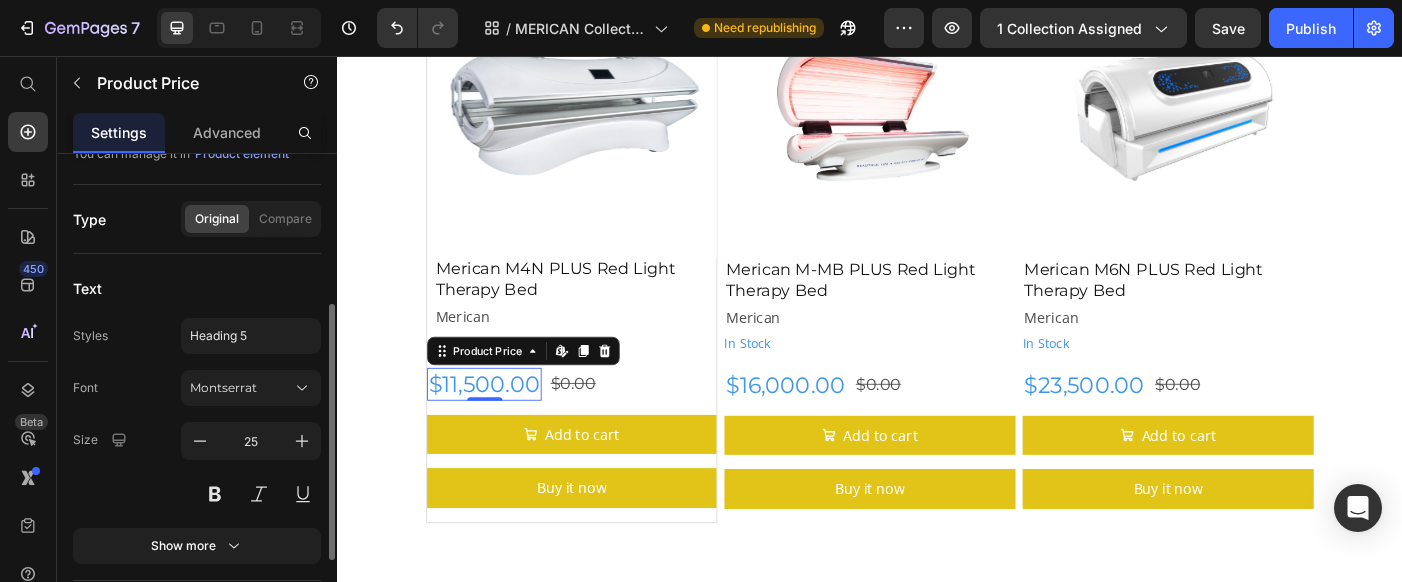 scroll, scrollTop: 0, scrollLeft: 0, axis: both 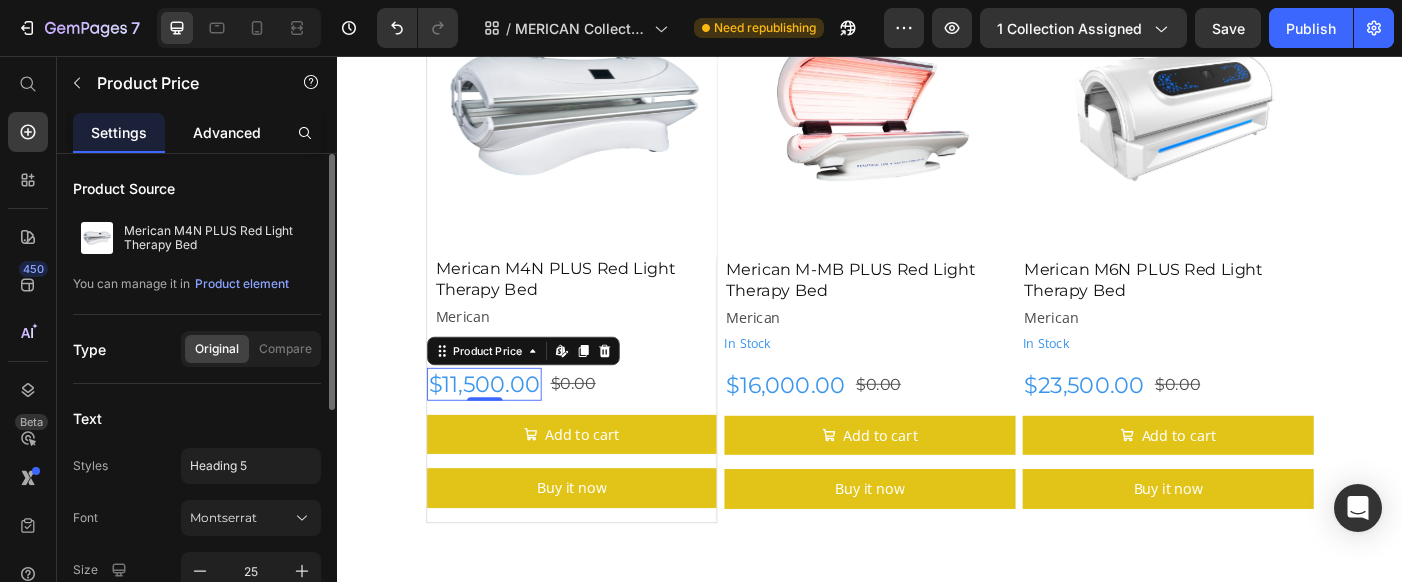 click on "Advanced" at bounding box center [227, 132] 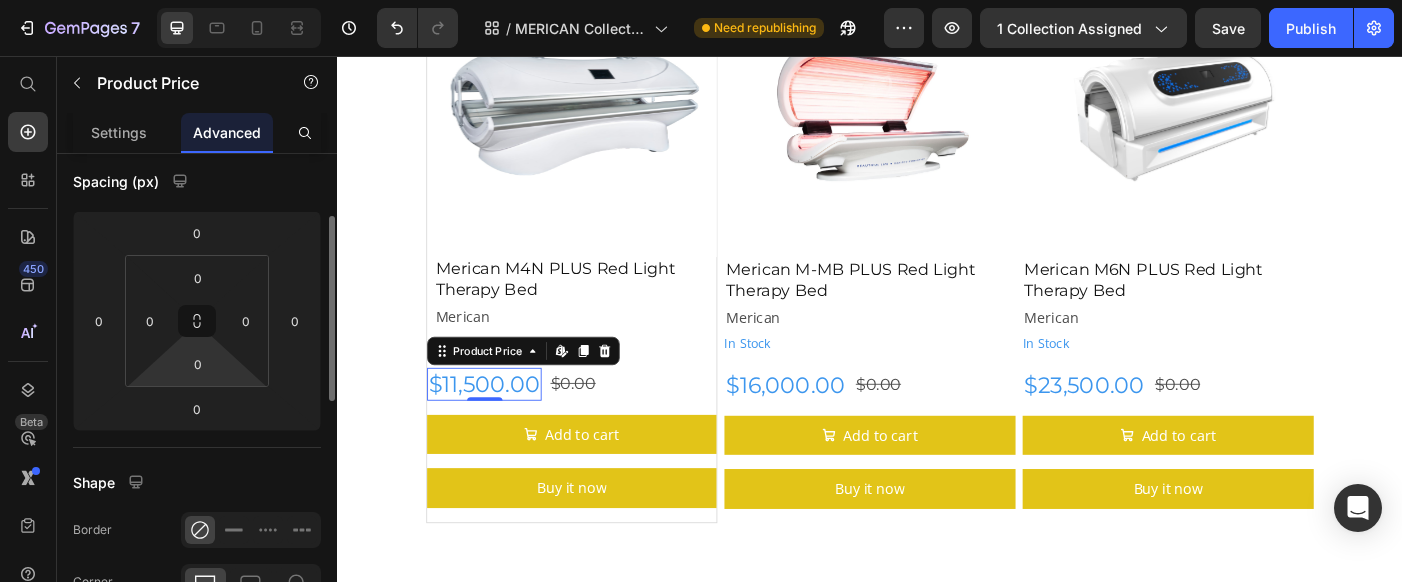 scroll, scrollTop: 207, scrollLeft: 0, axis: vertical 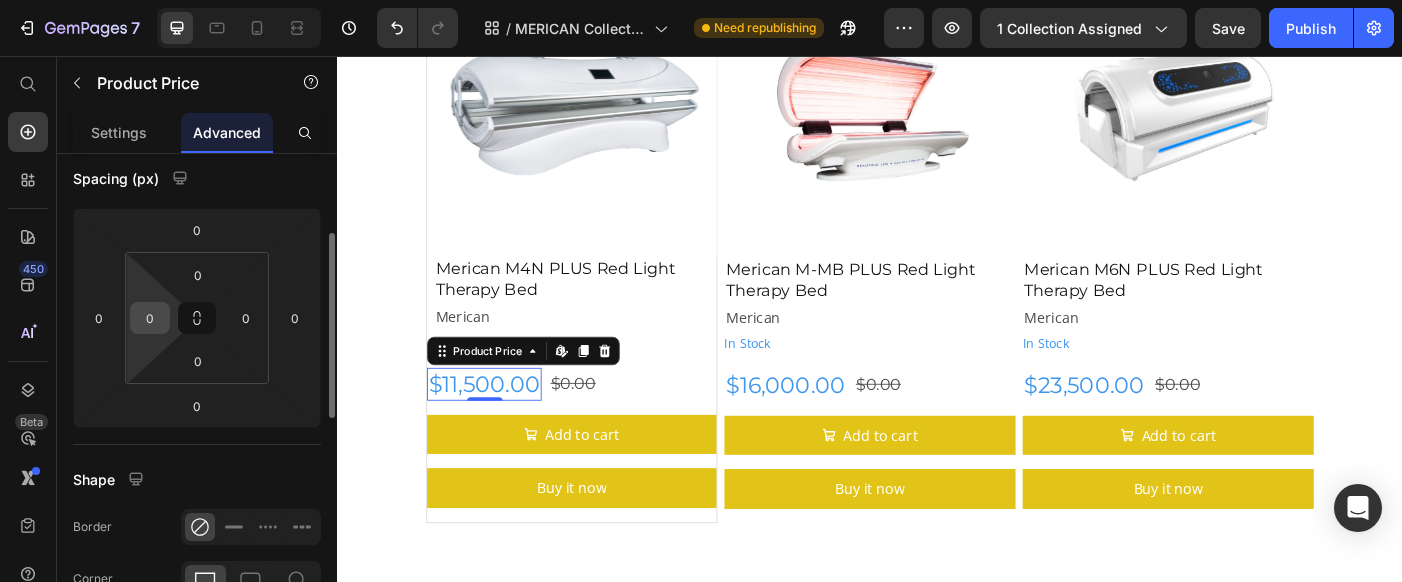 click on "0" at bounding box center (150, 318) 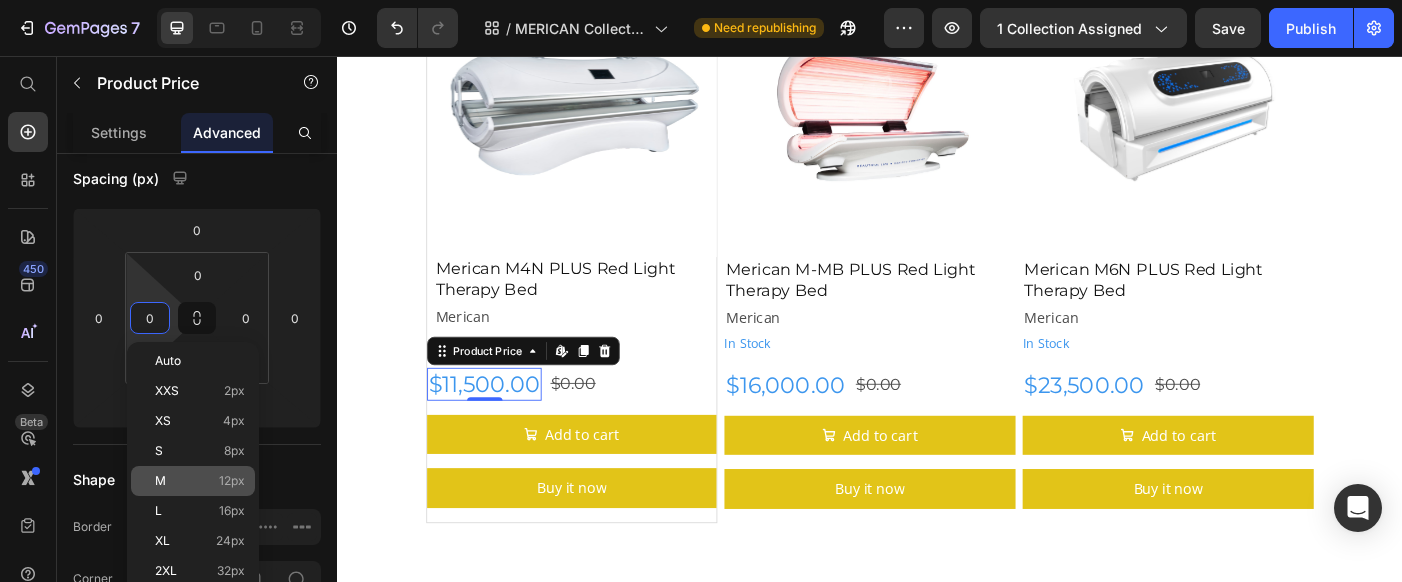 click on "M 12px" 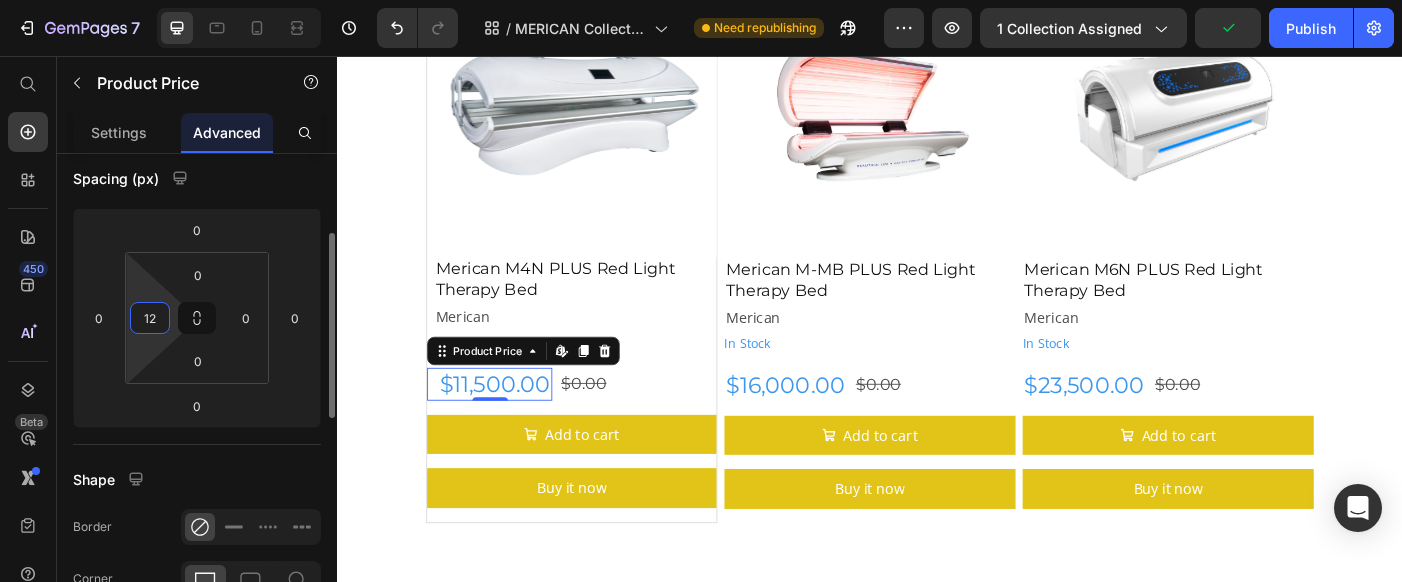 click on "12" at bounding box center (150, 318) 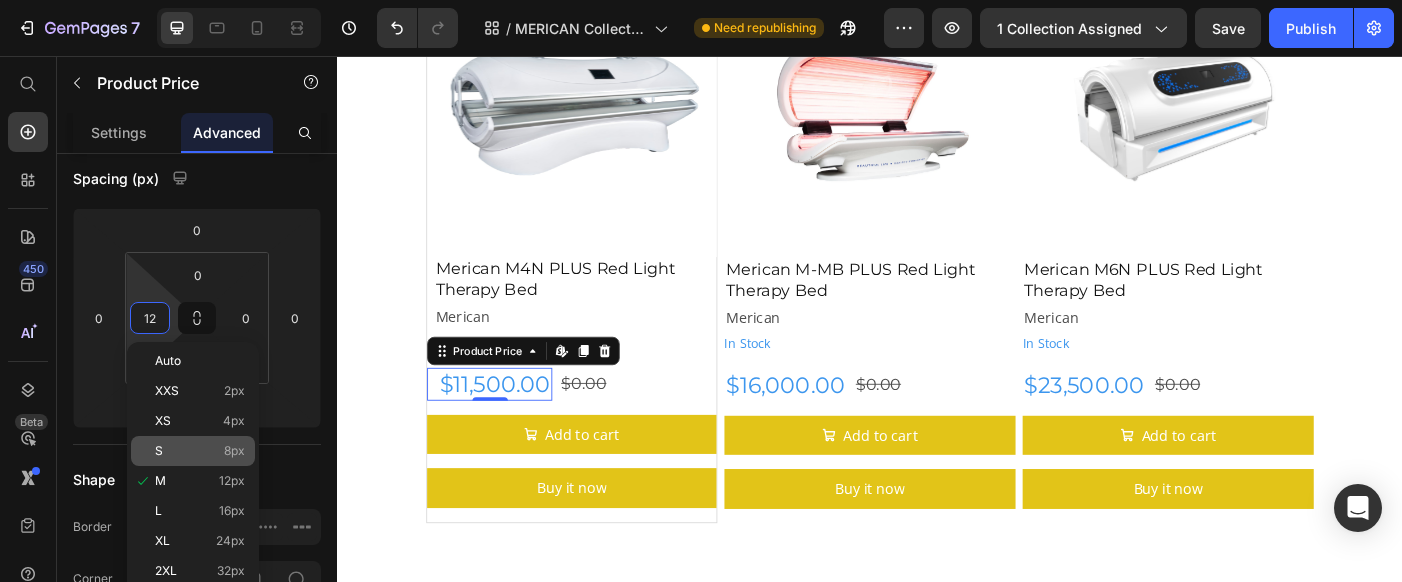click on "8px" at bounding box center (234, 451) 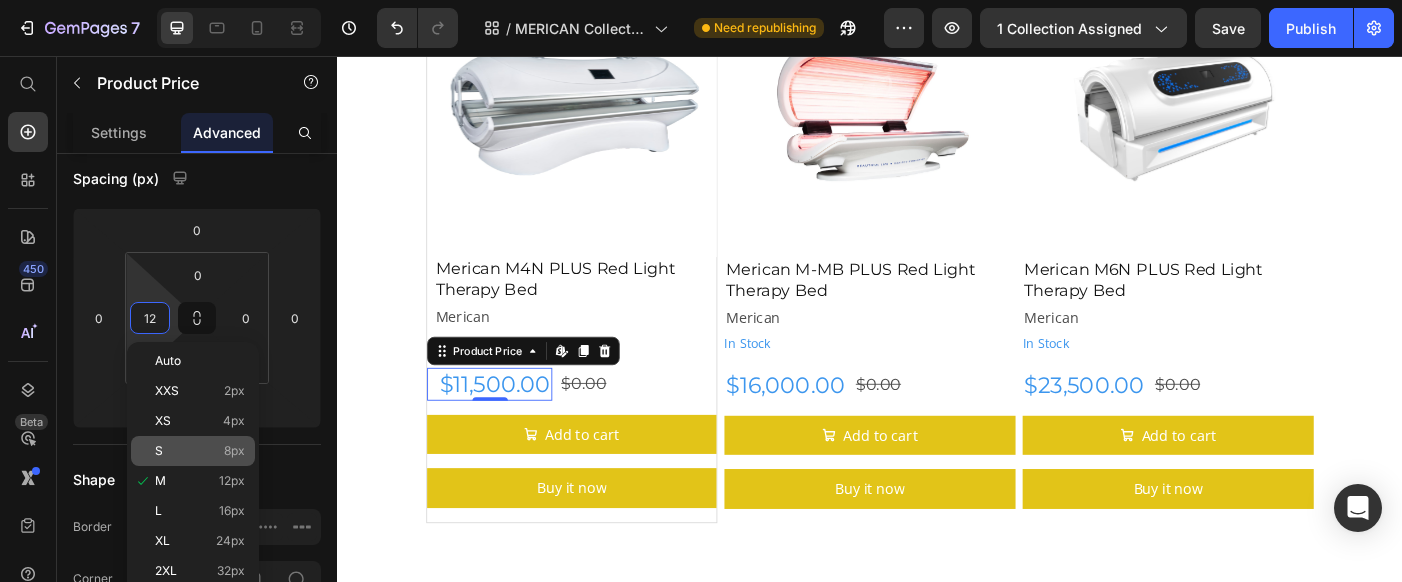 type on "8" 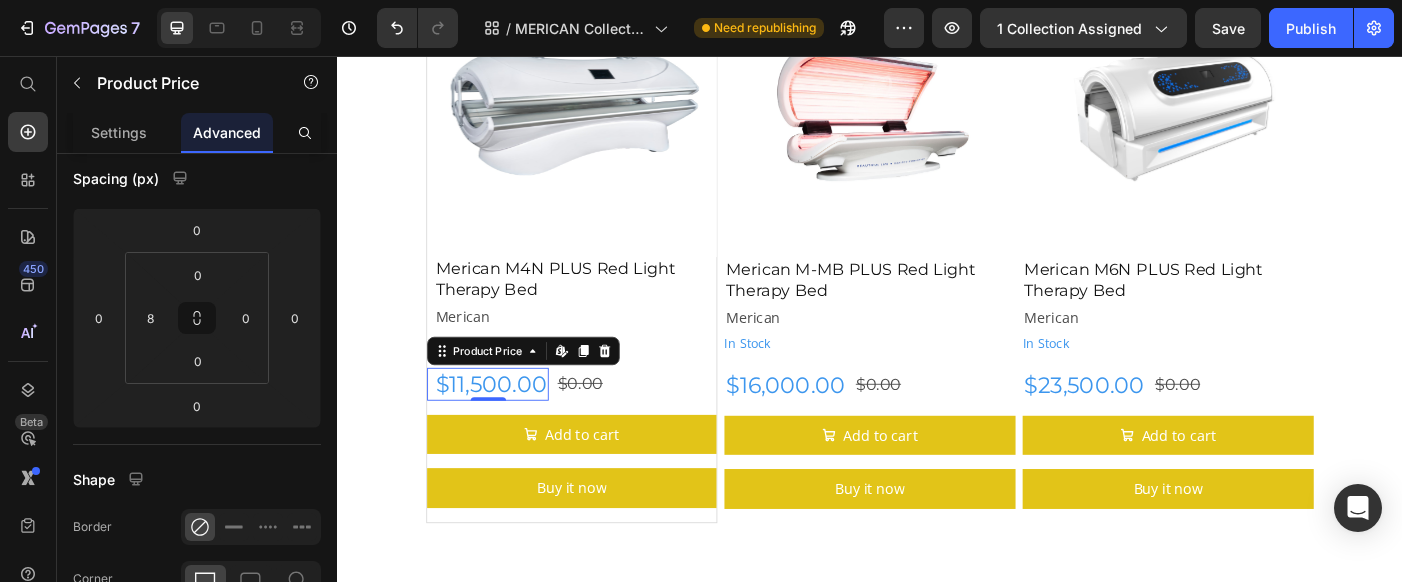 click on "MERICAN Red Light Therapy Beds Heading Discover our latest Red light Therapy Beds from MERICAN, glabal leaders in red light therapy treatment. Text Block Row Image Row Section 1 Product Images Merican M4N PLUS Red Light Therapy Bed Product Title Merican Product Vendor In Stock Stock Counter Row $11,500.00 Product Price   Edit content in Shopify 0 $0.00 Product Price Row
Add to cart Add to Cart Buy it now Dynamic Checkout Product Product Images Merican M-MB PLUS Red Light Therapy Bed Product Title Merican Product Vendor In Stock Stock Counter $16,000.00 Product Price $0.00 Product Price Row
Add to cart Add to Cart Buy it now Dynamic Checkout Product Product Images Merican M6N PLUS Red Light Therapy Bed Product Title Merican Product Vendor In Stock Stock Counter $23,500.00 Product Price $0.00 Product Price Row
Add to cart Add to Cart Buy it now Dynamic Checkout Product Row Section 2 Benefits of RLT Heading
Improves Skin Health
Image" at bounding box center (937, 1532) 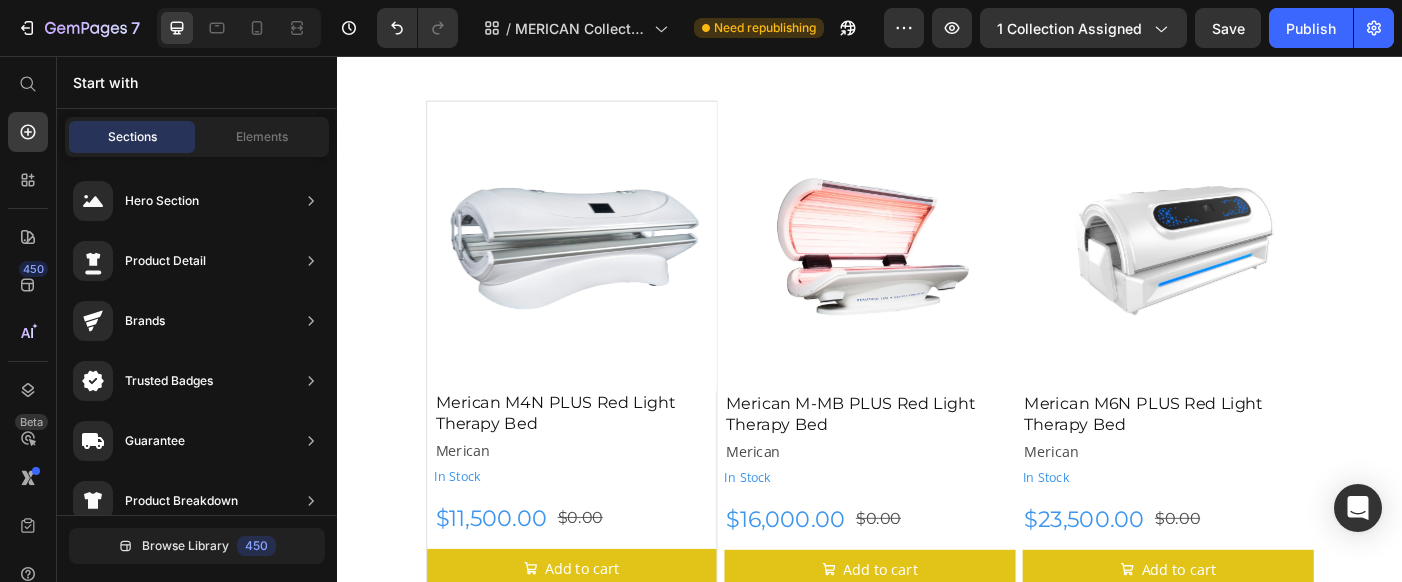 scroll, scrollTop: 294, scrollLeft: 0, axis: vertical 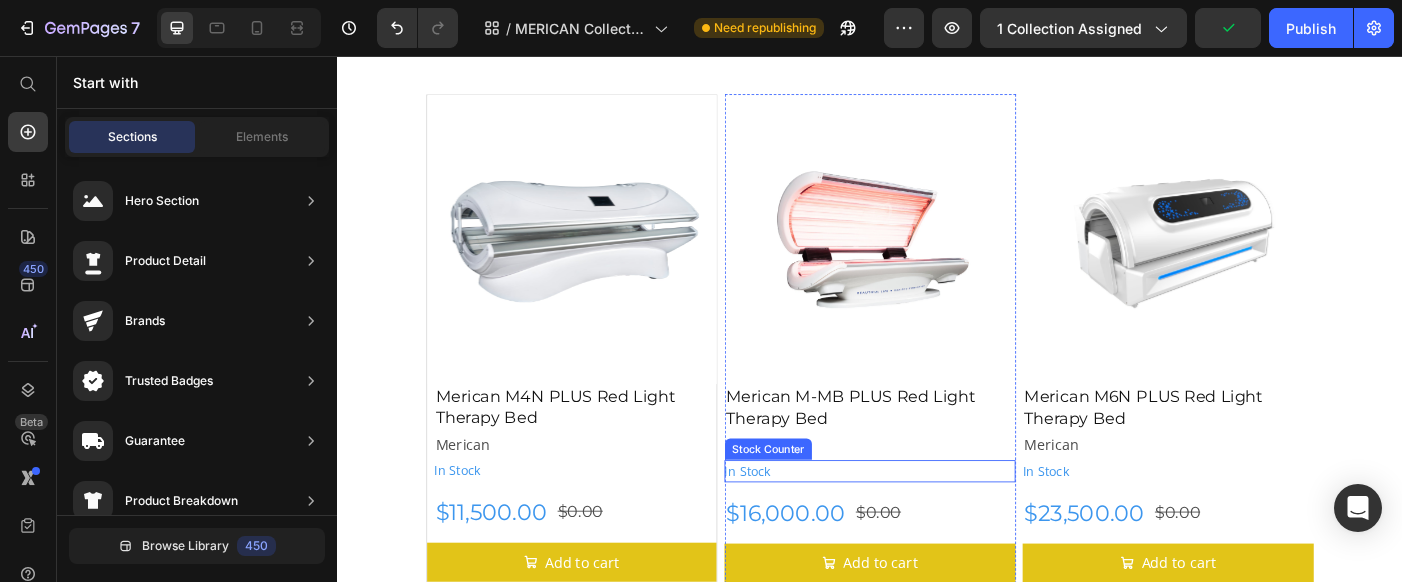 click on "In Stock" at bounding box center (937, 523) 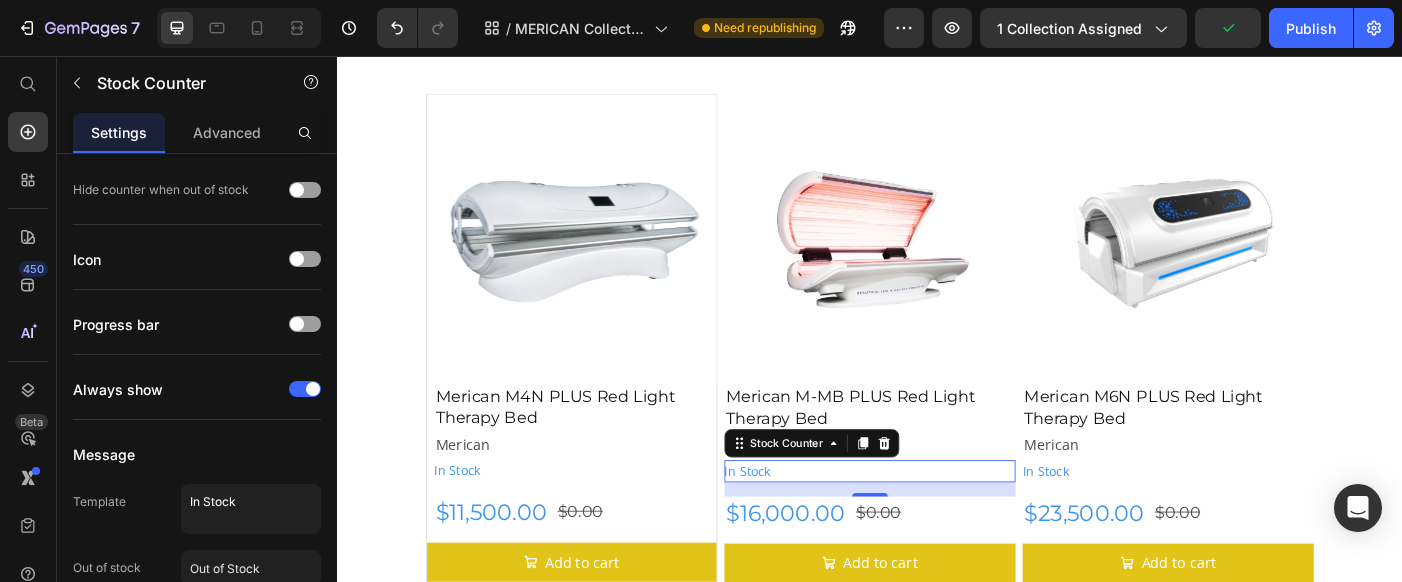scroll, scrollTop: 0, scrollLeft: 0, axis: both 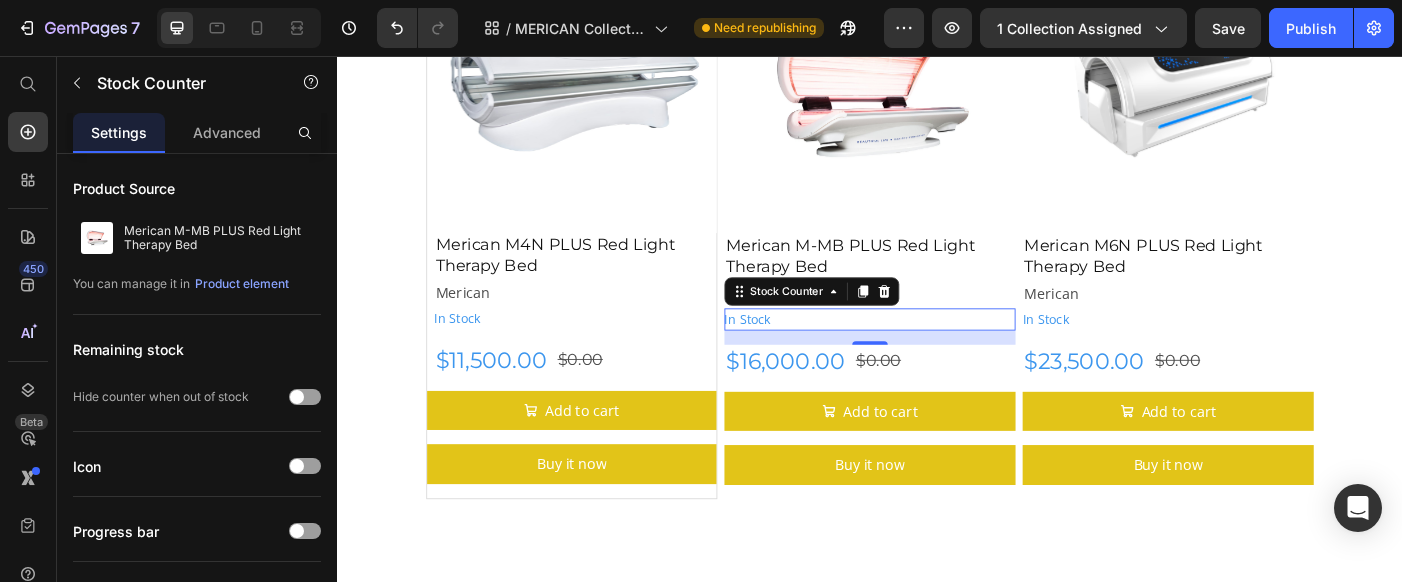 click on "16" at bounding box center (937, 373) 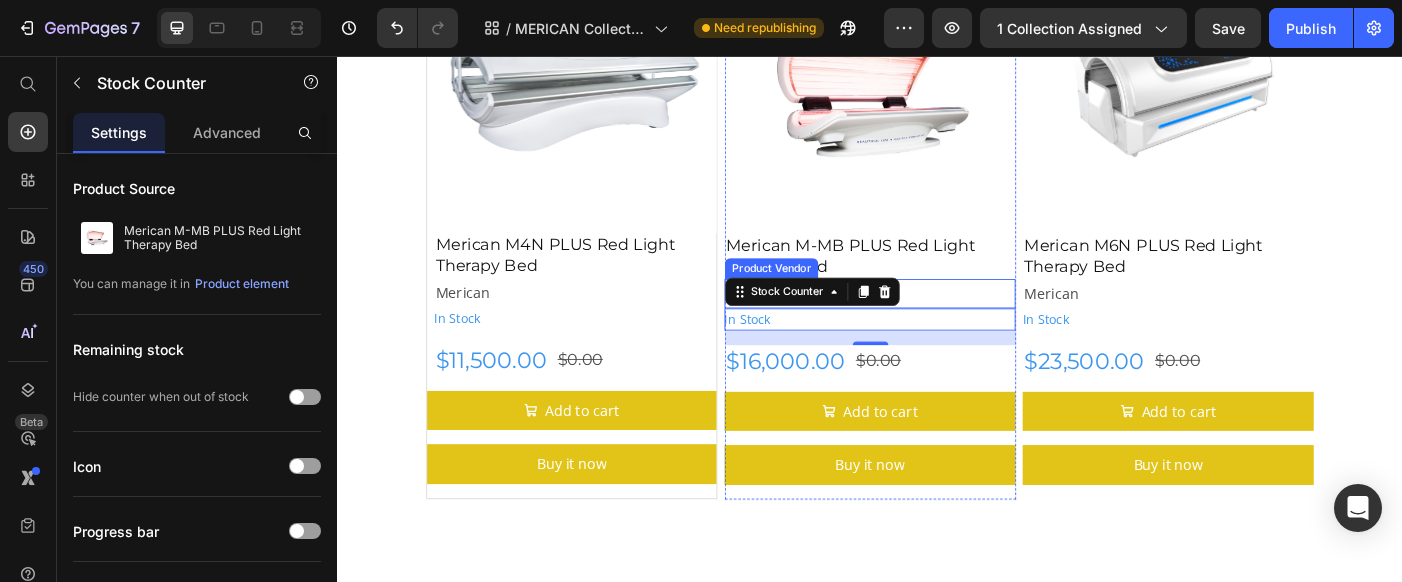 click on "Merican" at bounding box center (937, 323) 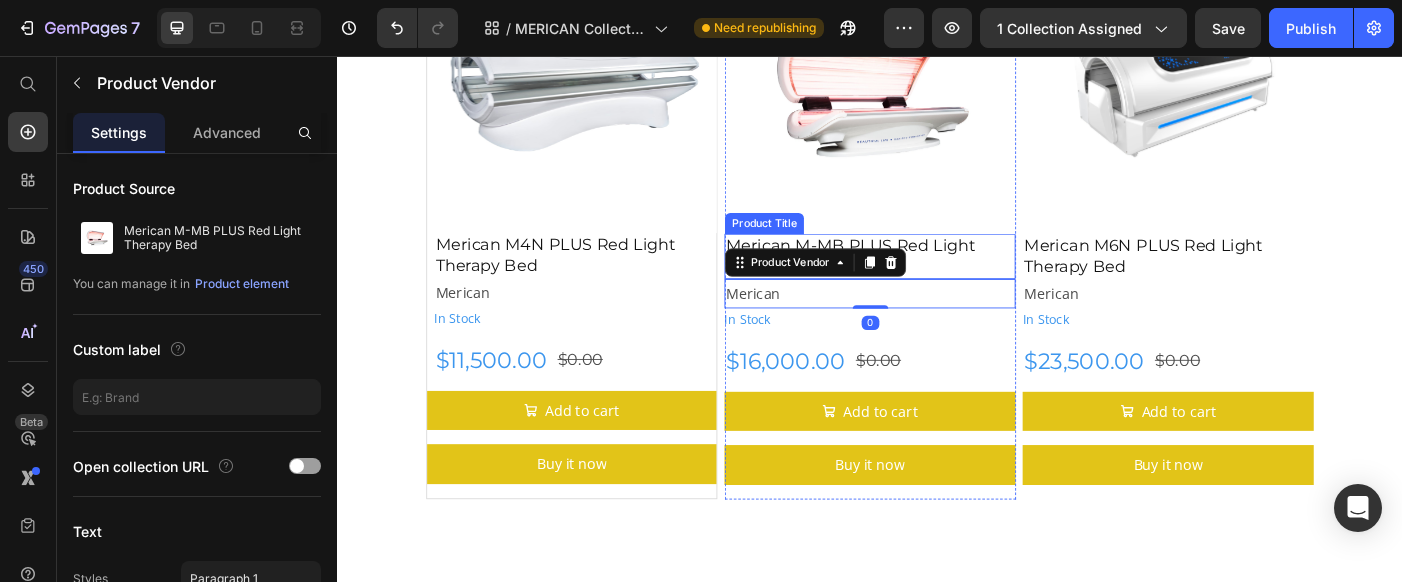 click on "Merican M-MB PLUS Red Light Therapy Bed" at bounding box center [937, 281] 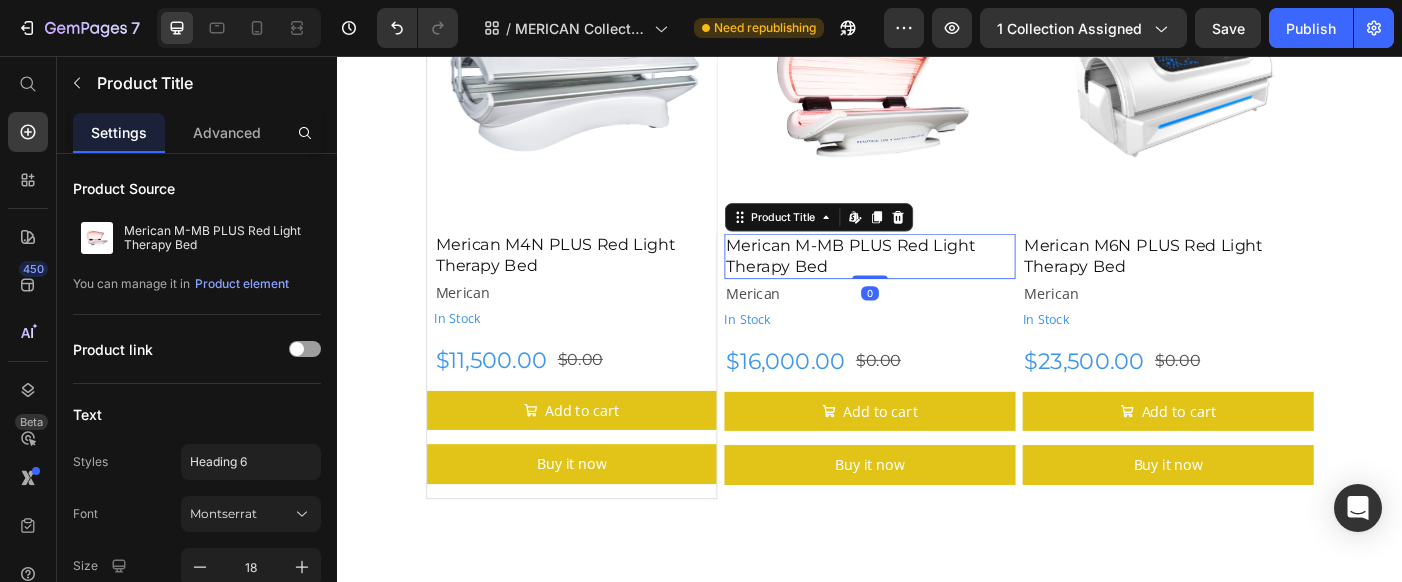 click at bounding box center [937, 92] 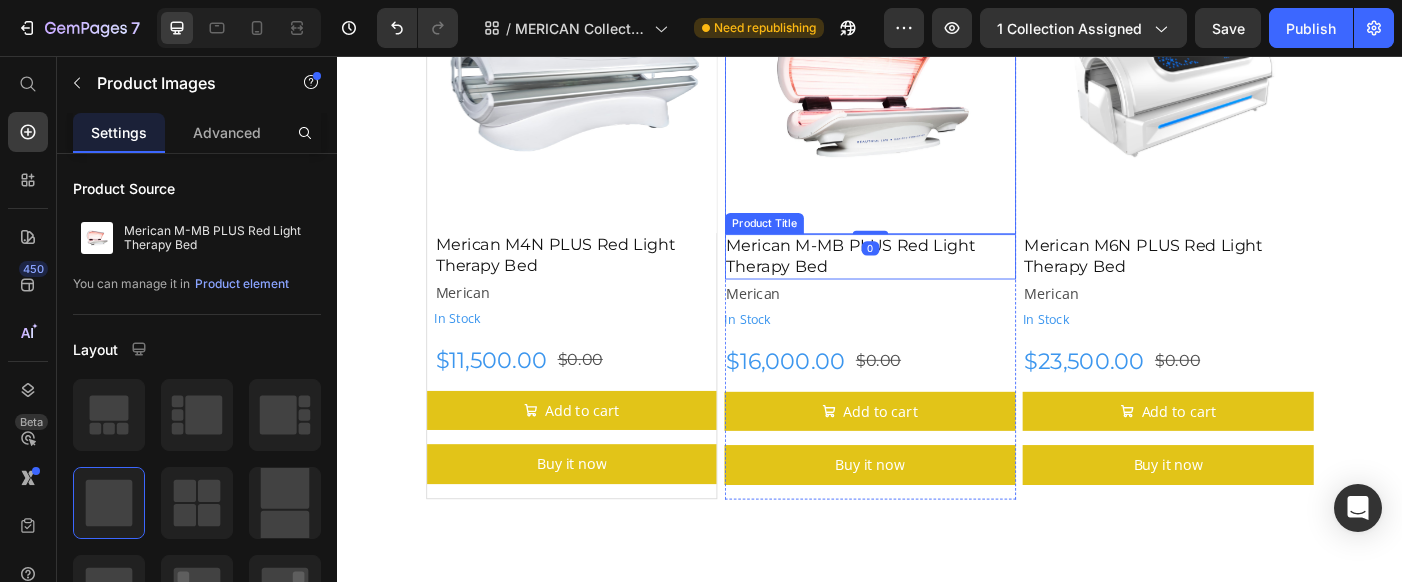 click on "Merican M-MB PLUS Red Light Therapy Bed" at bounding box center (937, 281) 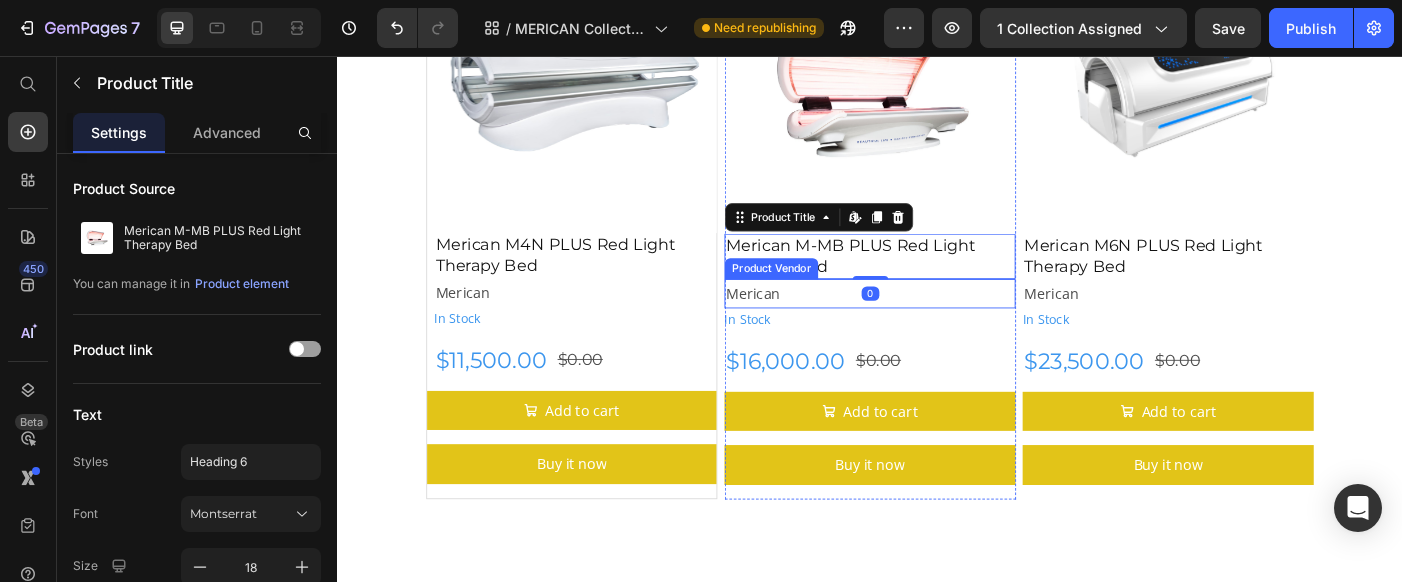 click on "Merican" at bounding box center (937, 323) 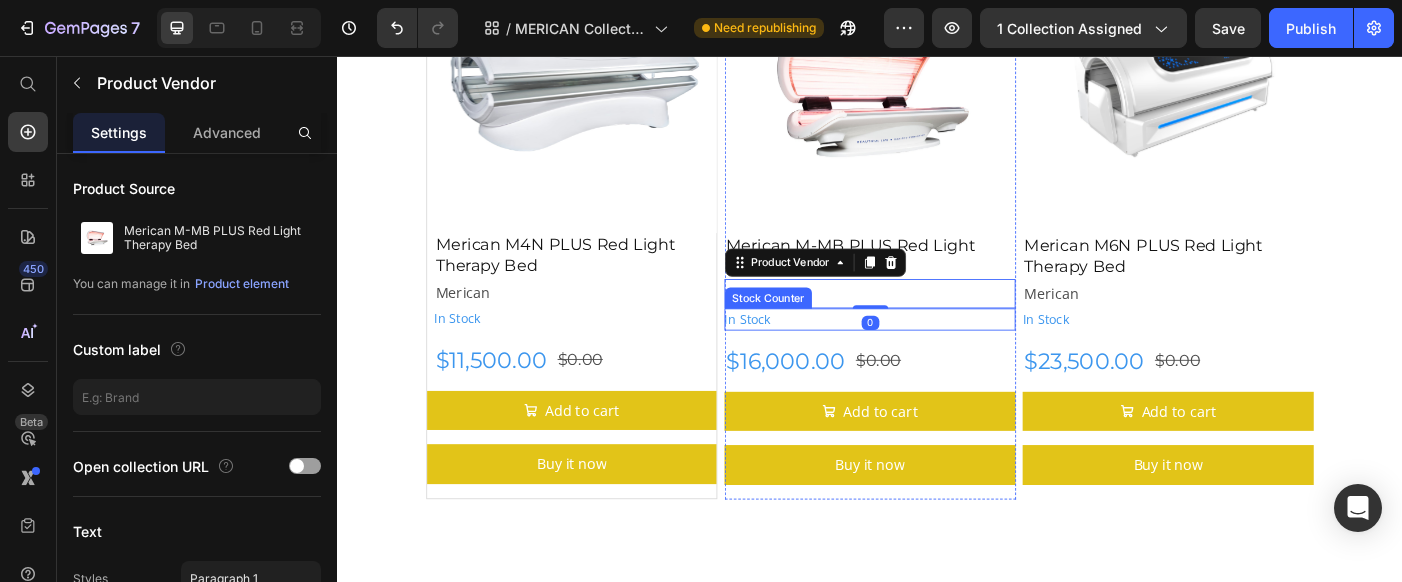 click on "In Stock" at bounding box center [937, 352] 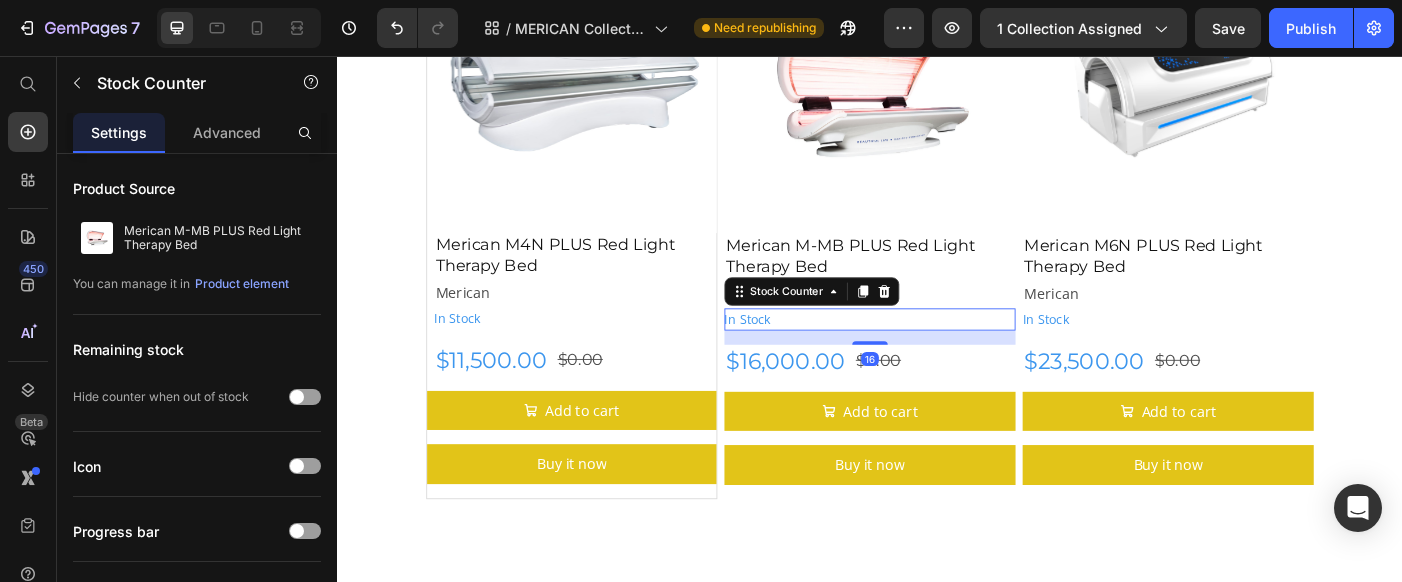 click on "16" at bounding box center (937, 373) 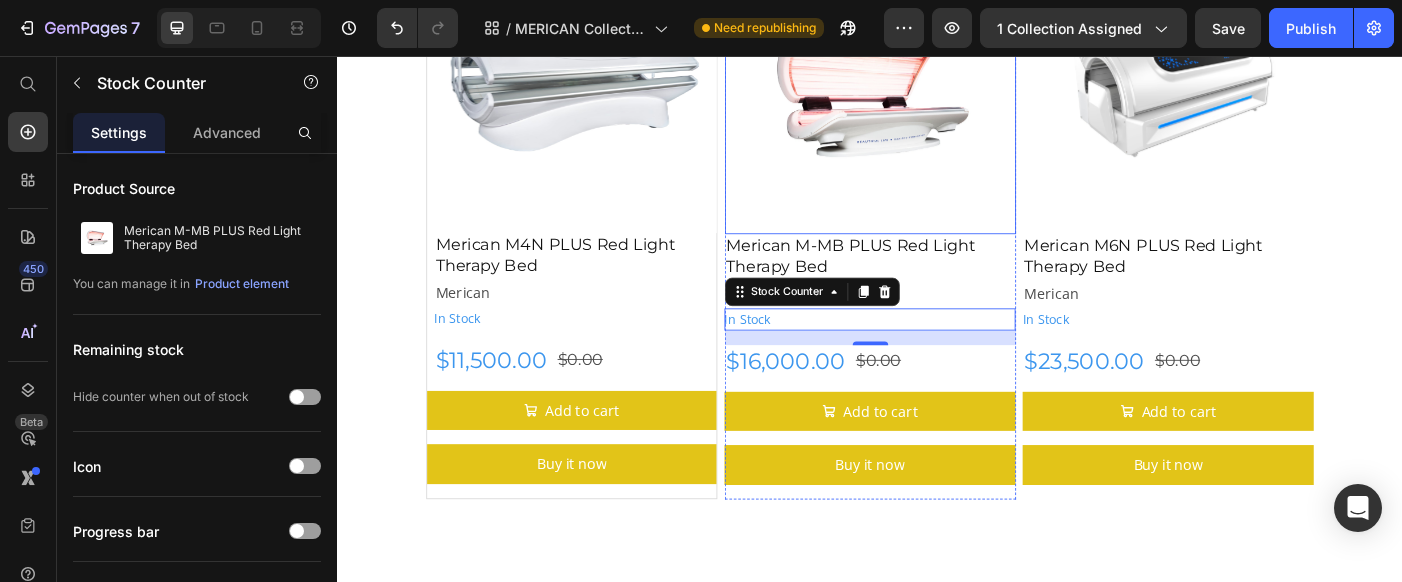 click at bounding box center (937, 92) 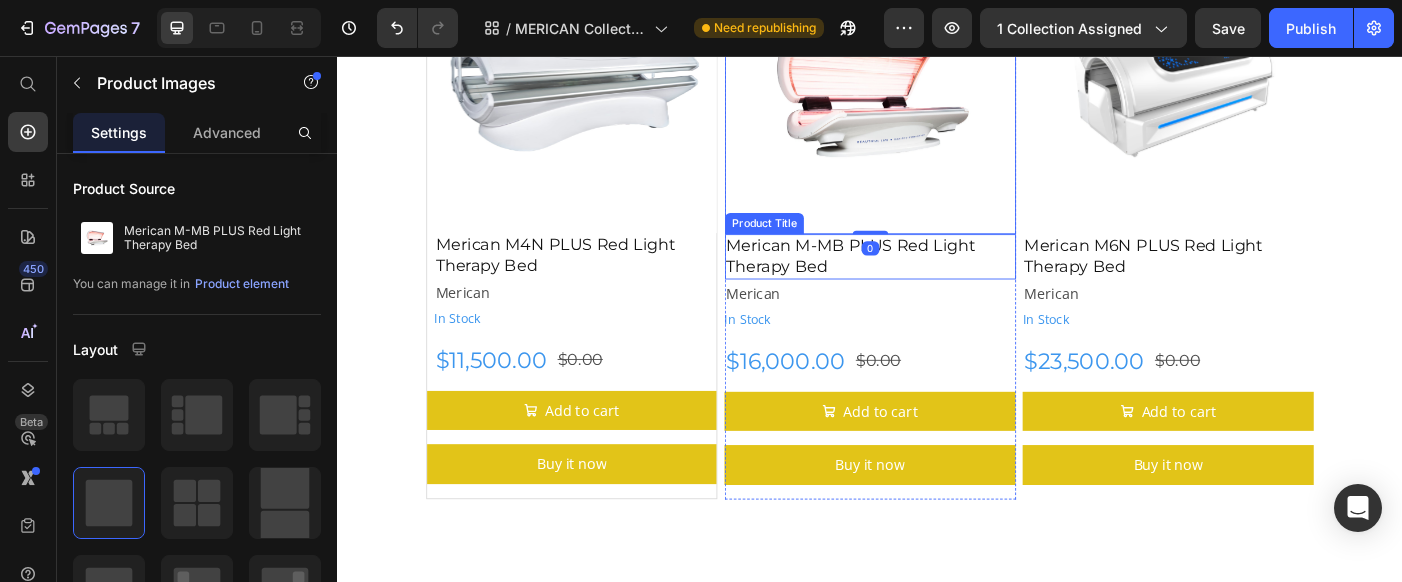 click on "Merican M-MB PLUS Red Light Therapy Bed" at bounding box center (937, 281) 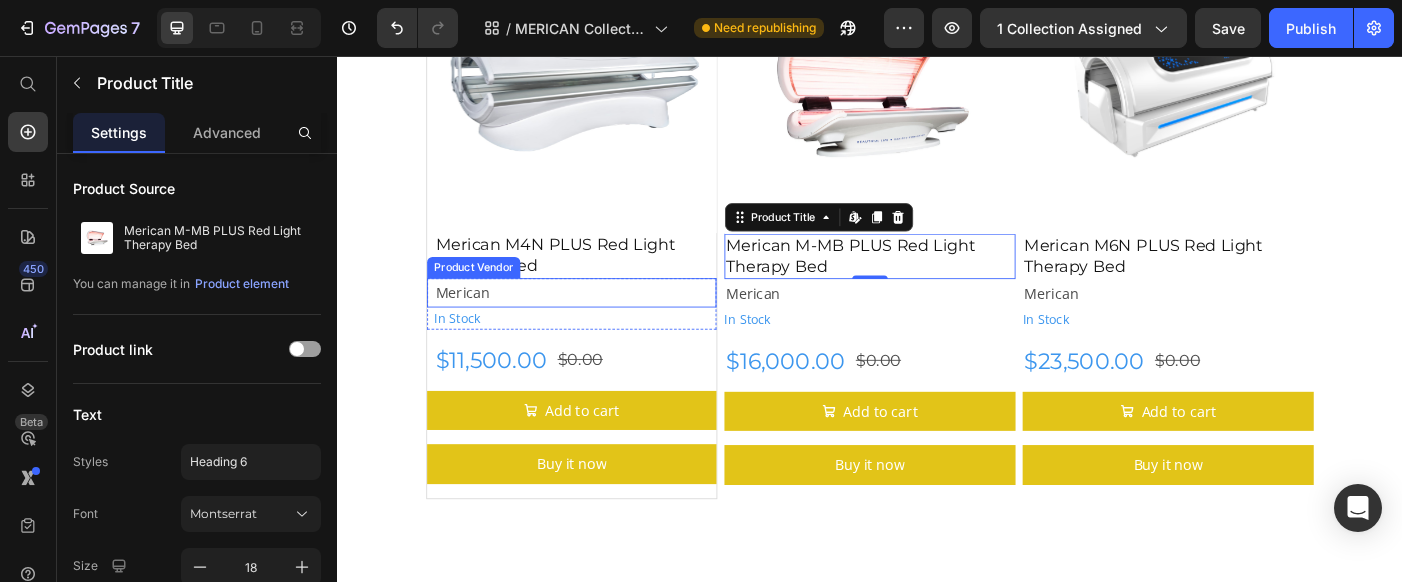 click on "Merican" at bounding box center (605, 322) 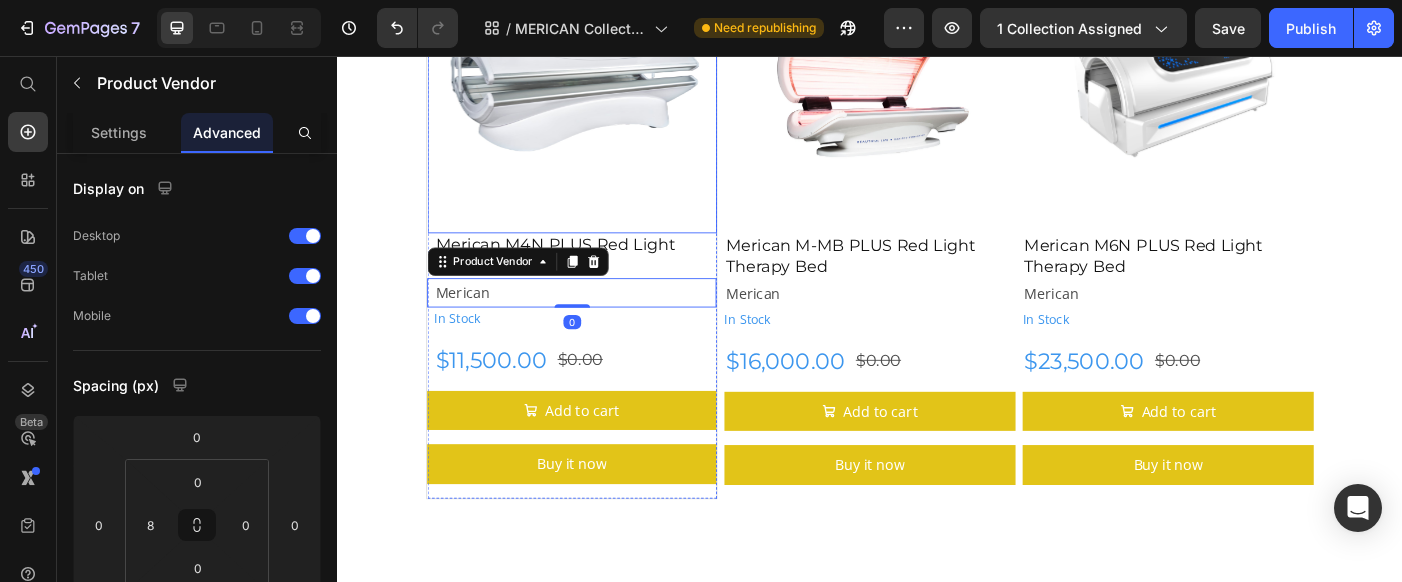 click at bounding box center [601, 92] 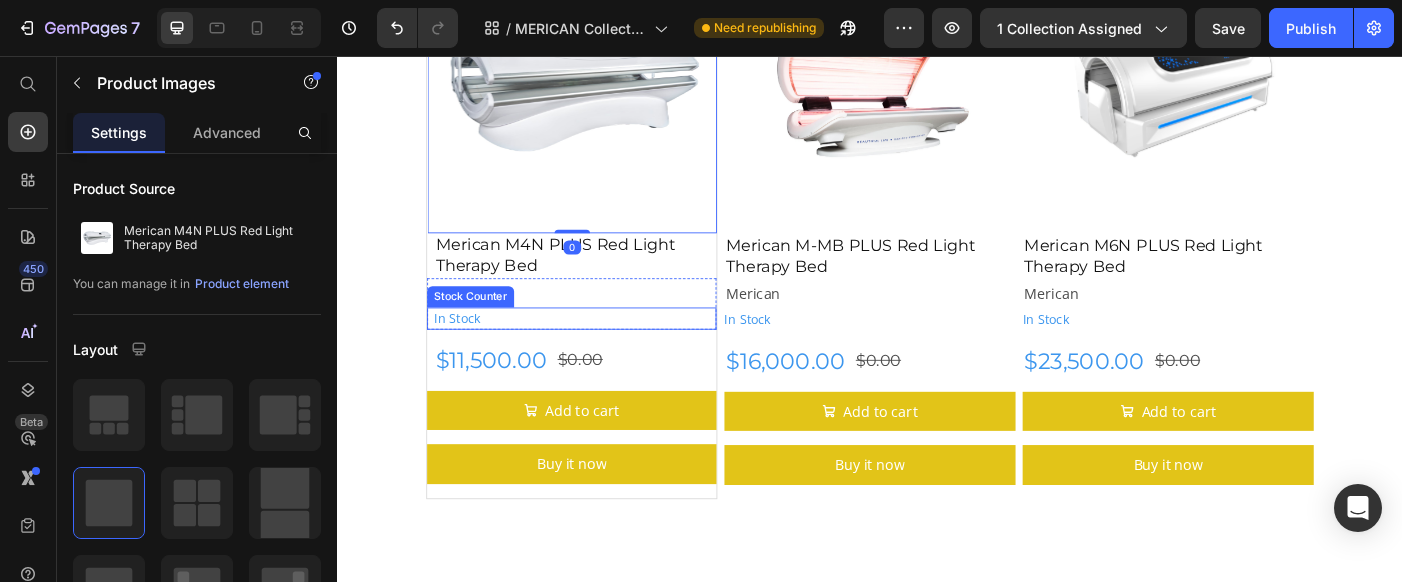 click on "In Stock" at bounding box center [605, 351] 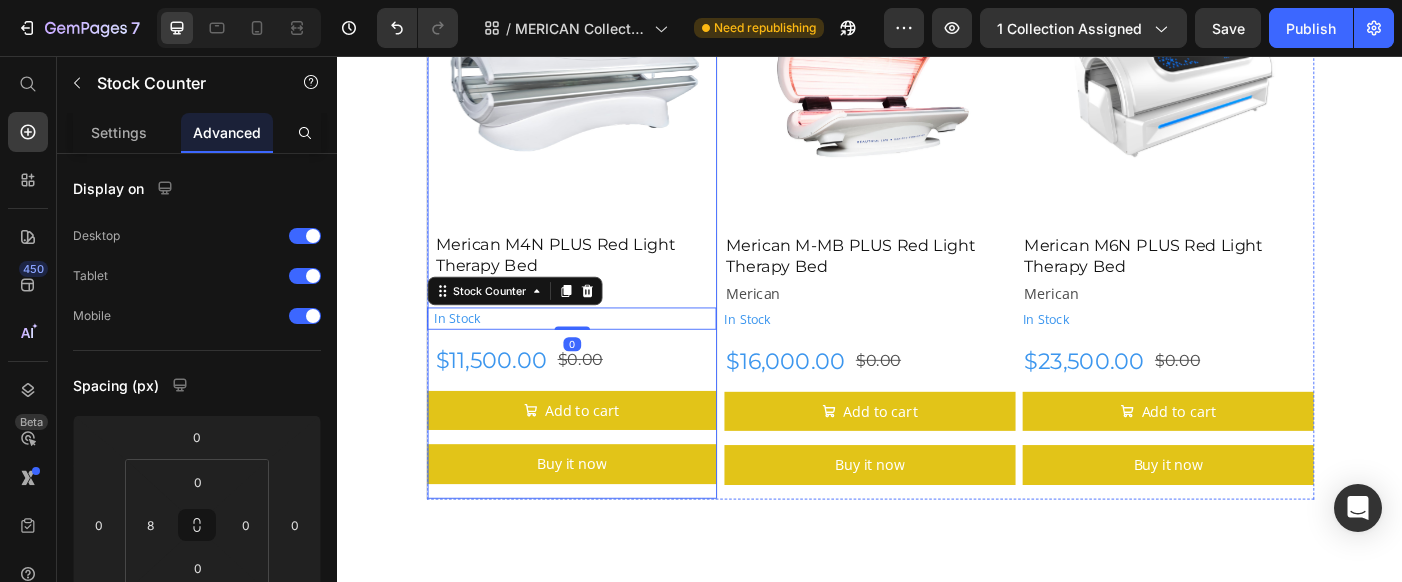 click on "Merican M4N PLUS Red Light Therapy Bed Product Title Merican Product Vendor In Stock Stock Counter   0 Row $11,500.00 Product Price $0.00 Product Price Row
Add to cart Add to Cart Buy it now Dynamic Checkout" at bounding box center [601, 404] 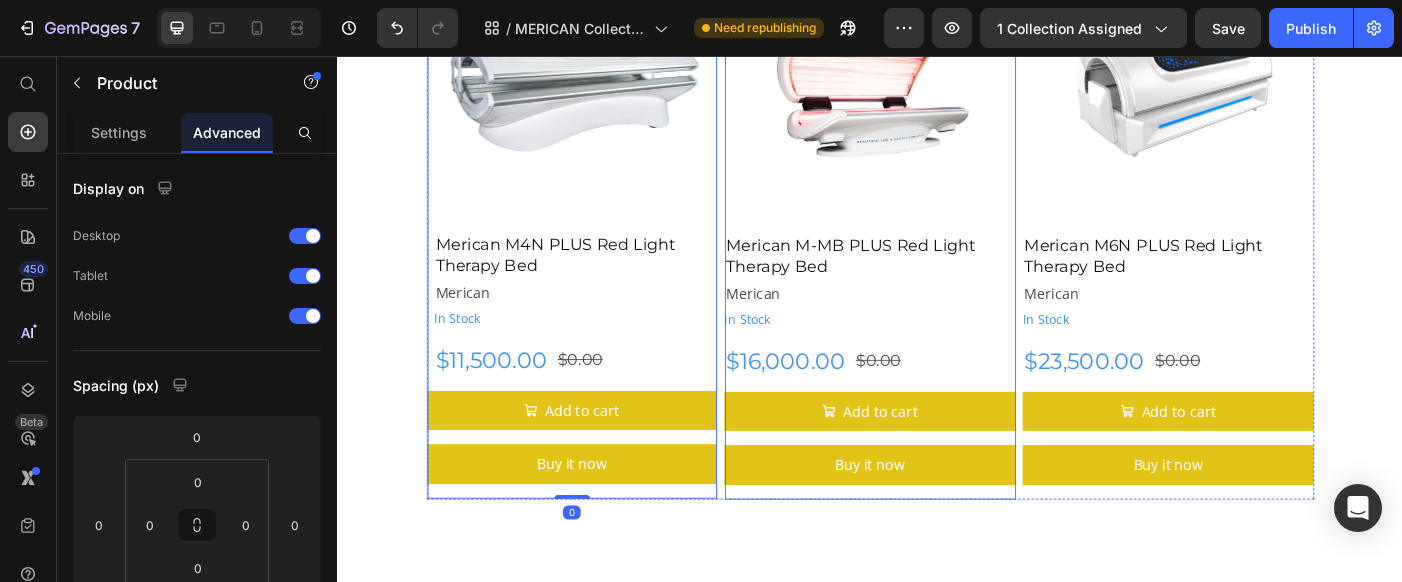 click on "Merican M-MB PLUS Red Light Therapy Bed Product Title Merican Product Vendor In Stock Stock Counter $16,000.00 Product Price $0.00 Product Price Row
Add to cart Add to Cart Buy it now Dynamic Checkout" at bounding box center [937, 405] 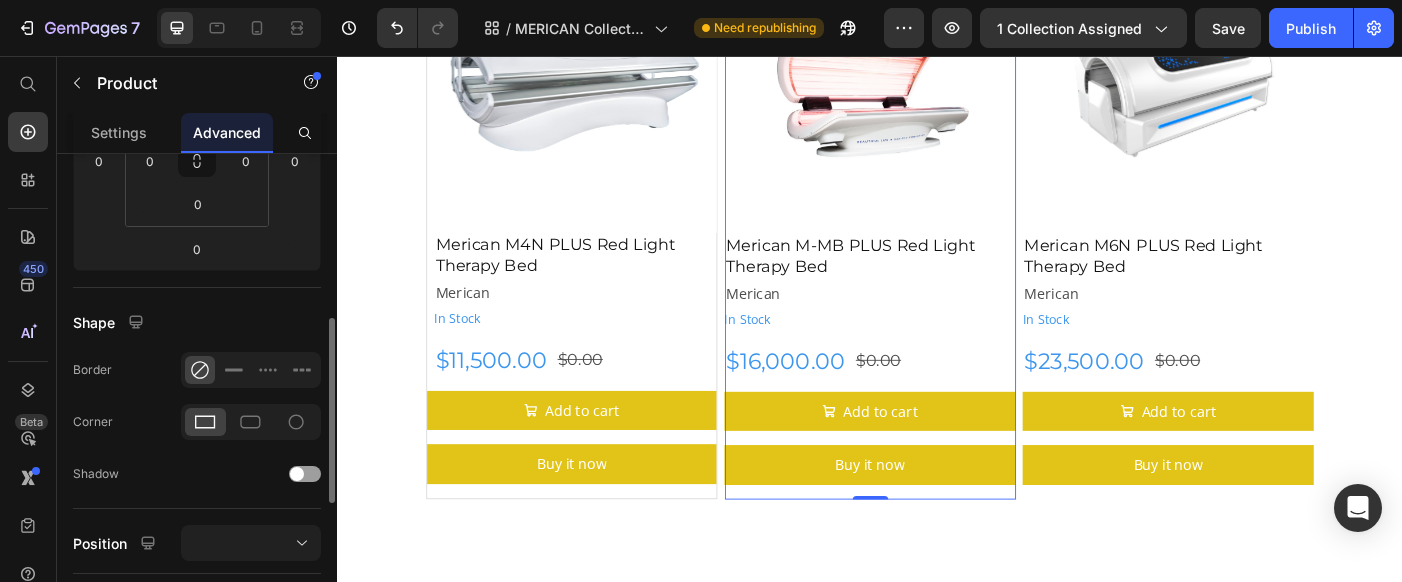 scroll, scrollTop: 385, scrollLeft: 0, axis: vertical 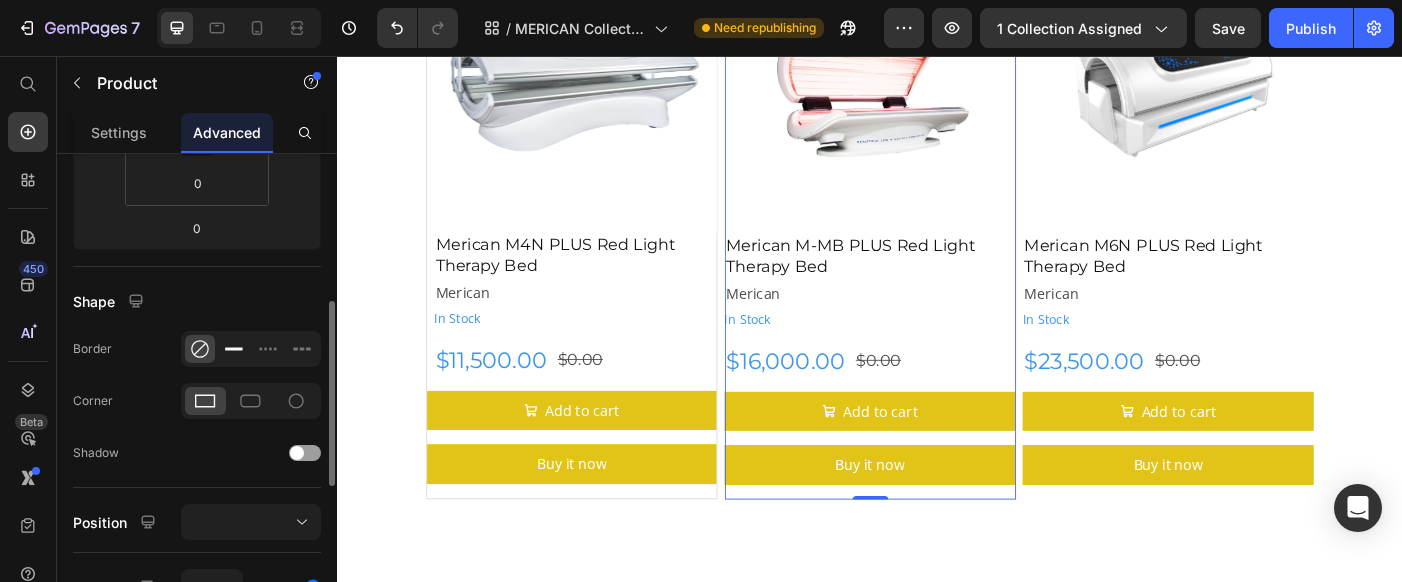 click 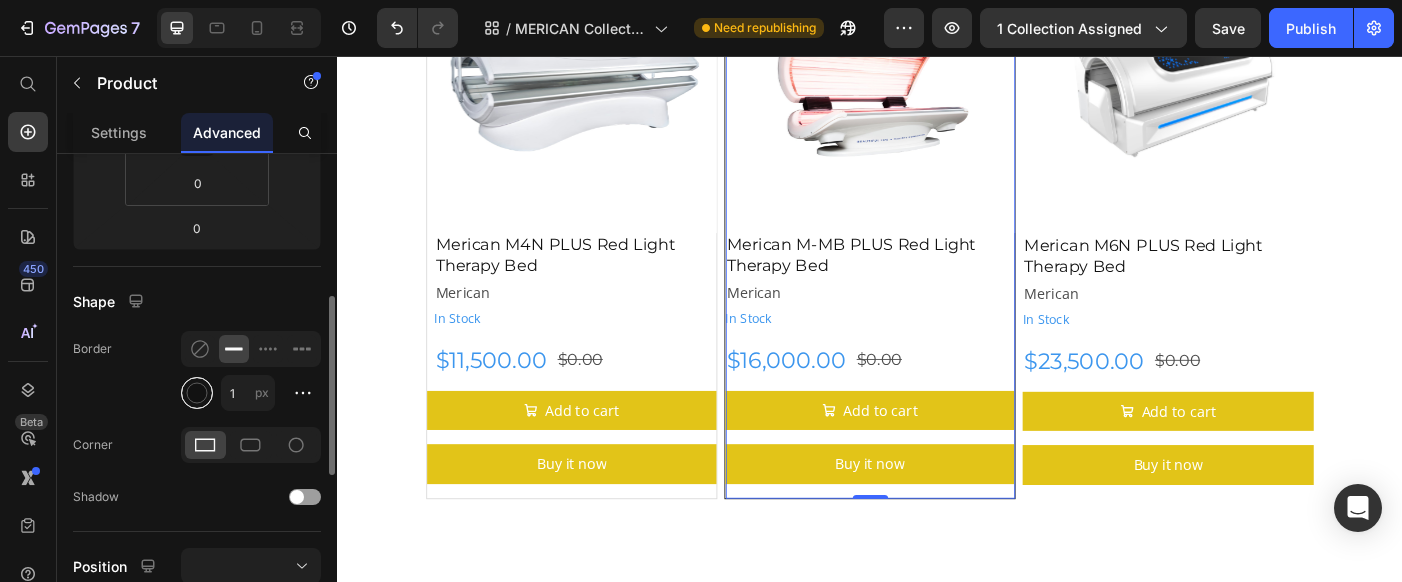 click at bounding box center [197, 393] 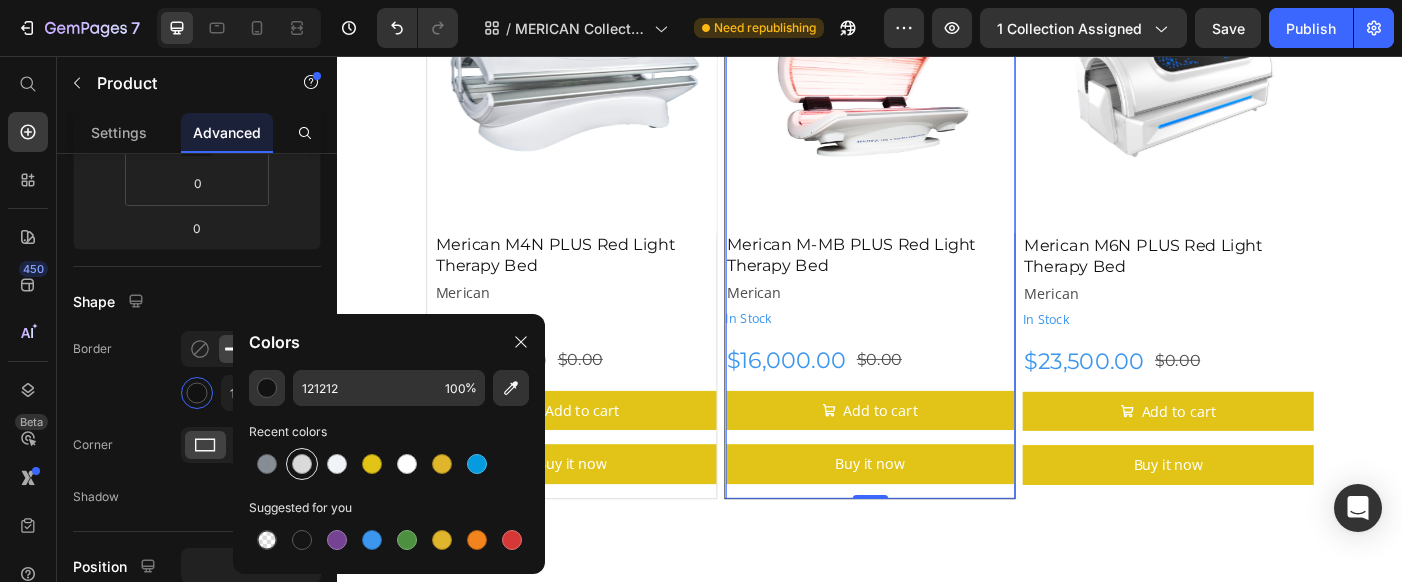 click at bounding box center (302, 464) 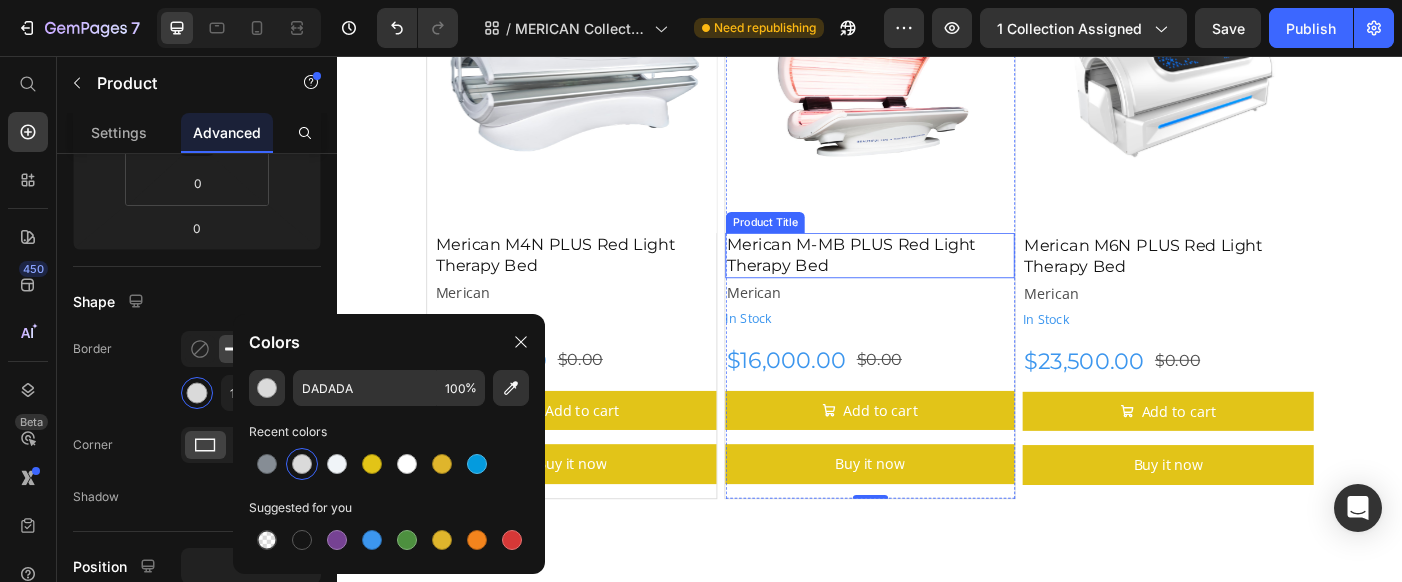 click on "Merican M-MB PLUS Red Light Therapy Bed" at bounding box center (937, 280) 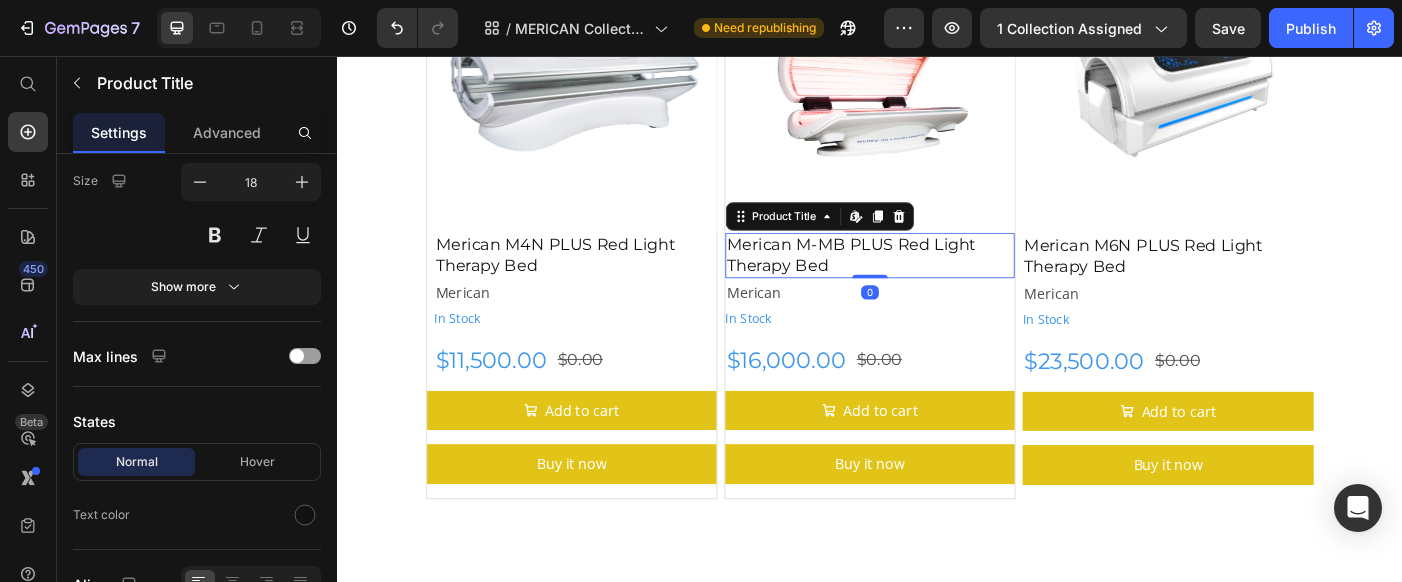 scroll, scrollTop: 0, scrollLeft: 0, axis: both 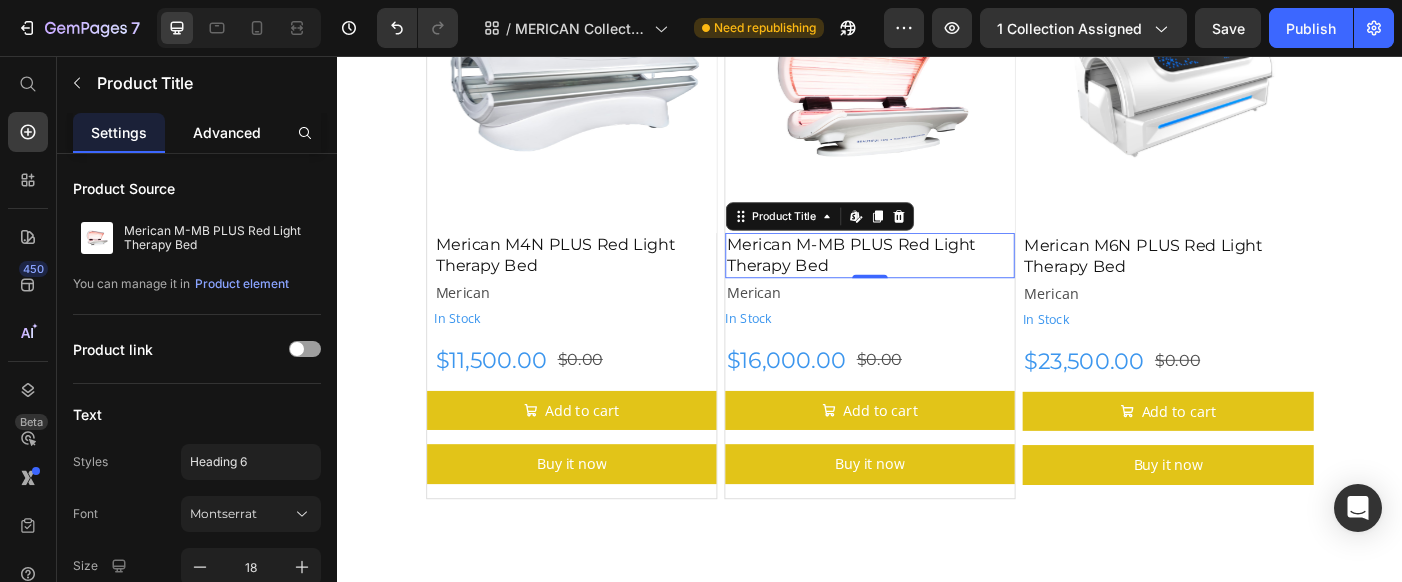 click on "Advanced" at bounding box center [227, 132] 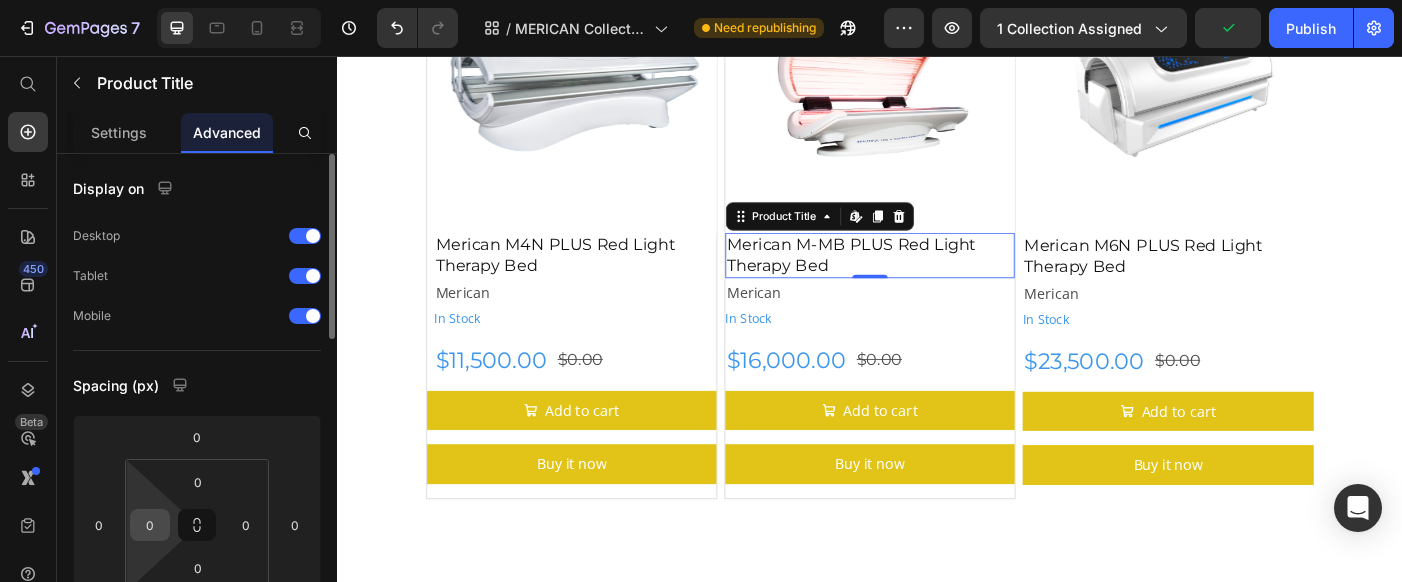 click on "0" at bounding box center [150, 525] 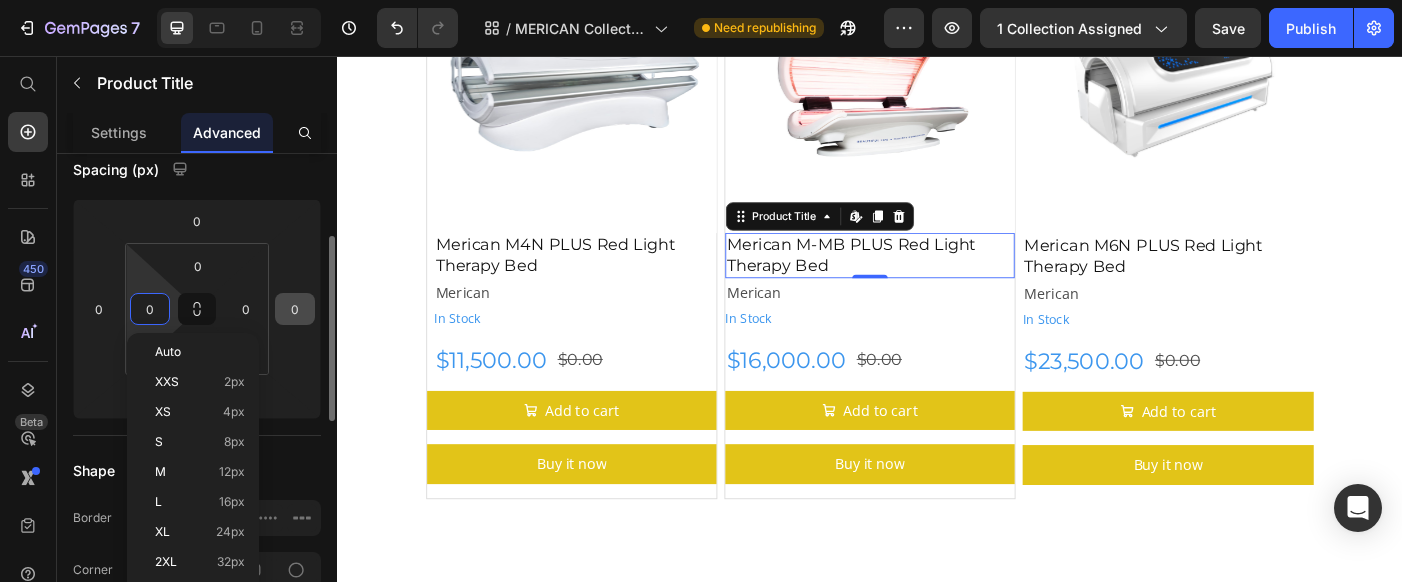 scroll, scrollTop: 220, scrollLeft: 0, axis: vertical 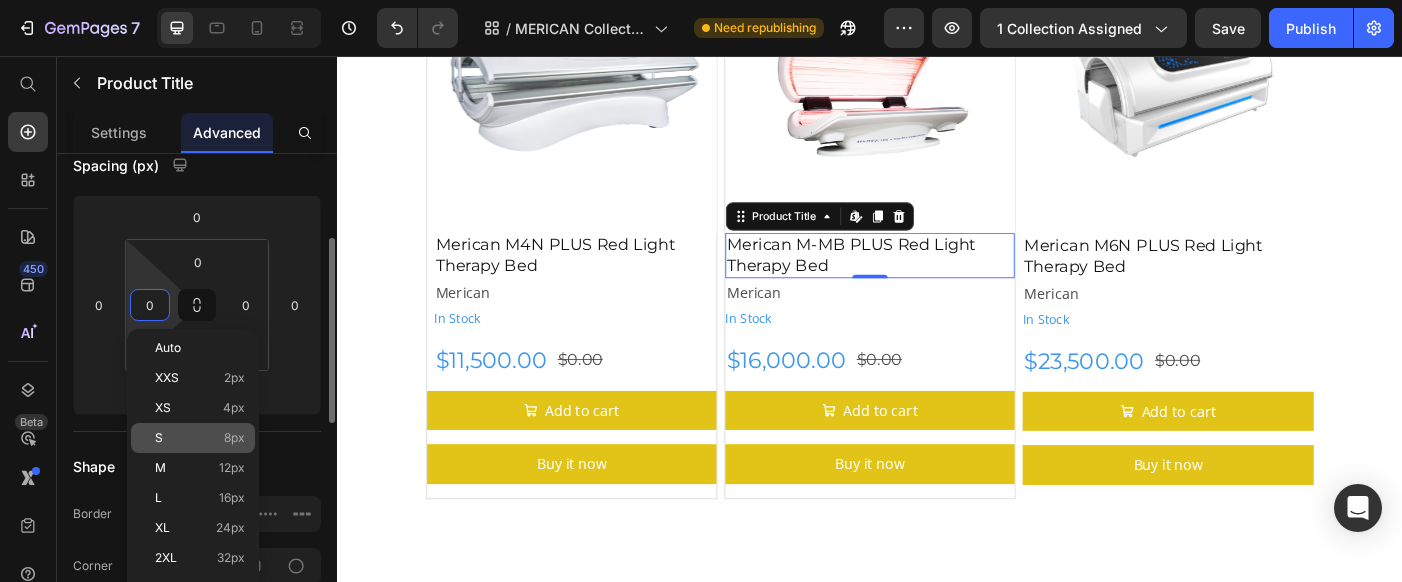 click on "8px" at bounding box center (234, 438) 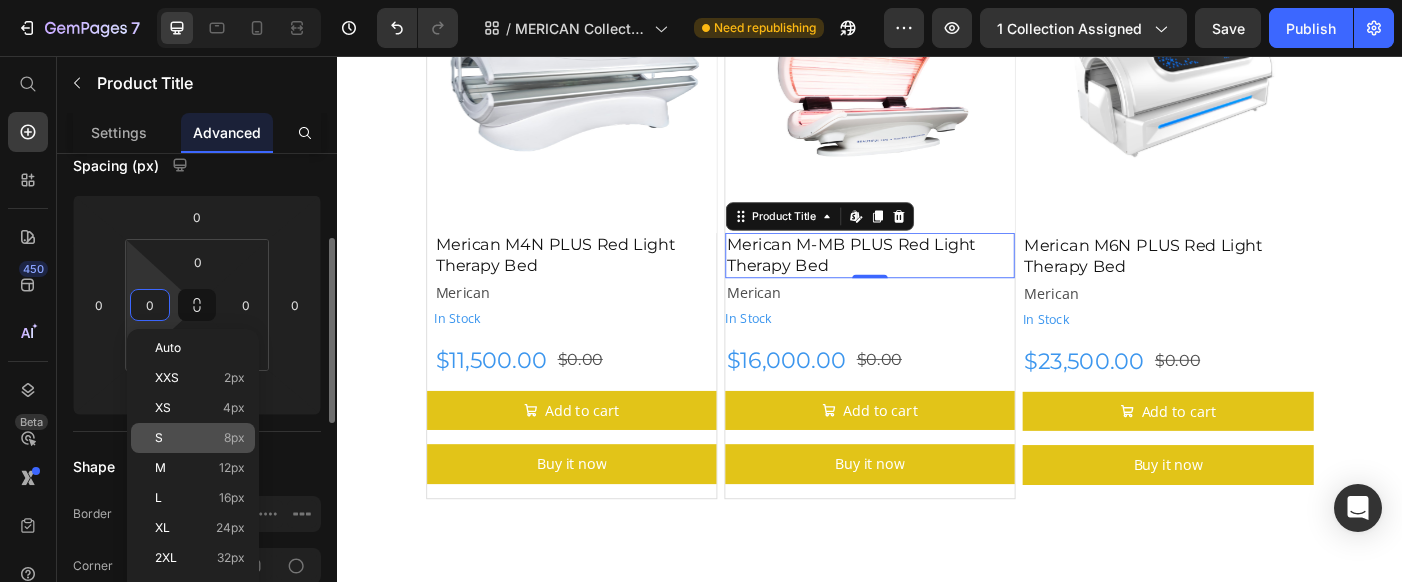 type on "8" 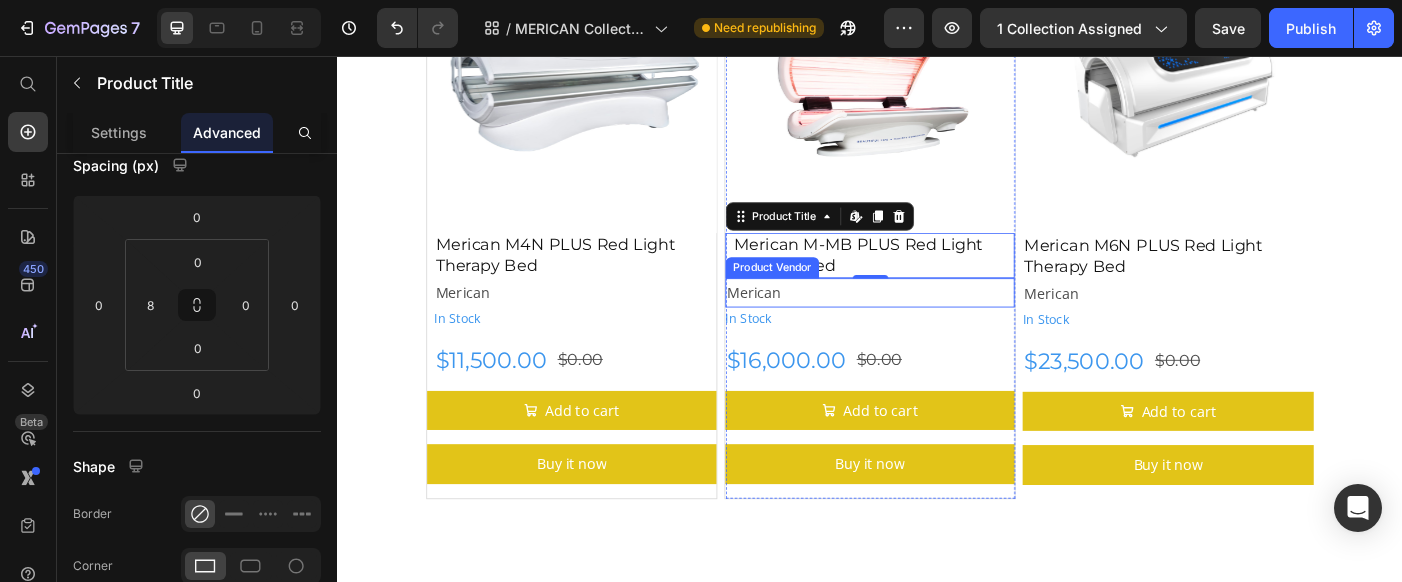 click on "Merican" at bounding box center (937, 322) 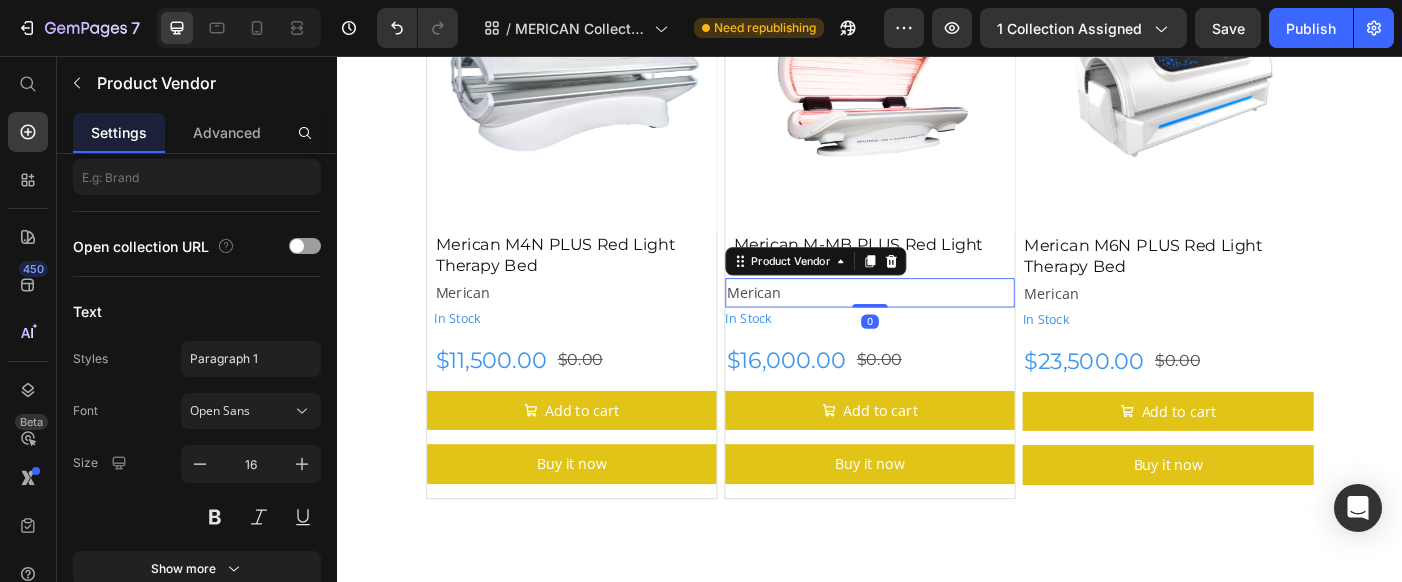 scroll, scrollTop: 0, scrollLeft: 0, axis: both 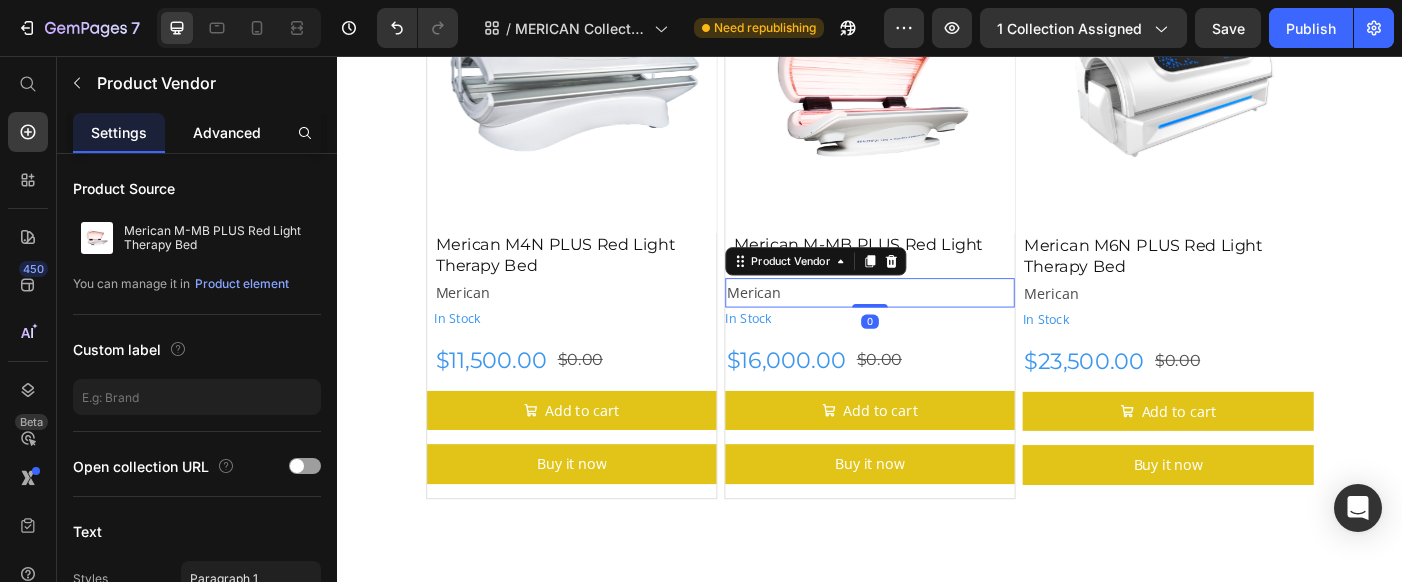 click on "Advanced" at bounding box center [227, 132] 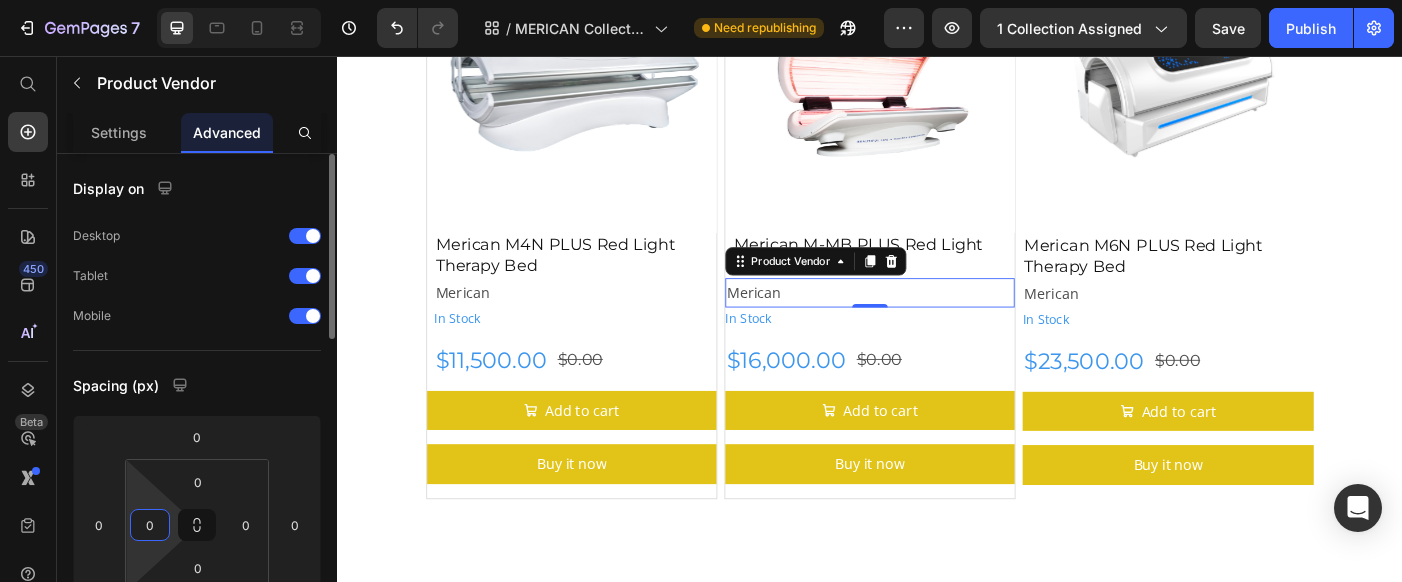 click on "0" at bounding box center [150, 525] 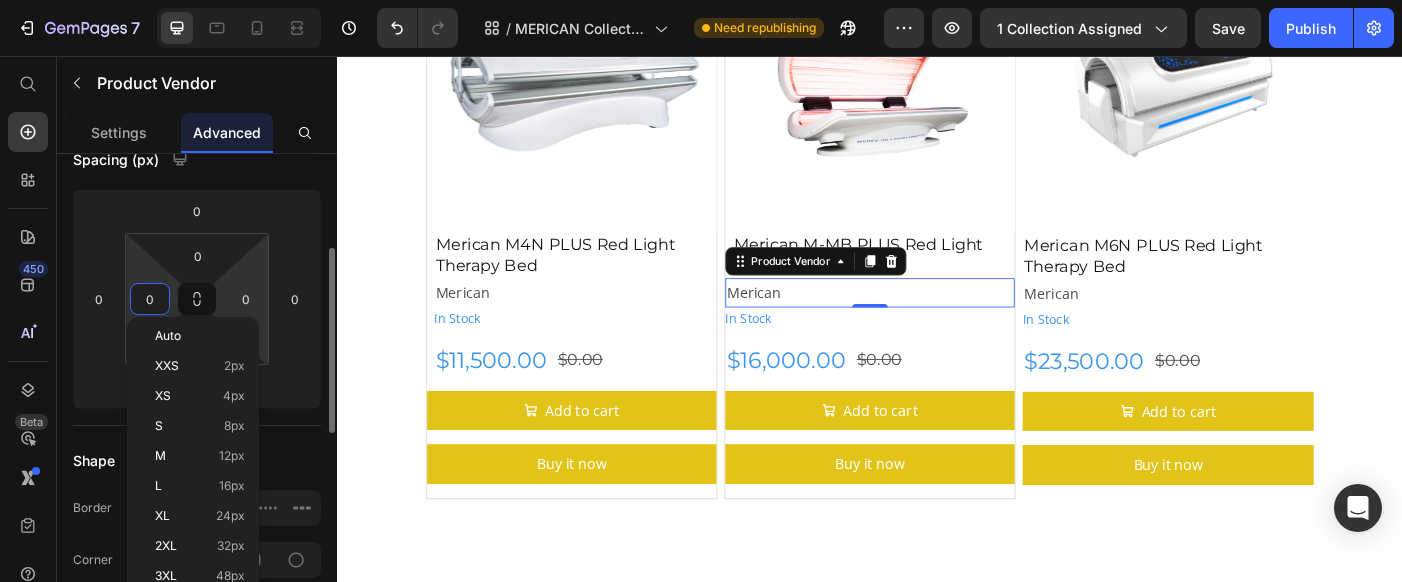scroll, scrollTop: 232, scrollLeft: 0, axis: vertical 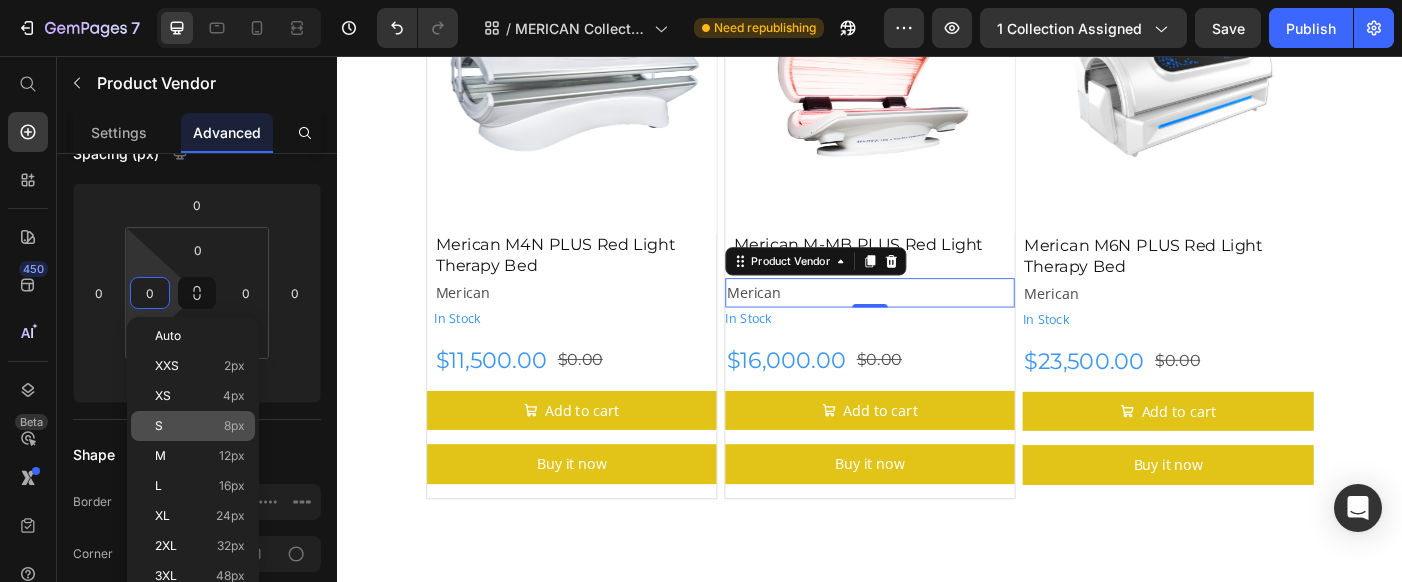 click on "8px" at bounding box center [234, 426] 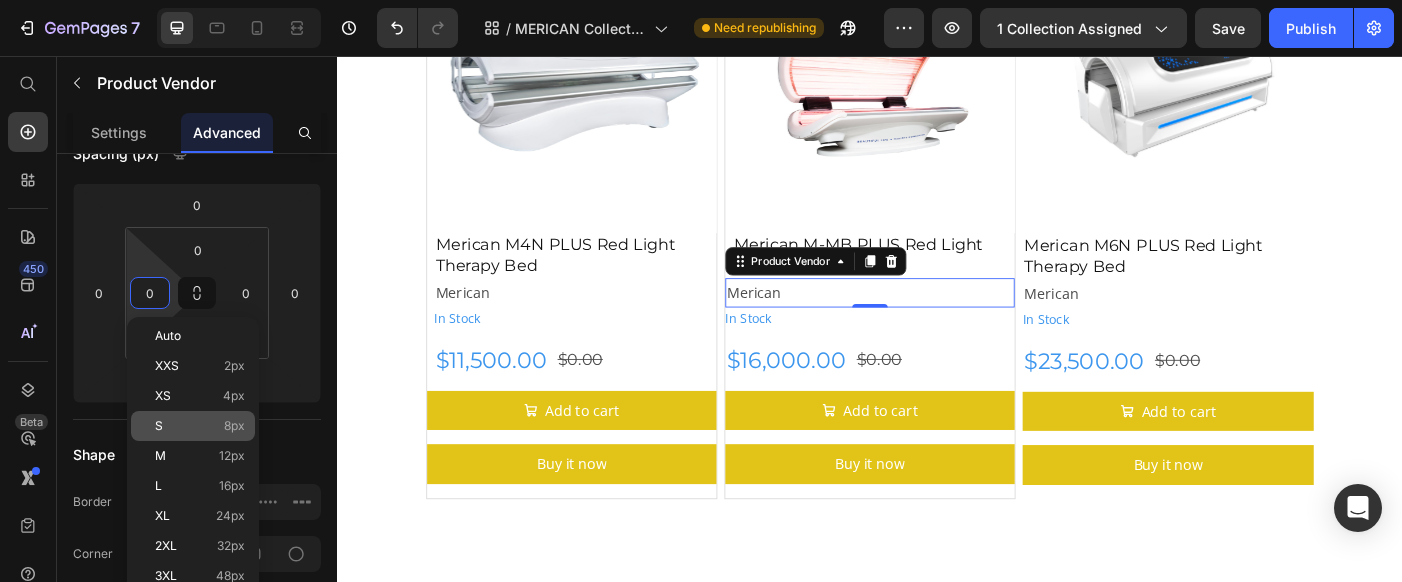type on "8" 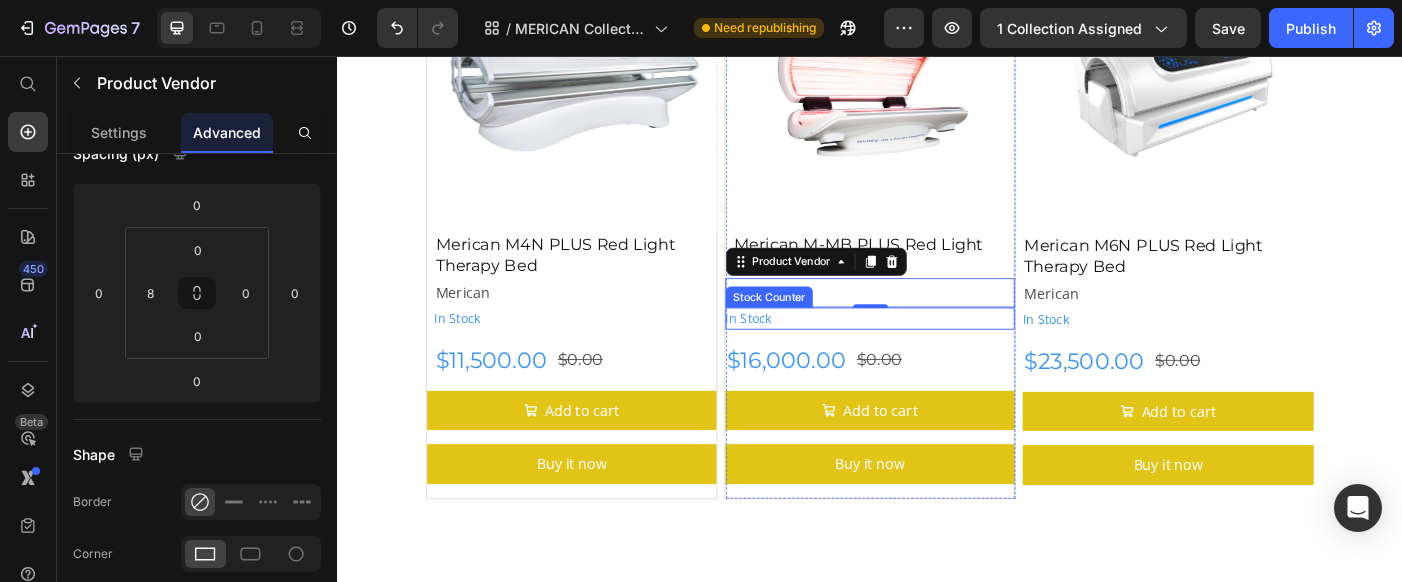 click on "In Stock" at bounding box center (937, 351) 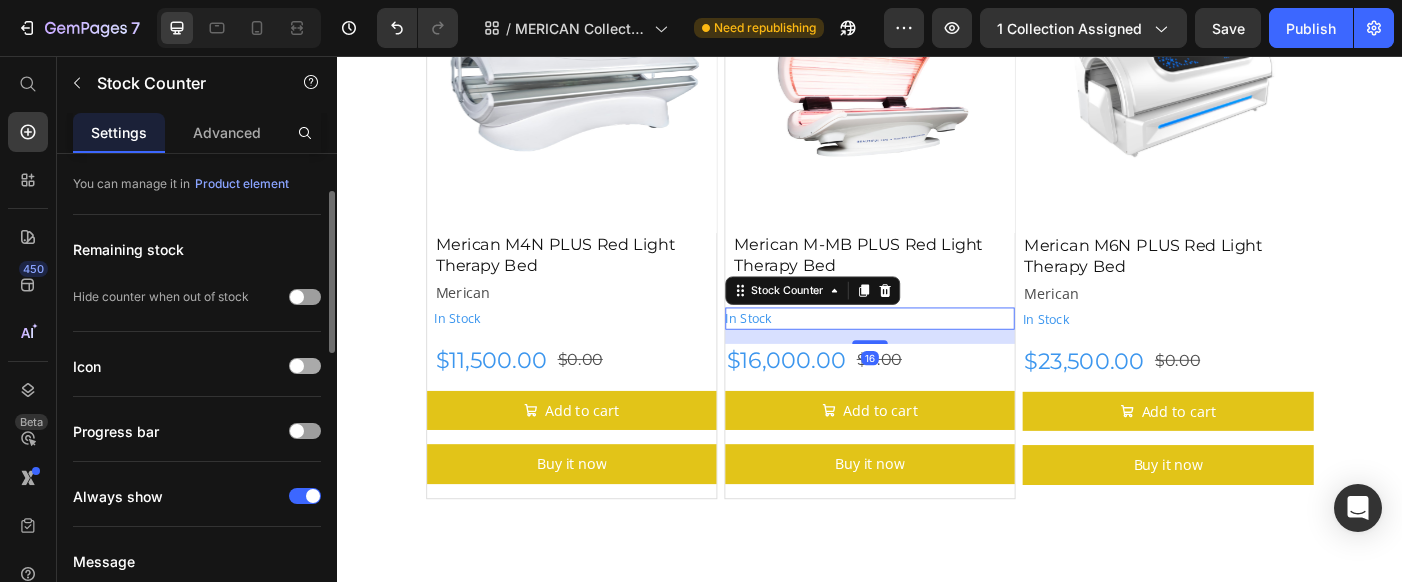 scroll, scrollTop: 105, scrollLeft: 0, axis: vertical 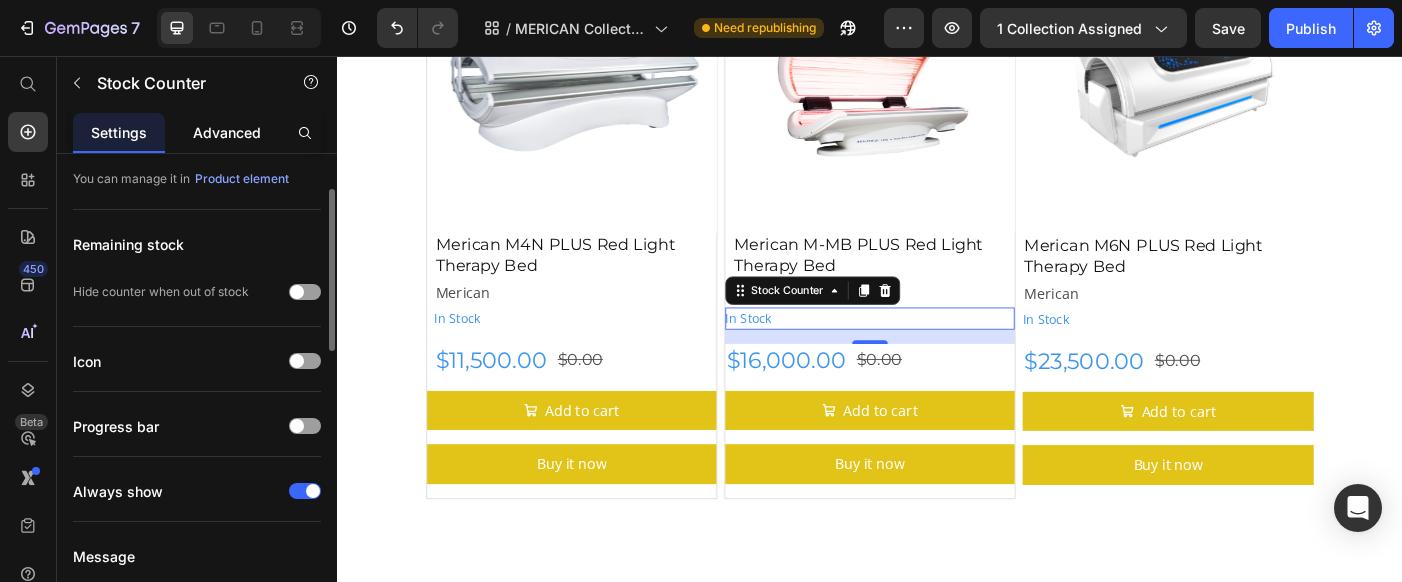 click on "Advanced" 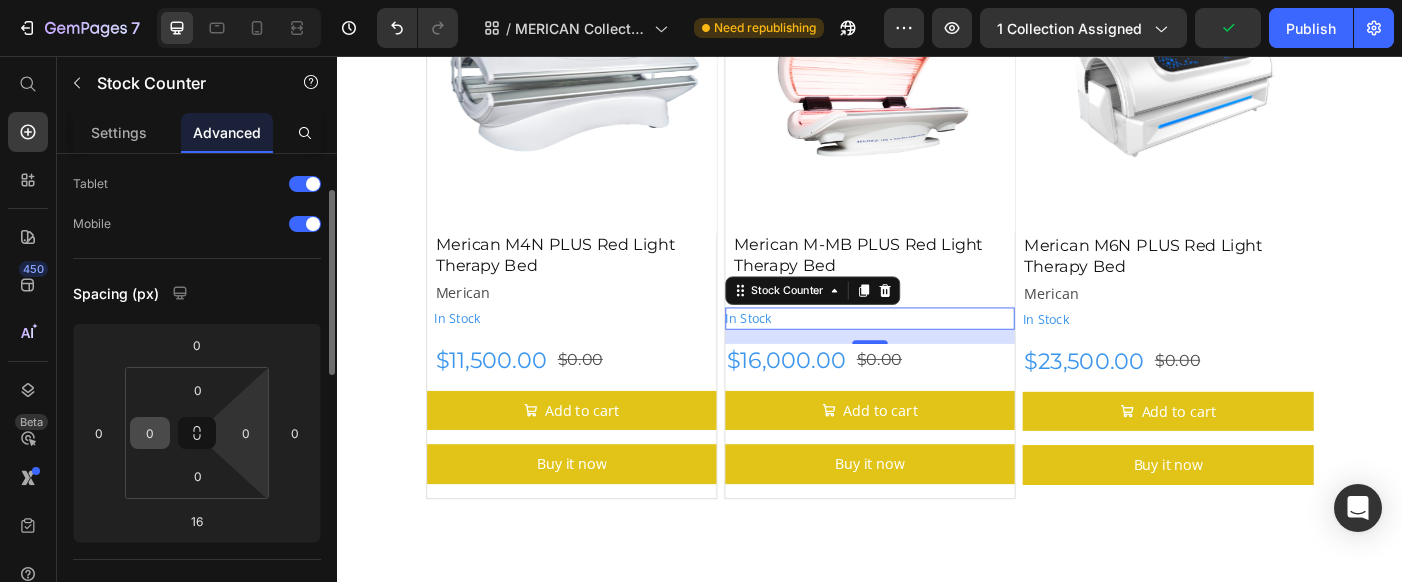 scroll, scrollTop: 93, scrollLeft: 0, axis: vertical 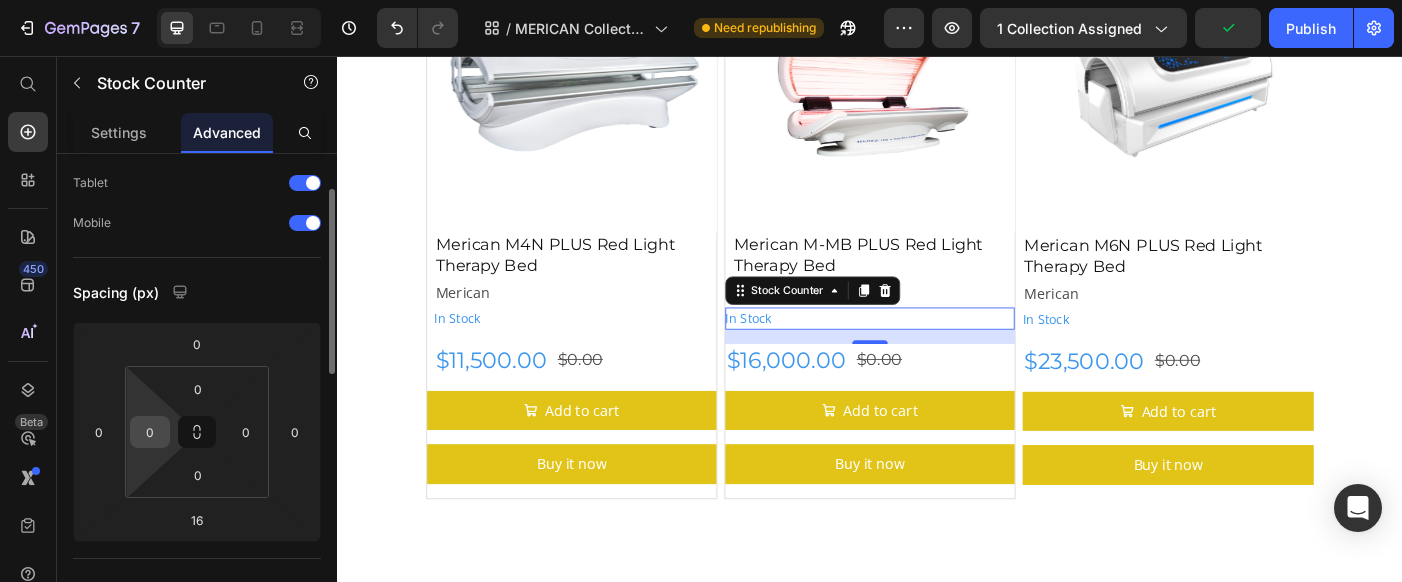 click on "0" at bounding box center [150, 432] 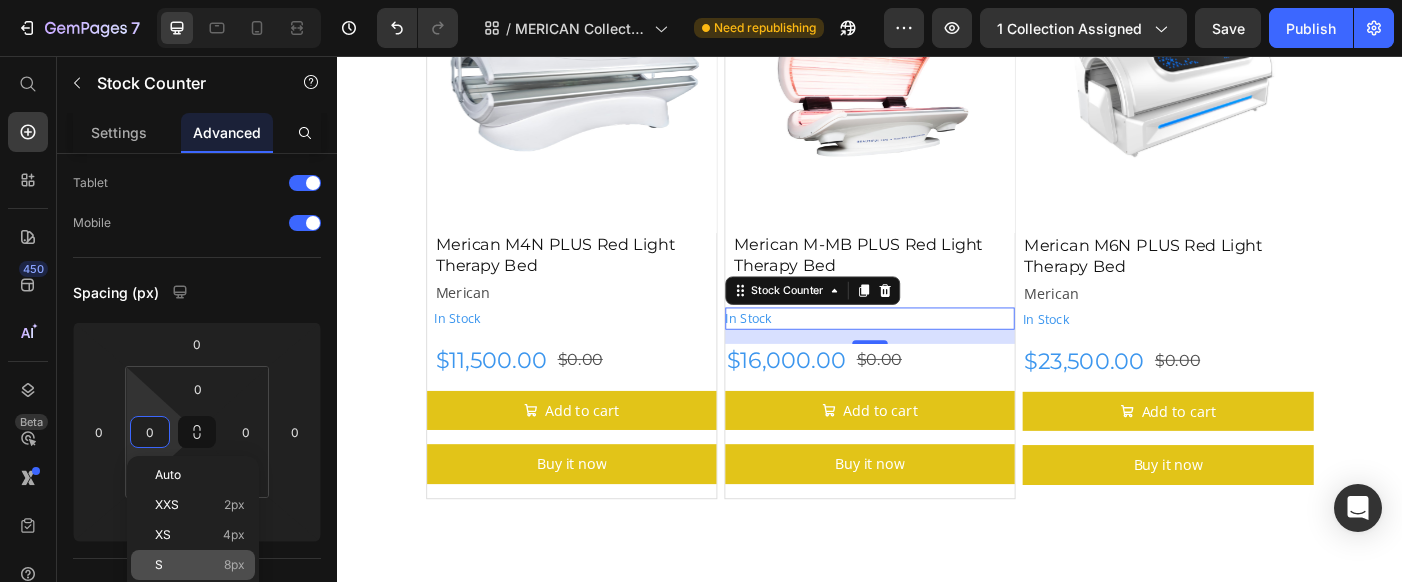 click on "S 8px" 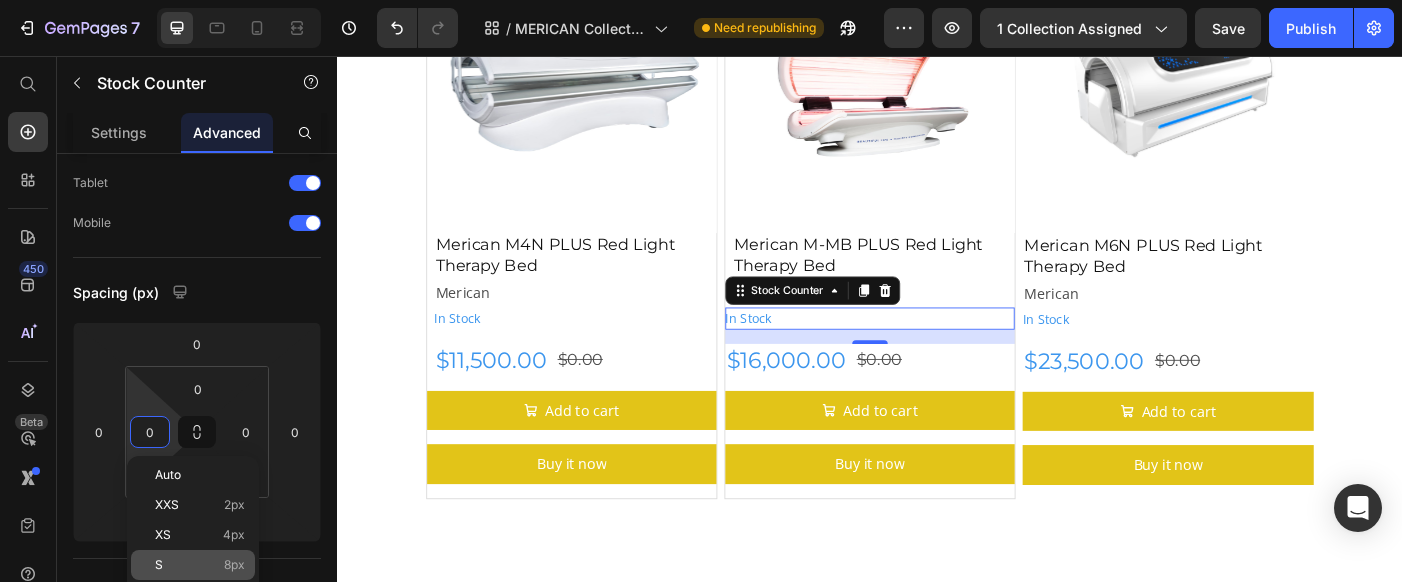 type on "8" 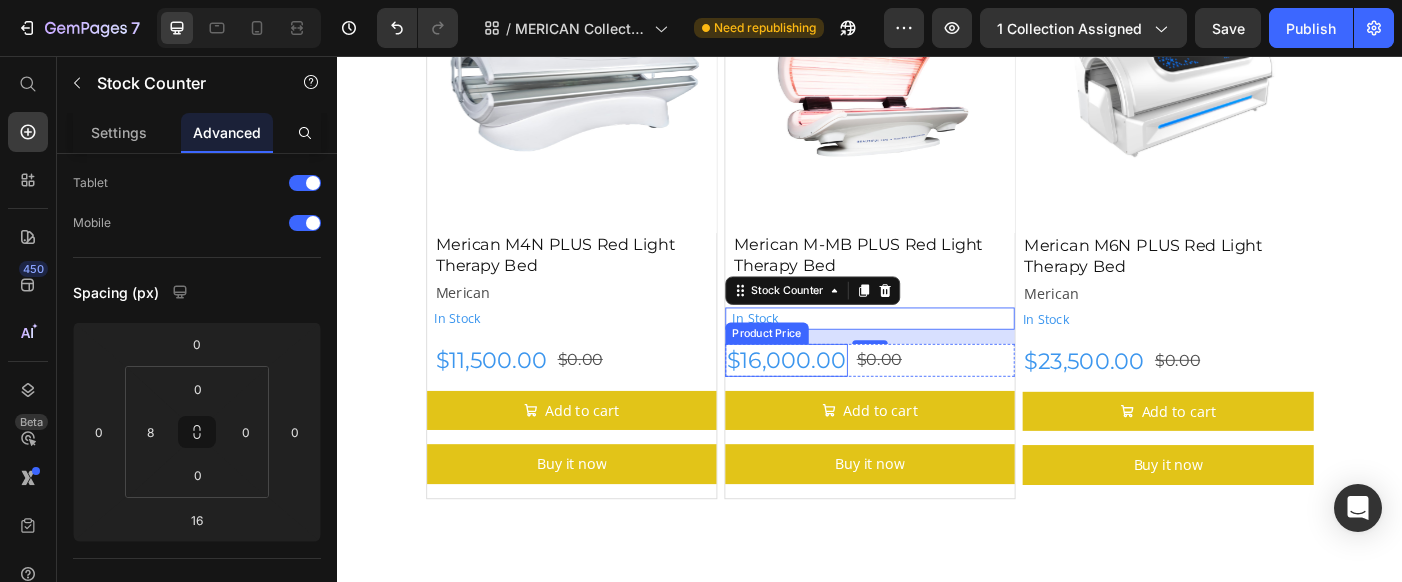 click on "$16,000.00" at bounding box center [843, 398] 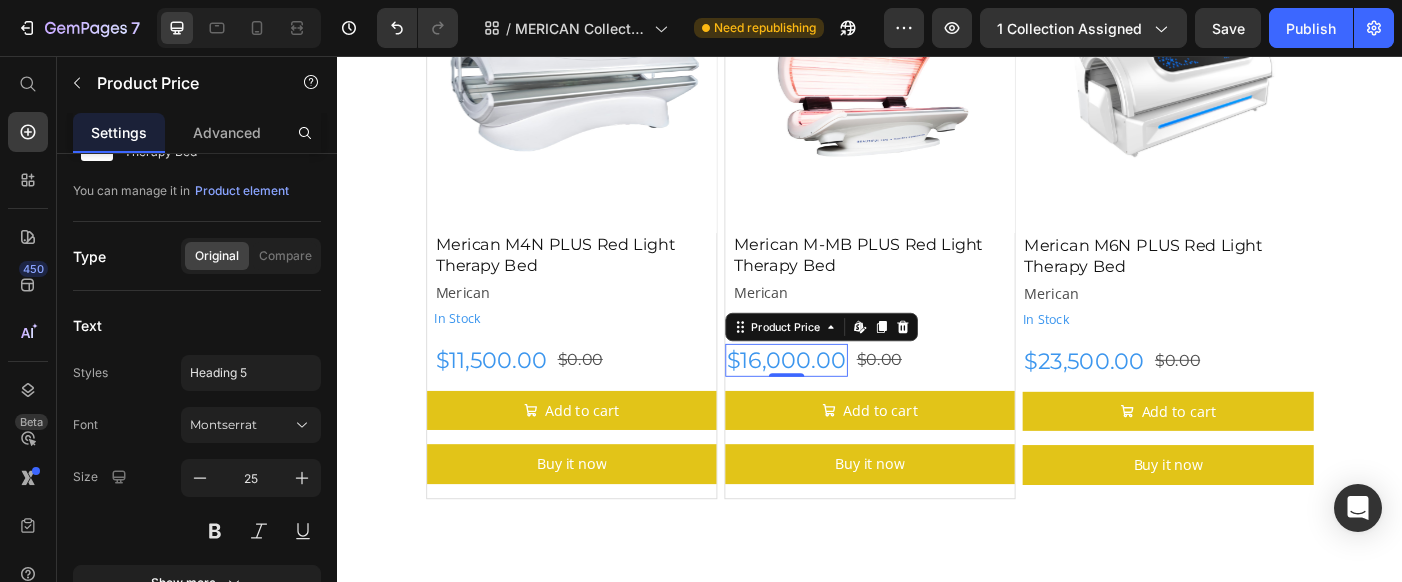 scroll, scrollTop: 0, scrollLeft: 0, axis: both 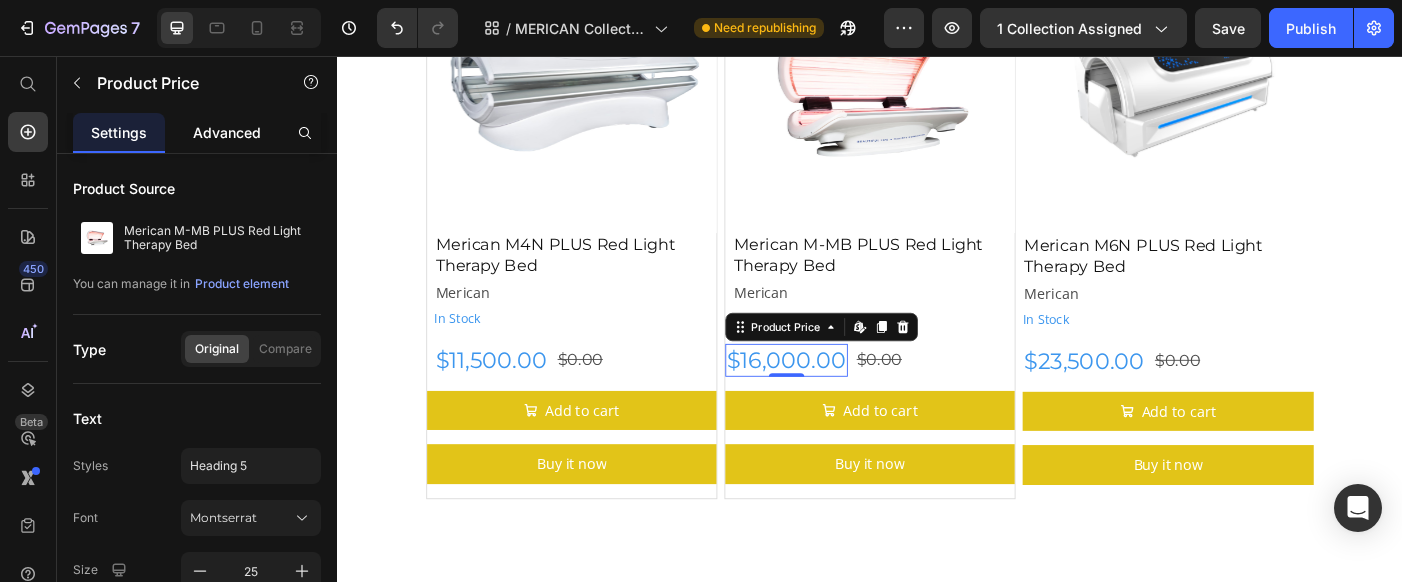 click on "Advanced" at bounding box center (227, 132) 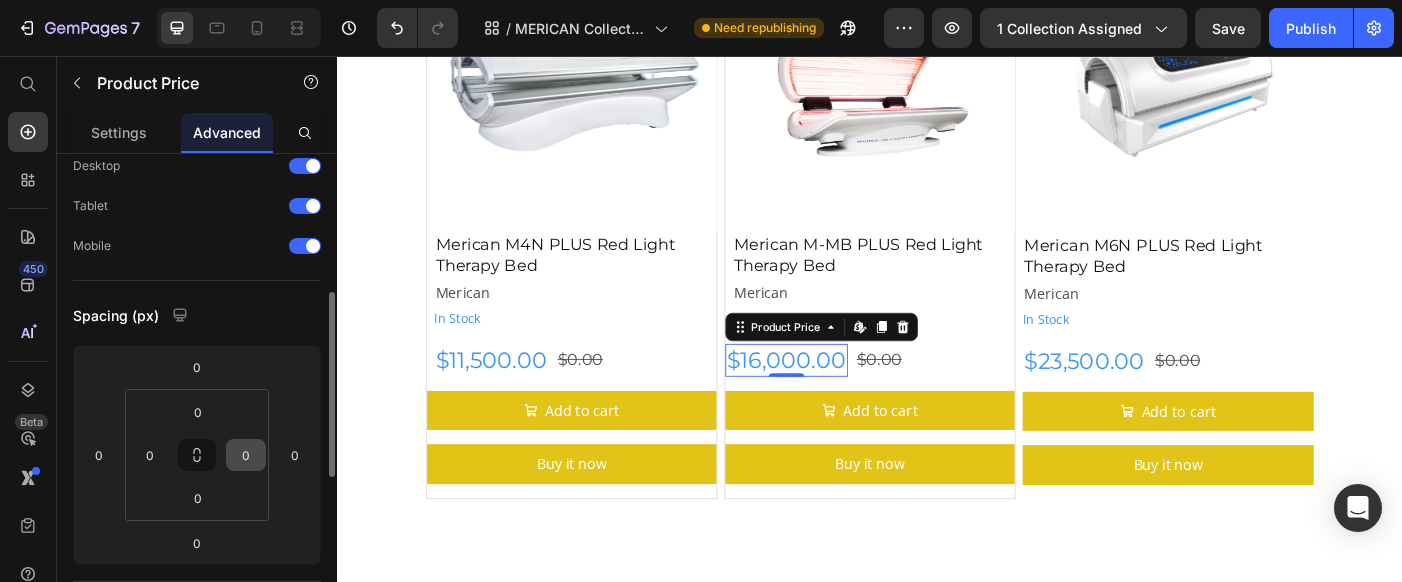 scroll, scrollTop: 153, scrollLeft: 0, axis: vertical 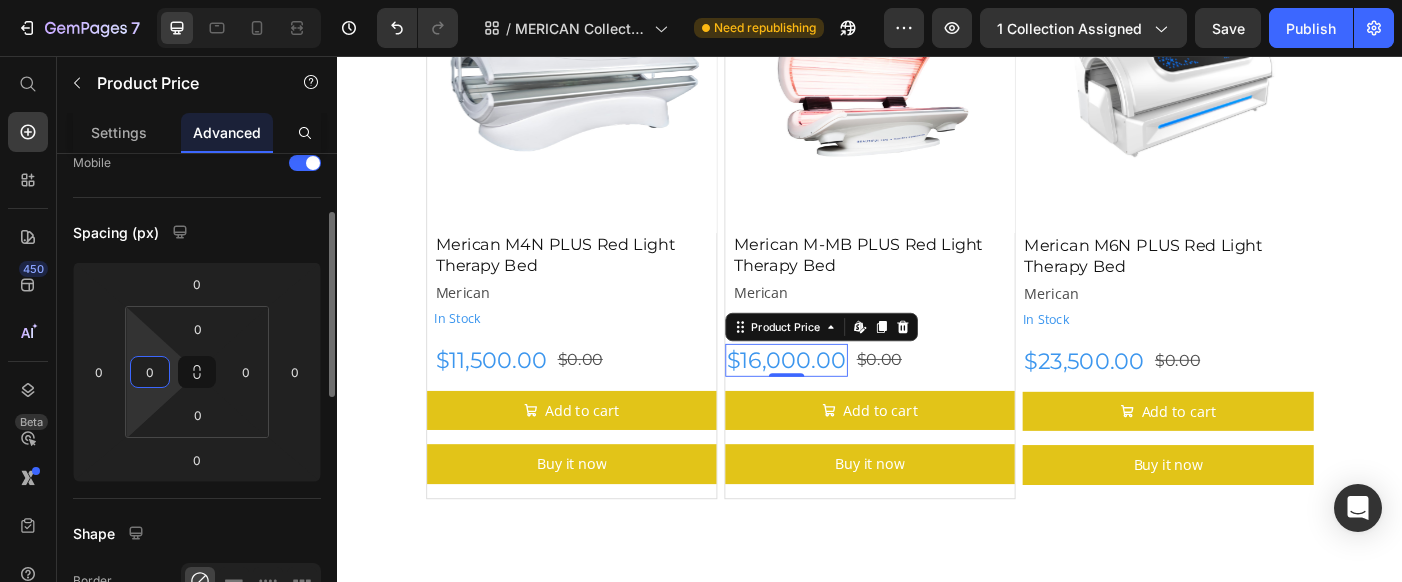 click on "0" at bounding box center (150, 372) 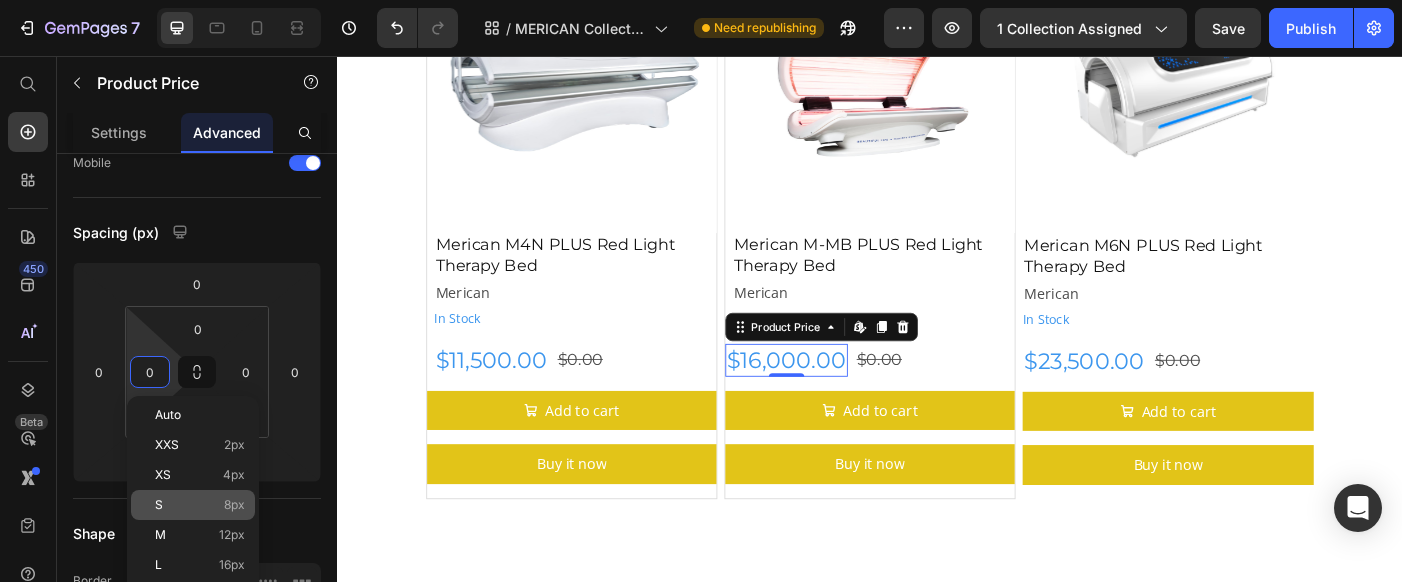 click on "8px" at bounding box center (234, 505) 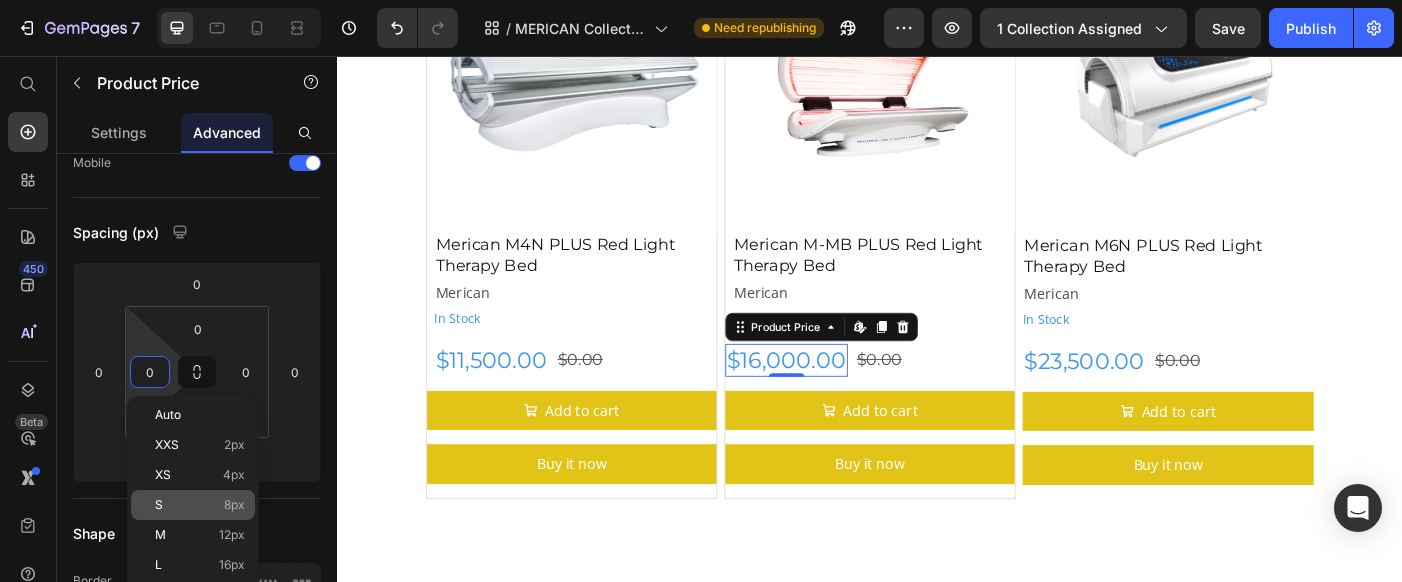 type on "8" 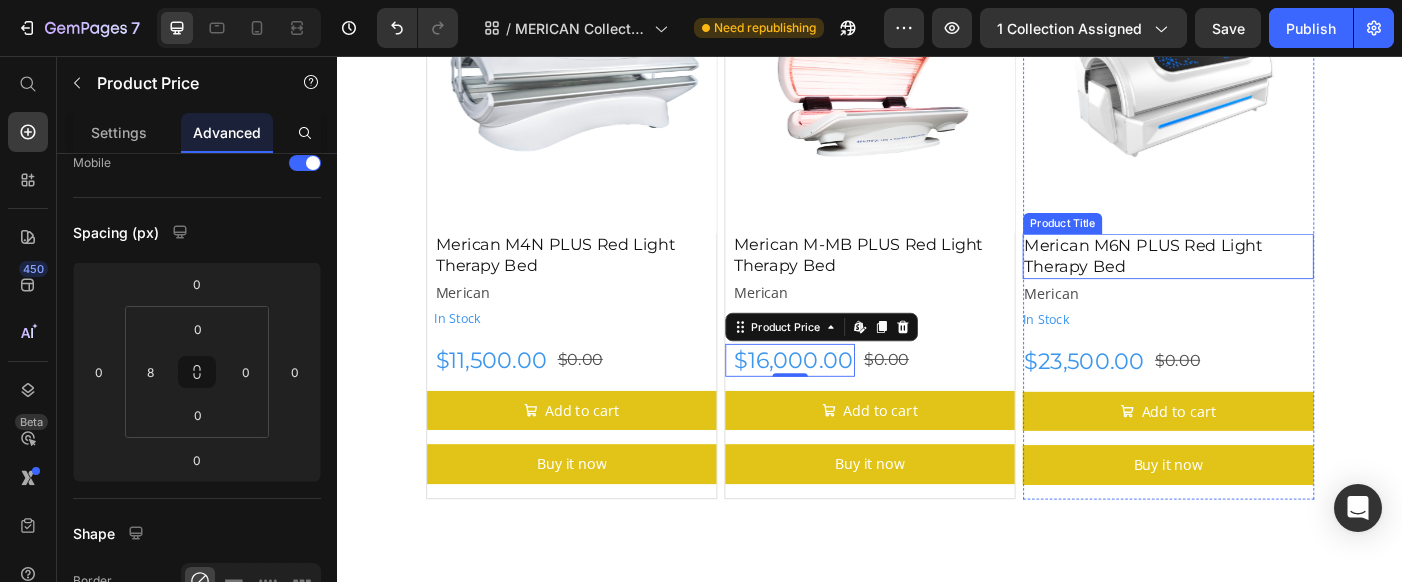 click on "Merican M6N PLUS Red Light Therapy Bed" at bounding box center (1273, 281) 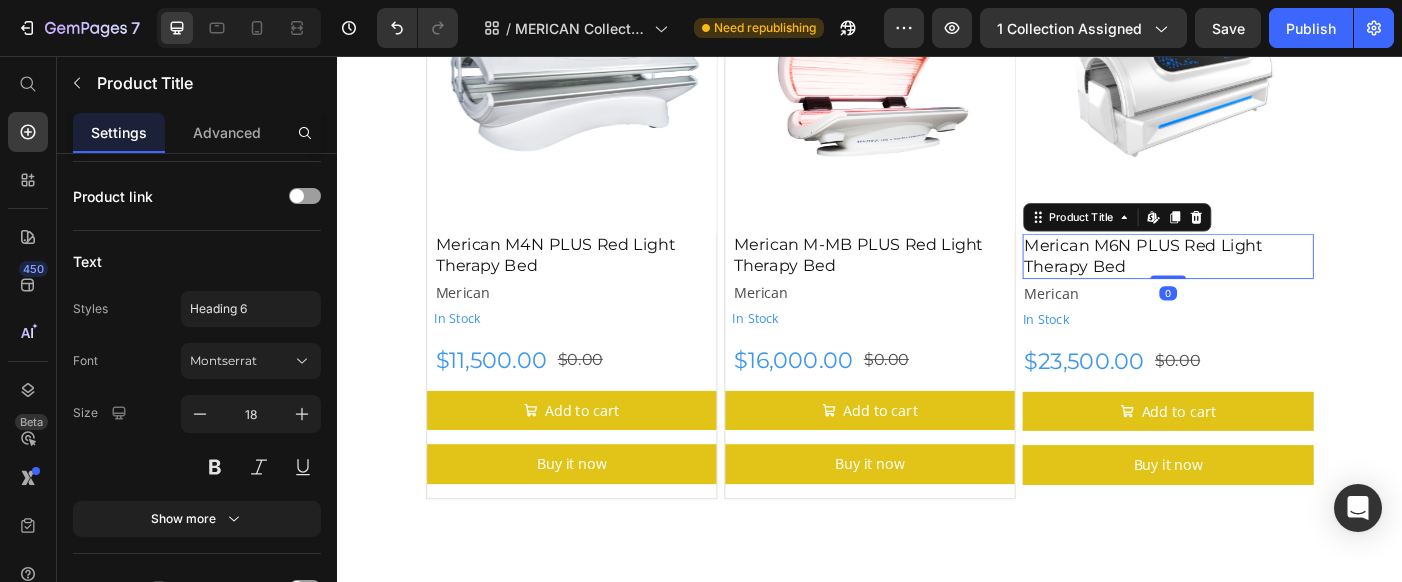 scroll, scrollTop: 0, scrollLeft: 0, axis: both 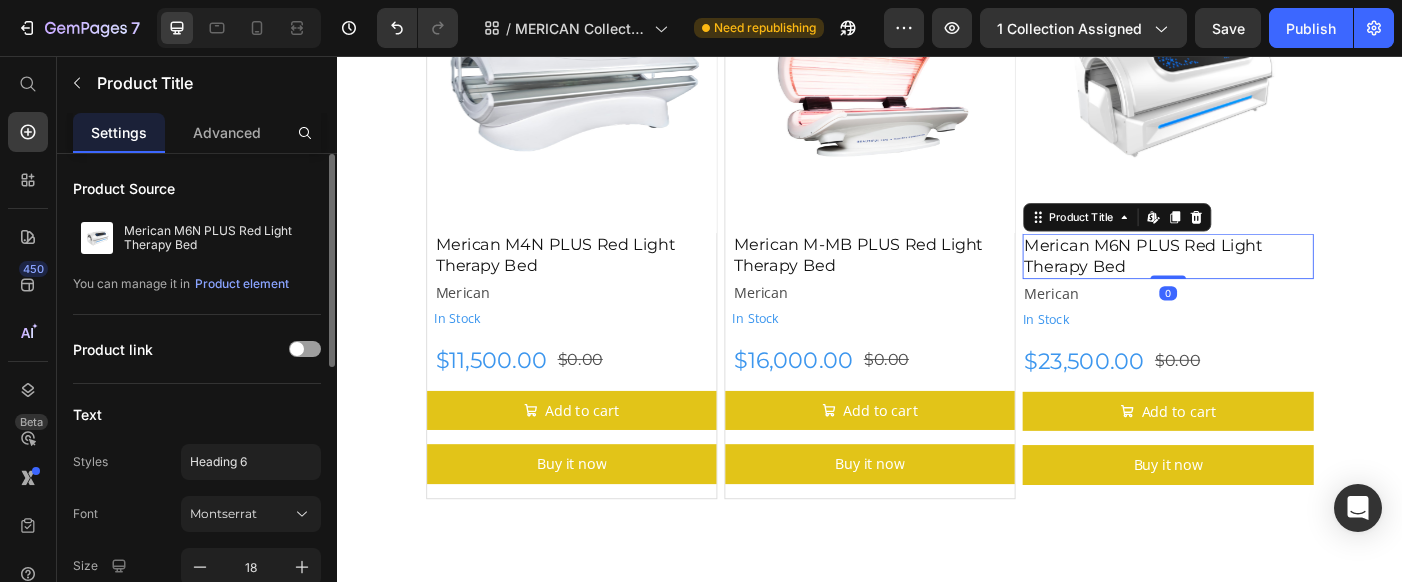 click on "Merican M6N PLUS Red Light Therapy Bed" at bounding box center (1273, 281) 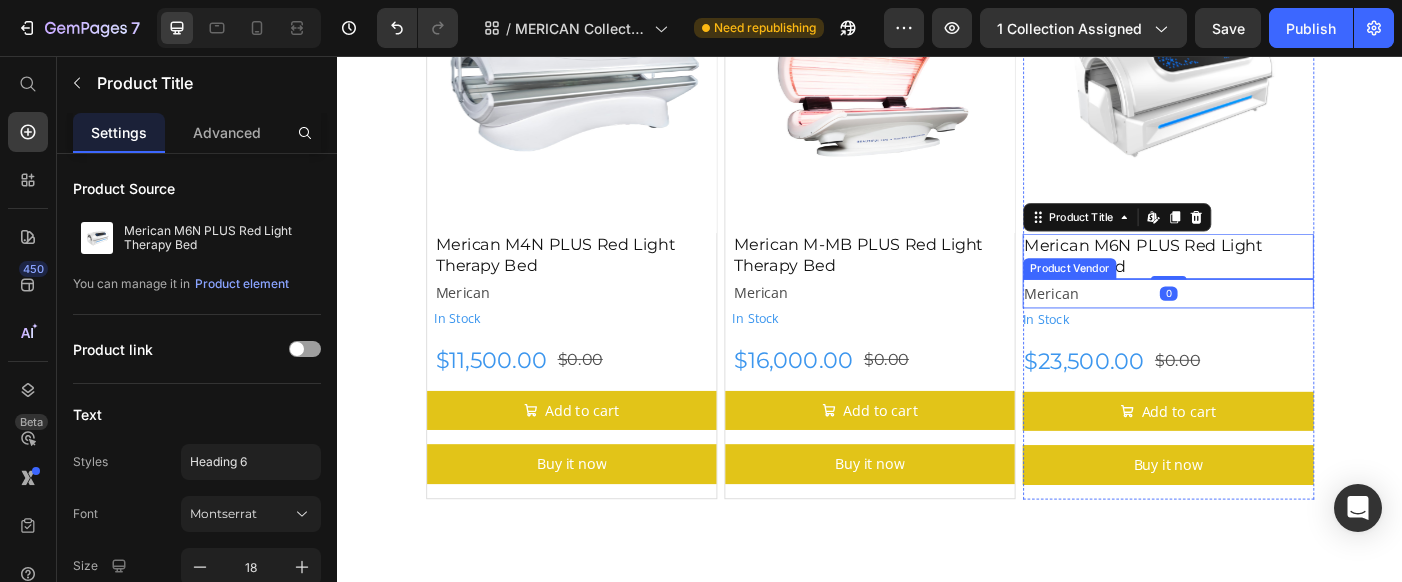click on "Merican" at bounding box center [1273, 323] 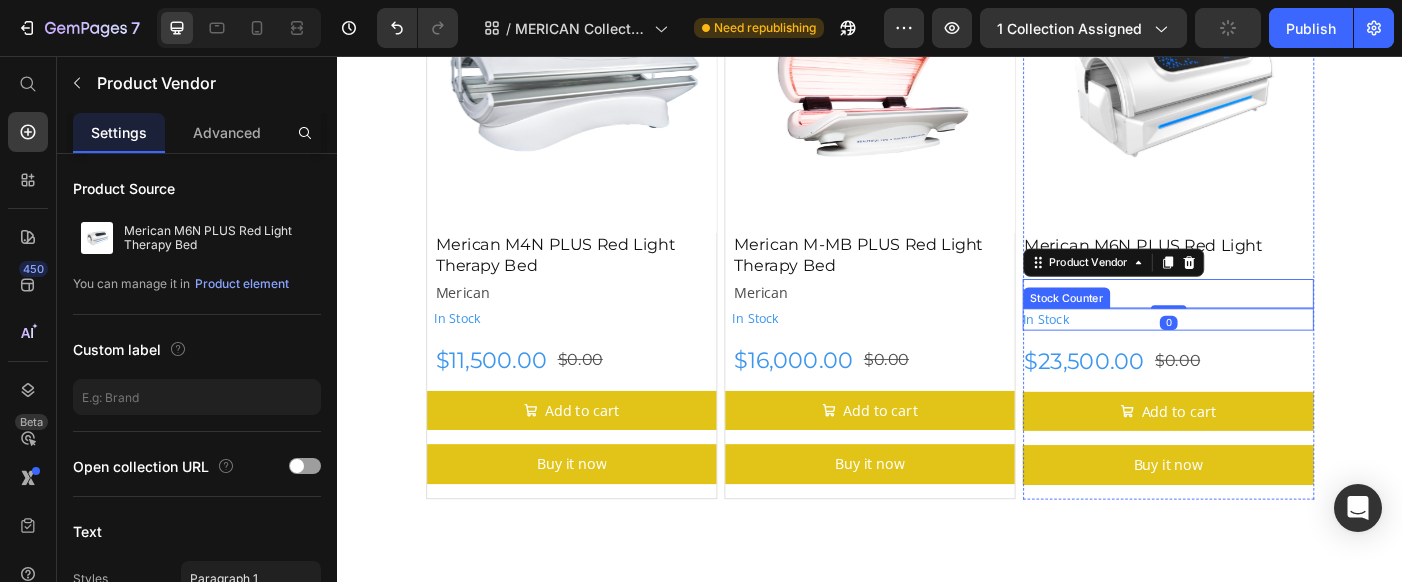 click on "In Stock" at bounding box center (1273, 352) 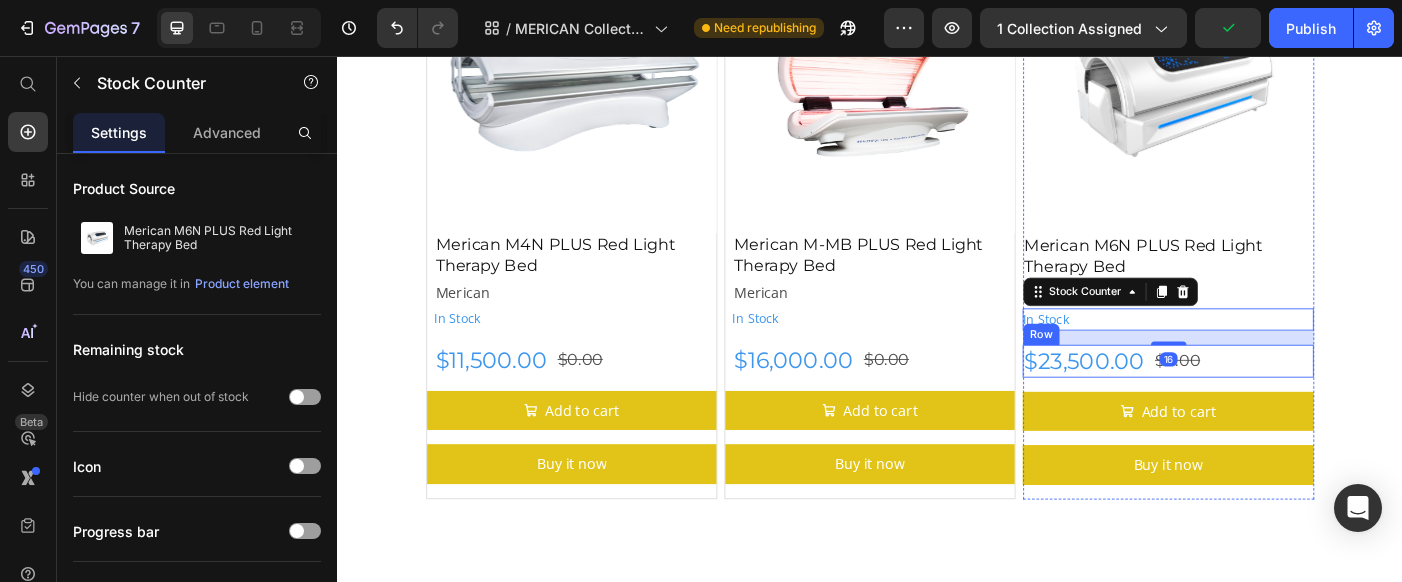 click on "$23,500.00 Product Price $0.00 Product Price Row" at bounding box center (1273, 399) 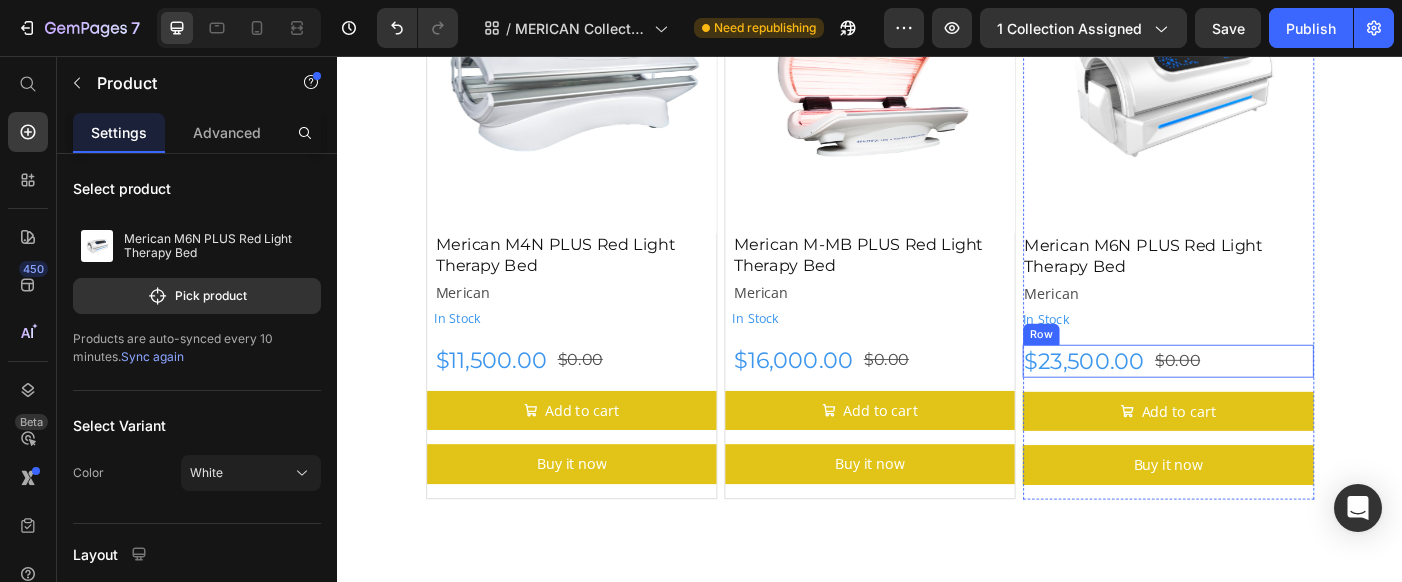 click on "$23,500.00 Product Price $0.00 Product Price Row" at bounding box center [1273, 399] 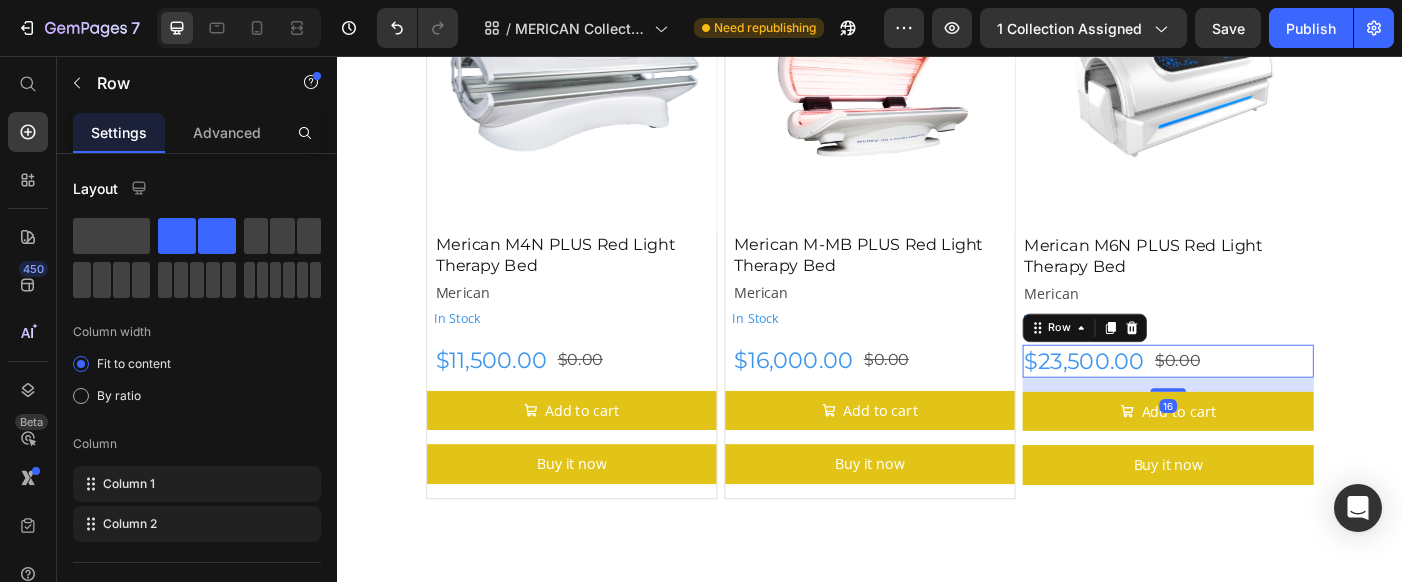click on "16" at bounding box center (1273, 426) 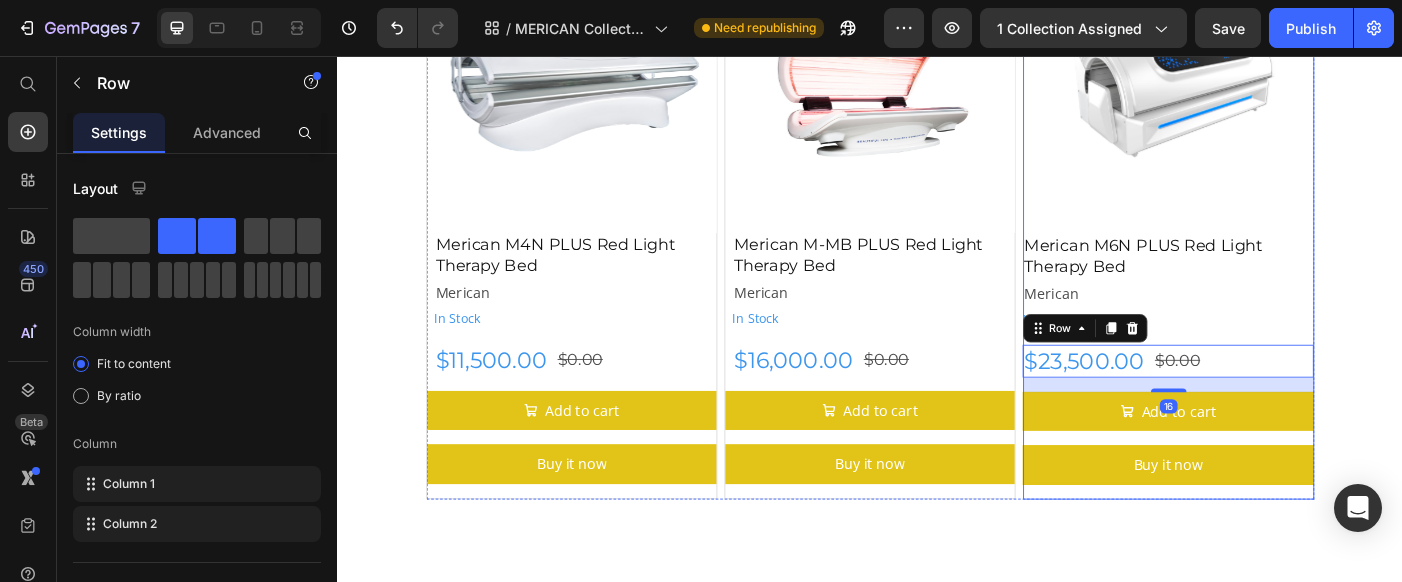 click on "In Stock" at bounding box center [1273, 352] 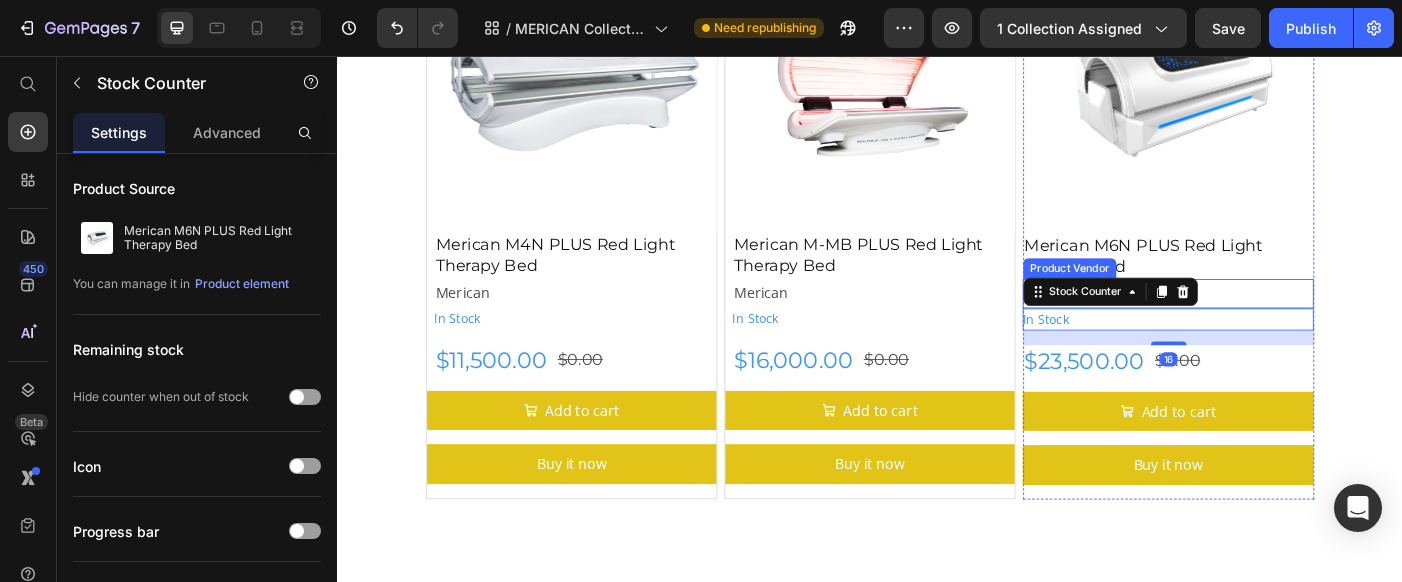 click on "Merican" at bounding box center [1273, 323] 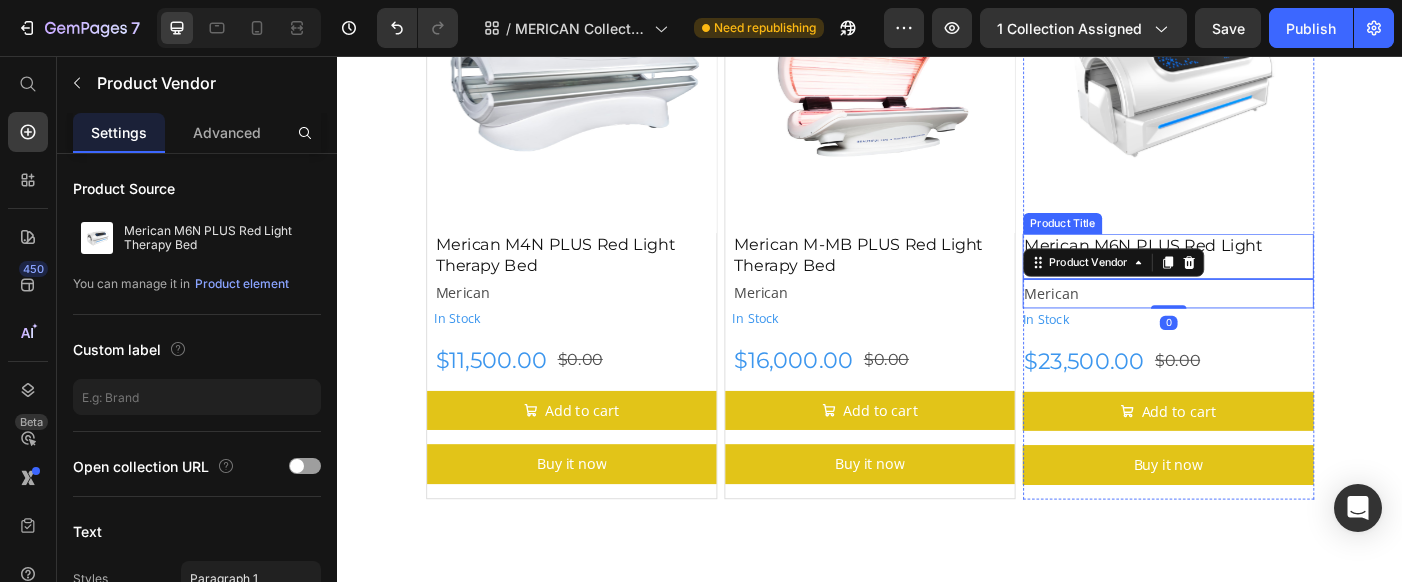 click on "Merican M6N PLUS Red Light Therapy Bed" at bounding box center (1273, 281) 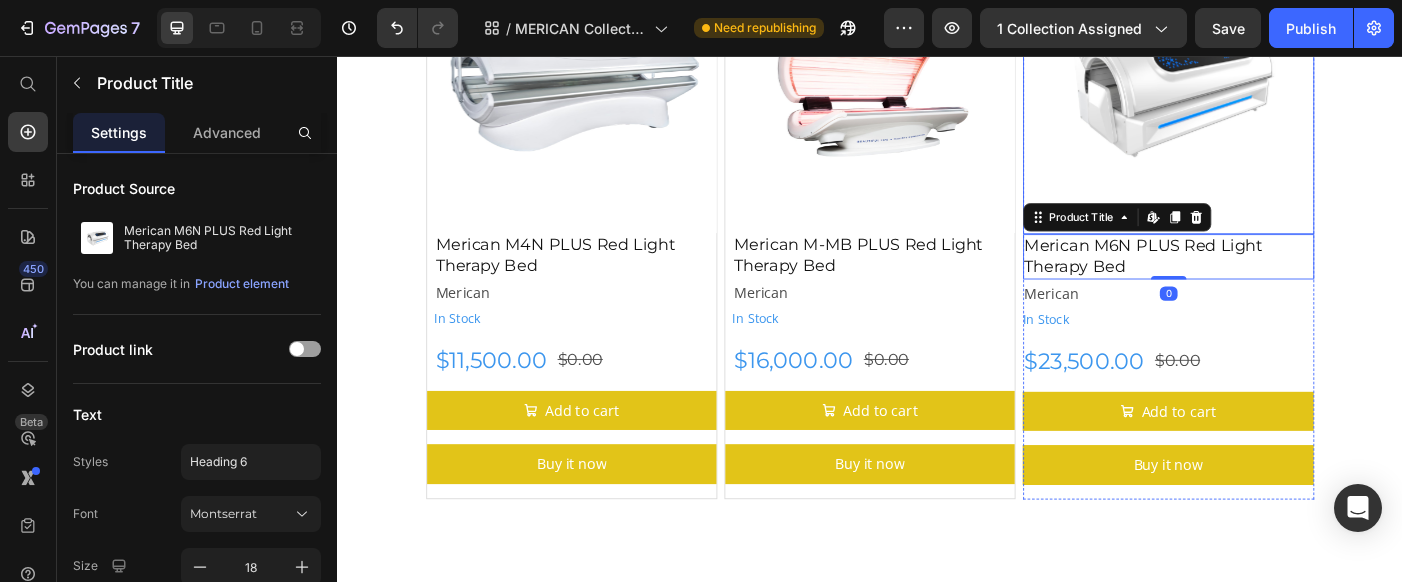 click at bounding box center (1273, 92) 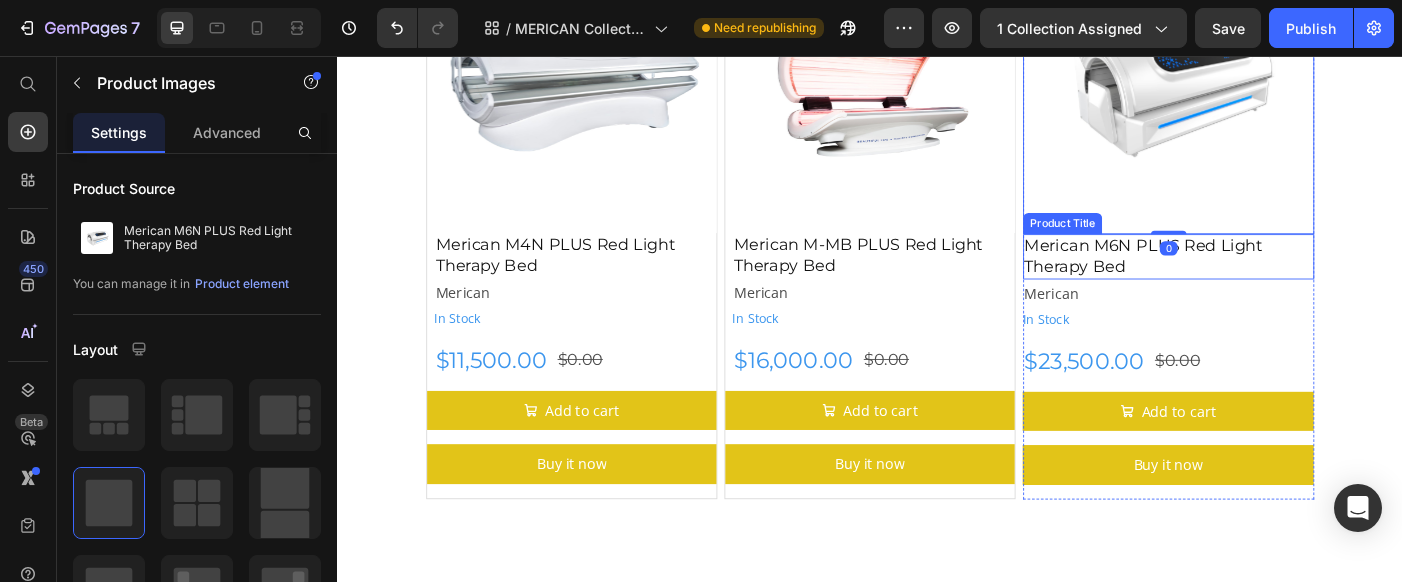 click on "Merican M6N PLUS Red Light Therapy Bed" at bounding box center [1273, 281] 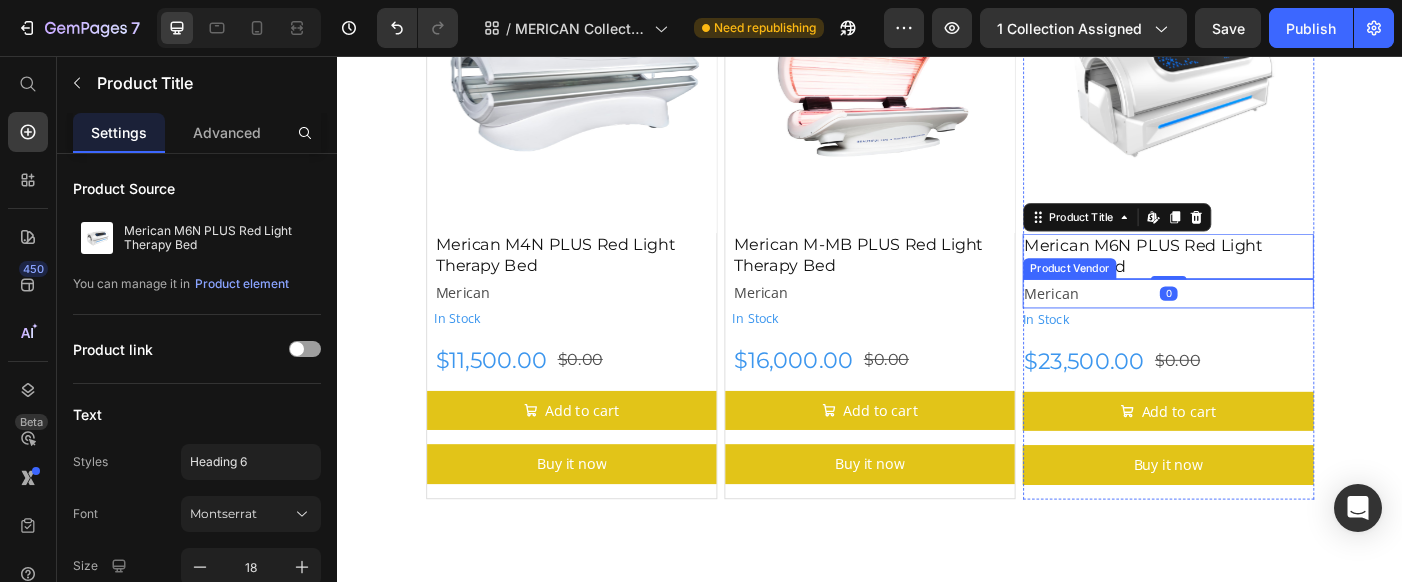 click on "Merican" at bounding box center [1273, 323] 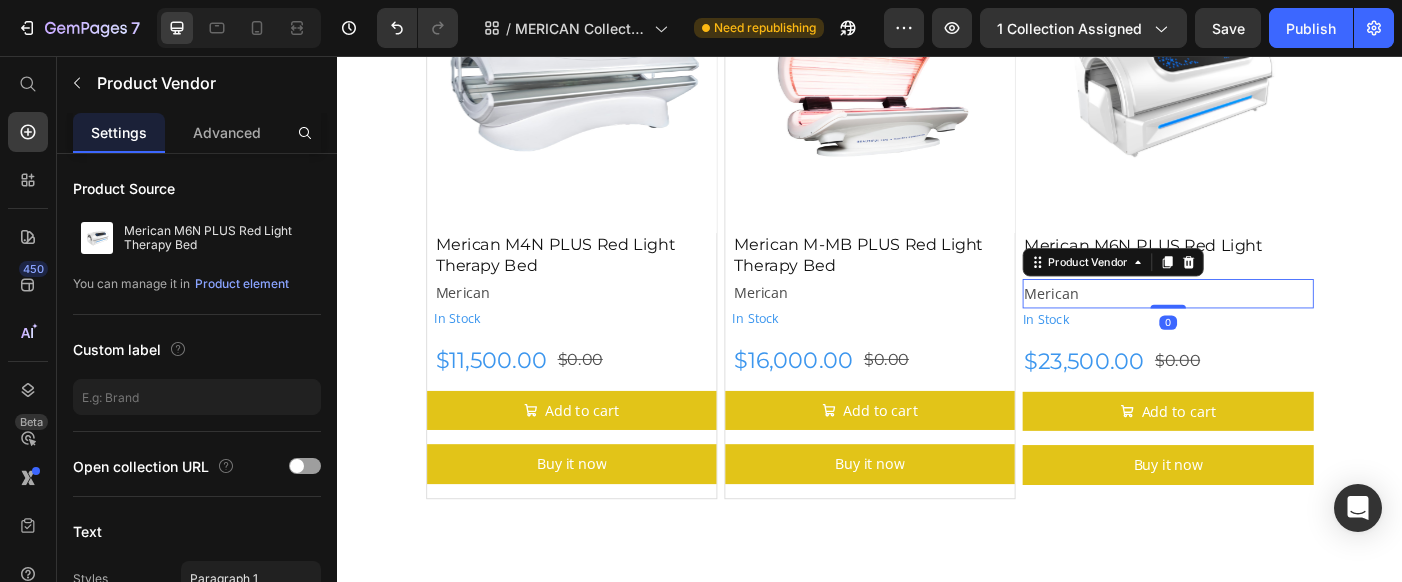 click on "Merican" at bounding box center [1273, 323] 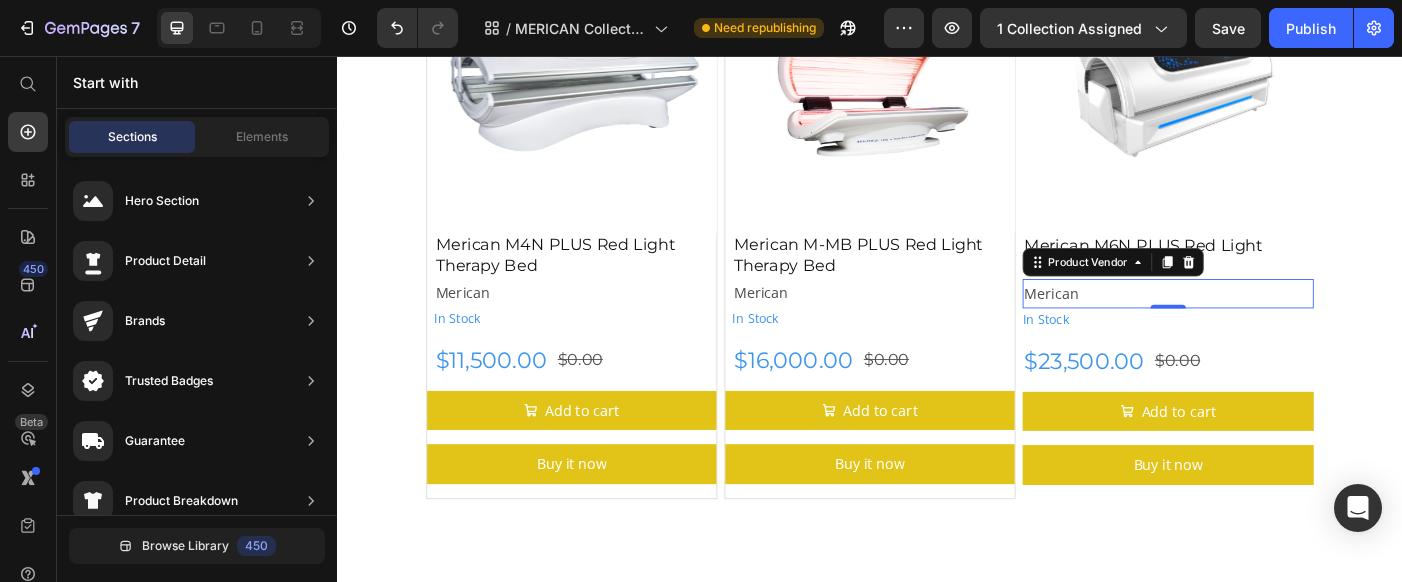 click on "Product Images Merican M4N PLUS Red Light Therapy Bed Product Title Merican Product Vendor In Stock Stock Counter Row $11,500.00 Product Price $0.00 Product Price Row
Add to cart Add to Cart Buy it now Dynamic Checkout Product Product Images Merican M-MB PLUS Red Light Therapy Bed Product Title Merican Product Vendor In Stock Stock Counter $16,000.00 Product Price $0.00 Product Price Row
Add to cart Add to Cart Buy it now Dynamic Checkout Product Product Images Merican M6N PLUS Red Light Therapy Bed Product Title Merican Product Vendor   0 In Stock Stock Counter $23,500.00 Product Price $0.00 Product Price Row
Add to cart Add to Cart Buy it now Dynamic Checkout Product Row Section 2" at bounding box center [937, 249] 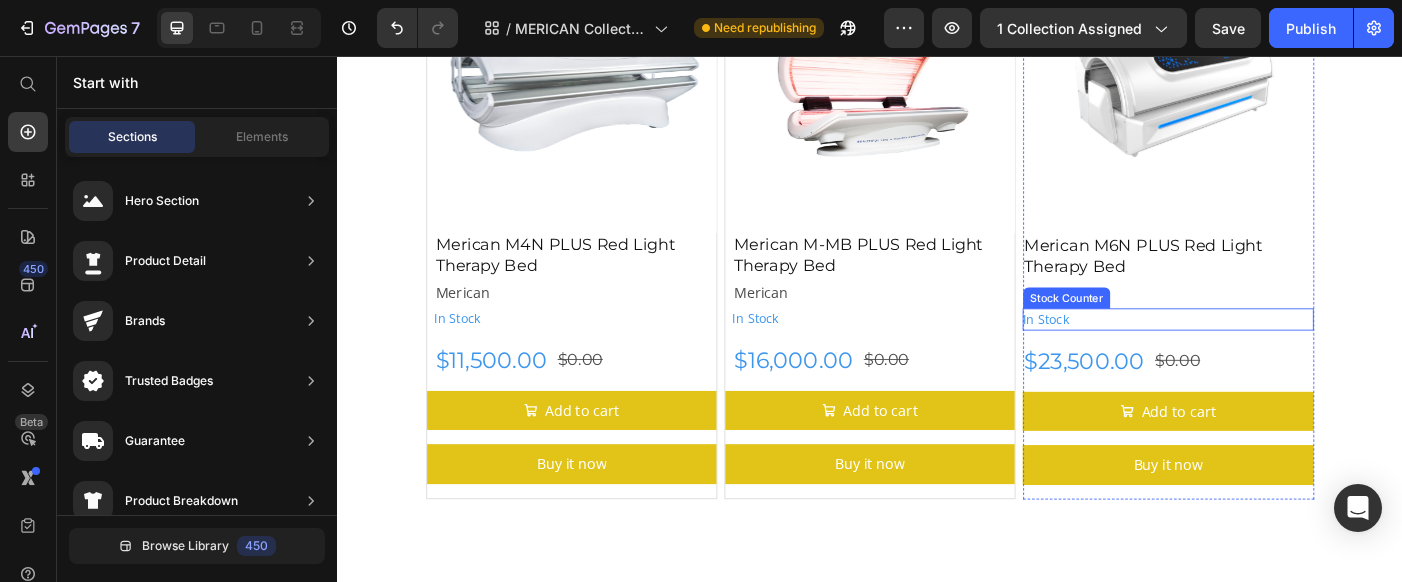 click on "In Stock" at bounding box center (1273, 352) 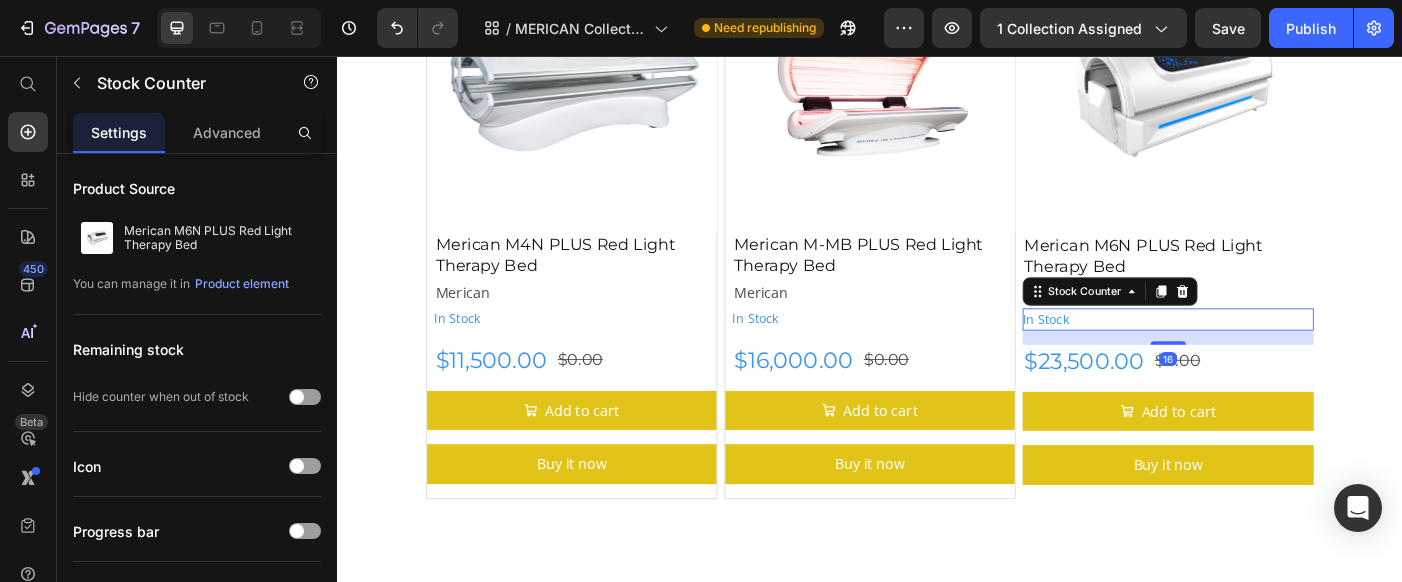 click on "In Stock" at bounding box center [1273, 352] 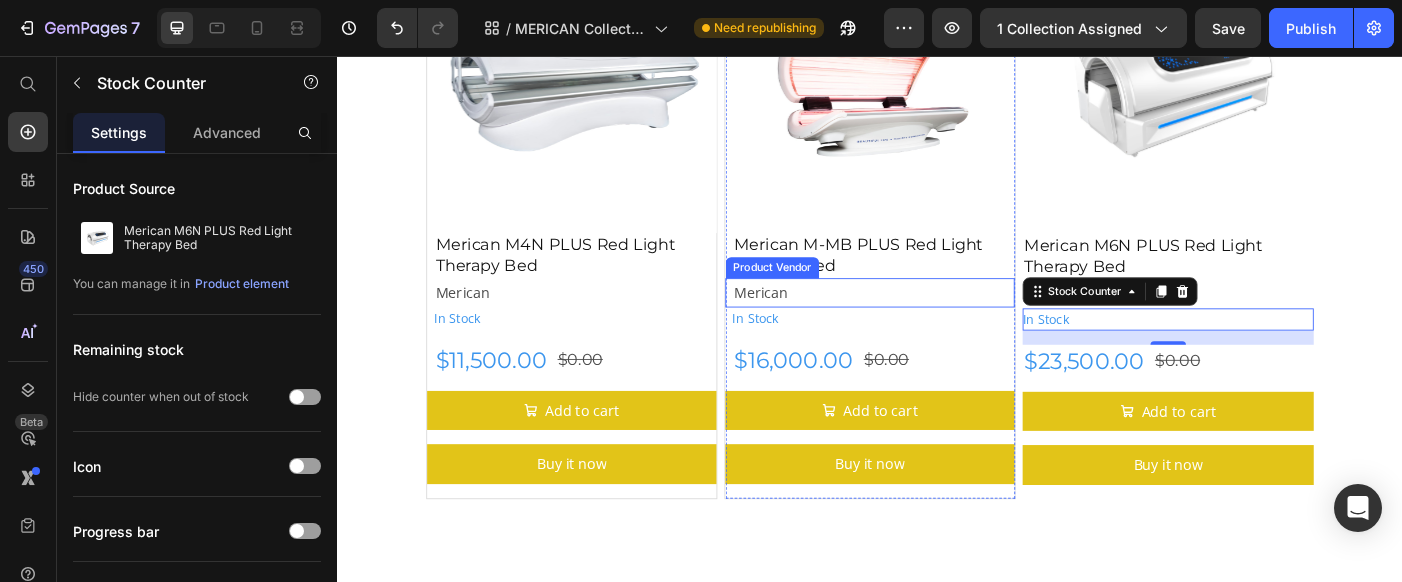 click on "Merican" at bounding box center [941, 322] 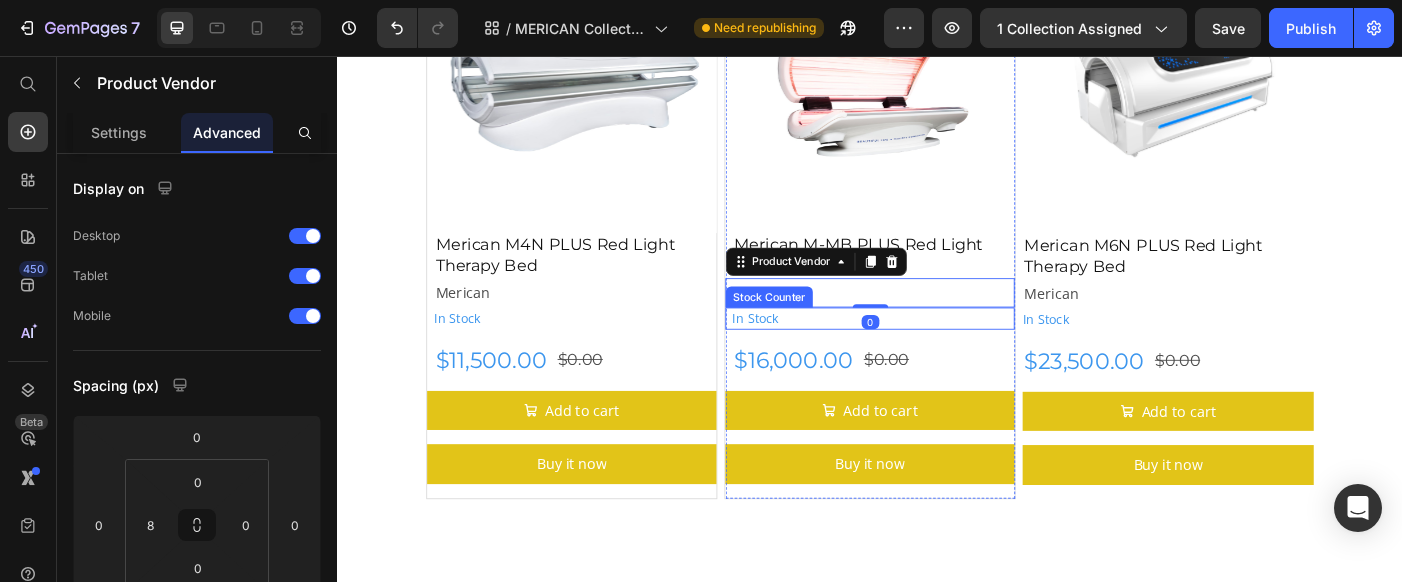 click on "In Stock" at bounding box center [941, 351] 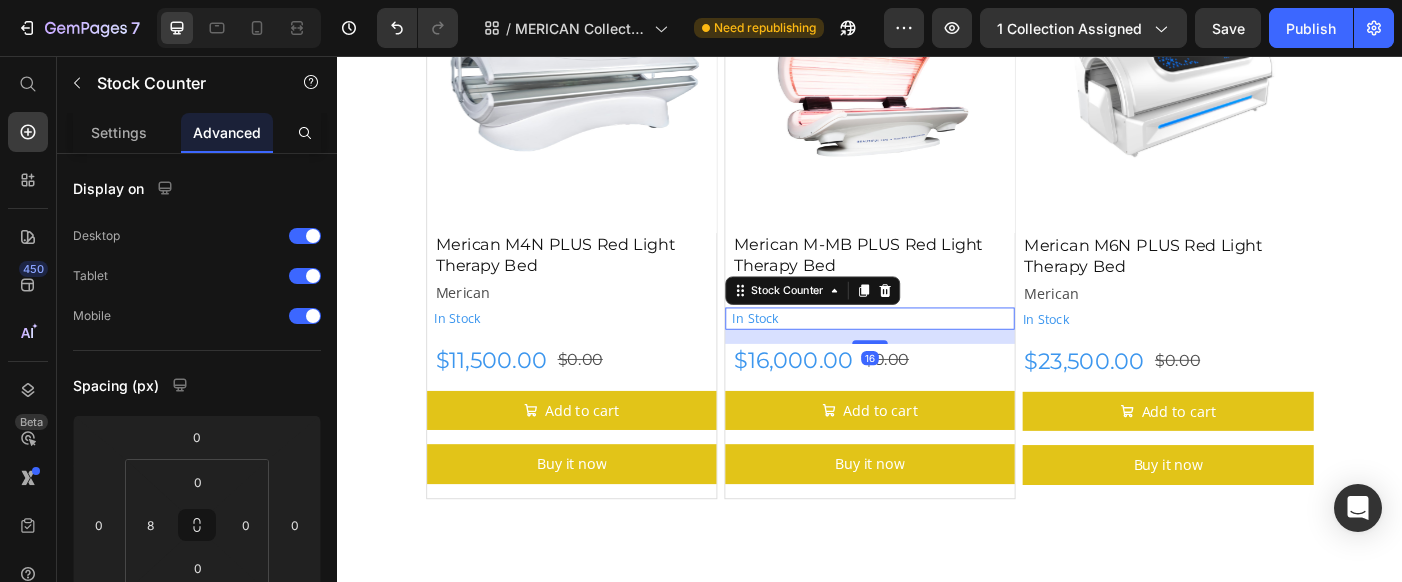 click on "16" at bounding box center [937, 372] 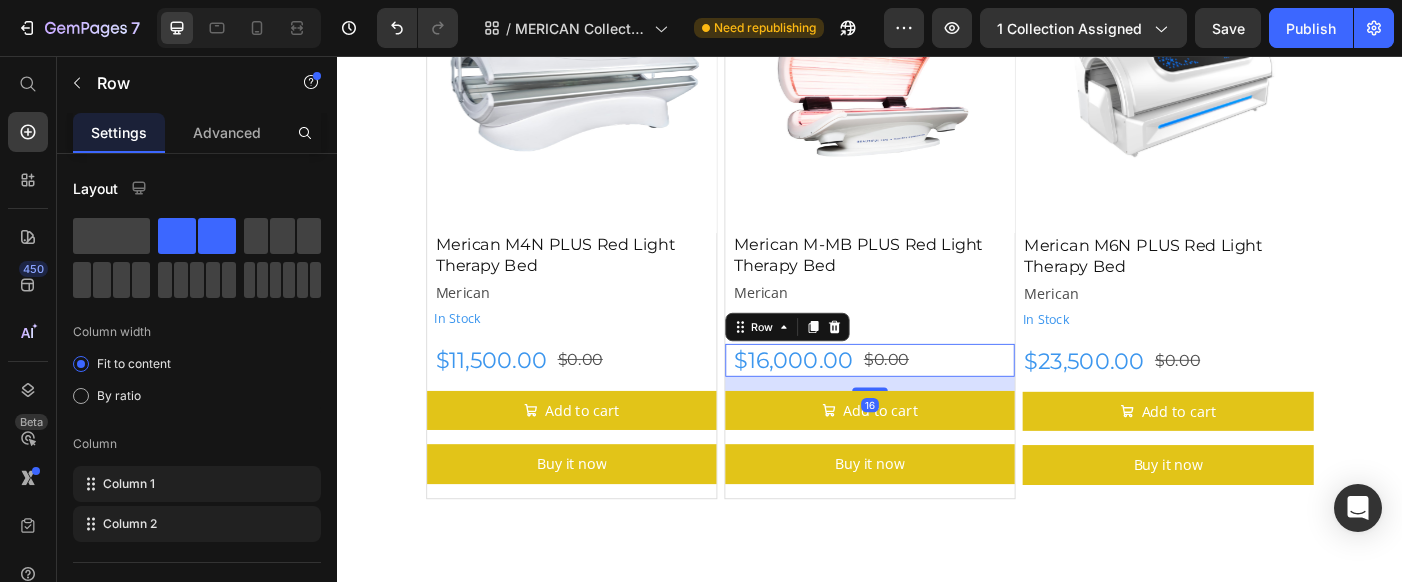 click on "$16,000.00 Product Price $0.00 Product Price Row   16" at bounding box center (937, 398) 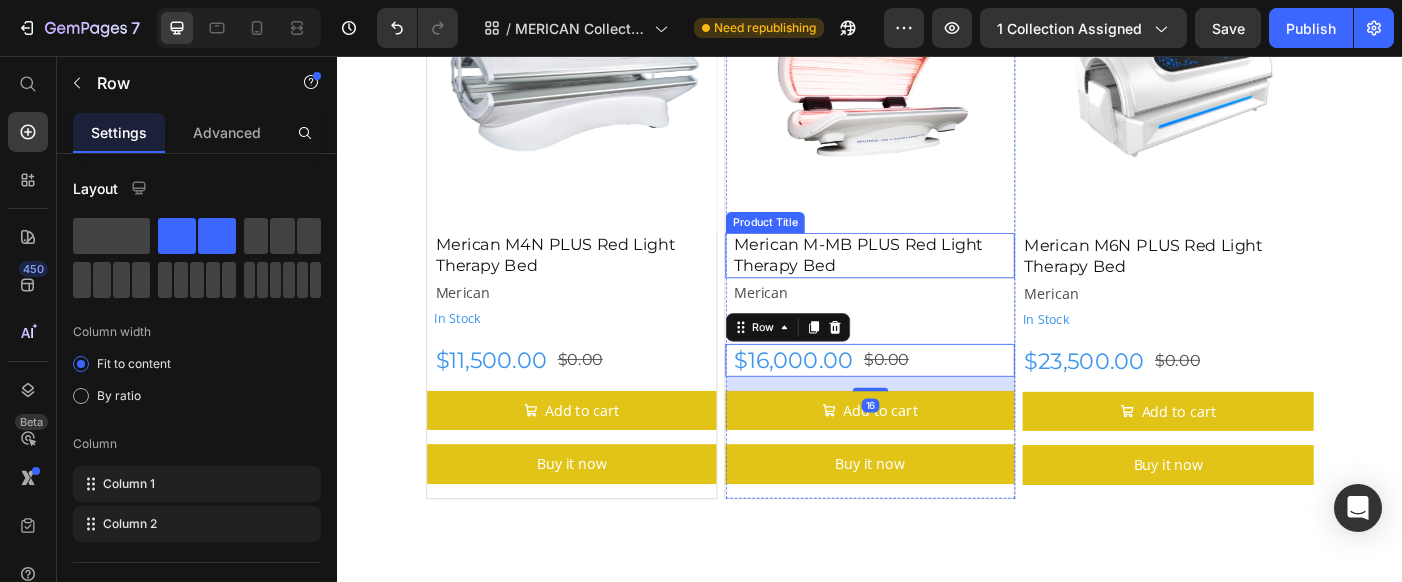 click on "Merican M-MB PLUS Red Light Therapy Bed" at bounding box center [941, 280] 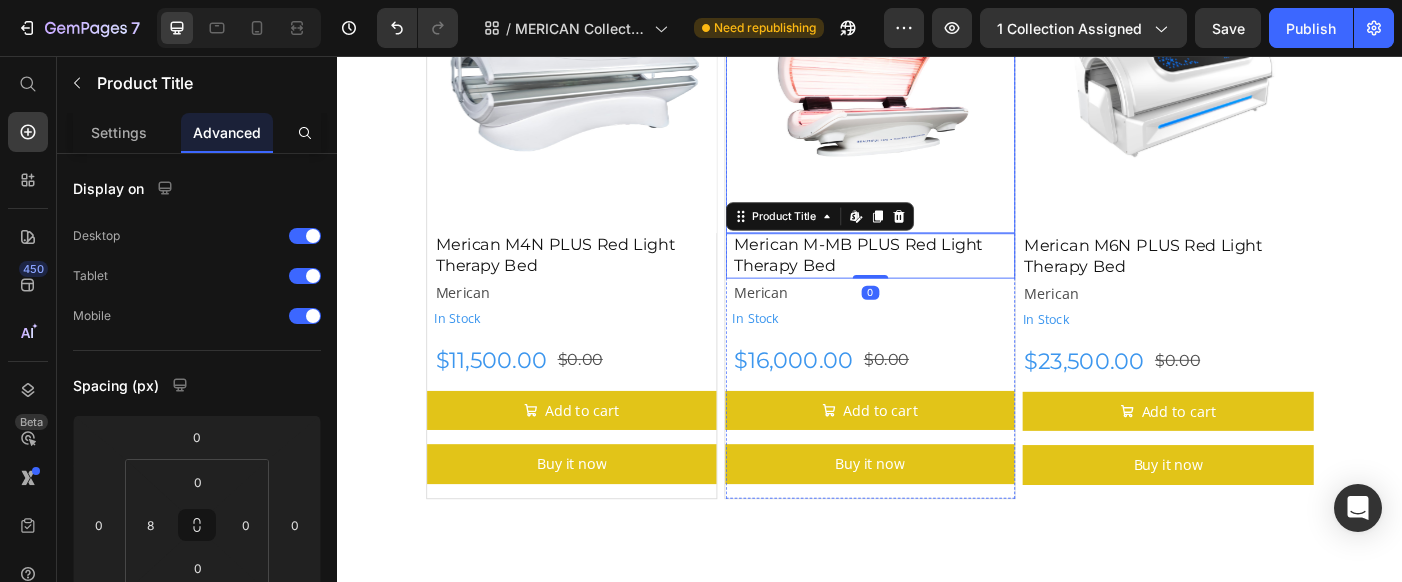 click at bounding box center (937, 92) 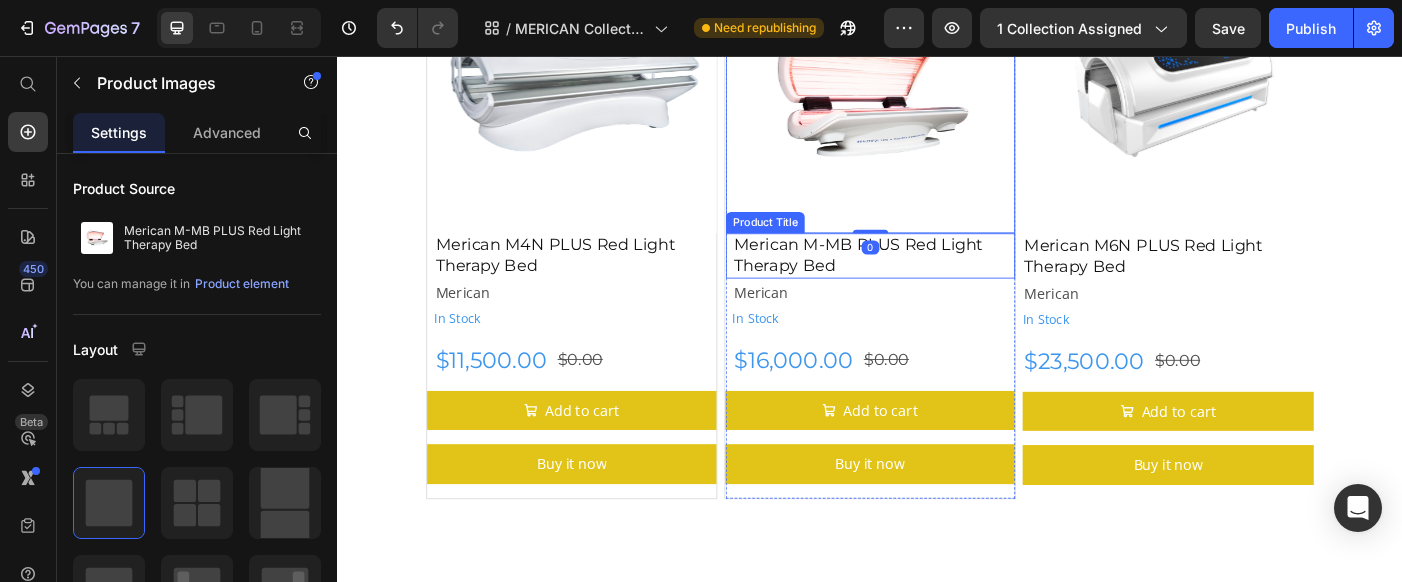 click on "Merican M-MB PLUS Red Light Therapy Bed" at bounding box center (941, 280) 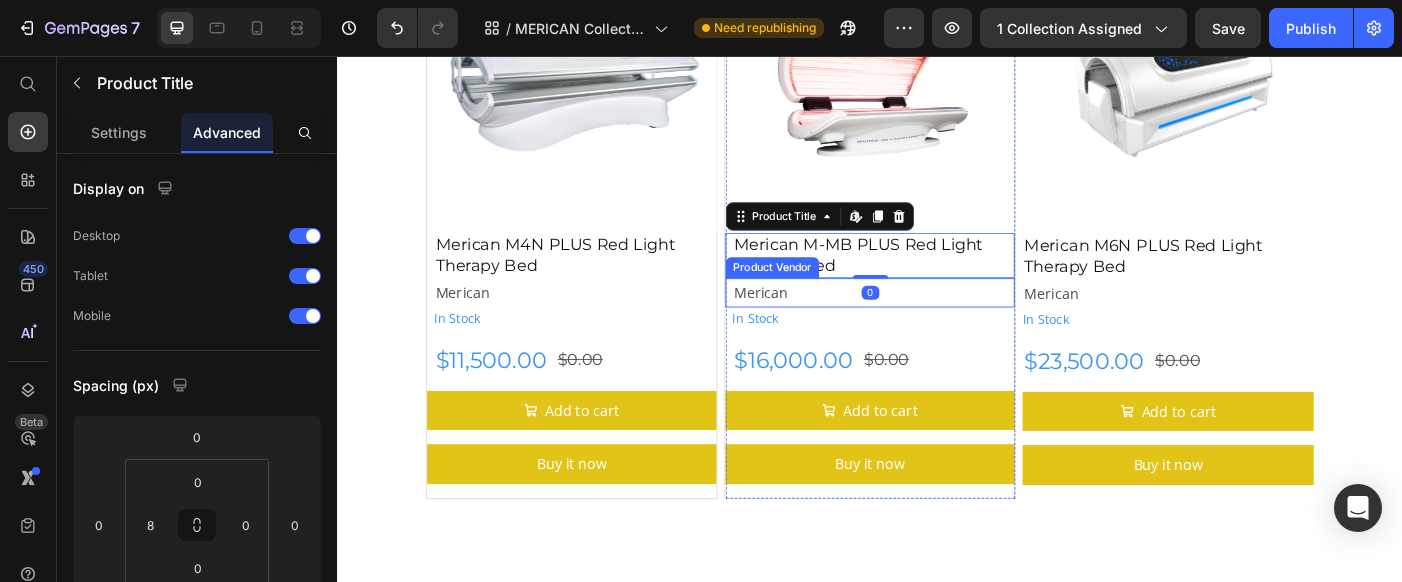 click on "Merican" at bounding box center [941, 322] 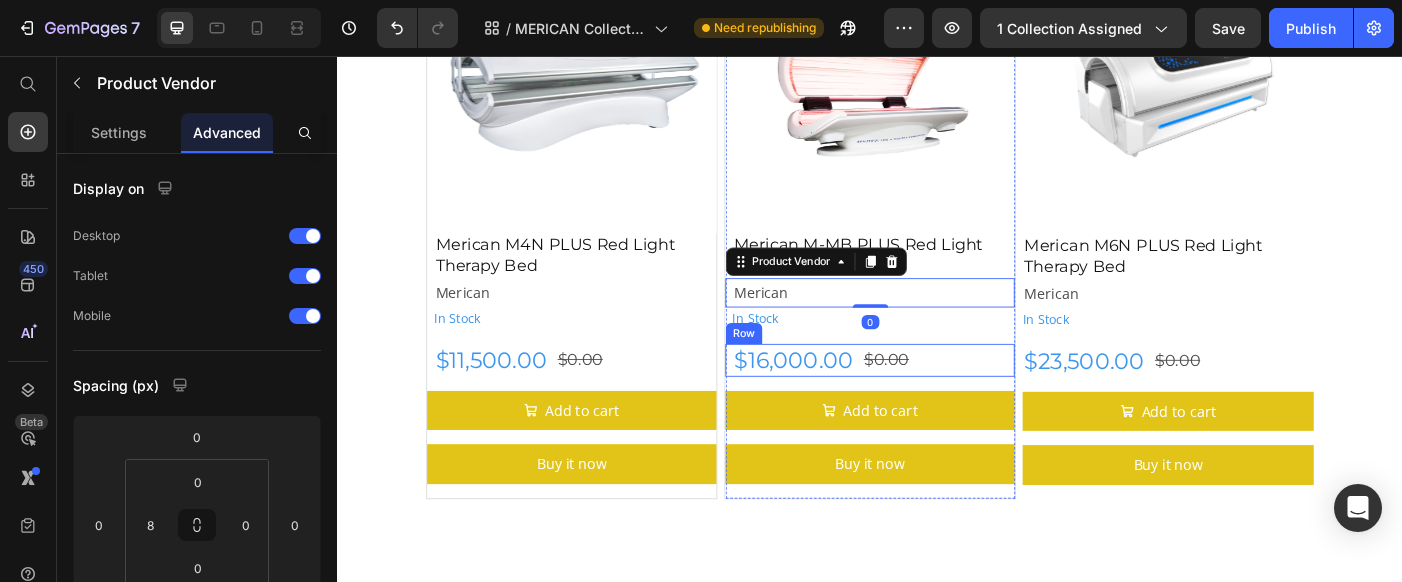 click on "$16,000.00 Product Price $0.00 Product Price Row" at bounding box center [937, 398] 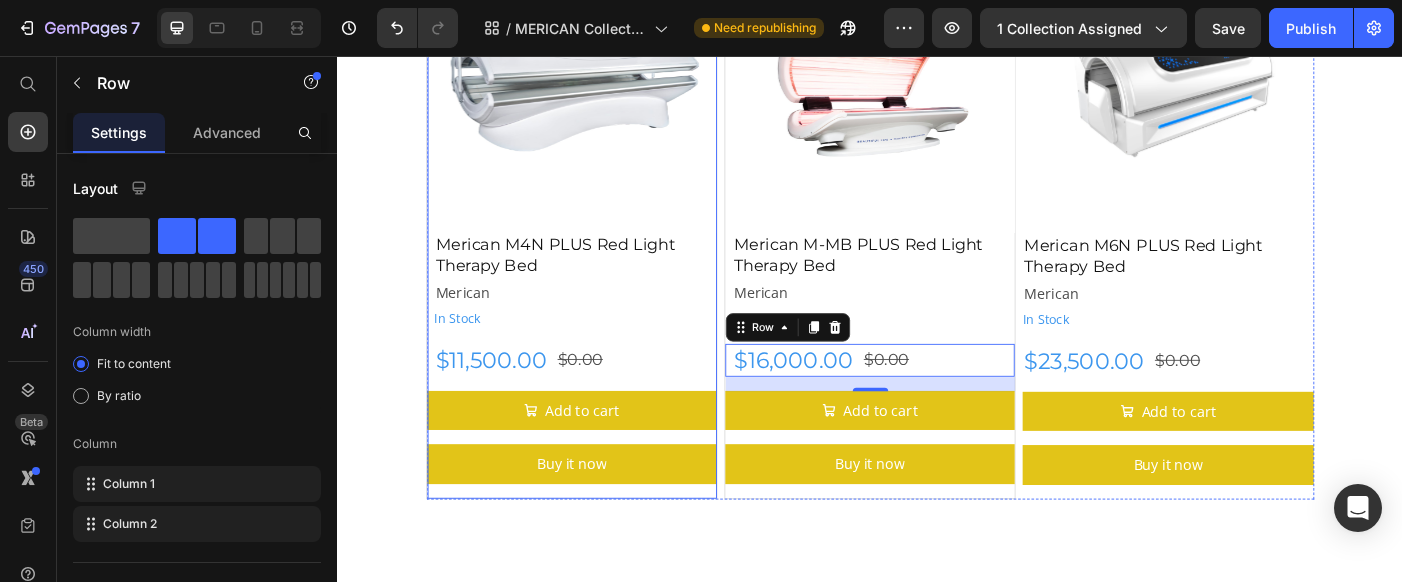 click on "Merican M4N PLUS Red Light Therapy Bed Product Title Merican Product Vendor In Stock Stock Counter Row $11,500.00 Product Price $0.00 Product Price Row
Add to cart Add to Cart Buy it now Dynamic Checkout" at bounding box center [601, 404] 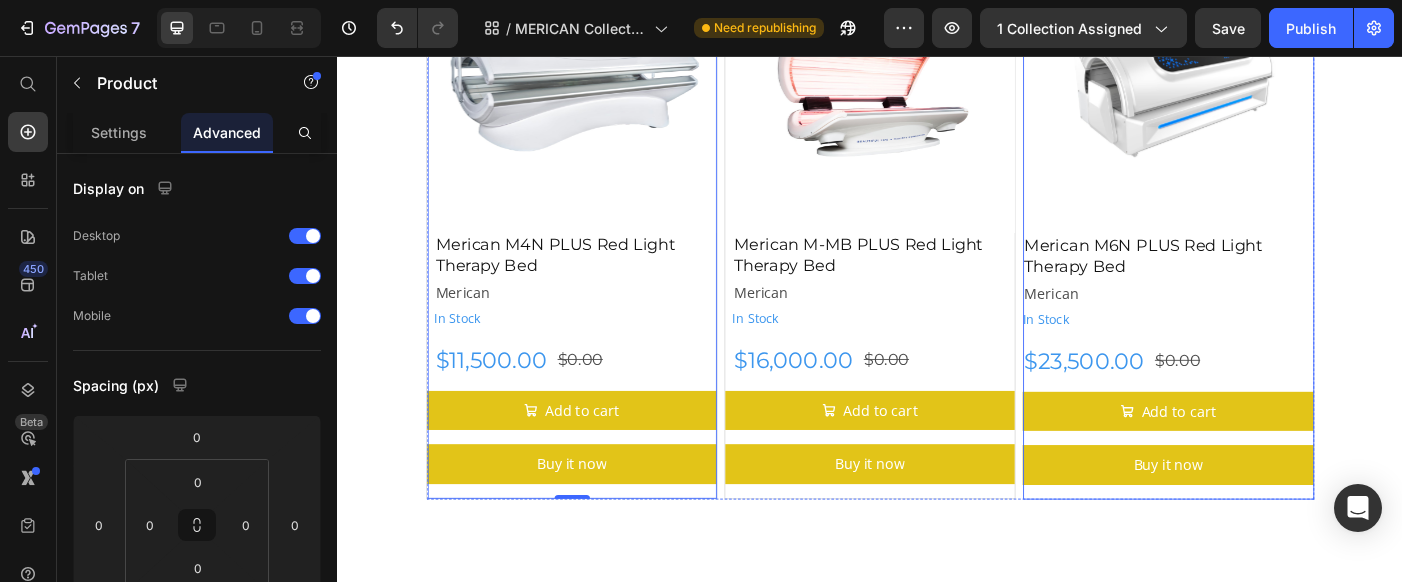 click on "Merican M6N PLUS Red Light Therapy Bed Product Title Merican Product Vendor In Stock Stock Counter $23,500.00 Product Price $0.00 Product Price Row
Add to cart Add to Cart Buy it now Dynamic Checkout" at bounding box center [1273, 405] 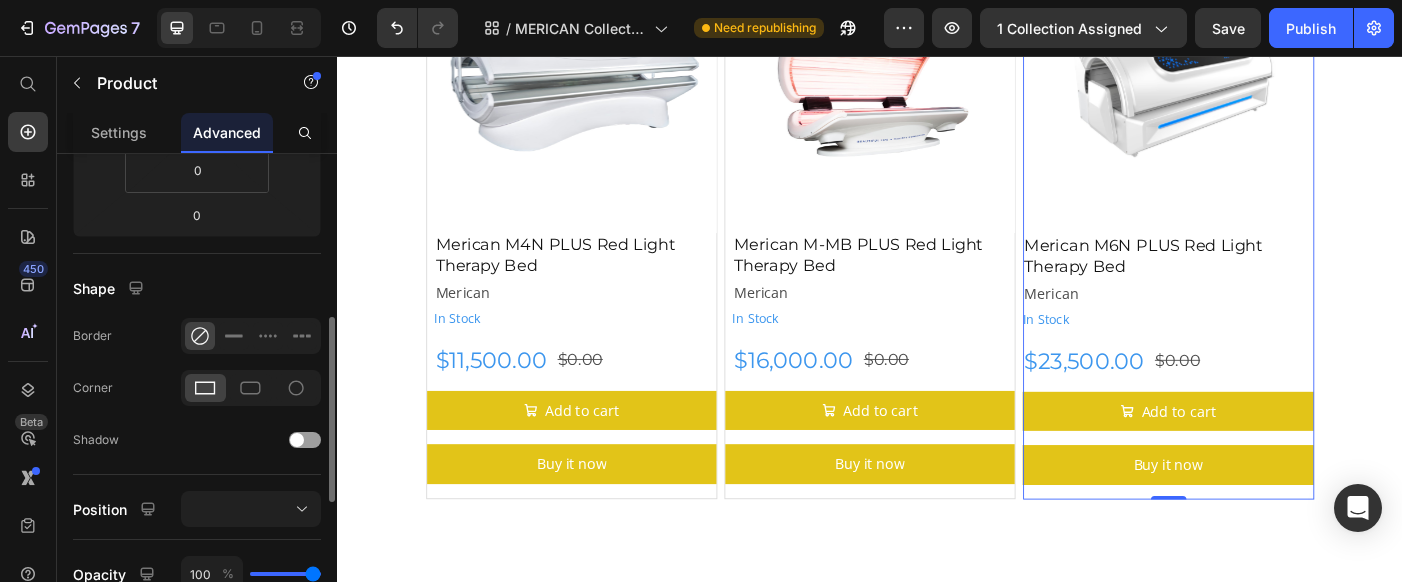 scroll, scrollTop: 432, scrollLeft: 0, axis: vertical 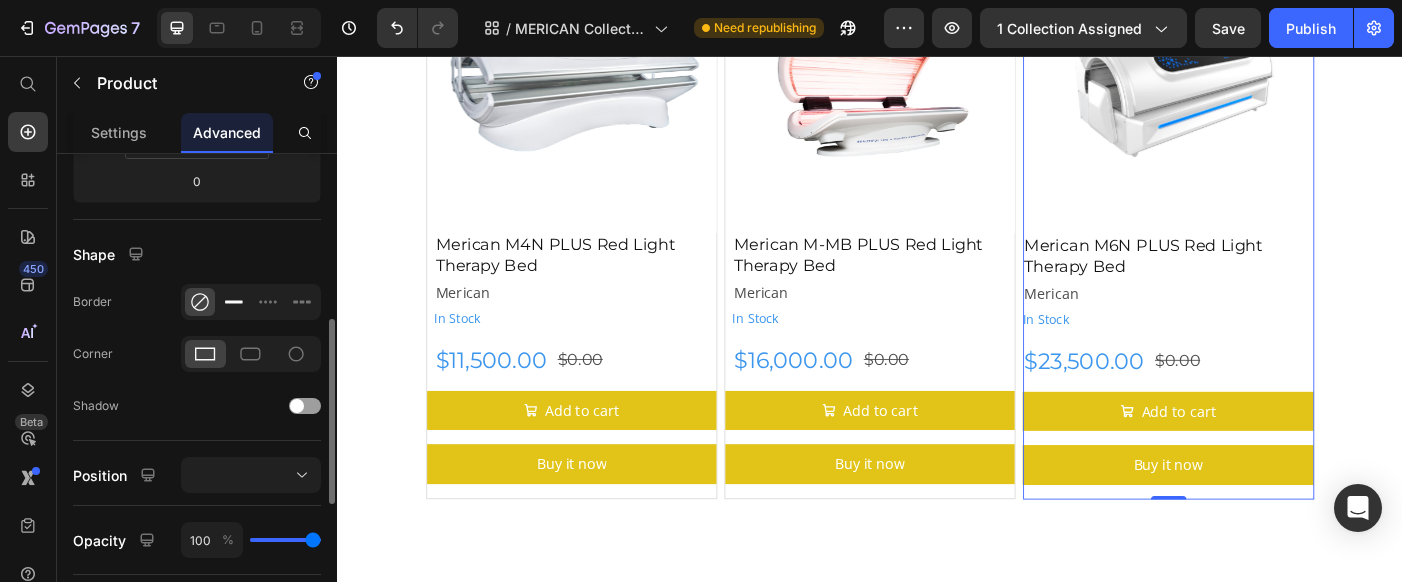 click 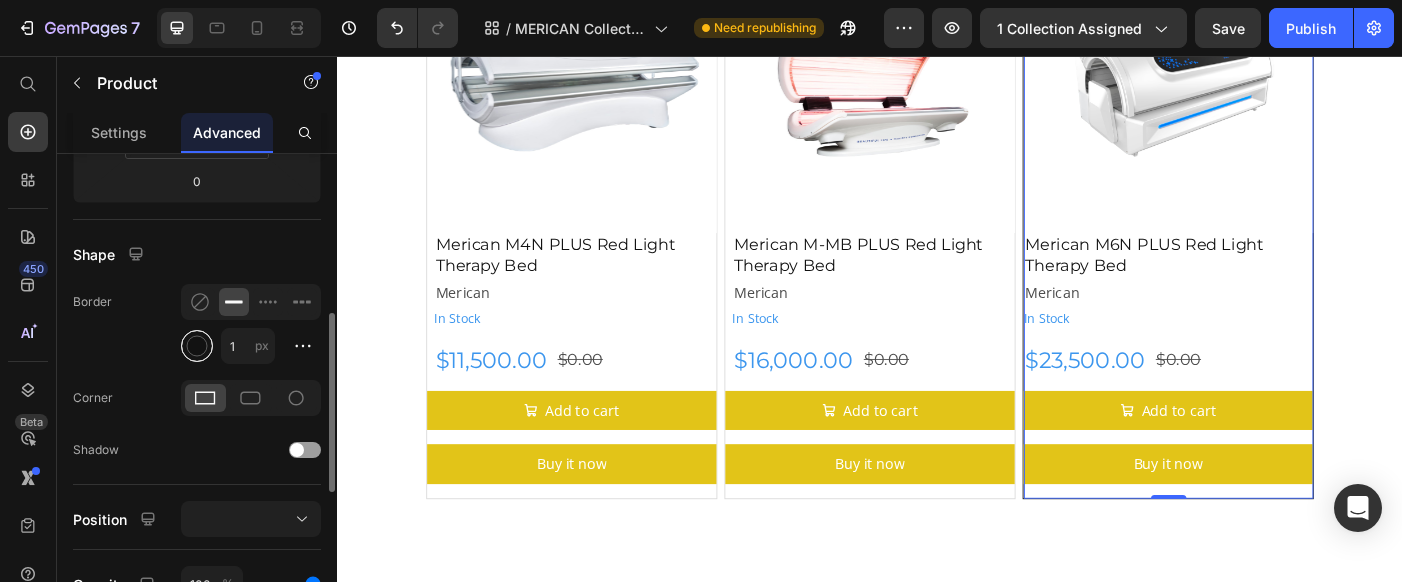 click at bounding box center (197, 346) 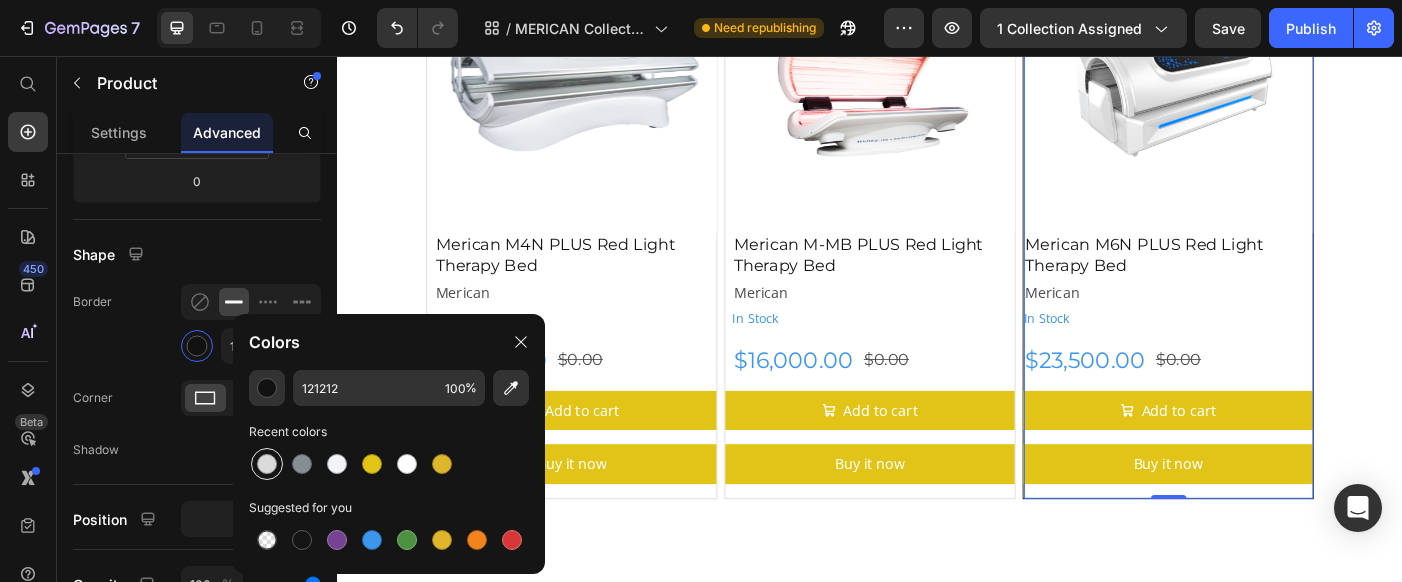 click at bounding box center (267, 464) 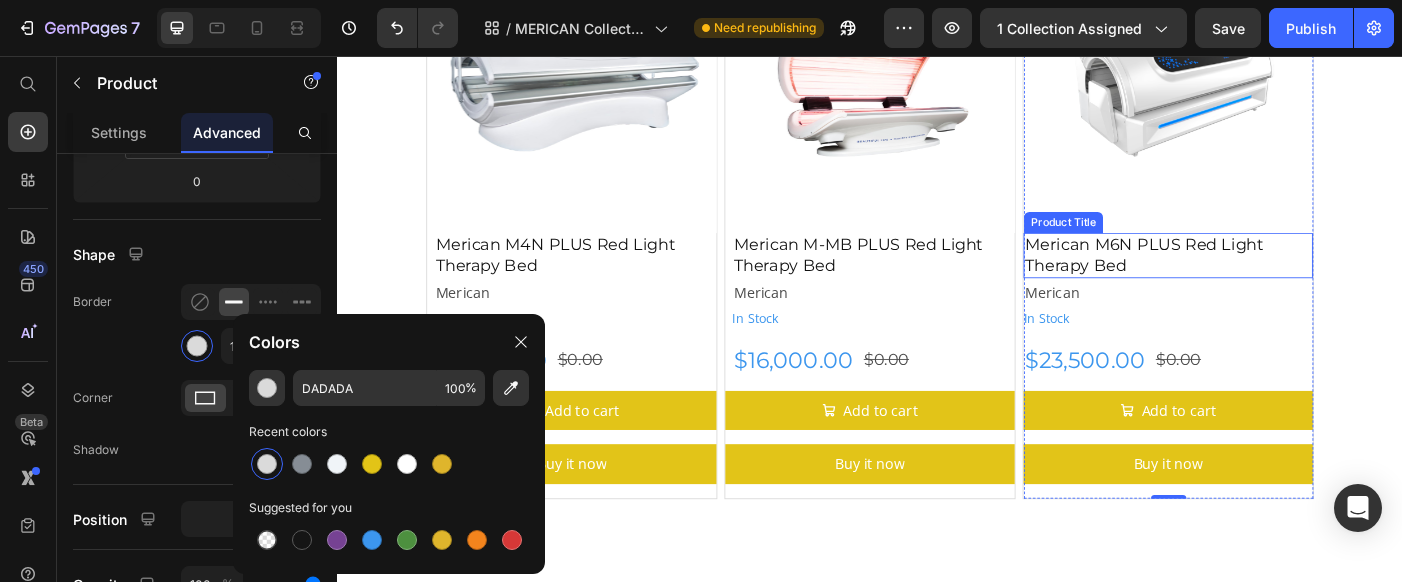 click on "Merican M6N PLUS Red Light Therapy Bed" at bounding box center [1273, 280] 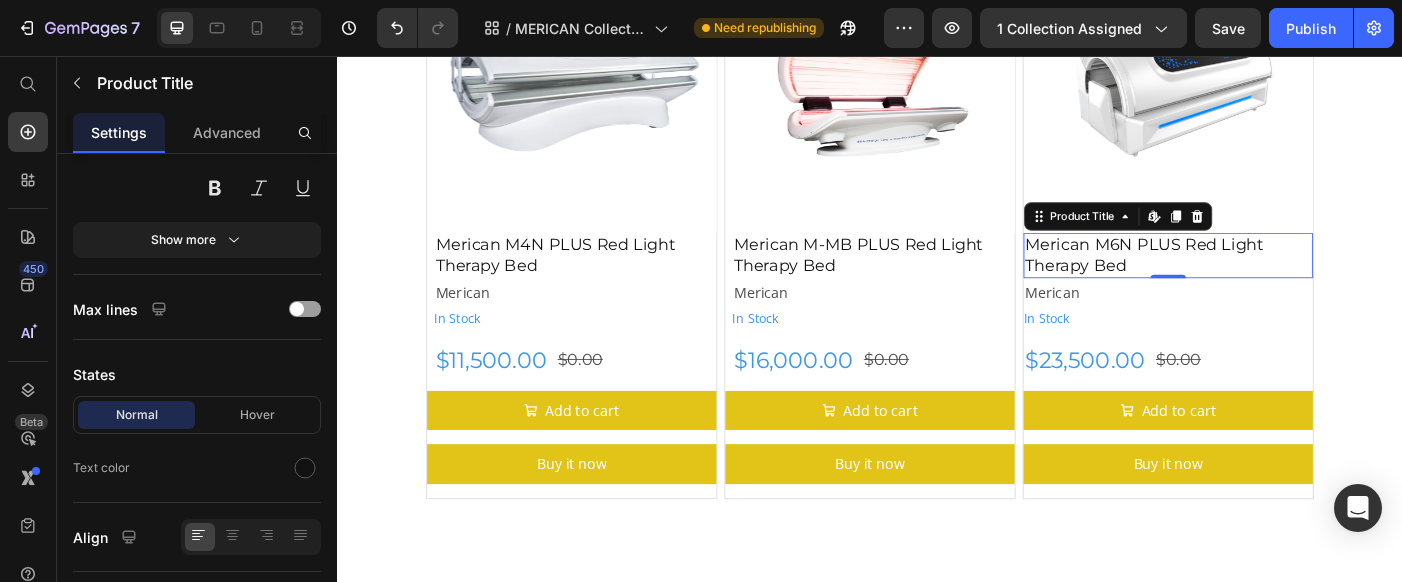 scroll, scrollTop: 0, scrollLeft: 0, axis: both 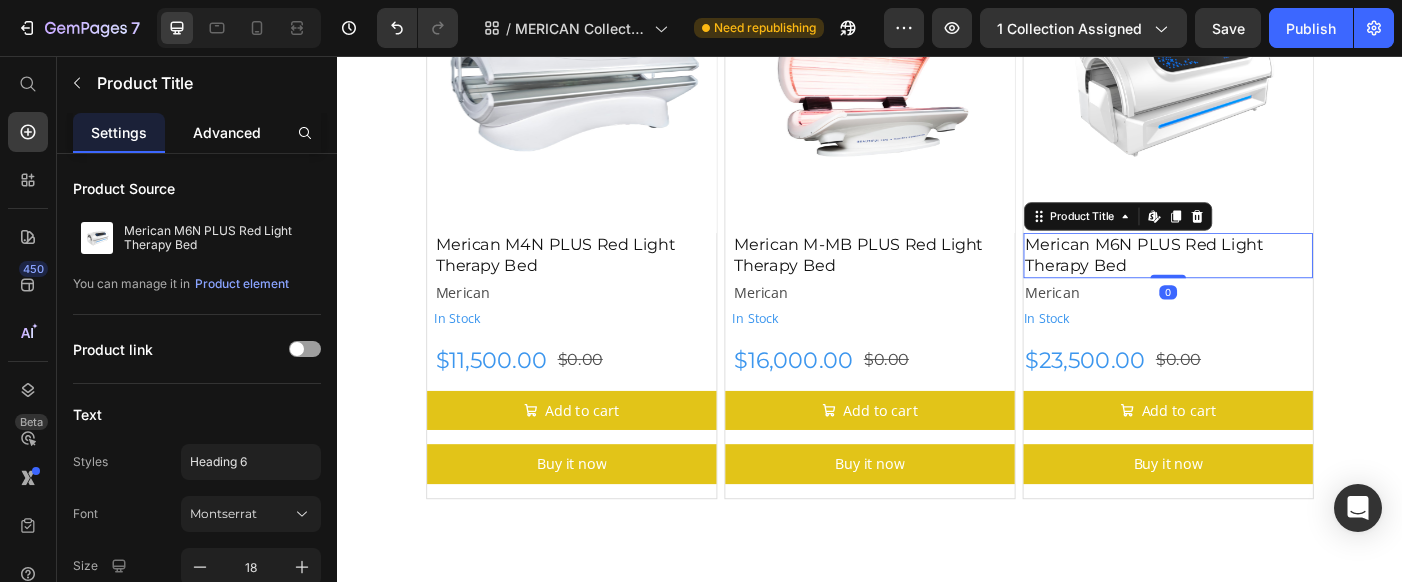 click on "Advanced" at bounding box center [227, 132] 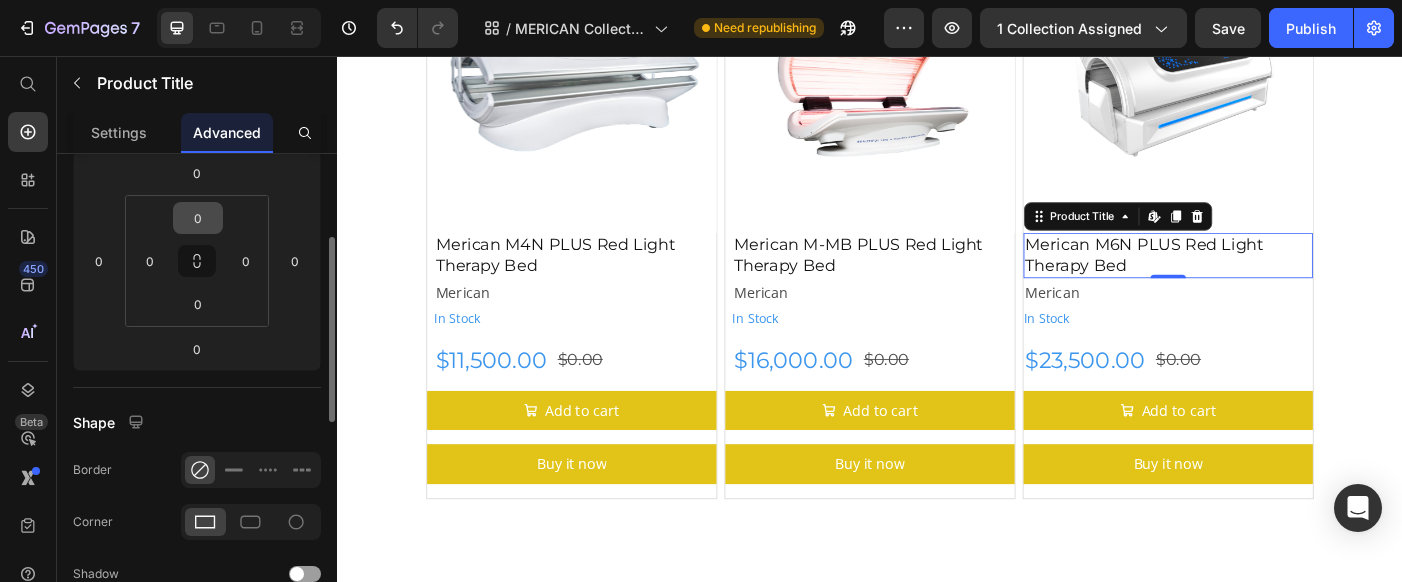 scroll, scrollTop: 270, scrollLeft: 0, axis: vertical 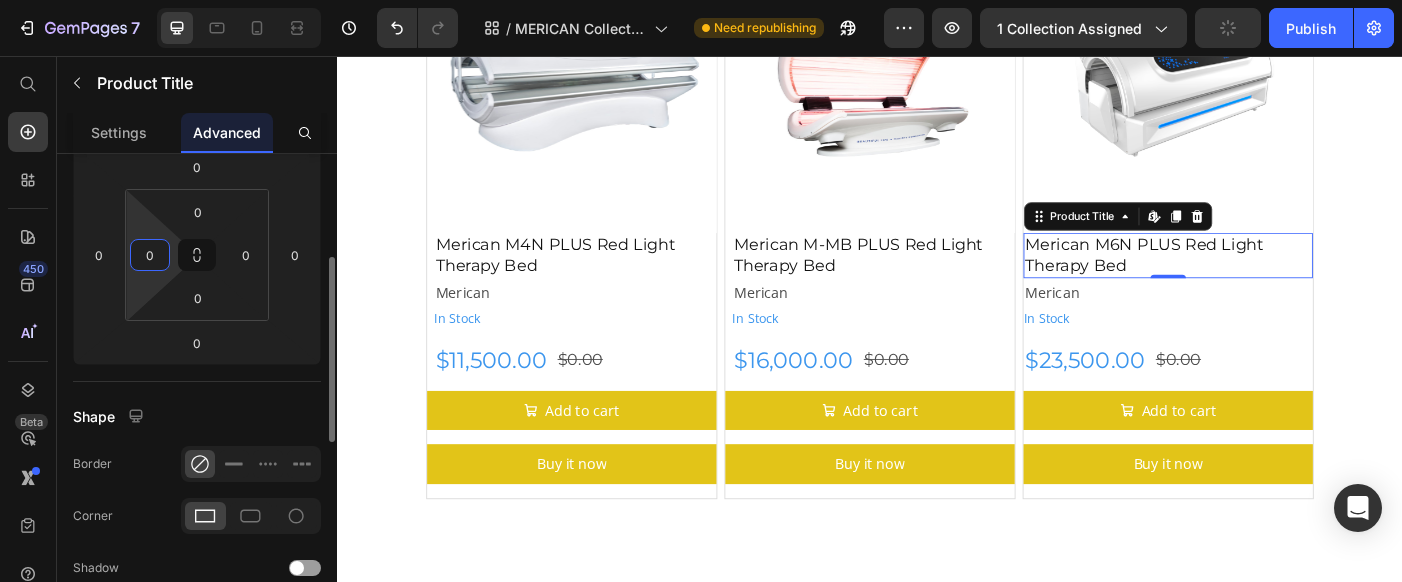 click on "0" at bounding box center (150, 255) 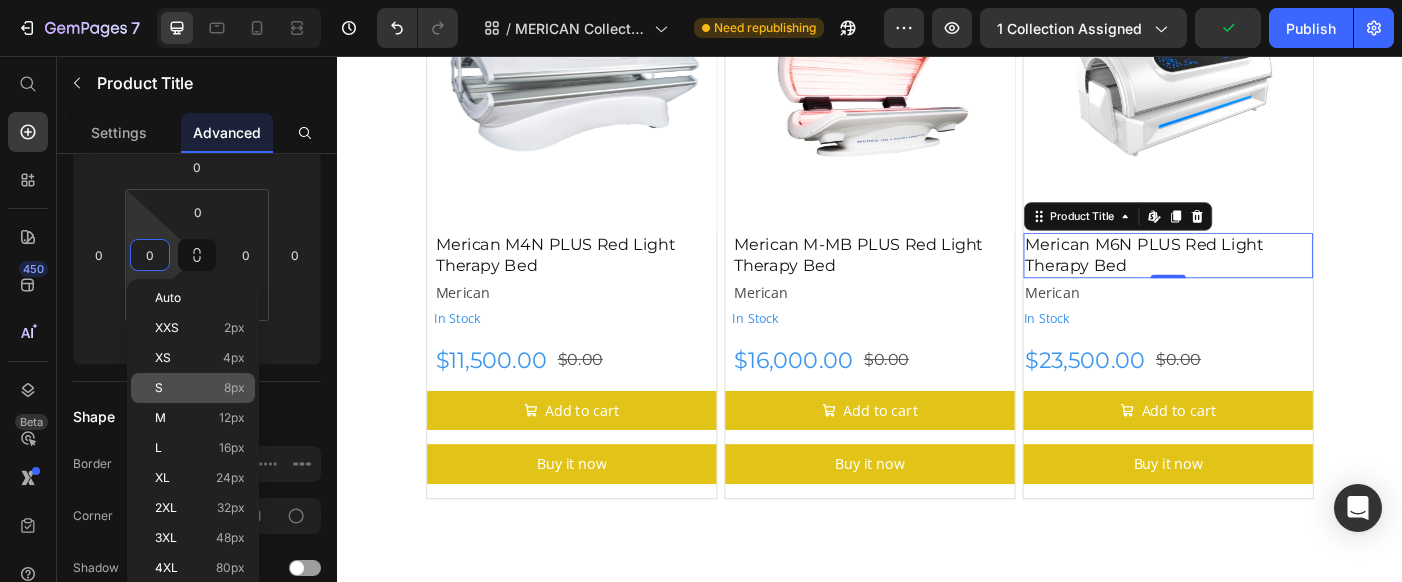 click on "8px" at bounding box center [234, 388] 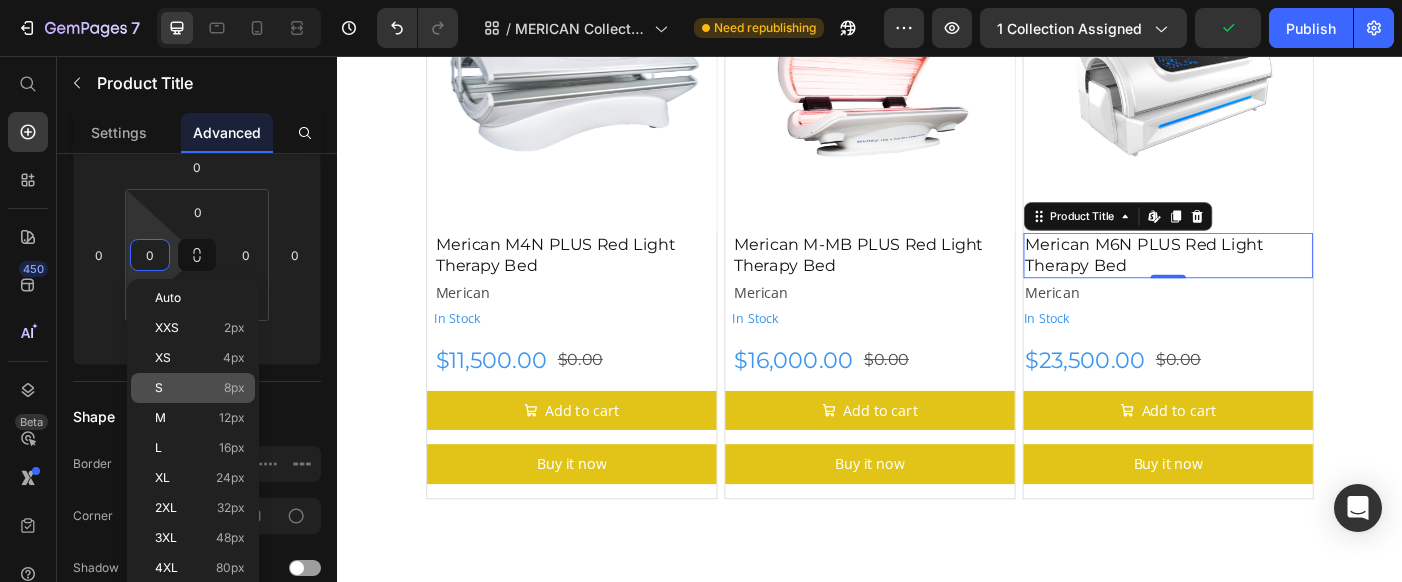 type on "8" 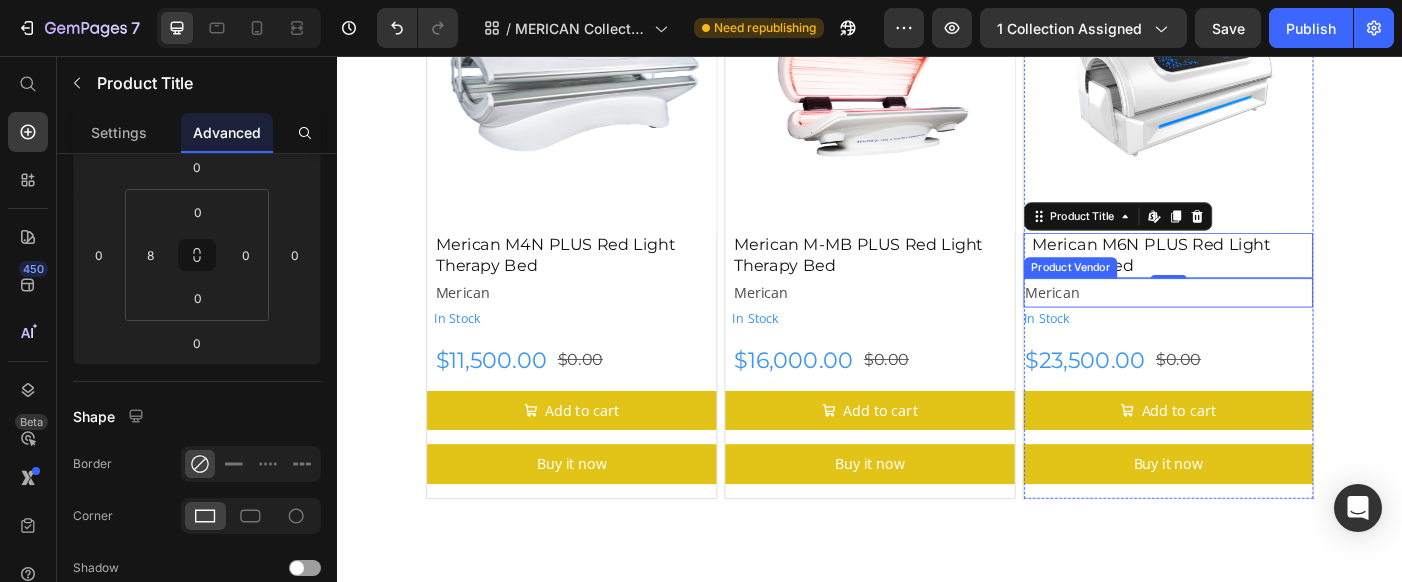 click on "Merican" at bounding box center (1273, 322) 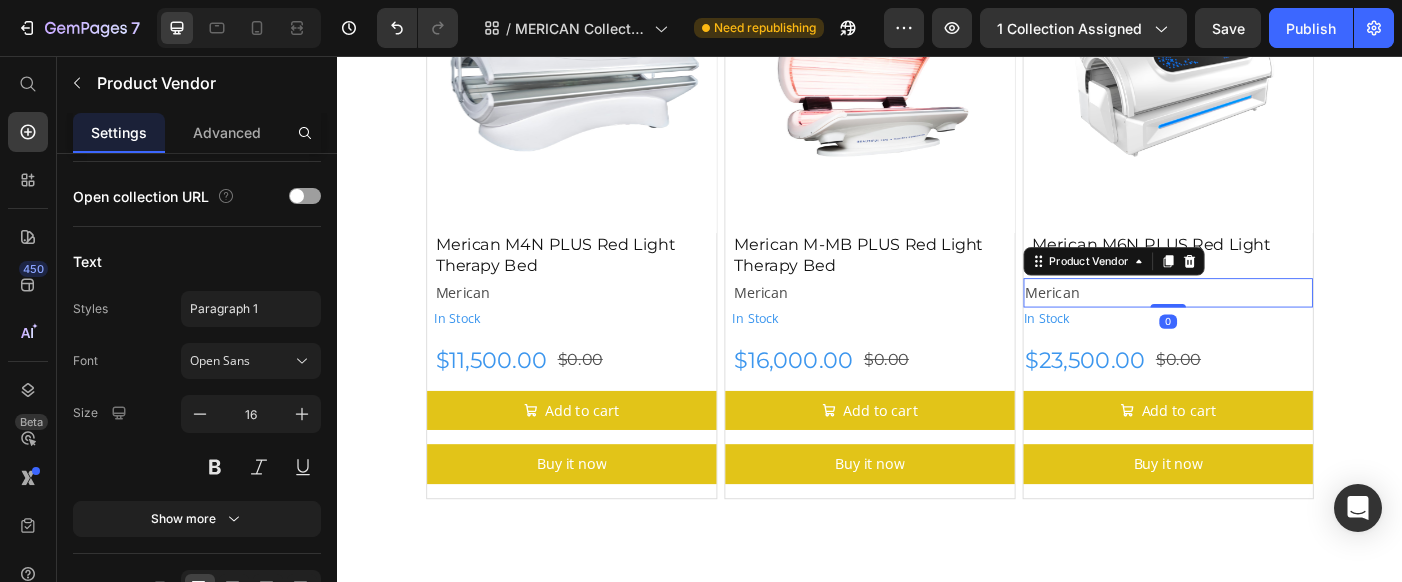 scroll, scrollTop: 0, scrollLeft: 0, axis: both 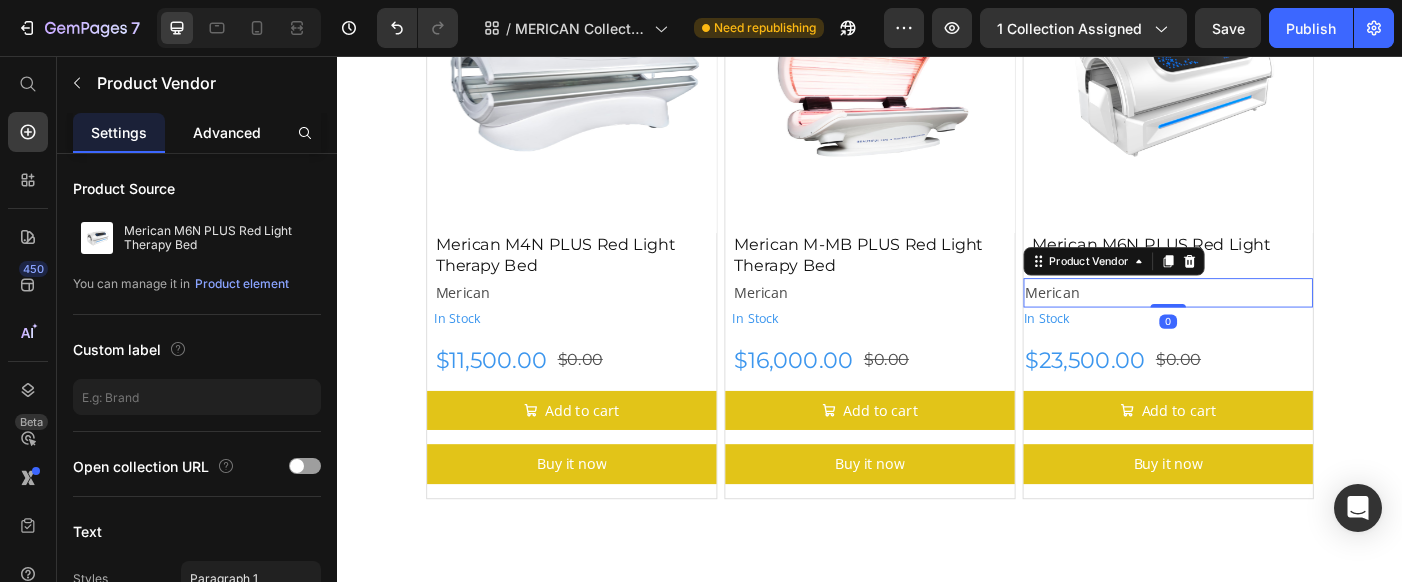 click on "Advanced" at bounding box center [227, 132] 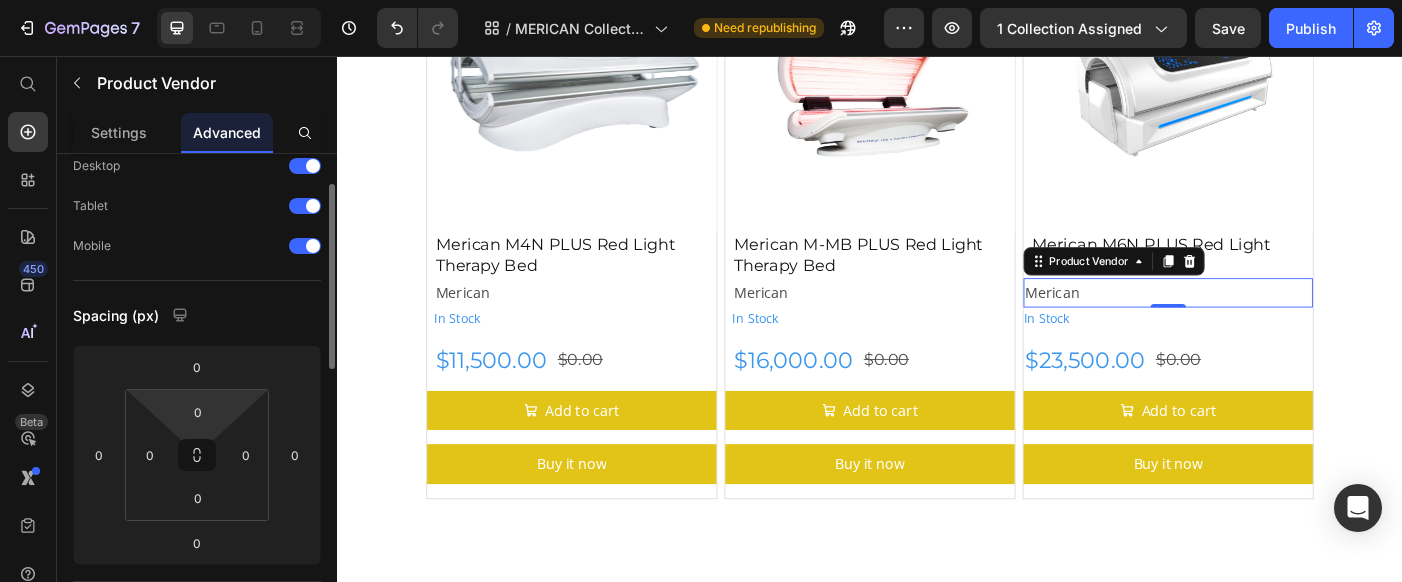 scroll, scrollTop: 74, scrollLeft: 0, axis: vertical 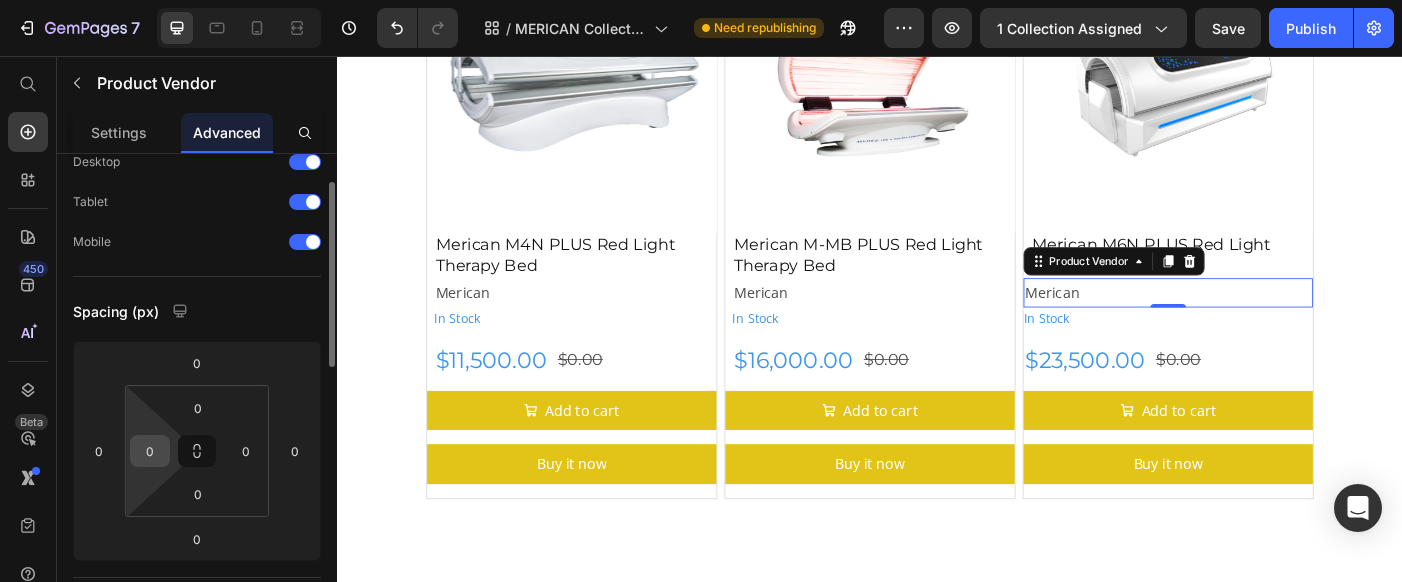 click on "0" at bounding box center (150, 451) 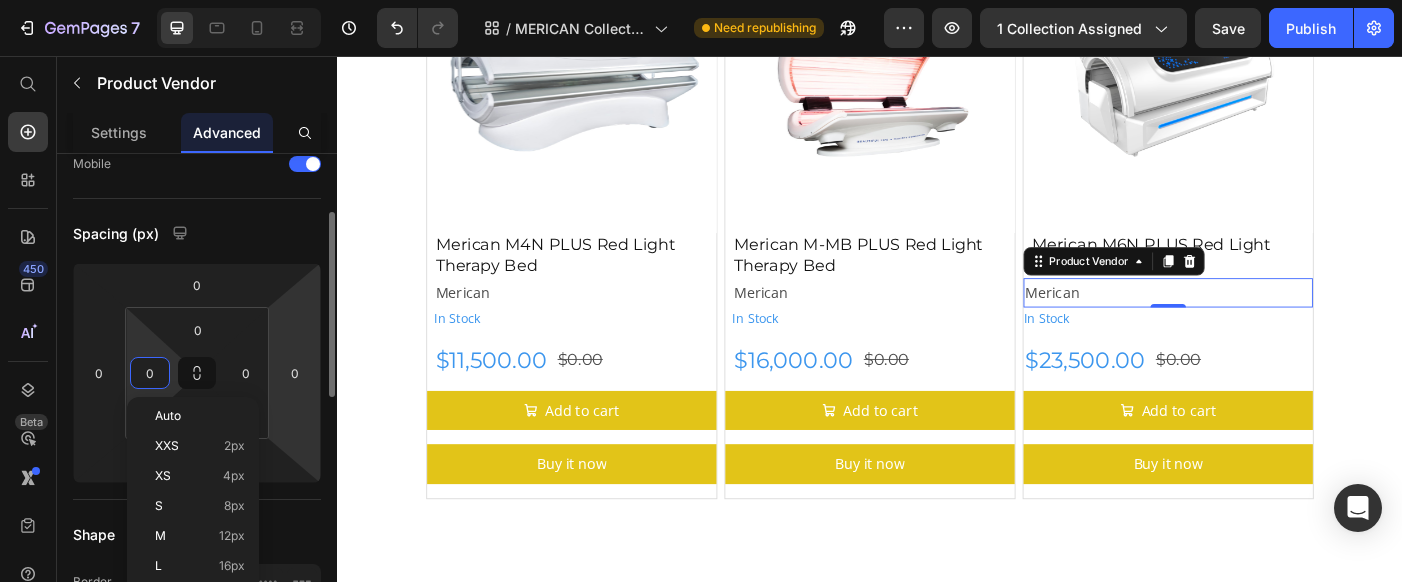 scroll, scrollTop: 159, scrollLeft: 0, axis: vertical 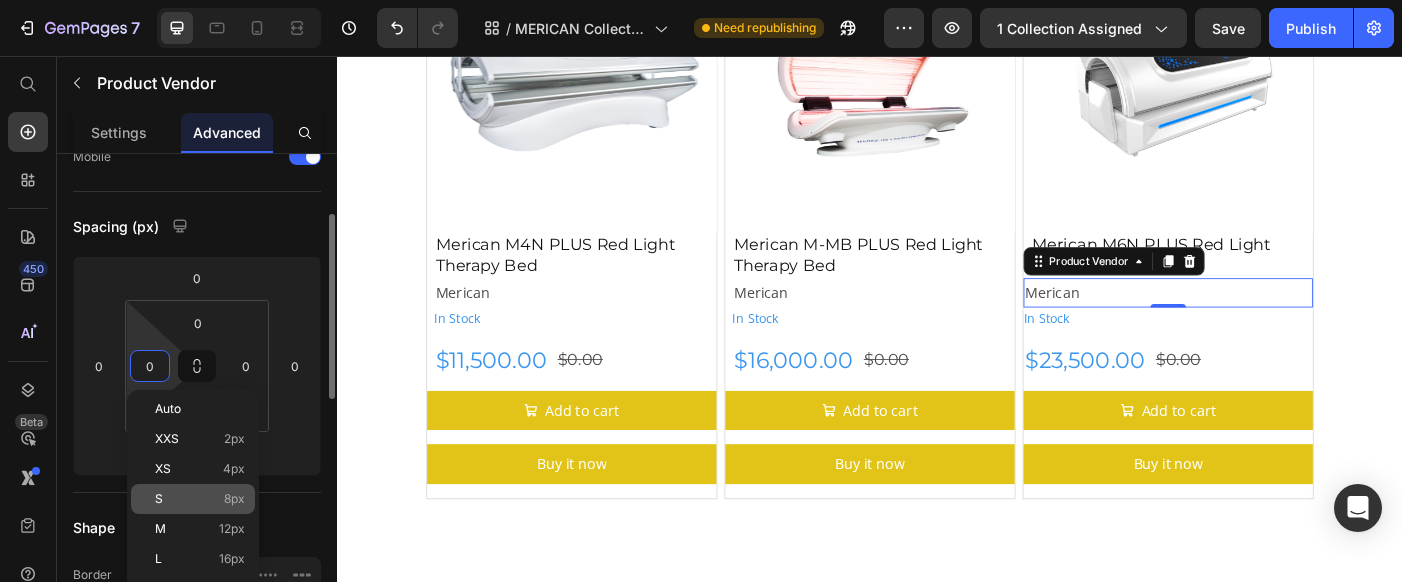 click on "8px" at bounding box center (234, 499) 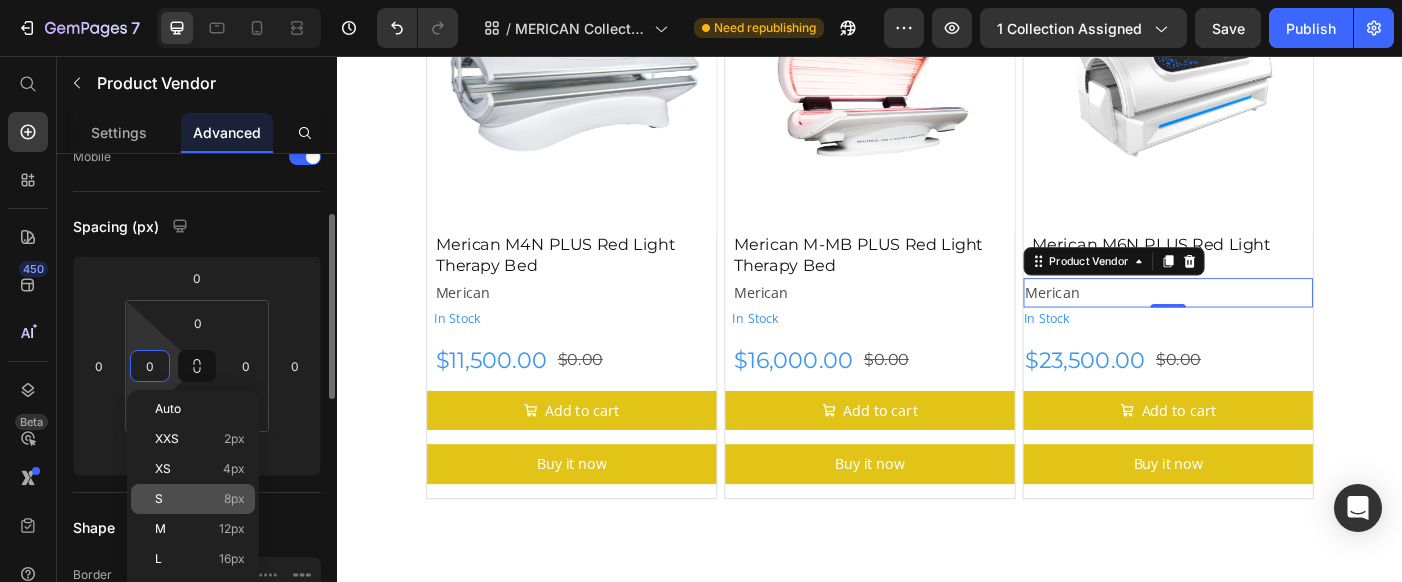 type on "8" 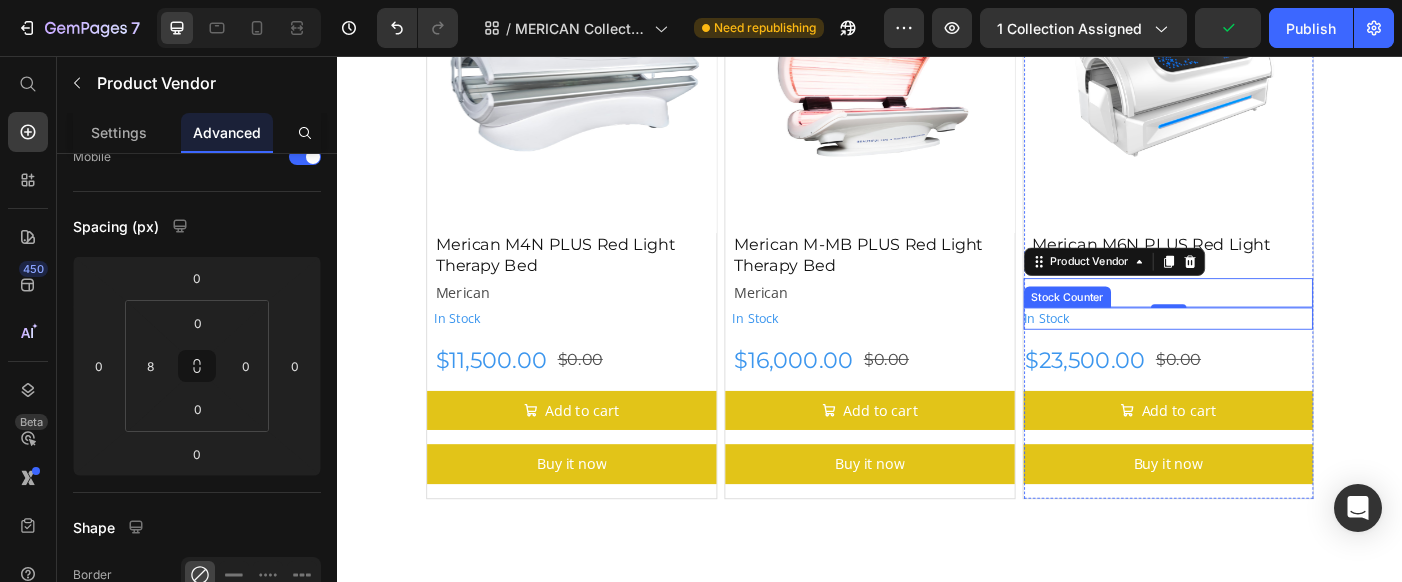 click on "In Stock" at bounding box center (1273, 351) 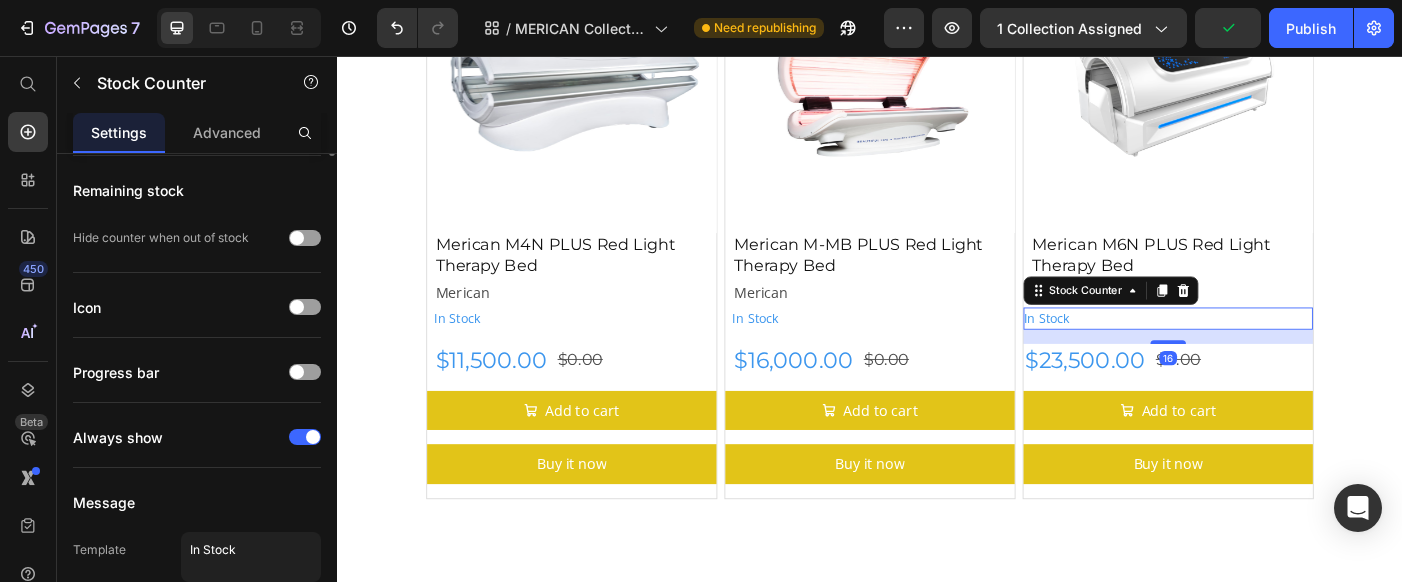 scroll, scrollTop: 0, scrollLeft: 0, axis: both 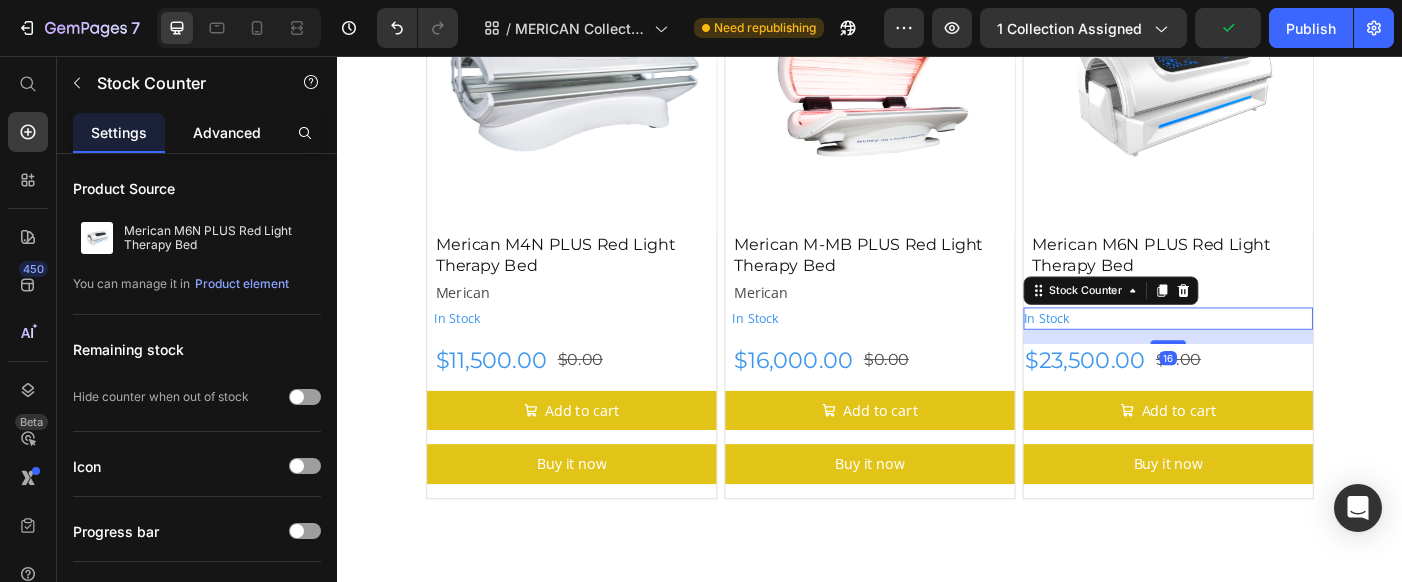 click on "Advanced" at bounding box center [227, 132] 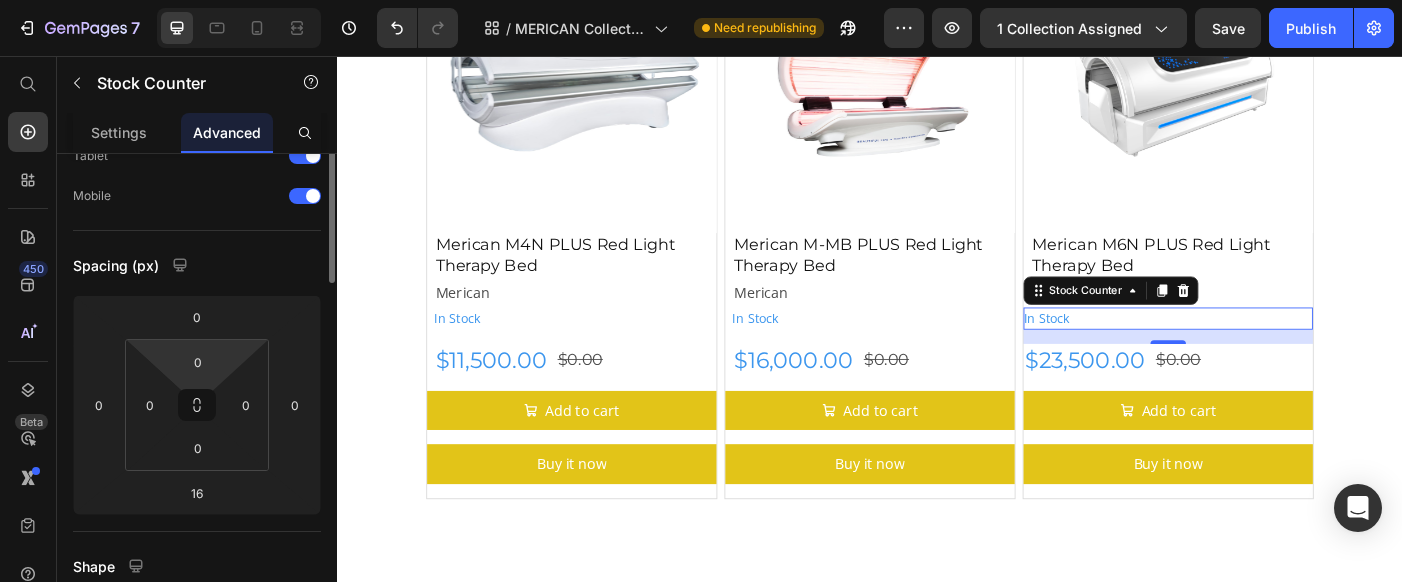 scroll, scrollTop: 122, scrollLeft: 0, axis: vertical 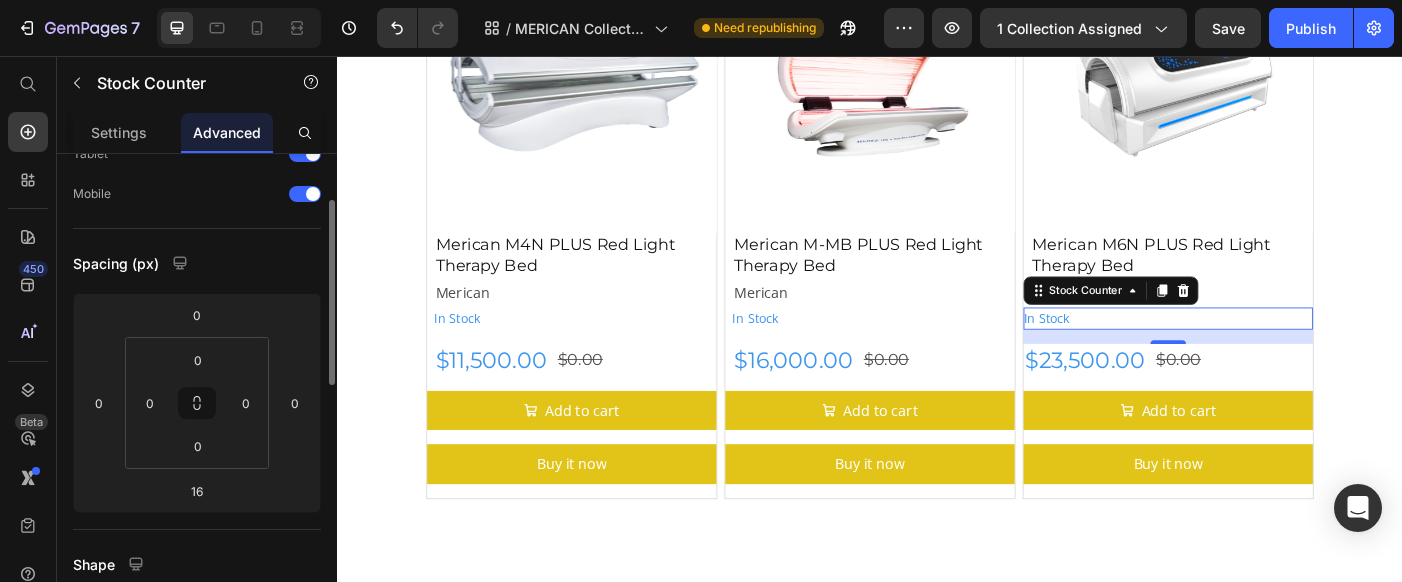 click on "0 0 0 0" at bounding box center (197, 403) 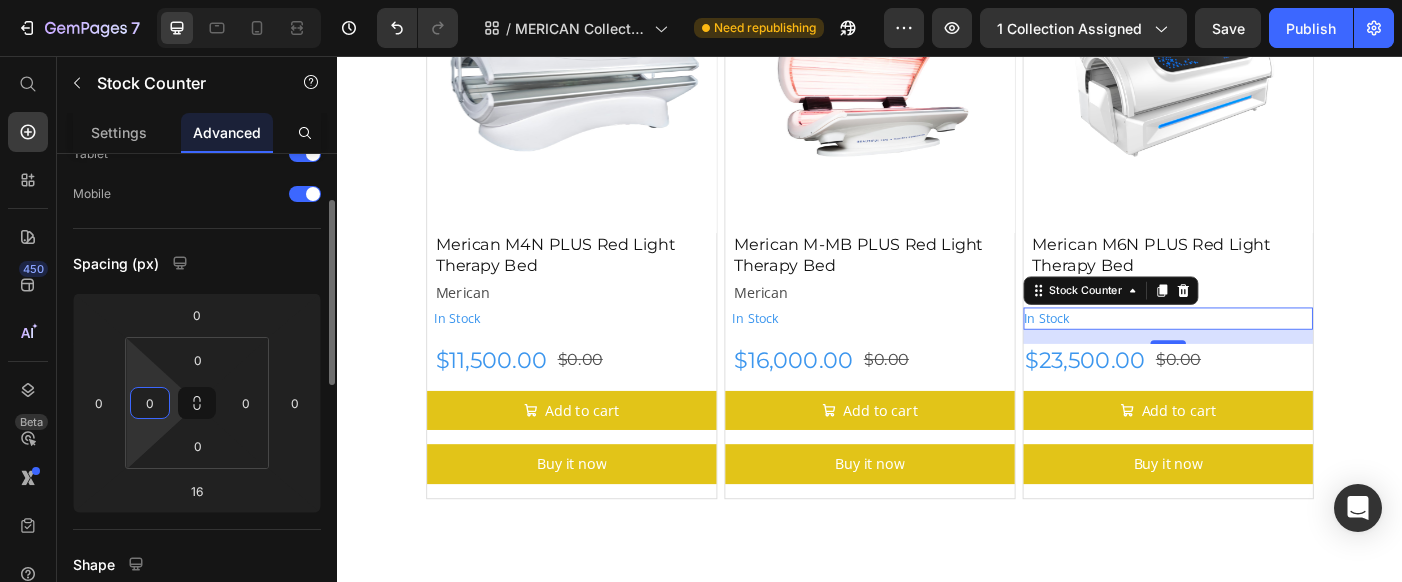 click on "0" at bounding box center [150, 403] 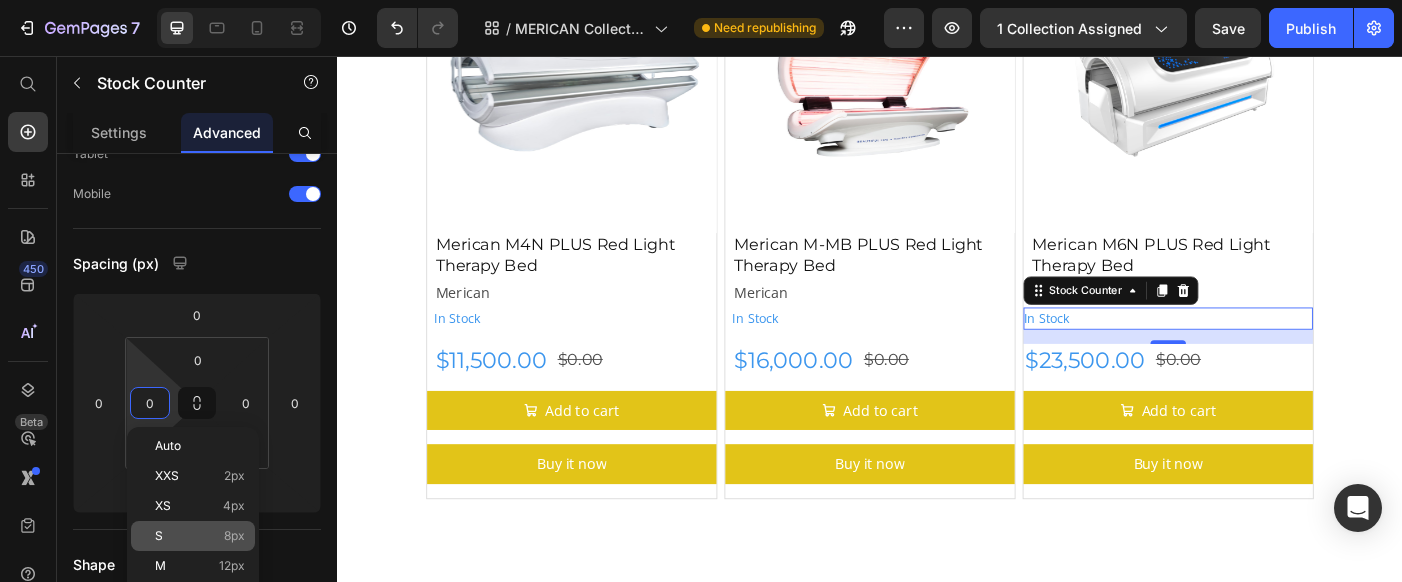click on "S 8px" at bounding box center [200, 536] 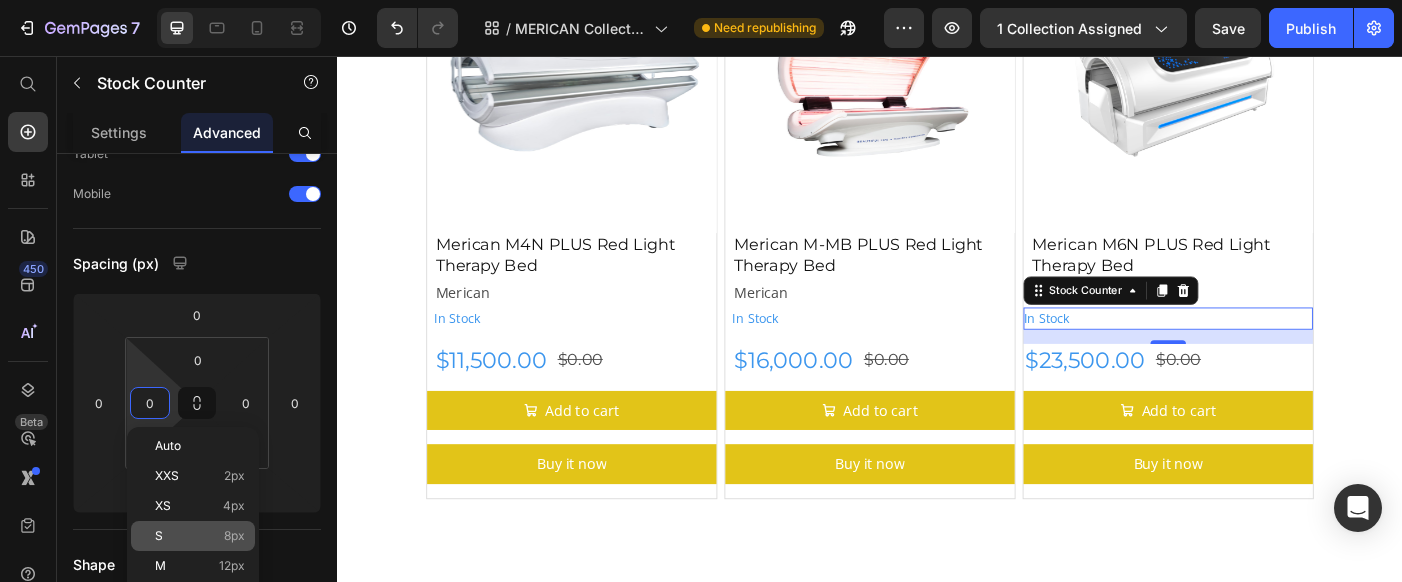 type on "8" 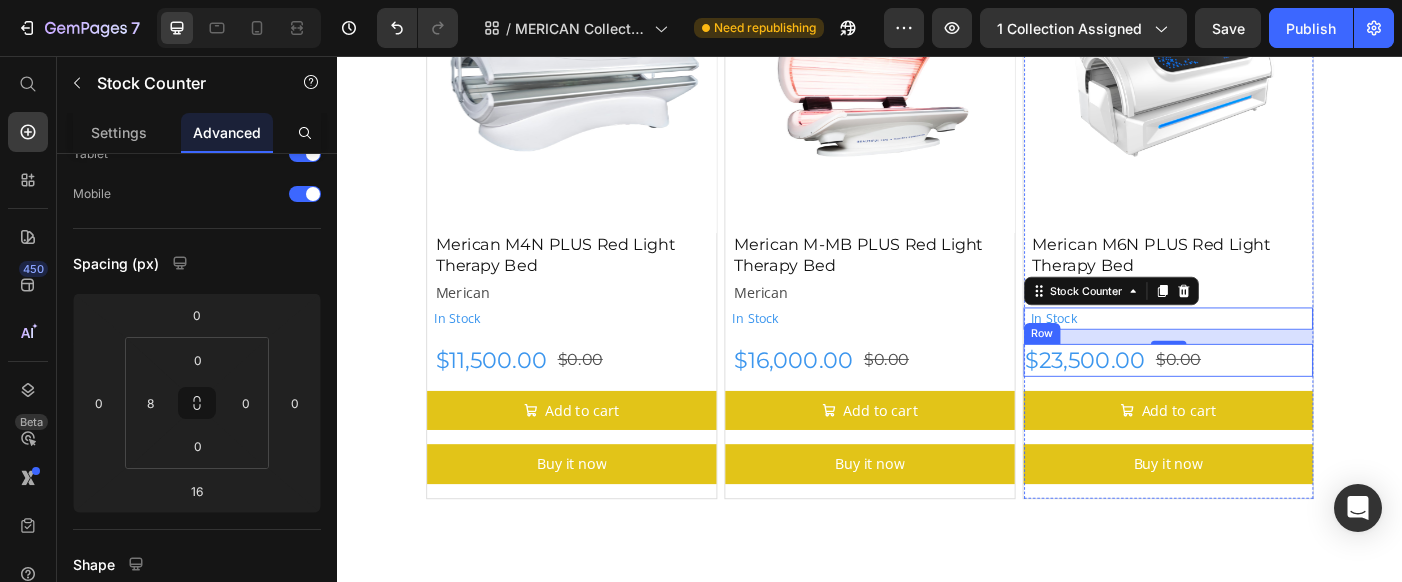 click on "$23,500.00 Product Price $0.00 Product Price Row" at bounding box center (1273, 398) 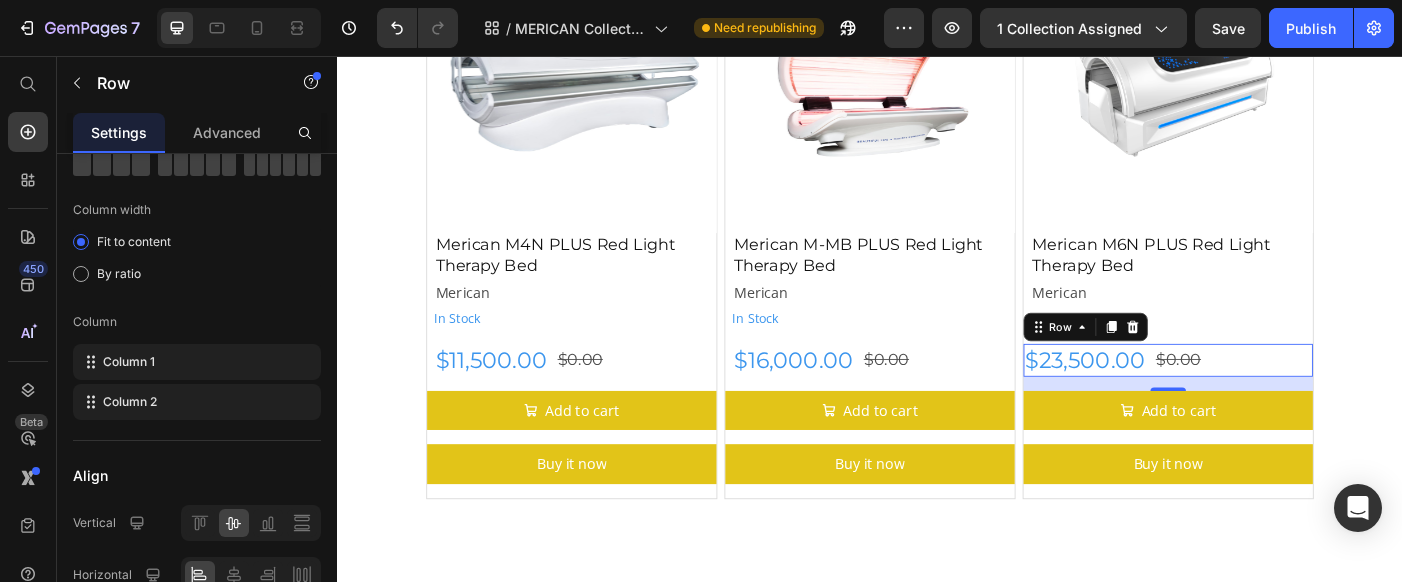 scroll, scrollTop: 0, scrollLeft: 0, axis: both 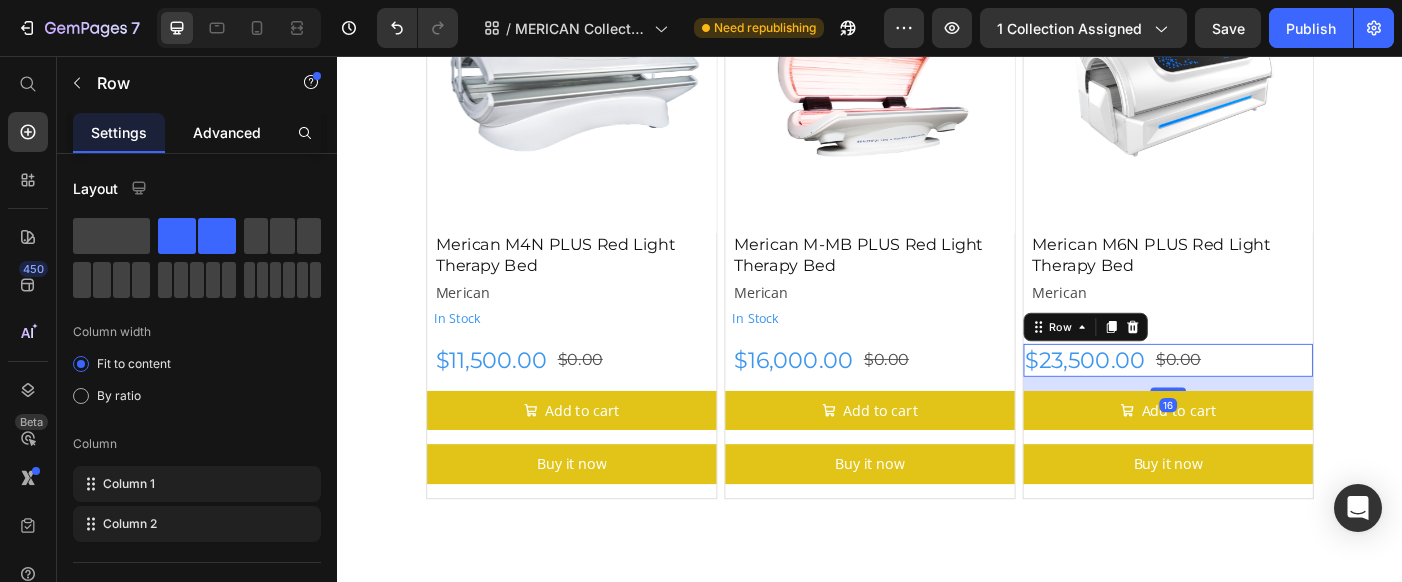 click on "Advanced" at bounding box center (227, 132) 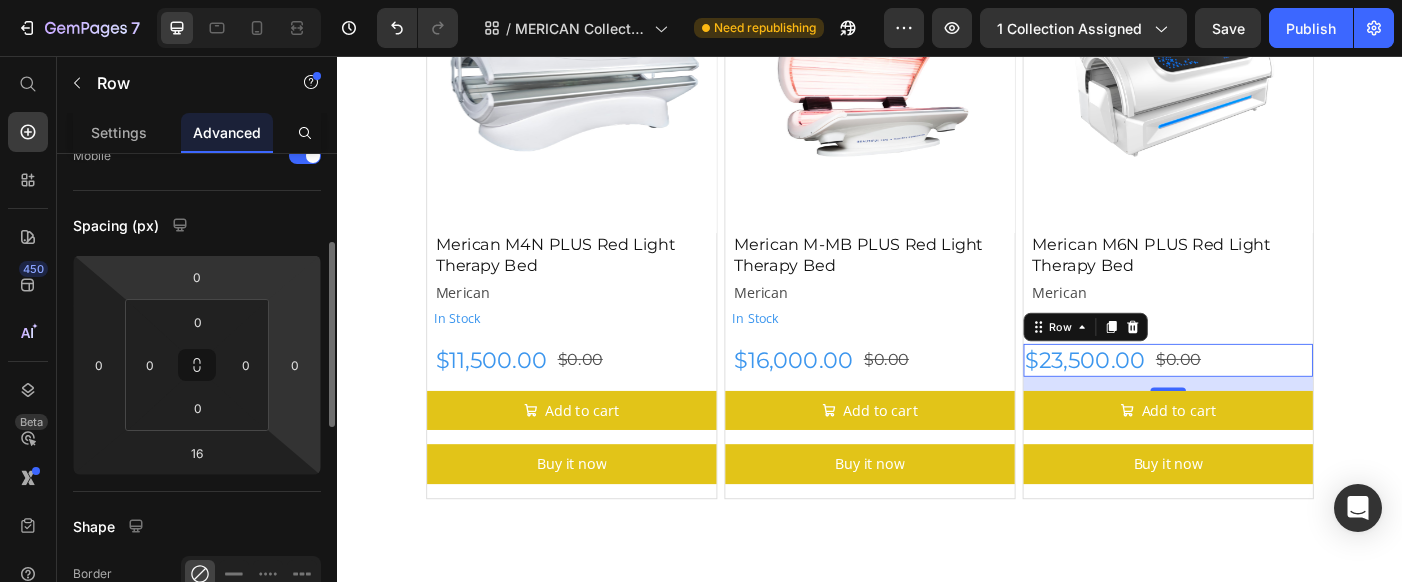 scroll, scrollTop: 187, scrollLeft: 0, axis: vertical 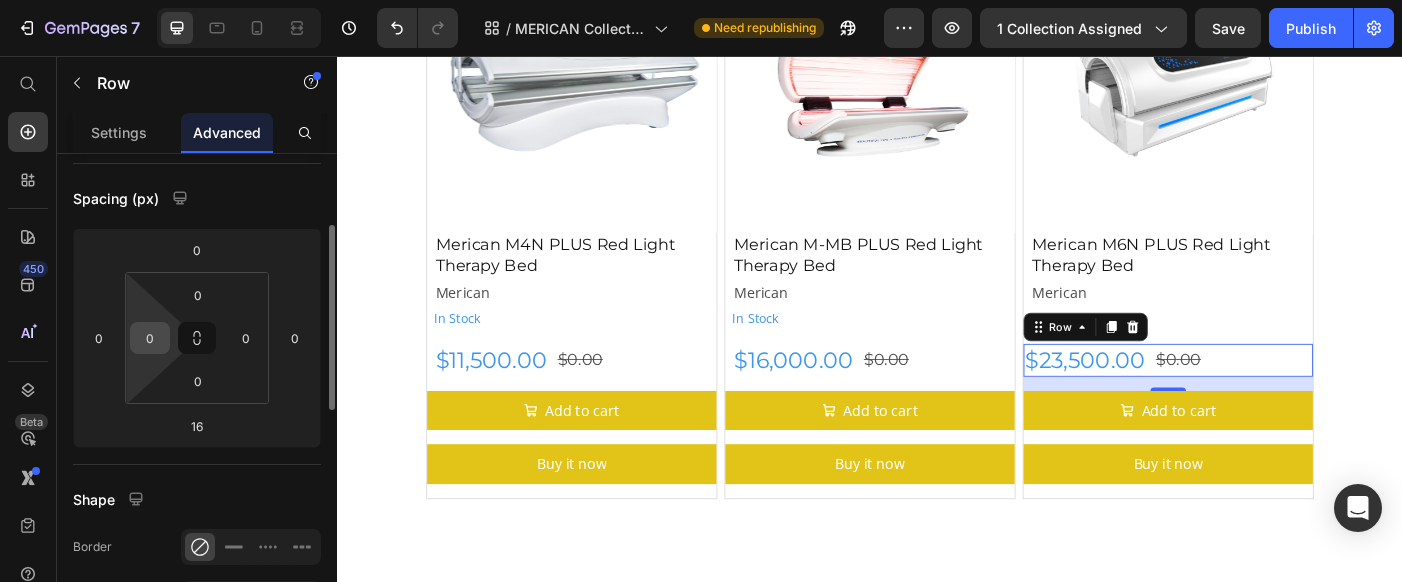 click on "0" at bounding box center [150, 338] 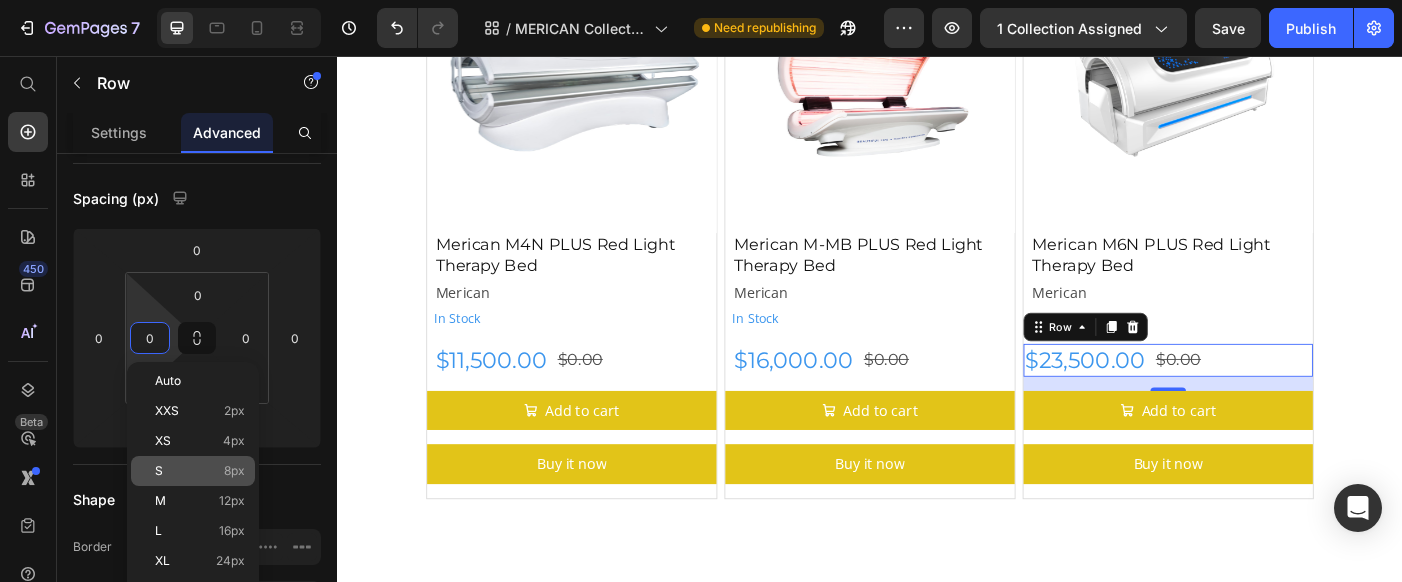 click on "S 8px" 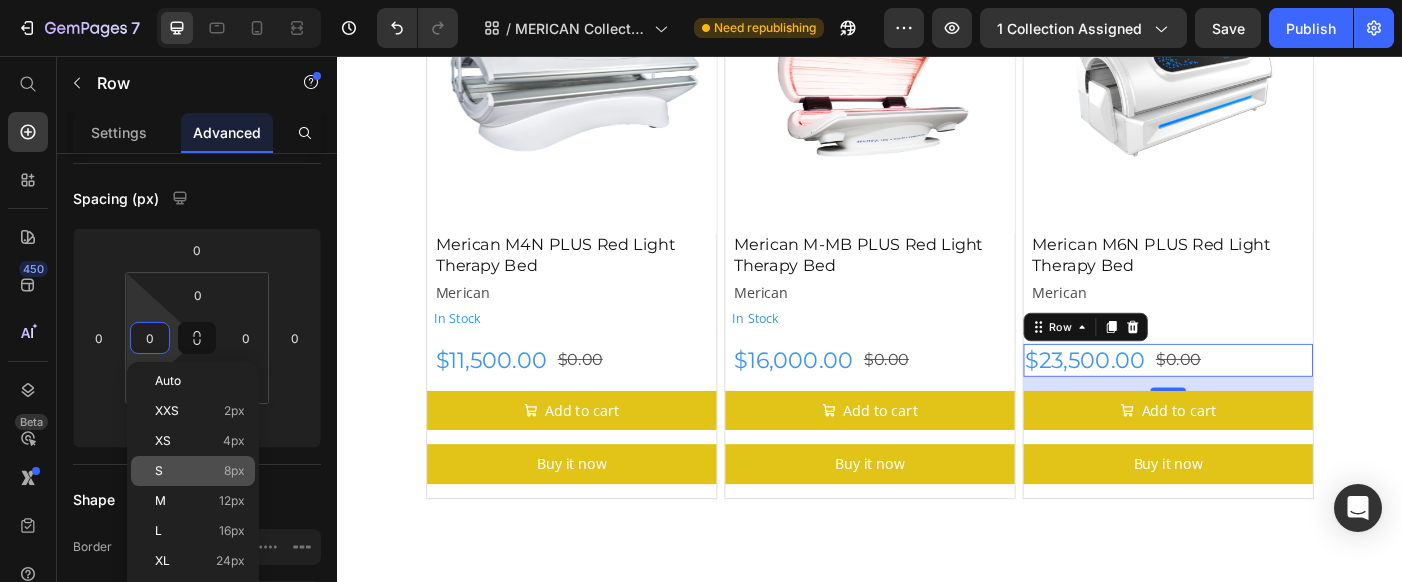 type on "8" 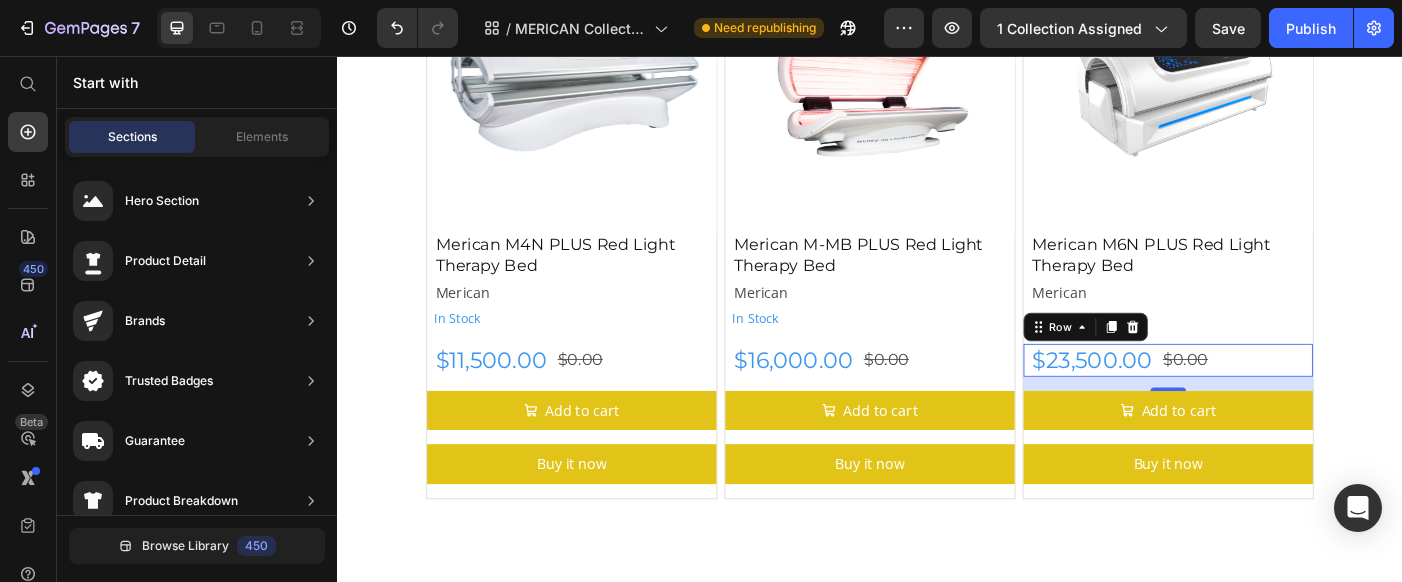 click on "MERICAN Red Light Therapy Beds Heading Discover our latest Red light Therapy Beds from MERICAN, glabal leaders in red light therapy treatment. Text Block Row Image Row Section 1 Product Images Merican M4N PLUS Red Light Therapy Bed Product Title Merican Product Vendor In Stock Stock Counter Row $11,500.00 Product Price $0.00 Product Price Row
Add to cart Add to Cart Buy it now Dynamic Checkout Product Product Images Merican M-MB PLUS Red Light Therapy Bed Product Title Merican Product Vendor In Stock Stock Counter $16,000.00 Product Price $0.00 Product Price Row
Add to cart Add to Cart Buy it now Dynamic Checkout Product Product Images Merican M6N PLUS Red Light Therapy Bed Product Title Merican Product Vendor In Stock Stock Counter $23,500.00 Product Price $0.00 Product Price Row   16
Add to cart Add to Cart Buy it now Dynamic Checkout Product Row Section 2 Benefits of RLT Heading
Improves Skin Health
Item List" at bounding box center [937, 1505] 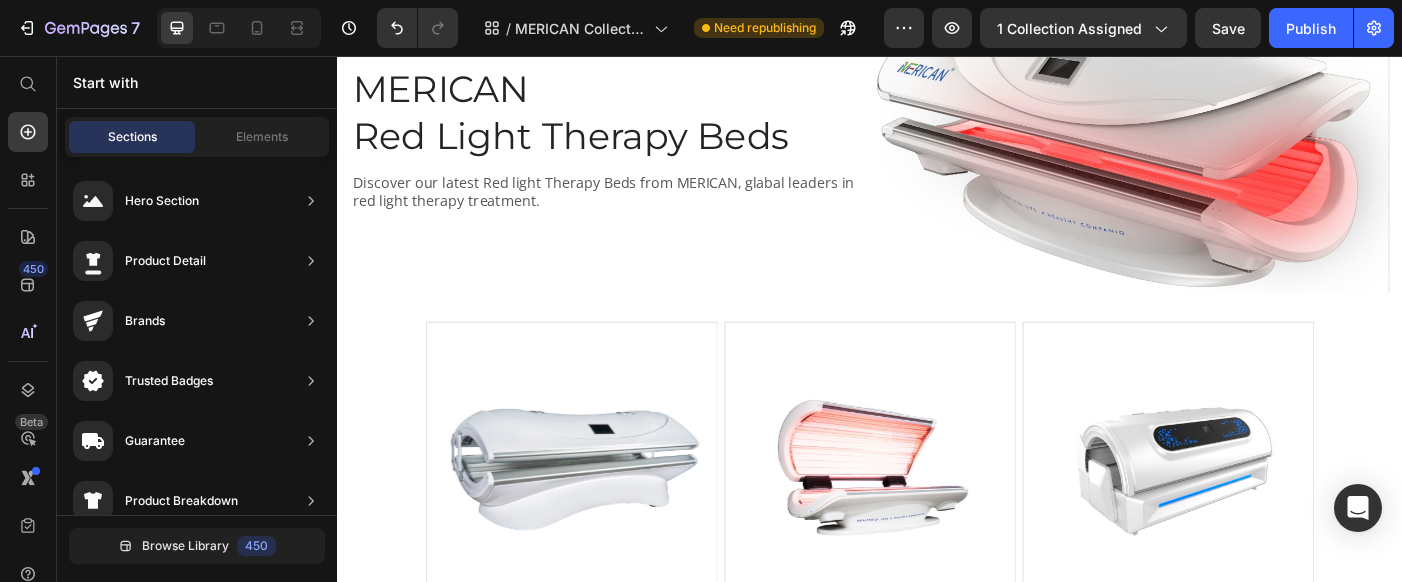scroll, scrollTop: 0, scrollLeft: 0, axis: both 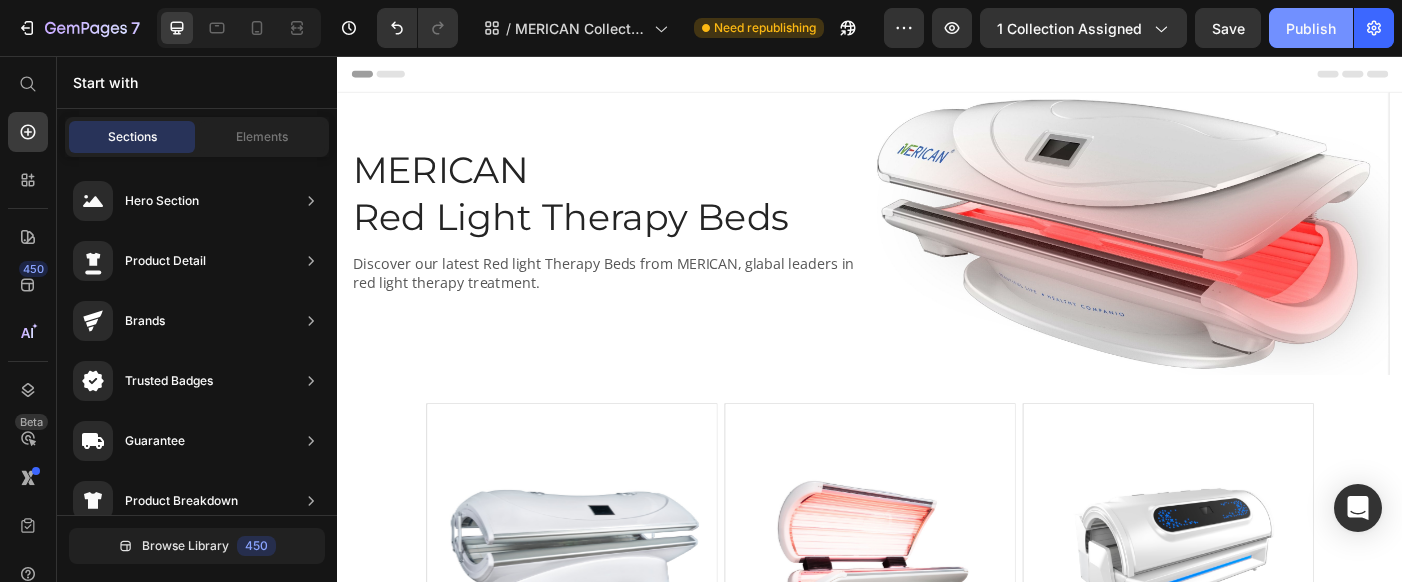 click on "Publish" 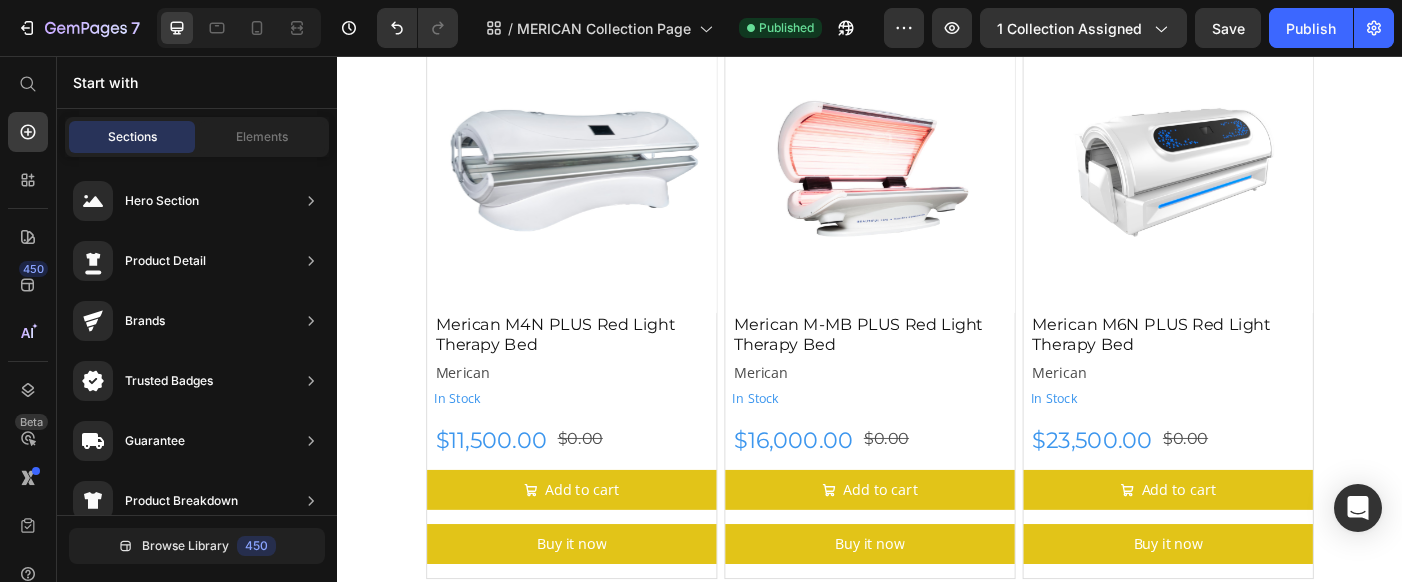 scroll, scrollTop: 431, scrollLeft: 0, axis: vertical 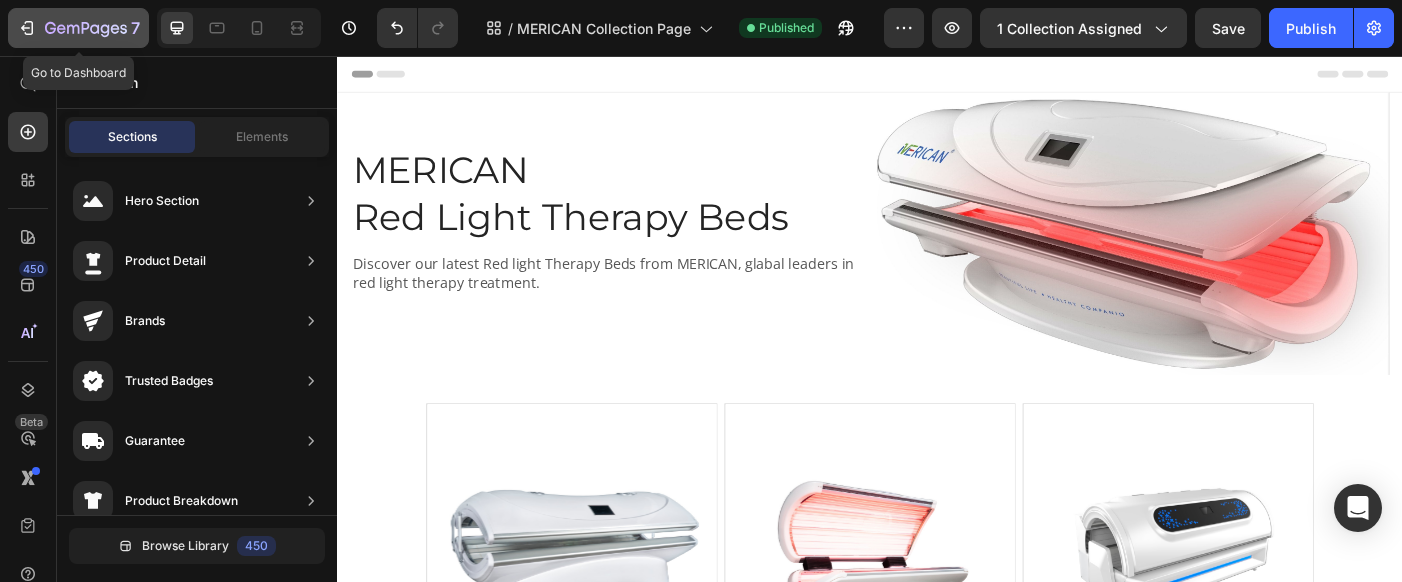 click 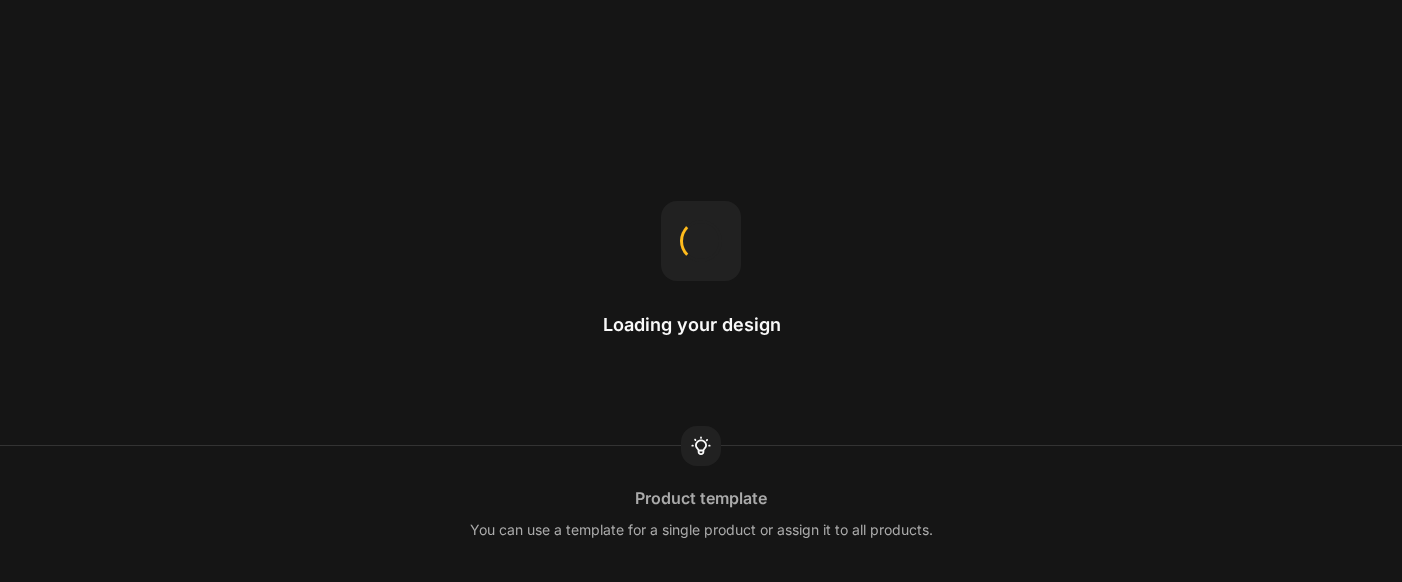 scroll, scrollTop: 0, scrollLeft: 0, axis: both 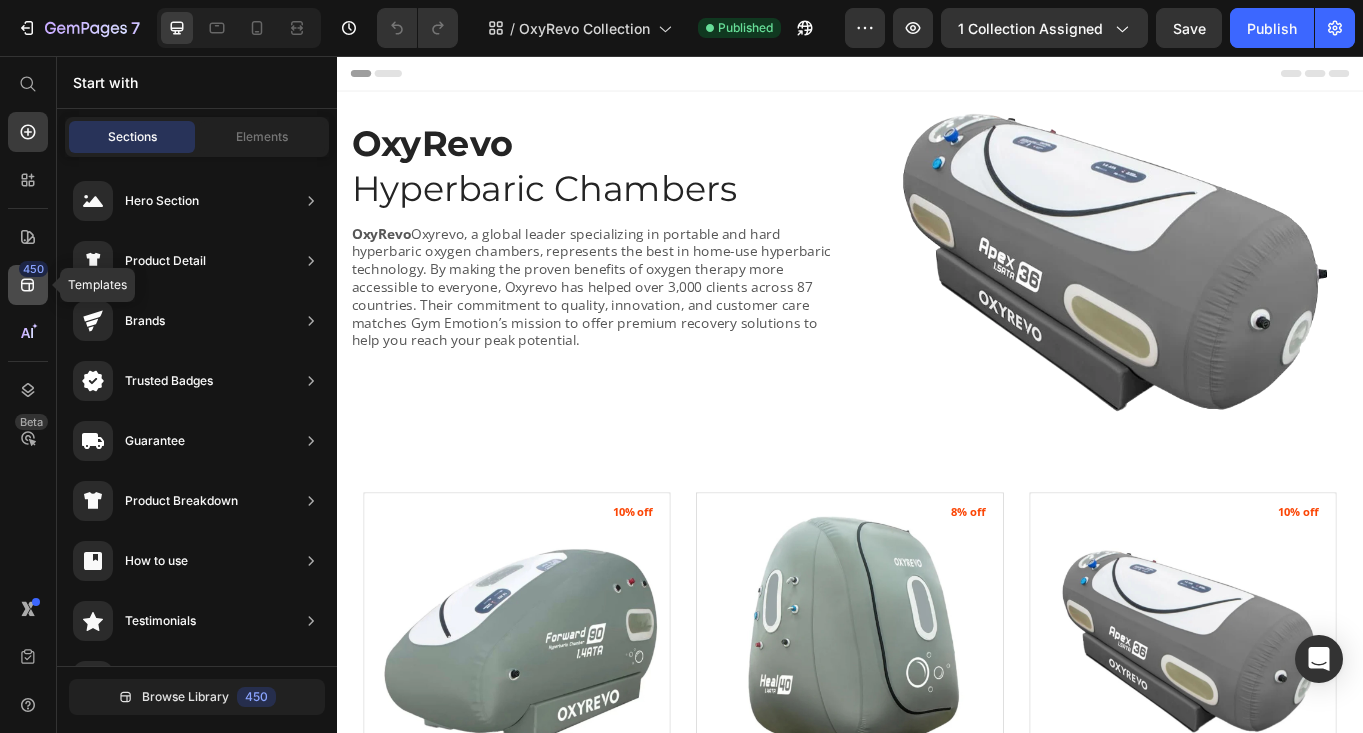 click 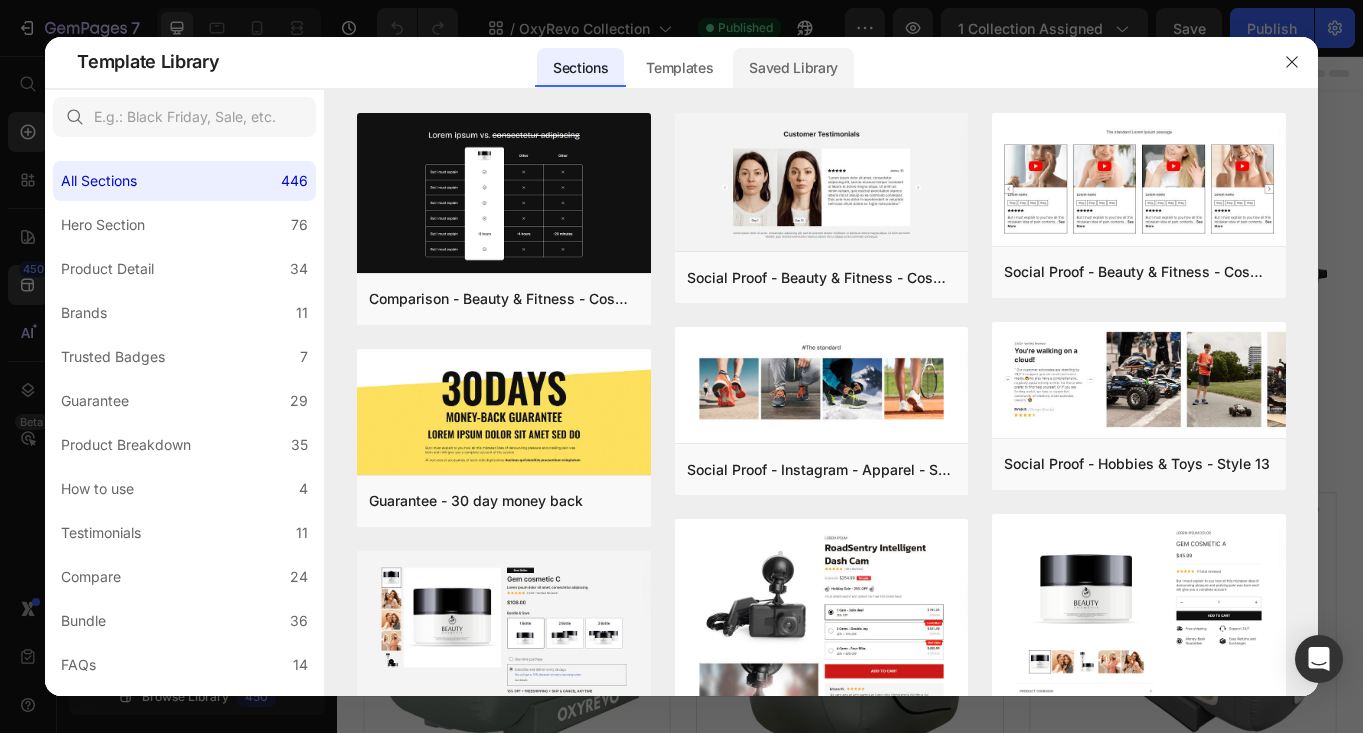 click on "Saved Library" 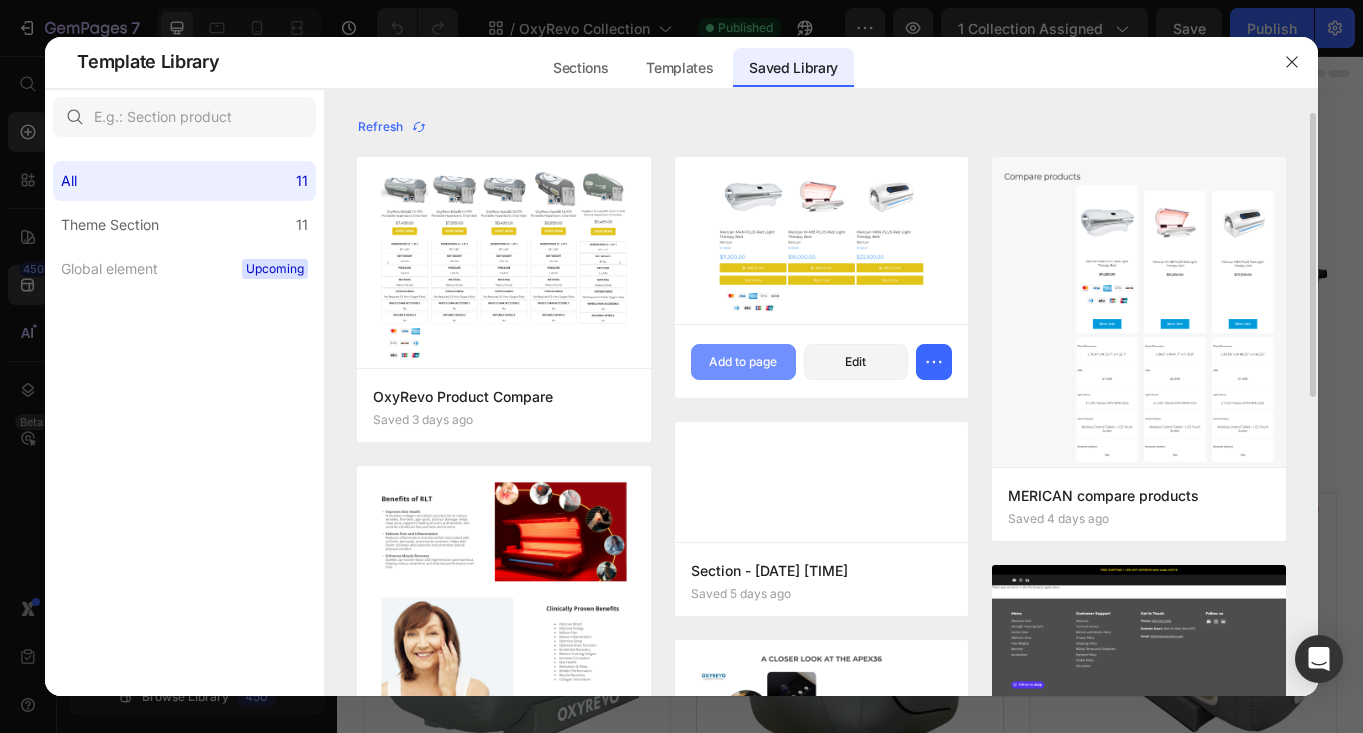 click on "Add to page" at bounding box center [743, 362] 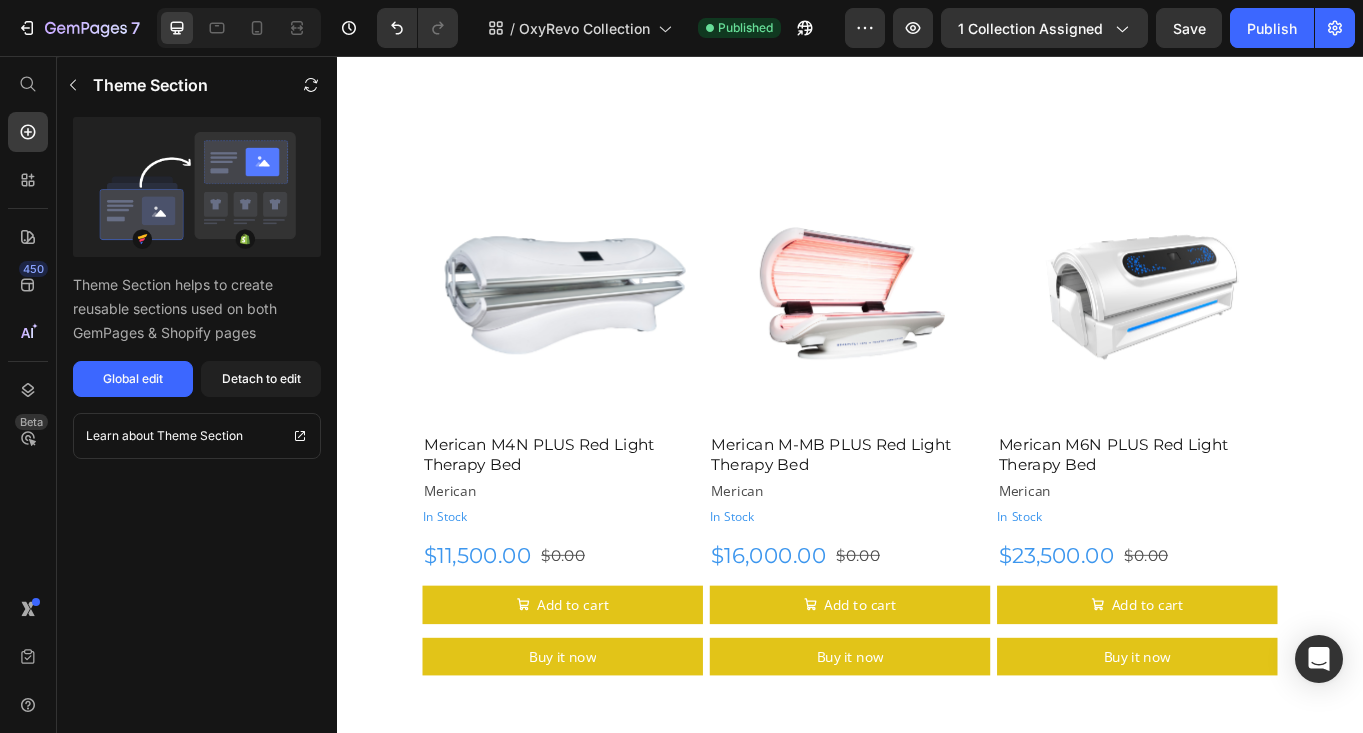 scroll, scrollTop: 5146, scrollLeft: 0, axis: vertical 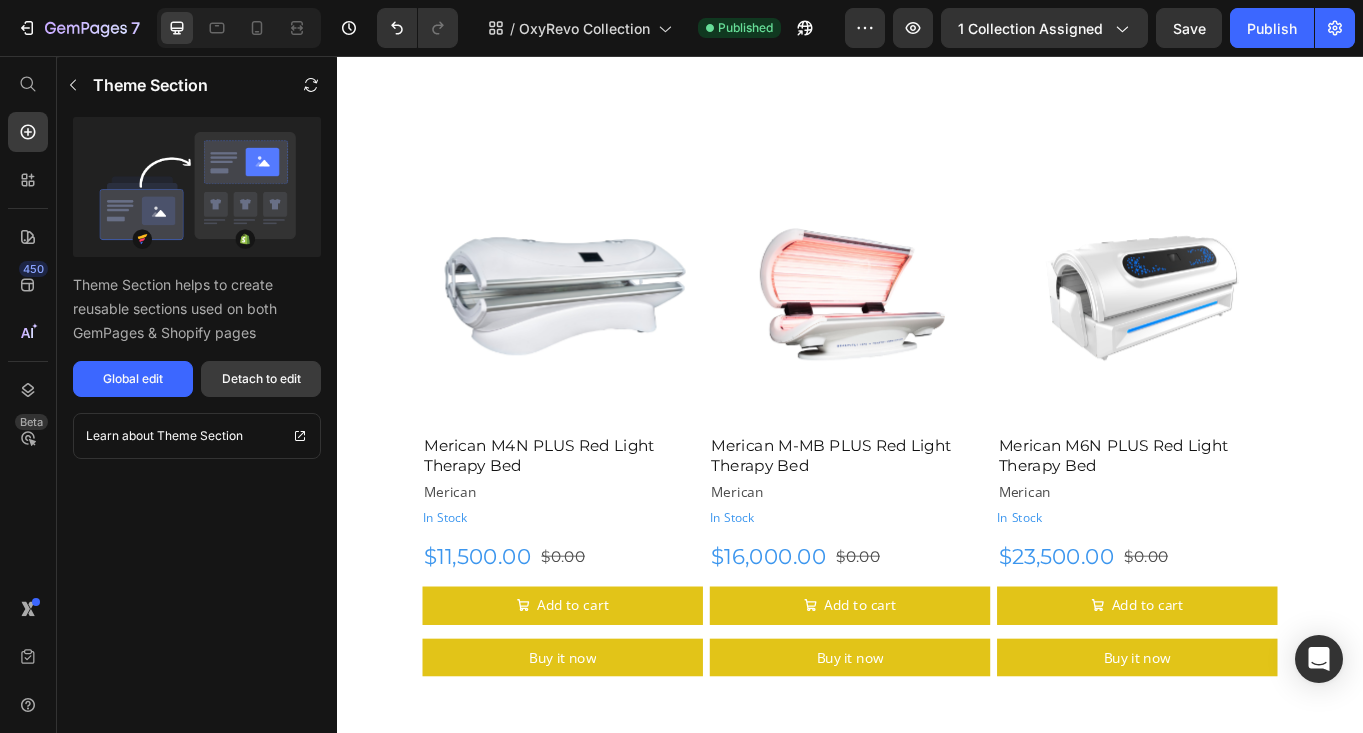 click on "Detach to edit" at bounding box center (261, 379) 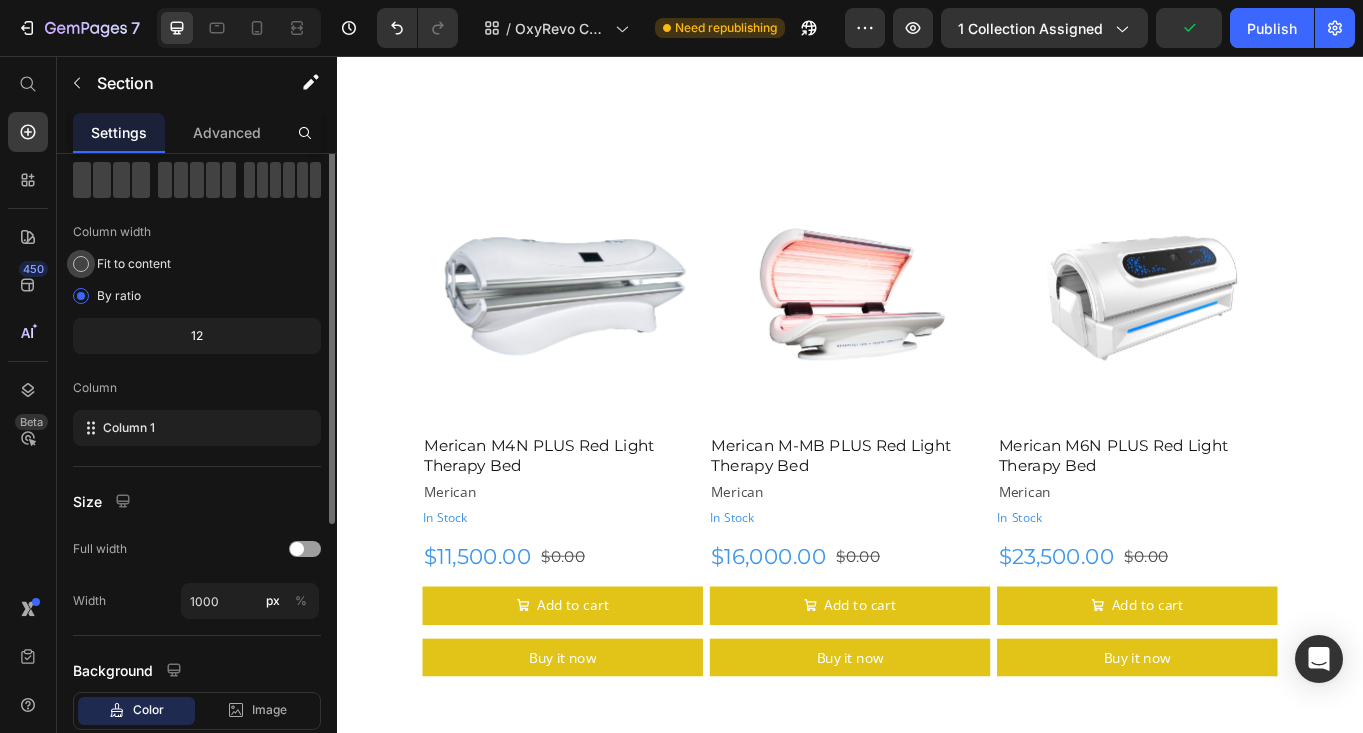 scroll, scrollTop: 0, scrollLeft: 0, axis: both 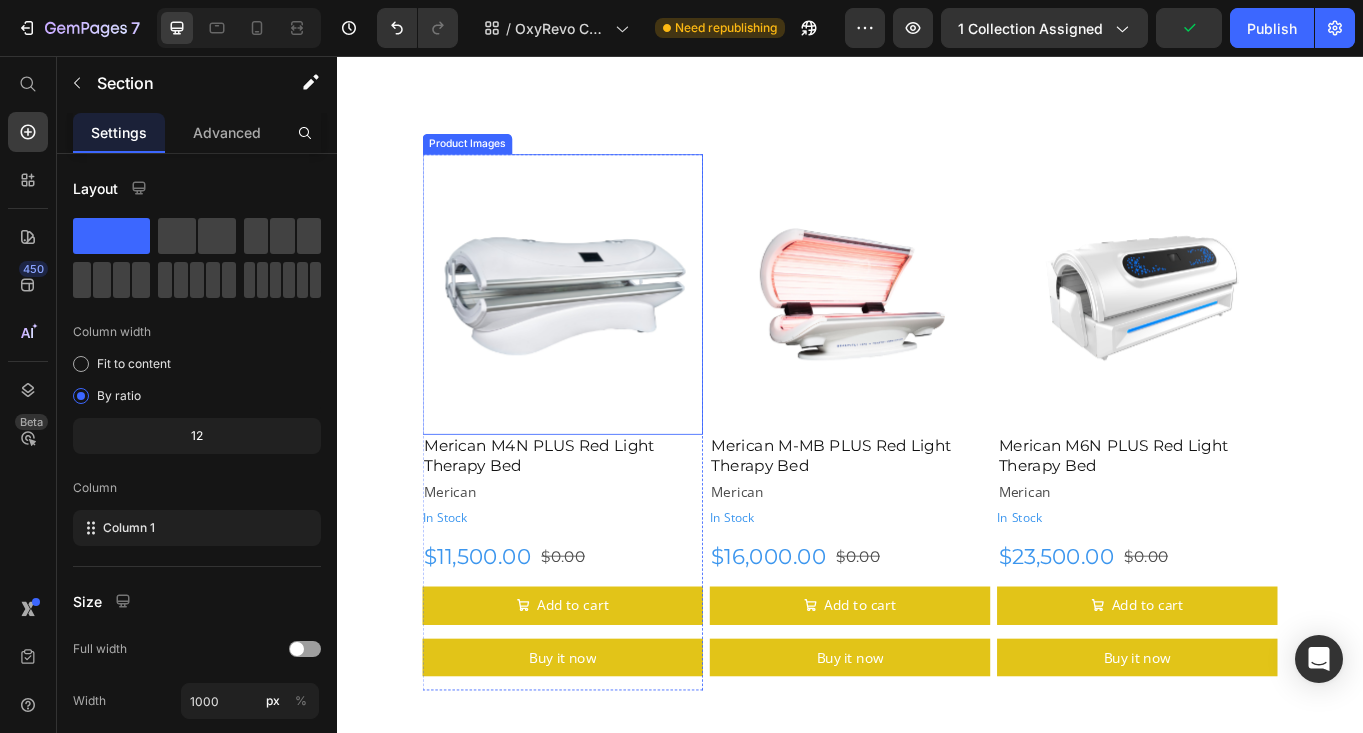 click at bounding box center (601, 334) 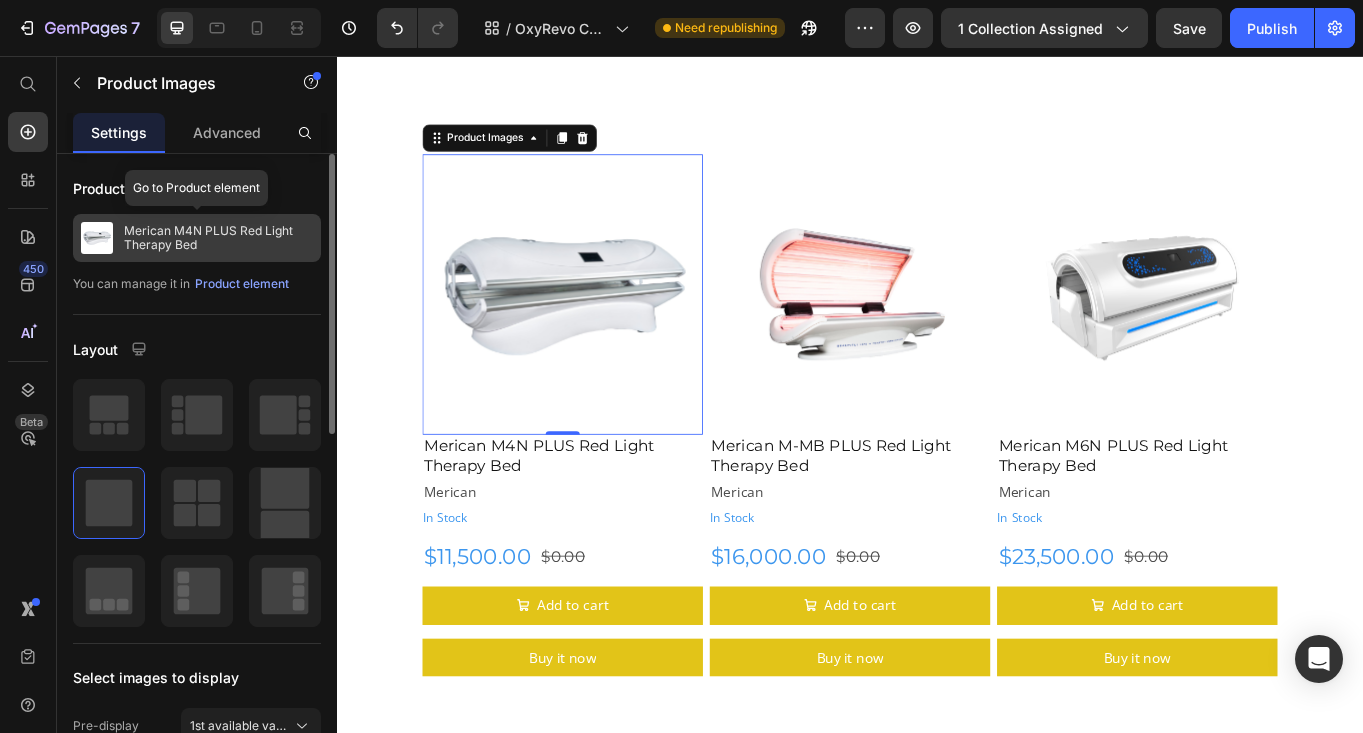 click on "Merican M4N PLUS Red Light Therapy Bed" at bounding box center [218, 238] 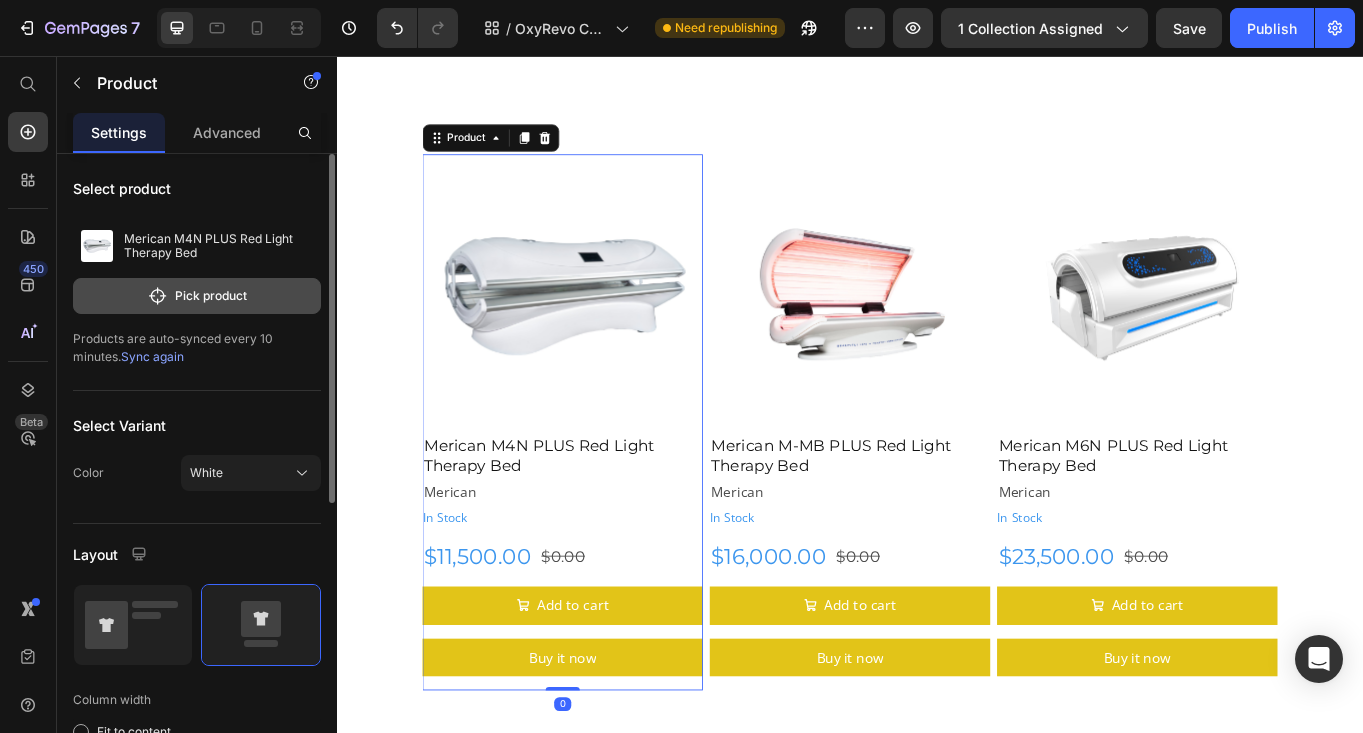 click on "Pick product" at bounding box center (197, 296) 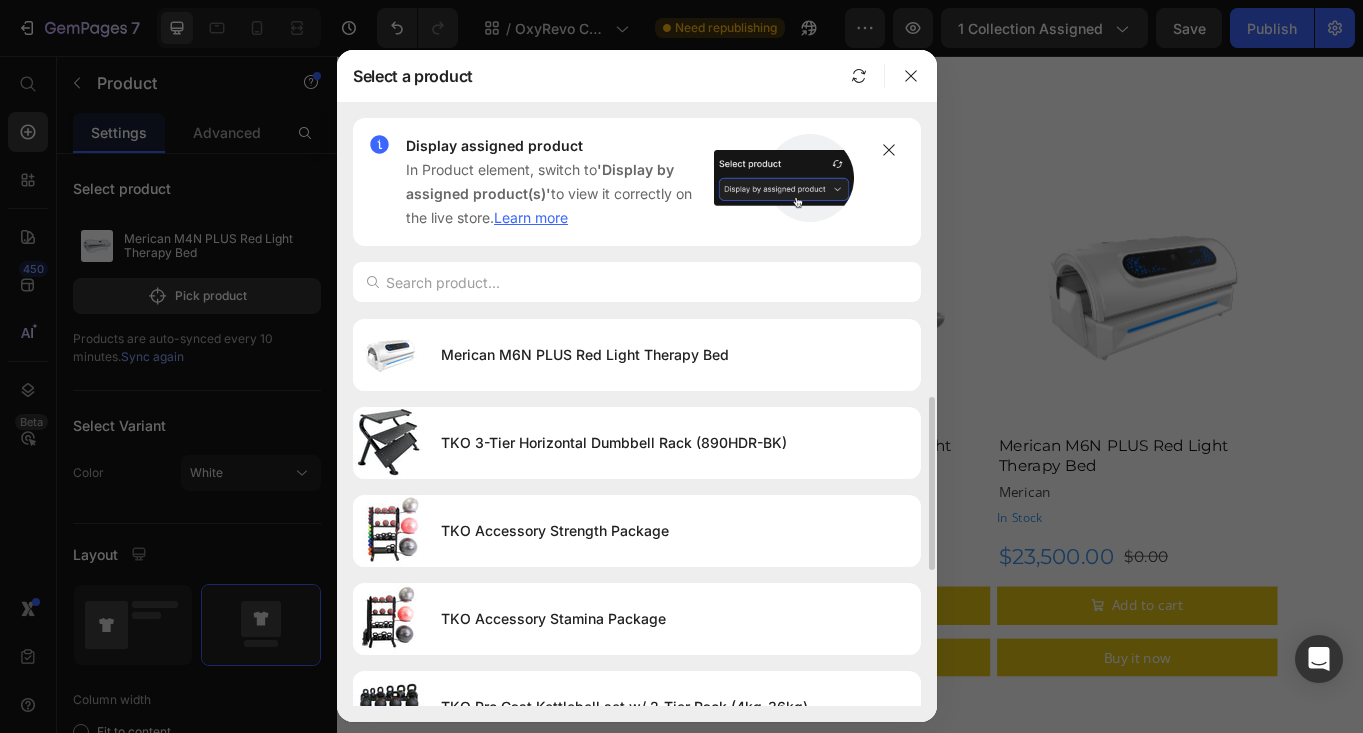scroll, scrollTop: 0, scrollLeft: 0, axis: both 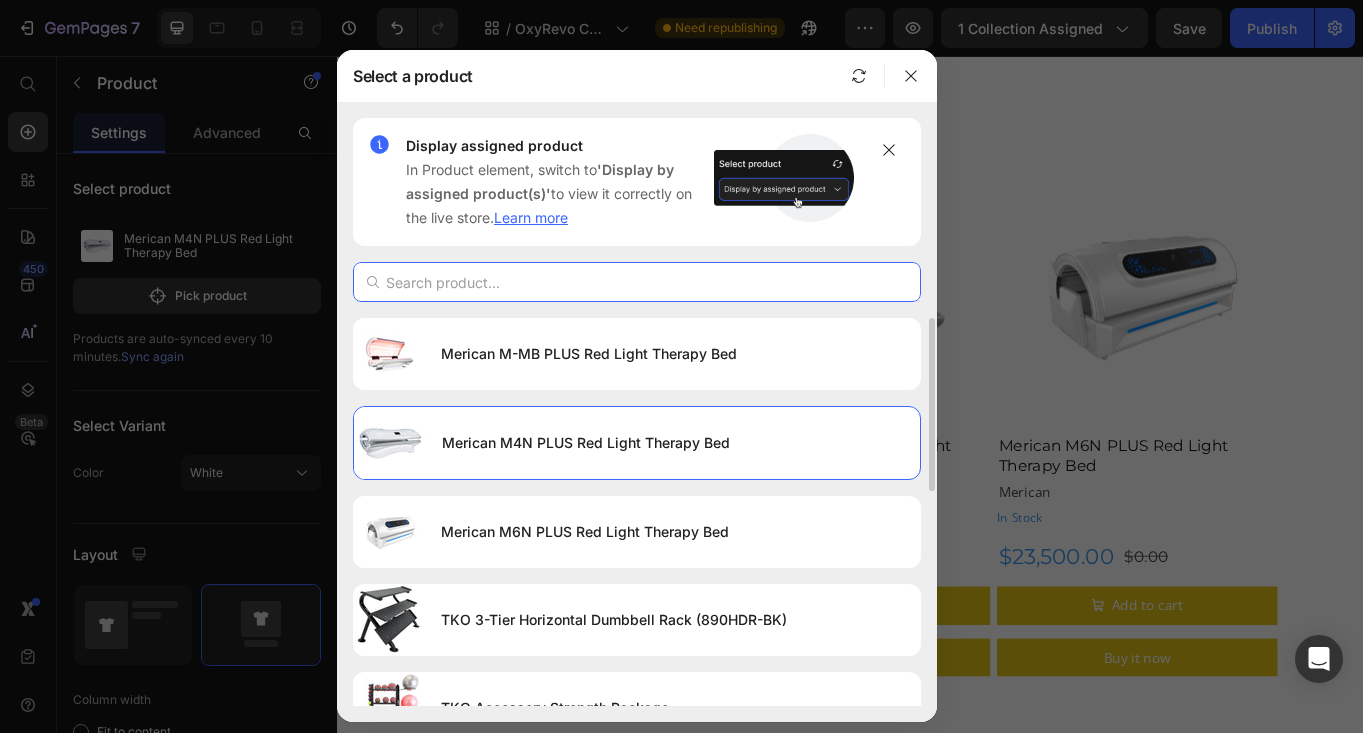 click at bounding box center [637, 282] 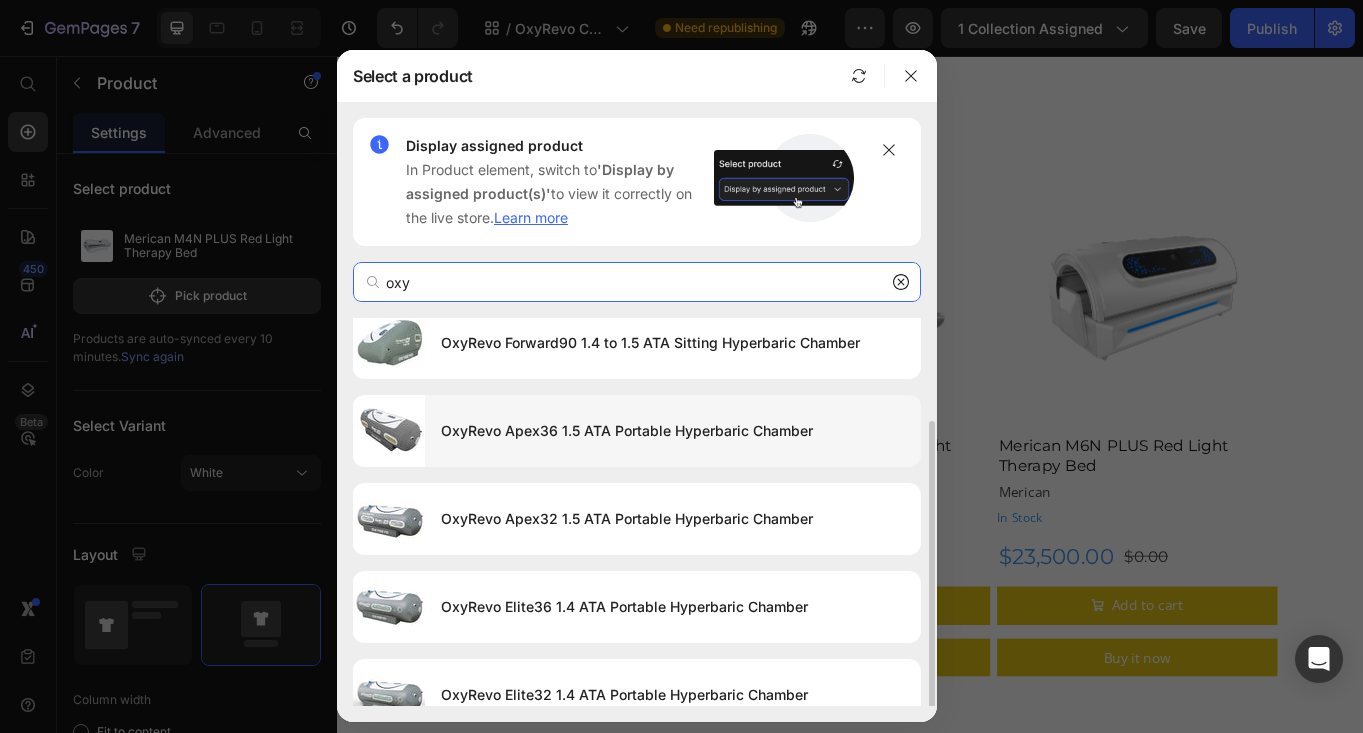 scroll, scrollTop: 123, scrollLeft: 0, axis: vertical 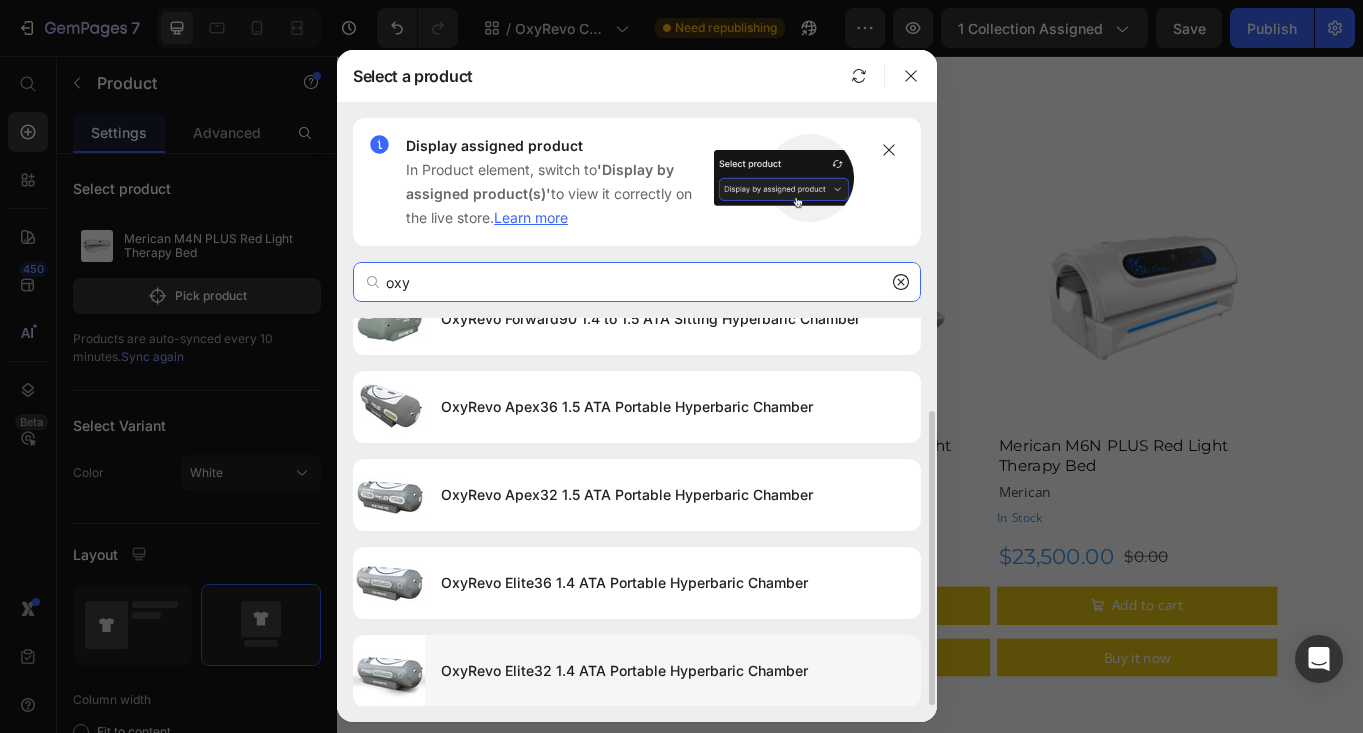 type on "oxy" 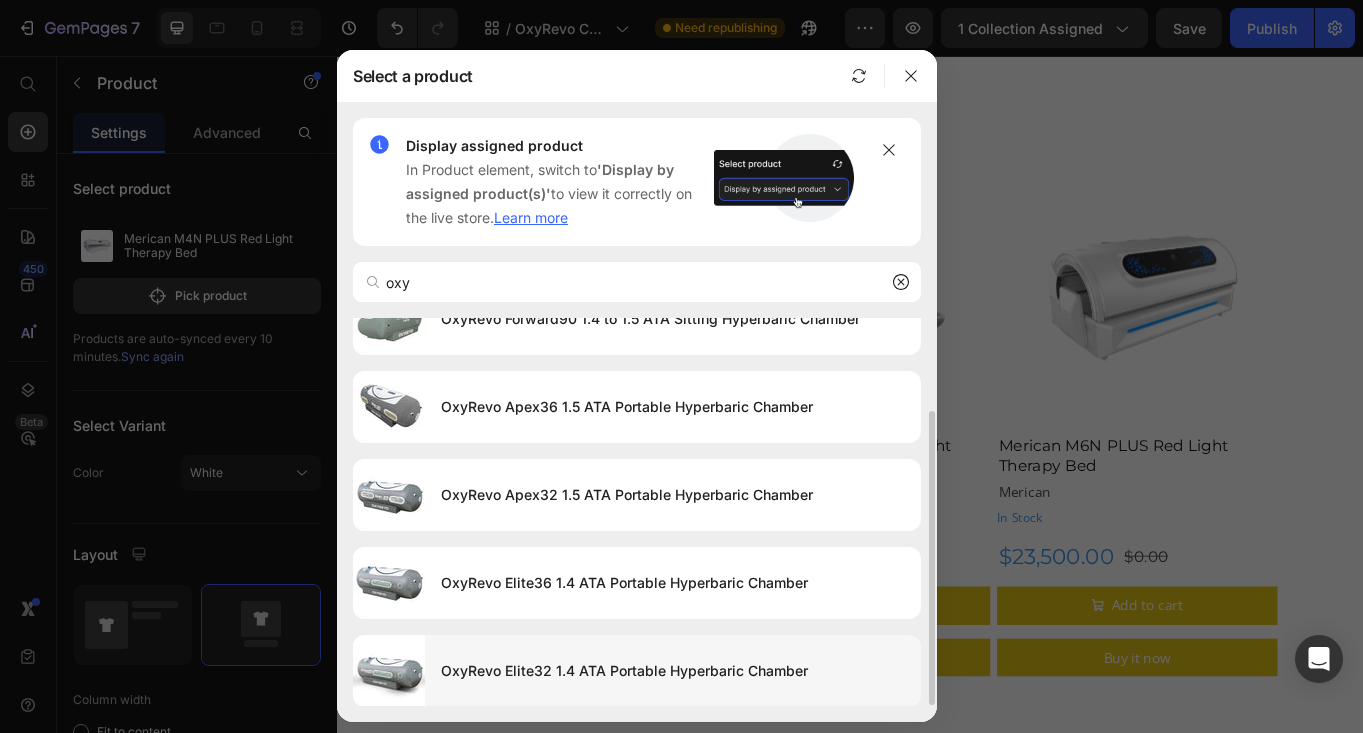 click on "OxyRevo Elite32 1.4 ATA Portable Hyperbaric Chamber" at bounding box center [673, 671] 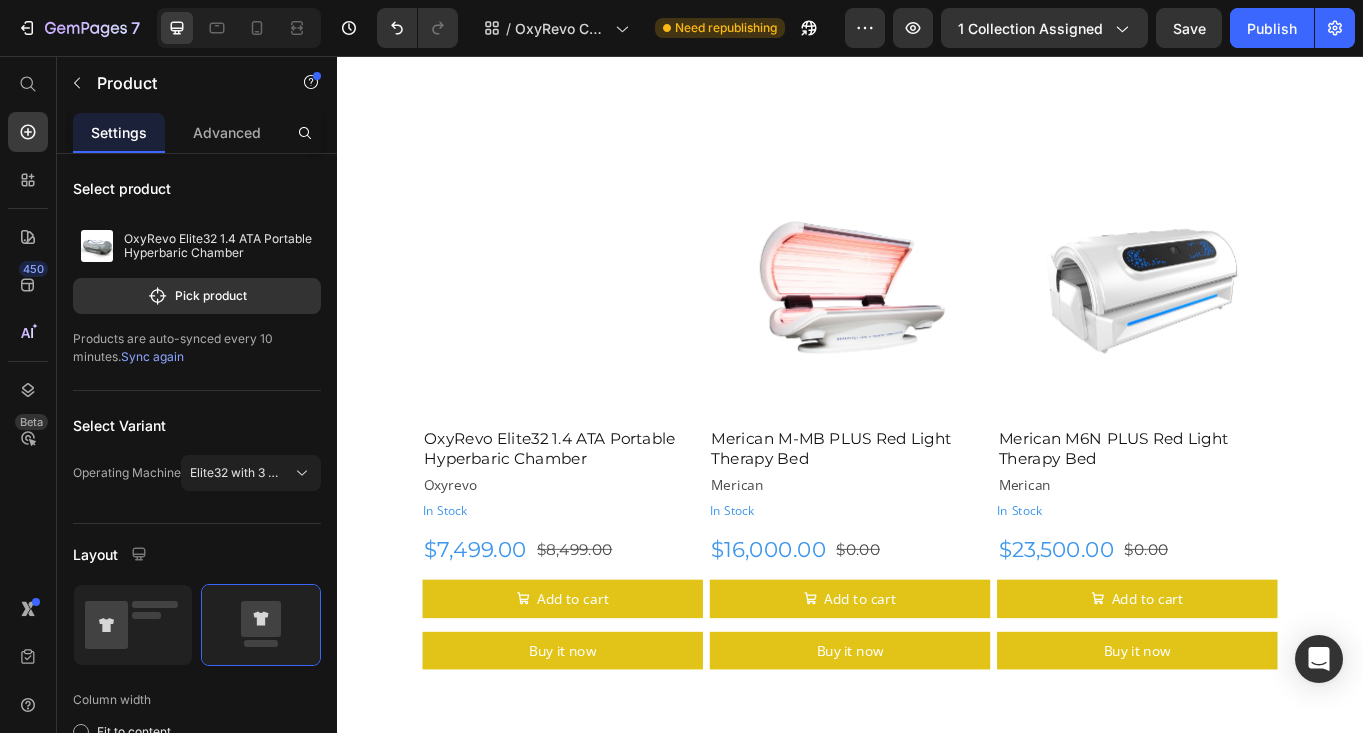 scroll, scrollTop: 5148, scrollLeft: 0, axis: vertical 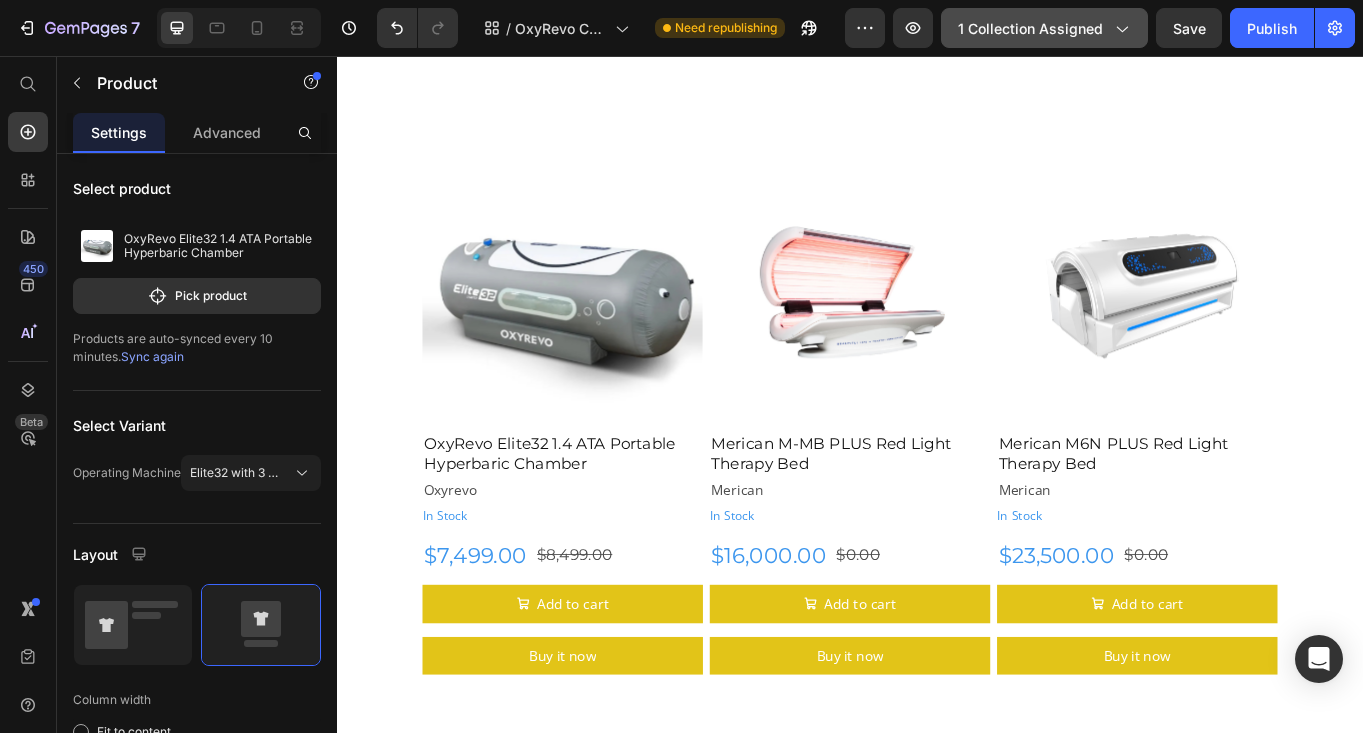 click 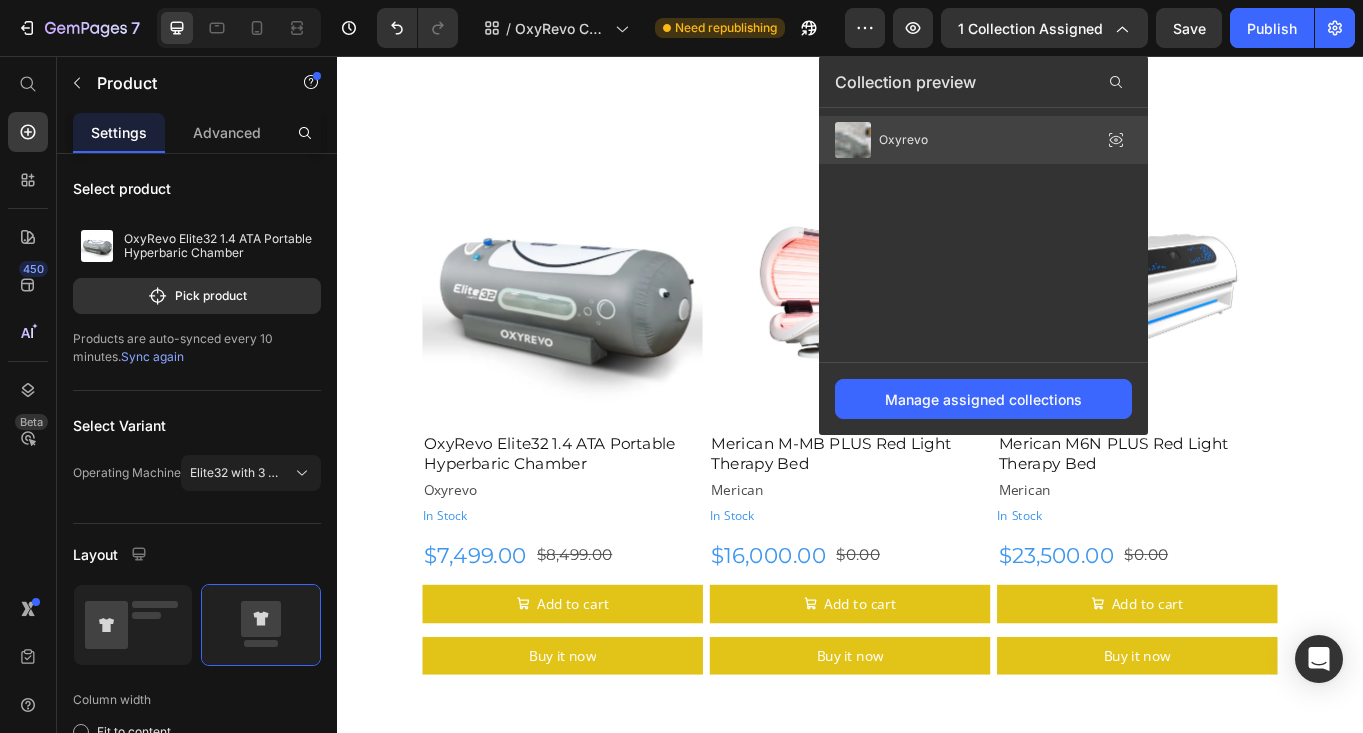 click on "Oxyrevo" at bounding box center [903, 140] 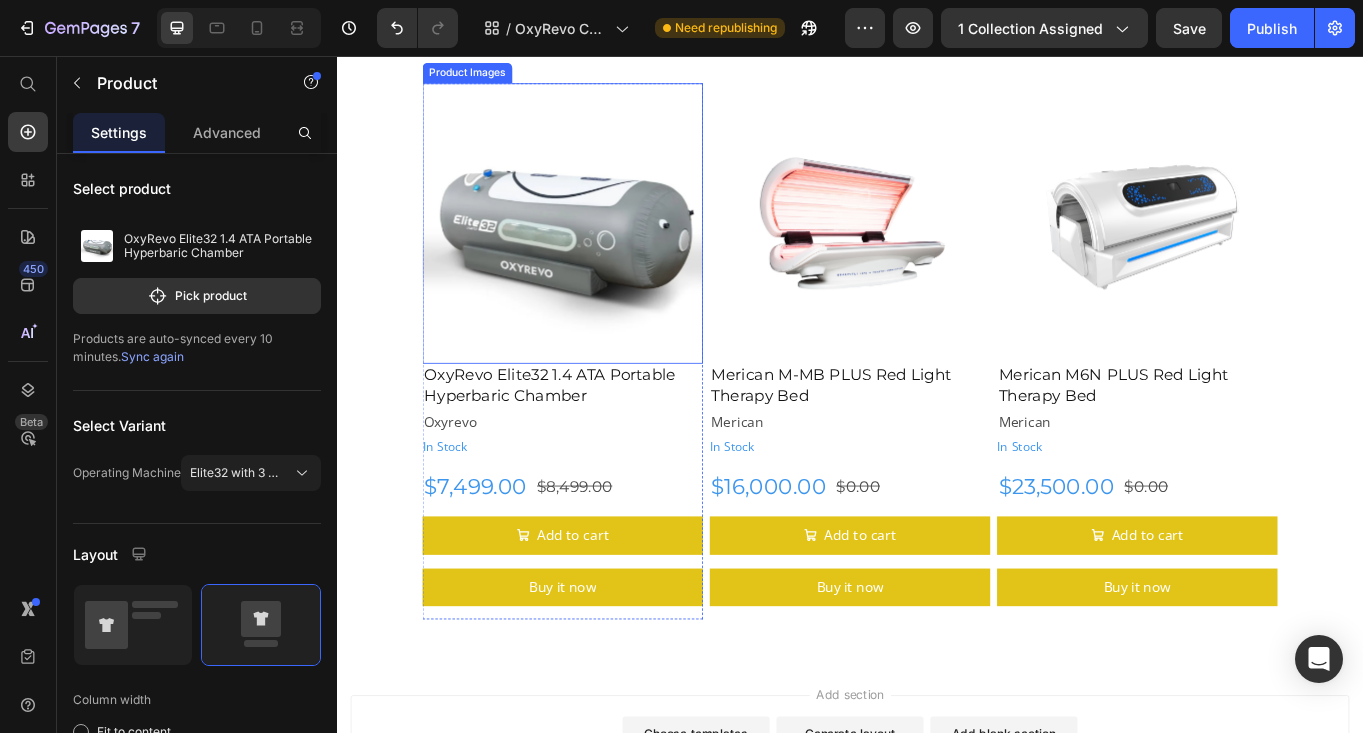 scroll, scrollTop: 5229, scrollLeft: 0, axis: vertical 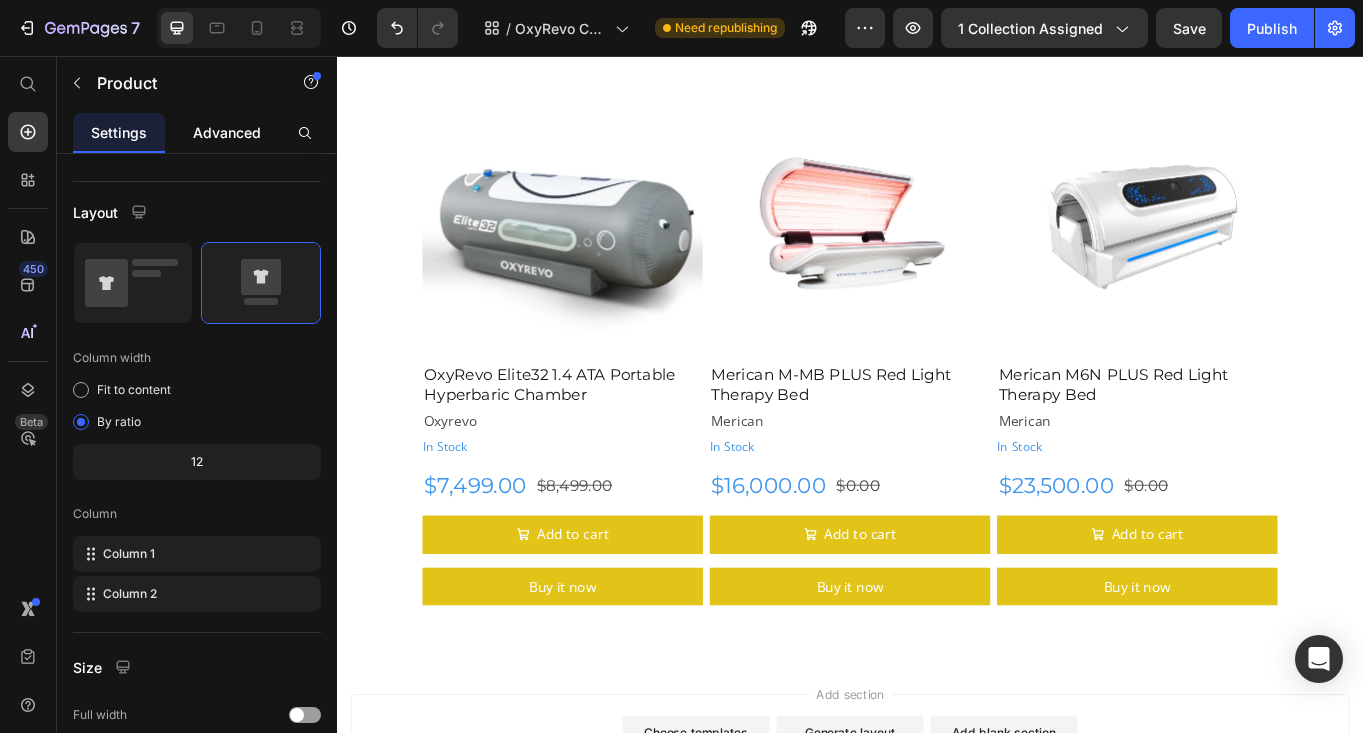 click on "Advanced" at bounding box center [227, 132] 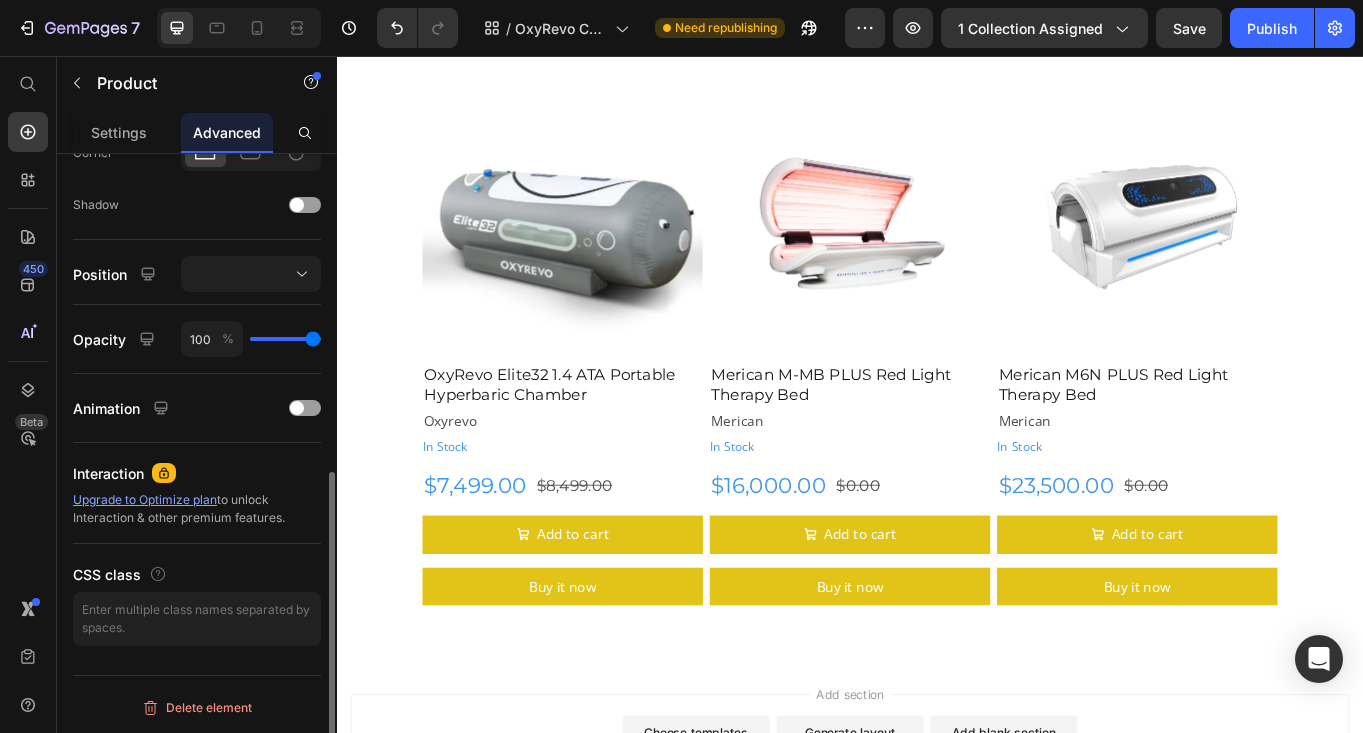 scroll, scrollTop: 0, scrollLeft: 0, axis: both 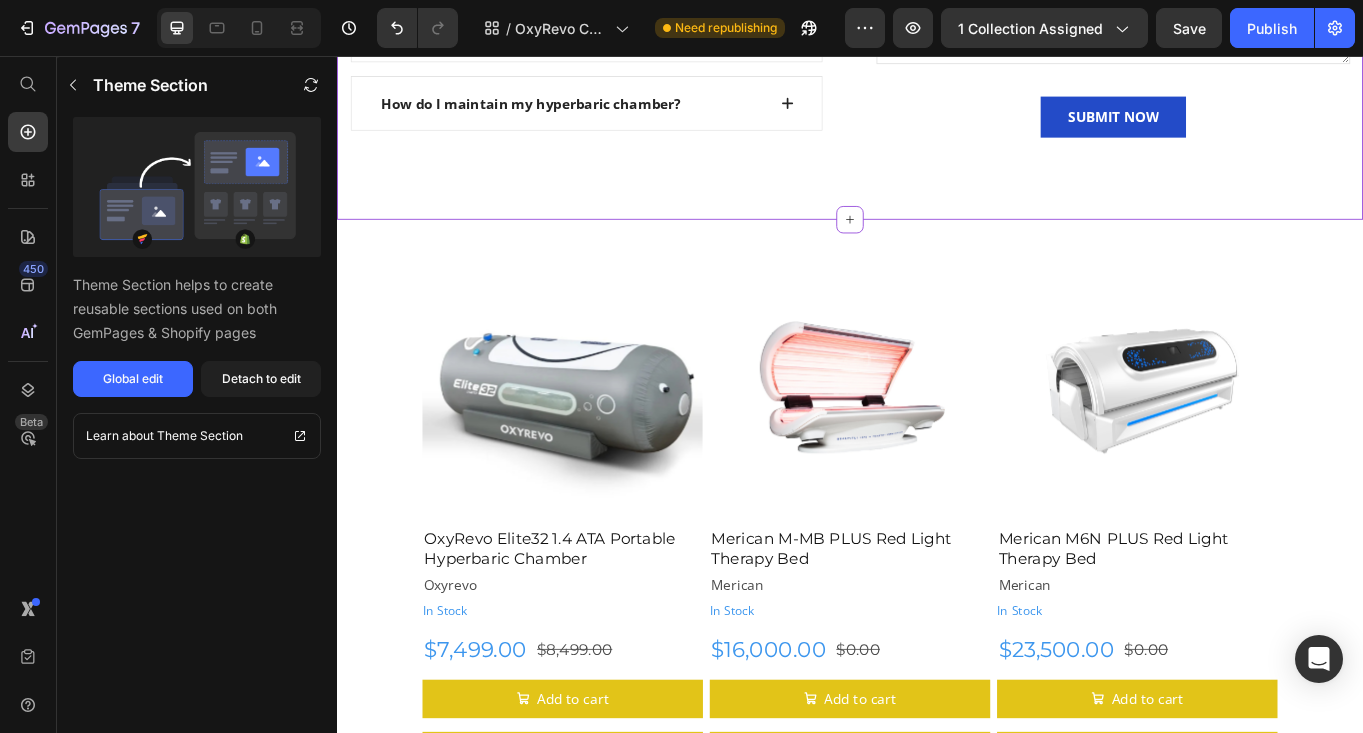click on "FIND YOUR ANSWERS HERE Text block FREQUENTLY ASKED QUESTIONS Heading Row Who can benefit from Hyperbaric Oxygen Therapy (HBOT)? Are there any side effects? How long is each session & how many do I need? Do I need a technician or doctor to set it up? What should I wear? What will I feel during treatment? How do I maintain my hyperbaric chamber? Accordion Can't find an answer to your question? Heading Call us at  (855) 605 - 6994  or email us at  hello@gymemotion.com Text block Email address* Text block Email Field Your question* Text block Text Area SUBMIT NOW Submit Button Contact Form Row OxyRevo FAQ" at bounding box center [937, -194] 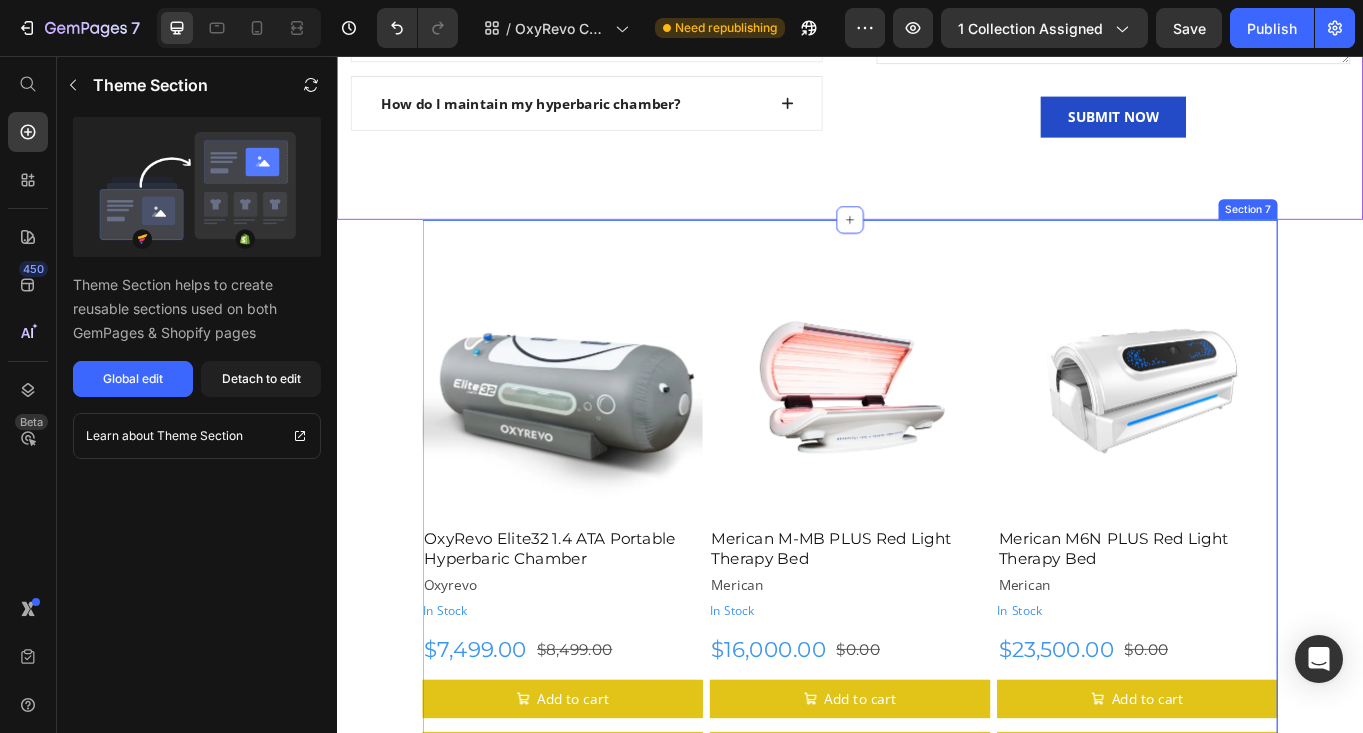 click on "Product Images OxyRevo Elite32 1.4 ATA Portable Hyperbaric Chamber Product Title Oxyrevo Product Vendor In Stock Stock Counter Row $7,499.00 Product Price $8,499.00 Product Price Row
Add to cart Add to Cart Buy it now Dynamic Checkout Product Product Images Merican M-MB PLUS Red Light Therapy Bed Product Title Merican Product Vendor In Stock Stock Counter $16,000.00 Product Price $0.00 Product Price Row
Add to cart Add to Cart Buy it now Dynamic Checkout Product Product Images Merican M6N PLUS Red Light Therapy Bed Product Title Merican Product Vendor In Stock Stock Counter $23,500.00 Product Price $0.00 Product Price Row
Add to cart Add to Cart Buy it now Dynamic Checkout Product Row Section 7" at bounding box center [937, 600] 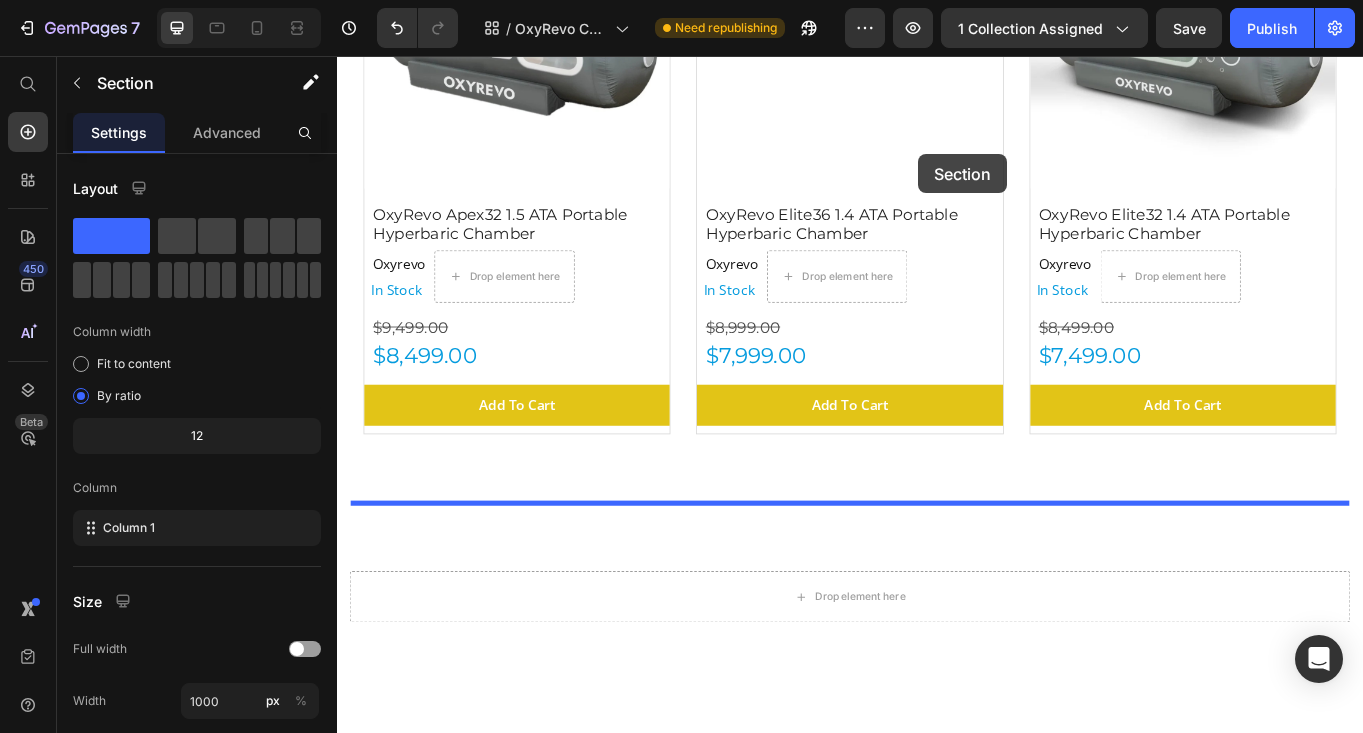 scroll, scrollTop: 1371, scrollLeft: 0, axis: vertical 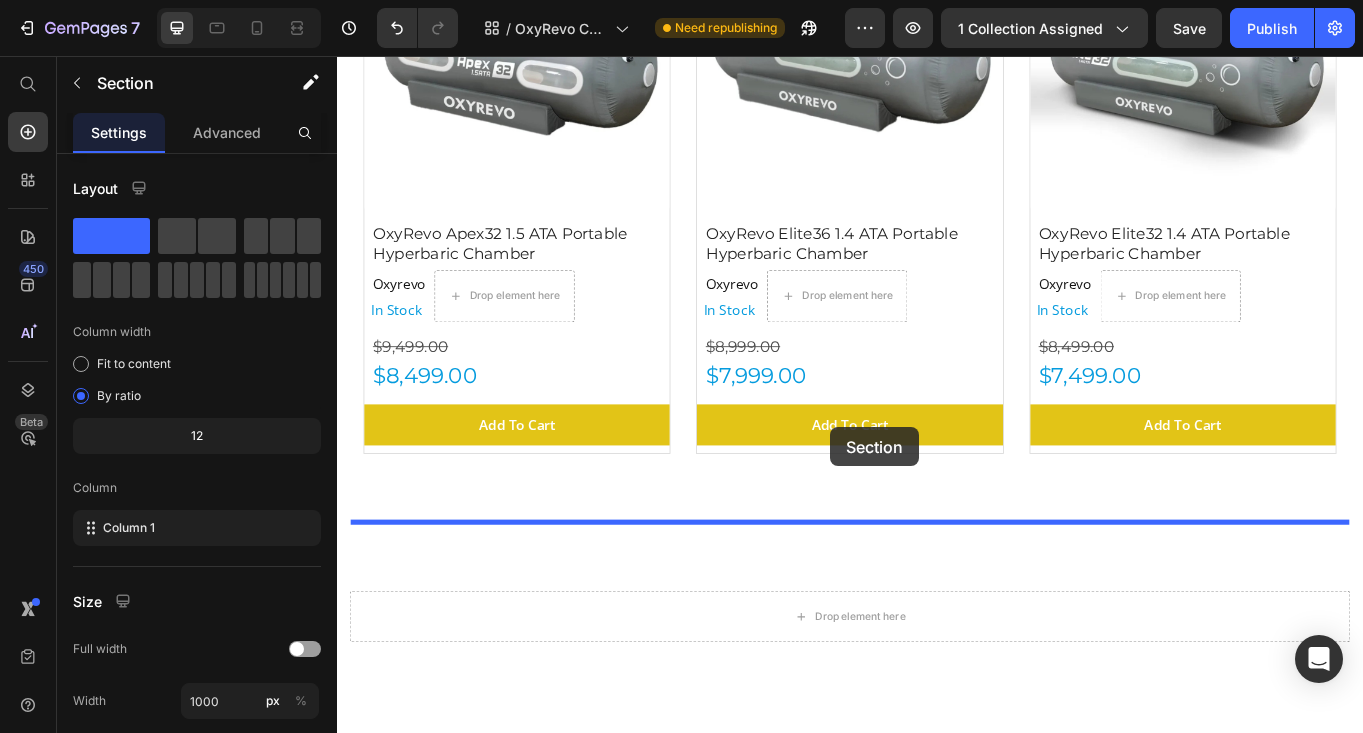drag, startPoint x: 1035, startPoint y: 236, endPoint x: 914, endPoint y: 490, distance: 281.34854 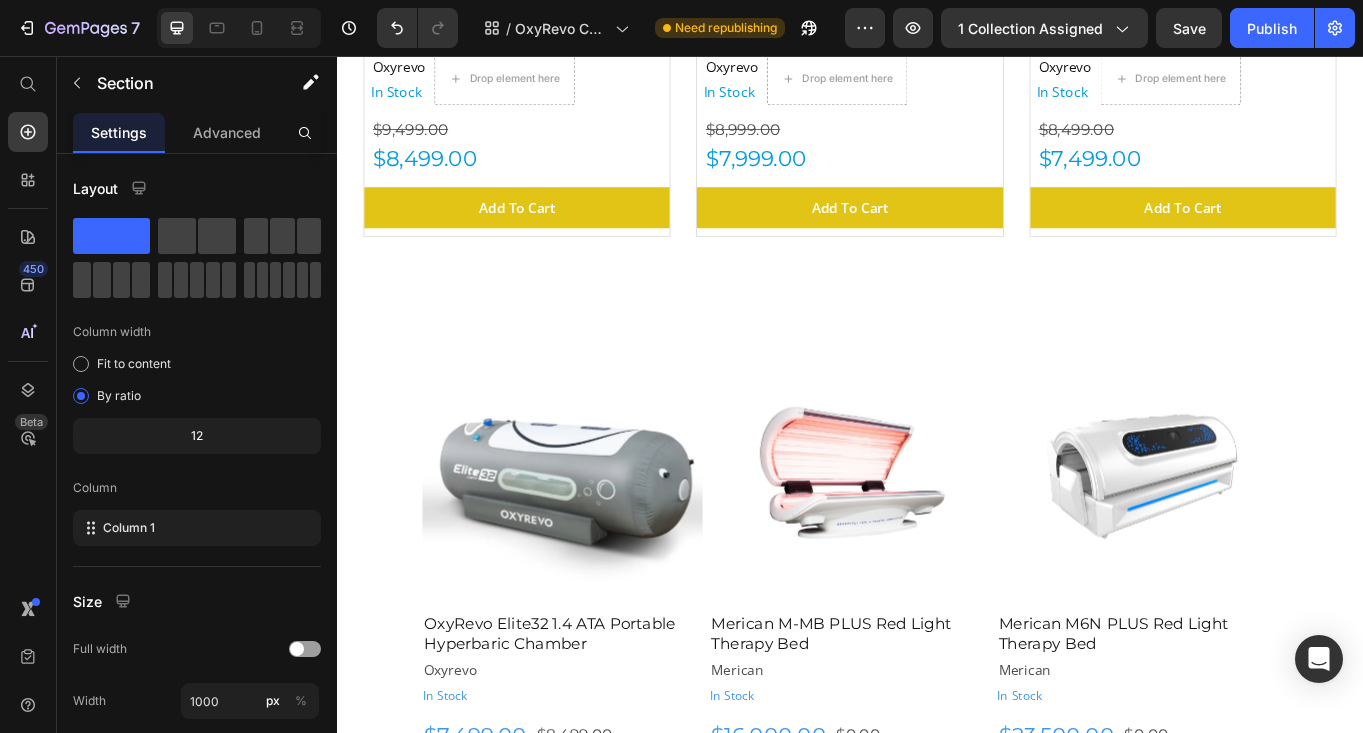 scroll, scrollTop: 1605, scrollLeft: 0, axis: vertical 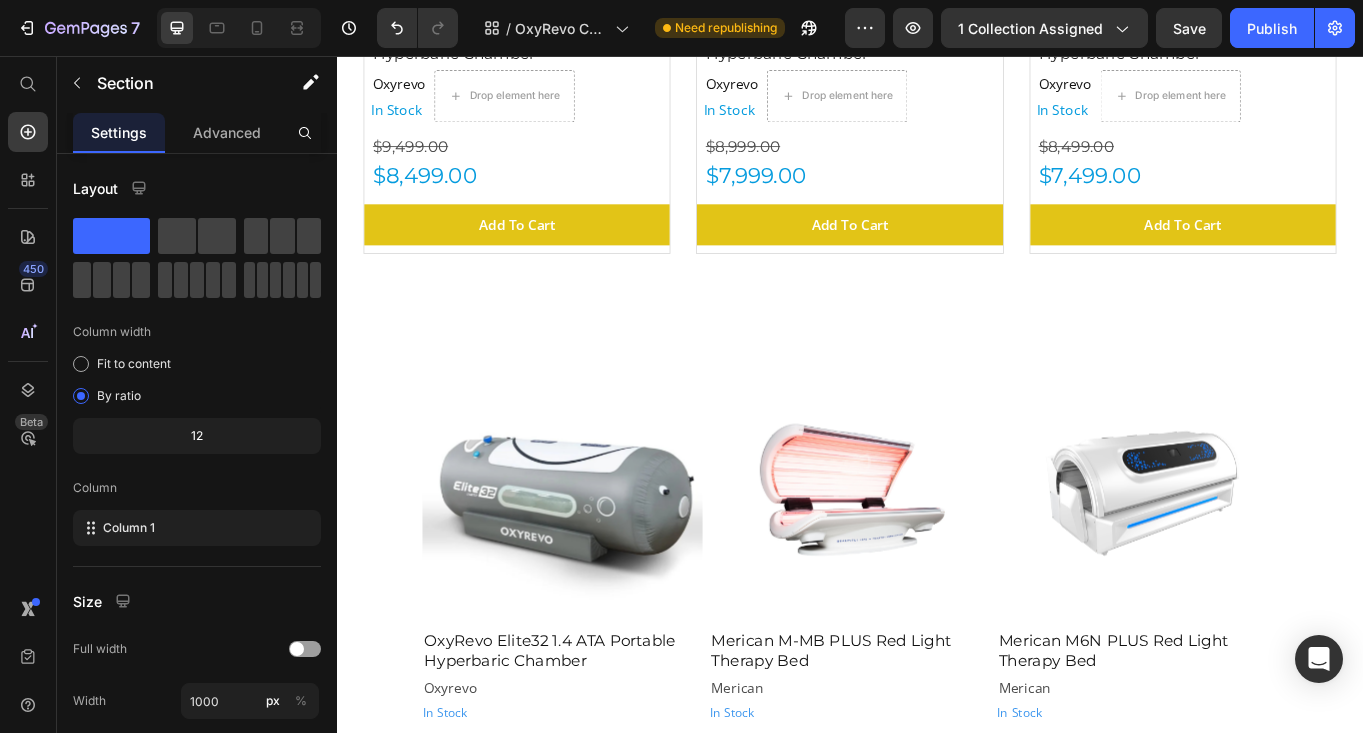 click on "Product Images OxyRevo Elite32 1.4 ATA Portable Hyperbaric Chamber Product Title Oxyrevo Product Vendor In Stock Stock Counter Row $7,499.00 Product Price $8,499.00 Product Price Row
Add to cart Add to Cart Buy it now Dynamic Checkout Product Product Images Merican M-MB PLUS Red Light Therapy Bed Product Title Merican Product Vendor In Stock Stock Counter $16,000.00 Product Price $0.00 Product Price Row
Add to cart Add to Cart Buy it now Dynamic Checkout Product Product Images Merican M6N PLUS Red Light Therapy Bed Product Title Merican Product Vendor In Stock Stock Counter $23,500.00 Product Price $0.00 Product Price Row
Add to cart Add to Cart Buy it now Dynamic Checkout Product Row Section 3" at bounding box center [937, 720] 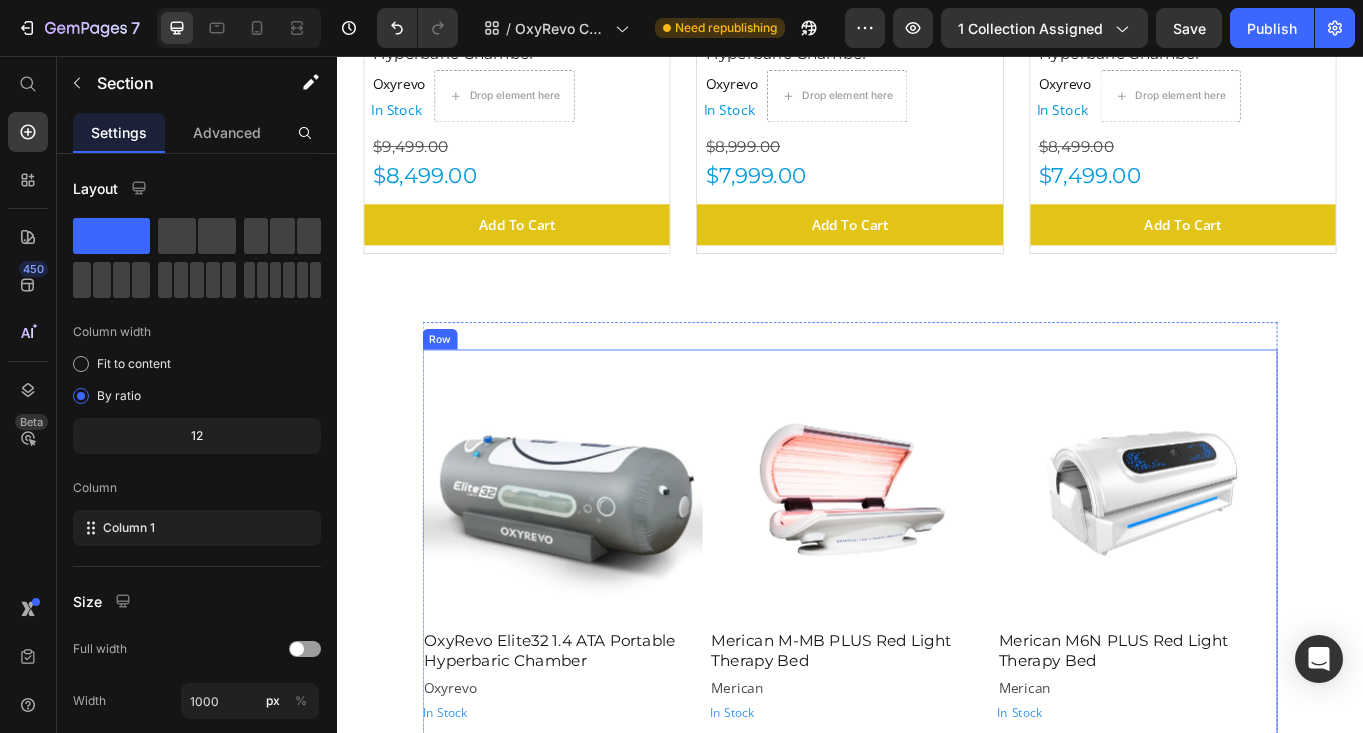 click on "Product Images OxyRevo Elite32 1.4 ATA Portable Hyperbaric Chamber Product Title Oxyrevo Product Vendor In Stock Stock Counter Row $7,499.00 Product Price $8,499.00 Product Price Row
Add to cart Add to Cart Buy it now Dynamic Checkout Product Product Images Merican M-MB PLUS Red Light Therapy Bed Product Title Merican Product Vendor In Stock Stock Counter $16,000.00 Product Price $0.00 Product Price Row
Add to cart Add to Cart Buy it now Dynamic Checkout Product Product Images Merican M6N PLUS Red Light Therapy Bed Product Title Merican Product Vendor In Stock Stock Counter $23,500.00 Product Price $0.00 Product Price Row
Add to cart Add to Cart Buy it now Dynamic Checkout Product Row" at bounding box center [937, 712] 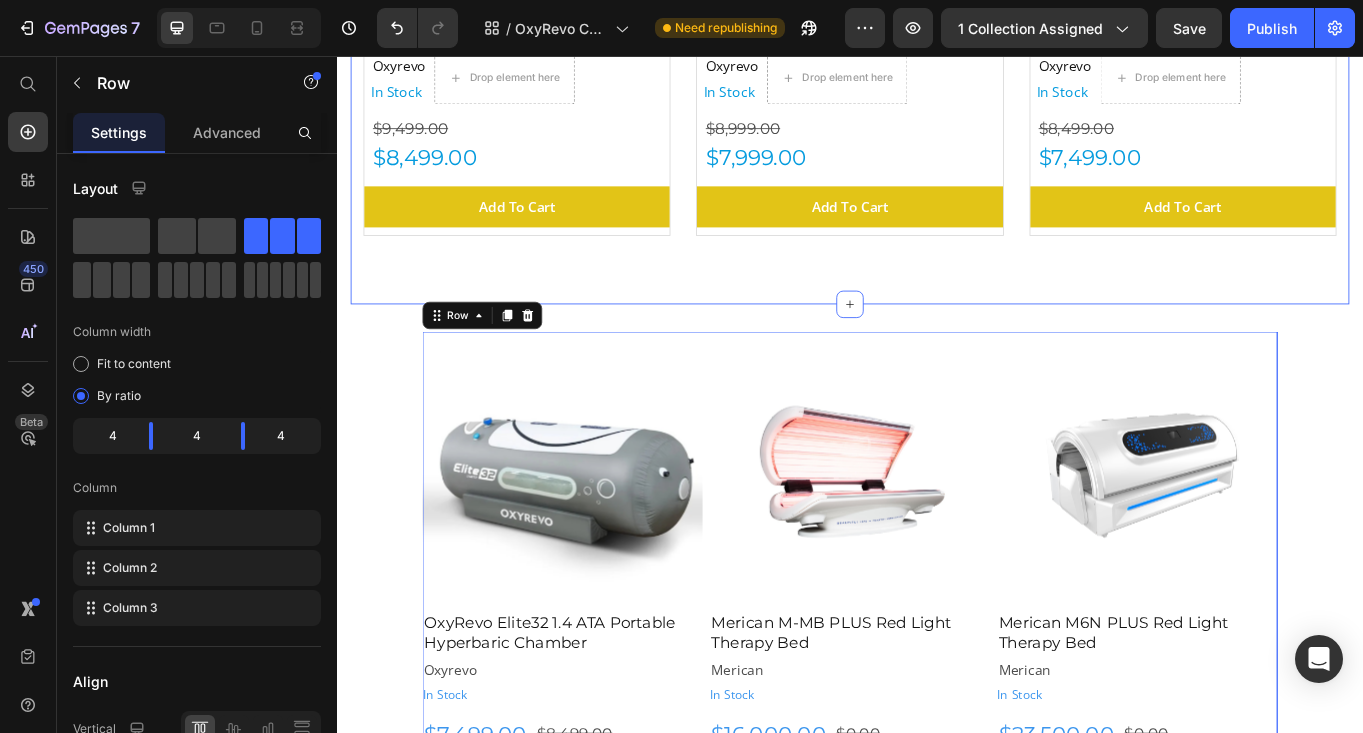scroll, scrollTop: 1635, scrollLeft: 0, axis: vertical 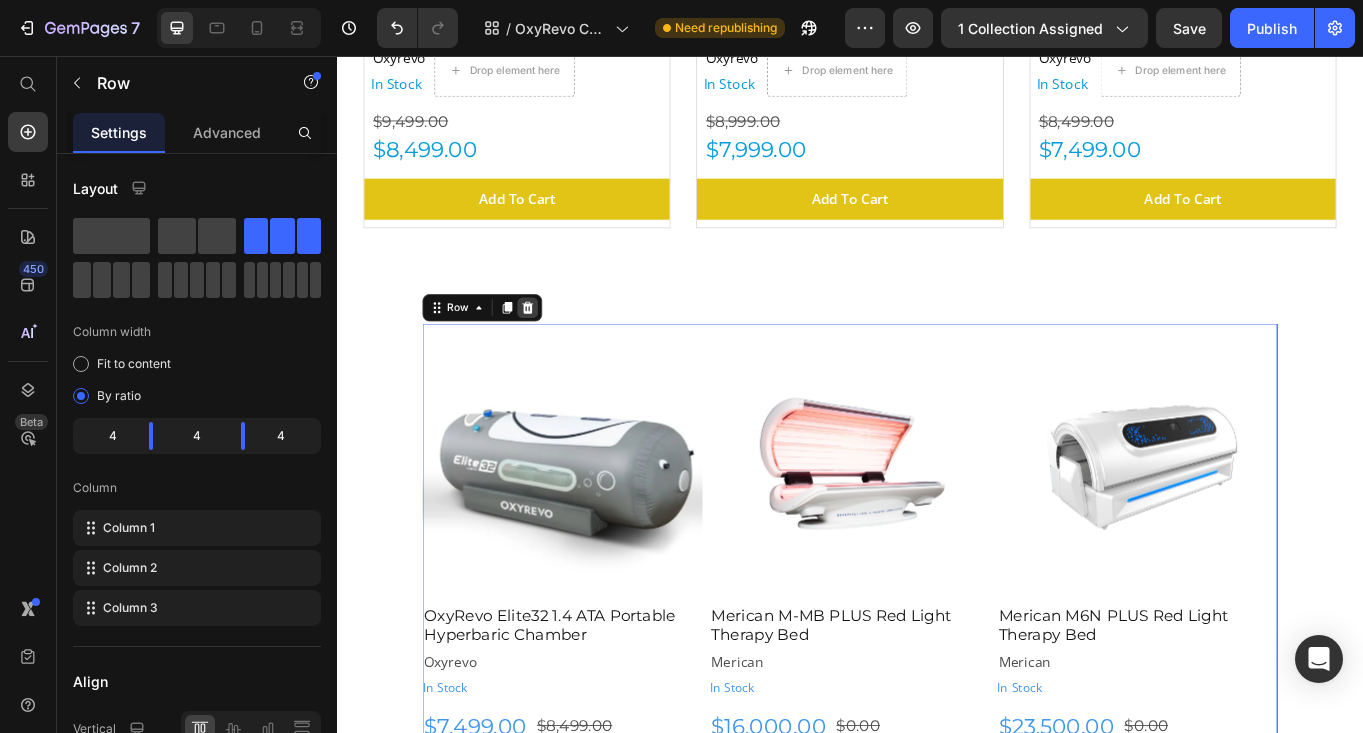 click 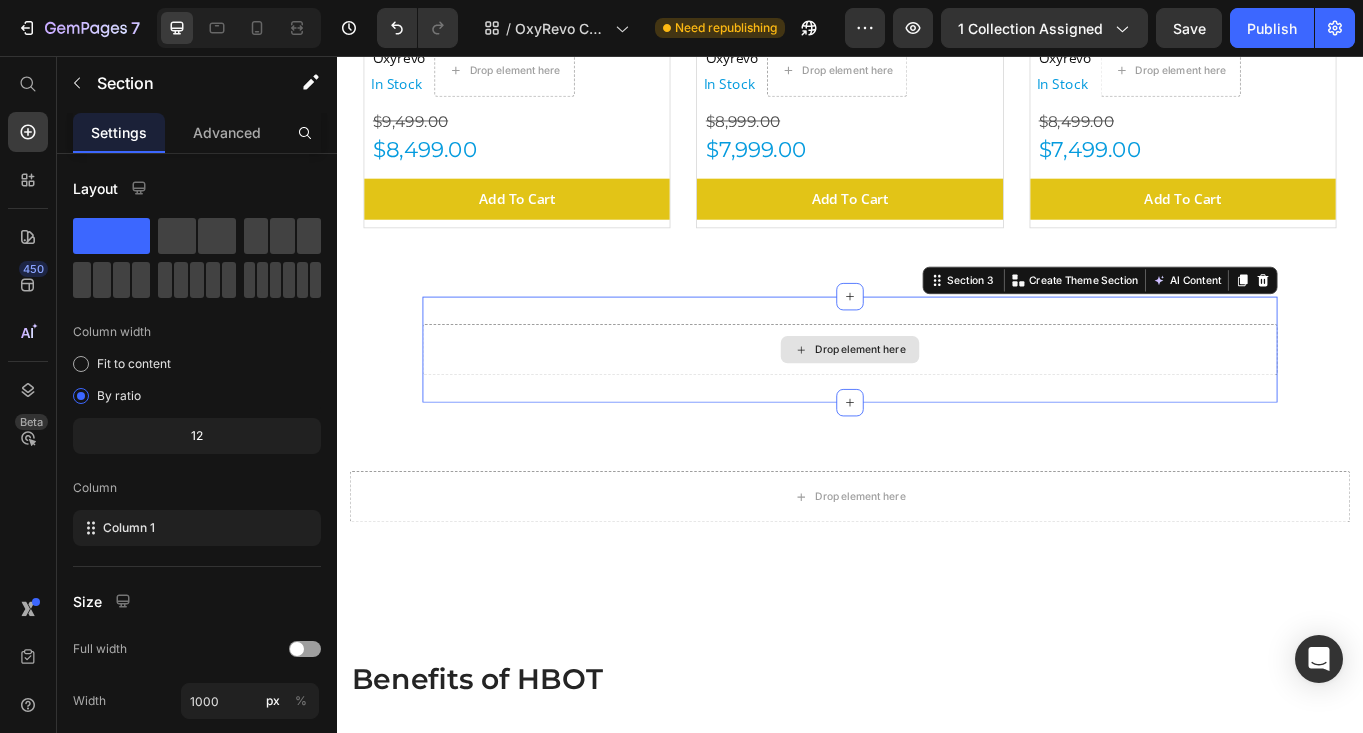 click on "Drop element here" at bounding box center (937, 399) 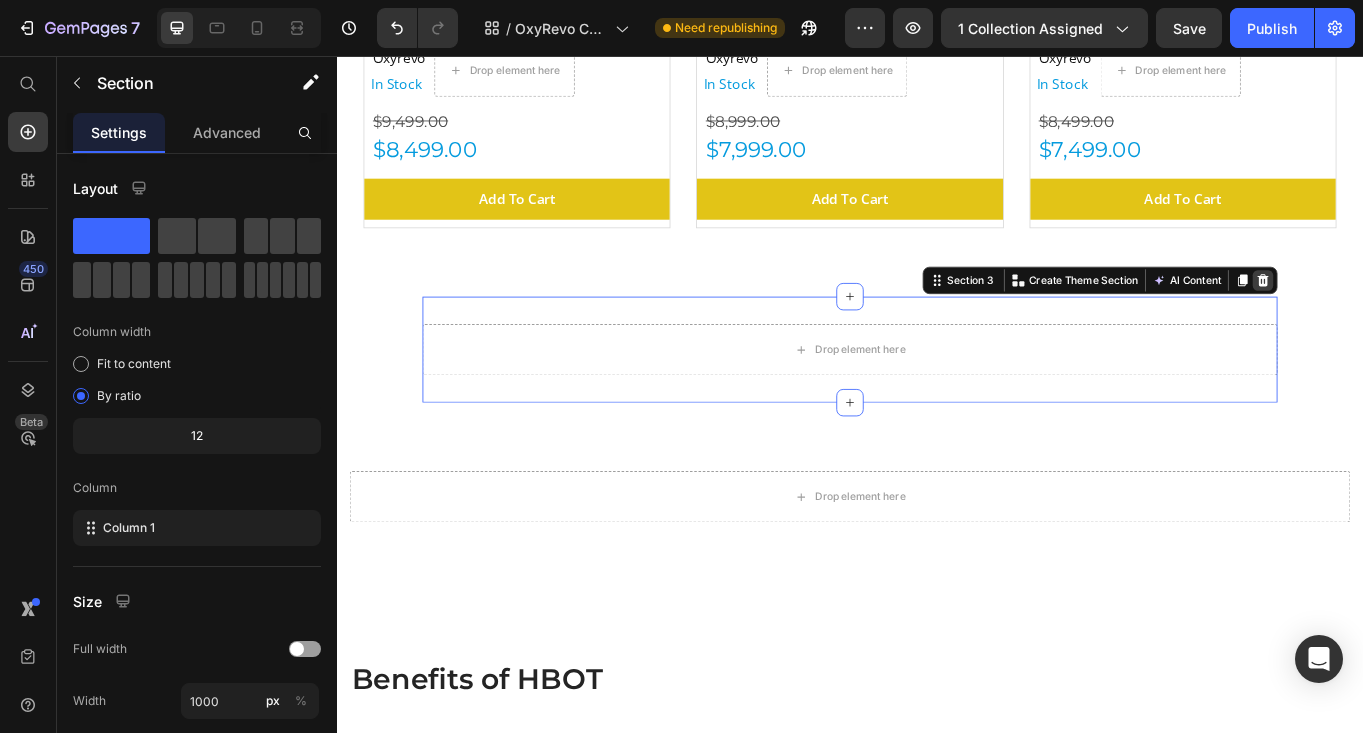 click 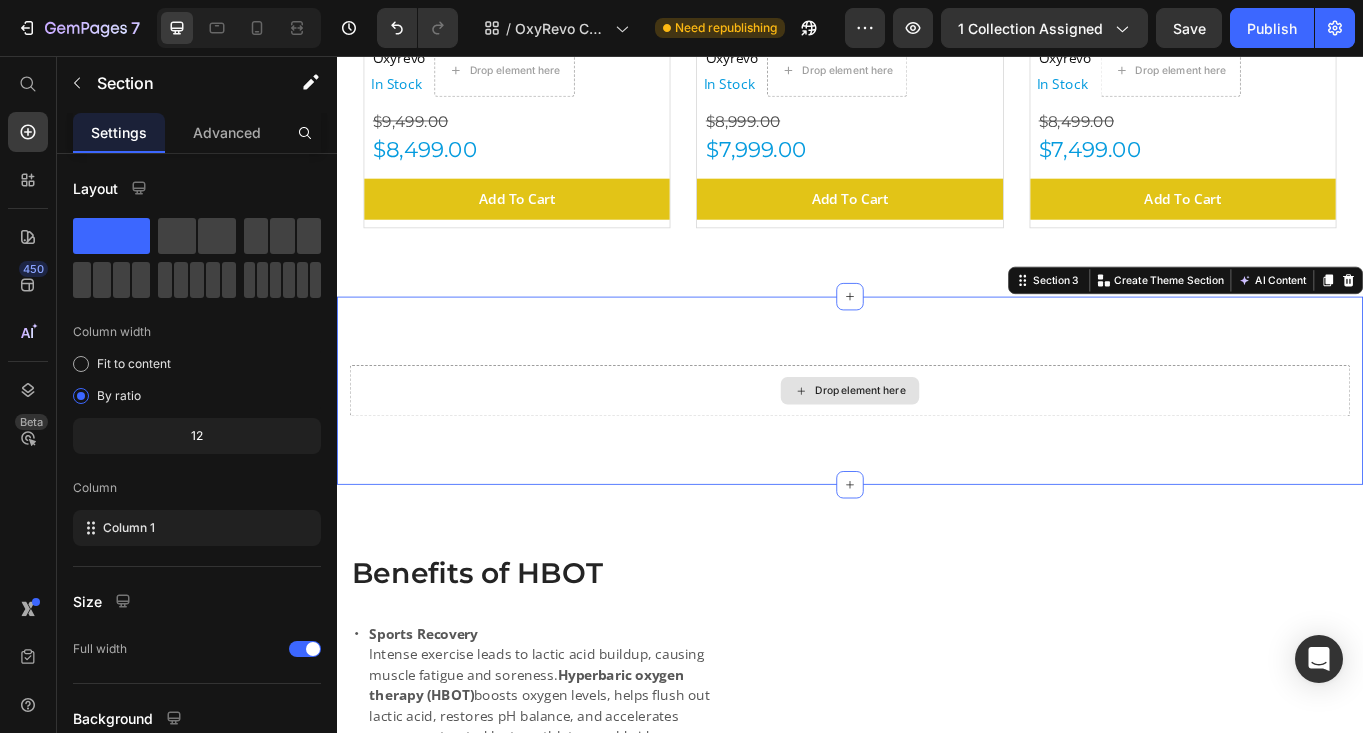 click on "Drop element here" at bounding box center [937, 447] 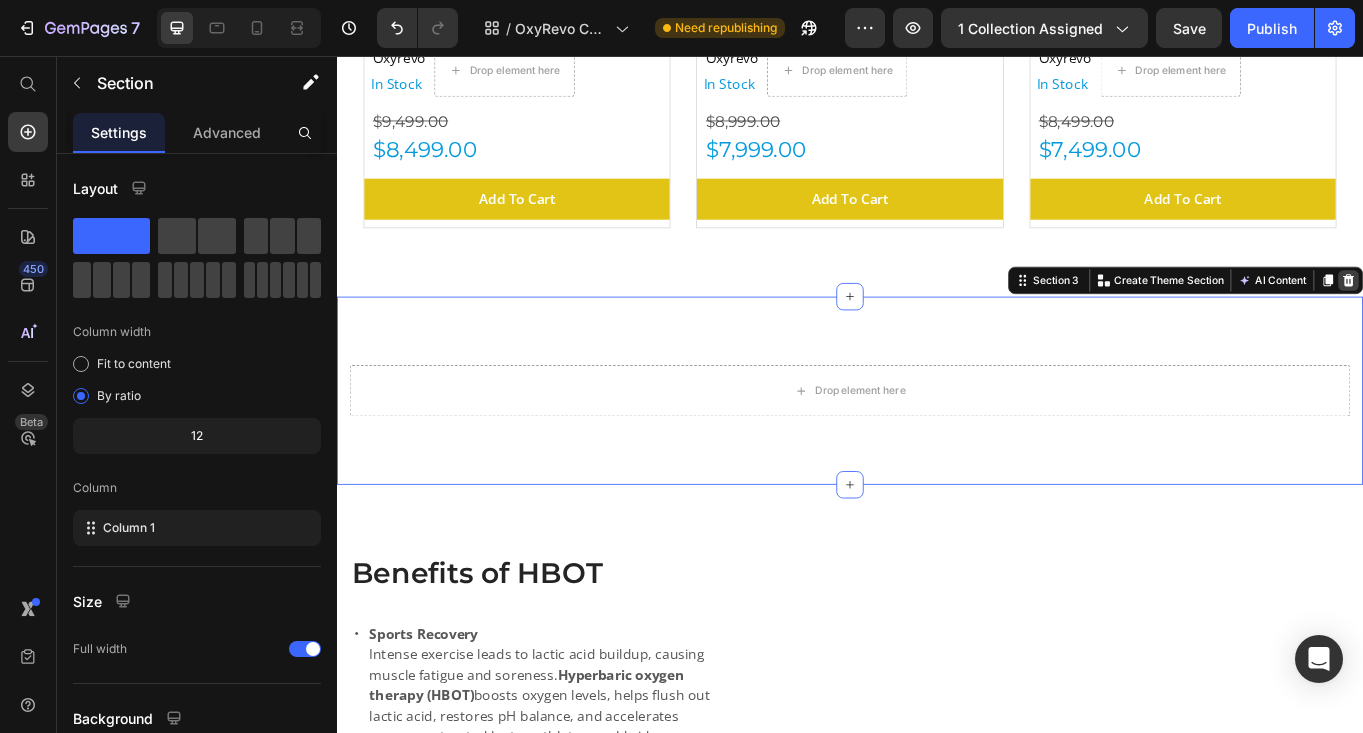 click at bounding box center [1520, 318] 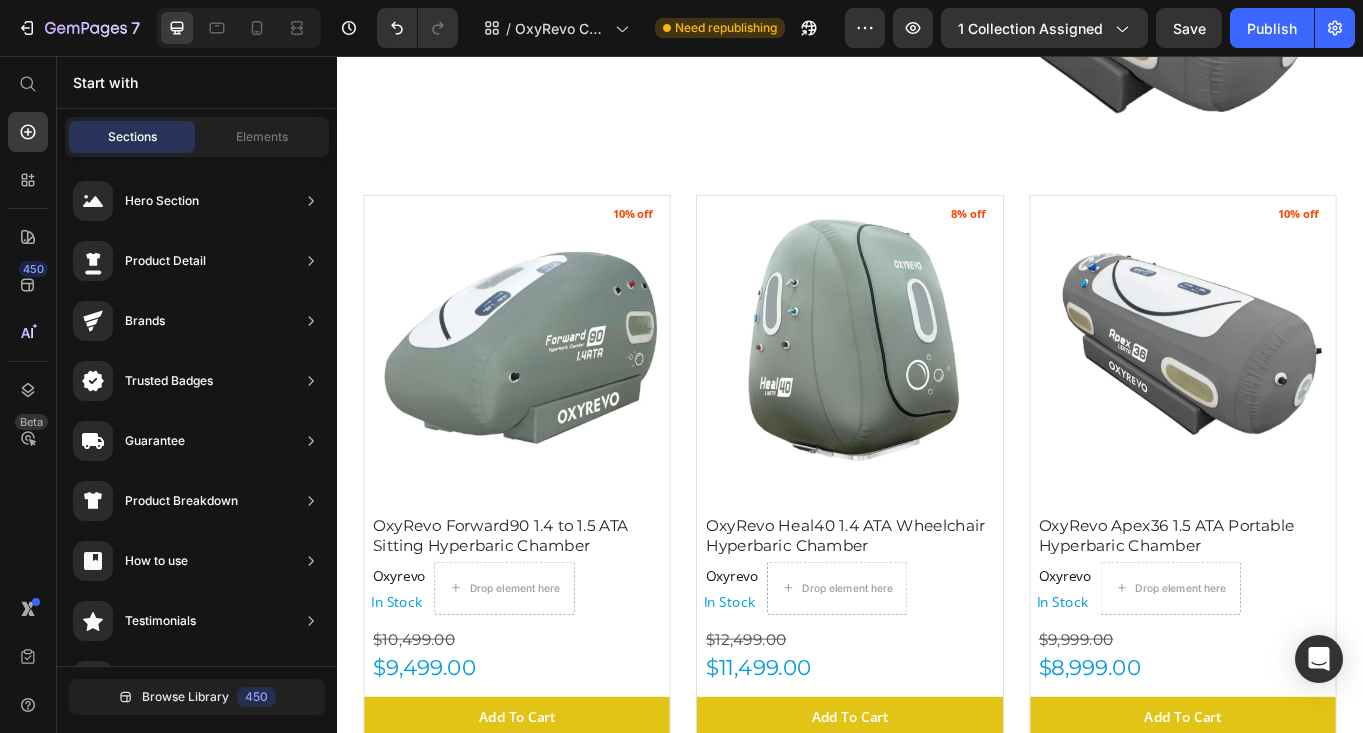 scroll, scrollTop: 0, scrollLeft: 0, axis: both 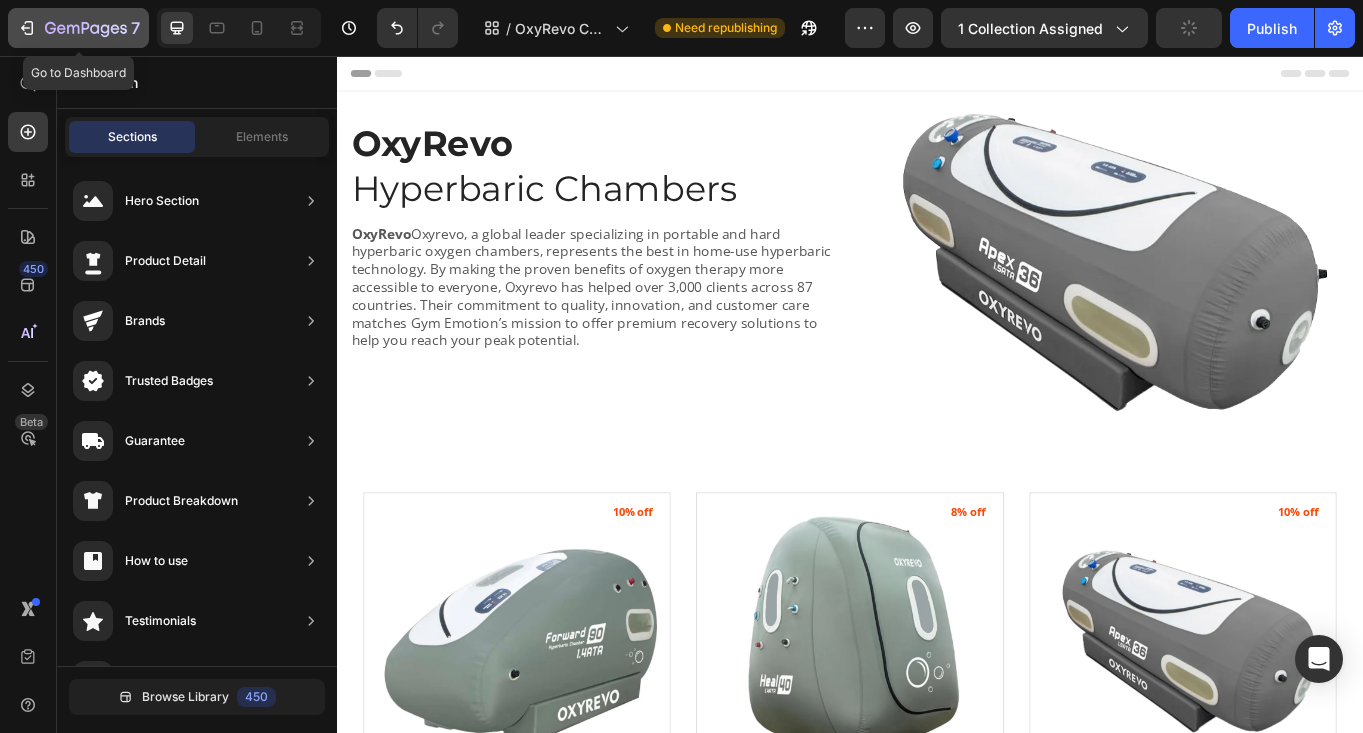 click 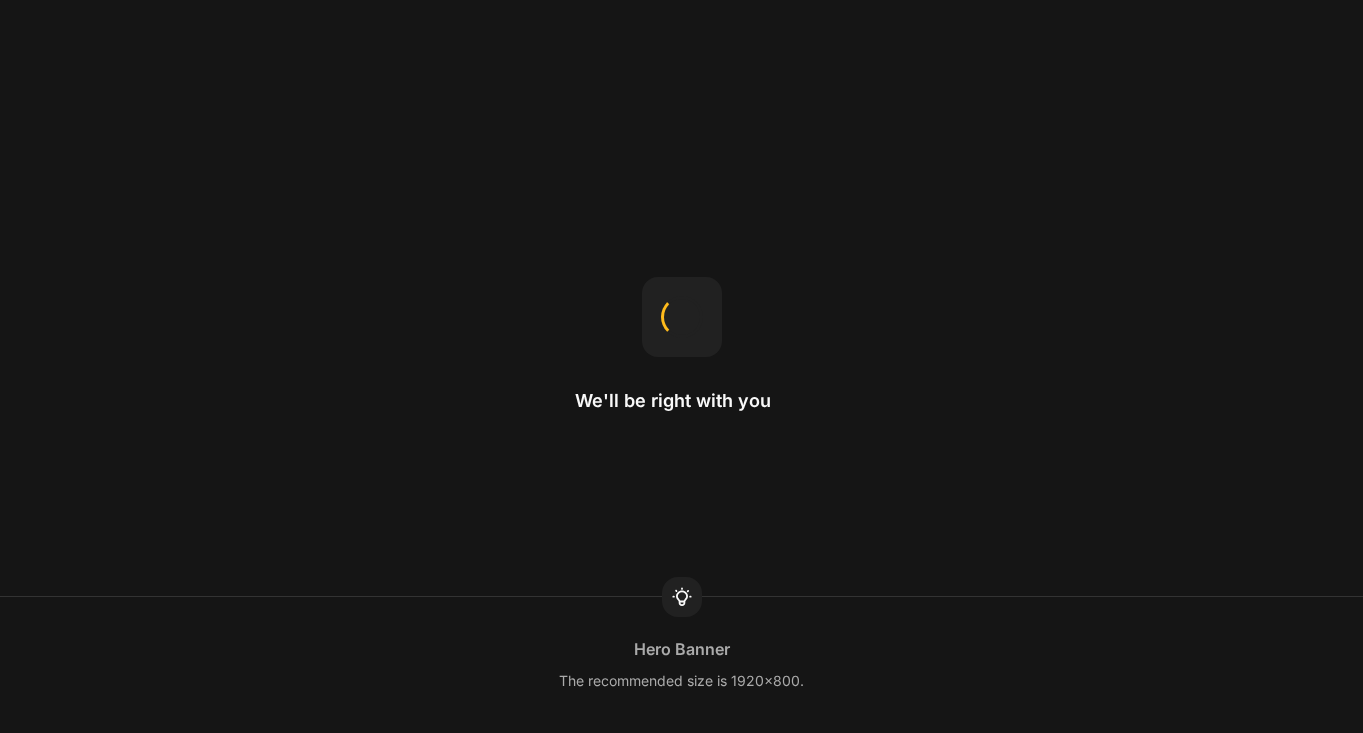 scroll, scrollTop: 0, scrollLeft: 0, axis: both 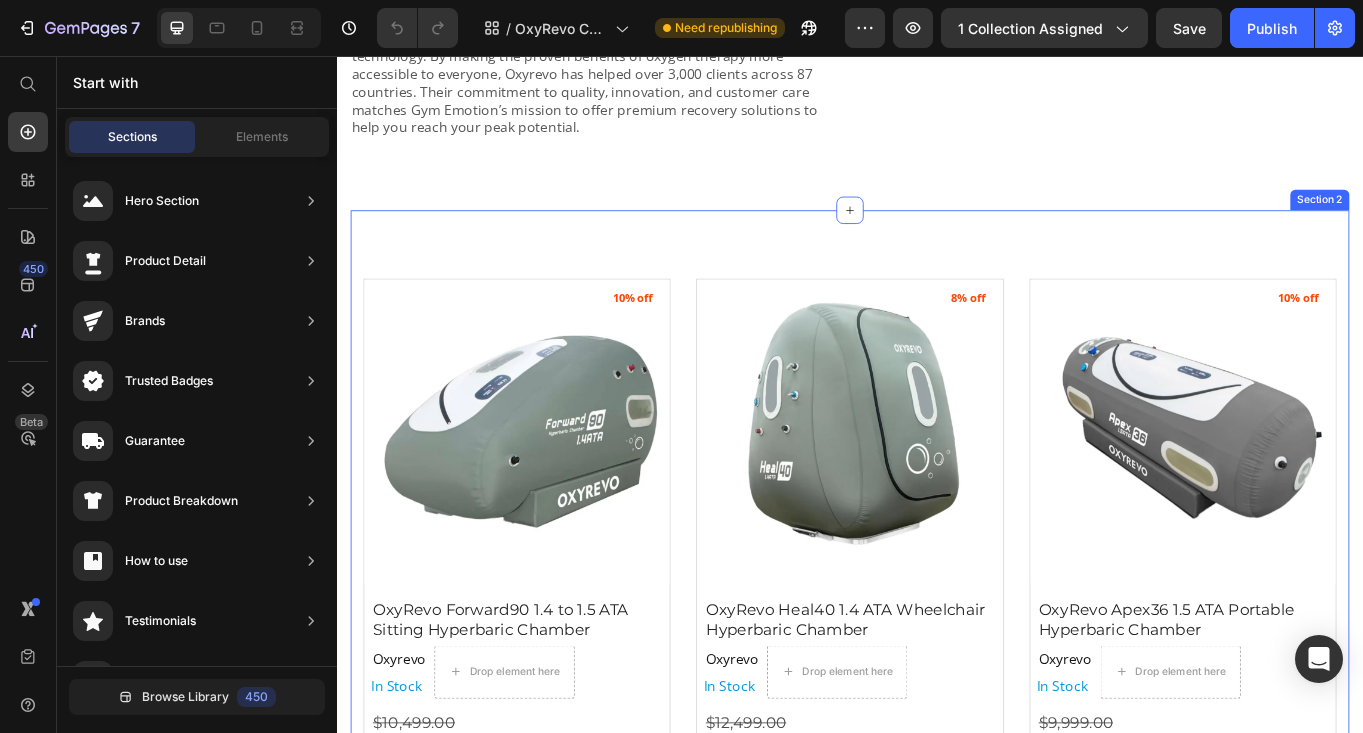 click on "(P) Images 10% off Product Badge OxyRevo Forward90 1.4 to 1.5 ATA Sitting Hyperbaric Chamber (P) Title Oxyrevo Product Vendor In Stock Stock Counter
Drop element here Row $10,499.00 Product Price $9,499.00 Product Price Add To Cart (P) Cart Button Row (P) Images 8% off Product Badge OxyRevo Heal40 1.4 ATA Wheelchair Hyperbaric Chamber (P) Title Oxyrevo Product Vendor In Stock Stock Counter
Drop element here Row $12,499.00 Product Price $11,499.00 Product Price Add To Cart (P) Cart Button Row (P) Images 10% off Product Badge OxyRevo Apex36 1.5 ATA Portable Hyperbaric Chamber (P) Title Oxyrevo Product Vendor In Stock Stock Counter
Drop element here Row $9,999.00 Product Price $8,999.00 Product Price Add To Cart (P) Cart Button Row (P) Images 11% off Product Badge OxyRevo Apex32 1.5 ATA Portable Hyperbaric Chamber (P) Title Oxyrevo Product Vendor In Stock Stock Counter
Drop element here Row $9,499.00 Product Price $8,499.00 Product Price Row" at bounding box center (937, 981) 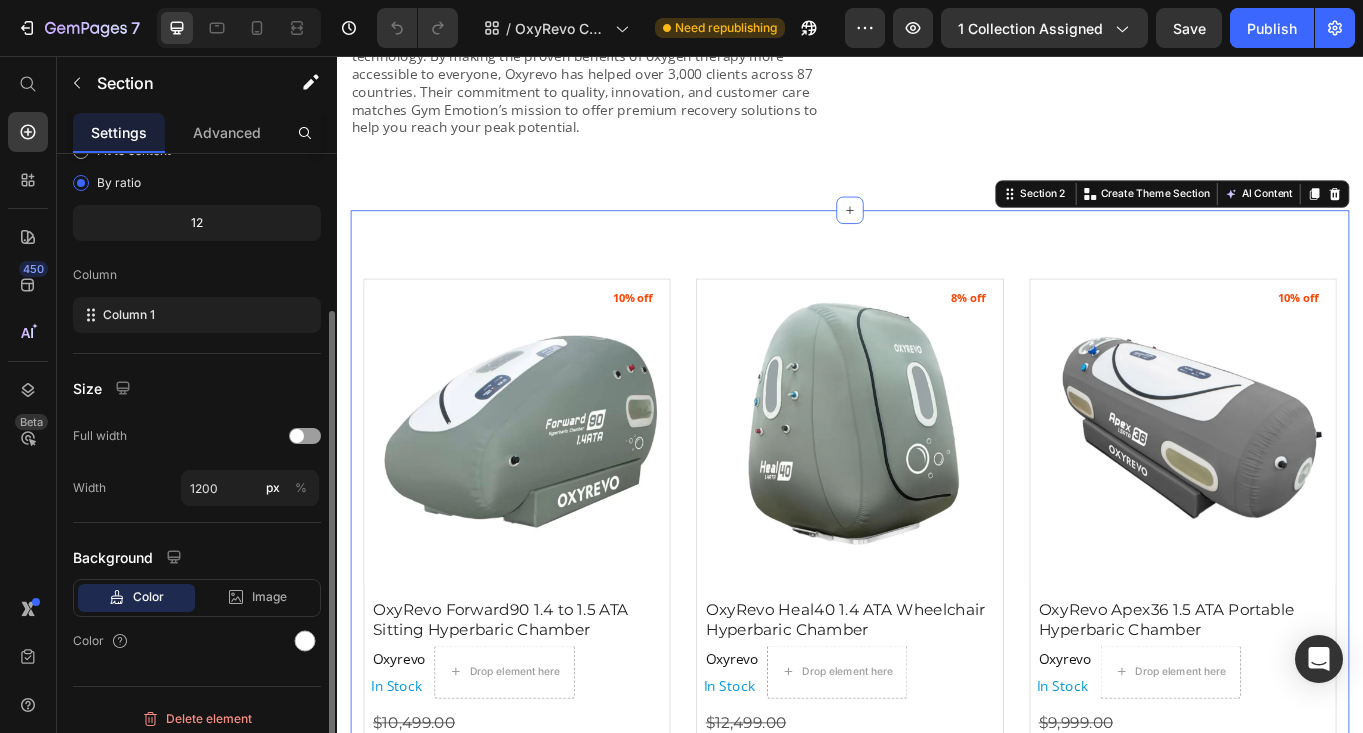 scroll, scrollTop: 224, scrollLeft: 0, axis: vertical 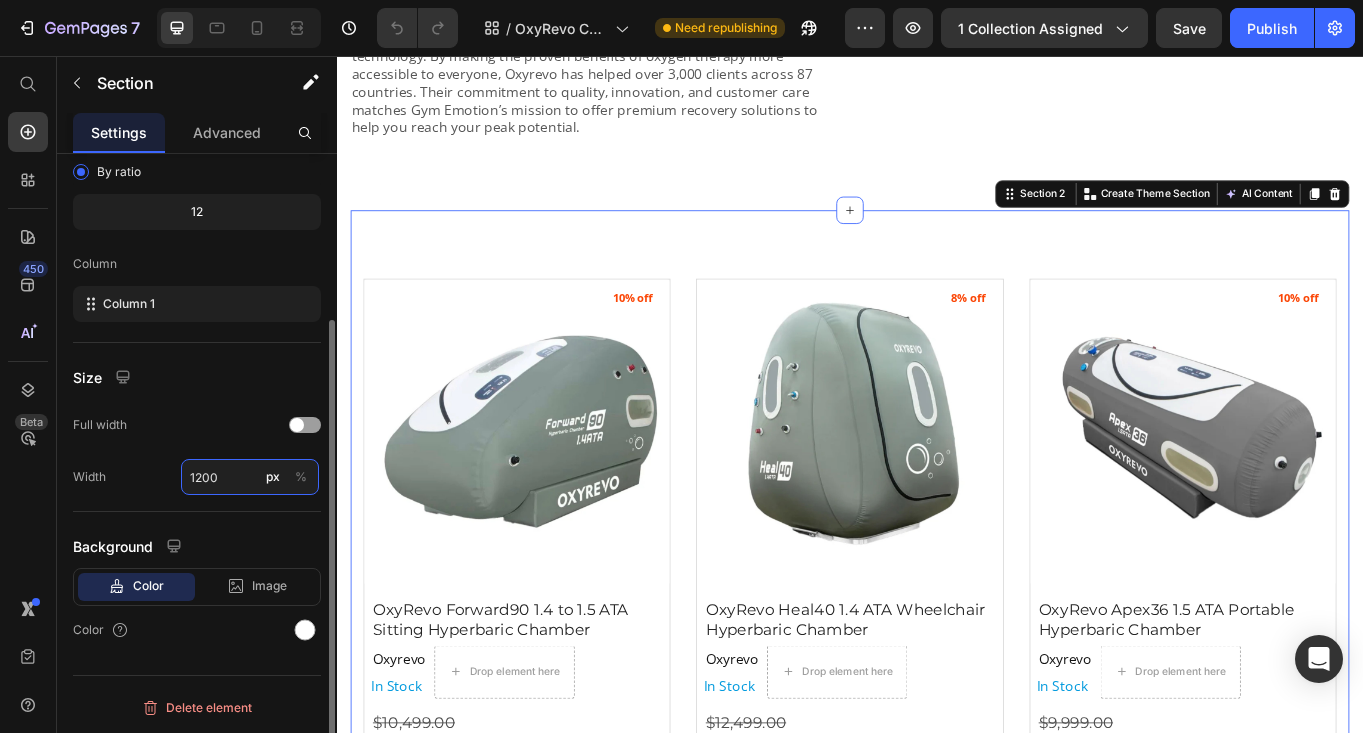 click on "1200" at bounding box center [250, 477] 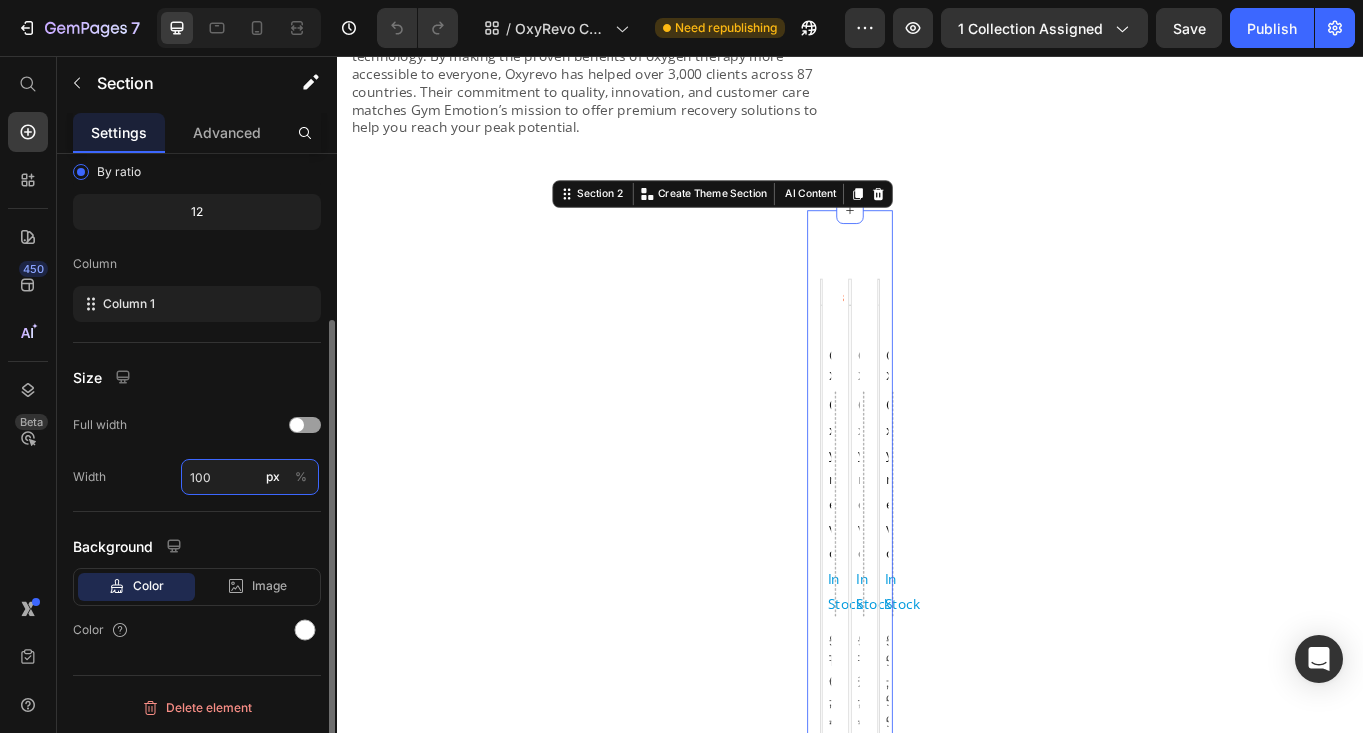 type on "1000" 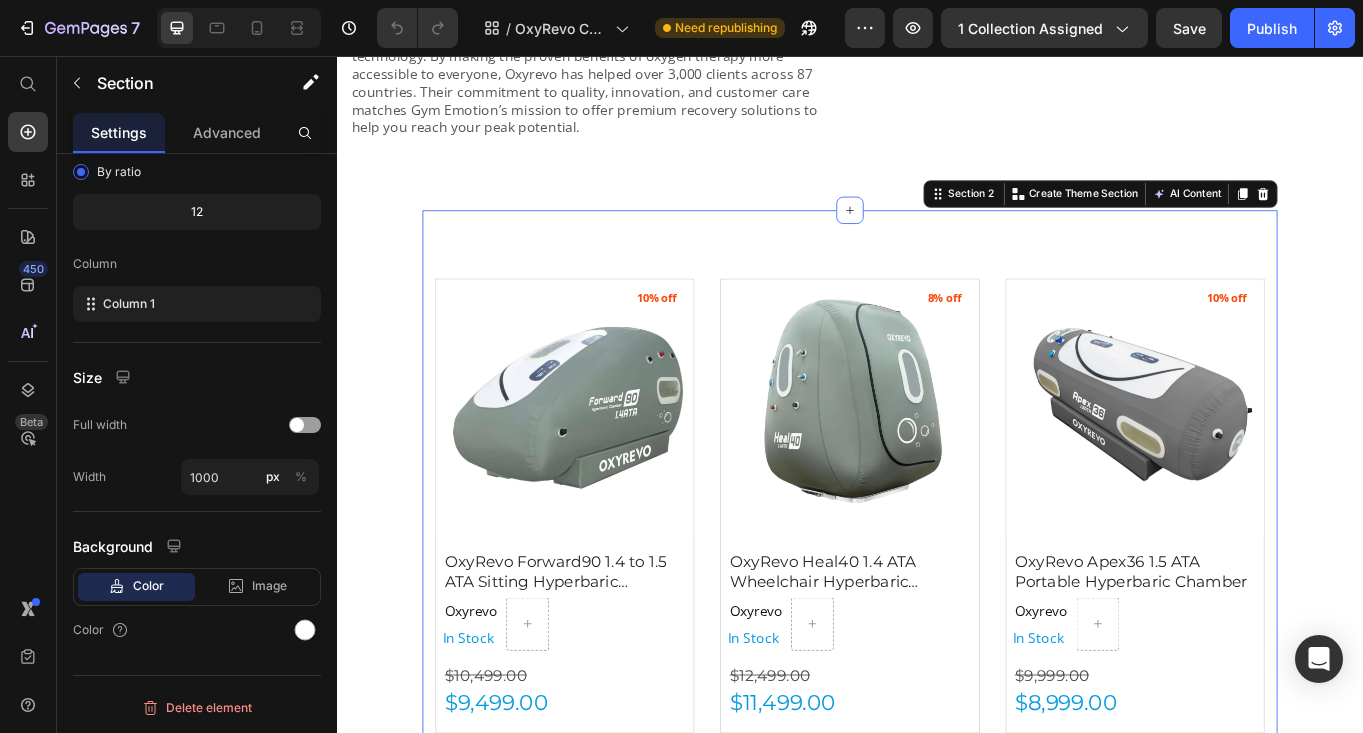 click on "OxyRevo Hyperbaric Chambers Heading OxyRevo , a global leader specializing in portable and hard hyperbaric oxygen chambers, represents the best in home-use hyperbaric technology. By making the proven benefits of oxygen therapy more accessible to everyone, Oxyrevo has helped over 3,000 clients across 87 [COUNTRY]. Their commitment to quality, innovation, and customer care matches Gym Emotion’s mission to offer premium recovery solutions to help you reach your peak potential.   Text Block Row Image Row Section 1 (P) Images 10% off Product Badge OxyRevo Forward90 1.4 to 1.5 ATA Sitting Hyperbaric Chamber (P) Title Oxyrevo Product Vendor In Stock Stock Counter
Row $10,499.00 Product Price $9,499.00 Product Price Add To Cart (P) Cart Button Row (P) Images 8% off Product Badge OxyRevo Heal40 1.4 ATA Wheelchair Hyperbaric Chamber (P) Title Oxyrevo Product Vendor In Stock Stock Counter
Row $12,499.00 Product Price $11,499.00 Product Price Add To Cart (P) Cart Button Row 10% off" at bounding box center [937, 1804] 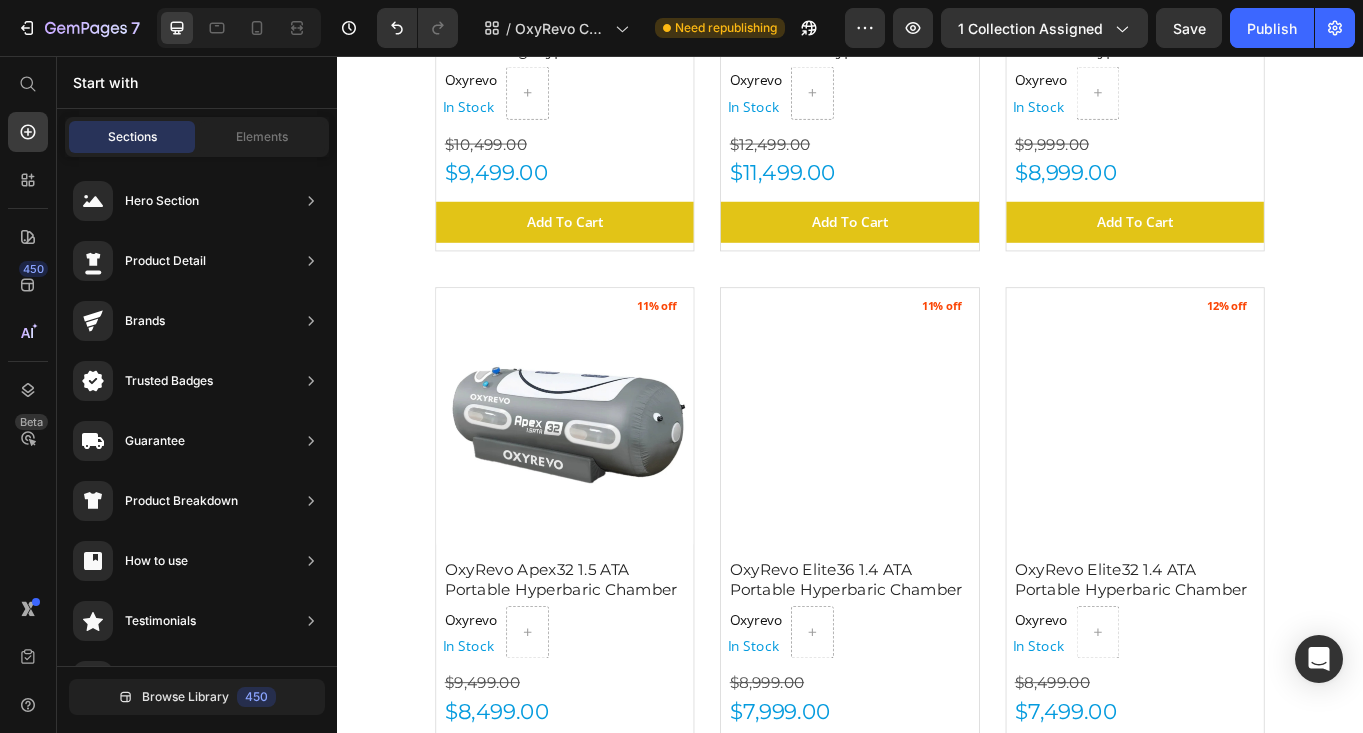scroll, scrollTop: 865, scrollLeft: 0, axis: vertical 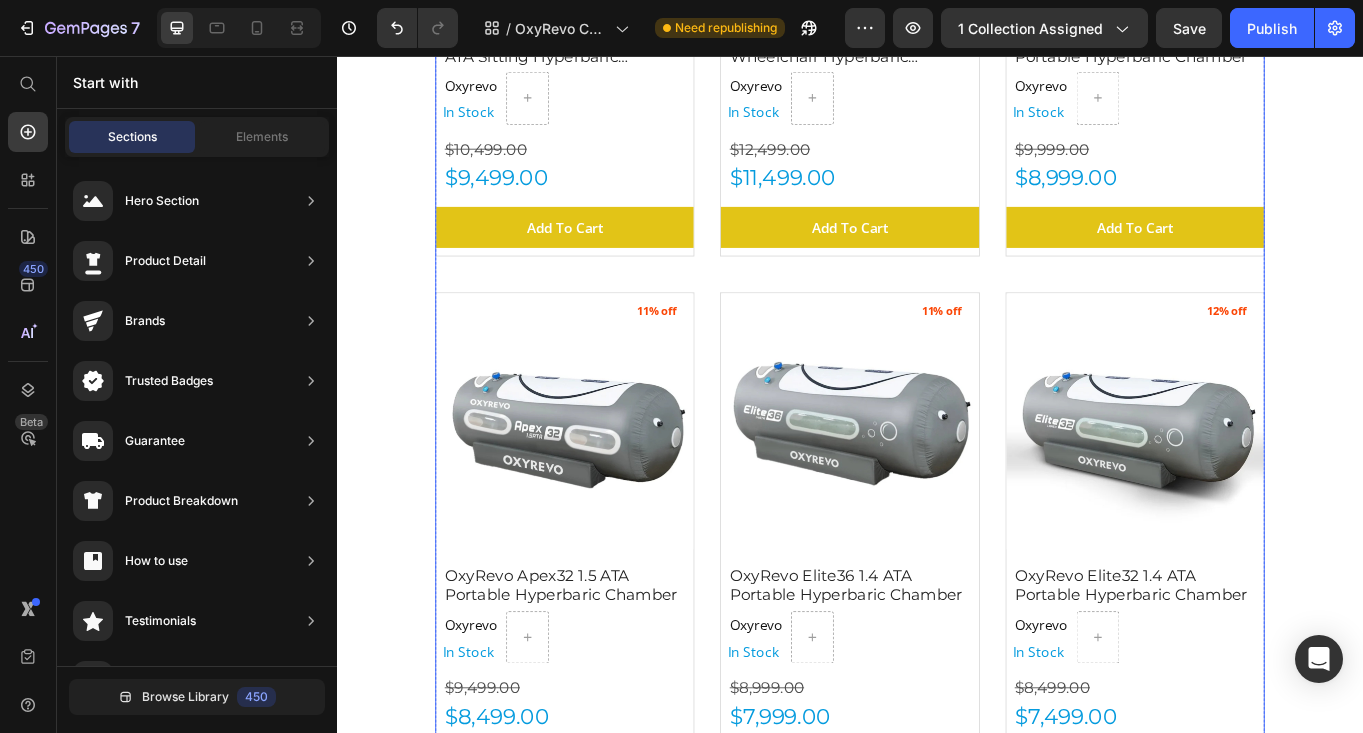 click on "(P) Images 10% off Product Badge OxyRevo Forward90 1.4 to 1.5 ATA Sitting Hyperbaric Chamber (P) Title Oxyrevo Product Vendor In Stock Stock Counter
Row $10,499.00 Product Price $9,499.00 Product Price Add To Cart (P) Cart Button Row (P) Images 8% off Product Badge OxyRevo Heal40 1.4 ATA Wheelchair Hyperbaric Chamber (P) Title Oxyrevo Product Vendor In Stock Stock Counter
Row $12,499.00 Product Price $11,499.00 Product Price Add To Cart (P) Cart Button Row (P) Images 10% off Product Badge OxyRevo Apex36 1.5 ATA Portable Hyperbaric Chamber (P) Title Oxyrevo Product Vendor In Stock Stock Counter
Row $9,999.00 Product Price $8,999.00 Product Price Add To Cart (P) Cart Button Row (P) Images 11% off Product Badge OxyRevo Apex32 1.5 ATA Portable Hyperbaric Chamber (P) Title Oxyrevo Product Vendor In Stock Stock Counter
Row $9,499.00 Product Price $8,499.00 Product Price Add To Cart (P) Cart Button Row (P) Images 11% off Product Badge (P) Title" at bounding box center (937, 310) 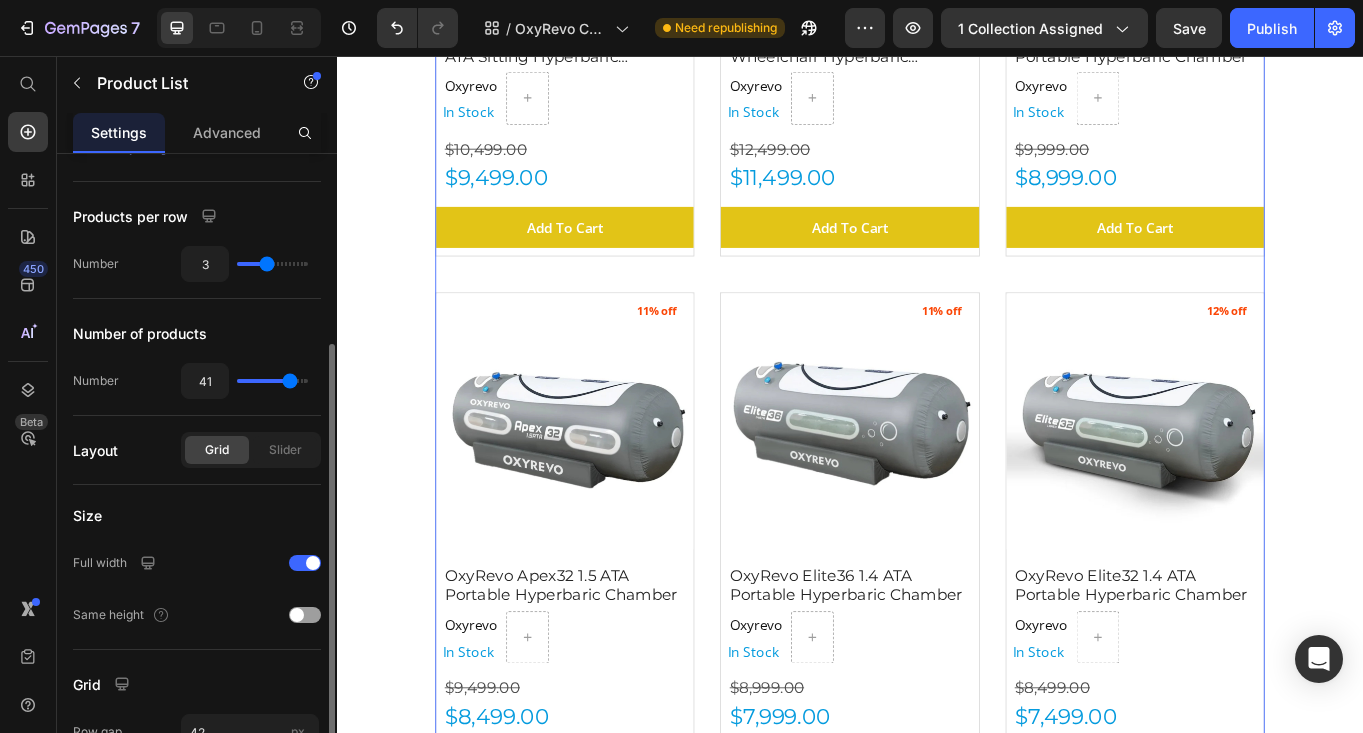 scroll, scrollTop: 98, scrollLeft: 0, axis: vertical 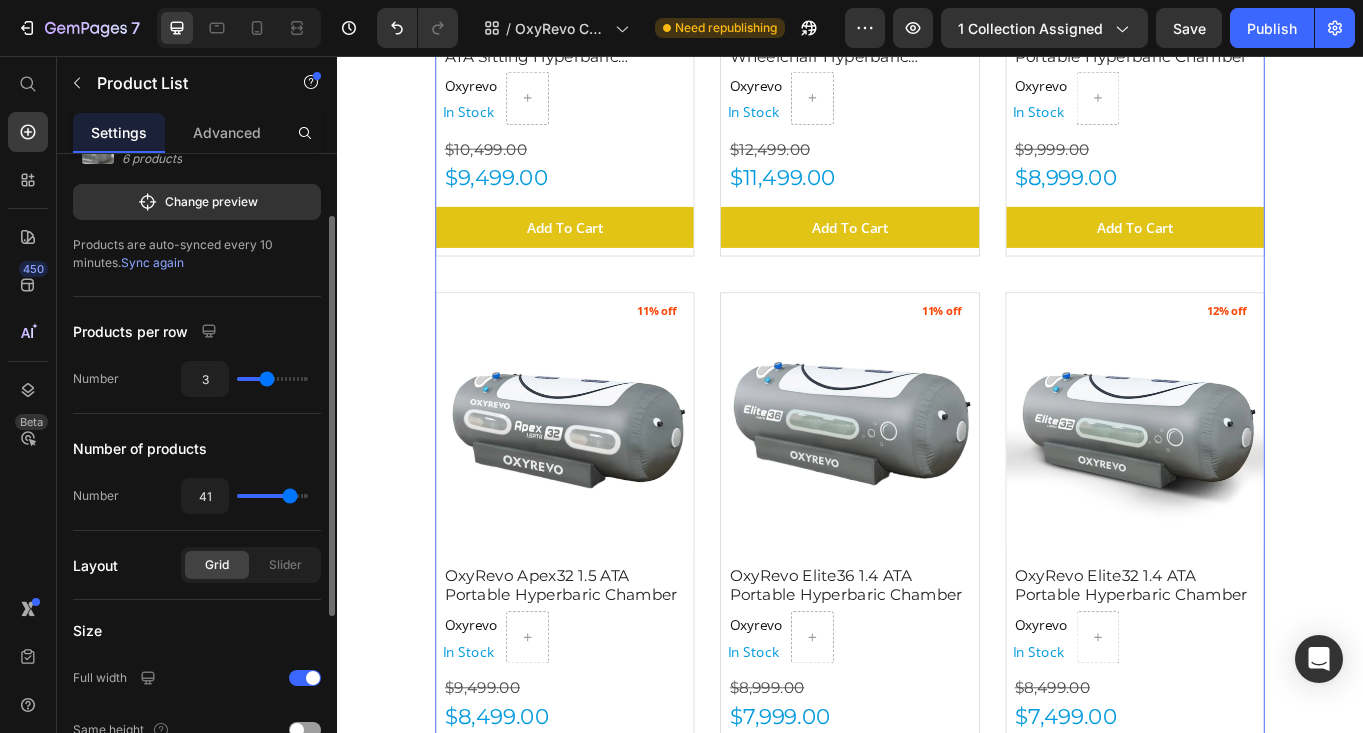 click on "Products per row Number 3" 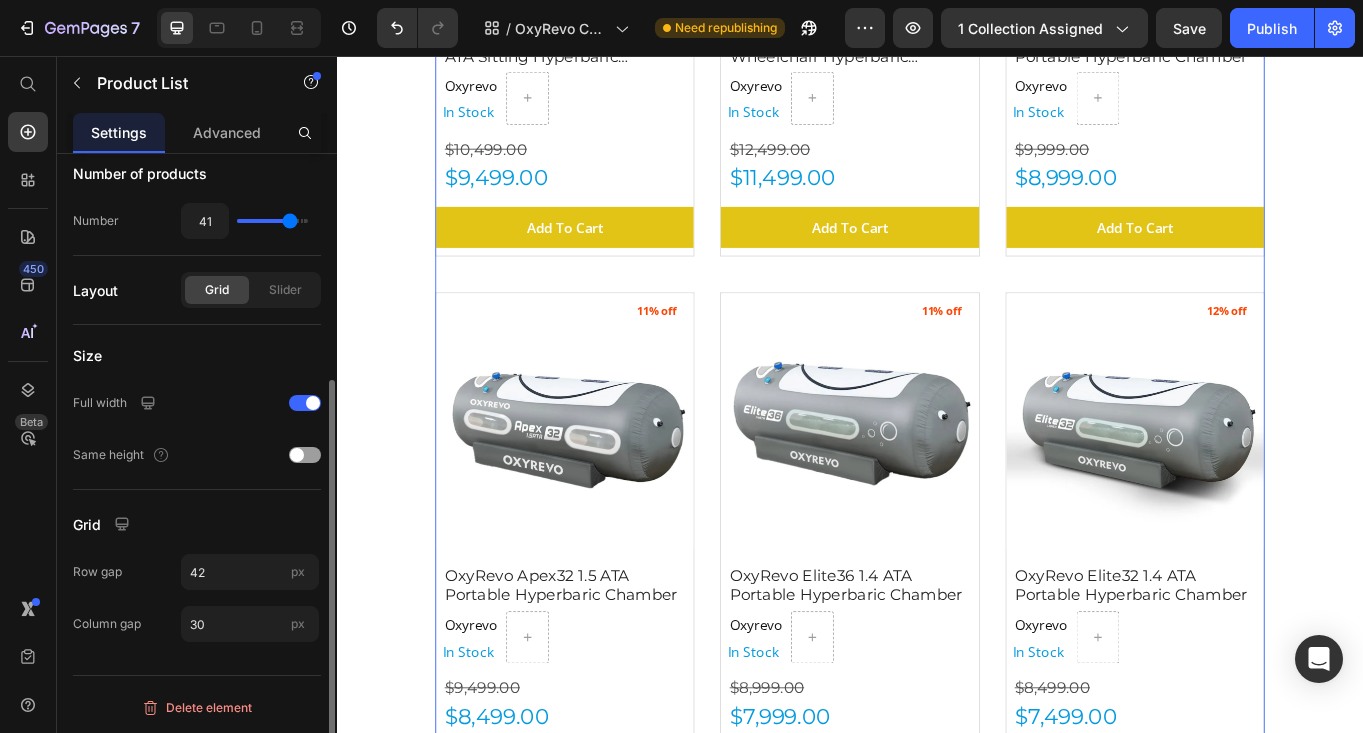 scroll, scrollTop: 367, scrollLeft: 0, axis: vertical 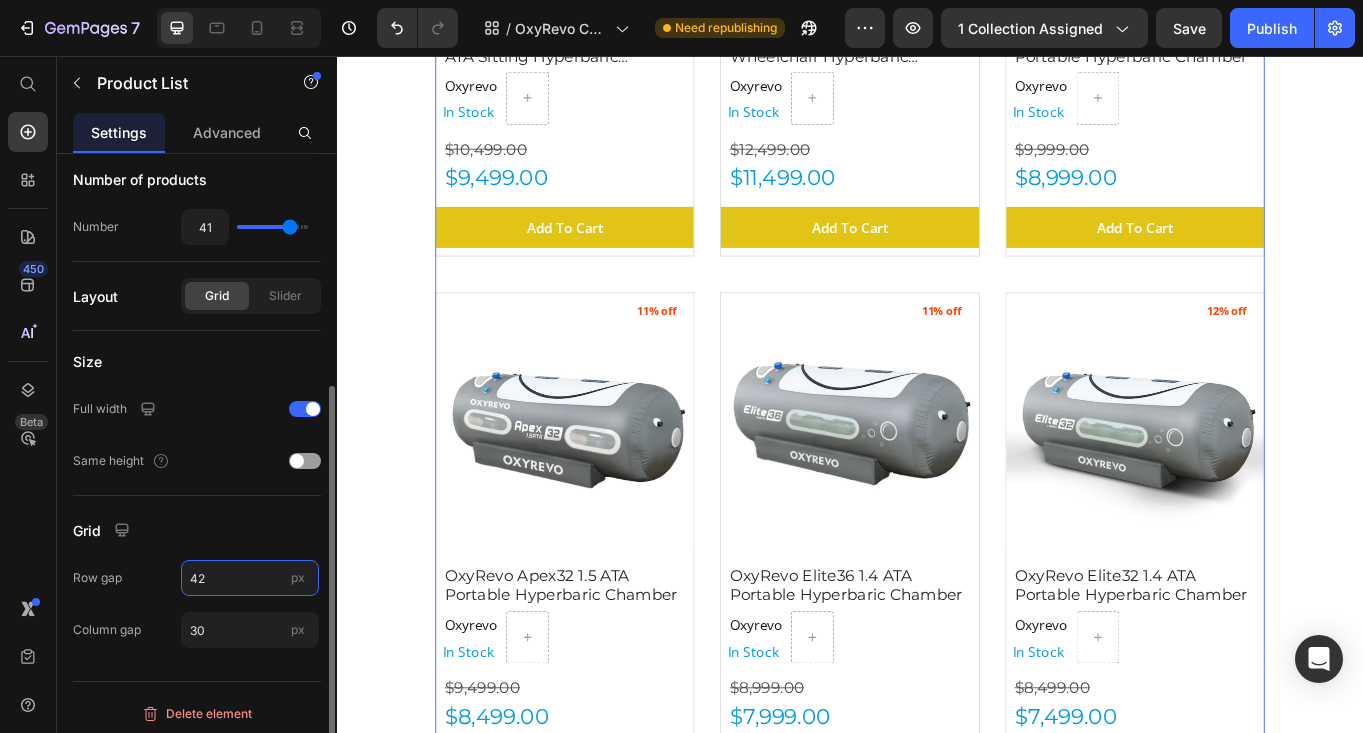 drag, startPoint x: 211, startPoint y: 579, endPoint x: 191, endPoint y: 579, distance: 20 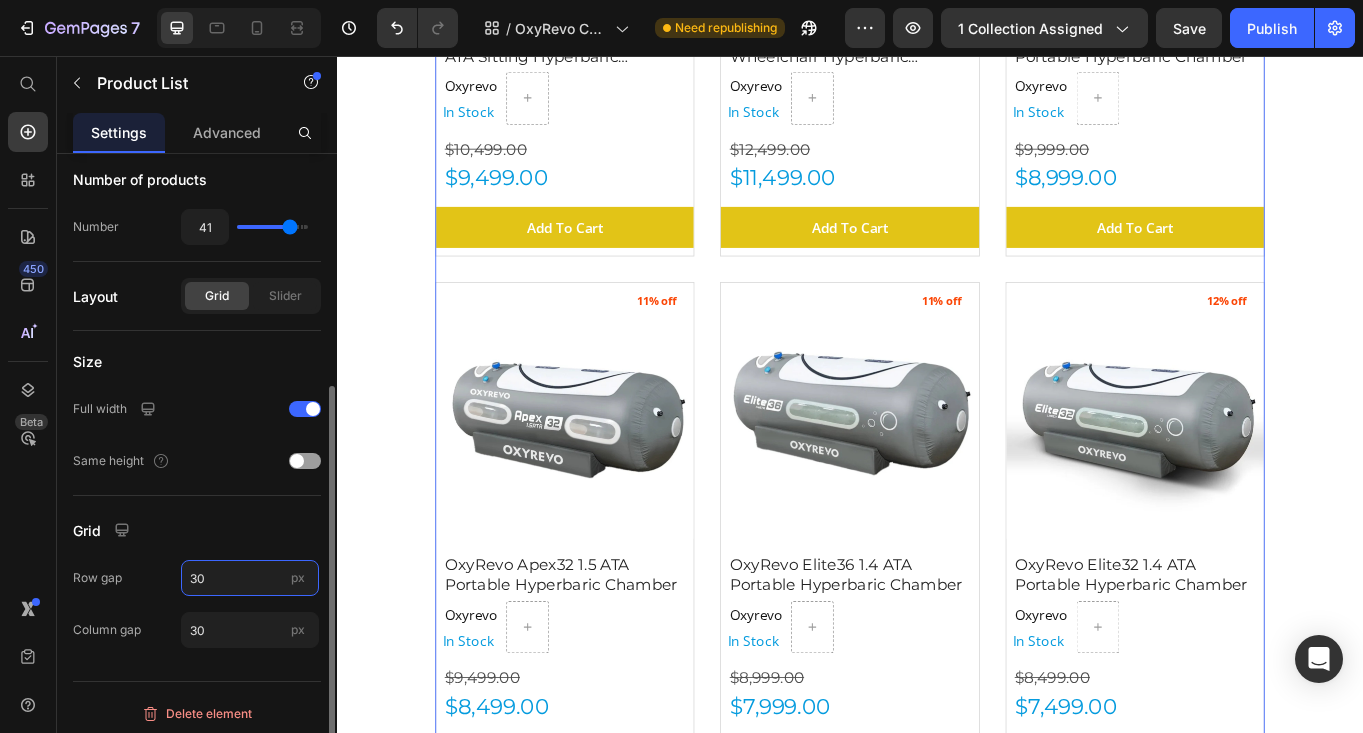 click on "30" at bounding box center [250, 578] 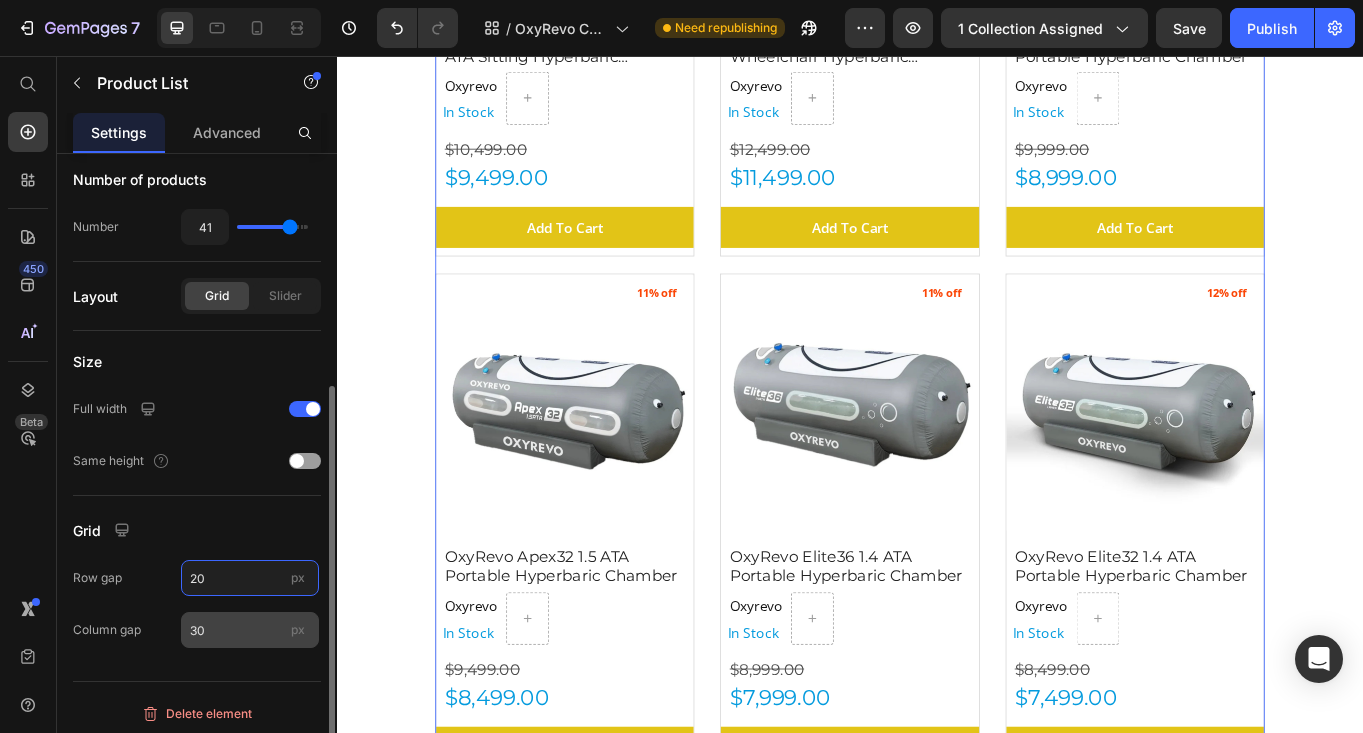 type on "20" 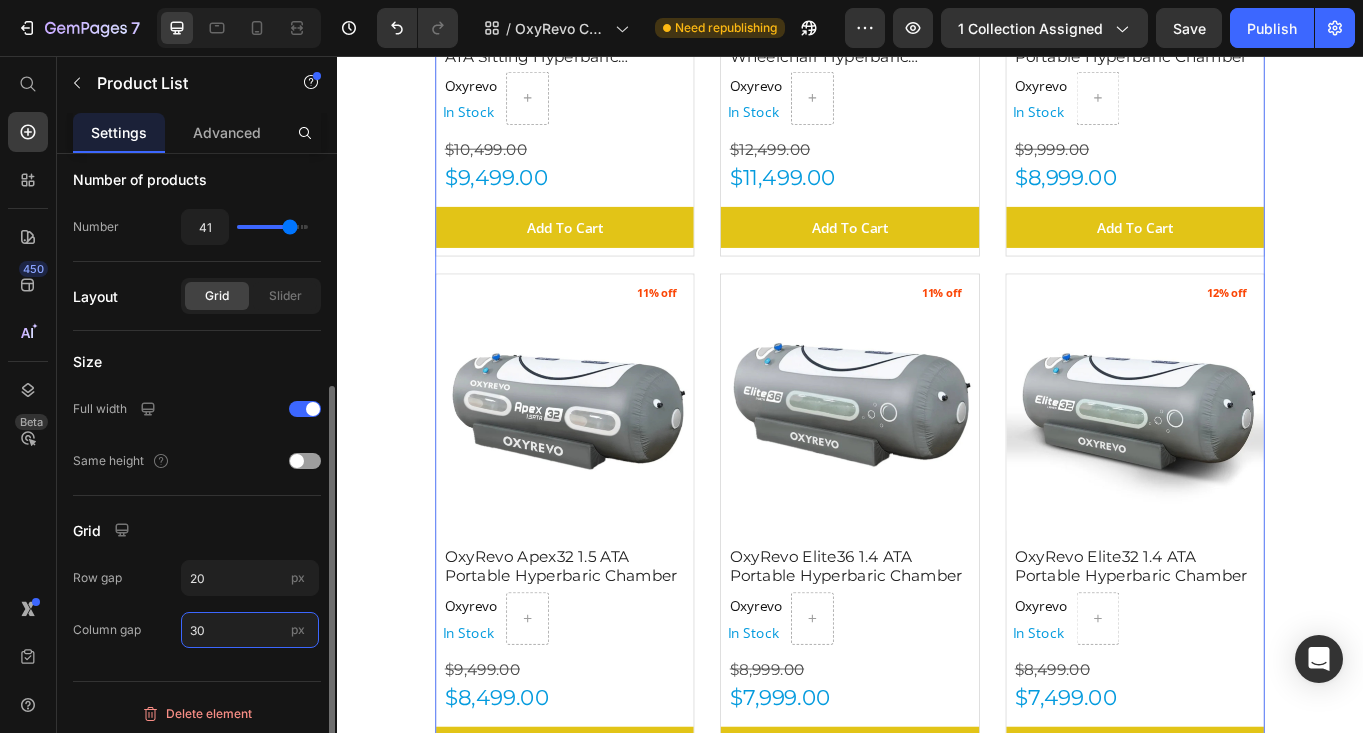 click on "30" at bounding box center (250, 630) 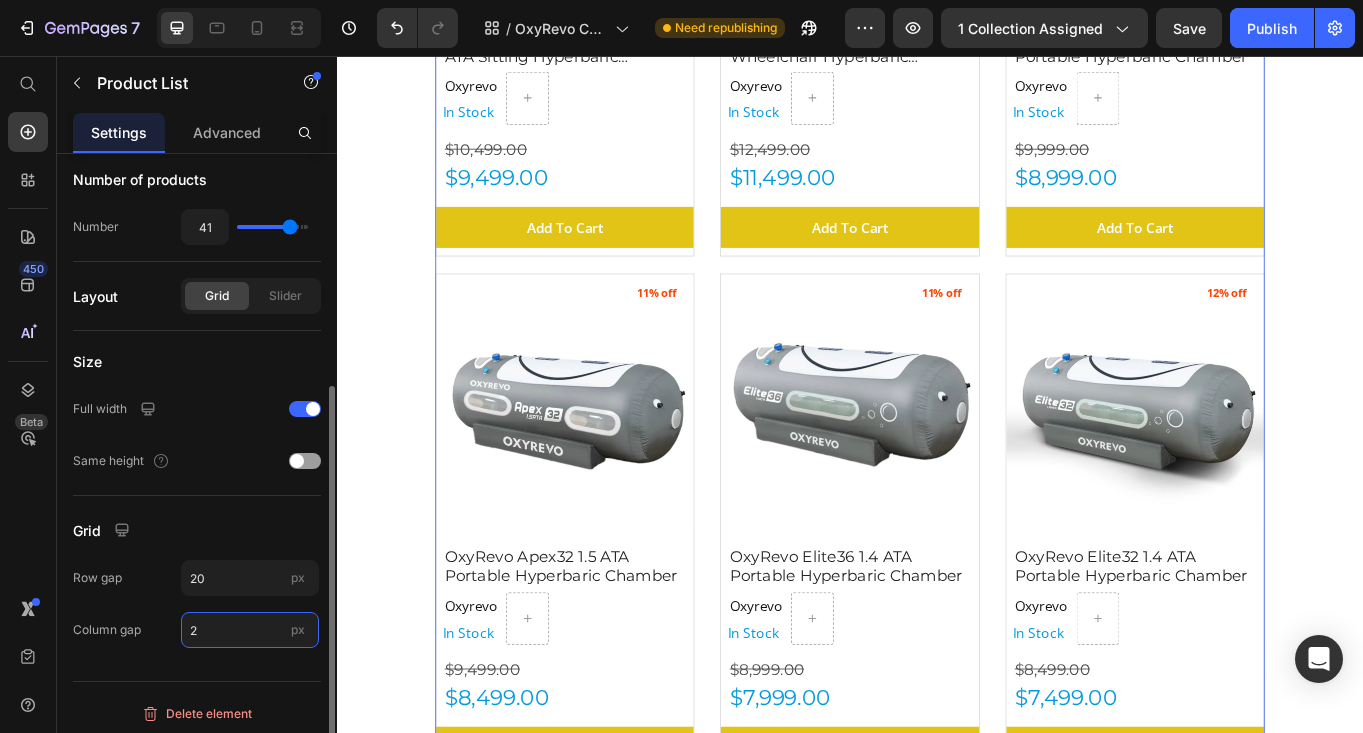 scroll, scrollTop: 872, scrollLeft: 0, axis: vertical 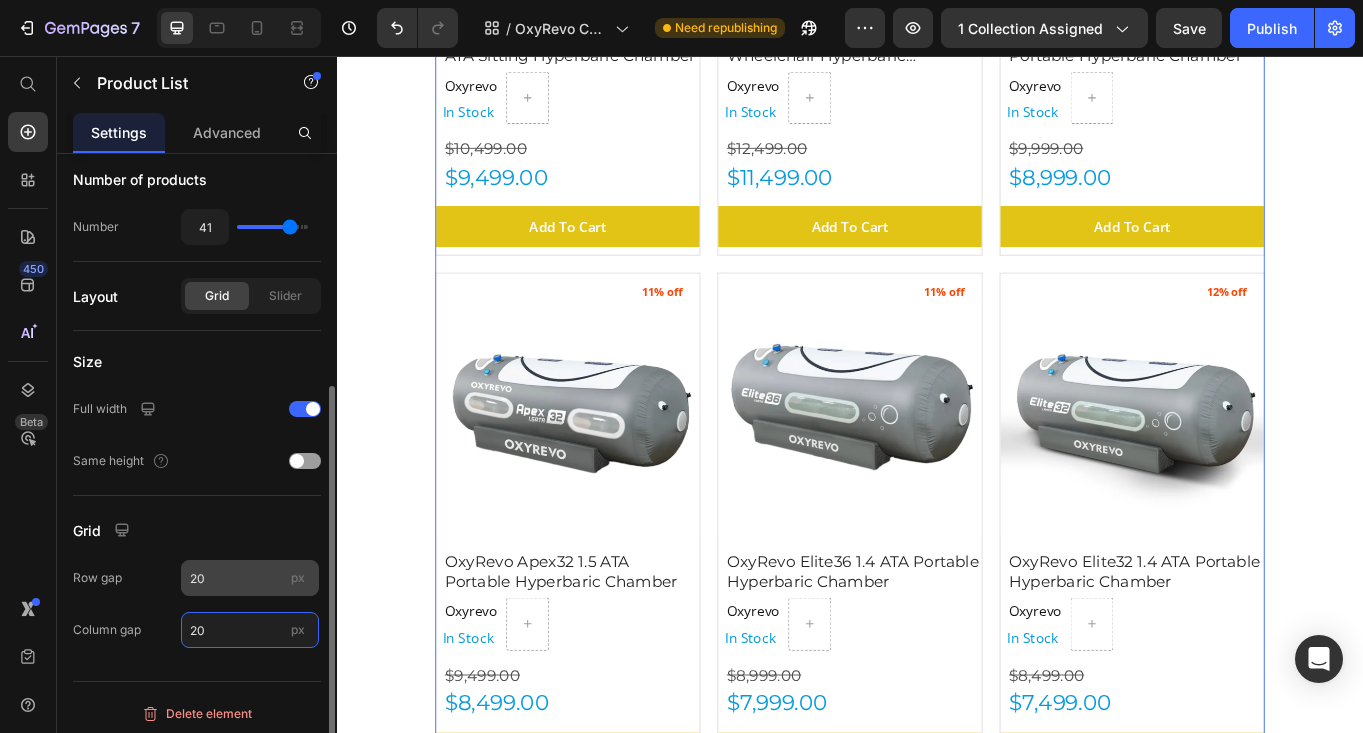 type on "20" 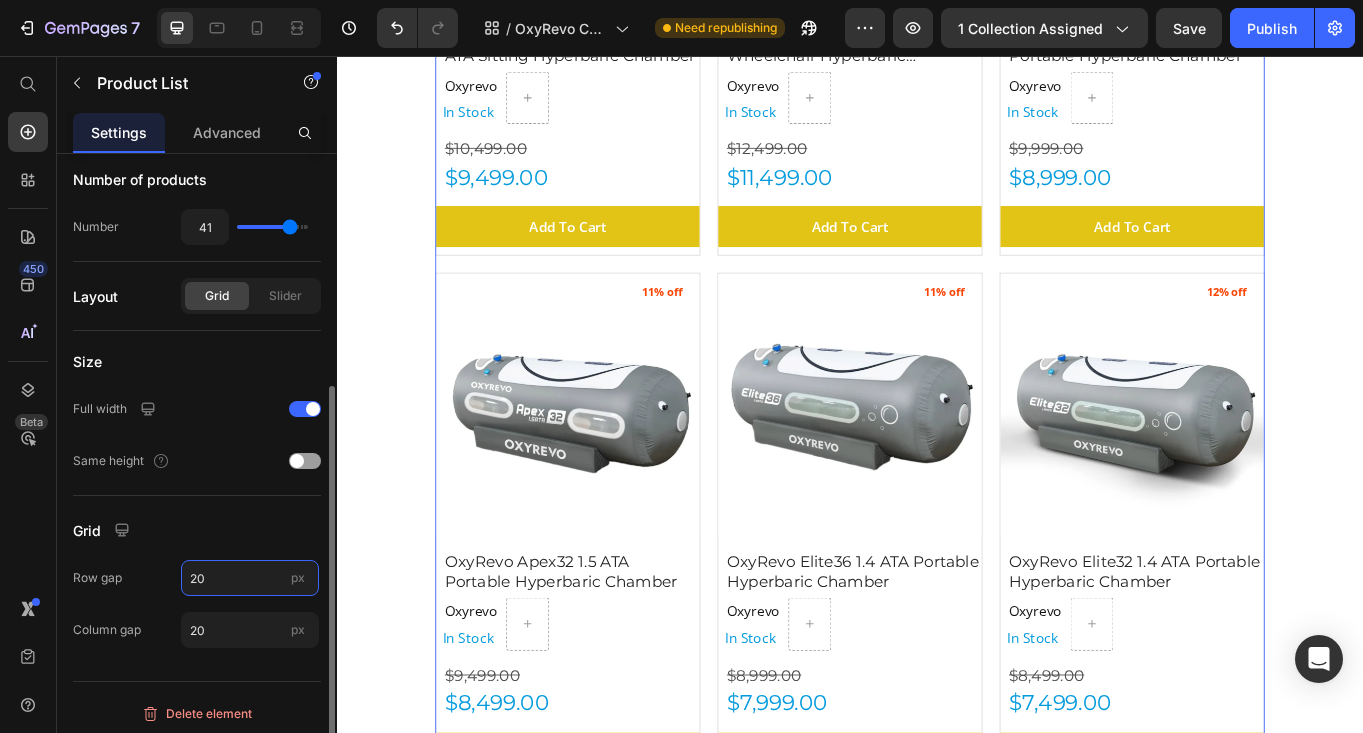 click on "20" at bounding box center (250, 578) 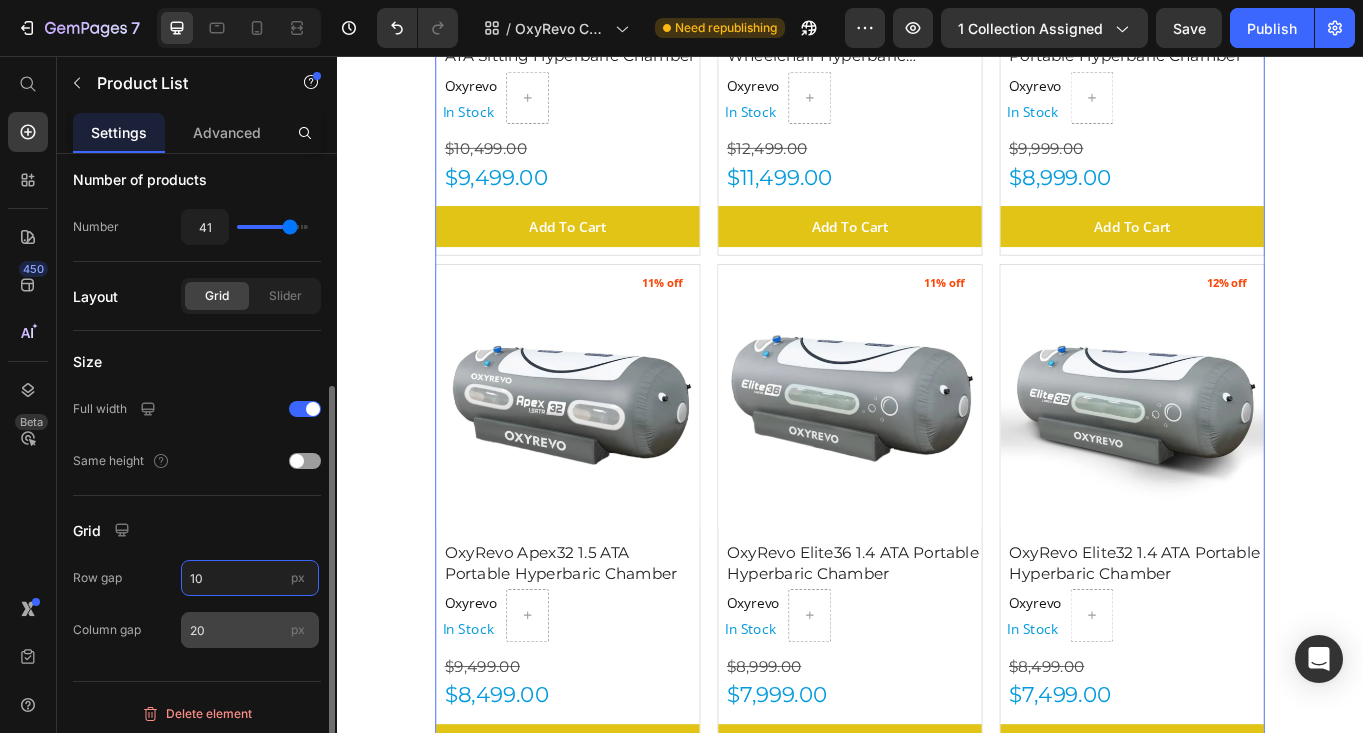 type on "10" 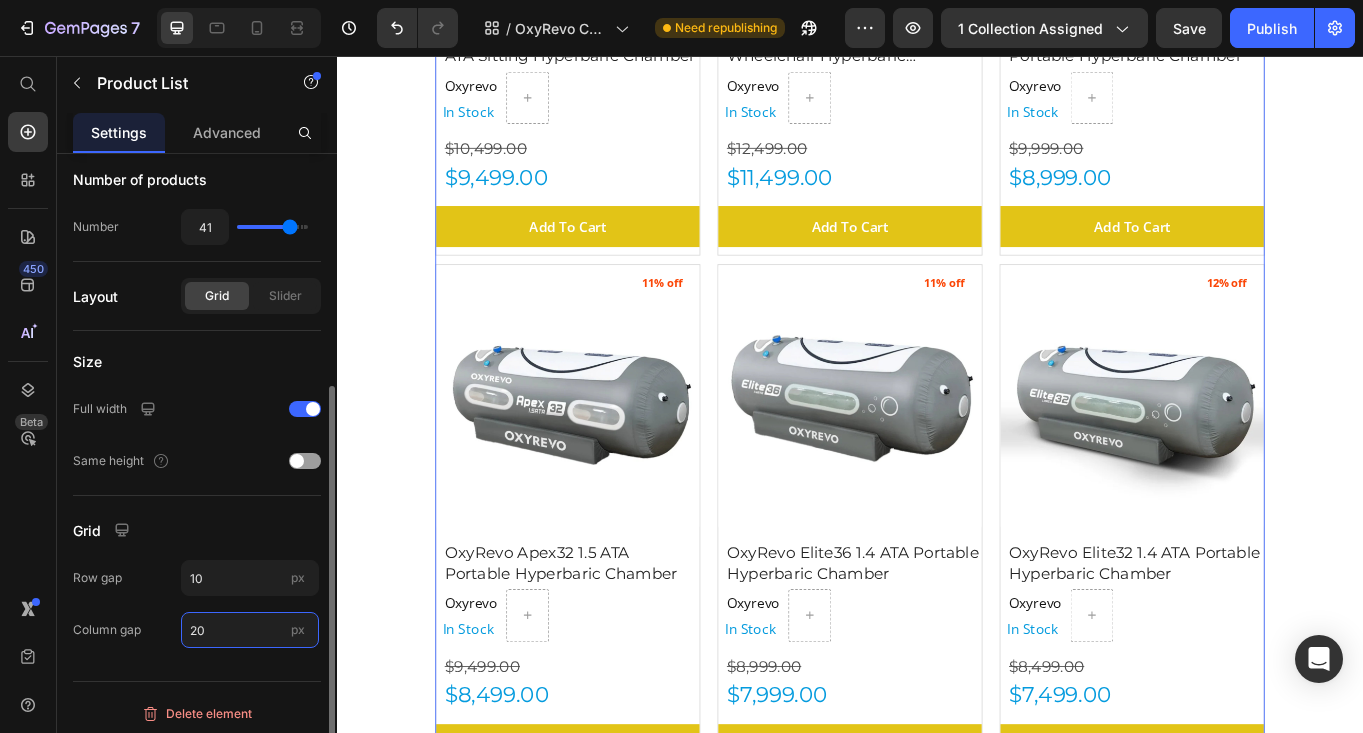 click on "20" at bounding box center [250, 630] 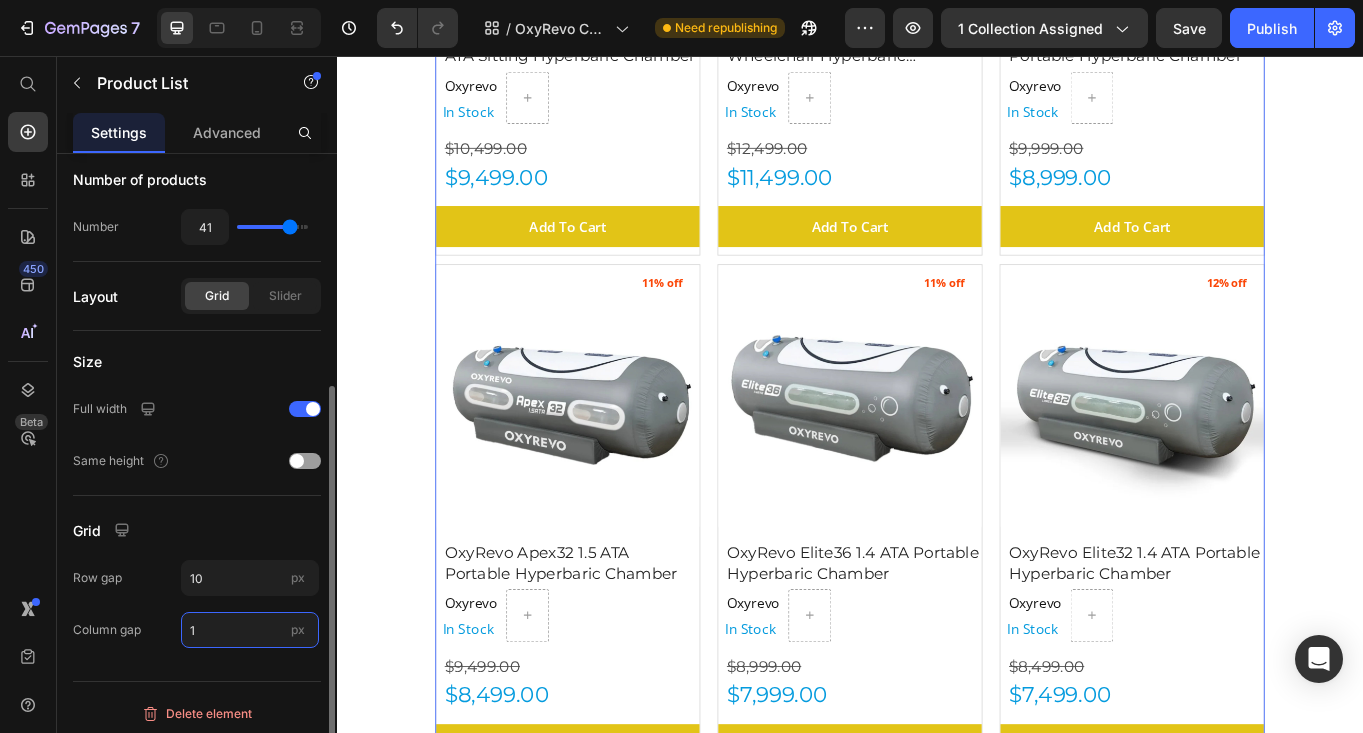 type on "10" 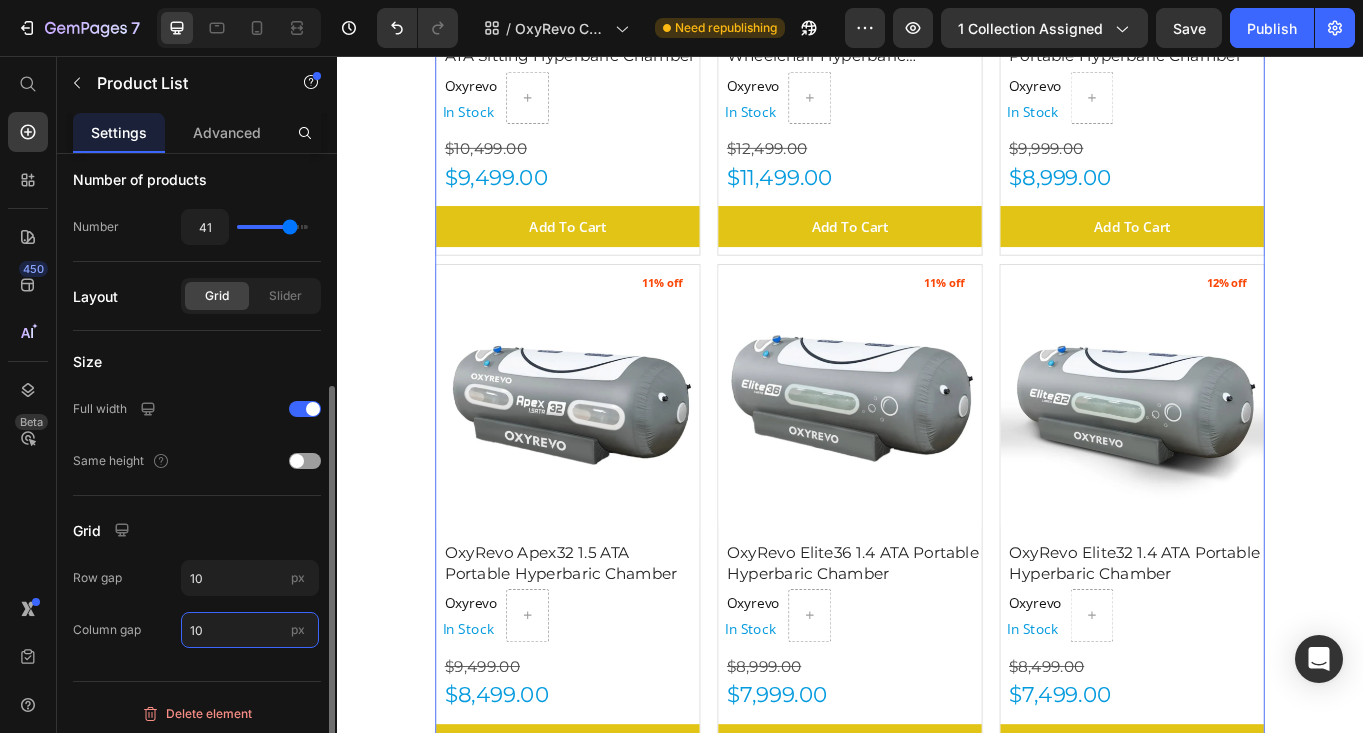 scroll, scrollTop: 878, scrollLeft: 0, axis: vertical 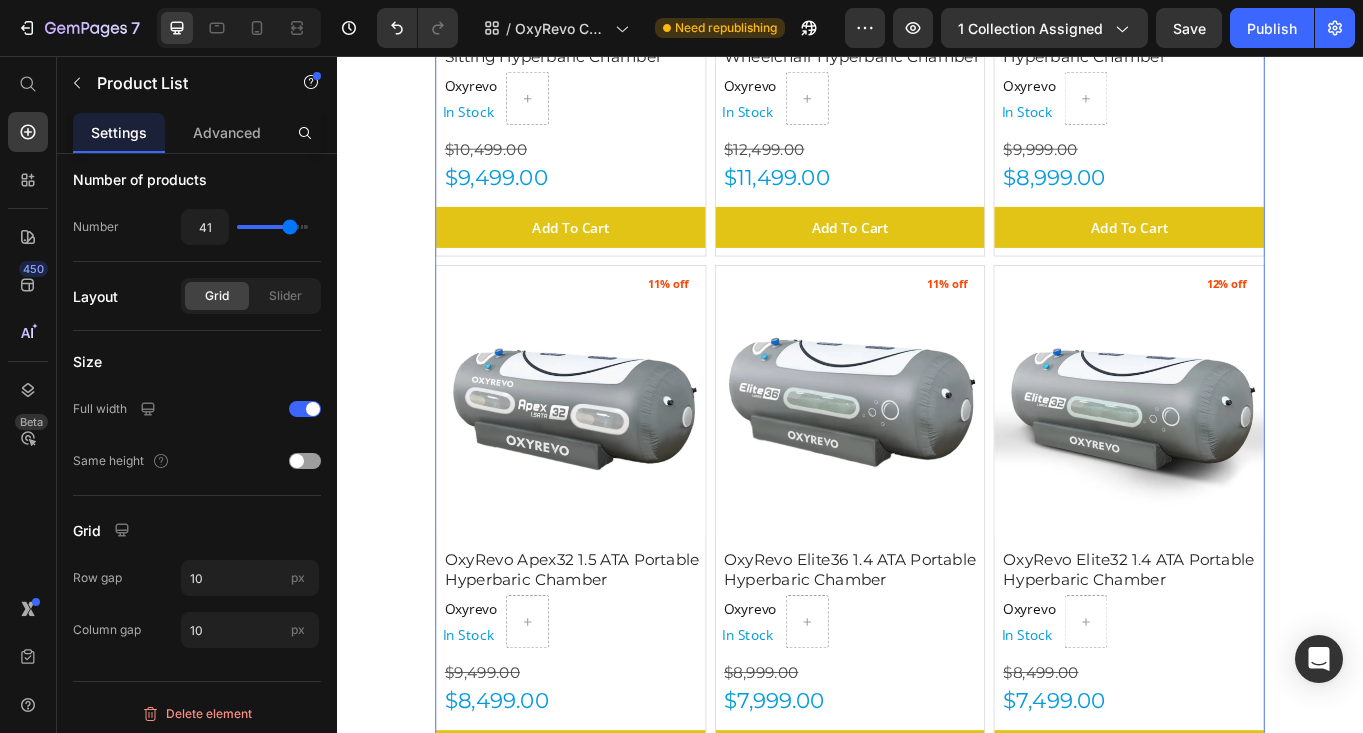 click on "OxyRevo Hyperbaric Chambers Heading OxyRevo , a global leader specializing in portable and hard hyperbaric oxygen chambers, represents the best in home-use hyperbaric technology. By making the proven benefits of oxygen therapy more accessible to everyone, Oxyrevo has helped over 3,000 clients across 87 [COUNTRY]. Their commitment to quality, innovation, and customer care matches Gym Emotion’s mission to offer premium recovery solutions to help you reach your peak potential.   Text Block Row Image Row Section 1 (P) Images 10% off Product Badge OxyRevo Forward90 1.4 to 1.5 ATA Sitting Hyperbaric Chamber (P) Title Oxyrevo Product Vendor In Stock Stock Counter
Row $10,499.00 Product Price $9,499.00 Product Price Add To Cart (P) Cart Button Row (P) Images 8% off Product Badge OxyRevo Heal40 1.4 ATA Wheelchair Hyperbaric Chamber (P) Title Oxyrevo Product Vendor In Stock Stock Counter
Row $12,499.00 Product Price $11,499.00 Product Price Add To Cart (P) Cart Button Row 10% off" at bounding box center (937, 1129) 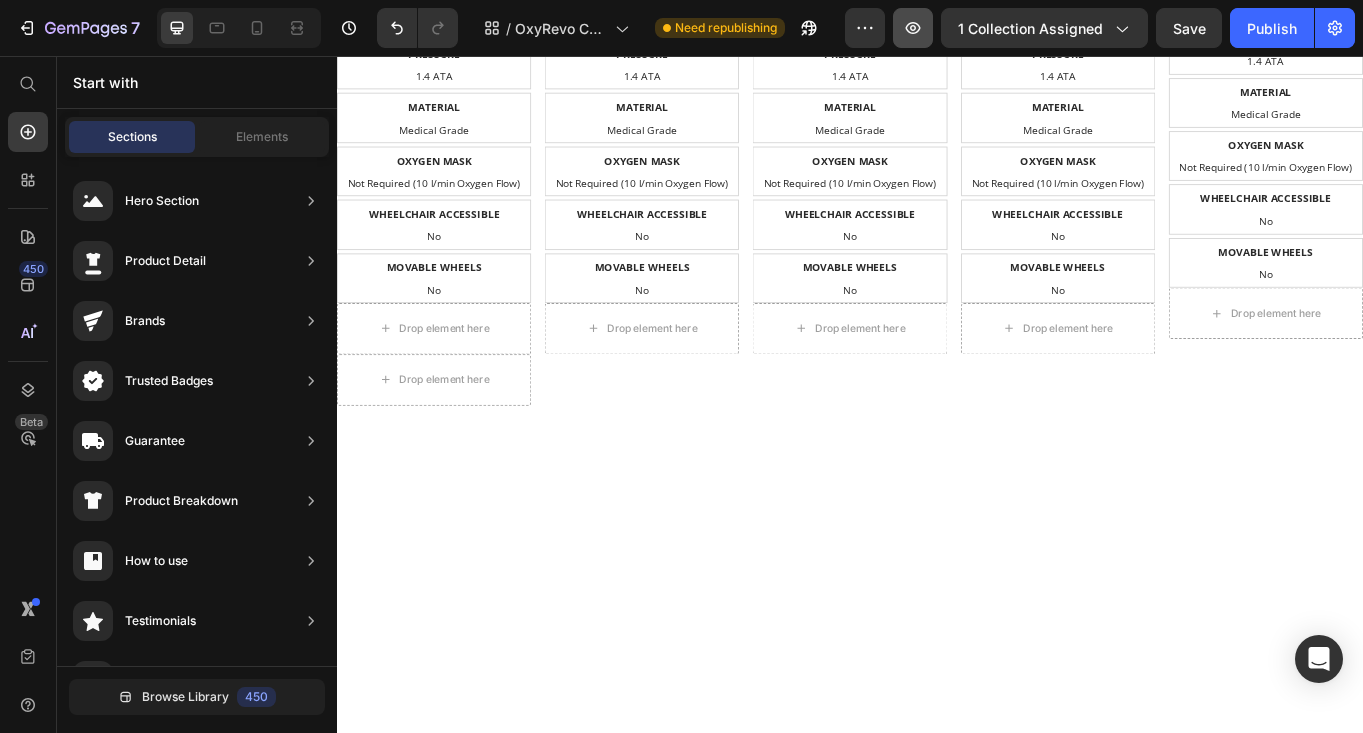 scroll, scrollTop: 989, scrollLeft: 0, axis: vertical 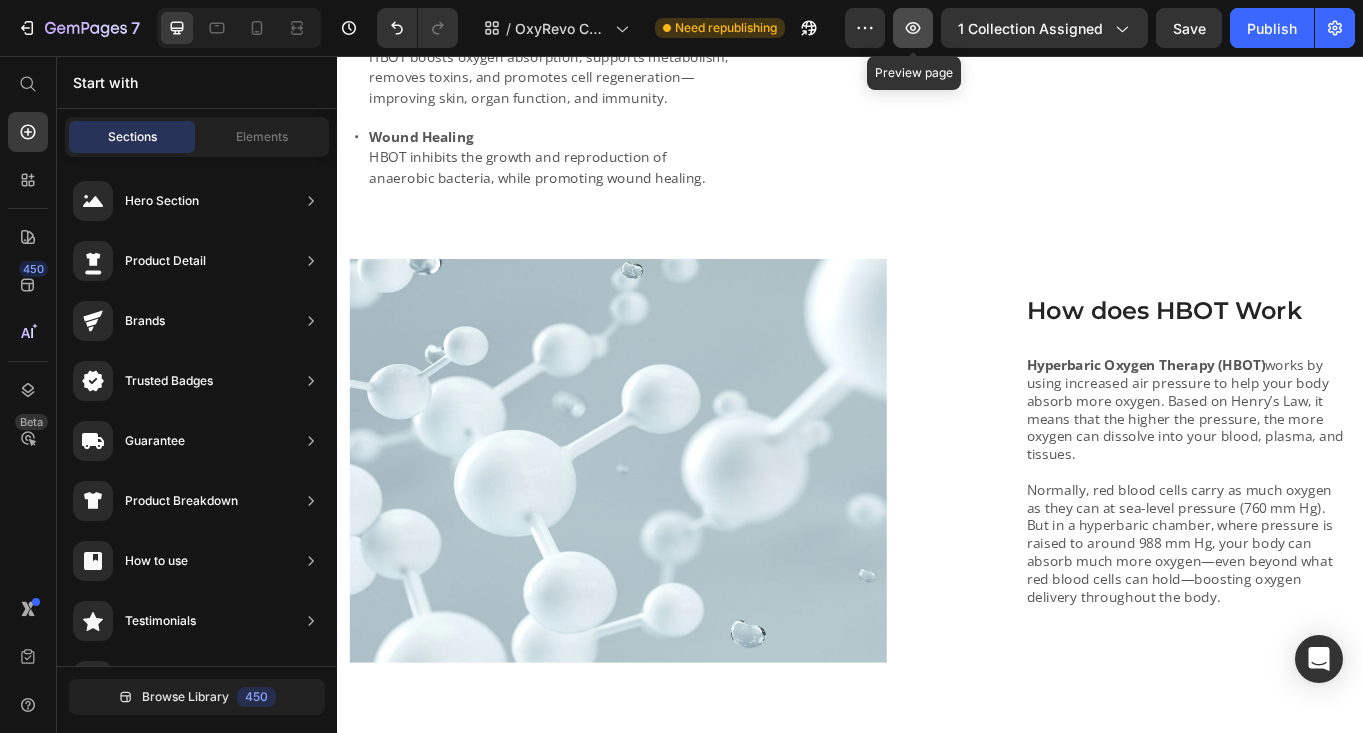 click 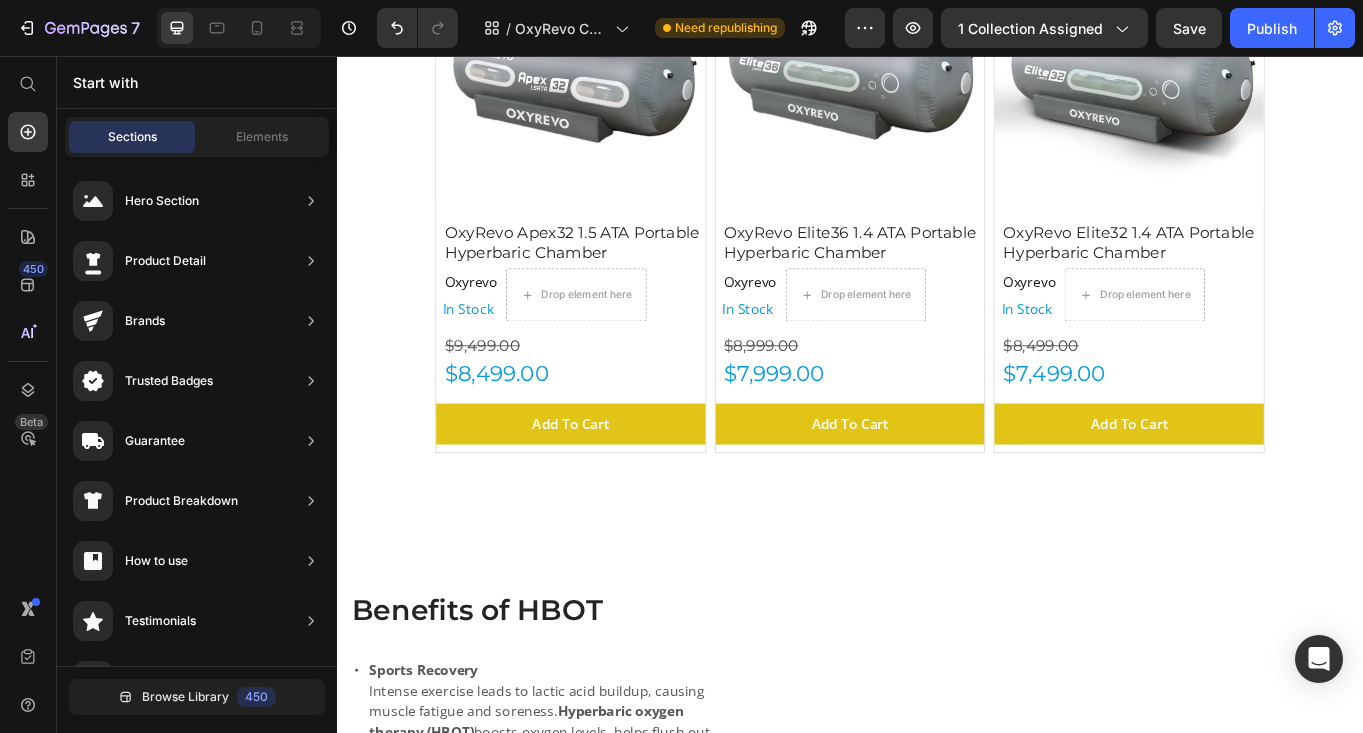 scroll, scrollTop: 1256, scrollLeft: 0, axis: vertical 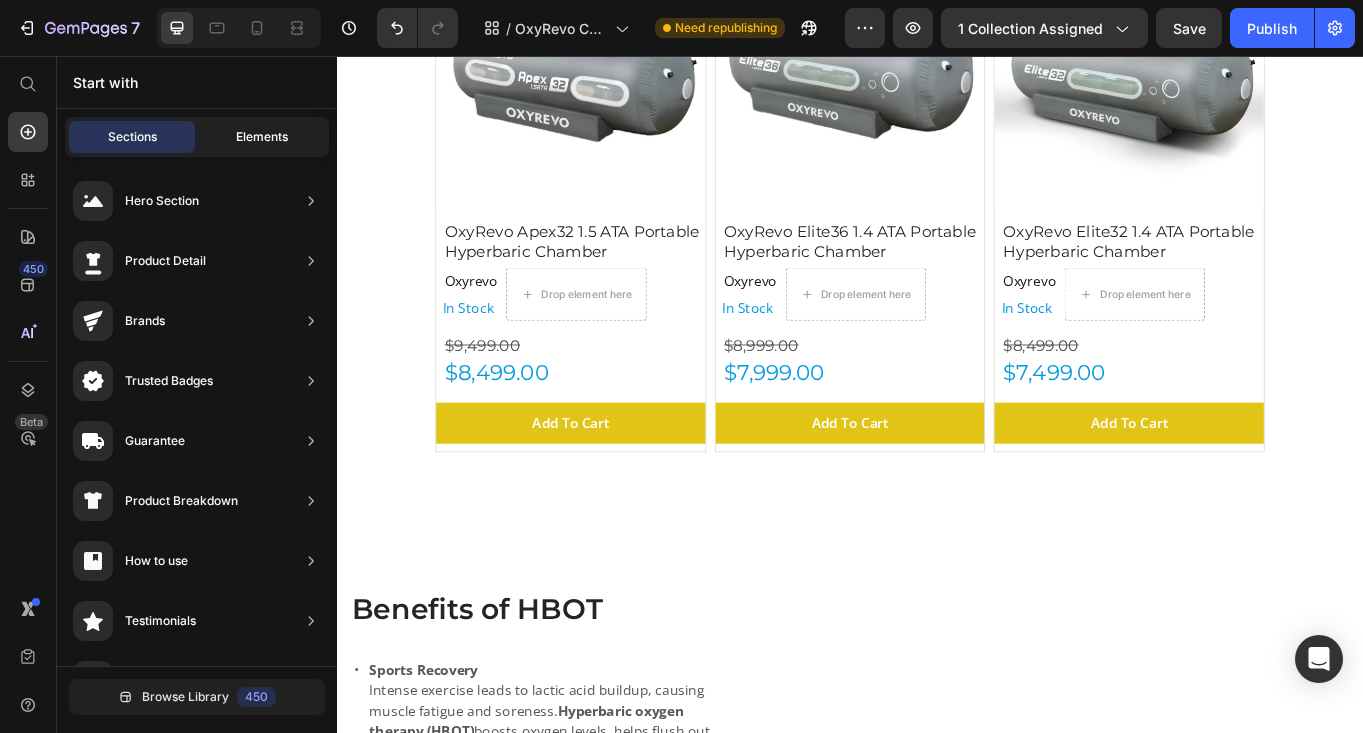 click on "Elements" at bounding box center (262, 137) 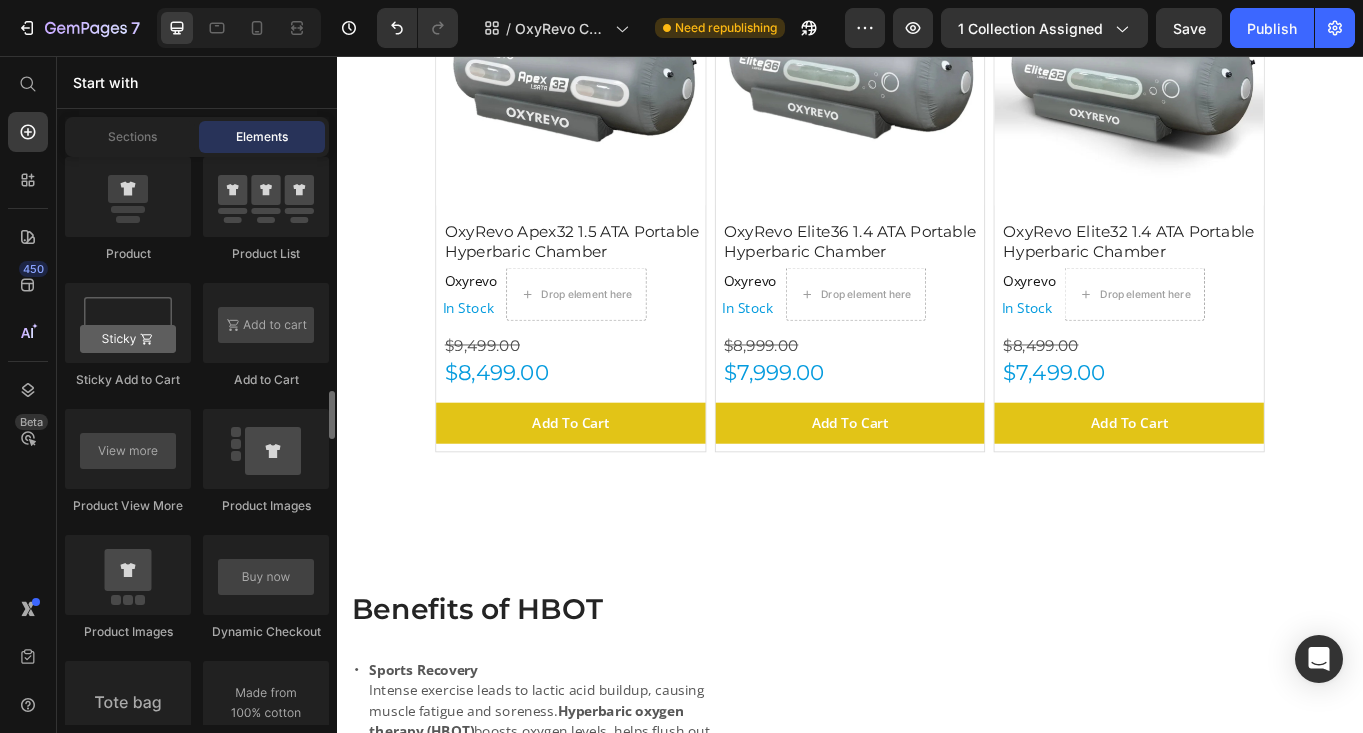 scroll, scrollTop: 2849, scrollLeft: 0, axis: vertical 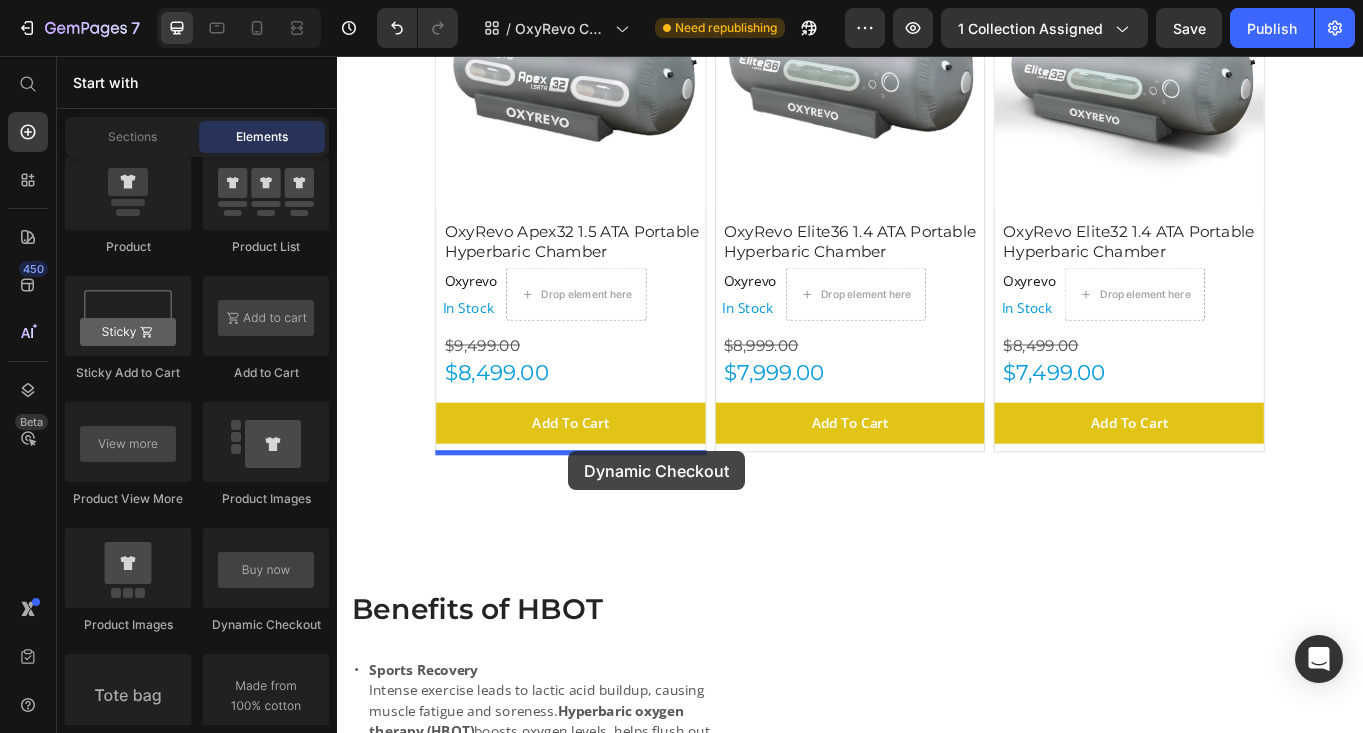 drag, startPoint x: 638, startPoint y: 610, endPoint x: 607, endPoint y: 518, distance: 97.082436 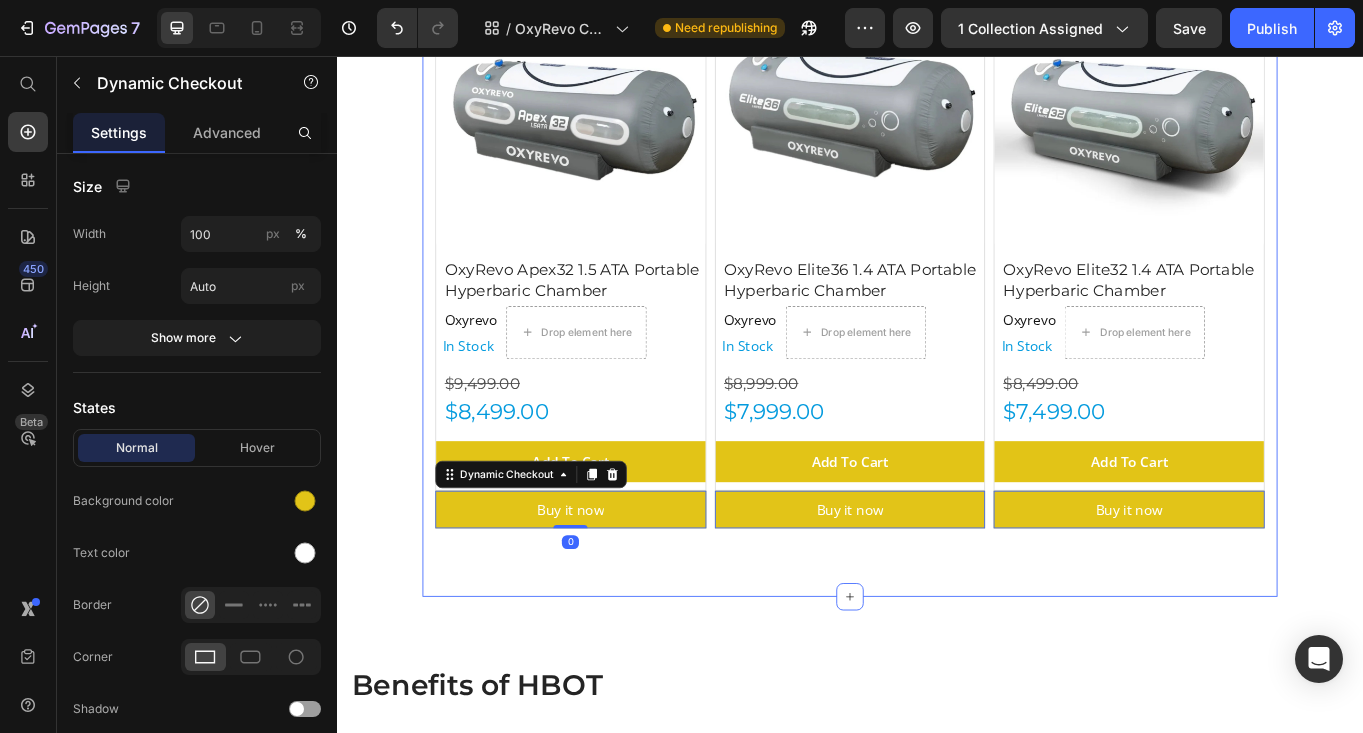 scroll, scrollTop: 0, scrollLeft: 0, axis: both 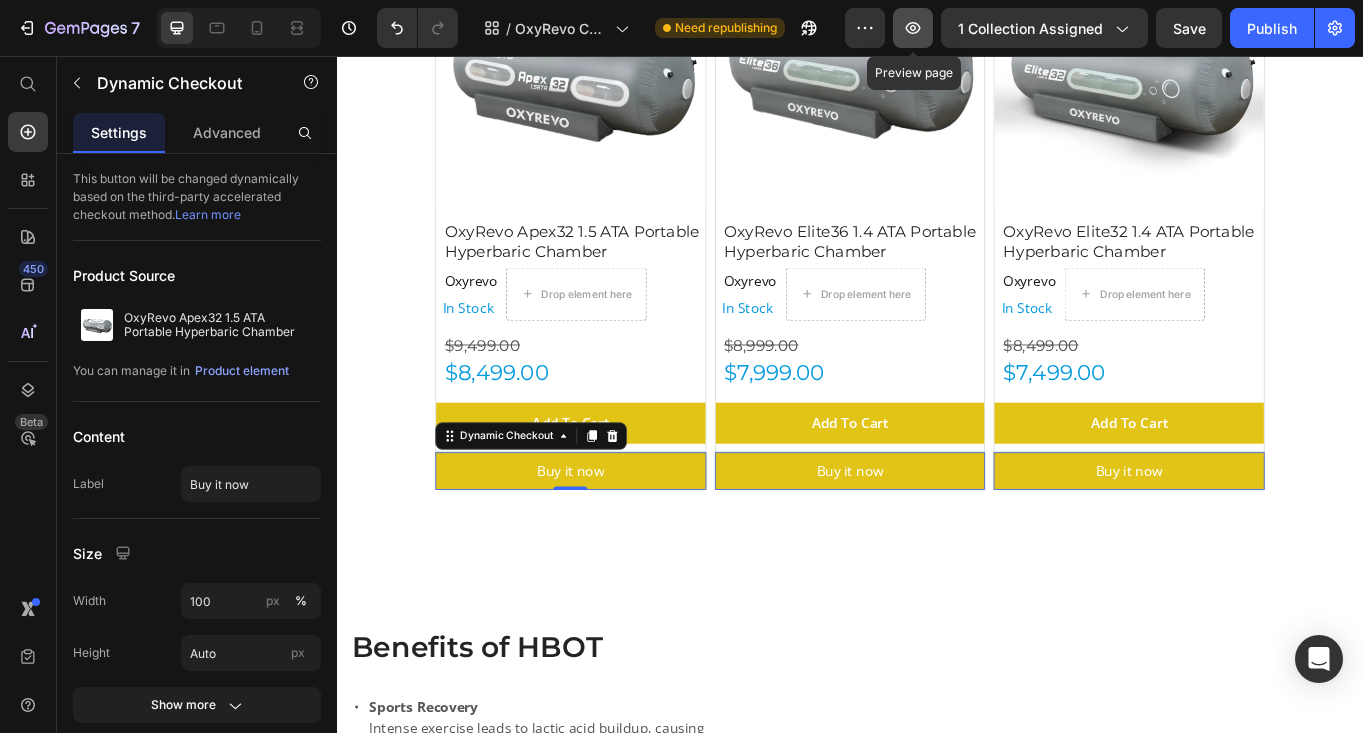click 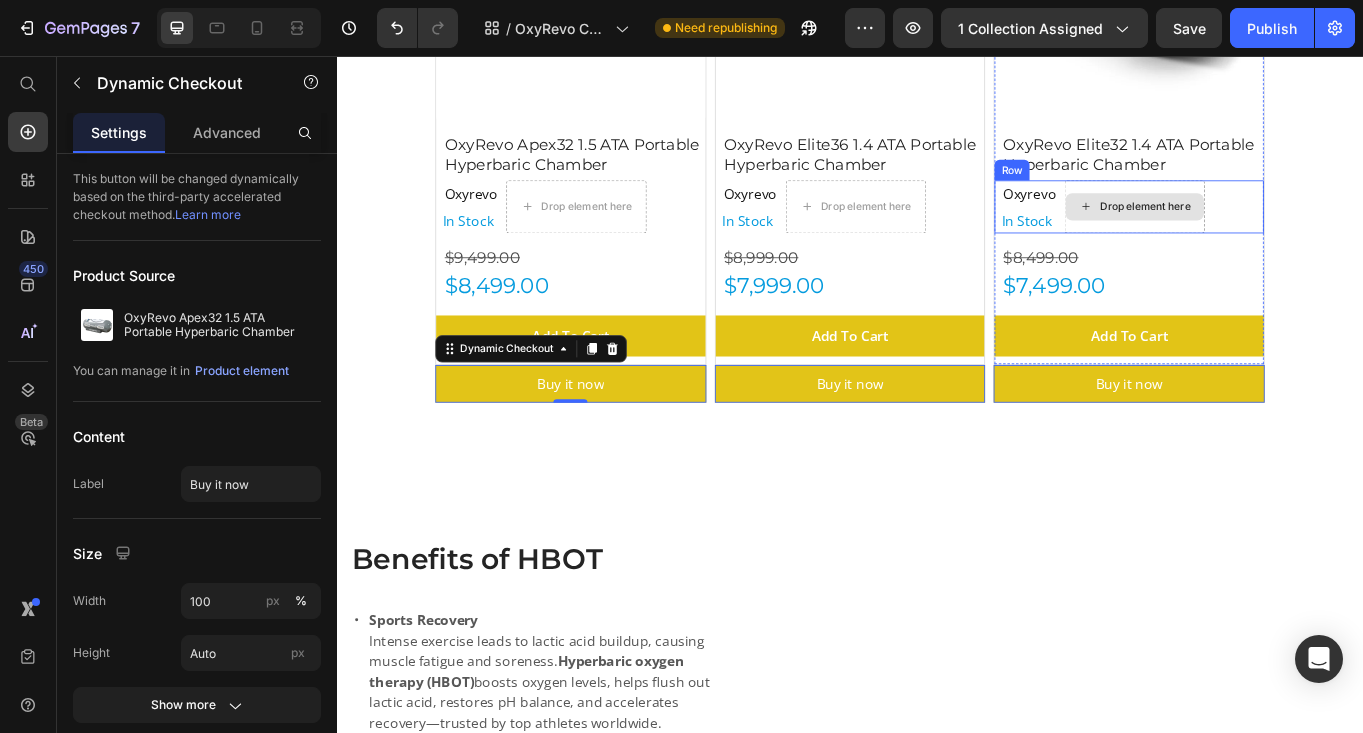 scroll, scrollTop: 1404, scrollLeft: 0, axis: vertical 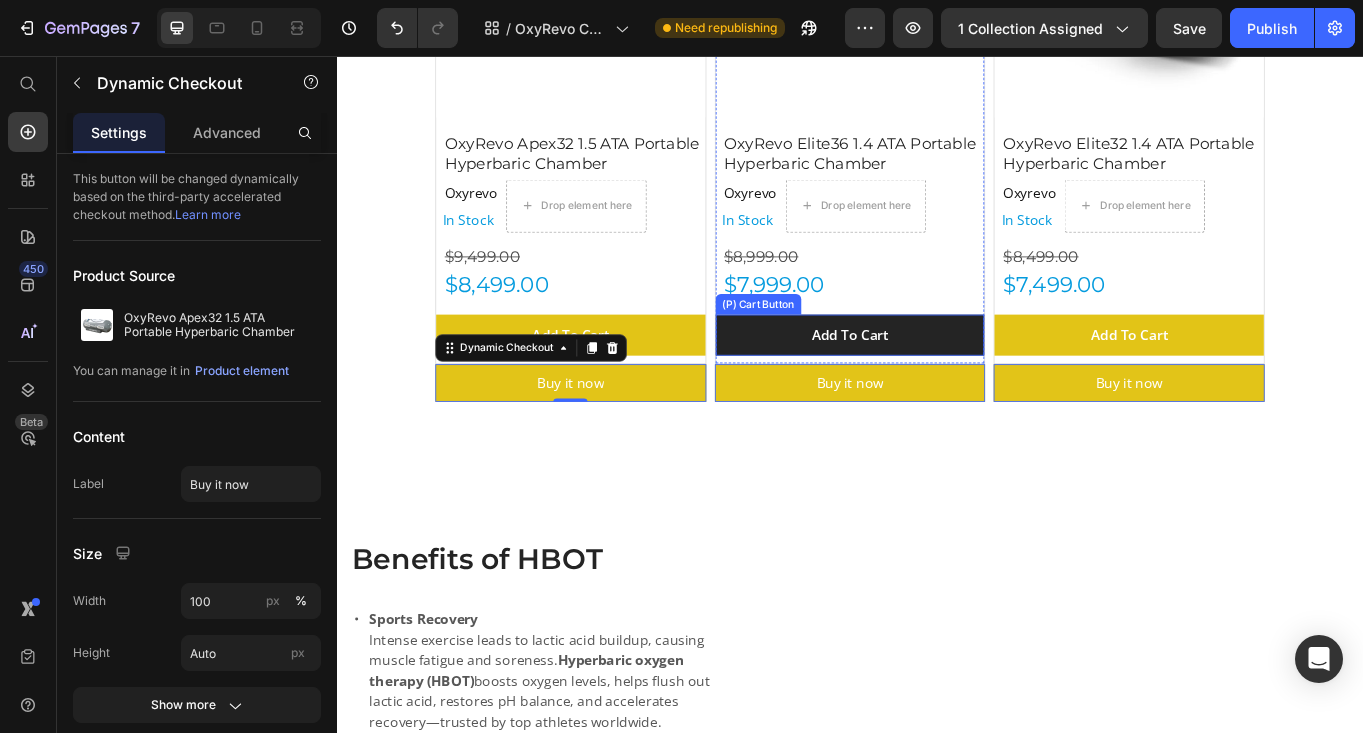click on "Add To Cart" at bounding box center (610, -275) 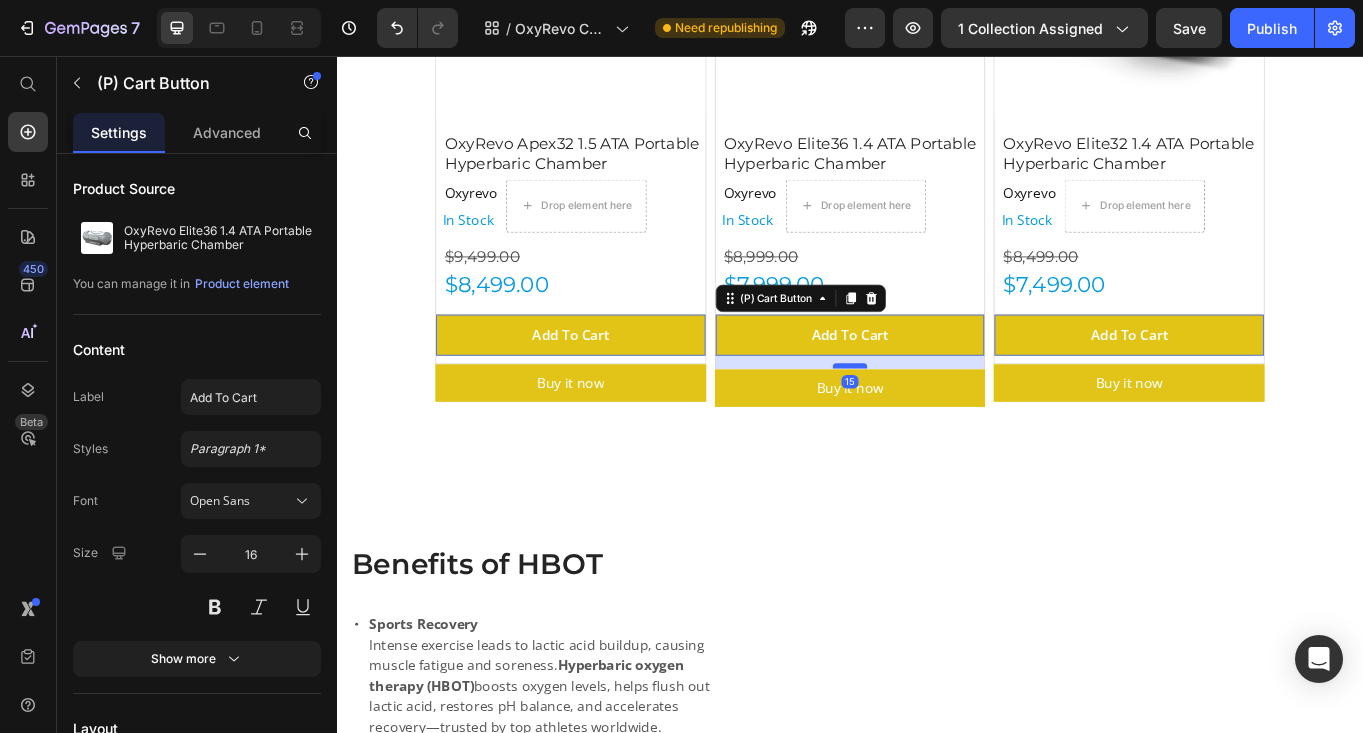 click at bounding box center [337, 56] 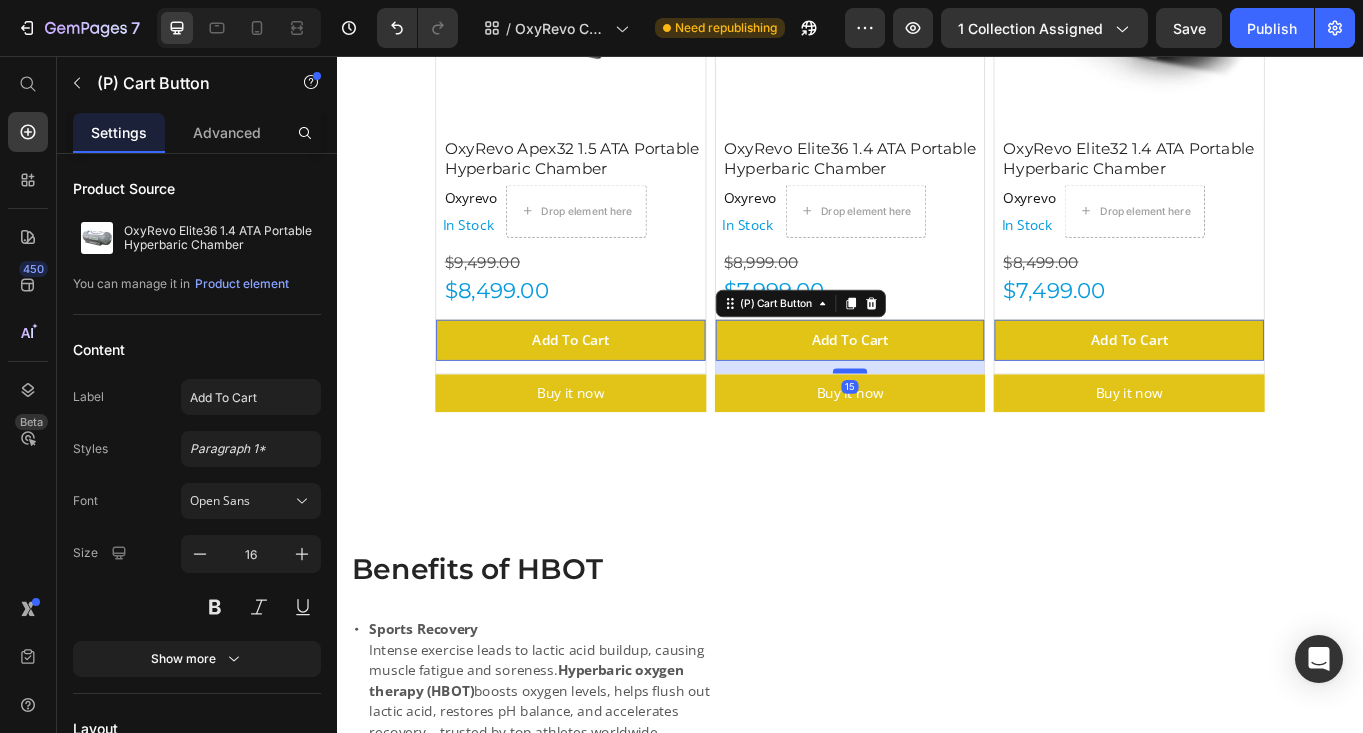 scroll, scrollTop: 1410, scrollLeft: 0, axis: vertical 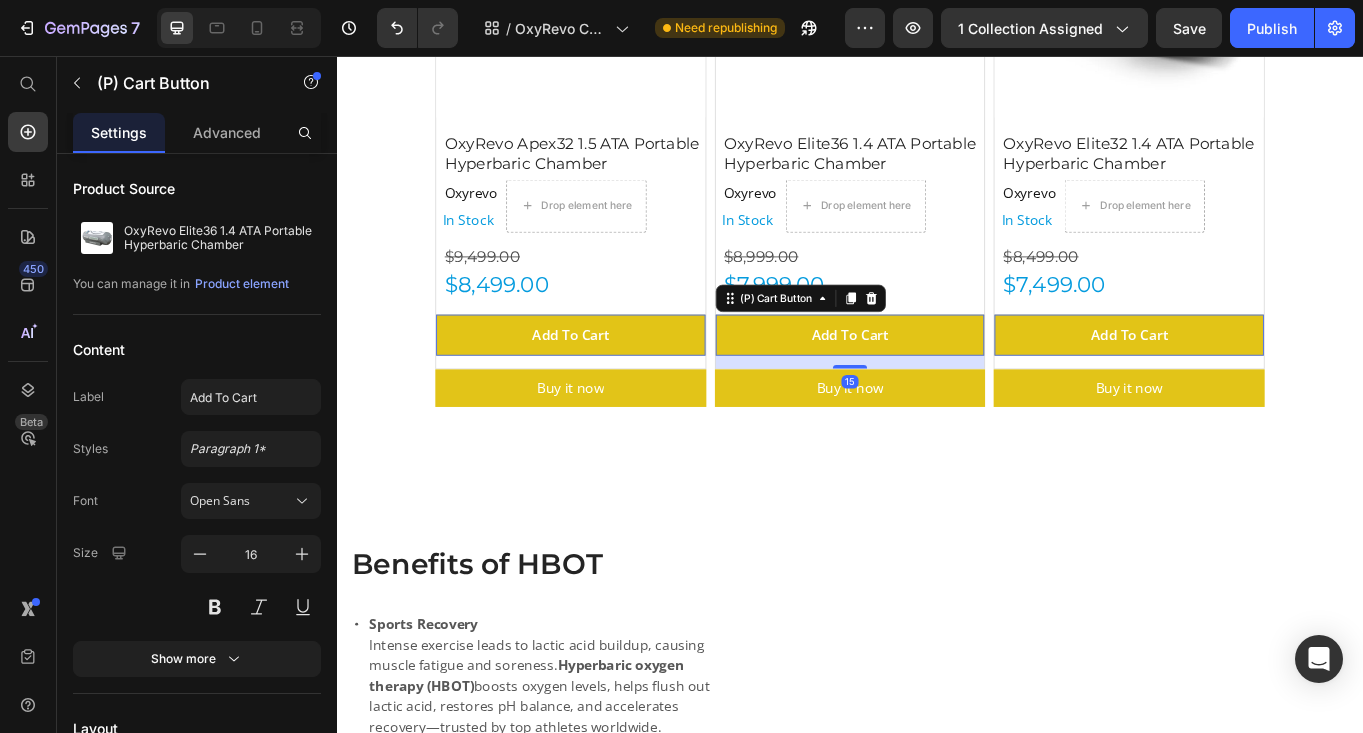 click on "(P) Images 10% off Product Badge OxyRevo Forward90 1.4 to 1.5 ATA Sitting Hyperbaric Chamber (P) Title Oxyrevo Product Vendor In Stock Stock Counter
Drop element here Row $10,499.00 Product Price $9,499.00 Product Price Add To Cart (P) Cart Button   0 Row Buy it now Dynamic Checkout (P) Images 8% off Product Badge OxyRevo Heal40 1.4 ATA Wheelchair Hyperbaric Chamber (P) Title Oxyrevo Product Vendor In Stock Stock Counter
Drop element here Row $12,499.00 Product Price $11,499.00 Product Price Add To Cart (P) Cart Button   0 Row Buy it now Dynamic Checkout (P) Images 10% off Product Badge OxyRevo Apex36 1.5 ATA Portable Hyperbaric Chamber (P) Title Oxyrevo Product Vendor In Stock Stock Counter
Drop element here Row $9,999.00 Product Price $8,999.00 Product Price Add To Cart (P) Cart Button   0 Row Buy it now Dynamic Checkout (P) Images 11% off Product Badge OxyRevo Apex32 1.5 ATA Portable Hyperbaric Chamber (P) Title Oxyrevo Product Vendor In Stock
Row" at bounding box center (937, 1159) 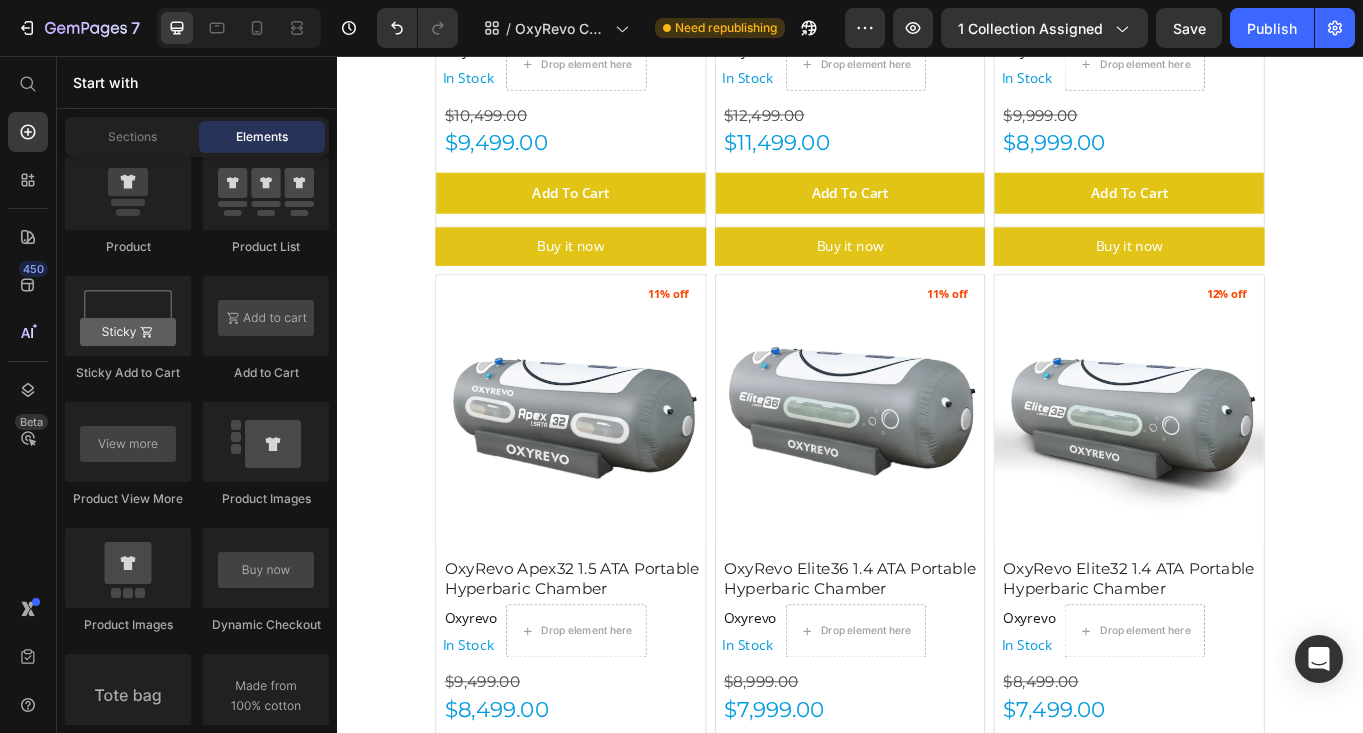 scroll, scrollTop: 917, scrollLeft: 0, axis: vertical 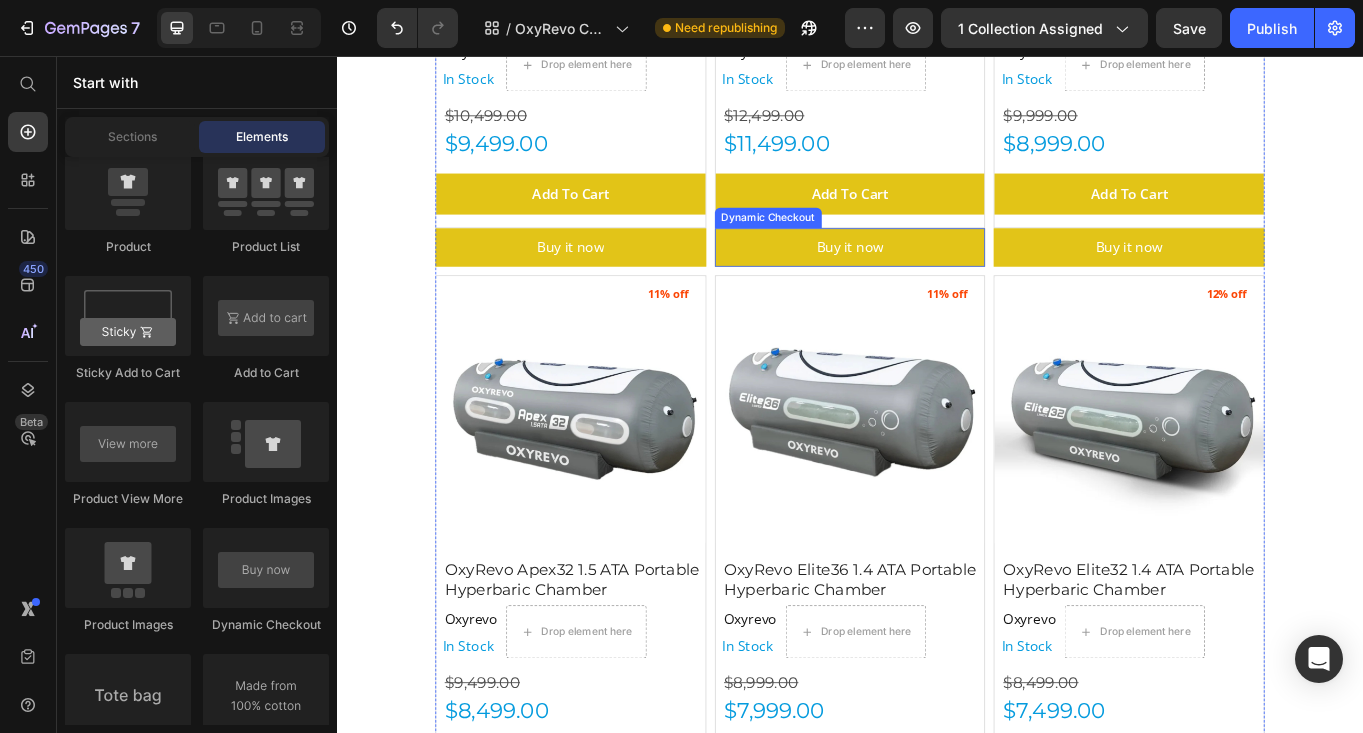 click on "Buy it now" at bounding box center (937, 279) 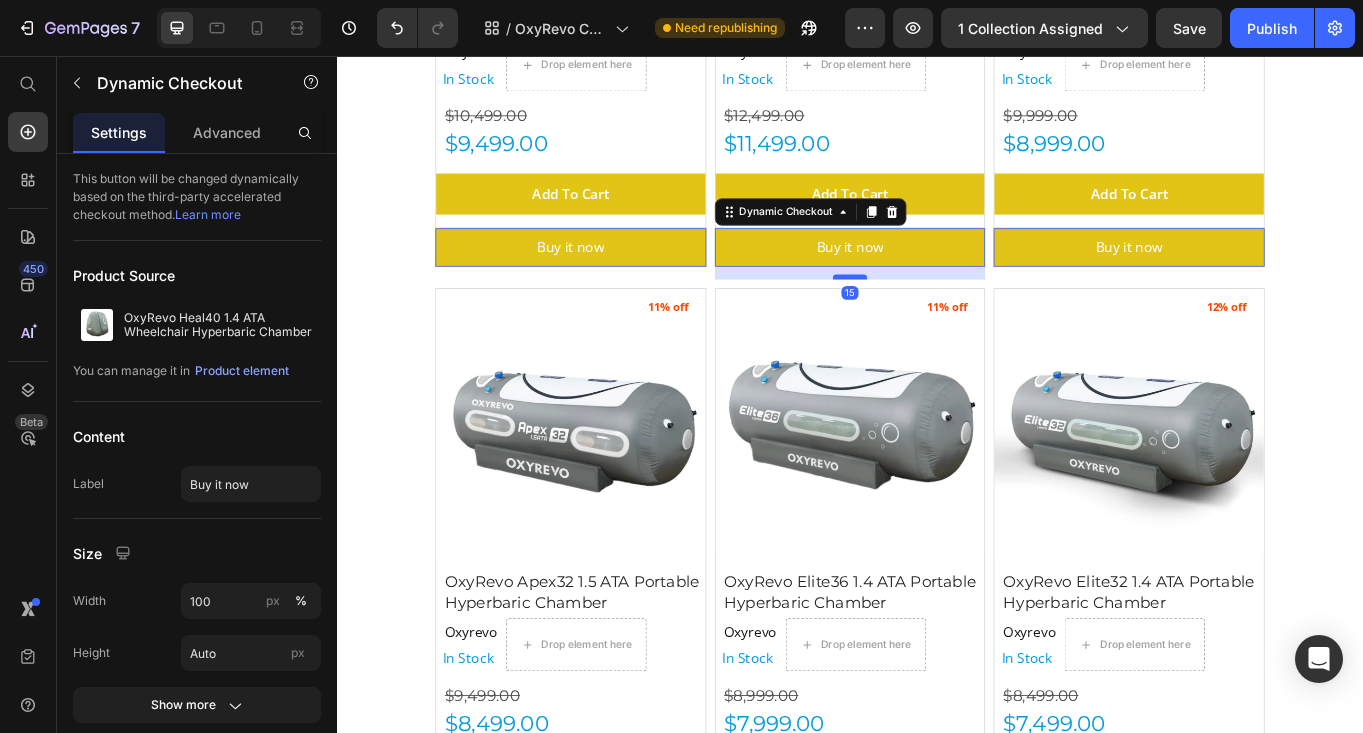 drag, startPoint x: 945, startPoint y: 293, endPoint x: 944, endPoint y: 308, distance: 15.033297 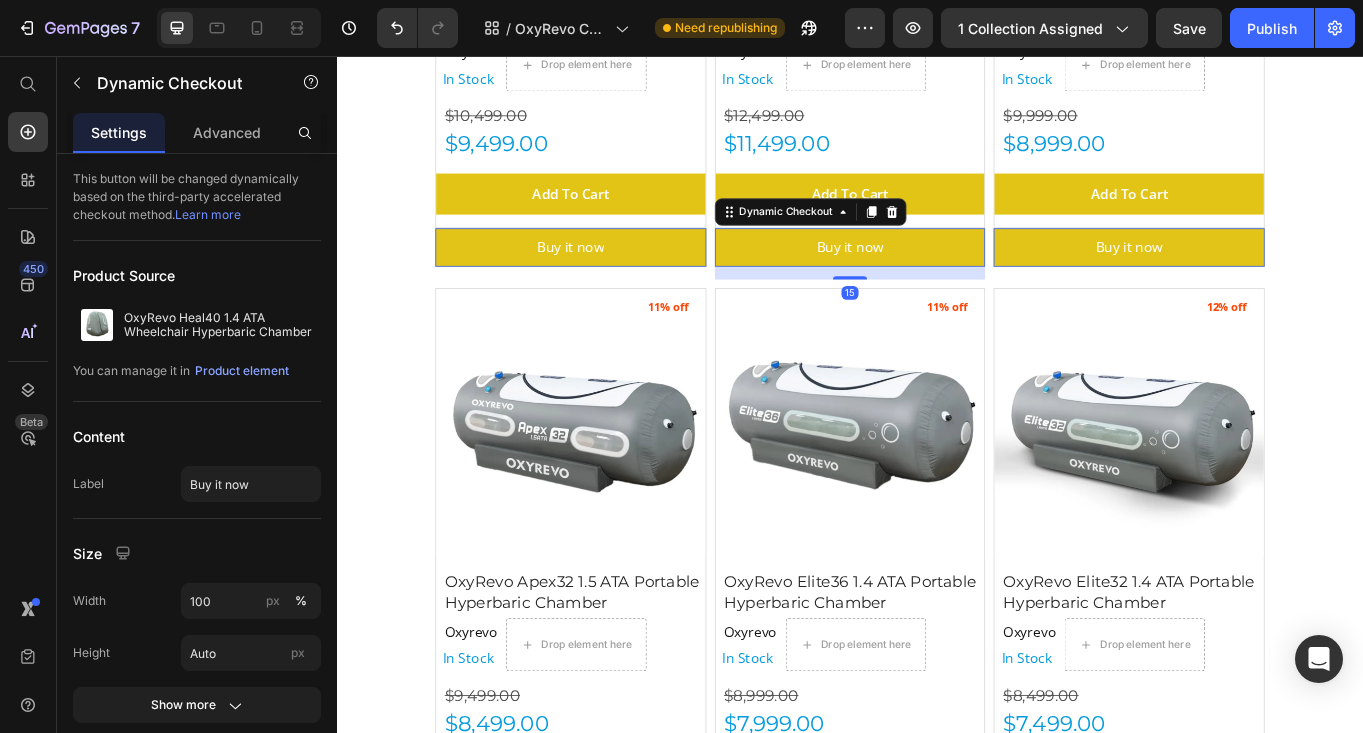 click on "OxyRevo Hyperbaric Chambers Heading OxyRevo , a global leader specializing in portable and hard hyperbaric oxygen chambers, represents the best in home-use hyperbaric technology. By making the proven benefits of oxygen therapy more accessible to everyone, Oxyrevo has helped over 3,000 clients across 87 [COUNTRY]. Their commitment to quality, innovation, and customer care matches Gym Emotion’s mission to offer premium recovery solutions to help you reach your peak potential.   Text Block Row Image Row Section 1 (P) Images 10% off Product Badge OxyRevo Forward90 1.4 to 1.5 ATA Sitting Hyperbaric Chamber (P) Title Oxyrevo Product Vendor In Stock Stock Counter
Drop element here Row $10,499.00 Product Price $9,499.00 Product Price Add To Cart (P) Cart Button Row Buy it now Dynamic Checkout   0 (P) Images 8% off Product Badge OxyRevo Heal40 1.4 ATA Wheelchair Hyperbaric Chamber (P) Title Oxyrevo Product Vendor In Stock Stock Counter
Drop element here Row $12,499.00 $11,499.00" at bounding box center (937, 1670) 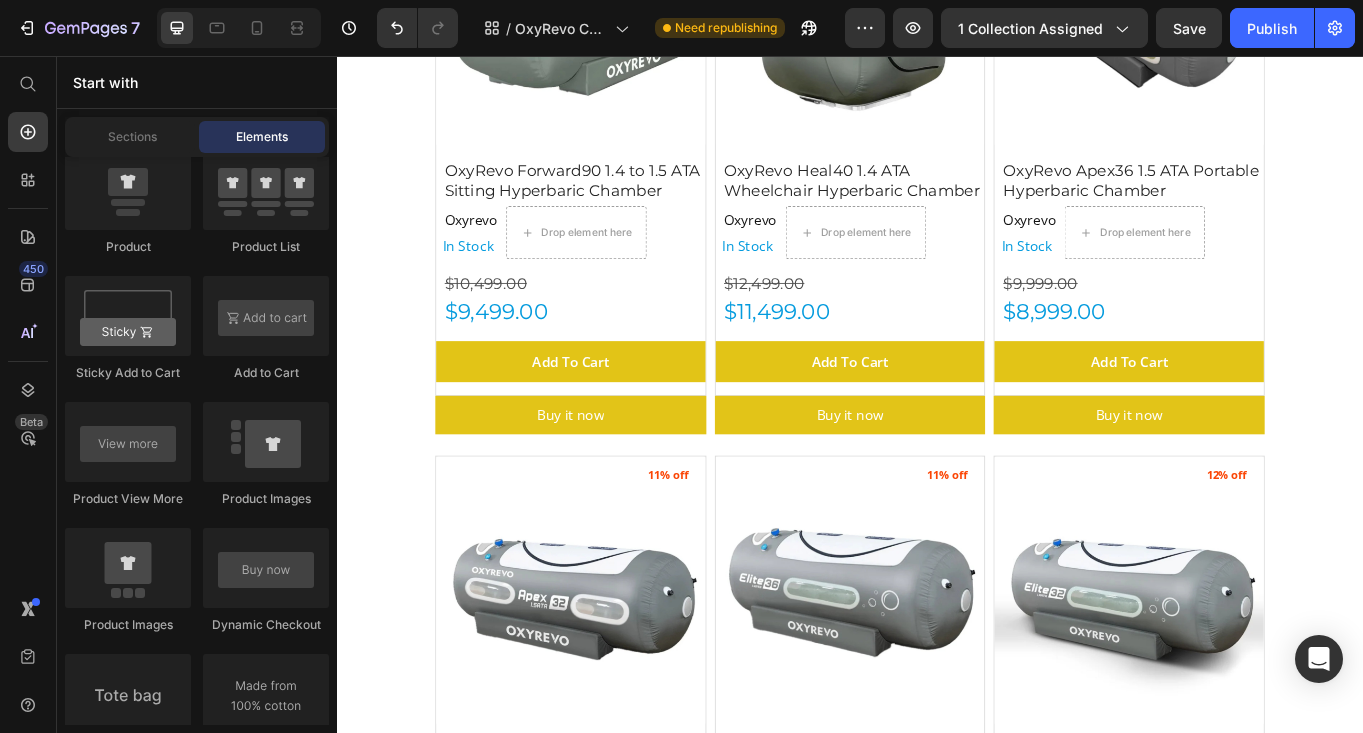 scroll, scrollTop: 552, scrollLeft: 0, axis: vertical 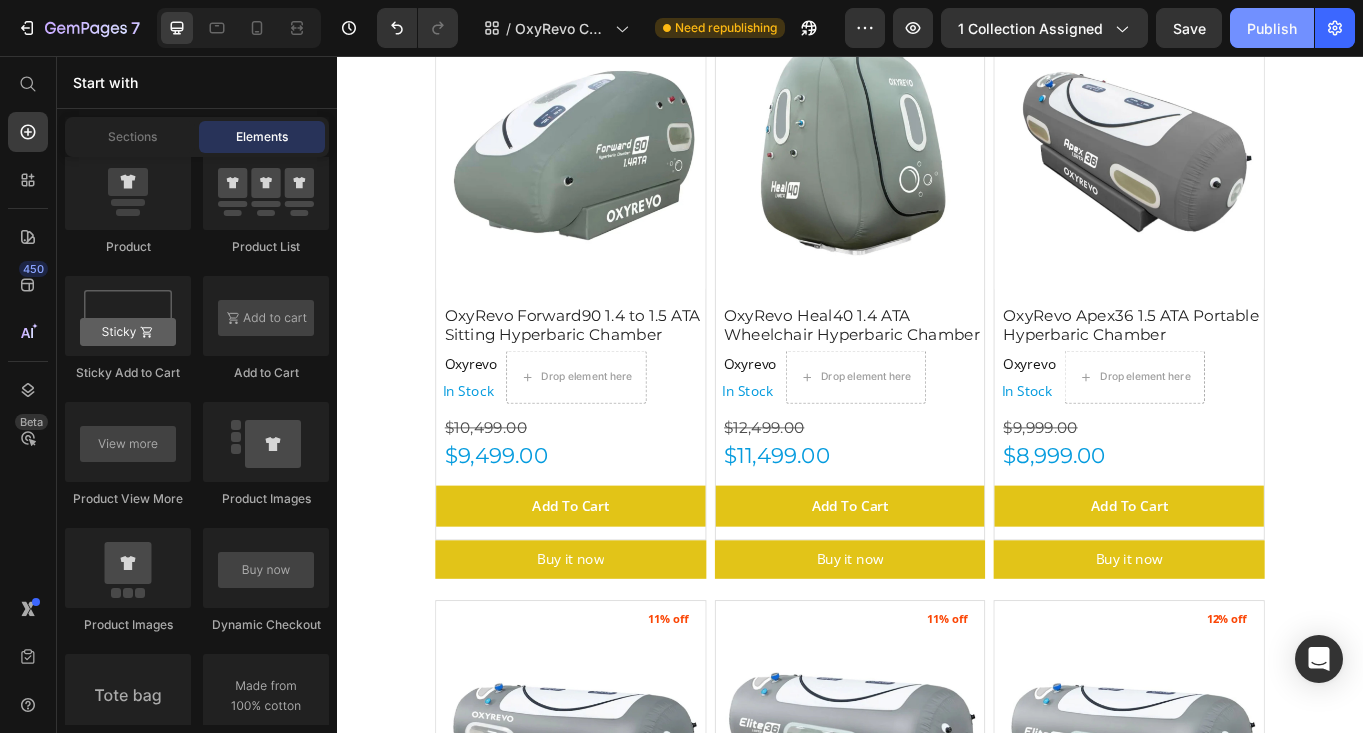 click on "Publish" at bounding box center (1272, 28) 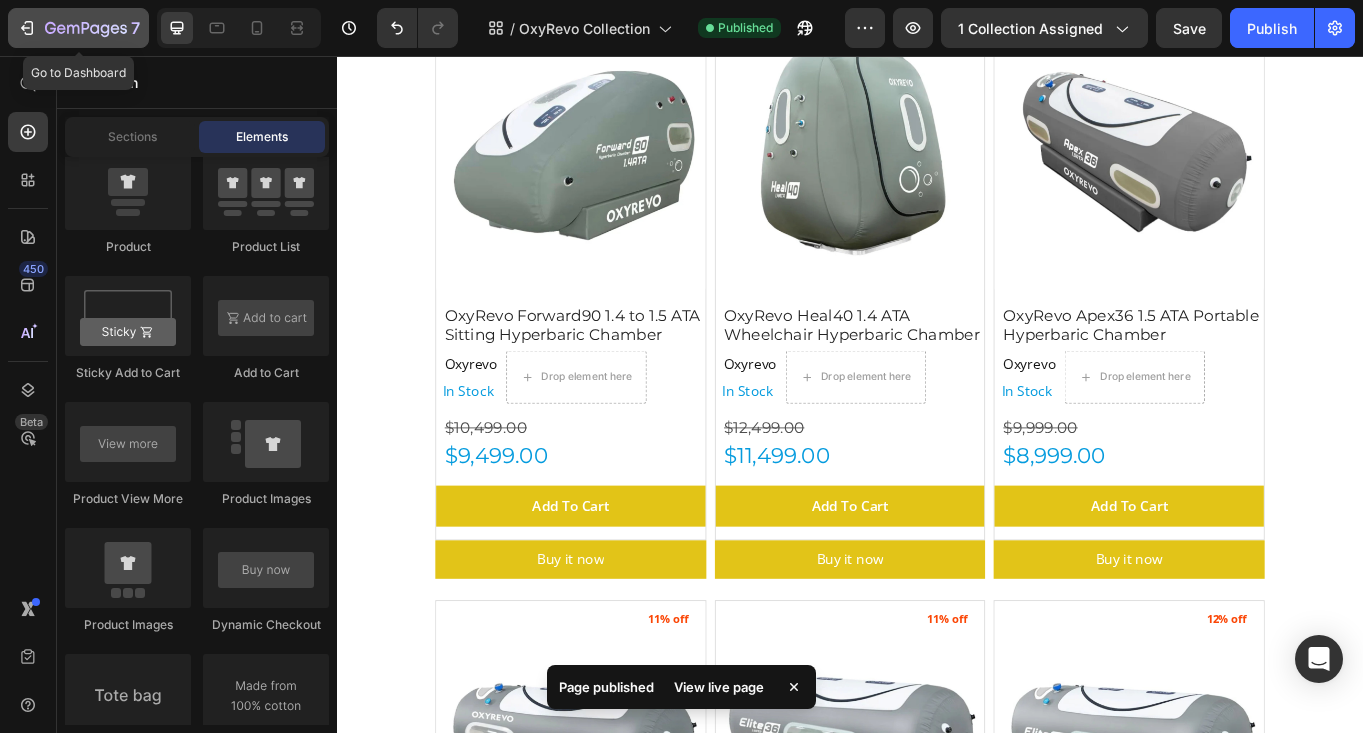click 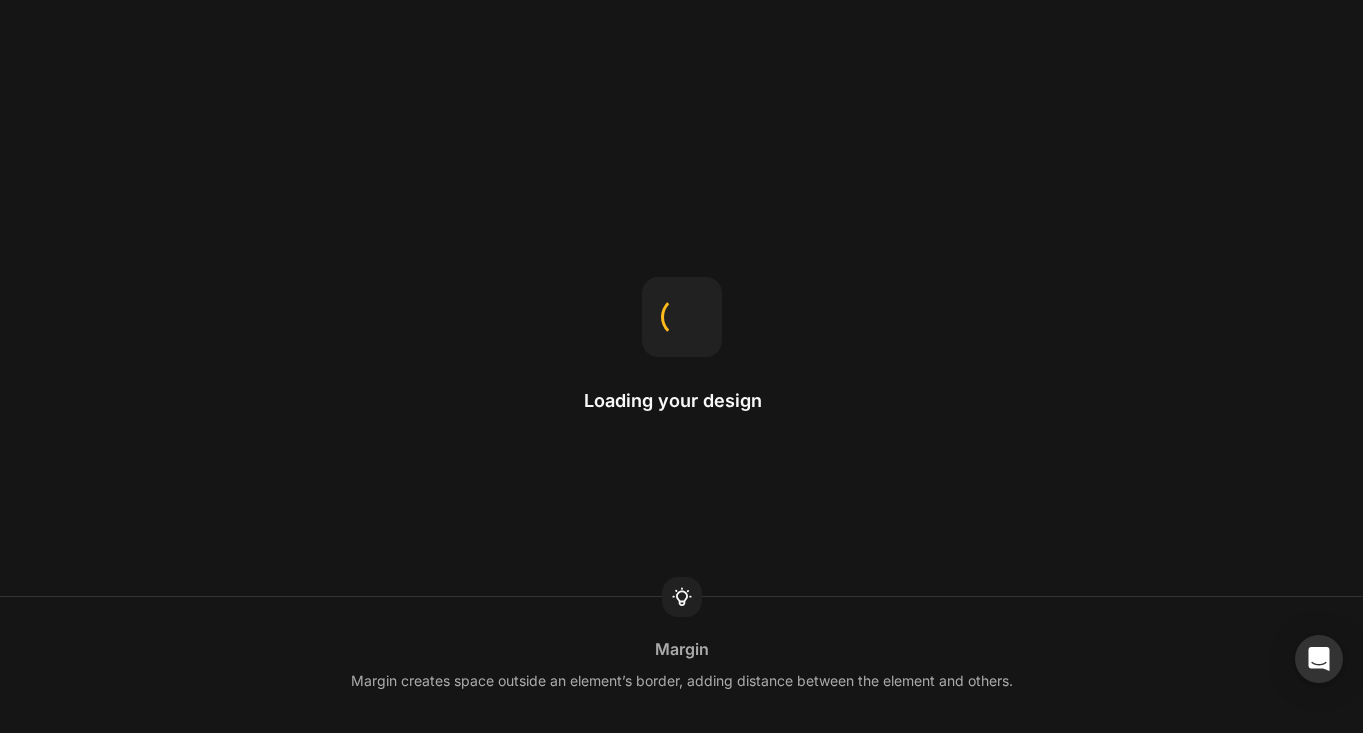 scroll, scrollTop: 0, scrollLeft: 0, axis: both 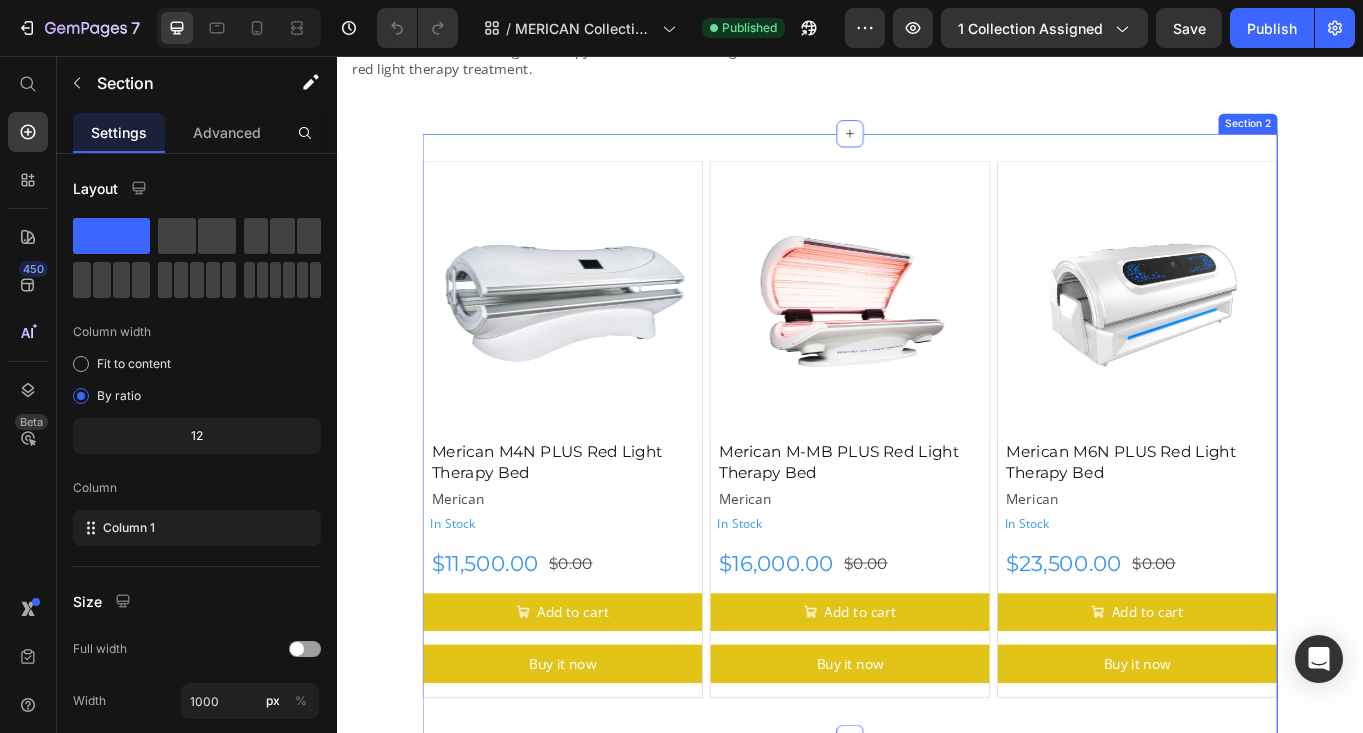 click on "Product Images Merican M4N PLUS Red Light Therapy Bed Product Title Merican Product Vendor In Stock Stock Counter Row $11,500.00 Product Price $0.00 Product Price Row
Add to cart Add to Cart Buy it now Dynamic Checkout Product Product Images Merican M-MB PLUS Red Light Therapy Bed Product Title Merican Product Vendor In Stock Stock Counter $16,000.00 Product Price $0.00 Product Price Row
Add to cart Add to Cart Buy it now Dynamic Checkout Product Product Images Merican M6N PLUS Red Light Therapy Bed Product Title Merican Product Vendor In Stock Stock Counter $23,500.00 Product Price $0.00 Product Price Row
Add to cart Add to Cart Buy it now Dynamic Checkout Product Row Section 2" at bounding box center [937, 500] 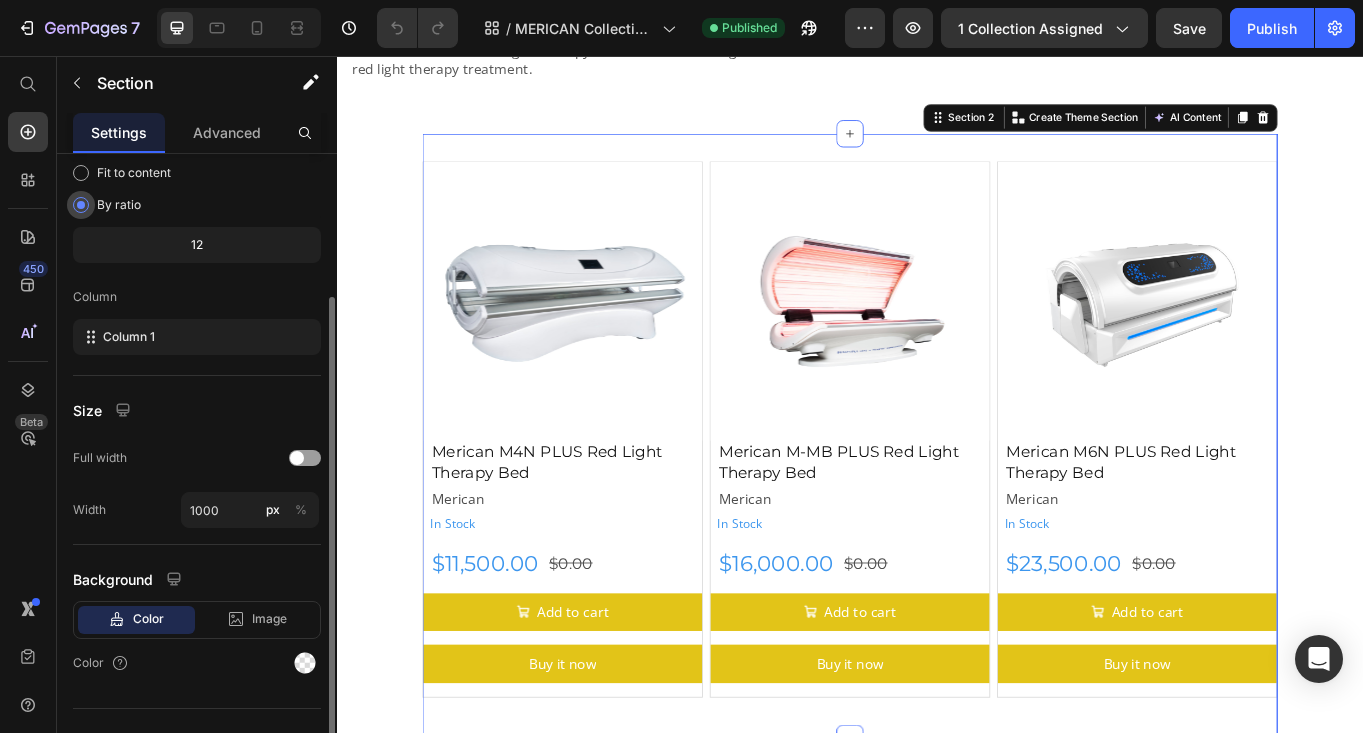 scroll, scrollTop: 224, scrollLeft: 0, axis: vertical 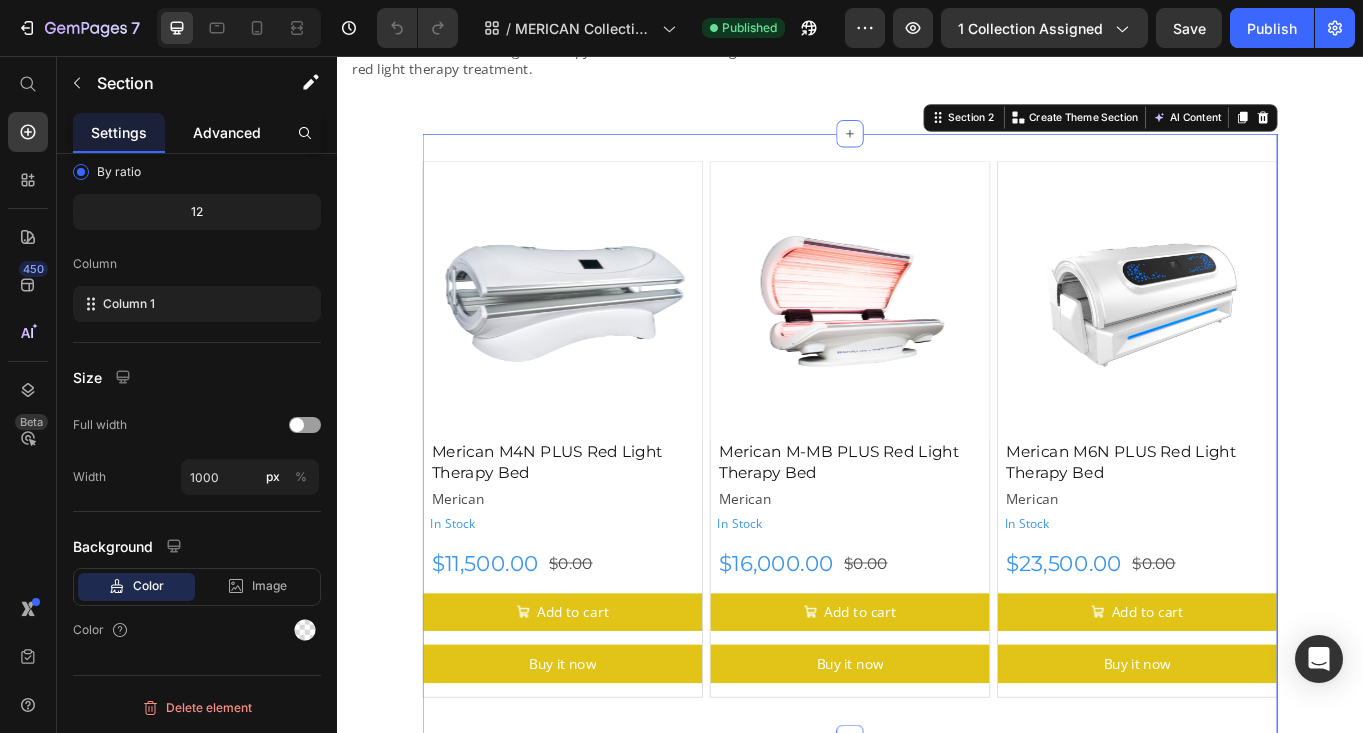 click on "Advanced" at bounding box center (227, 132) 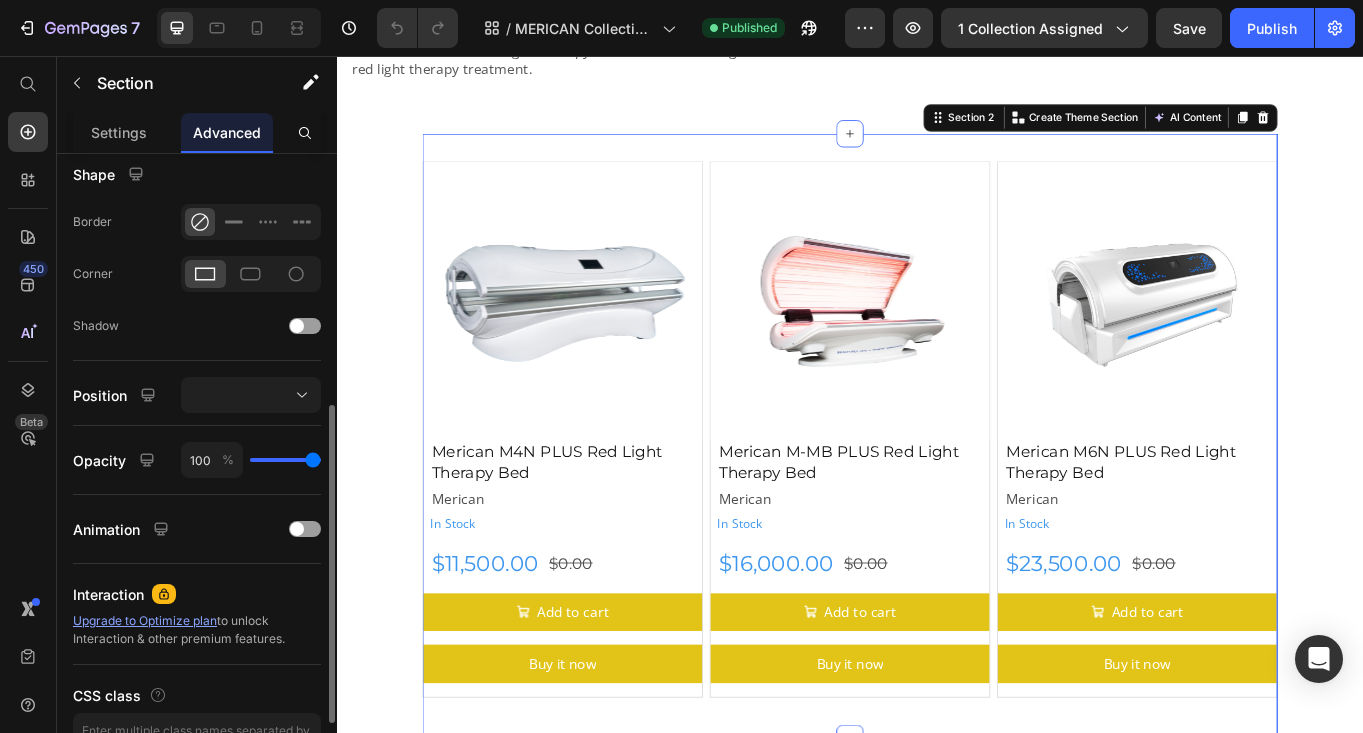 scroll, scrollTop: 508, scrollLeft: 0, axis: vertical 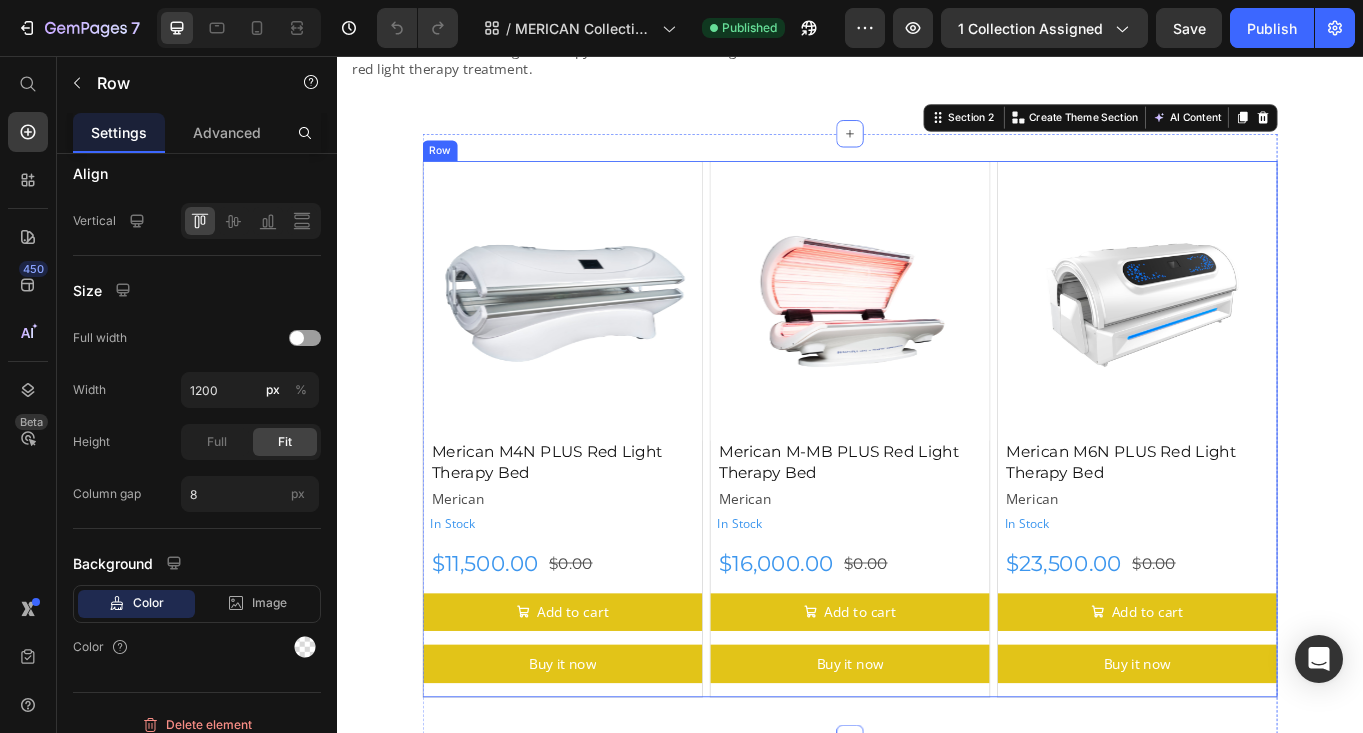 click on "Product Images Merican M4N PLUS Red Light Therapy Bed Product Title Merican Product Vendor In Stock Stock Counter Row $11,500.00 Product Price $0.00 Product Price Row
Add to cart Add to Cart Buy it now Dynamic Checkout Product Product Images Merican M-MB PLUS Red Light Therapy Bed Product Title Merican Product Vendor In Stock Stock Counter $16,000.00 Product Price $0.00 Product Price Row
Add to cart Add to Cart Buy it now Dynamic Checkout Product Product Images Merican M6N PLUS Red Light Therapy Bed Product Title Merican Product Vendor In Stock Stock Counter $23,500.00 Product Price $0.00 Product Price Row
Add to cart Add to Cart Buy it now Dynamic Checkout Product Row" at bounding box center [937, 492] 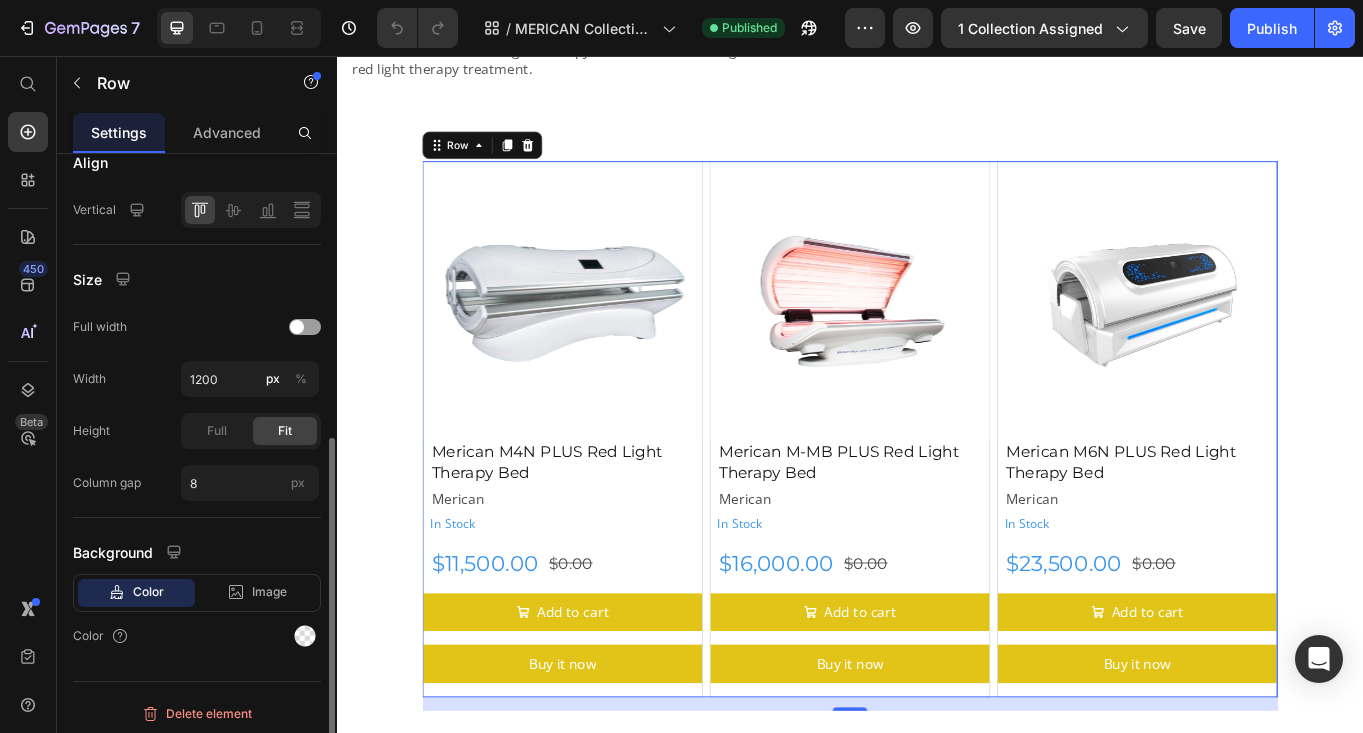 scroll, scrollTop: 525, scrollLeft: 0, axis: vertical 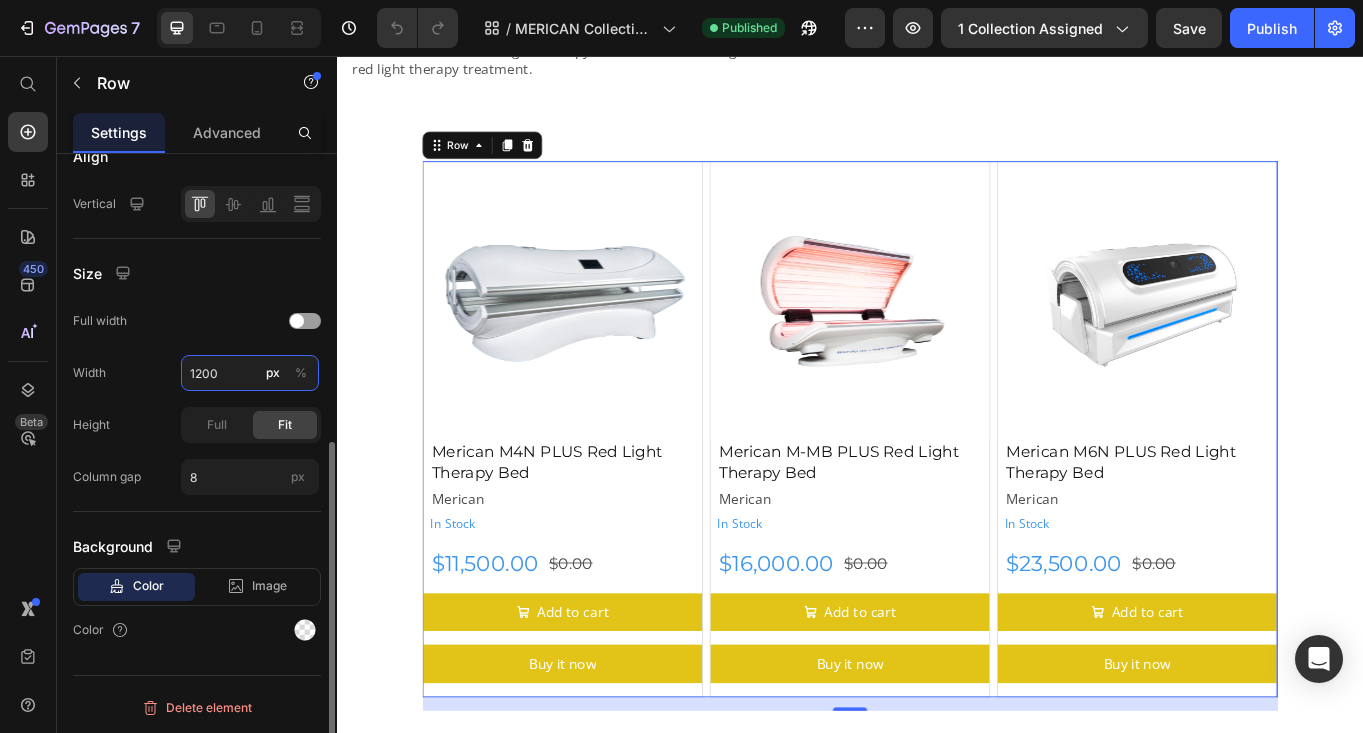 click on "1200" at bounding box center (250, 373) 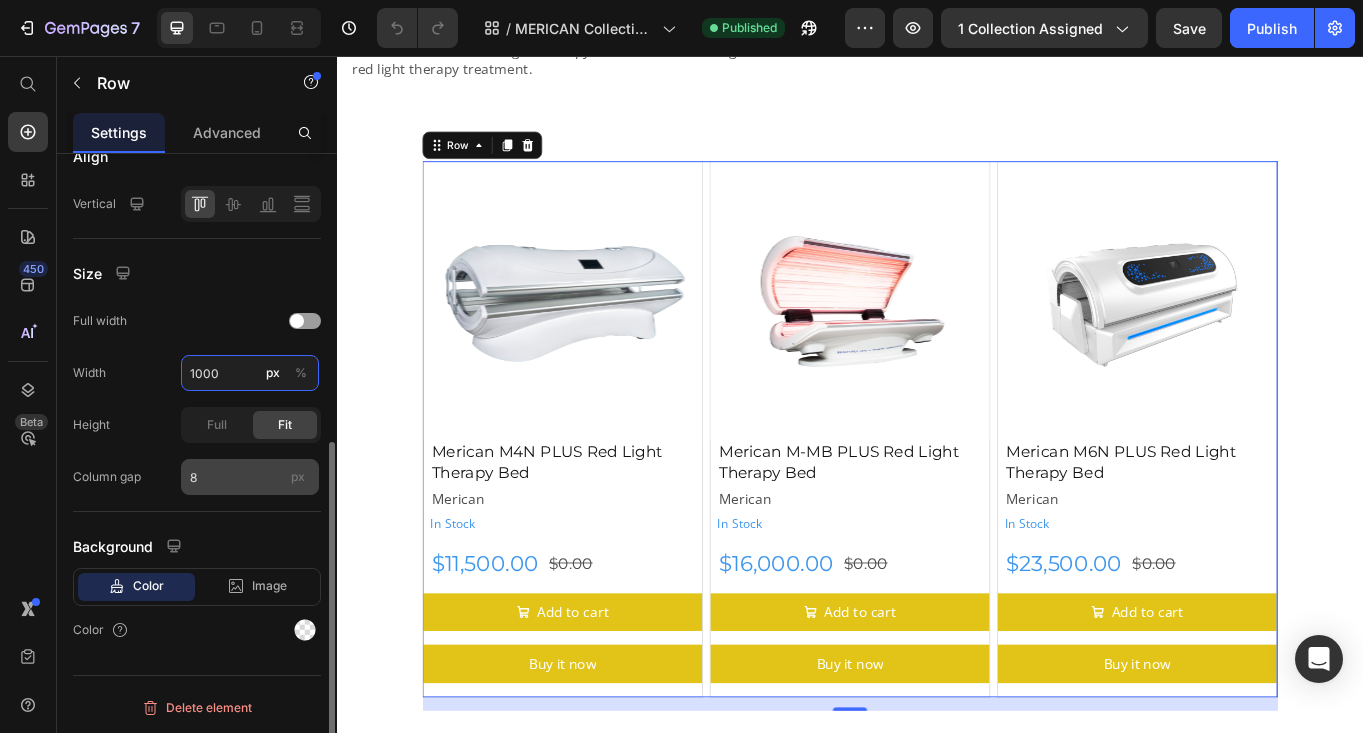 type on "1000" 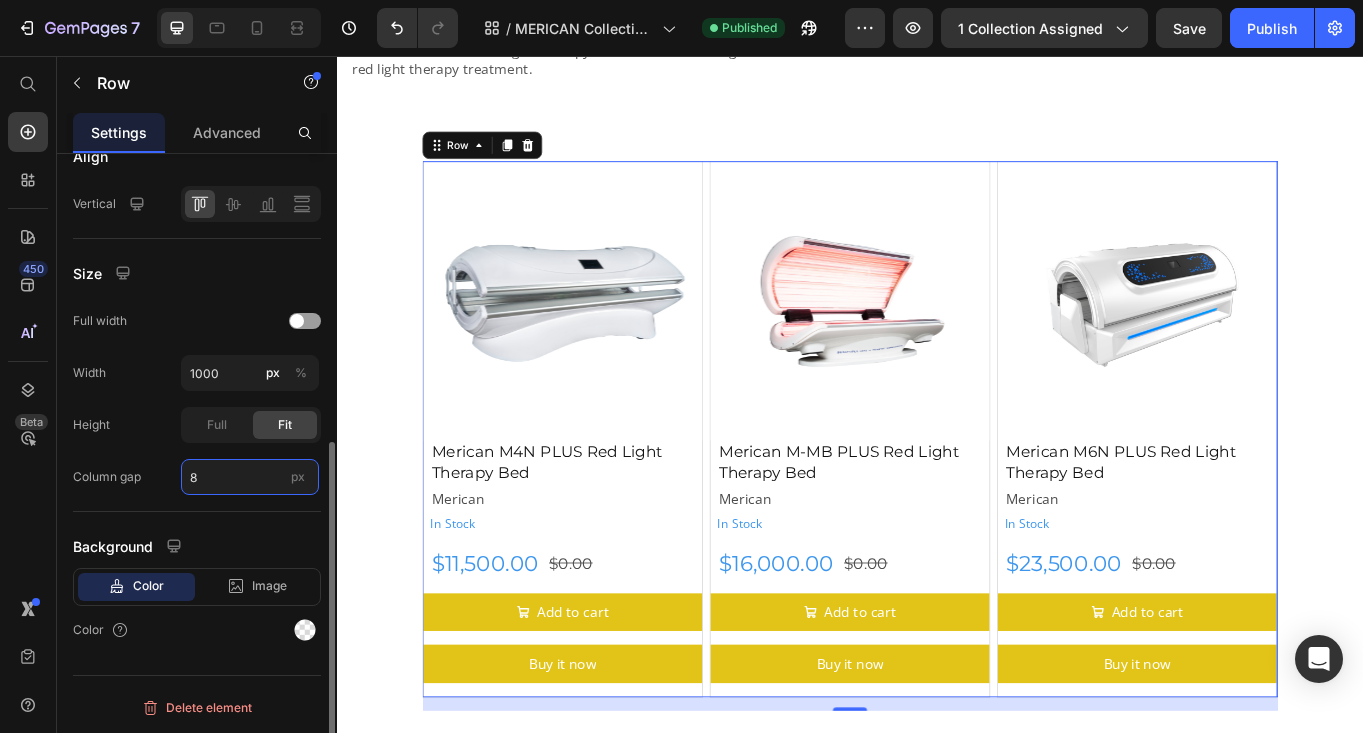 click on "8" at bounding box center (250, 477) 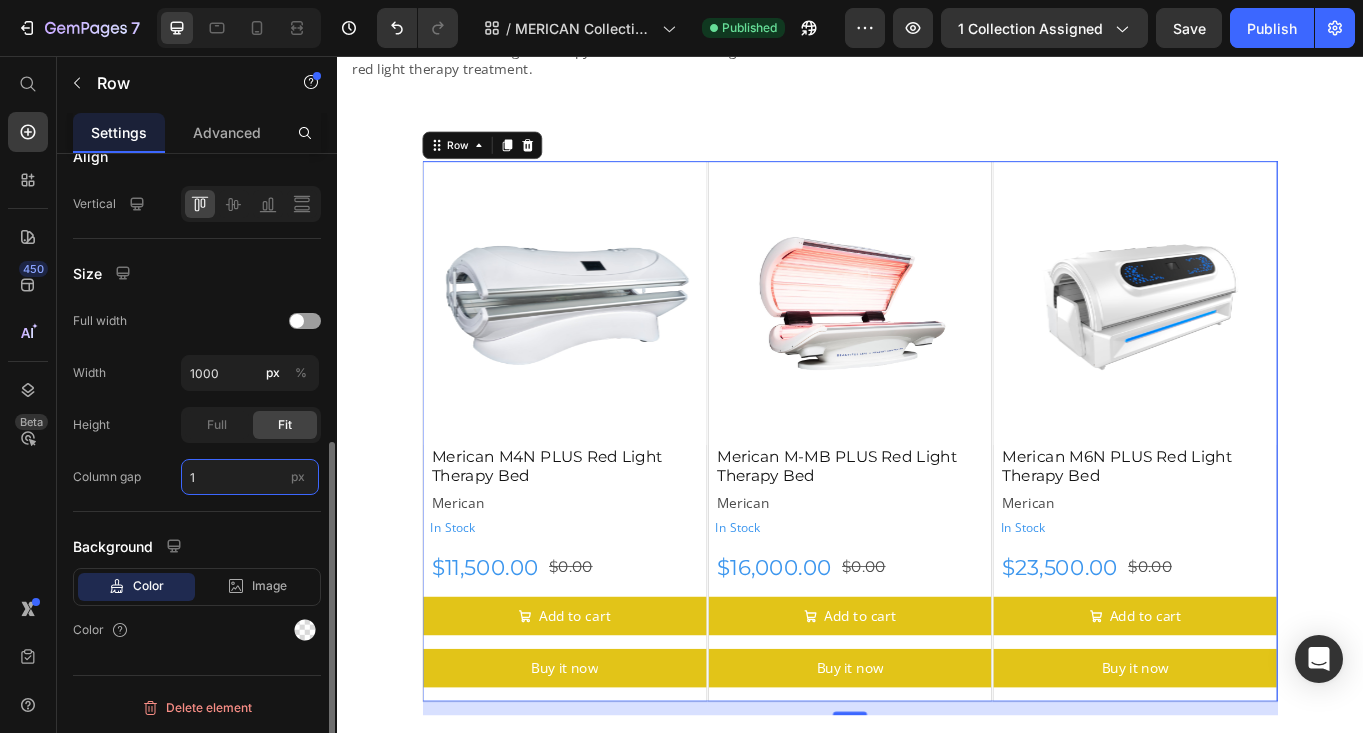type on "10" 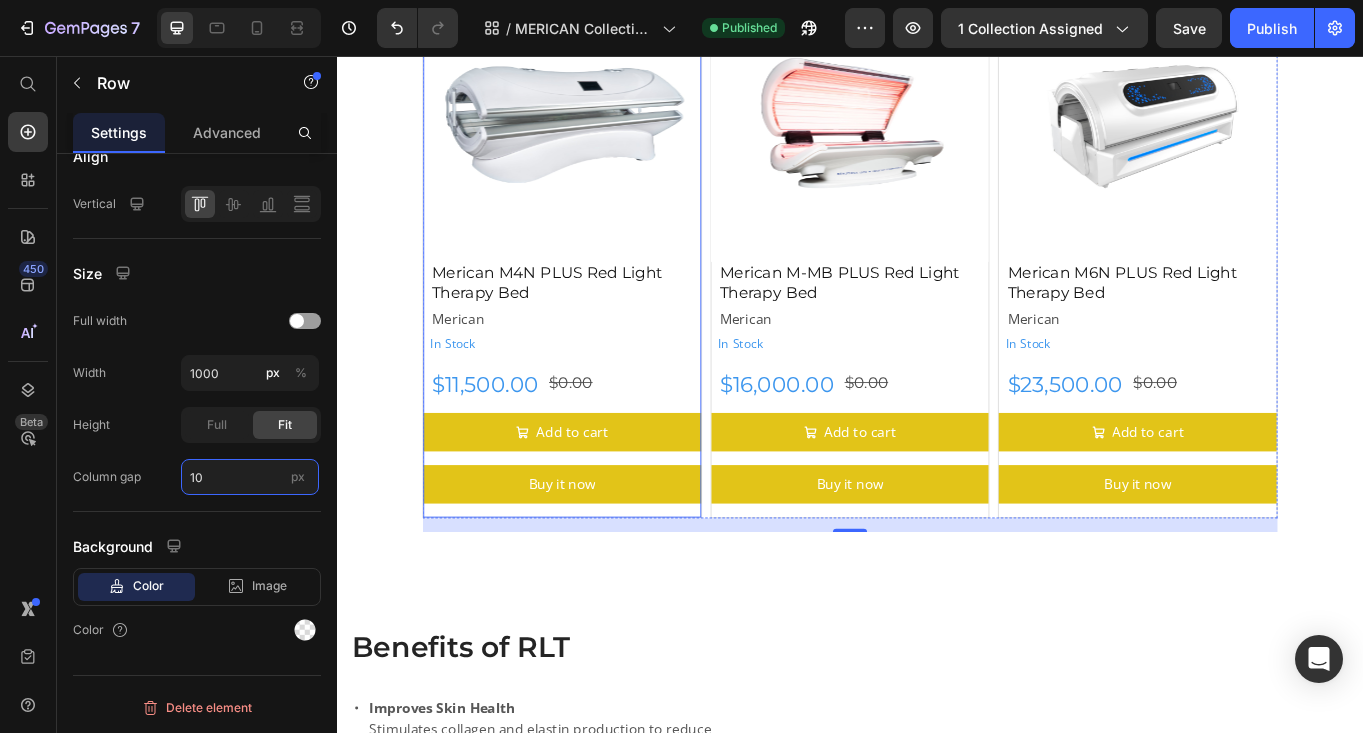 scroll, scrollTop: 422, scrollLeft: 0, axis: vertical 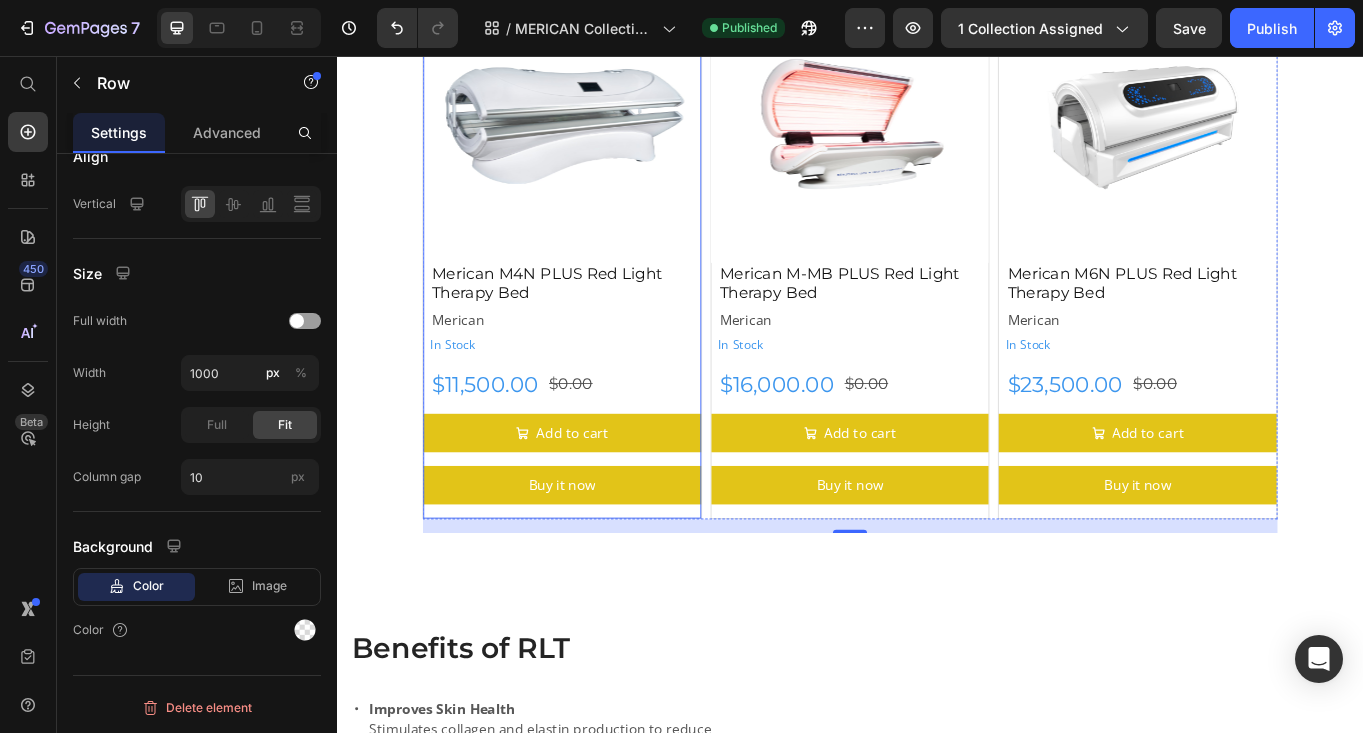 click on "Merican M4N PLUS Red Light Therapy Bed Product Title Merican Product Vendor In Stock Stock Counter Row $11,500.00 Product Price $0.00 Product Price Row
Add to cart Add to Cart Buy it now Dynamic Checkout" at bounding box center (600, 446) 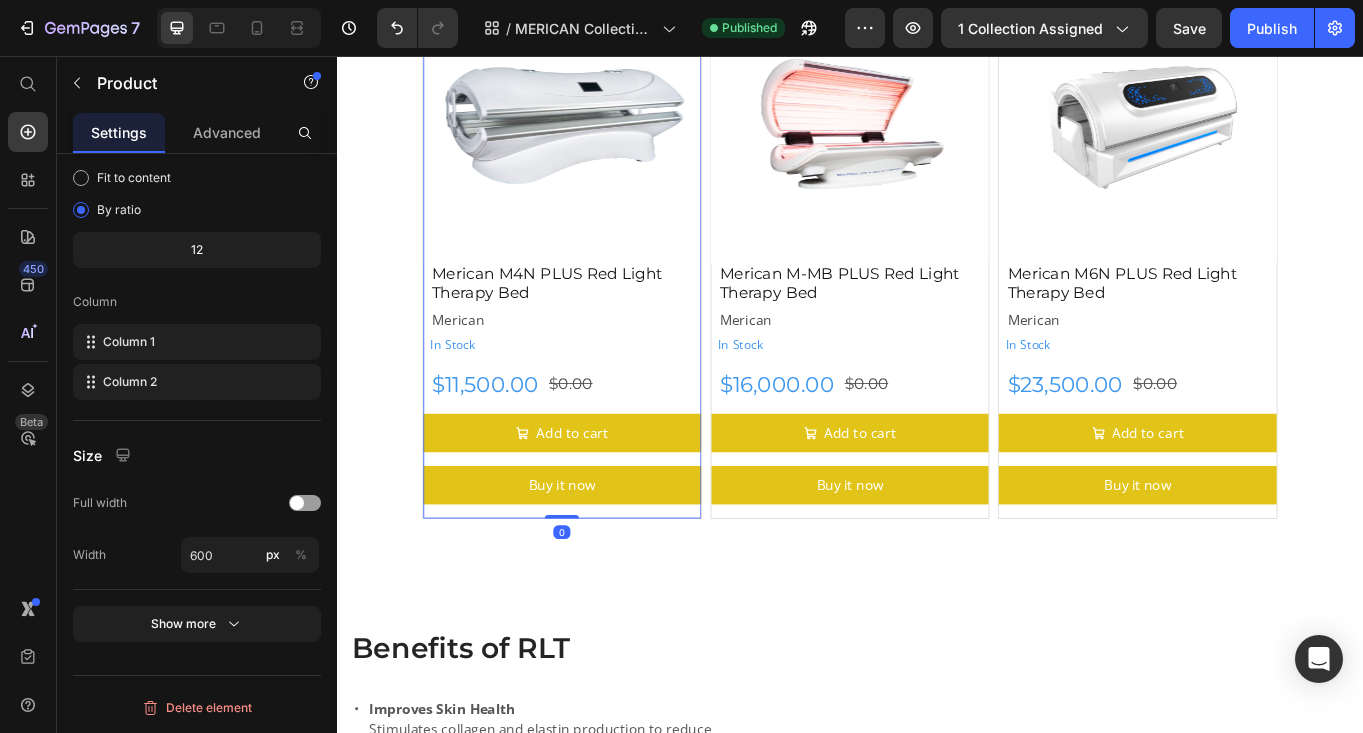 scroll, scrollTop: 0, scrollLeft: 0, axis: both 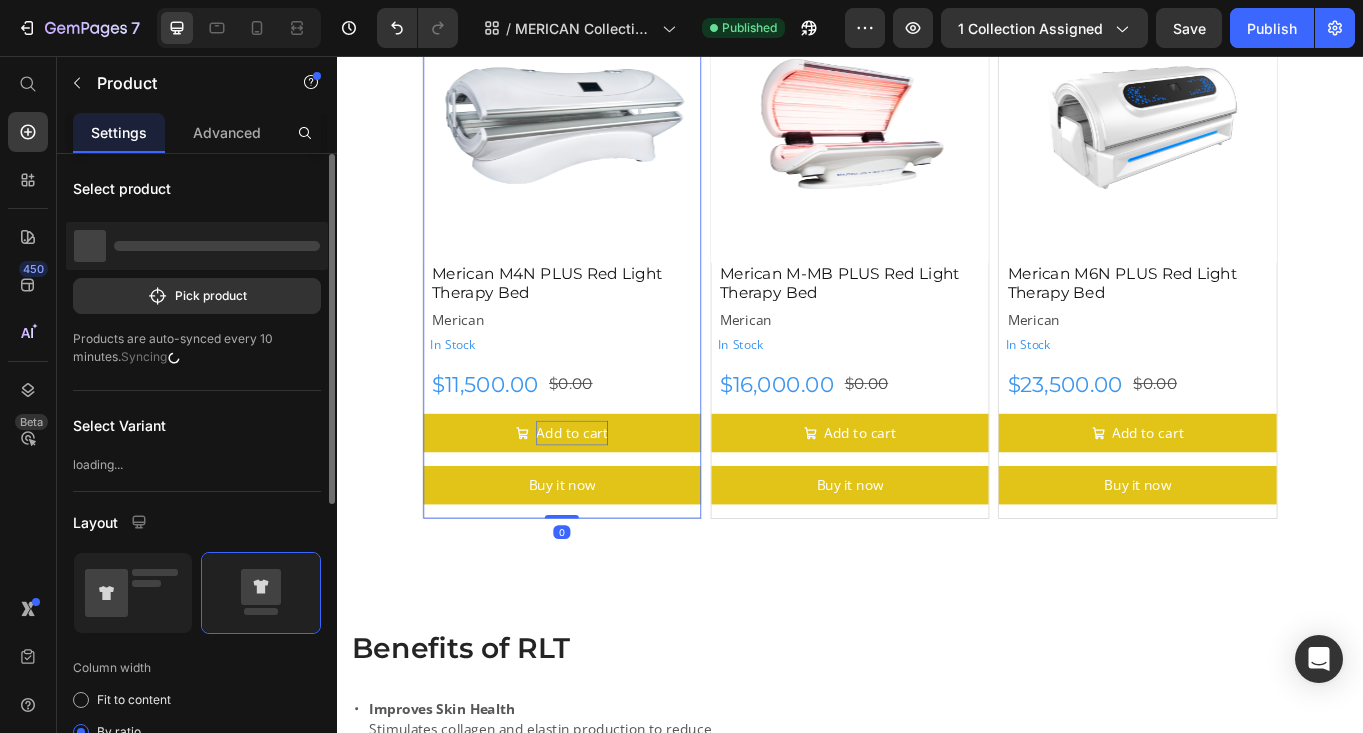 click on "Add to cart" at bounding box center [612, 496] 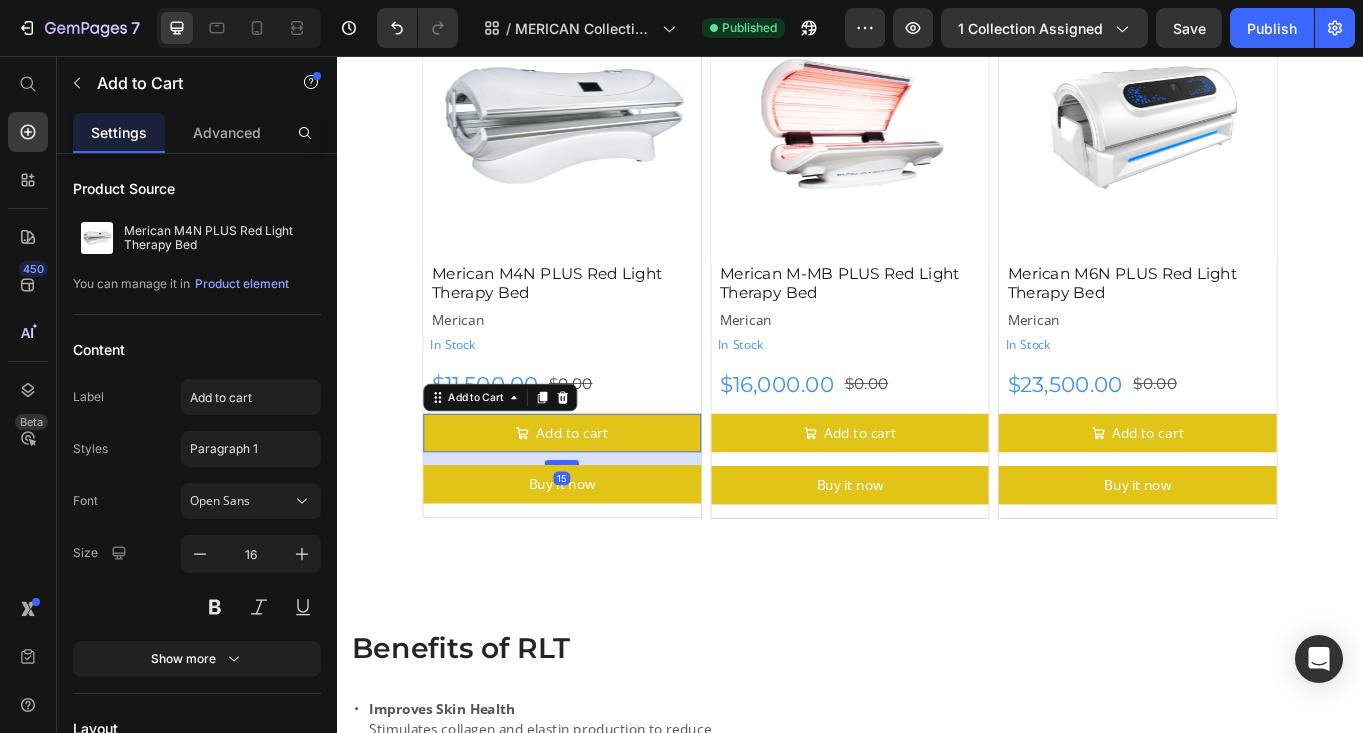 click at bounding box center (600, 531) 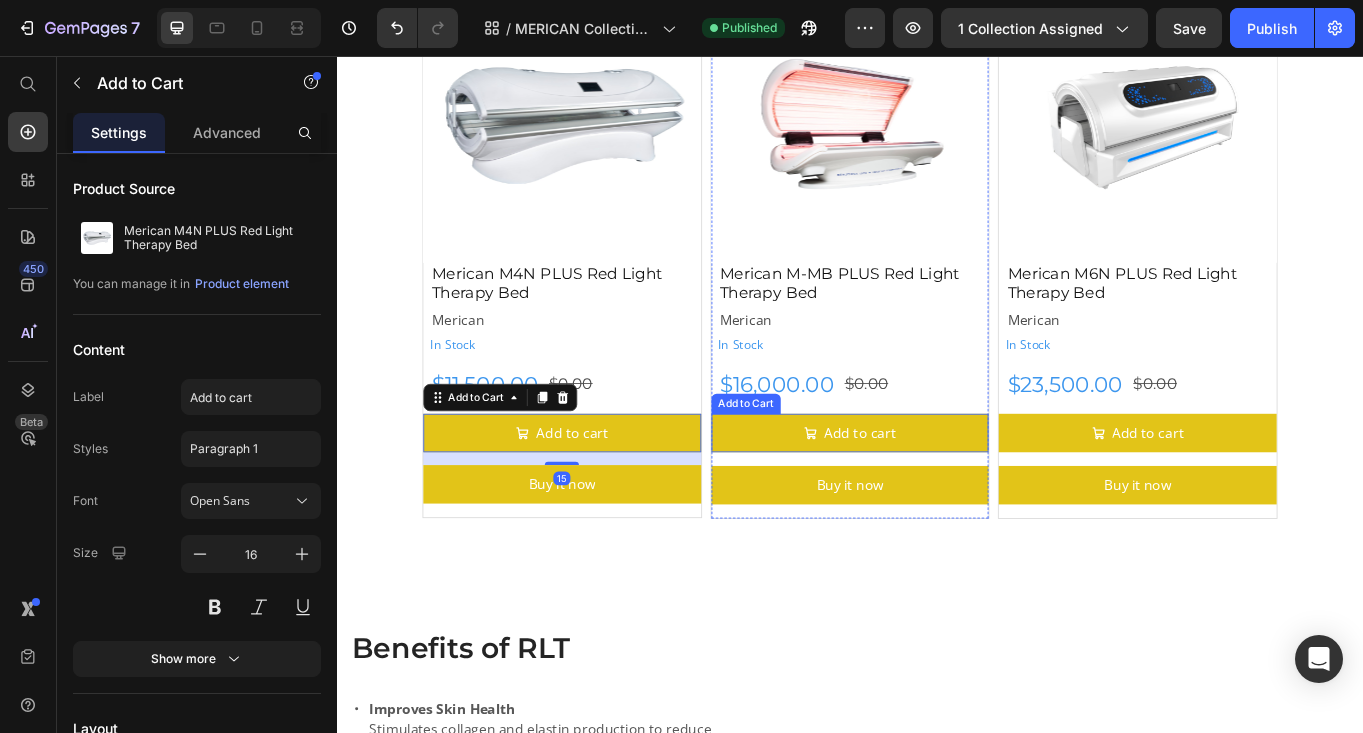 click on "Add to cart" at bounding box center [937, 496] 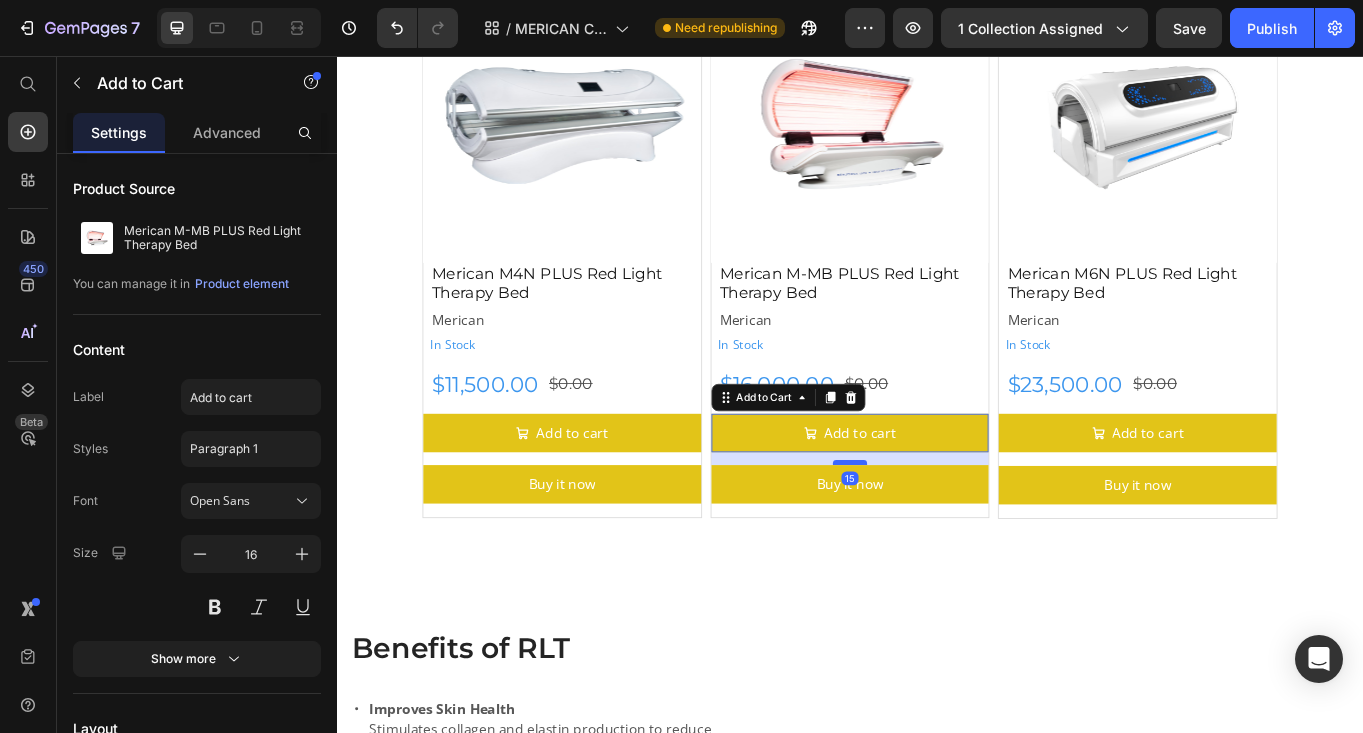 click at bounding box center (937, 531) 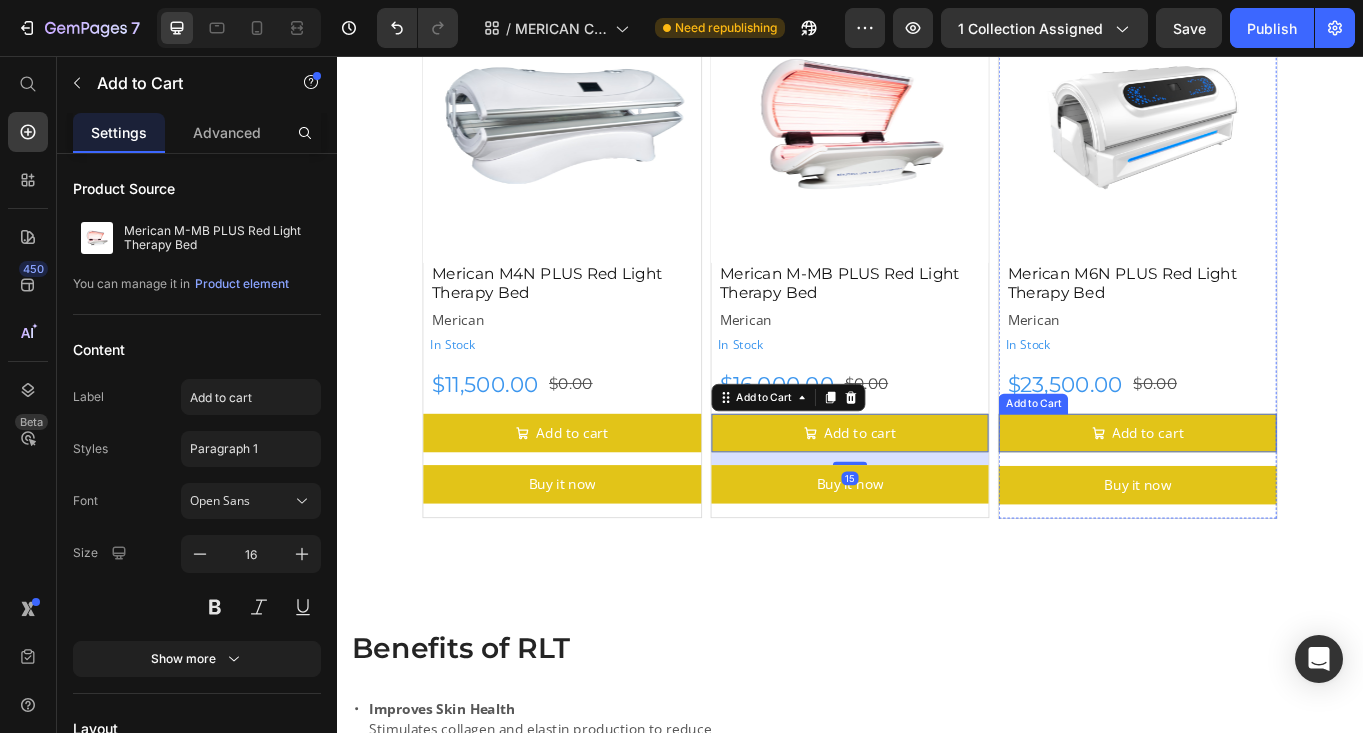 click on "Add to cart" at bounding box center [1273, 496] 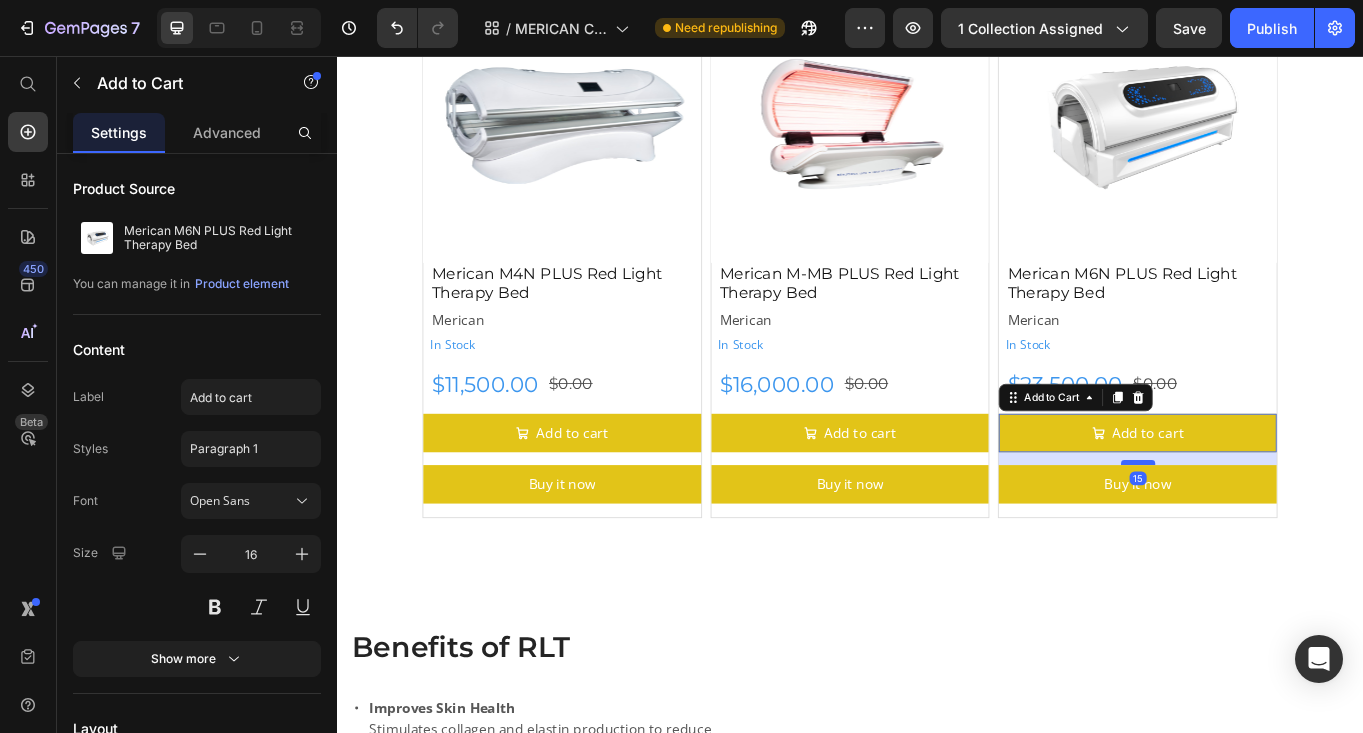 click at bounding box center [1274, 531] 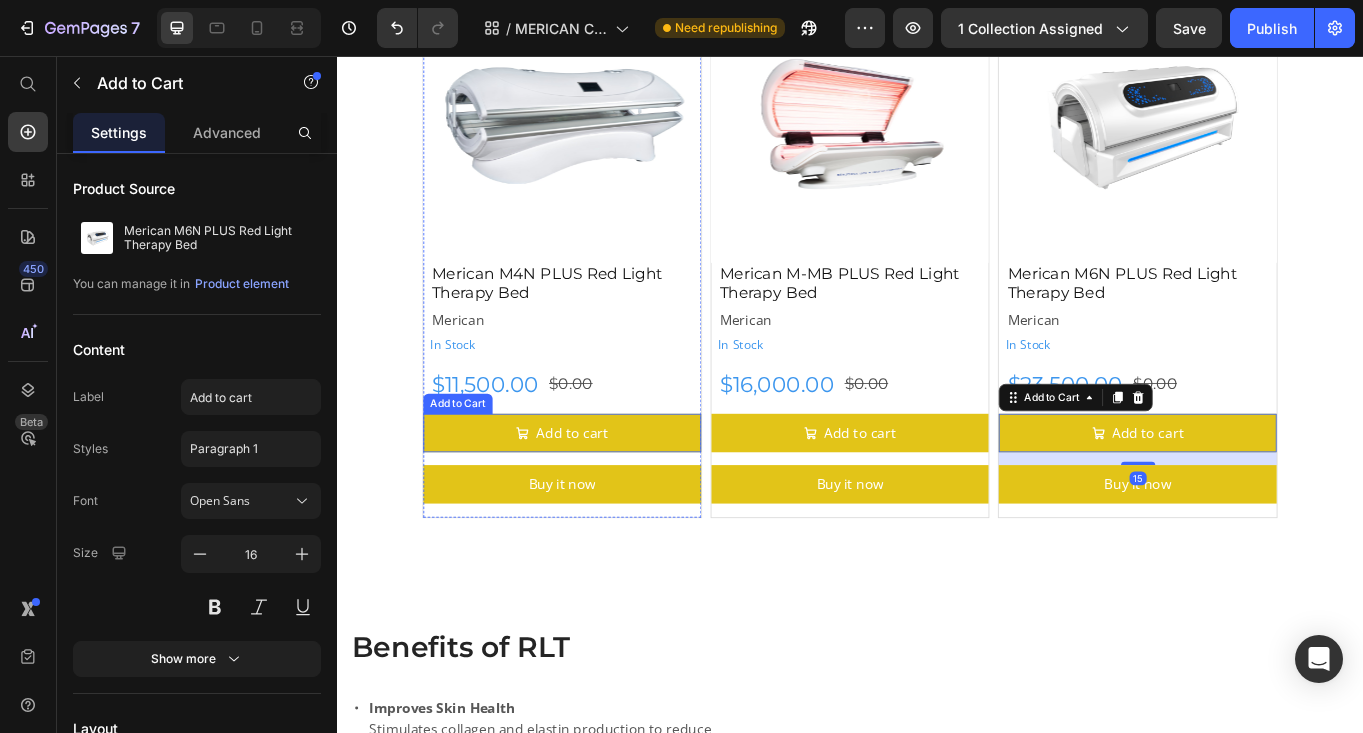 click on "Add to cart" at bounding box center [600, 496] 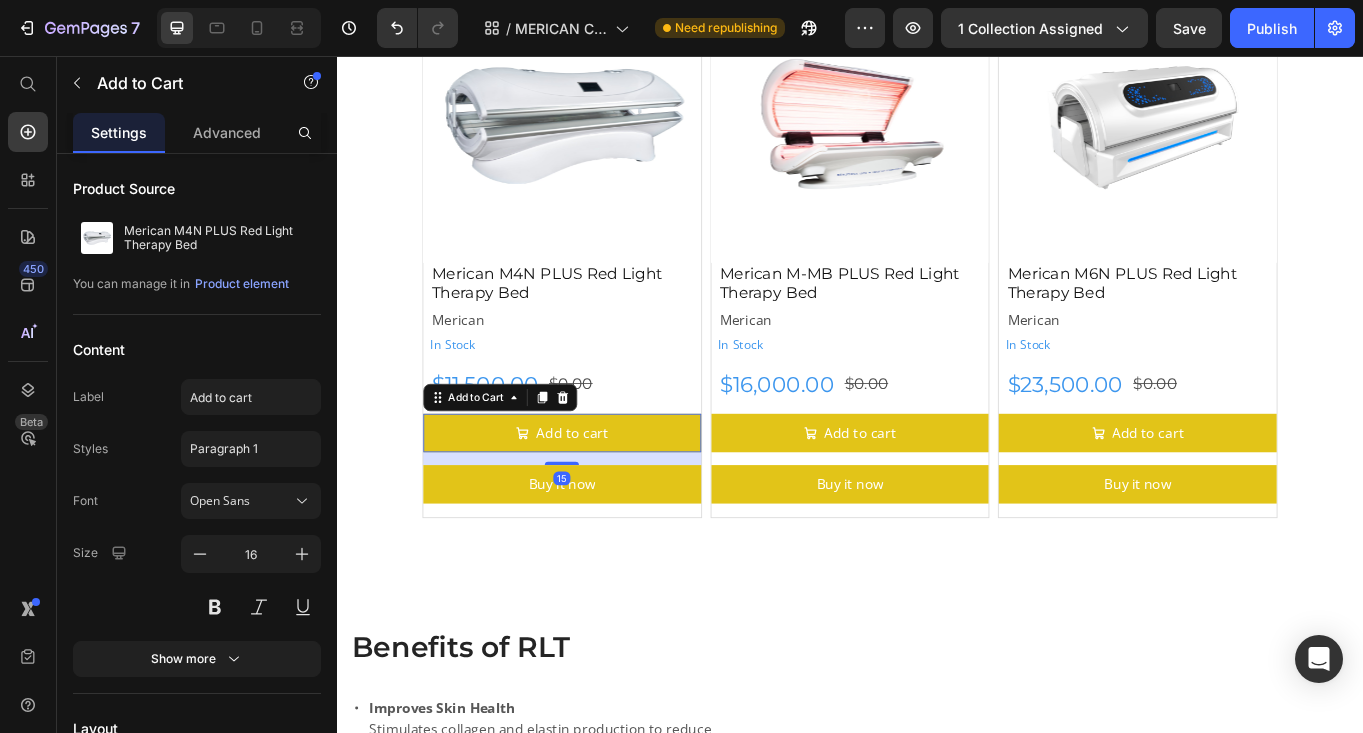 click on "MERICAN Red Light Therapy Beds Heading Discover our latest Red light Therapy Beds from MERICAN, glabal leaders in red light therapy treatment. Text Block Row Image Row Section 1 Product Images Merican M4N PLUS Red Light Therapy Bed Product Title Merican Product Vendor In Stock Stock Counter Row $11,500.00 Product Price $0.00 Product Price Row
Add to cart Add to Cart   15 Buy it now Dynamic Checkout Product Product Images Merican M-MB PLUS Red Light Therapy Bed Product Title Merican Product Vendor In Stock Stock Counter $16,000.00 Product Price $0.00 Product Price Row
Add to cart Add to Cart Buy it now Dynamic Checkout Product Product Images Merican M6N PLUS Red Light Therapy Bed Product Title Merican Product Vendor In Stock Stock Counter $23,500.00 Product Price $0.00 Product Price Row
Add to cart Add to Cart Buy it now Dynamic Checkout Product Row Section 2 Benefits of RLT Heading
Improves Skin Health
Item List" at bounding box center (937, 1547) 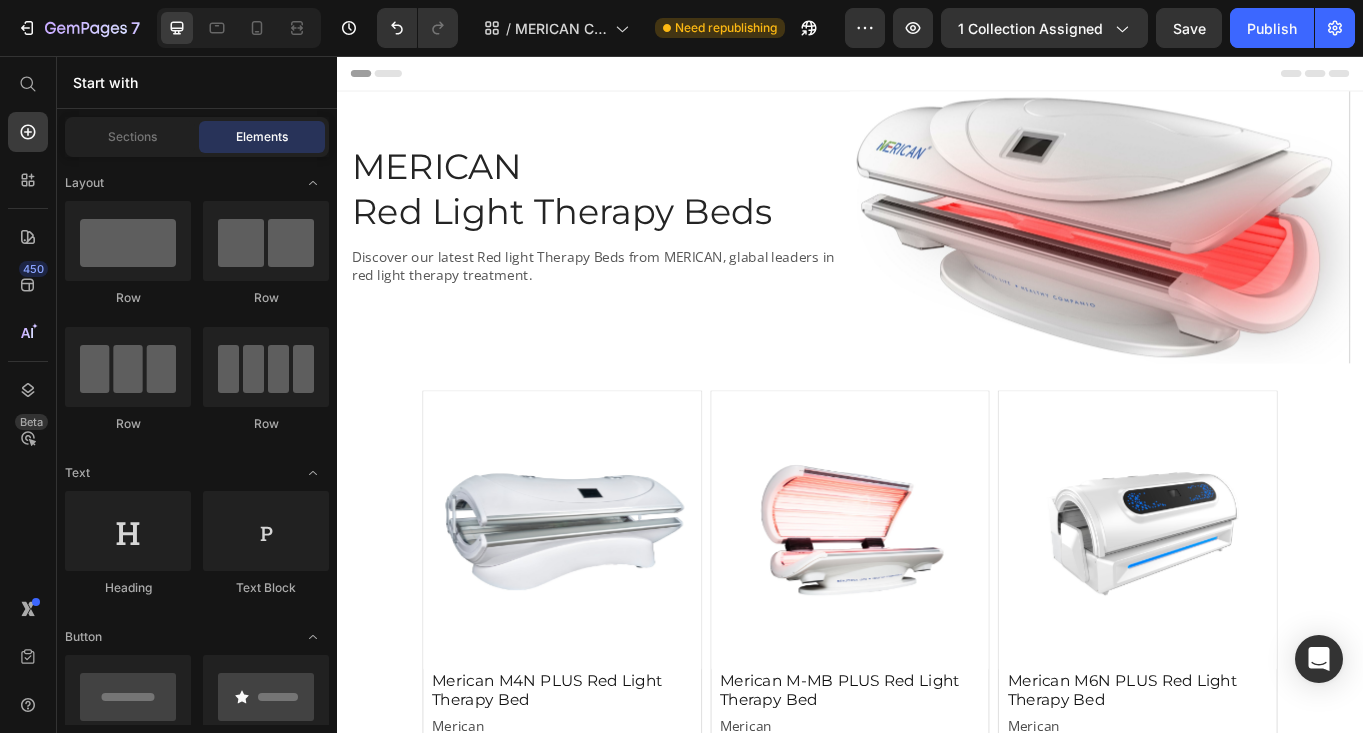 scroll, scrollTop: 20, scrollLeft: 0, axis: vertical 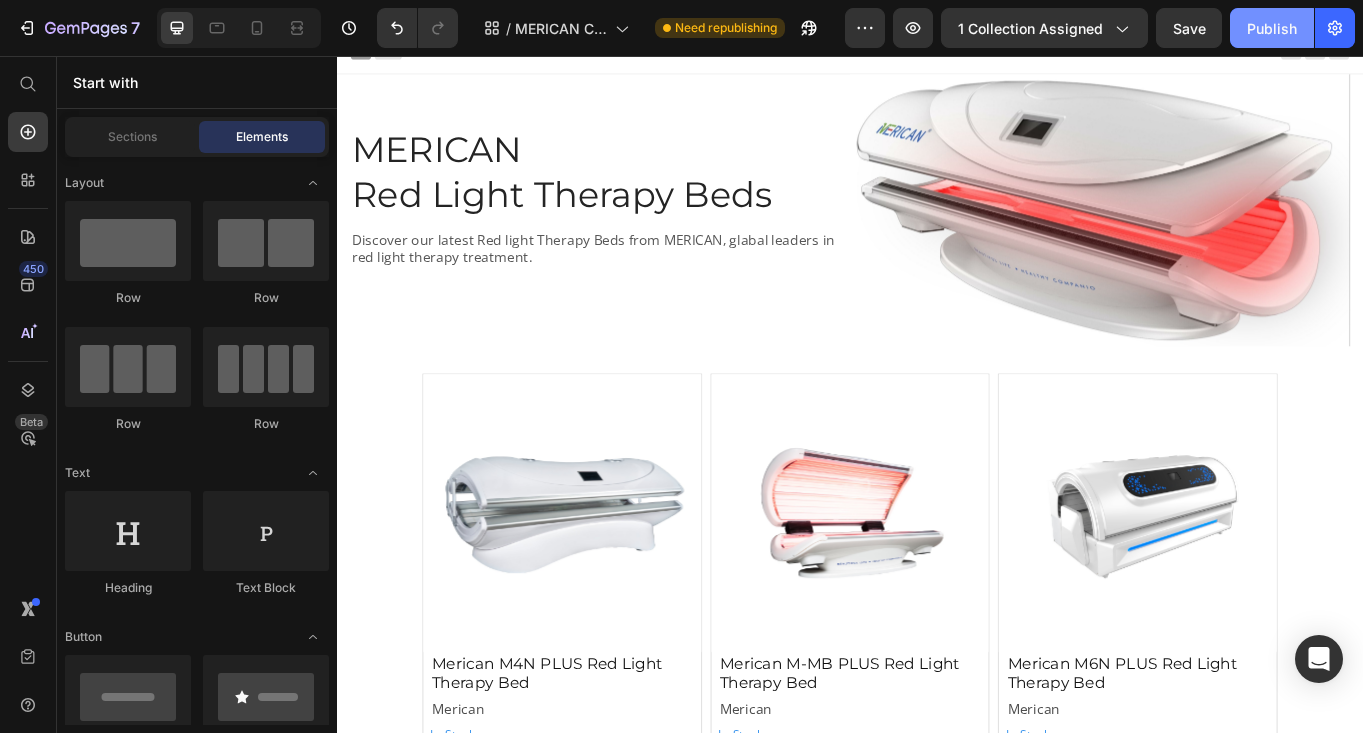 click on "Publish" at bounding box center [1272, 28] 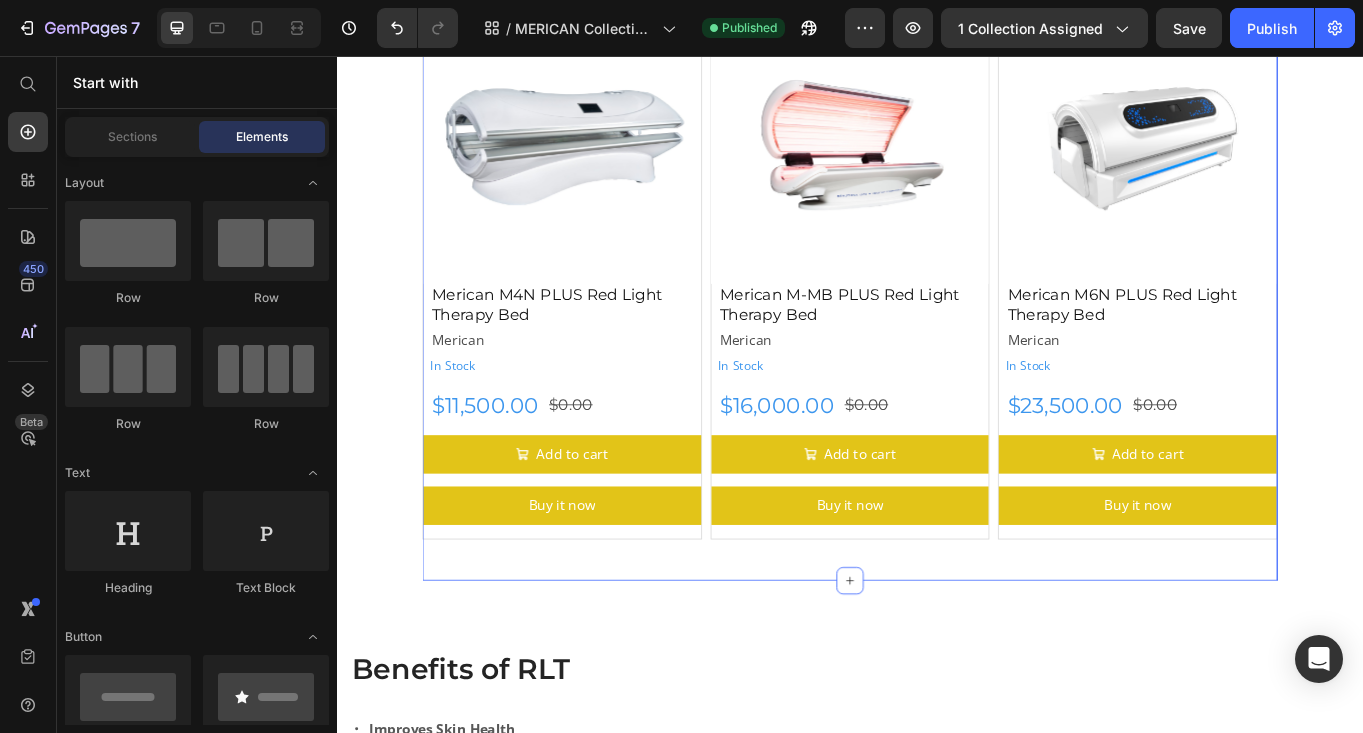 scroll, scrollTop: 452, scrollLeft: 0, axis: vertical 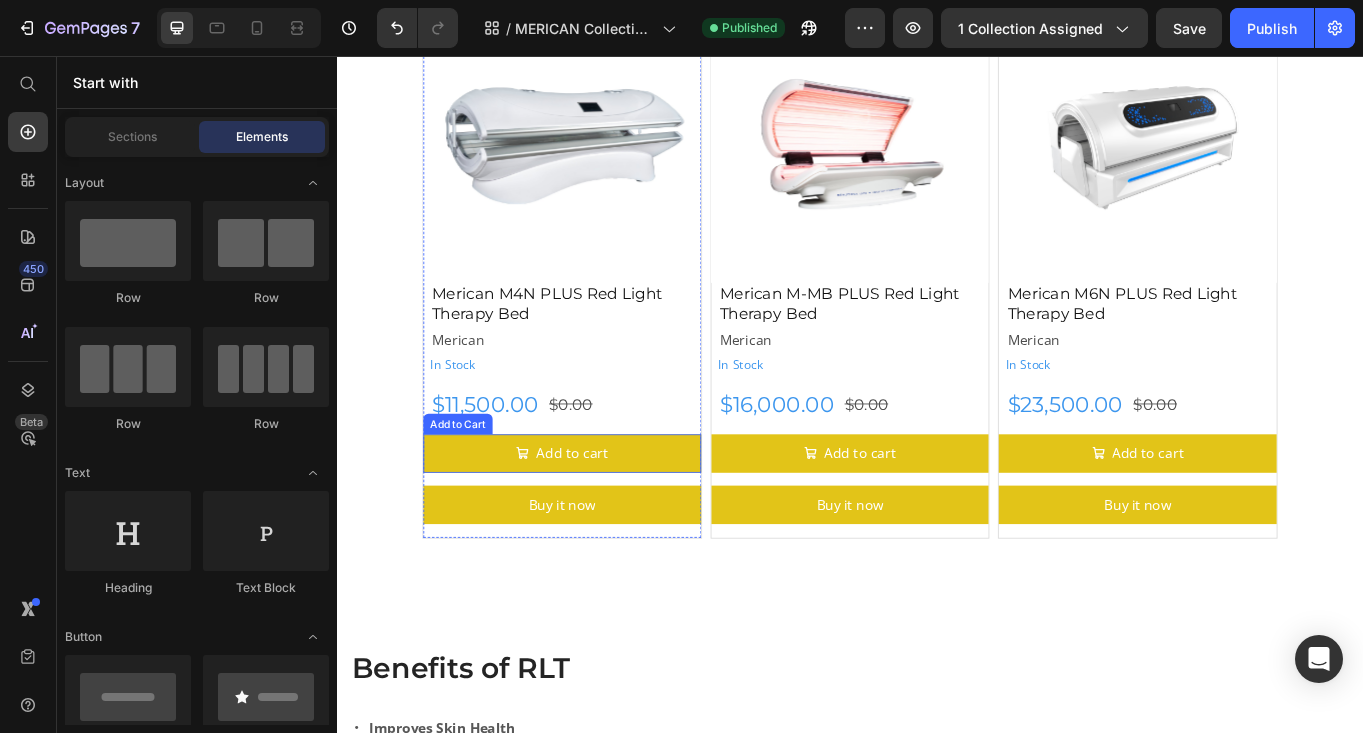 click on "Add to cart" at bounding box center [600, 520] 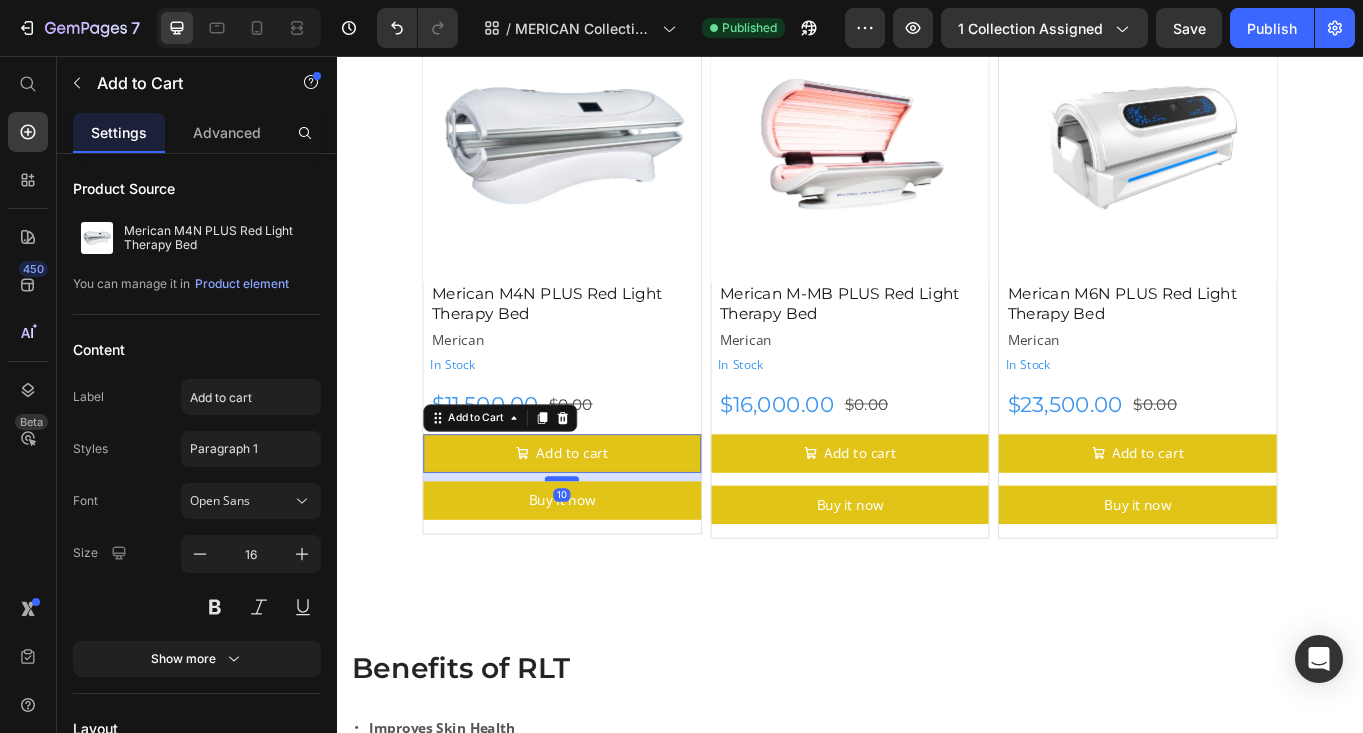 click at bounding box center (600, 550) 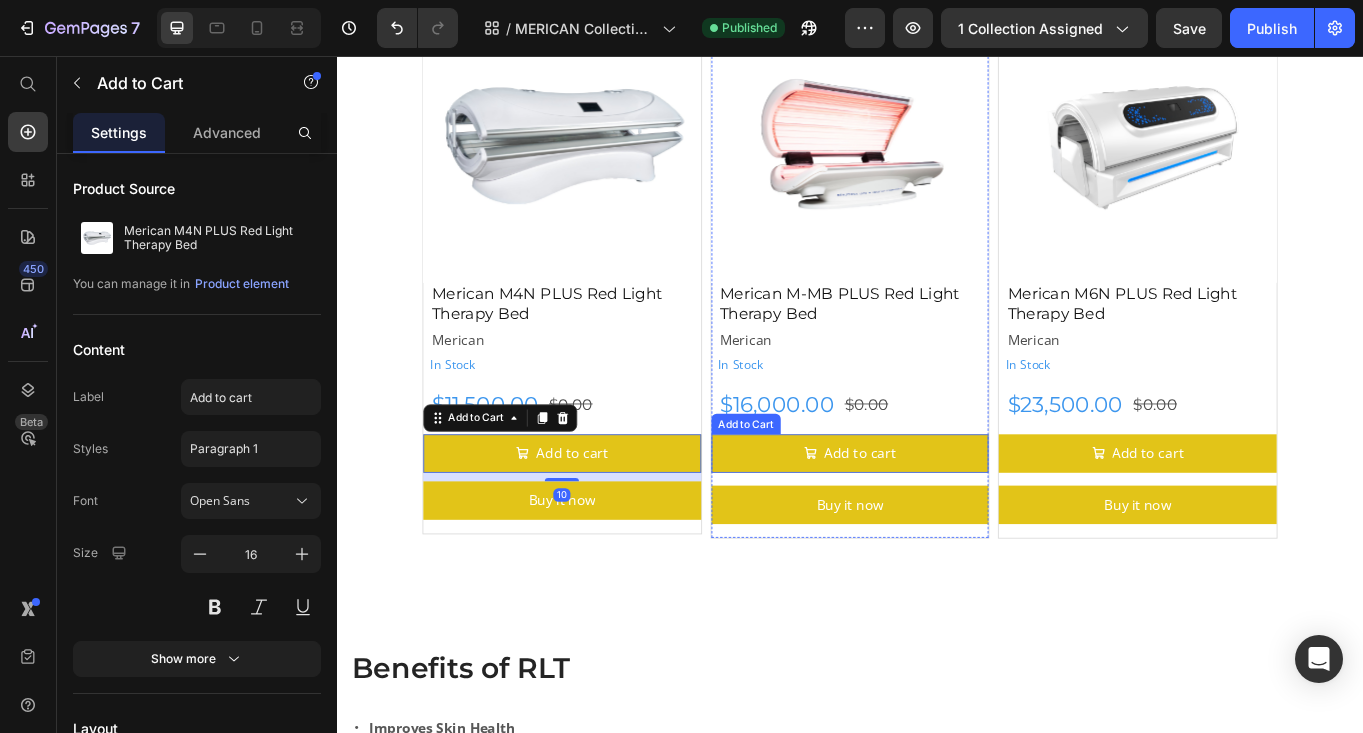 click on "Add to cart" at bounding box center (937, 520) 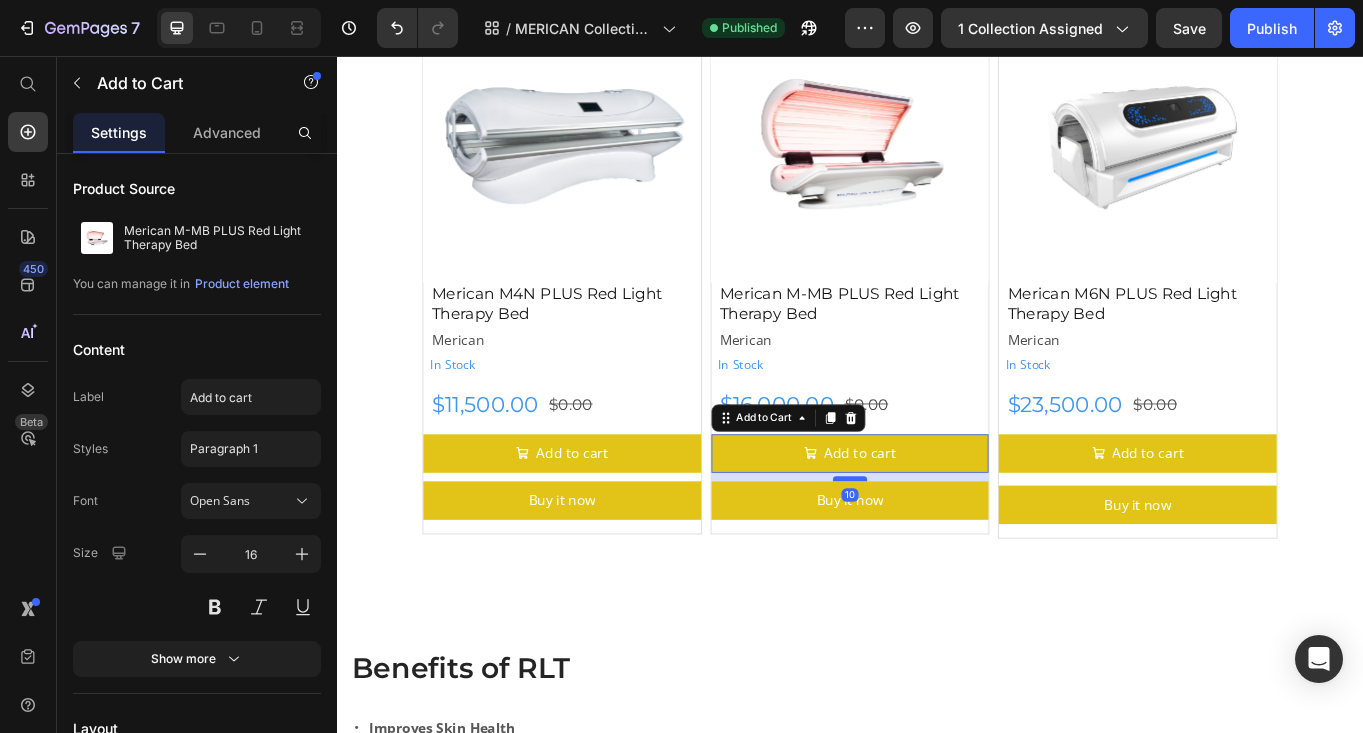 click at bounding box center (937, 550) 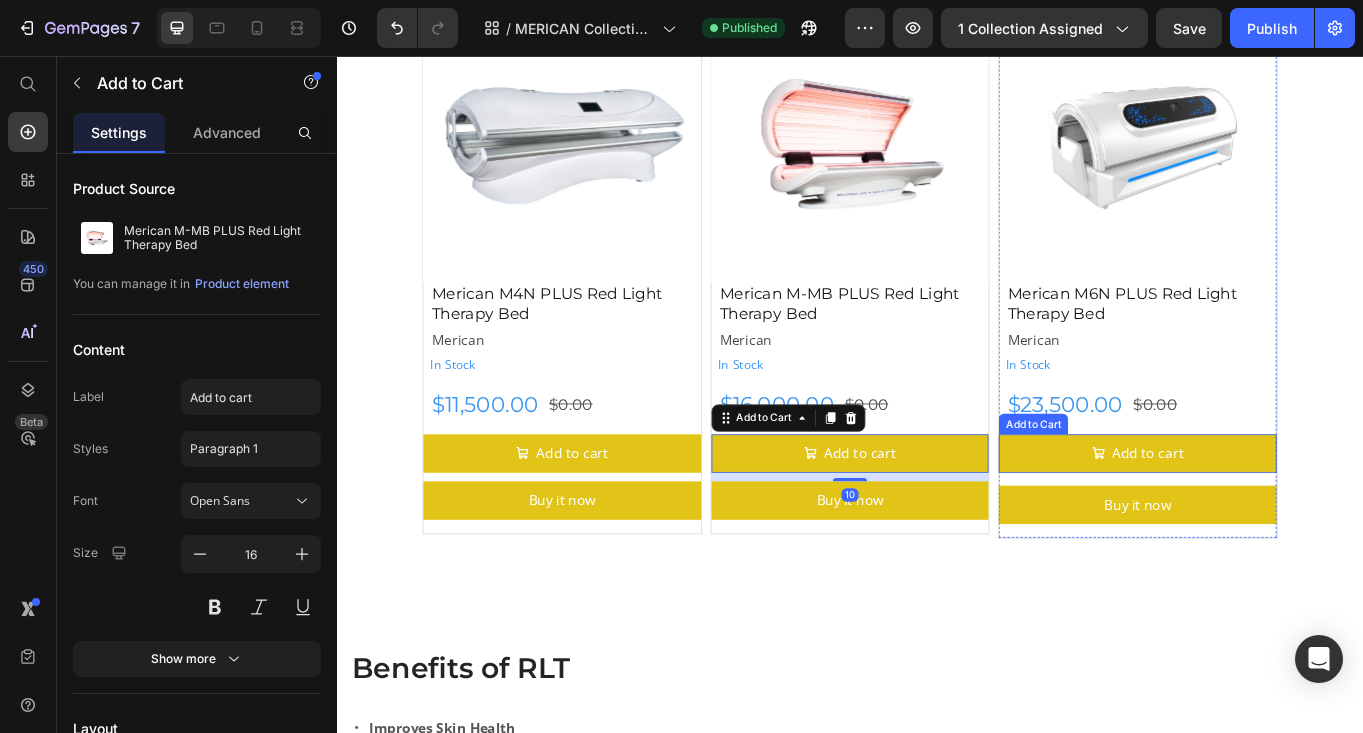 click on "Add to cart" at bounding box center [1273, 520] 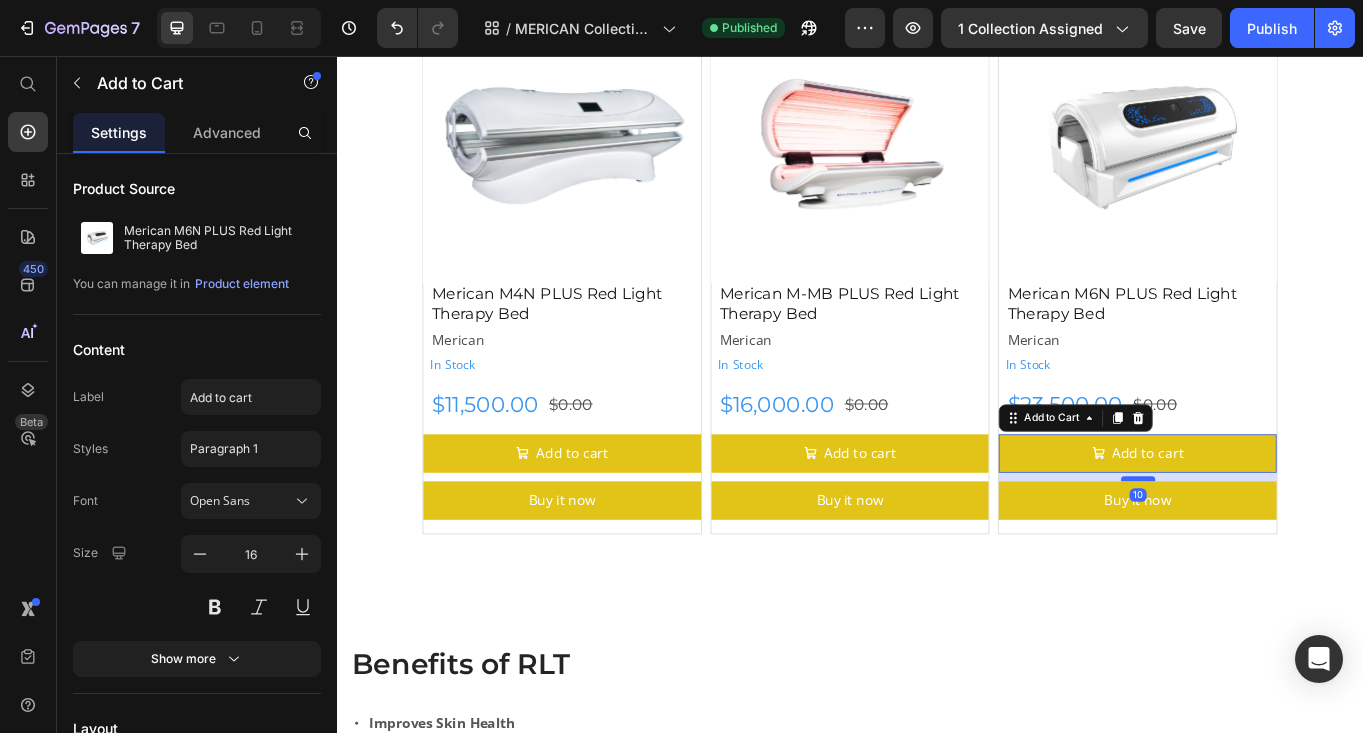 click at bounding box center (1274, 550) 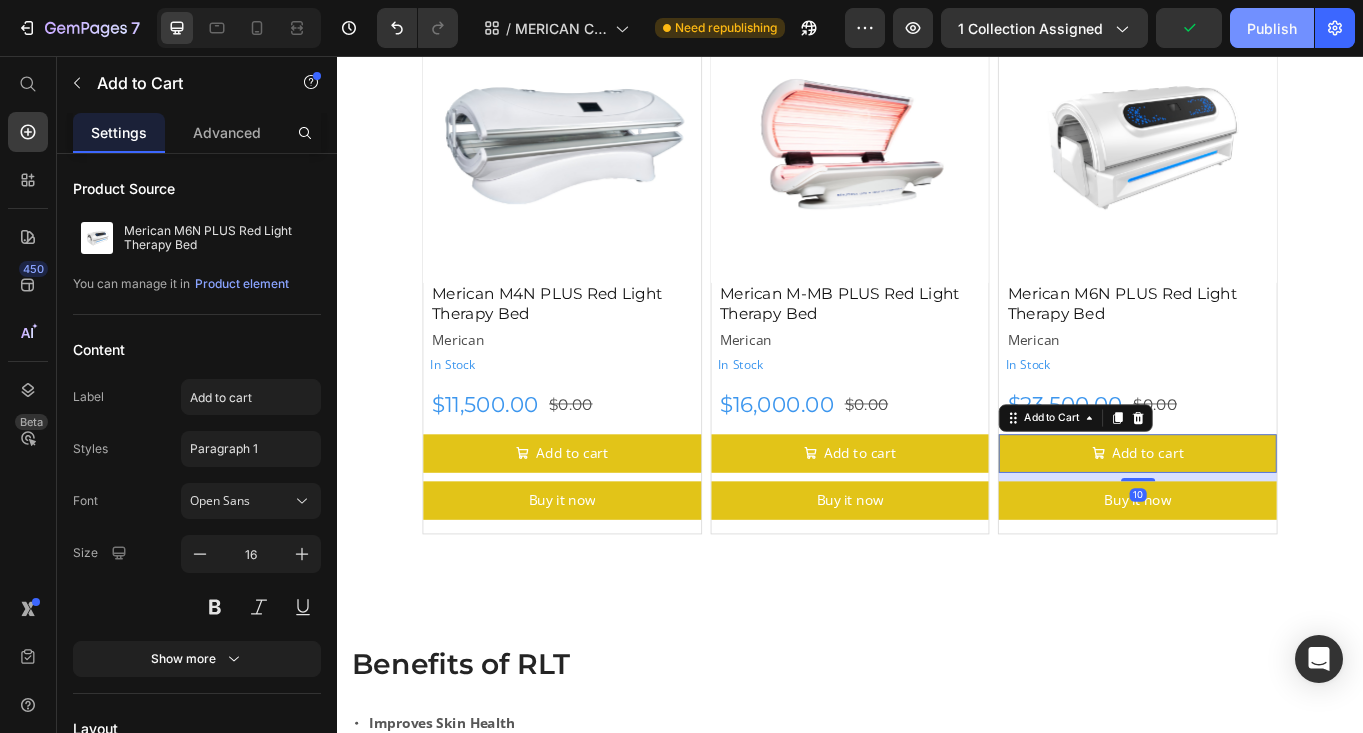 click on "Publish" 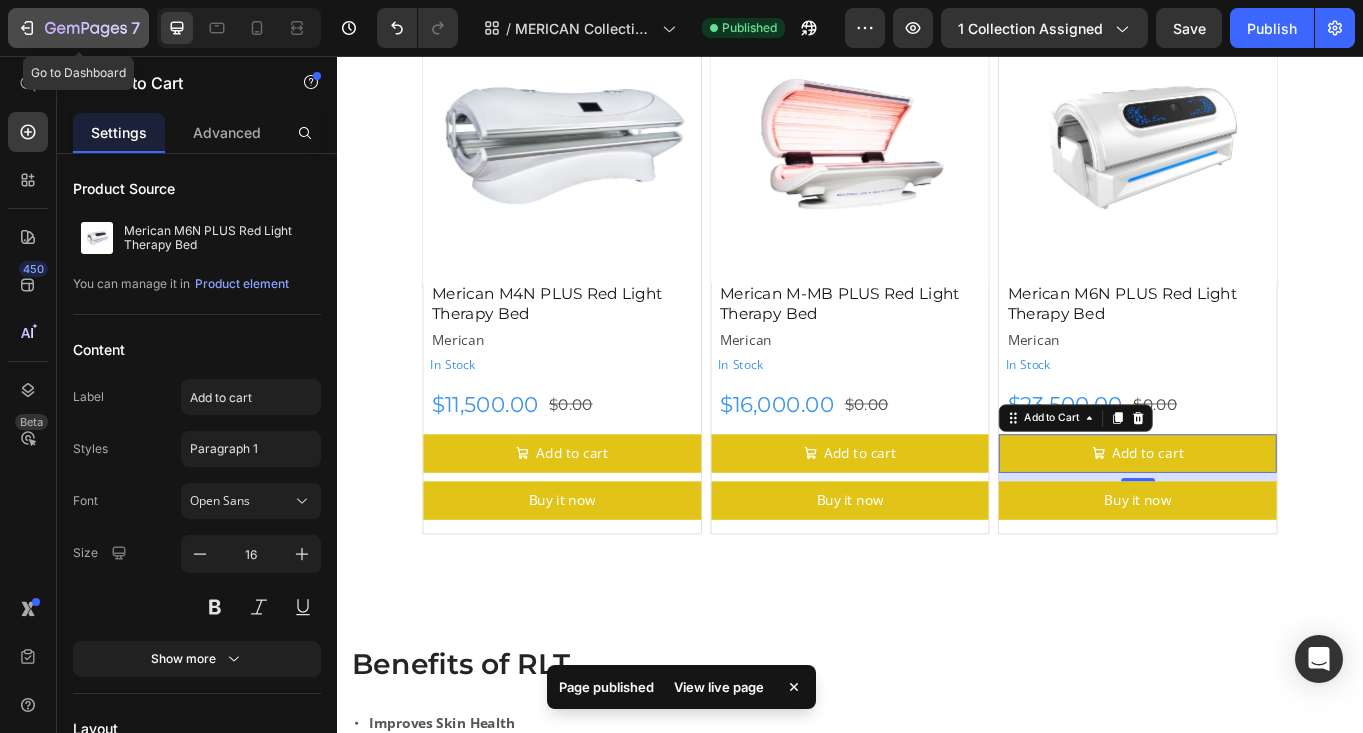 click 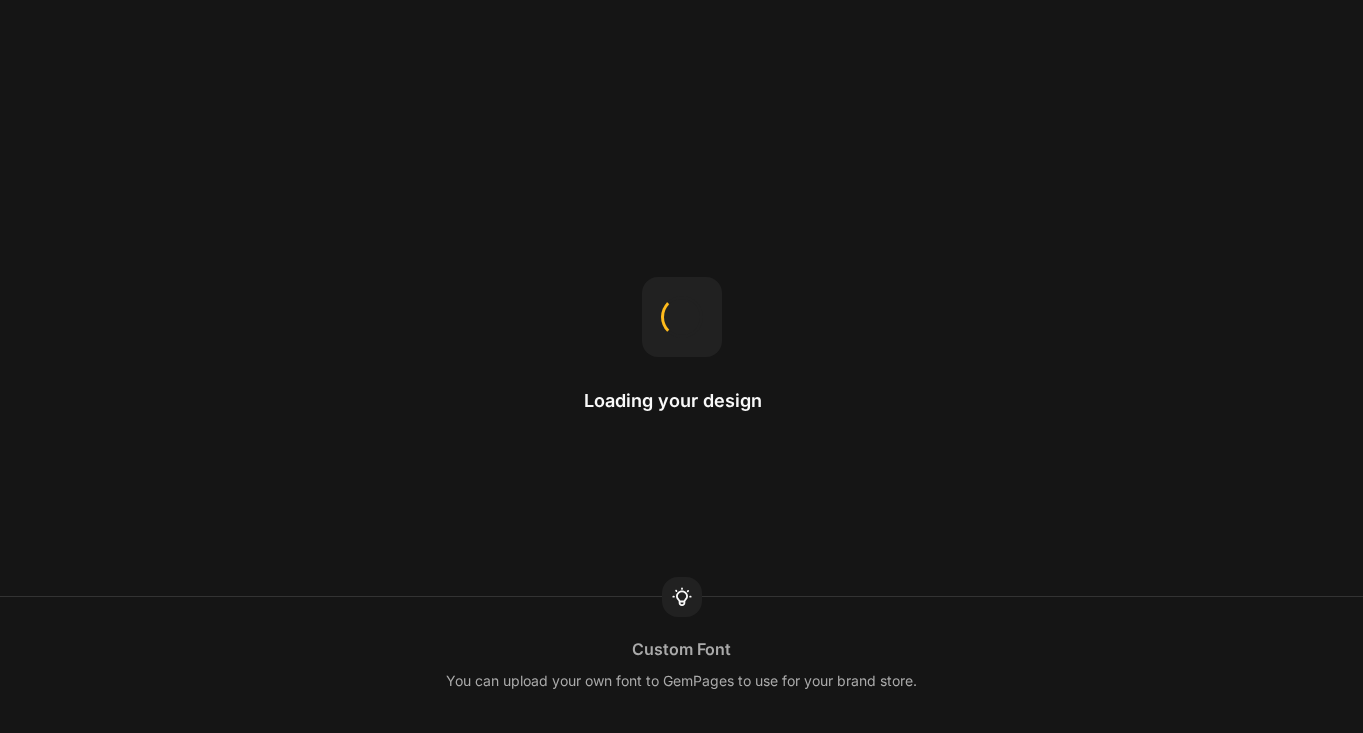 scroll, scrollTop: 0, scrollLeft: 0, axis: both 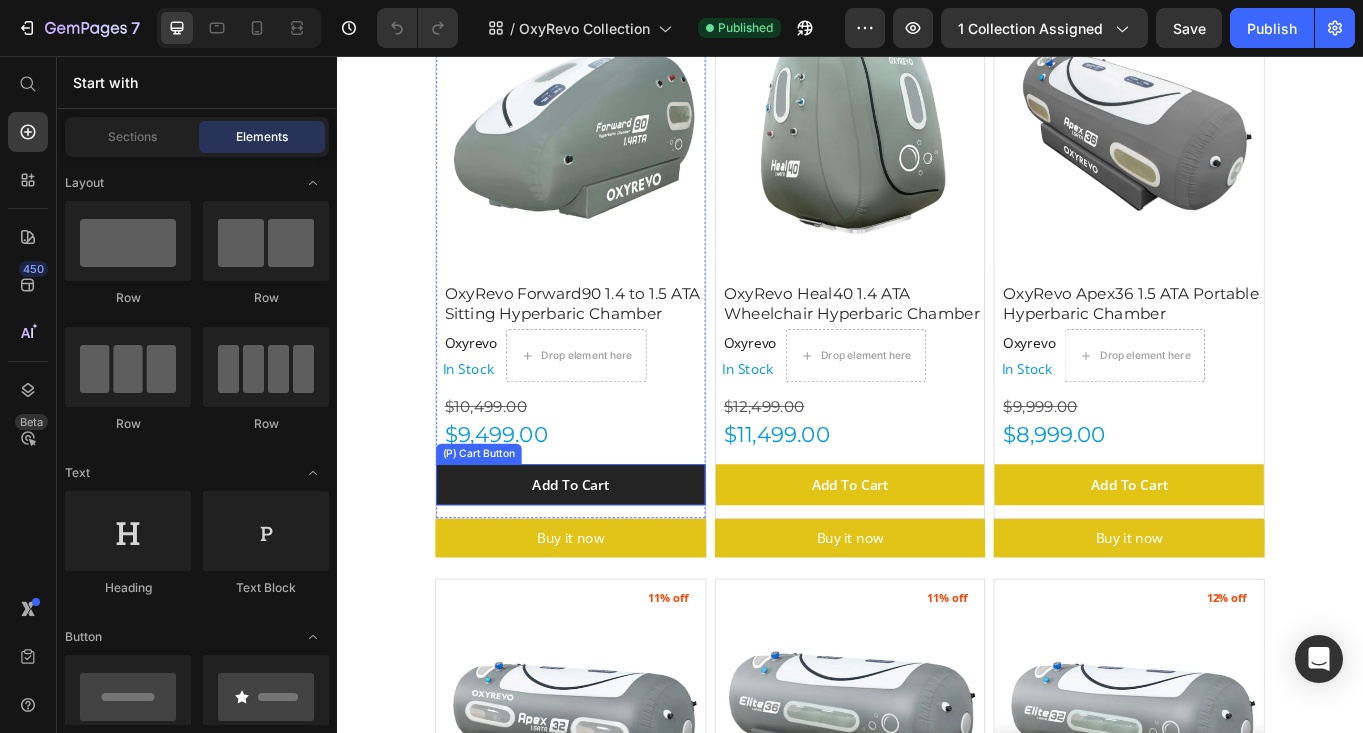 click on "Add To Cart" at bounding box center [610, 557] 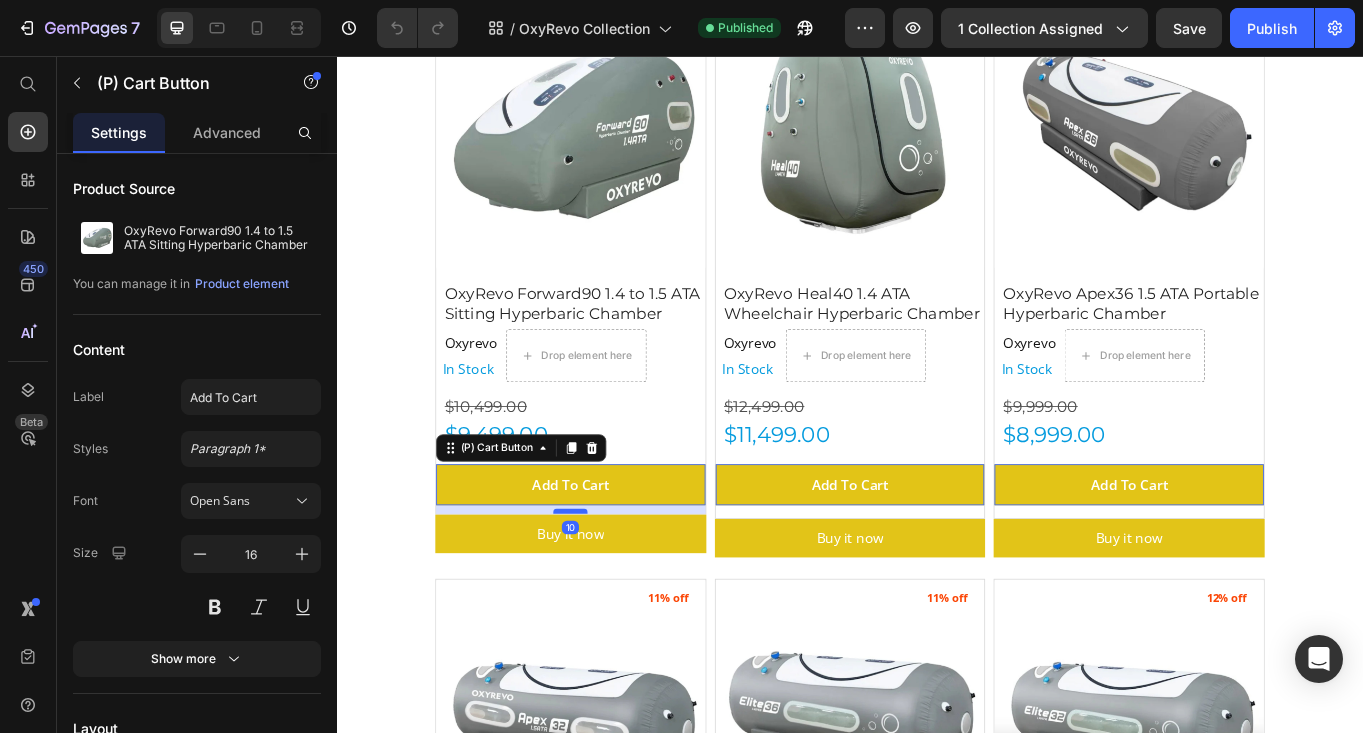click at bounding box center (610, 588) 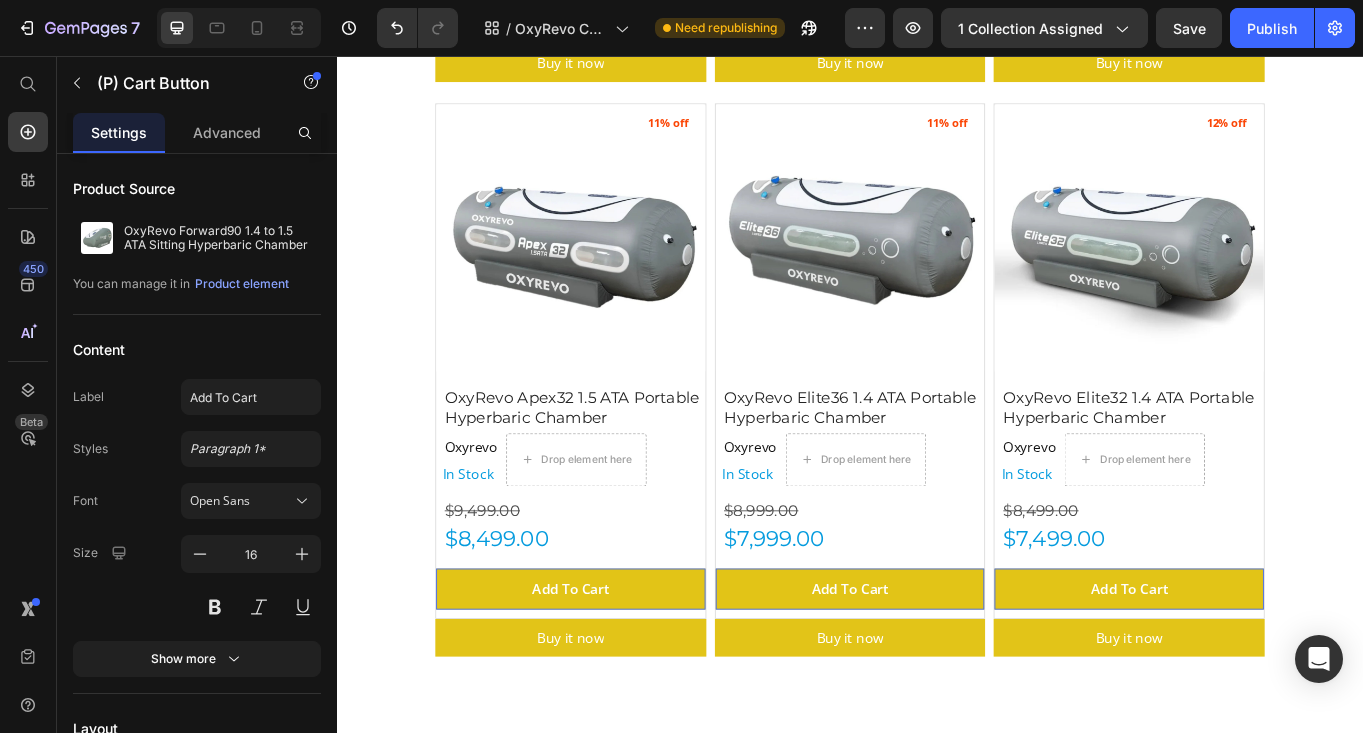 scroll, scrollTop: 1125, scrollLeft: 0, axis: vertical 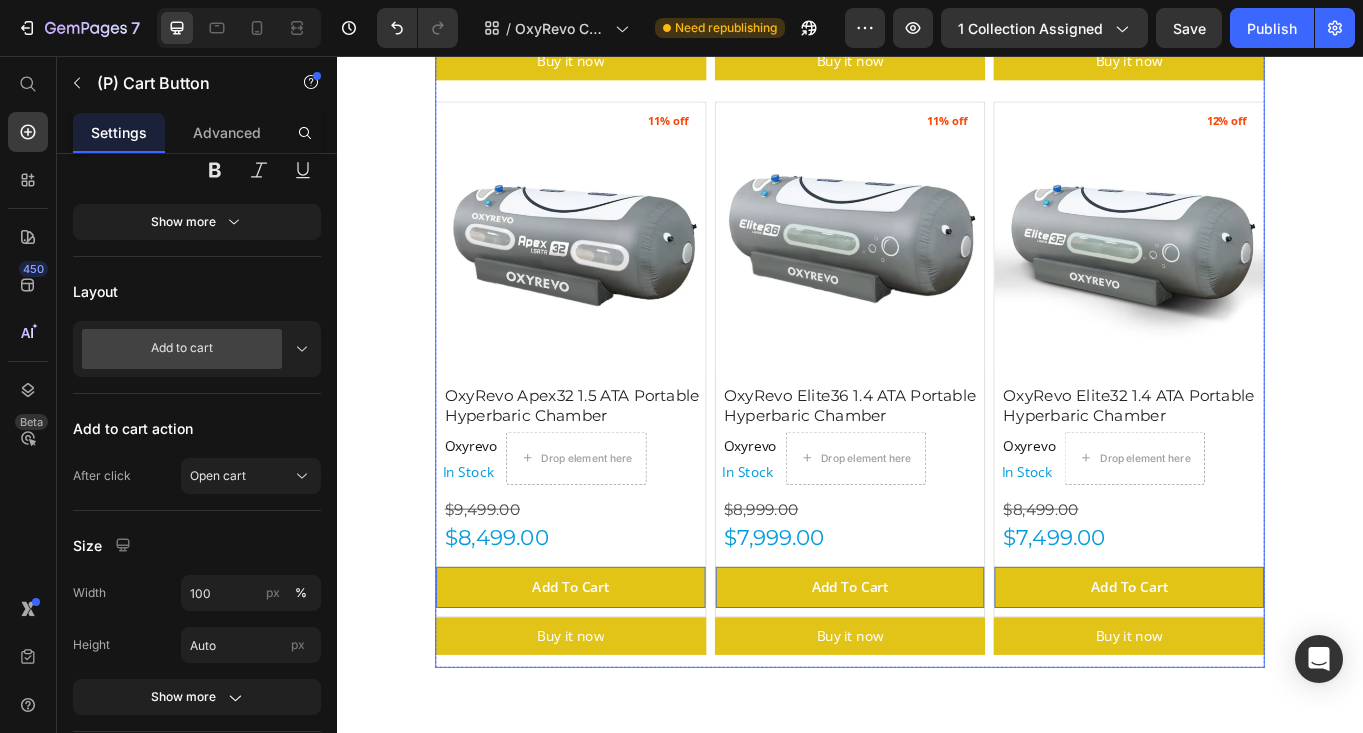 click on "(P) Images 10% off Product Badge OxyRevo Forward90 1.4 to 1.5 ATA Sitting Hyperbaric Chamber (P) Title Oxyrevo Product Vendor In Stock Stock Counter
Drop element here Row $10,499.00 Product Price $9,499.00 Product Price Add To Cart (P) Cart Button   10 Row Buy it now Dynamic Checkout (P) Images 8% off Product Badge OxyRevo Heal40 1.4 ATA Wheelchair Hyperbaric Chamber (P) Title Oxyrevo Product Vendor In Stock Stock Counter
Drop element here Row $12,499.00 Product Price $11,499.00 Product Price Add To Cart (P) Cart Button   0 Row Buy it now Dynamic Checkout (P) Images 10% off Product Badge OxyRevo Apex36 1.5 ATA Portable Hyperbaric Chamber (P) Title Oxyrevo Product Vendor In Stock Stock Counter
Drop element here Row $9,999.00 Product Price $8,999.00 Product Price Add To Cart (P) Cart Button   0 Row Buy it now Dynamic Checkout (P) Images 11% off Product Badge OxyRevo Apex32 1.5 ATA Portable Hyperbaric Chamber (P) Title Oxyrevo Product Vendor In Stock" at bounding box center [937, 104] 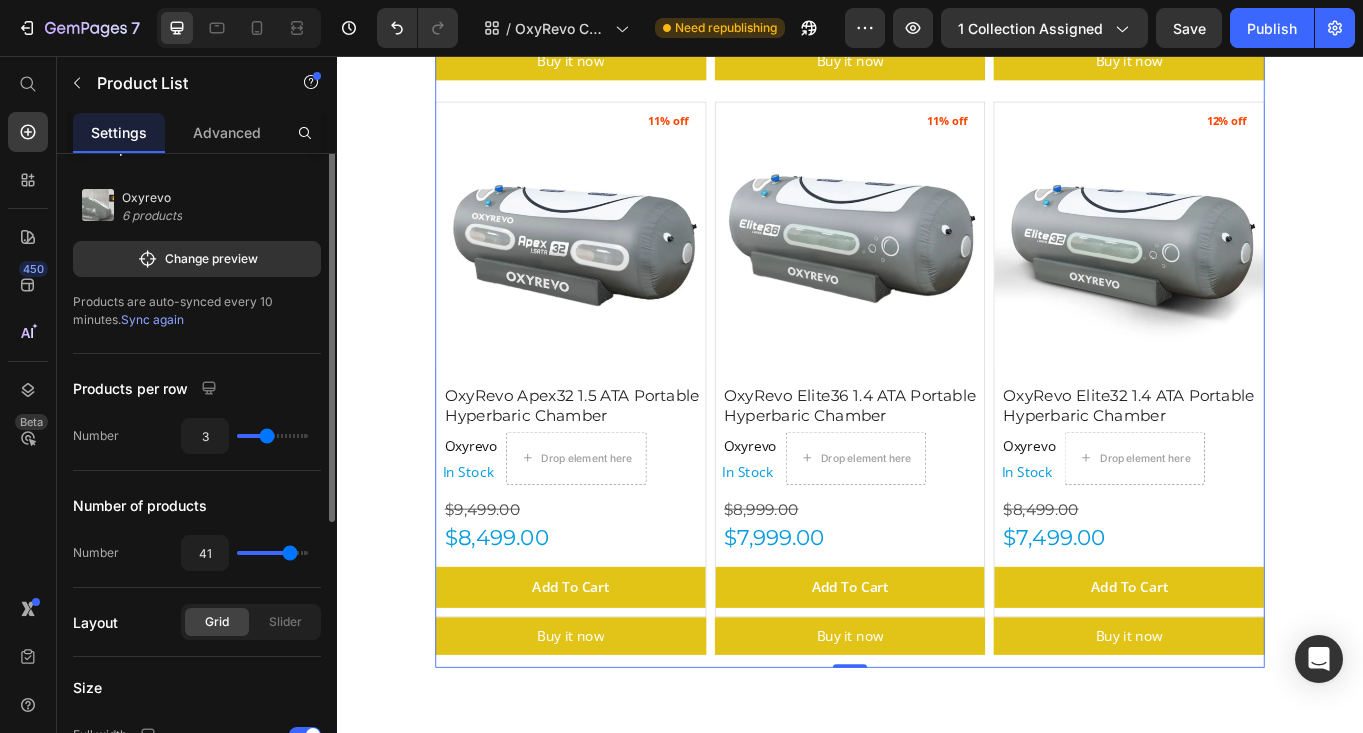scroll, scrollTop: 0, scrollLeft: 0, axis: both 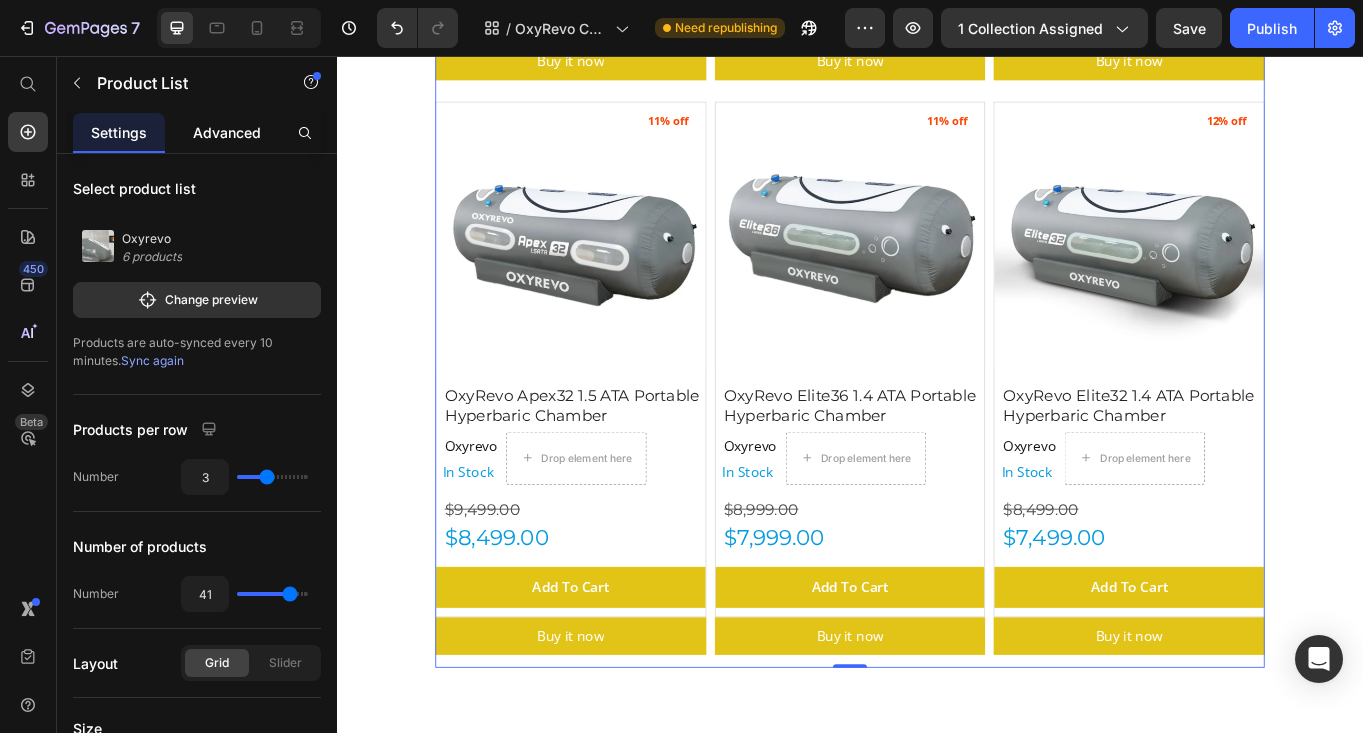 click on "Advanced" at bounding box center [227, 132] 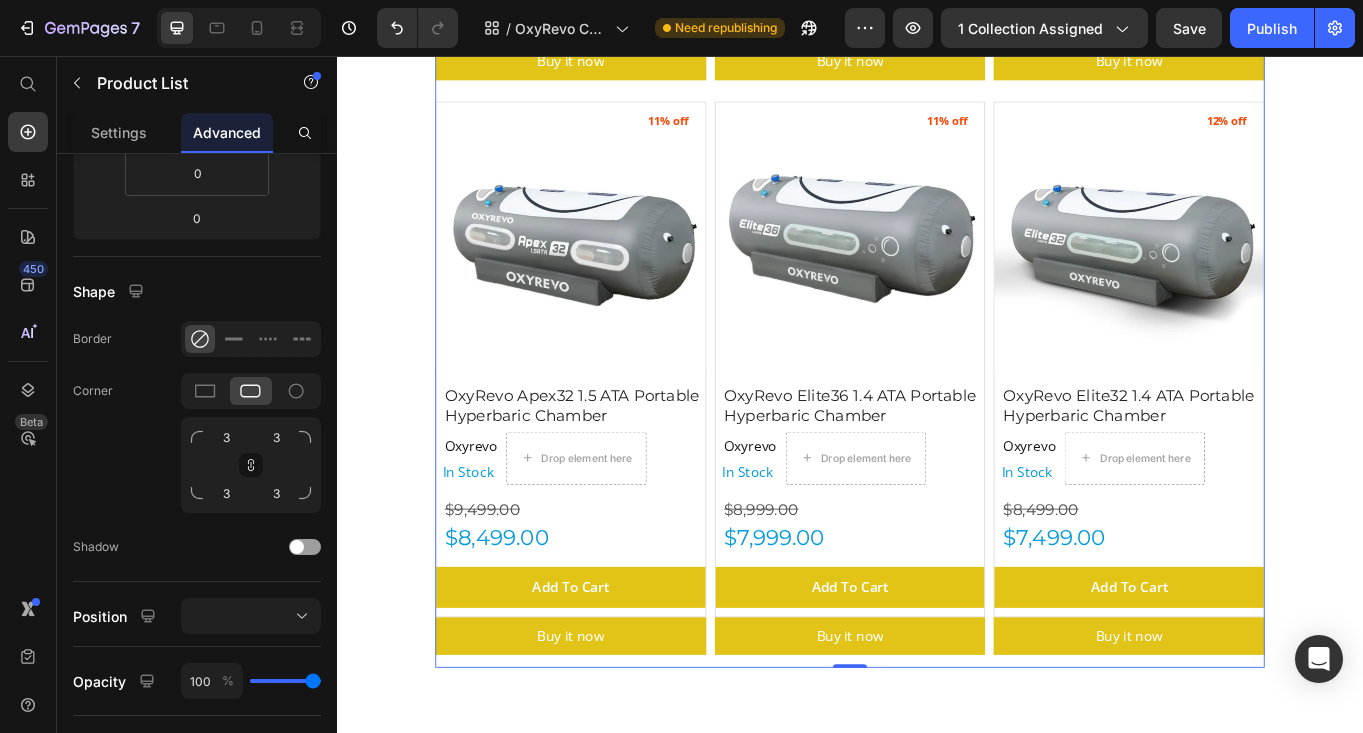 scroll, scrollTop: 0, scrollLeft: 0, axis: both 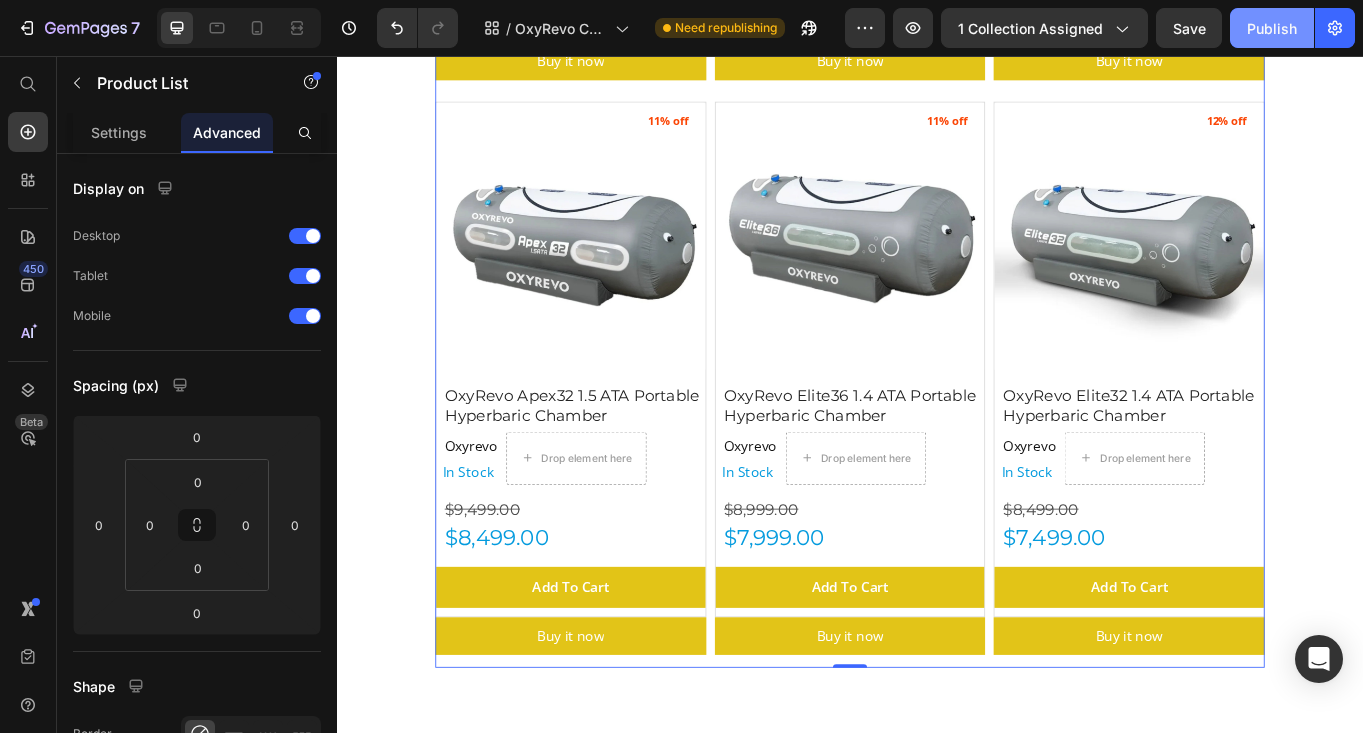 click on "Publish" at bounding box center [1272, 28] 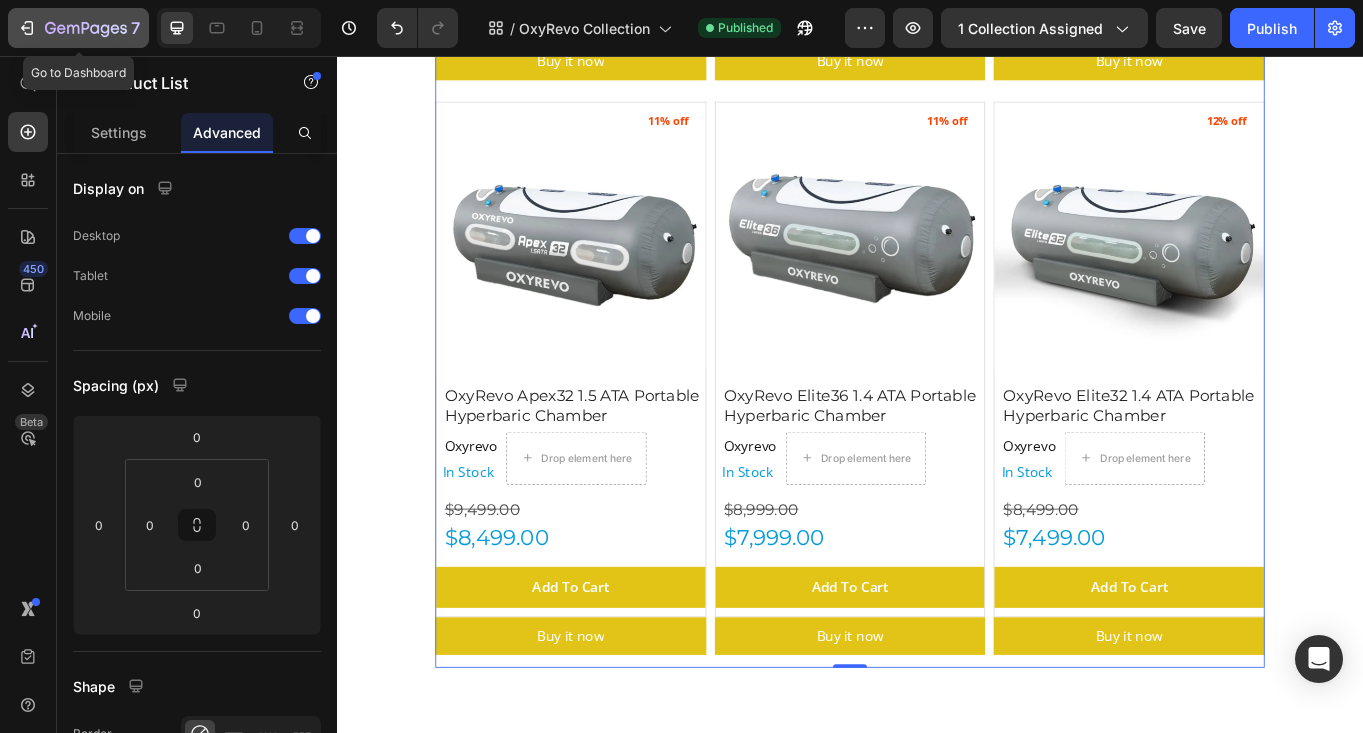 click on "7" 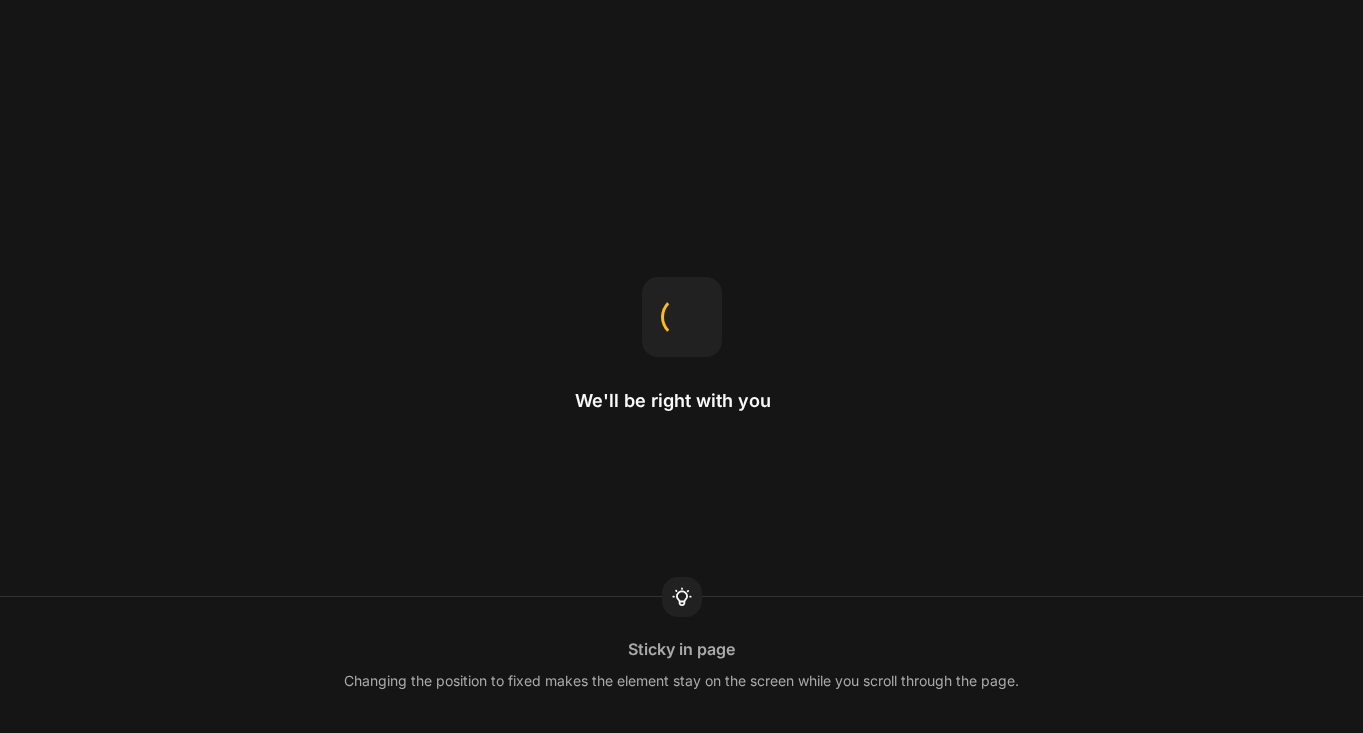 scroll, scrollTop: 0, scrollLeft: 0, axis: both 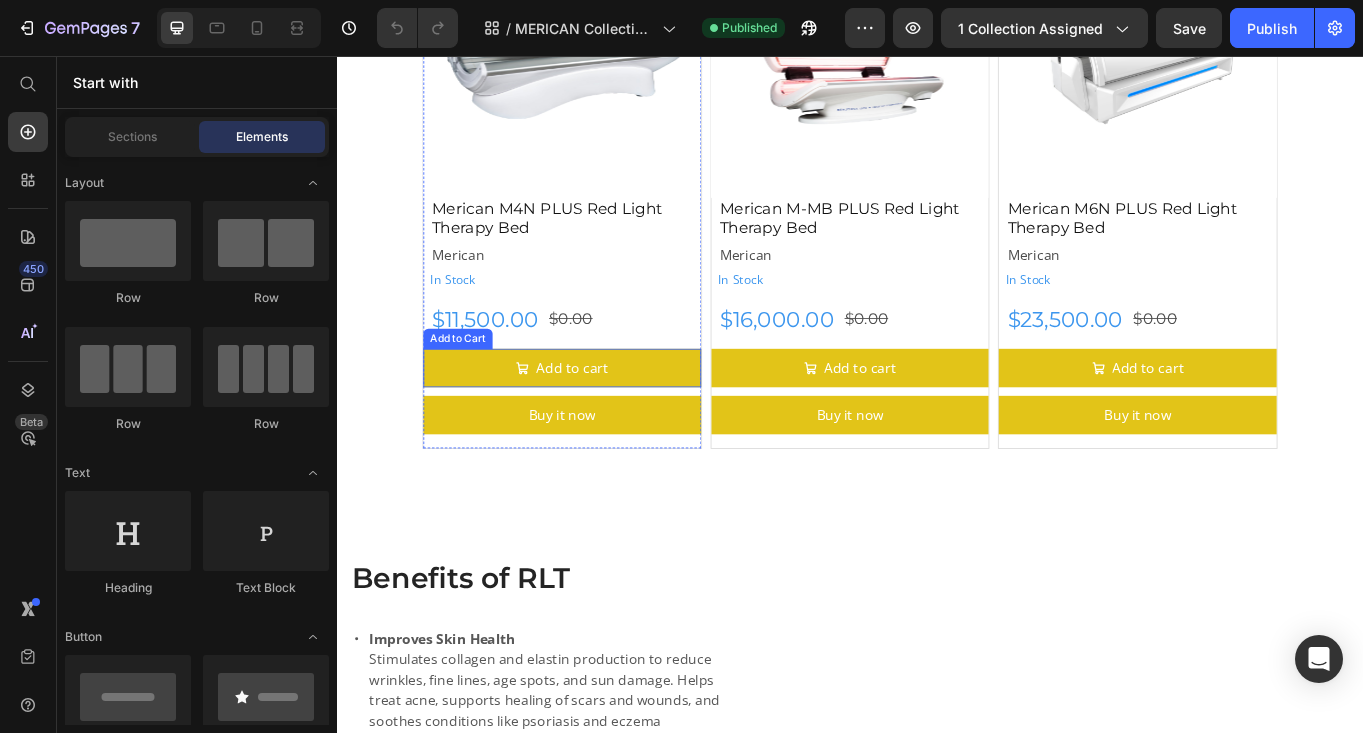 click on "Add to cart" at bounding box center [600, 420] 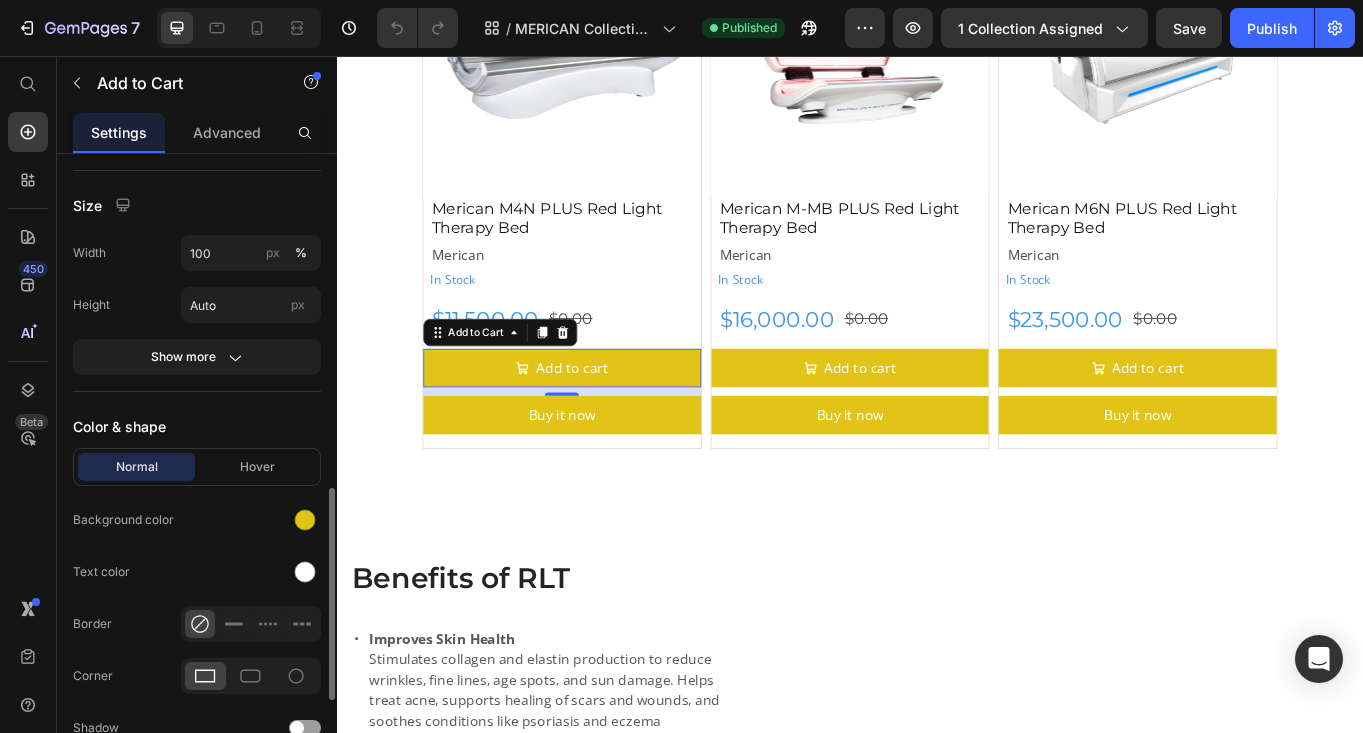 scroll, scrollTop: 999, scrollLeft: 0, axis: vertical 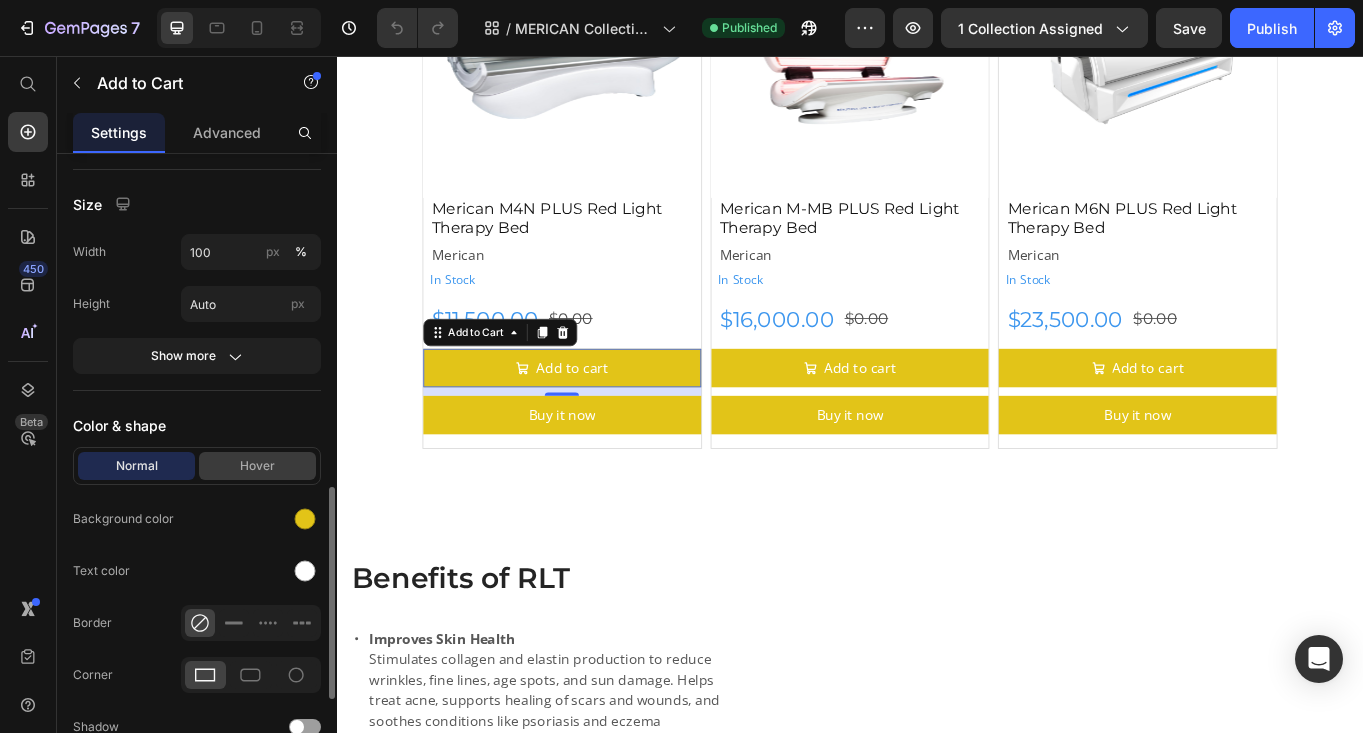 click on "Hover" at bounding box center [257, 466] 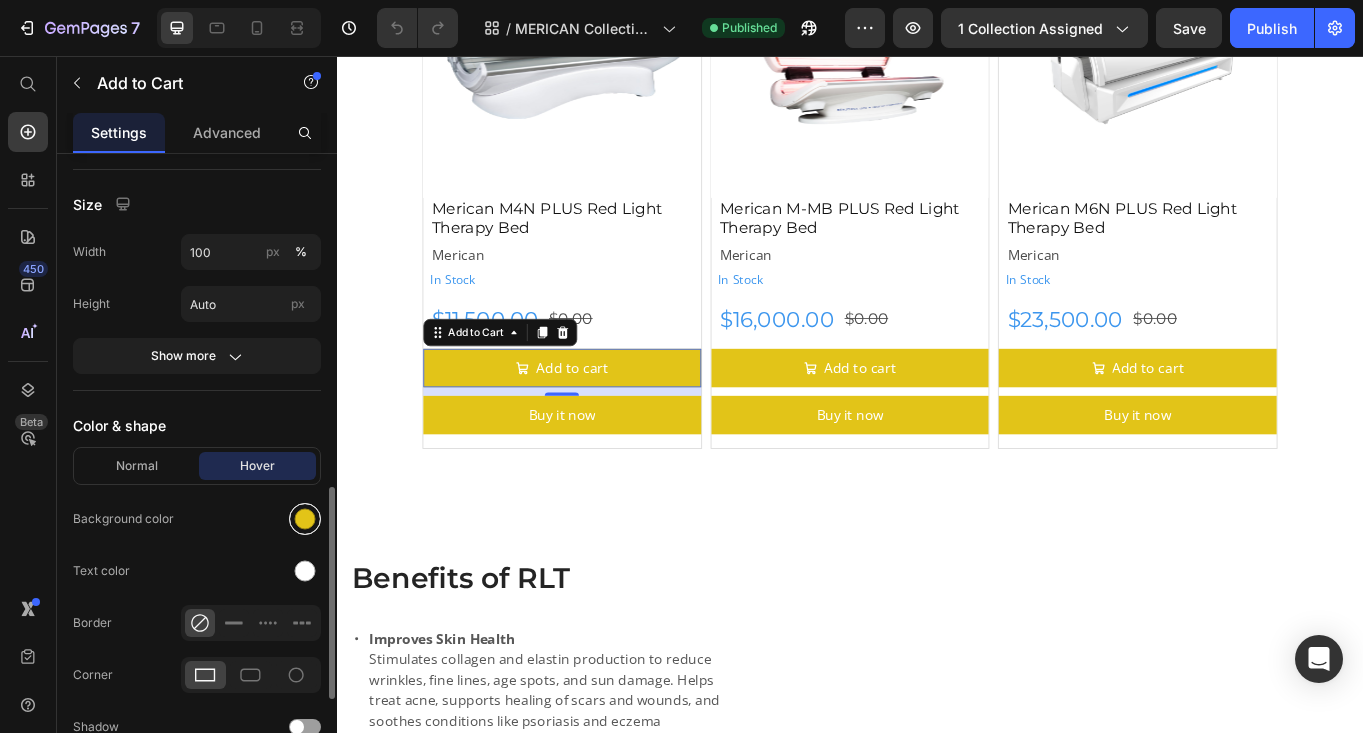 click at bounding box center (305, 519) 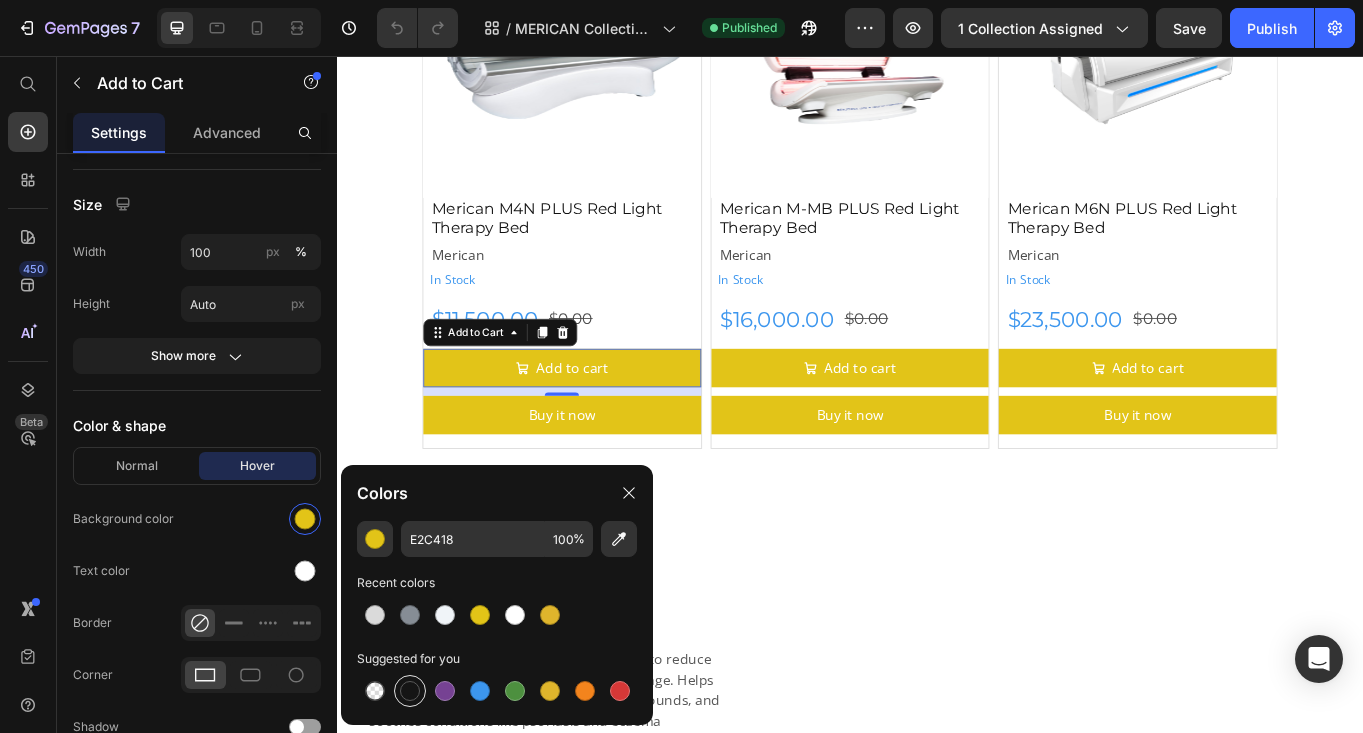 click at bounding box center [410, 691] 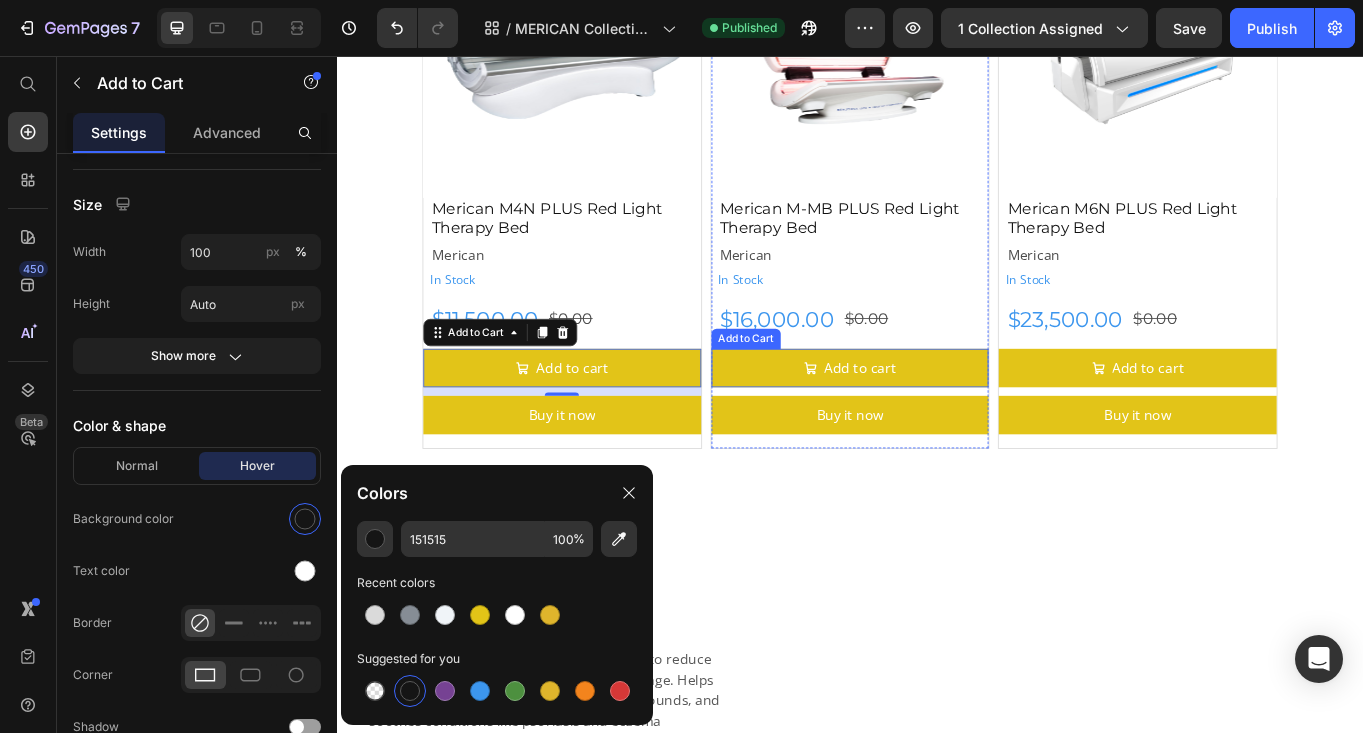 click on "Add to cart" at bounding box center [937, 420] 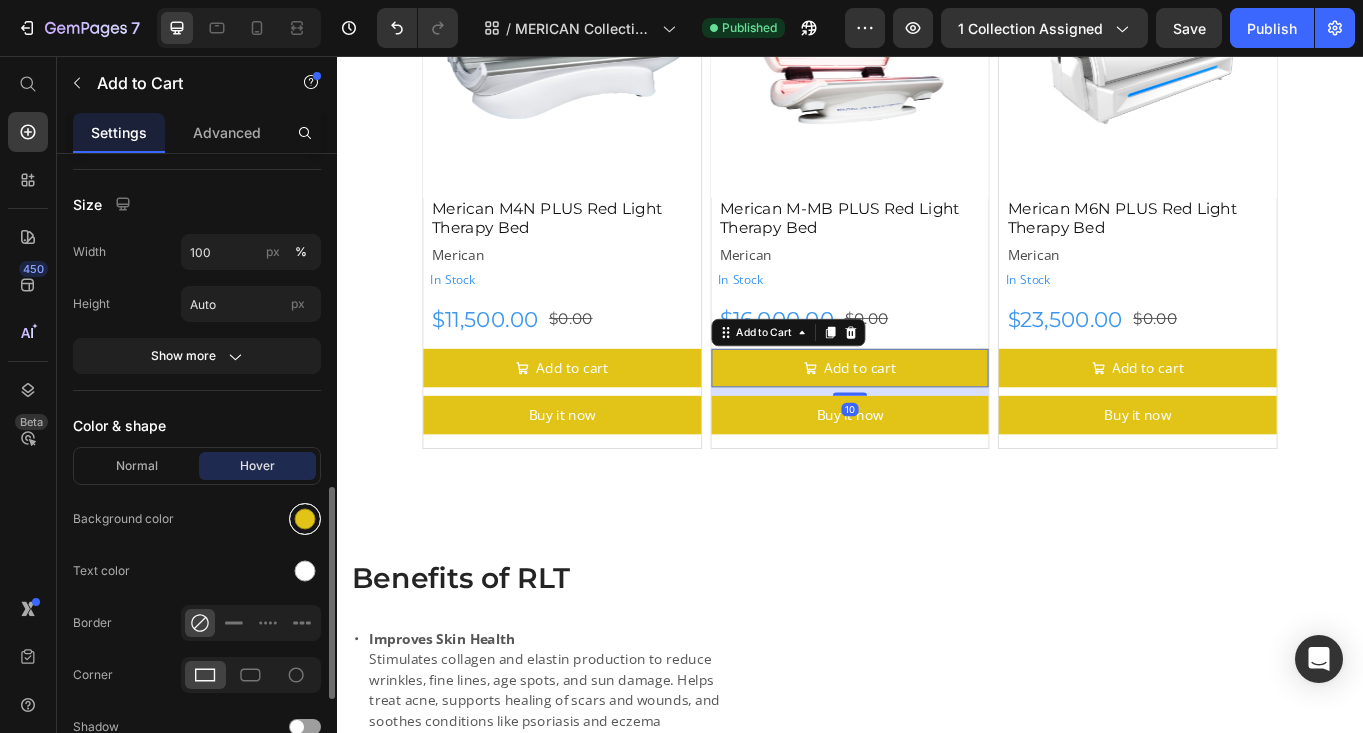 click at bounding box center [305, 519] 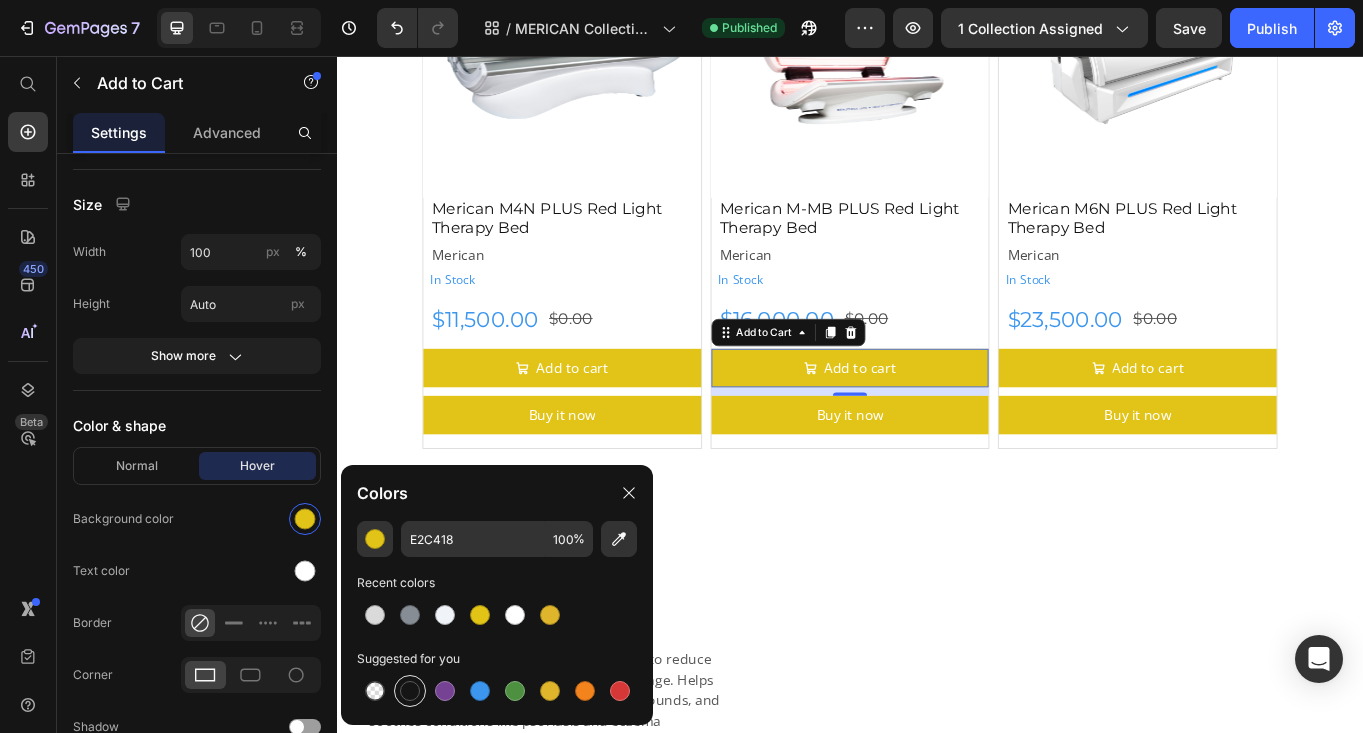 click at bounding box center [410, 691] 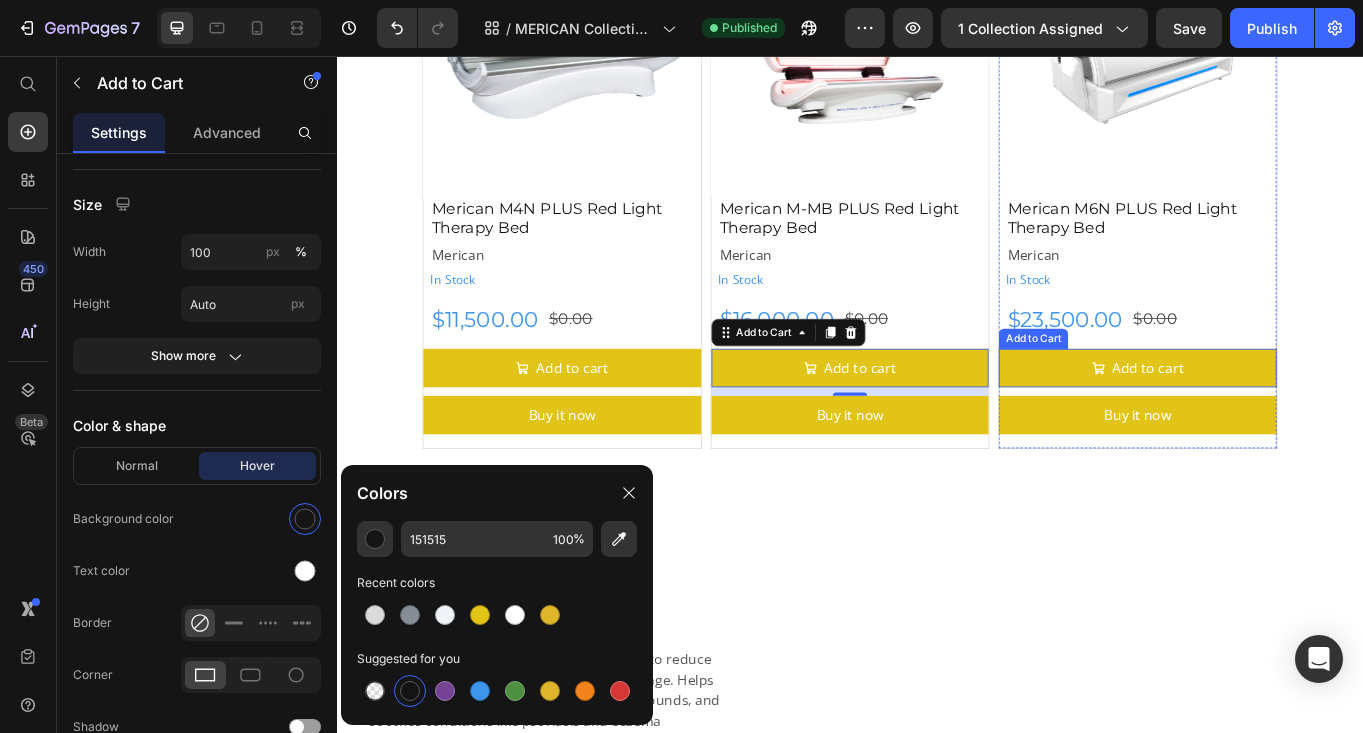 click on "Add to cart" at bounding box center [1273, 420] 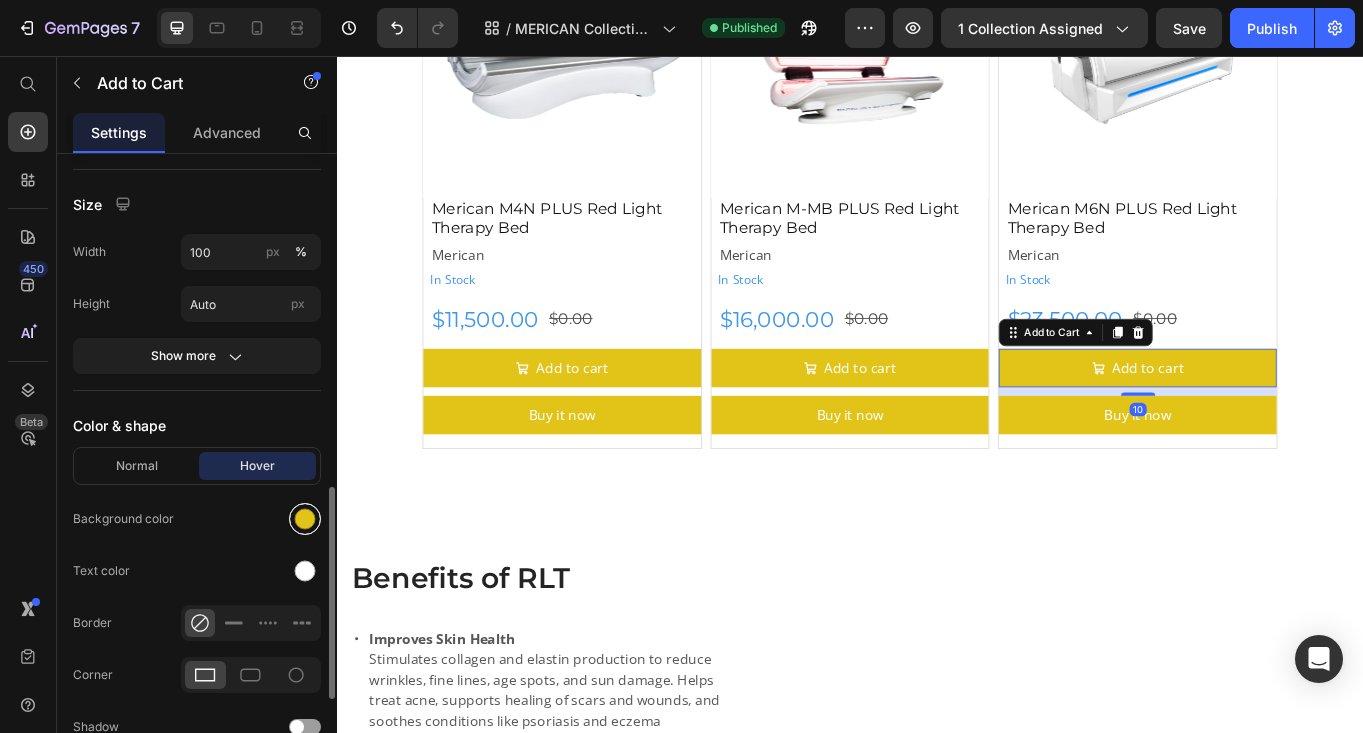 click at bounding box center (305, 519) 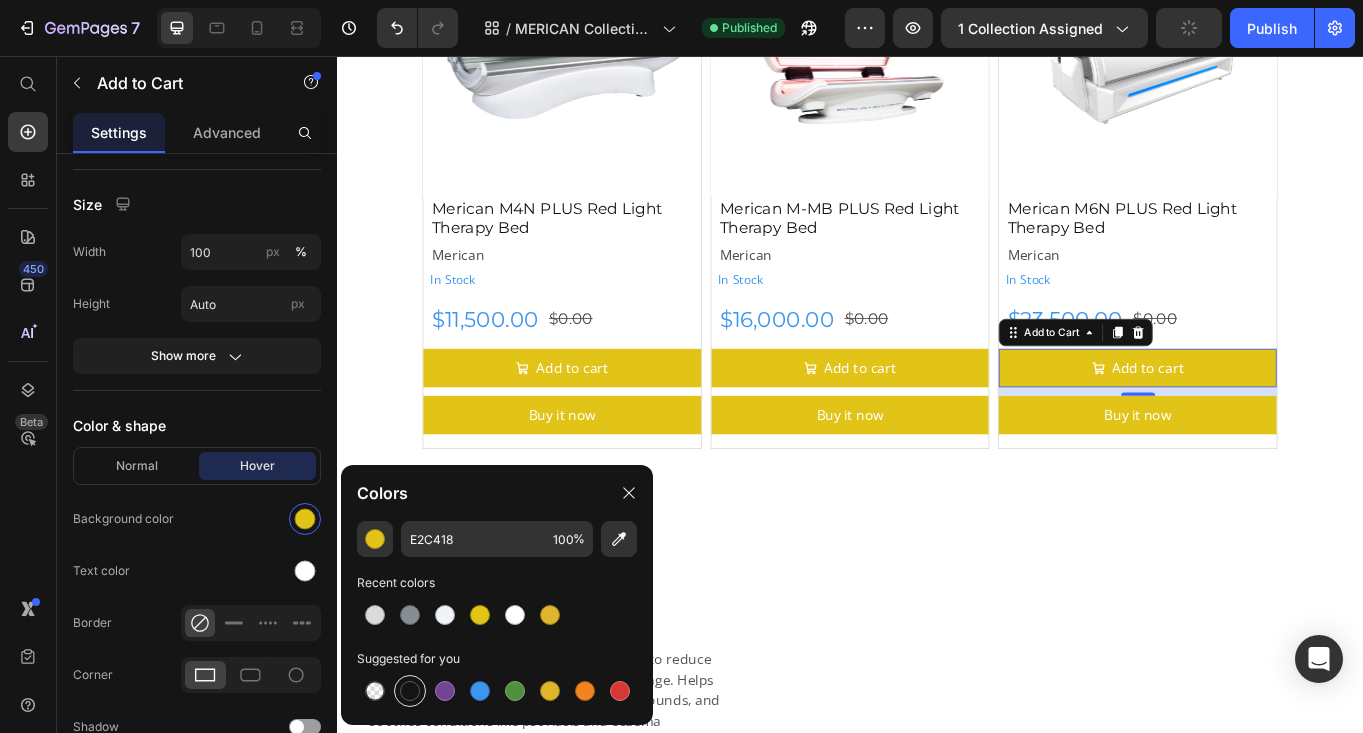 click at bounding box center (410, 691) 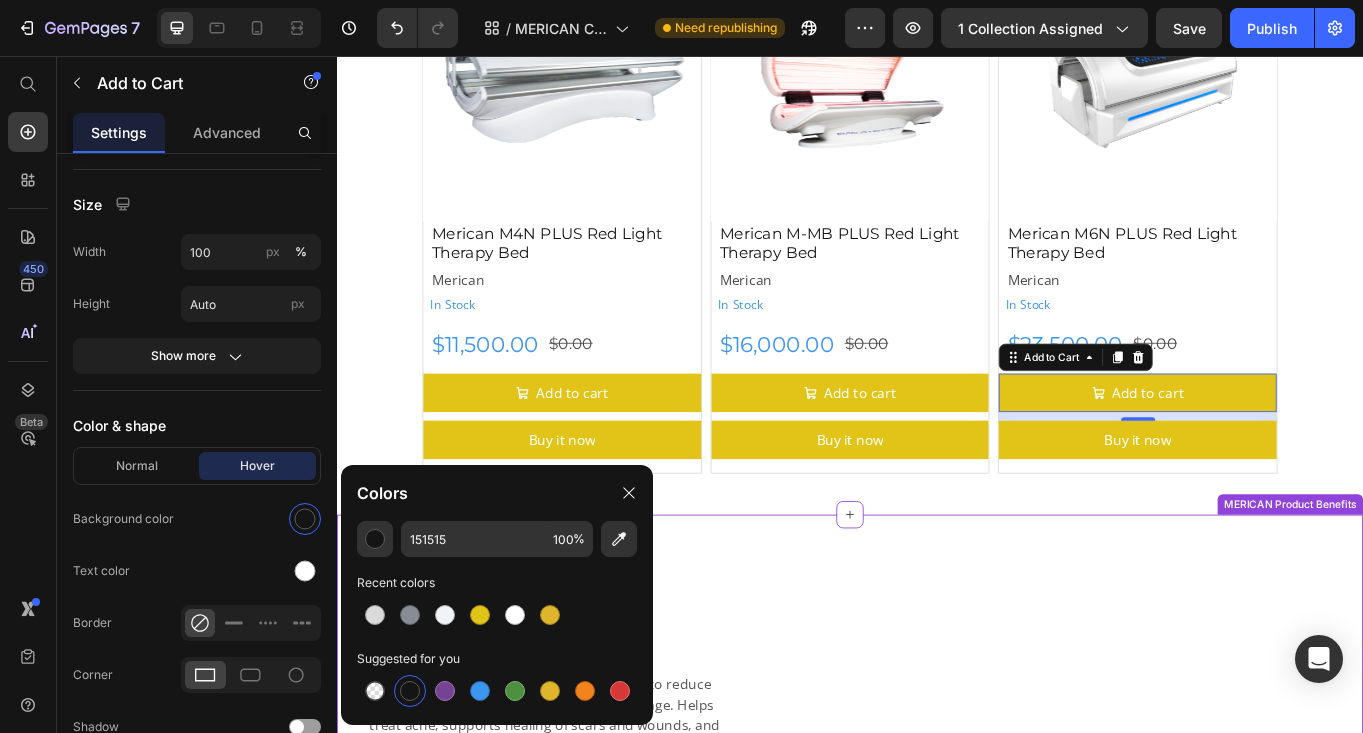 scroll, scrollTop: 191, scrollLeft: 0, axis: vertical 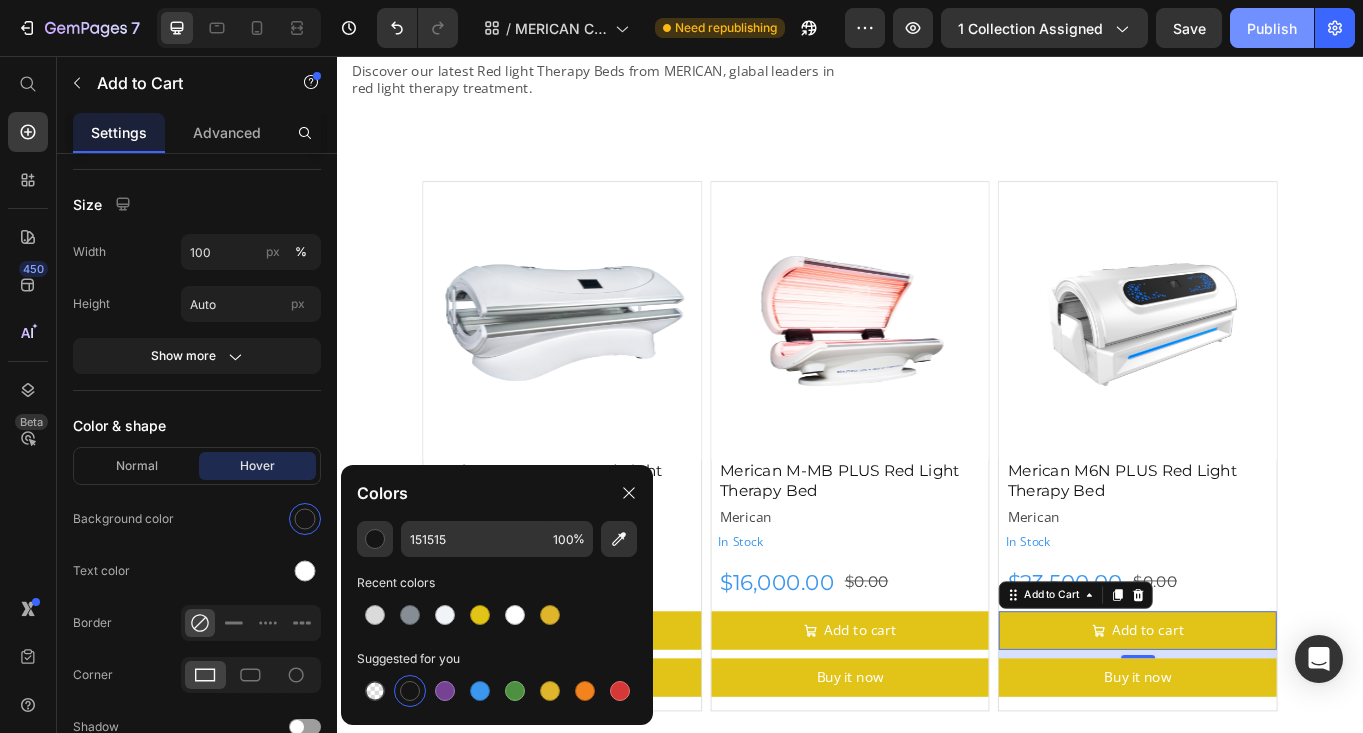 click on "Publish" at bounding box center [1272, 28] 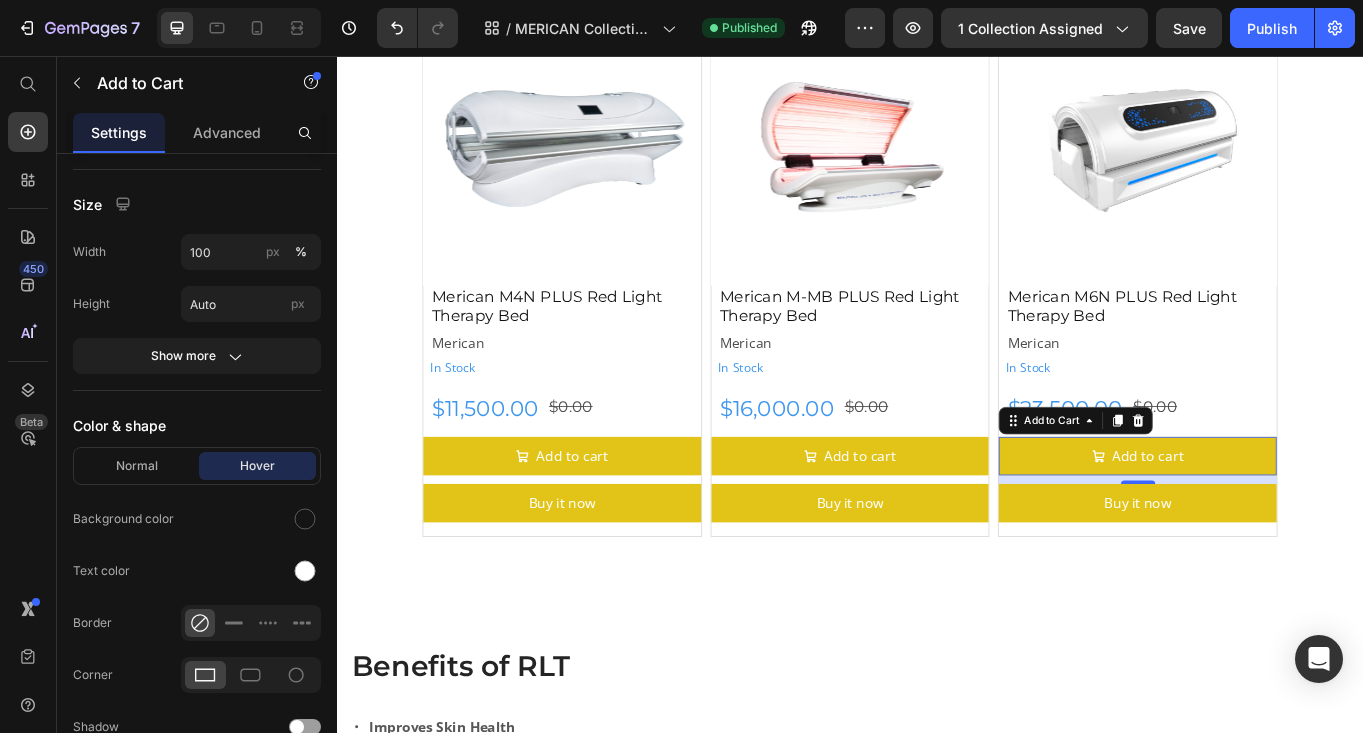 scroll, scrollTop: 396, scrollLeft: 0, axis: vertical 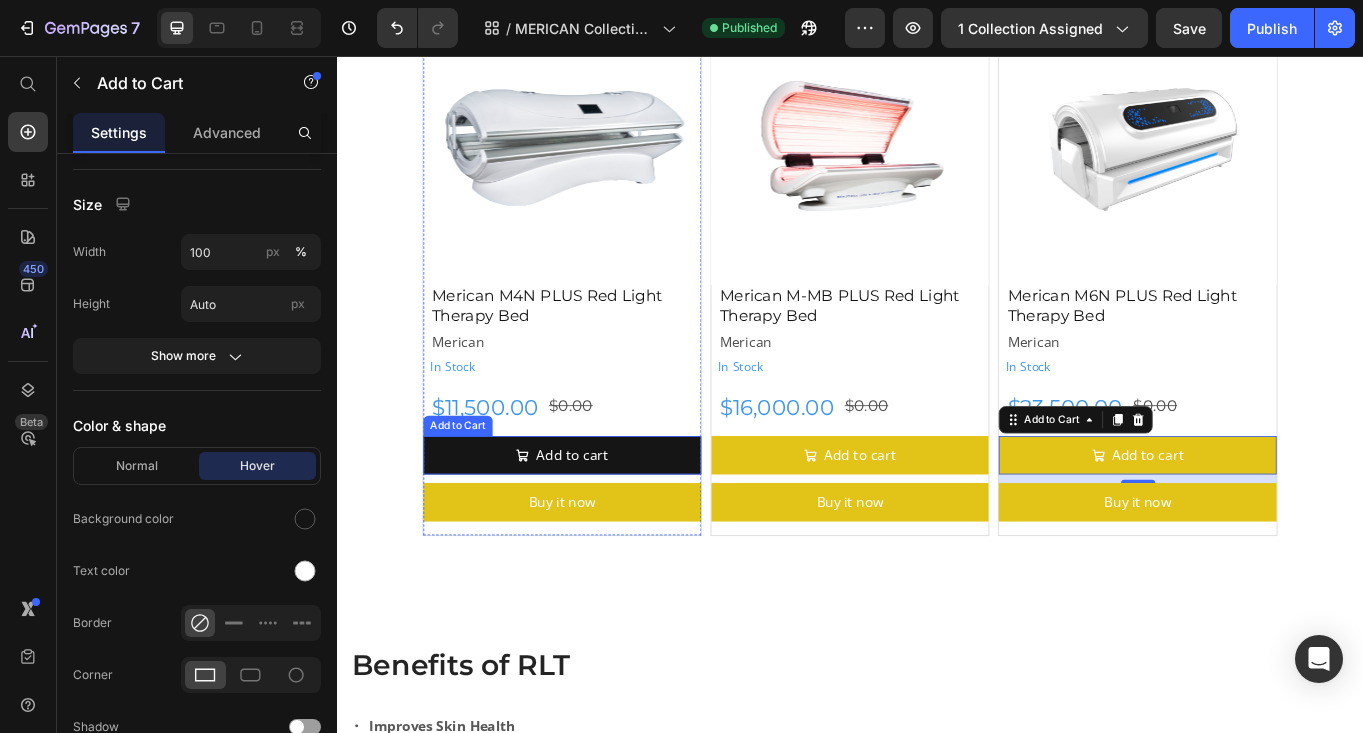 click on "Add to cart" at bounding box center (600, 522) 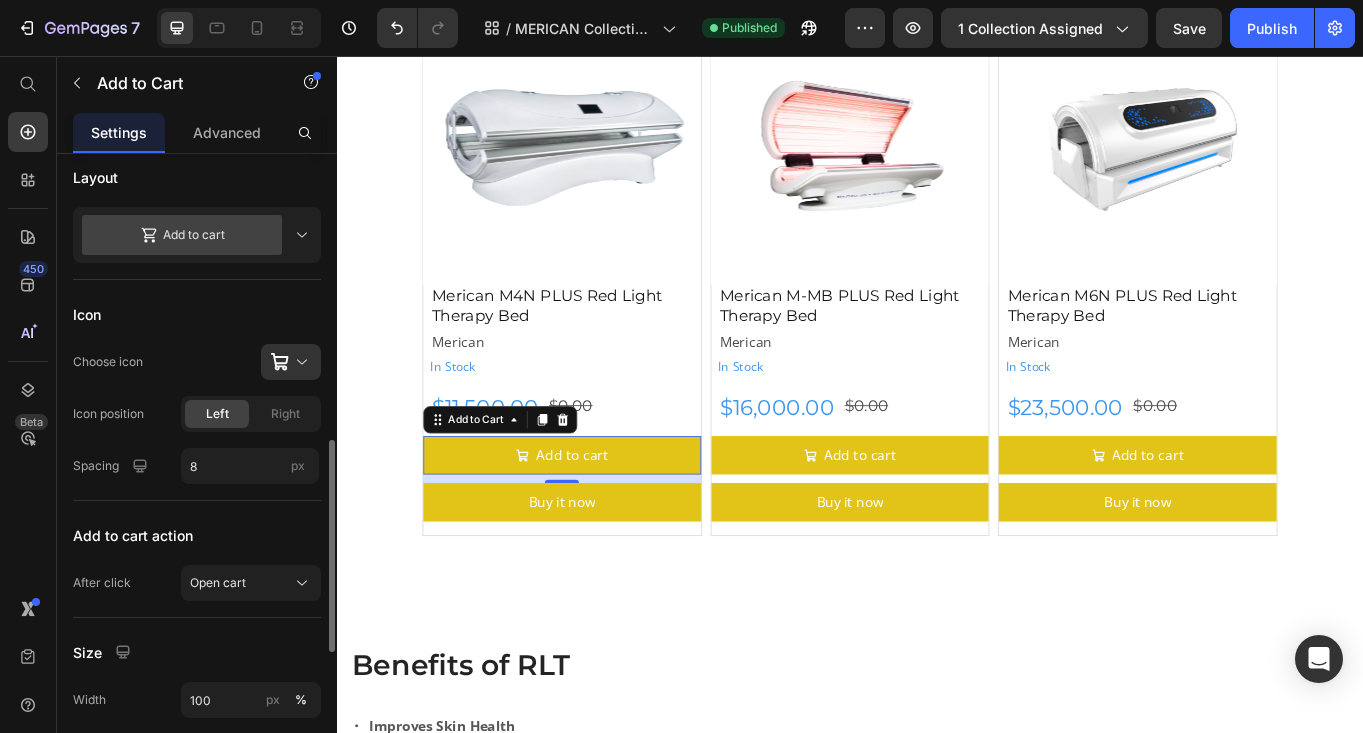 scroll, scrollTop: 548, scrollLeft: 0, axis: vertical 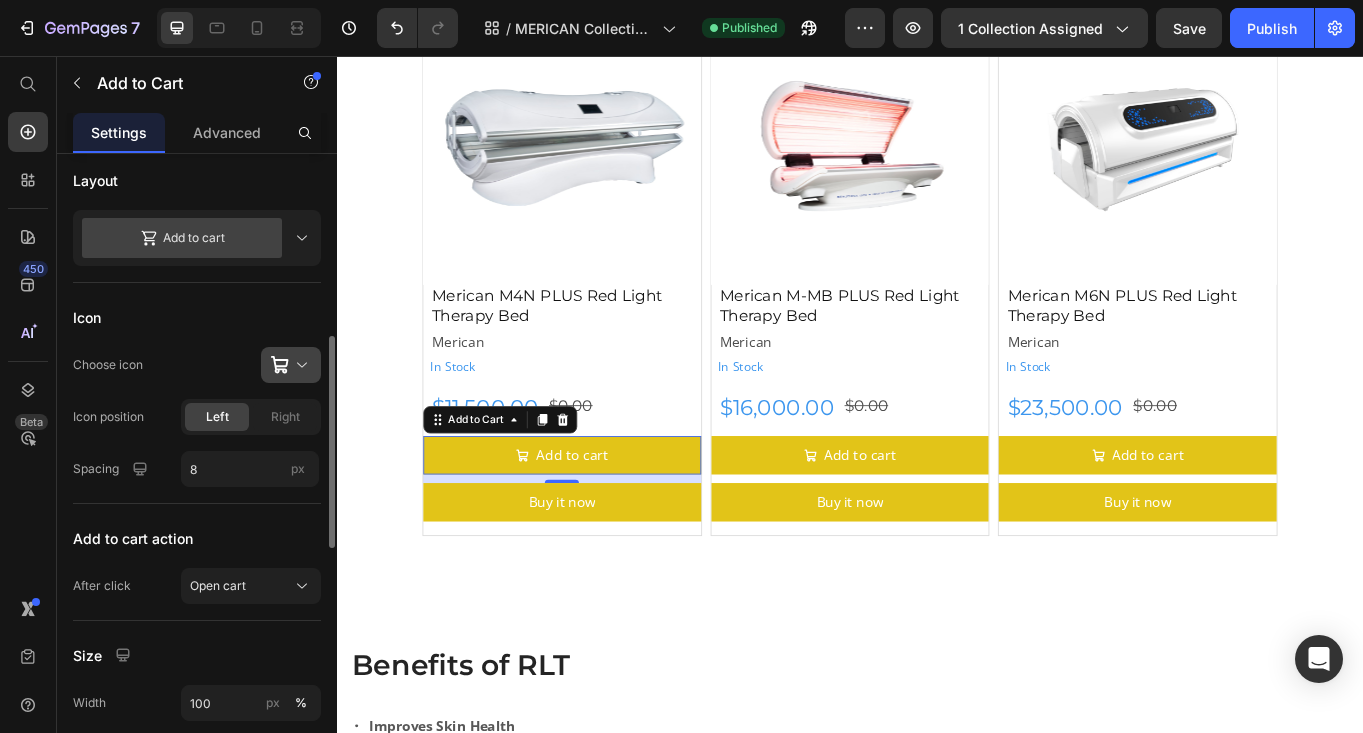 click at bounding box center (299, 365) 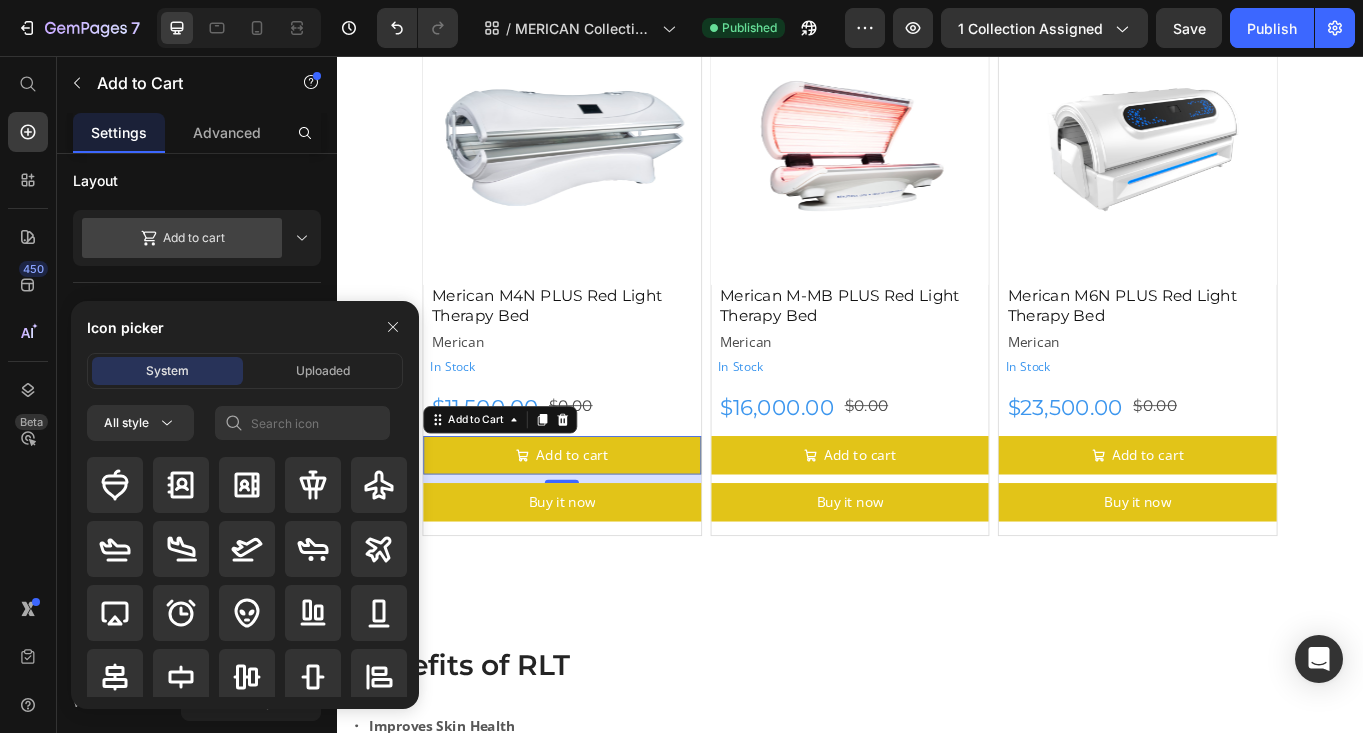 click at bounding box center [393, 327] 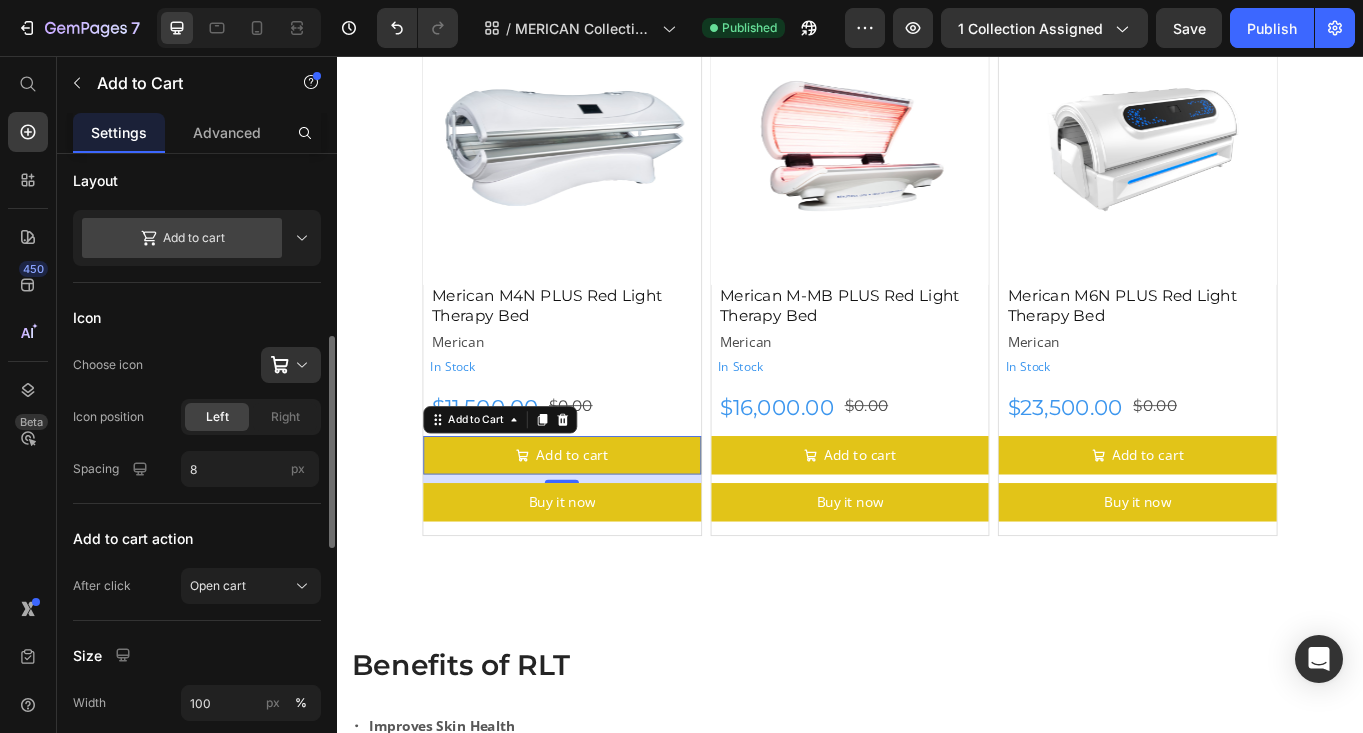 click 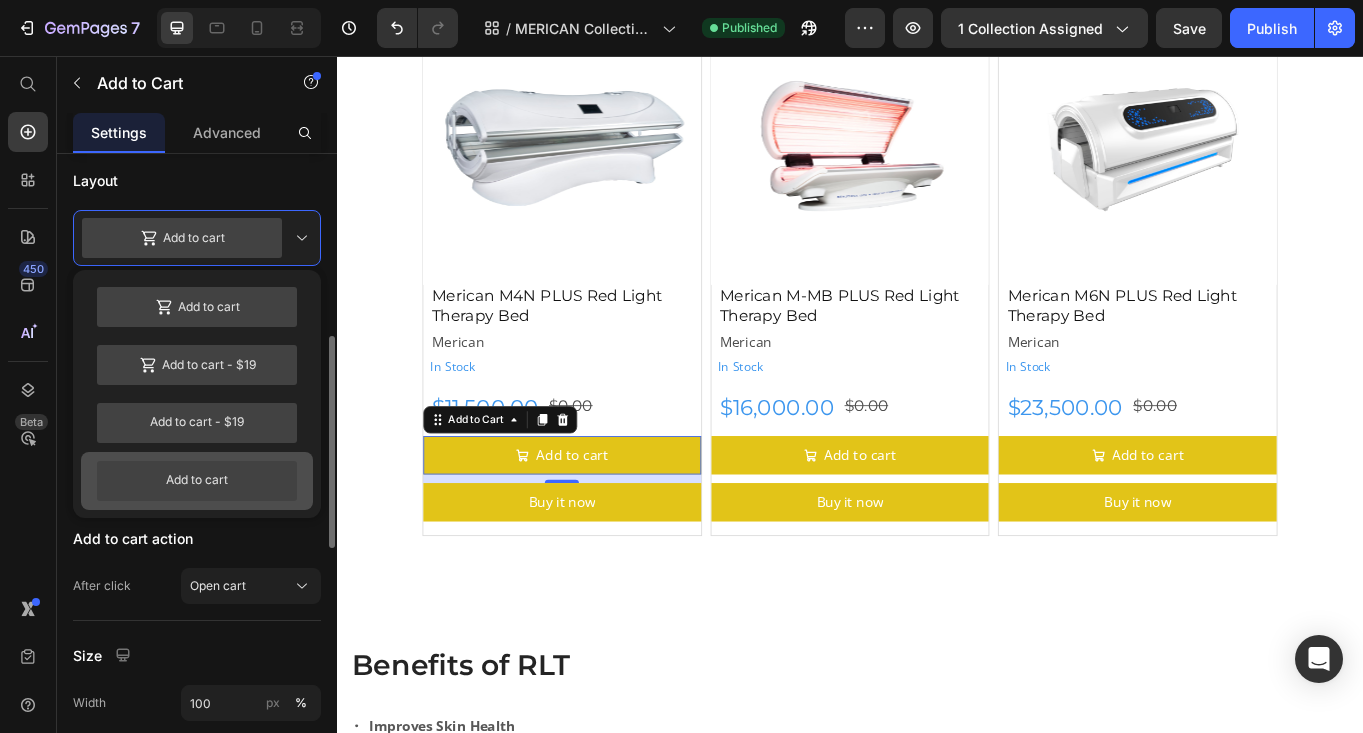 click on "Add to cart" at bounding box center [197, 481] 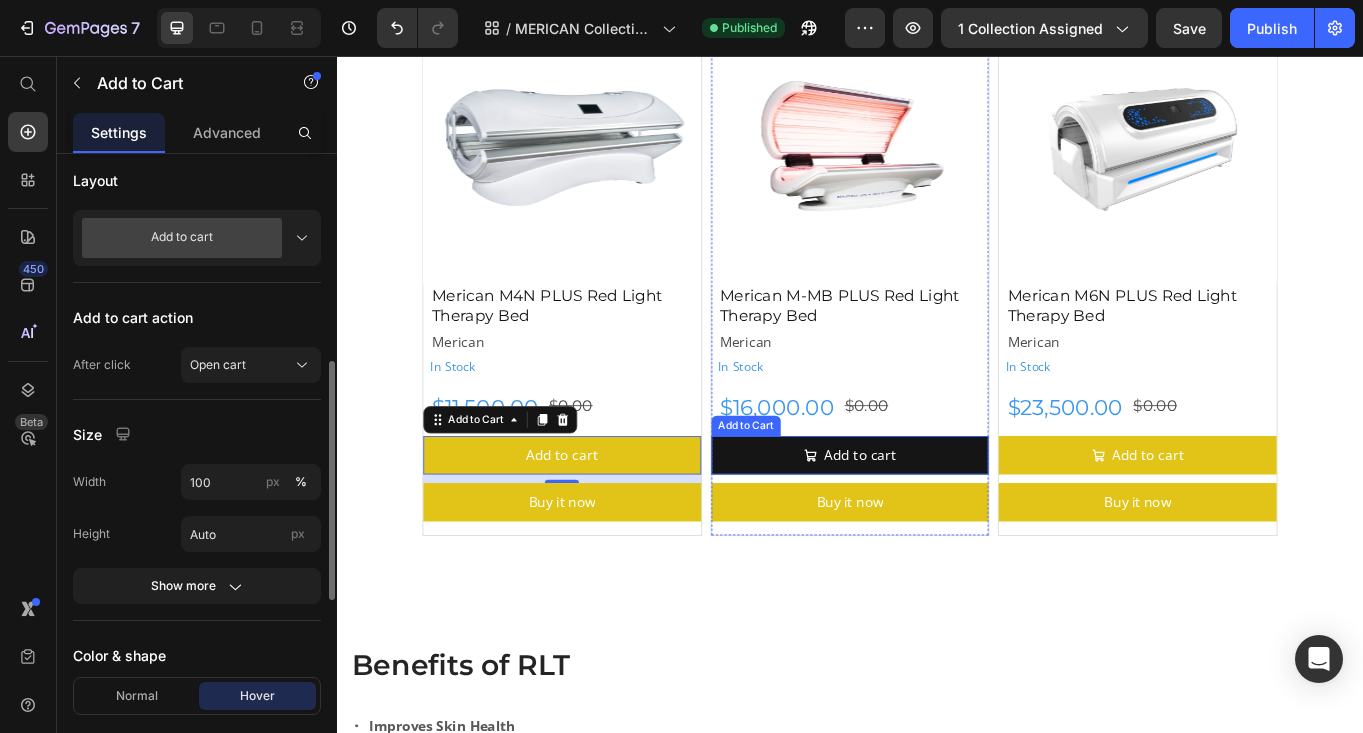 click on "Add to cart" at bounding box center [937, 522] 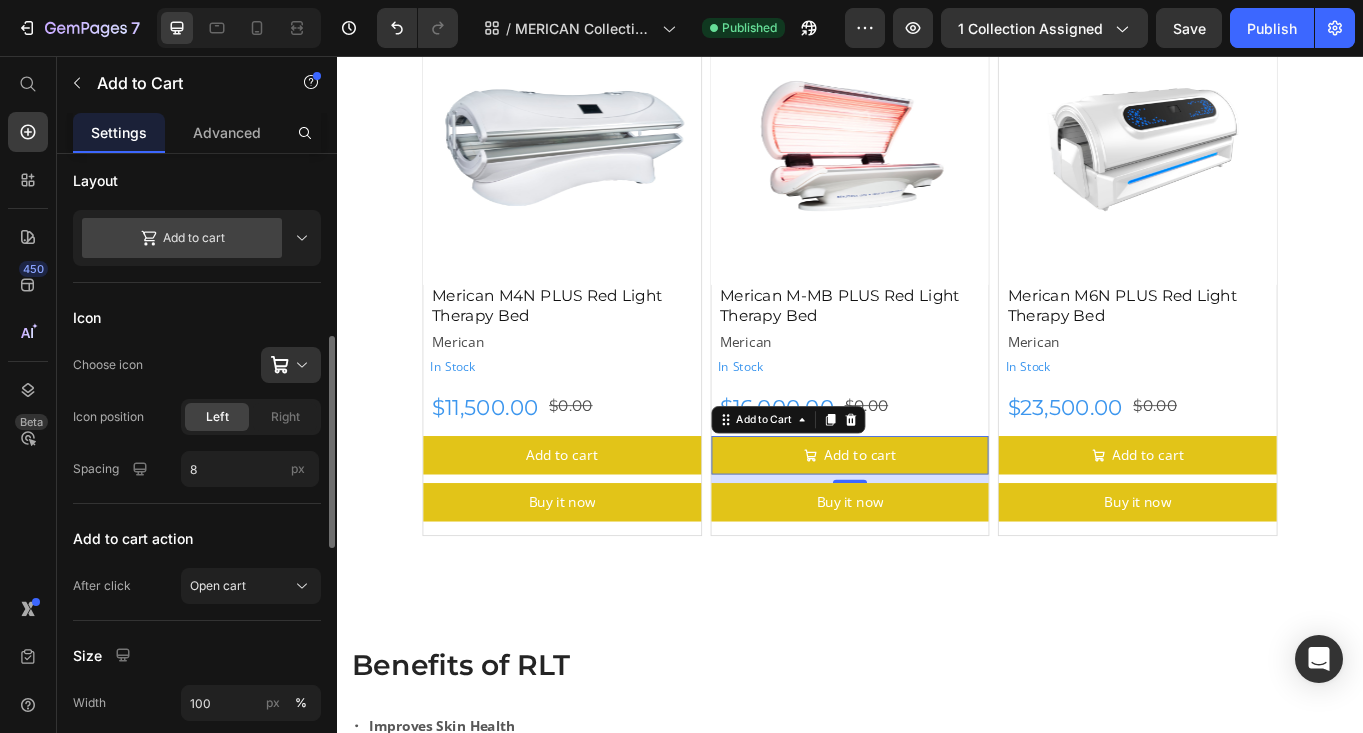 click 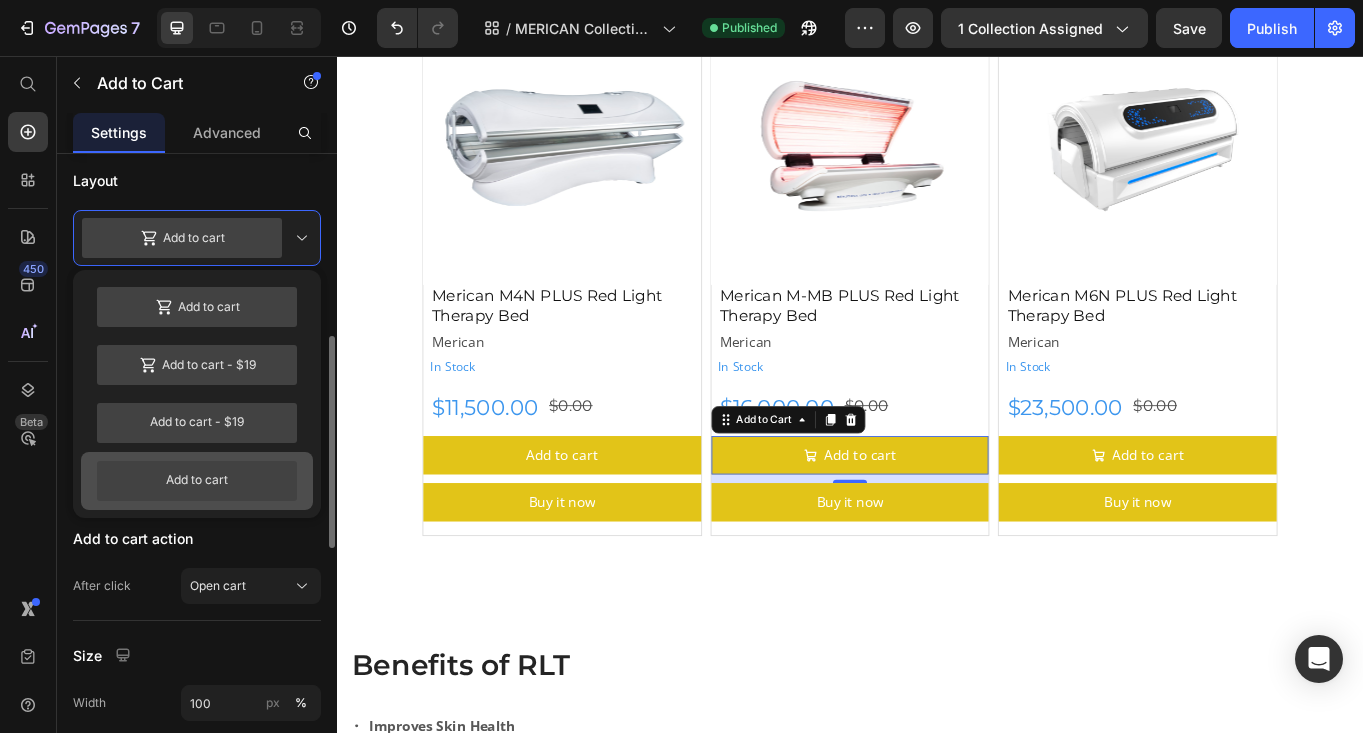 click on "Add to cart" at bounding box center [197, 481] 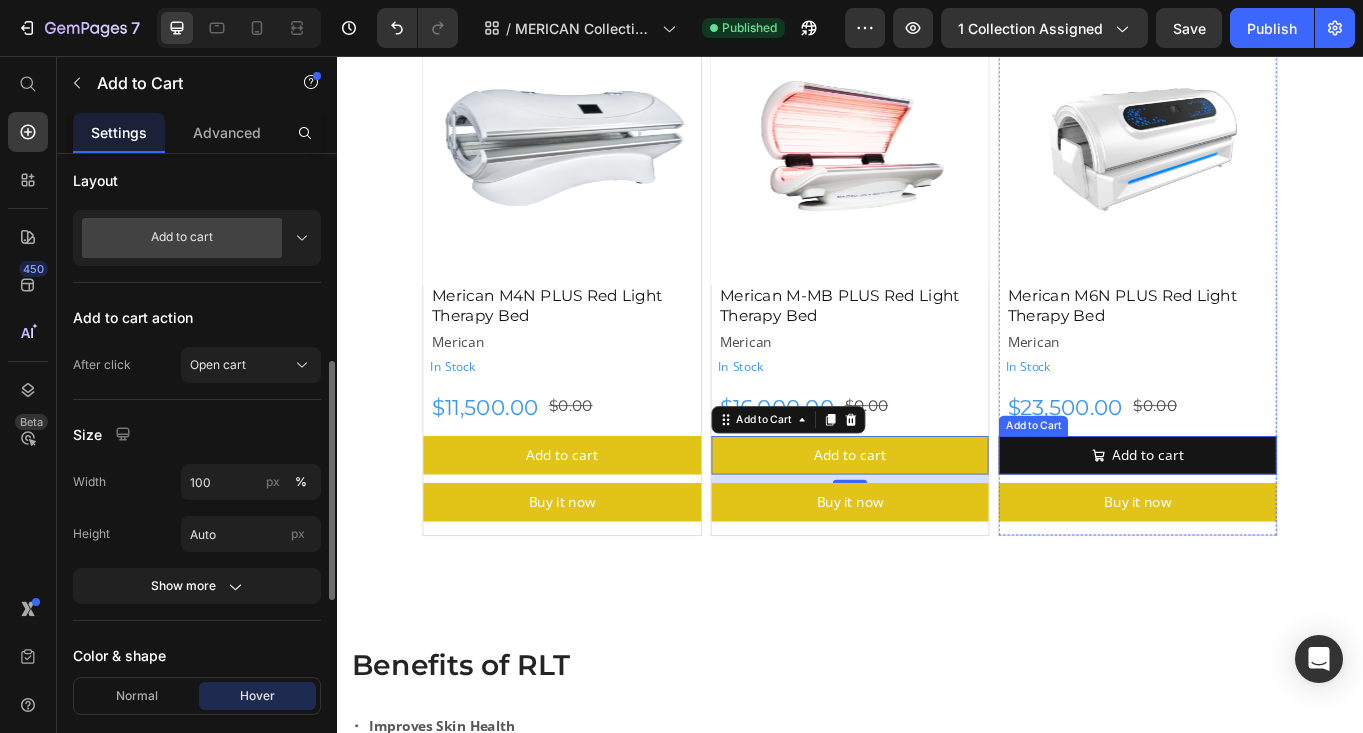 click on "Add to cart" at bounding box center (1273, 522) 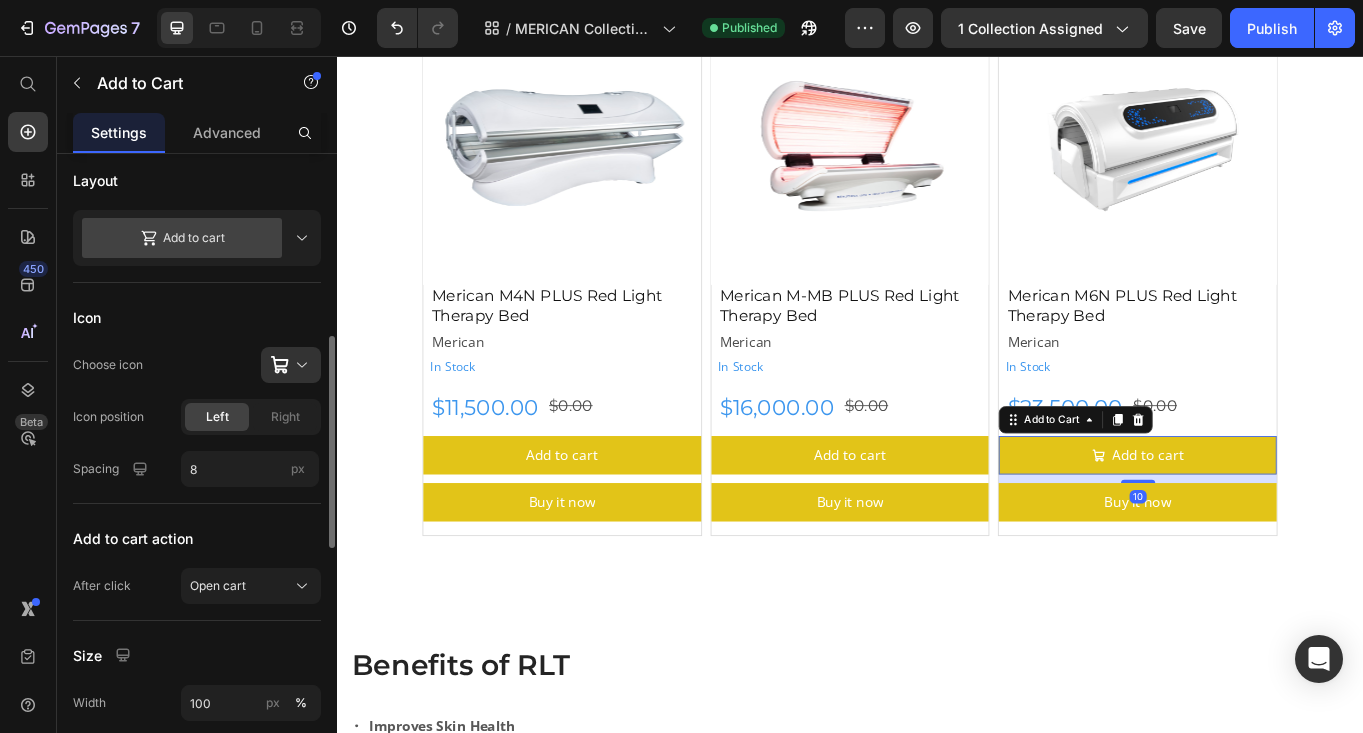 click 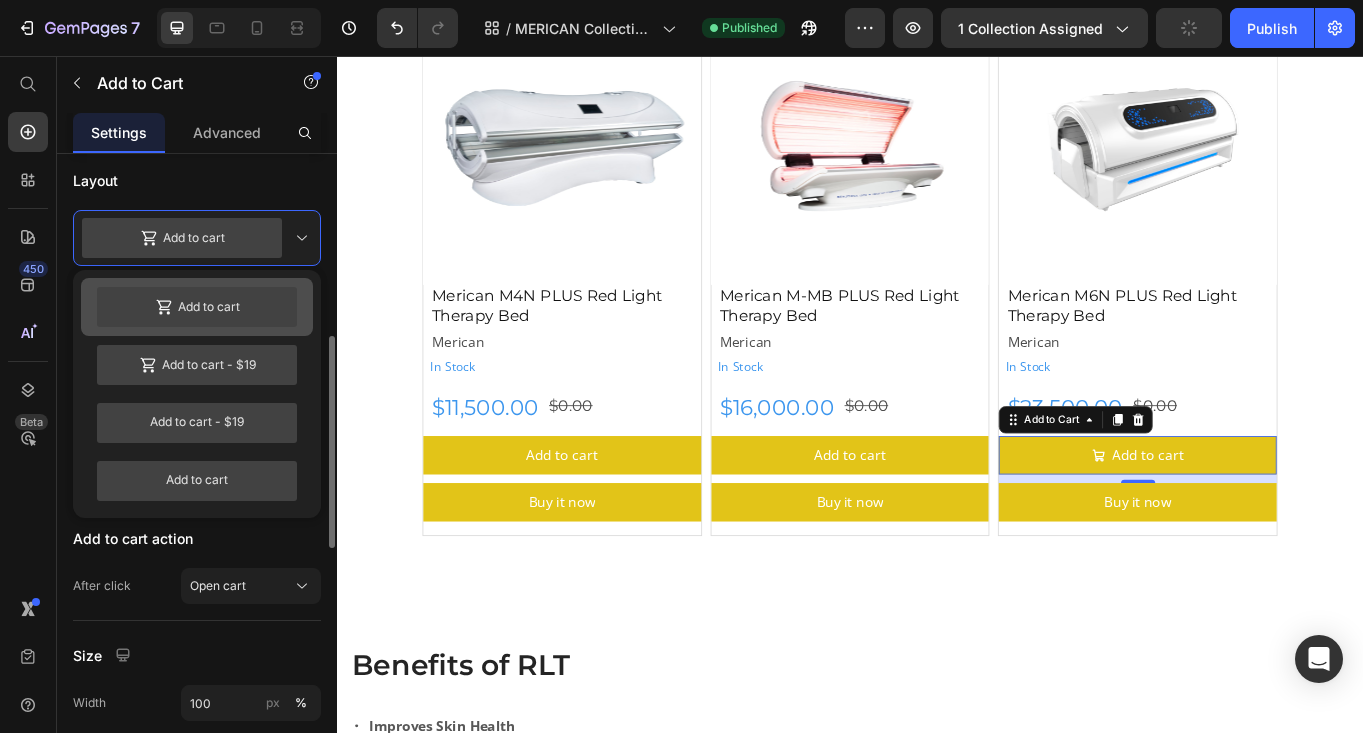 click on "Add to cart" at bounding box center (197, 307) 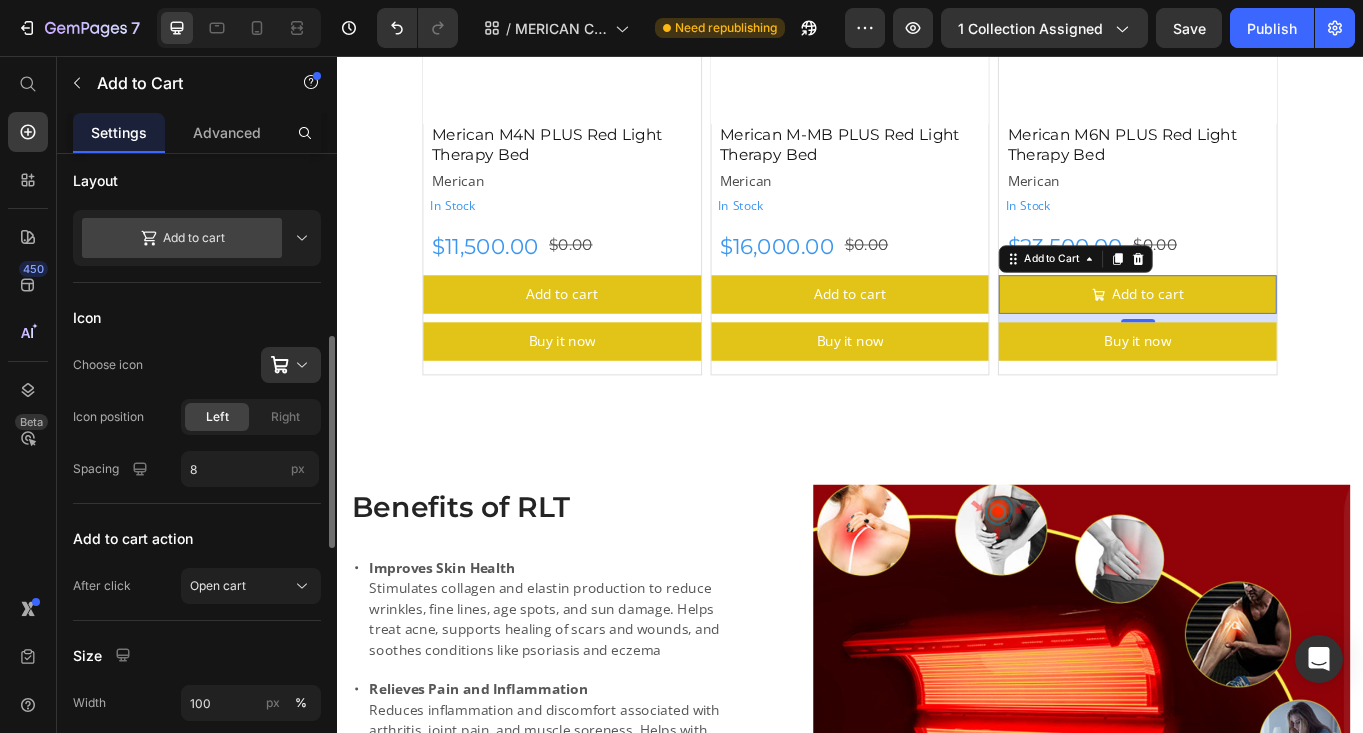 scroll, scrollTop: 585, scrollLeft: 0, axis: vertical 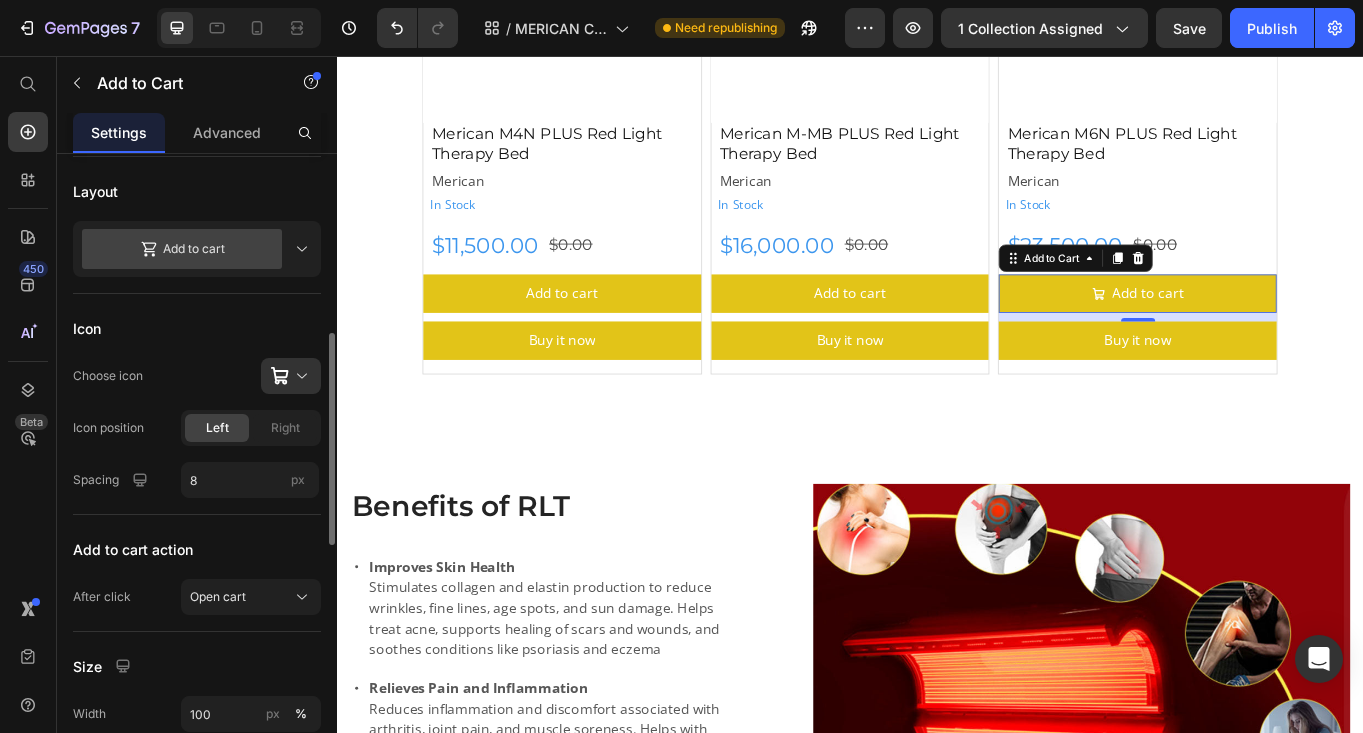 click on "Add to cart" at bounding box center (197, 249) 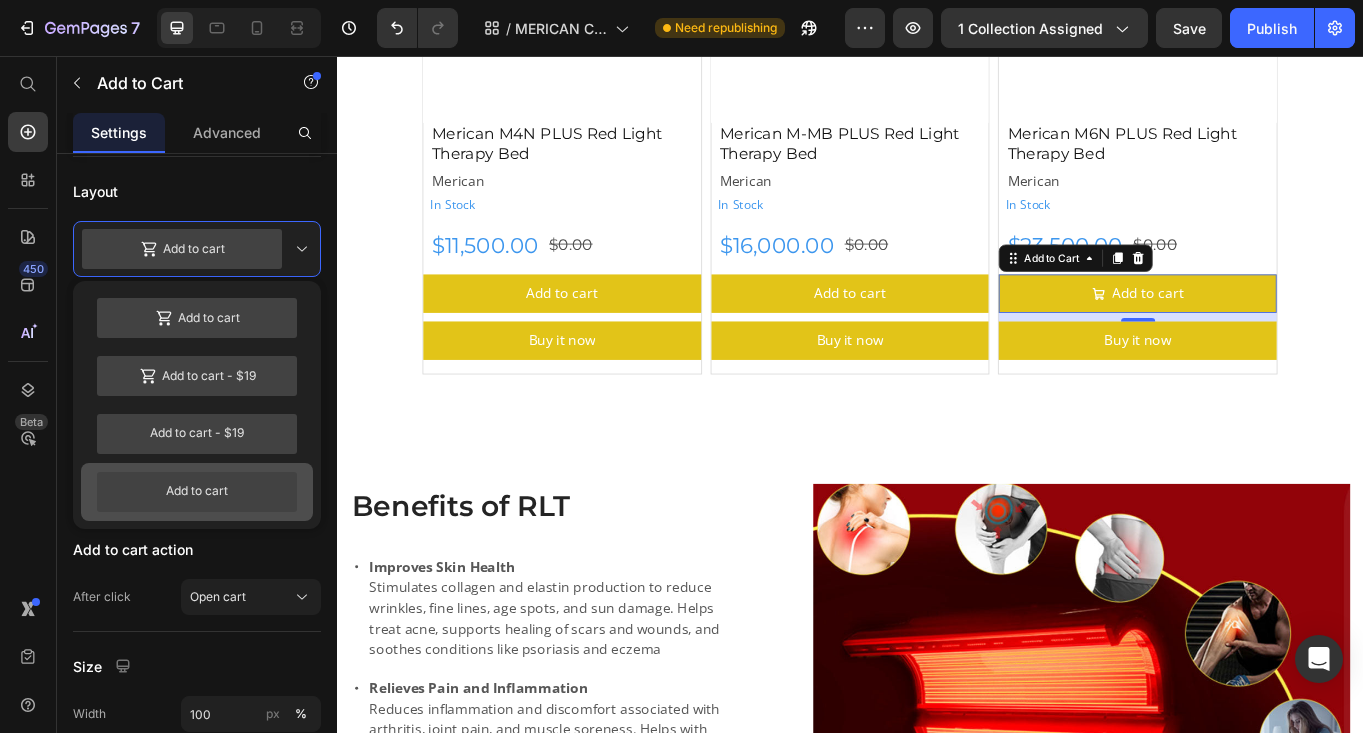 click on "Add to cart" at bounding box center [197, 492] 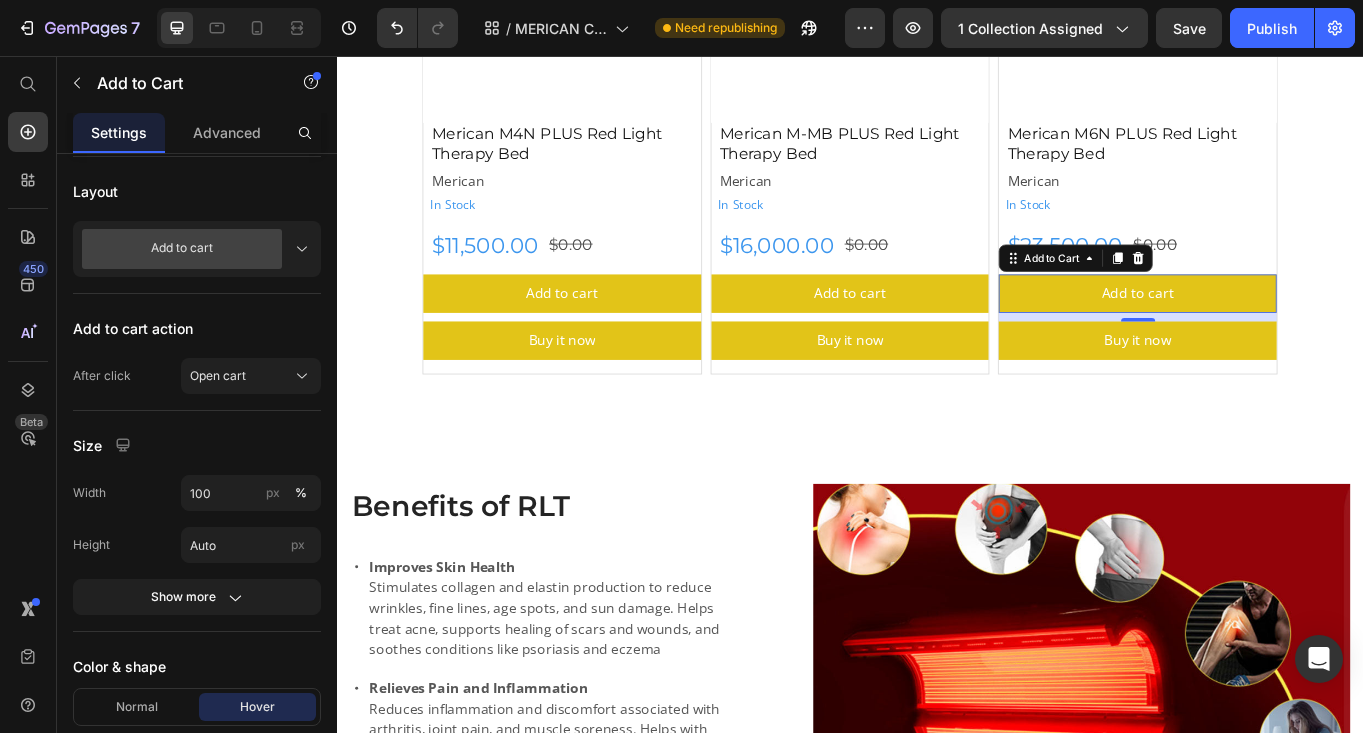 click on "MERICAN Red Light Therapy Beds Heading Discover our latest Red light Therapy Beds from MERICAN, glabal leaders in red light therapy treatment. Text Block Row Image Row Section 1 Product Images Merican M4N PLUS Red Light Therapy Bed Product Title Merican Product Vendor In Stock Stock Counter Row $11,500.00 Product Price $0.00 Product Price Row Add to cart Add to Cart Buy it now Dynamic Checkout Product Product Images Merican M-MB PLUS Red Light Therapy Bed Product Title Merican Product Vendor In Stock Stock Counter $16,000.00 Product Price $0.00 Product Price Row Add to cart Add to Cart Buy it now Dynamic Checkout Product Product Images Merican M6N PLUS Red Light Therapy Bed Product Title Merican Product Vendor In Stock Stock Counter $23,500.00 Product Price $0.00 Product Price Row Add to cart Add to Cart   10 Buy it now Dynamic Checkout Product Row Section 2 Benefits of RLT Heading
Improves Skin Health
Relieves Pain and Inflammation
Enhances Muscle Recovery Row" at bounding box center (937, 1385) 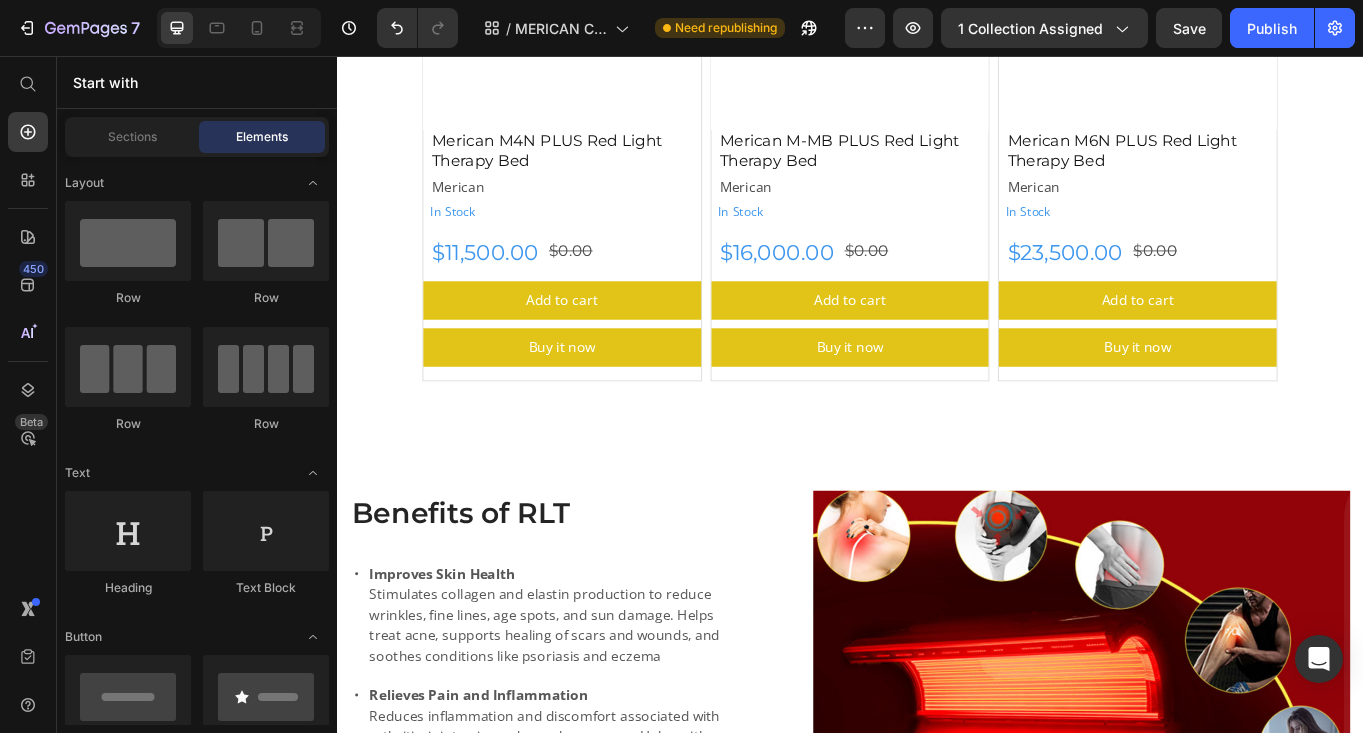 scroll, scrollTop: 578, scrollLeft: 0, axis: vertical 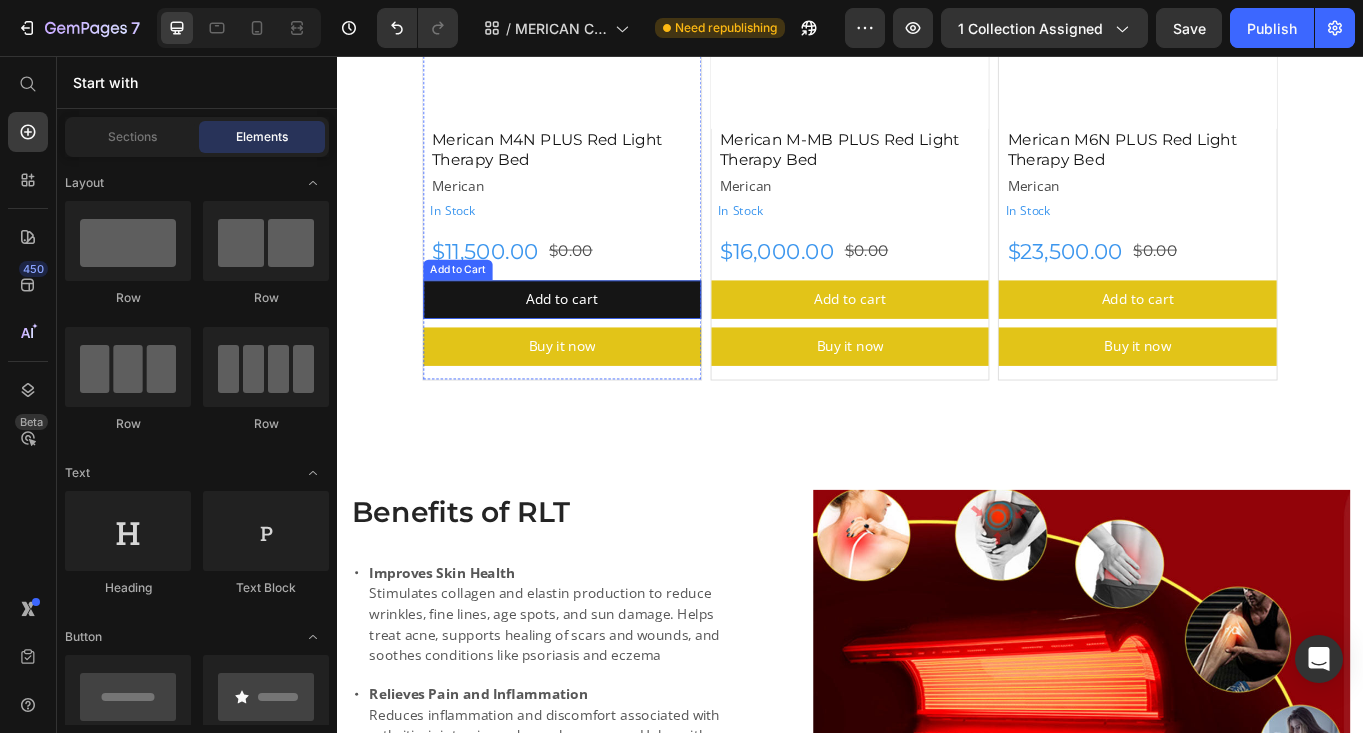 click on "Add to cart" at bounding box center [600, 340] 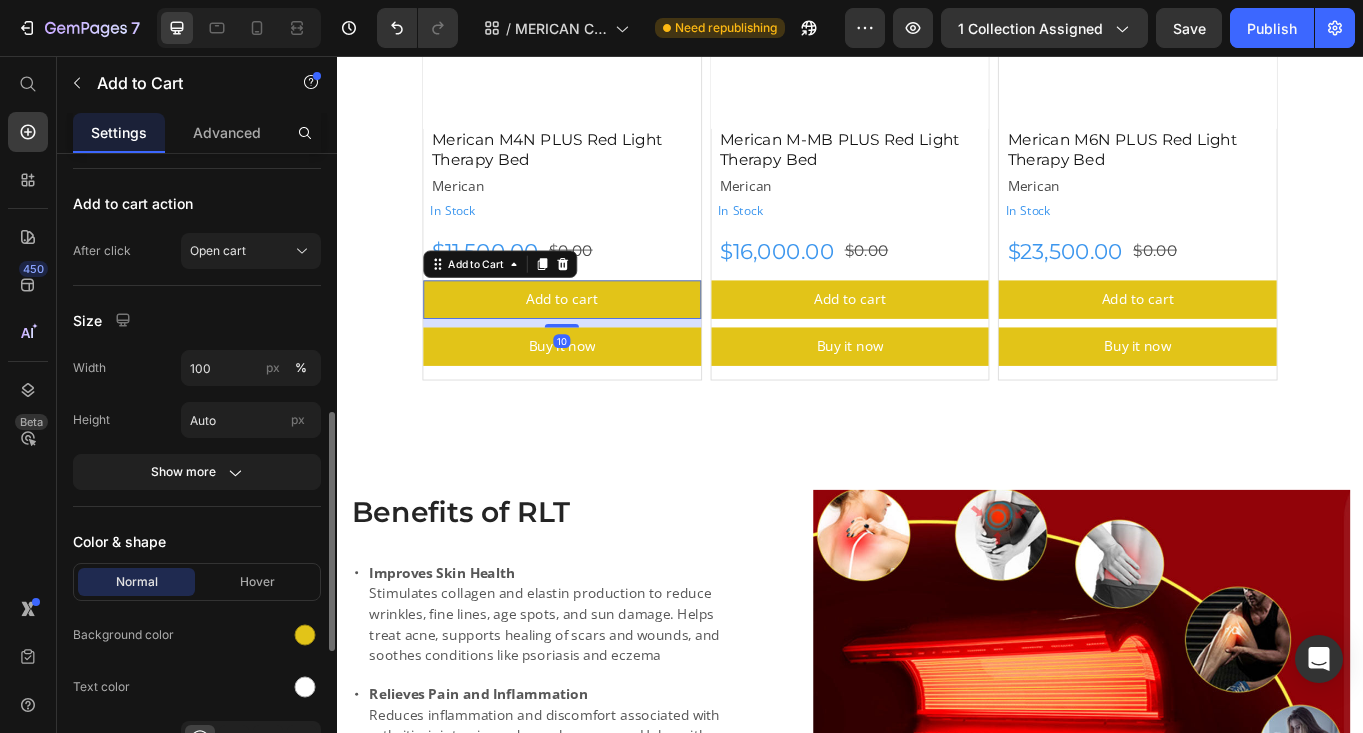 scroll, scrollTop: 668, scrollLeft: 0, axis: vertical 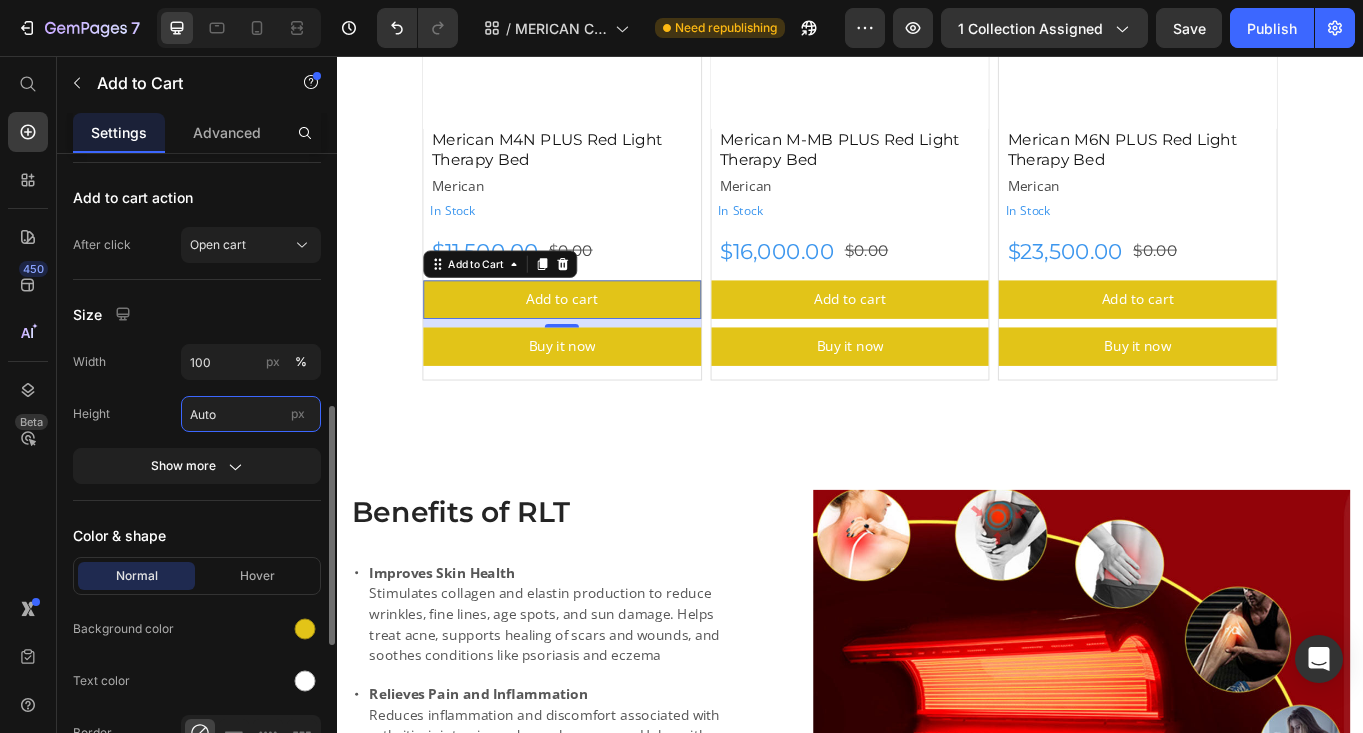 click on "Auto" at bounding box center [251, 414] 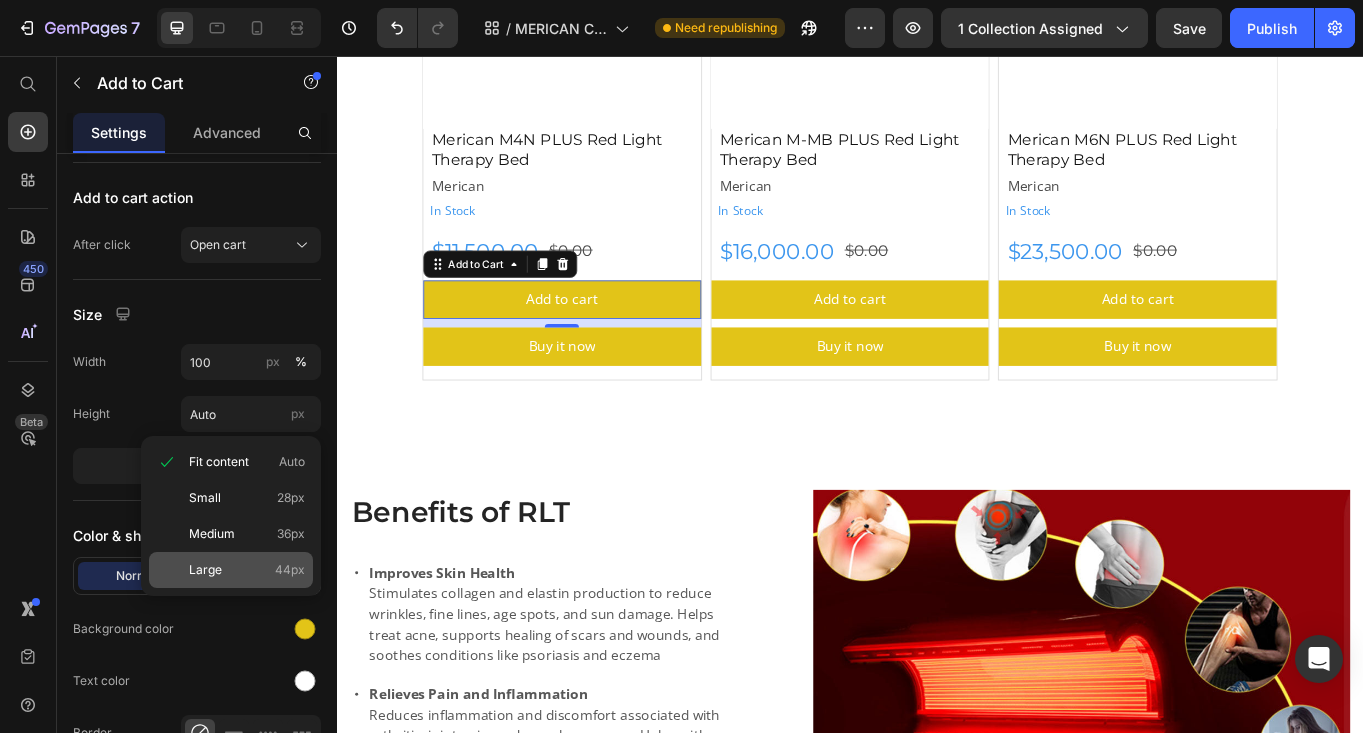click on "Large 44px" at bounding box center (247, 570) 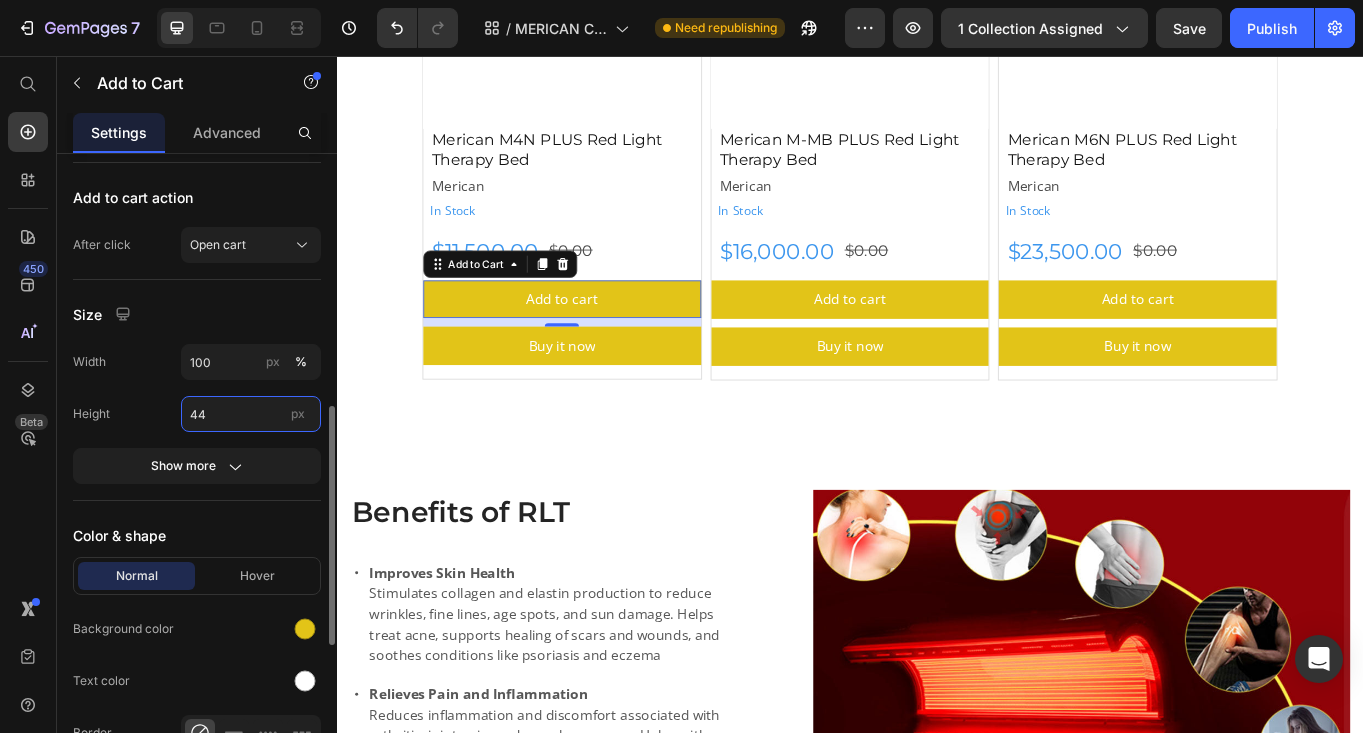 click on "44" at bounding box center (251, 414) 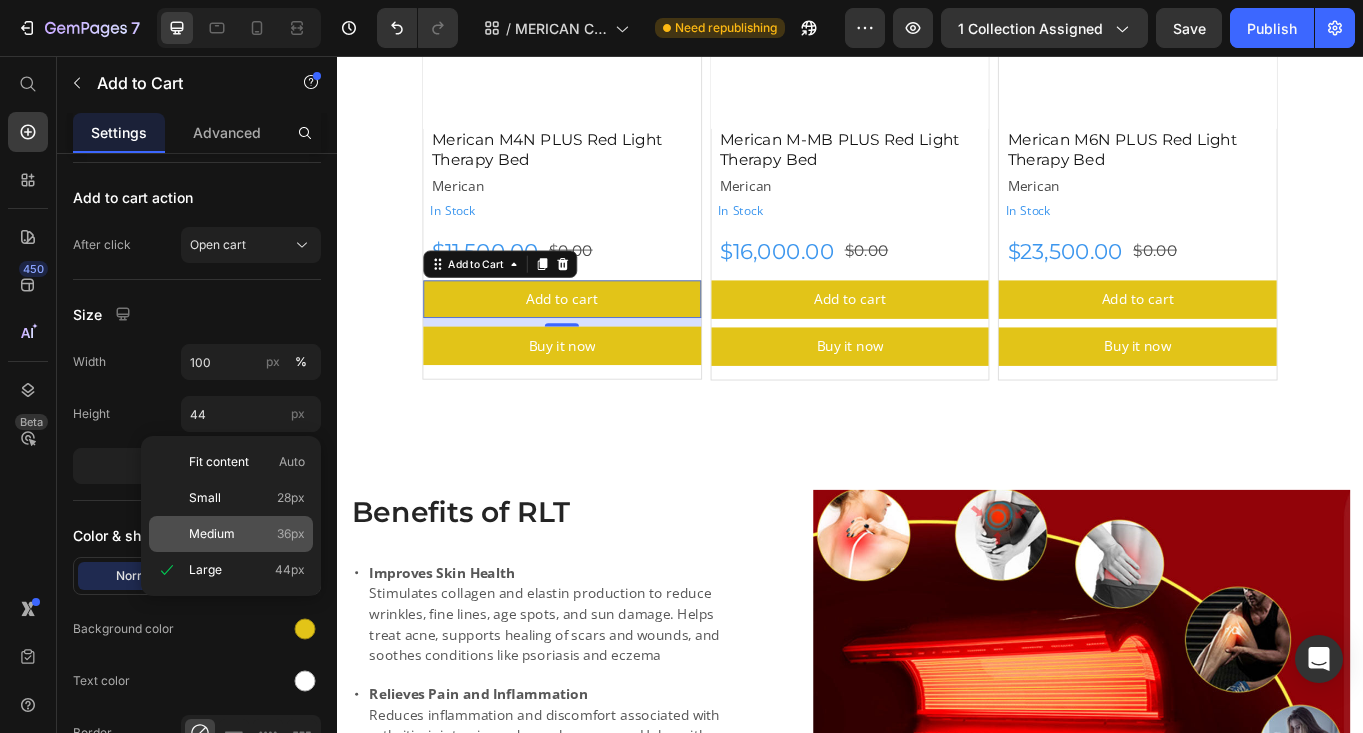 click on "Medium 36px" 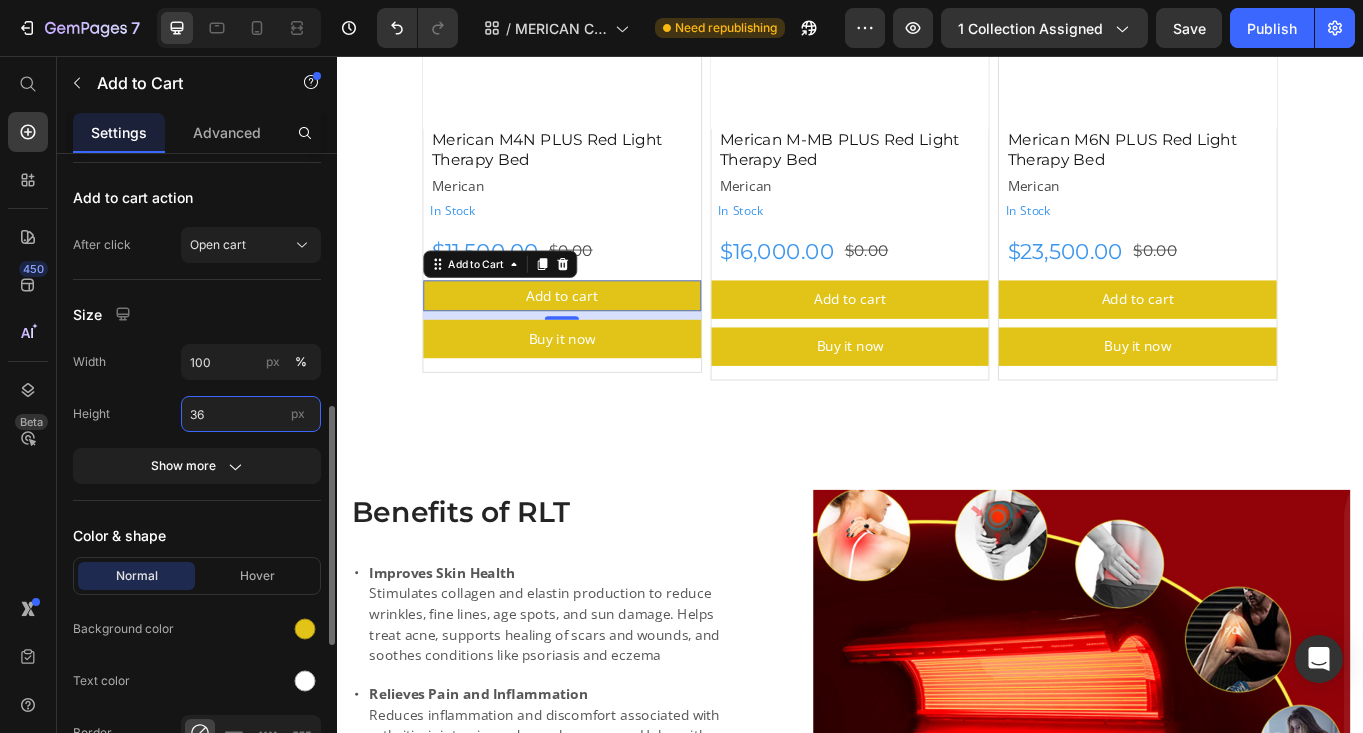 click on "36" at bounding box center (251, 414) 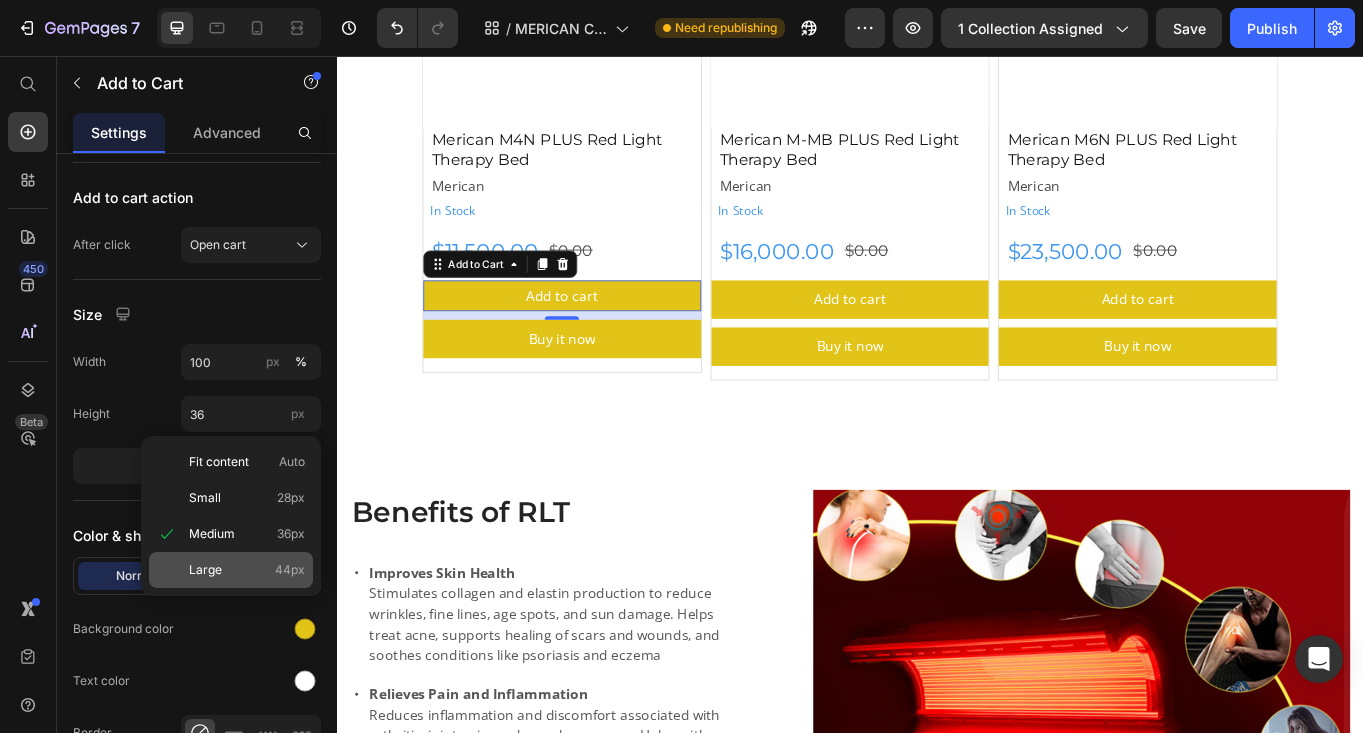click on "Large 44px" 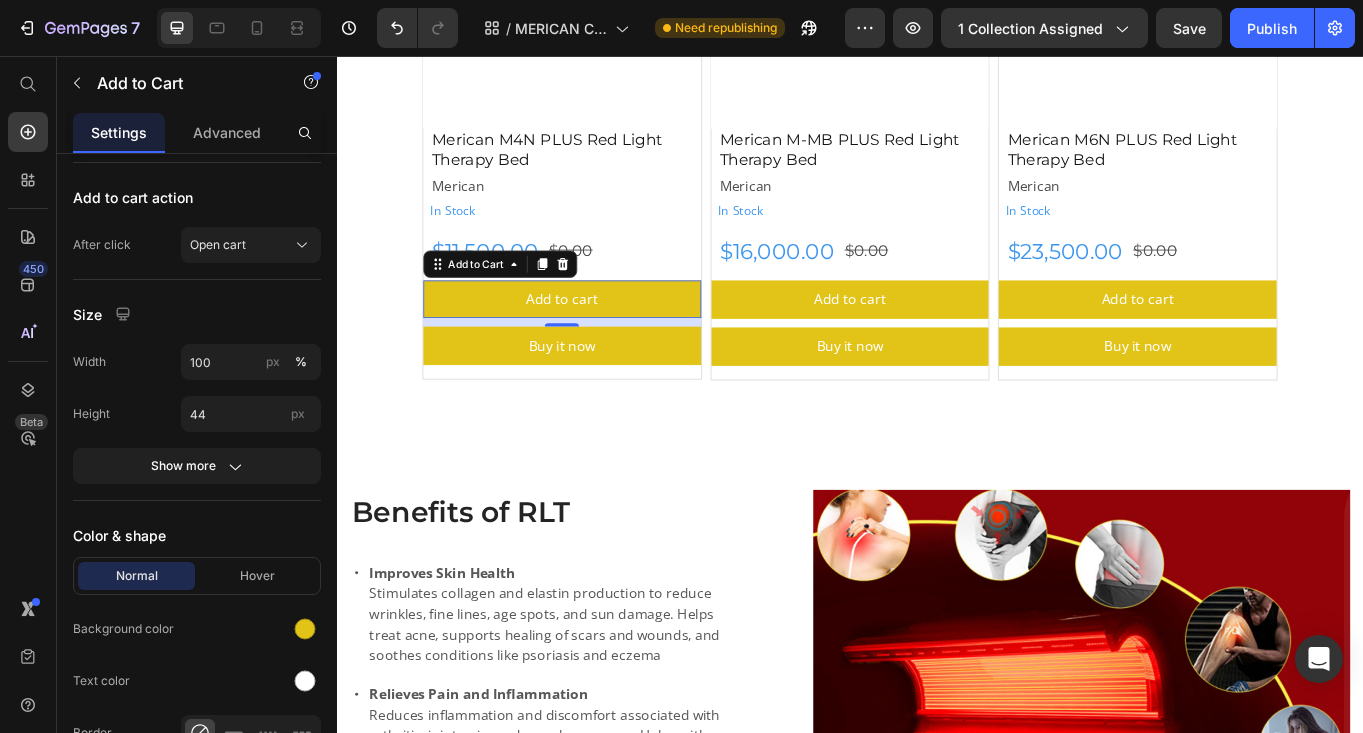 click on "MERICAN Red Light Therapy Beds Heading Discover our latest Red light Therapy Beds from MERICAN, glabal leaders in red light therapy treatment. Text Block Row Image Row Section 1 Product Images Merican M4N PLUS Red Light Therapy Bed Product Title Merican Product Vendor In Stock Stock Counter Row $11,500.00 Product Price $0.00 Product Price Row Add to cart Add to Cart   10 Buy it now Dynamic Checkout Product Product Images Merican M-MB PLUS Red Light Therapy Bed Product Title Merican Product Vendor In Stock Stock Counter $16,000.00 Product Price $0.00 Product Price Row Add to cart Add to Cart Buy it now Dynamic Checkout Product Product Images Merican M6N PLUS Red Light Therapy Bed Product Title Merican Product Vendor In Stock Stock Counter $23,500.00 Product Price $0.00 Product Price Row Add to cart Add to Cart Buy it now Dynamic Checkout Product Row Section 2 Benefits of RLT Heading
Improves Skin Health
Relieves Pain and Inflammation
Enhances Muscle Recovery Row" at bounding box center (937, 1392) 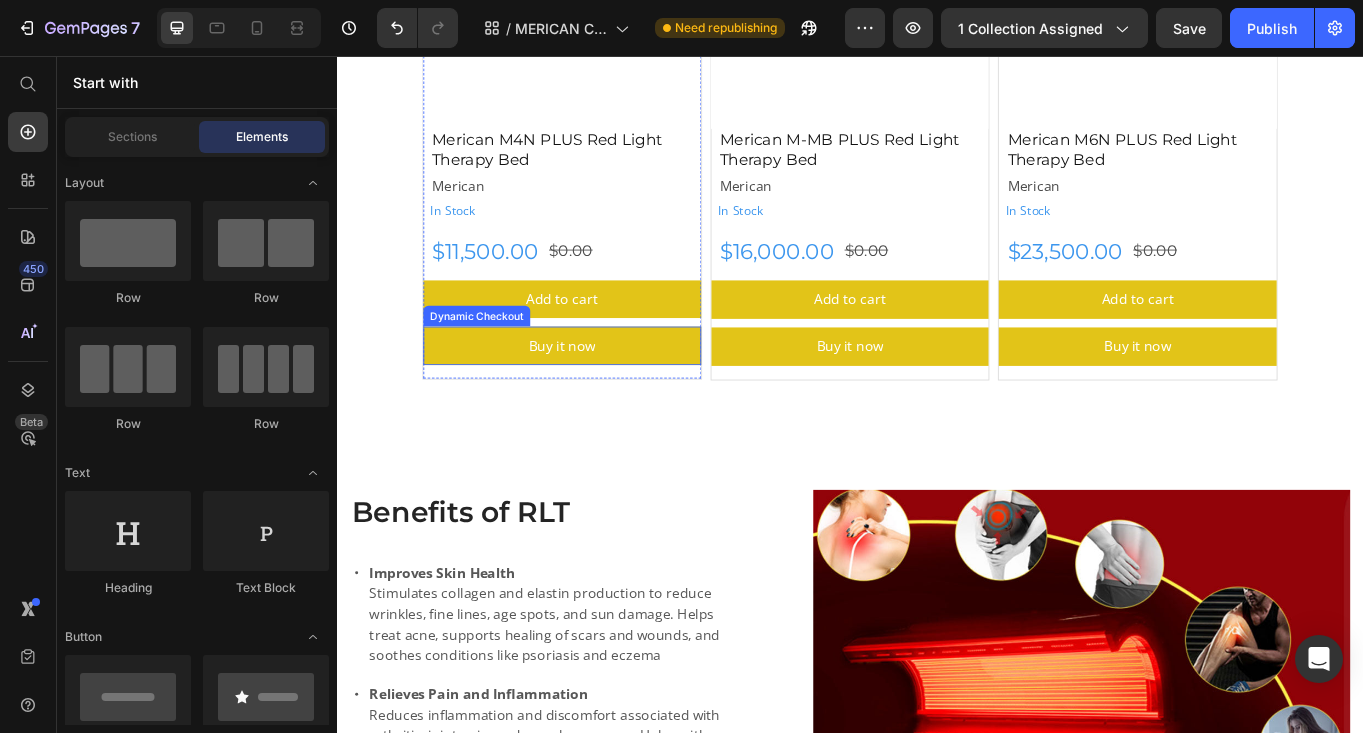 click on "Buy it now" at bounding box center (600, 394) 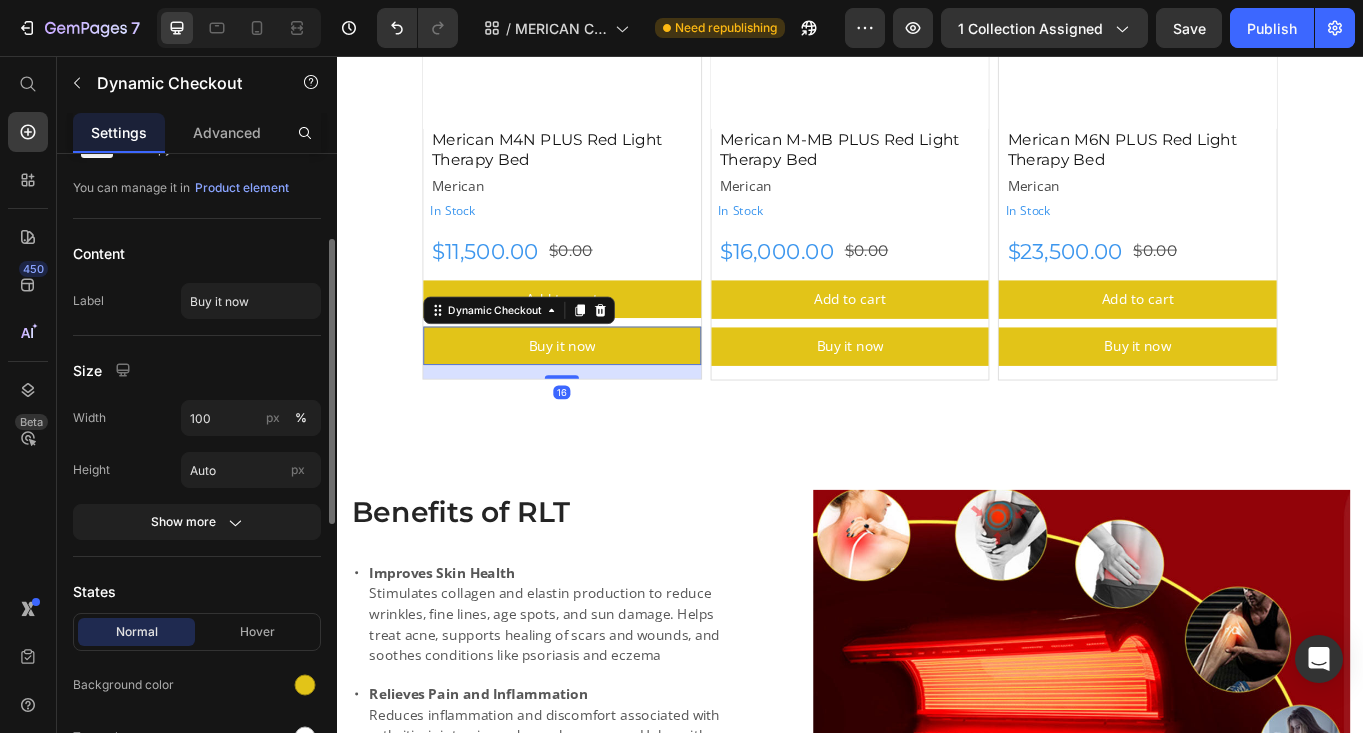 scroll, scrollTop: 185, scrollLeft: 0, axis: vertical 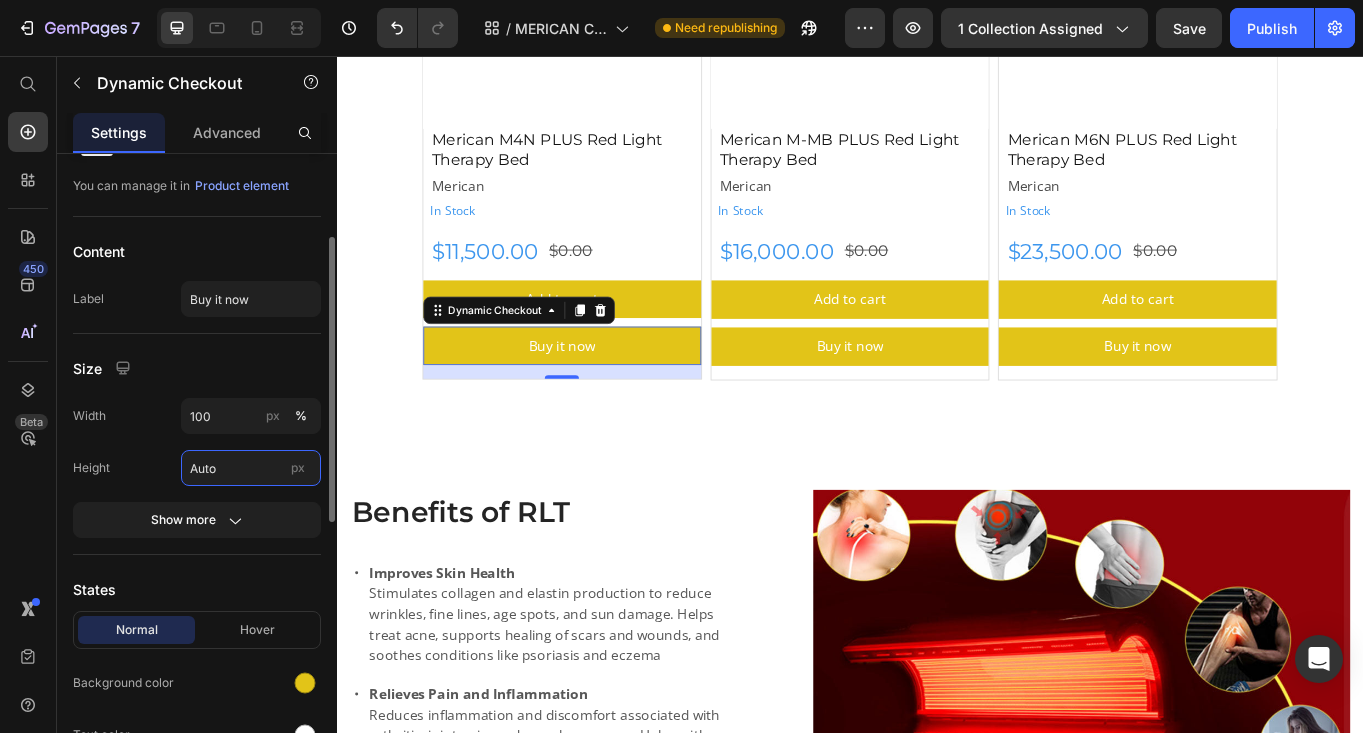 click on "Auto" at bounding box center (251, 468) 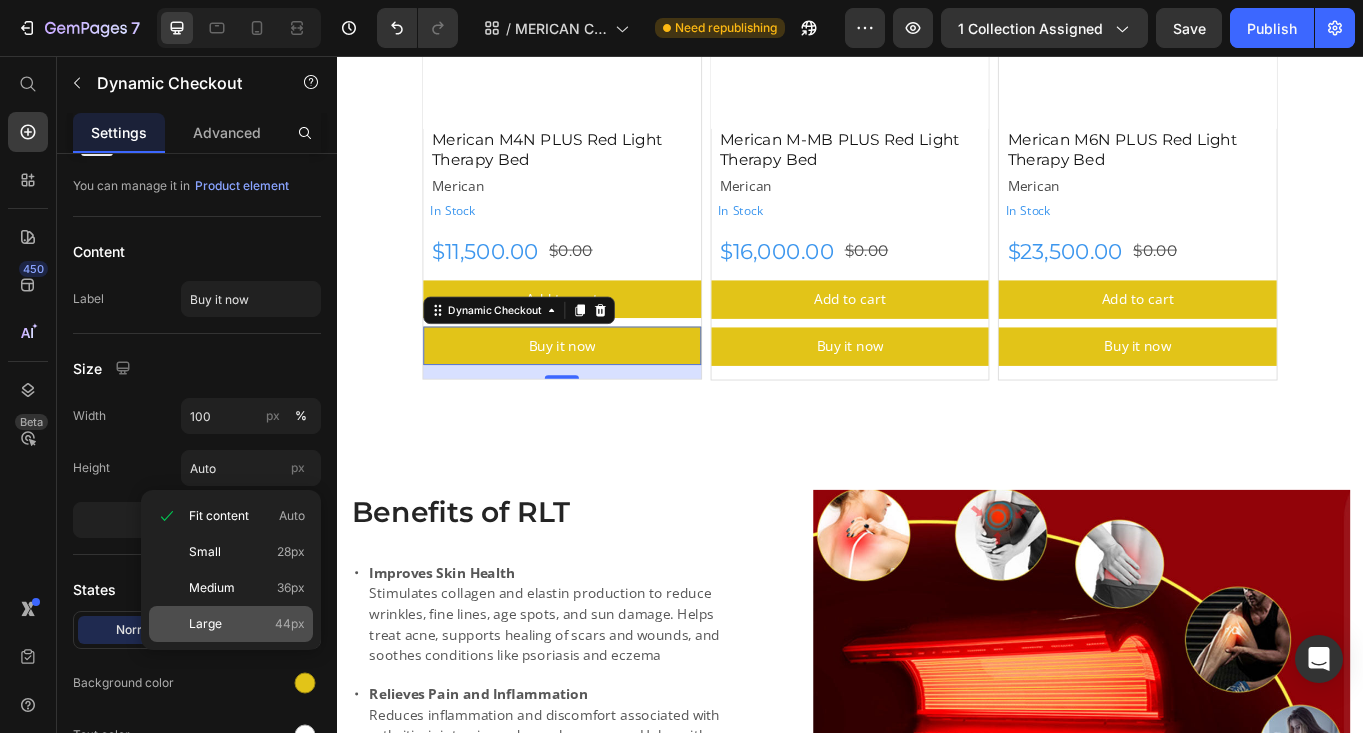 click on "Large" at bounding box center (205, 624) 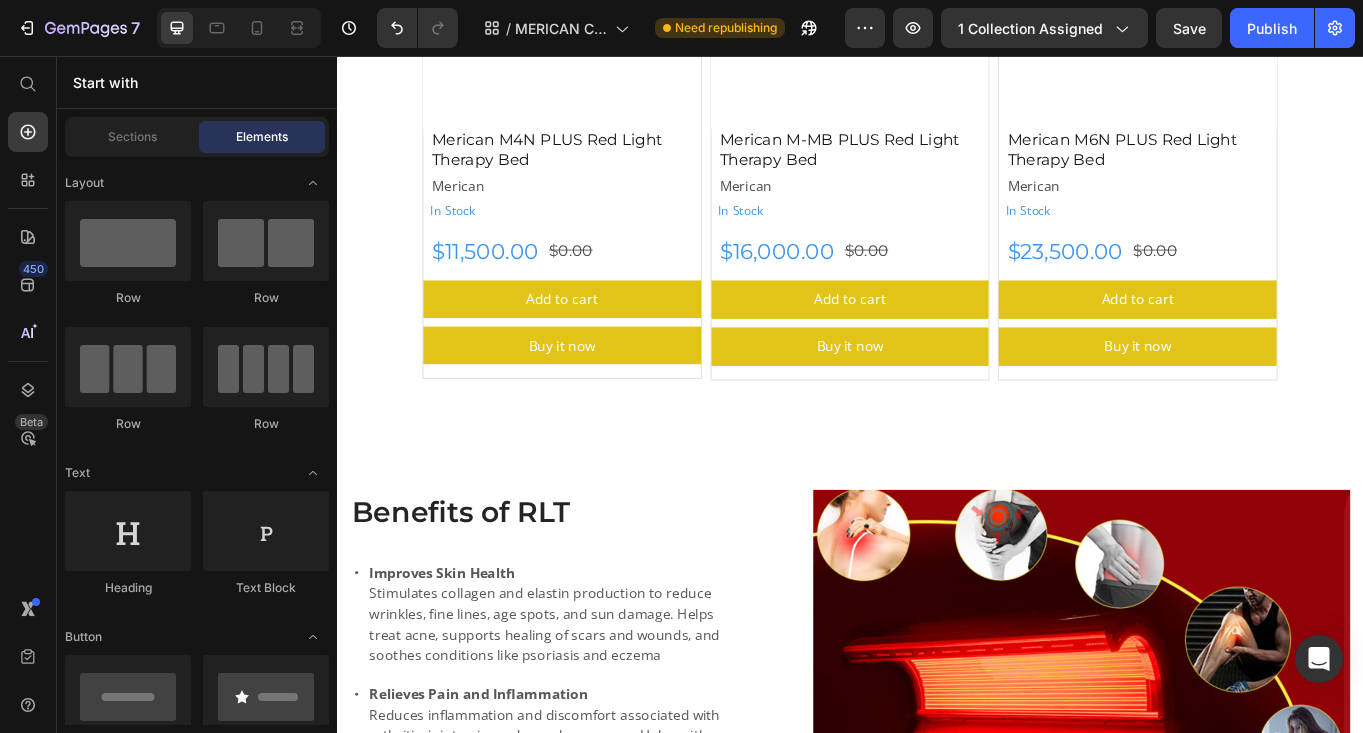 click on "MERICAN Red Light Therapy Beds Heading Discover our latest Red light Therapy Beds from MERICAN, glabal leaders in red light therapy treatment. Text Block Row Image Row Section 1 Product Images Merican M4N PLUS Red Light Therapy Bed Product Title Merican Product Vendor In Stock Stock Counter Row $11,500.00 Product Price $0.00 Product Price Row Add to cart Add to Cart Buy it now Dynamic Checkout Product Product Images Merican M-MB PLUS Red Light Therapy Bed Product Title Merican Product Vendor In Stock Stock Counter $16,000.00 Product Price $0.00 Product Price Row Add to cart Add to Cart Buy it now Dynamic Checkout Product Product Images Merican M6N PLUS Red Light Therapy Bed Product Title Merican Product Vendor In Stock Stock Counter $23,500.00 Product Price $0.00 Product Price Row Add to cart Add to Cart Buy it now Dynamic Checkout Product Row Section 2 Benefits of RLT Heading
Improves Skin Health
Relieves Pain and Inflammation
Enhances Muscle Recovery Item List" at bounding box center (937, 1392) 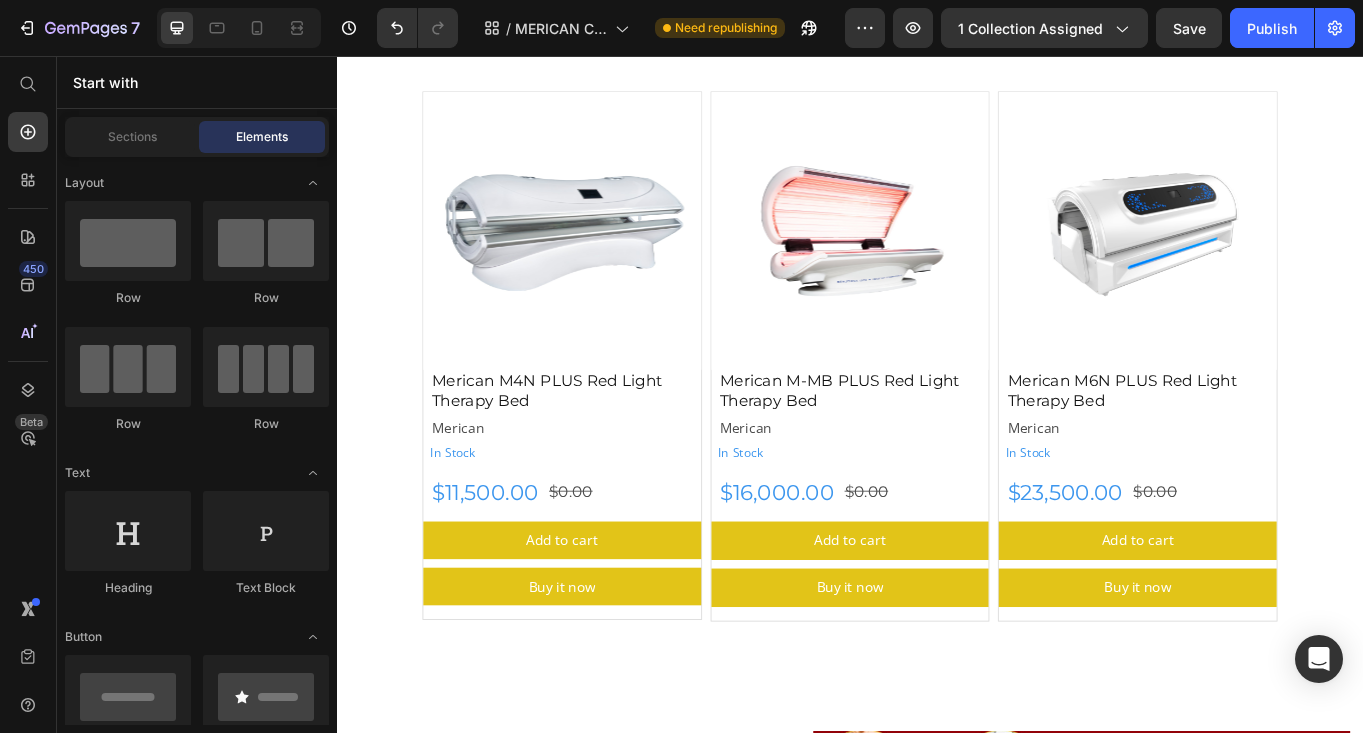 scroll, scrollTop: 267, scrollLeft: 0, axis: vertical 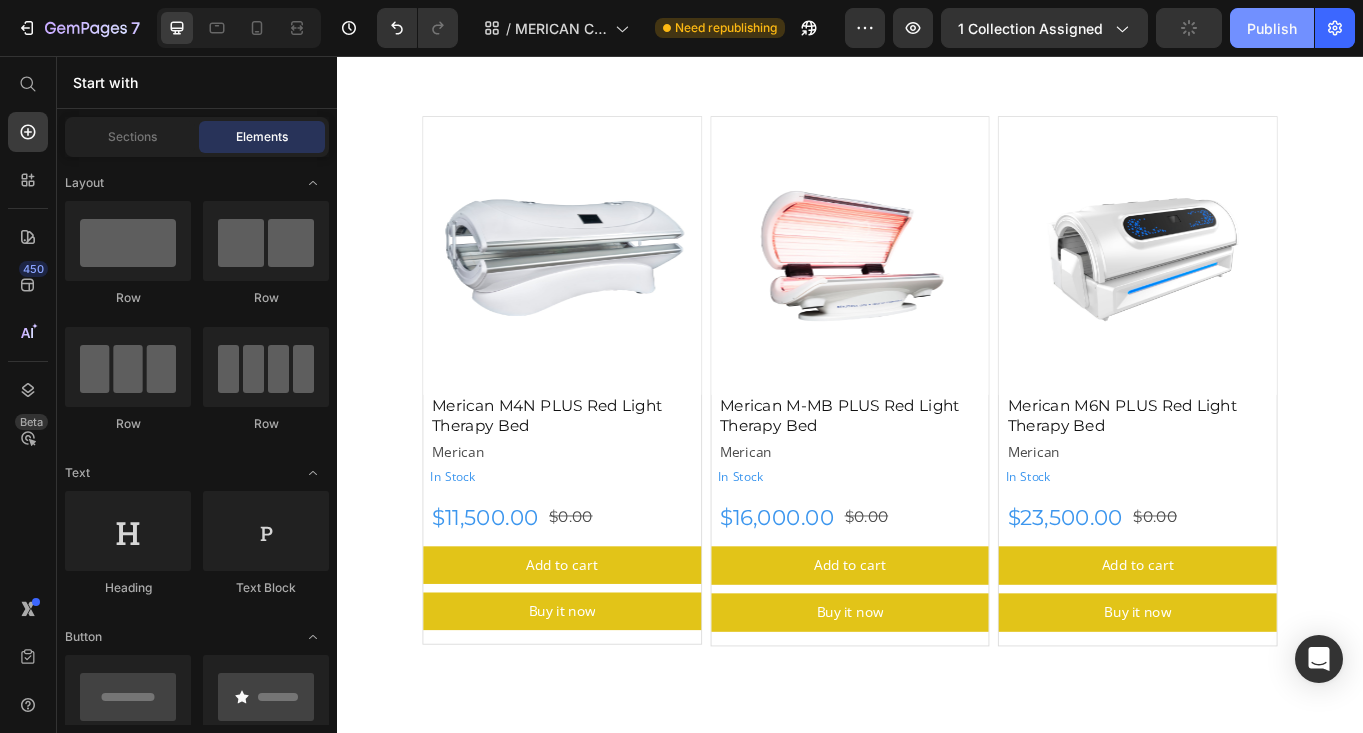 click on "Publish" at bounding box center (1272, 28) 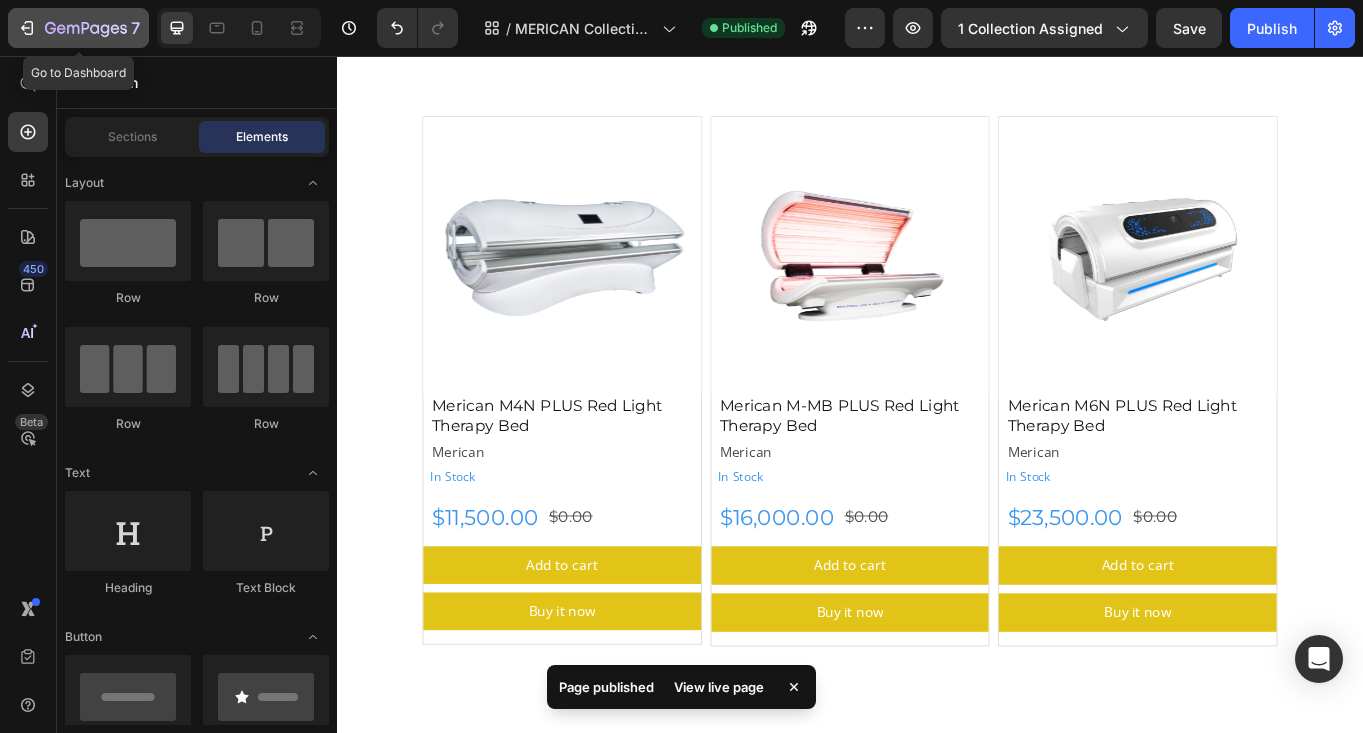 click 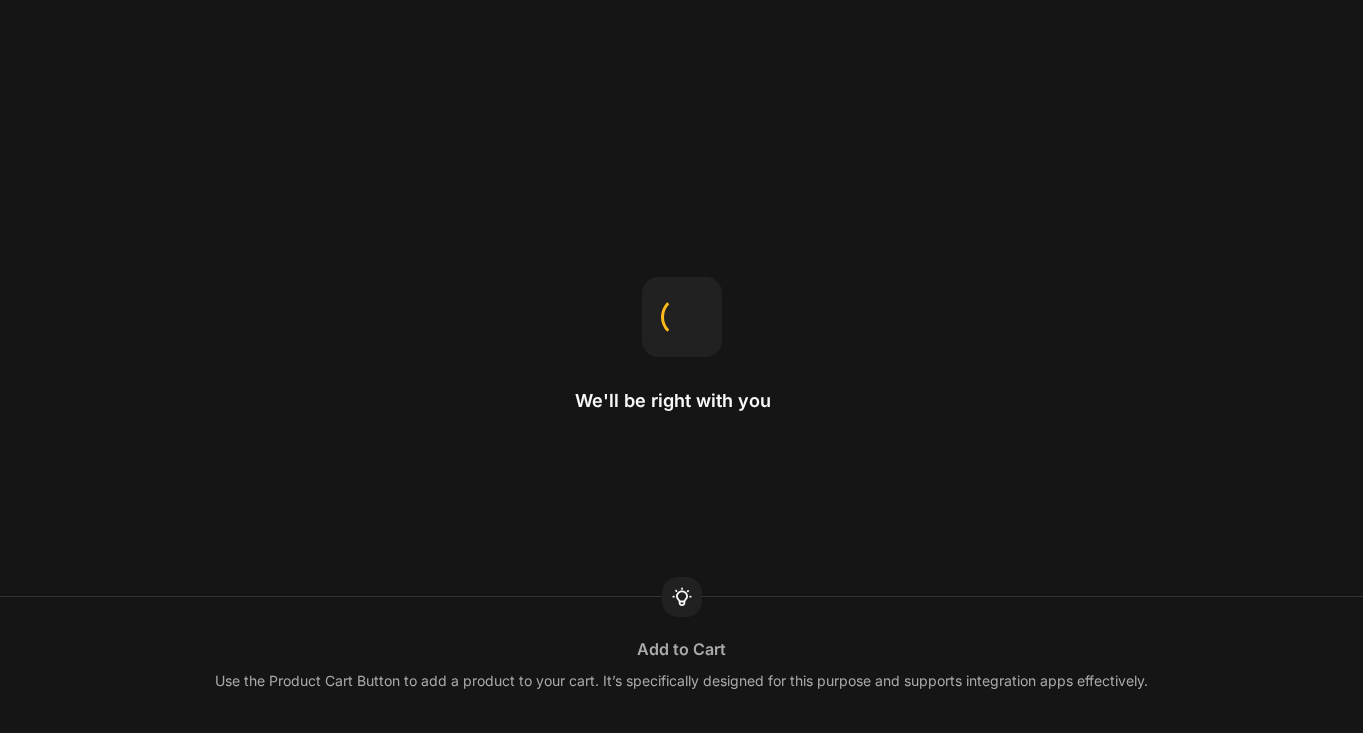 scroll, scrollTop: 0, scrollLeft: 0, axis: both 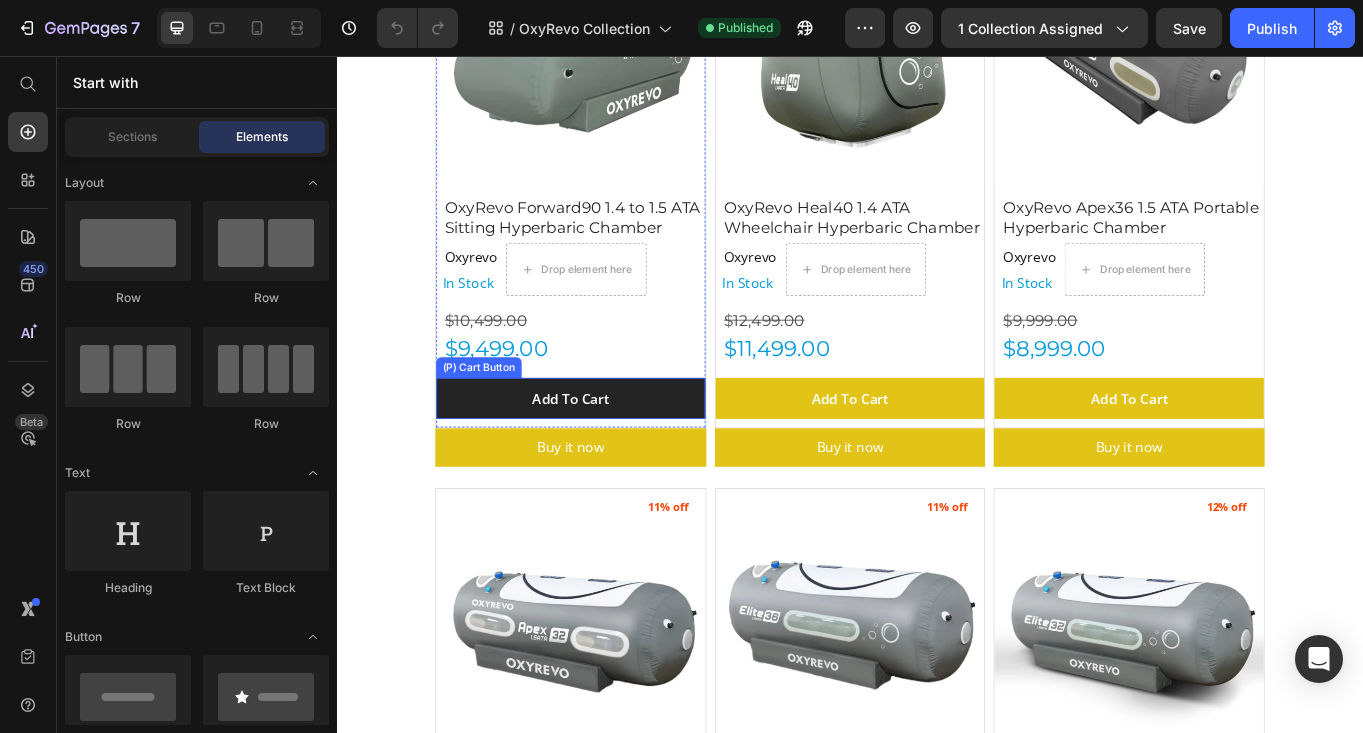 click on "Add To Cart" at bounding box center [610, 456] 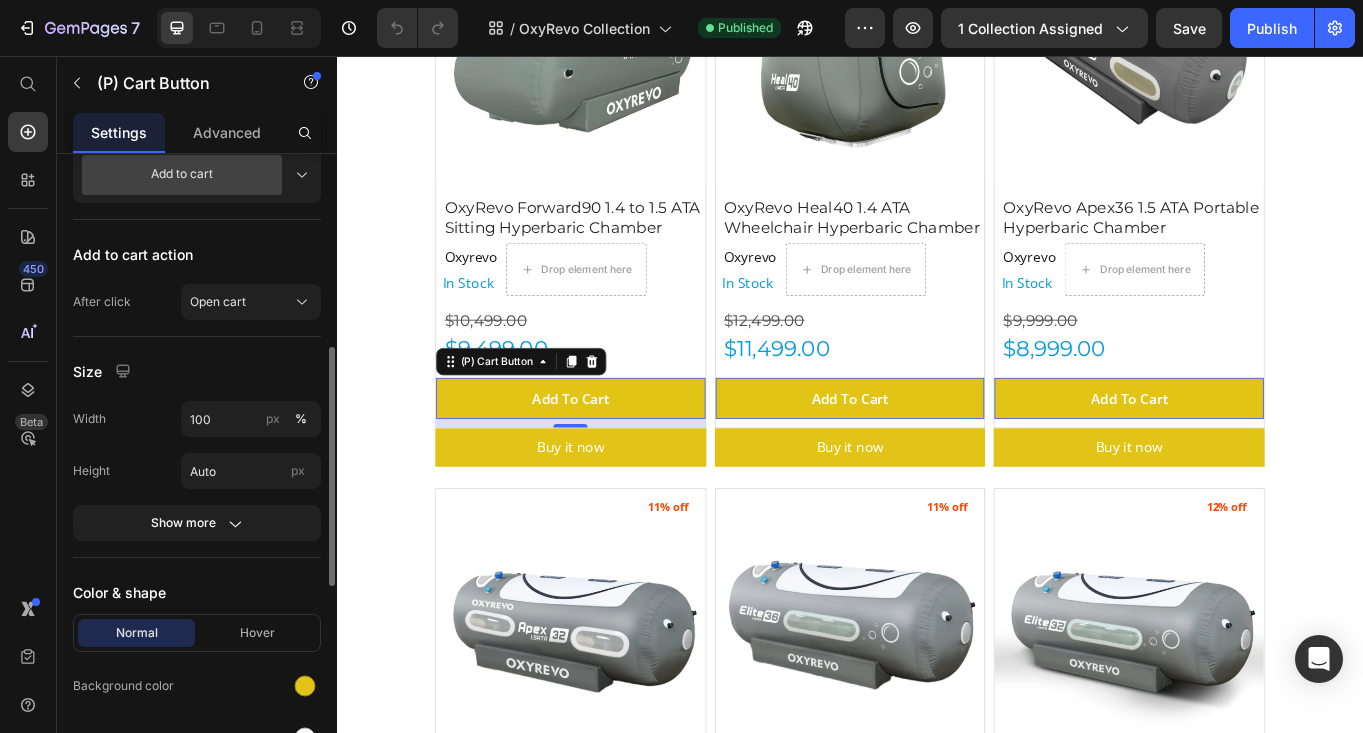 scroll, scrollTop: 620, scrollLeft: 0, axis: vertical 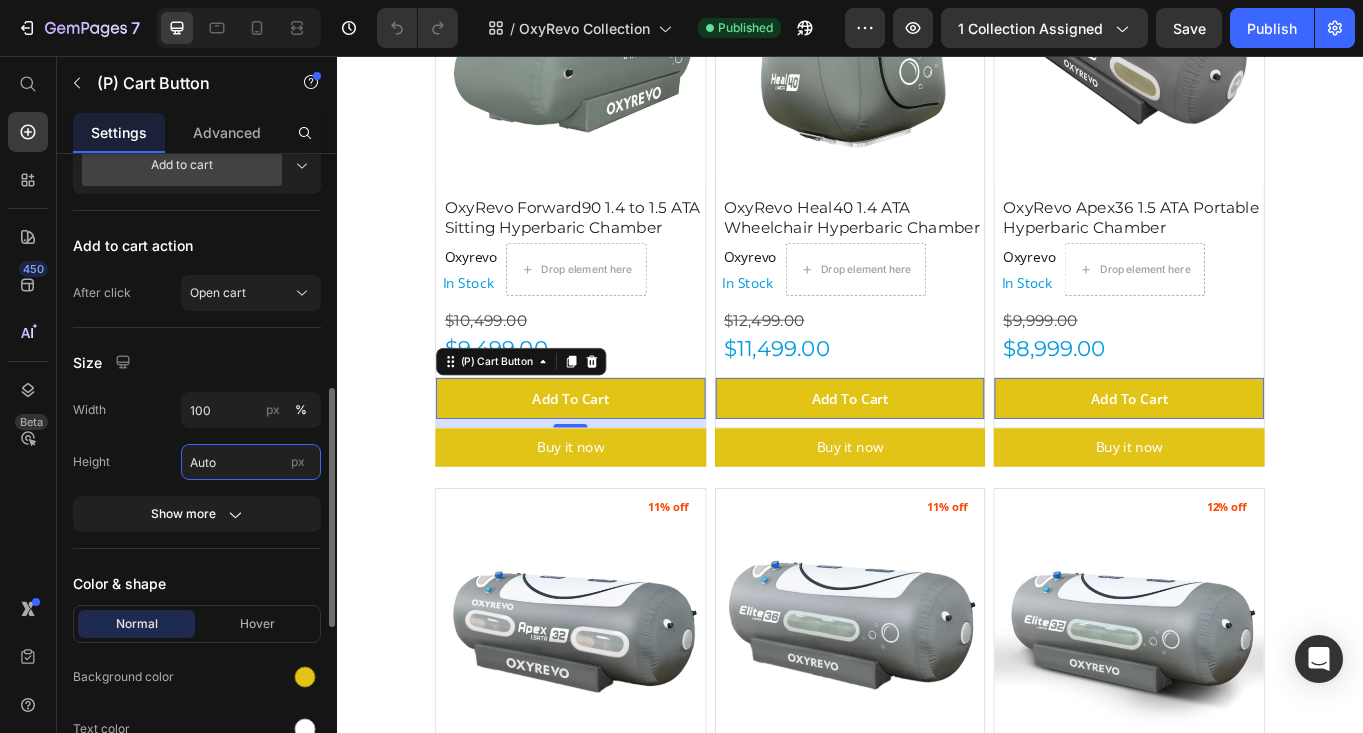 click on "Auto" at bounding box center (251, 462) 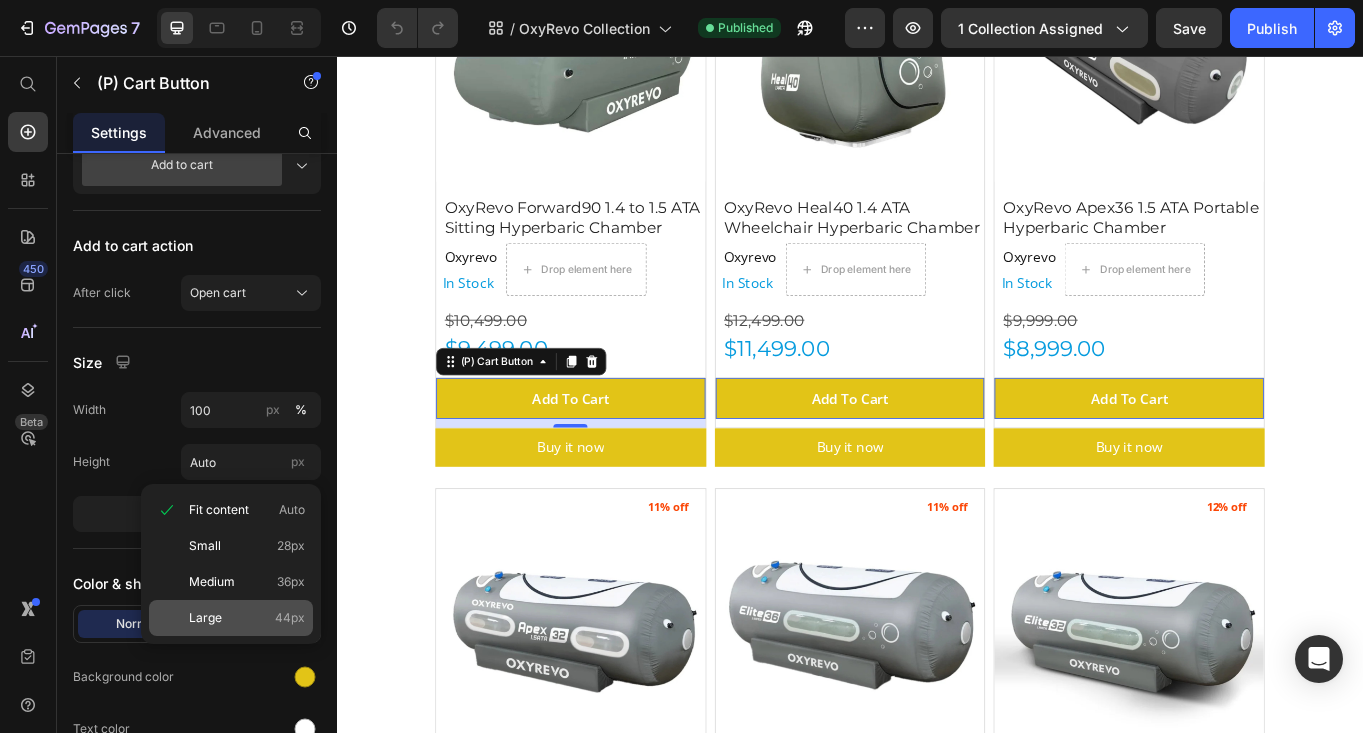 click on "Large 44px" at bounding box center [247, 618] 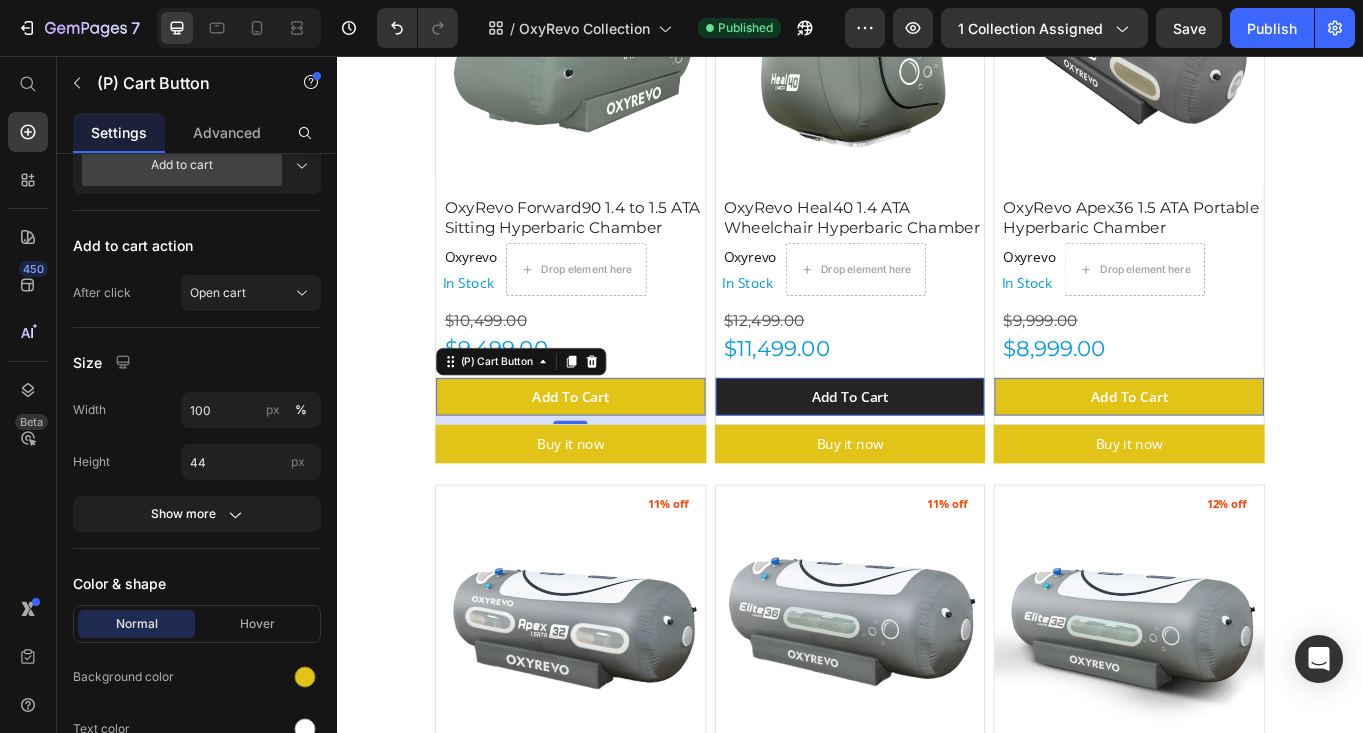 click on "Add To Cart" at bounding box center (610, 454) 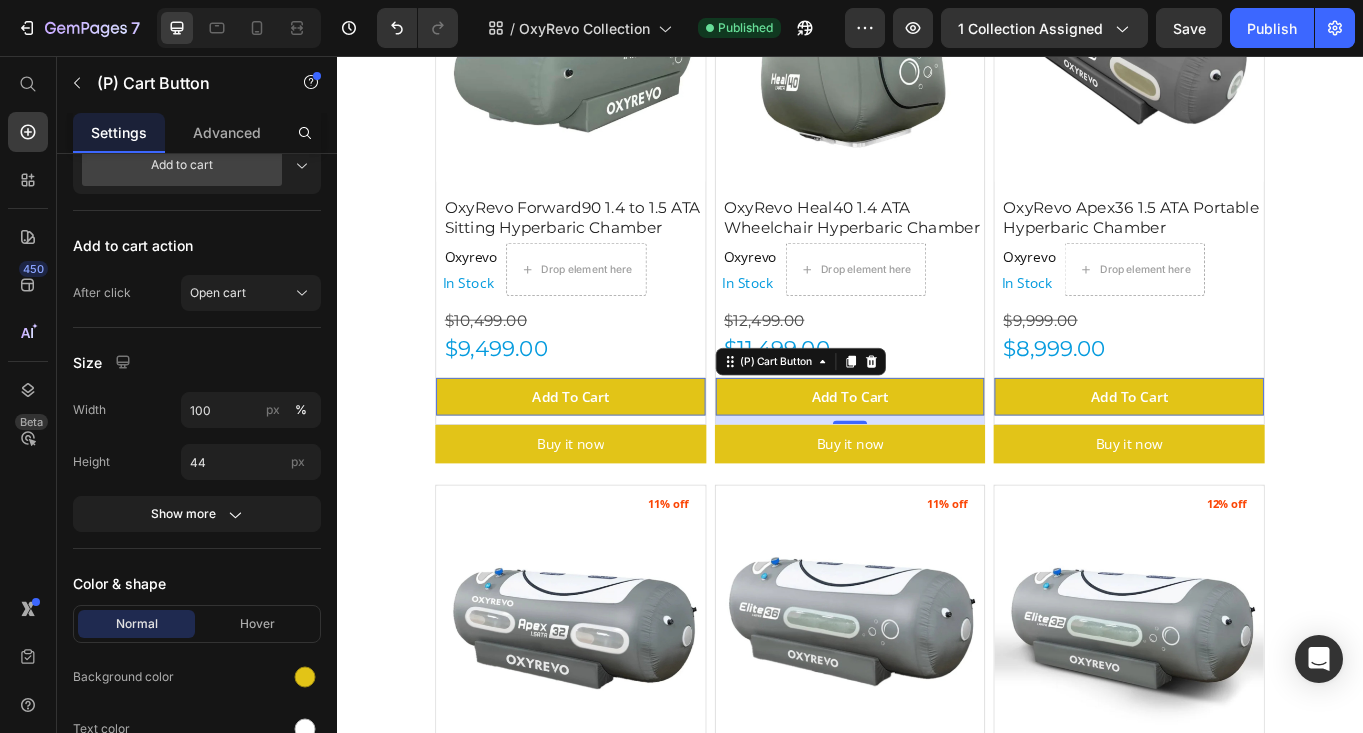 click on "OxyRevo Hyperbaric Chambers Heading OxyRevo , a global leader specializing in portable and hard hyperbaric oxygen chambers, represents the best in home-use hyperbaric technology. By making the proven benefits of oxygen therapy more accessible to everyone, Oxyrevo has helped over 3,000 clients across 87 countries. Their commitment to quality, innovation, and customer care matches Gym Emotion’s mission to offer premium recovery solutions to help you reach your peak potential.   Text Block Row Image Row Section 1 (P) Images 10% off Product Badge OxyRevo Forward90 1.4 to 1.5 ATA Sitting Hyperbaric Chamber (P) Title Oxyrevo Product Vendor In Stock Stock Counter
Drop element here Row $10,499.00 Product Price $9,499.00 Product Price Add To Cart (P) Cart Button   10 Row Buy it now Dynamic Checkout (P) Images 8% off Product Badge OxyRevo Heal40 1.4 ATA Wheelchair Hyperbaric Chamber (P) Title Oxyrevo Product Vendor In Stock Stock Counter
Drop element here Row $12,499.00   0 Row" at bounding box center [937, 1386] 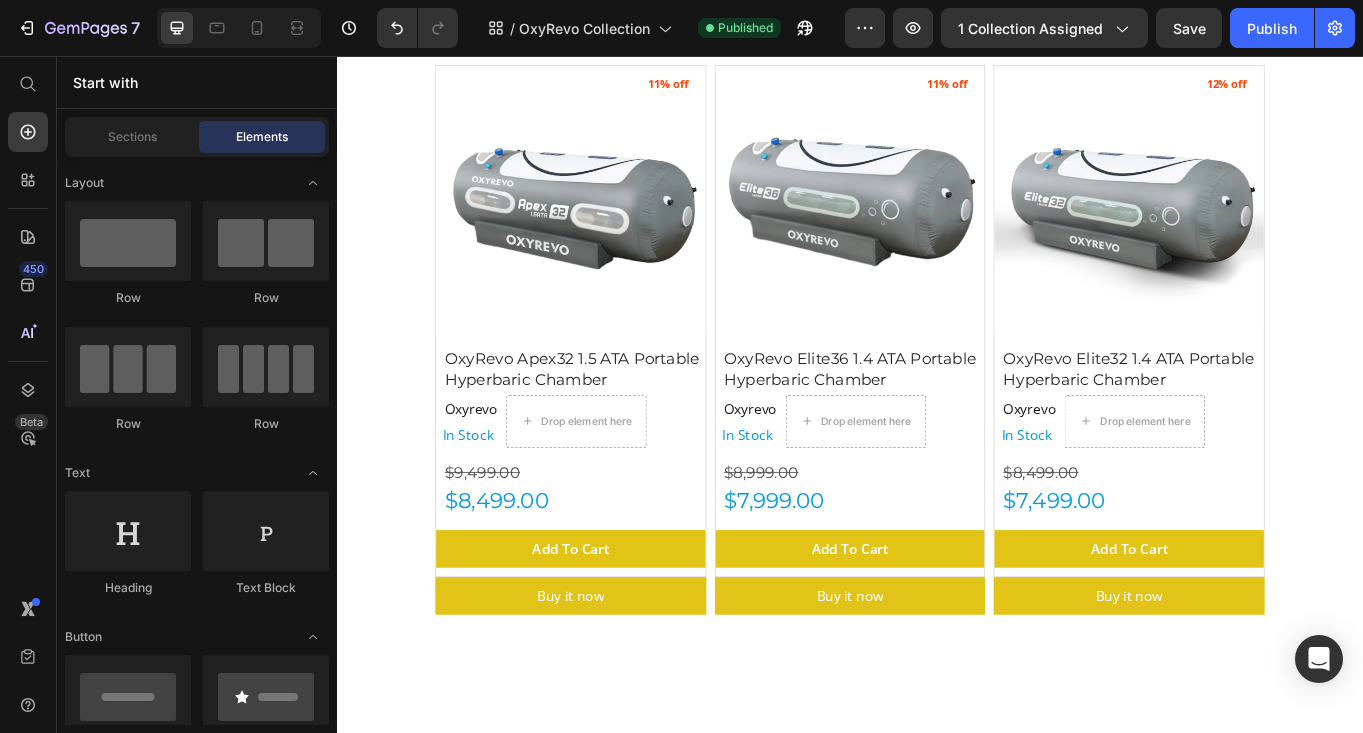 scroll, scrollTop: 1166, scrollLeft: 0, axis: vertical 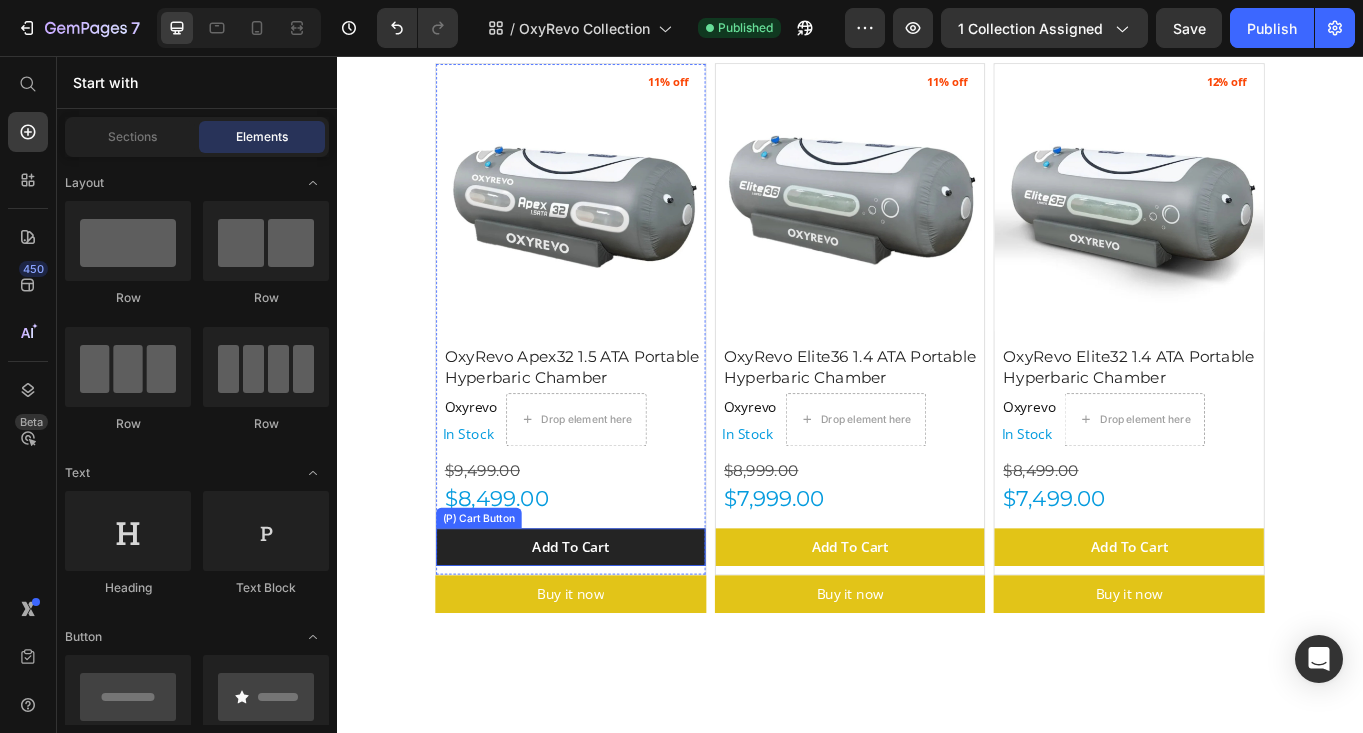 click on "Add To Cart" at bounding box center [610, -39] 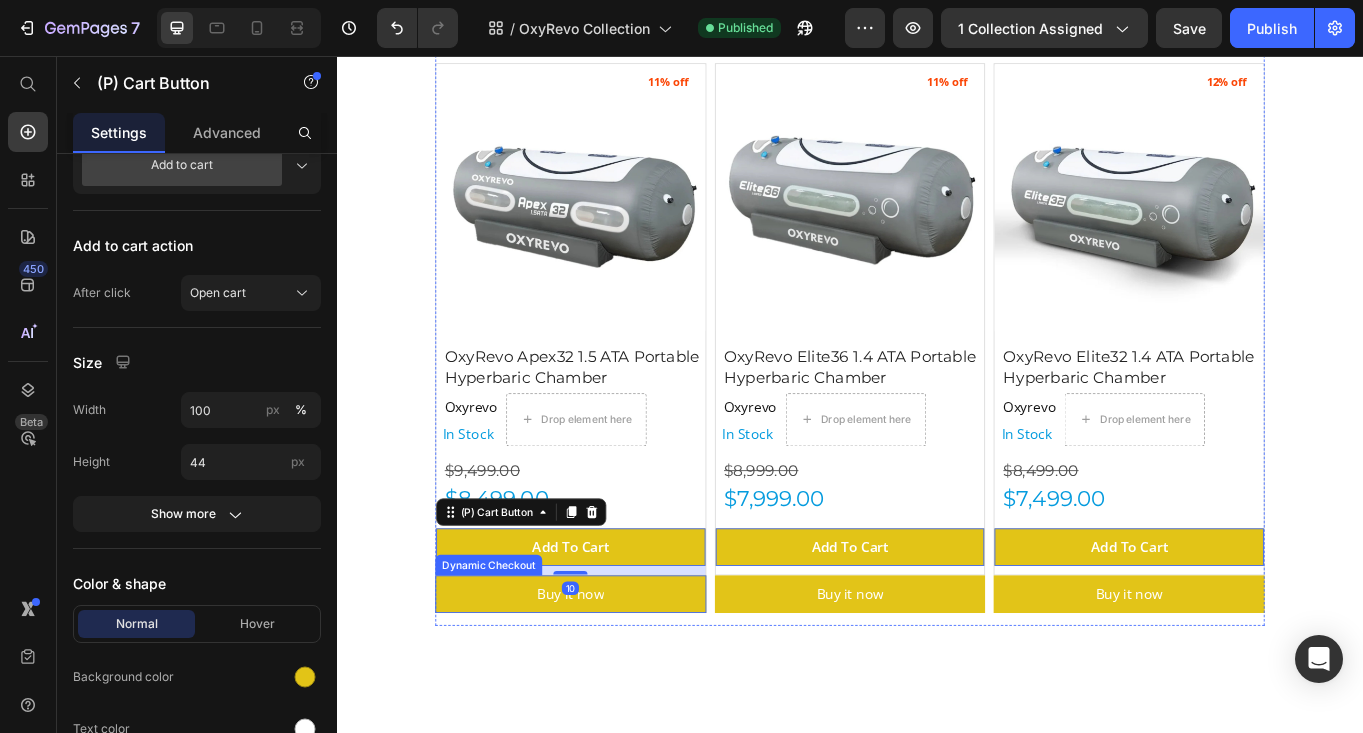 click on "Buy it now" at bounding box center (610, 685) 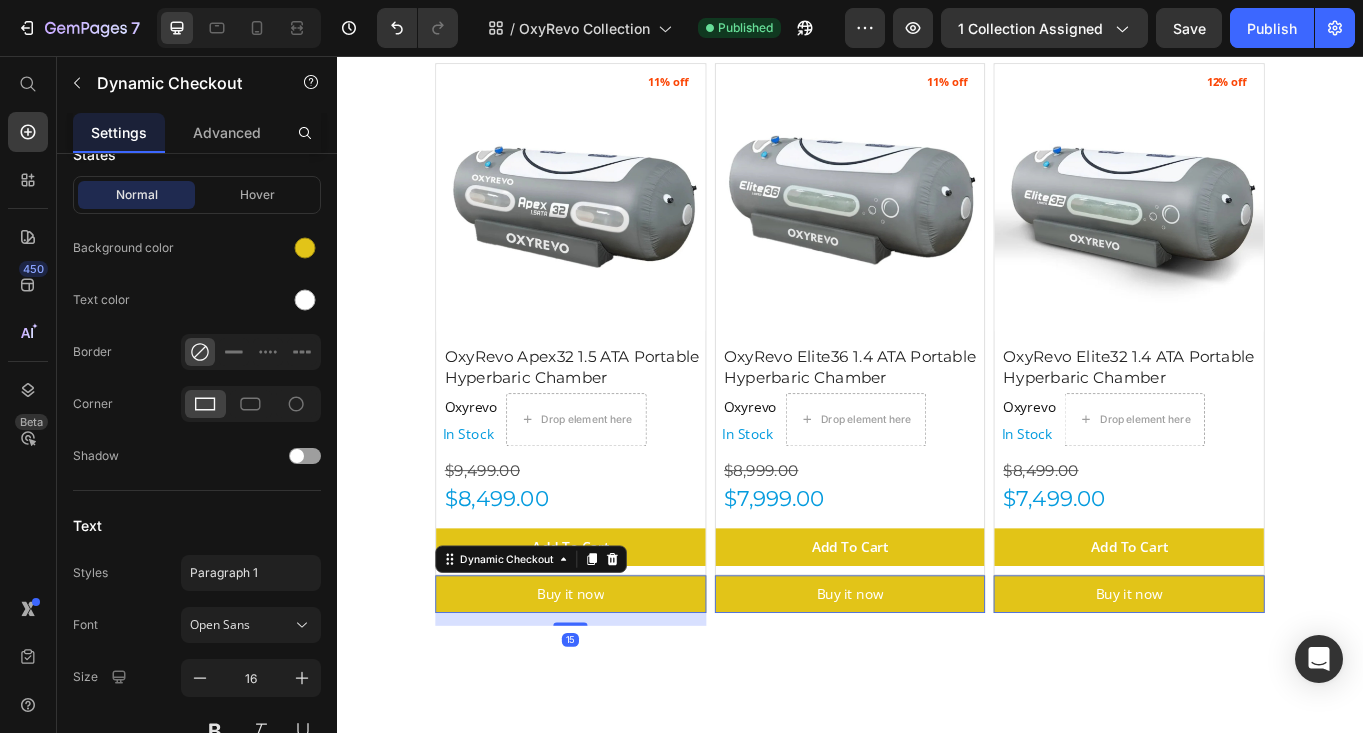 scroll, scrollTop: 0, scrollLeft: 0, axis: both 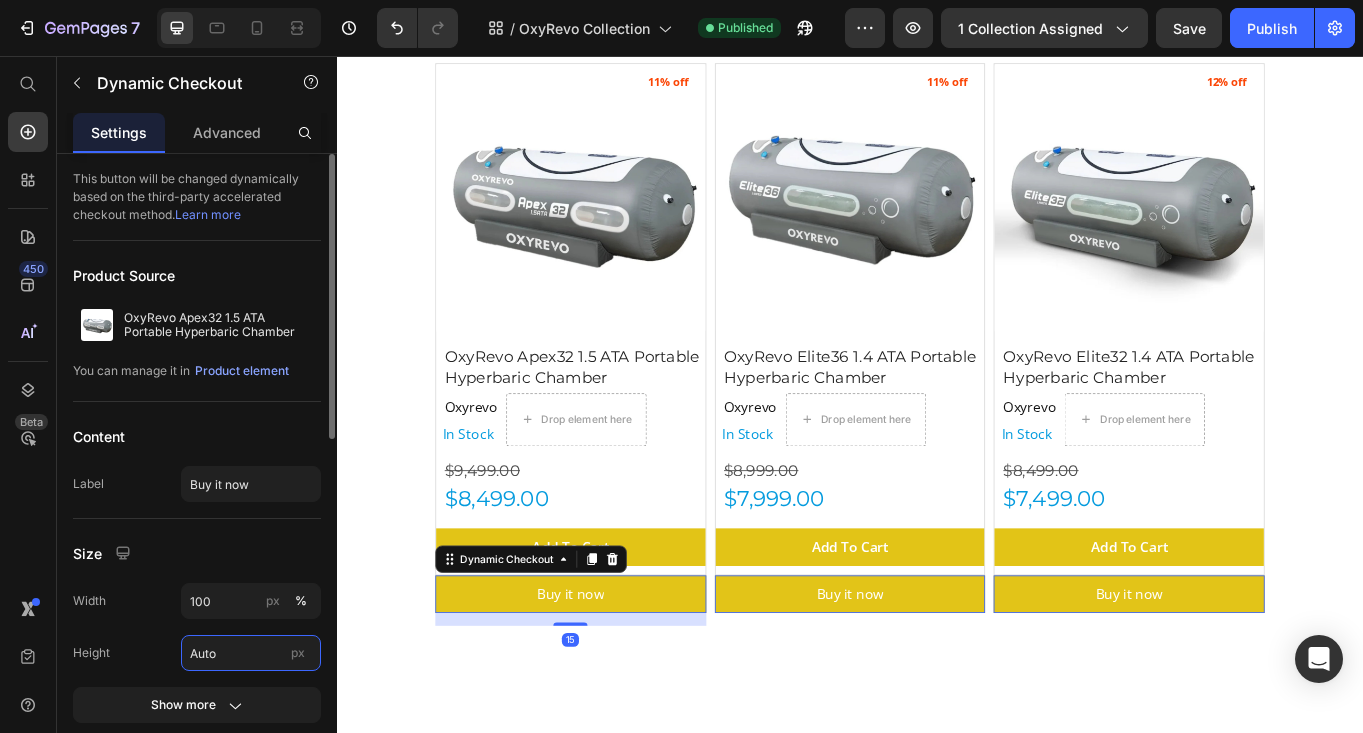 click on "Auto" at bounding box center (251, 653) 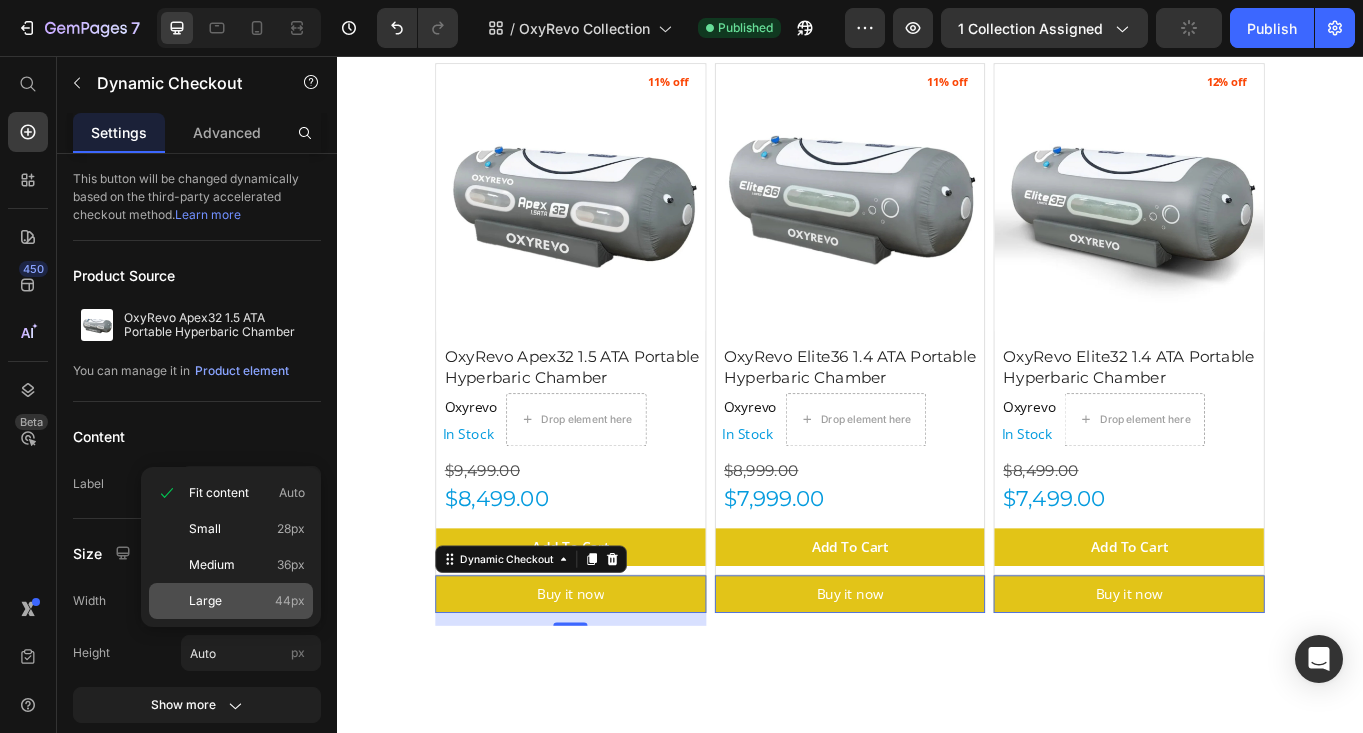 click on "Large" at bounding box center (205, 601) 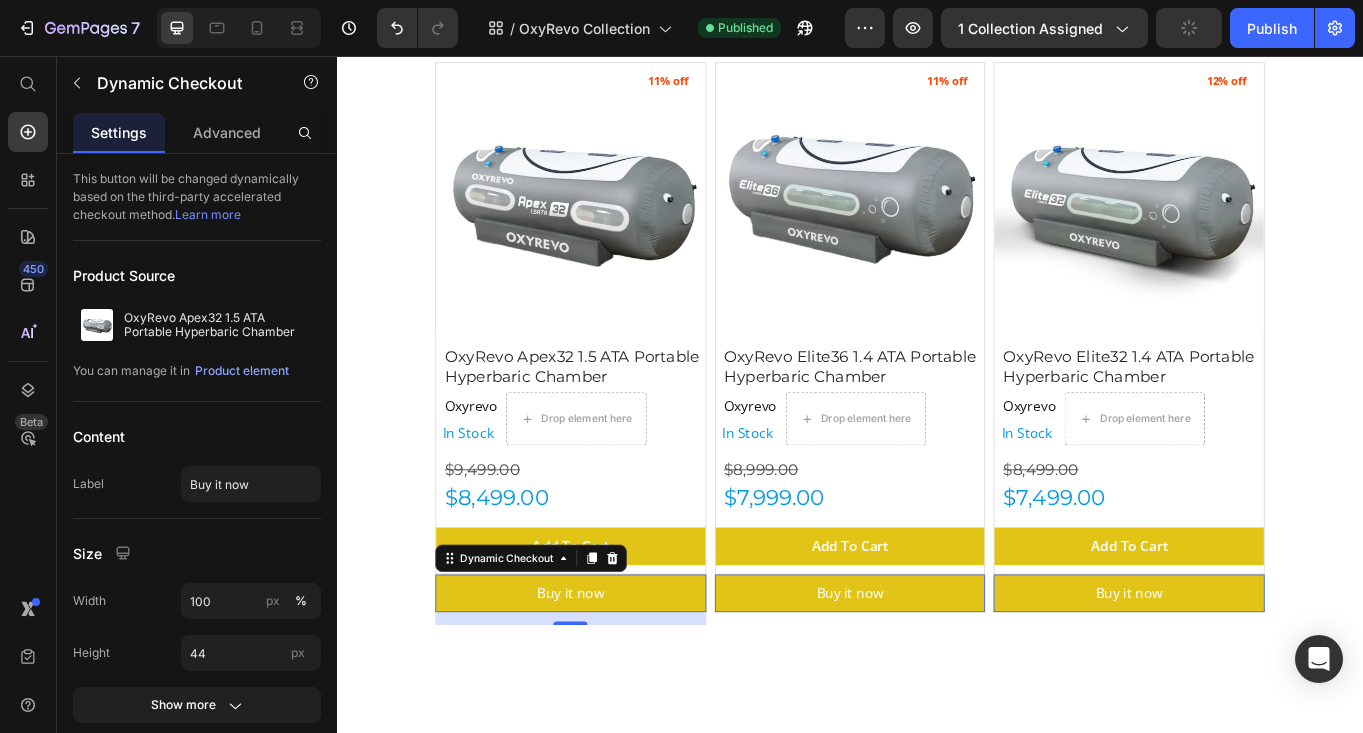scroll, scrollTop: 1165, scrollLeft: 0, axis: vertical 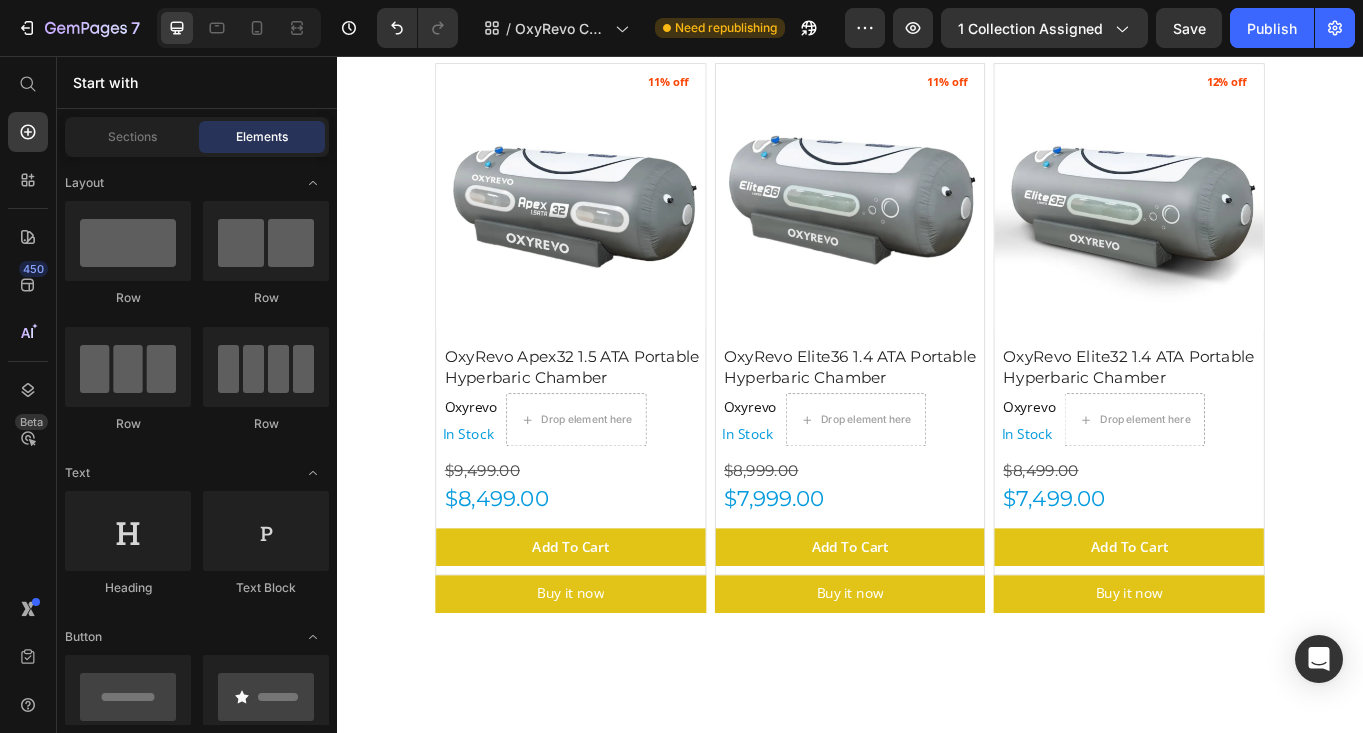click on "(P) Images 10% off Product Badge OxyRevo Forward90 1.4 to 1.5 ATA Sitting Hyperbaric Chamber (P) Title Oxyrevo Product Vendor In Stock Stock Counter
Drop element here Row $10,499.00 Product Price $9,499.00 Product Price Add To Cart (P) Cart Button Row Buy it now Dynamic Checkout (P) Images 8% off Product Badge OxyRevo Heal40 1.4 ATA Wheelchair Hyperbaric Chamber (P) Title Oxyrevo Product Vendor In Stock Stock Counter
Drop element here Row $12,499.00 Product Price $11,499.00 Product Price Add To Cart (P) Cart Button Row Buy it now Dynamic Checkout (P) Images 10% off Product Badge OxyRevo Apex36 1.5 ATA Portable Hyperbaric Chamber (P) Title Oxyrevo Product Vendor In Stock Stock Counter
Drop element here Row $9,999.00 Product Price $8,999.00 Product Price Add To Cart (P) Cart Button Row Buy it now Dynamic Checkout (P) Images 11% off Product Badge OxyRevo Apex32 1.5 ATA Portable Hyperbaric Chamber (P) Title Oxyrevo Product Vendor In Stock Stock Counter" at bounding box center (937, 896) 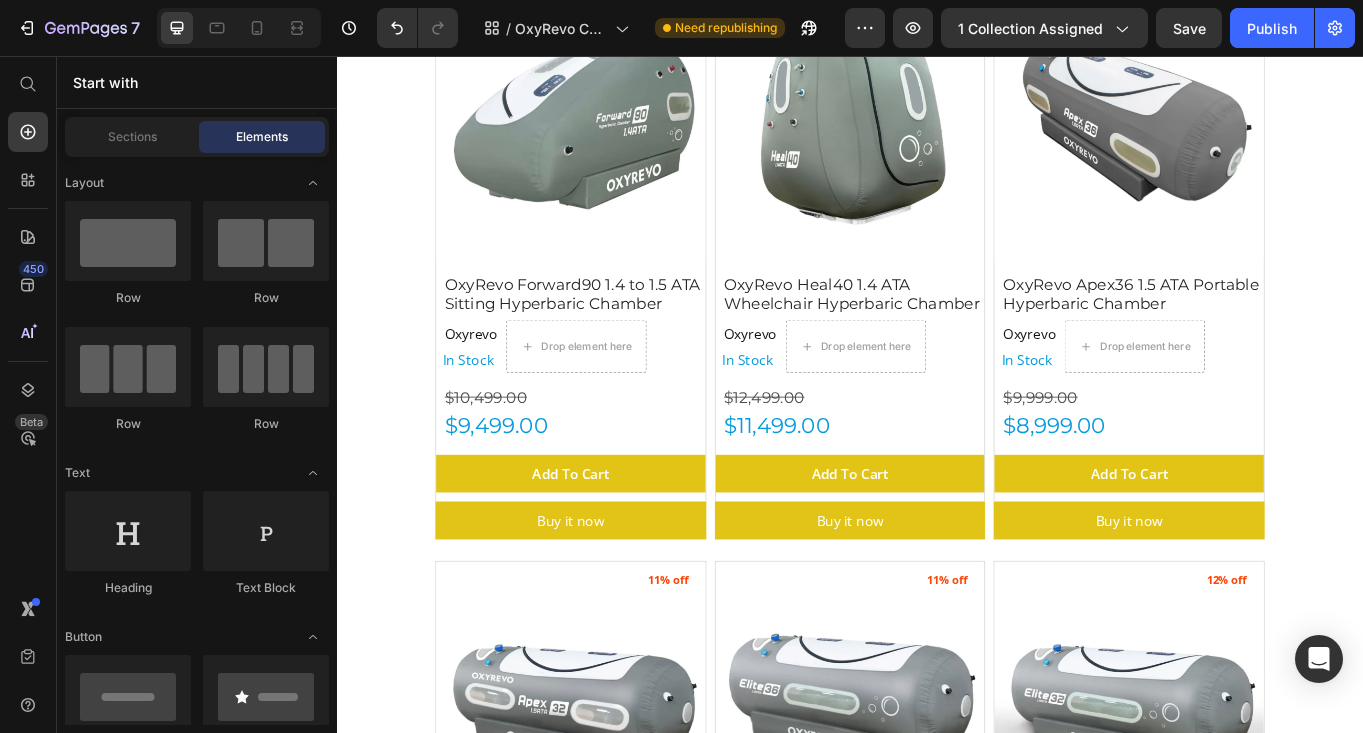 scroll, scrollTop: 583, scrollLeft: 0, axis: vertical 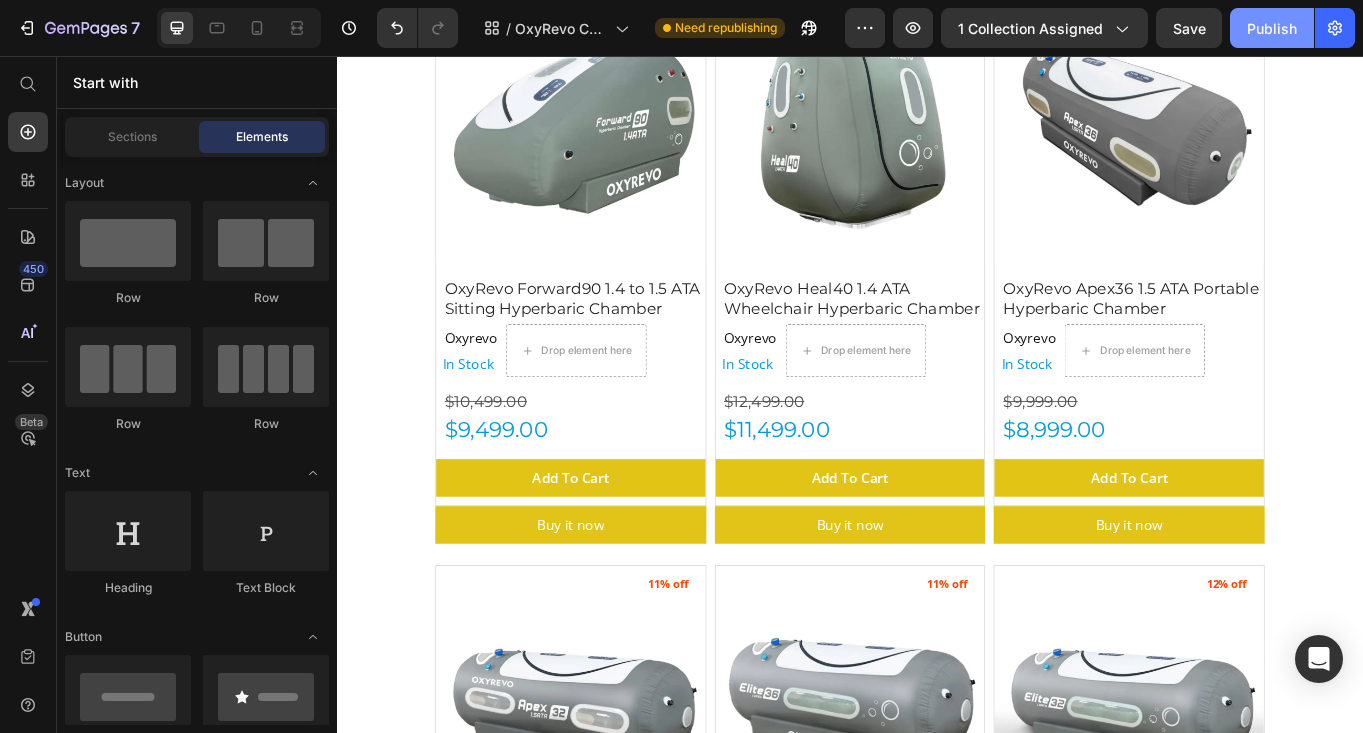 click on "Publish" at bounding box center [1272, 28] 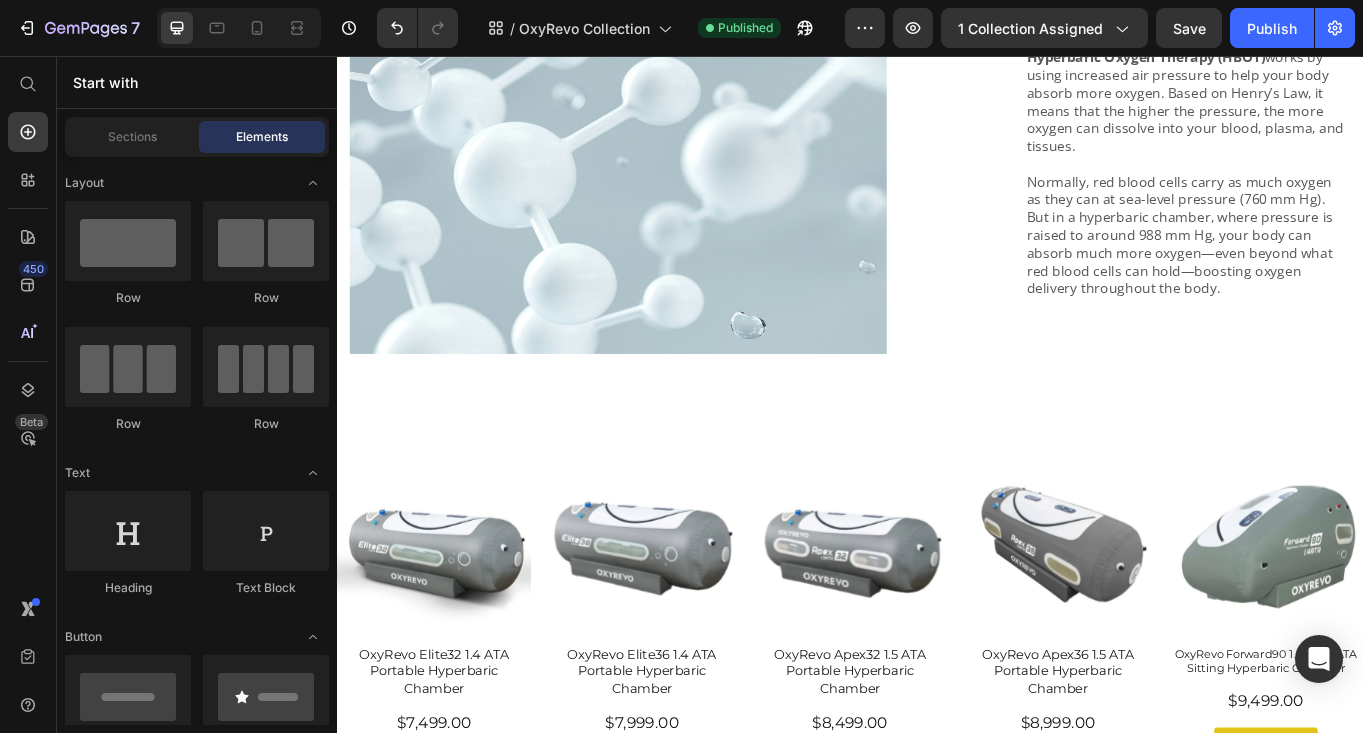 scroll, scrollTop: 2674, scrollLeft: 0, axis: vertical 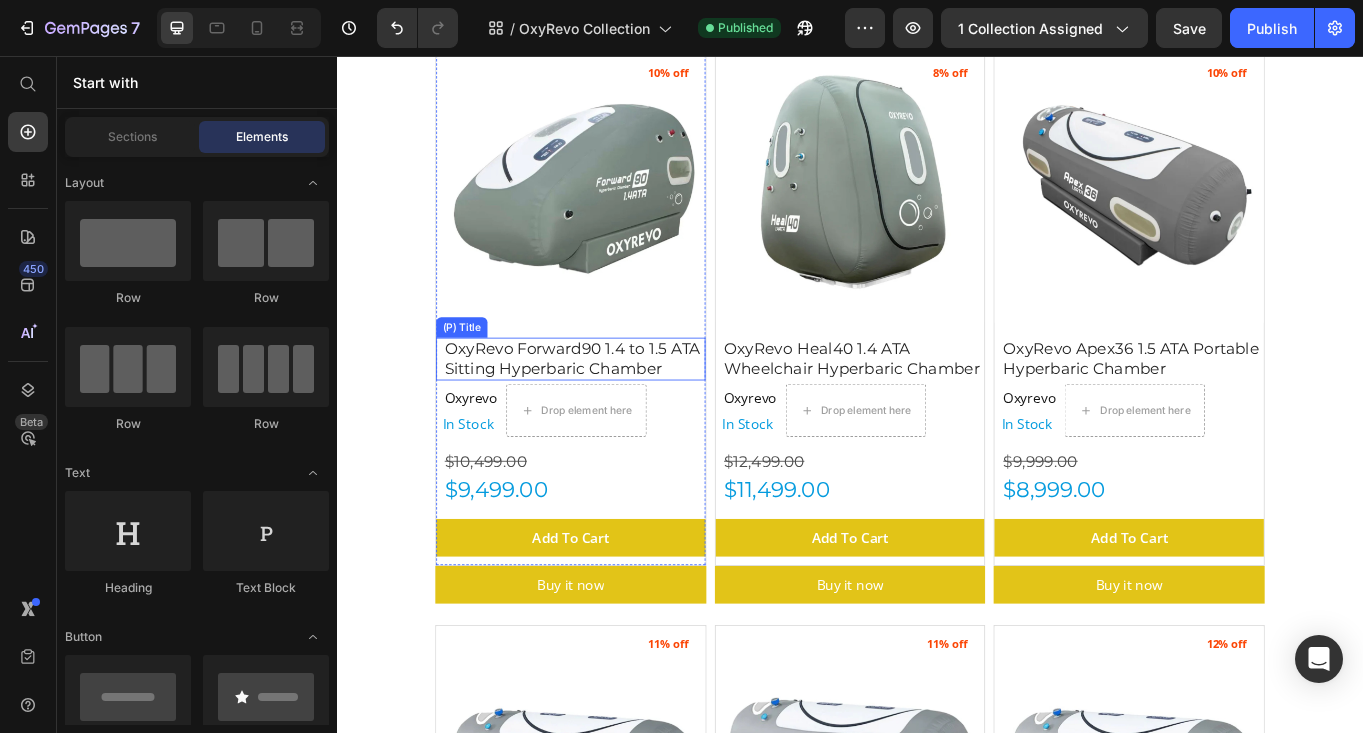 click on "OxyRevo Forward90 1.4 to 1.5 ATA Sitting Hyperbaric Chamber" at bounding box center (614, 410) 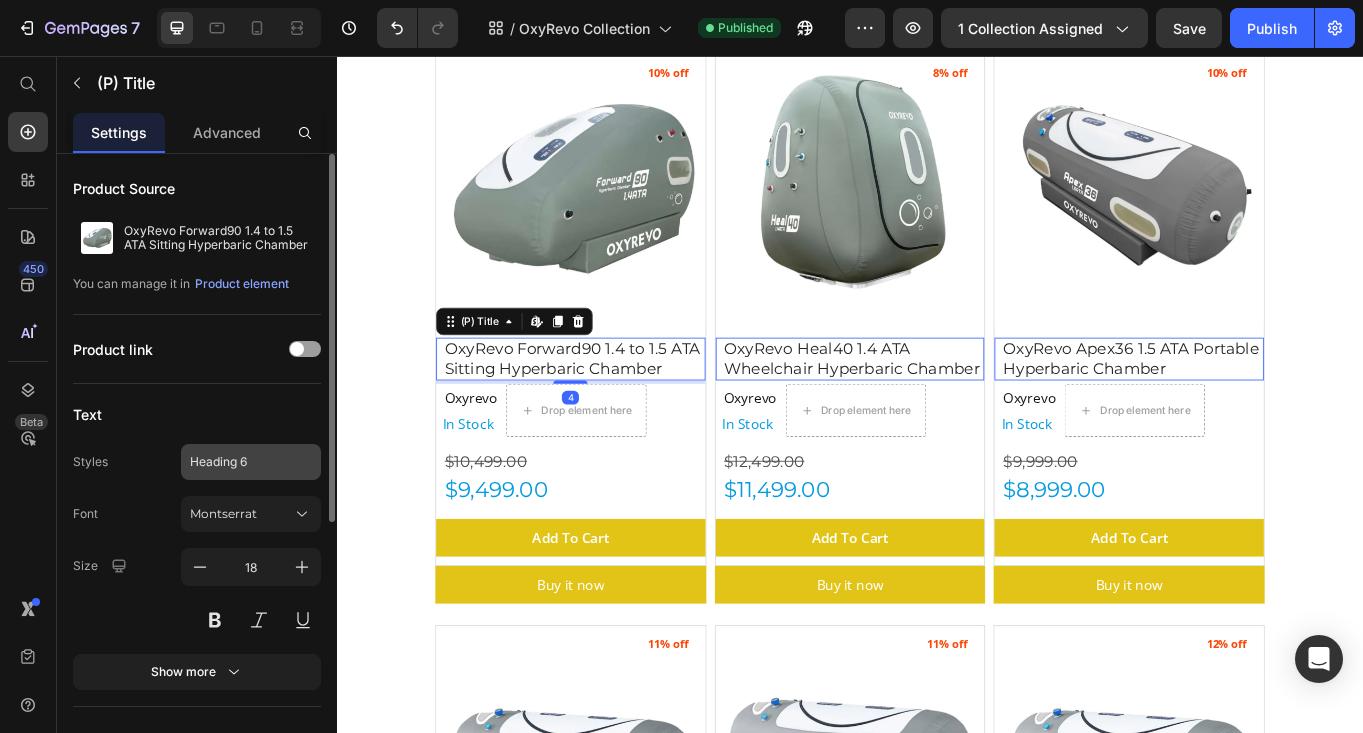 click on "Heading 6" at bounding box center [239, 462] 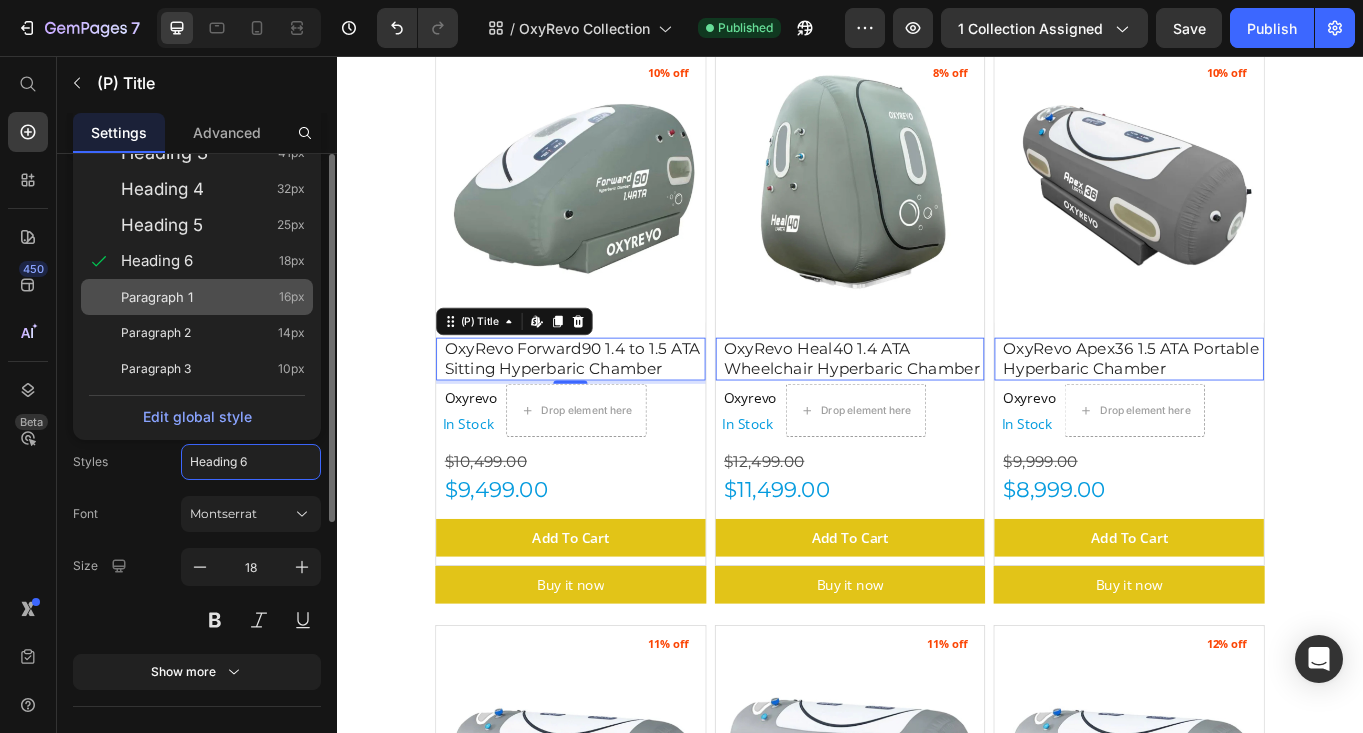 click on "Paragraph 1 16px" at bounding box center (213, 297) 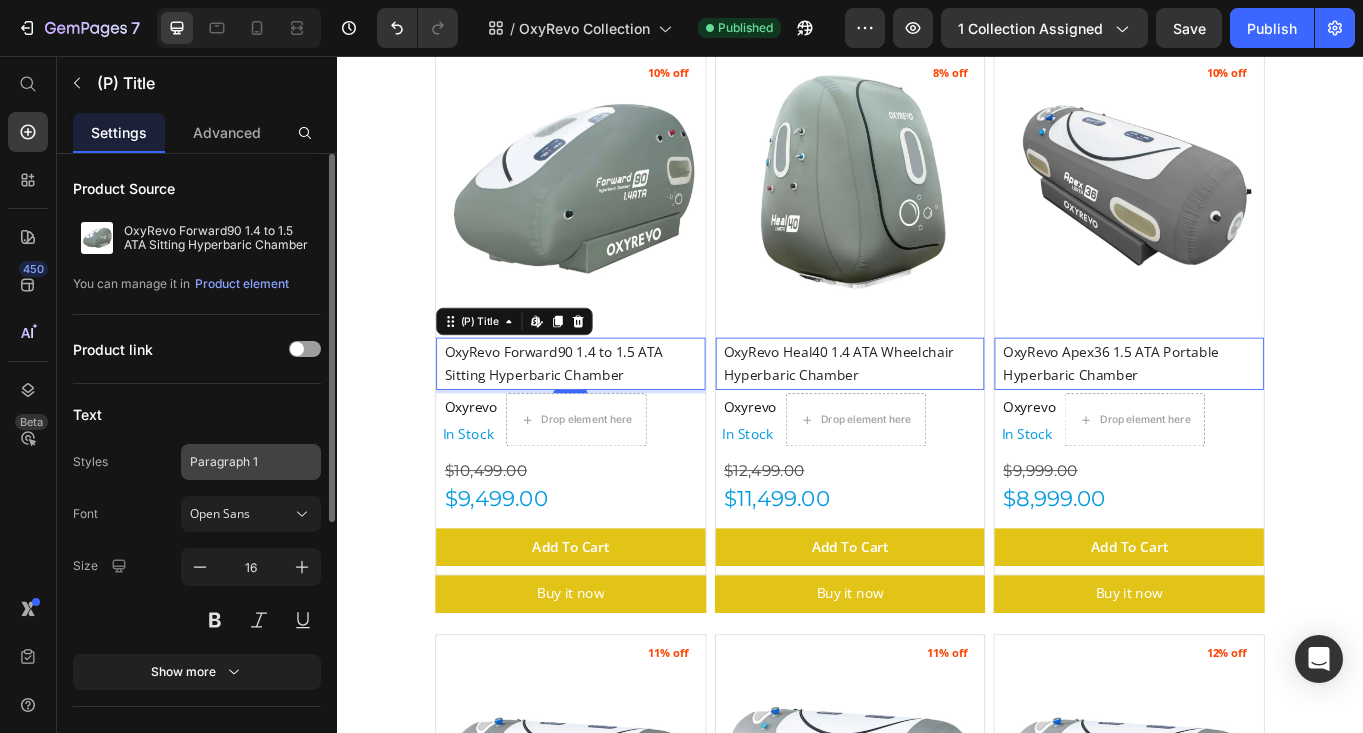 click on "Paragraph 1" at bounding box center (239, 462) 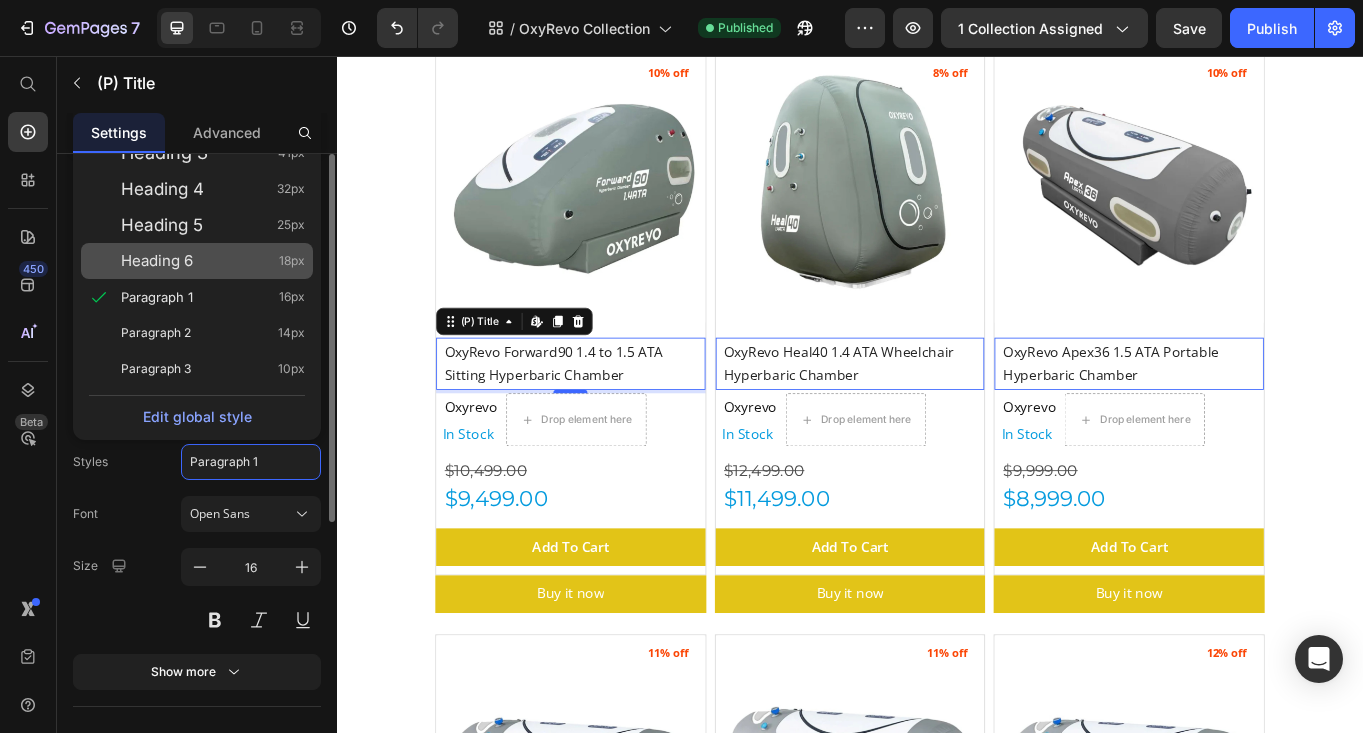 click on "Heading 6 18px" at bounding box center [213, 261] 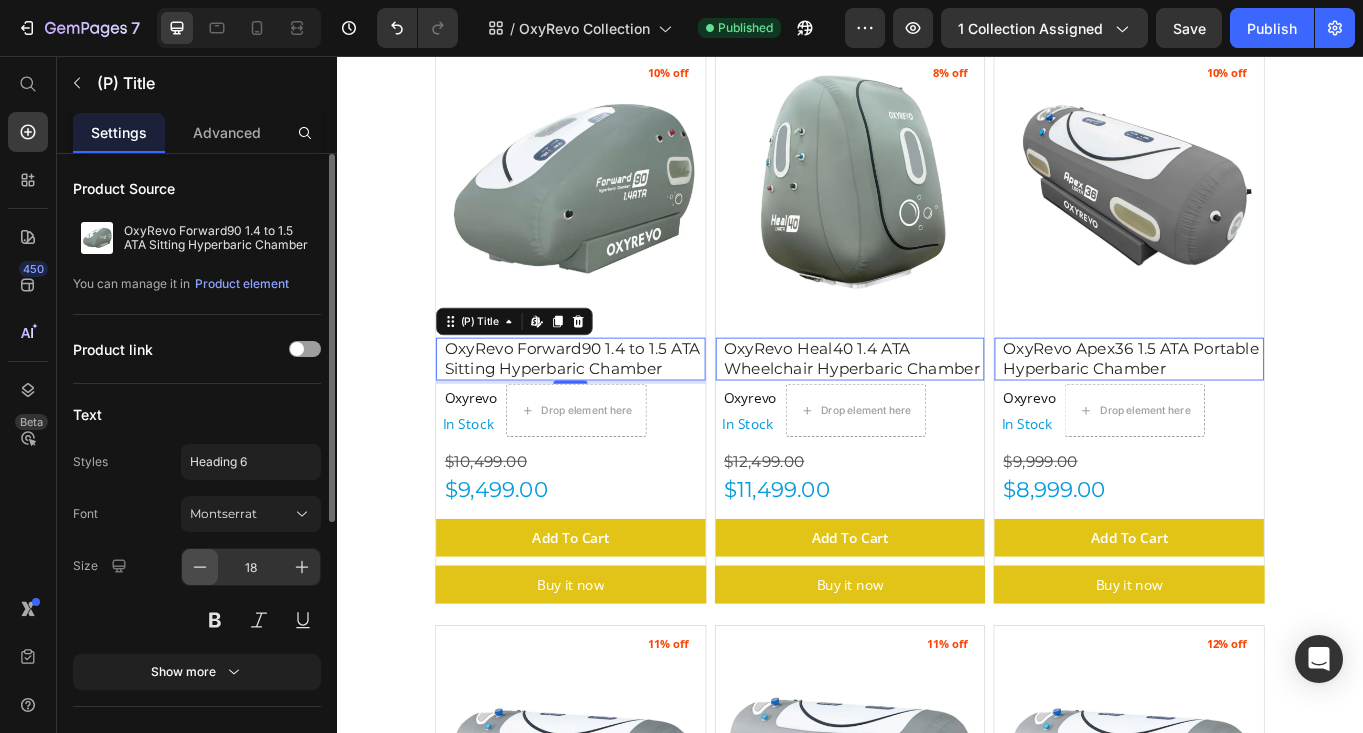 click 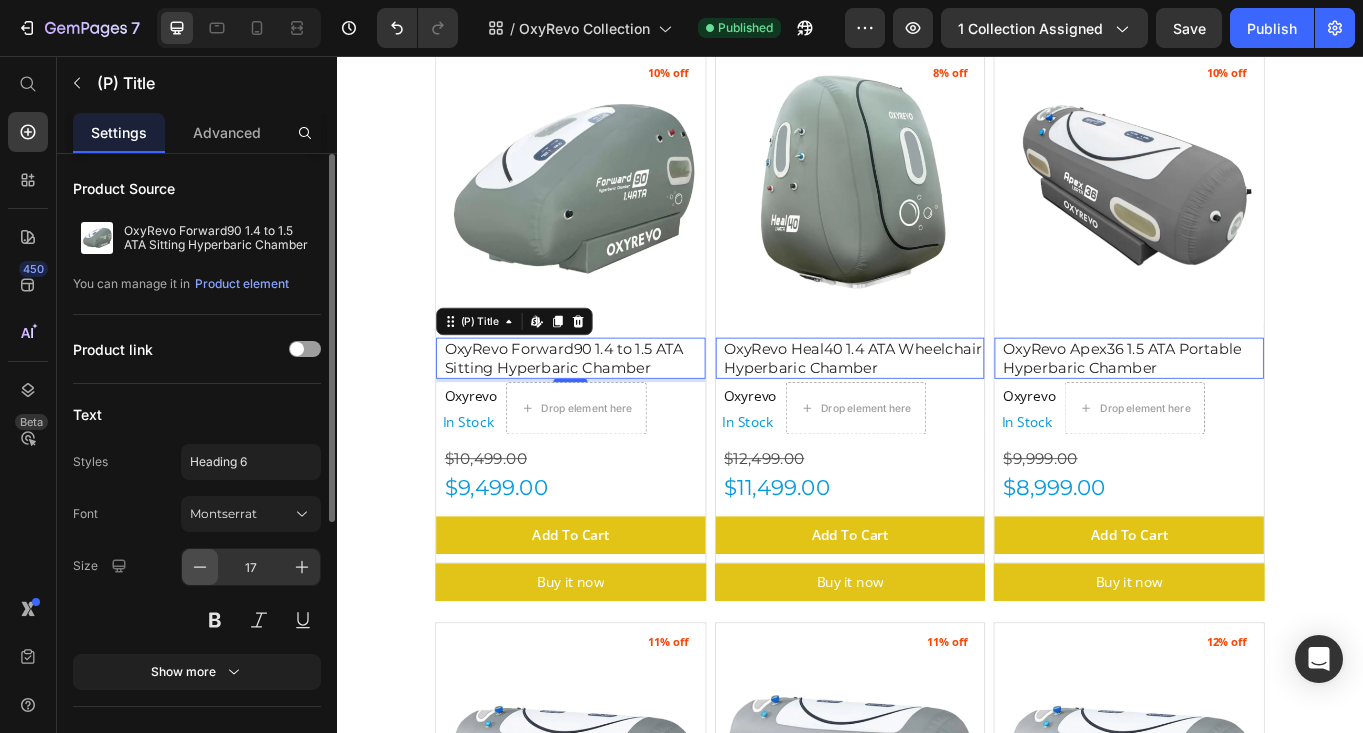 click 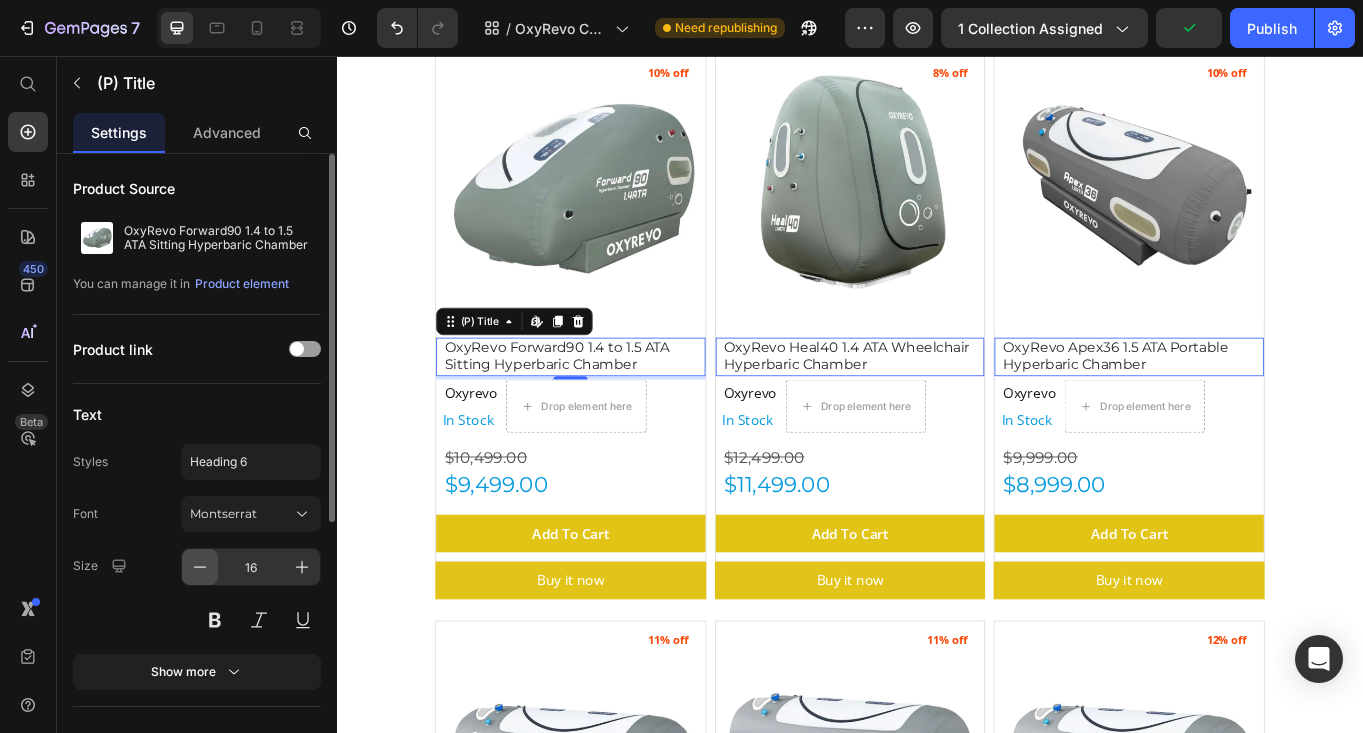 click 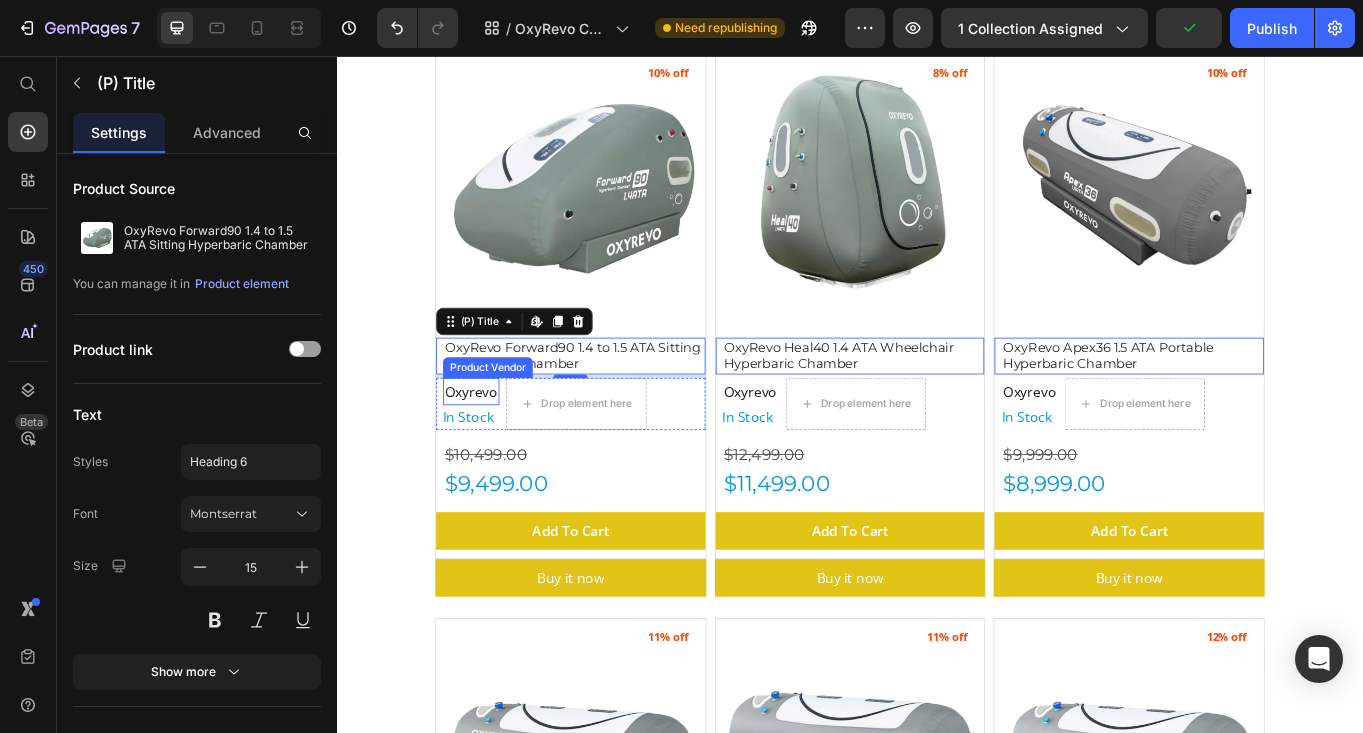 click on "Oxyrevo" at bounding box center (494, 448) 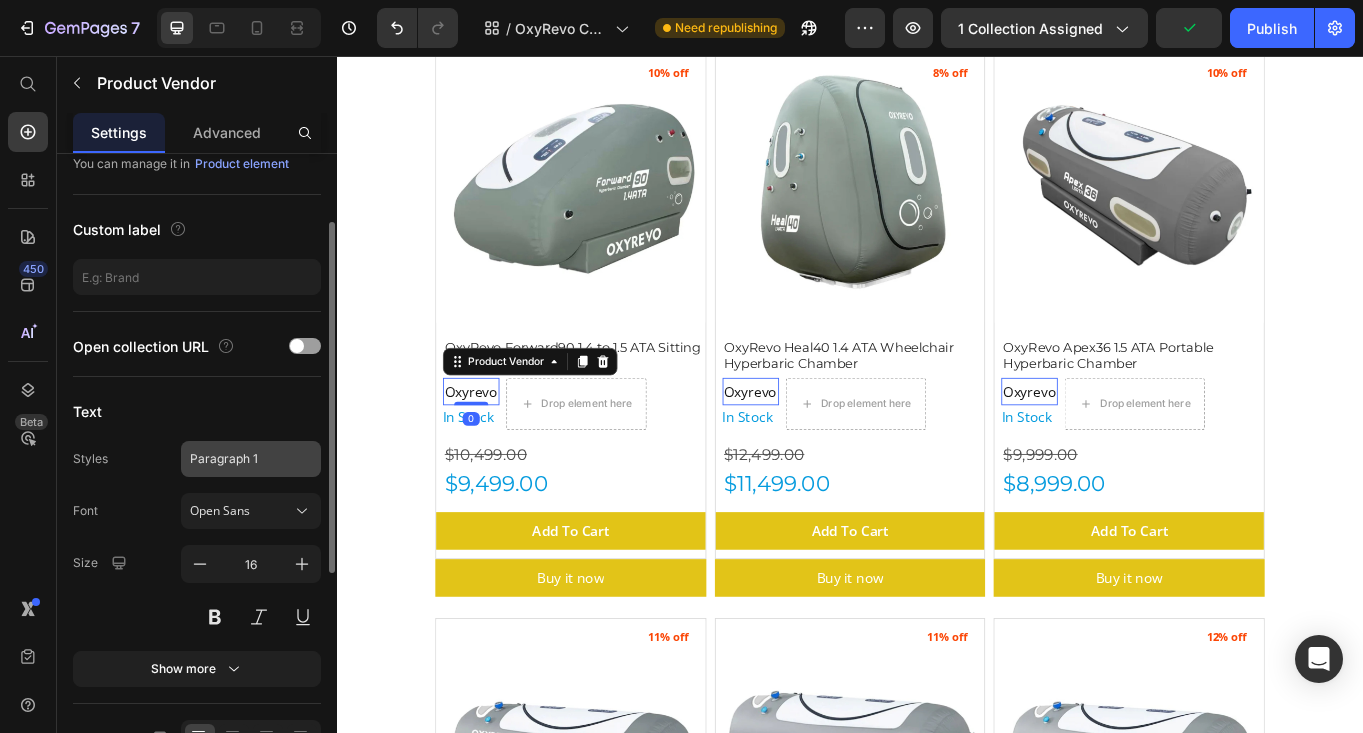 scroll, scrollTop: 121, scrollLeft: 0, axis: vertical 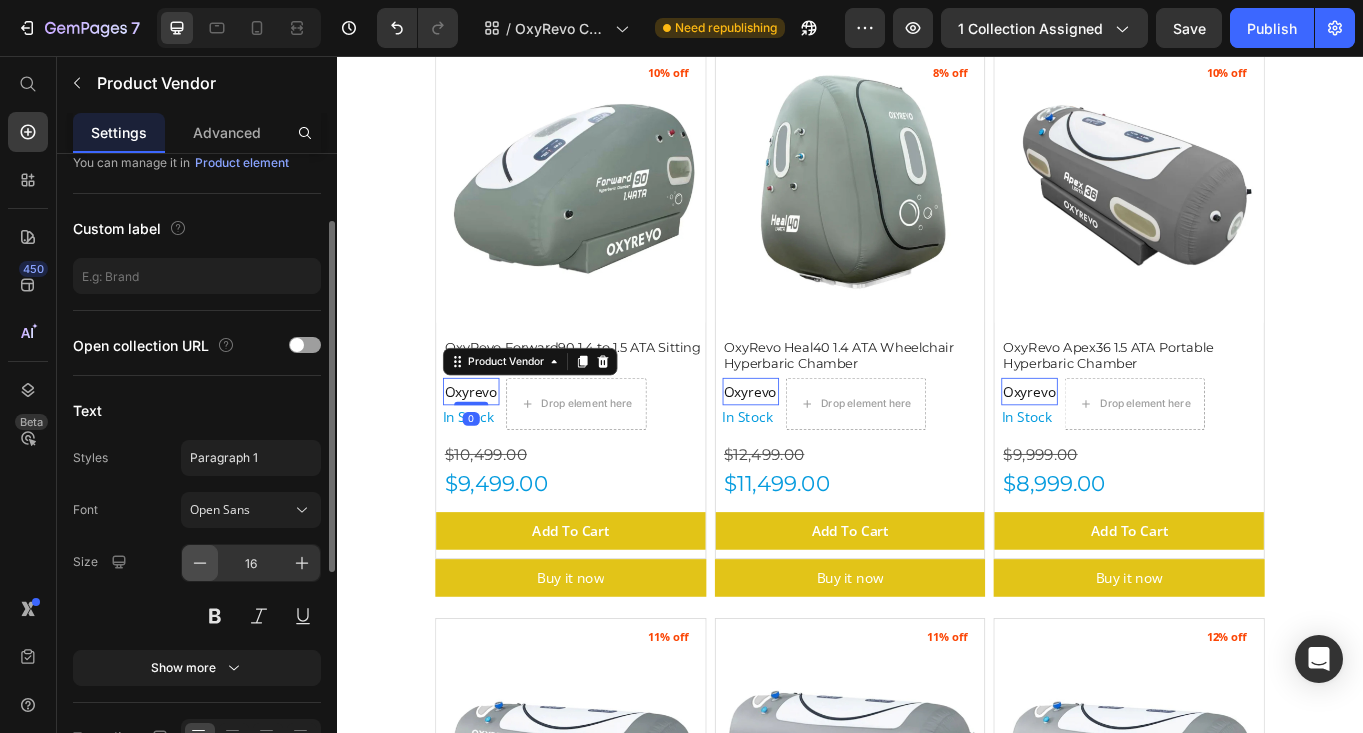 click 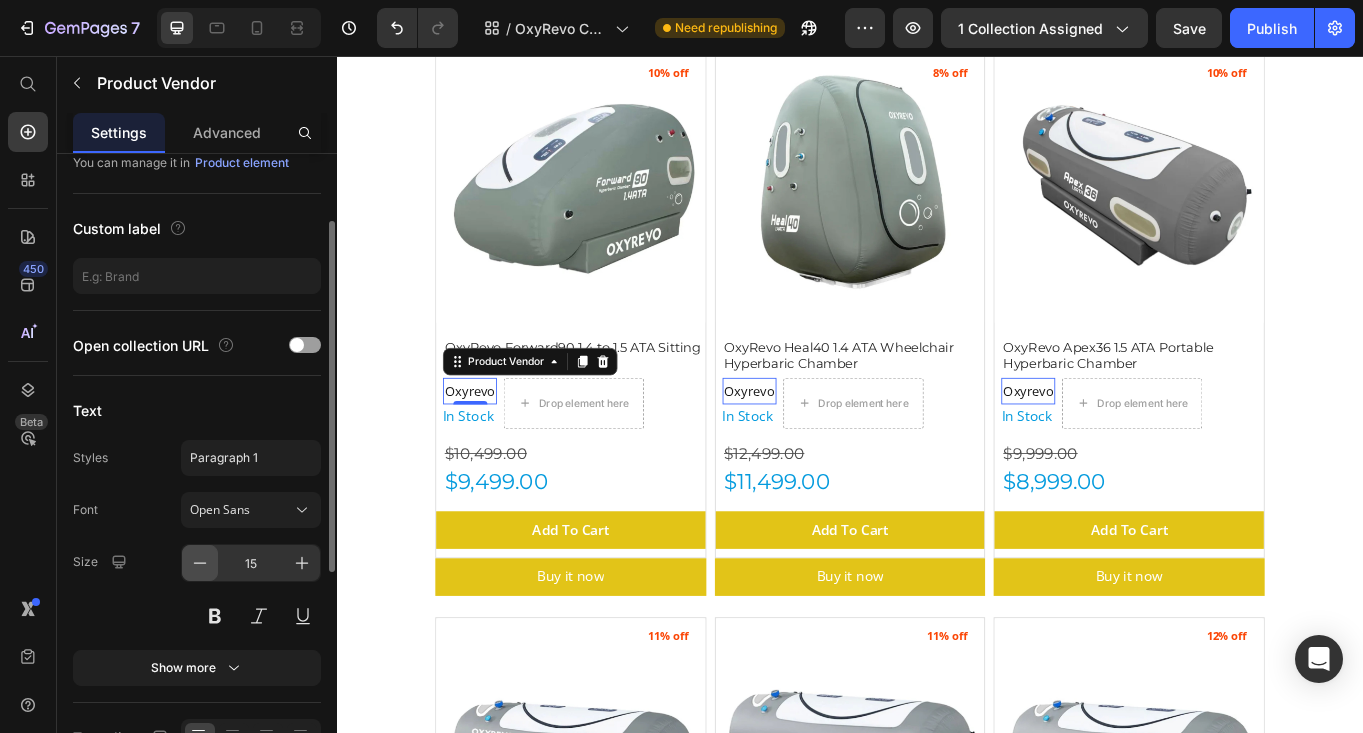 click 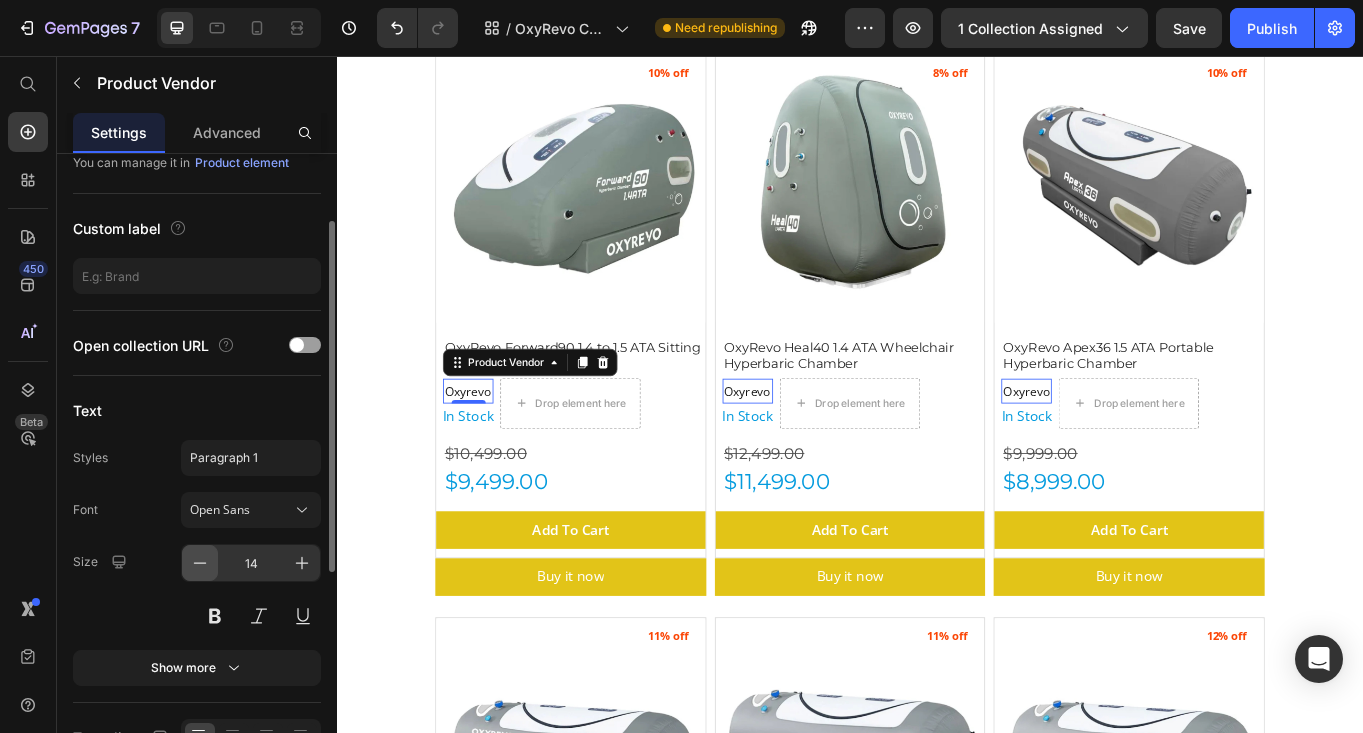 click 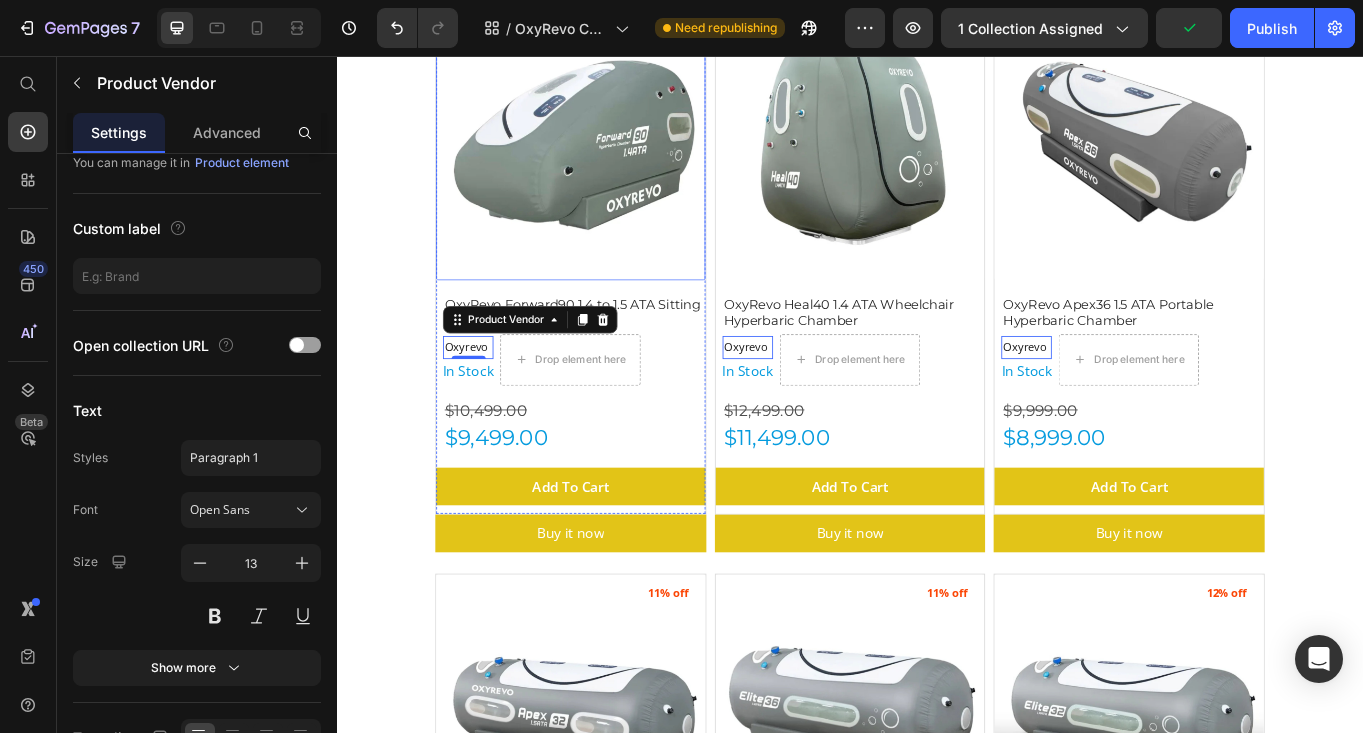 scroll, scrollTop: 631, scrollLeft: 0, axis: vertical 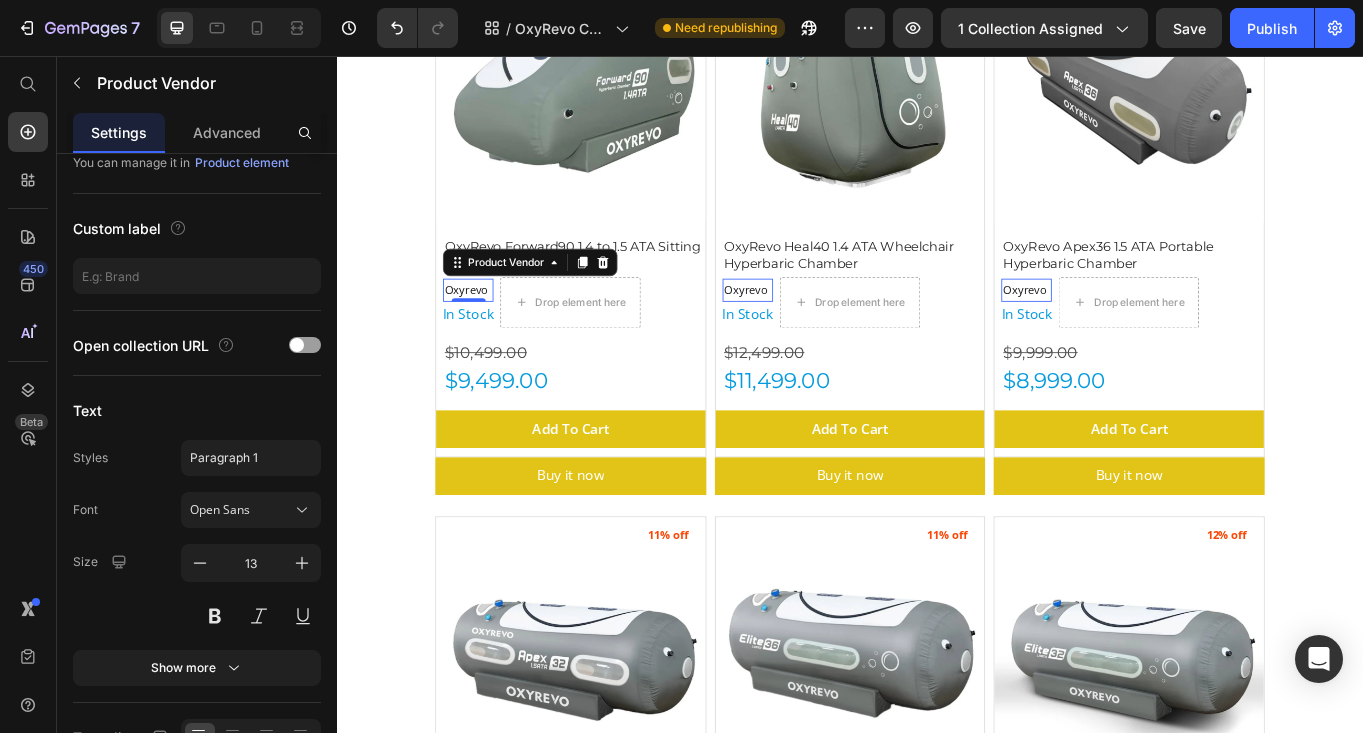 click on "0" at bounding box center (491, 359) 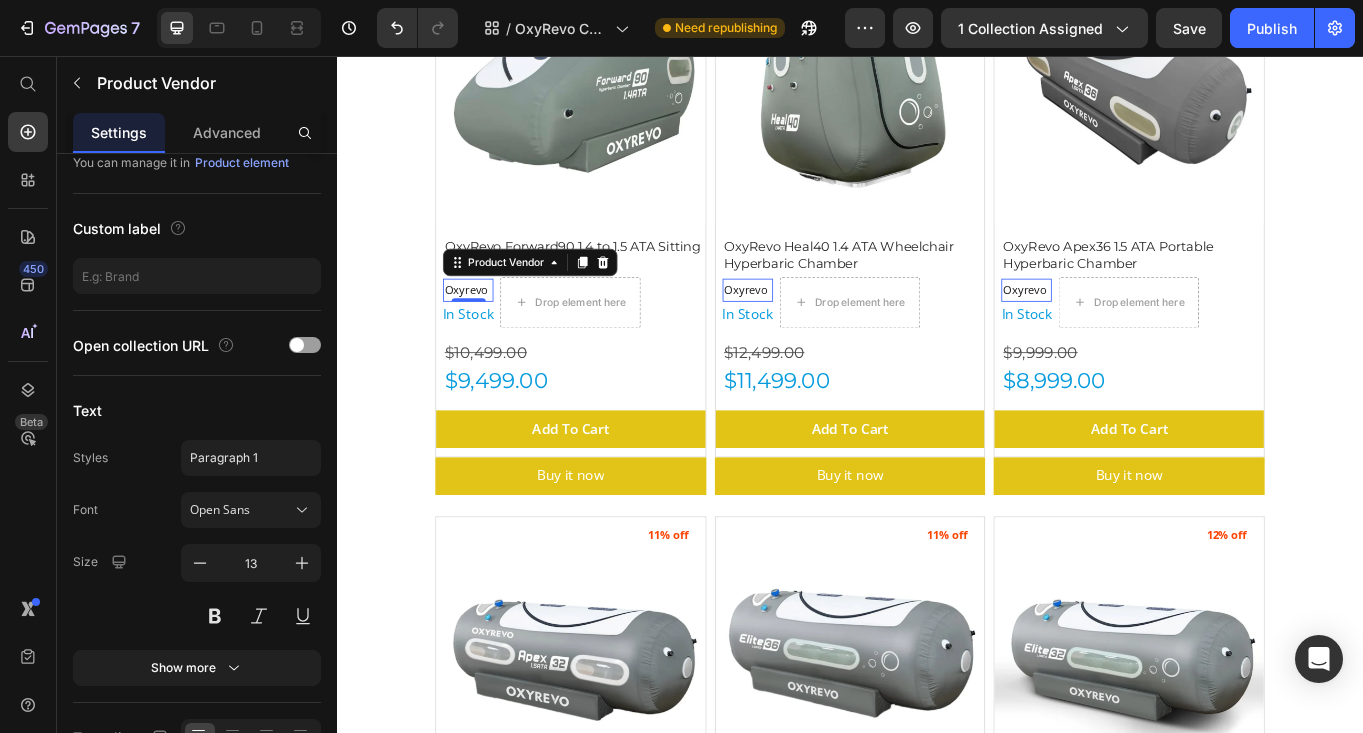 click on "0" at bounding box center [491, 359] 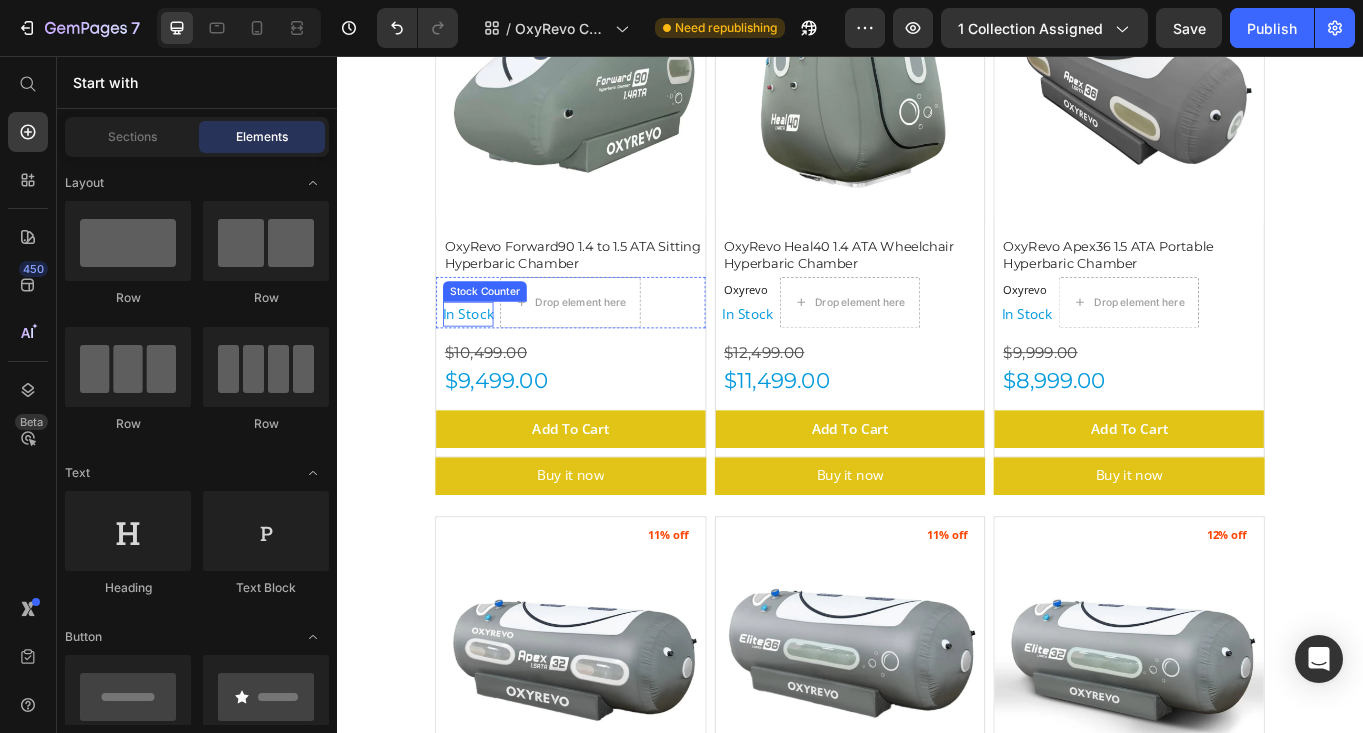 click on "In Stock" at bounding box center (490, 357) 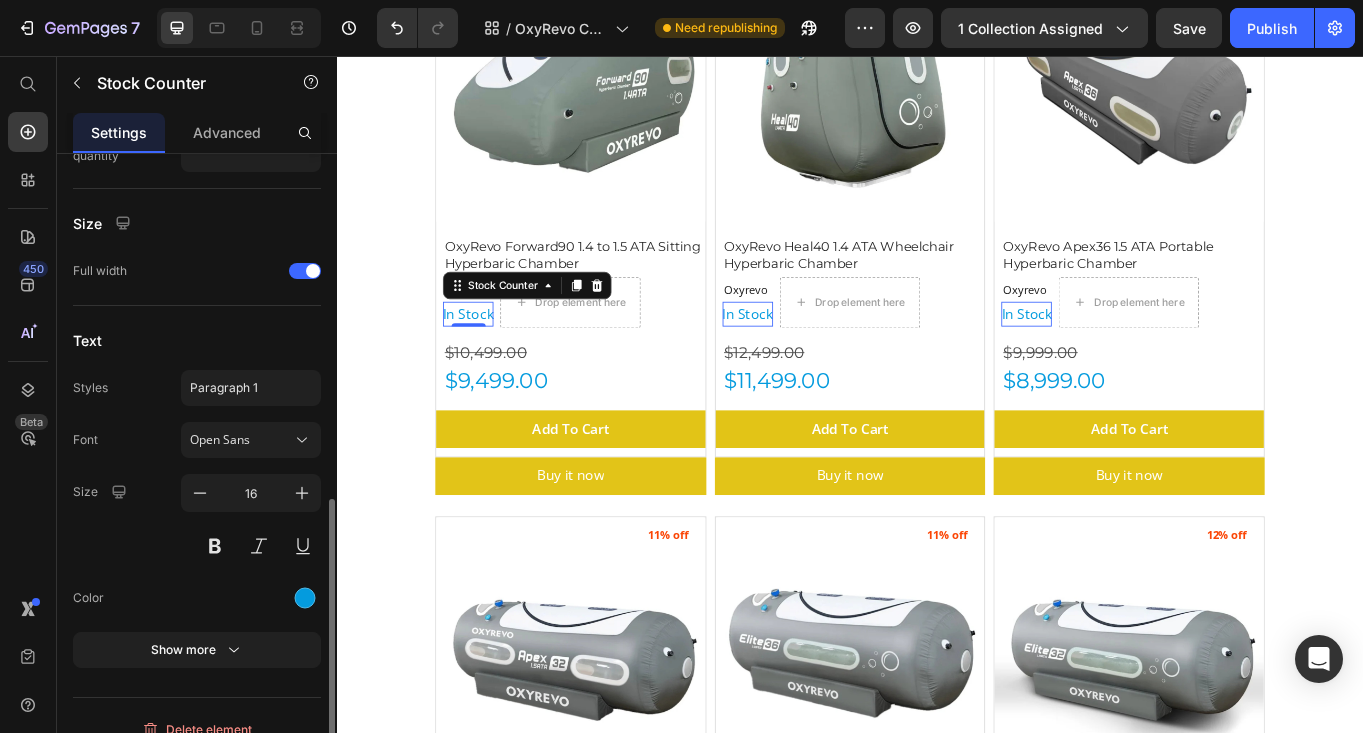 scroll, scrollTop: 757, scrollLeft: 0, axis: vertical 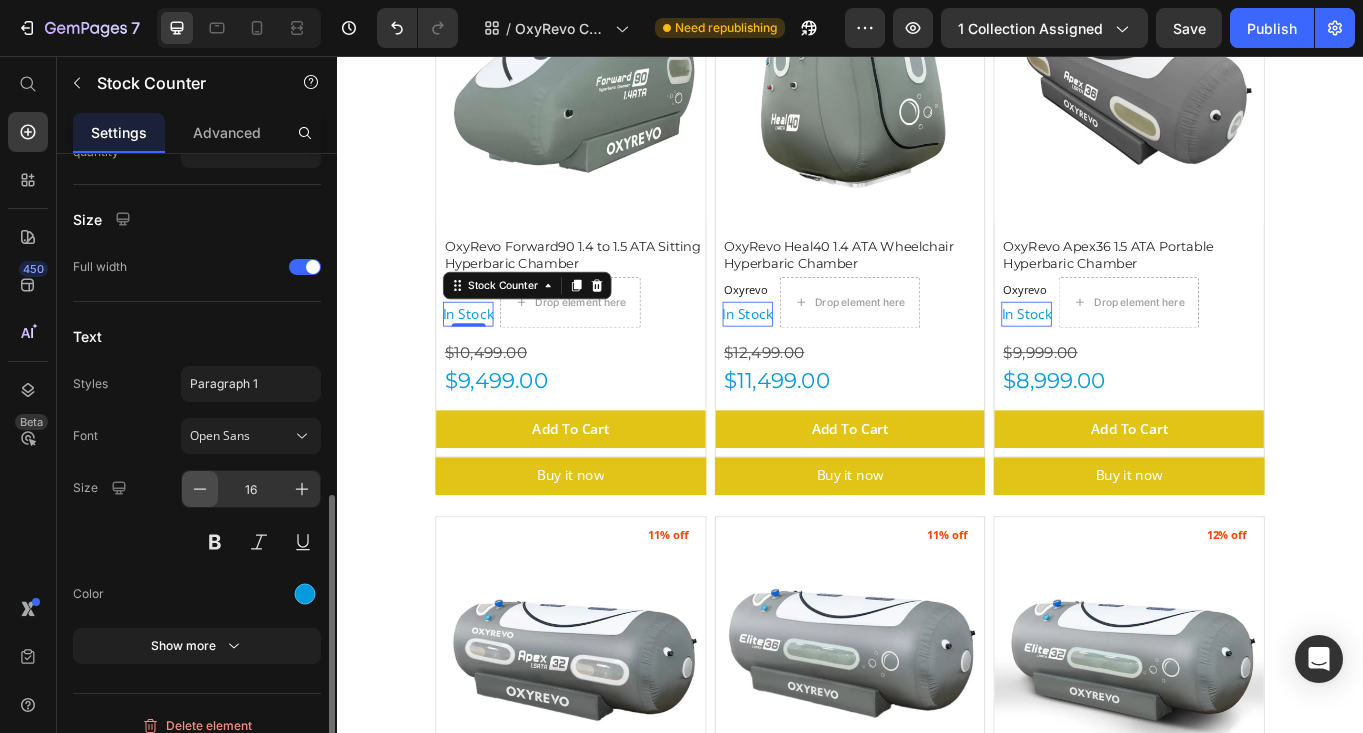 click 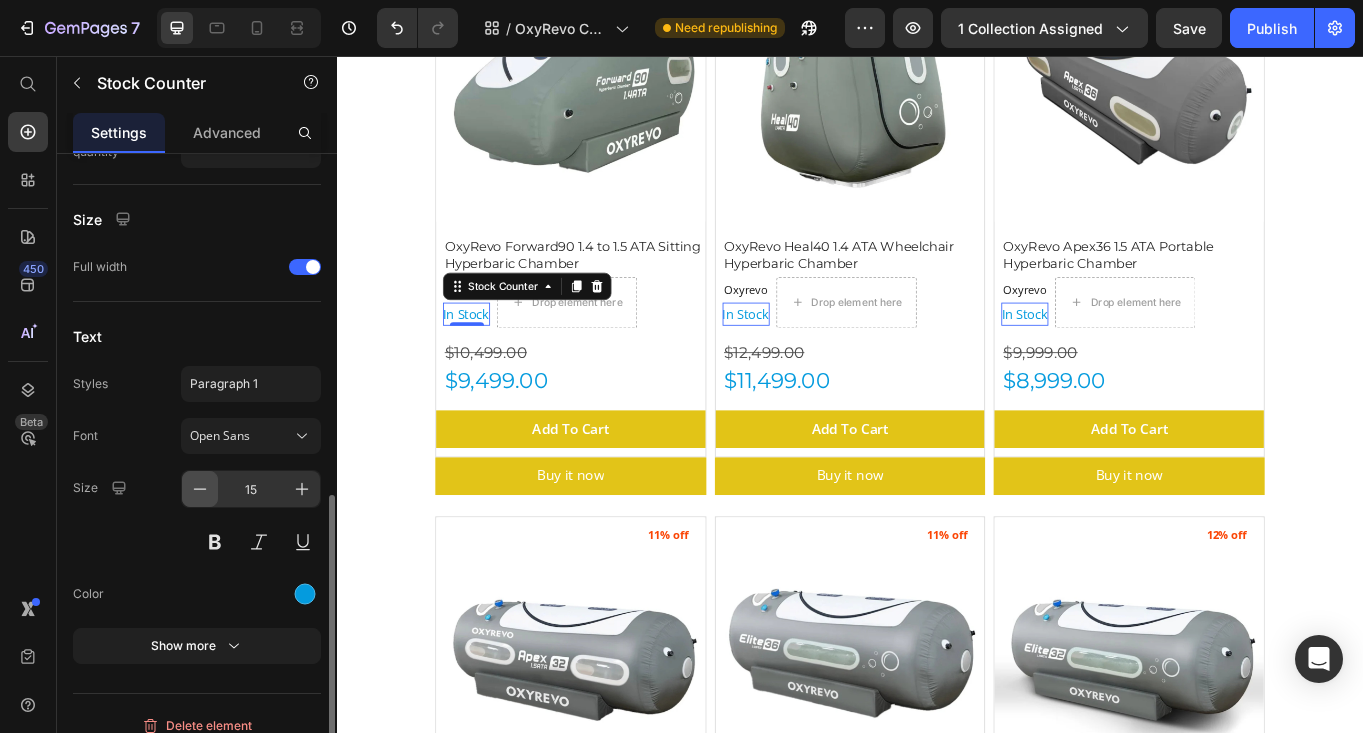click 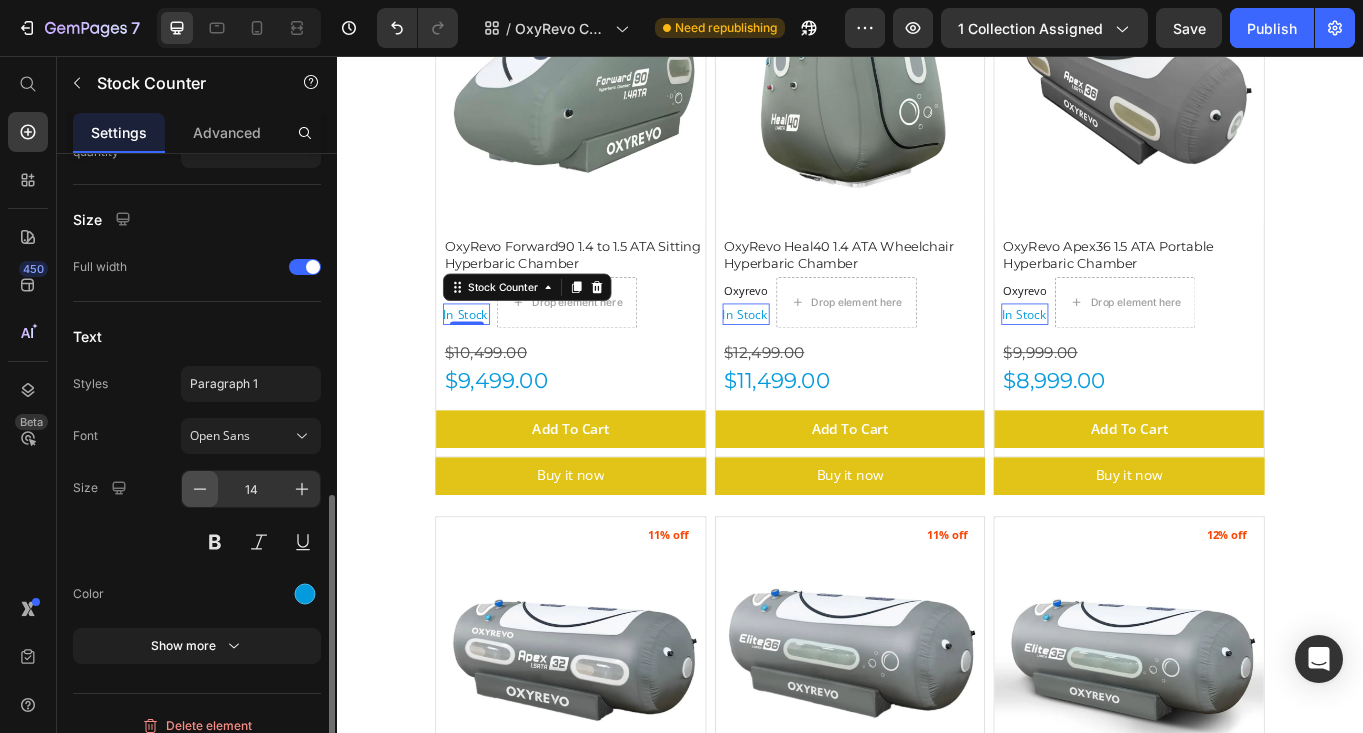 click 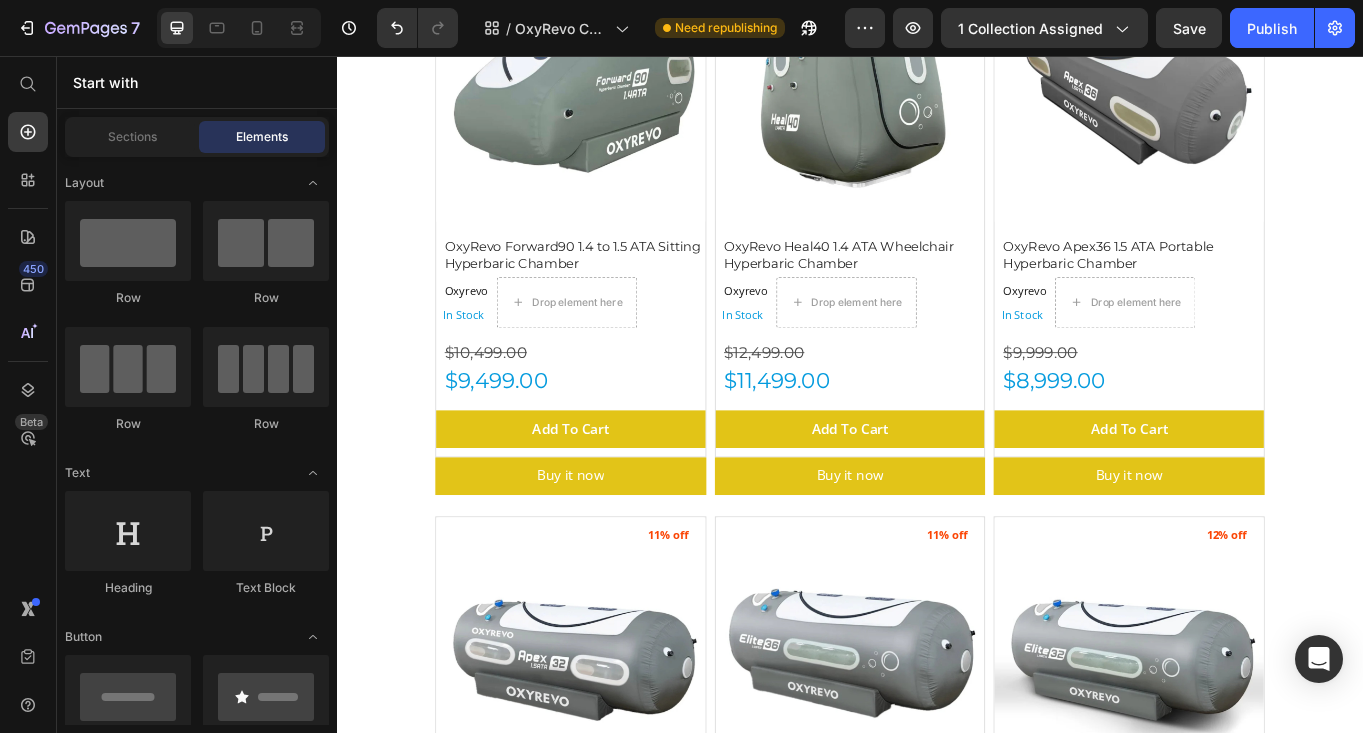 click on "OxyRevo Hyperbaric Chambers Heading OxyRevo , a global leader specializing in portable and hard hyperbaric oxygen chambers, represents the best in home-use hyperbaric technology. By making the proven benefits of oxygen therapy more accessible to everyone, Oxyrevo has helped over 3,000 clients across 87 countries. Their commitment to quality, innovation, and customer care matches Gym Emotion’s mission to offer premium recovery solutions to help you reach your peak potential.   Text Block Row Image Row Section 1 (P) Images 10% off Product Badge OxyRevo Forward90 1.4 to 1.5 ATA Sitting Hyperbaric Chamber (P) Title Oxyrevo Product Vendor In Stock Stock Counter
Drop element here Row $10,499.00 Product Price $9,499.00 Product Price Add To Cart (P) Cart Button Row Buy it now Dynamic Checkout (P) Images 8% off Product Badge OxyRevo Heal40 1.4 ATA Wheelchair Hyperbaric Chamber (P) Title Oxyrevo Product Vendor In Stock Stock Counter
Drop element here Row $12,499.00 Product Price" at bounding box center [937, 1937] 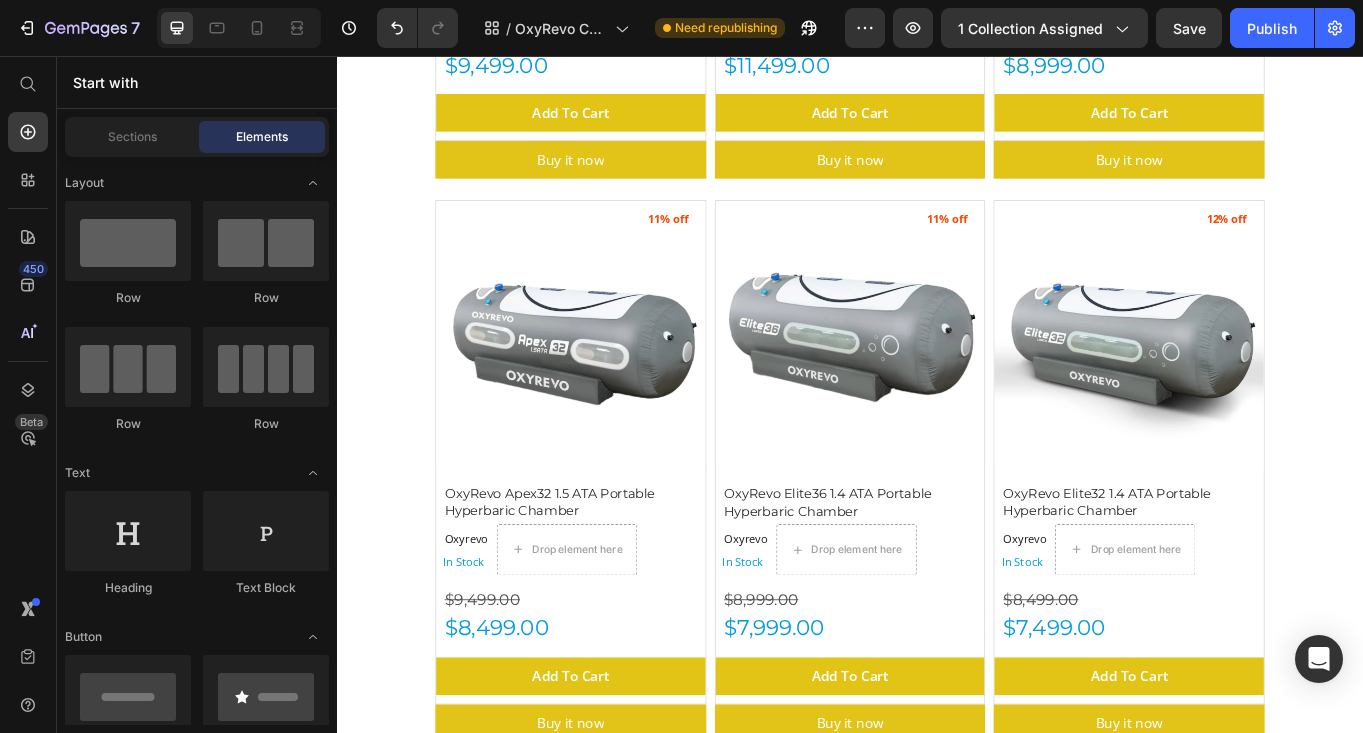 scroll, scrollTop: 1000, scrollLeft: 0, axis: vertical 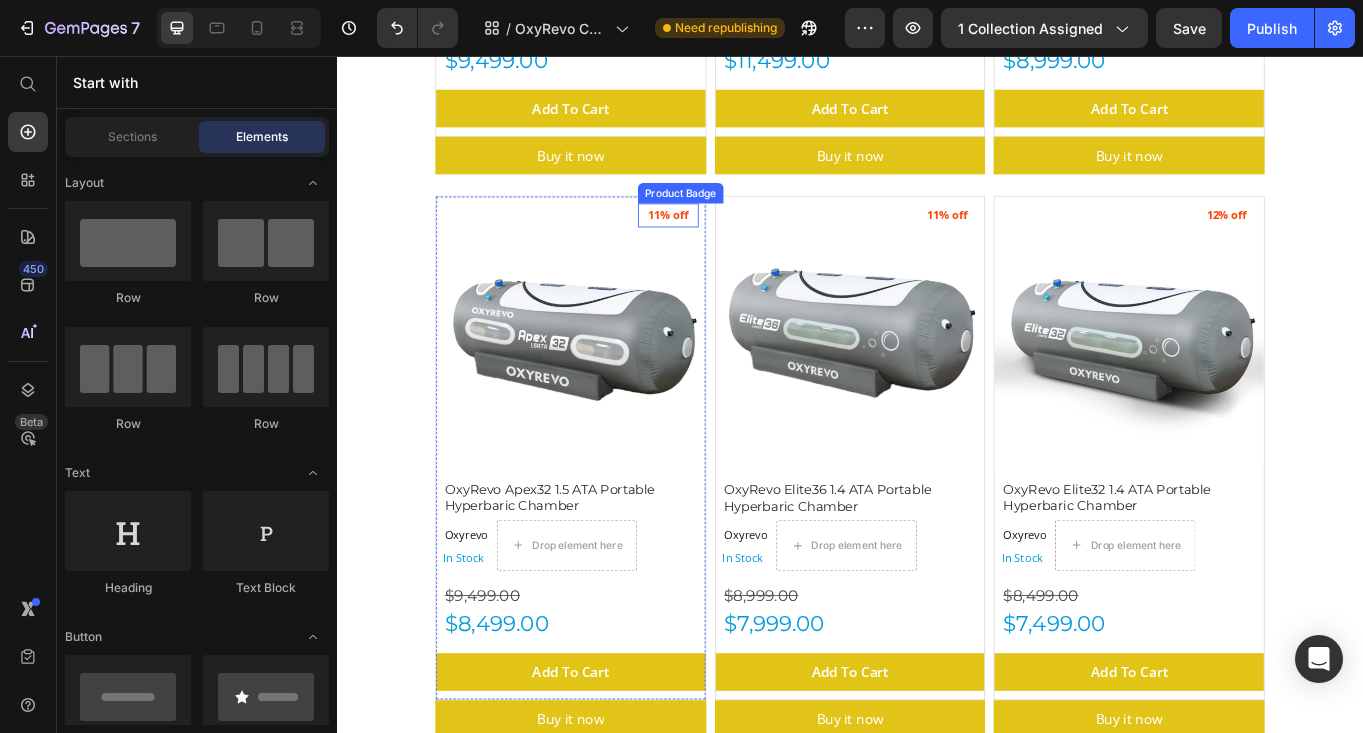 click on "11% off" at bounding box center (724, -416) 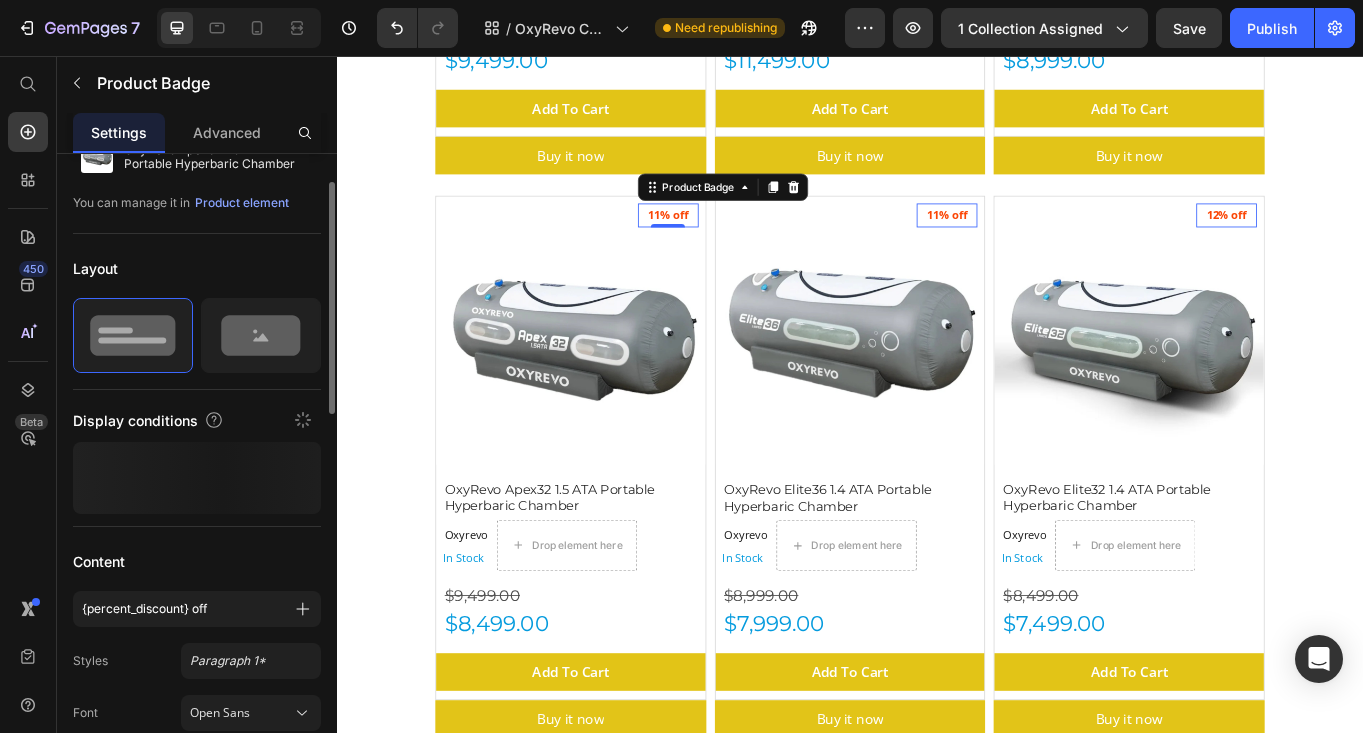 scroll, scrollTop: 84, scrollLeft: 0, axis: vertical 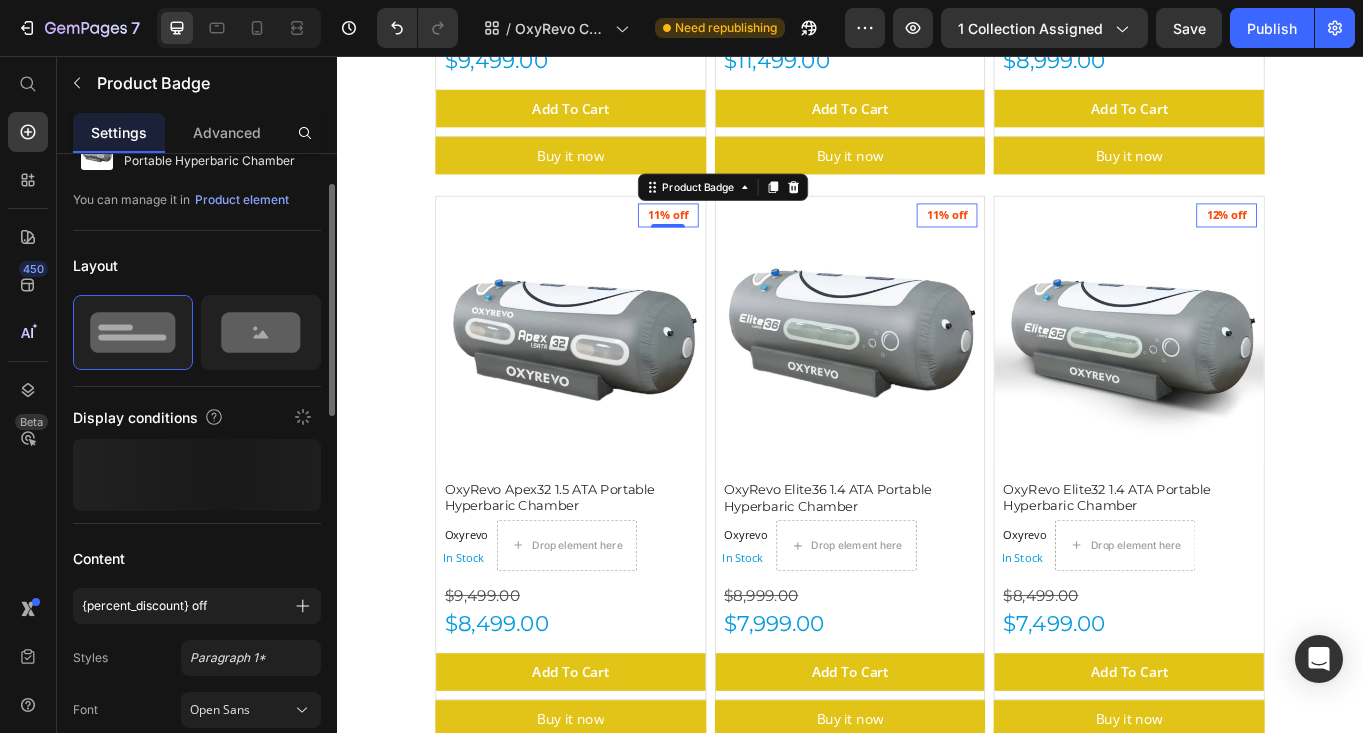click 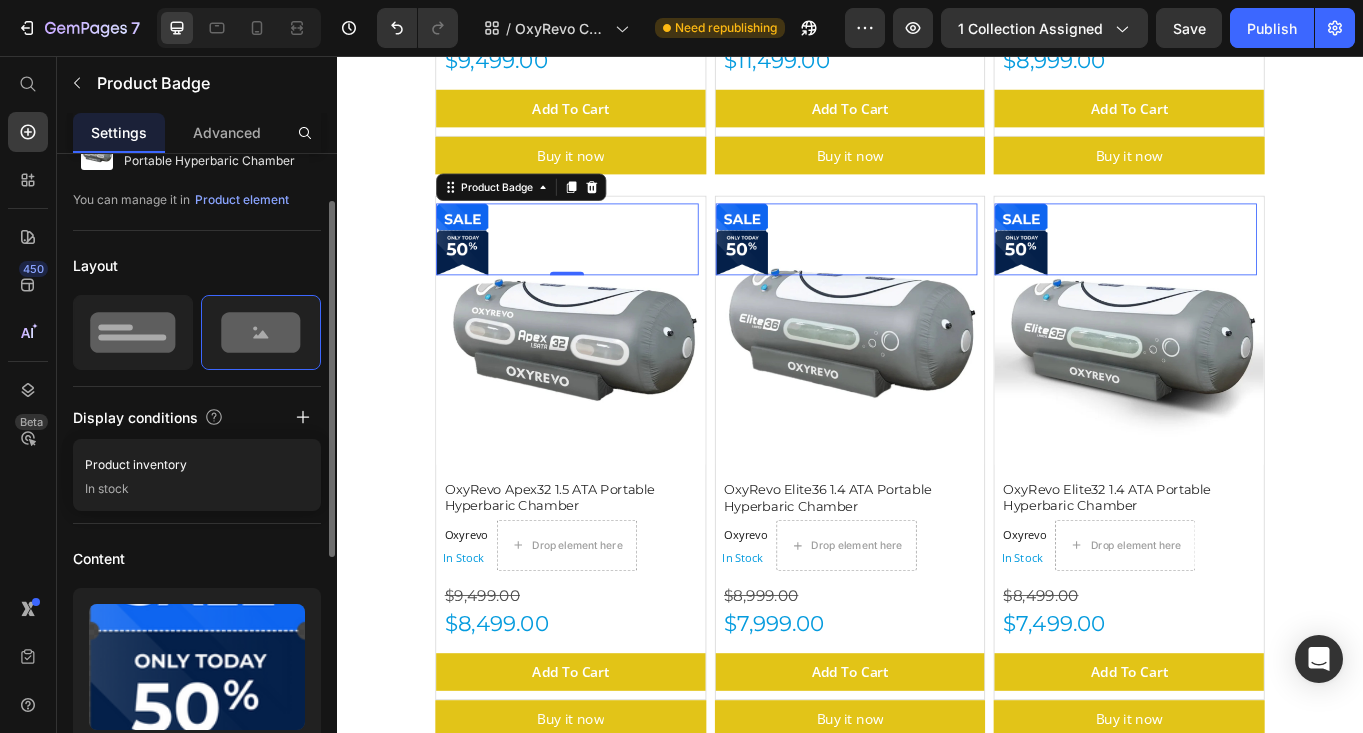 click 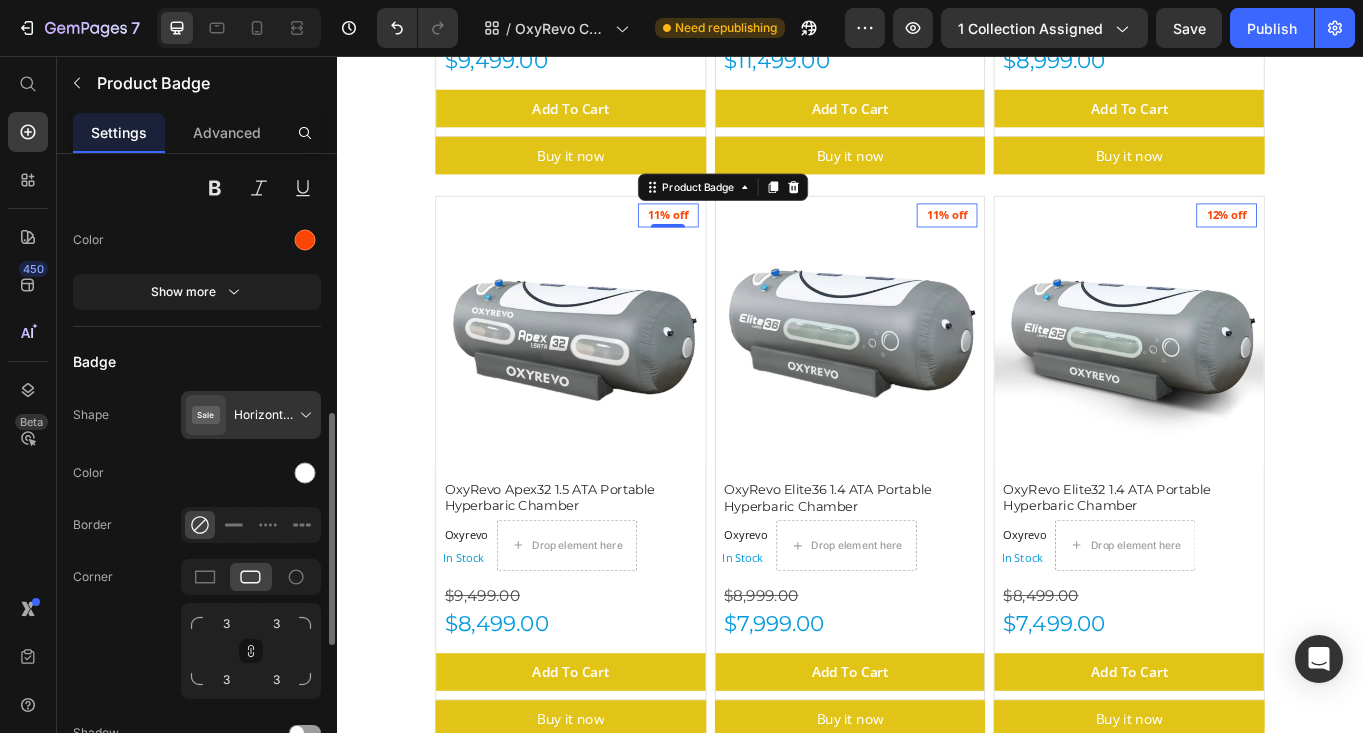 scroll, scrollTop: 715, scrollLeft: 0, axis: vertical 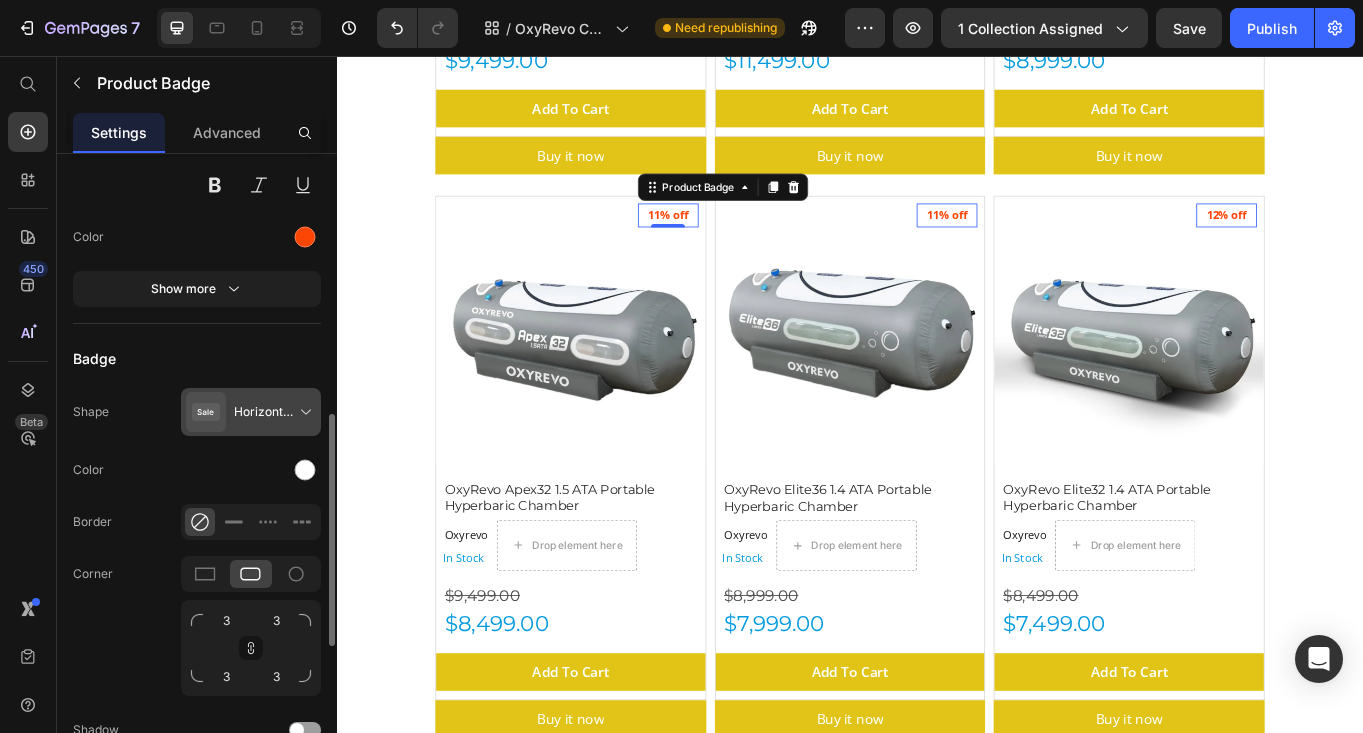 click at bounding box center [255, 412] 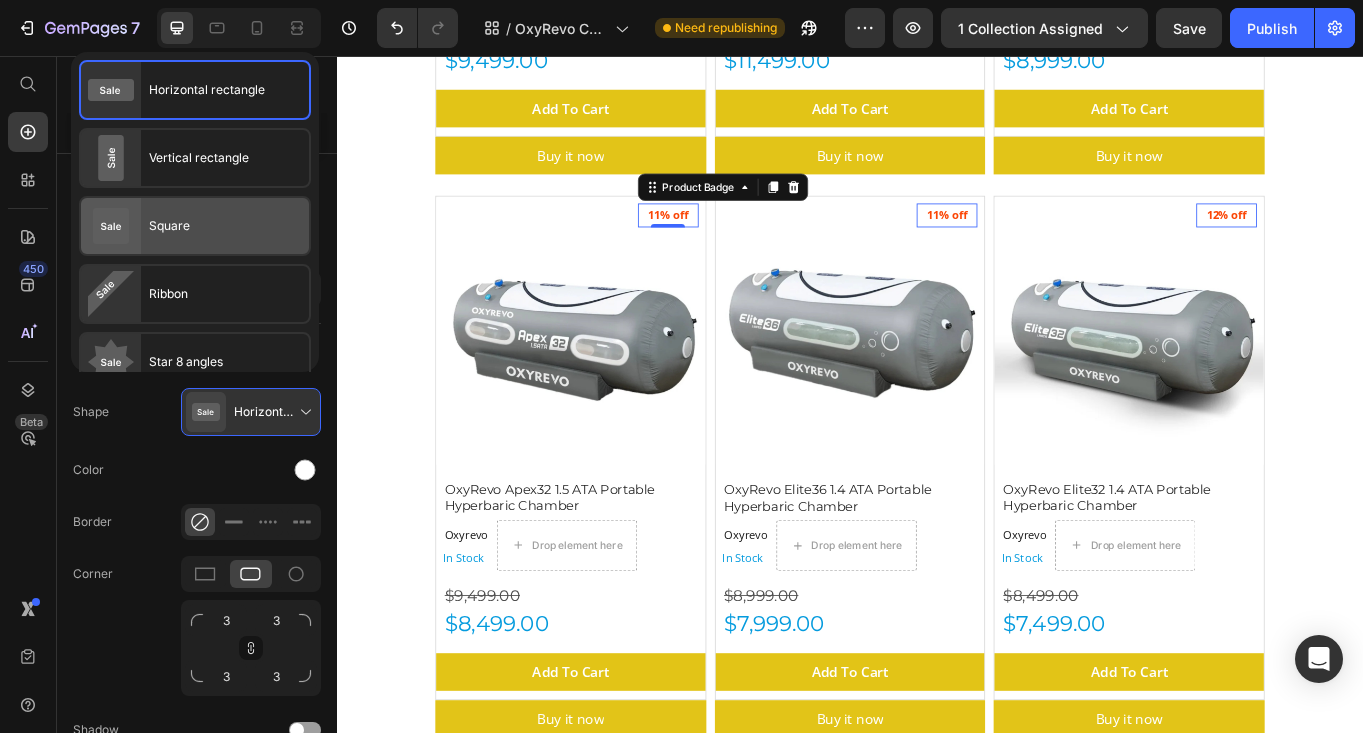 click on "Square" 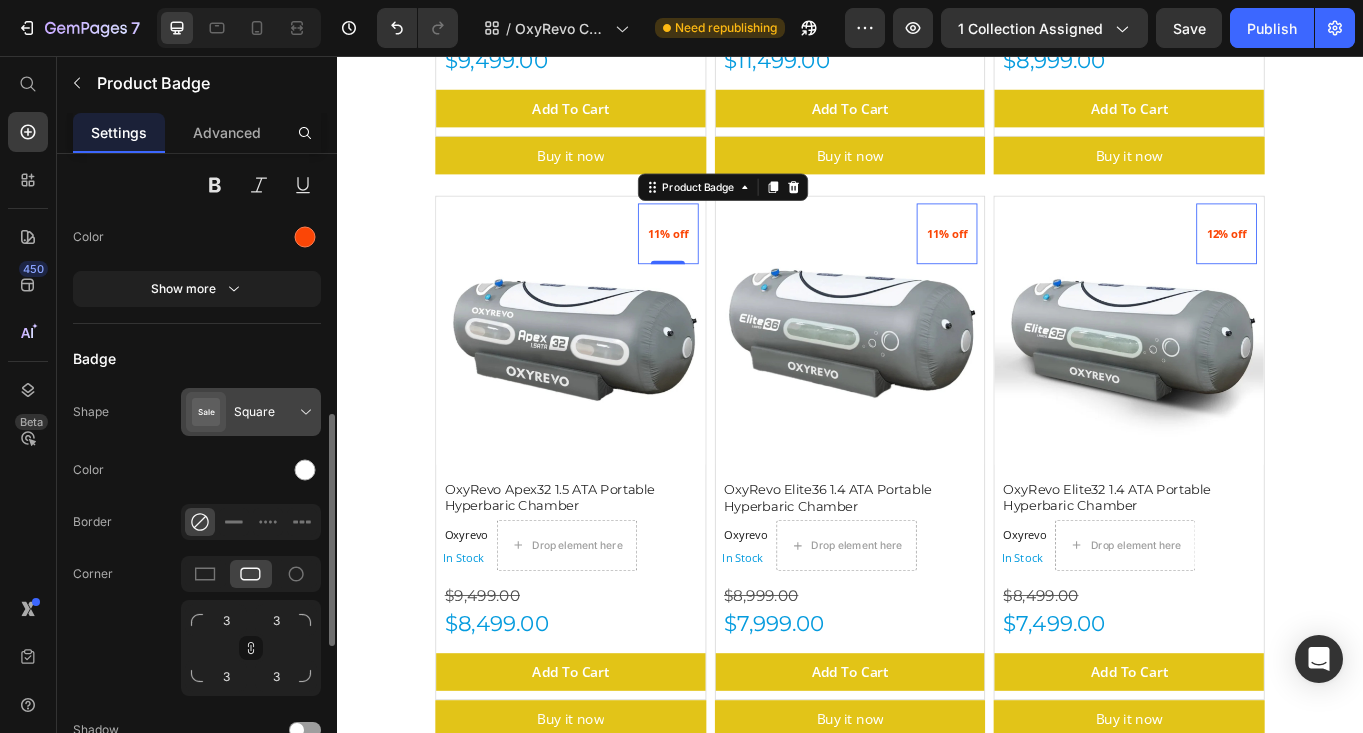 click at bounding box center (255, 412) 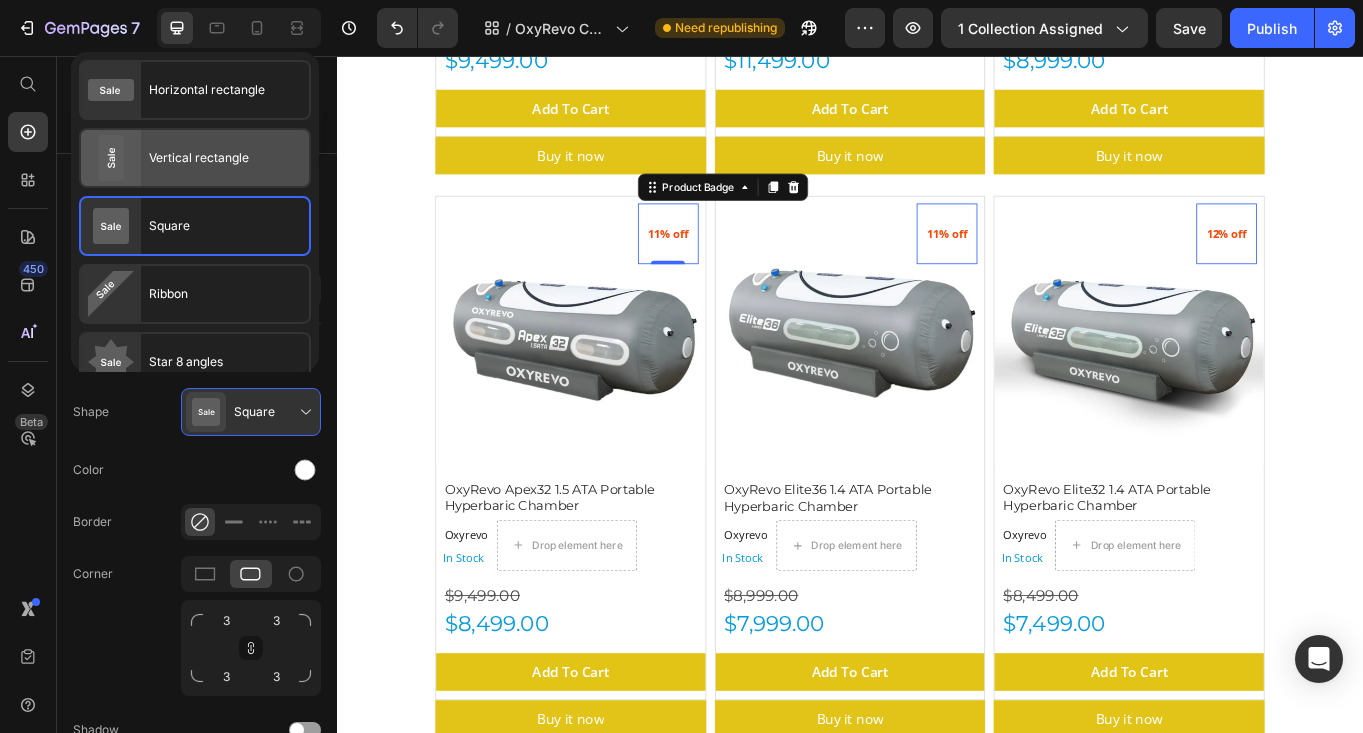 click on "Vertical rectangle" at bounding box center (199, 158) 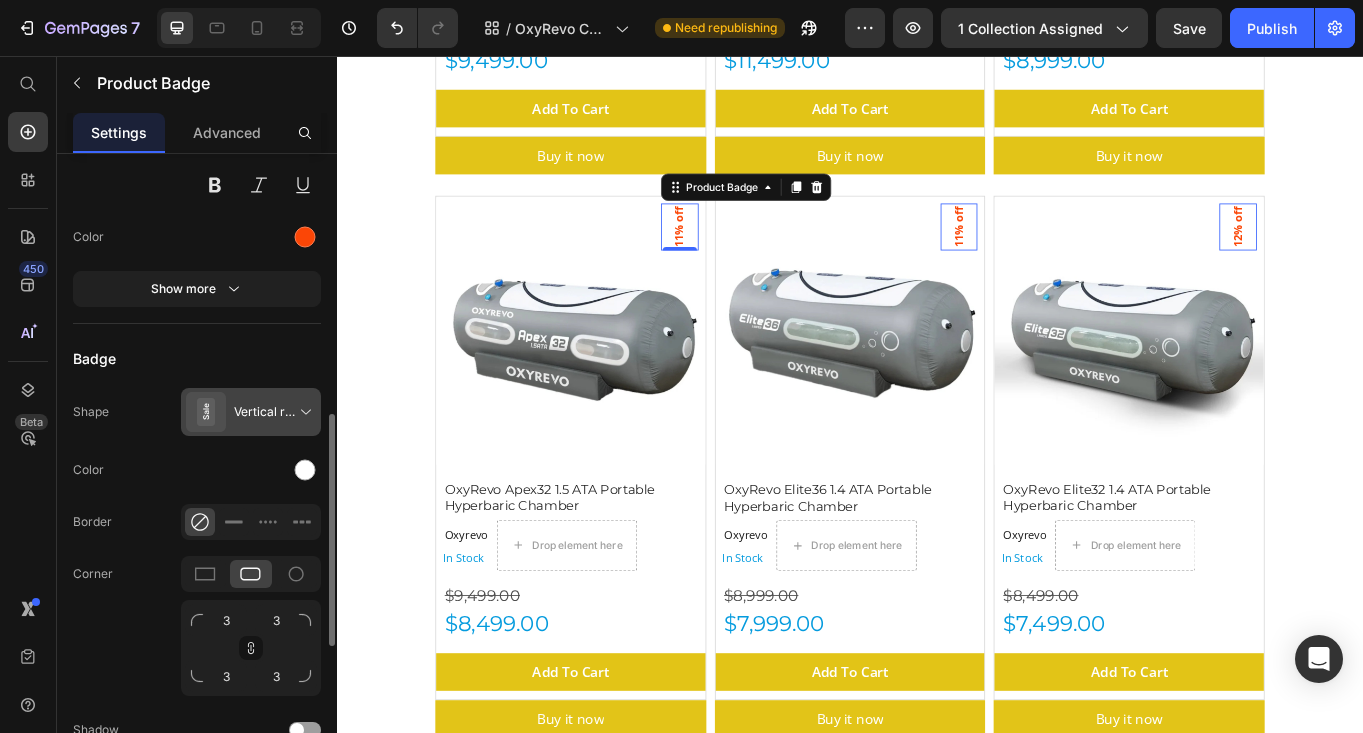 click at bounding box center (255, 412) 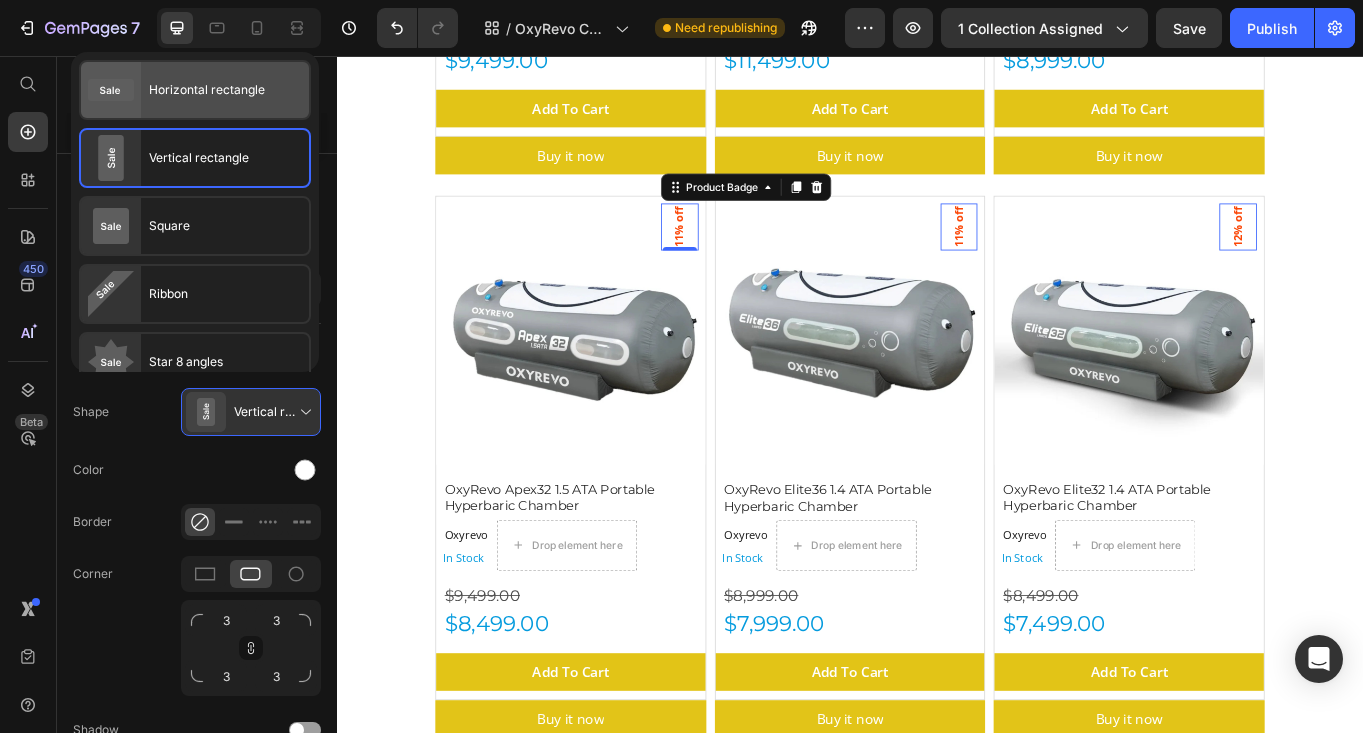 click on "Horizontal rectangle" 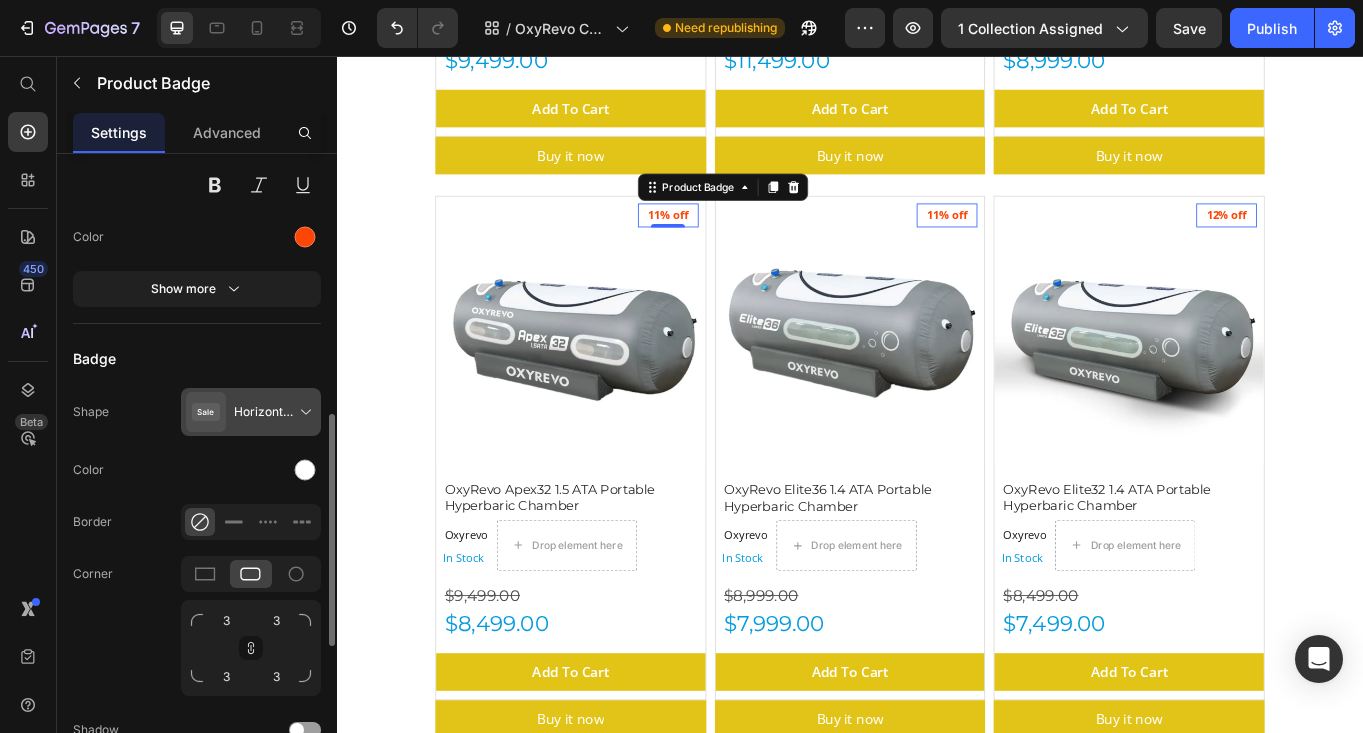 click at bounding box center (255, 412) 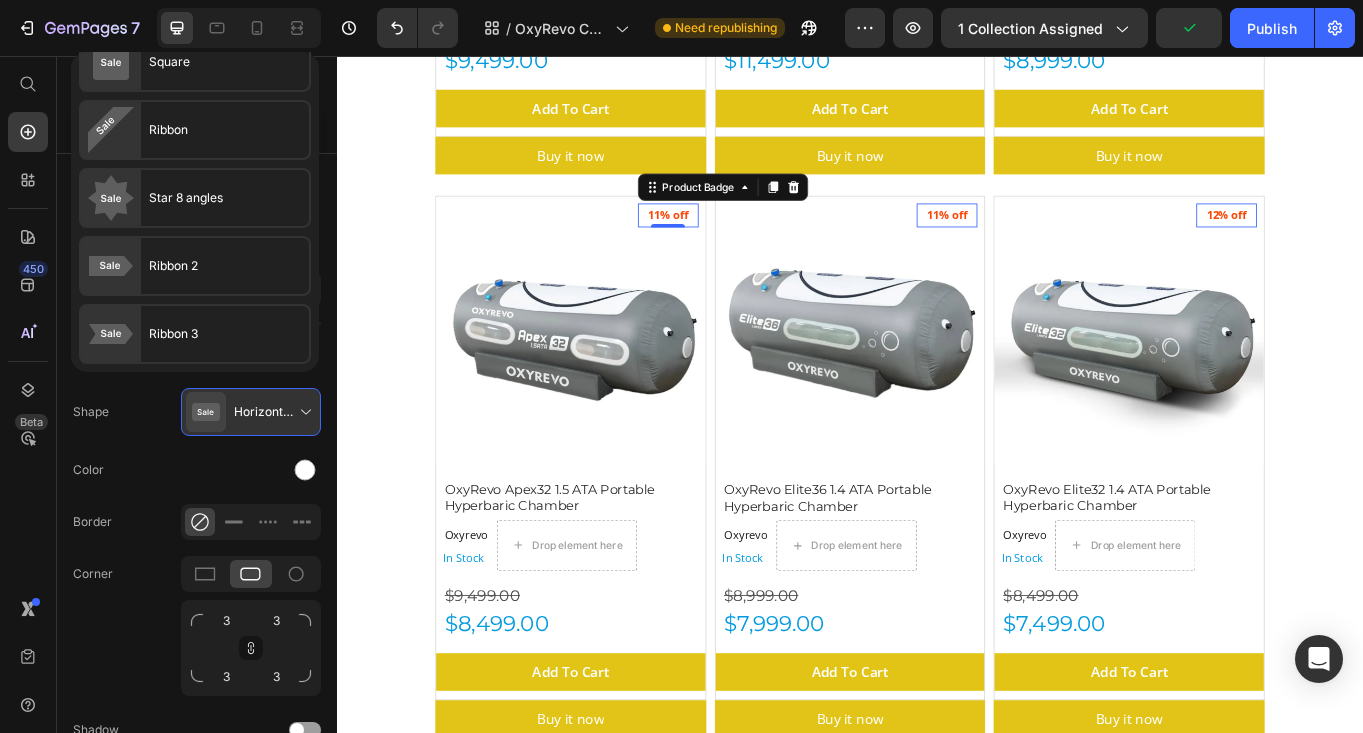 scroll, scrollTop: 162, scrollLeft: 0, axis: vertical 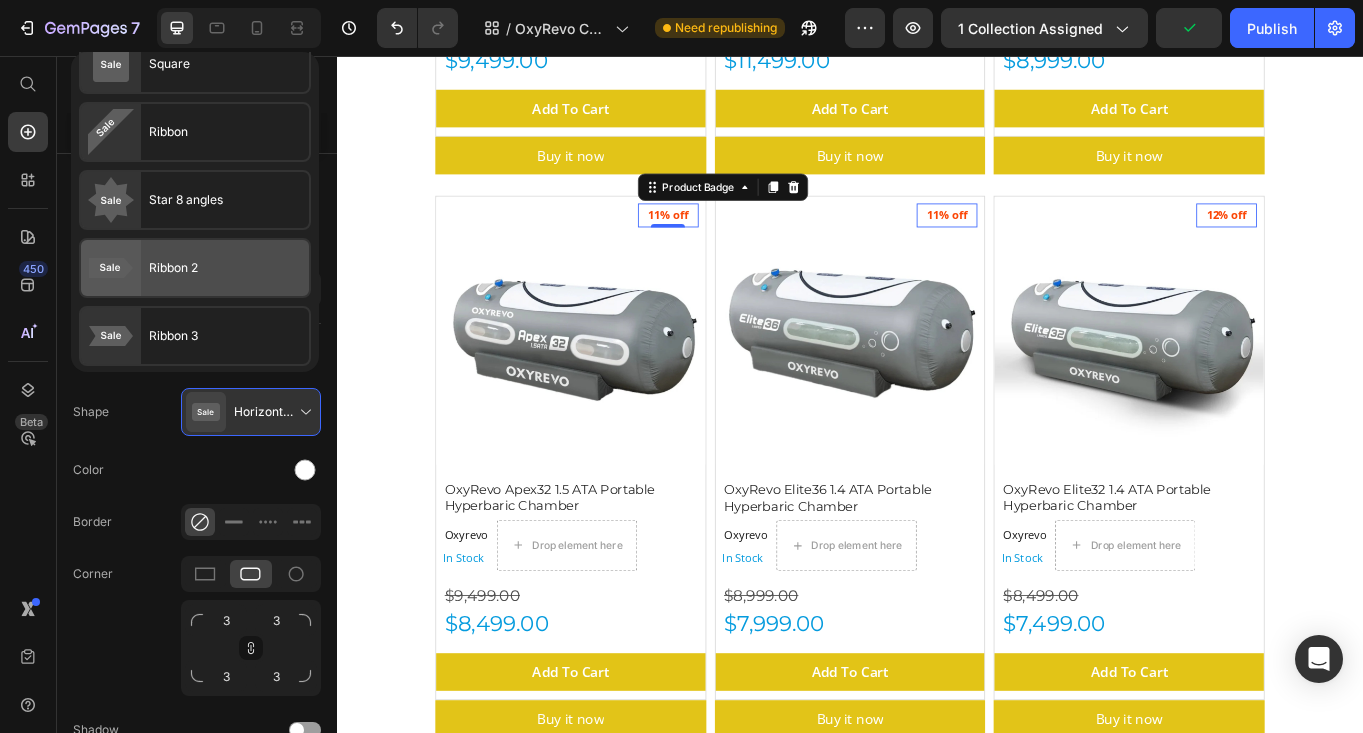 click on "Ribbon 2" 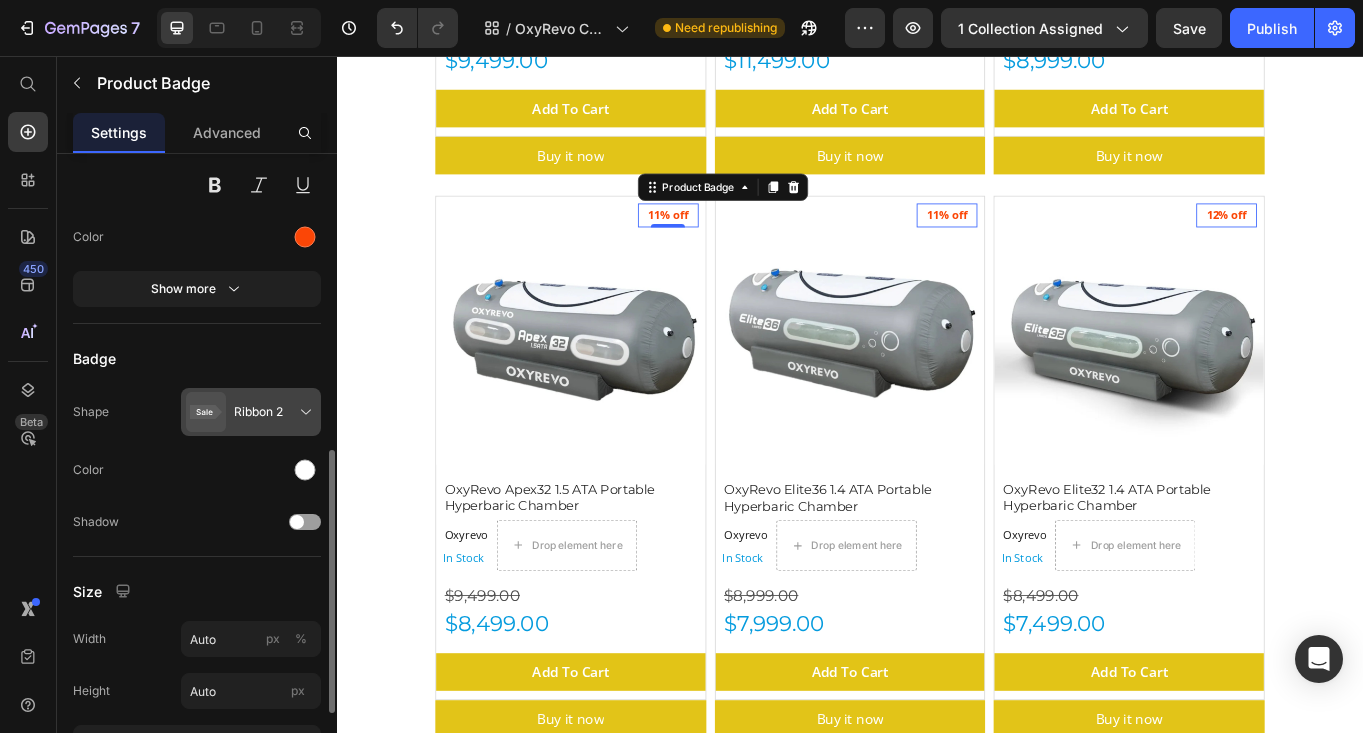 click at bounding box center [255, 412] 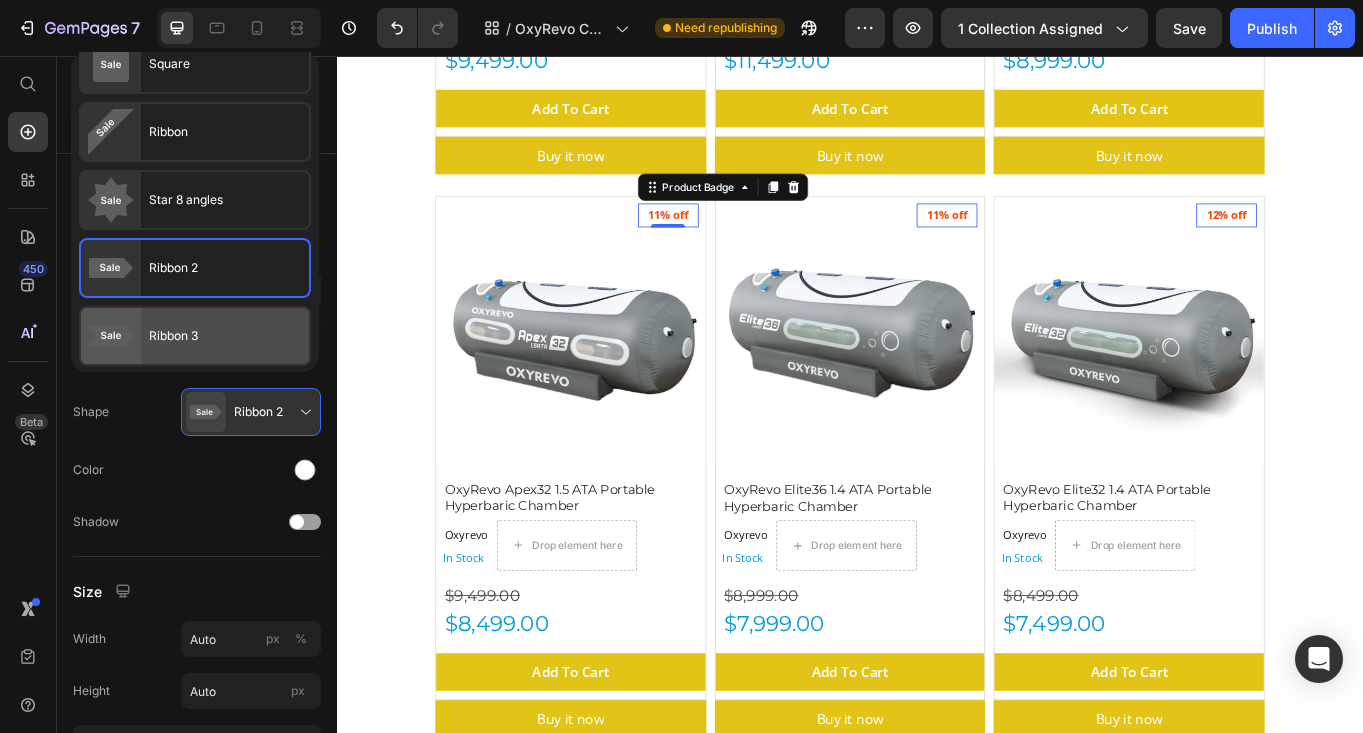 click on "Ribbon 3" 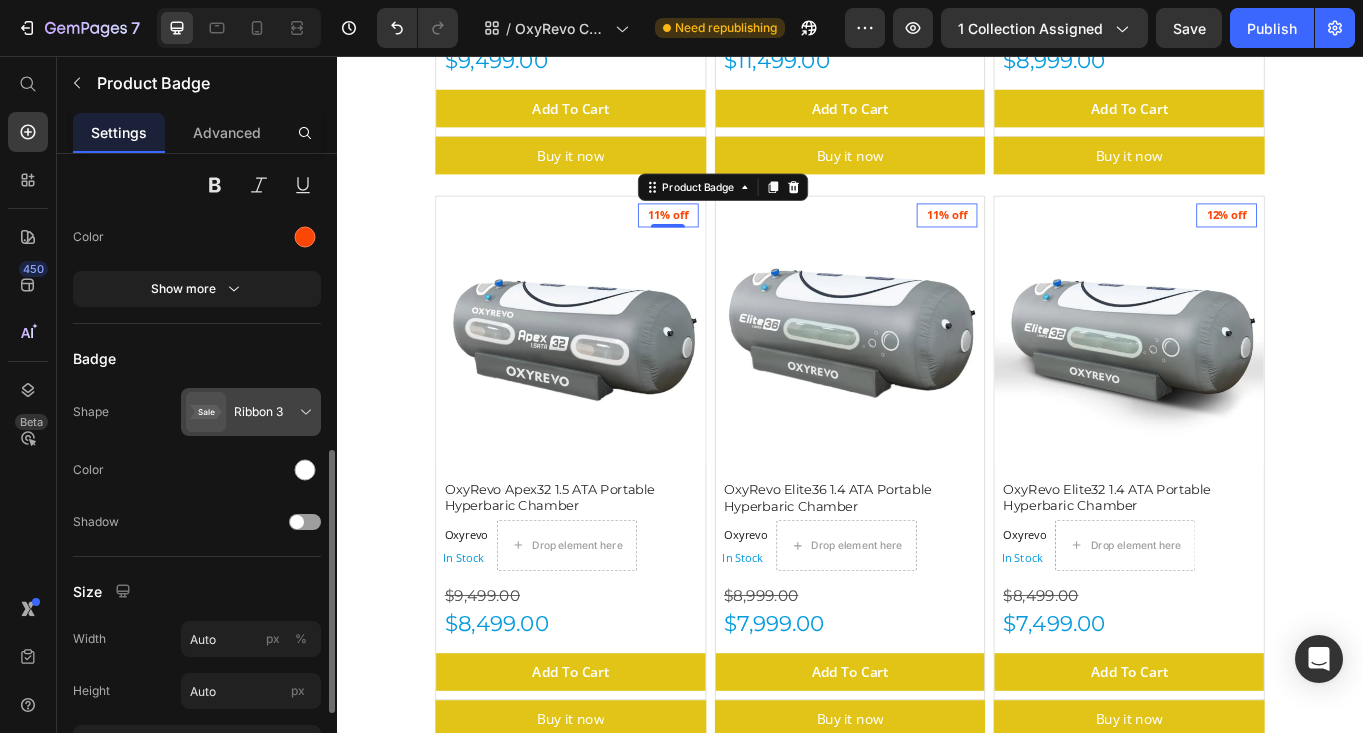 click at bounding box center [255, 412] 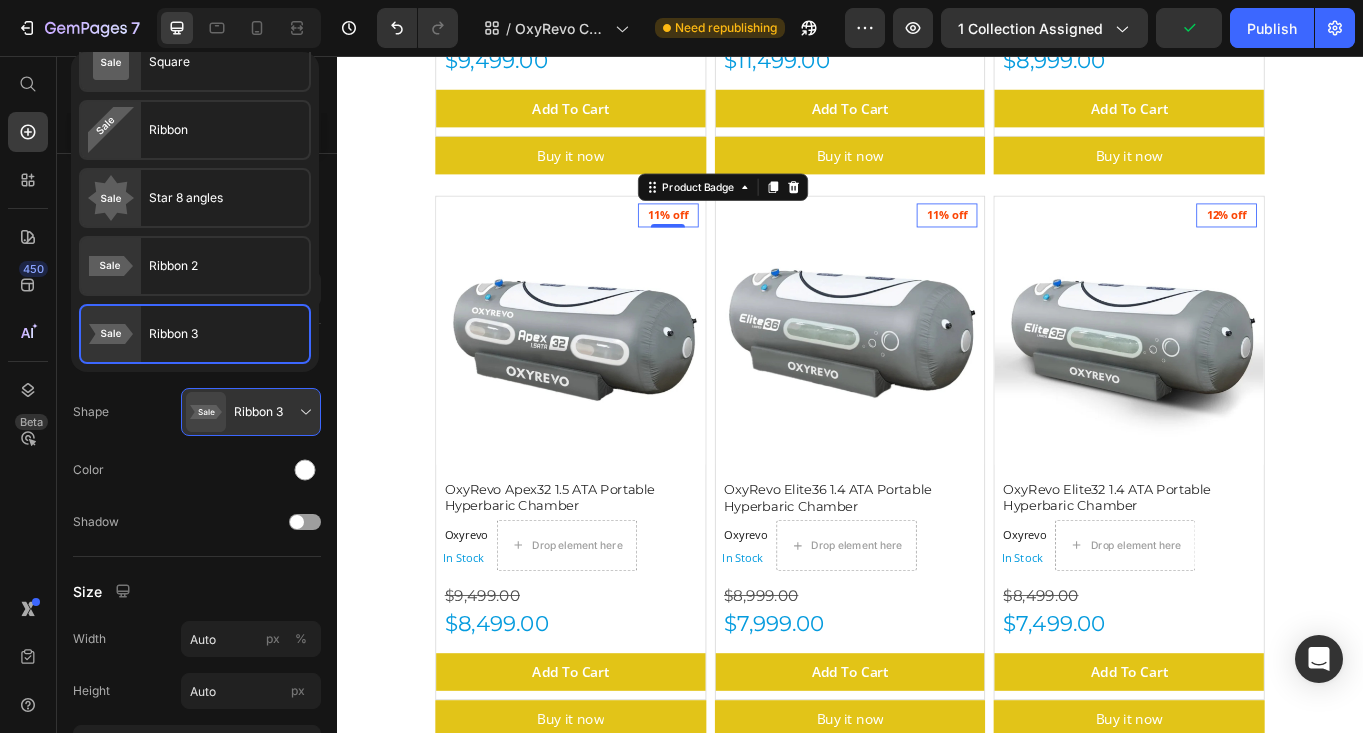 scroll, scrollTop: 0, scrollLeft: 0, axis: both 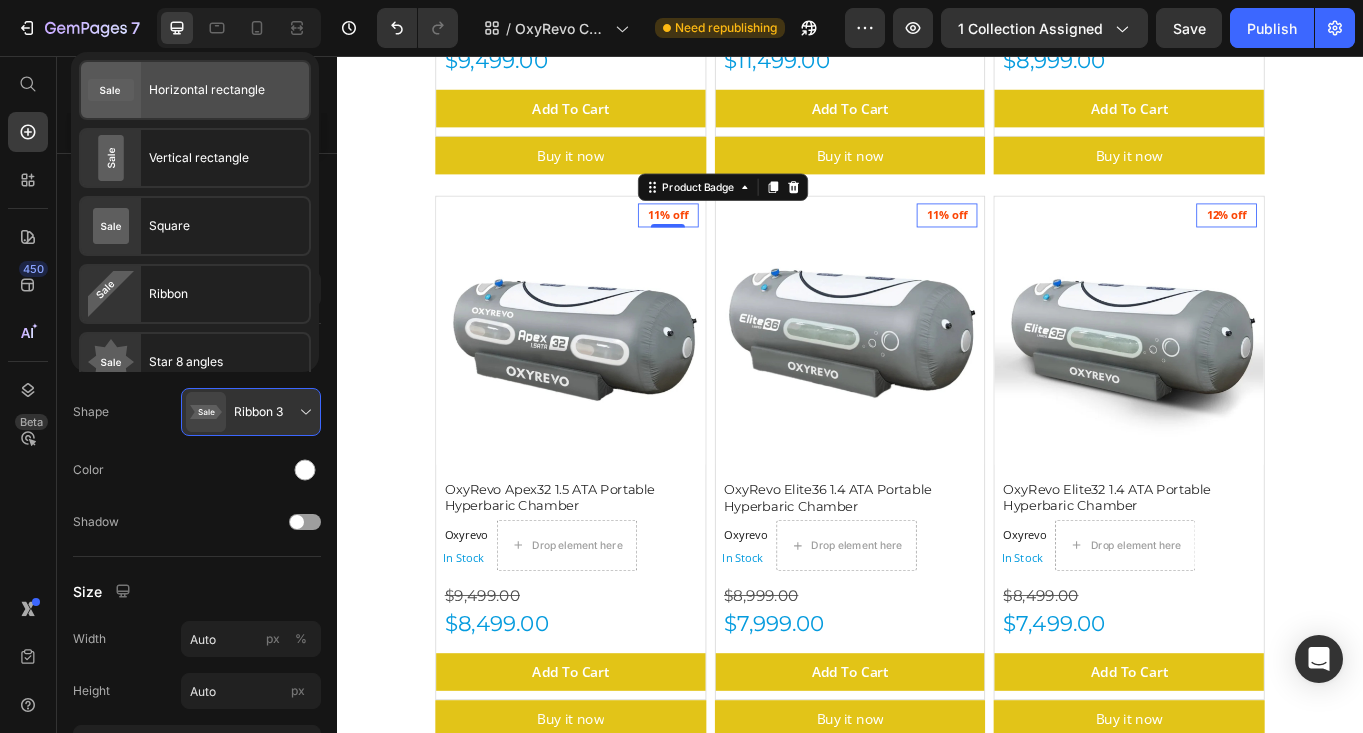 click on "Horizontal rectangle" at bounding box center [207, 90] 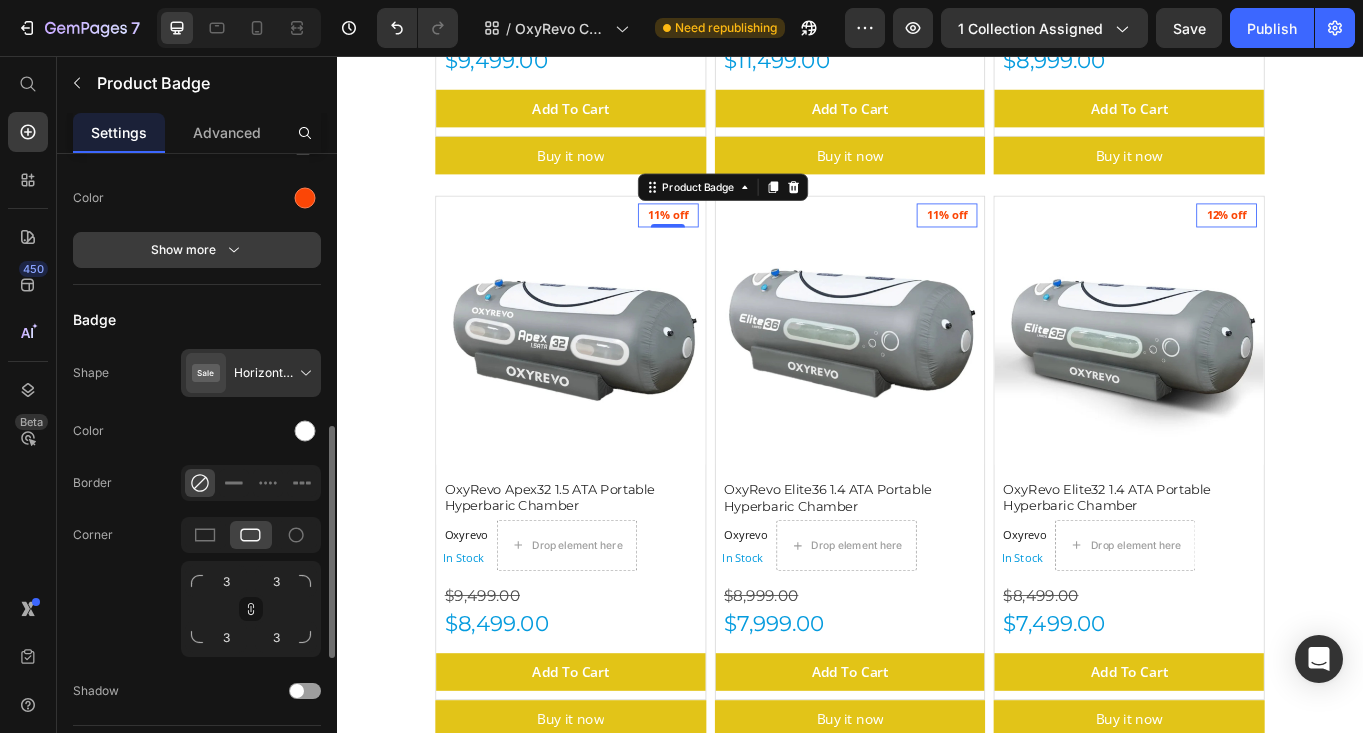 scroll, scrollTop: 755, scrollLeft: 0, axis: vertical 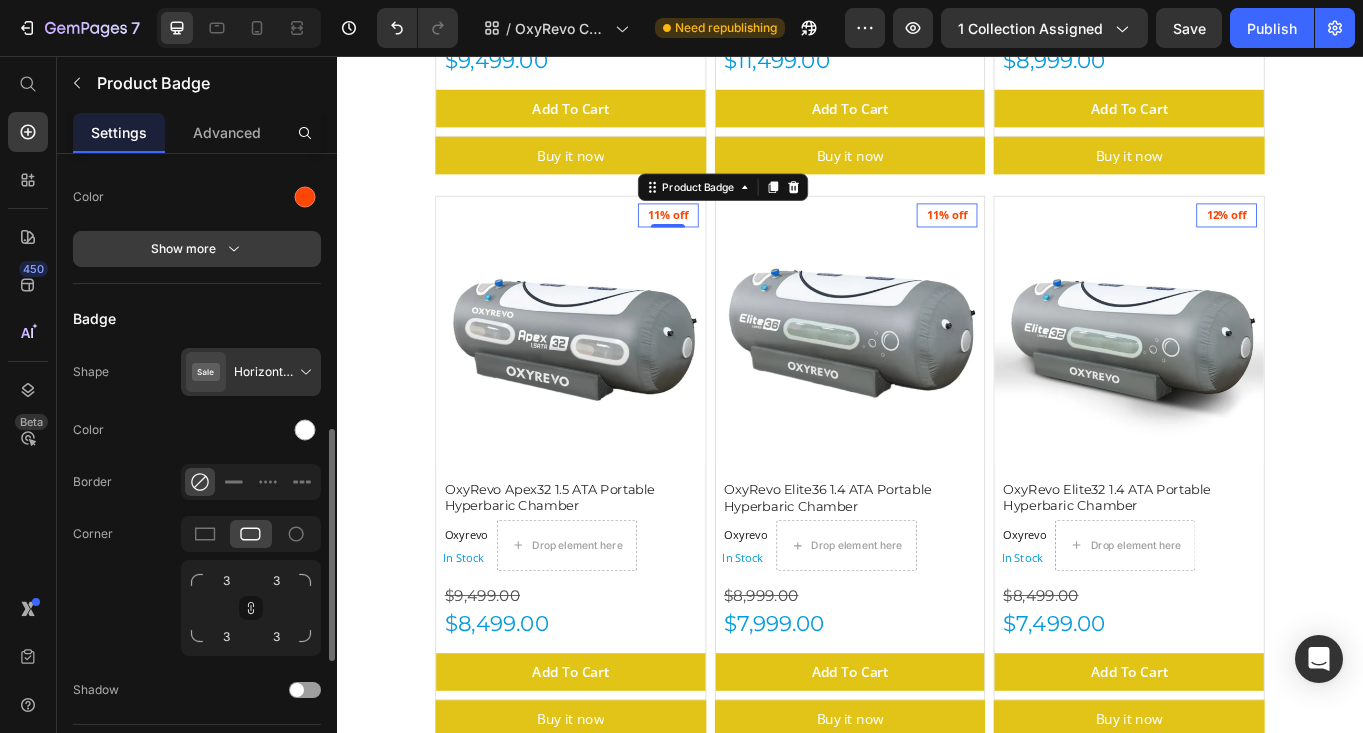 click on "Show more" at bounding box center (197, 249) 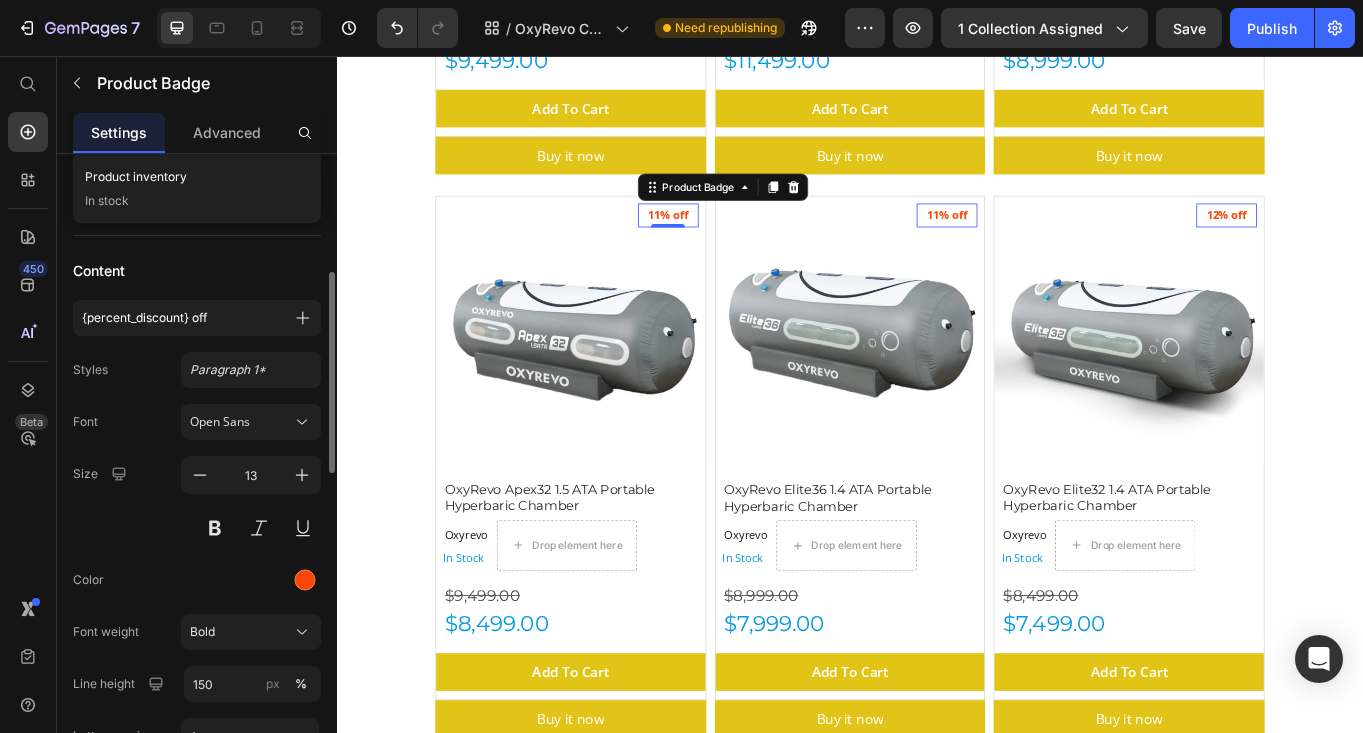 scroll, scrollTop: 380, scrollLeft: 0, axis: vertical 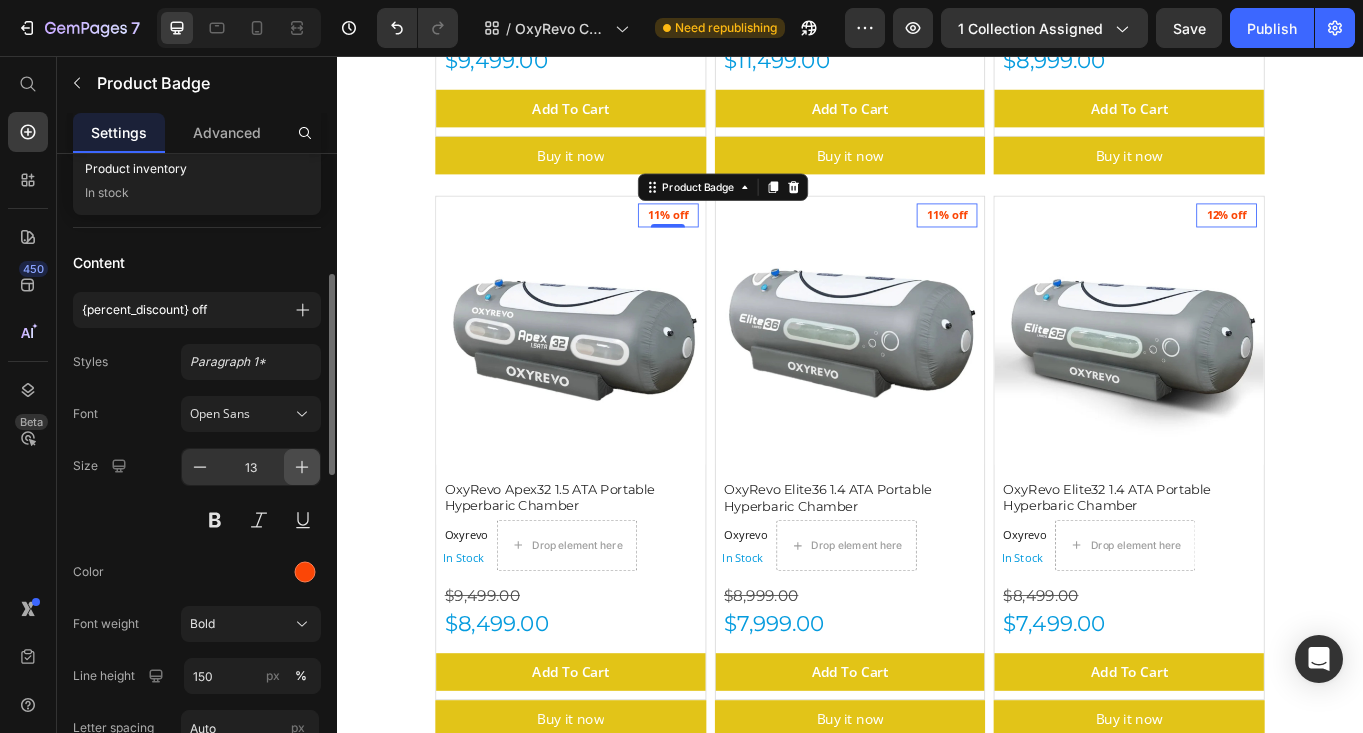 click 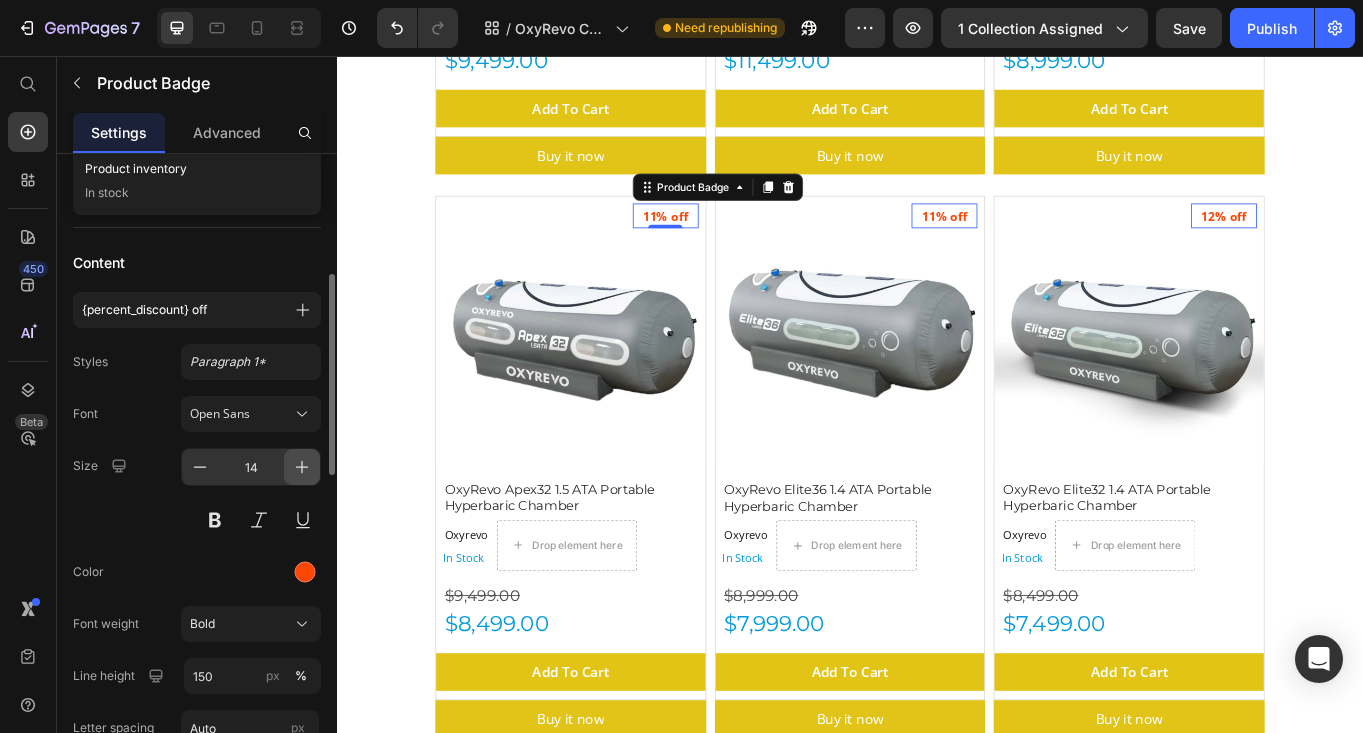 click 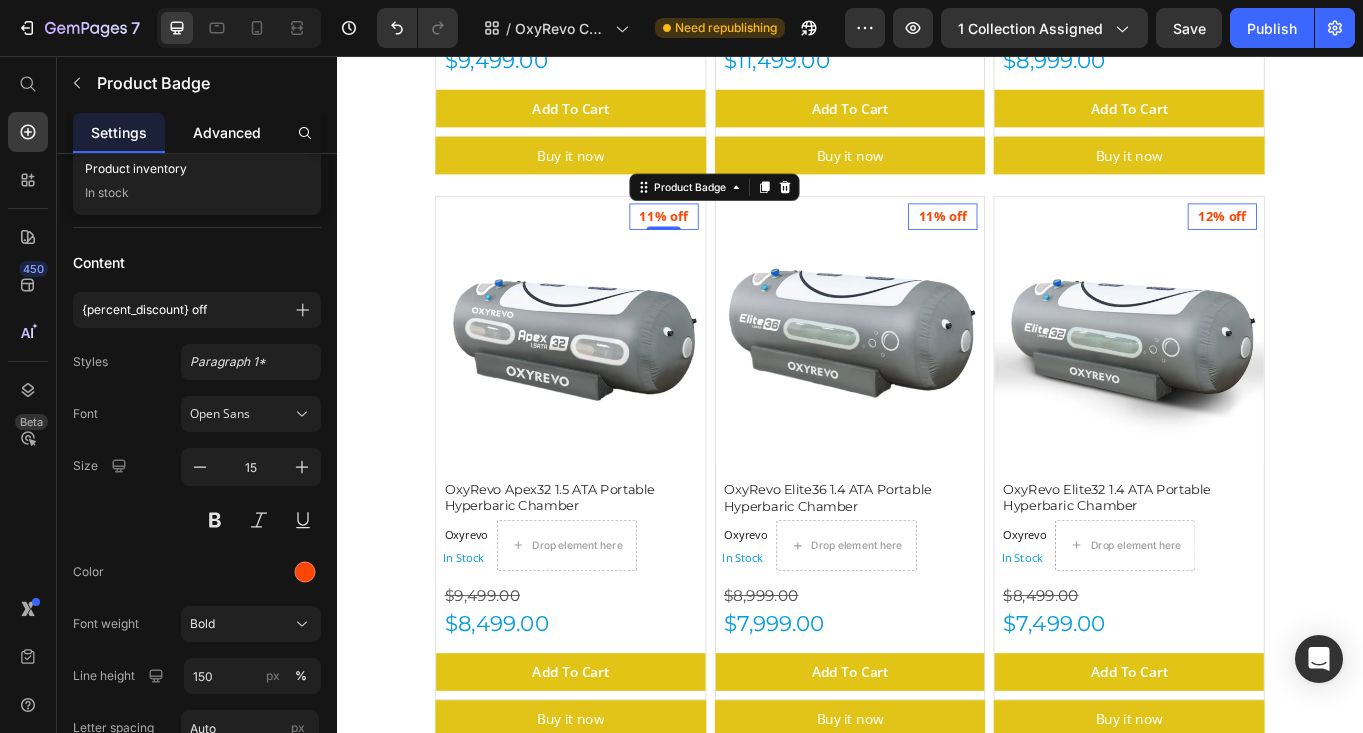 click on "Advanced" at bounding box center (227, 132) 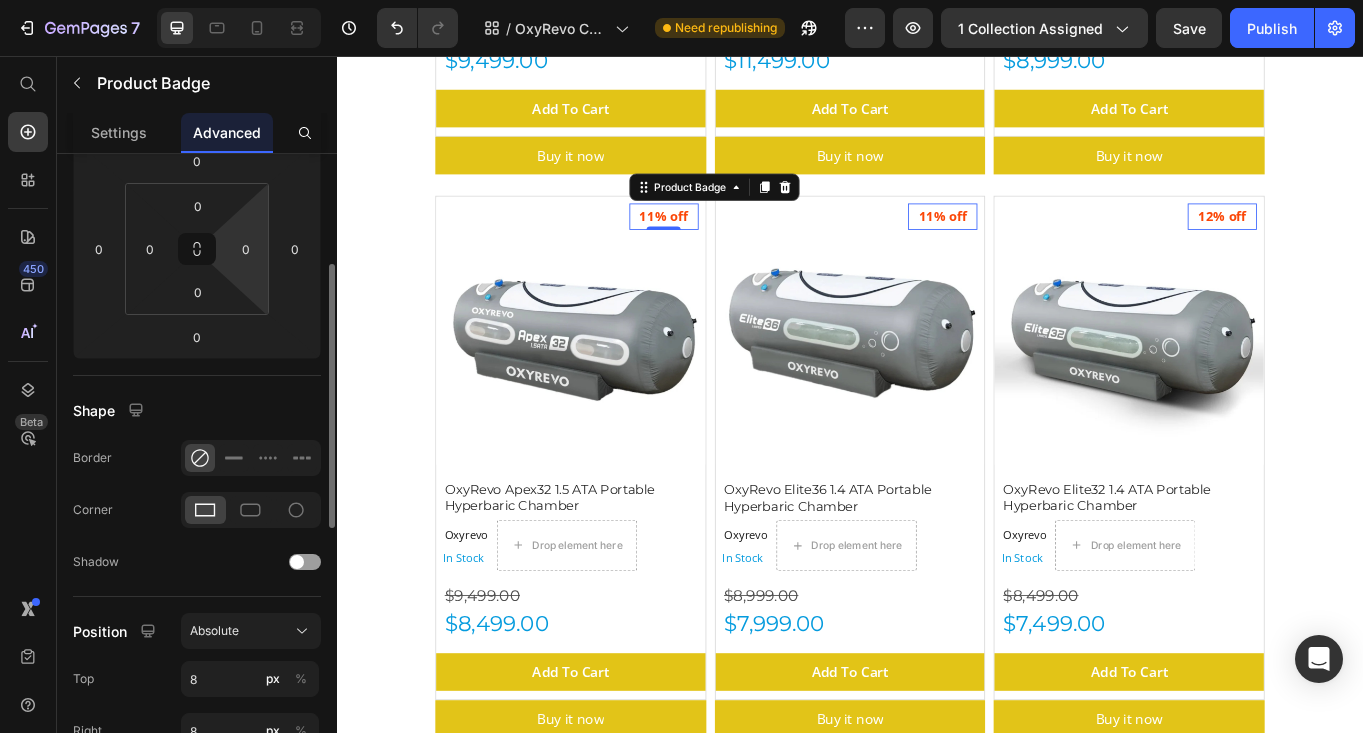 scroll, scrollTop: 288, scrollLeft: 0, axis: vertical 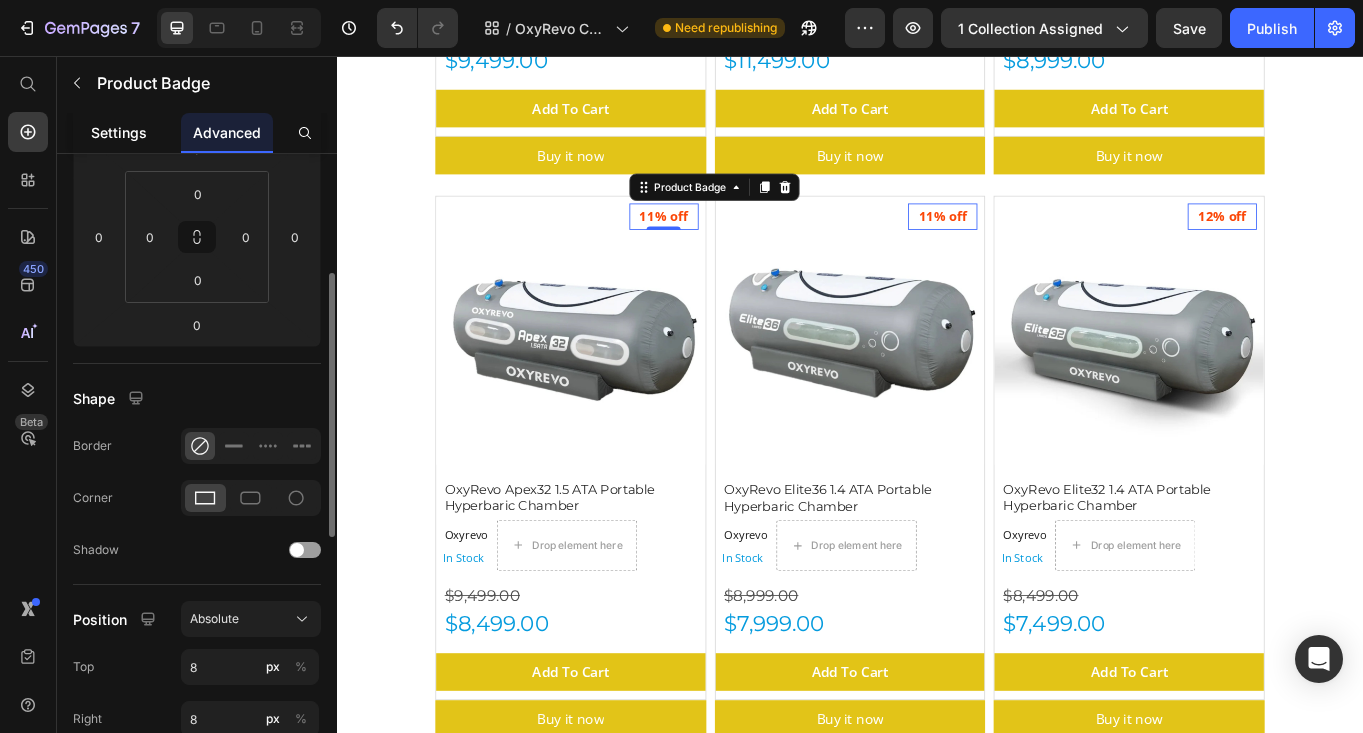 click on "Settings" at bounding box center (119, 132) 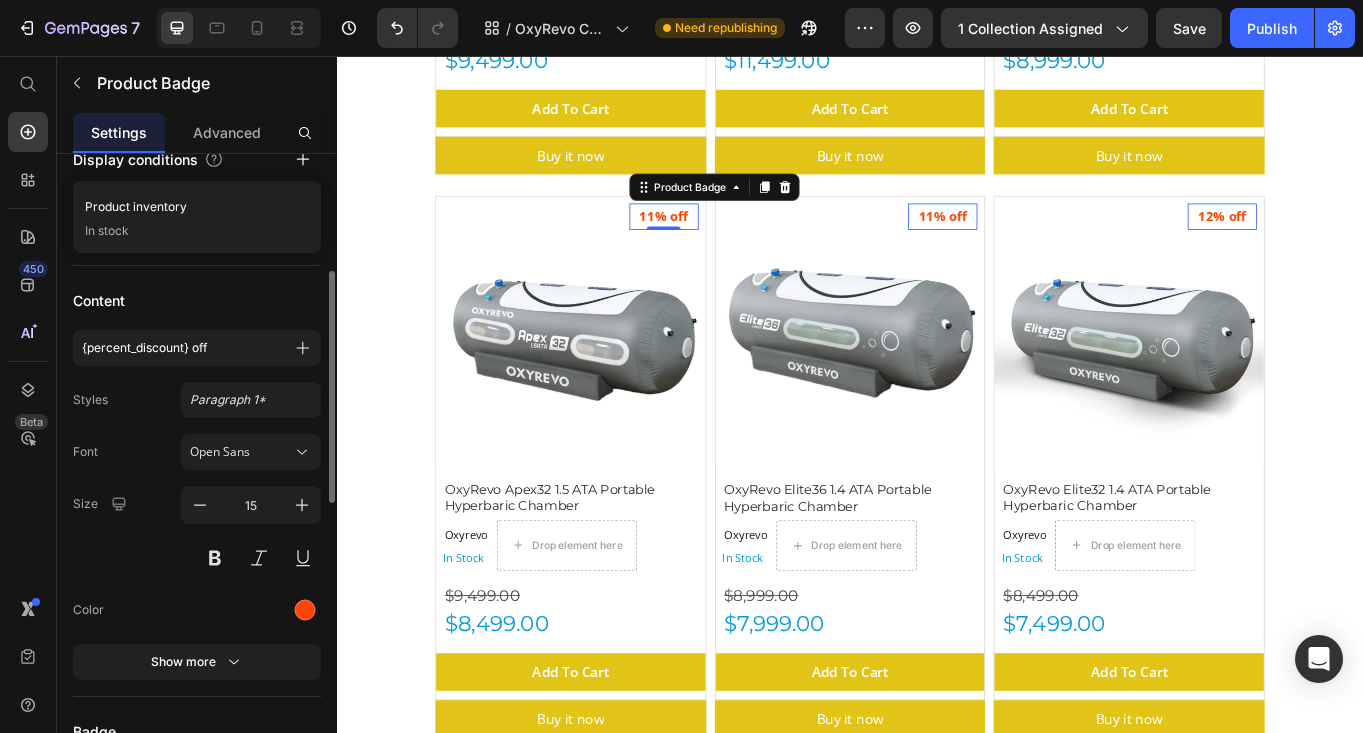 scroll, scrollTop: 349, scrollLeft: 0, axis: vertical 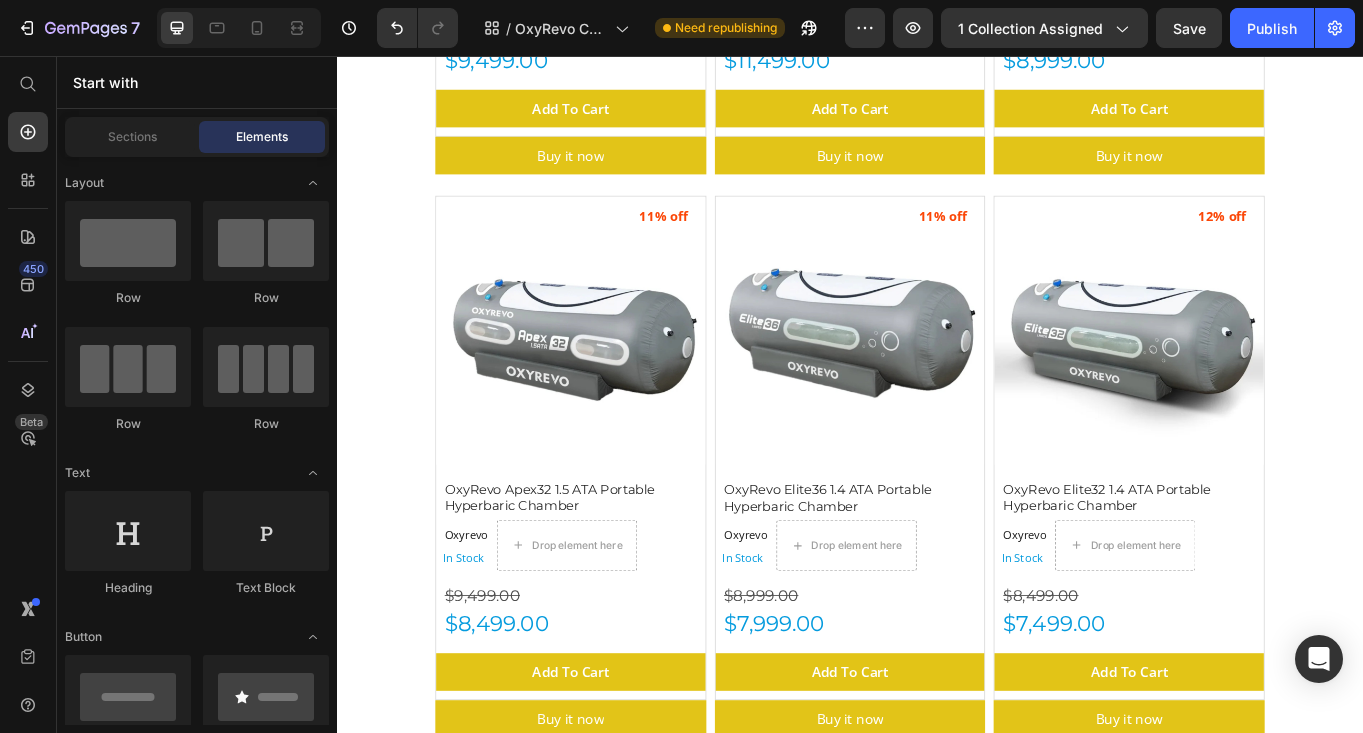click on "(P) Images 10% off Product Badge OxyRevo Forward90 1.4 to 1.5 ATA Sitting Hyperbaric Chamber (P) Title Oxyrevo Product Vendor In Stock Stock Counter
Drop element here Row $10,499.00 Product Price $9,499.00 Product Price Add To Cart (P) Cart Button Row Buy it now Dynamic Checkout (P) Images 8% off Product Badge OxyRevo Heal40 1.4 ATA Wheelchair Hyperbaric Chamber (P) Title Oxyrevo Product Vendor In Stock Stock Counter
Drop element here Row $12,499.00 Product Price $11,499.00 Product Price Add To Cart (P) Cart Button Row Buy it now Dynamic Checkout (P) Images 10% off Product Badge OxyRevo Apex36 1.5 ATA Portable Hyperbaric Chamber (P) Title Oxyrevo Product Vendor In Stock Stock Counter
Drop element here Row $9,999.00 Product Price $8,999.00 Product Price Add To Cart (P) Cart Button Row Buy it now Dynamic Checkout (P) Images 11% off Product Badge OxyRevo Apex32 1.5 ATA Portable Hyperbaric Chamber (P) Title Oxyrevo Product Vendor In Stock Stock Counter" at bounding box center [937, 1565] 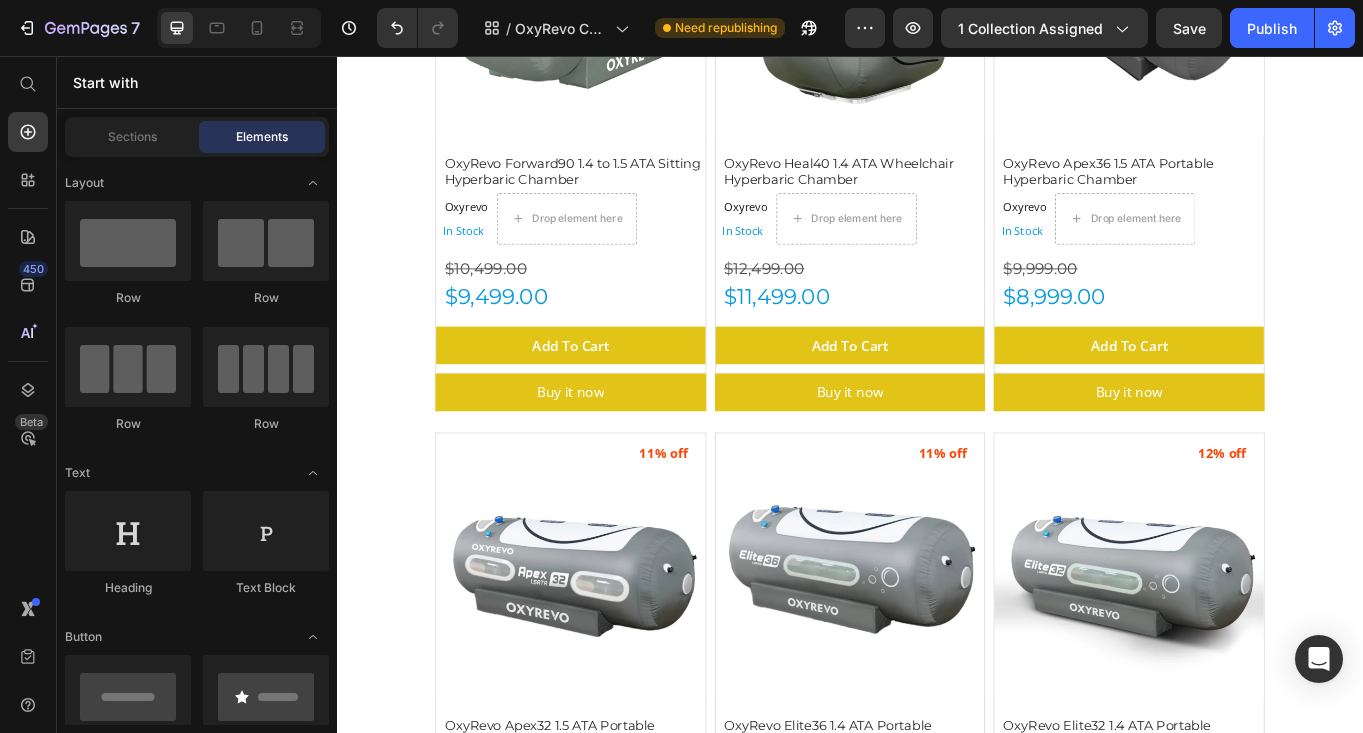 scroll, scrollTop: 712, scrollLeft: 0, axis: vertical 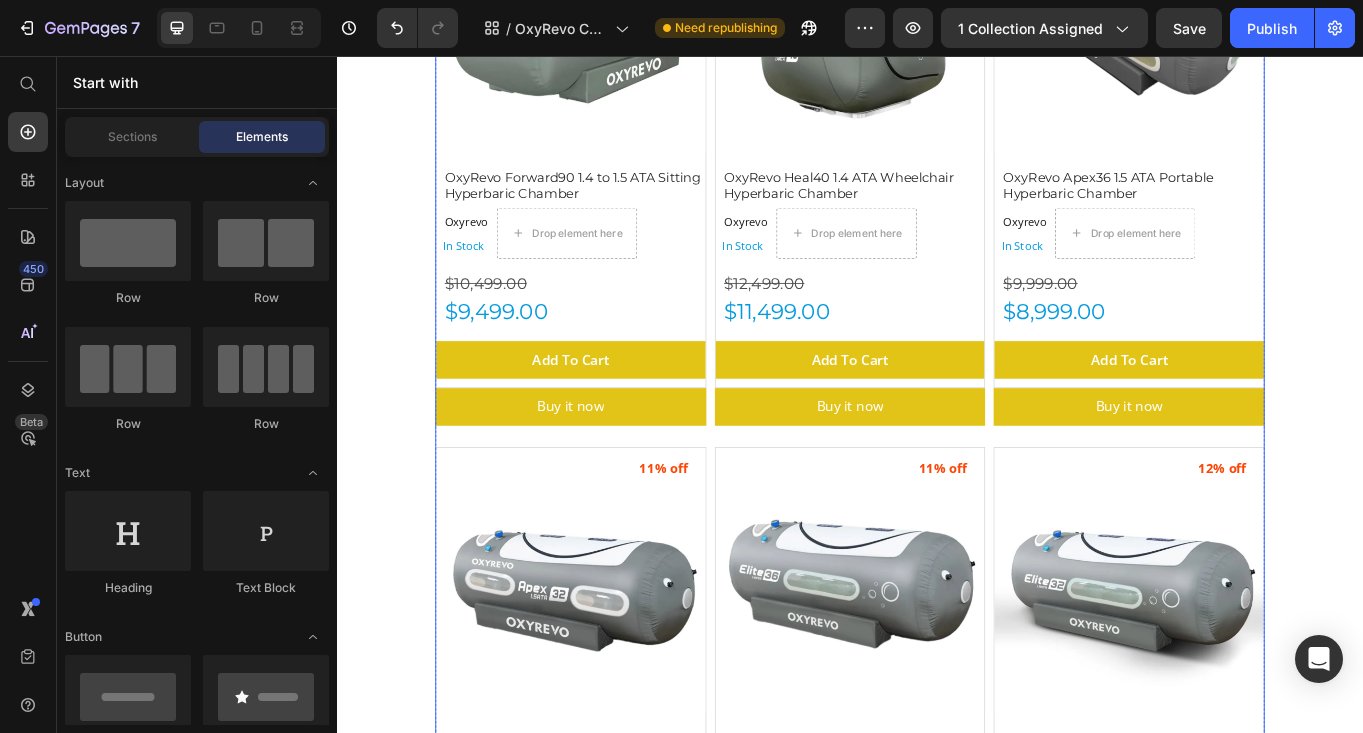 click on "(P) Images 10% off Product Badge OxyRevo Forward90 1.4 to 1.5 ATA Sitting Hyperbaric Chamber (P) Title Oxyrevo Product Vendor In Stock Stock Counter
Drop element here Row $10,499.00 Product Price $9,499.00 Product Price Add To Cart (P) Cart Button Row Buy it now Dynamic Checkout (P) Images 8% off Product Badge OxyRevo Heal40 1.4 ATA Wheelchair Hyperbaric Chamber (P) Title Oxyrevo Product Vendor In Stock Stock Counter
Drop element here Row $12,499.00 Product Price $11,499.00 Product Price Add To Cart (P) Cart Button Row Buy it now Dynamic Checkout (P) Images 10% off Product Badge OxyRevo Apex36 1.5 ATA Portable Hyperbaric Chamber (P) Title Oxyrevo Product Vendor In Stock Stock Counter
Drop element here Row $9,999.00 Product Price $8,999.00 Product Price Add To Cart (P) Cart Button Row Buy it now Dynamic Checkout (P) Images 11% off Product Badge OxyRevo Apex32 1.5 ATA Portable Hyperbaric Chamber (P) Title Oxyrevo Product Vendor In Stock Stock Counter" at bounding box center (937, 507) 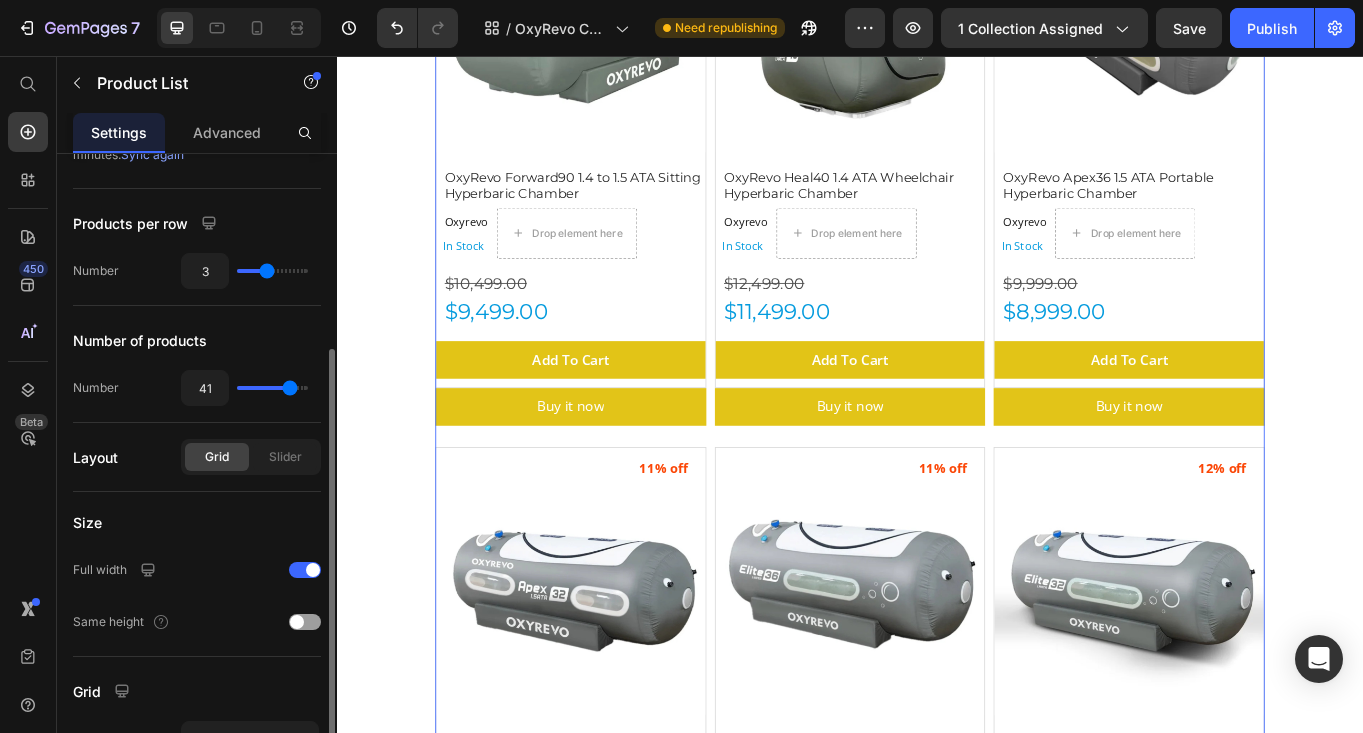 scroll, scrollTop: 373, scrollLeft: 0, axis: vertical 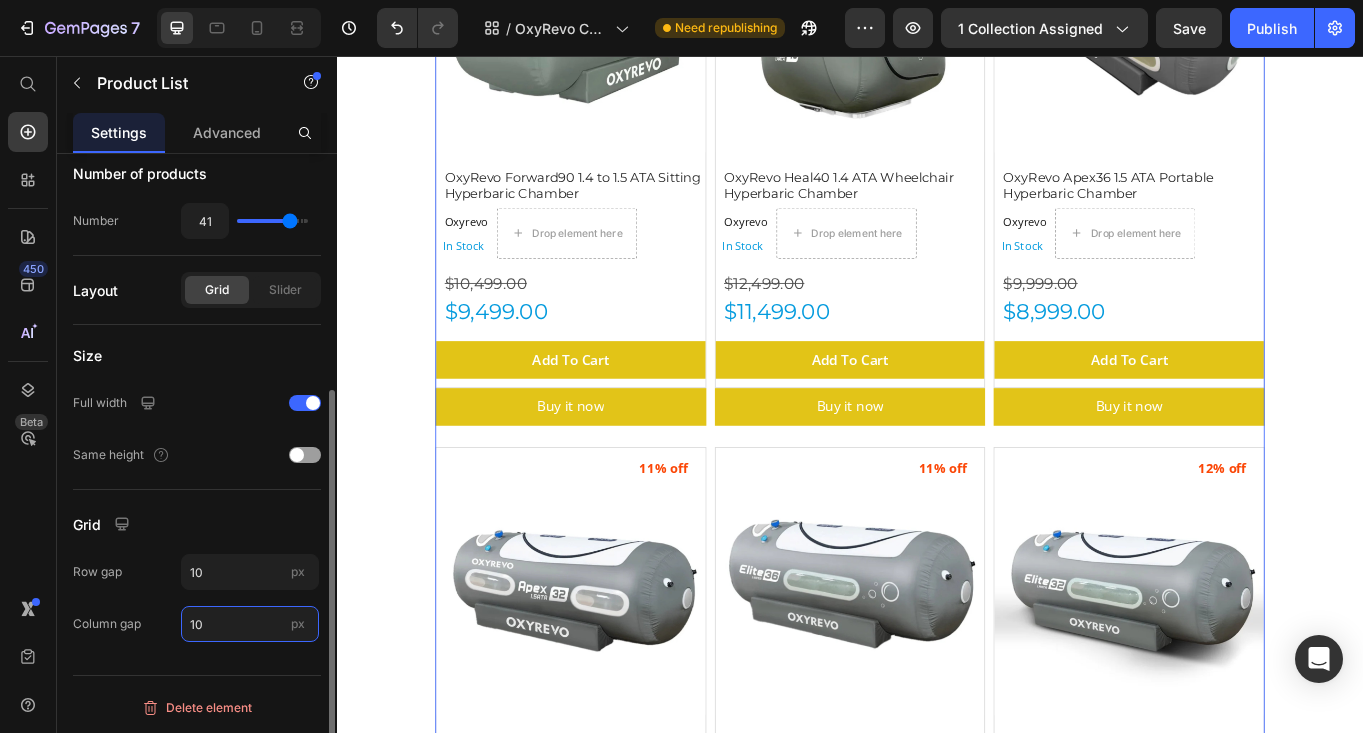 click on "10" at bounding box center [250, 624] 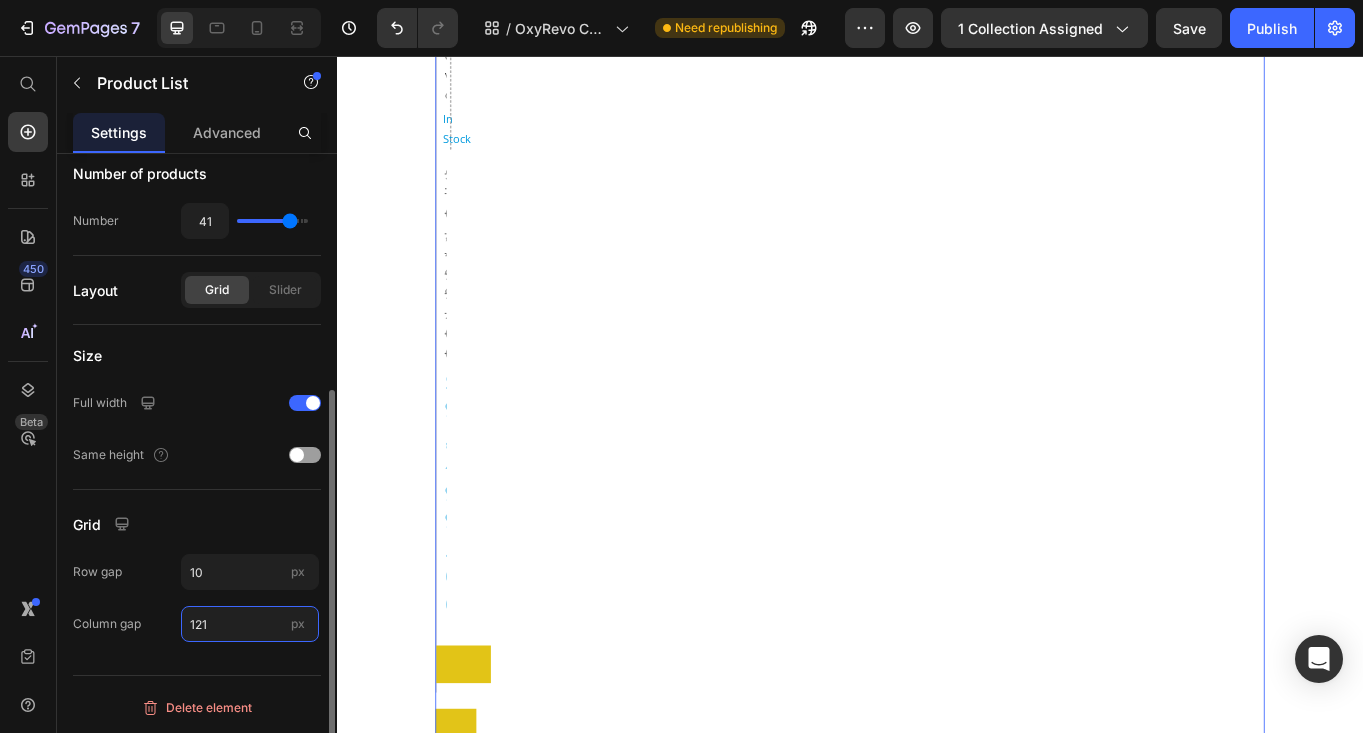 scroll, scrollTop: 712, scrollLeft: 0, axis: vertical 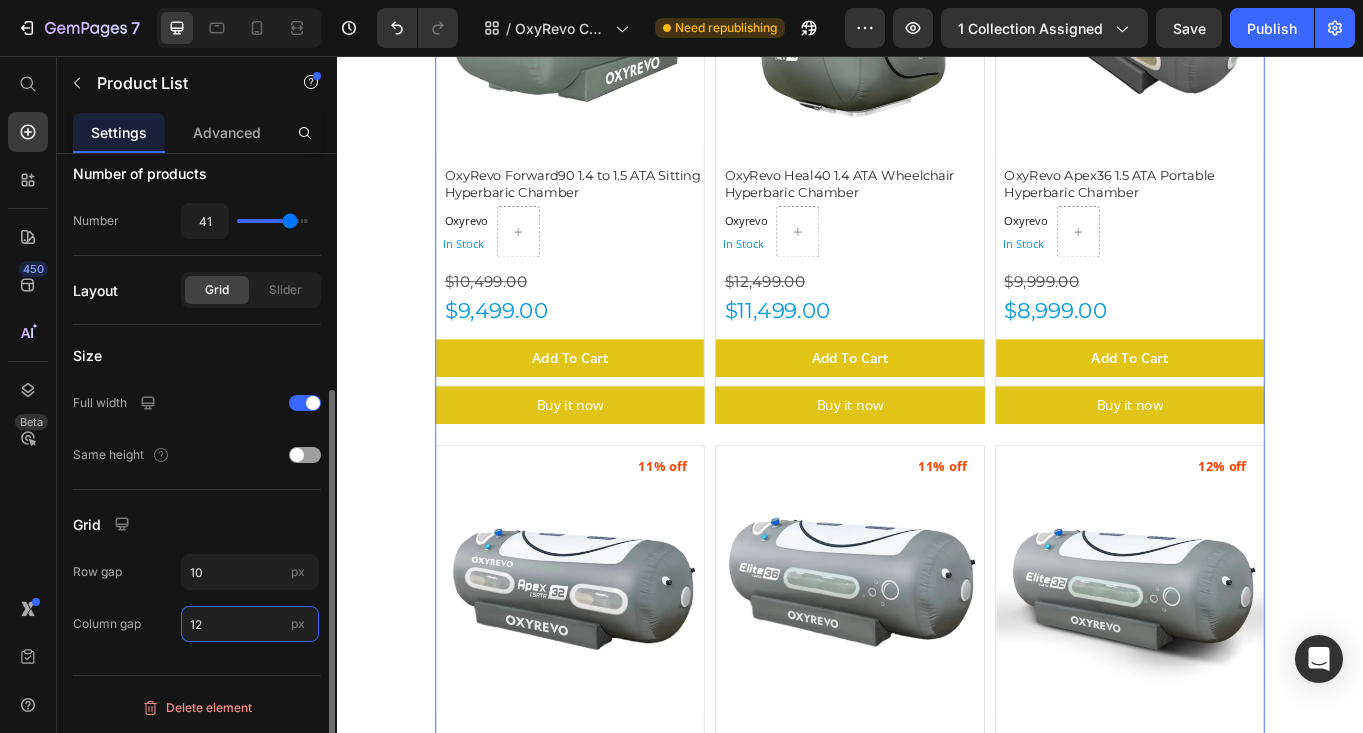 type on "1" 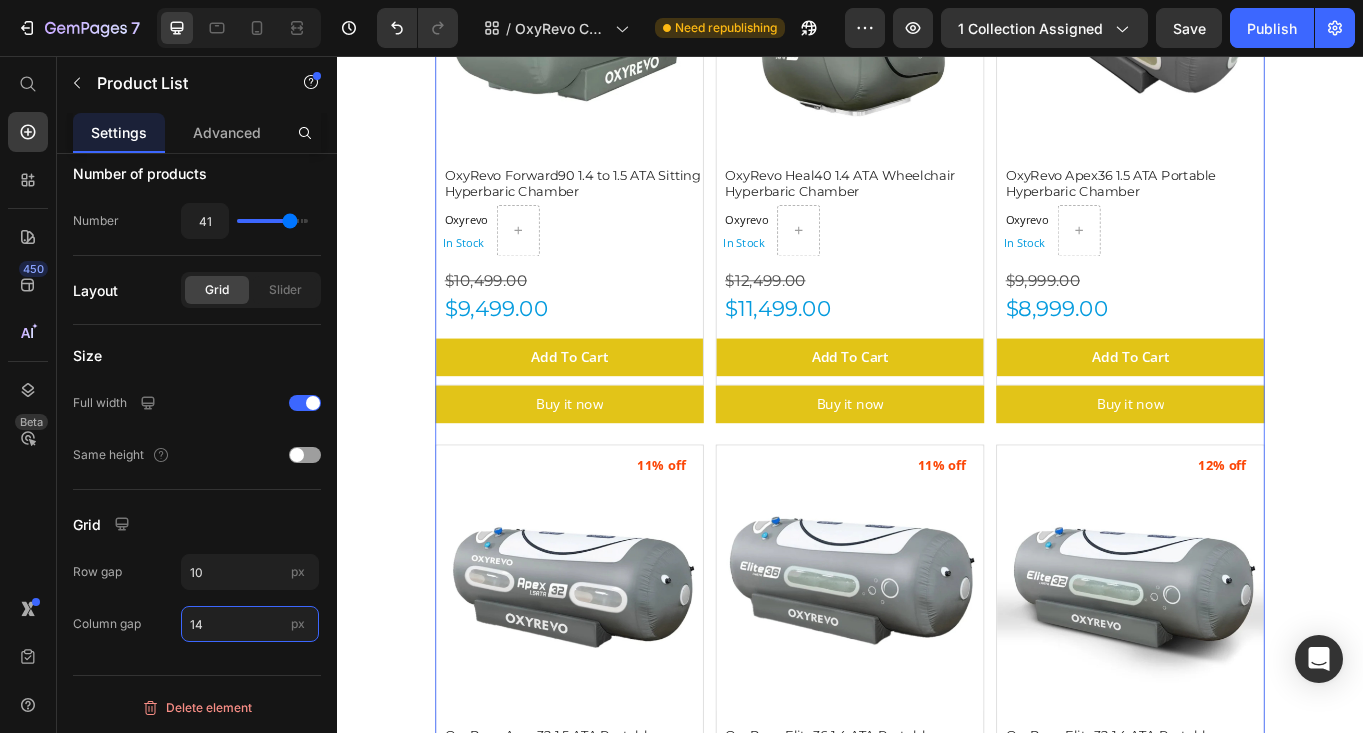 scroll, scrollTop: 629, scrollLeft: 0, axis: vertical 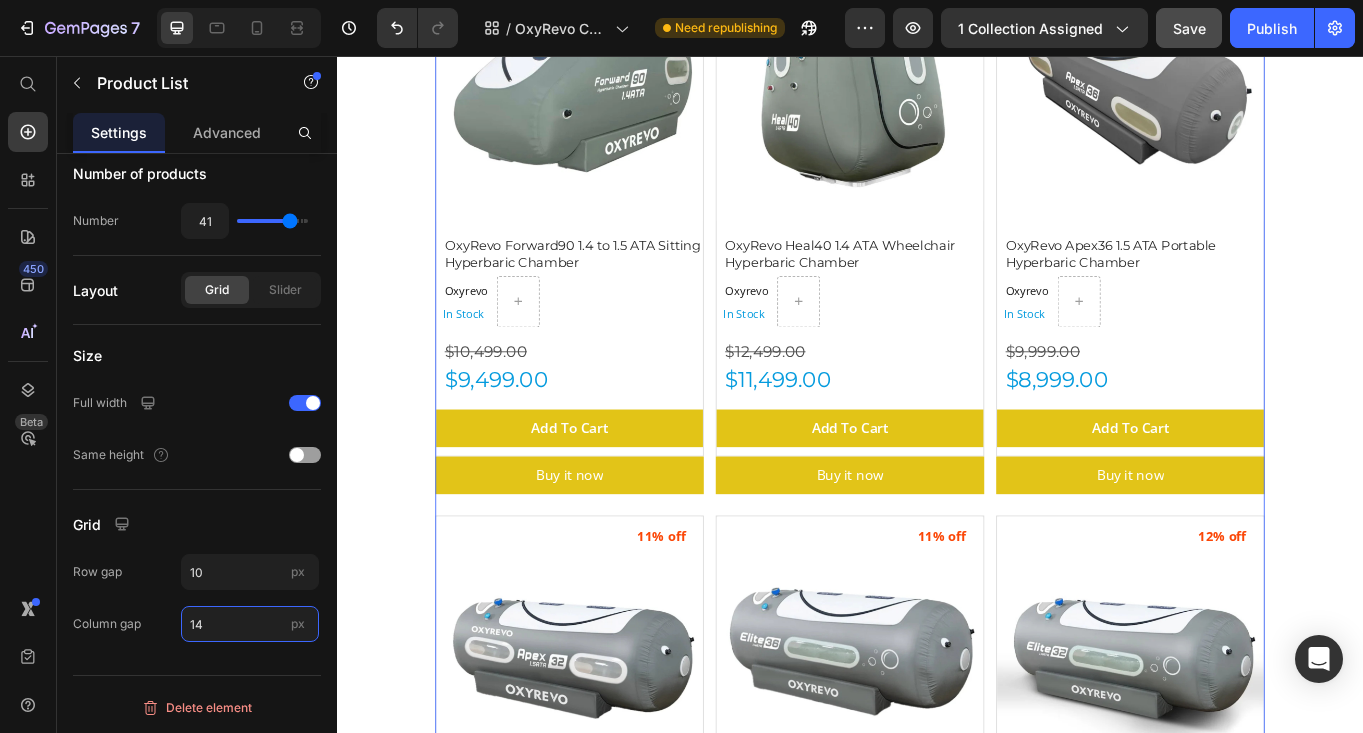 type on "14" 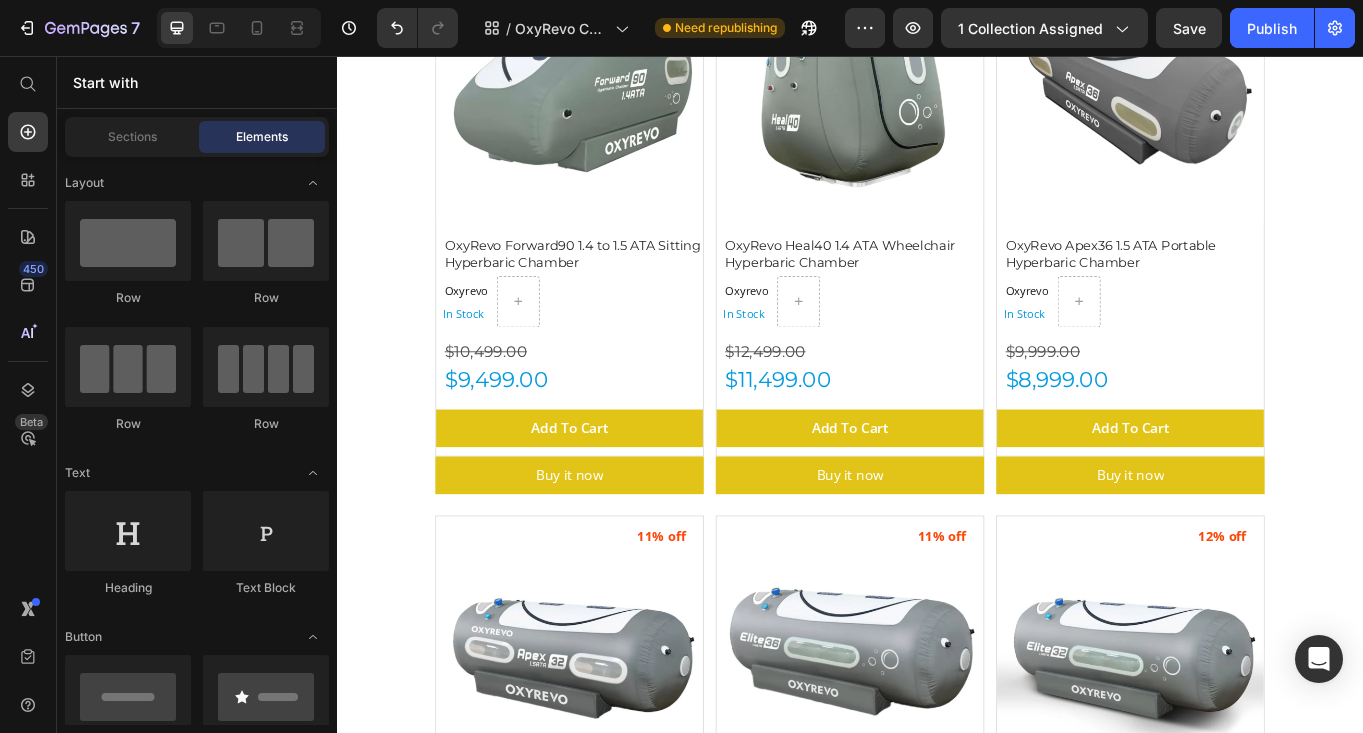 click on "OxyRevo Hyperbaric Chambers Heading OxyRevo , a global leader specializing in portable and hard hyperbaric oxygen chambers, represents the best in home-use hyperbaric technology. By making the proven benefits of oxygen therapy more accessible to everyone, Oxyrevo has helped over 3,000 clients across 87 countries. Their commitment to quality, innovation, and customer care matches Gym Emotion’s mission to offer premium recovery solutions to help you reach your peak potential.   Text Block Row Image Row Section 1 (P) Images 10% off Product Badge OxyRevo Forward90 1.4 to 1.5 ATA Sitting Hyperbaric Chamber (P) Title Oxyrevo Product Vendor In Stock Stock Counter
Row $10,499.00 Product Price $9,499.00 Product Price Add To Cart (P) Cart Button Row Buy it now Dynamic Checkout (P) Images 8% off Product Badge OxyRevo Heal40 1.4 ATA Wheelchair Hyperbaric Chamber (P) Title Oxyrevo Product Vendor In Stock Stock Counter
Row $12,499.00 Product Price $11,499.00 Product Price Add To Cart" at bounding box center [937, 1936] 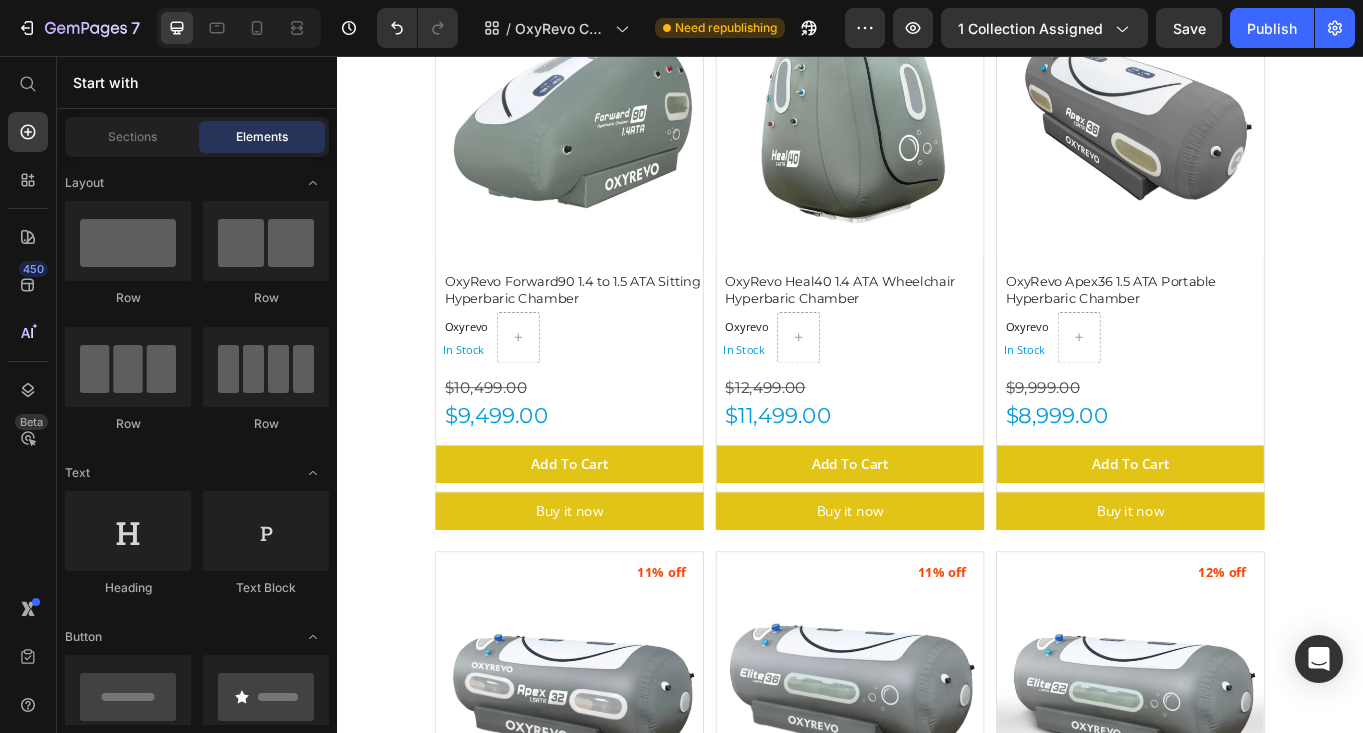 scroll, scrollTop: 598, scrollLeft: 0, axis: vertical 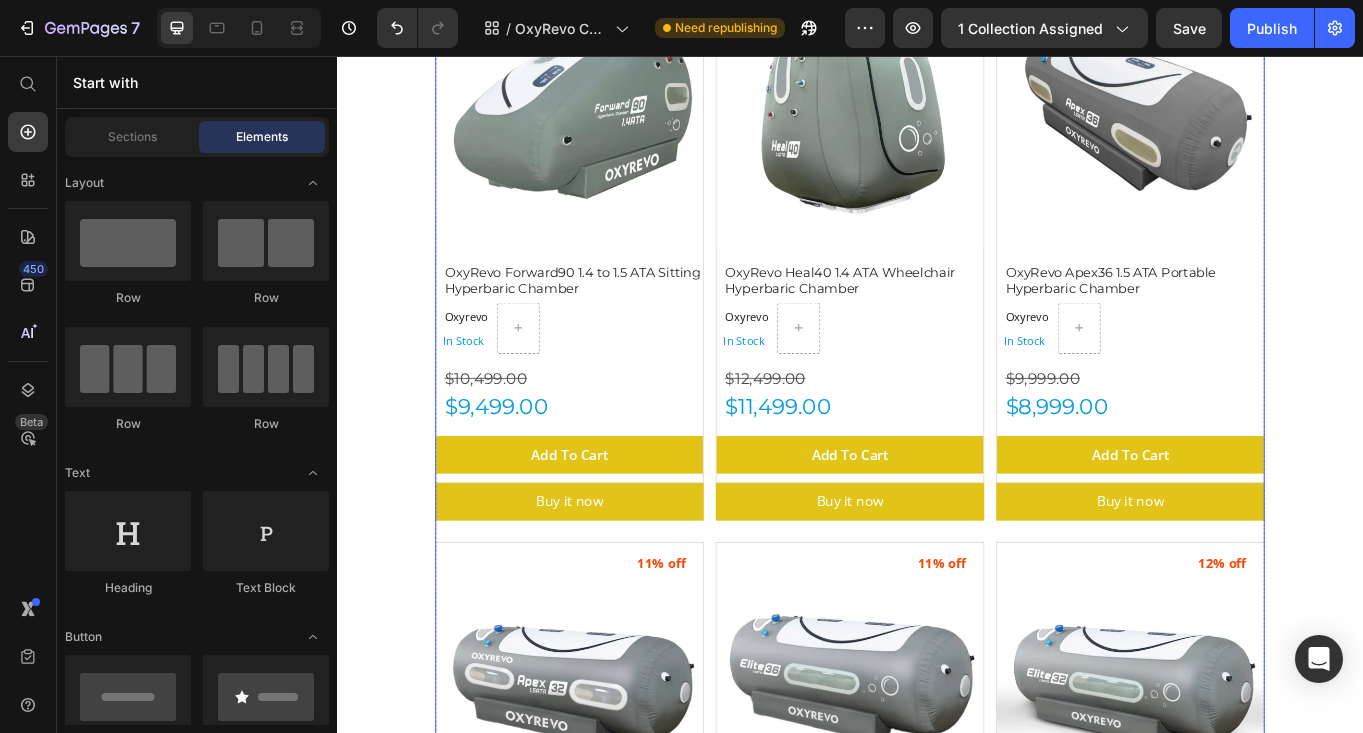 click on "(P) Images 10% off Product Badge OxyRevo Forward90 1.4 to 1.5 ATA Sitting Hyperbaric Chamber (P) Title Oxyrevo Product Vendor In Stock Stock Counter
Row $10,499.00 Product Price $9,499.00 Product Price Add To Cart (P) Cart Button Row Buy it now Dynamic Checkout (P) Images 8% off Product Badge OxyRevo Heal40 1.4 ATA Wheelchair Hyperbaric Chamber (P) Title Oxyrevo Product Vendor In Stock Stock Counter
Row $12,499.00 Product Price $11,499.00 Product Price Add To Cart (P) Cart Button Row Buy it now Dynamic Checkout (P) Images 10% off Product Badge OxyRevo Apex36 1.5 ATA Portable Hyperbaric Chamber (P) Title Oxyrevo Product Vendor In Stock Stock Counter
Row $9,999.00 Product Price $8,999.00 Product Price Add To Cart (P) Cart Button Row Buy it now Dynamic Checkout (P) Images 11% off Product Badge OxyRevo Apex32 1.5 ATA Portable Hyperbaric Chamber (P) Title Oxyrevo Product Vendor In Stock Stock Counter
Row $9,499.00 Product Price $8,499.00 Row" at bounding box center [937, 619] 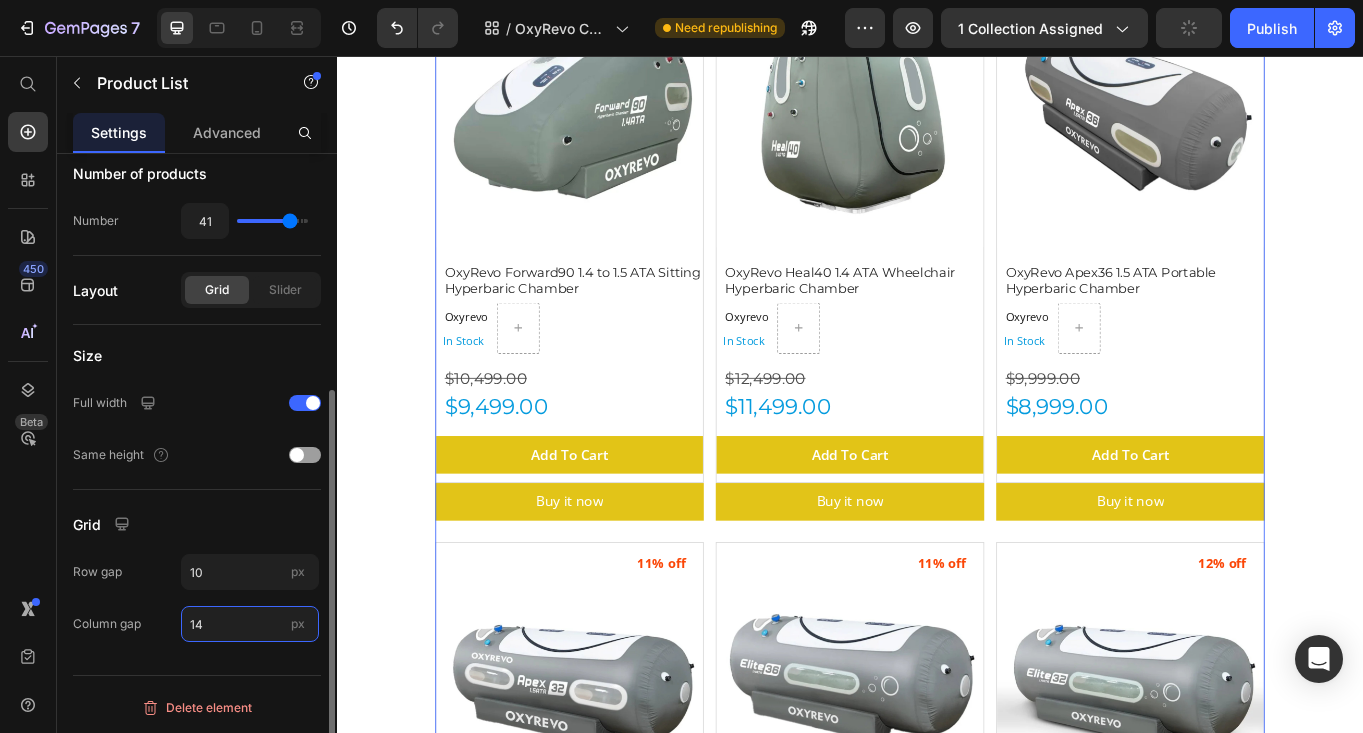 click on "14" at bounding box center (250, 624) 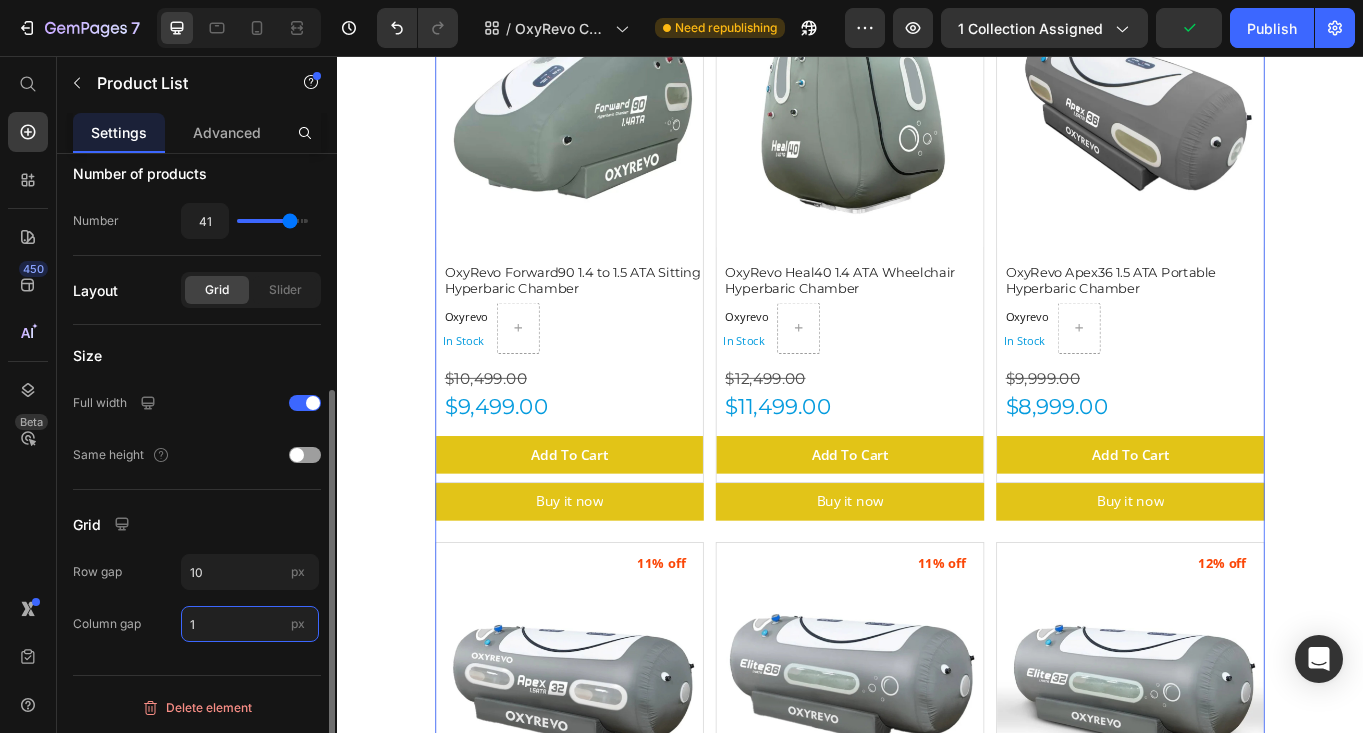 type on "15" 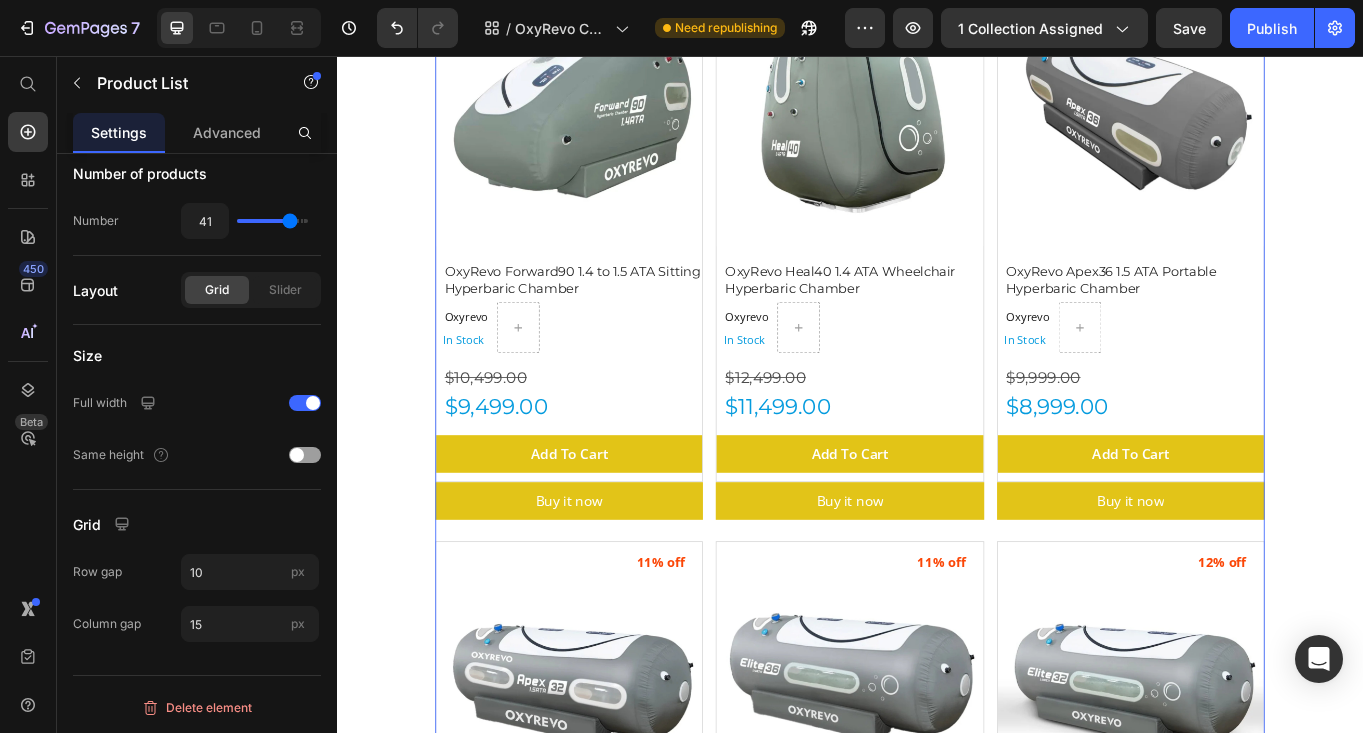click on "OxyRevo Hyperbaric Chambers Heading OxyRevo , a global leader specializing in portable and hard hyperbaric oxygen chambers, represents the best in home-use hyperbaric technology. By making the proven benefits of oxygen therapy more accessible to everyone, Oxyrevo has helped over 3,000 clients across 87 countries. Their commitment to quality, innovation, and customer care matches Gym Emotion’s mission to offer premium recovery solutions to help you reach your peak potential.   Text Block Row Image Row Section 1 (P) Images 10% off Product Badge OxyRevo Forward90 1.4 to 1.5 ATA Sitting Hyperbaric Chamber (P) Title Oxyrevo Product Vendor In Stock Stock Counter
Row $10,499.00 Product Price $9,499.00 Product Price Add To Cart (P) Cart Button Row Buy it now Dynamic Checkout (P) Images 8% off Product Badge OxyRevo Heal40 1.4 ATA Wheelchair Hyperbaric Chamber (P) Title Oxyrevo Product Vendor In Stock Stock Counter
Row $12,499.00 Product Price $11,499.00 Product Price Add To Cart" at bounding box center [937, 1966] 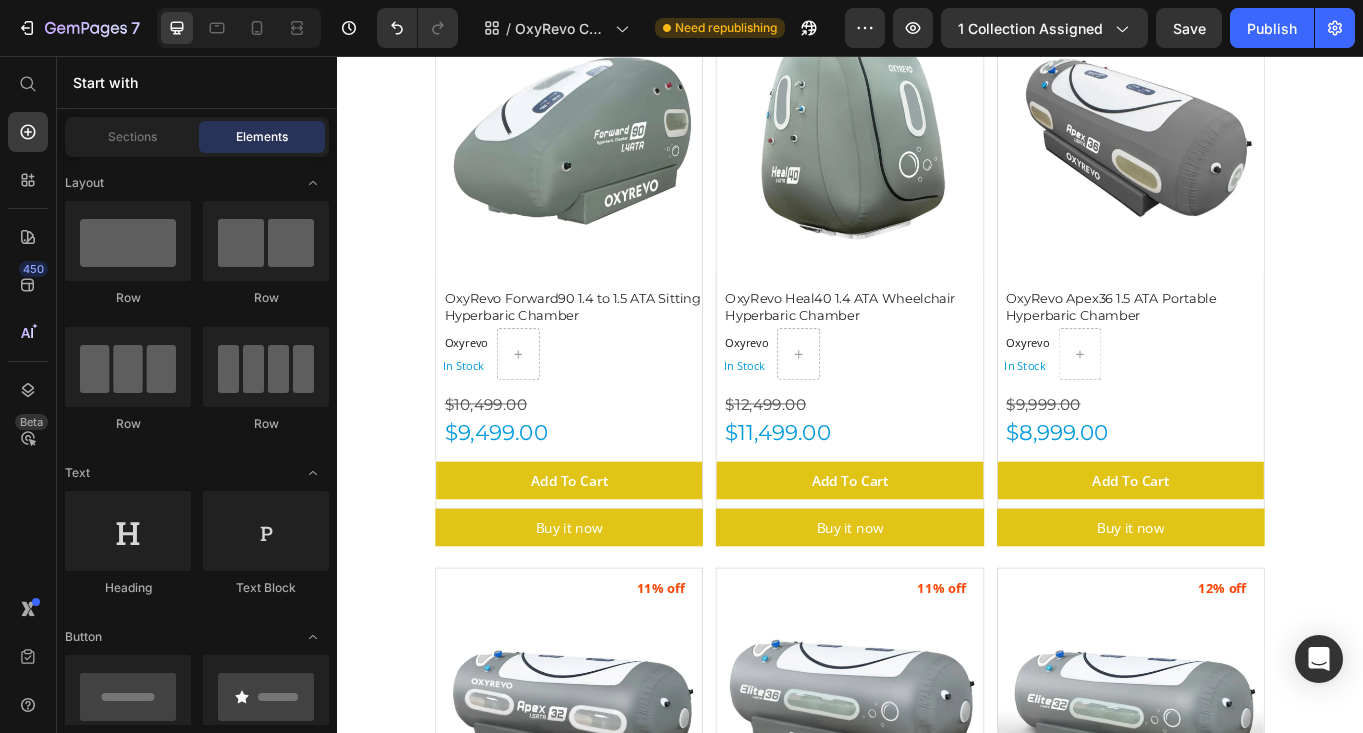 scroll, scrollTop: 614, scrollLeft: 0, axis: vertical 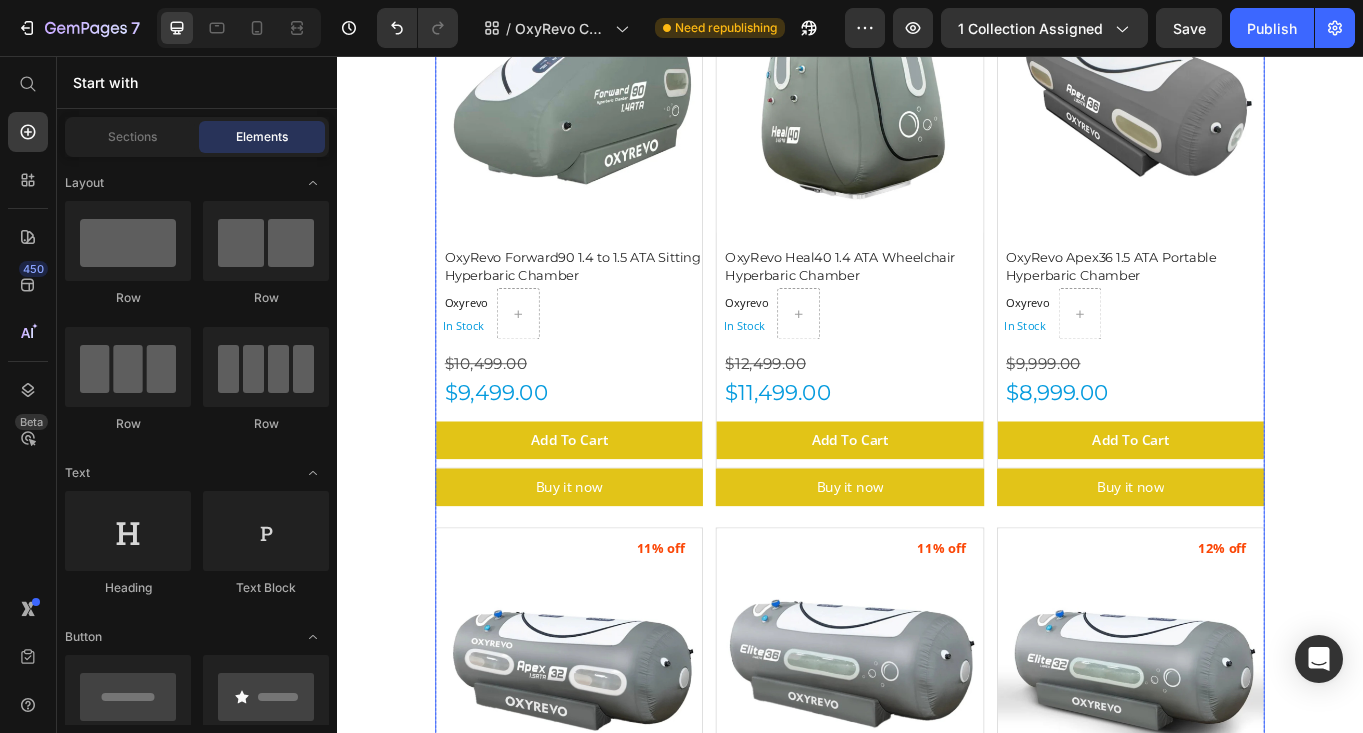 click on "(P) Images 10% off Product Badge OxyRevo Forward90 1.4 to 1.5 ATA Sitting Hyperbaric Chamber (P) Title Oxyrevo Product Vendor In Stock Stock Counter
Row $10,499.00 Product Price $9,499.00 Product Price Add To Cart (P) Cart Button Row Buy it now Dynamic Checkout (P) Images 8% off Product Badge OxyRevo Heal40 1.4 ATA Wheelchair Hyperbaric Chamber (P) Title Oxyrevo Product Vendor In Stock Stock Counter
Row $12,499.00 Product Price $11,499.00 Product Price Add To Cart (P) Cart Button Row Buy it now Dynamic Checkout (P) Images 10% off Product Badge OxyRevo Apex36 1.5 ATA Portable Hyperbaric Chamber (P) Title Oxyrevo Product Vendor In Stock Stock Counter
Row $9,999.00 Product Price $8,999.00 Product Price Add To Cart (P) Cart Button Row Buy it now Dynamic Checkout (P) Images 11% off Product Badge OxyRevo Apex32 1.5 ATA Portable Hyperbaric Chamber (P) Title Oxyrevo Product Vendor In Stock Stock Counter
Row $9,499.00 Product Price $8,499.00 Row" at bounding box center (937, 602) 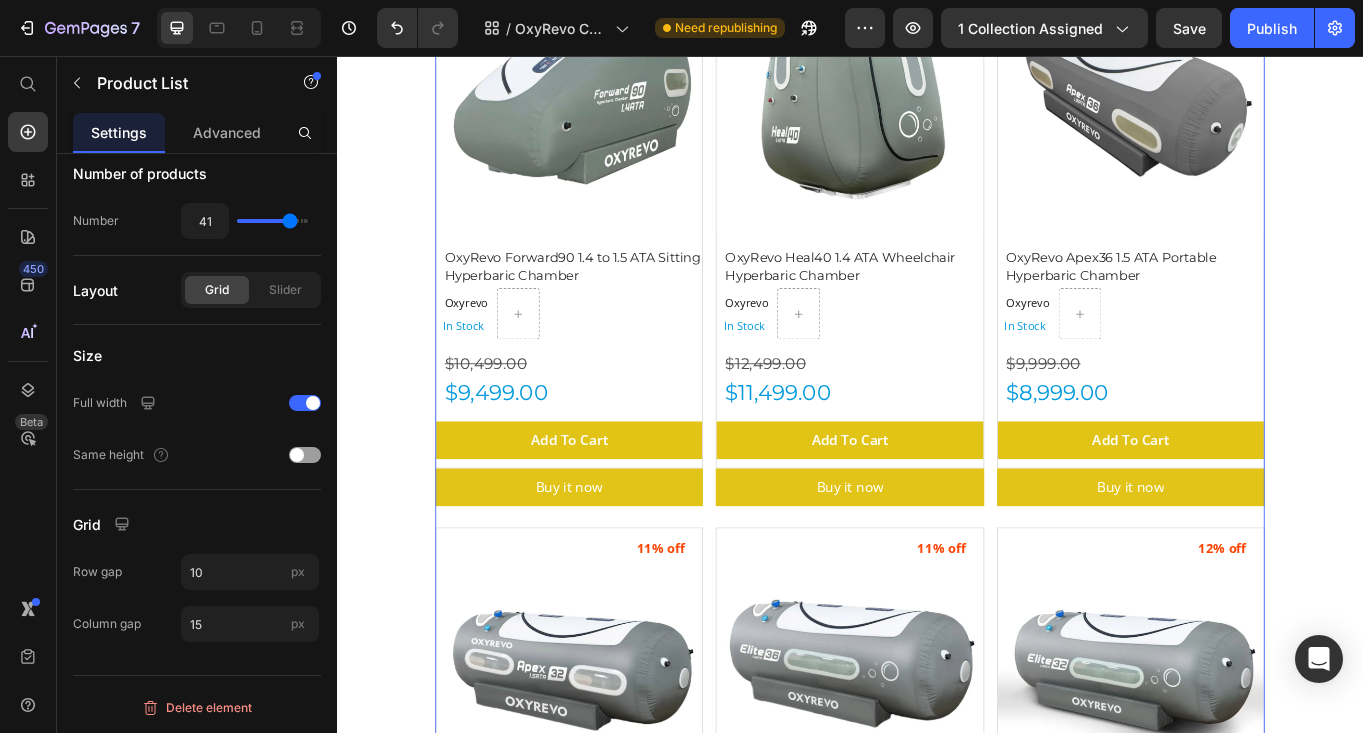 click on "(P) Images 10% off Product Badge OxyRevo Forward90 1.4 to 1.5 ATA Sitting Hyperbaric Chamber (P) Title Oxyrevo Product Vendor In Stock Stock Counter
Row $10,499.00 Product Price $9,499.00 Product Price Add To Cart (P) Cart Button Row Buy it now Dynamic Checkout (P) Images 8% off Product Badge OxyRevo Heal40 1.4 ATA Wheelchair Hyperbaric Chamber (P) Title Oxyrevo Product Vendor In Stock Stock Counter
Row $12,499.00 Product Price $11,499.00 Product Price Add To Cart (P) Cart Button Row Buy it now Dynamic Checkout (P) Images 10% off Product Badge OxyRevo Apex36 1.5 ATA Portable Hyperbaric Chamber (P) Title Oxyrevo Product Vendor In Stock Stock Counter
Row $9,999.00 Product Price $8,999.00 Product Price Add To Cart (P) Cart Button Row Buy it now Dynamic Checkout (P) Images 11% off Product Badge OxyRevo Apex32 1.5 ATA Portable Hyperbaric Chamber (P) Title Oxyrevo Product Vendor In Stock Stock Counter
Row $9,499.00 Product Price $8,499.00 Row" at bounding box center [937, 602] 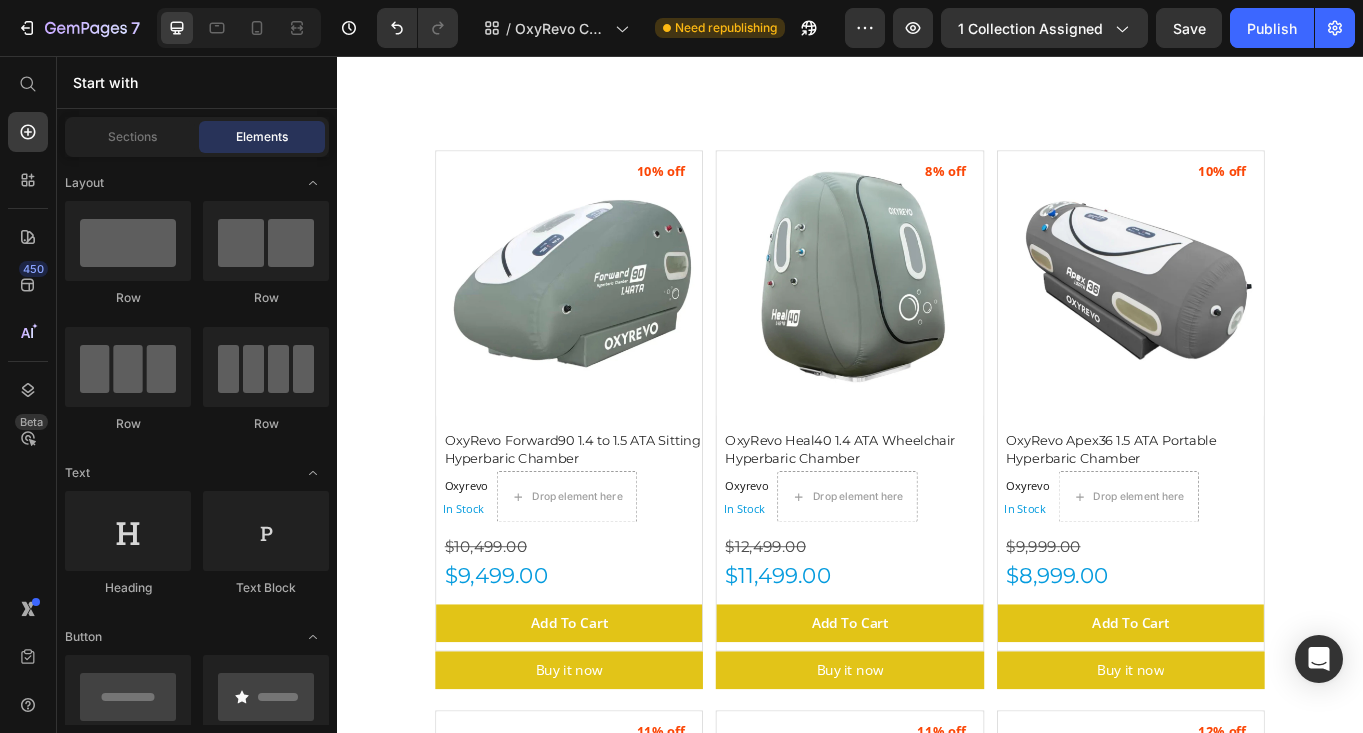 scroll, scrollTop: 468, scrollLeft: 0, axis: vertical 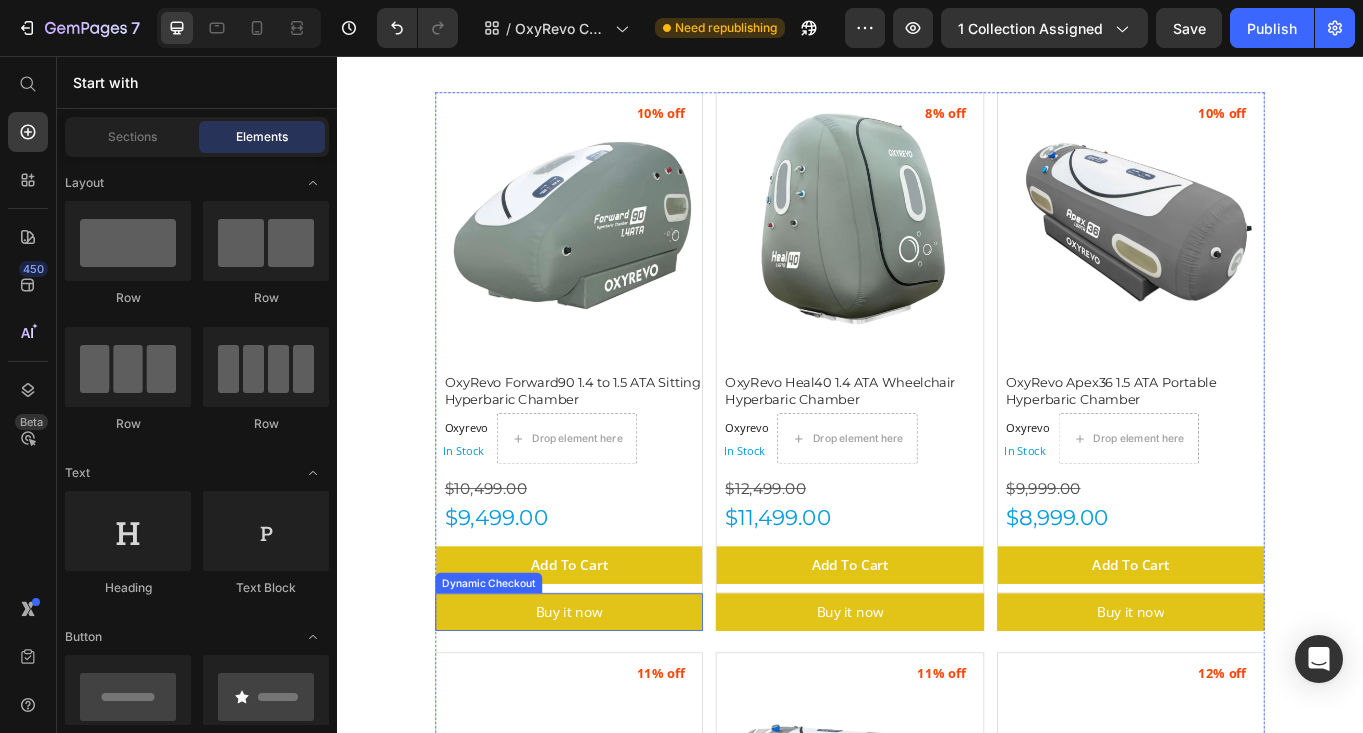click on "Buy it now" at bounding box center (608, 706) 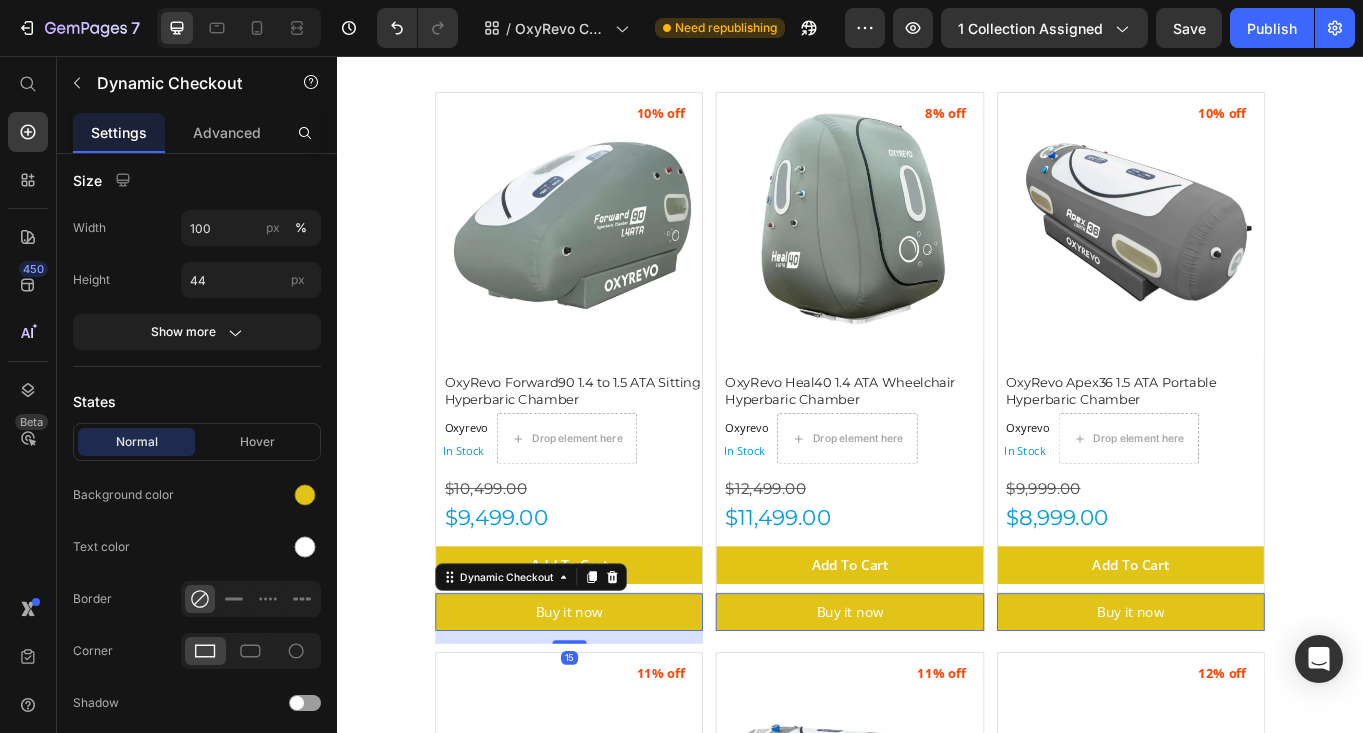 scroll, scrollTop: 0, scrollLeft: 0, axis: both 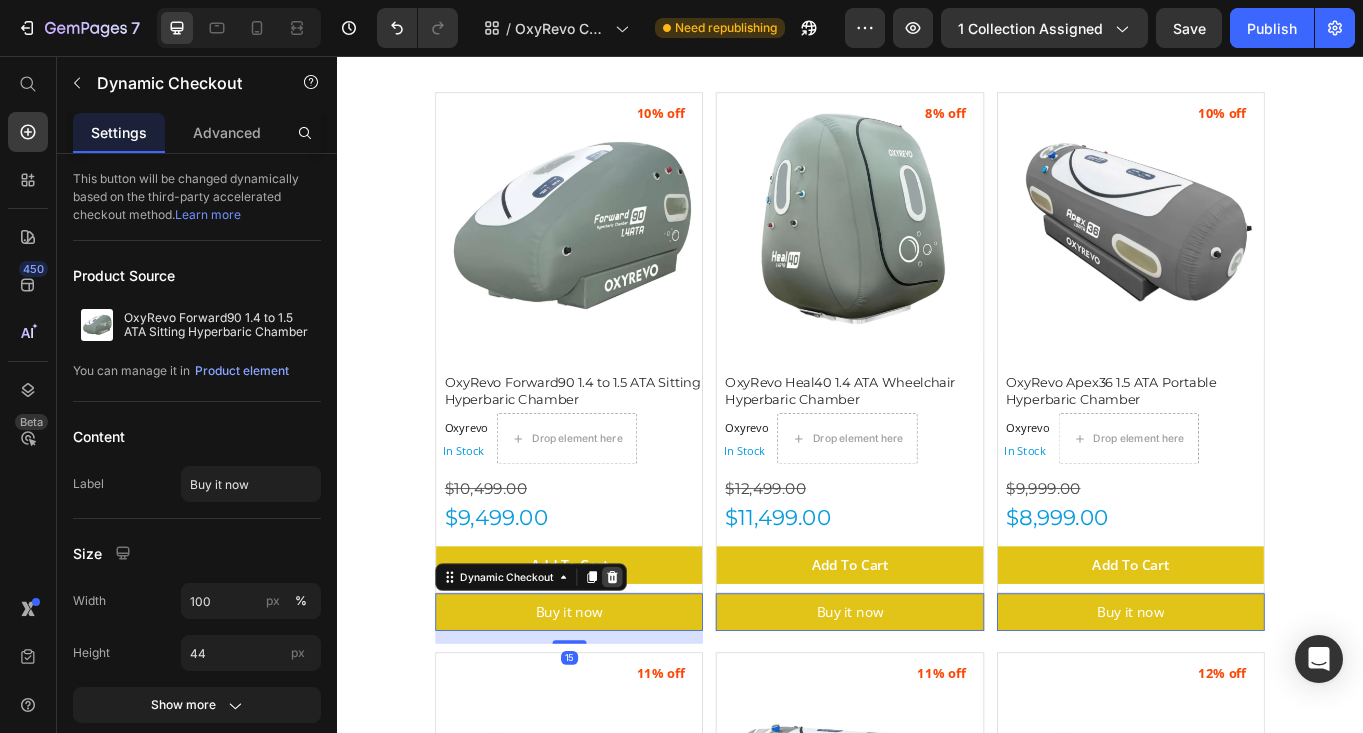 click 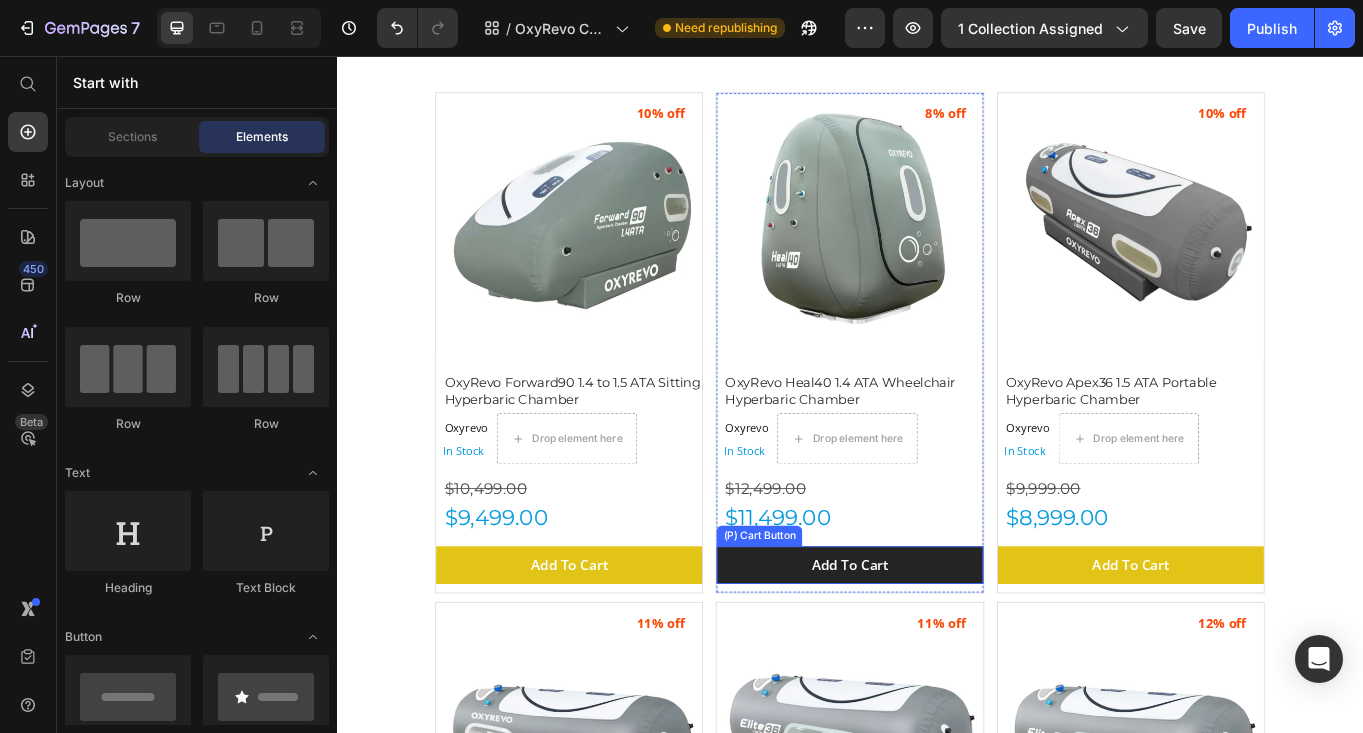 click on "Add To Cart" at bounding box center [608, 651] 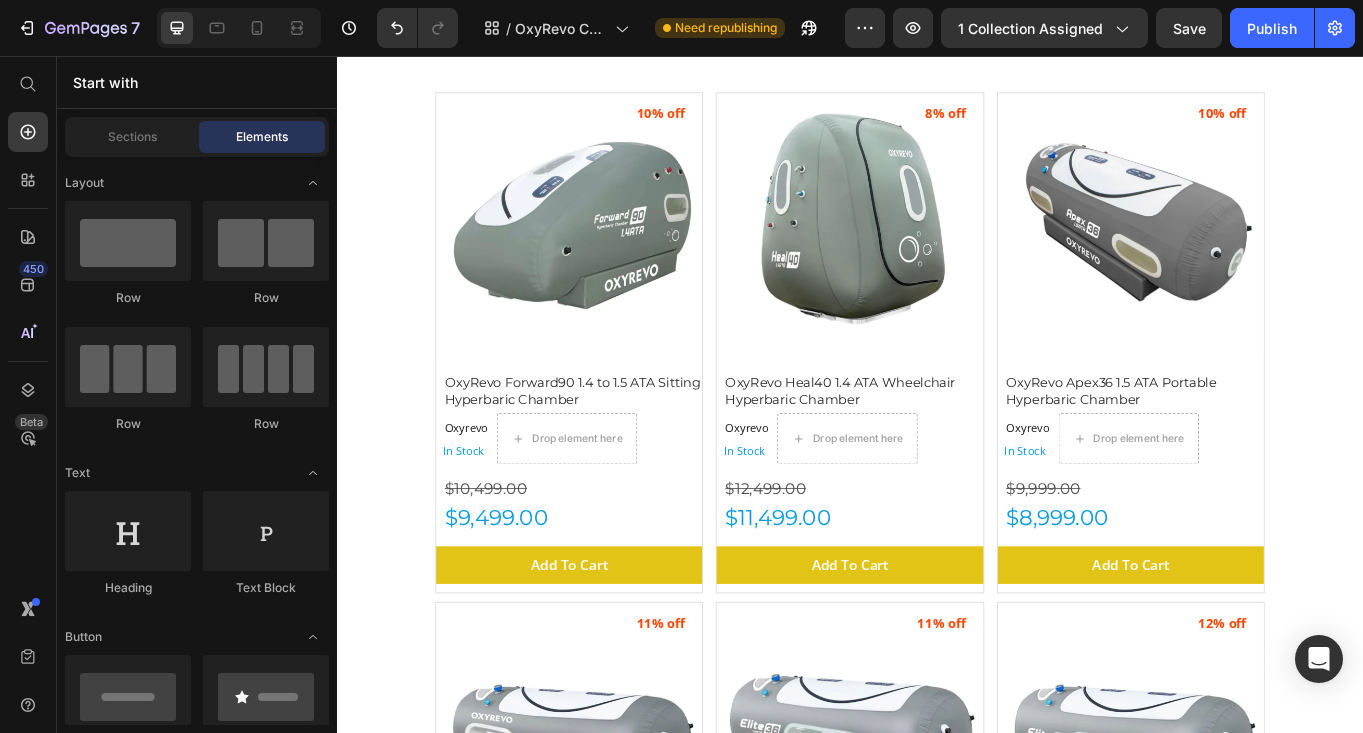 click on "(P) Images 10% off Product Badge OxyRevo Forward90 1.4 to 1.5 ATA Sitting Hyperbaric Chamber (P) Title Oxyrevo Product Vendor In Stock Stock Counter
Drop element here Row $10,499.00 Product Price $9,499.00 Product Price Add To Cart (P) Cart Button Row (P) Images 8% off Product Badge OxyRevo Heal40 1.4 ATA Wheelchair Hyperbaric Chamber (P) Title Oxyrevo Product Vendor In Stock Stock Counter
Drop element here Row $12,499.00 Product Price $11,499.00 Product Price Add To Cart (P) Cart Button Row (P) Images 10% off Product Badge OxyRevo Apex36 1.5 ATA Portable Hyperbaric Chamber (P) Title Oxyrevo Product Vendor In Stock Stock Counter
Drop element here Row $9,999.00 Product Price $8,999.00 Product Price Add To Cart (P) Cart Button Row (P) Images 11% off Product Badge OxyRevo Apex32 1.5 ATA Portable Hyperbaric Chamber (P) Title Oxyrevo Product Vendor In Stock Stock Counter
Drop element here Row $9,499.00 Product Price $8,499.00 Product Price Row" at bounding box center (937, 689) 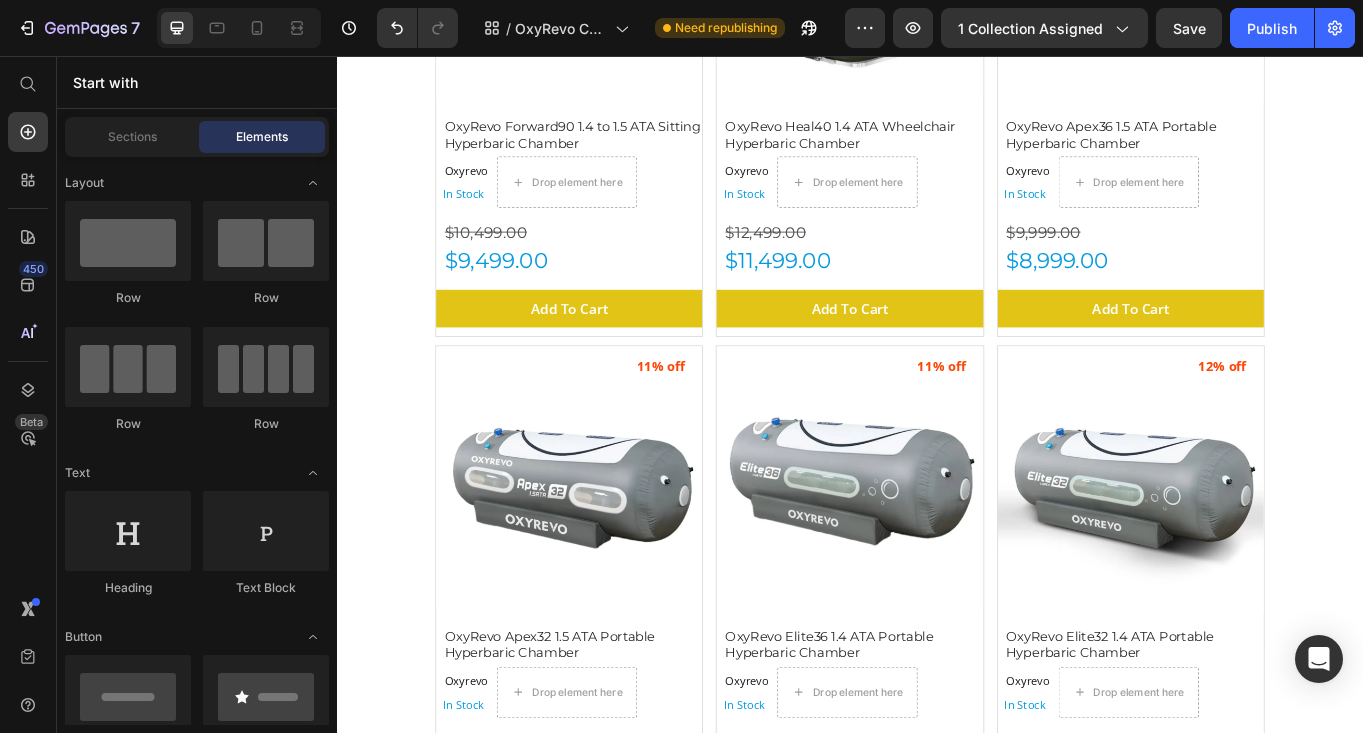 scroll, scrollTop: 776, scrollLeft: 0, axis: vertical 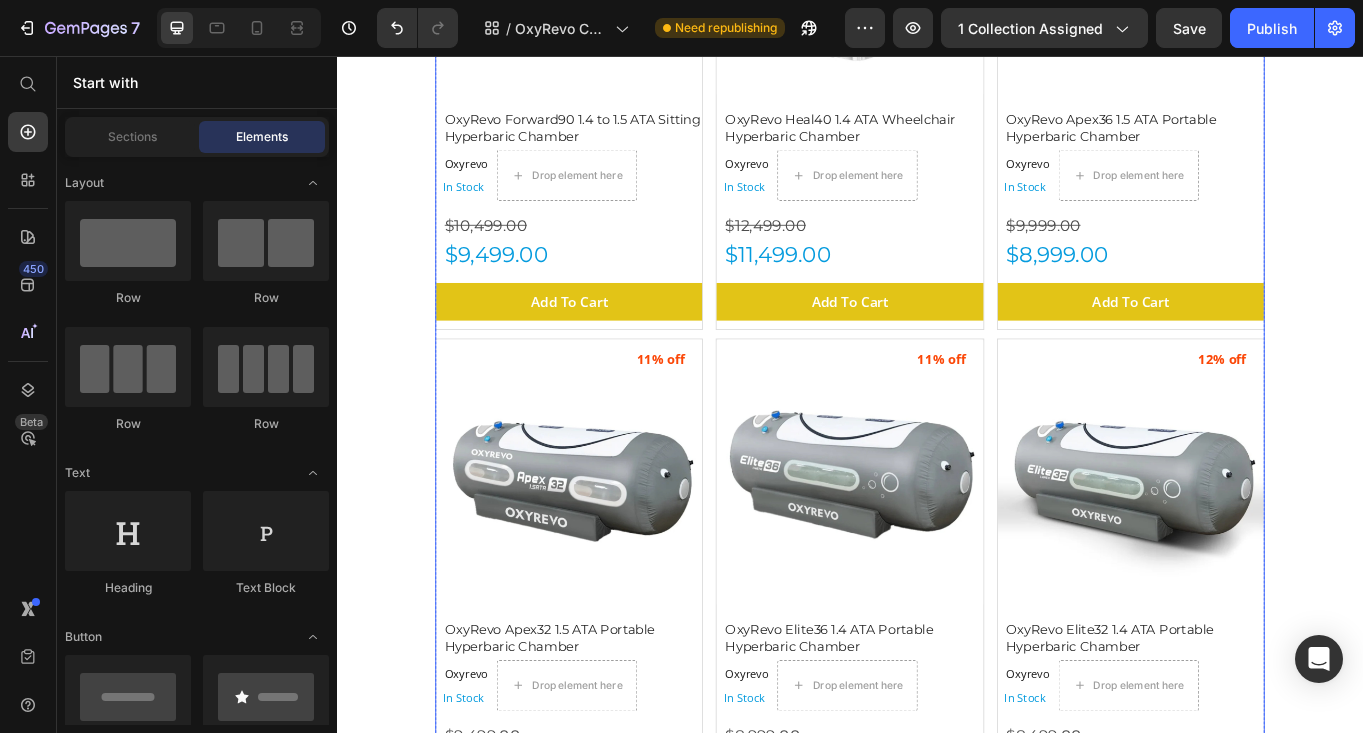 click on "(P) Images 10% off Product Badge OxyRevo Forward90 1.4 to 1.5 ATA Sitting Hyperbaric Chamber (P) Title Oxyrevo Product Vendor In Stock Stock Counter
Drop element here Row $10,499.00 Product Price $9,499.00 Product Price Add To Cart (P) Cart Button Row (P) Images 8% off Product Badge OxyRevo Heal40 1.4 ATA Wheelchair Hyperbaric Chamber (P) Title Oxyrevo Product Vendor In Stock Stock Counter
Drop element here Row $12,499.00 Product Price $11,499.00 Product Price Add To Cart (P) Cart Button Row (P) Images 10% off Product Badge OxyRevo Apex36 1.5 ATA Portable Hyperbaric Chamber (P) Title Oxyrevo Product Vendor In Stock Stock Counter
Drop element here Row $9,999.00 Product Price $8,999.00 Product Price Add To Cart (P) Cart Button Row (P) Images 11% off Product Badge OxyRevo Apex32 1.5 ATA Portable Hyperbaric Chamber (P) Title Oxyrevo Product Vendor In Stock Stock Counter
Drop element here Row $9,499.00 Product Price $8,499.00 Product Price Row" at bounding box center (937, 381) 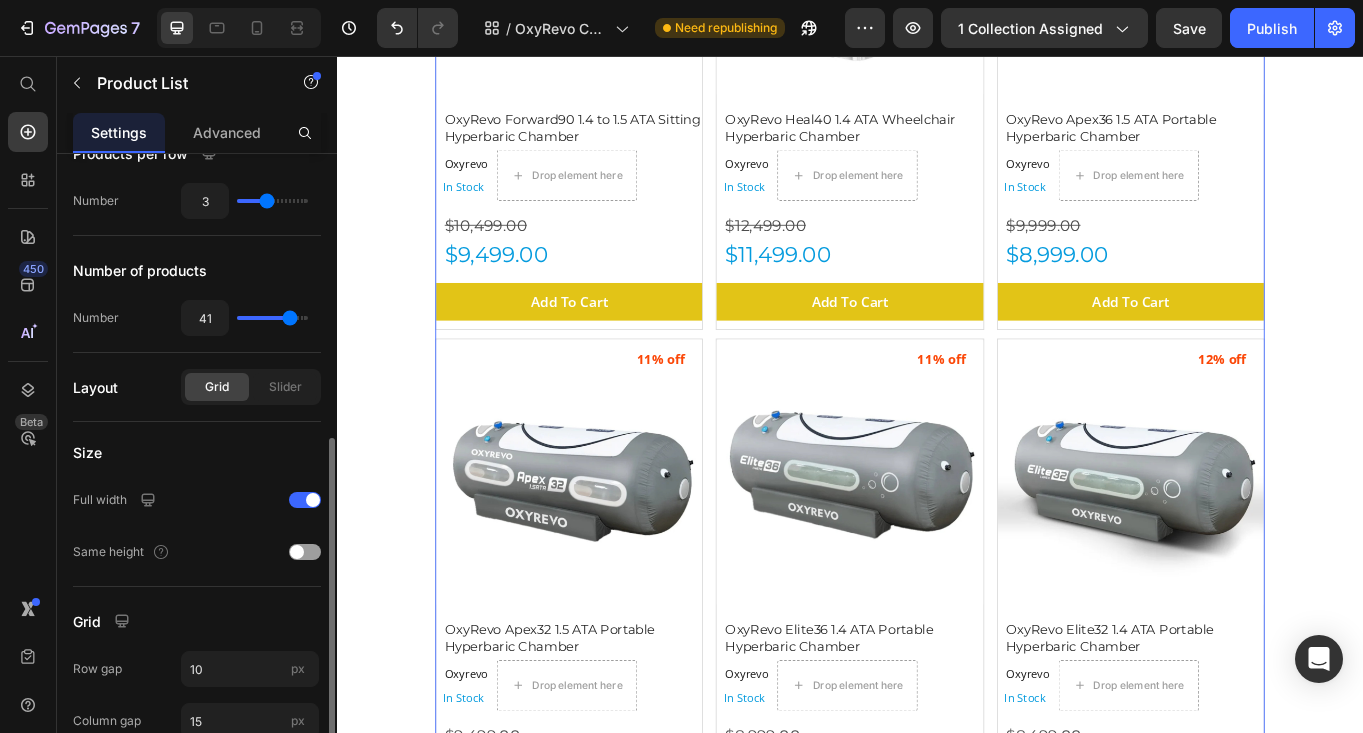 scroll, scrollTop: 373, scrollLeft: 0, axis: vertical 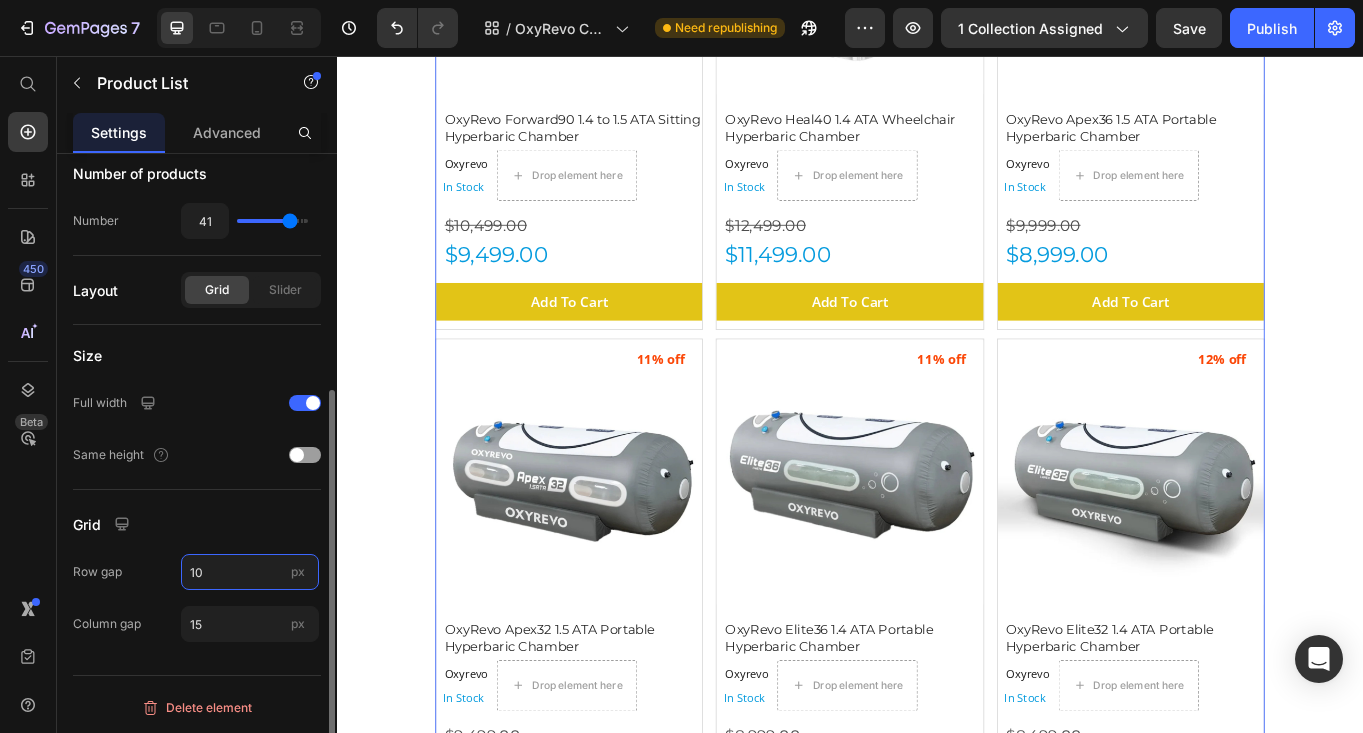 click on "10" at bounding box center [250, 572] 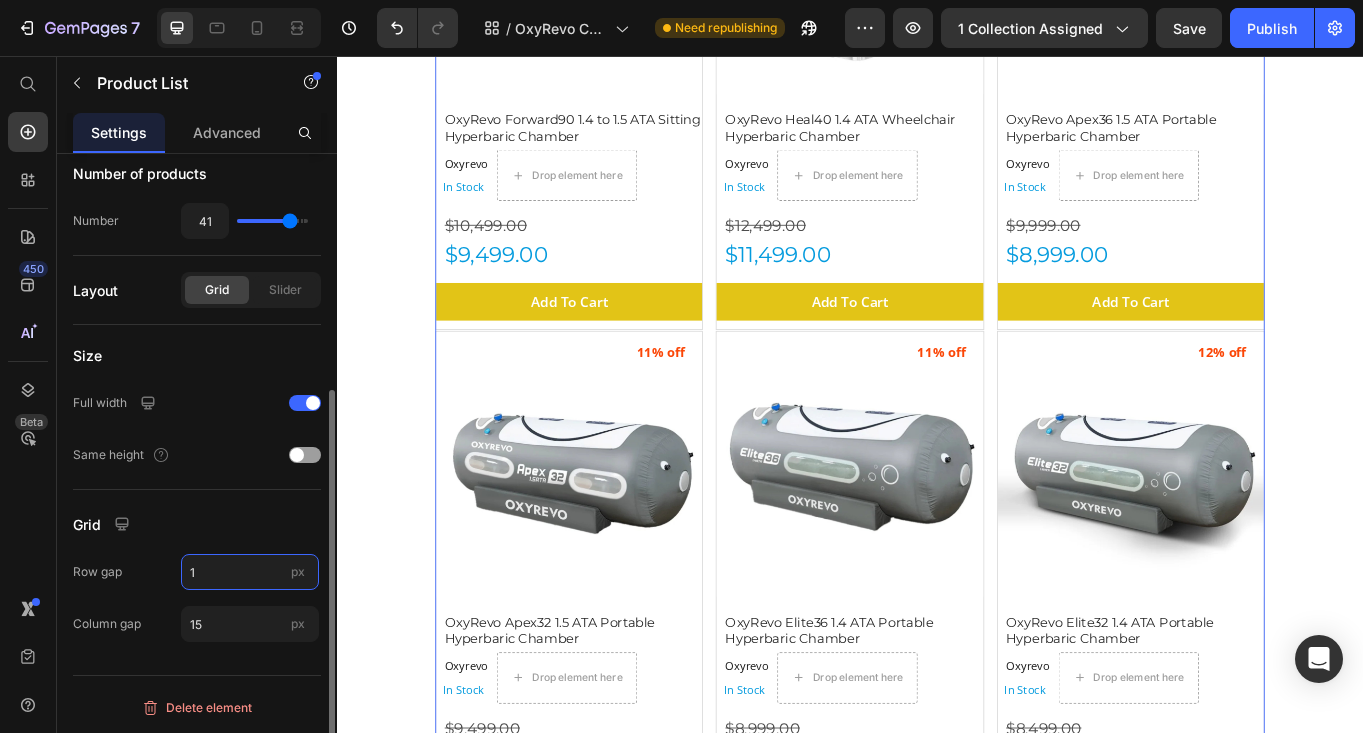 type on "15" 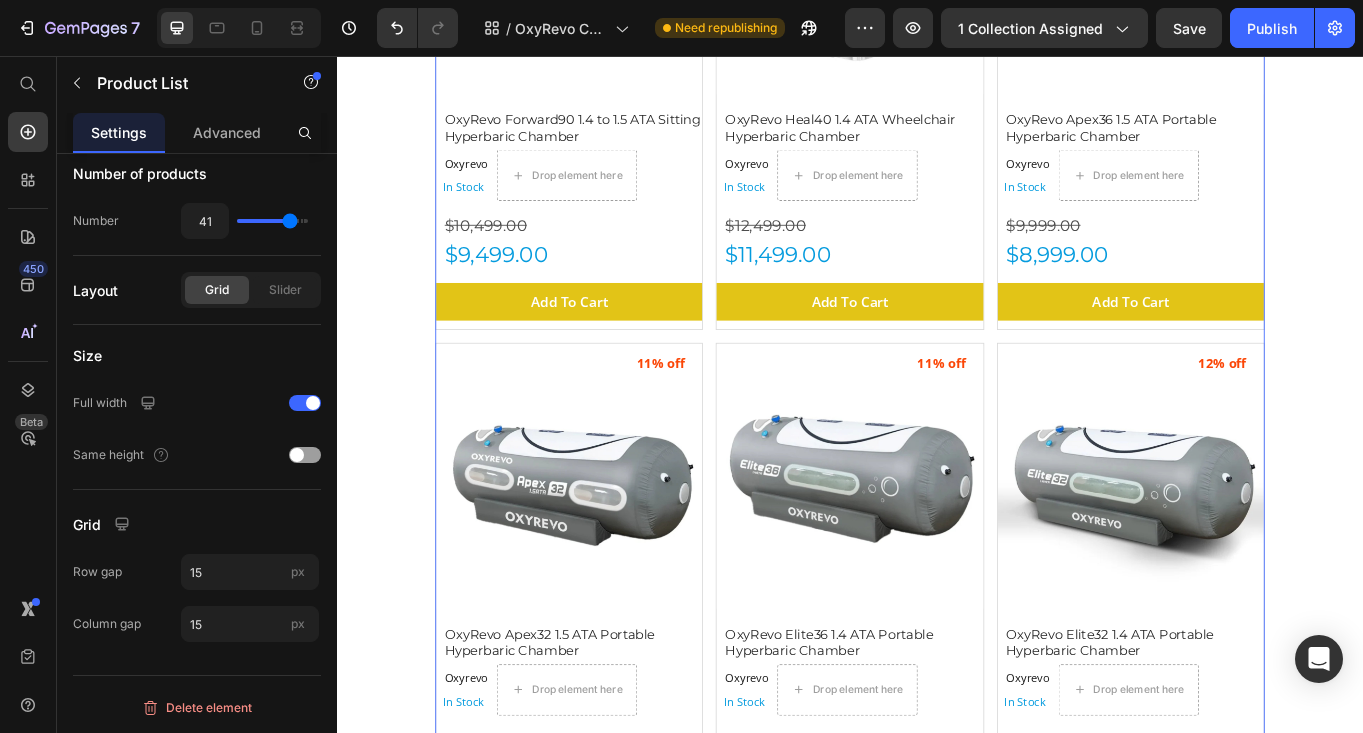 click on "OxyRevo Hyperbaric Chambers Heading OxyRevo , a global leader specializing in portable and hard hyperbaric oxygen chambers, represents the best in home-use hyperbaric technology. By making the proven benefits of oxygen therapy more accessible to everyone, Oxyrevo has helped over 3,000 clients across 87 countries. Their commitment to quality, innovation, and customer care matches Gym Emotion’s mission to offer premium recovery solutions to help you reach your peak potential.   Text Block Row Image Row Section 1 (P) Images 10% off Product Badge OxyRevo Forward90 1.4 to 1.5 ATA Sitting Hyperbaric Chamber (P) Title Oxyrevo Product Vendor In Stock Stock Counter
Drop element here Row $10,499.00 Product Price $9,499.00 Product Price Add To Cart (P) Cart Button Row (P) Images 8% off Product Badge OxyRevo Heal40 1.4 ATA Wheelchair Hyperbaric Chamber (P) Title Oxyrevo Product Vendor In Stock Stock Counter
Drop element here Row $12,499.00 Product Price $11,499.00 Product Price Row" at bounding box center [937, 1732] 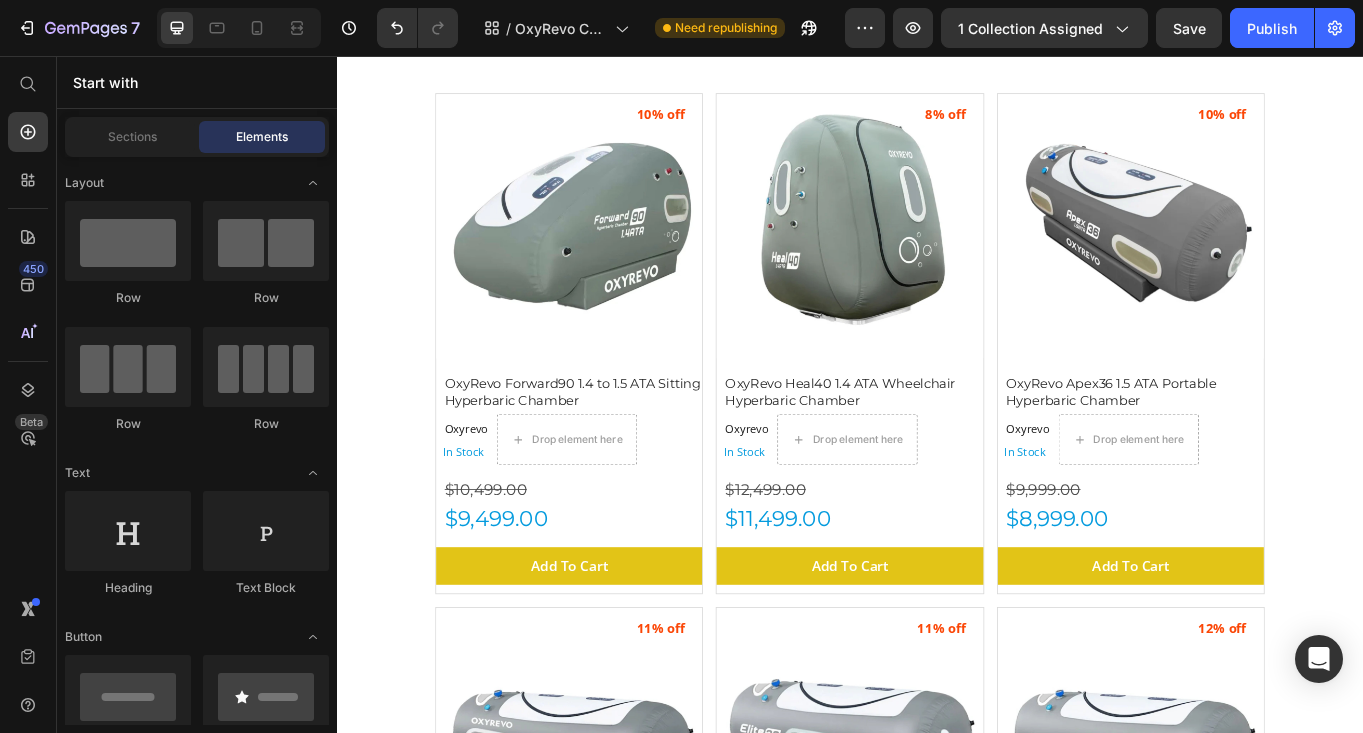 scroll, scrollTop: 585, scrollLeft: 0, axis: vertical 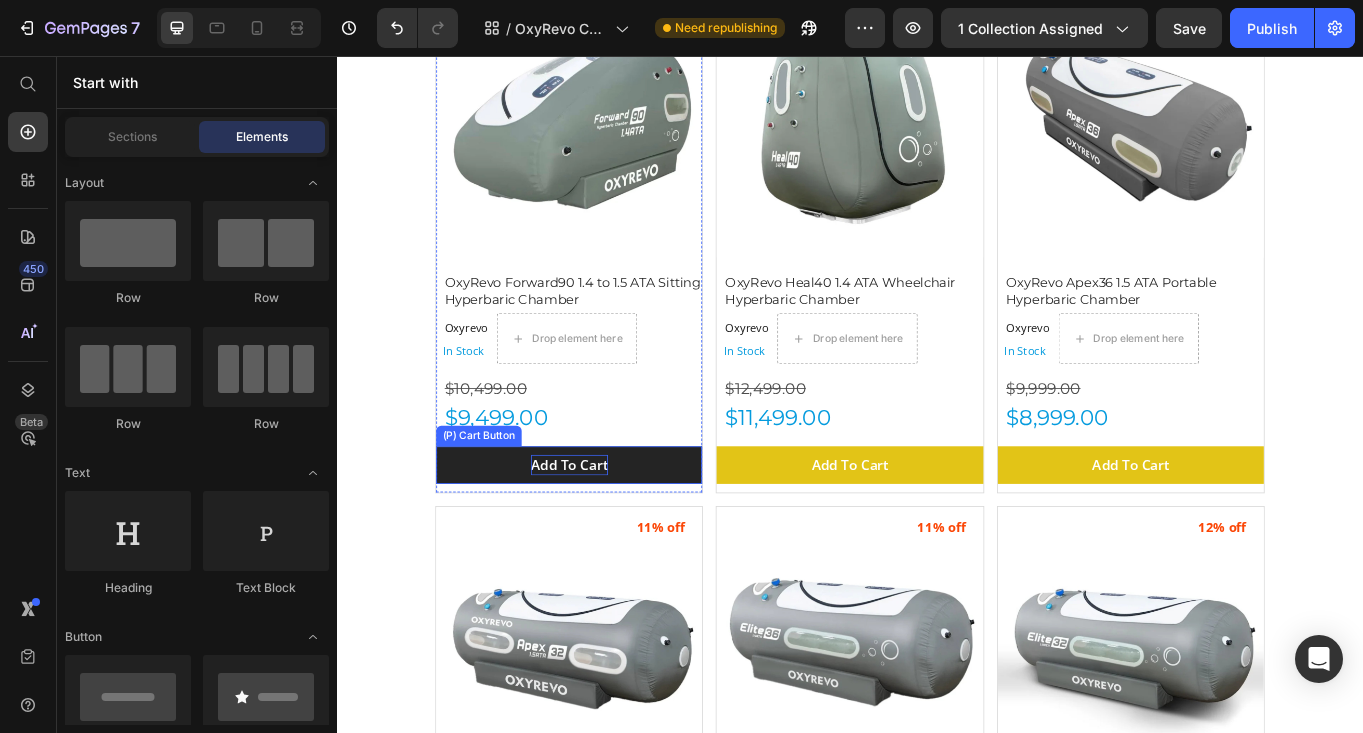 click on "Add To Cart" at bounding box center [609, 534] 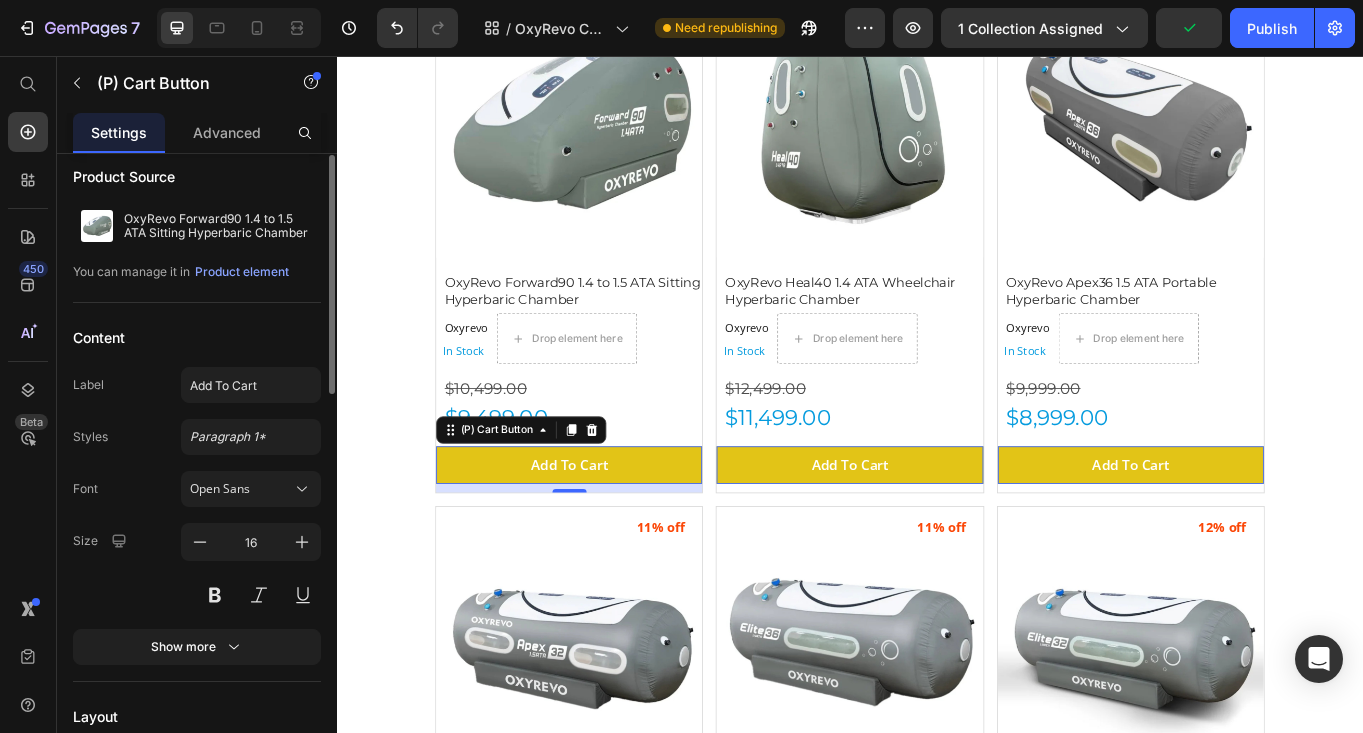 scroll, scrollTop: 14, scrollLeft: 0, axis: vertical 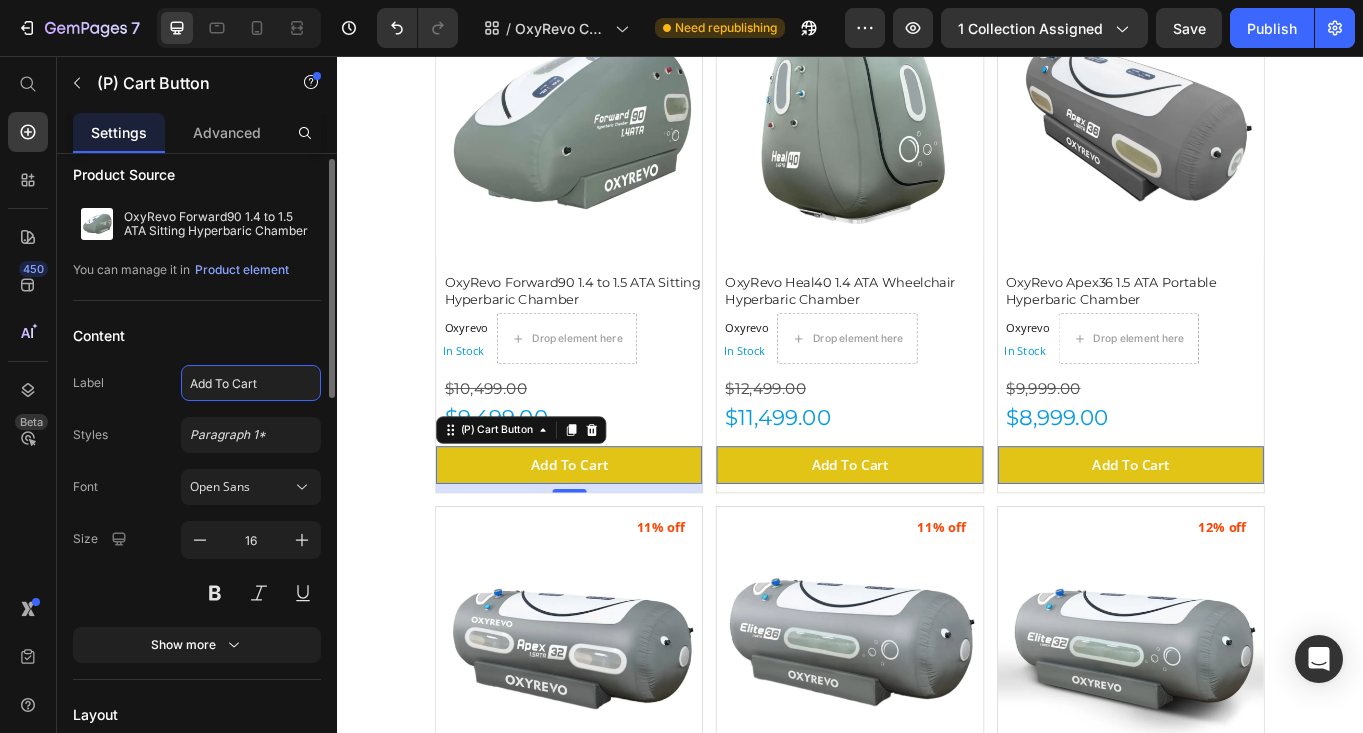 click on "Add To Cart" 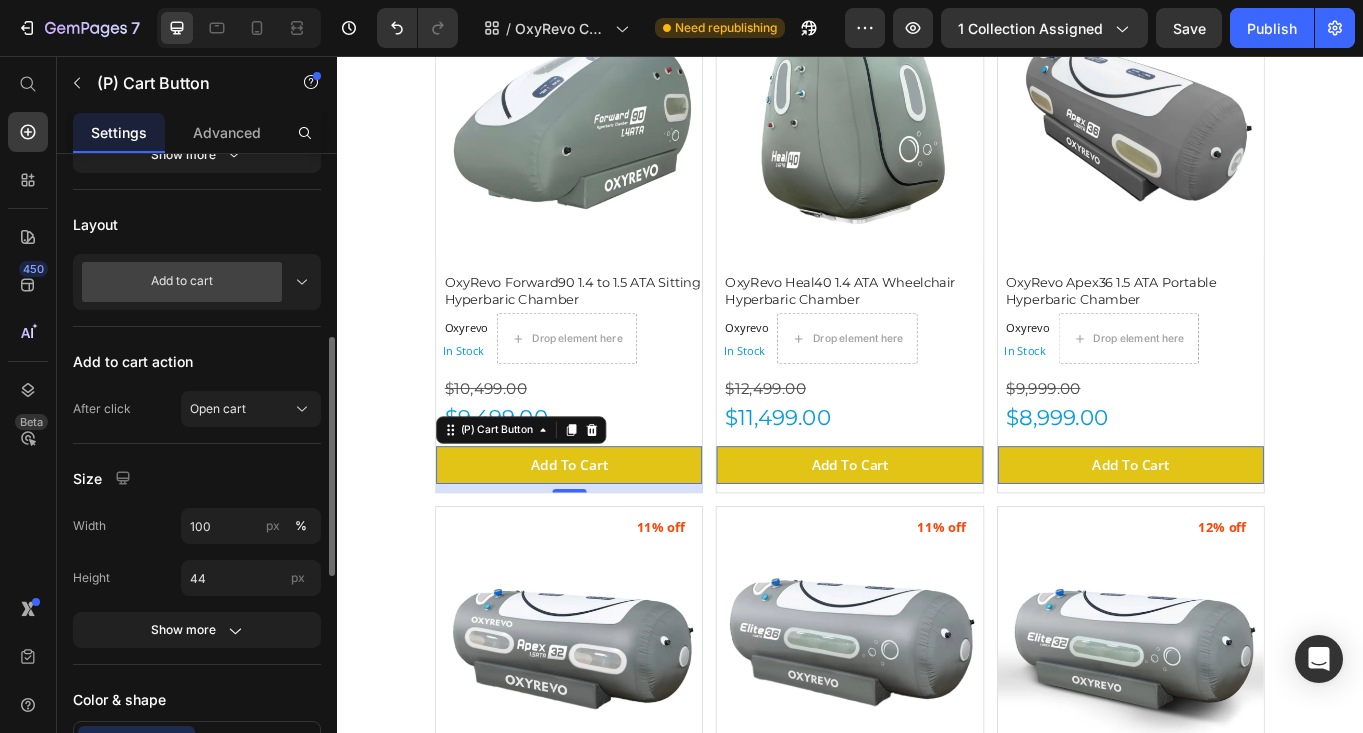 scroll, scrollTop: 506, scrollLeft: 0, axis: vertical 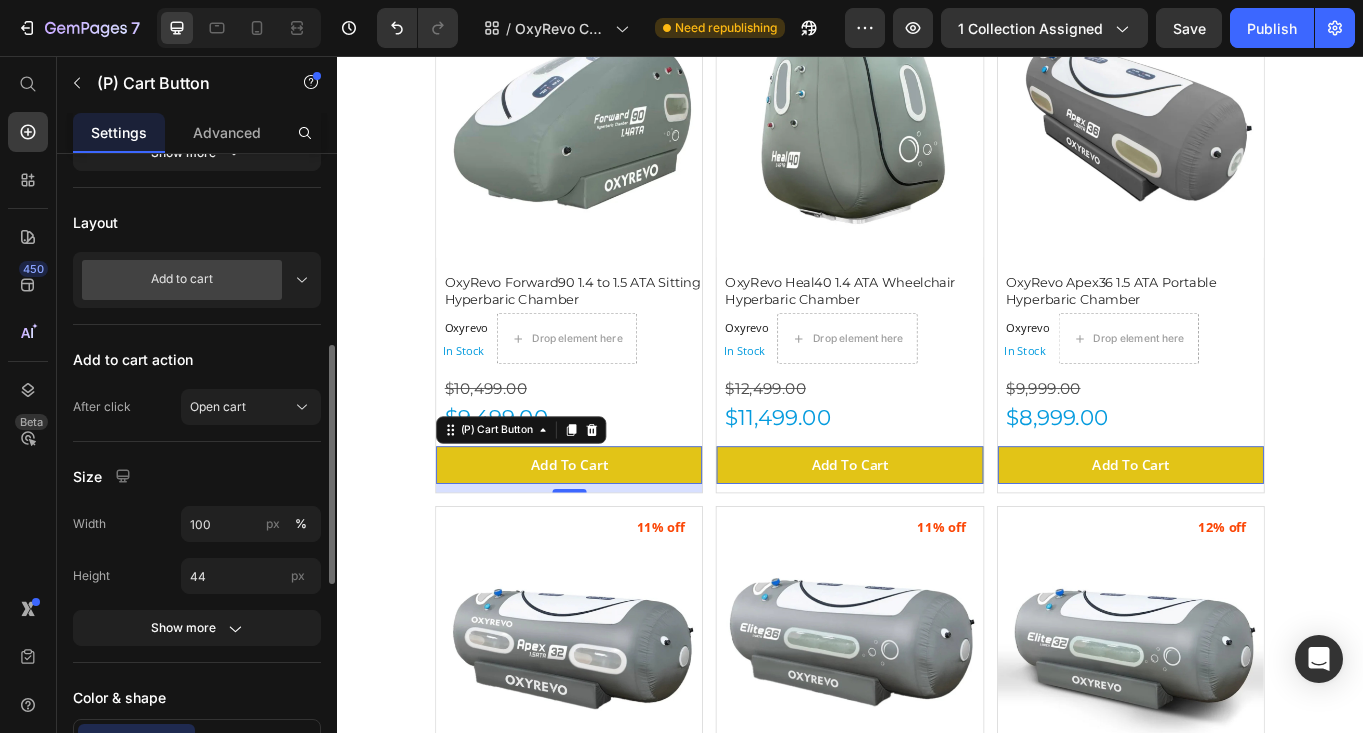 click 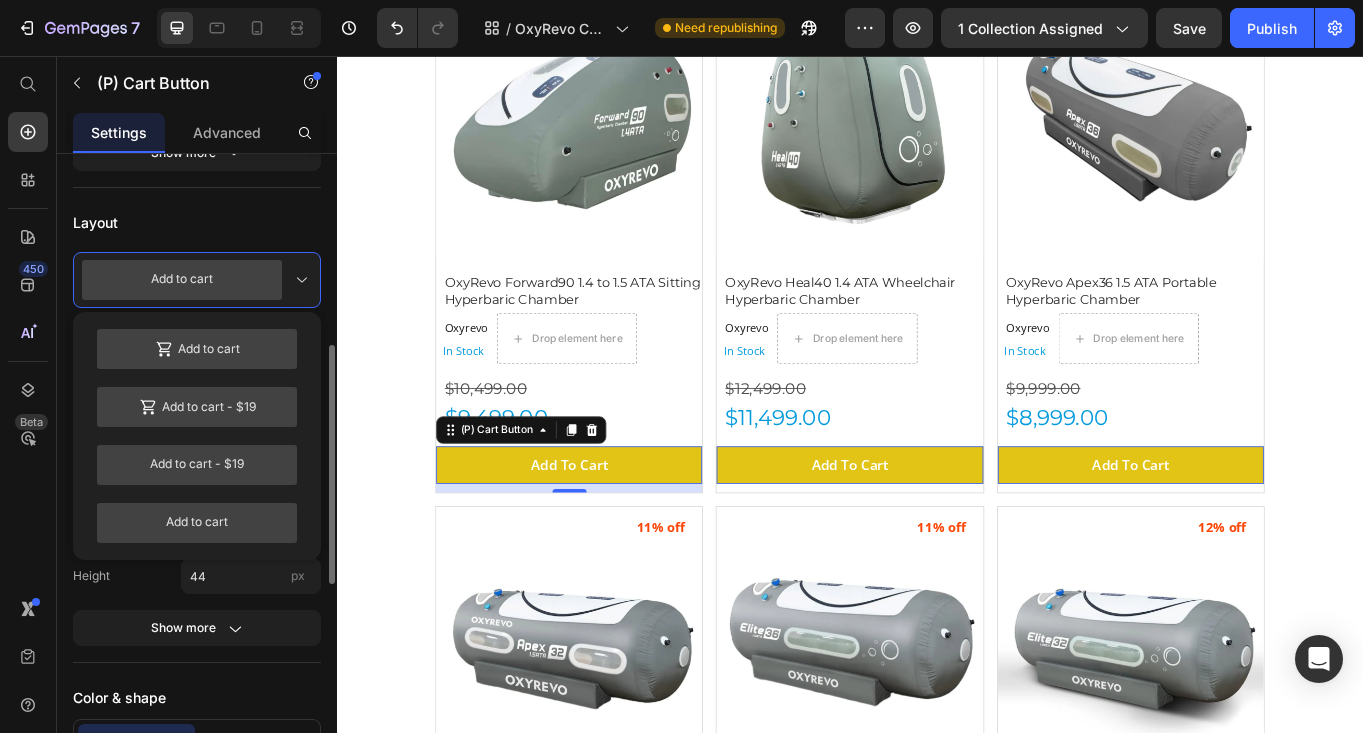 click 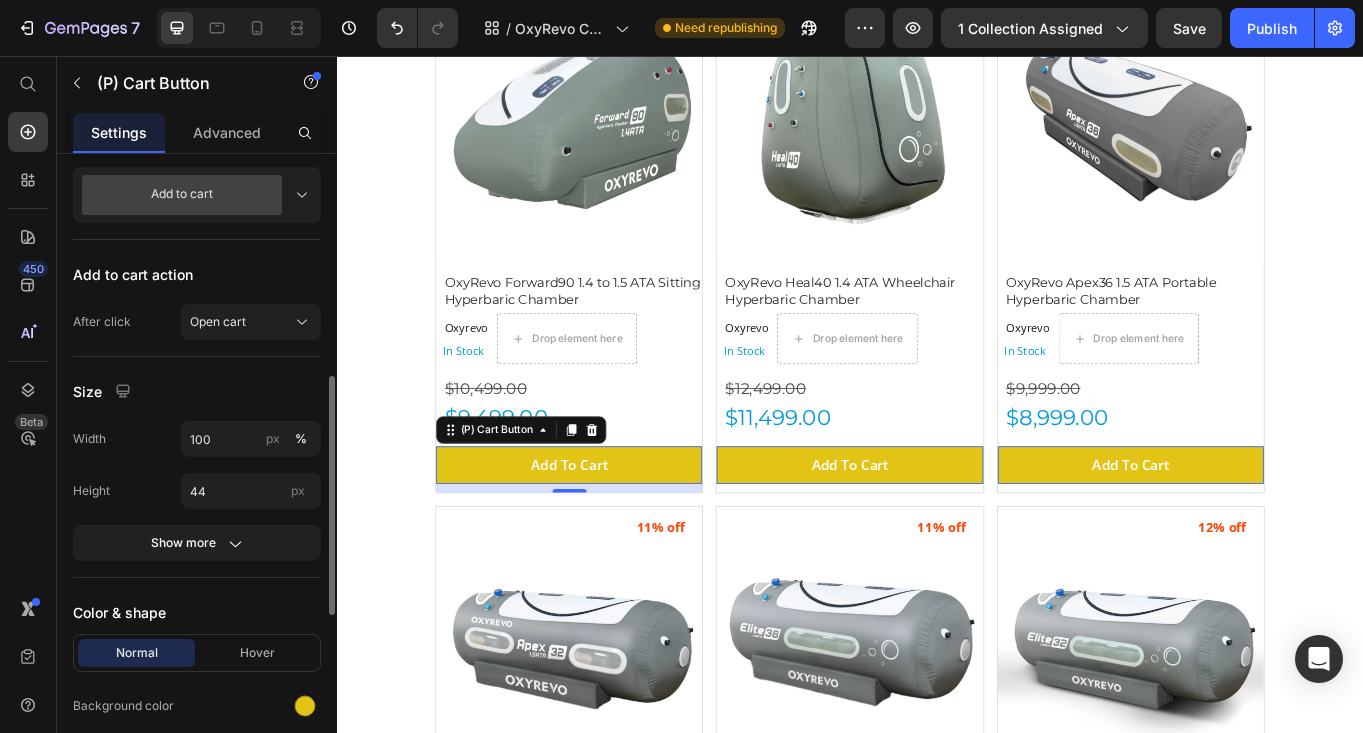 scroll, scrollTop: 593, scrollLeft: 0, axis: vertical 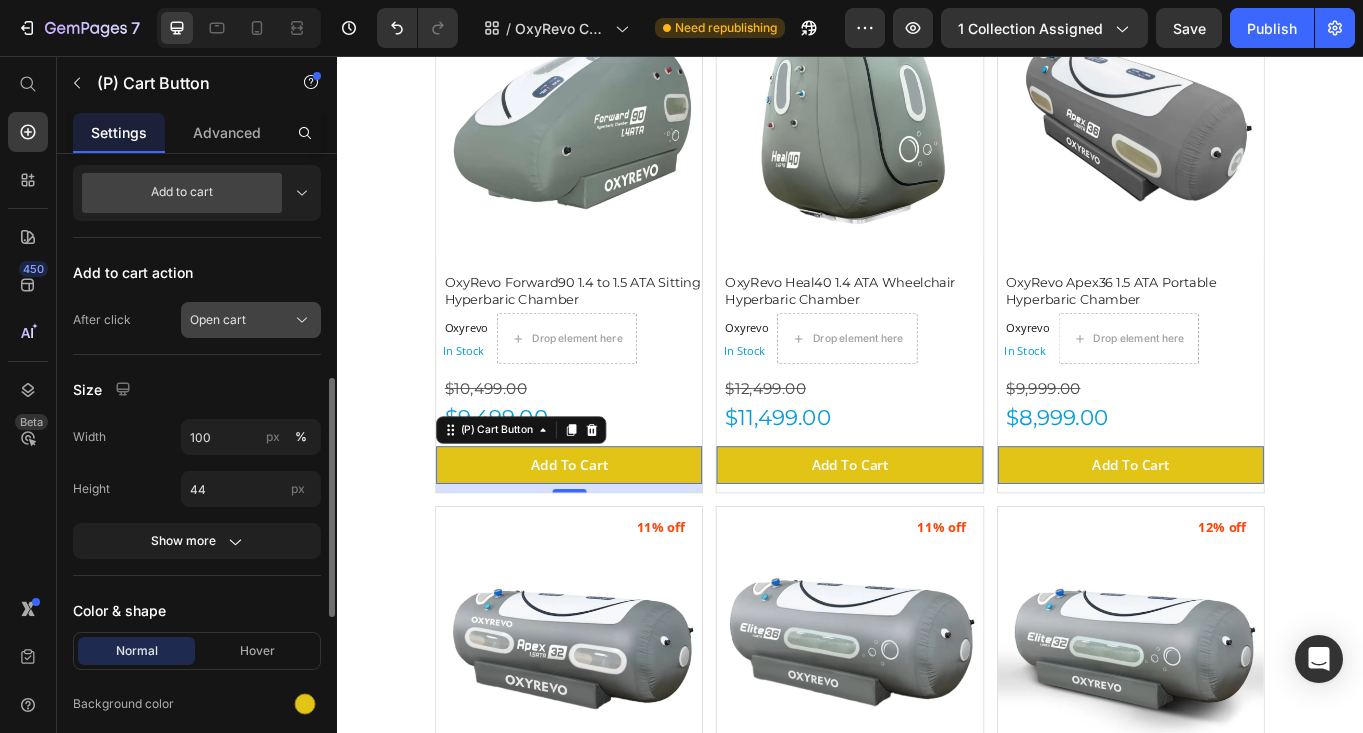 click 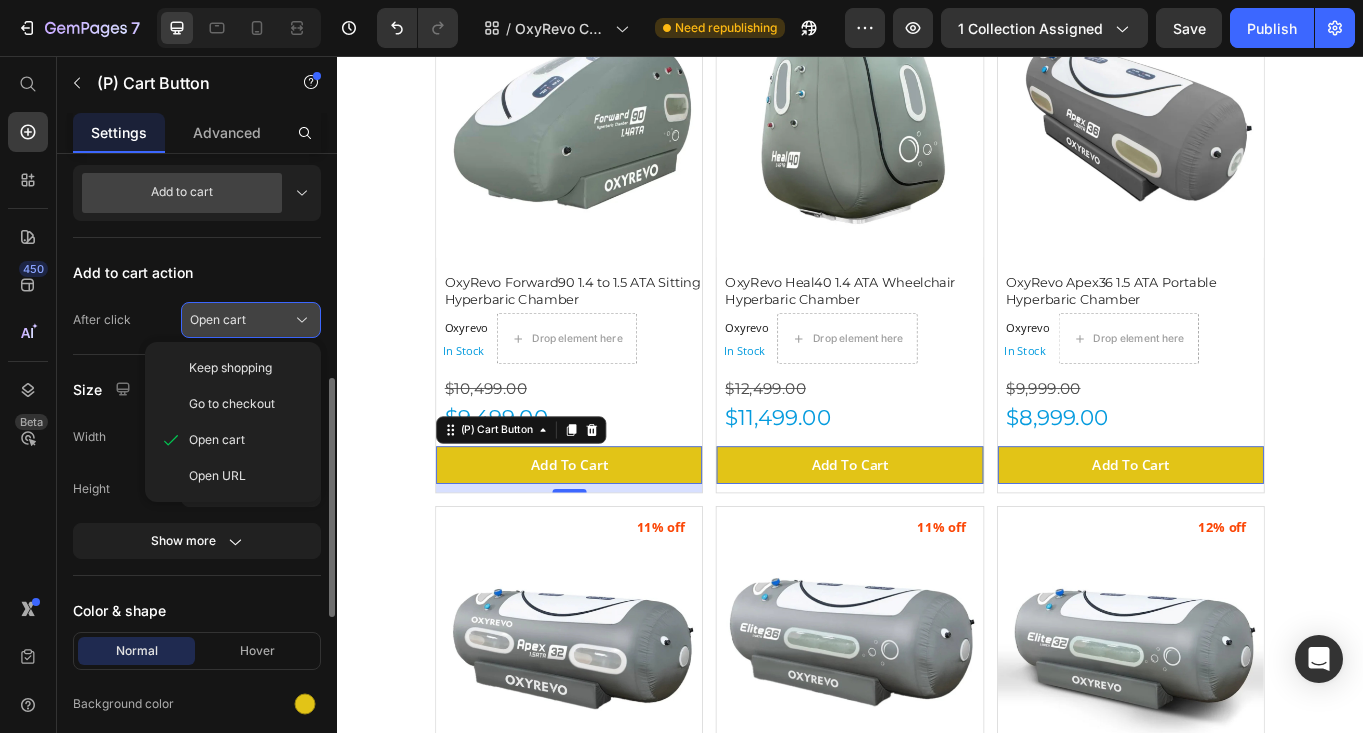 click 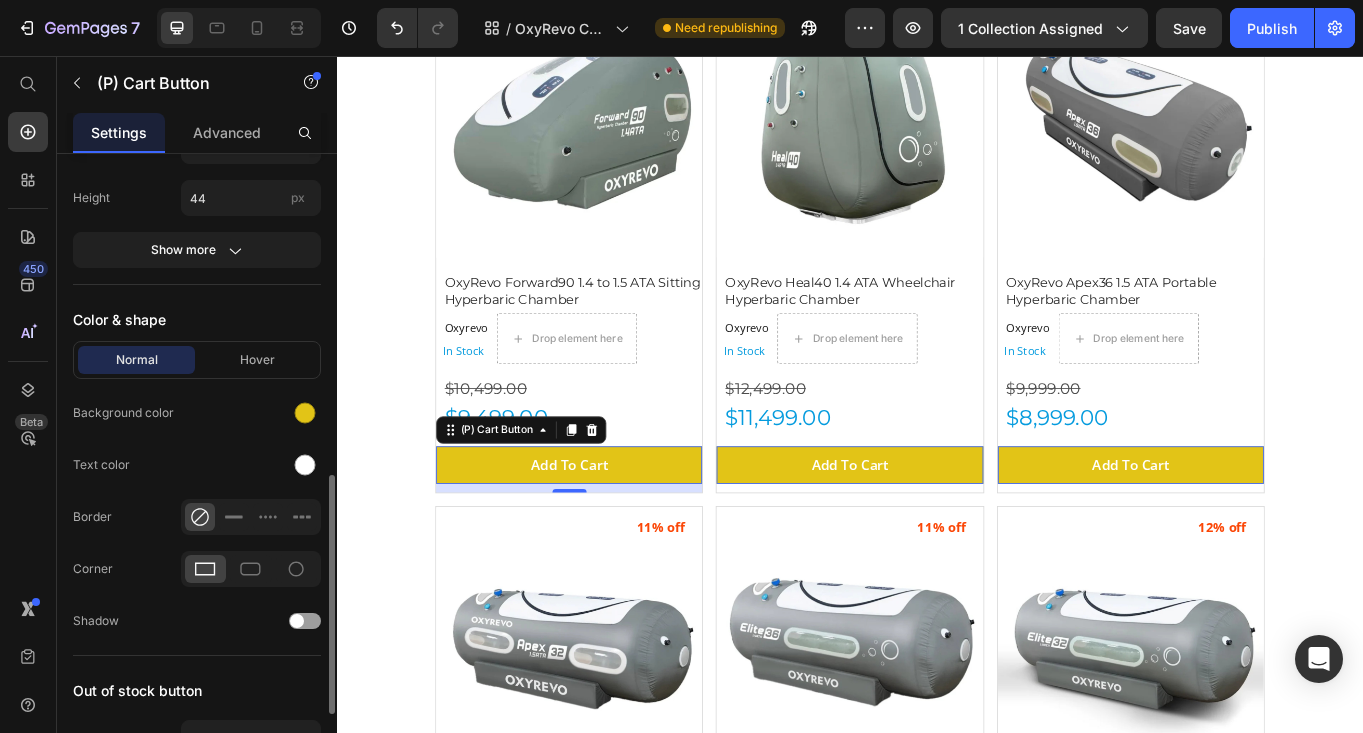 scroll, scrollTop: 887, scrollLeft: 0, axis: vertical 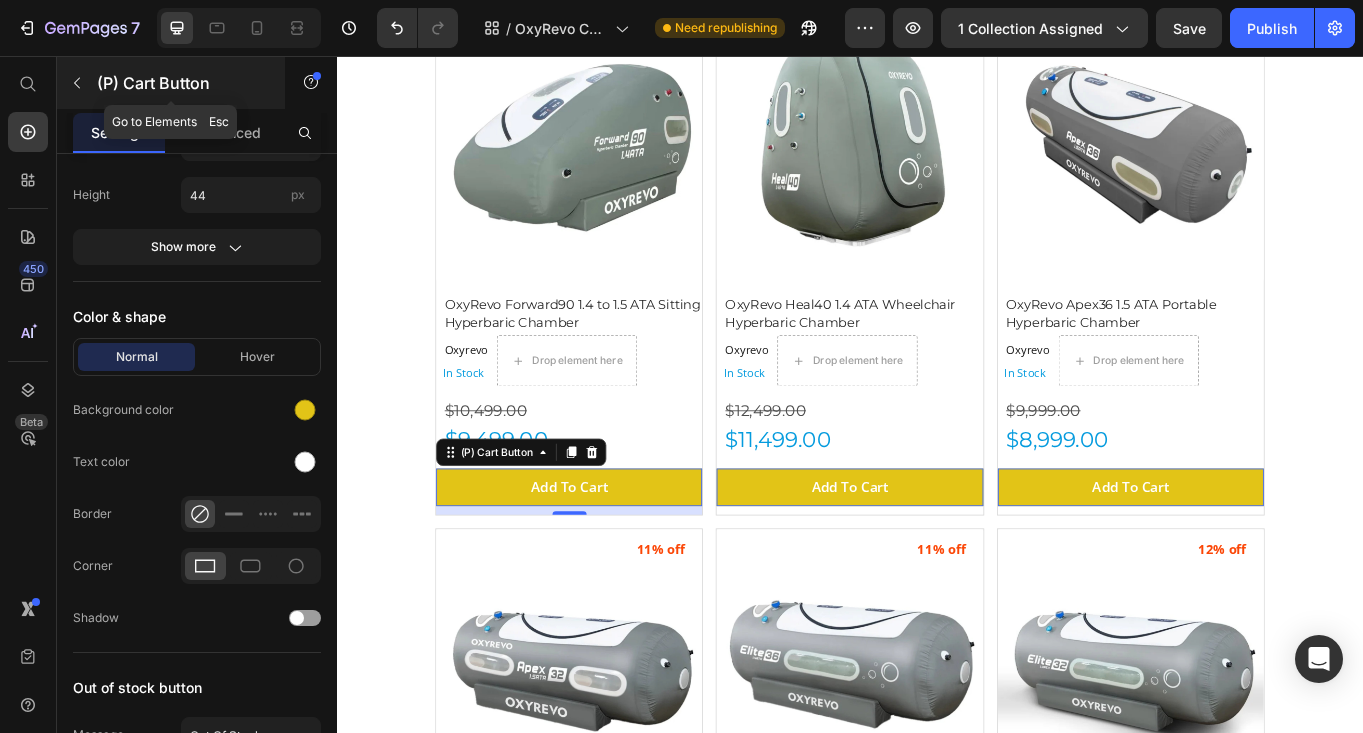 click 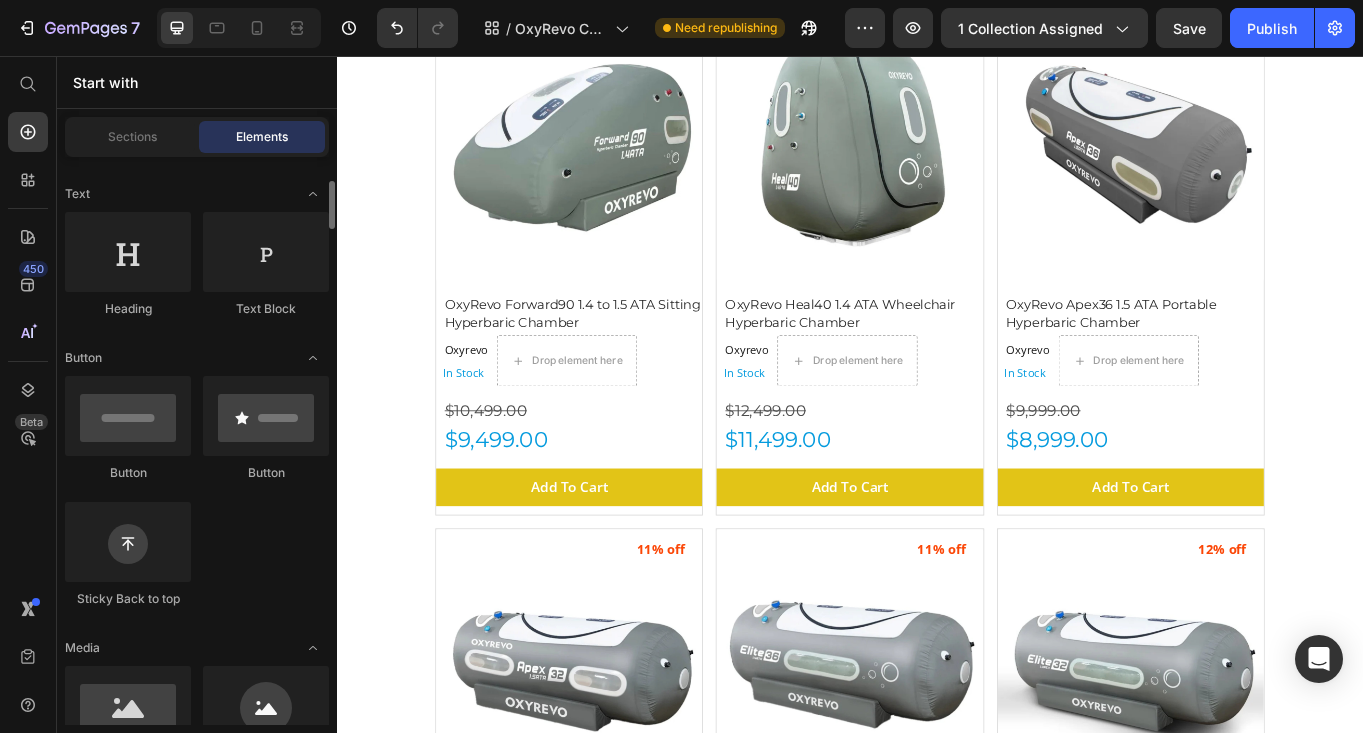 scroll, scrollTop: 280, scrollLeft: 0, axis: vertical 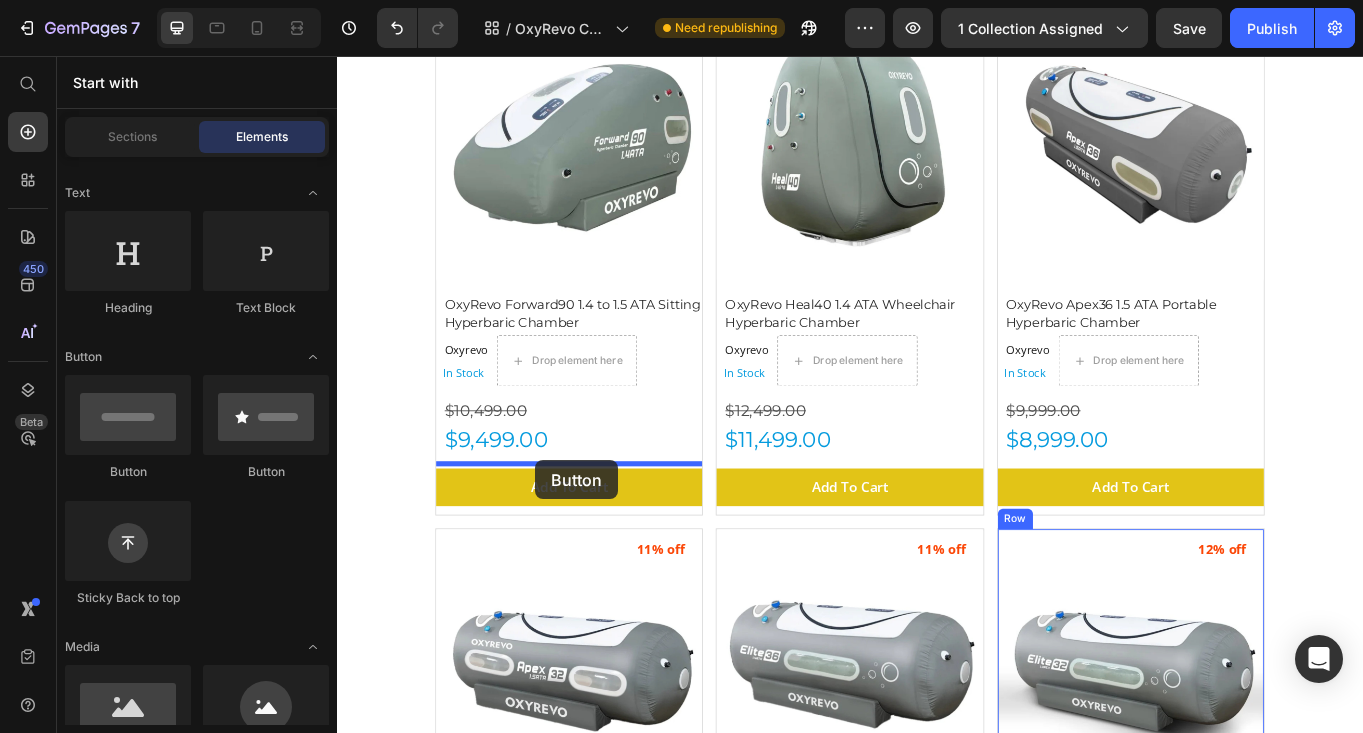 drag, startPoint x: 462, startPoint y: 478, endPoint x: 568, endPoint y: 529, distance: 117.630775 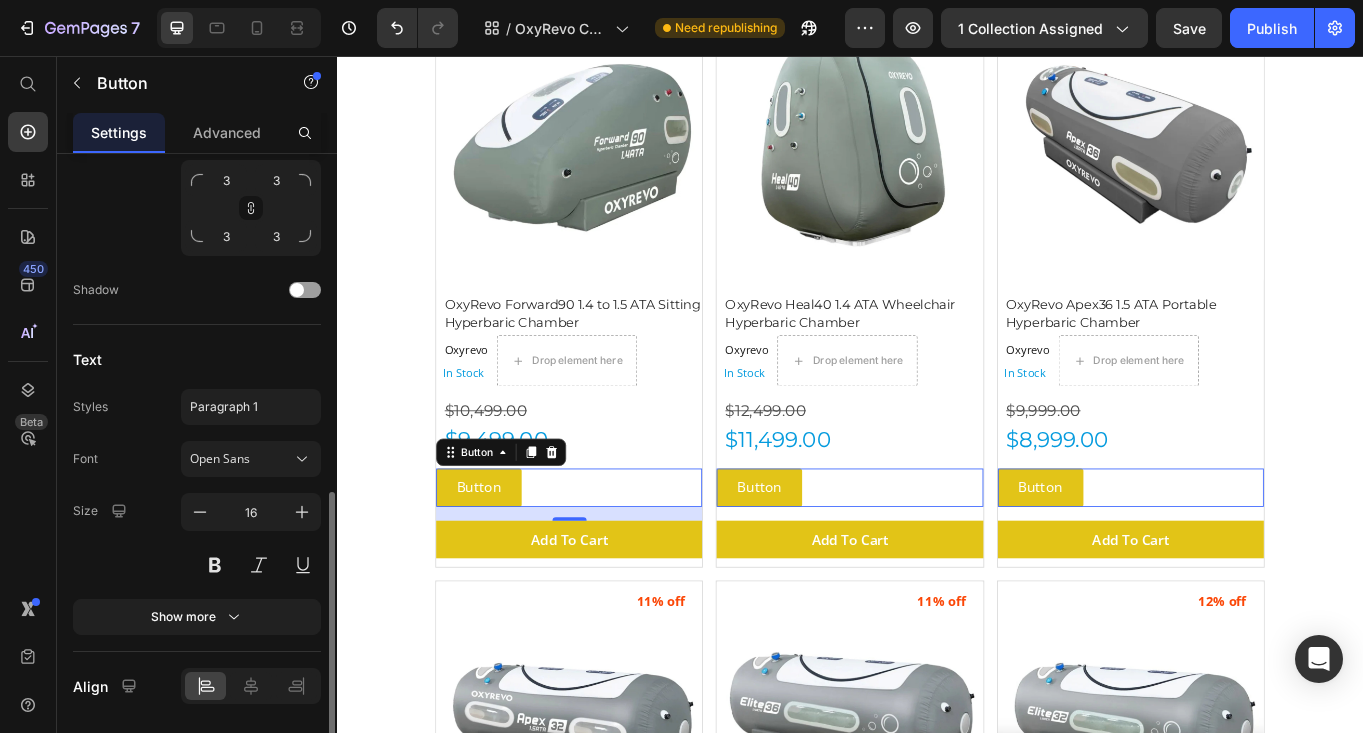 scroll, scrollTop: 809, scrollLeft: 0, axis: vertical 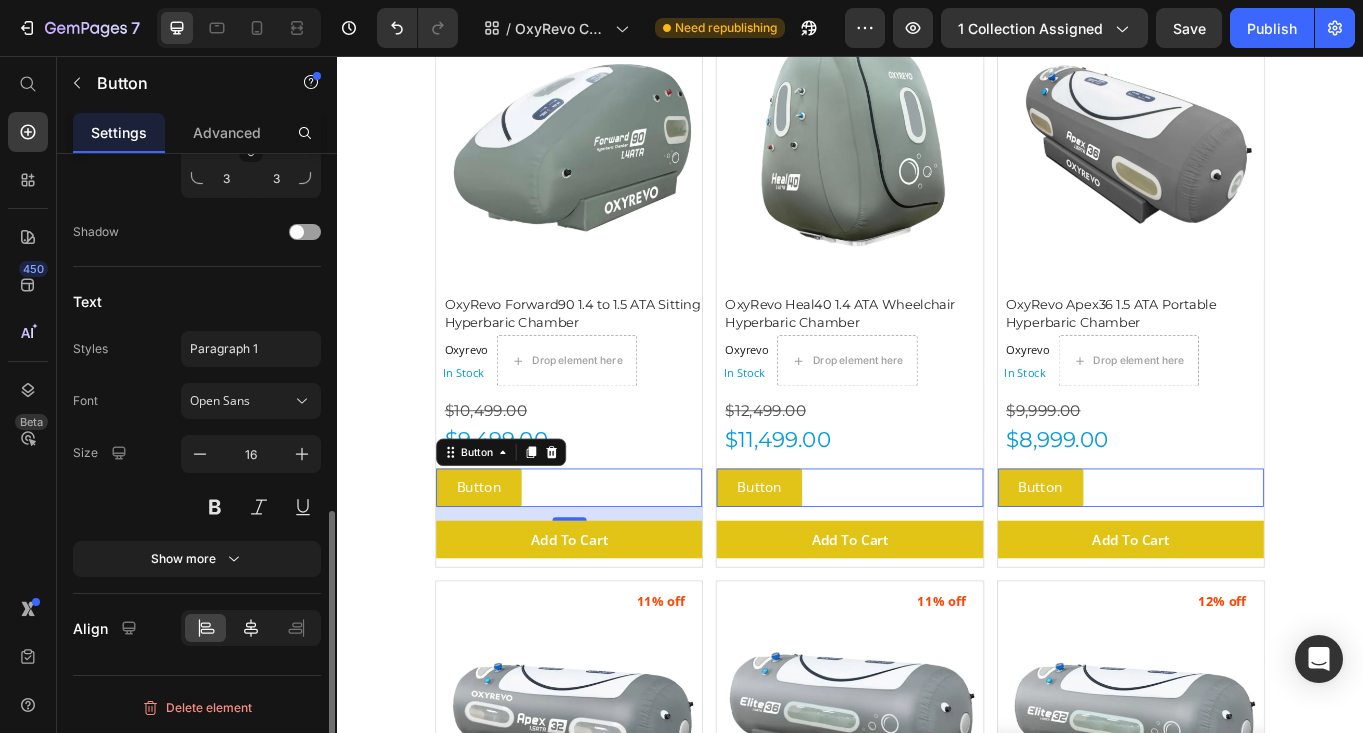 click 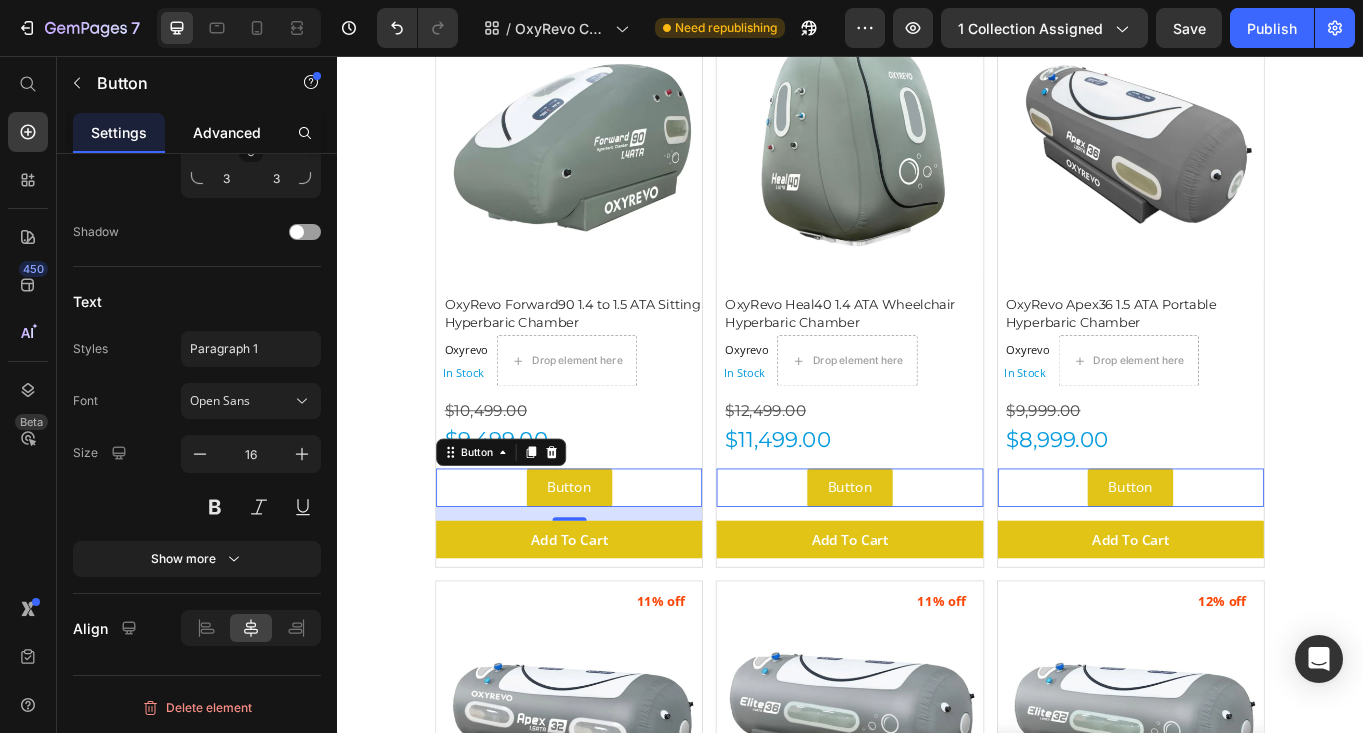 click on "Advanced" at bounding box center (227, 132) 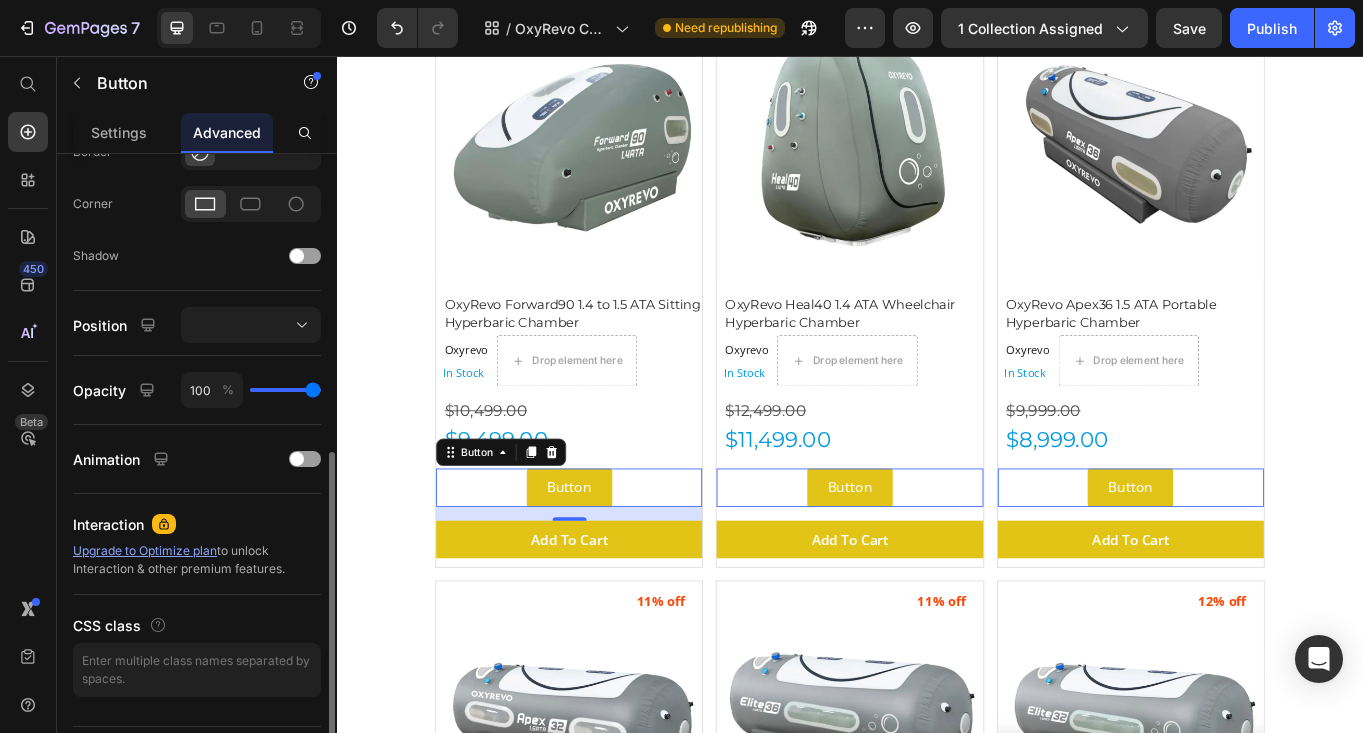 scroll, scrollTop: 586, scrollLeft: 0, axis: vertical 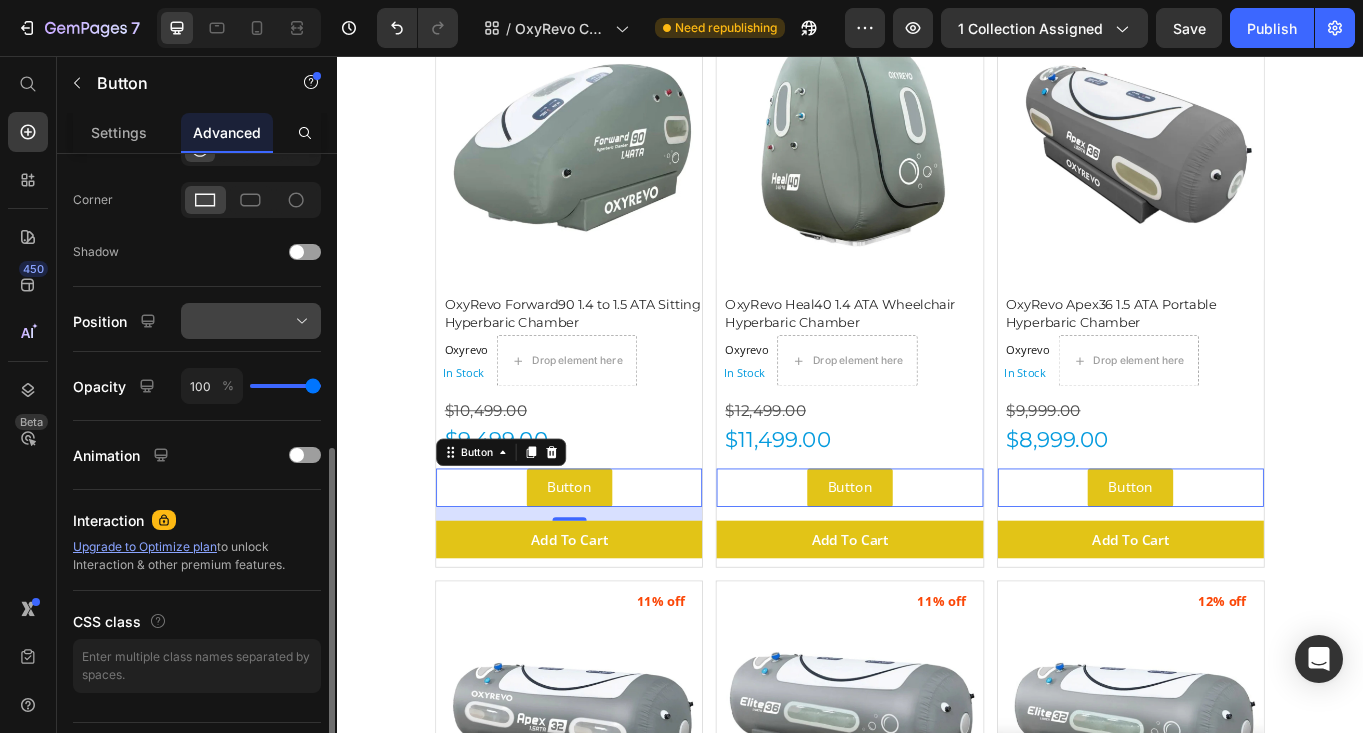 click 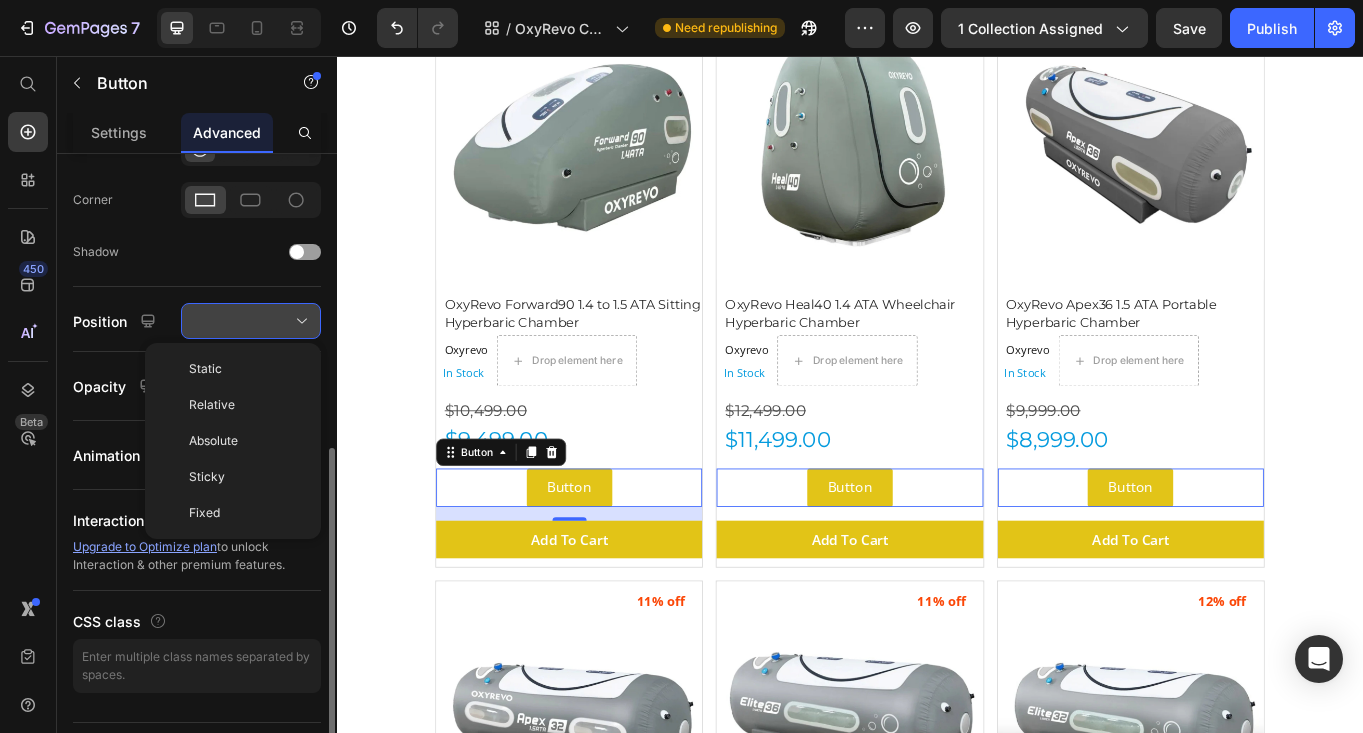 click 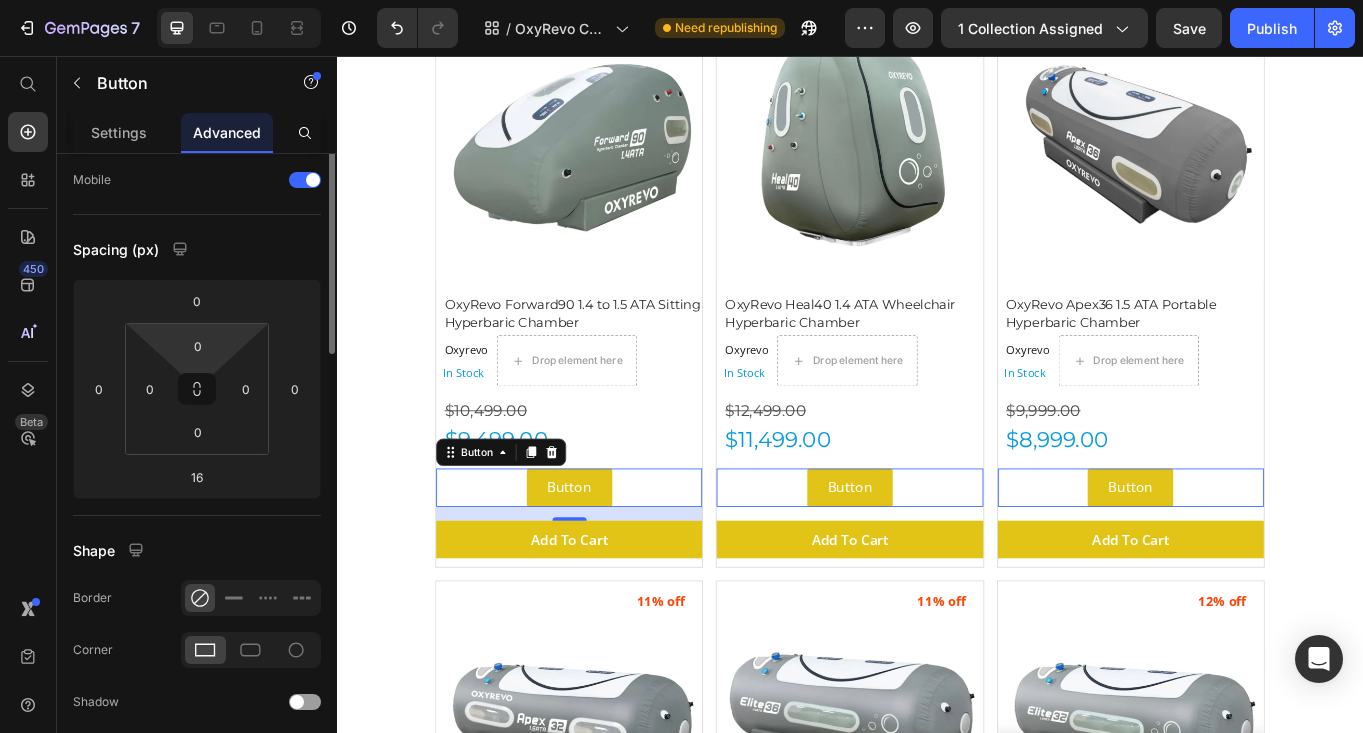 scroll, scrollTop: 0, scrollLeft: 0, axis: both 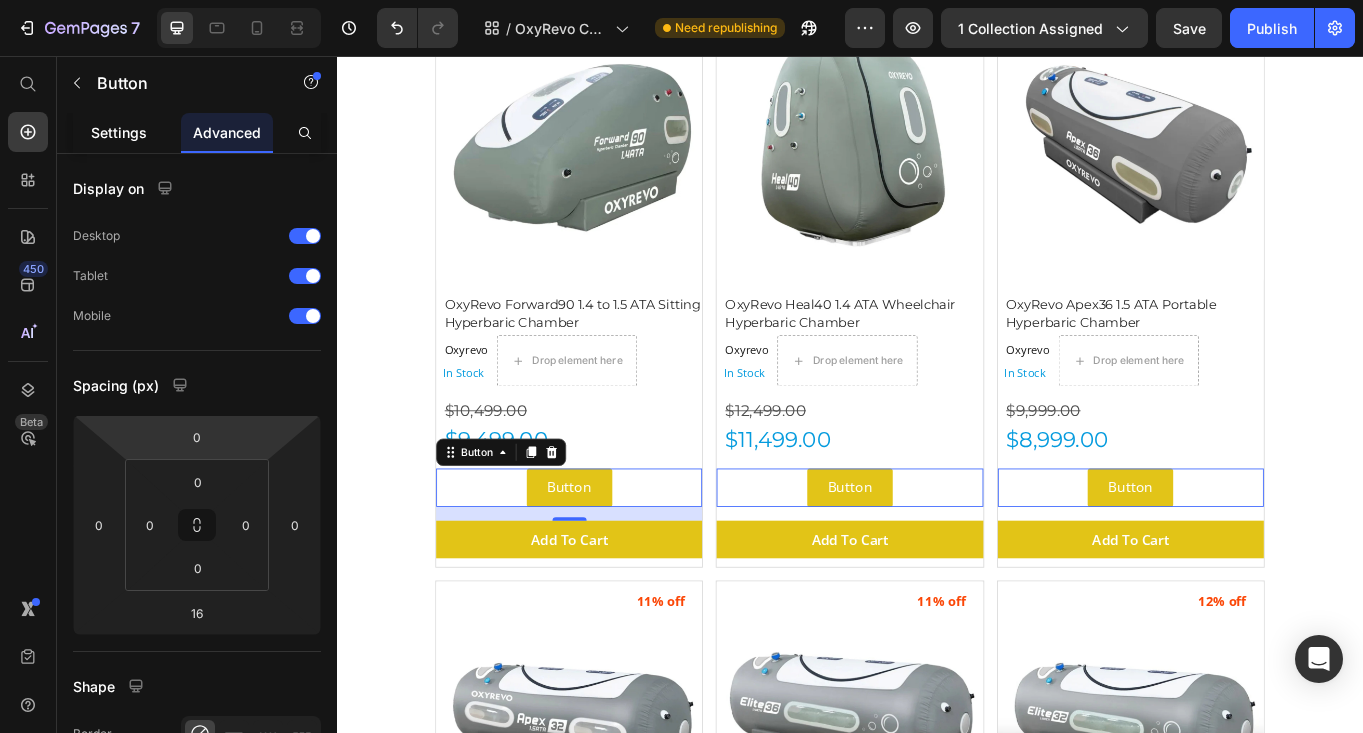 click on "Settings" at bounding box center [119, 132] 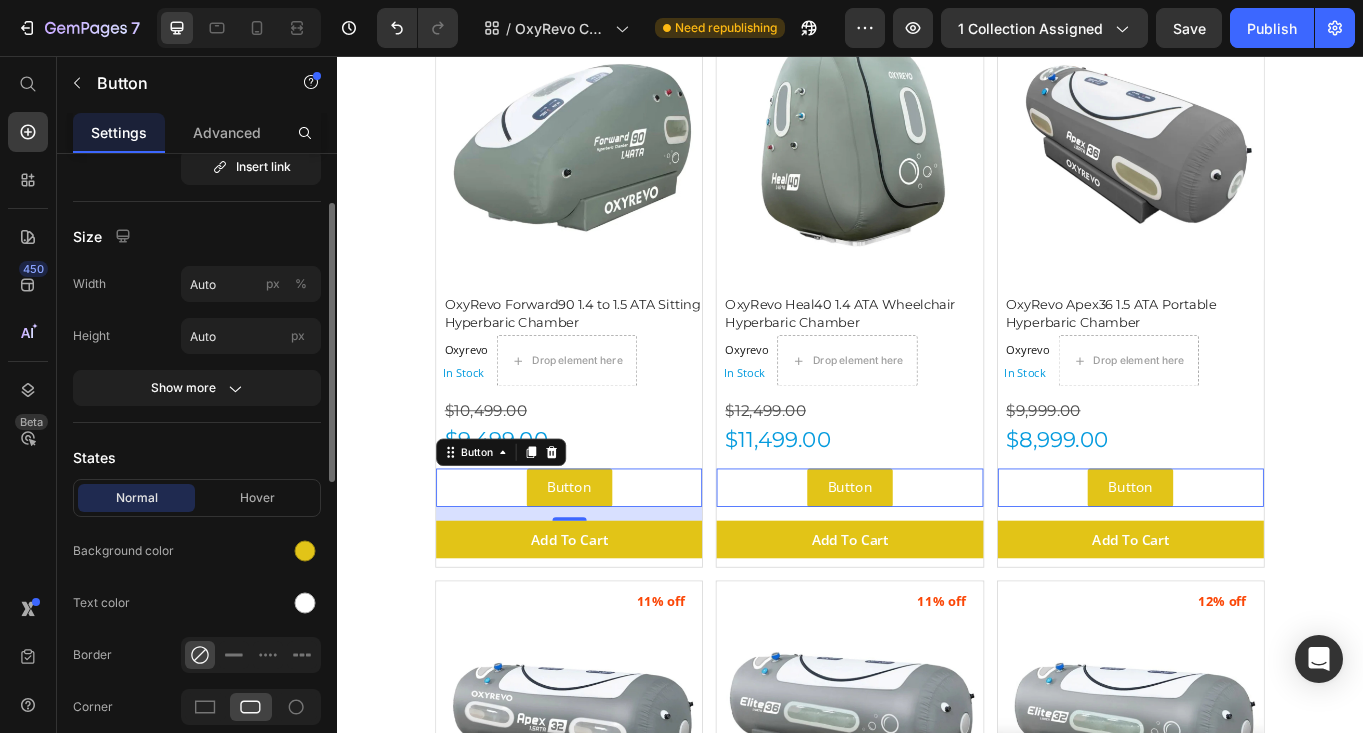 scroll, scrollTop: 187, scrollLeft: 0, axis: vertical 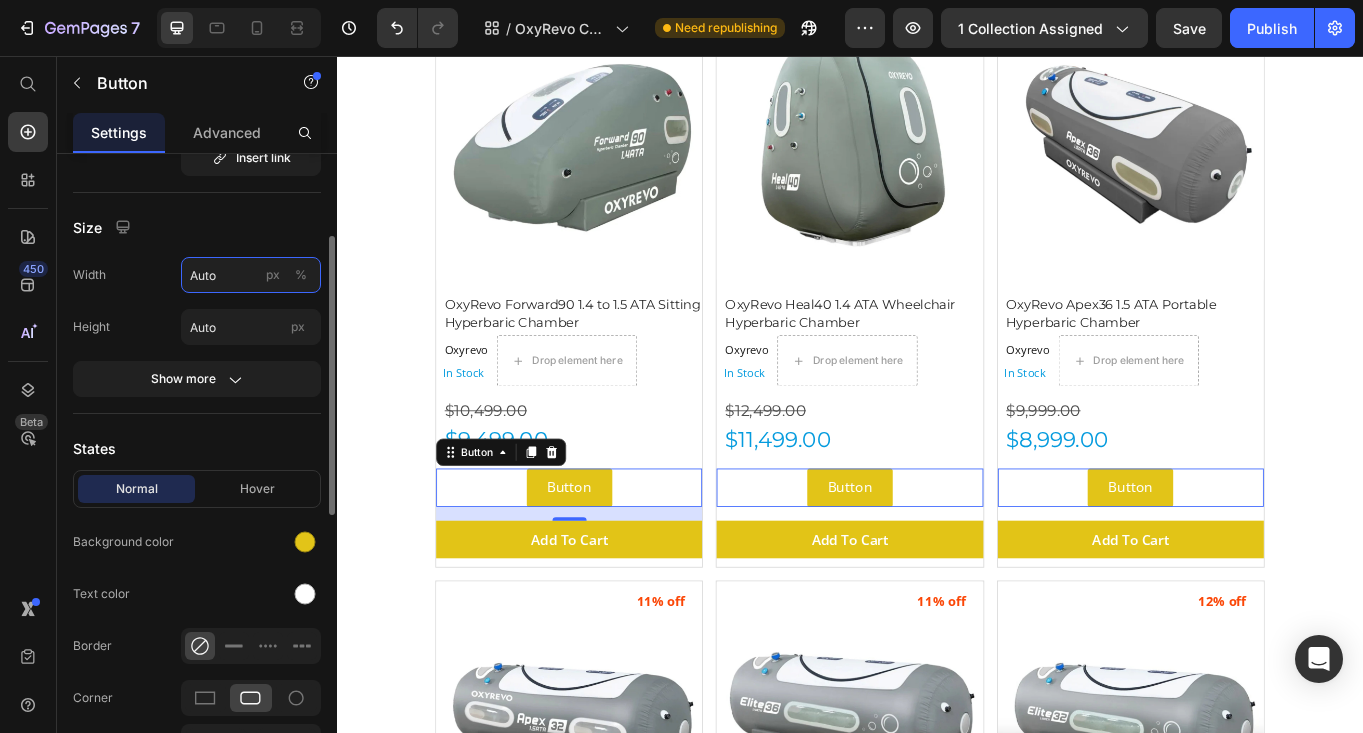 click on "Auto" at bounding box center (251, 275) 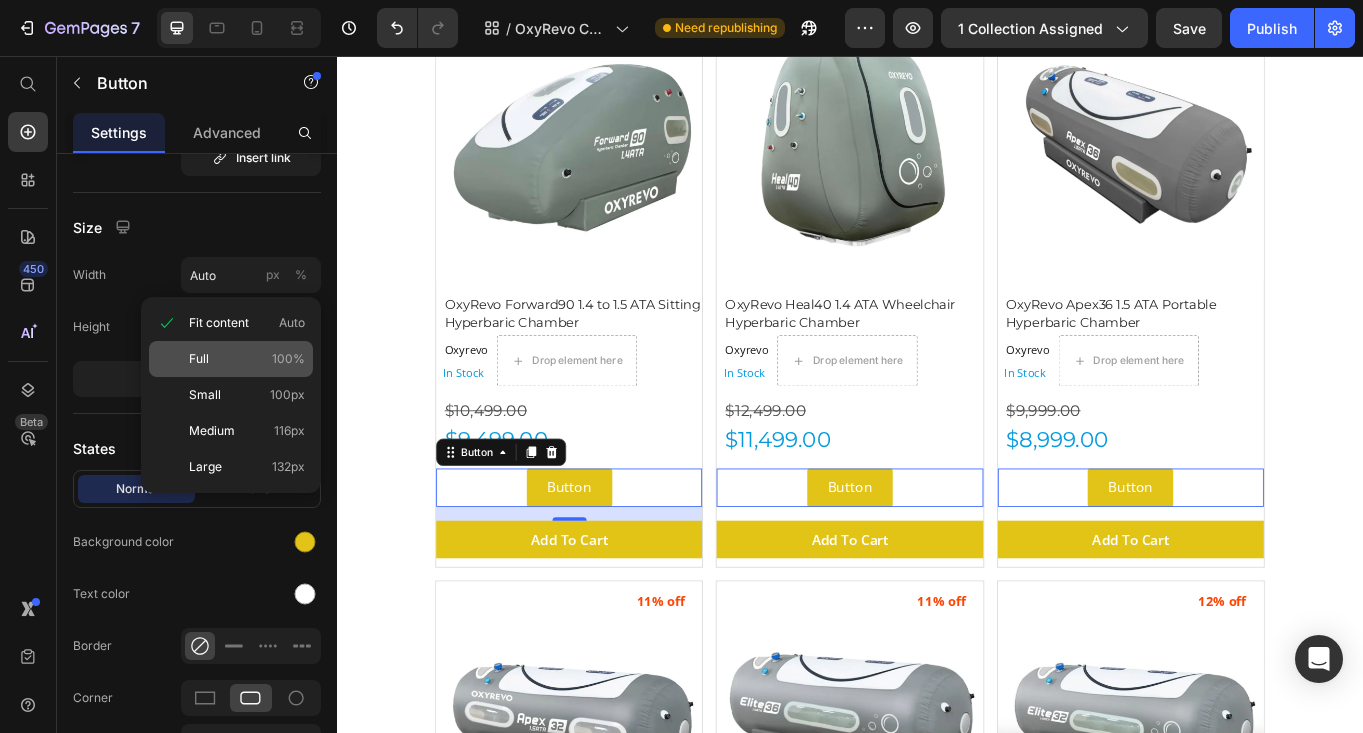 click on "Full 100%" at bounding box center [247, 359] 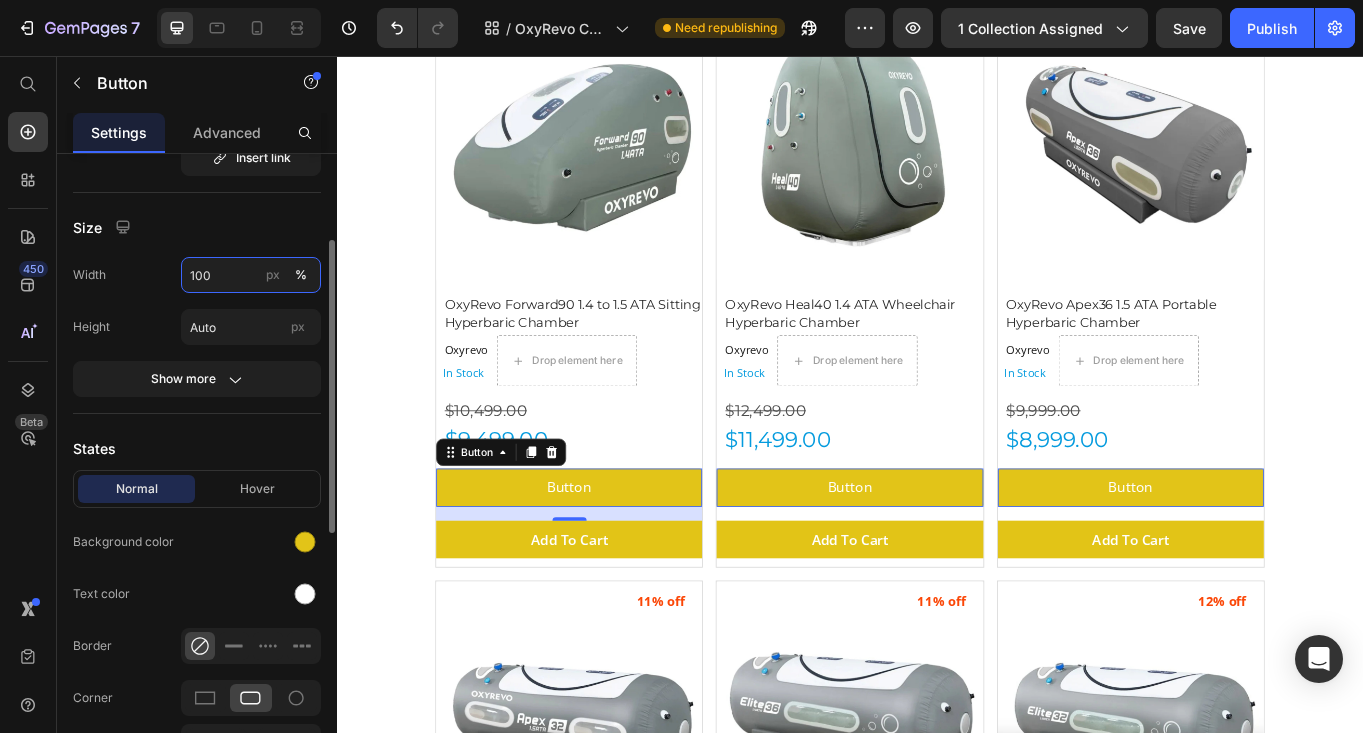 click on "100" at bounding box center [251, 275] 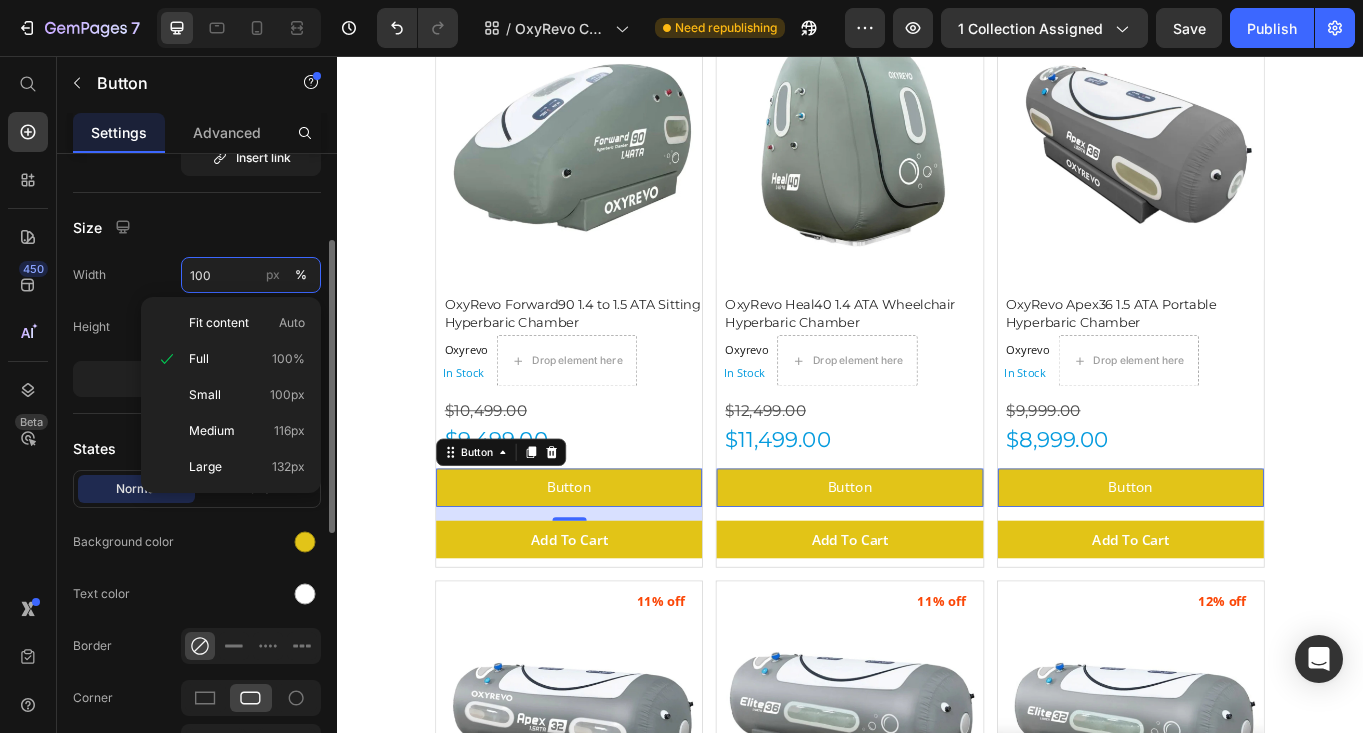 click on "100" at bounding box center (251, 275) 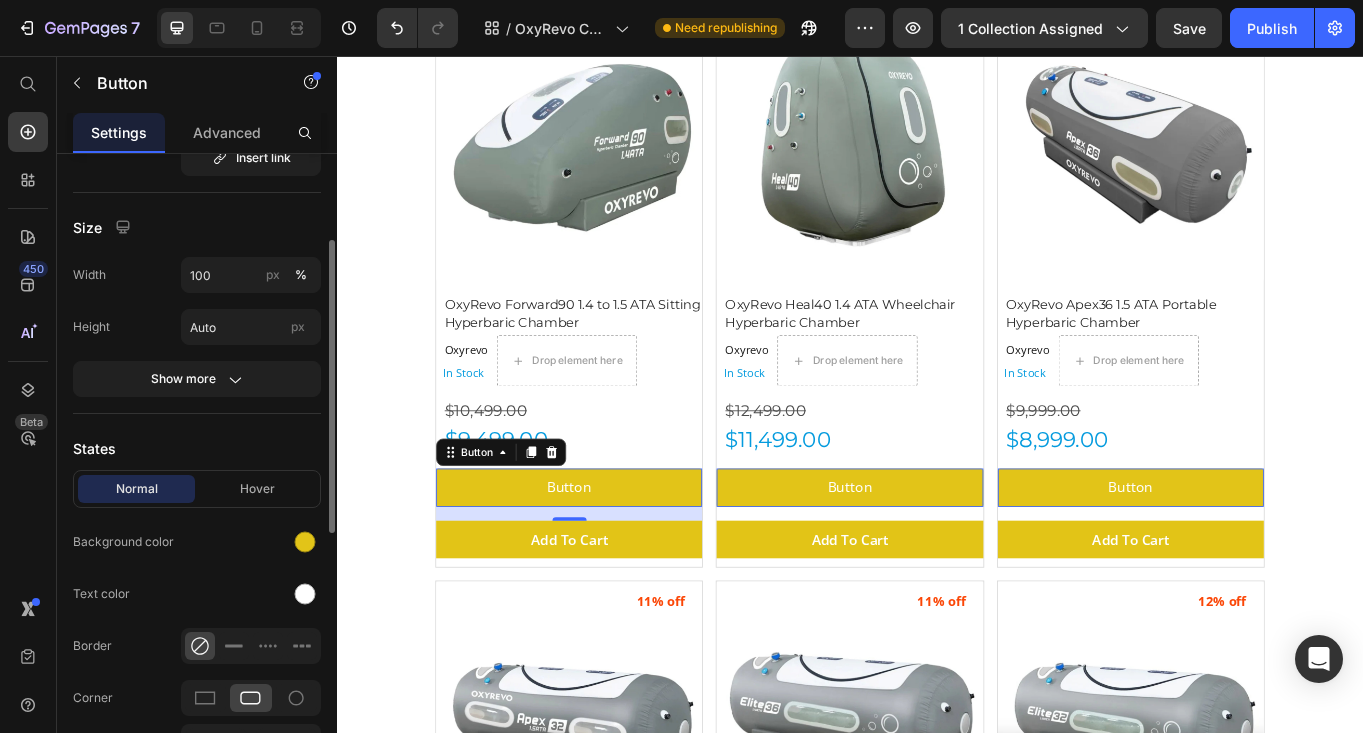 click on "Size" at bounding box center [197, 227] 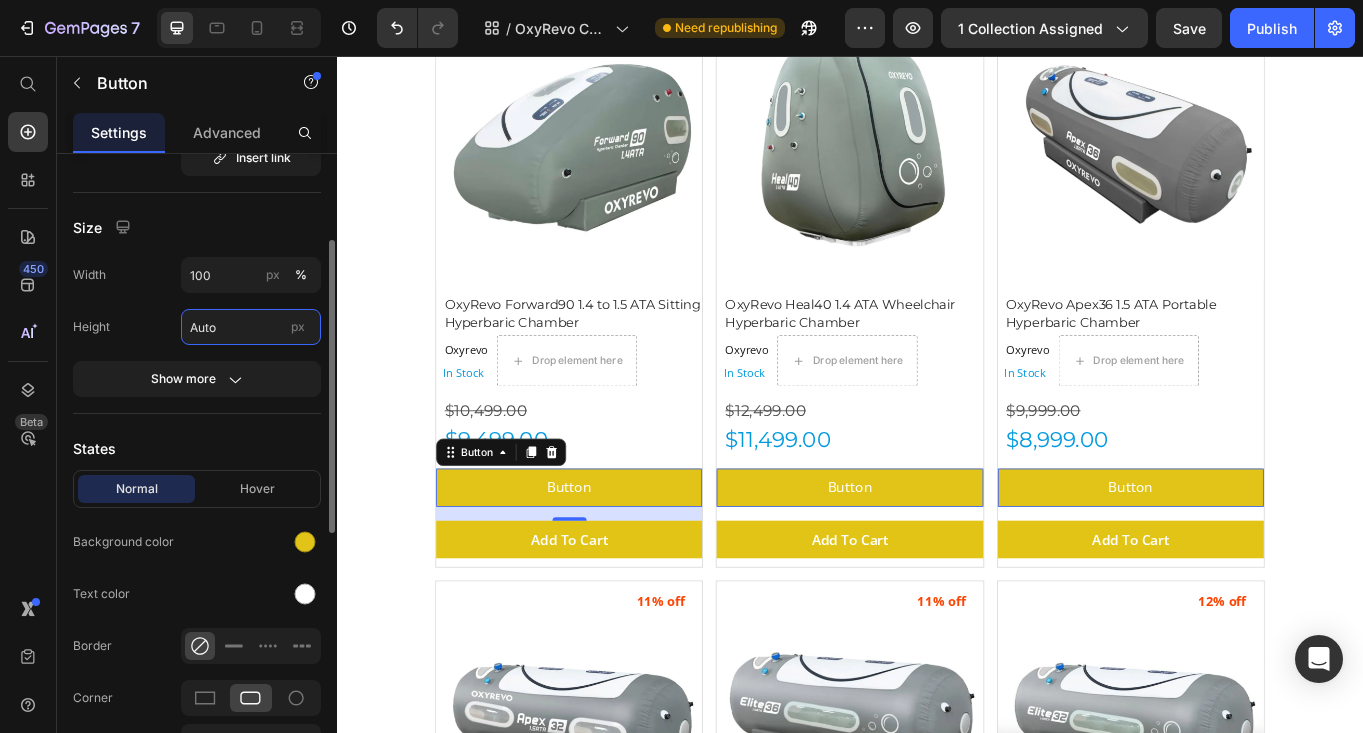 click on "Auto" at bounding box center (251, 327) 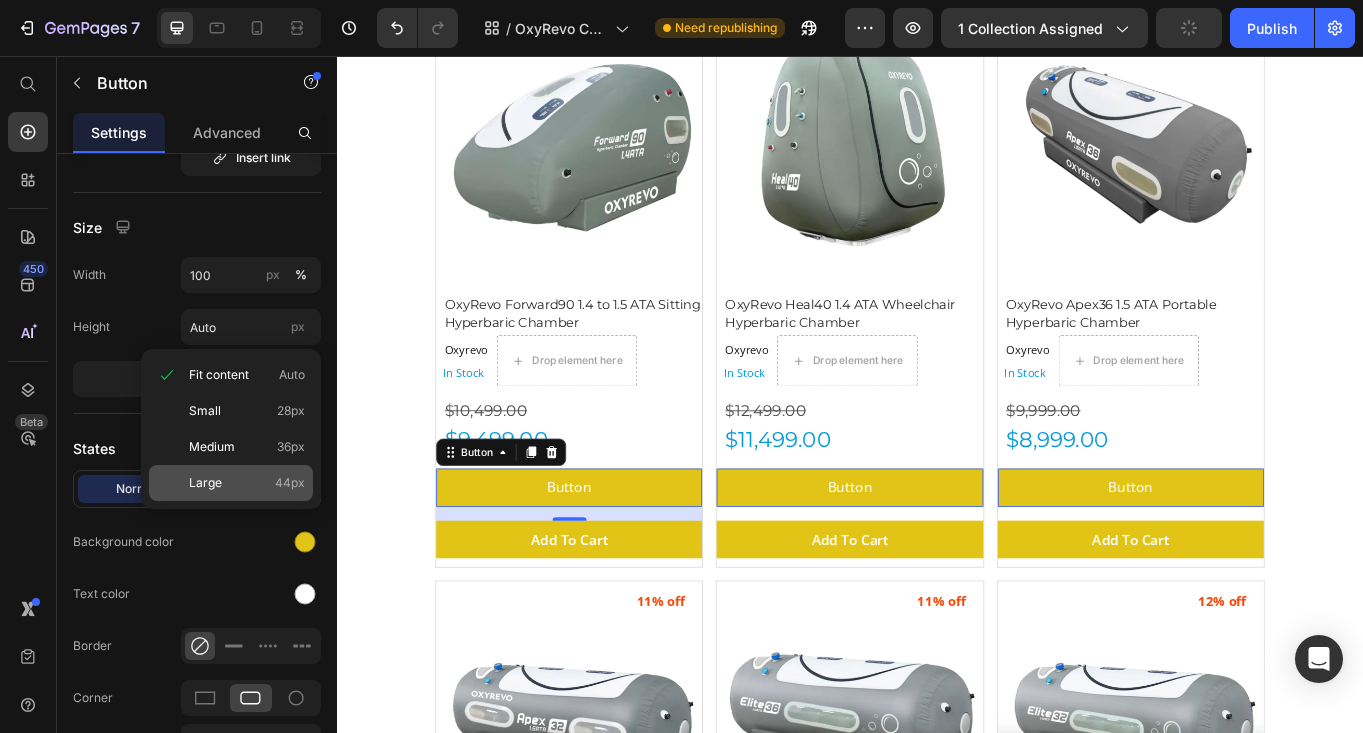 click on "Large 44px" at bounding box center (247, 483) 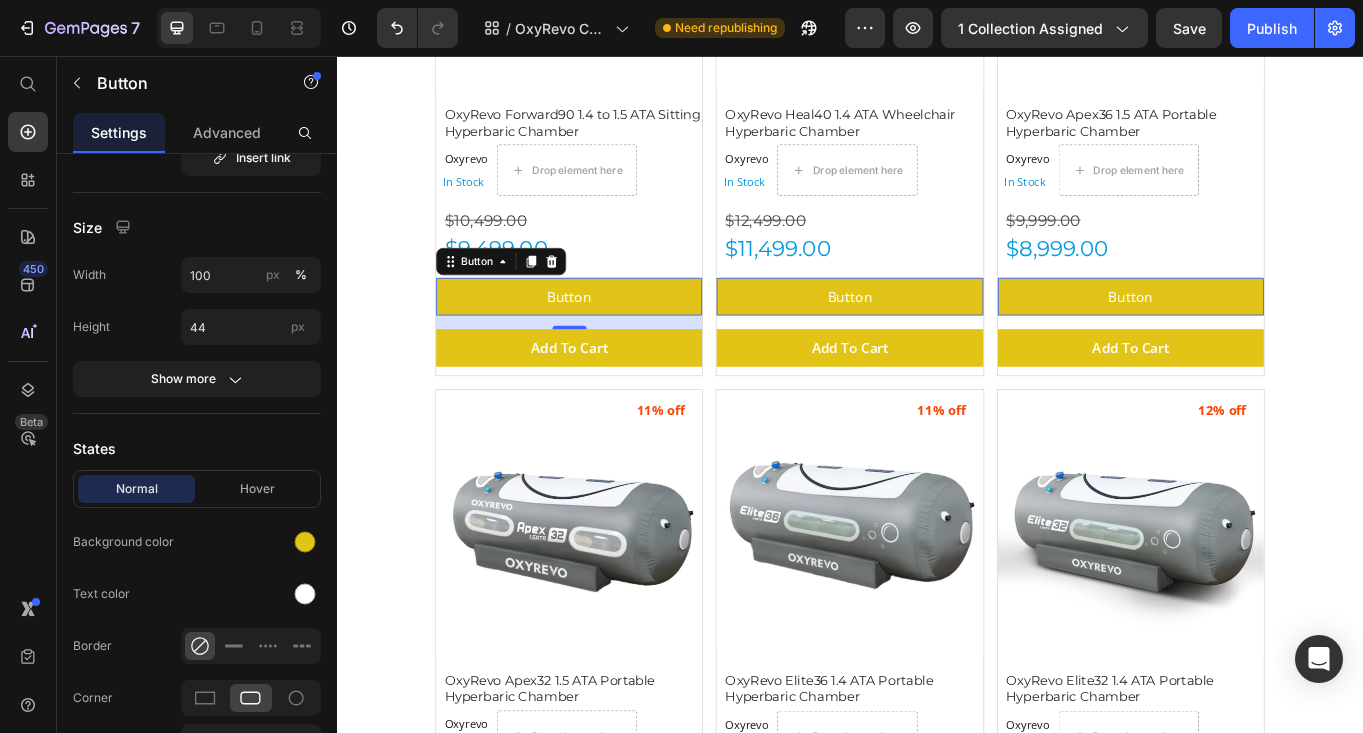 scroll, scrollTop: 783, scrollLeft: 0, axis: vertical 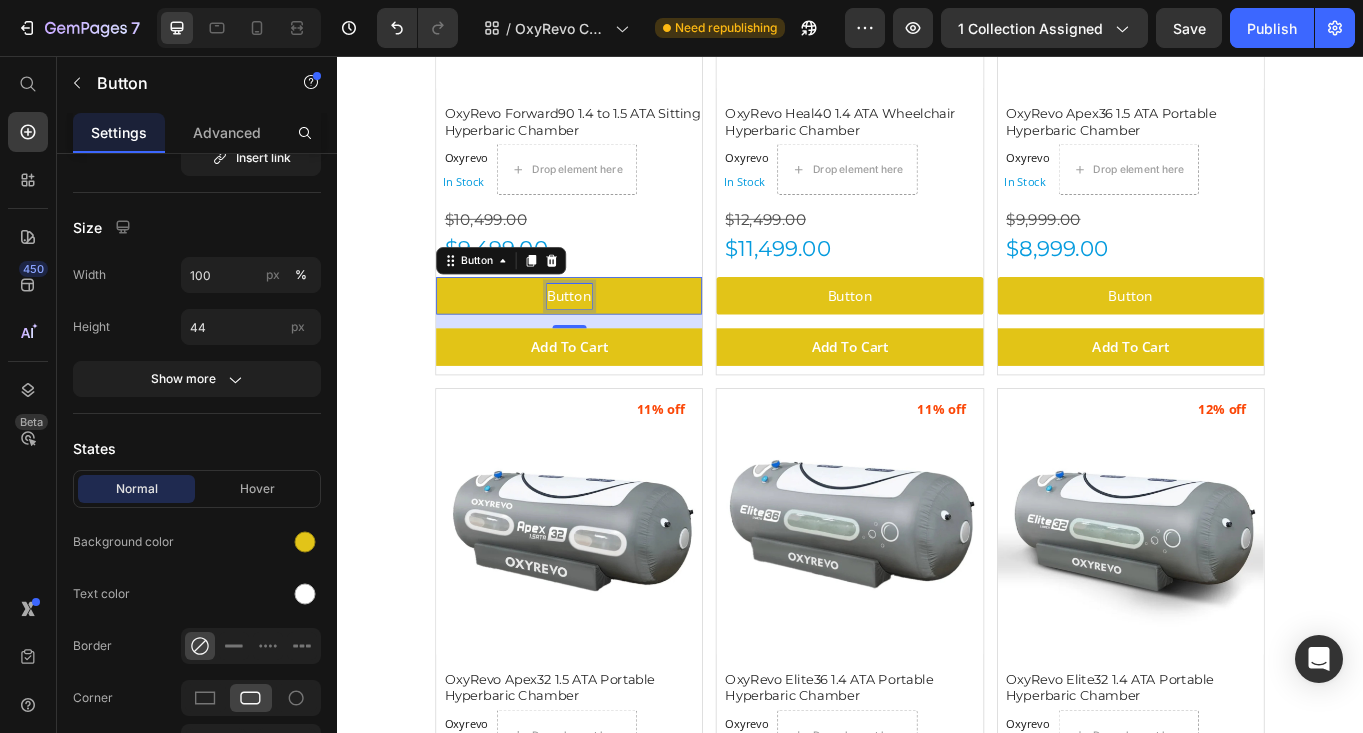 click on "Button" at bounding box center [609, 336] 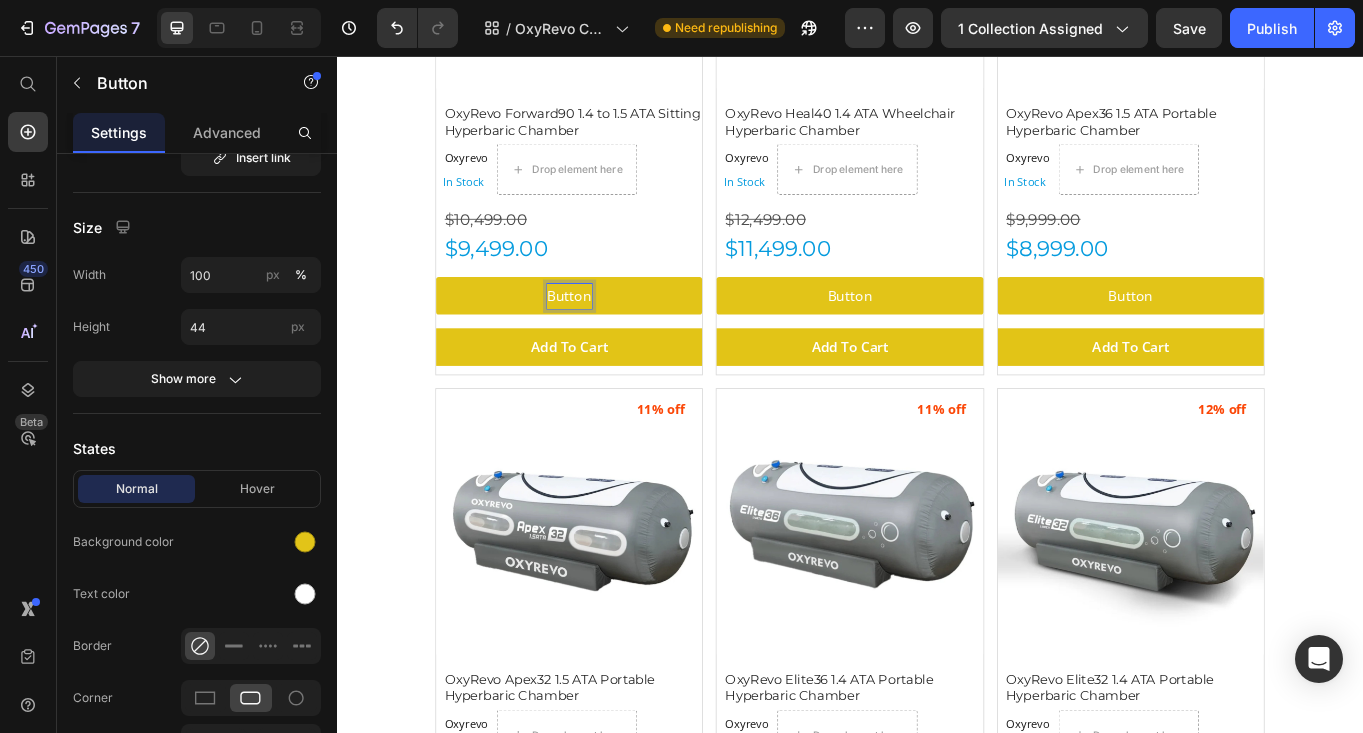 click on "Button" at bounding box center (609, 336) 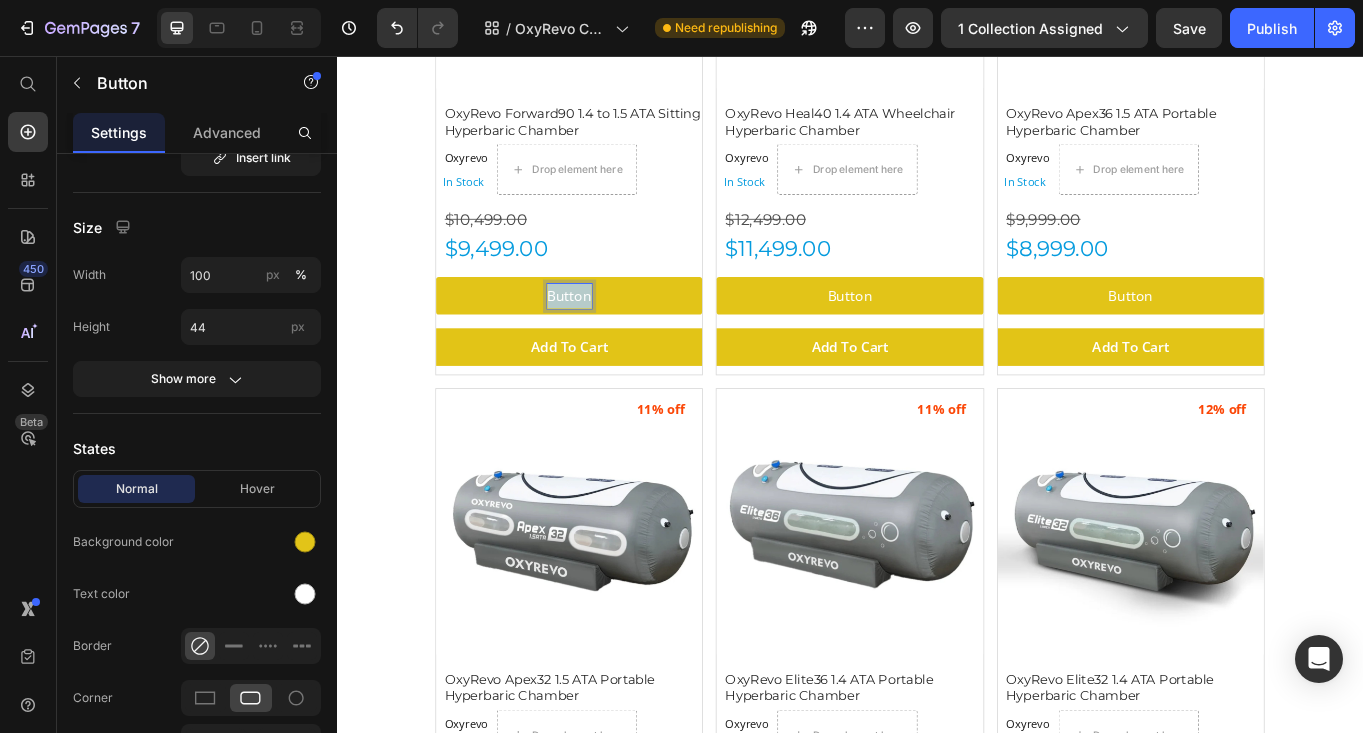 click on "Button" at bounding box center [609, 336] 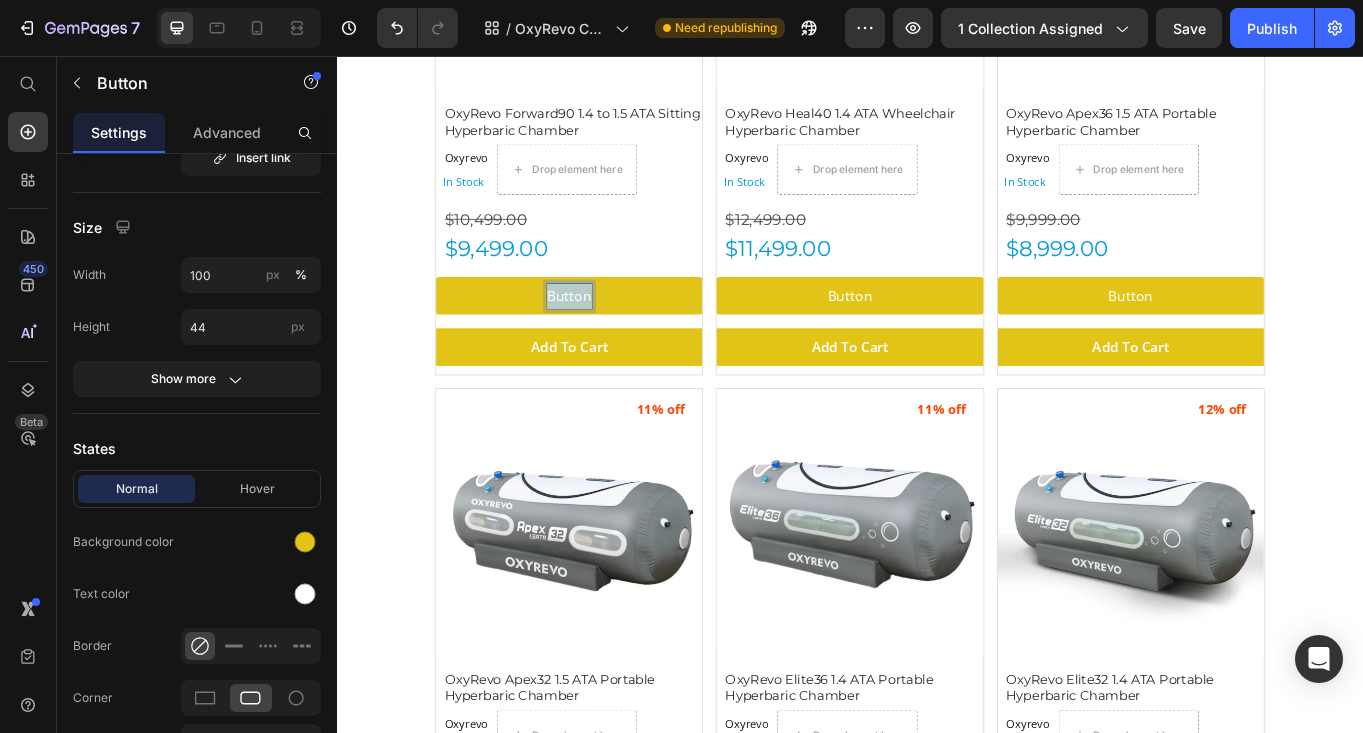 click on "Button" at bounding box center [609, 336] 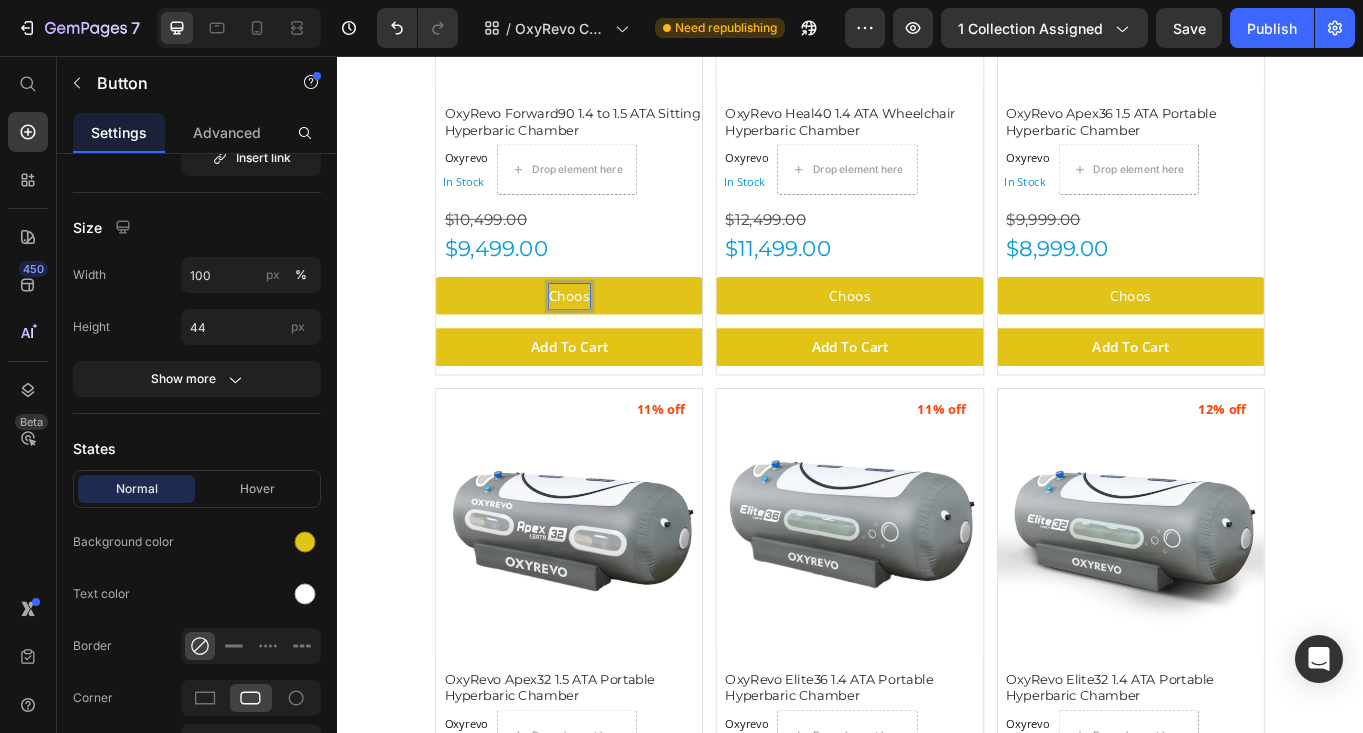 click on "Choos" at bounding box center [608, 336] 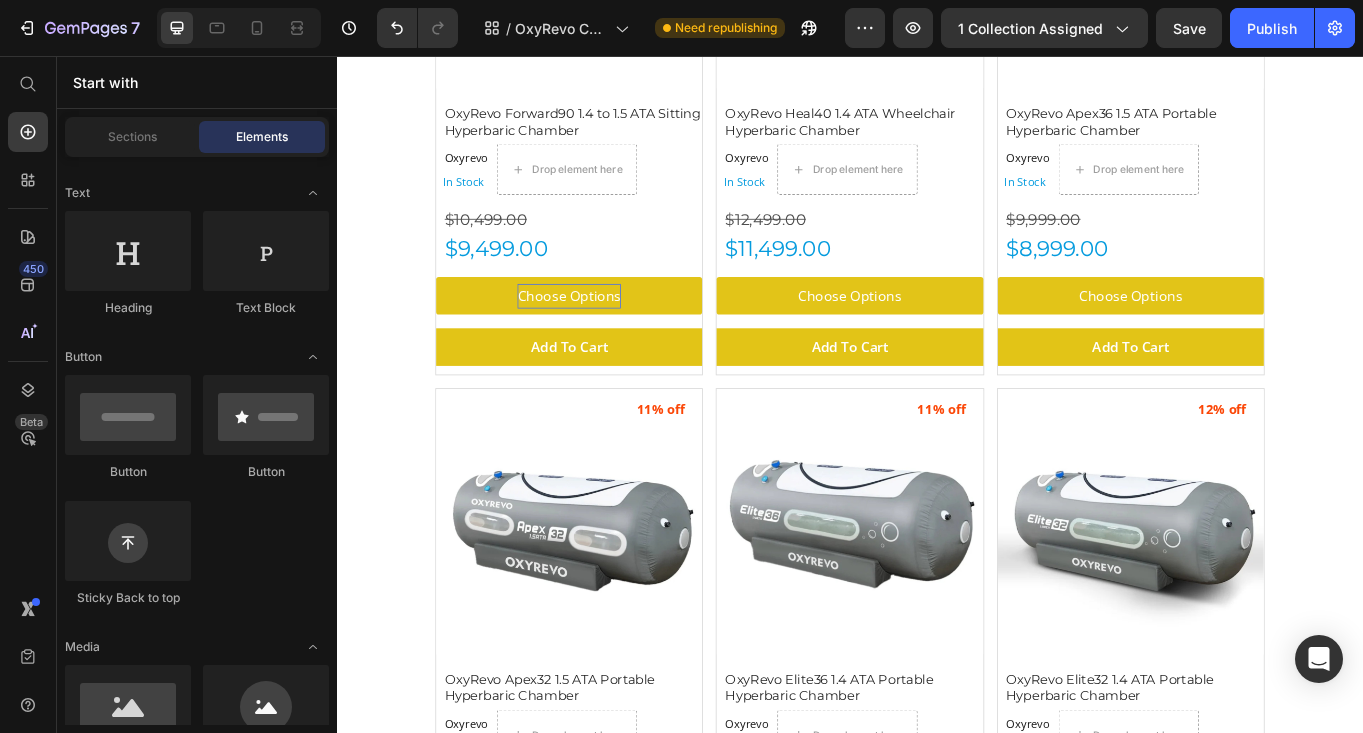 click on "OxyRevo Hyperbaric Chambers Heading OxyRevo , a global leader specializing in portable and hard hyperbaric oxygen chambers, represents the best in home-use hyperbaric technology. By making the proven benefits of oxygen therapy more accessible to everyone, Oxyrevo has helped over 3,000 clients across 87 countries. Their commitment to quality, innovation, and customer care matches Gym Emotion’s mission to offer premium recovery solutions to help you reach your peak potential.   Text Block Row Image Row Section 1 (P) Images 10% off Product Badge OxyRevo Forward90 1.4 to 1.5 ATA Sitting Hyperbaric Chamber (P) Title Oxyrevo Product Vendor In Stock Stock Counter
Drop element here Row $10,499.00 Product Price $9,499.00 Product Price Choose Options Button Add To Cart (P) Cart Button Row (P) Images 8% off Product Badge OxyRevo Heal40 1.4 ATA Wheelchair Hyperbaric Chamber (P) Title Oxyrevo Product Vendor In Stock Stock Counter
Drop element here Row $12,499.00 Product Price Button" at bounding box center [937, 1785] 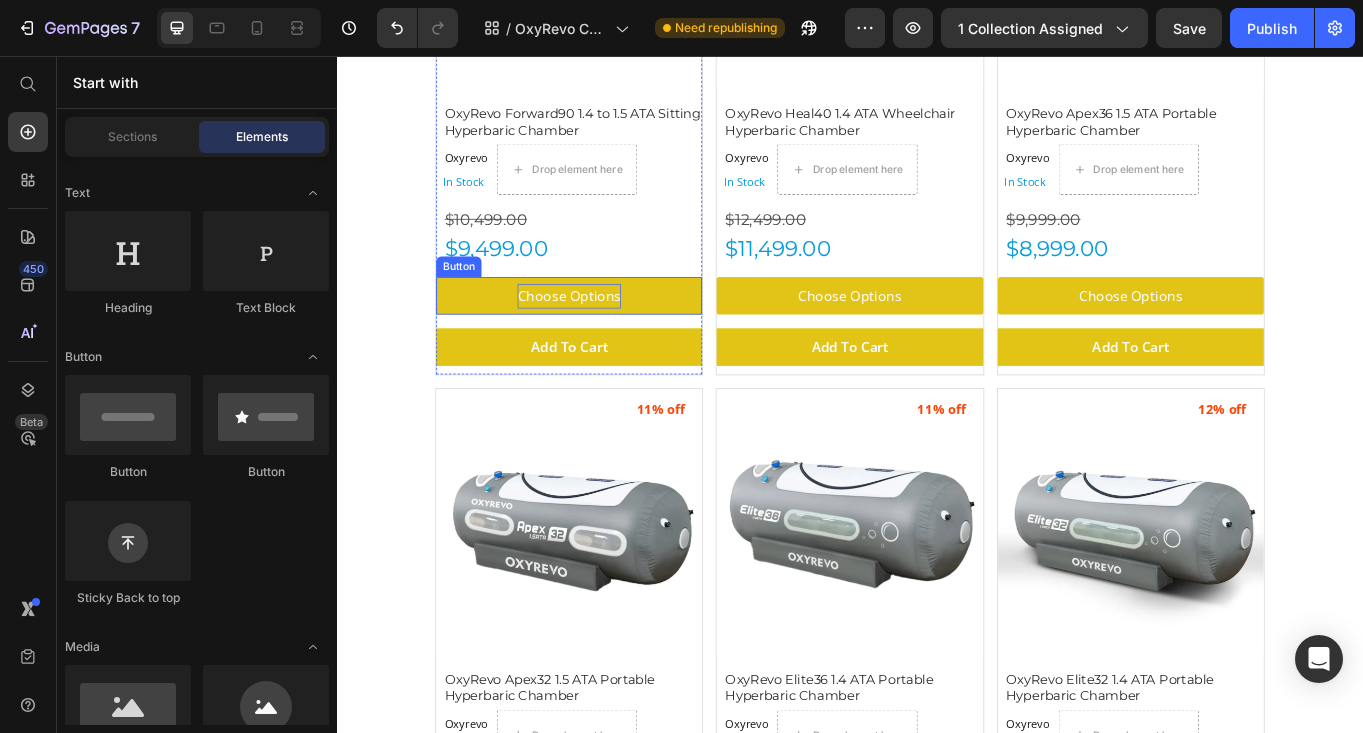 click on "Choose Options" at bounding box center (608, 336) 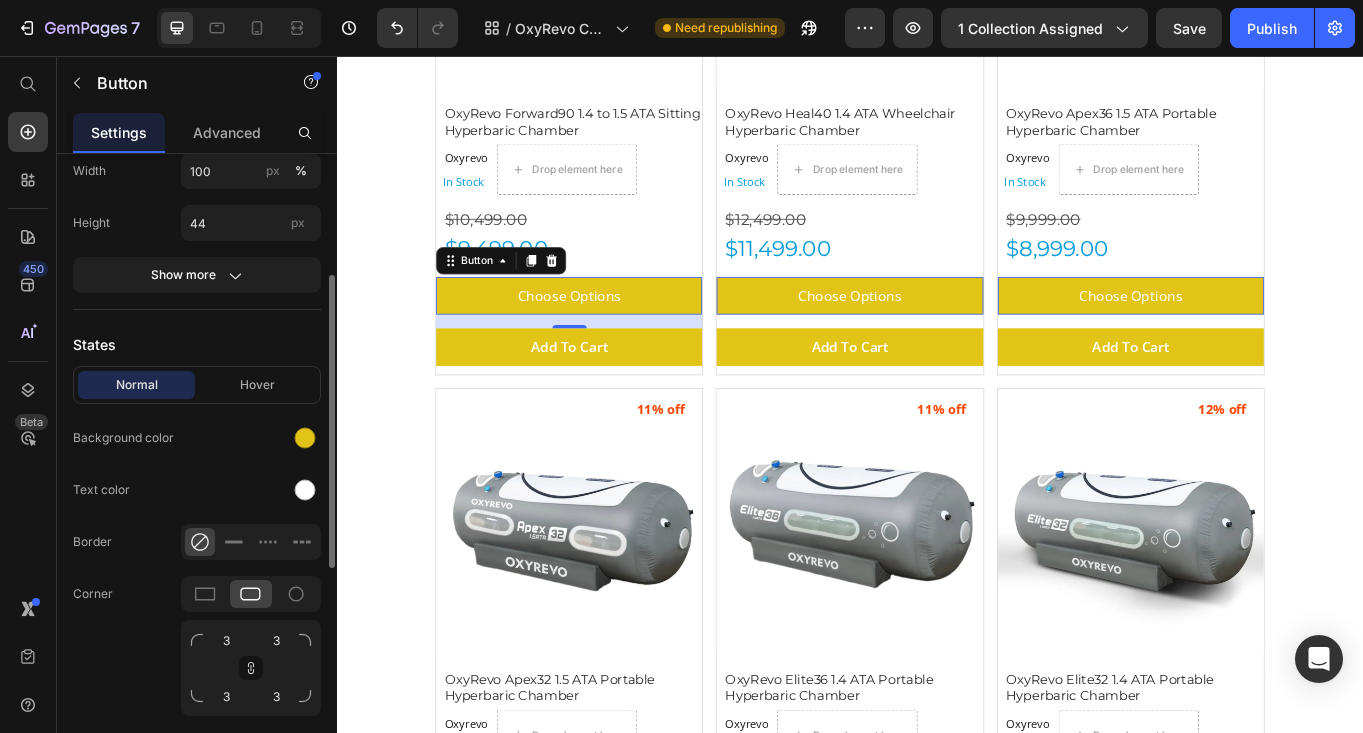 scroll, scrollTop: 302, scrollLeft: 0, axis: vertical 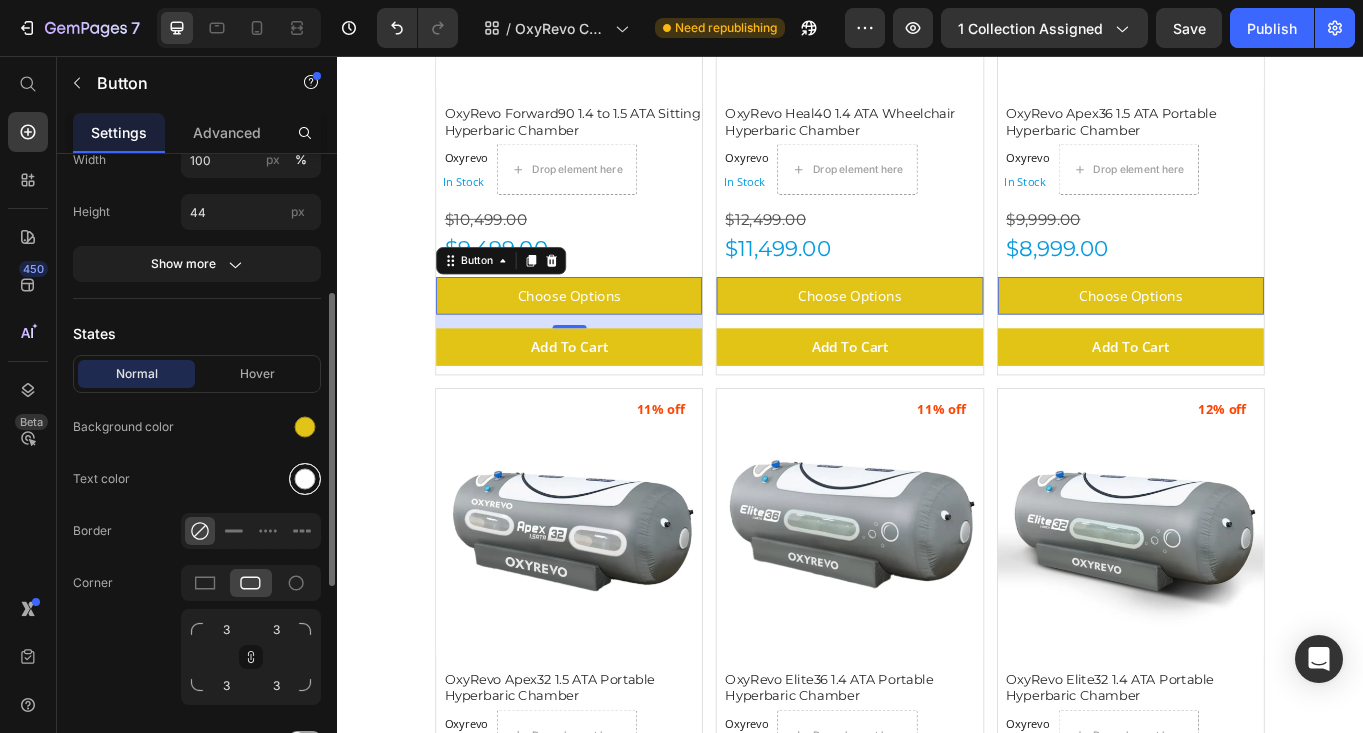 click at bounding box center (305, 479) 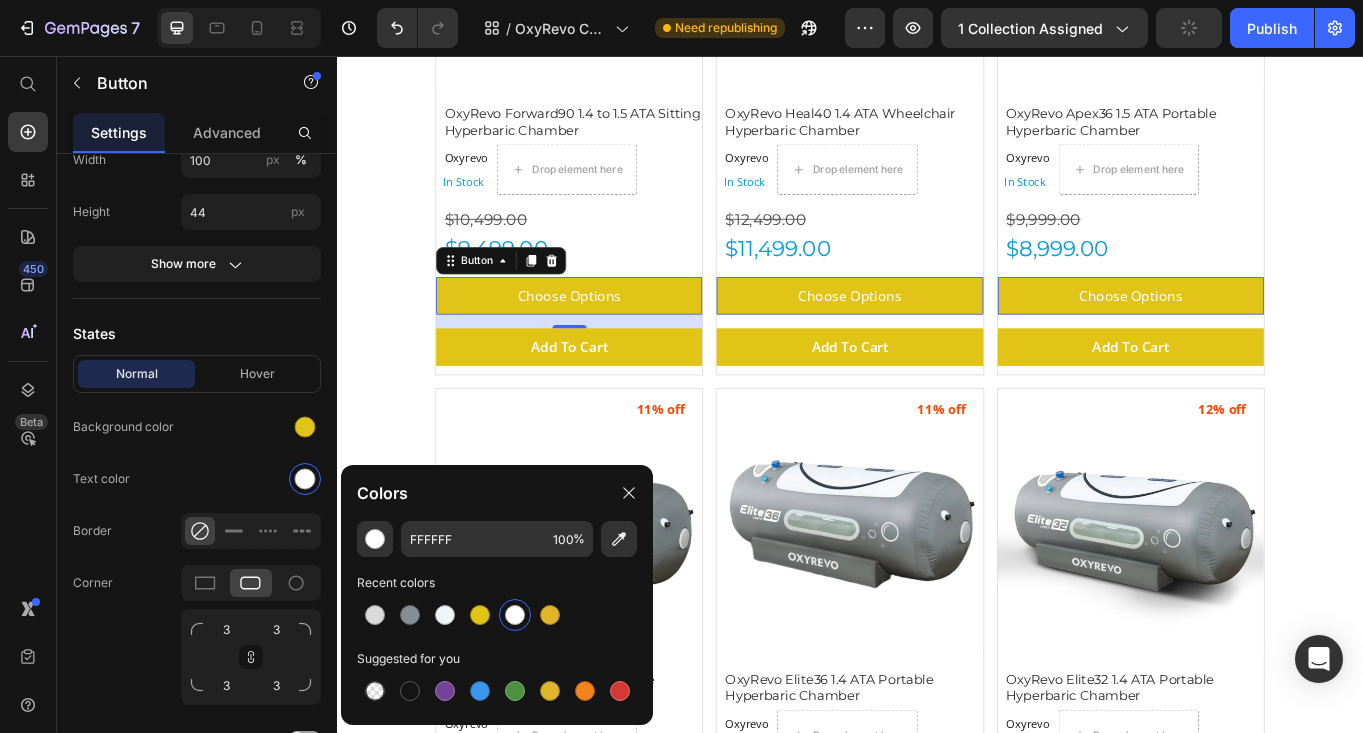 click at bounding box center [515, 615] 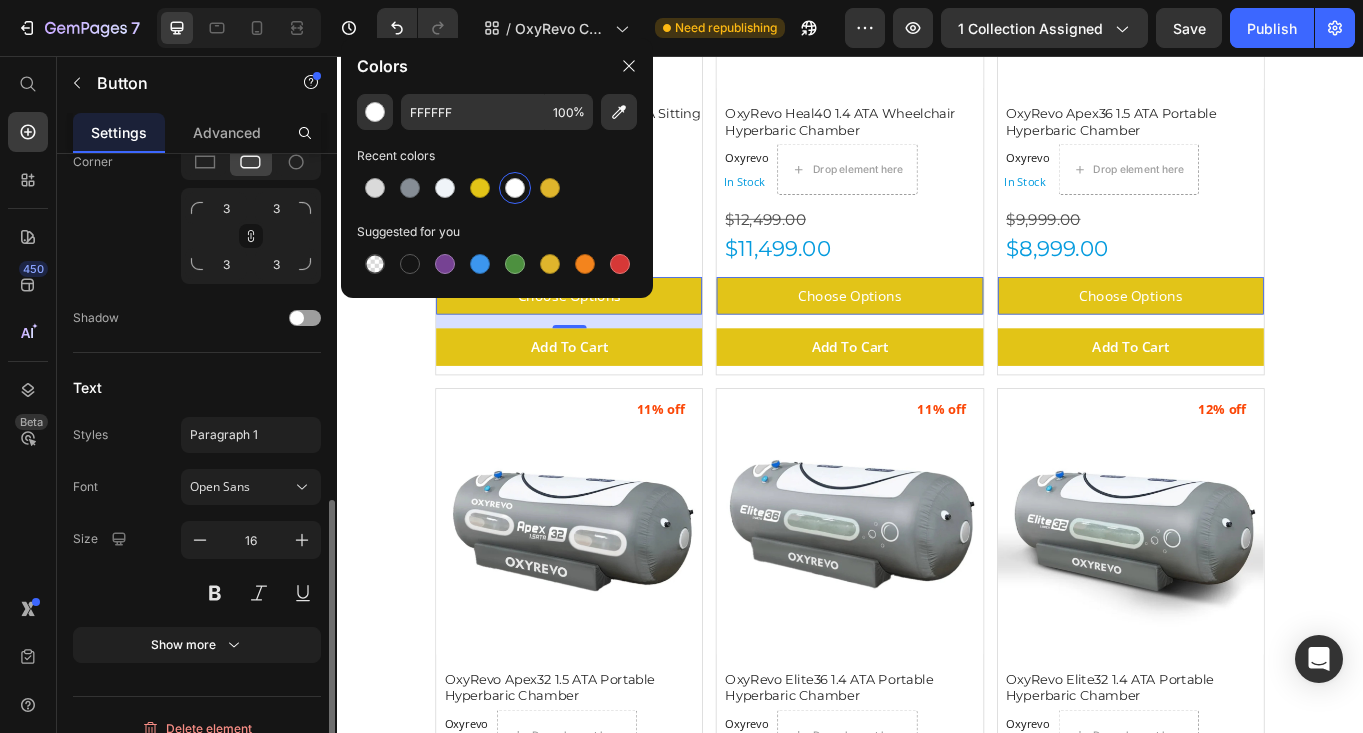 scroll, scrollTop: 744, scrollLeft: 0, axis: vertical 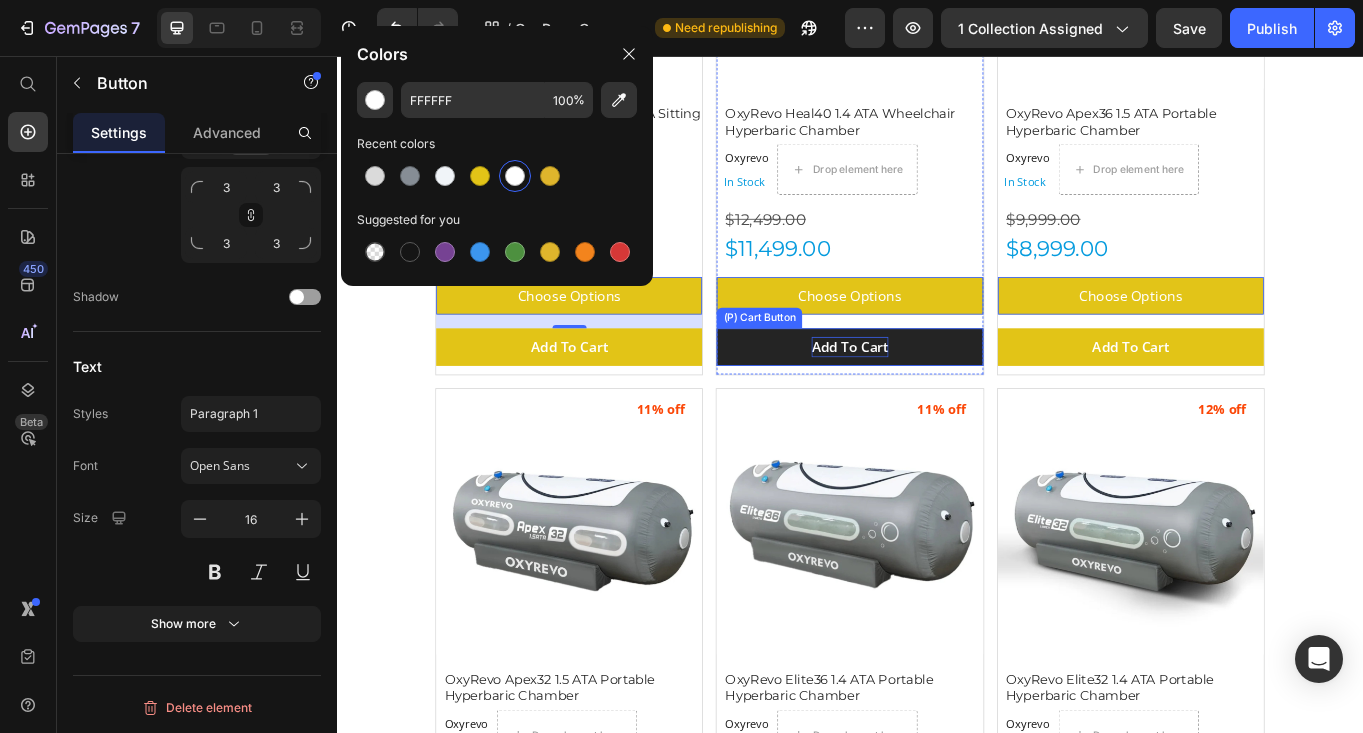 click on "Add To Cart" at bounding box center (609, 396) 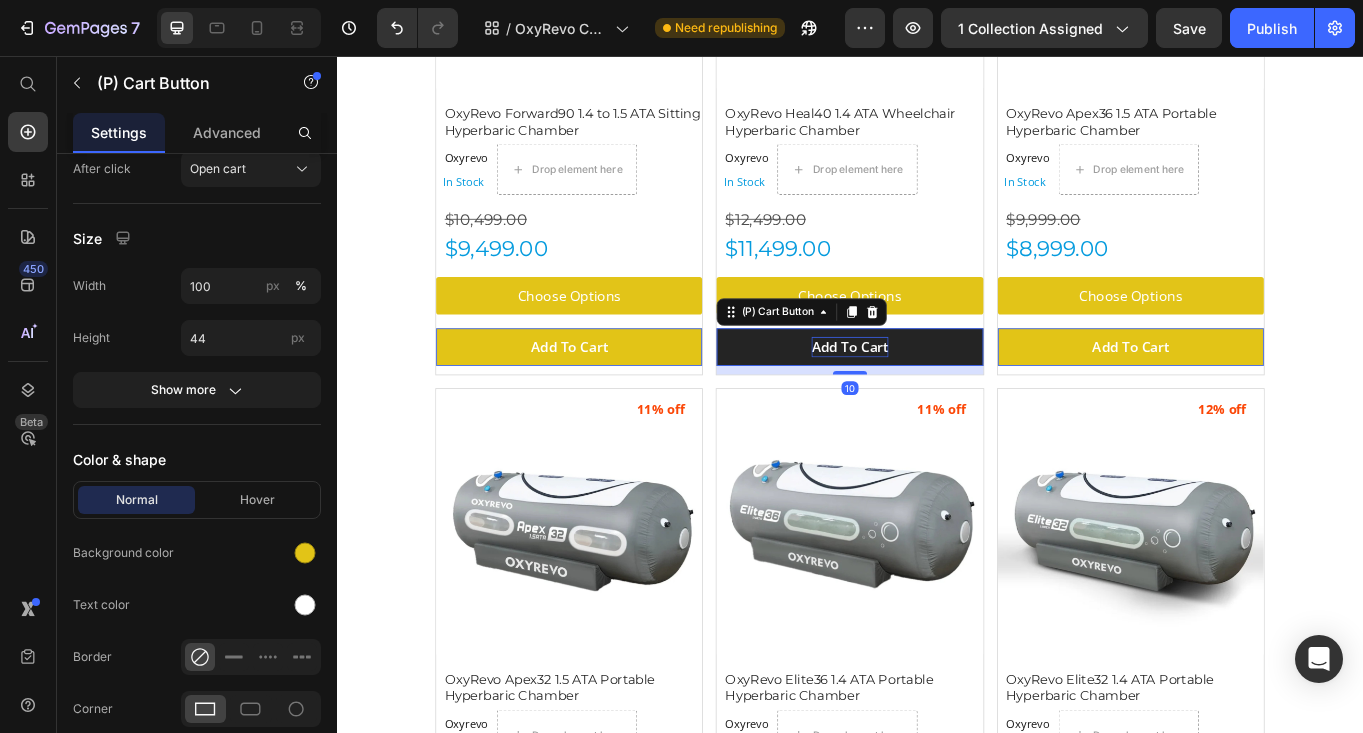 scroll, scrollTop: 0, scrollLeft: 0, axis: both 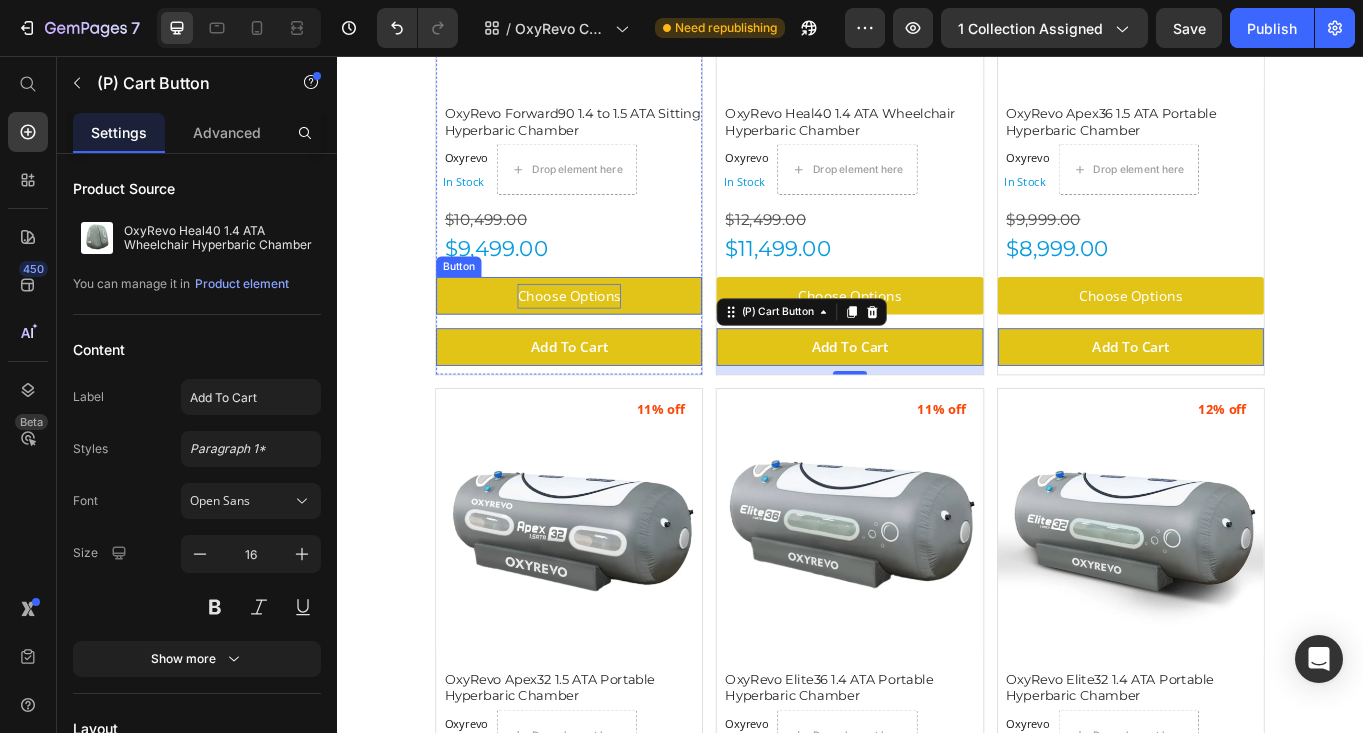 click on "Choose Options" at bounding box center [608, 336] 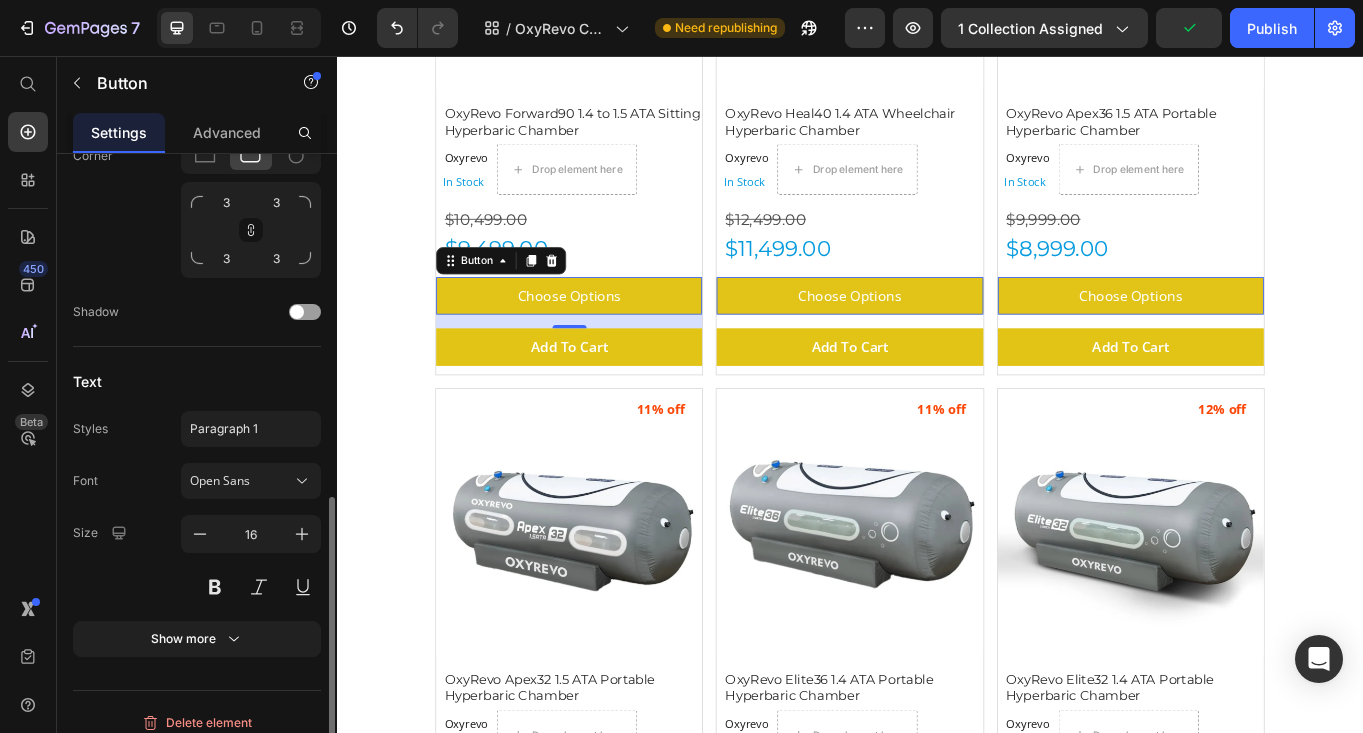 scroll, scrollTop: 734, scrollLeft: 0, axis: vertical 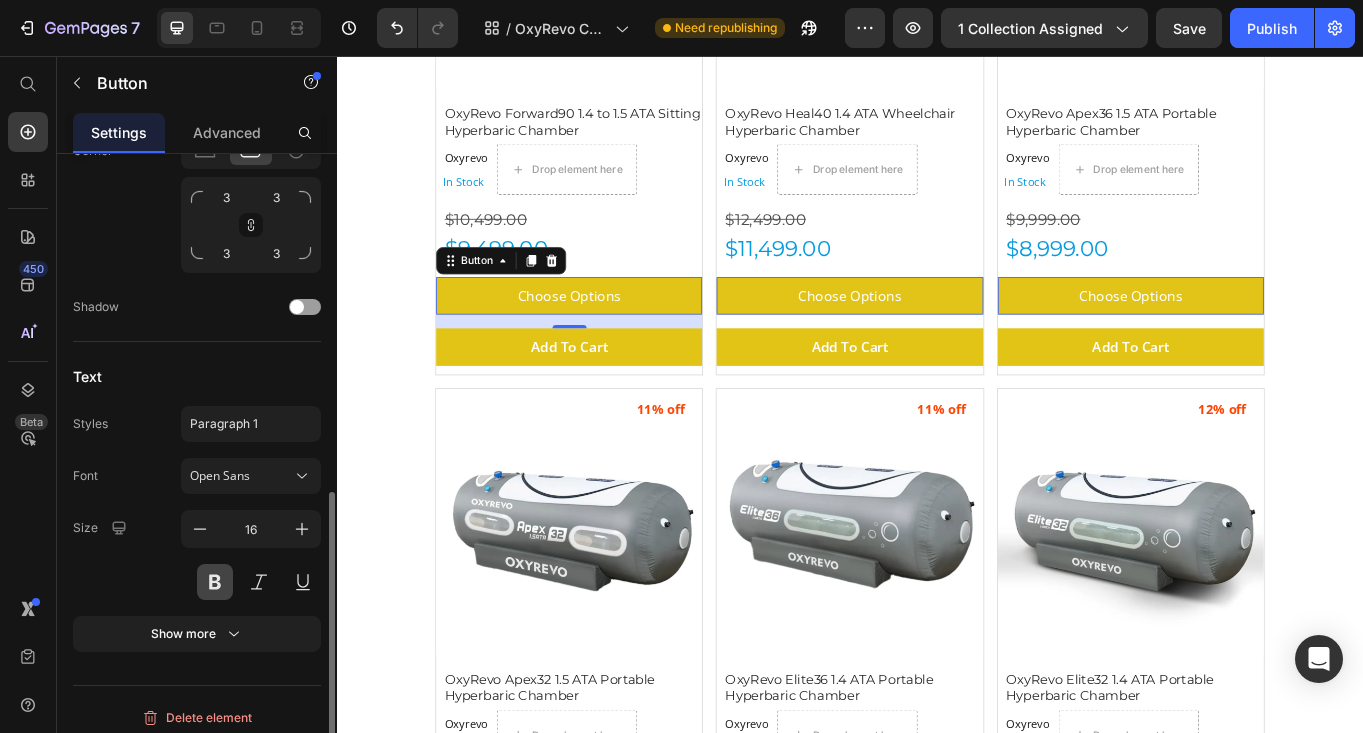 click at bounding box center (215, 582) 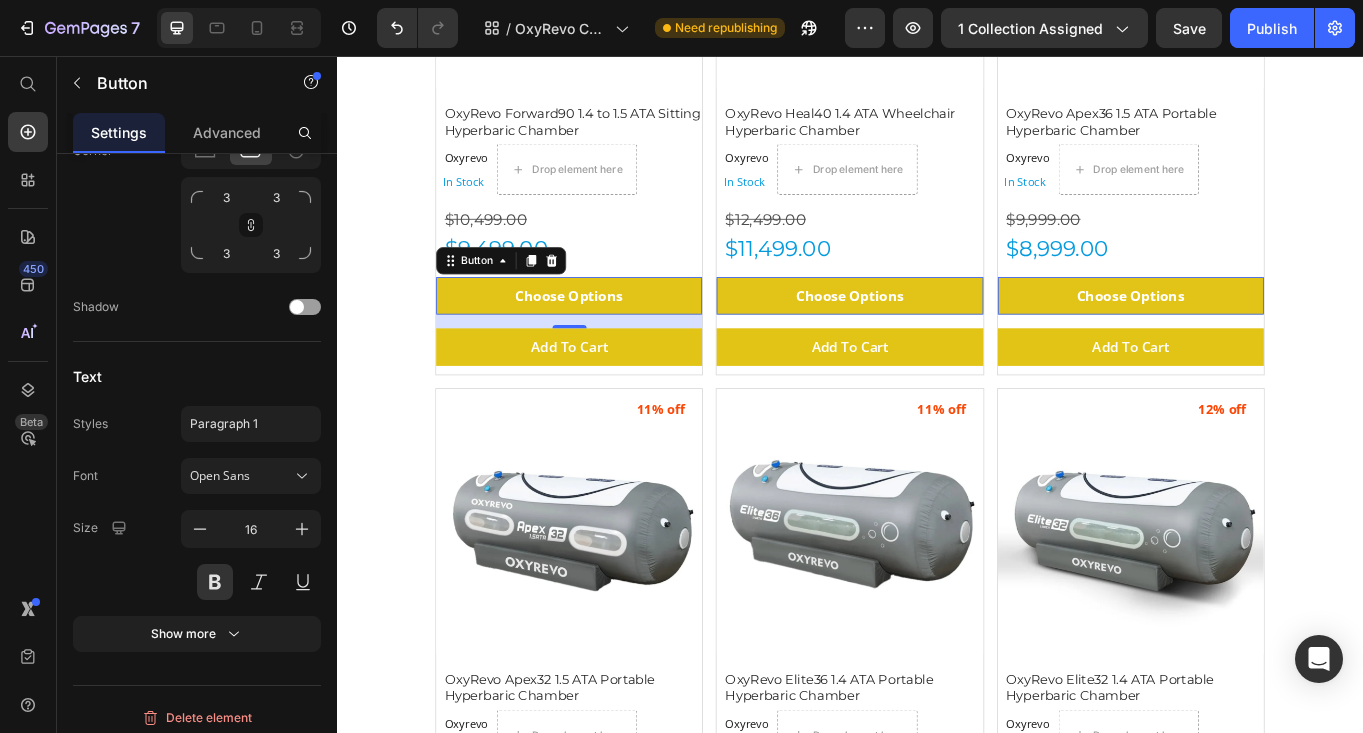 click on "OxyRevo Hyperbaric Chambers Heading OxyRevo , a global leader specializing in portable and hard hyperbaric oxygen chambers, represents the best in home-use hyperbaric technology. By making the proven benefits of oxygen therapy more accessible to everyone, Oxyrevo has helped over 3,000 clients across 87 countries. Their commitment to quality, innovation, and customer care matches Gym Emotion’s mission to offer premium recovery solutions to help you reach your peak potential.   Text Block Row Image Row Section 1 (P) Images 10% off Product Badge OxyRevo Forward90 1.4 to 1.5 ATA Sitting Hyperbaric Chamber (P) Title Oxyrevo Product Vendor In Stock Stock Counter
Drop element here Row $10,499.00 Product Price $9,499.00 Product Price Choose Options Button   16 Add To Cart (P) Cart Button Row (P) Images 8% off Product Badge OxyRevo Heal40 1.4 ATA Wheelchair Hyperbaric Chamber (P) Title Oxyrevo Product Vendor In Stock Stock Counter
Drop element here Row $12,499.00 Product Price" at bounding box center (937, 1785) 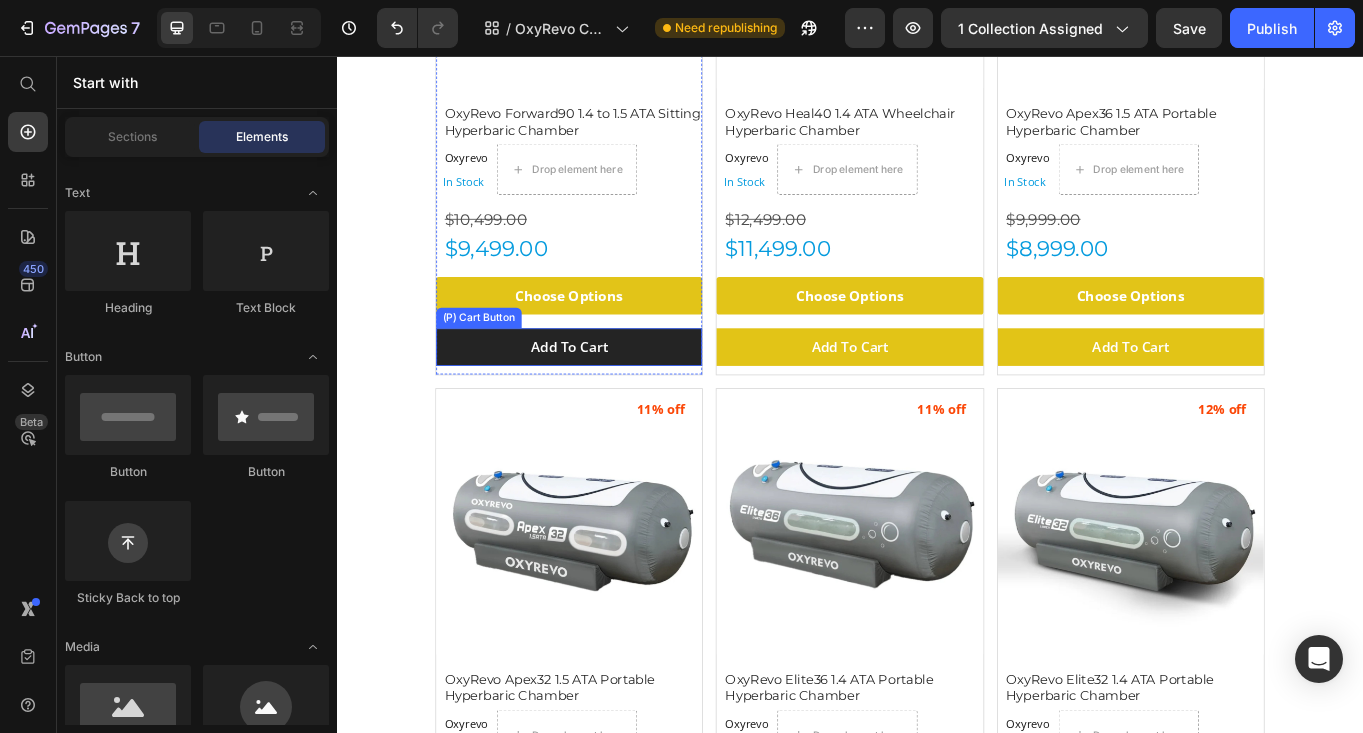 click on "Add To Cart" at bounding box center (608, 396) 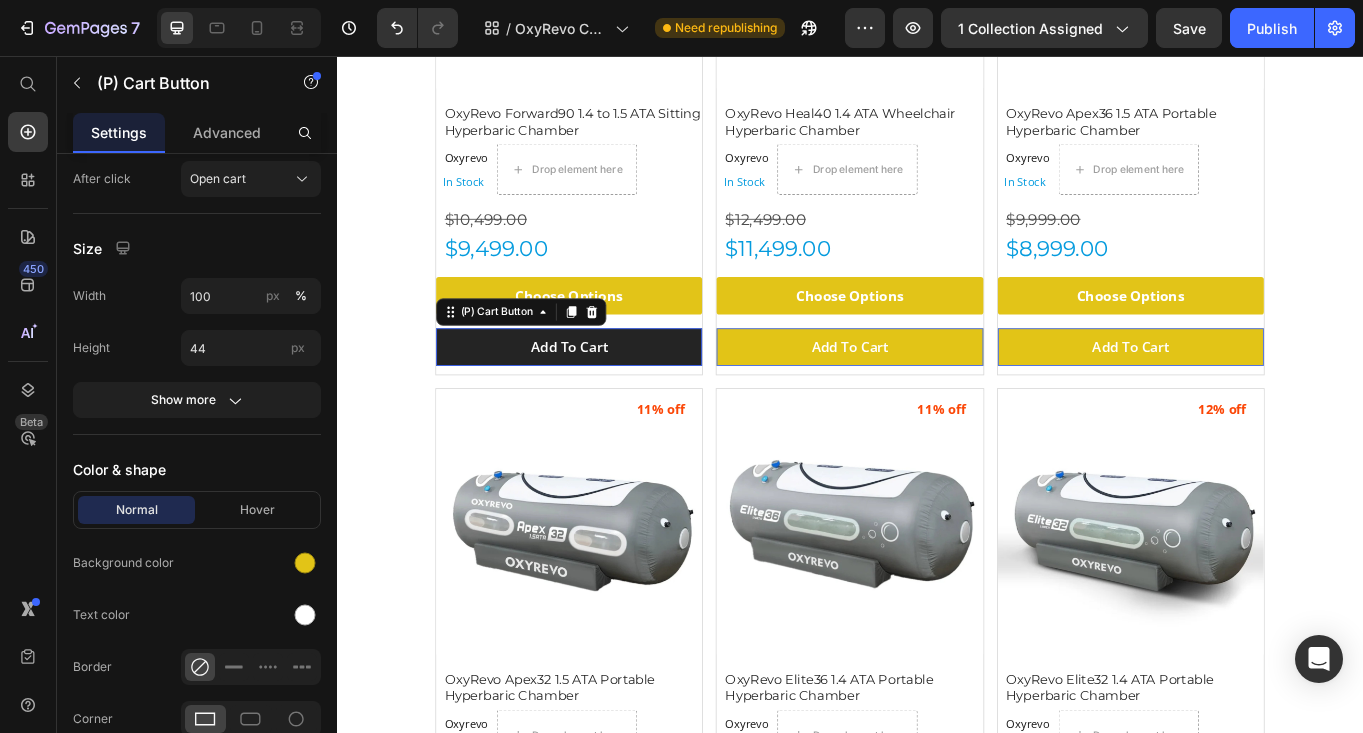 scroll, scrollTop: 0, scrollLeft: 0, axis: both 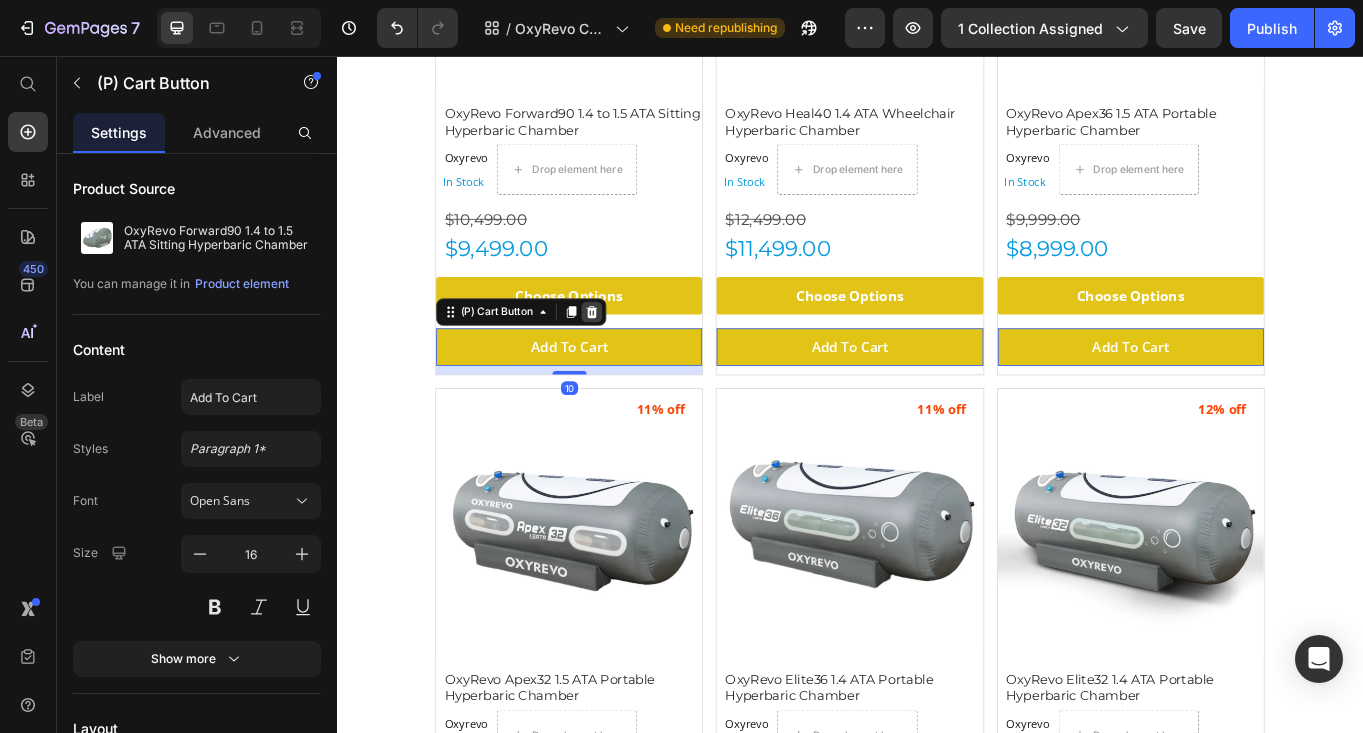 click 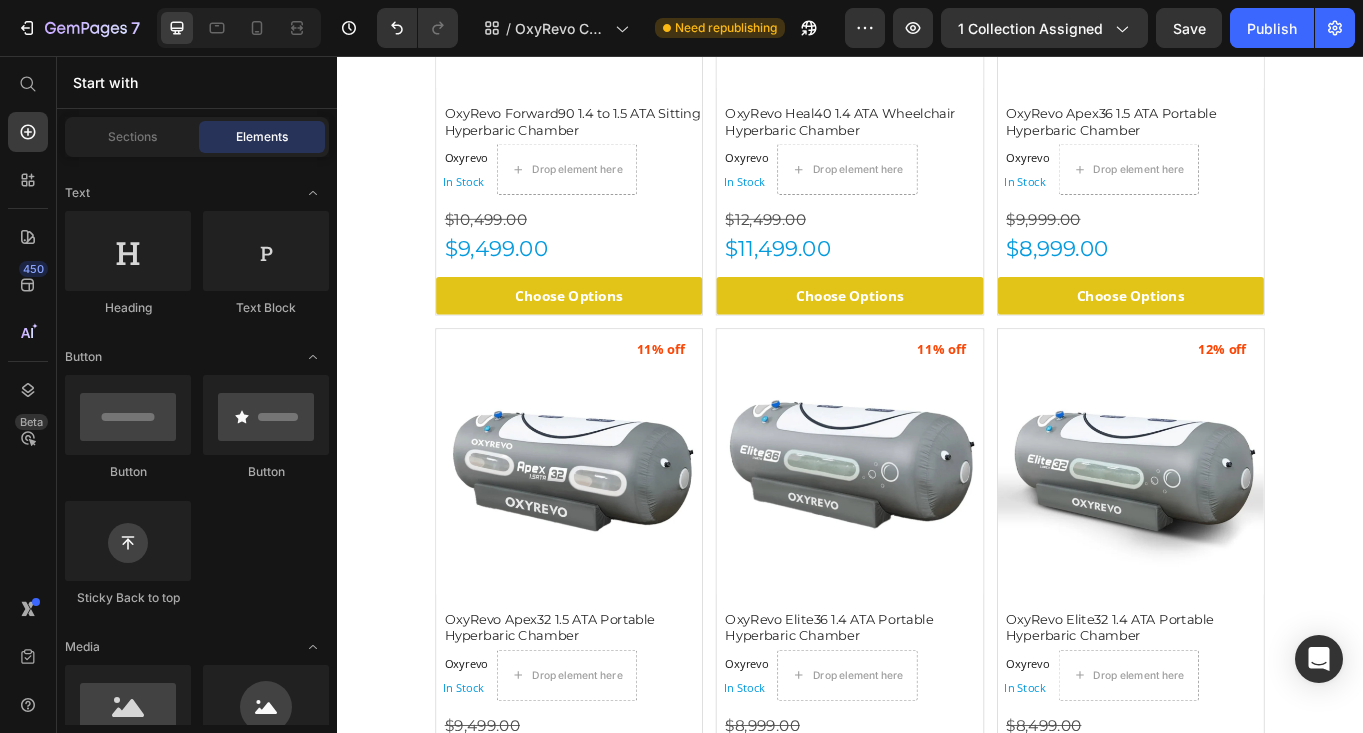 click on "OxyRevo Hyperbaric Chambers Heading OxyRevo , a global leader specializing in portable and hard hyperbaric oxygen chambers, represents the best in home-use hyperbaric technology. By making the proven benefits of oxygen therapy more accessible to everyone, Oxyrevo has helped over 3,000 clients across 87 countries. Their commitment to quality, innovation, and customer care matches Gym Emotion’s mission to offer premium recovery solutions to help you reach your peak potential.   Text Block Row Image Row Section 1 (P) Images 10% off Product Badge OxyRevo Forward90 1.4 to 1.5 ATA Sitting Hyperbaric Chamber (P) Title Oxyrevo Product Vendor In Stock Stock Counter
Drop element here Row $10,499.00 Product Price $9,499.00 Product Price Choose Options Button Row (P) Images 8% off Product Badge OxyRevo Heal40 1.4 ATA Wheelchair Hyperbaric Chamber (P) Title Oxyrevo Product Vendor In Stock Stock Counter
Drop element here Row $12,499.00 Product Price $11,499.00 Product Price Button" at bounding box center [937, 1715] 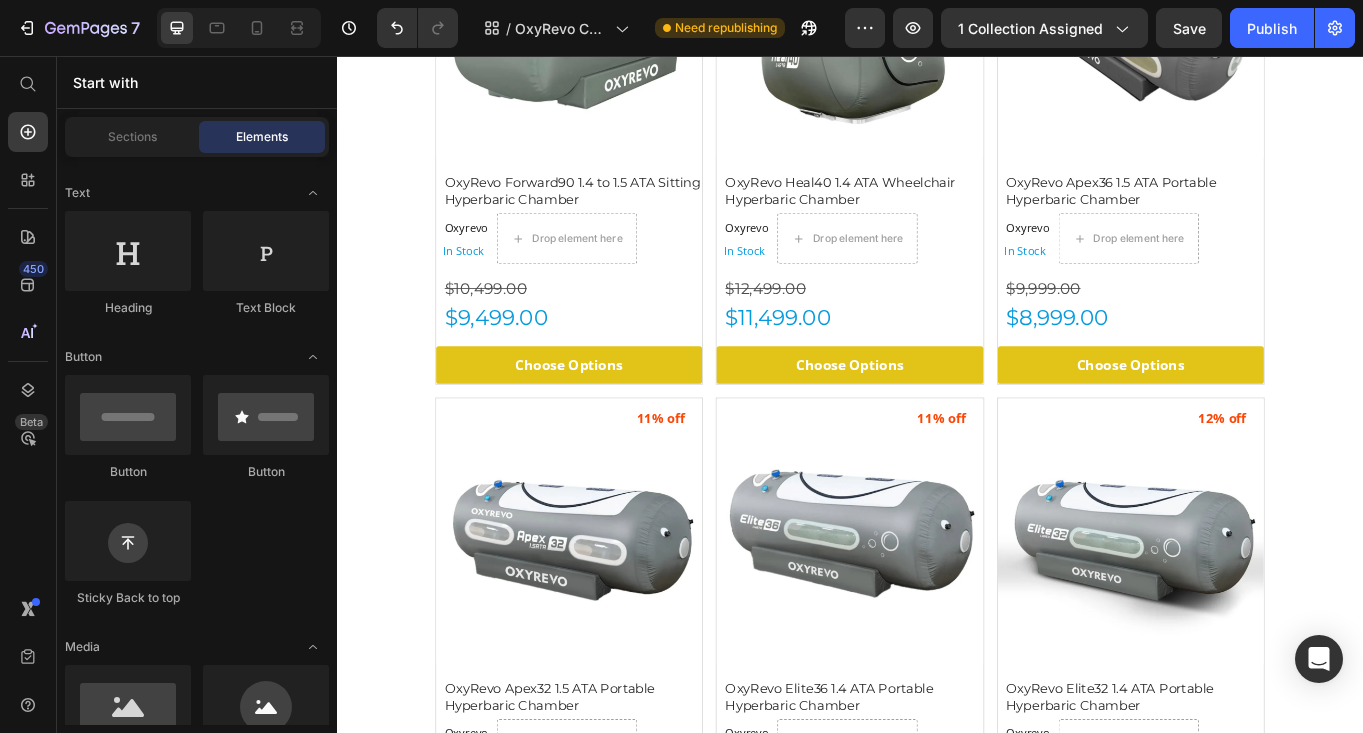 scroll, scrollTop: 703, scrollLeft: 0, axis: vertical 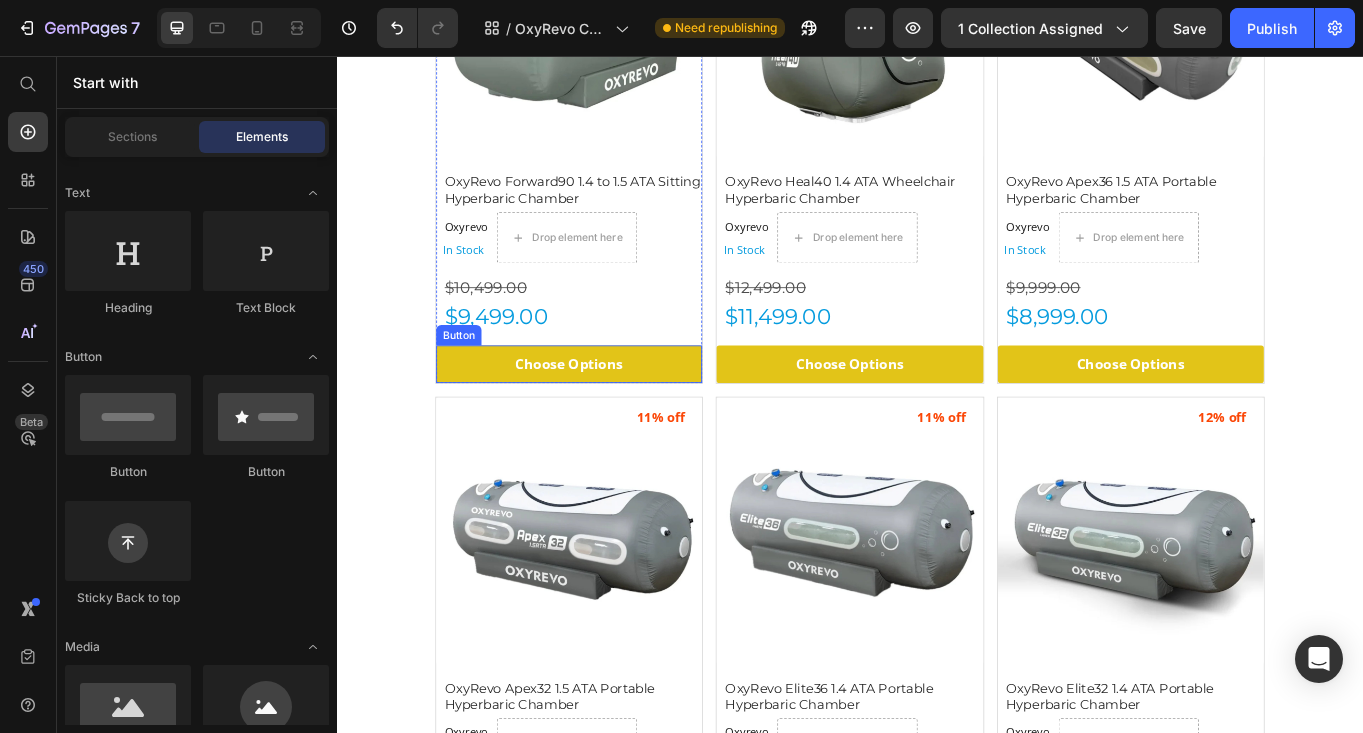 click on "Choose Options" at bounding box center [608, 416] 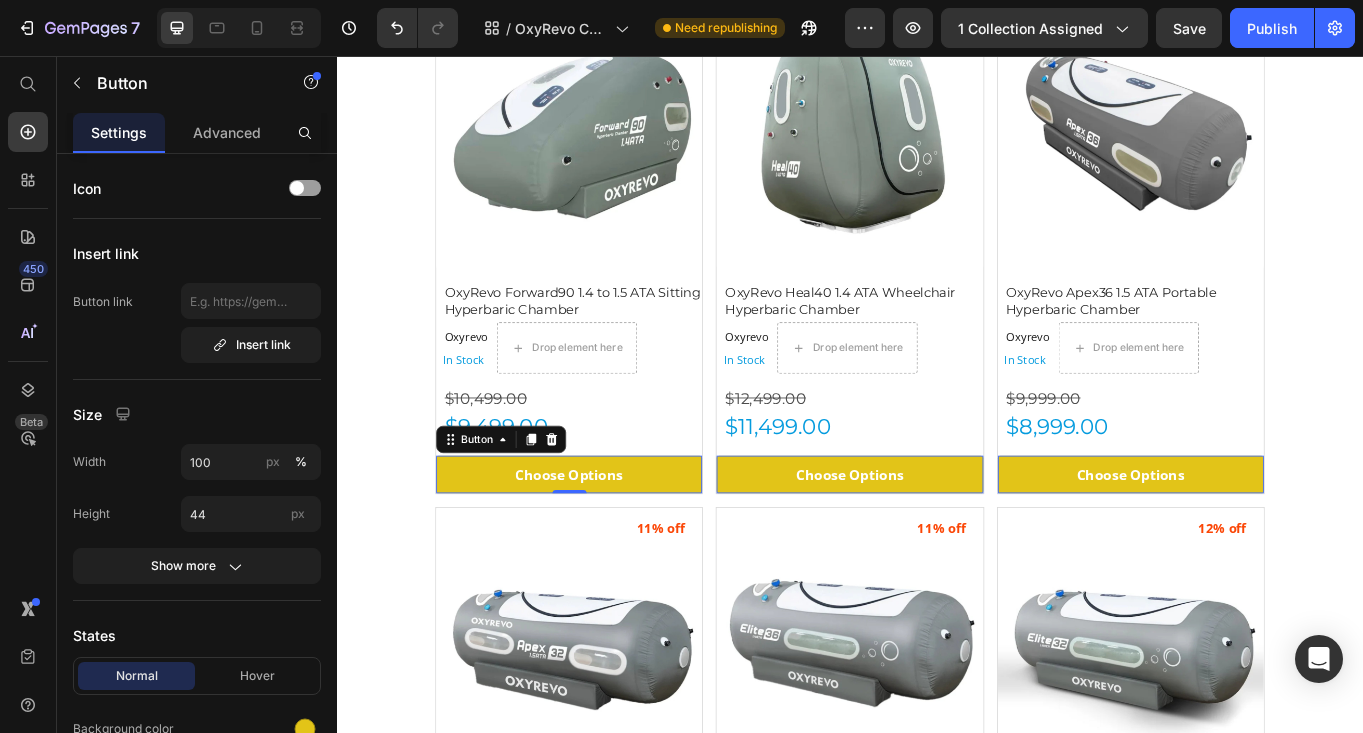 scroll, scrollTop: 573, scrollLeft: 0, axis: vertical 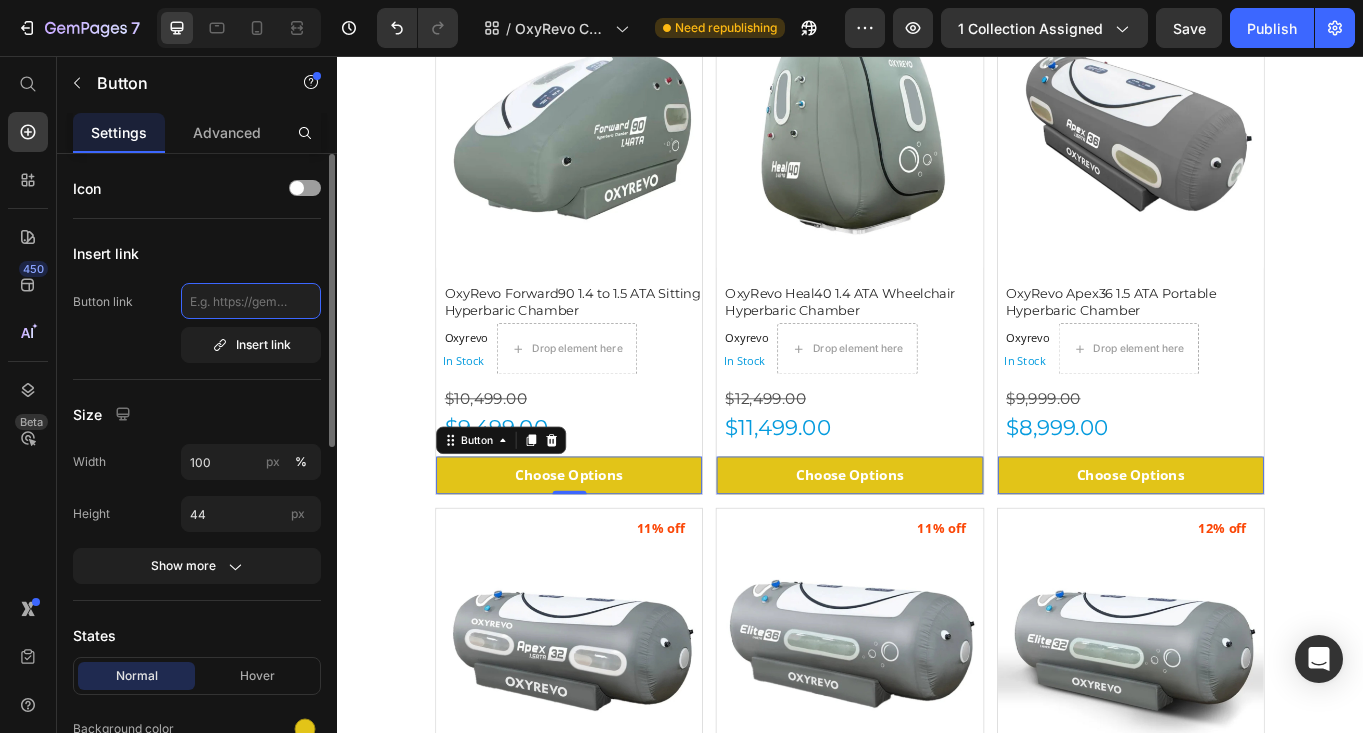 click 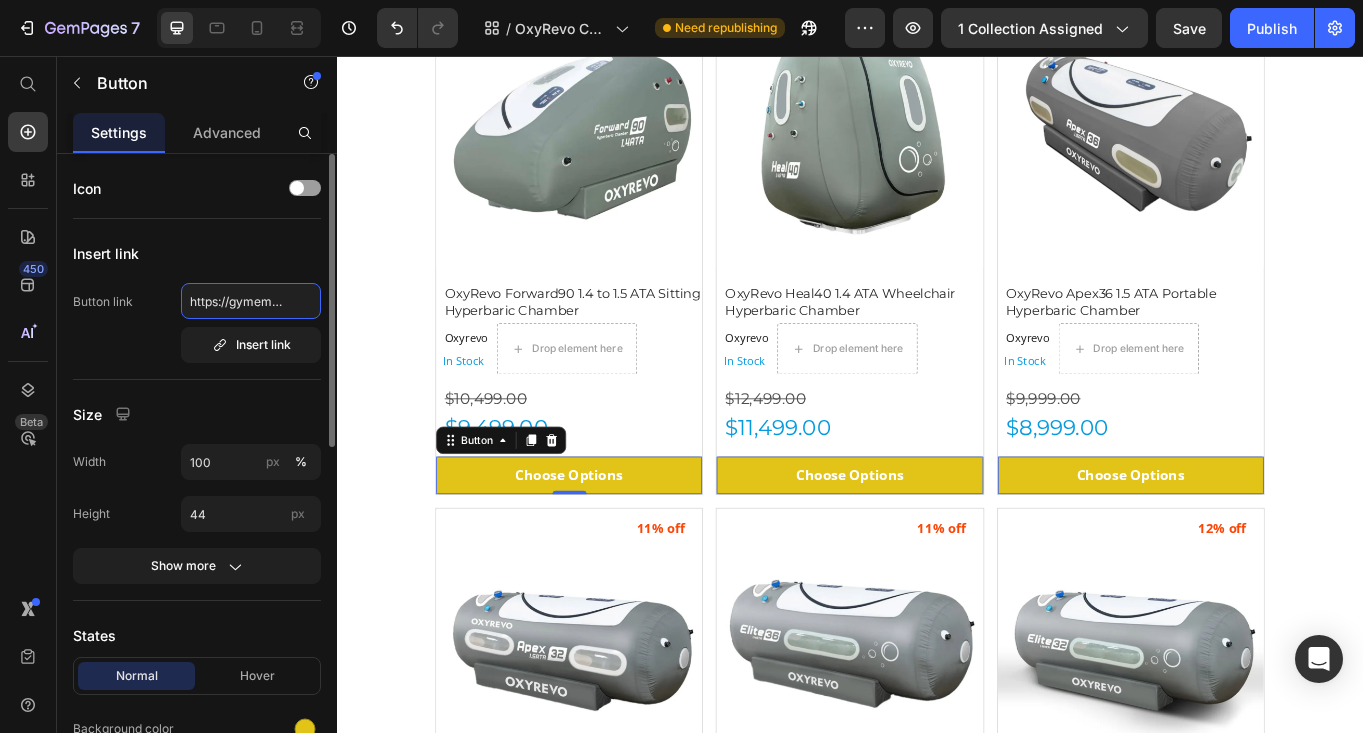 scroll, scrollTop: 0, scrollLeft: 625, axis: horizontal 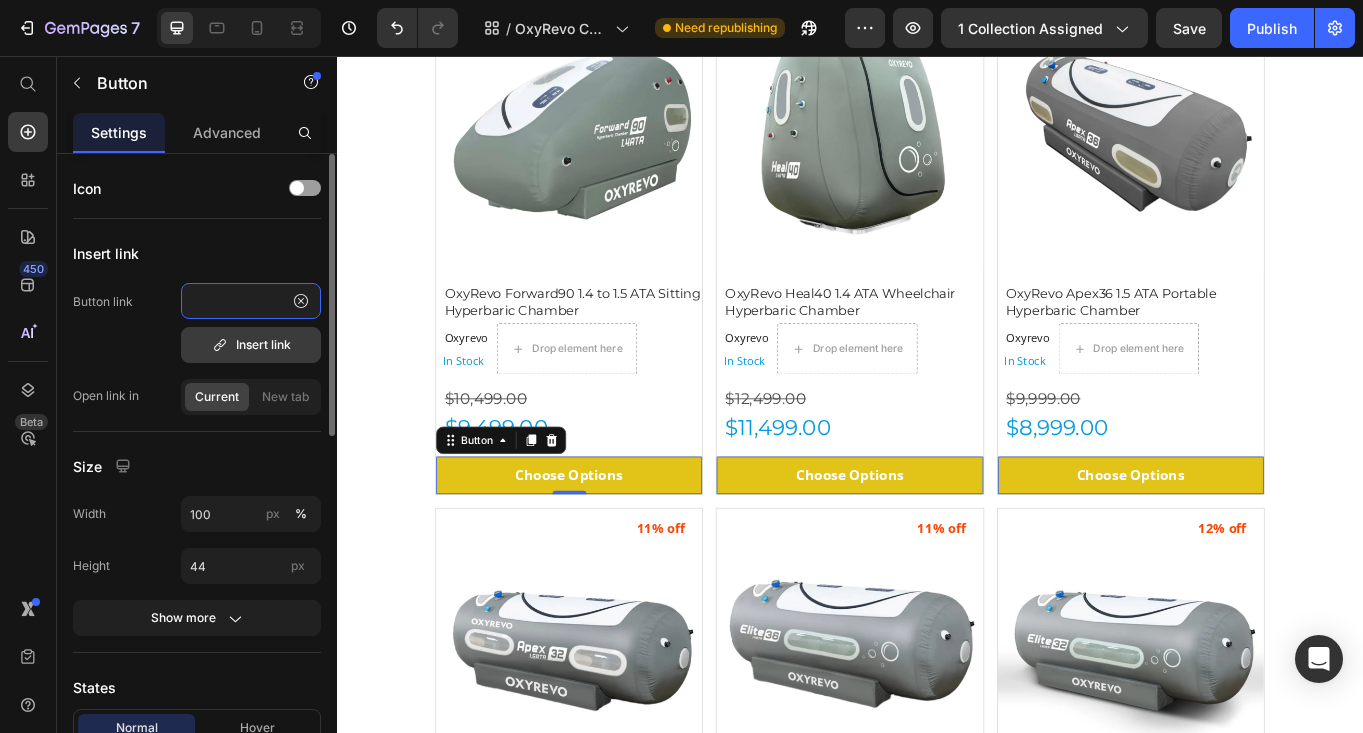 type on "https://gymemotion.com/collections/oxyrevo/products/oxyrevo-forward90-1-4-to-1-5-ata-portable-sitting-hyperbaric-chamber" 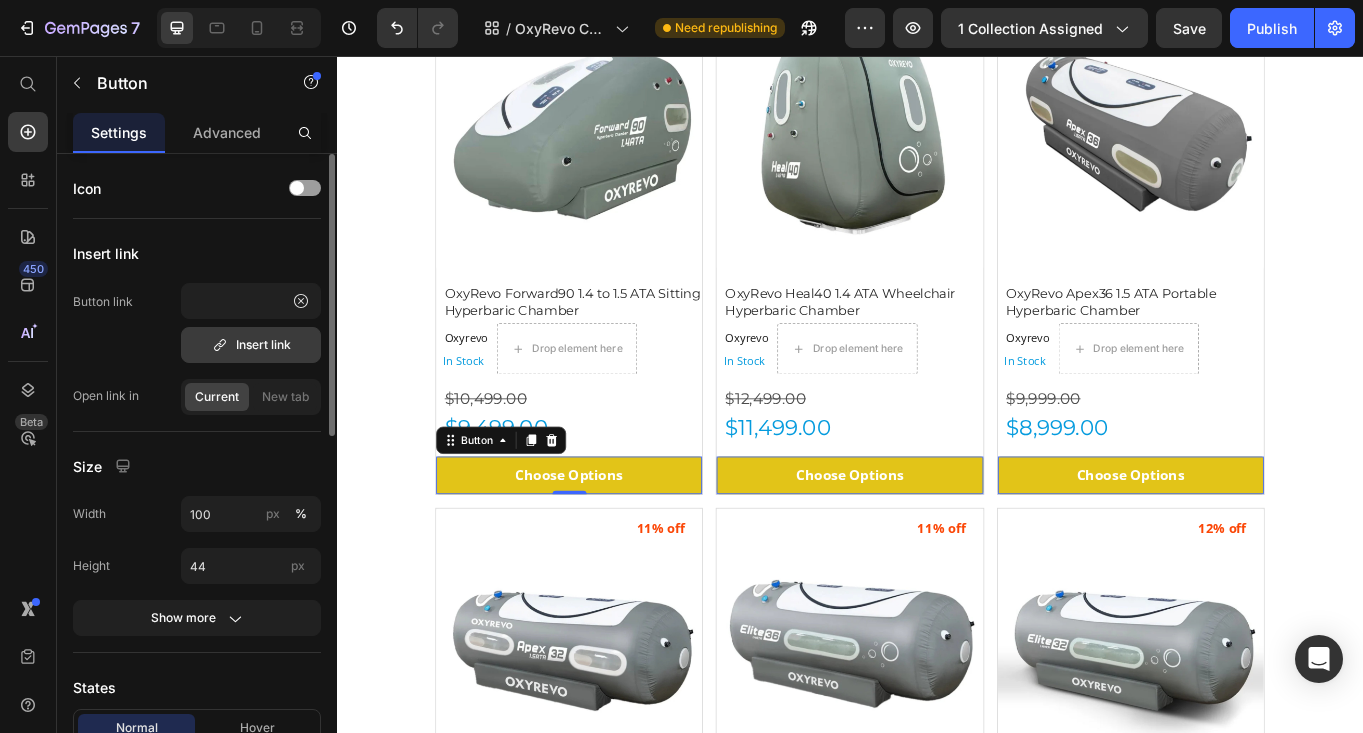 scroll, scrollTop: 0, scrollLeft: 0, axis: both 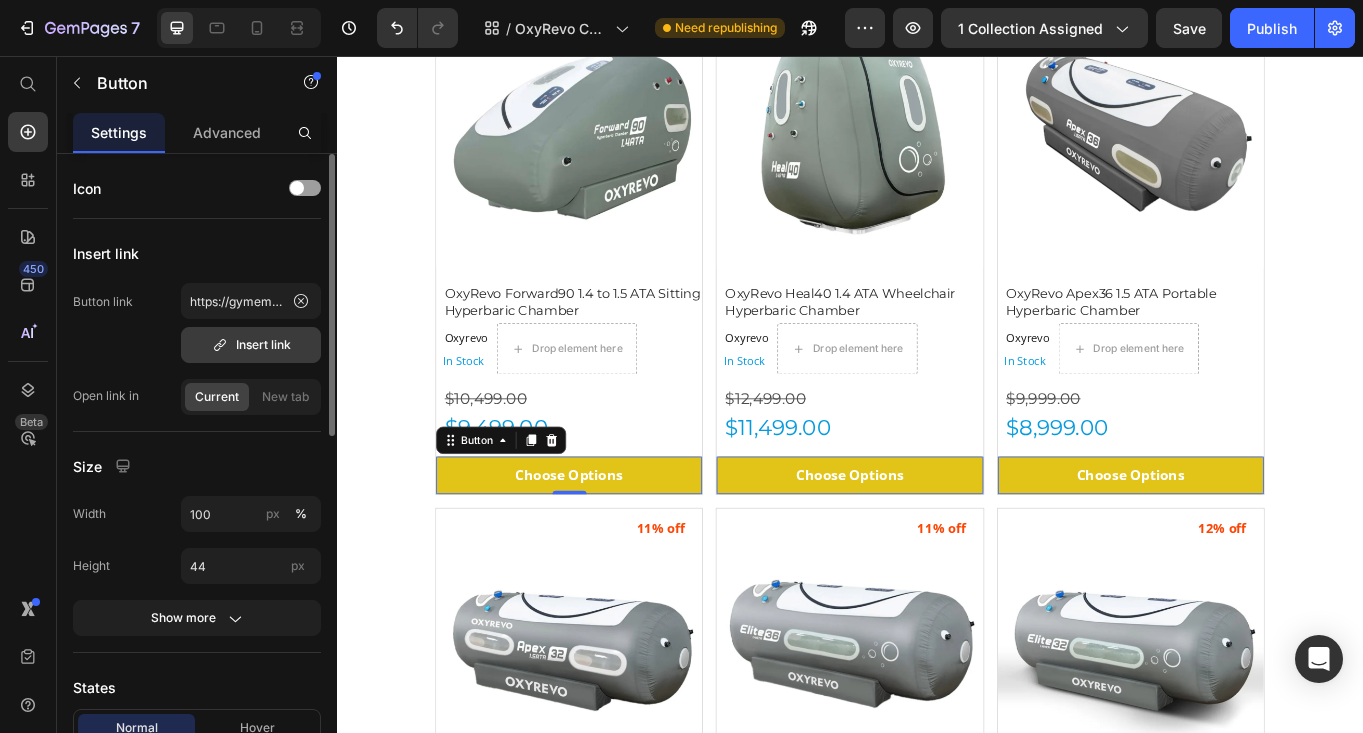 click on "Insert link" at bounding box center [251, 345] 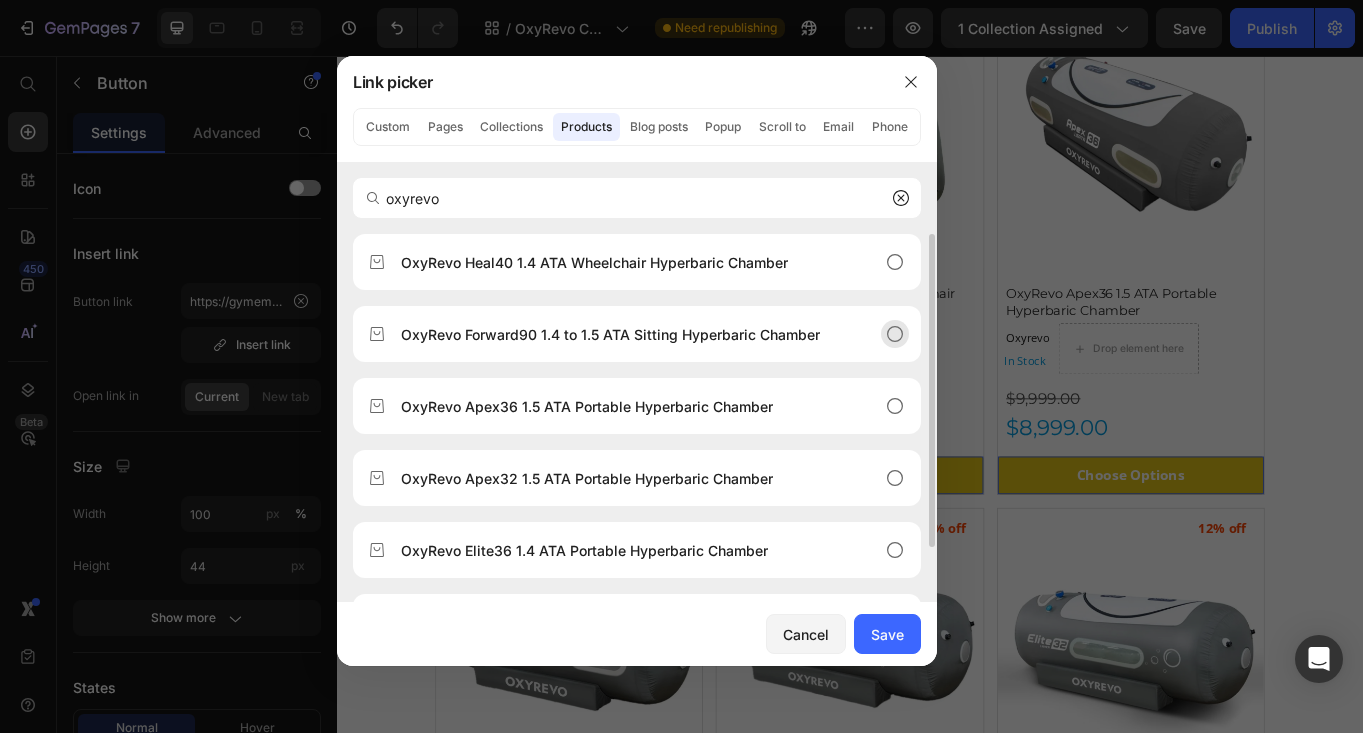 type on "oxyrevo" 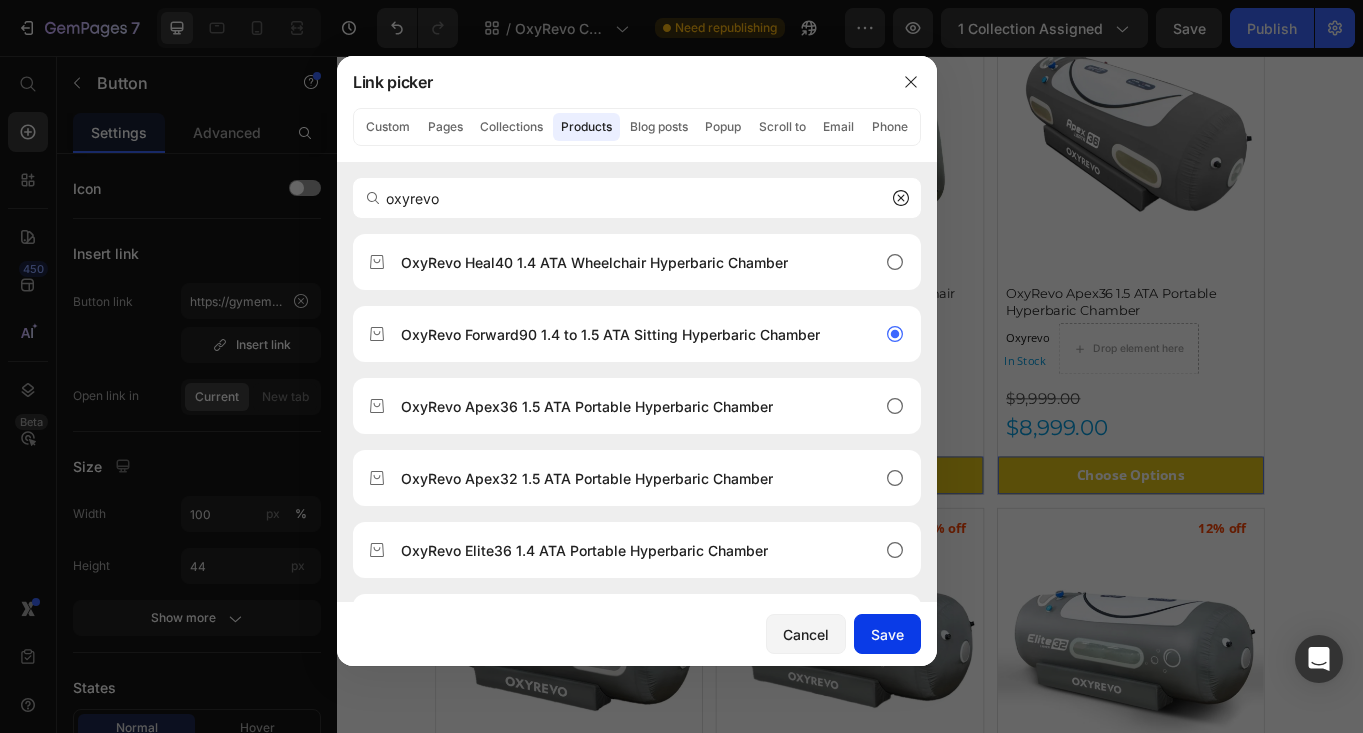 click on "Save" at bounding box center [887, 634] 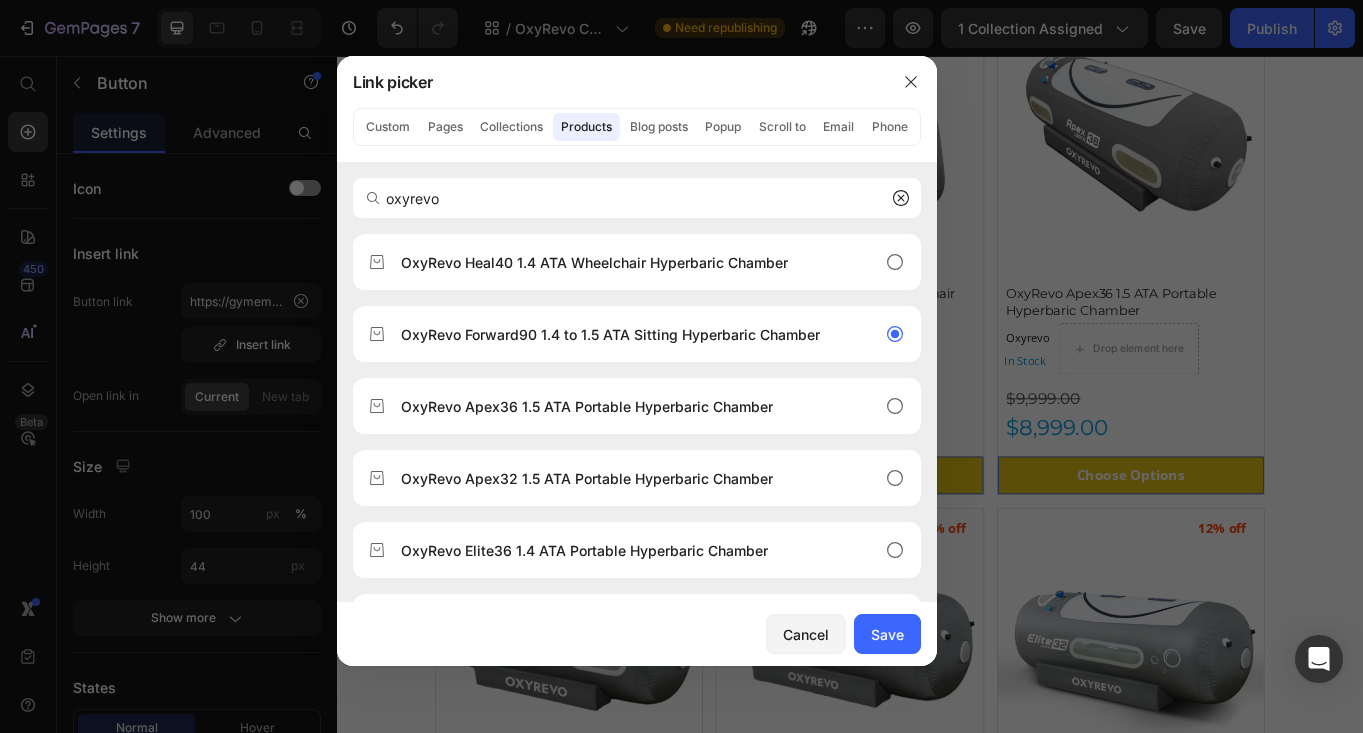 type on "/products/oxyrevo-forward90-1-4-to-1-5-ata-portable-sitting-hyperbaric-chamber" 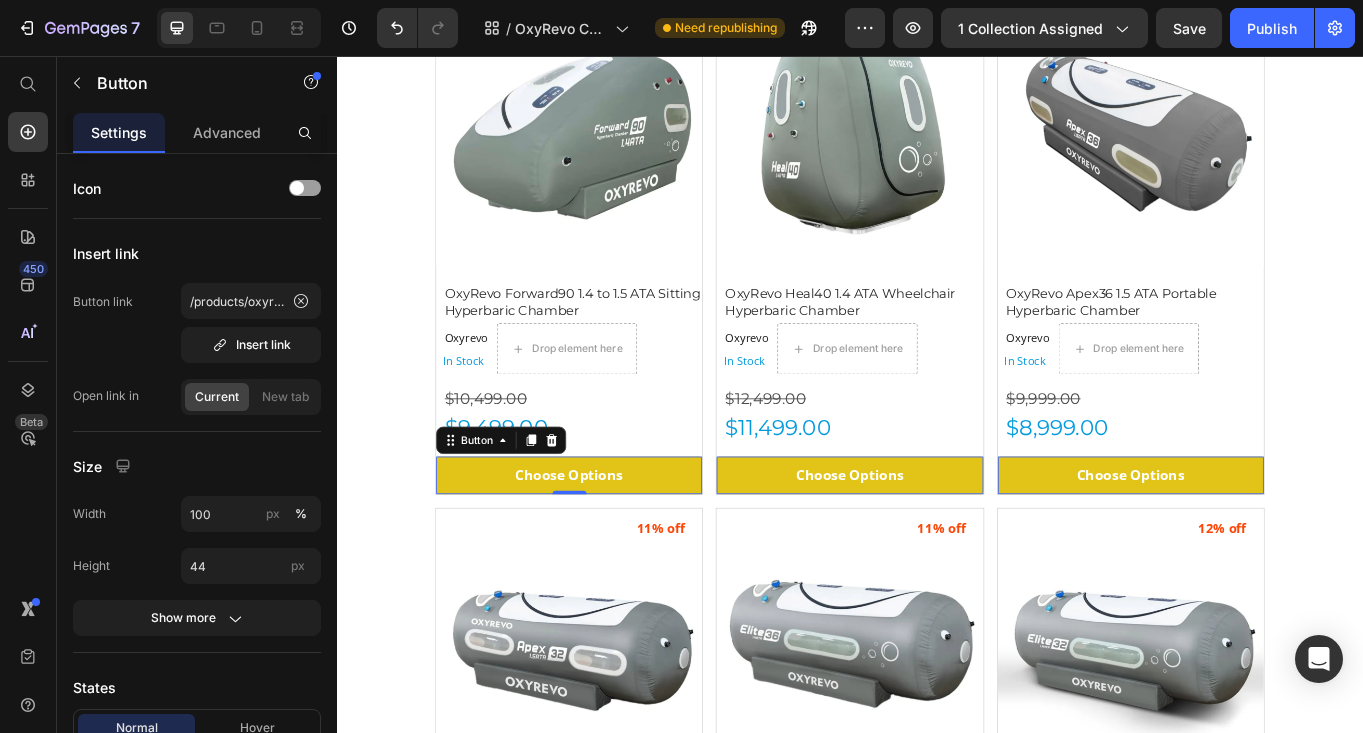 click on "OxyRevo Hyperbaric Chambers Heading OxyRevo , a global leader specializing in portable and hard hyperbaric oxygen chambers, represents the best in home-use hyperbaric technology. By making the proven benefits of oxygen therapy more accessible to everyone, Oxyrevo has helped over 3,000 clients across 87 countries. Their commitment to quality, innovation, and customer care matches Gym Emotion’s mission to offer premium recovery solutions to help you reach your peak potential.   Text Block Row Image Row Section 1 (P) Images 10% off Product Badge OxyRevo Forward90 1.4 to 1.5 ATA Sitting Hyperbaric Chamber (P) Title Oxyrevo Product Vendor In Stock Stock Counter
Drop element here Row $10,499.00 Product Price $9,499.00 Product Price Choose Options Button   0 Row (P) Images 8% off Product Badge OxyRevo Heal40 1.4 ATA Wheelchair Hyperbaric Chamber (P) Title Oxyrevo Product Vendor In Stock Stock Counter
Drop element here Row $12,499.00 Product Price $11,499.00 Product Price   0" at bounding box center (937, 1925) 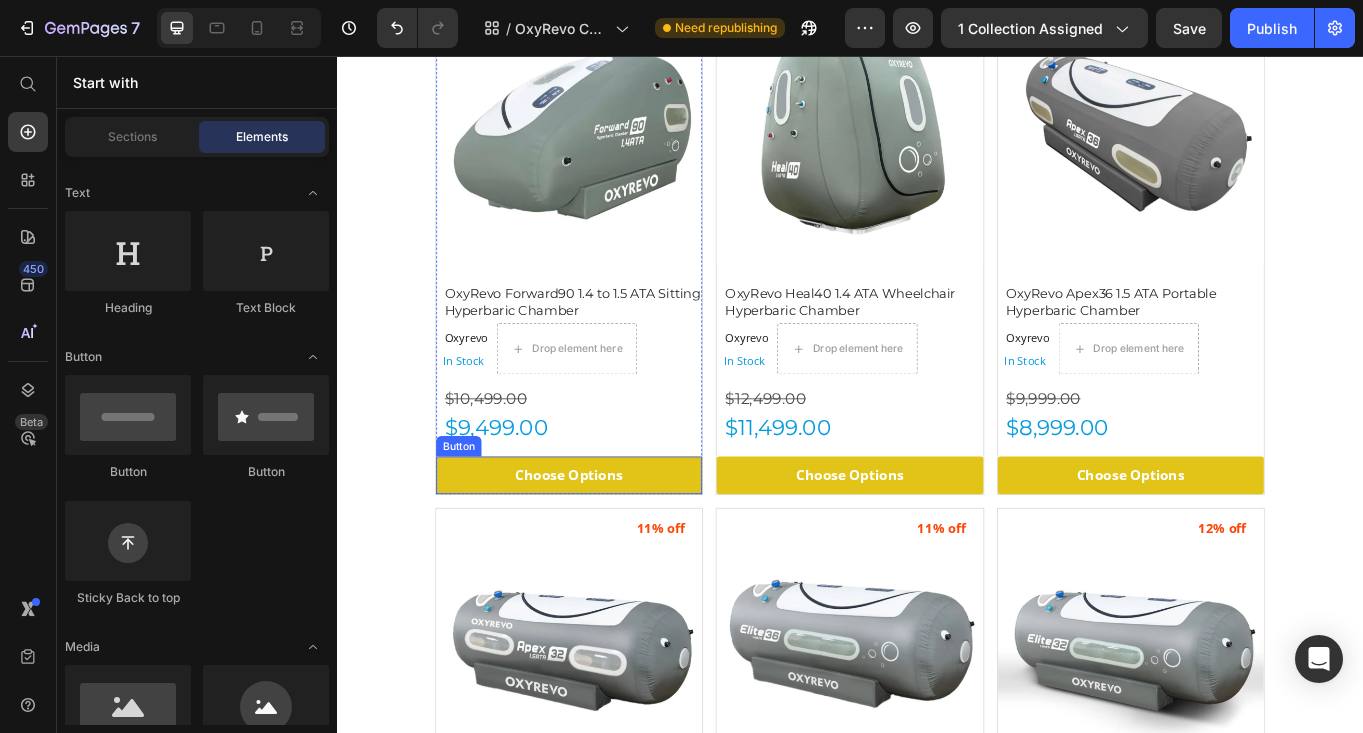 click on "Choose Options" at bounding box center (608, 546) 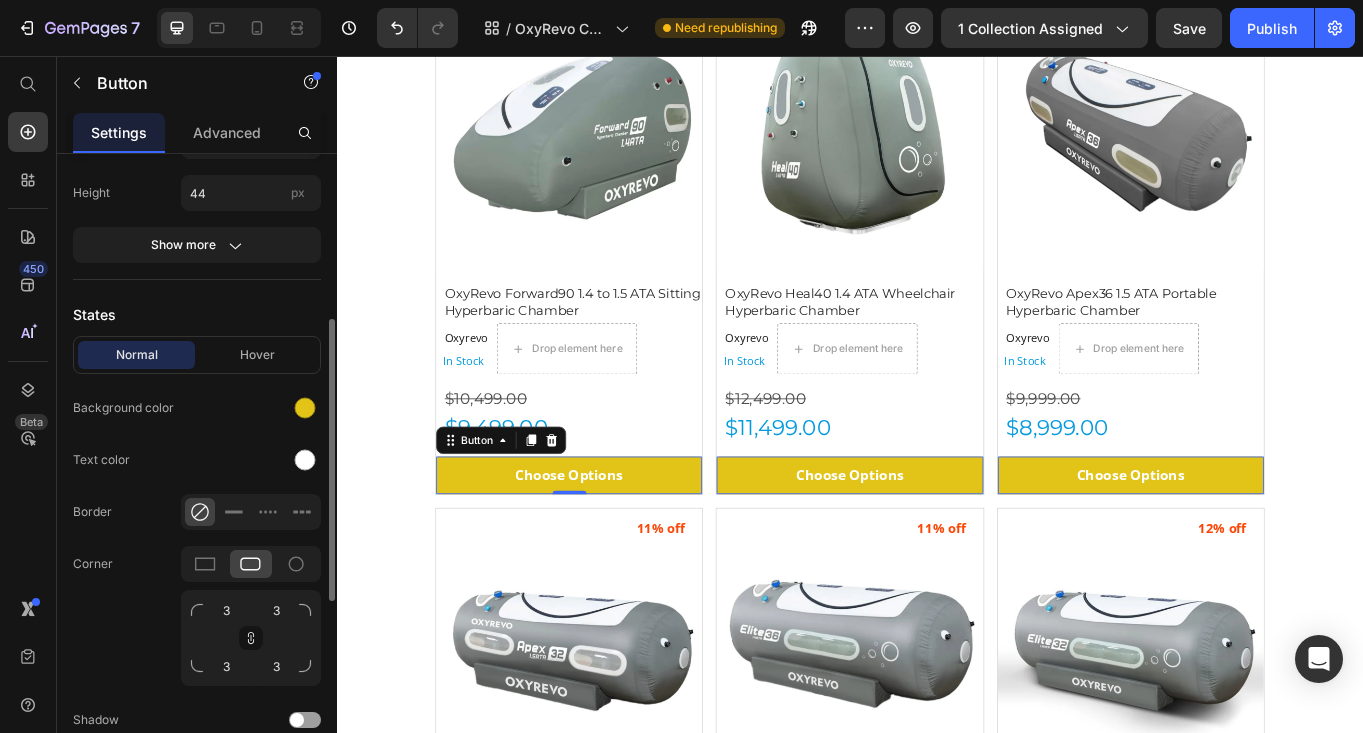 scroll, scrollTop: 378, scrollLeft: 0, axis: vertical 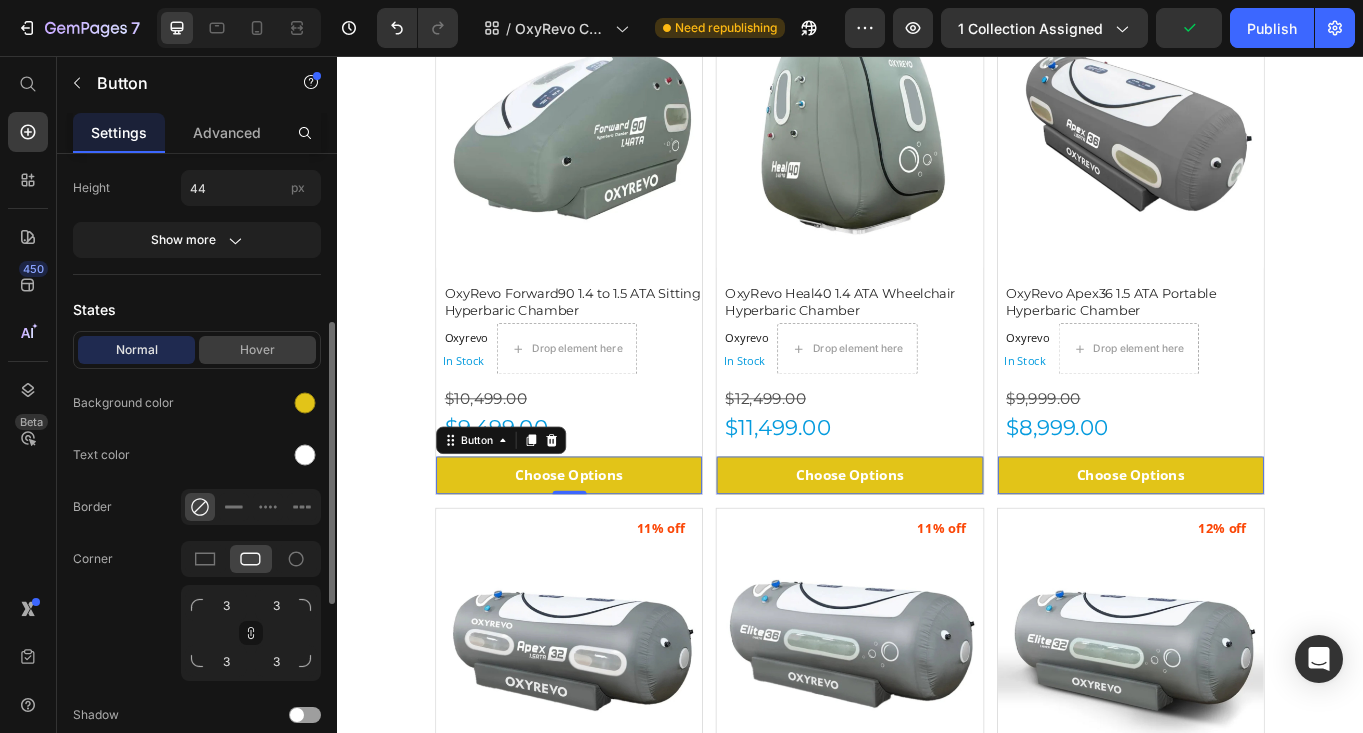 click on "Hover" at bounding box center (257, 350) 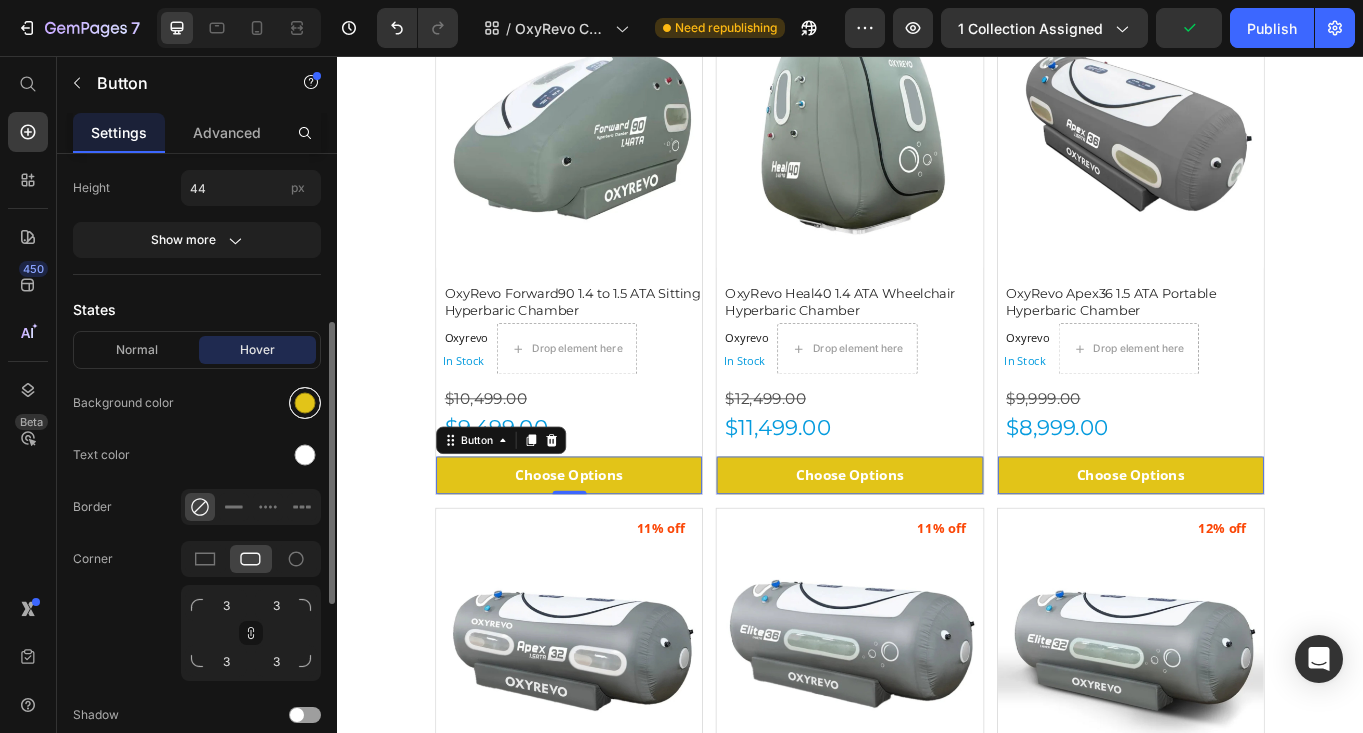 click at bounding box center [305, 403] 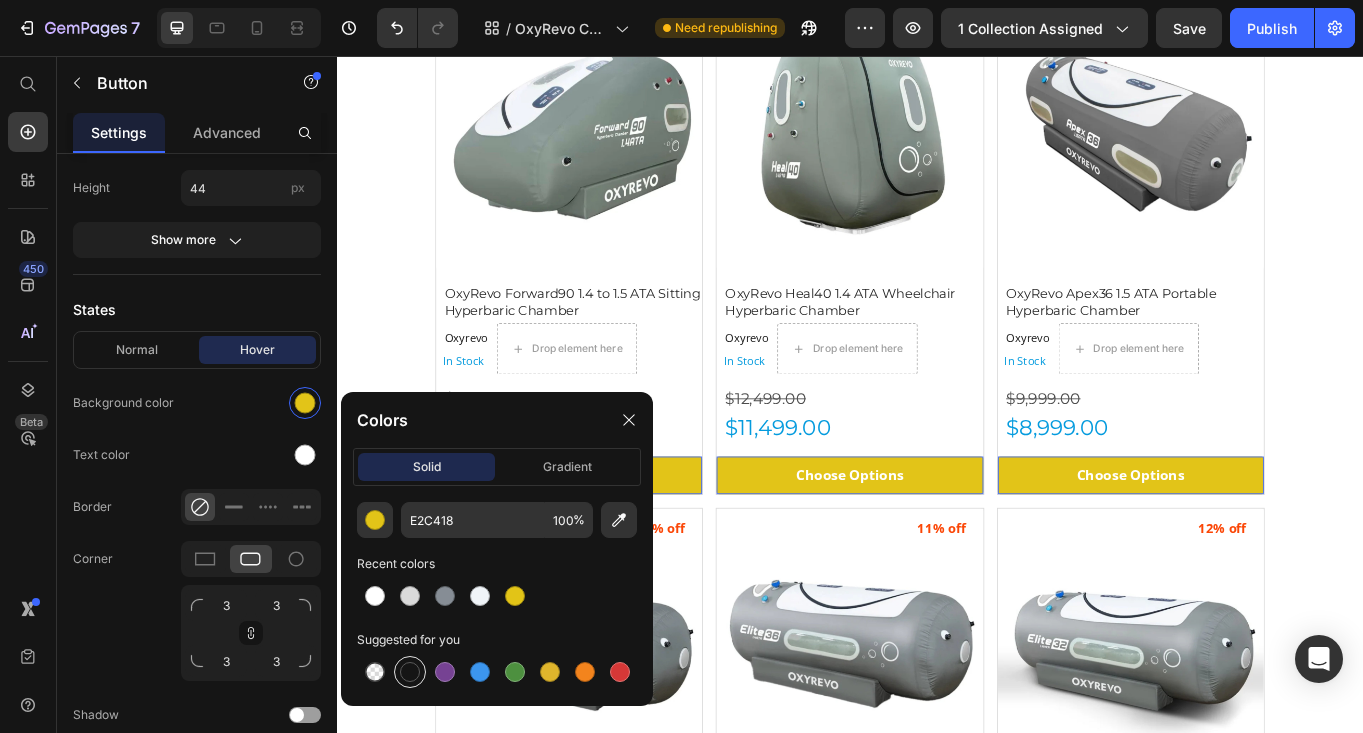 click at bounding box center [410, 672] 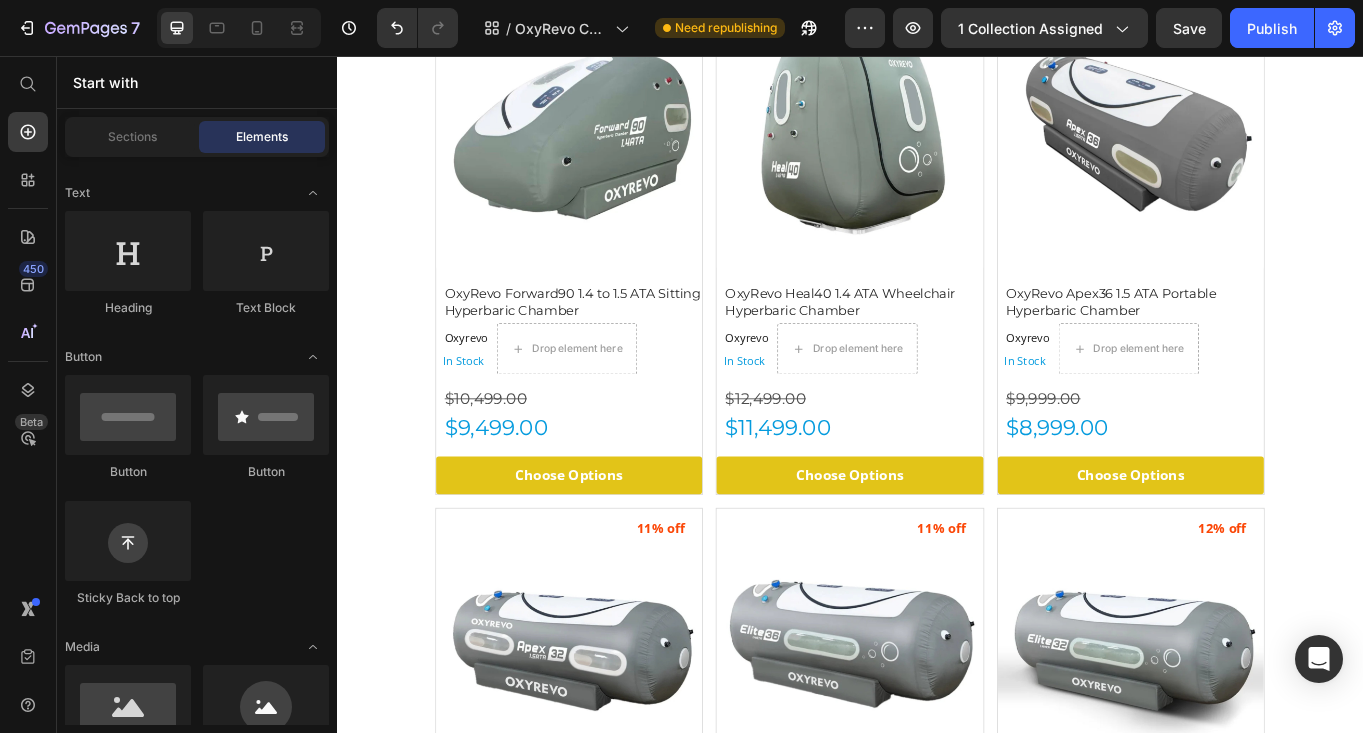 click on "(P) Images 10% off Product Badge OxyRevo Forward90 1.4 to 1.5 ATA Sitting Hyperbaric Chamber (P) Title Oxyrevo Product Vendor In Stock Stock Counter
Drop element here Row $10,499.00 Product Price $9,499.00 Product Price Choose Options Button Row (P) Images 8% off Product Badge OxyRevo Heal40 1.4 ATA Wheelchair Hyperbaric Chamber (P) Title Oxyrevo Product Vendor In Stock Stock Counter
Drop element here Row $12,499.00 Product Price $11,499.00 Product Price Choose Options Button Row (P) Images 10% off Product Badge OxyRevo Apex36 1.5 ATA Portable Hyperbaric Chamber (P) Title Oxyrevo Product Vendor In Stock Stock Counter
Drop element here Row $9,999.00 Product Price $8,999.00 Product Price Choose Options Button Row (P) Images 11% off Product Badge OxyRevo Apex32 1.5 ATA Portable Hyperbaric Chamber (P) Title Oxyrevo Product Vendor In Stock Stock Counter
Drop element here Row $9,499.00 Product Price $8,499.00 Product Price Choose Options Button" at bounding box center [937, 577] 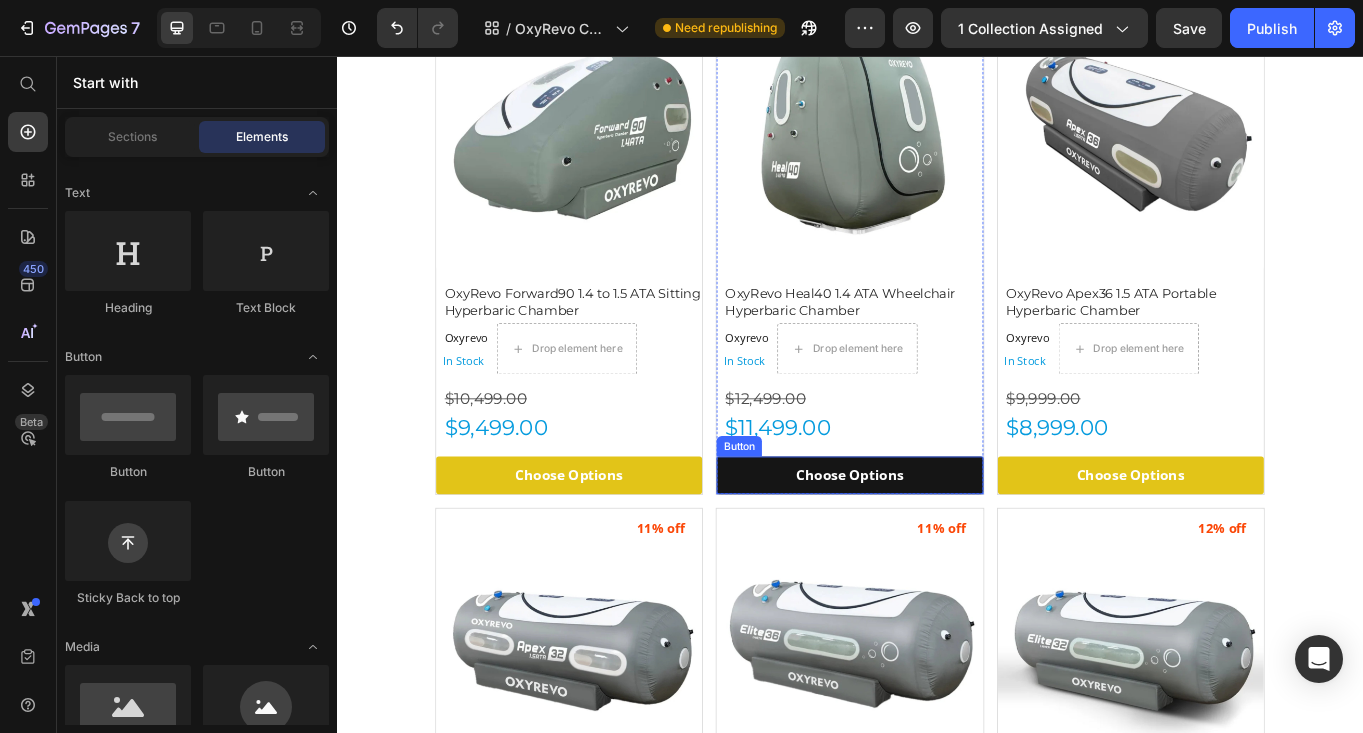 click on "Choose Options" at bounding box center [608, 546] 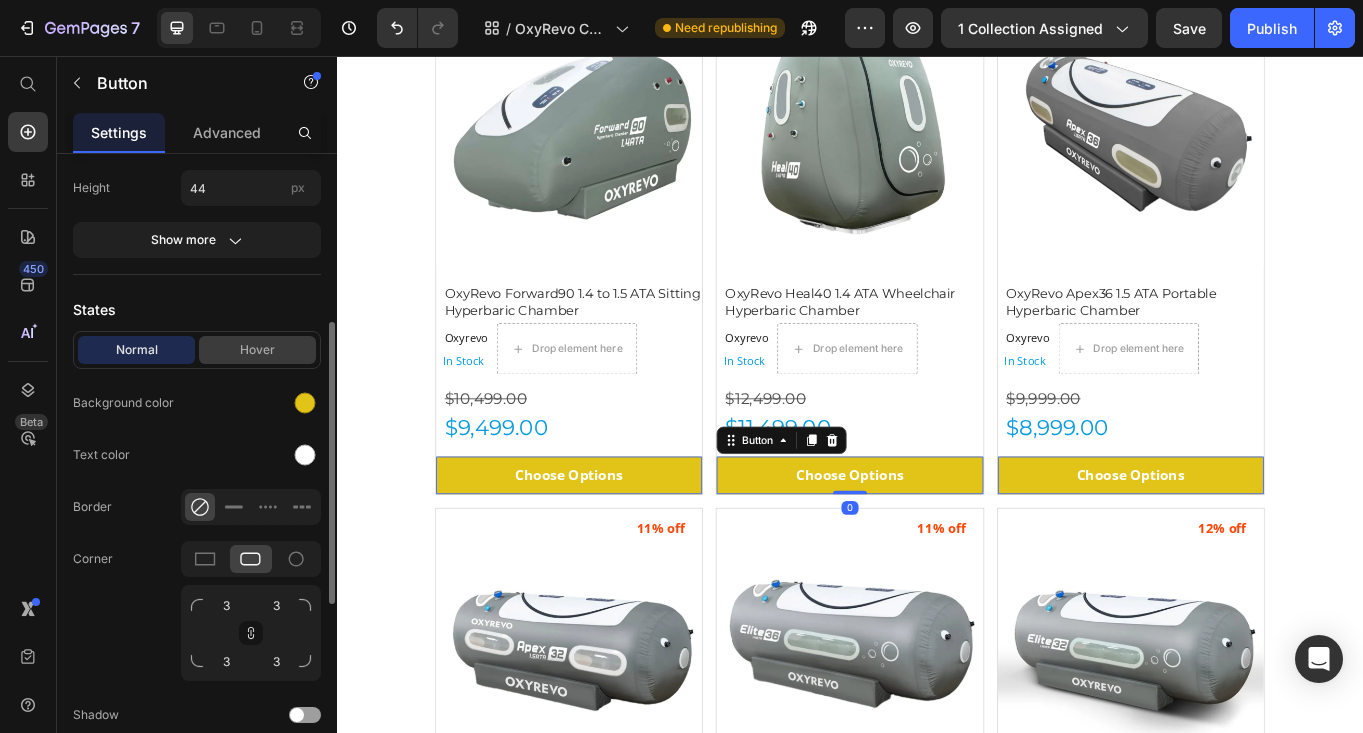 click on "Hover" at bounding box center [257, 350] 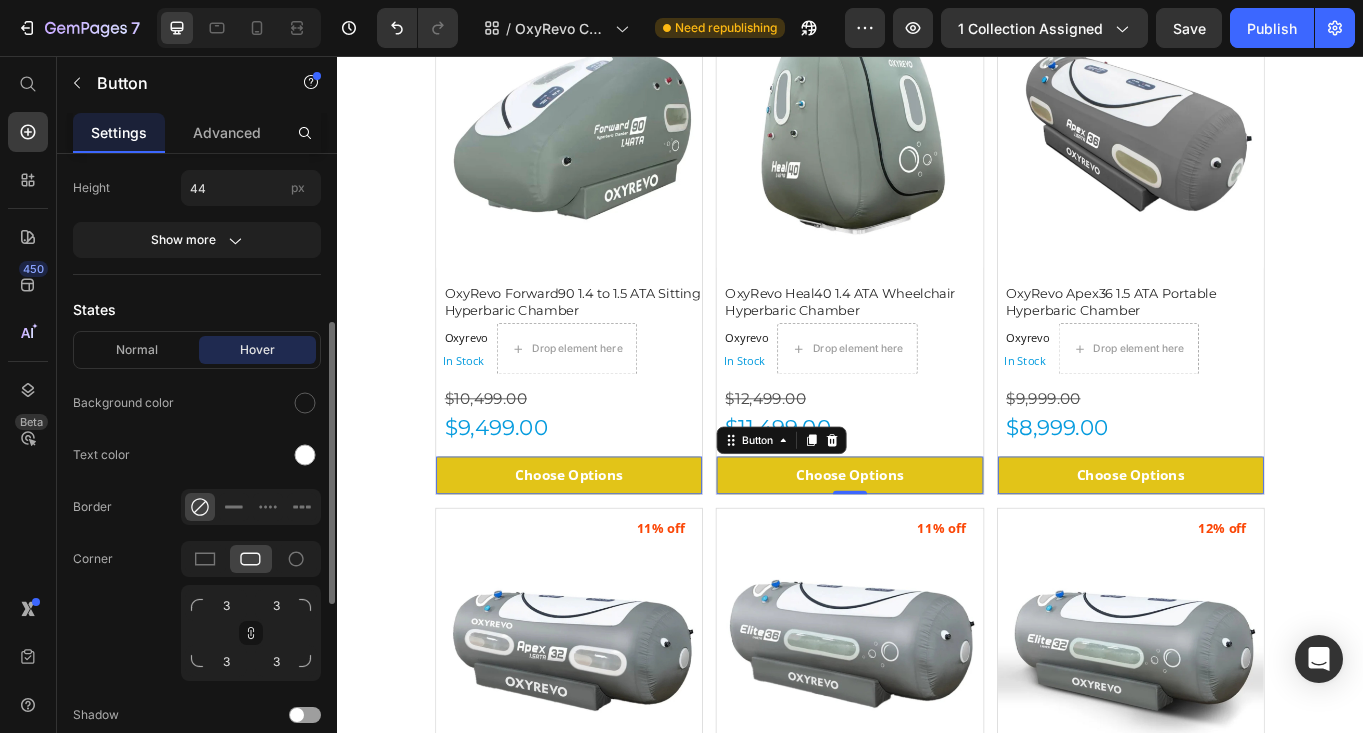 click on "Size Width 100 px % Height 44 px Show more" 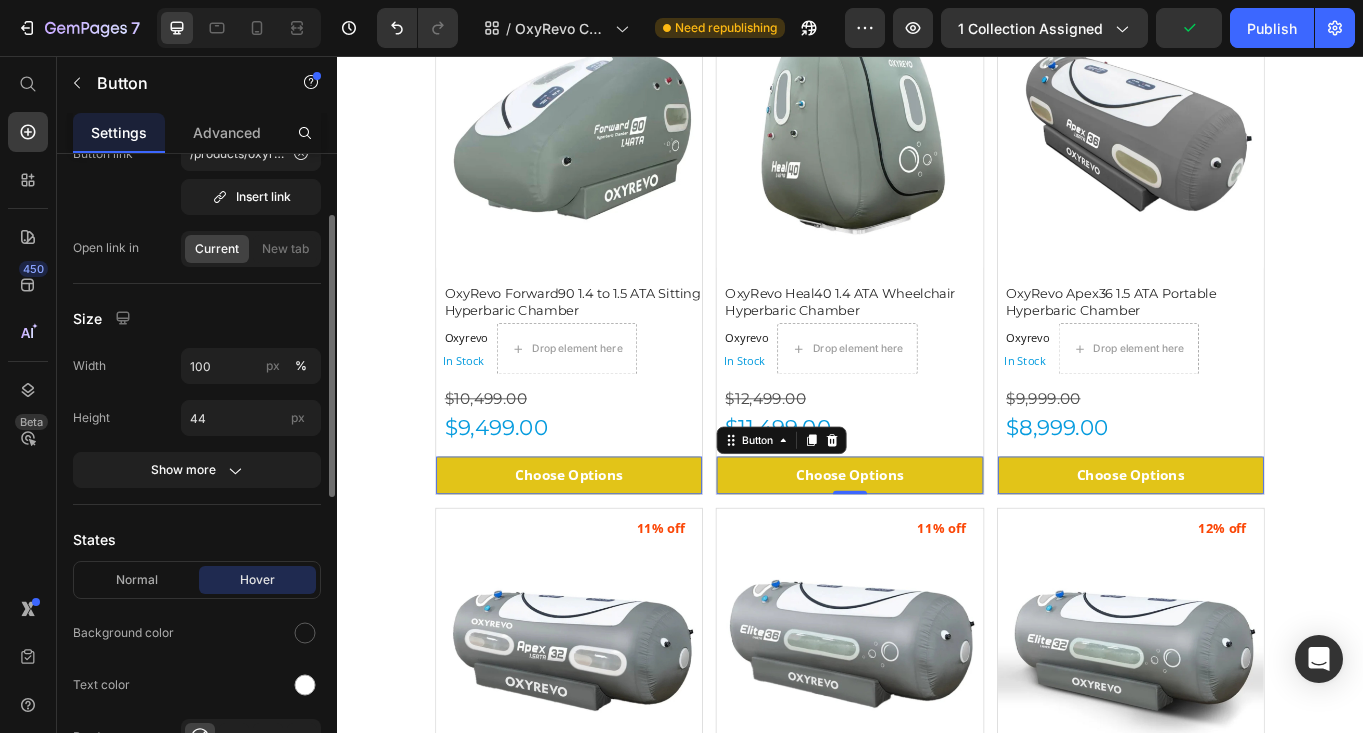 scroll, scrollTop: 0, scrollLeft: 0, axis: both 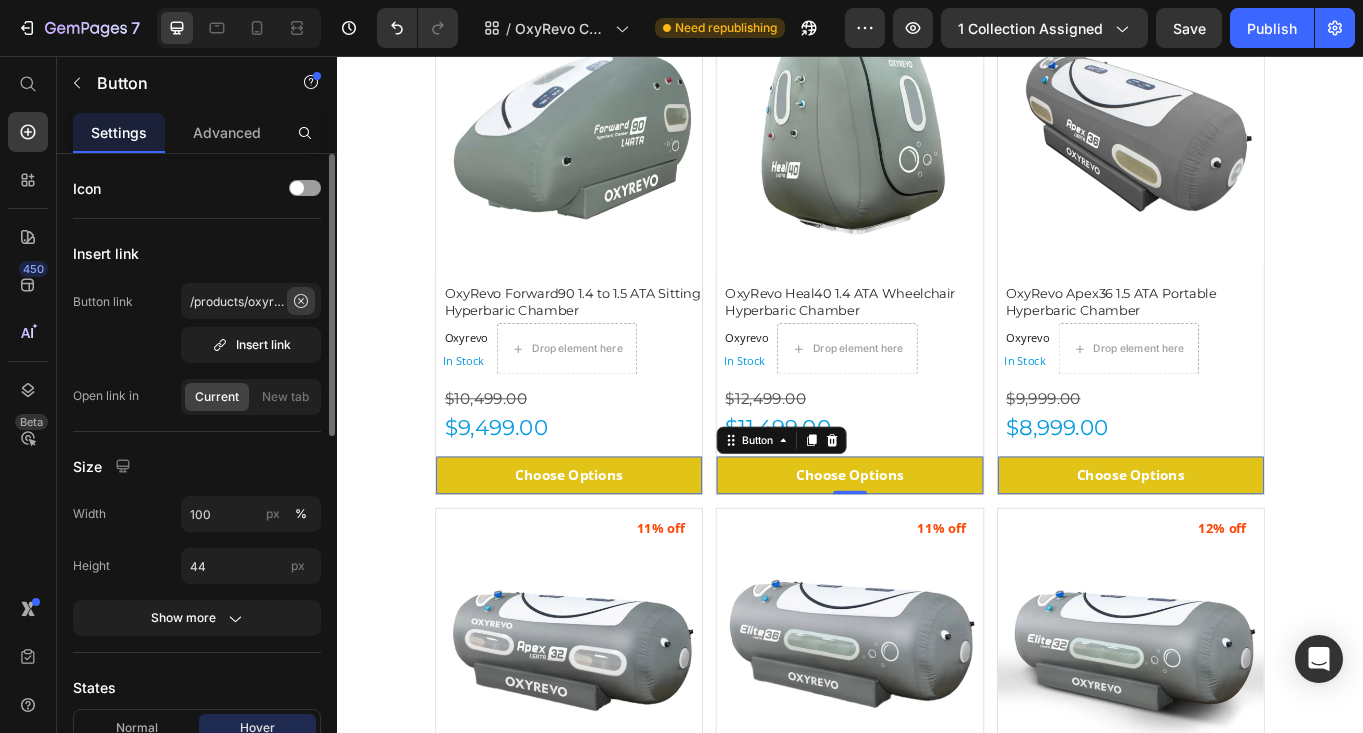 click 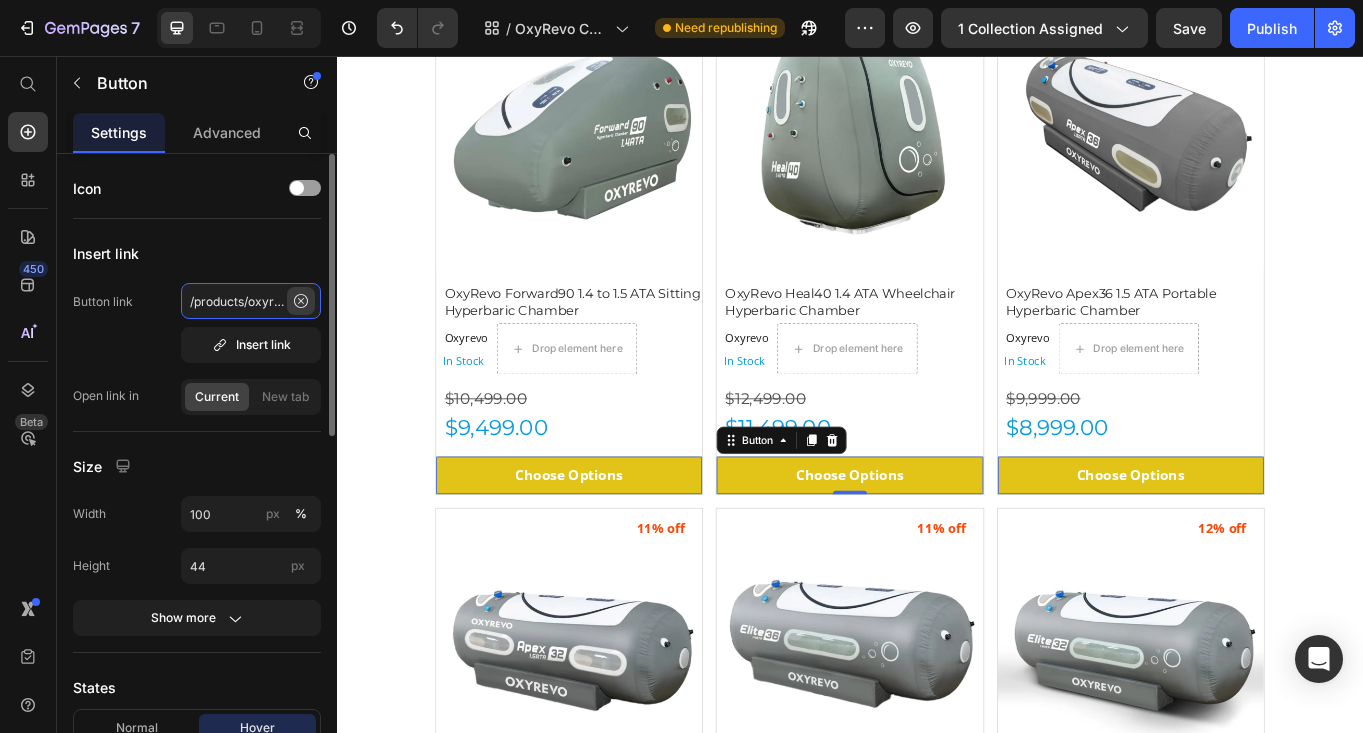 type 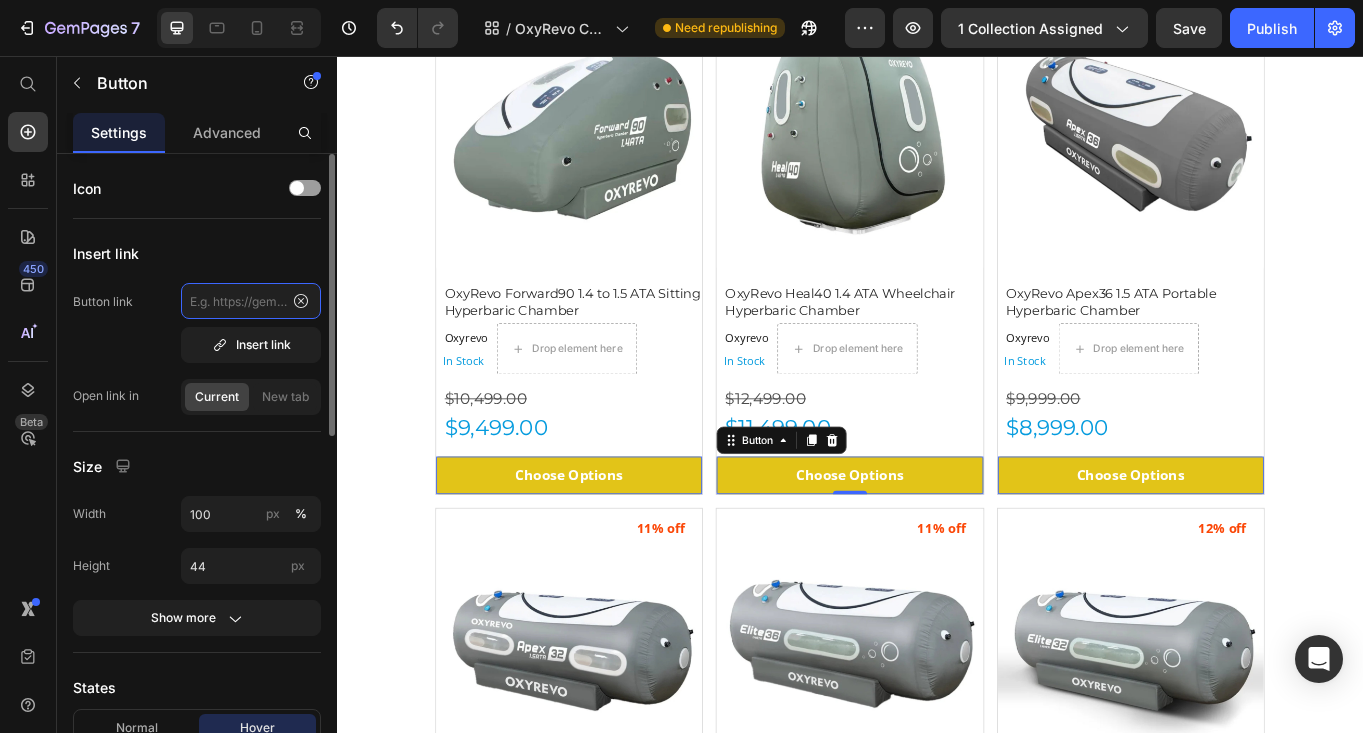 scroll, scrollTop: 0, scrollLeft: 0, axis: both 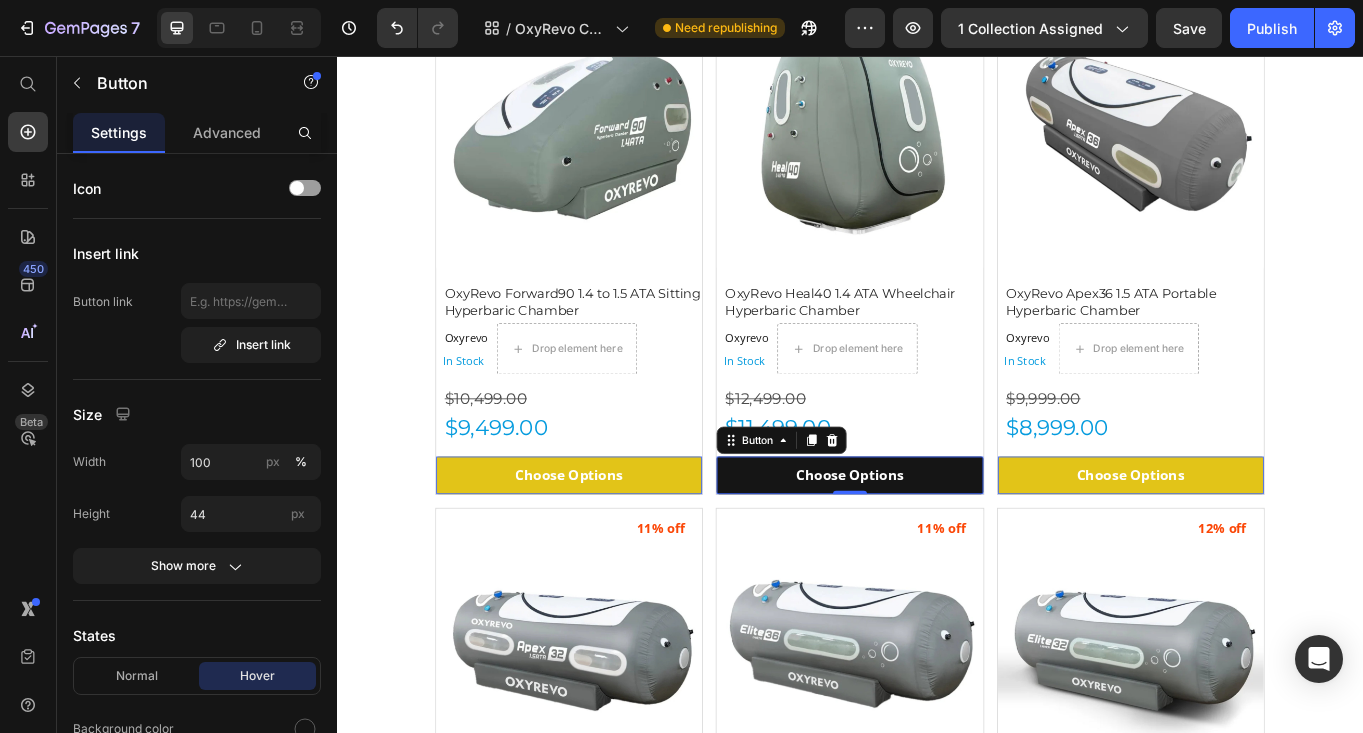 click on "Choose Options" at bounding box center (608, 546) 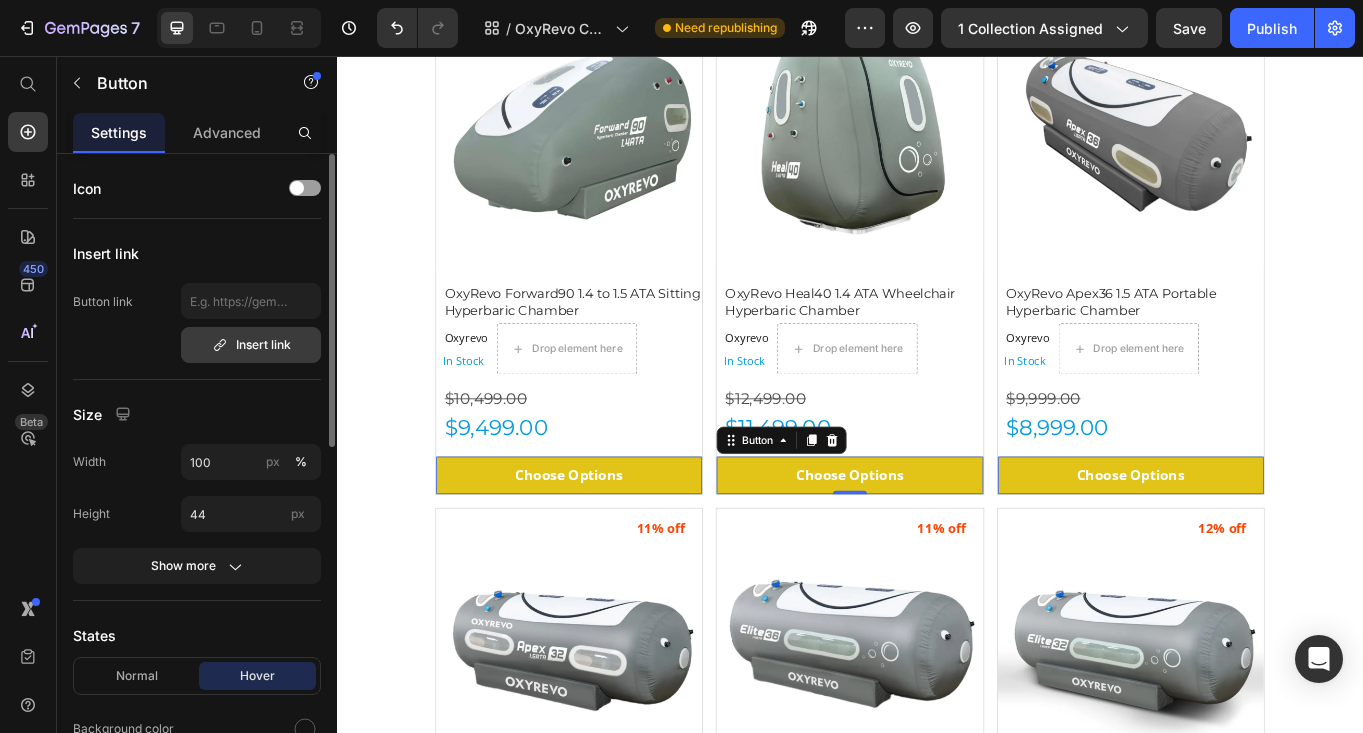 click on "Insert link" at bounding box center (251, 345) 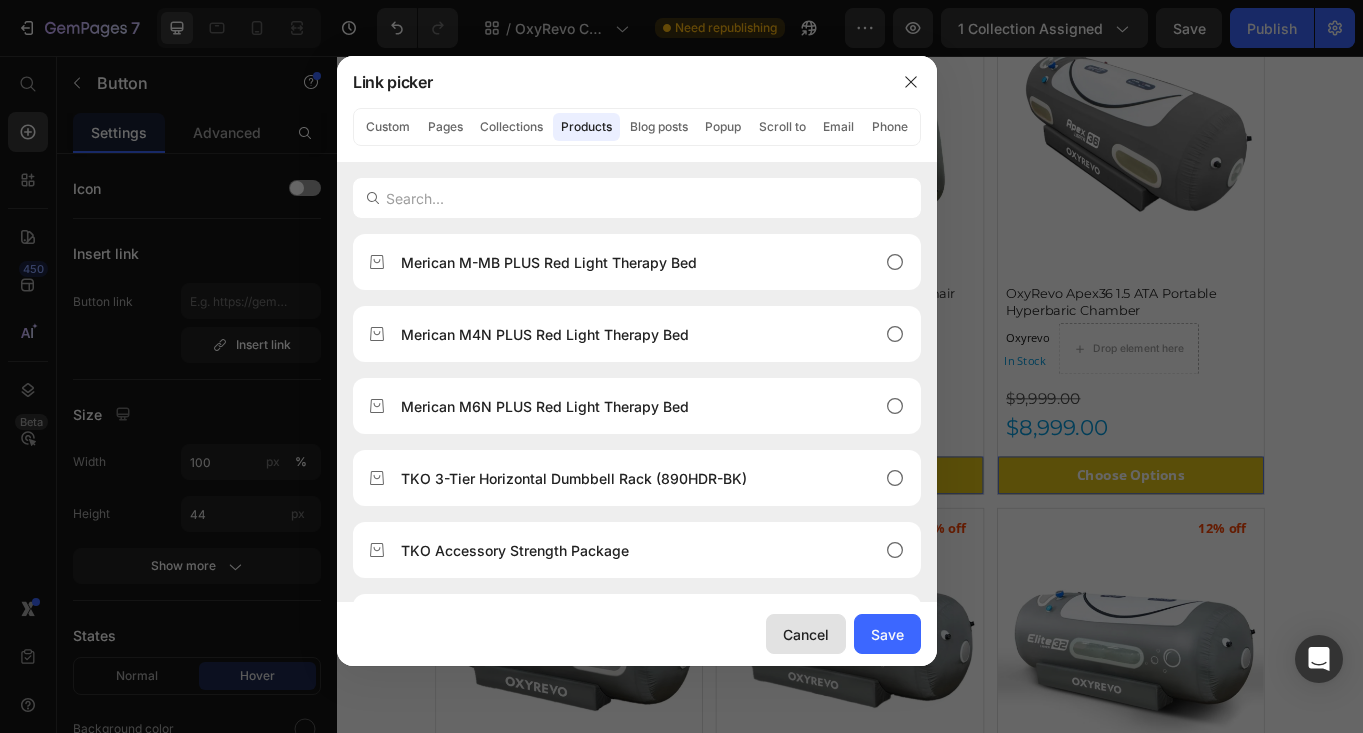 click on "Cancel" at bounding box center [806, 634] 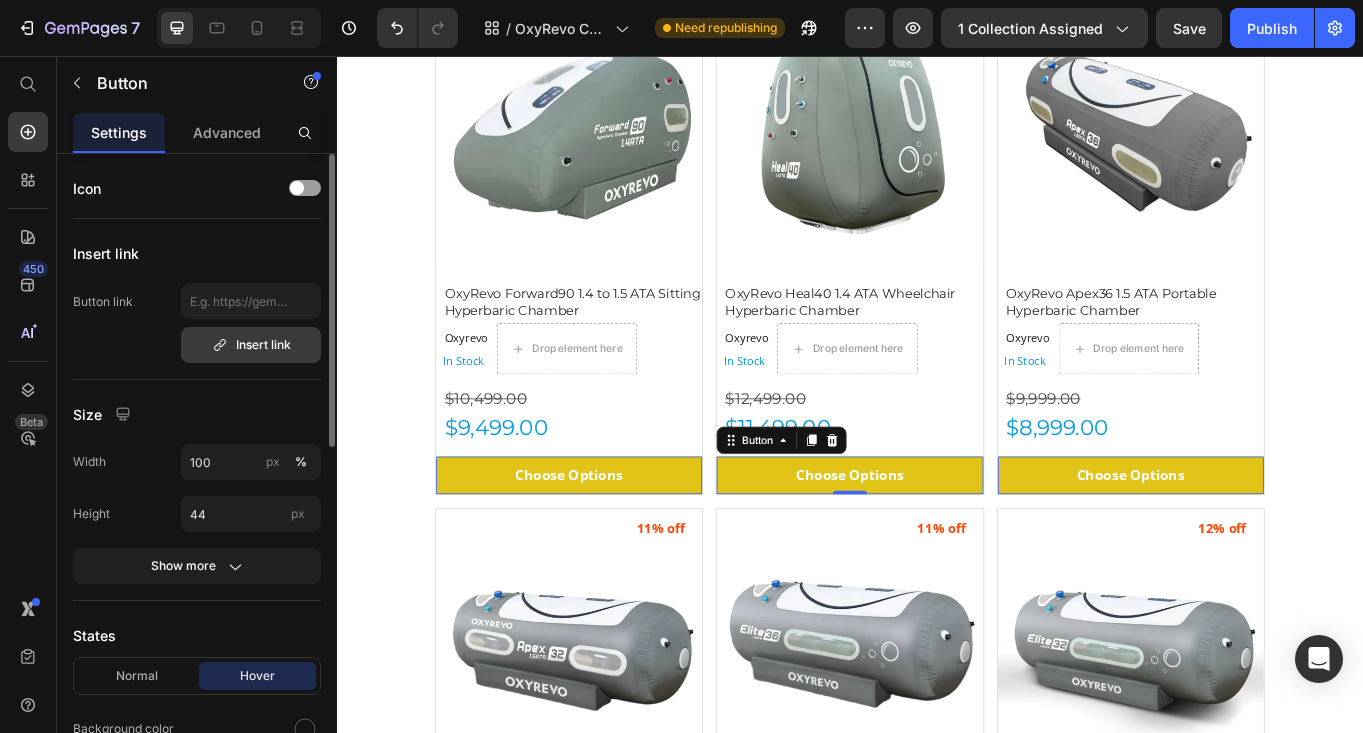 click on "Insert link" at bounding box center (251, 345) 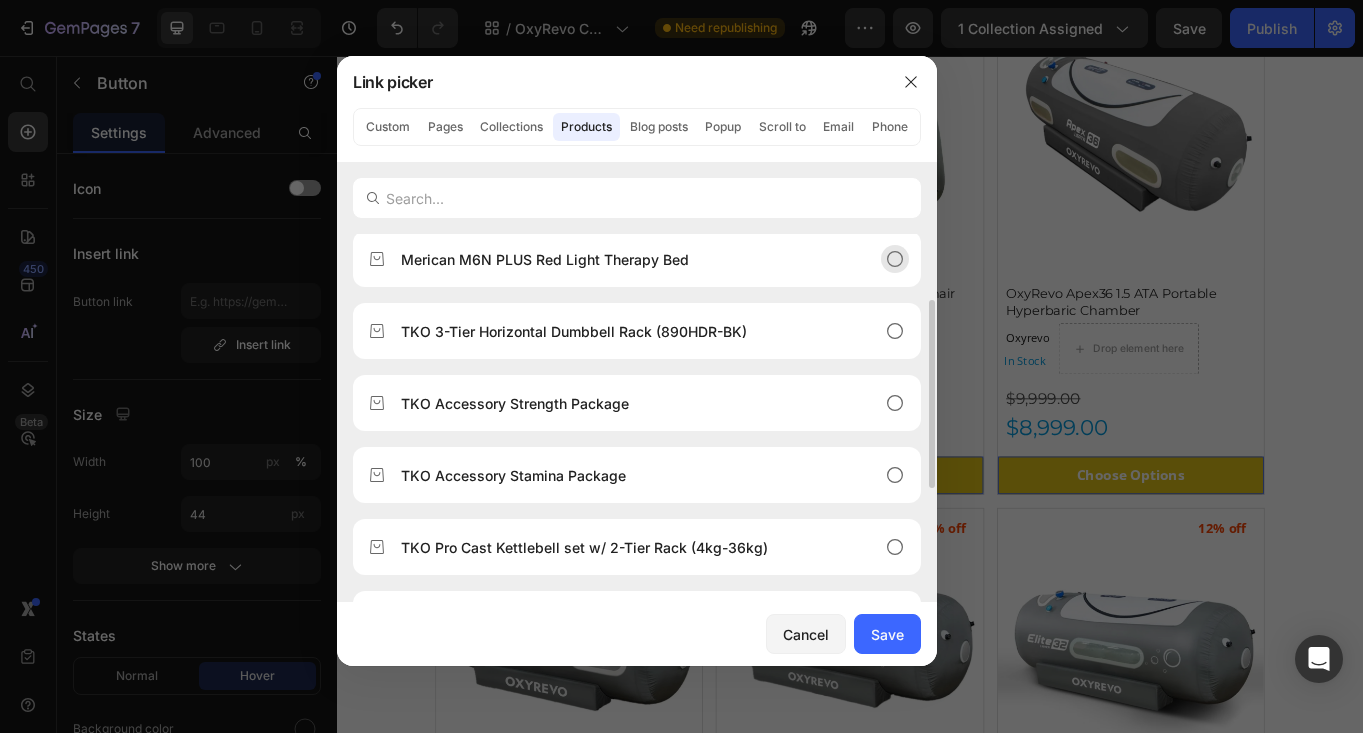 scroll, scrollTop: 0, scrollLeft: 0, axis: both 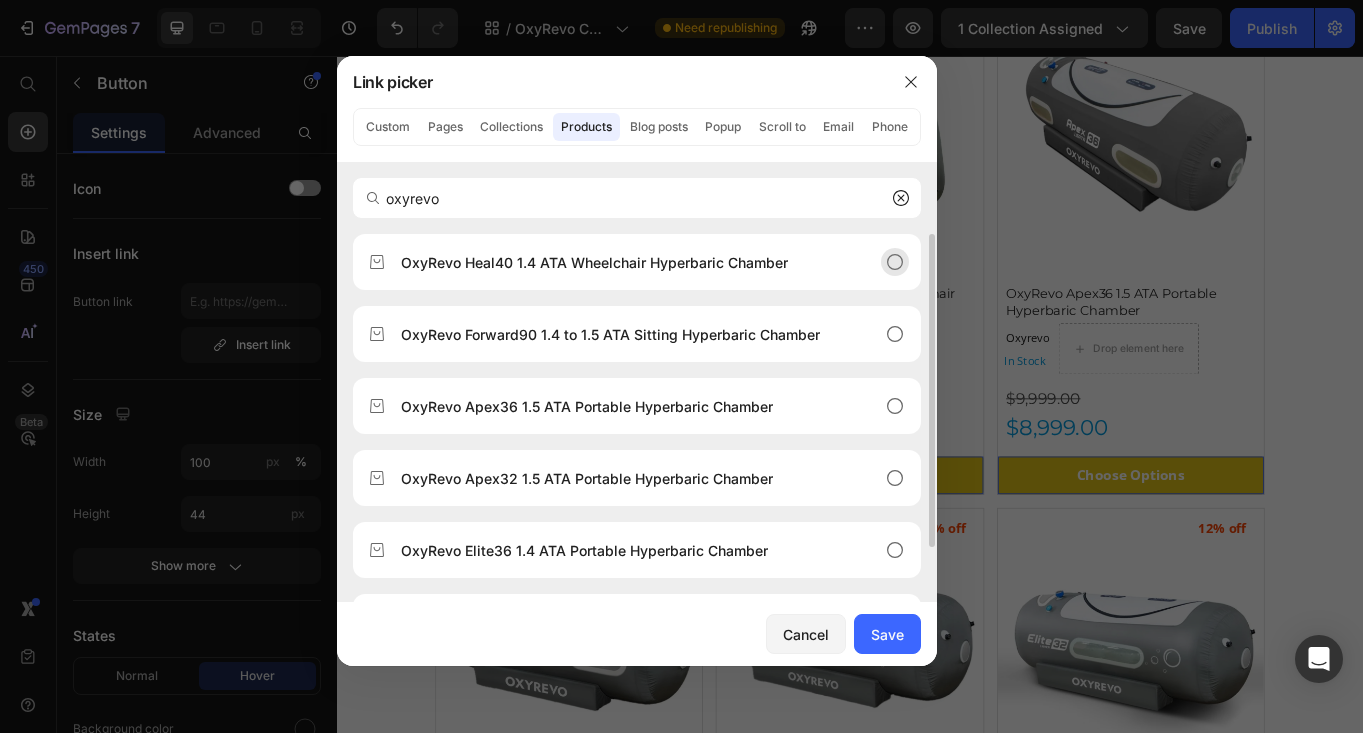 type on "oxyrevo" 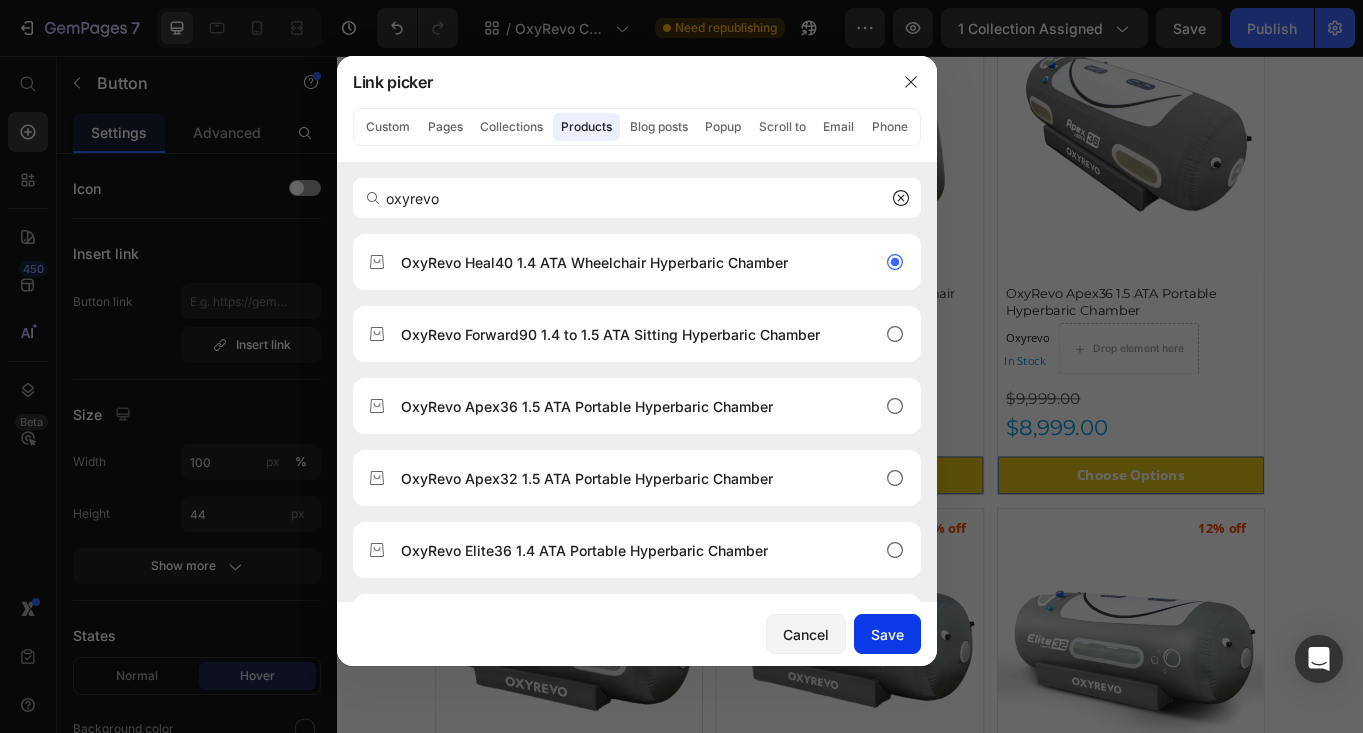 click on "Save" at bounding box center [887, 634] 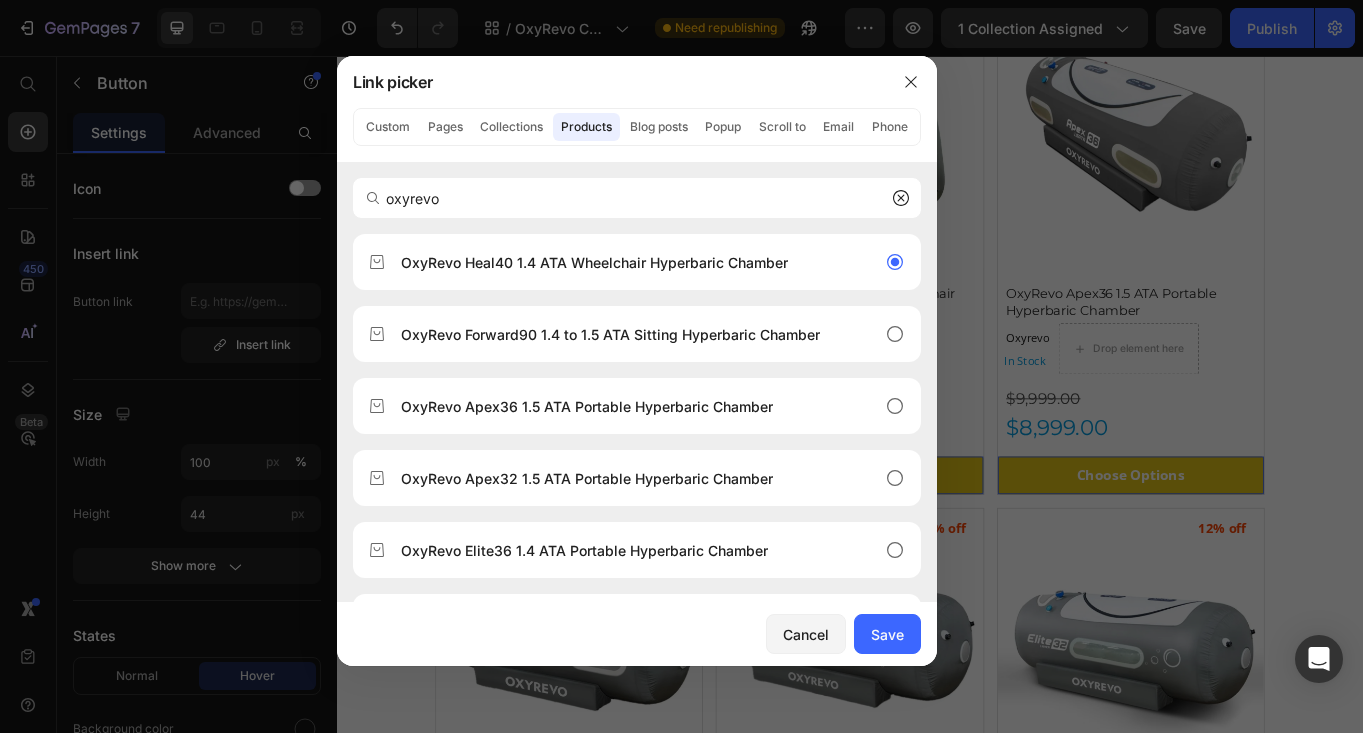 type on "/products/oxyrevo-heal40-1-4-ata-wheelchair-hyperbaric-chamber" 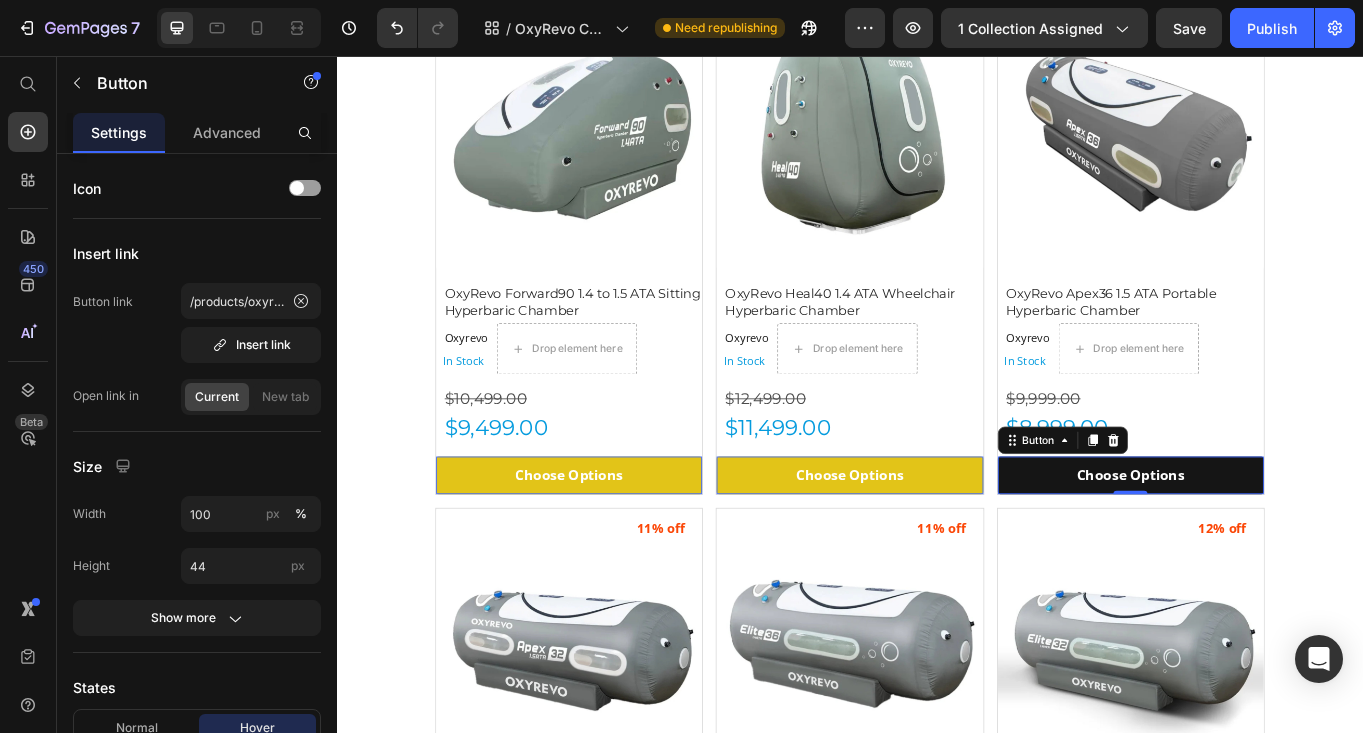 click on "Choose Options" at bounding box center [608, 546] 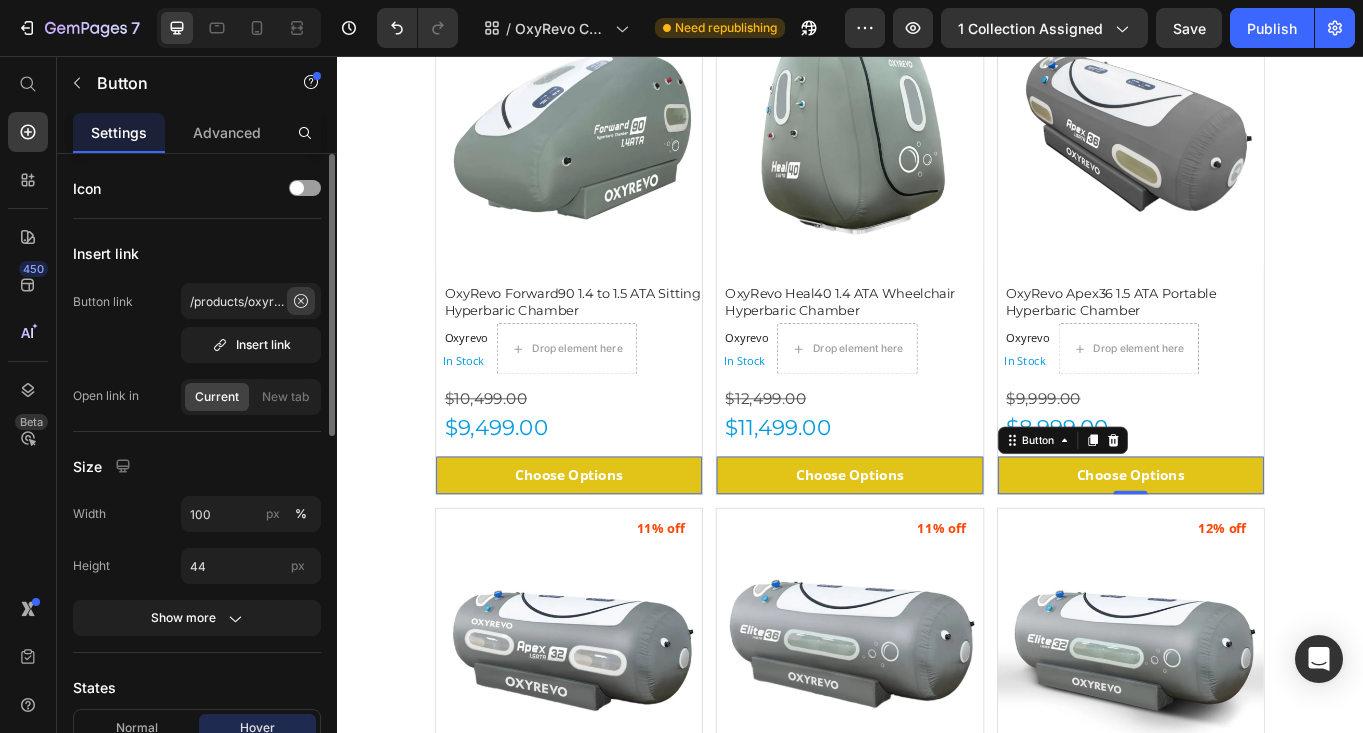 click 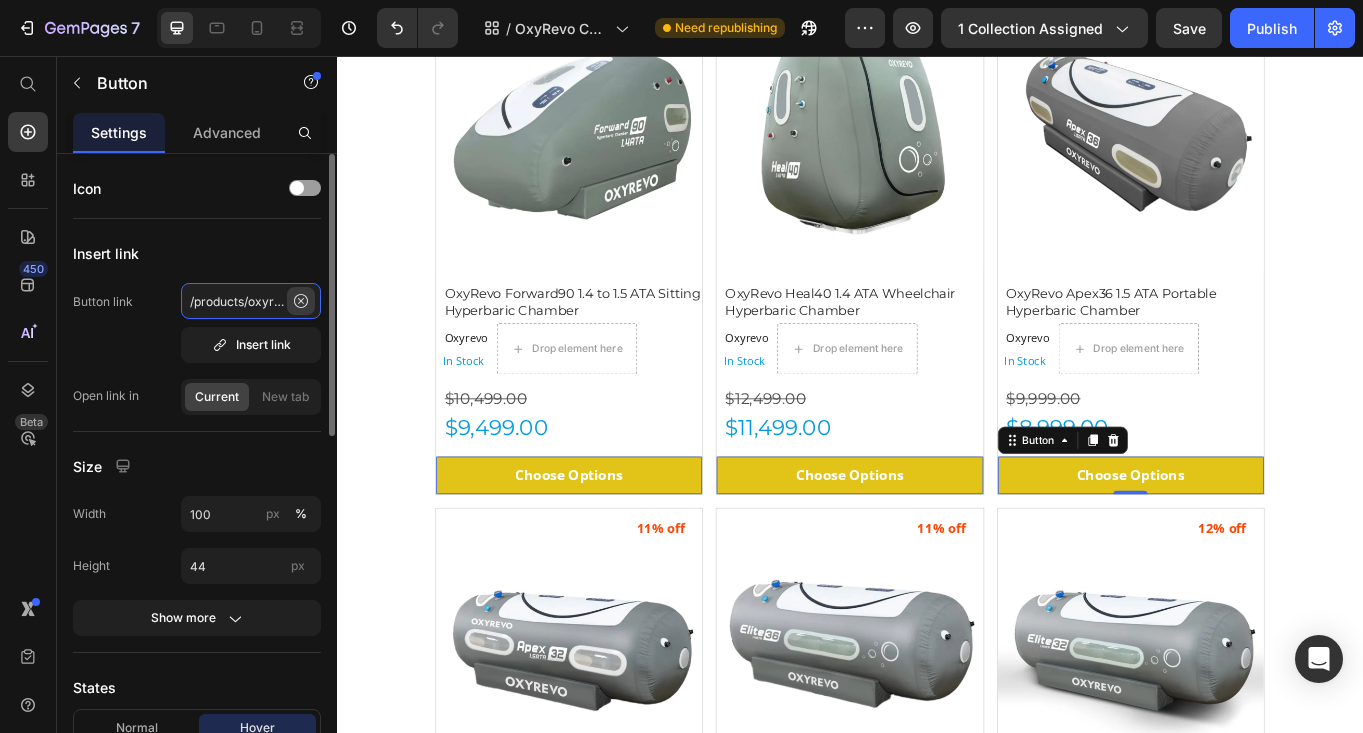 type 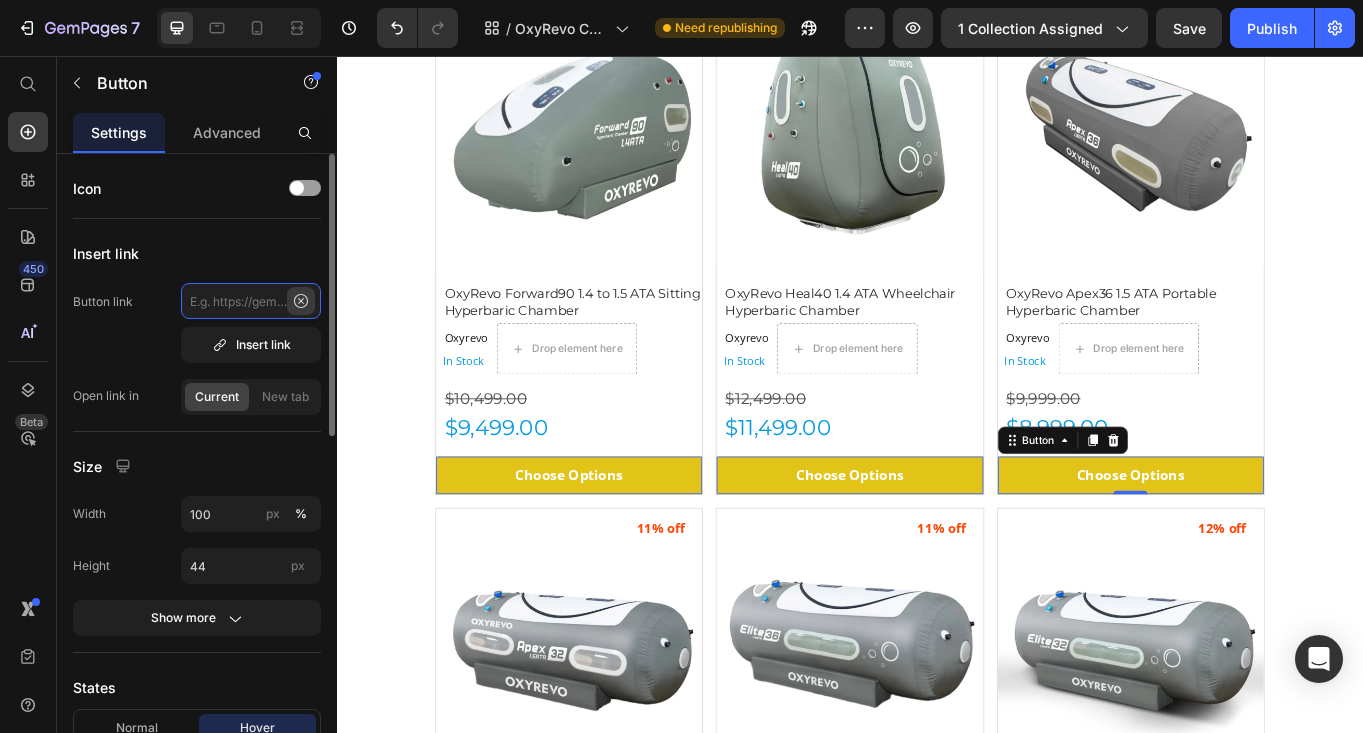 scroll, scrollTop: 0, scrollLeft: 0, axis: both 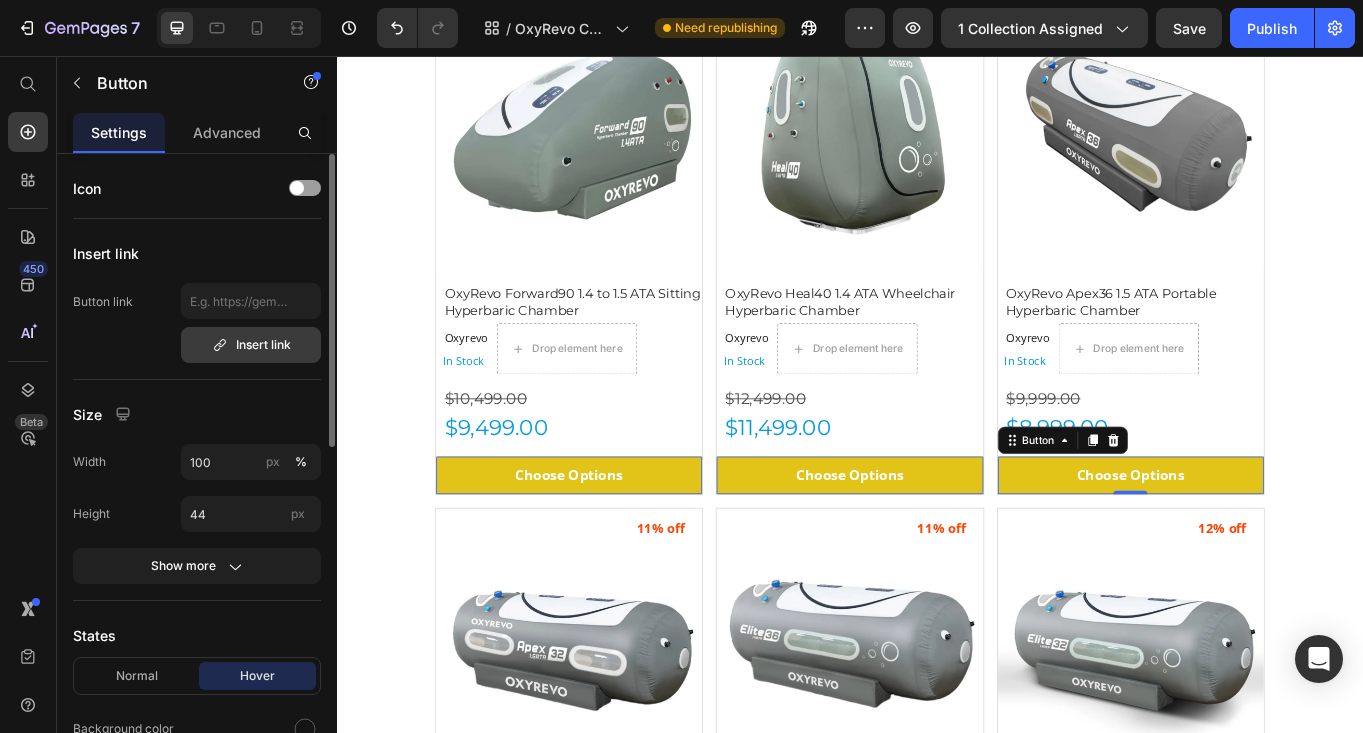 click on "Insert link" at bounding box center (251, 345) 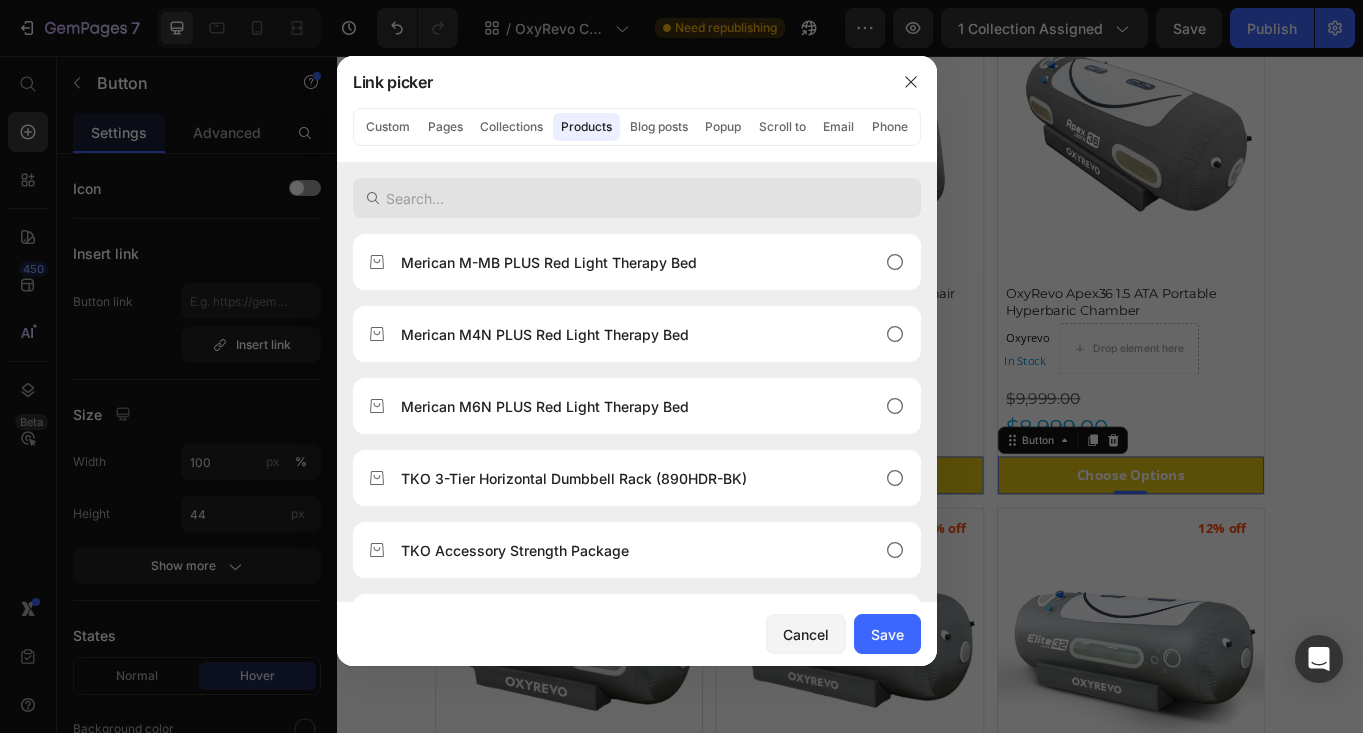click at bounding box center [637, 198] 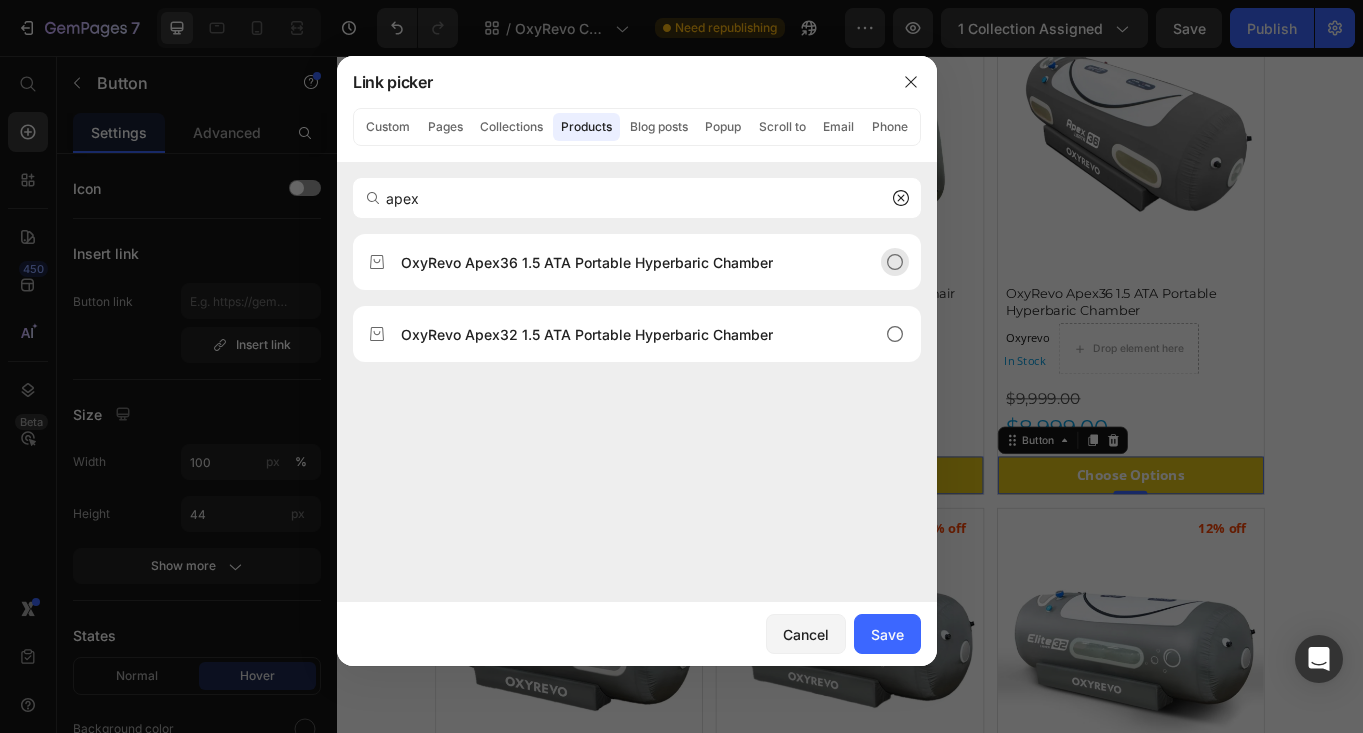 type on "apex" 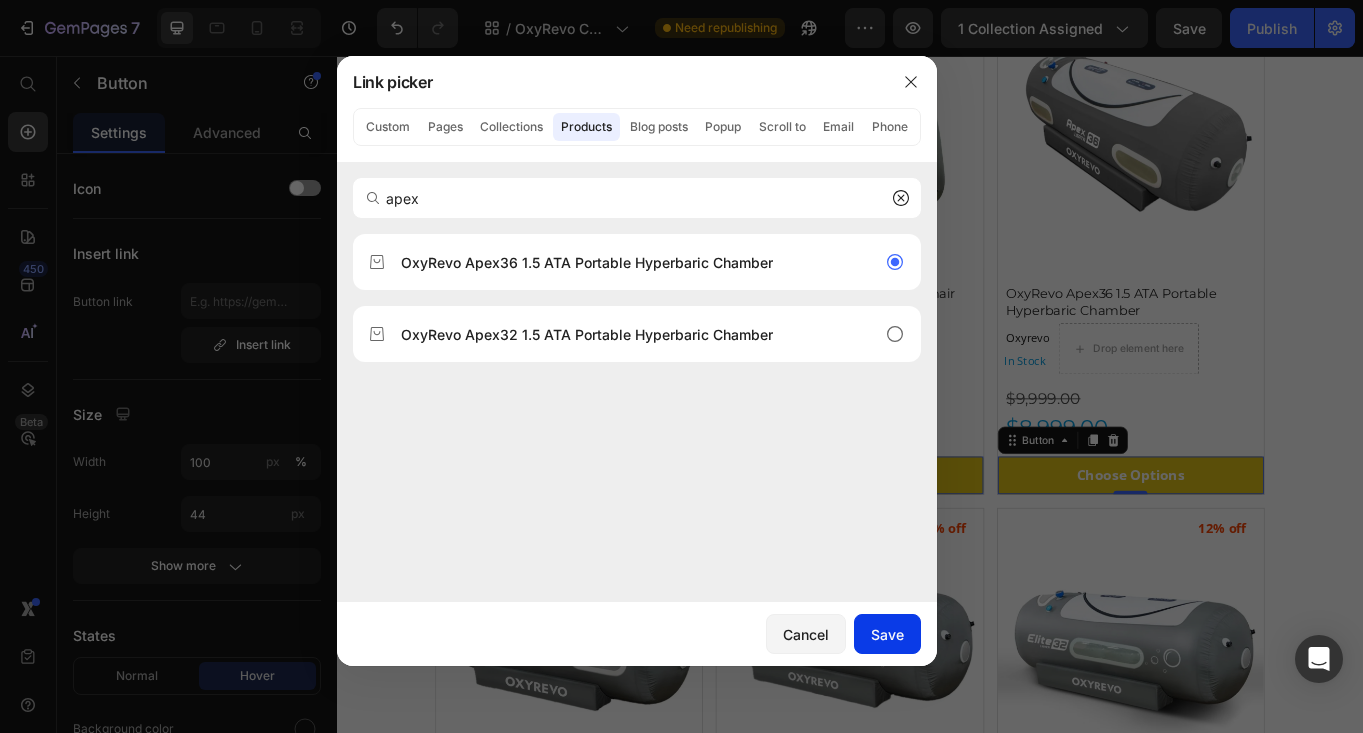 click on "Save" 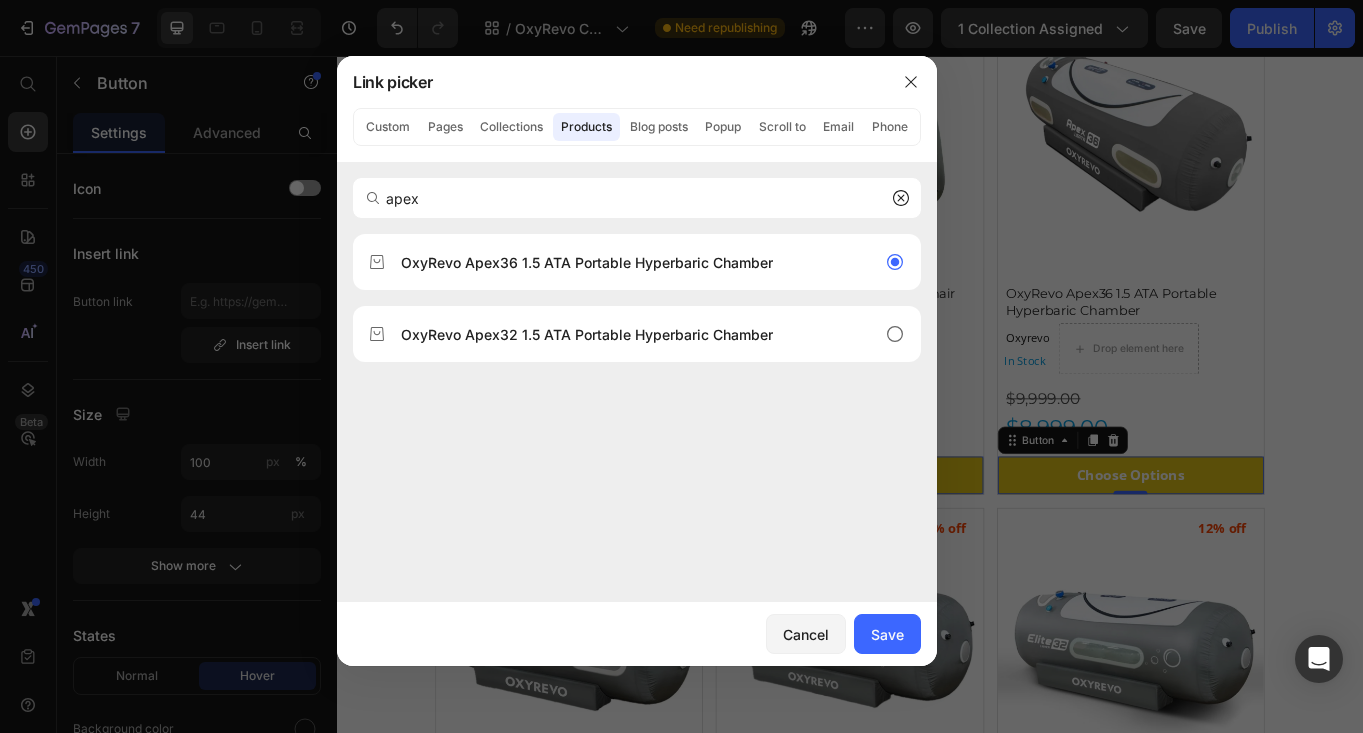 type on "/products/oxyrevo-apex36-1-5-ata-portable-hyperbaric-chamber" 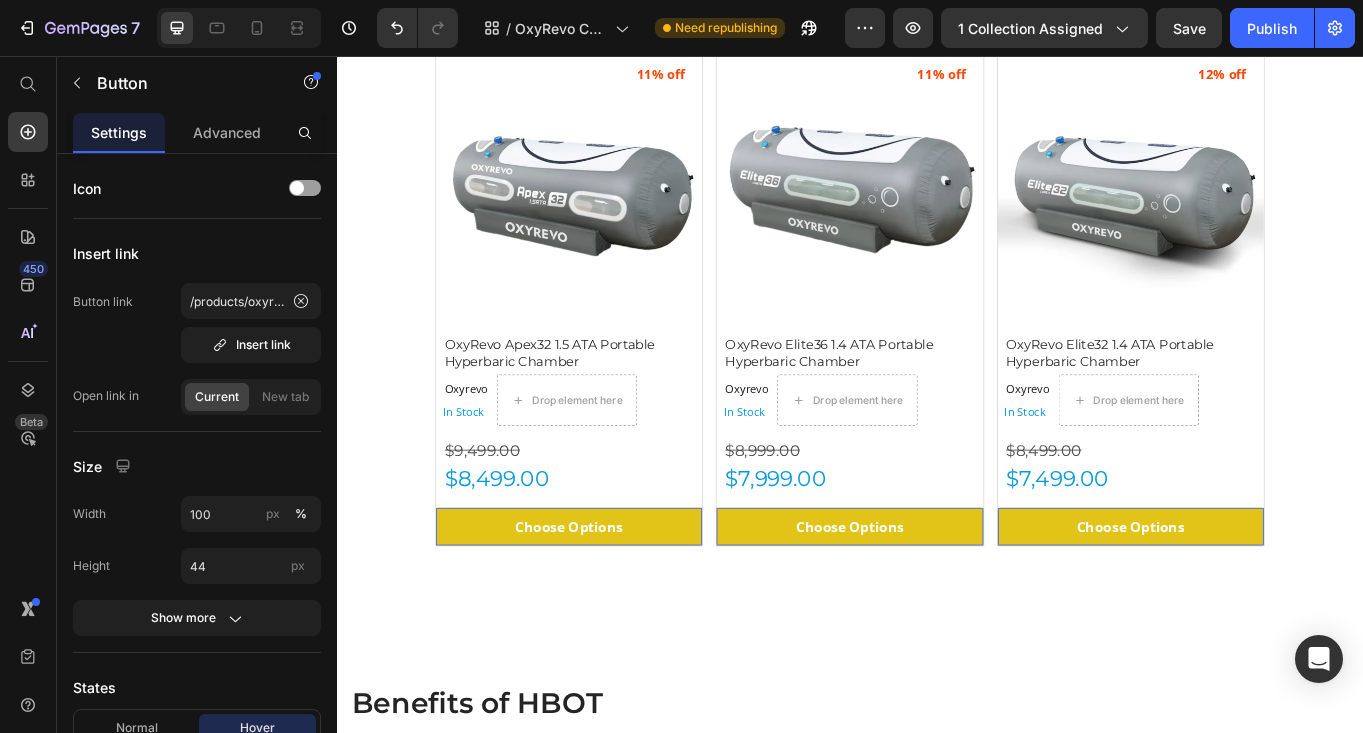 scroll, scrollTop: 1102, scrollLeft: 0, axis: vertical 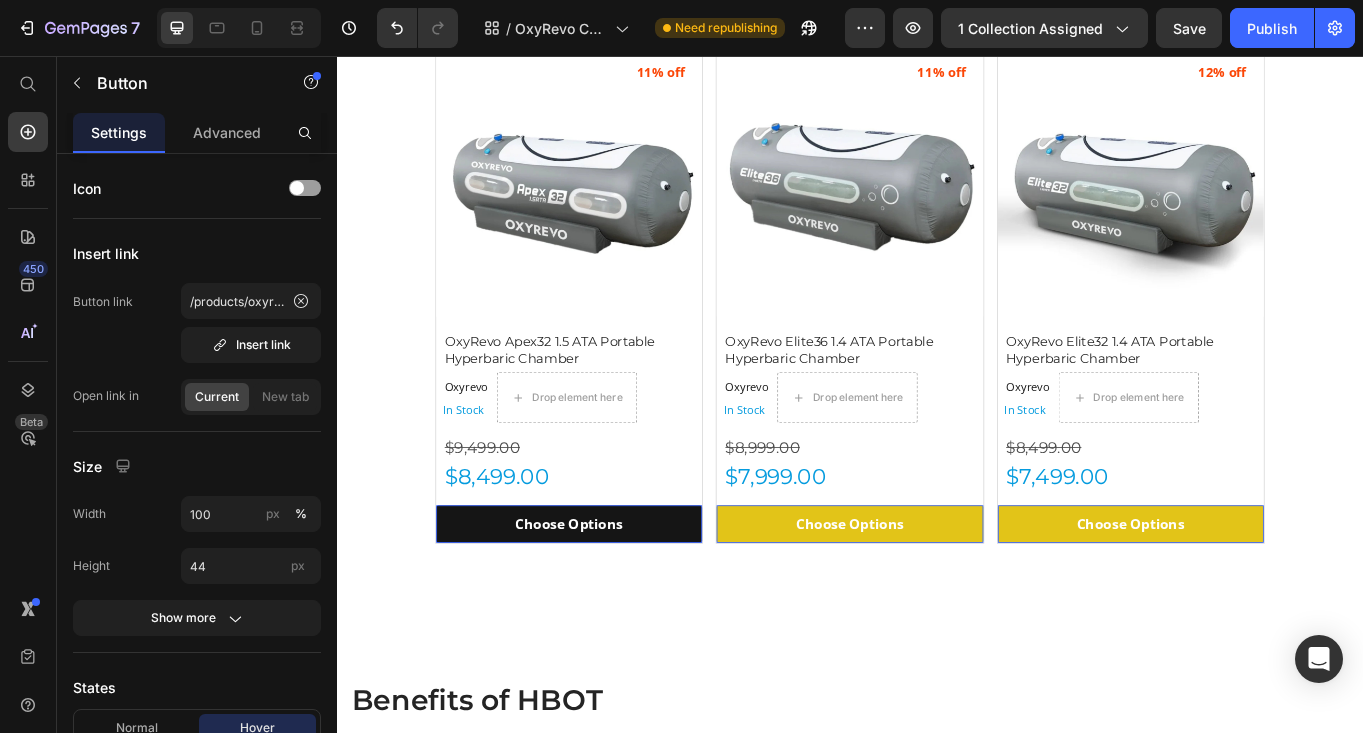 click on "Choose Options" at bounding box center (608, 12) 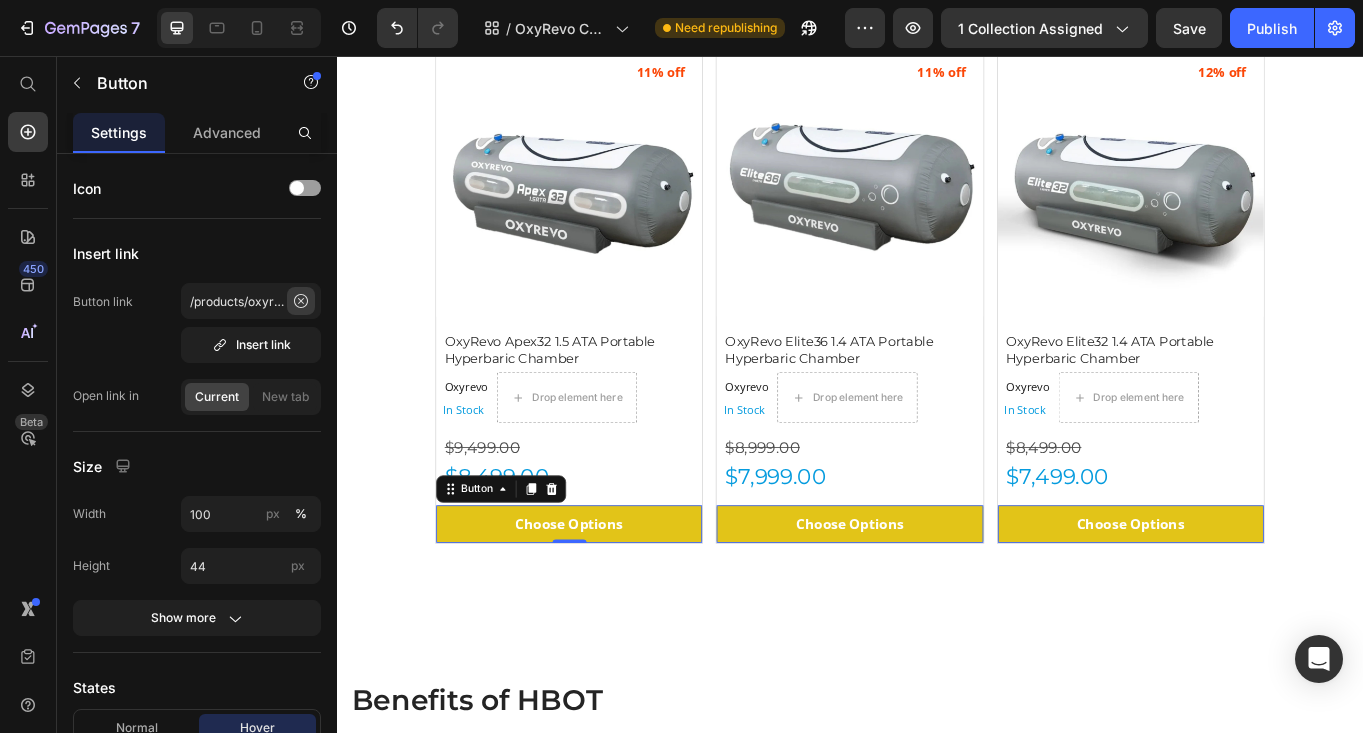 click 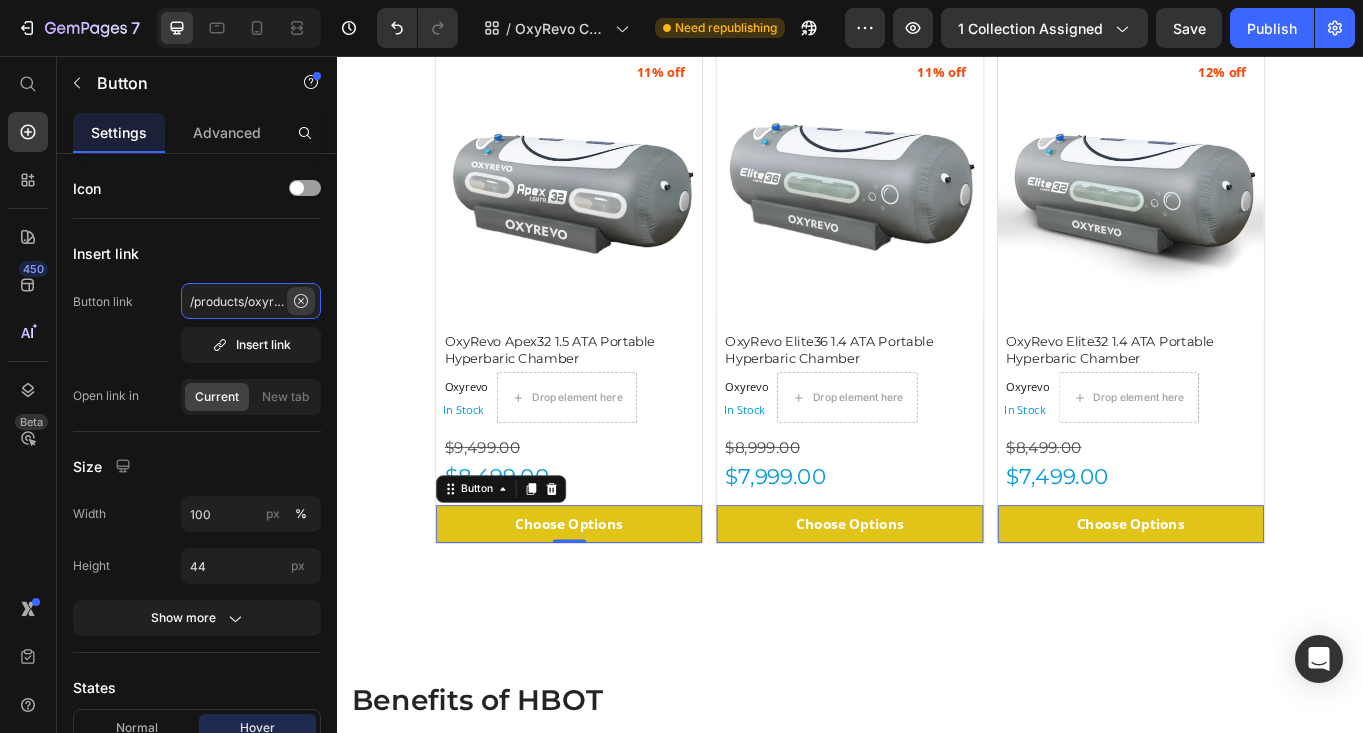type 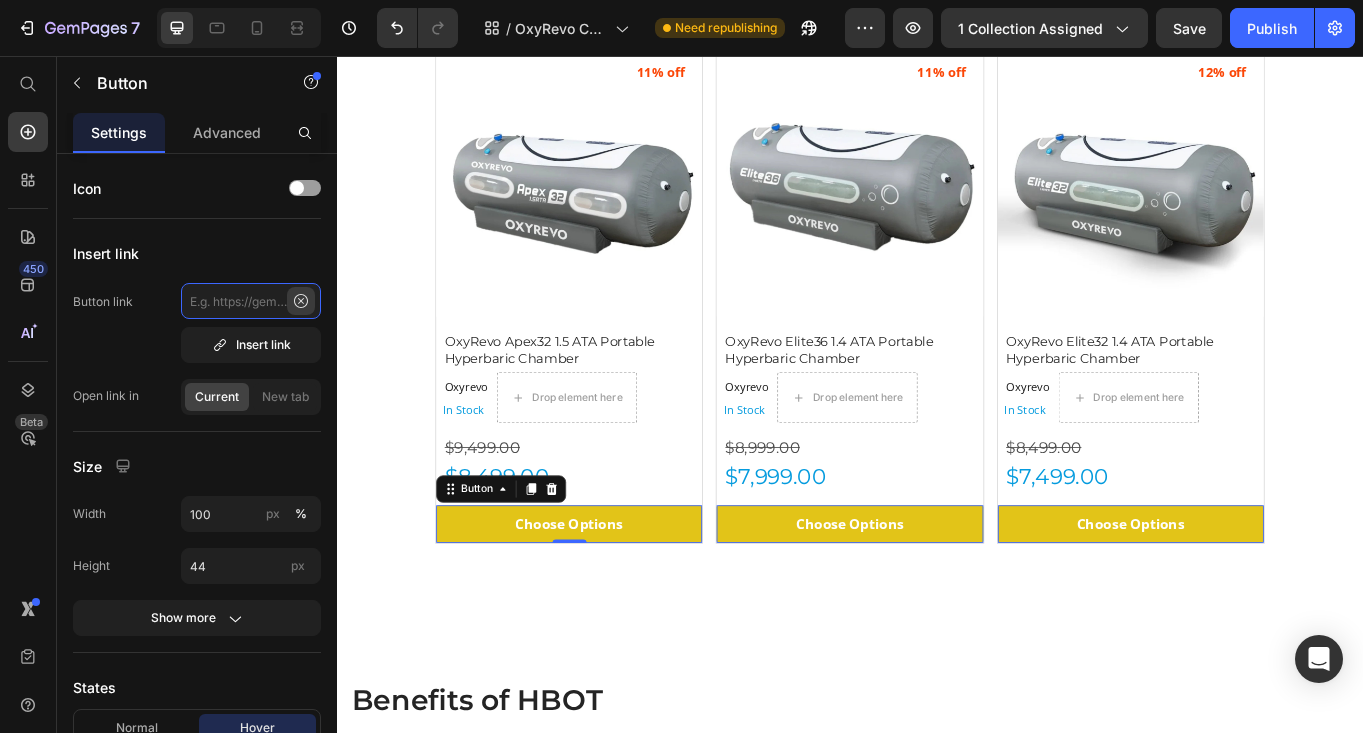 scroll, scrollTop: 0, scrollLeft: 0, axis: both 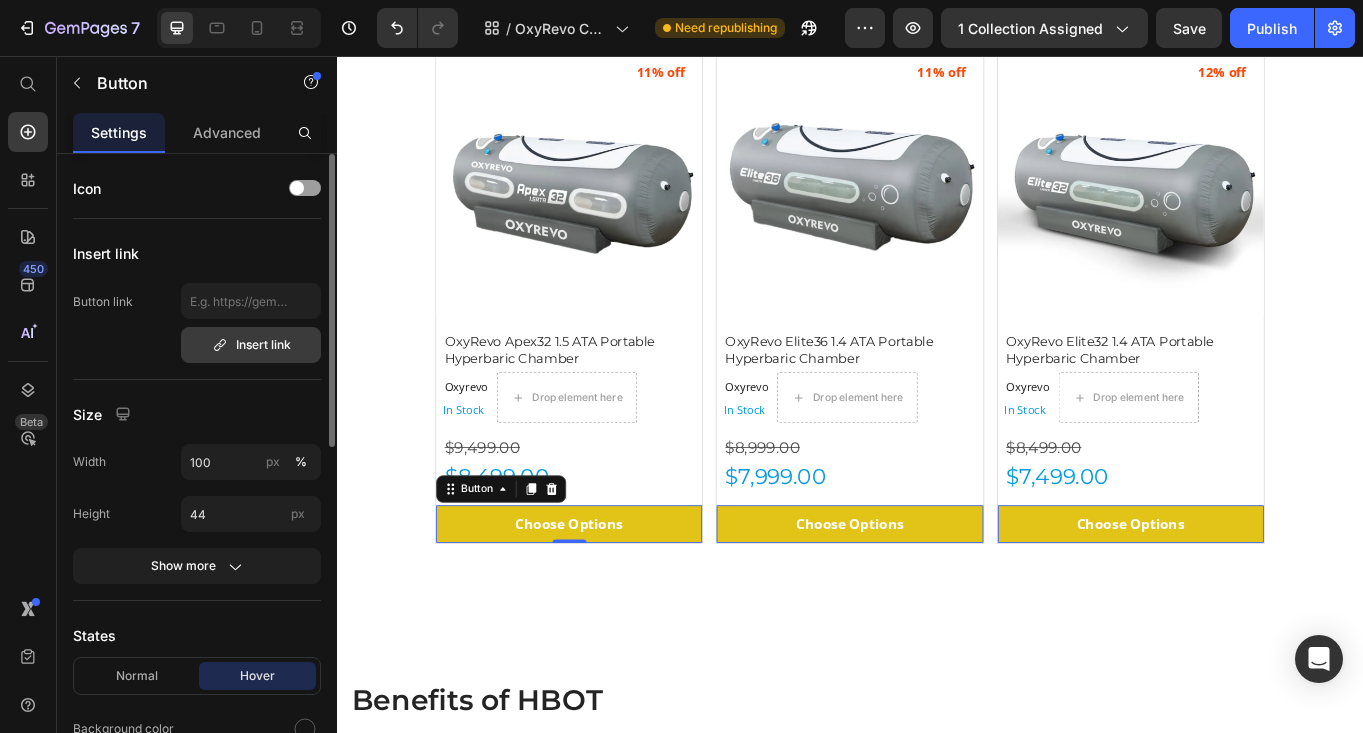 click on "Insert link" at bounding box center (251, 345) 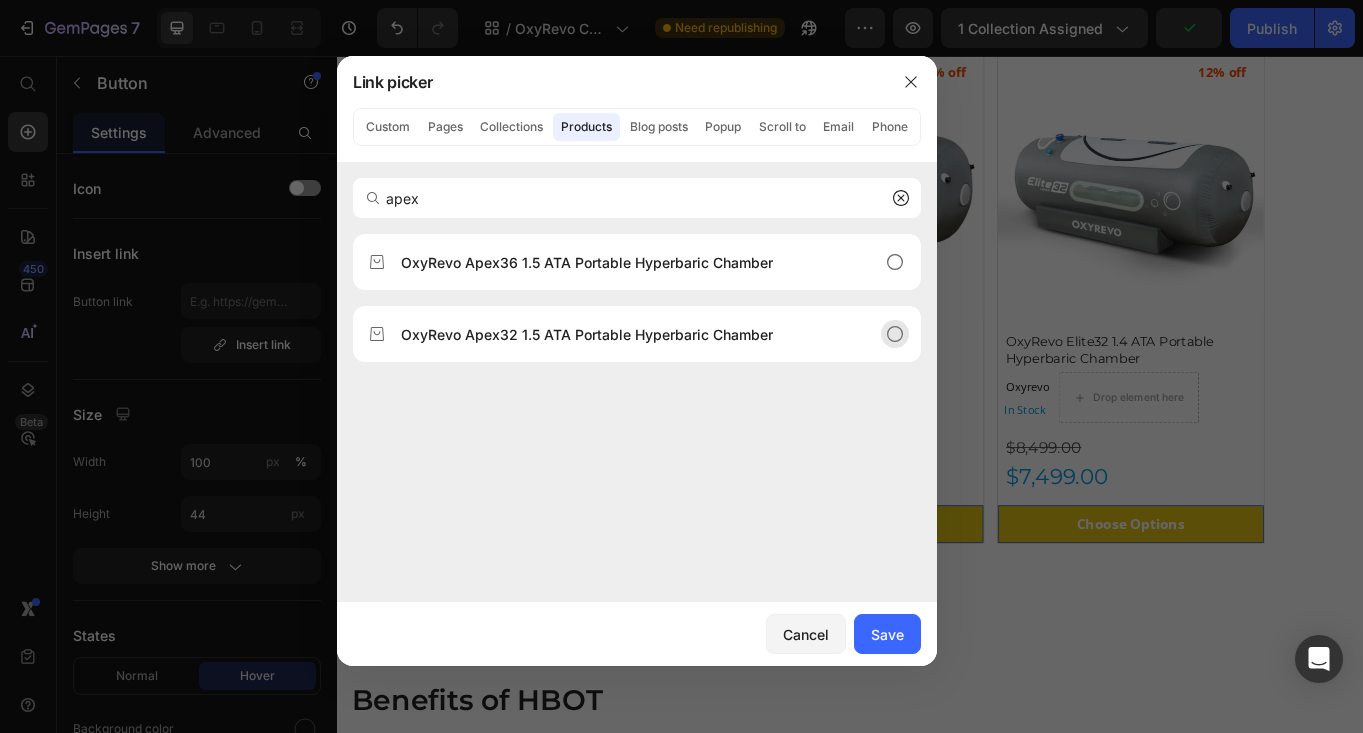 type on "apex" 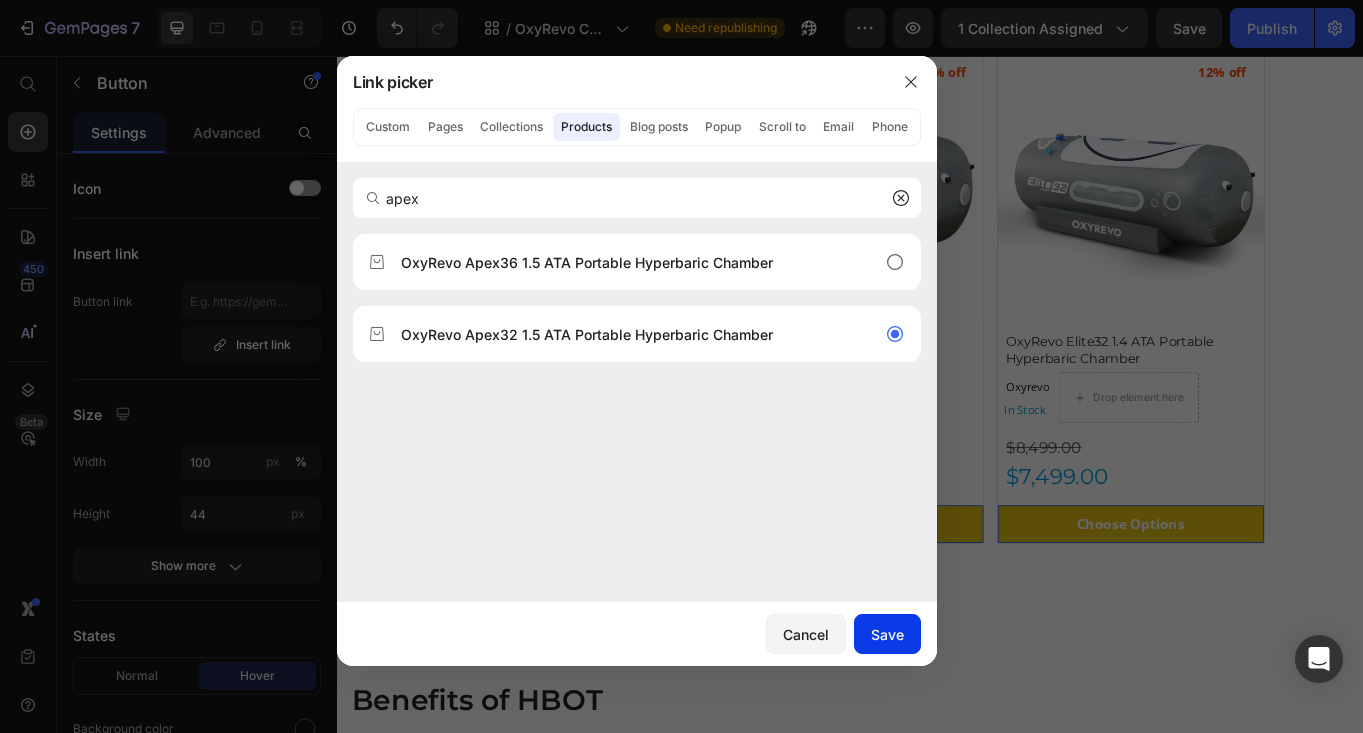 click on "Save" at bounding box center (887, 634) 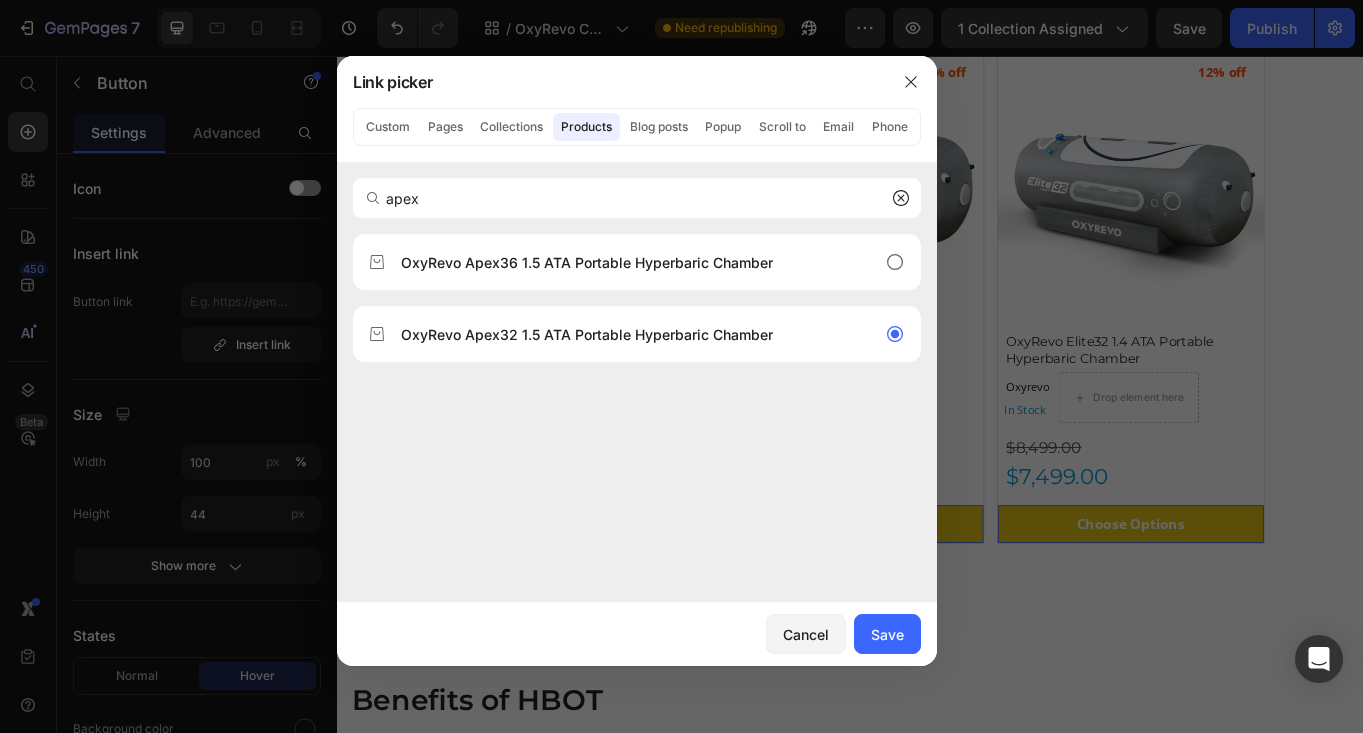 type on "/products/oxyrevo-apex32-1-5-ata-portable-hyperbaric-chamber" 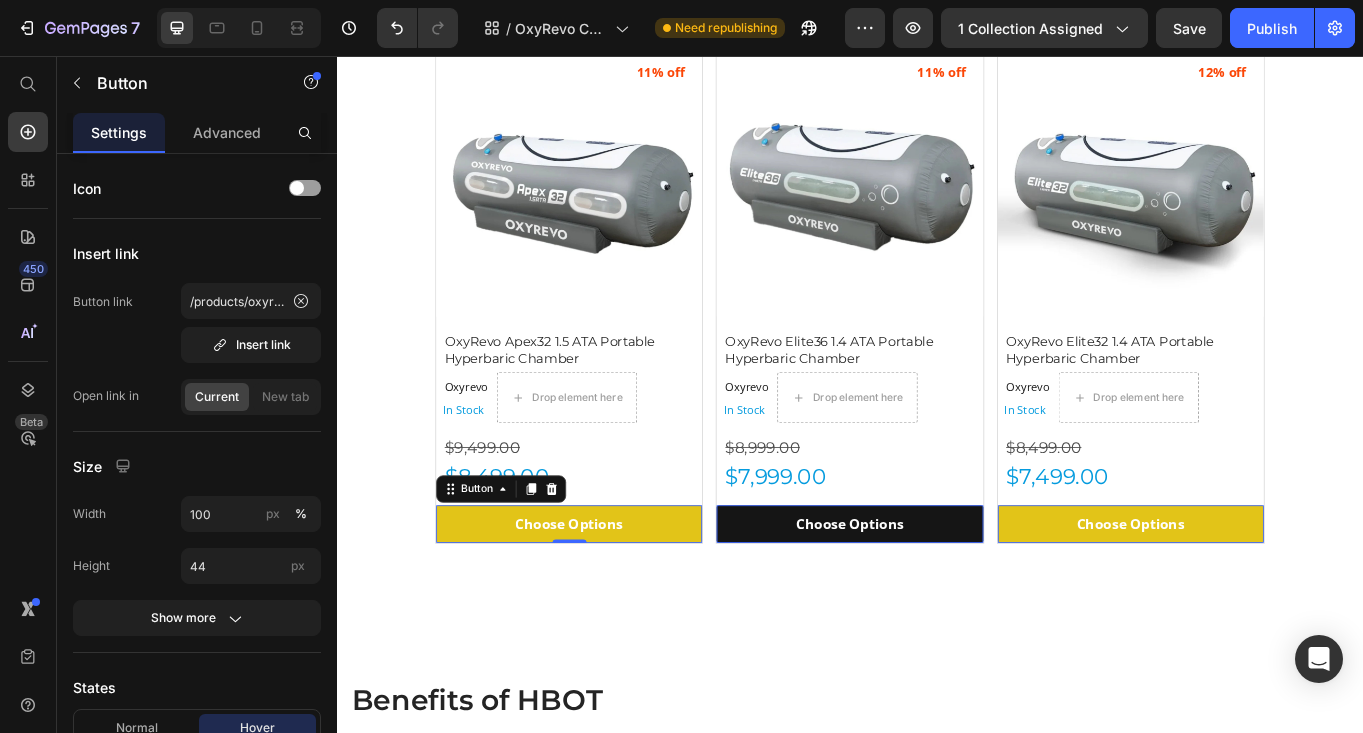 click on "Choose Options" at bounding box center [608, 12] 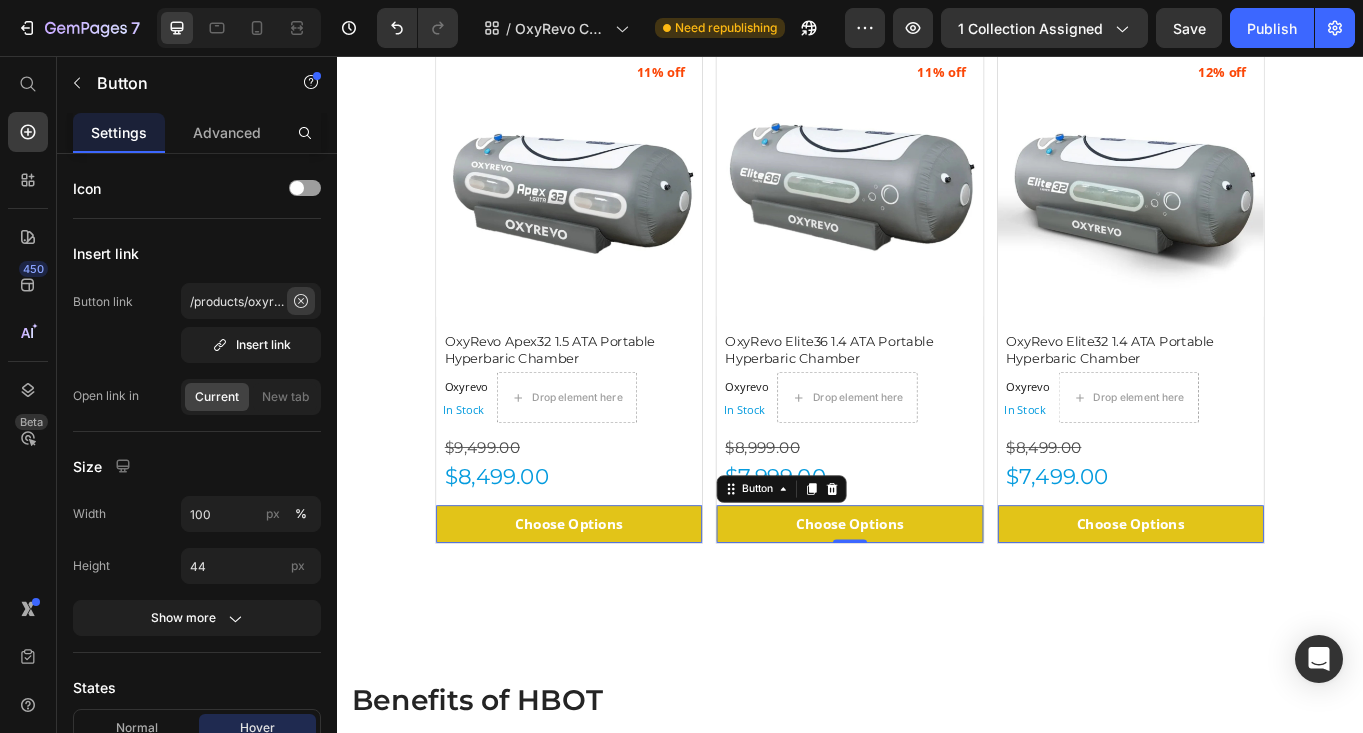 click 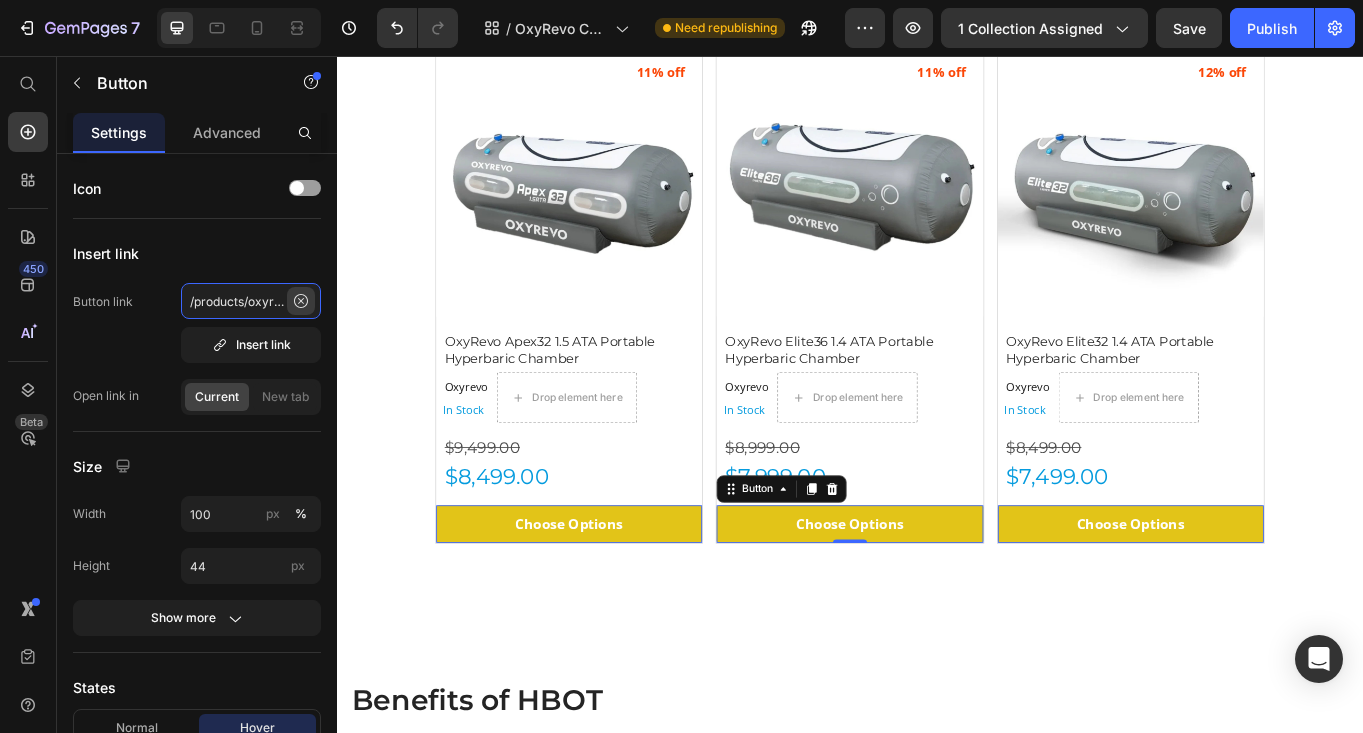 type 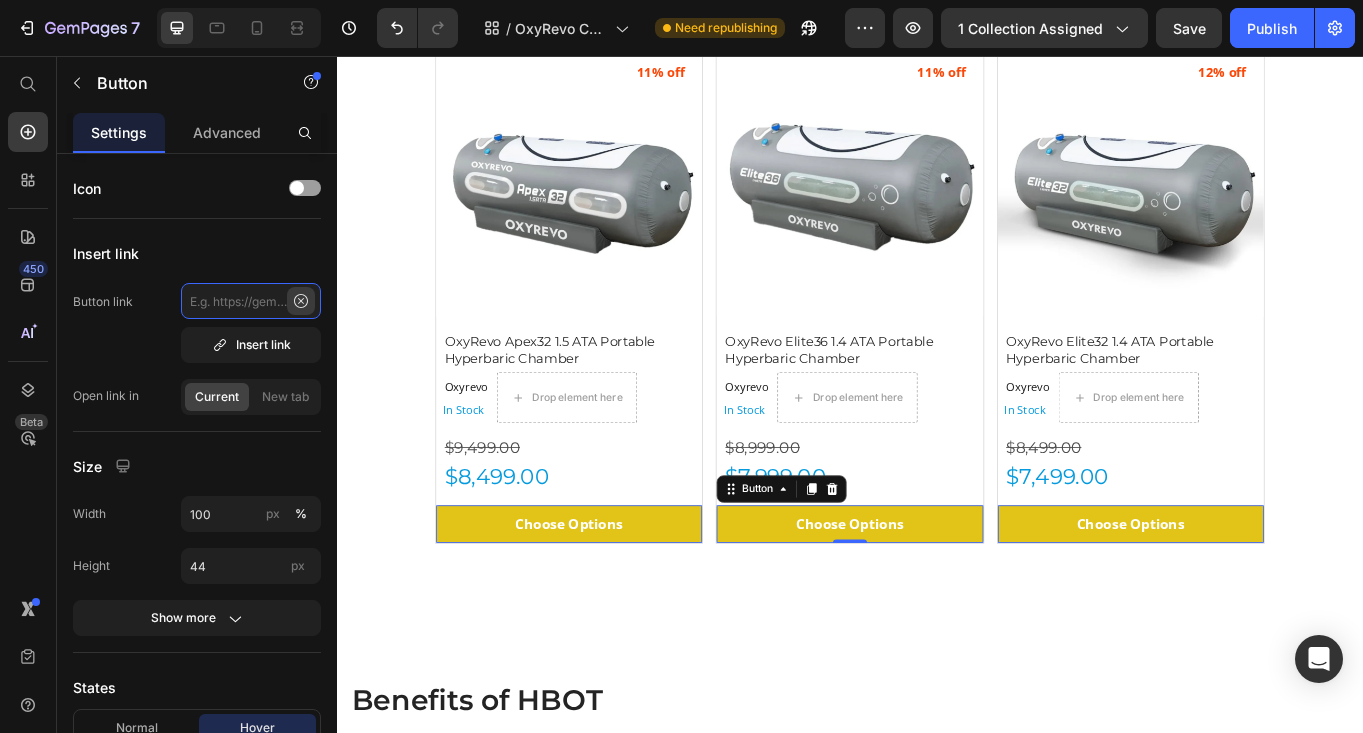 scroll, scrollTop: 0, scrollLeft: 0, axis: both 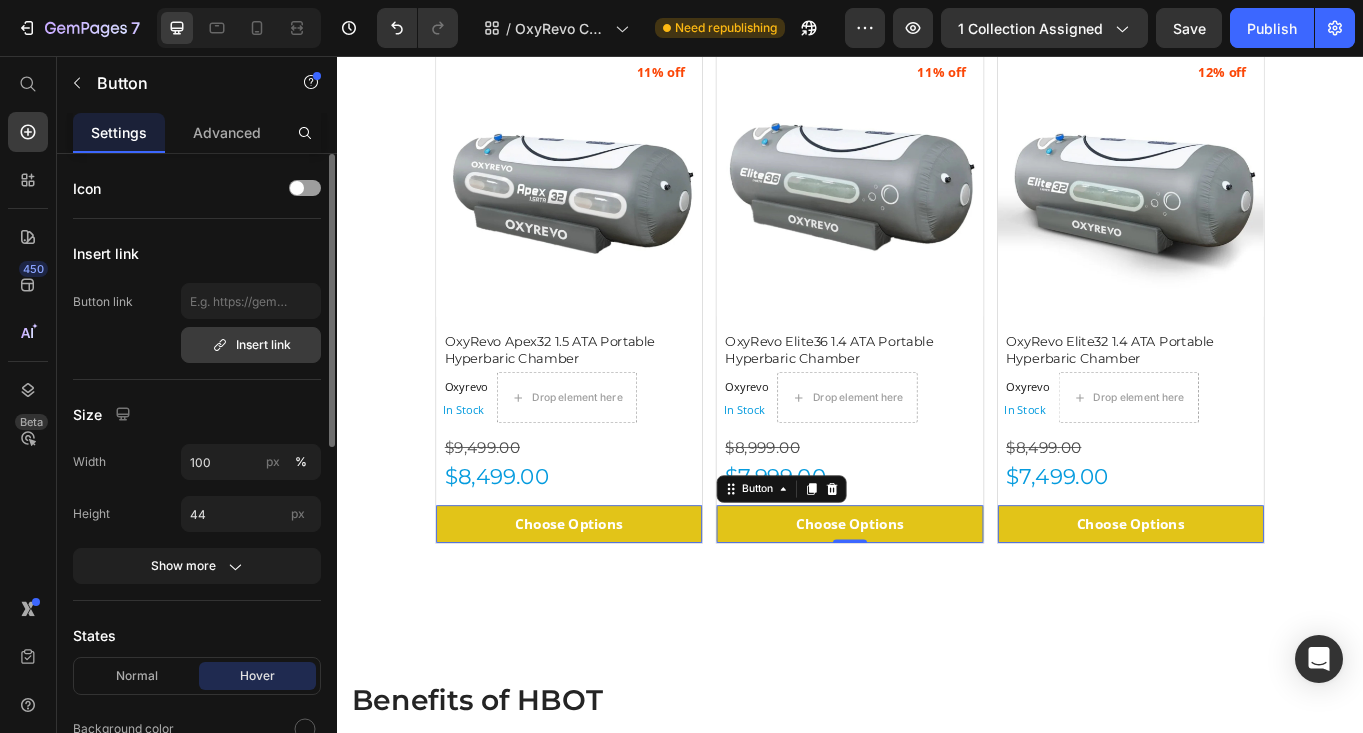 click on "Insert link" at bounding box center (251, 345) 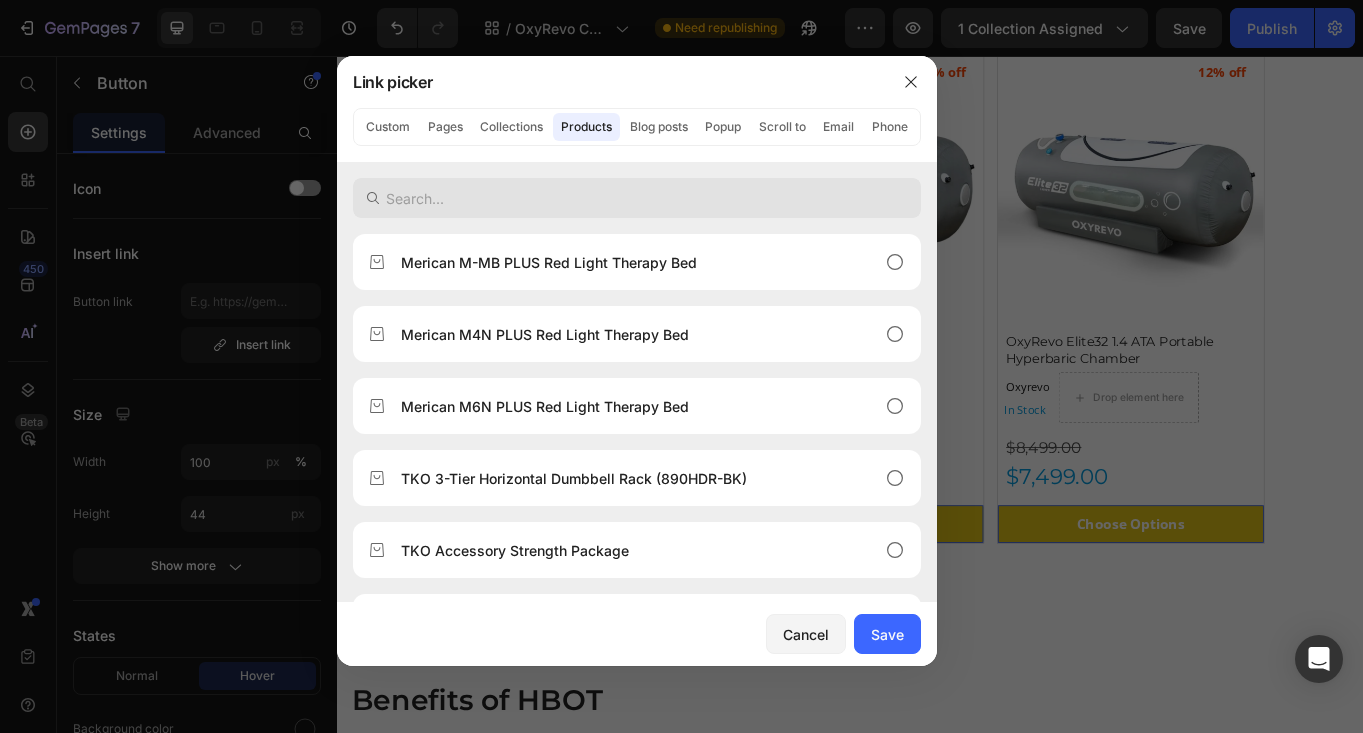 click at bounding box center [637, 198] 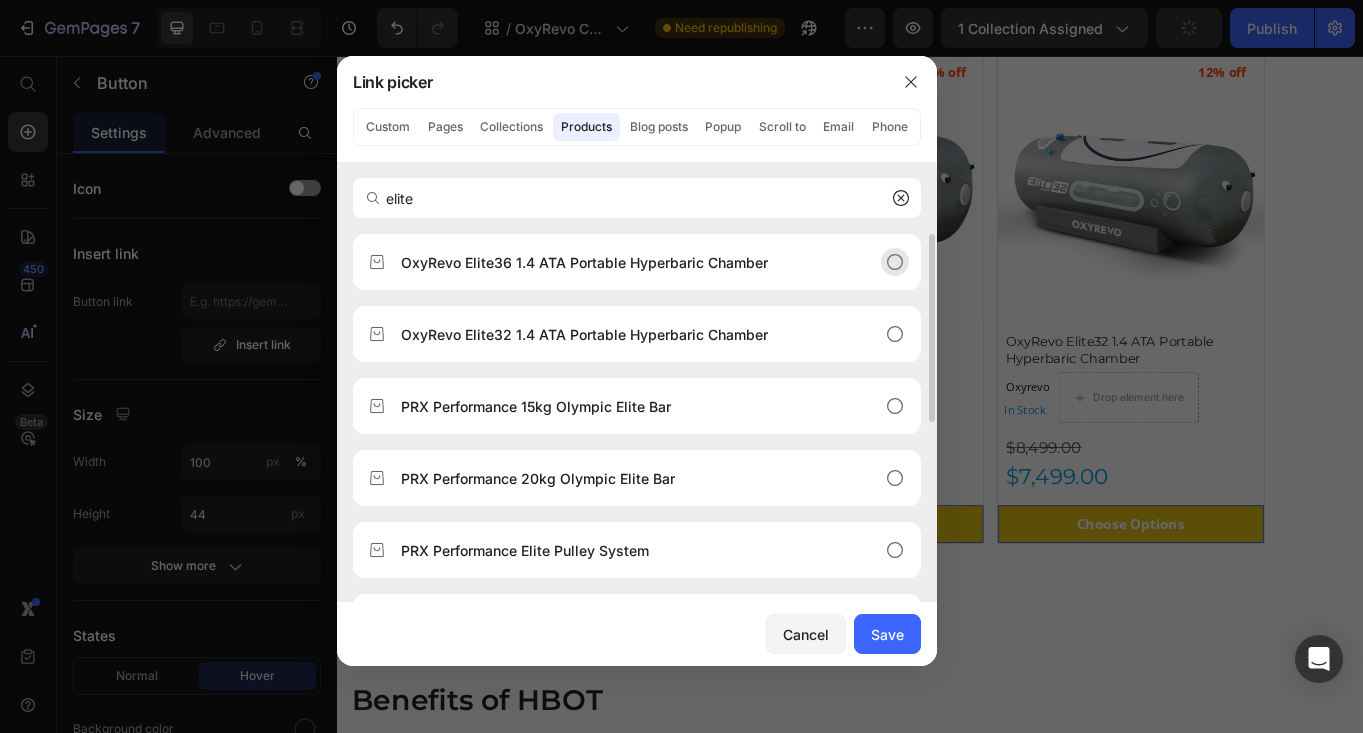 type on "elite" 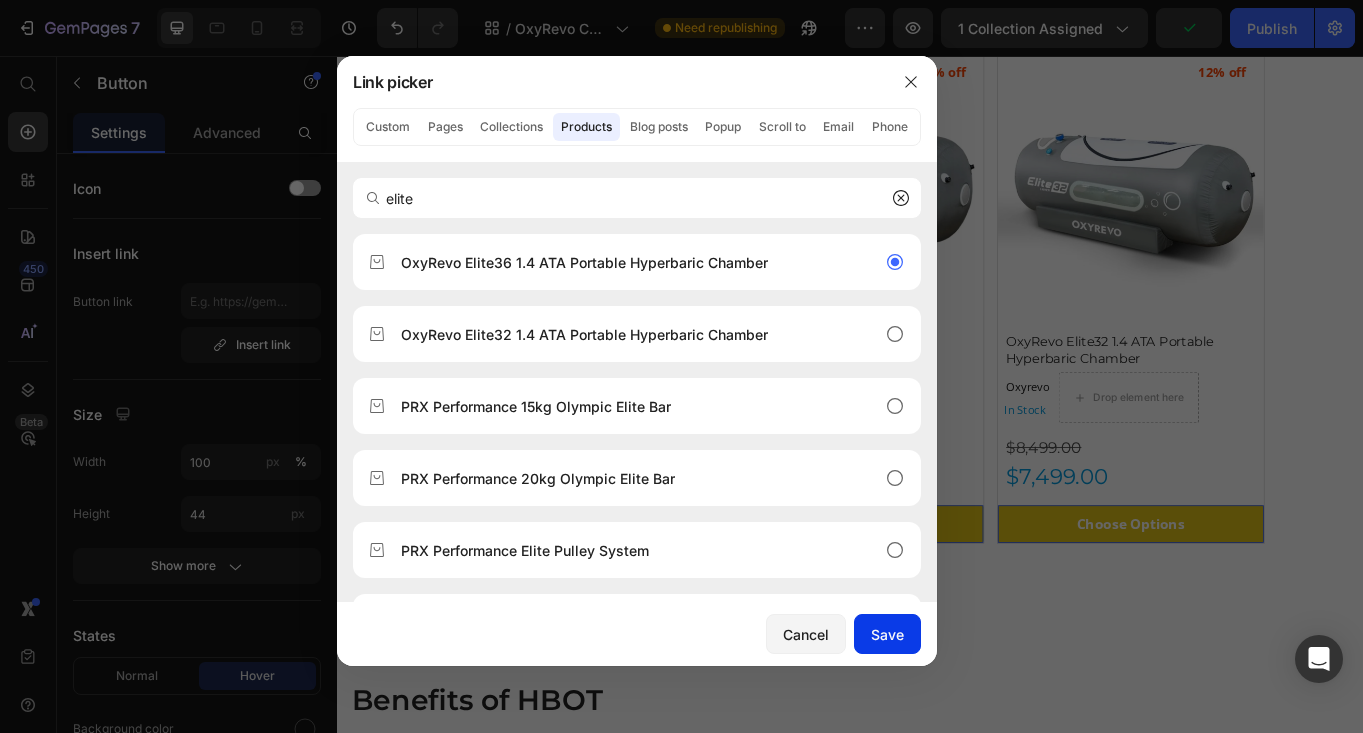 click on "Save" at bounding box center [887, 634] 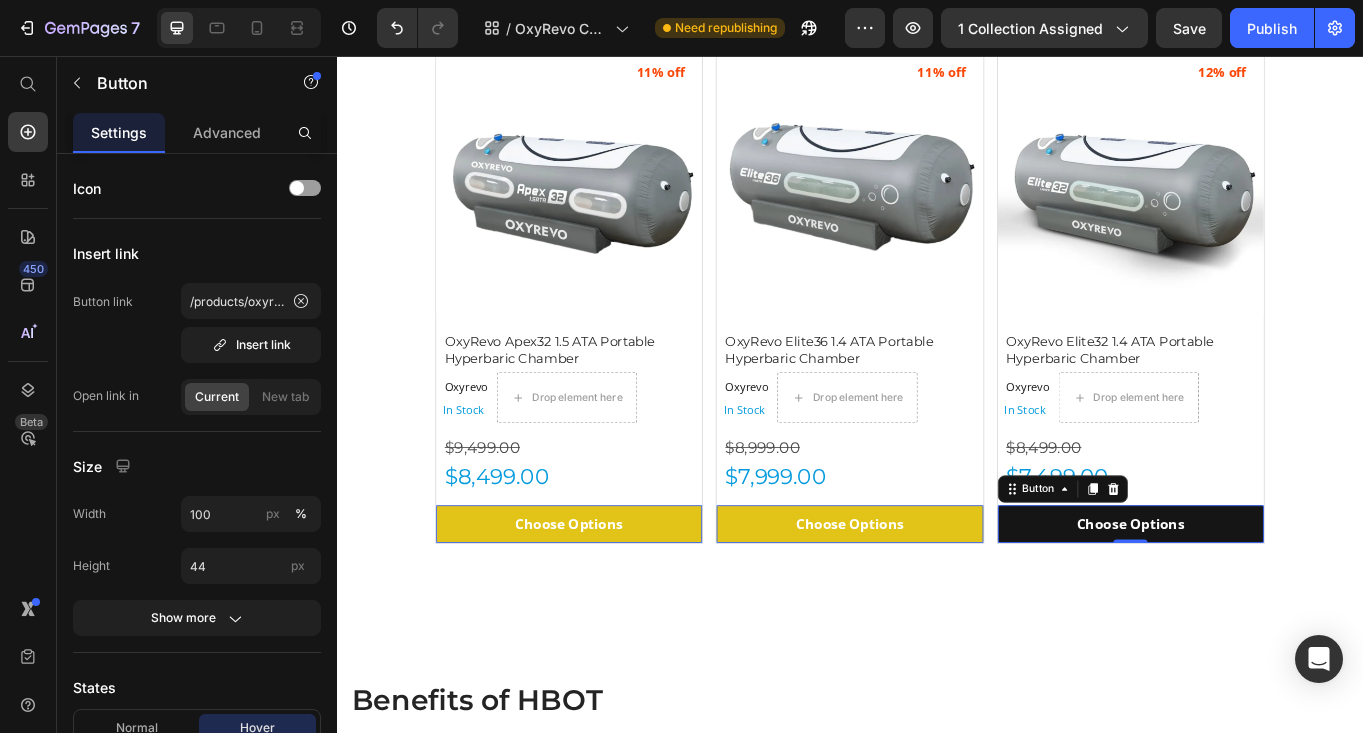 click on "Choose Options" at bounding box center (608, 12) 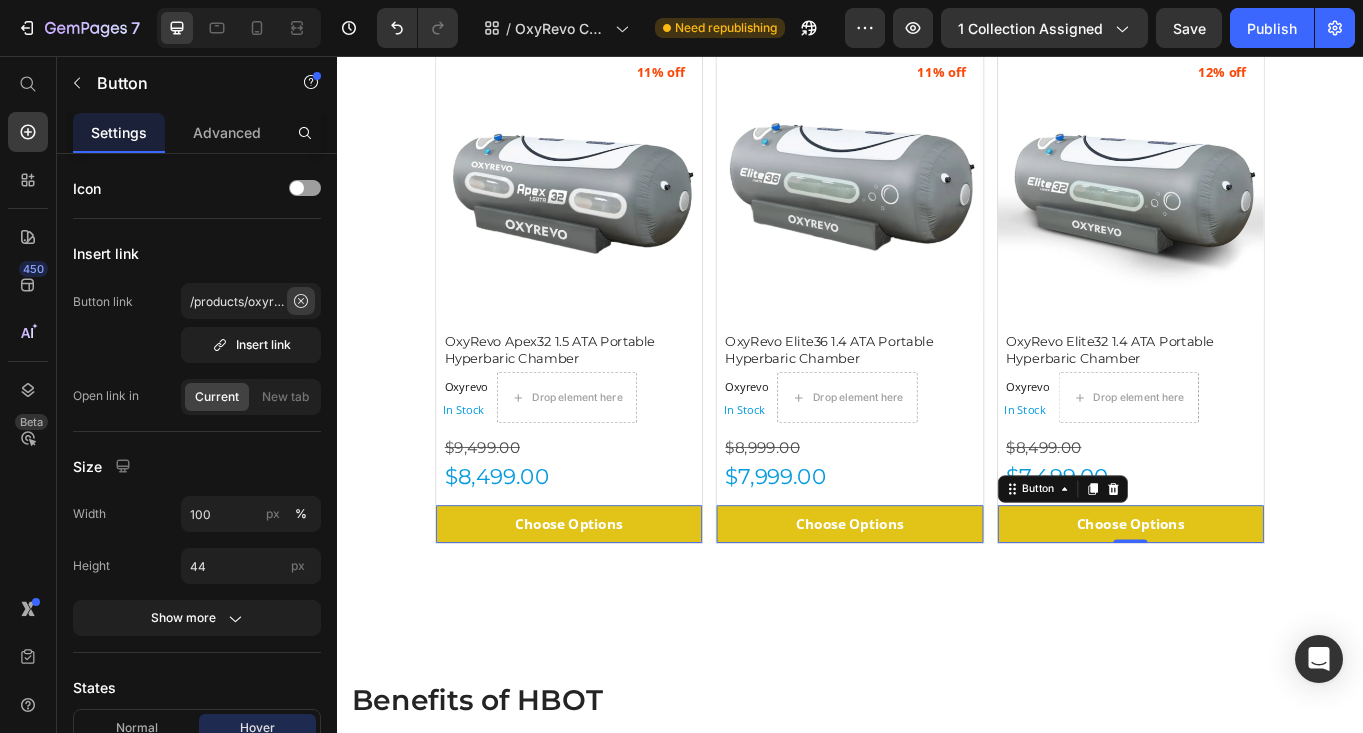 click 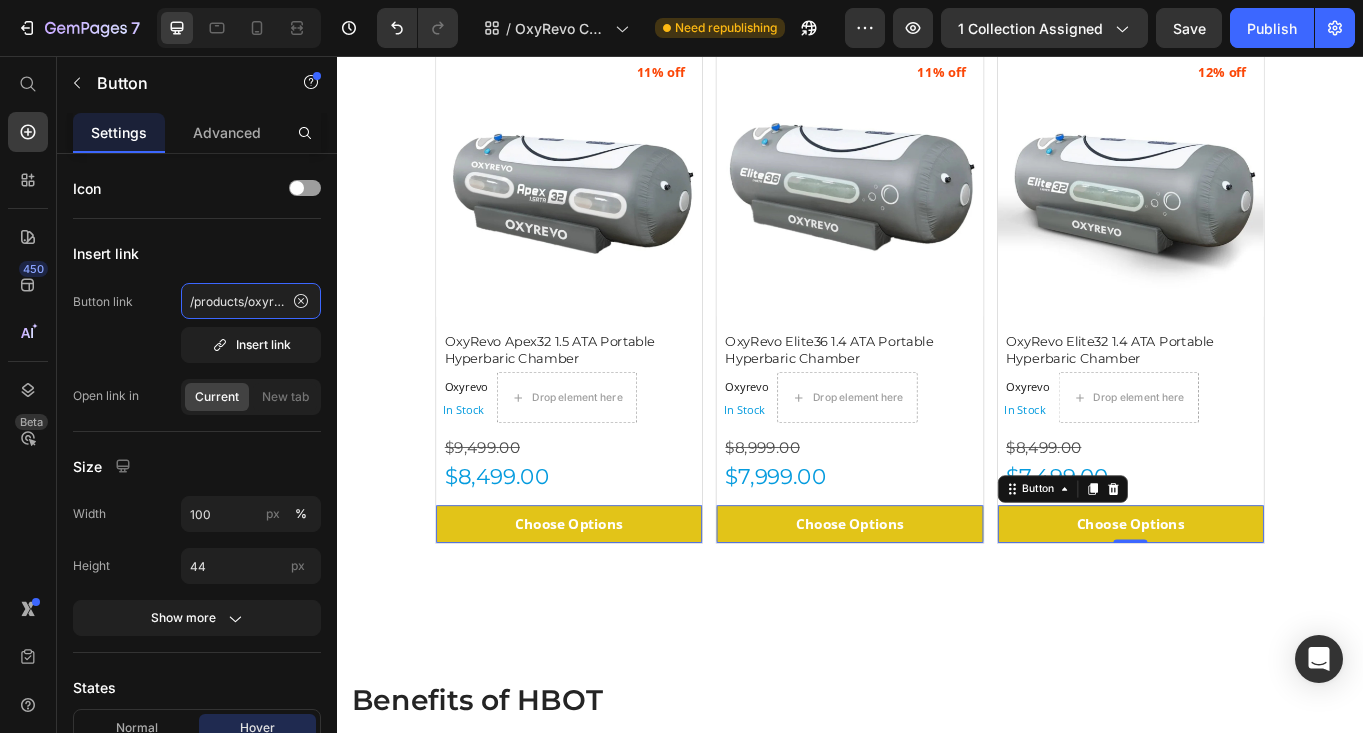 type 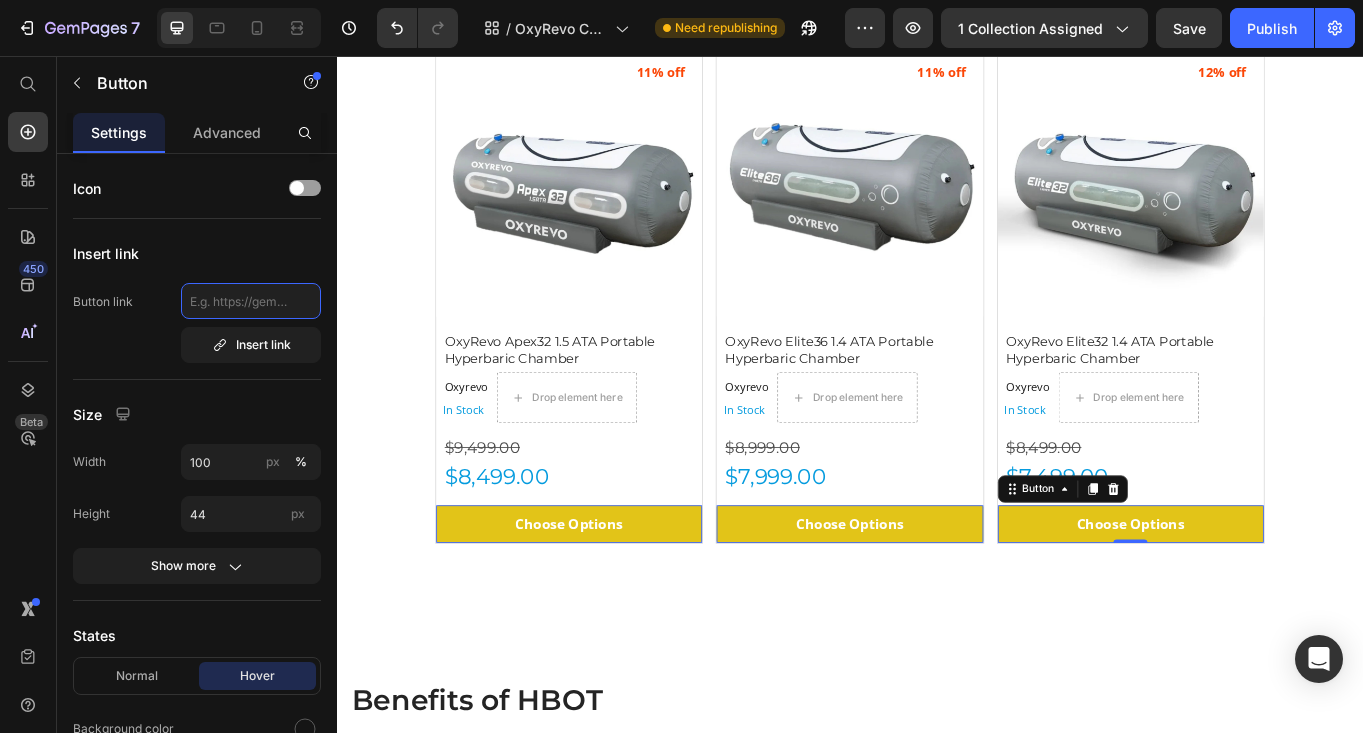 scroll, scrollTop: 0, scrollLeft: 0, axis: both 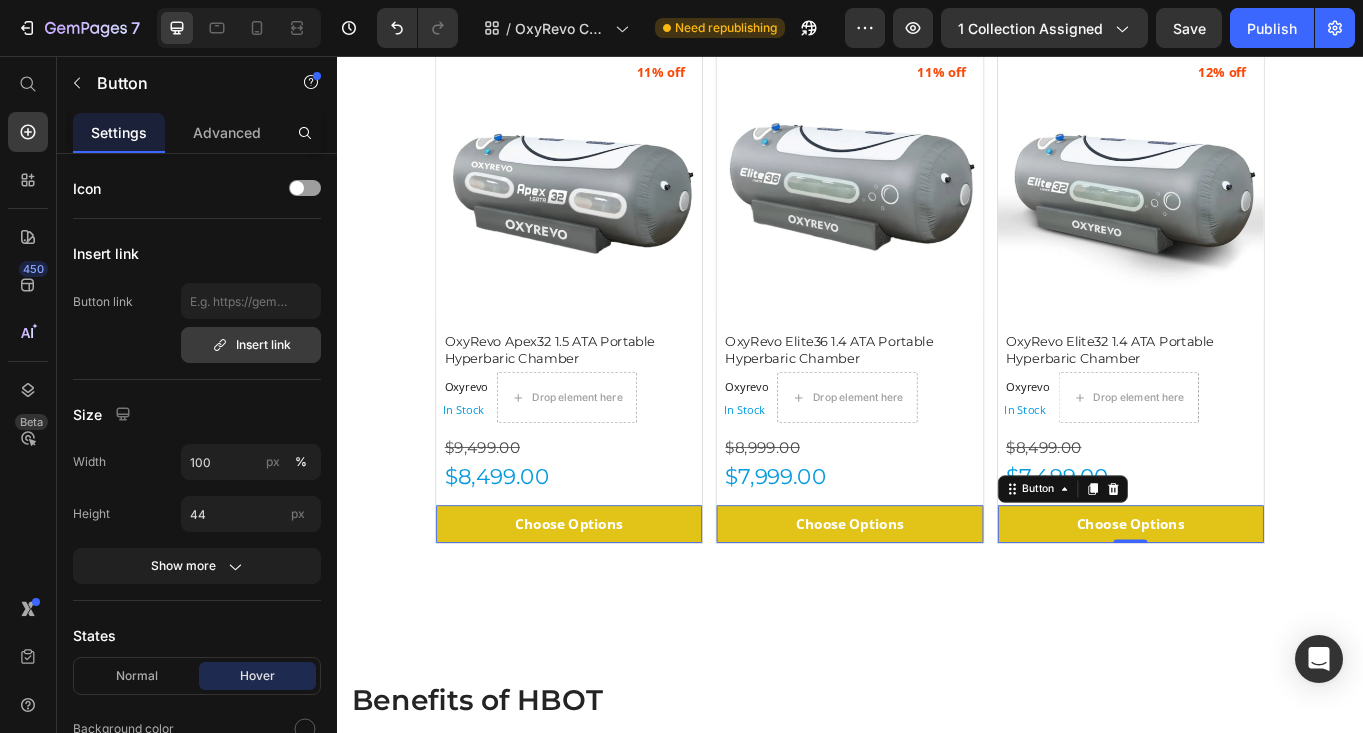click on "Insert link" at bounding box center [251, 345] 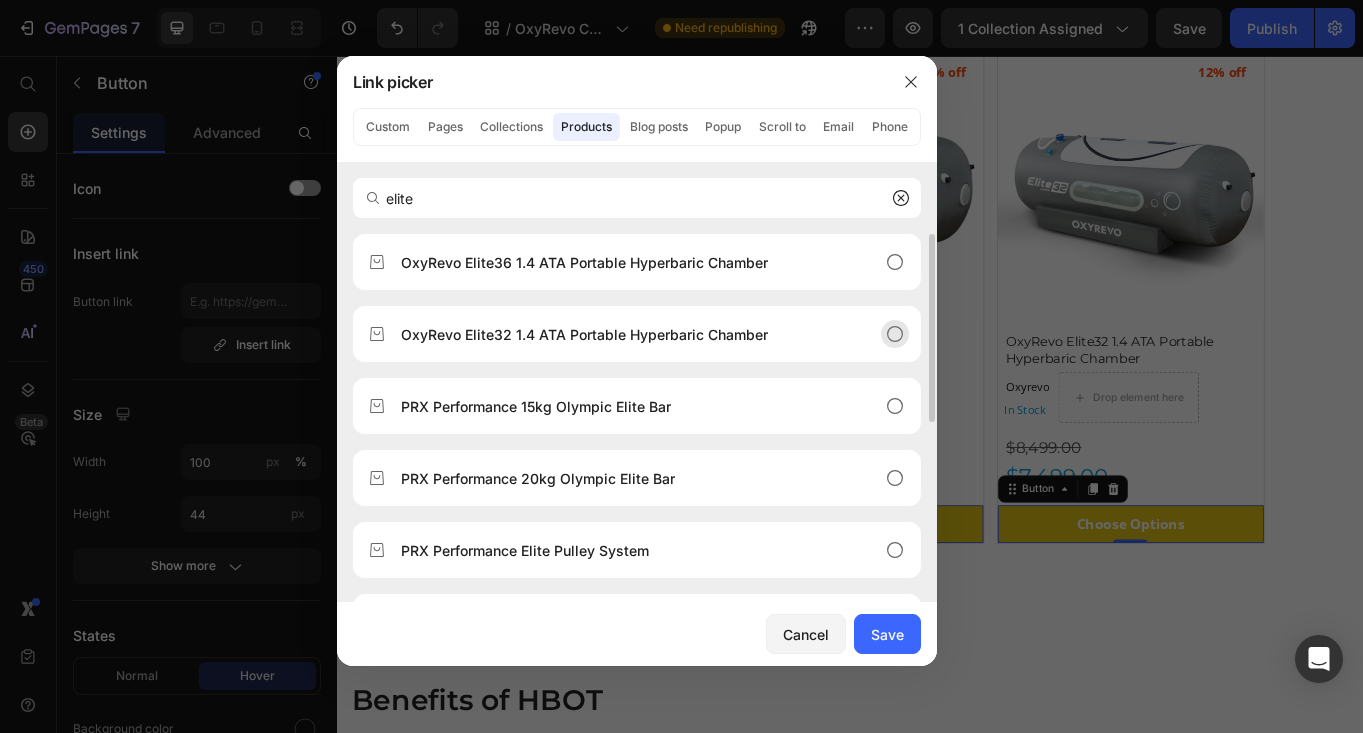 type on "elite" 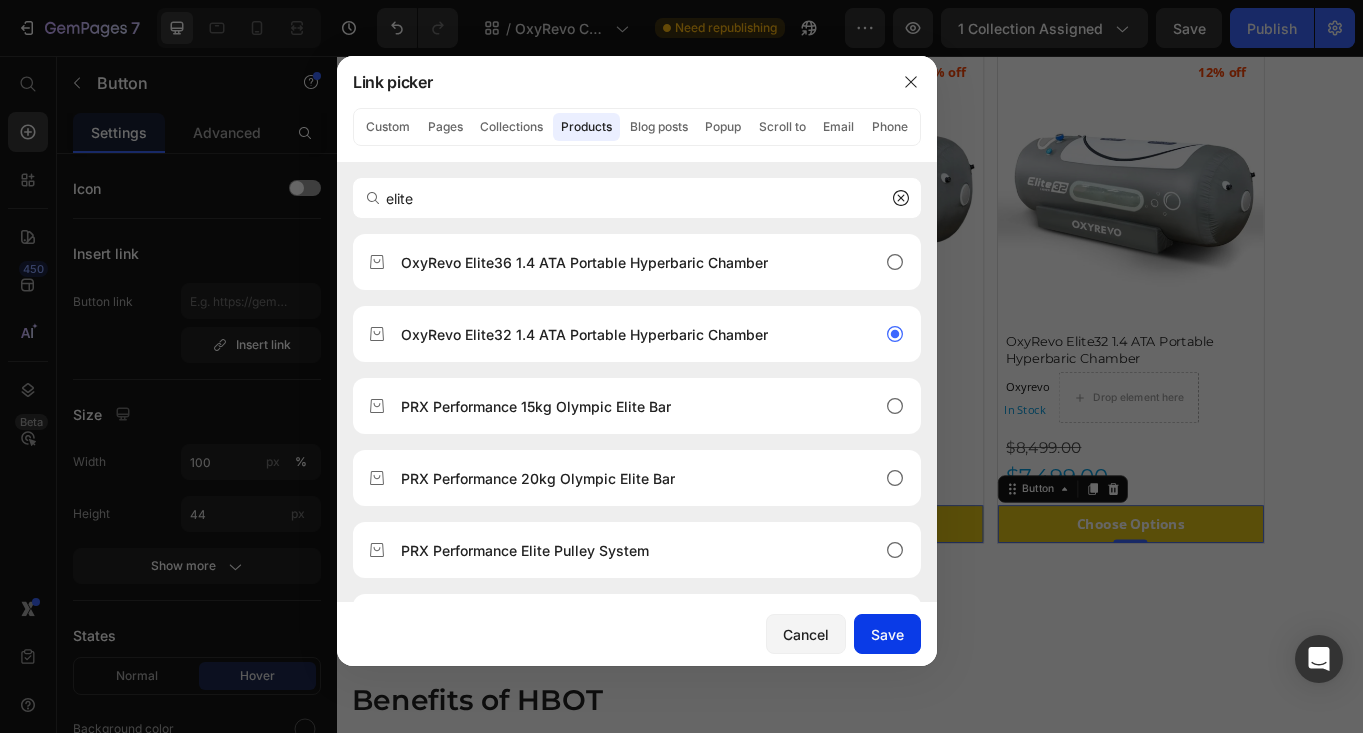 click on "Save" at bounding box center (887, 634) 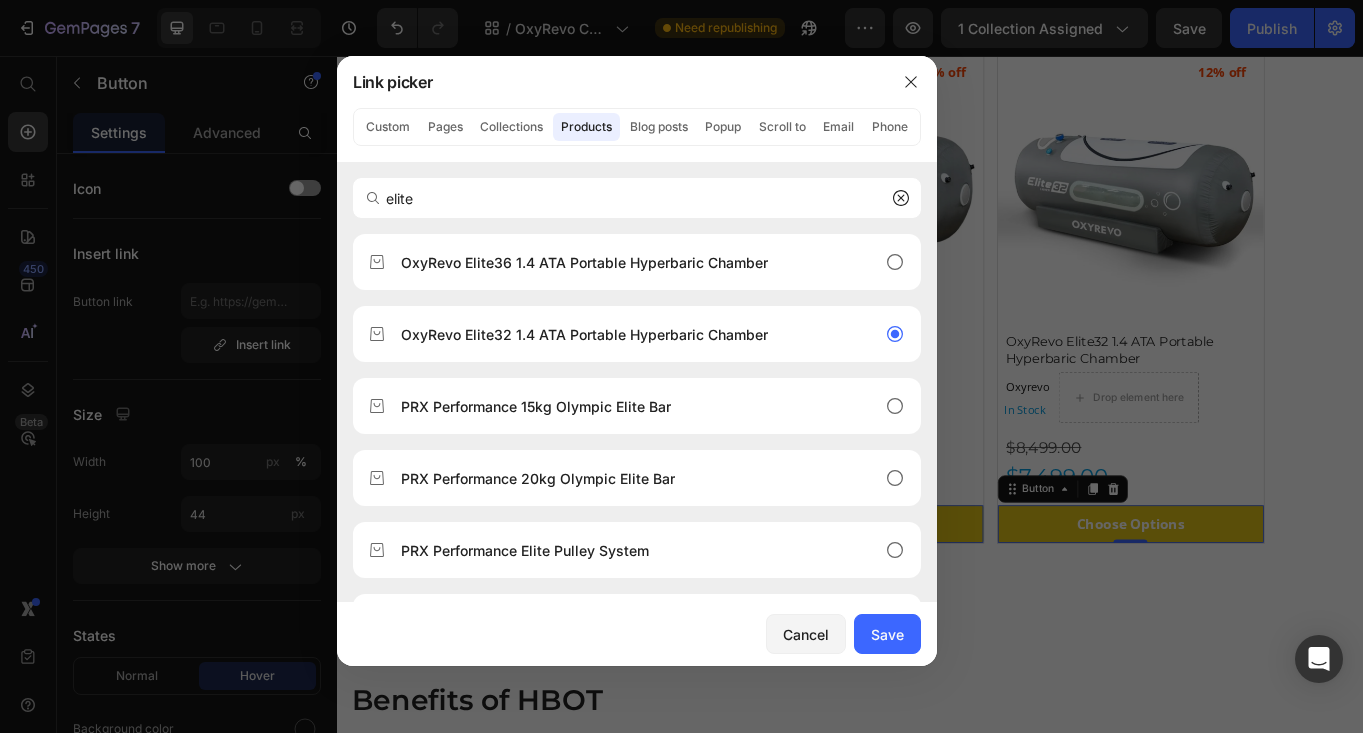 type on "/products/oxyrevo-elite32-1-4-ata-portable-hyperbaric-chamber" 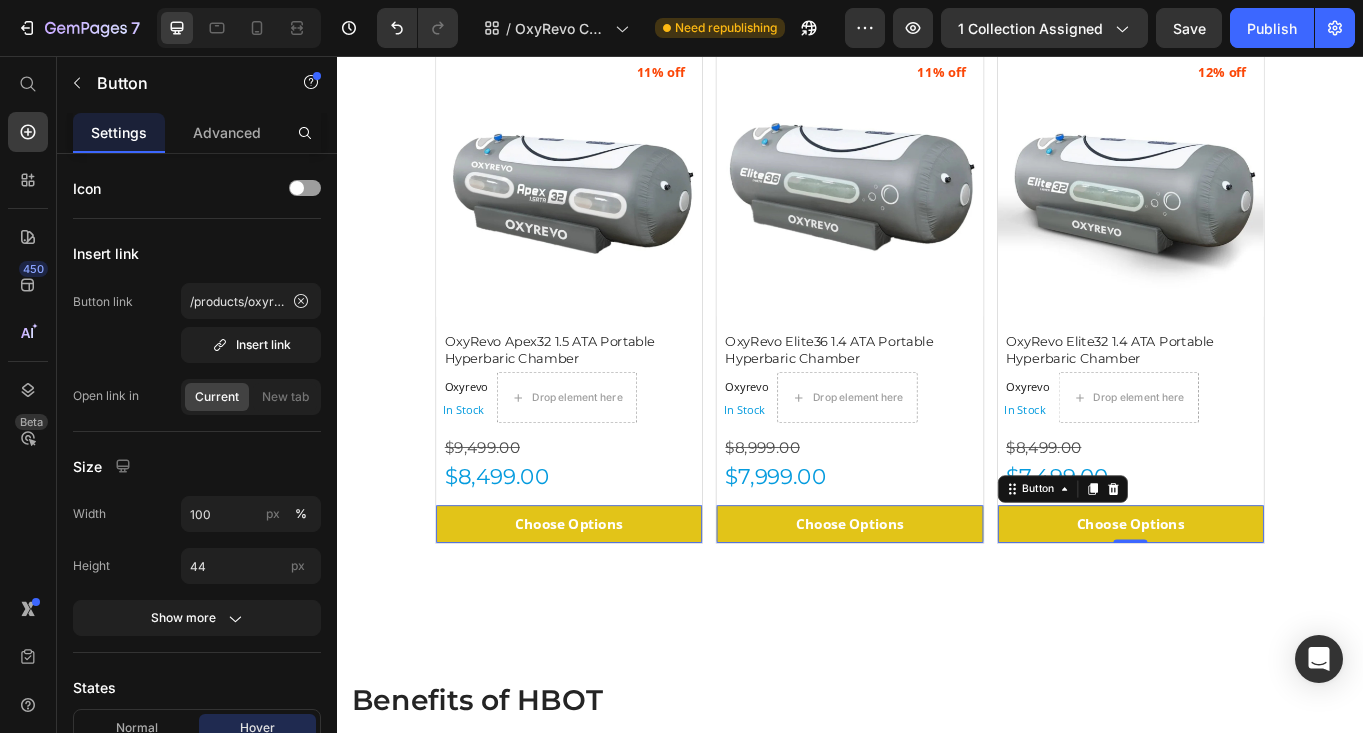 click on "(P) Images 10% off Product Badge OxyRevo Forward90 1.4 to 1.5 ATA Sitting Hyperbaric Chamber (P) Title Oxyrevo Product Vendor In Stock Stock Counter
Drop element here Row $10,499.00 Product Price $9,499.00 Product Price Choose Options Button   0 Row (P) Images 8% off Product Badge OxyRevo Heal40 1.4 ATA Wheelchair Hyperbaric Chamber (P) Title Oxyrevo Product Vendor In Stock Stock Counter
Drop element here Row $12,499.00 Product Price $11,499.00 Product Price Choose Options Button   0 Row (P) Images 10% off Product Badge OxyRevo Apex36 1.5 ATA Portable Hyperbaric Chamber (P) Title Oxyrevo Product Vendor In Stock Stock Counter
Drop element here Row $9,999.00 Product Price $8,999.00 Product Price Choose Options Button   0 Row (P) Images 11% off Product Badge OxyRevo Apex32 1.5 ATA Portable Hyperbaric Chamber (P) Title Oxyrevo Product Vendor In Stock Stock Counter
Drop element here Row $9,499.00 Product Price $8,499.00 Product Price Button" at bounding box center (937, 43) 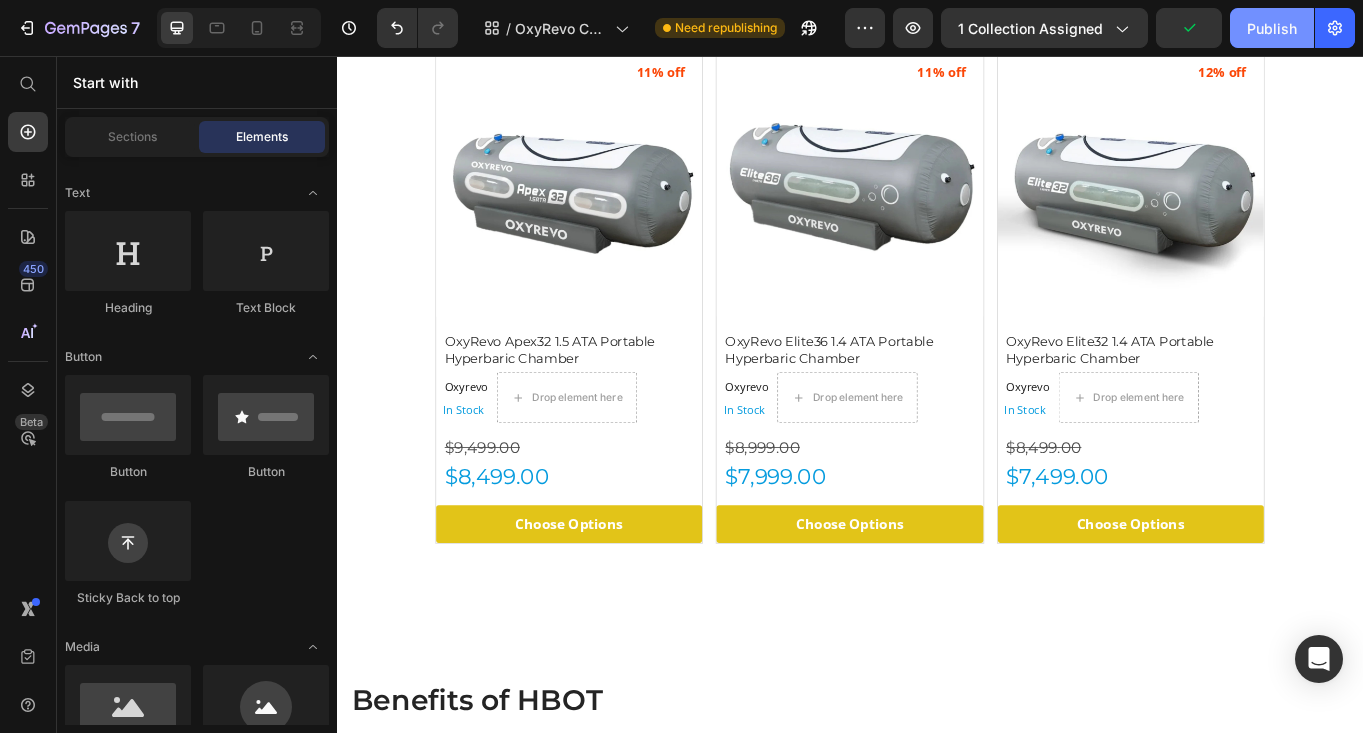 click on "Publish" at bounding box center (1272, 28) 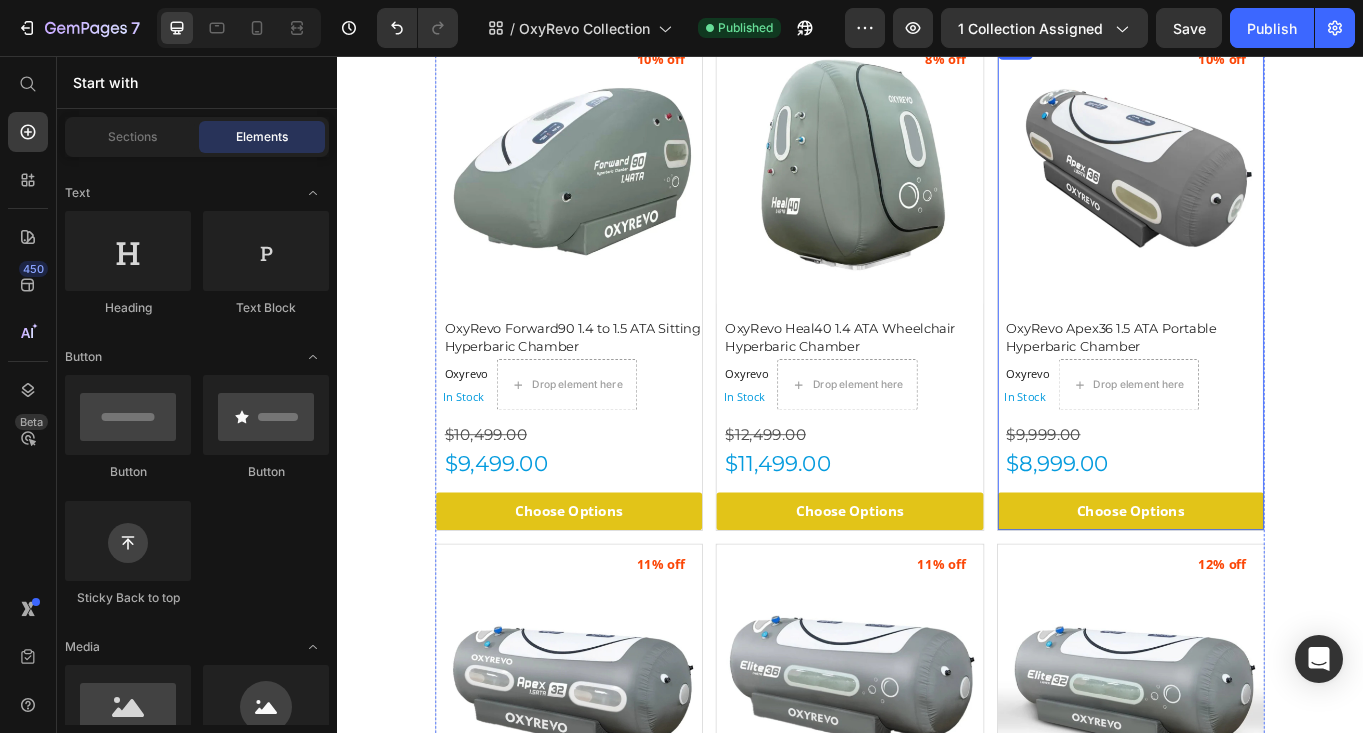 scroll, scrollTop: 536, scrollLeft: 0, axis: vertical 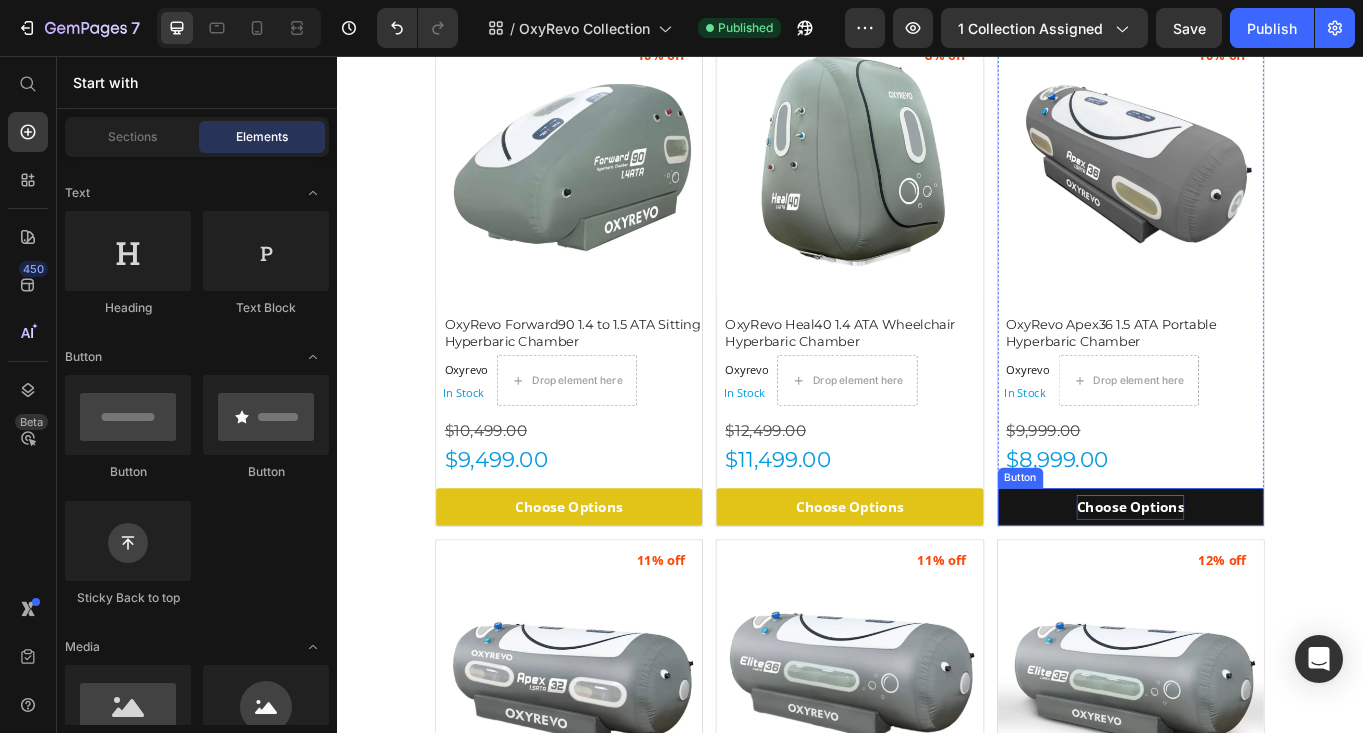 click on "Choose Options" at bounding box center (609, 583) 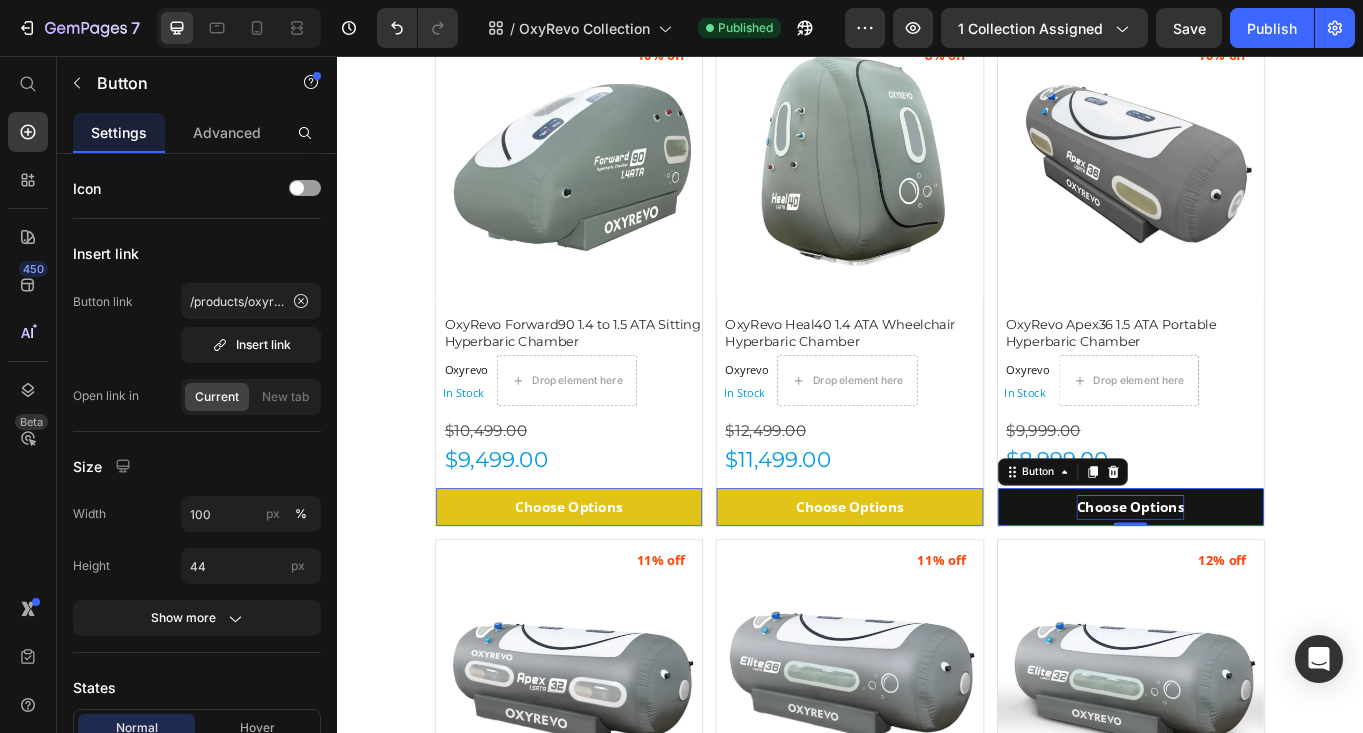 click on "Choose Options" at bounding box center [609, 583] 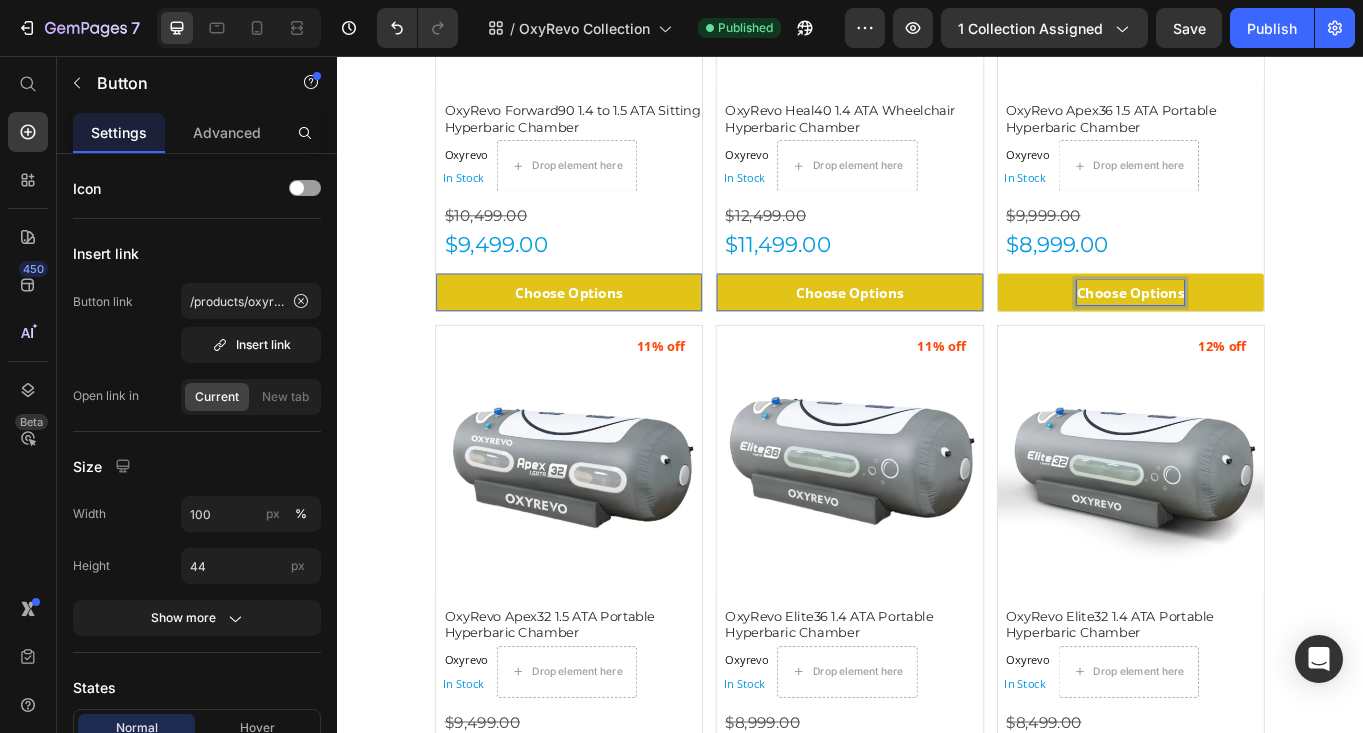 scroll, scrollTop: 782, scrollLeft: 0, axis: vertical 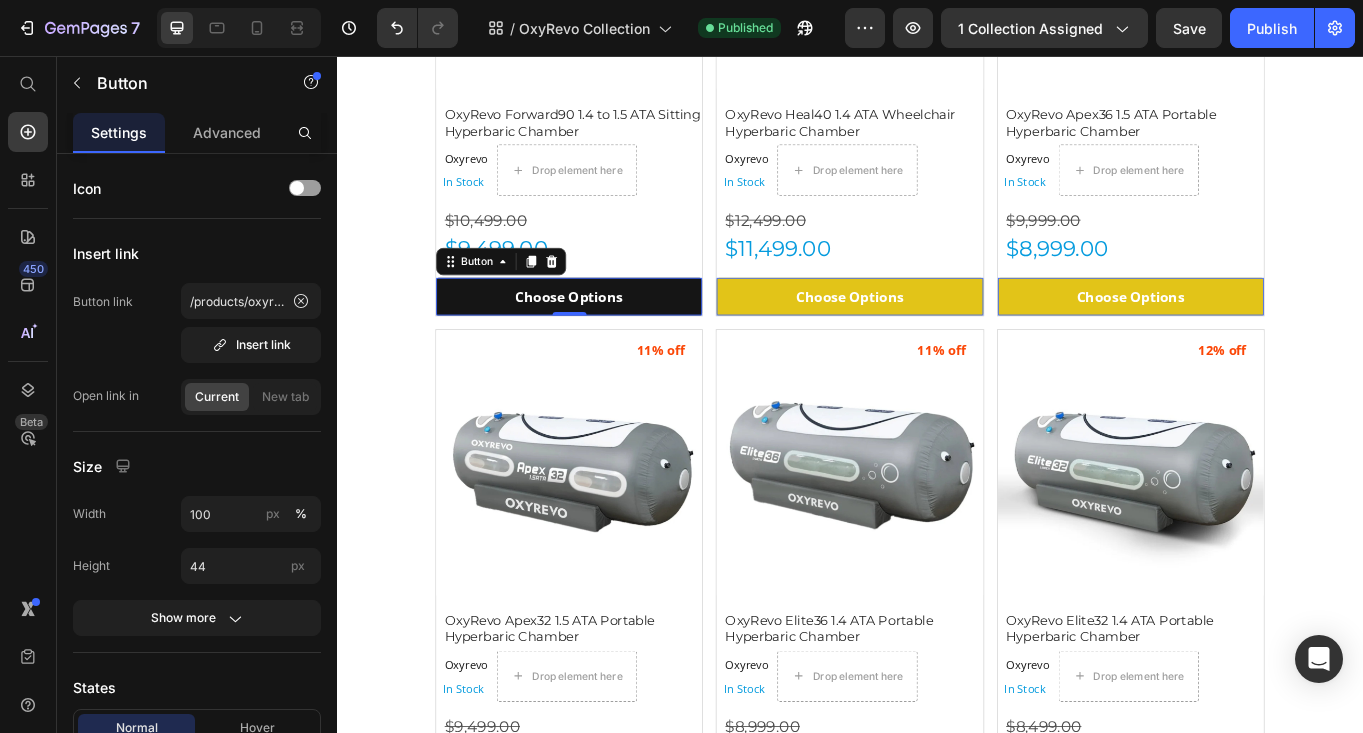 click on "Choose Options" at bounding box center [608, 337] 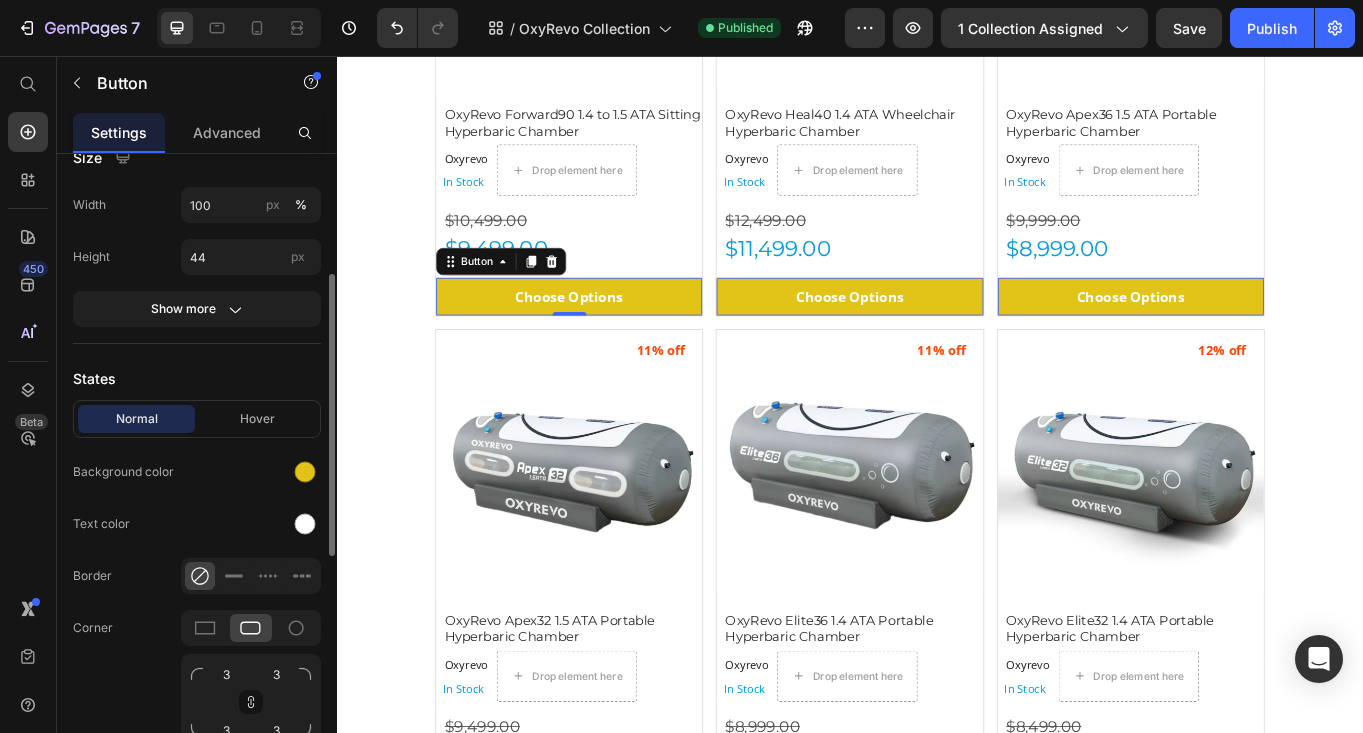 scroll, scrollTop: 313, scrollLeft: 0, axis: vertical 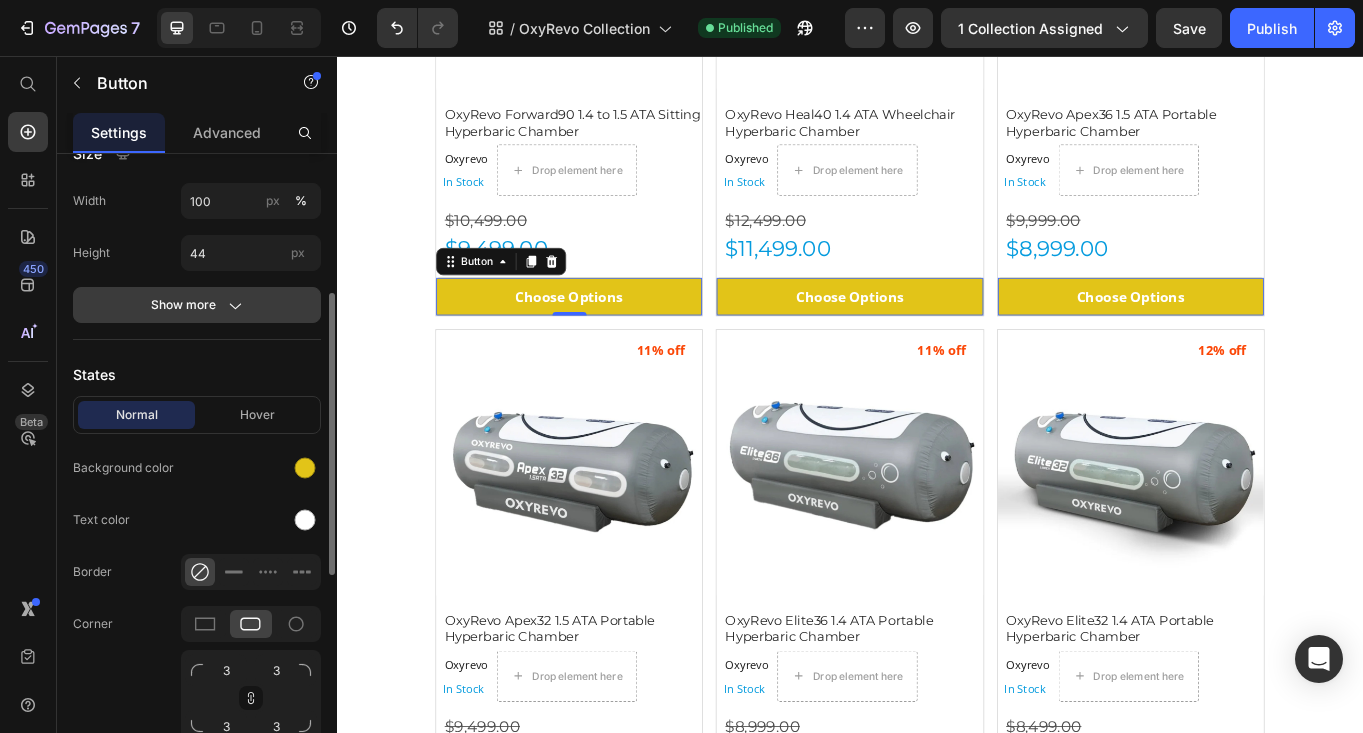 click on "Show more" 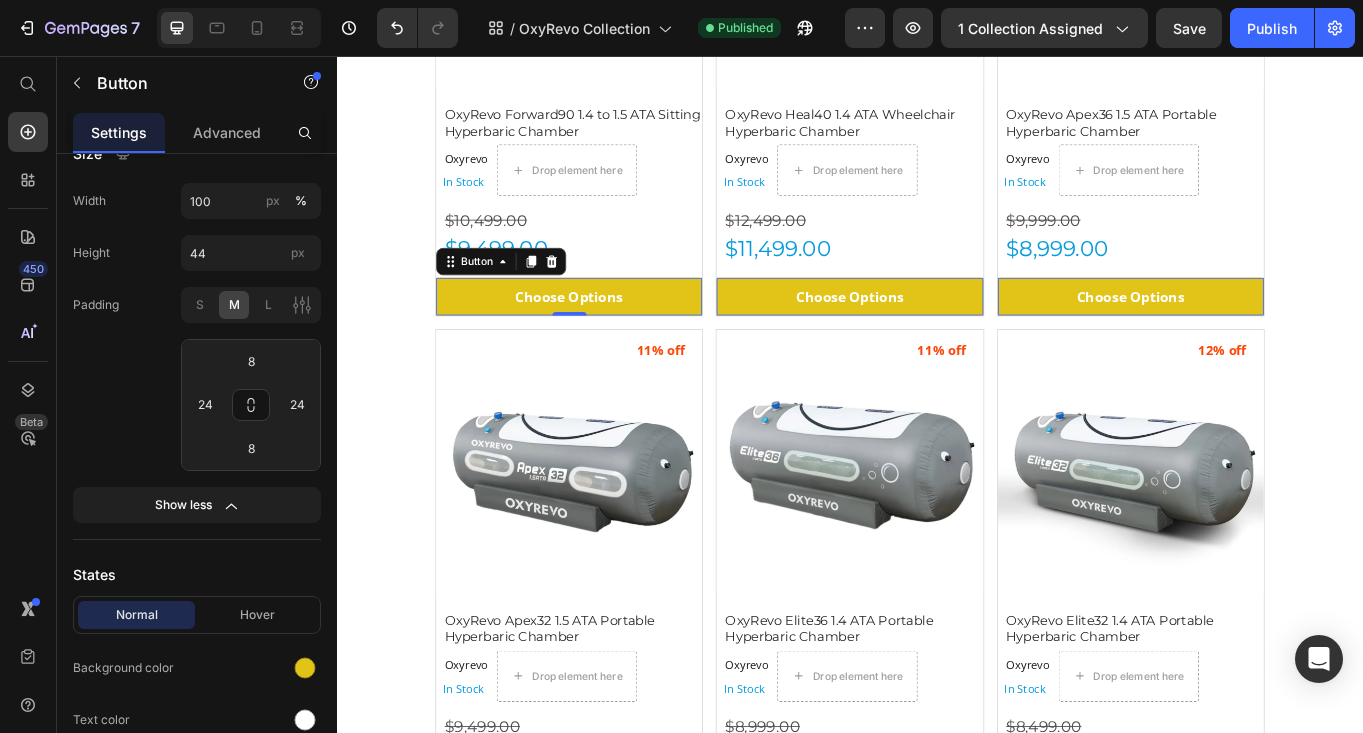 click on "Settings" at bounding box center (119, 132) 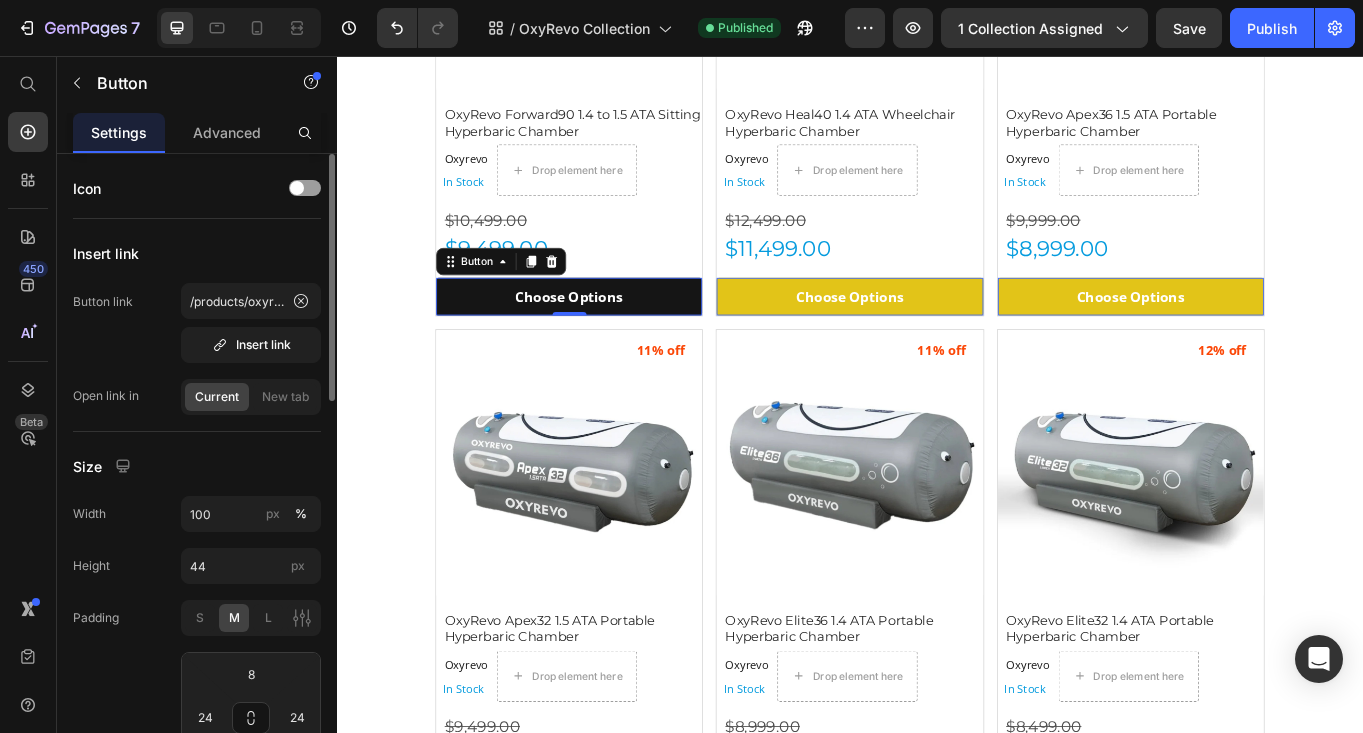 click on "Choose Options" at bounding box center (608, 337) 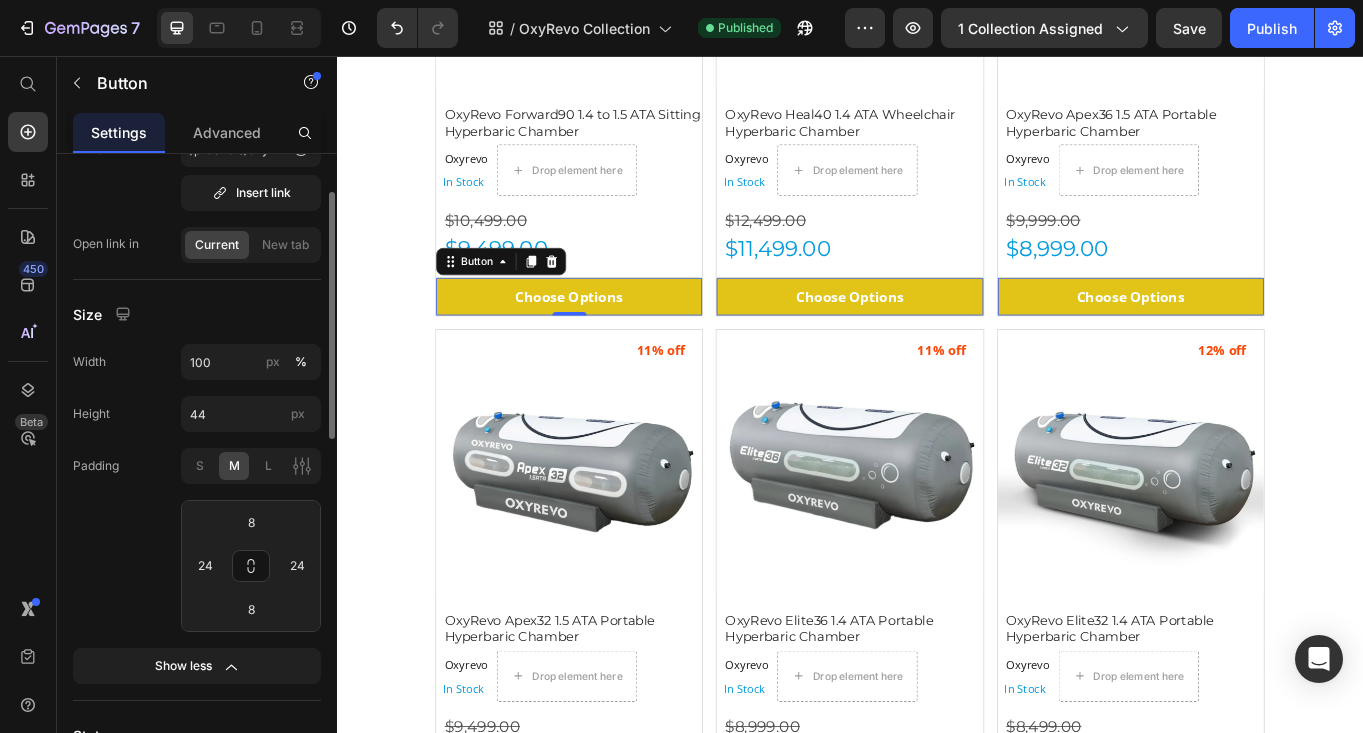 scroll, scrollTop: 158, scrollLeft: 0, axis: vertical 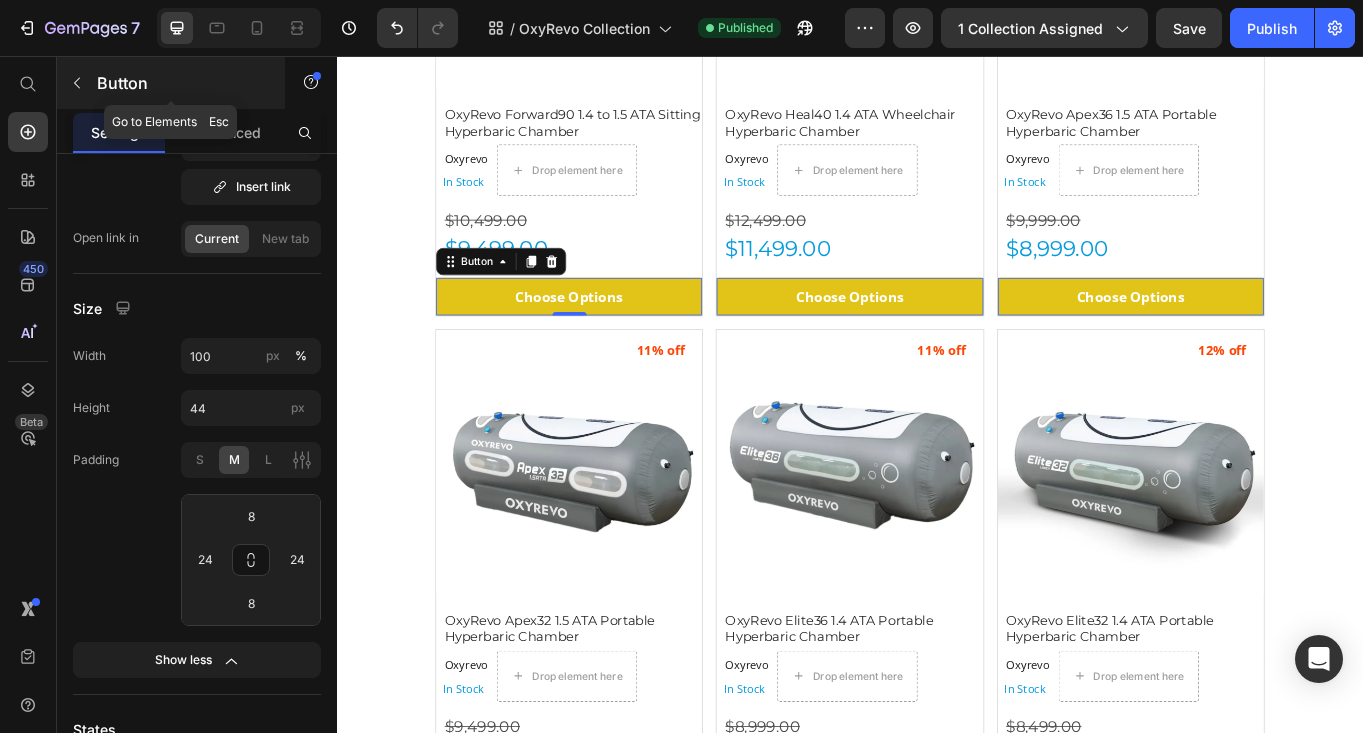 click on "Button" at bounding box center [182, 83] 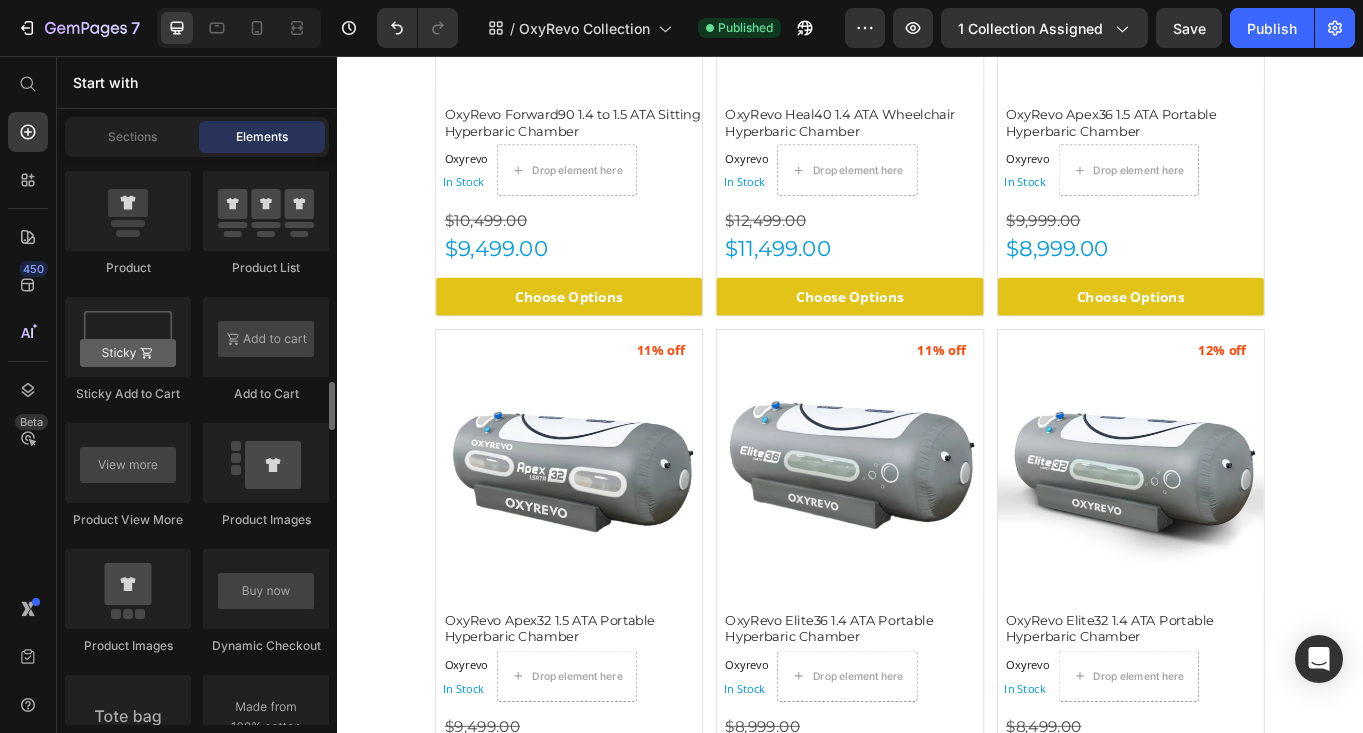 scroll, scrollTop: 2833, scrollLeft: 0, axis: vertical 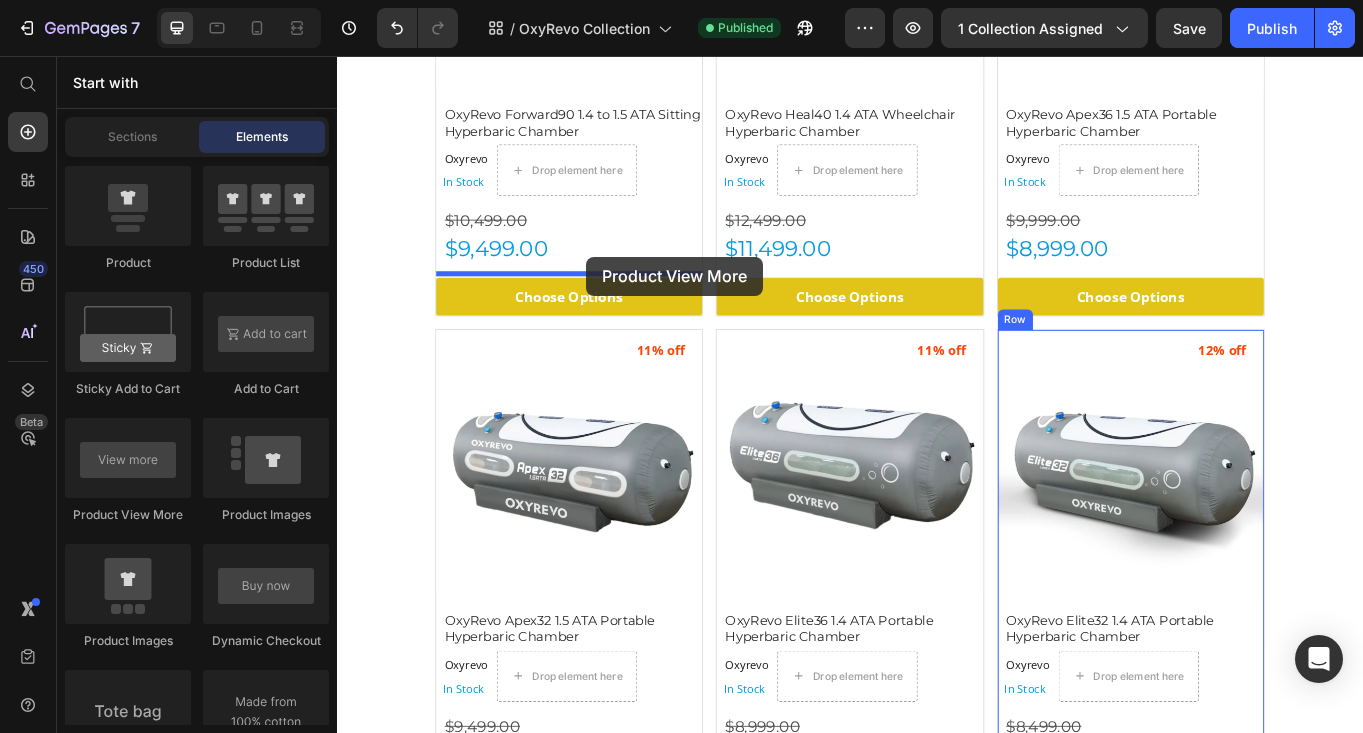 drag, startPoint x: 460, startPoint y: 518, endPoint x: 628, endPoint y: 291, distance: 282.40573 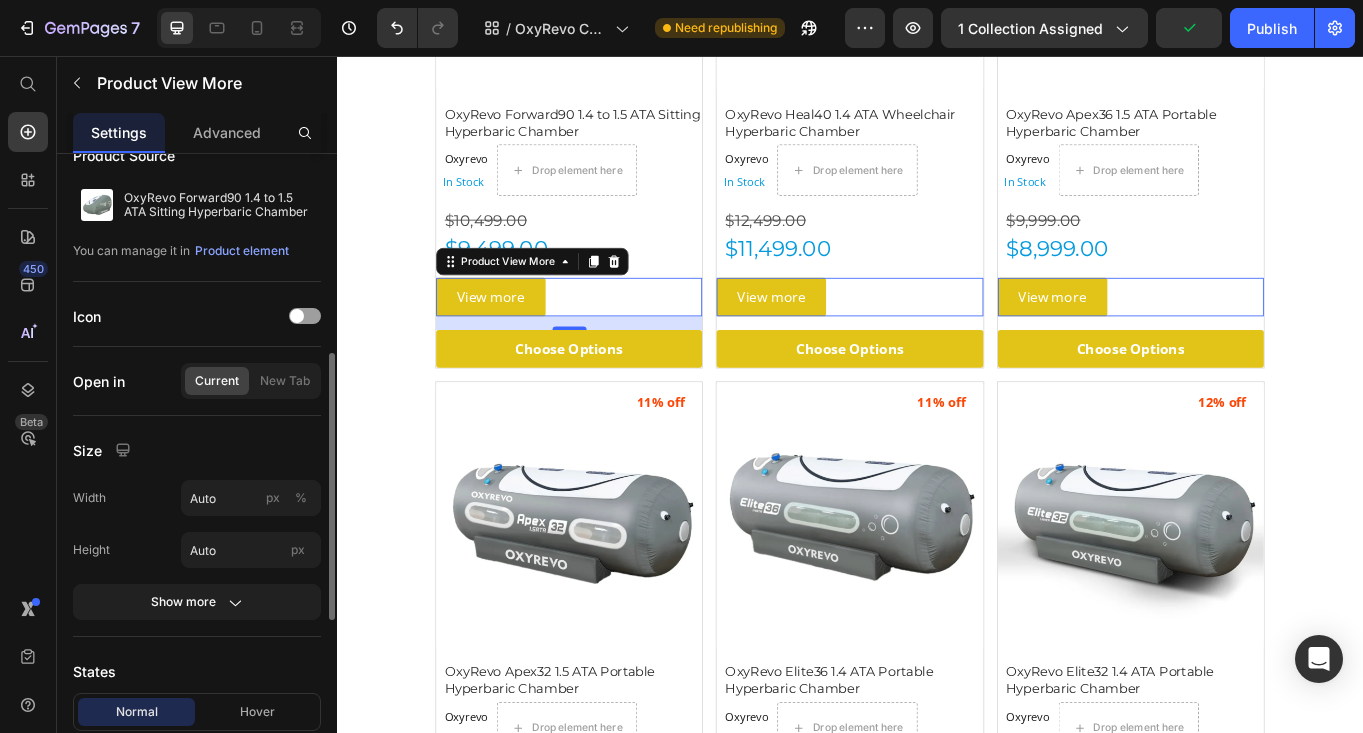 scroll, scrollTop: 177, scrollLeft: 0, axis: vertical 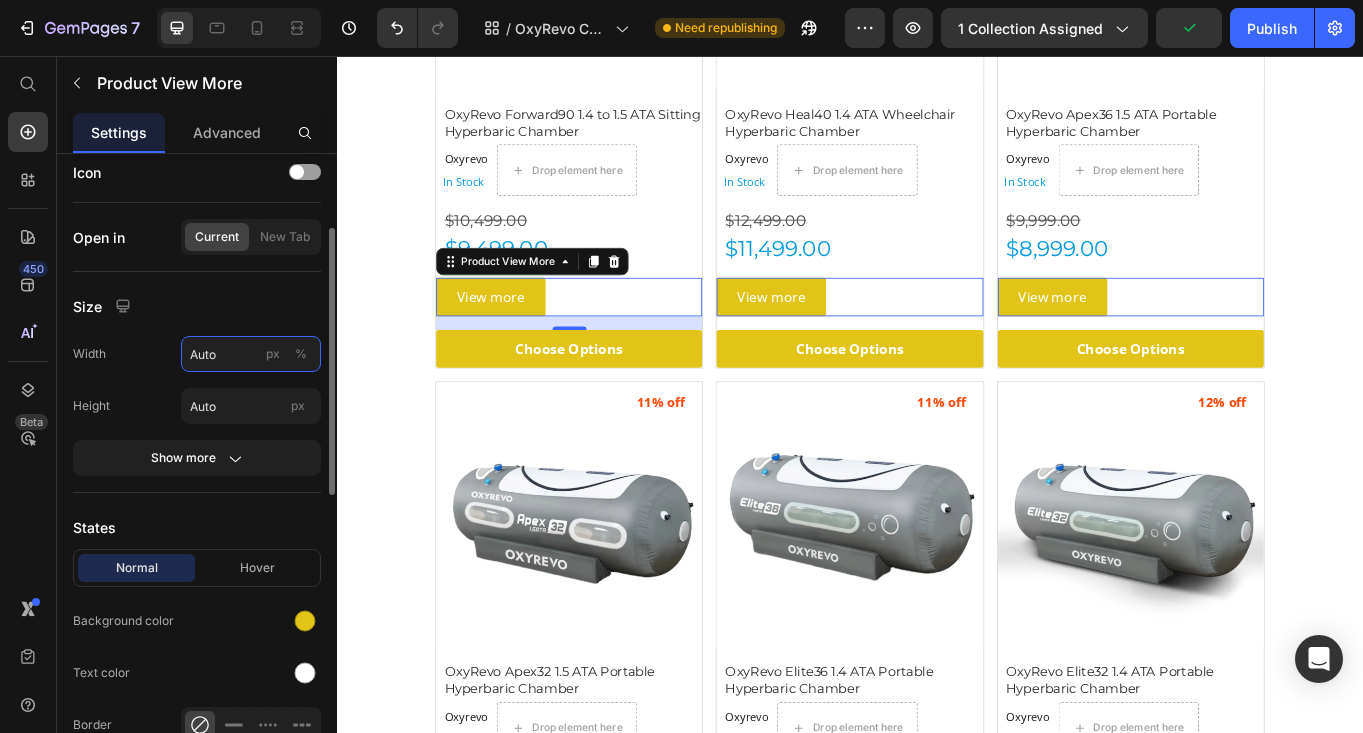 click on "Auto" at bounding box center (251, 354) 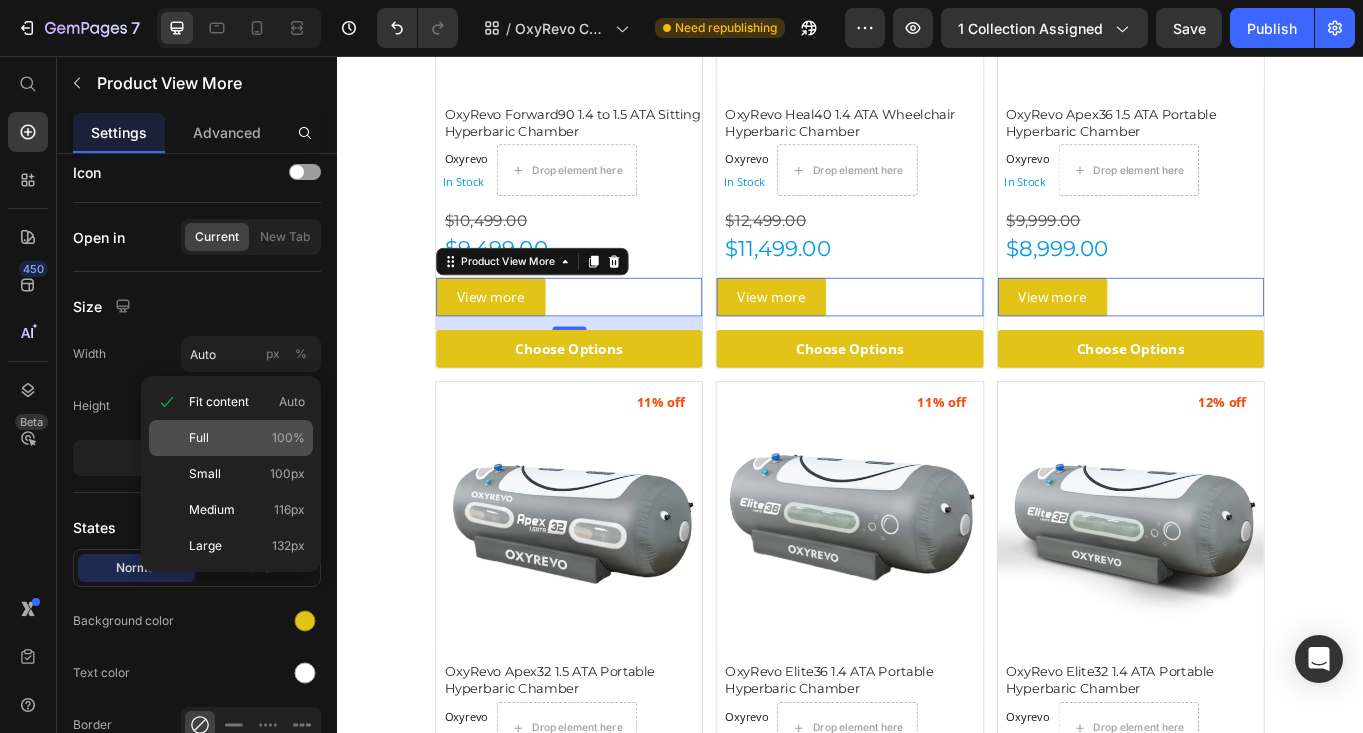 click on "Full 100%" at bounding box center [247, 438] 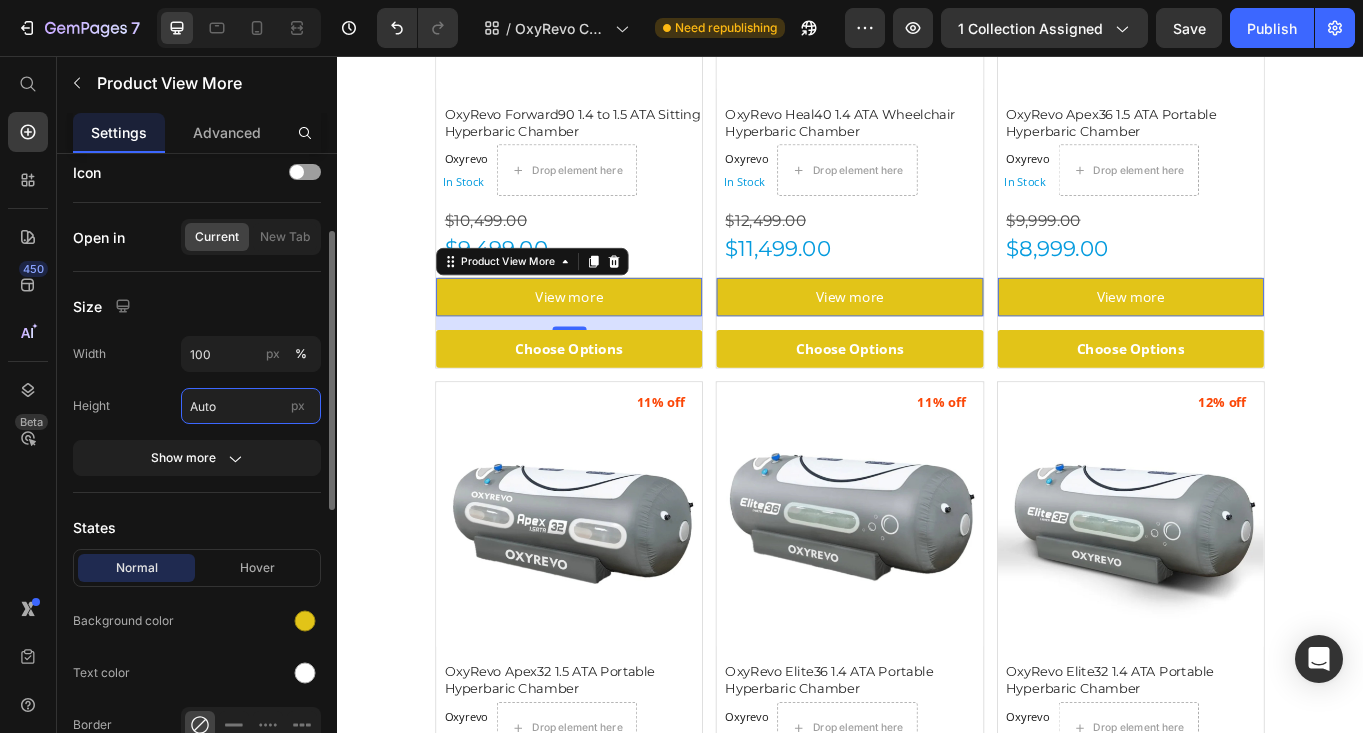 click on "Auto" at bounding box center [251, 406] 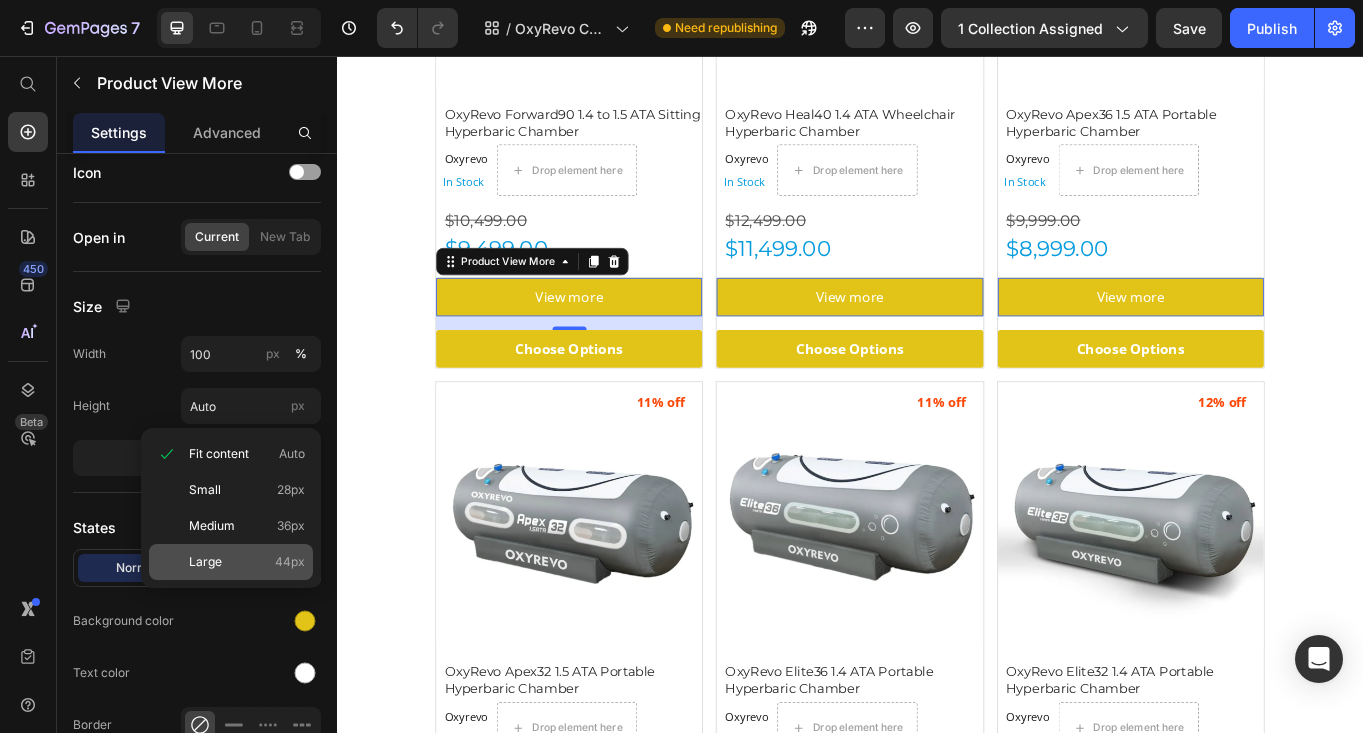 click on "Large 44px" 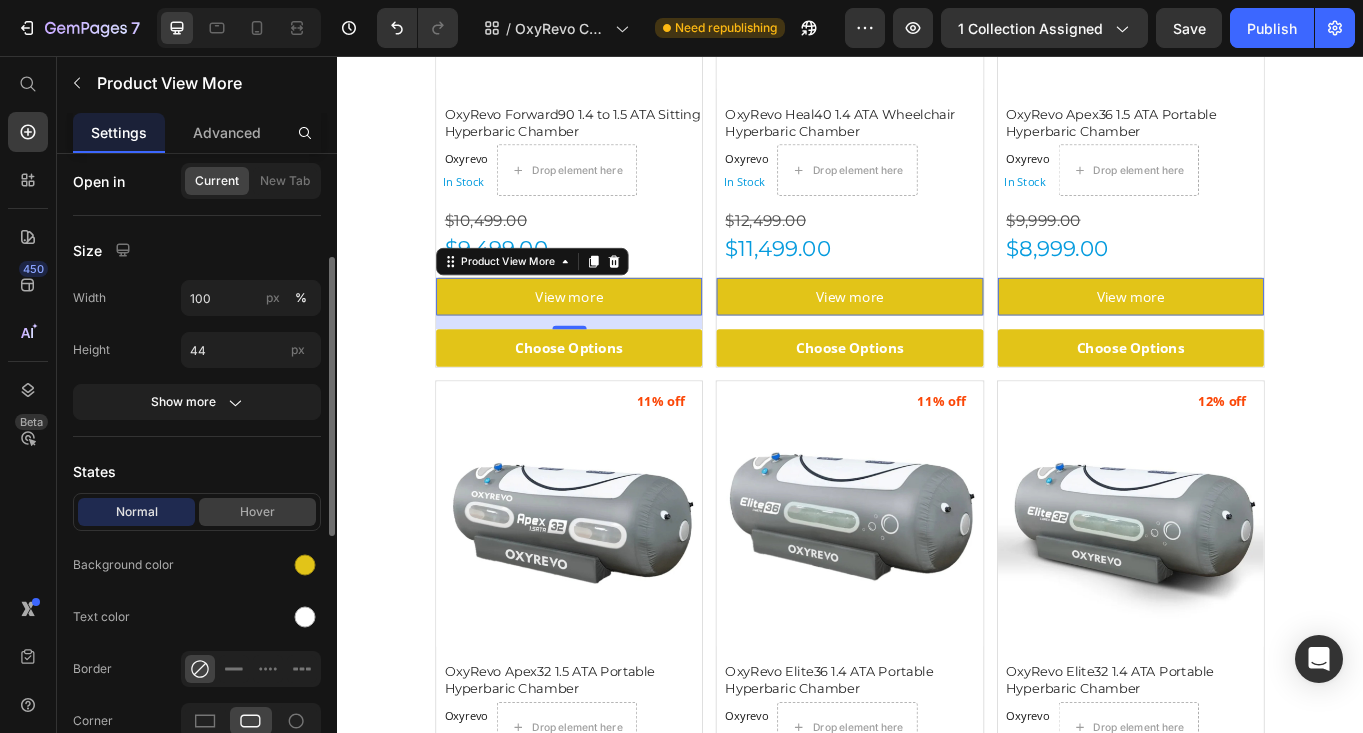 scroll, scrollTop: 234, scrollLeft: 0, axis: vertical 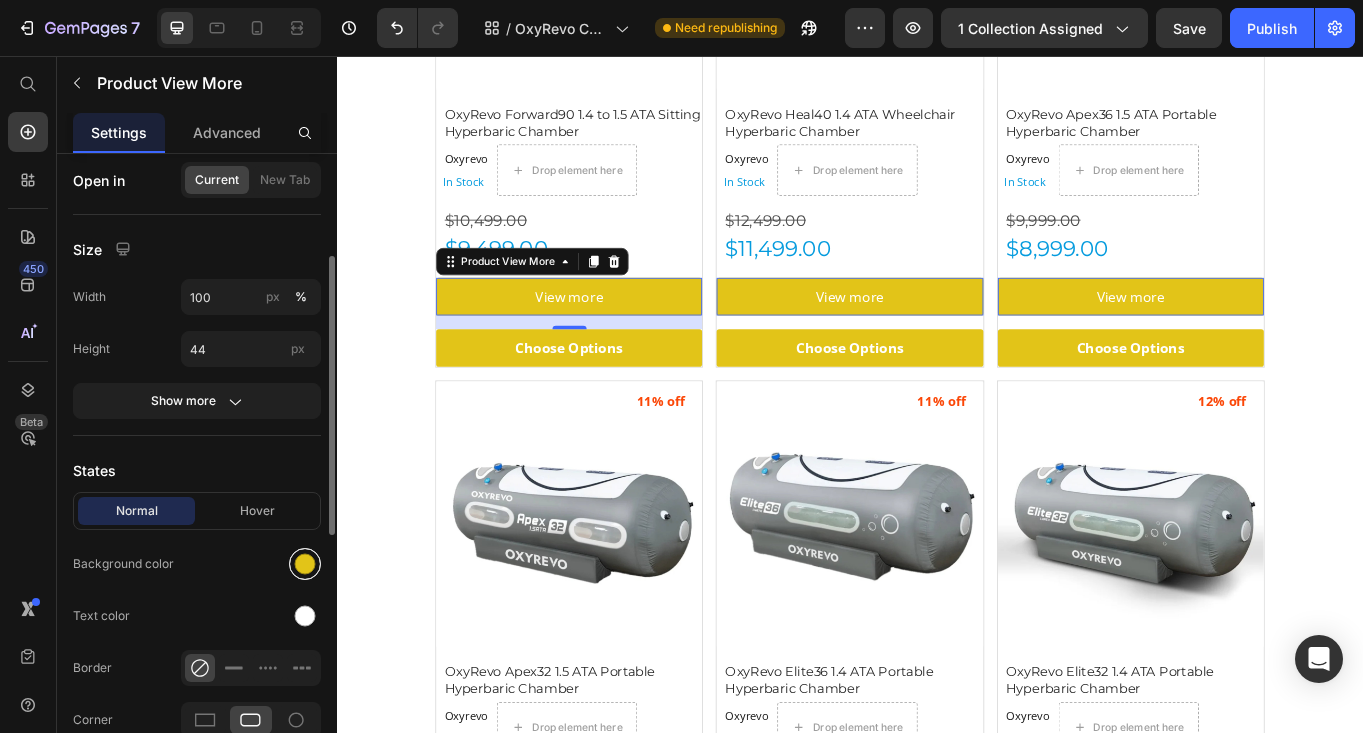 click at bounding box center [305, 564] 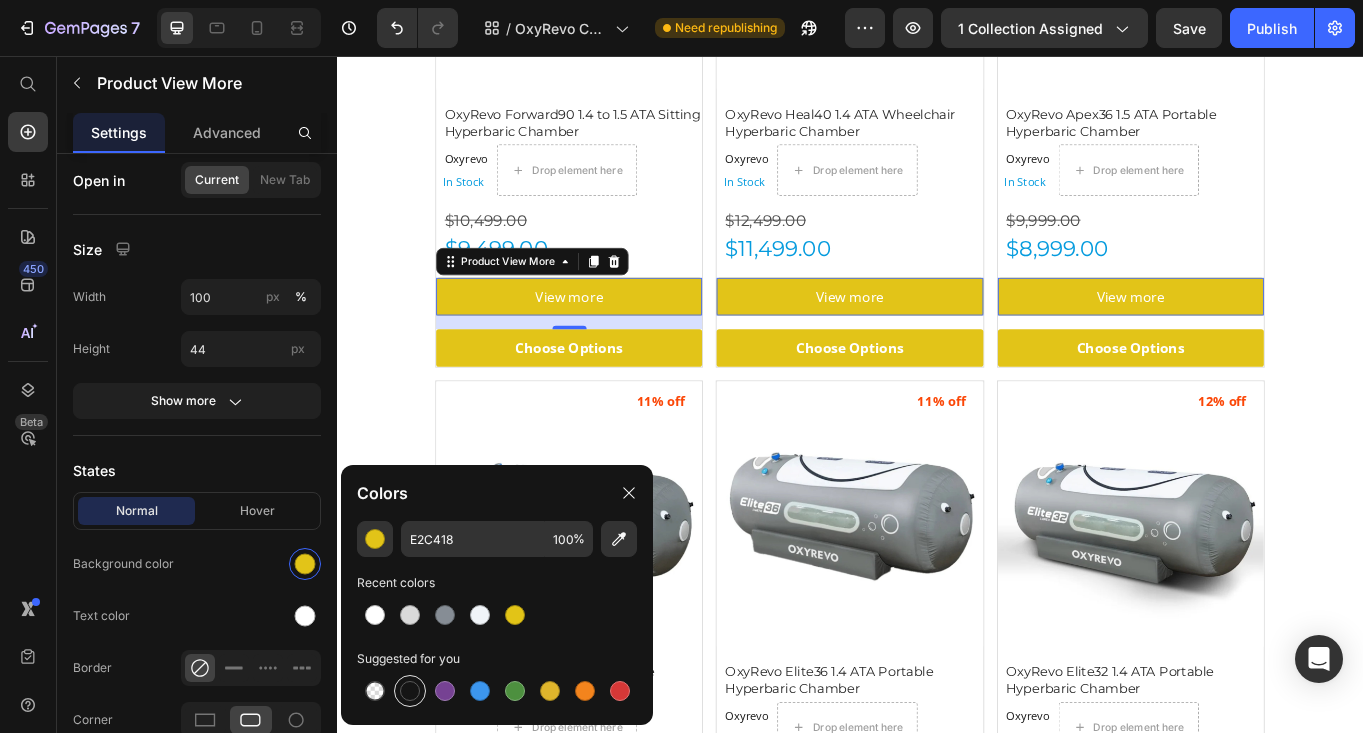 click at bounding box center (410, 691) 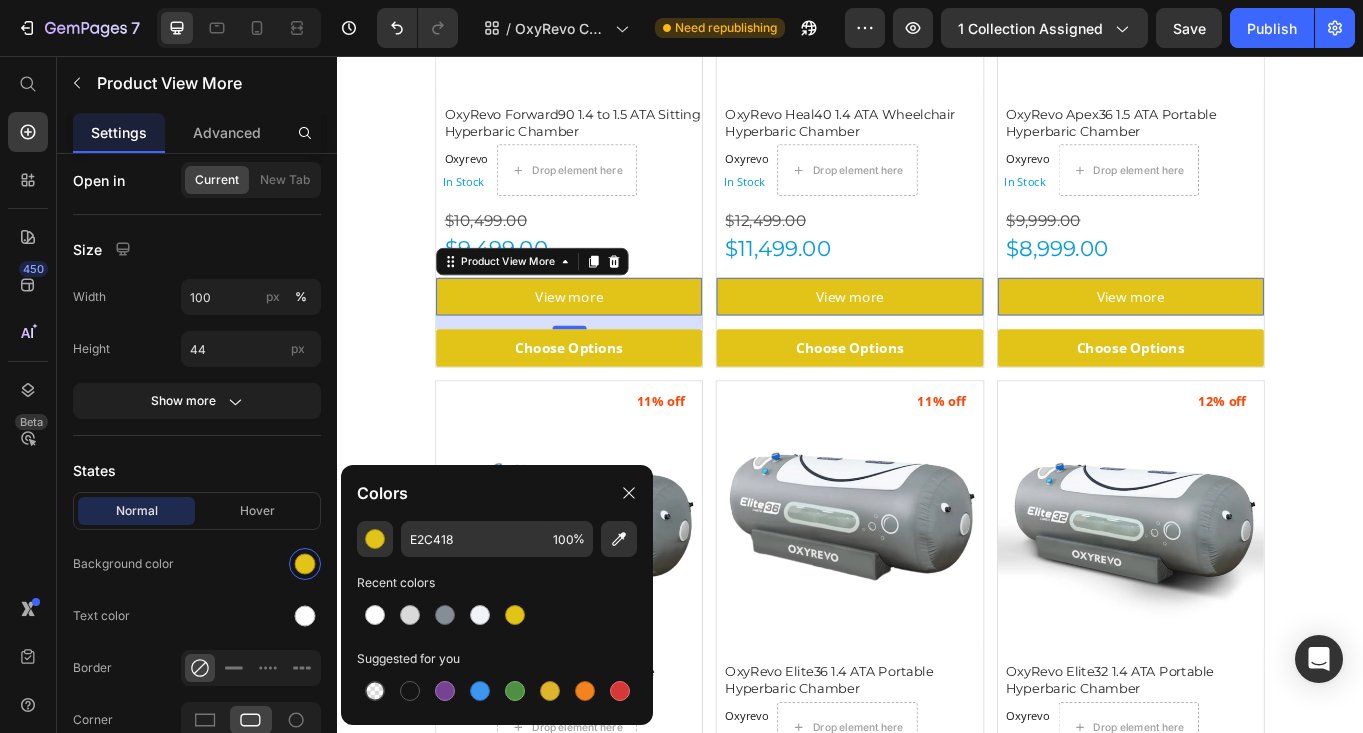 type on "151515" 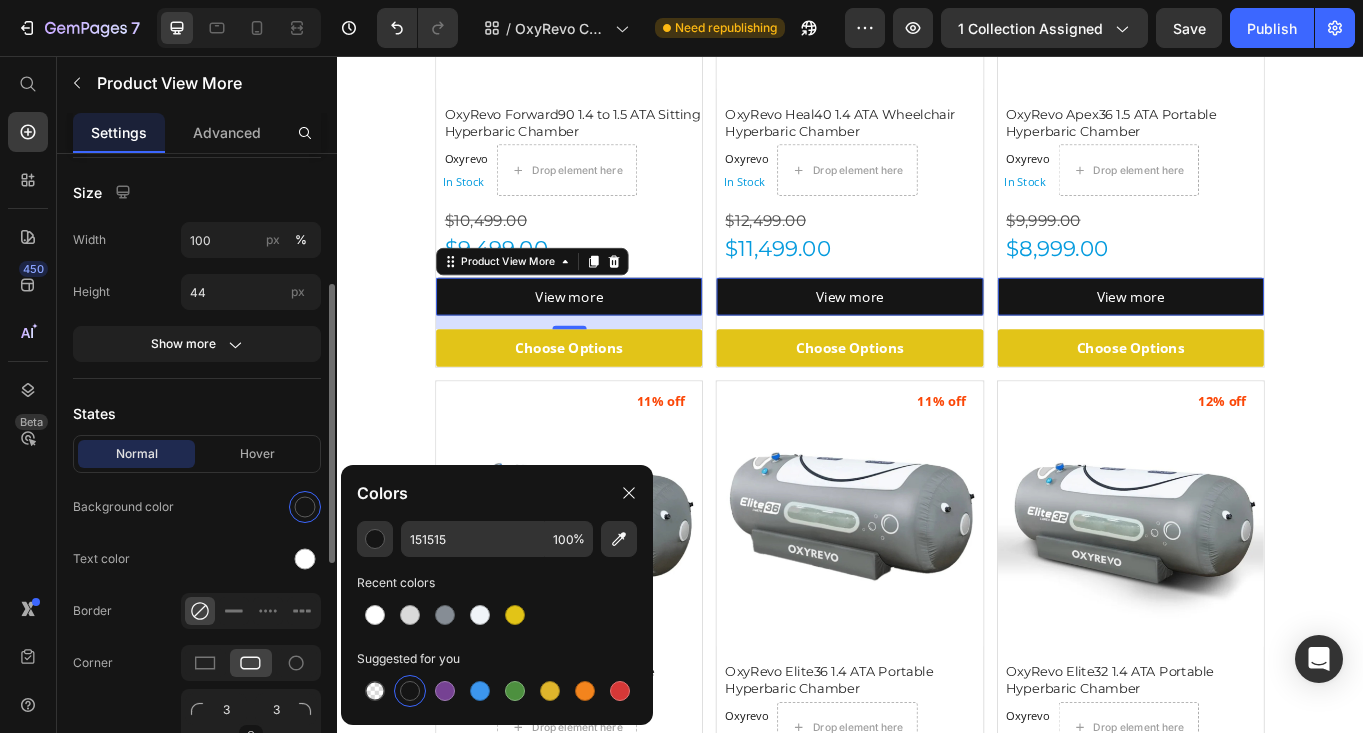 scroll, scrollTop: 293, scrollLeft: 0, axis: vertical 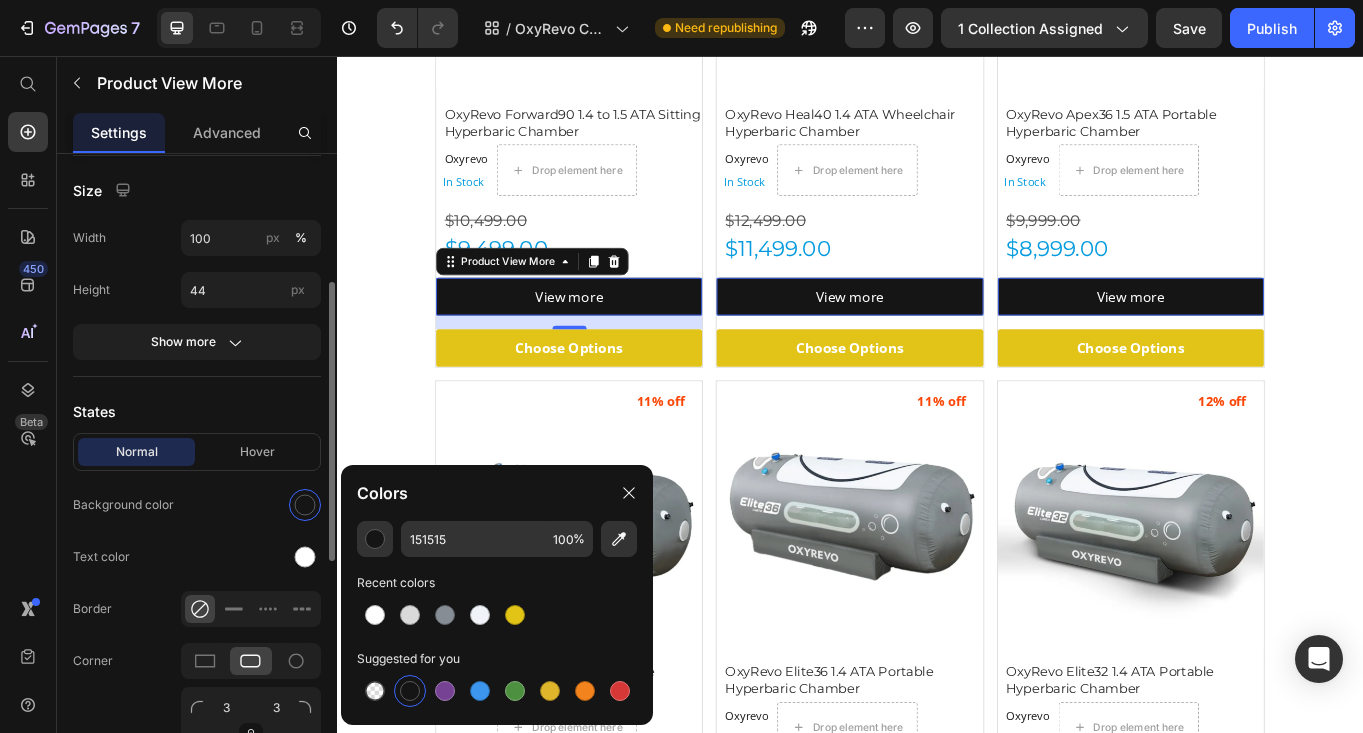 click on "Normal" at bounding box center (136, 452) 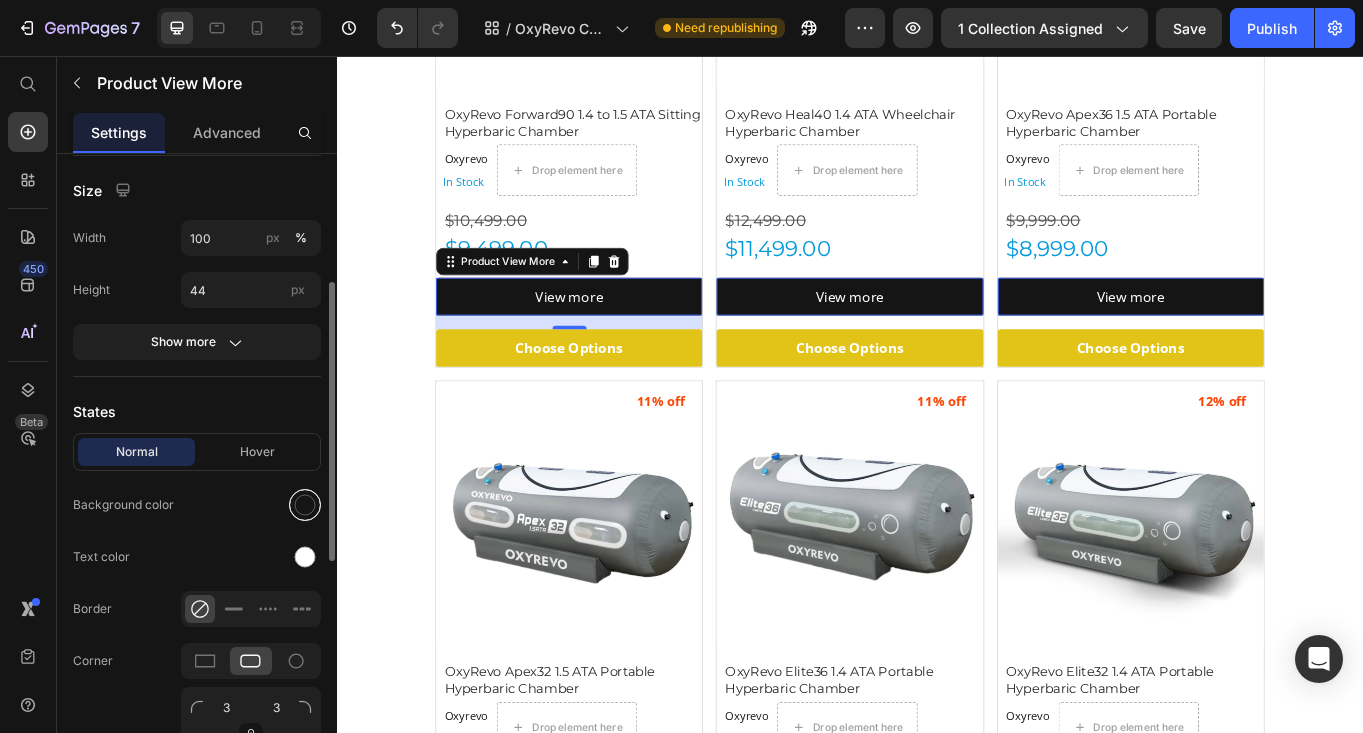 click at bounding box center [305, 505] 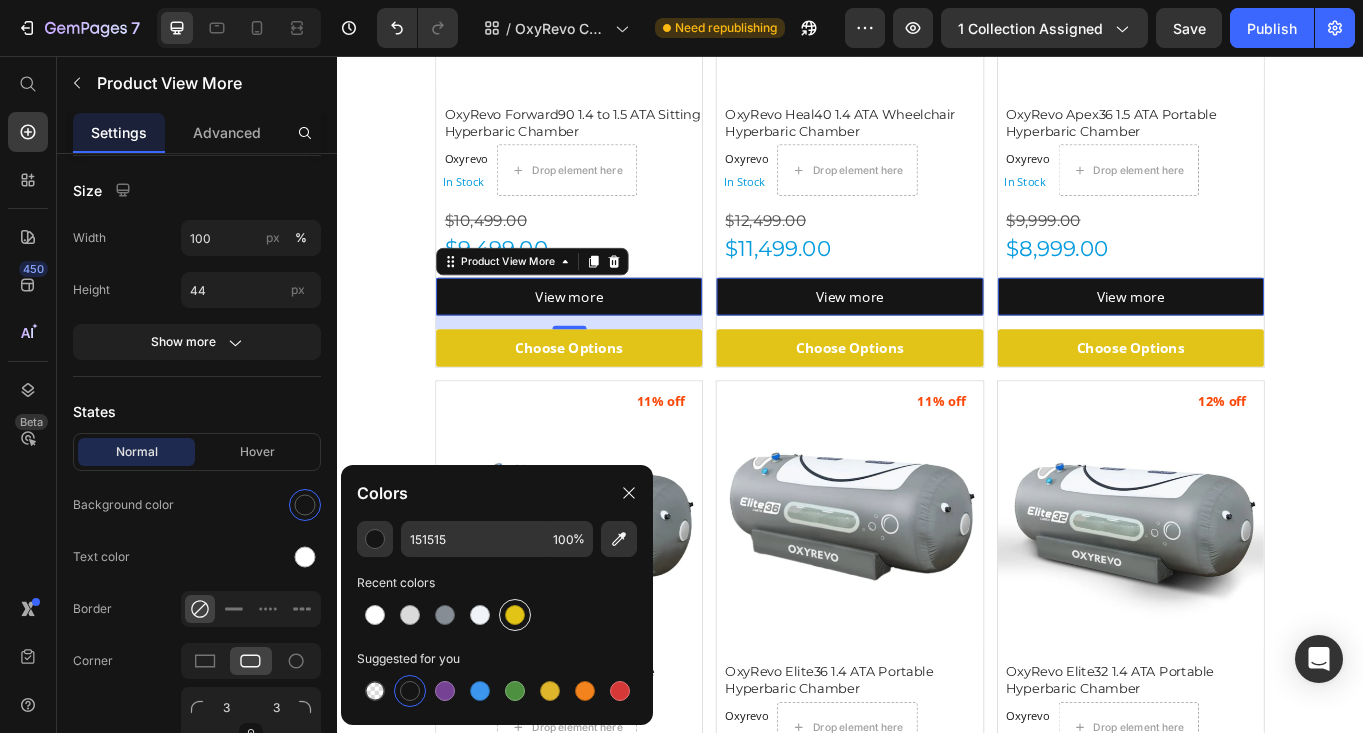click at bounding box center [515, 615] 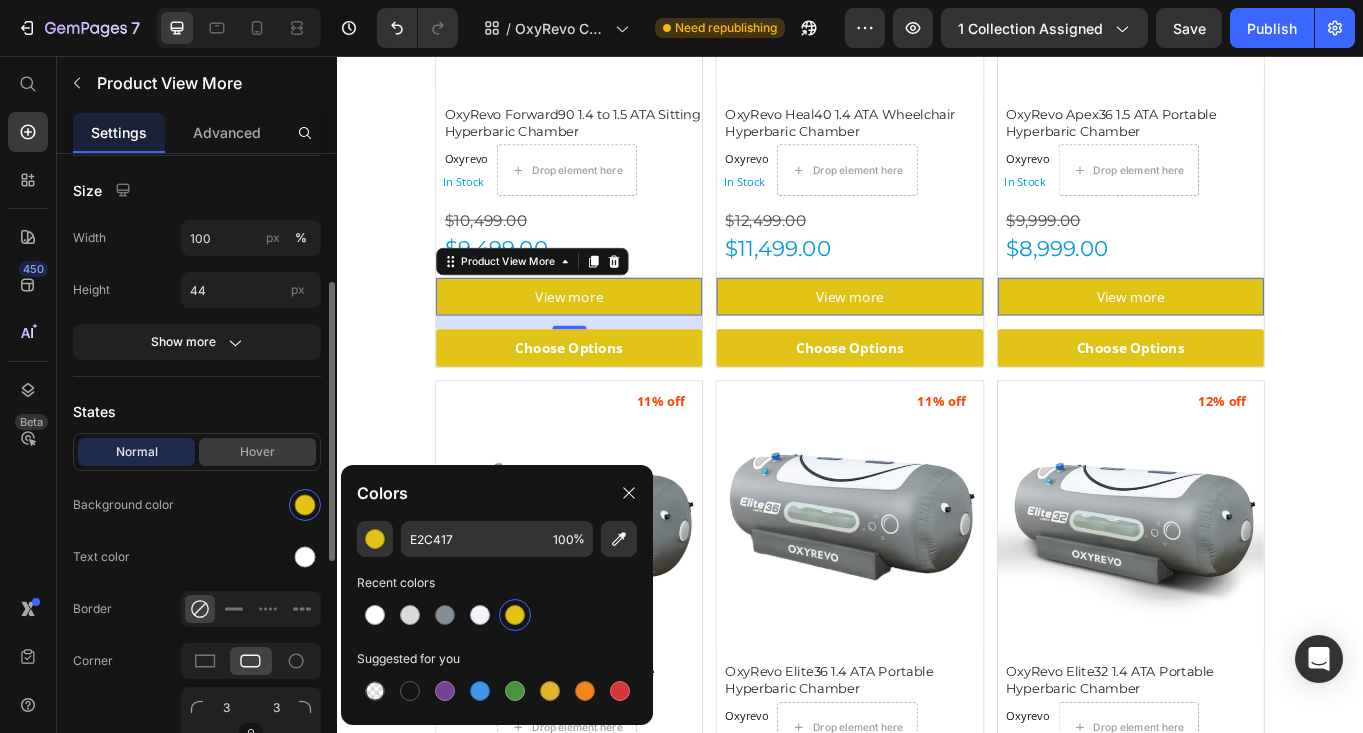 click on "Hover" at bounding box center (257, 452) 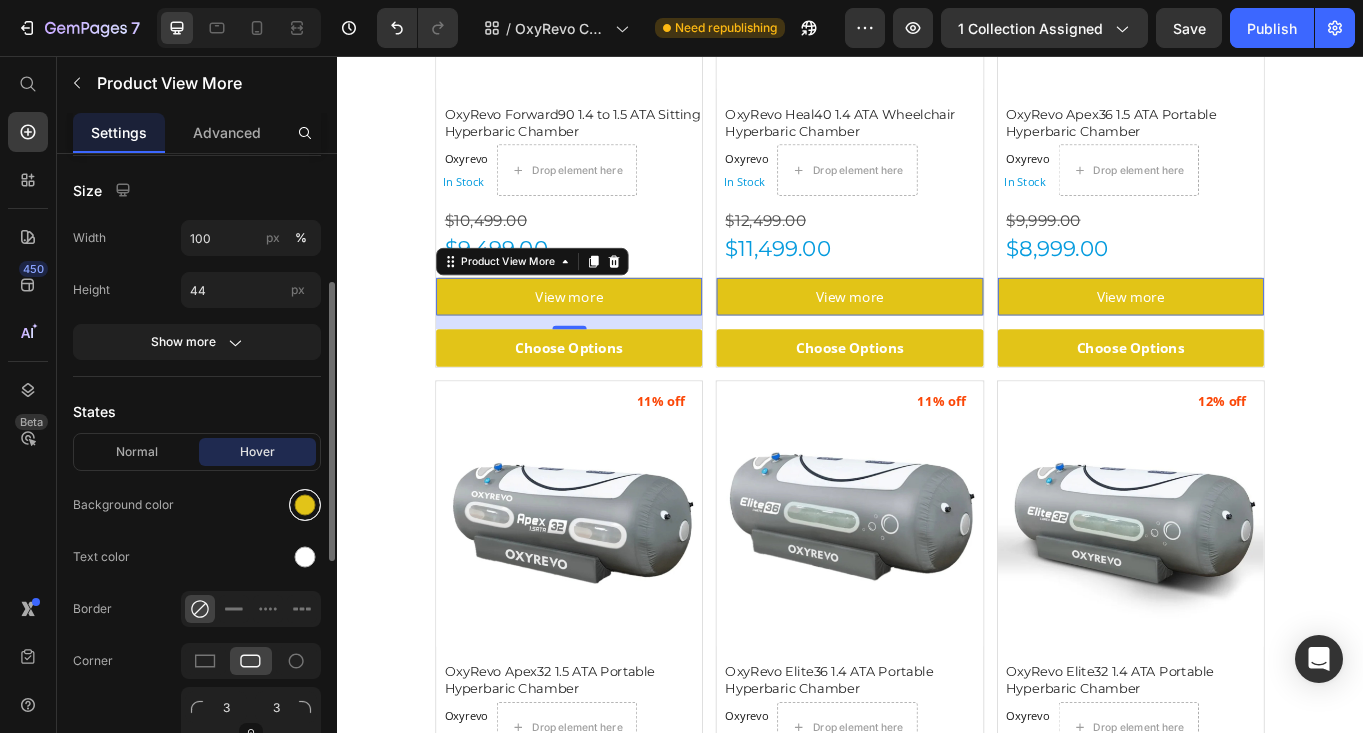 click at bounding box center [305, 505] 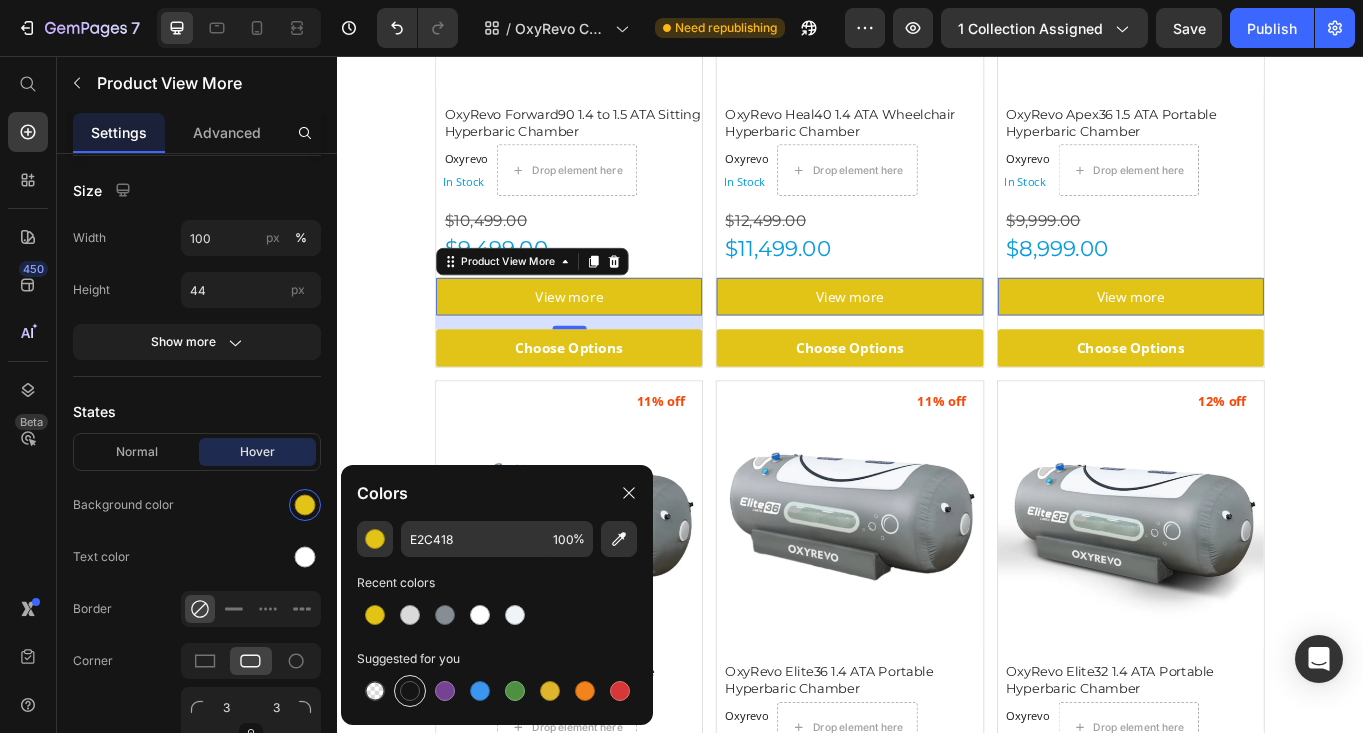click at bounding box center (410, 691) 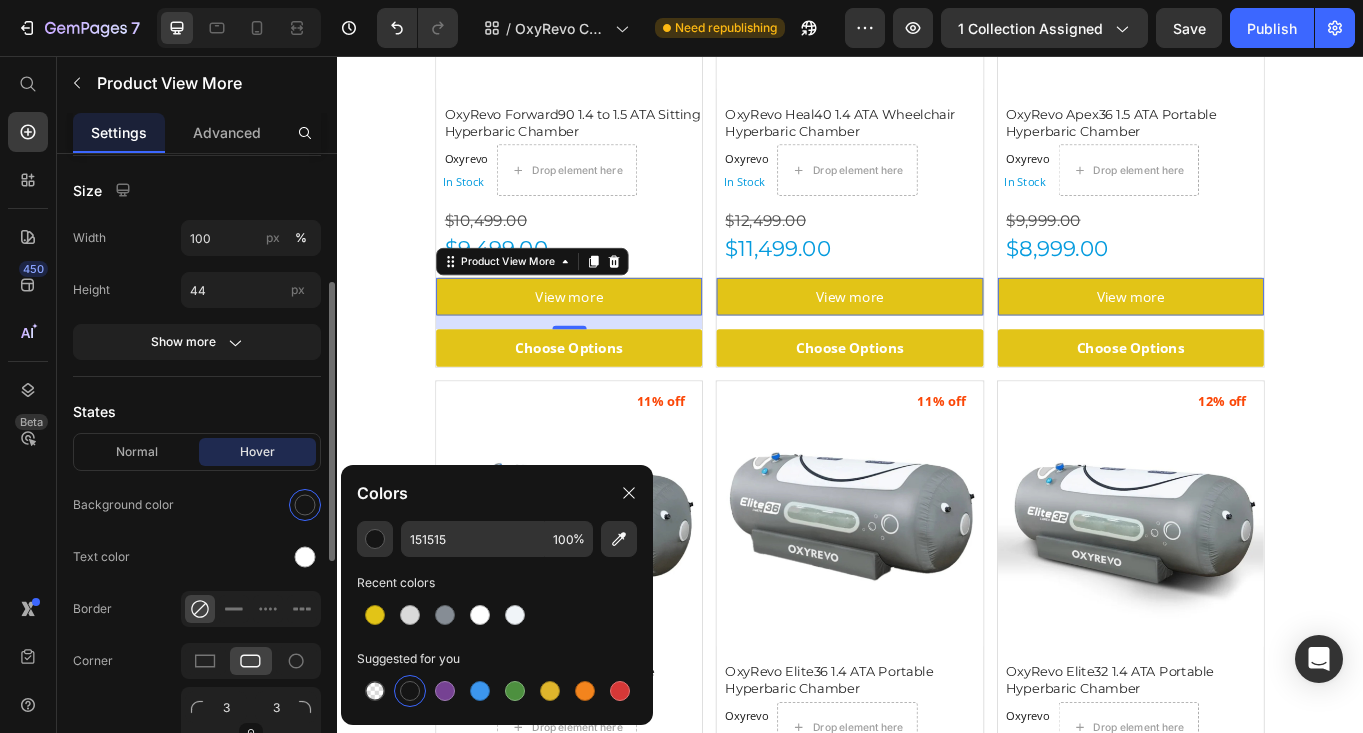 click on "States" at bounding box center [197, 411] 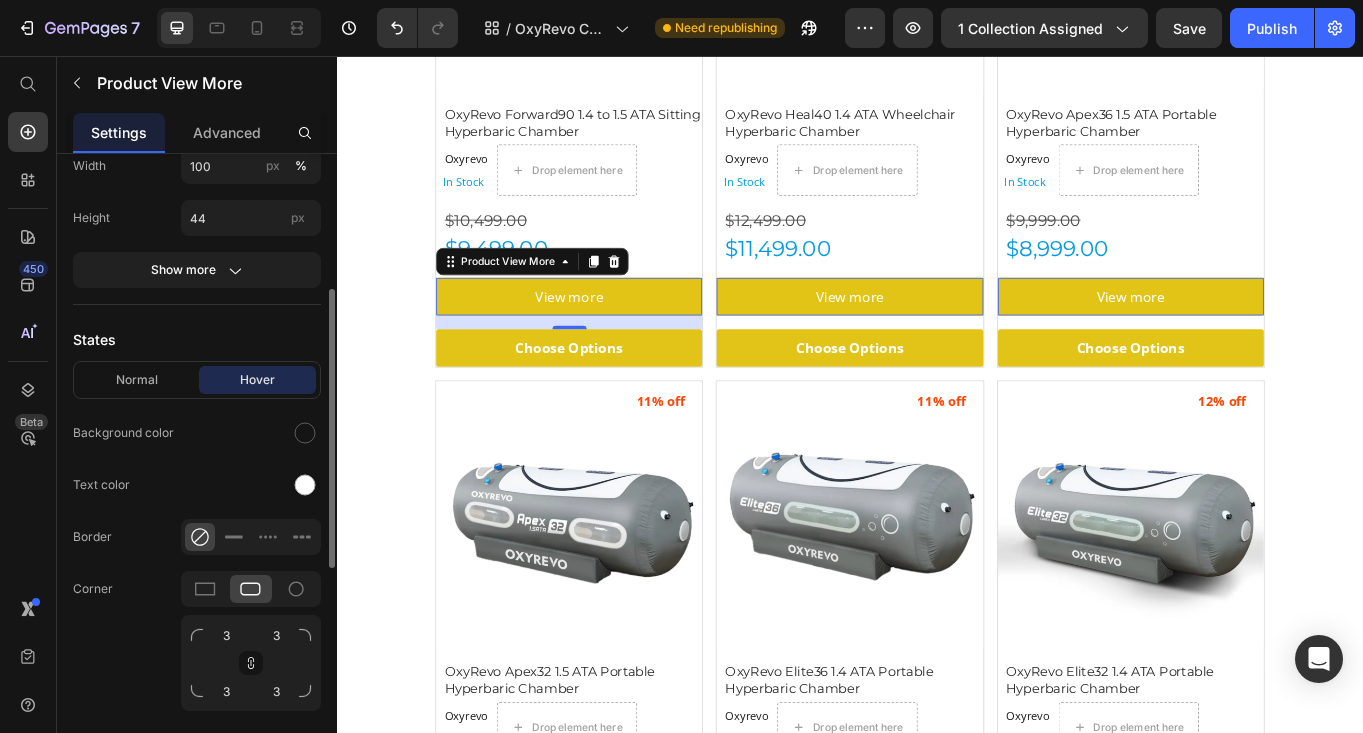 scroll, scrollTop: 381, scrollLeft: 0, axis: vertical 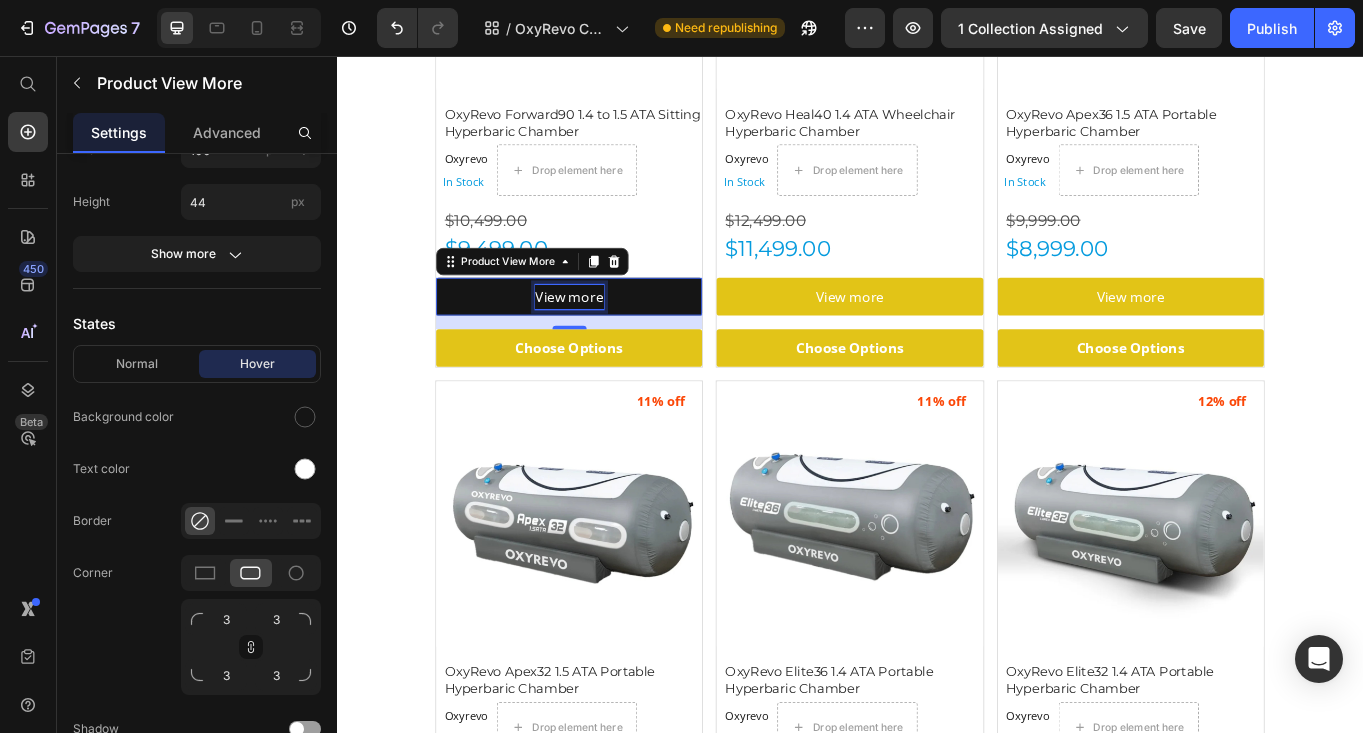 click on "View more" at bounding box center [609, 337] 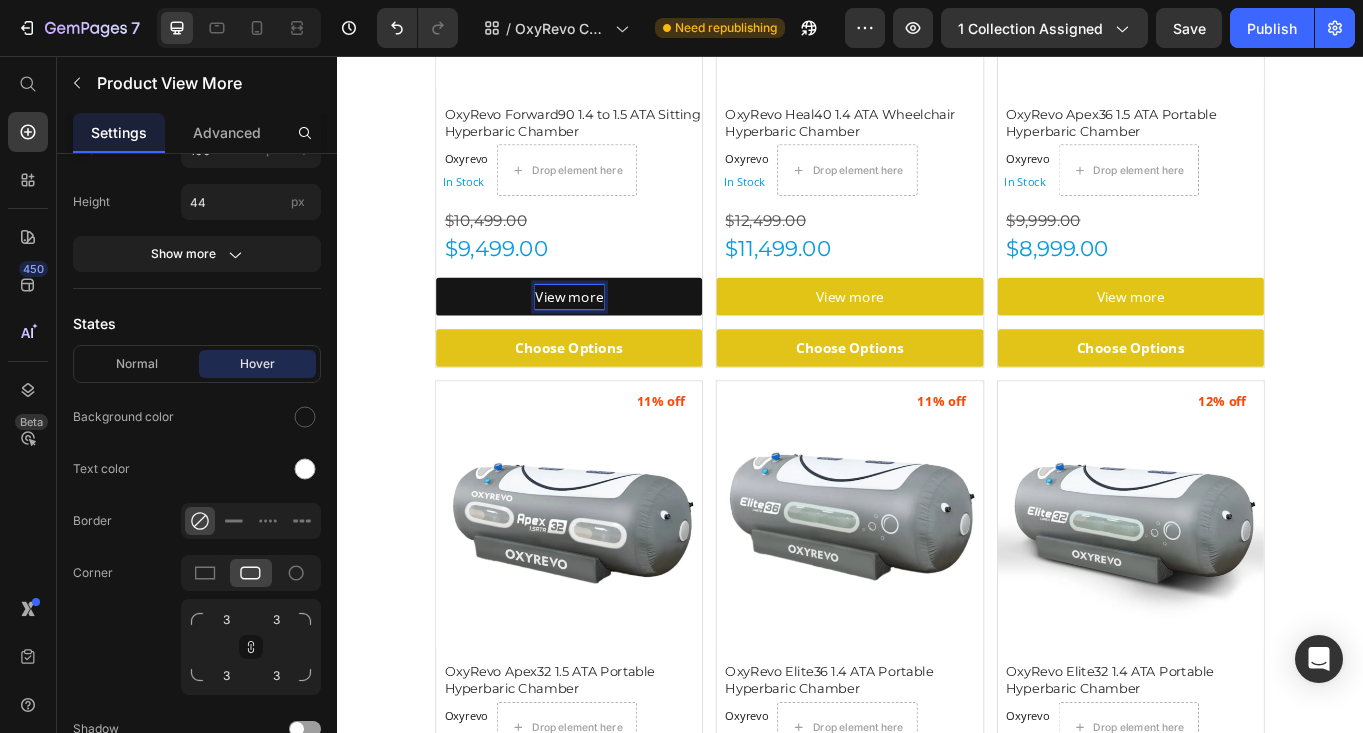 click on "View more" at bounding box center [609, 337] 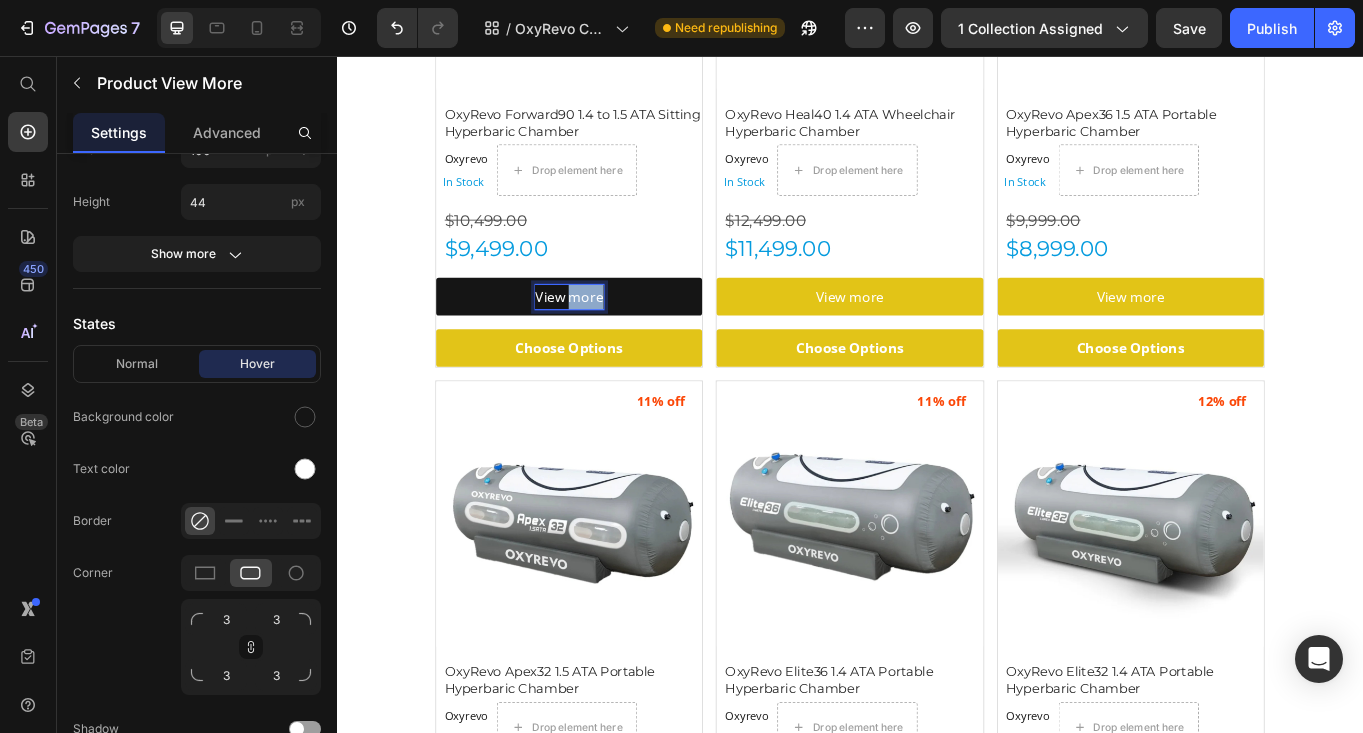 click on "View more" at bounding box center [609, 337] 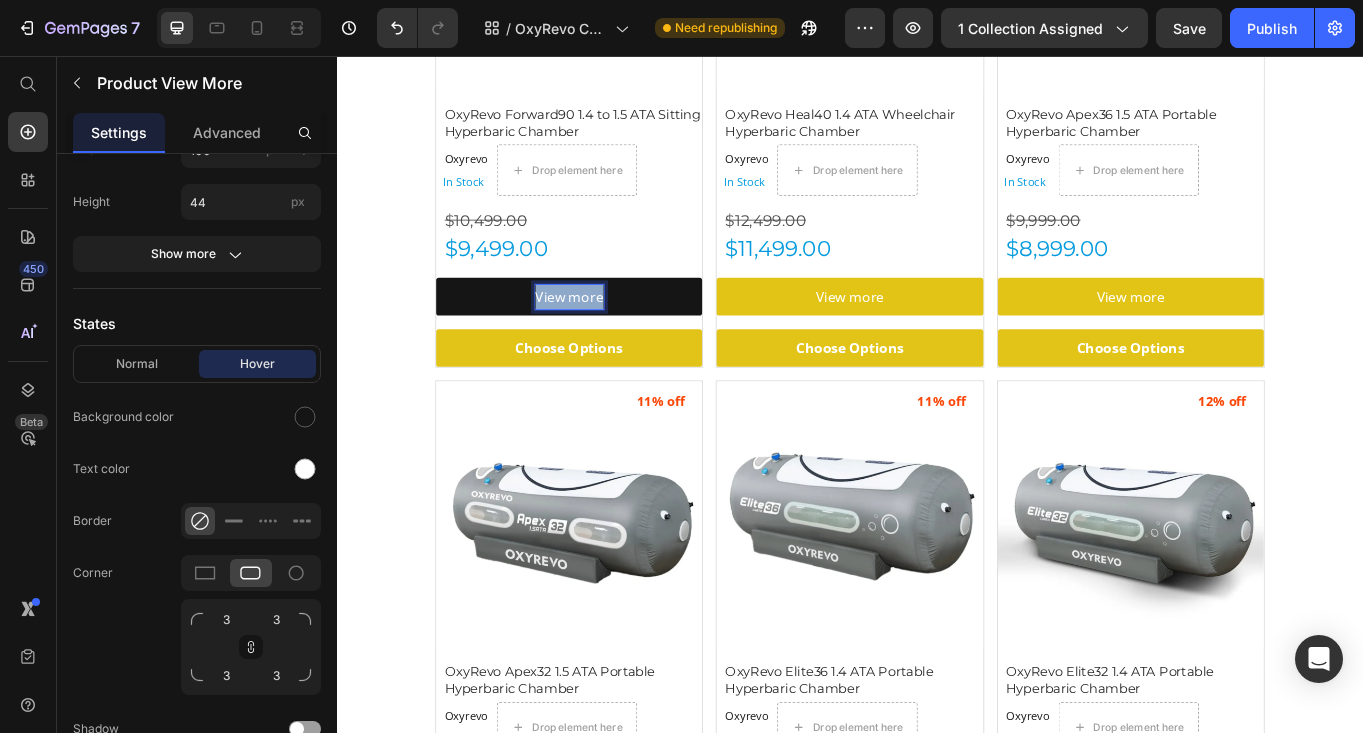 click on "View more" at bounding box center [609, 337] 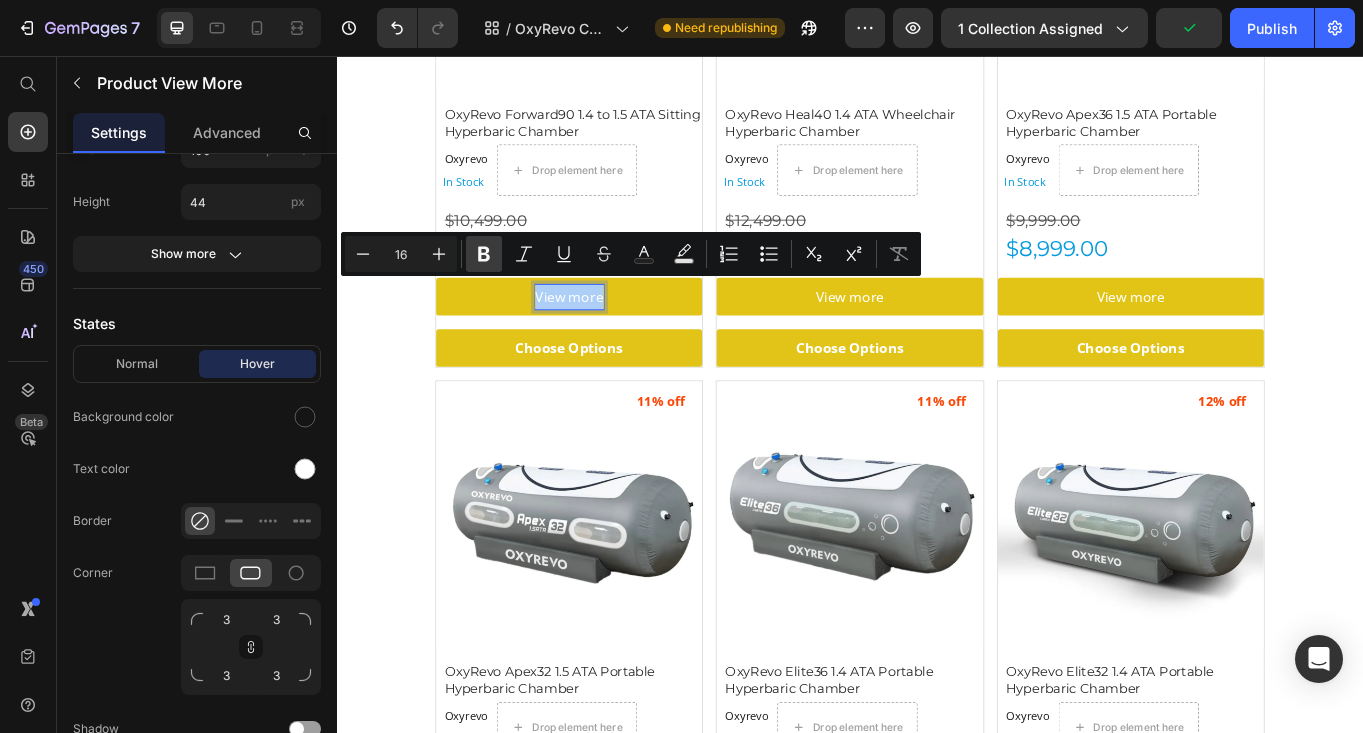 click 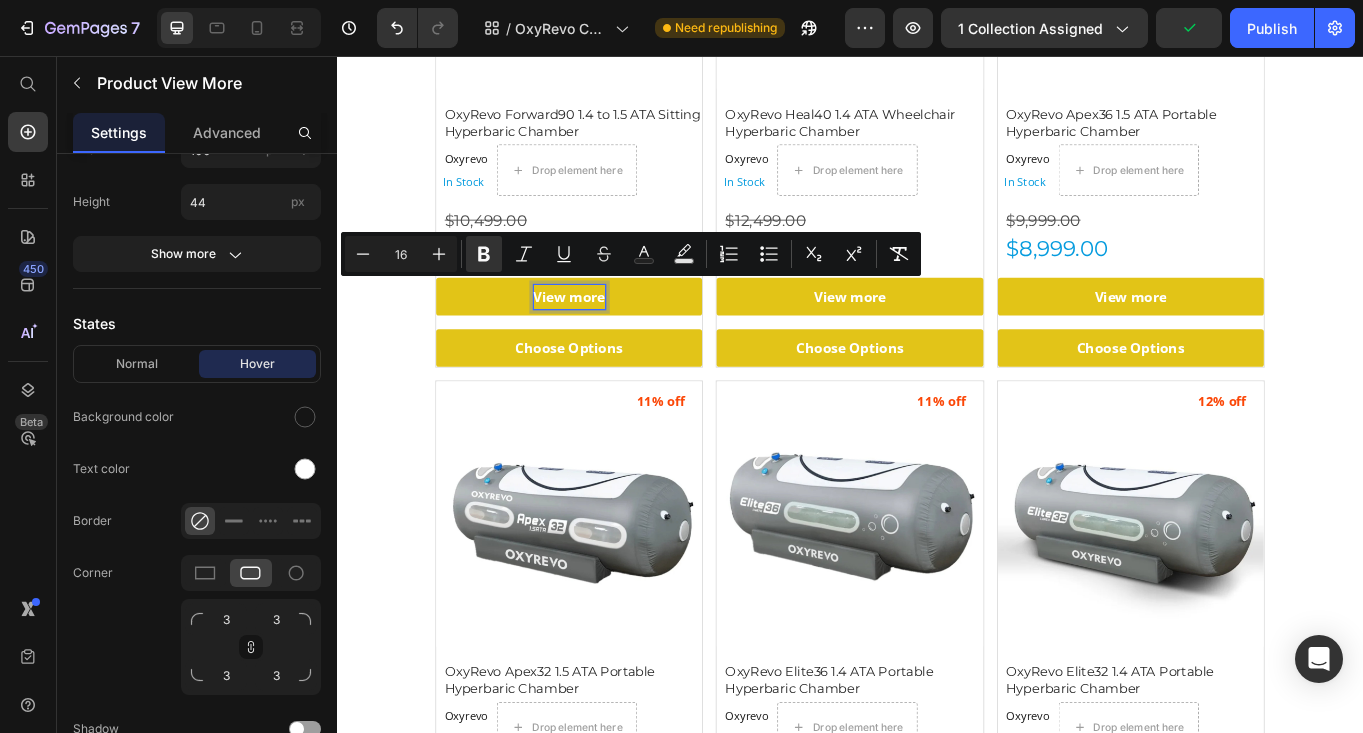 click on "OxyRevo Hyperbaric Chambers Heading OxyRevo , a global leader specializing in portable and hard hyperbaric oxygen chambers, represents the best in home-use hyperbaric technology. By making the proven benefits of oxygen therapy more accessible to everyone, Oxyrevo has helped over 3,000 clients across 87 countries. Their commitment to quality, innovation, and customer care matches Gym Emotion’s mission to offer premium recovery solutions to help you reach your peak potential.   Text Block Row Image Row Section 1 (P) Images 10% off Product Badge OxyRevo Forward90 1.4 to 1.5 ATA Sitting Hyperbaric Chamber (P) Title Oxyrevo Product Vendor In Stock Stock Counter
Drop element here Row $10,499.00 Product Price $9,499.00 Product Price View more Product View More   16 Choose Options Button Row (P) Images 8% off Product Badge OxyRevo Heal40 1.4 ATA Wheelchair Hyperbaric Chamber (P) Title Oxyrevo Product Vendor In Stock Stock Counter
Drop element here Row $12,499.00 Product Price" at bounding box center (937, 1776) 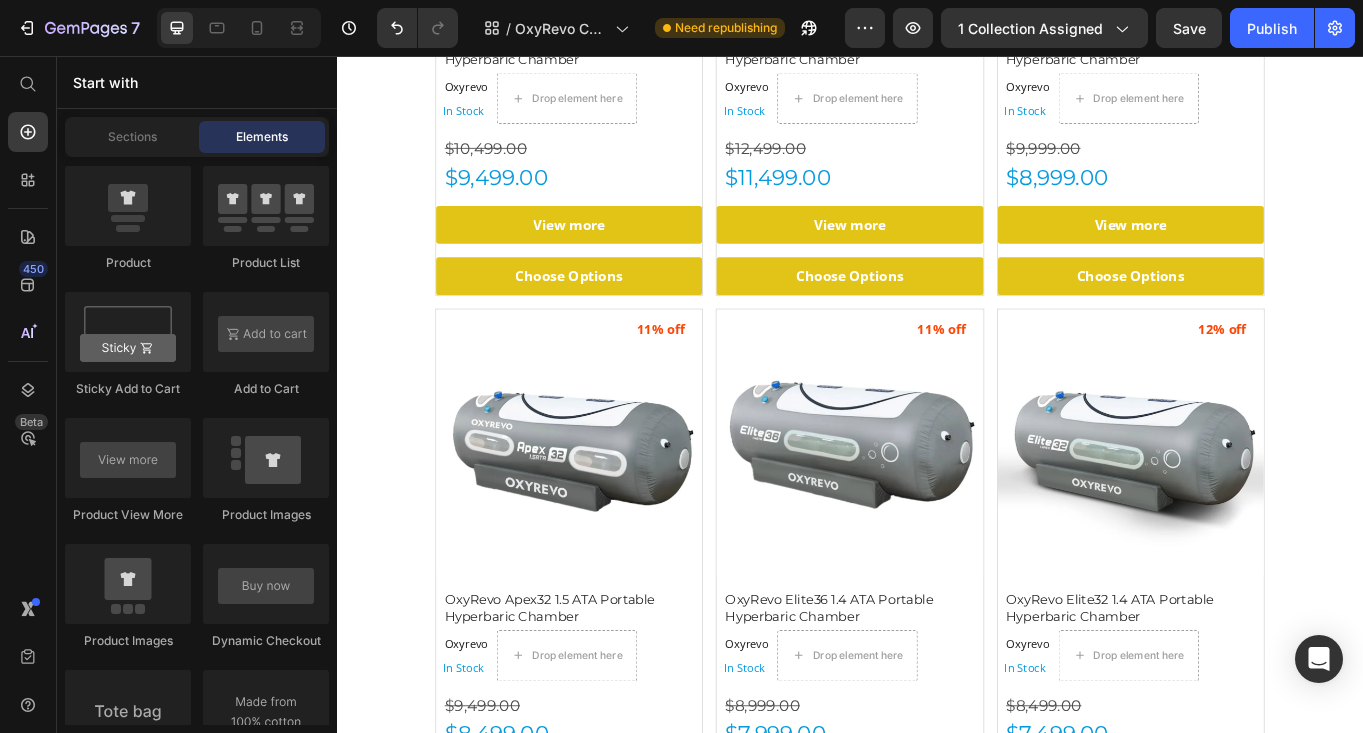 scroll, scrollTop: 867, scrollLeft: 0, axis: vertical 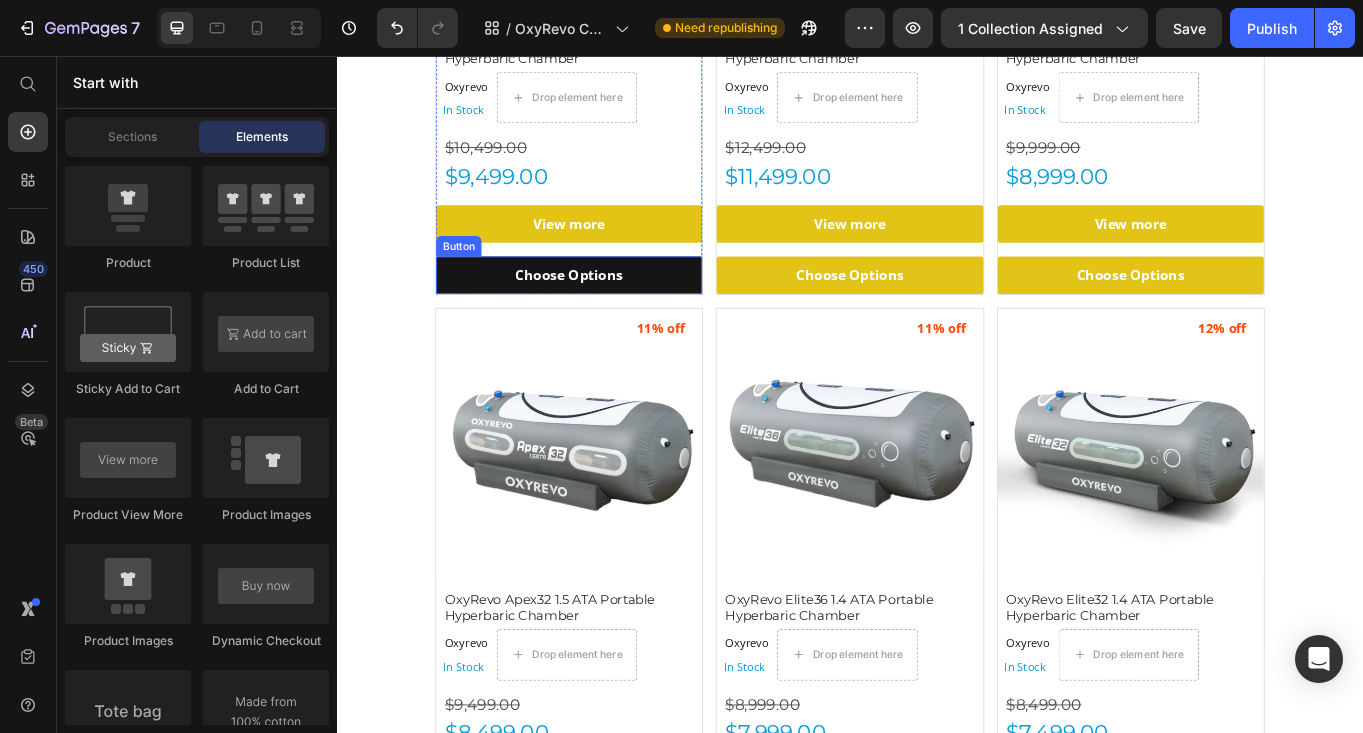 click on "Choose Options" at bounding box center [608, 312] 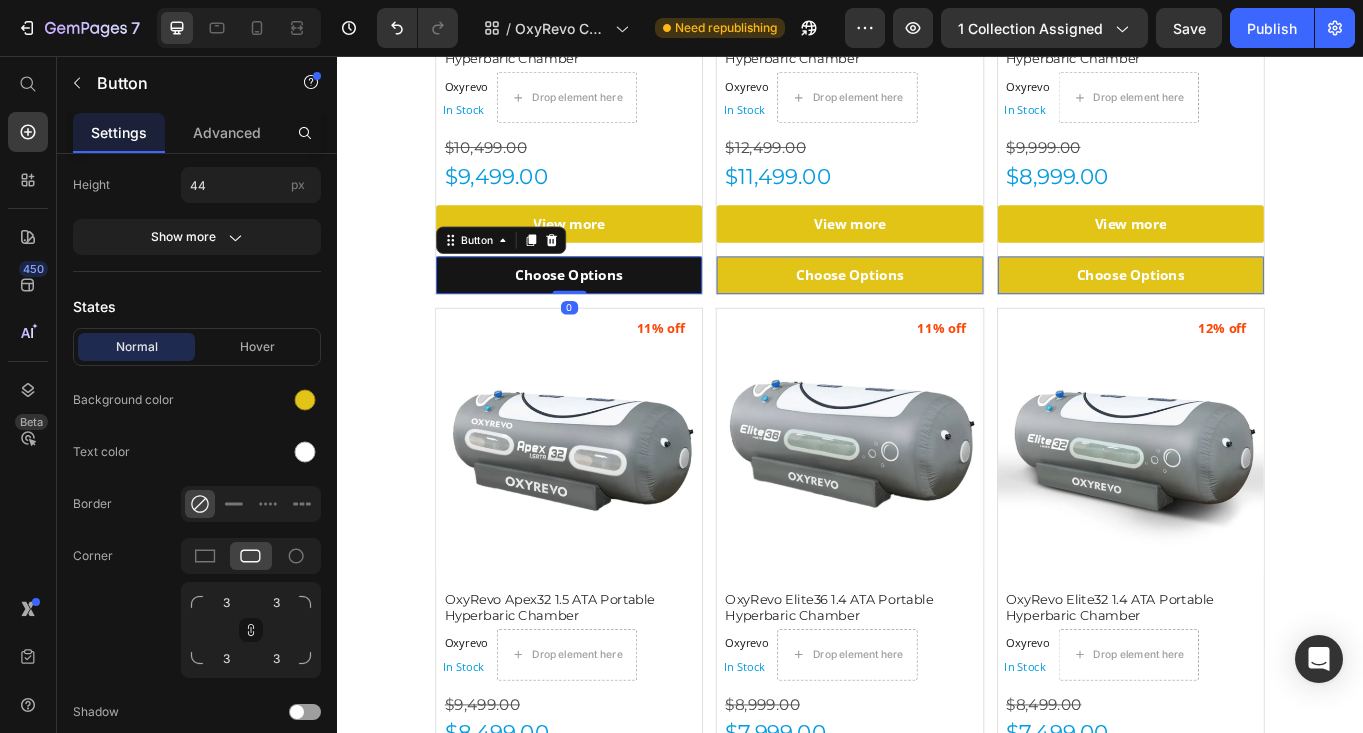 scroll, scrollTop: 0, scrollLeft: 0, axis: both 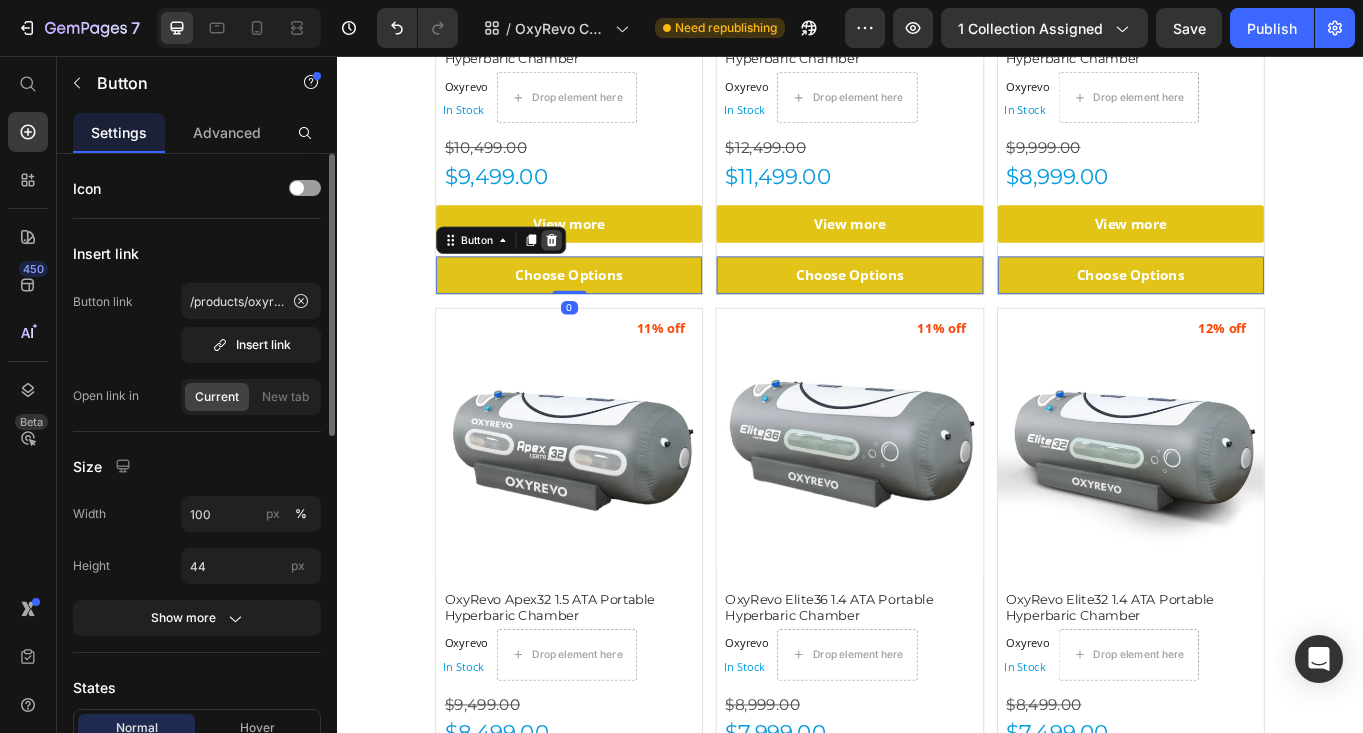 click 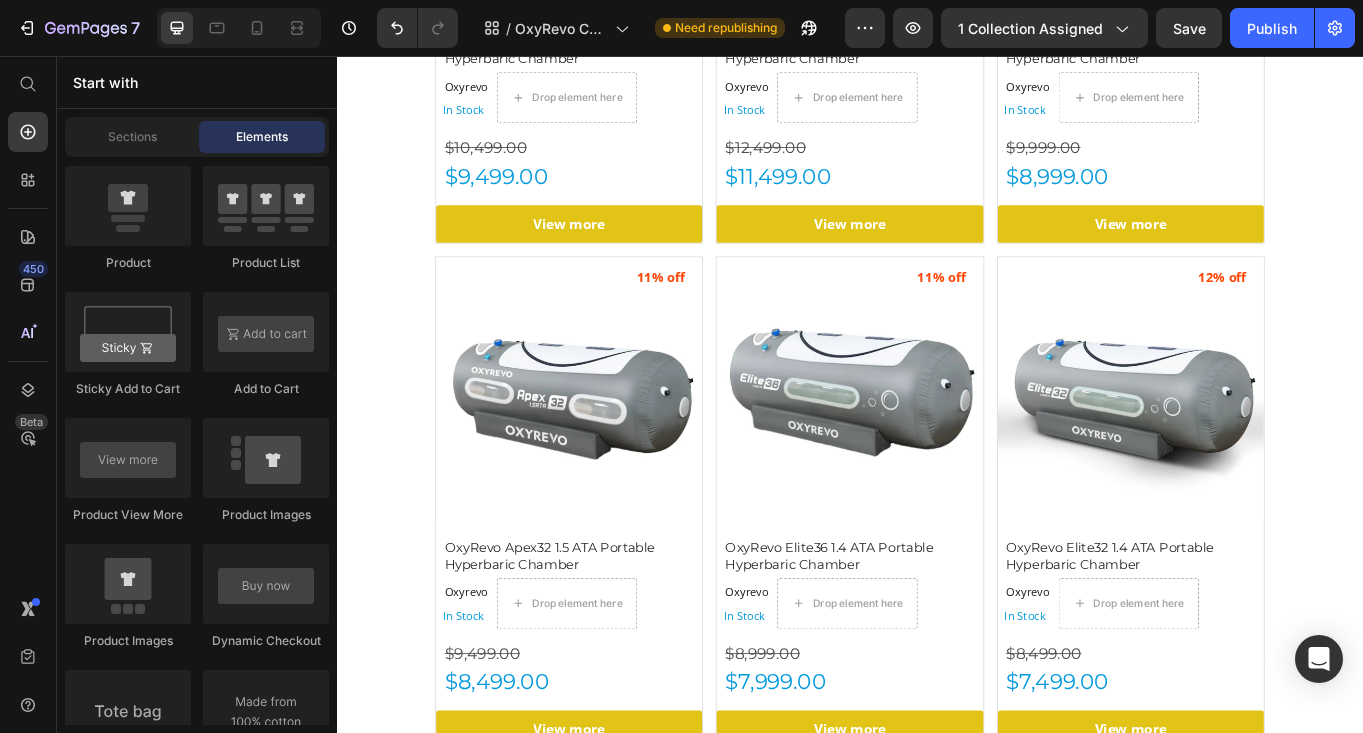 click on "OxyRevo Hyperbaric Chambers Heading OxyRevo , a global leader specializing in portable and hard hyperbaric oxygen chambers, represents the best in home-use hyperbaric technology. By making the proven benefits of oxygen therapy more accessible to everyone, Oxyrevo has helped over 3,000 clients across 87 countries. Their commitment to quality, innovation, and customer care matches Gym Emotion’s mission to offer premium recovery solutions to help you reach your peak potential.   Text Block Row Image Row Section 1 (P) Images 10% off Product Badge OxyRevo Forward90 1.4 to 1.5 ATA Sitting Hyperbaric Chamber (P) Title Oxyrevo Product Vendor In Stock Stock Counter
Drop element here Row $10,499.00 Product Price $9,499.00 Product Price View more Product View More Row (P) Images 8% off Product Badge OxyRevo Heal40 1.4 ATA Wheelchair Hyperbaric Chamber (P) Title Oxyrevo Product Vendor In Stock Stock Counter
Drop element here Row $12,499.00 Product Price $11,499.00 Product Price Row" at bounding box center (937, 1631) 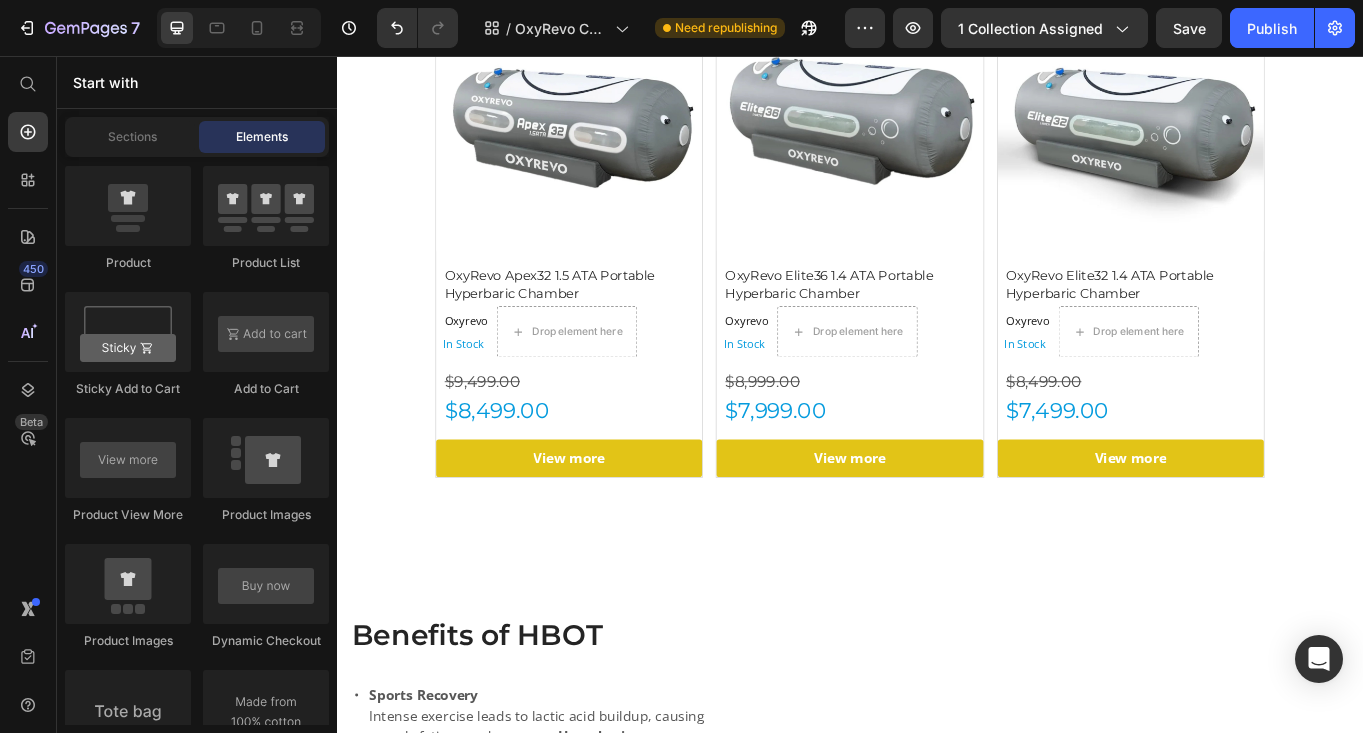 scroll, scrollTop: 1170, scrollLeft: 0, axis: vertical 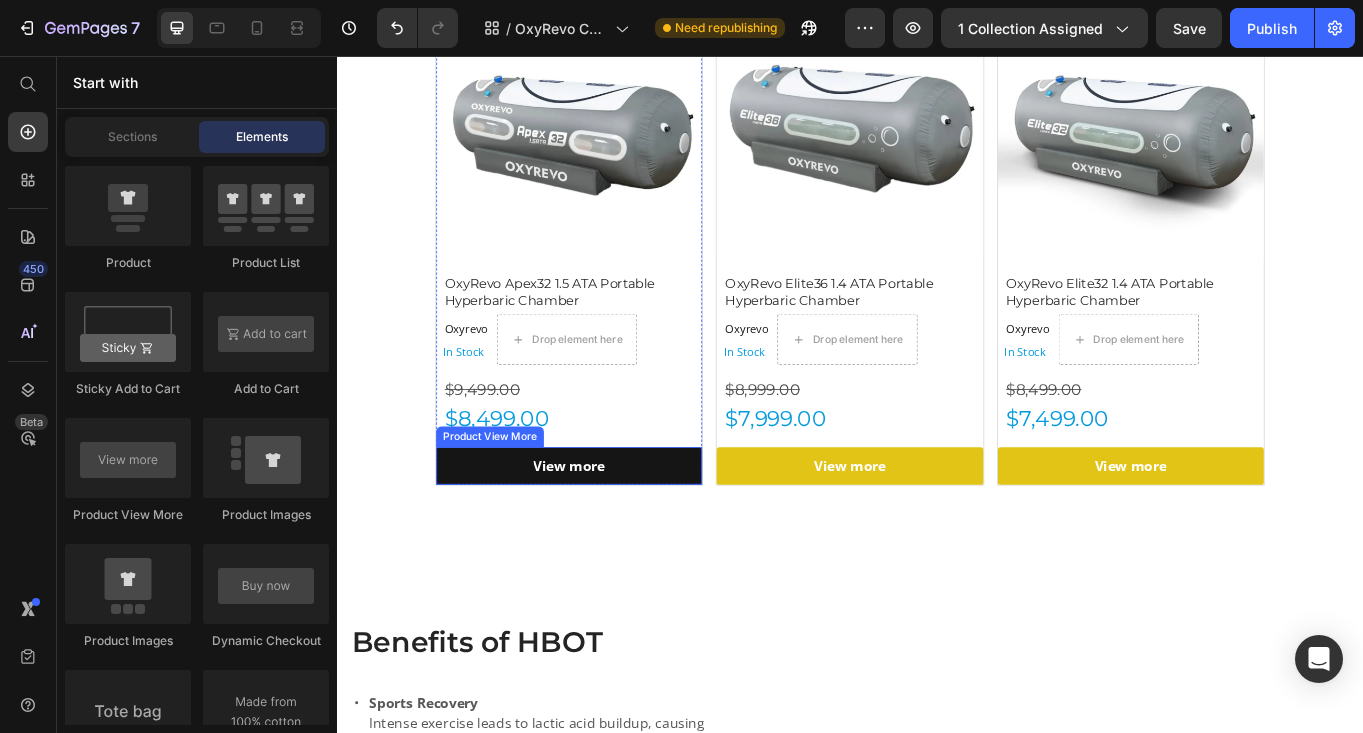 click on "View more" at bounding box center (608, -56) 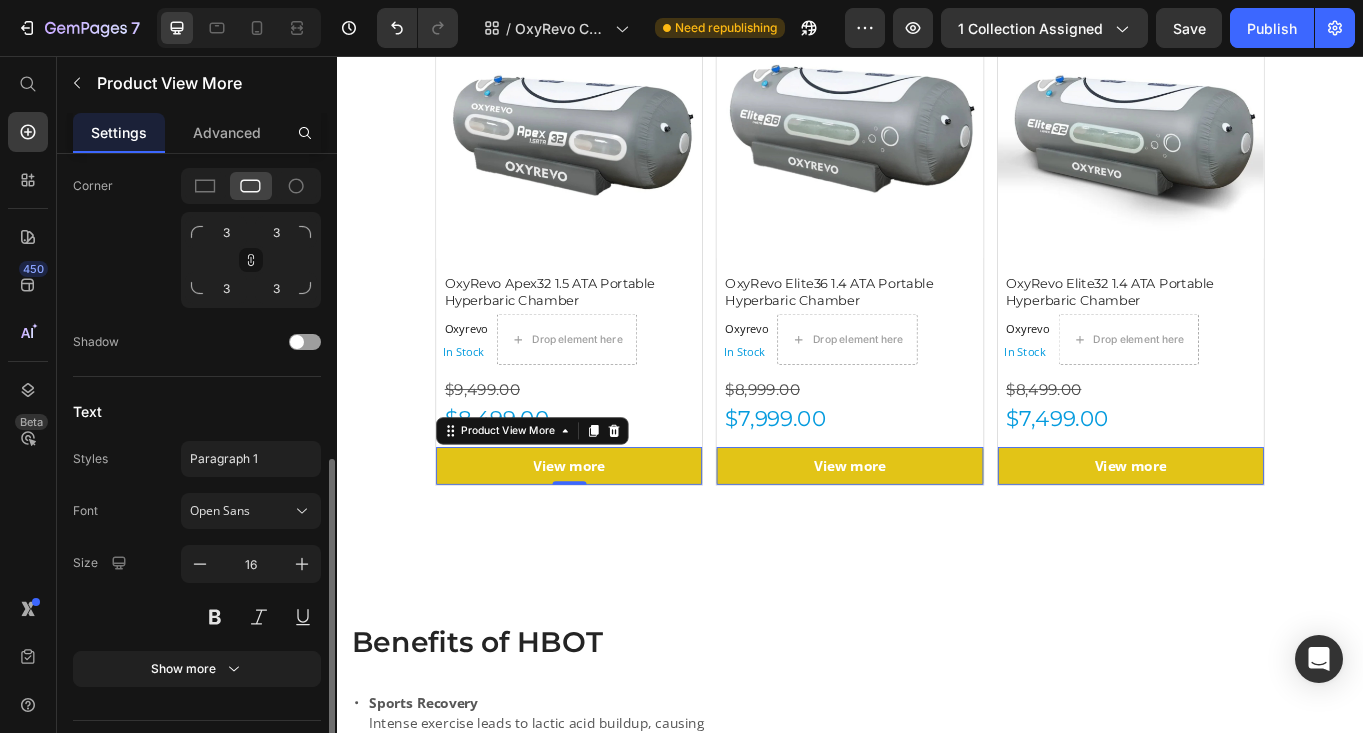 scroll, scrollTop: 537, scrollLeft: 0, axis: vertical 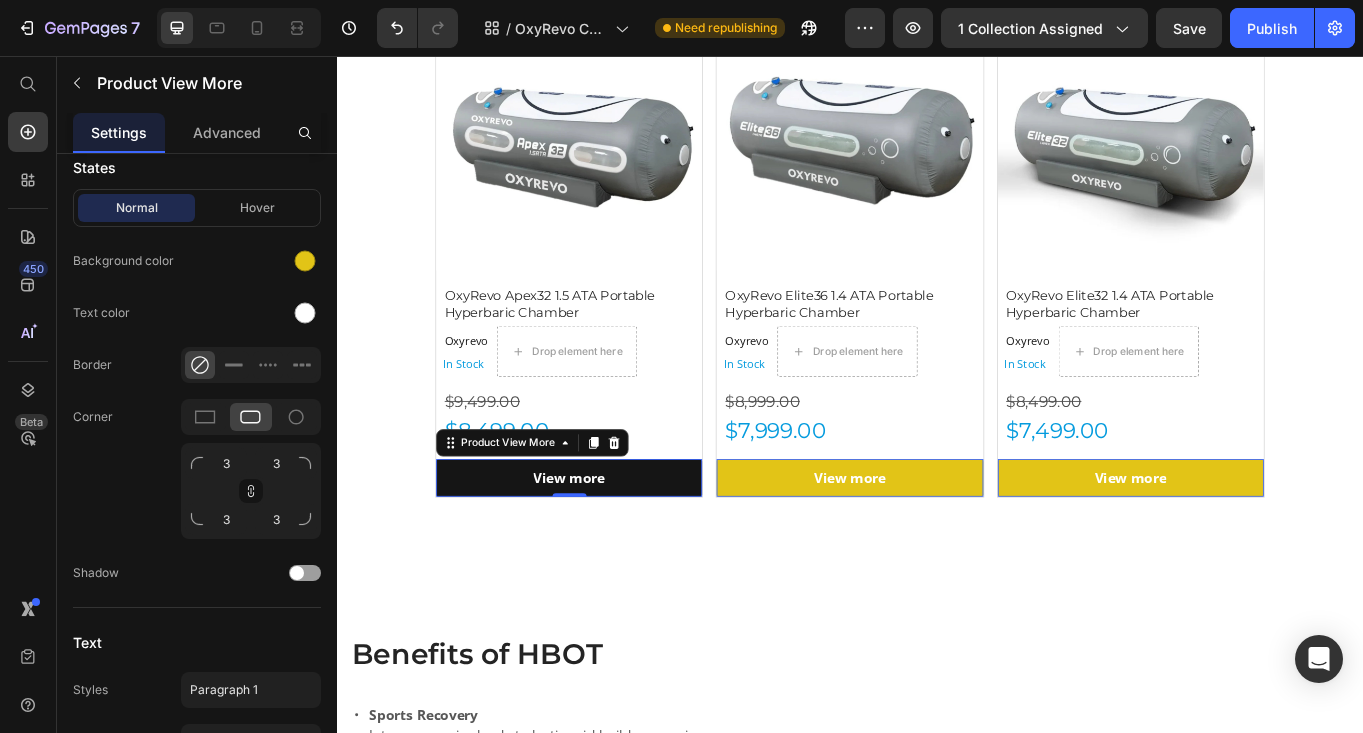 click on "View more" at bounding box center [608, -42] 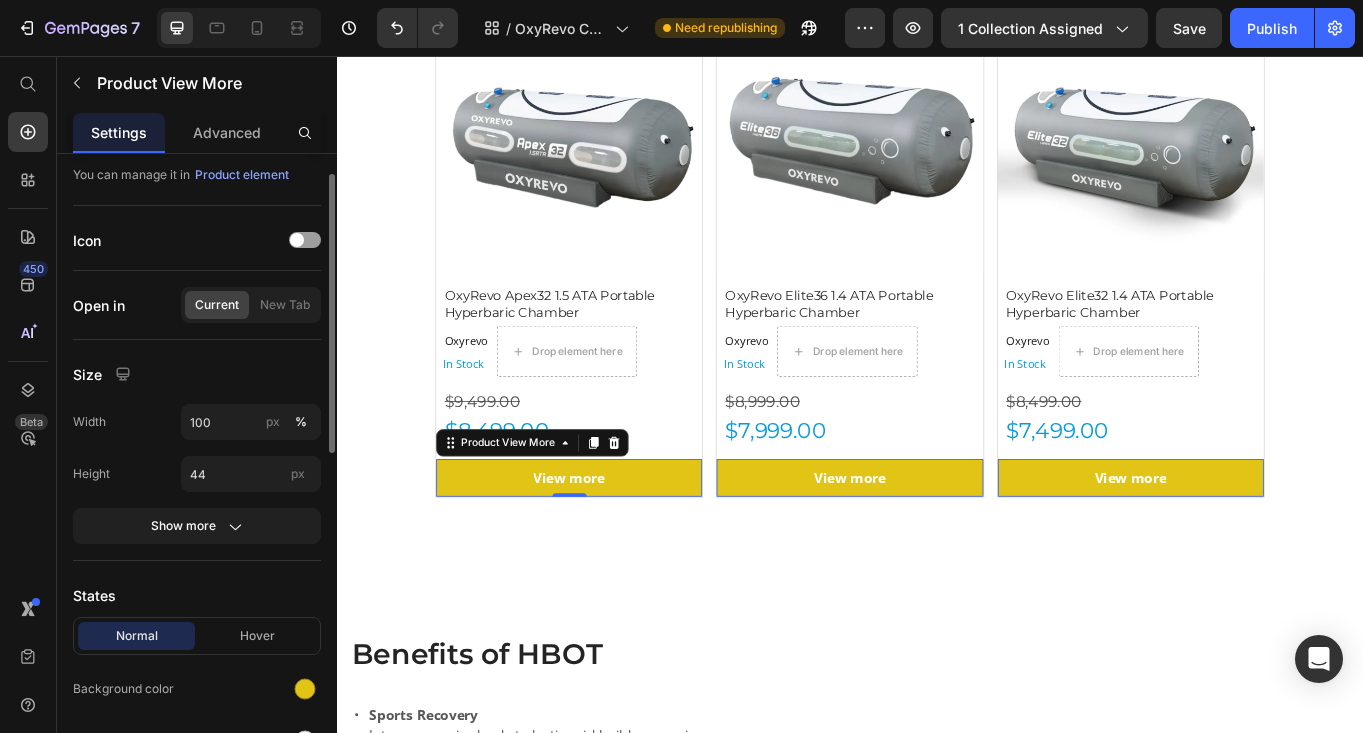scroll, scrollTop: 0, scrollLeft: 0, axis: both 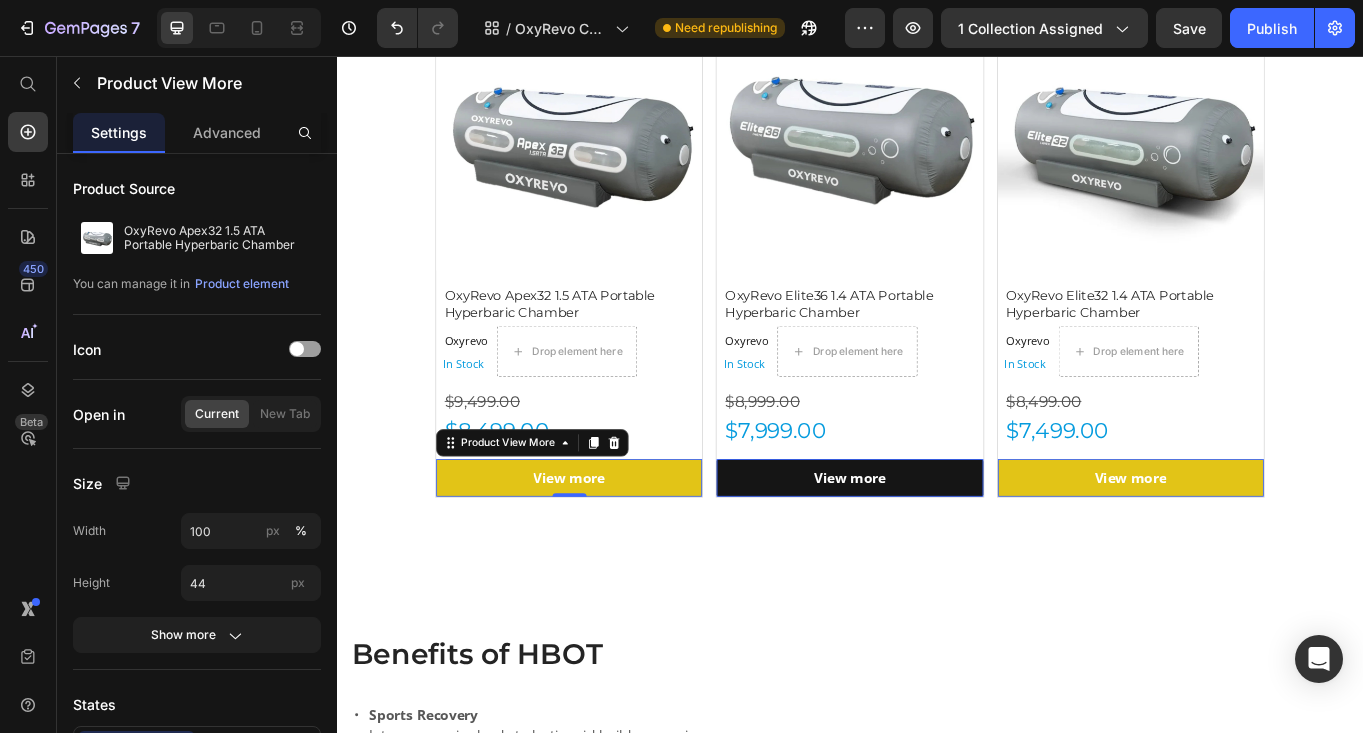 click on "View more" at bounding box center [608, -42] 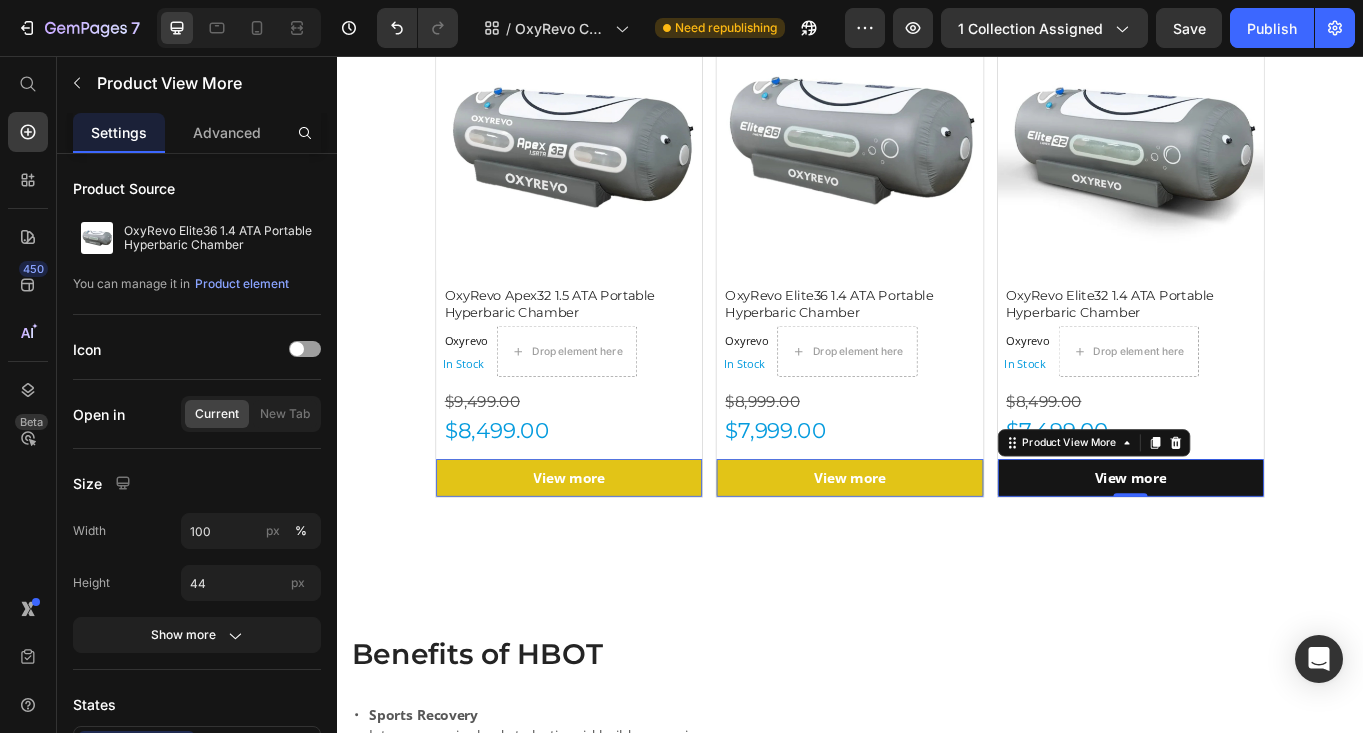 click on "View more" at bounding box center (608, -42) 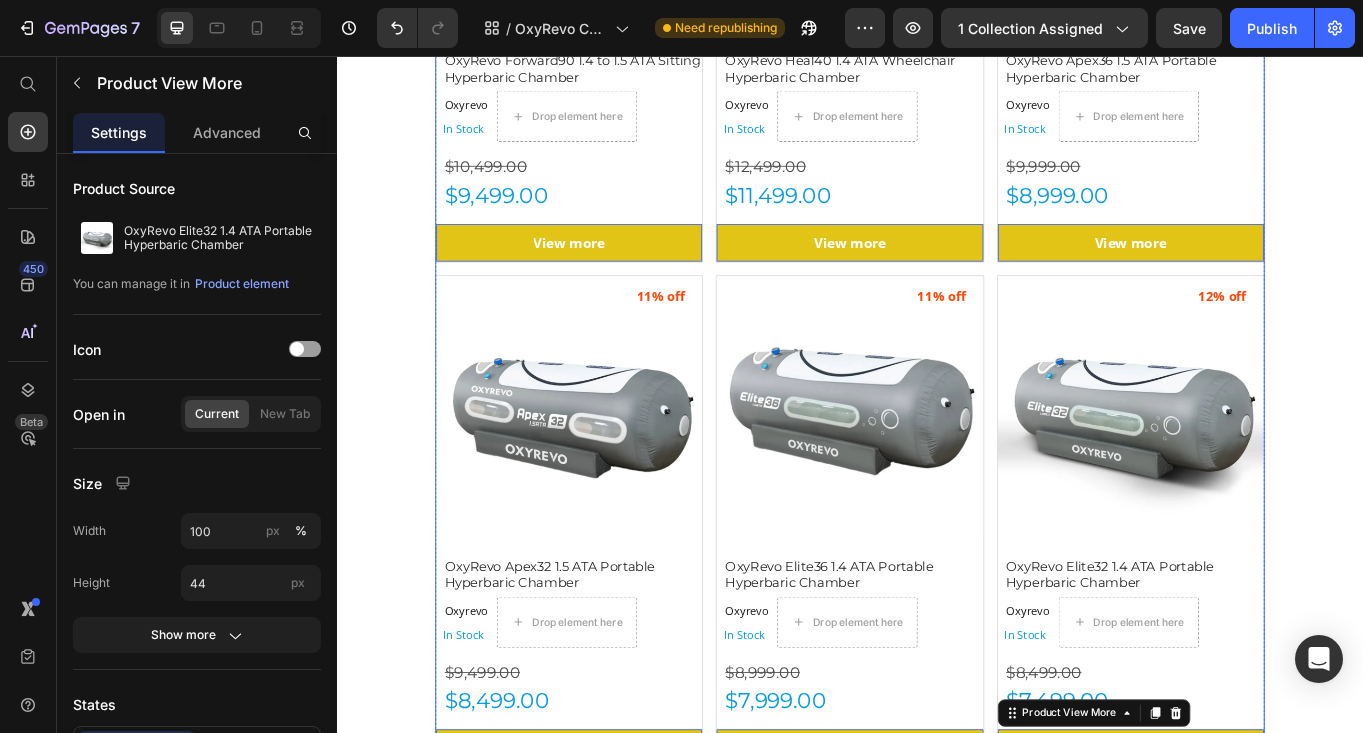 scroll, scrollTop: 840, scrollLeft: 0, axis: vertical 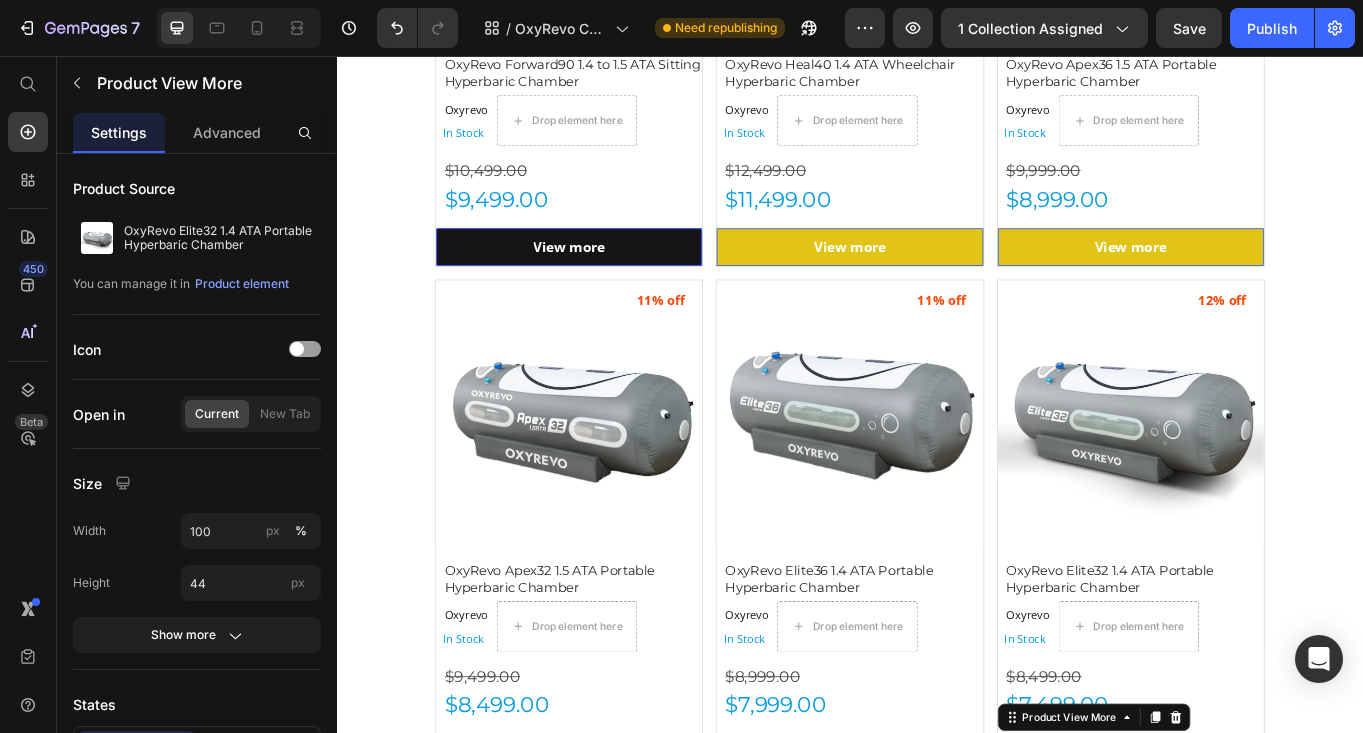 click on "View more" at bounding box center (608, 279) 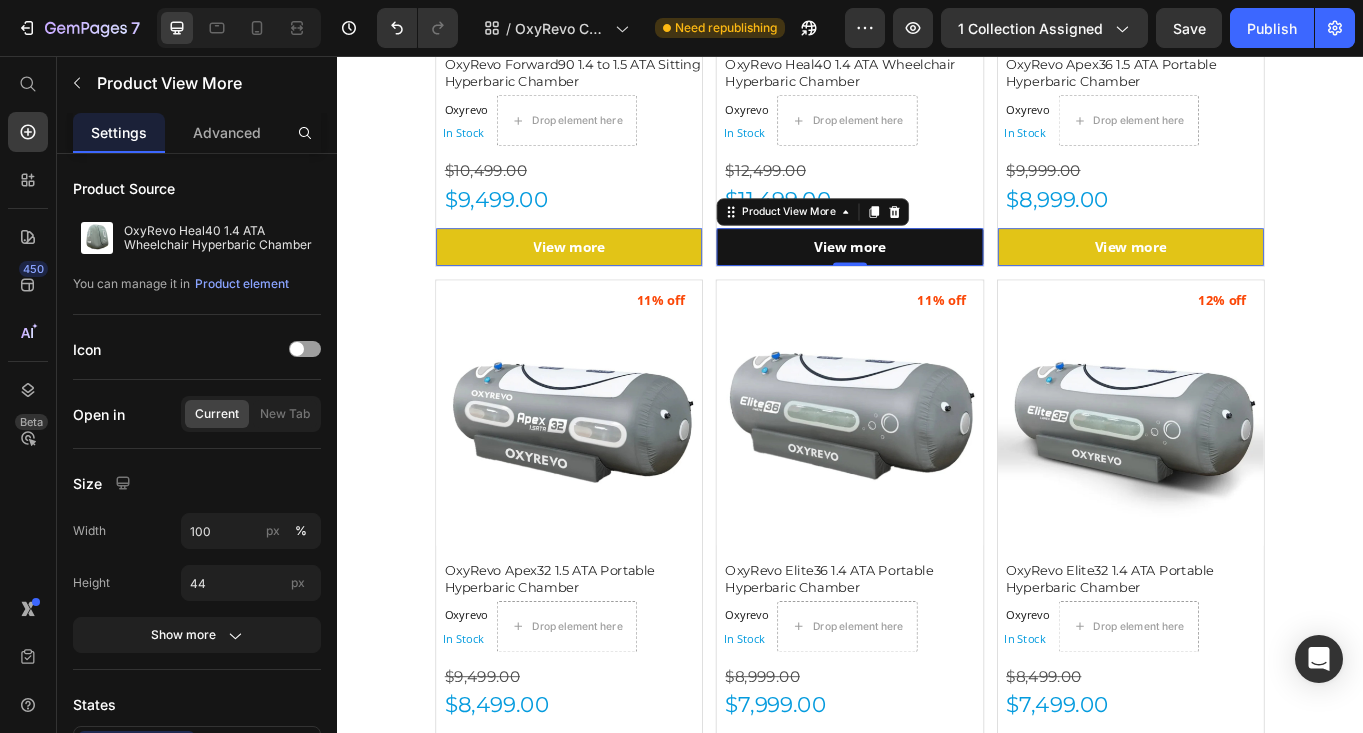 click on "View more" at bounding box center (608, 279) 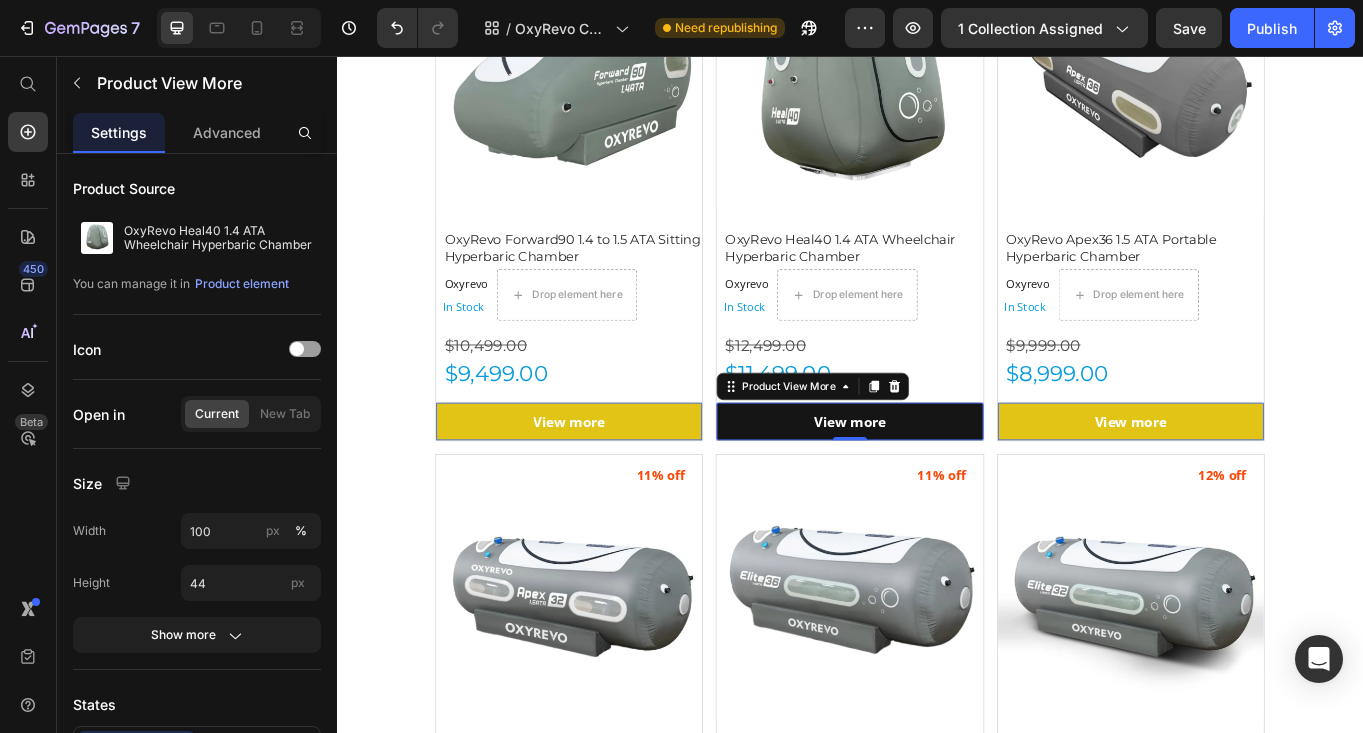scroll, scrollTop: 635, scrollLeft: 0, axis: vertical 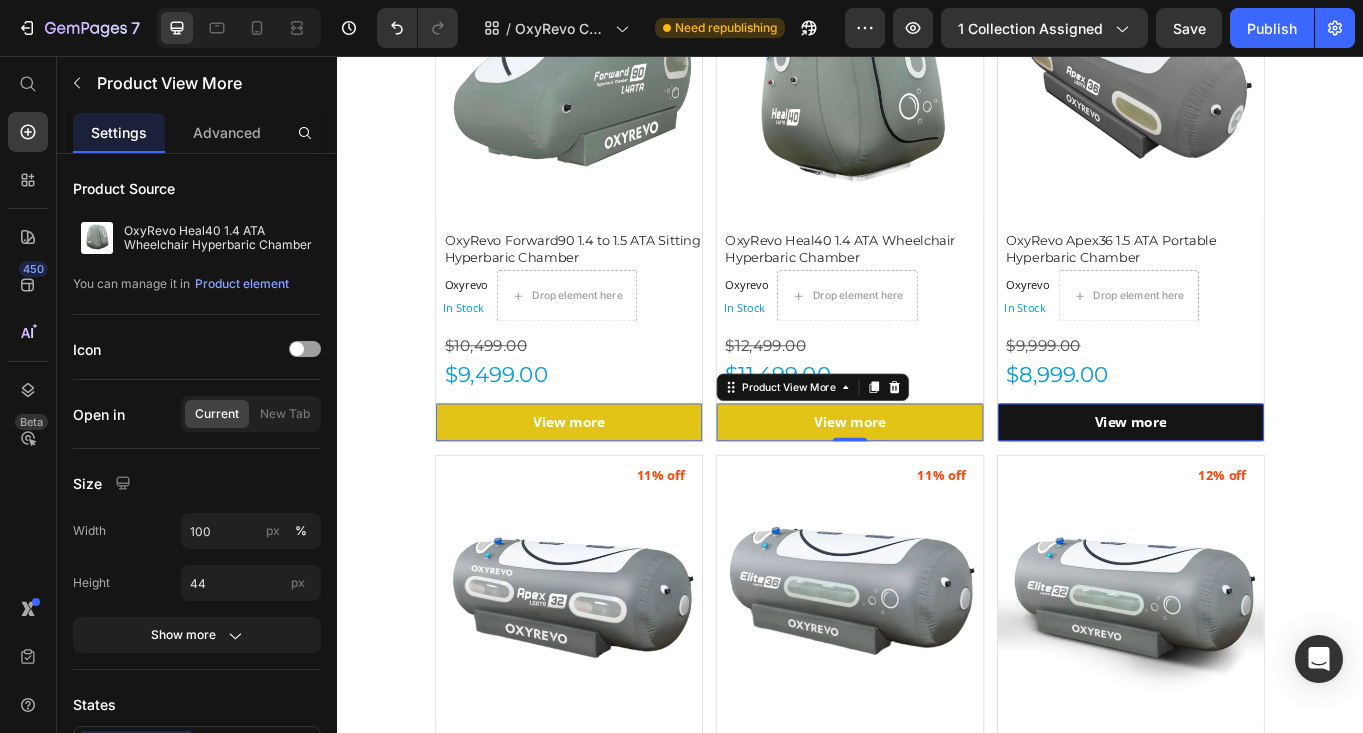 click on "View more" at bounding box center (608, 484) 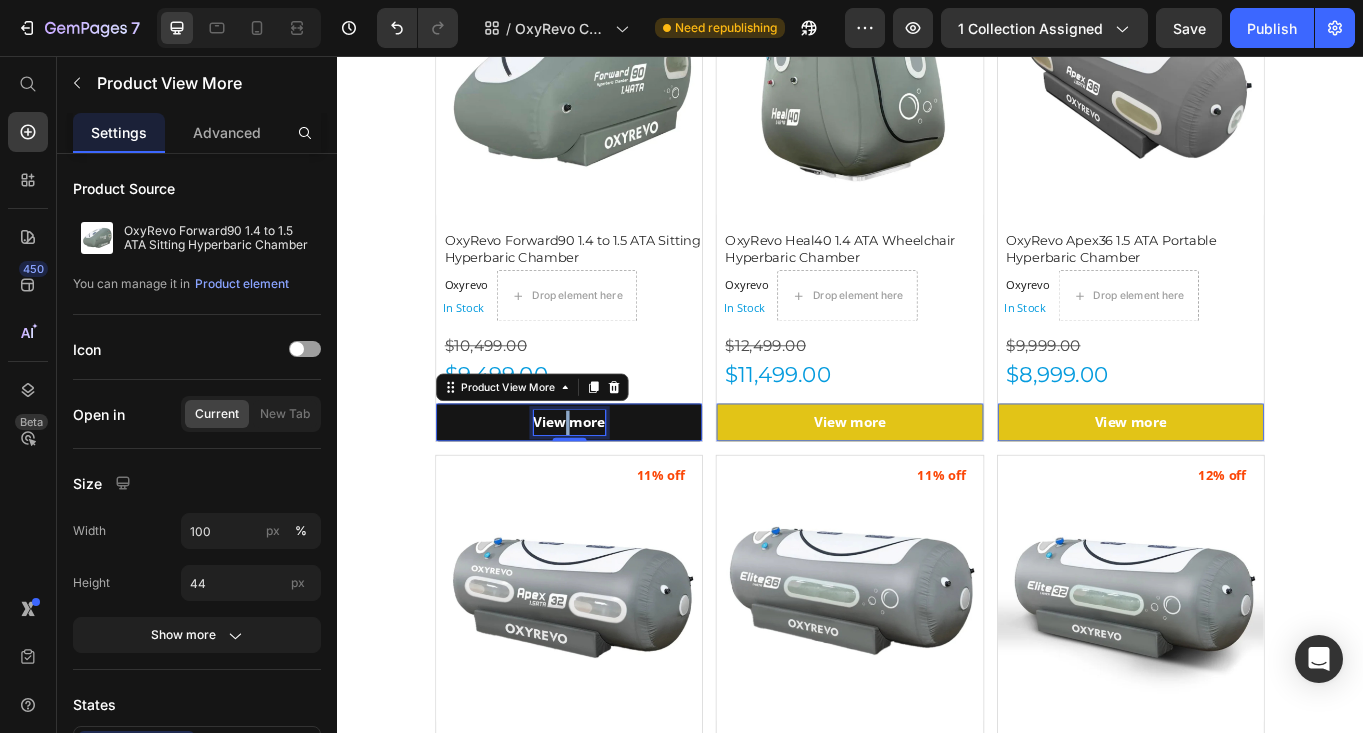 click on "View more" at bounding box center (609, 484) 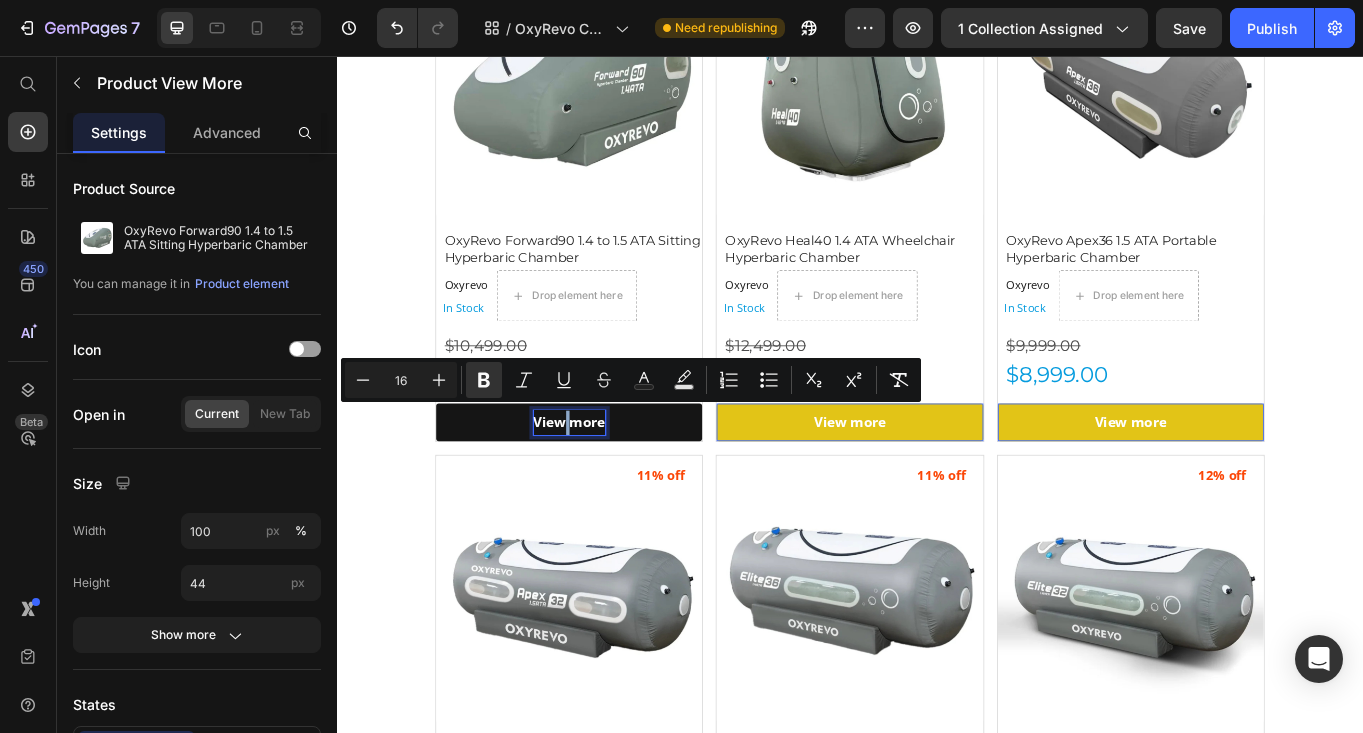 click on "View more" at bounding box center [609, 484] 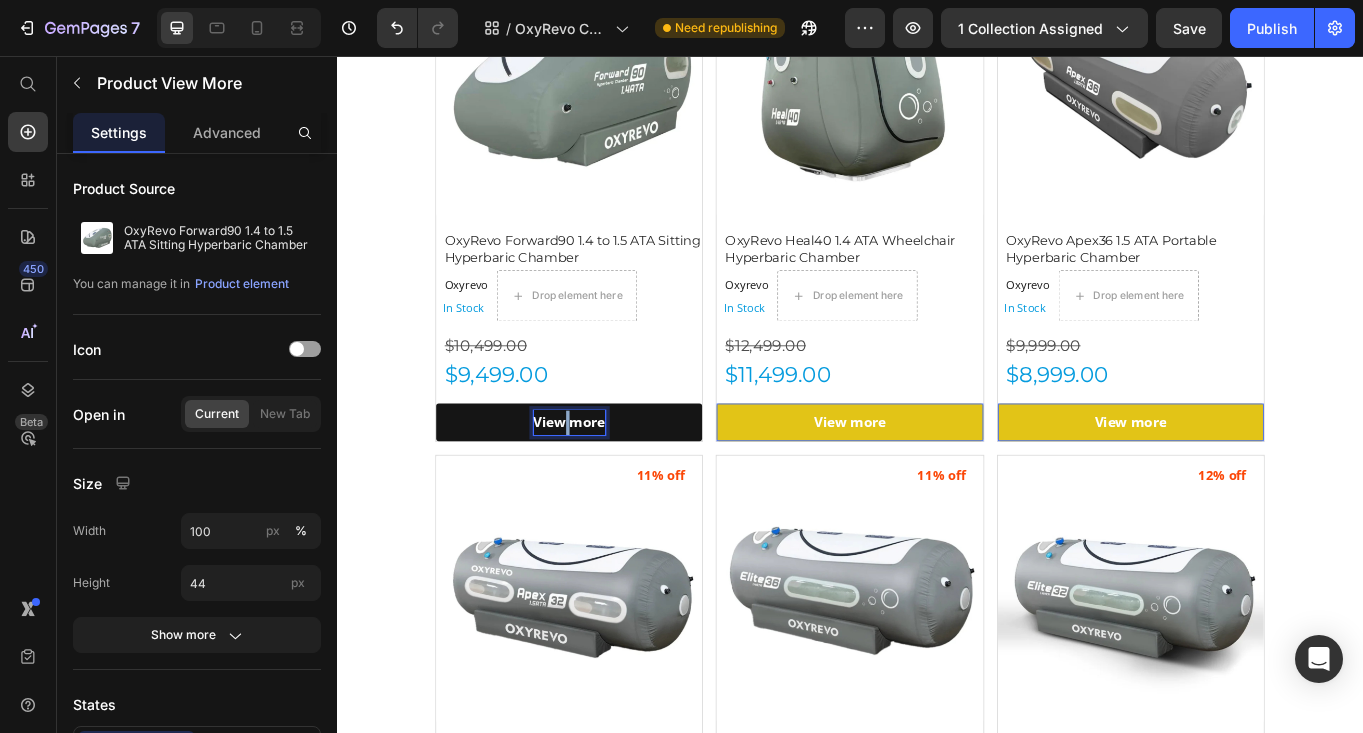 click on "View more" at bounding box center (609, 484) 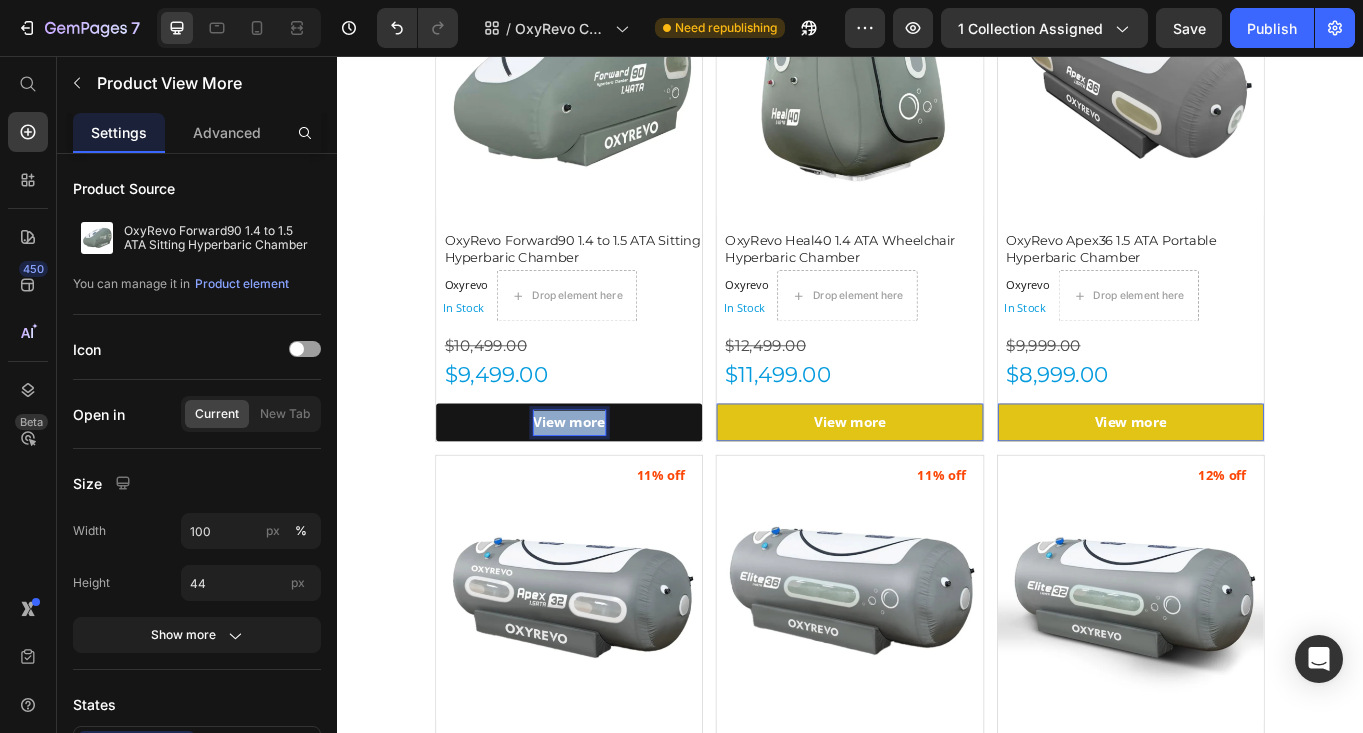 click on "View more" at bounding box center [609, 484] 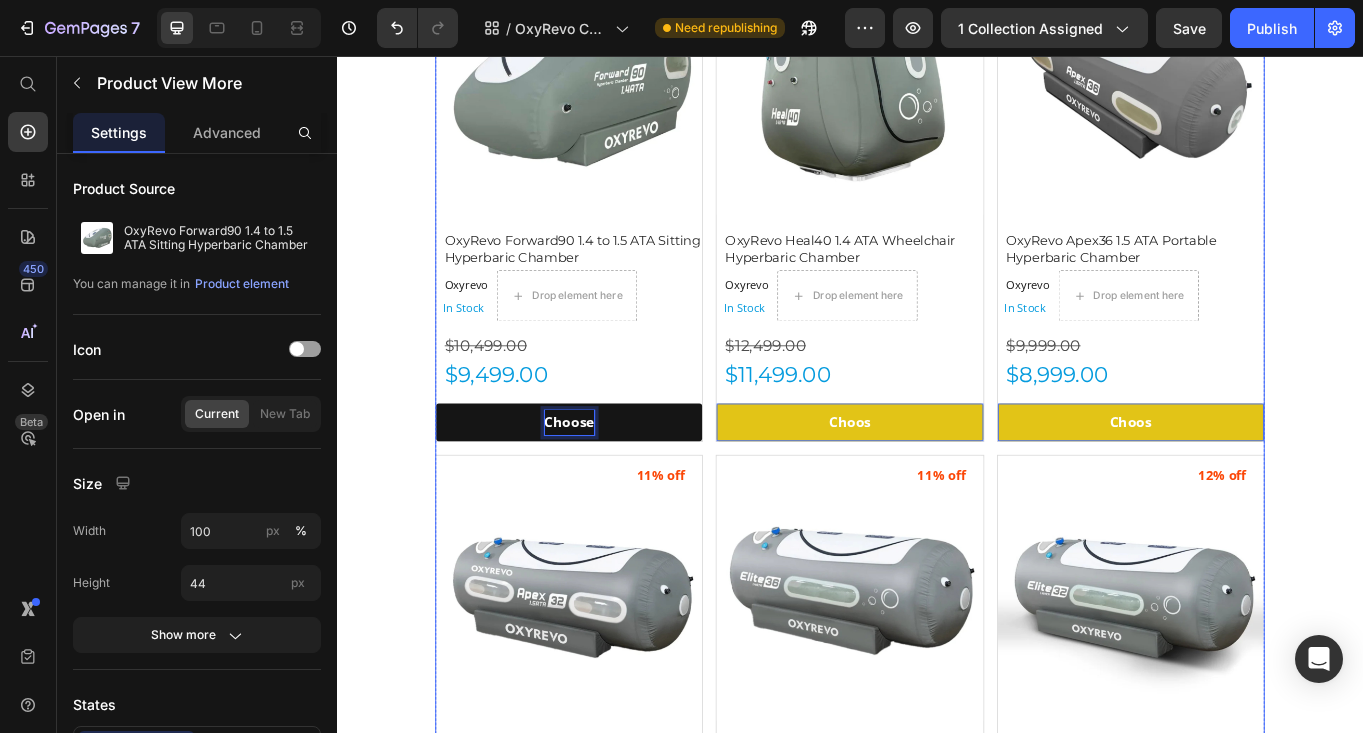 click on "Choose" at bounding box center [608, 484] 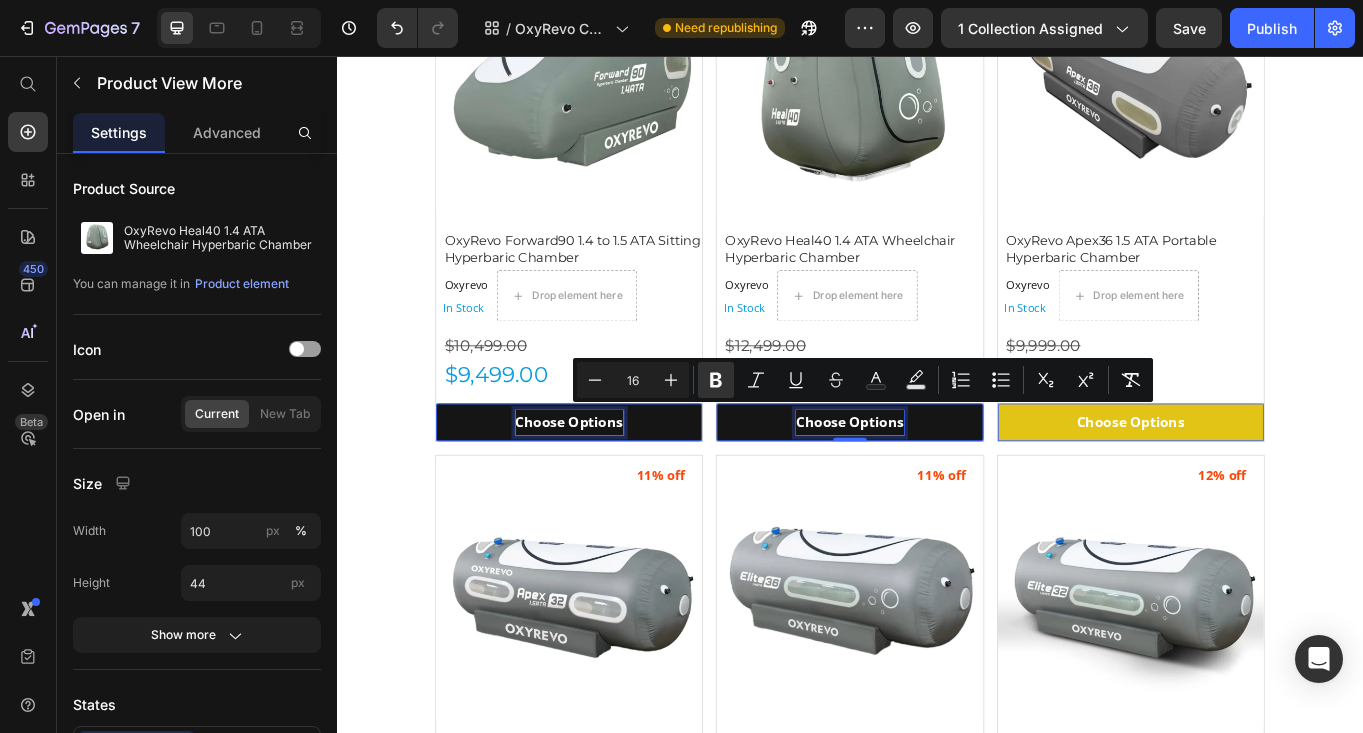 click on "OxyRevo Hyperbaric Chambers Heading OxyRevo , a global leader specializing in portable and hard hyperbaric oxygen chambers, represents the best in home-use hyperbaric technology. By making the proven benefits of oxygen therapy more accessible to everyone, Oxyrevo has helped over 3,000 clients across 87 countries. Their commitment to quality, innovation, and customer care matches Gym Emotion’s mission to offer premium recovery solutions to help you reach your peak potential.   Text Block Row Image Row Section 1 (P) Images 10% off Product Badge OxyRevo Forward90 1.4 to 1.5 ATA Sitting Hyperbaric Chamber (P) Title Oxyrevo Product Vendor In Stock Stock Counter
Drop element here Row $10,499.00 Product Price $9,499.00 Product Price Choose Options Product View More   0 Row (P) Images 8% off Product Badge OxyRevo Heal40 1.4 ATA Wheelchair Hyperbaric Chamber (P) Title Oxyrevo Product Vendor In Stock Stock Counter
Drop element here Row $12,499.00 Product Price $11,499.00   0 Row" at bounding box center [937, 1863] 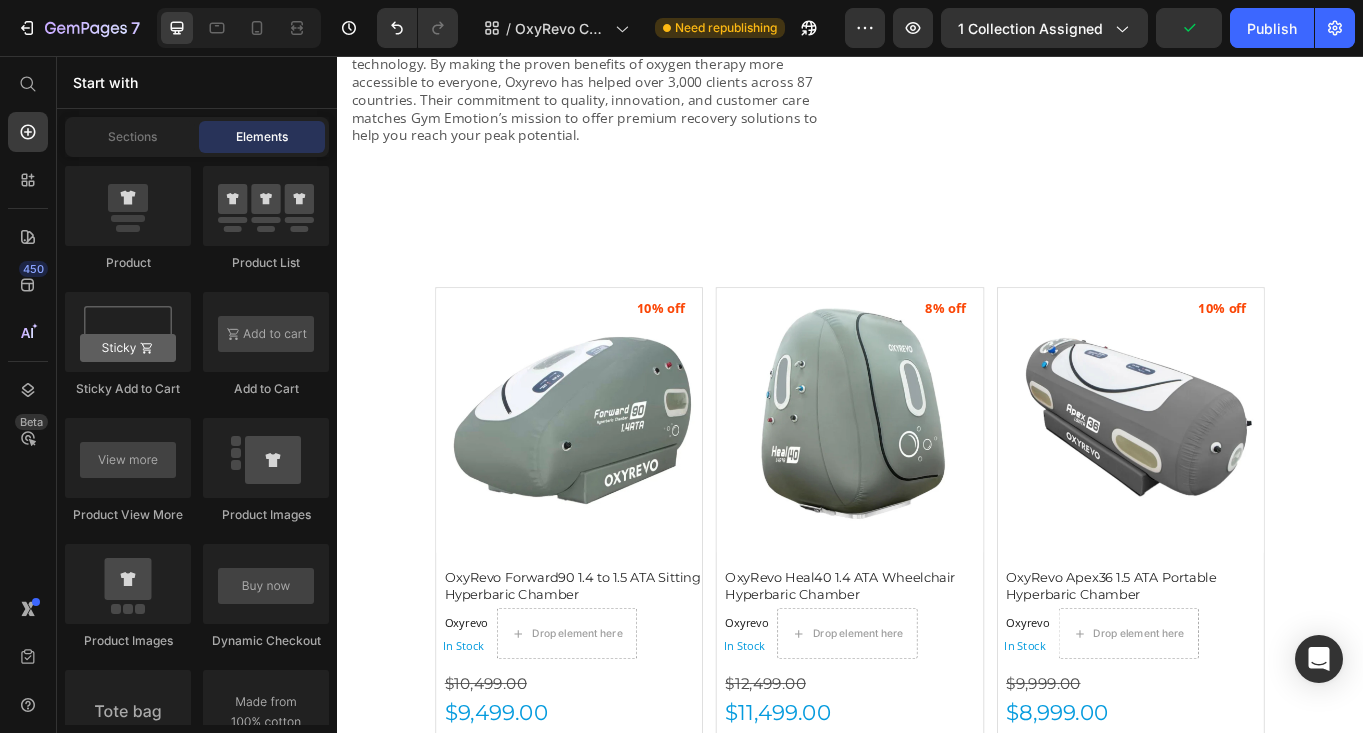 scroll, scrollTop: 215, scrollLeft: 0, axis: vertical 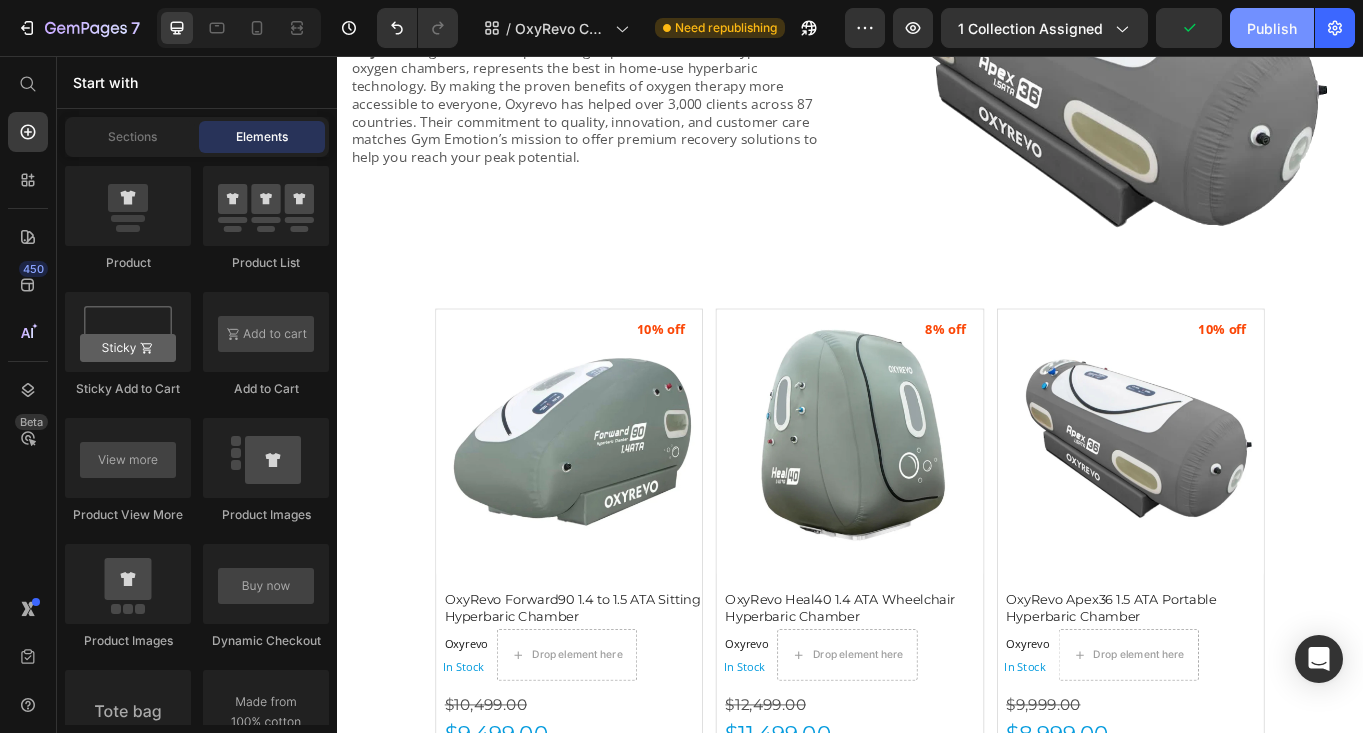 click on "Publish" at bounding box center [1272, 28] 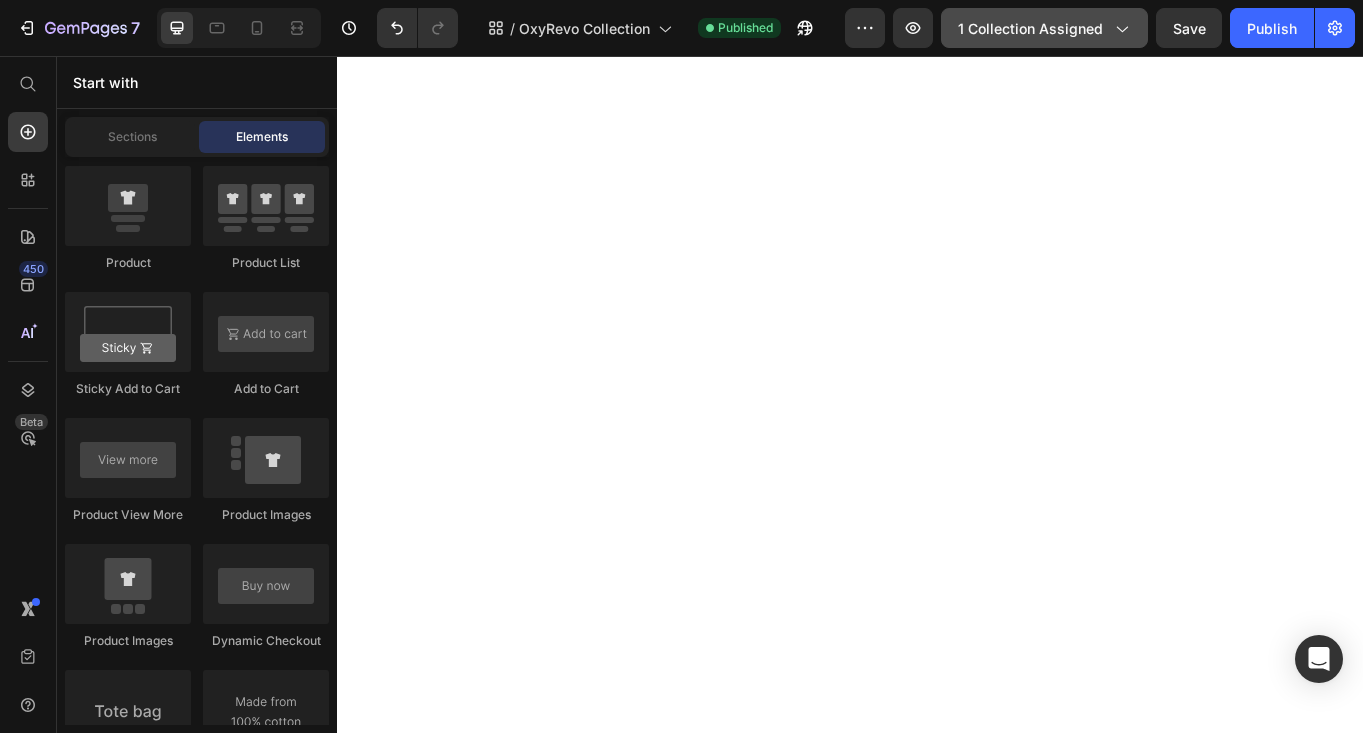 scroll, scrollTop: 0, scrollLeft: 0, axis: both 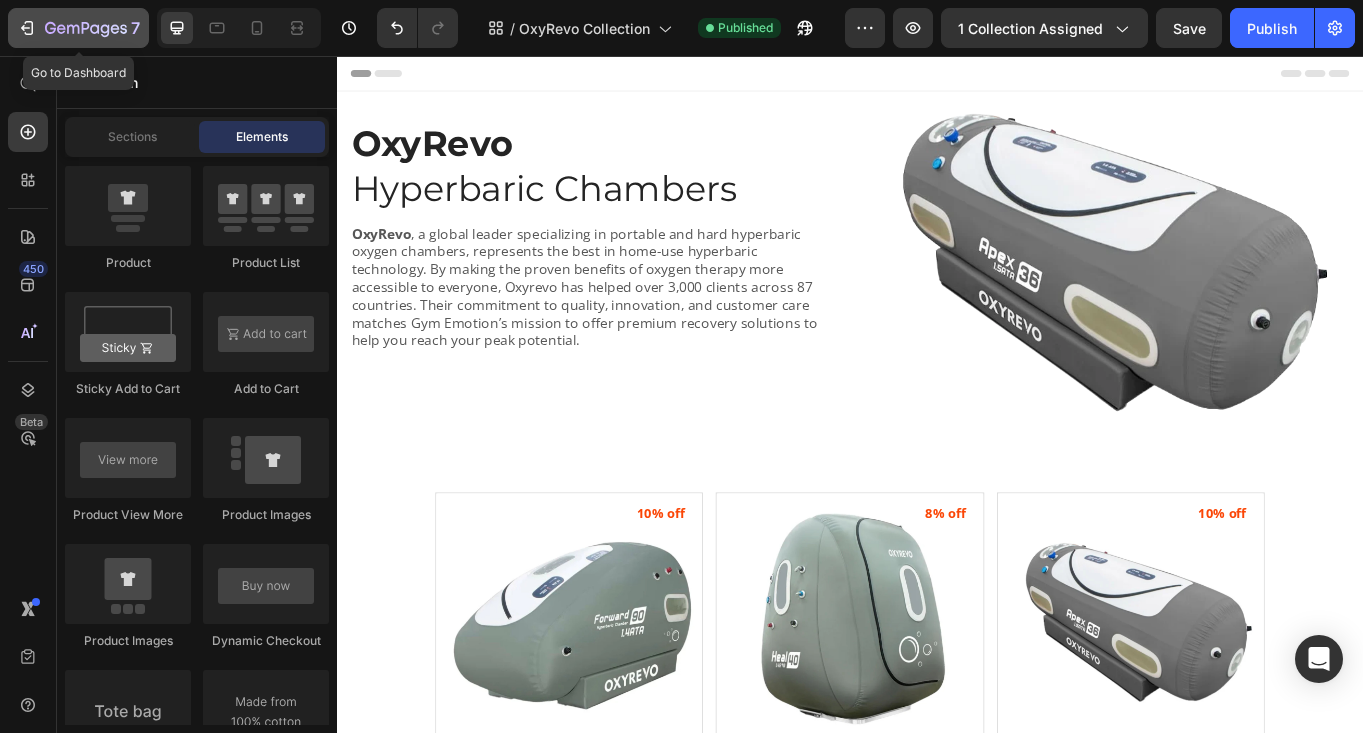 click 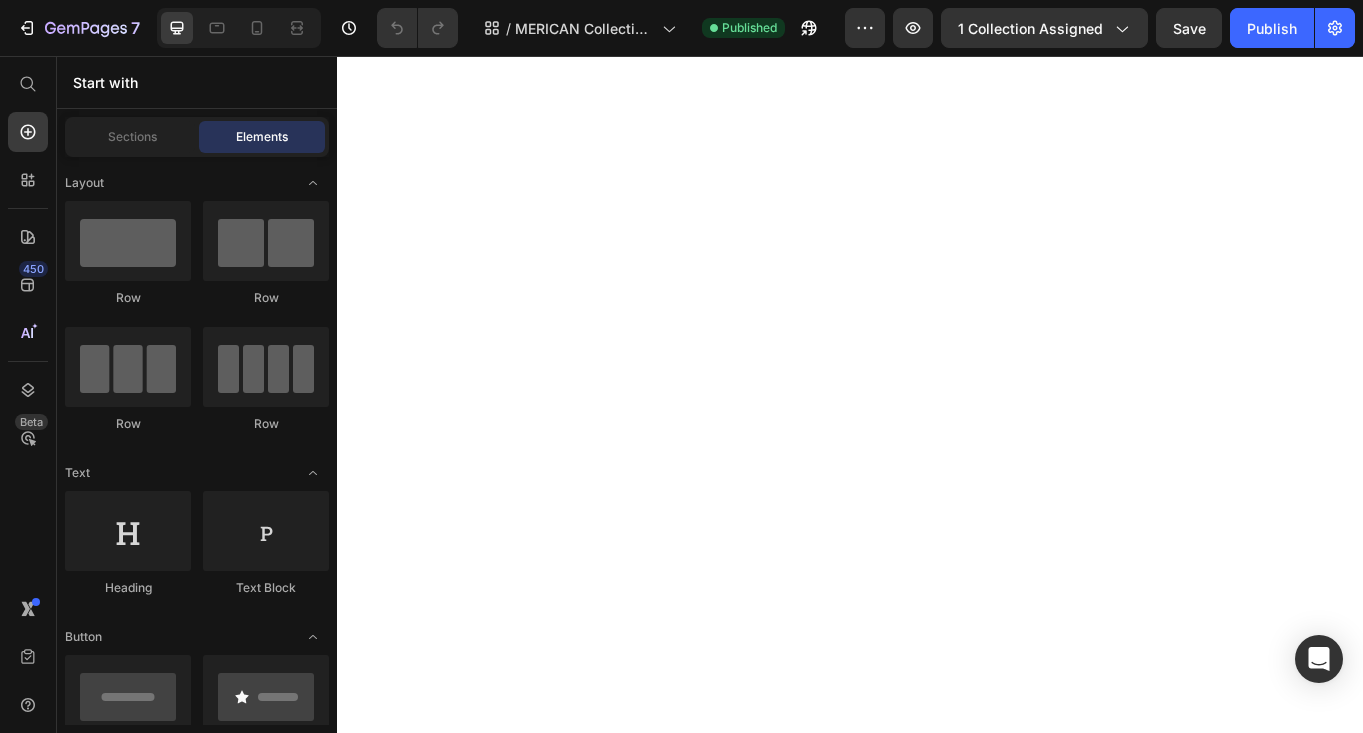 scroll, scrollTop: 0, scrollLeft: 0, axis: both 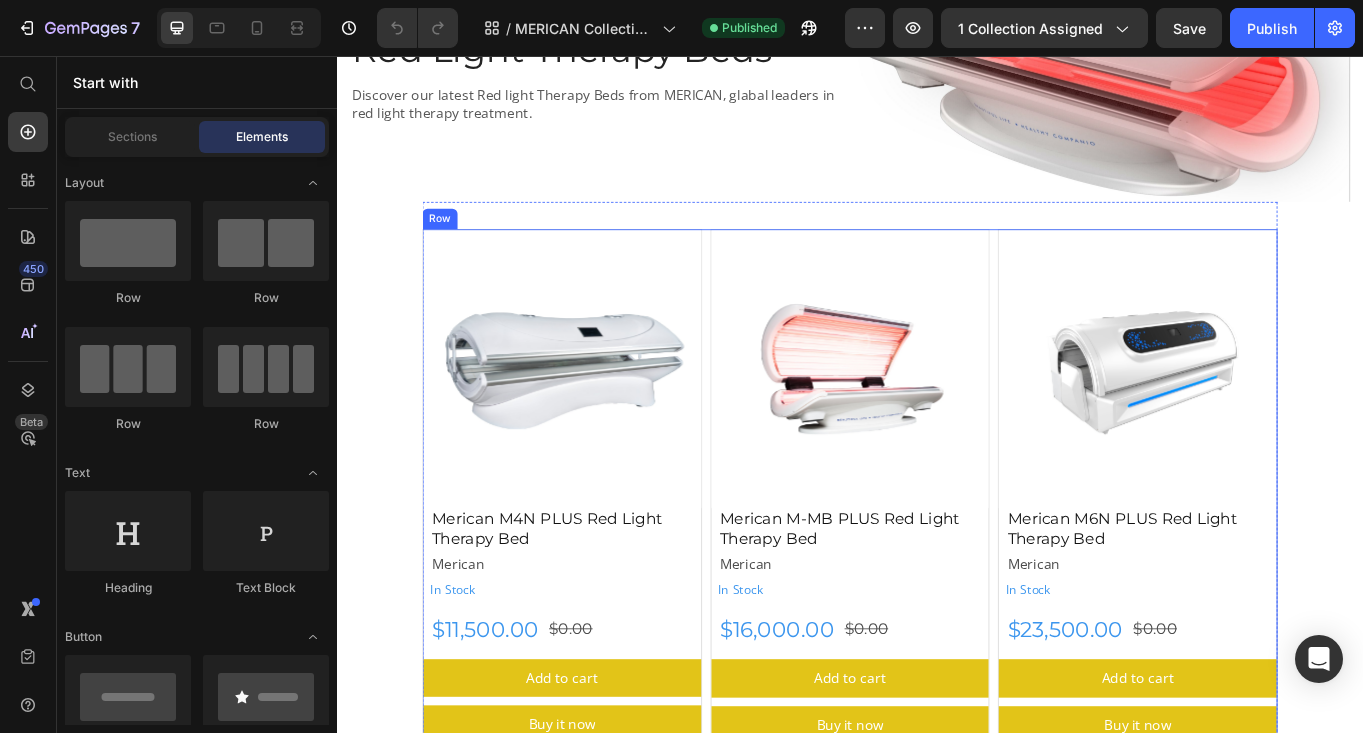 click on "Product Images Merican M4N PLUS Red Light Therapy Bed Product Title Merican Product Vendor In Stock Stock Counter Row $11,500.00 Product Price $0.00 Product Price Row Add to cart Add to cart Buy it now Dynamic Checkout Product Product Images Merican M-MB PLUS Red Light Therapy Bed Product Title Merican Product Vendor In Stock Stock Counter $16,000.00 Product Price $0.00 Product Price Row Add to cart Add to cart Buy it now Dynamic Checkout Product Product Images Merican M6N PLUS Red Light Therapy Bed Product Title Merican Product Vendor In Stock Stock Counter $23,500.00 Product Price $0.00 Product Price Row Add to cart Add to cart Buy it now Dynamic Checkout Product Row" at bounding box center (937, 568) 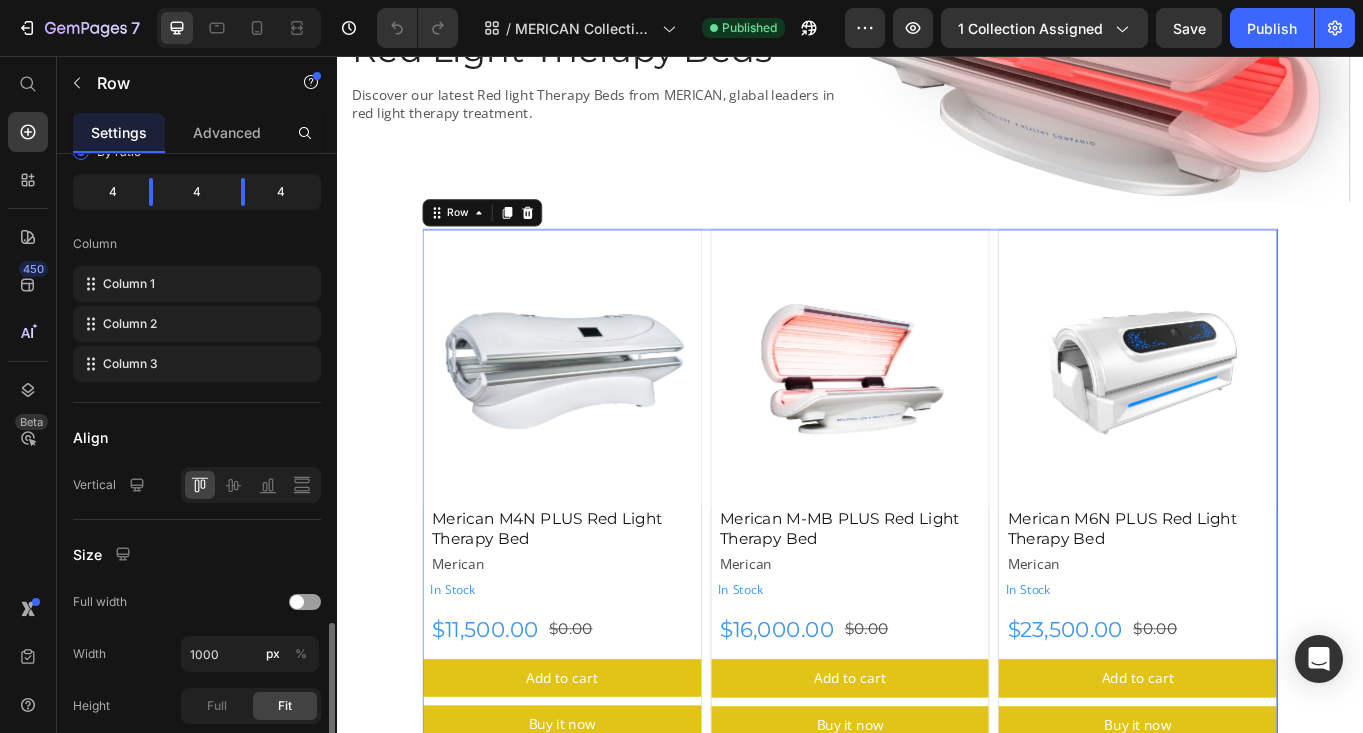 scroll, scrollTop: 525, scrollLeft: 0, axis: vertical 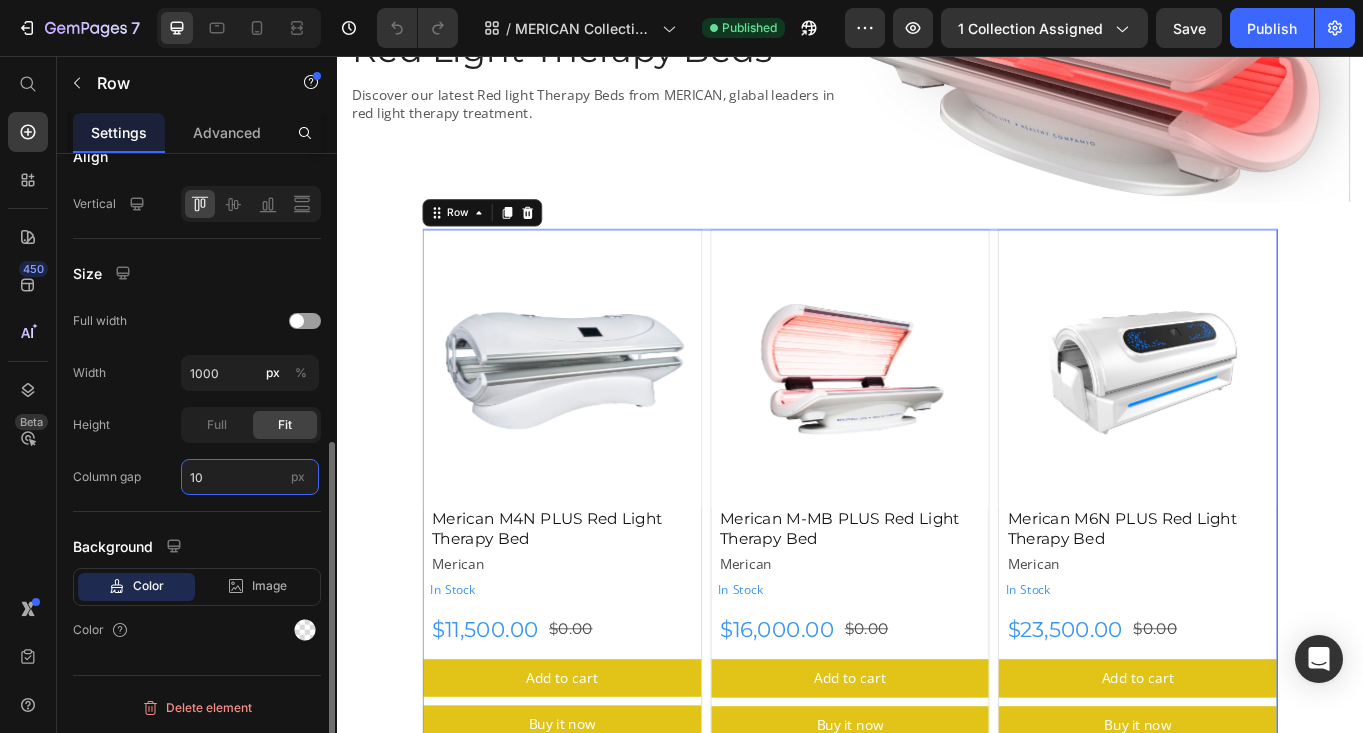 click on "10" at bounding box center [250, 477] 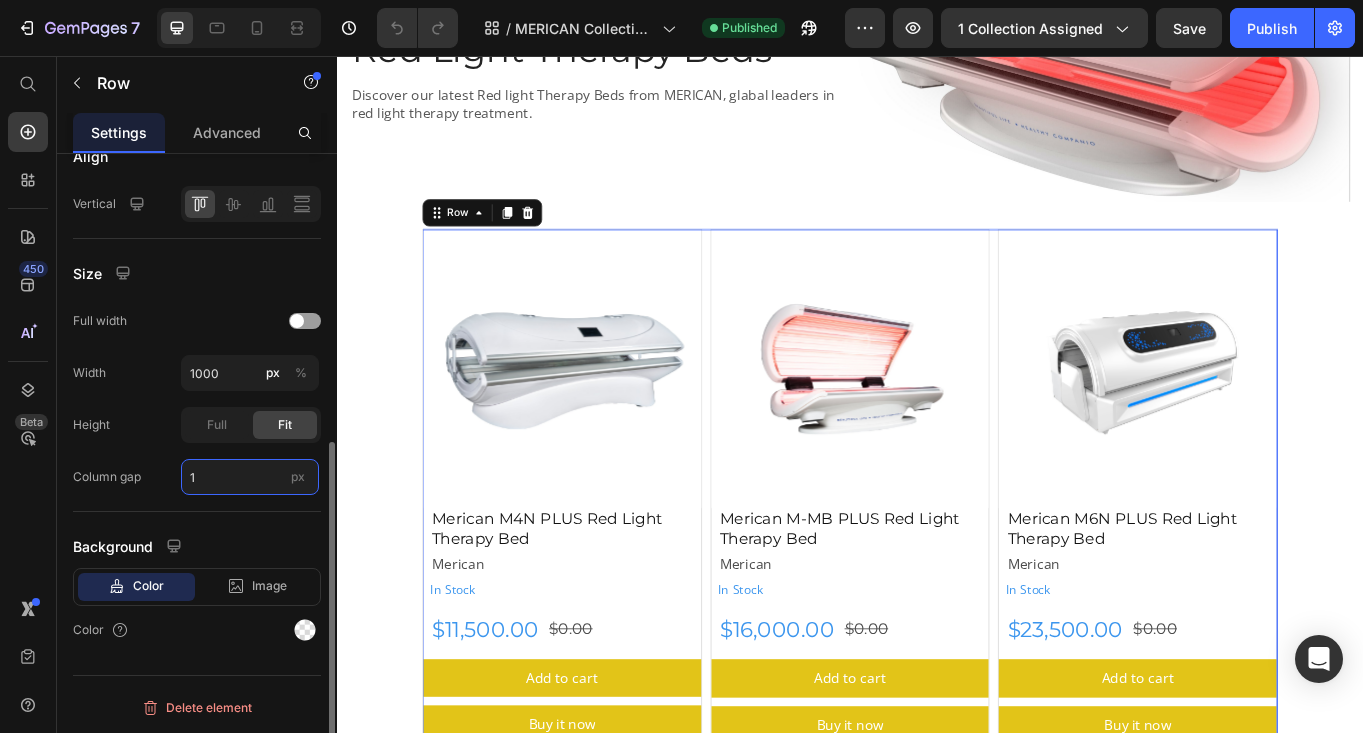 type on "15" 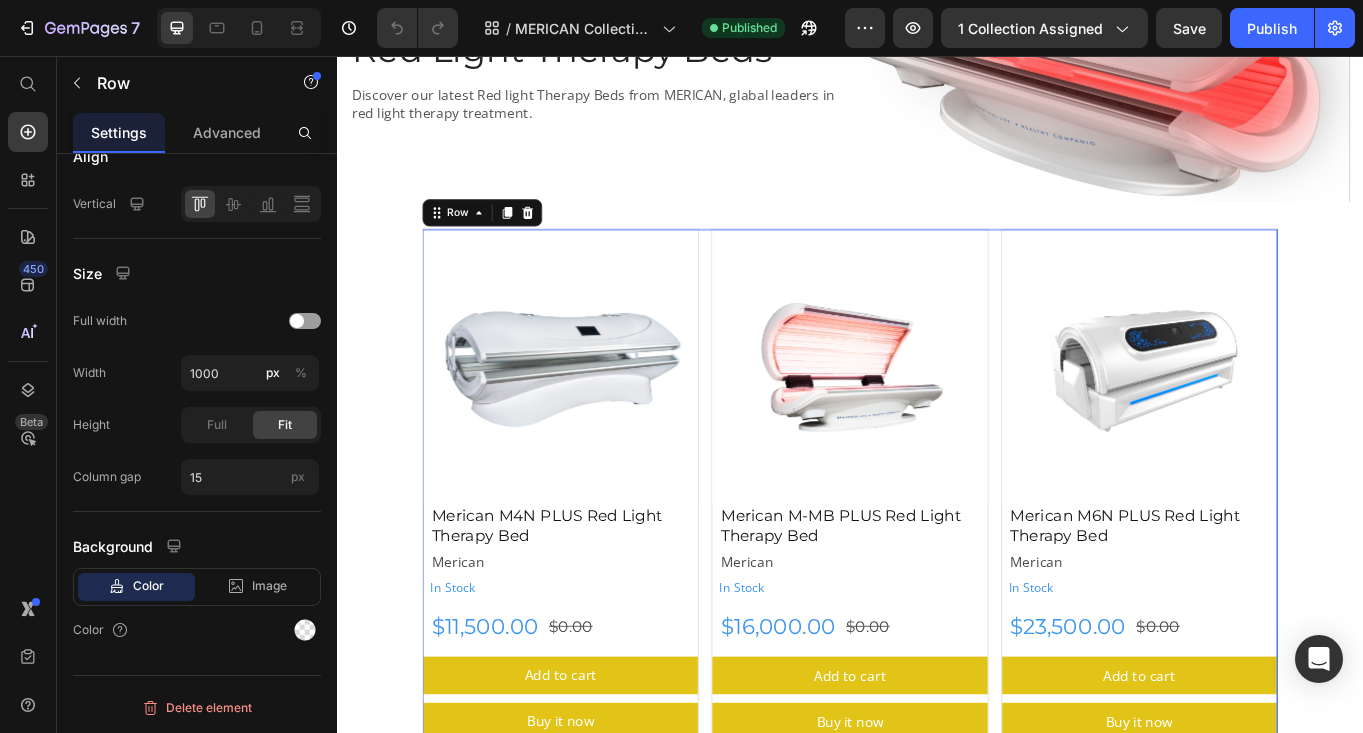 click on "MERICAN Red Light Therapy Beds Heading Discover our latest Red light Therapy Beds from MERICAN, glabal leaders in red light therapy treatment. Text Block Row Image Row Section 1 Product Images Merican M4N PLUS Red Light Therapy Bed Product Title Merican Product Vendor In Stock Stock Counter Row $11,500.00 Product Price $0.00 Product Price Row Add to cart Add to cart Buy it now Dynamic Checkout Product Product Images Merican M-MB PLUS Red Light Therapy Bed Product Title Merican Product Vendor In Stock Stock Counter $16,000.00 Product Price $0.00 Product Price Row Add to cart Add to cart Buy it now Dynamic Checkout Product Product Images Merican M6N PLUS Red Light Therapy Bed Product Title Merican Product Vendor In Stock Stock Counter $23,500.00 Product Price $0.00 Product Price Row Add to cart Add to cart Buy it now Dynamic Checkout Product Row   16 Section 2 Benefits of RLT Heading
Improves Skin Health
Relieves Pain and Inflammation
Enhances Muscle Recovery Row" at bounding box center (937, 1980) 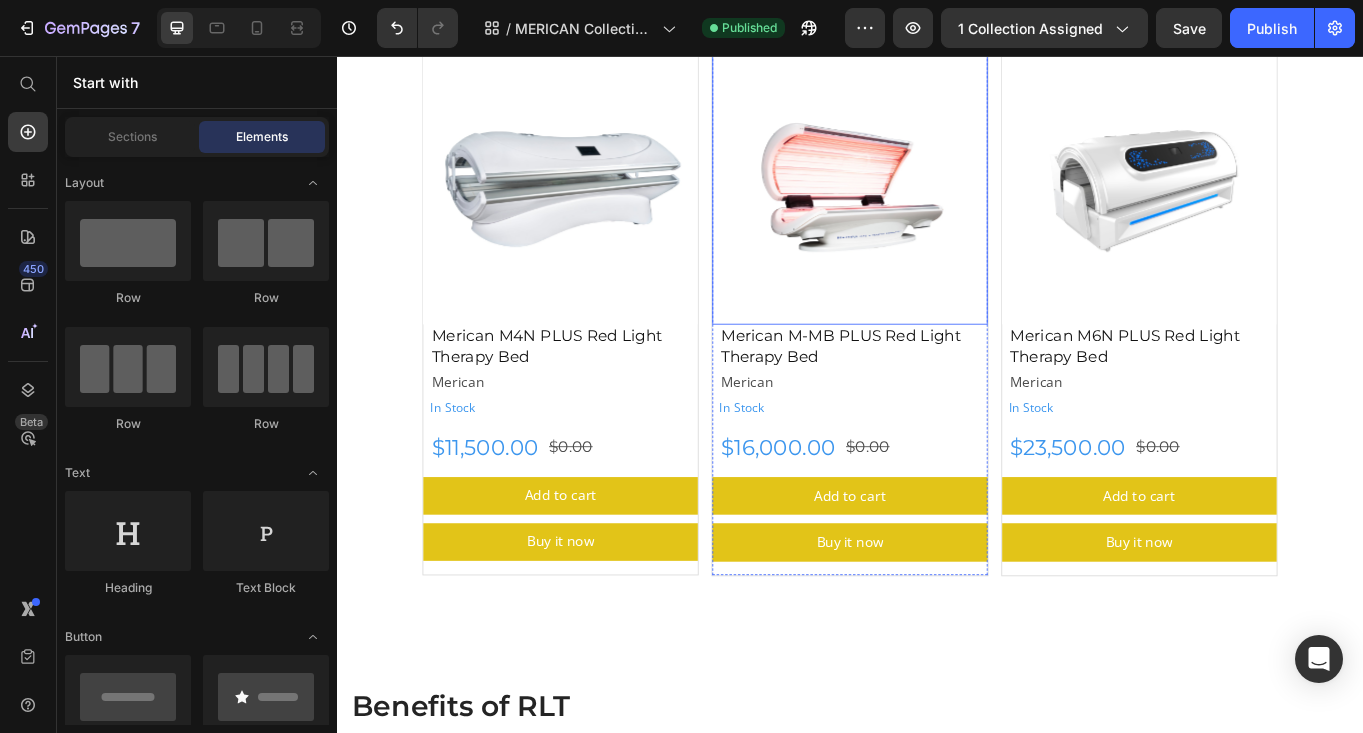 scroll, scrollTop: 422, scrollLeft: 0, axis: vertical 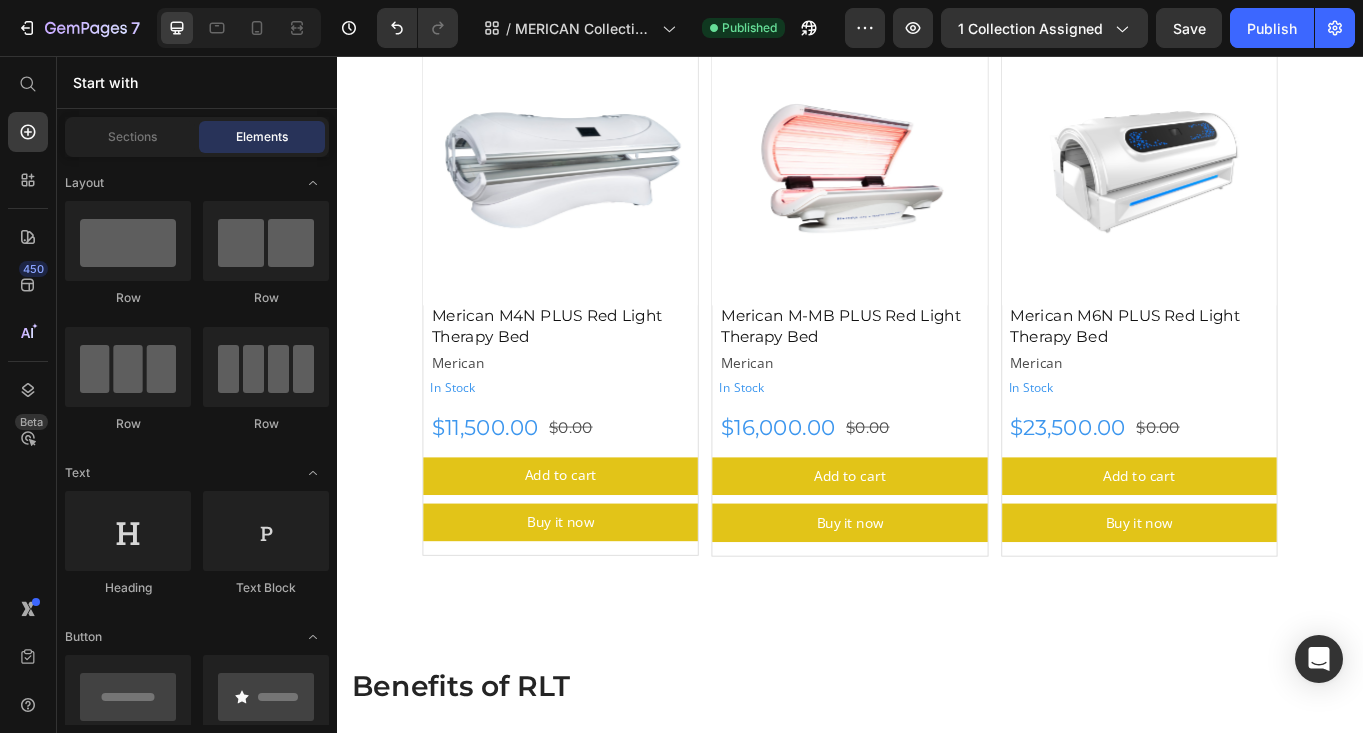 click on "MERICAN Red Light Therapy Beds Heading Discover our latest Red light Therapy Beds from MERICAN, glabal leaders in red light therapy treatment. Text Block Row Image Row Section 1 Product Images Merican M4N PLUS Red Light Therapy Bed Product Title Merican Product Vendor In Stock Stock Counter Row $11,500.00 Product Price $0.00 Product Price Row Add to cart Add to Cart Buy it now Dynamic Checkout Product Product Images Merican M-MB PLUS Red Light Therapy Bed Product Title Merican Product Vendor In Stock Stock Counter $16,000.00 Product Price $0.00 Product Price Row Add to cart Add to Cart Buy it now Dynamic Checkout Product Product Images Merican M6N PLUS Red Light Therapy Bed Product Title Merican Product Vendor In Stock Stock Counter $23,500.00 Product Price $0.00 Product Price Row Add to cart Add to Cart Buy it now Dynamic Checkout Product Row Section 2 Benefits of RLT Heading
Improves Skin Health
Relieves Pain and Inflammation
Enhances Muscle Recovery Item List" at bounding box center (937, 1747) 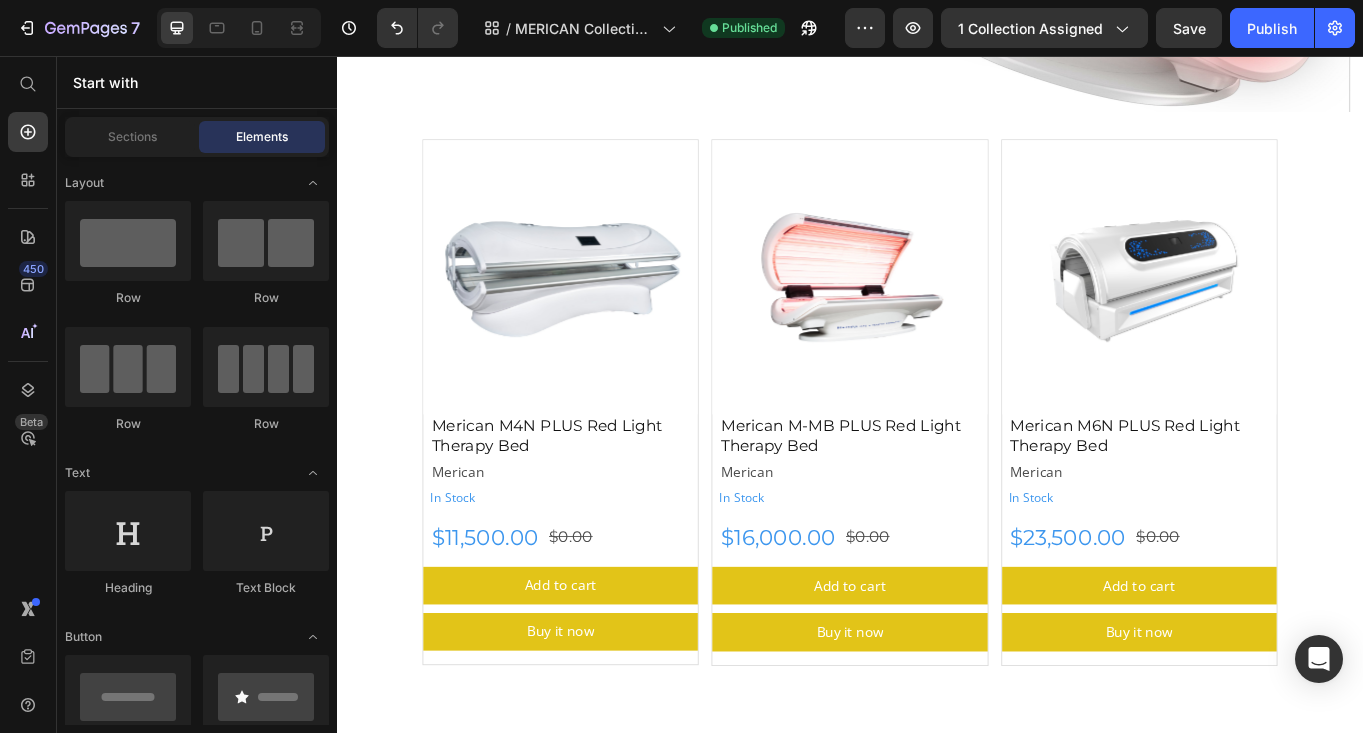 scroll, scrollTop: 293, scrollLeft: 0, axis: vertical 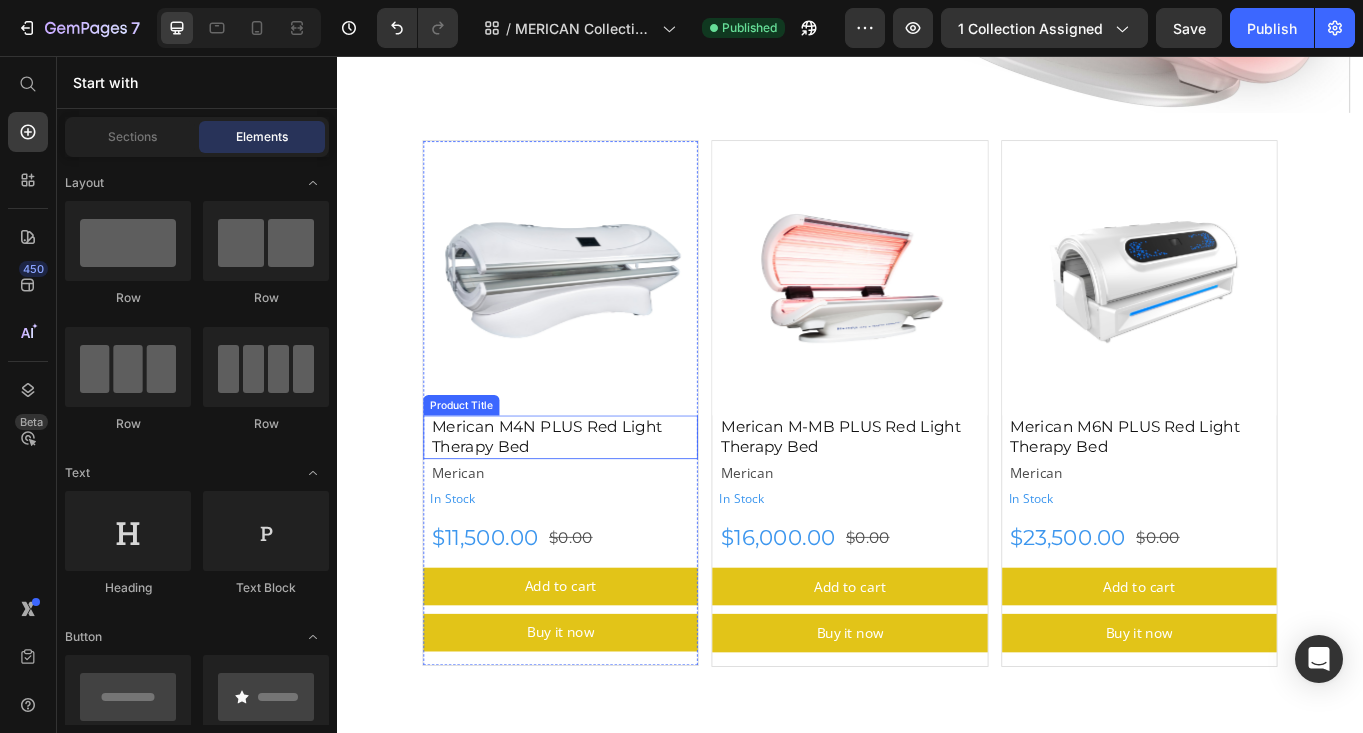 click on "Merican M4N PLUS Red Light Therapy Bed" at bounding box center (602, 501) 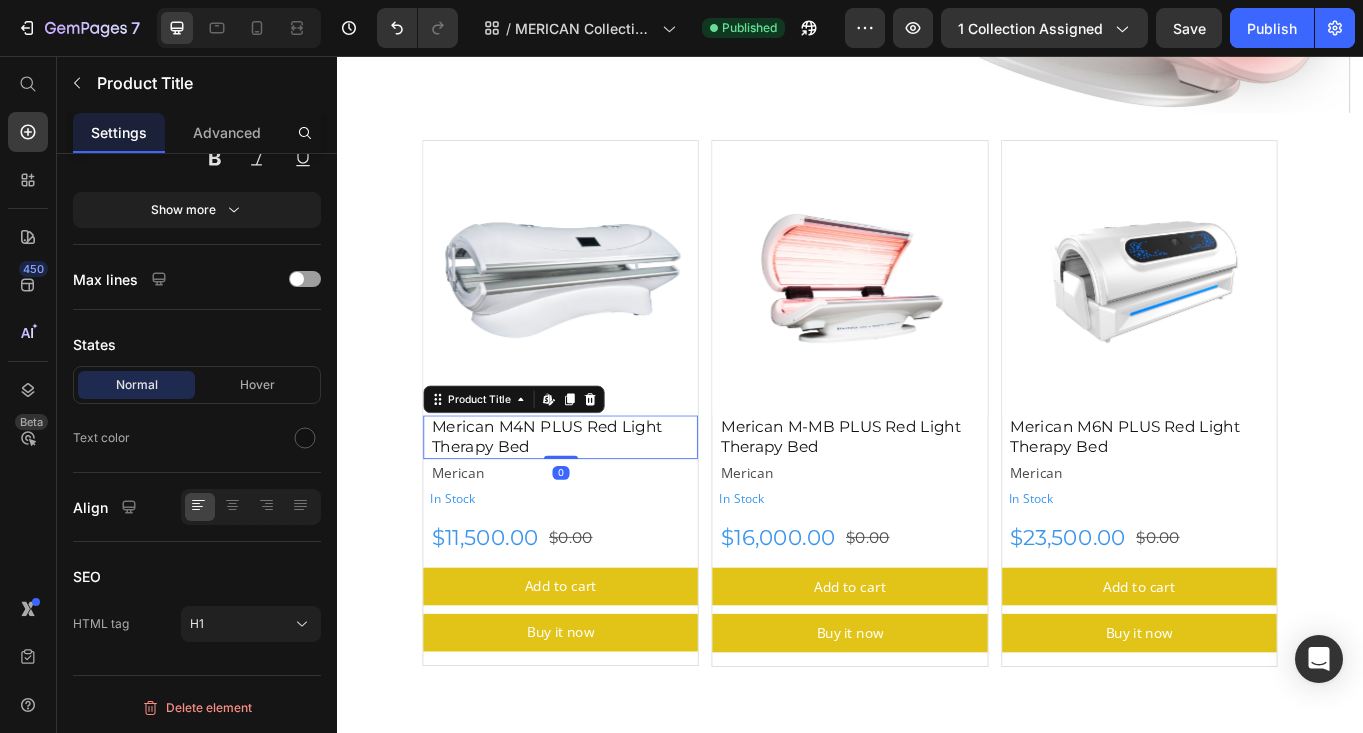 scroll, scrollTop: 0, scrollLeft: 0, axis: both 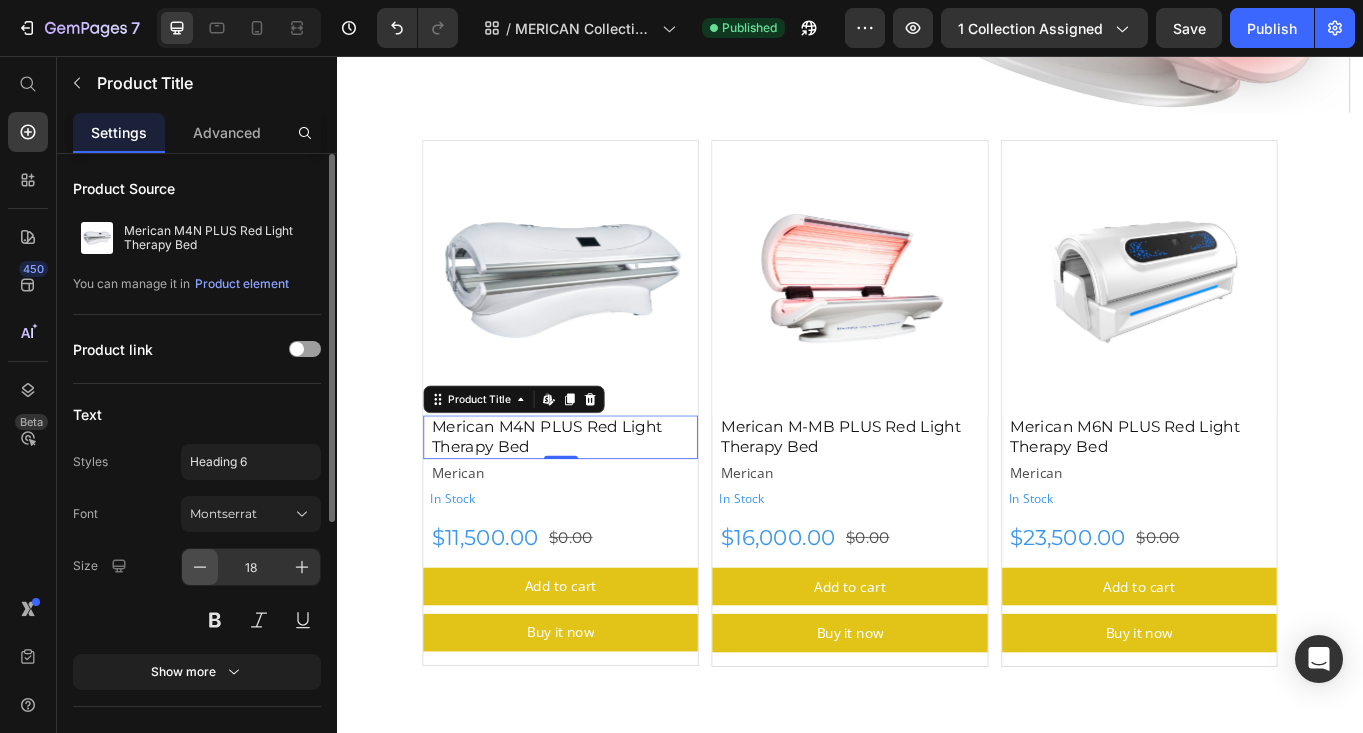 click 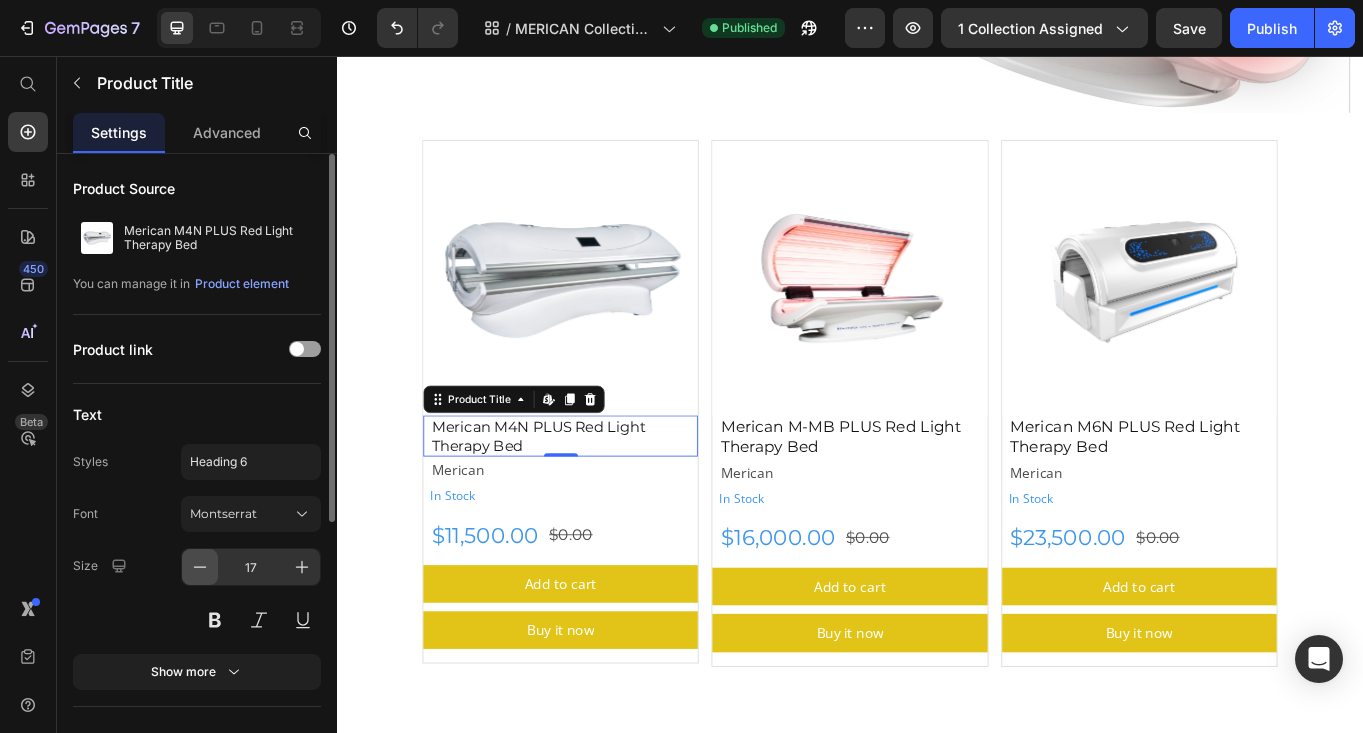 click 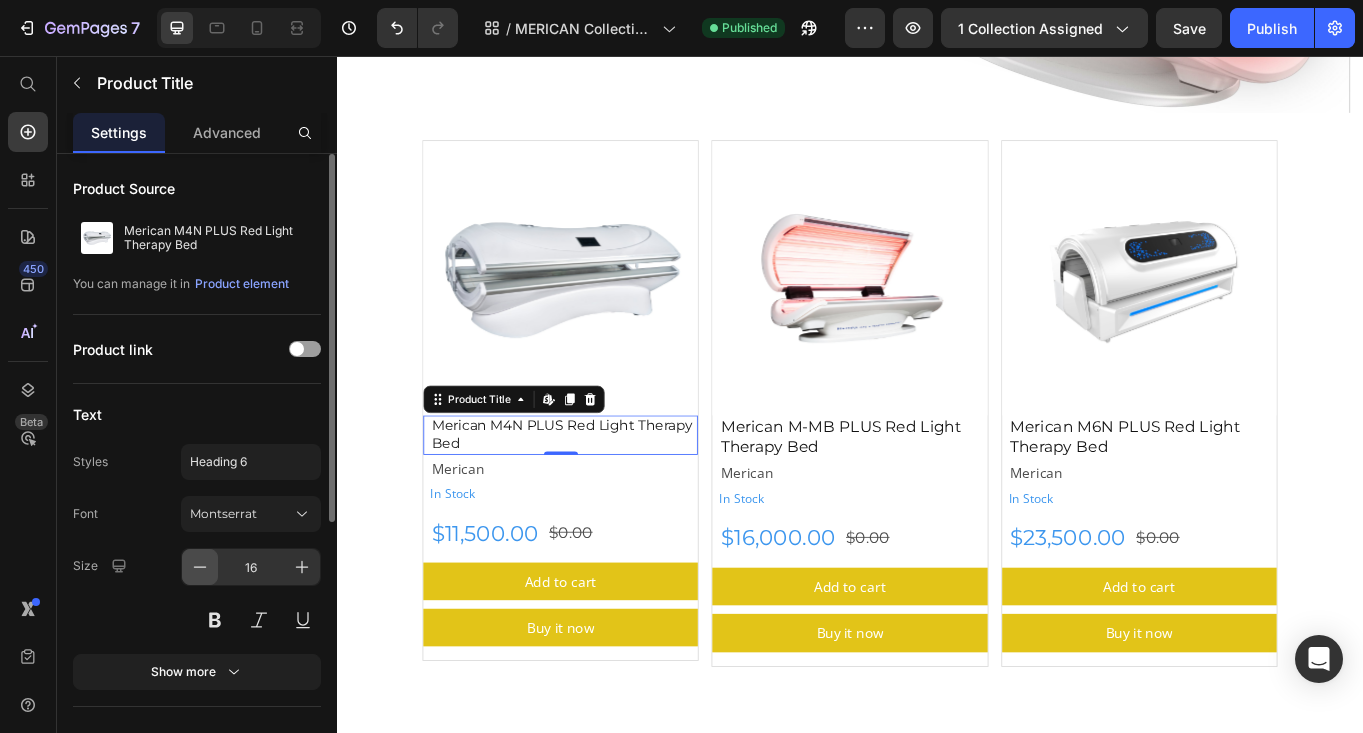 click 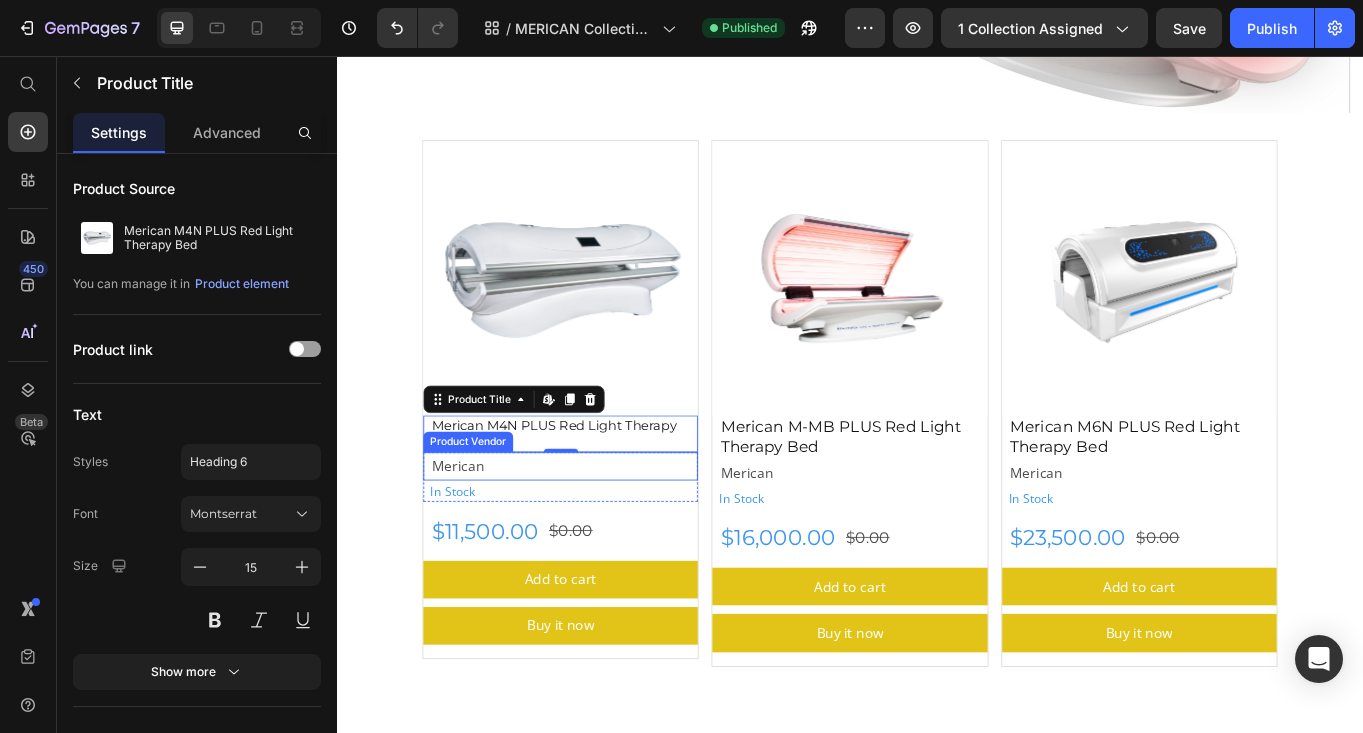 click on "Merican" at bounding box center (602, 535) 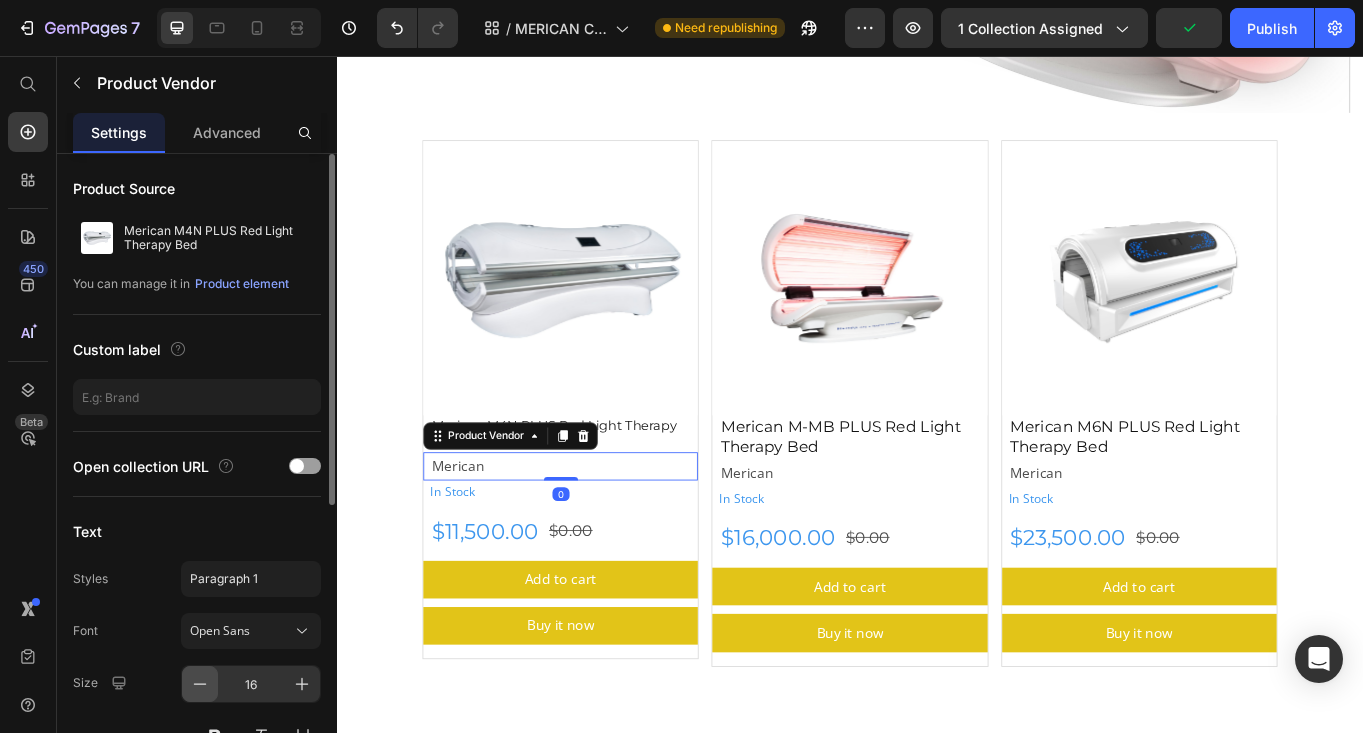 click at bounding box center [200, 684] 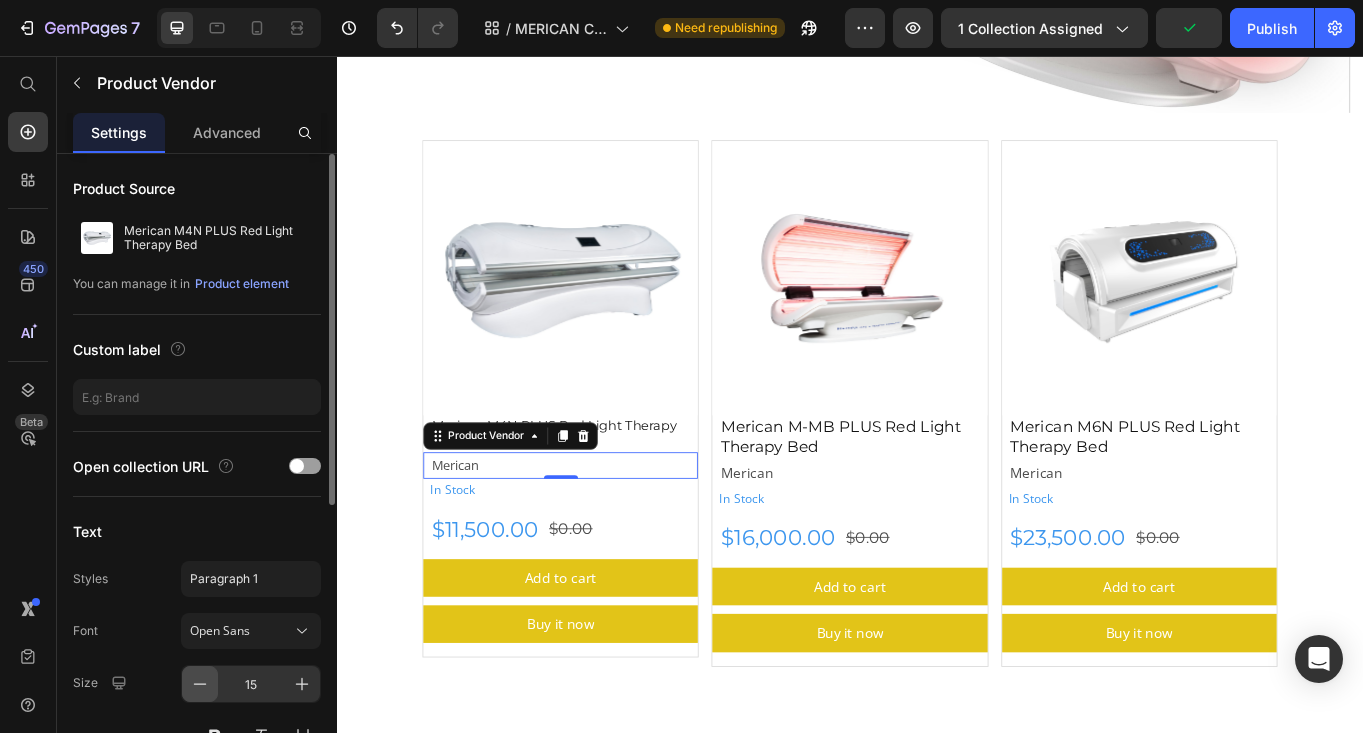click at bounding box center [200, 684] 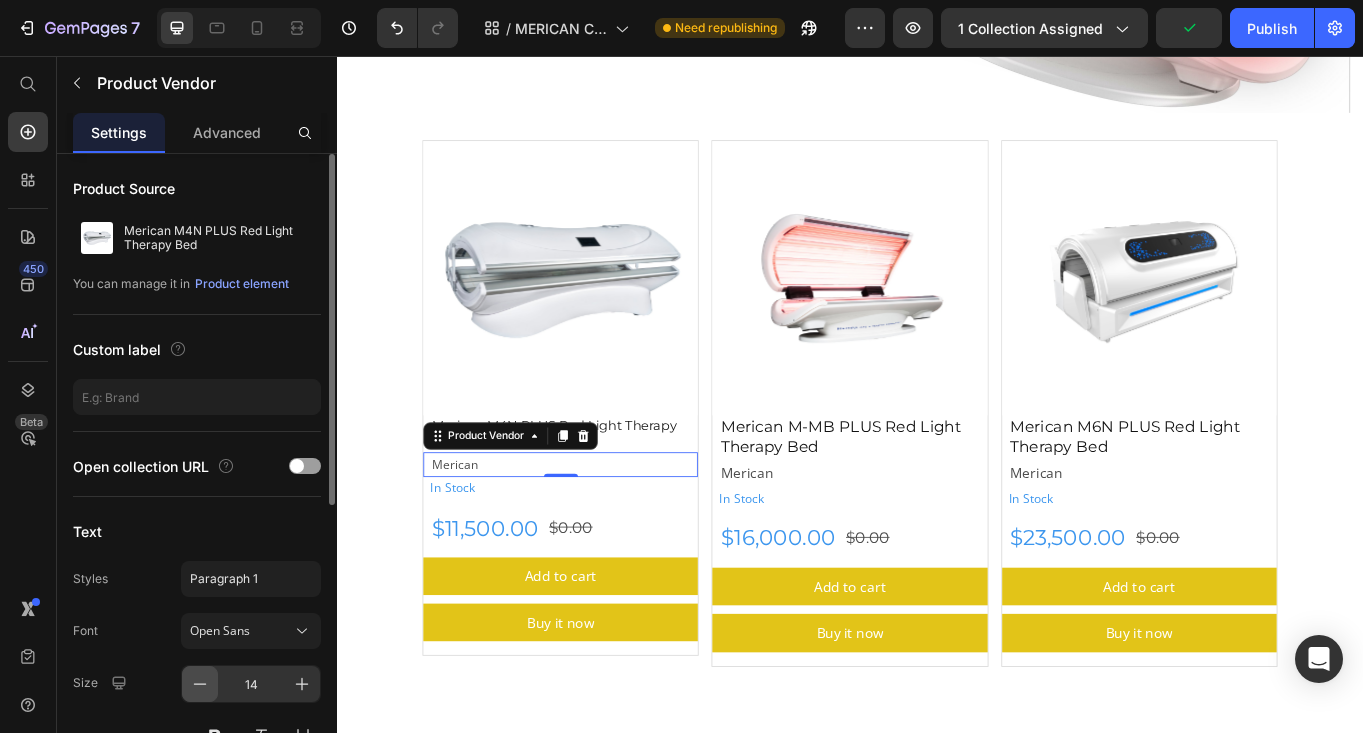 click at bounding box center [200, 684] 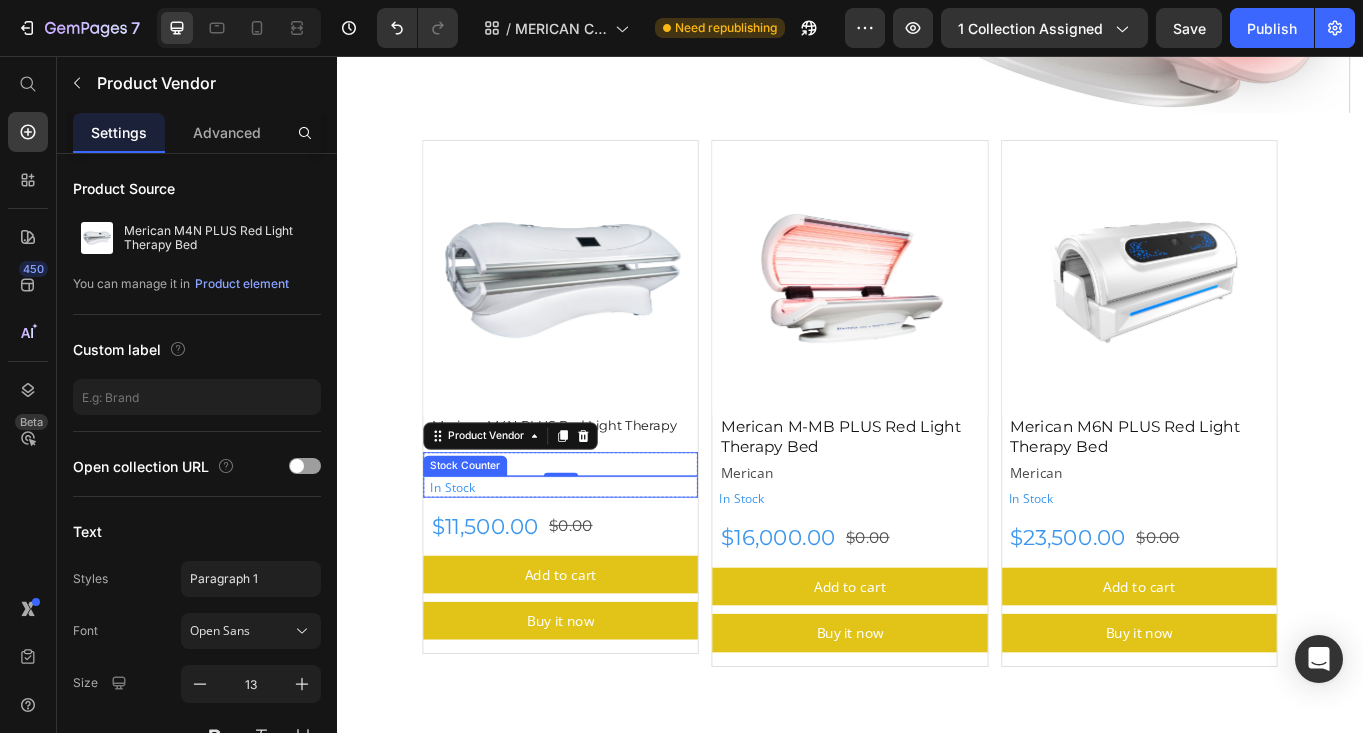 click on "In Stock" at bounding box center [602, 559] 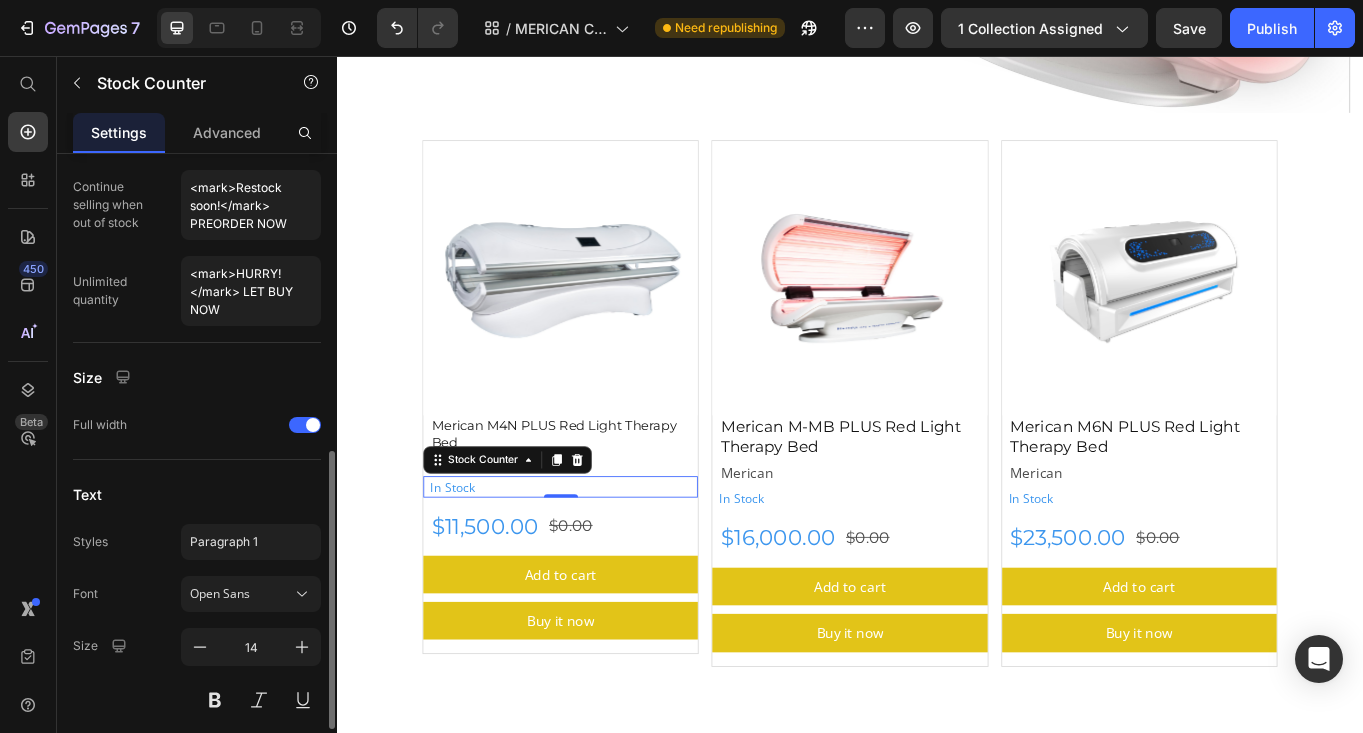 scroll, scrollTop: 759, scrollLeft: 0, axis: vertical 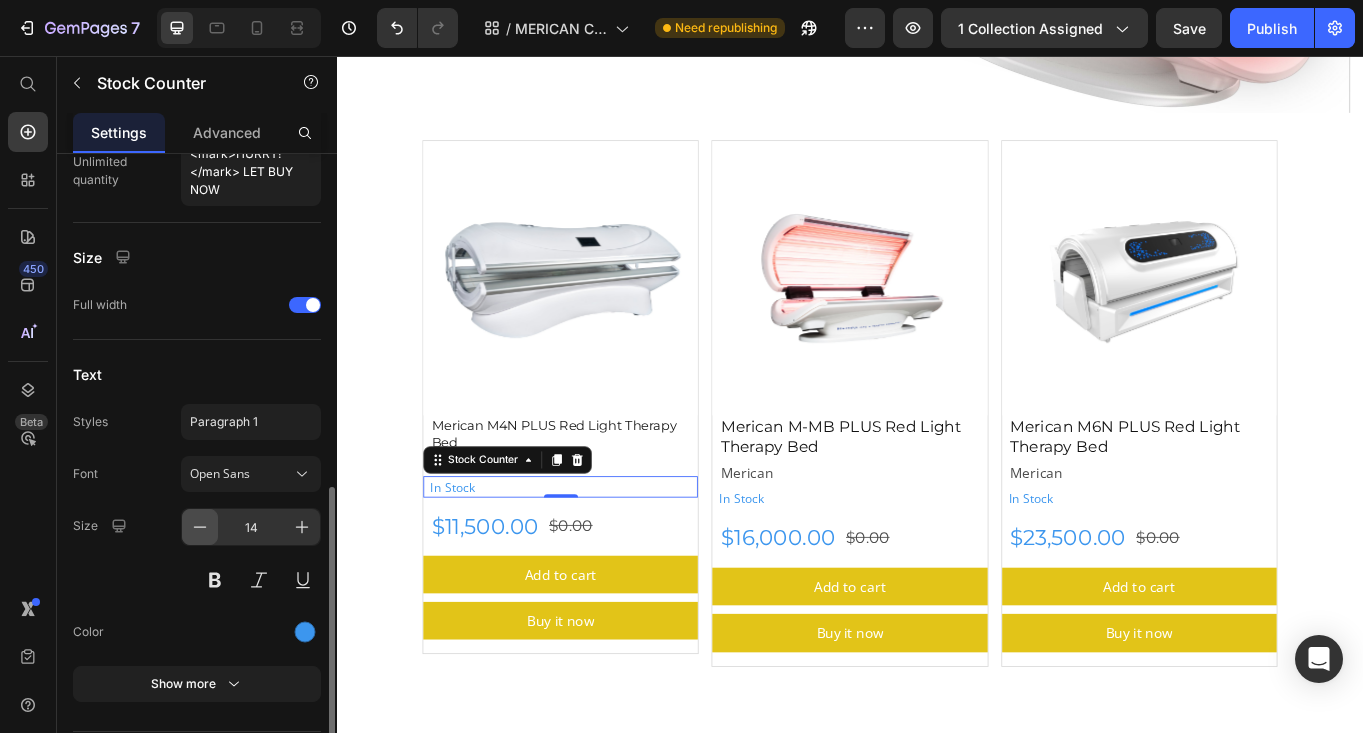 click 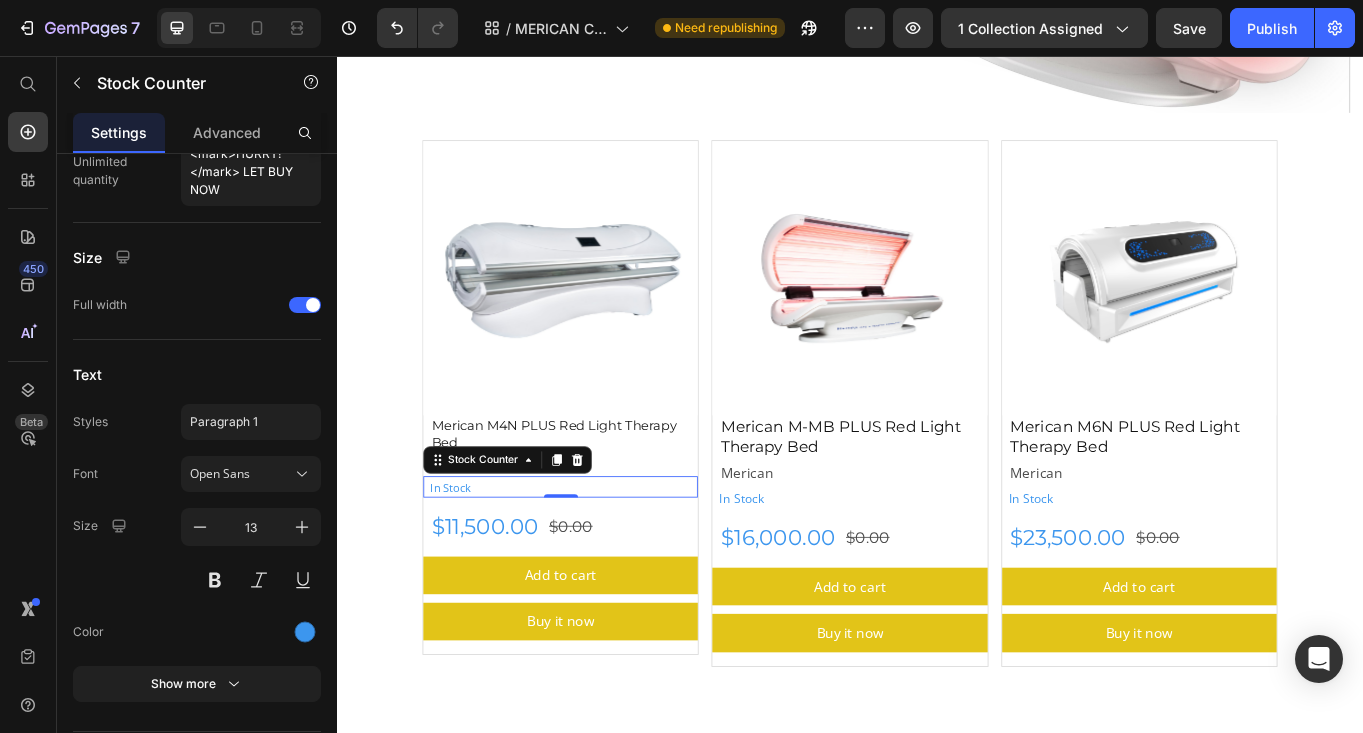 click on "MERICAN Red Light Therapy Beds Heading Discover our latest Red light Therapy Beds from MERICAN, glabal leaders in red light therapy treatment. Text Block Row Image Row Section 1 Product Images Merican M4N PLUS Red Light Therapy Bed Product Title Merican Product Vendor In Stock Stock Counter   0 Row $11,500.00 Product Price $0.00 Product Price Row Add to cart Add to cart Buy it now Dynamic Checkout Product Product Images Merican M-MB PLUS Red Light Therapy Bed Product Title Merican Product Vendor In Stock Stock Counter $16,000.00 Product Price $0.00 Product Price Row Add to cart Add to cart Buy it now Dynamic Checkout Product Product Images Merican M6N PLUS Red Light Therapy Bed Product Title Merican Product Vendor In Stock Stock Counter $23,500.00 Product Price $0.00 Product Price Row Add to cart Add to cart Buy it now Dynamic Checkout Product Row Section 2 Benefits of RLT Heading
Improves Skin Health
Relieves Pain and Inflammation
Enhances Muscle Recovery Image" at bounding box center [937, 1876] 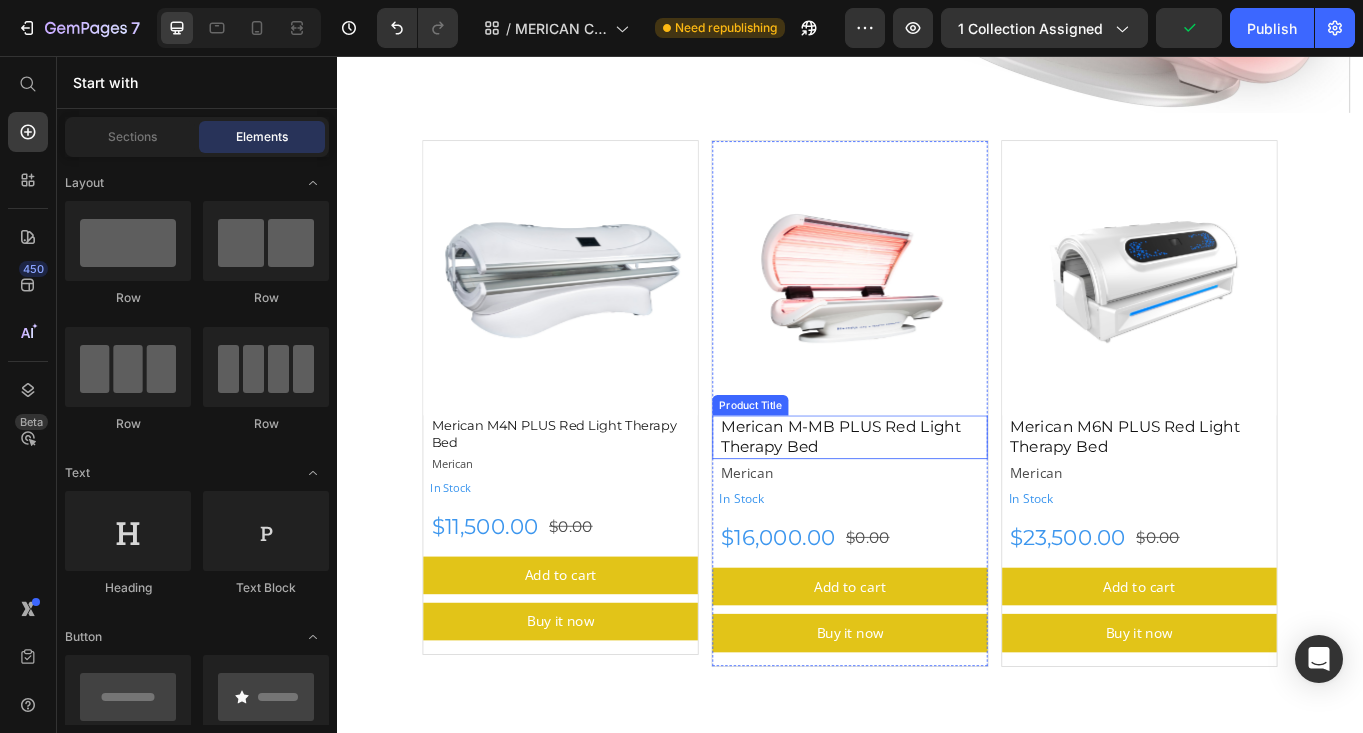 click on "Merican M-MB PLUS Red Light Therapy Bed" at bounding box center [940, 501] 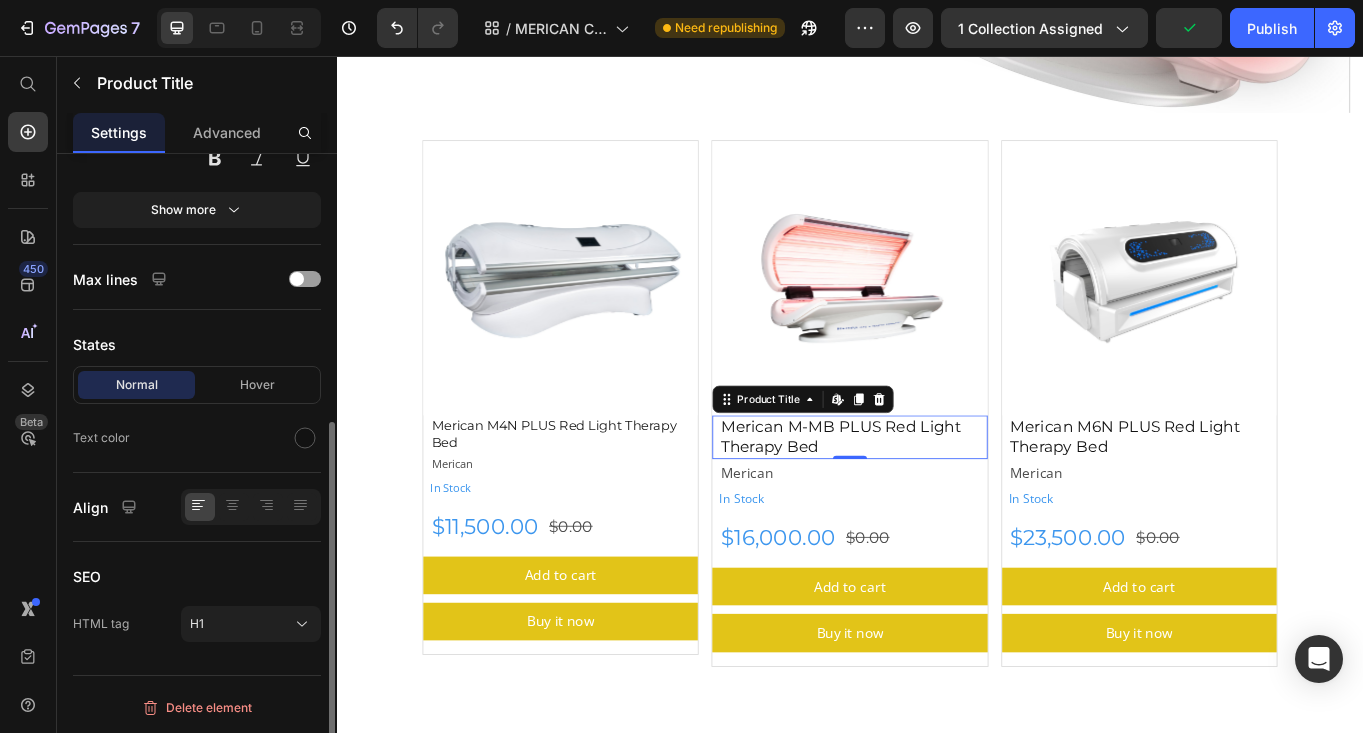 scroll, scrollTop: 0, scrollLeft: 0, axis: both 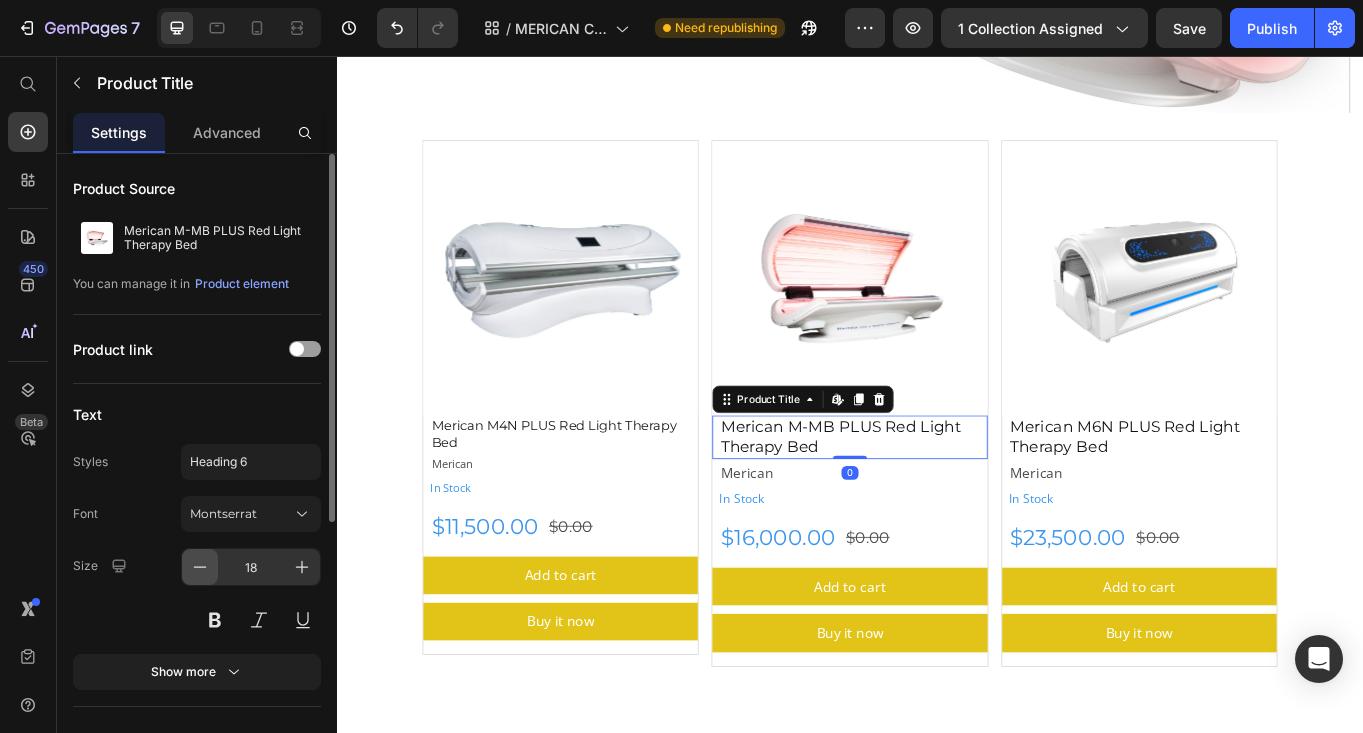 click 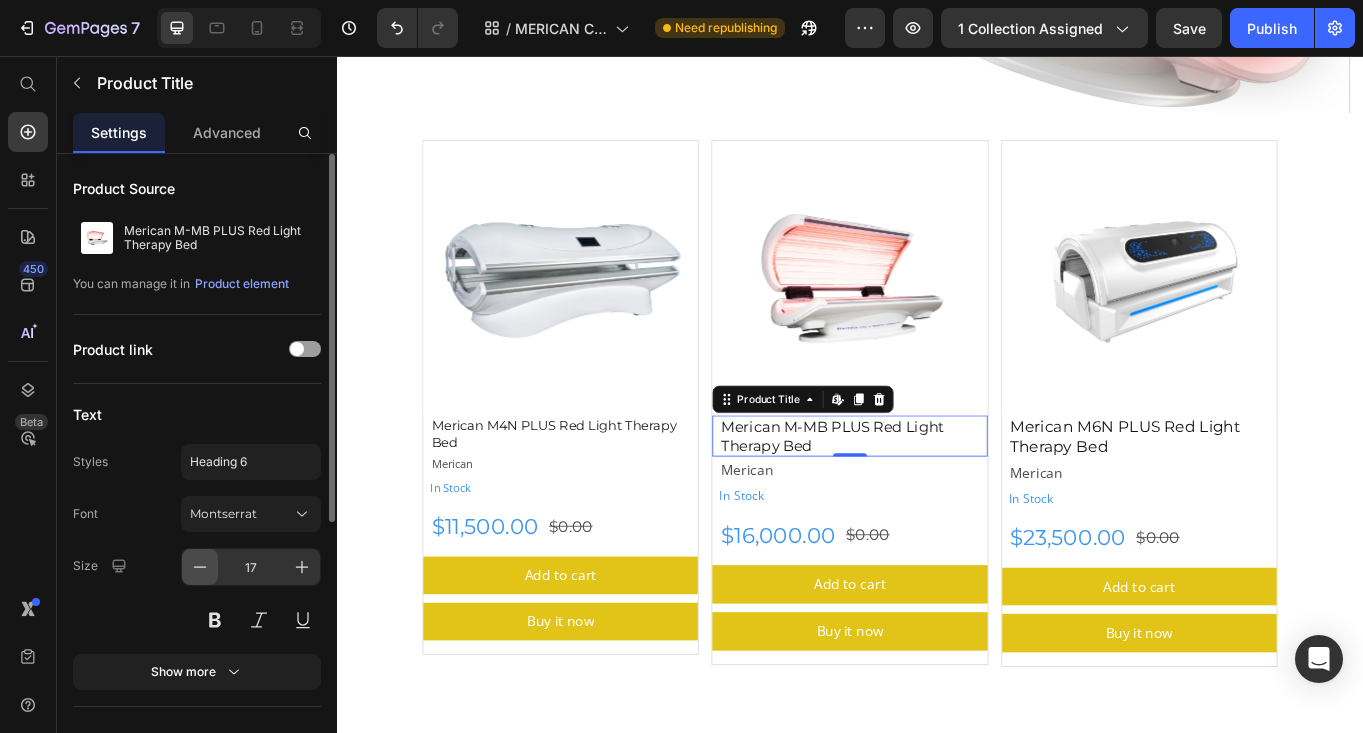 click 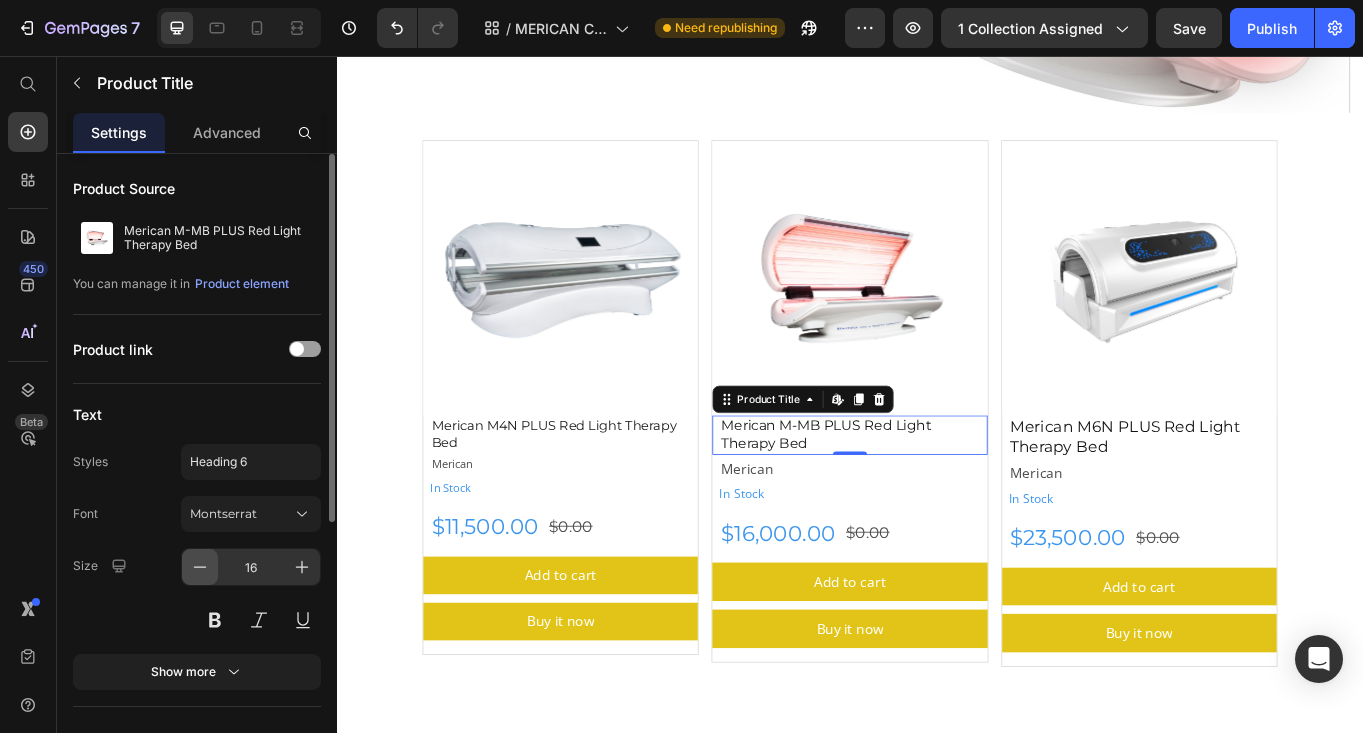 click 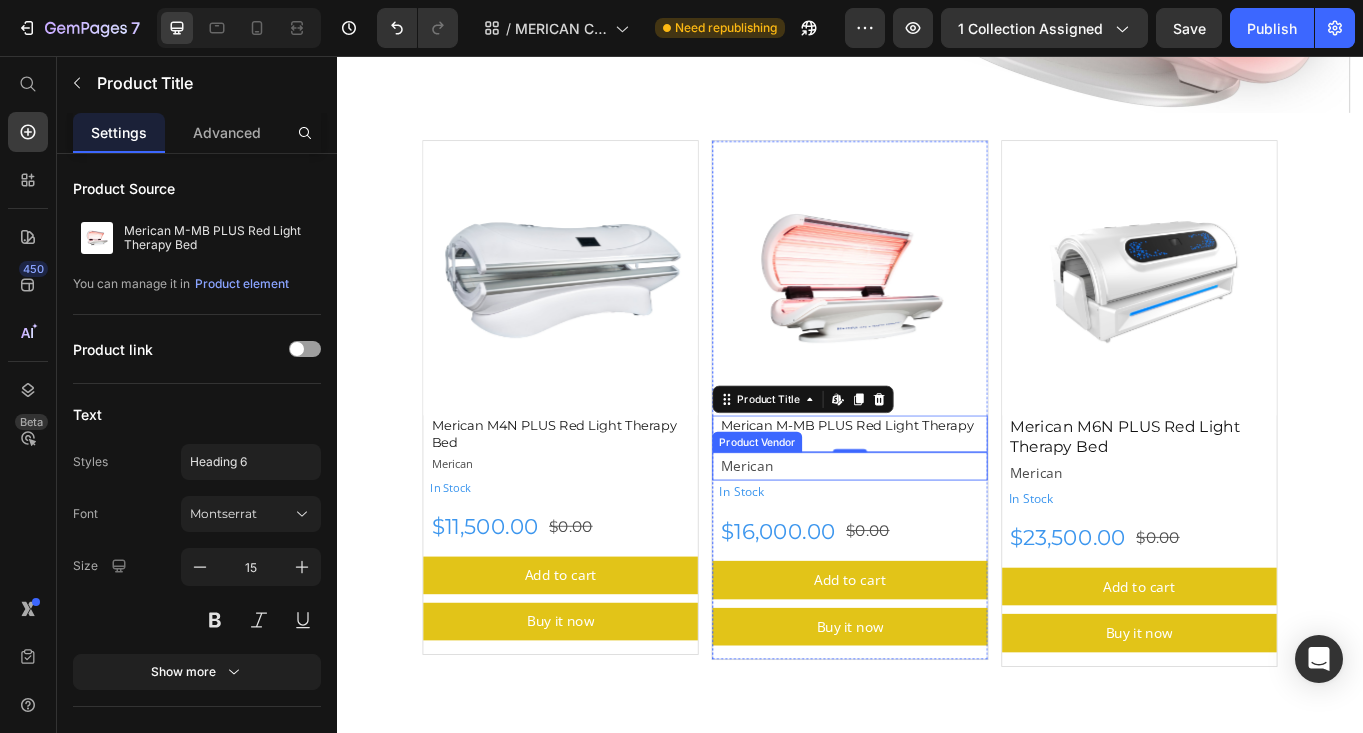 click on "Merican" at bounding box center [940, 535] 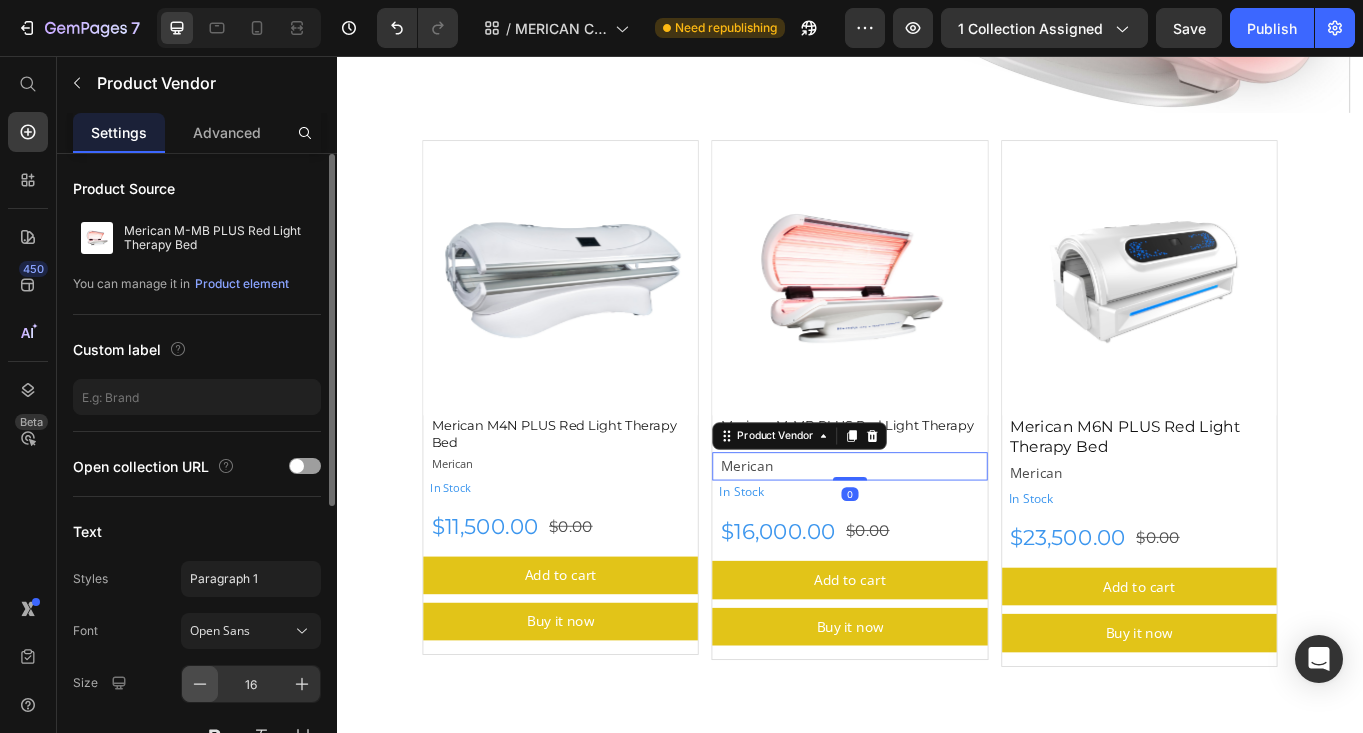 click 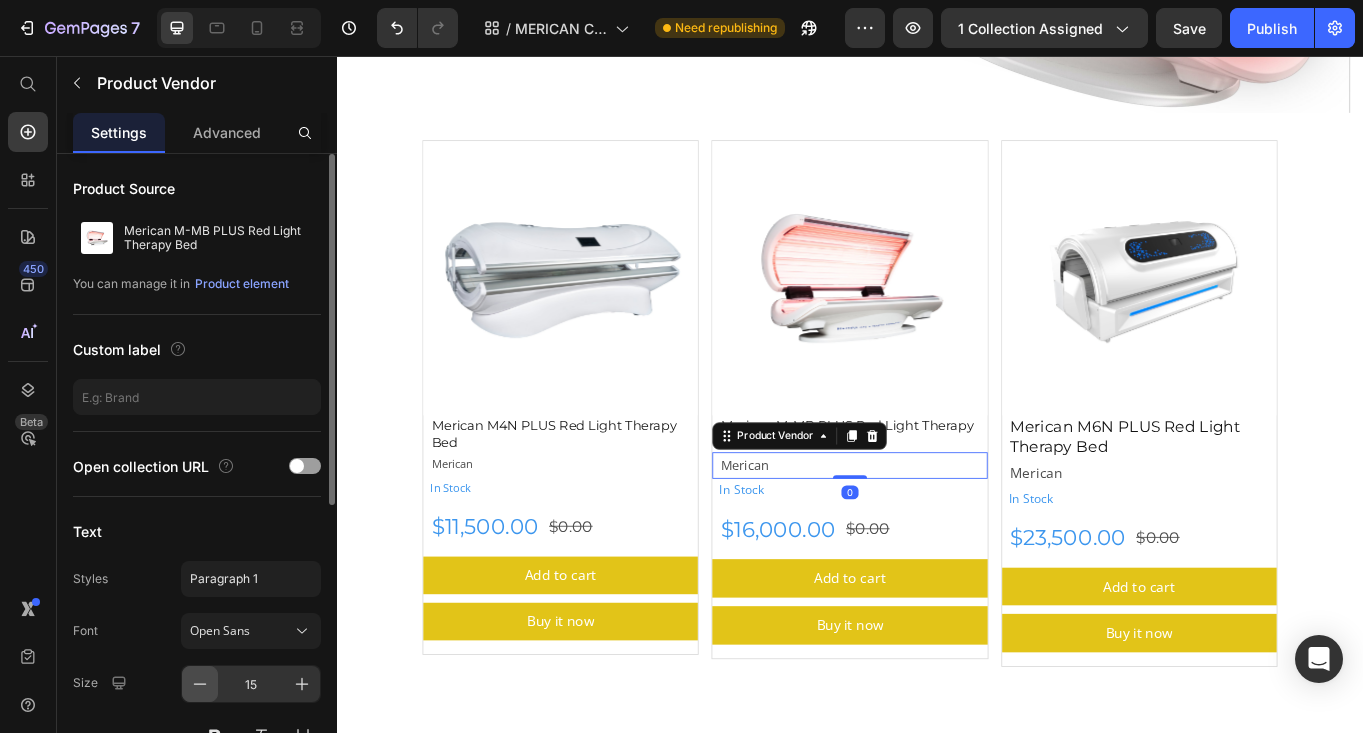 click 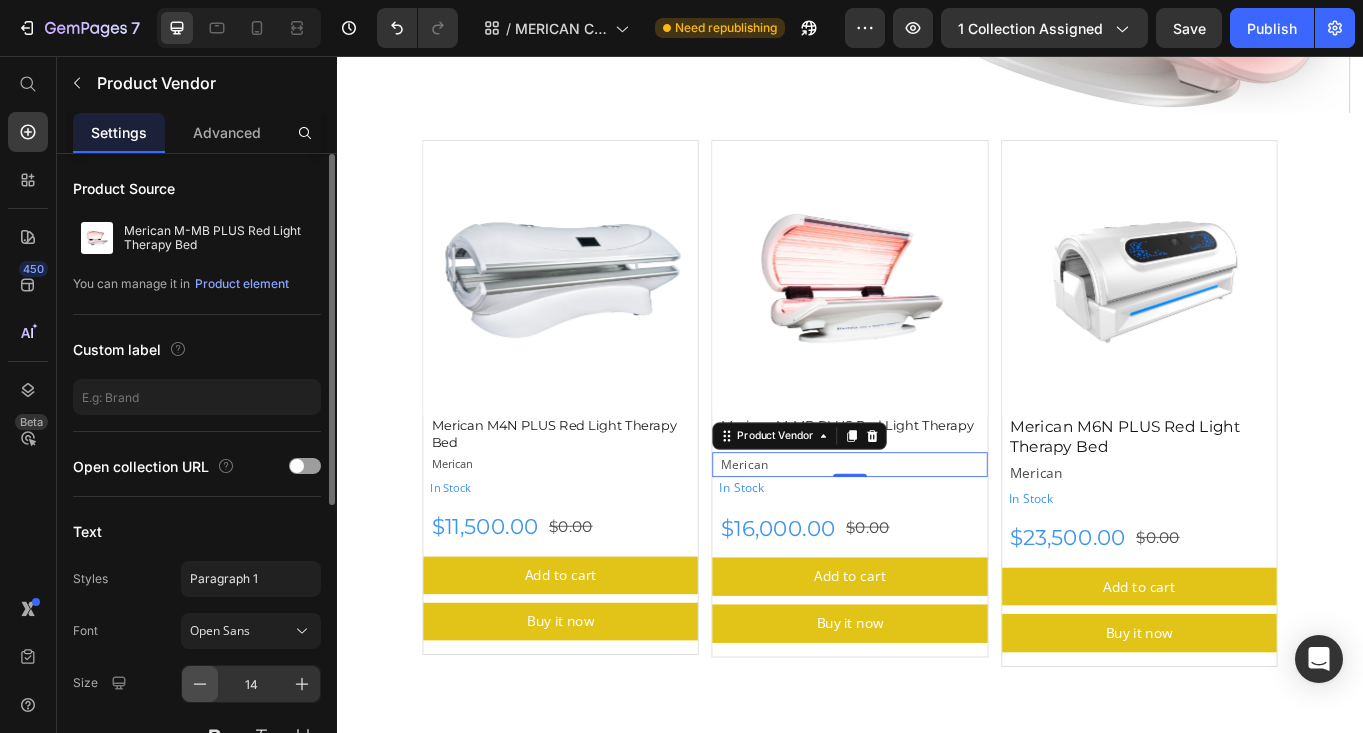 click 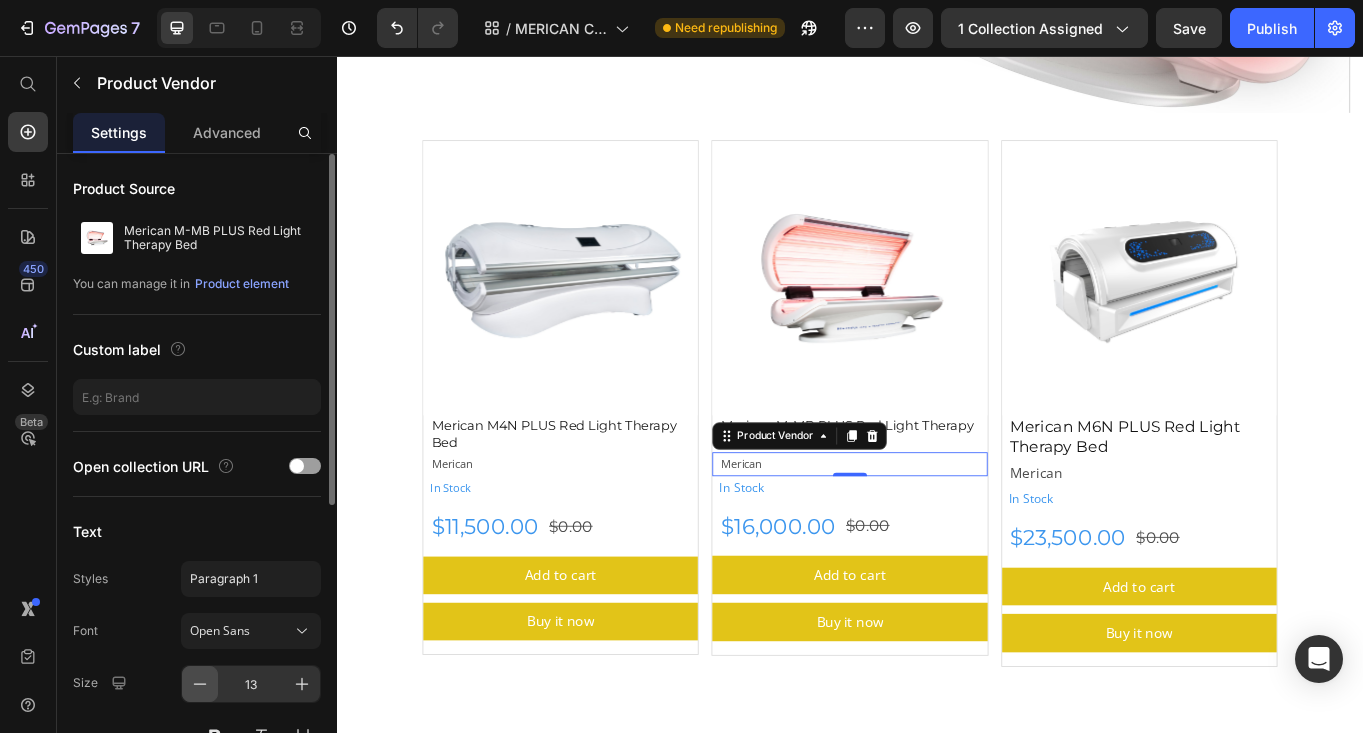 click 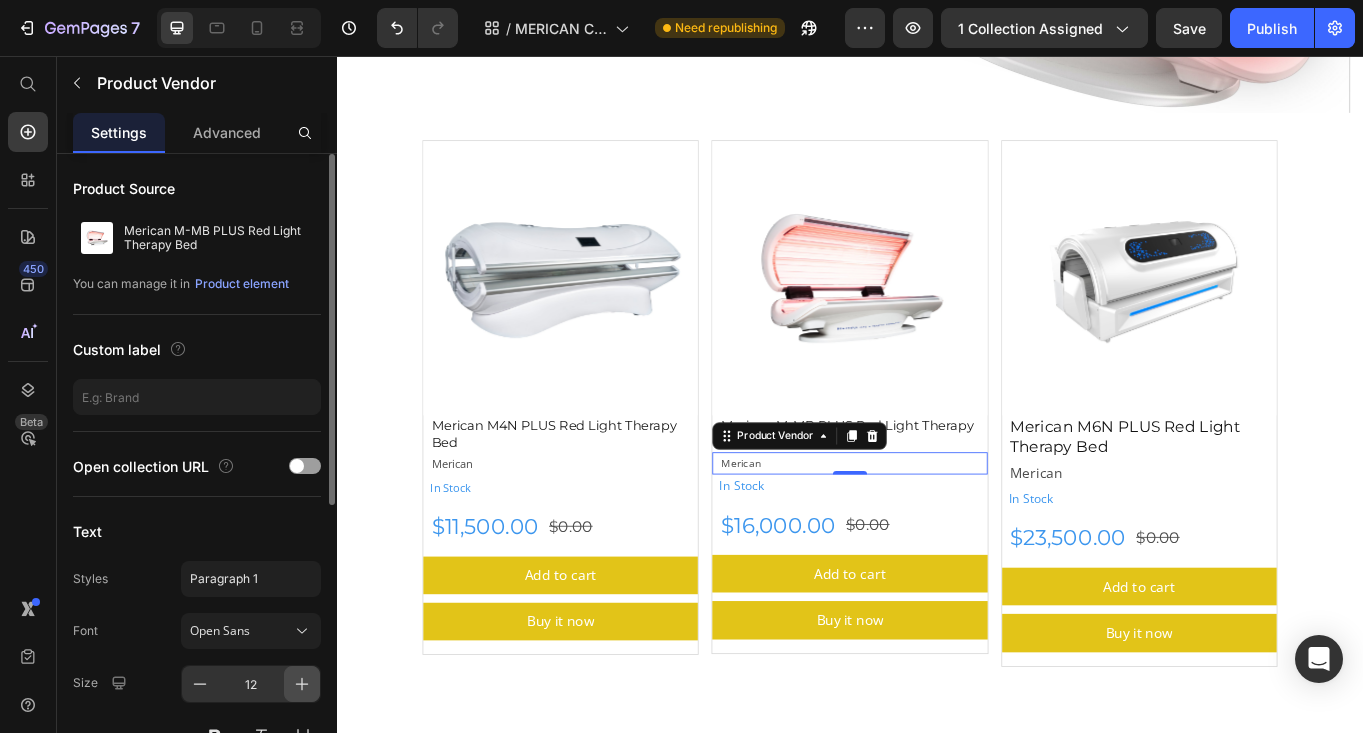 click 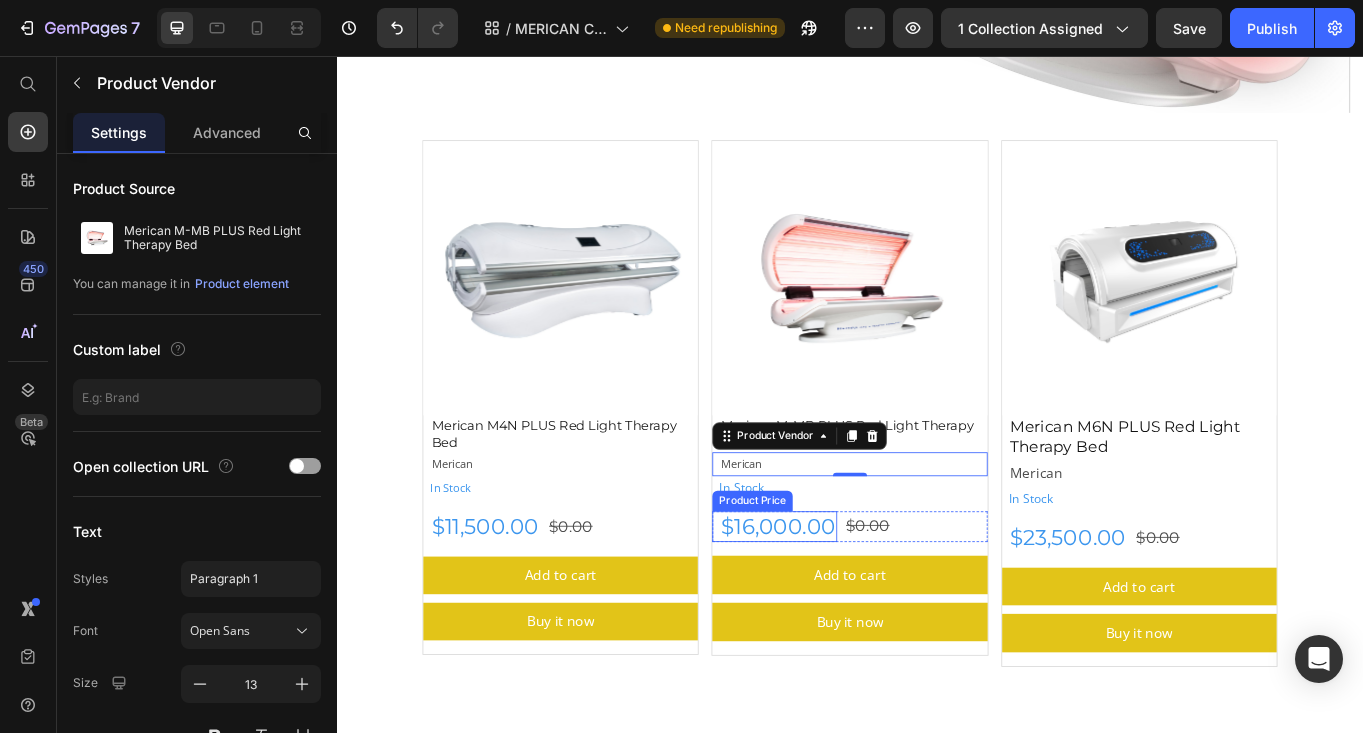 click on "Product Price" at bounding box center (823, 576) 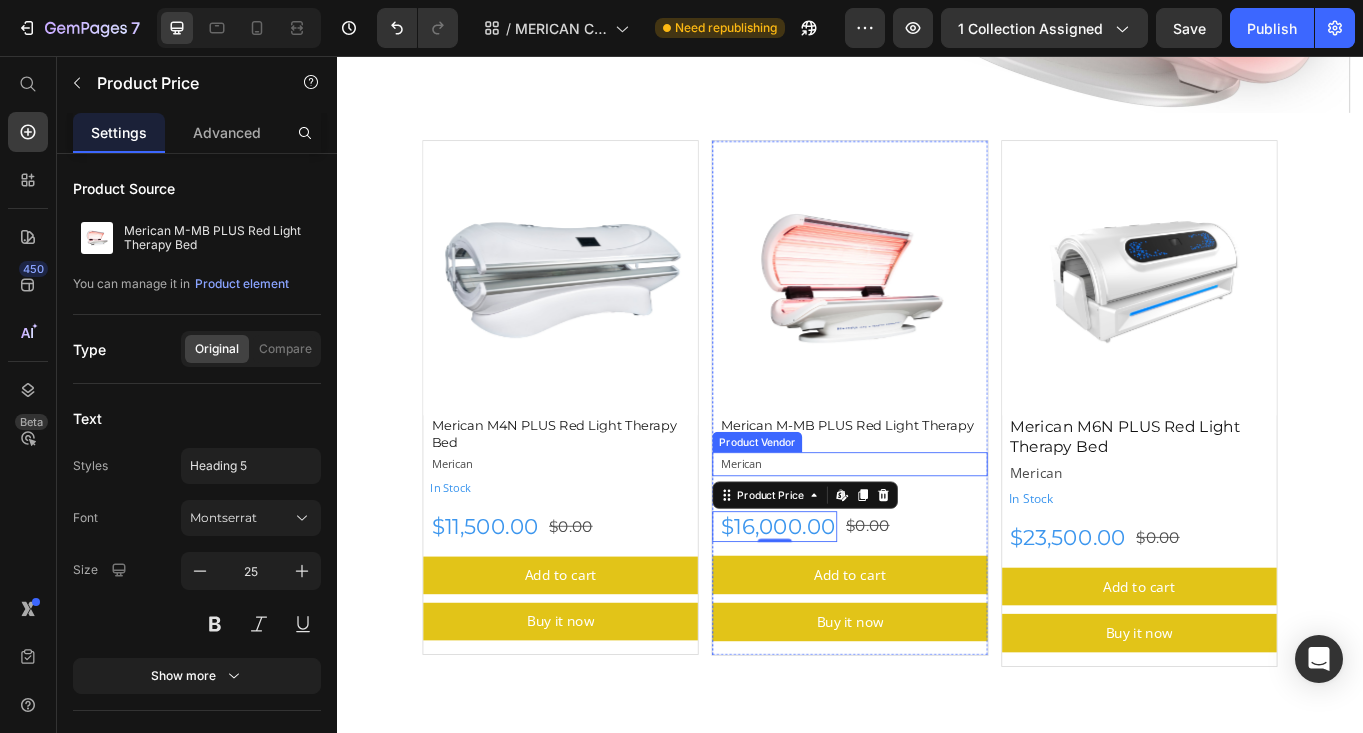 click on "Merican" at bounding box center (940, 532) 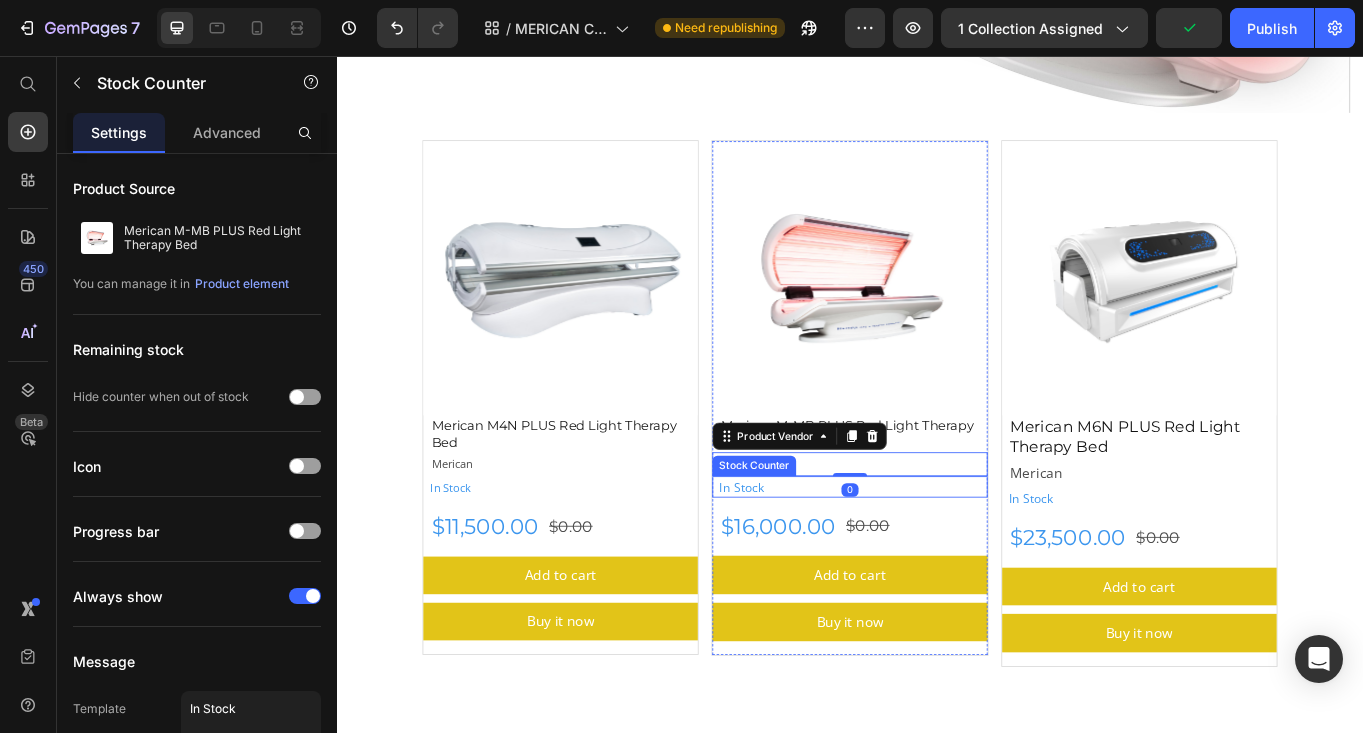 click on "In Stock" at bounding box center (810, 559) 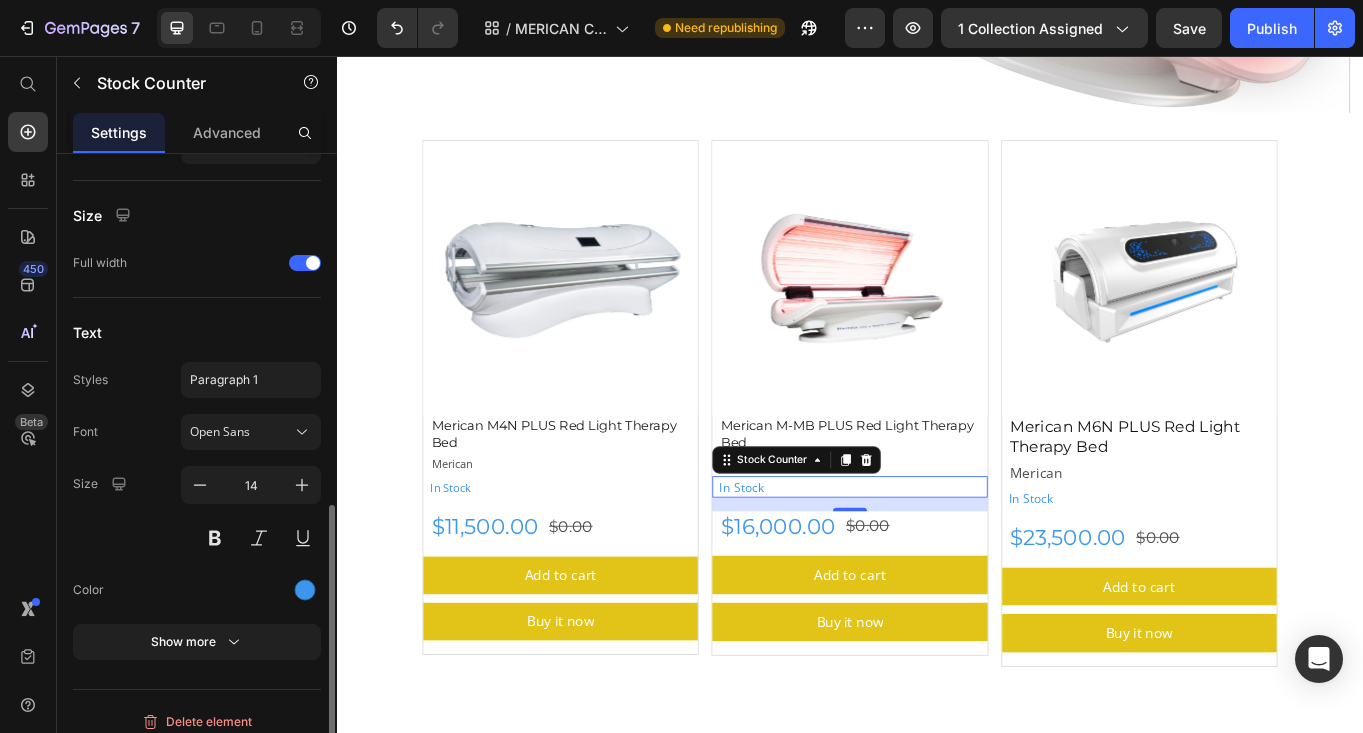 scroll, scrollTop: 803, scrollLeft: 0, axis: vertical 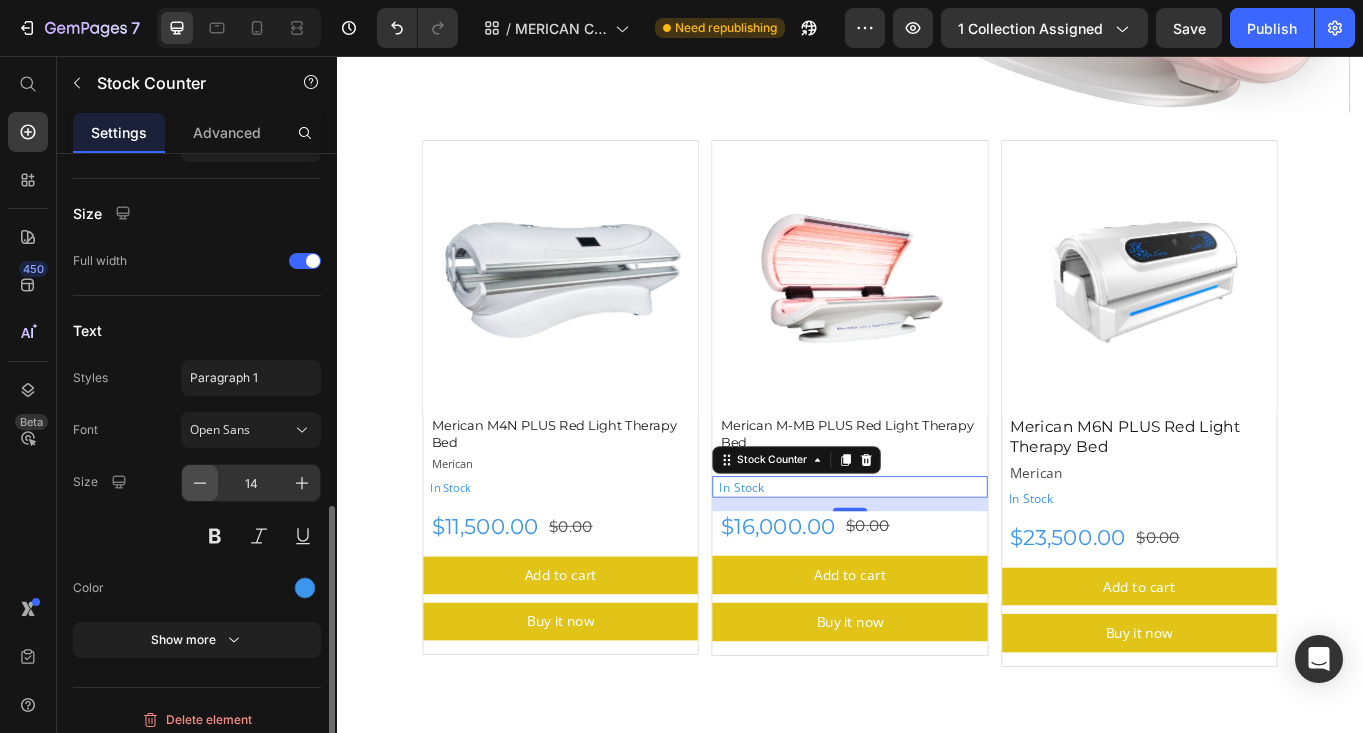 click 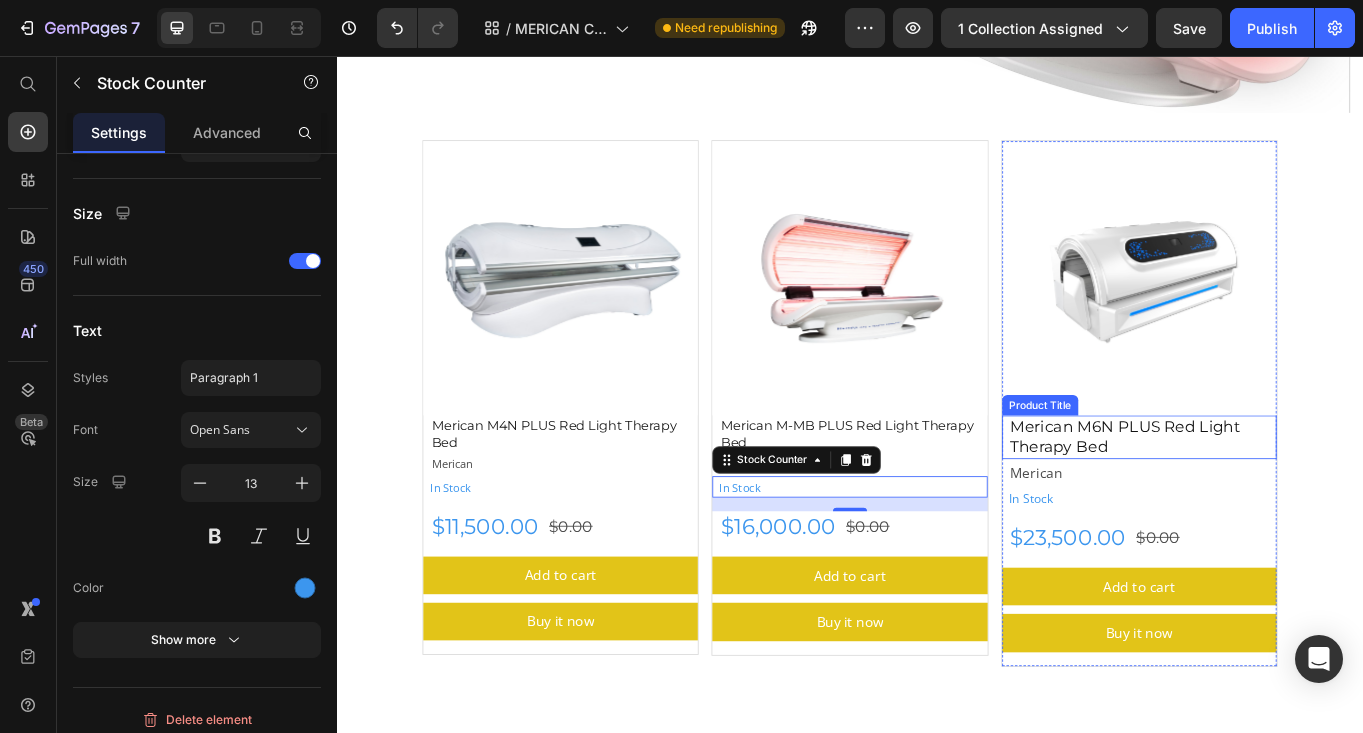 click on "Merican M6N PLUS Red Light Therapy Bed" at bounding box center [1279, 501] 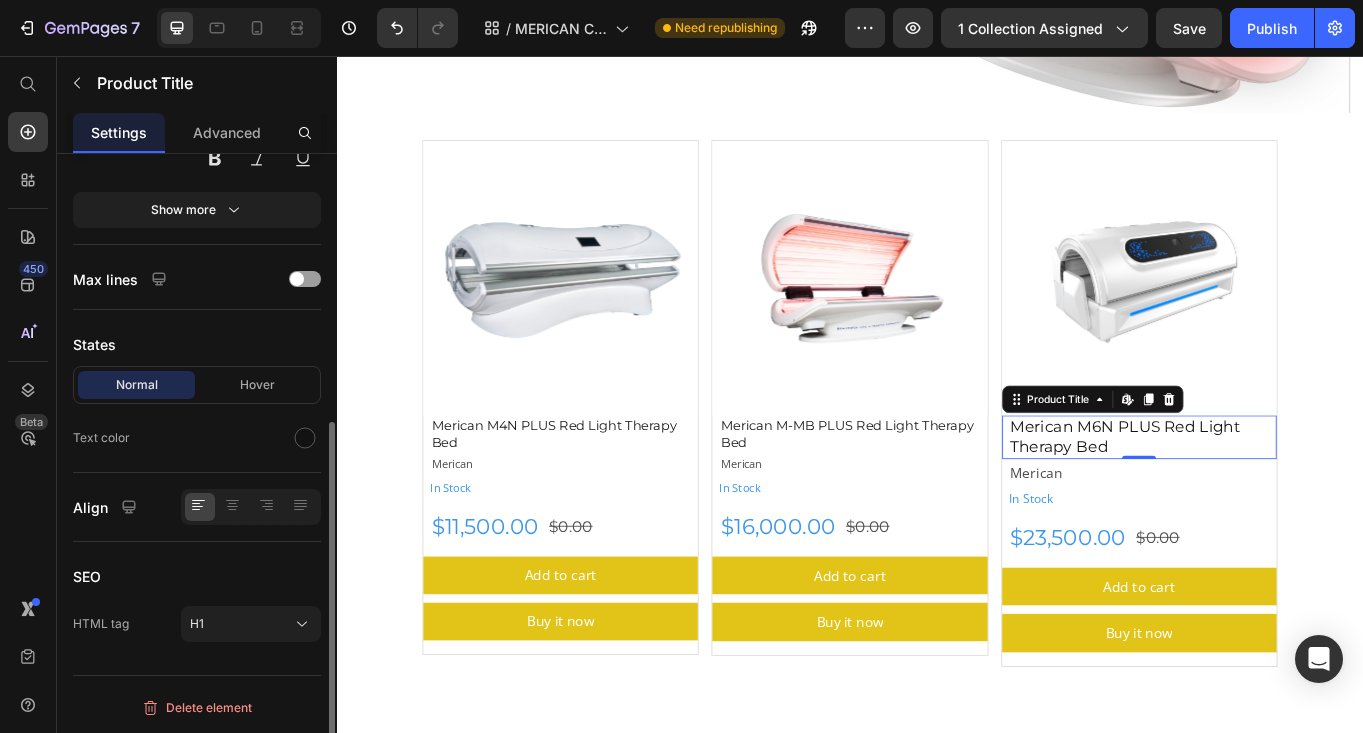 scroll, scrollTop: 0, scrollLeft: 0, axis: both 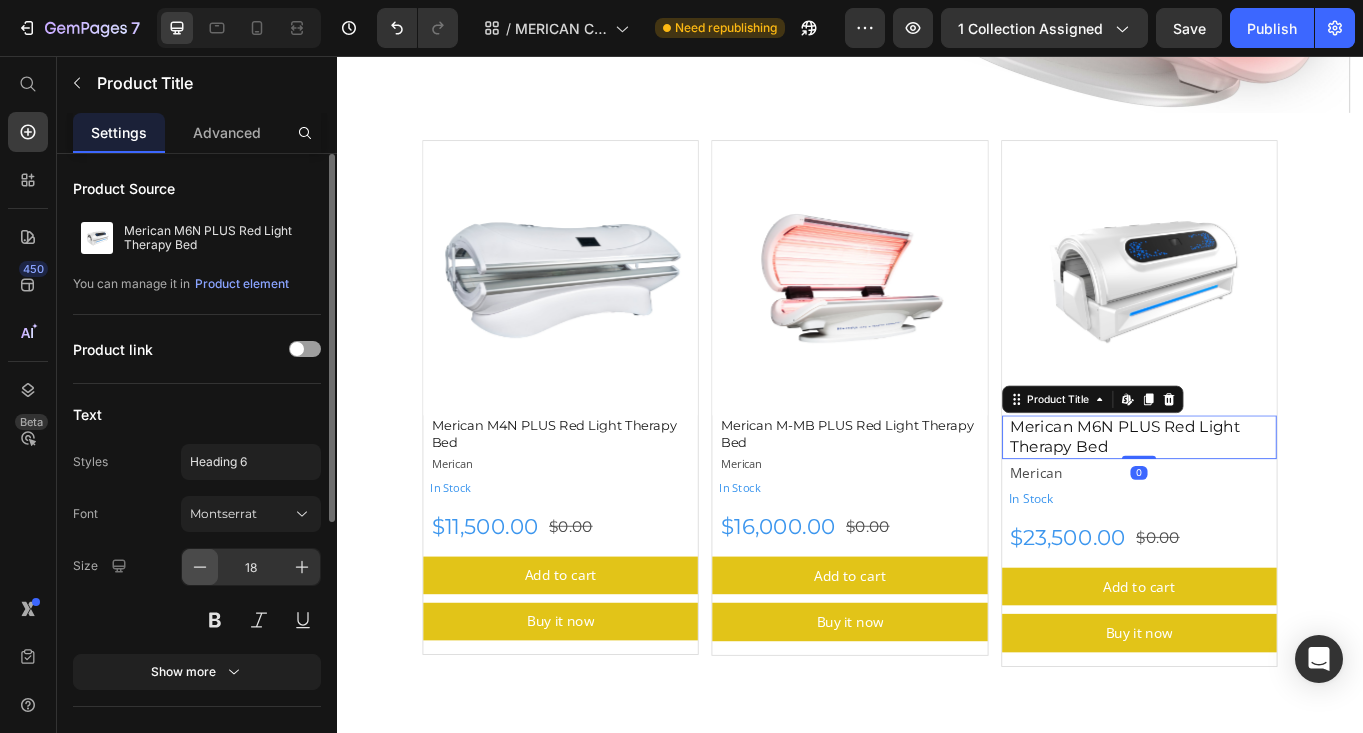 click 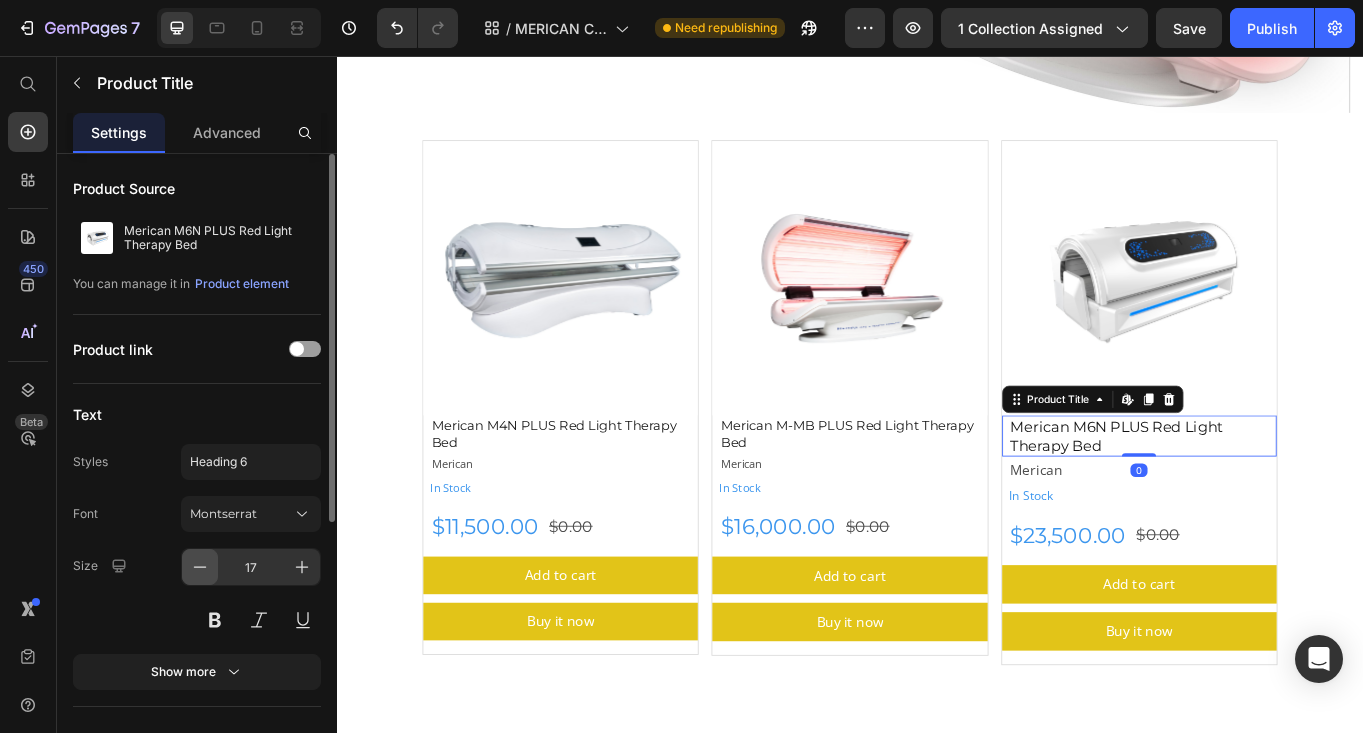 click 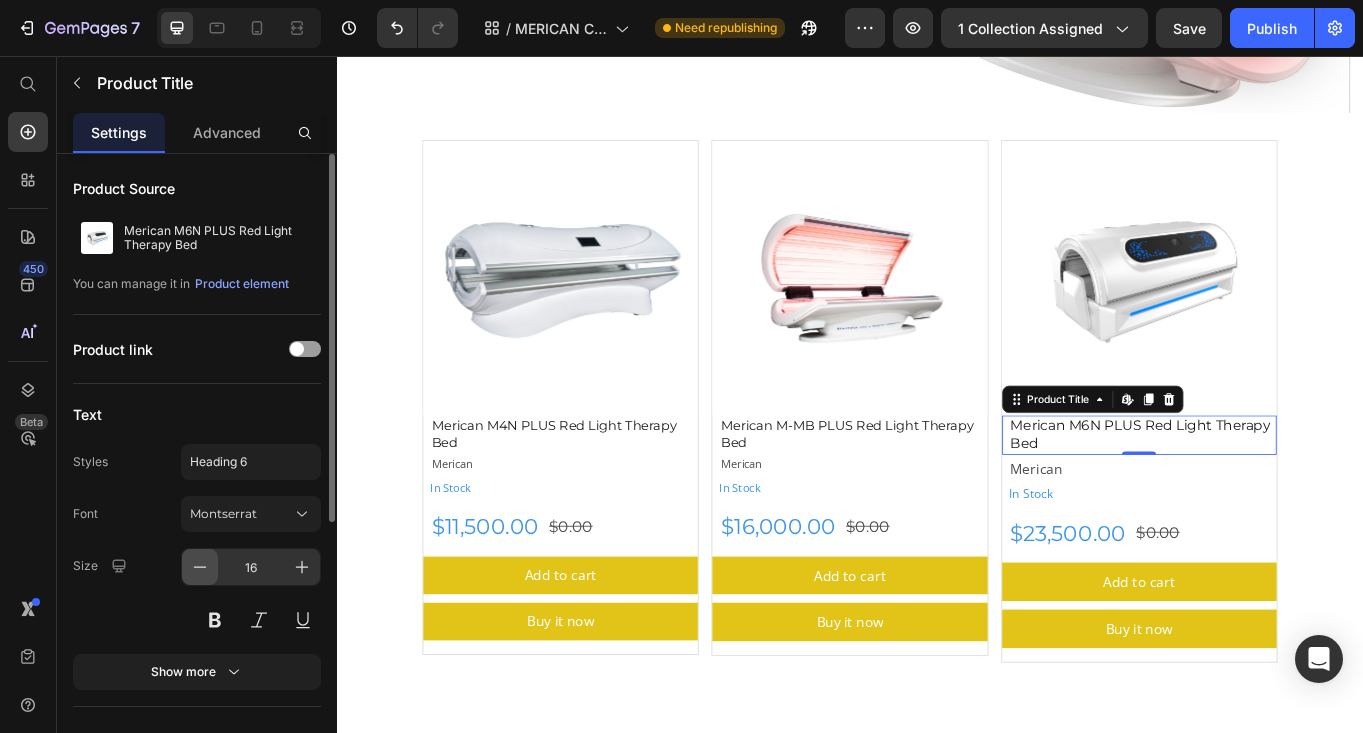 click 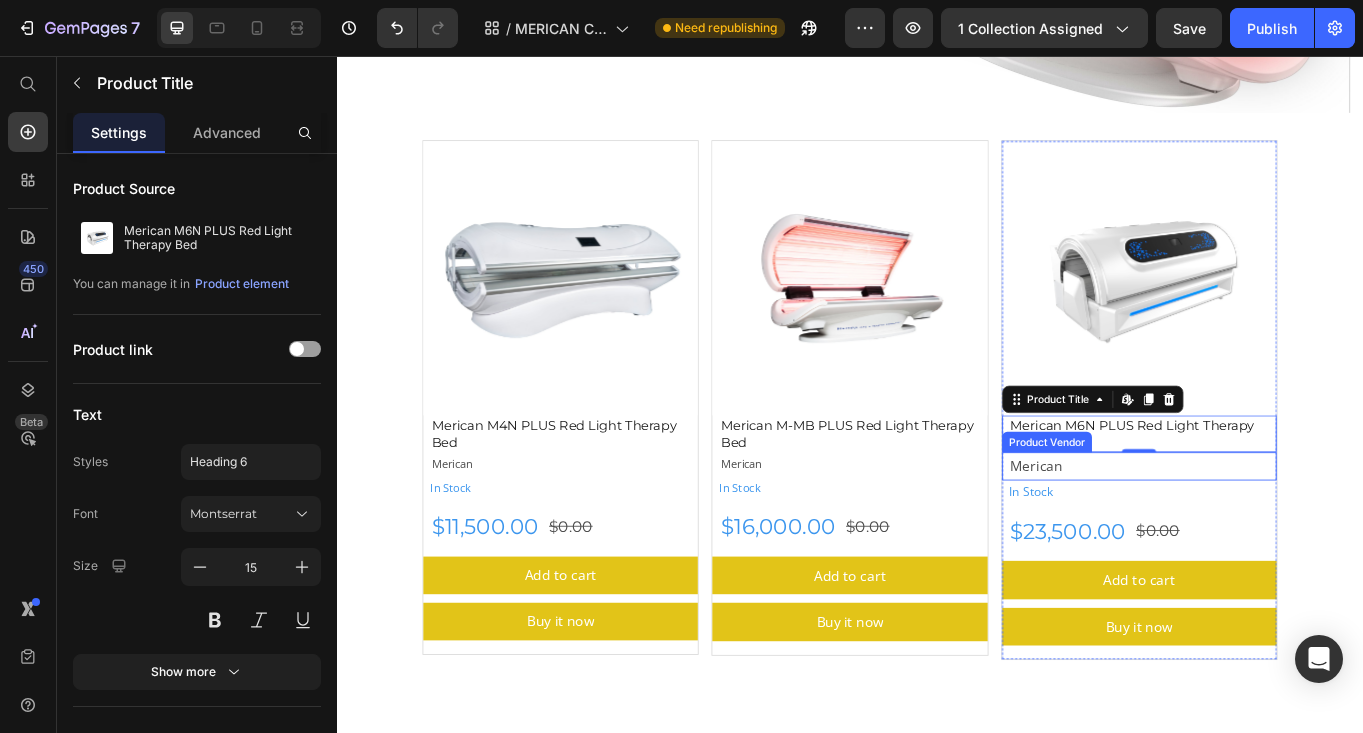 click on "Merican" at bounding box center (1279, 535) 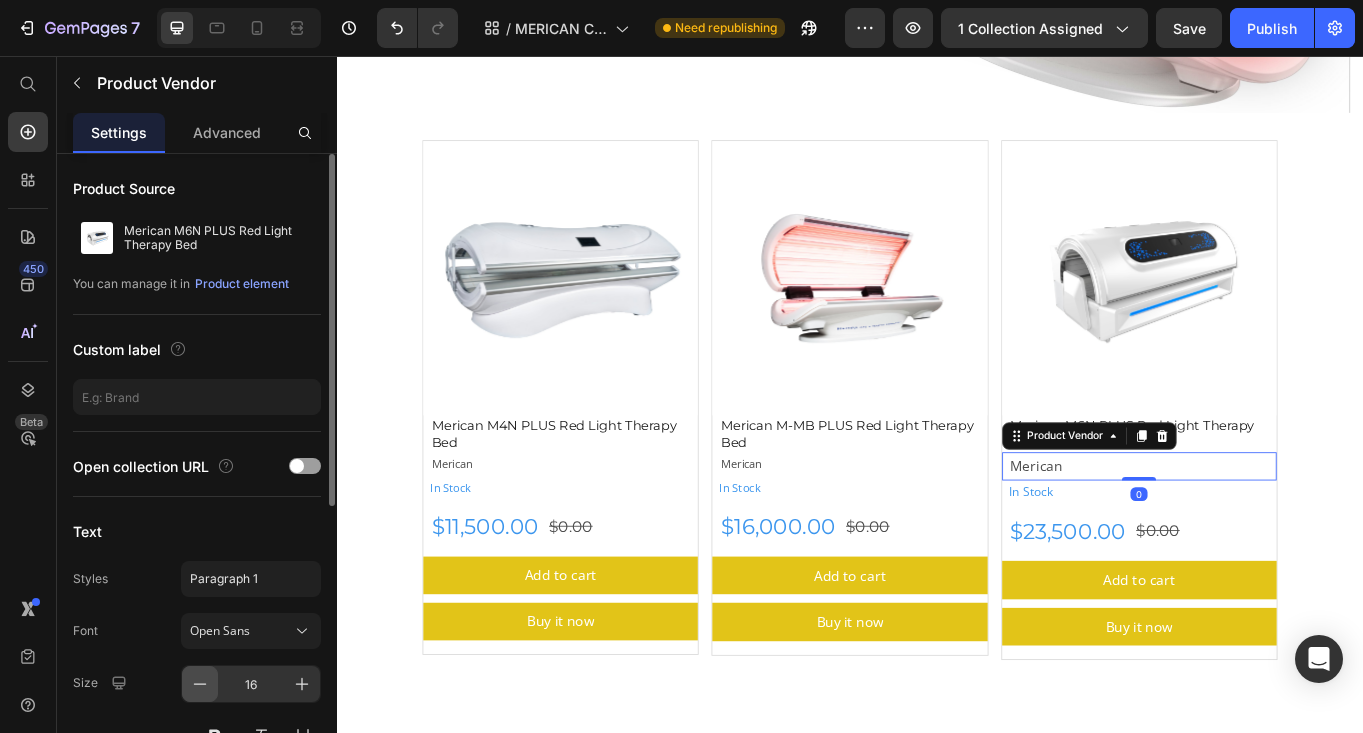 click 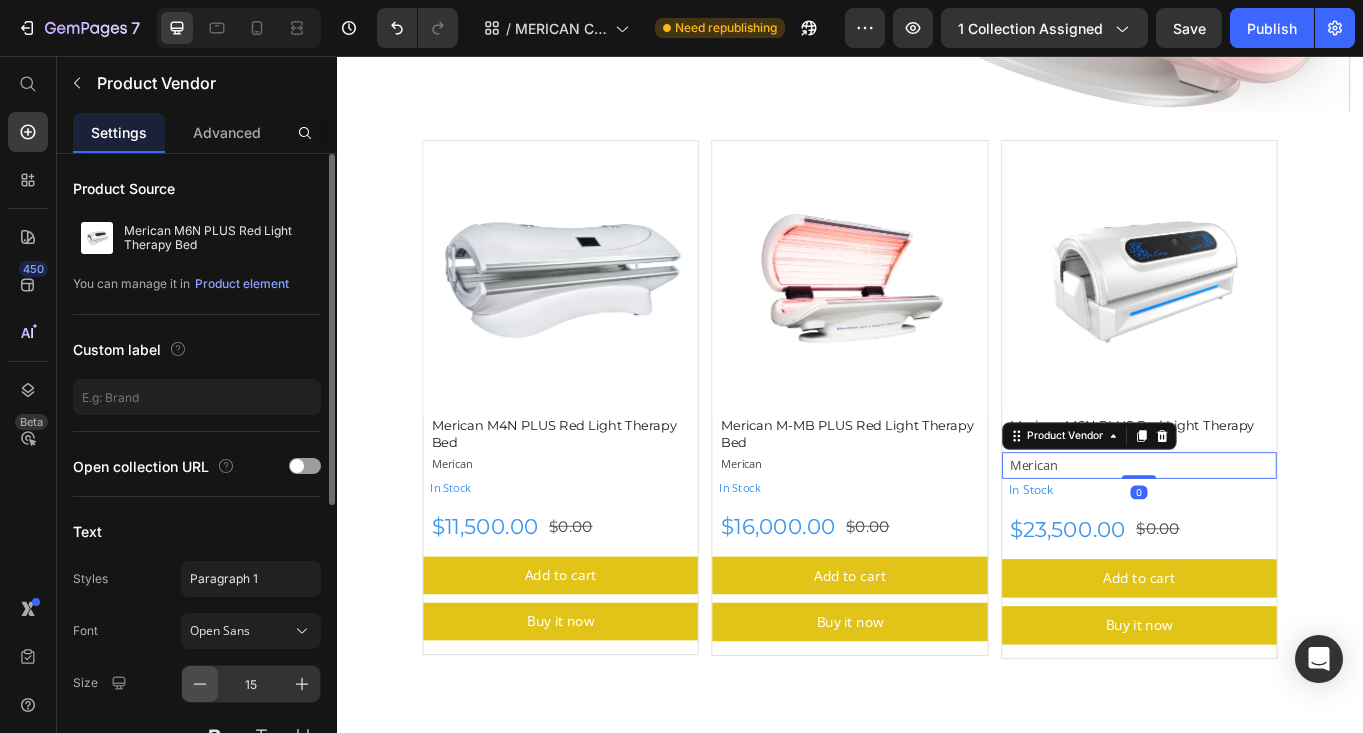 click 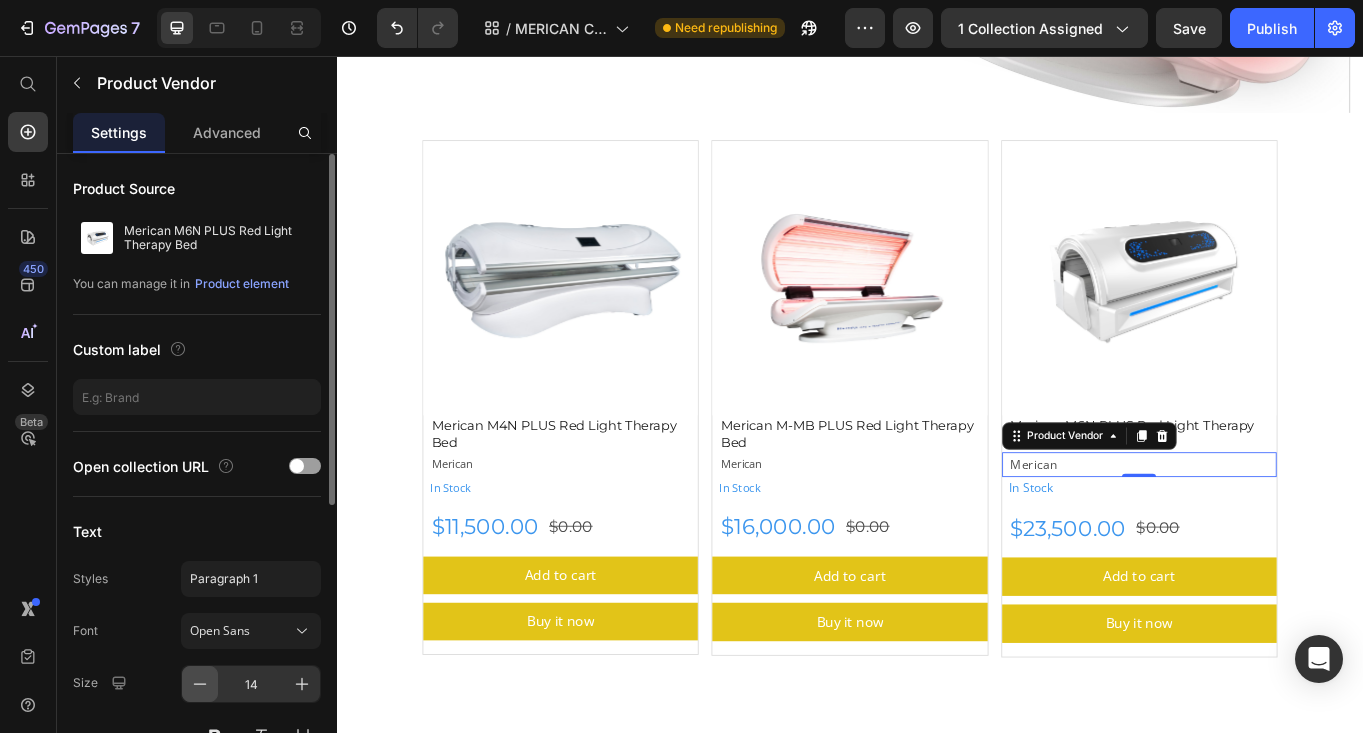 click 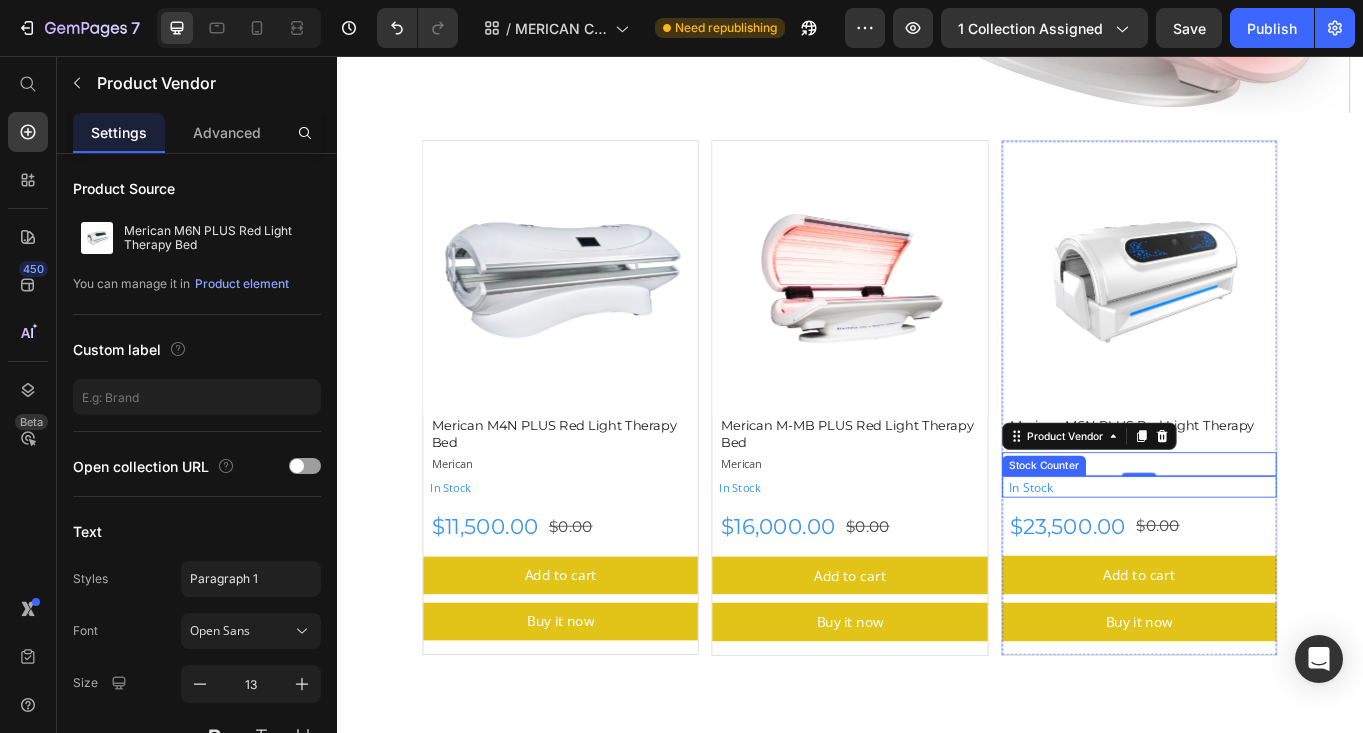 click on "In Stock" at bounding box center (1149, 559) 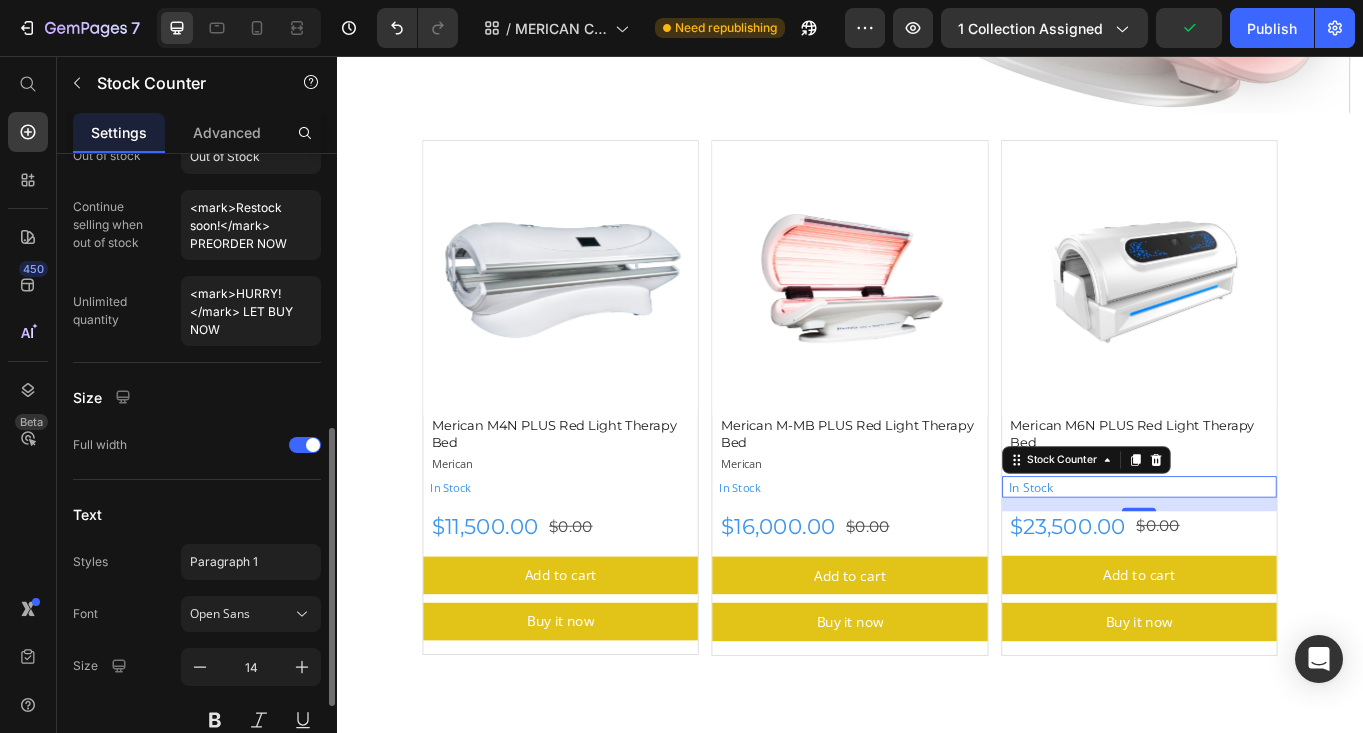 scroll, scrollTop: 705, scrollLeft: 0, axis: vertical 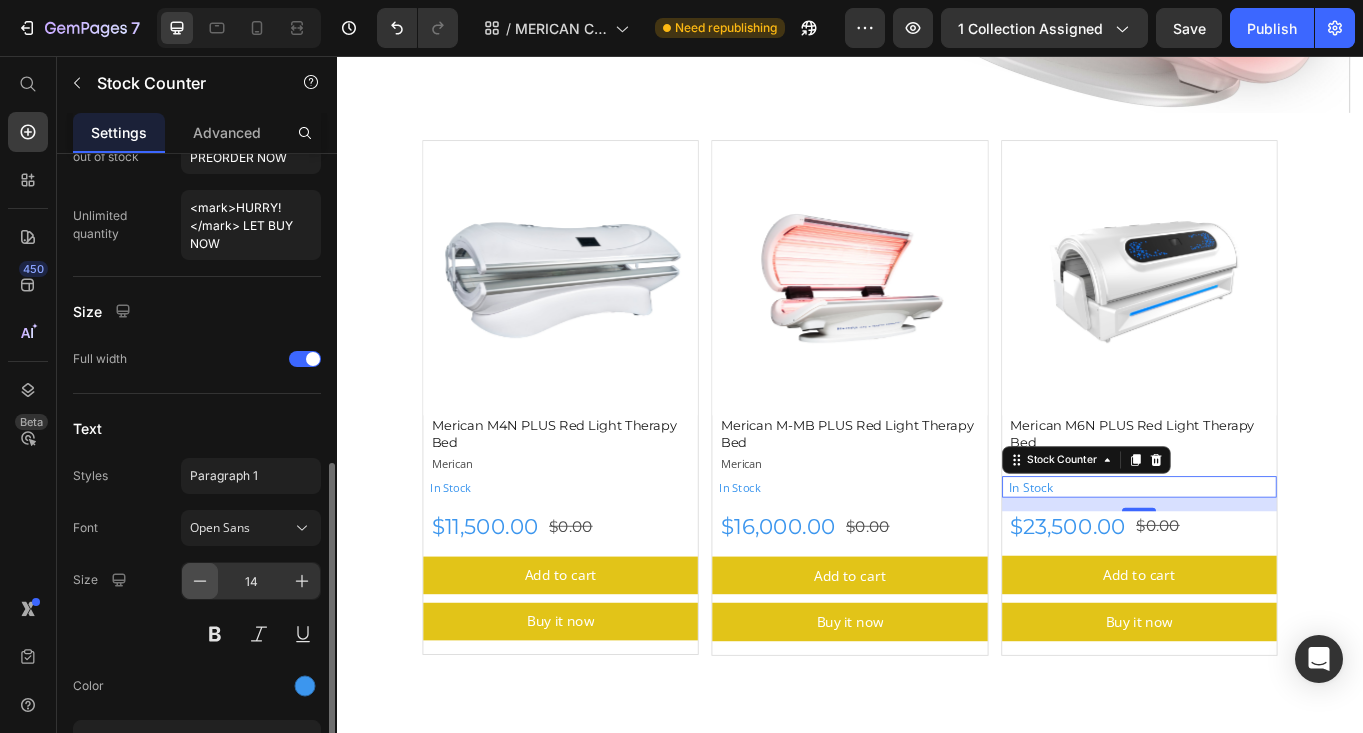 click 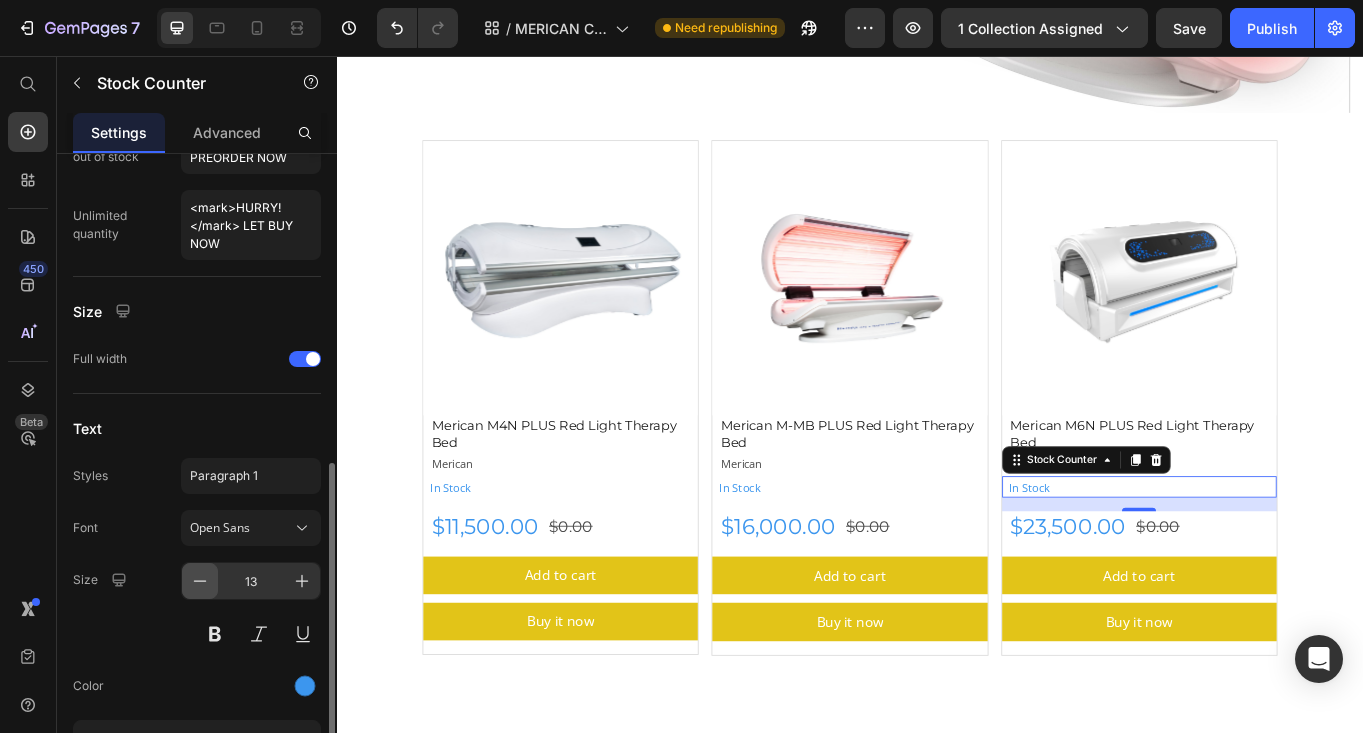 click 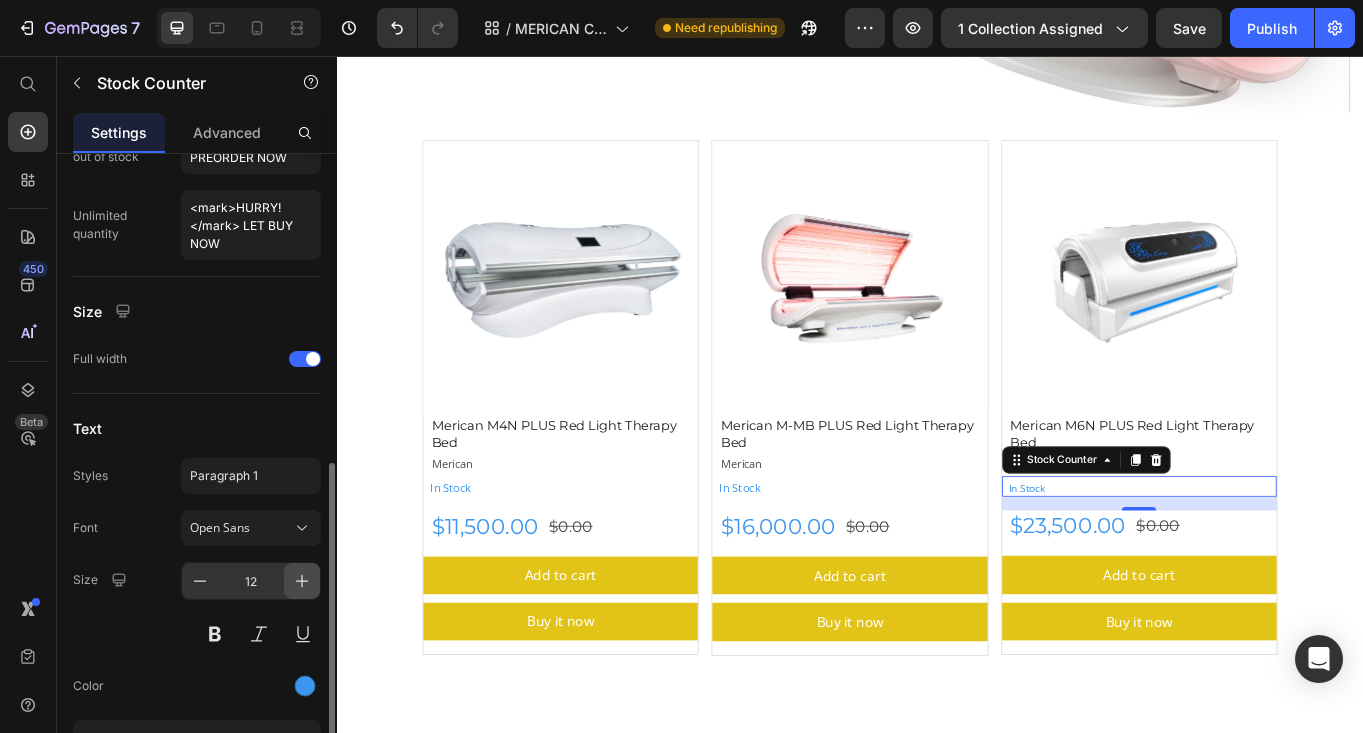 click at bounding box center [302, 581] 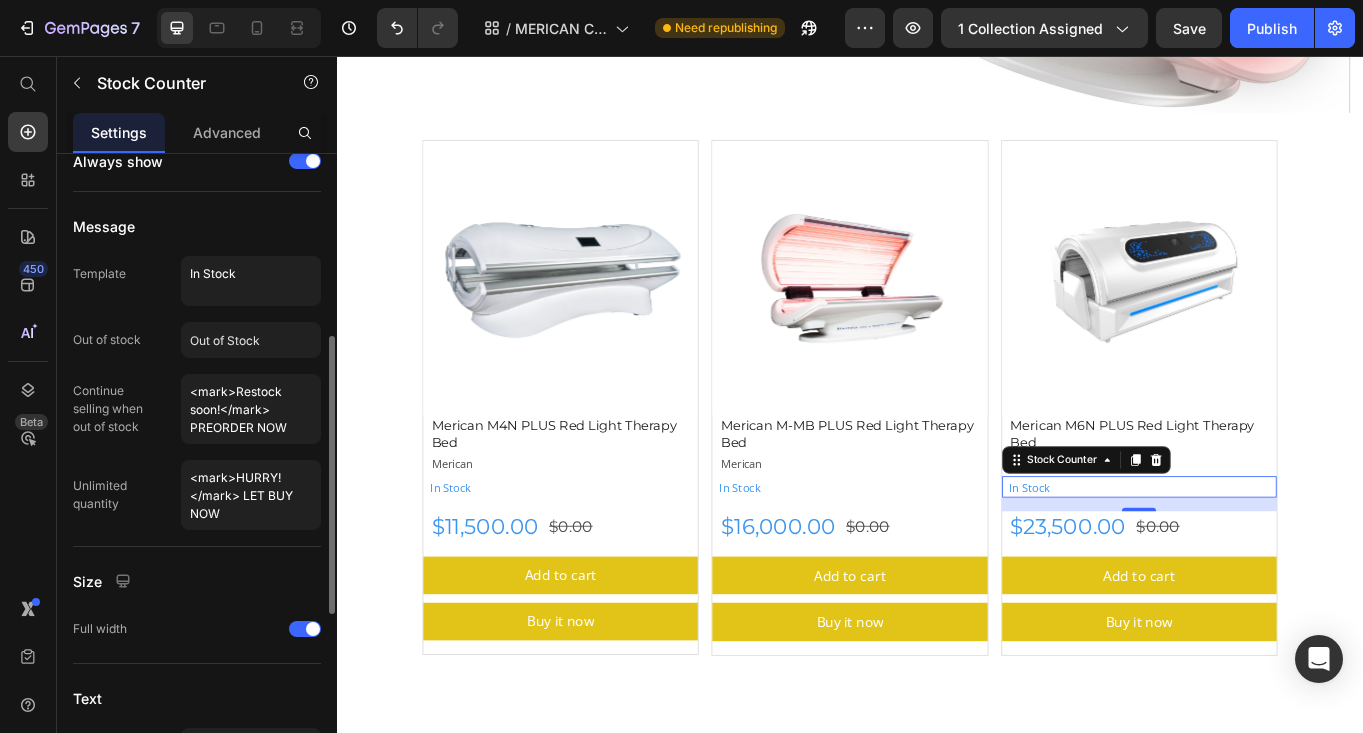 scroll, scrollTop: 421, scrollLeft: 0, axis: vertical 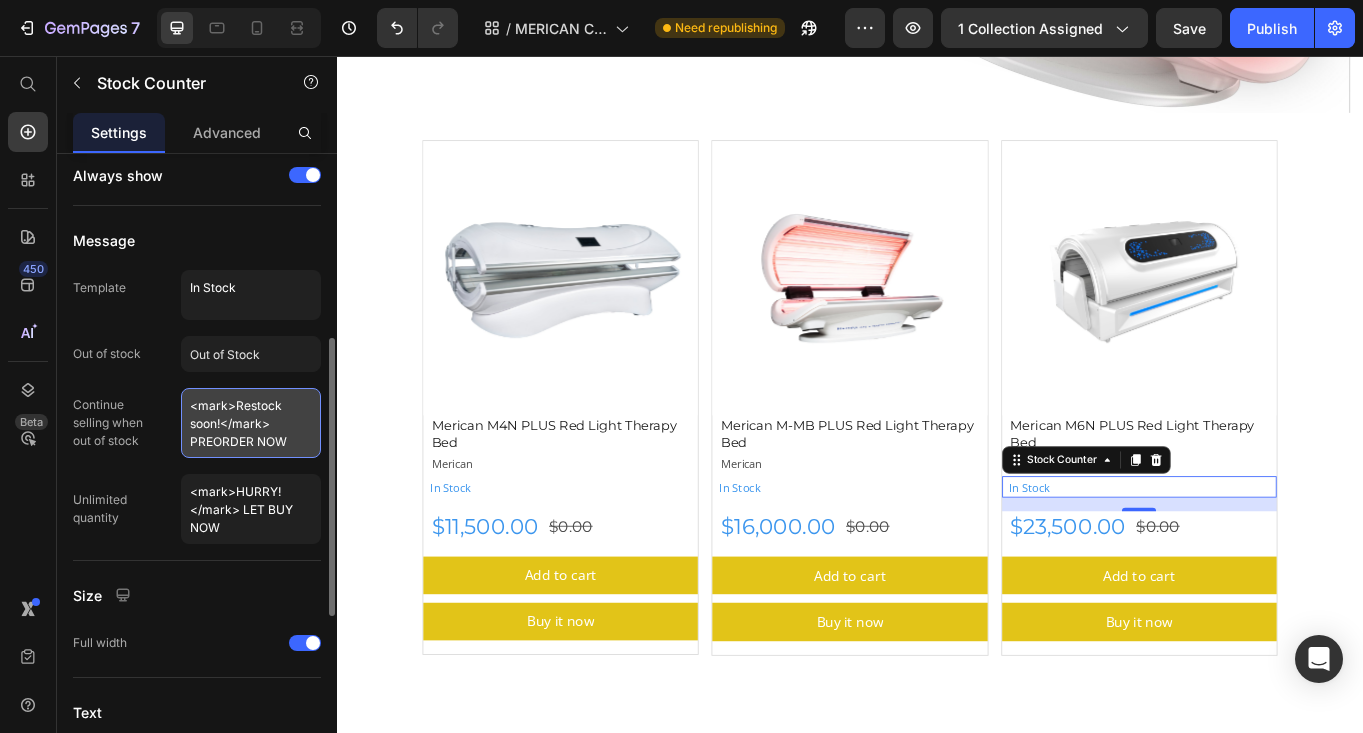 drag, startPoint x: 296, startPoint y: 441, endPoint x: 203, endPoint y: 393, distance: 104.65658 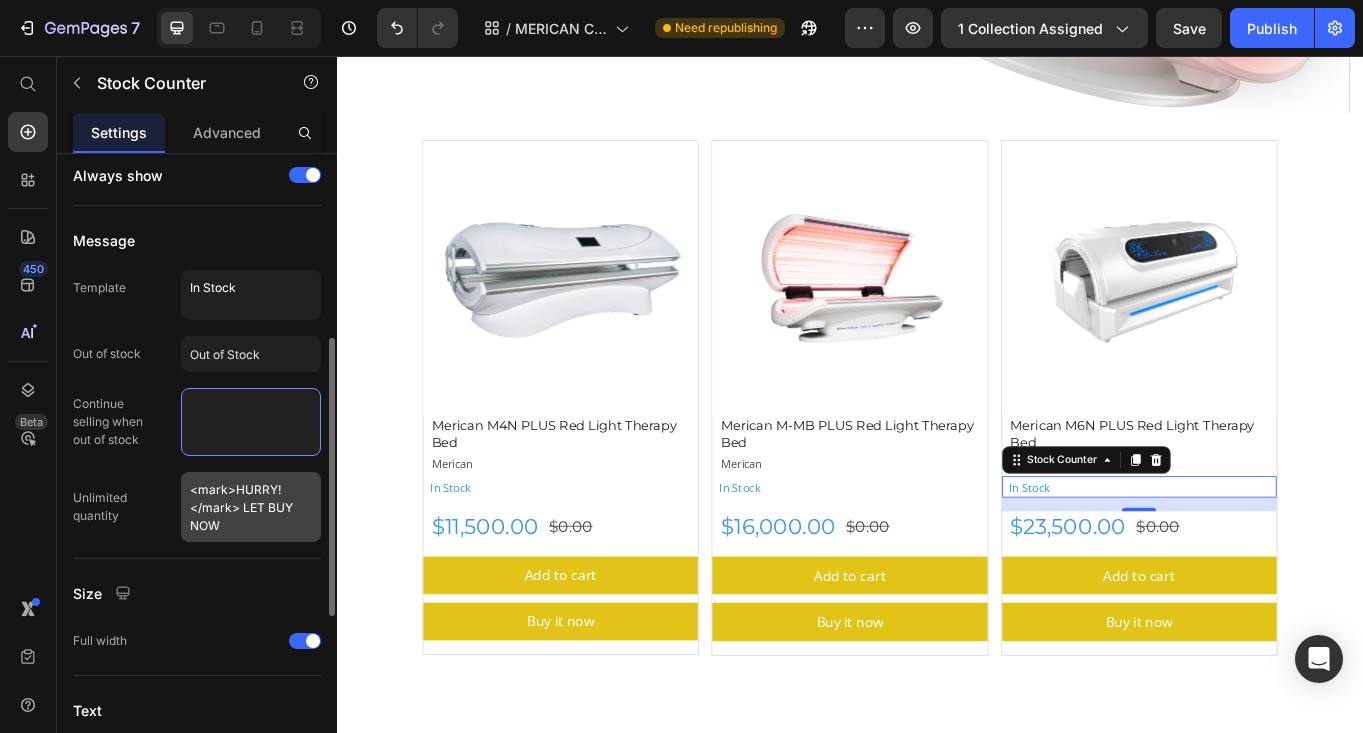 type 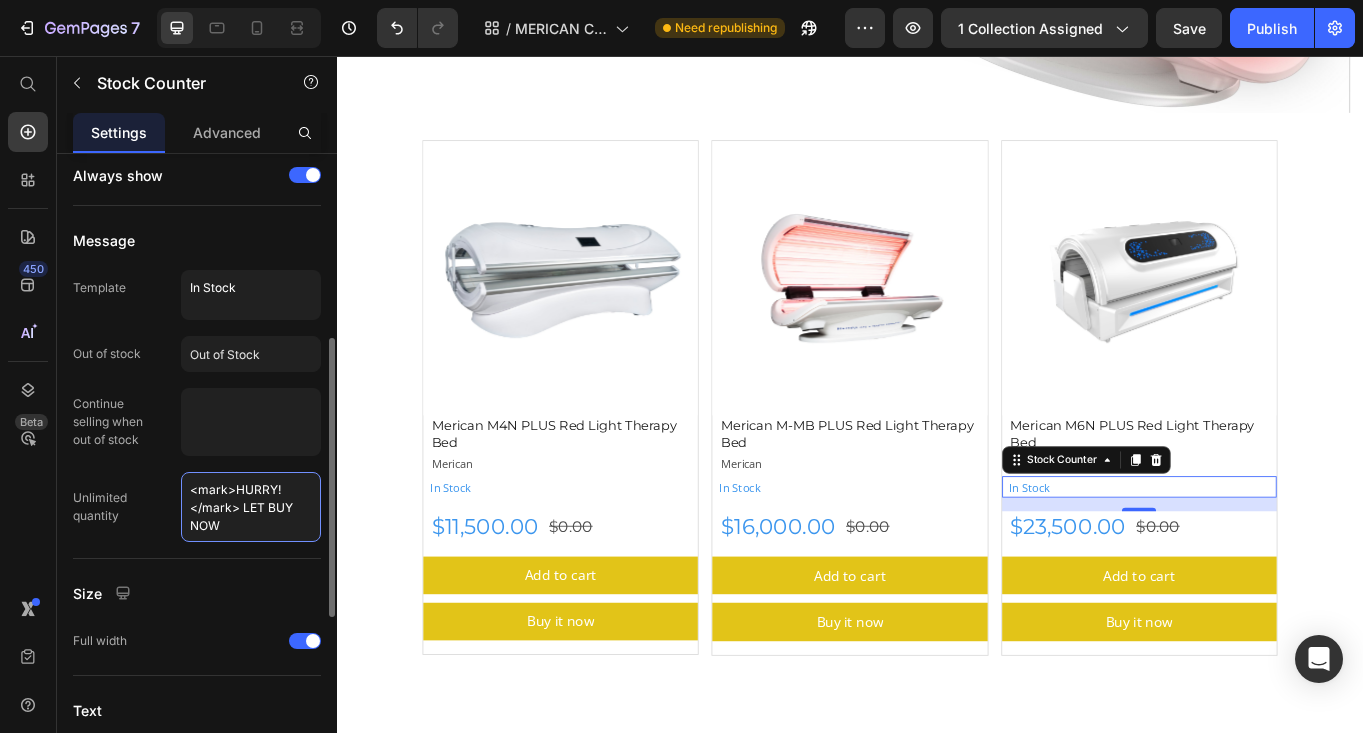 drag, startPoint x: 235, startPoint y: 527, endPoint x: 162, endPoint y: 491, distance: 81.394104 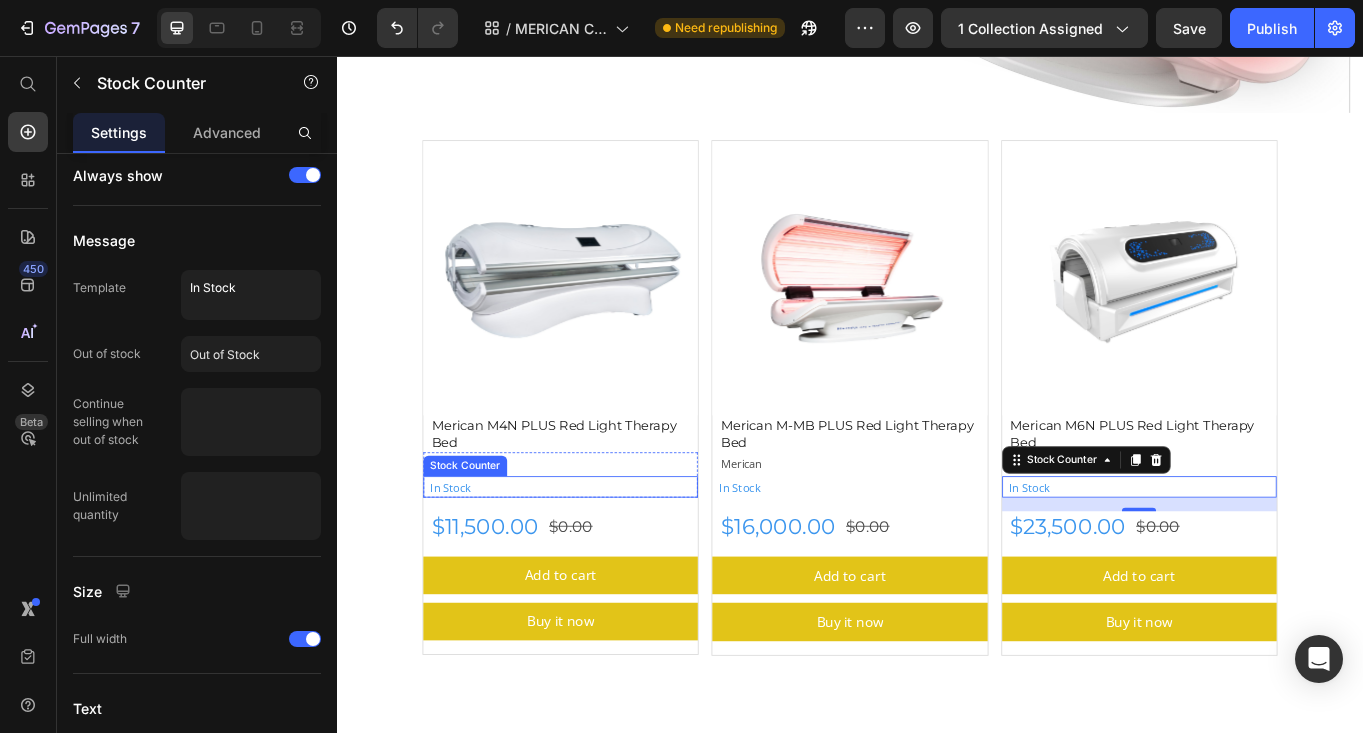 click on "In Stock" at bounding box center [470, 560] 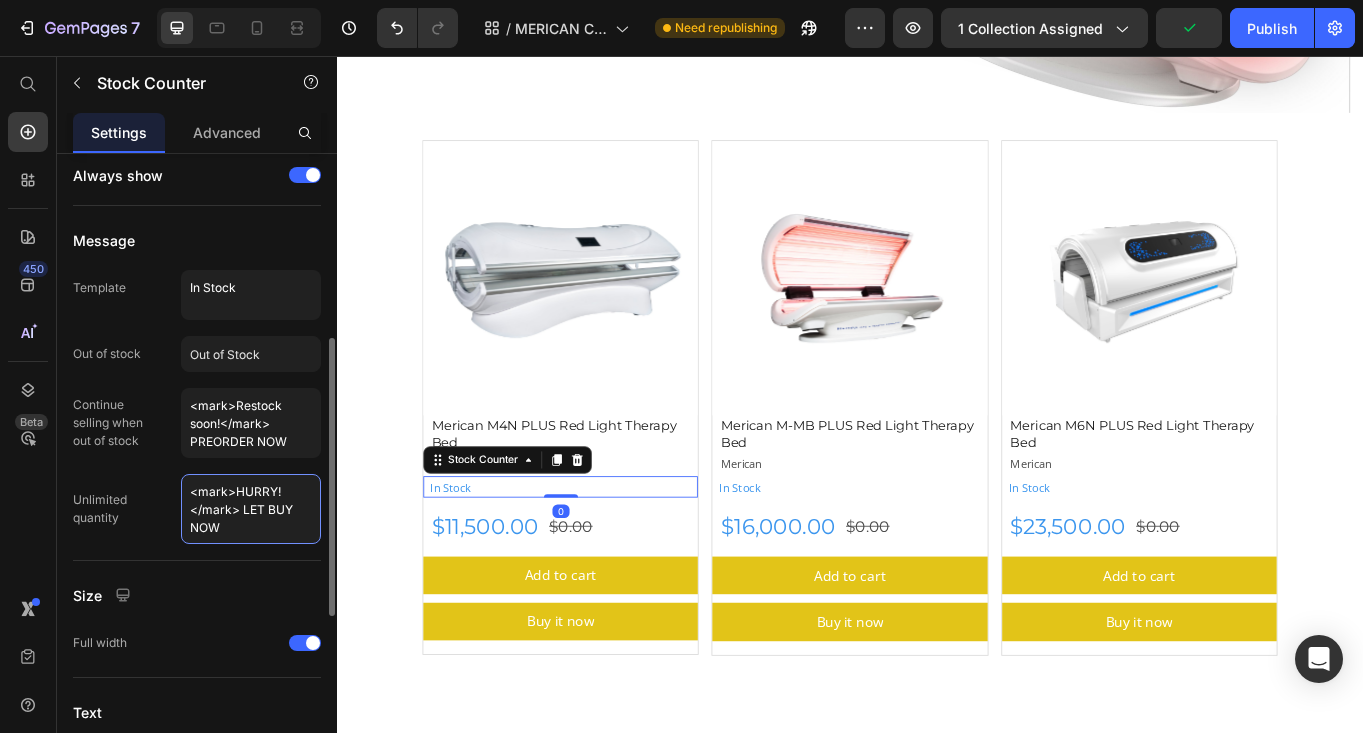 drag, startPoint x: 287, startPoint y: 531, endPoint x: 169, endPoint y: 490, distance: 124.919975 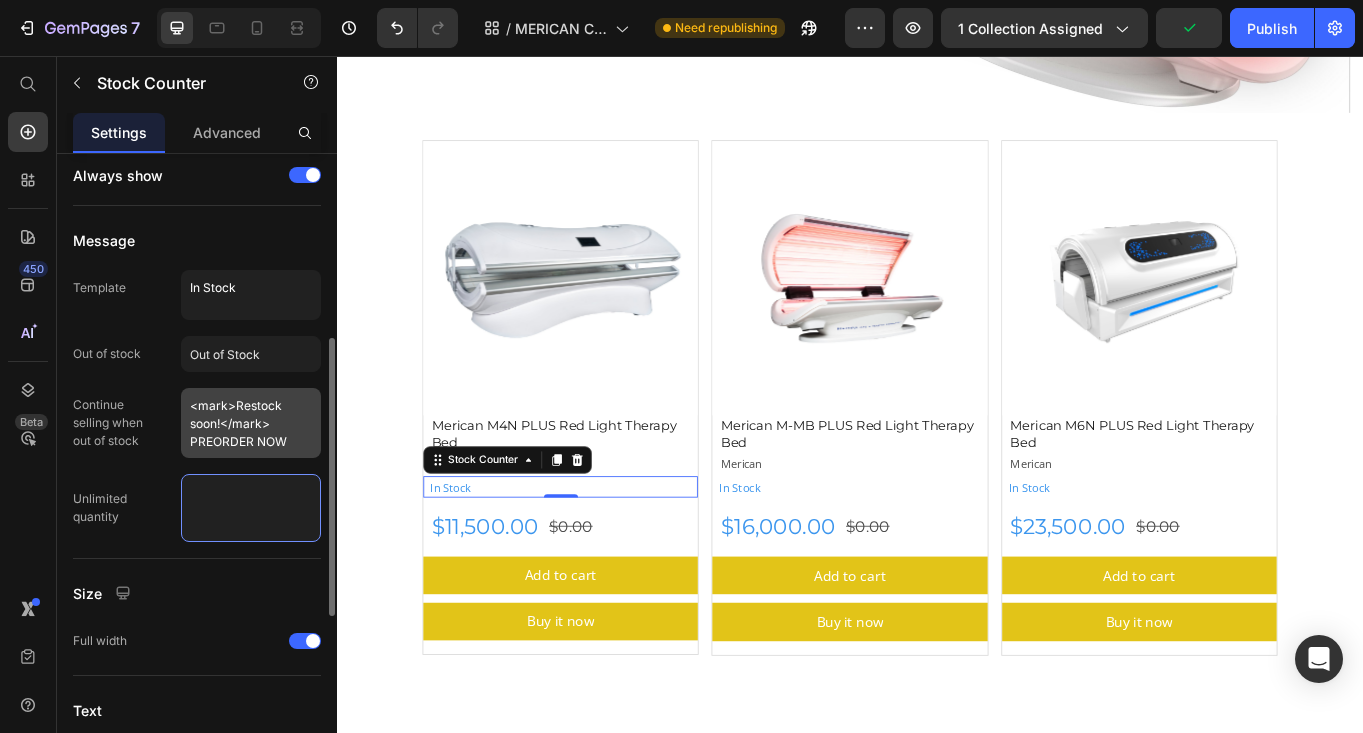 type 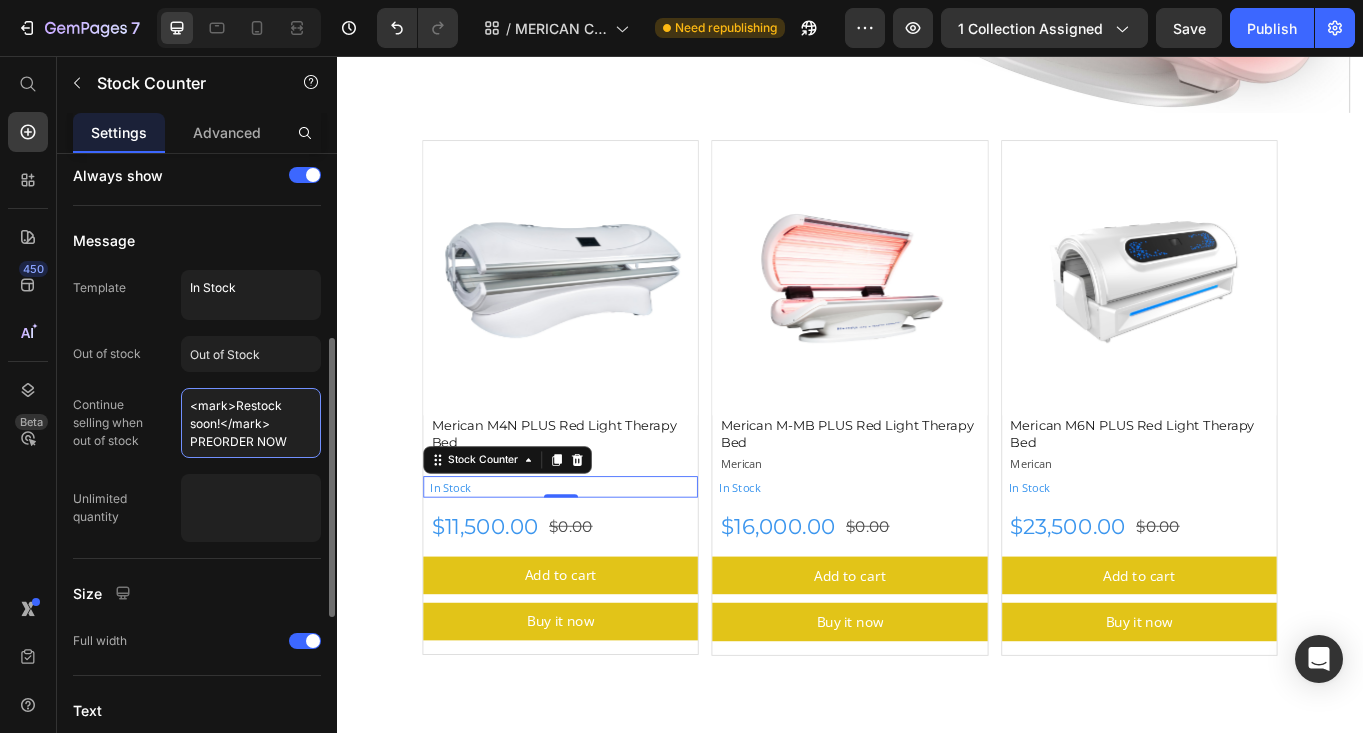 drag, startPoint x: 301, startPoint y: 444, endPoint x: 90, endPoint y: 392, distance: 217.31314 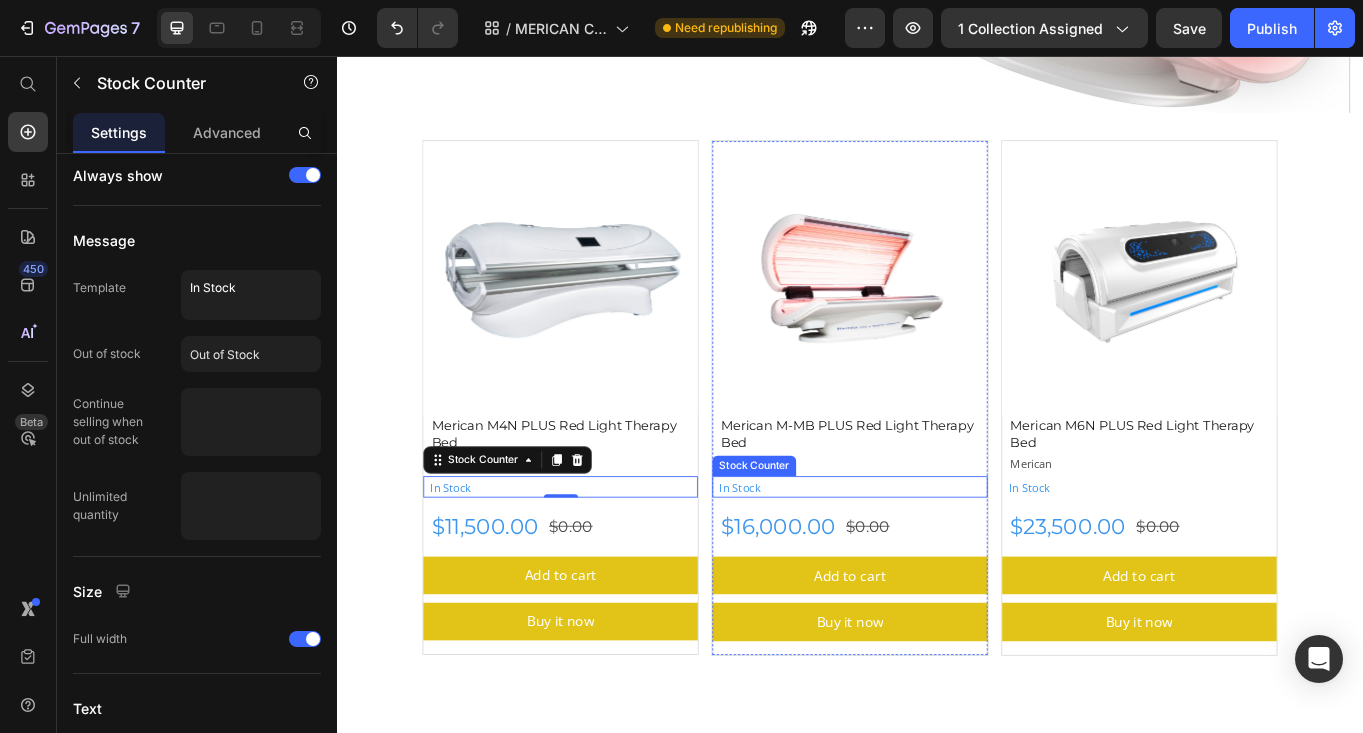click on "In Stock" at bounding box center (808, 560) 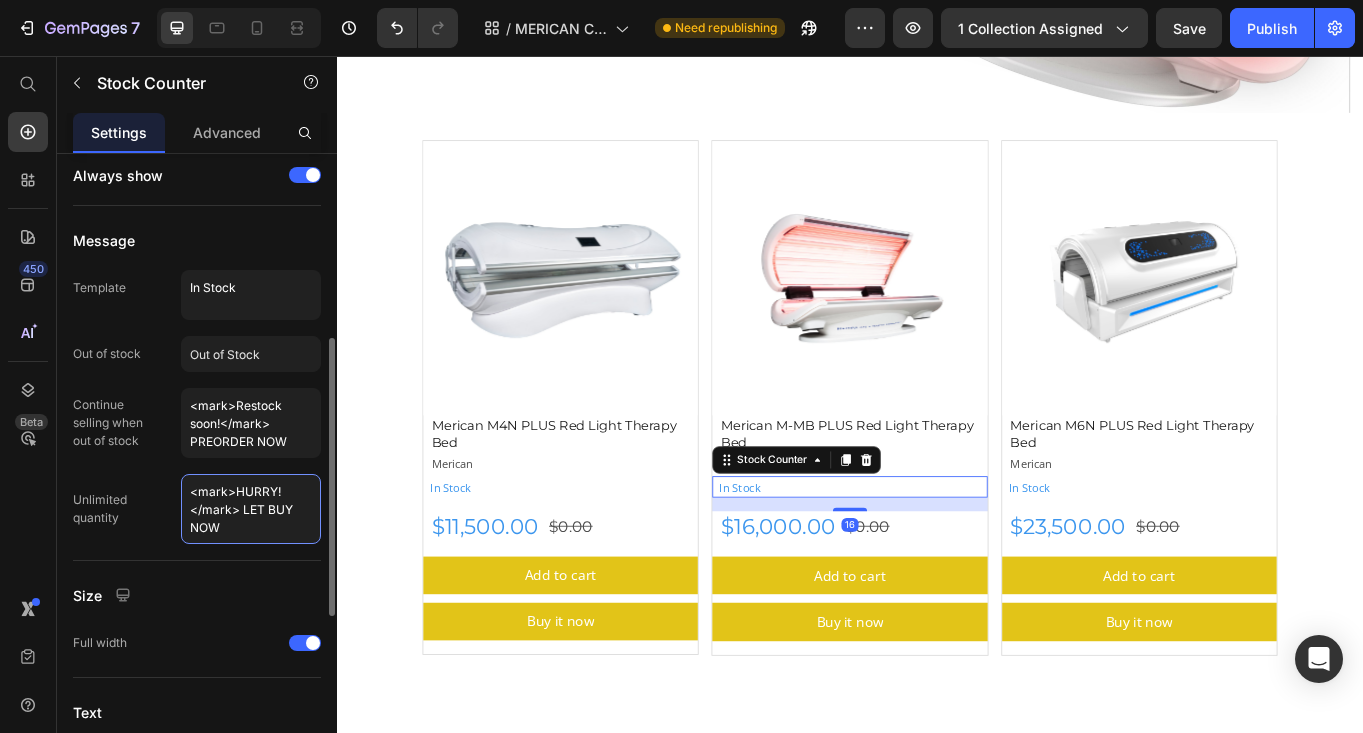 drag, startPoint x: 250, startPoint y: 532, endPoint x: 153, endPoint y: 473, distance: 113.534134 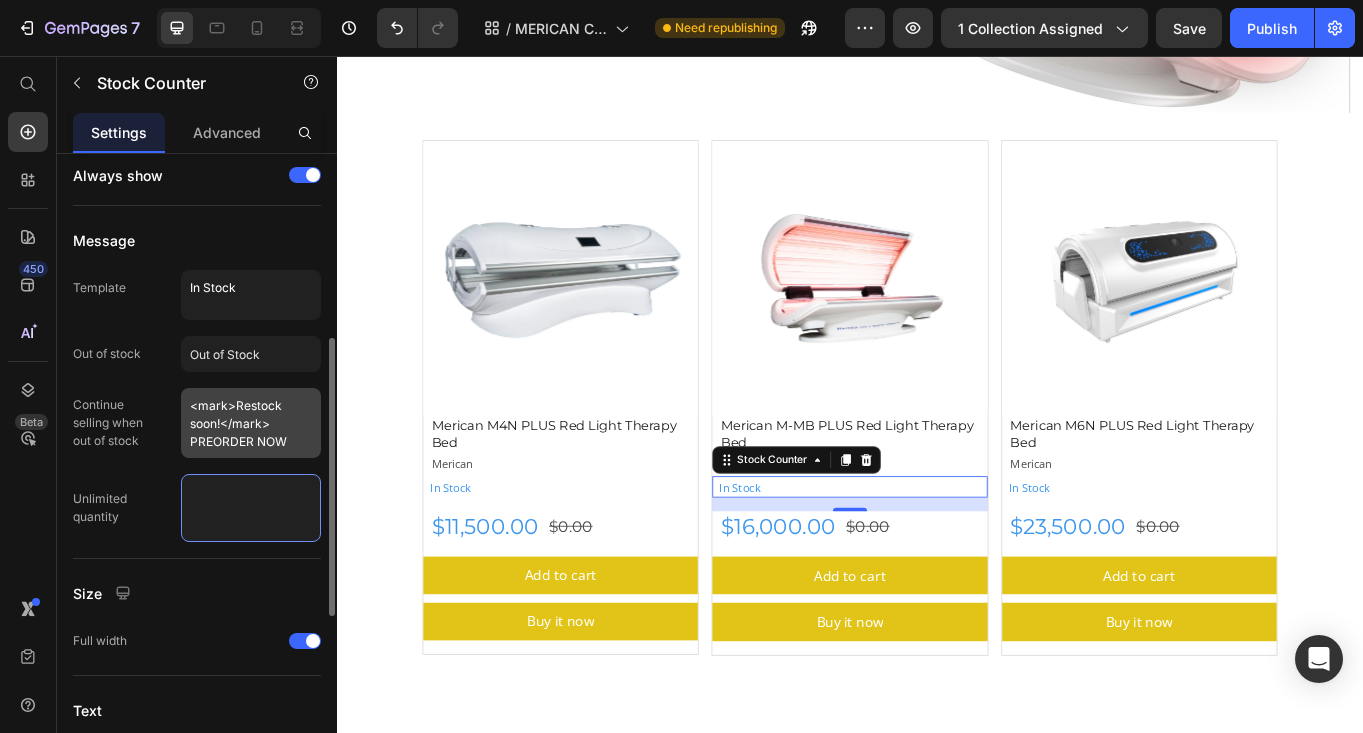 type 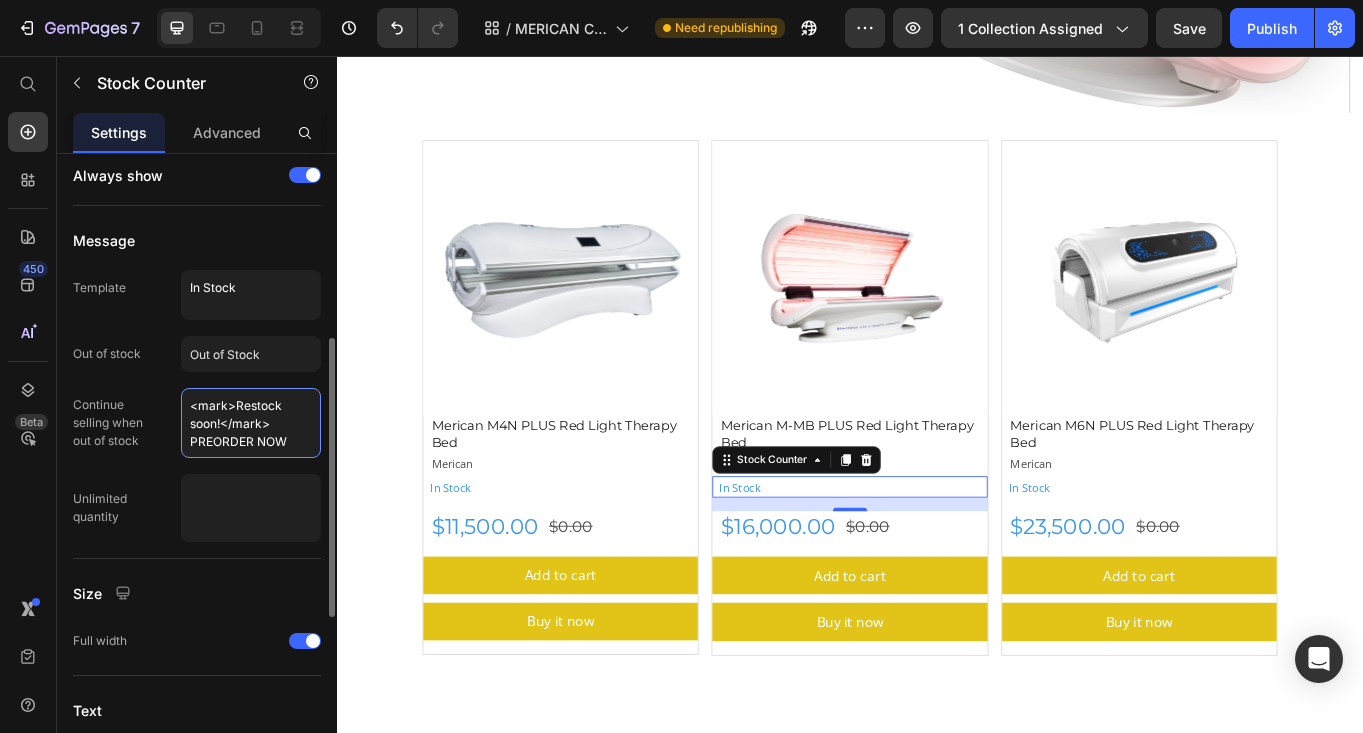 drag, startPoint x: 297, startPoint y: 441, endPoint x: 172, endPoint y: 398, distance: 132.18925 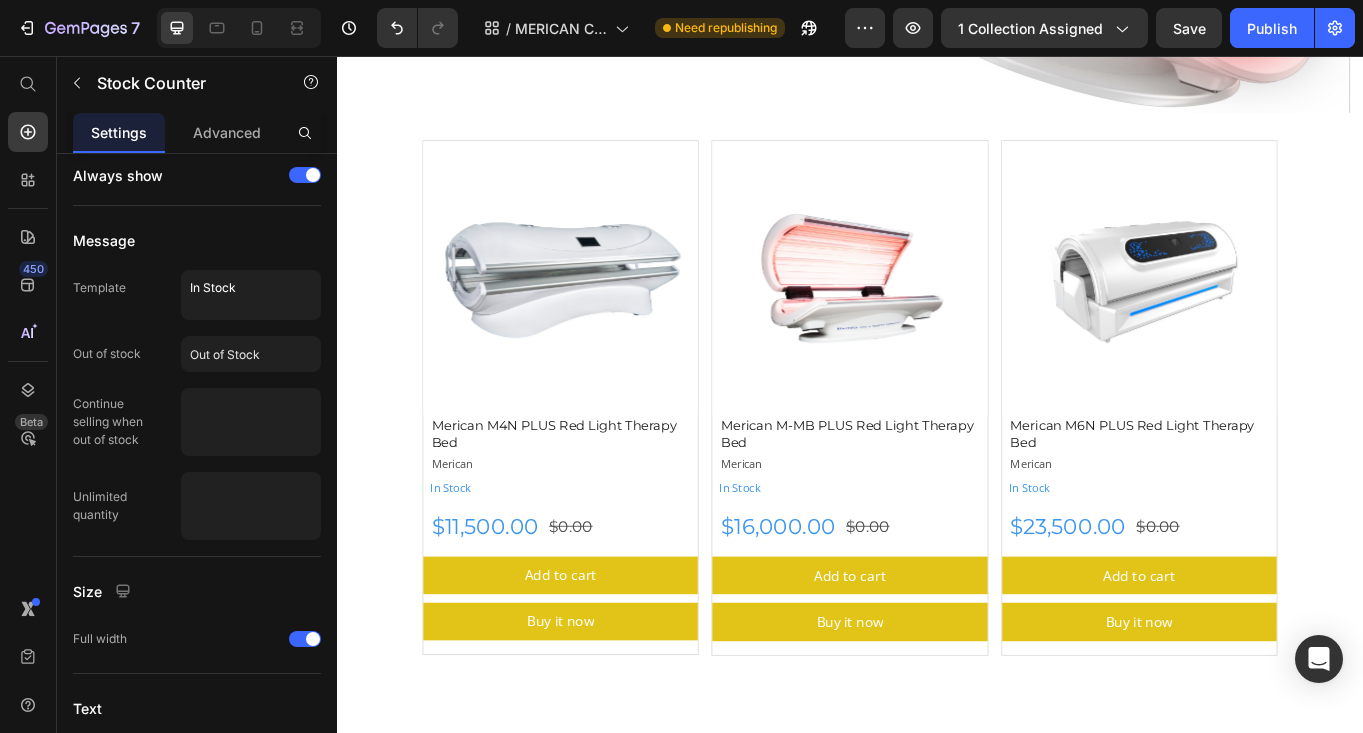 click on "MERICAN Red Light Therapy Beds Heading Discover our latest Red light Therapy Beds from MERICAN, glabal leaders in red light therapy treatment. Text Block Row Image Row Section 1 Product Images Merican M4N PLUS Red Light Therapy Bed Product Title Merican Product Vendor In Stock Stock Counter Row $11,500.00 Product Price $0.00 Product Price Row Add to cart Add to Cart Buy it now Dynamic Checkout Product Product Images Merican M-MB PLUS Red Light Therapy Bed Product Title Merican Product Vendor In Stock Stock Counter $16,000.00 Product Price $0.00 Product Price Row Add to cart Add to Cart Buy it now Dynamic Checkout Product Product Images Merican M6N PLUS Red Light Therapy Bed Product Title Merican Product Vendor In Stock Stock Counter $23,500.00 Product Price $0.00 Product Price Row Add to cart Add to Cart Buy it now Dynamic Checkout Product Row Section 2 Benefits of RLT Heading
Improves Skin Health
Relieves Pain and Inflammation
Enhances Muscle Recovery Item List" at bounding box center [937, 1870] 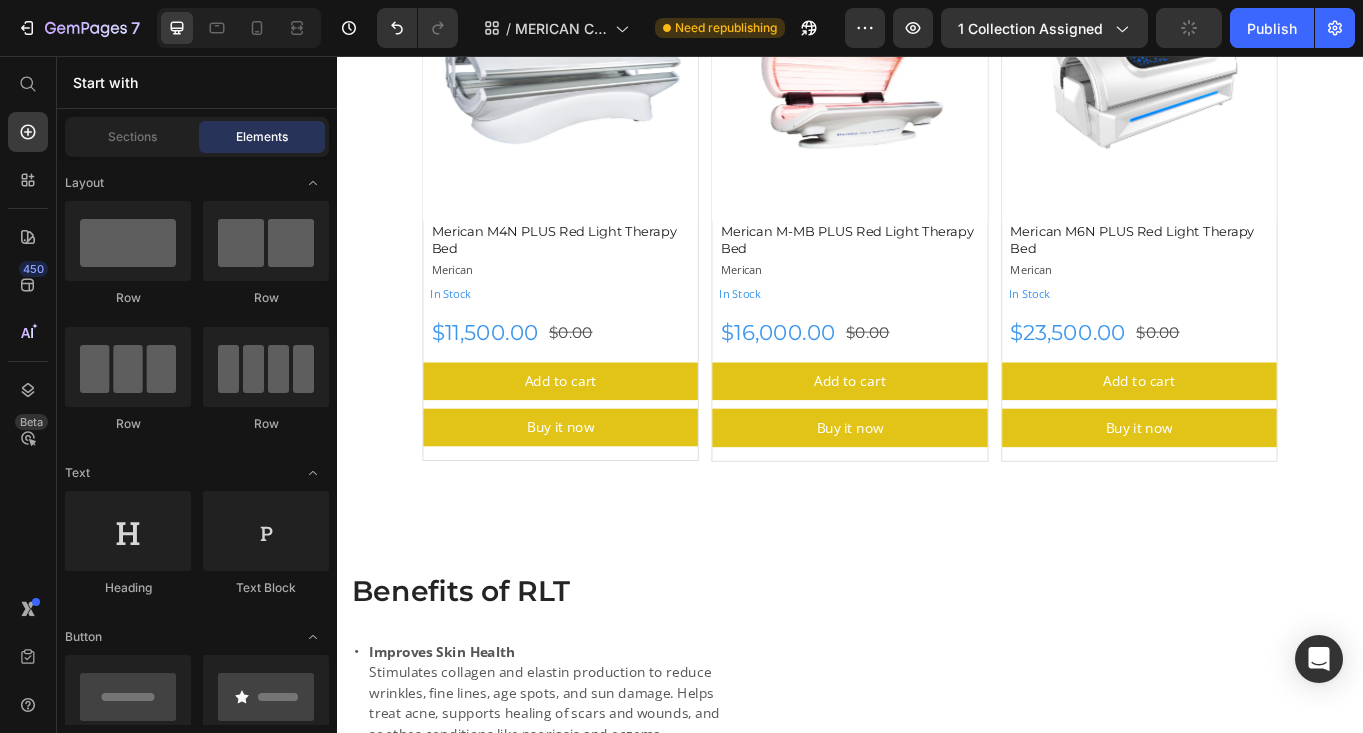 scroll, scrollTop: 319, scrollLeft: 0, axis: vertical 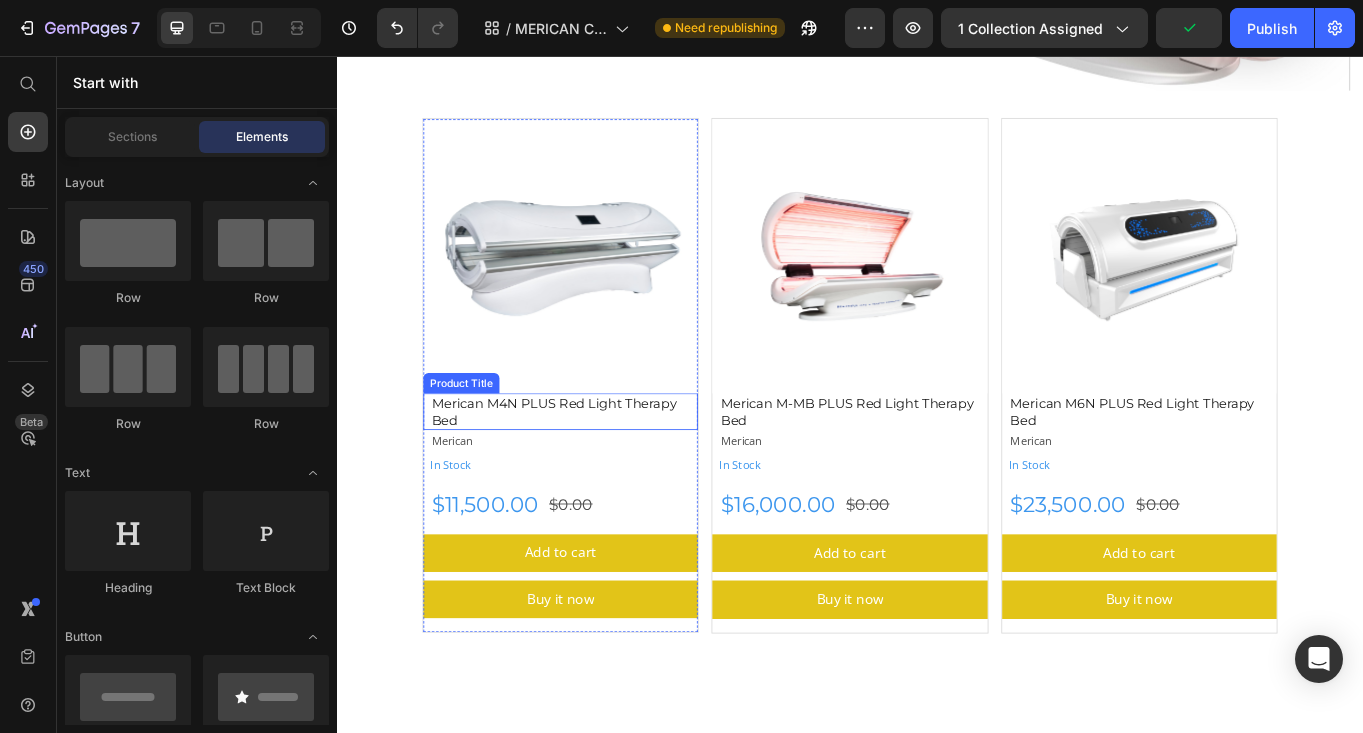 click on "Merican M4N PLUS Red Light Therapy Bed" at bounding box center [602, 471] 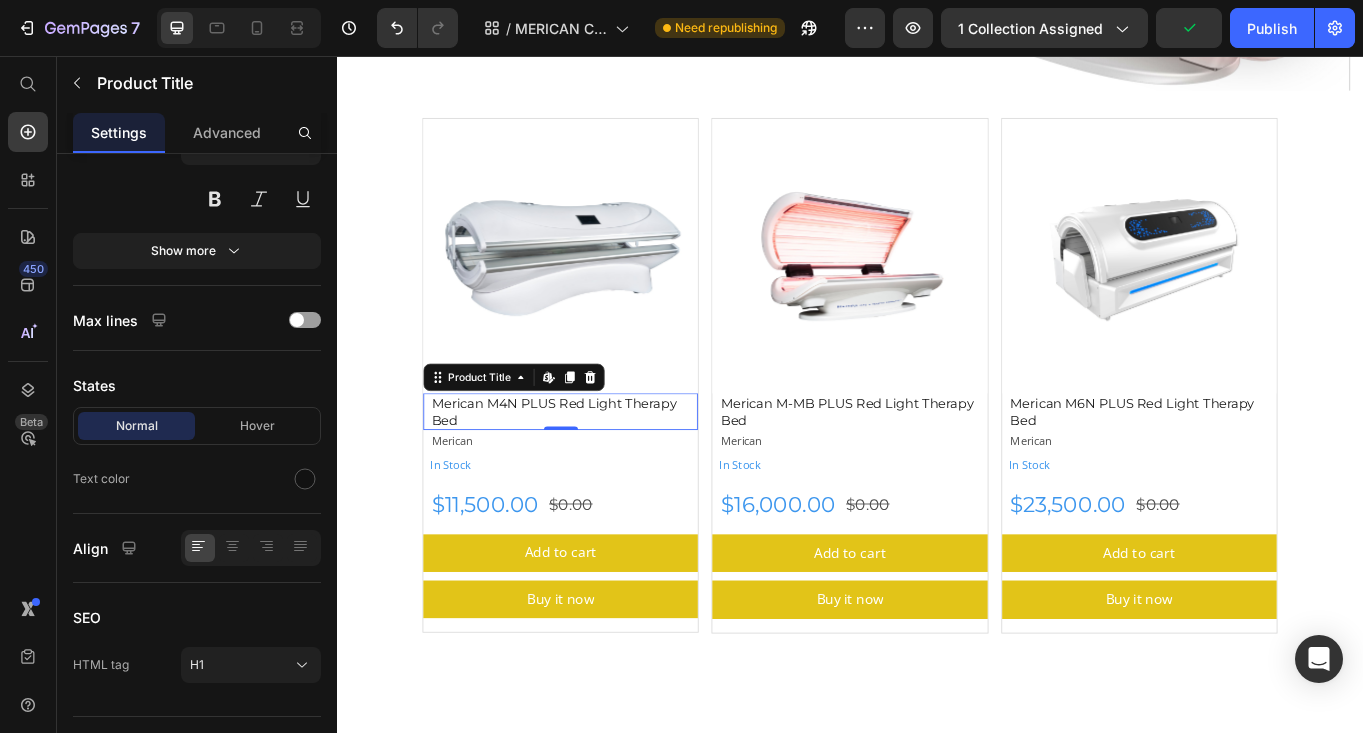 scroll, scrollTop: 0, scrollLeft: 0, axis: both 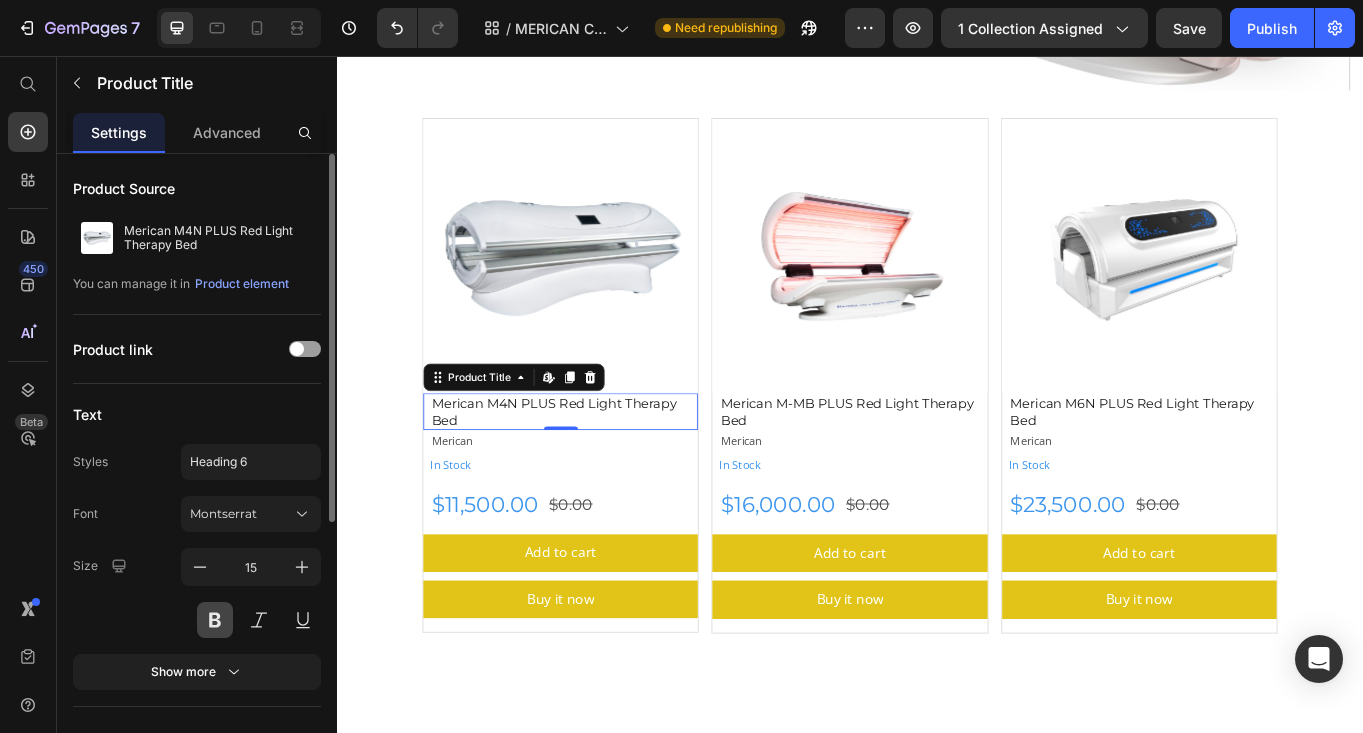 click at bounding box center (215, 620) 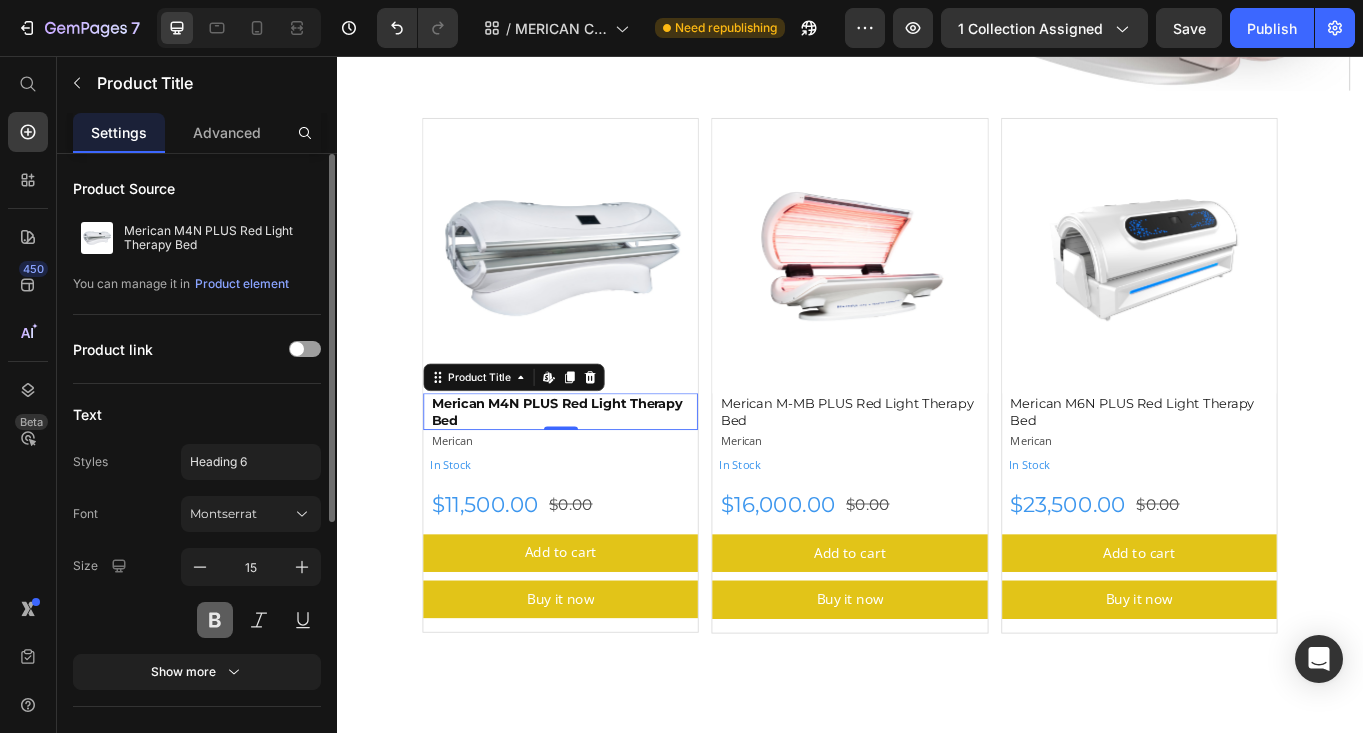 click at bounding box center [215, 620] 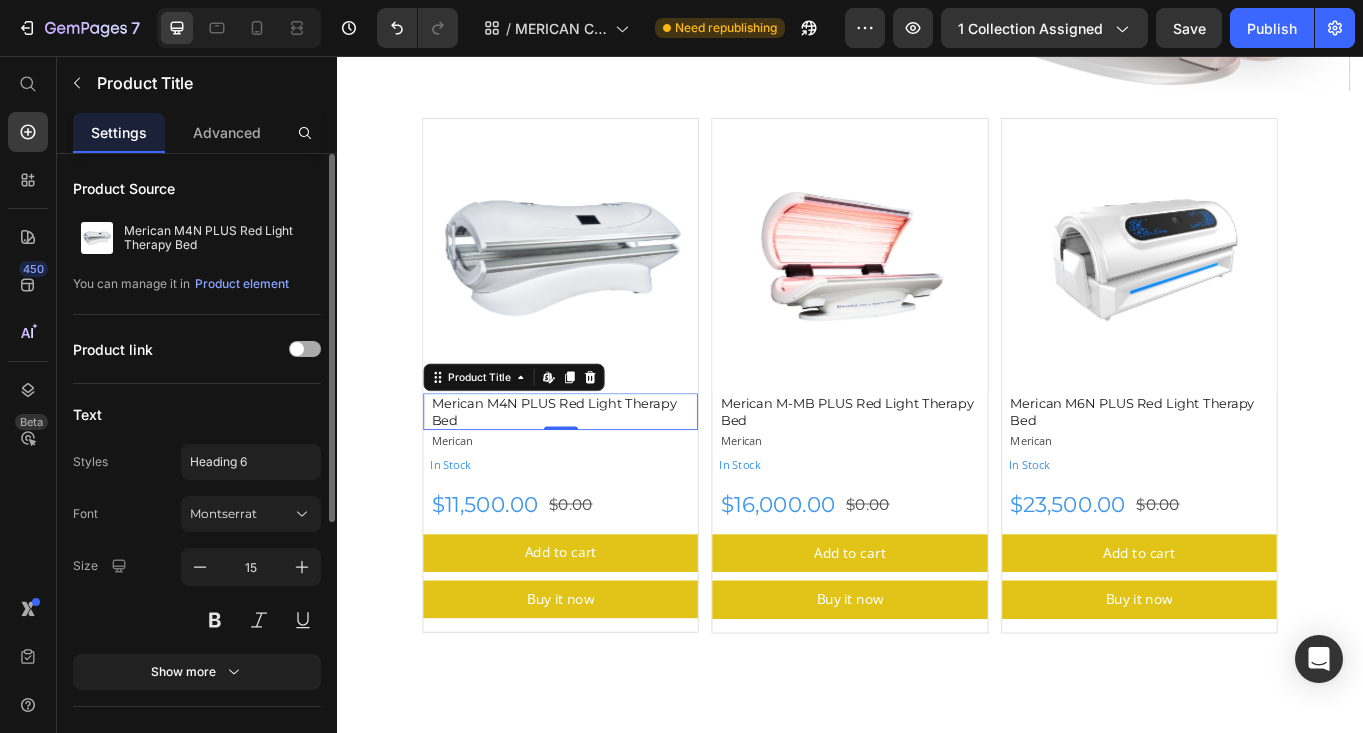 click on "Product link" 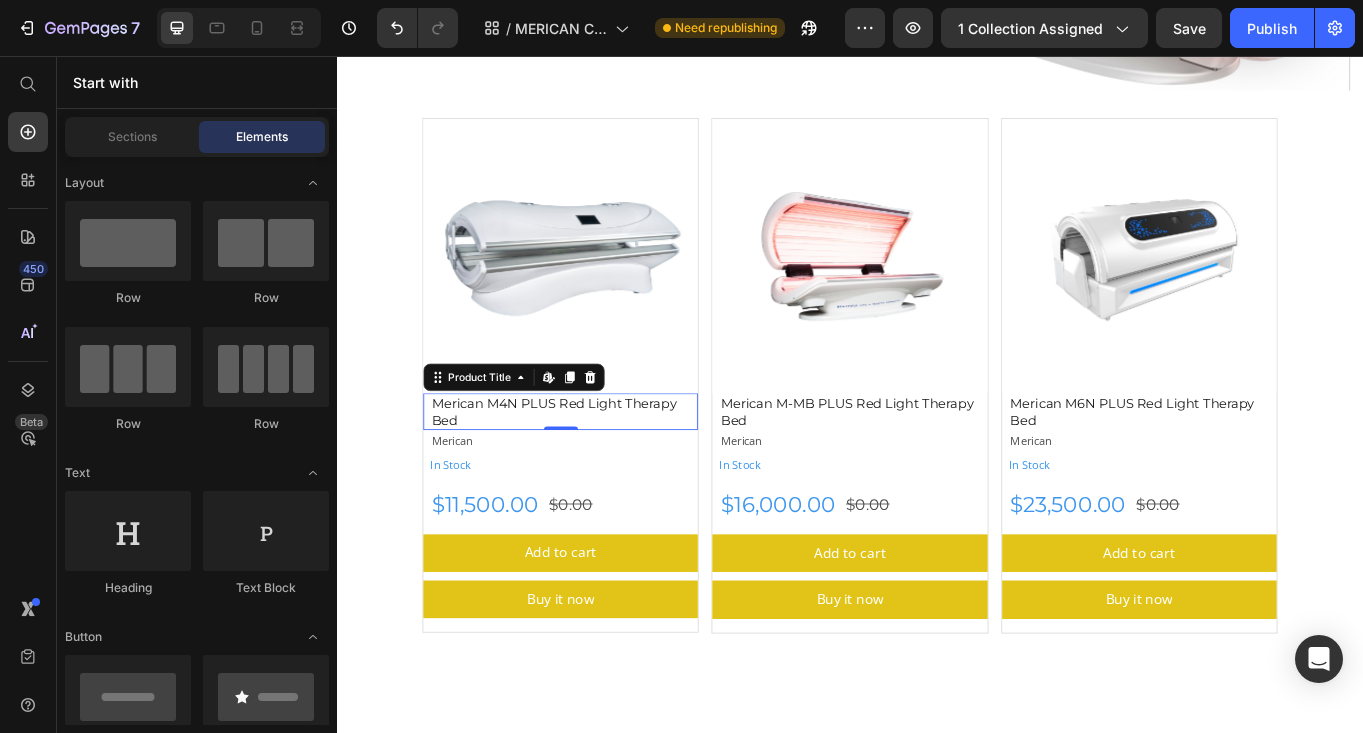 click on "MERICAN Red Light Therapy Beds Heading Discover our latest Red light Therapy Beds from MERICAN, glabal leaders in red light therapy treatment. Text Block Row Image Row Section 1 Product Images Merican M4N PLUS Red Light Therapy Bed Product Title   Edit content in Shopify 0 Merican Product Vendor In Stock Stock Counter Row $11,500.00 Product Price $0.00 Product Price Row Add to cart Add to cart Buy it now Dynamic Checkout Product Product Images Merican M-MB PLUS Red Light Therapy Bed Product Title Merican Product Vendor In Stock Stock Counter $16,000.00 Product Price $0.00 Product Price Row Add to cart Add to cart Buy it now Dynamic Checkout Product Product Images Merican M6N PLUS Red Light Therapy Bed Product Title Merican Product Vendor In Stock Stock Counter $23,500.00 Product Price $0.00 Product Price Row Add to cart Add to cart Buy it now Dynamic Checkout Product Row Section 2 Benefits of RLT Heading
Improves Skin Health
Relieves Pain and Inflammation
Image" at bounding box center (937, 1844) 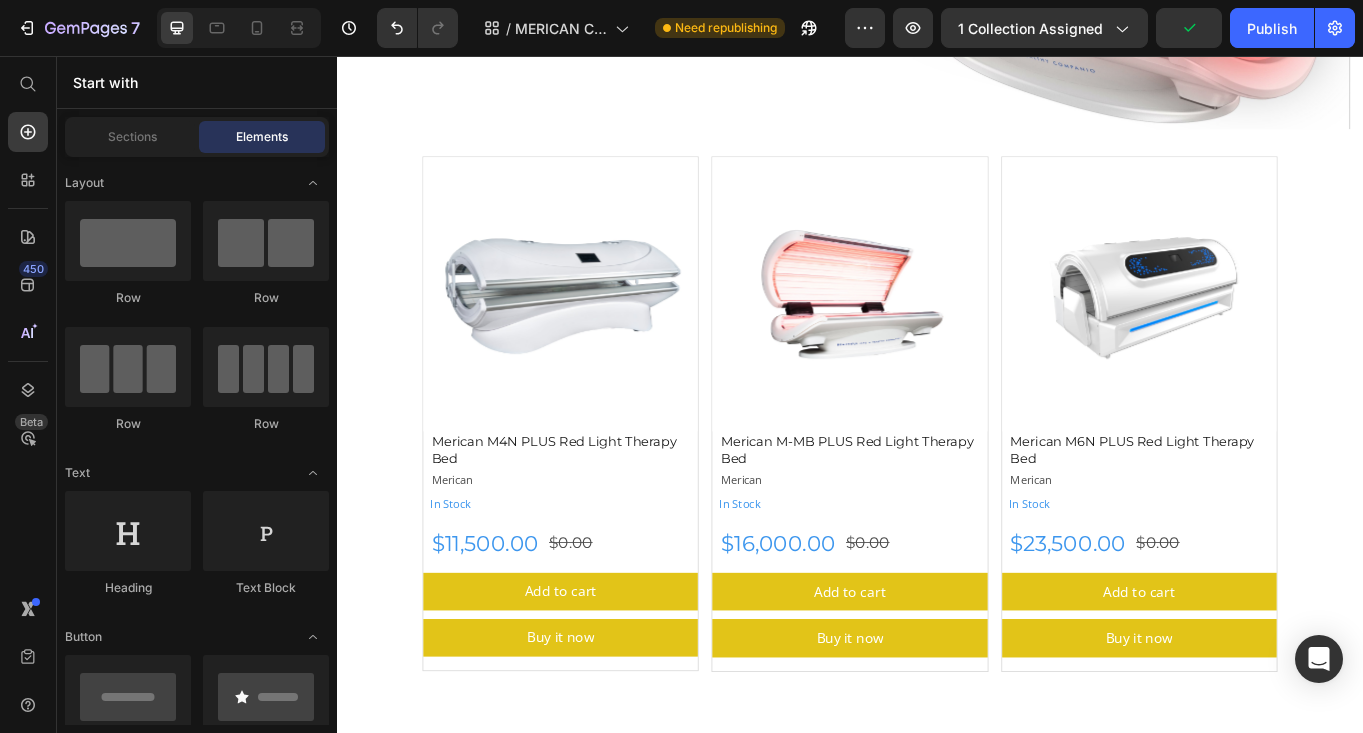scroll, scrollTop: 150, scrollLeft: 0, axis: vertical 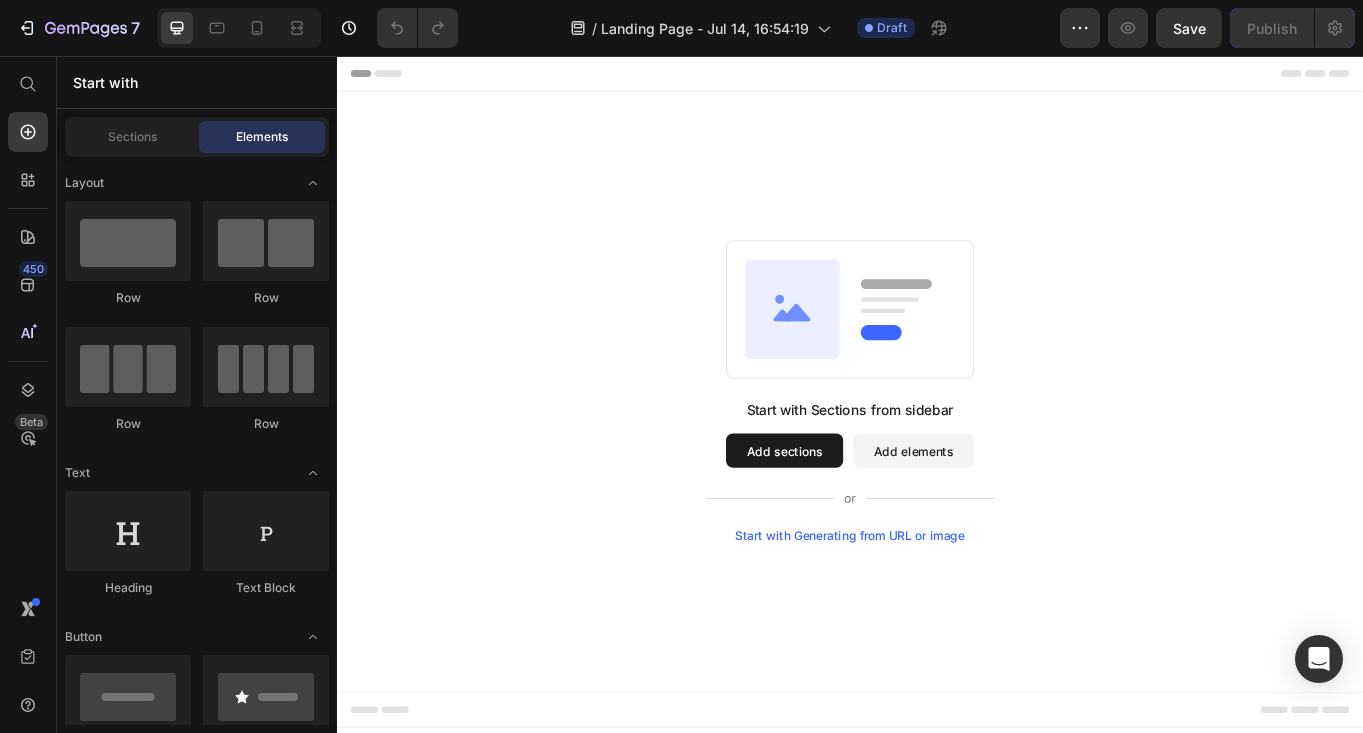click on "Add sections" at bounding box center [860, 517] 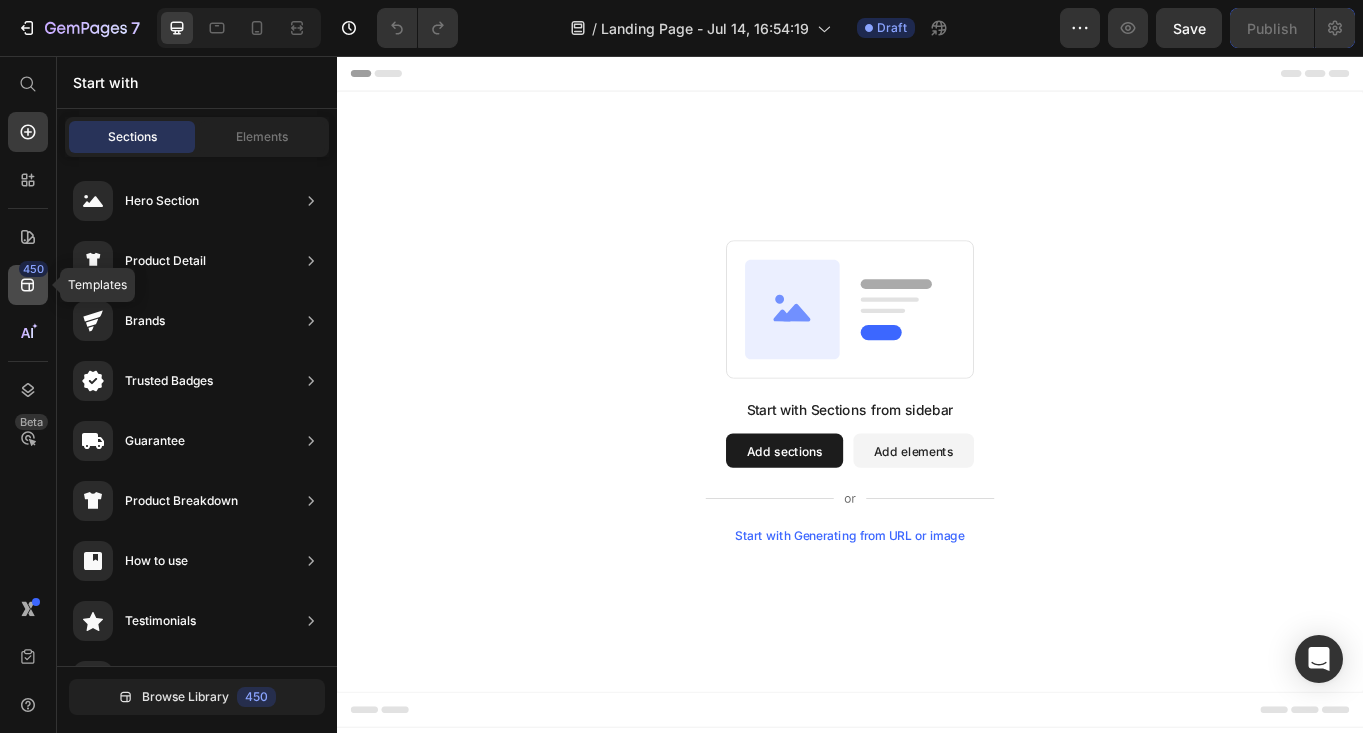 click 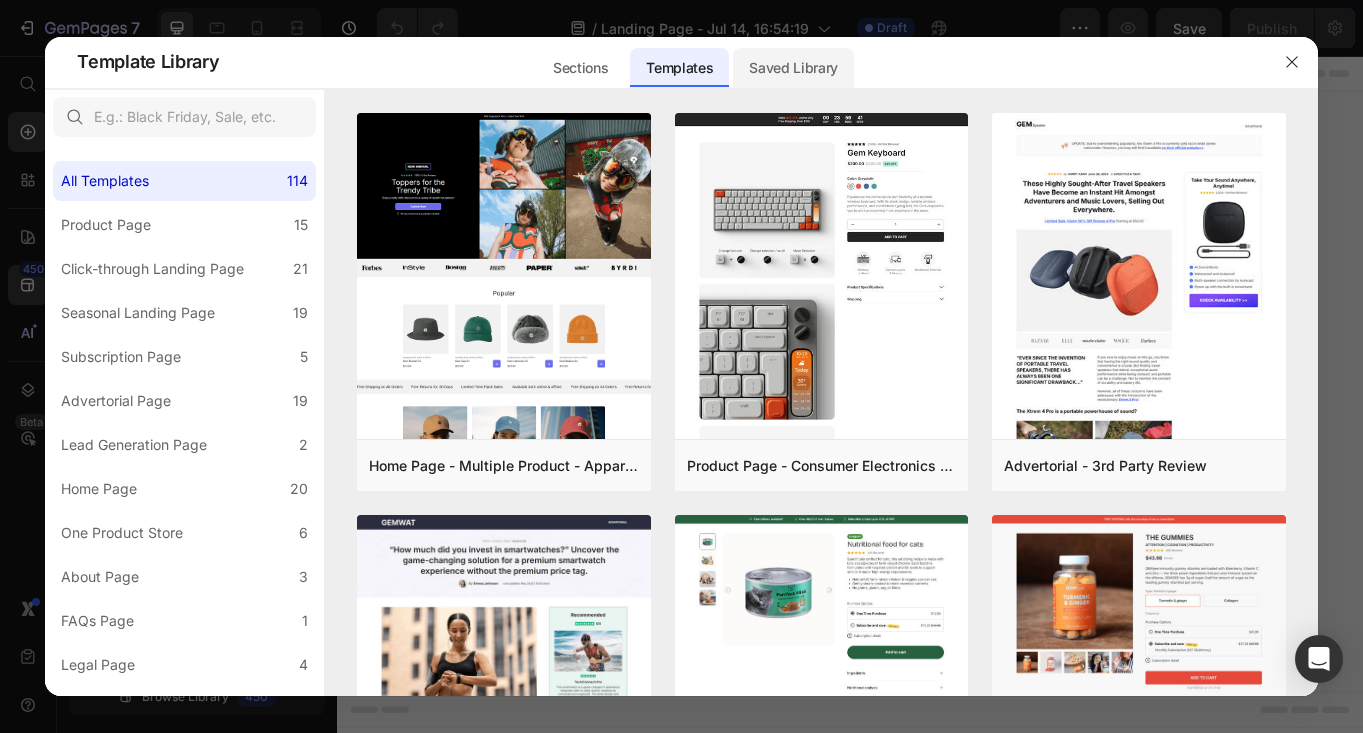 click on "Saved Library" 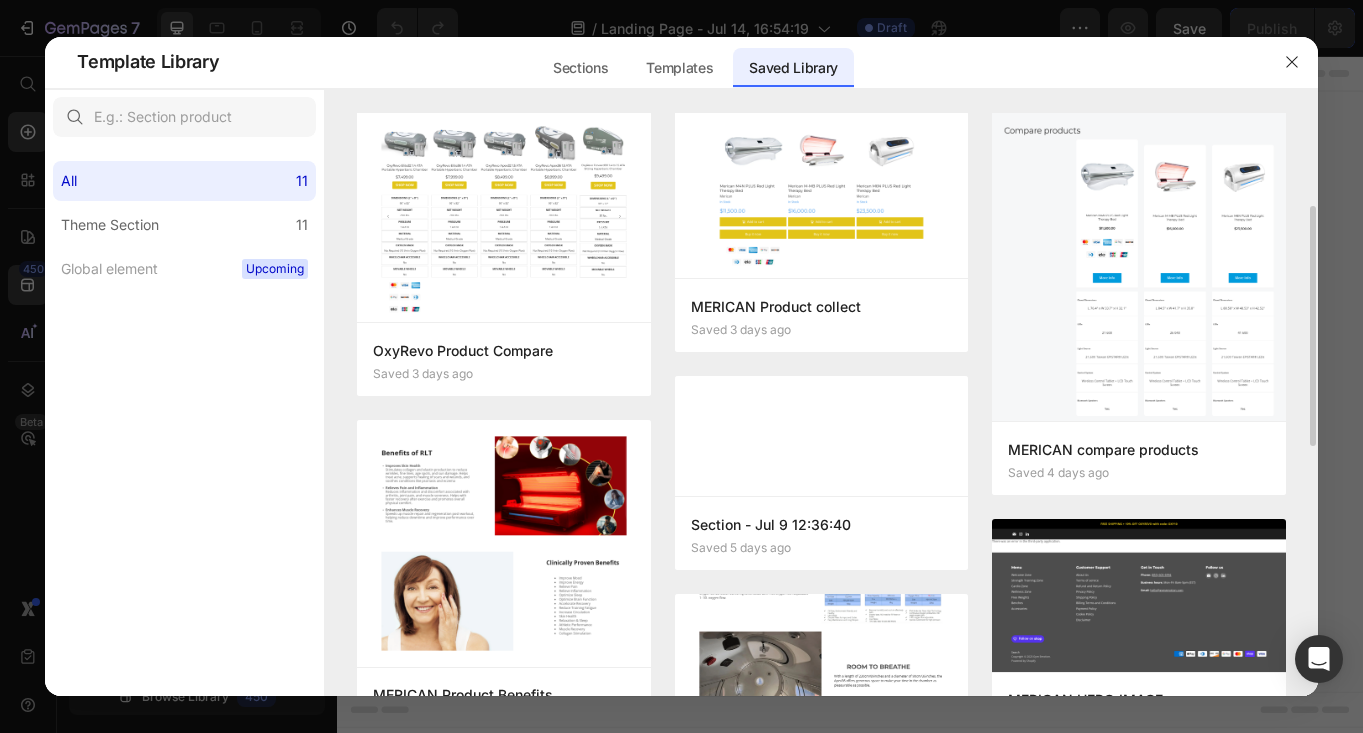scroll, scrollTop: 0, scrollLeft: 0, axis: both 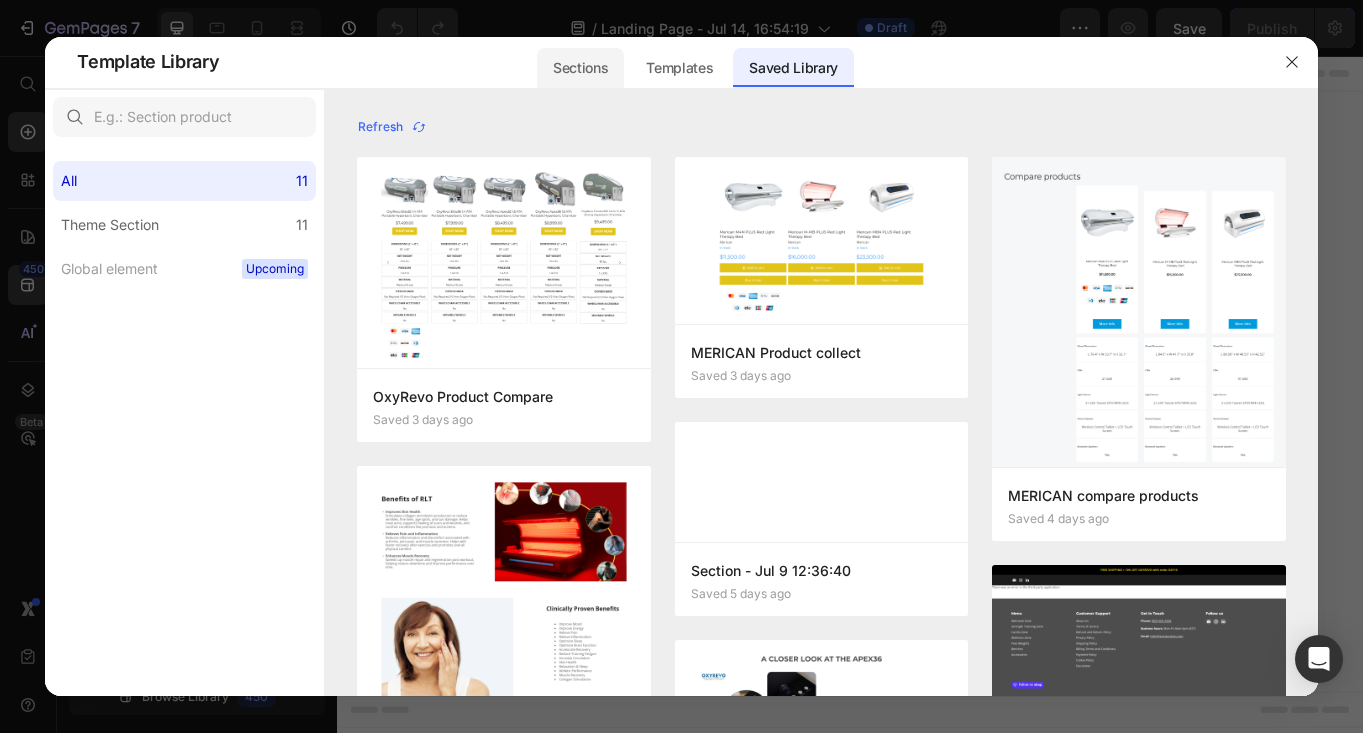 click on "Sections" 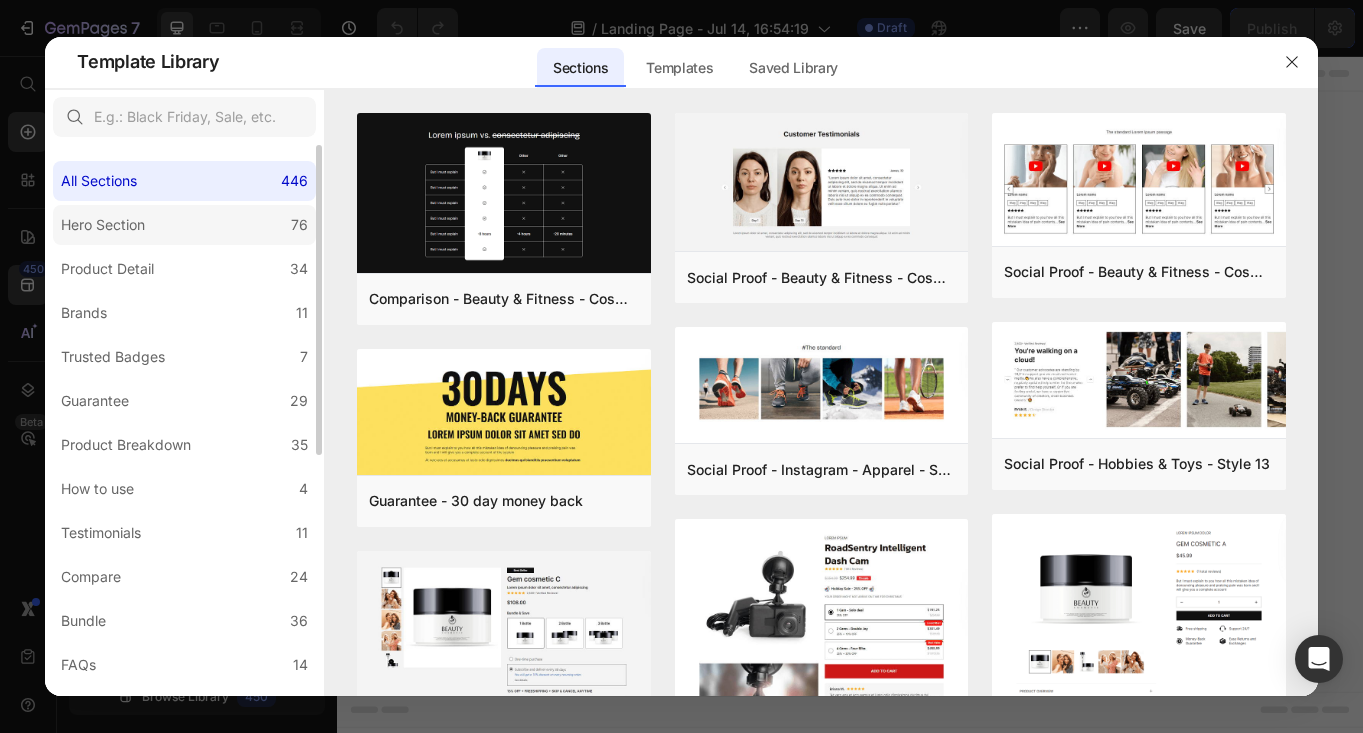 click on "Hero Section" at bounding box center [103, 225] 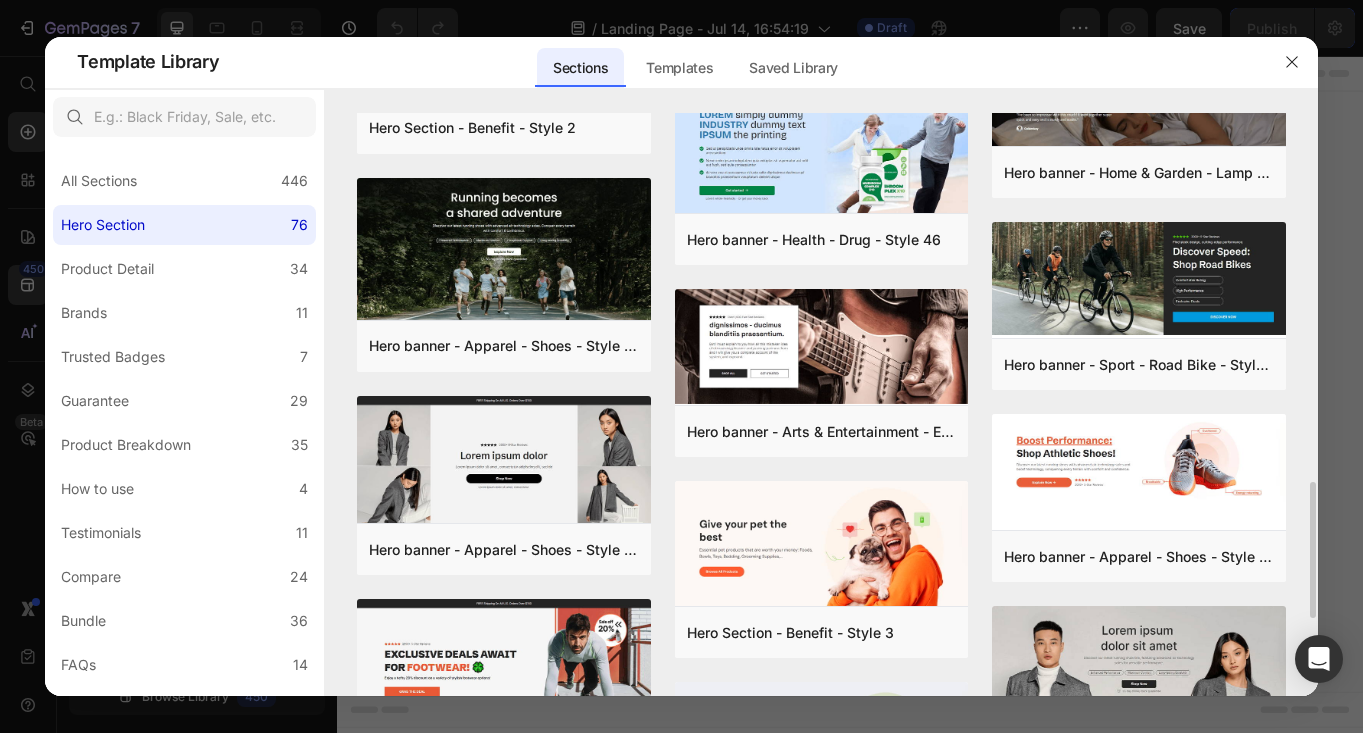 scroll, scrollTop: 1740, scrollLeft: 0, axis: vertical 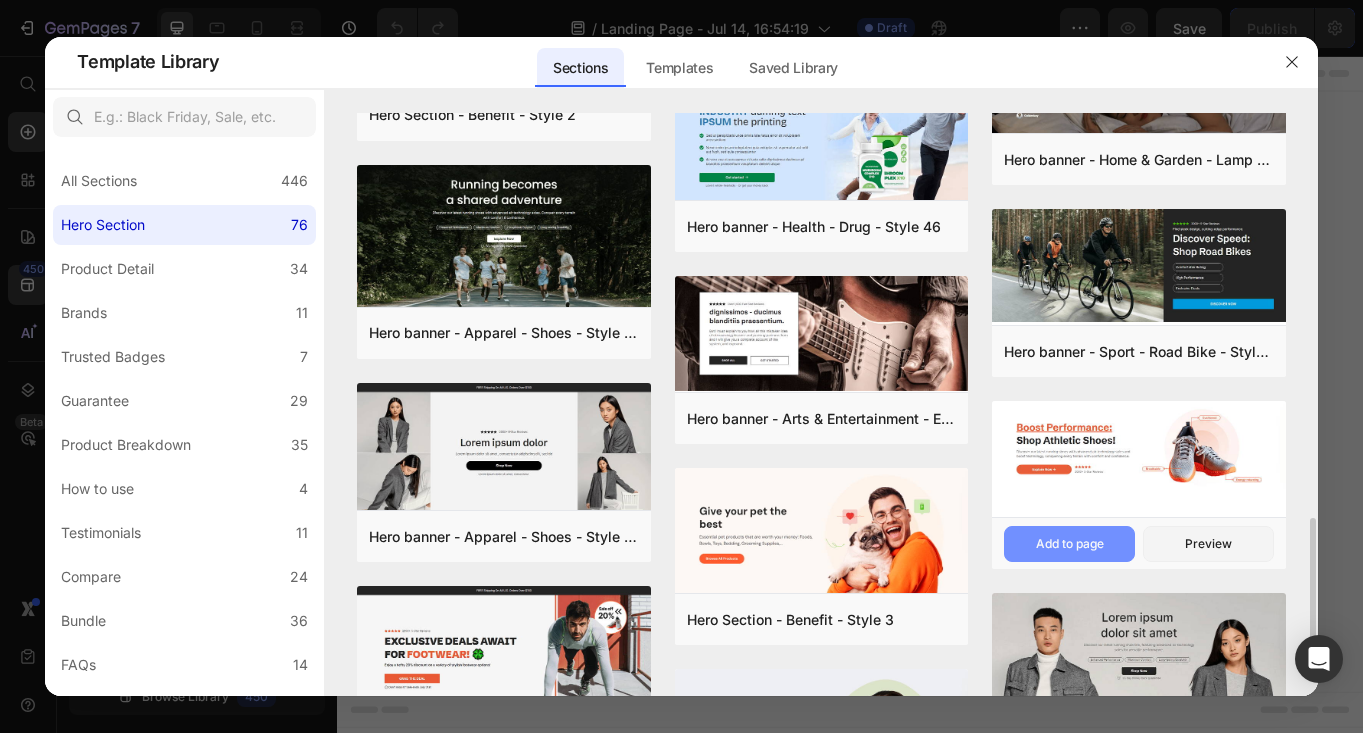 click on "Add to page" at bounding box center [1070, 544] 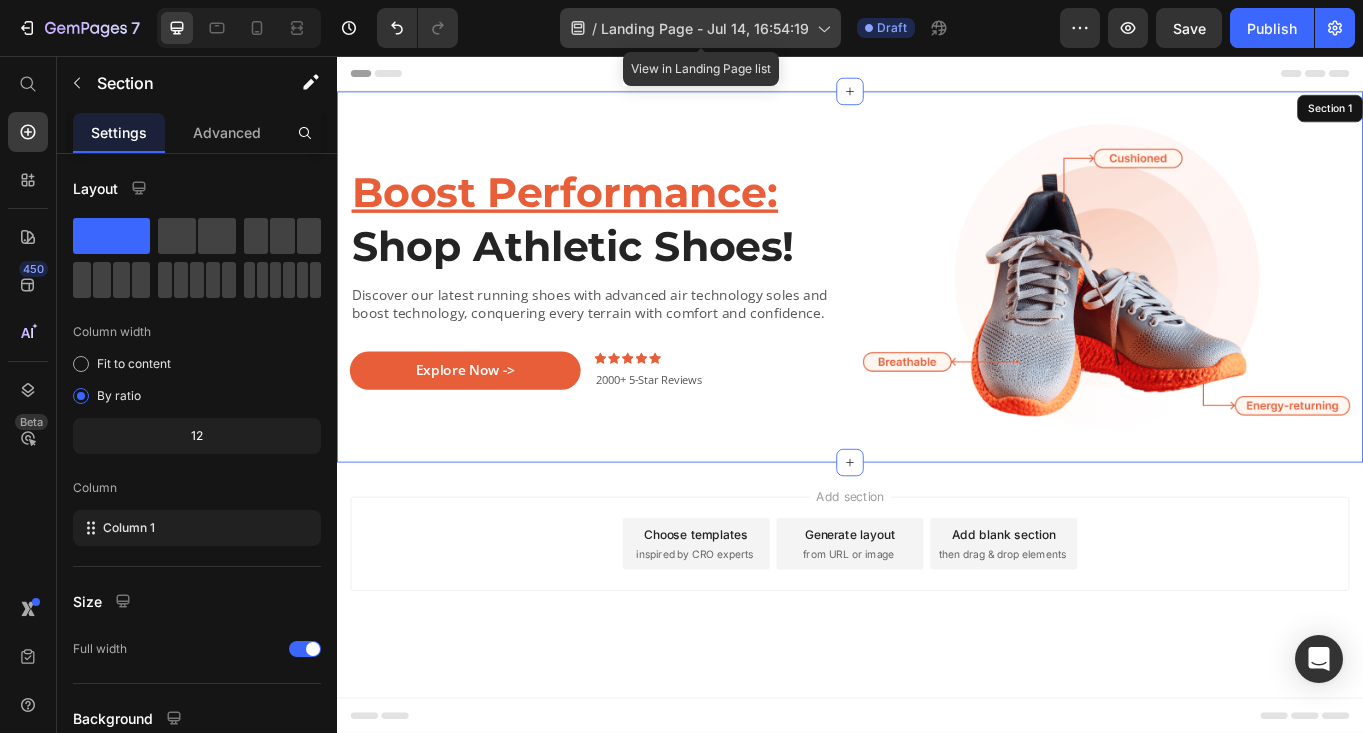 click 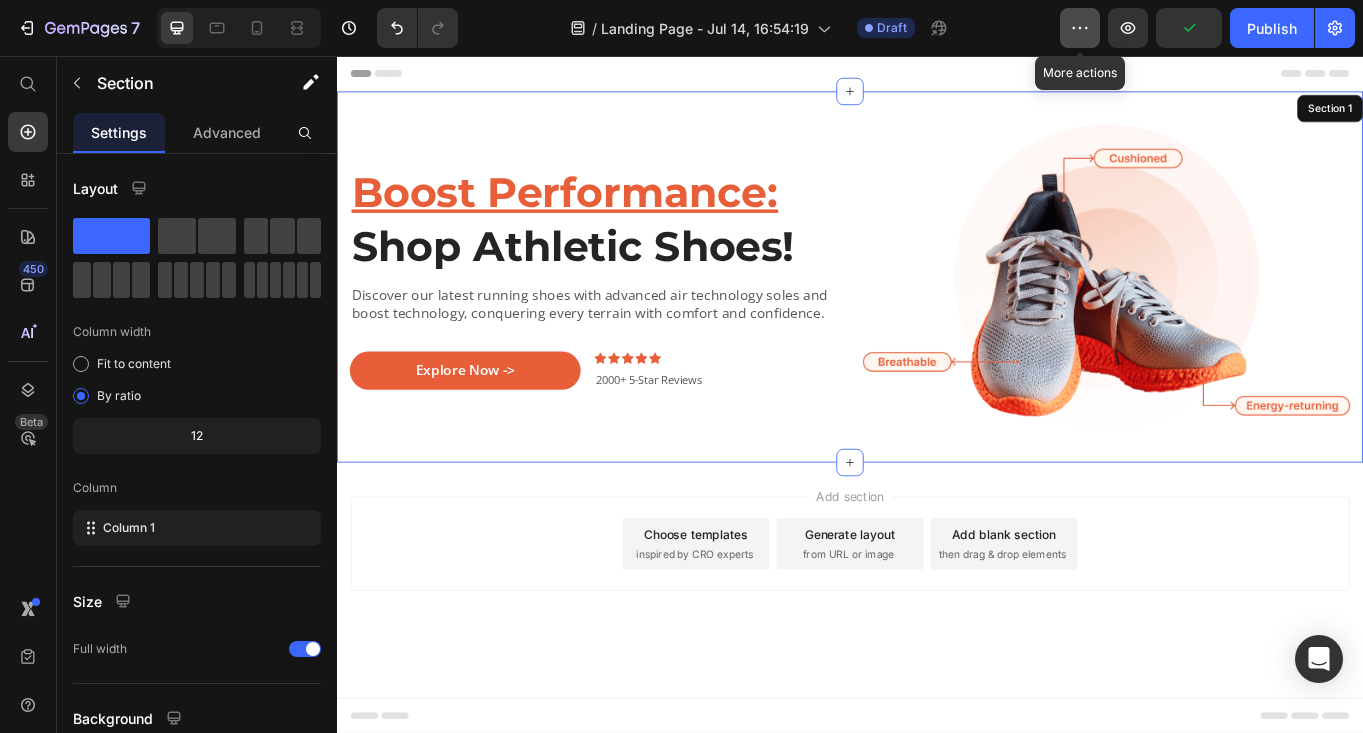 click 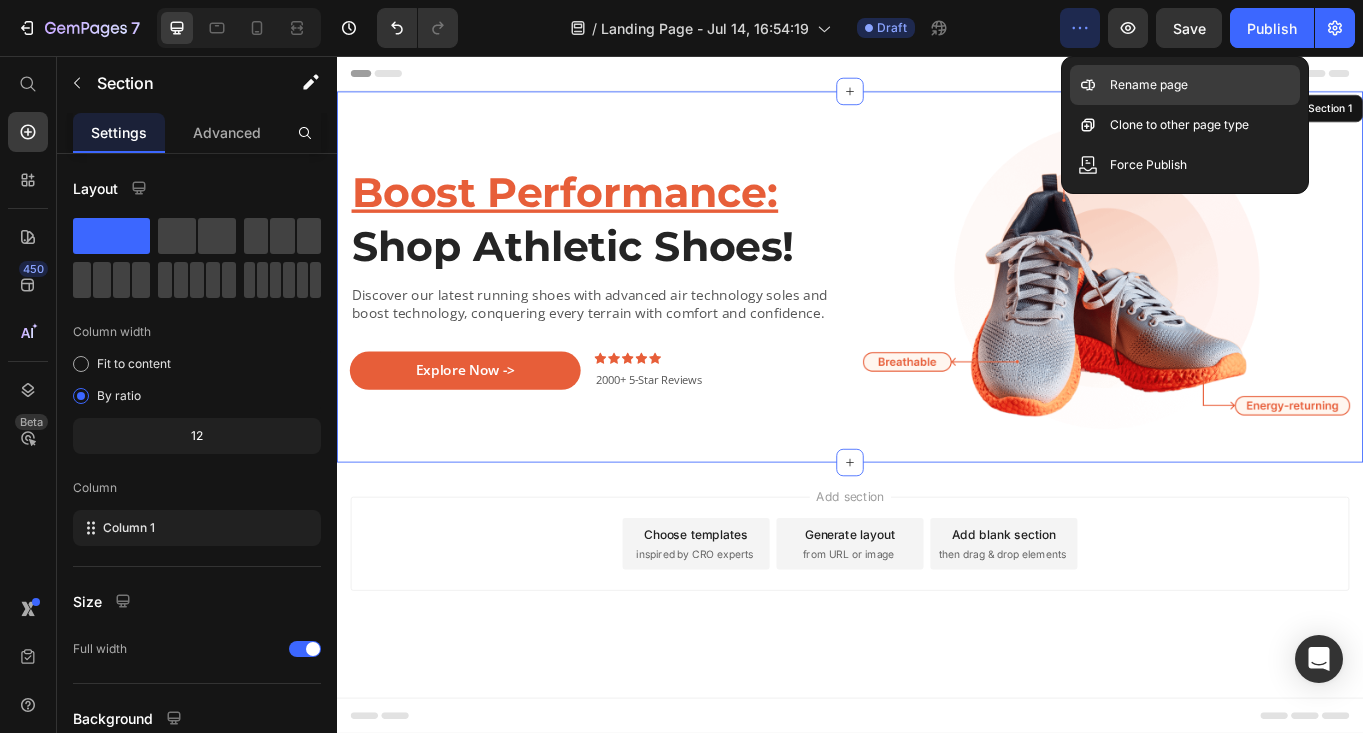 click on "Rename page" 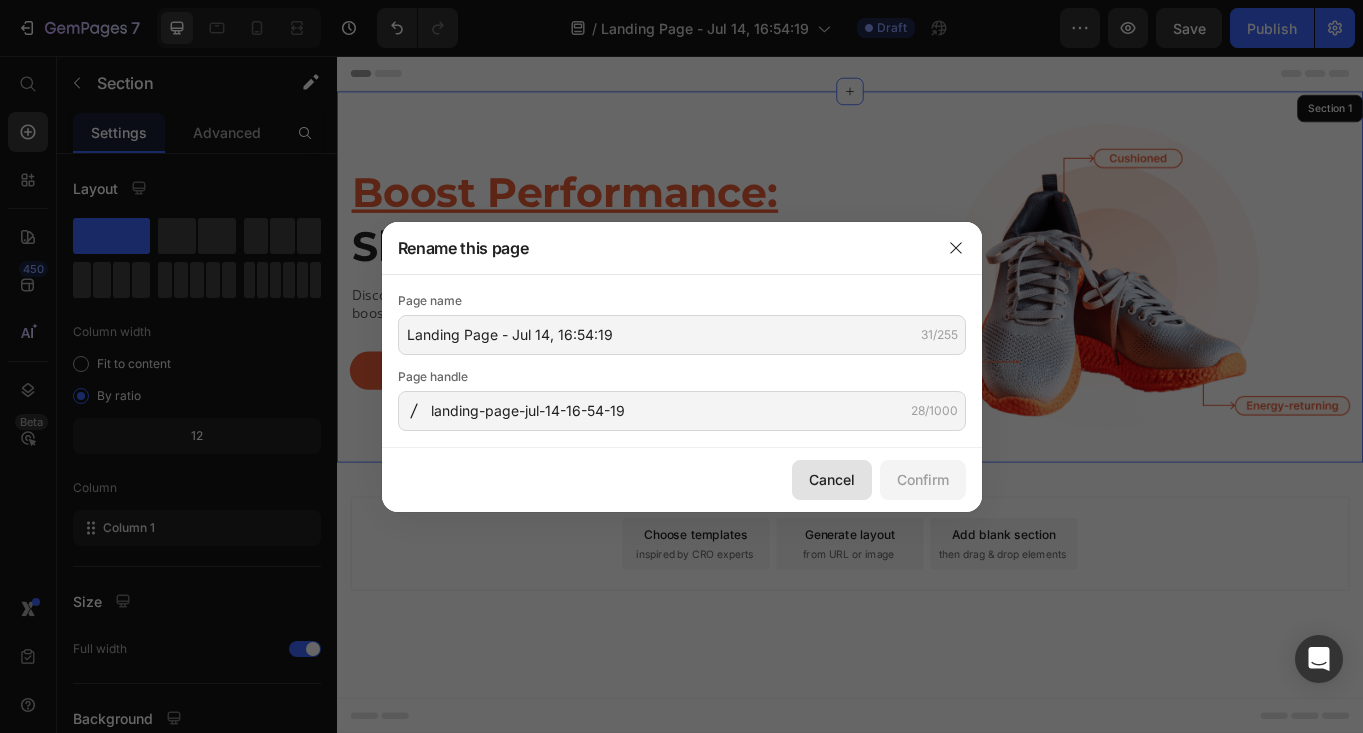 click on "Cancel" at bounding box center [832, 479] 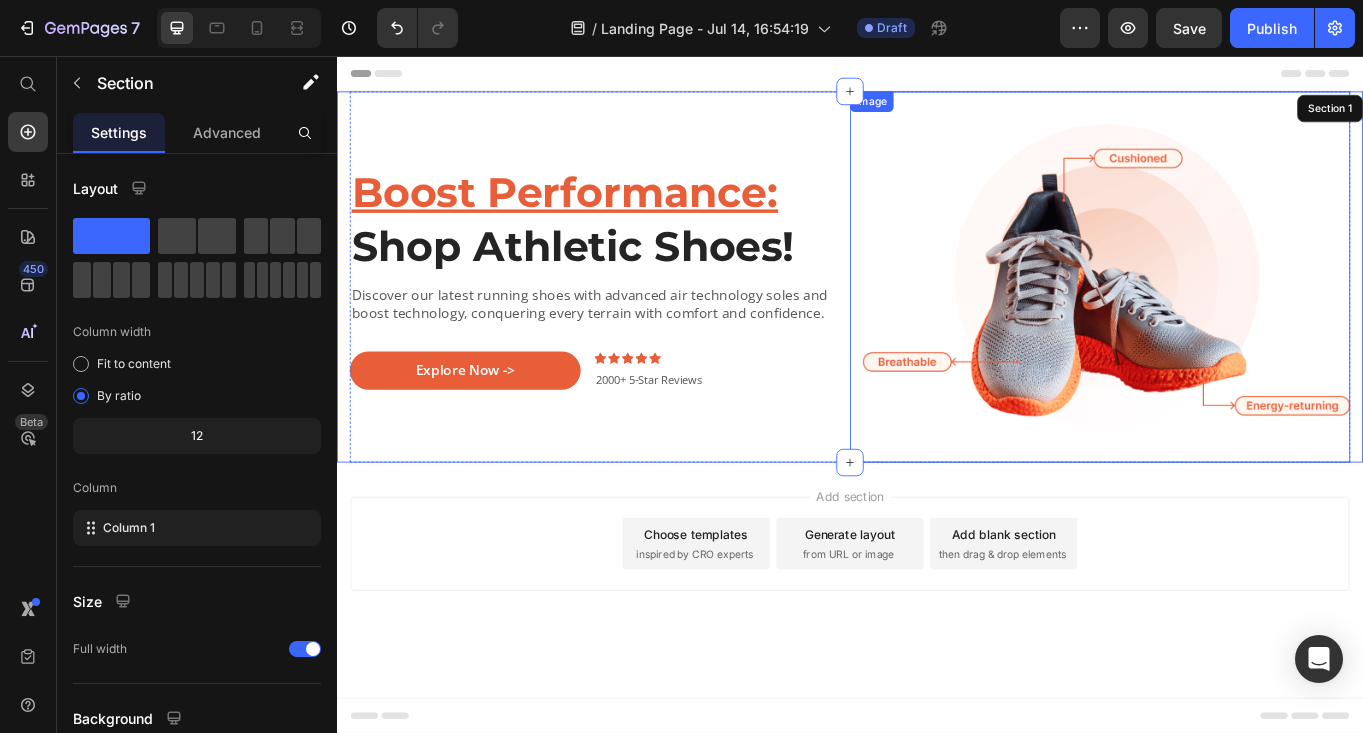 click at bounding box center (1229, 314) 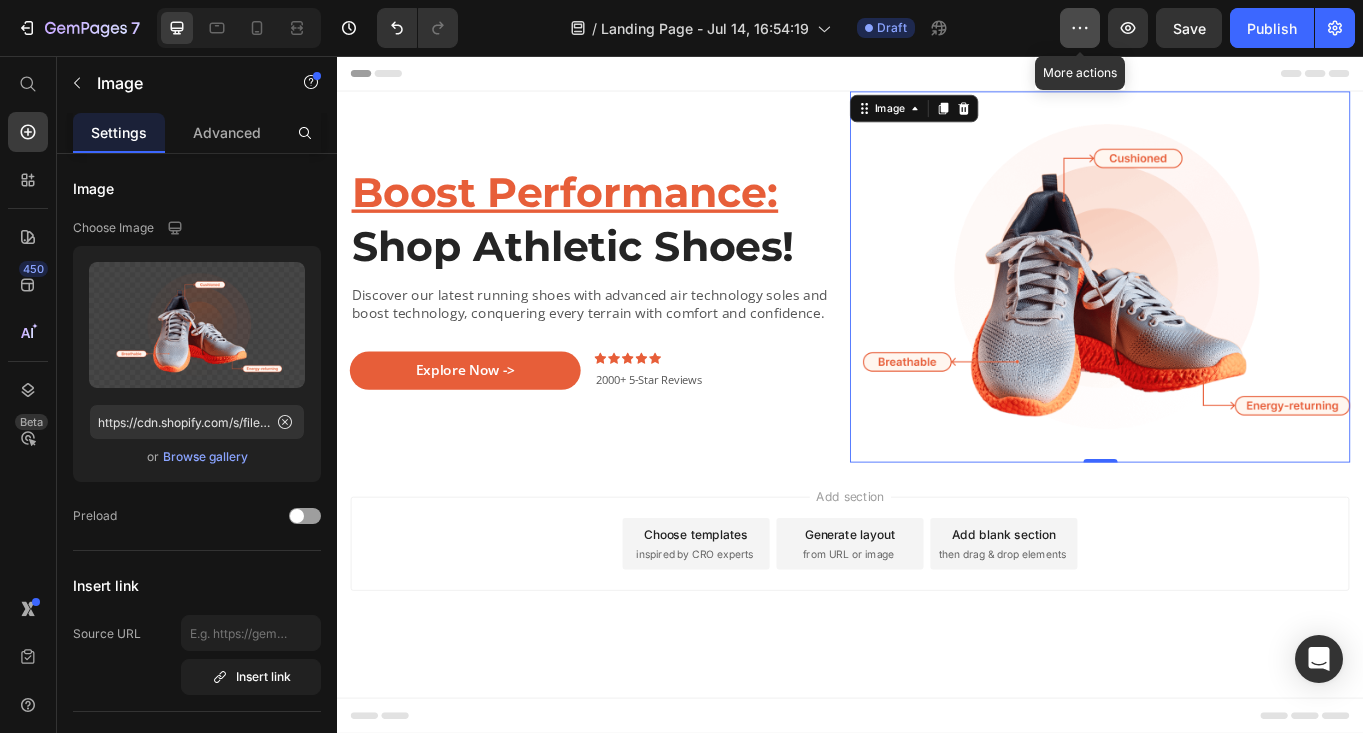 click 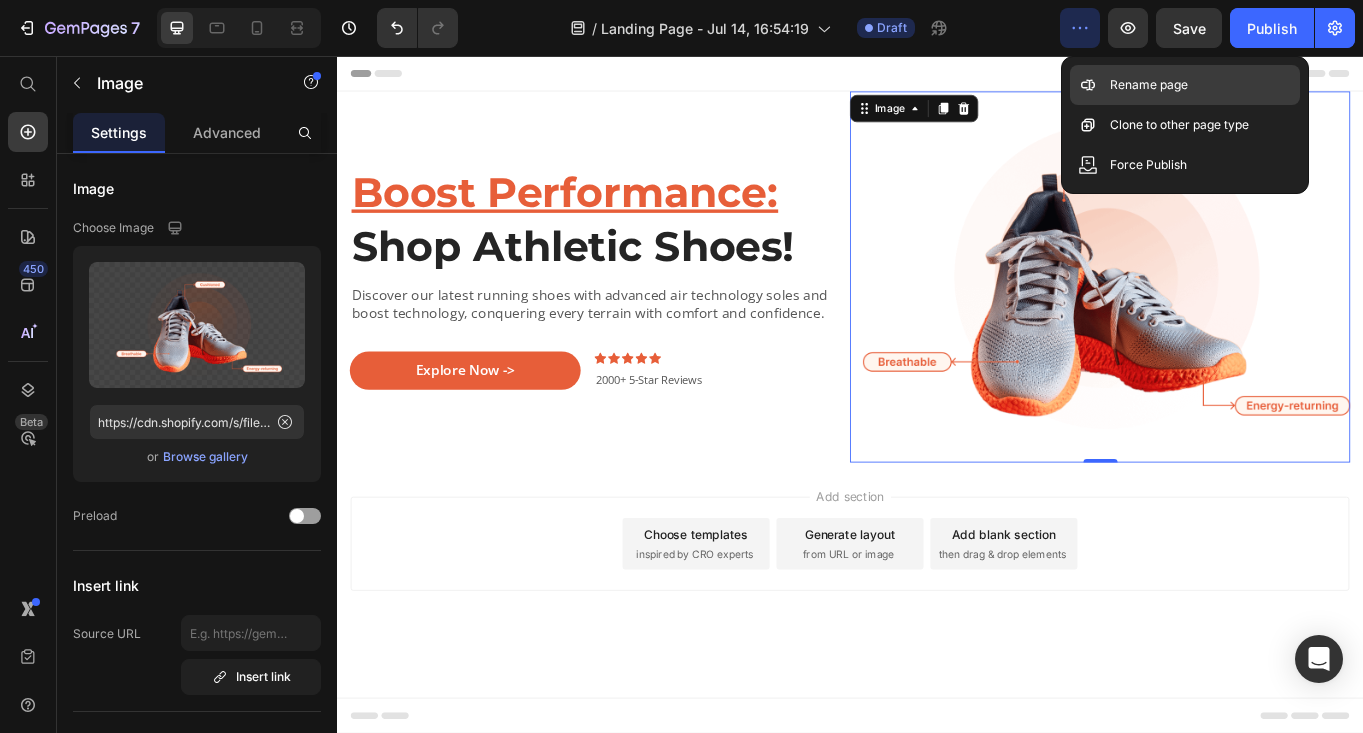 click on "Rename page" 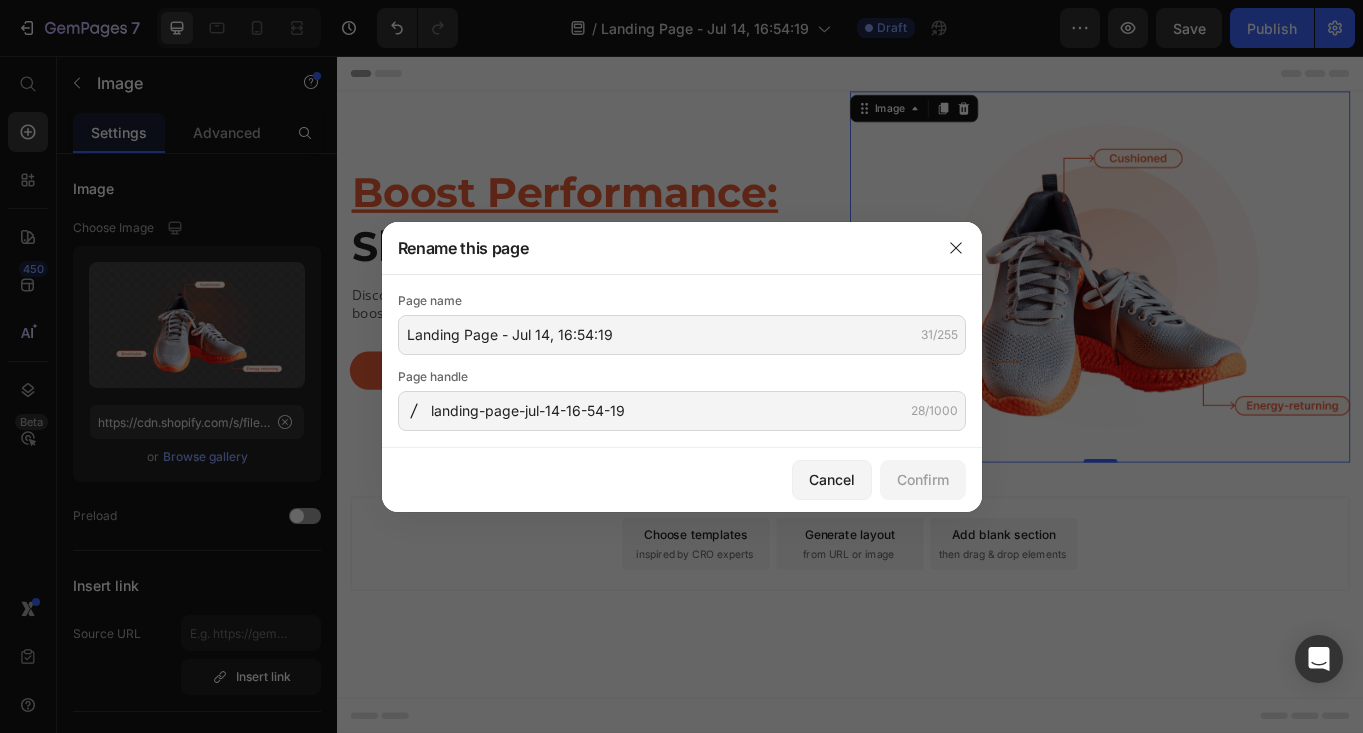 click on "Cancel Confirm" at bounding box center (682, 480) 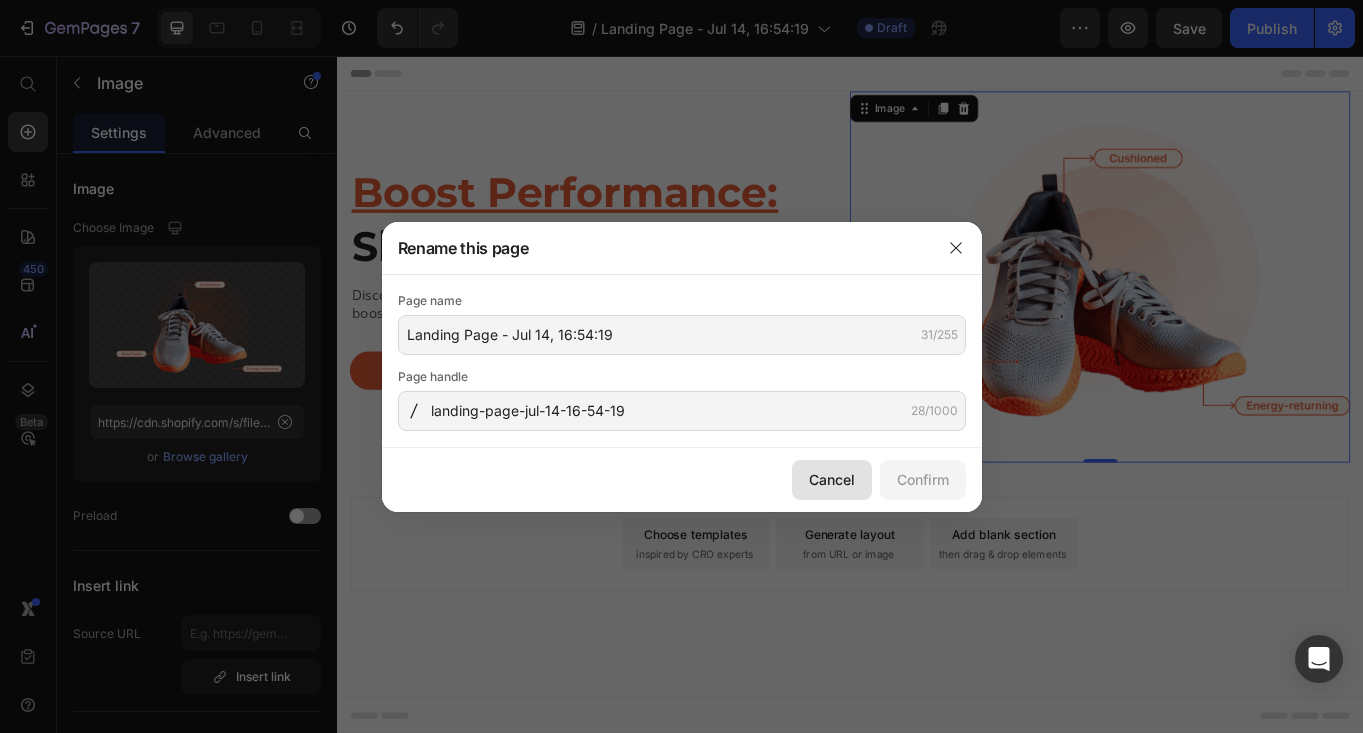 click on "Cancel" 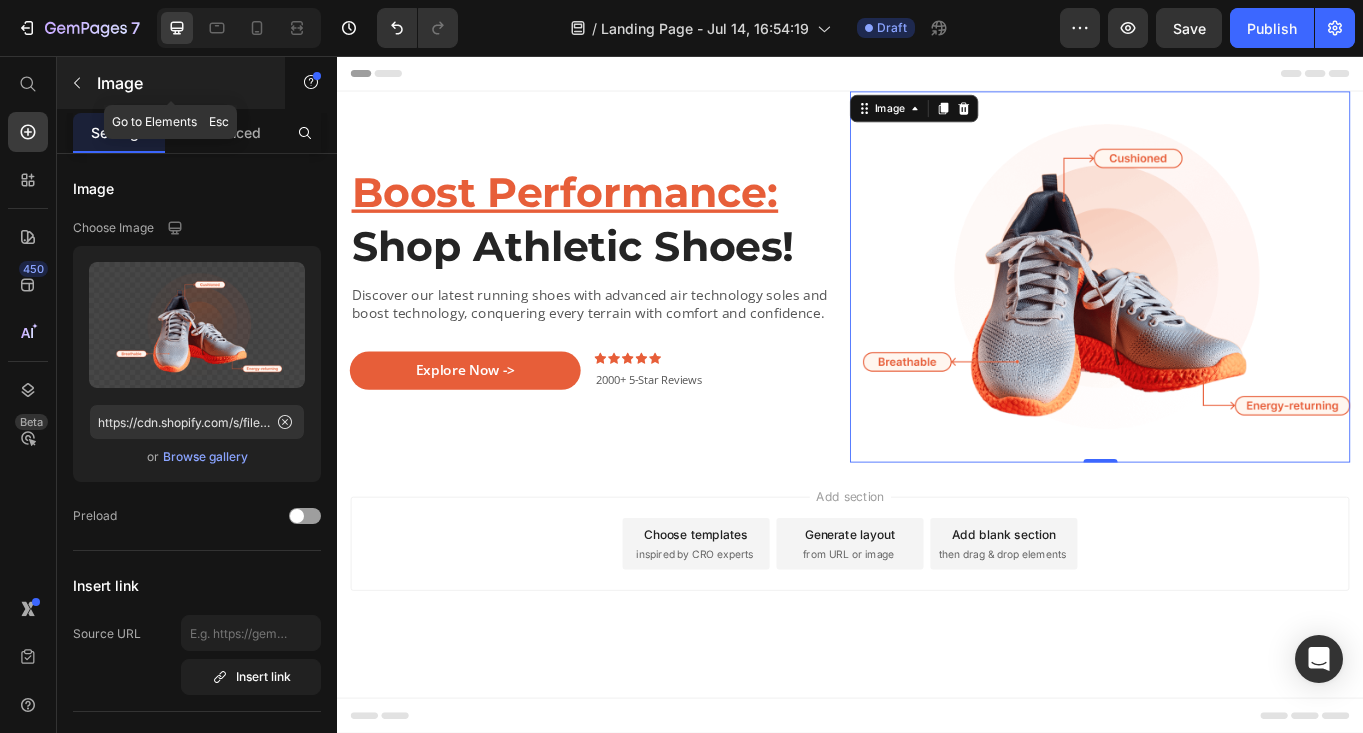 click on "Image" at bounding box center (182, 83) 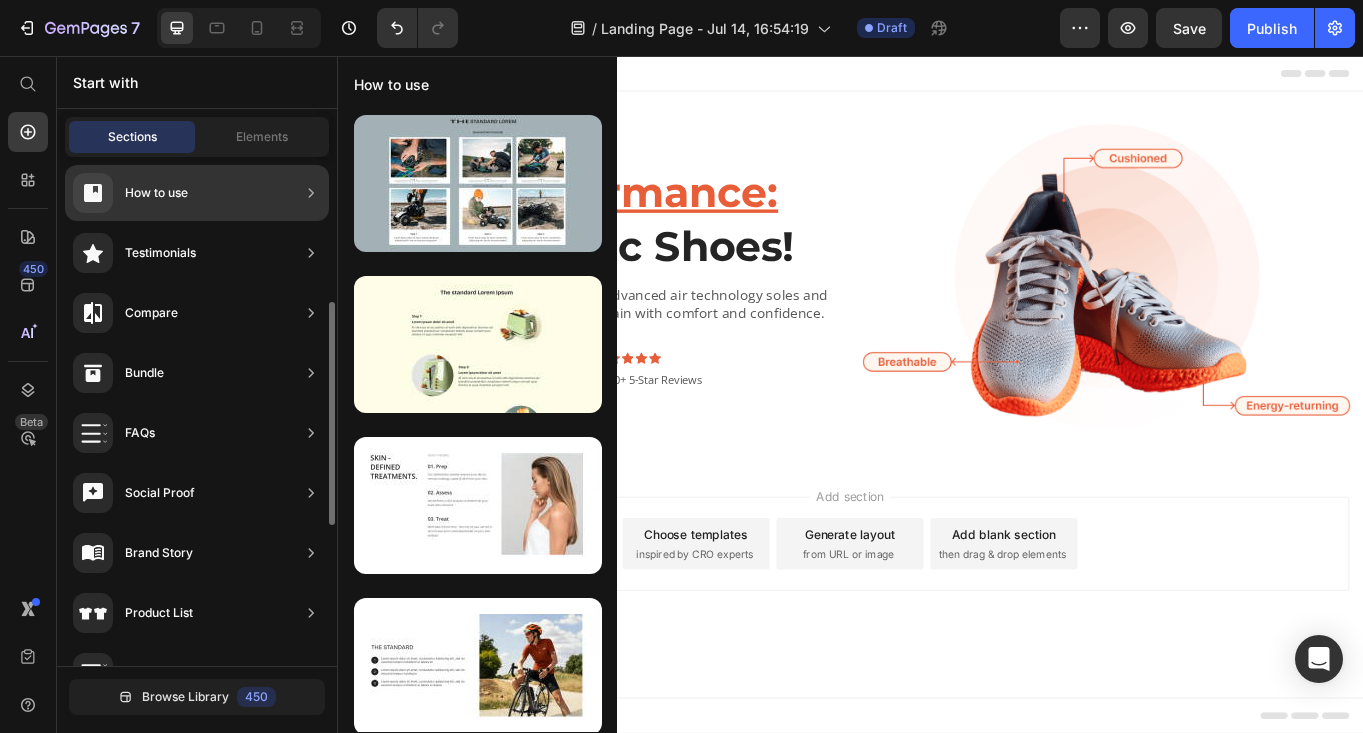 scroll, scrollTop: 377, scrollLeft: 0, axis: vertical 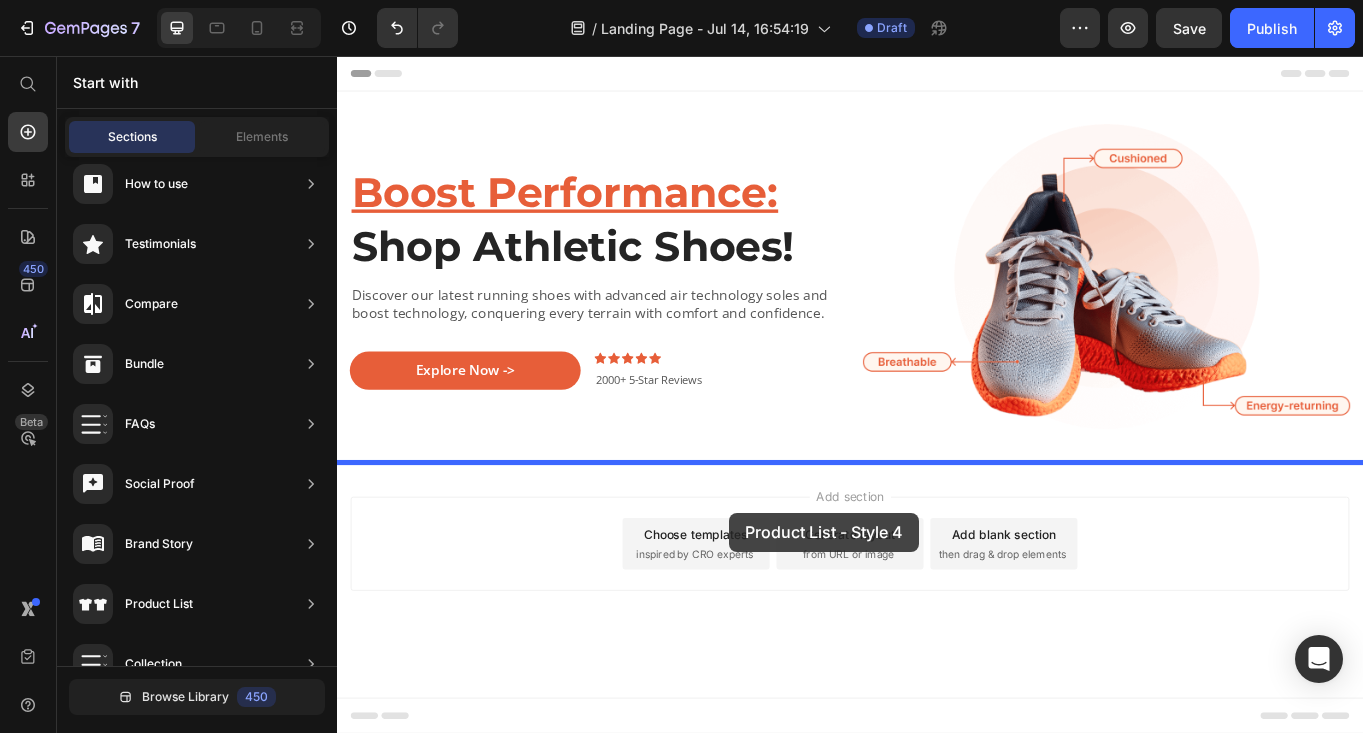 drag, startPoint x: 788, startPoint y: 575, endPoint x: 795, endPoint y: 590, distance: 16.552946 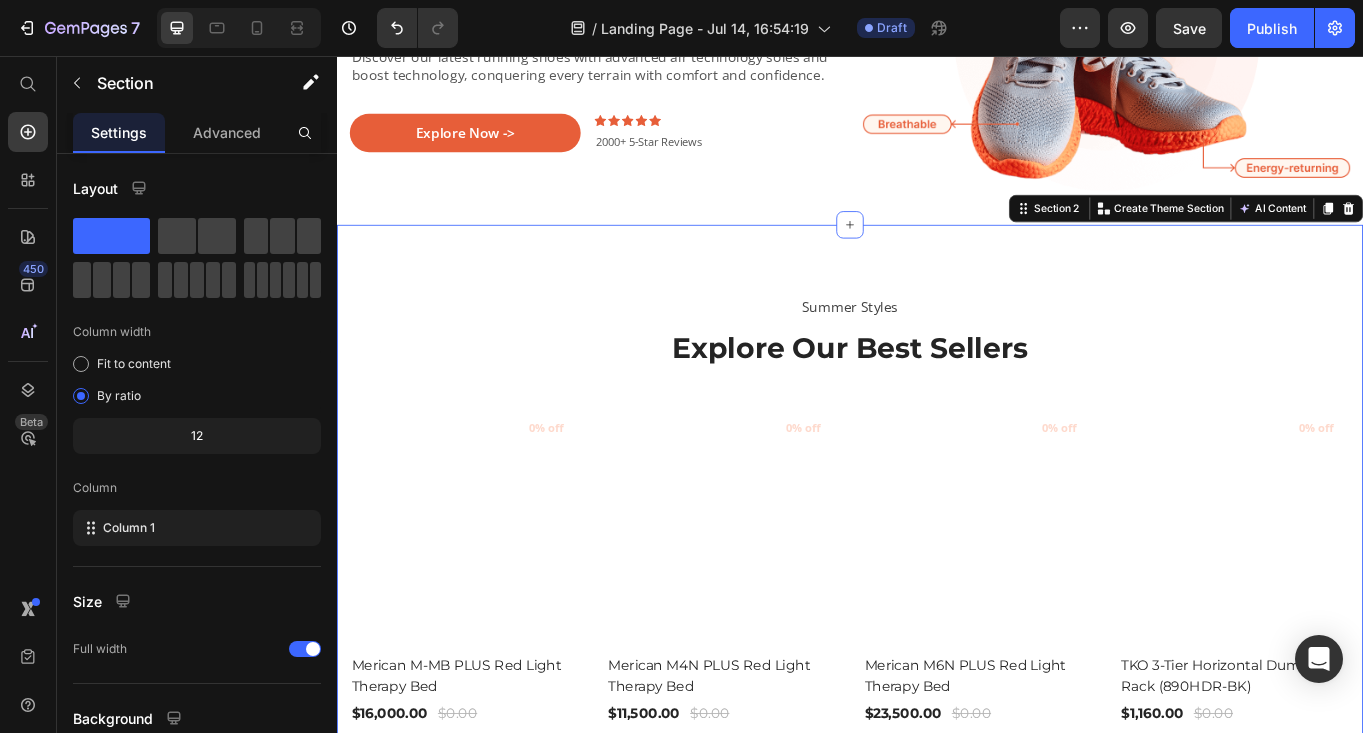 scroll, scrollTop: 216, scrollLeft: 0, axis: vertical 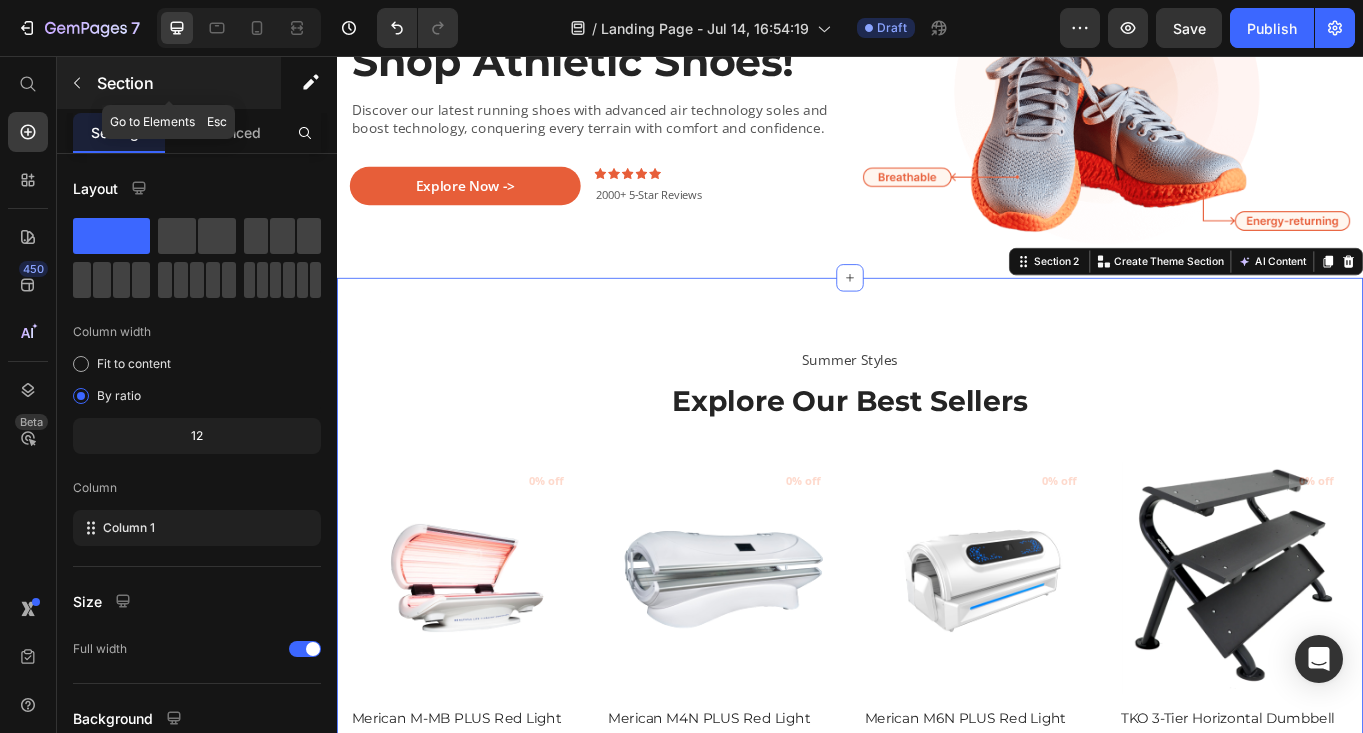 click on "Section" at bounding box center [187, 83] 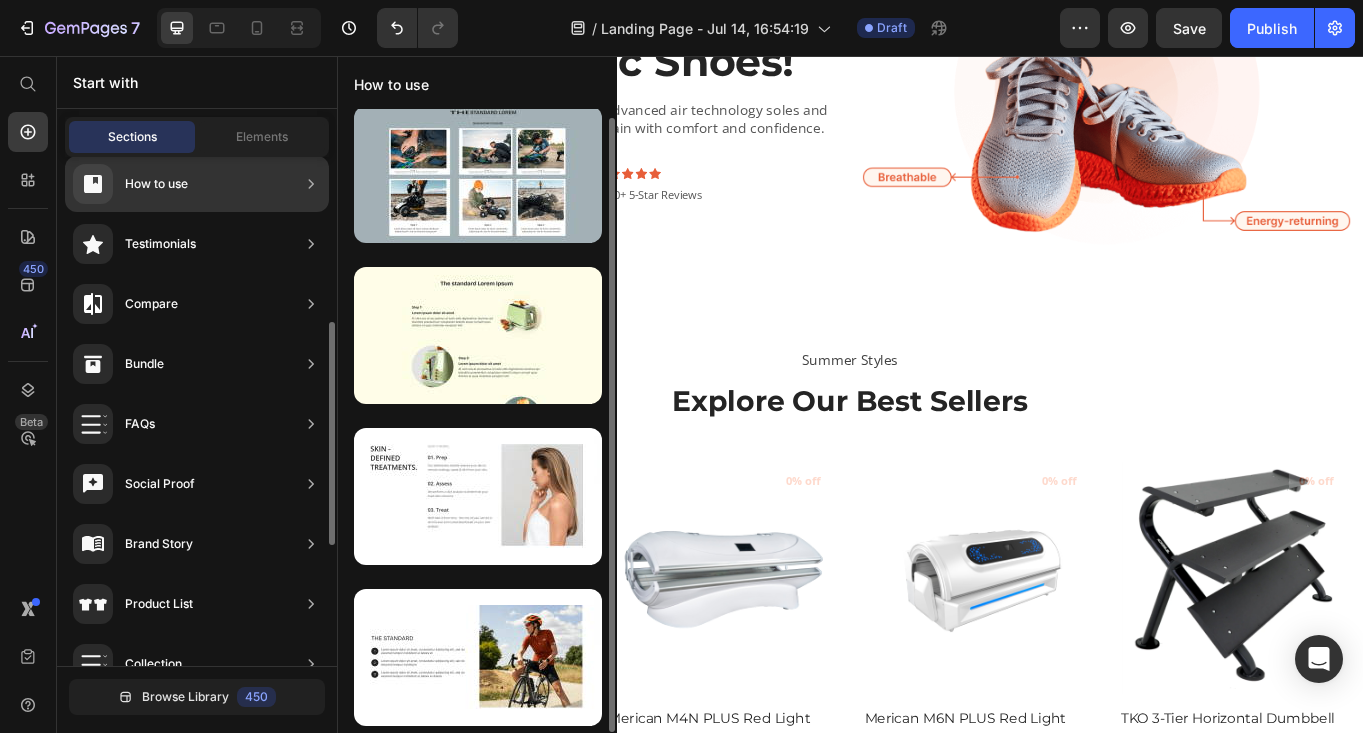 scroll, scrollTop: 9, scrollLeft: 0, axis: vertical 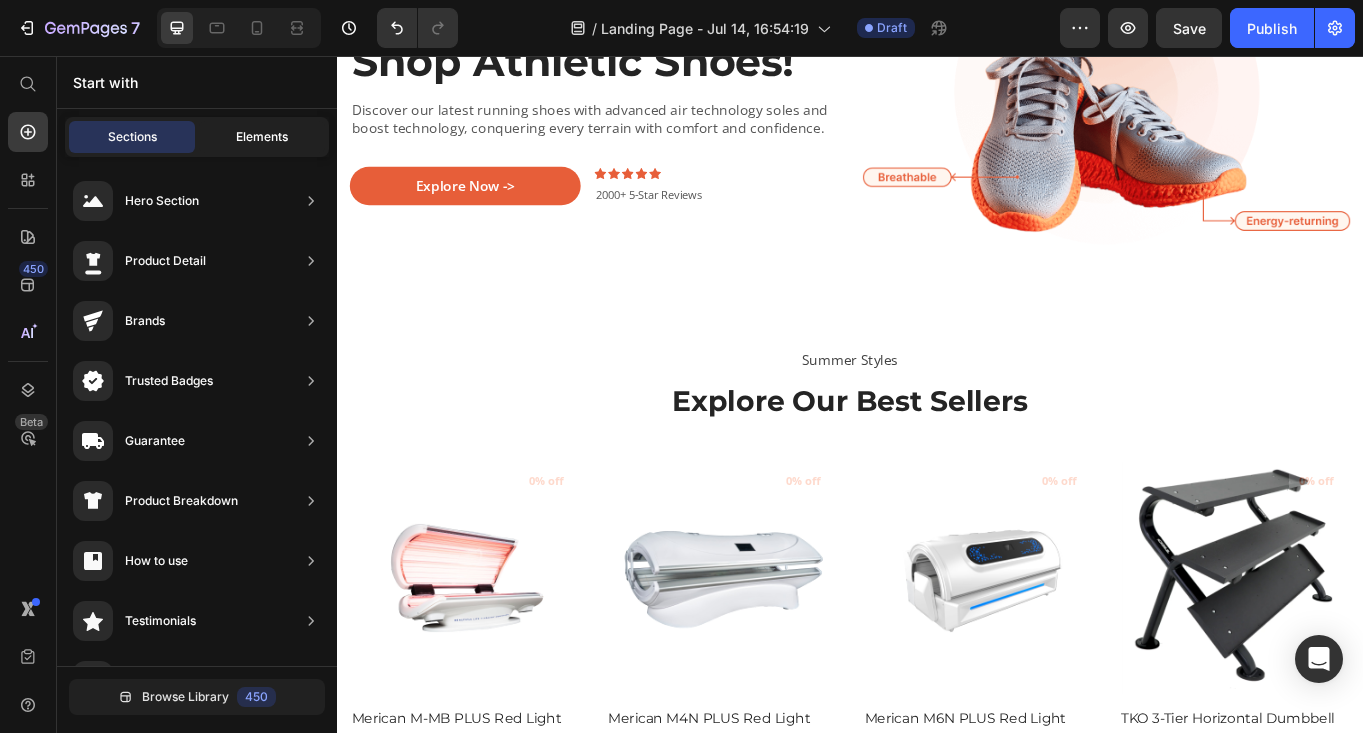 click on "Elements" at bounding box center (262, 137) 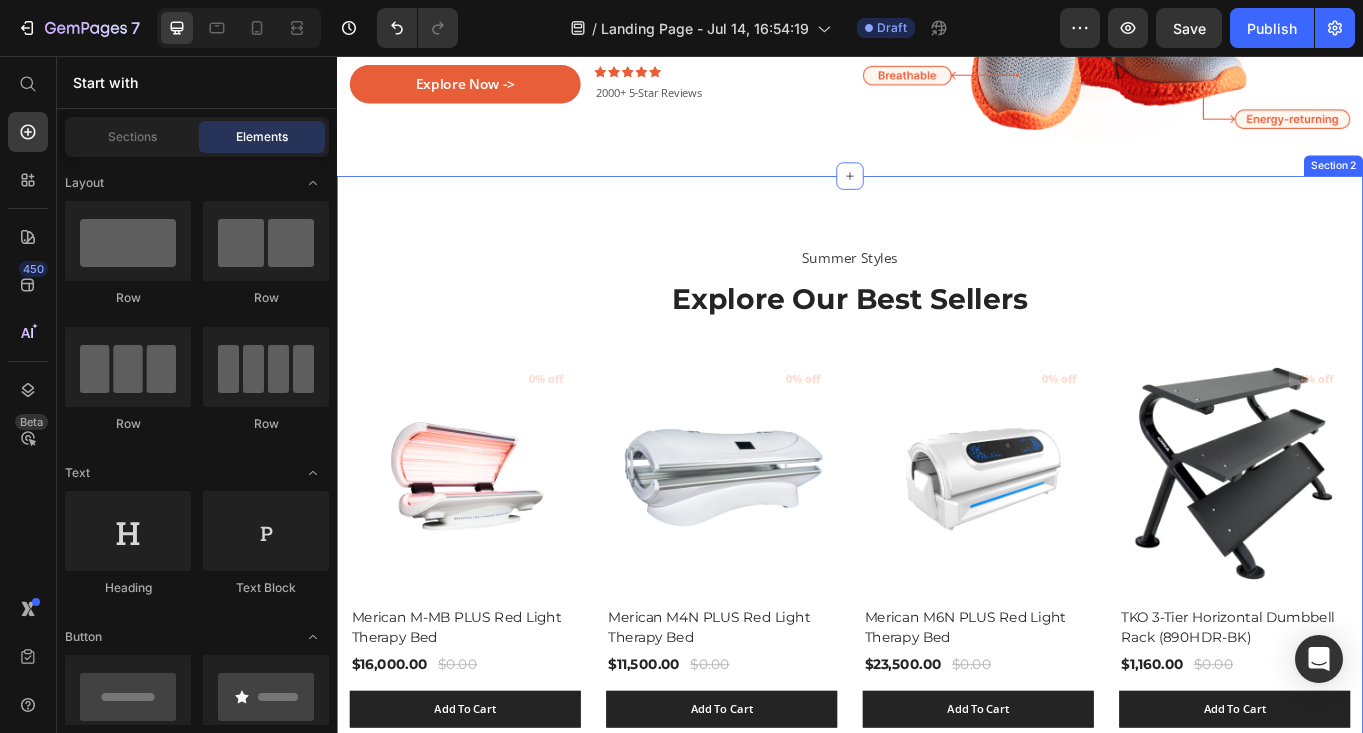 scroll, scrollTop: 328, scrollLeft: 0, axis: vertical 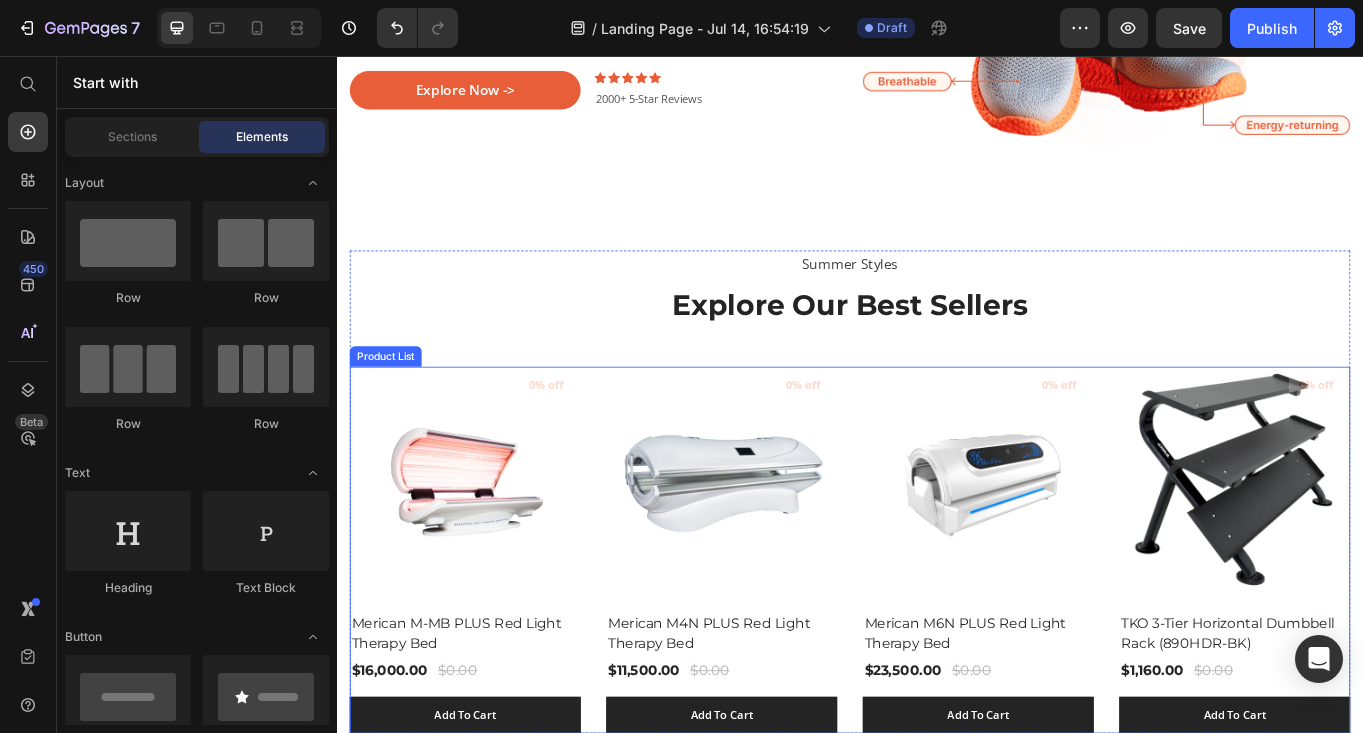 click on "(P) Images 0% off Product Badge Merican M-MB PLUS Red Light Therapy Bed (P) Title $16,000.00 (P) Price $0.00 (P) Price Row Add To Cart (P) Cart Button Row (P) Images 0% off Product Badge Merican M4N PLUS Red Light Therapy Bed (P) Title $11,500.00 (P) Price $0.00 (P) Price Row Add To Cart (P) Cart Button Row (P) Images 0% off Product Badge Merican M6N PLUS Red Light Therapy Bed (P) Title $23,500.00 (P) Price $0.00 (P) Price Row Add To Cart (P) Cart Button Row (P) Images 0% off Product Badge TKO 3-Tier Horizontal Dumbbell Rack (890HDR-BK) (P) Title $1,160.00 (P) Price $0.00 (P) Price Row Add To Cart (P) Cart Button Row" at bounding box center (937, 634) 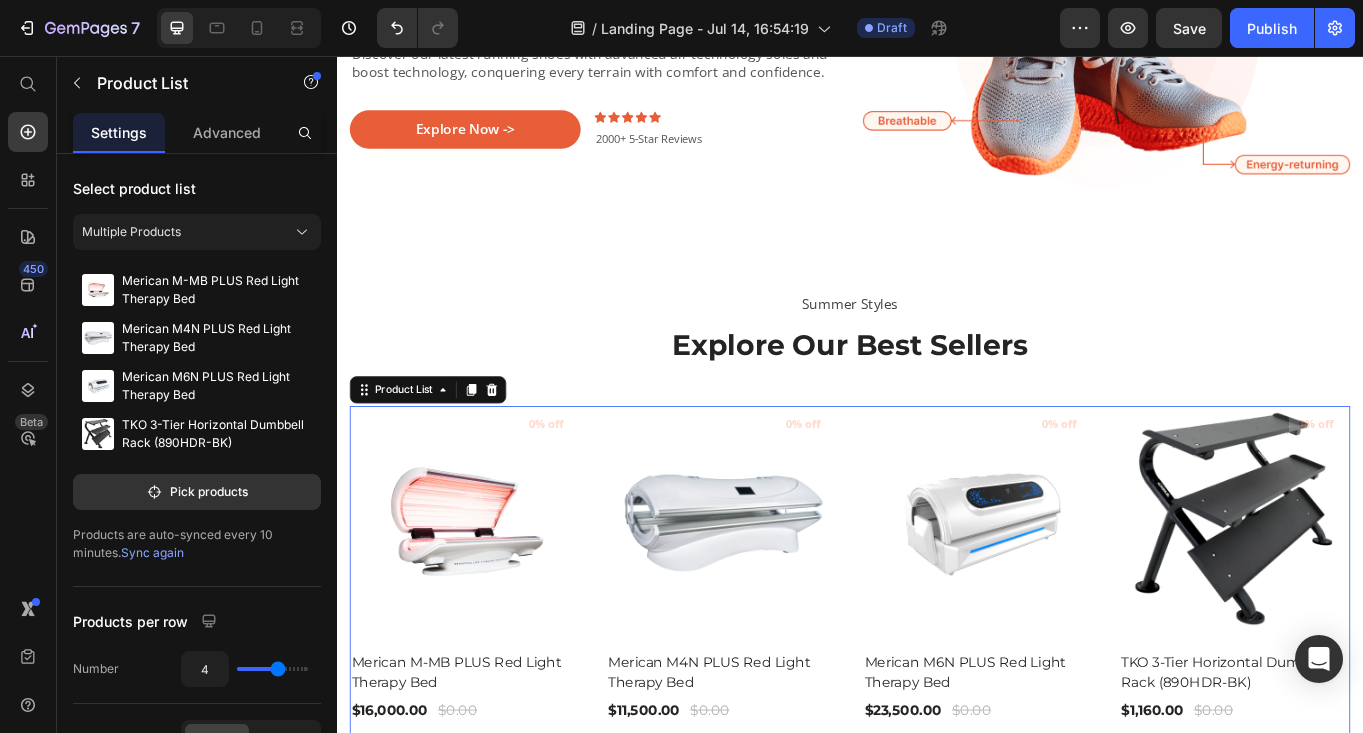 scroll, scrollTop: 328, scrollLeft: 0, axis: vertical 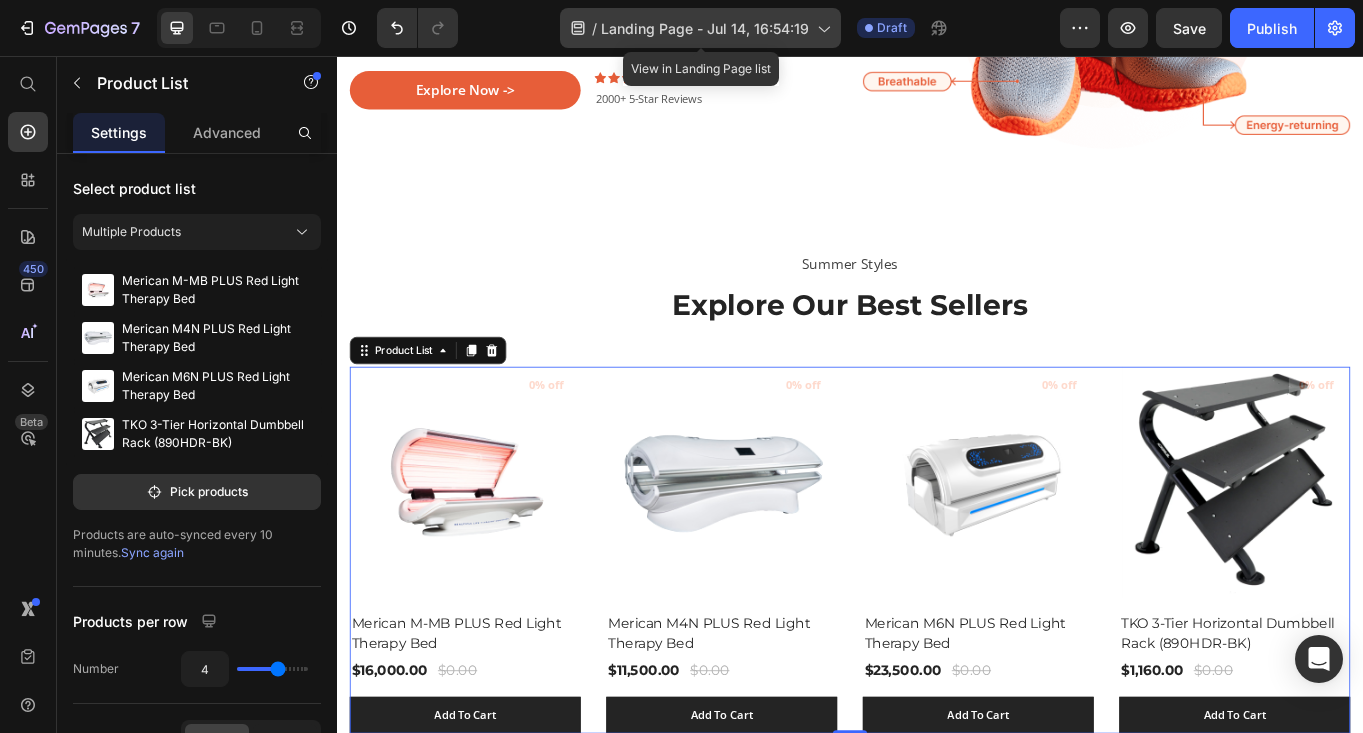 click on "Landing Page - Jul 14, 16:54:19" at bounding box center [705, 28] 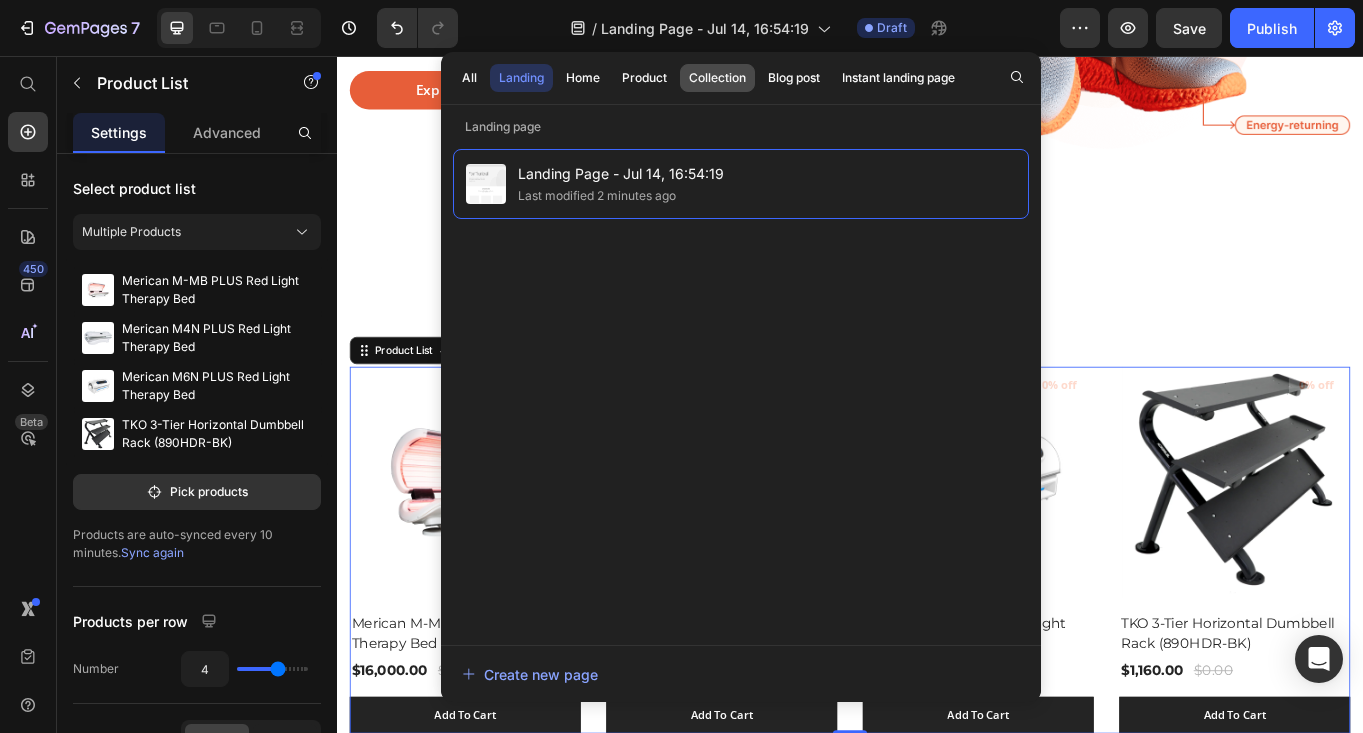 click on "Collection" at bounding box center (717, 78) 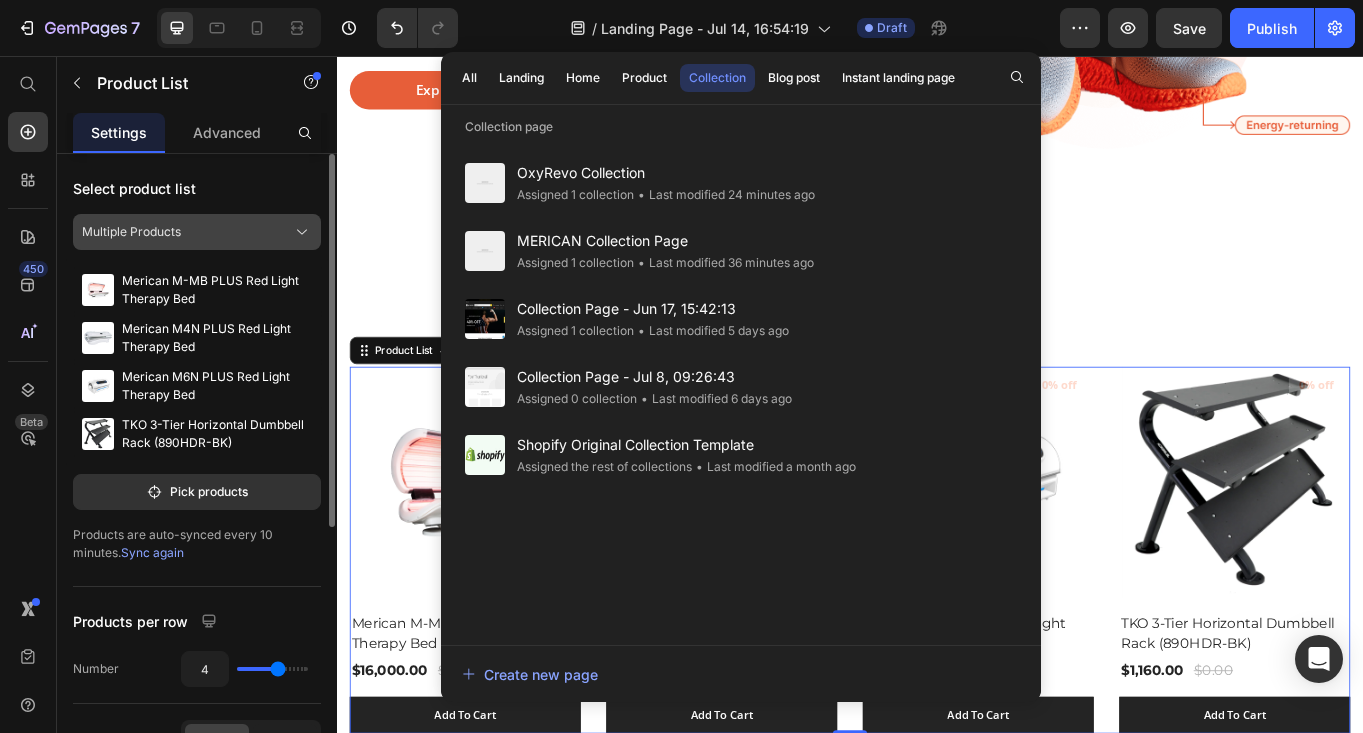 click on "Multiple Products" at bounding box center (197, 232) 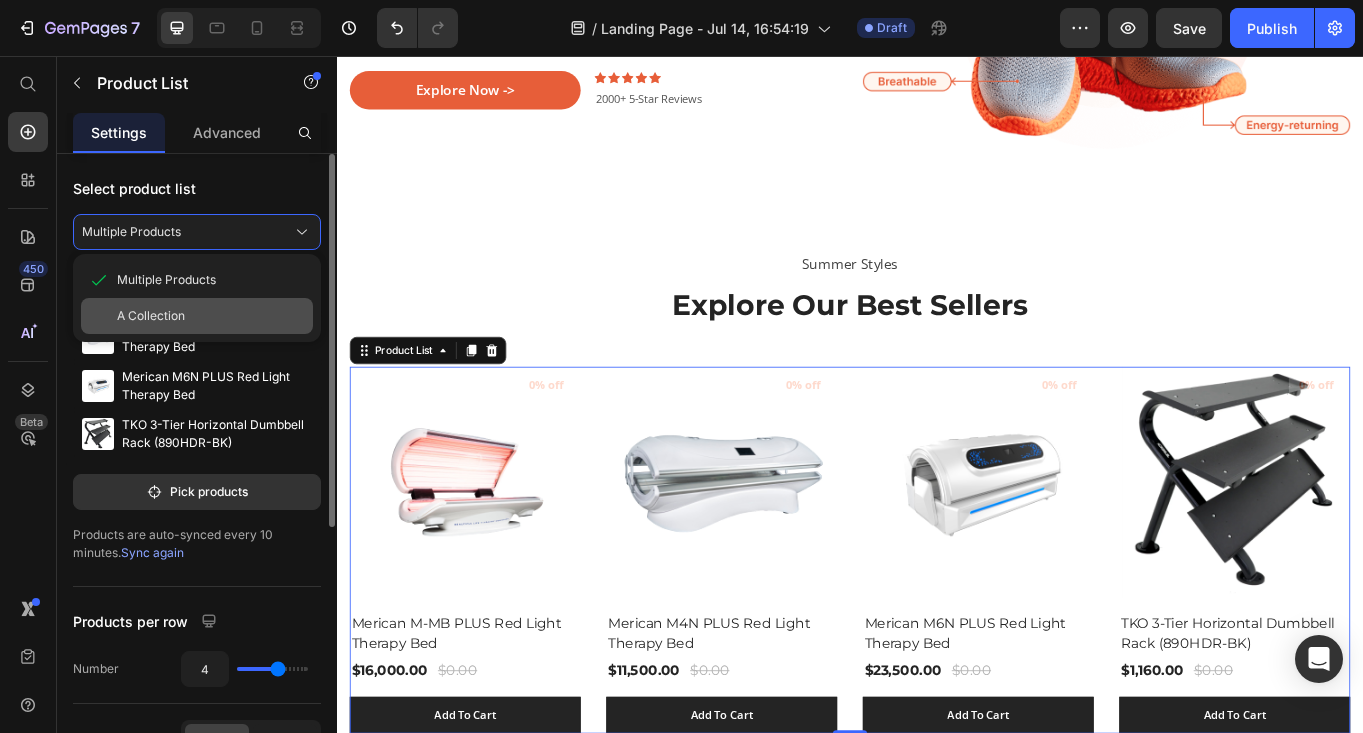 click on "A Collection" 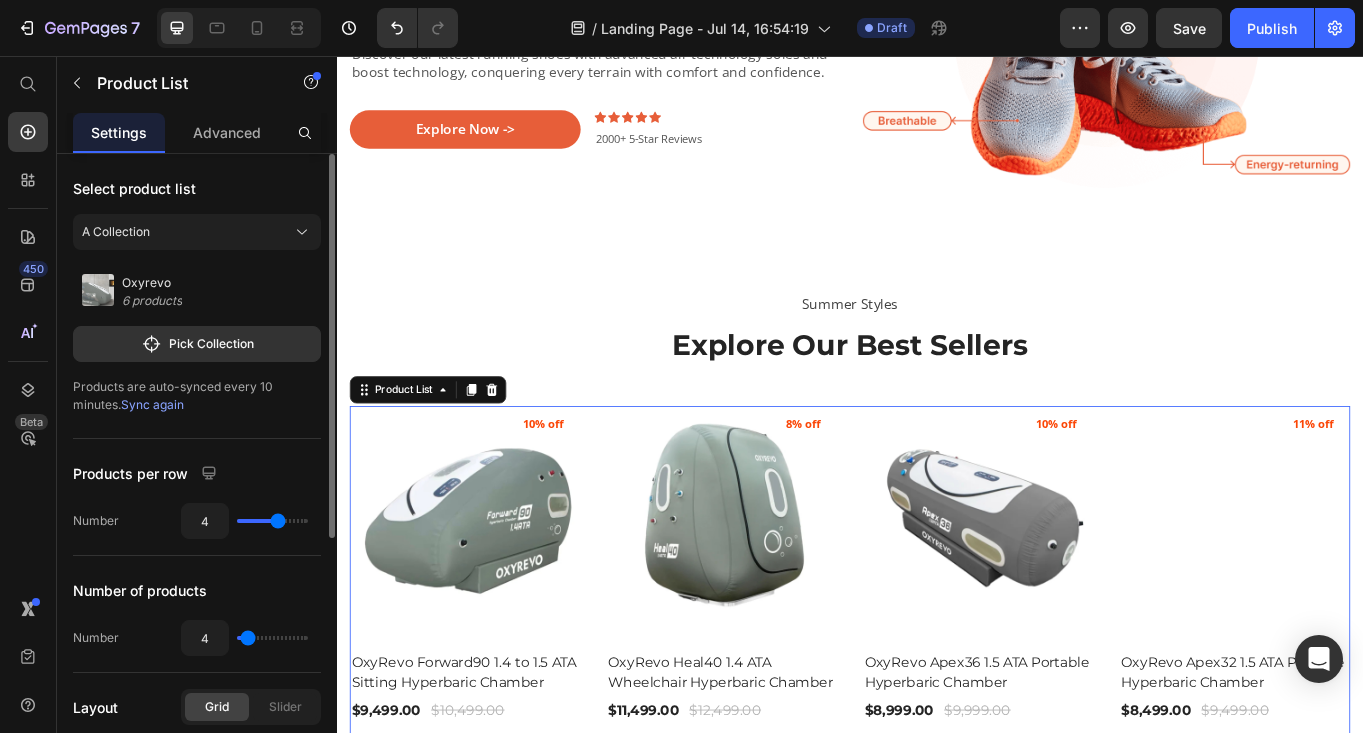 scroll, scrollTop: 328, scrollLeft: 0, axis: vertical 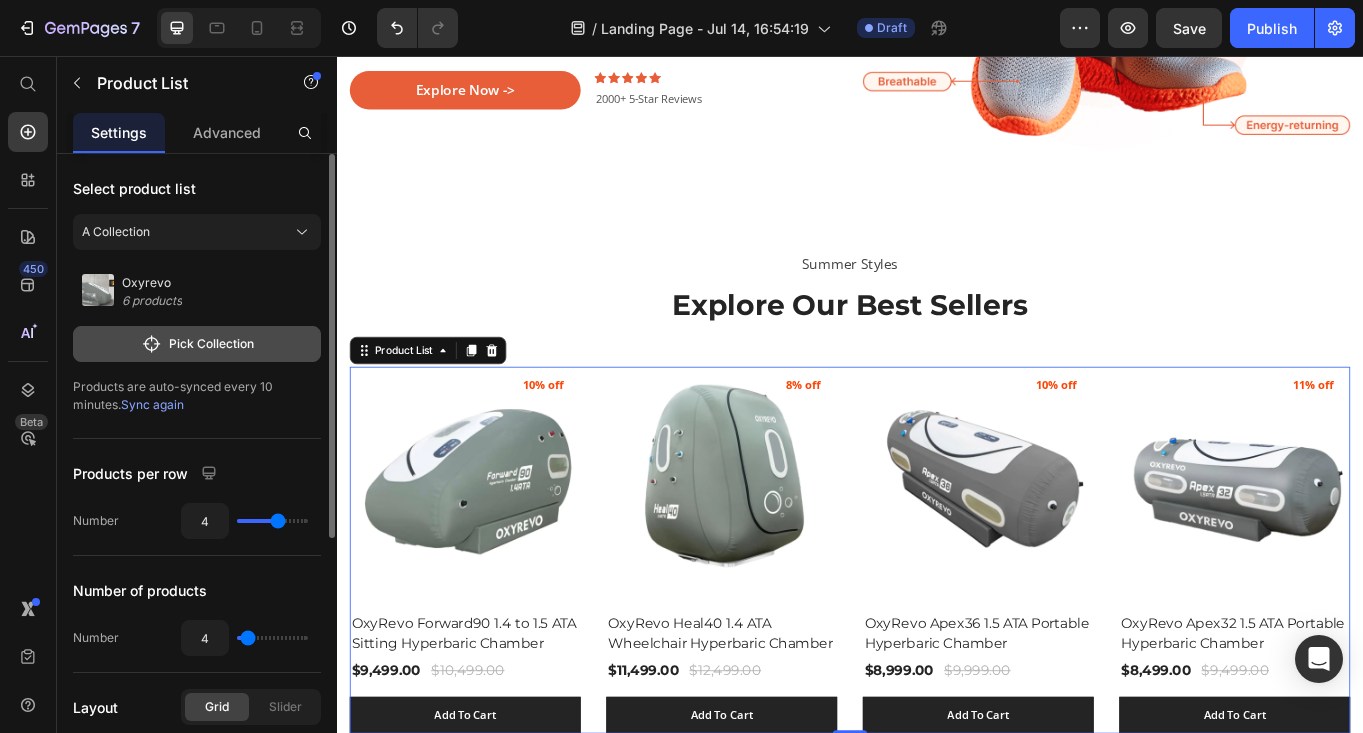 click on "Pick Collection" at bounding box center (197, 344) 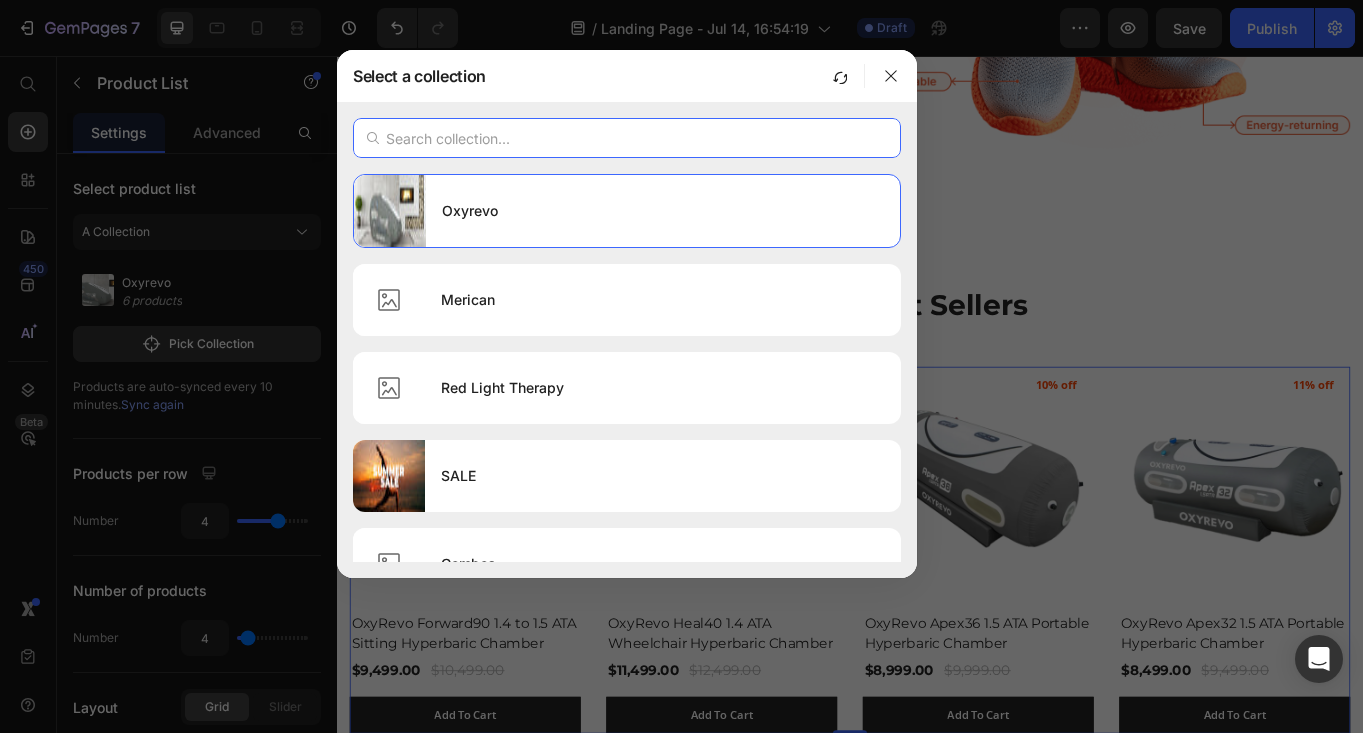 click at bounding box center [627, 138] 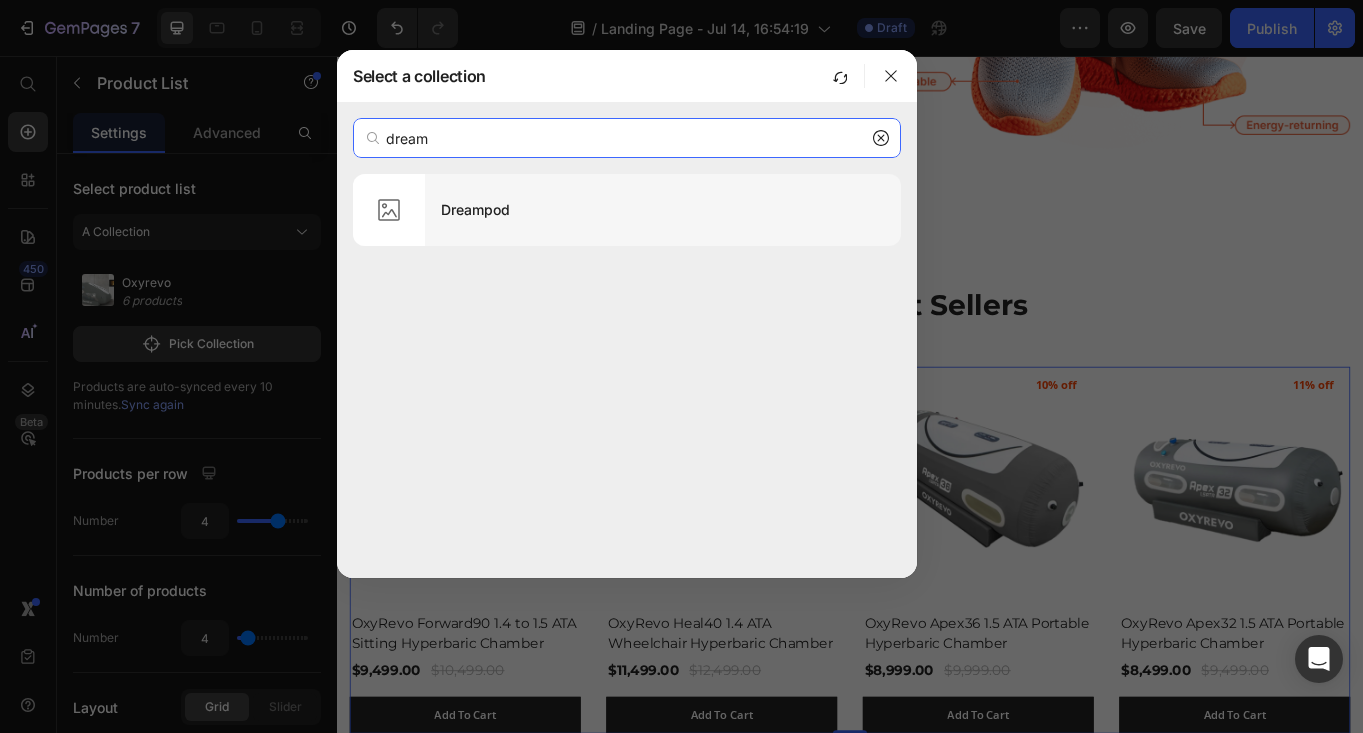 type on "dream" 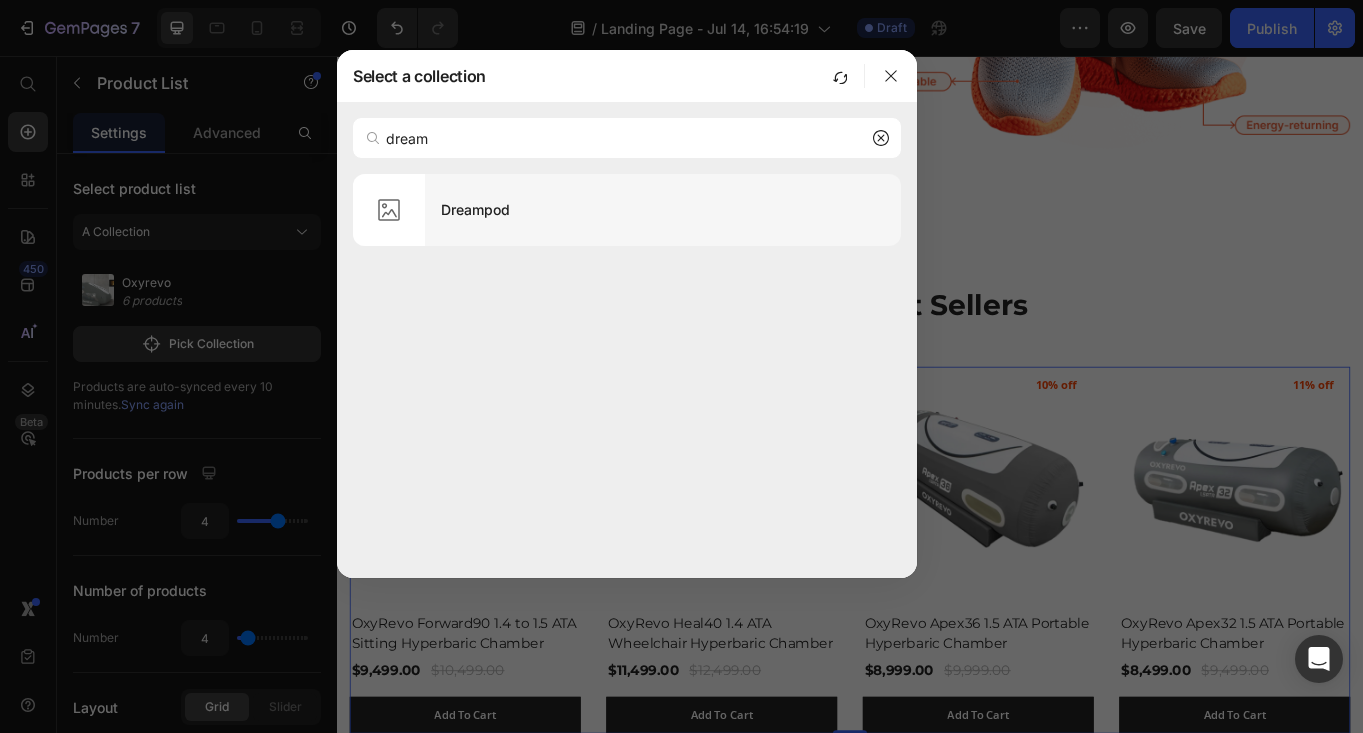 click on "Dreampod" at bounding box center [663, 210] 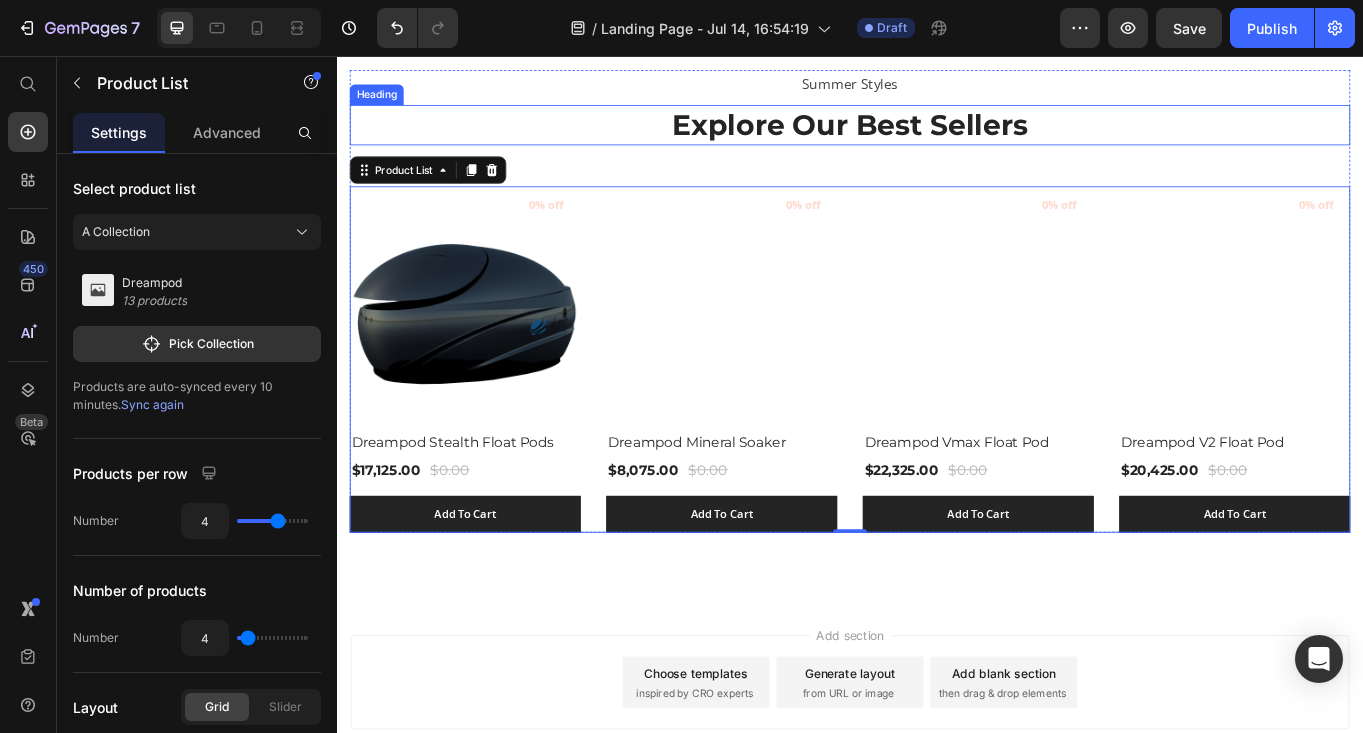 scroll, scrollTop: 672, scrollLeft: 0, axis: vertical 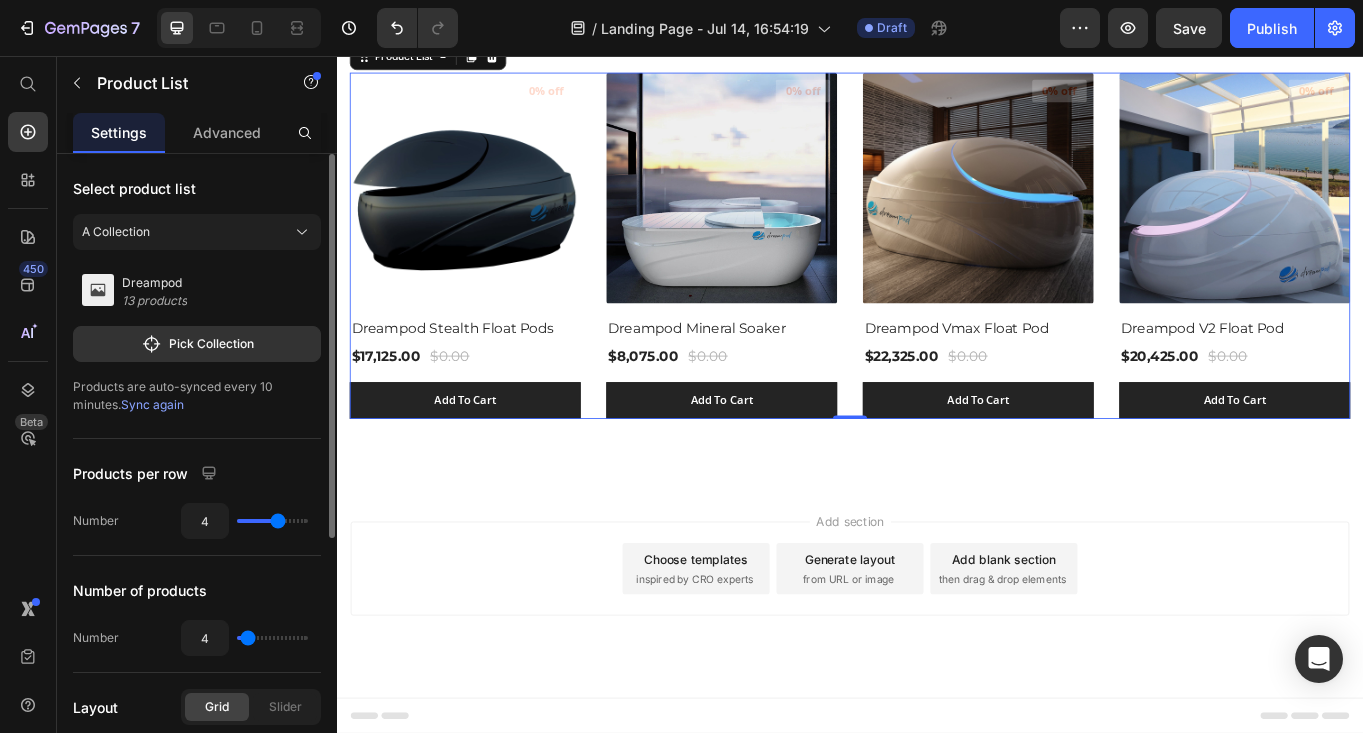 type on "3" 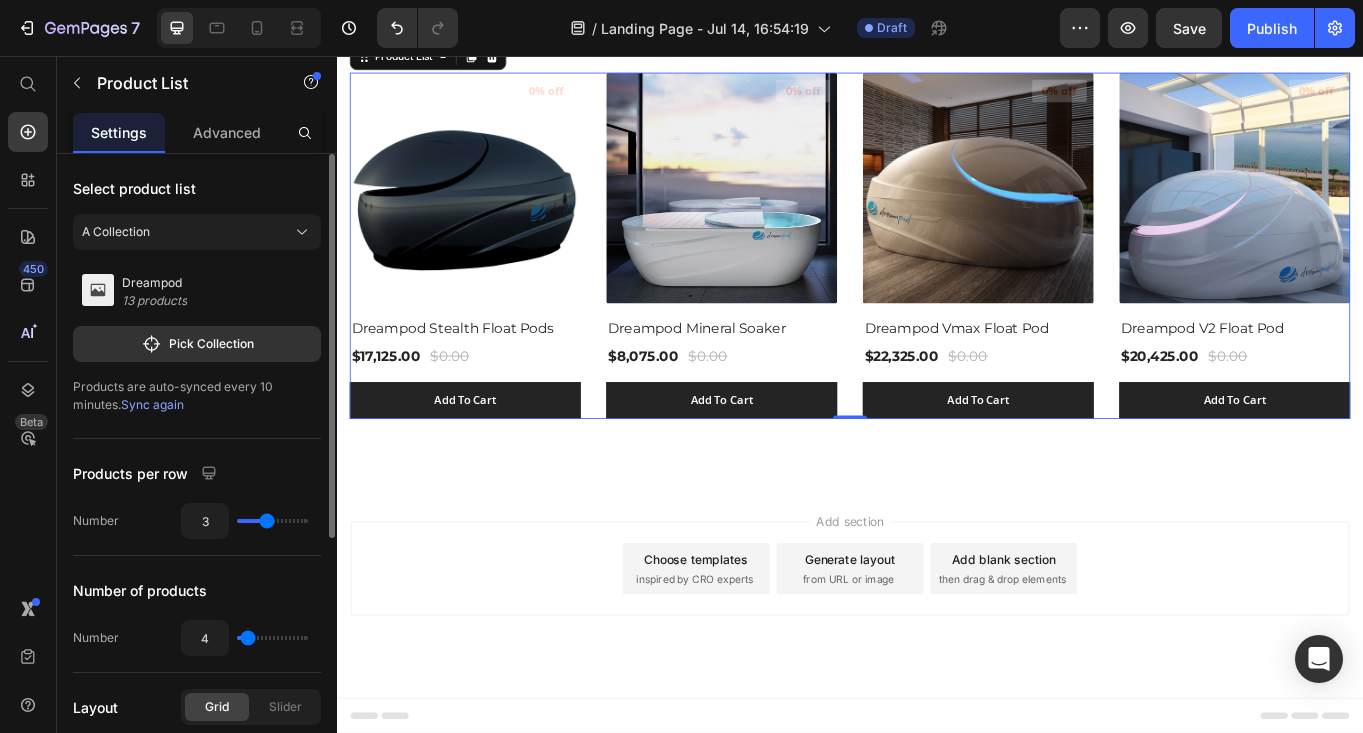 type on "3" 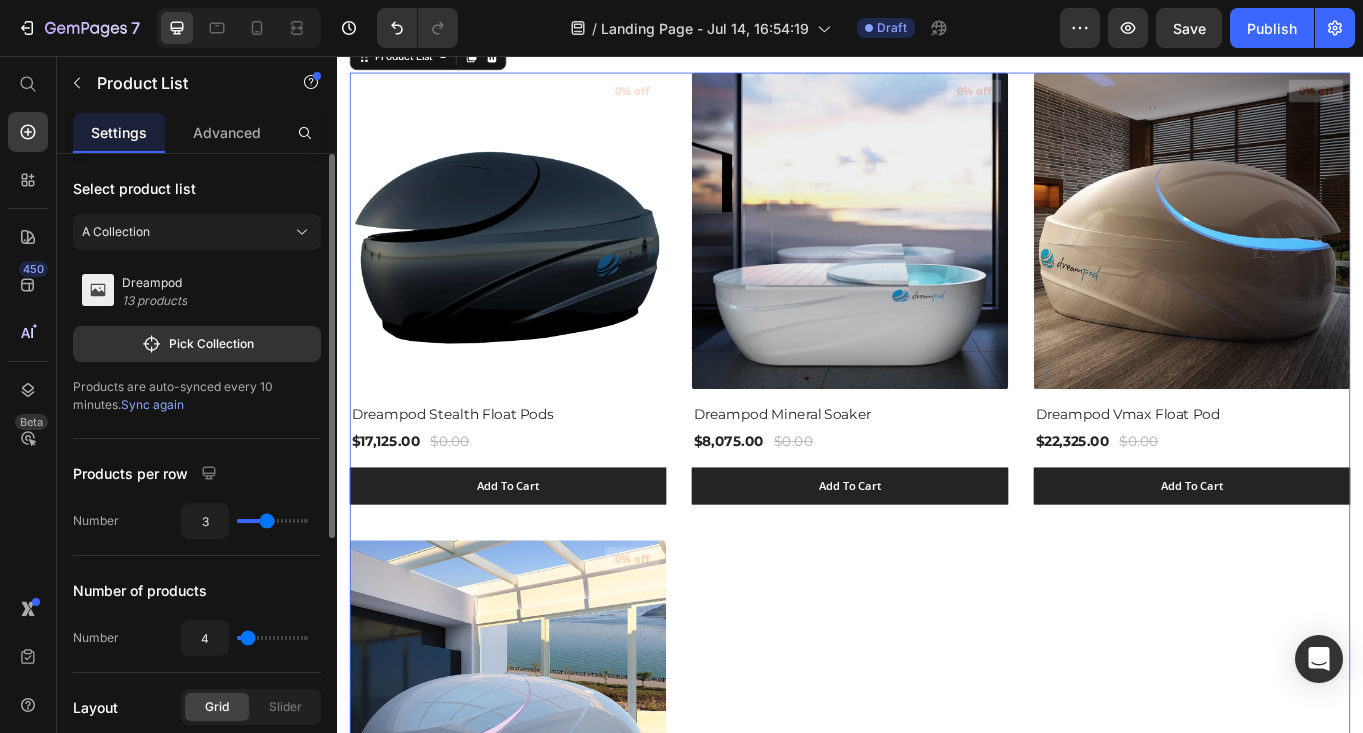 type on "7" 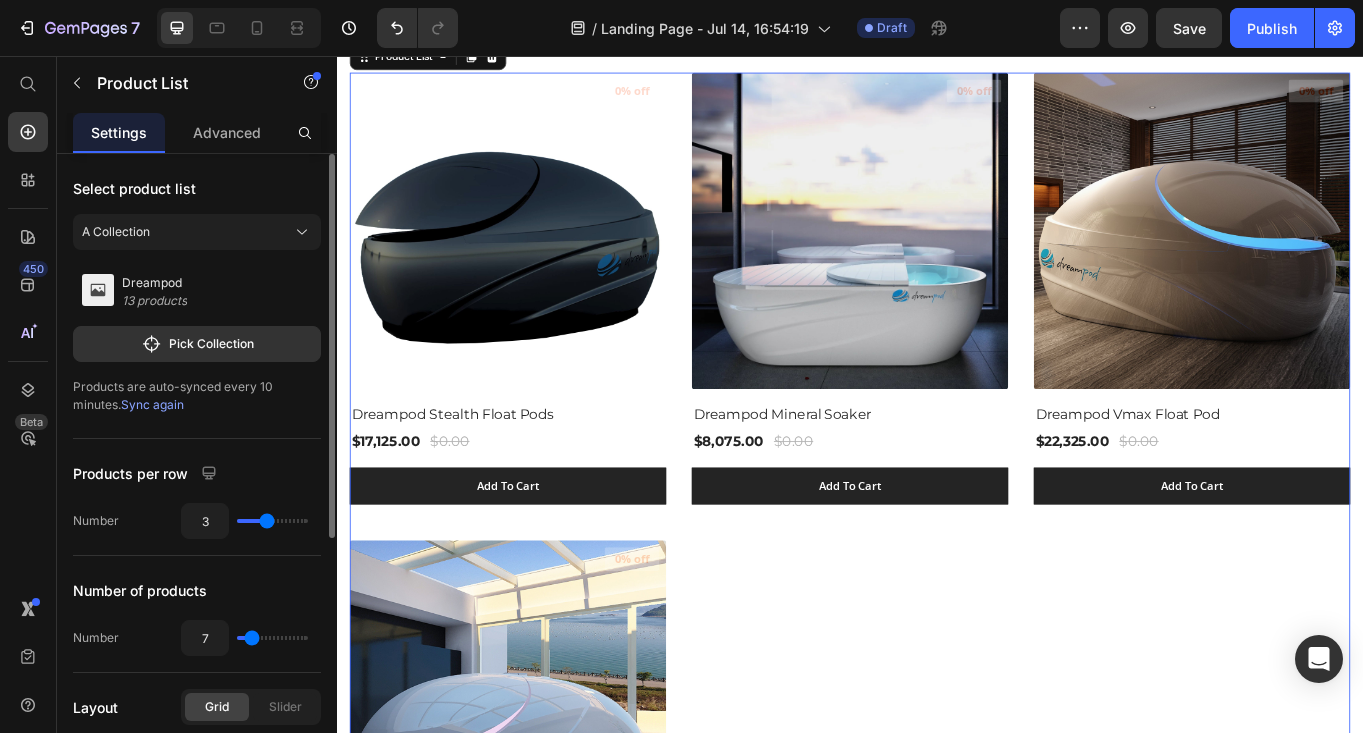 type on "8" 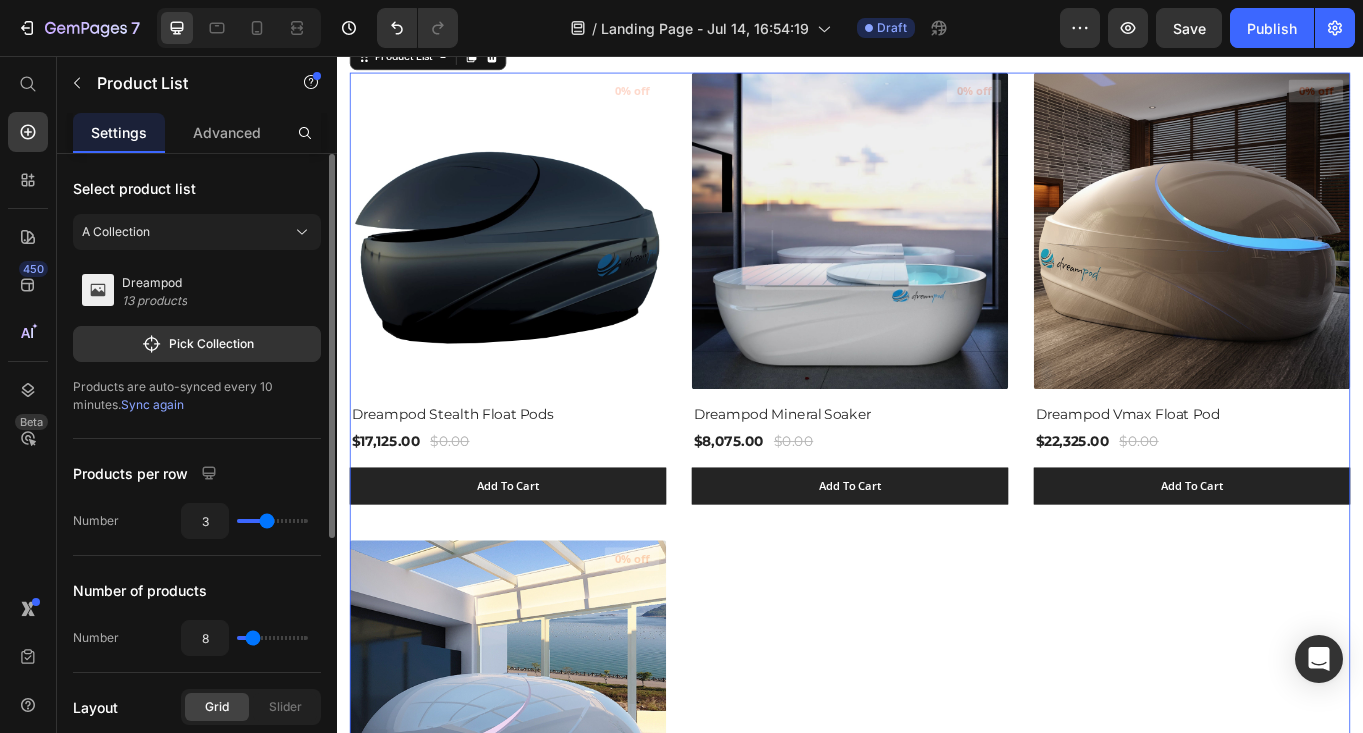type on "11" 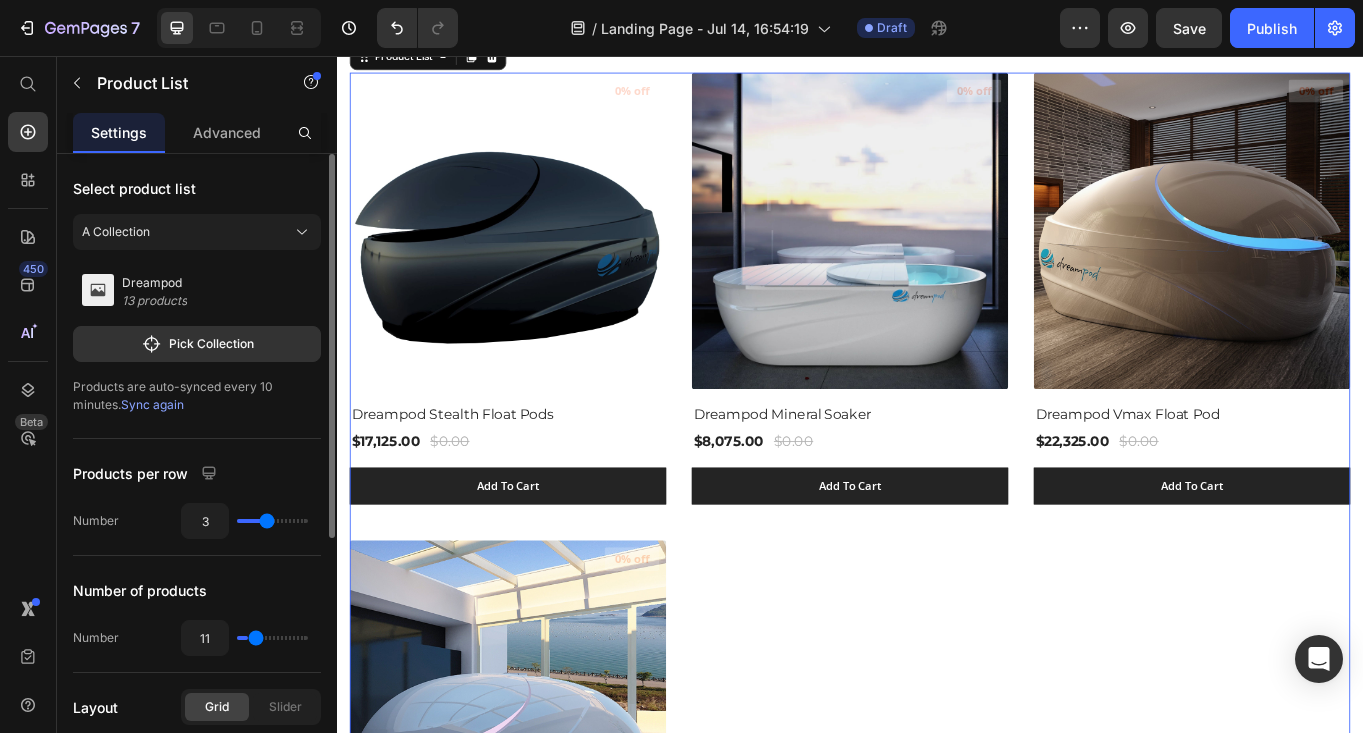type on "19" 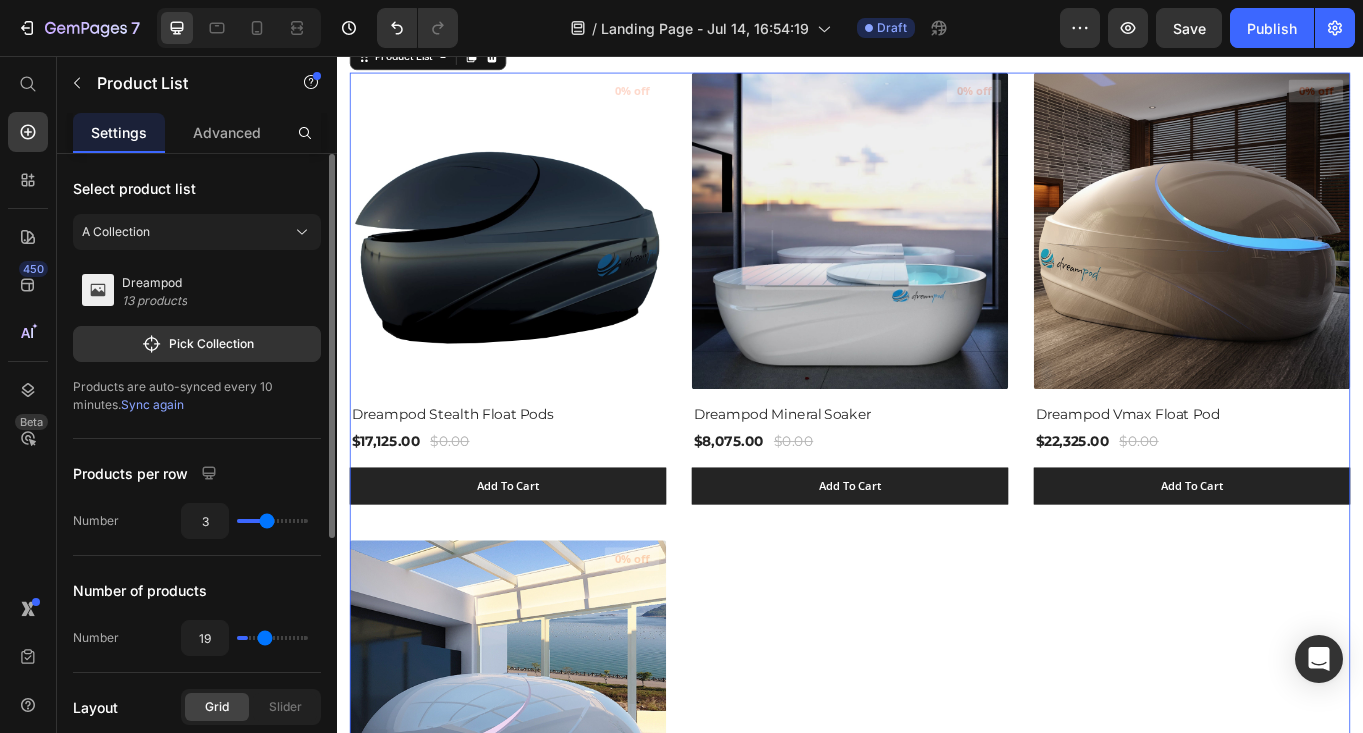 type on "31" 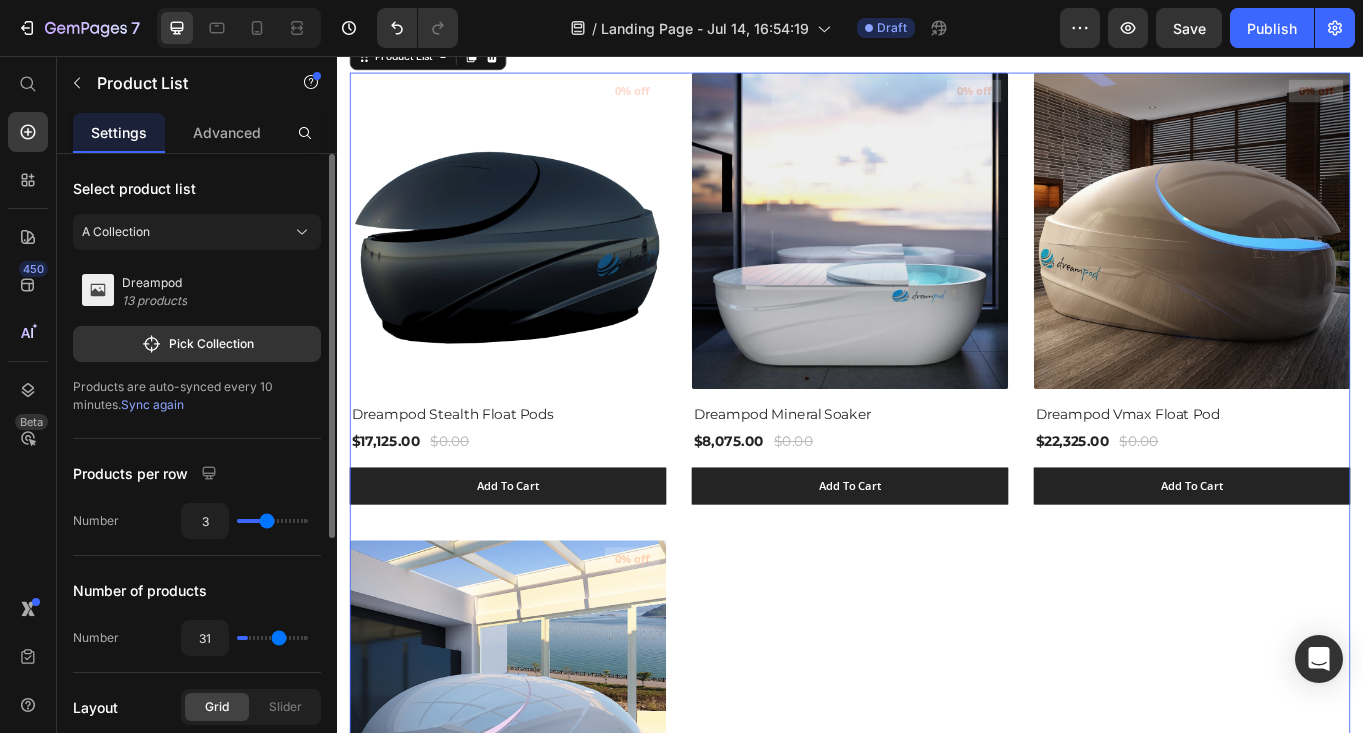 type on "42" 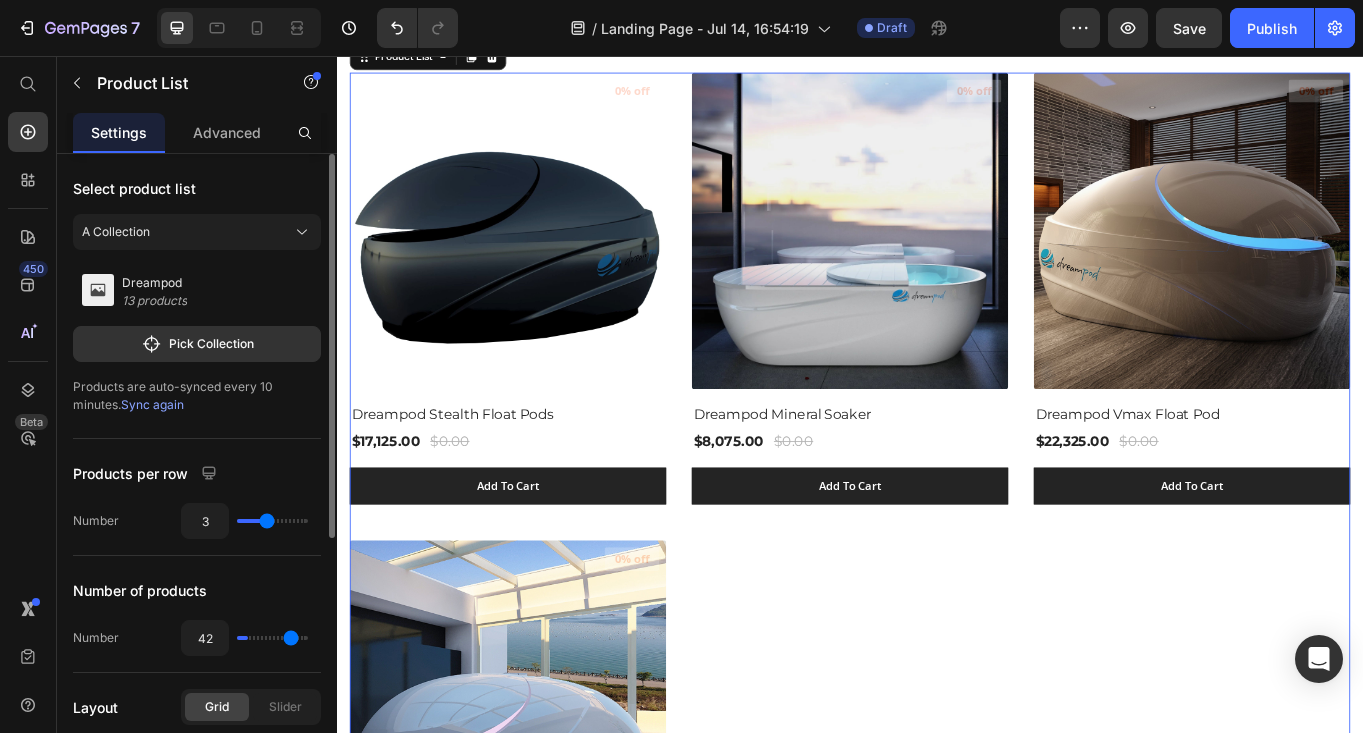 type on "50" 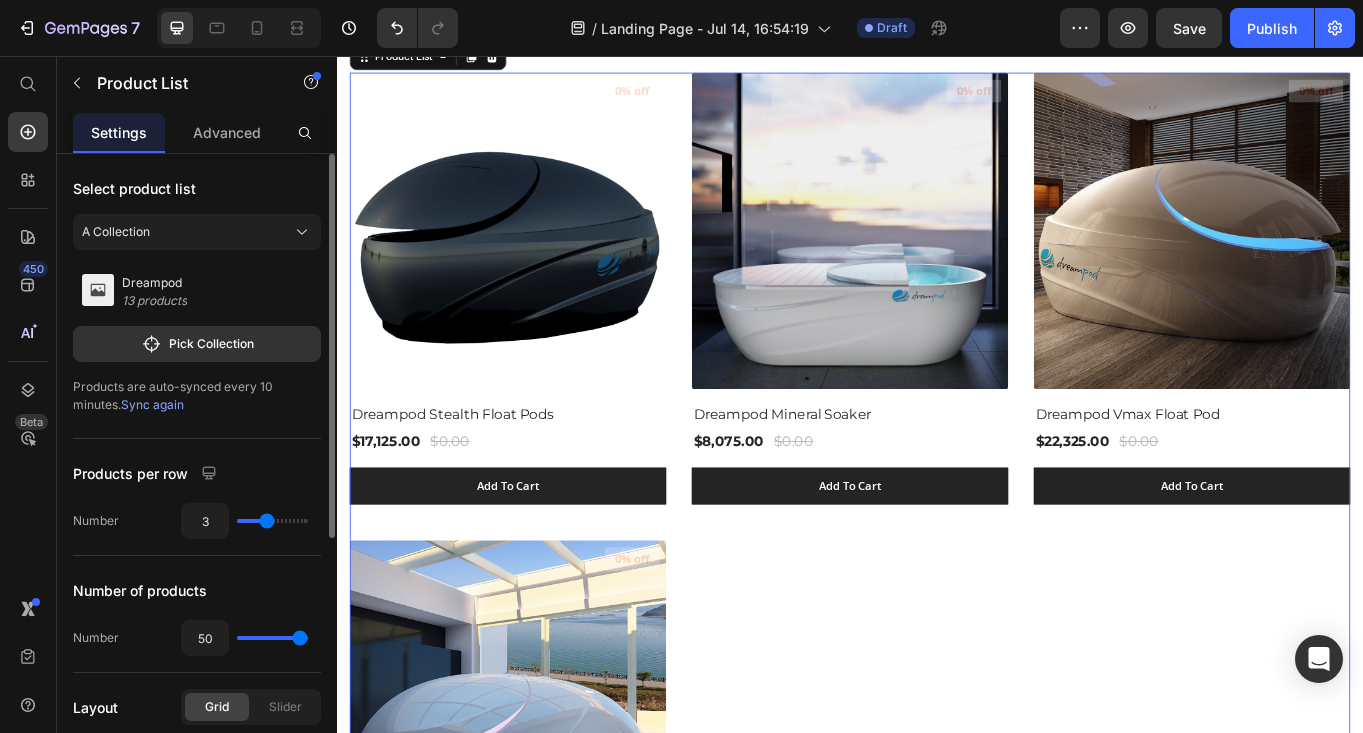 drag, startPoint x: 252, startPoint y: 644, endPoint x: 312, endPoint y: 643, distance: 60.00833 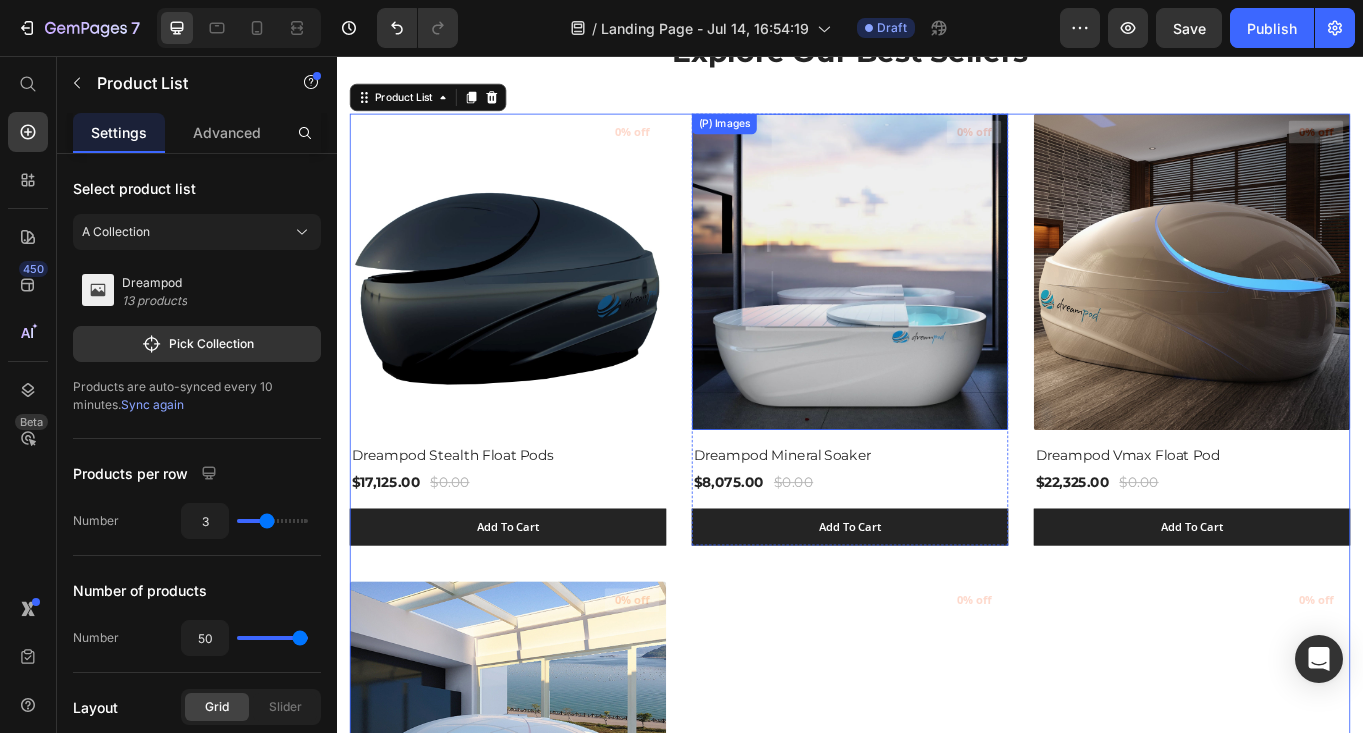 scroll, scrollTop: 658, scrollLeft: 0, axis: vertical 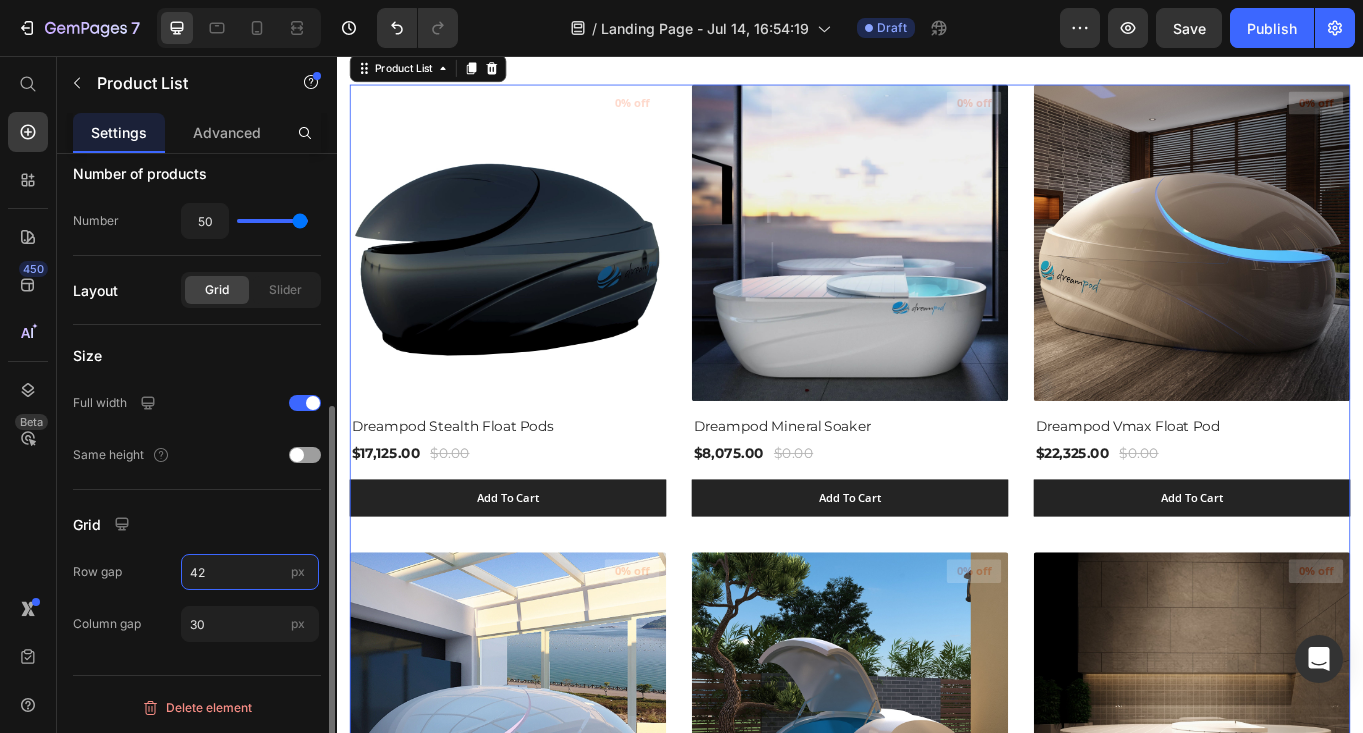 click on "42" at bounding box center [250, 572] 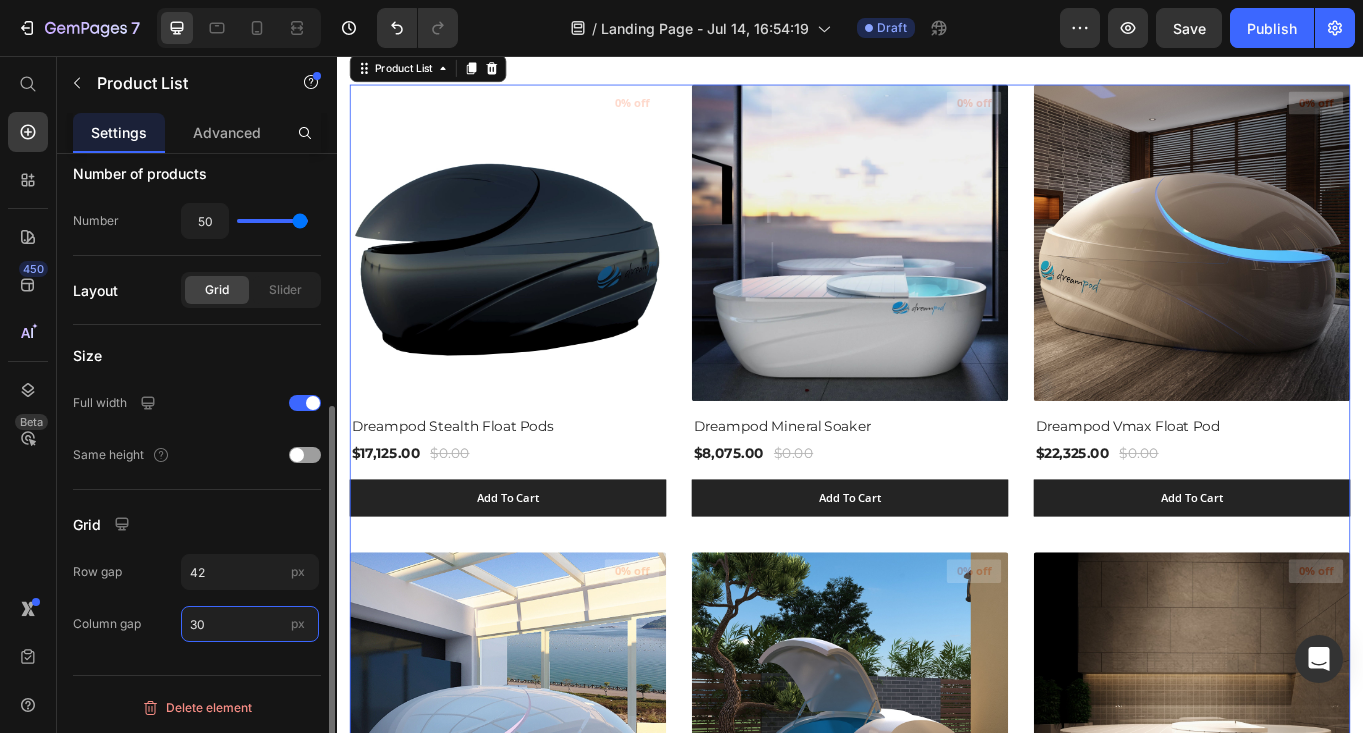 click on "30" at bounding box center [250, 624] 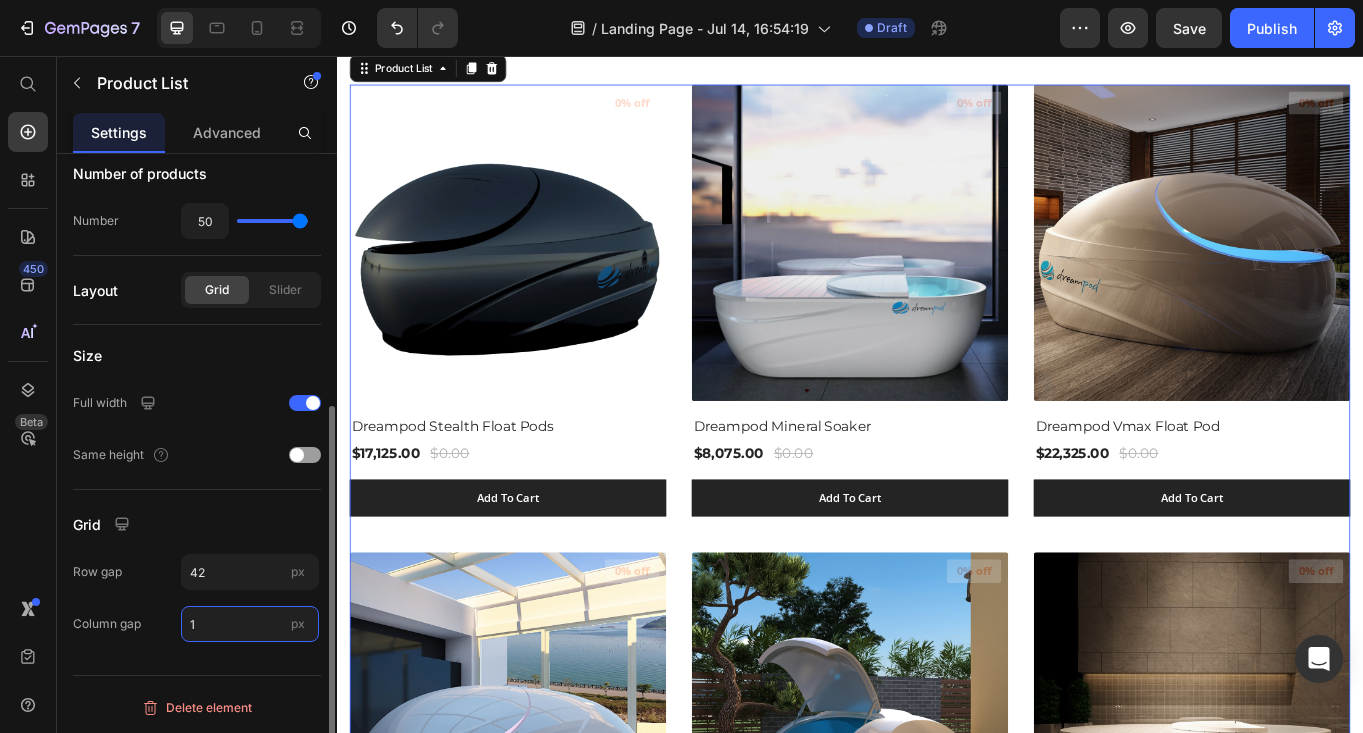 type on "15" 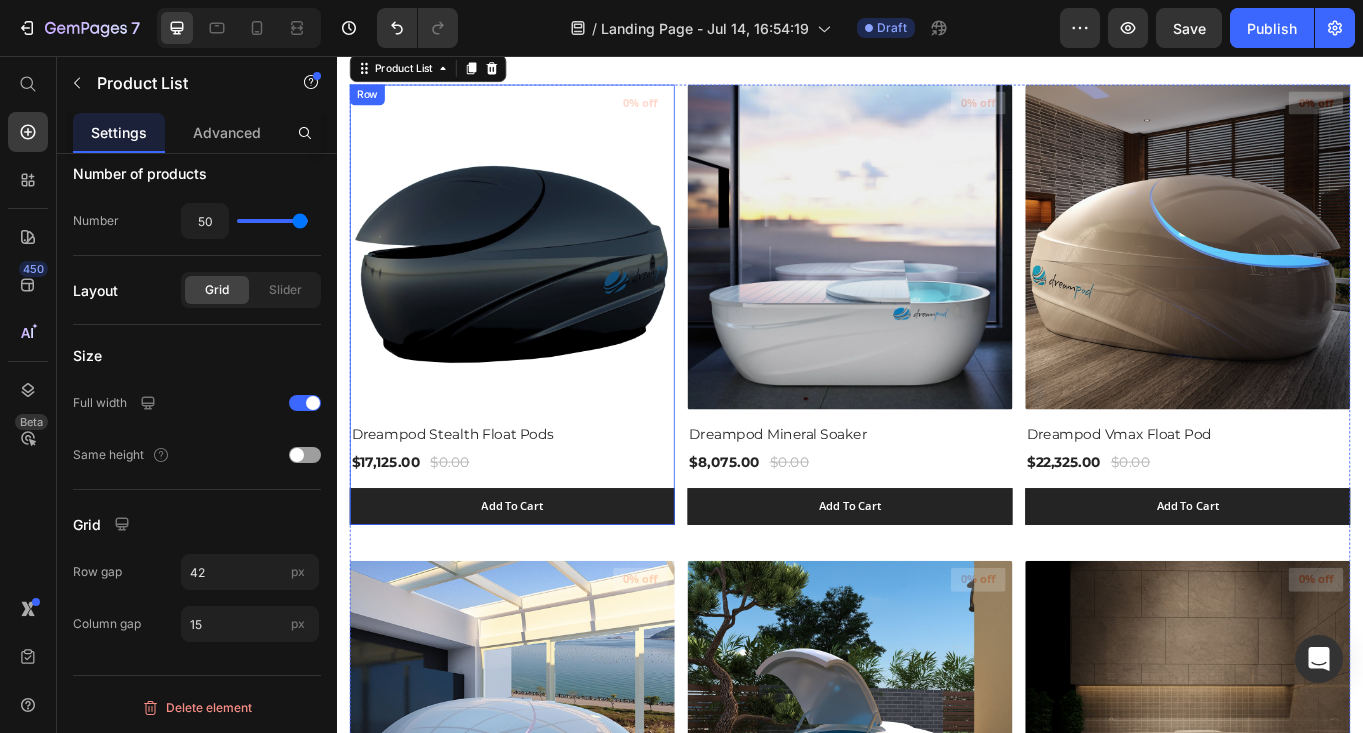 click on "Dreampod Stealth Float Pods (P) Title" at bounding box center (542, 493) 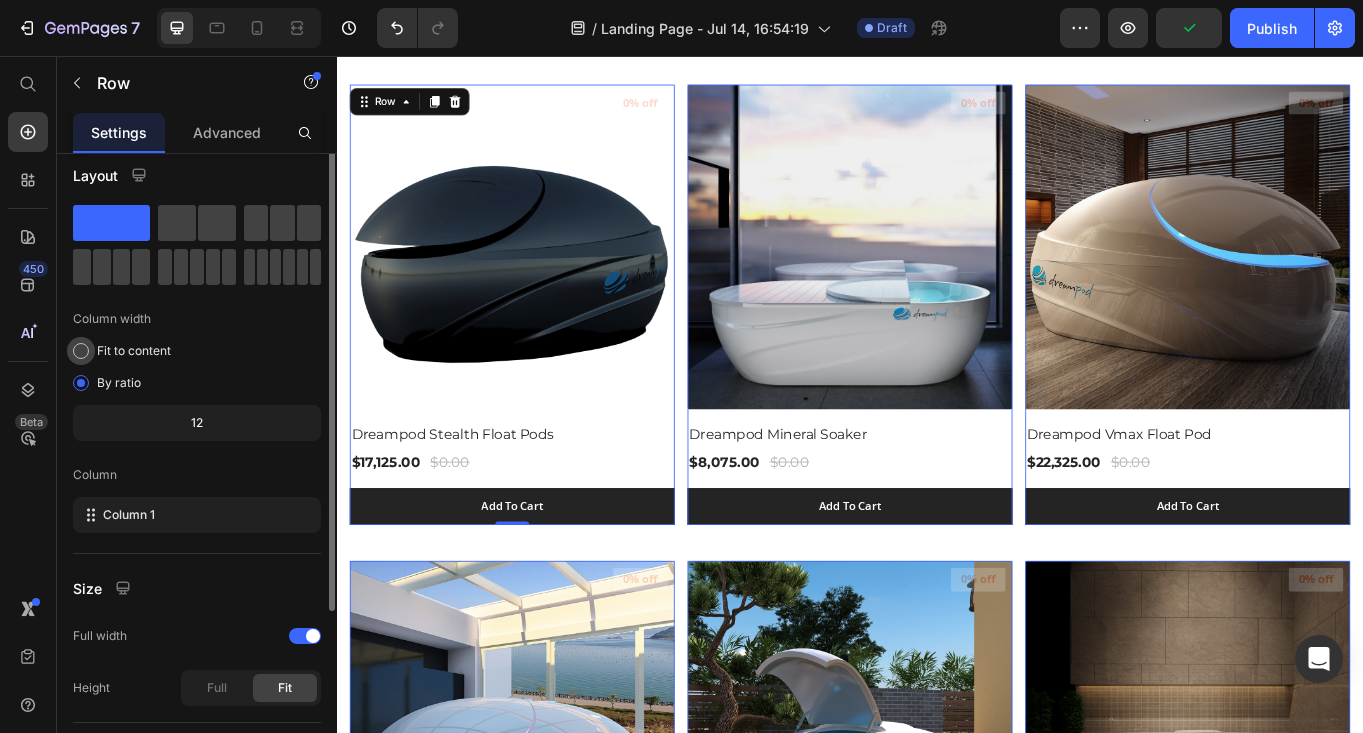 scroll, scrollTop: 0, scrollLeft: 0, axis: both 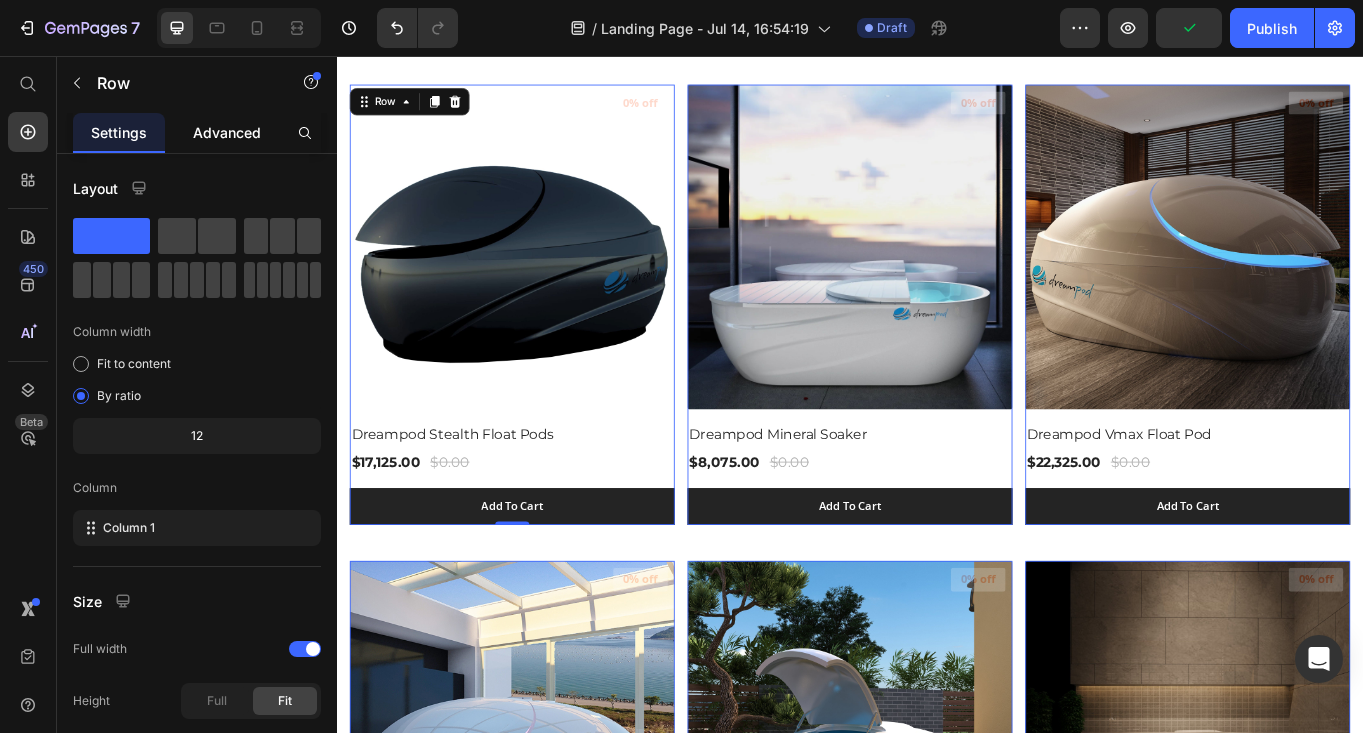 click on "Advanced" at bounding box center [227, 132] 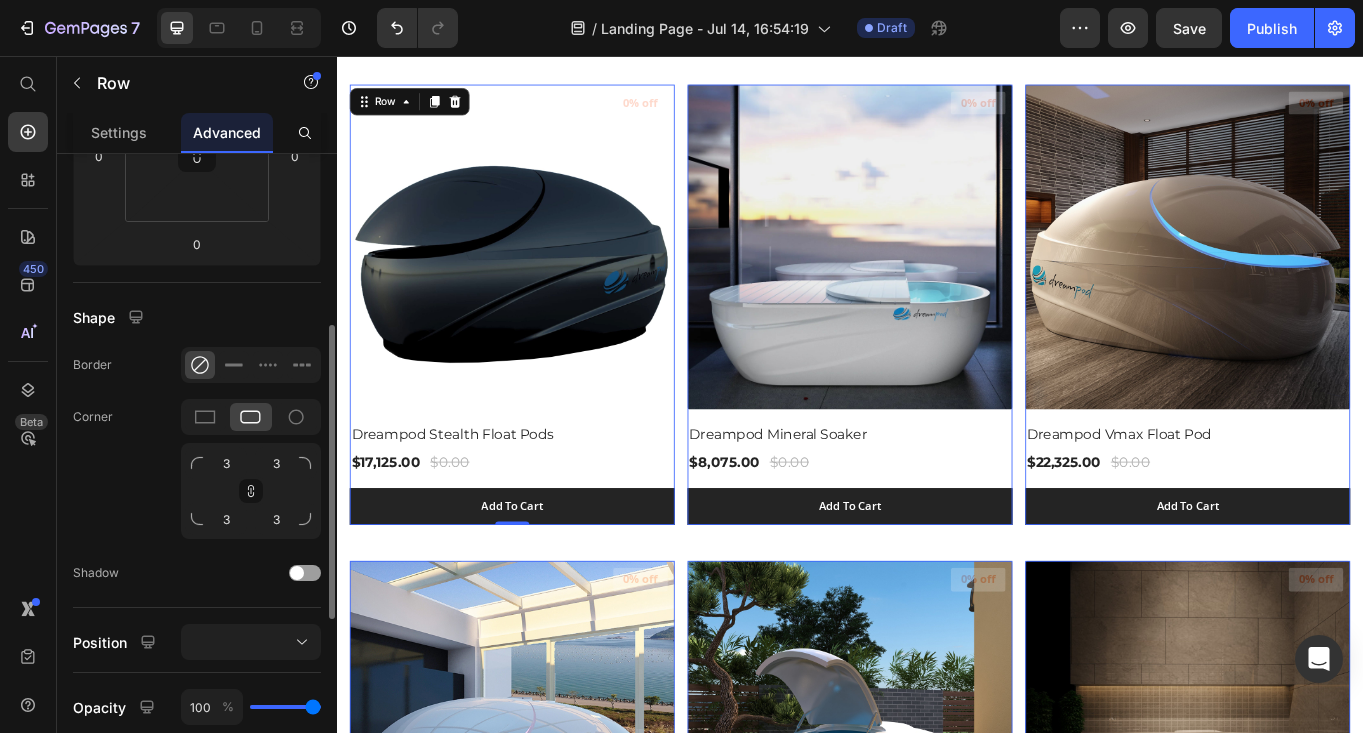 scroll, scrollTop: 370, scrollLeft: 0, axis: vertical 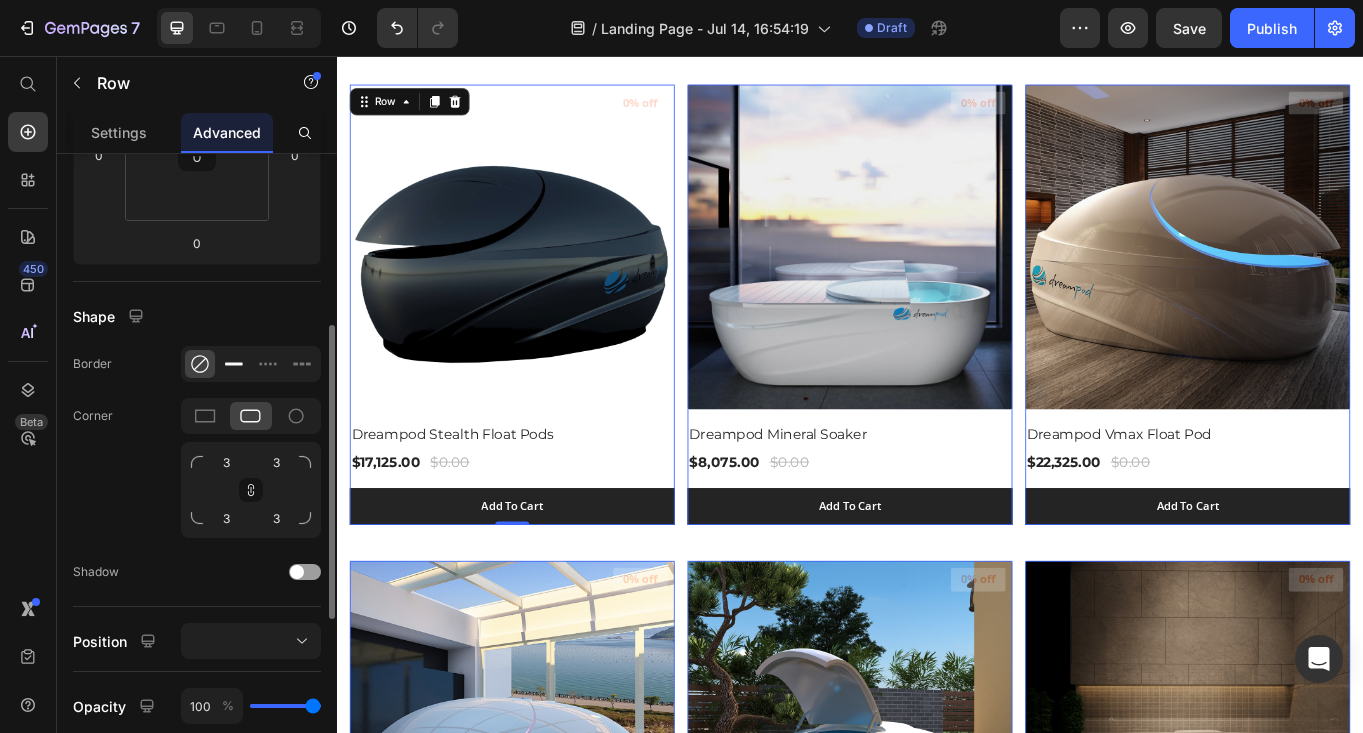 click 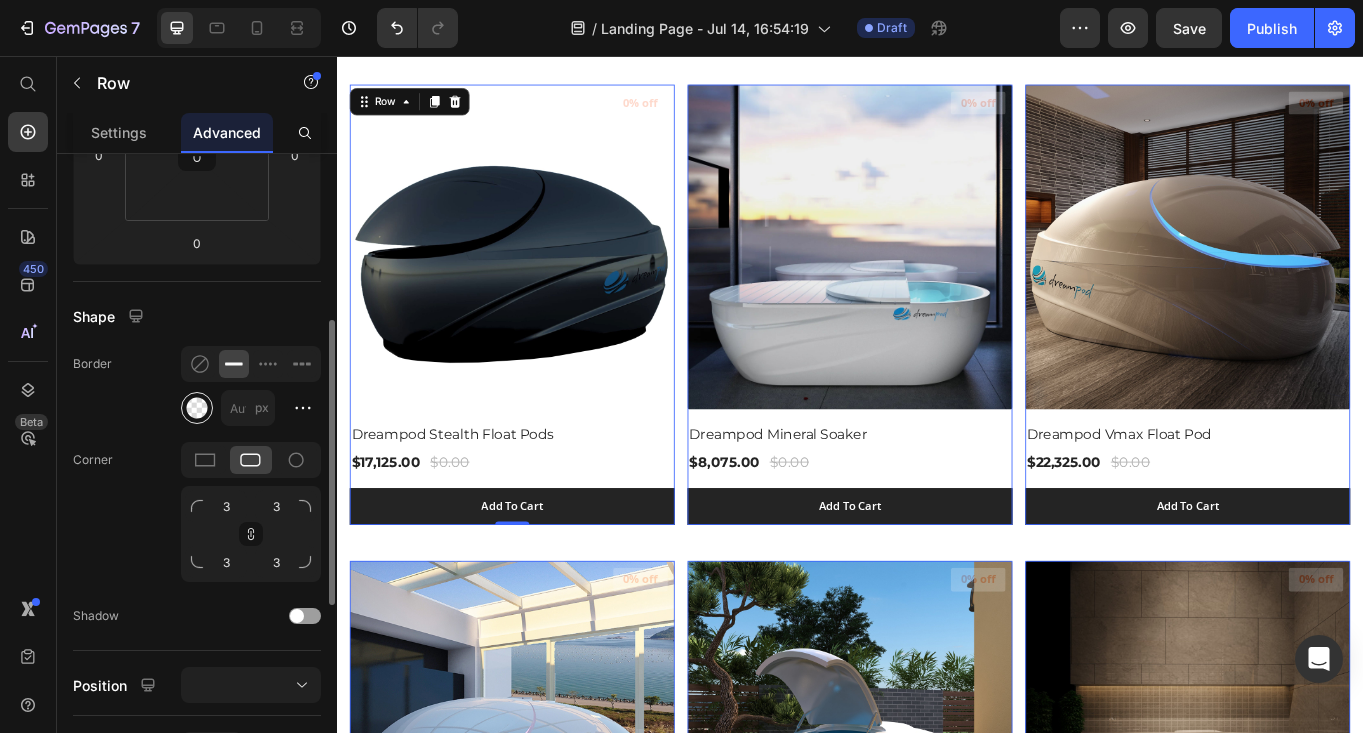 click at bounding box center (197, 408) 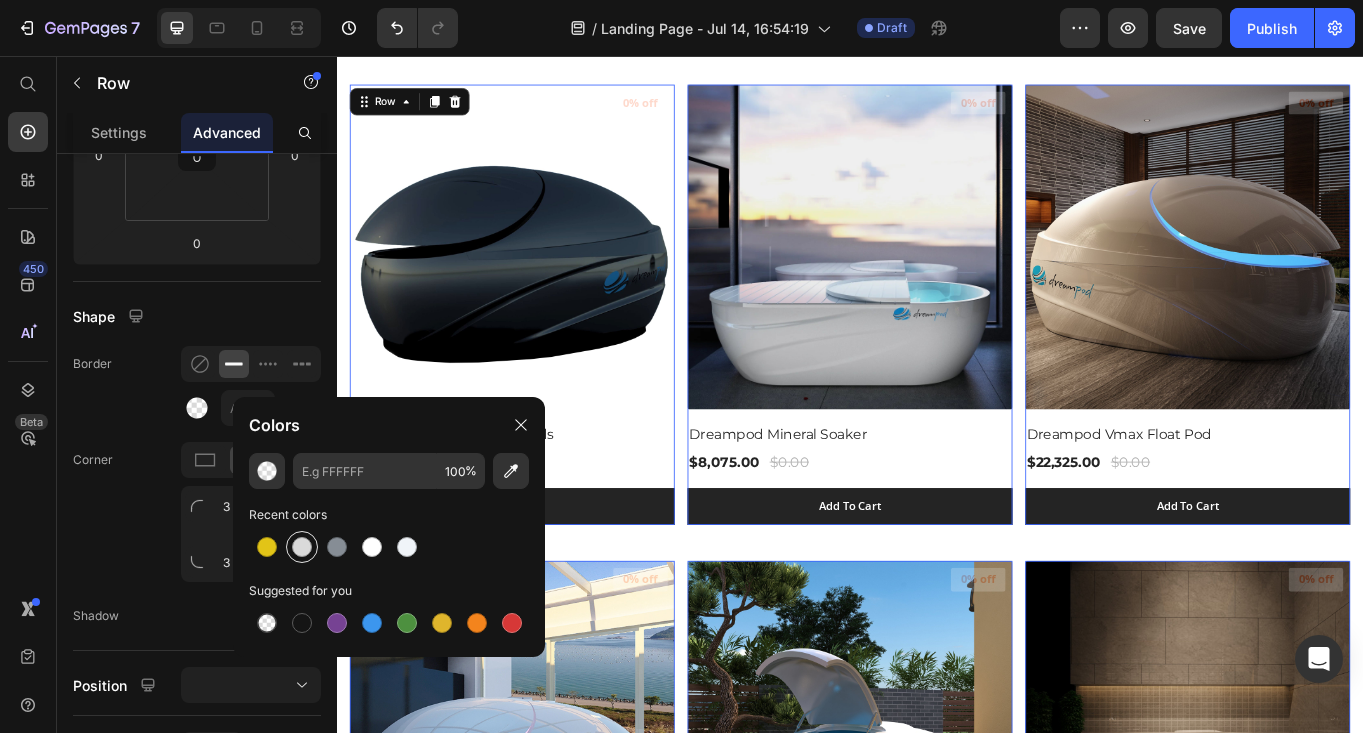 click at bounding box center [302, 547] 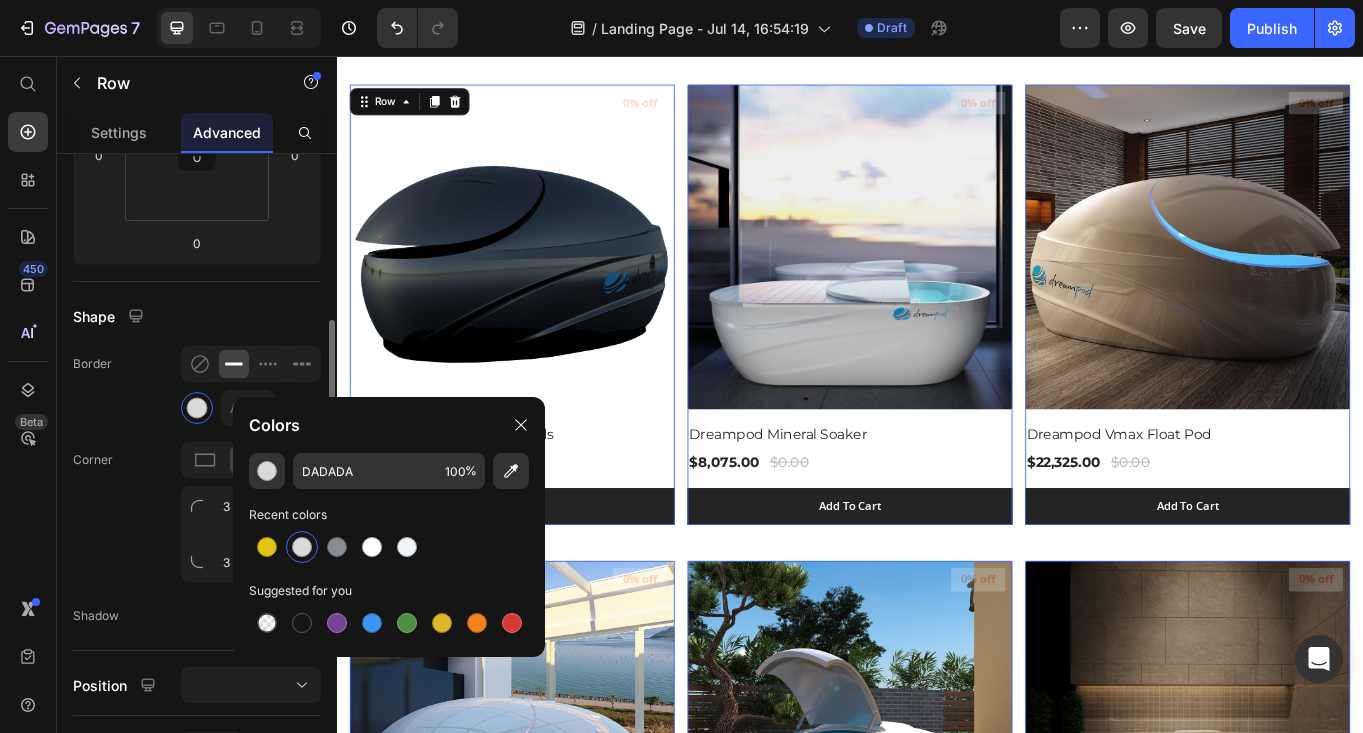 click on "Shape" at bounding box center [197, 316] 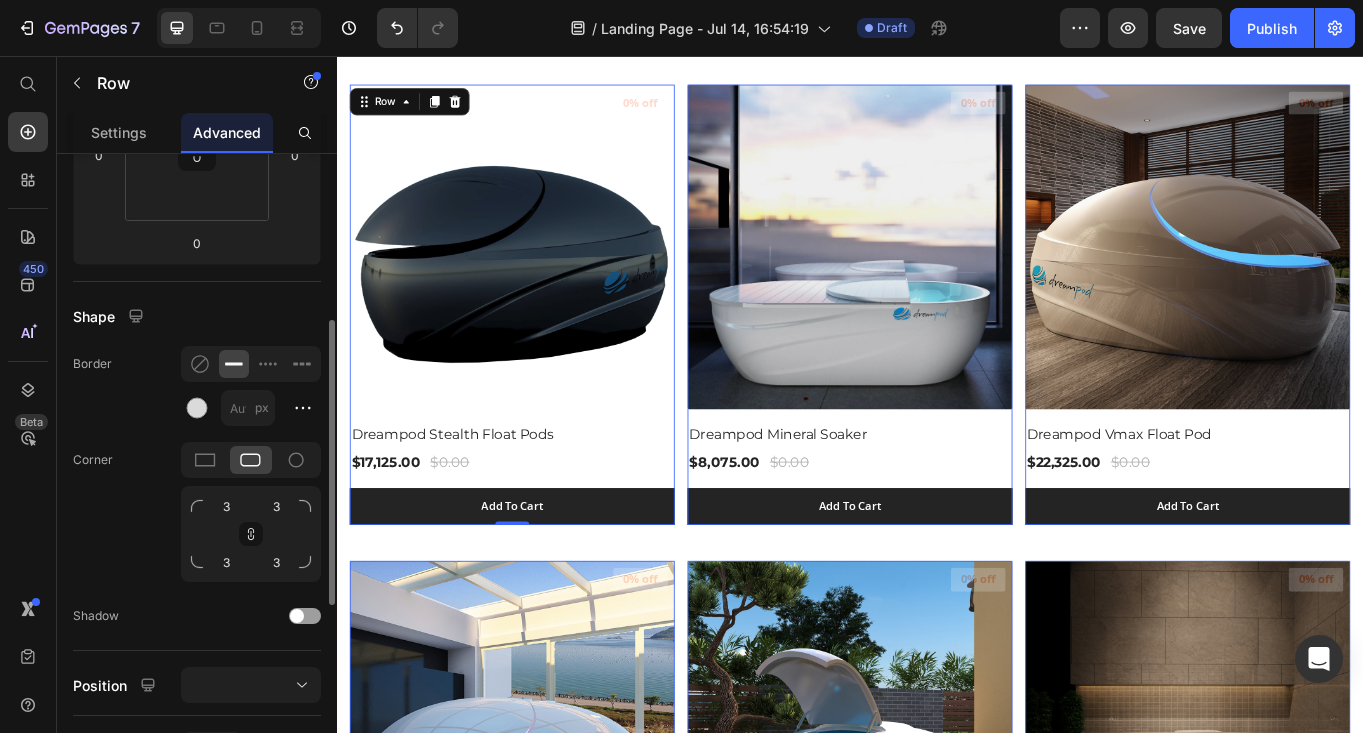 type 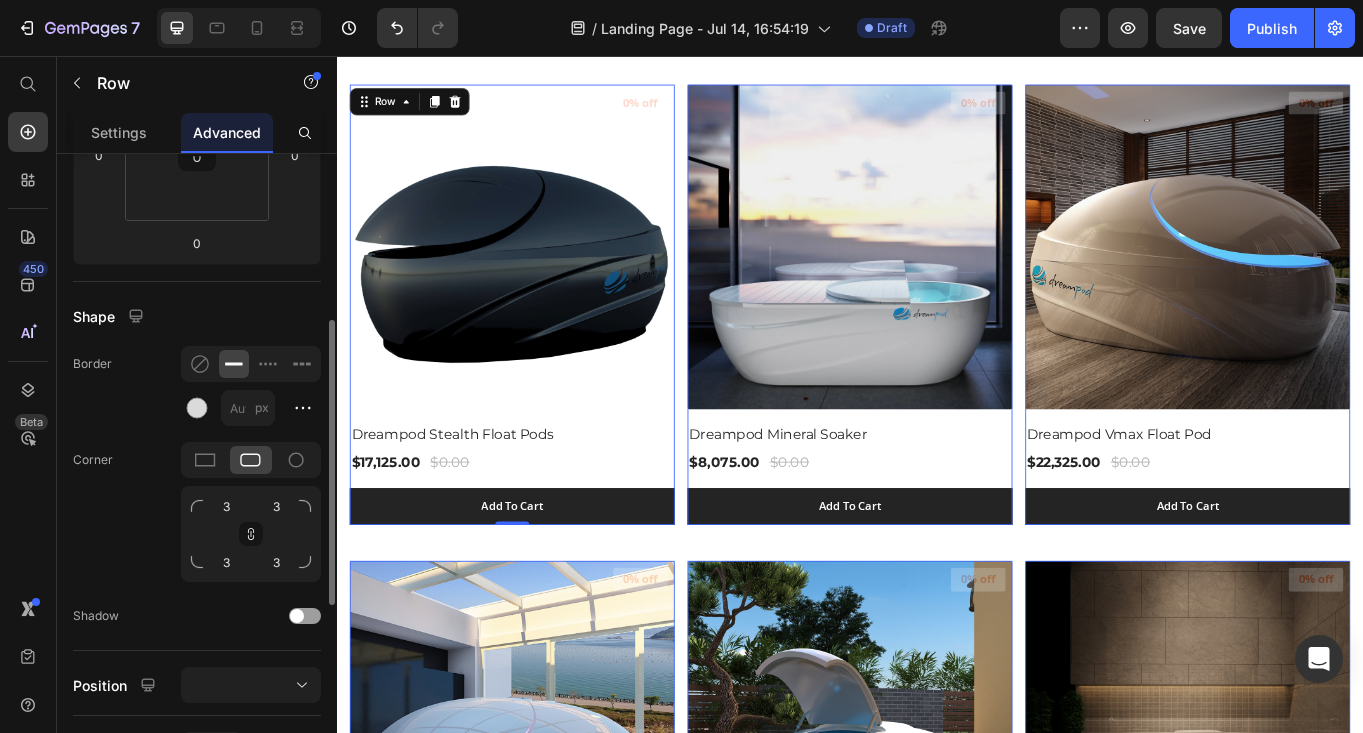 type 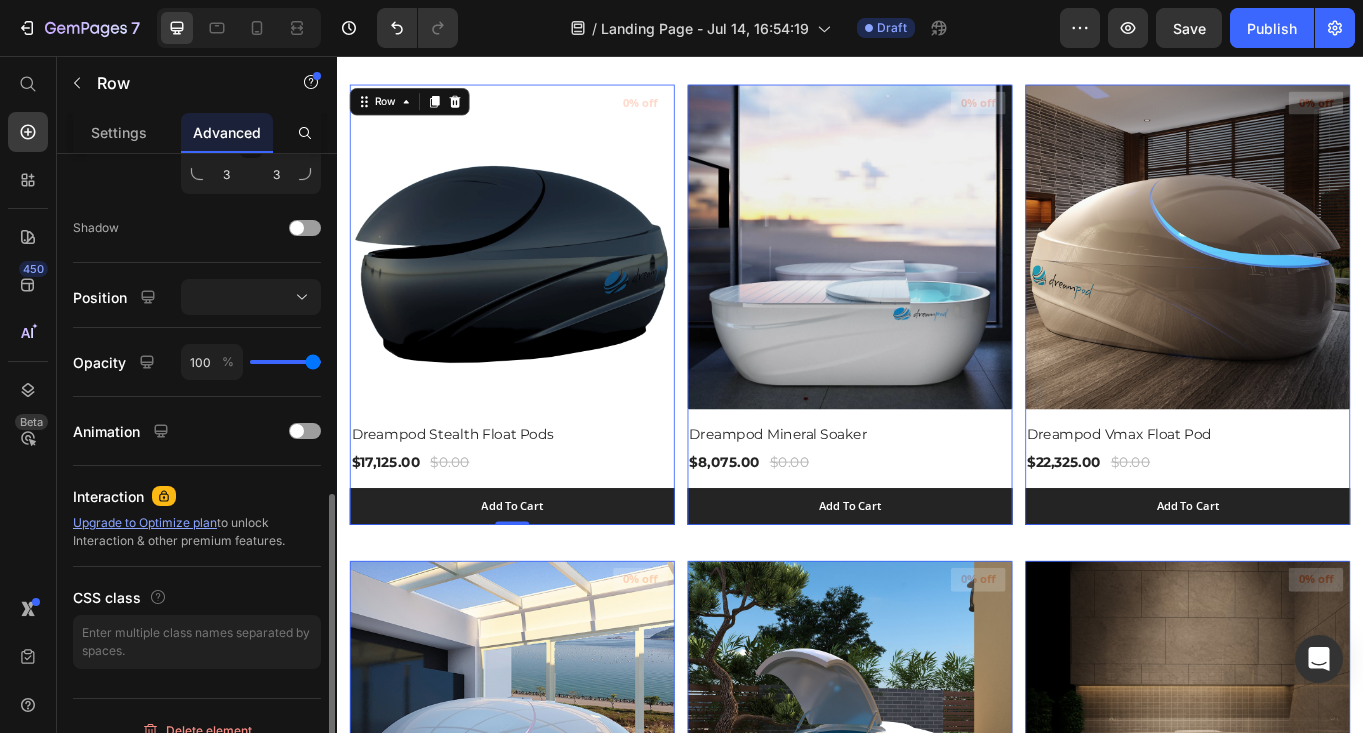 scroll, scrollTop: 781, scrollLeft: 0, axis: vertical 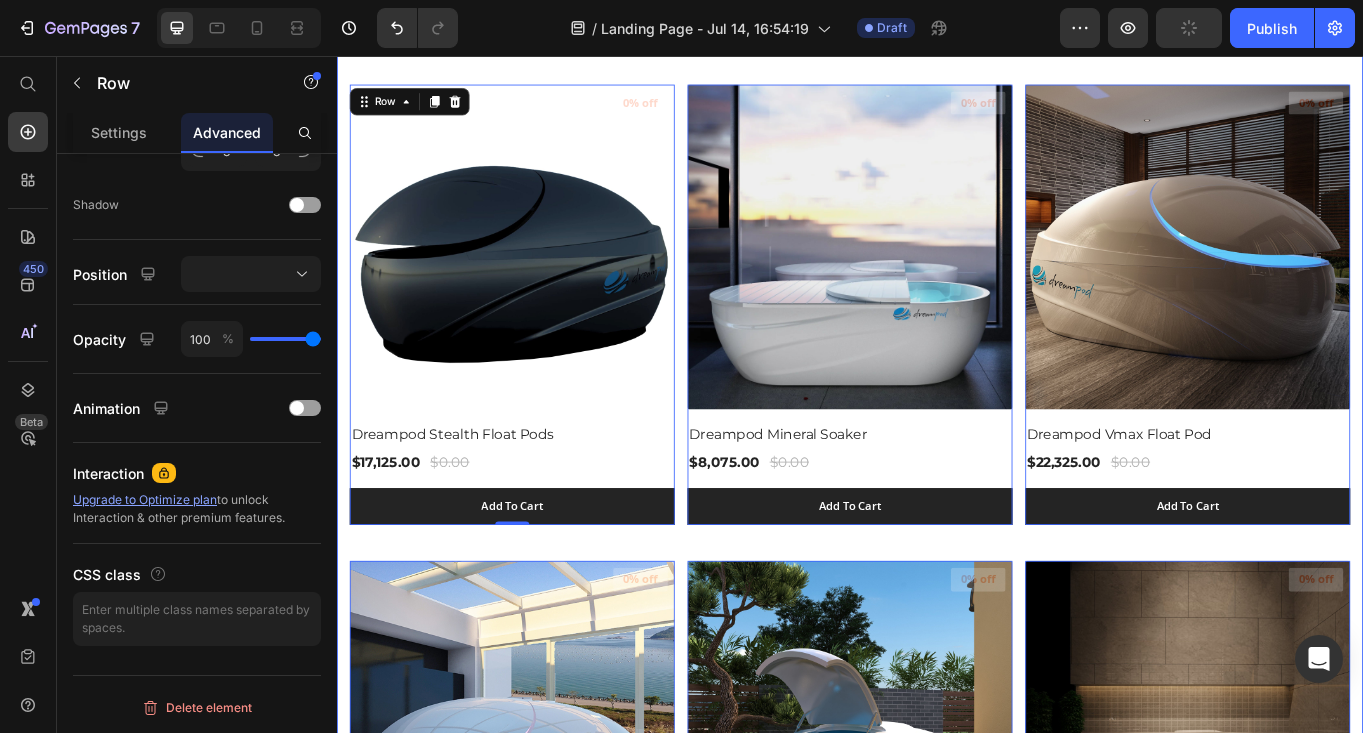 click on "Summer Styles Text block Explore Our Best Sellers Heading (P) Images 0% off Product Badge Dreampod Stealth Float Pods (P) Title $17,125.00 (P) Price $0.00 (P) Price Row Add To Cart (P) Cart Button Row   0 (P) Images 0% off Product Badge Dreampod Mineral Soaker (P) Title $8,075.00 (P) Price $0.00 (P) Price Row Add To Cart (P) Cart Button Row   0 (P) Images 0% off Product Badge Dreampod Vmax Float Pod (P) Title $22,325.00 (P) Price $0.00 (P) Price Row Add To Cart (P) Cart Button Row   0 (P) Images 0% off Product Badge Dreampod V2 Float Pod (P) Title $20,425.00 (P) Price $0.00 (P) Price Row Add To Cart (P) Cart Button Row   0 (P) Images 0% off Product Badge Dreampod Home Float Plus (P) Title $10,230.00 (P) Price $0.00 (P) Price Row Add To Cart (P) Cart Button Row   0 (P) Images 0% off Product Badge Dreampod Home Float Pro (P) Title $8,075.00 (P) Price $0.00 (P) Price Row Add To Cart (P) Cart Button Row   0 (P) Images 0% off Product Badge Dreampod Sport Float Pod (P) Title $16,625.00 (P) Price $0.00 (P) Price Row" at bounding box center (937, 1393) 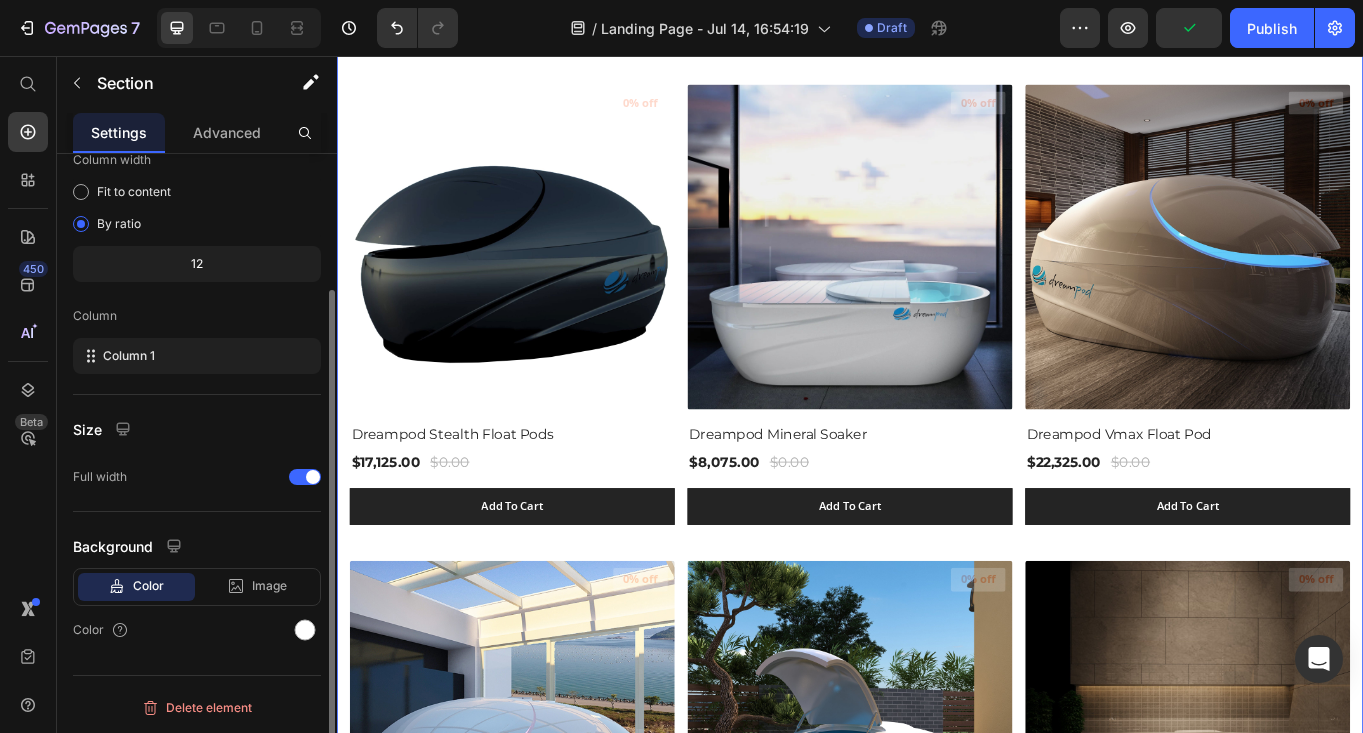 scroll, scrollTop: 0, scrollLeft: 0, axis: both 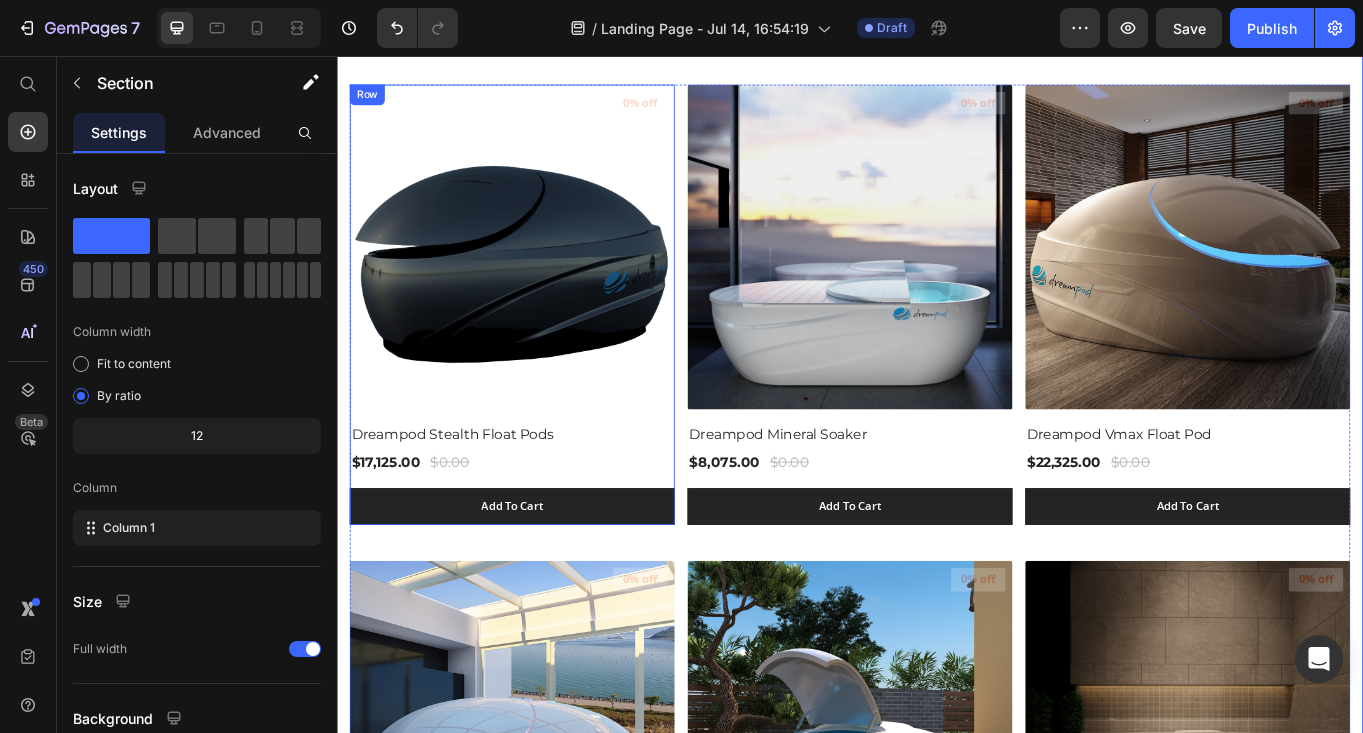 click on "Dreampod Stealth Float Pods (P) Title" at bounding box center (542, 493) 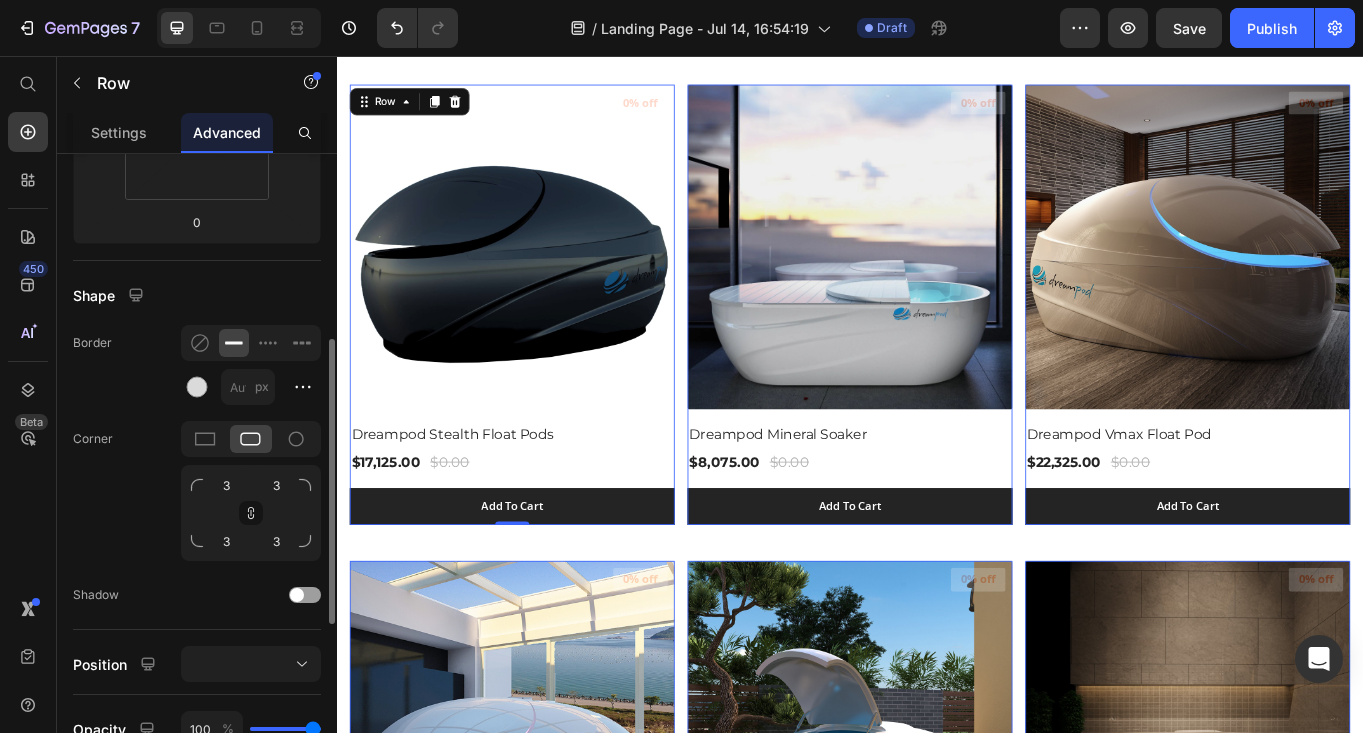 scroll, scrollTop: 424, scrollLeft: 0, axis: vertical 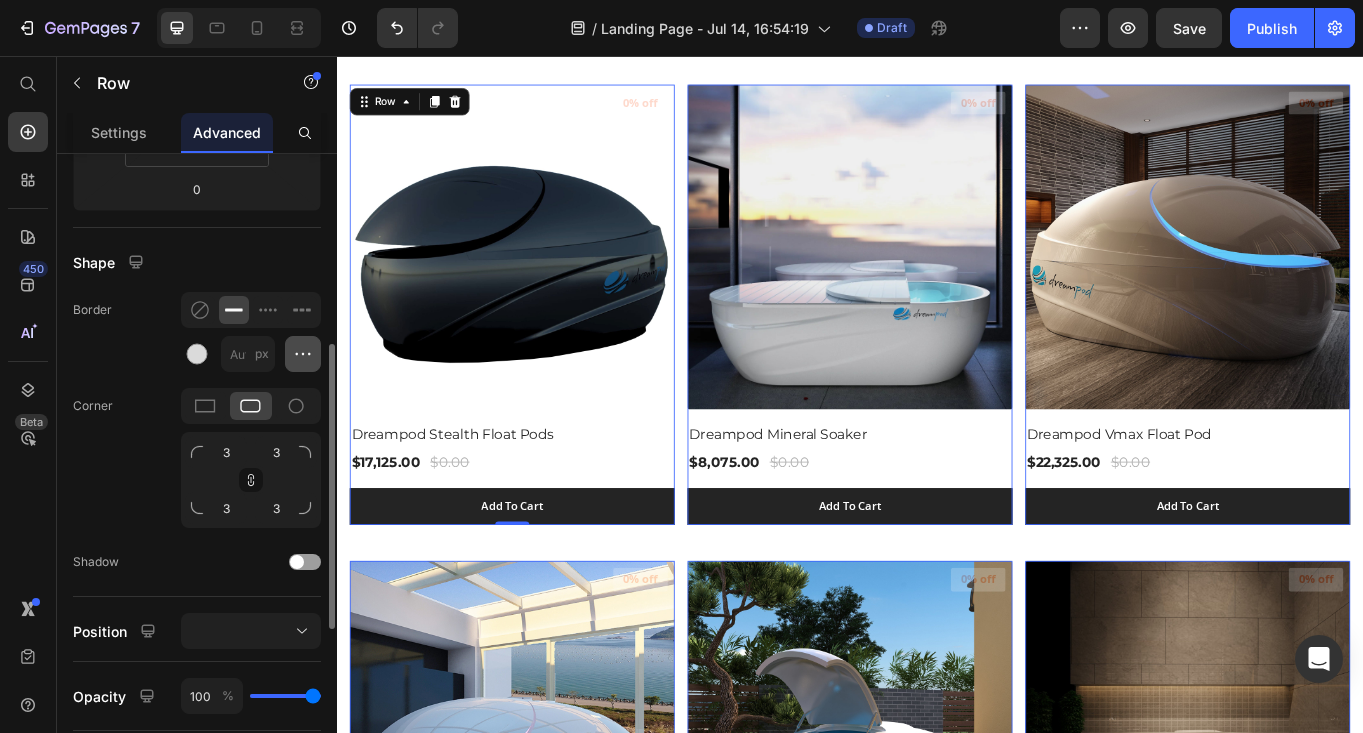 click 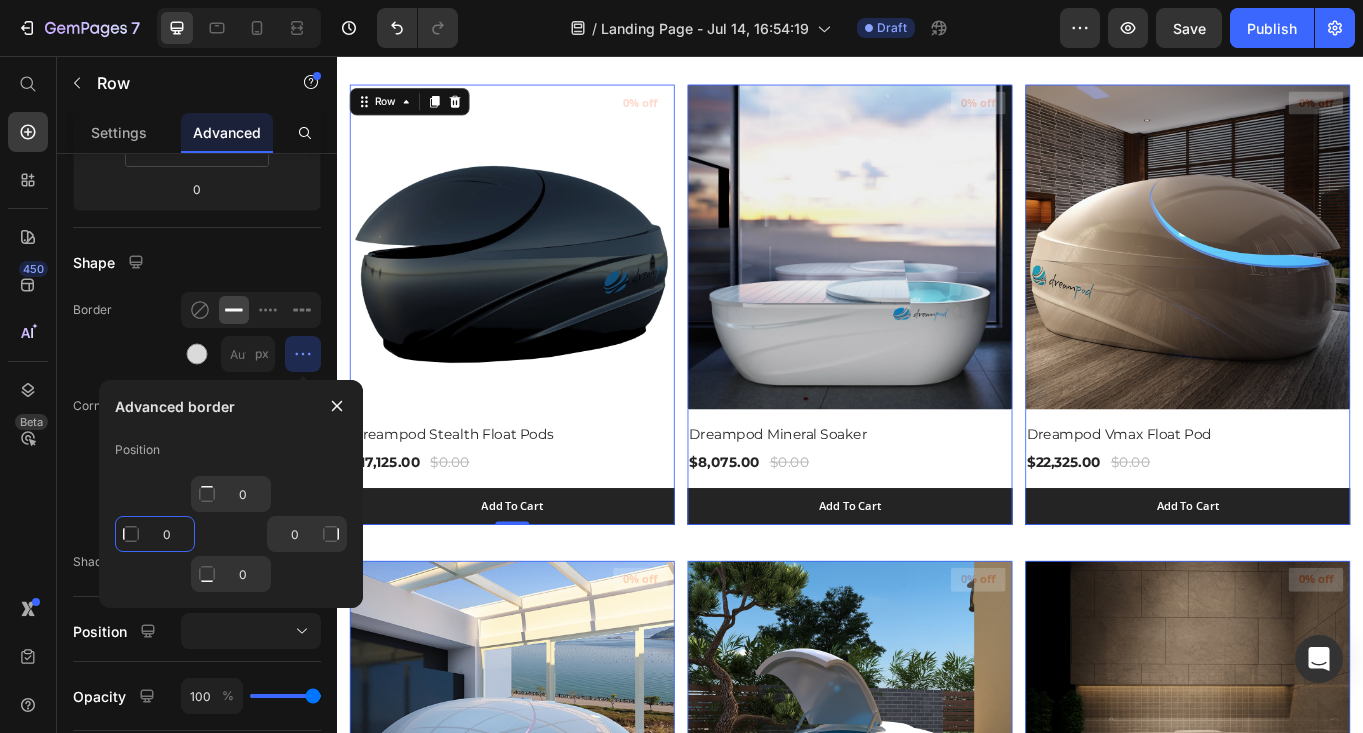 click on "0" 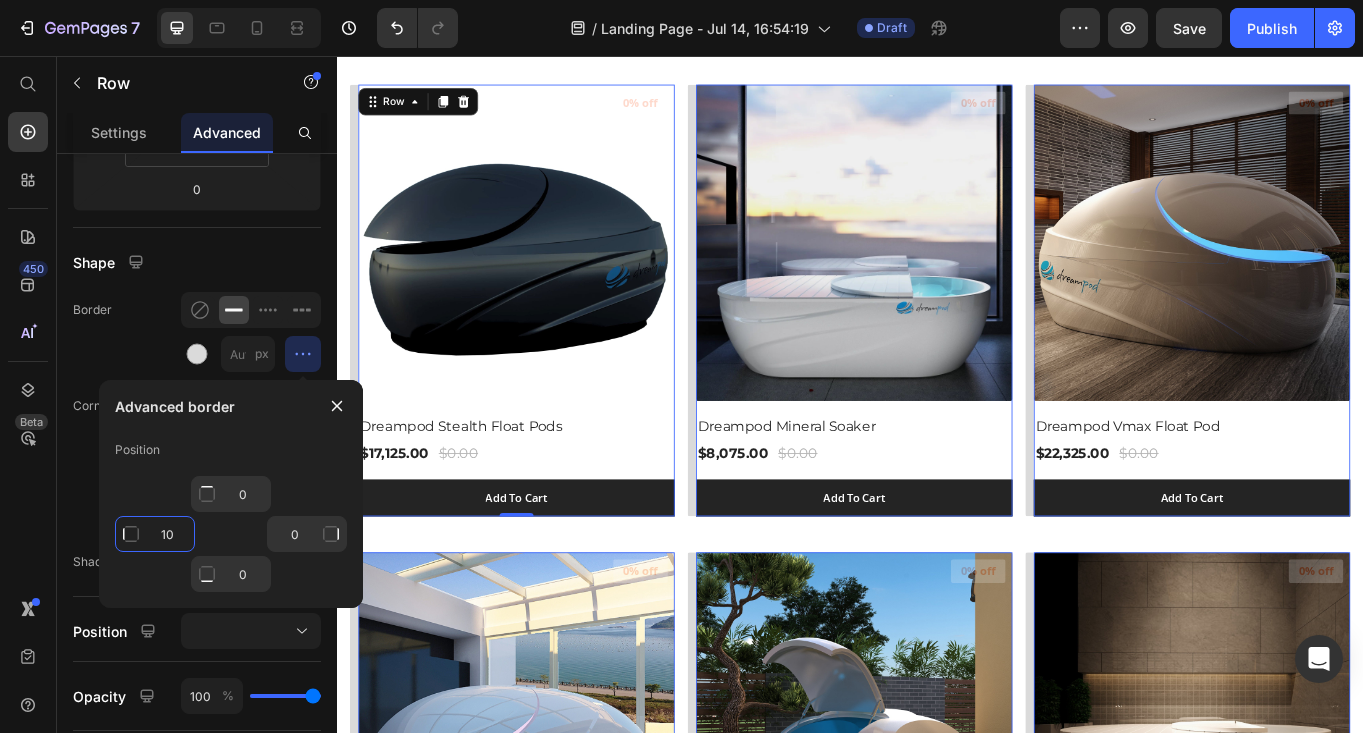 click on "10" 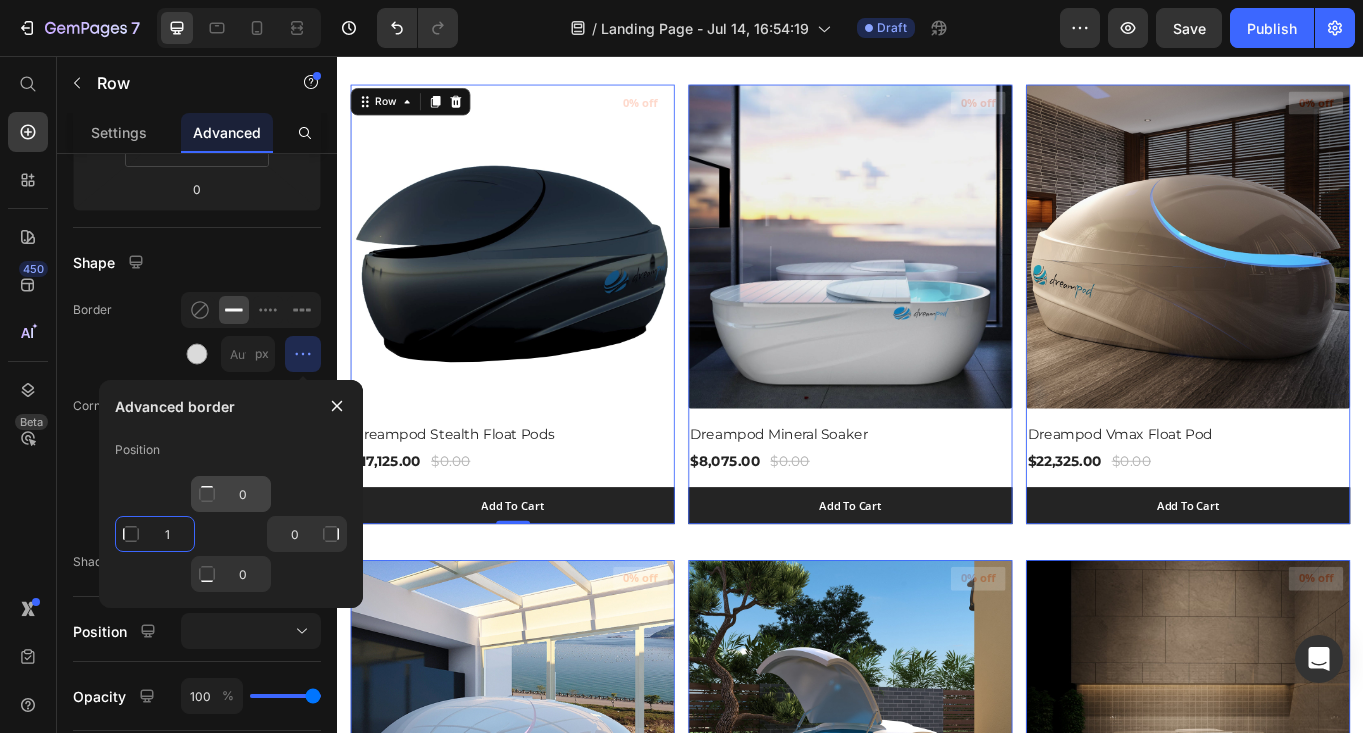 type on "1" 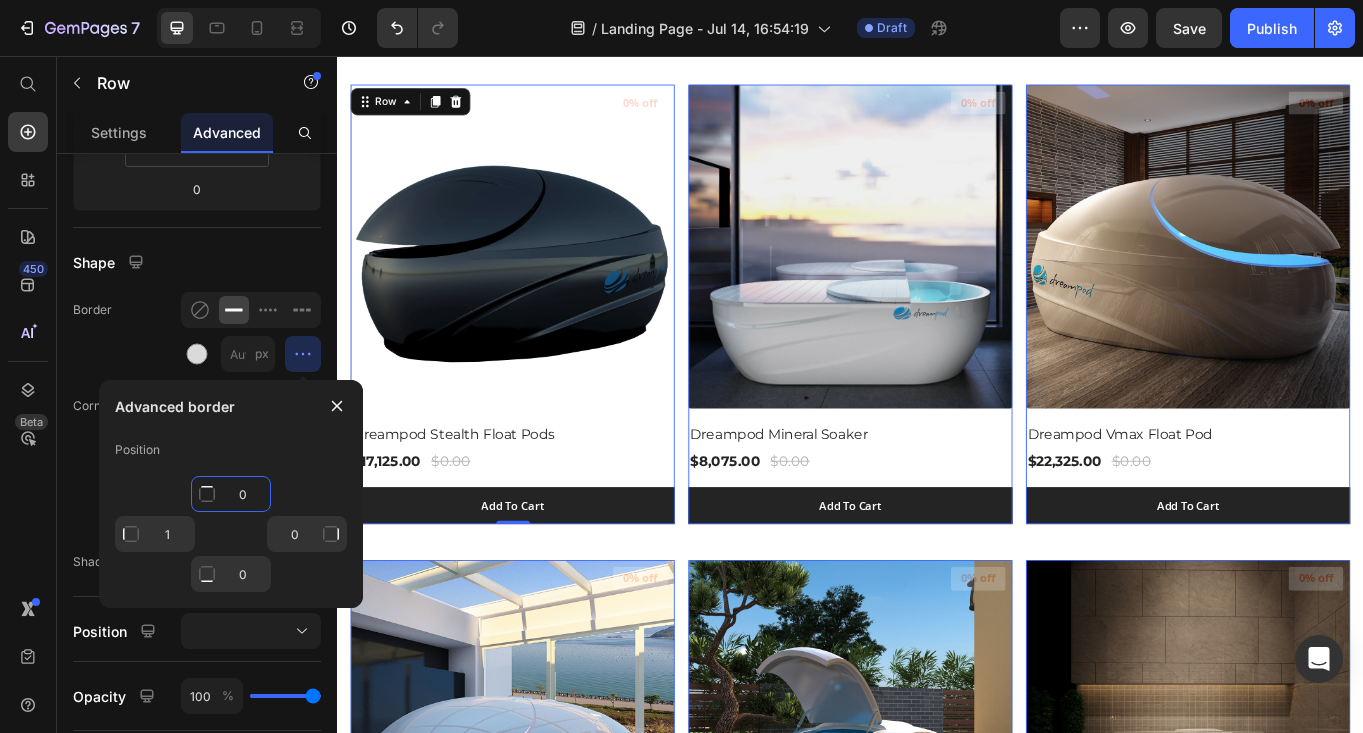 type on "Mixed" 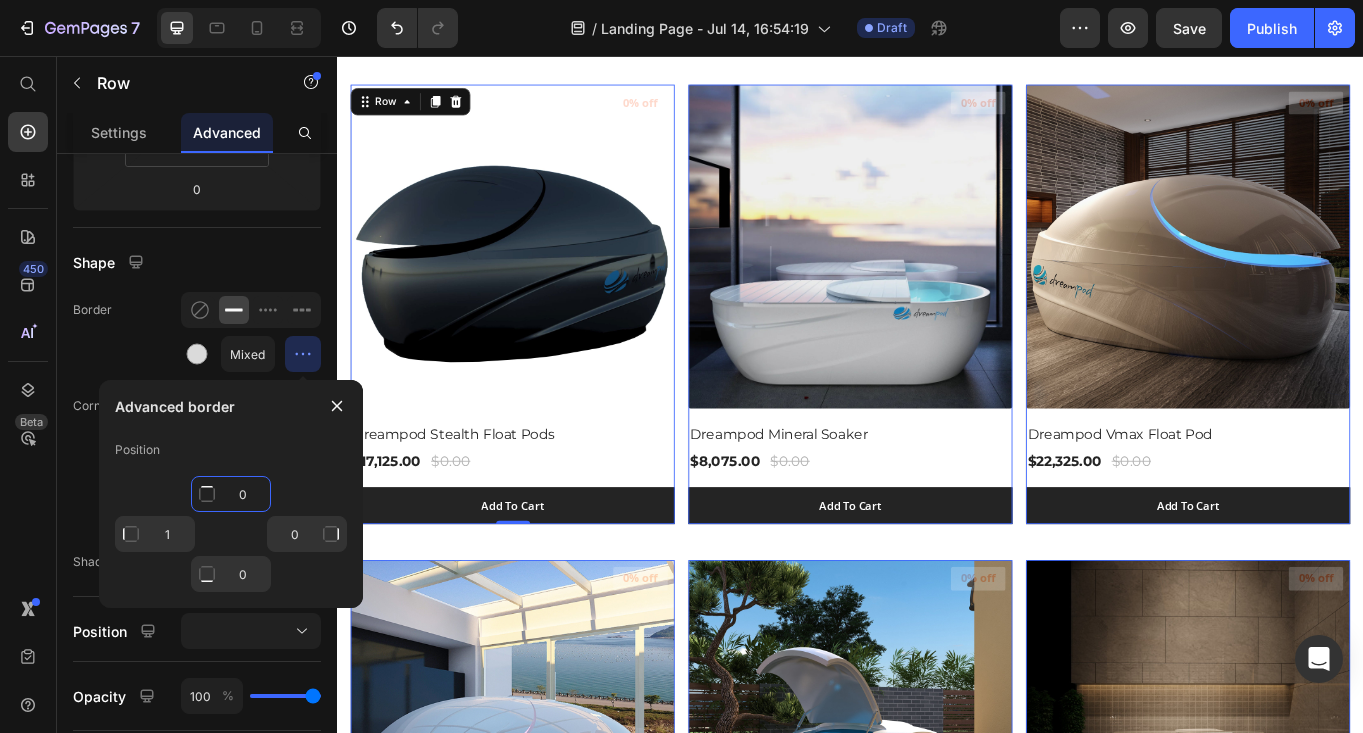 click on "0" 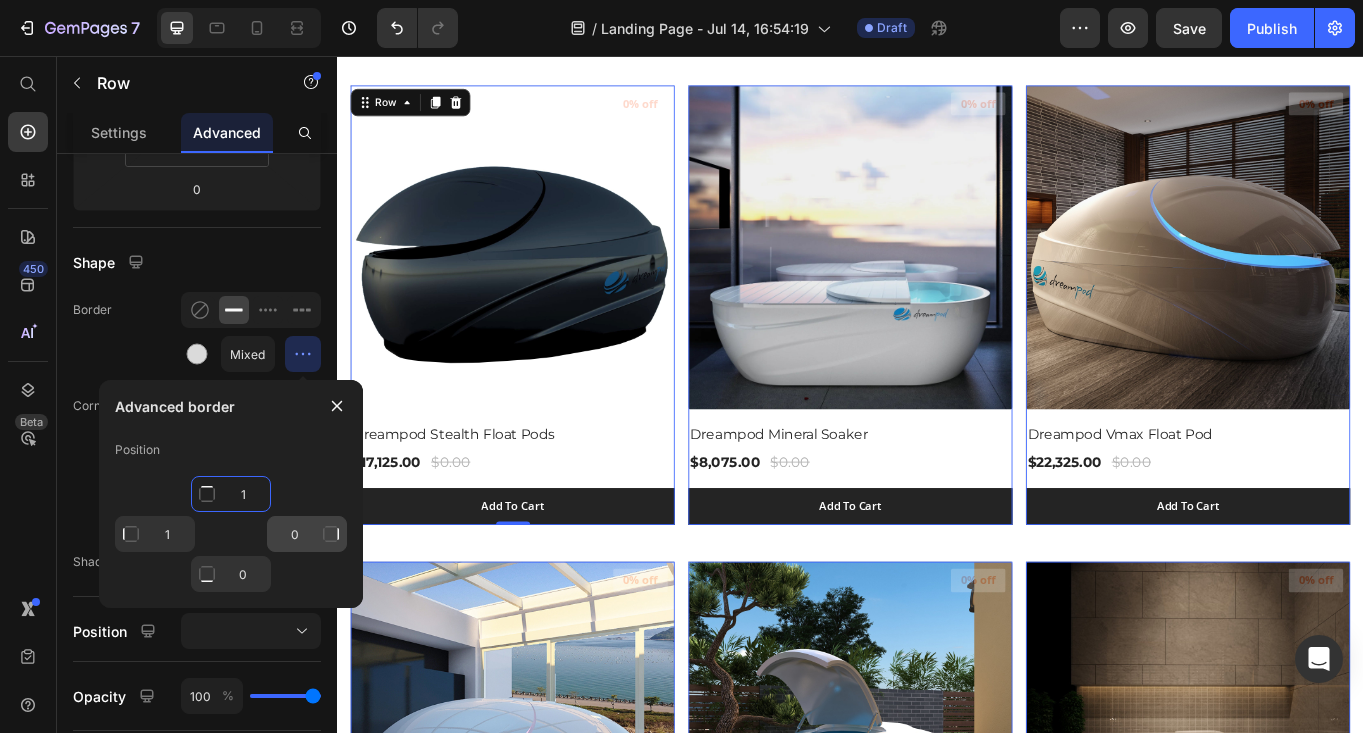 type on "1" 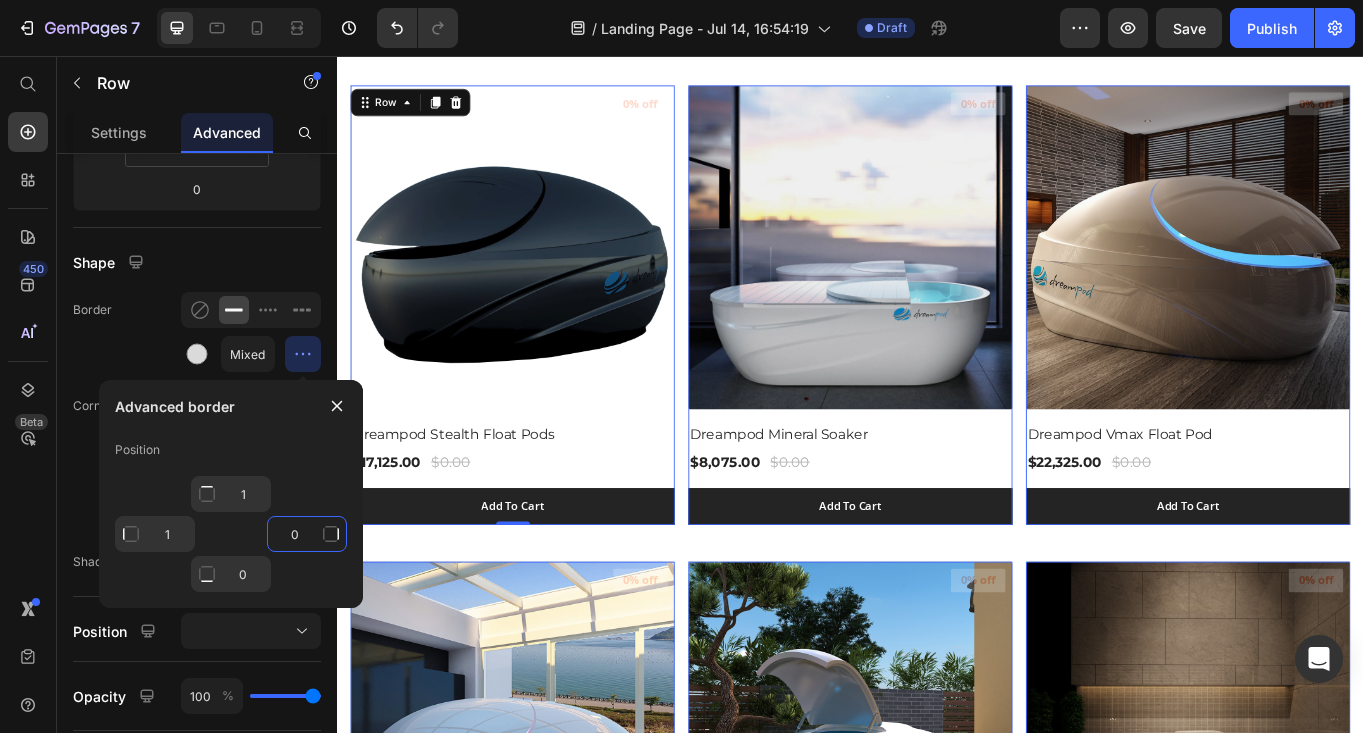 click on "0" 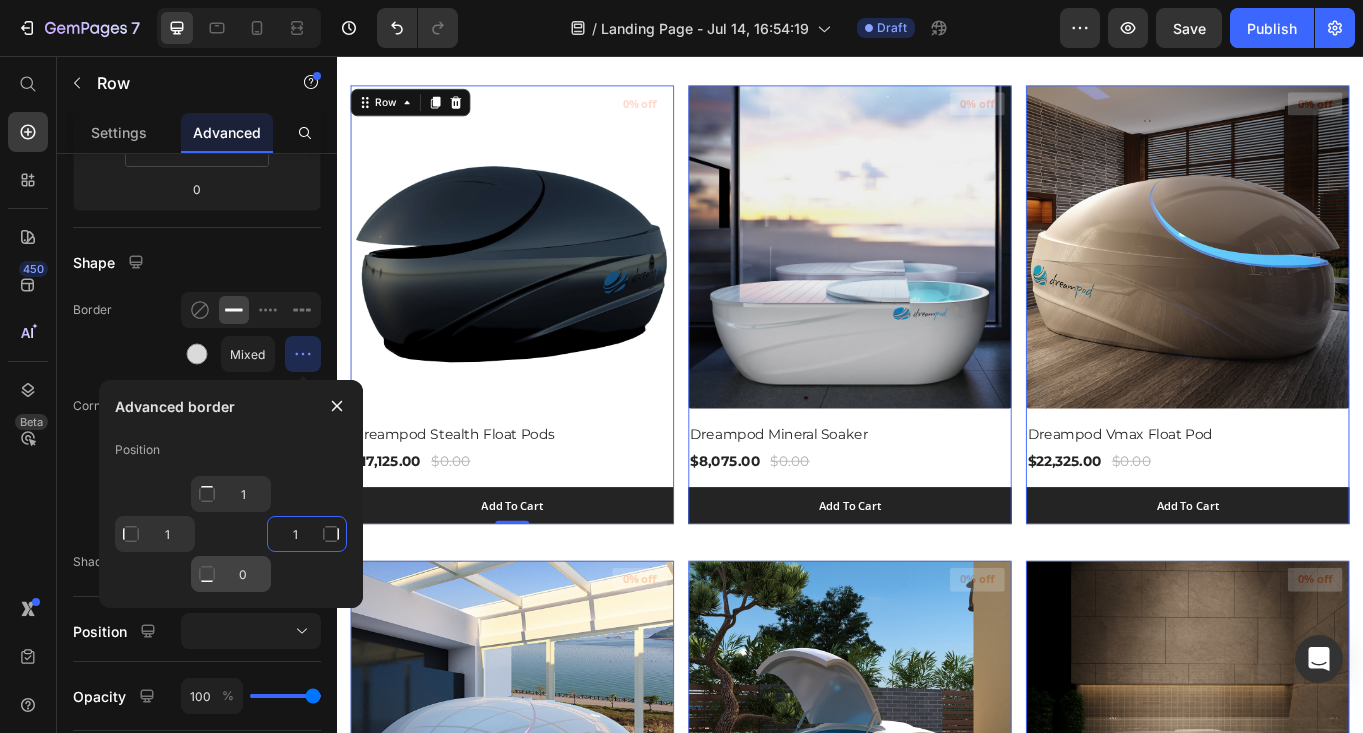 type on "1" 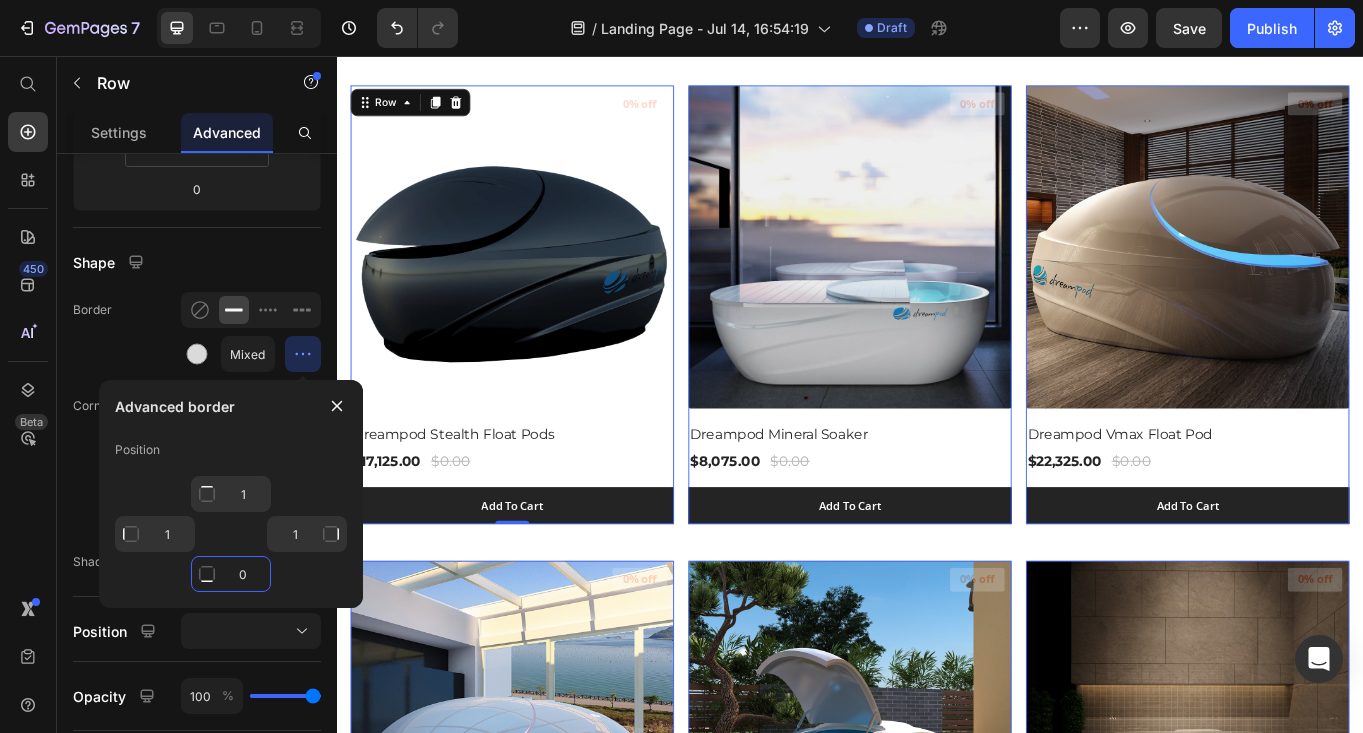 click on "0" 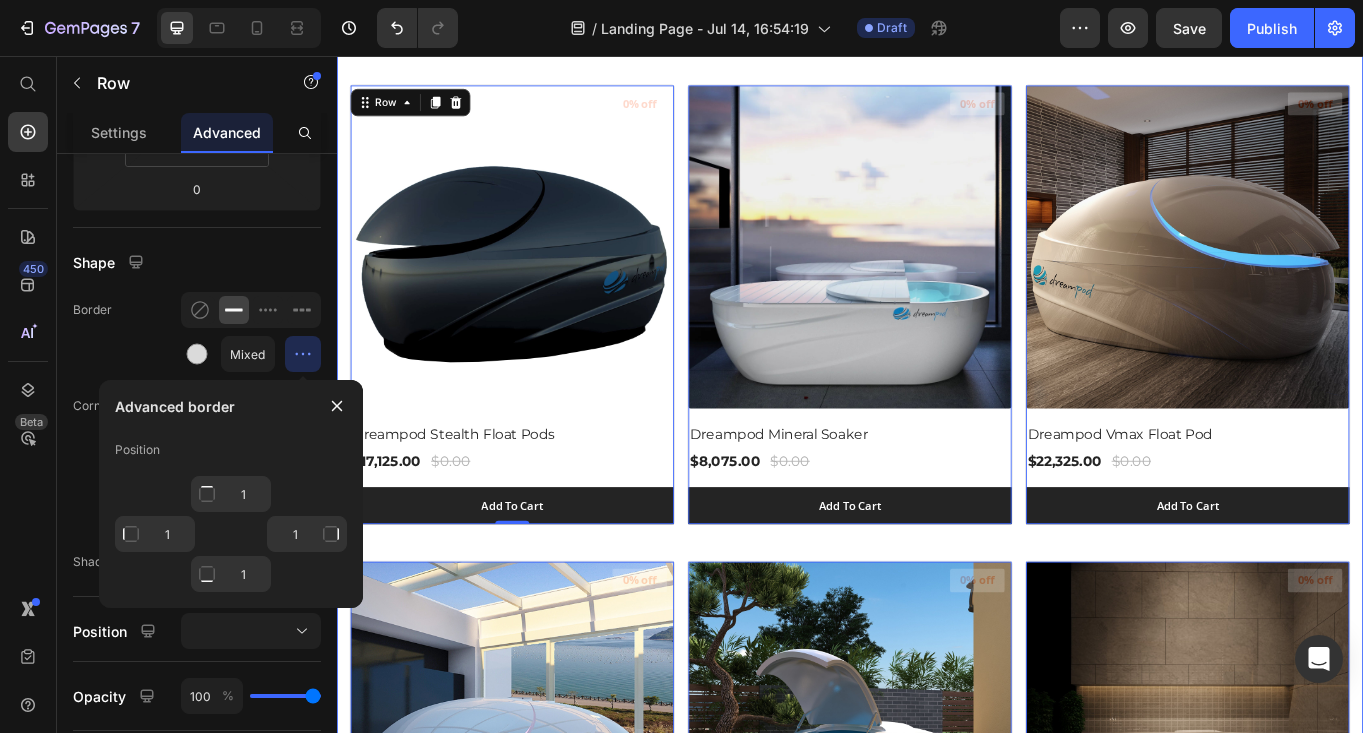 click on "Summer Styles Text block Explore Our Best Sellers Heading (P) Images 0% off Product Badge Dreampod Stealth Float Pods (P) Title $17,125.00 (P) Price $0.00 (P) Price Row Add To Cart (P) Cart Button Row   0 (P) Images 0% off Product Badge Dreampod Mineral Soaker (P) Title $8,075.00 (P) Price $0.00 (P) Price Row Add To Cart (P) Cart Button Row   0 (P) Images 0% off Product Badge Dreampod Vmax Float Pod (P) Title $22,325.00 (P) Price $0.00 (P) Price Row Add To Cart (P) Cart Button Row   0 (P) Images 0% off Product Badge Dreampod V2 Float Pod (P) Title $20,425.00 (P) Price $0.00 (P) Price Row Add To Cart (P) Cart Button Row   0 (P) Images 0% off Product Badge Dreampod Home Float Plus (P) Title $10,230.00 (P) Price $0.00 (P) Price Row Add To Cart (P) Cart Button Row   0 (P) Images 0% off Product Badge Dreampod Home Float Pro (P) Title $8,075.00 (P) Price $0.00 (P) Price Row Add To Cart (P) Cart Button Row   0 (P) Images 0% off Product Badge Dreampod Sport Float Pod (P) Title $16,625.00 (P) Price $0.00 (P) Price Row" at bounding box center [937, 1393] 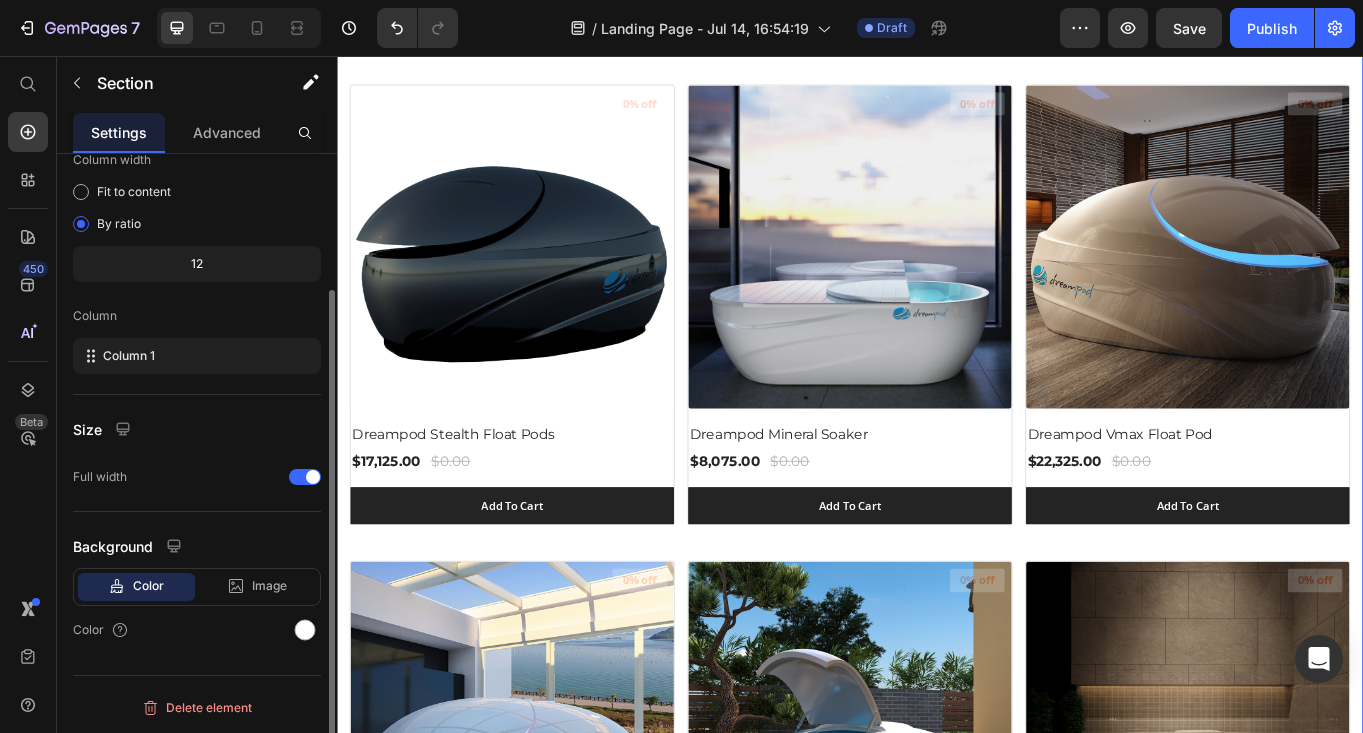 scroll, scrollTop: 0, scrollLeft: 0, axis: both 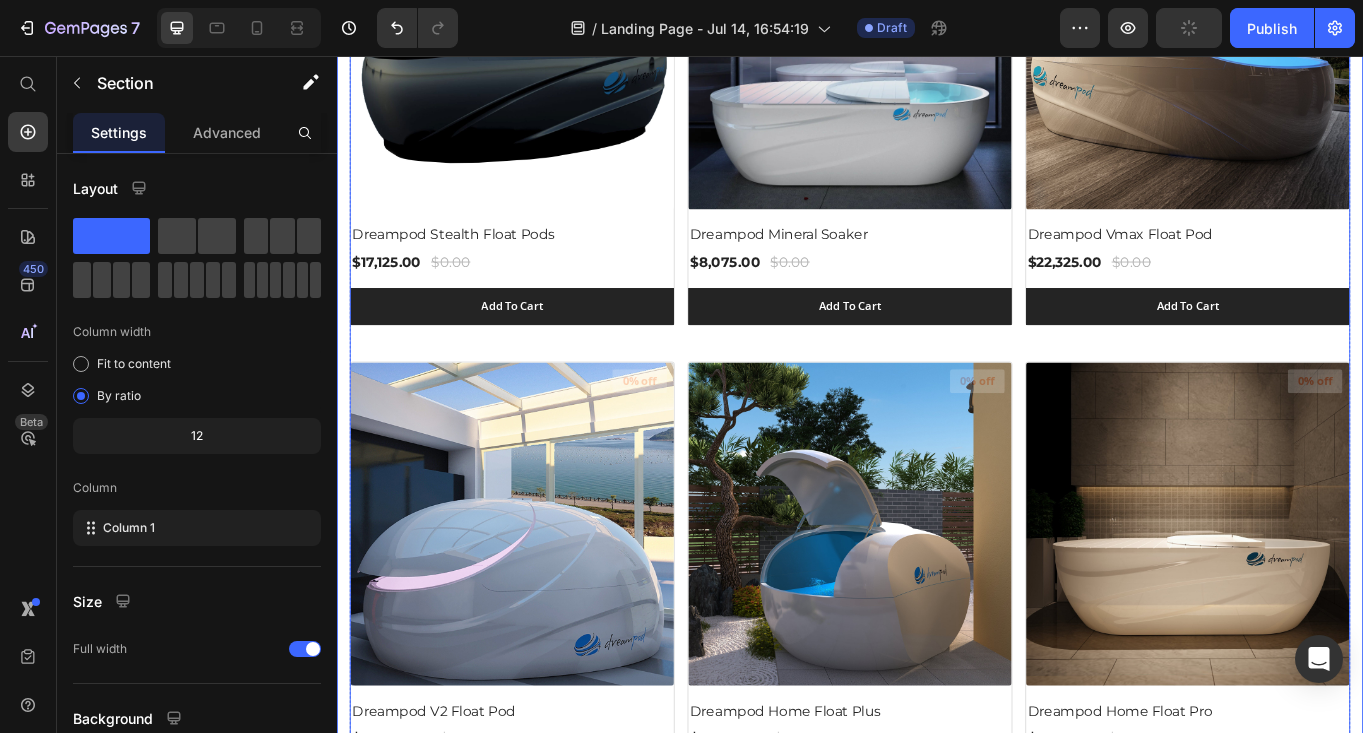 click on "(P) Images 0% off Product Badge Dreampod Stealth Float Pods (P) Title $17,125.00 (P) Price $0.00 (P) Price Row Add To Cart (P) Cart Button Row (P) Images 0% off Product Badge Dreampod Mineral Soaker (P) Title $8,075.00 (P) Price $0.00 (P) Price Row Add To Cart (P) Cart Button Row (P) Images 0% off Product Badge Dreampod Vmax Float Pod (P) Title $22,325.00 (P) Price $0.00 (P) Price Row Add To Cart (P) Cart Button Row (P) Images 0% off Product Badge Dreampod V2 Float Pod (P) Title $20,425.00 (P) Price $0.00 (P) Price Row Add To Cart (P) Cart Button Row (P) Images 0% off Product Badge Dreampod Home Float Plus (P) Title $10,230.00 (P) Price $0.00 (P) Price Row Add To Cart (P) Cart Button Row (P) Images 0% off Product Badge Dreampod Home Float Pro (P) Title $8,075.00 (P) Price $0.00 (P) Price Row Add To Cart (P) Cart Button Row (P) Images 0% off Product Badge Dreampod Sport Float Pod (P) Title $16,625.00 (P) Price $0.00 (P) Price Row Add To Cart (P) Cart Button Row (P) Images 0% off Product Badge (P) Title $0.00" at bounding box center [937, 1229] 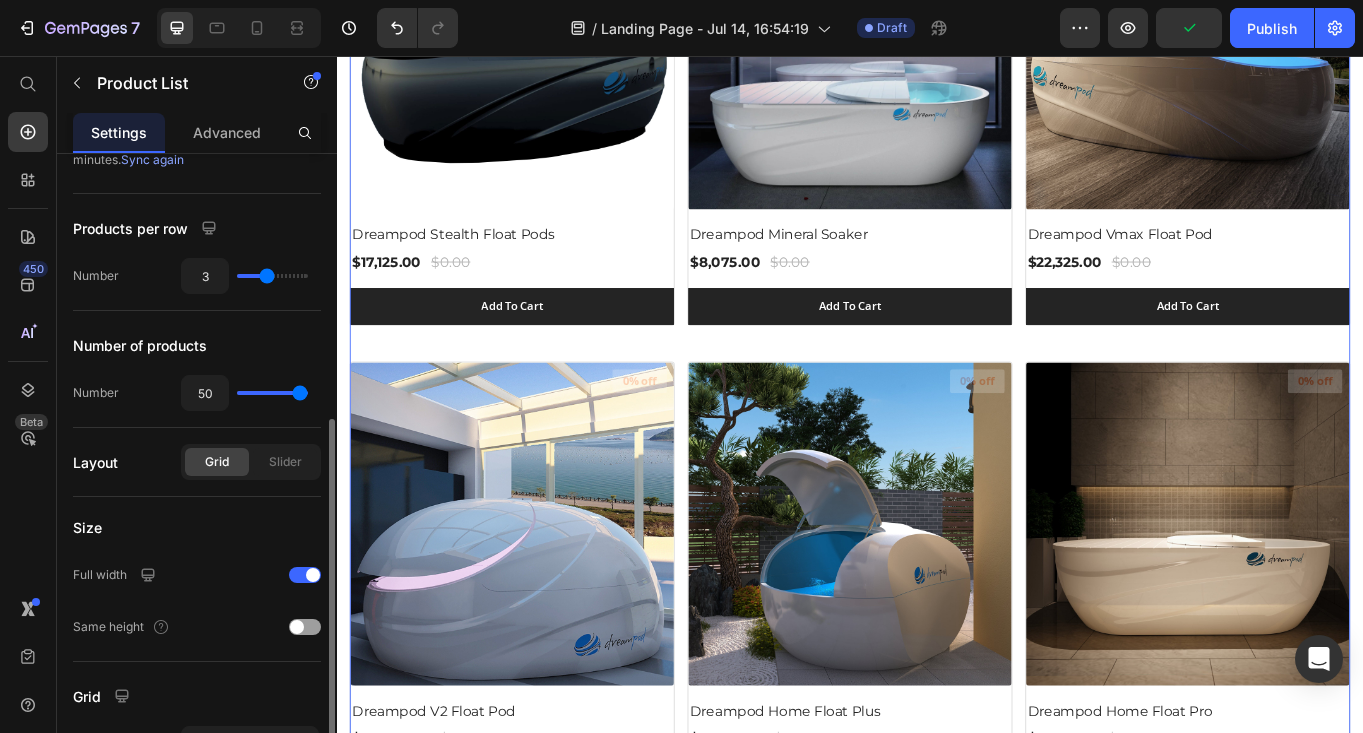 scroll, scrollTop: 417, scrollLeft: 0, axis: vertical 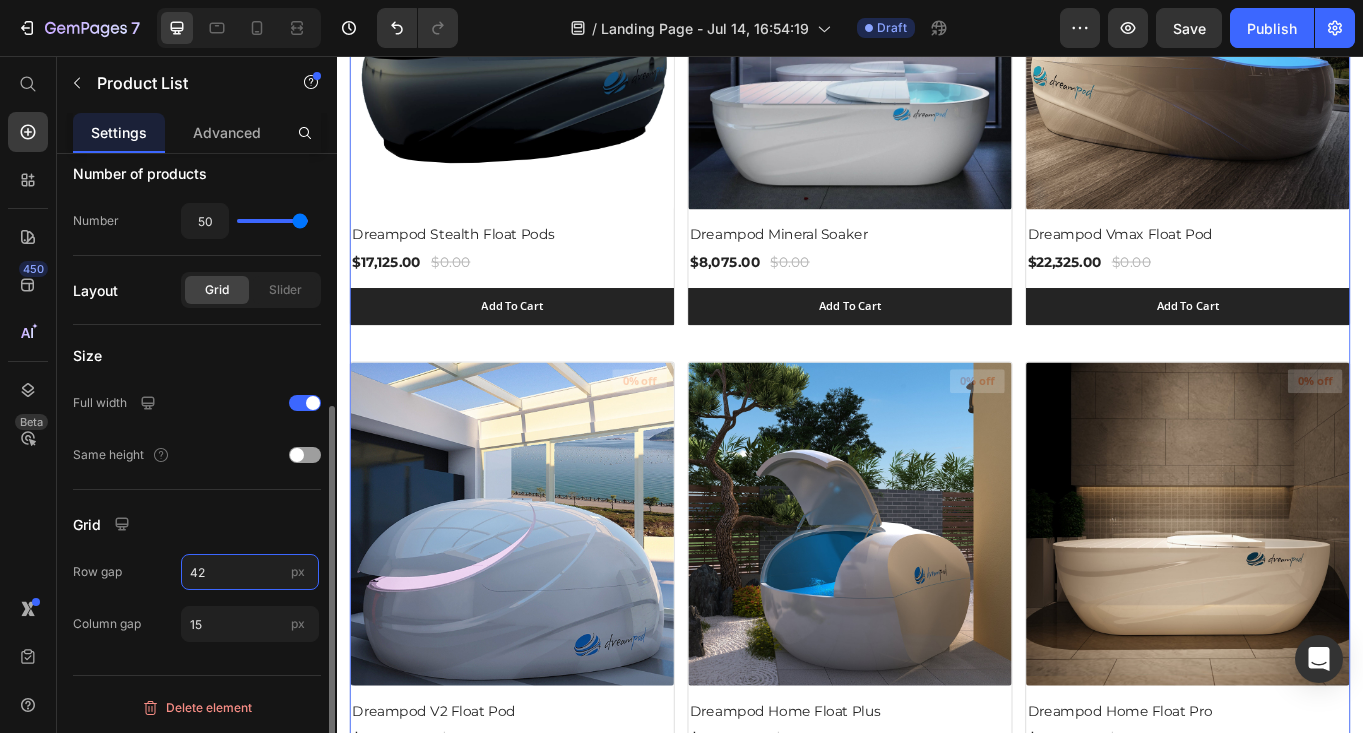 click on "42" at bounding box center [250, 572] 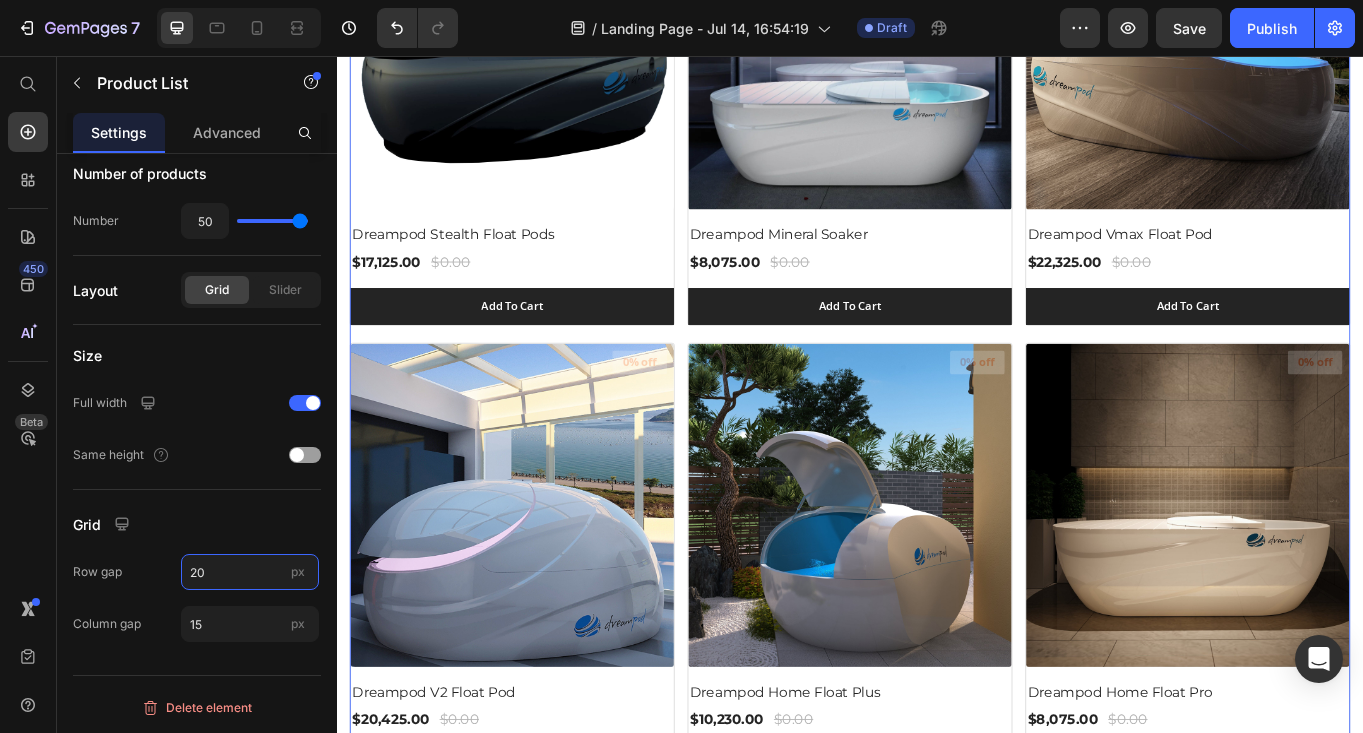 type on "20" 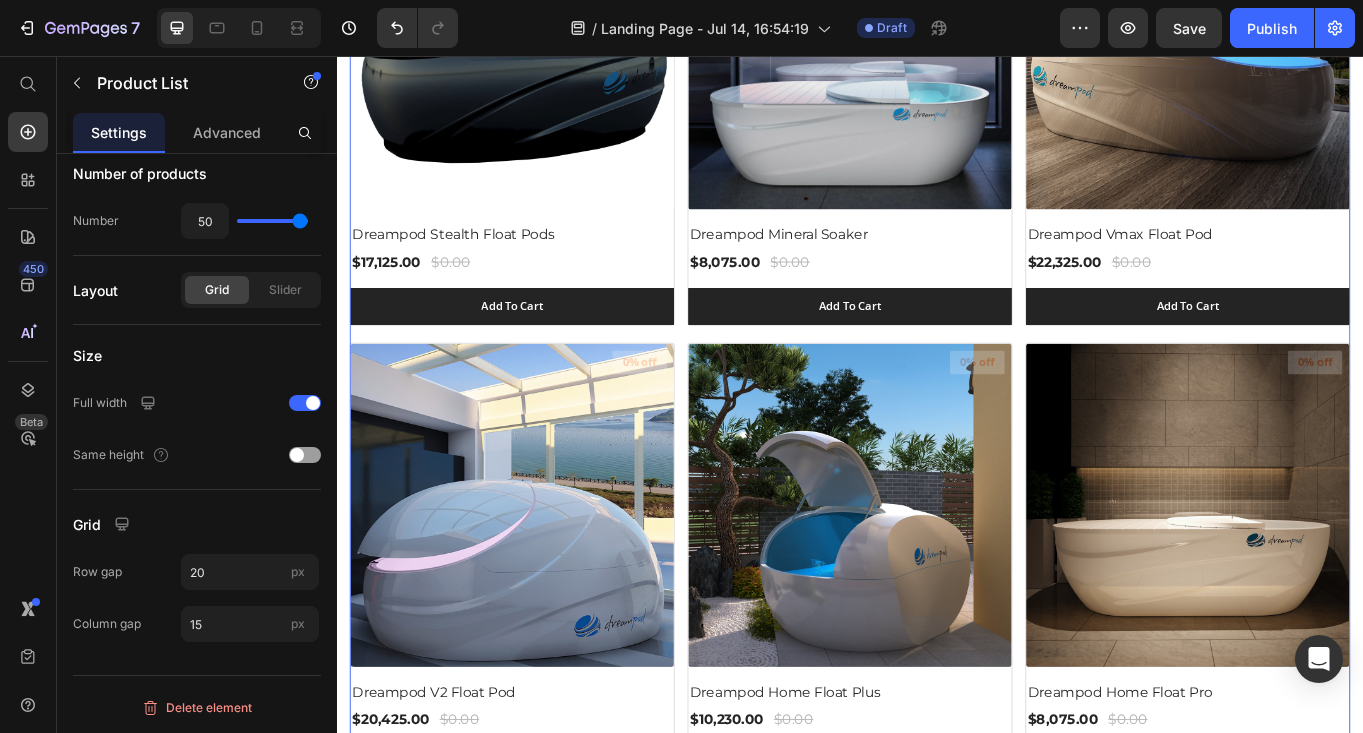 click on "(P) Images 0% off Product Badge Dreampod Stealth Float Pods (P) Title $17,125.00 (P) Price $0.00 (P) Price Row Add To Cart (P) Cart Button Row (P) Images 0% off Product Badge Dreampod Mineral Soaker (P) Title $8,075.00 (P) Price $0.00 (P) Price Row Add To Cart (P) Cart Button Row (P) Images 0% off Product Badge Dreampod Vmax Float Pod (P) Title $22,325.00 (P) Price $0.00 (P) Price Row Add To Cart (P) Cart Button Row (P) Images 0% off Product Badge Dreampod V2 Float Pod (P) Title $20,425.00 (P) Price $0.00 (P) Price Row Add To Cart (P) Cart Button Row (P) Images 0% off Product Badge Dreampod Home Float Plus (P) Title $10,230.00 (P) Price $0.00 (P) Price Row Add To Cart (P) Cart Button Row (P) Images 0% off Product Badge Dreampod Home Float Pro (P) Title $8,075.00 (P) Price $0.00 (P) Price Row Add To Cart (P) Cart Button Row (P) Images 0% off Product Badge Dreampod Sport Float Pod (P) Title $16,625.00 (P) Price $0.00 (P) Price Row Add To Cart (P) Cart Button Row (P) Images 0% off Product Badge (P) Title $0.00" at bounding box center [937, 1185] 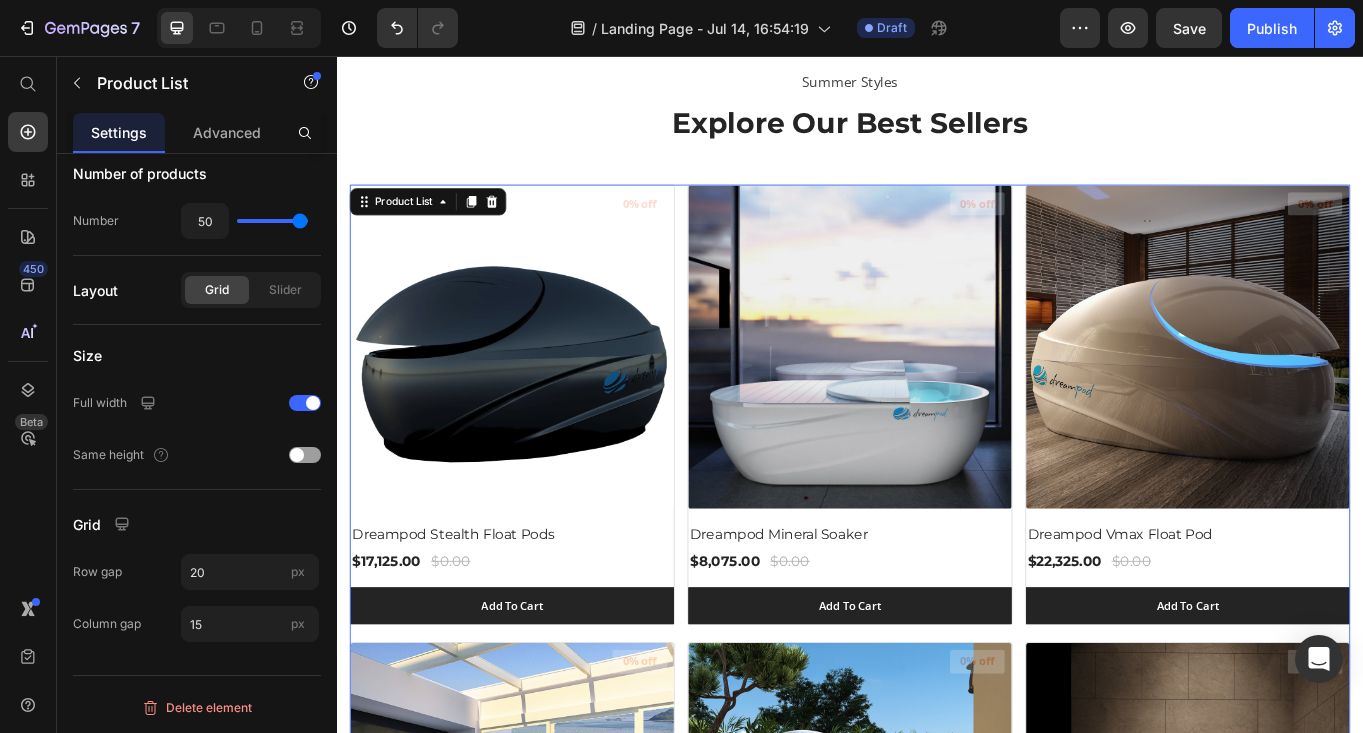 scroll, scrollTop: 532, scrollLeft: 0, axis: vertical 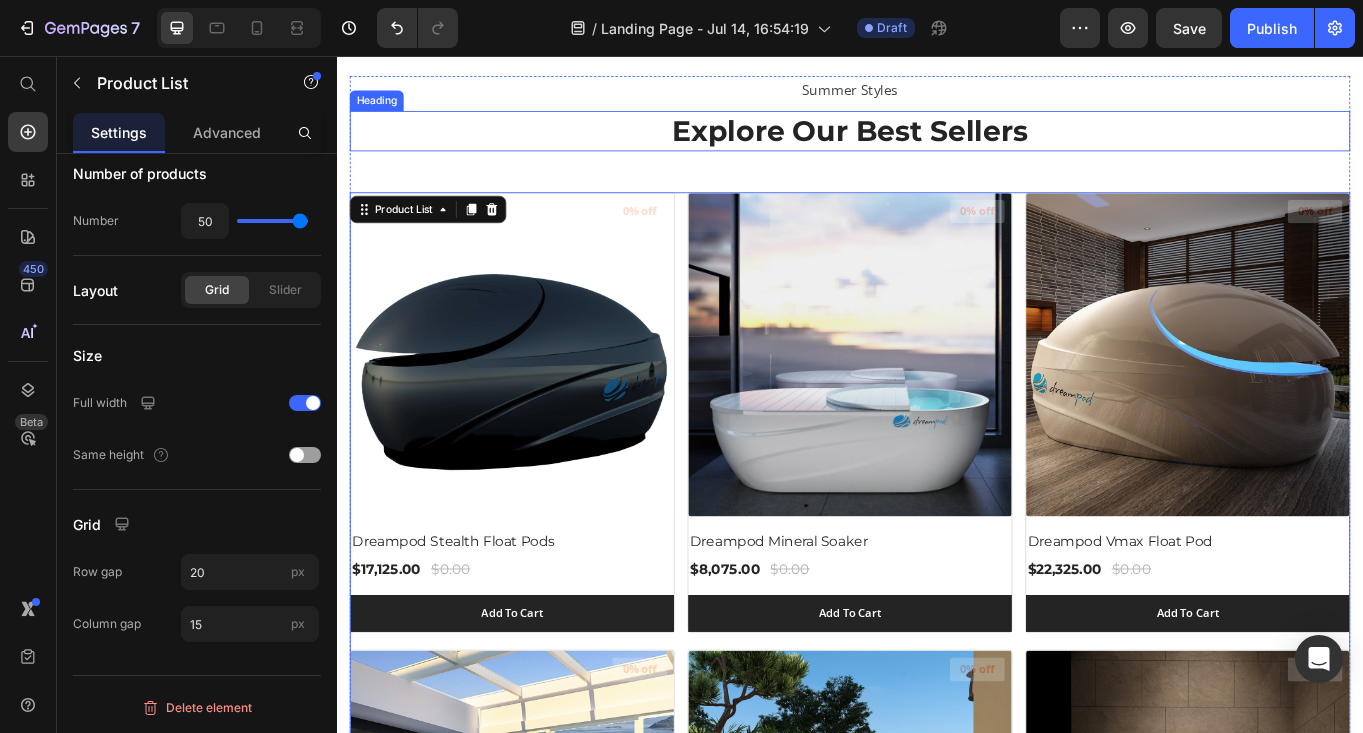 click on "Explore Our Best Sellers" at bounding box center (937, 143) 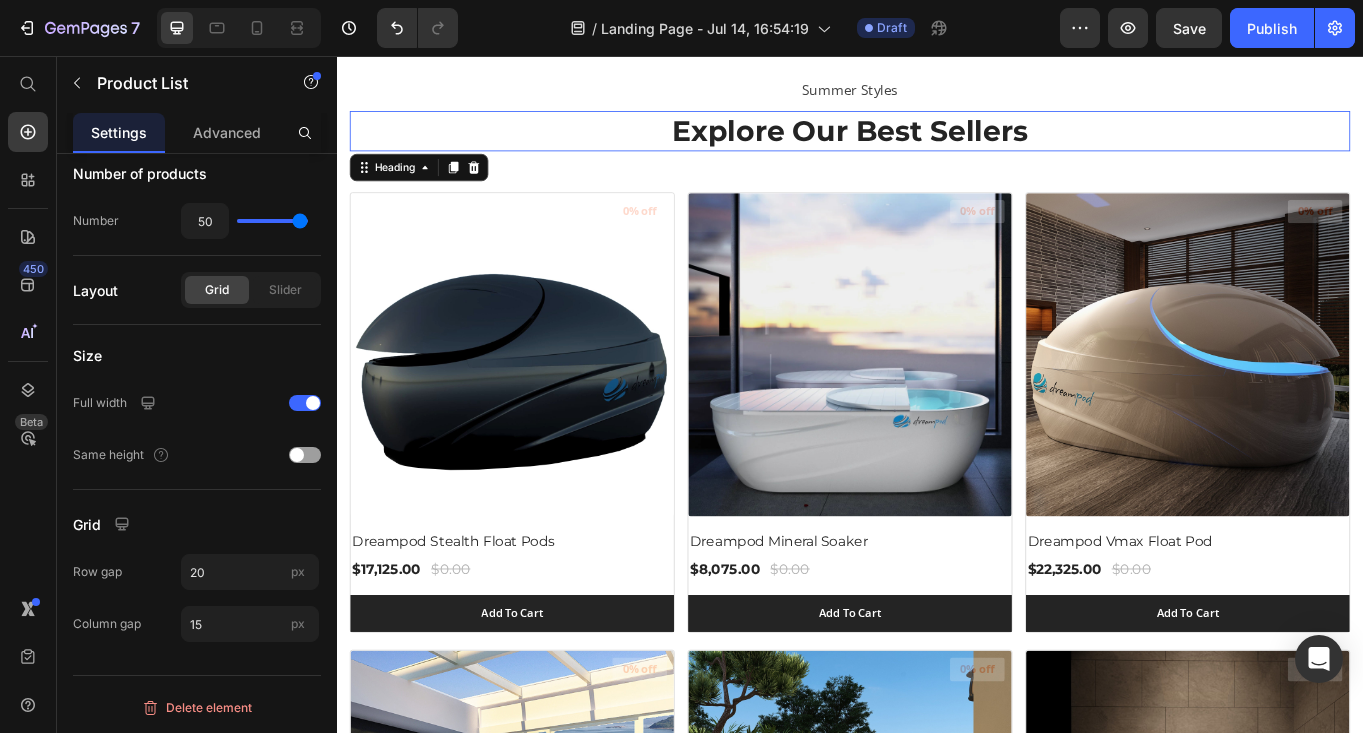 scroll, scrollTop: 0, scrollLeft: 0, axis: both 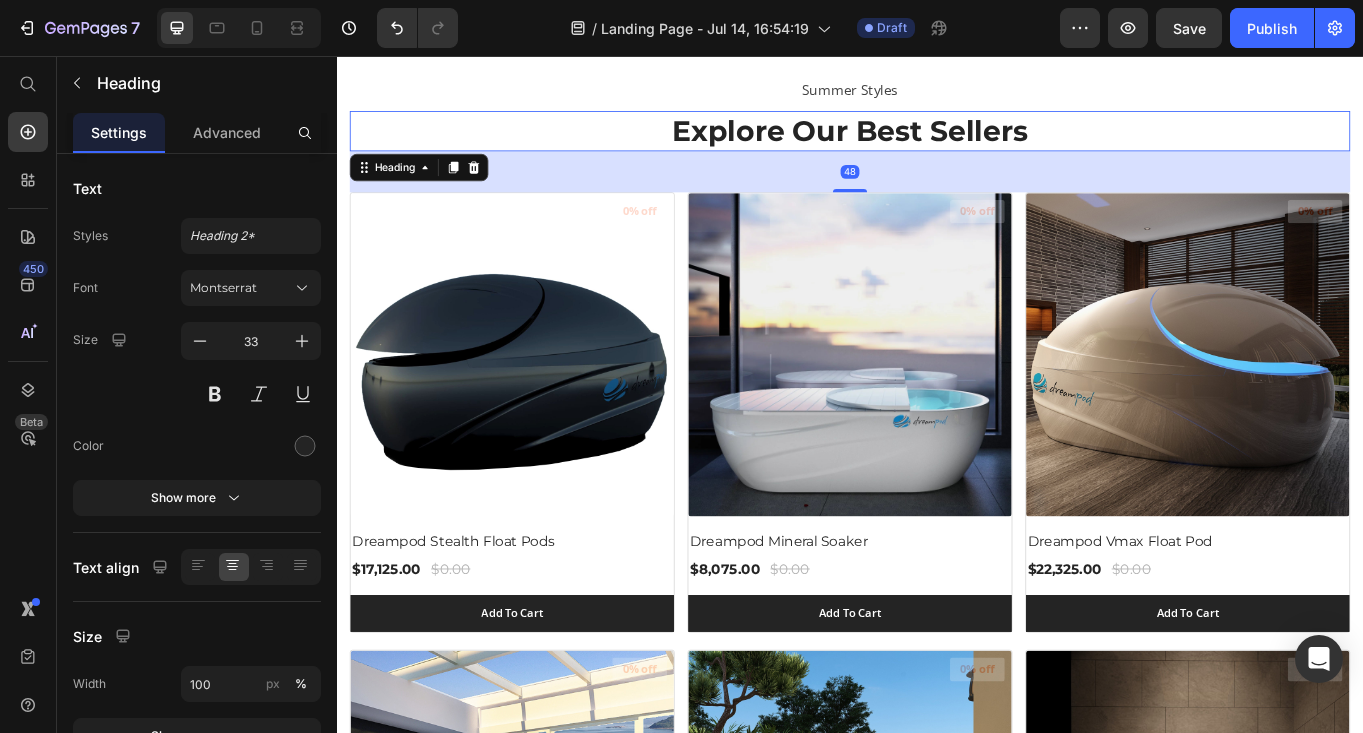click on "Explore Our Best Sellers" at bounding box center (937, 143) 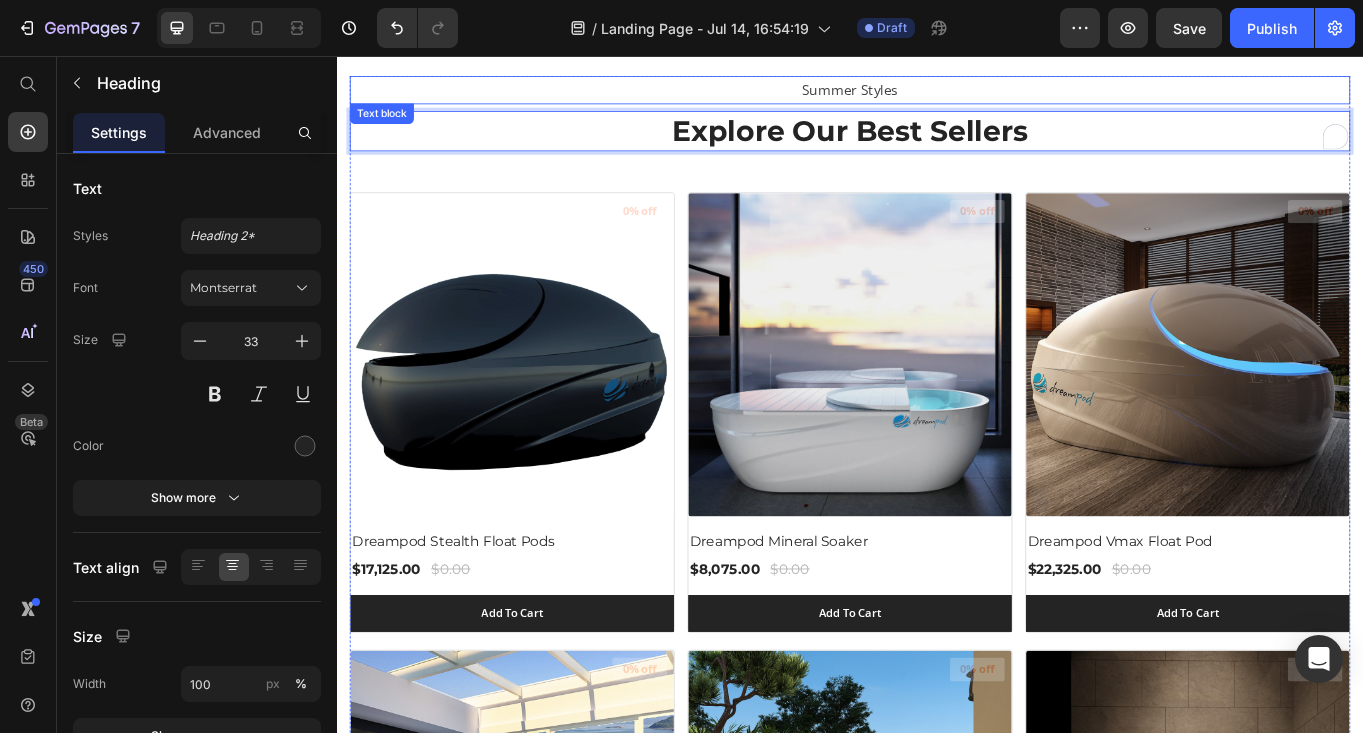 click on "Summer Styles" at bounding box center (937, 95) 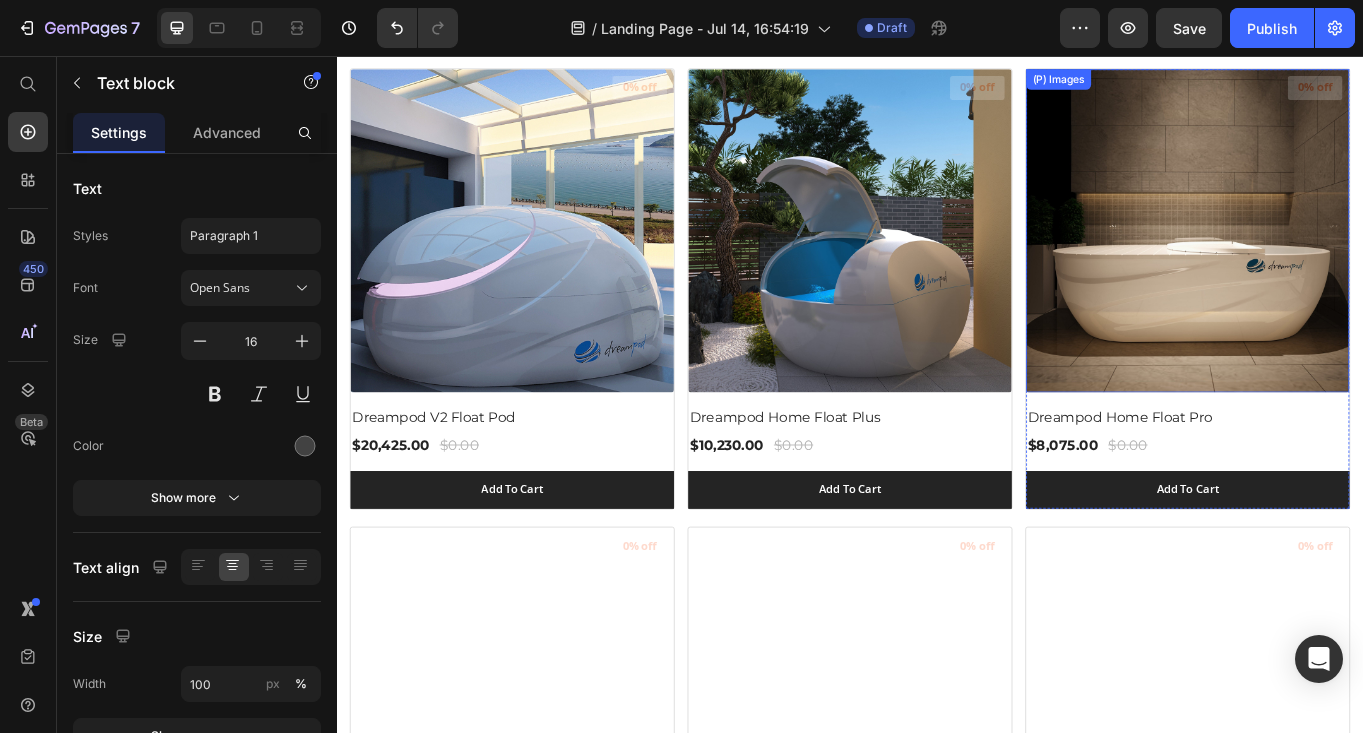scroll, scrollTop: 1007, scrollLeft: 0, axis: vertical 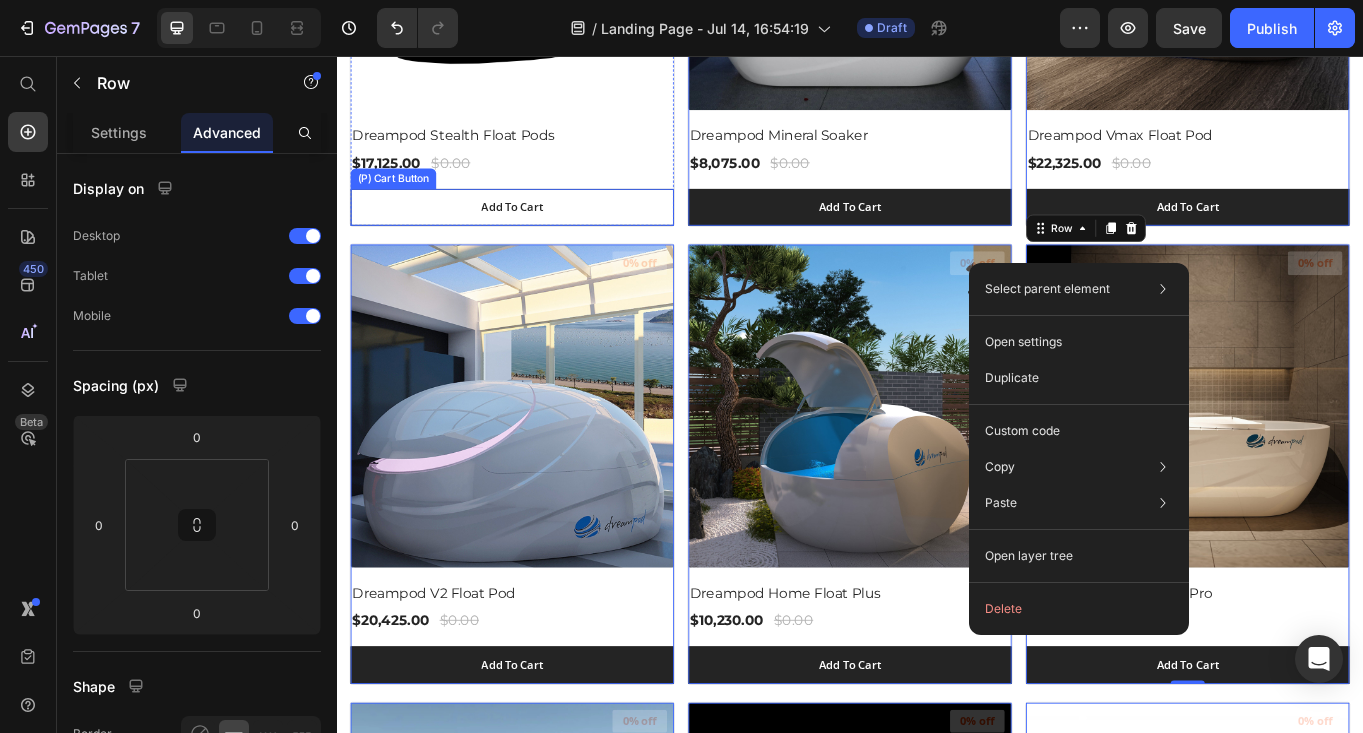 click on "Add To Cart" at bounding box center (542, 233) 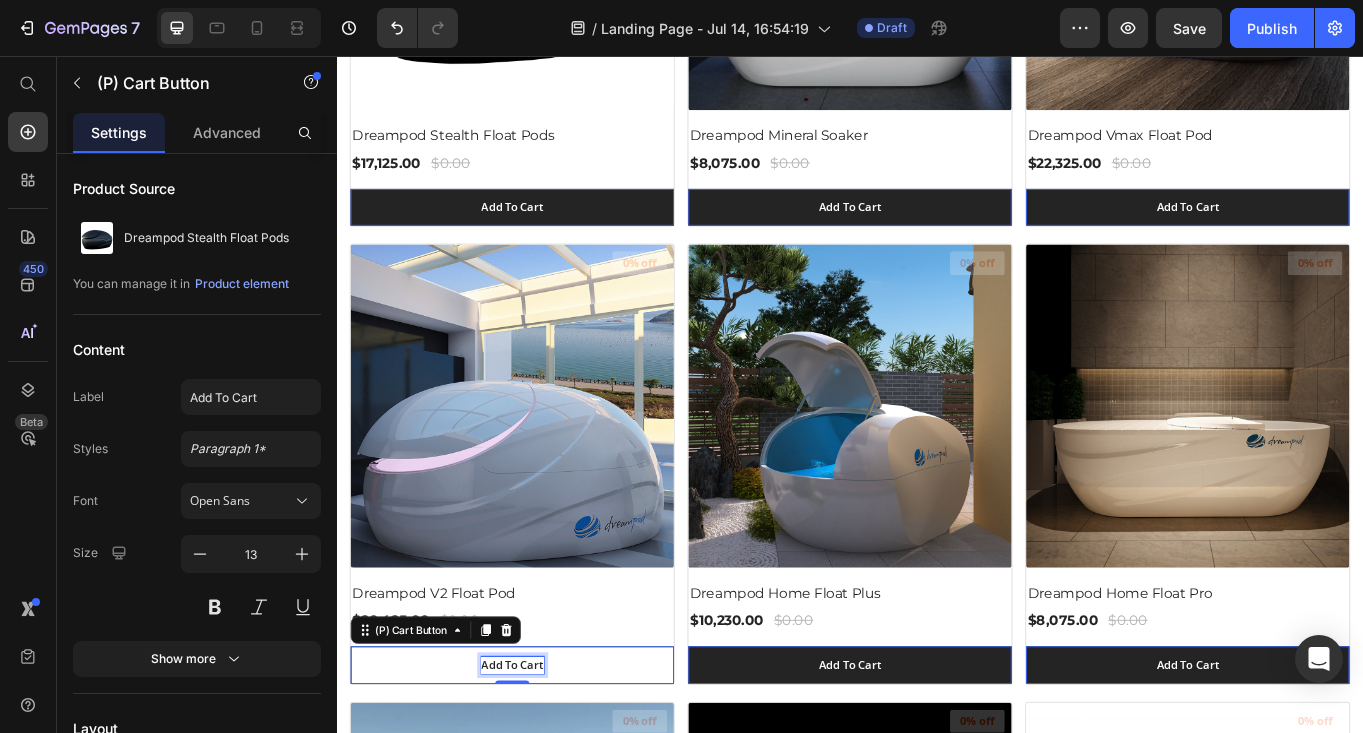 click on "Add To Cart" at bounding box center [542, 768] 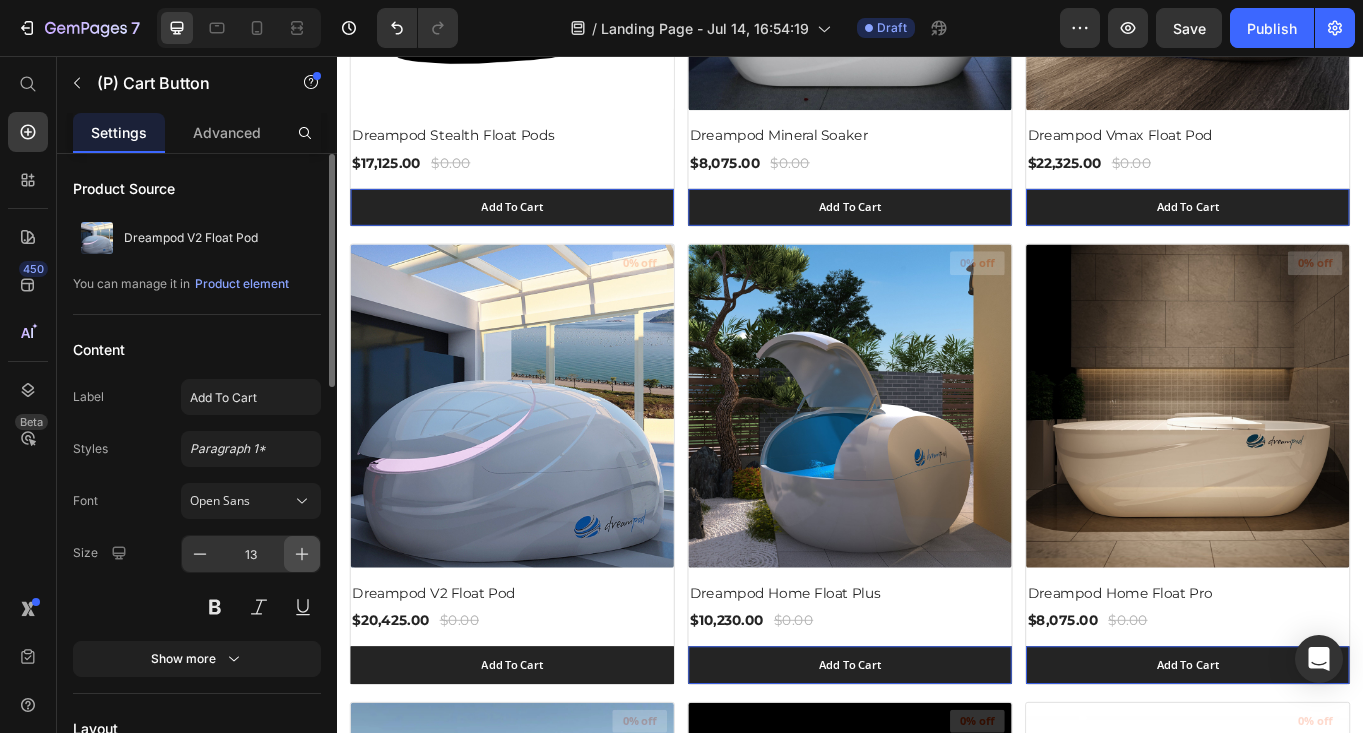 click 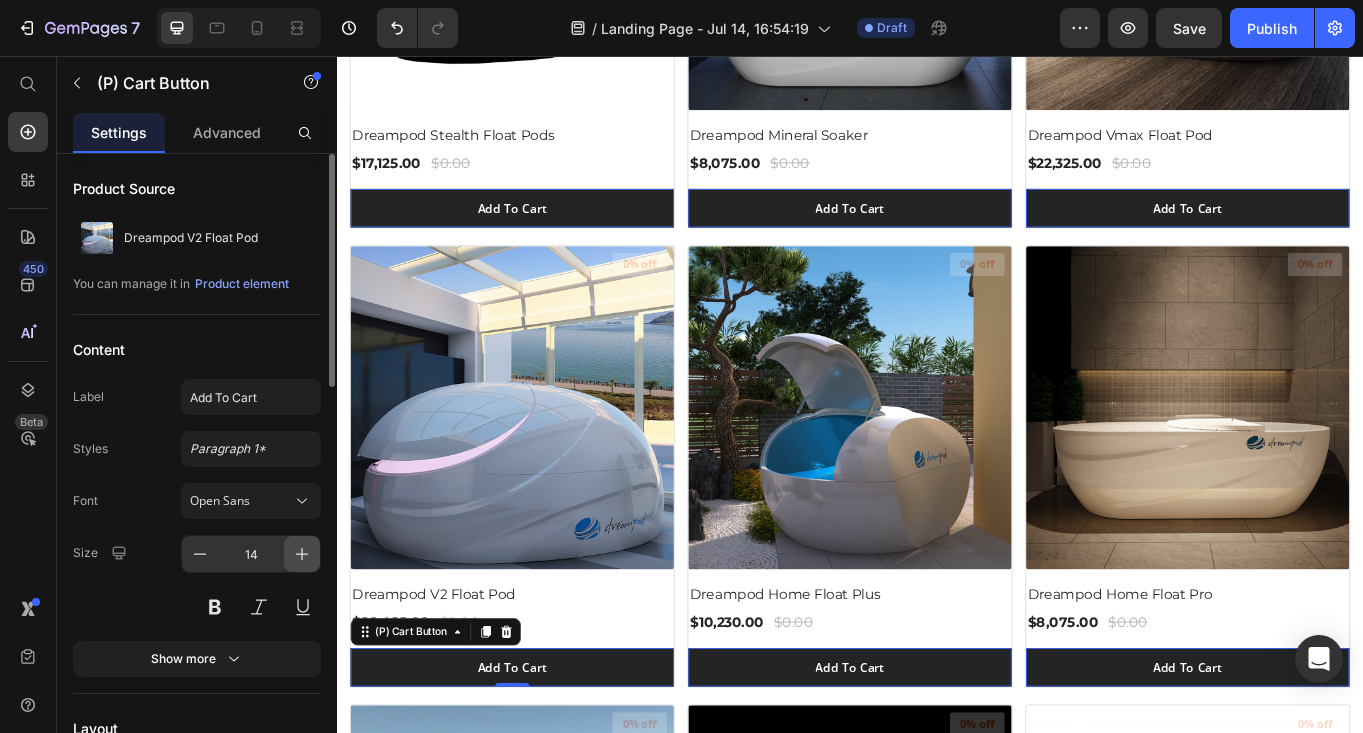 click 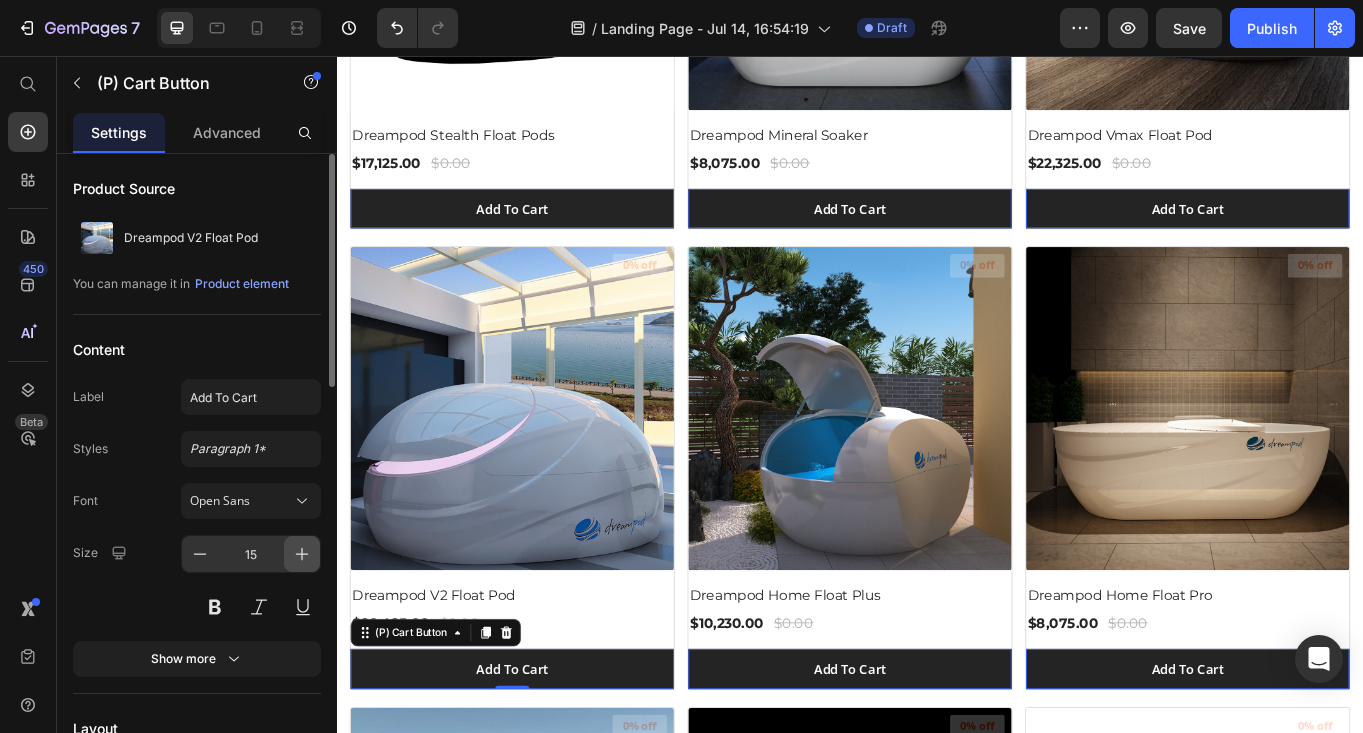click 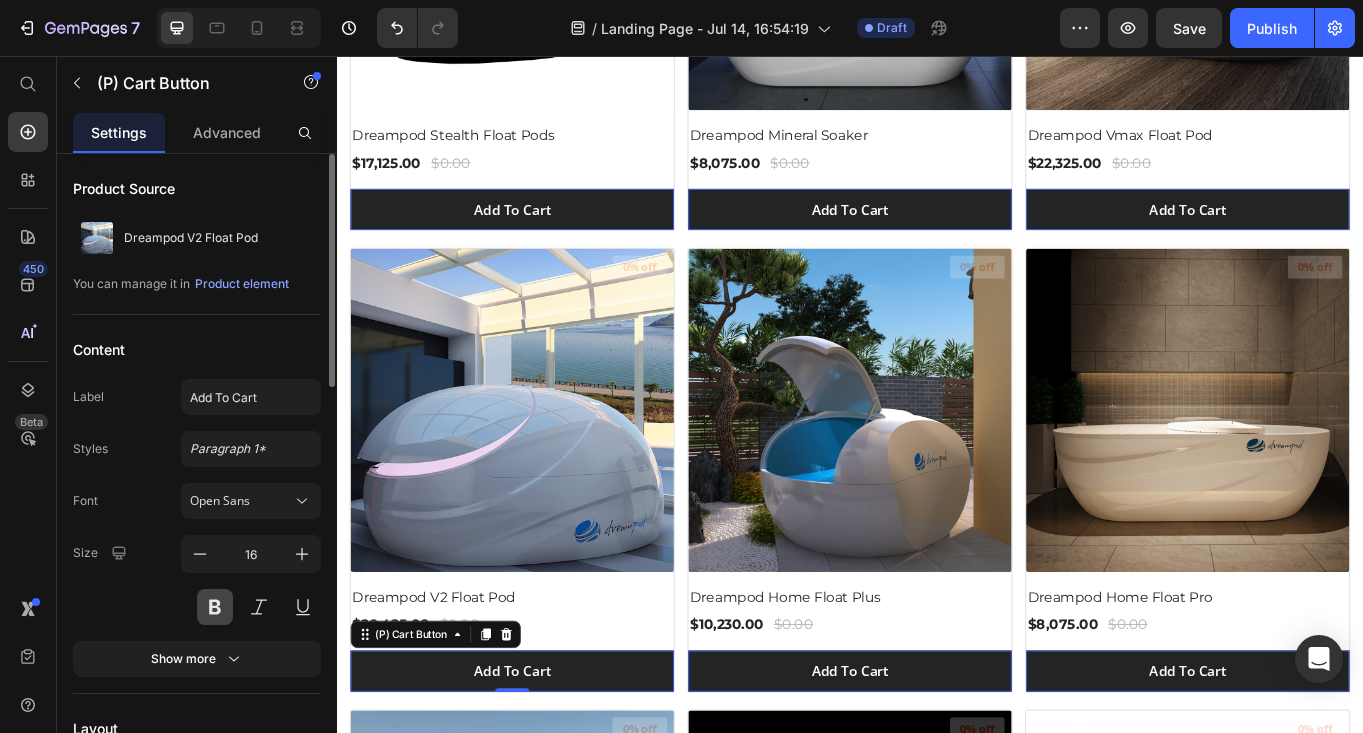 click at bounding box center [215, 607] 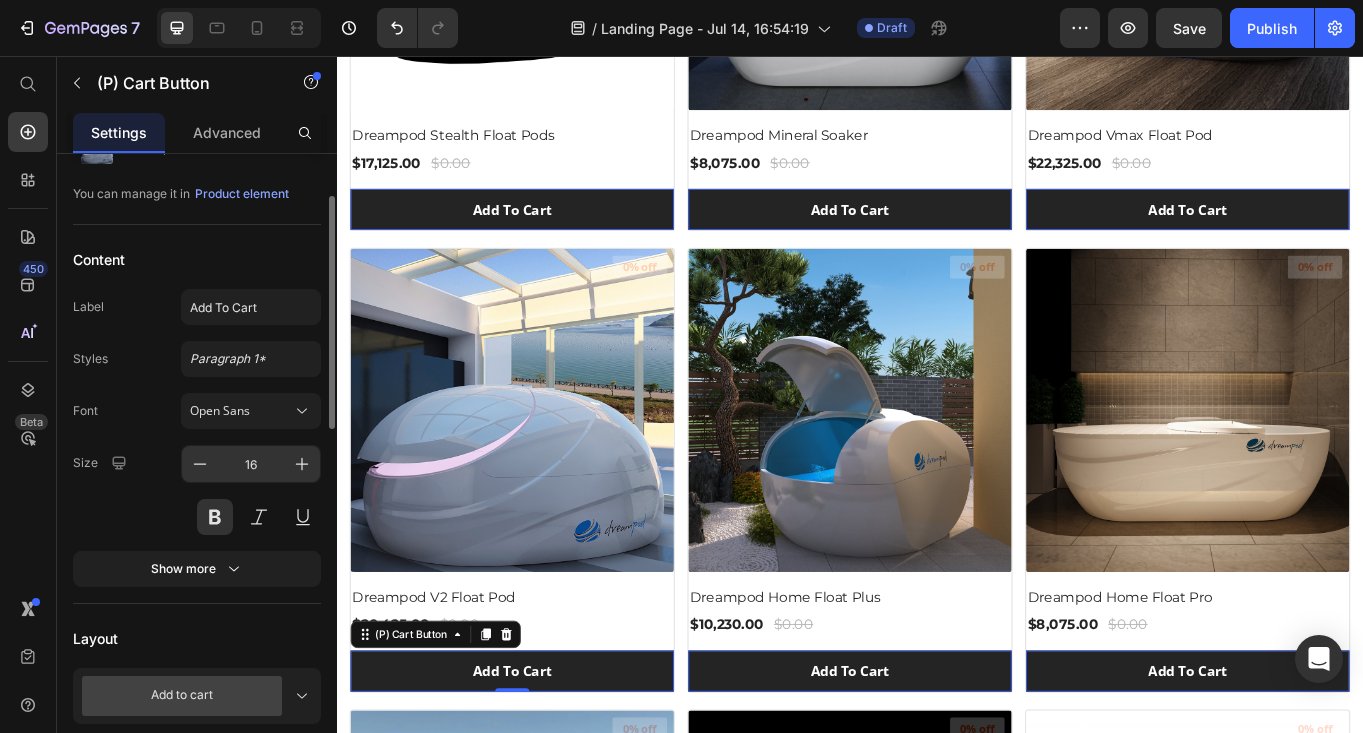scroll, scrollTop: 97, scrollLeft: 0, axis: vertical 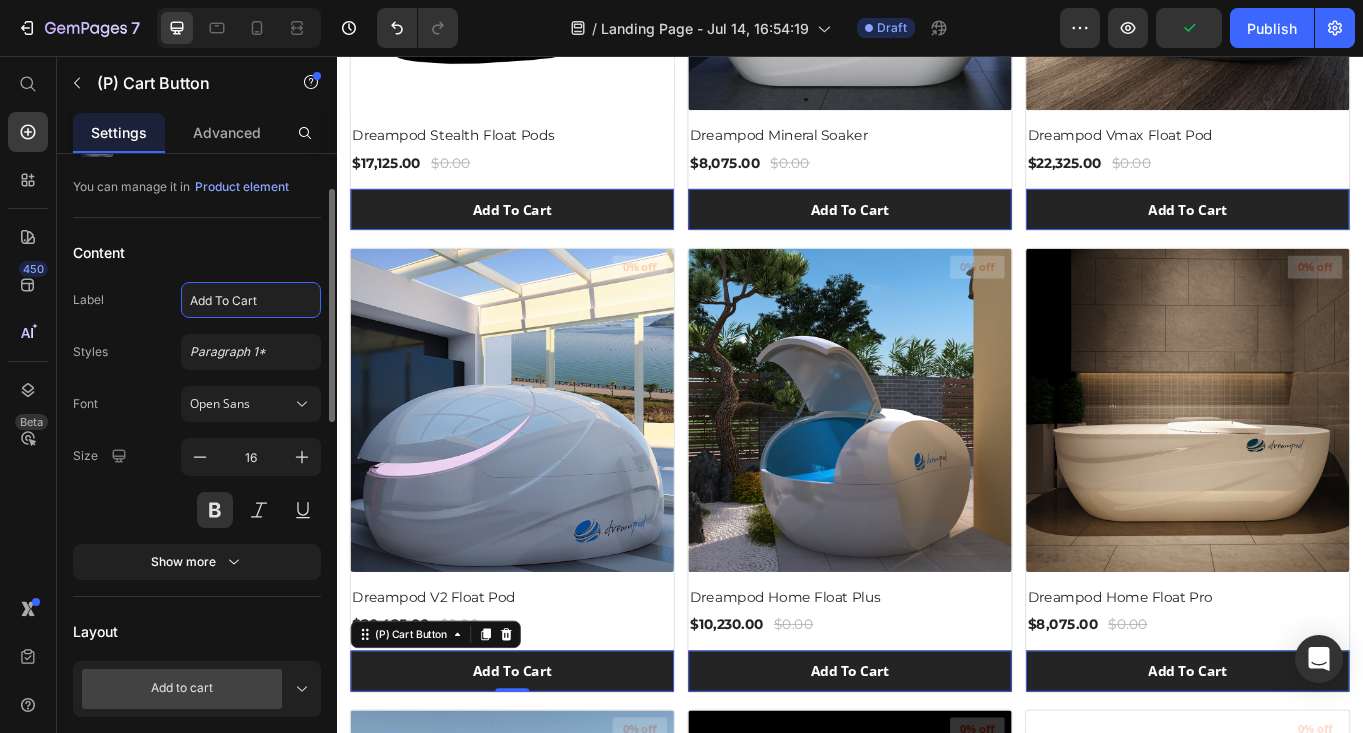 click on "Add To Cart" 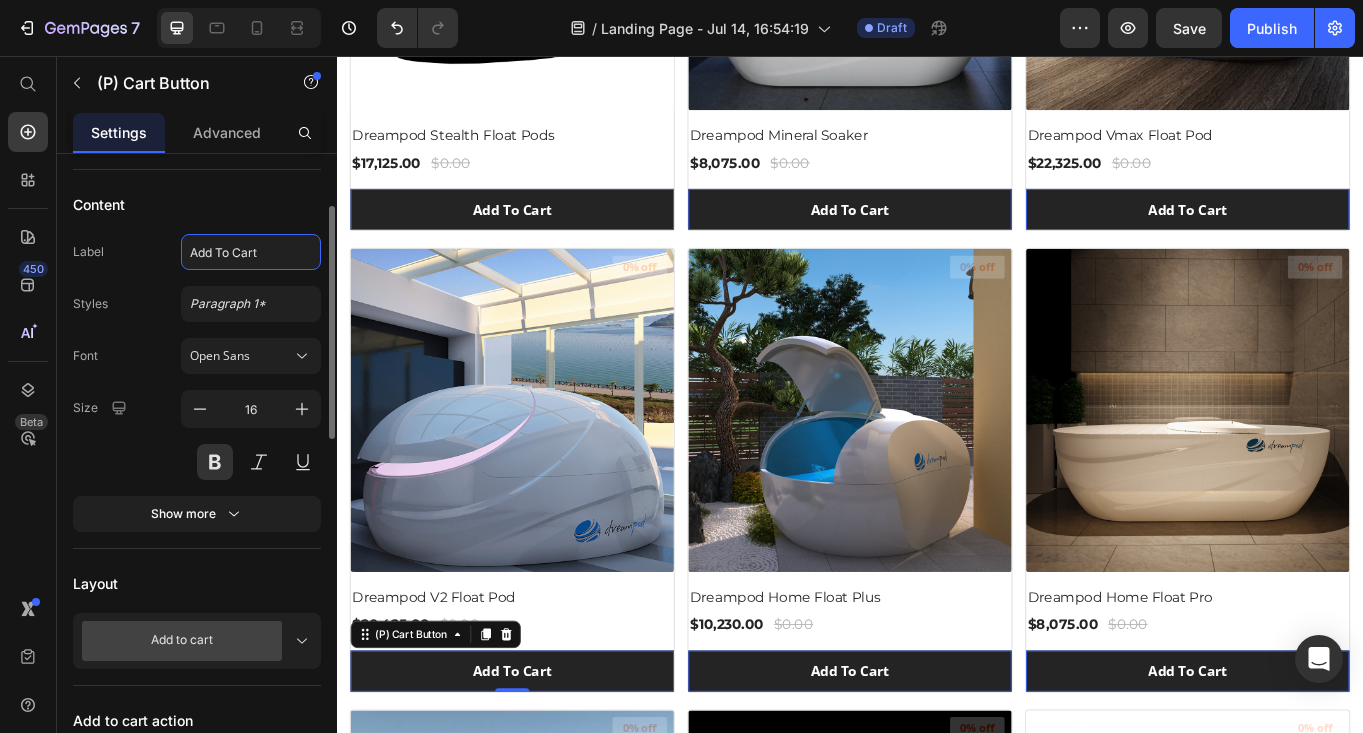 scroll, scrollTop: 144, scrollLeft: 0, axis: vertical 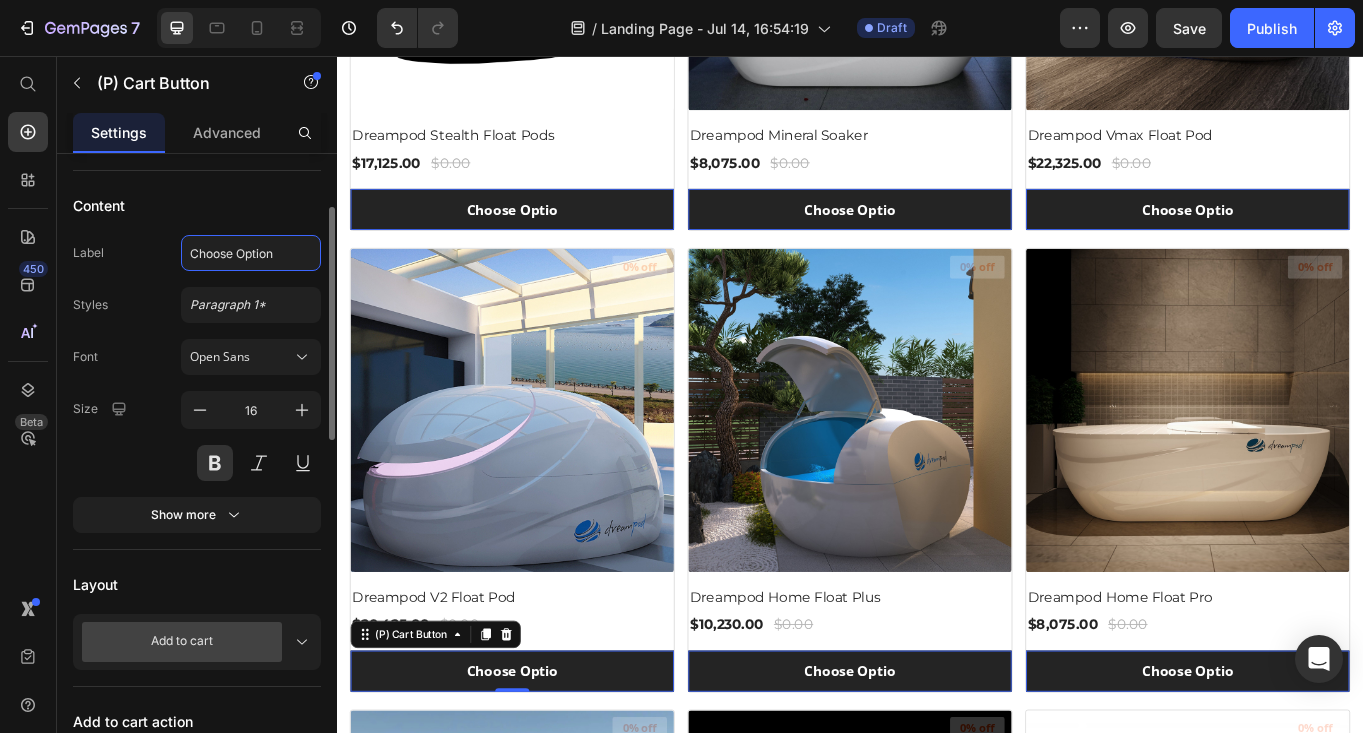 type on "Choose Options" 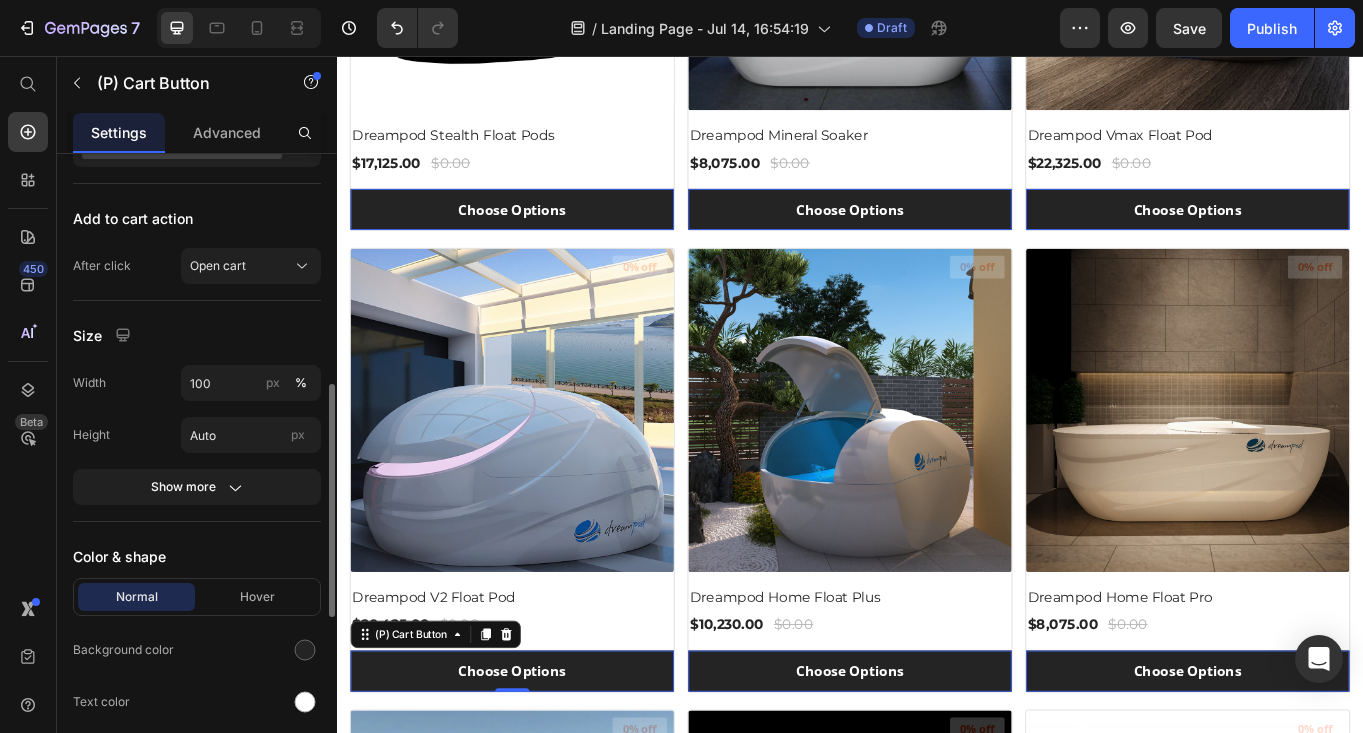 scroll, scrollTop: 654, scrollLeft: 0, axis: vertical 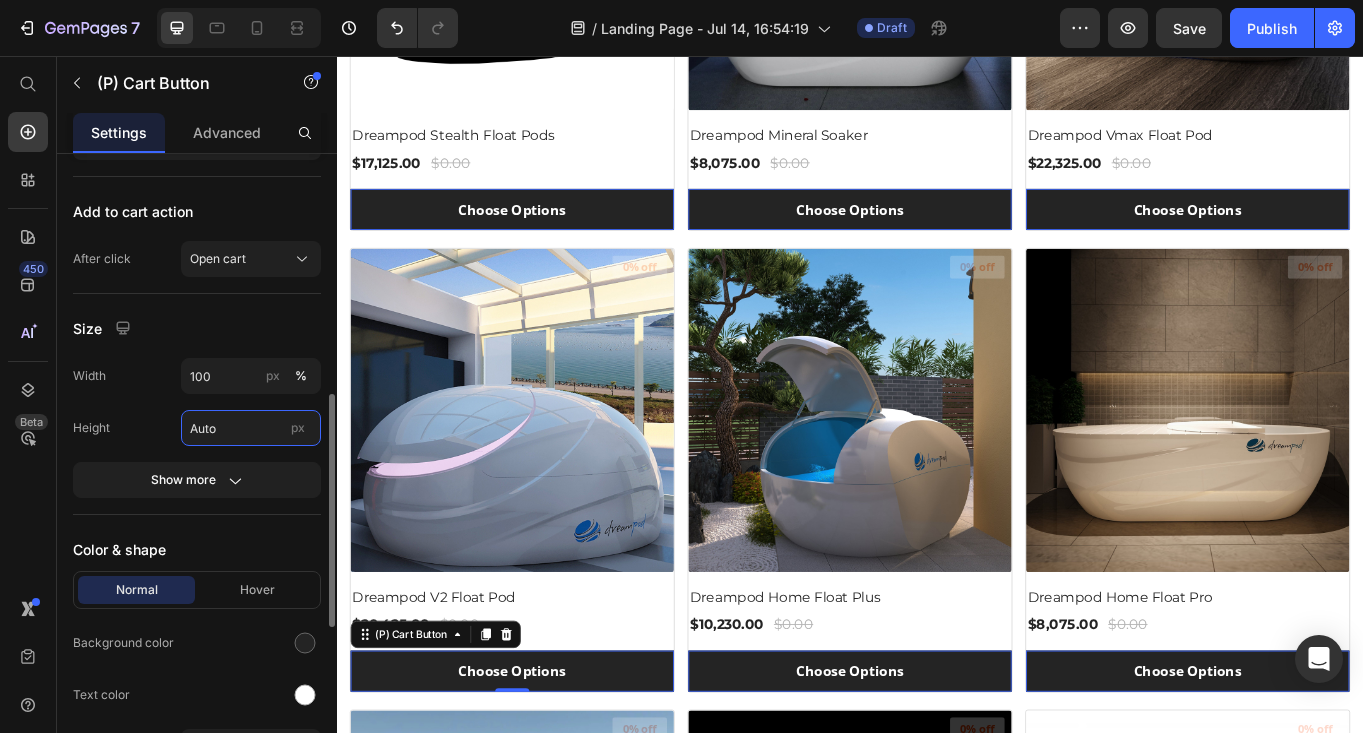click on "Auto" at bounding box center (251, 428) 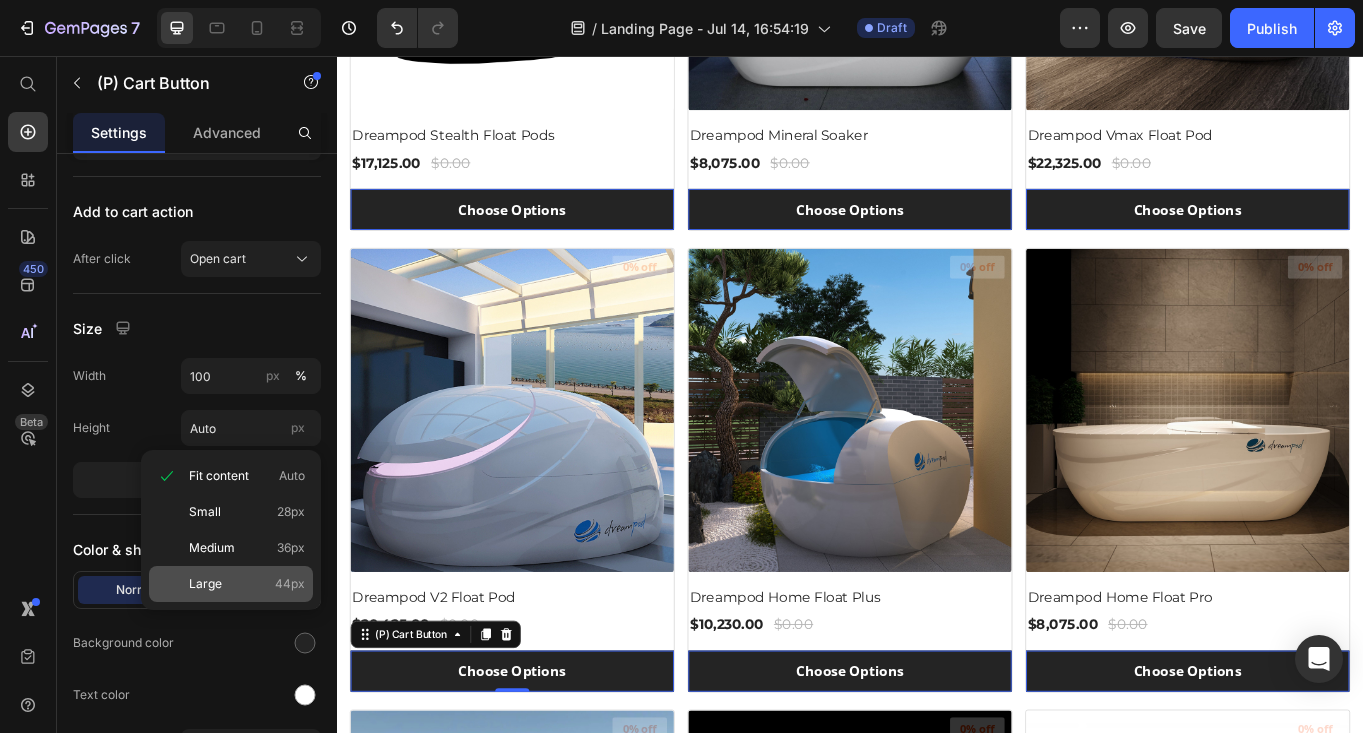 click on "Large 44px" at bounding box center (247, 584) 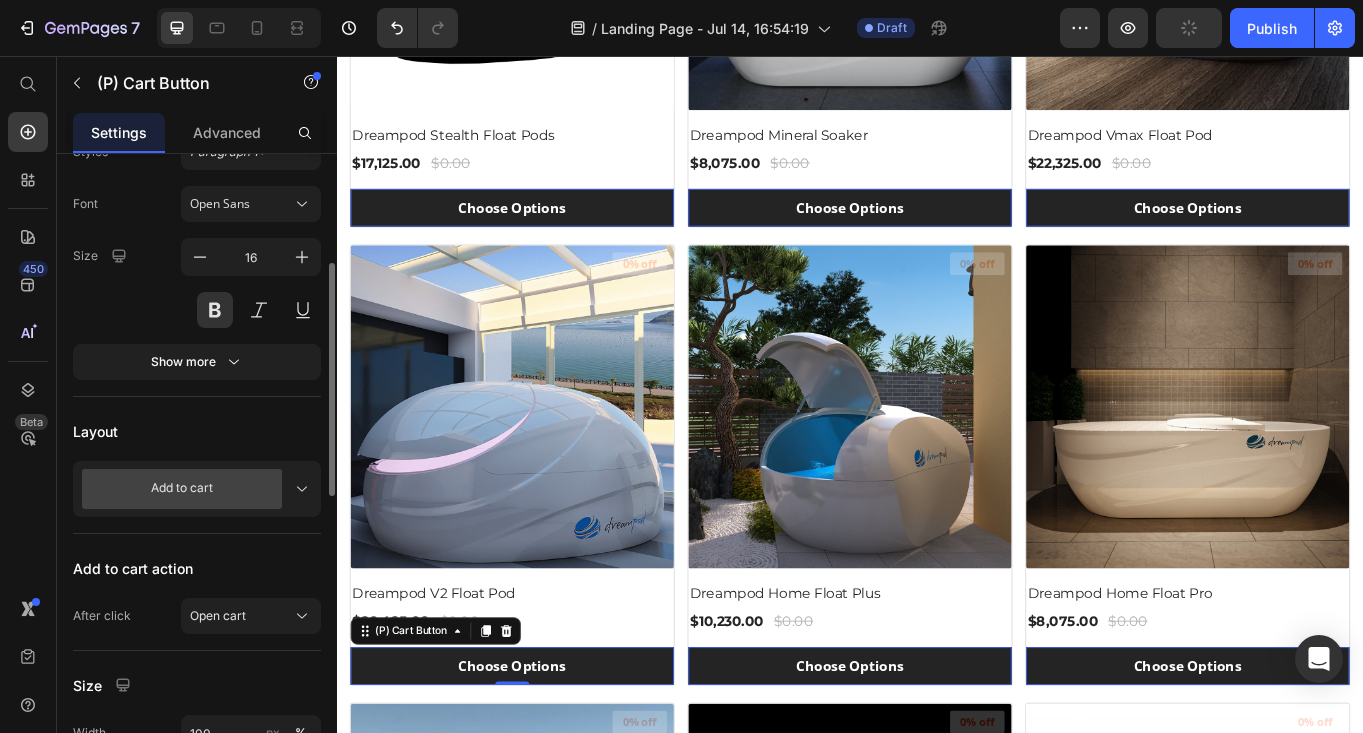 scroll, scrollTop: 120, scrollLeft: 0, axis: vertical 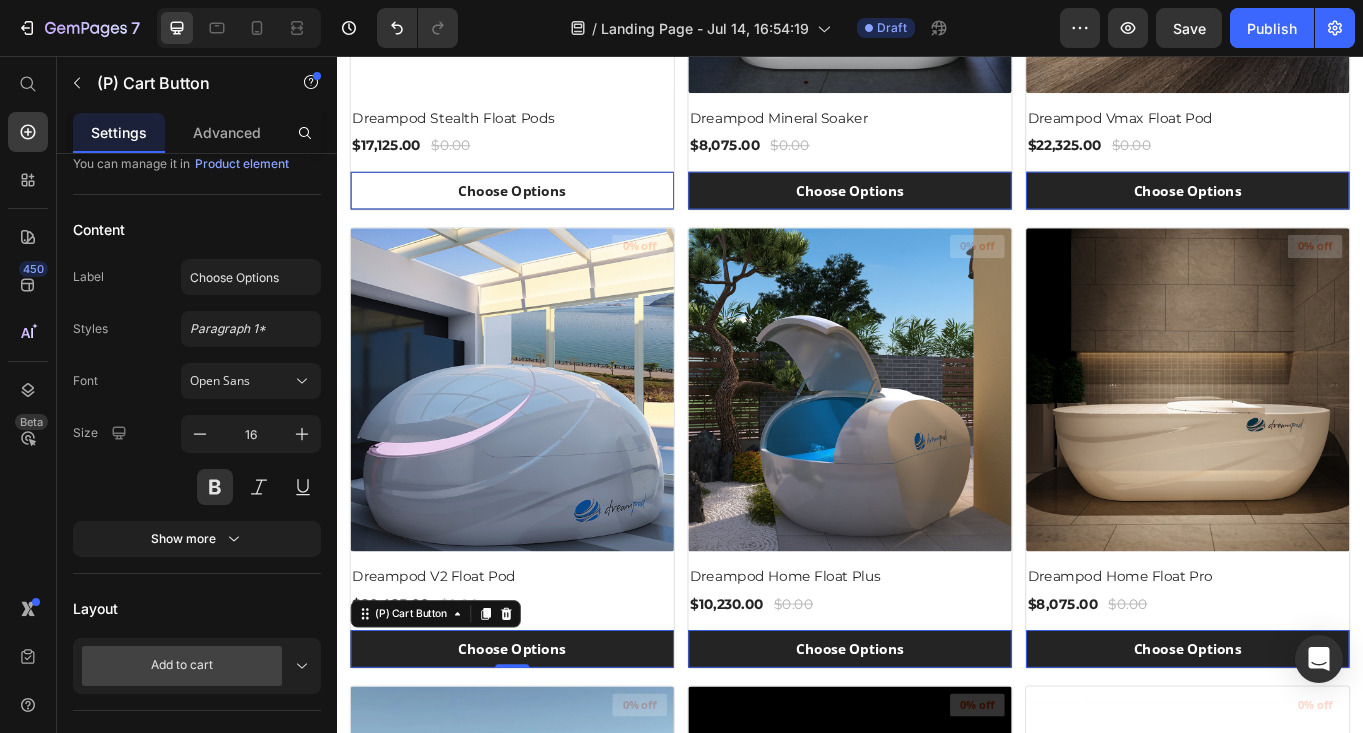 click on "Choose Options" at bounding box center (542, 213) 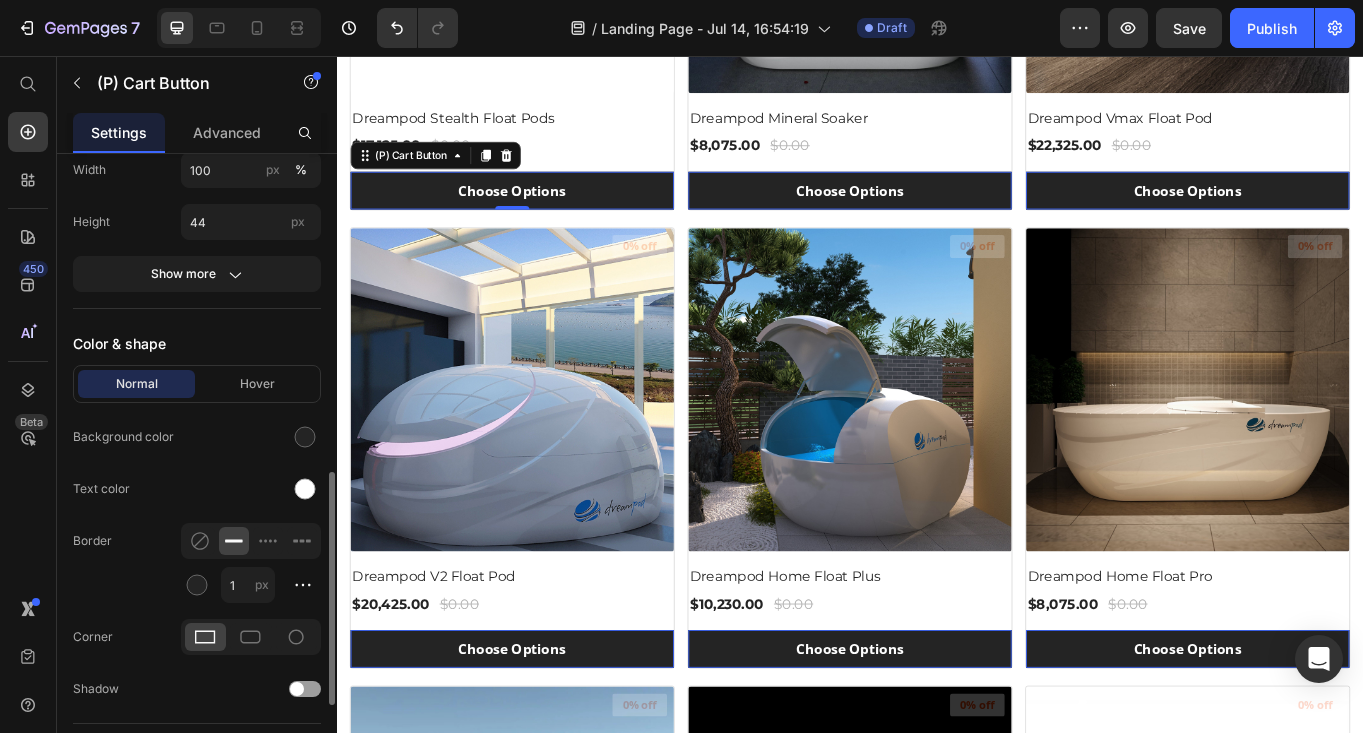 scroll, scrollTop: 862, scrollLeft: 0, axis: vertical 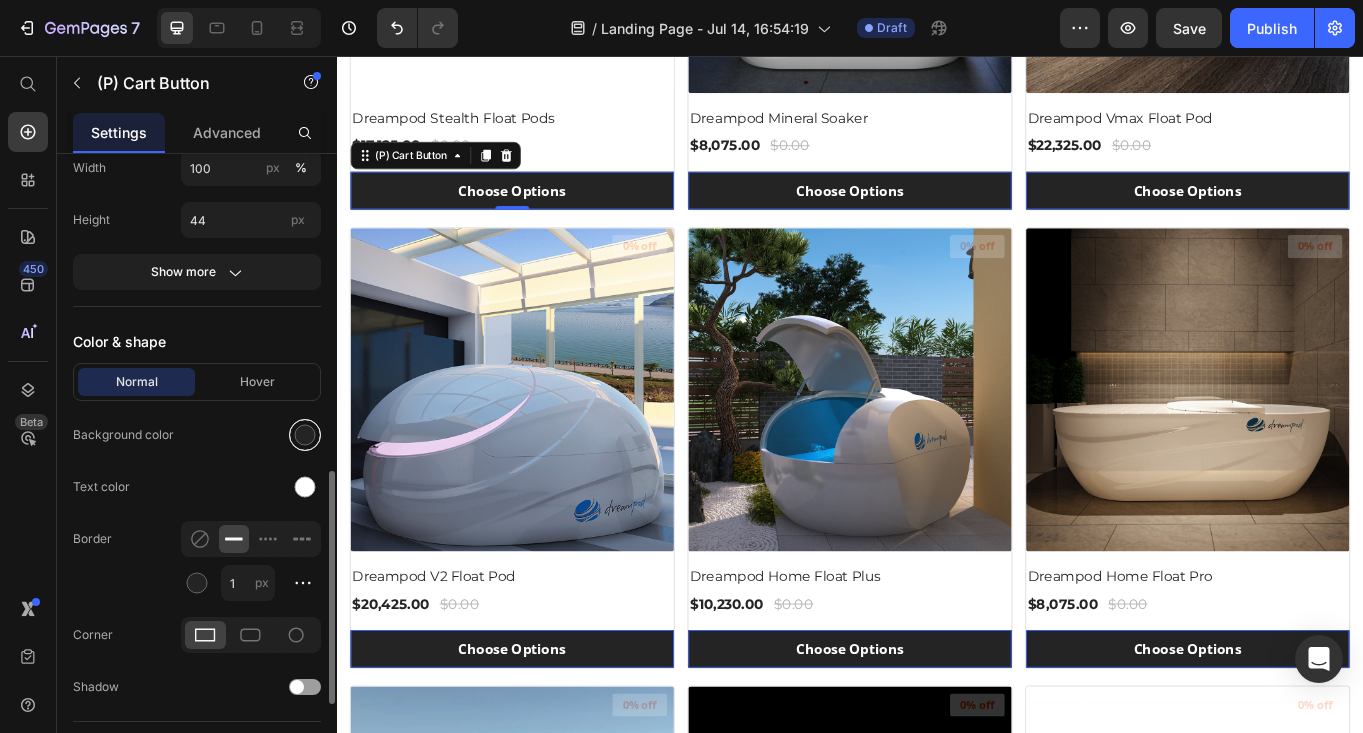 click at bounding box center (305, 435) 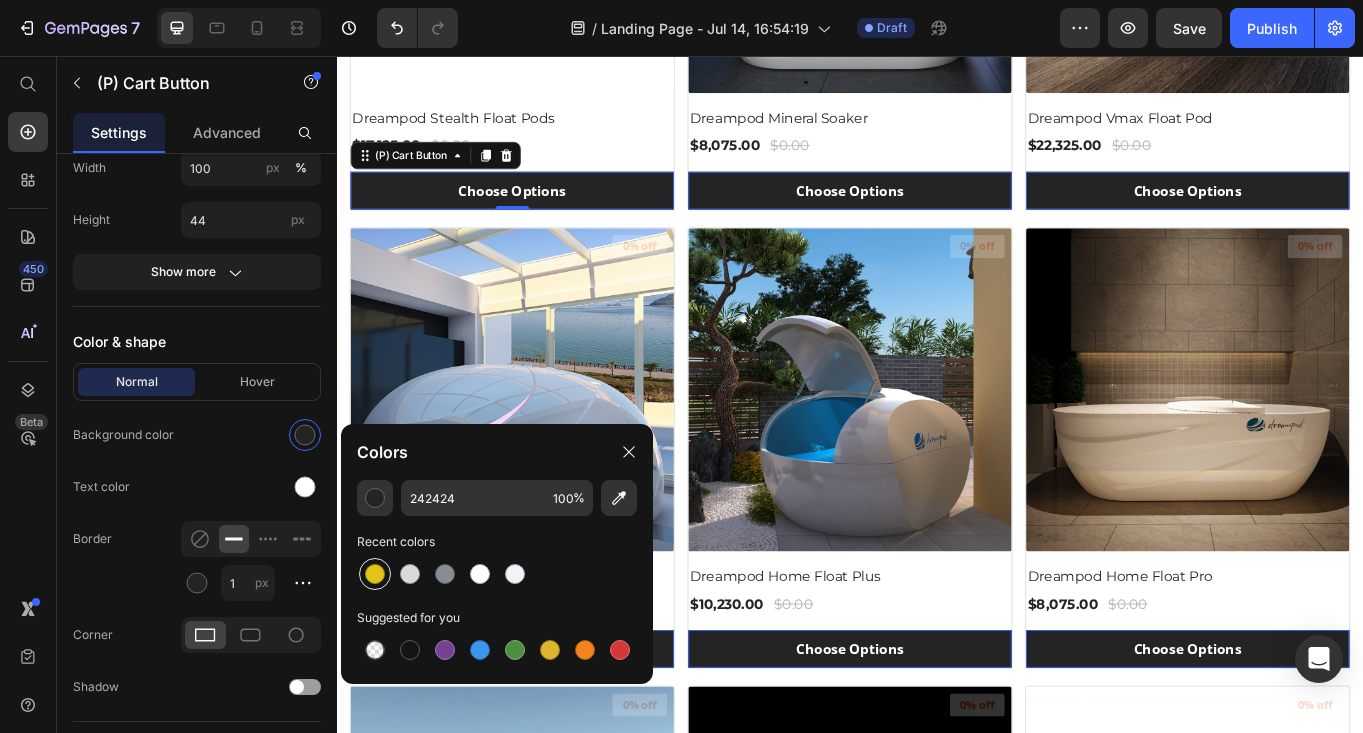 click at bounding box center (375, 574) 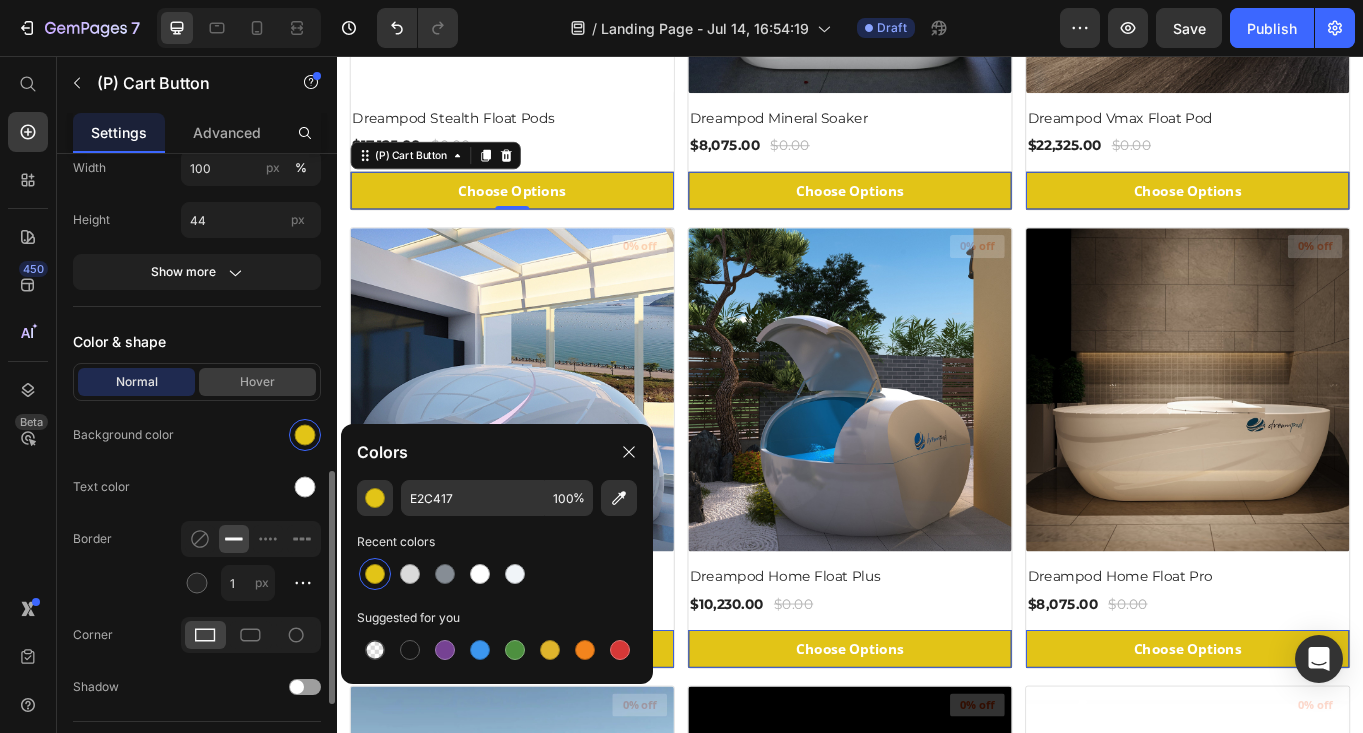 click on "Hover" at bounding box center (257, 382) 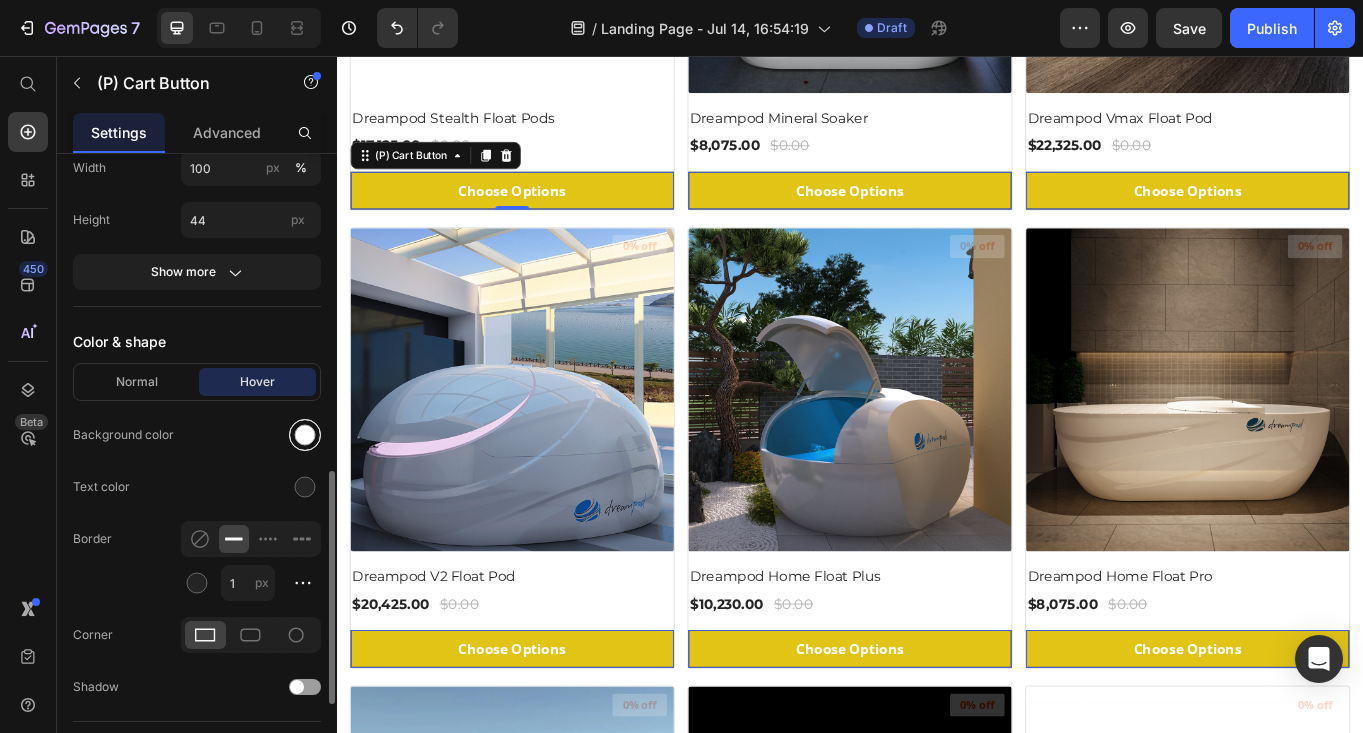 click at bounding box center [305, 435] 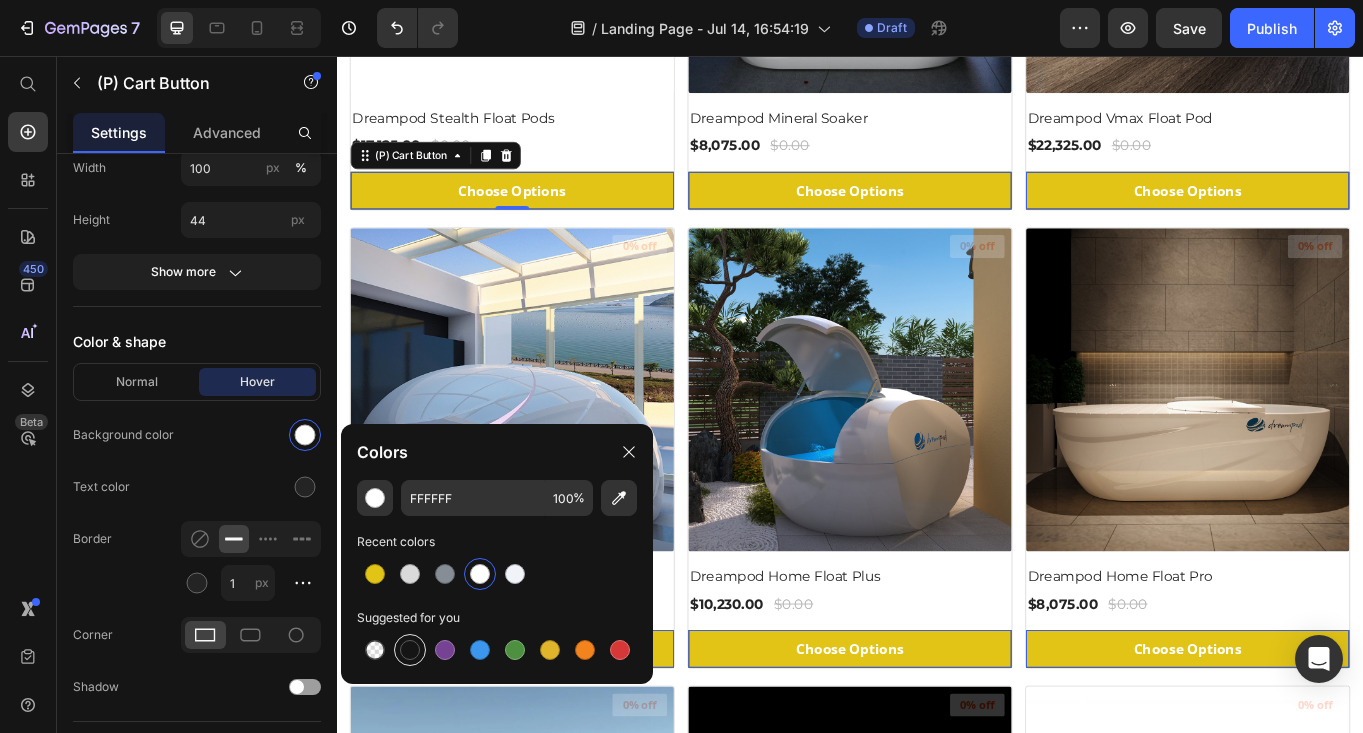 click at bounding box center [410, 650] 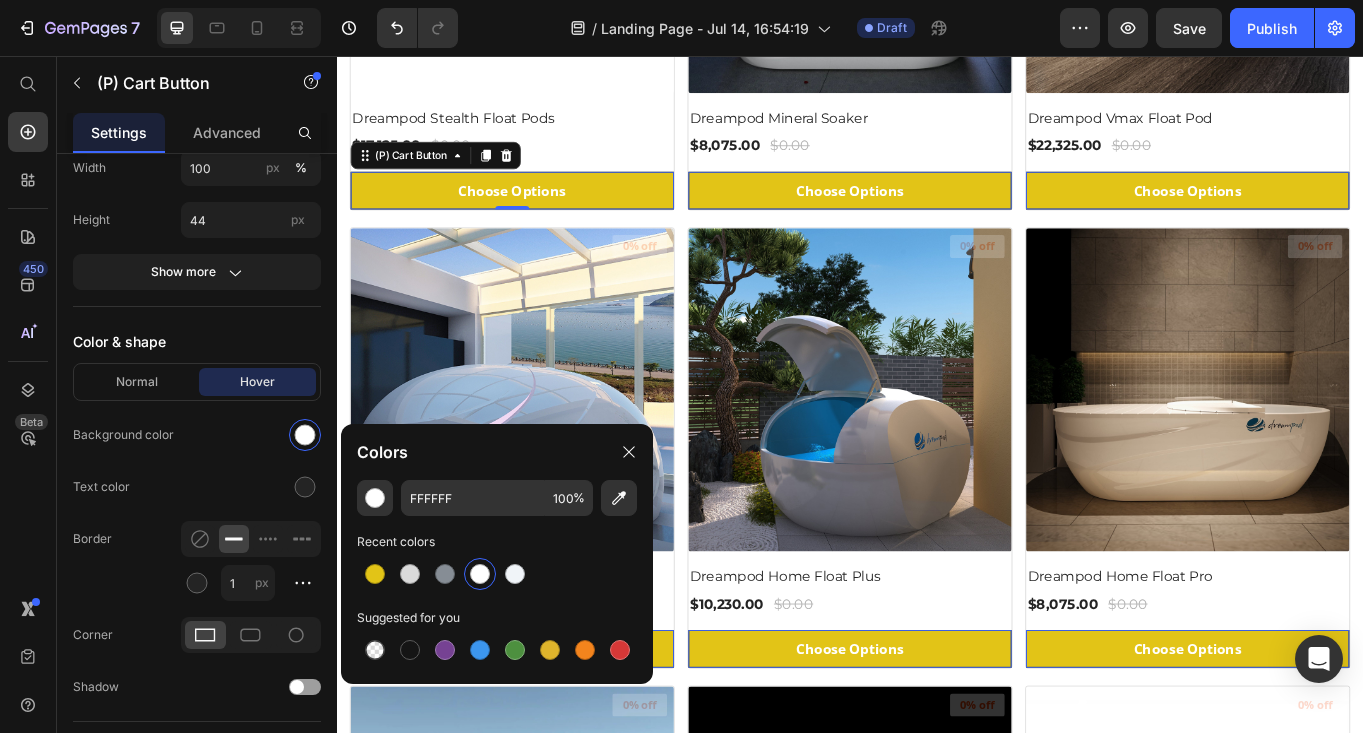 type on "151515" 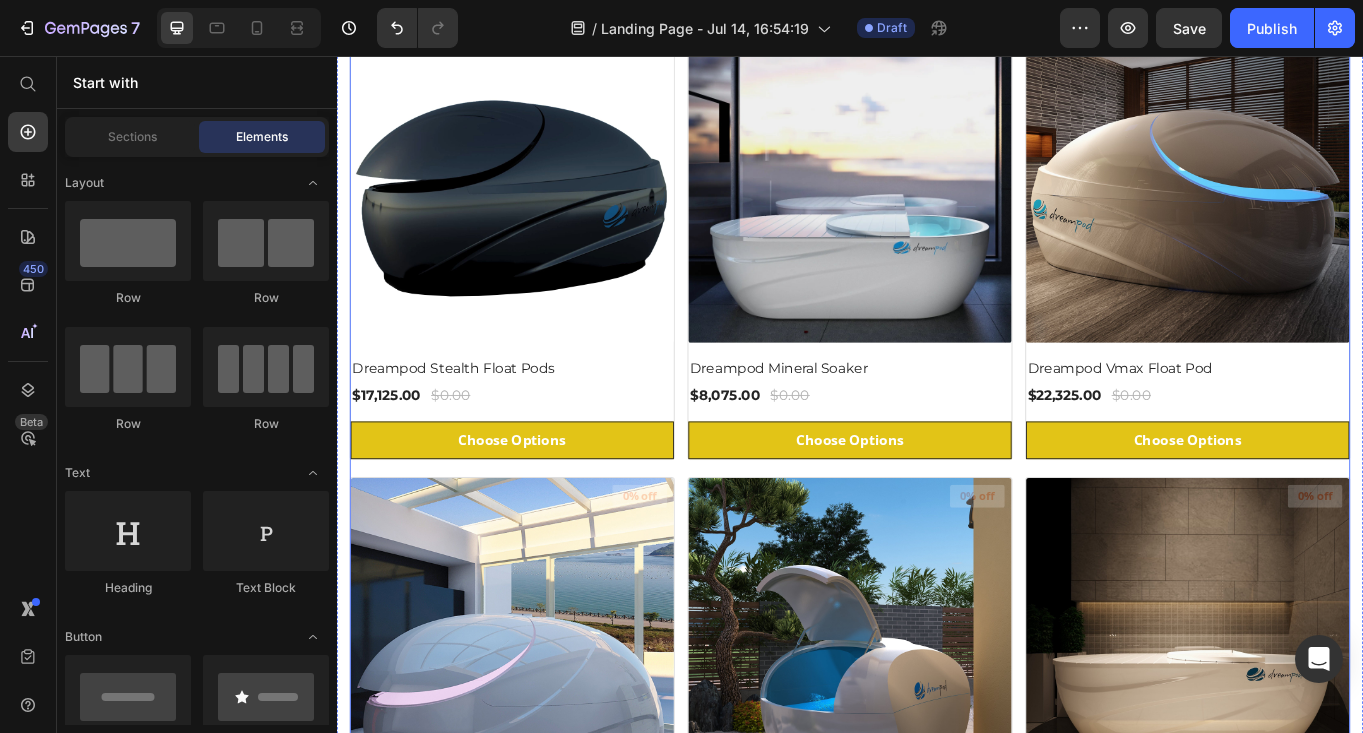 scroll, scrollTop: 740, scrollLeft: 0, axis: vertical 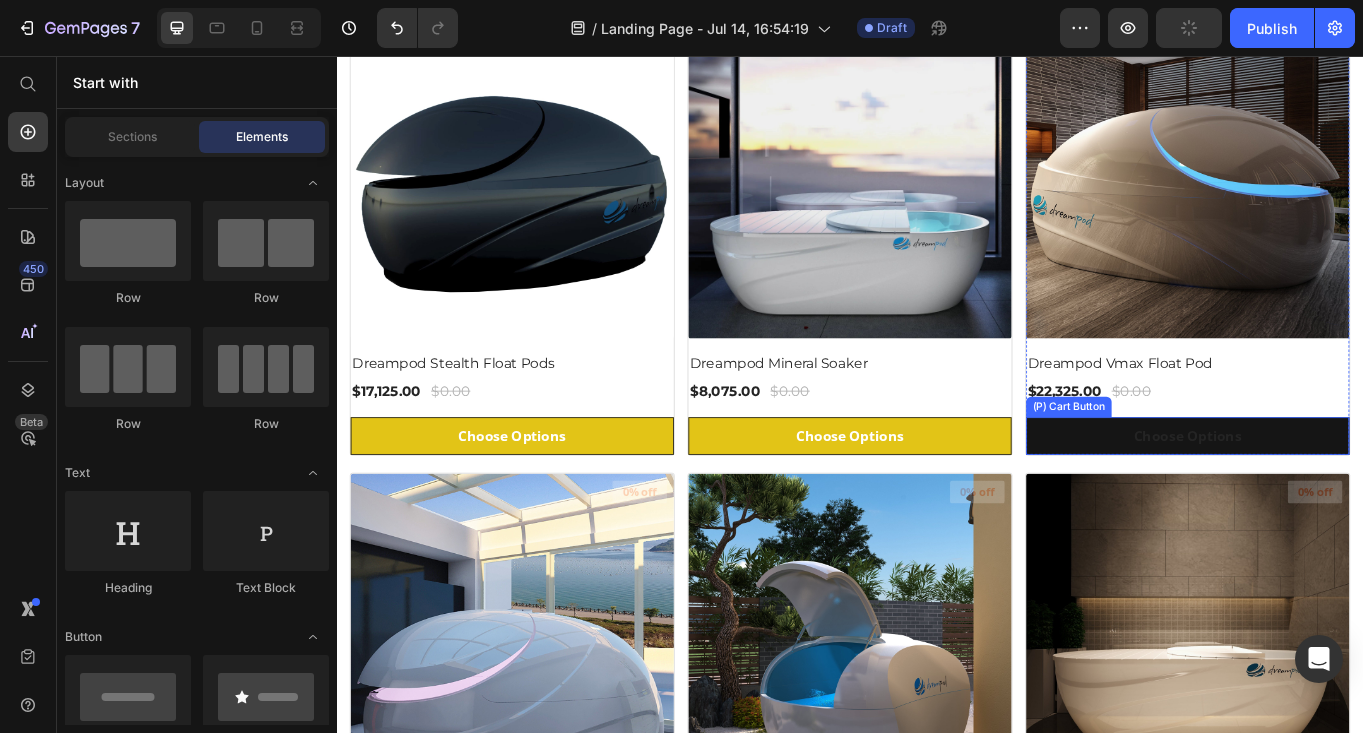 click on "Choose Options" at bounding box center (542, 500) 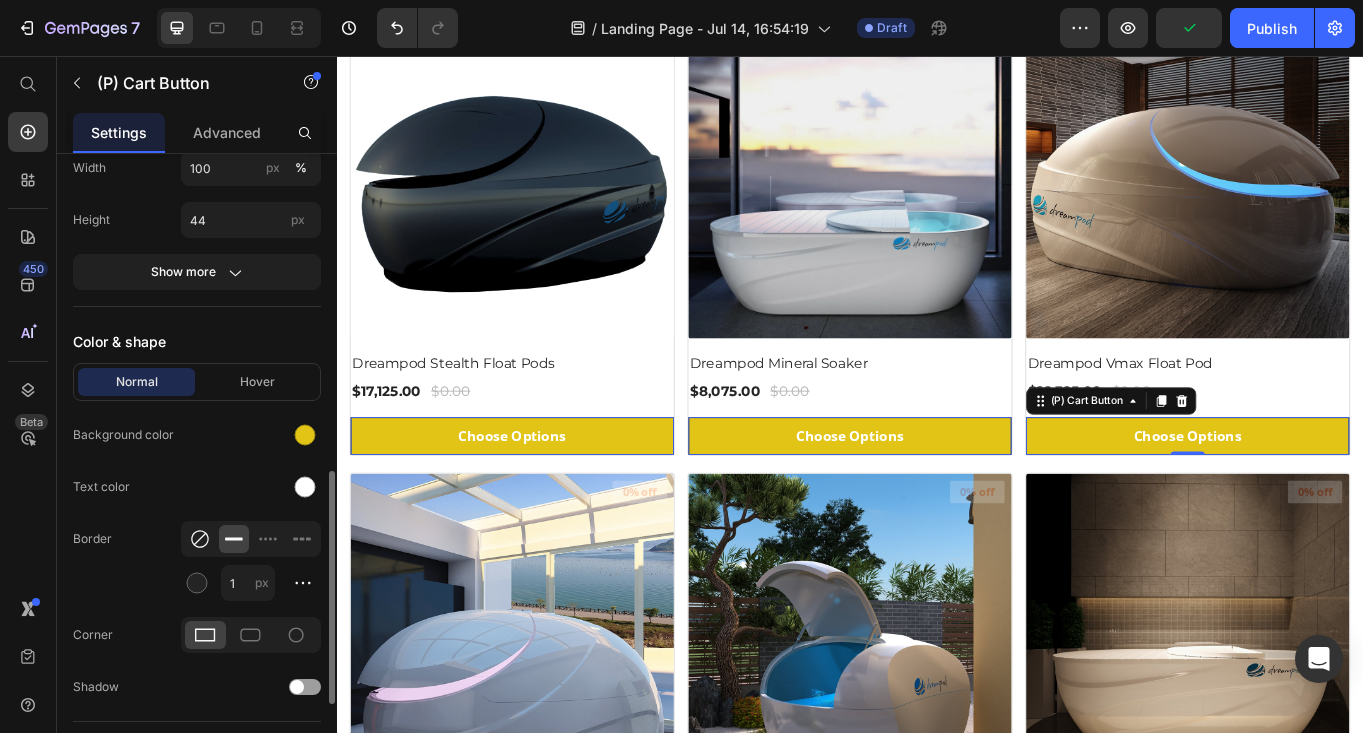 click 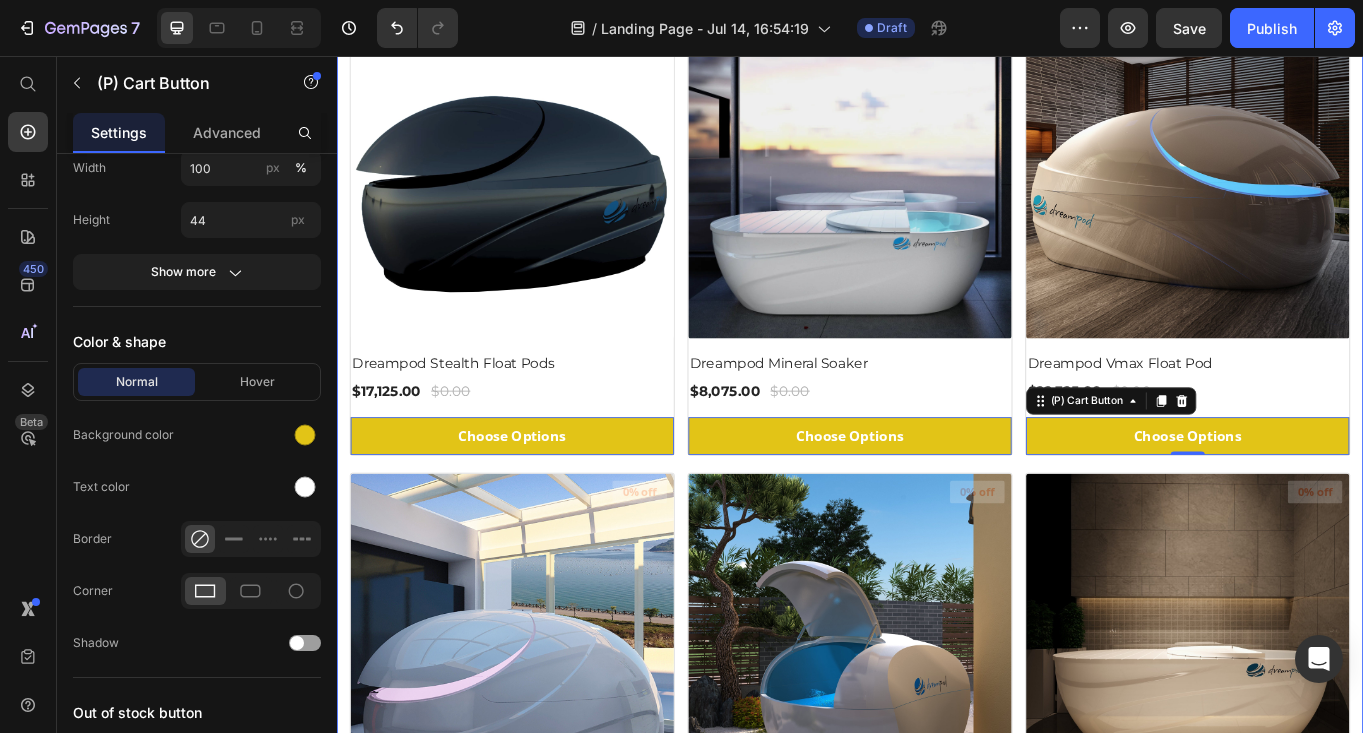 click on "Summer Styles Text block Explore Our Best Sellers Heading (P) Images 0% off Product Badge Dreampod Stealth Float Pods (P) Title $17,125.00 (P) Price $0.00 (P) Price Row Choose Options (P) Cart Button   0 Row (P) Images 0% off Product Badge Dreampod Mineral Soaker (P) Title $8,075.00 (P) Price $0.00 (P) Price Row Choose Options (P) Cart Button   0 Row (P) Images 0% off Product Badge Dreampod Vmax Float Pod (P) Title $22,325.00 (P) Price $0.00 (P) Price Row Choose Options (P) Cart Button   0 Row (P) Images 0% off Product Badge Dreampod V2 Float Pod (P) Title $20,425.00 (P) Price $0.00 (P) Price Row Choose Options (P) Cart Button   0 Row (P) Images 0% off Product Badge Dreampod Home Float Plus (P) Title $10,230.00 (P) Price $0.00 (P) Price Row Choose Options (P) Cart Button   0 Row (P) Images 0% off Product Badge Dreampod Home Float Pro (P) Title $8,075.00 (P) Price $0.00 (P) Price Row Choose Options (P) Cart Button   0 Row (P) Images 0% off Product Badge Dreampod Sport Float Pod (P) Title $16,625.00 (P) Price" at bounding box center (937, 1269) 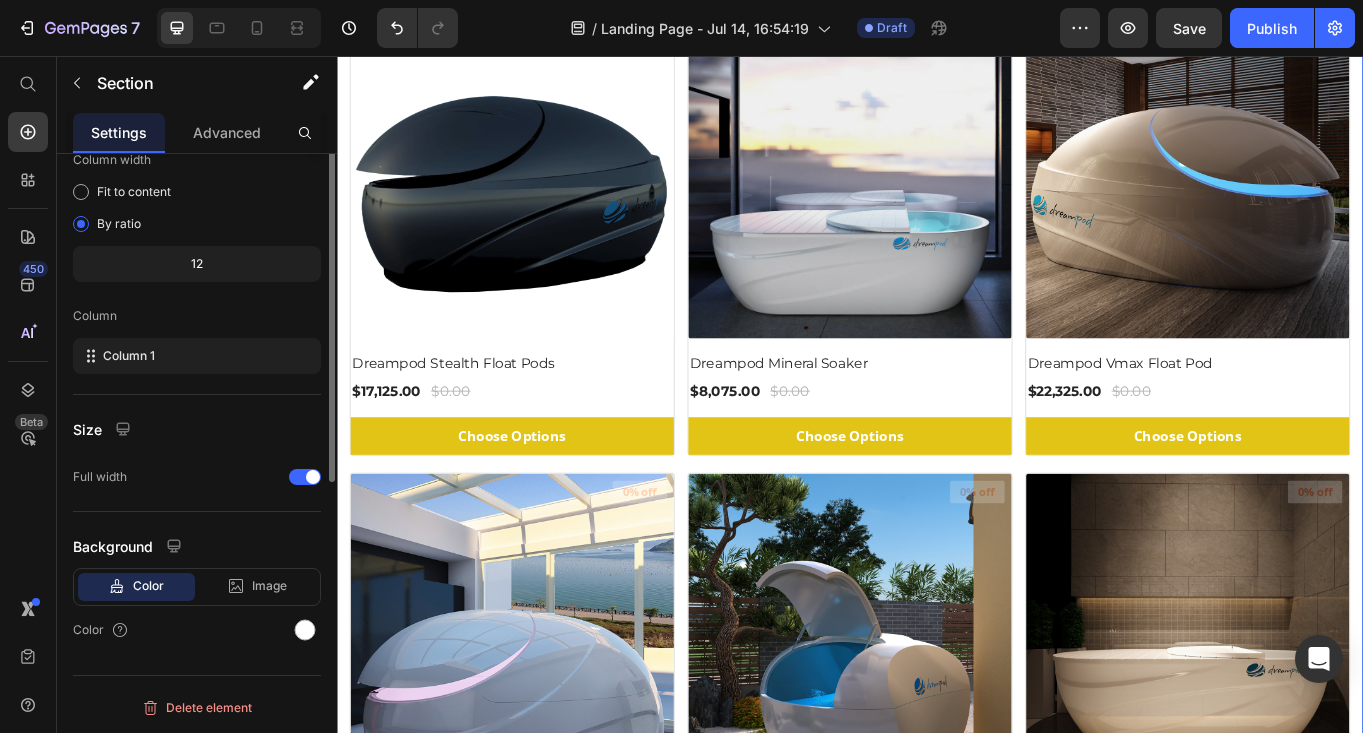 scroll, scrollTop: 0, scrollLeft: 0, axis: both 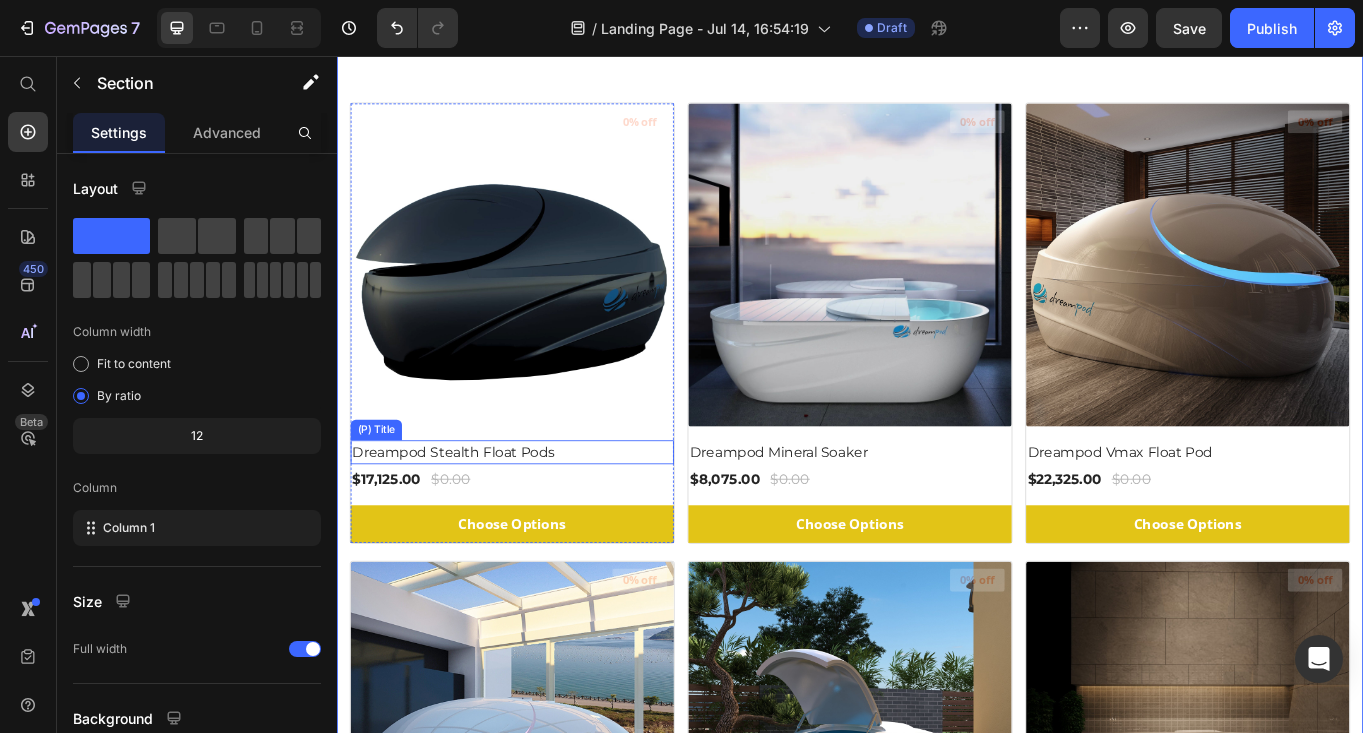 click on "Dreampod Stealth Float Pods" at bounding box center [542, 519] 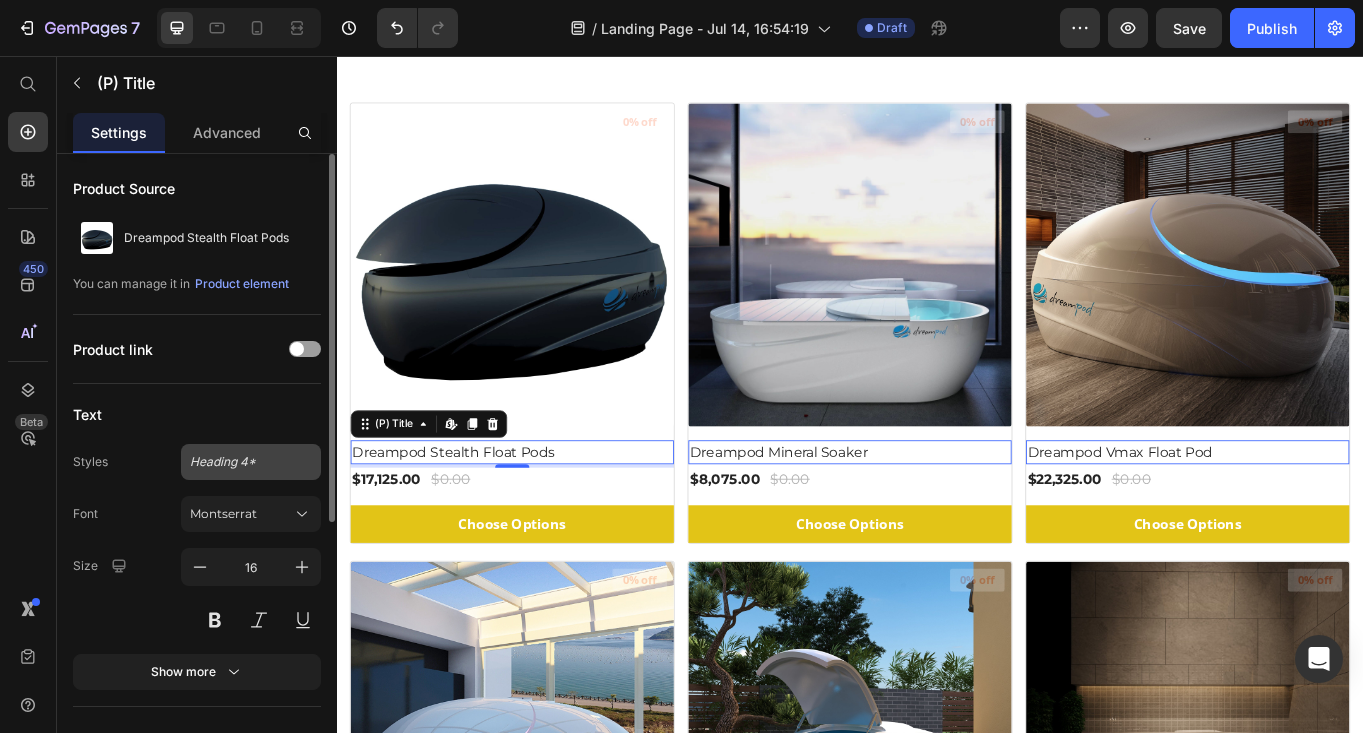 click on "Heading 4*" at bounding box center [239, 462] 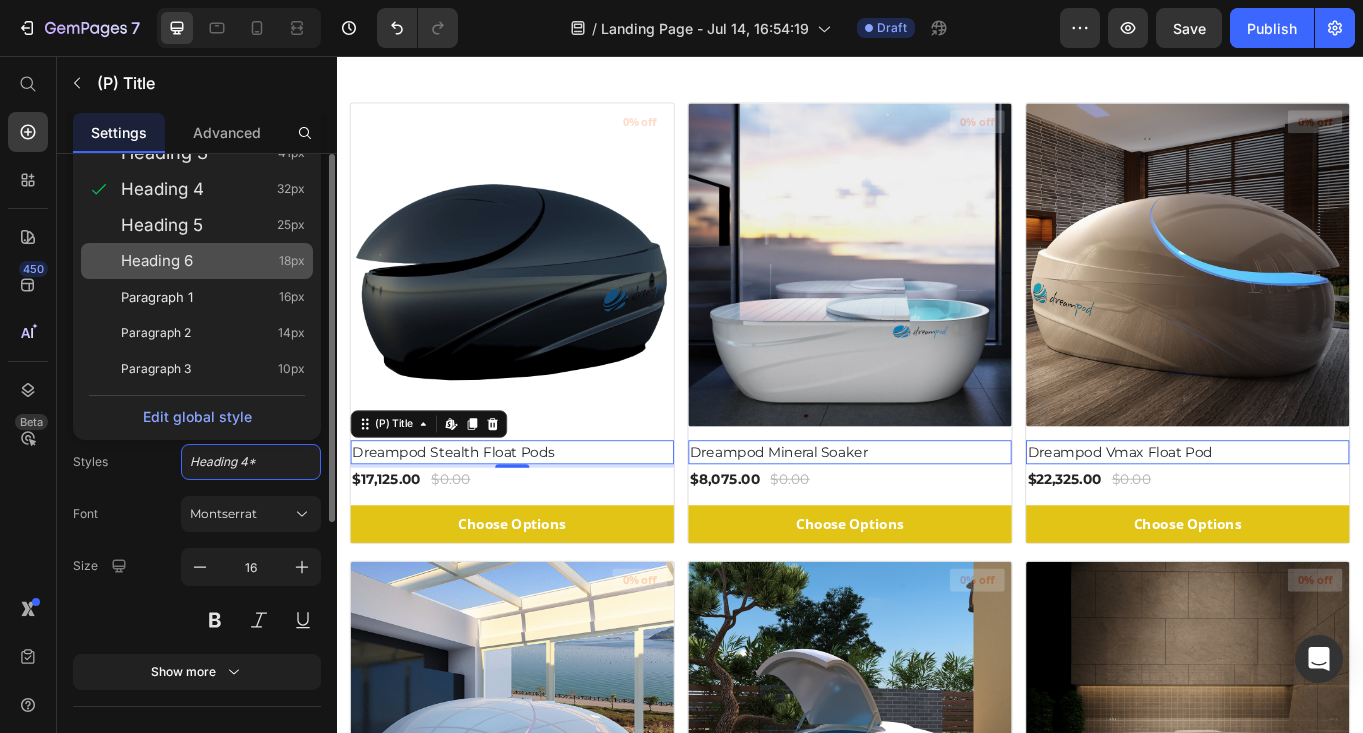 click on "Heading 6" at bounding box center [157, 261] 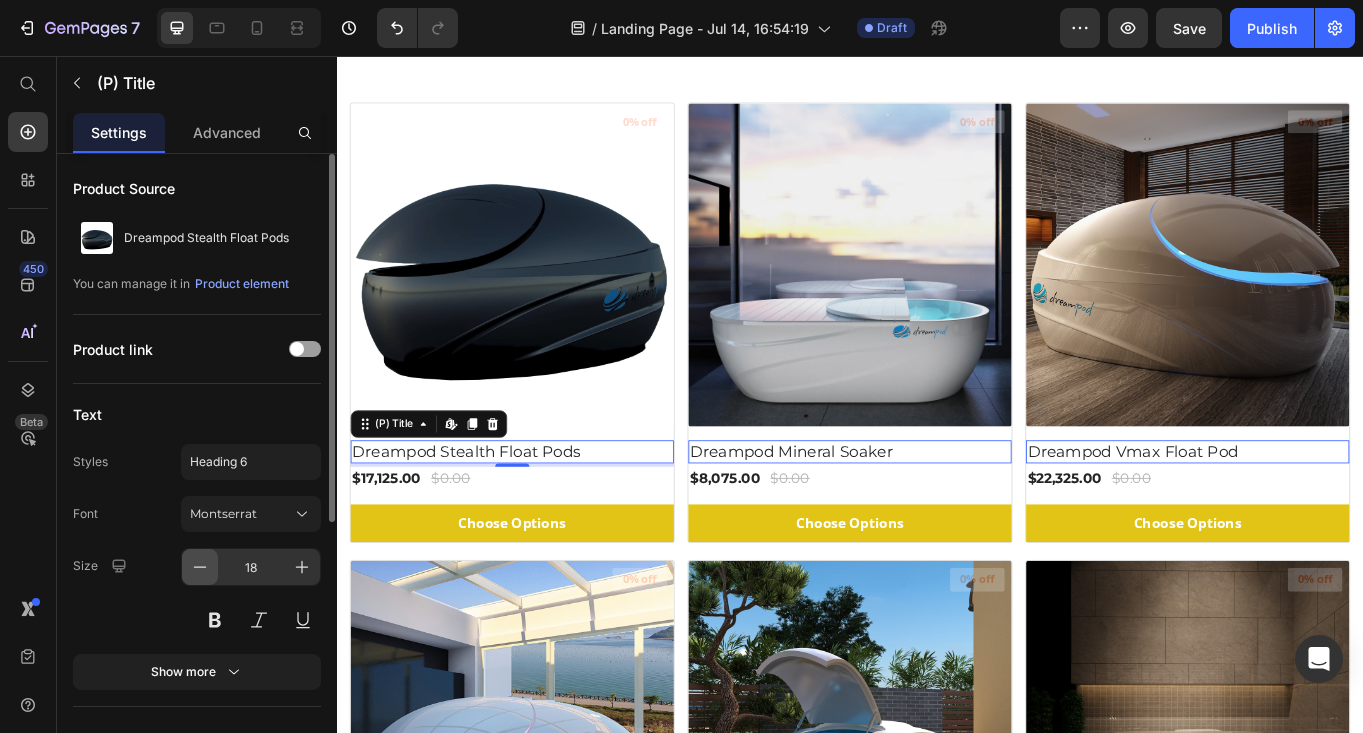 click 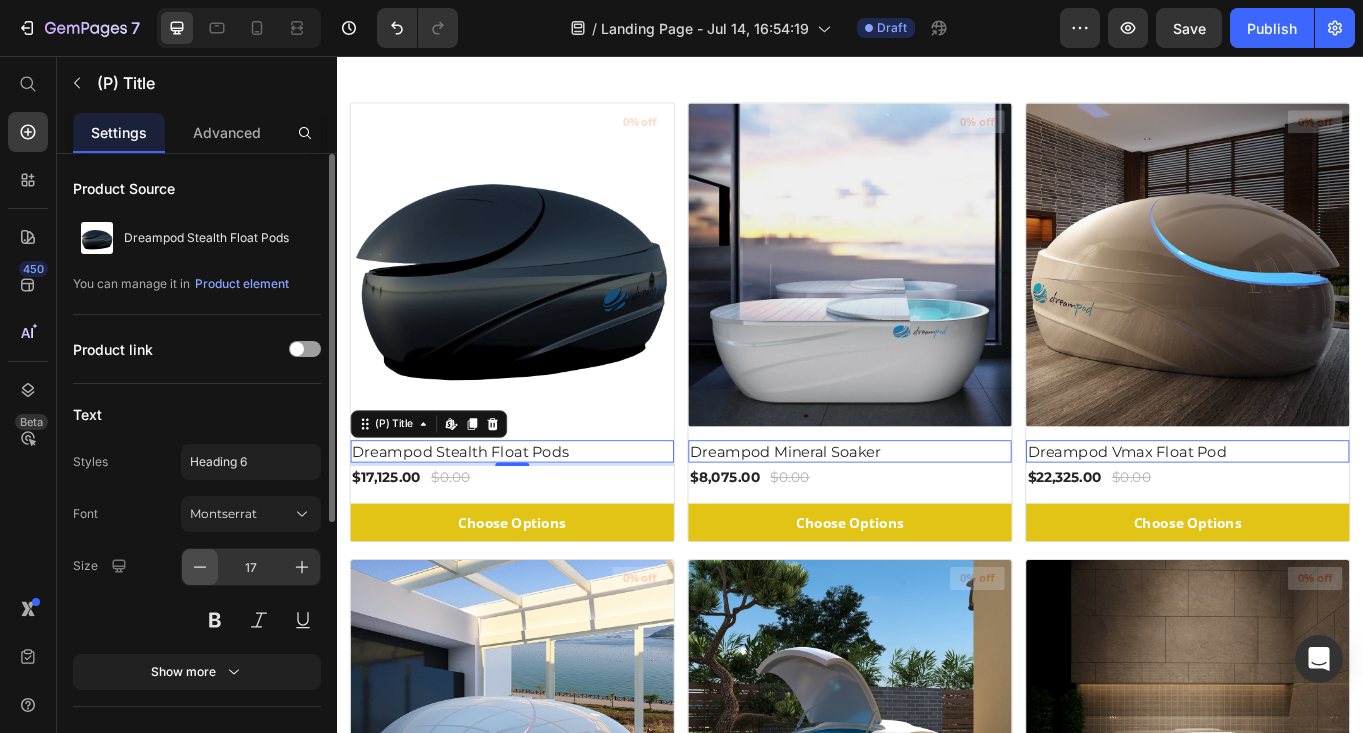 click 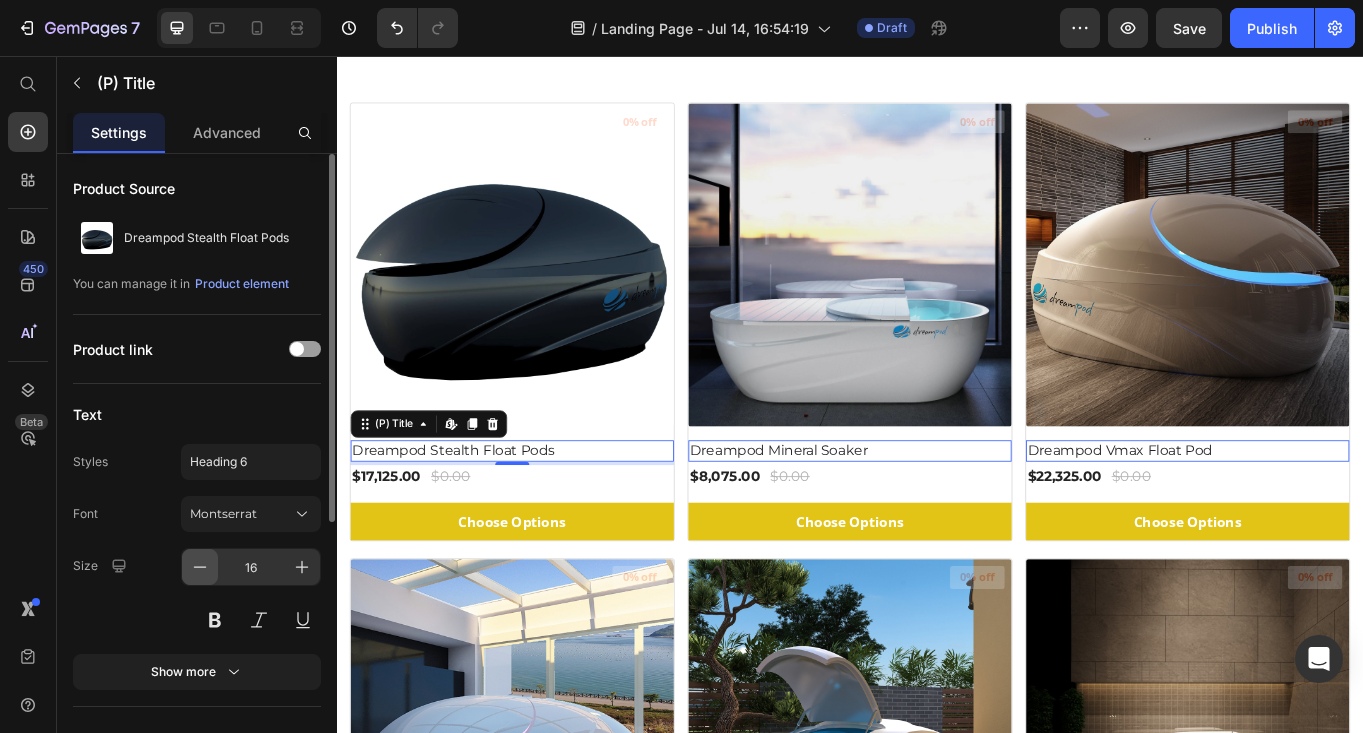 click 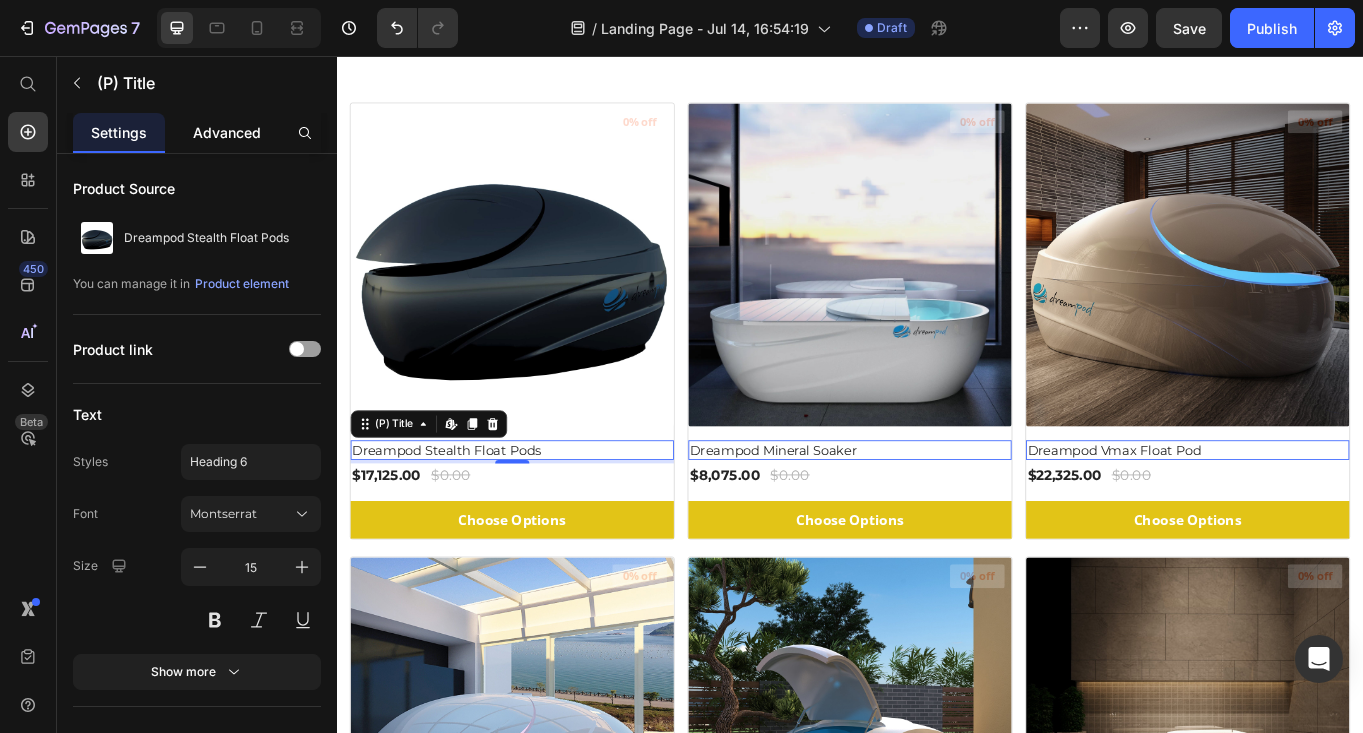 click on "Advanced" at bounding box center (227, 132) 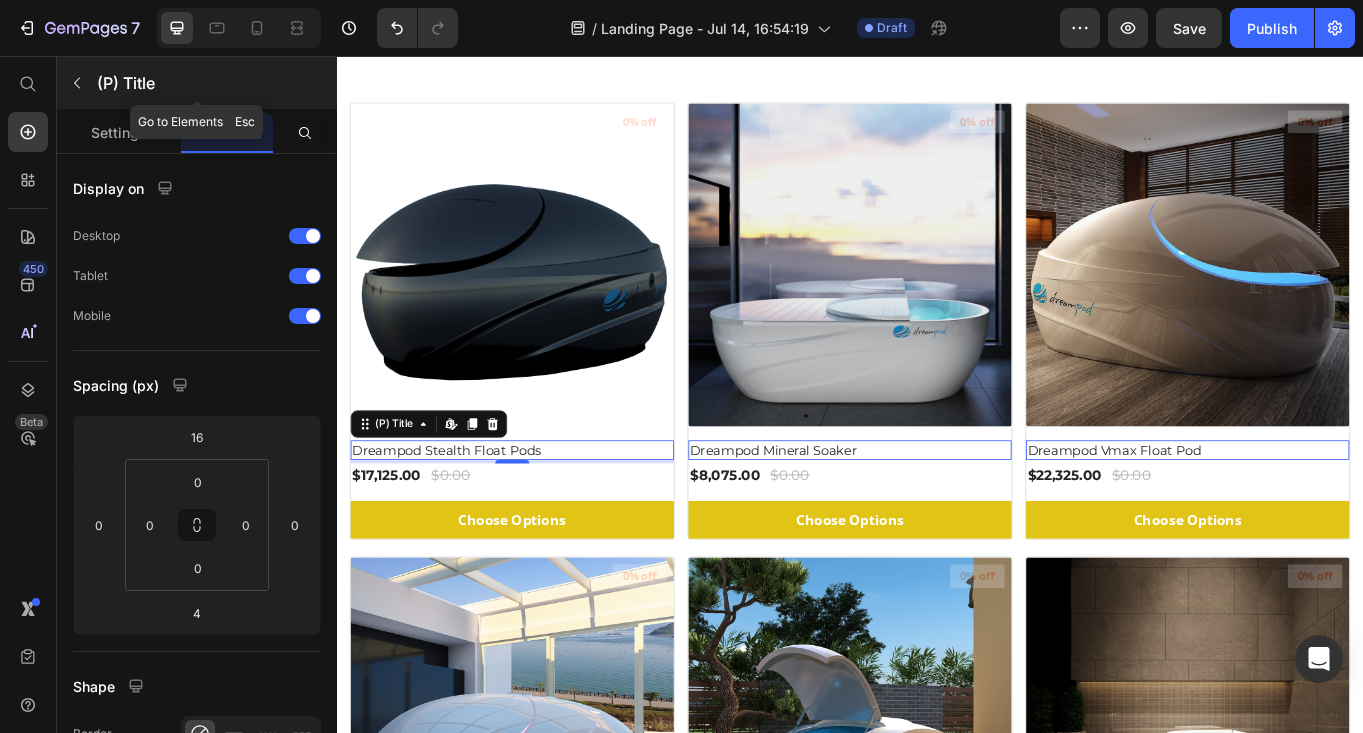click on "(P) Title" at bounding box center [215, 83] 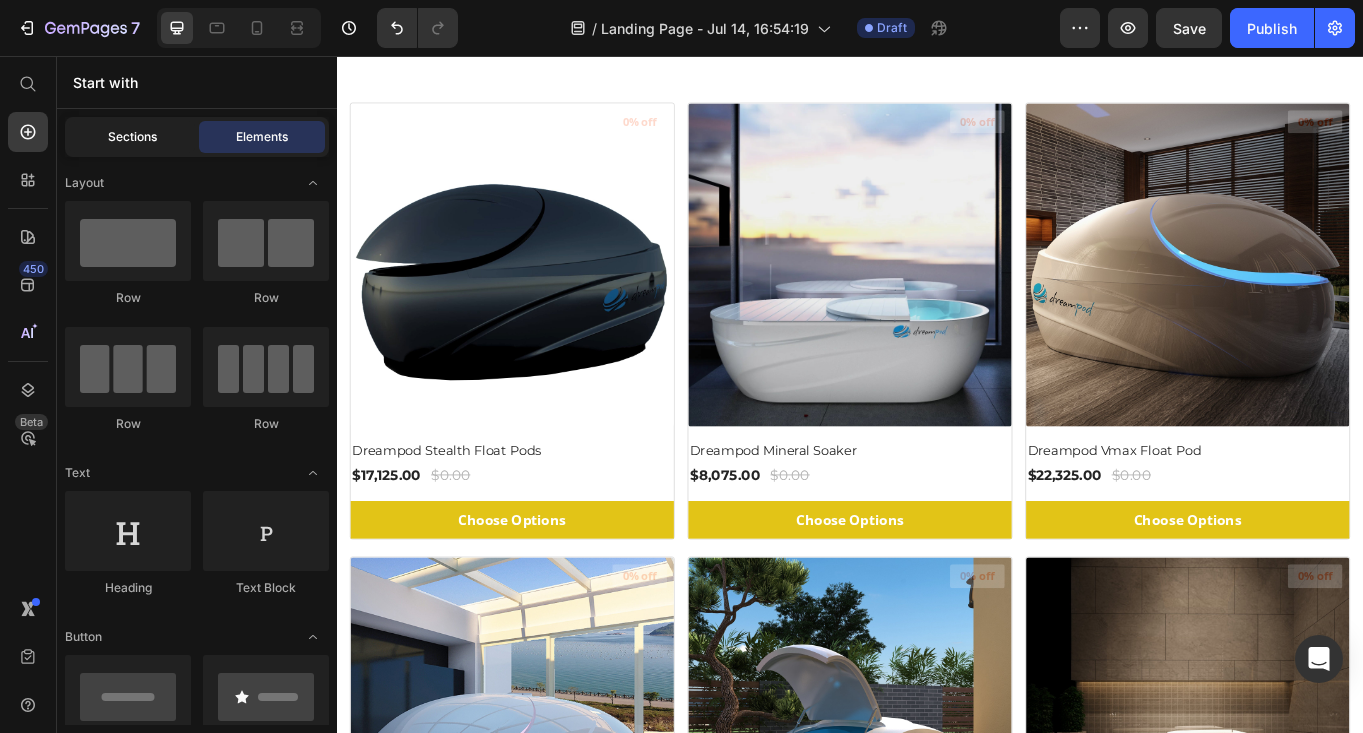 click on "Sections" at bounding box center (132, 137) 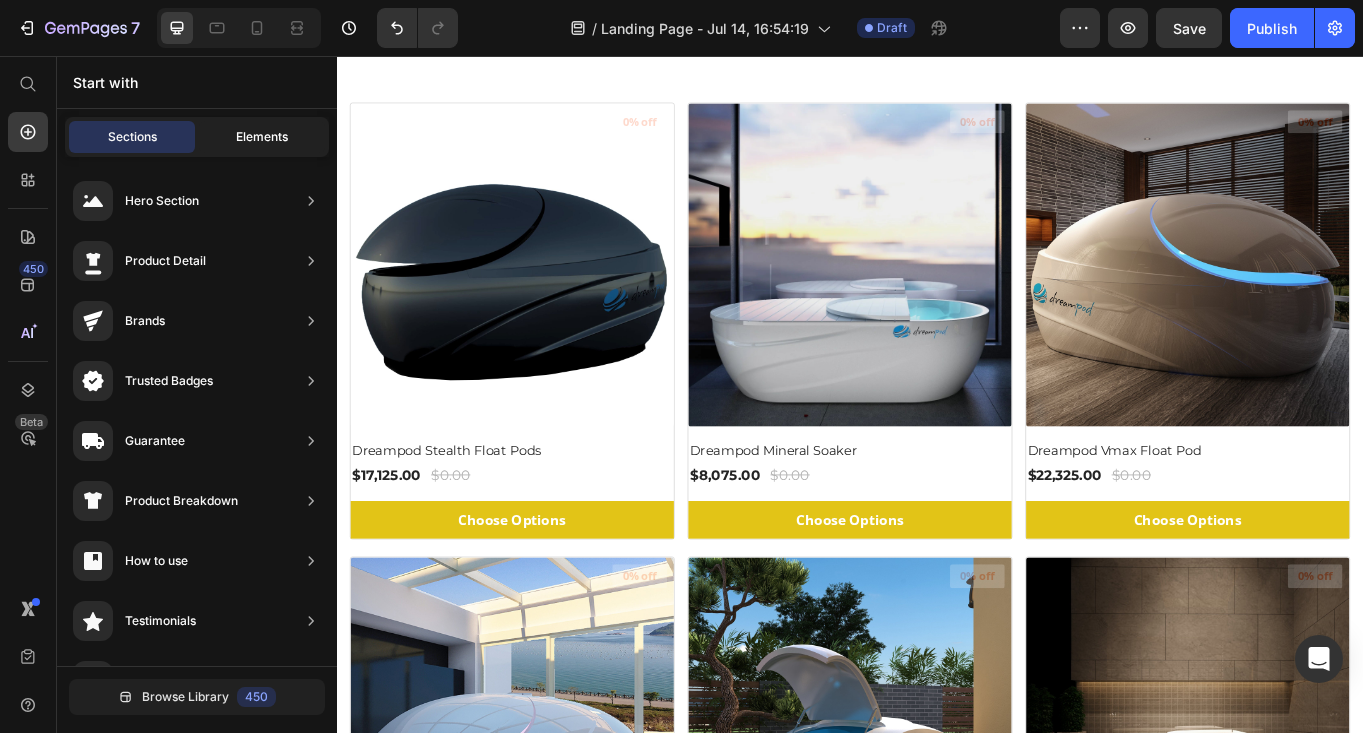 click on "Elements" 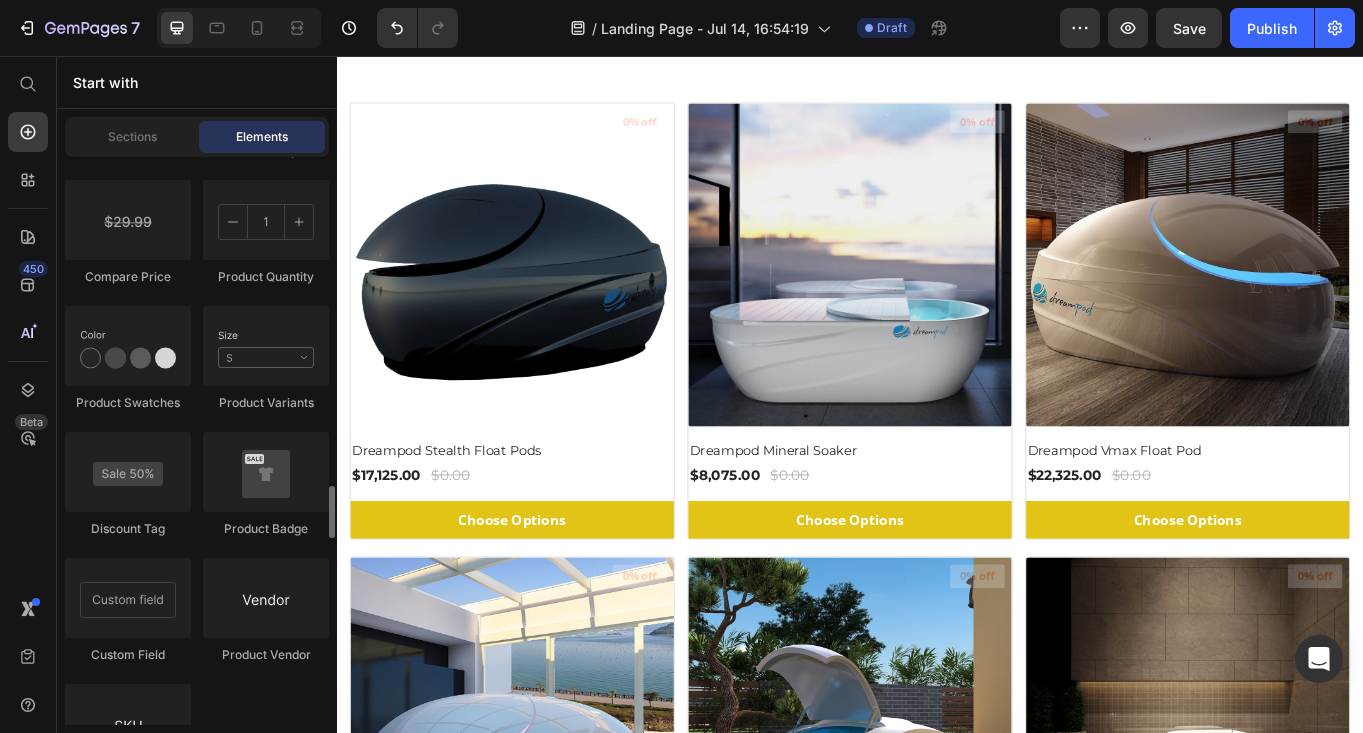 scroll, scrollTop: 3576, scrollLeft: 0, axis: vertical 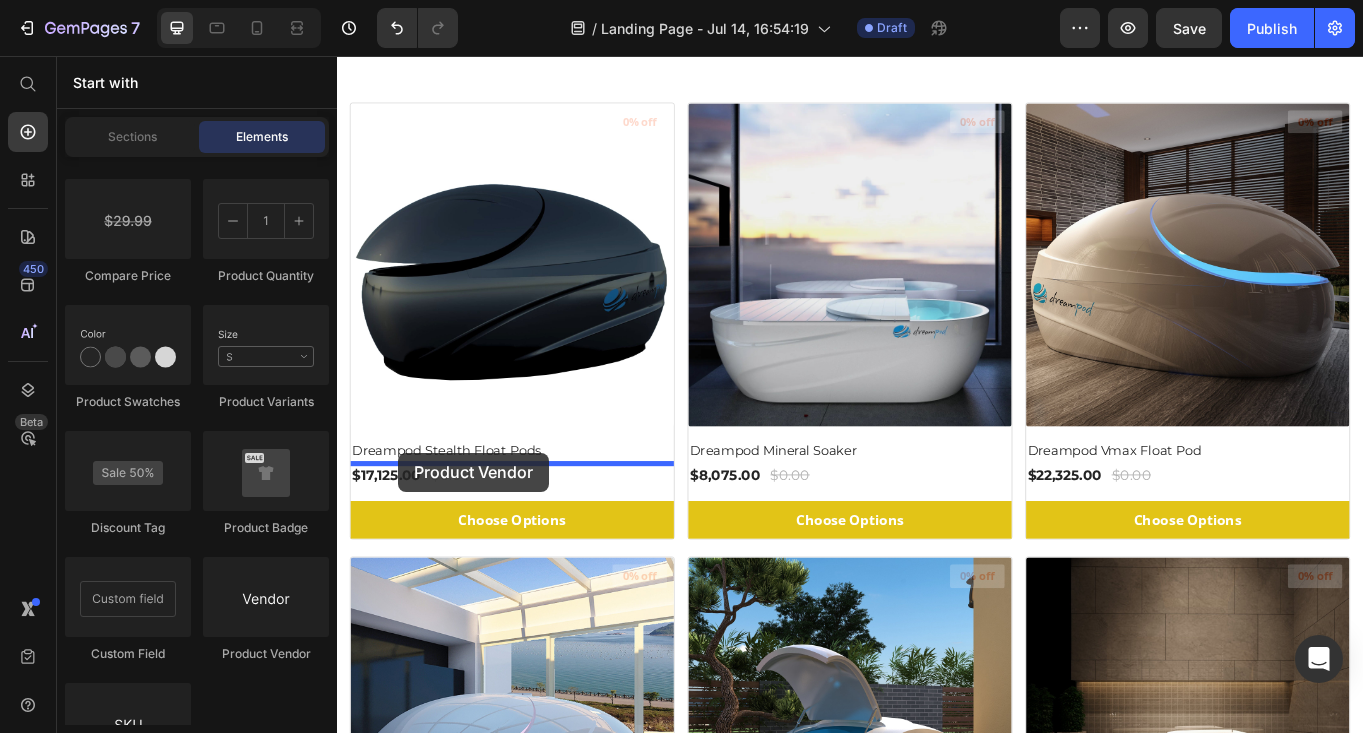 drag, startPoint x: 601, startPoint y: 662, endPoint x: 408, endPoint y: 520, distance: 239.6101 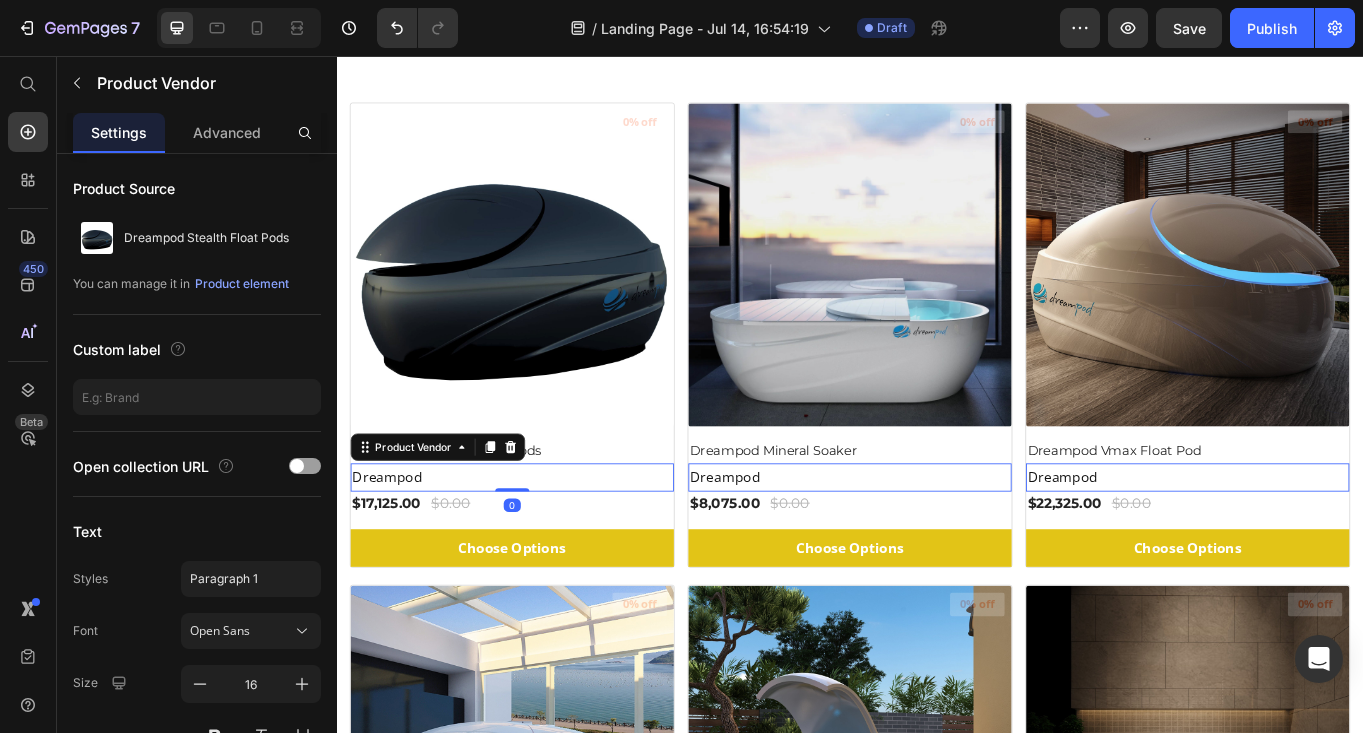 click on "Dreampod" at bounding box center (542, 548) 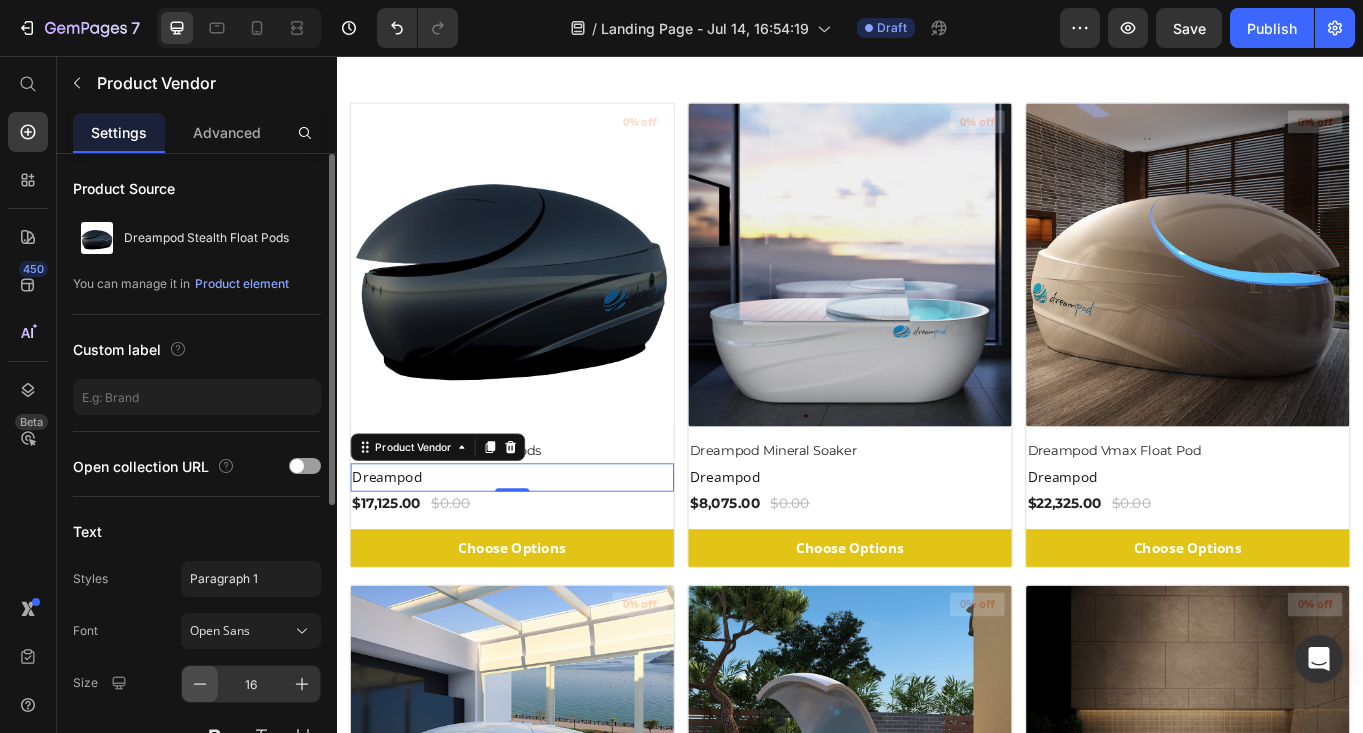 click 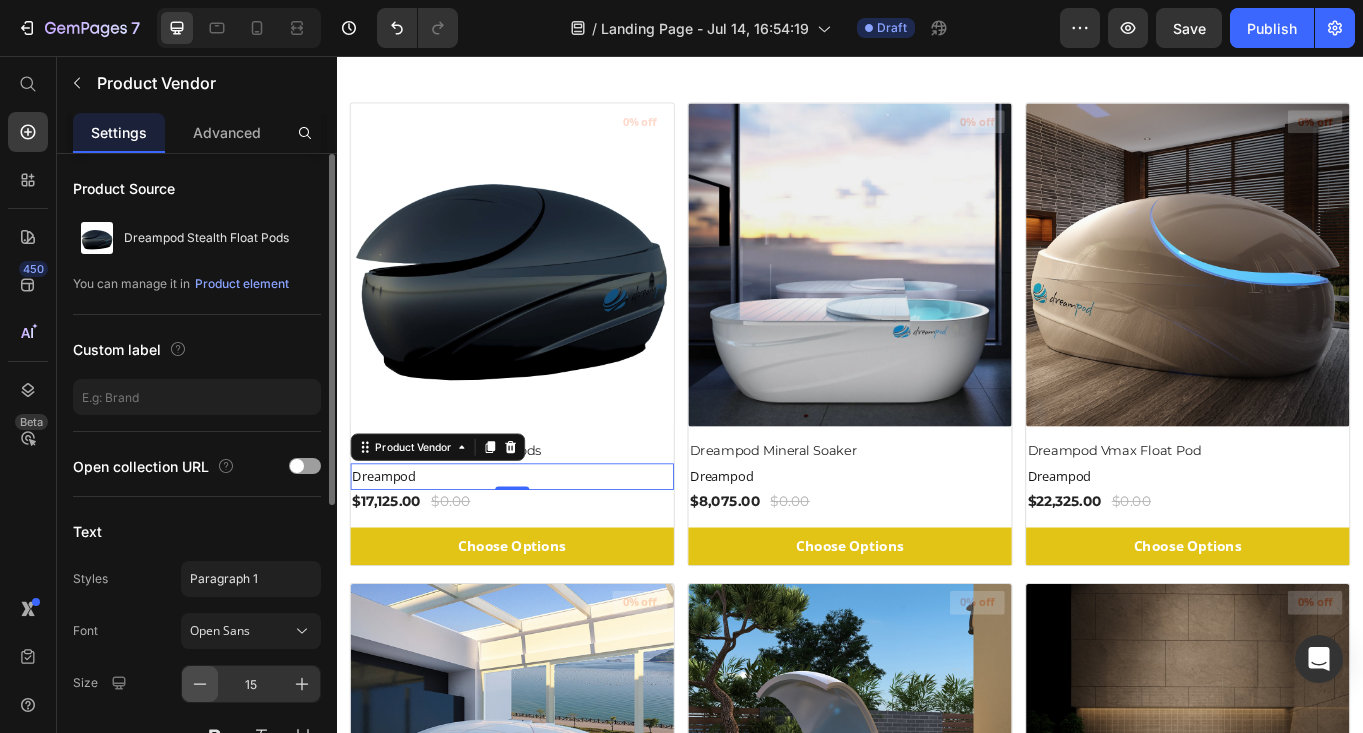 click 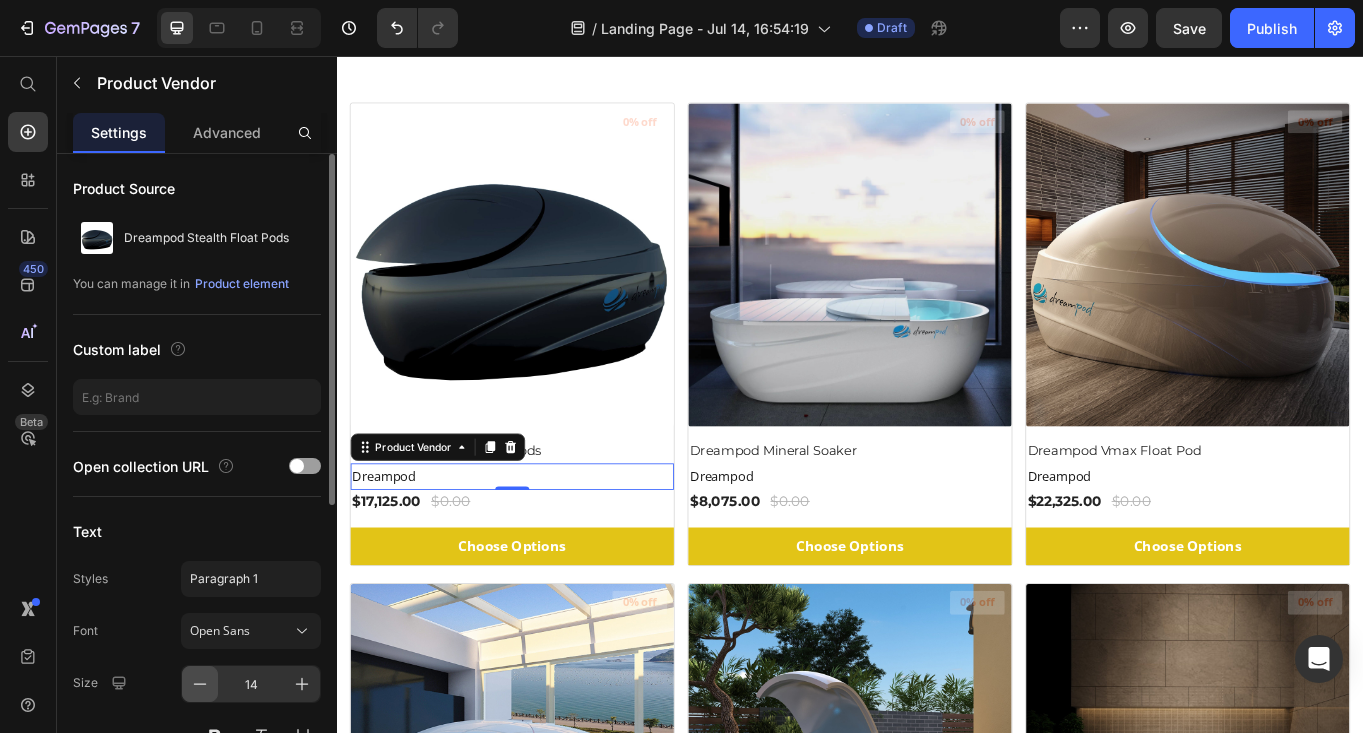 click 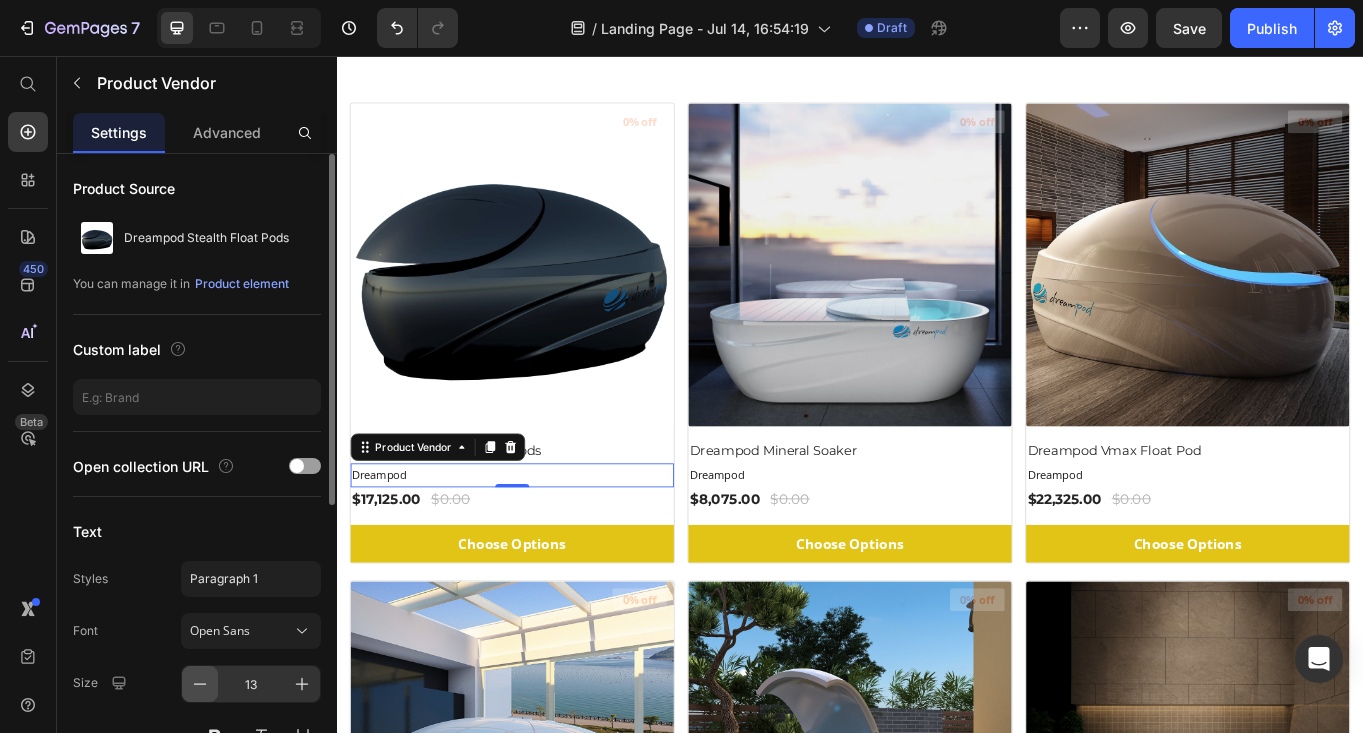 click 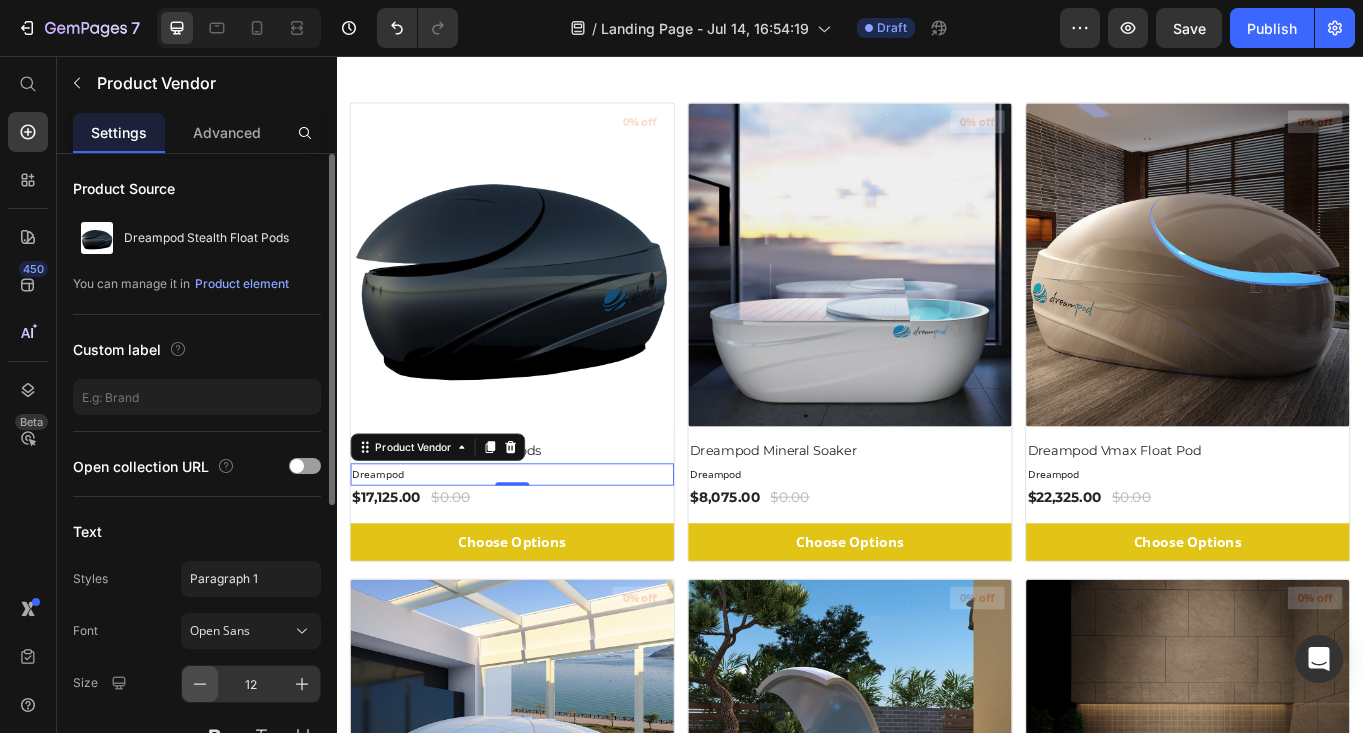 click 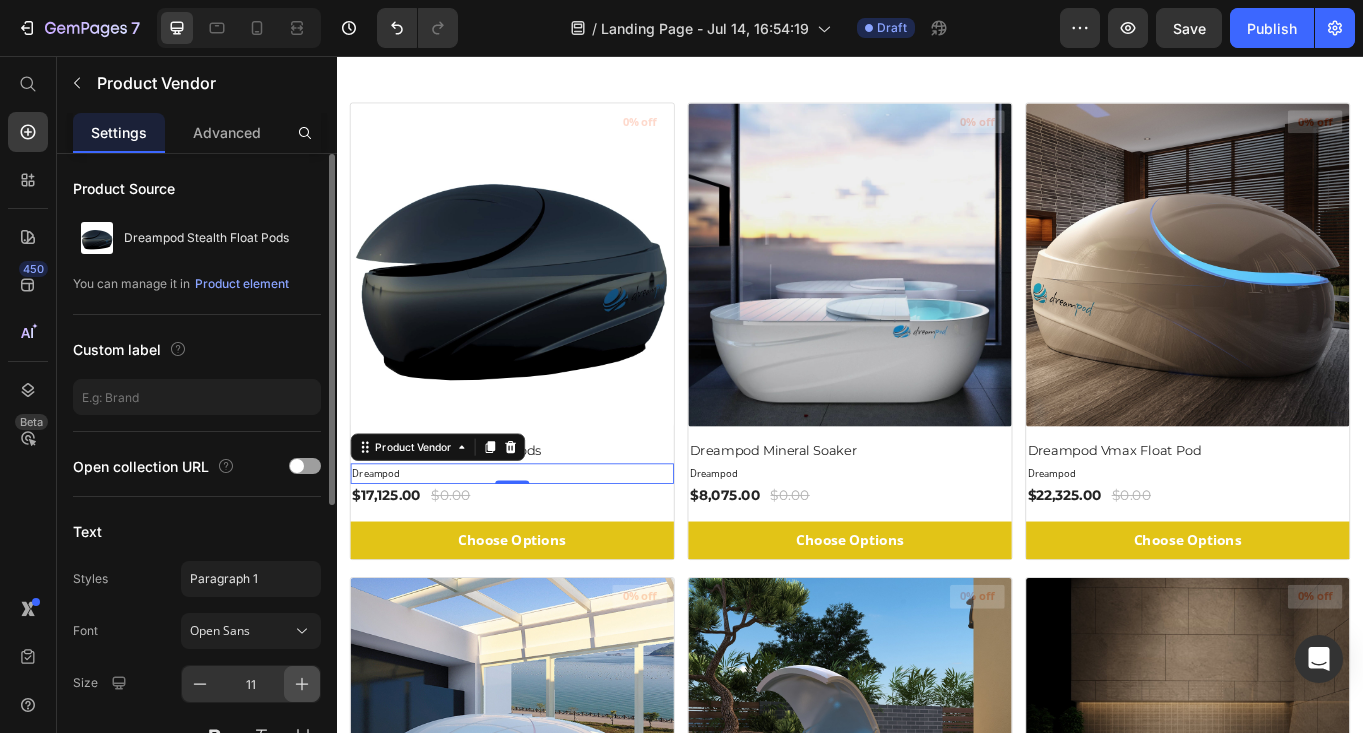 click 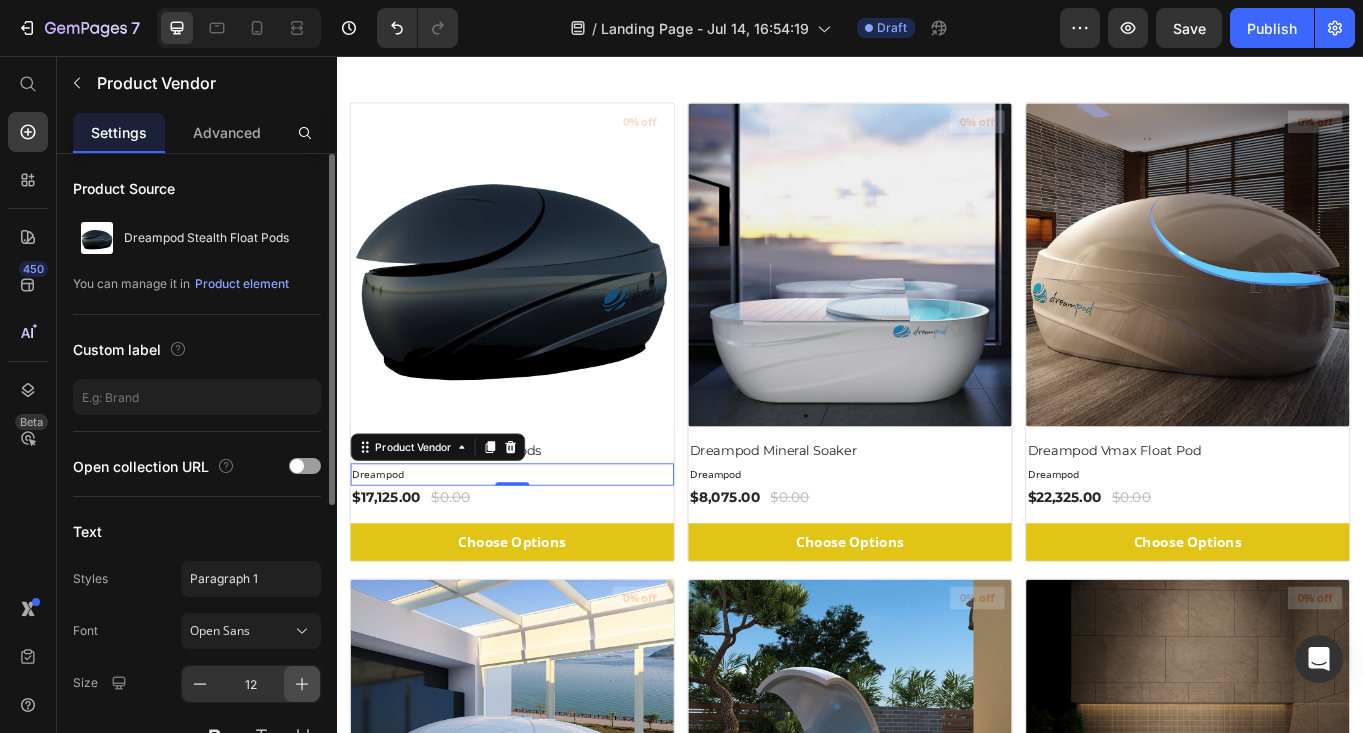 click 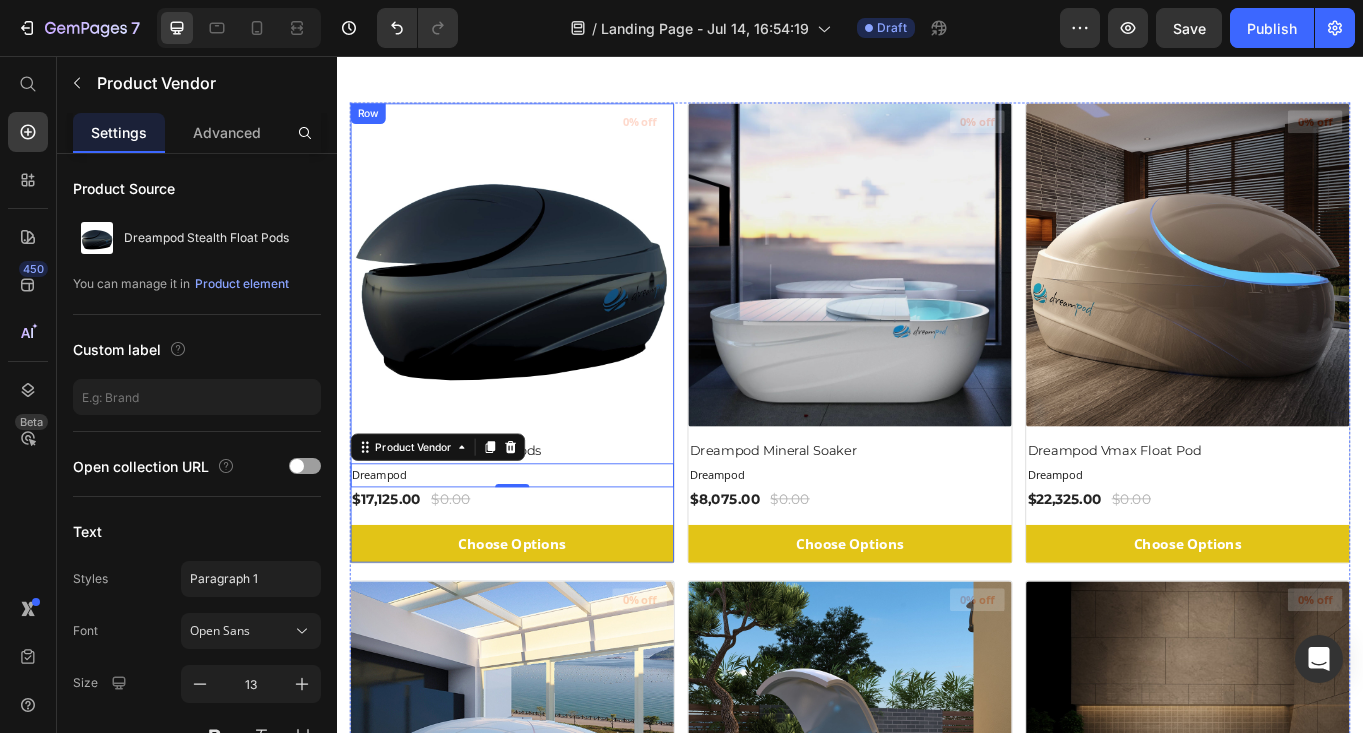 click on "Dreampod Stealth Float Pods (P) Title Dreampod Product Vendor   0" at bounding box center [542, 524] 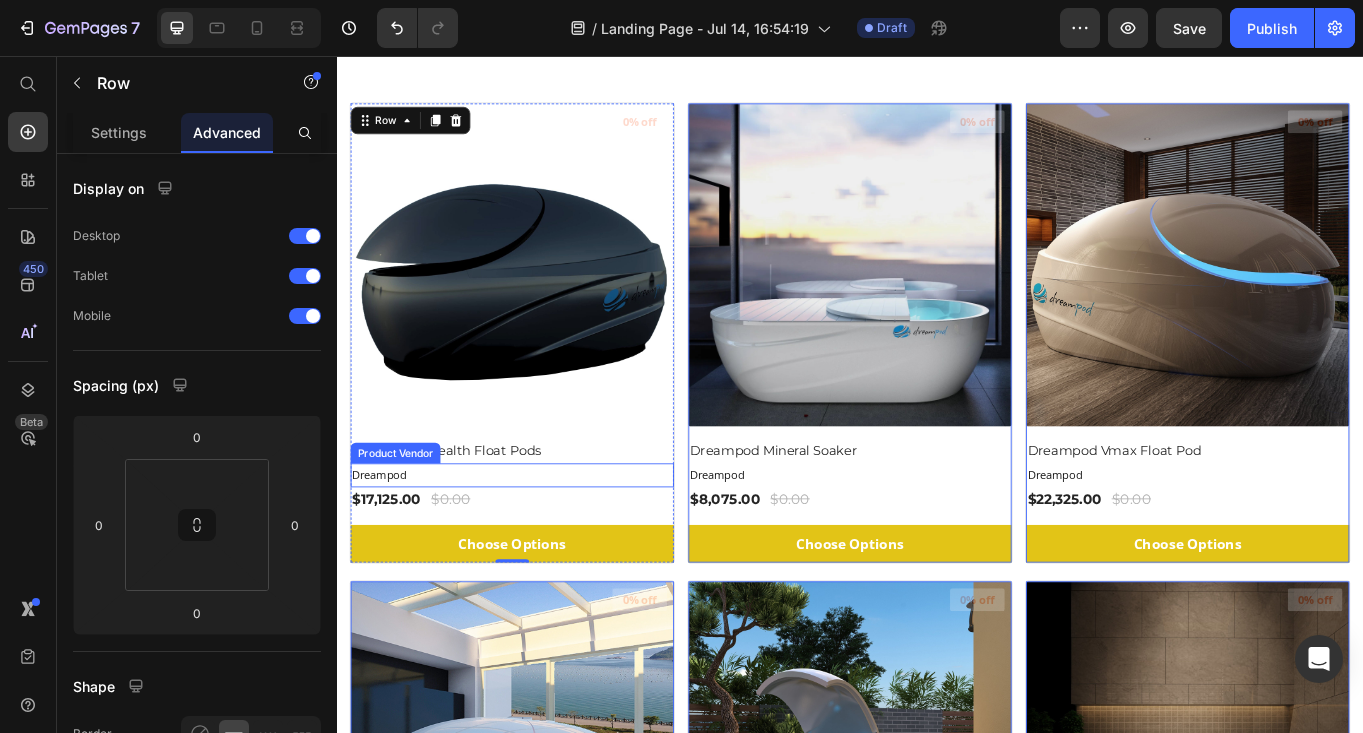 click on "Dreampod" at bounding box center (542, 545) 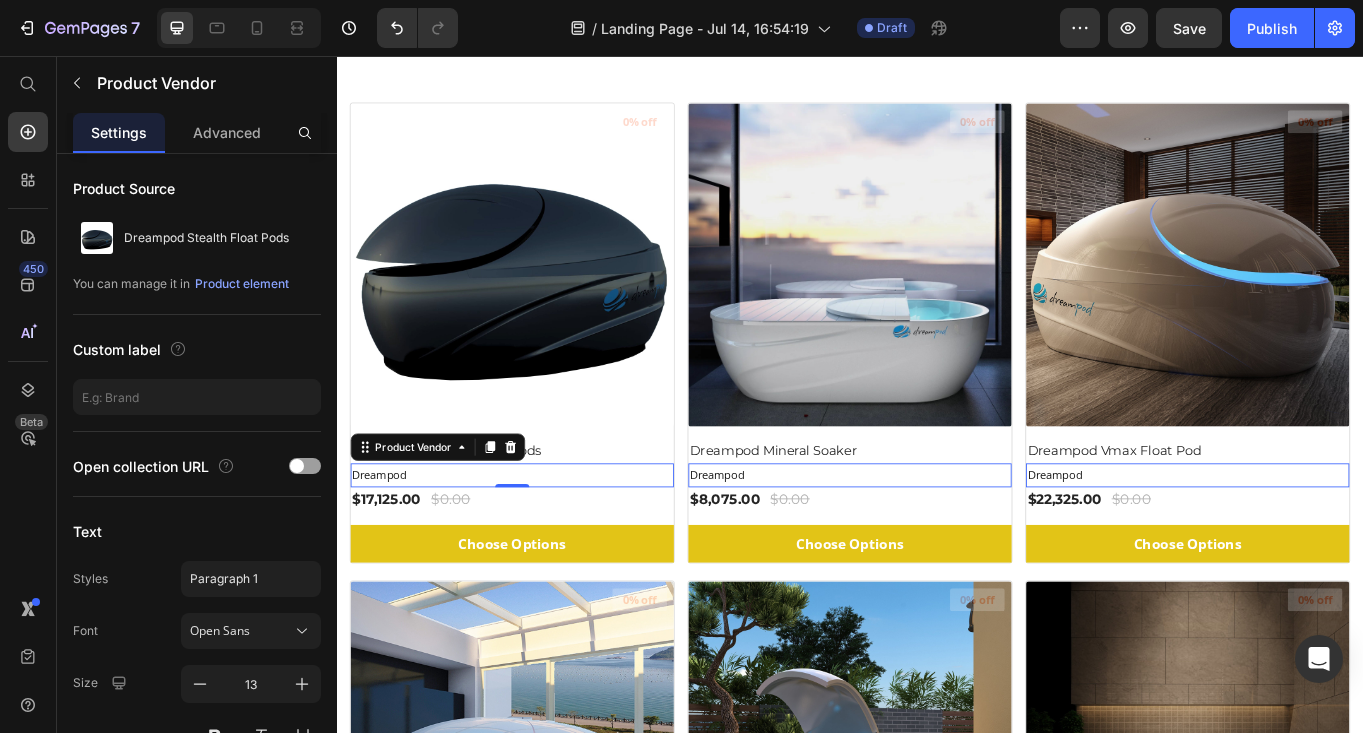 click on "Dreampod" at bounding box center [542, 545] 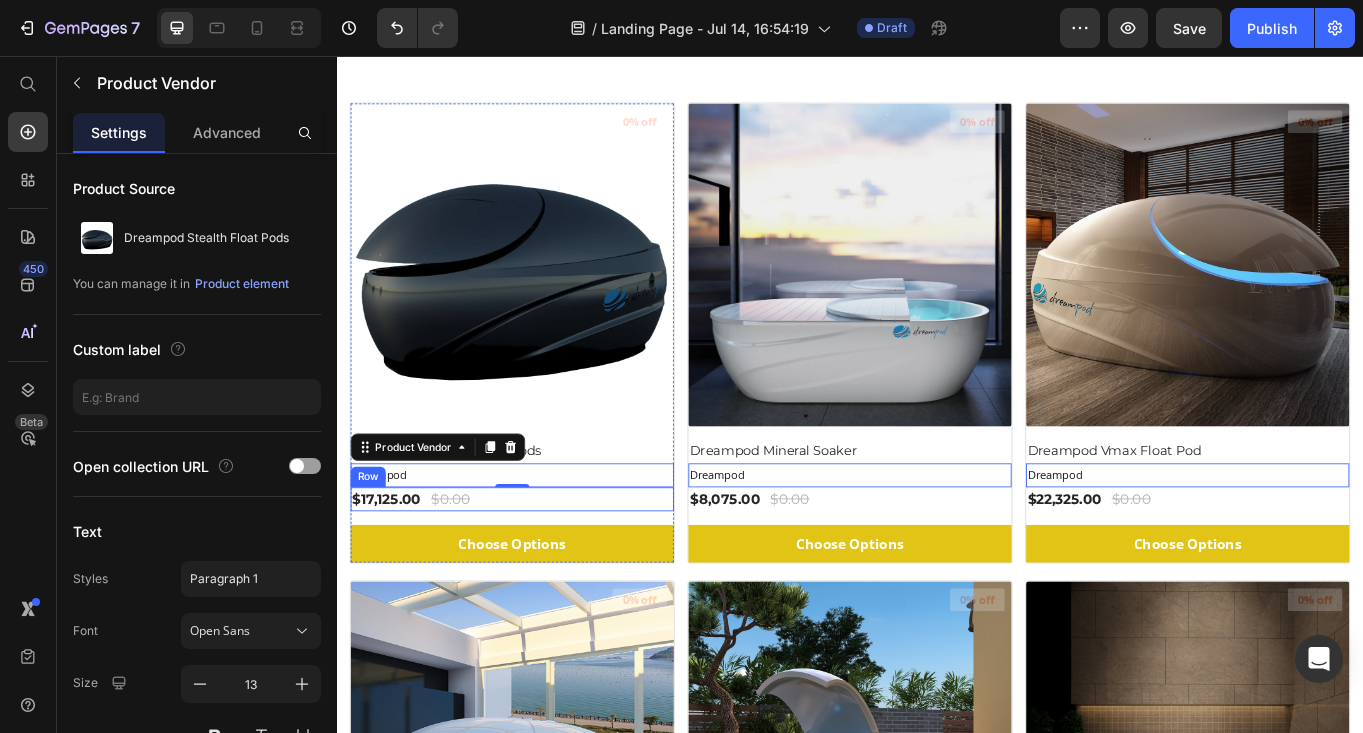 click on "$17,125.00 (P) Price $0.00 (P) Price Row" at bounding box center [542, 574] 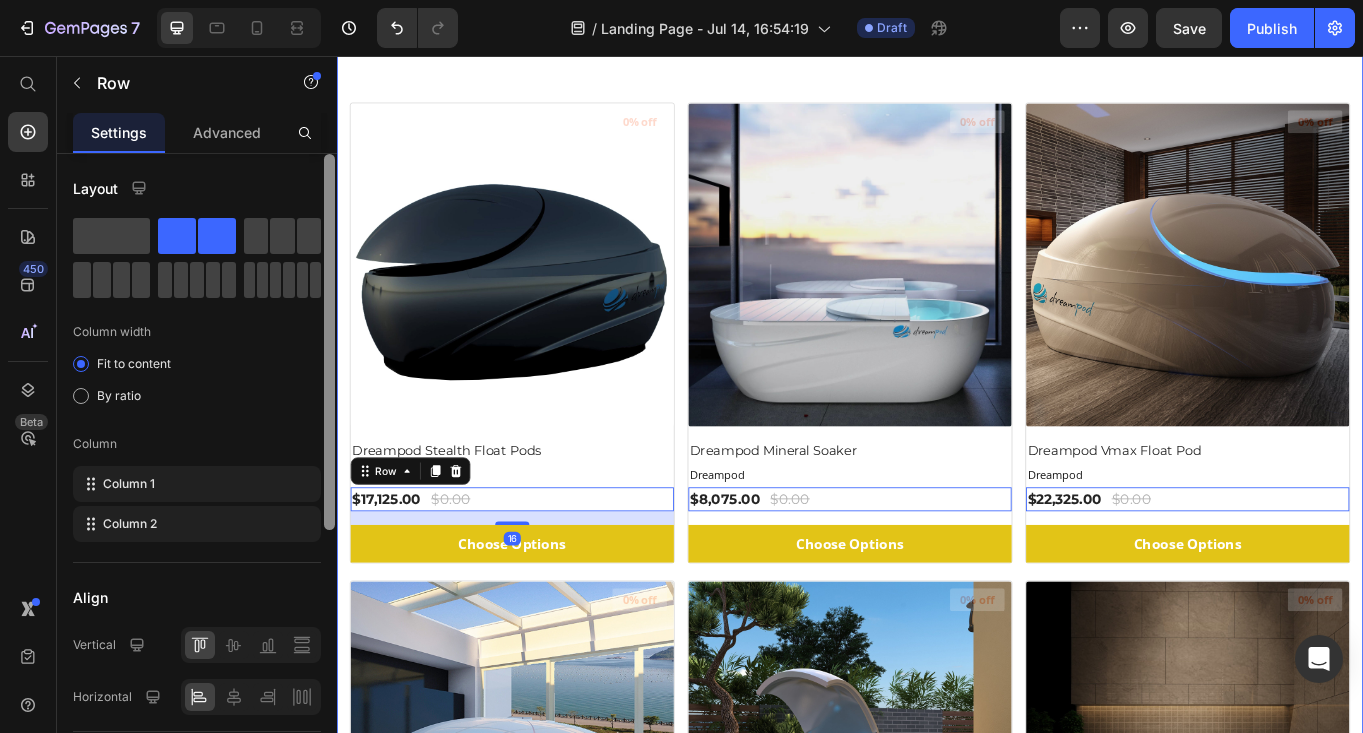 click at bounding box center [329, 472] 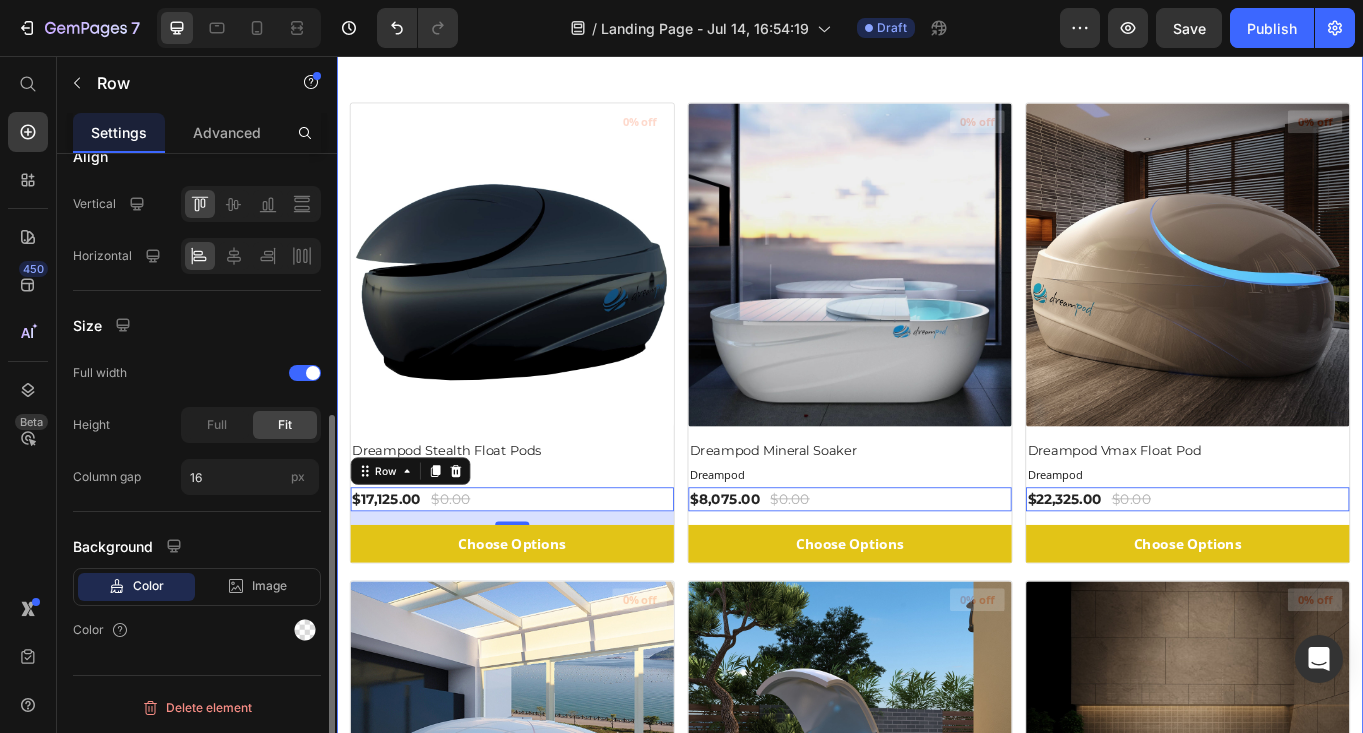 click on "Summer Styles Text block Explore Our Best Sellers Heading (P) Images 0% off Product Badge Dreampod Stealth Float Pods (P) Title Dreampod Product Vendor $17,125.00 (P) Price $0.00 (P) Price Row   16 Choose Options (P) Cart Button Row (P) Images 0% off Product Badge Dreampod Mineral Soaker (P) Title Dreampod Product Vendor $8,075.00 (P) Price $0.00 (P) Price Row   0 Choose Options (P) Cart Button Row (P) Images 0% off Product Badge Dreampod Vmax Float Pod (P) Title Dreampod Product Vendor $22,325.00 (P) Price $0.00 (P) Price Row   0 Choose Options (P) Cart Button Row (P) Images 0% off Product Badge Dreampod V2 Float Pod (P) Title Dreampod Product Vendor $20,425.00 (P) Price $0.00 (P) Price Row   0 Choose Options (P) Cart Button Row (P) Images 0% off Product Badge Dreampod Home Float Plus (P) Title Dreampod Product Vendor $10,230.00 (P) Price $0.00 (P) Price Row   0 Choose Options (P) Cart Button Row (P) Images 0% off Product Badge Dreampod Home Float Pro (P) Title Dreampod Product Vendor $8,075.00 (P) Price Row" at bounding box center [937, 1429] 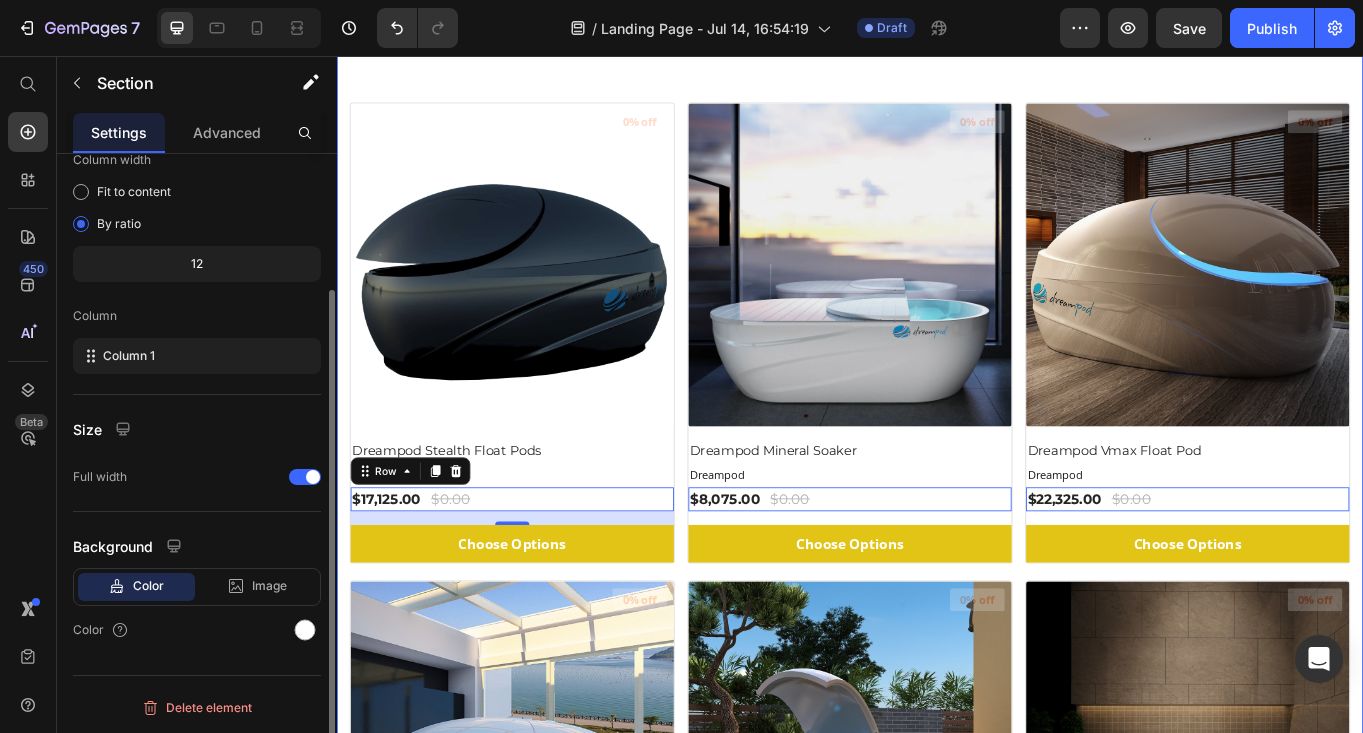 scroll, scrollTop: 0, scrollLeft: 0, axis: both 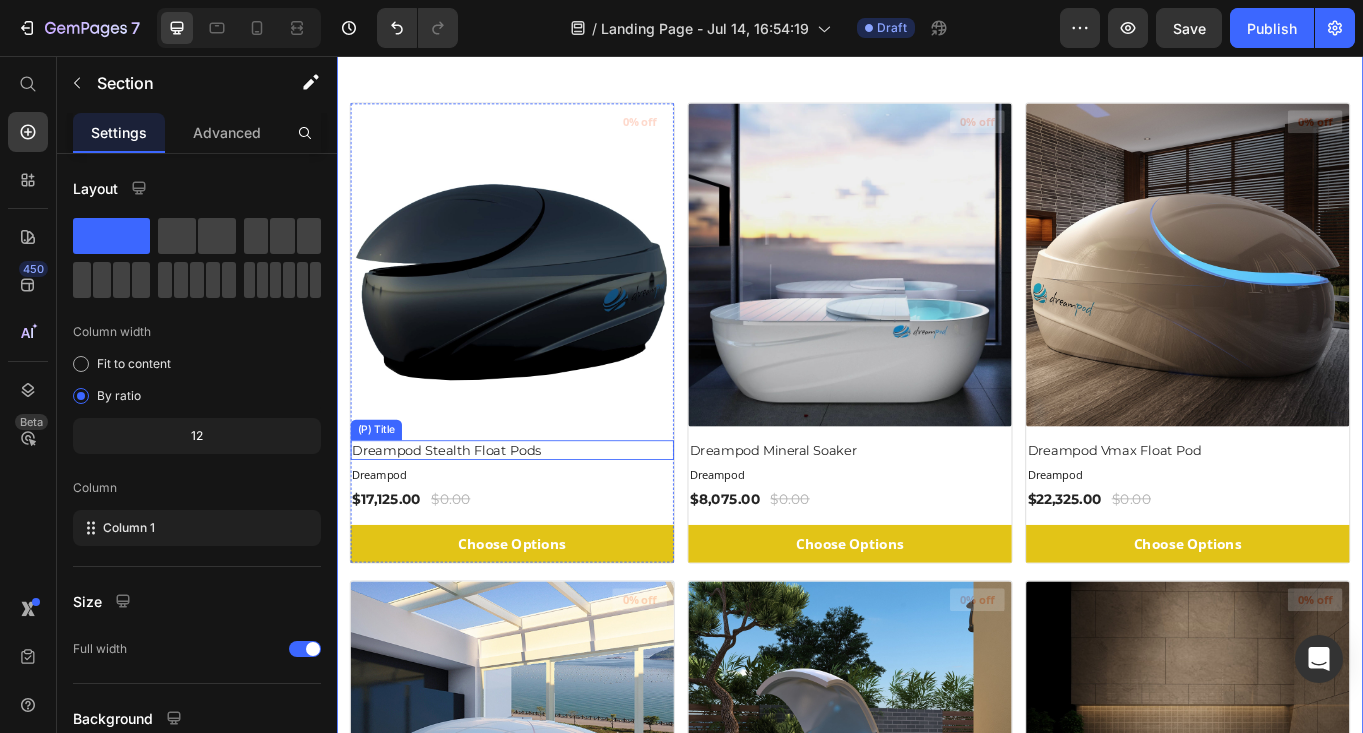 click on "Dreampod Stealth Float Pods" at bounding box center [542, 517] 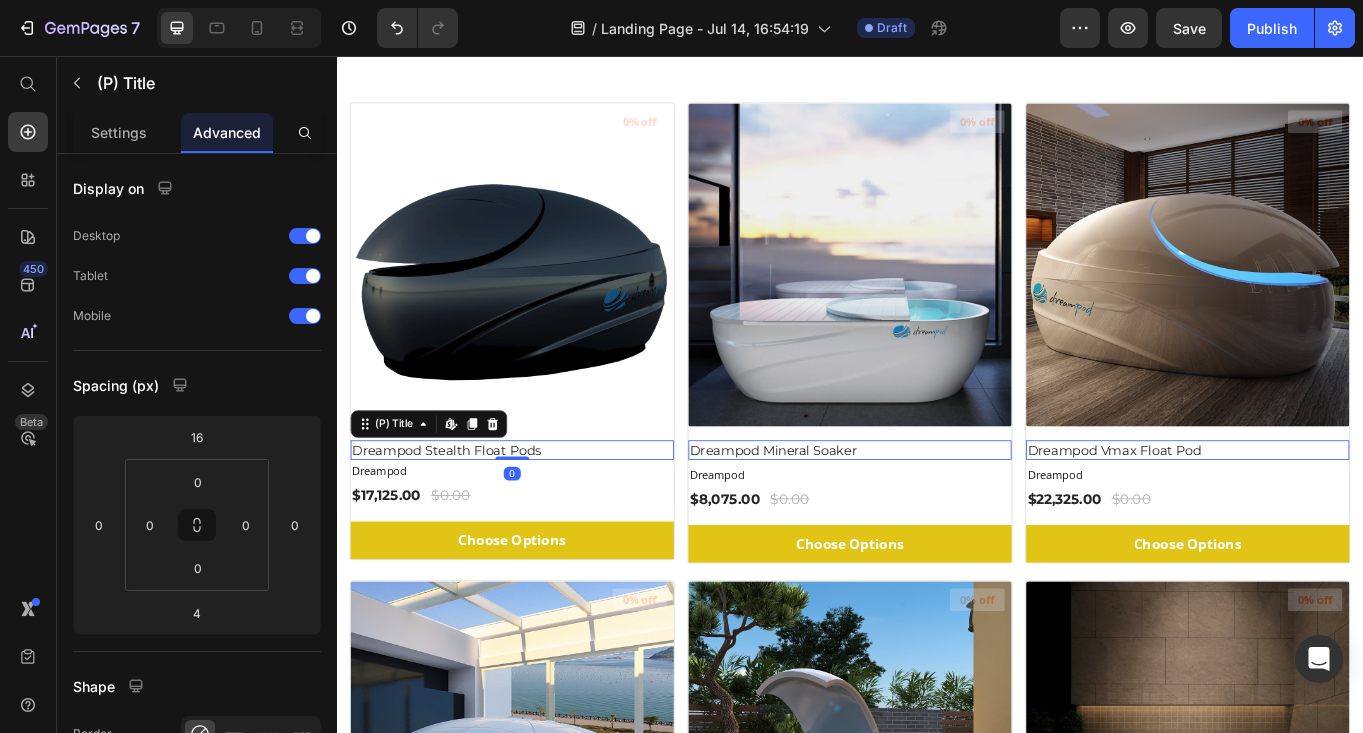 drag, startPoint x: 533, startPoint y: 528, endPoint x: 533, endPoint y: 516, distance: 12 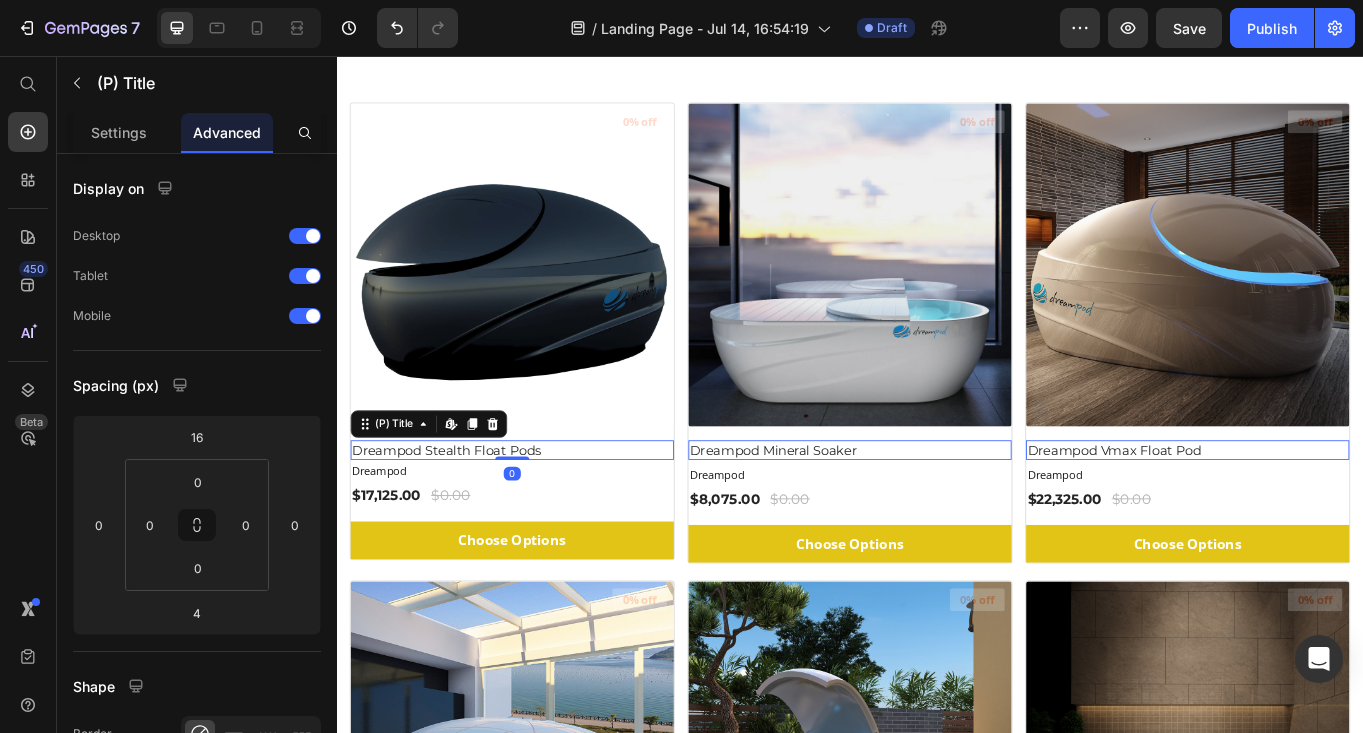 click on "Dreampod Stealth Float Pods (P) Title   Edit content in Shopify 0" at bounding box center [542, 517] 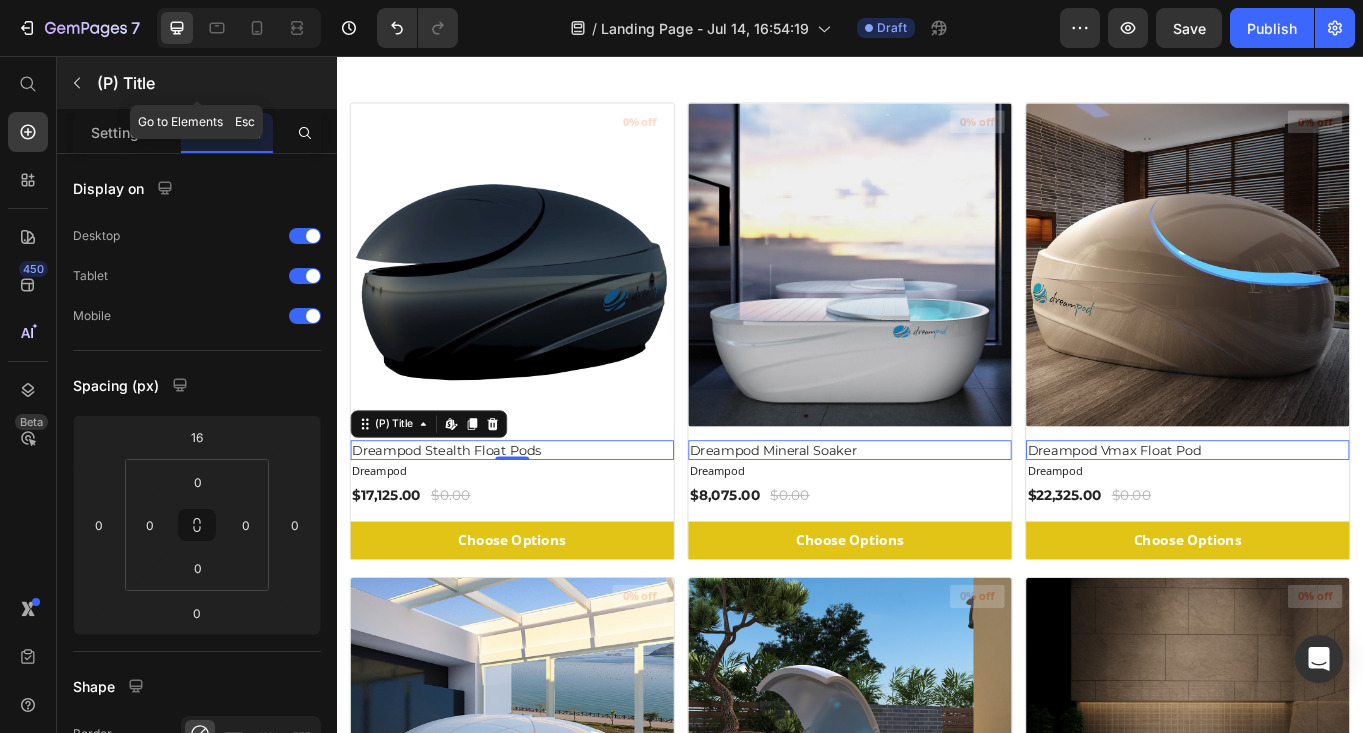 click on "(P) Title" at bounding box center [197, 83] 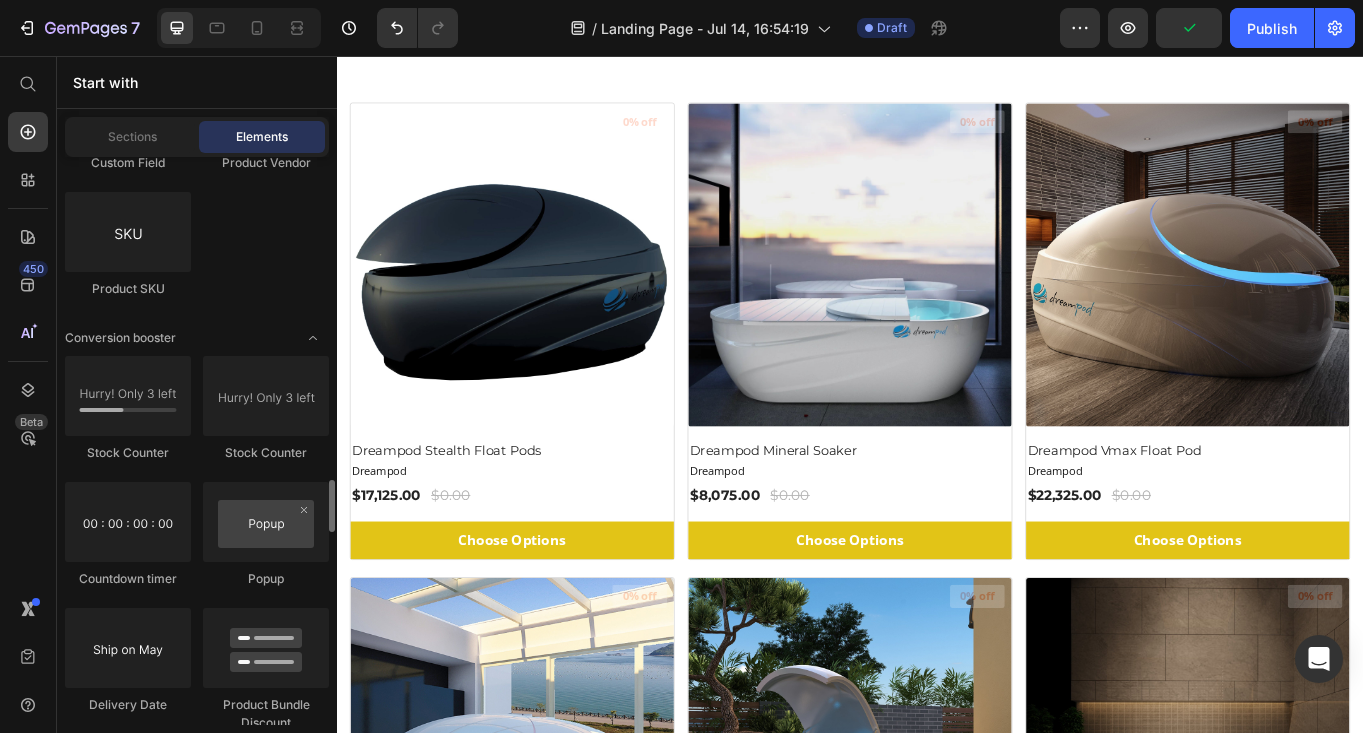 scroll, scrollTop: 4071, scrollLeft: 0, axis: vertical 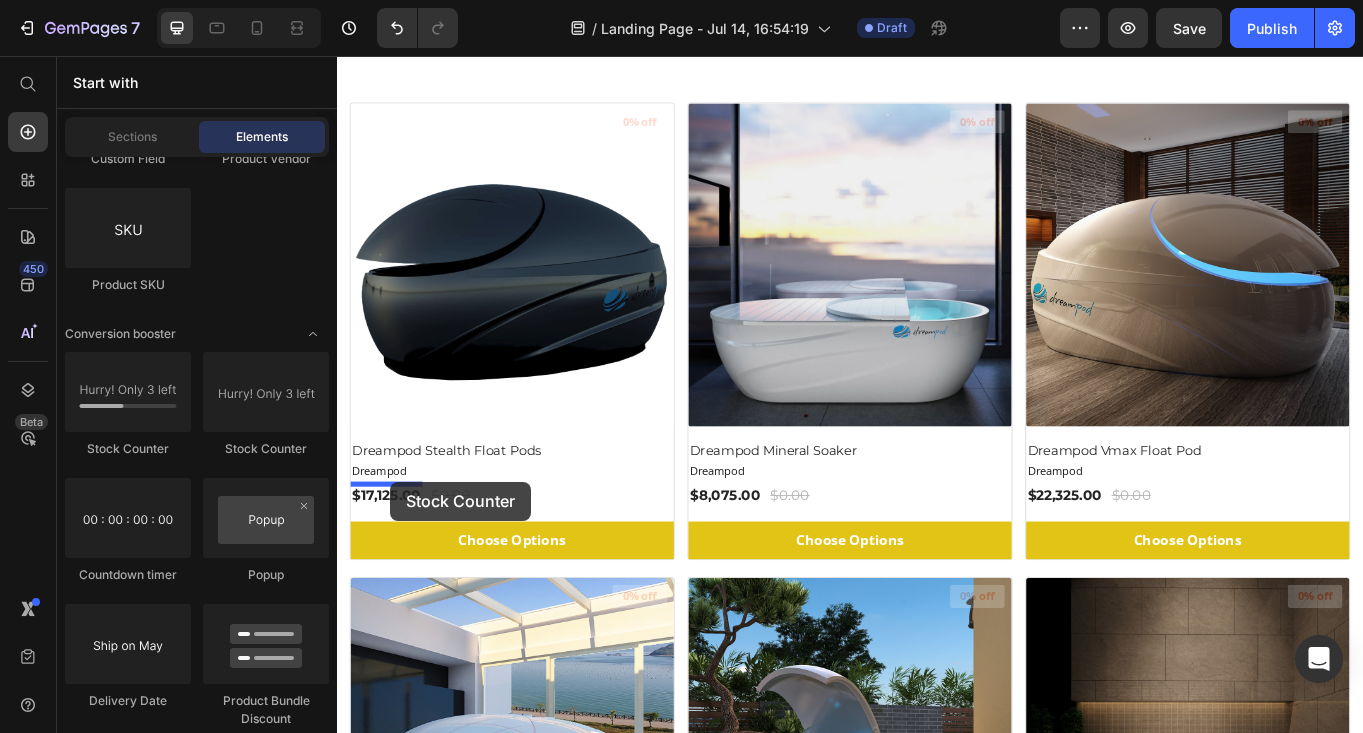 drag, startPoint x: 558, startPoint y: 450, endPoint x: 399, endPoint y: 554, distance: 189.99211 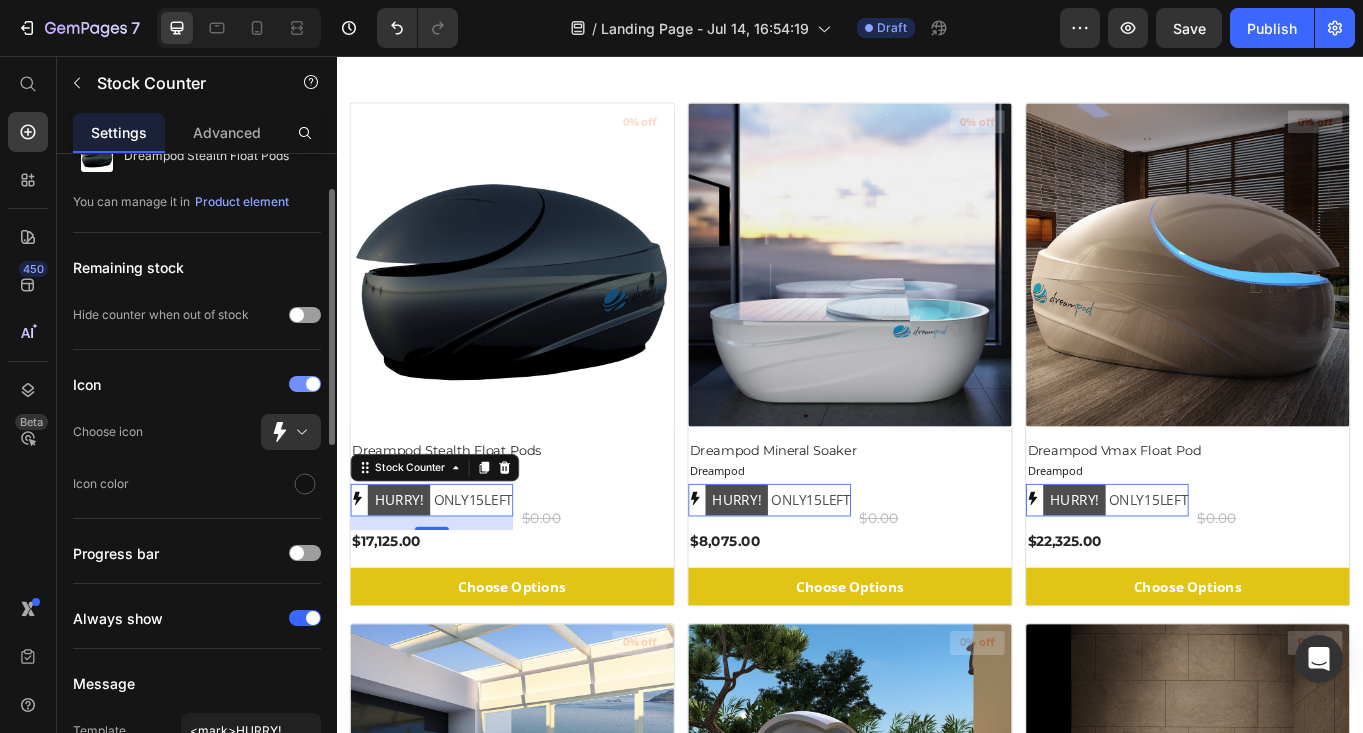 scroll, scrollTop: 88, scrollLeft: 0, axis: vertical 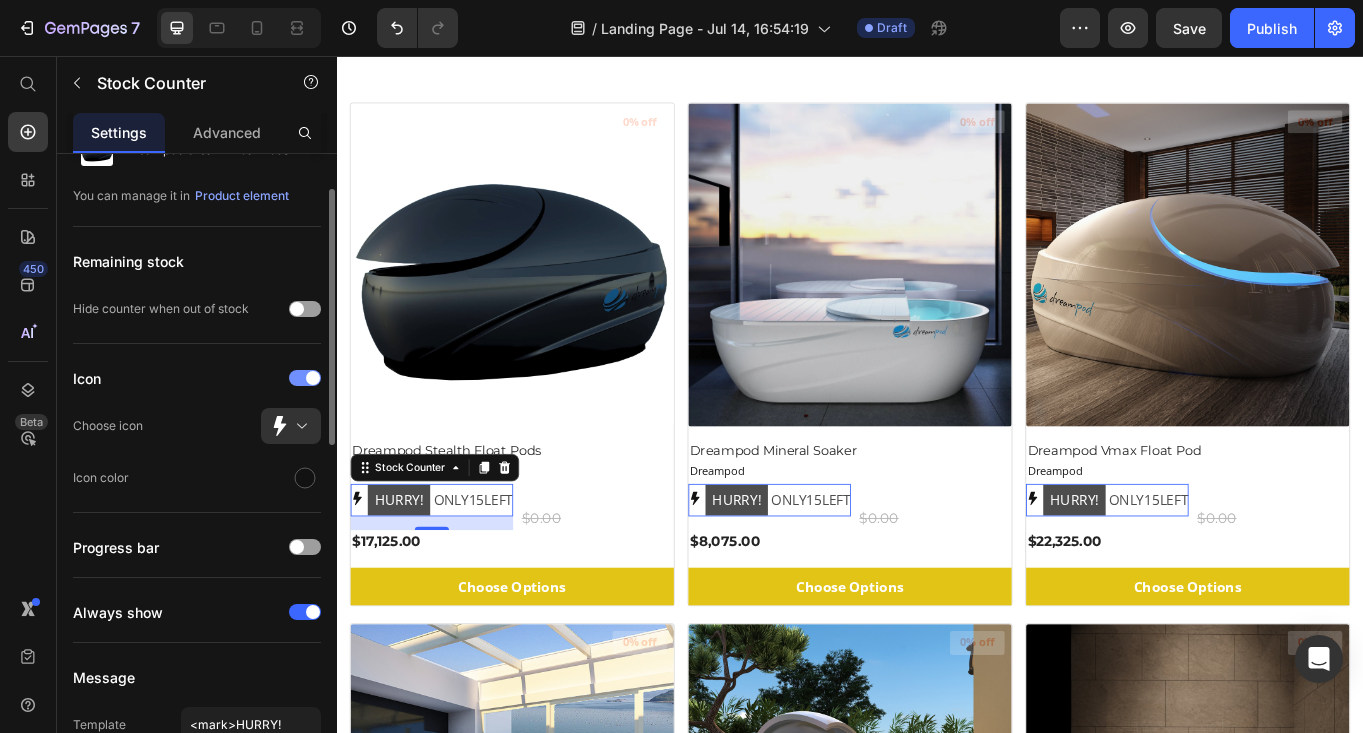 click at bounding box center (313, 378) 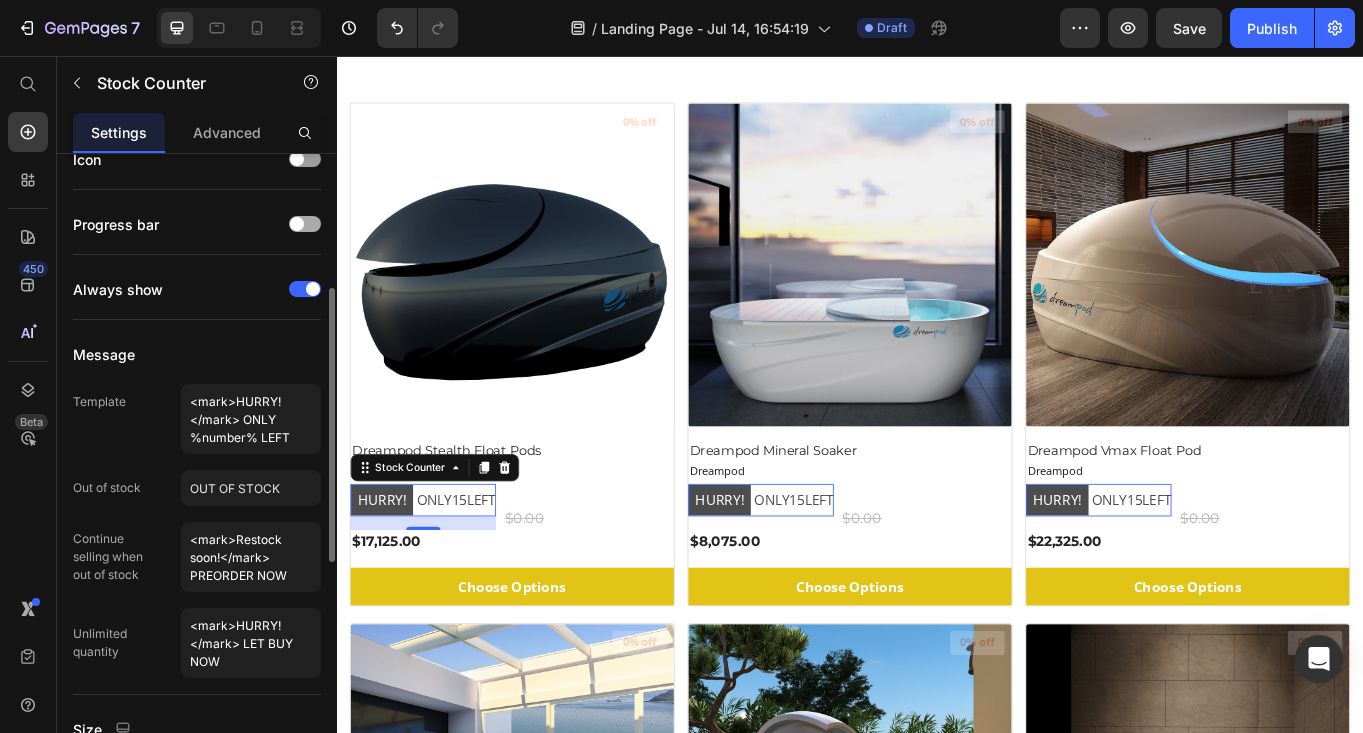 scroll, scrollTop: 308, scrollLeft: 0, axis: vertical 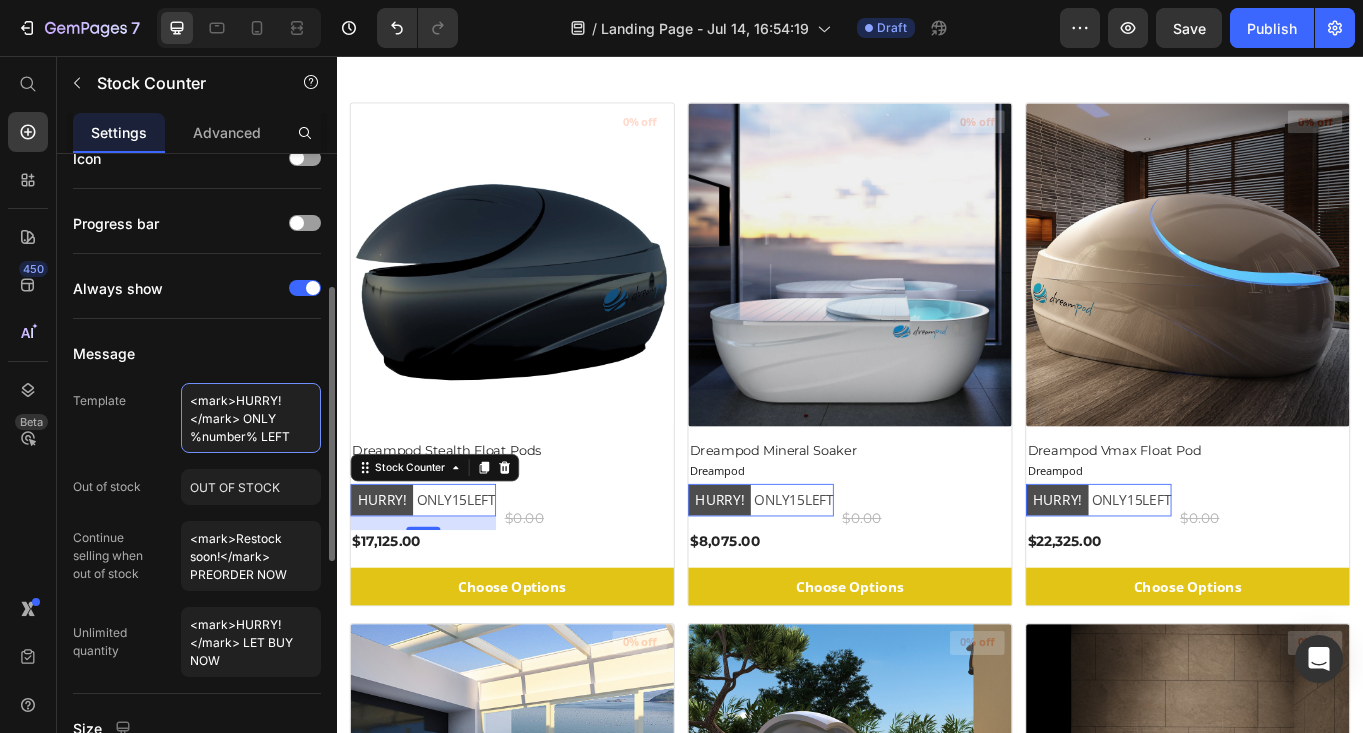 drag, startPoint x: 305, startPoint y: 441, endPoint x: 174, endPoint y: 400, distance: 137.26616 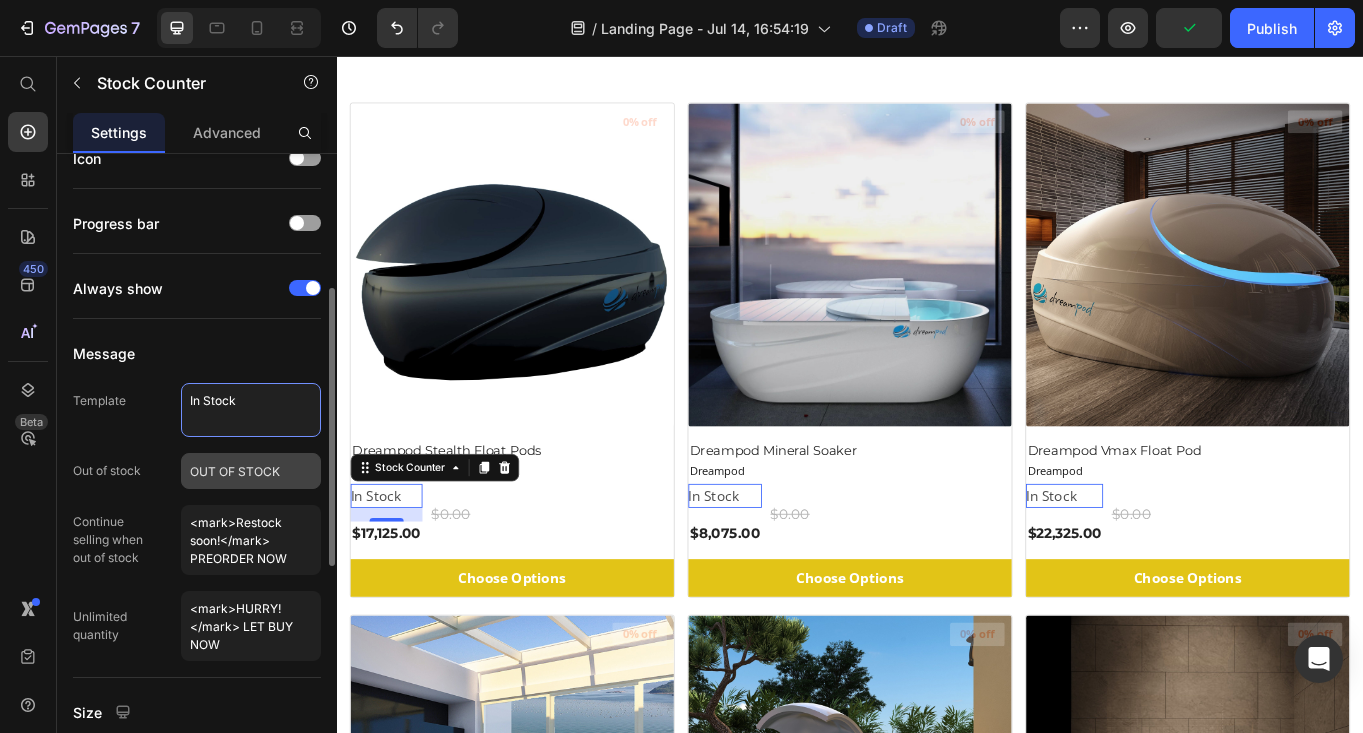 type on "In Stock" 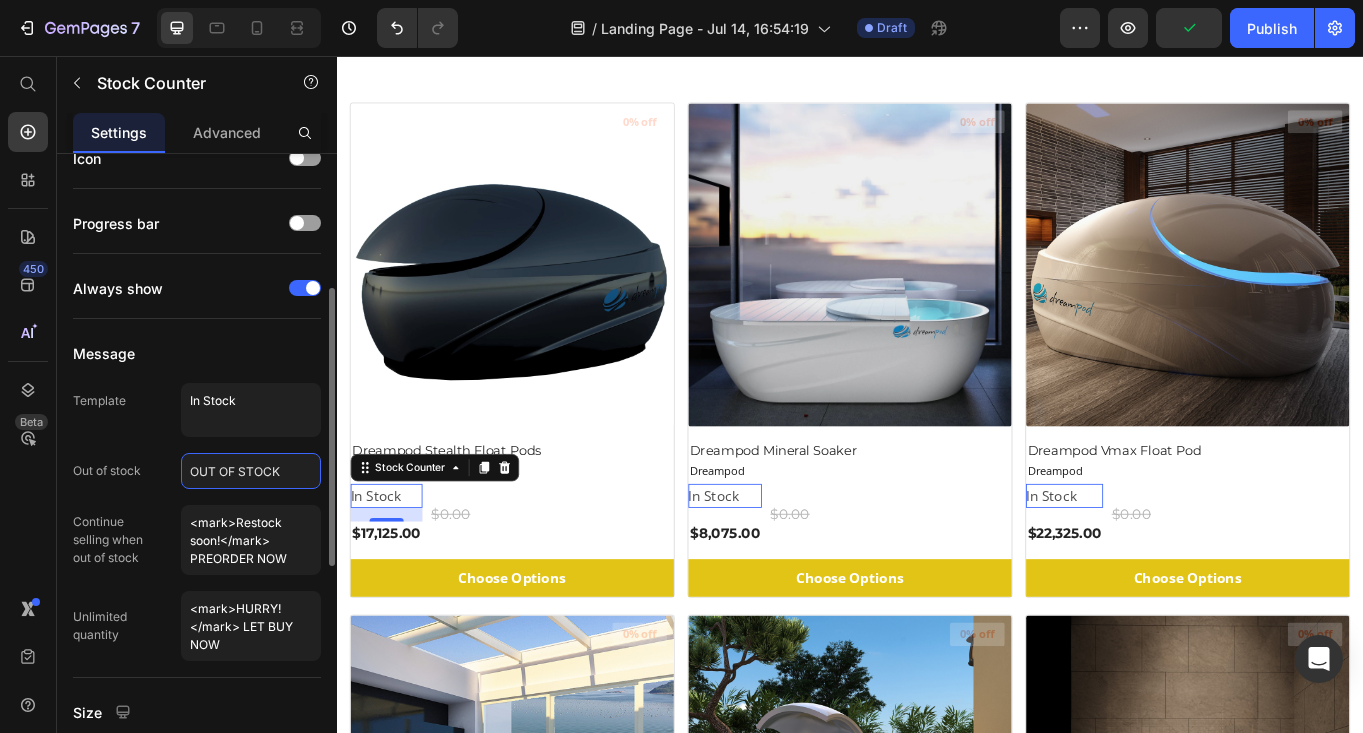 click on "OUT OF STOCK" 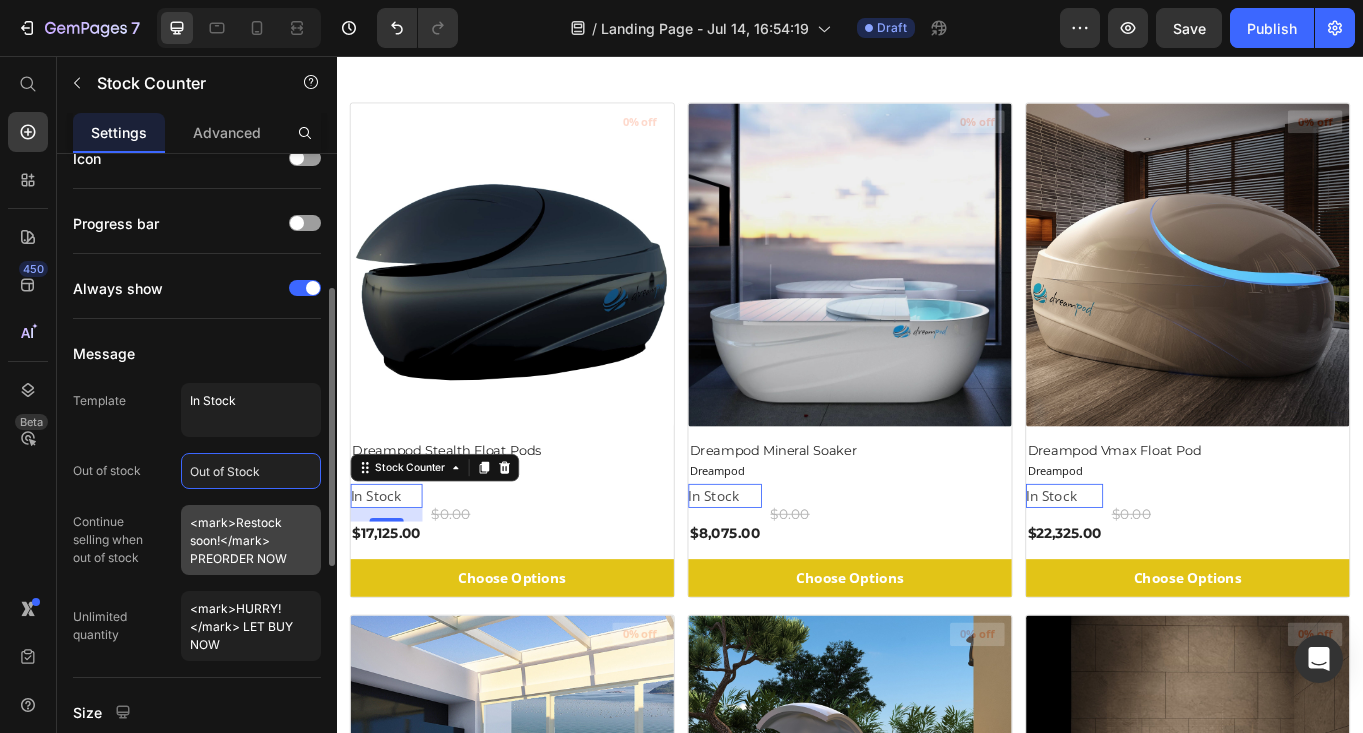type on "Out of Stock" 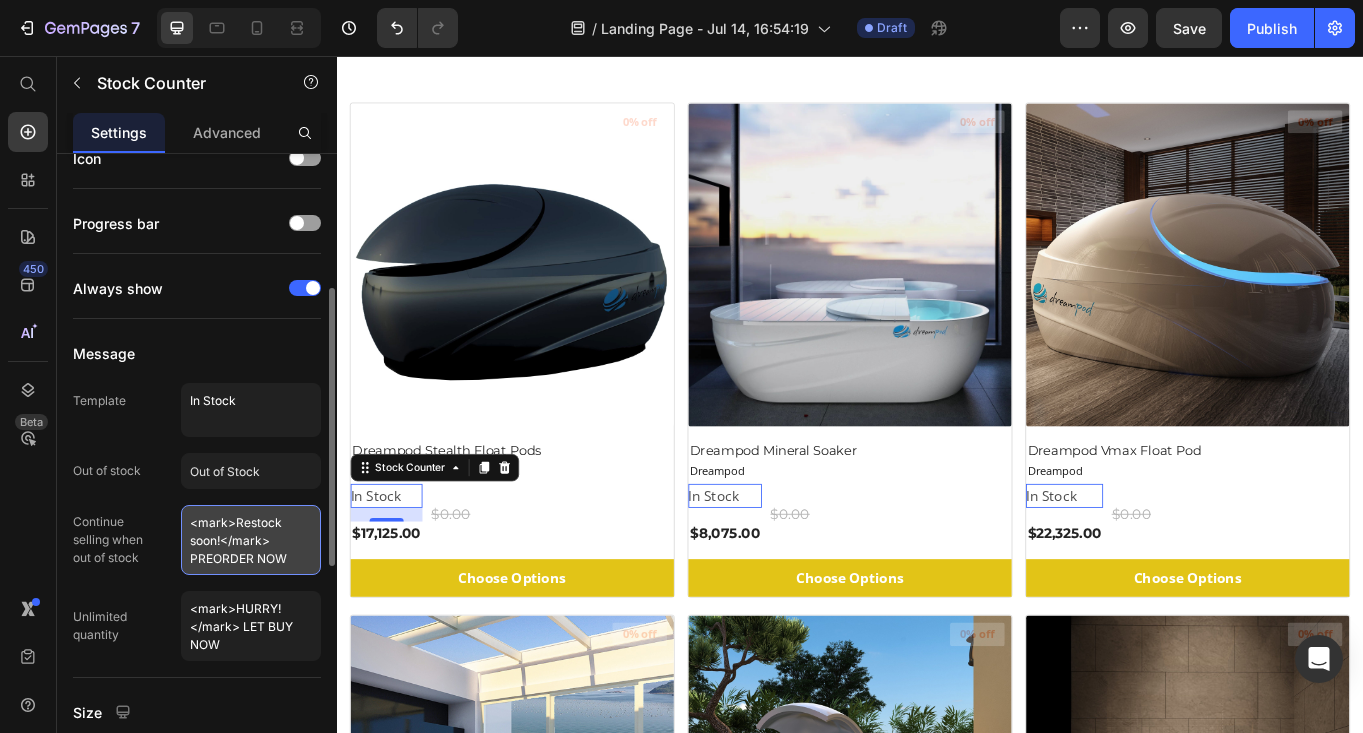 click on "<mark>Restock soon!</mark> PREORDER NOW" at bounding box center (251, 540) 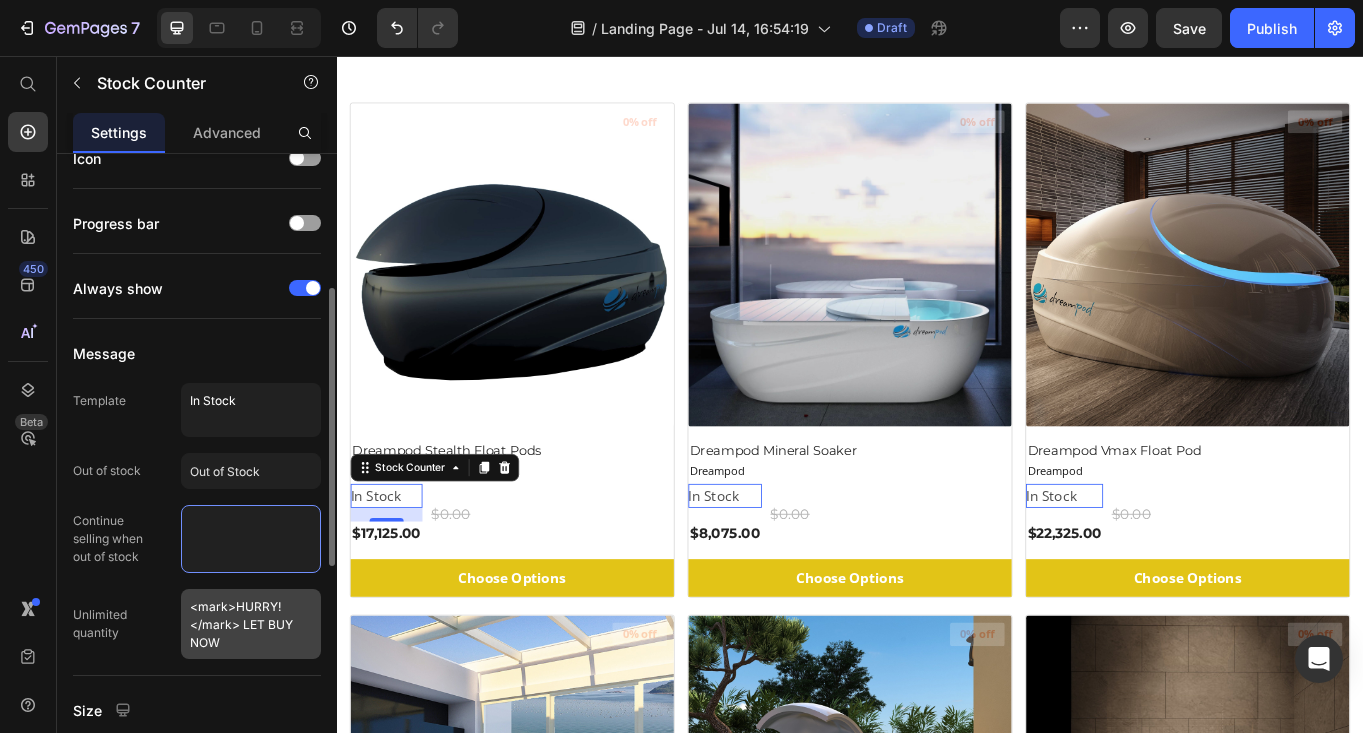 type 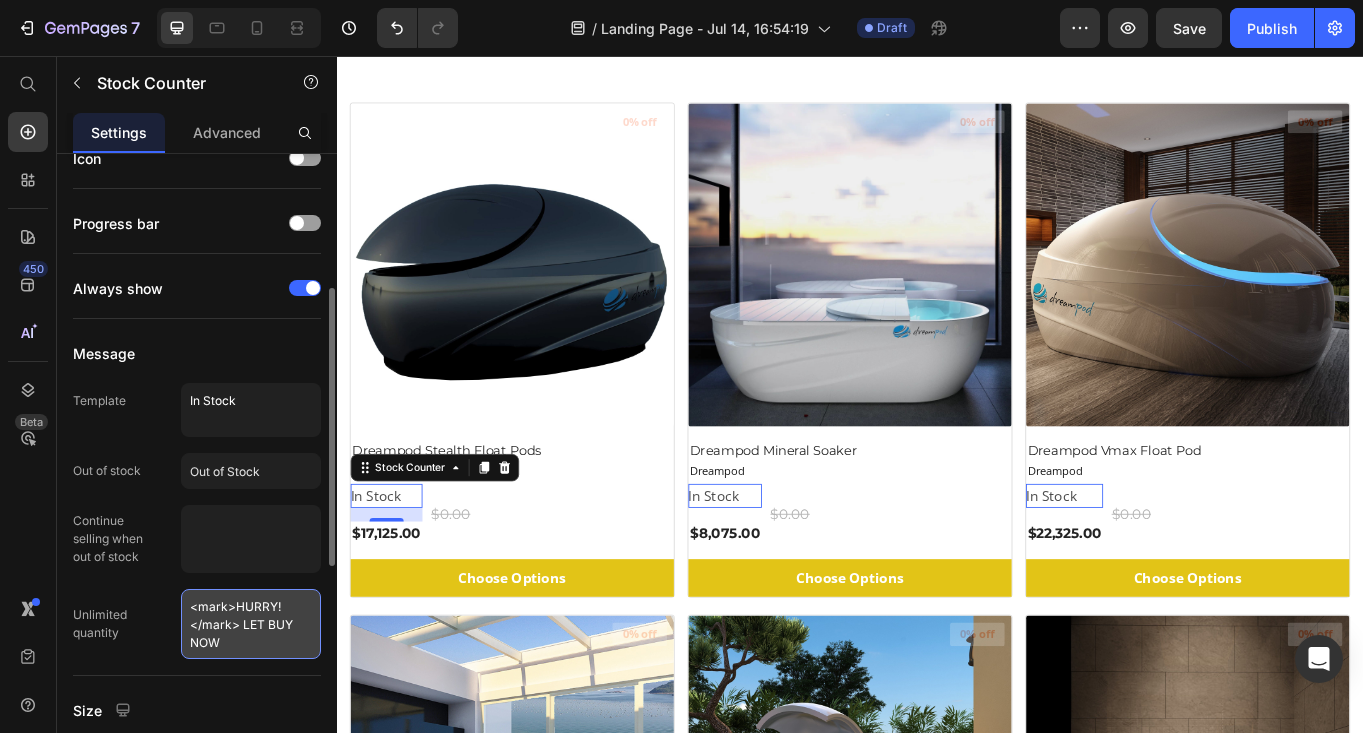click on "<mark>HURRY!</mark> LET BUY NOW" at bounding box center [251, 624] 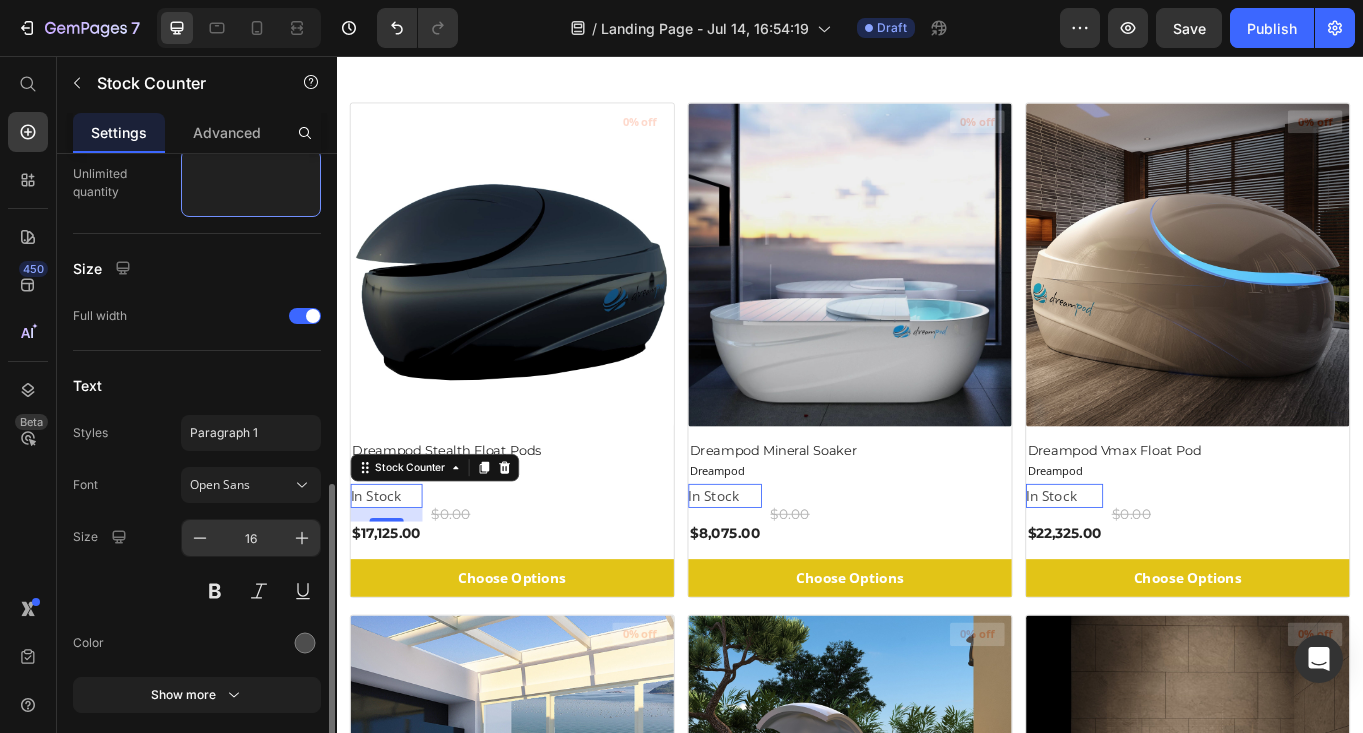 scroll, scrollTop: 749, scrollLeft: 0, axis: vertical 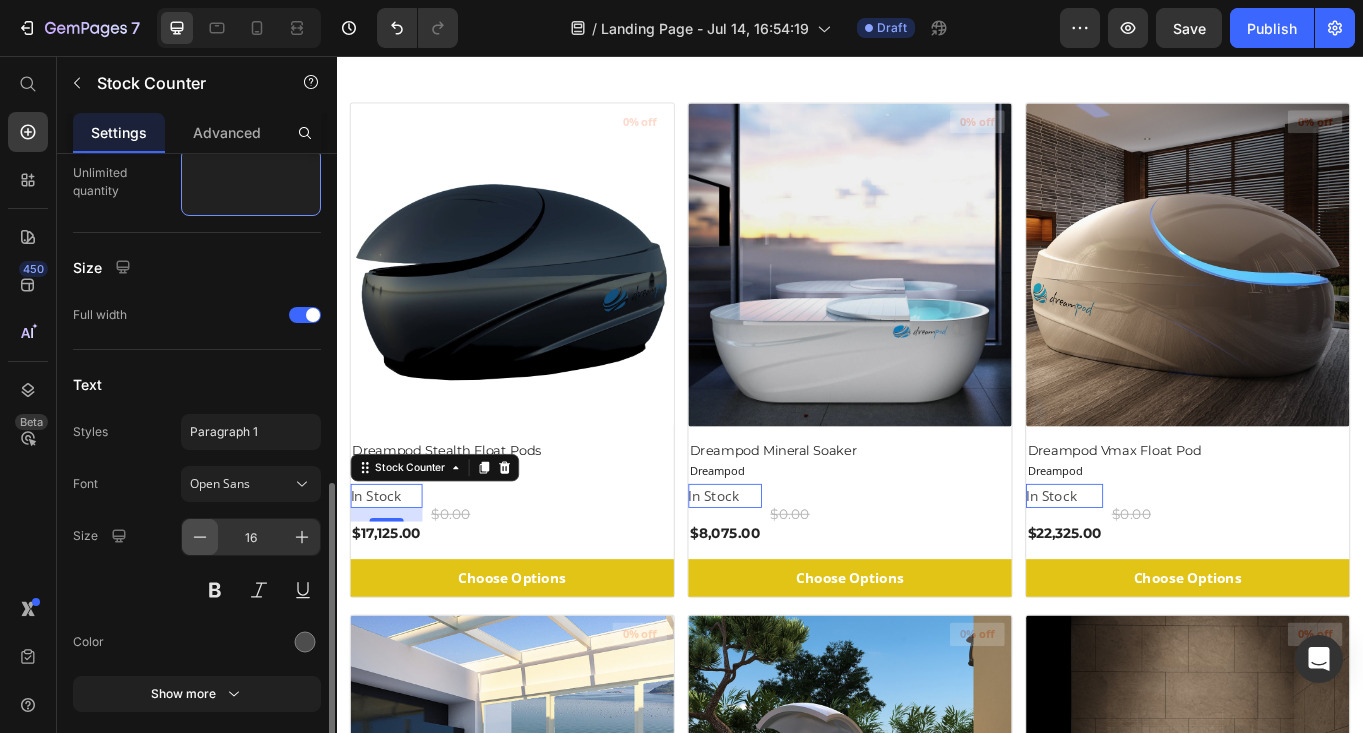 type 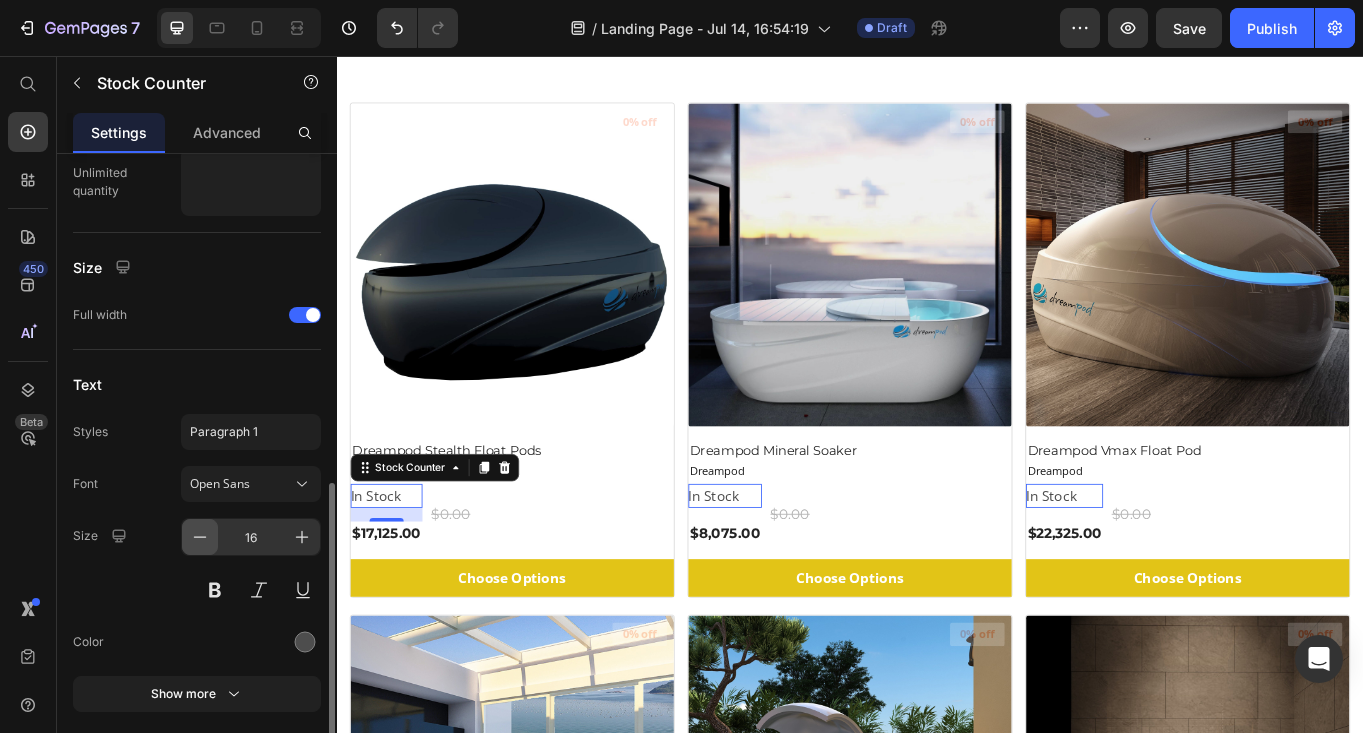 click 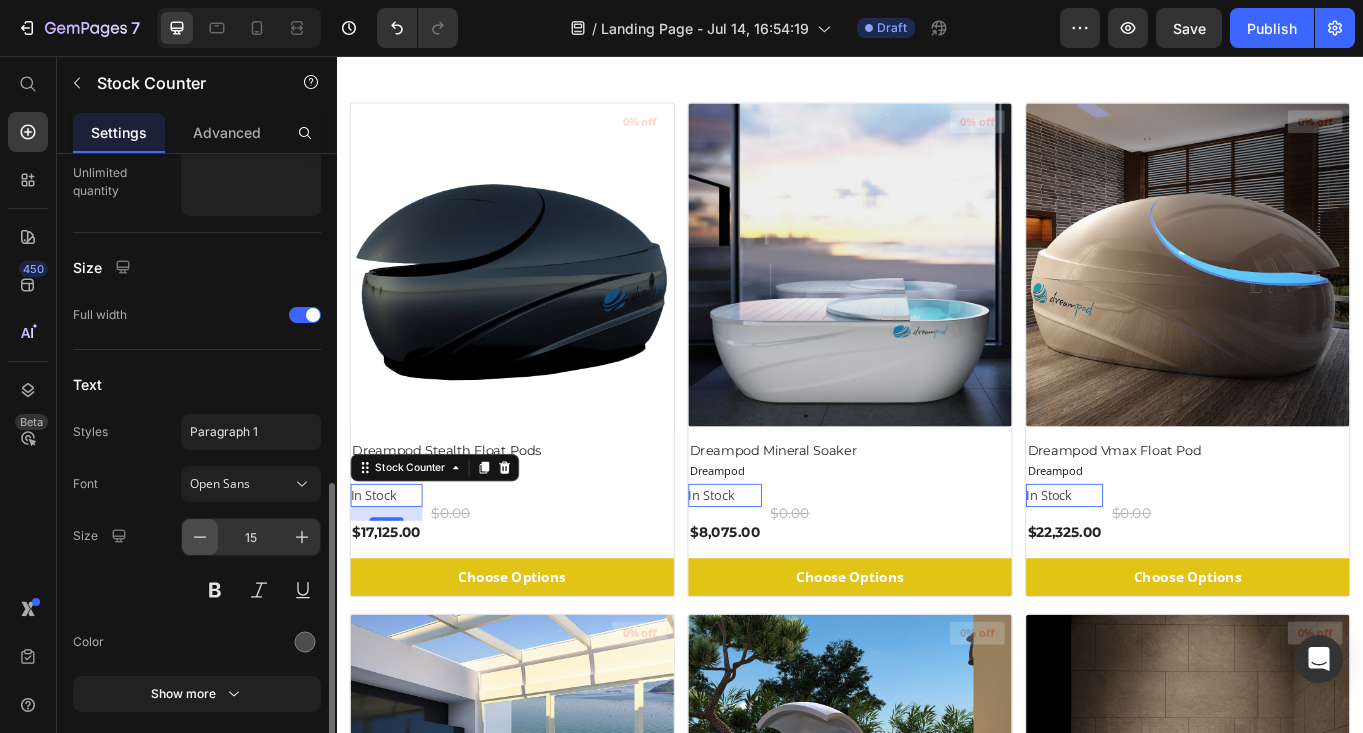 click 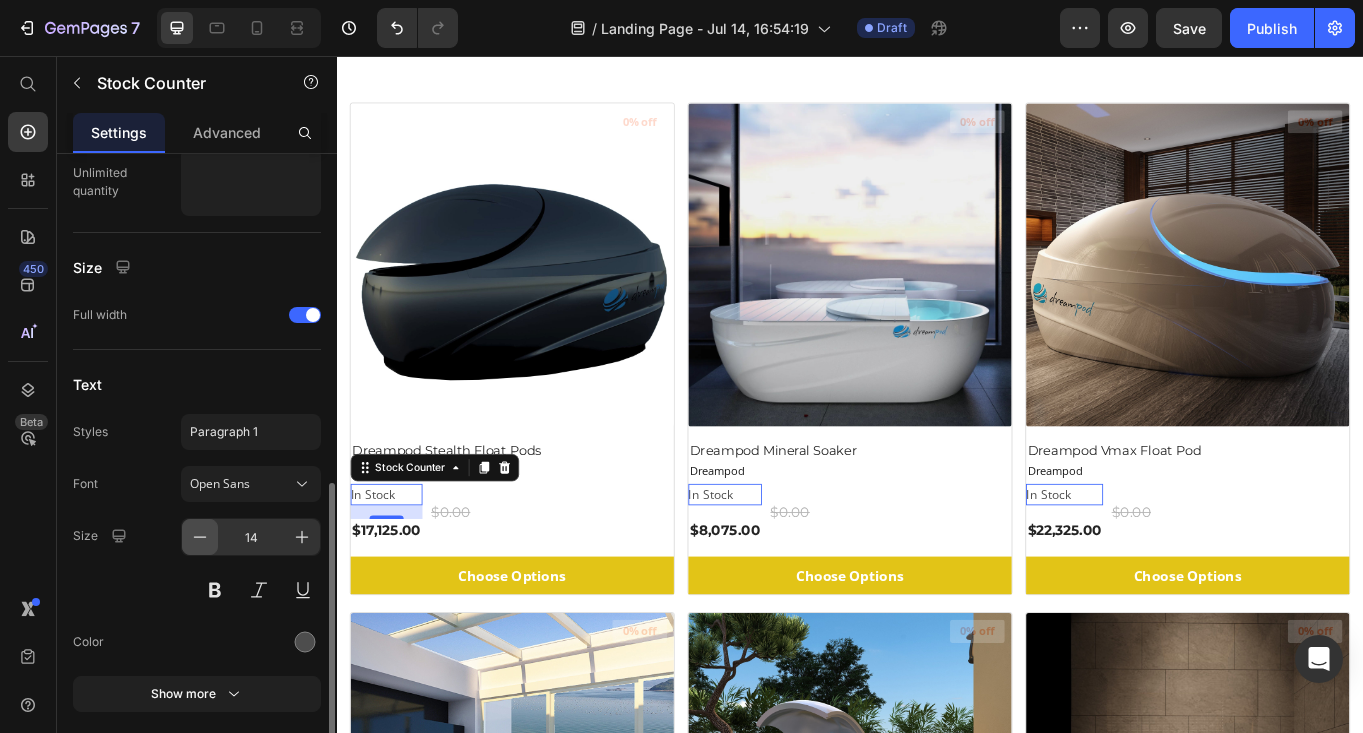 click 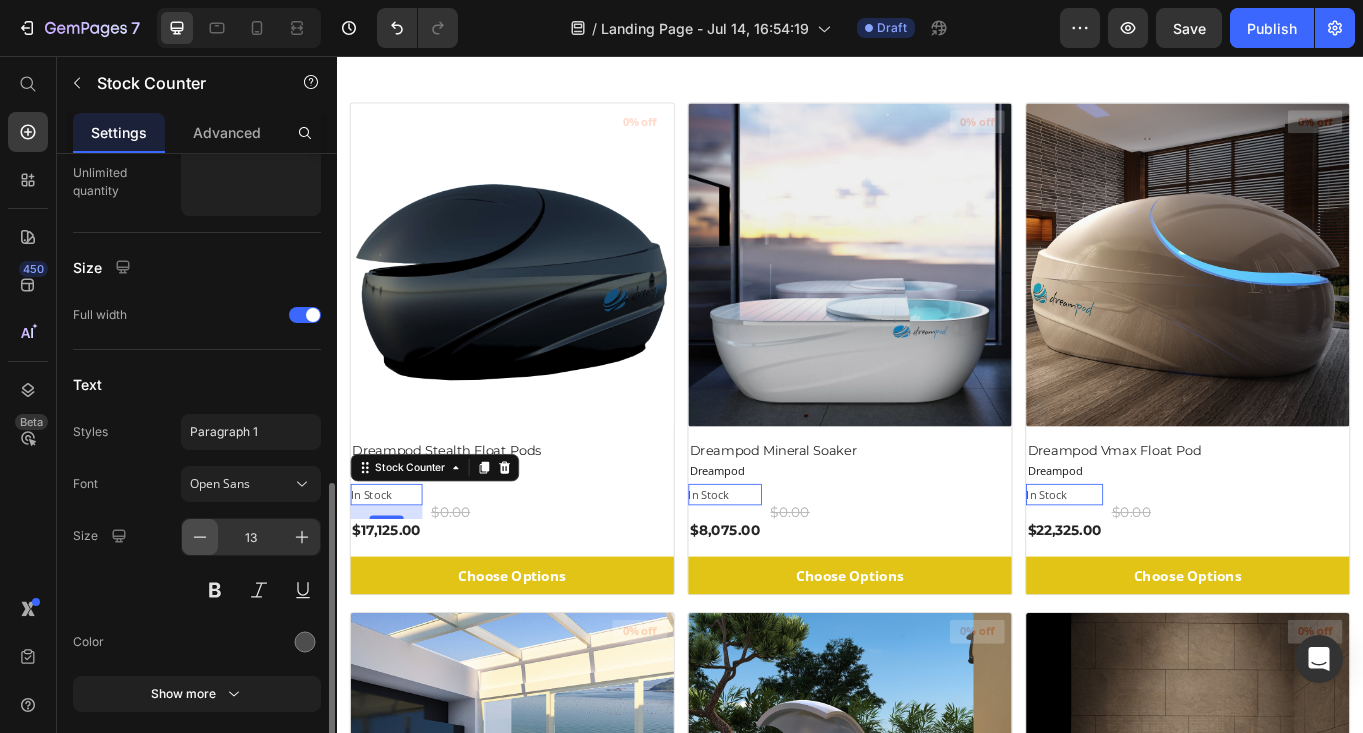 click 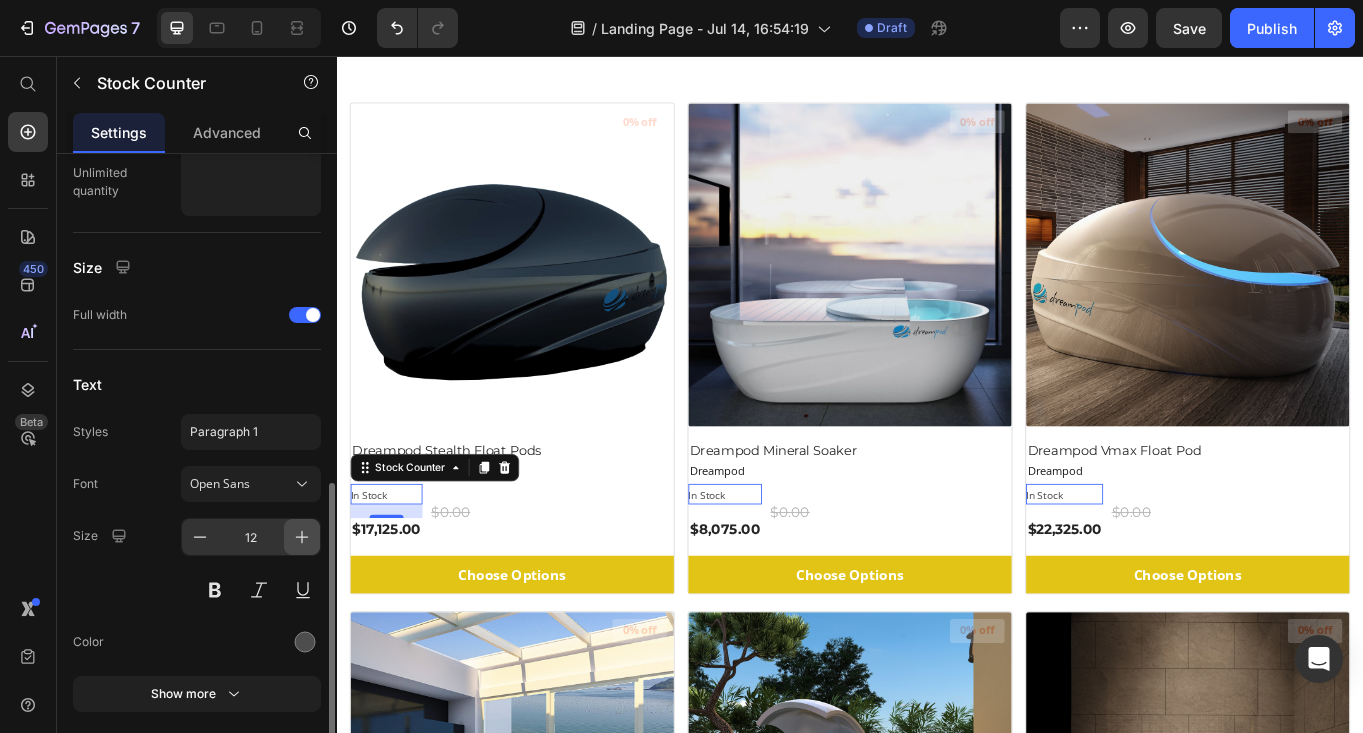 click 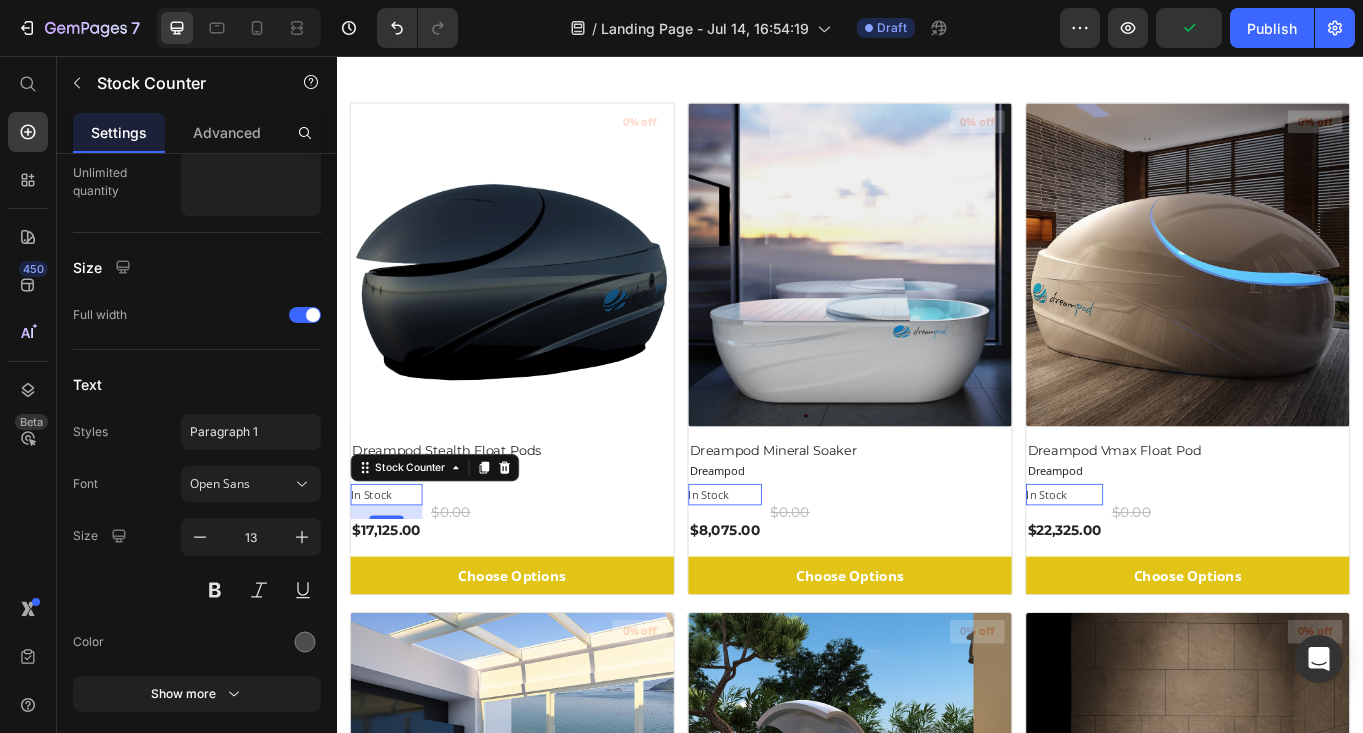 click on "In Stock" at bounding box center [377, 569] 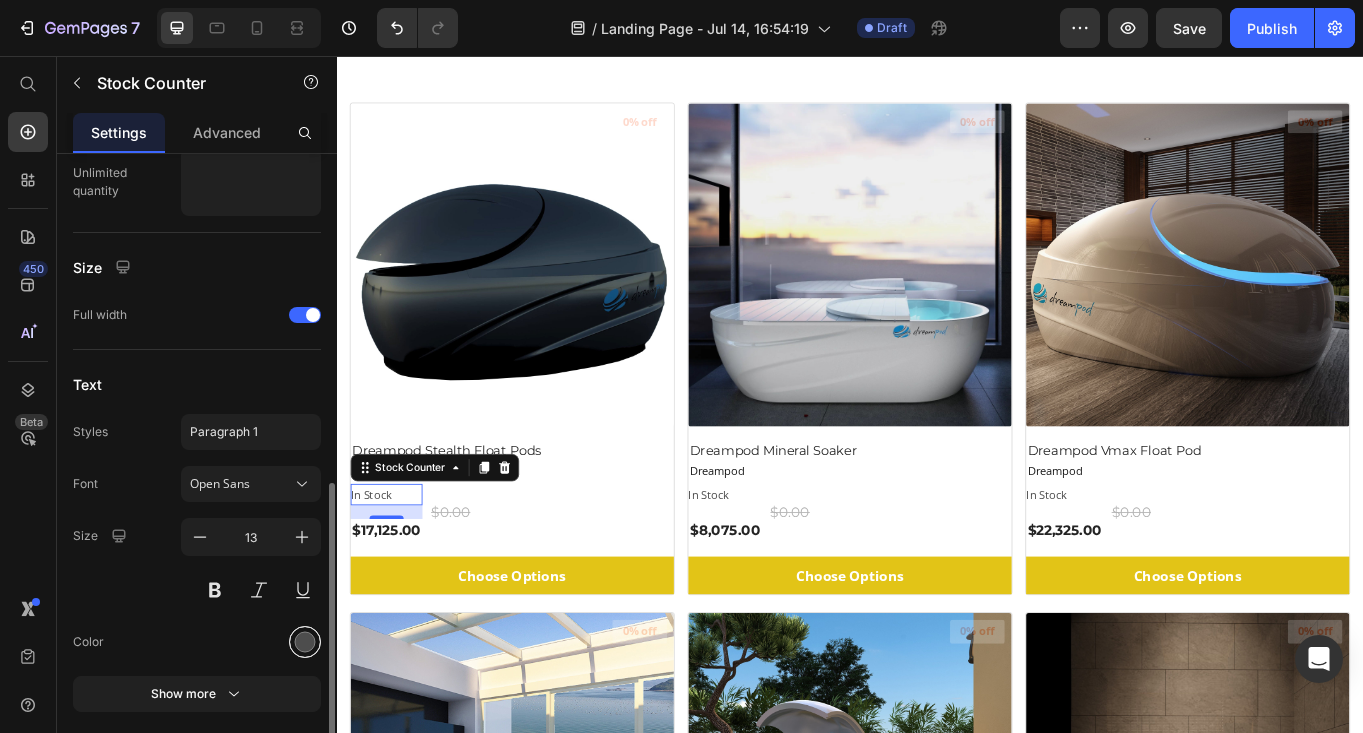click at bounding box center (305, 642) 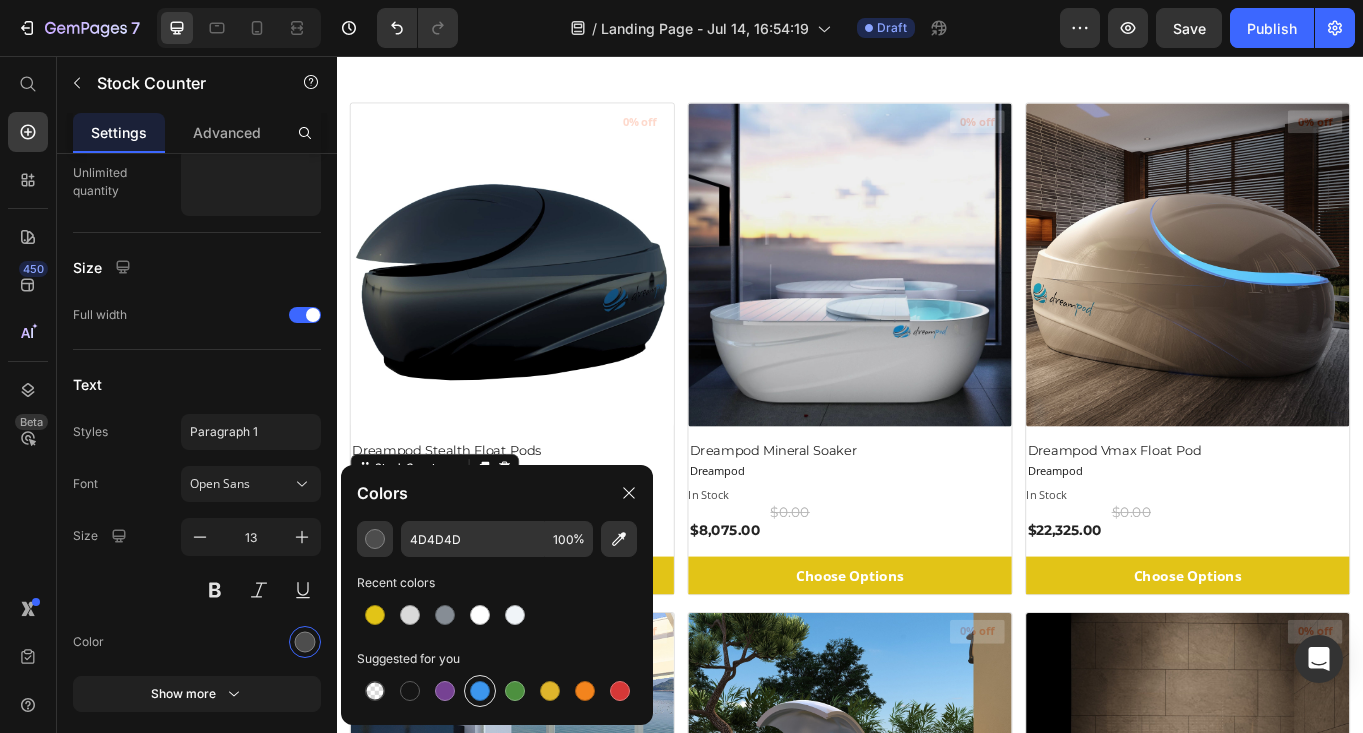 click at bounding box center (480, 691) 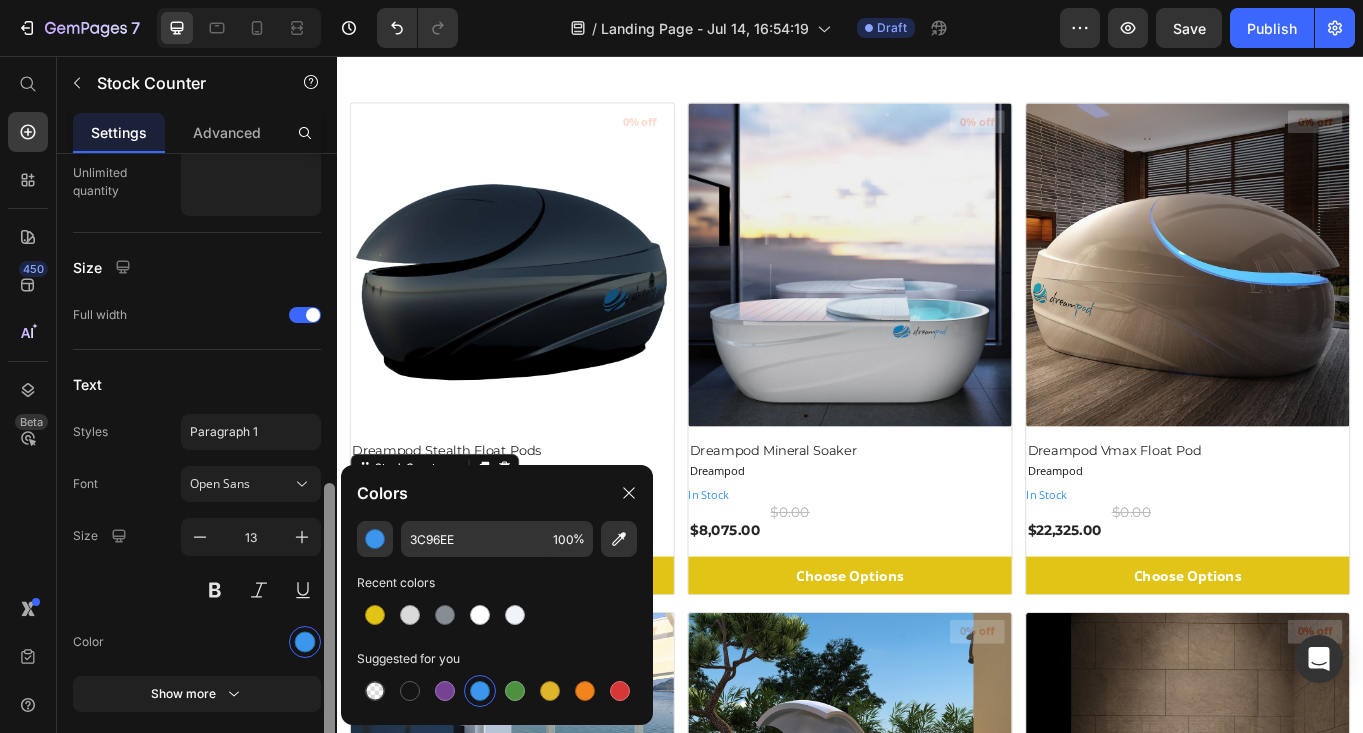 click at bounding box center [329, 472] 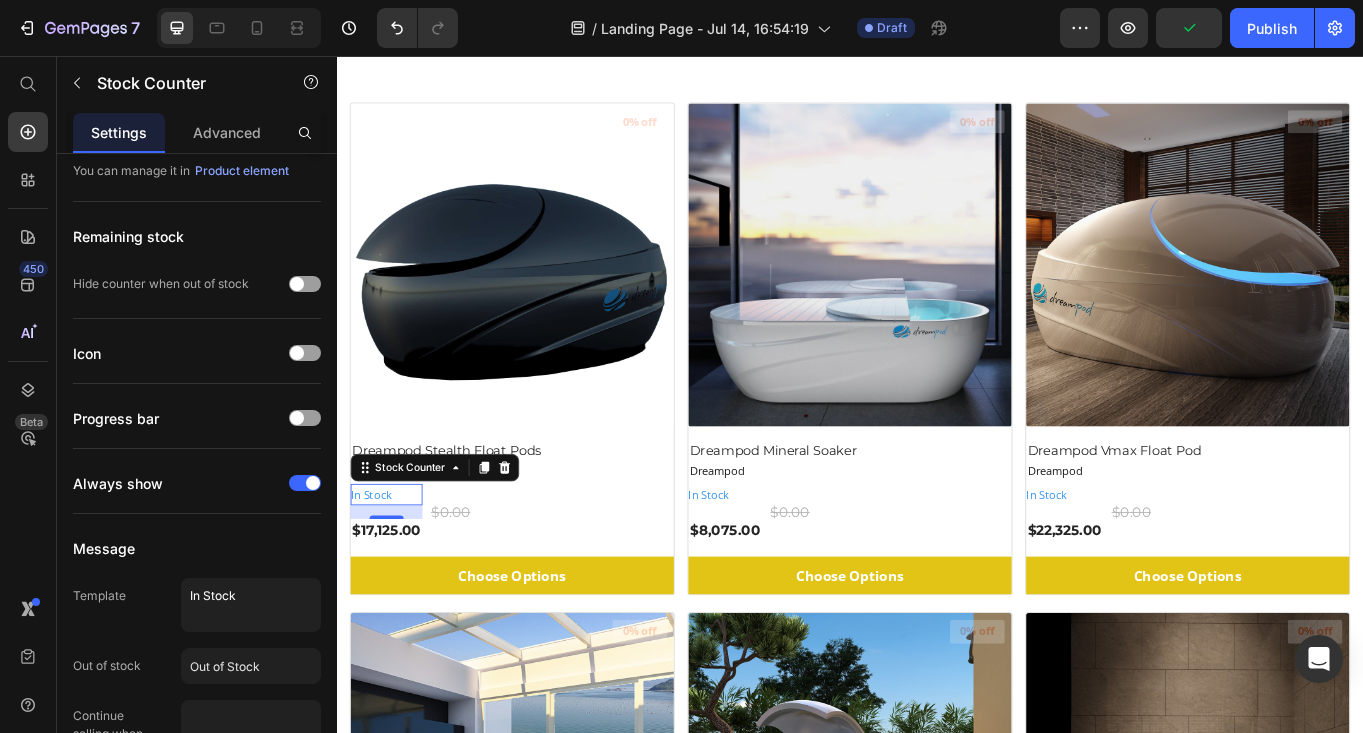 click on "16" at bounding box center (395, 613) 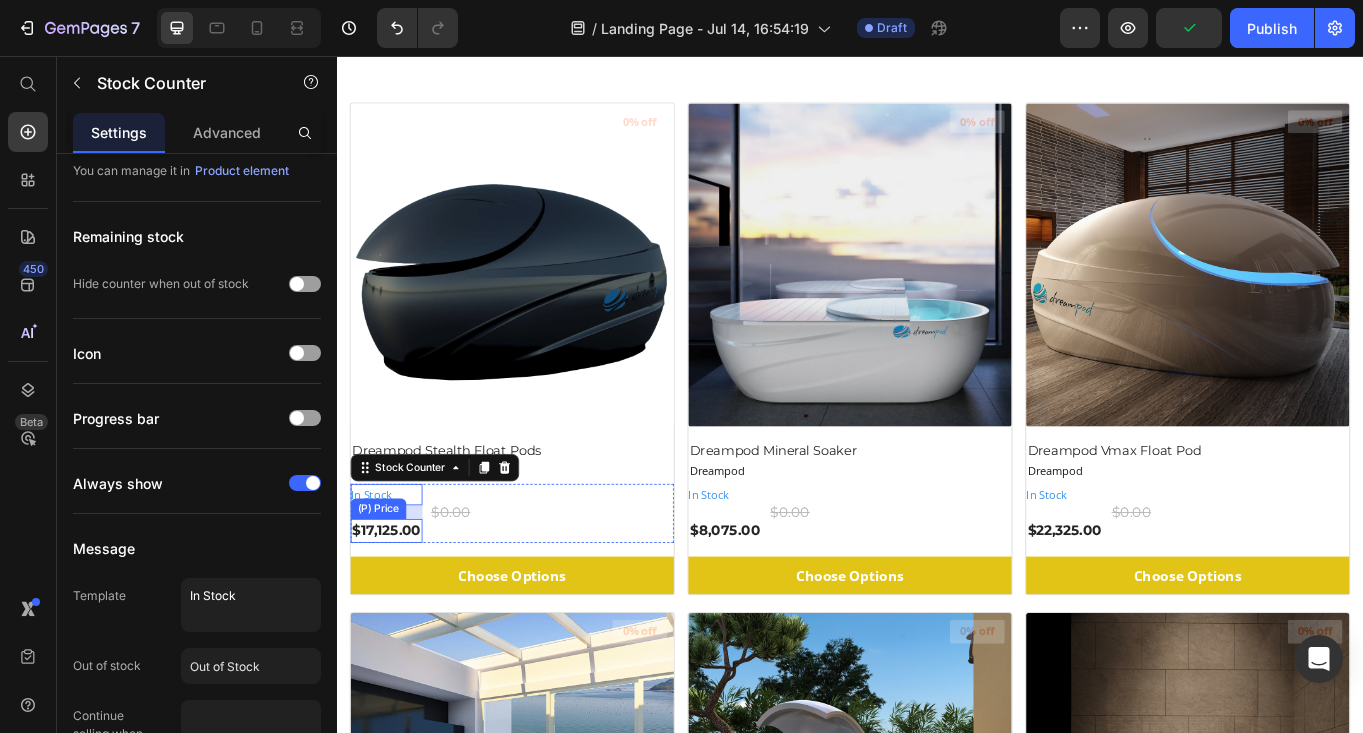 click on "$17,125.00" at bounding box center (395, 611) 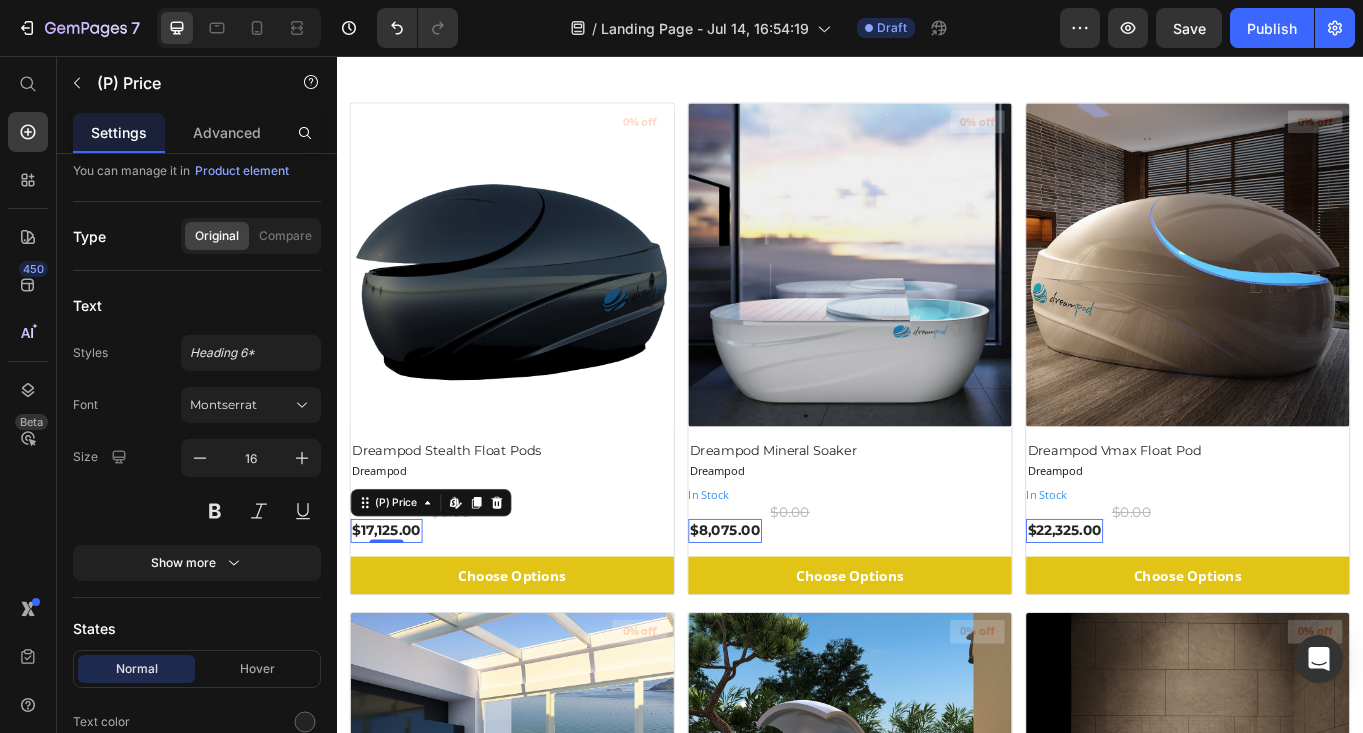 scroll, scrollTop: 0, scrollLeft: 0, axis: both 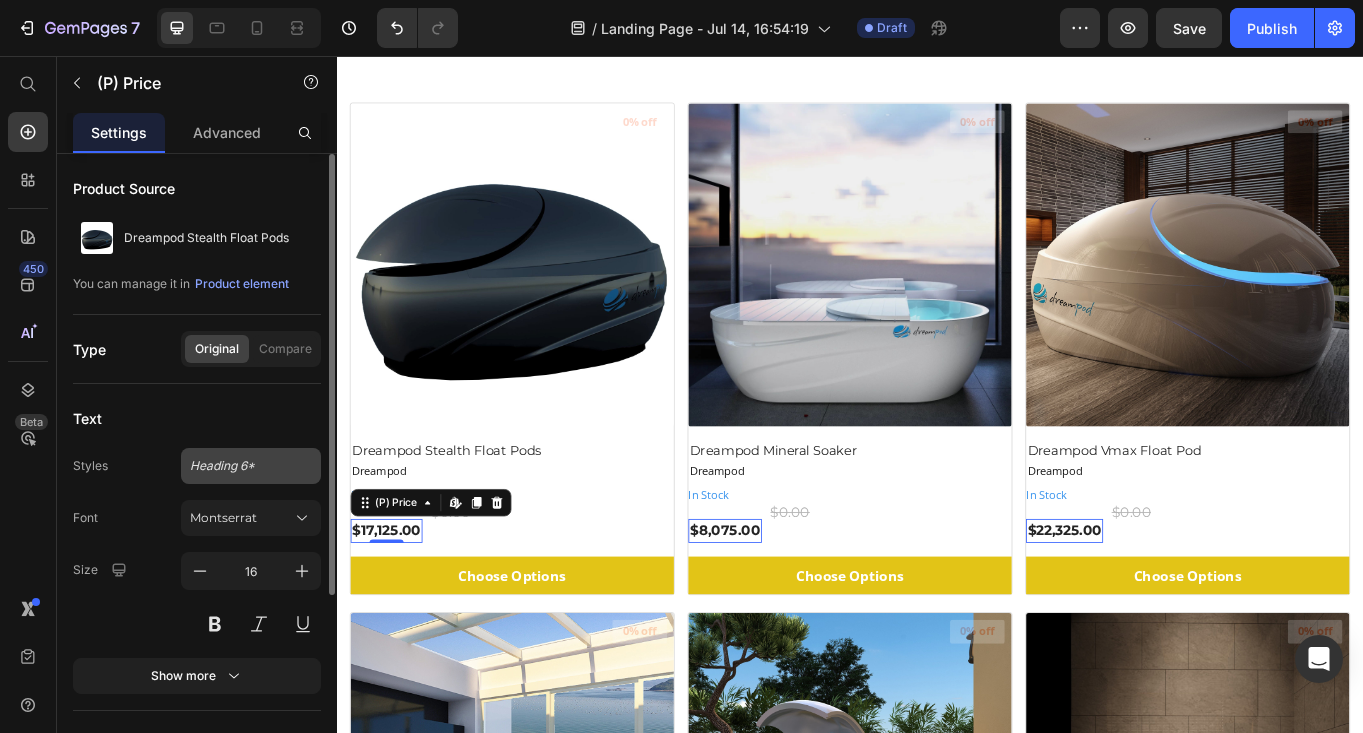 click on "Heading 6*" at bounding box center (251, 466) 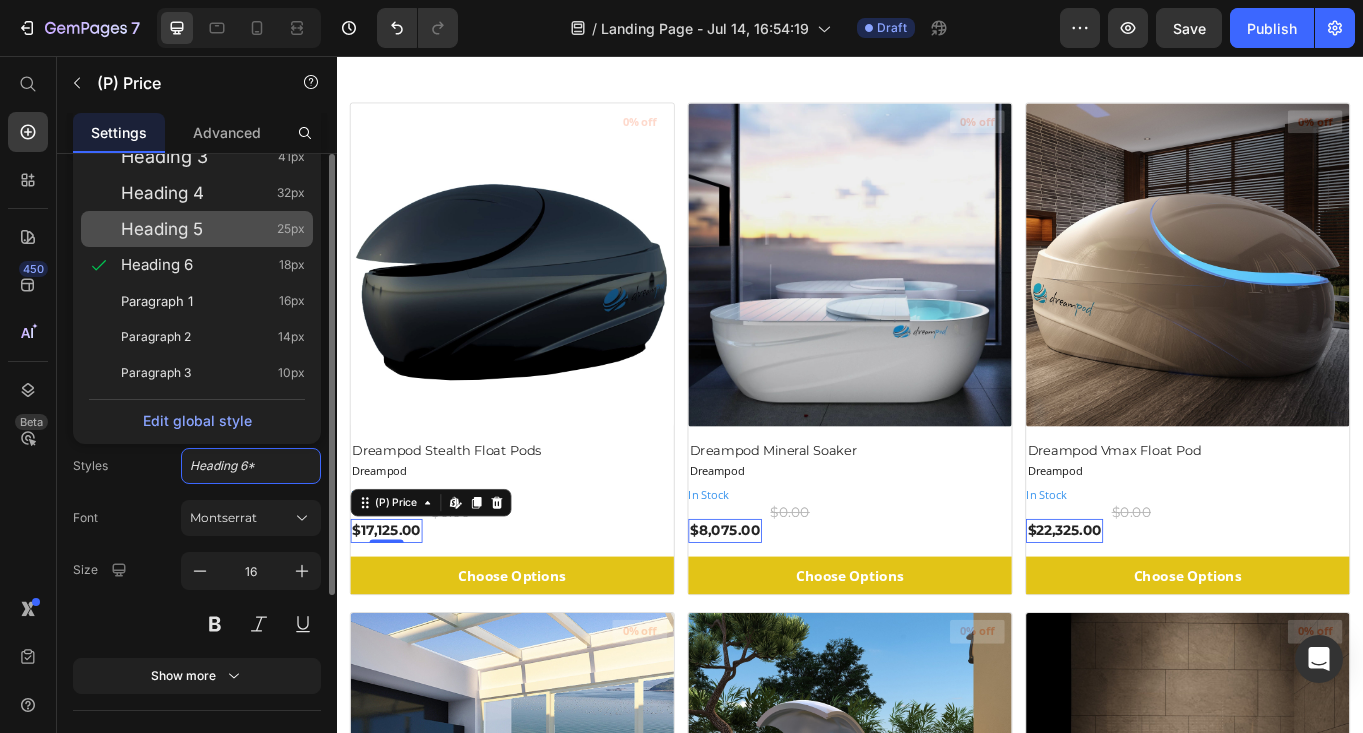 click on "Heading 5 25px" at bounding box center (213, 229) 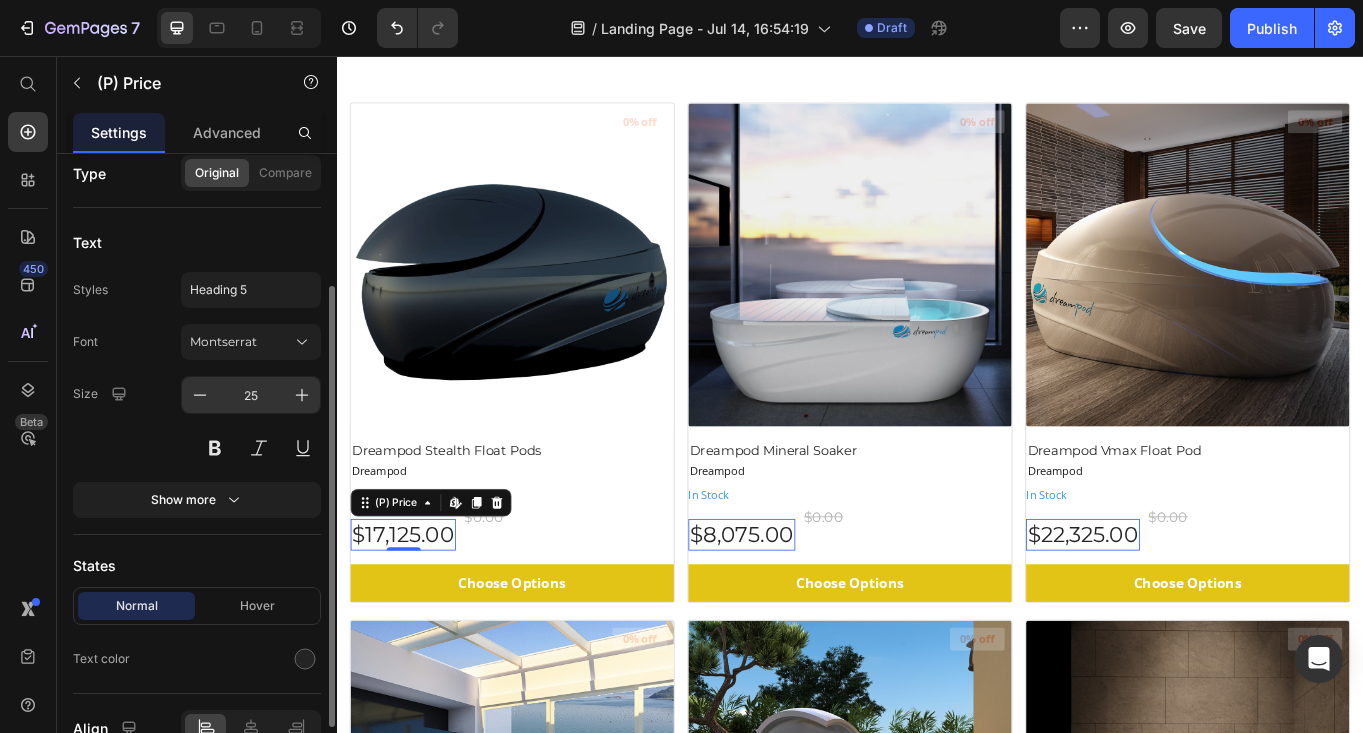 scroll, scrollTop: 183, scrollLeft: 0, axis: vertical 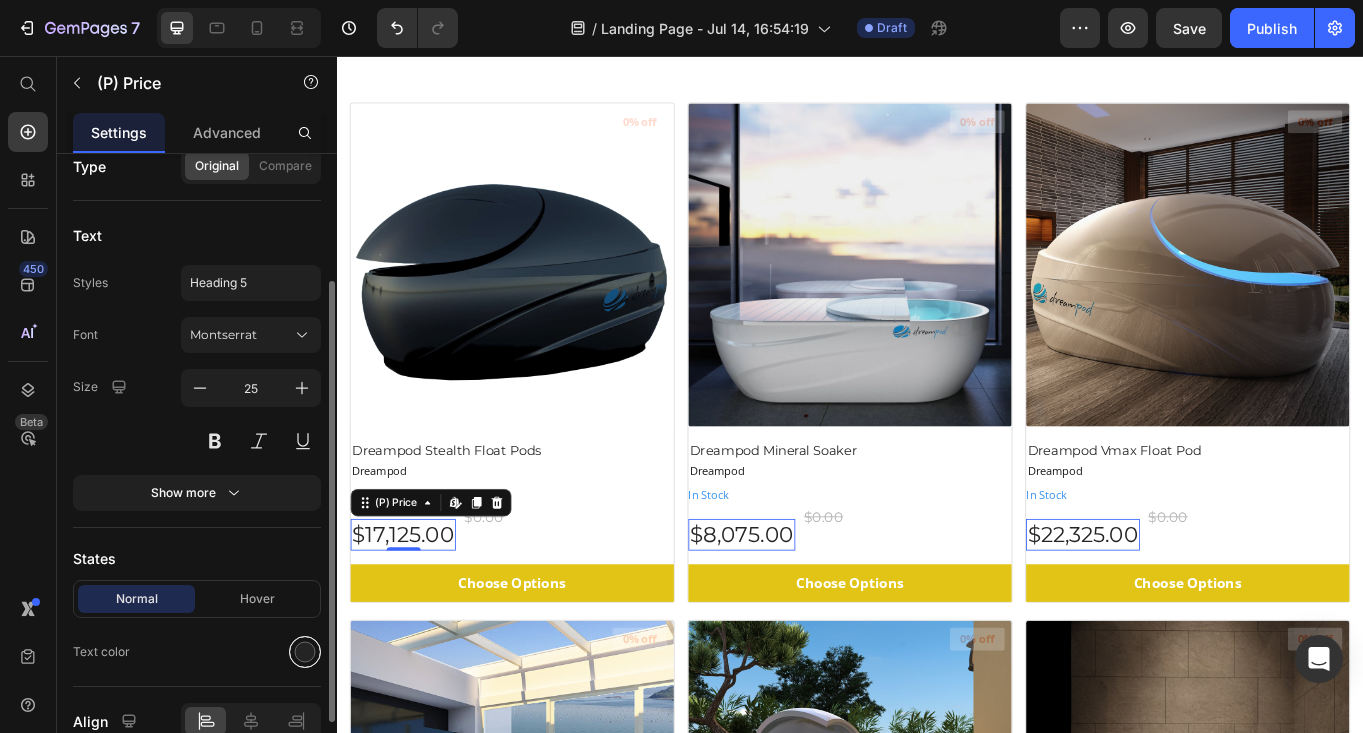 click at bounding box center [305, 652] 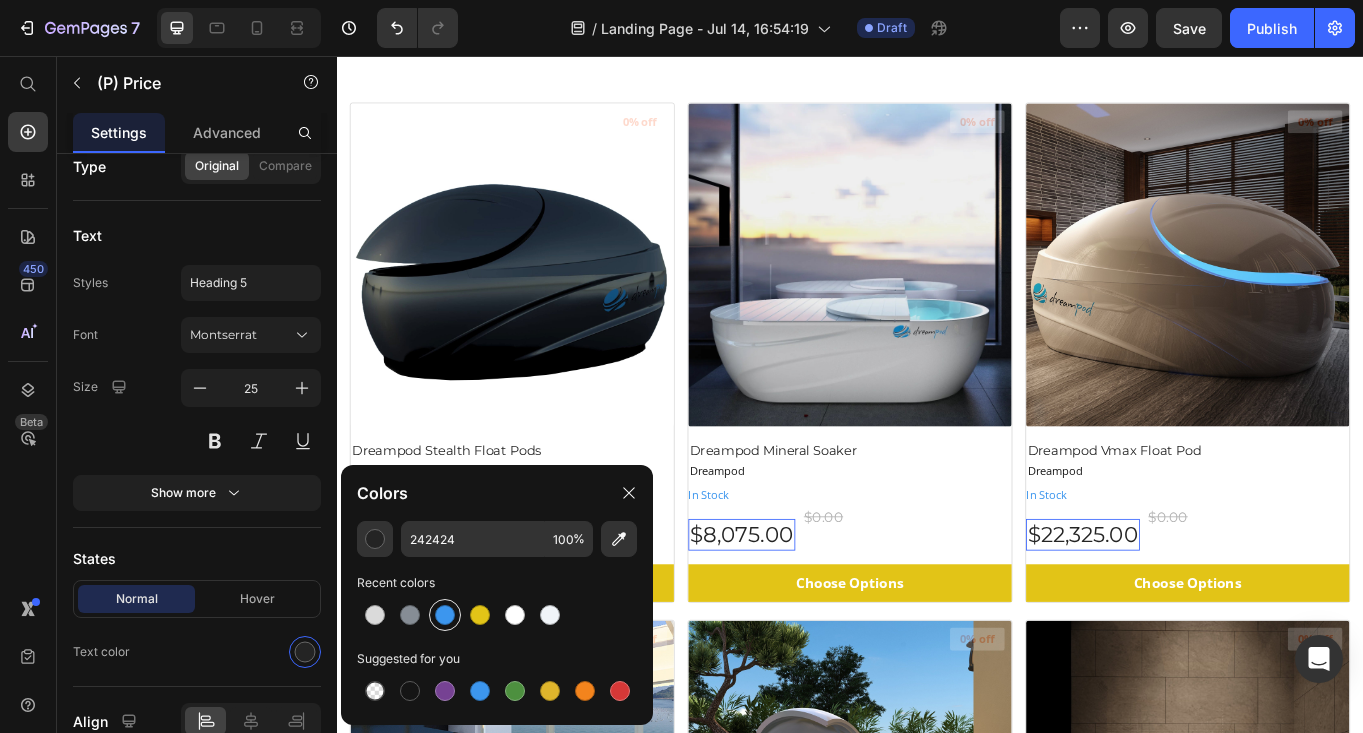 click at bounding box center [445, 615] 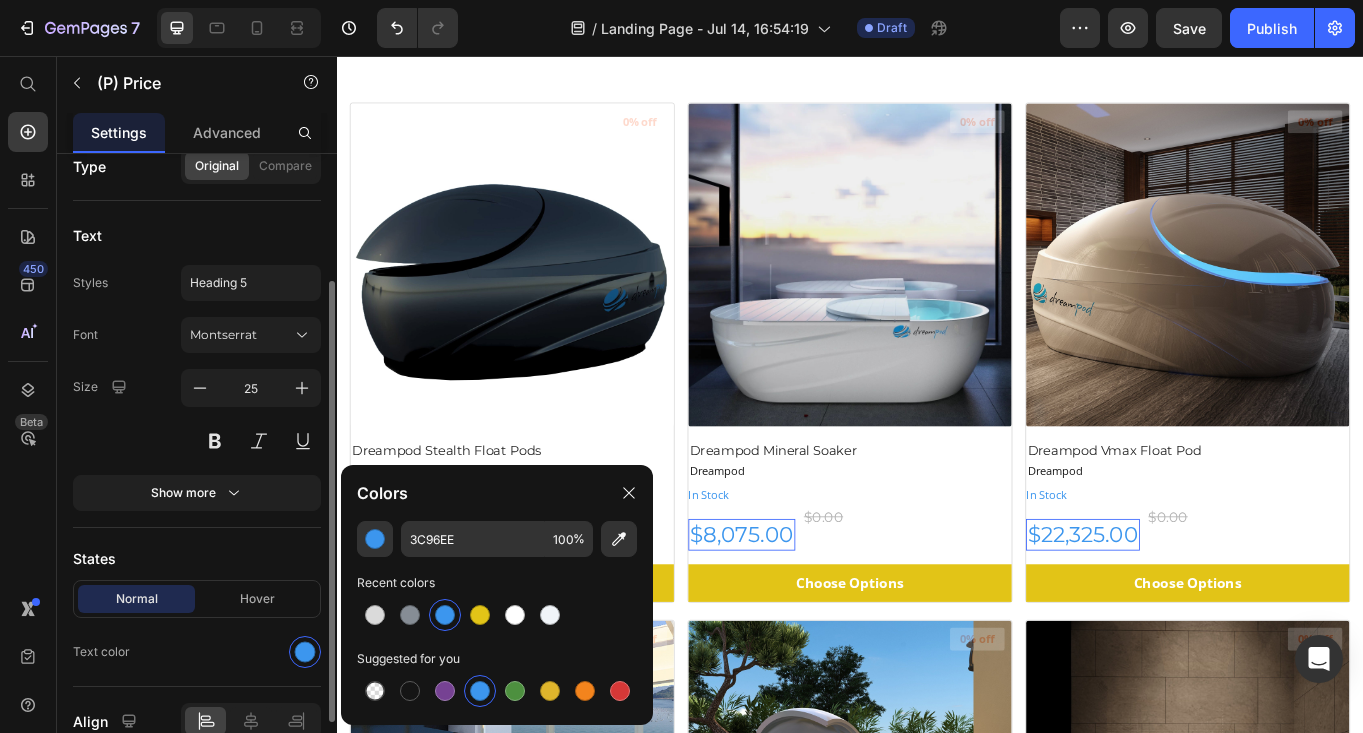 click on "States" at bounding box center [197, 558] 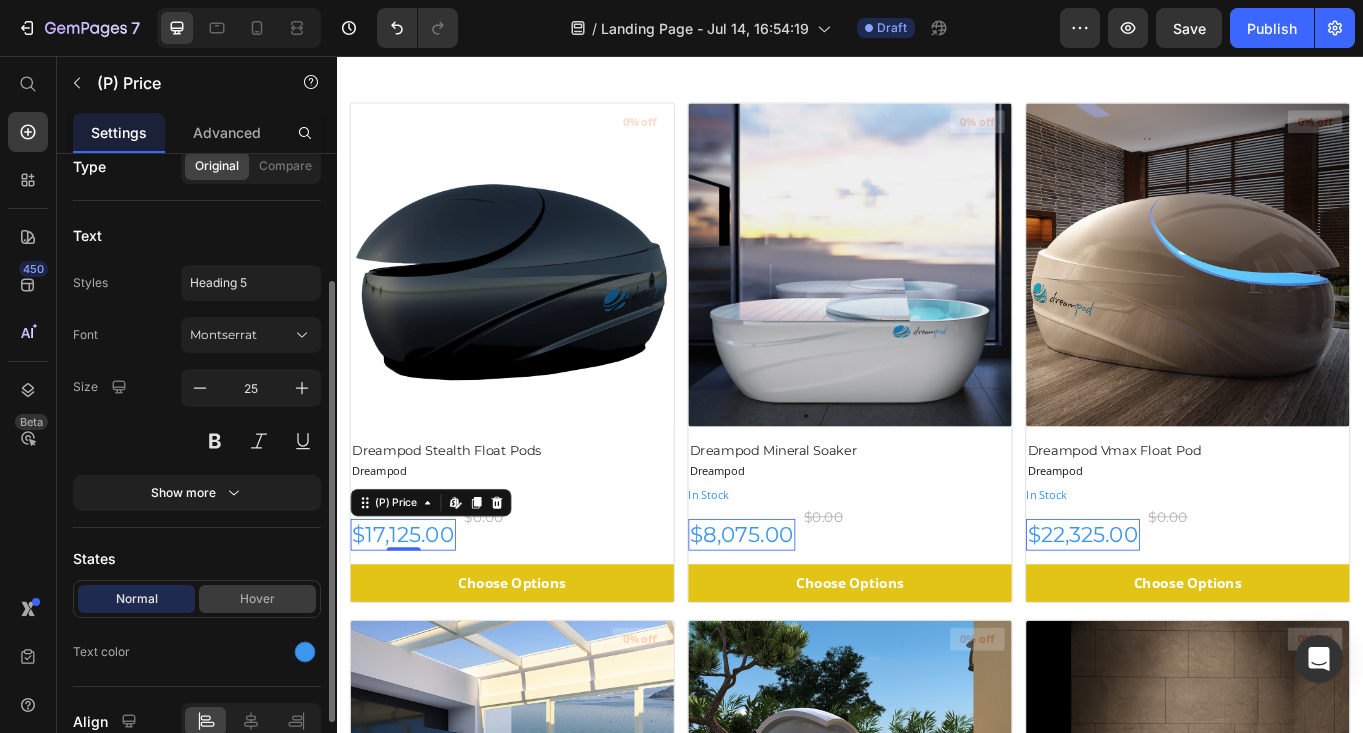 click on "Hover" at bounding box center (257, 599) 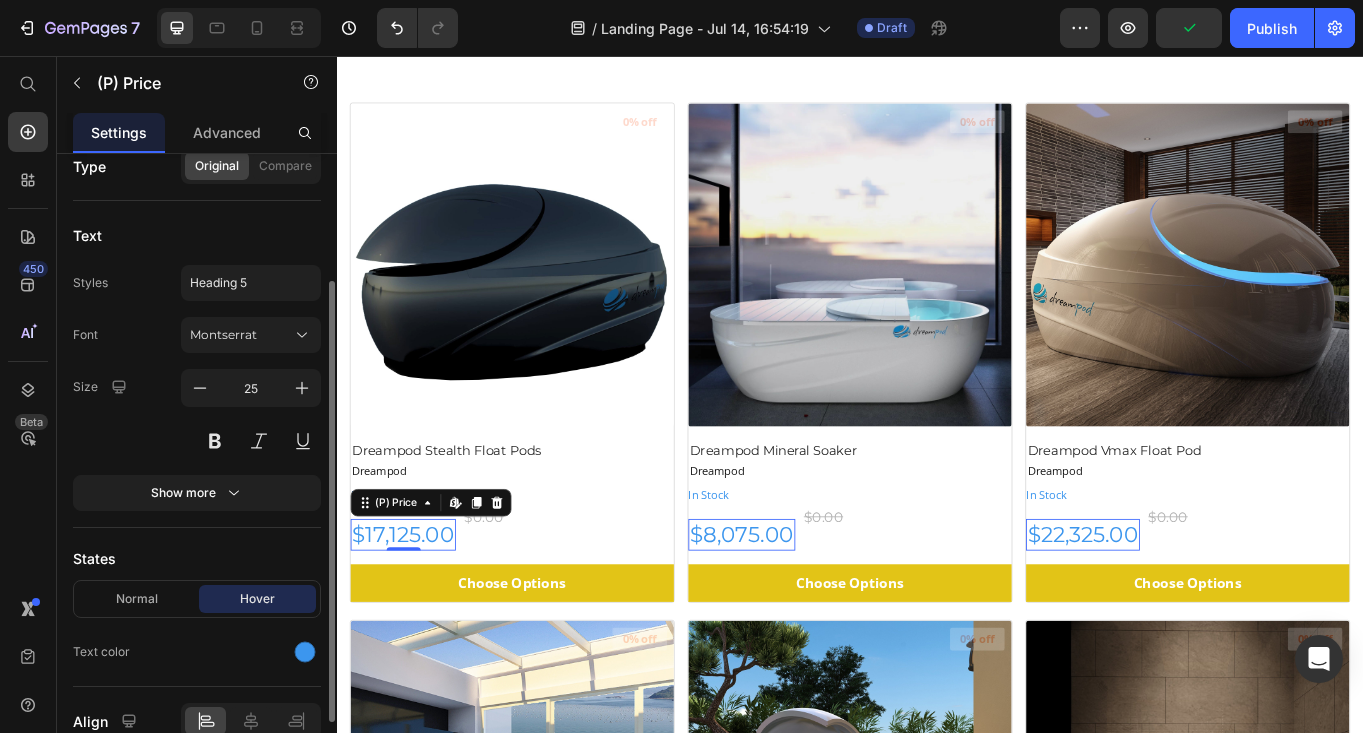 click on "States" at bounding box center [197, 558] 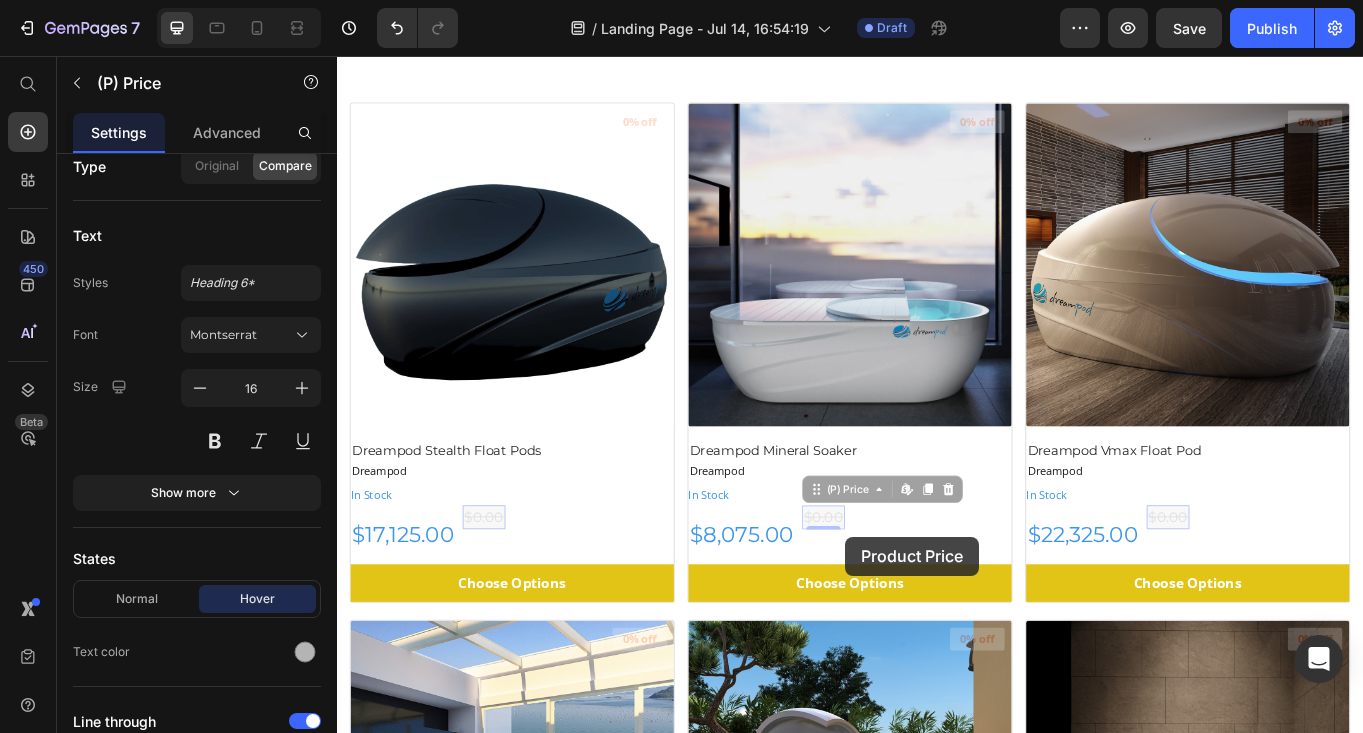 drag, startPoint x: 916, startPoint y: 593, endPoint x: 931, endPoint y: 618, distance: 29.15476 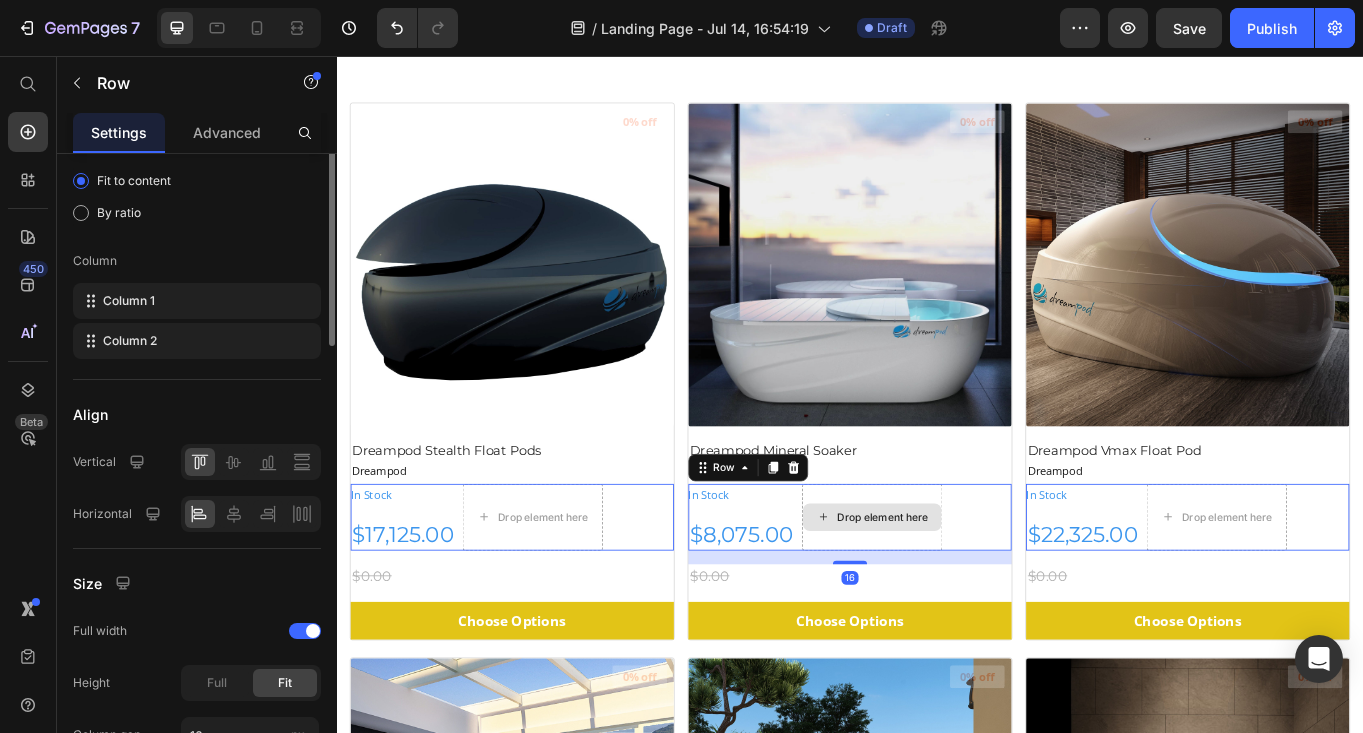 scroll, scrollTop: 0, scrollLeft: 0, axis: both 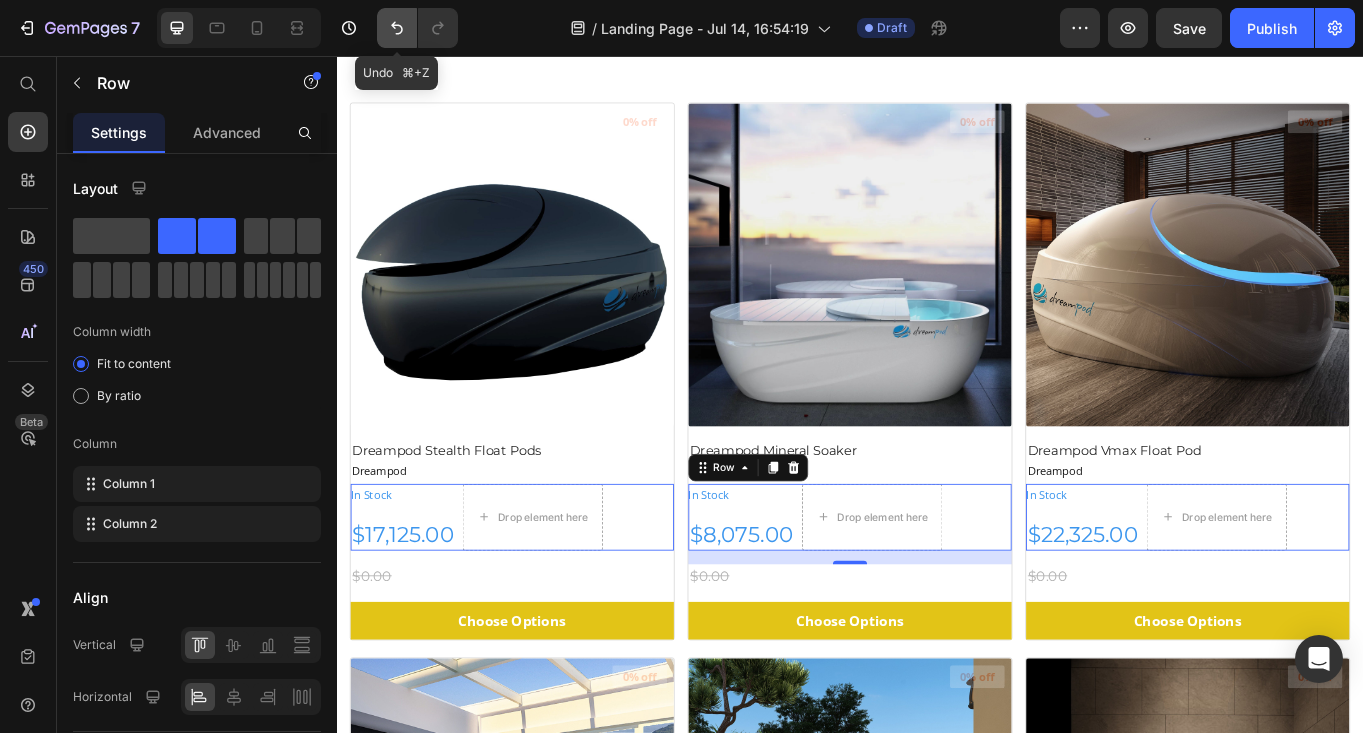 click 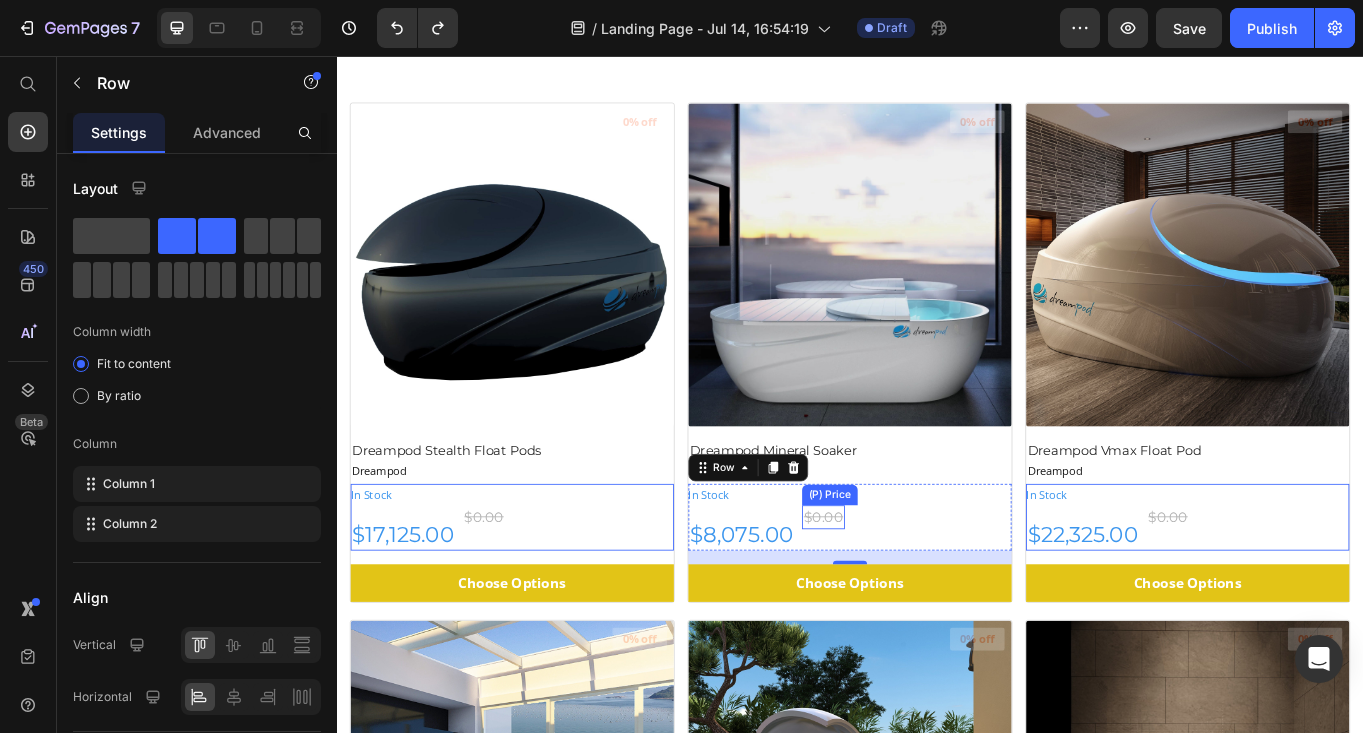 click on "$0.00" at bounding box center (509, 595) 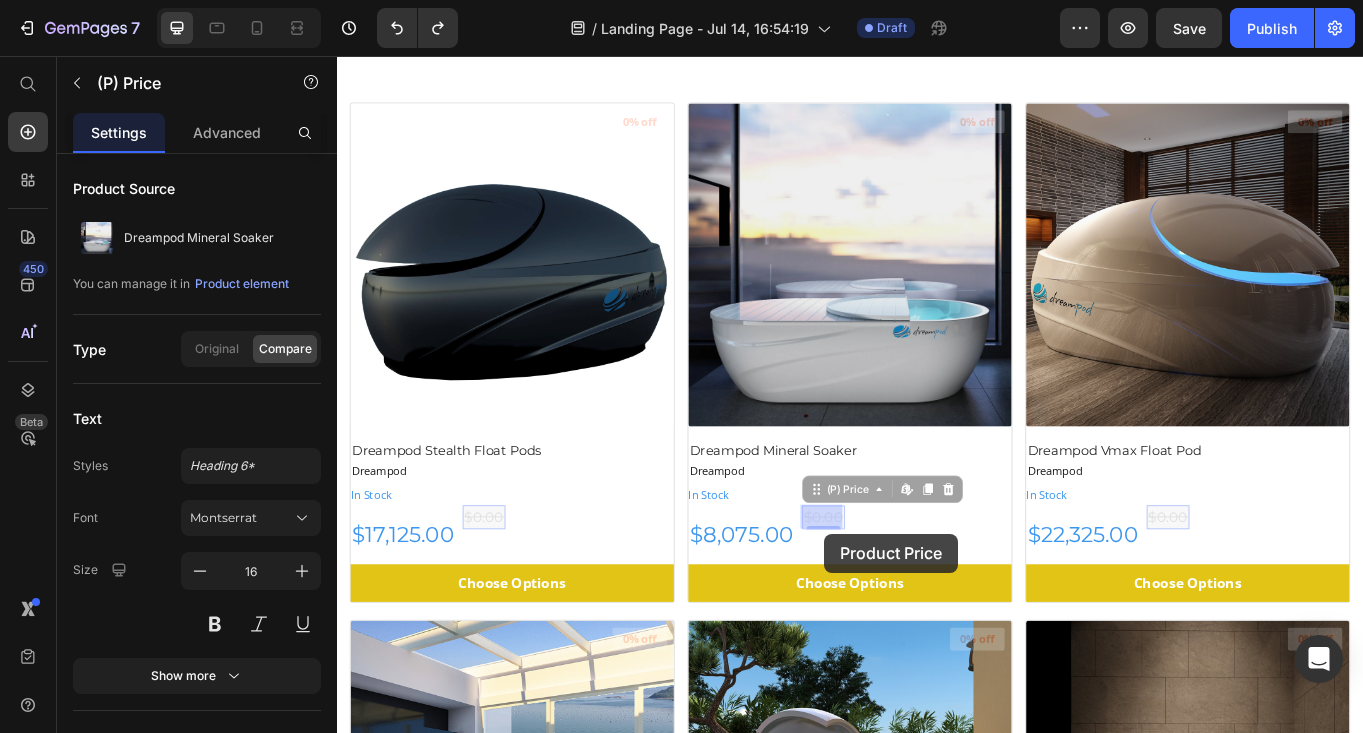 drag, startPoint x: 896, startPoint y: 565, endPoint x: 907, endPoint y: 615, distance: 51.1957 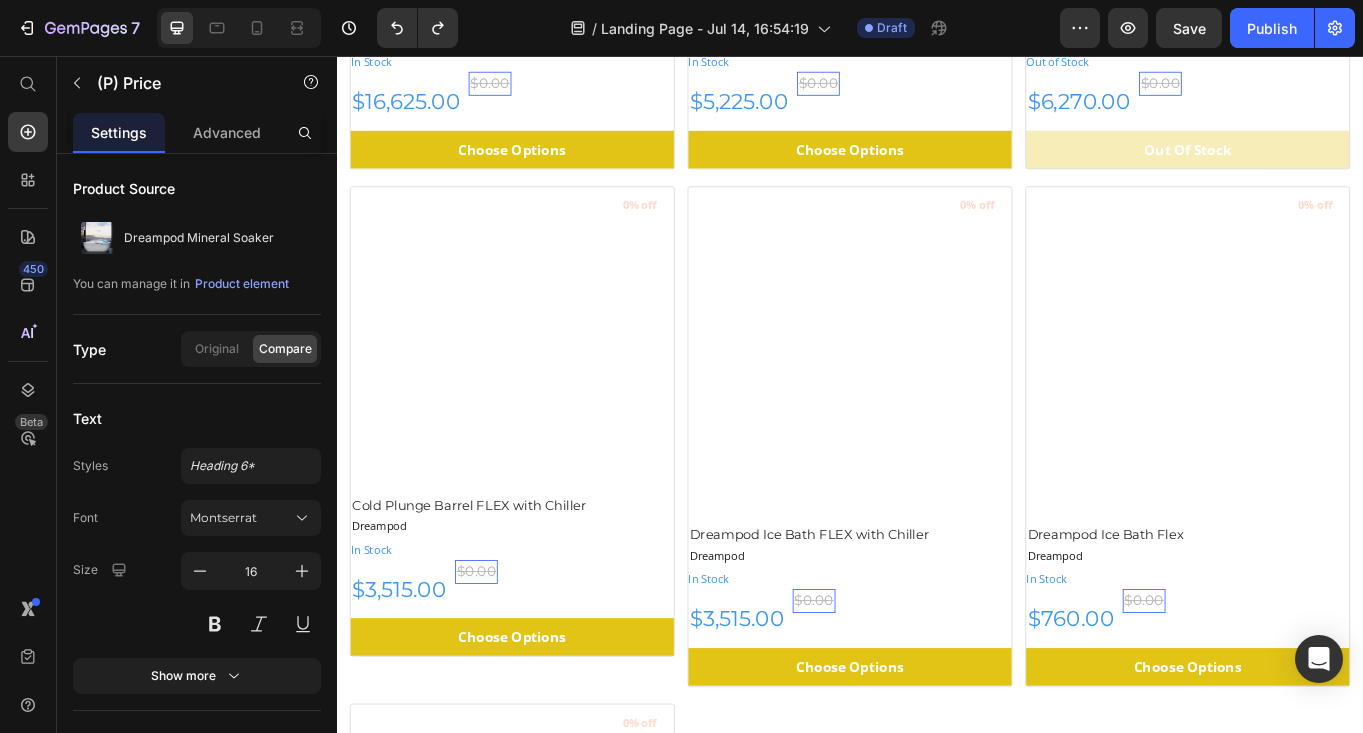 scroll, scrollTop: 2354, scrollLeft: 0, axis: vertical 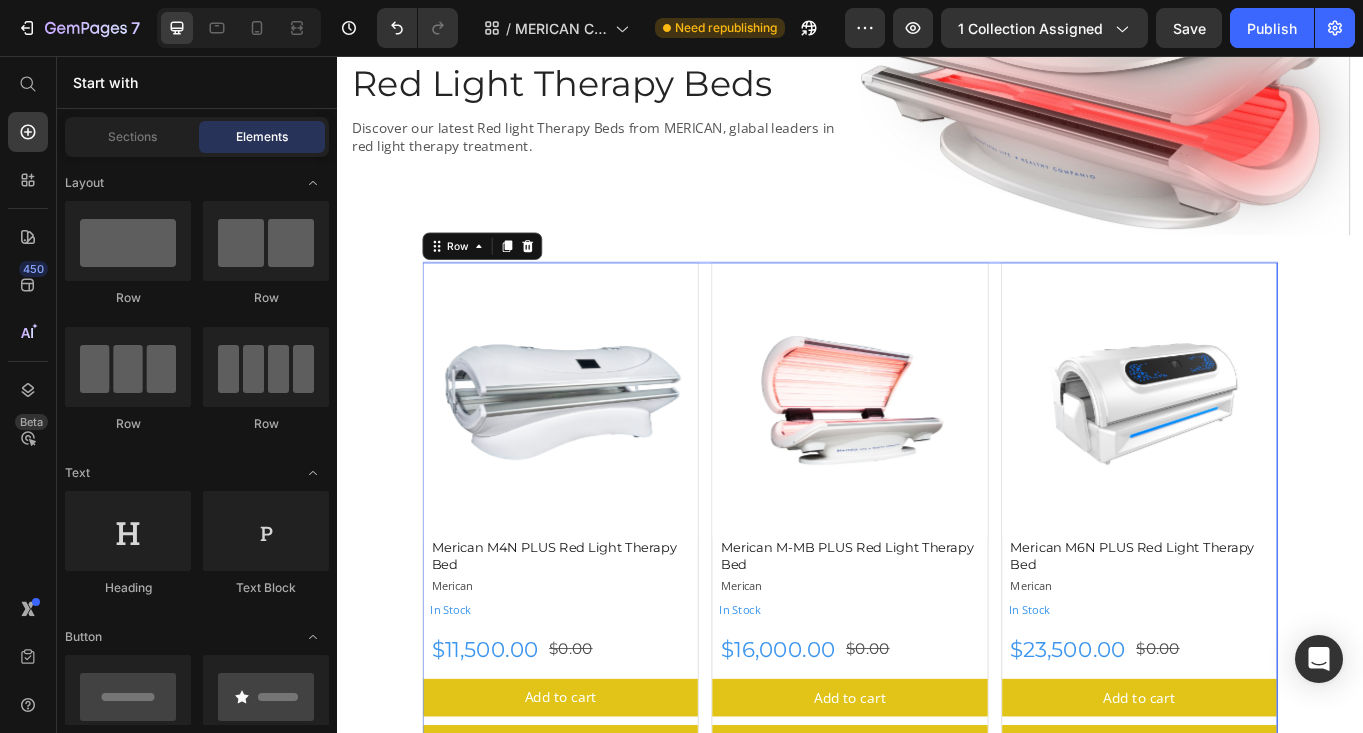 click on "Product Images Merican M4N PLUS Red Light Therapy Bed Product Title Merican Product Vendor In Stock Stock Counter Row $11,500.00 Product Price $0.00 Product Price Row Add to cart Add to Cart Buy it now Dynamic Checkout Product Product Images Merican M-MB PLUS Red Light Therapy Bed Product Title Merican Product Vendor In Stock Stock Counter $16,000.00 Product Price $0.00 Product Price Row Add to cart Add to Cart Buy it now Dynamic Checkout Product Product Images Merican M6N PLUS Red Light Therapy Bed Product Title Merican Product Vendor In Stock Stock Counter $23,500.00 Product Price $0.00 Product Price Row Add to cart Add to Cart Buy it now Dynamic Checkout Product Row   0" at bounding box center (937, 598) 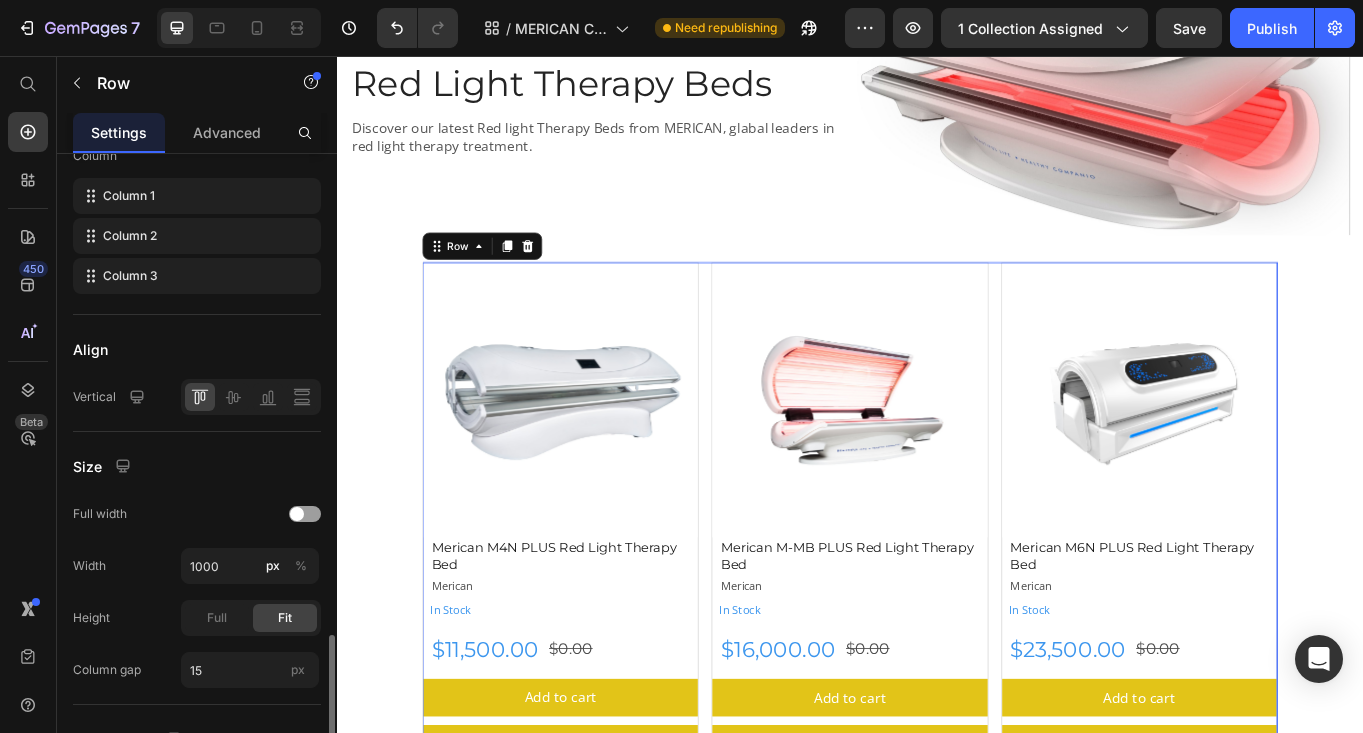 scroll, scrollTop: 525, scrollLeft: 0, axis: vertical 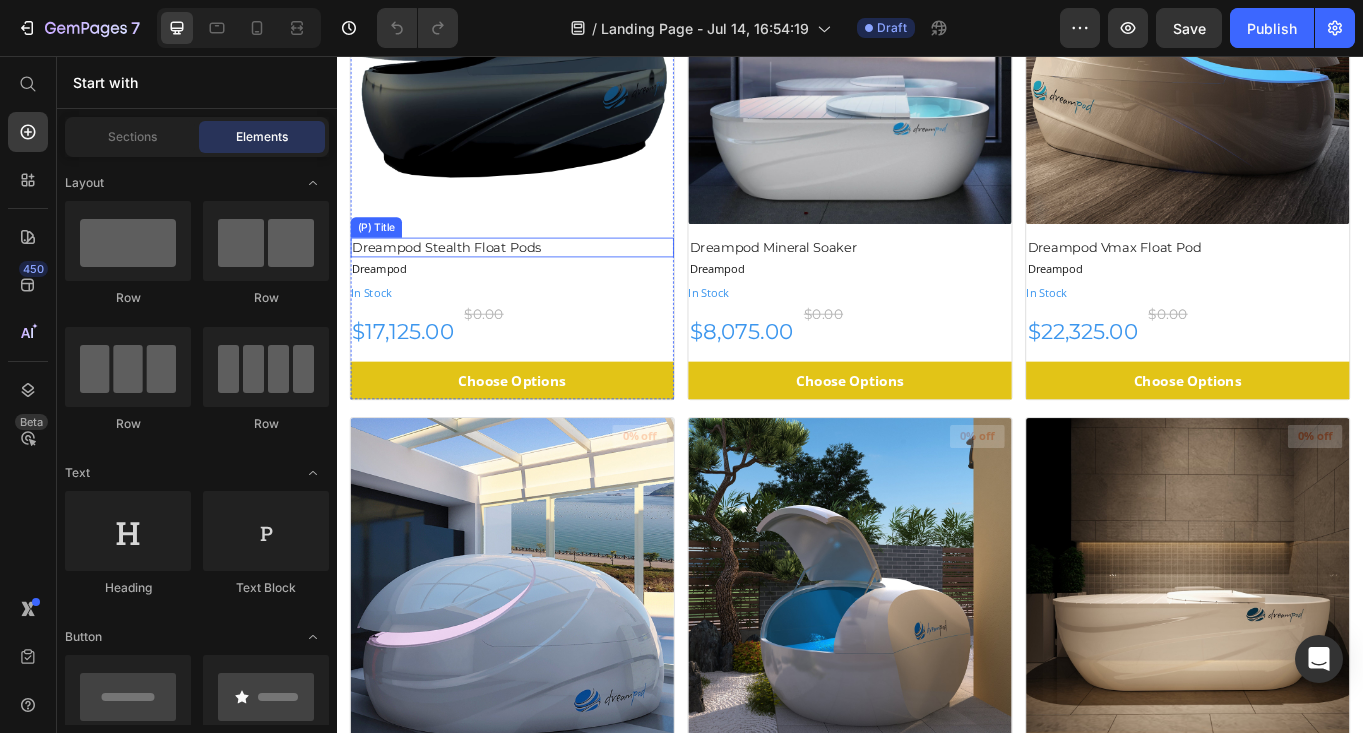 click on "Dreampod Stealth Float Pods" at bounding box center (542, 280) 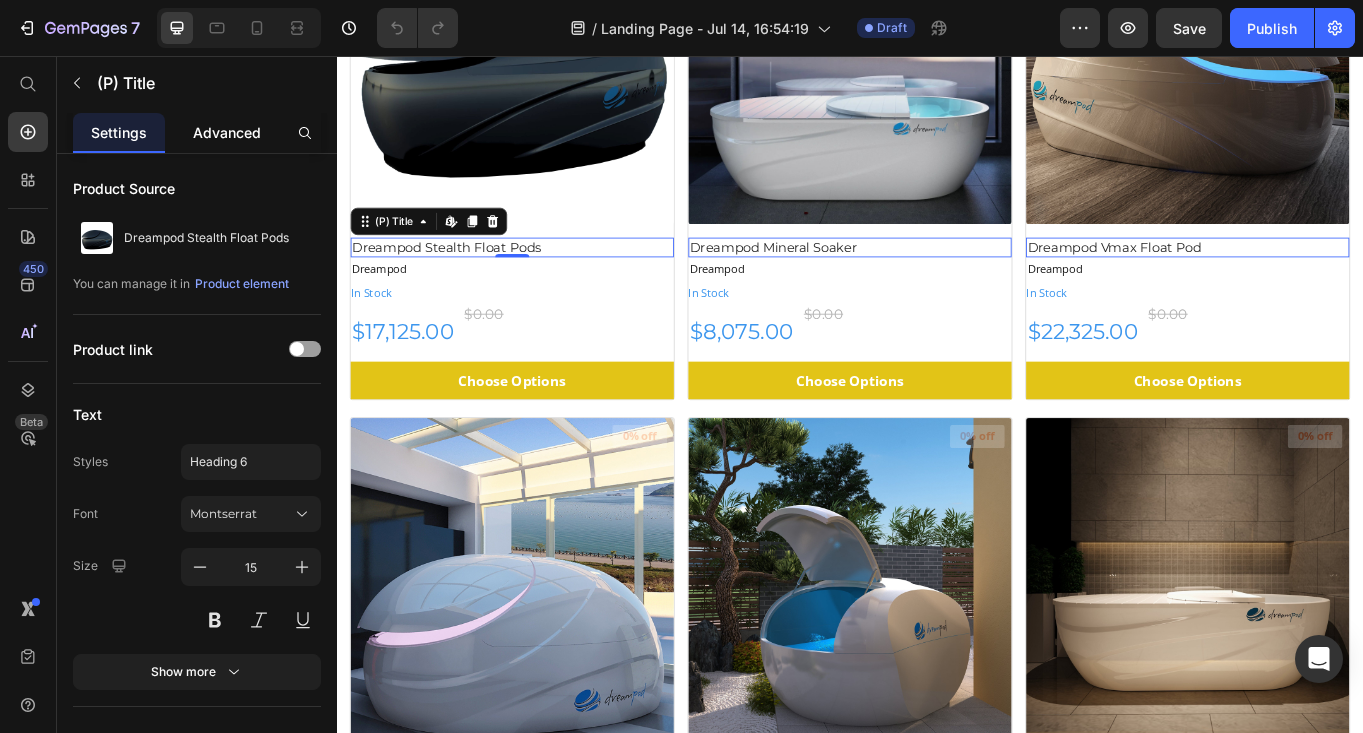 click on "Advanced" at bounding box center (227, 132) 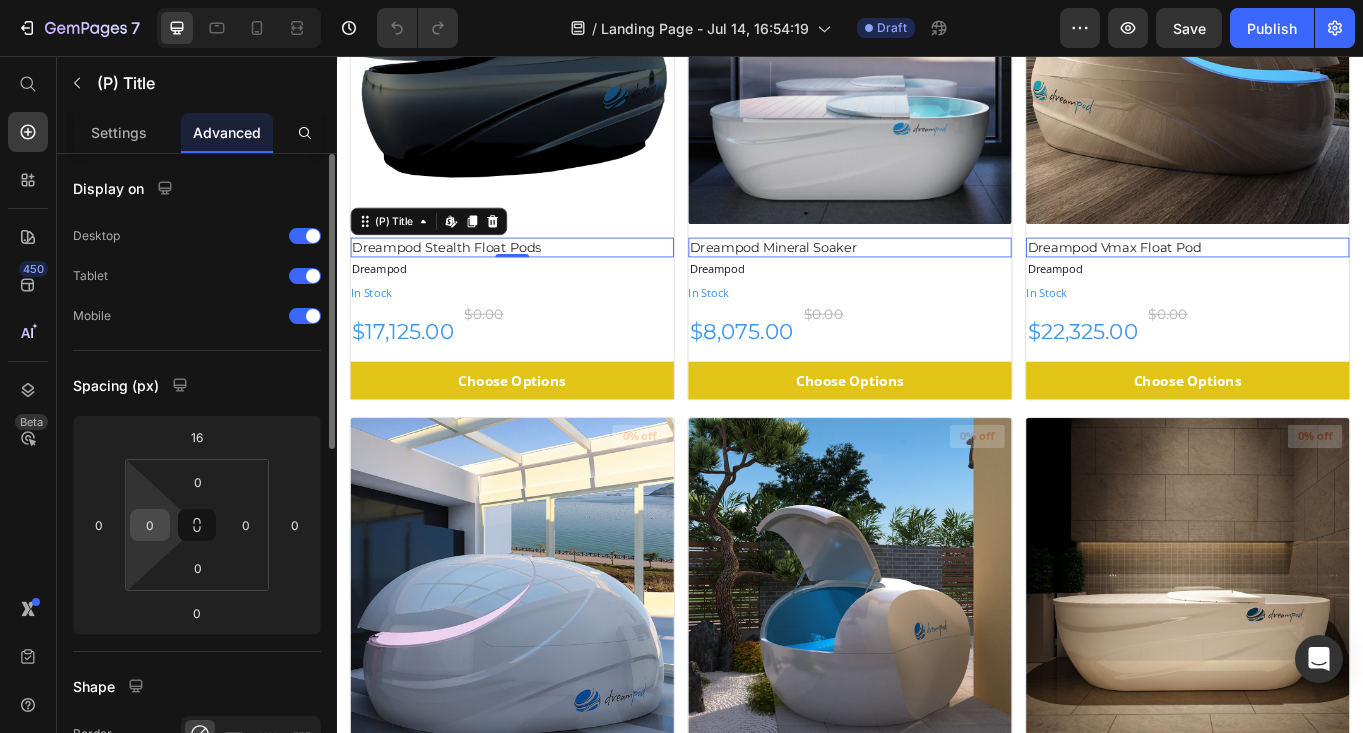 click on "0" at bounding box center (150, 525) 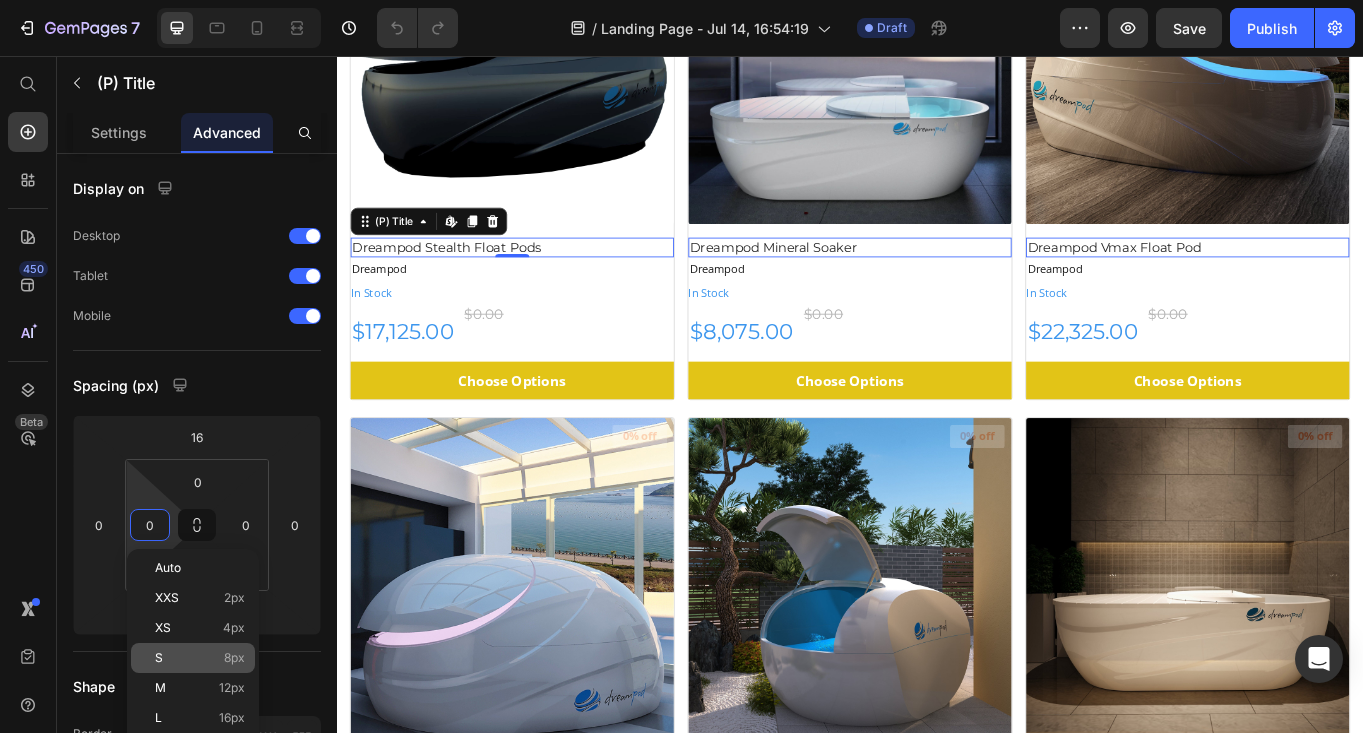 click on "S 8px" 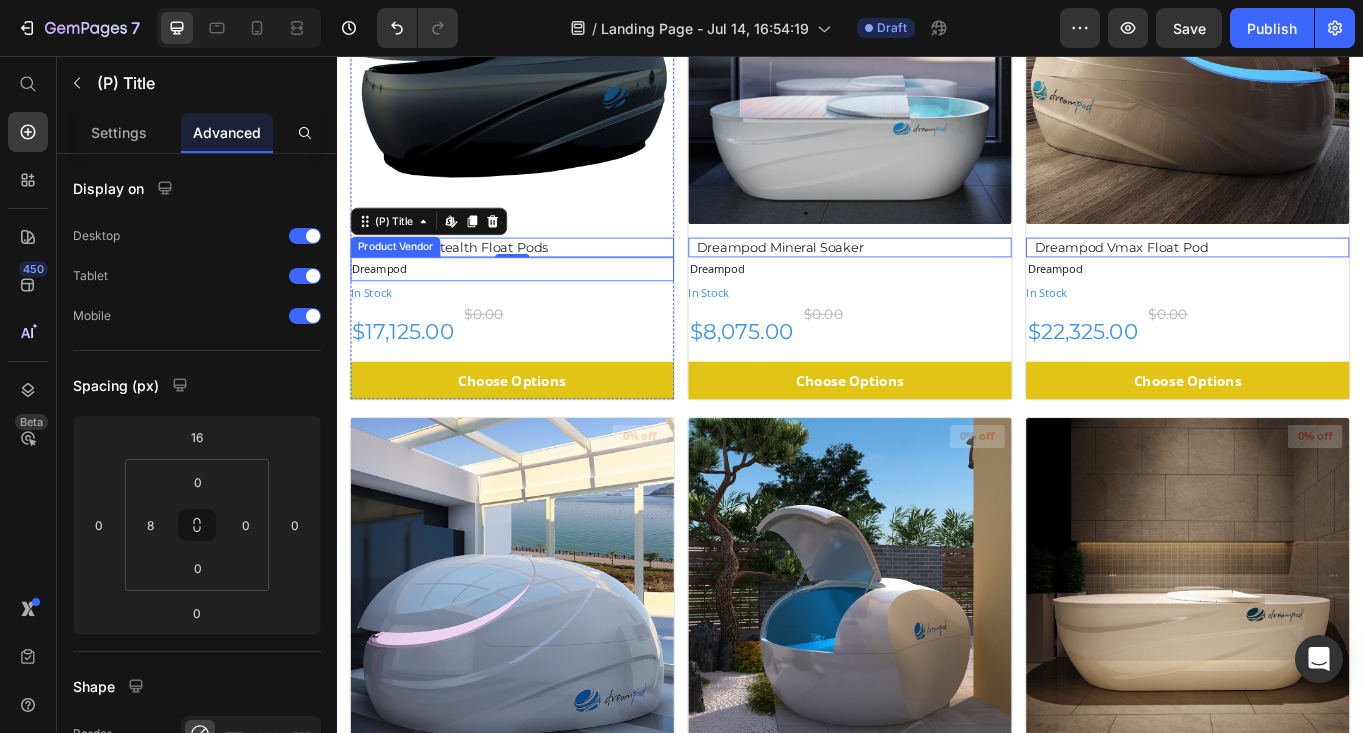 click on "Dreampod" at bounding box center [542, 304] 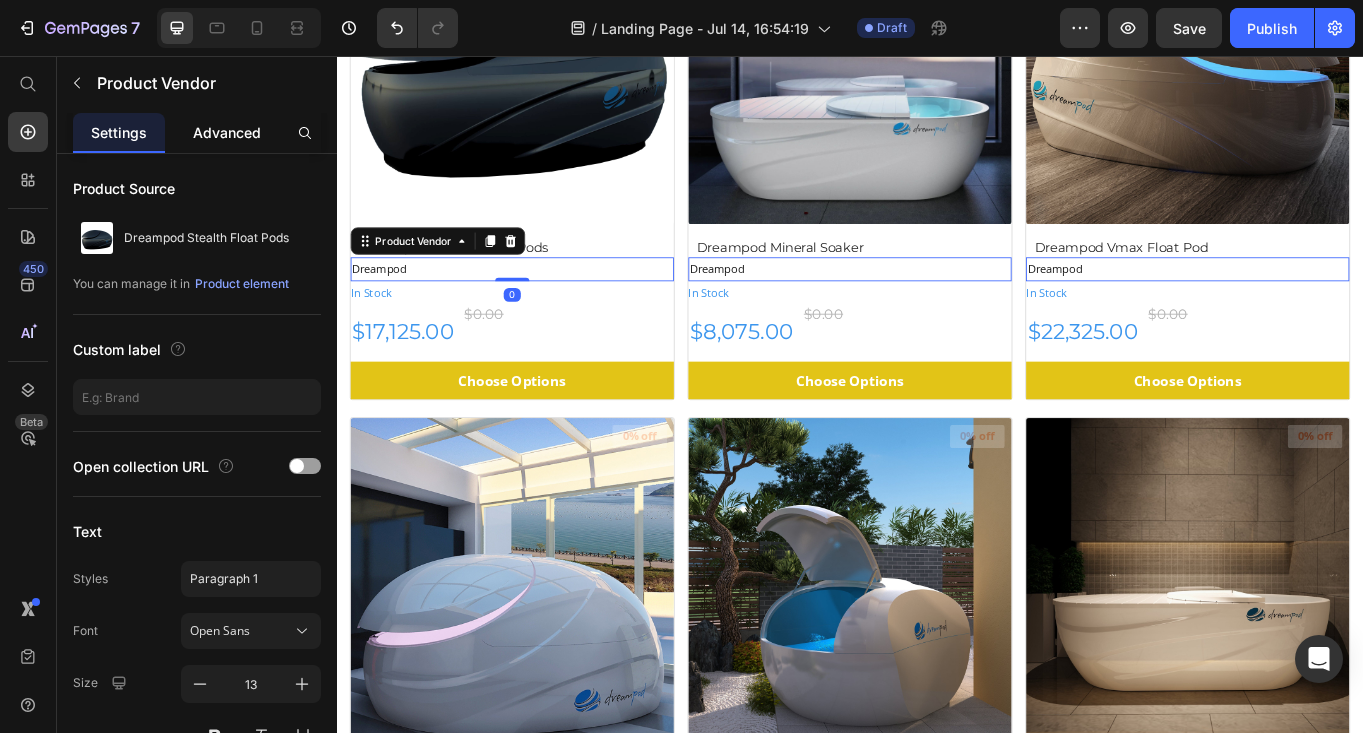 click on "Advanced" at bounding box center (227, 132) 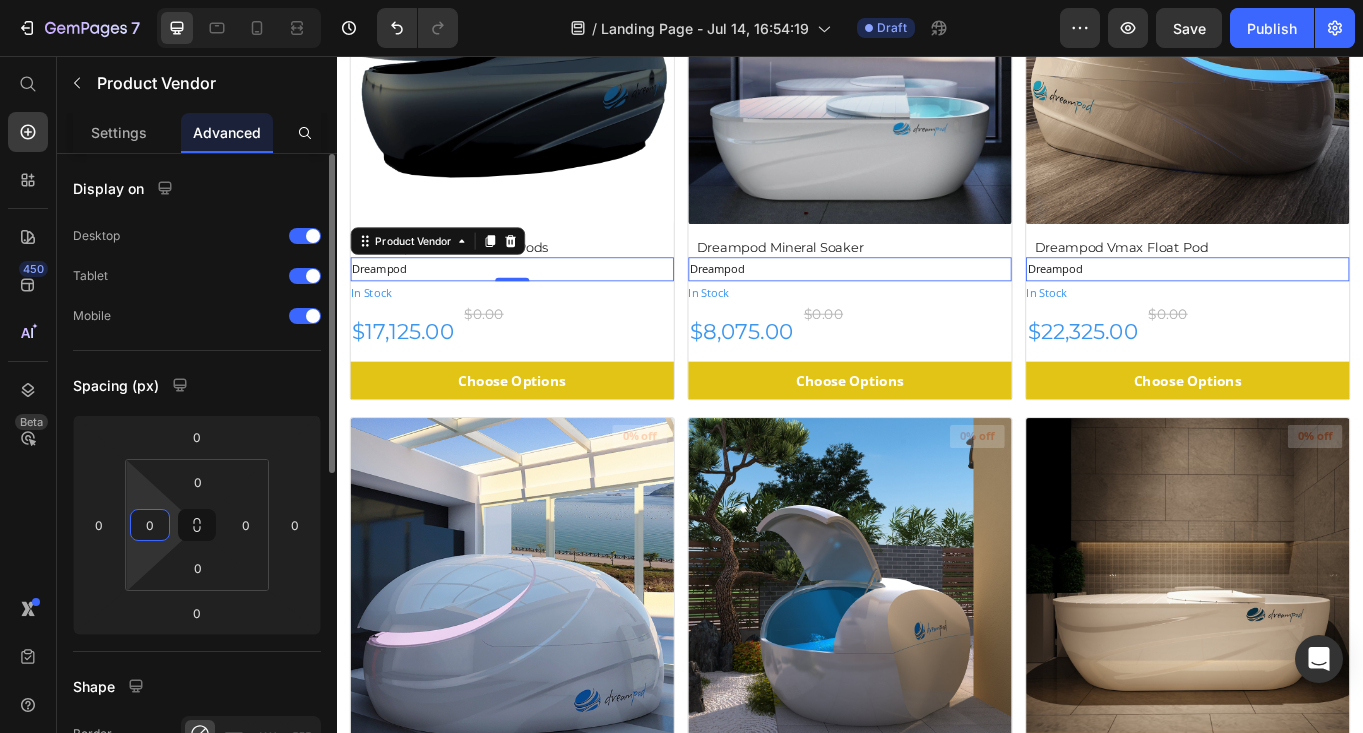click on "0" at bounding box center (150, 525) 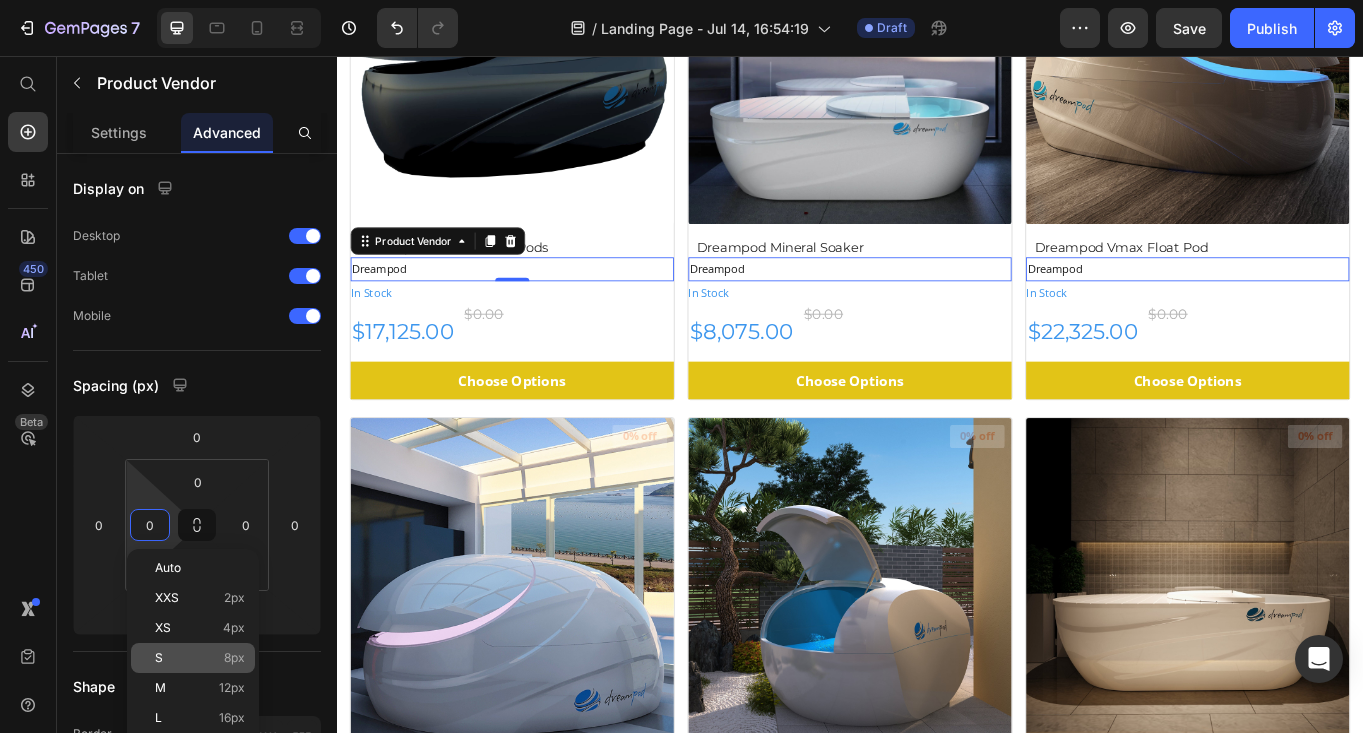 click on "S 8px" 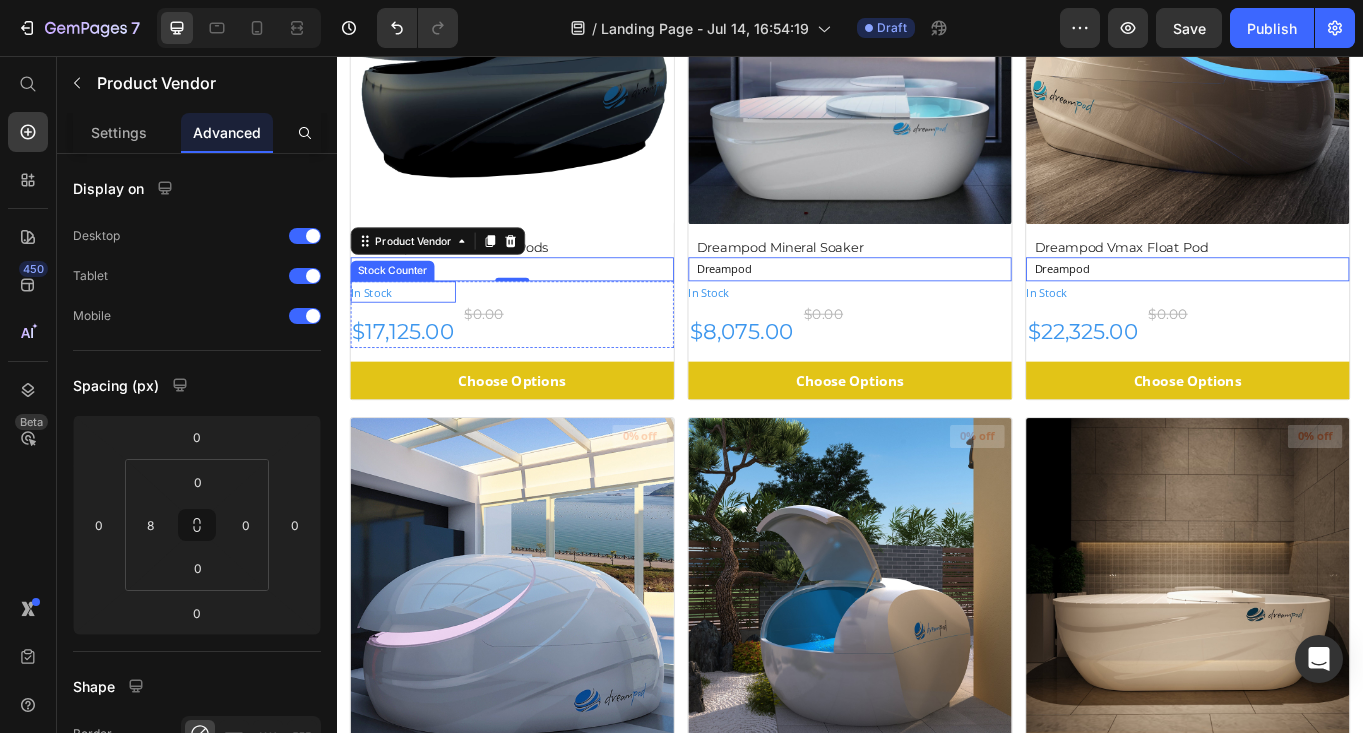 click on "In Stock" at bounding box center [377, 332] 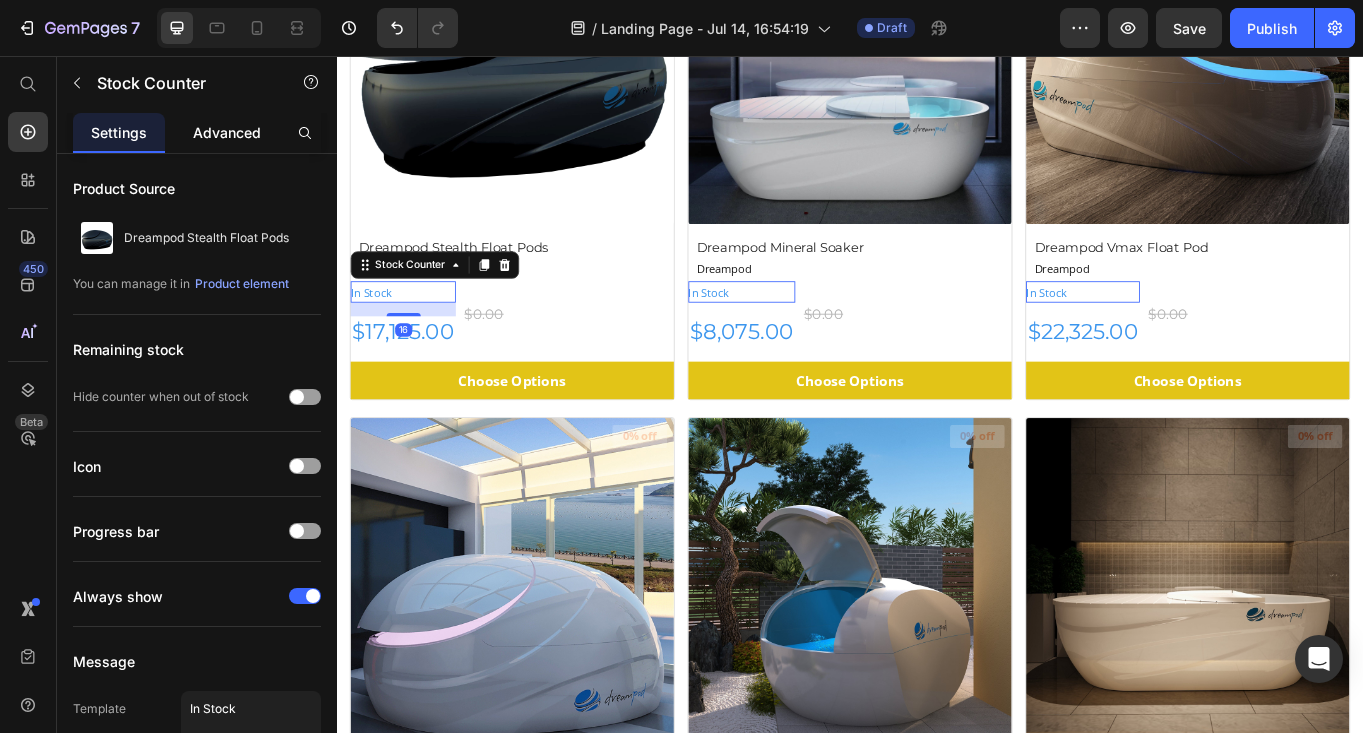 click on "Advanced" at bounding box center [227, 132] 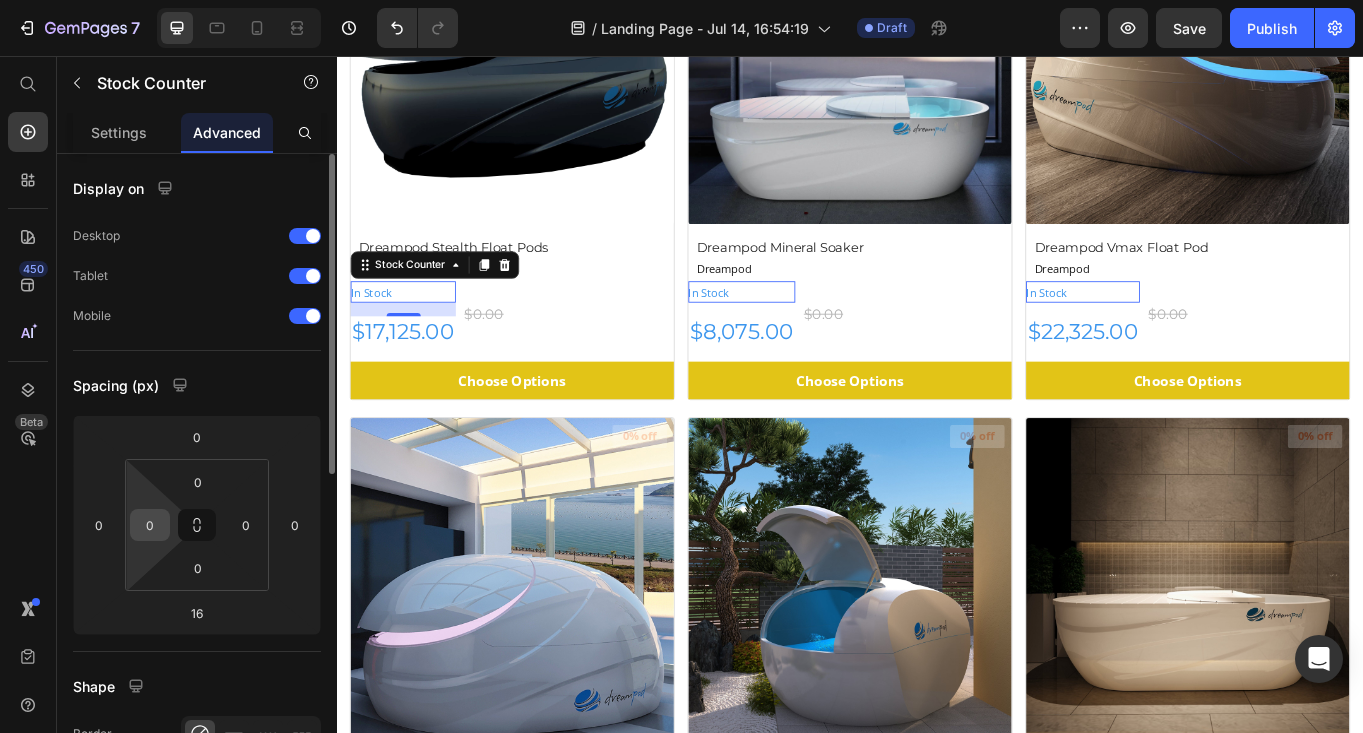 click on "0" at bounding box center (150, 525) 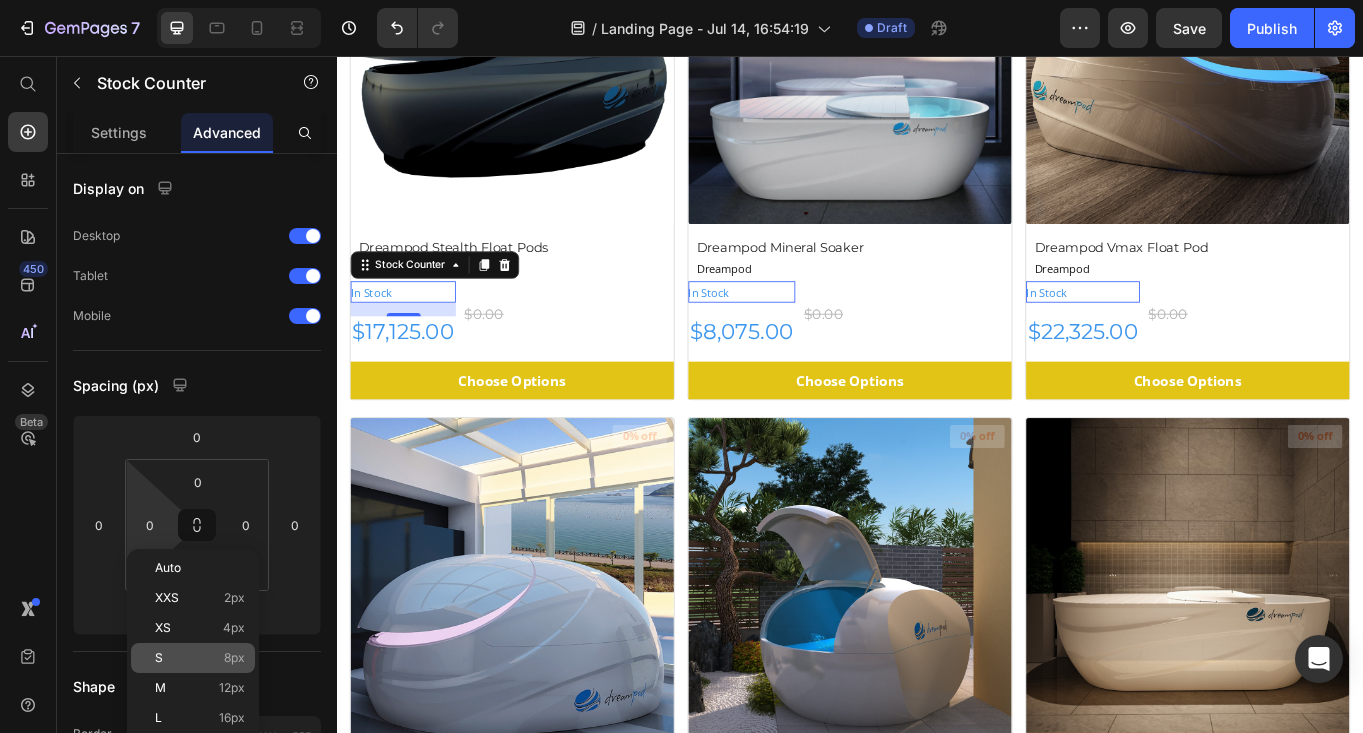 click on "S 8px" at bounding box center [200, 658] 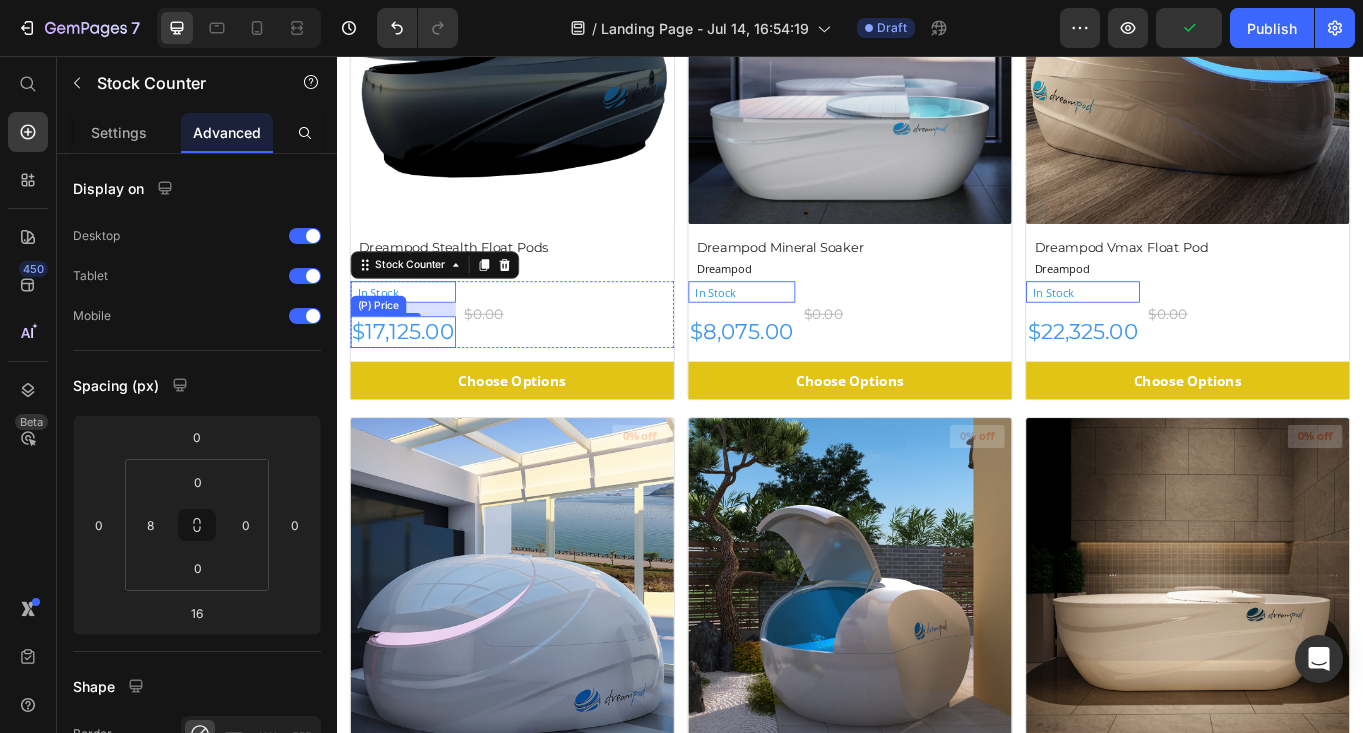click on "$17,125.00" at bounding box center [414, 378] 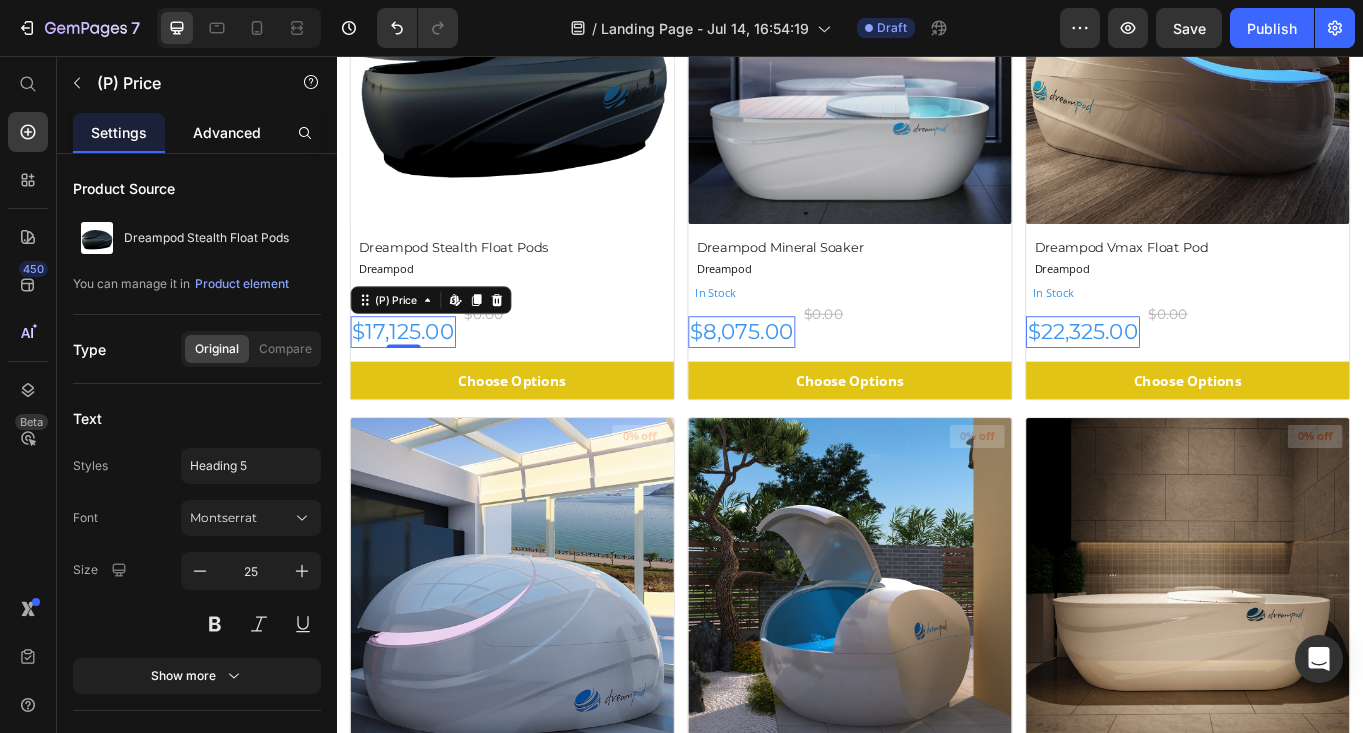 click on "Advanced" at bounding box center [227, 132] 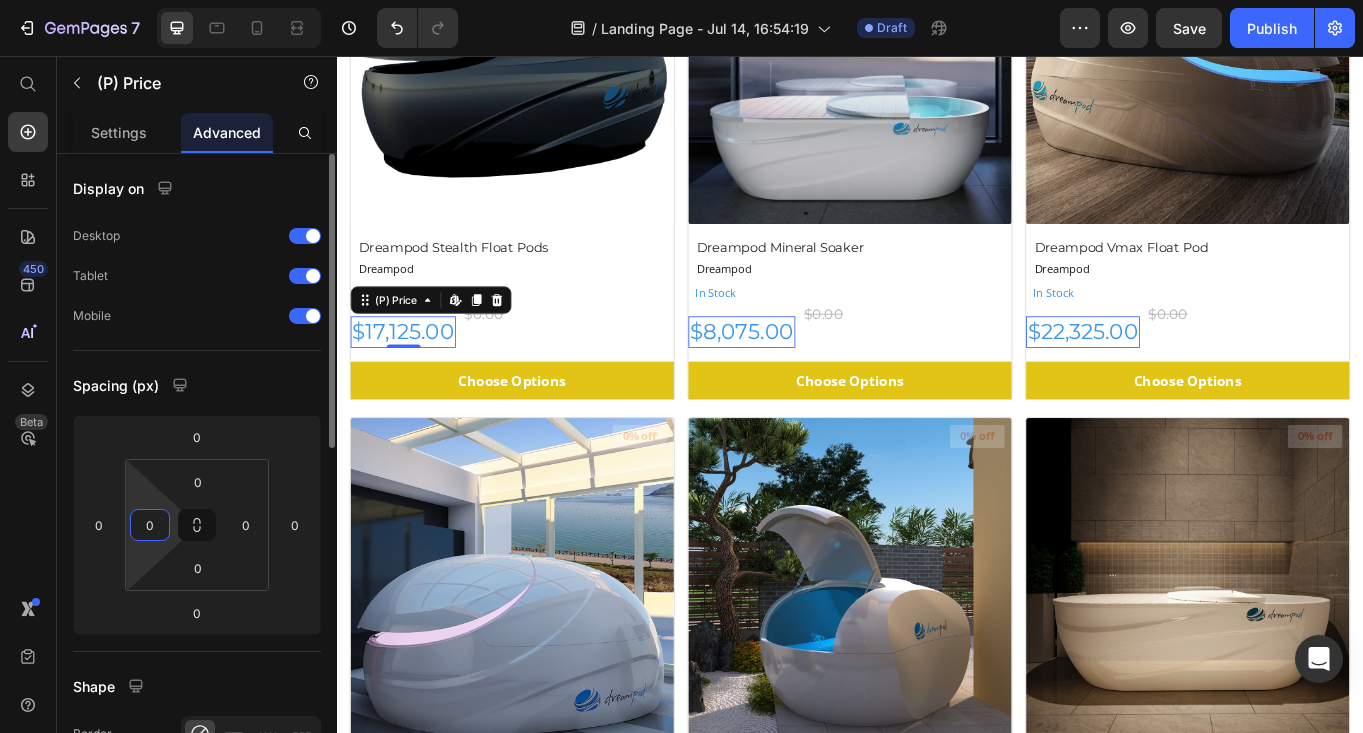 click on "0" at bounding box center (150, 525) 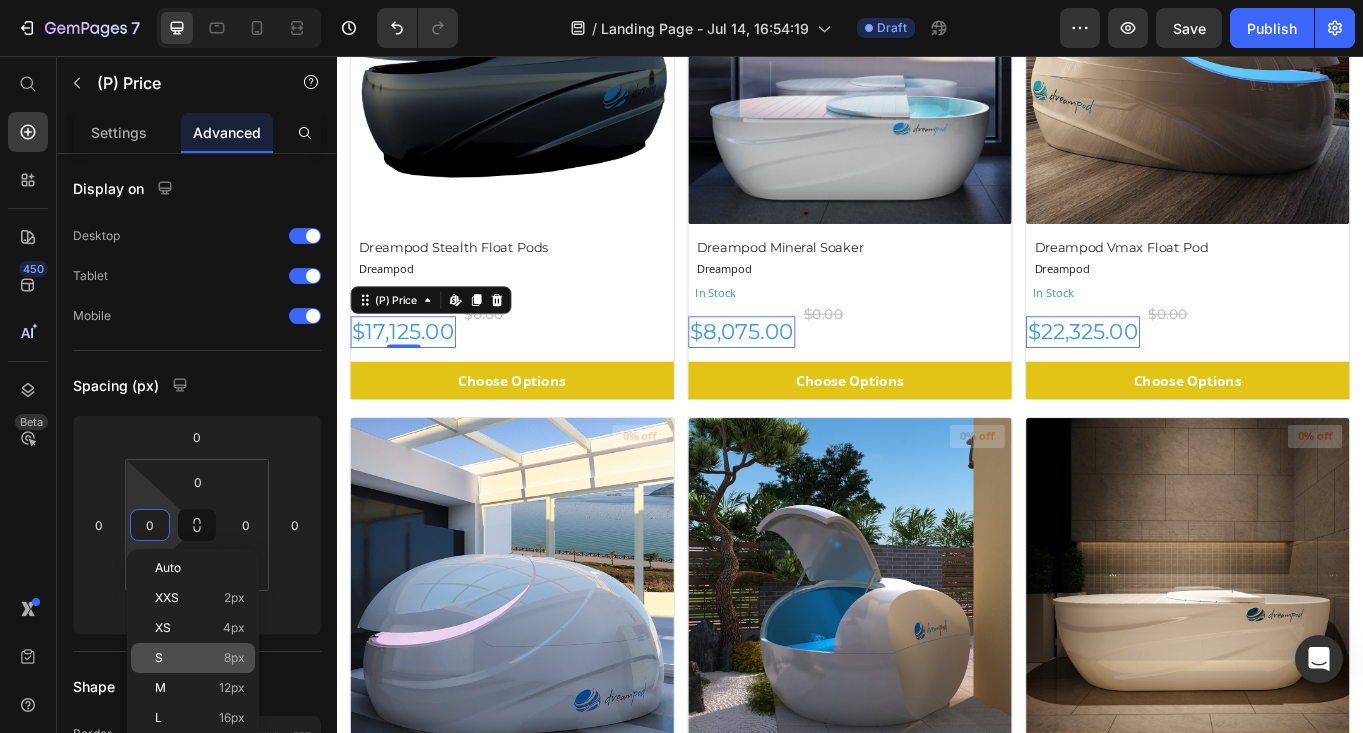 click on "S 8px" at bounding box center (200, 658) 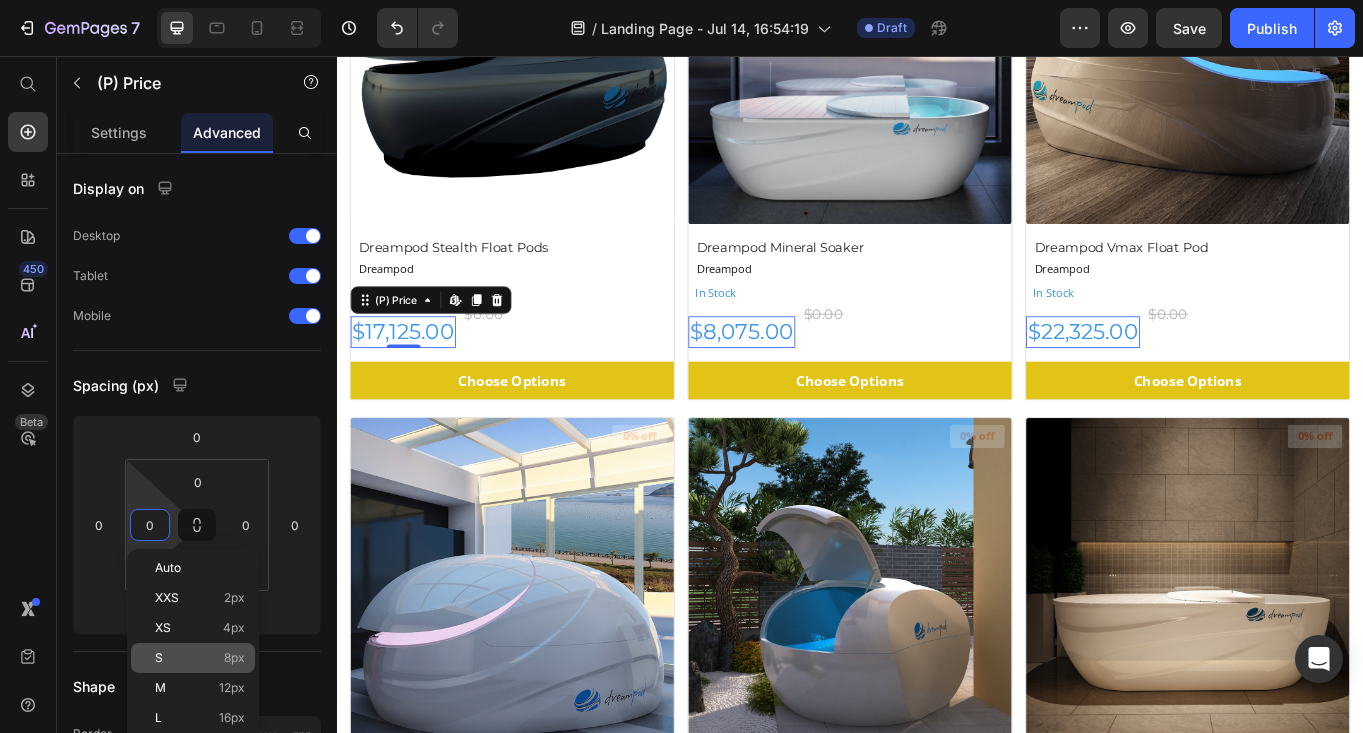 type on "8" 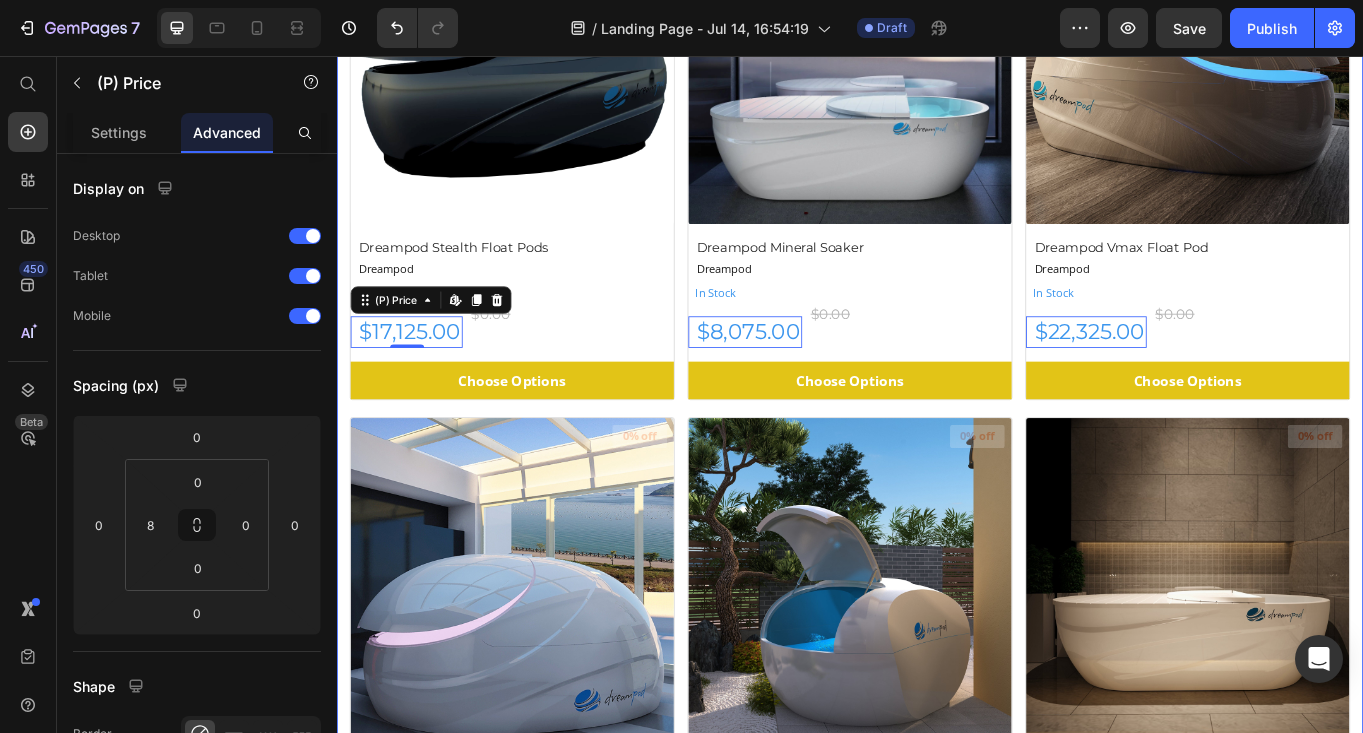 click on "Summer Styles Text block Explore Our Best Sellers Heading (P) Images 0% off Product Badge Dreampod Stealth Float Pods (P) Title Dreampod Product Vendor In Stock Stock Counter $17,125.00 (P) Price Edit content in Shopify 0 $0.00 (P) Price Row Choose Options (P) Cart Button Row (P) Images 0% off Product Badge Dreampod Mineral Soaker (P) Title Dreampod Product Vendor In Stock Stock Counter $8,075.00 (P) Price Edit content in Shopify 0 $0.00 (P) Price Row Choose Options (P) Cart Button Row (P) Images 0% off Product Badge Dreampod Vmax Float Pod (P) Title Dreampod Product Vendor In Stock Stock Counter $22,325.00 (P) Price Edit content in Shopify 0 $0.00 (P) Price Row Choose Options (P) Cart Button Row (P) Images 0% off Product Badge Dreampod V2 Float Pod (P) Title Dreampod Product Vendor In Stock Stock Counter $20,425.00 (P) Price Edit content in Shopify 0 $0.00 (P) Price Row Choose Options (P) Cart Button Row (P) Images 0% off Product Badge Dreampod Home Float Plus (P) Title Dreampod Product Vendor 0" at bounding box center (937, 1307) 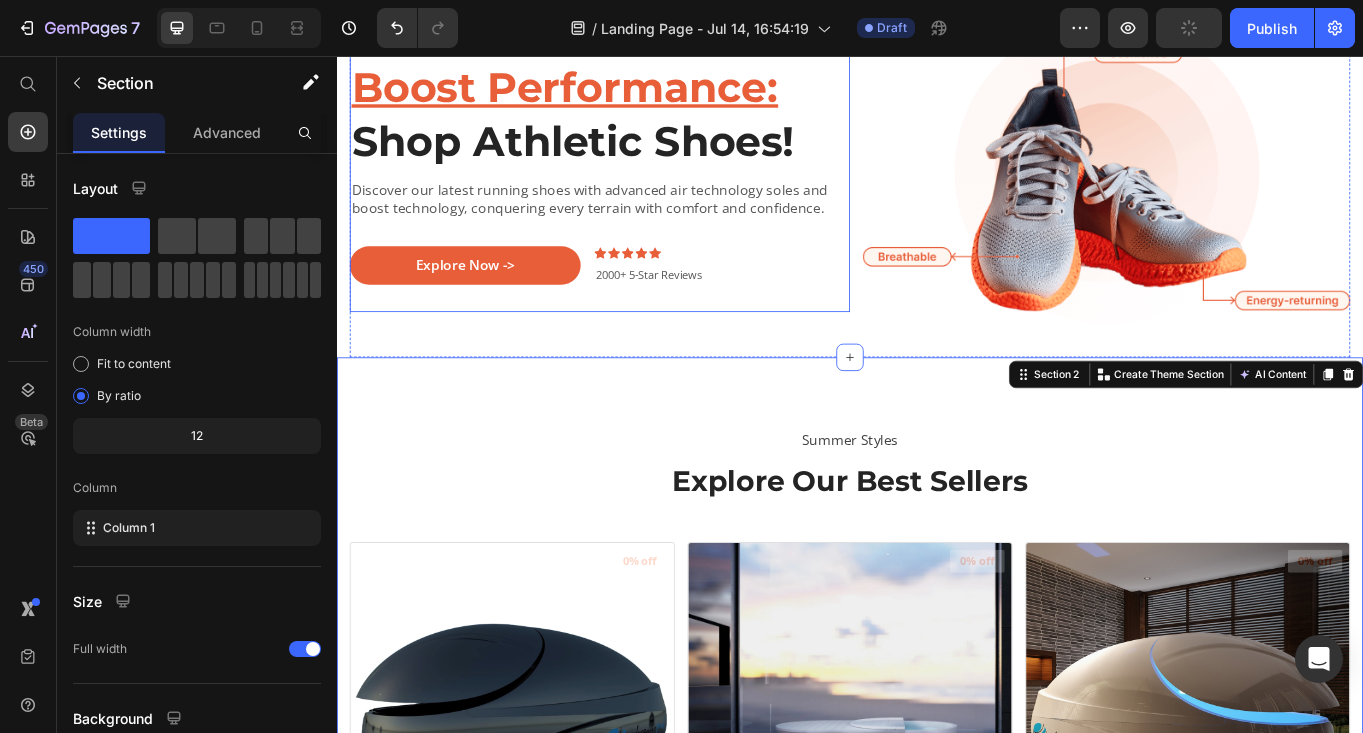 scroll, scrollTop: 122, scrollLeft: 0, axis: vertical 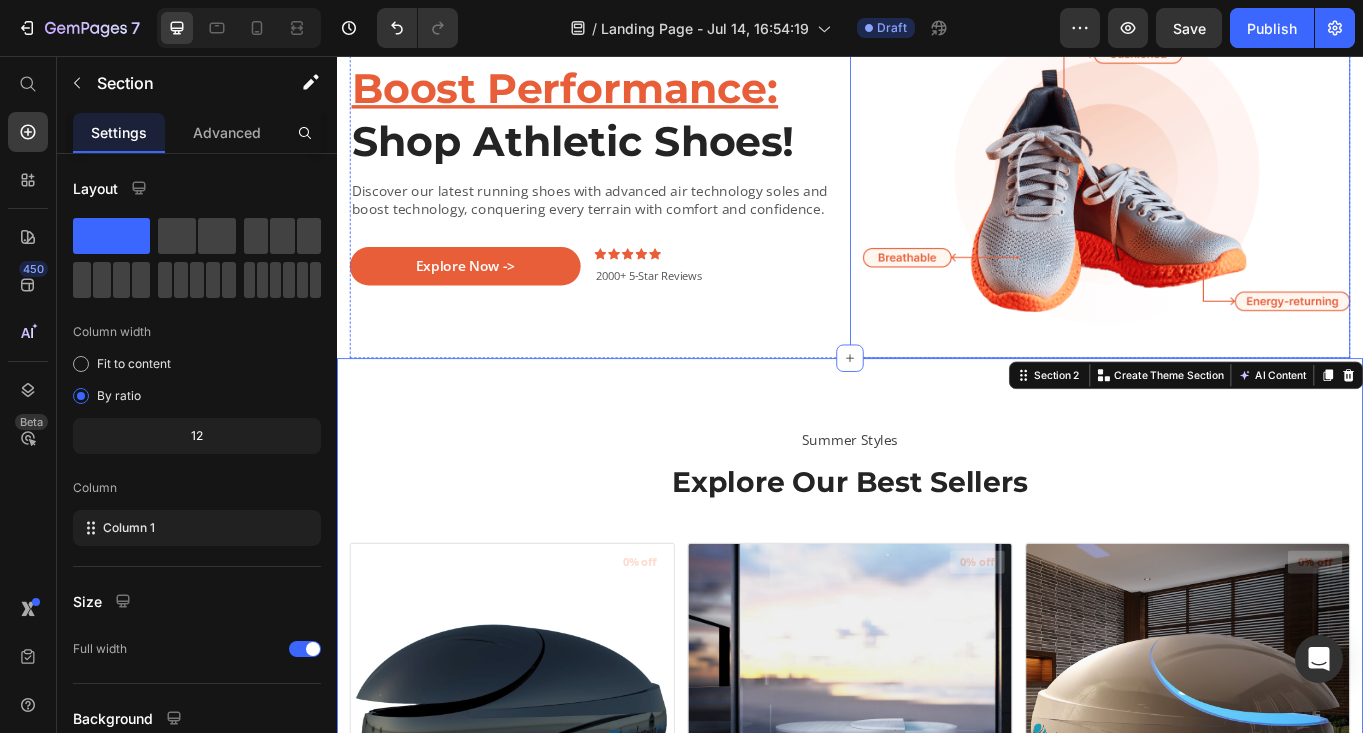 click at bounding box center [1229, 192] 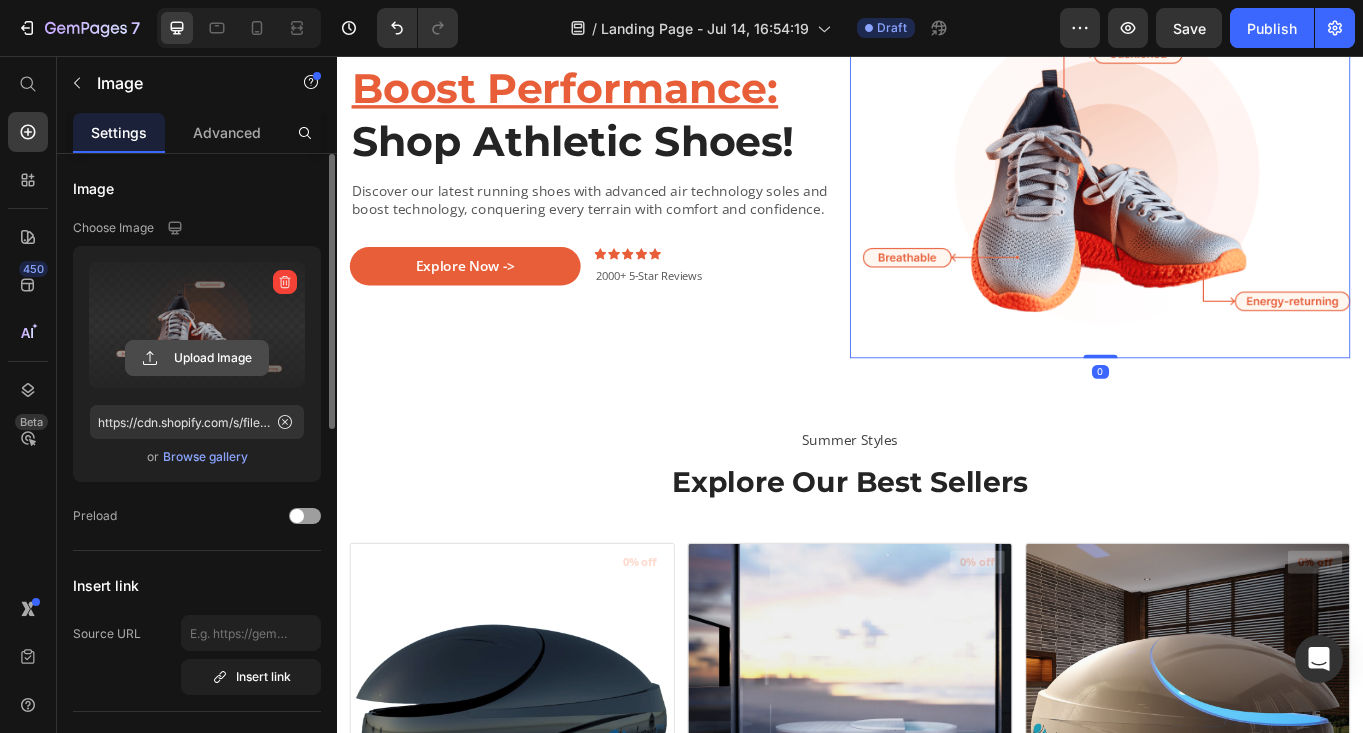 click 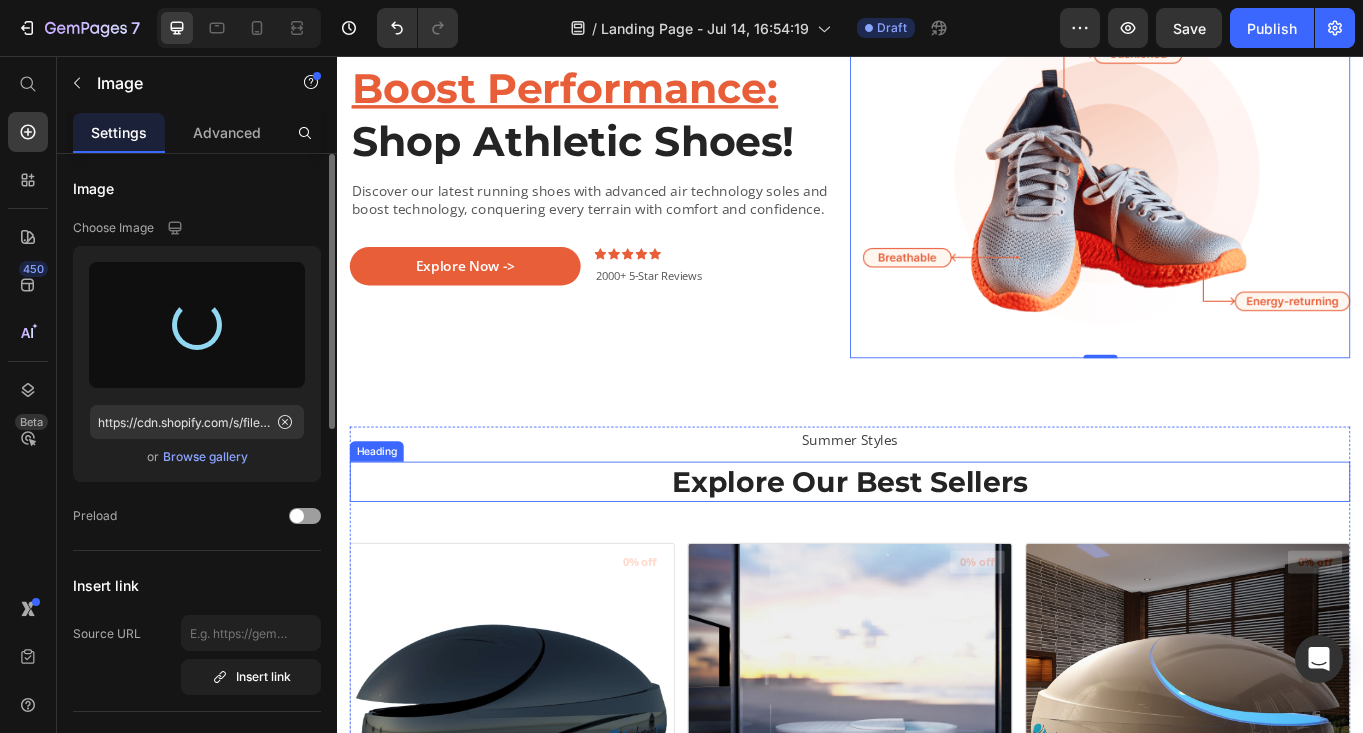 type on "https://cdn.shopify.com/s/files/1/0701/6235/0297/files/[FILENAME].jpg" 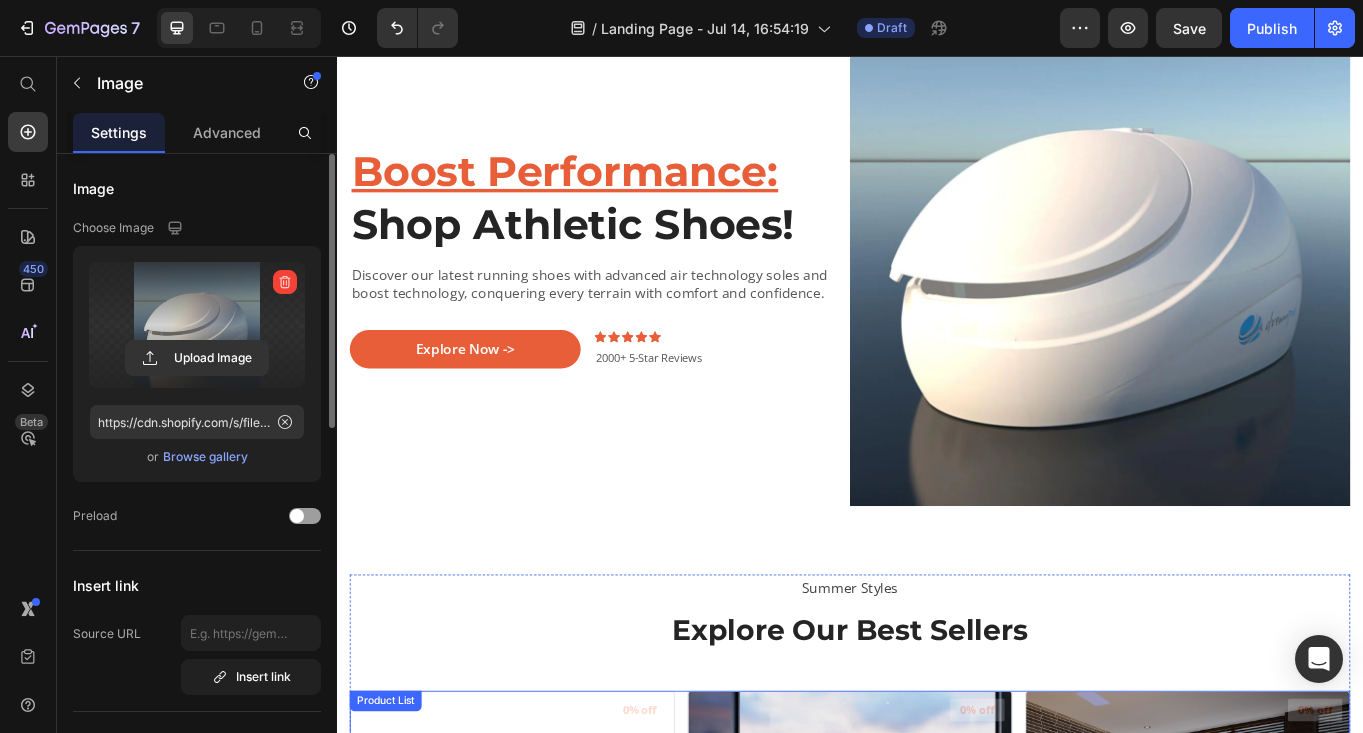 scroll, scrollTop: 76, scrollLeft: 0, axis: vertical 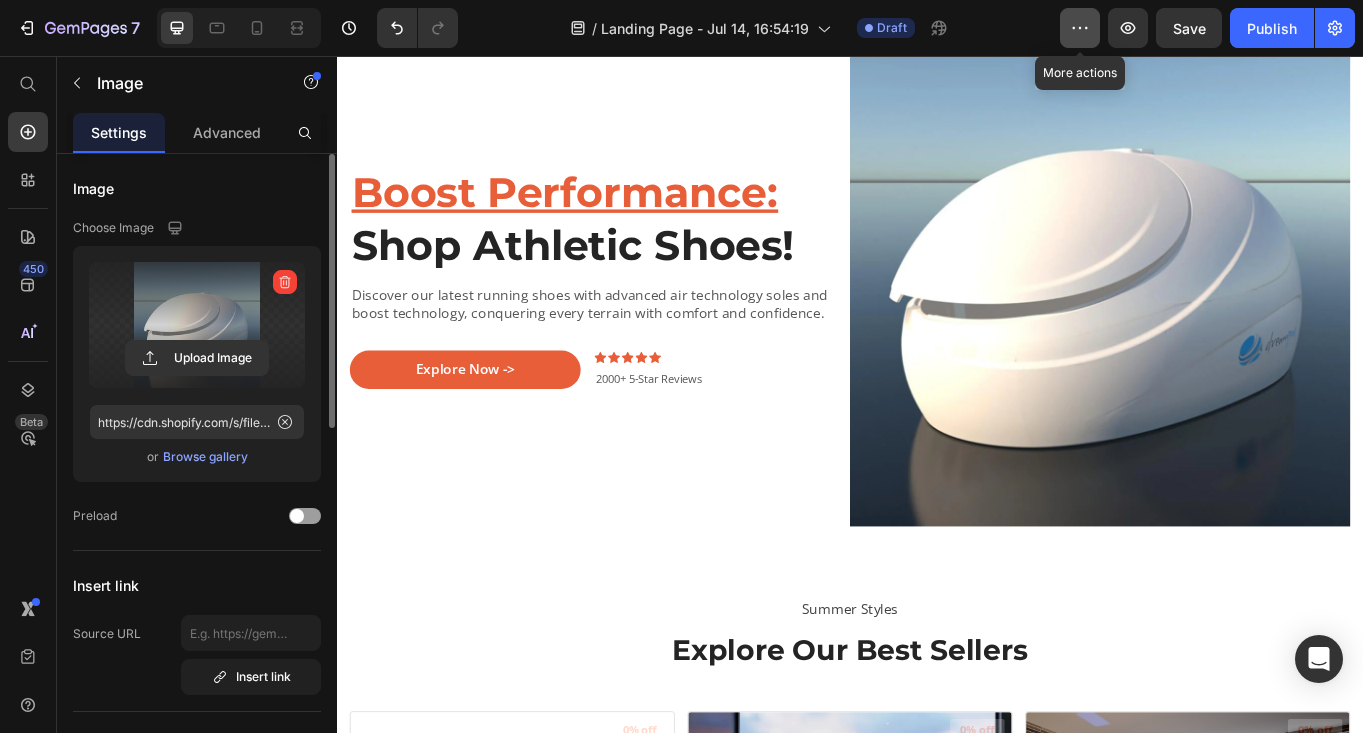 click 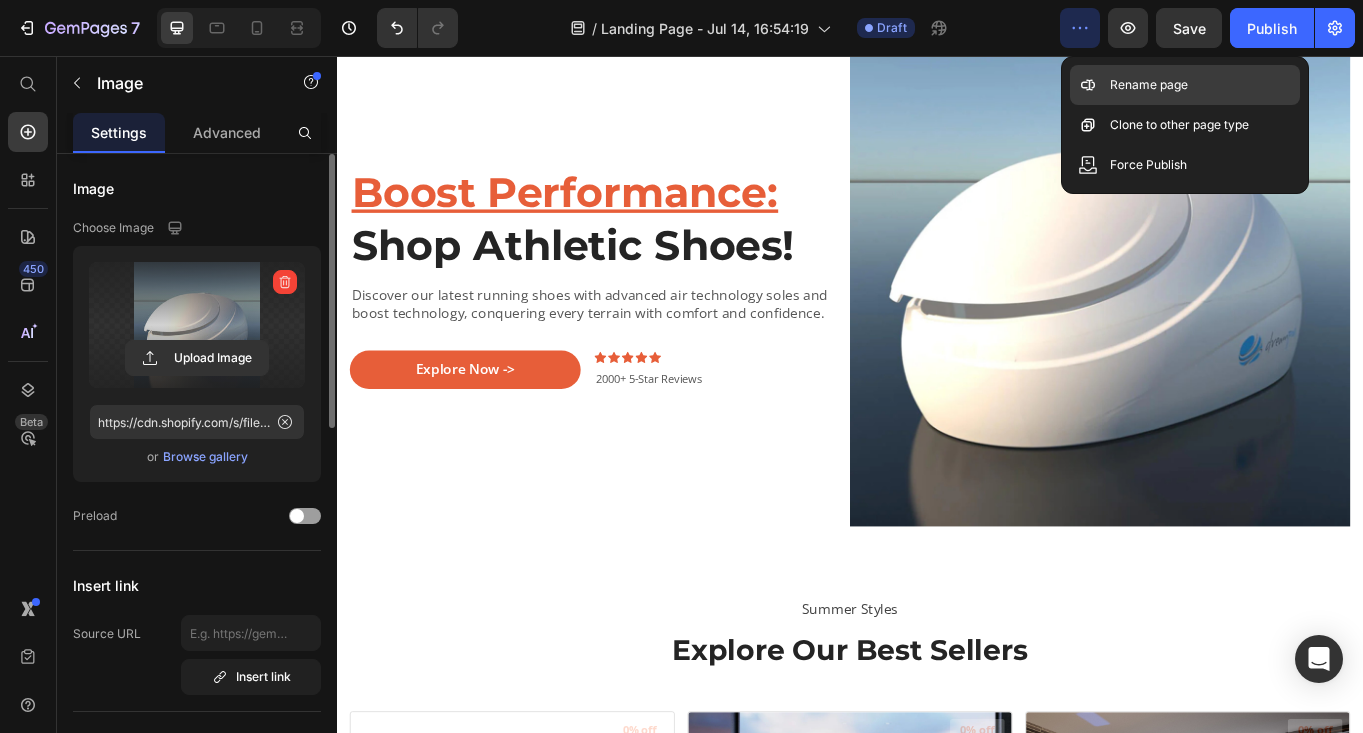 click on "Rename page" 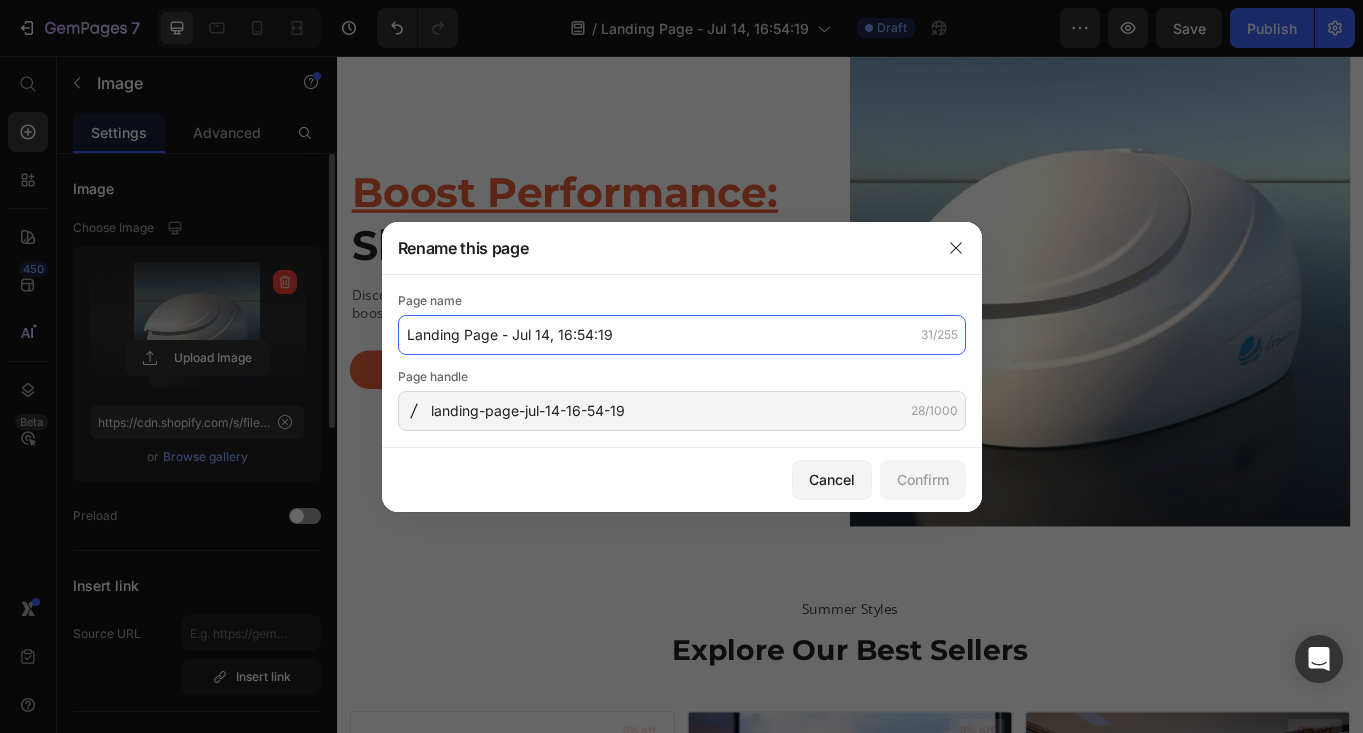 drag, startPoint x: 636, startPoint y: 340, endPoint x: 632, endPoint y: 329, distance: 11.7046995 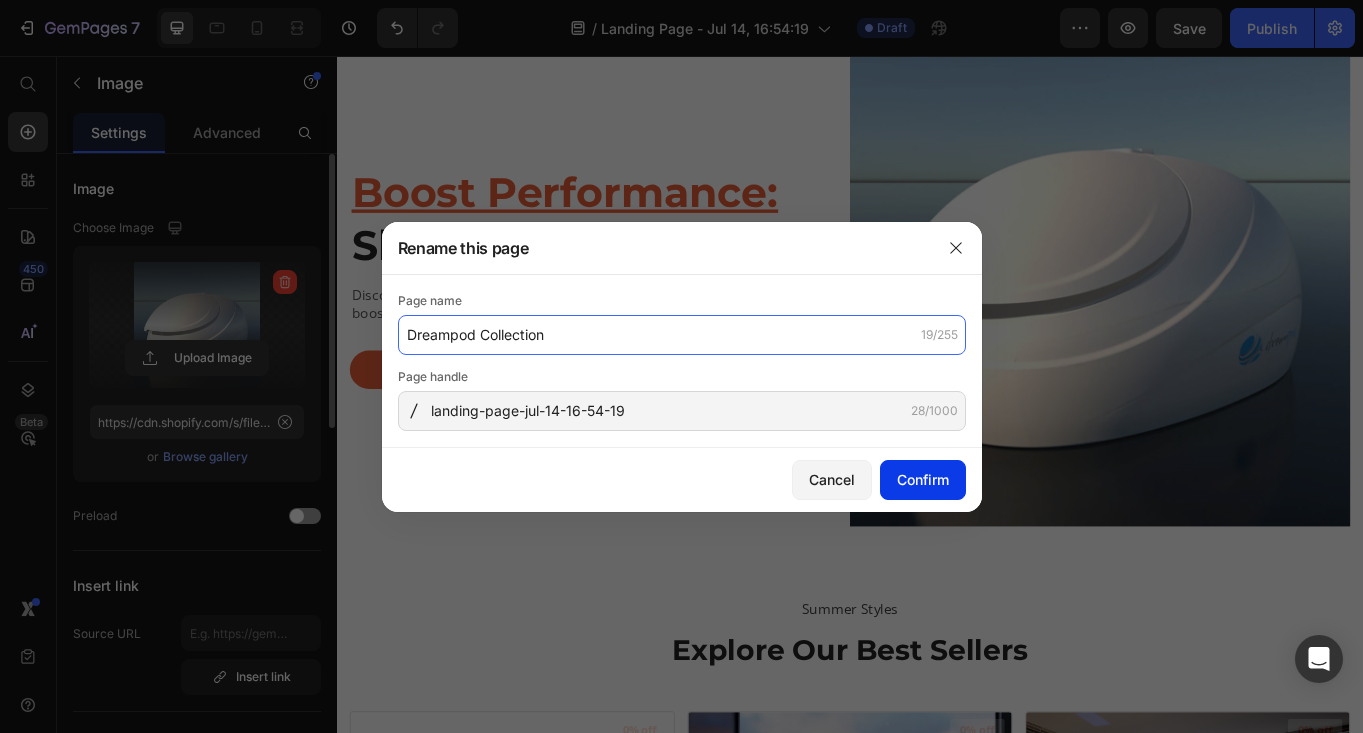 type on "Dreampod Collection" 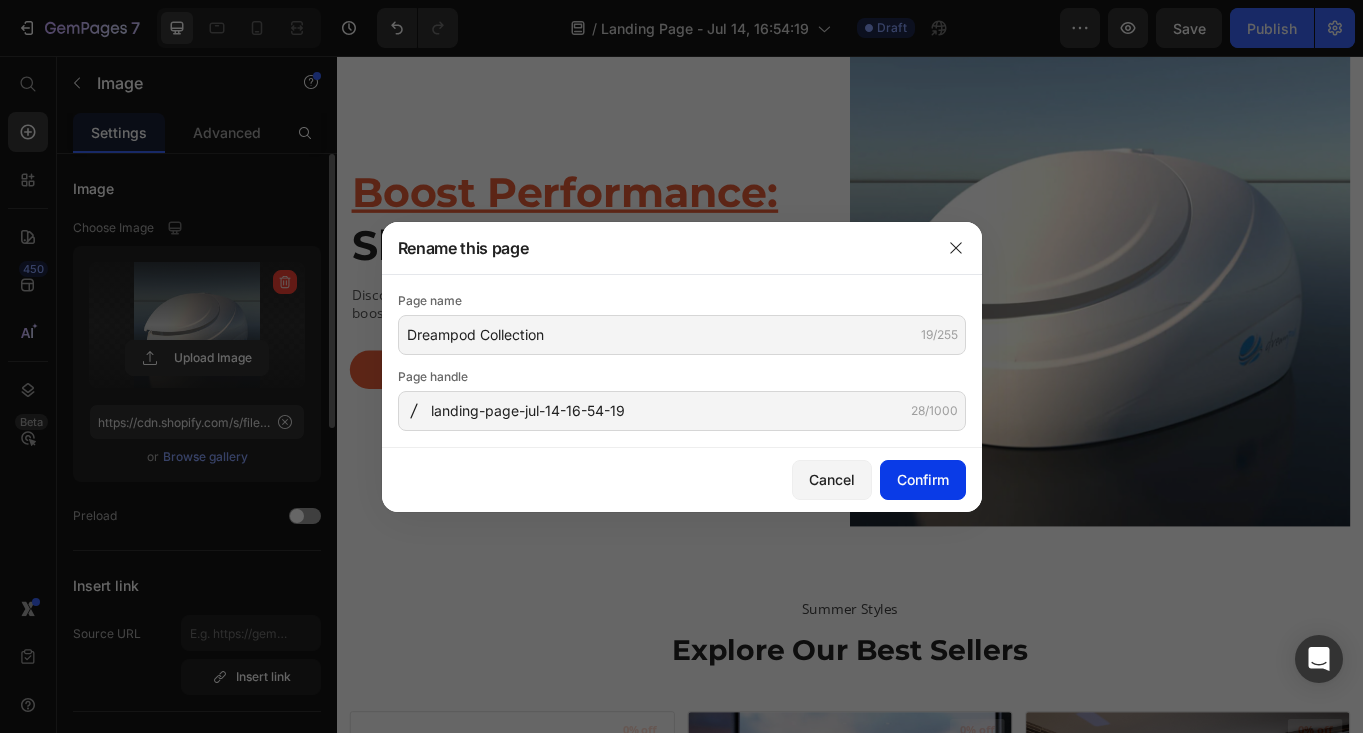 click on "Confirm" at bounding box center (923, 479) 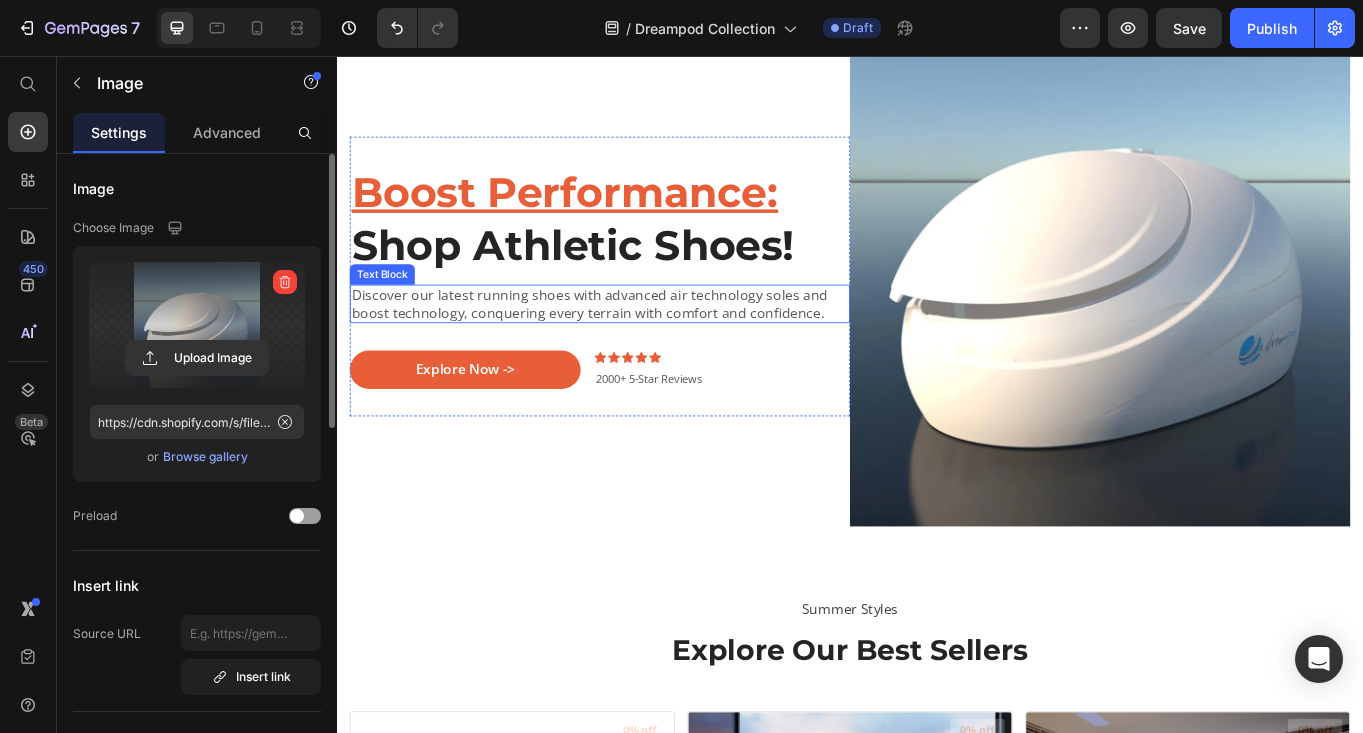 click on "Discover our latest running shoes with advanced air technology soles and boost technology, conquering every terrain with comfort and confidence." at bounding box center (644, 346) 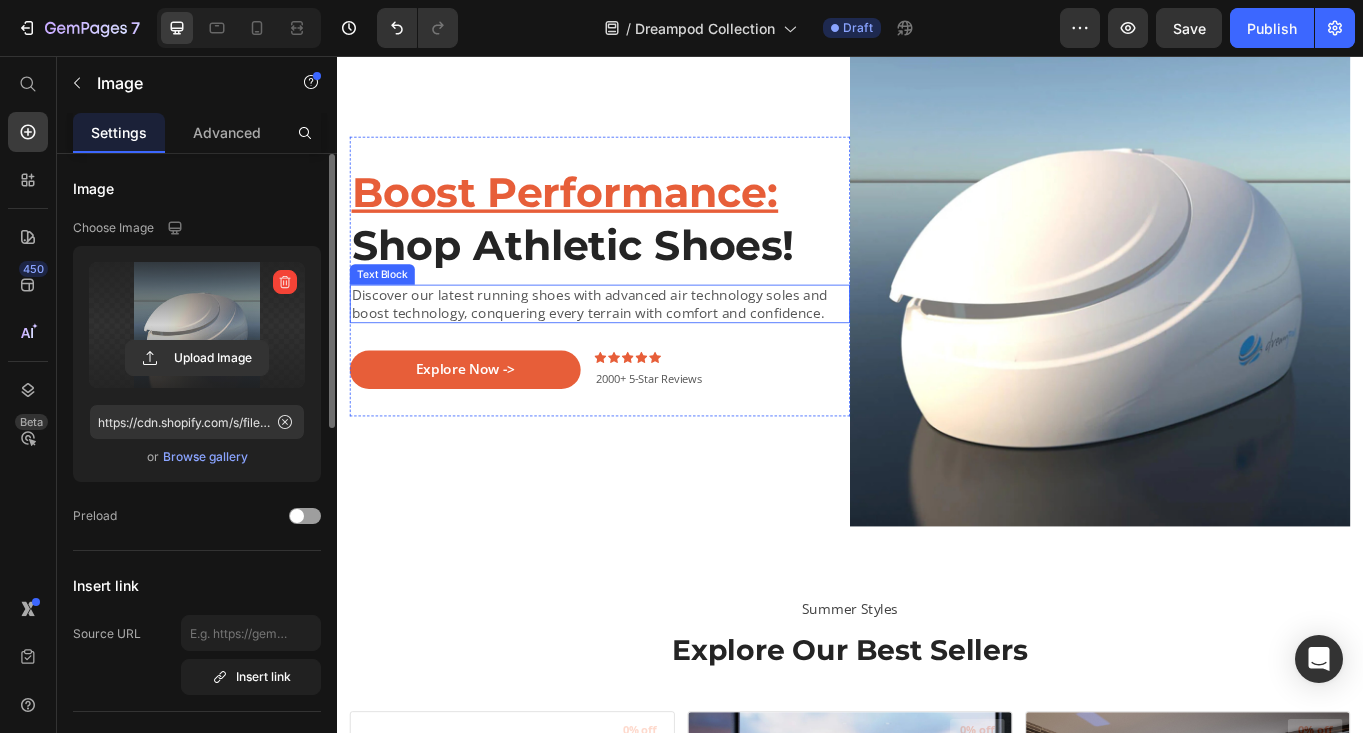 click on "Discover our latest running shoes with advanced air technology soles and boost technology, conquering every terrain with comfort and confidence." at bounding box center [644, 346] 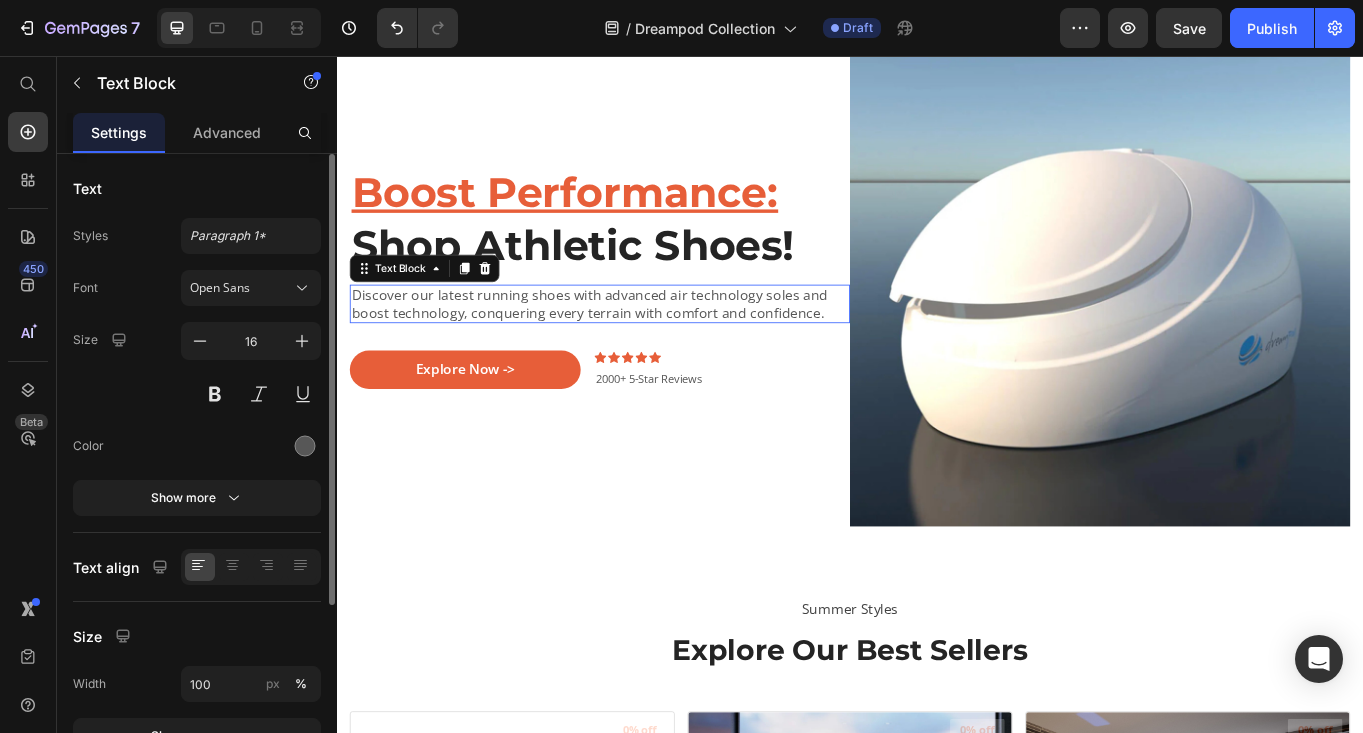click on "Discover our latest running shoes with advanced air technology soles and boost technology, conquering every terrain with comfort and confidence." at bounding box center [644, 346] 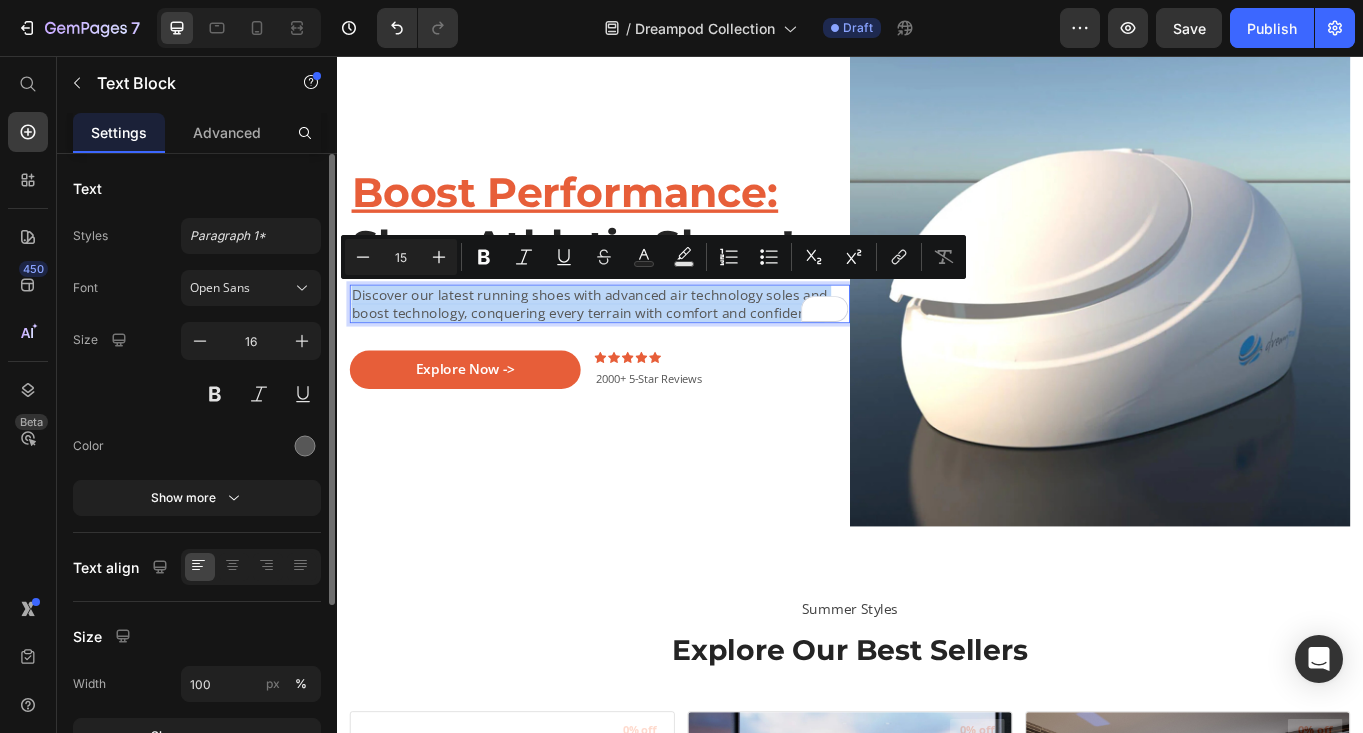 scroll, scrollTop: 54, scrollLeft: 0, axis: vertical 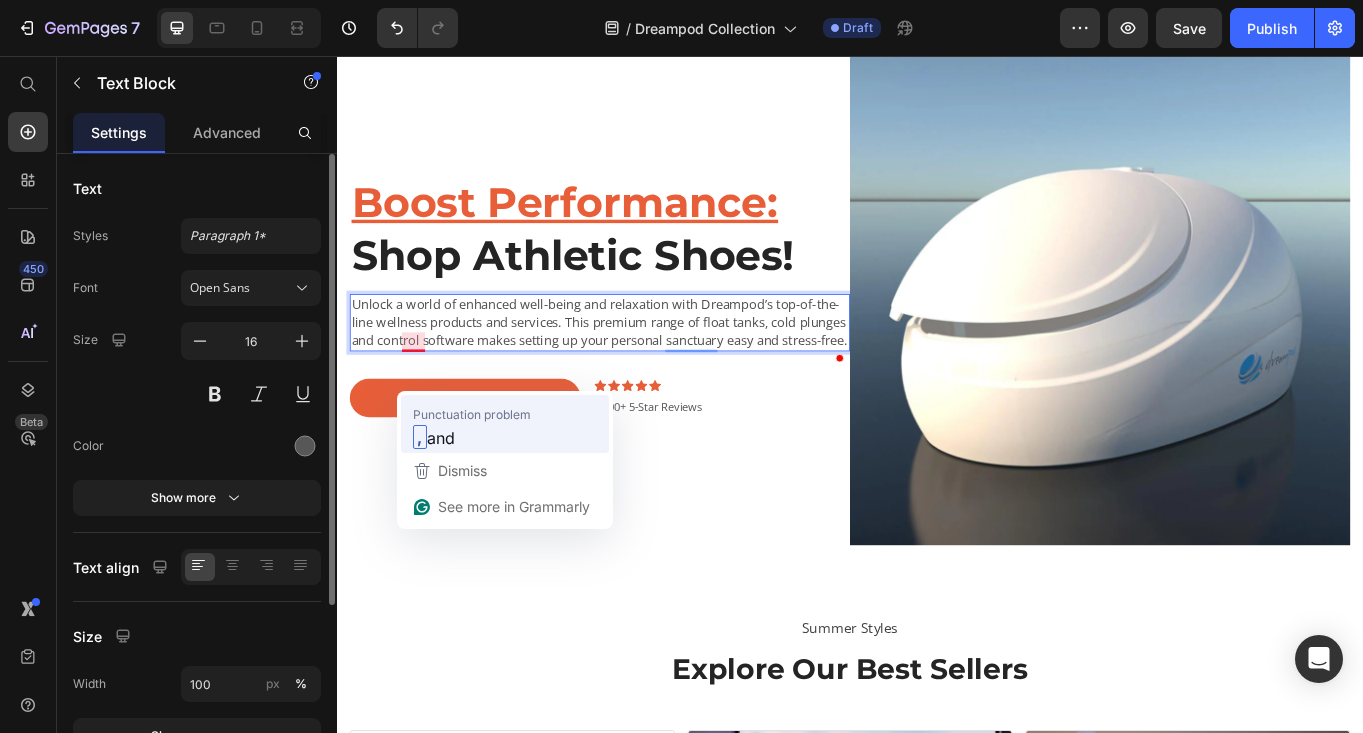 click on "Punctuation problem" at bounding box center [472, 414] 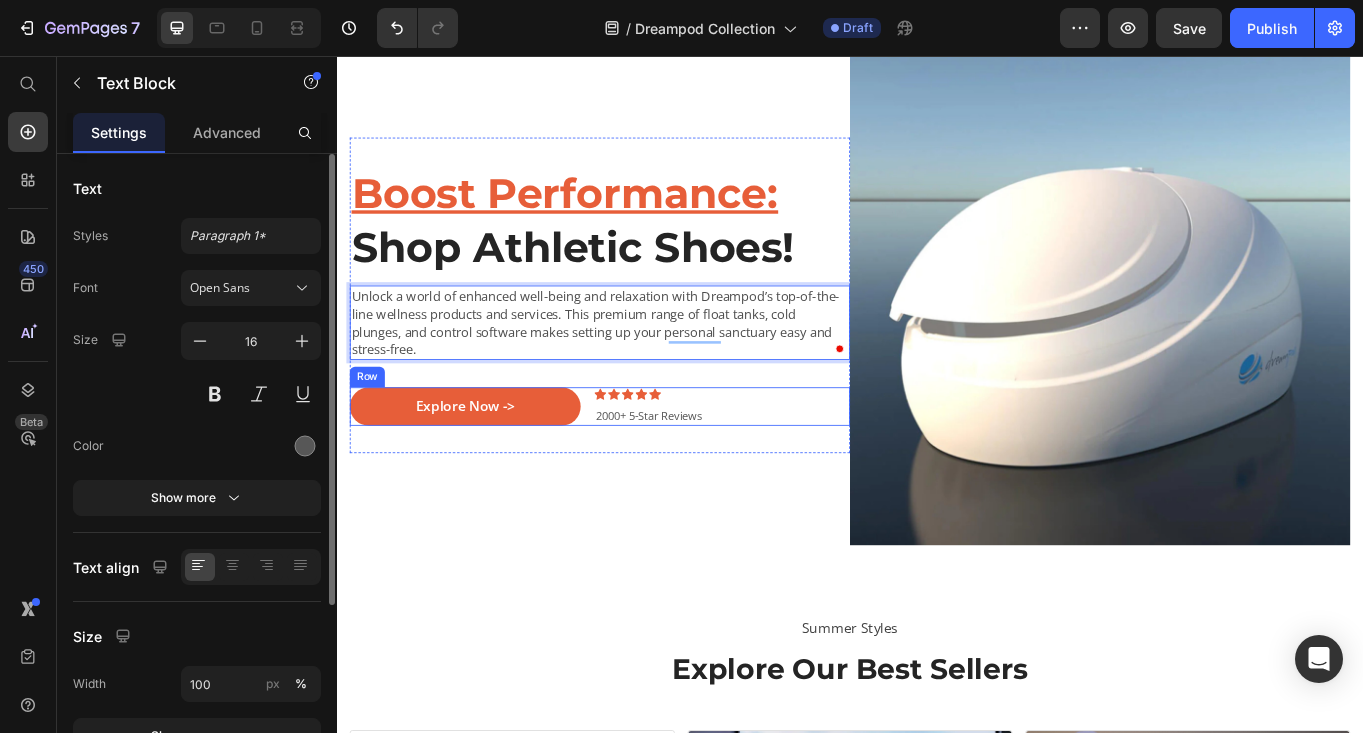click on "Explore Now -> Button Icon Icon Icon Icon Icon Icon List 2000+ 5-Star Reviews Text Block Row 2000+ 5-Star Reviews Text Block Row" at bounding box center (644, 465) 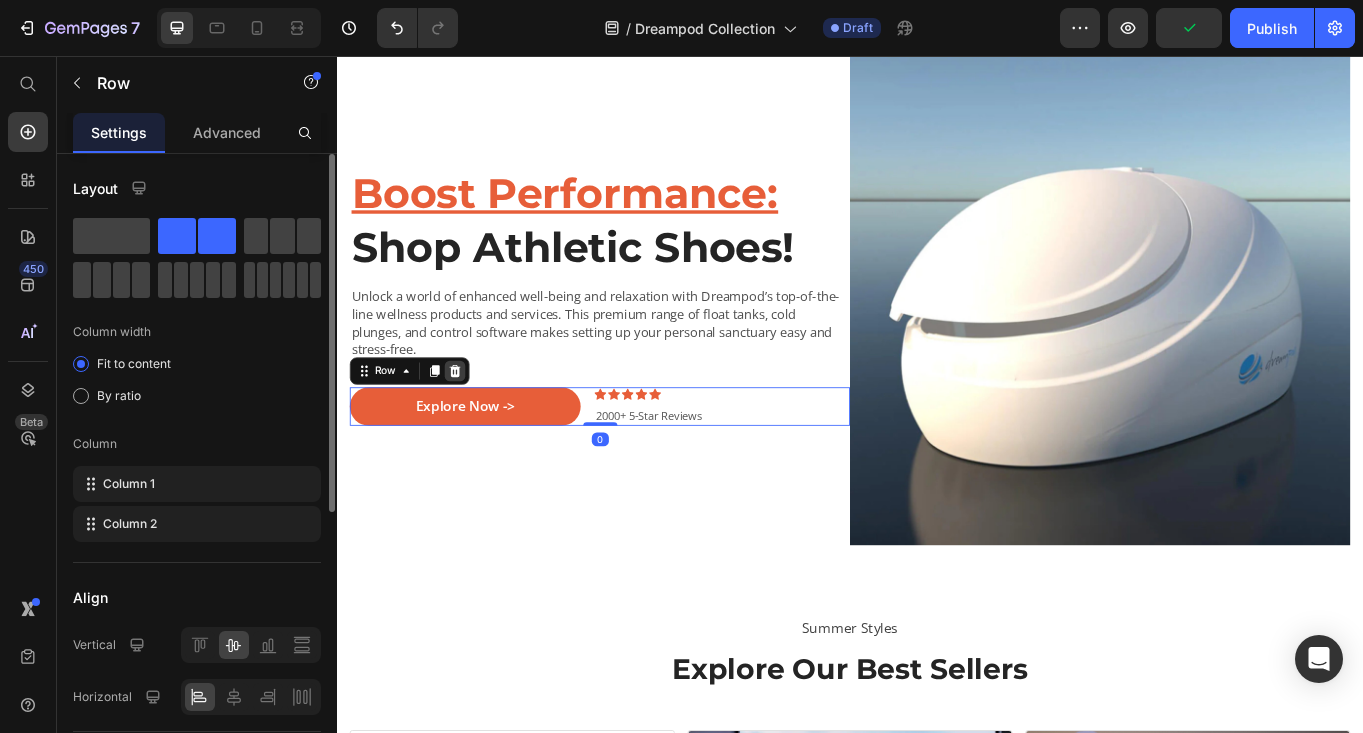 click 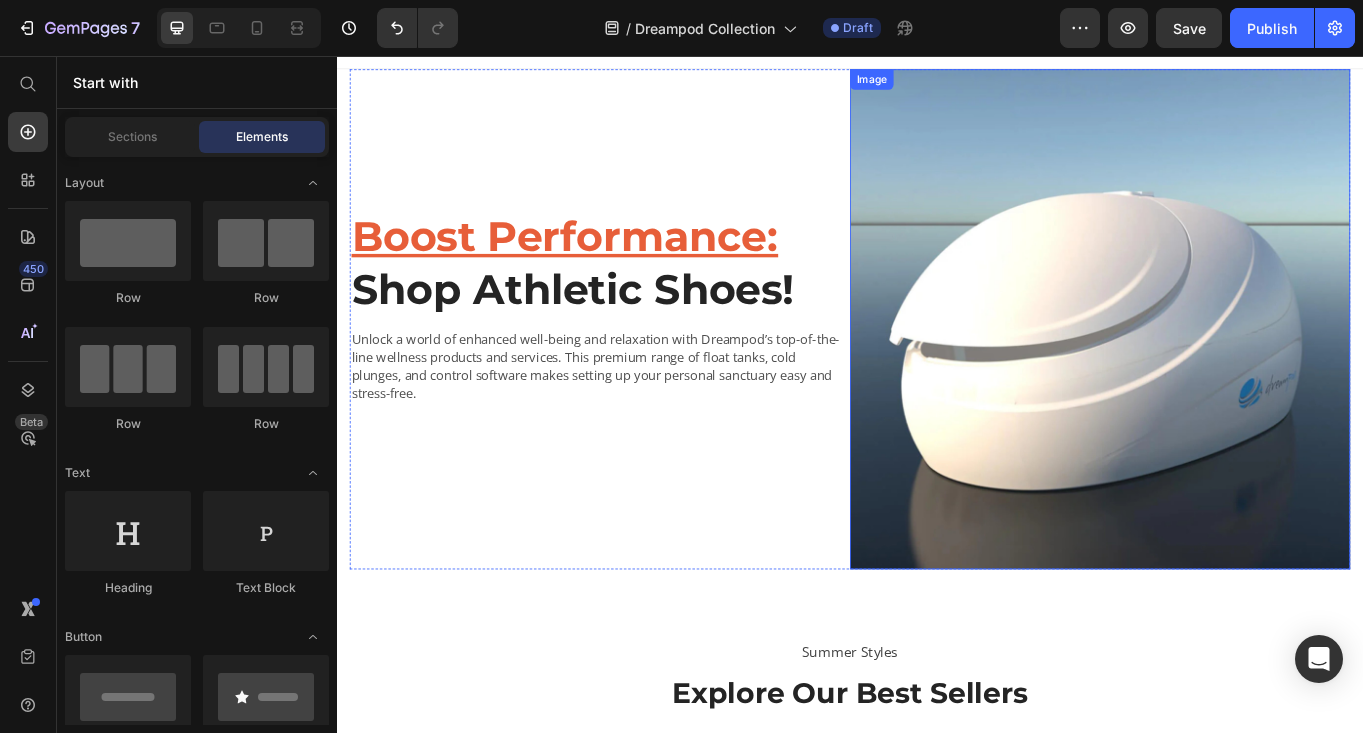 scroll, scrollTop: 36, scrollLeft: 0, axis: vertical 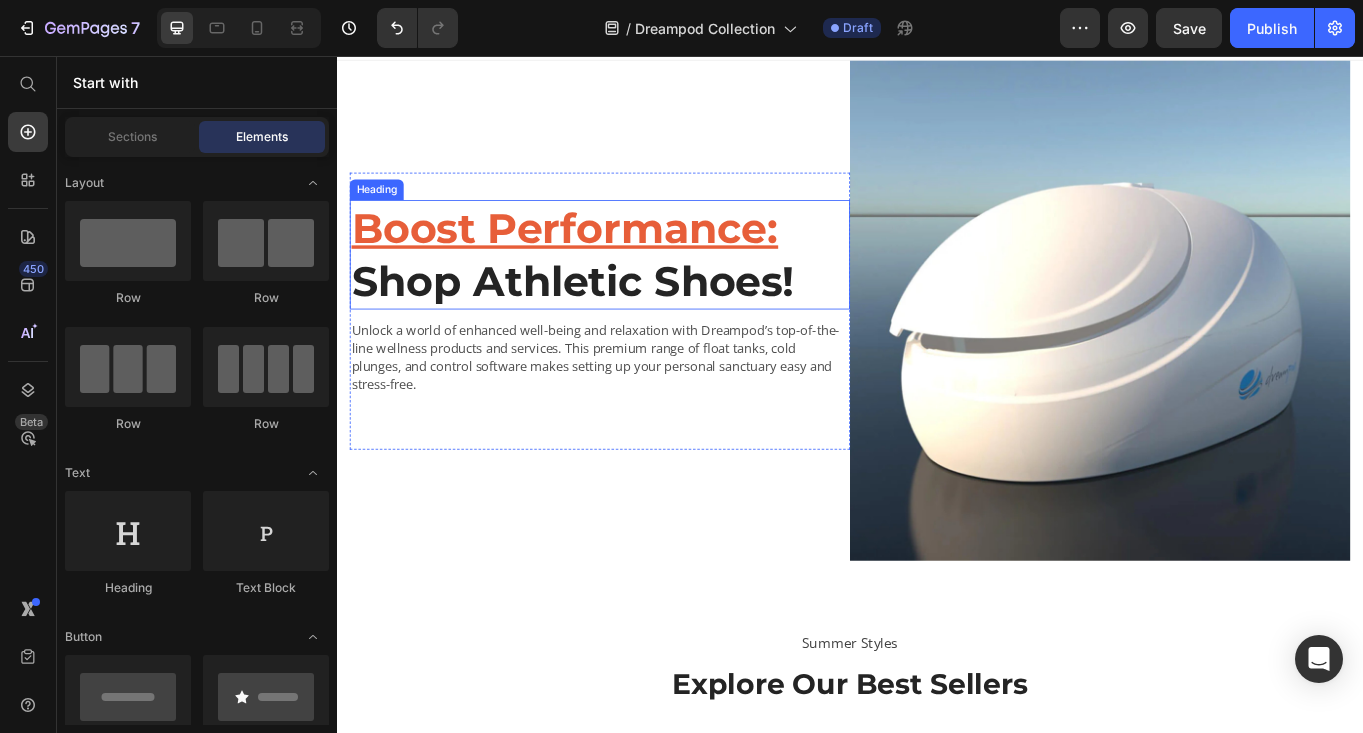 click on "Boost Performance:" at bounding box center [603, 257] 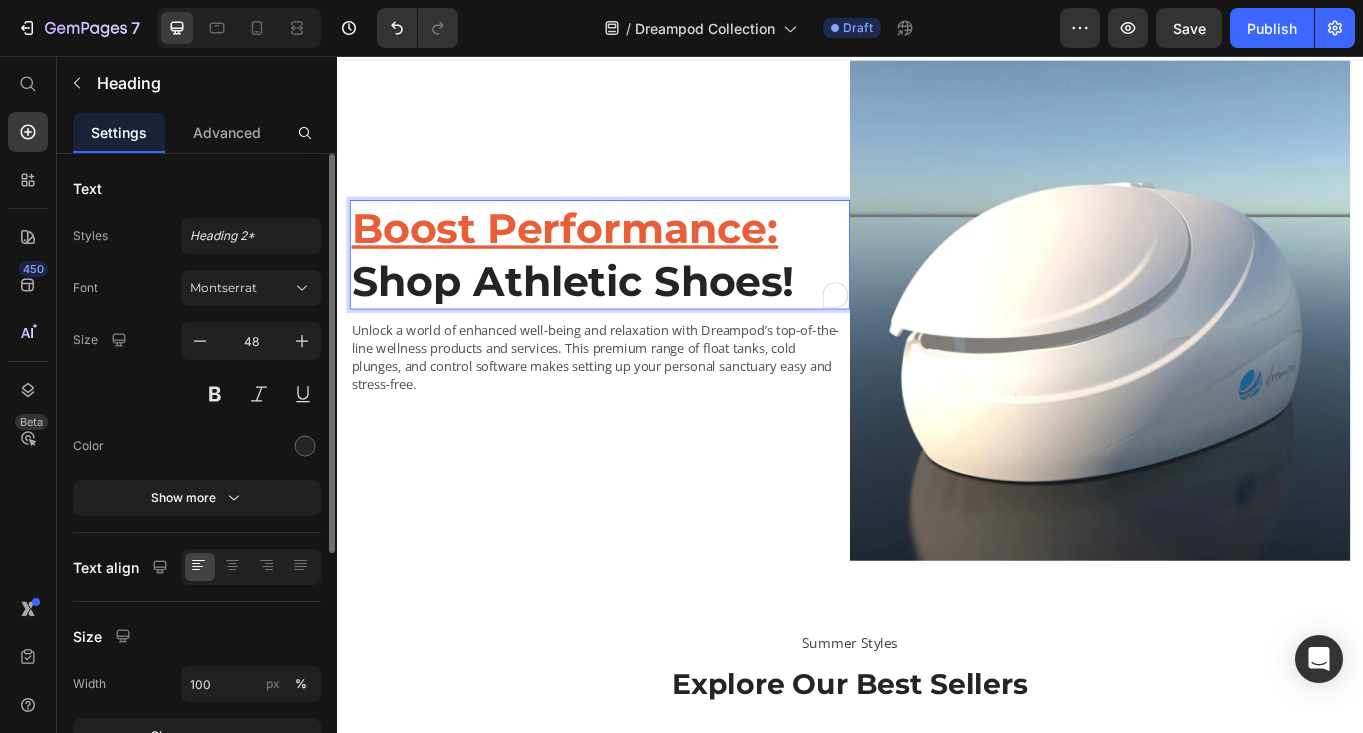click on "Boost Performance:" at bounding box center (603, 257) 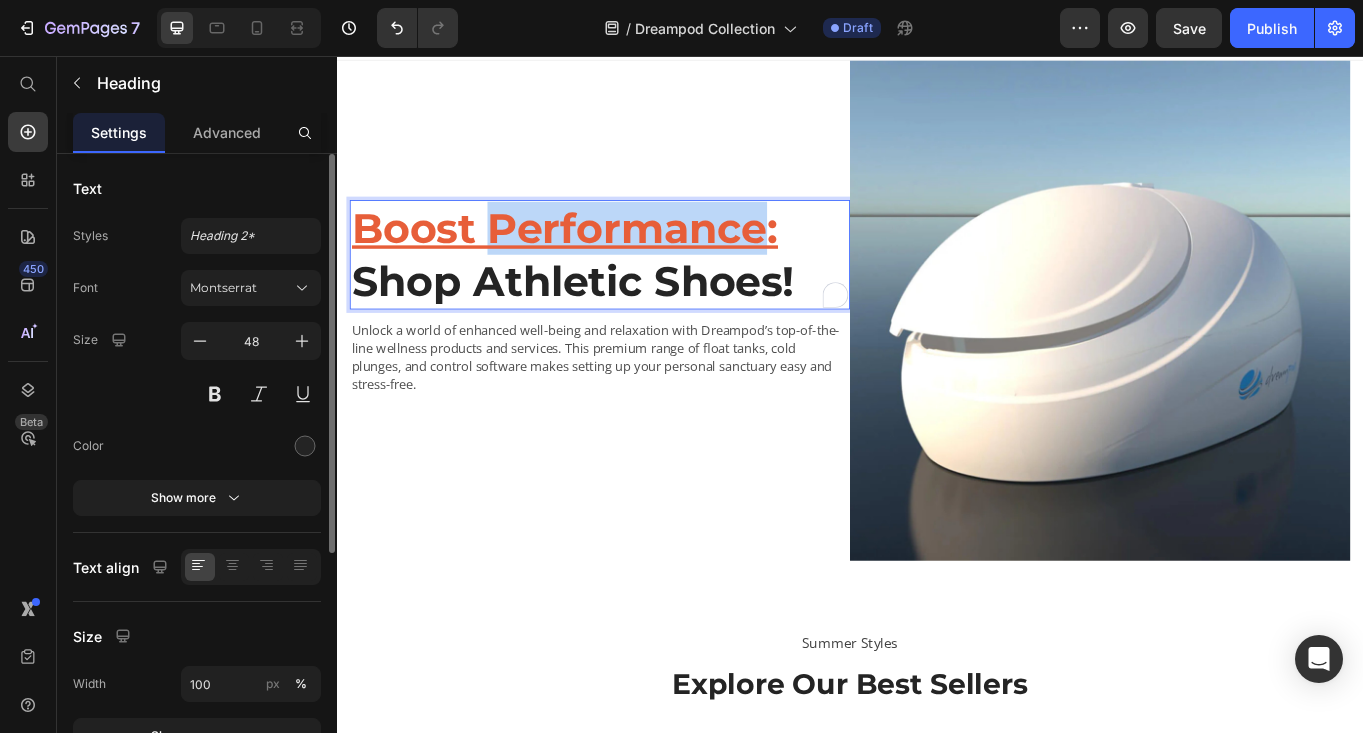 click on "Boost Performance:" at bounding box center (603, 257) 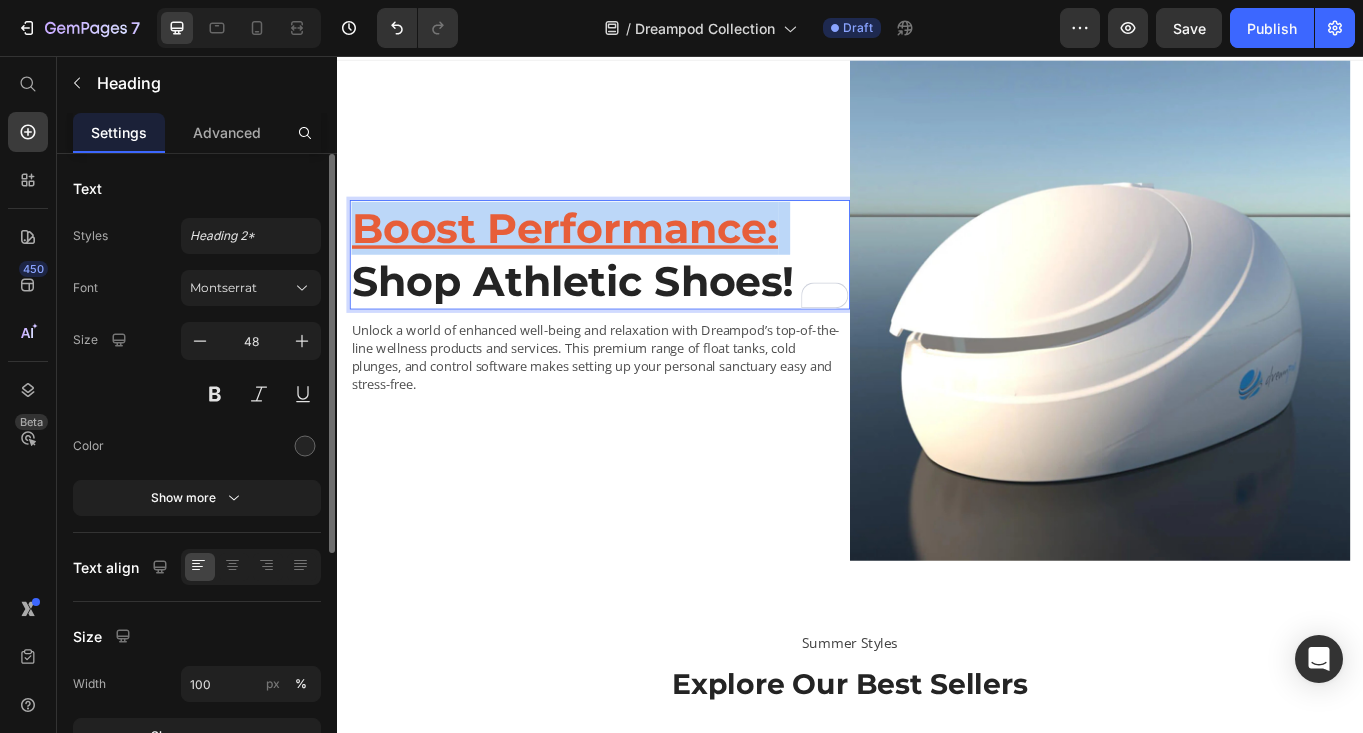 click on "Boost Performance:" at bounding box center (603, 257) 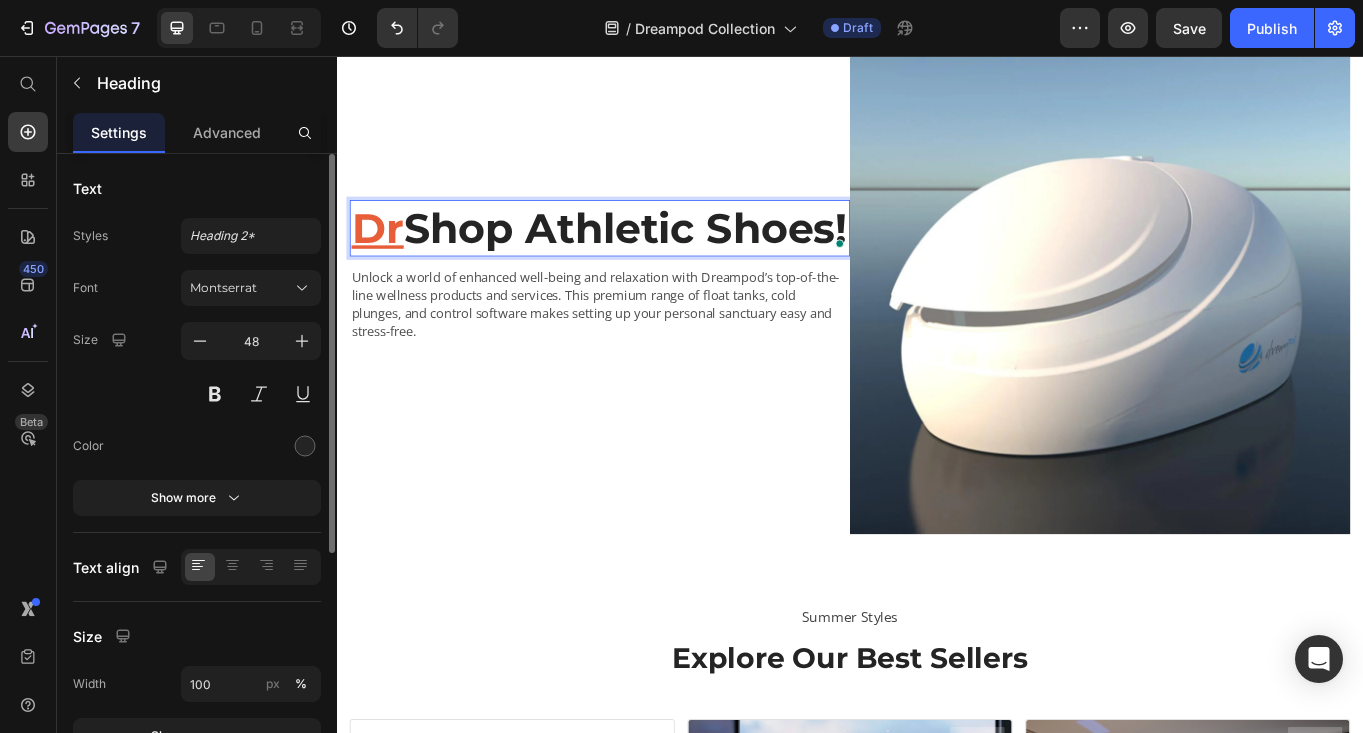 scroll, scrollTop: 36, scrollLeft: 0, axis: vertical 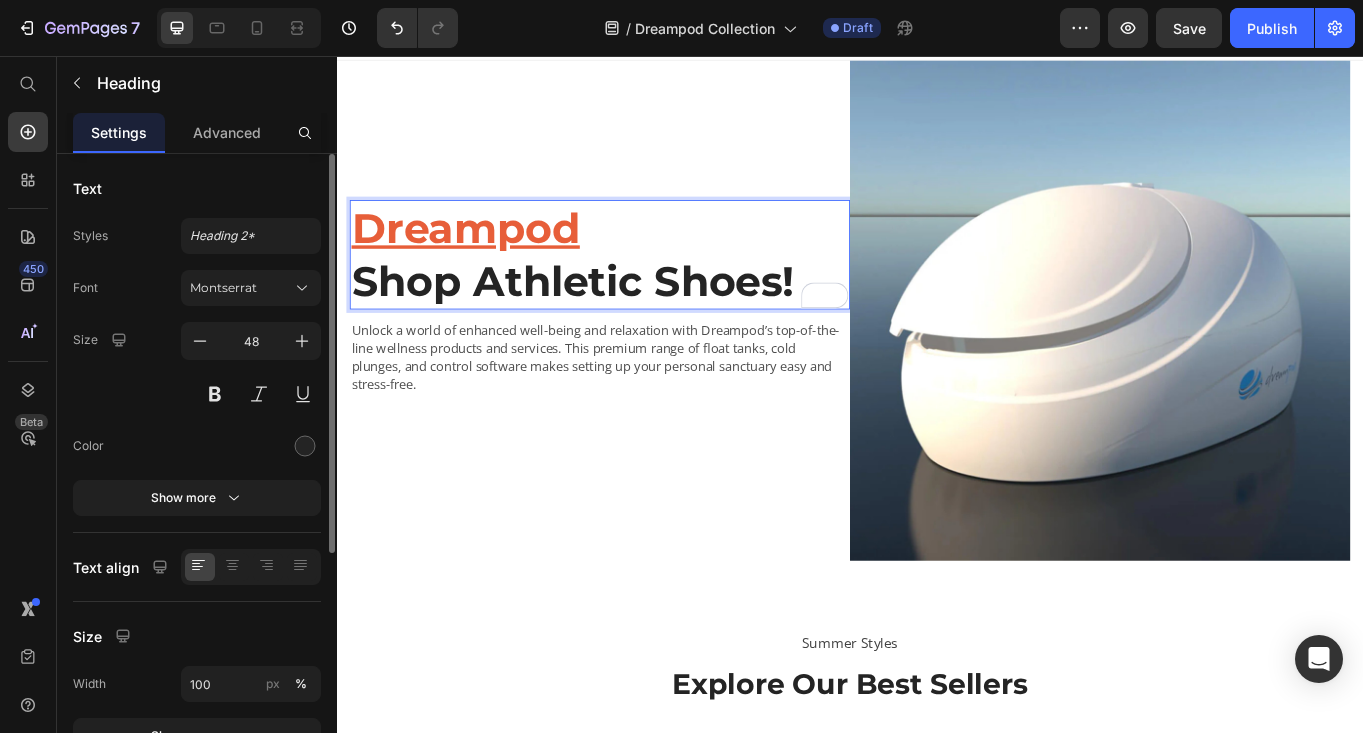 click on "Dreampod Shop Athletic Shoes!" at bounding box center [644, 288] 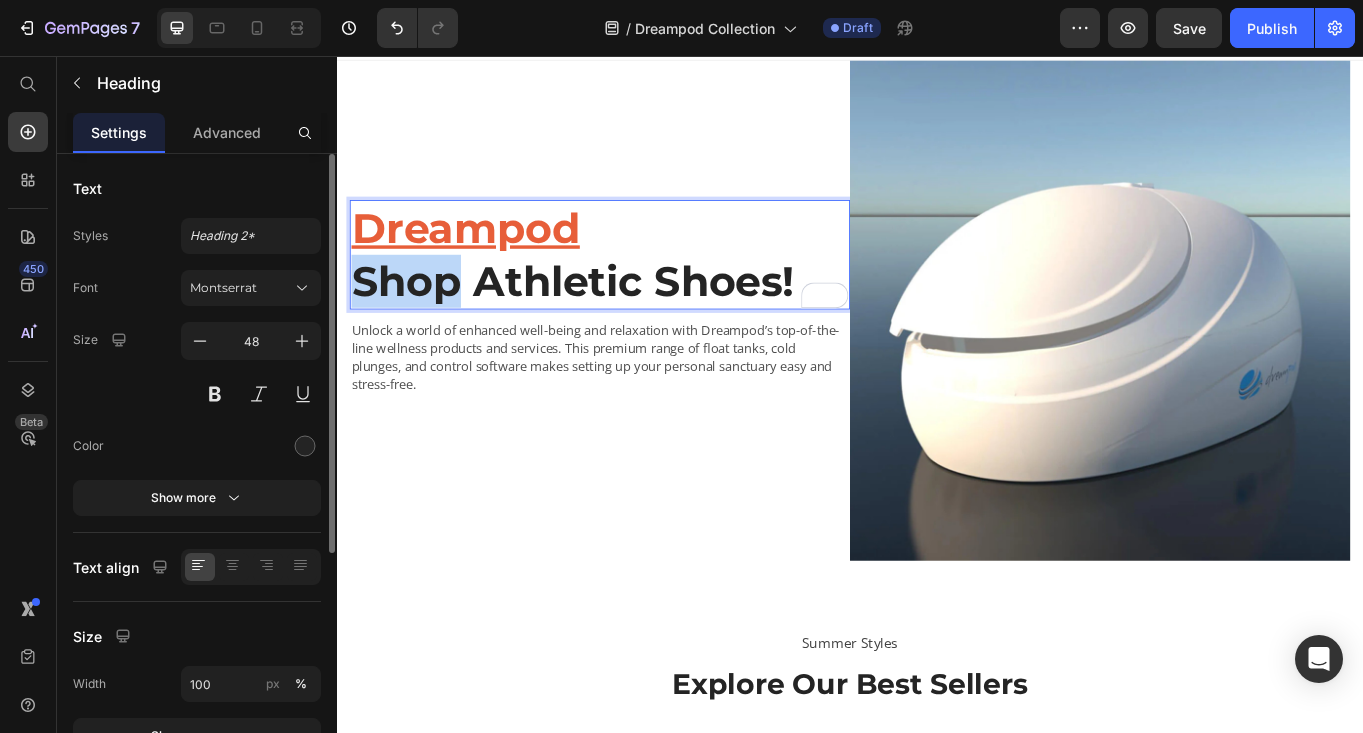 click on "Dreampod Shop Athletic Shoes!" at bounding box center [644, 288] 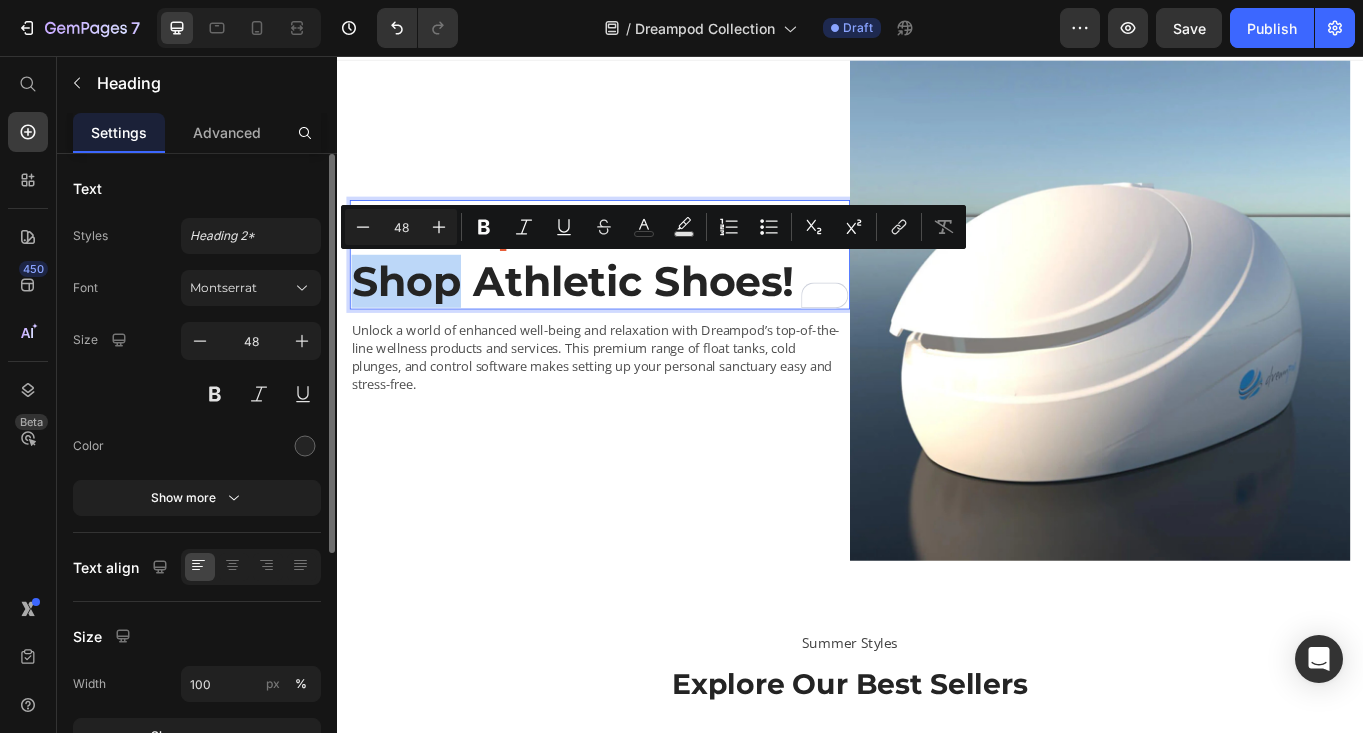 click on "Dreampod Shop Athletic Shoes!" at bounding box center (644, 288) 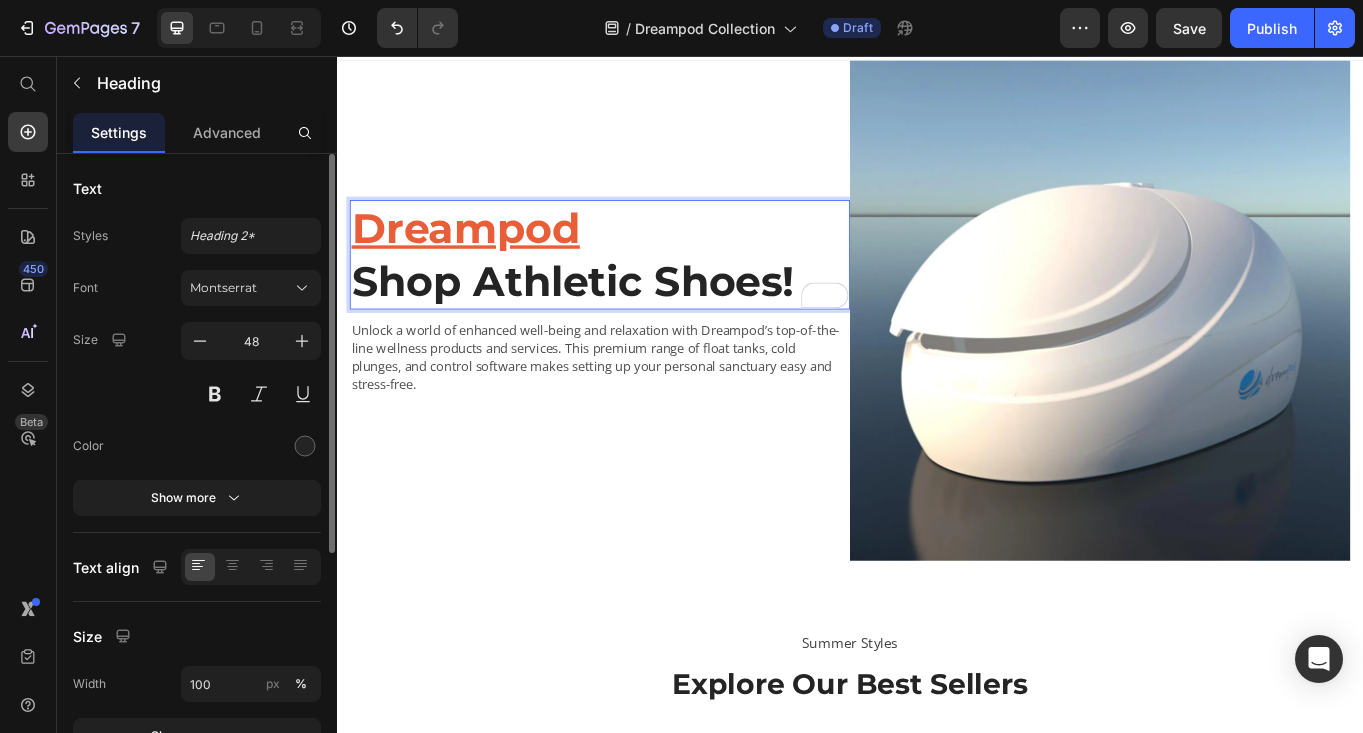 click on "Dreampod Shop Athletic Shoes!" at bounding box center (644, 288) 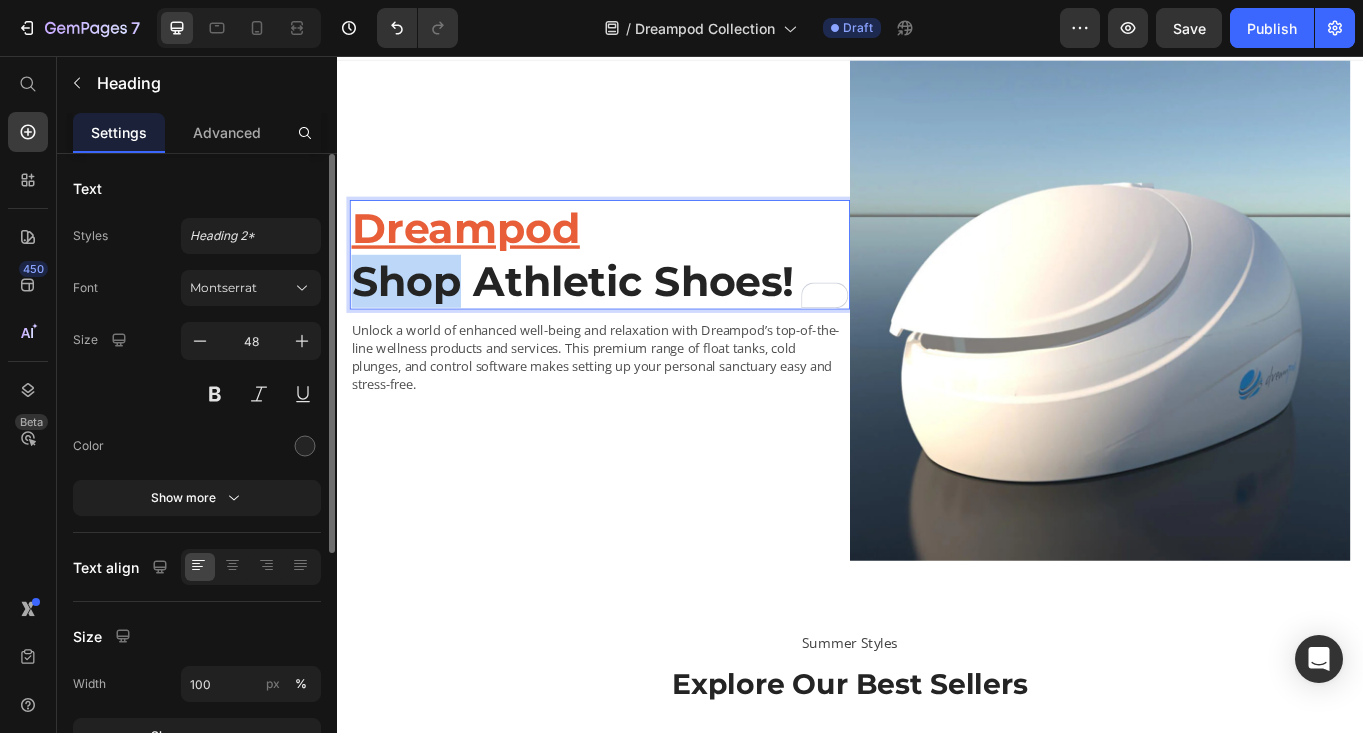 click on "Dreampod Shop Athletic Shoes!" at bounding box center (644, 288) 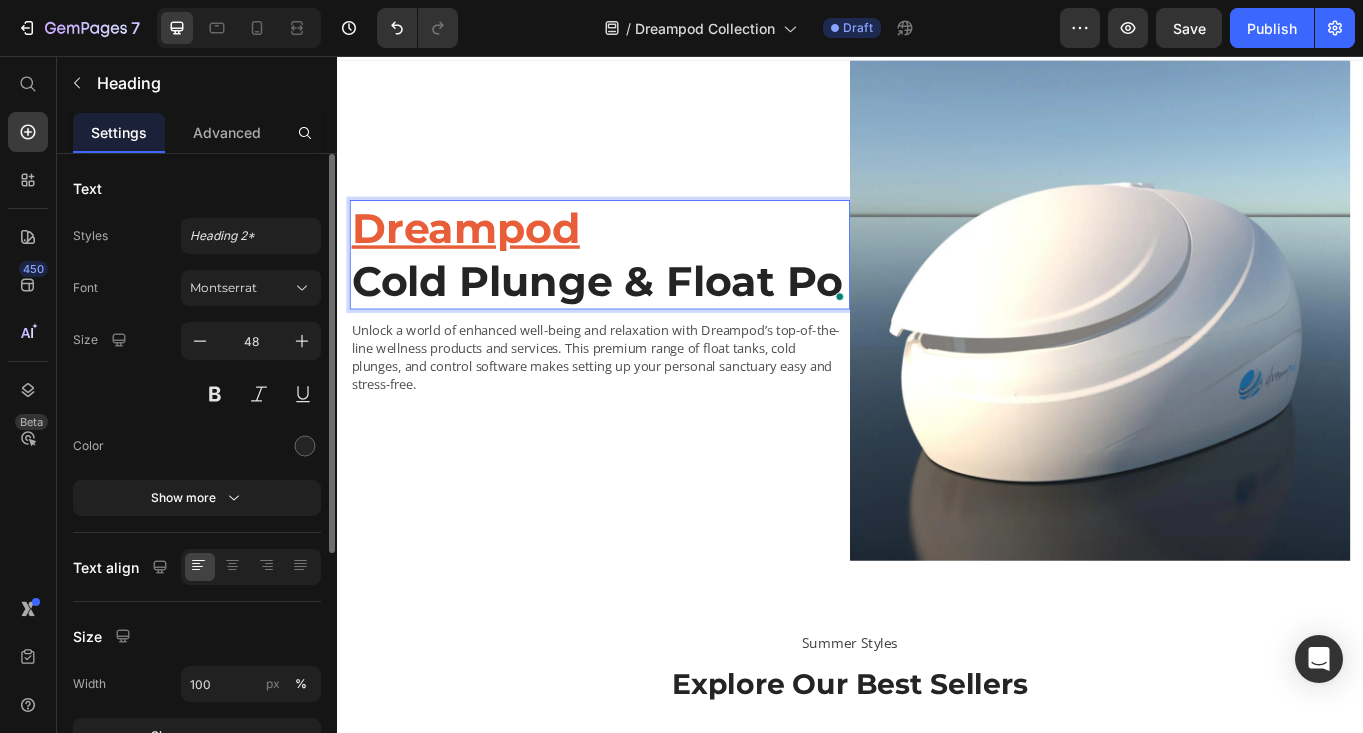scroll, scrollTop: 5, scrollLeft: 0, axis: vertical 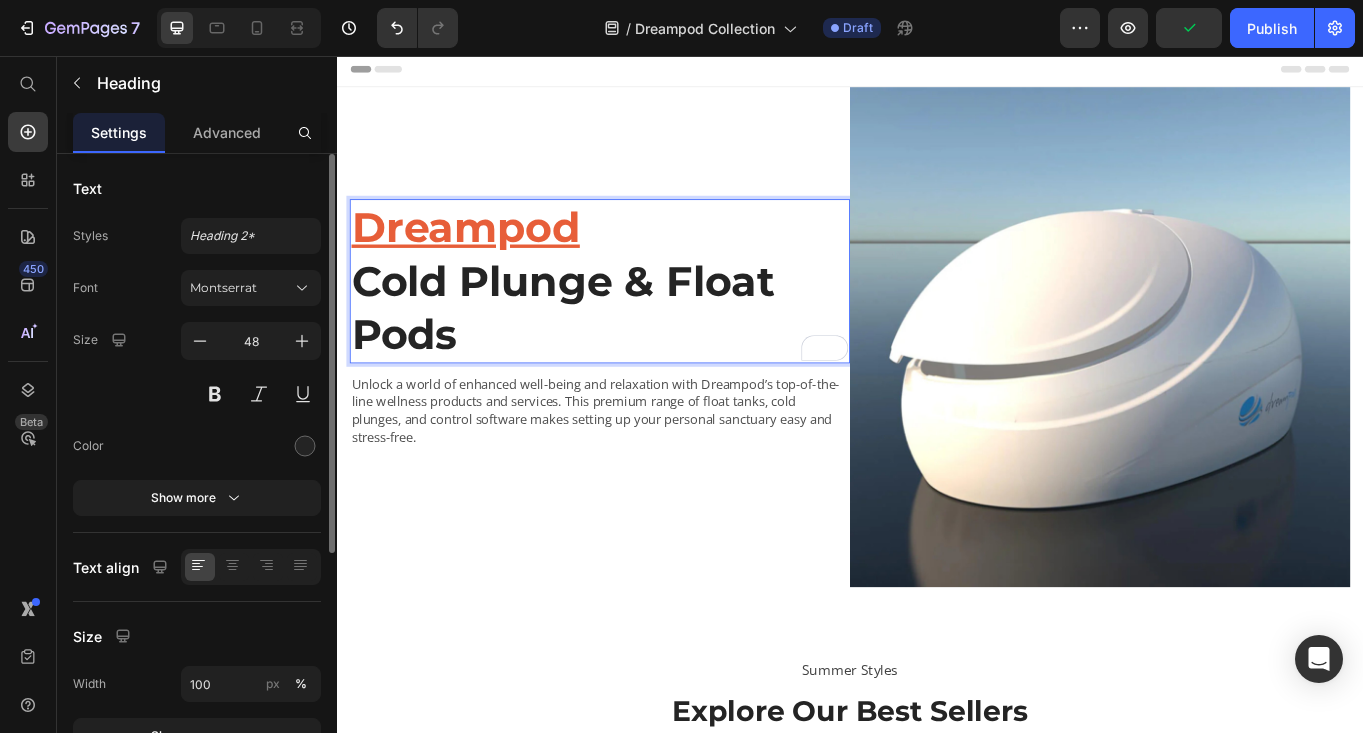click on "Dreampod" at bounding box center [487, 256] 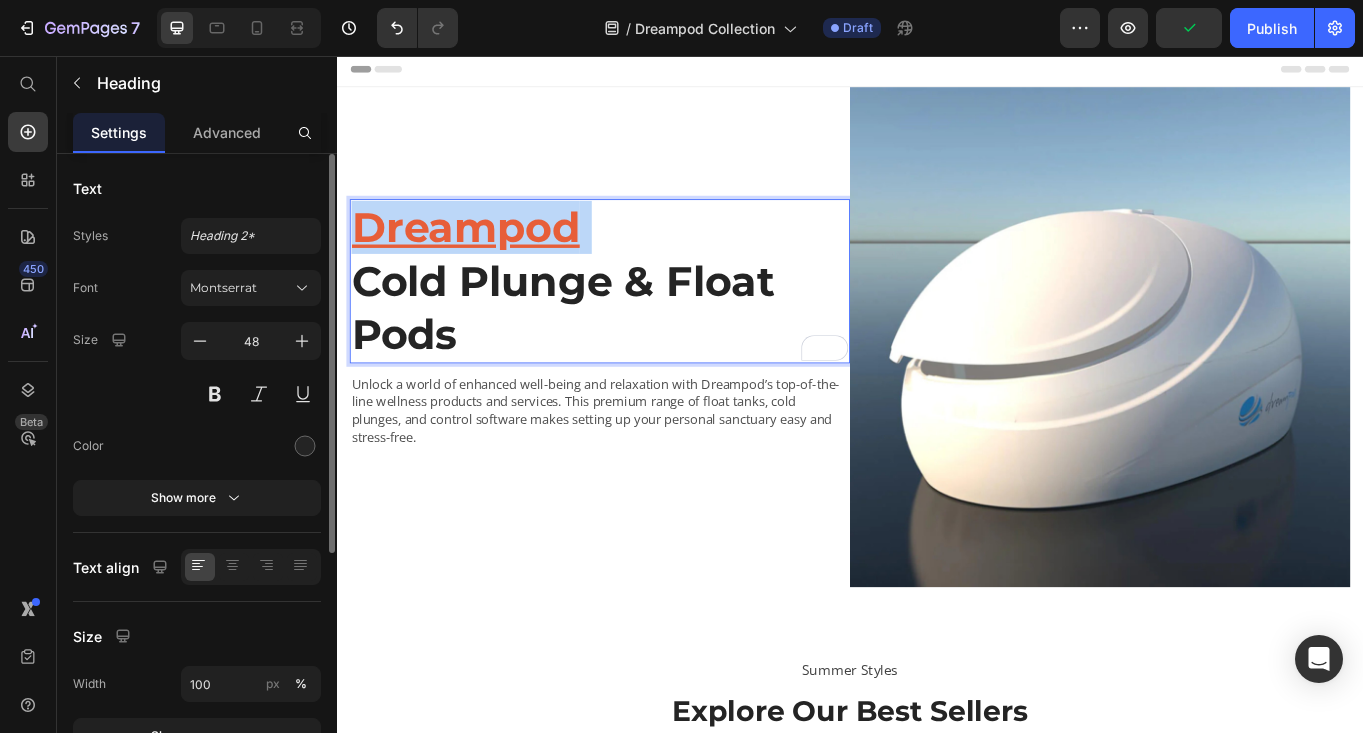 click on "Dreampod" at bounding box center [487, 256] 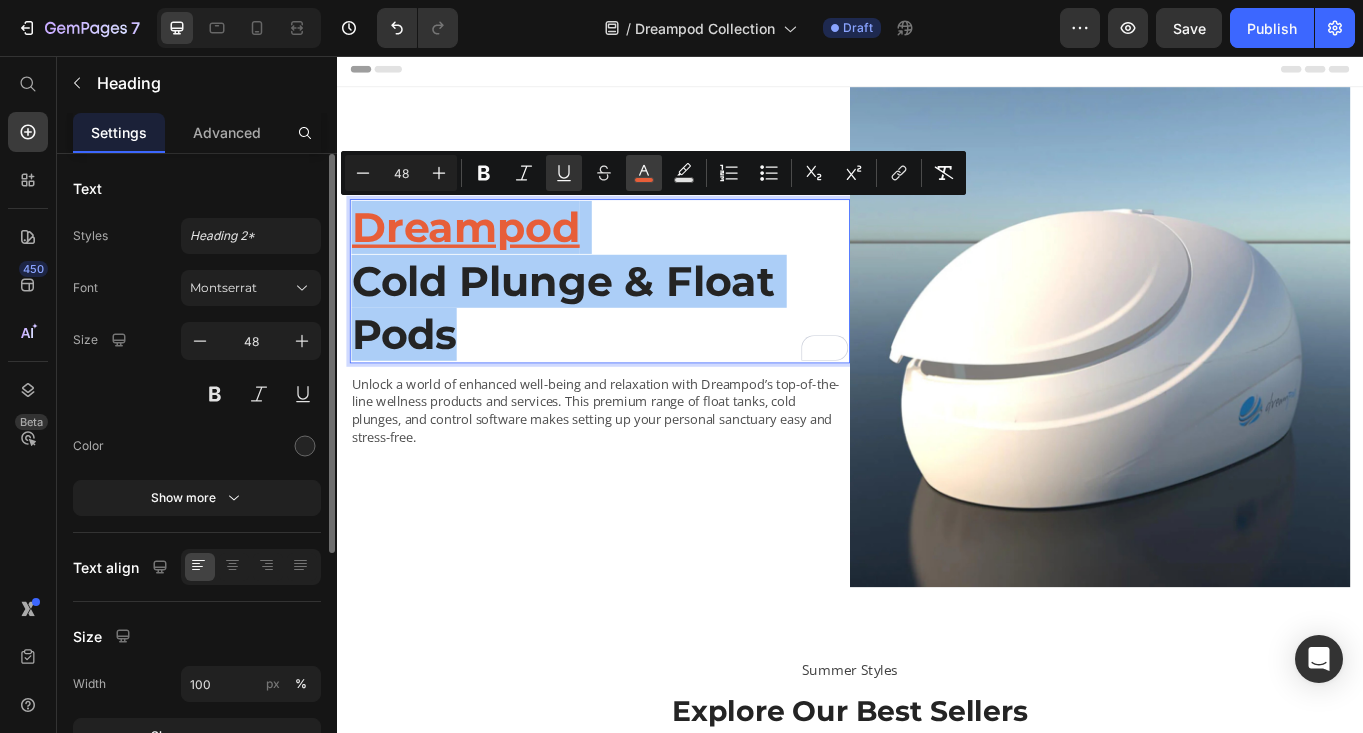 click 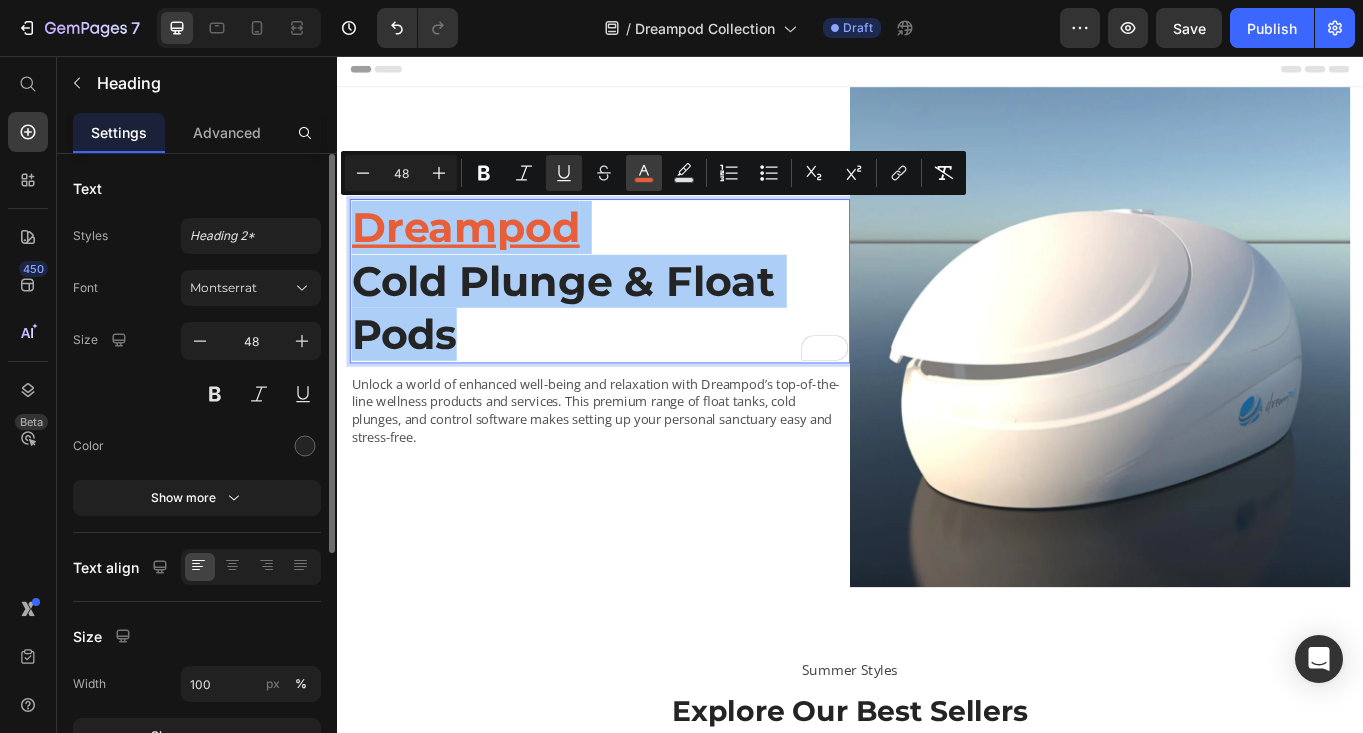 type on "E75E39" 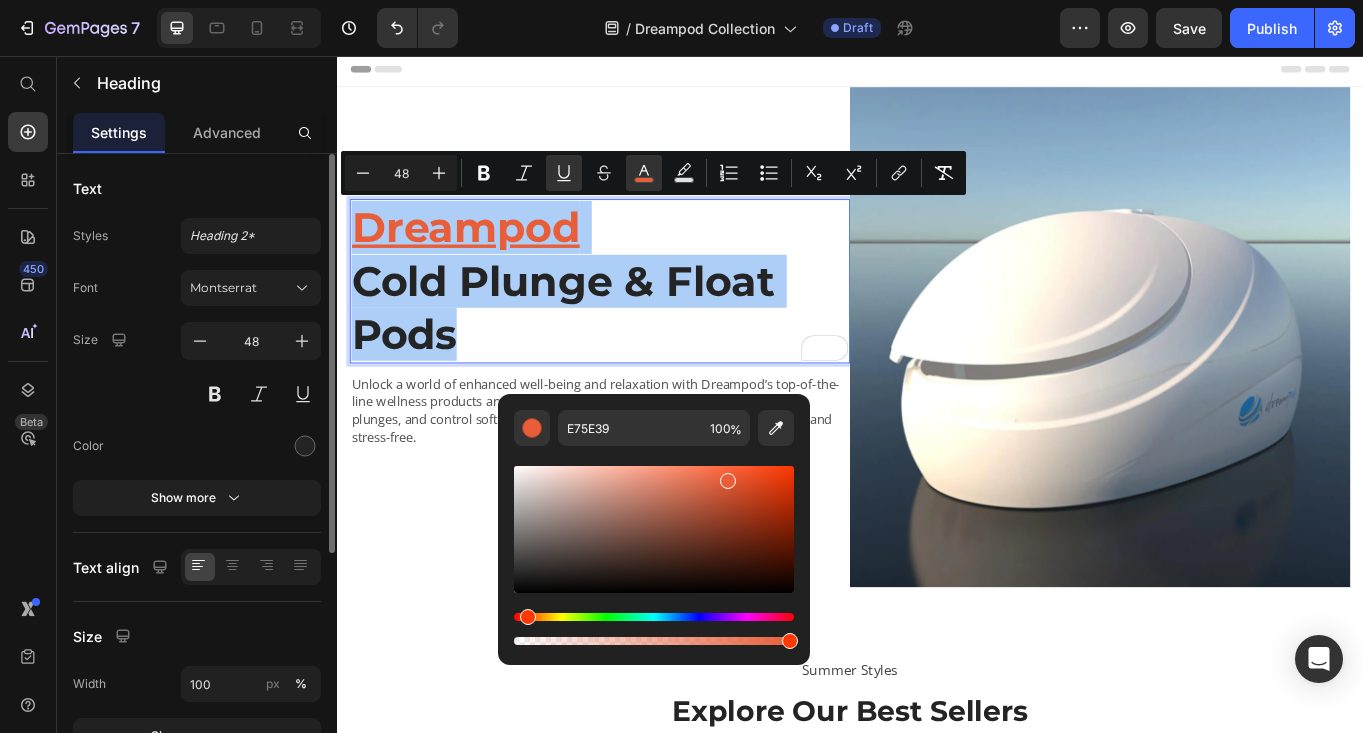 click at bounding box center (654, 529) 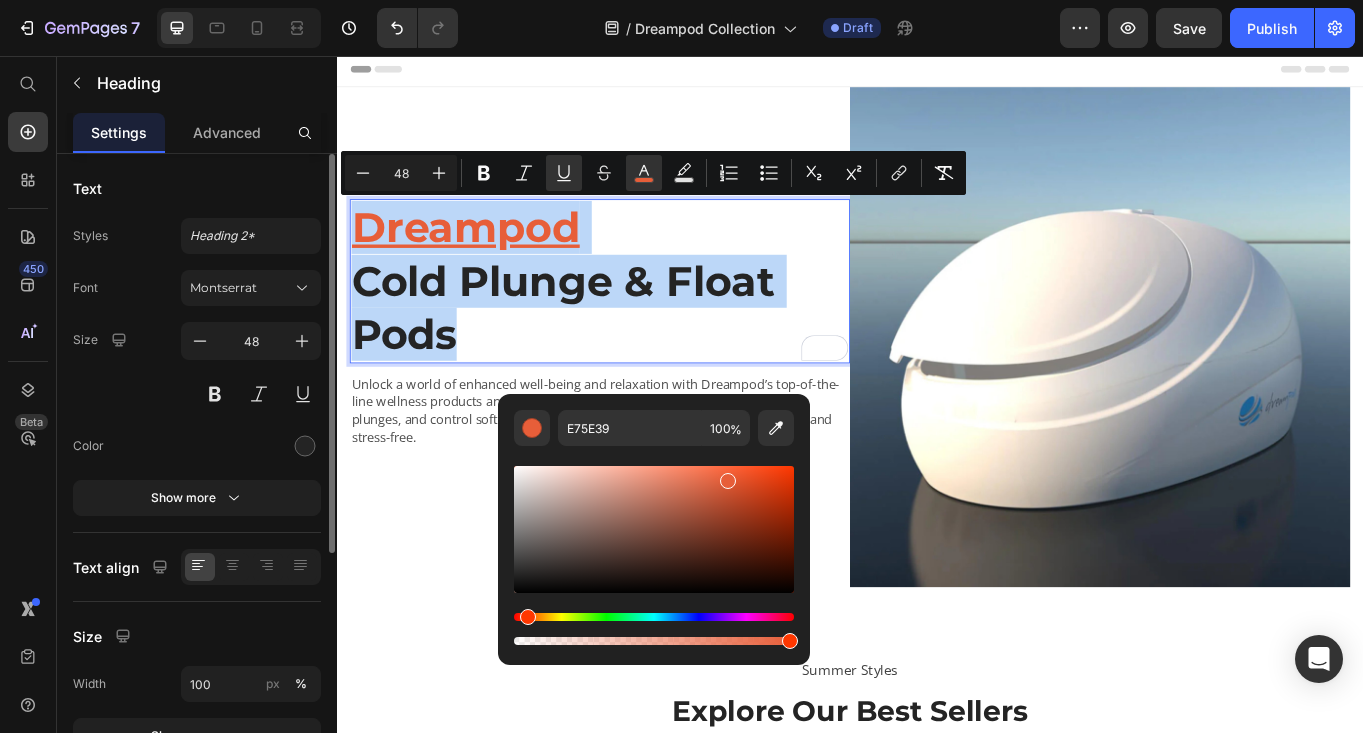 type on "070707" 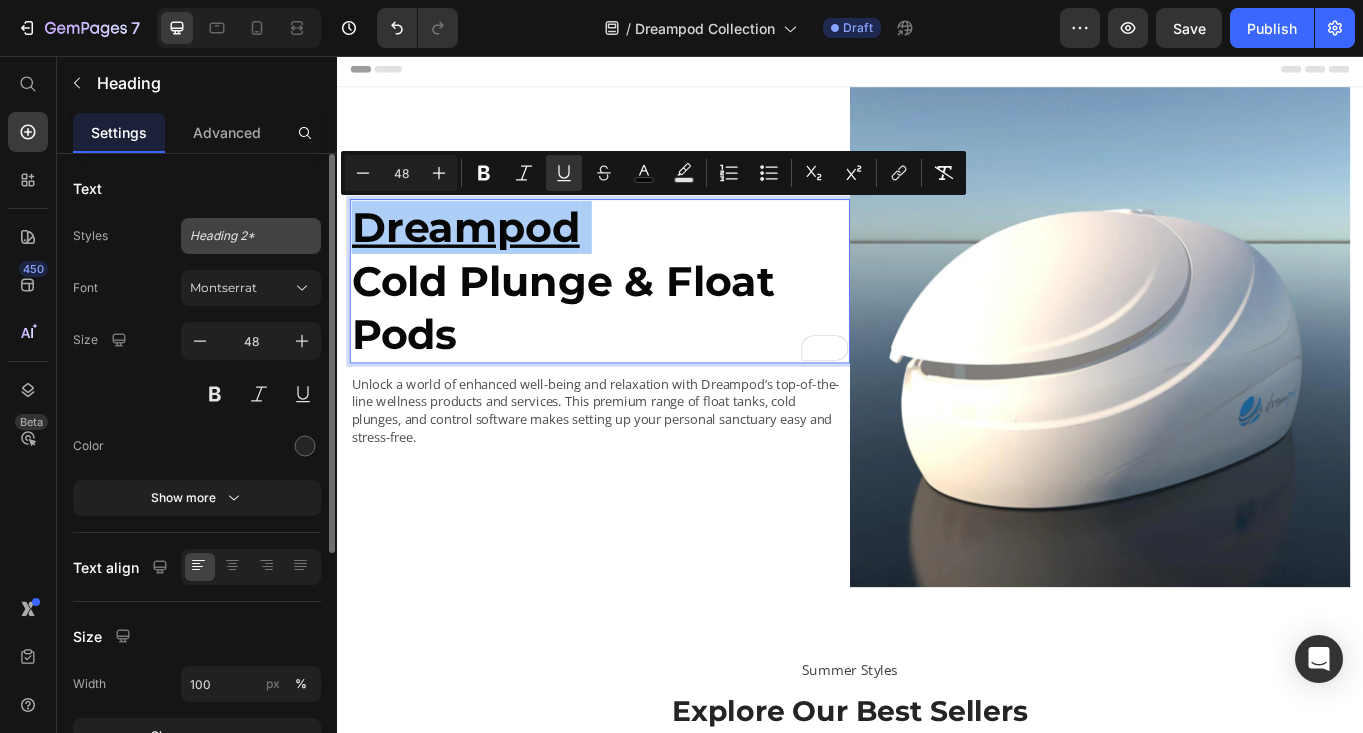 click on "Heading 2*" at bounding box center [251, 236] 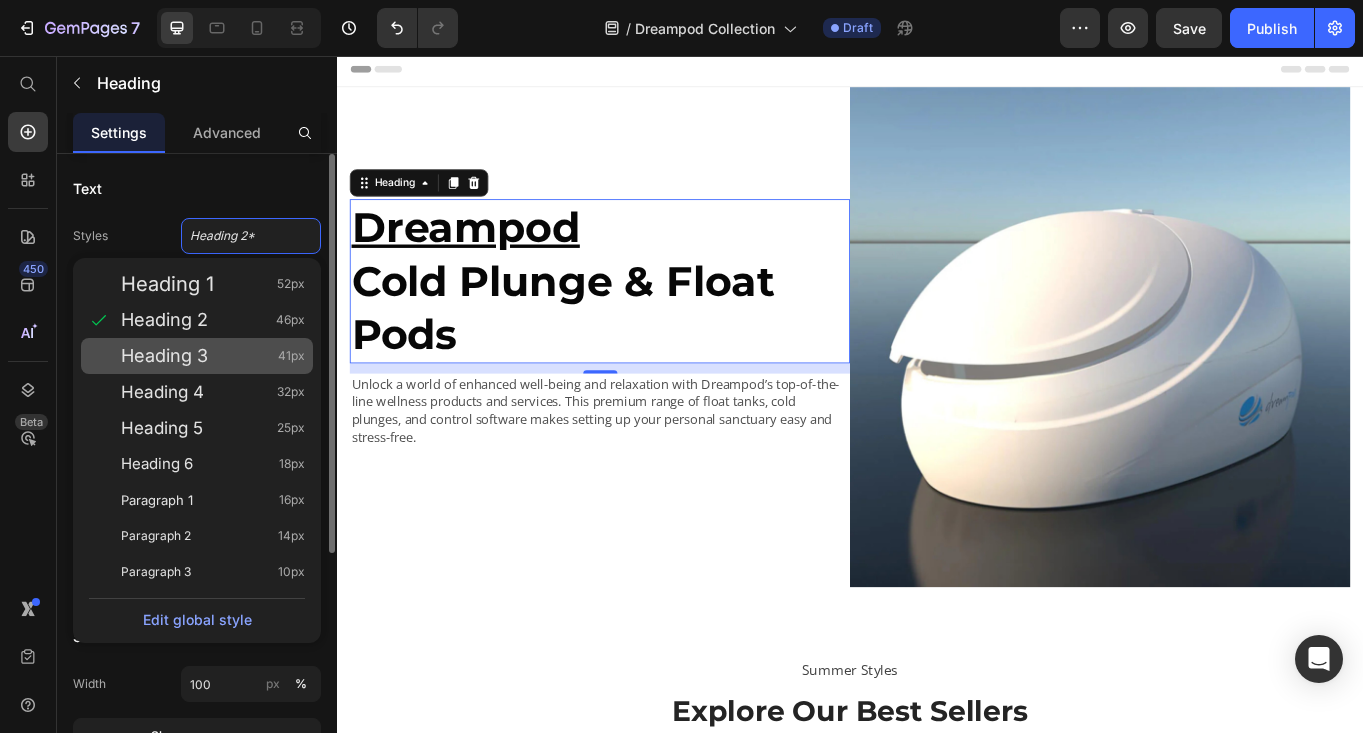 click on "Heading 3 41px" 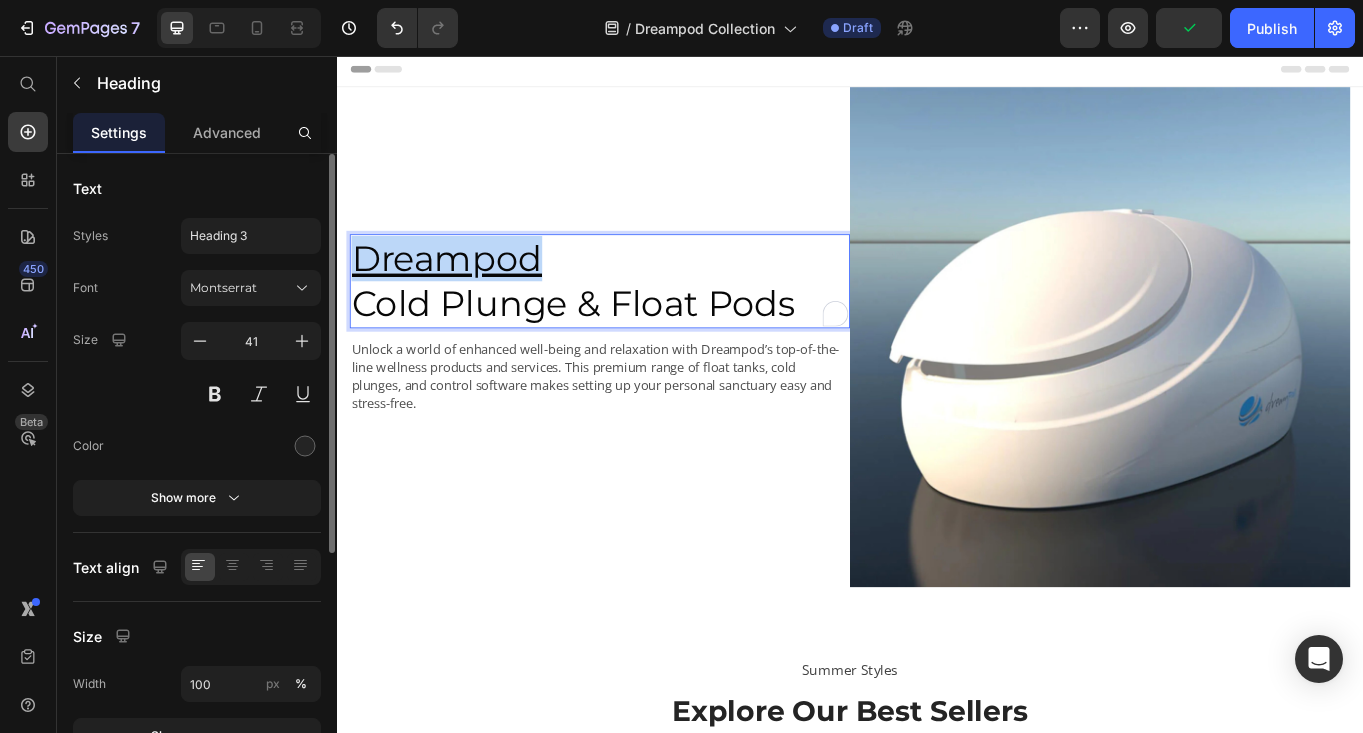 click on "Dreampod" at bounding box center (465, 292) 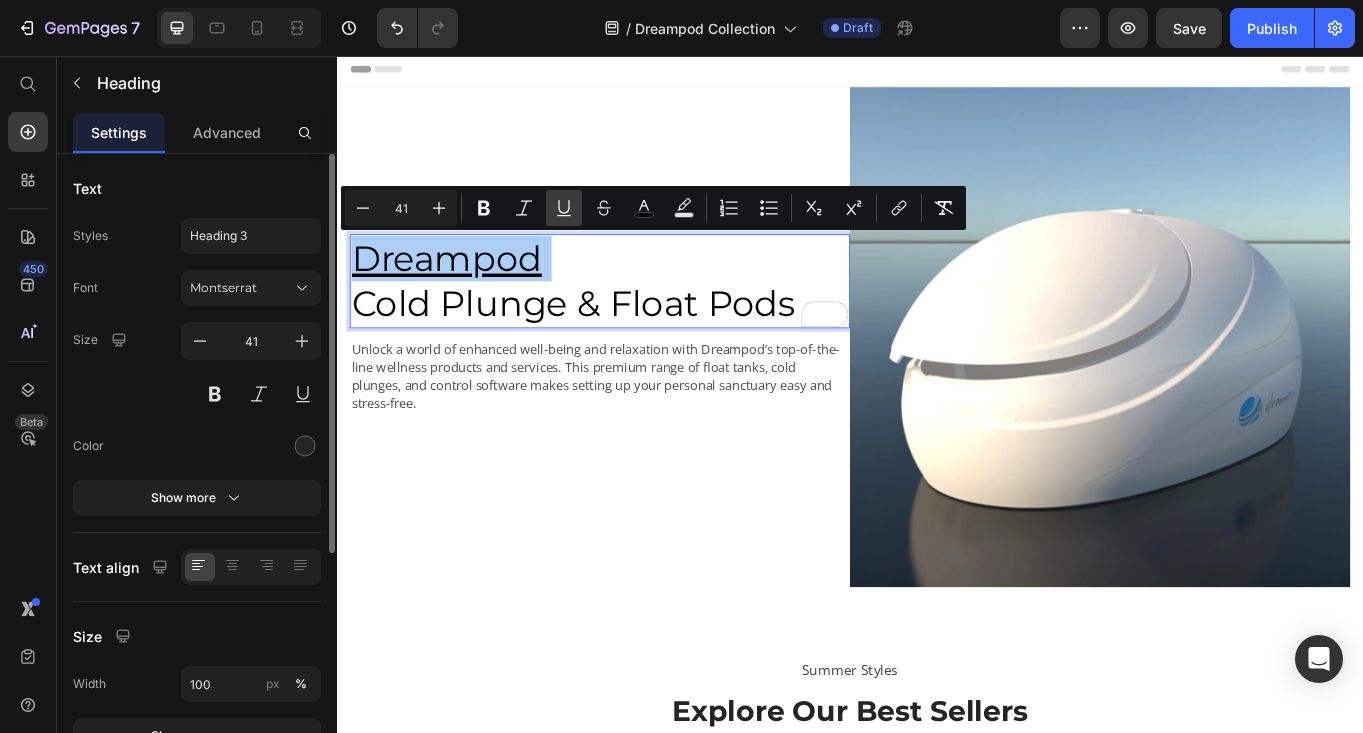 click 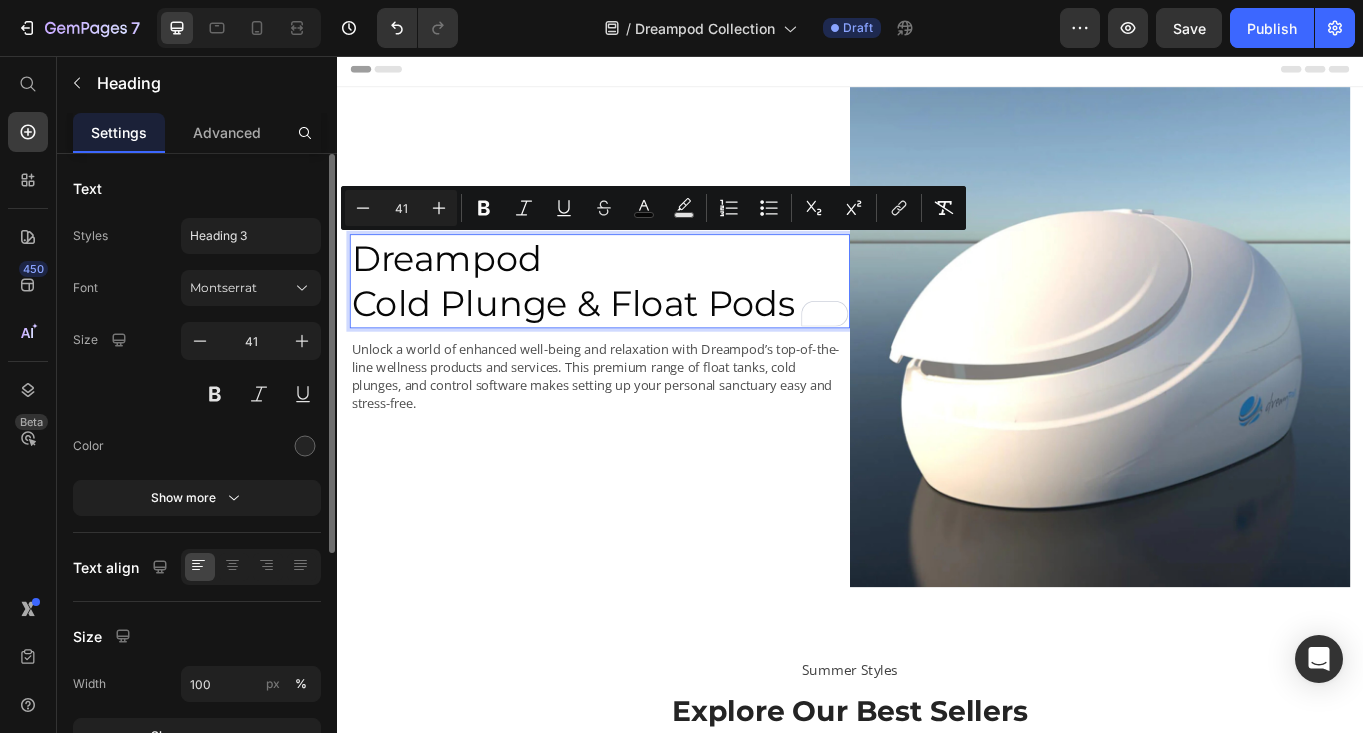 click on "Dreampod" at bounding box center [465, 292] 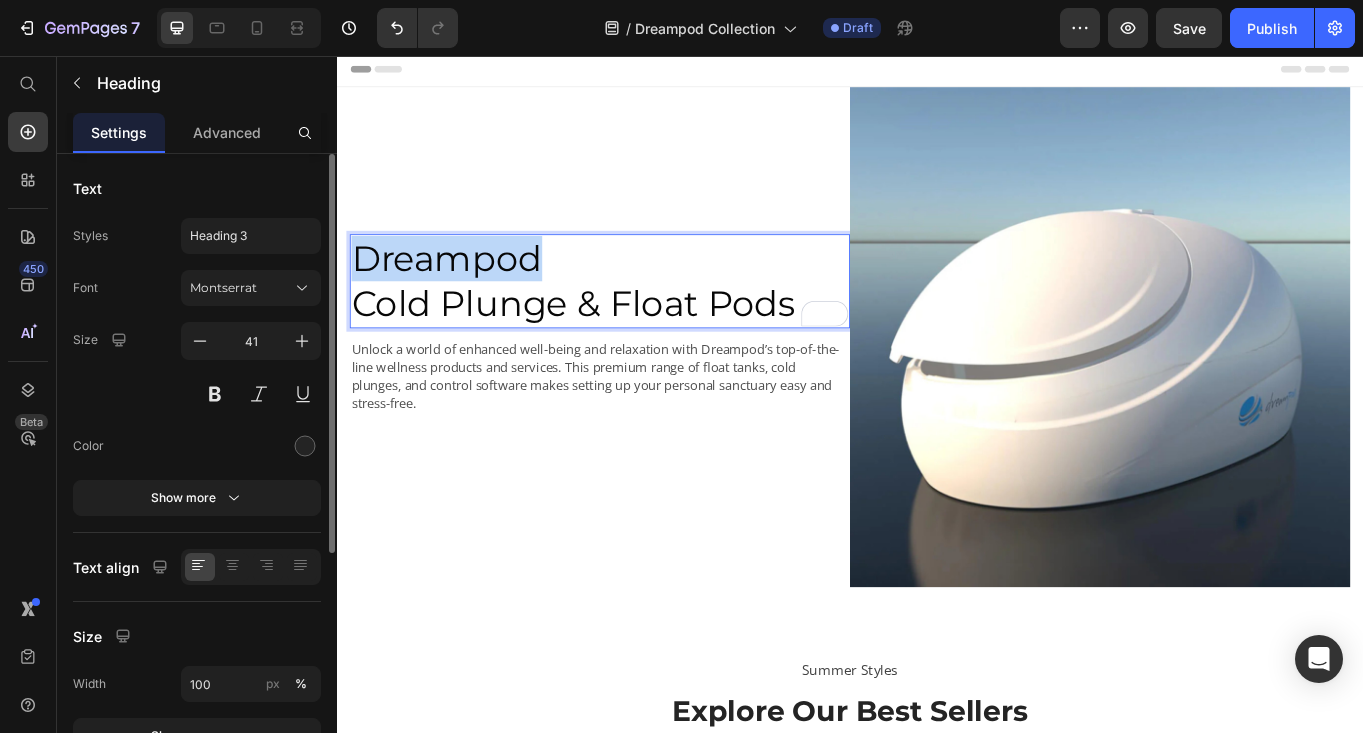 click on "Dreampod" at bounding box center (465, 292) 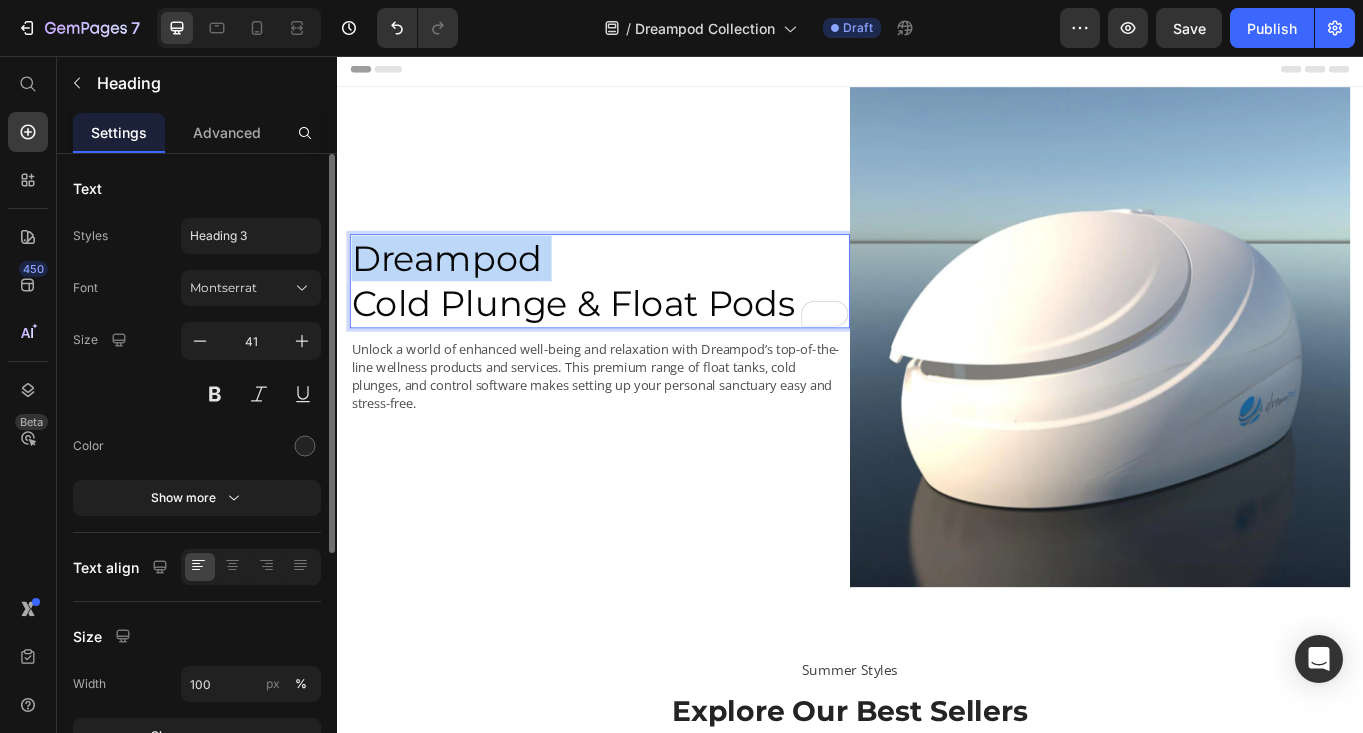 click on "Dreampod" at bounding box center [465, 292] 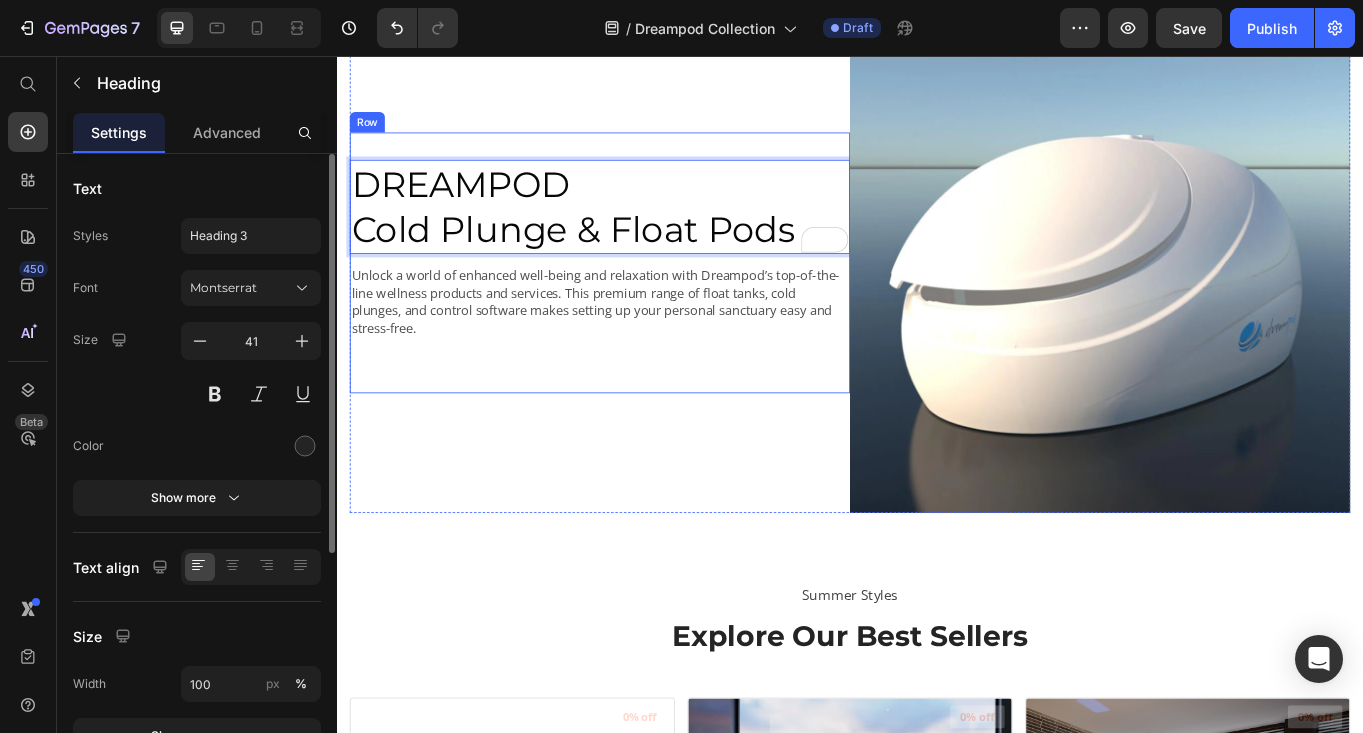 scroll, scrollTop: 84, scrollLeft: 0, axis: vertical 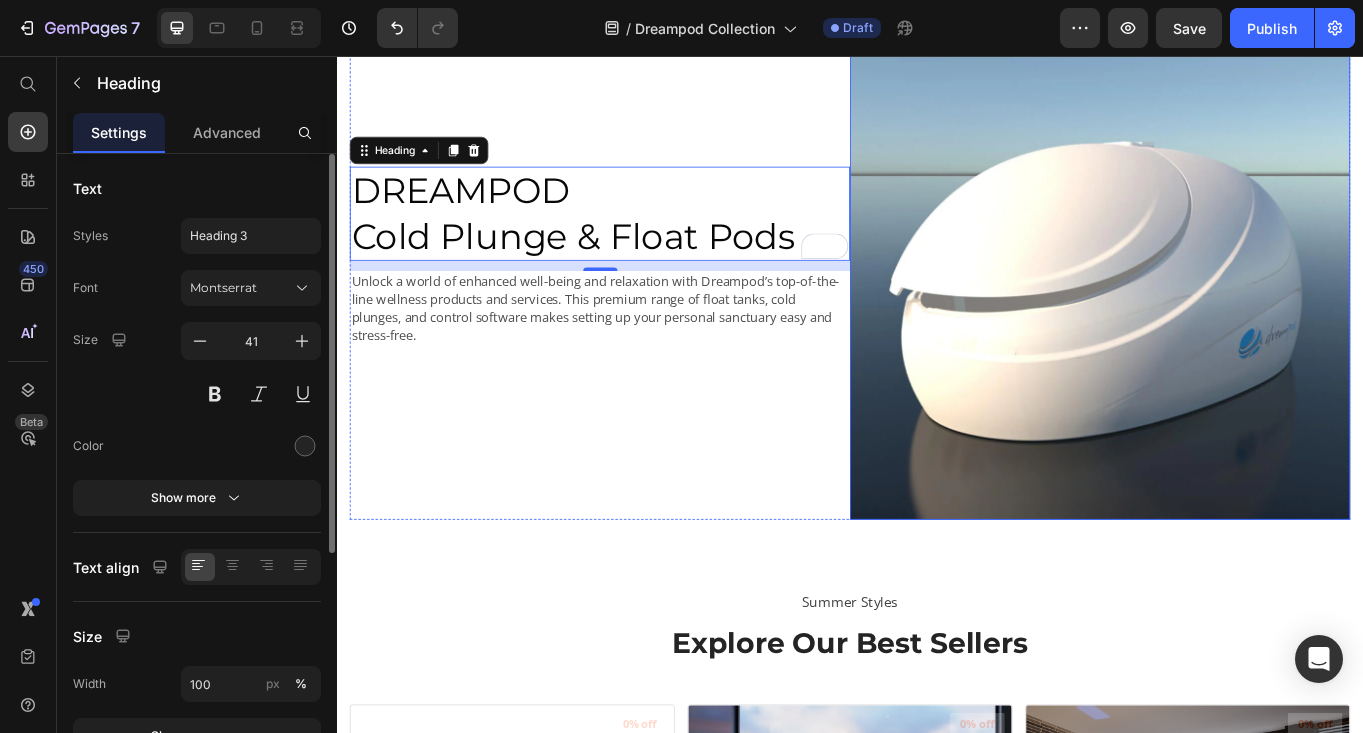 click at bounding box center [1229, 305] 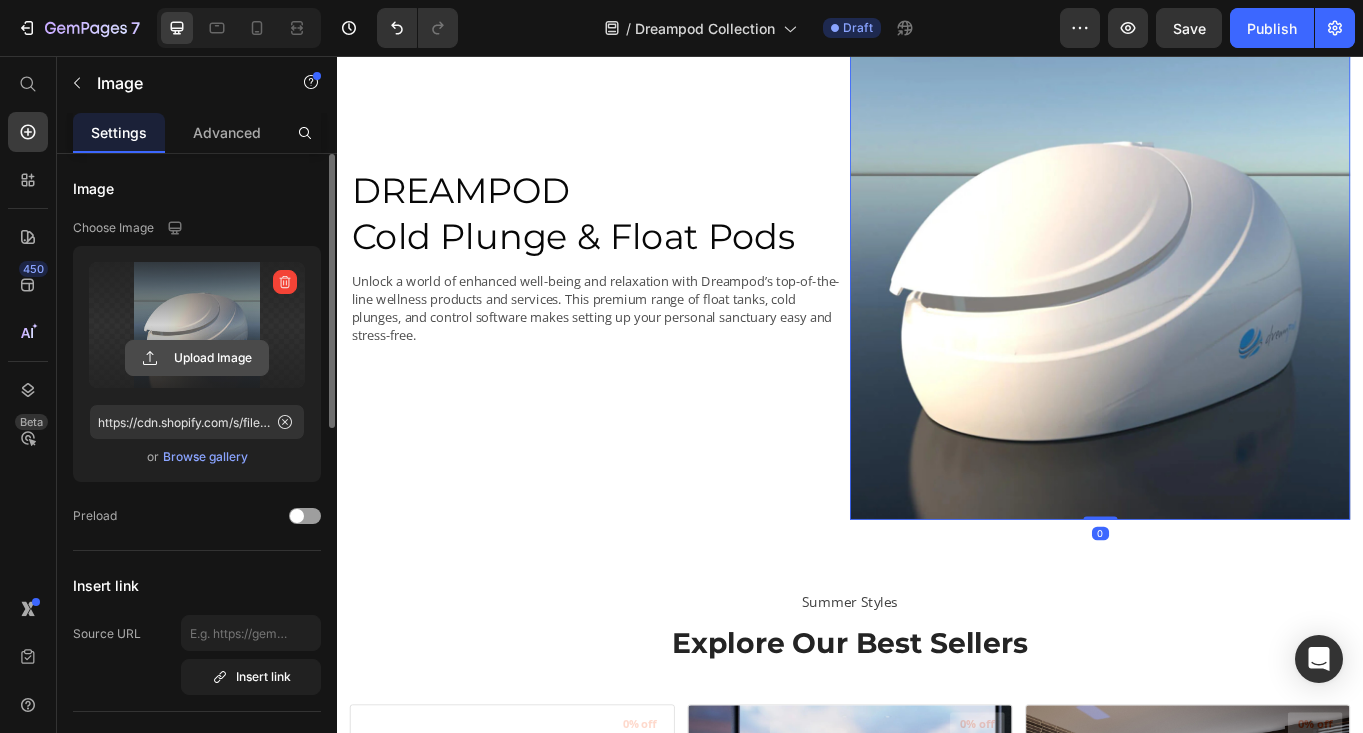 click 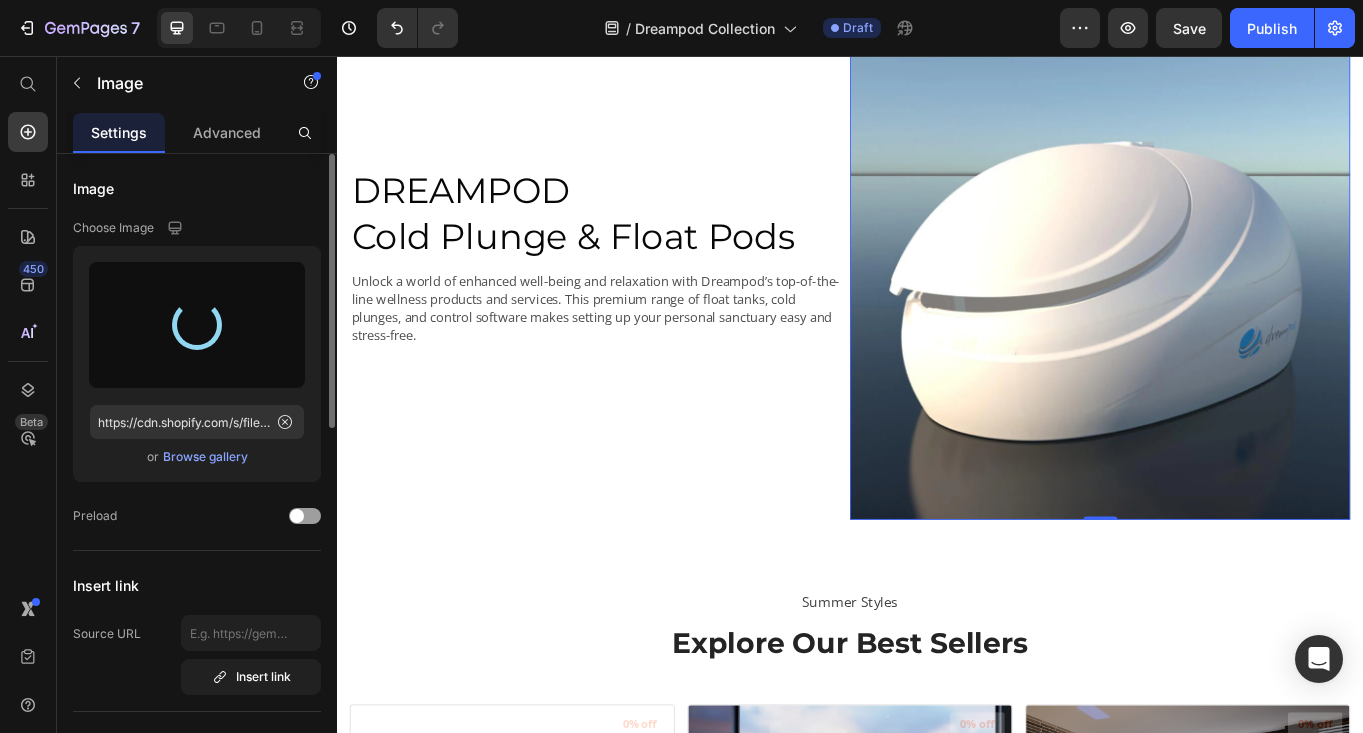 type on "https://cdn.shopify.com/s/files/1/0701/6235/0297/files/gempages_569423599350318060-72dc40aa-4775-4d85-9563-33057192dd9d.jpg" 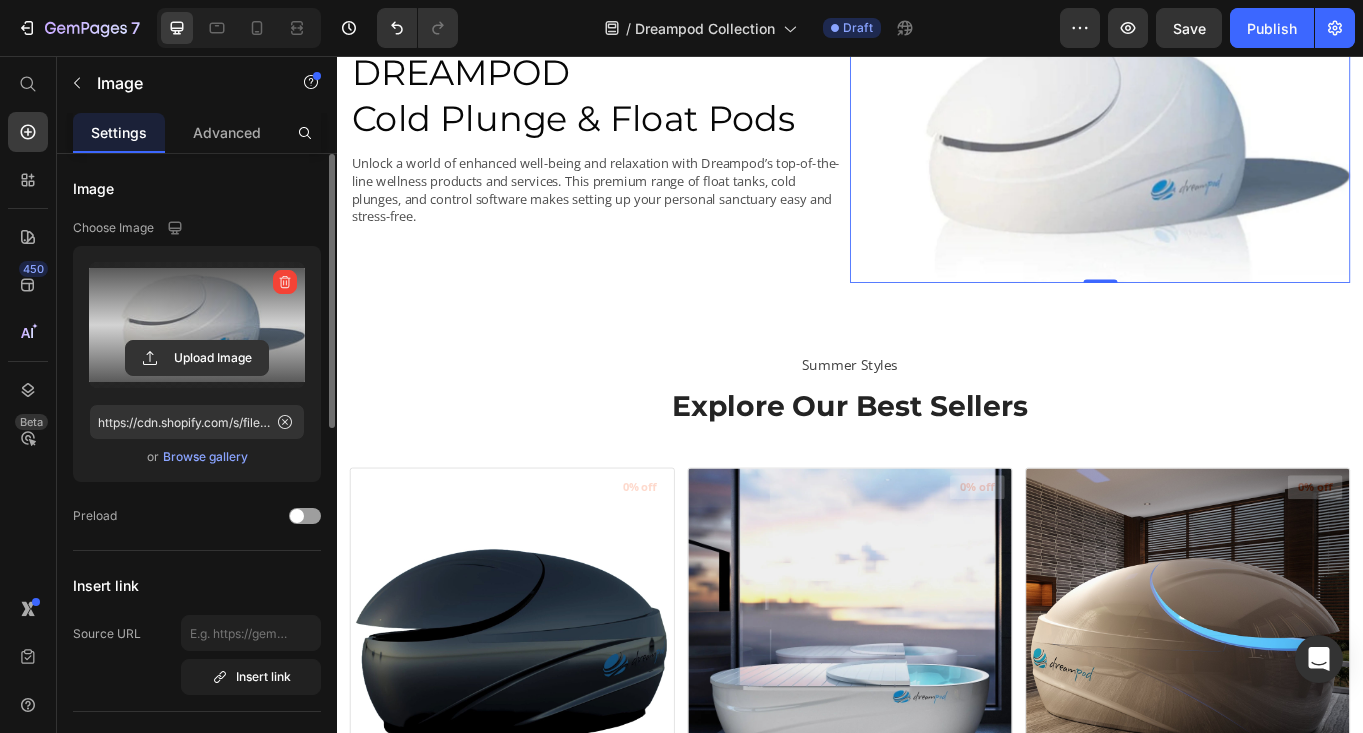 scroll, scrollTop: 0, scrollLeft: 0, axis: both 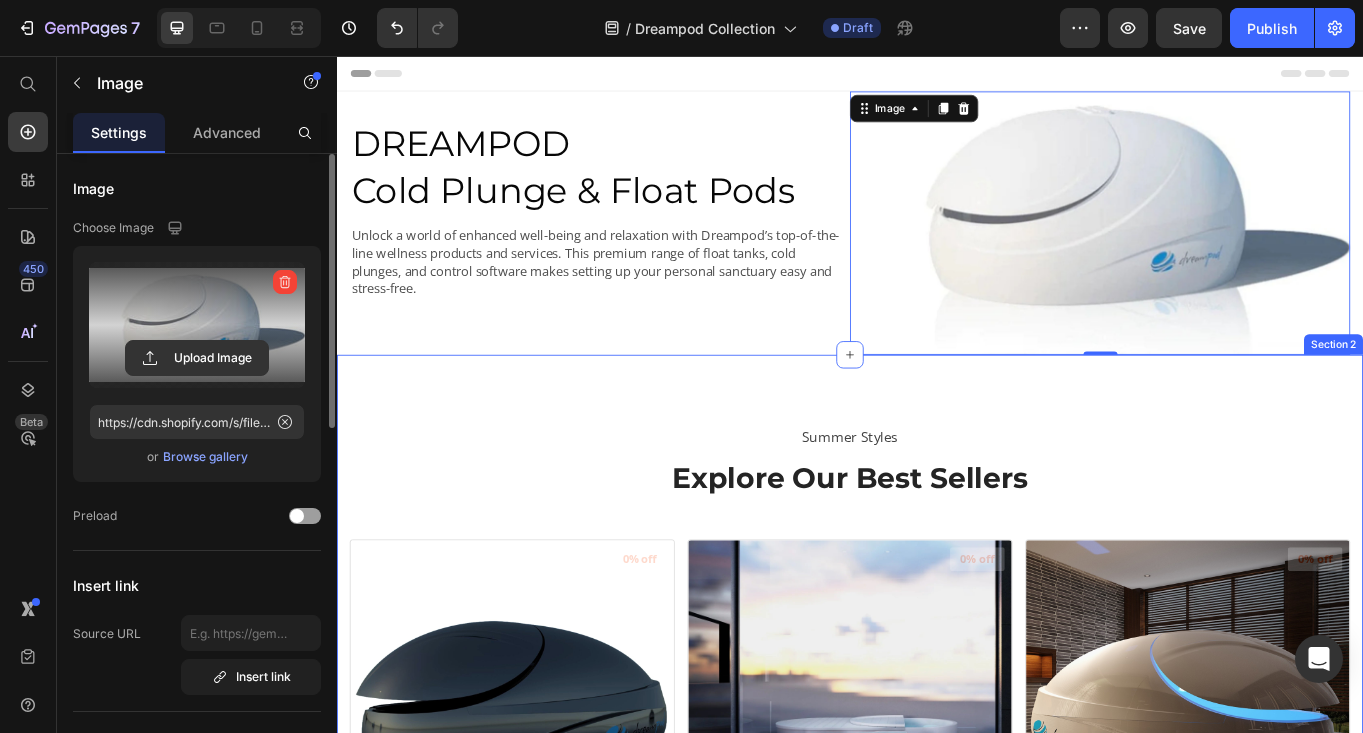 click on "Summer Styles Text block Explore Our Best Sellers Heading (P) Images 0% off Product Badge Dreampod Stealth Float Pods (P) Title Dreampod Product Vendor In Stock Stock Counter $17,125.00 (P) Price $0.00 (P) Price Row Choose Options (P) Cart Button Row (P) Images 0% off Product Badge Dreampod Mineral Soaker (P) Title Dreampod Product Vendor In Stock Stock Counter $8,075.00 (P) Price $0.00 (P) Price Row Choose Options (P) Cart Button Row (P) Images 0% off Product Badge Dreampod Vmax Float Pod (P) Title Dreampod Product Vendor In Stock Stock Counter $22,325.00 (P) Price $0.00 (P) Price Row Choose Options (P) Cart Button Row (P) Images 0% off Product Badge Dreampod V2 Float Pod (P) Title Dreampod Product Vendor In Stock Stock Counter $20,425.00 (P) Price $0.00 (P) Price Row Choose Options (P) Cart Button Row (P) Images 0% off Product Badge Dreampod Home Float Plus (P) Title Dreampod Product Vendor In Stock Stock Counter $10,230.00 (P) Price $0.00 (P) Price Row Choose Options (P) Cart Button Row (P) Images 0% off" at bounding box center (937, 2055) 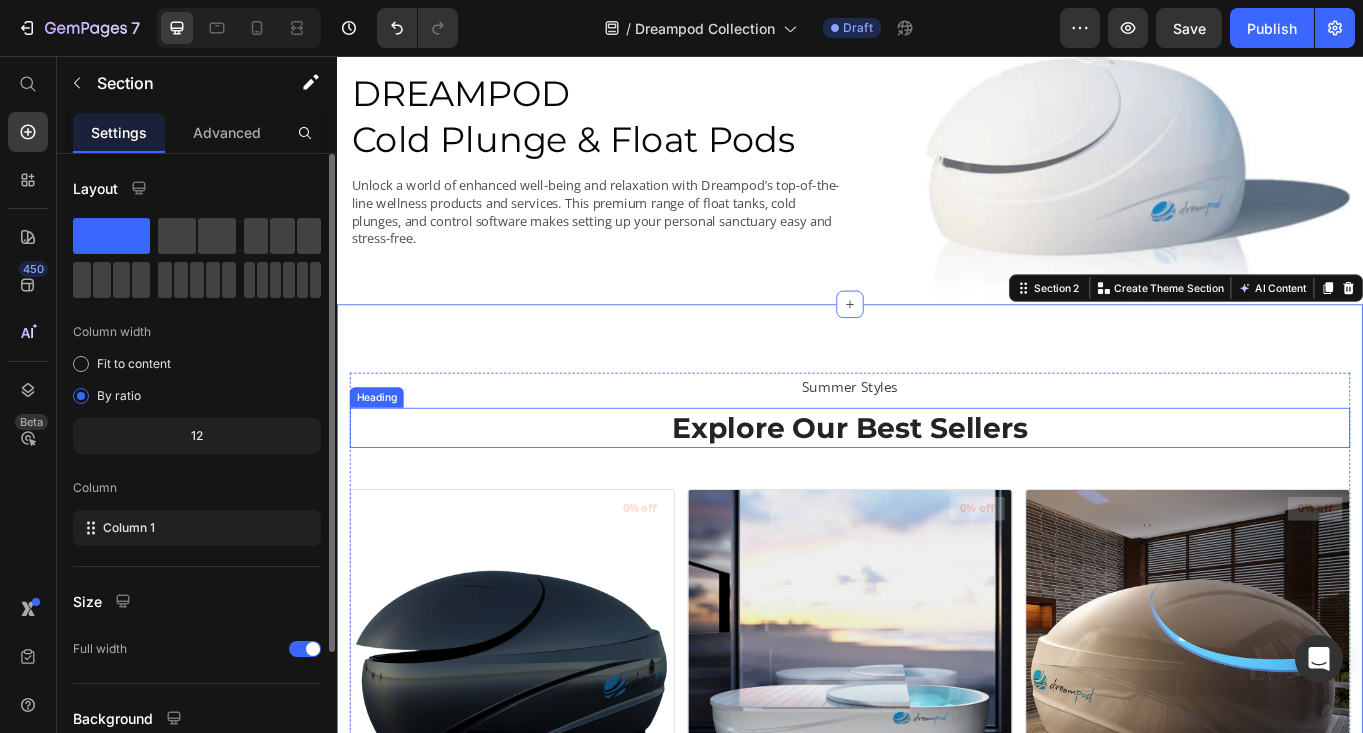 scroll, scrollTop: 107, scrollLeft: 0, axis: vertical 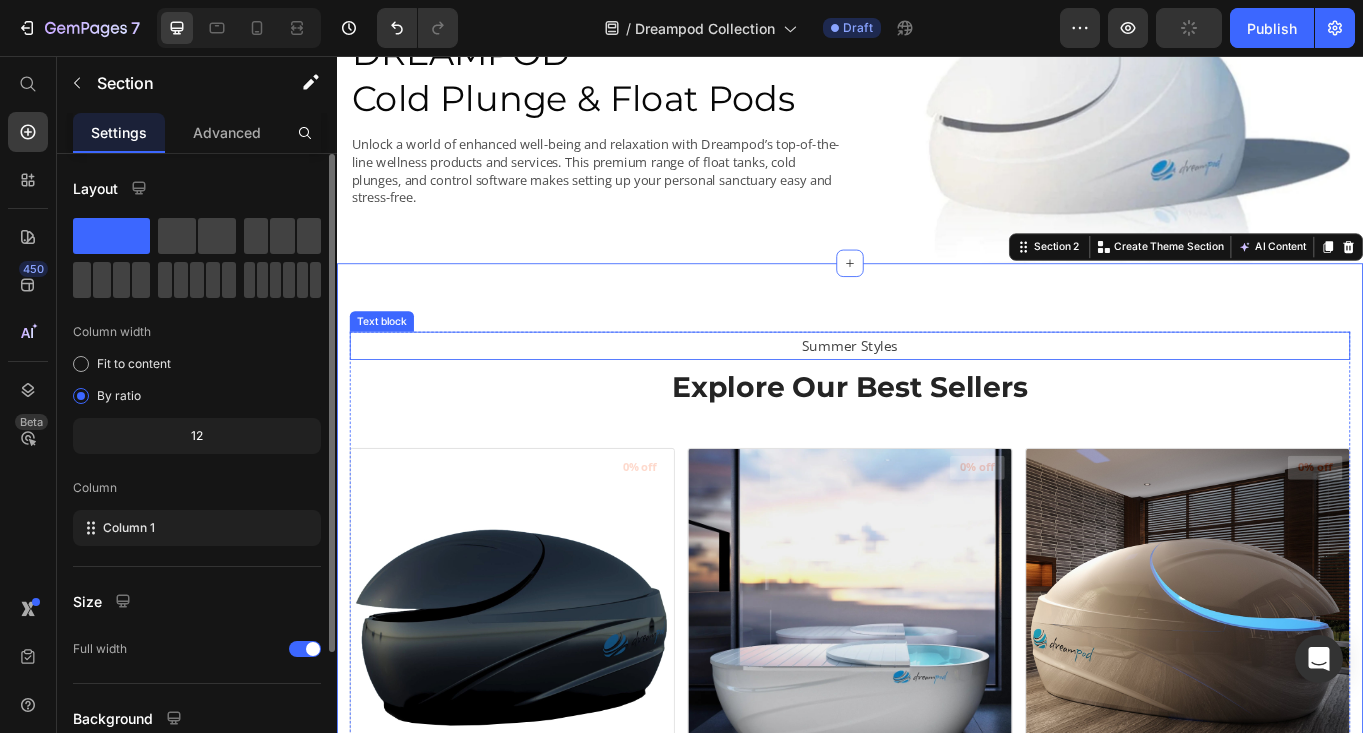 click on "Summer Styles" at bounding box center (937, 394) 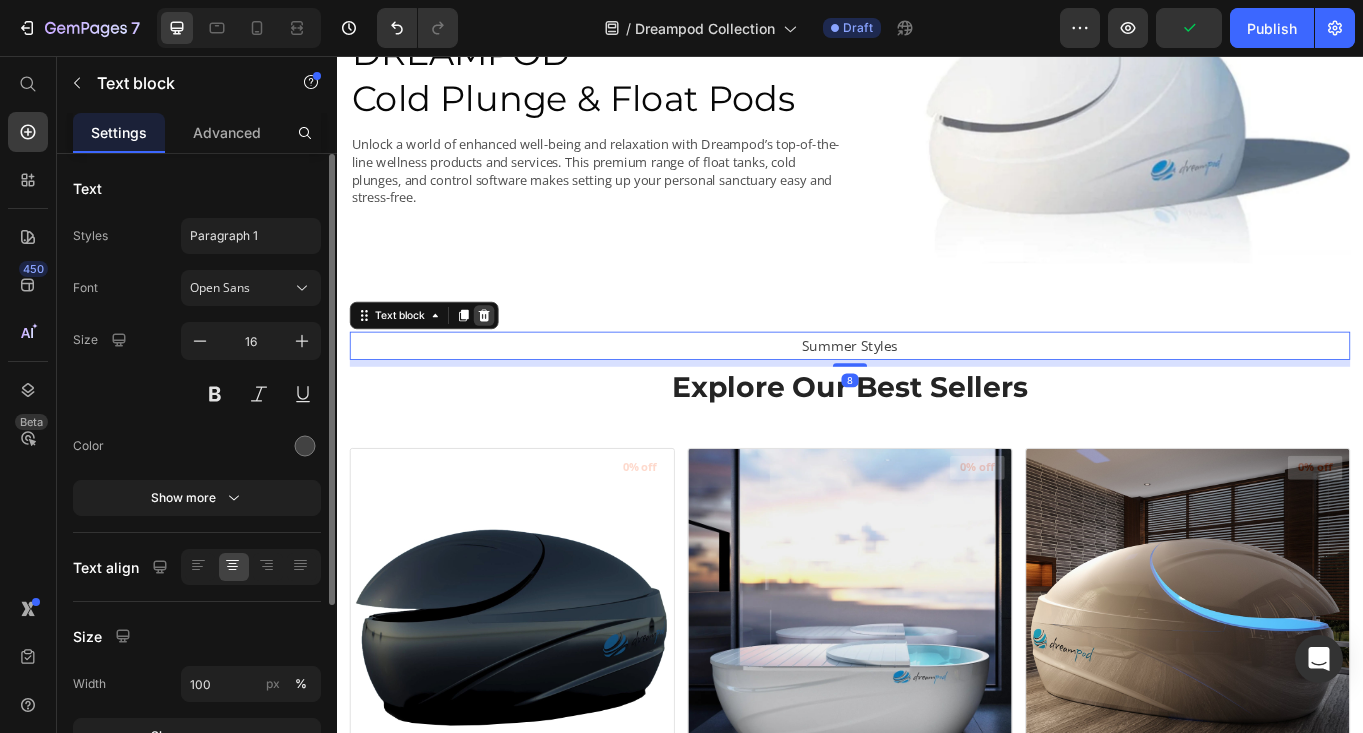 click 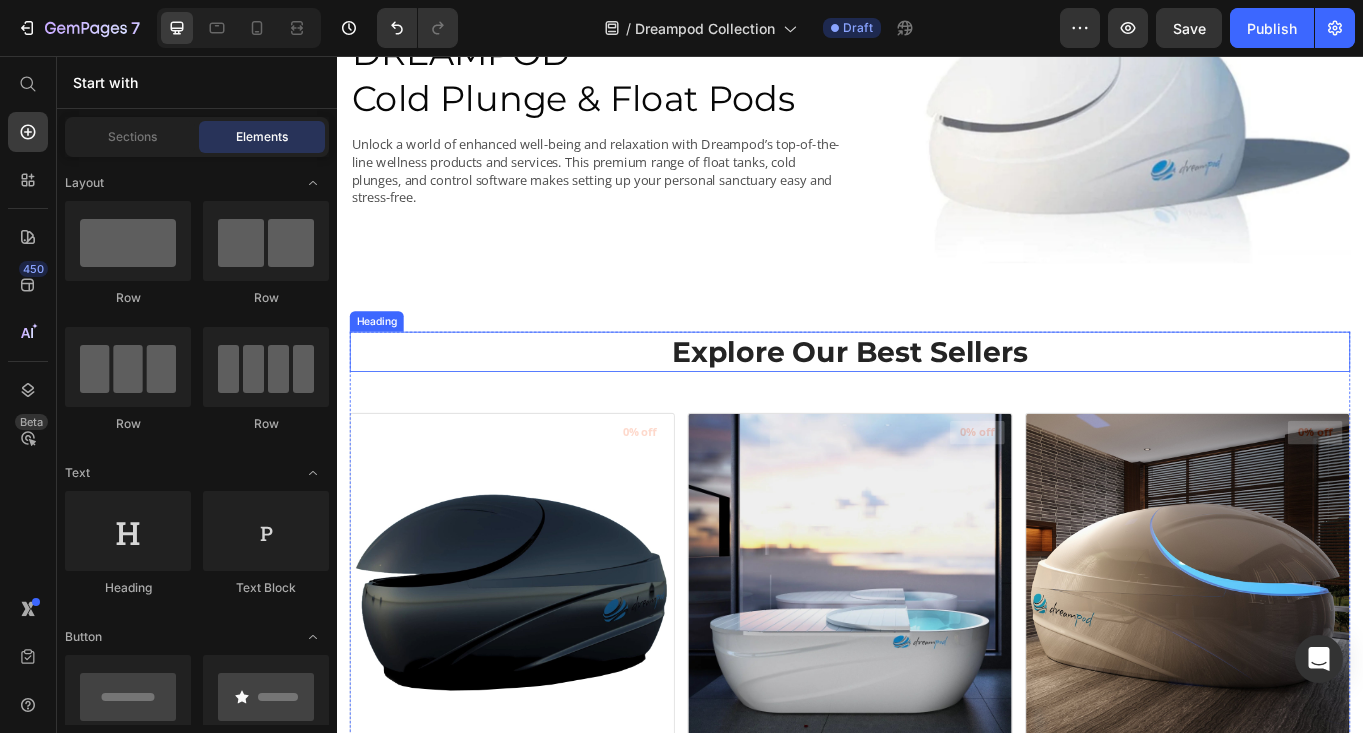 click on "Explore Our Best Sellers" at bounding box center (937, 401) 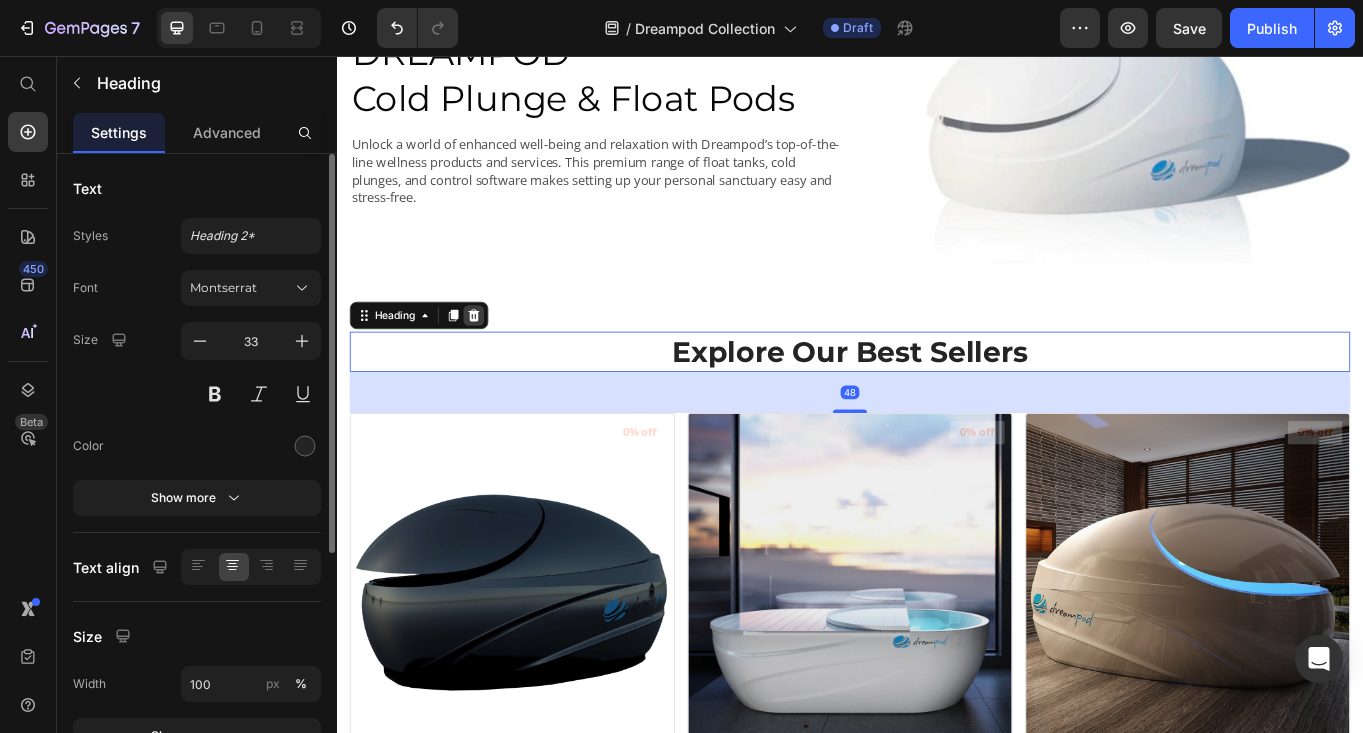 click 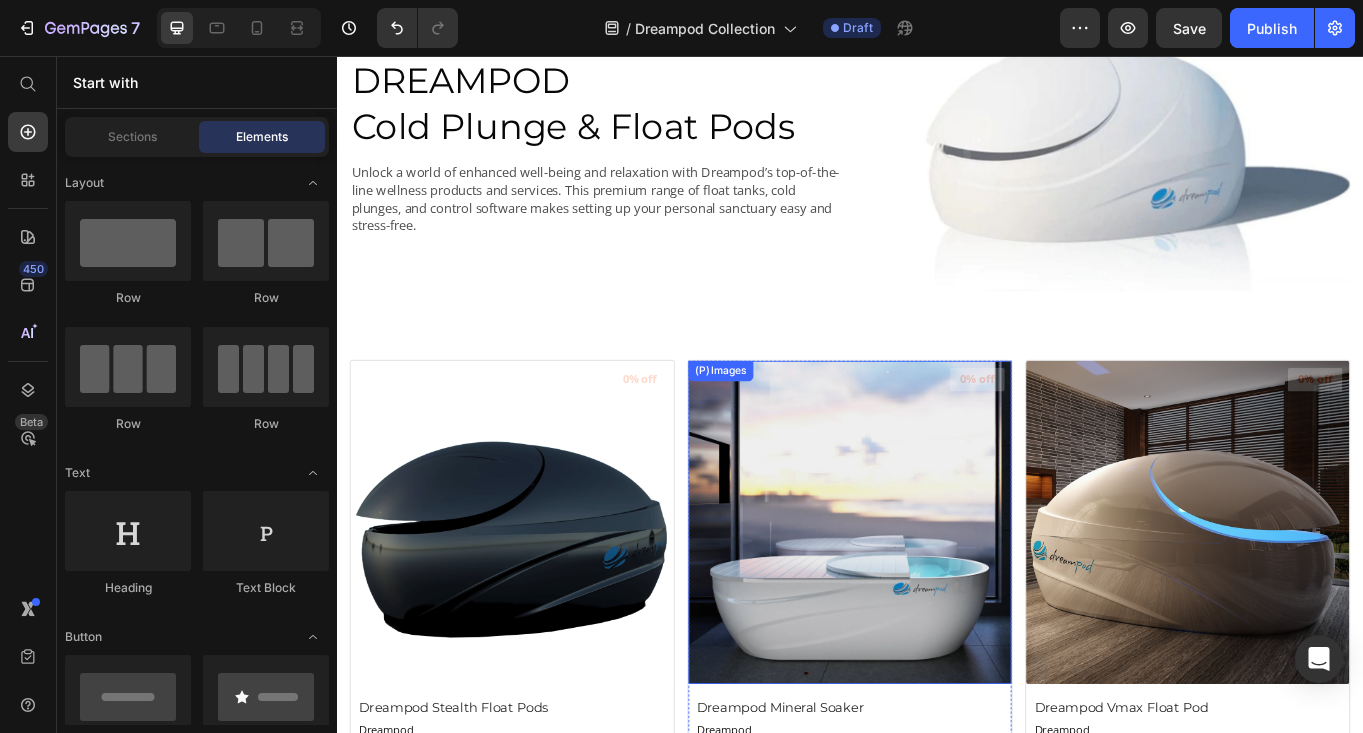 scroll, scrollTop: 58, scrollLeft: 0, axis: vertical 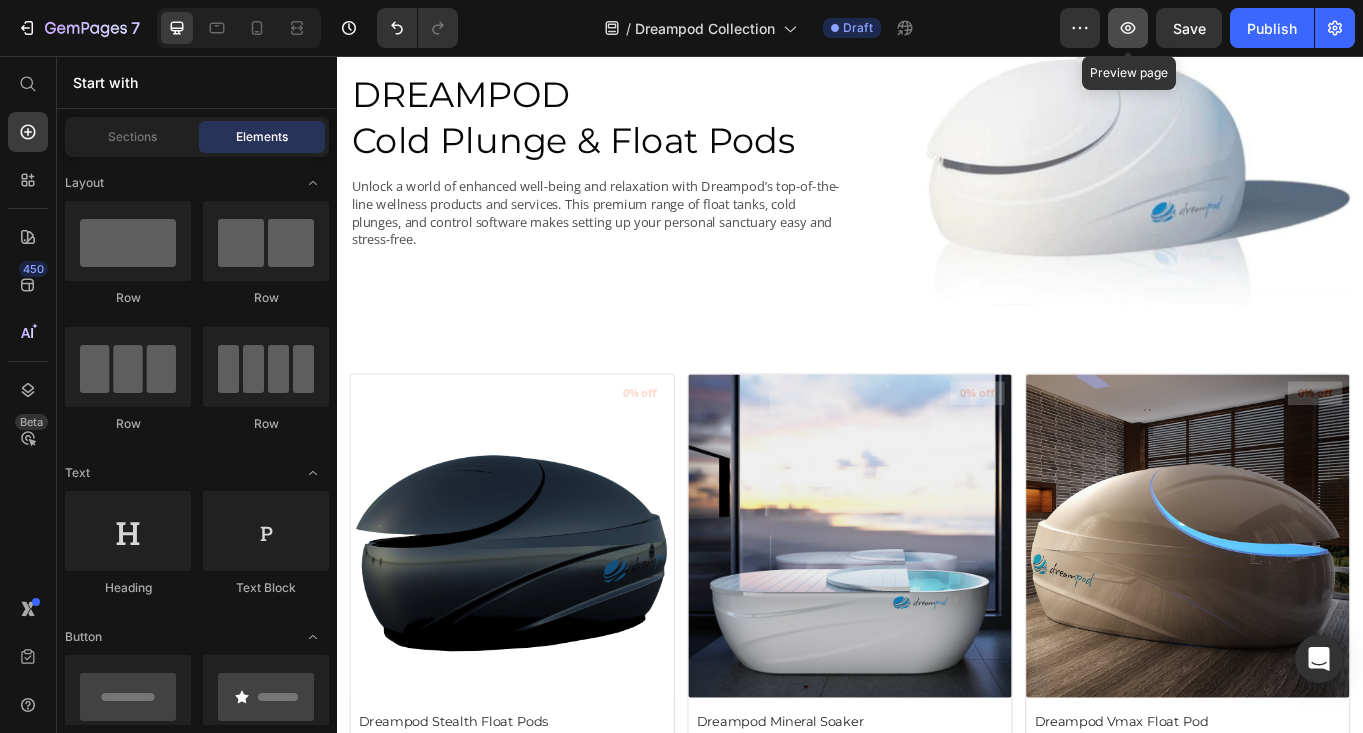 click 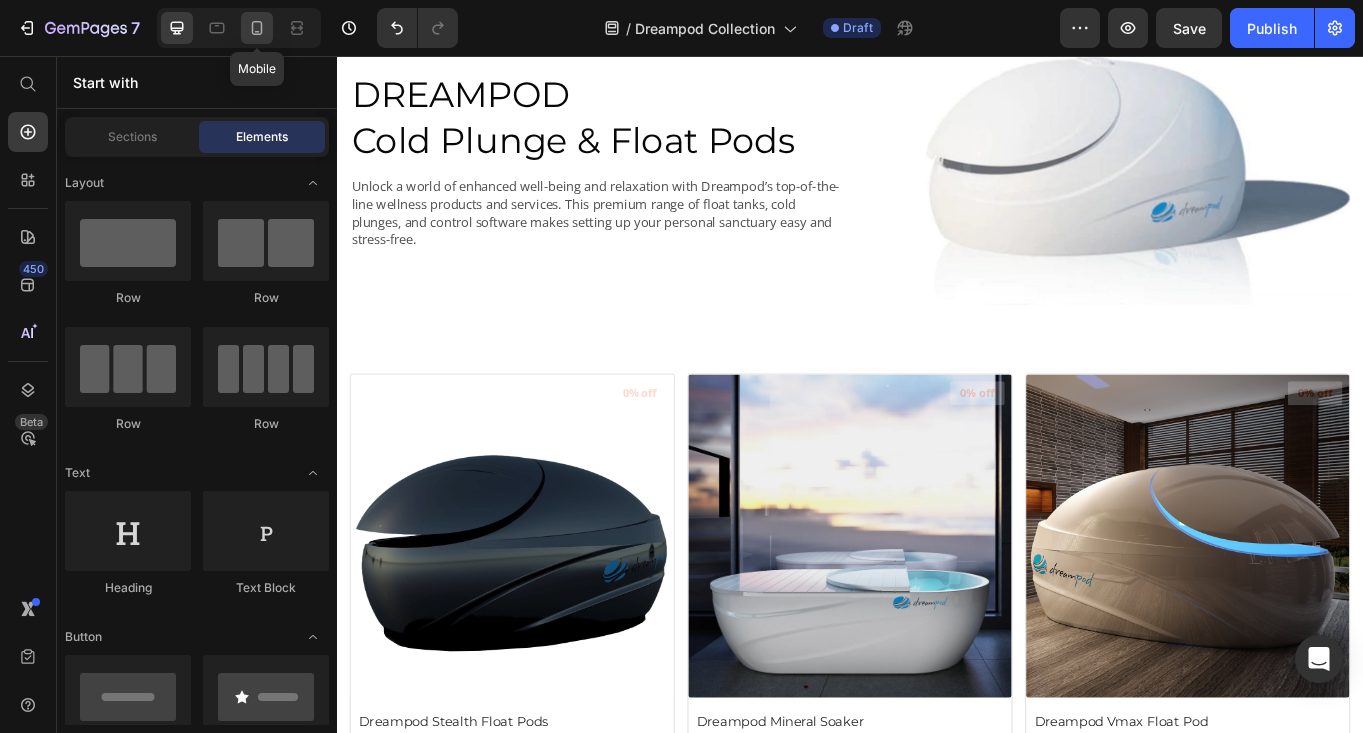 click 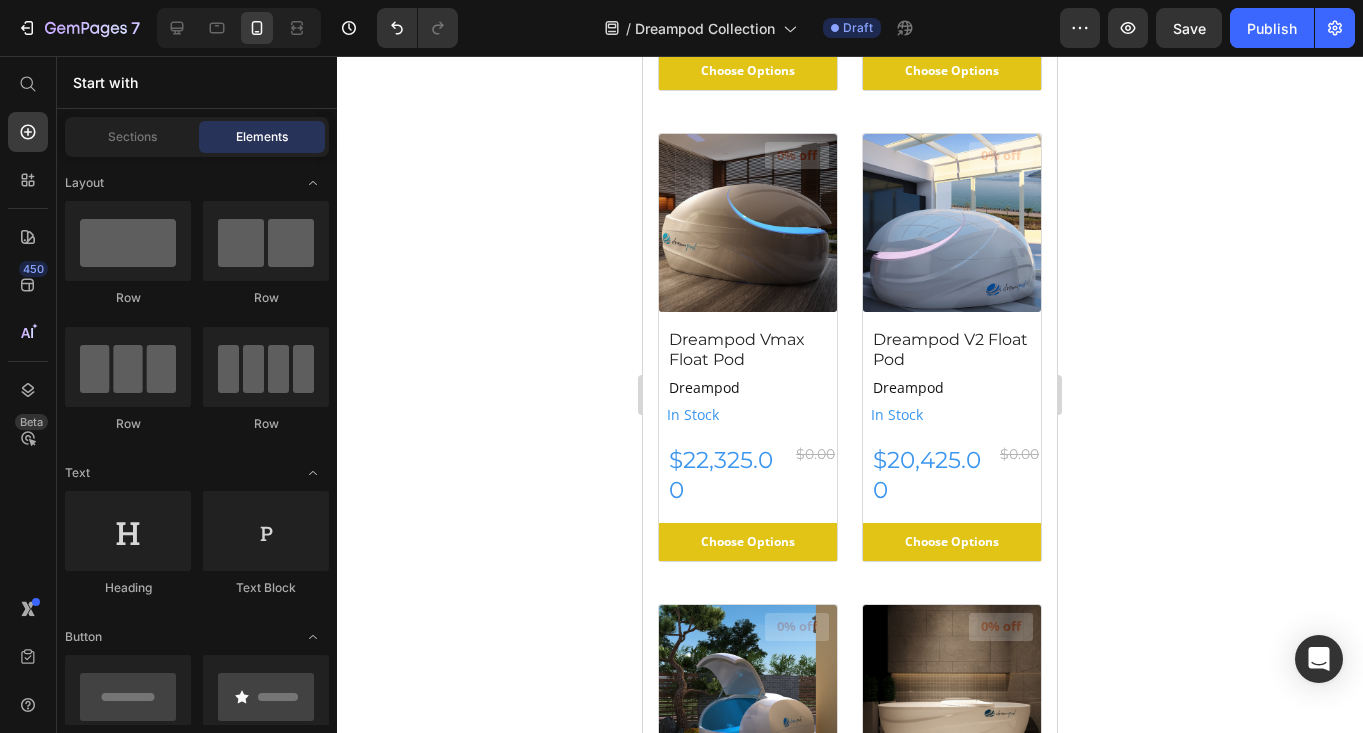 scroll, scrollTop: 1127, scrollLeft: 0, axis: vertical 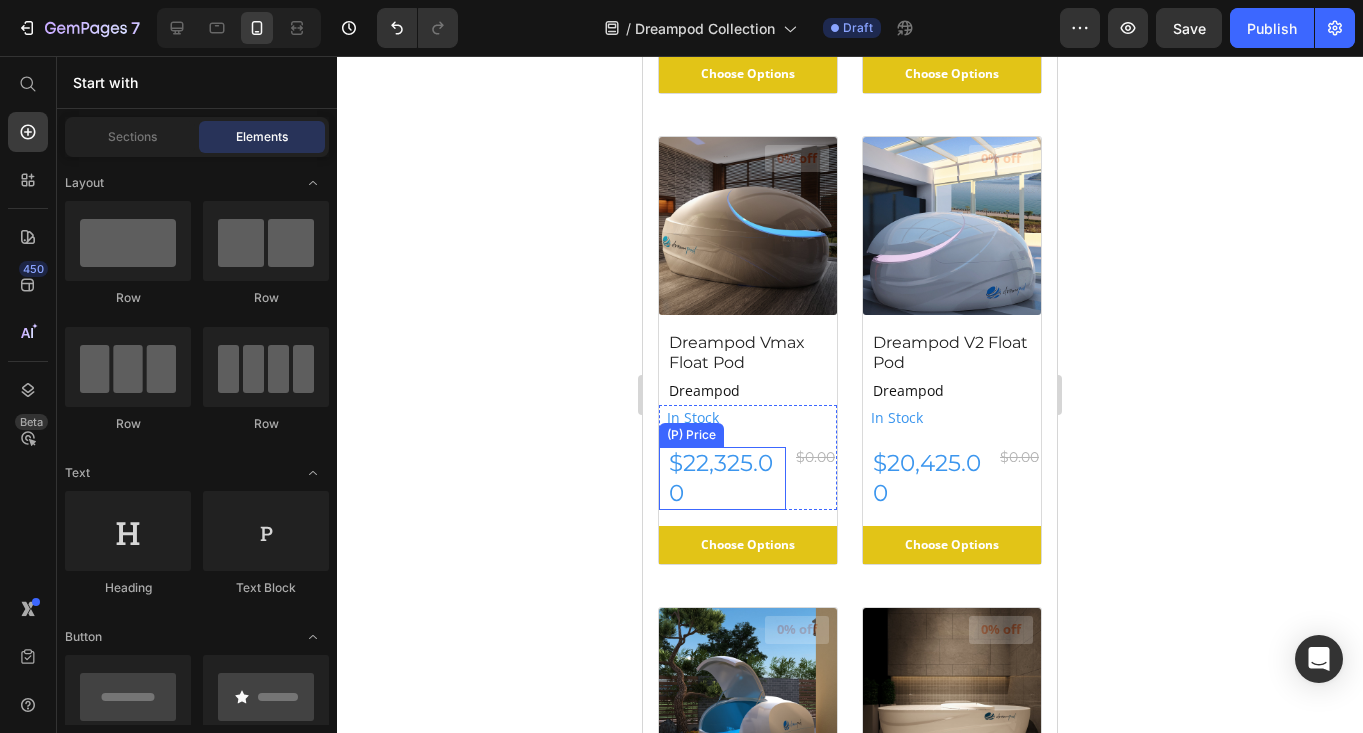 click on "$22,325.00" at bounding box center [723, 22] 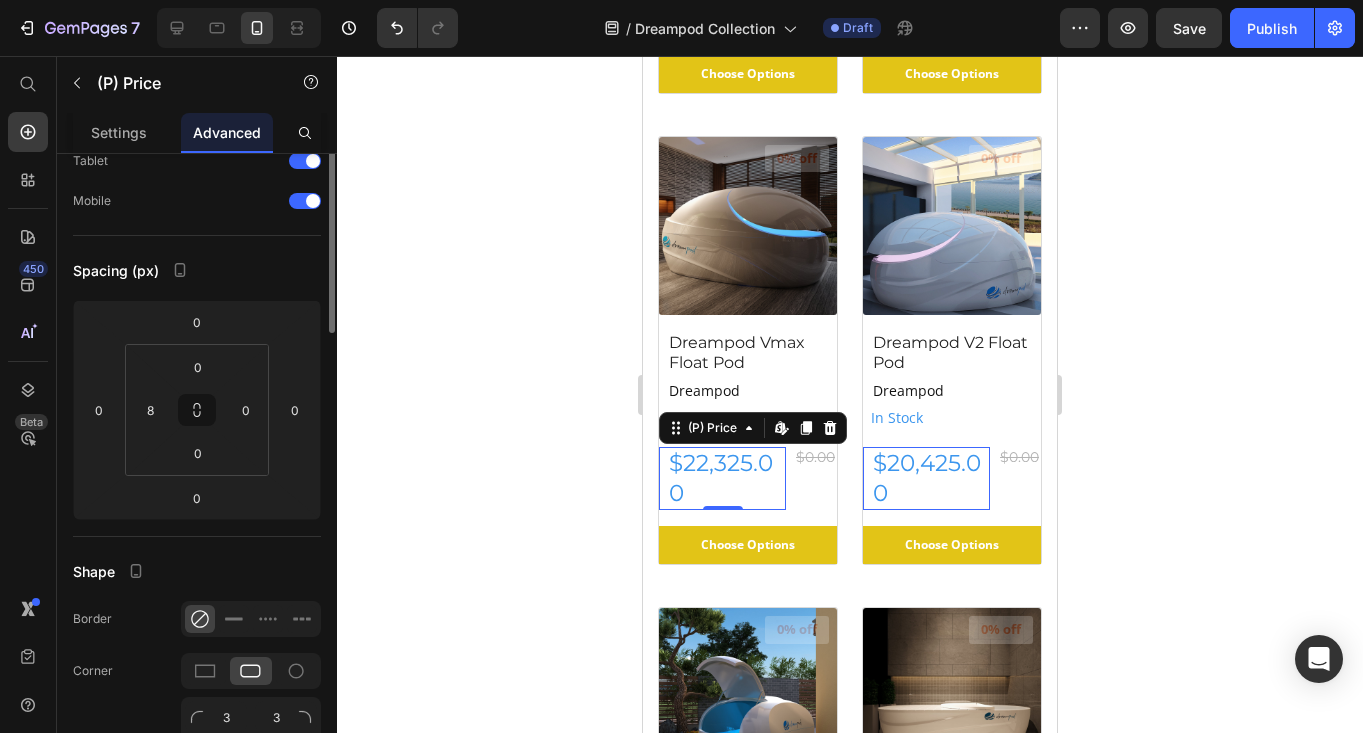 scroll, scrollTop: 0, scrollLeft: 0, axis: both 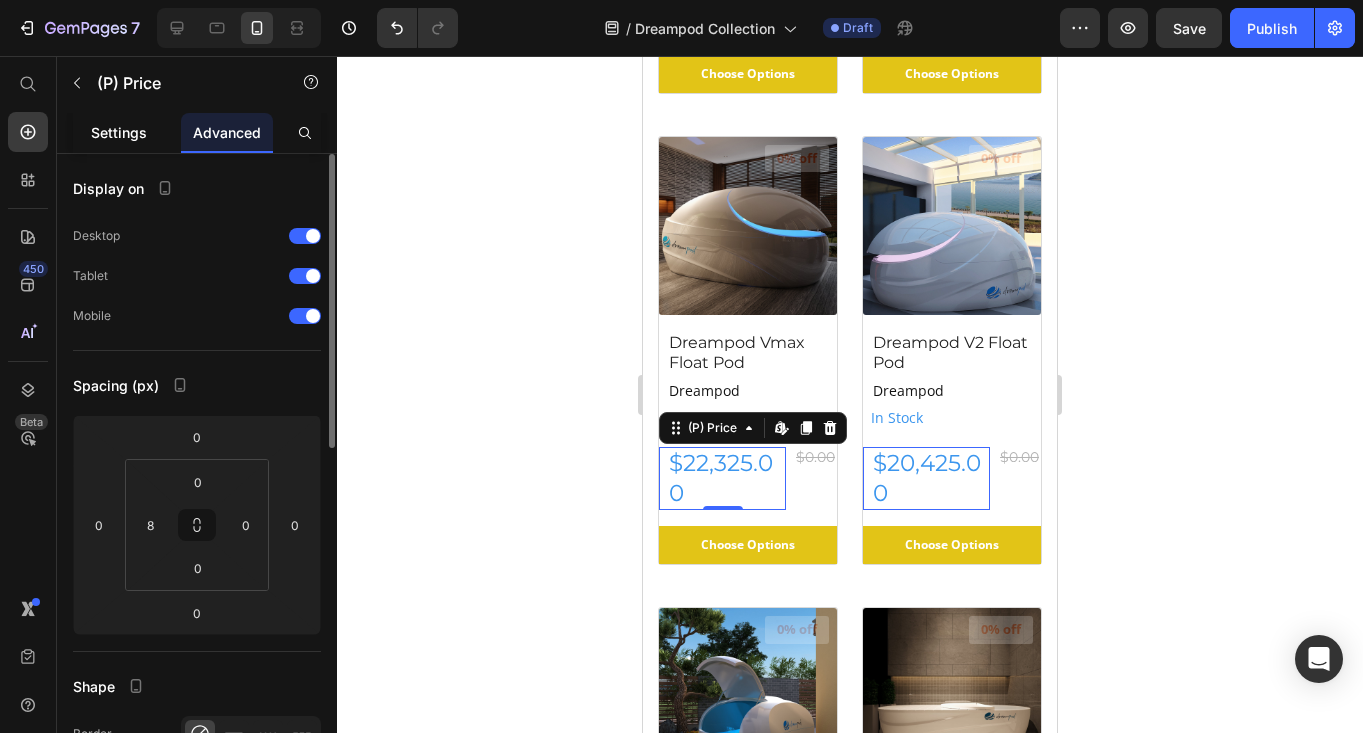click on "Settings" at bounding box center (119, 132) 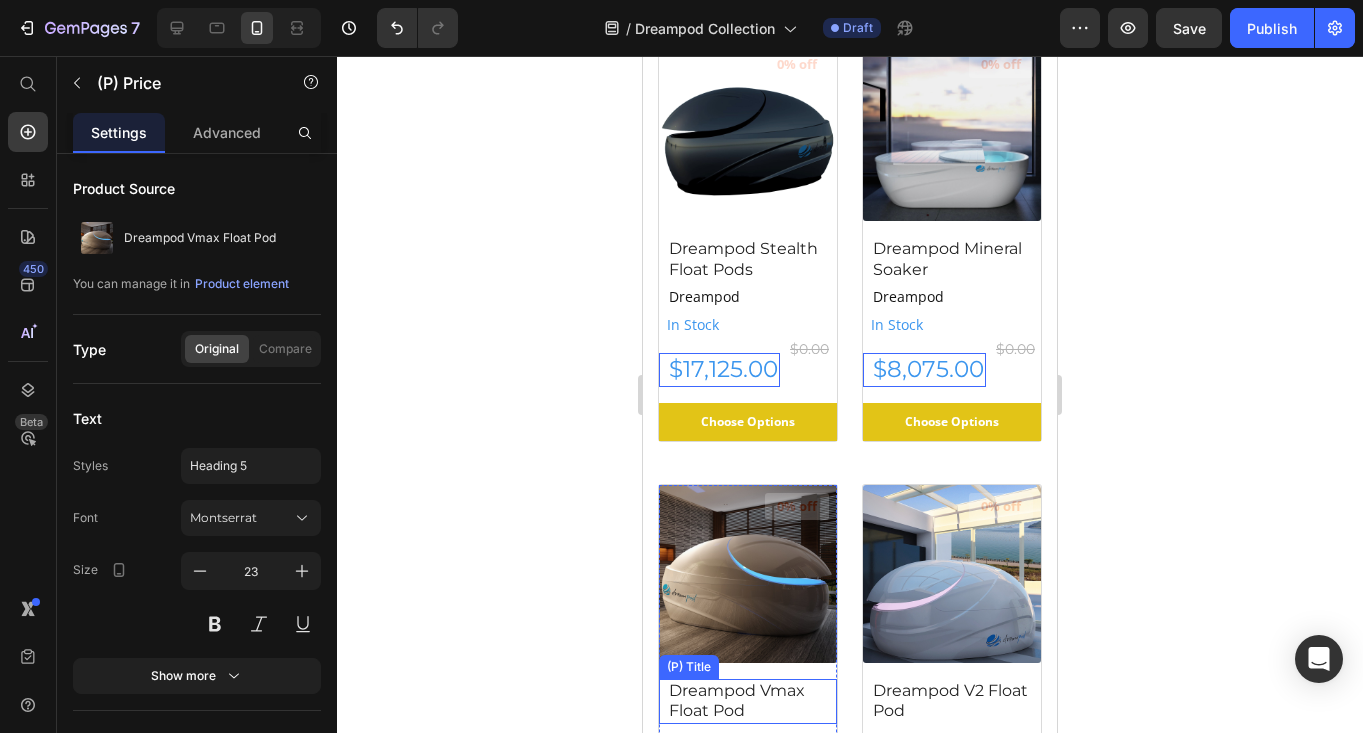 scroll, scrollTop: 776, scrollLeft: 0, axis: vertical 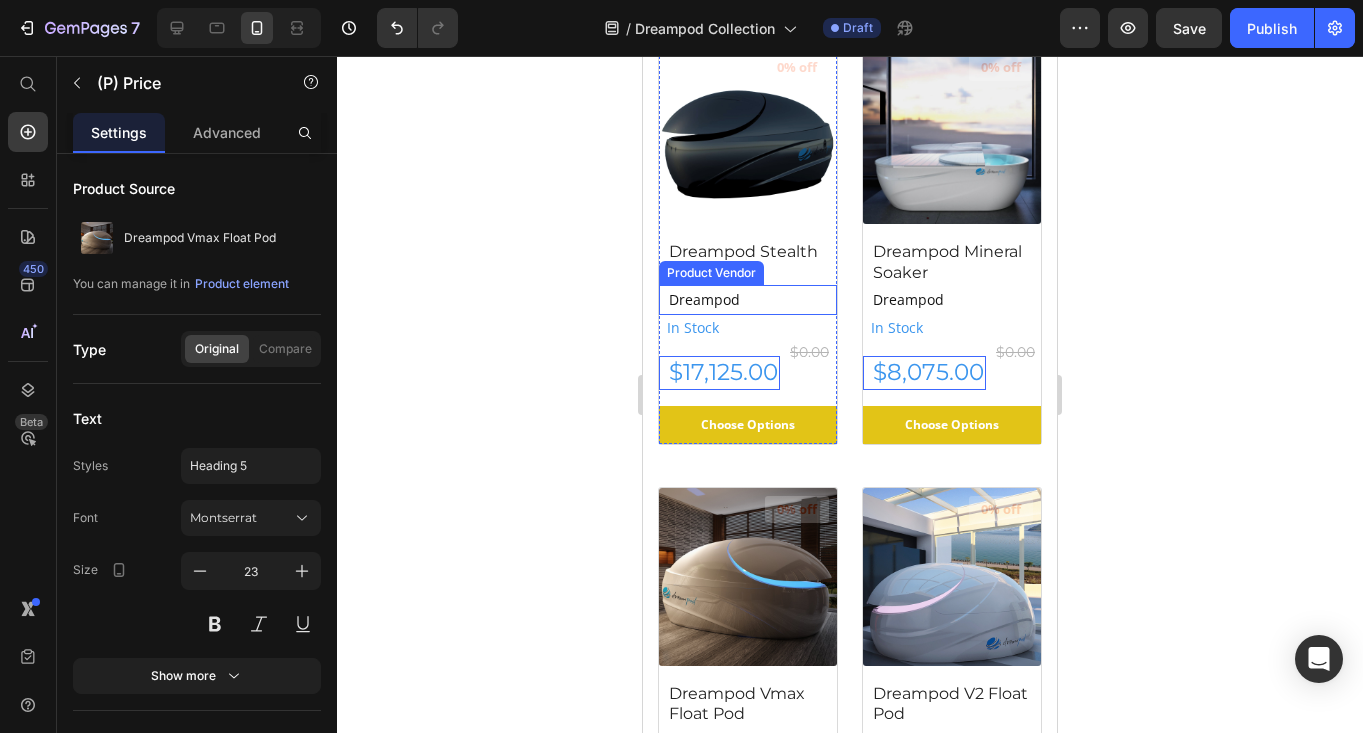 click on "Product Vendor" at bounding box center (711, 273) 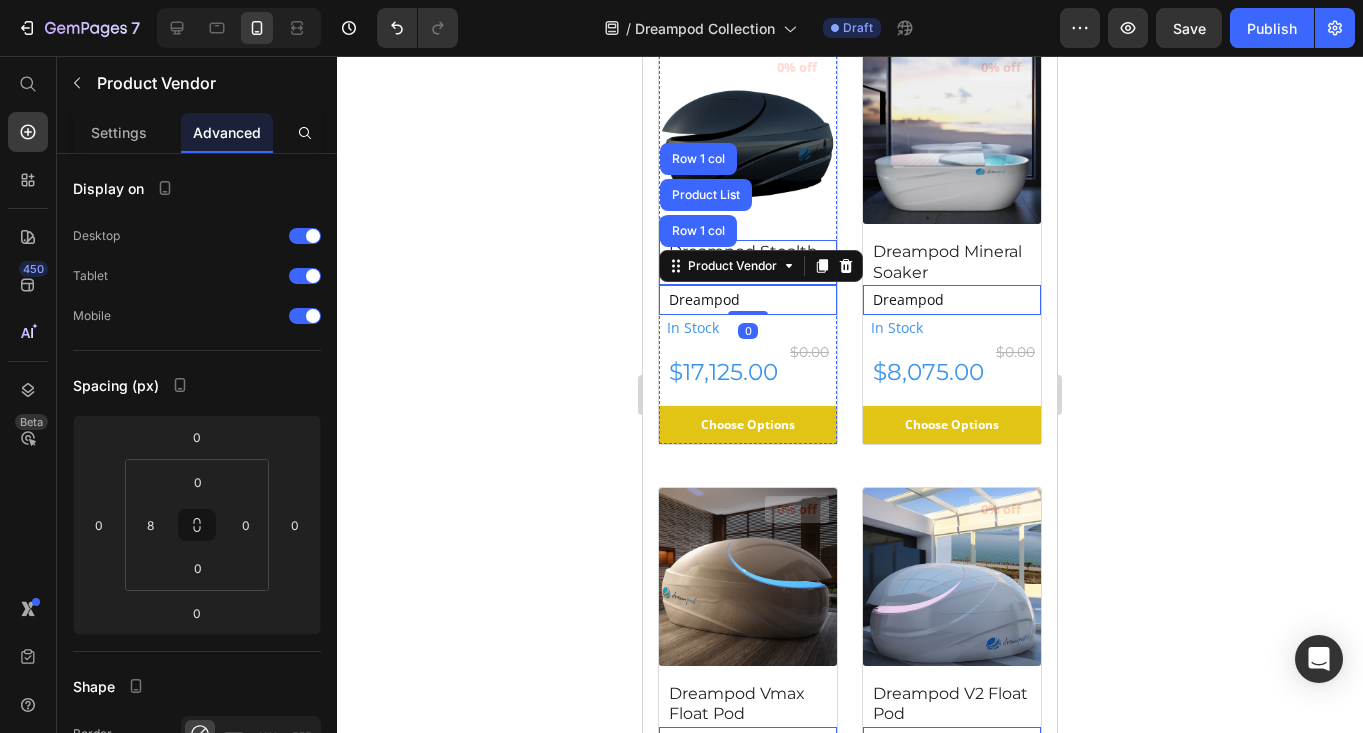 click on "Dreampod Stealth Float Pods" at bounding box center (752, 263) 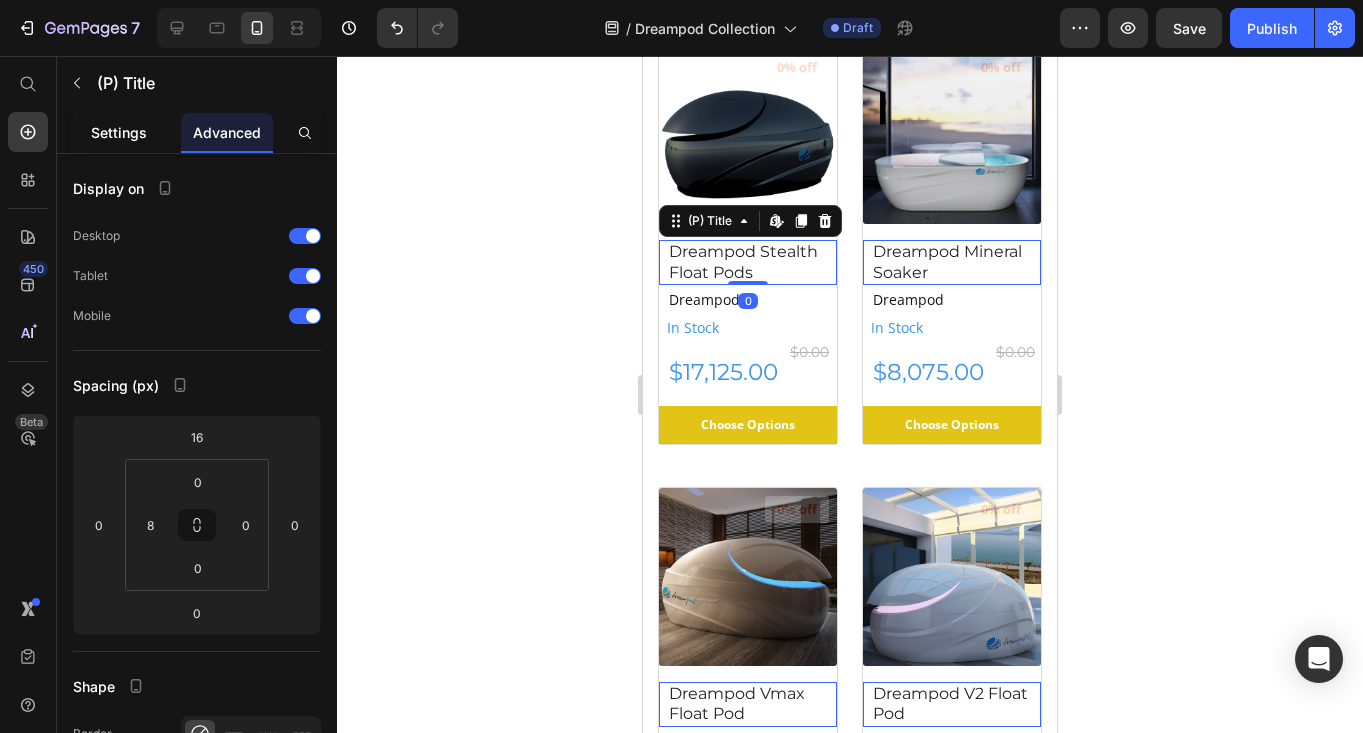 click on "Settings" at bounding box center [119, 132] 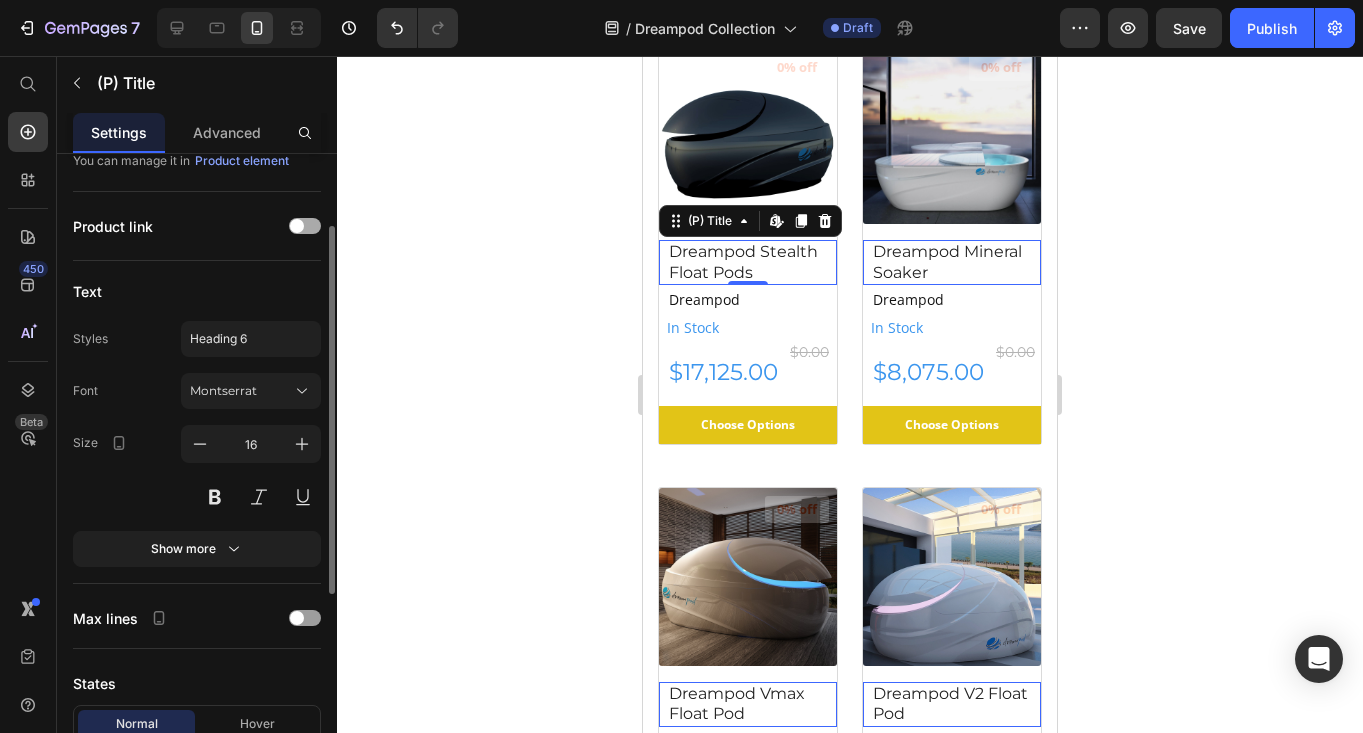 scroll, scrollTop: 124, scrollLeft: 0, axis: vertical 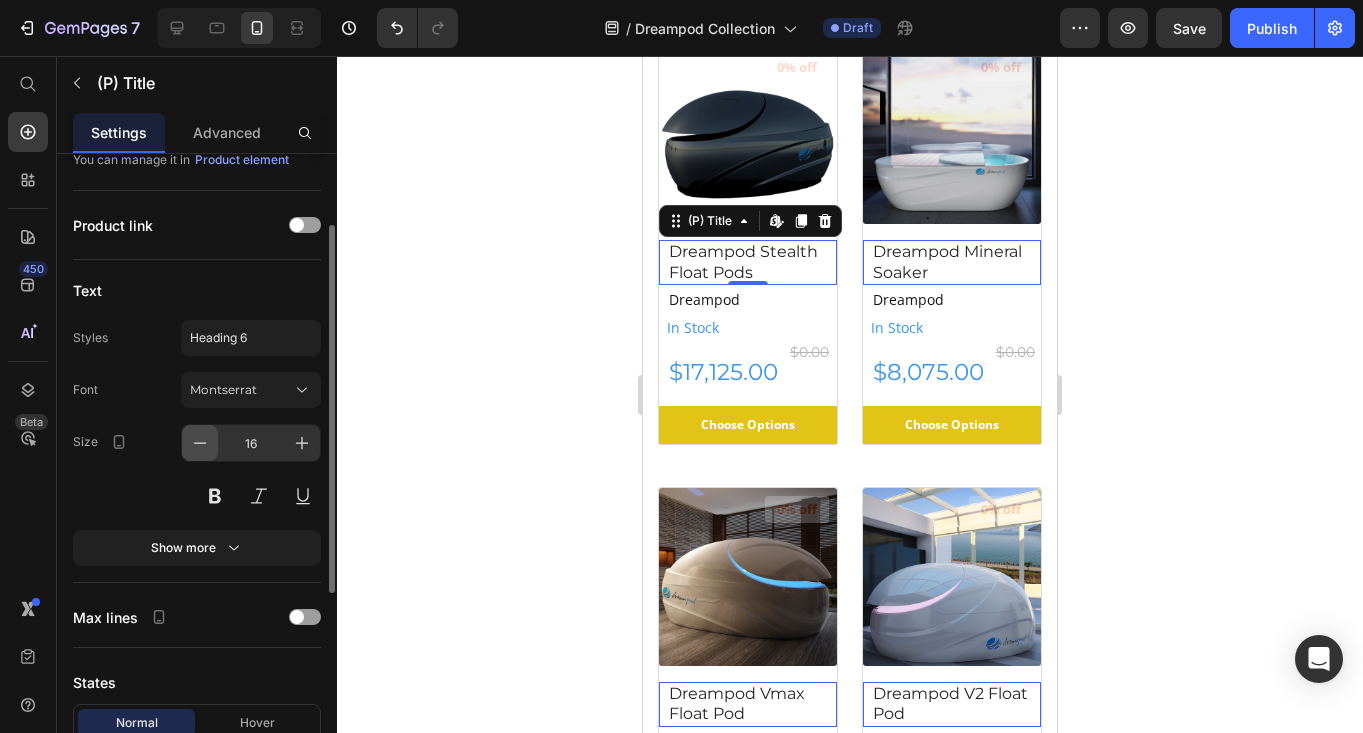 click 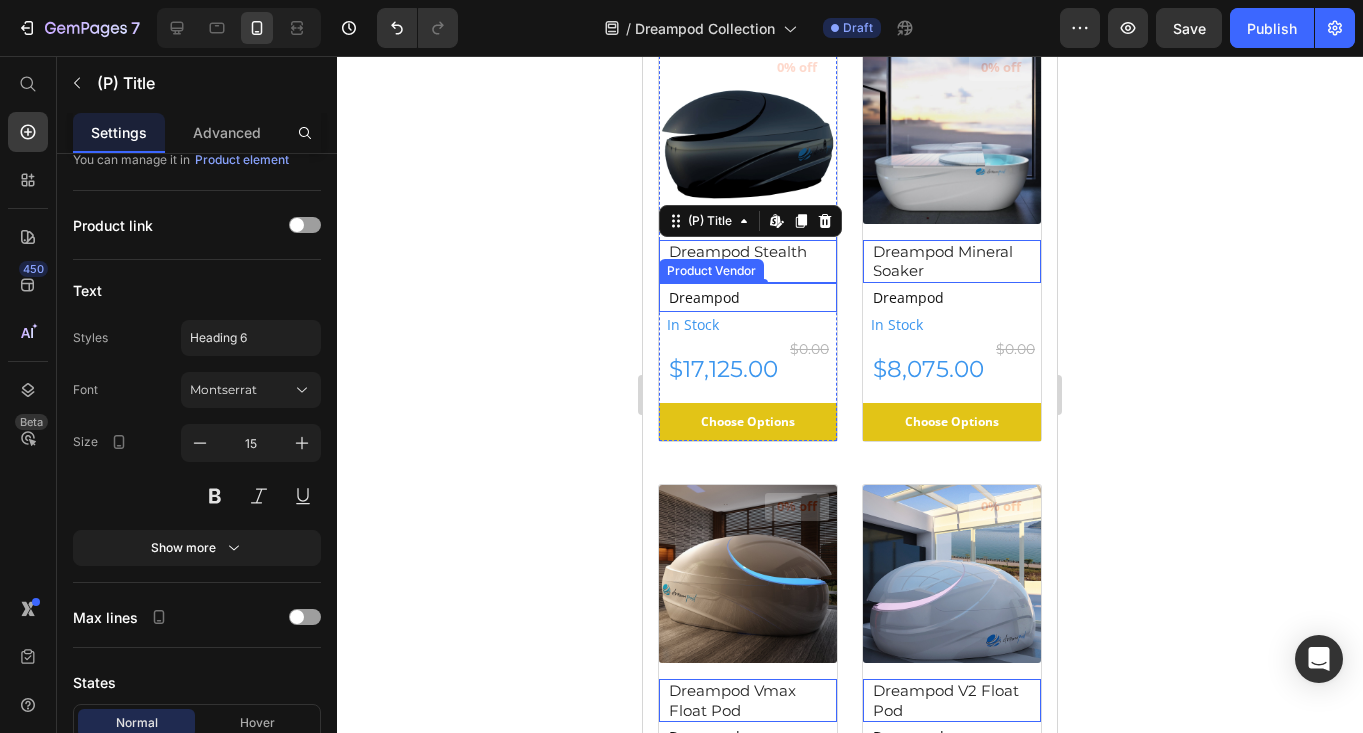 click on "Dreampod" at bounding box center (752, 297) 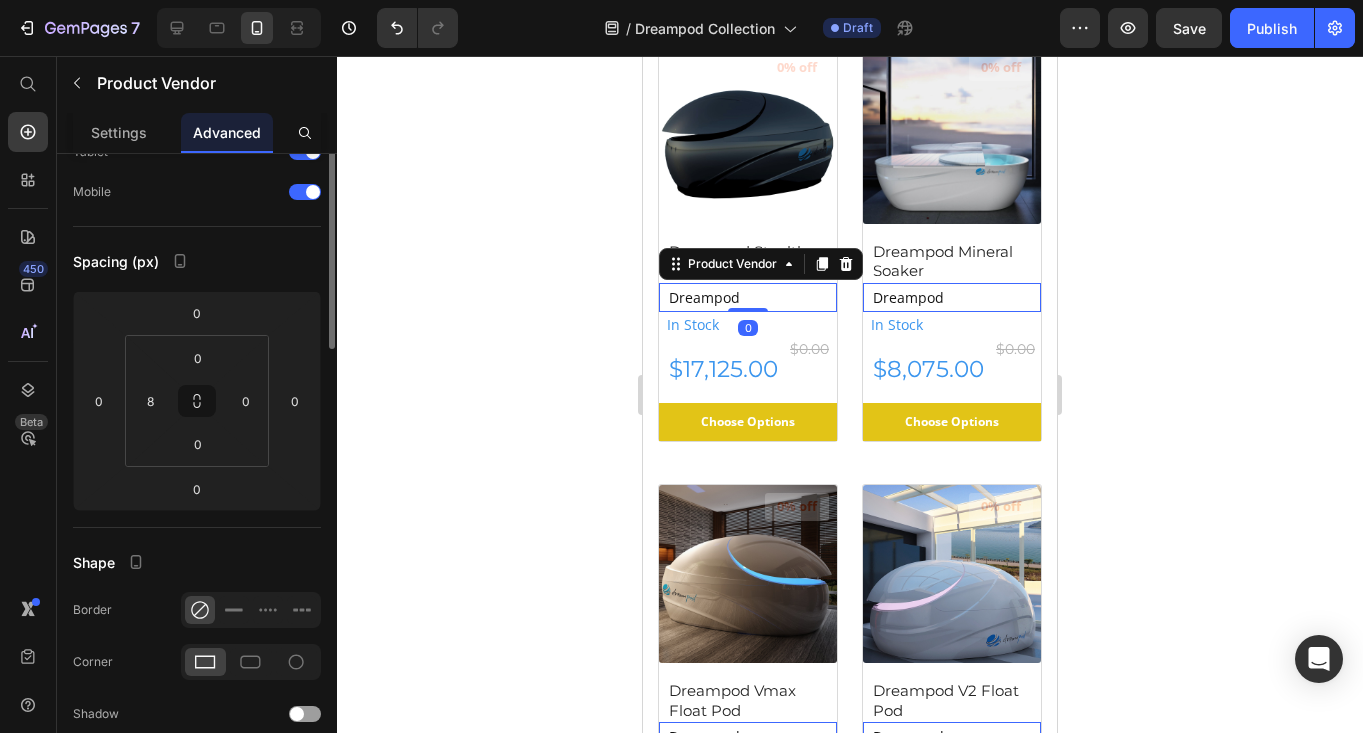 scroll, scrollTop: 0, scrollLeft: 0, axis: both 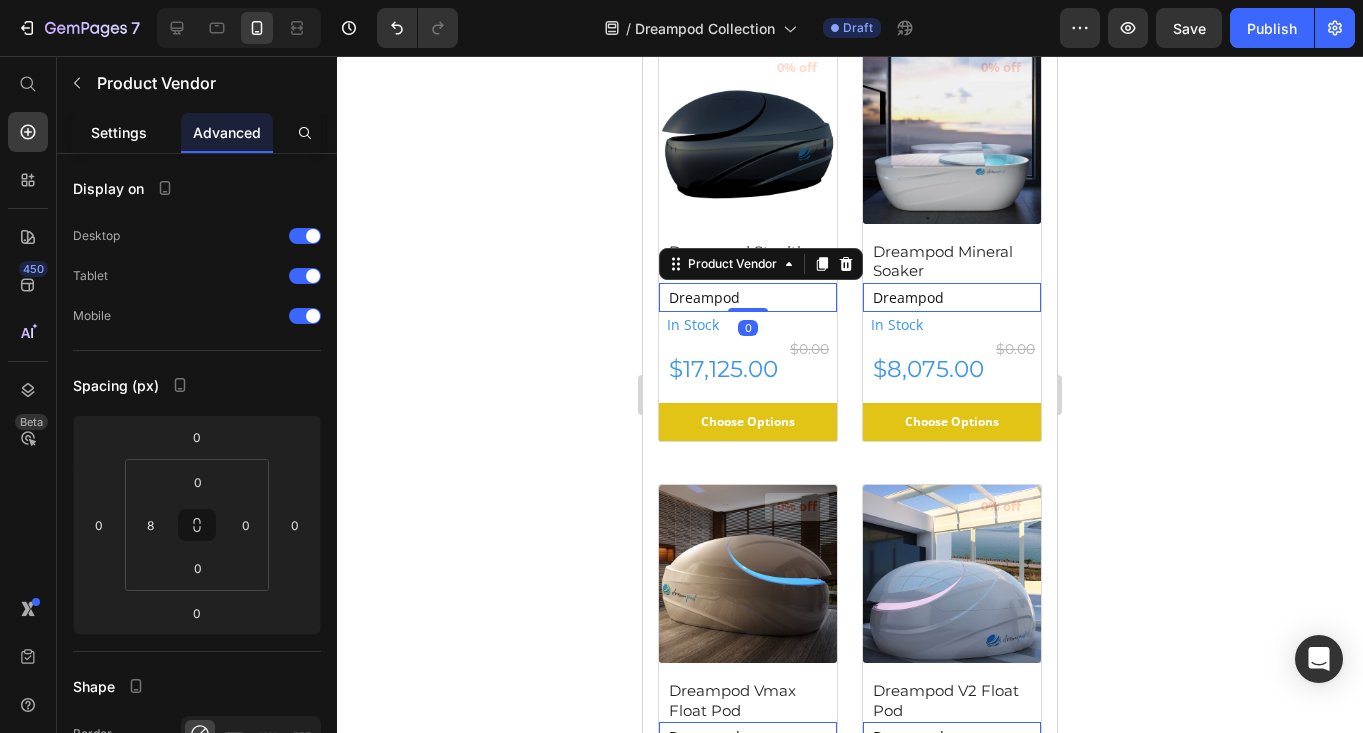 click on "Settings" 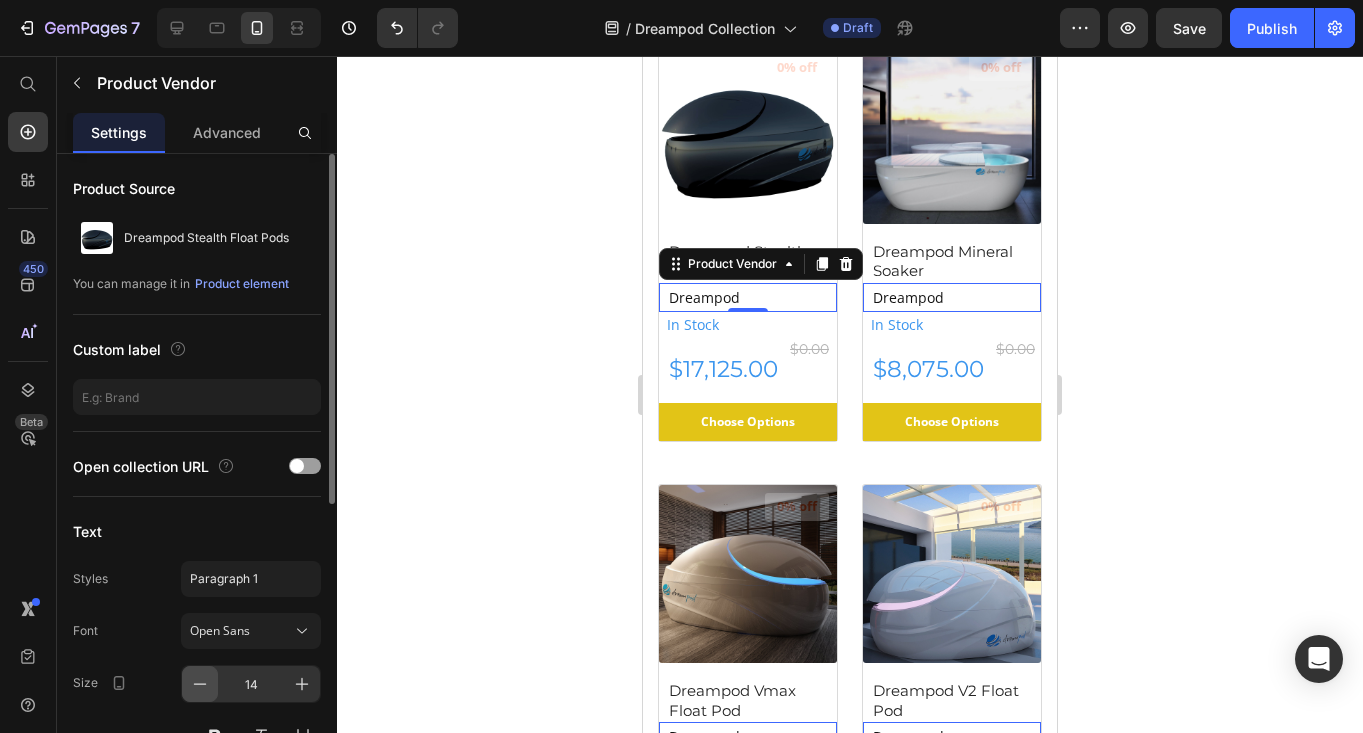 click 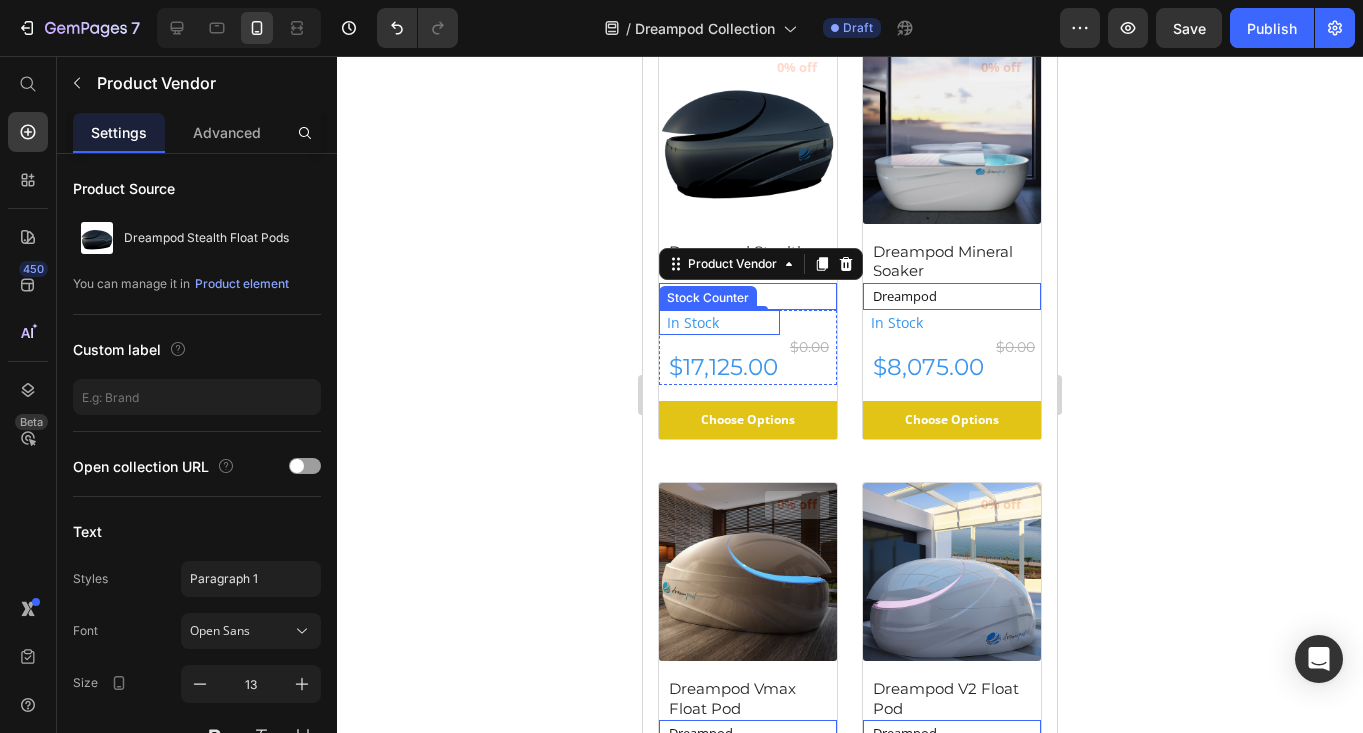 click on "In Stock" at bounding box center [693, 322] 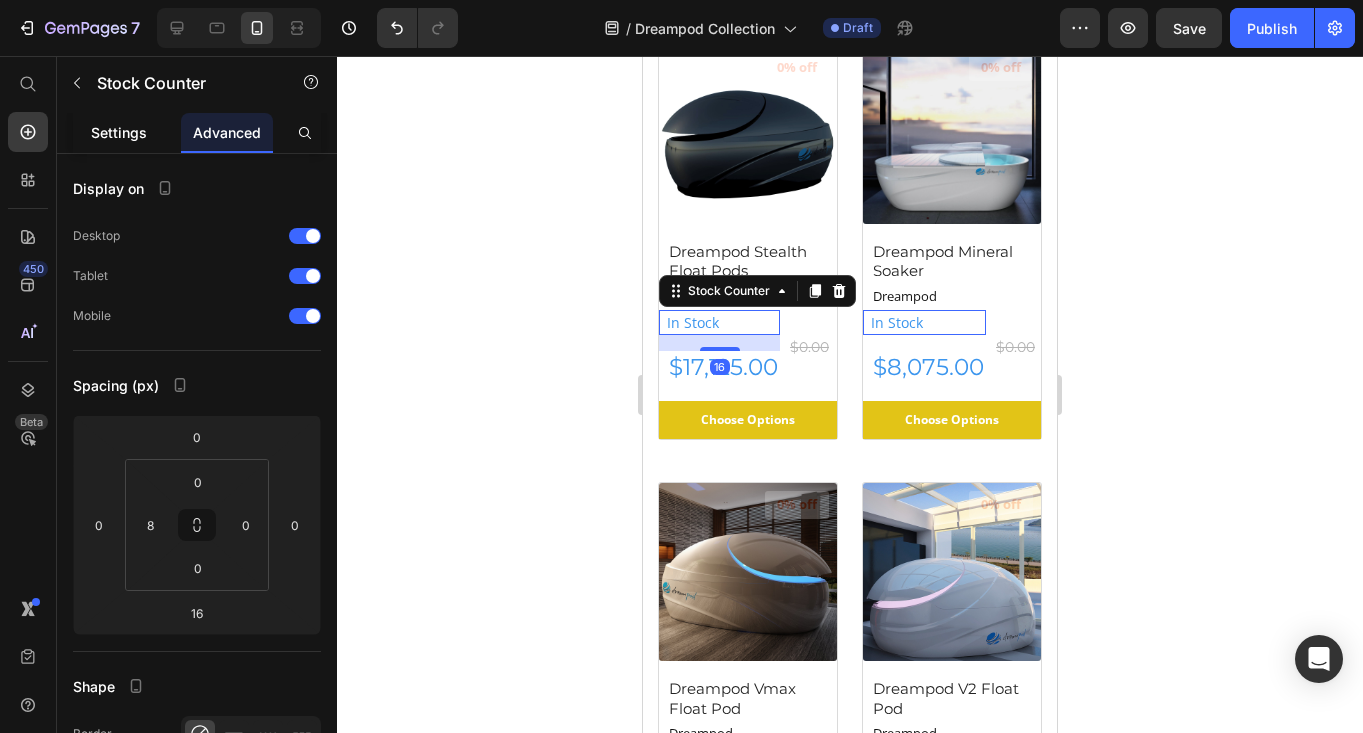click on "Settings" at bounding box center (119, 132) 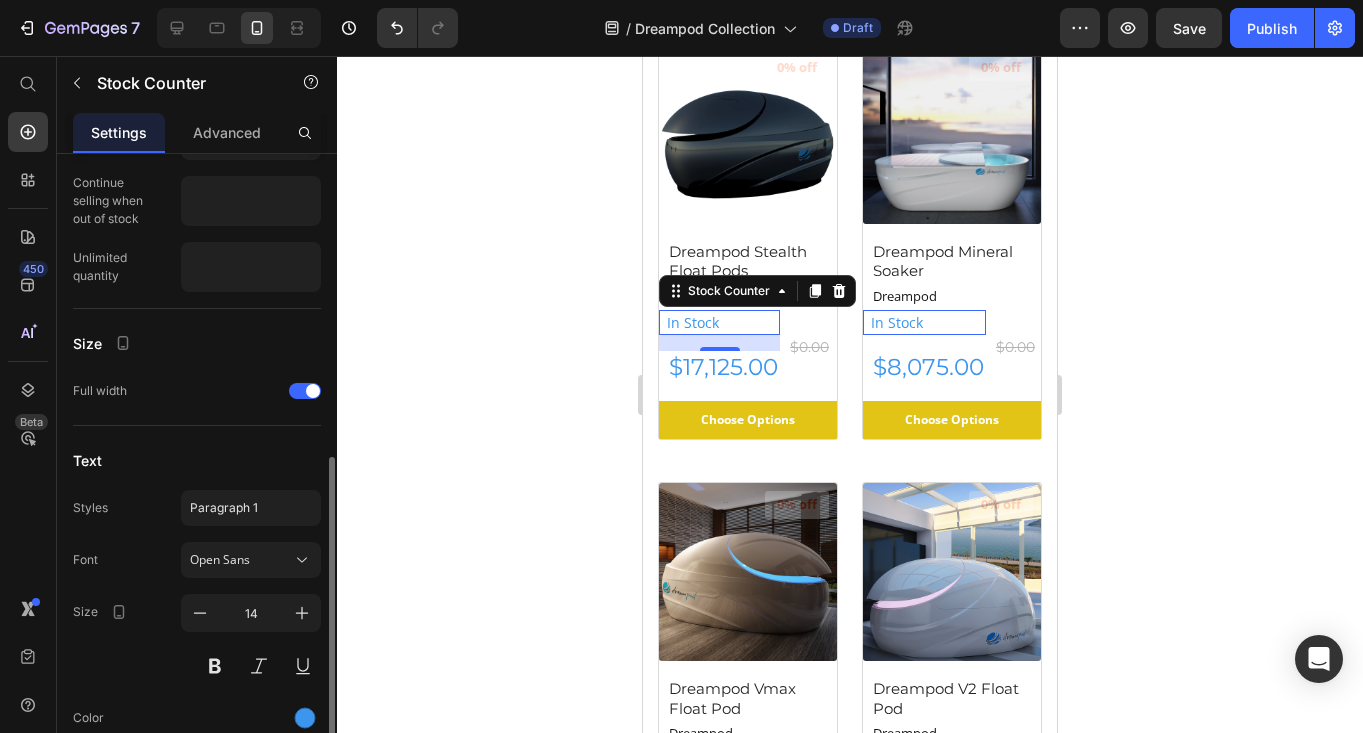 scroll, scrollTop: 655, scrollLeft: 0, axis: vertical 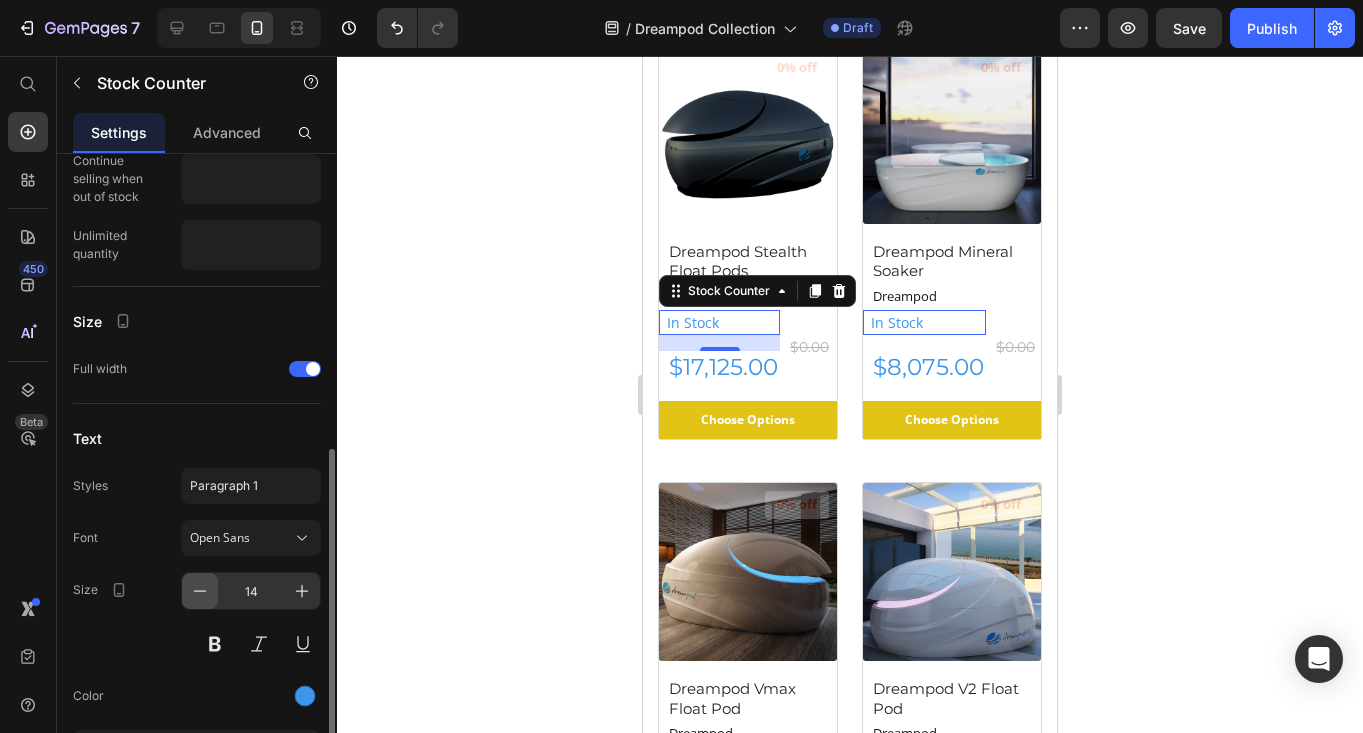 click at bounding box center [200, 591] 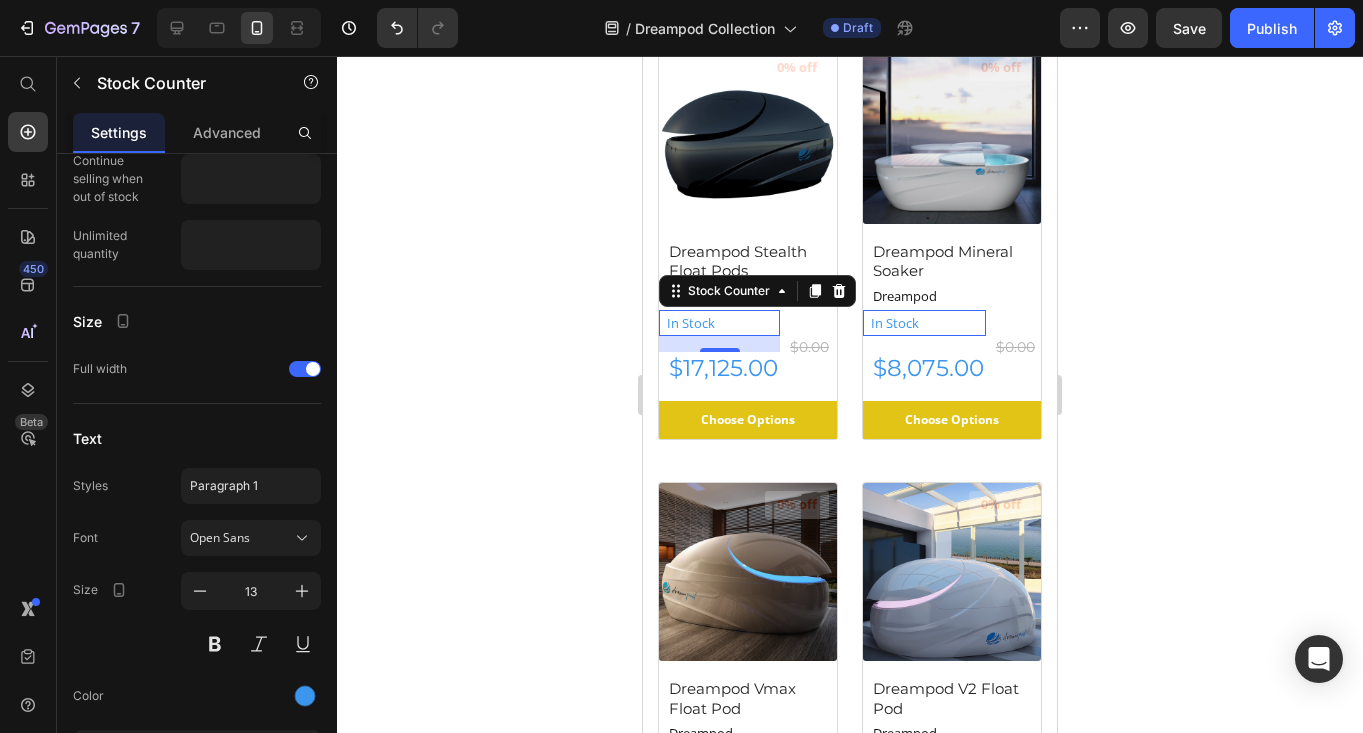 click on "16" at bounding box center (720, 368) 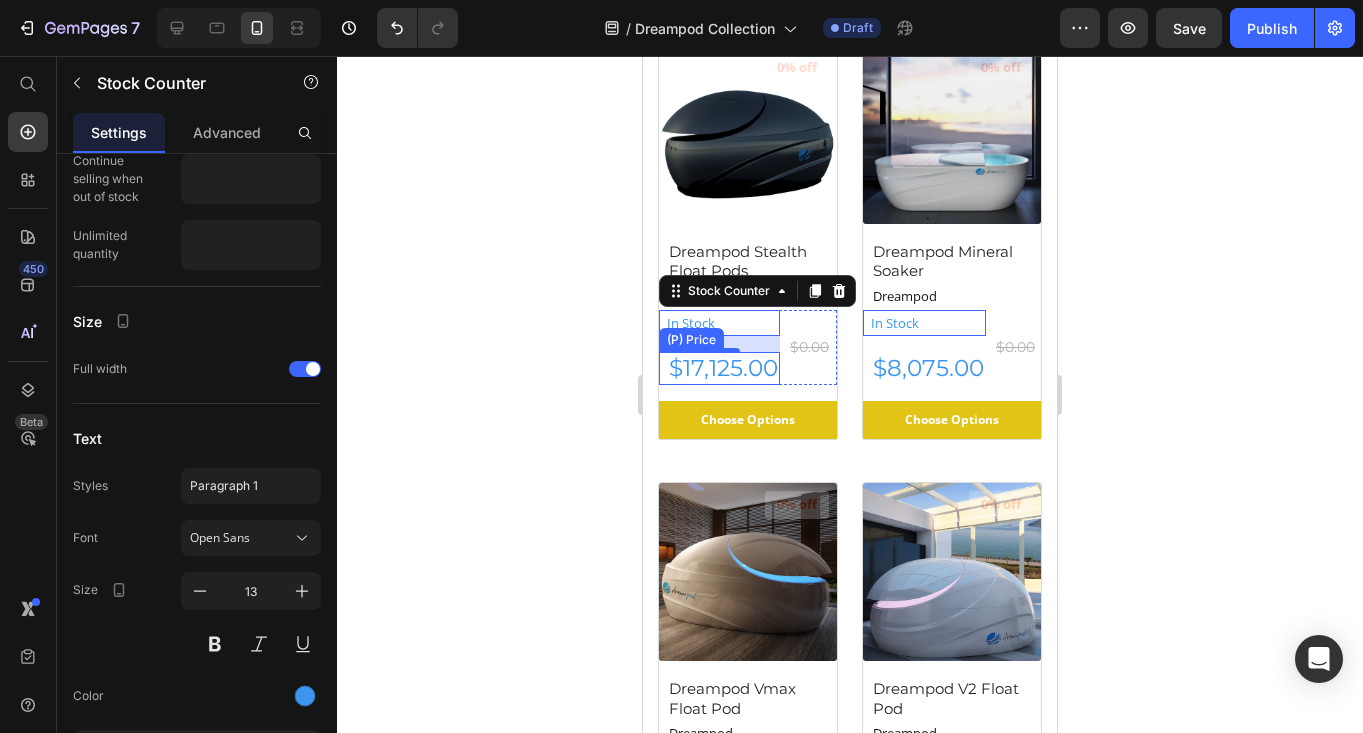 click on "$17,125.00" at bounding box center (723, 369) 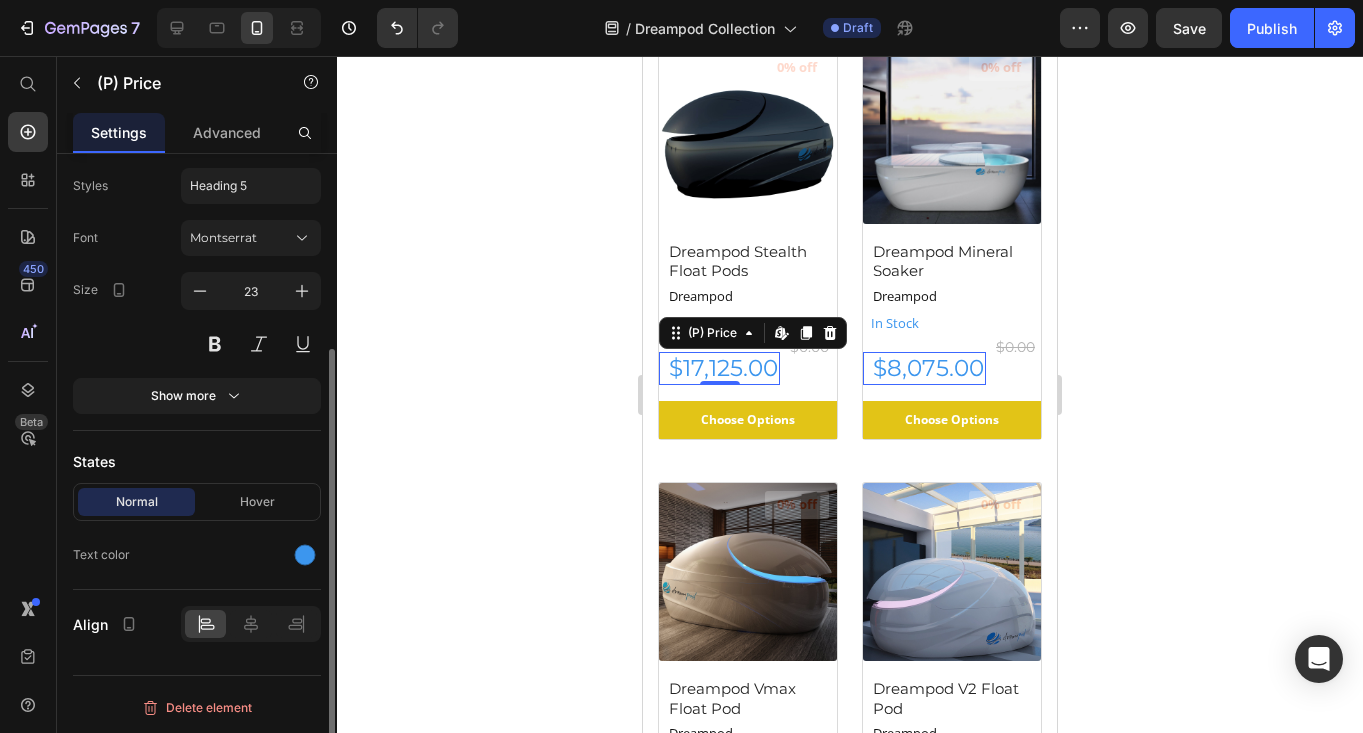 scroll, scrollTop: 0, scrollLeft: 0, axis: both 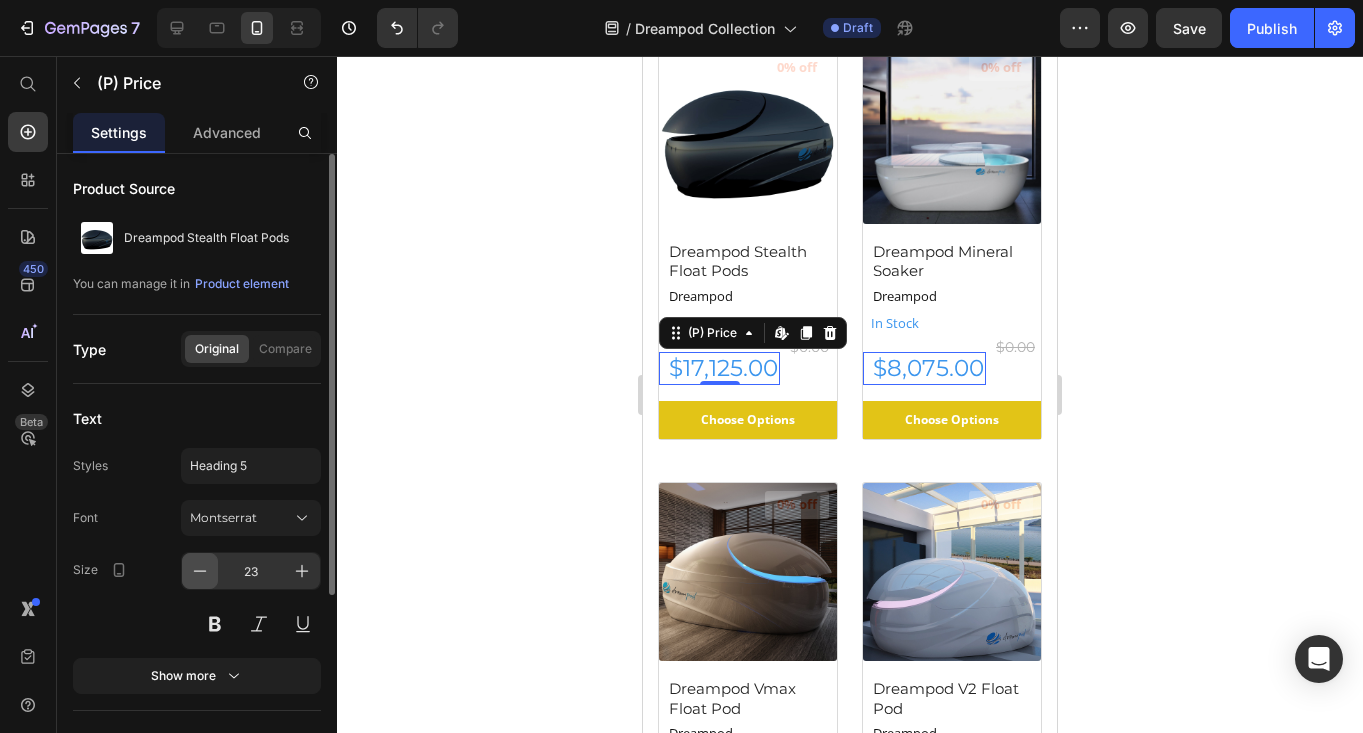 click 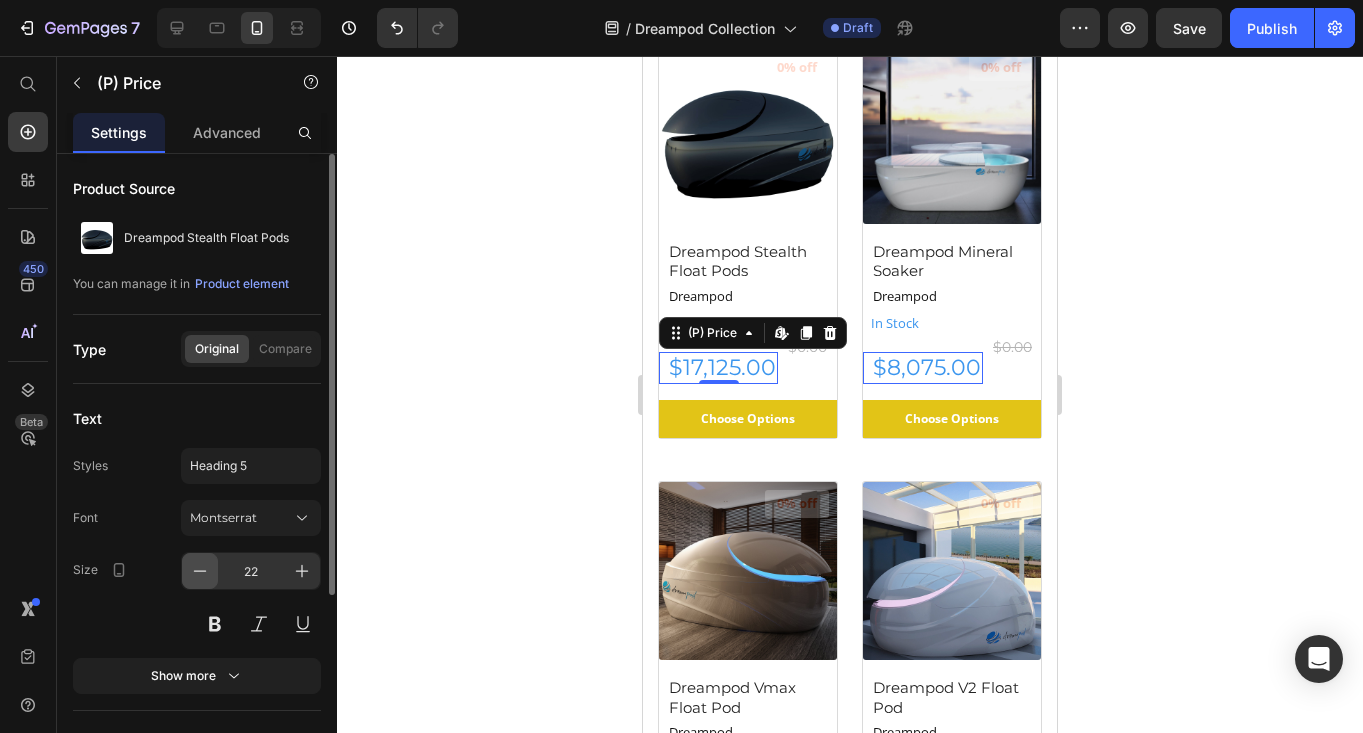 click 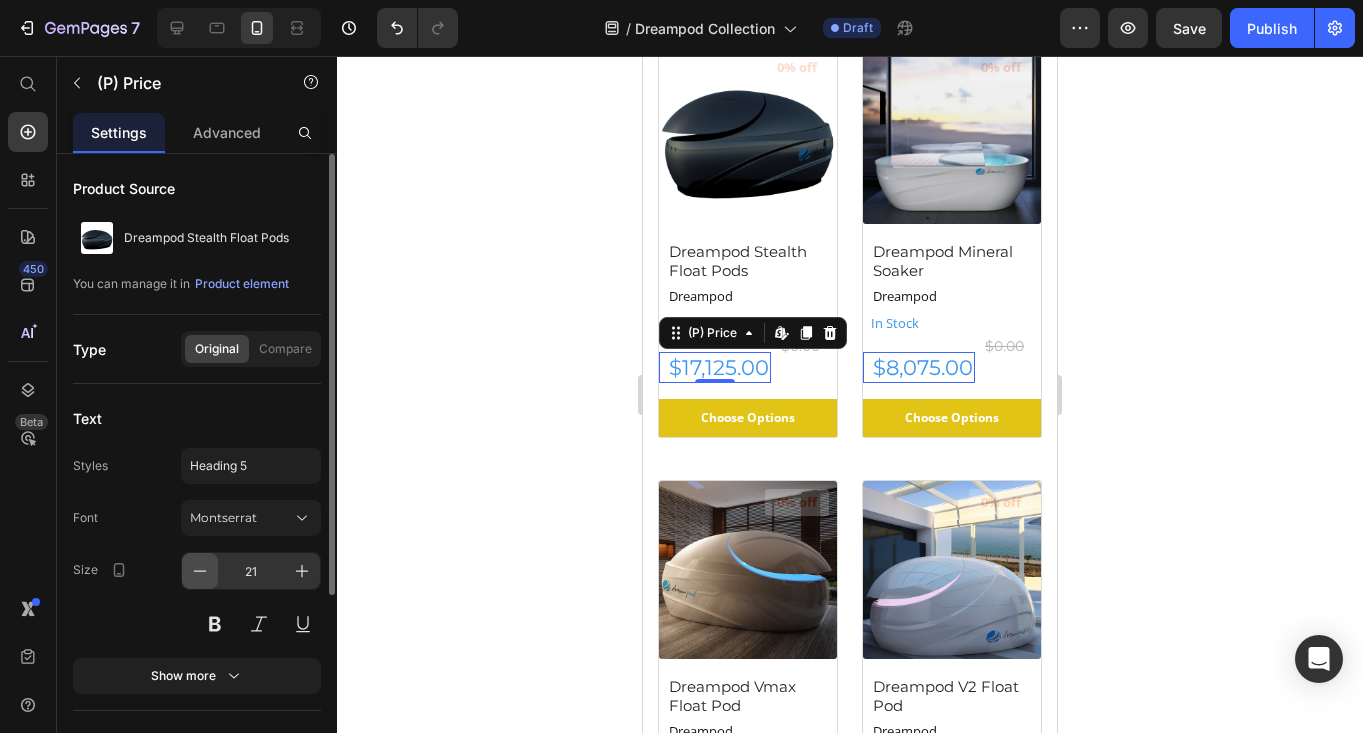 click 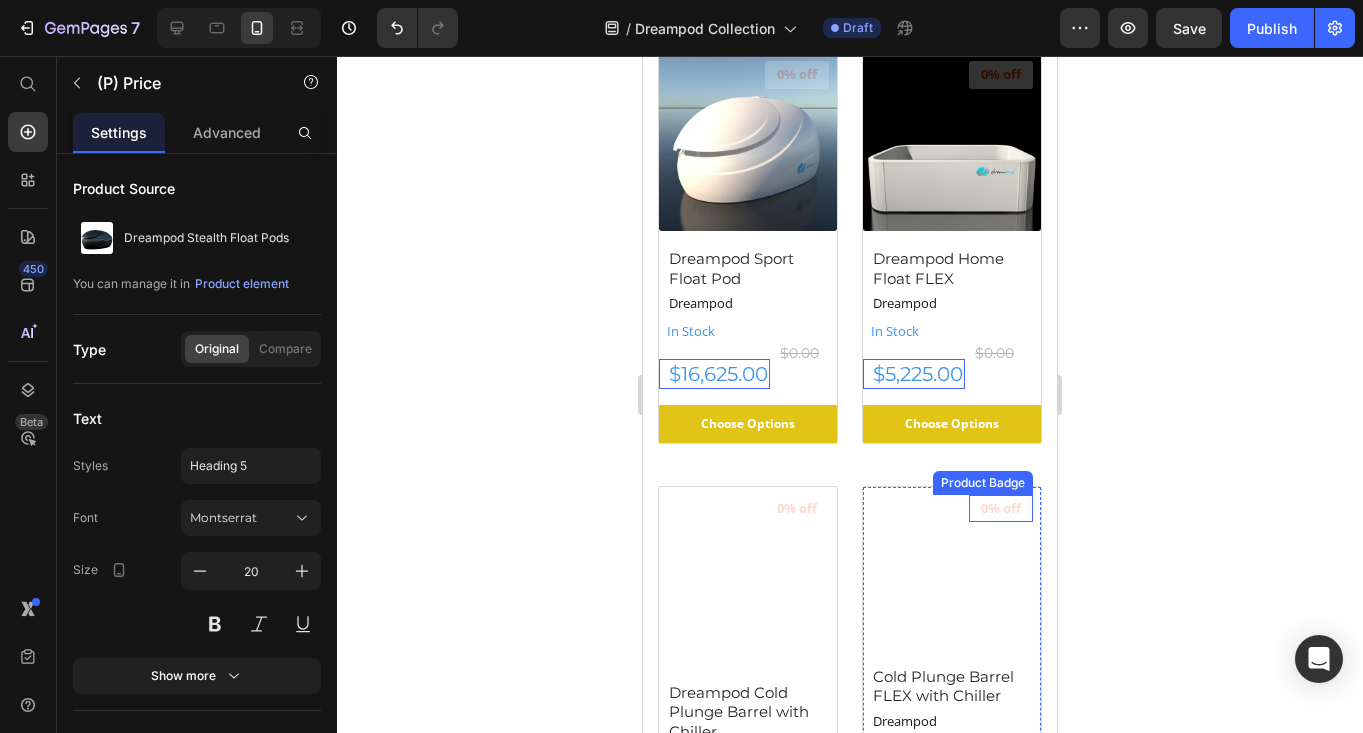 scroll, scrollTop: 2042, scrollLeft: 0, axis: vertical 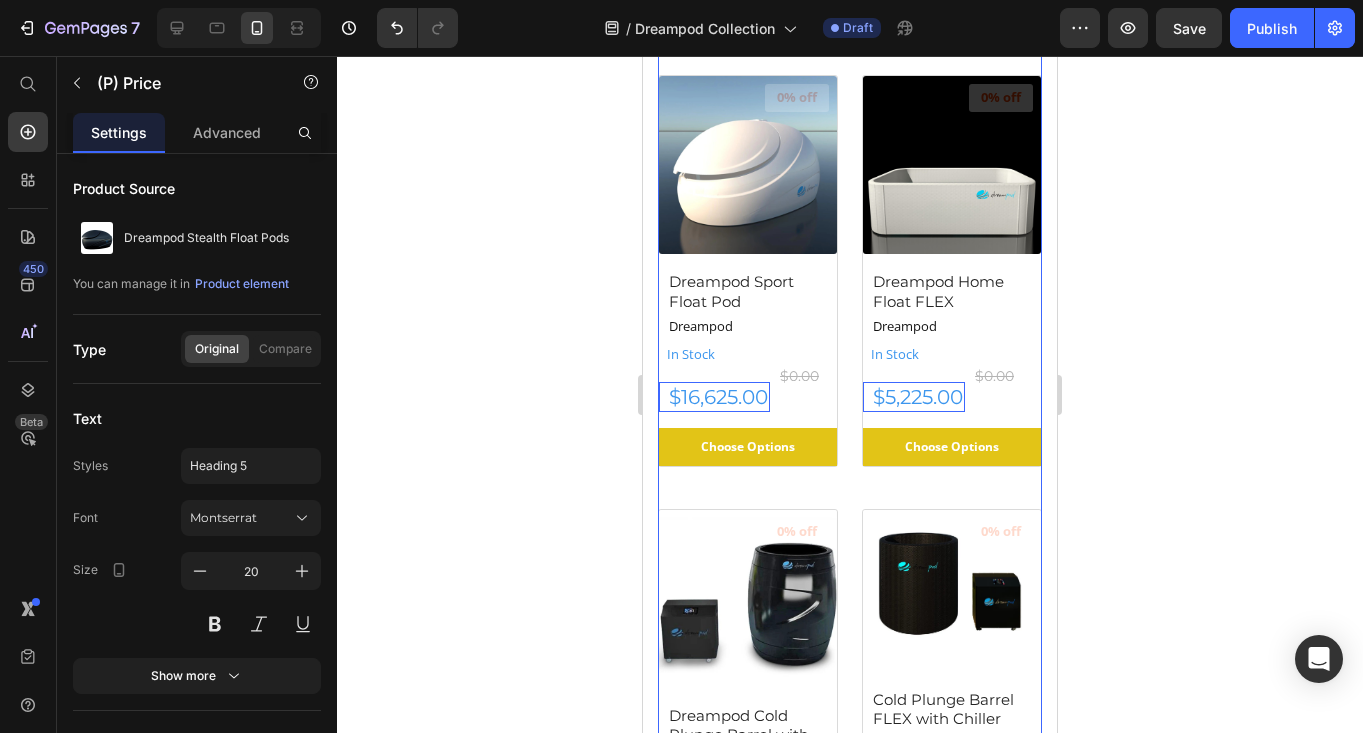 click on "(P) Images 0% off Product Badge Dreampod Stealth Float Pods (P) Title Dreampod Product Vendor In Stock Stock Counter $17,125.00 (P) Price   Edit content in Shopify 0 $0.00 (P) Price Row Choose Options (P) Cart Button Row (P) Images 0% off Product Badge Dreampod Mineral Soaker (P) Title Dreampod Product Vendor In Stock Stock Counter $8,075.00 (P) Price   Edit content in Shopify 0 $0.00 (P) Price Row Choose Options (P) Cart Button Row (P) Images 0% off Product Badge Dreampod Vmax Float Pod (P) Title Dreampod Product Vendor In Stock Stock Counter $22,325.00 (P) Price   Edit content in Shopify 0 $0.00 (P) Price Row Choose Options (P) Cart Button Row (P) Images 0% off Product Badge Dreampod V2 Float Pod (P) Title Dreampod Product Vendor In Stock Stock Counter $20,425.00 (P) Price   Edit content in Shopify 0 $0.00 (P) Price Row Choose Options (P) Cart Button Row (P) Images 0% off Product Badge Dreampod Home Float Plus (P) Title Dreampod Product Vendor In Stock Stock Counter $10,230.00 (P) Price   0 $0.00 (P) Price" at bounding box center (850, 281) 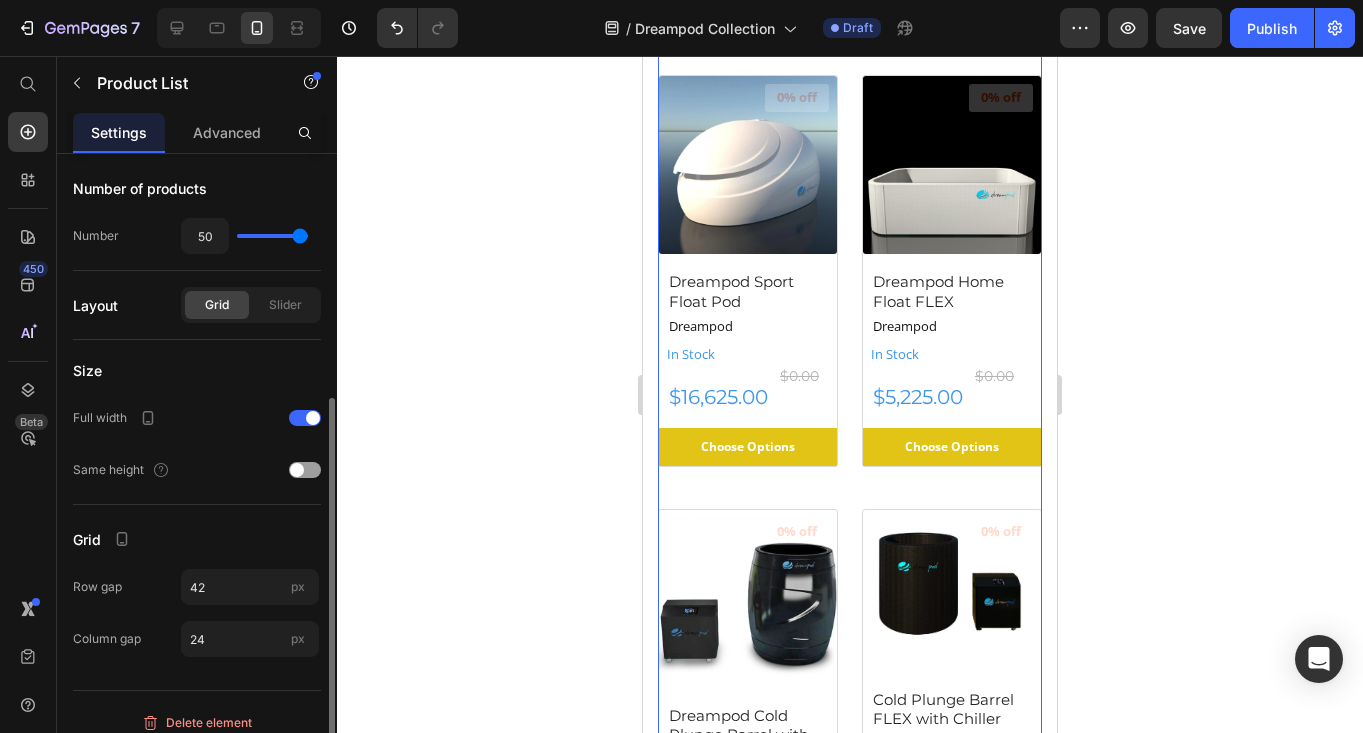 scroll, scrollTop: 417, scrollLeft: 0, axis: vertical 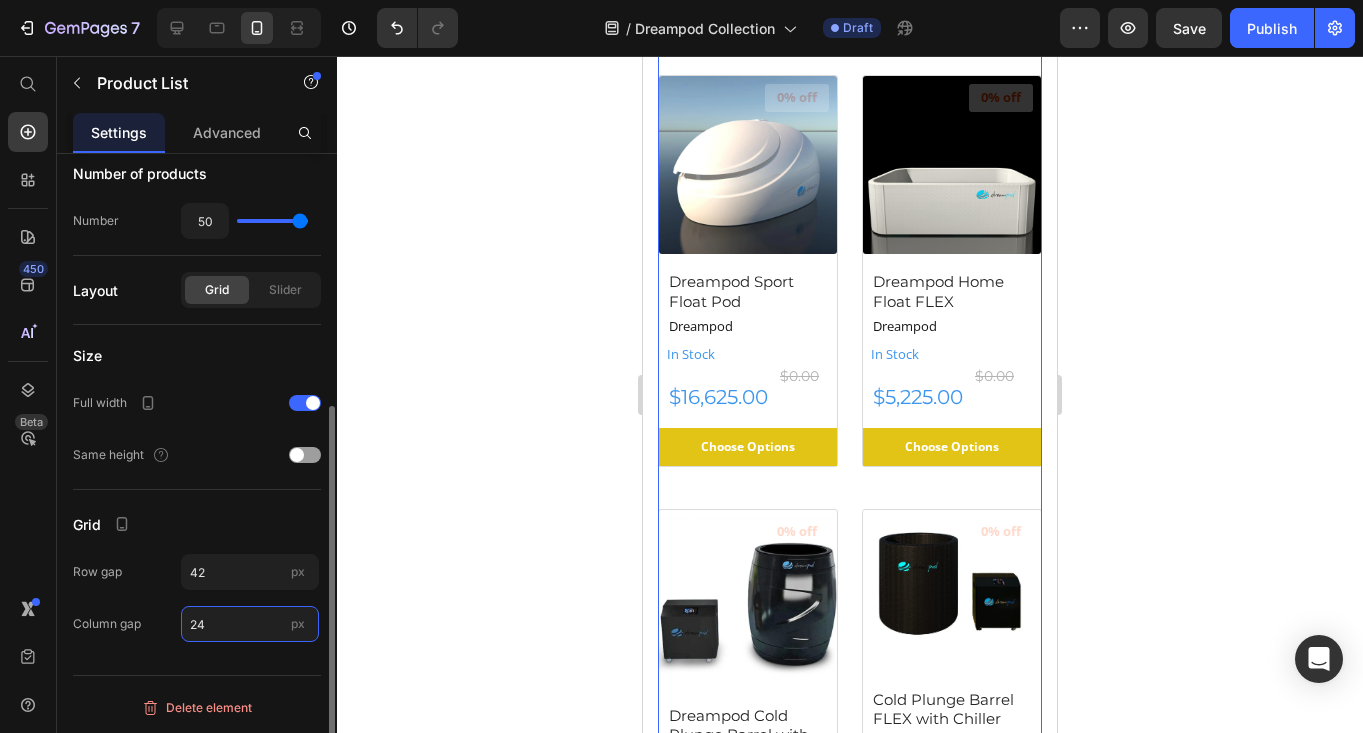 click on "24" at bounding box center (250, 624) 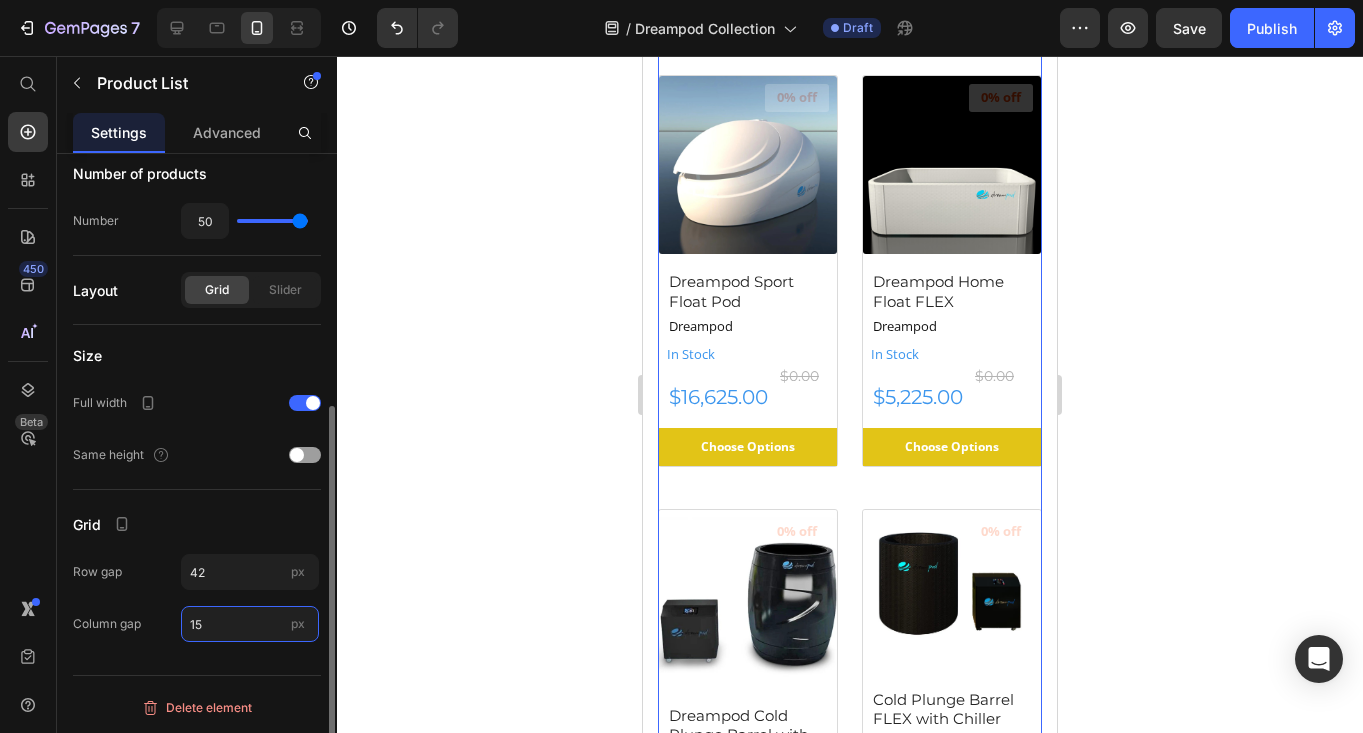 scroll, scrollTop: 2055, scrollLeft: 0, axis: vertical 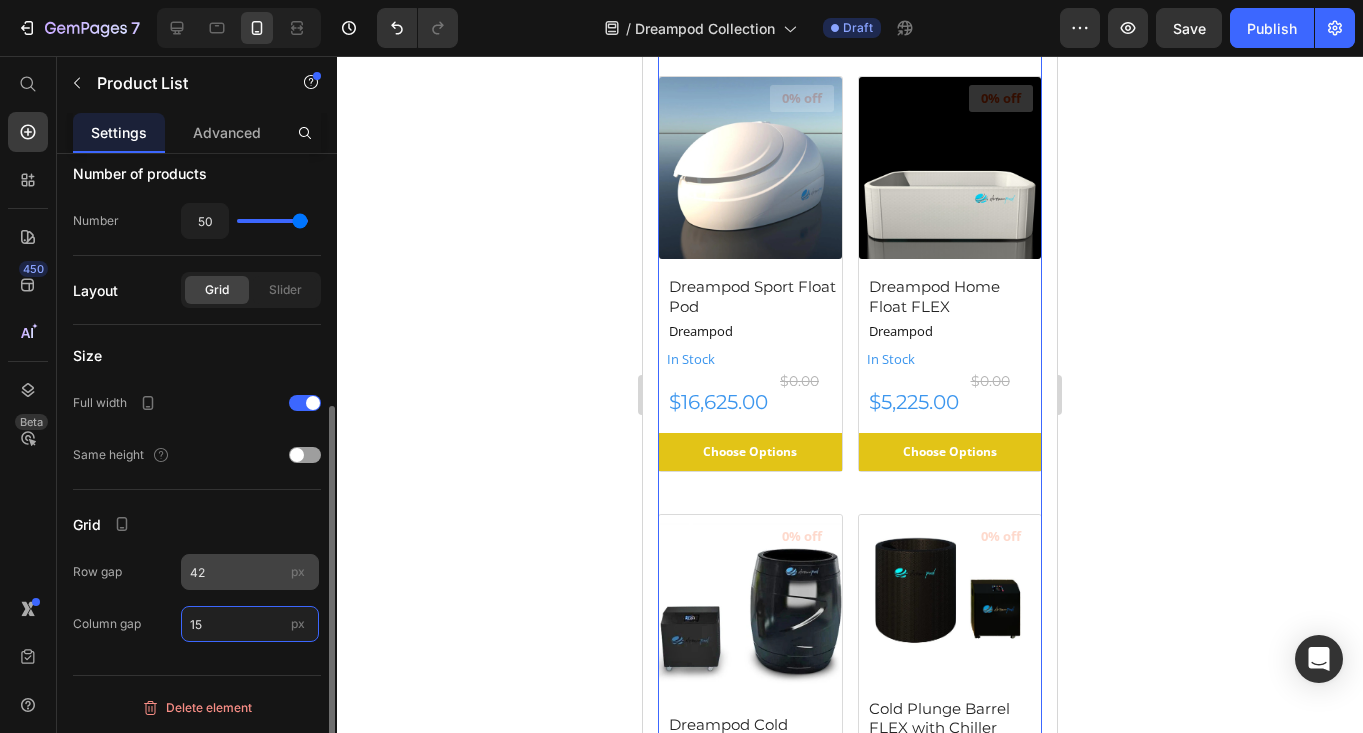 type on "15" 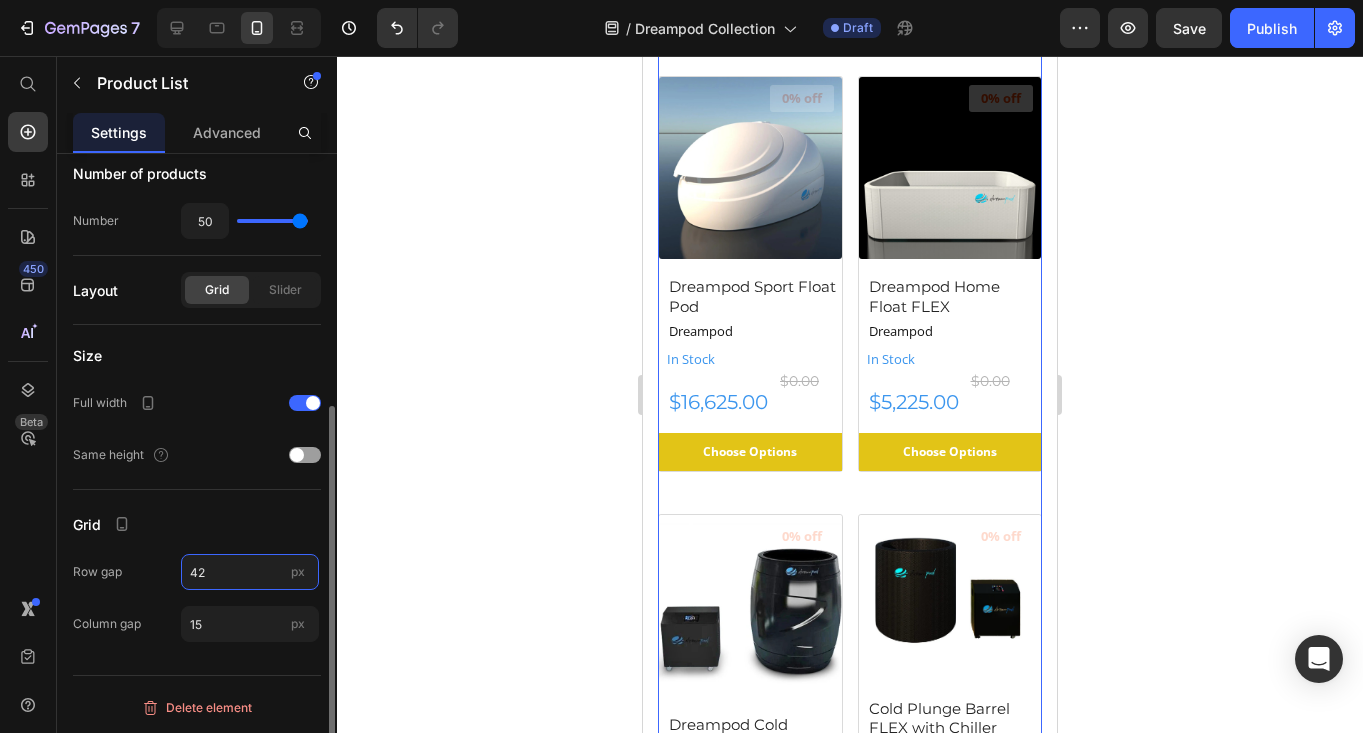click on "42" at bounding box center [250, 572] 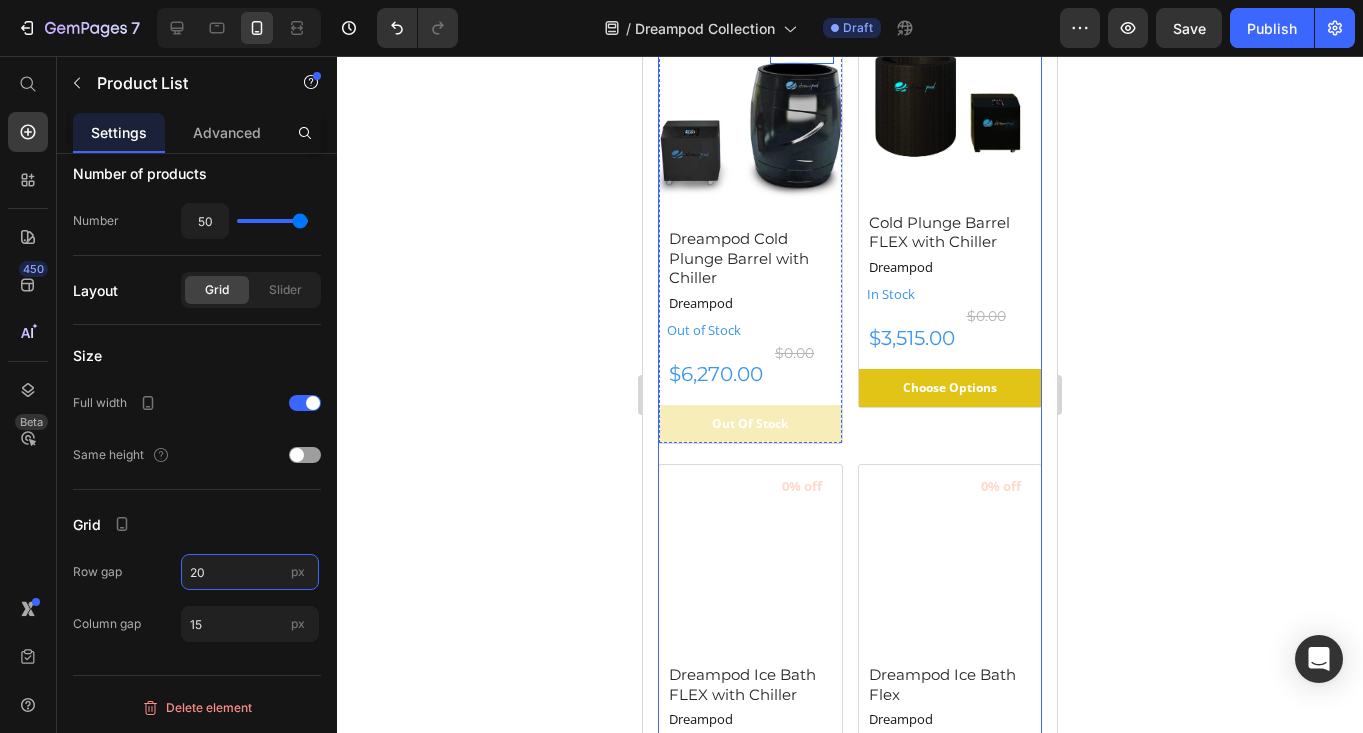 scroll, scrollTop: 2466, scrollLeft: 0, axis: vertical 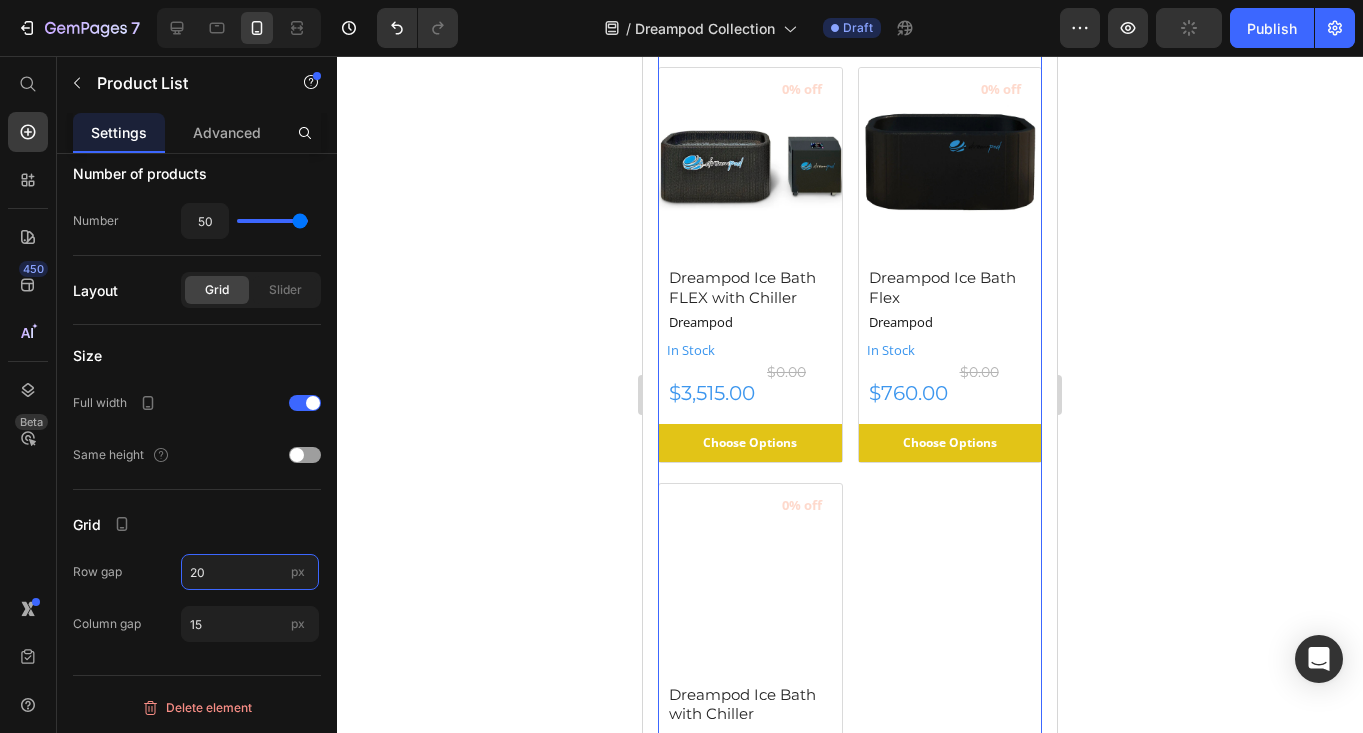 type on "42" 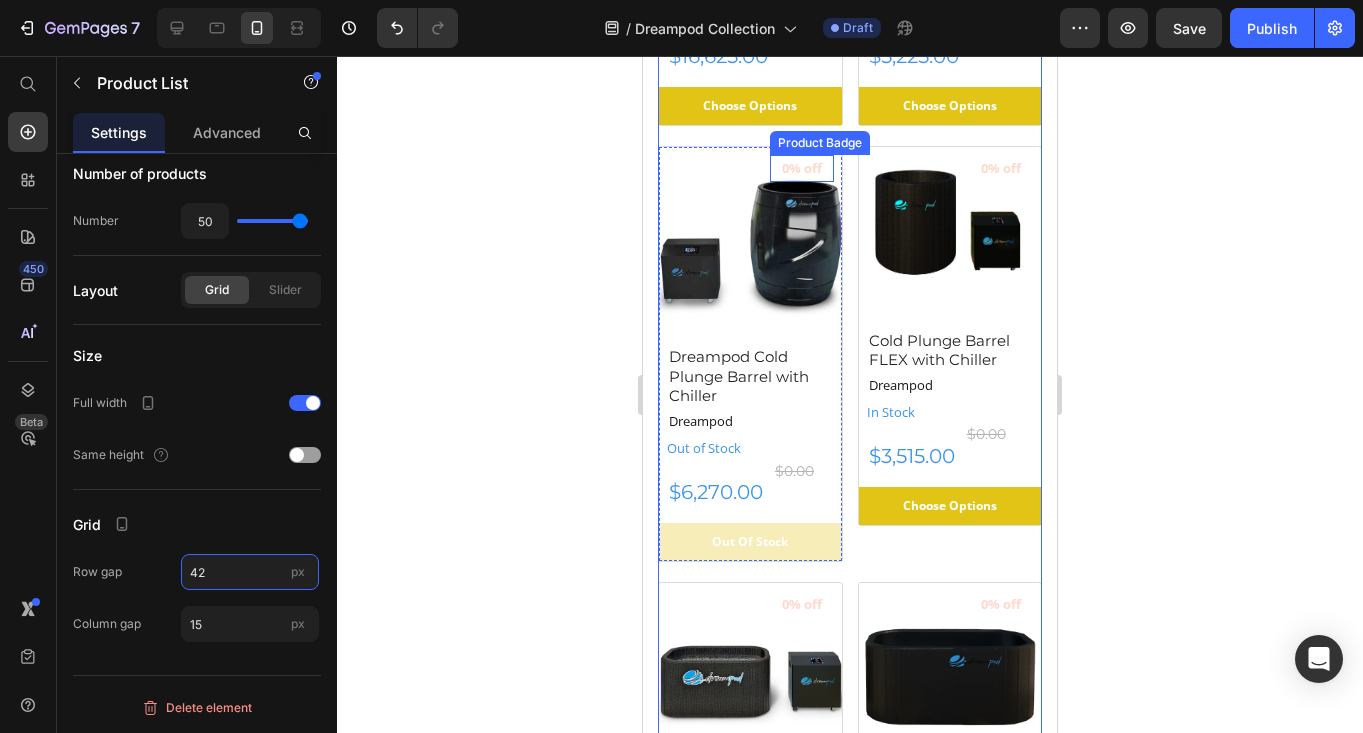 scroll, scrollTop: 2336, scrollLeft: 0, axis: vertical 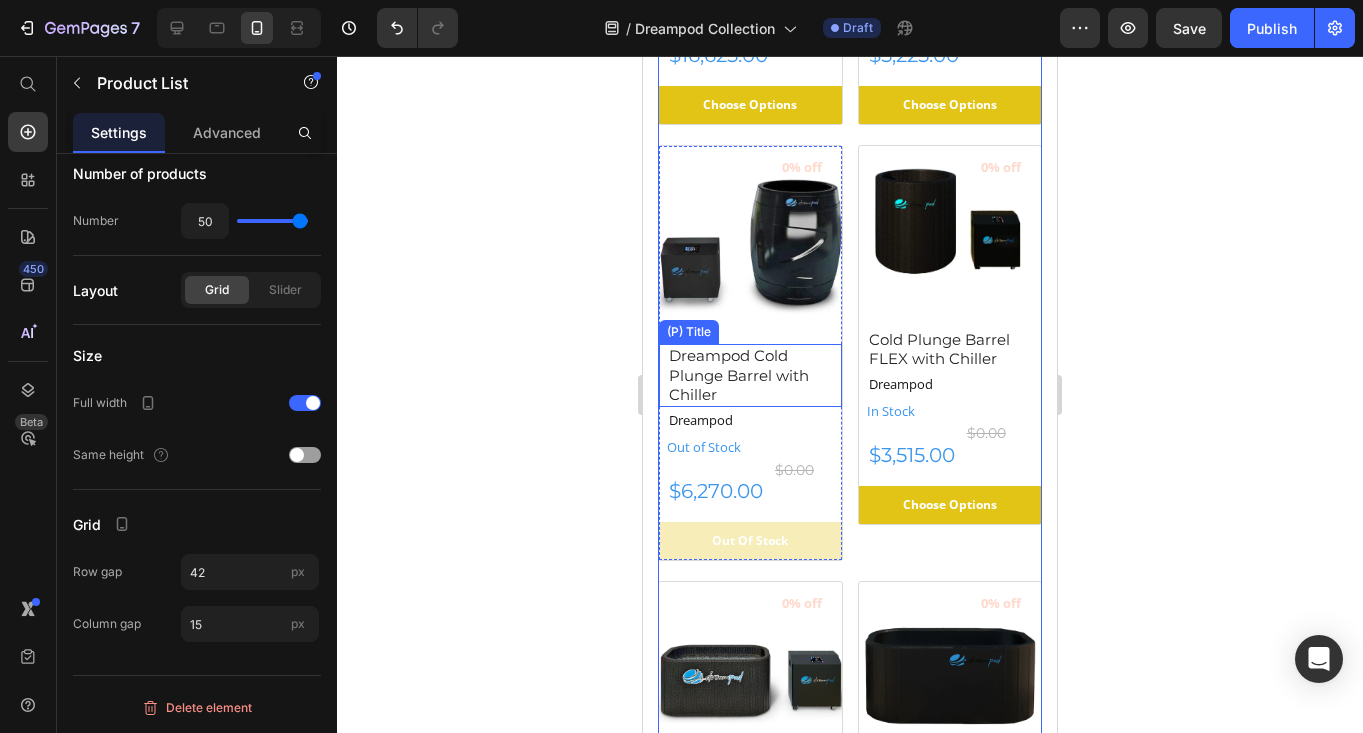 click on "Dreampod Cold Plunge Barrel with Chiller" at bounding box center (754, -1300) 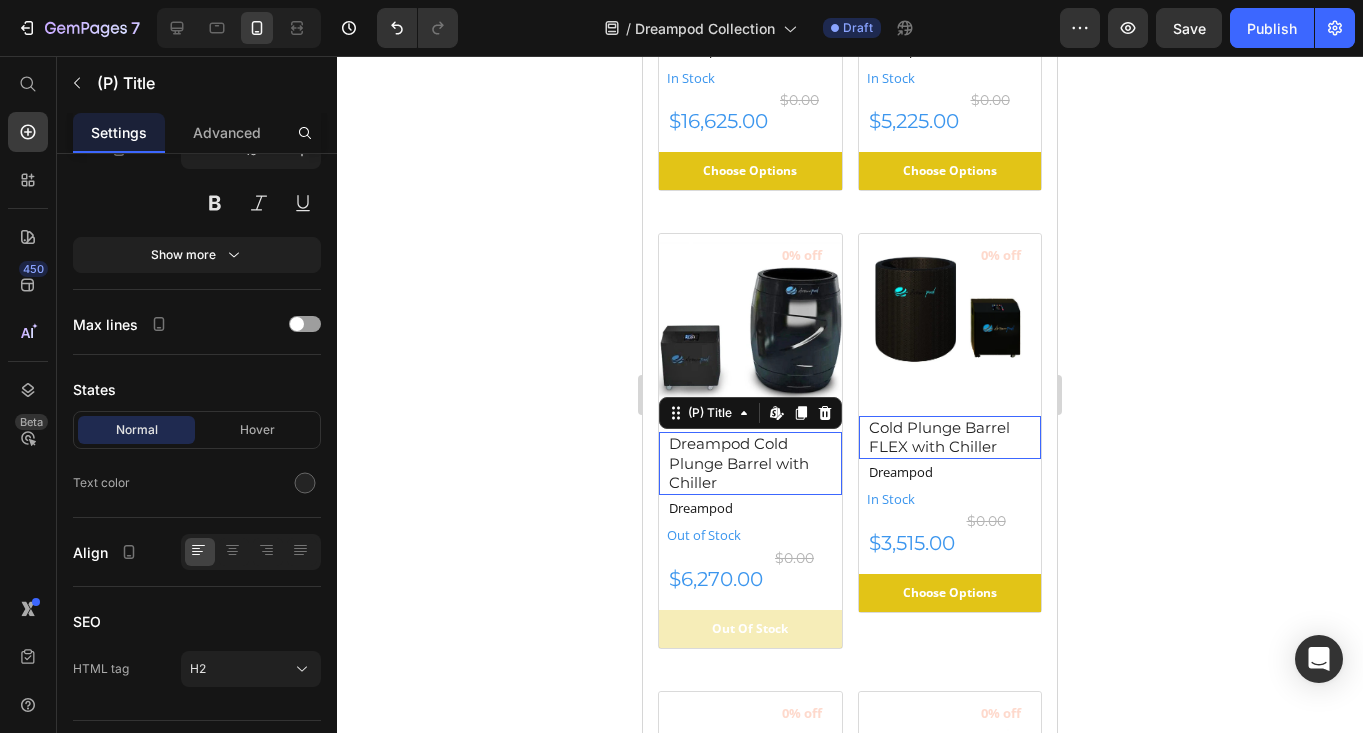 scroll, scrollTop: 2402, scrollLeft: 0, axis: vertical 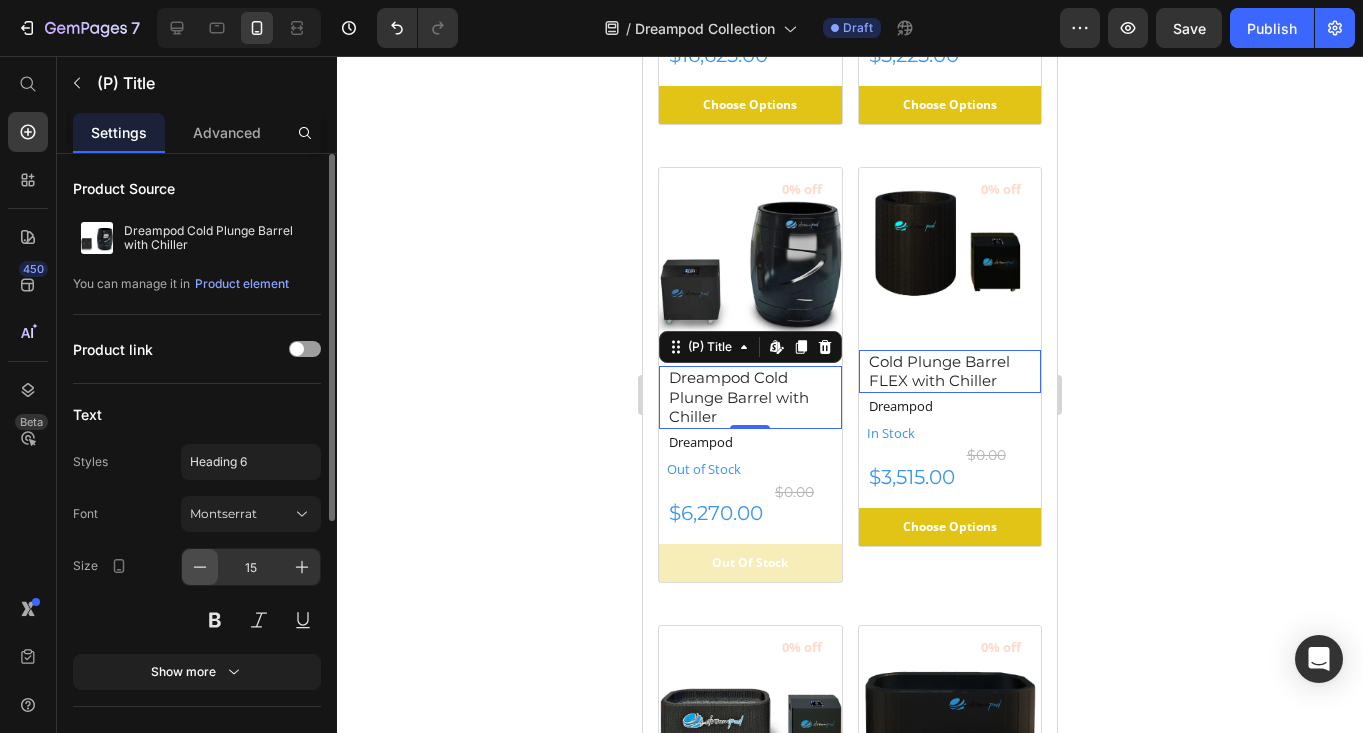 click at bounding box center (200, 567) 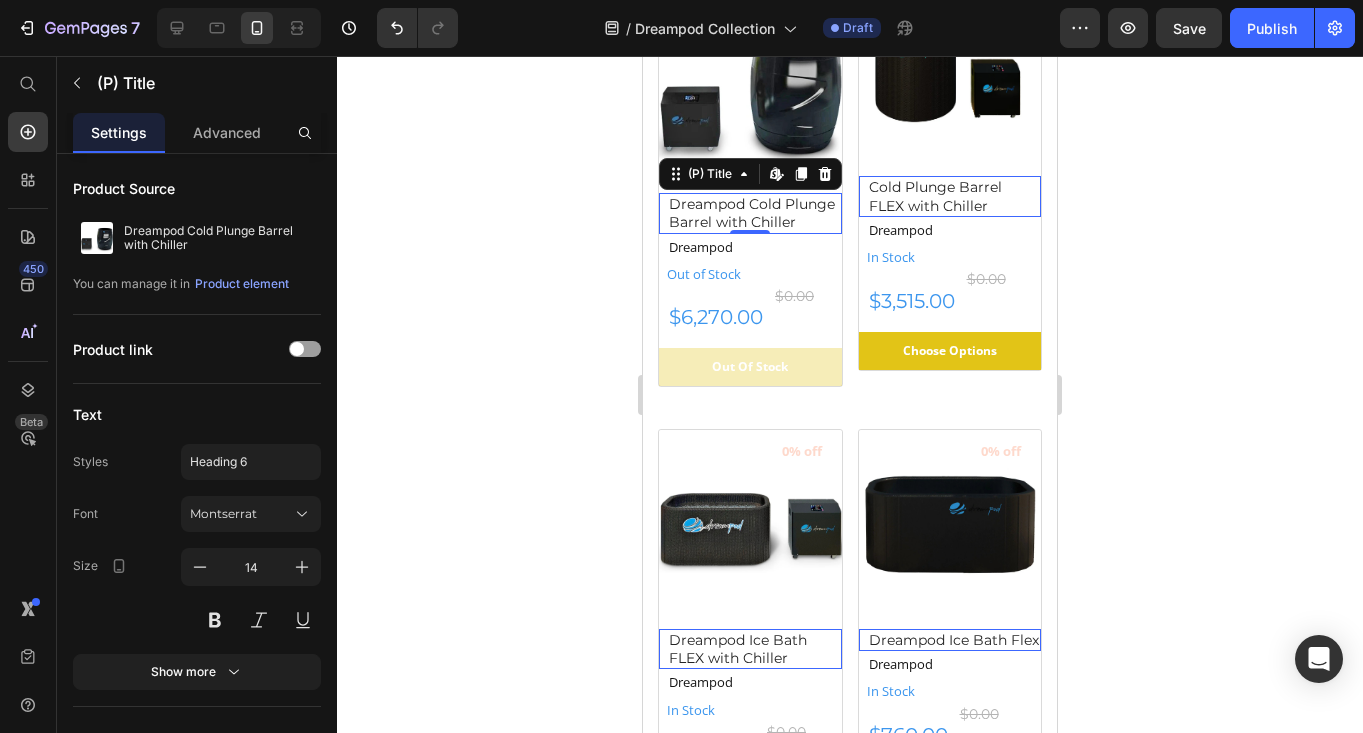 scroll, scrollTop: 2563, scrollLeft: 0, axis: vertical 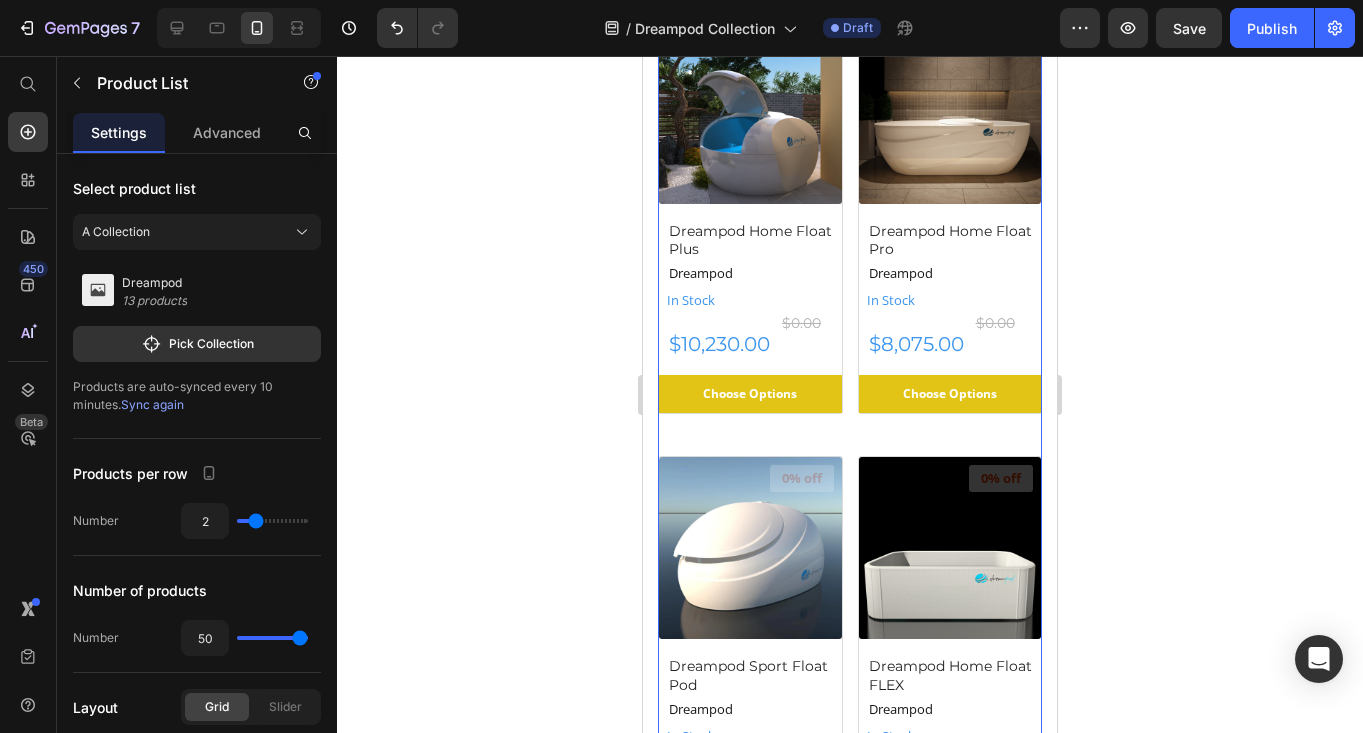 click on "(P) Images 0% off Product Badge Dreampod Stealth Float Pods (P) Title Dreampod Product Vendor In Stock Stock Counter $17,125.00 (P) Price $0.00 (P) Price Row Choose Options (P) Cart Button Row (P) Images 0% off Product Badge Dreampod Mineral Soaker (P) Title Dreampod Product Vendor In Stock Stock Counter $8,075.00 (P) Price $0.00 (P) Price Row Choose Options (P) Cart Button Row (P) Images 0% off Product Badge Dreampod Vmax Float Pod (P) Title Dreampod Product Vendor In Stock Stock Counter $22,325.00 (P) Price $0.00 (P) Price Row Choose Options (P) Cart Button Row (P) Images 0% off Product Badge Dreampod V2 Float Pod (P) Title Dreampod Product Vendor In Stock Stock Counter $20,425.00 (P) Price $0.00 (P) Price Row Choose Options (P) Cart Button Row (P) Images 0% off Product Badge Dreampod Home Float Plus (P) Title Dreampod Product Vendor In Stock Stock Counter $10,230.00 (P) Price $0.00 (P) Price Row Choose Options (P) Cart Button Row (P) Images 0% off Product Badge Dreampod Home Float Pro (P) Title Dreampod" at bounding box center [850, 653] 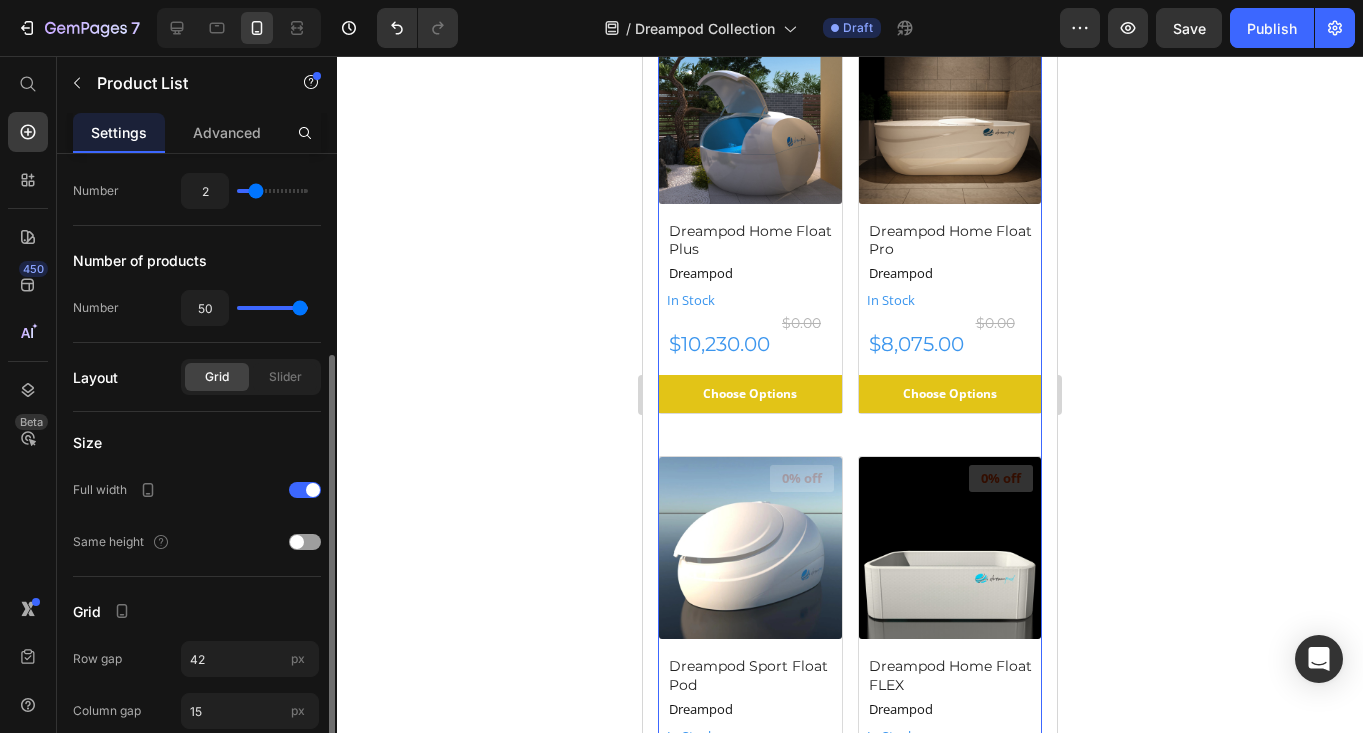 scroll, scrollTop: 417, scrollLeft: 0, axis: vertical 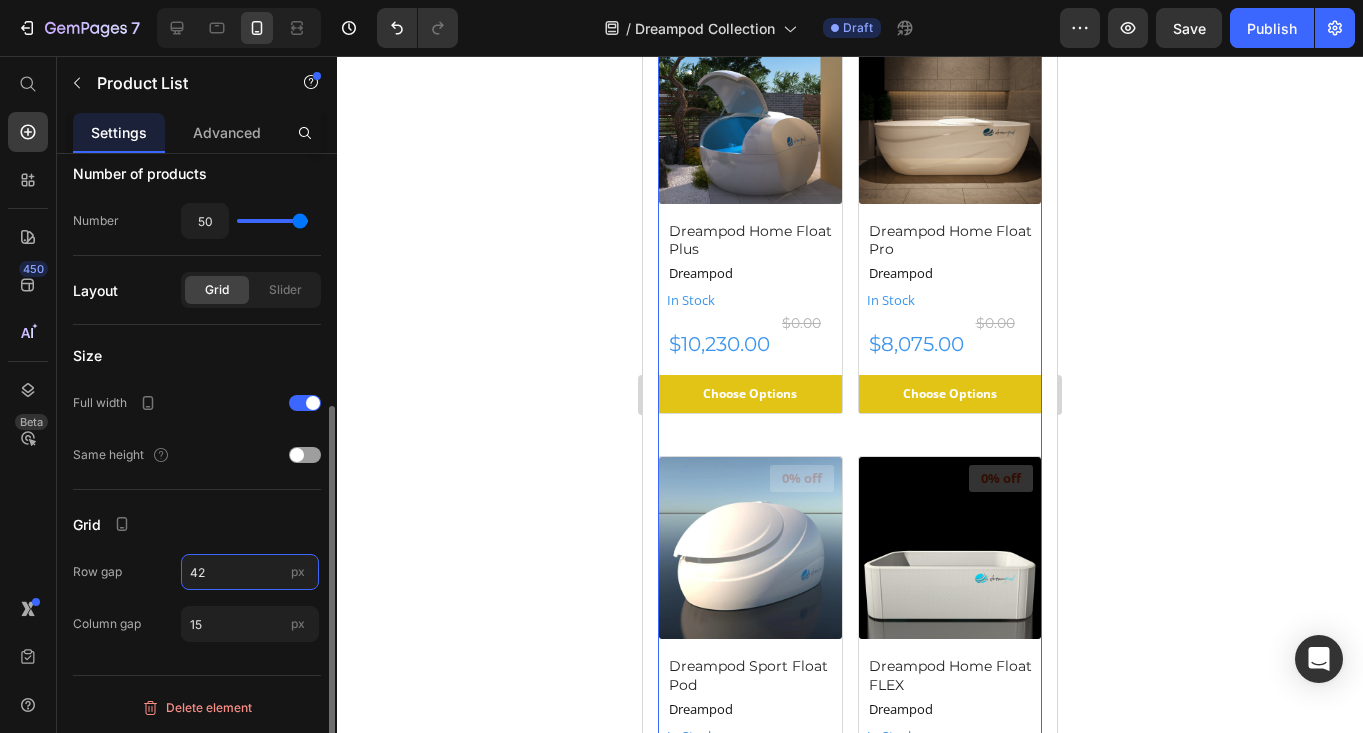 click on "42" at bounding box center [250, 572] 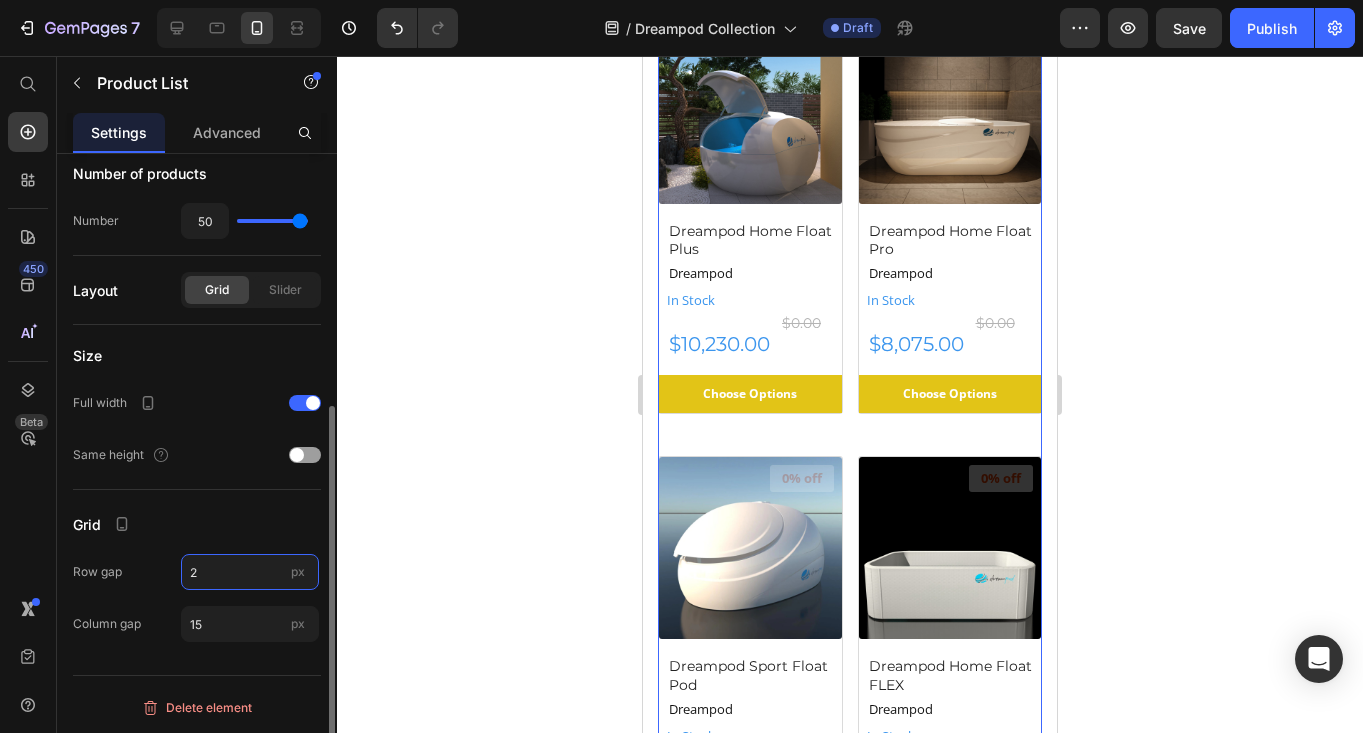 type on "20" 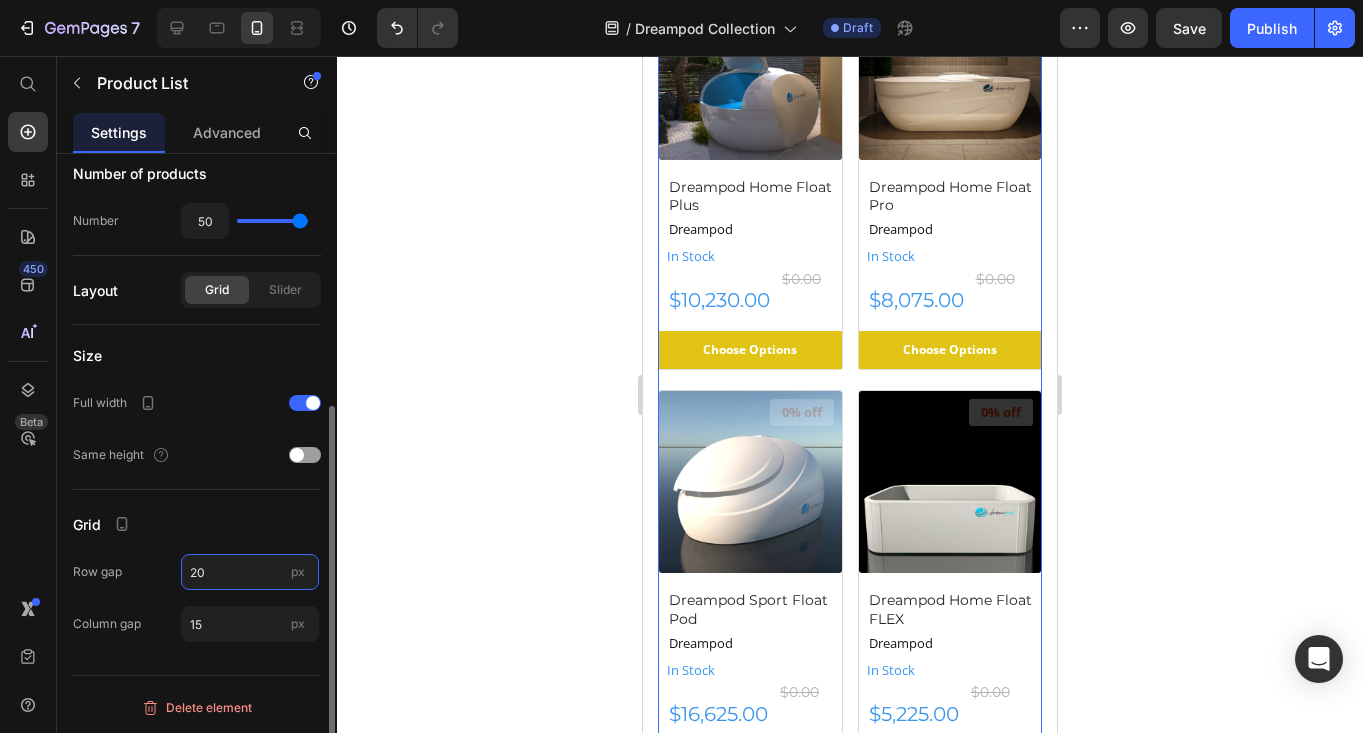 scroll, scrollTop: 1623, scrollLeft: 0, axis: vertical 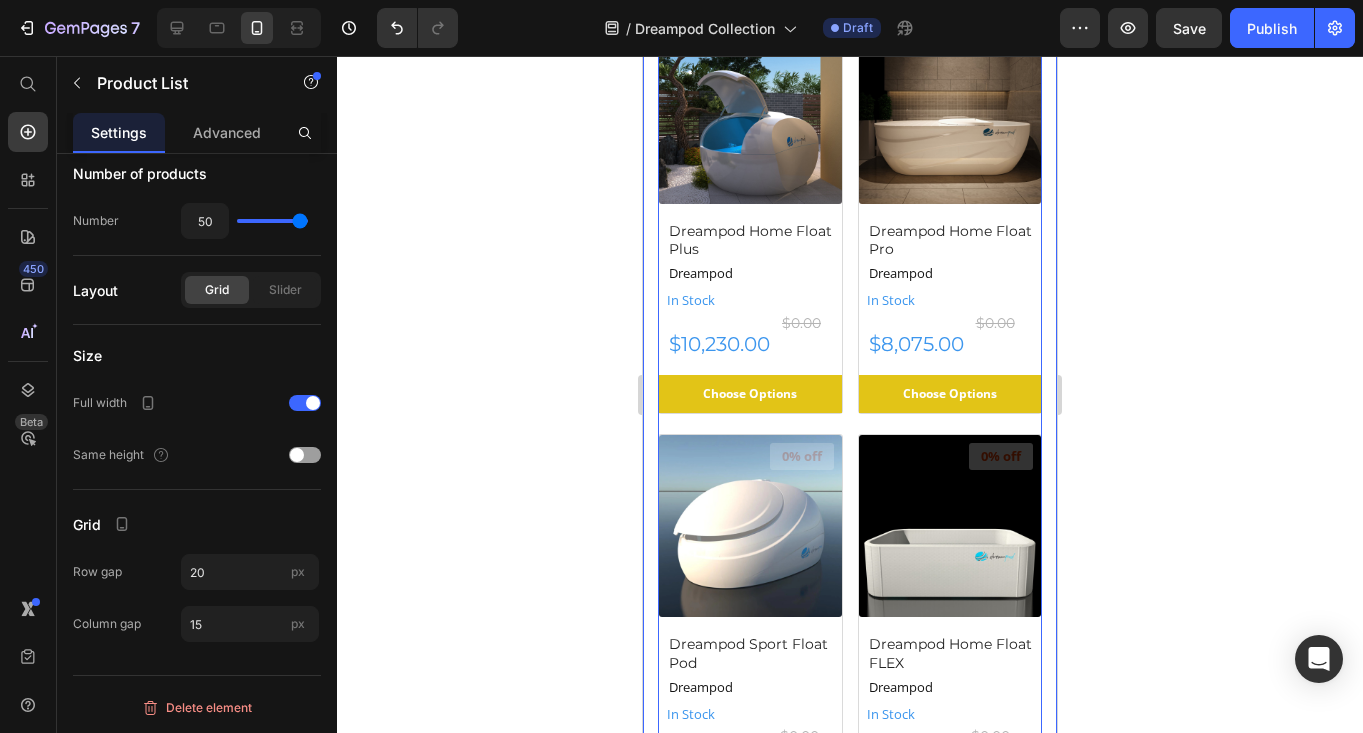 click on "(P) Images 0% off Product Badge Dreampod Stealth Float Pods (P) Title Dreampod Product Vendor In Stock Stock Counter $17,125.00 (P) Price $0.00 (P) Price Row Choose Options (P) Cart Button Row (P) Images 0% off Product Badge Dreampod Mineral Soaker (P) Title Dreampod Product Vendor In Stock Stock Counter $8,075.00 (P) Price $0.00 (P) Price Row Choose Options (P) Cart Button Row (P) Images 0% off Product Badge Dreampod Vmax Float Pod (P) Title Dreampod Product Vendor In Stock Stock Counter $22,325.00 (P) Price $0.00 (P) Price Row Choose Options (P) Cart Button Row (P) Images 0% off Product Badge Dreampod V2 Float Pod (P) Title Dreampod Product Vendor In Stock Stock Counter $20,425.00 (P) Price $0.00 (P) Price Row Choose Options (P) Cart Button Row (P) Images 0% off Product Badge Dreampod Home Float Plus (P) Title Dreampod Product Vendor In Stock Stock Counter $10,230.00 (P) Price $0.00 (P) Price Row Choose Options (P) Cart Button Row (P) Images 0% off Product Badge Dreampod Home Float Pro (P) Title Dreampod" at bounding box center (850, 607) 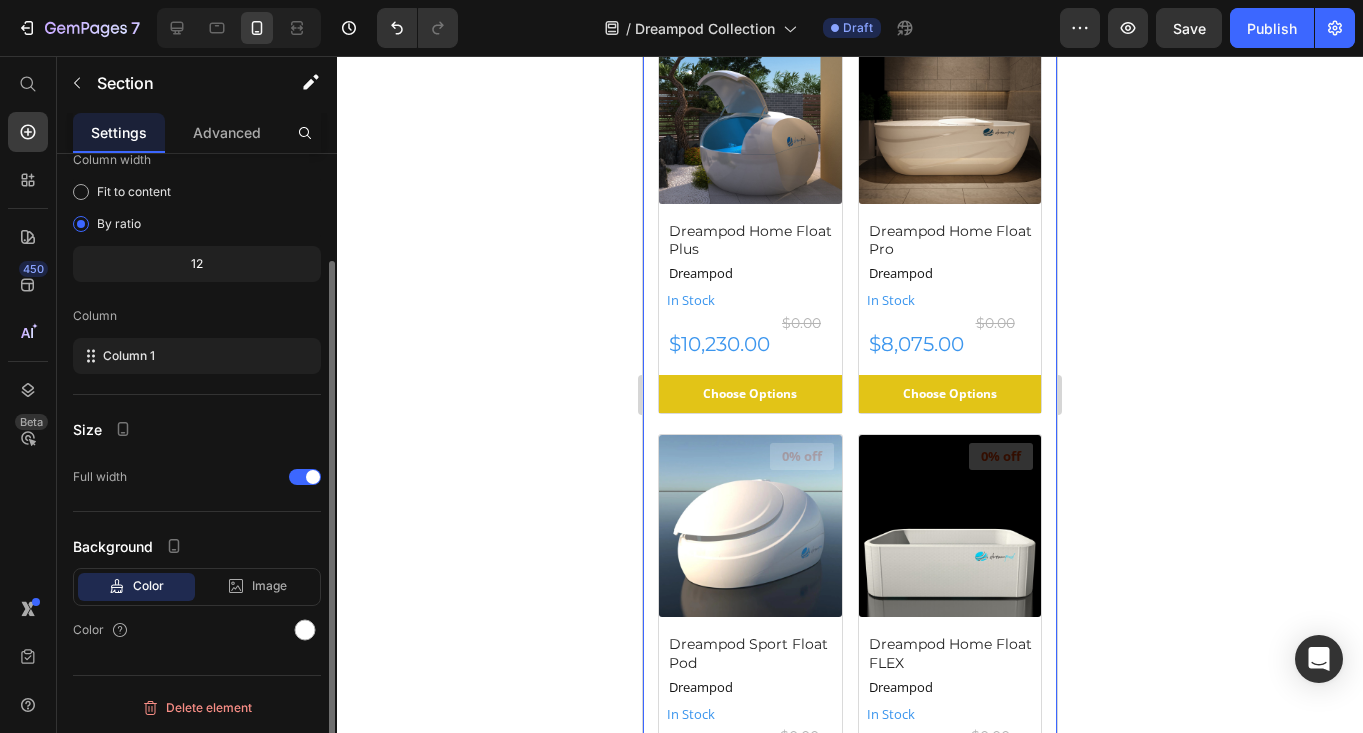 scroll, scrollTop: 0, scrollLeft: 0, axis: both 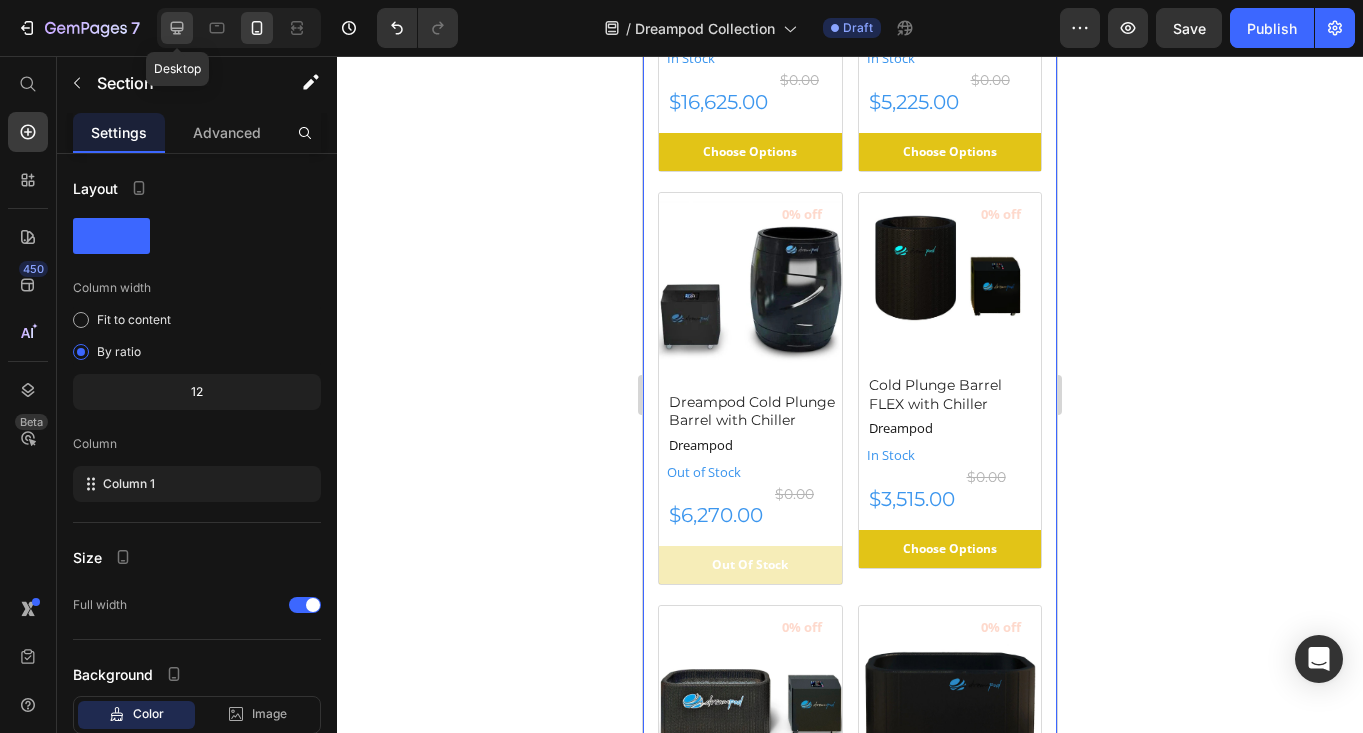 click 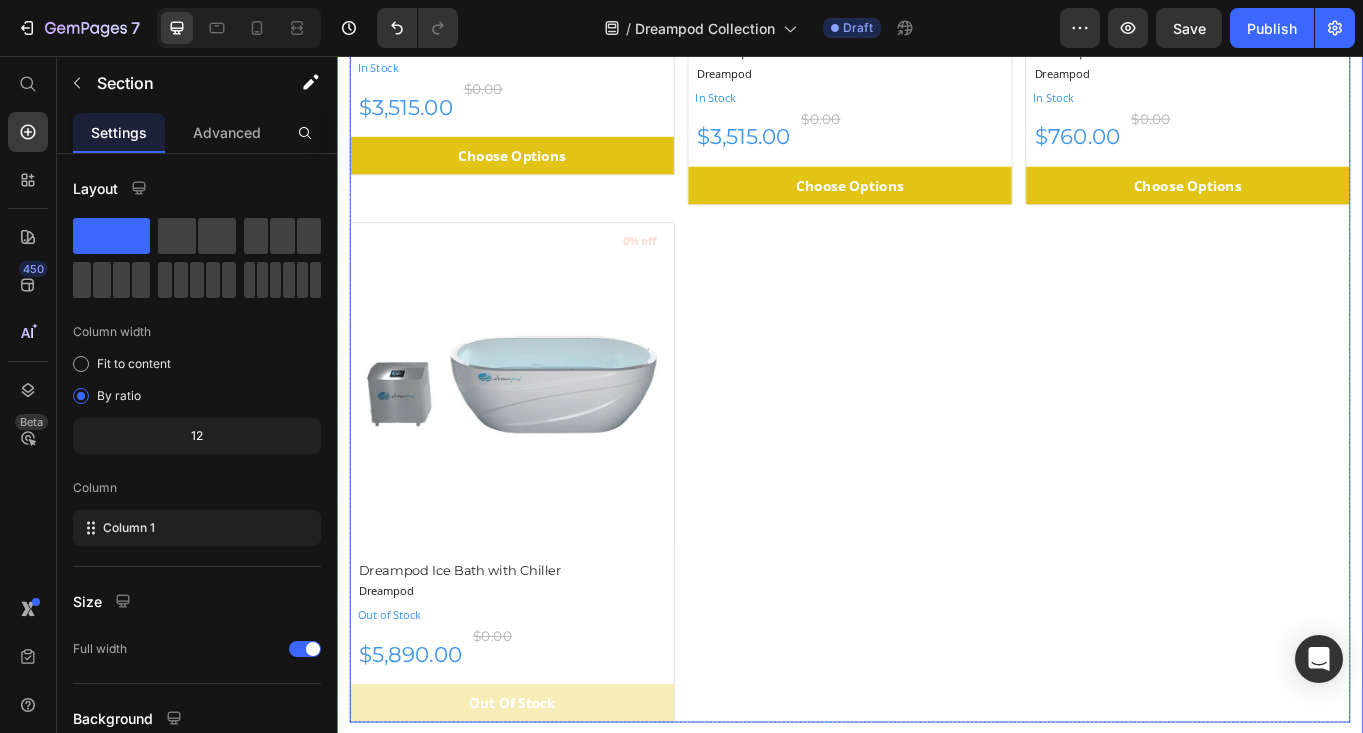 scroll, scrollTop: 2650, scrollLeft: 0, axis: vertical 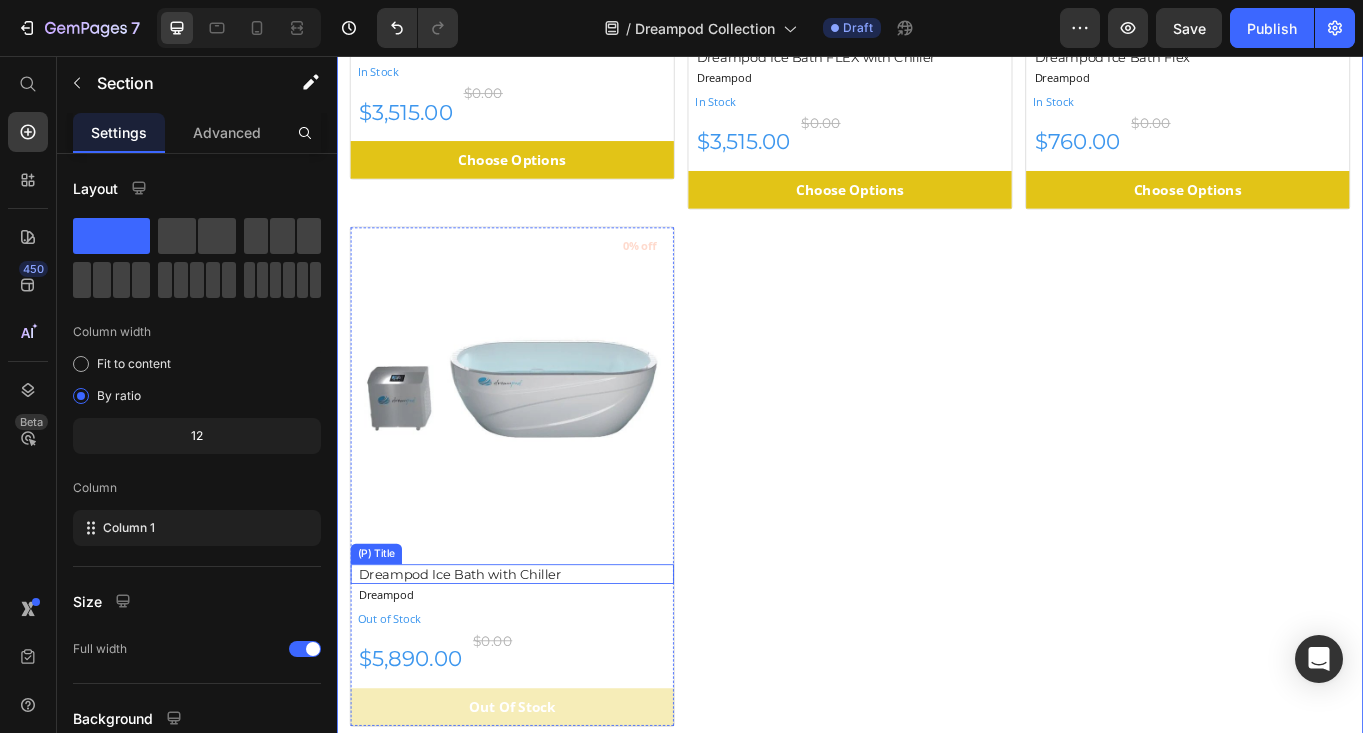click on "Dreampod Ice Bath with Chiller" at bounding box center [546, -1758] 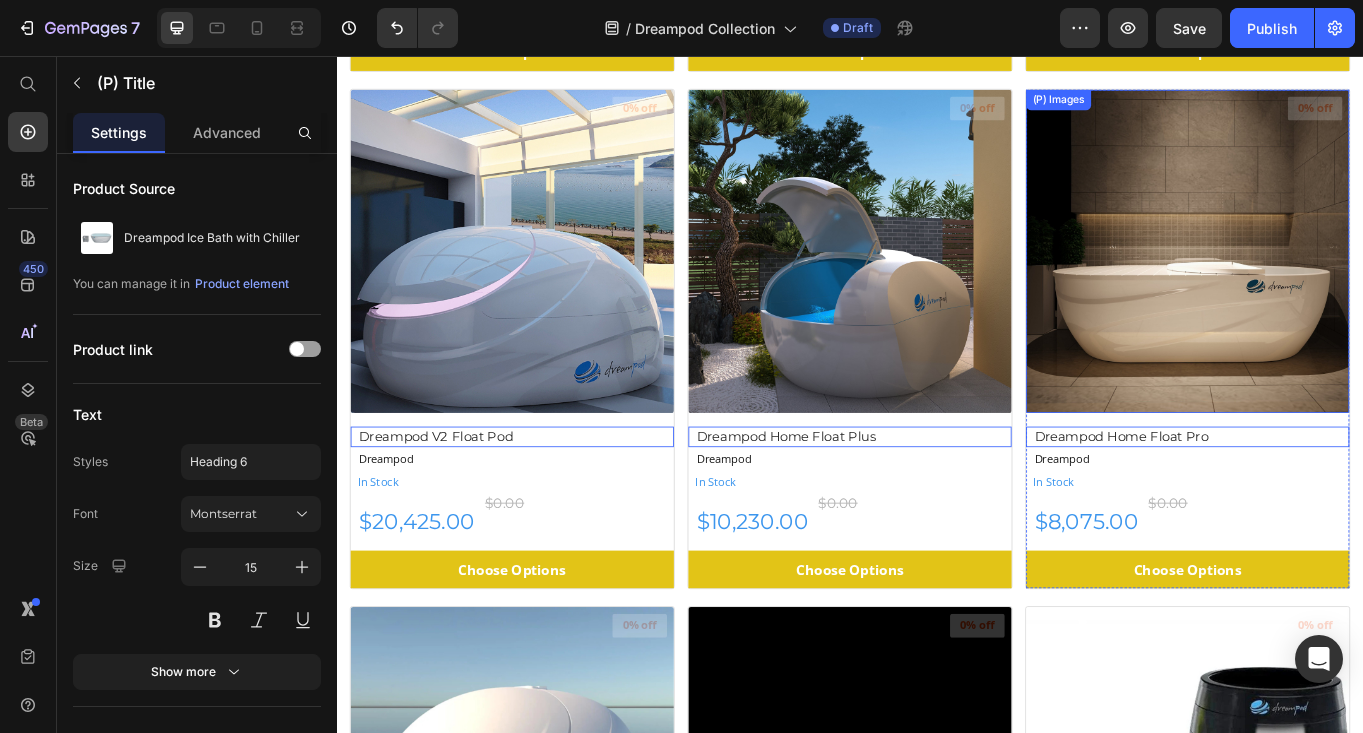 scroll, scrollTop: 987, scrollLeft: 0, axis: vertical 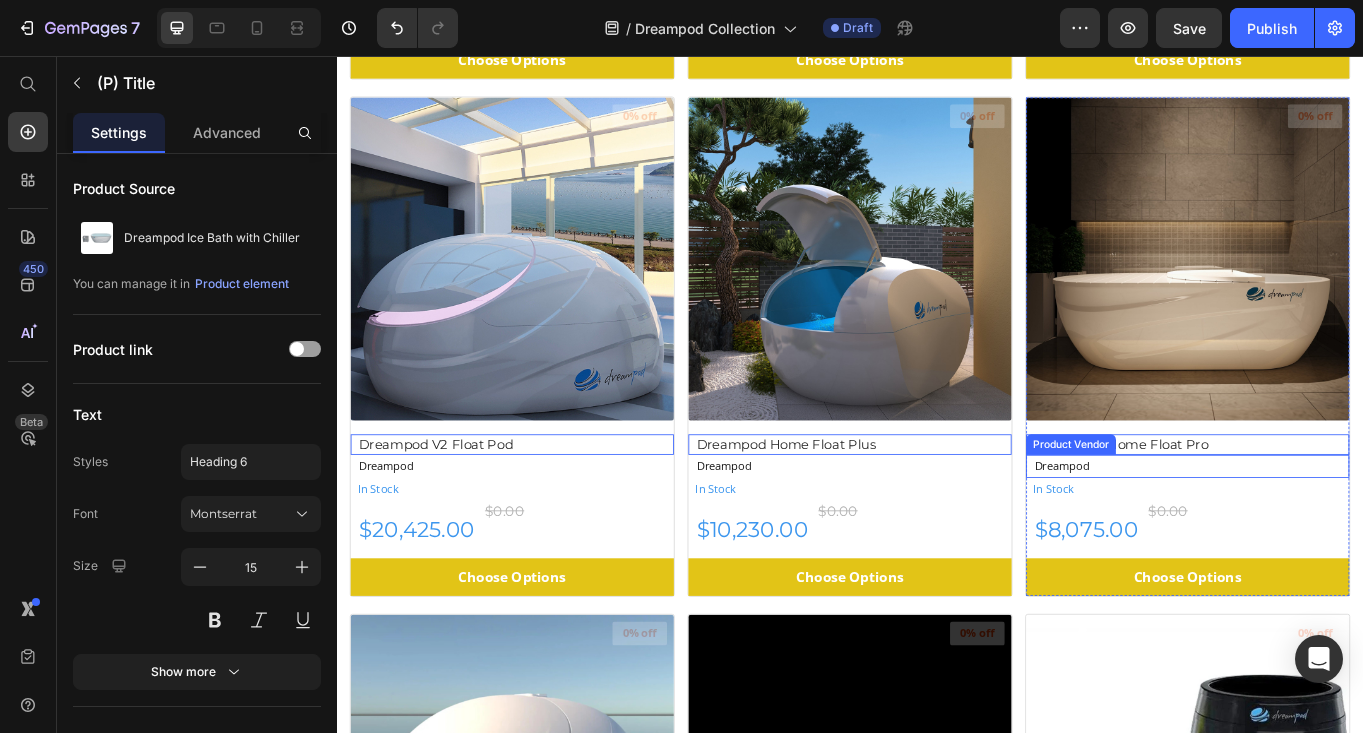 click on "Dreampod" at bounding box center [546, -70] 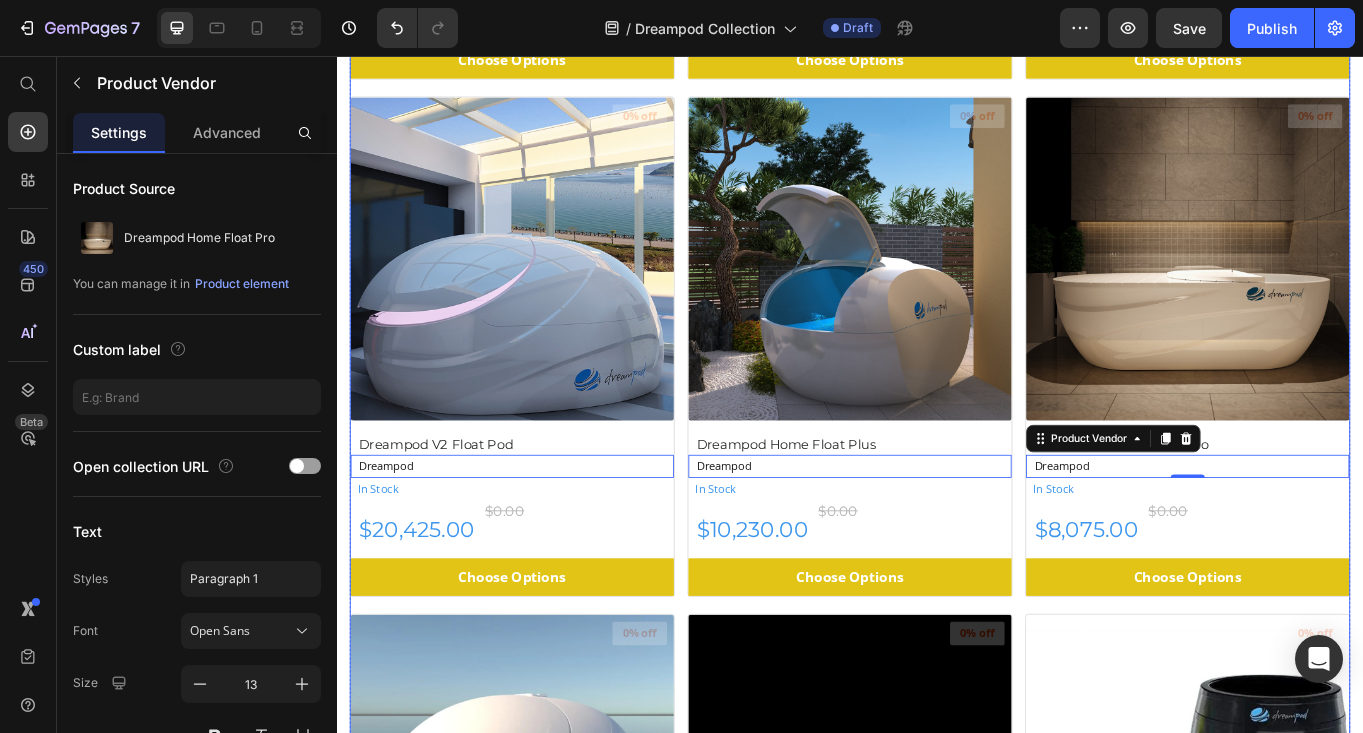 click on "(P) Images 0% off Product Badge Dreampod Stealth Float Pods (P) Title Dreampod Product Vendor   0 In Stock Stock Counter $17,125.00 (P) Price $0.00 (P) Price Row Choose Options (P) Cart Button Row (P) Images 0% off Product Badge Dreampod Mineral Soaker (P) Title Dreampod Product Vendor   0 In Stock Stock Counter $8,075.00 (P) Price $0.00 (P) Price Row Choose Options (P) Cart Button Row (P) Images 0% off Product Badge Dreampod Vmax Float Pod (P) Title Dreampod Product Vendor   0 In Stock Stock Counter $22,325.00 (P) Price $0.00 (P) Price Row Choose Options (P) Cart Button Row (P) Images 0% off Product Badge Dreampod V2 Float Pod (P) Title Dreampod Product Vendor   0 In Stock Stock Counter $20,425.00 (P) Price $0.00 (P) Price Row Choose Options (P) Cart Button Row (P) Images 0% off Product Badge Dreampod Home Float Plus (P) Title Dreampod Product Vendor   0 In Stock Stock Counter $10,230.00 (P) Price $0.00 (P) Price Row Choose Options (P) Cart Button Row (P) Images 0% off Product Badge Dreampod Home Float Pro" at bounding box center (937, 1000) 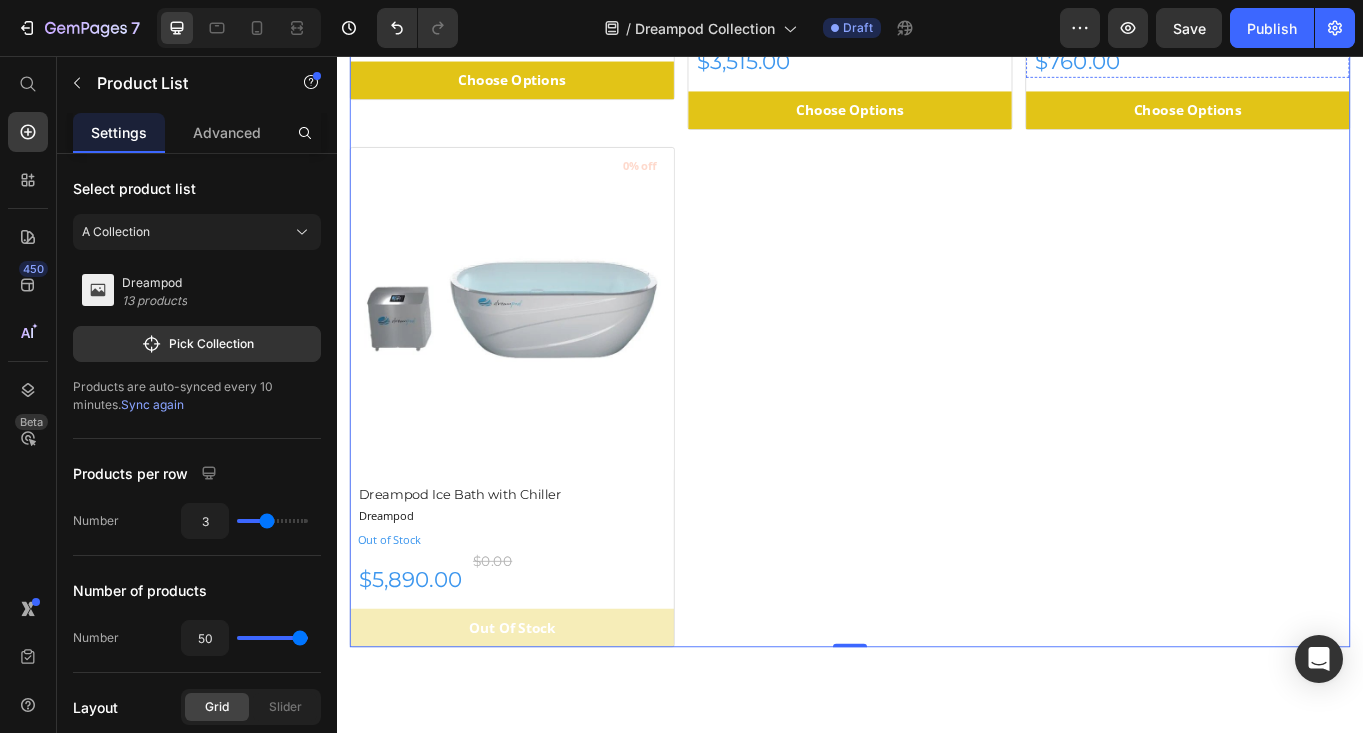 scroll, scrollTop: 2722, scrollLeft: 0, axis: vertical 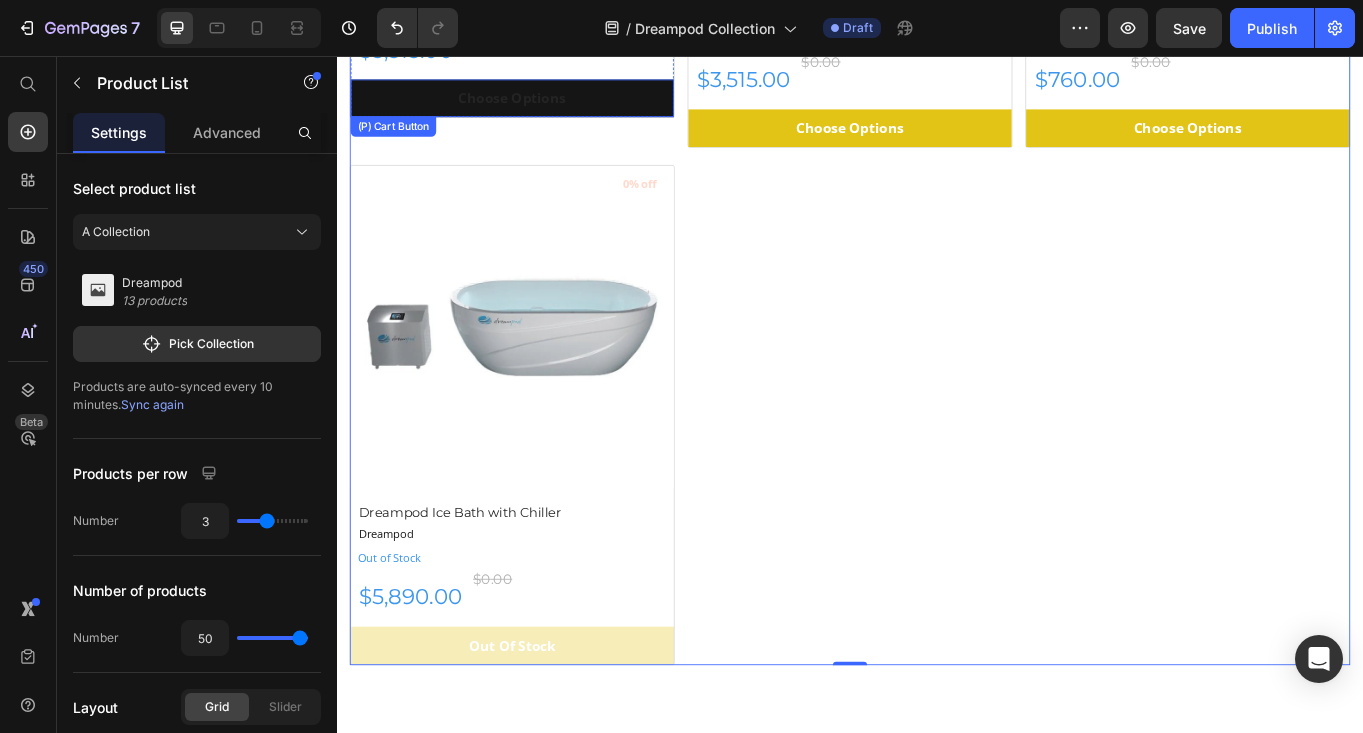 click on "Choose Options" at bounding box center [542, -1675] 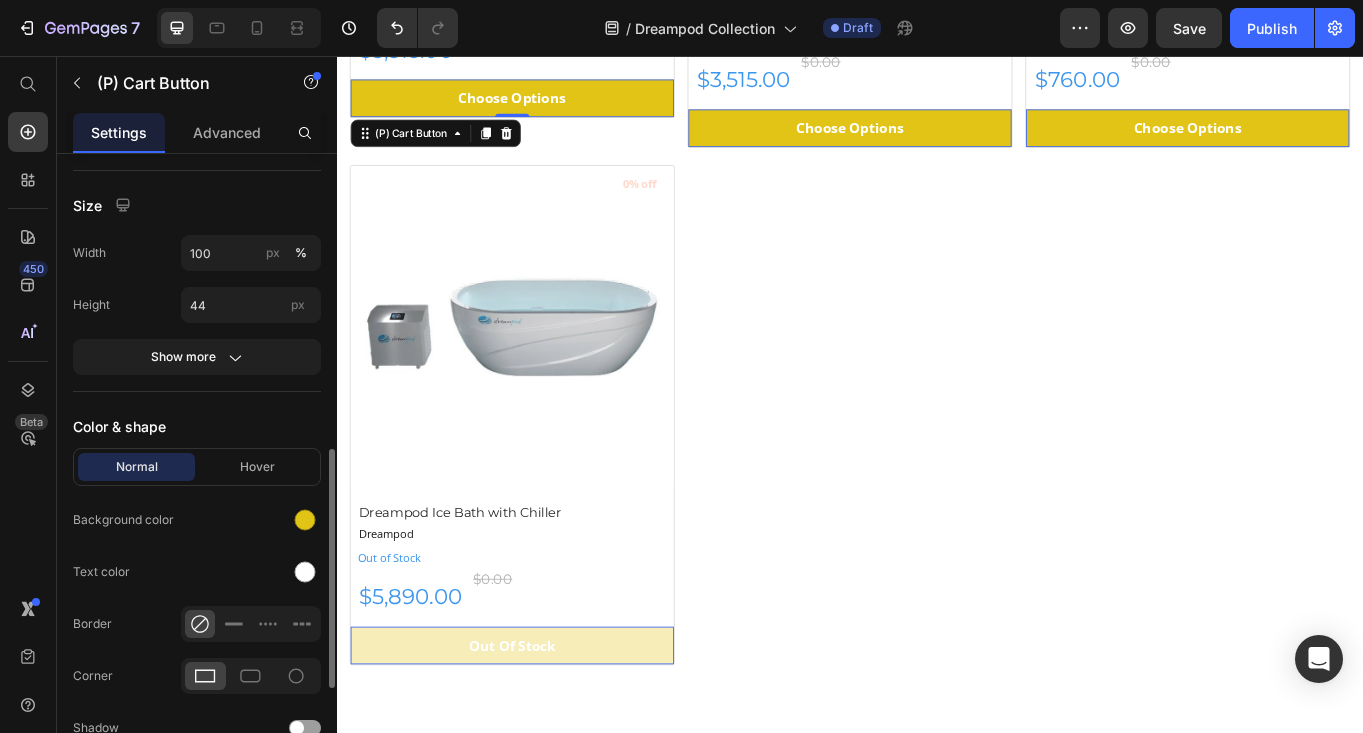 scroll, scrollTop: 778, scrollLeft: 0, axis: vertical 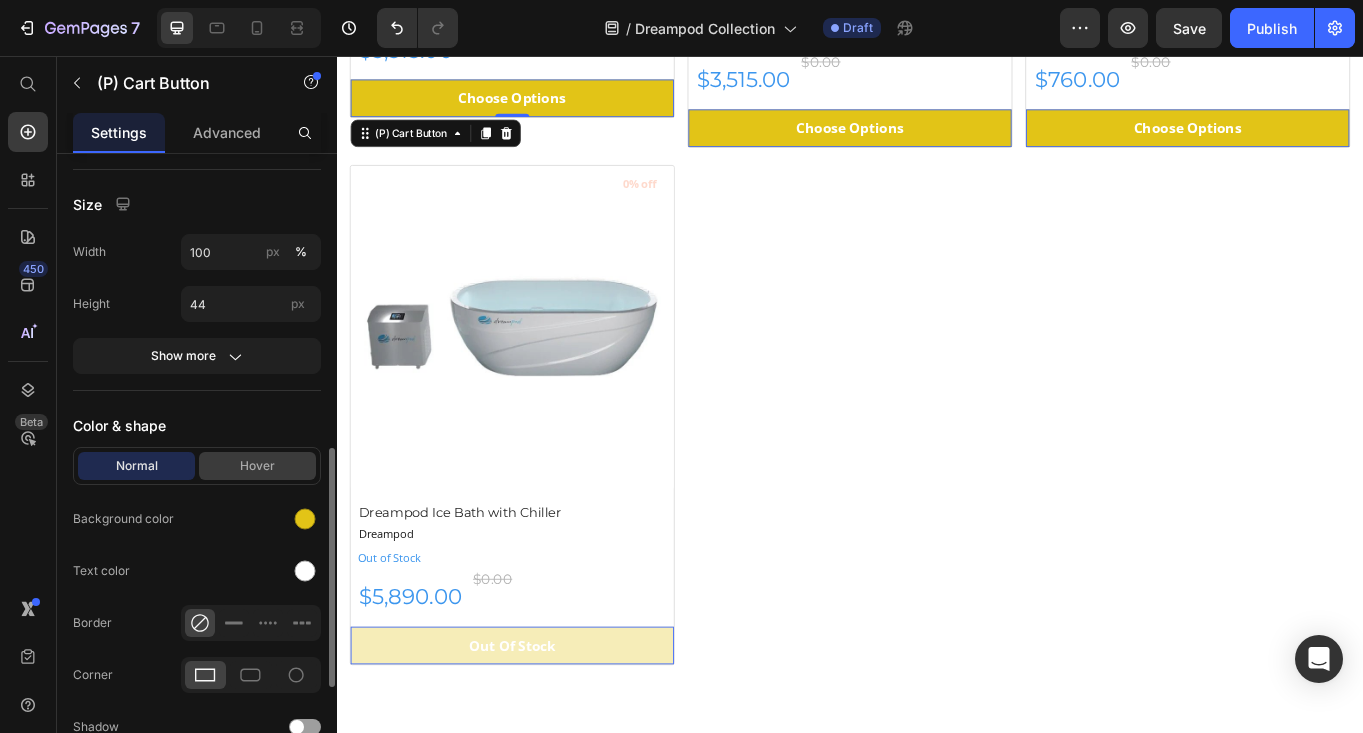 click on "Hover" at bounding box center (257, 466) 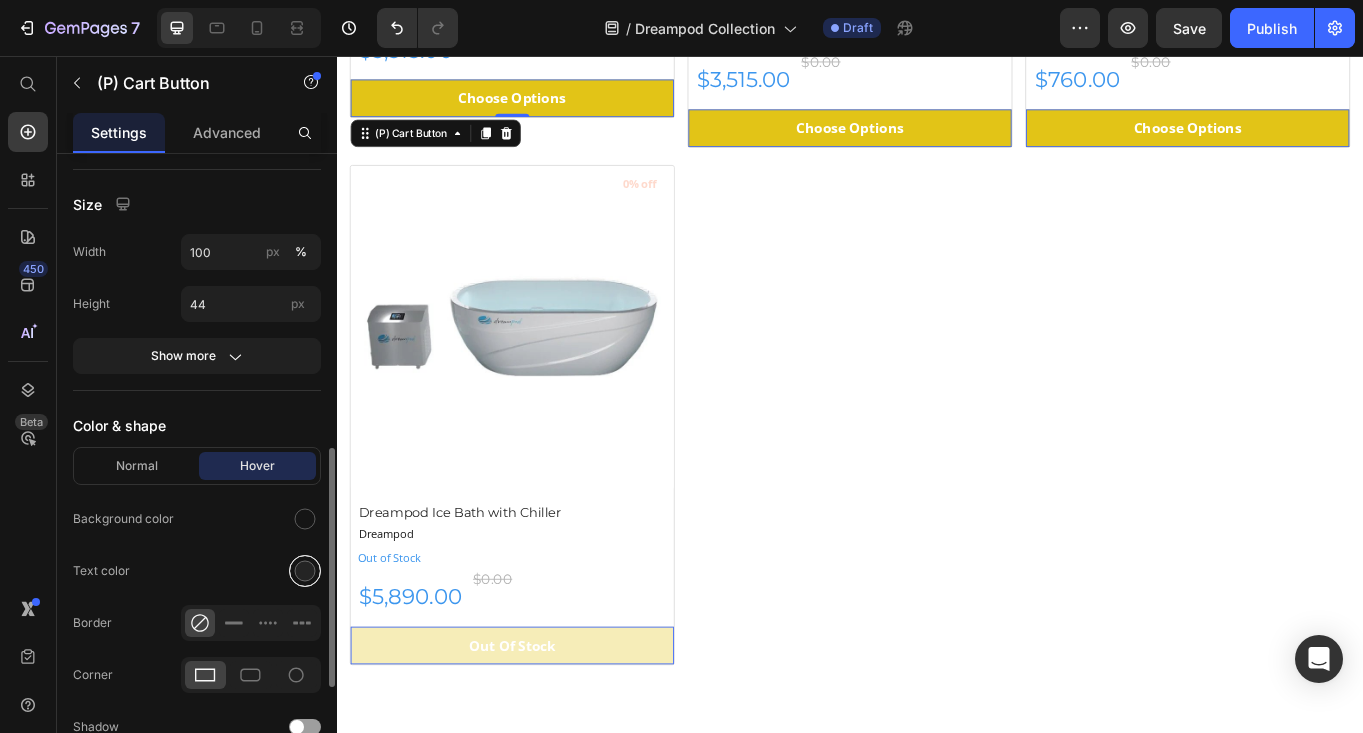 click at bounding box center [305, 571] 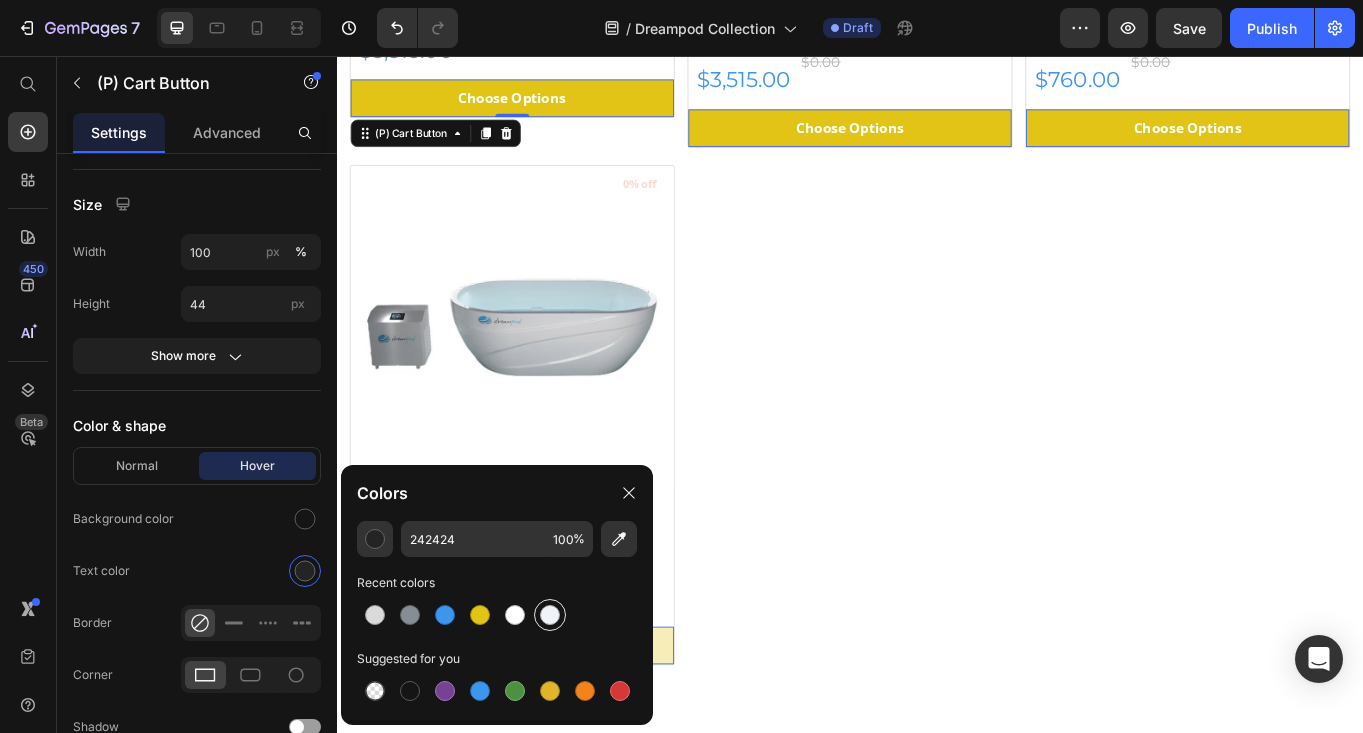 click at bounding box center [550, 615] 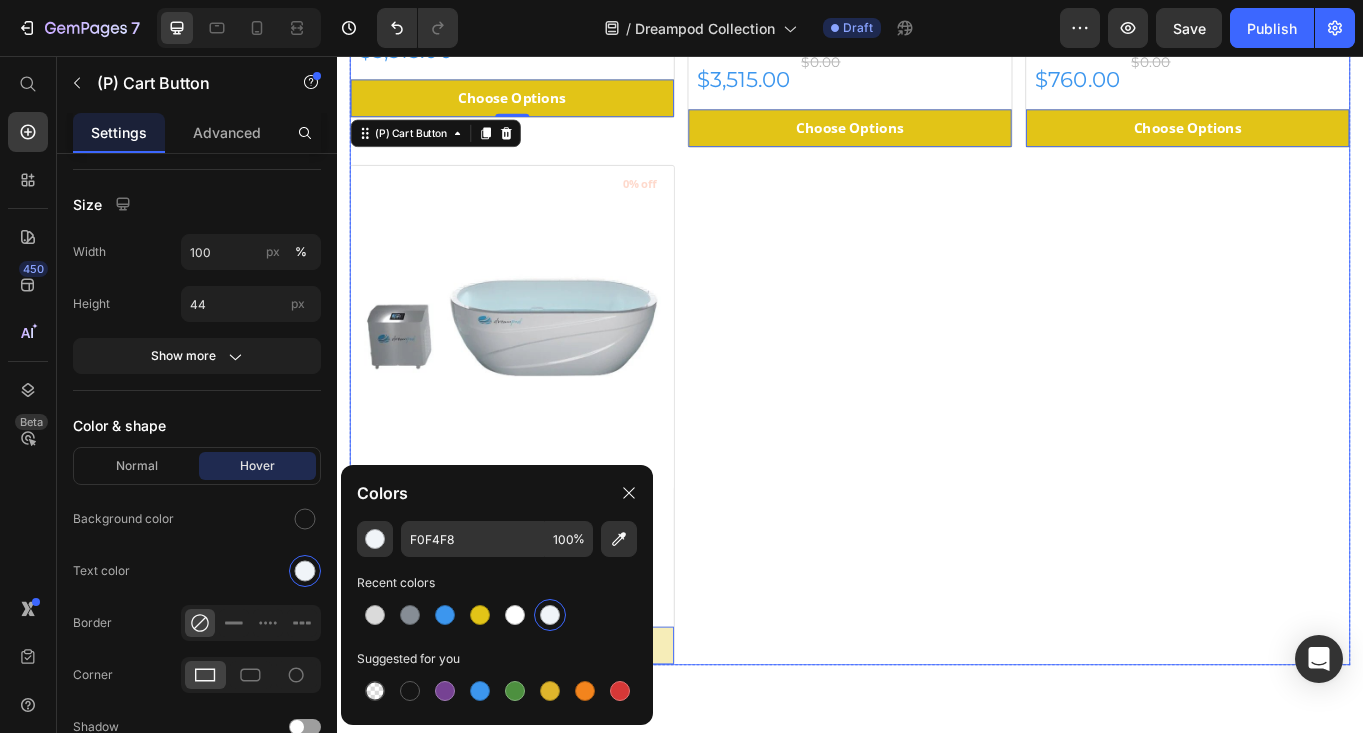 click on "(P) Images 0% off Product Badge Dreampod Stealth Float Pods (P) Title Dreampod Product Vendor In Stock Stock Counter $17,125.00 (P) Price $0.00 (P) Price Row Choose Options (P) Cart Button   0 Row (P) Images 0% off Product Badge Dreampod Mineral Soaker (P) Title Dreampod Product Vendor In Stock Stock Counter $8,075.00 (P) Price $0.00 (P) Price Row Choose Options (P) Cart Button   0 Row (P) Images 0% off Product Badge Dreampod Vmax Float Pod (P) Title Dreampod Product Vendor In Stock Stock Counter $22,325.00 (P) Price $0.00 (P) Price Row Choose Options (P) Cart Button   0 Row (P) Images 0% off Product Badge Dreampod V2 Float Pod (P) Title Dreampod Product Vendor In Stock Stock Counter $20,425.00 (P) Price $0.00 (P) Price Row Choose Options (P) Cart Button   0 Row (P) Images 0% off Product Badge Dreampod Home Float Plus (P) Title Dreampod Product Vendor In Stock Stock Counter $10,230.00 (P) Price $0.00 (P) Price Row Choose Options (P) Cart Button   0 Row (P) Images 0% off Product Badge Dreampod Home Float Pro" at bounding box center [937, -735] 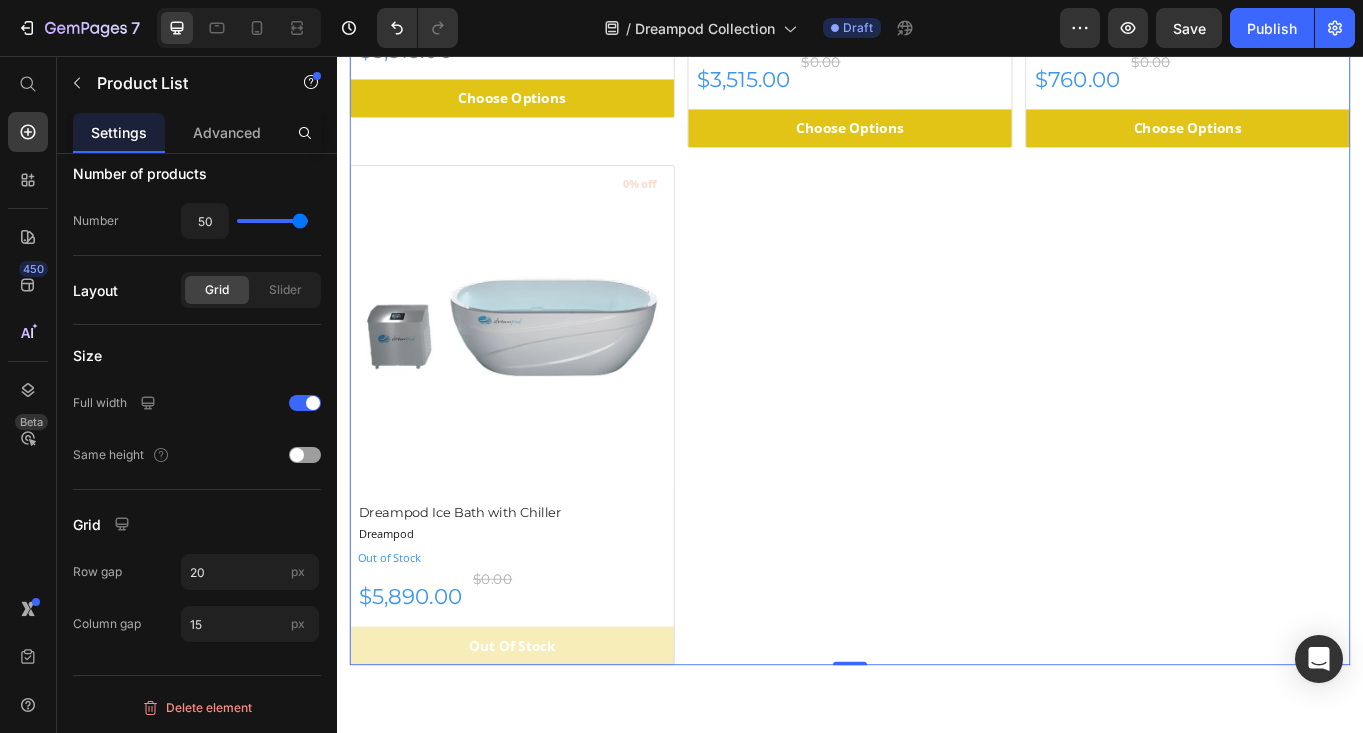 scroll, scrollTop: 0, scrollLeft: 0, axis: both 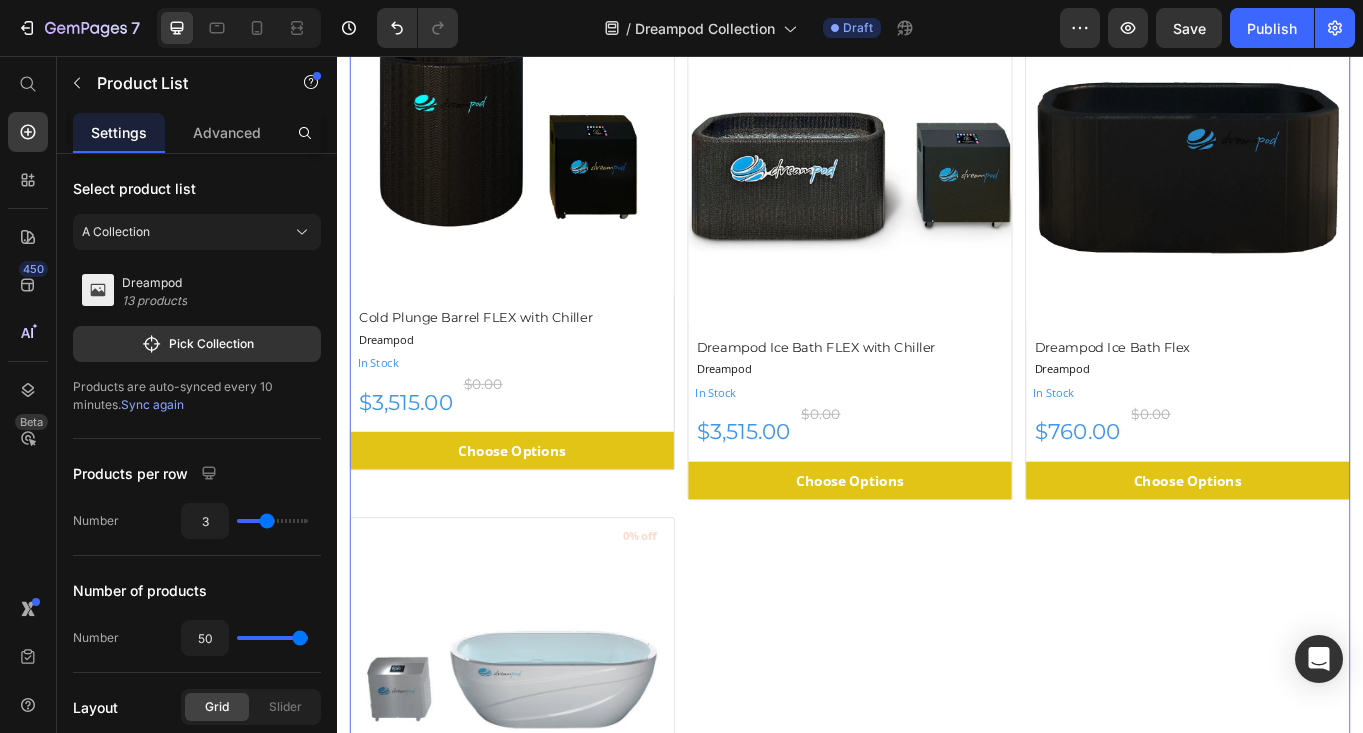 click on "(P) Images 0% off Product Badge Dreampod Stealth Float Pods (P) Title Dreampod Product Vendor In Stock Stock Counter $17,125.00 (P) Price $0.00 (P) Price Row Choose Options (P) Cart Button Row (P) Images 0% off Product Badge Dreampod Mineral Soaker (P) Title Dreampod Product Vendor In Stock Stock Counter $8,075.00 (P) Price $0.00 (P) Price Row Choose Options (P) Cart Button Row (P) Images 0% off Product Badge Dreampod Vmax Float Pod (P) Title Dreampod Product Vendor In Stock Stock Counter $22,325.00 (P) Price $0.00 (P) Price Row Choose Options (P) Cart Button Row (P) Images 0% off Product Badge Dreampod V2 Float Pod (P) Title Dreampod Product Vendor In Stock Stock Counter $20,425.00 (P) Price $0.00 (P) Price Row Choose Options (P) Cart Button Row (P) Images 0% off Product Badge Dreampod Home Float Plus (P) Title Dreampod Product Vendor In Stock Stock Counter $10,230.00 (P) Price $0.00 (P) Price Row Choose Options (P) Cart Button Row (P) Images 0% off Product Badge Dreampod Home Float Pro (P) Title Dreampod" at bounding box center (937, -323) 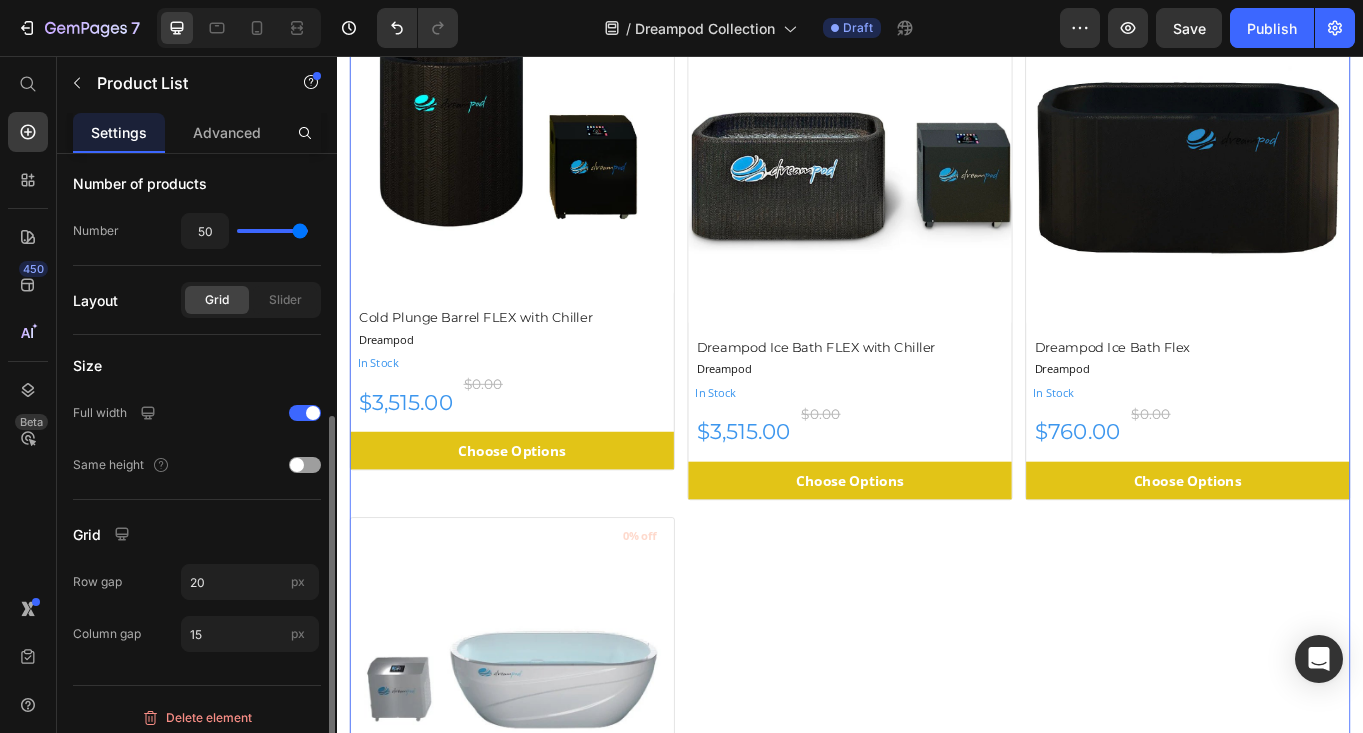 scroll, scrollTop: 402, scrollLeft: 0, axis: vertical 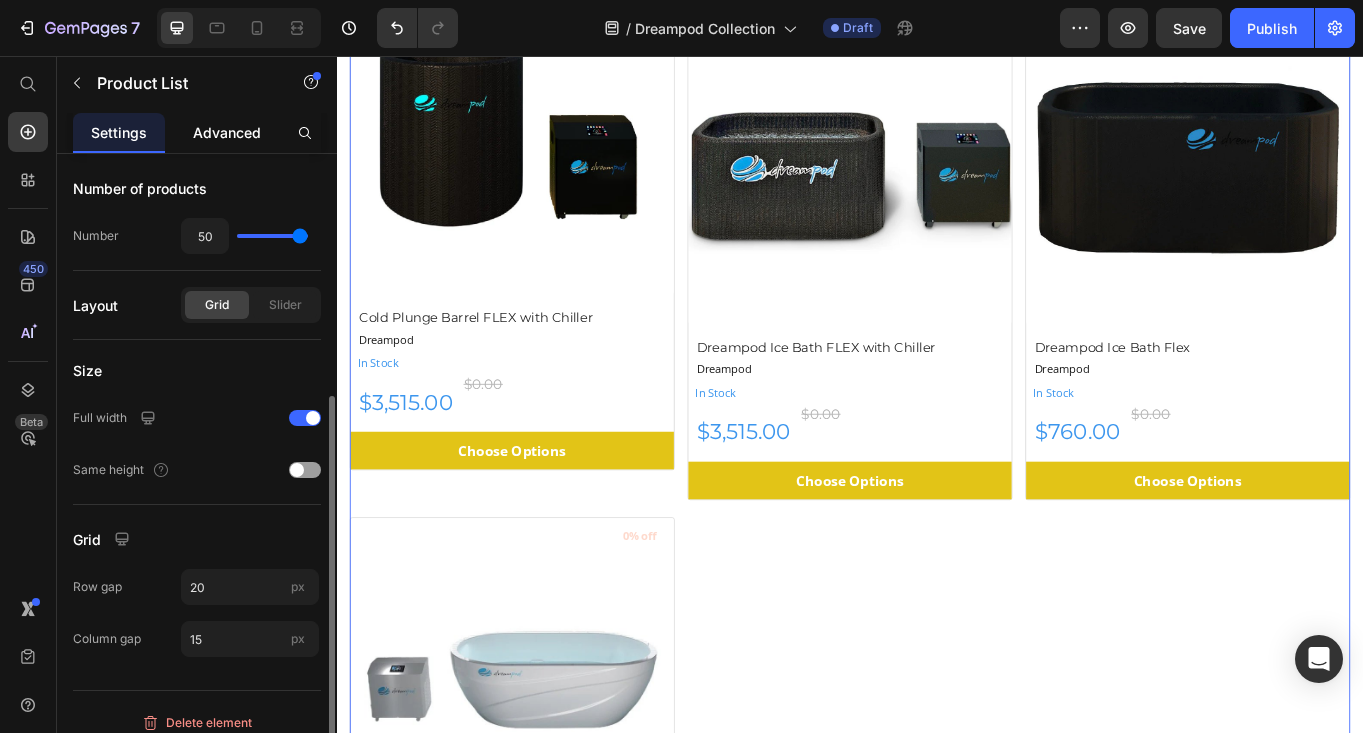 click on "Advanced" 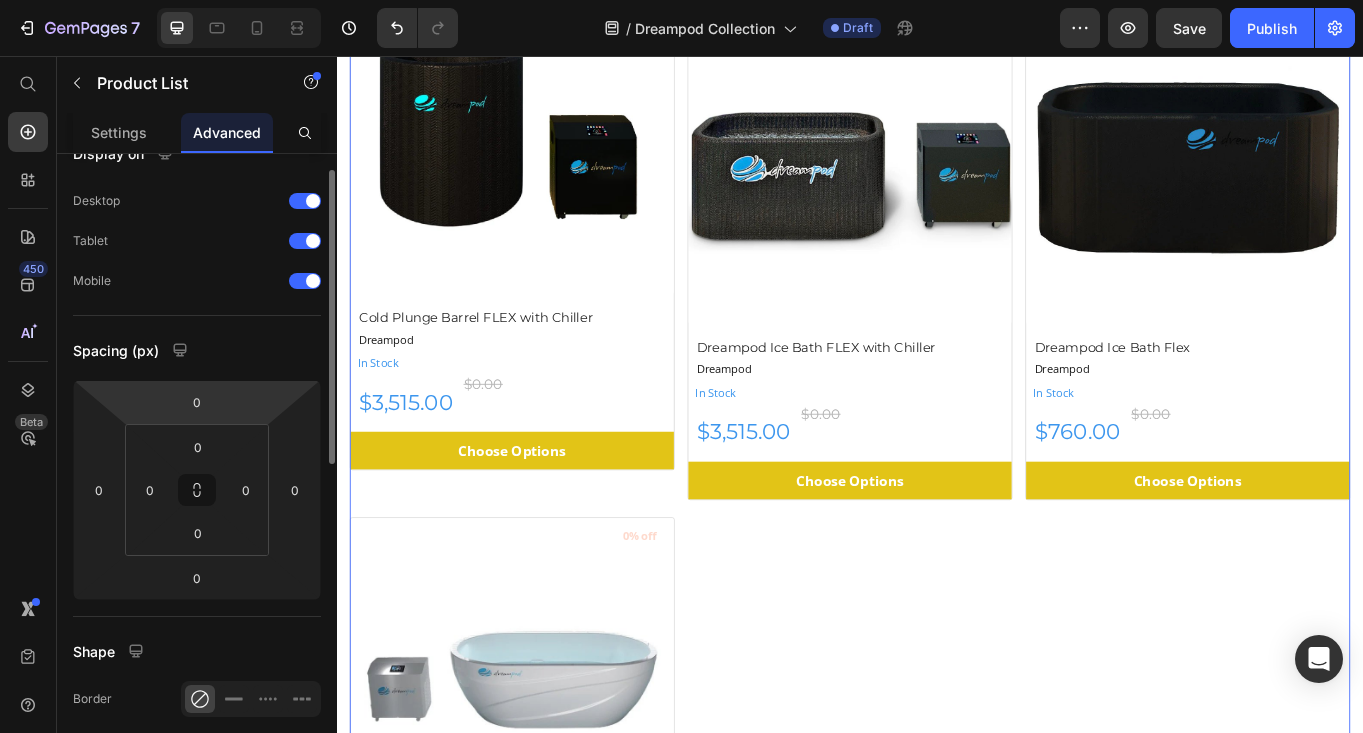 scroll, scrollTop: 0, scrollLeft: 0, axis: both 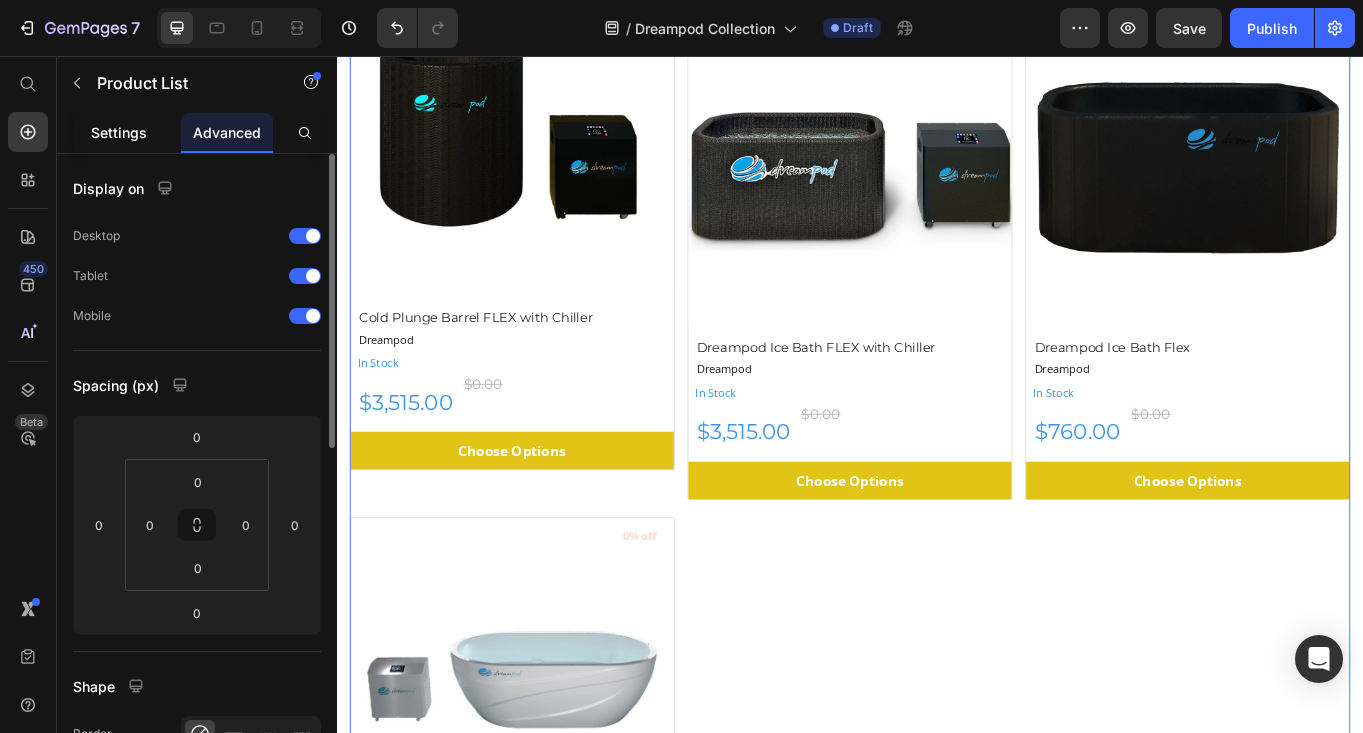 click on "Settings" at bounding box center [119, 132] 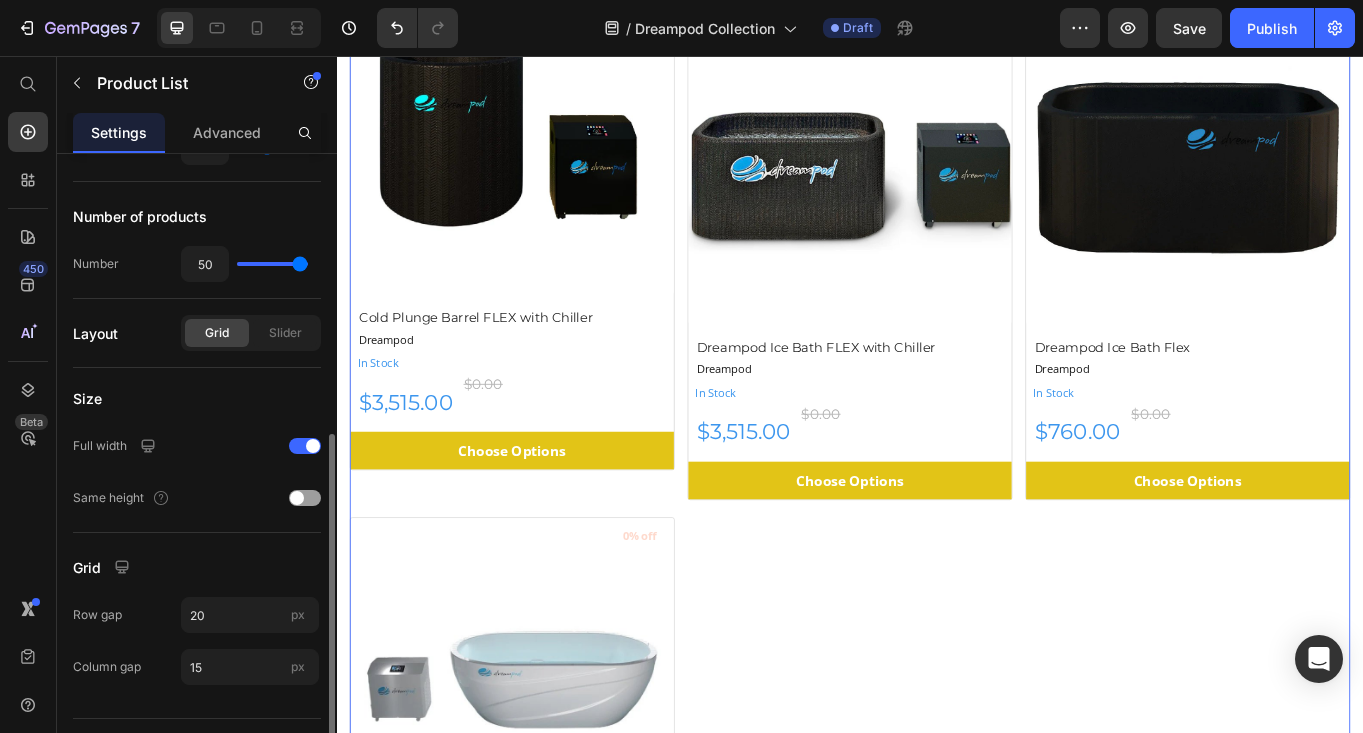 scroll, scrollTop: 417, scrollLeft: 0, axis: vertical 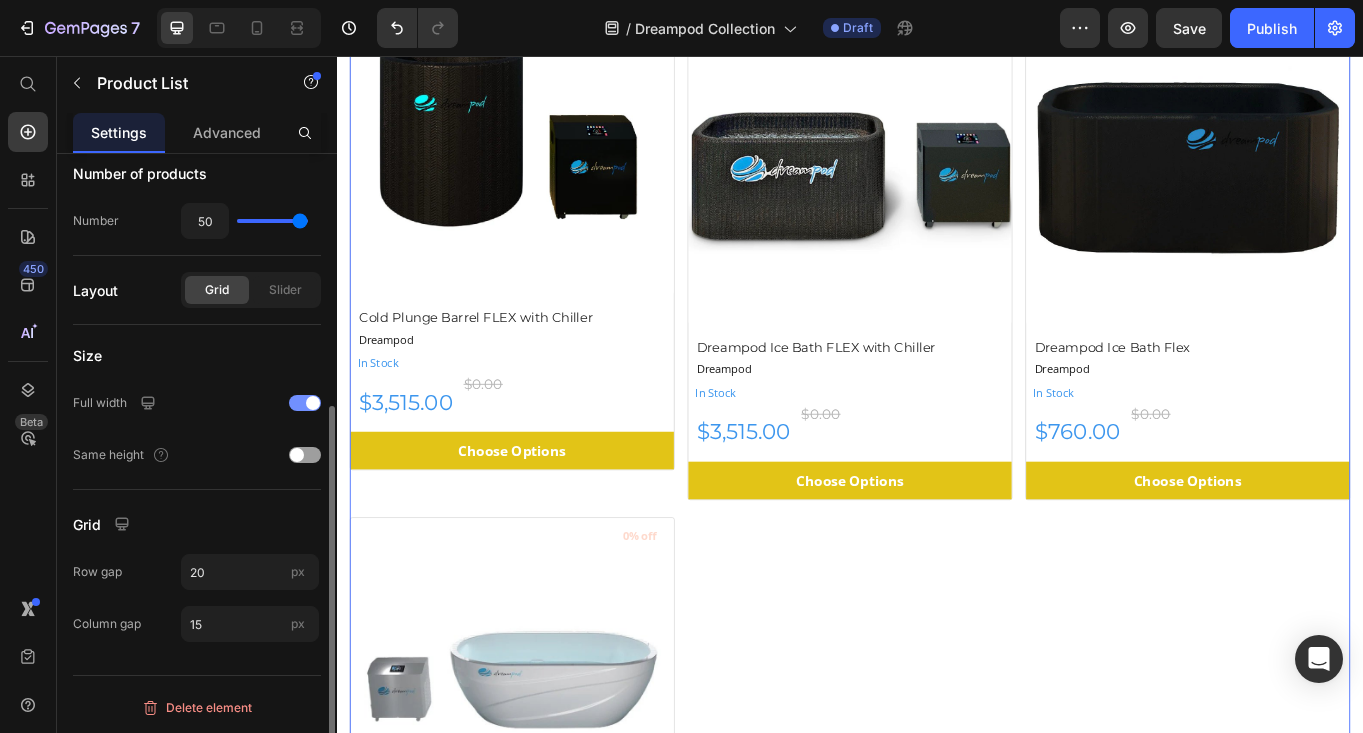 click at bounding box center (313, 403) 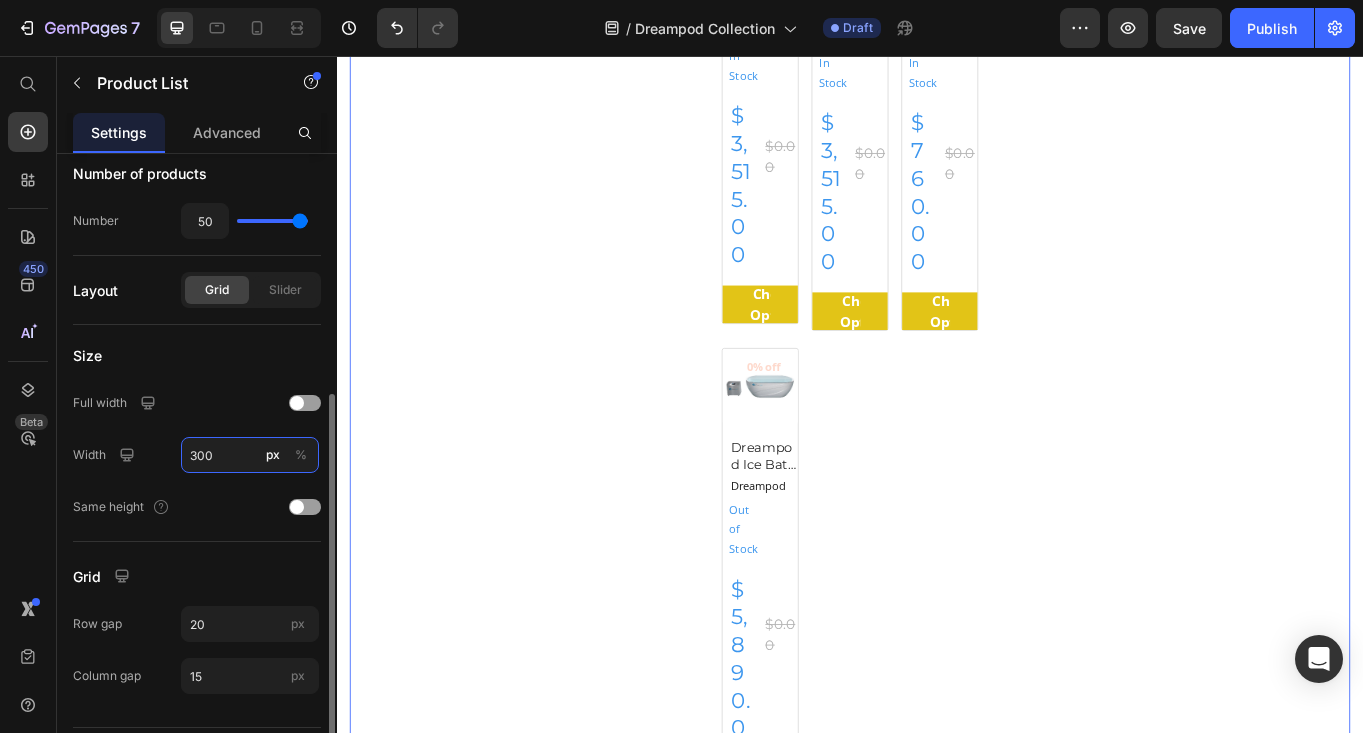 click on "300" at bounding box center [250, 455] 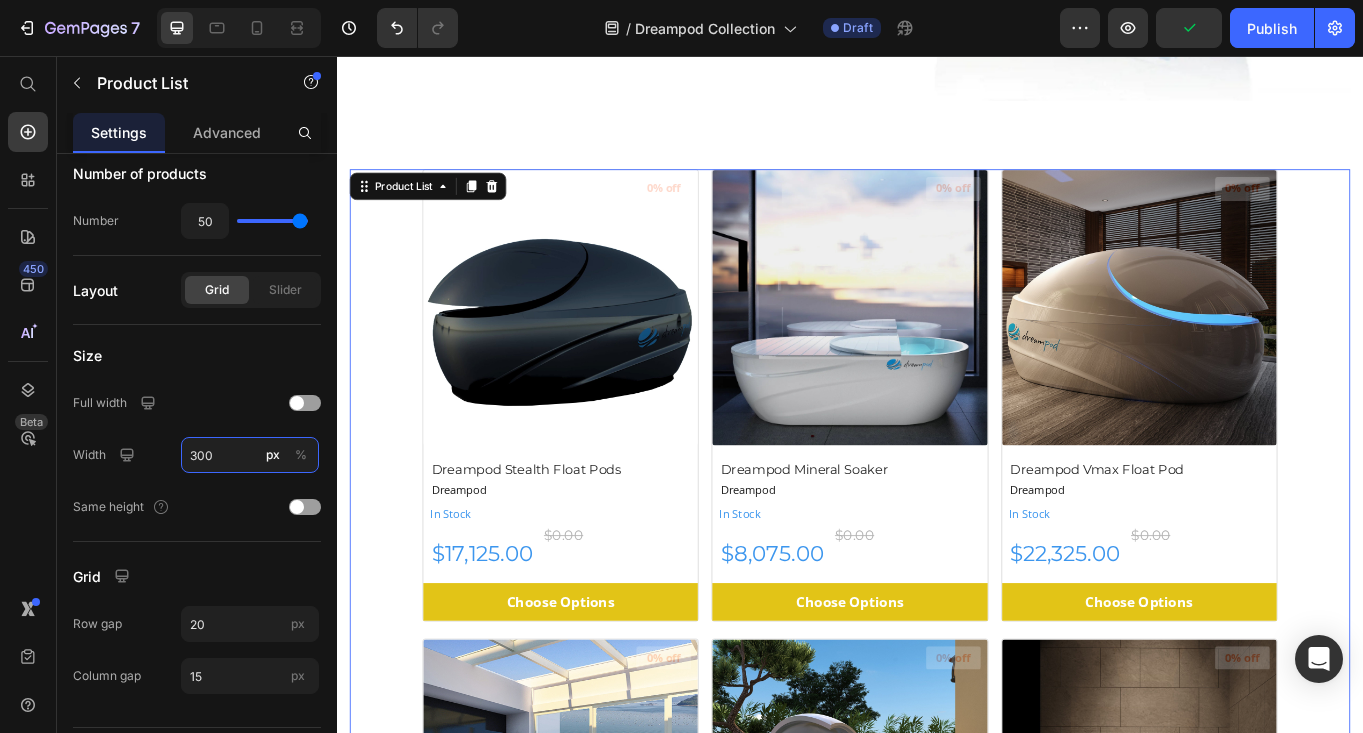 scroll, scrollTop: 309, scrollLeft: 0, axis: vertical 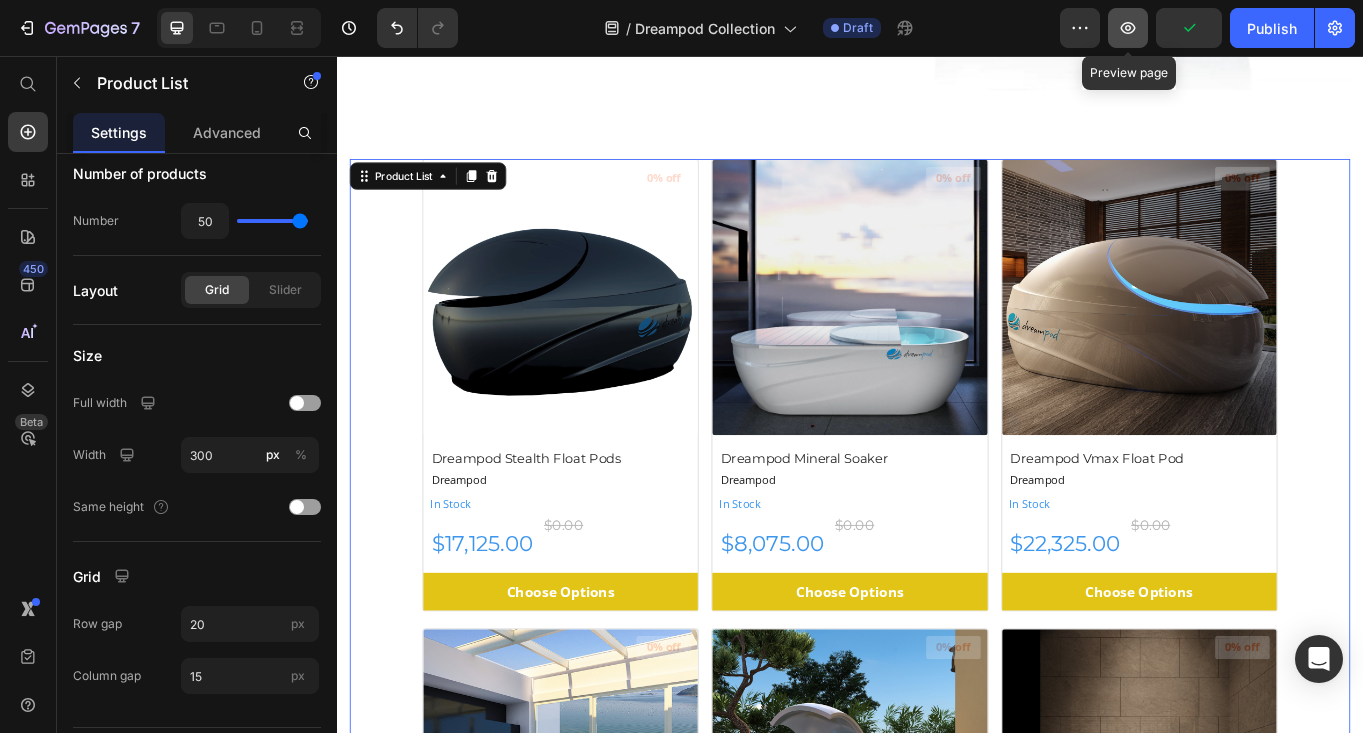 click 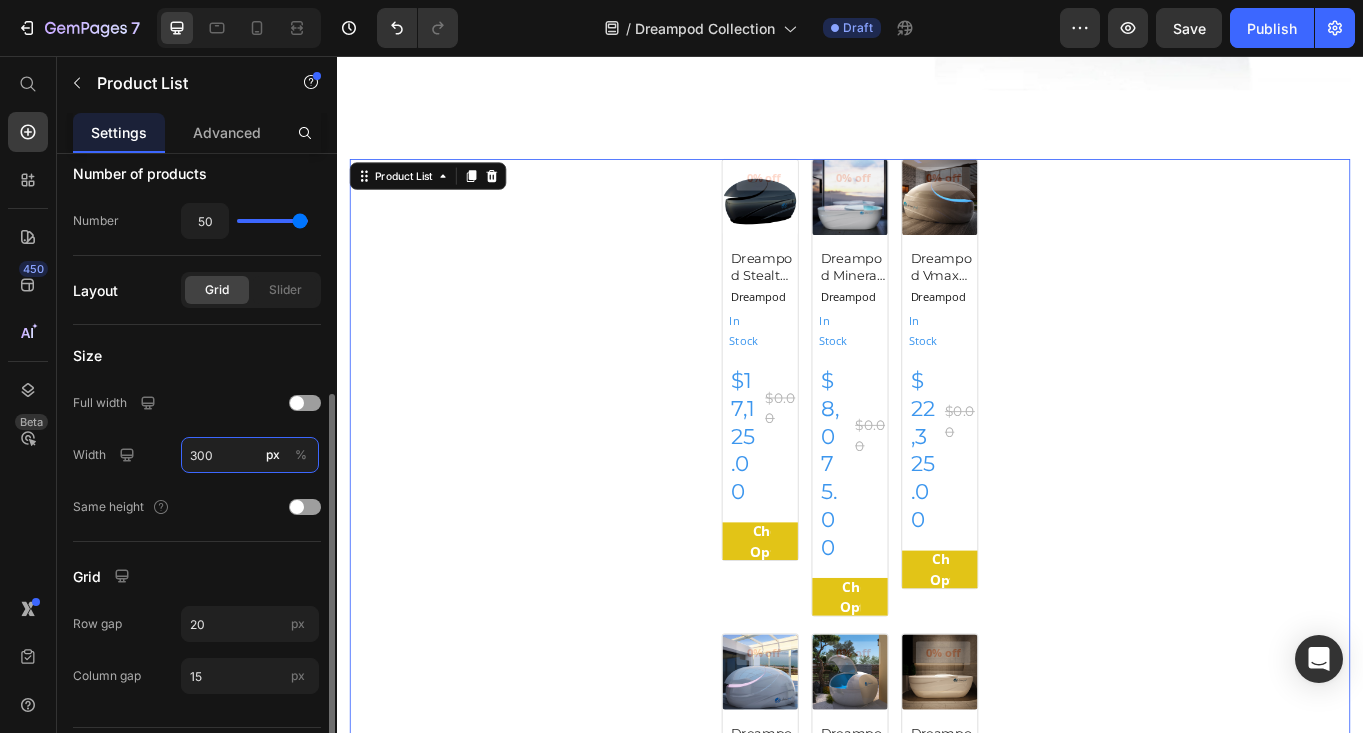 click on "300" at bounding box center [250, 455] 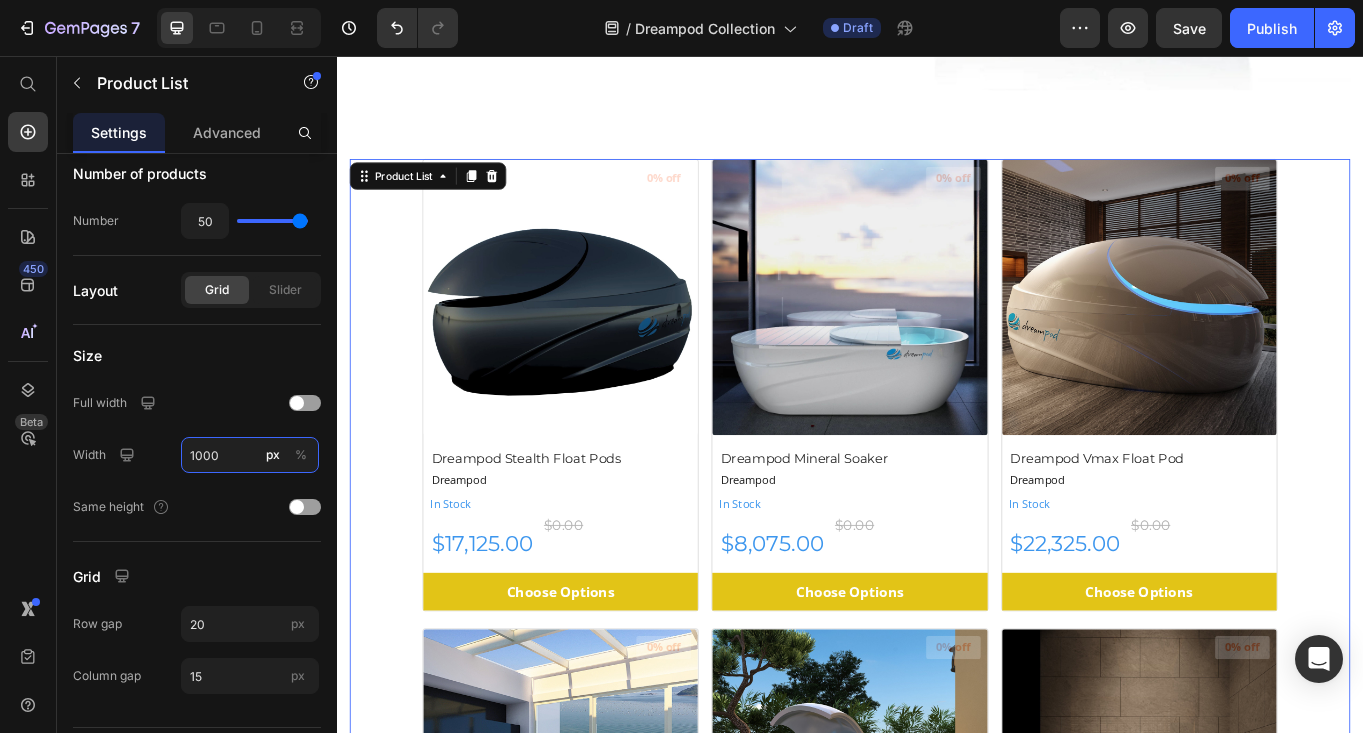 type on "1000" 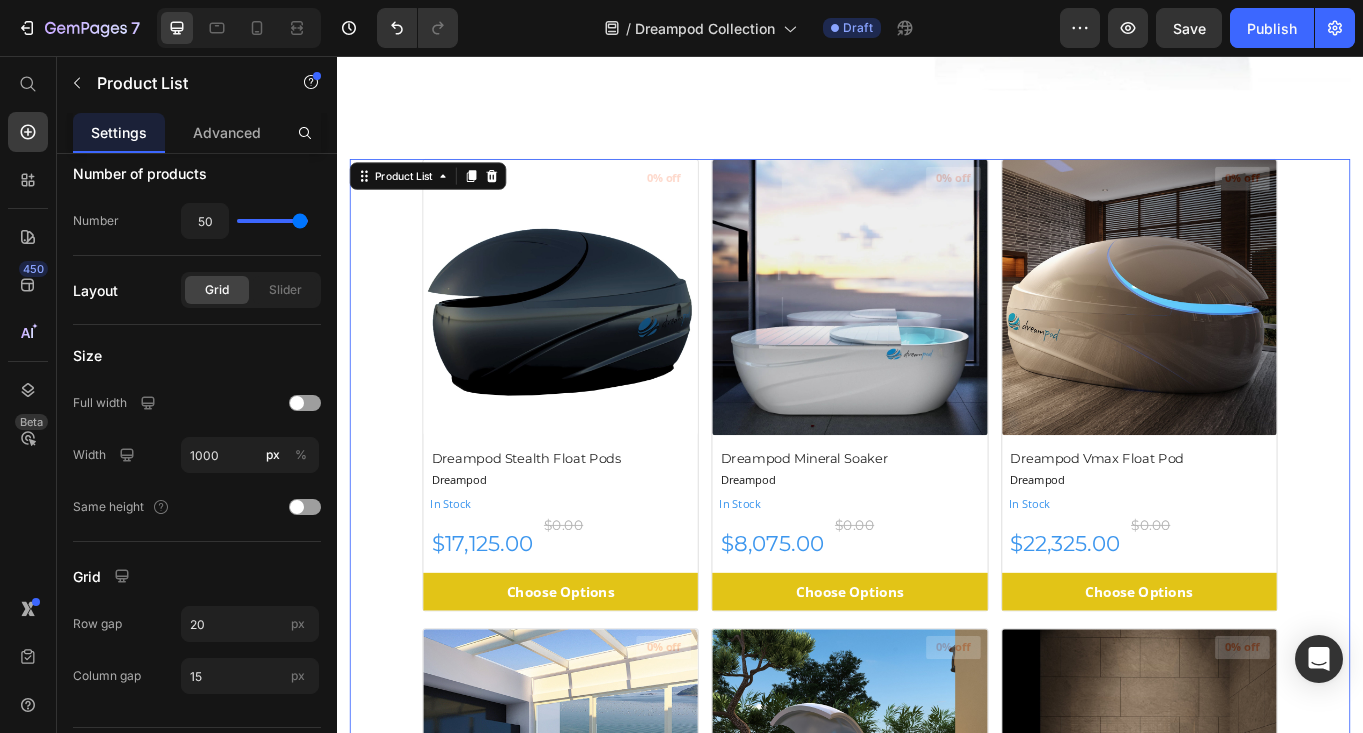 click on "(P) Images 0% off Product Badge Dreampod Stealth Float Pods (P) Title Dreampod Product Vendor In Stock Stock Counter $17,125.00 (P) Price $0.00 (P) Price Row Choose Options (P) Cart Button Row (P) Images 0% off Product Badge Dreampod Mineral Soaker (P) Title Dreampod Product Vendor In Stock Stock Counter $8,075.00 (P) Price $0.00 (P) Price Row Choose Options (P) Cart Button Row (P) Images 0% off Product Badge Dreampod Vmax Float Pod (P) Title Dreampod Product Vendor In Stock Stock Counter $22,325.00 (P) Price $0.00 (P) Price Row Choose Options (P) Cart Button Row (P) Images 0% off Product Badge Dreampod V2 Float Pod (P) Title Dreampod Product Vendor In Stock Stock Counter $20,425.00 (P) Price $0.00 (P) Price Row Choose Options (P) Cart Button Row (P) Images 0% off Product Badge Dreampod Home Float Plus (P) Title Dreampod Product Vendor In Stock Stock Counter $10,230.00 (P) Price $0.00 (P) Price Row Choose Options (P) Cart Button Row (P) Images 0% off Product Badge Dreampod Home Float Pro (P) Title Dreampod" at bounding box center [937, 1546] 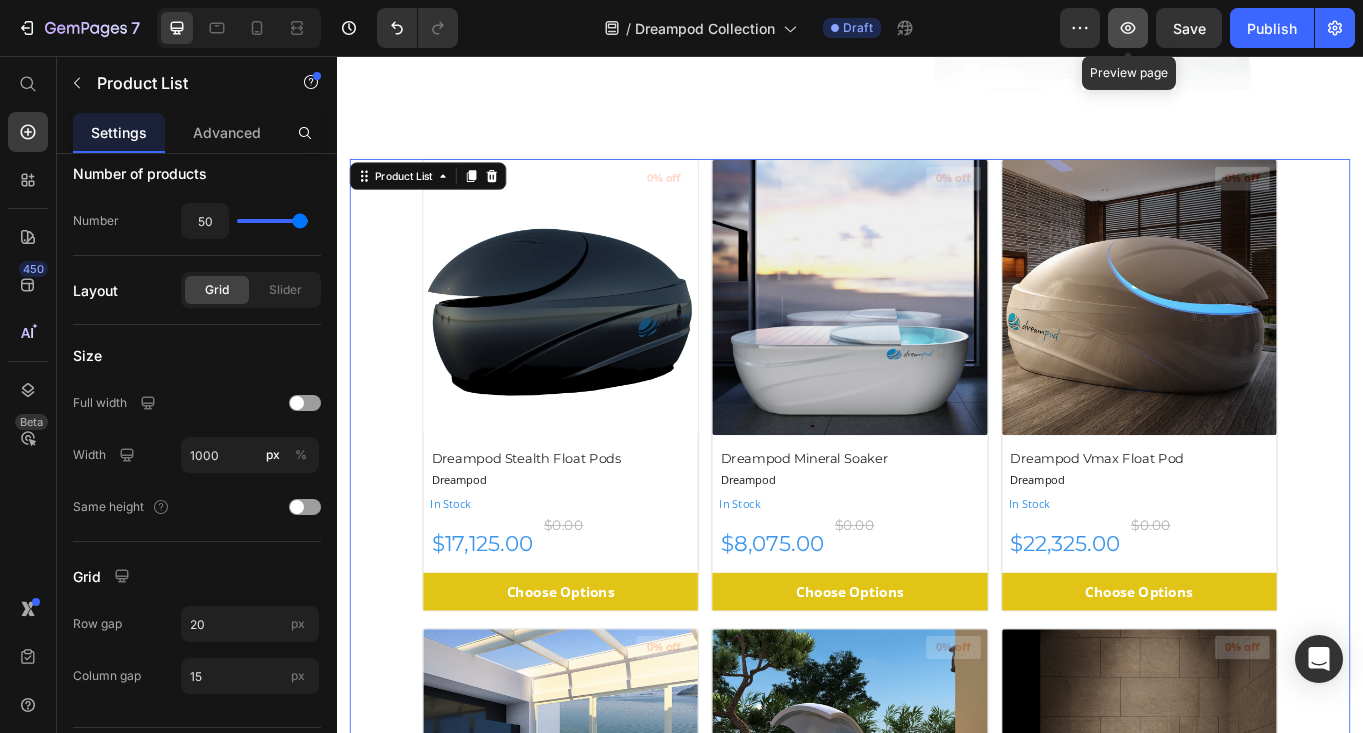 click 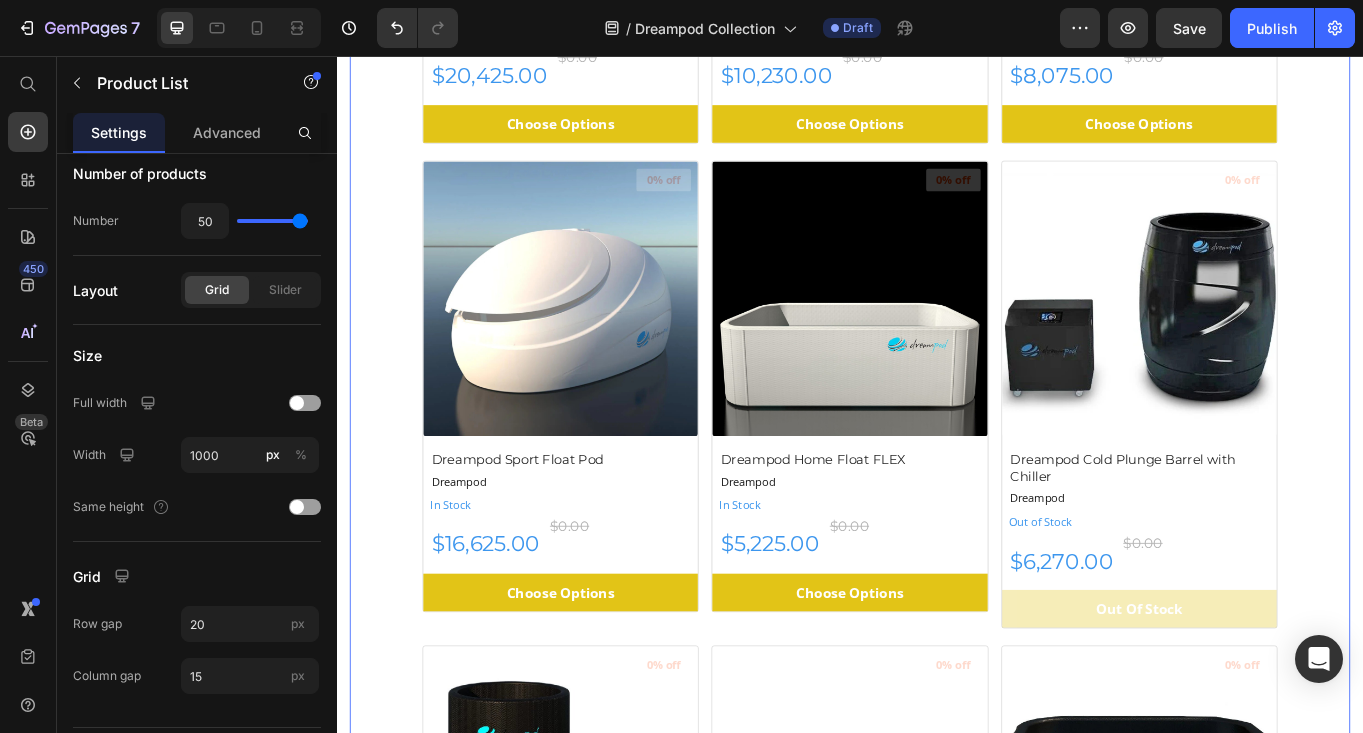 scroll, scrollTop: 1406, scrollLeft: 0, axis: vertical 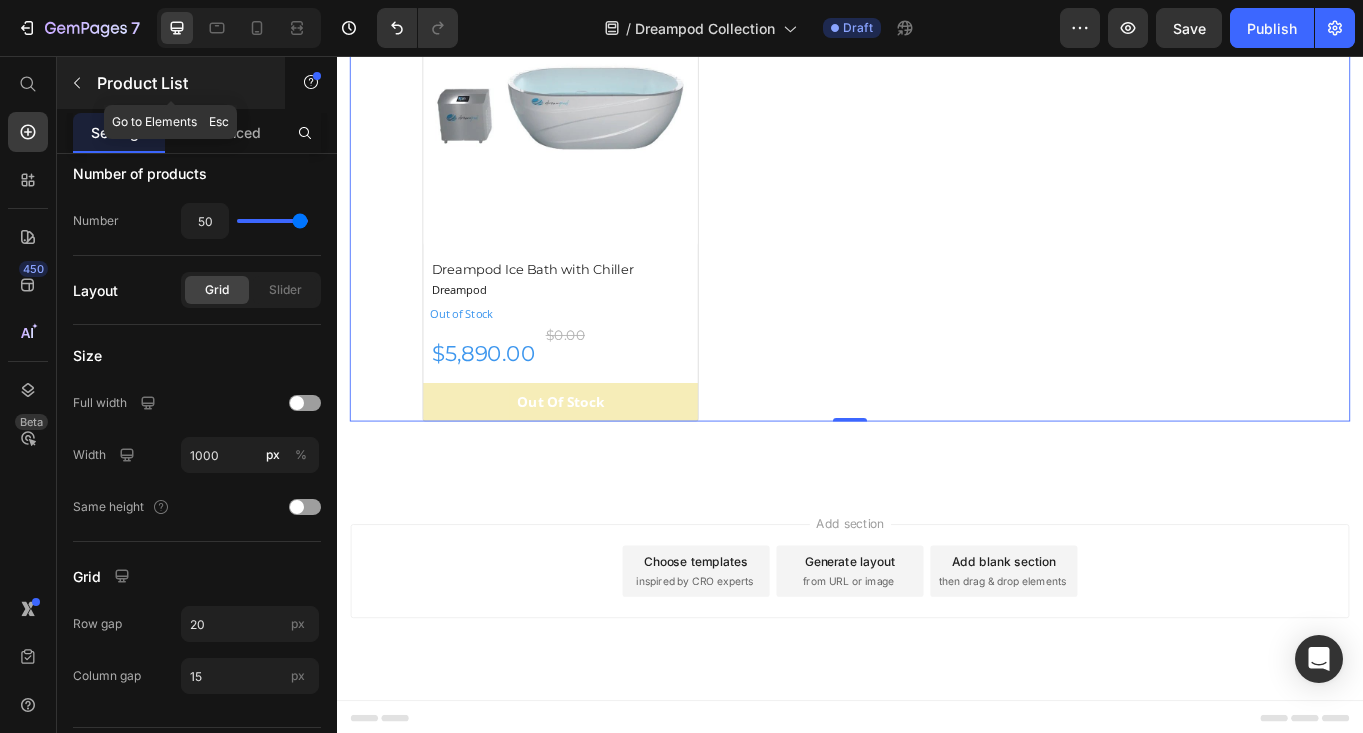 click on "Product List" at bounding box center (182, 83) 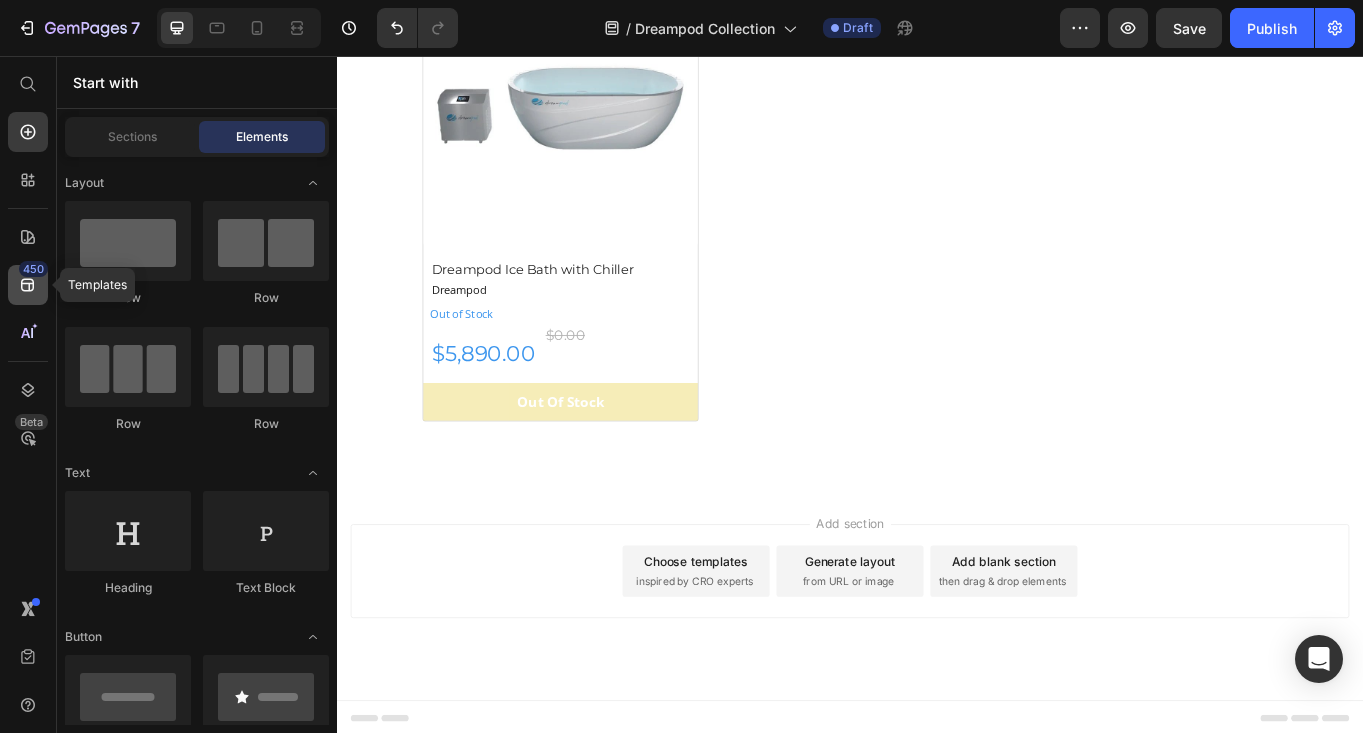 click 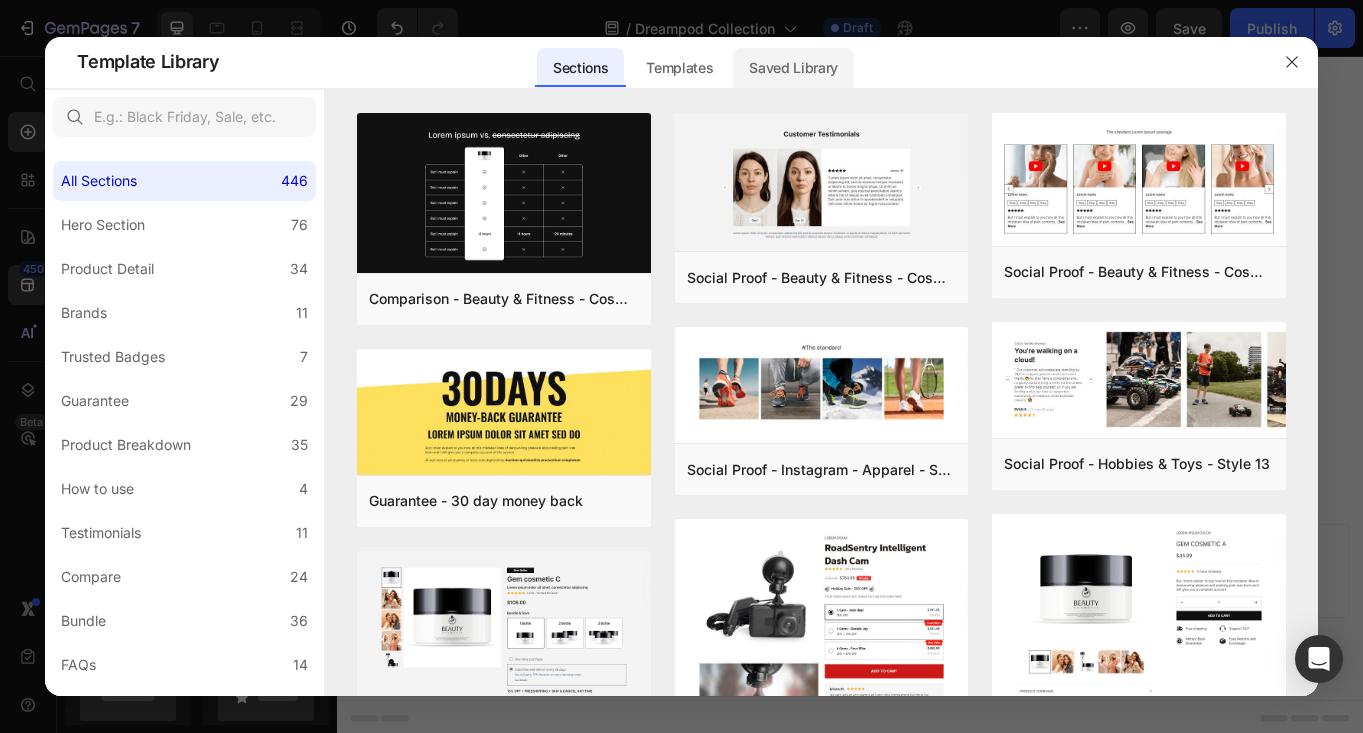 click on "Saved Library" 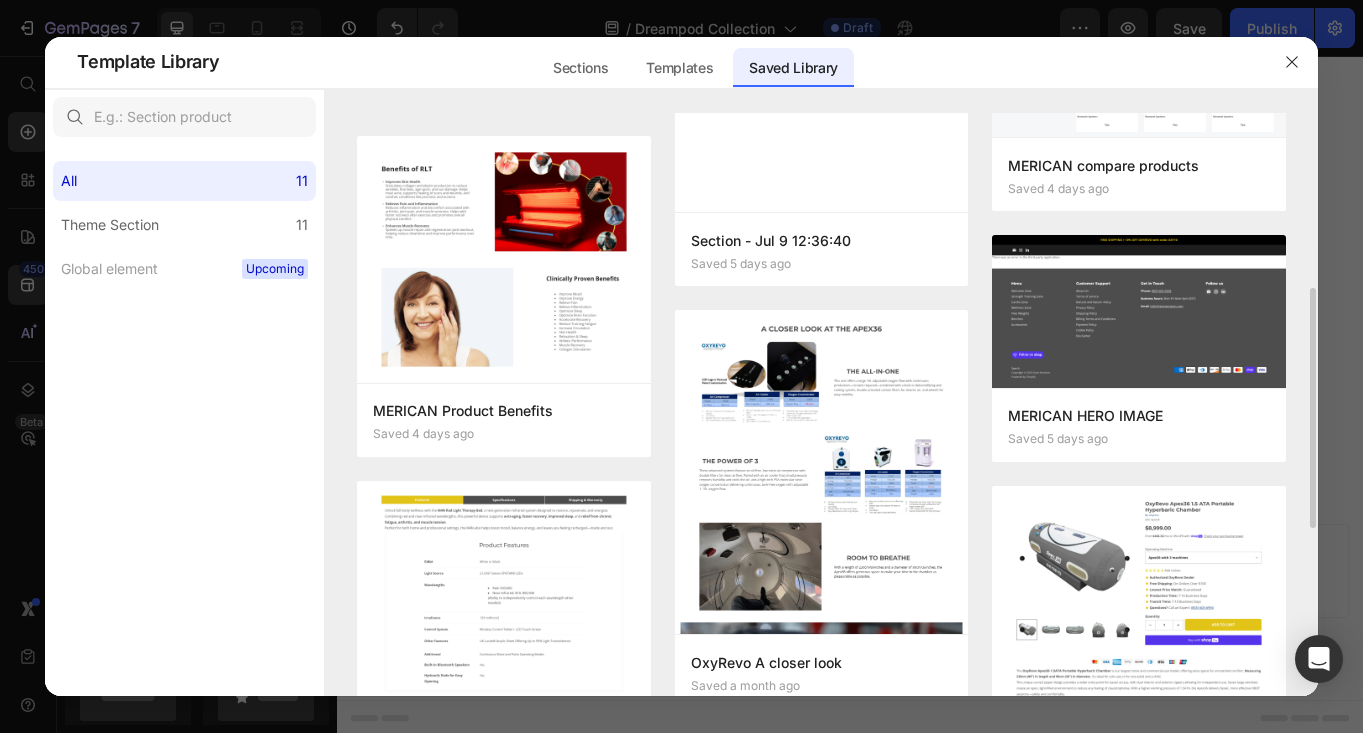 scroll, scrollTop: 284, scrollLeft: 0, axis: vertical 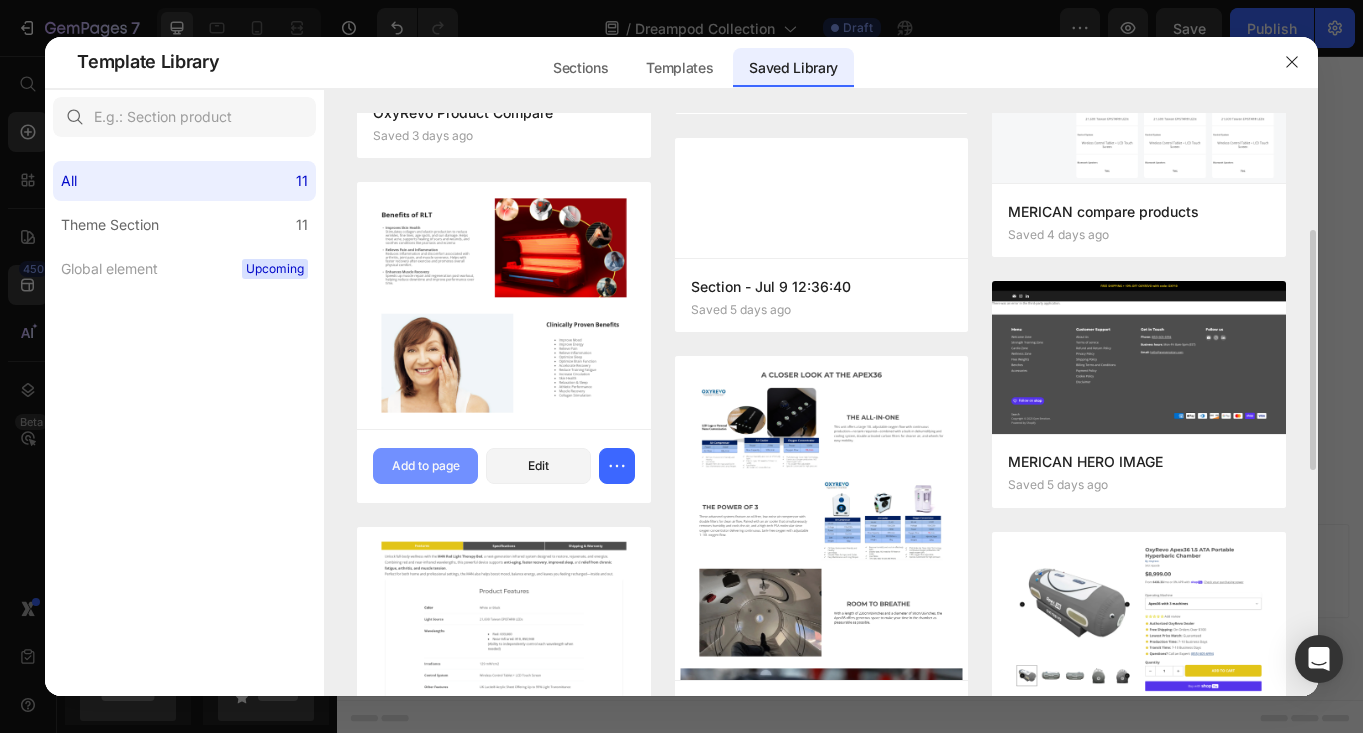 click on "Add to page" at bounding box center [426, 466] 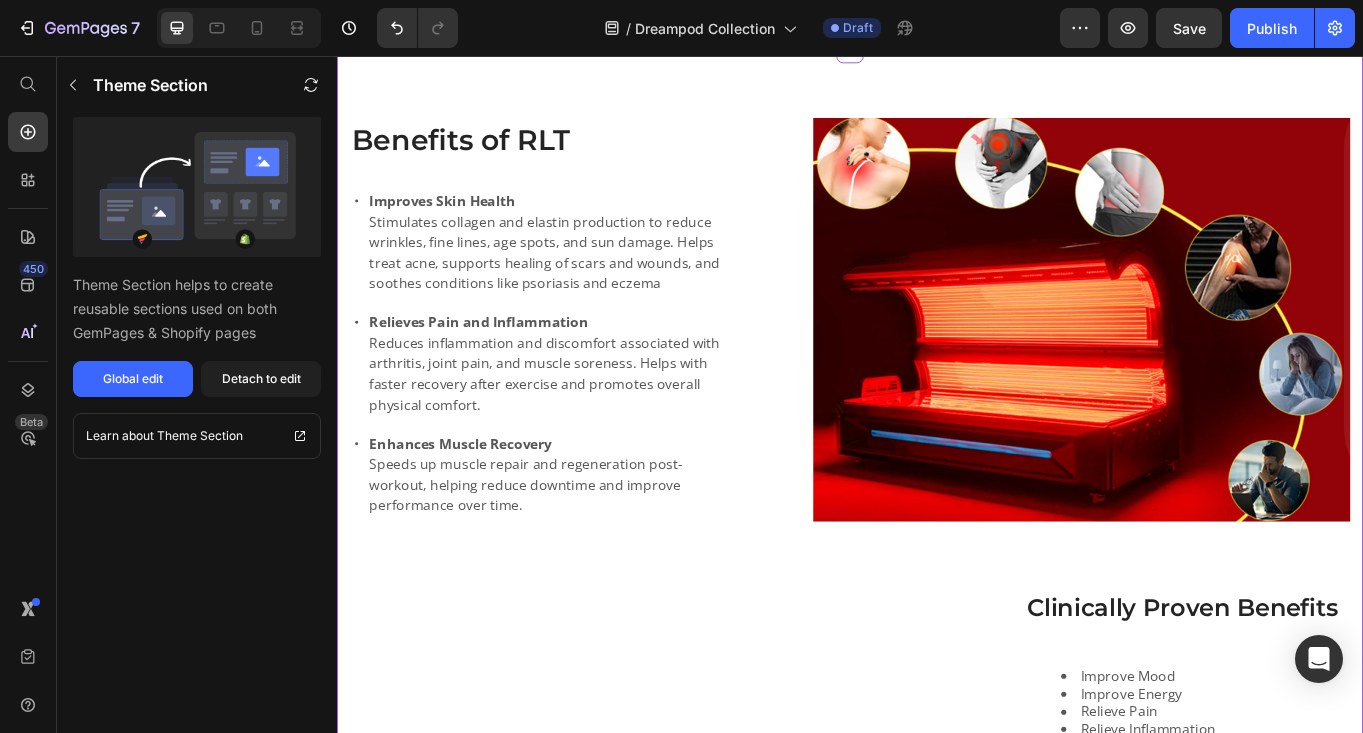 scroll, scrollTop: 3238, scrollLeft: 0, axis: vertical 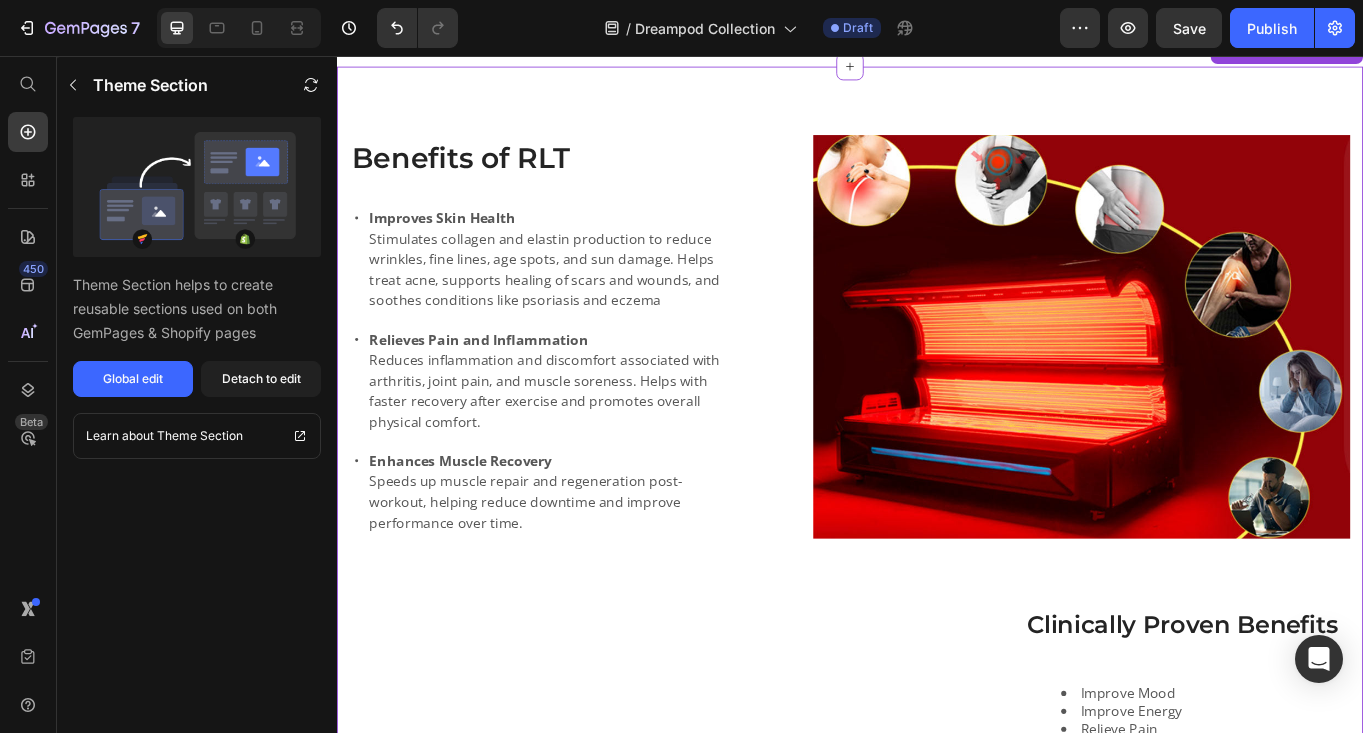click on "Improves Skin Health" at bounding box center (460, 245) 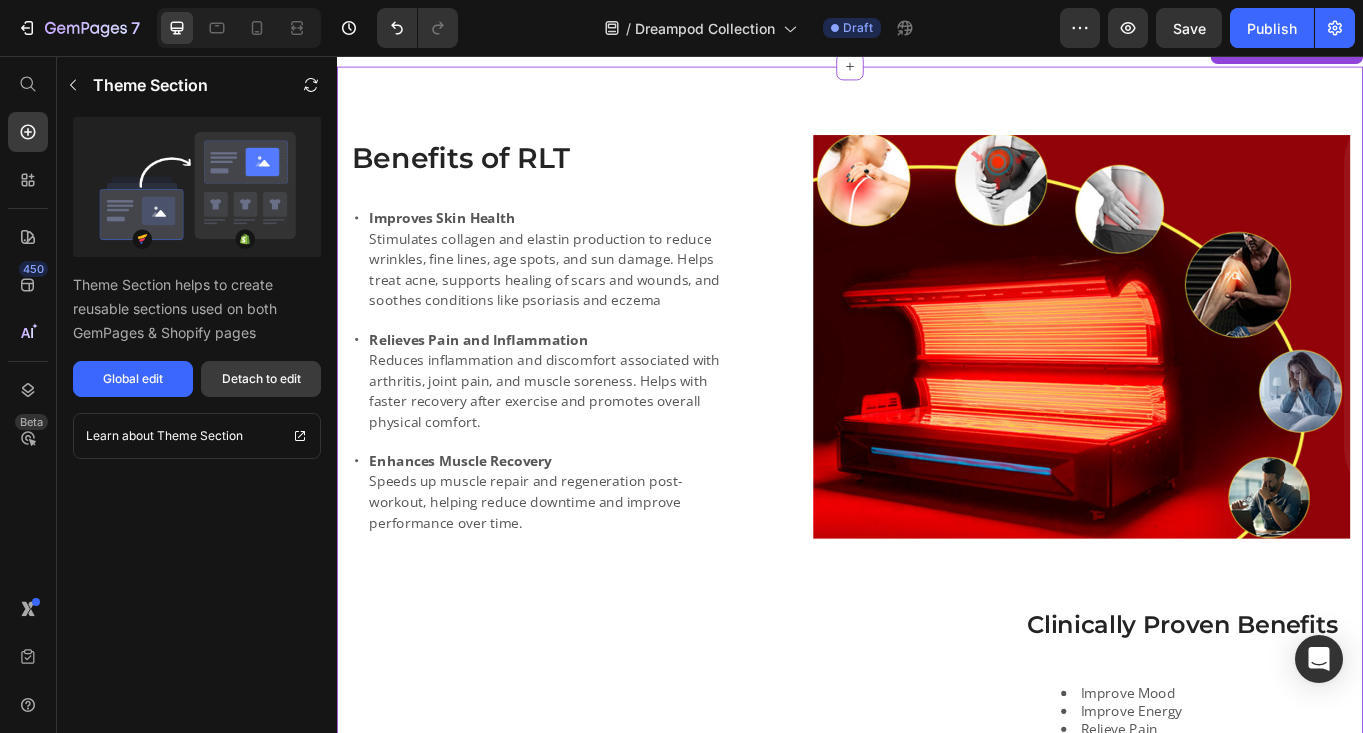 click on "Detach to edit" at bounding box center (261, 379) 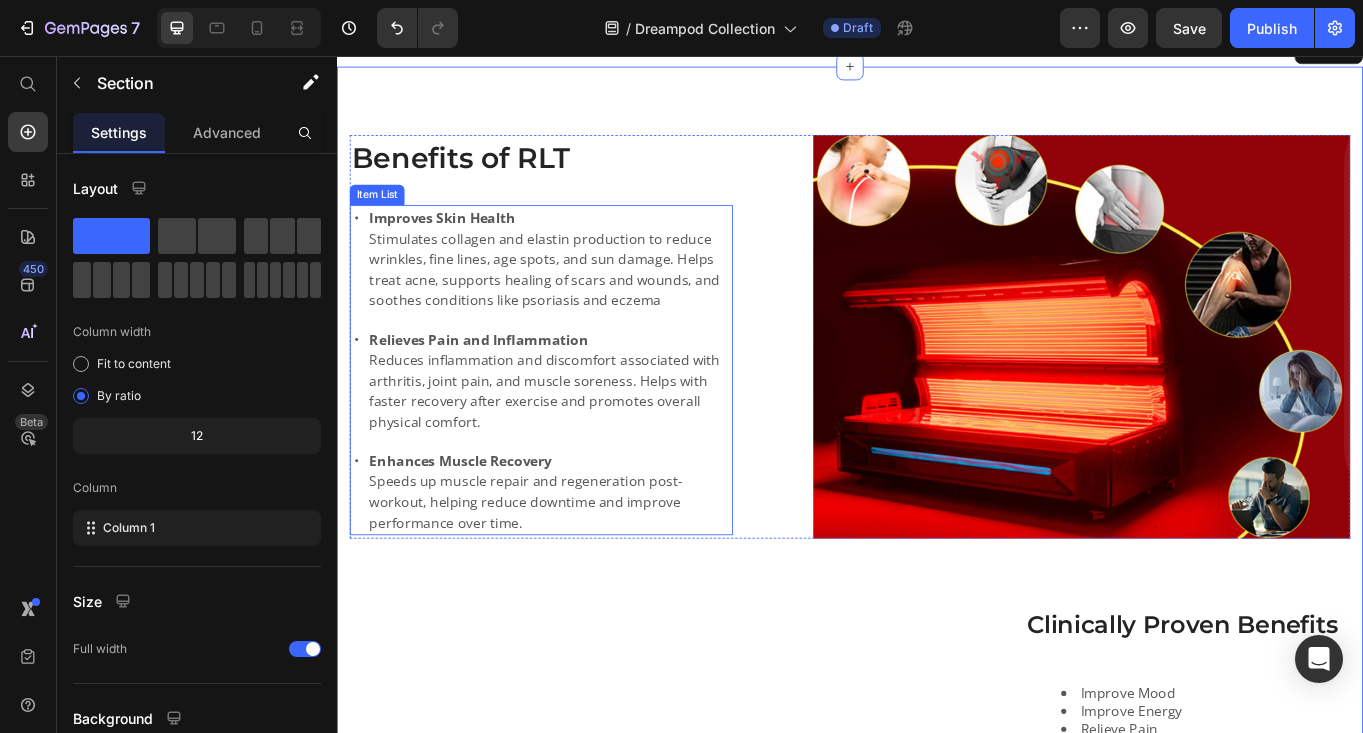 click on "Improves Skin Health" at bounding box center [460, 245] 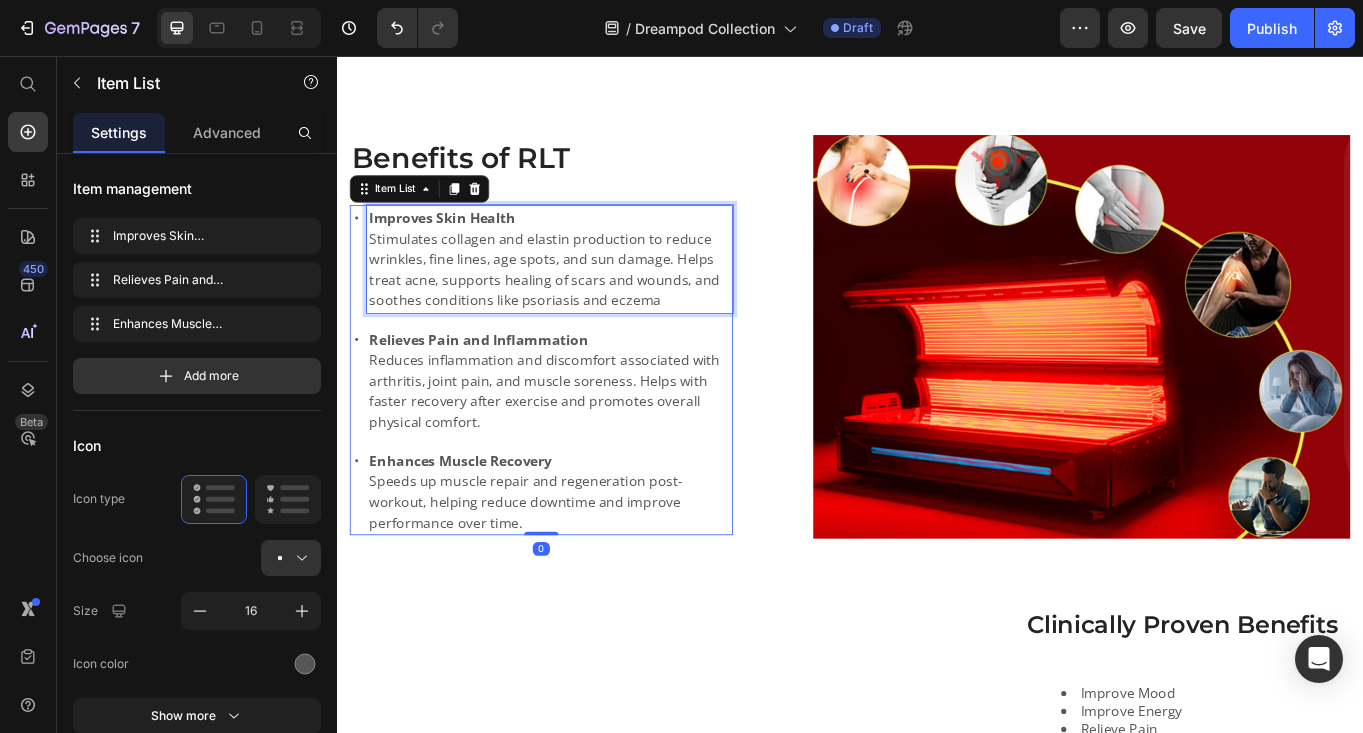 click on "Improves Skin Health" at bounding box center [460, 245] 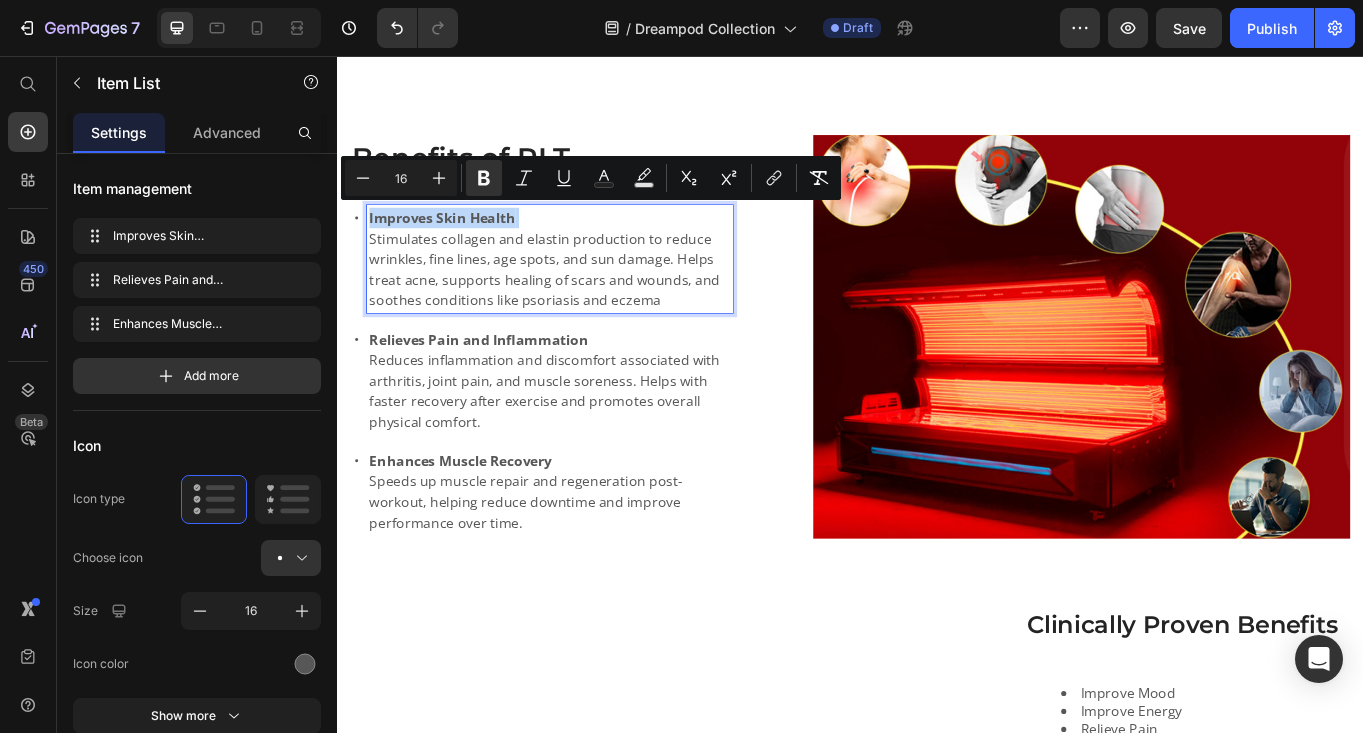 click on "Improves Skin Health" at bounding box center (460, 245) 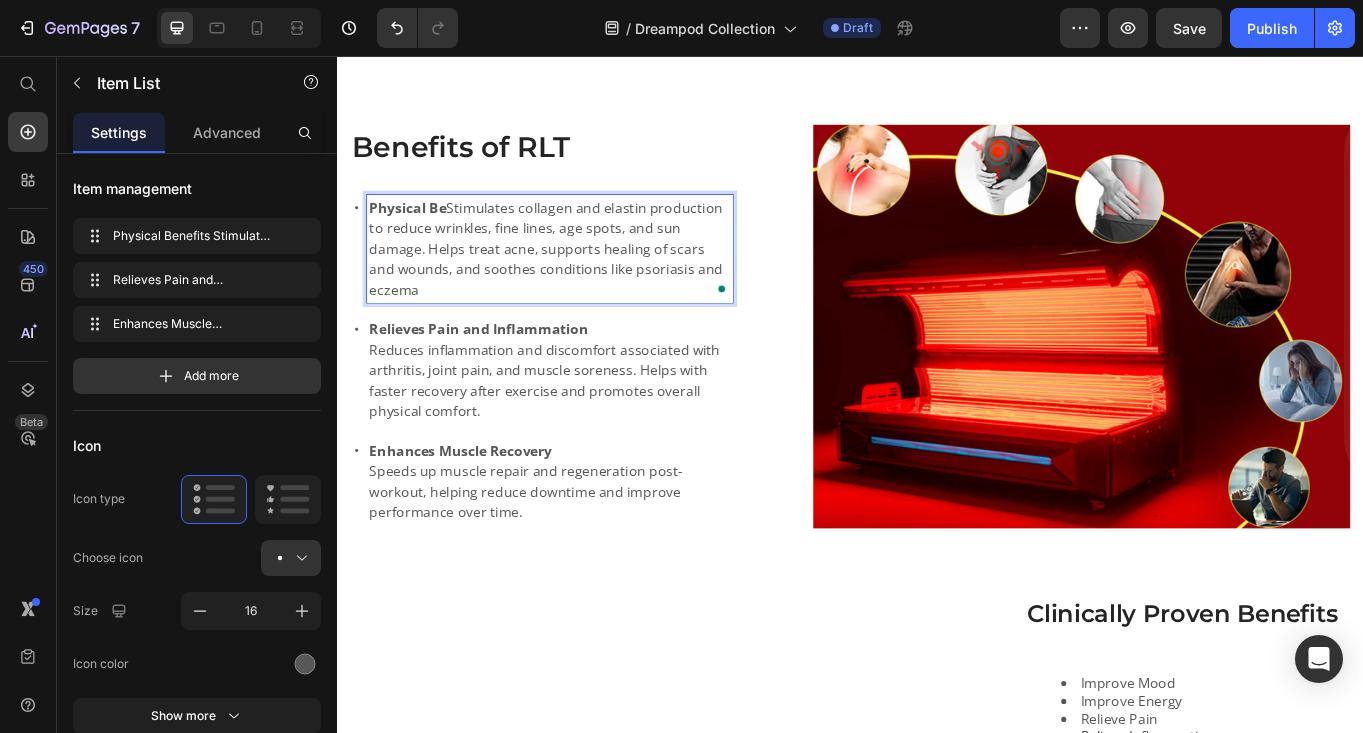 scroll, scrollTop: 3238, scrollLeft: 0, axis: vertical 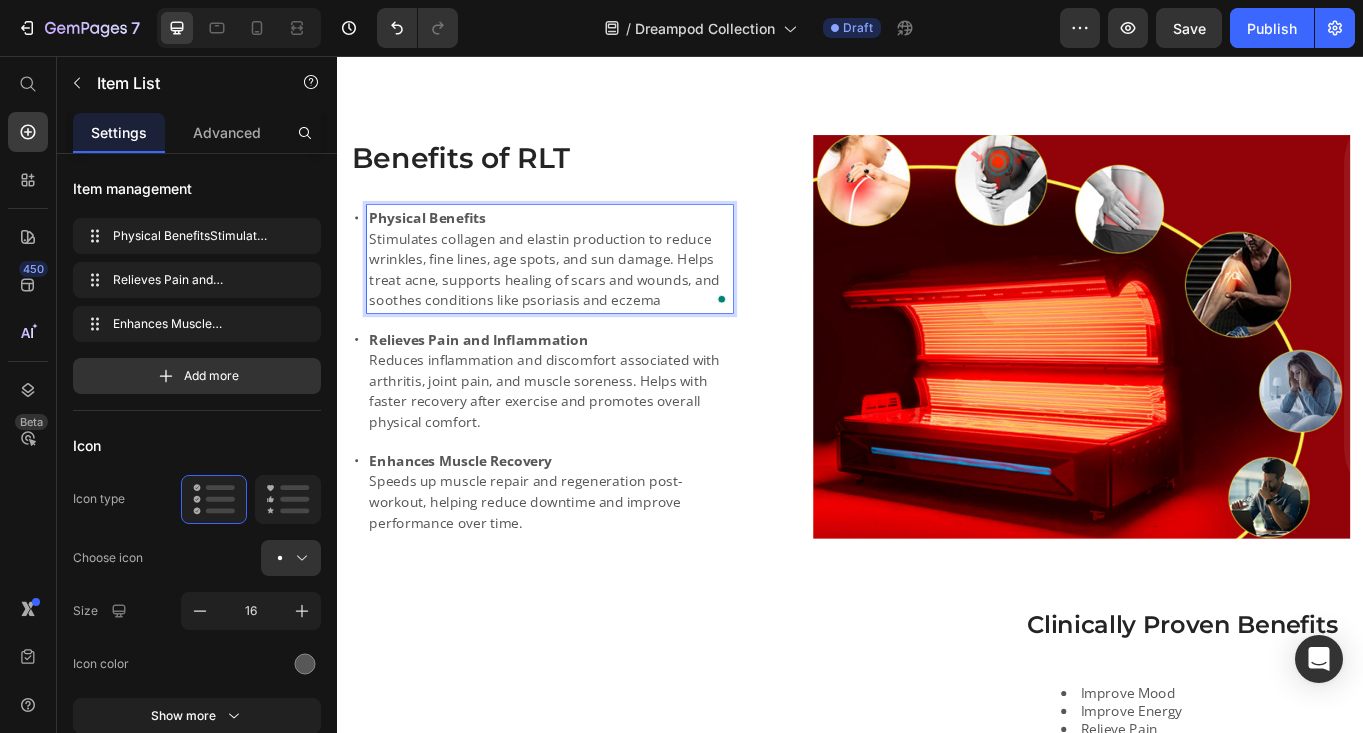 click on "Relieves Pain and Inflammation" at bounding box center [503, 387] 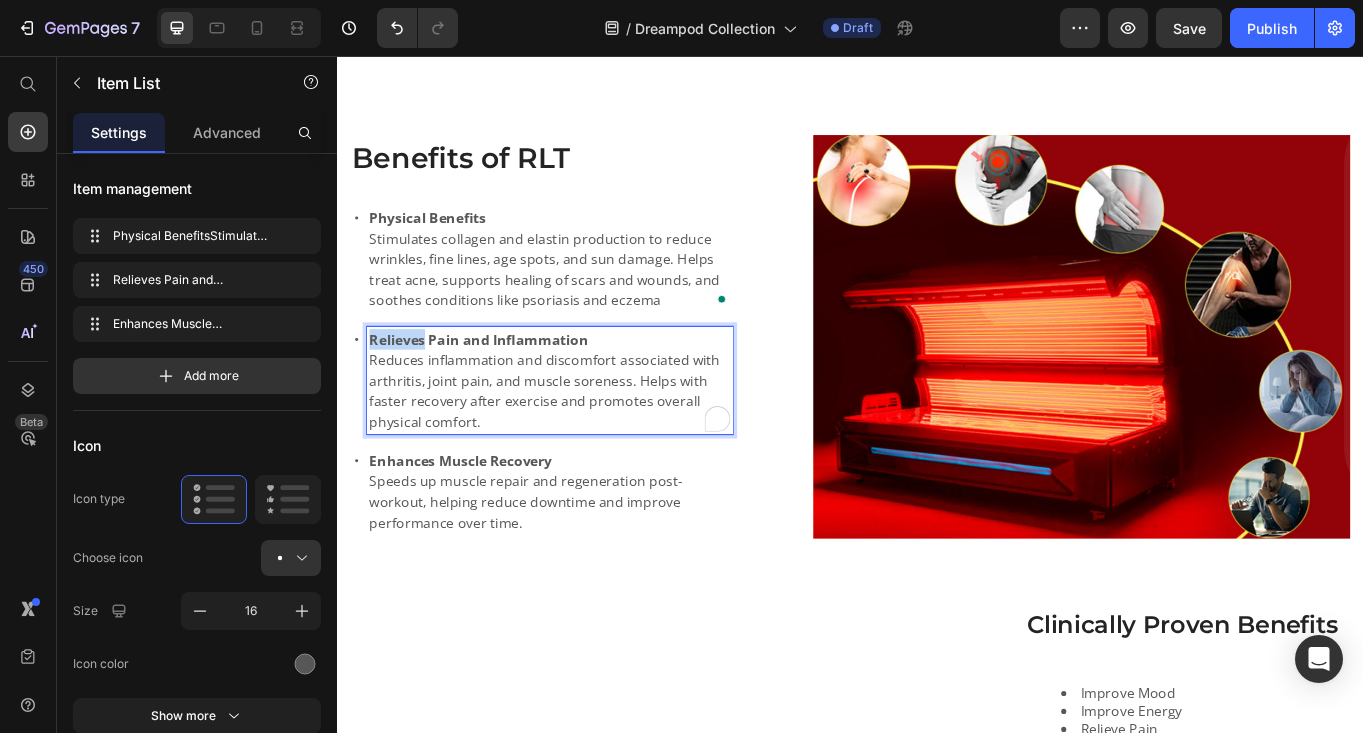 click on "Relieves Pain and Inflammation" at bounding box center [503, 387] 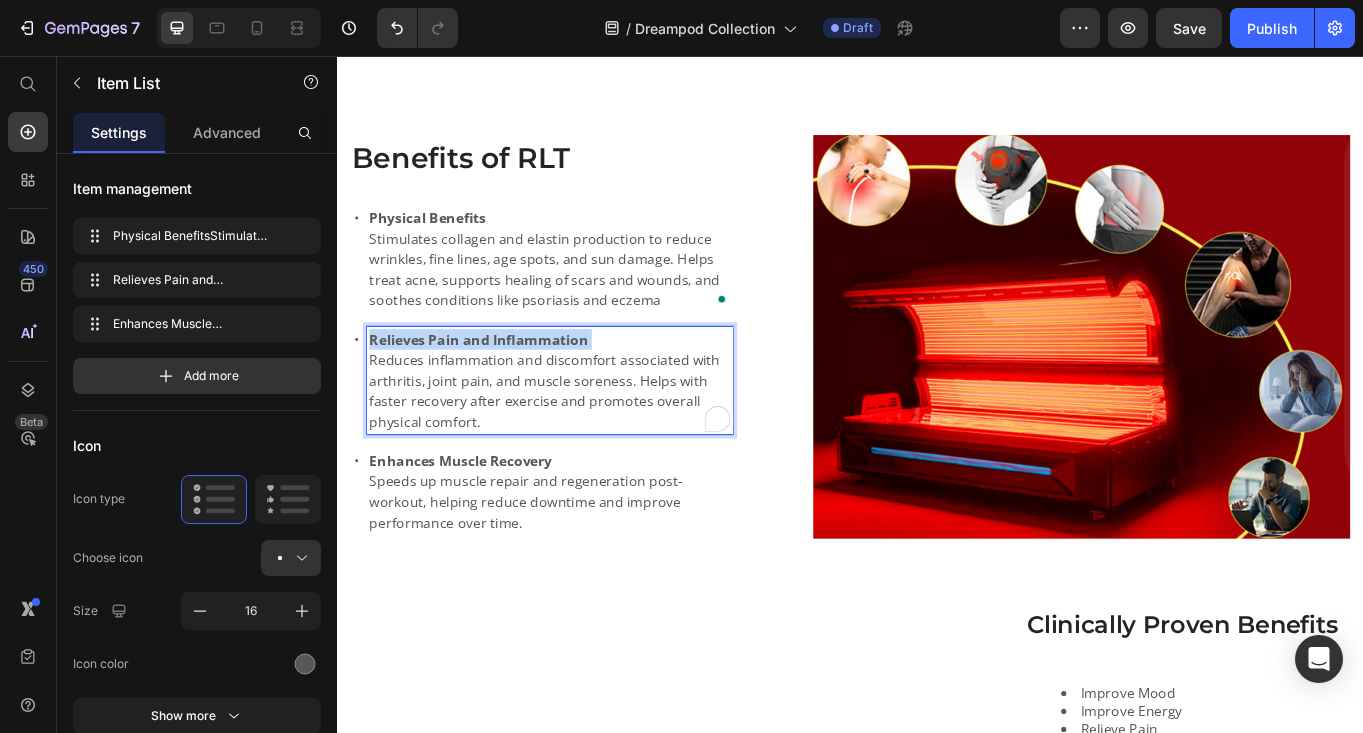click on "Relieves Pain and Inflammation" at bounding box center (503, 387) 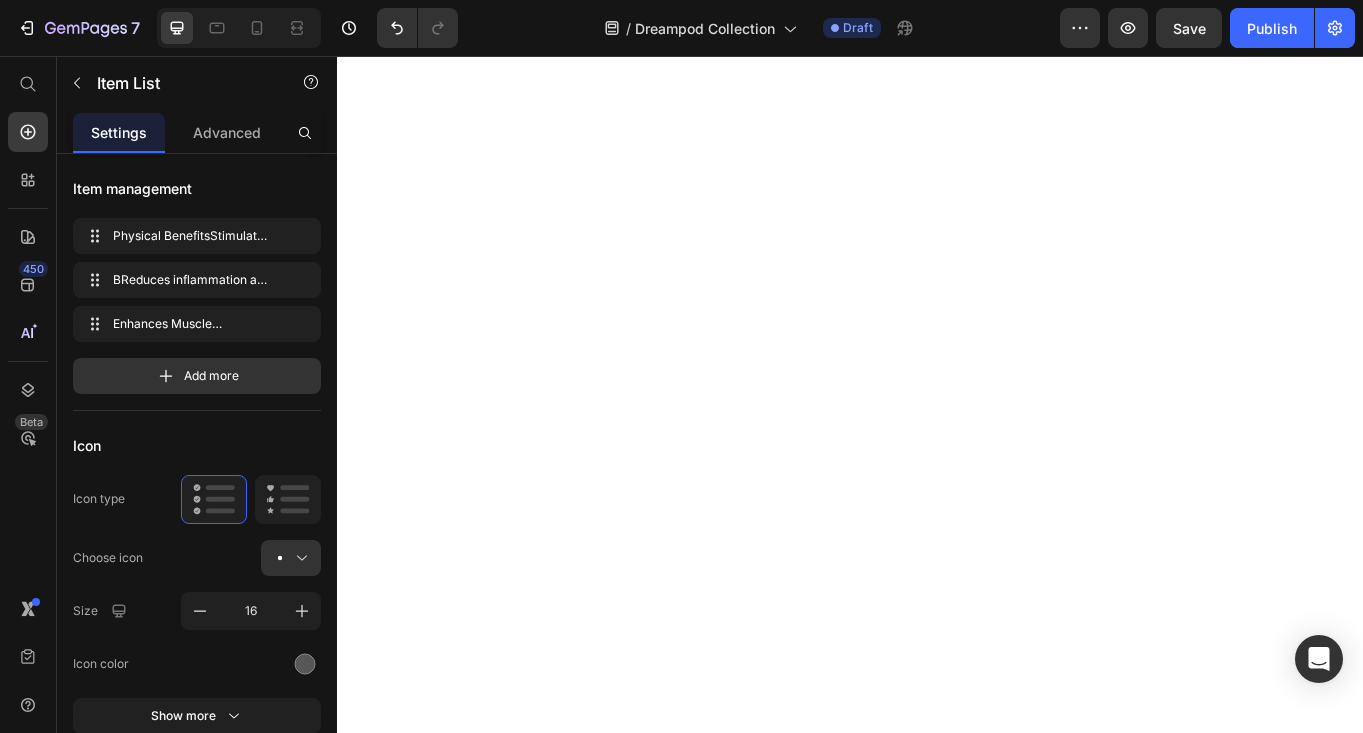 scroll, scrollTop: 0, scrollLeft: 0, axis: both 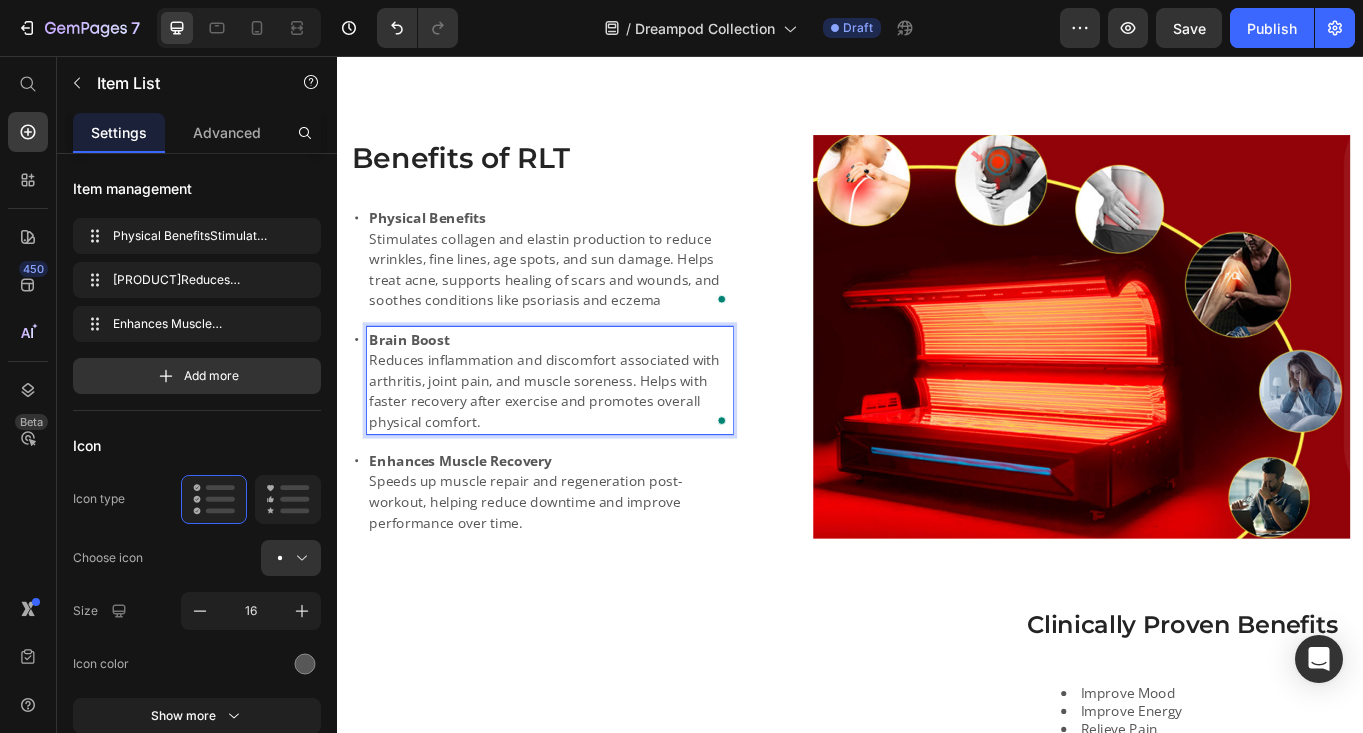 click on "Enhances Muscle Recovery" at bounding box center (481, 529) 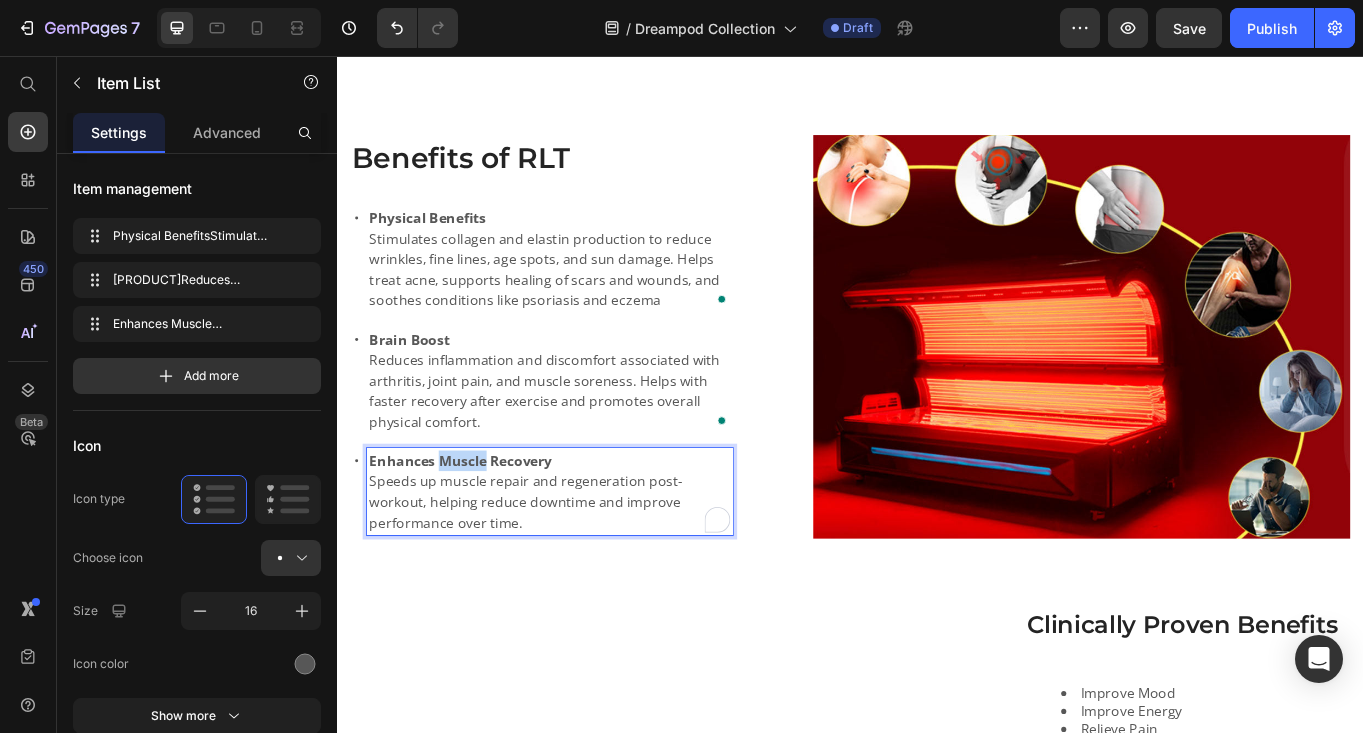 click on "Enhances Muscle Recovery" at bounding box center (481, 529) 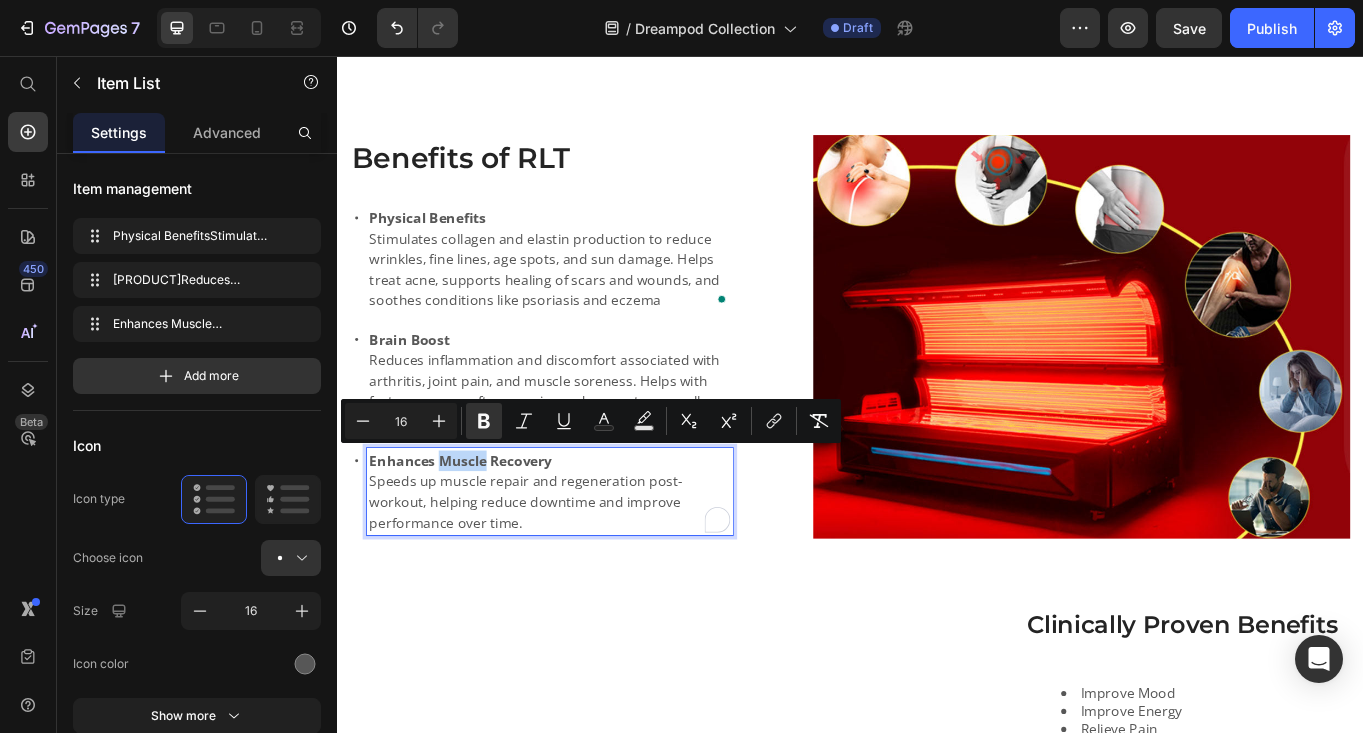 click on "Enhances Muscle Recovery" at bounding box center [481, 529] 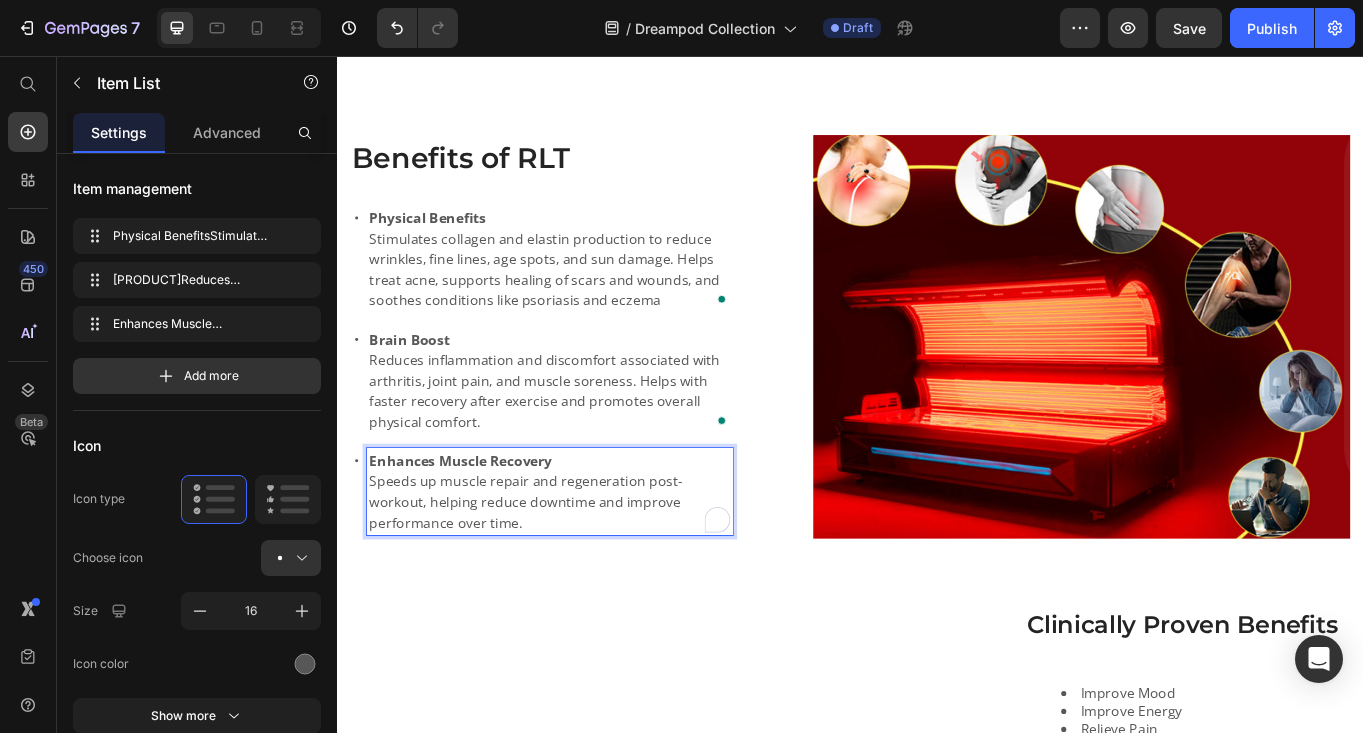 click on "Enhances Muscle Recovery" at bounding box center (481, 529) 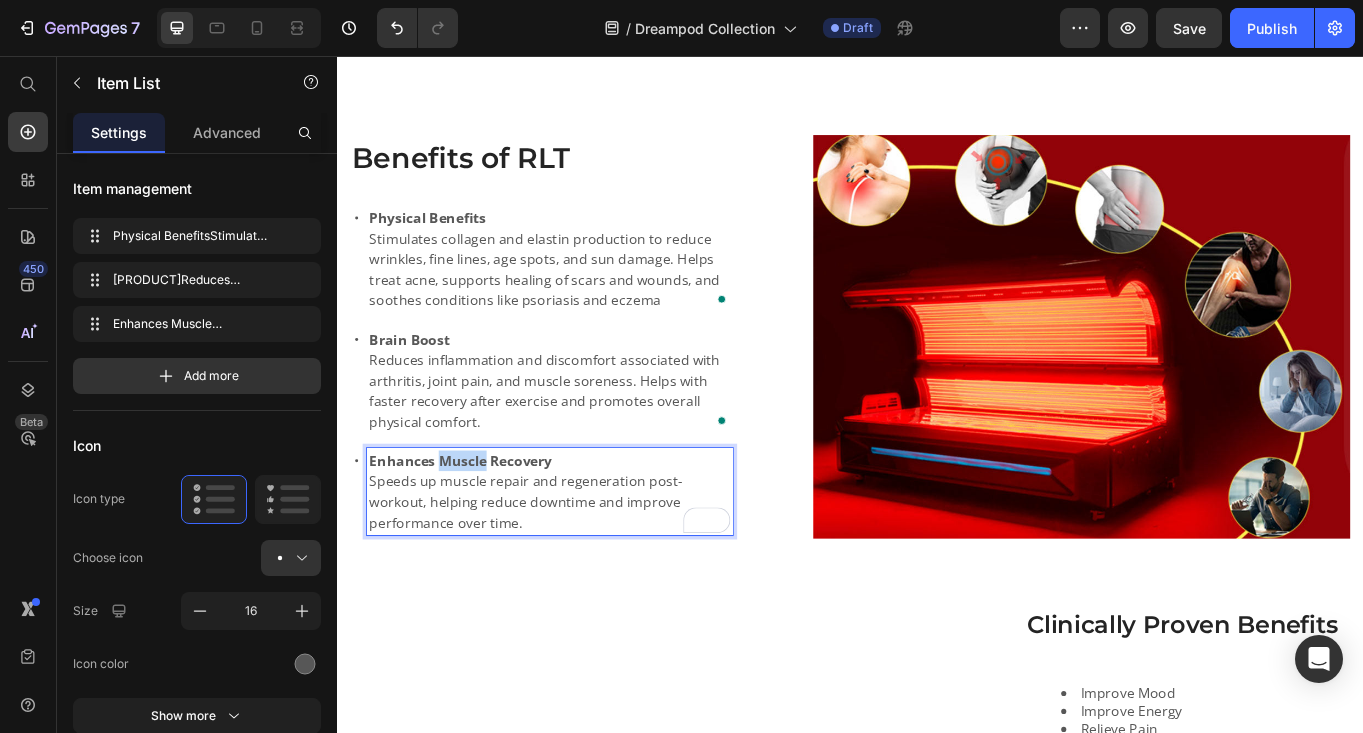 click on "Enhances Muscle Recovery" at bounding box center (481, 529) 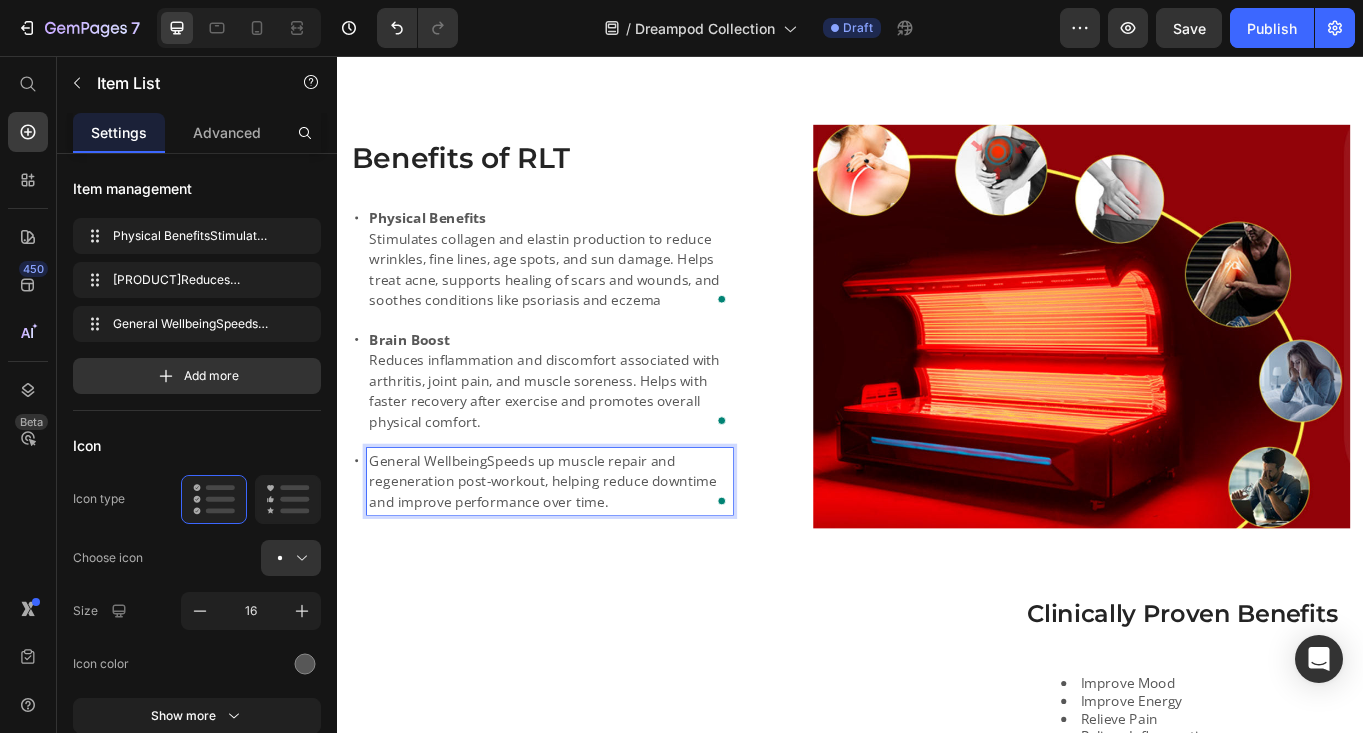scroll, scrollTop: 3238, scrollLeft: 0, axis: vertical 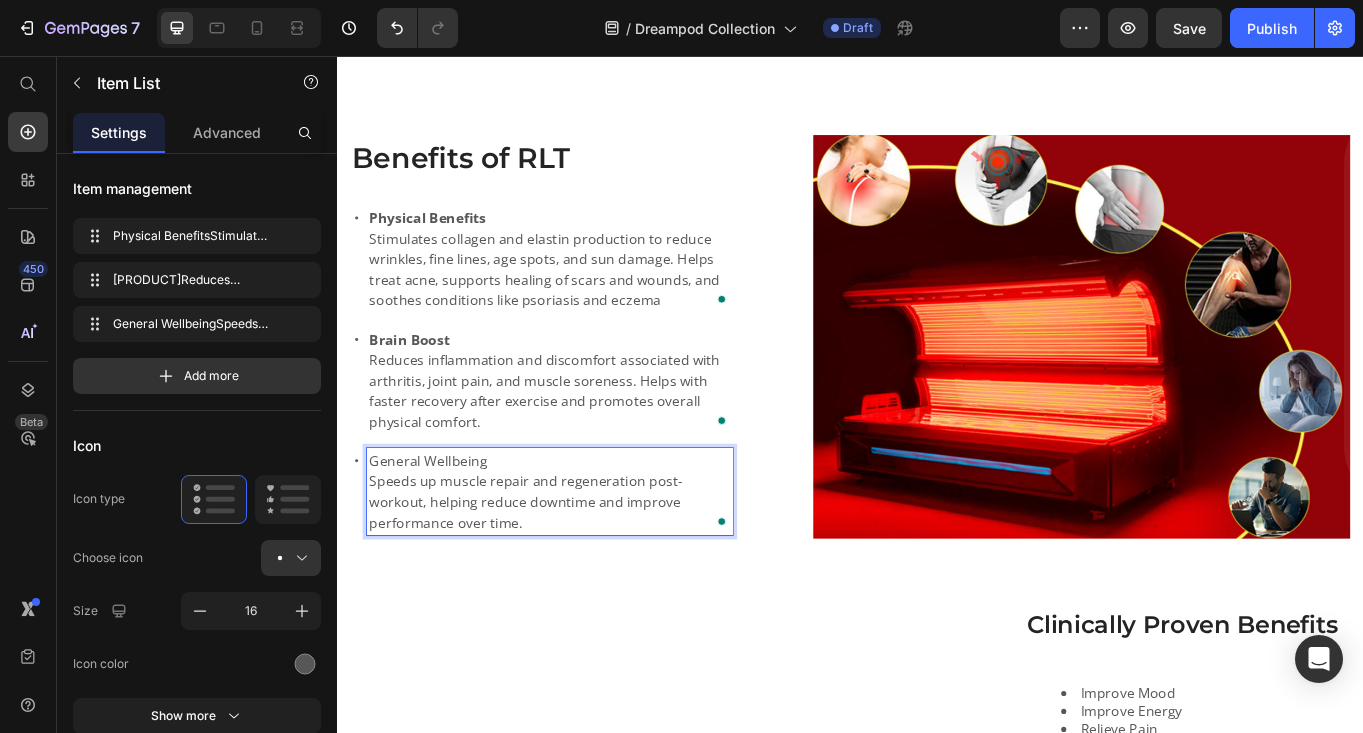 click on "General Wellbeing" at bounding box center (586, 529) 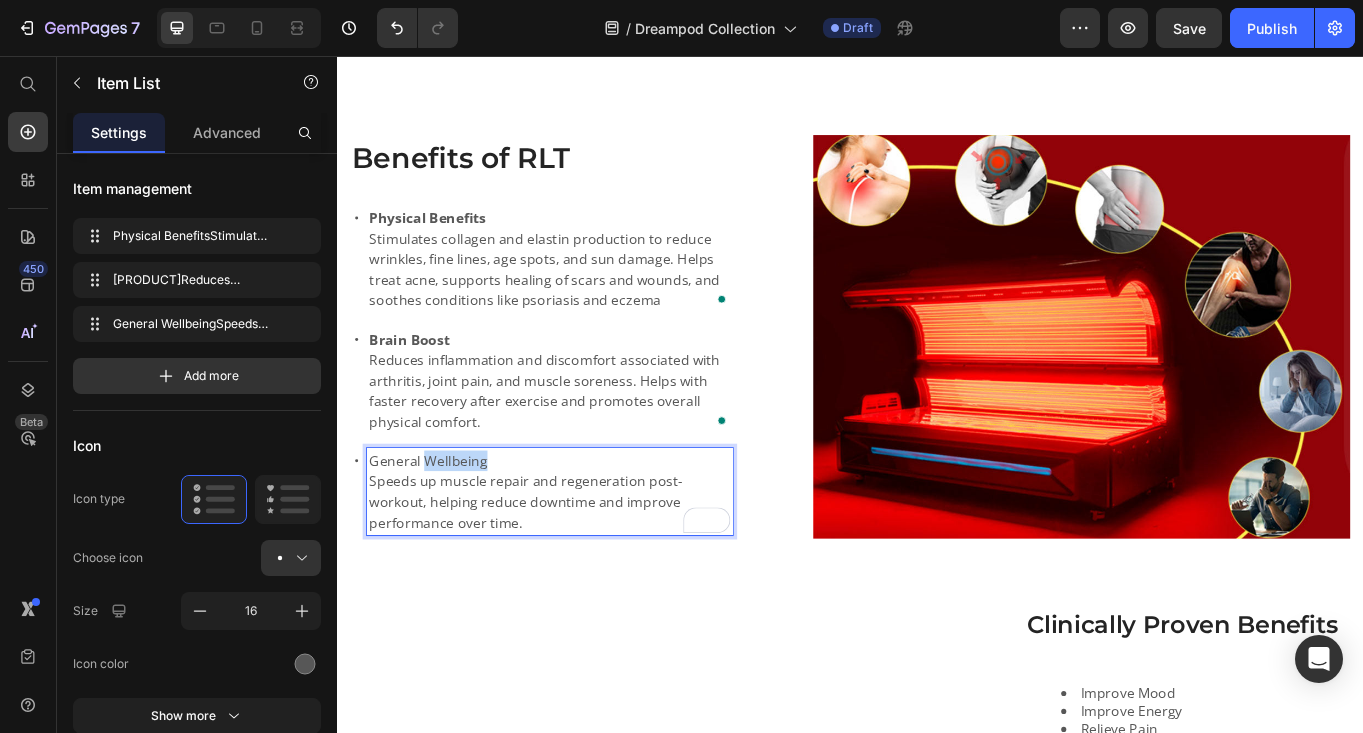 click on "General Wellbeing" at bounding box center (586, 529) 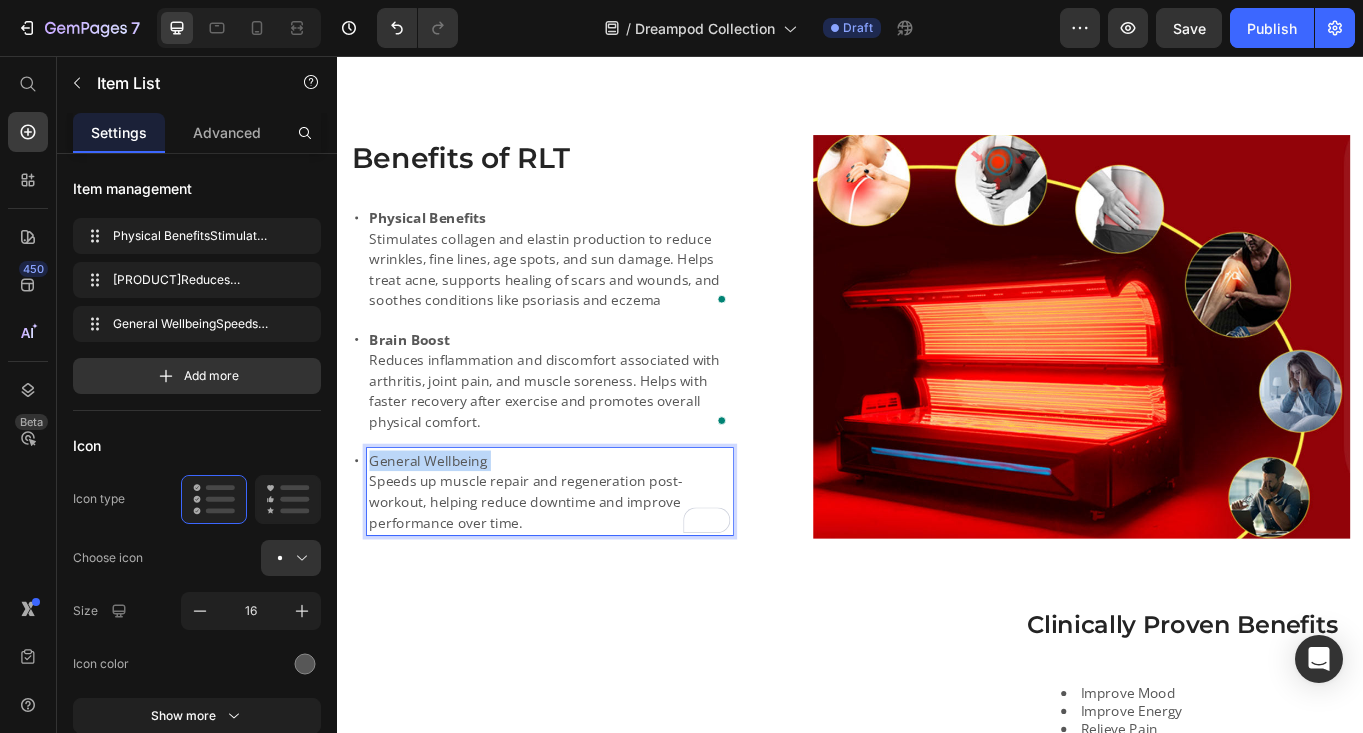 click on "General Wellbeing" at bounding box center [586, 529] 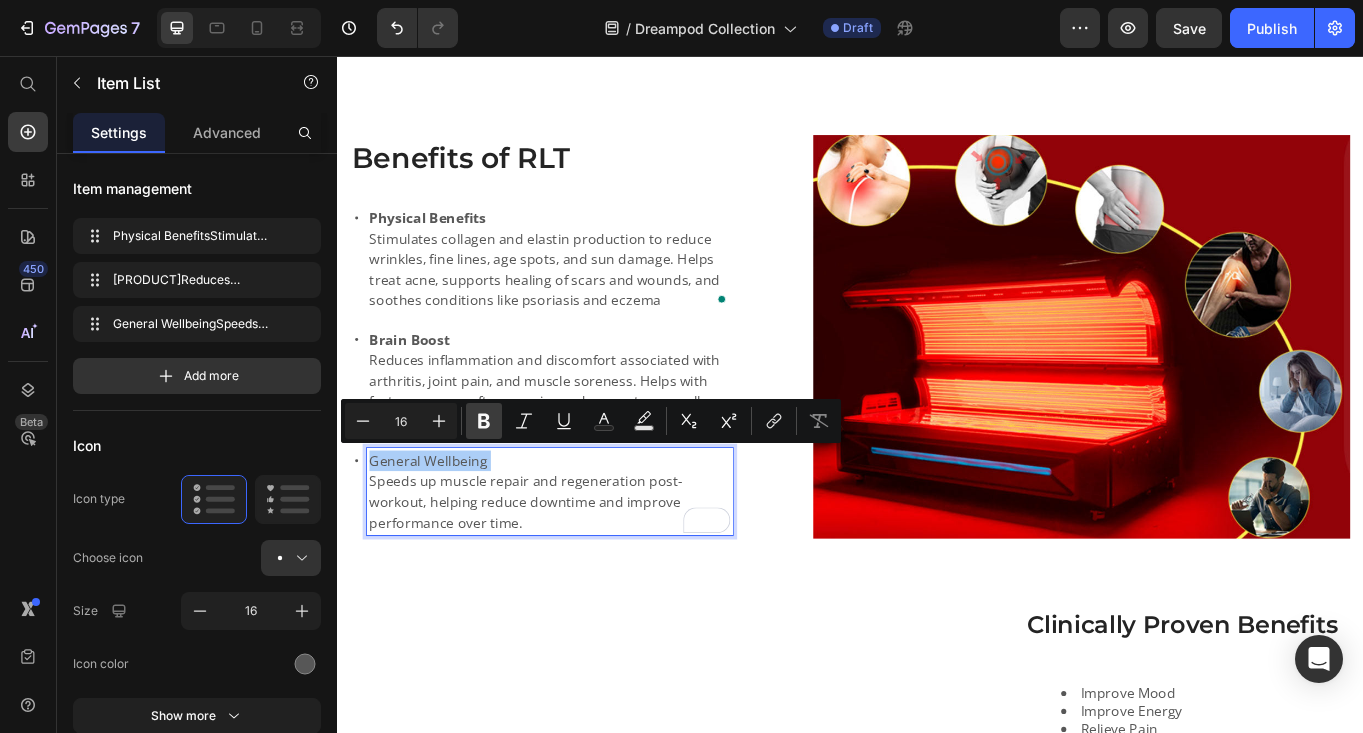 click 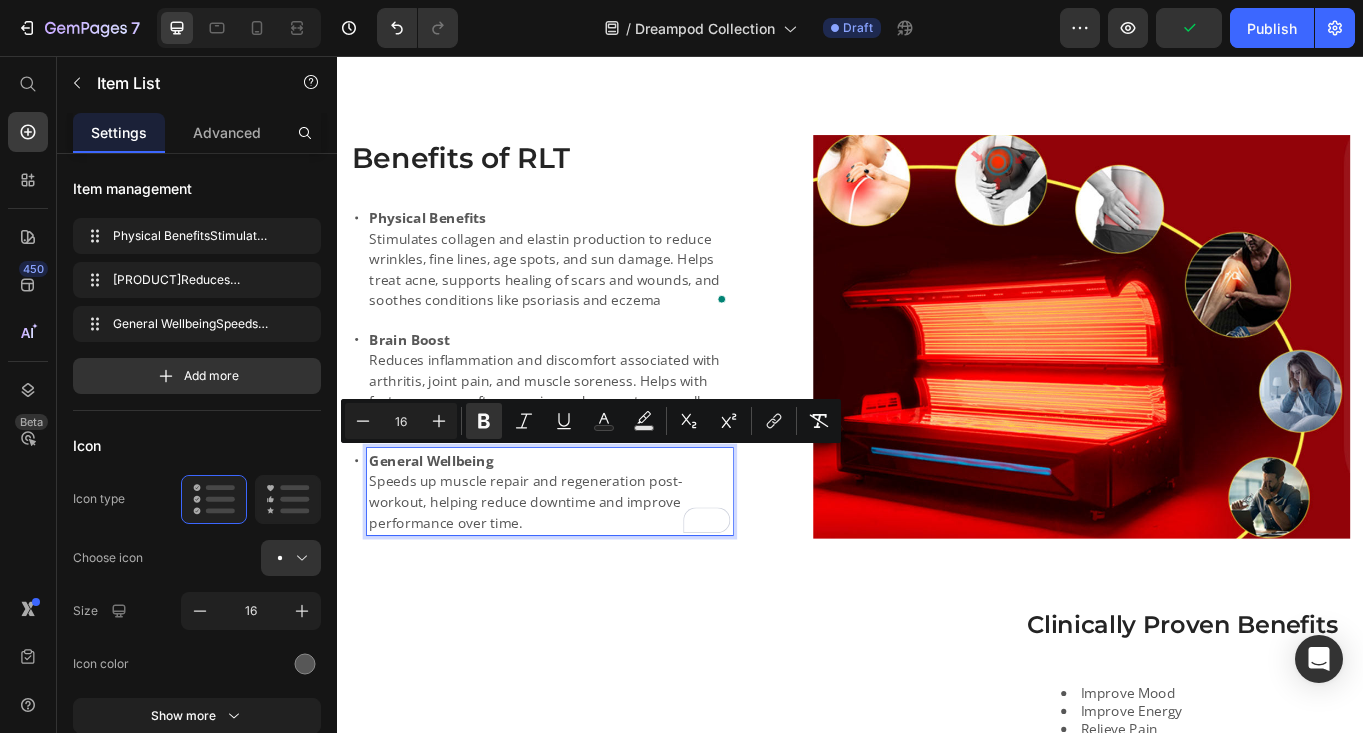 click on "Brain Boost" at bounding box center (586, 387) 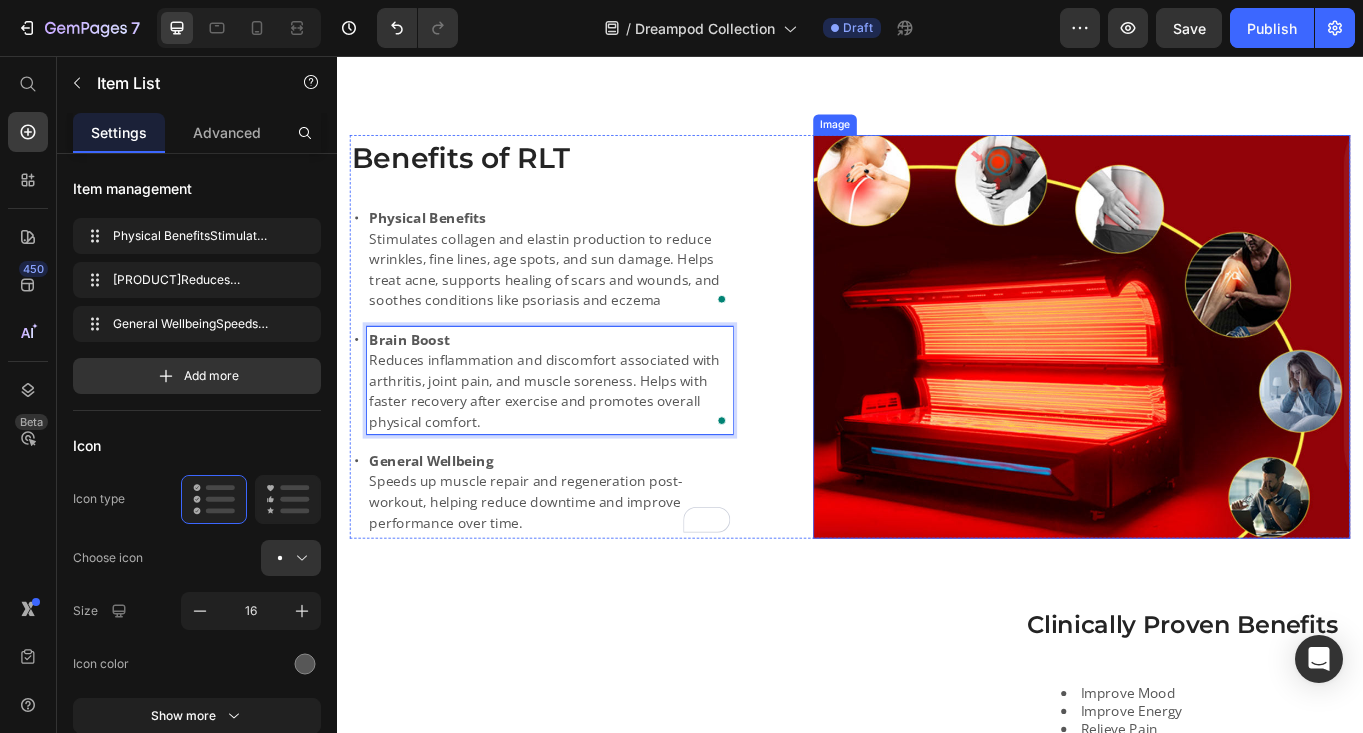 click at bounding box center [1208, 384] 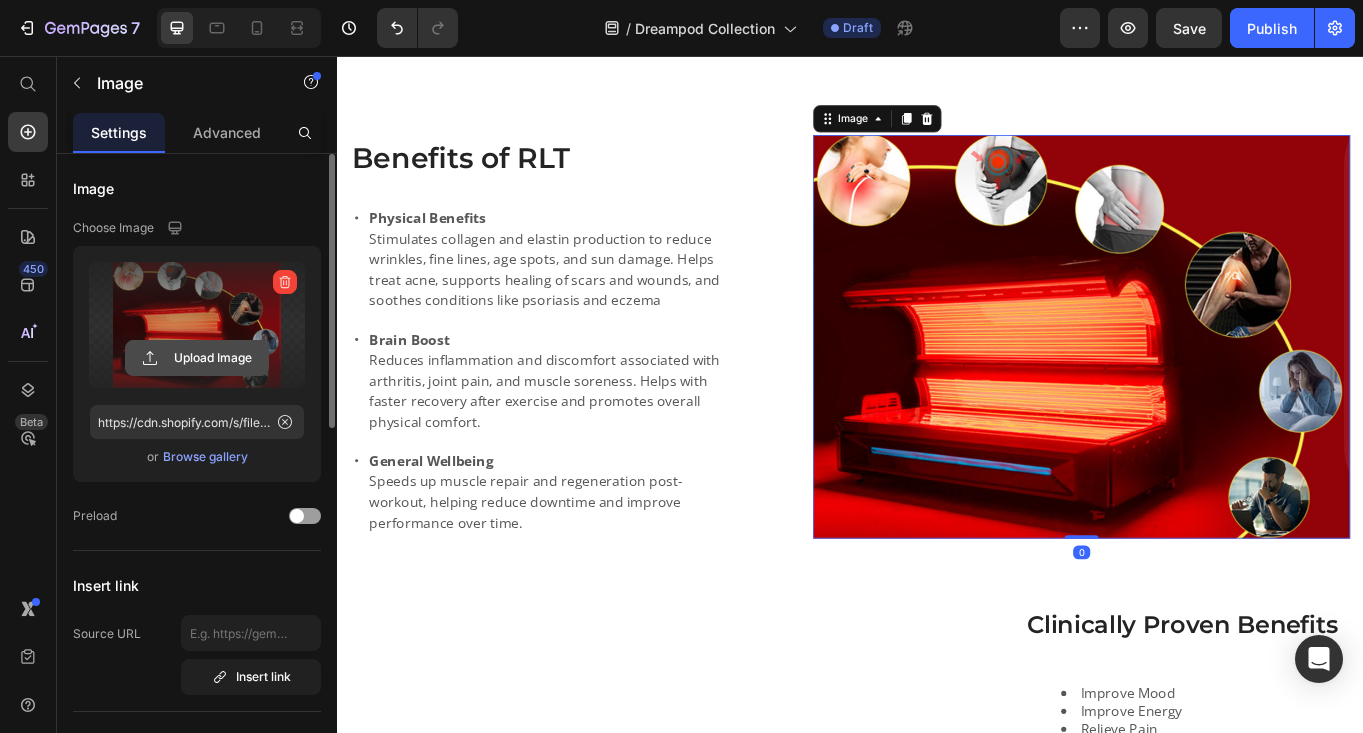click 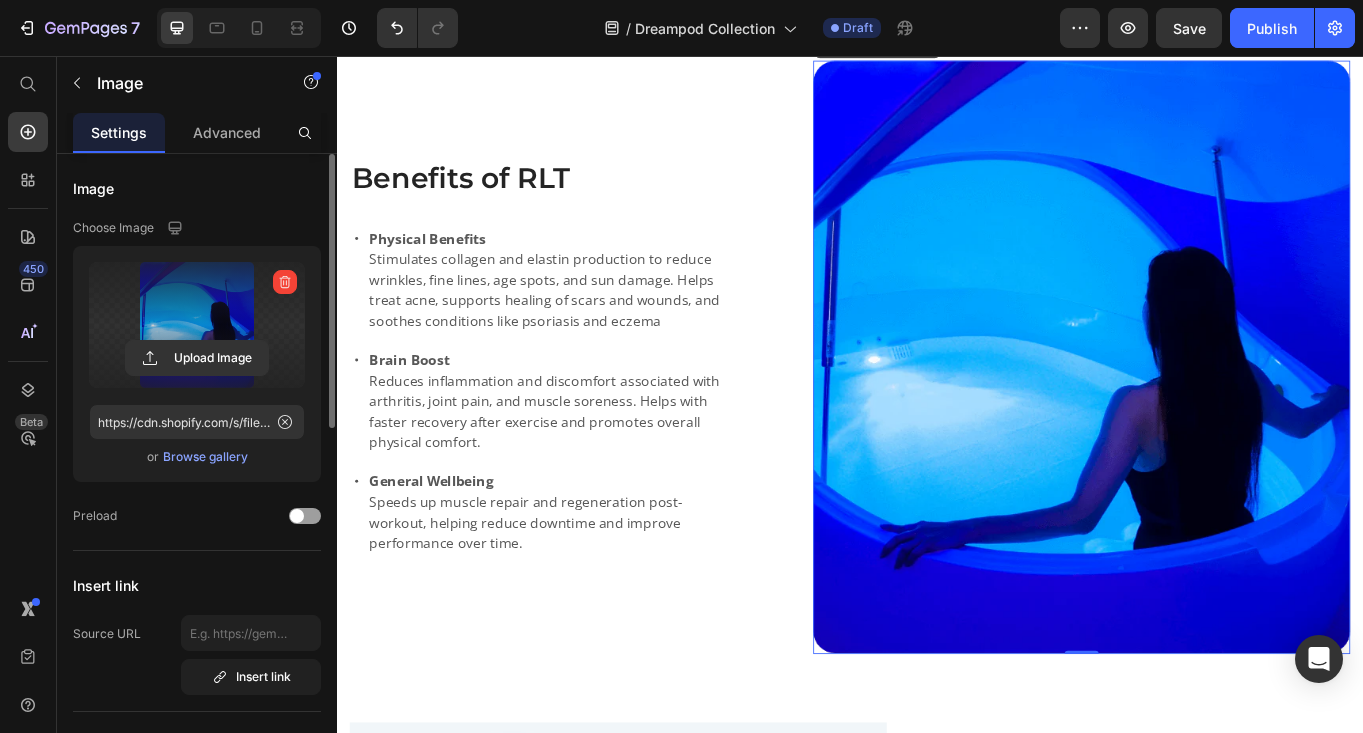 scroll, scrollTop: 3318, scrollLeft: 0, axis: vertical 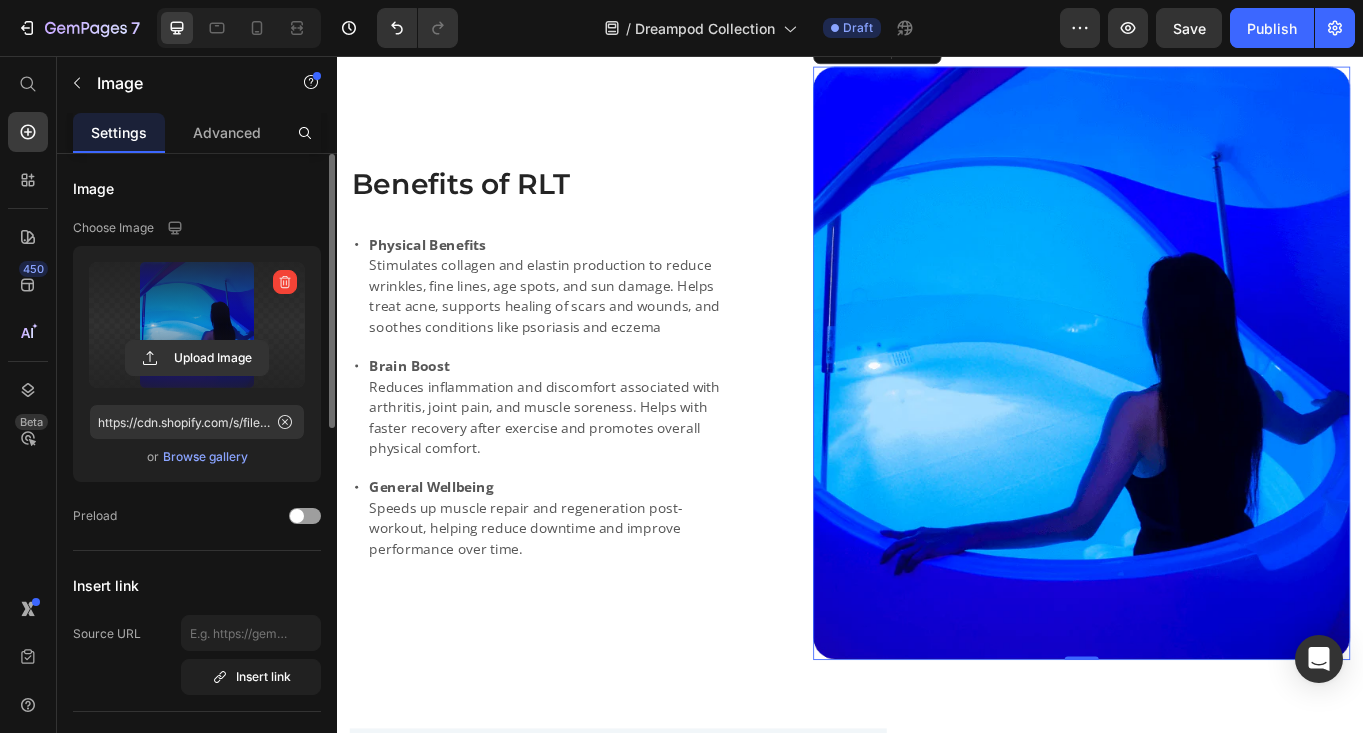 click at bounding box center (1208, 415) 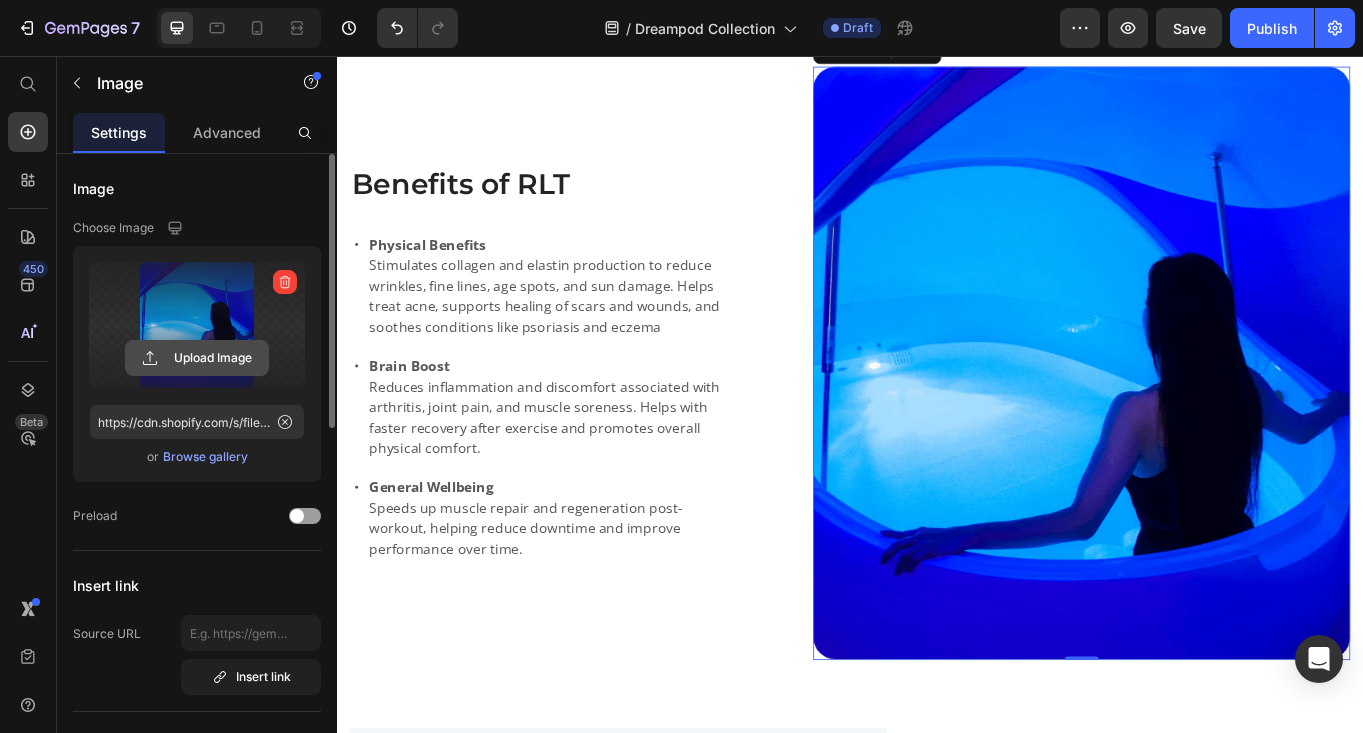 click 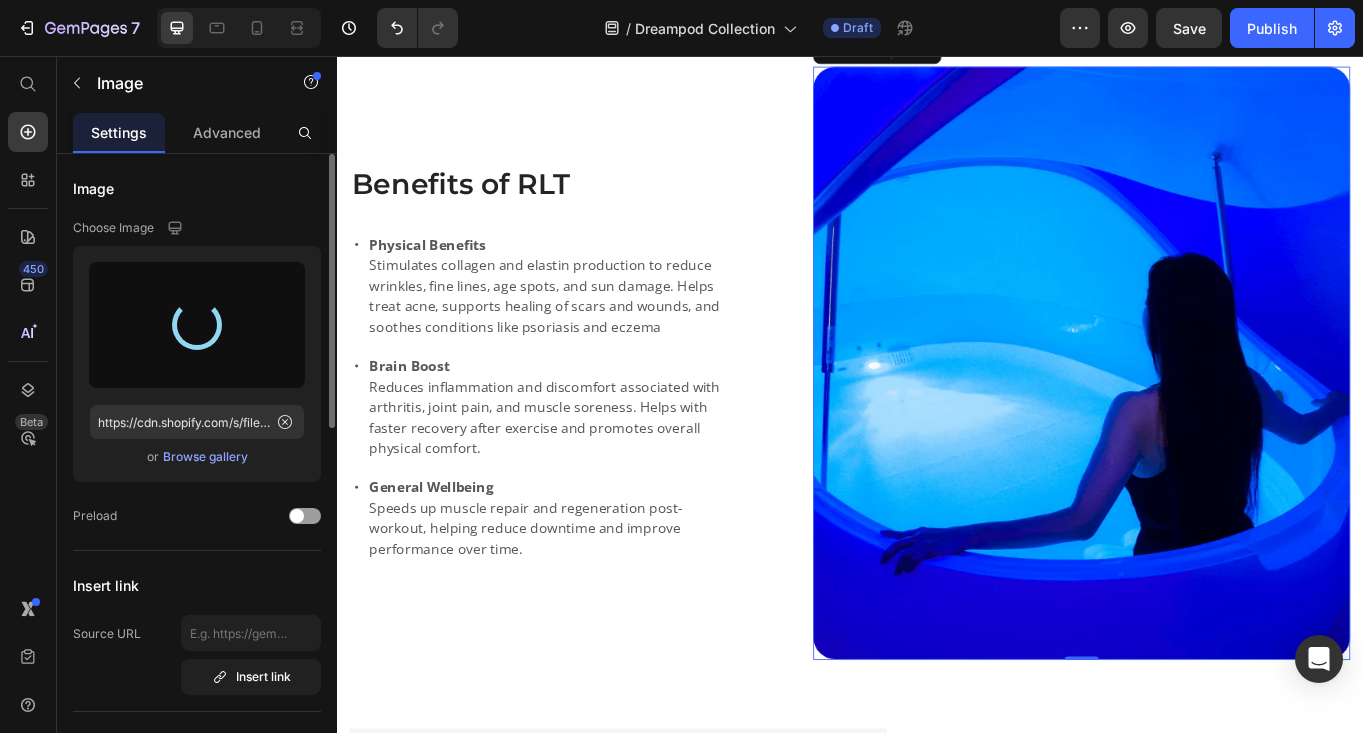 type on "https://cdn.shopify.com/s/files/1/0701/6235/0297/files/gempages_[ID].jpg" 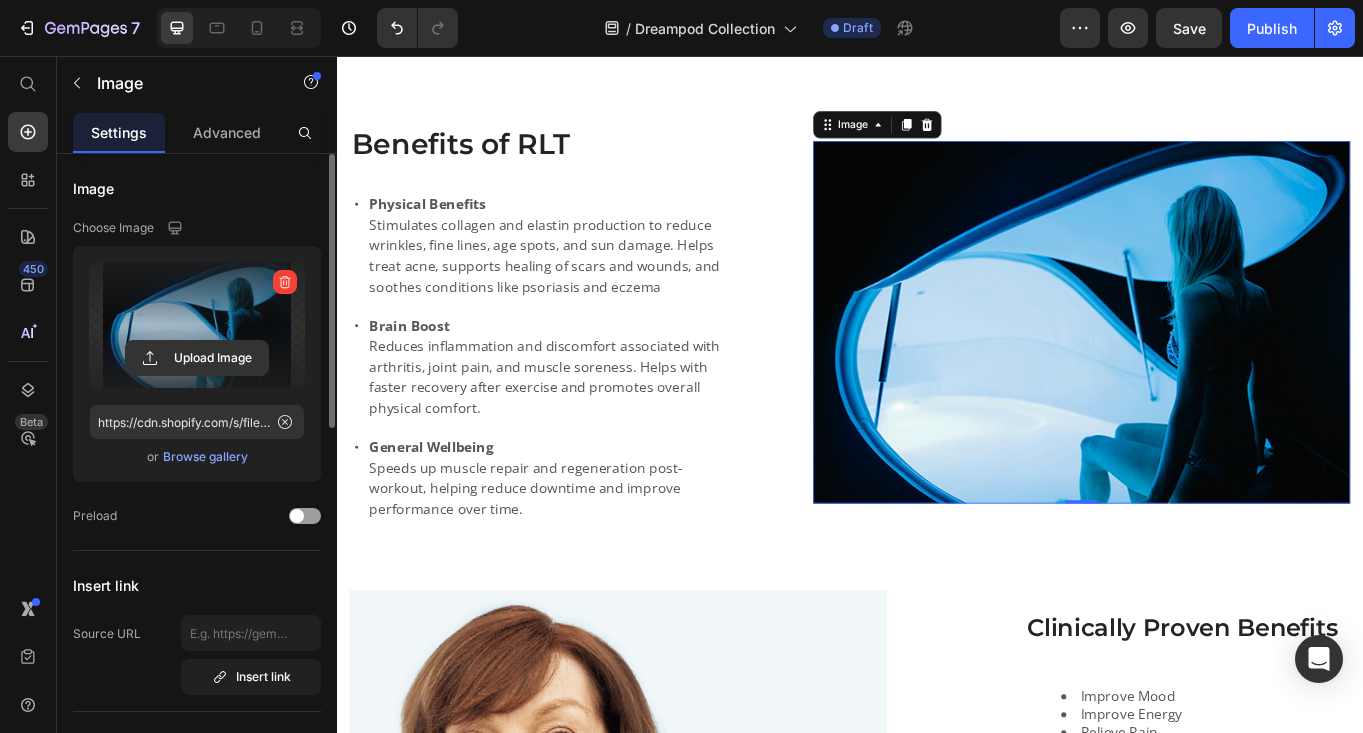 scroll, scrollTop: 3242, scrollLeft: 0, axis: vertical 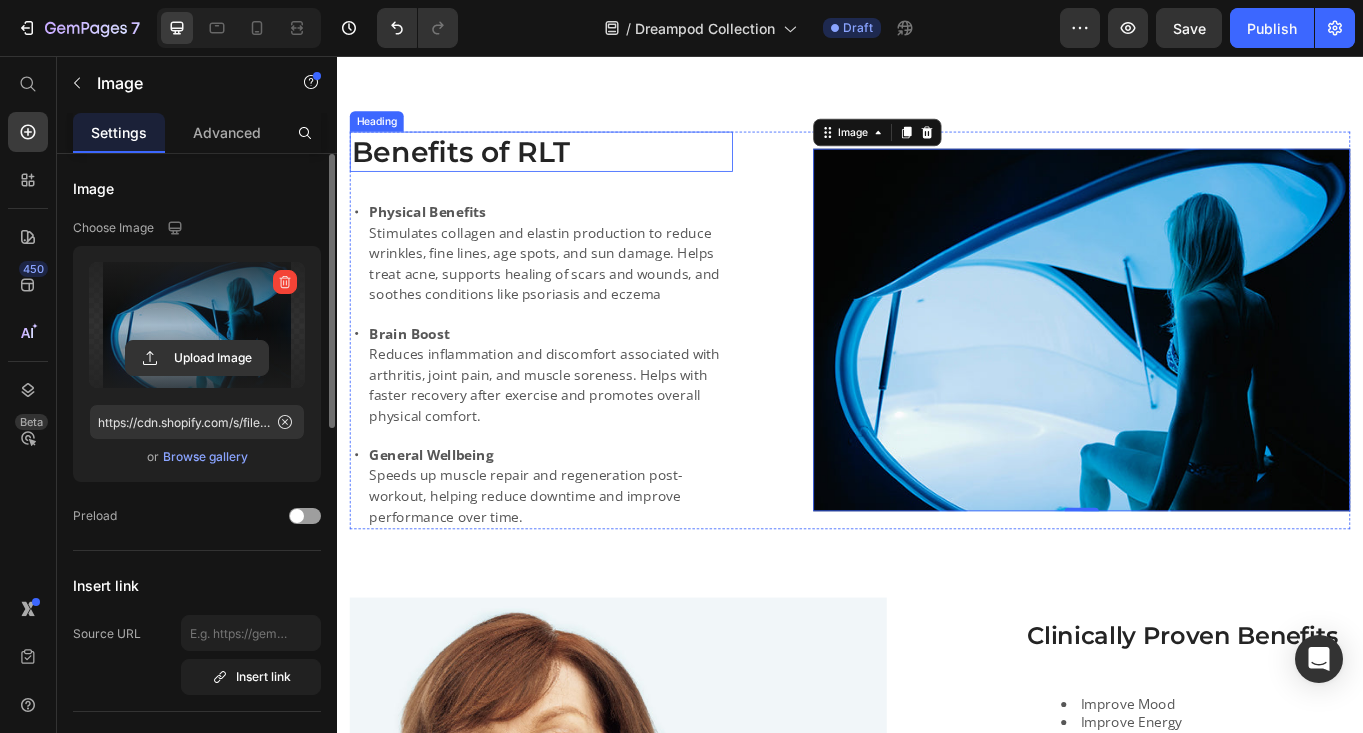 click on "Benefits of RLT" at bounding box center [576, 167] 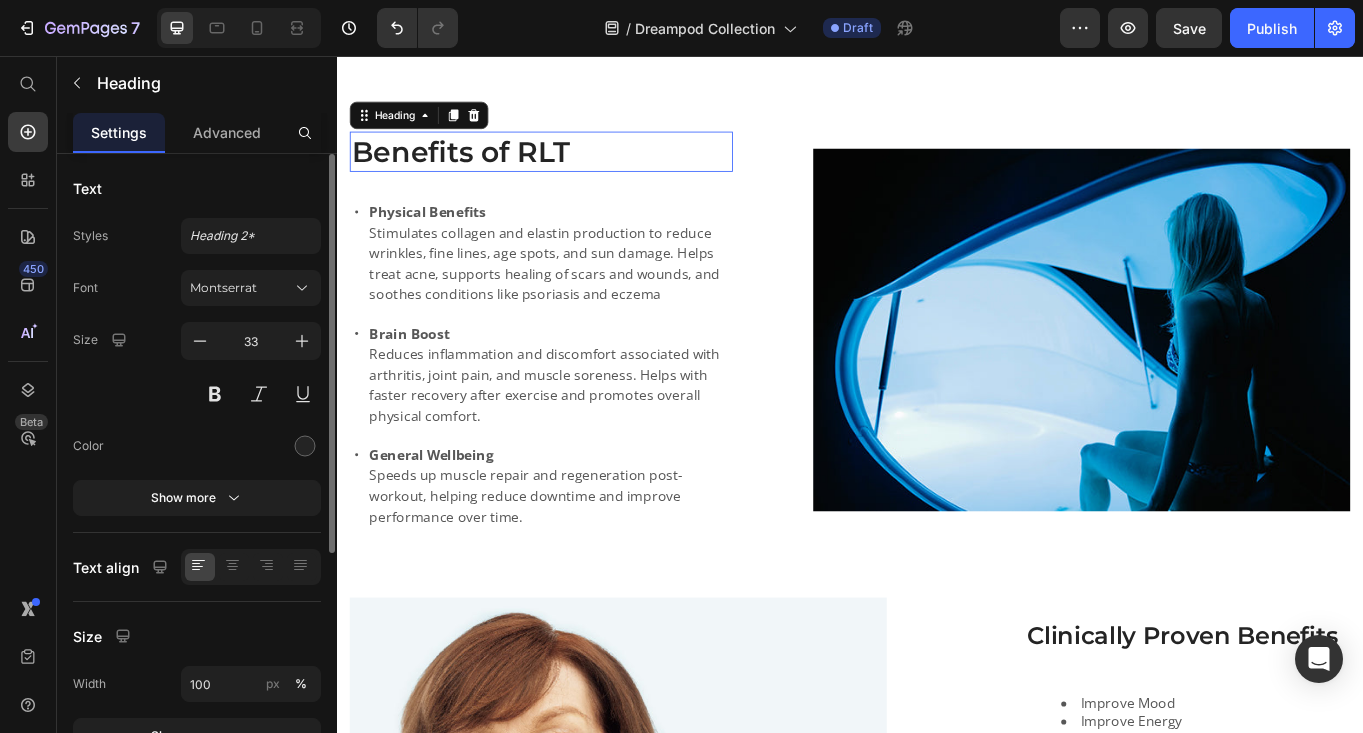 click on "Benefits of RLT" at bounding box center [576, 167] 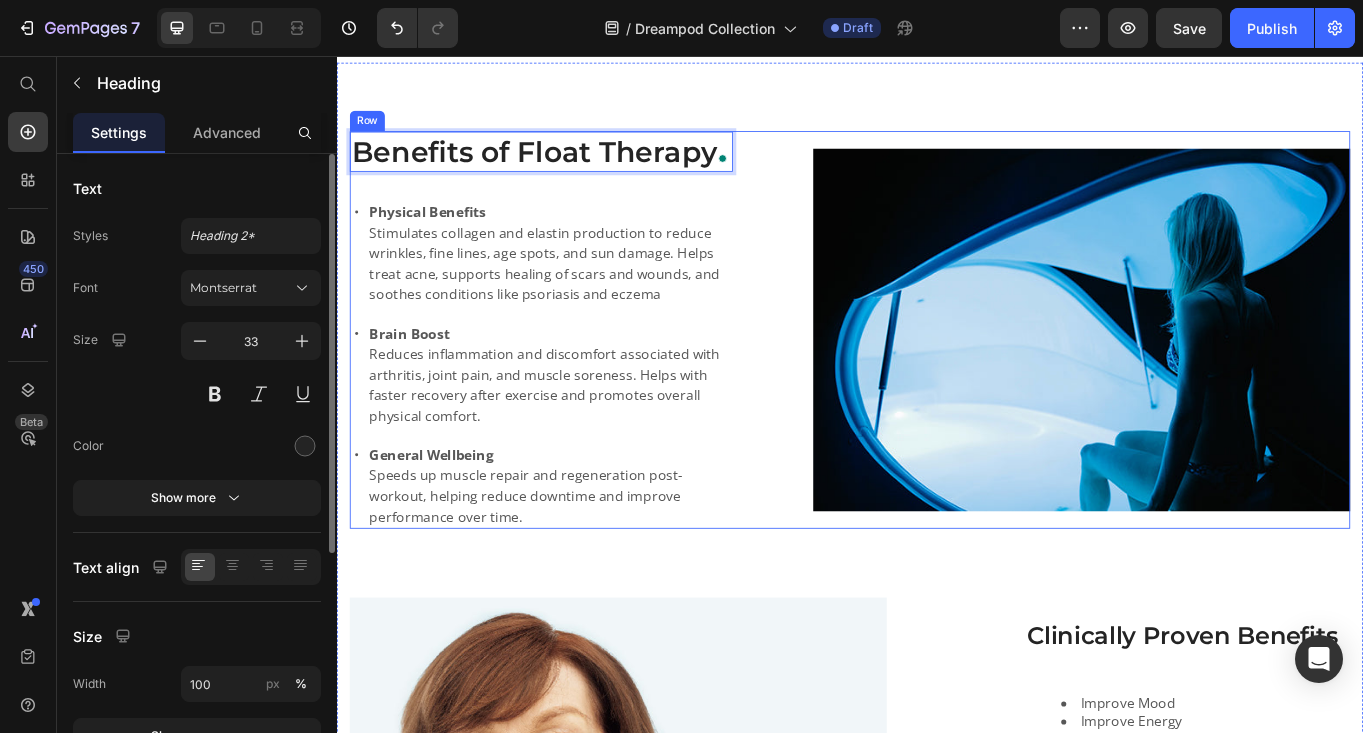 click on "Benefits of Float Therapy Heading   32
Physical Benefits ⁠⁠⁠⁠⁠⁠⁠ Stimulates collagen and elastin production to reduce wrinkles, fine lines, age spots, and sun damage. Helps treat acne, supports healing of scars and wounds, and soothes conditions like psoriasis and eczema
[PRODUCT] Reduces inflammation and discomfort associated with arthritis, joint pain, and muscle soreness. Helps with faster recovery after exercise and promotes overall physical comfort.
General Wellbeing Speeds up muscle repair and regeneration post-workout, helping reduce downtime and improve performance over time. Item List Image Row" at bounding box center [937, 376] 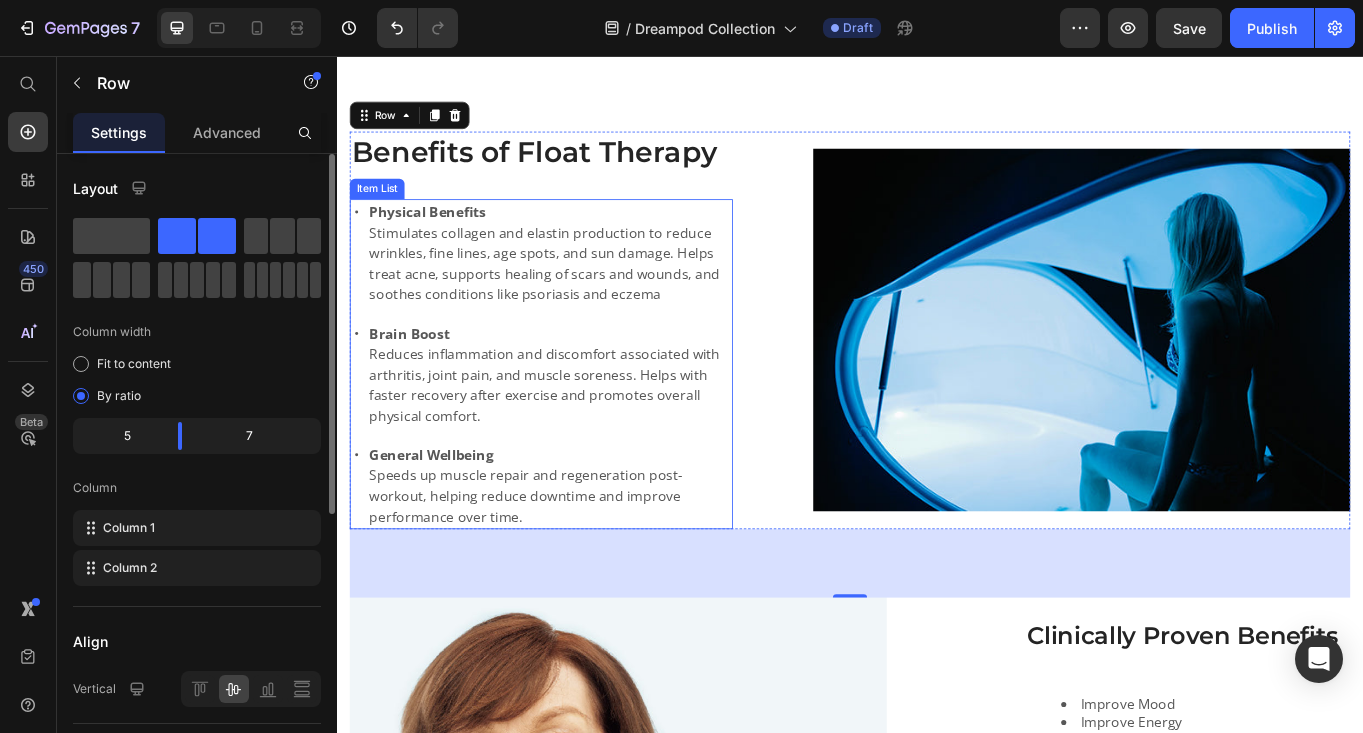 click on "⁠⁠⁠⁠⁠⁠⁠ Stimulates collagen and elastin production to reduce wrinkles, fine lines, age spots, and sun damage. Helps treat acne, supports healing of scars and wounds, and soothes conditions like psoriasis and eczema" at bounding box center [586, 298] 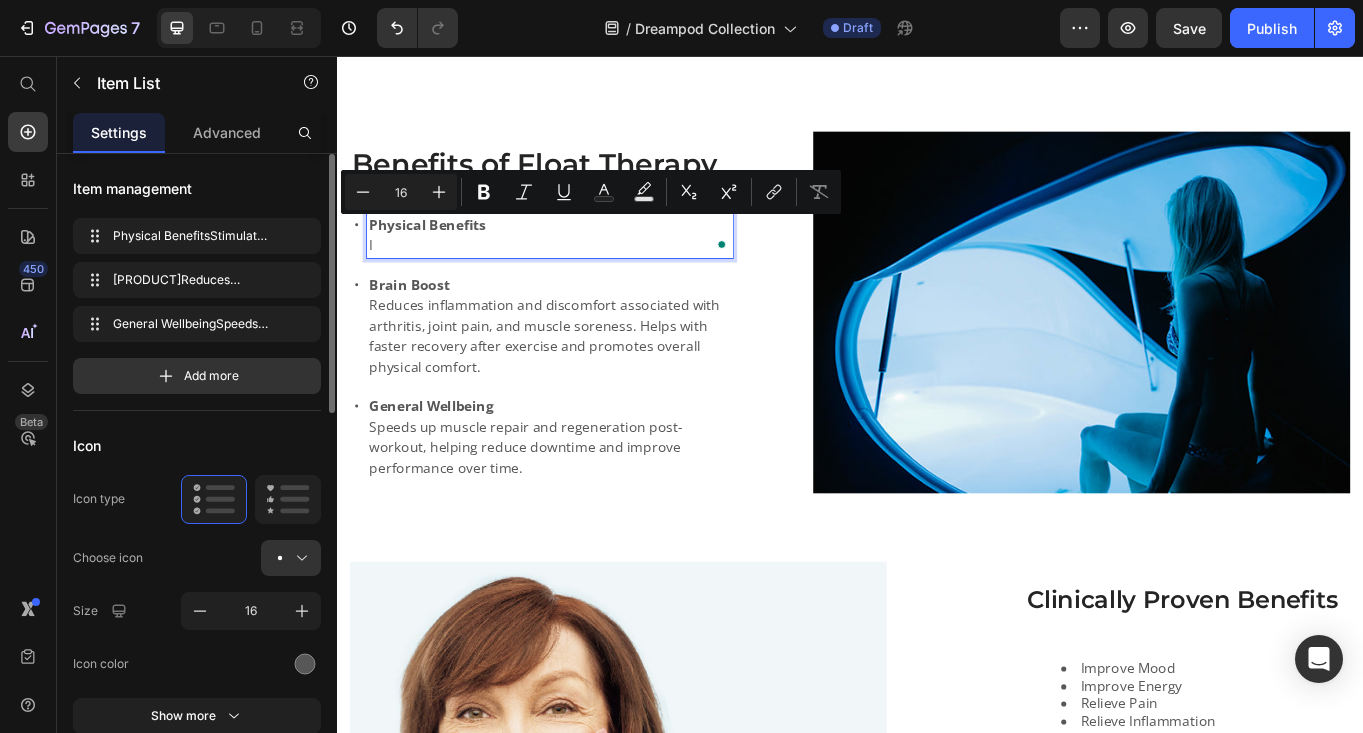 scroll, scrollTop: 3257, scrollLeft: 0, axis: vertical 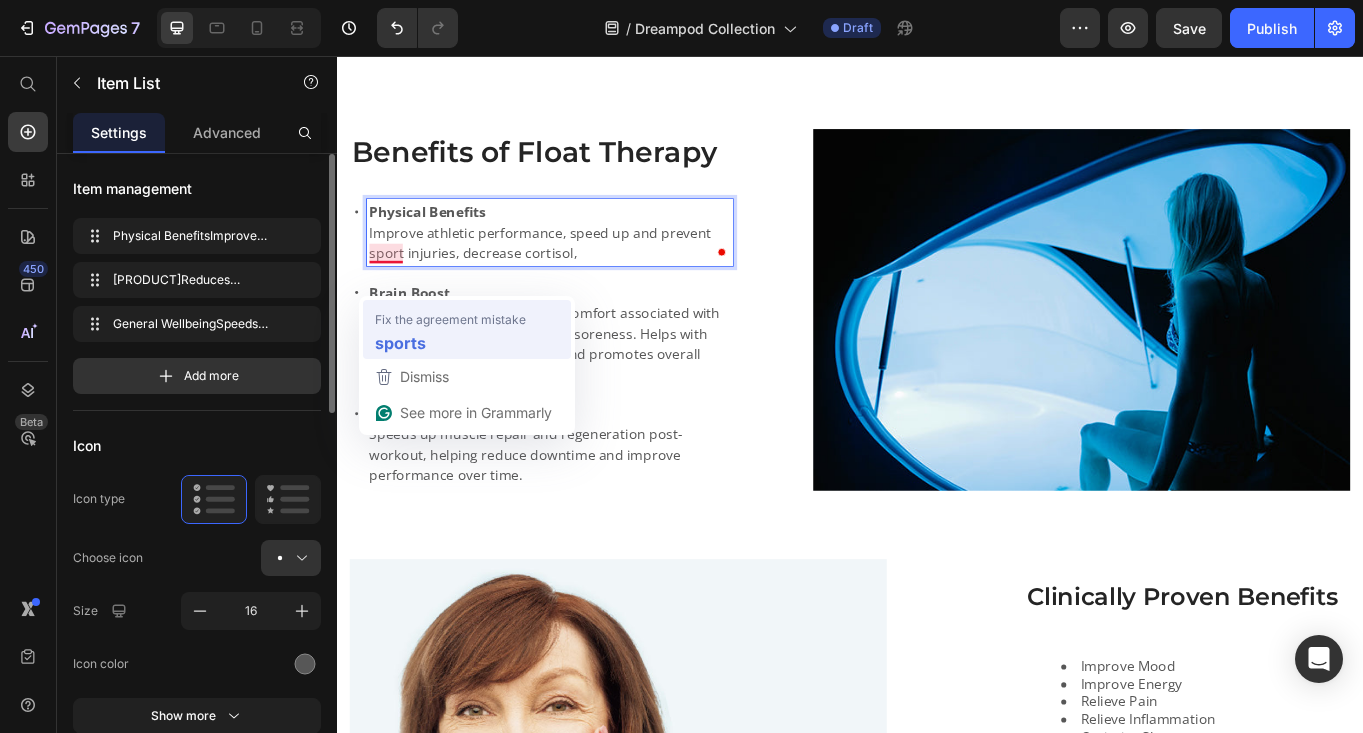 drag, startPoint x: 530, startPoint y: 270, endPoint x: 743, endPoint y: 386, distance: 242.53865 